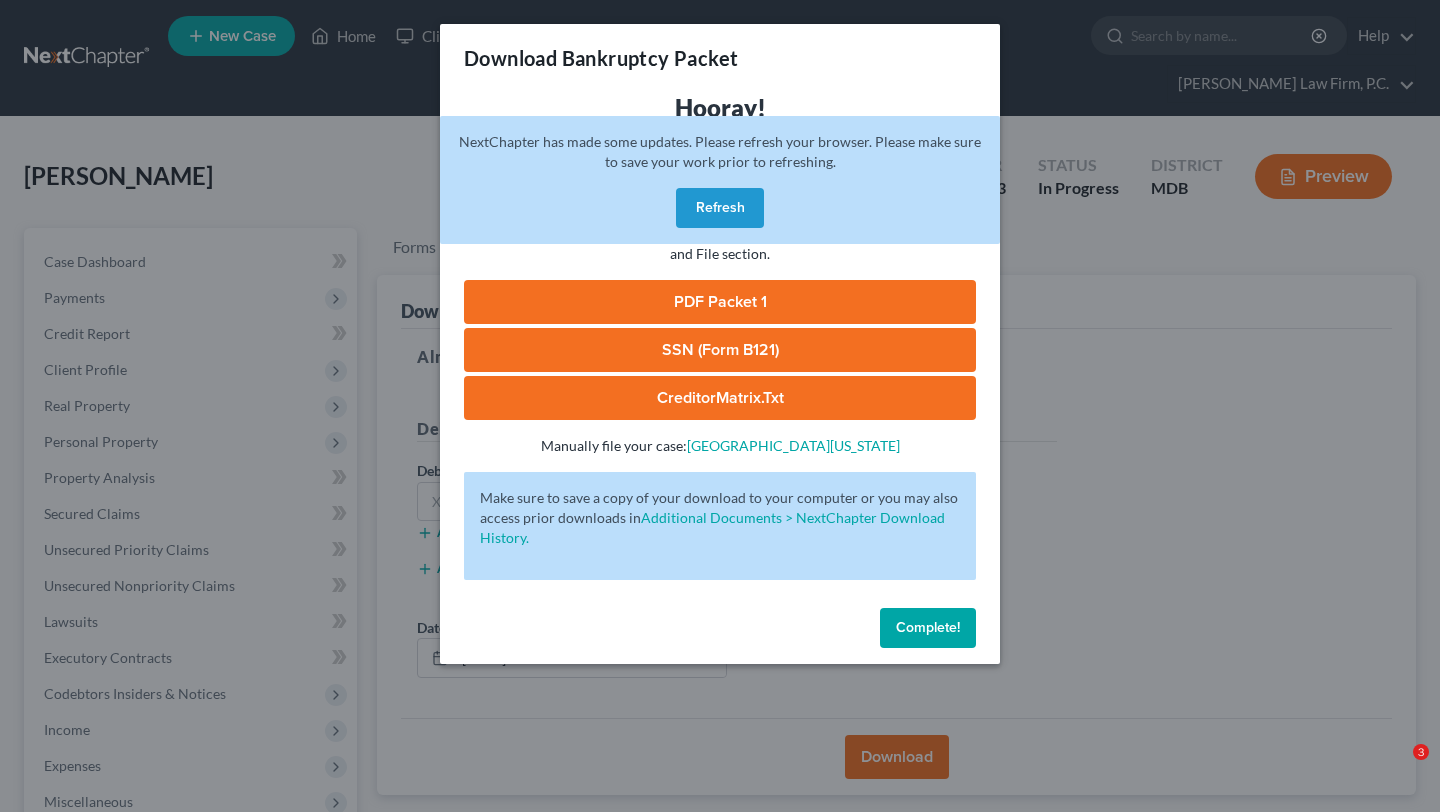 scroll, scrollTop: 635, scrollLeft: 0, axis: vertical 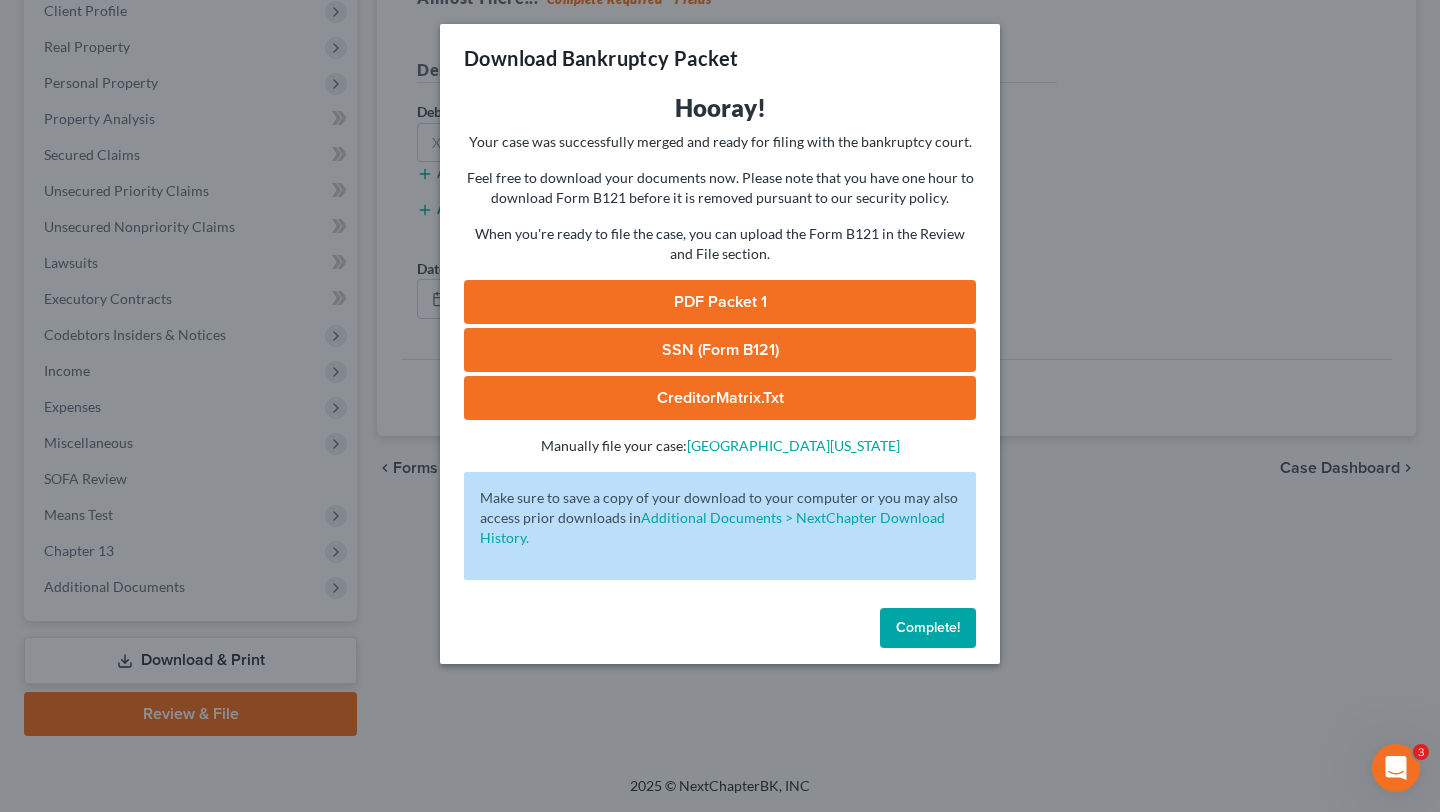 click on "Complete!" at bounding box center (928, 628) 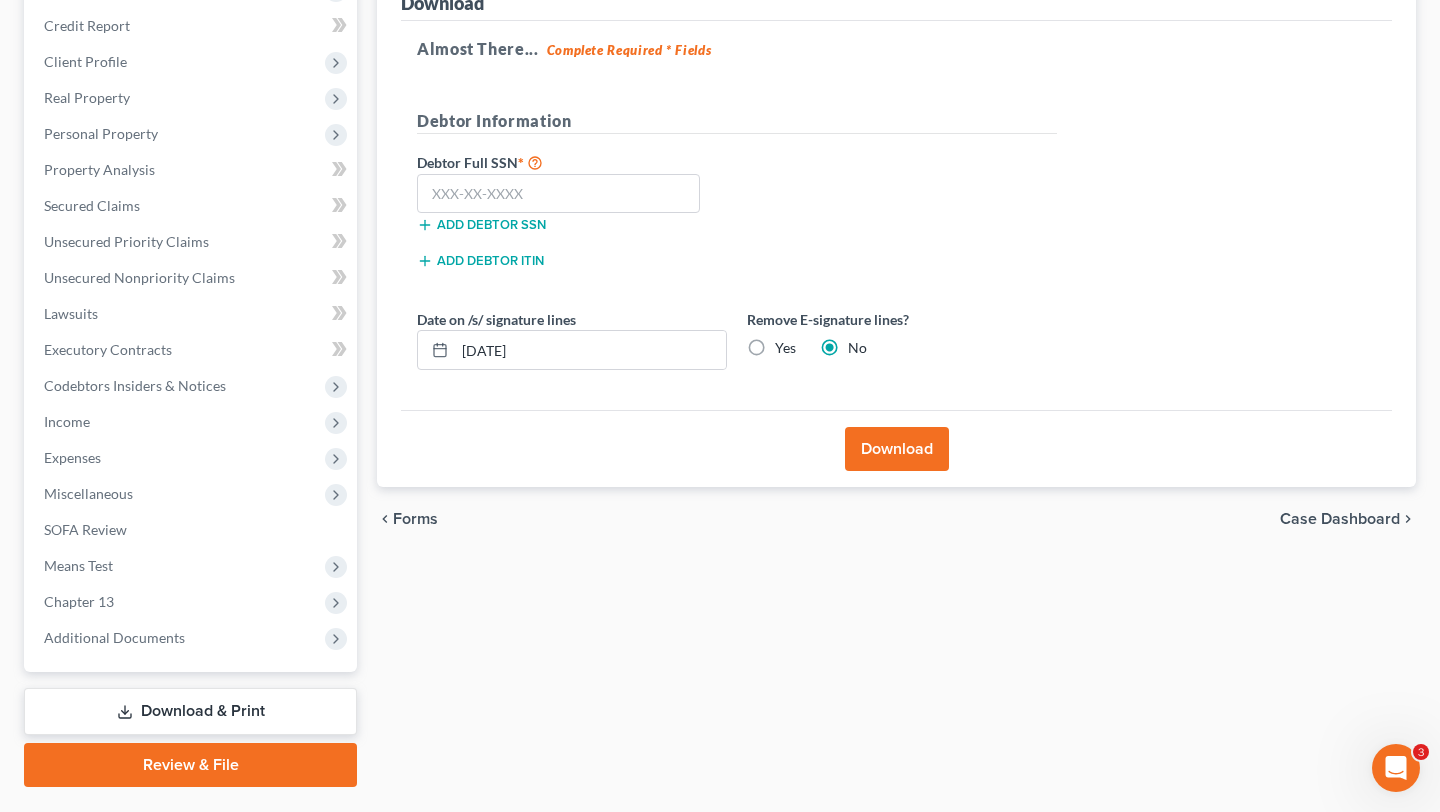 scroll, scrollTop: 84, scrollLeft: 0, axis: vertical 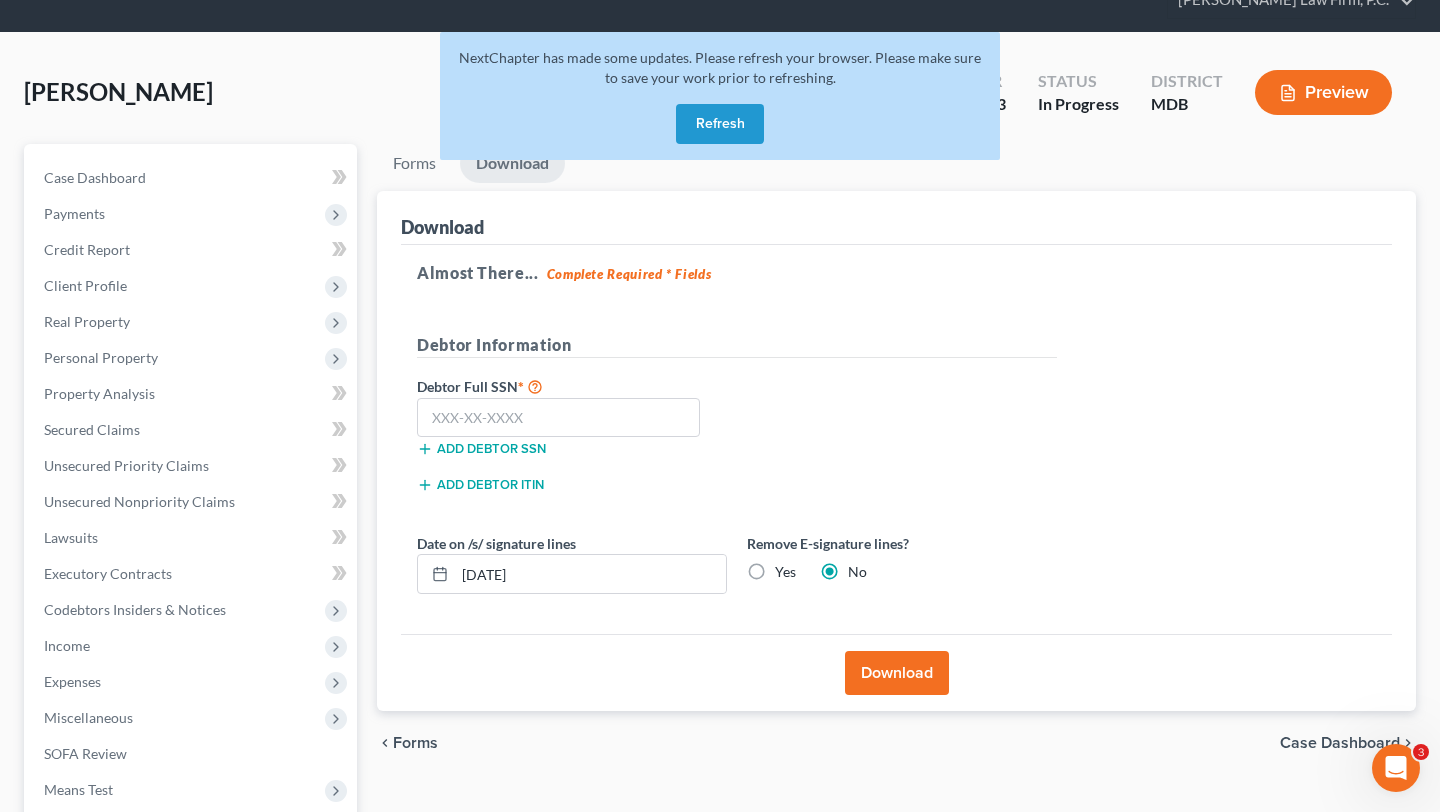 click on "Refresh" at bounding box center (720, 124) 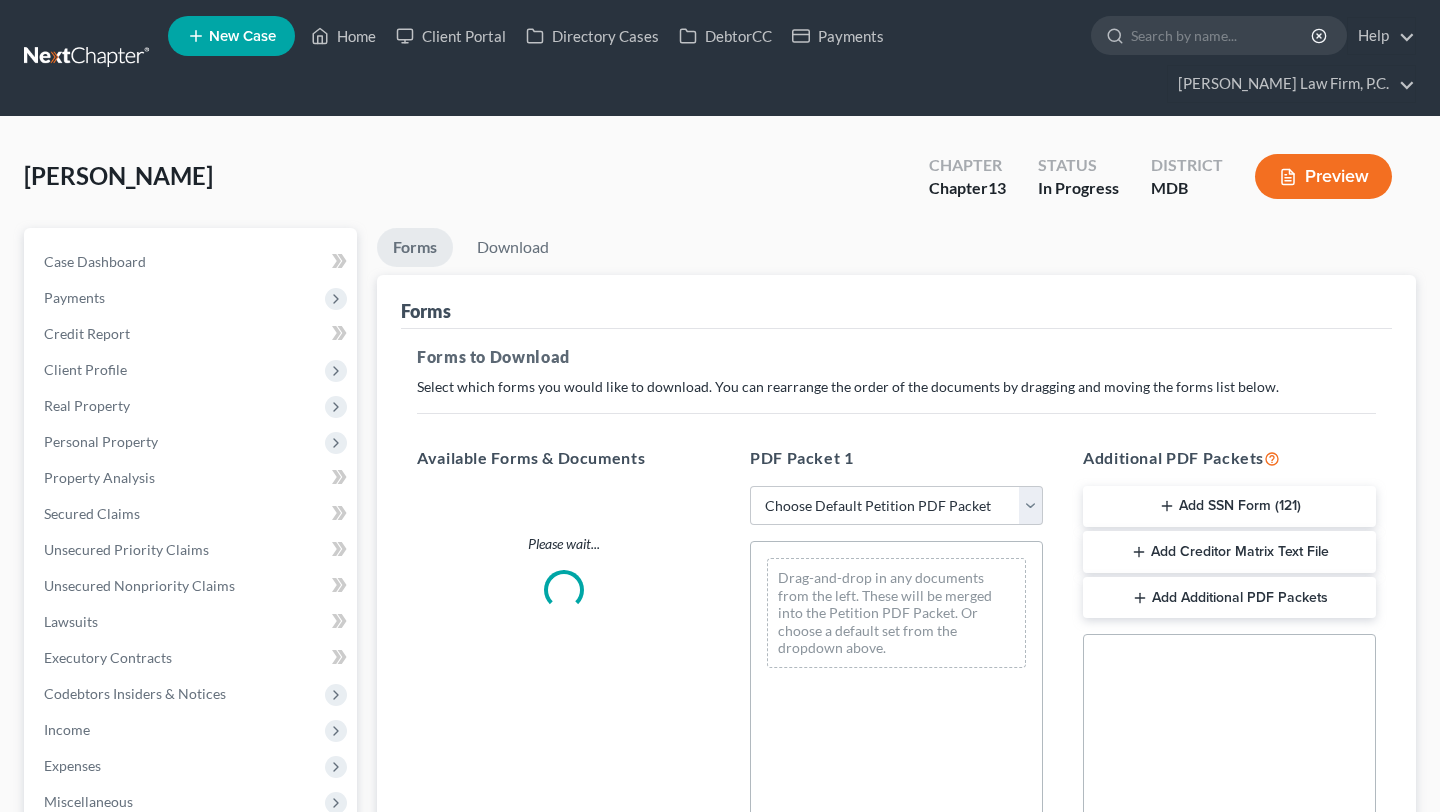 scroll, scrollTop: 84, scrollLeft: 0, axis: vertical 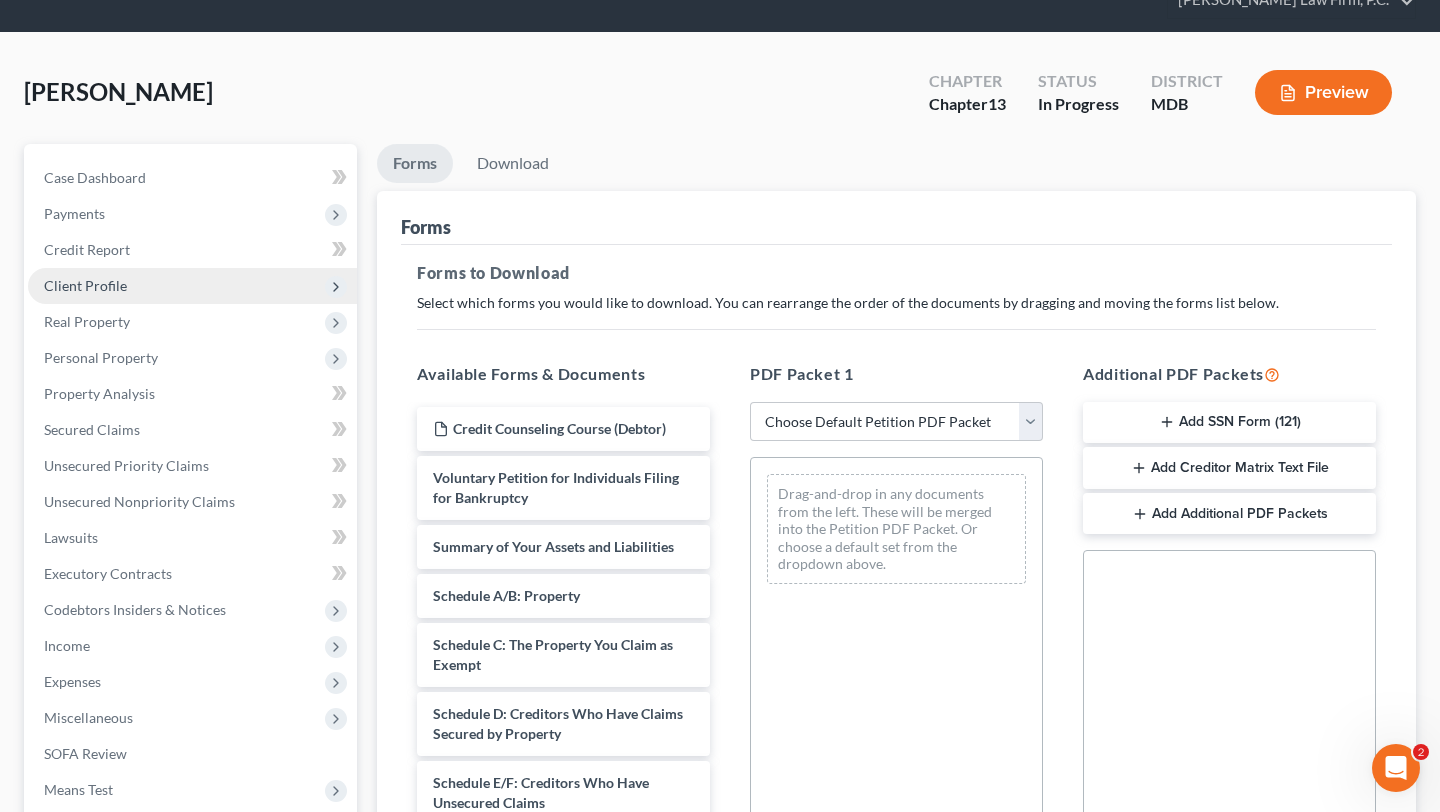 click on "Client Profile" at bounding box center (192, 286) 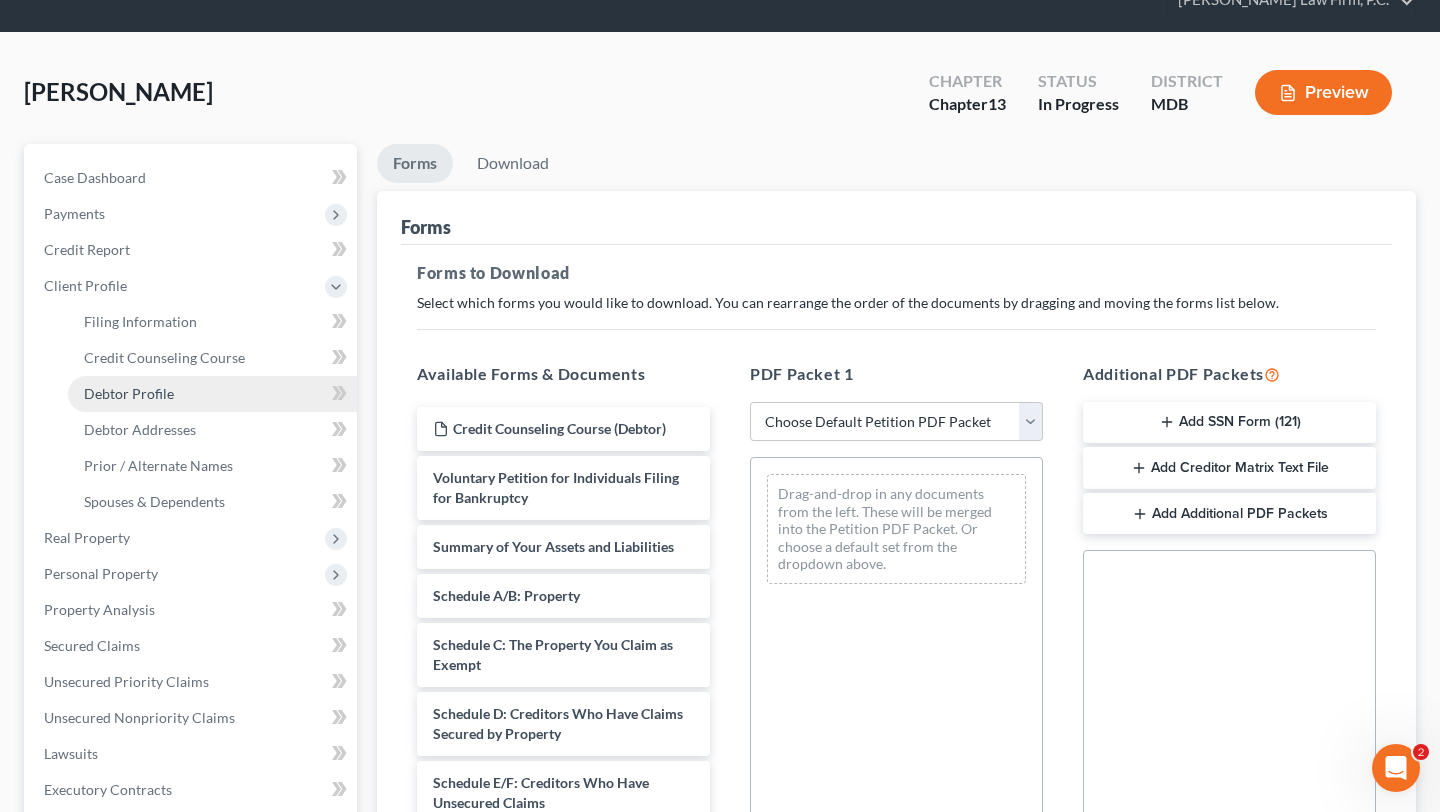 click on "Debtor Profile" at bounding box center [129, 393] 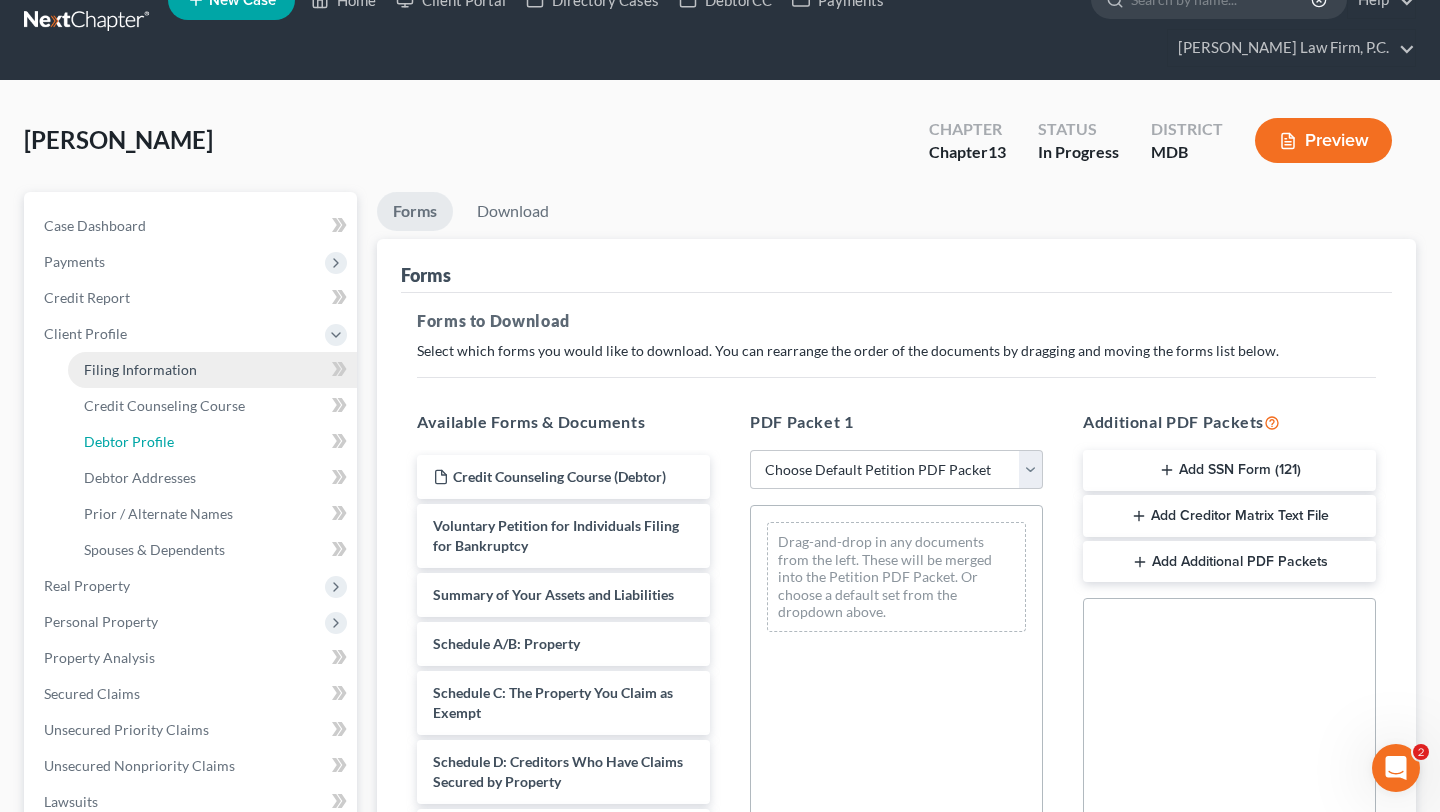 select on "0" 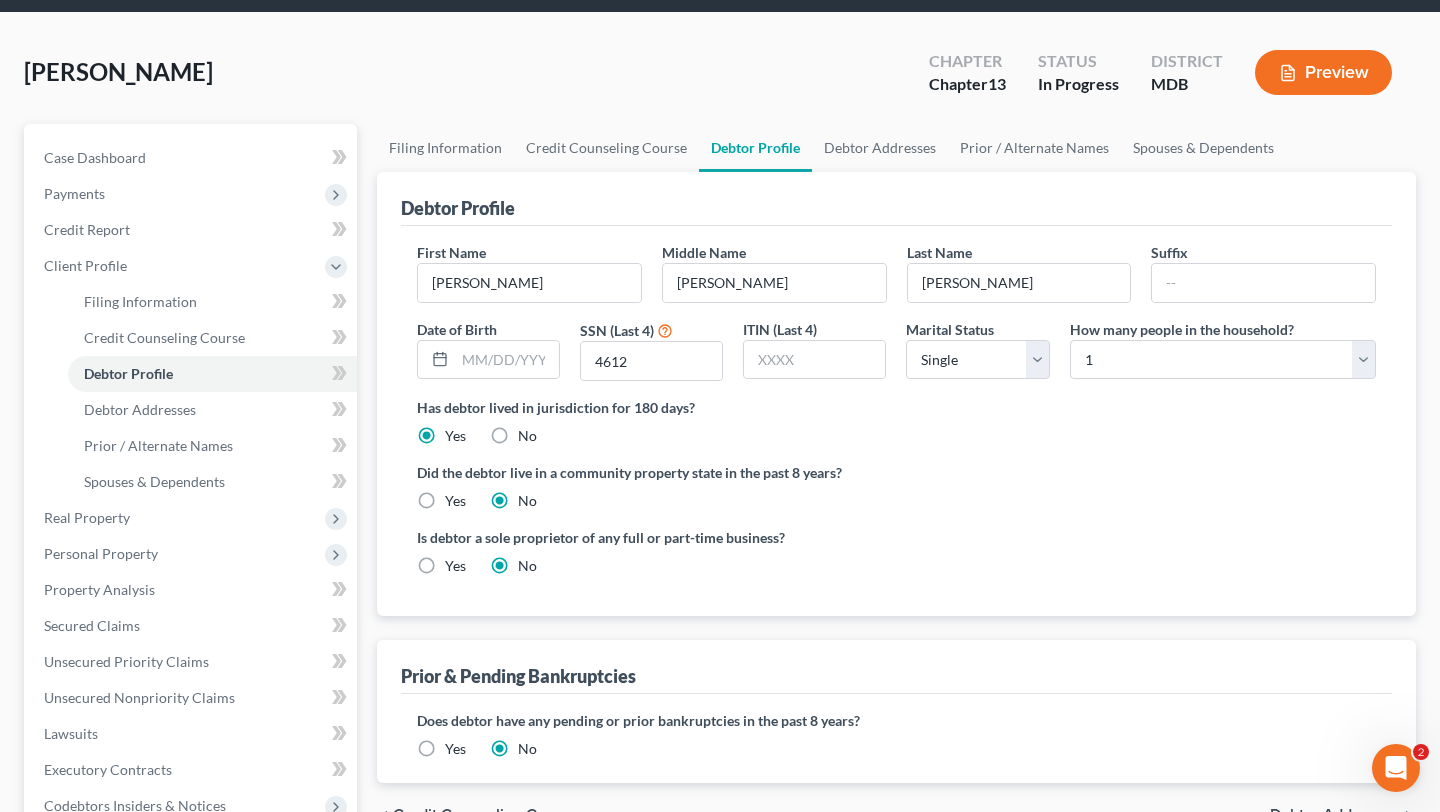 scroll, scrollTop: 112, scrollLeft: 0, axis: vertical 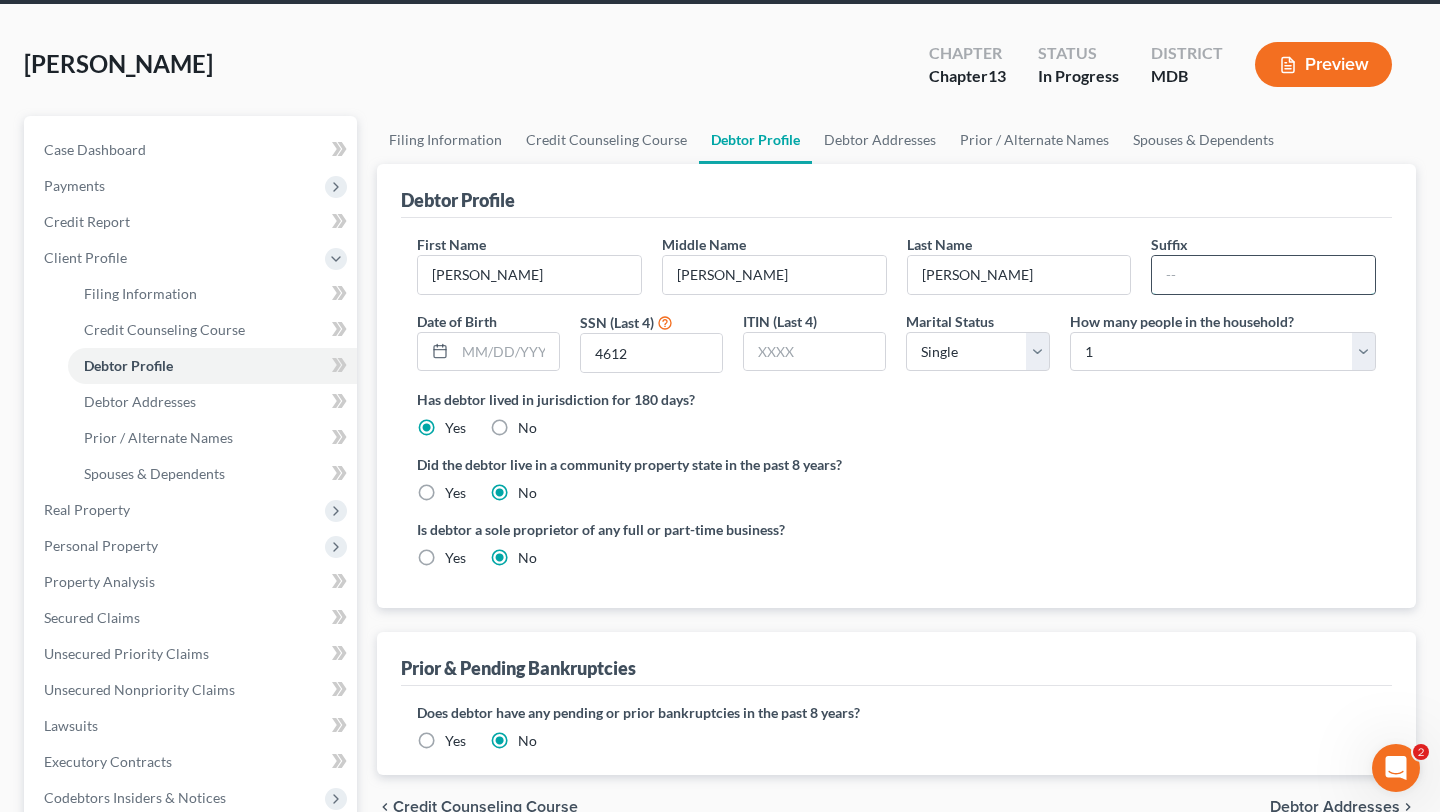 click at bounding box center (1263, 275) 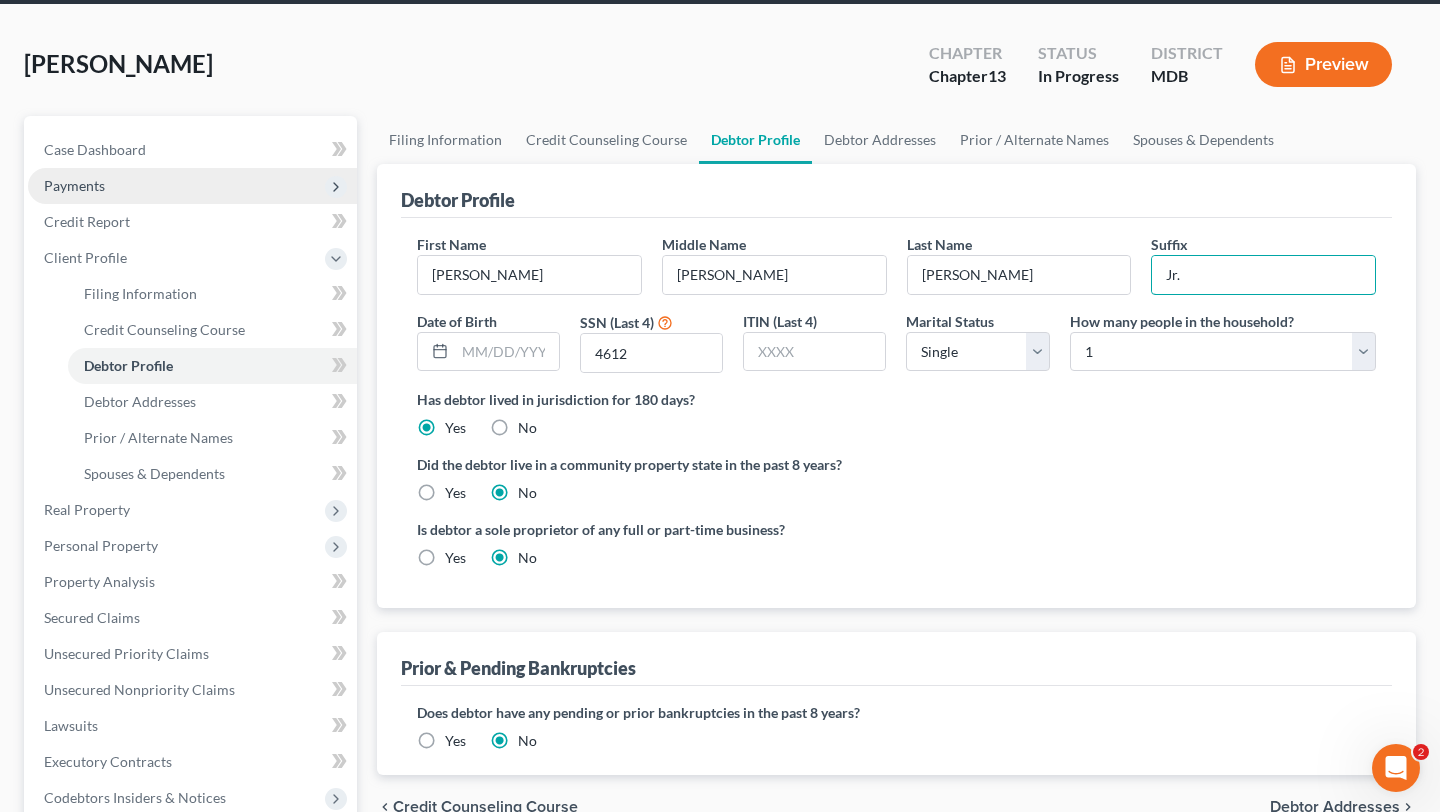 type on "Jr." 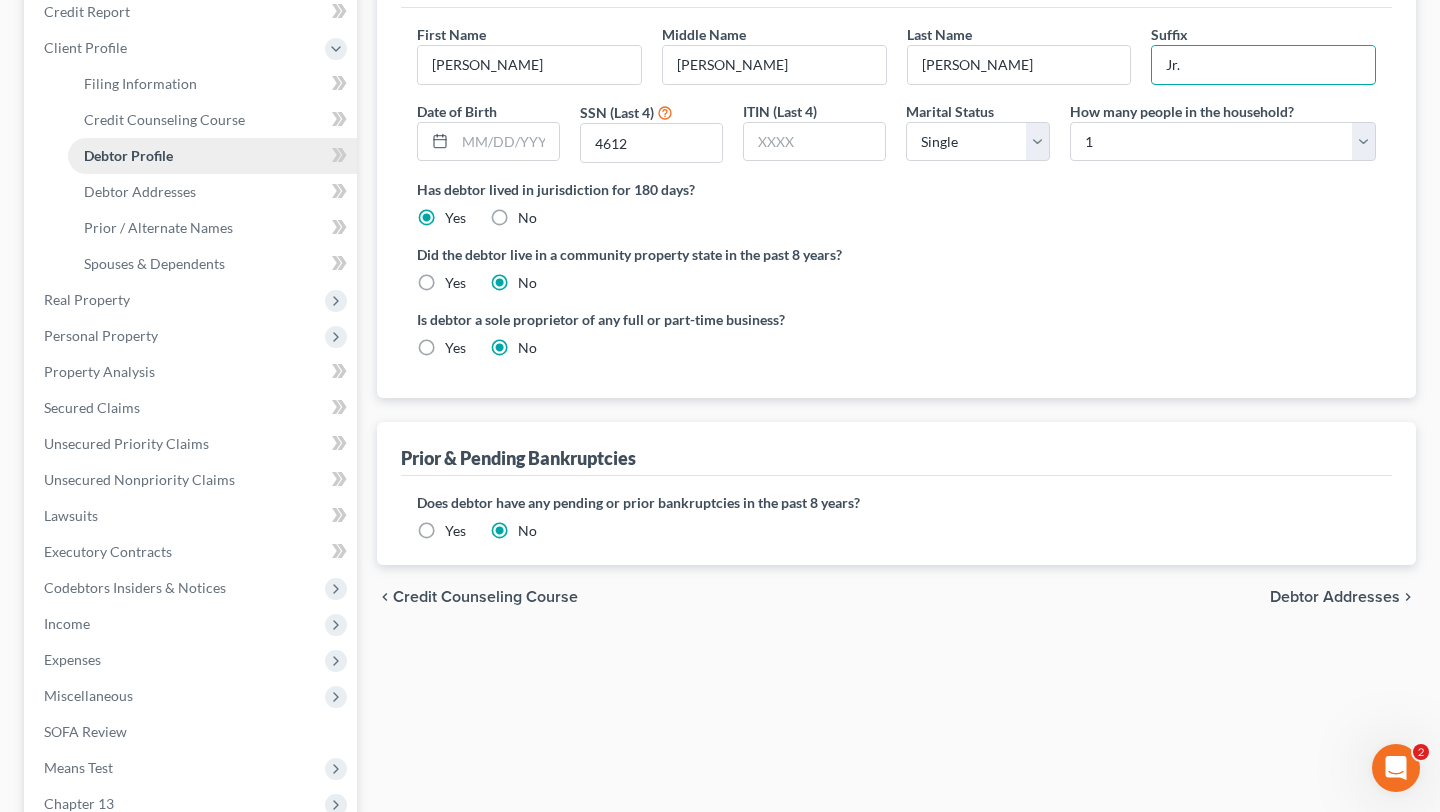 scroll, scrollTop: 172, scrollLeft: 0, axis: vertical 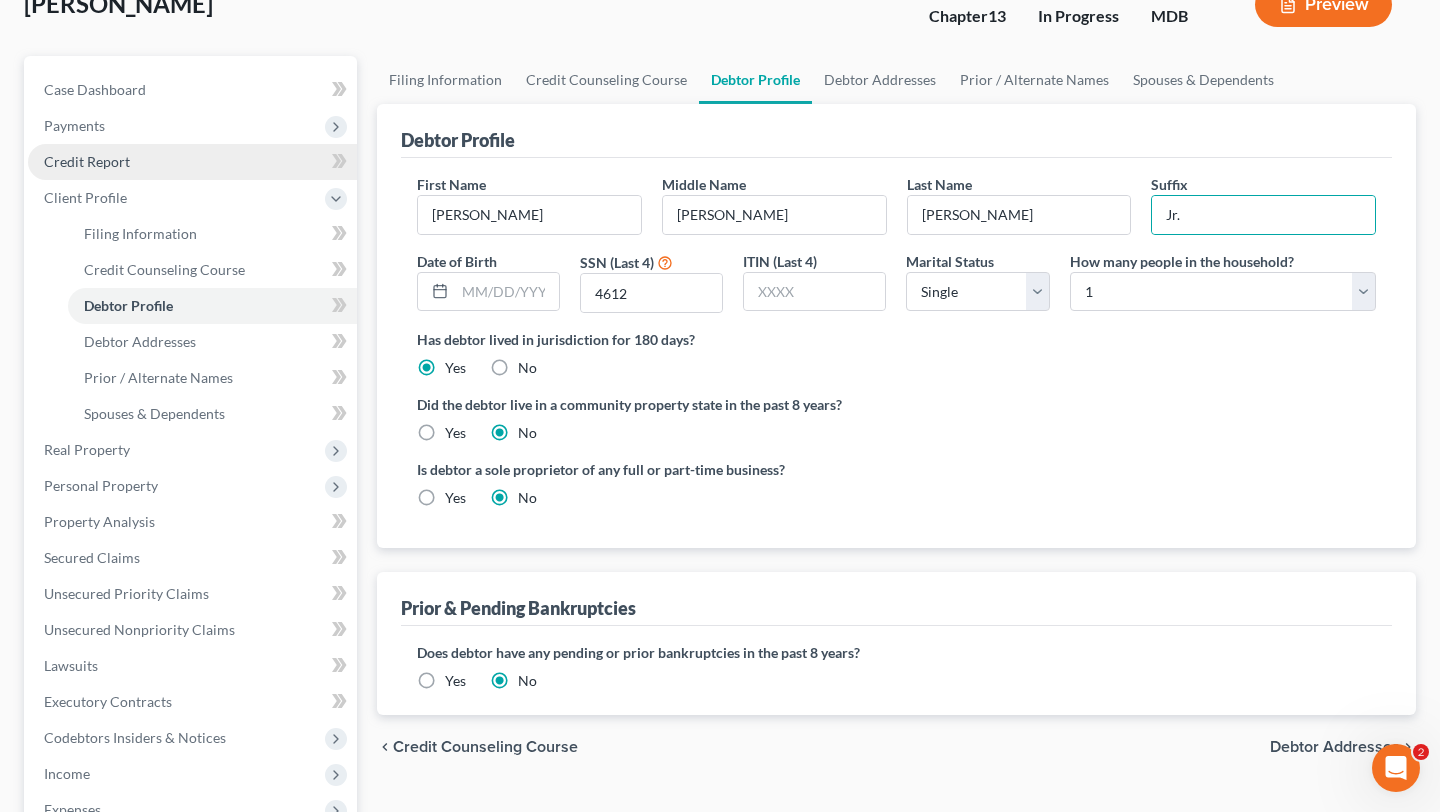 click on "Credit Report" at bounding box center [192, 162] 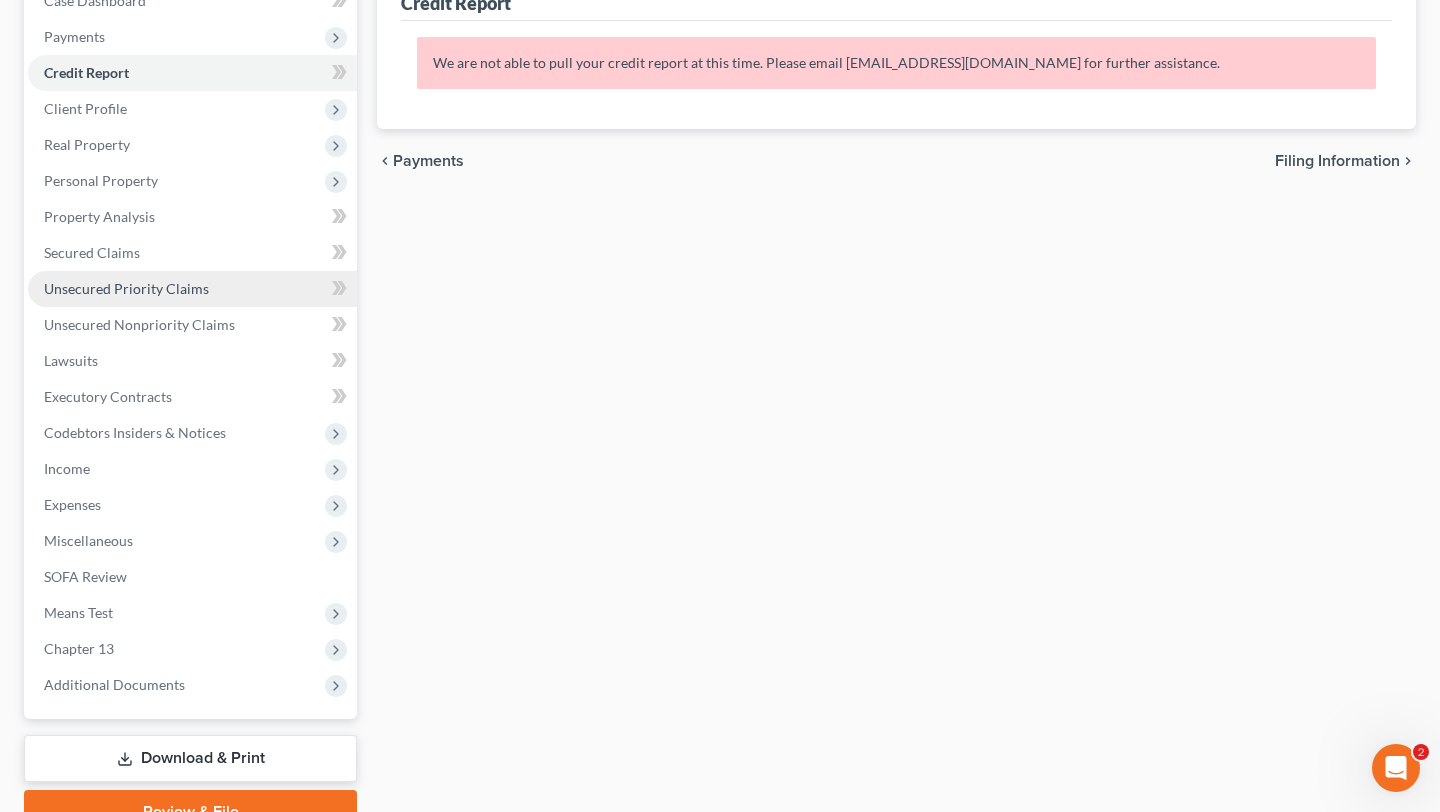 scroll, scrollTop: 295, scrollLeft: 0, axis: vertical 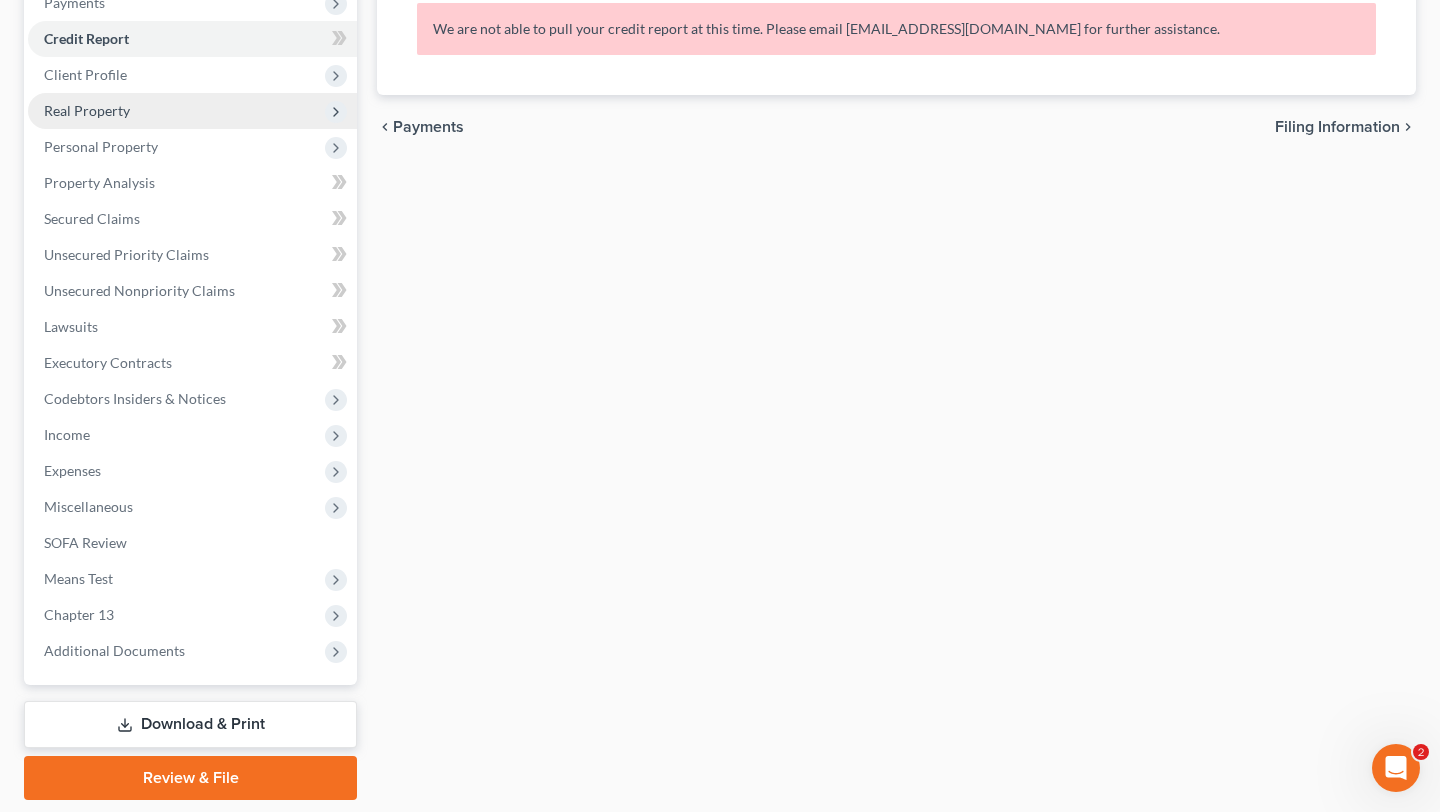 click on "Real Property" at bounding box center [192, 111] 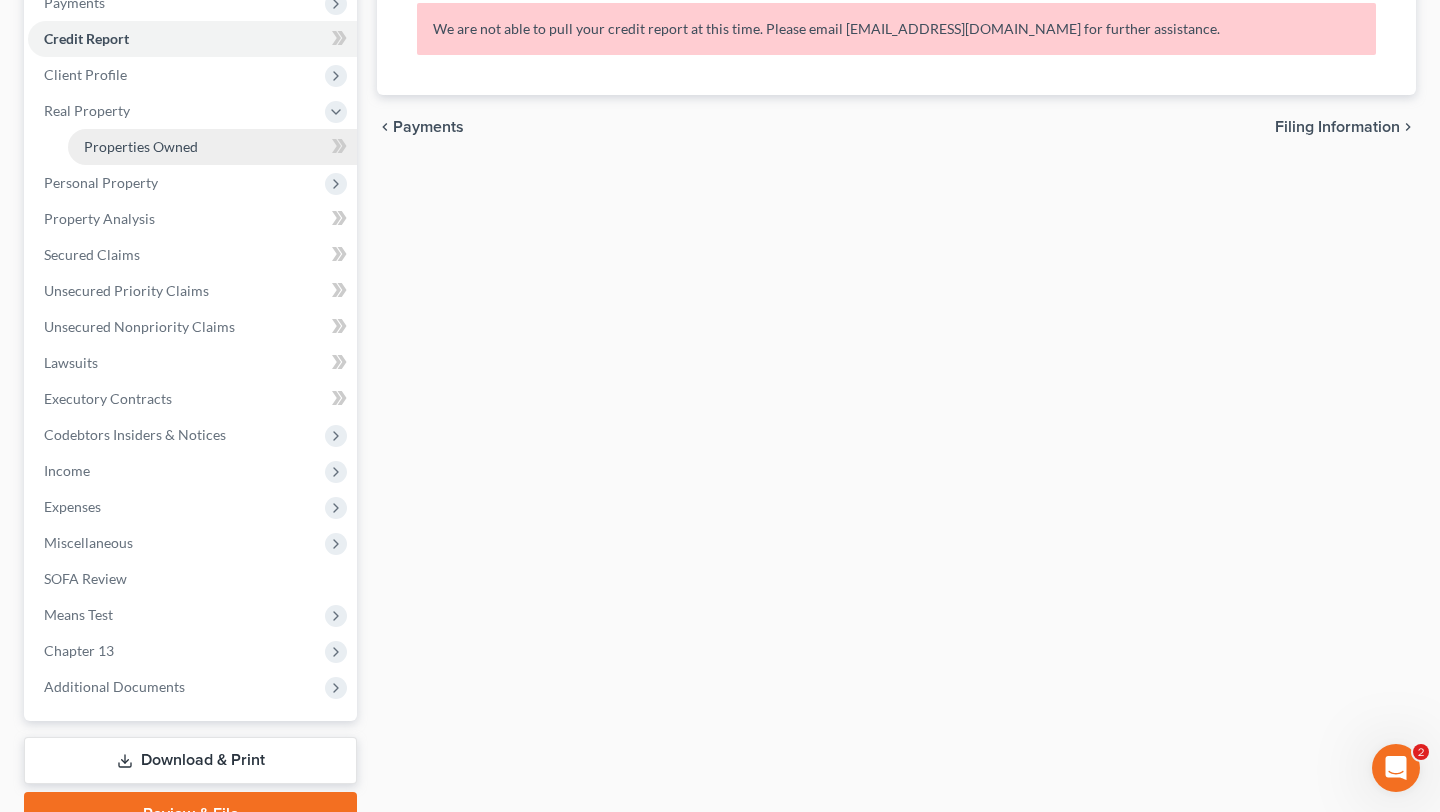 click on "Properties Owned" at bounding box center [141, 146] 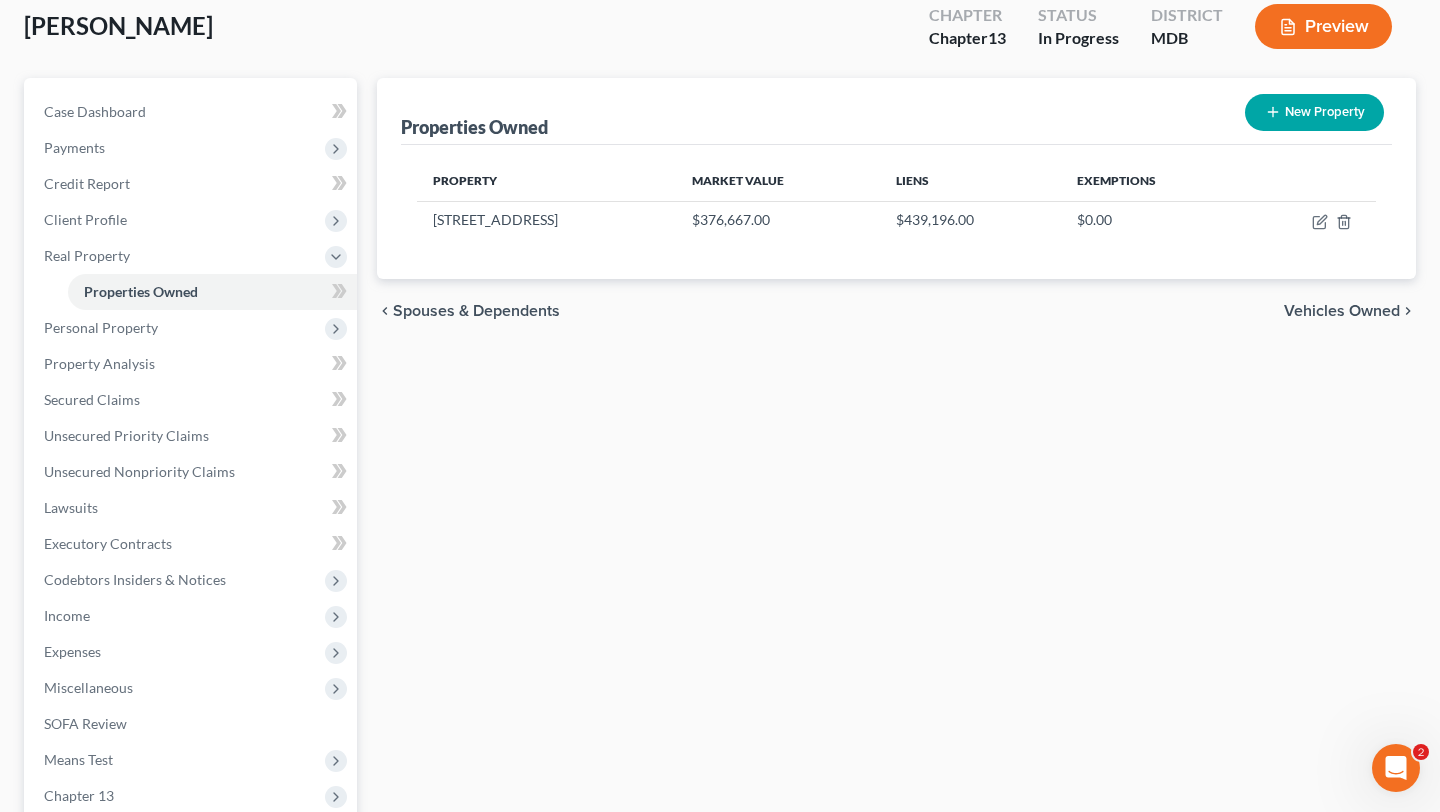 scroll, scrollTop: 0, scrollLeft: 0, axis: both 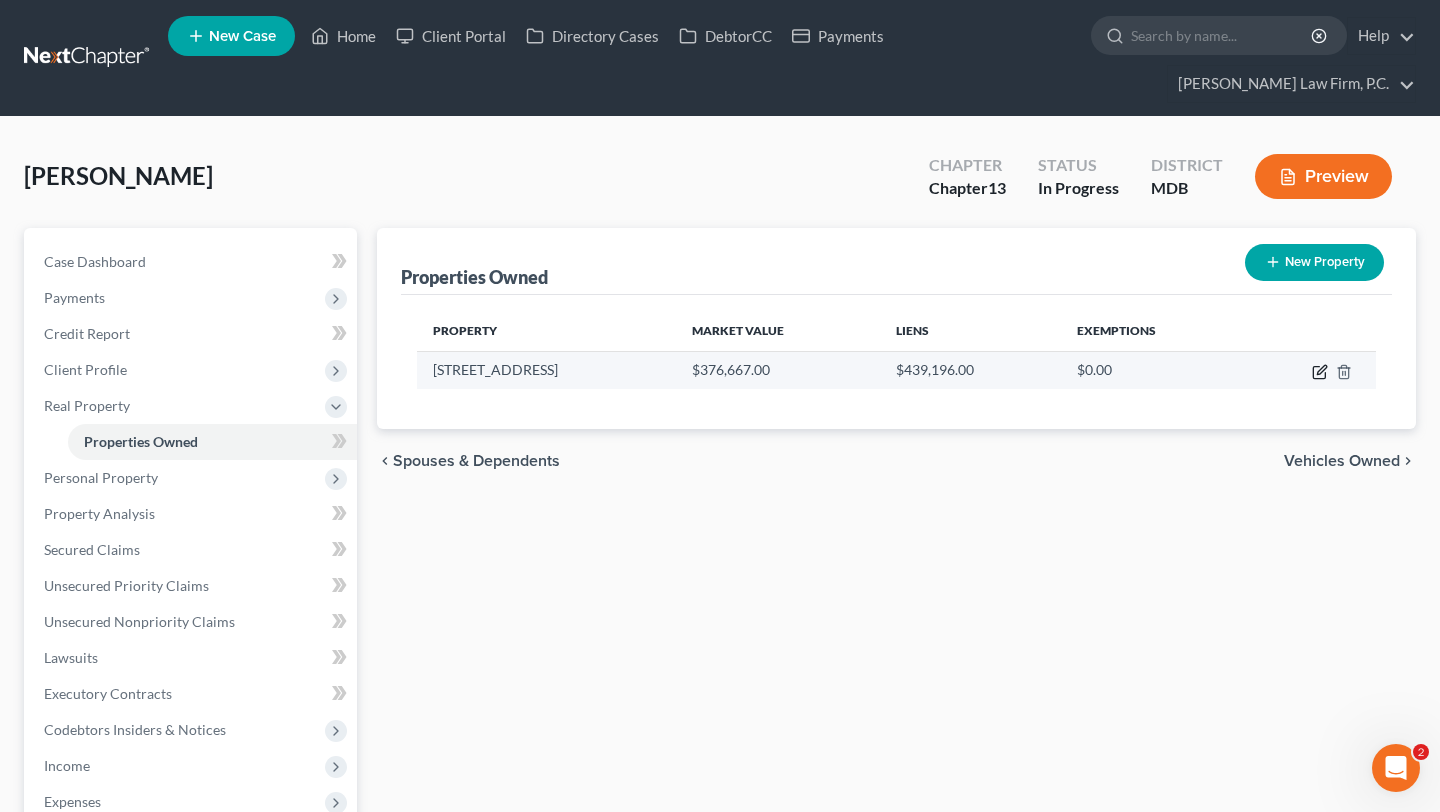 click 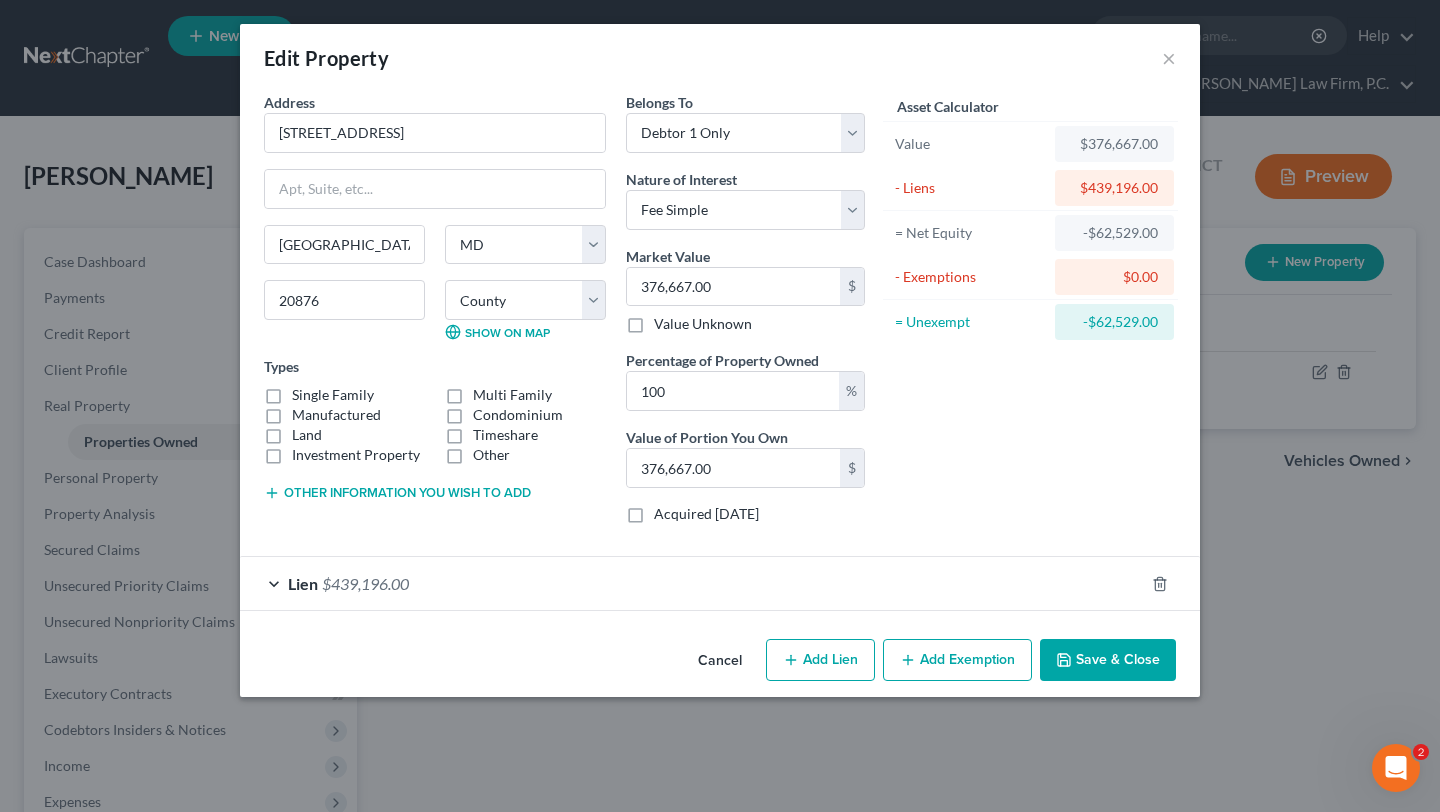 click on "Single Family" at bounding box center [333, 395] 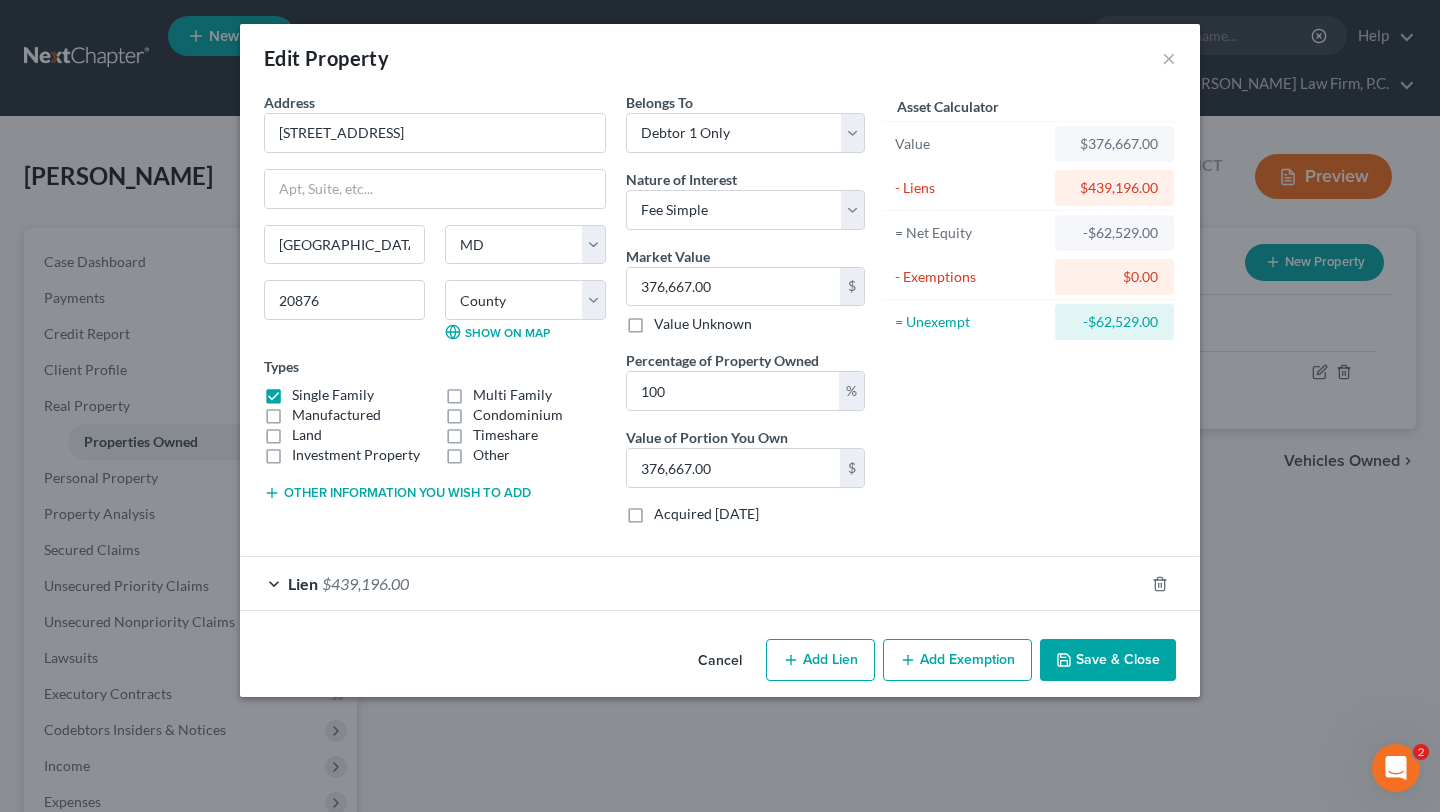 click on "Other information you wish to add" at bounding box center (397, 493) 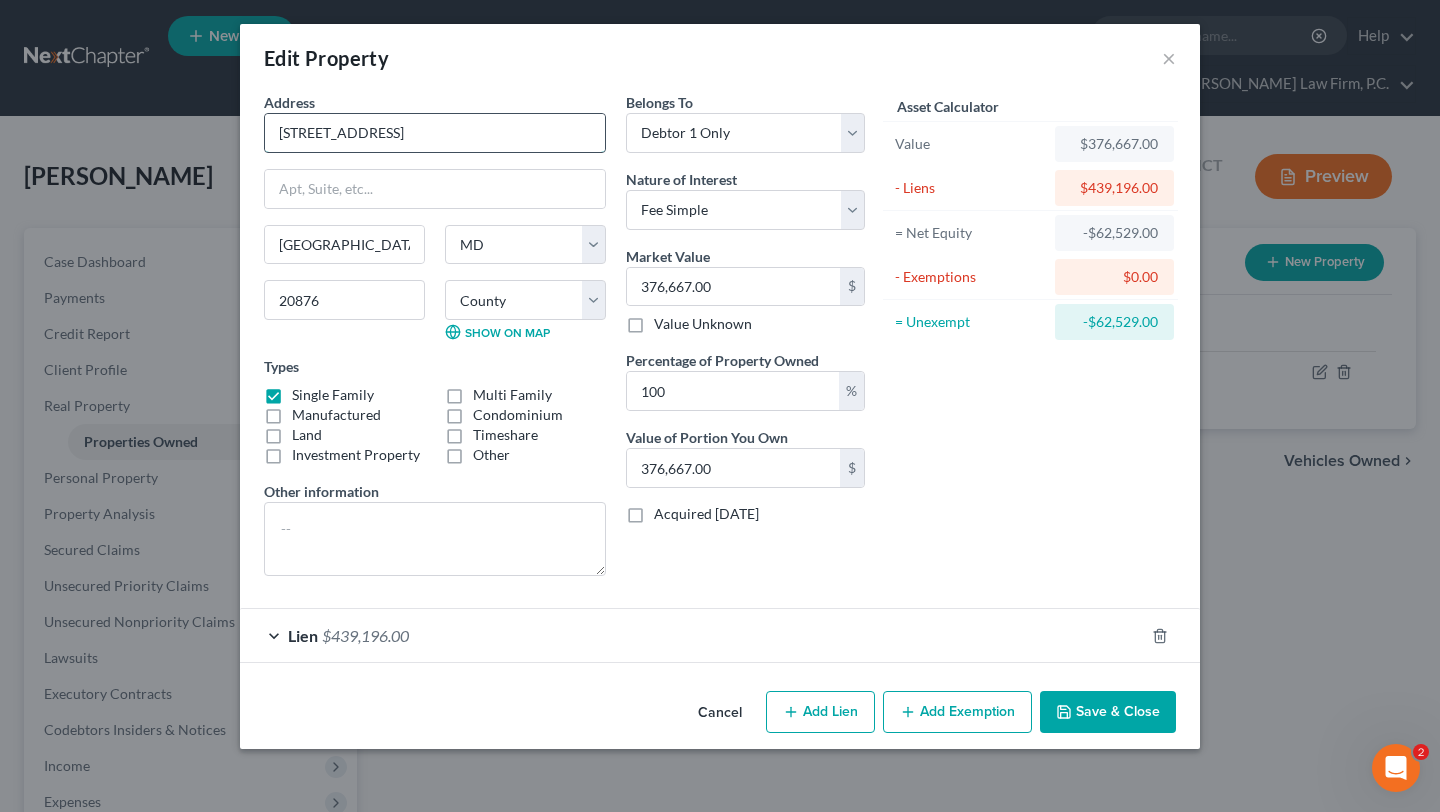 click on "[STREET_ADDRESS]" at bounding box center [435, 133] 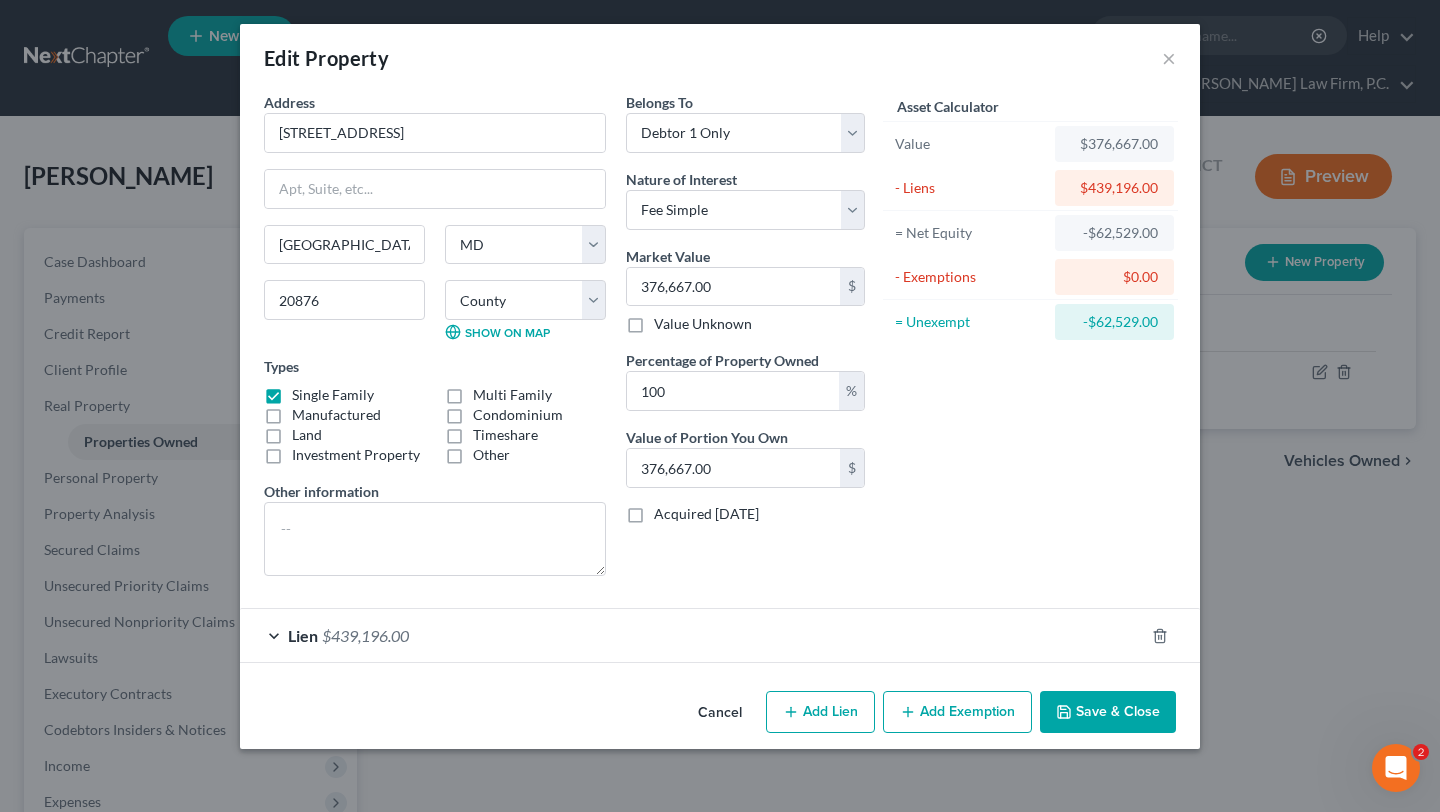 drag, startPoint x: 435, startPoint y: 179, endPoint x: 1112, endPoint y: 2, distance: 699.7557 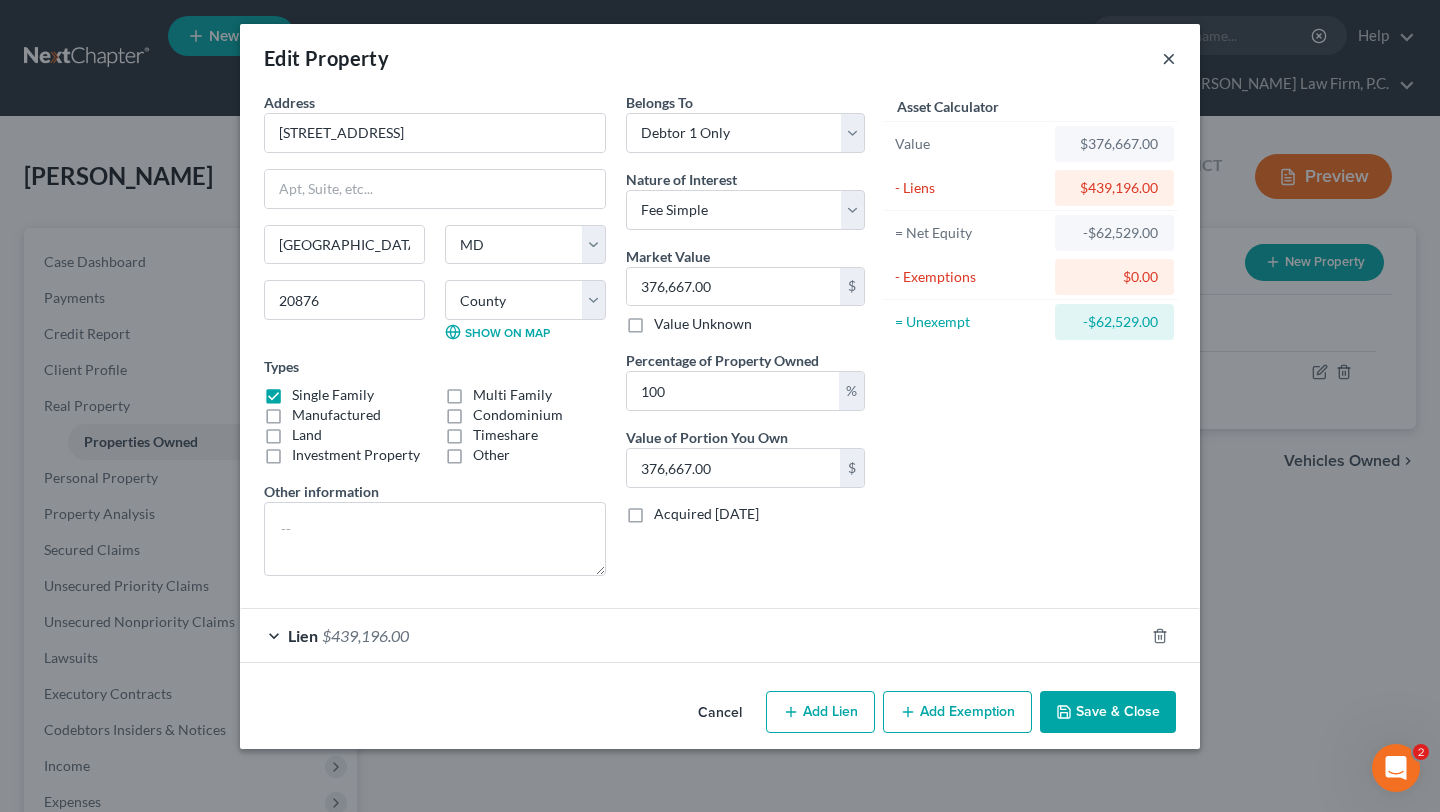 click on "×" at bounding box center (1169, 58) 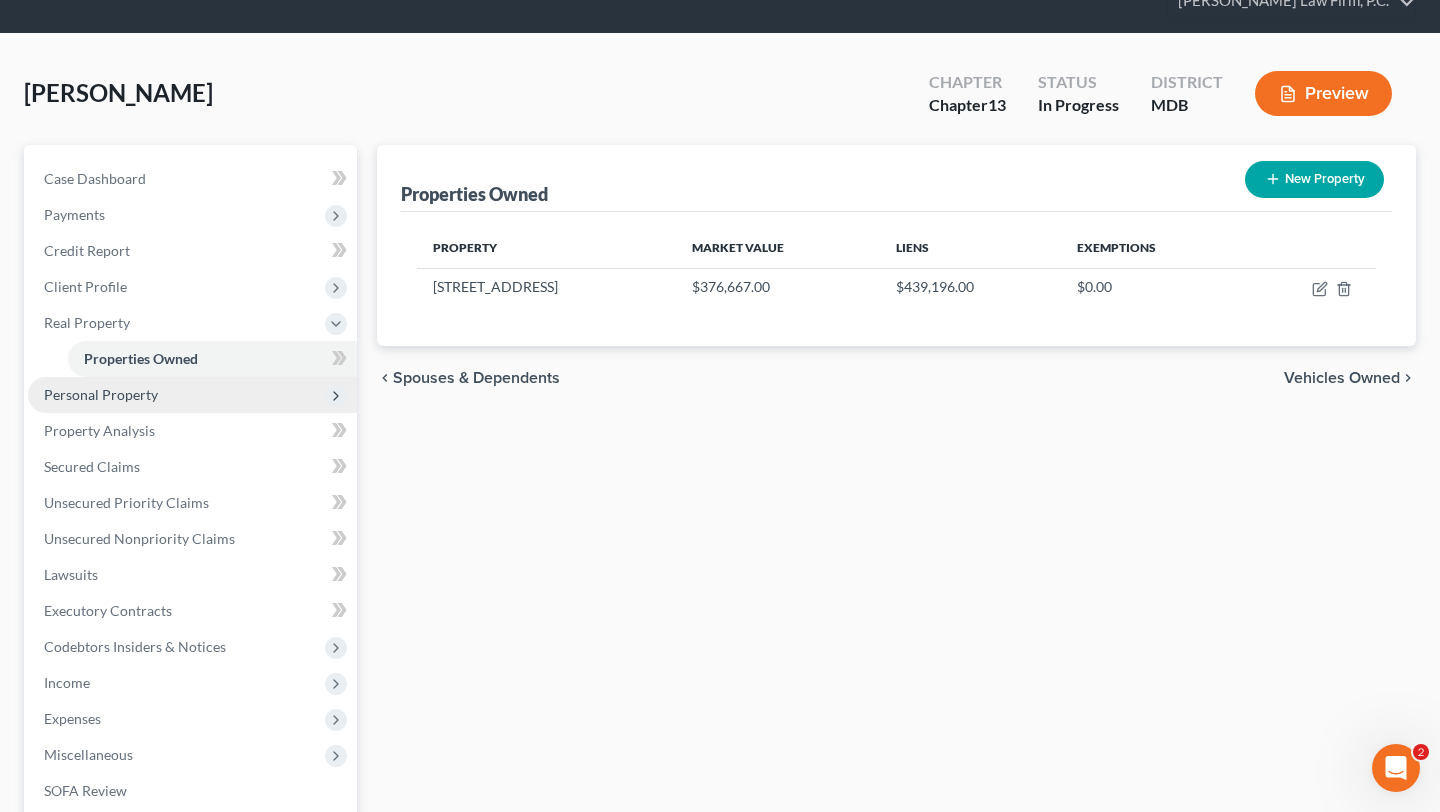 scroll, scrollTop: 107, scrollLeft: 0, axis: vertical 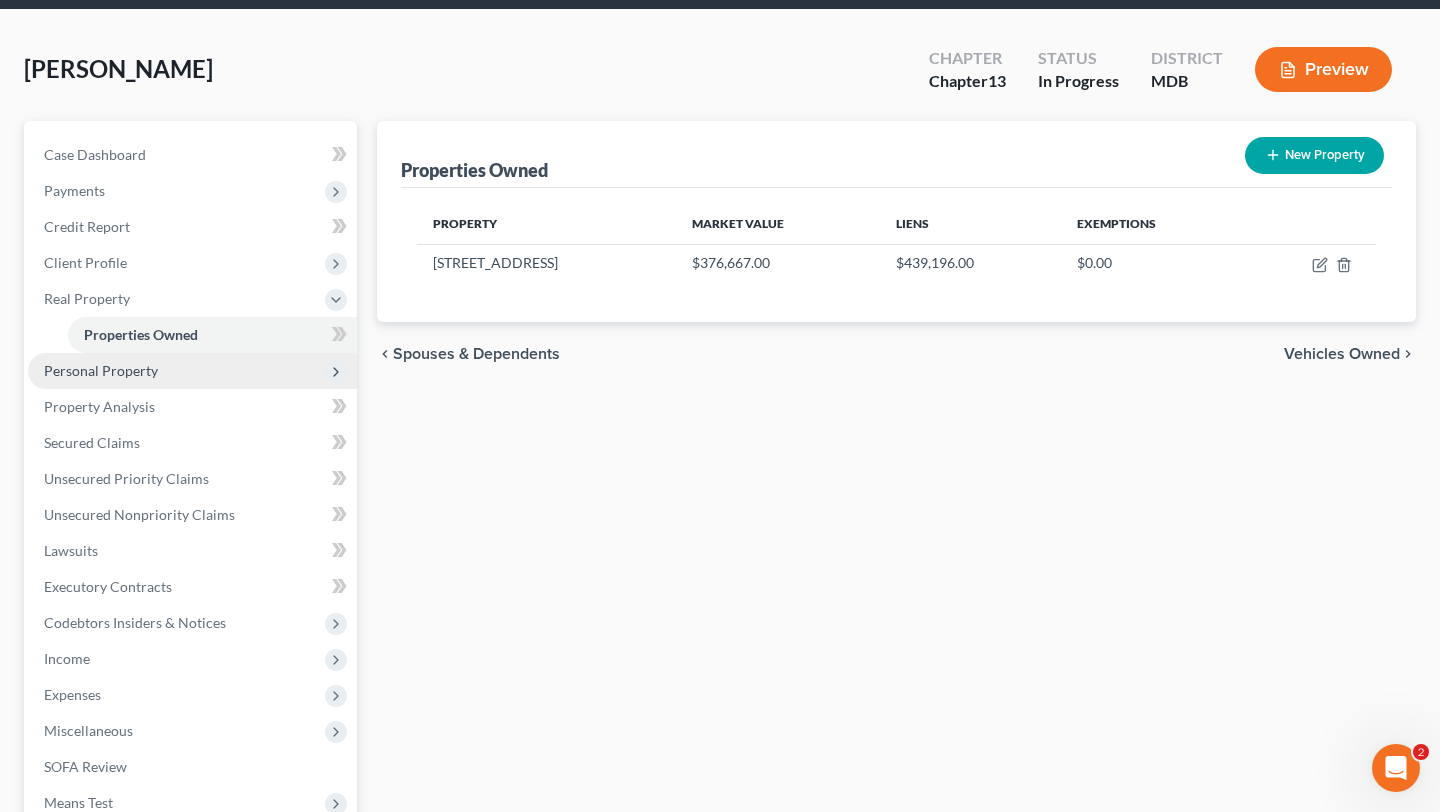 click on "Personal Property" at bounding box center (192, 371) 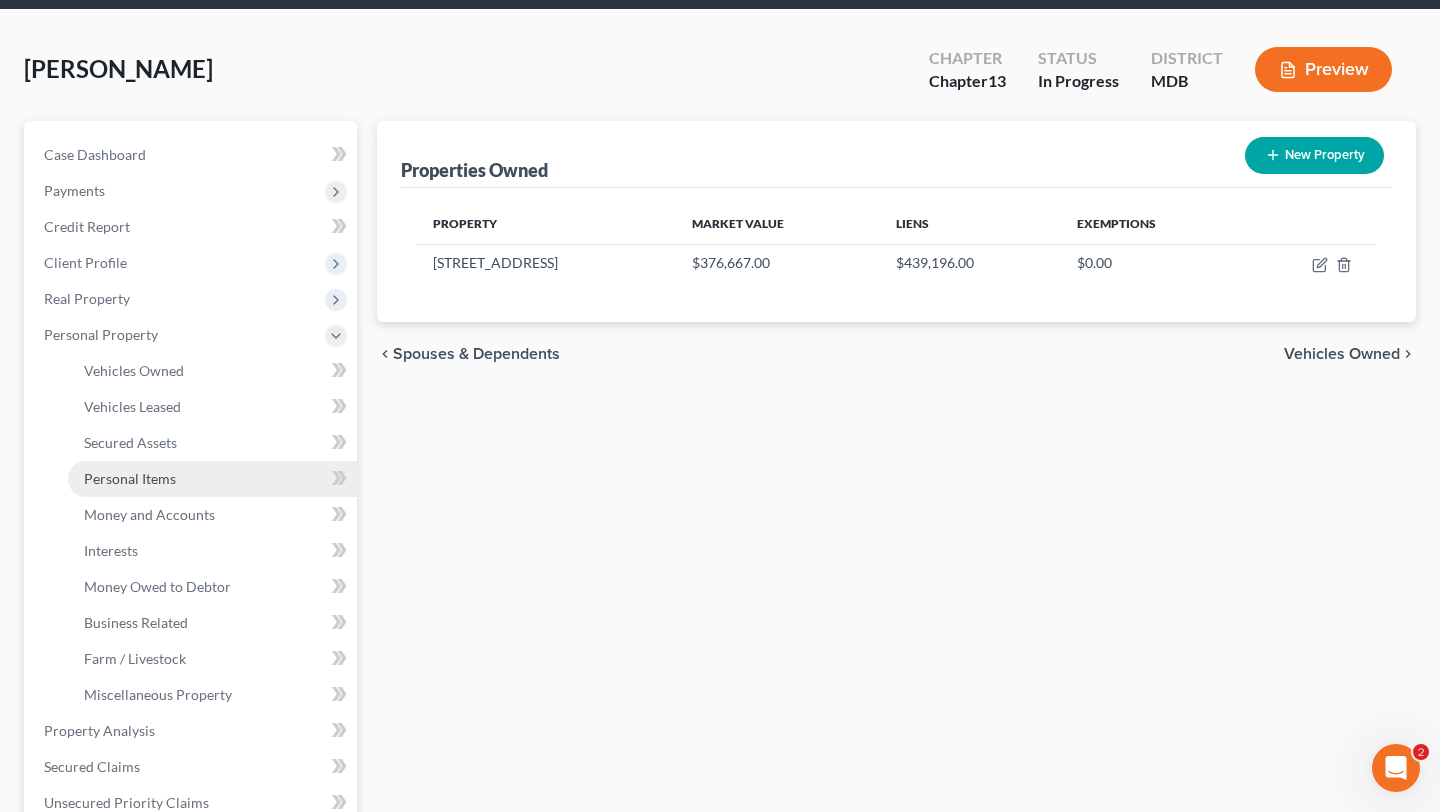 click on "Personal Items" at bounding box center [130, 478] 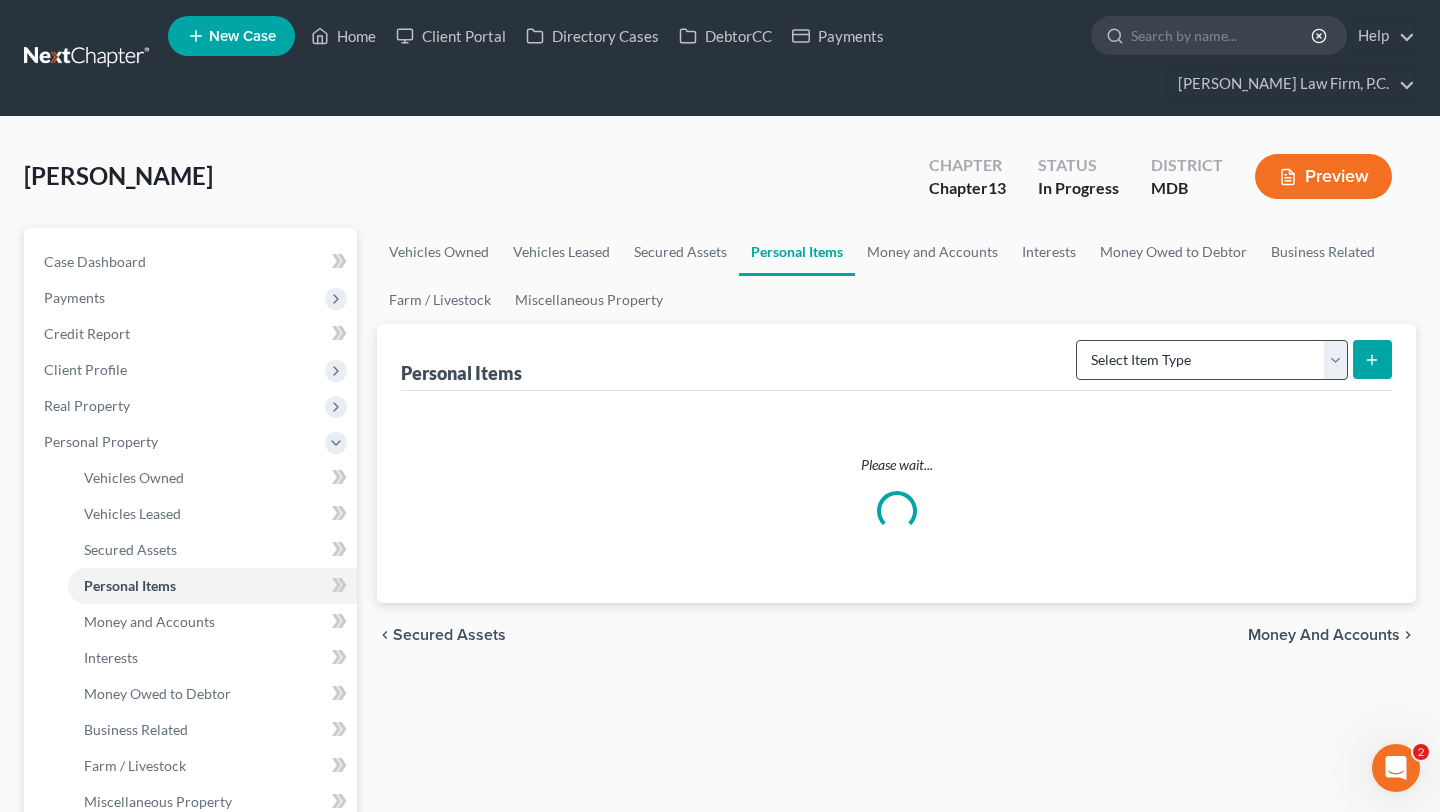scroll, scrollTop: 0, scrollLeft: 0, axis: both 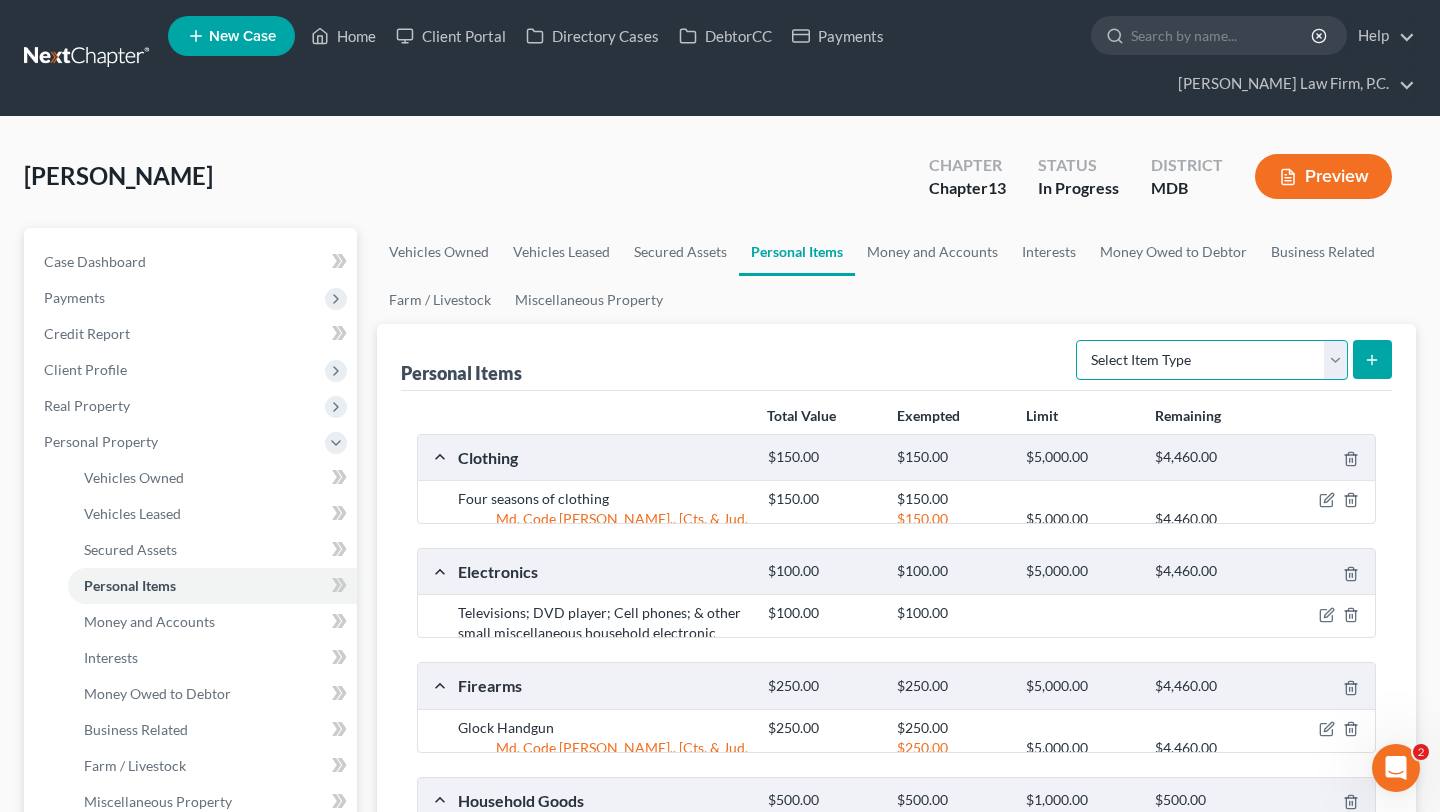 click on "Select Item Type Clothing (A/B: 11) Collectibles Of Value (A/B: 8) Electronics (A/B: 7) Firearms (A/B: 10) Household Goods (A/B: 6) Jewelry (A/B: 12) Other (A/B: 14) Pet(s) (A/B: 13) Sports & Hobby Equipment (A/B: 9)" at bounding box center (1212, 360) 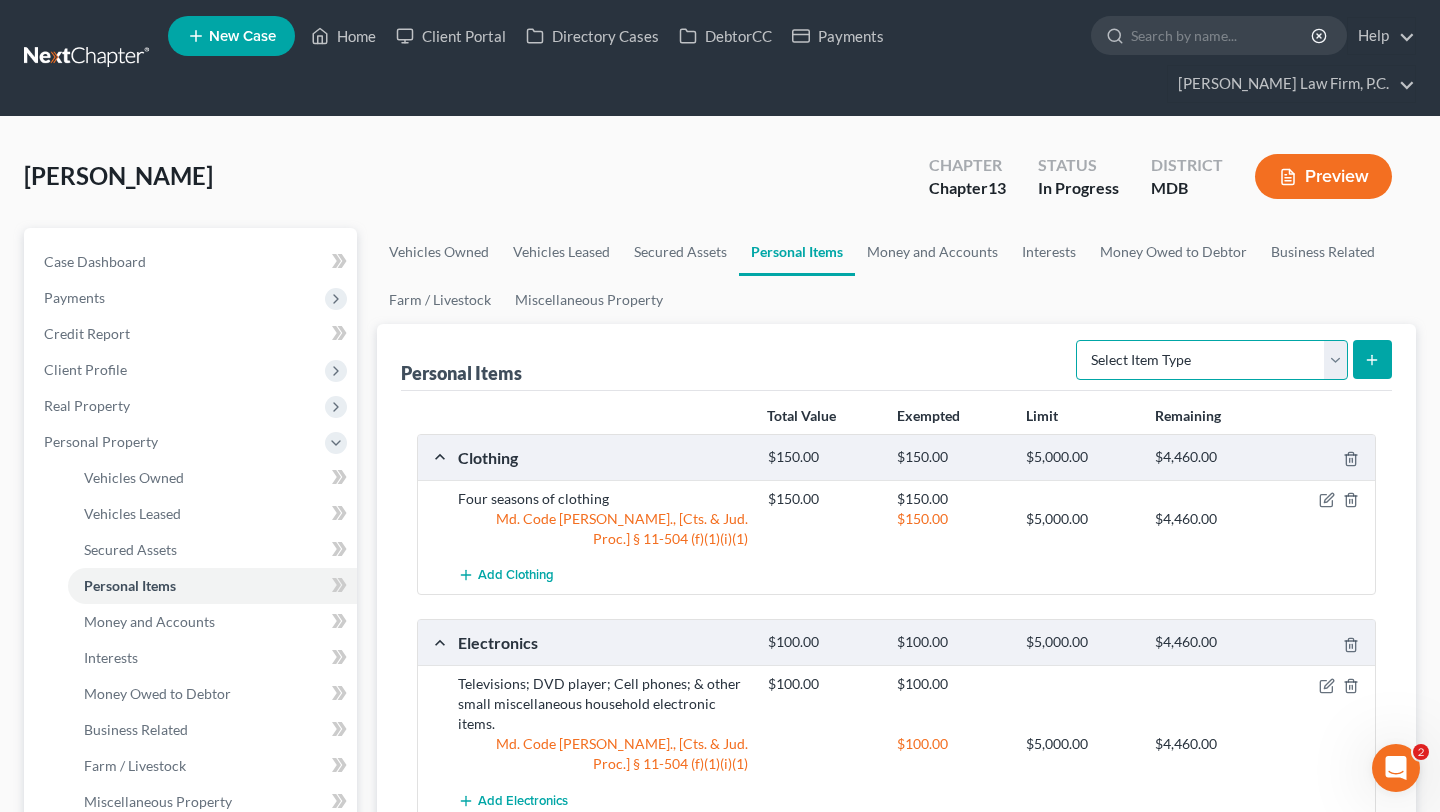 select on "jewelry" 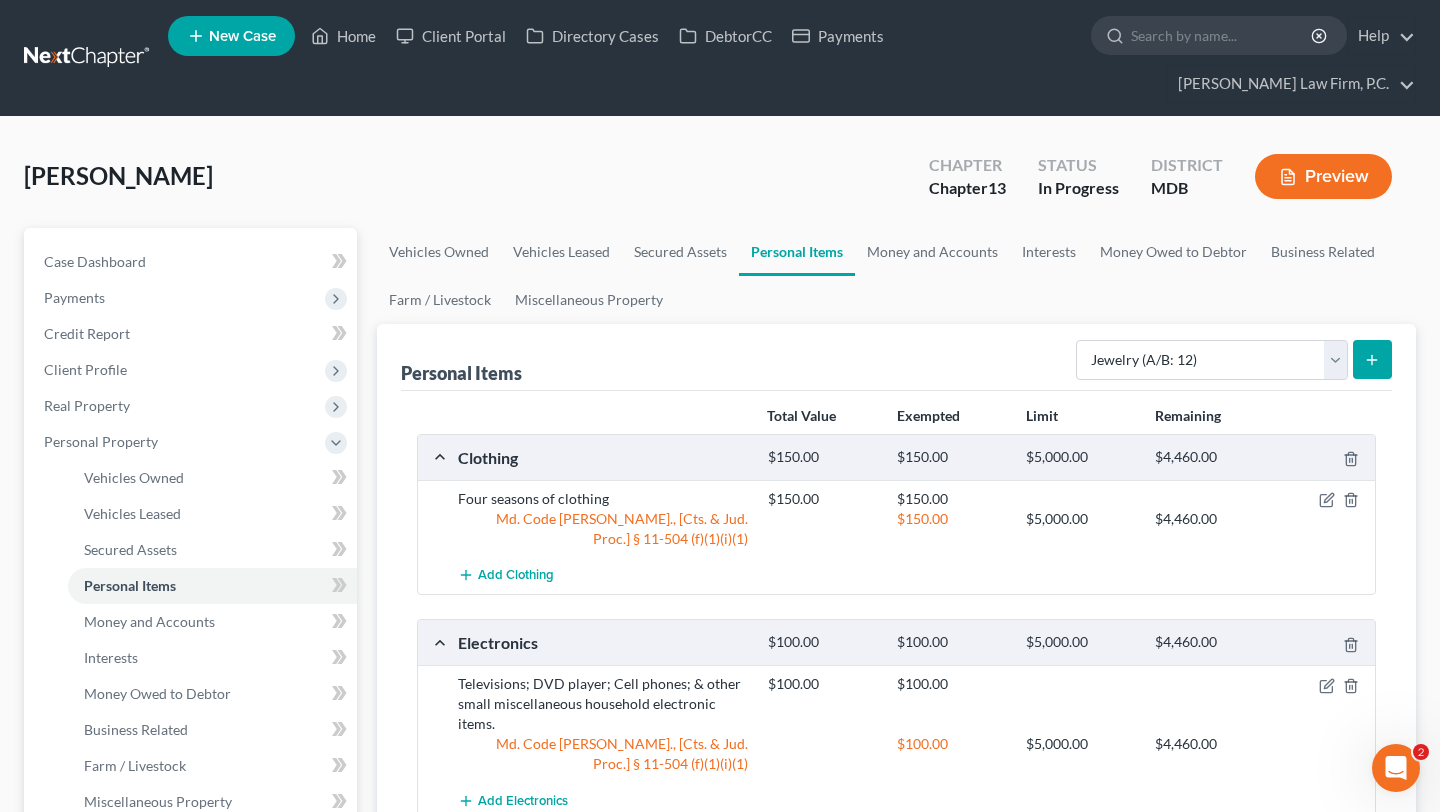 click at bounding box center (1372, 359) 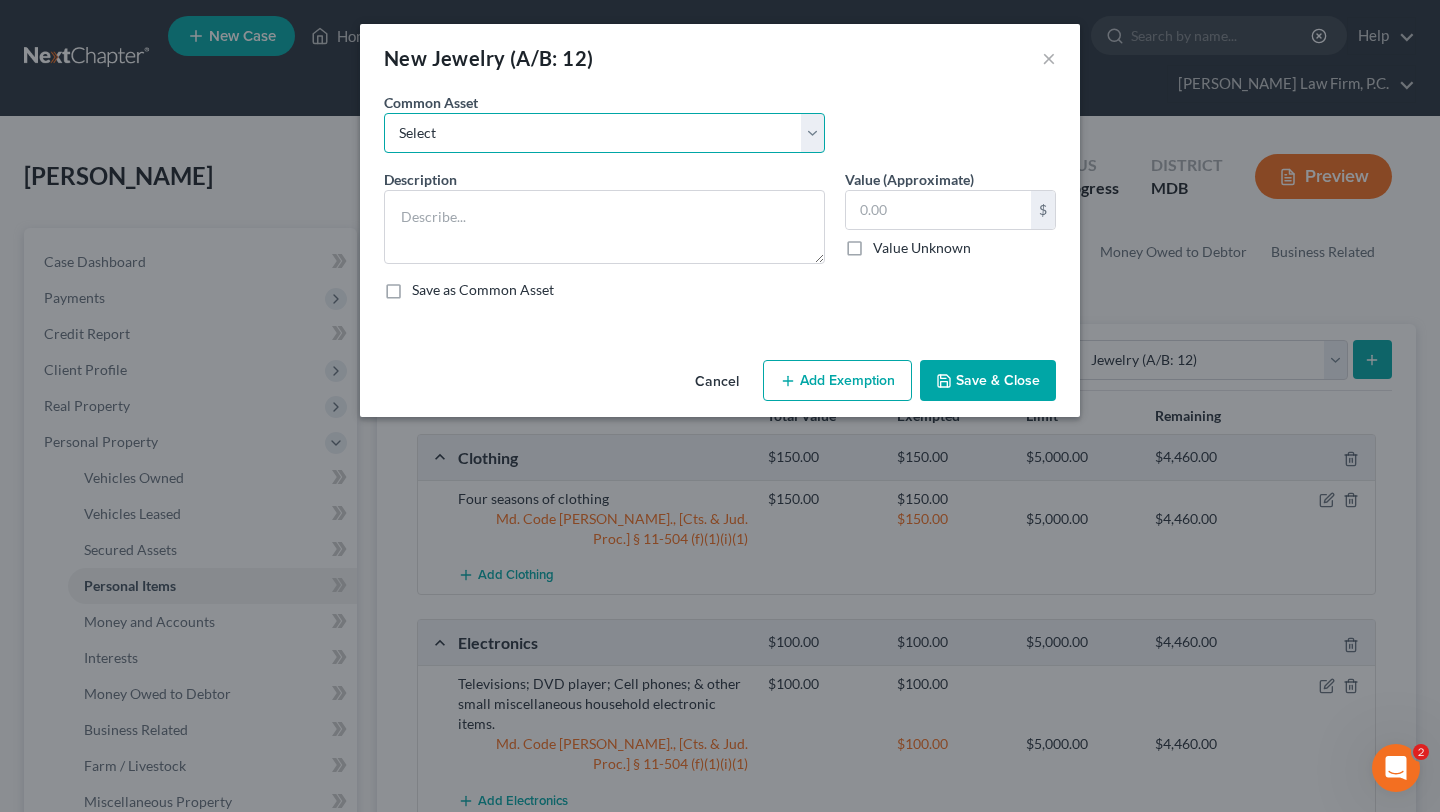 click on "Select Assorted costume jewelry consisting of: rings, necklaces, earrings, bracelets, men's & women's watches - all of no significant monetary value" at bounding box center (604, 133) 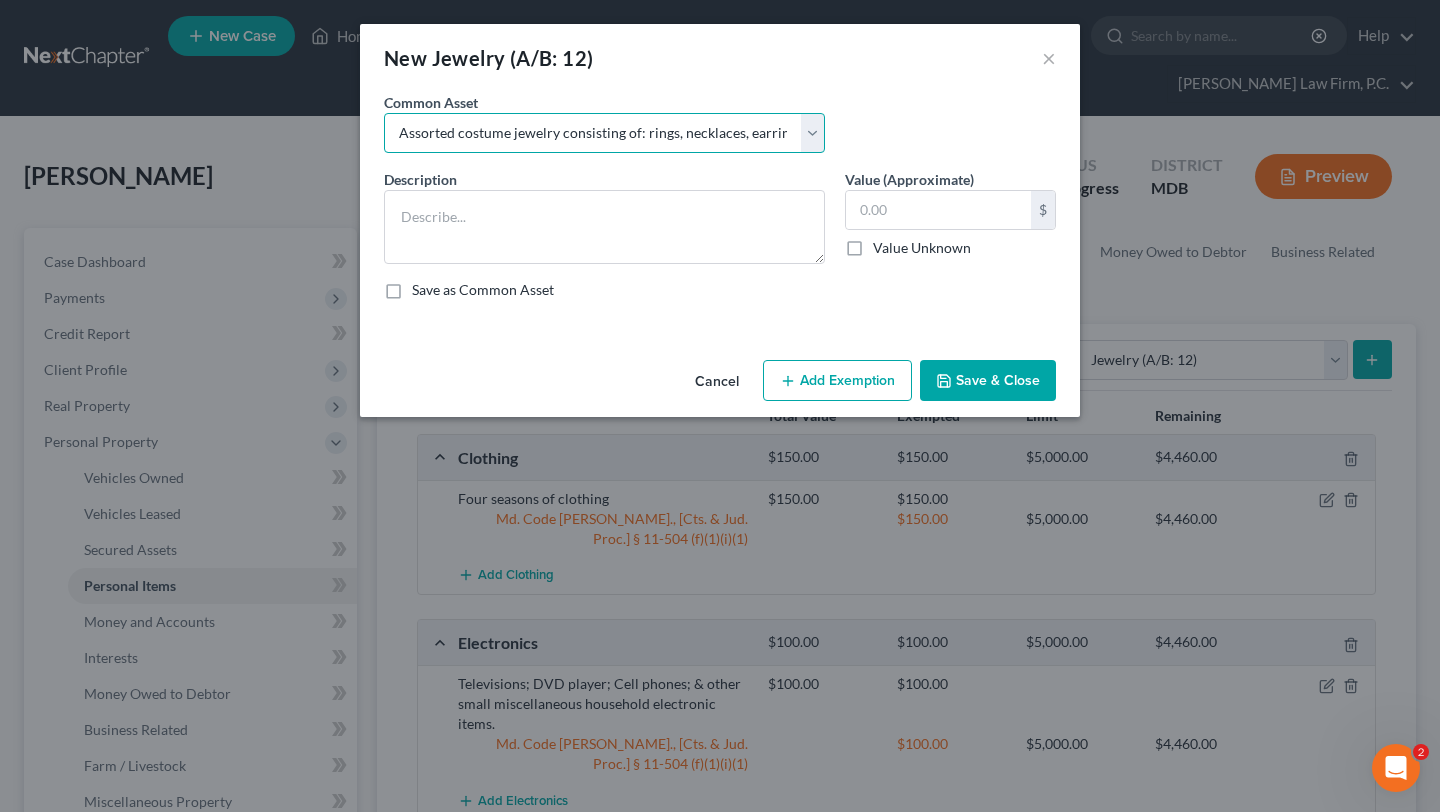 type on "Assorted costume jewelry consisting of: rings, necklaces, earrings, bracelets, men's & women's watches - all of no significant monetary value" 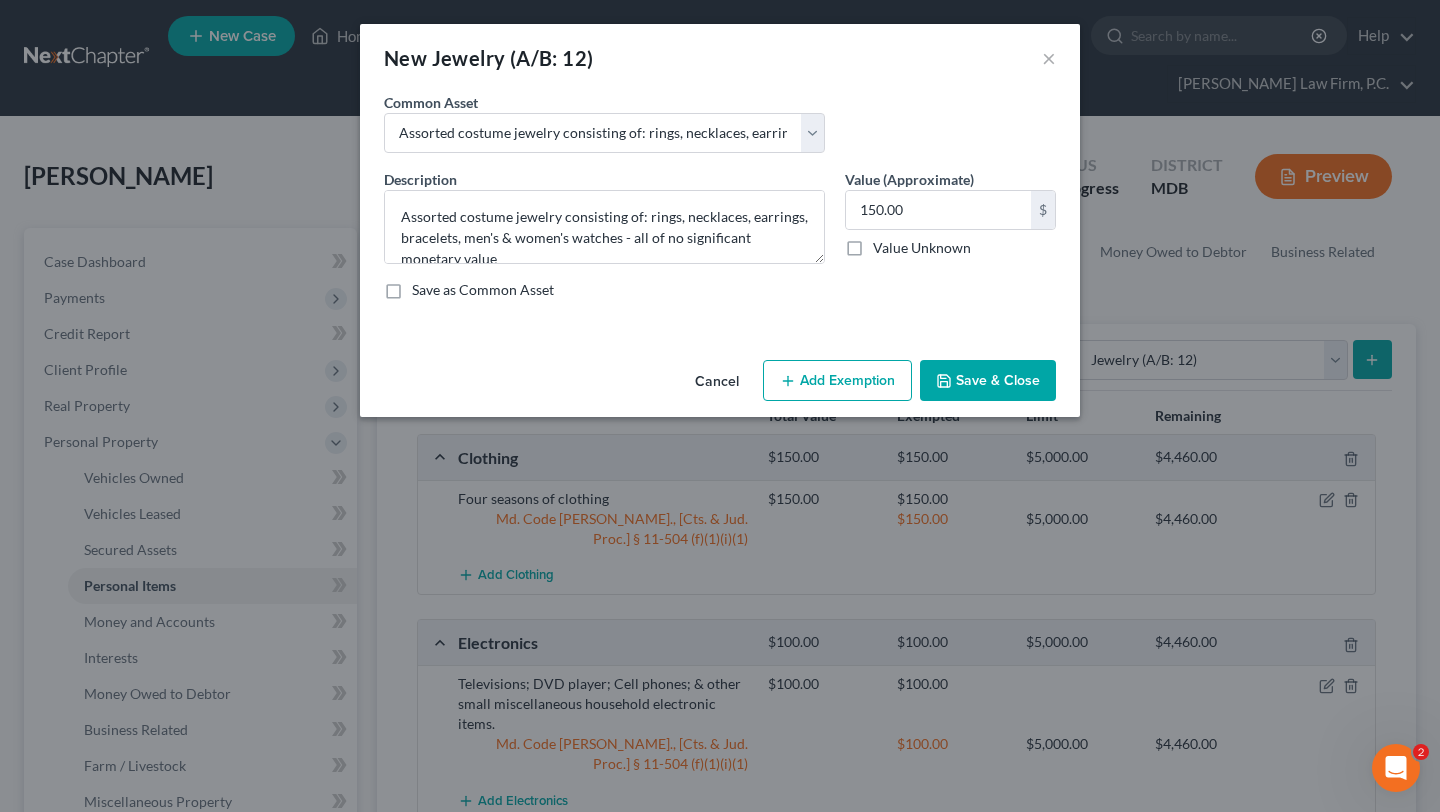 click on "Cancel Add Exemption Save & Close" at bounding box center [720, 385] 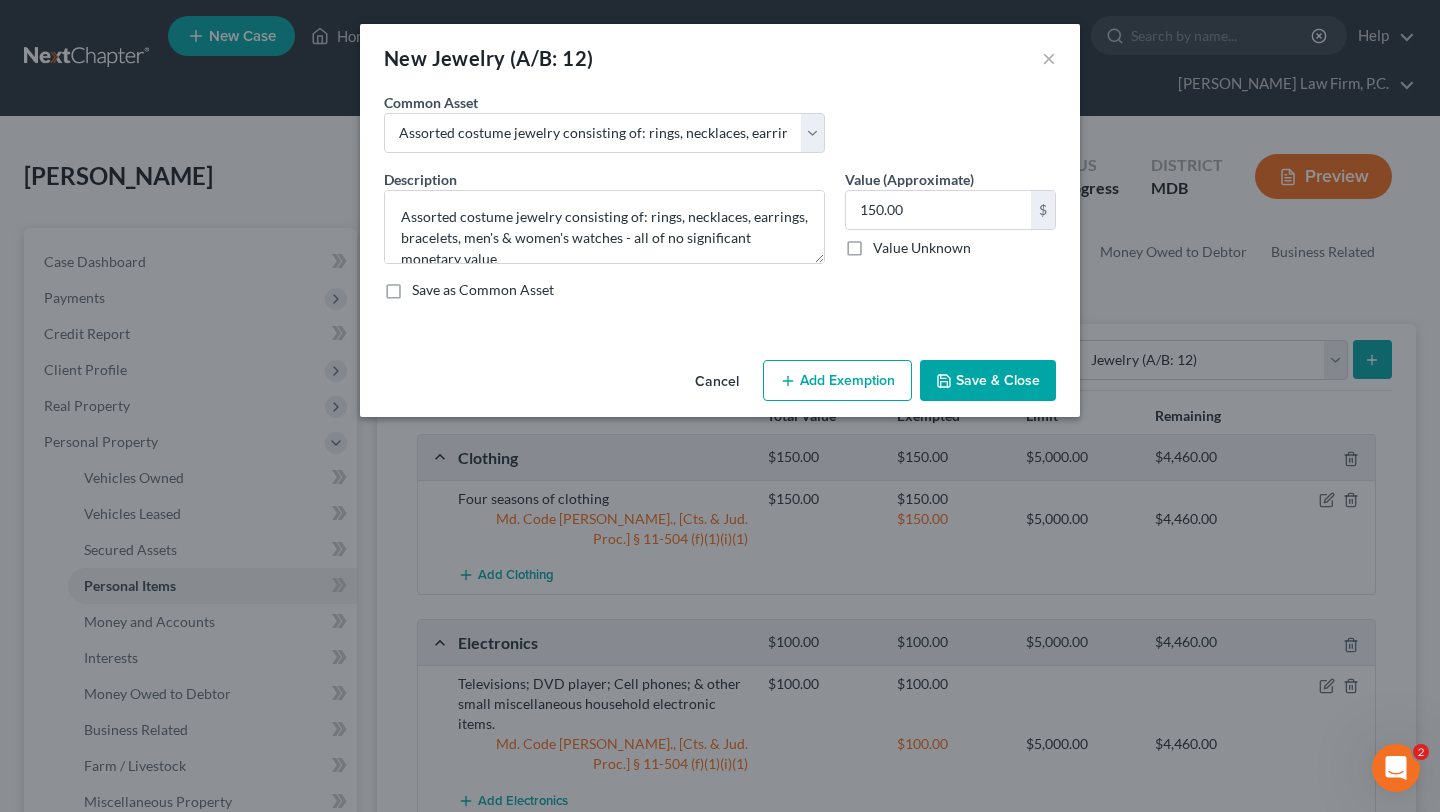 click on "Add Exemption" at bounding box center (837, 381) 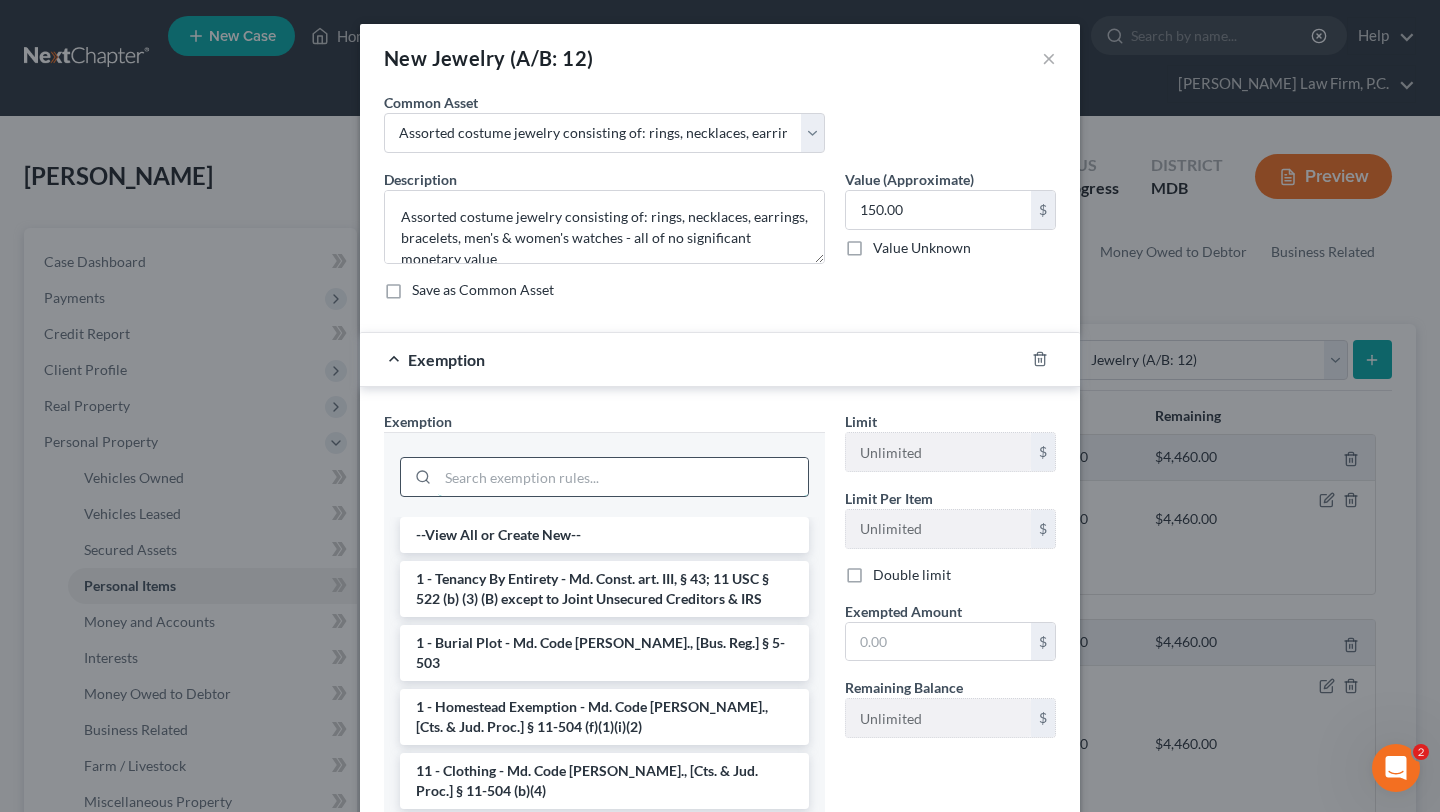 click at bounding box center (623, 477) 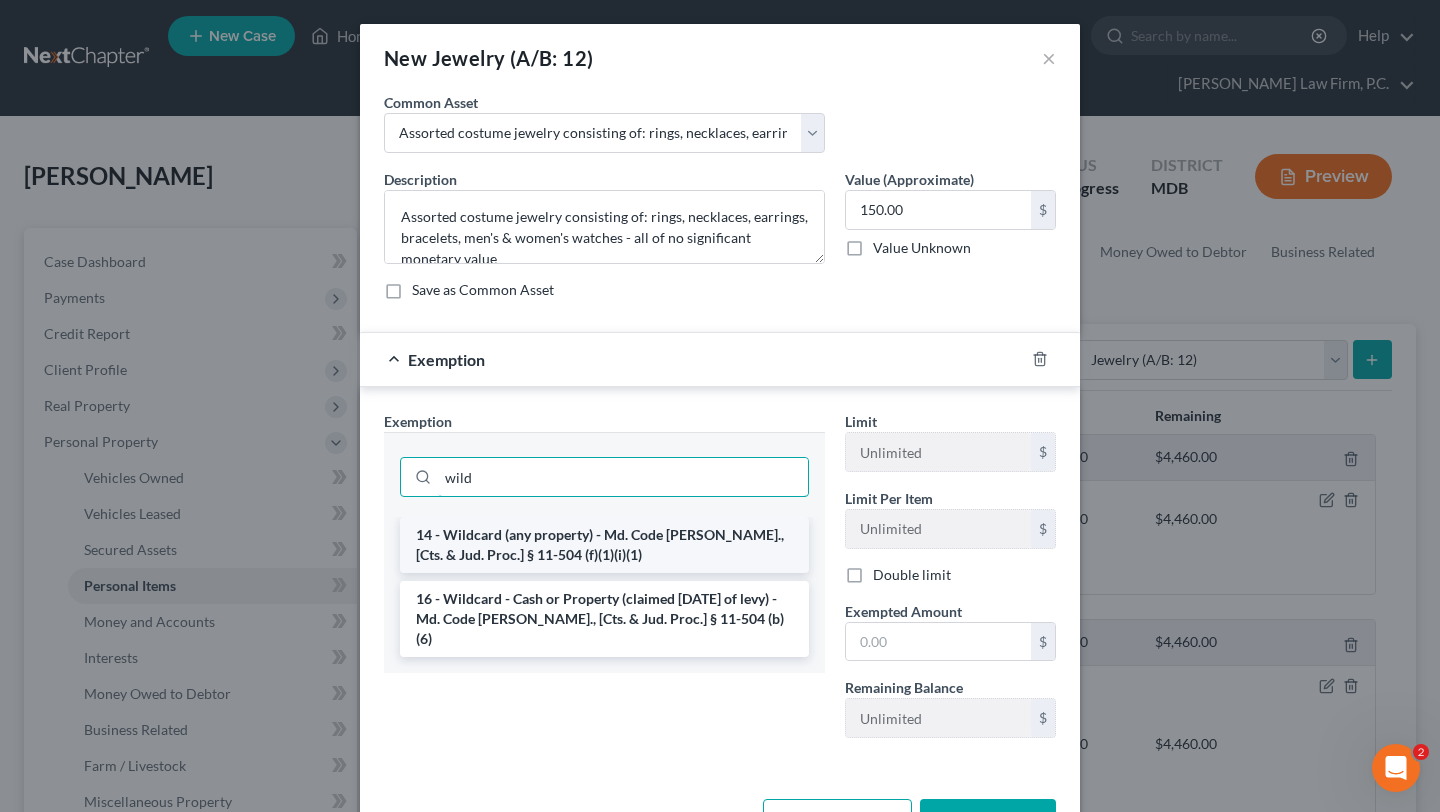 type on "wild" 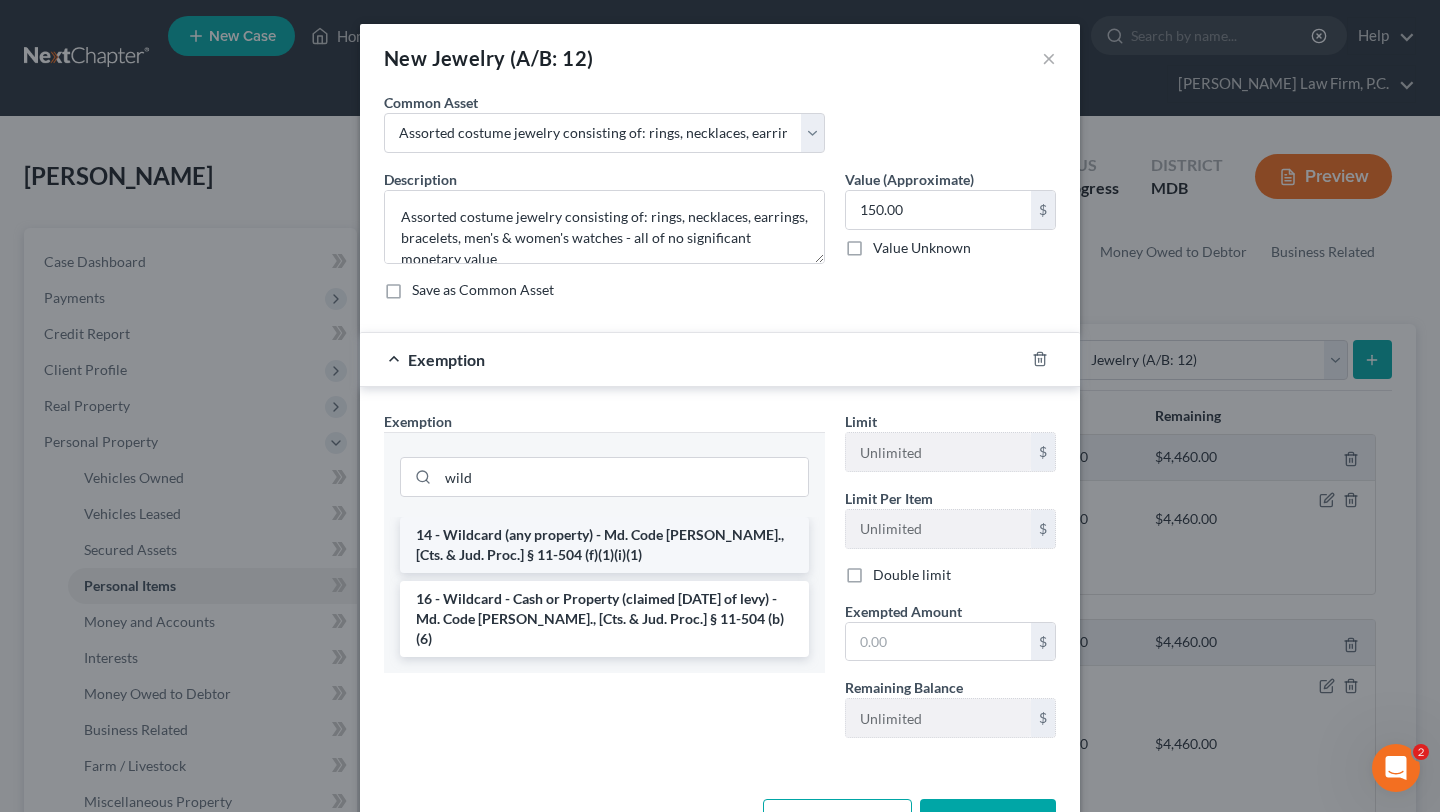 click on "14 - Wildcard (any property) - Md. Code [PERSON_NAME]., [Cts. & Jud. Proc.] § 11-504 (f)(1)(i)(1)" at bounding box center [604, 545] 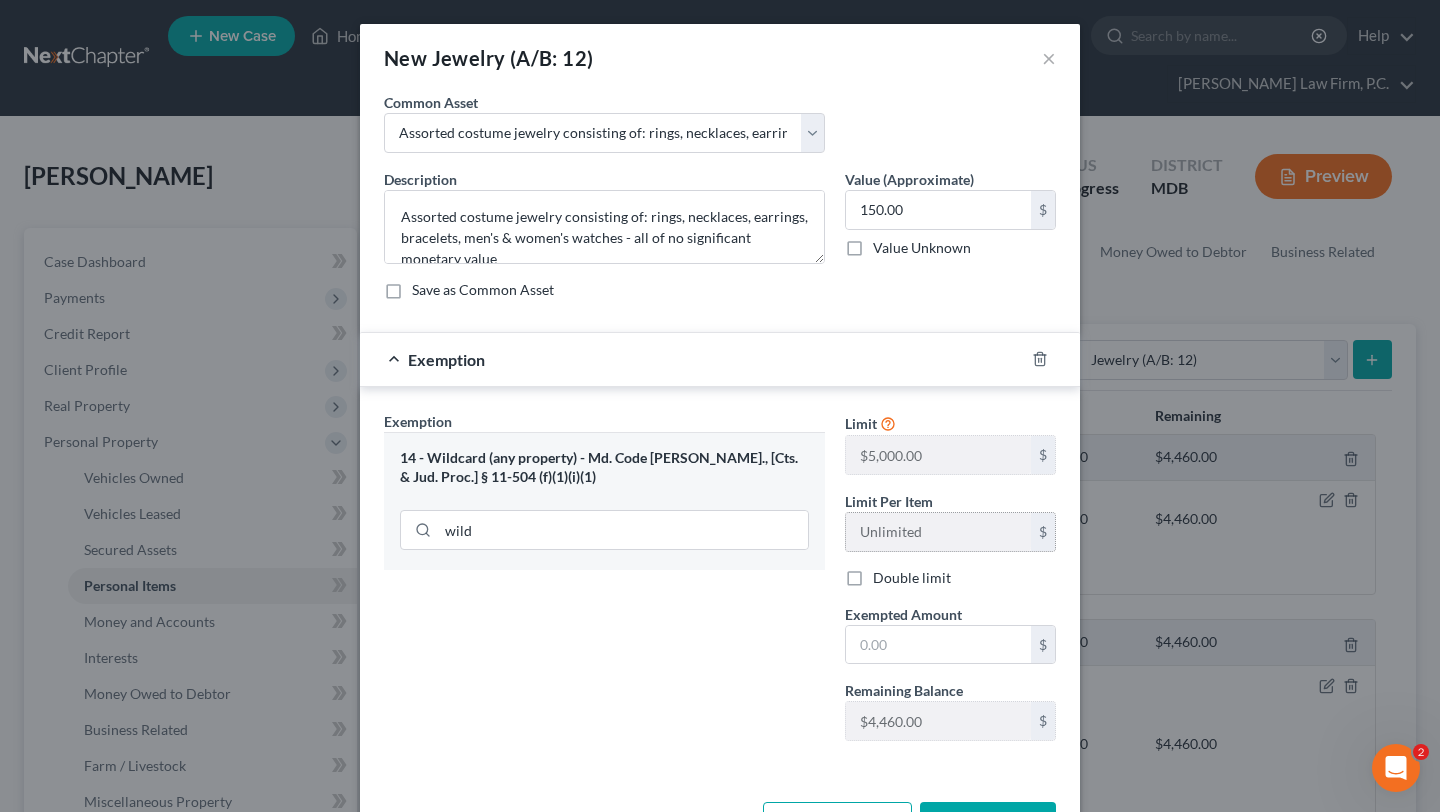 scroll, scrollTop: 109, scrollLeft: 0, axis: vertical 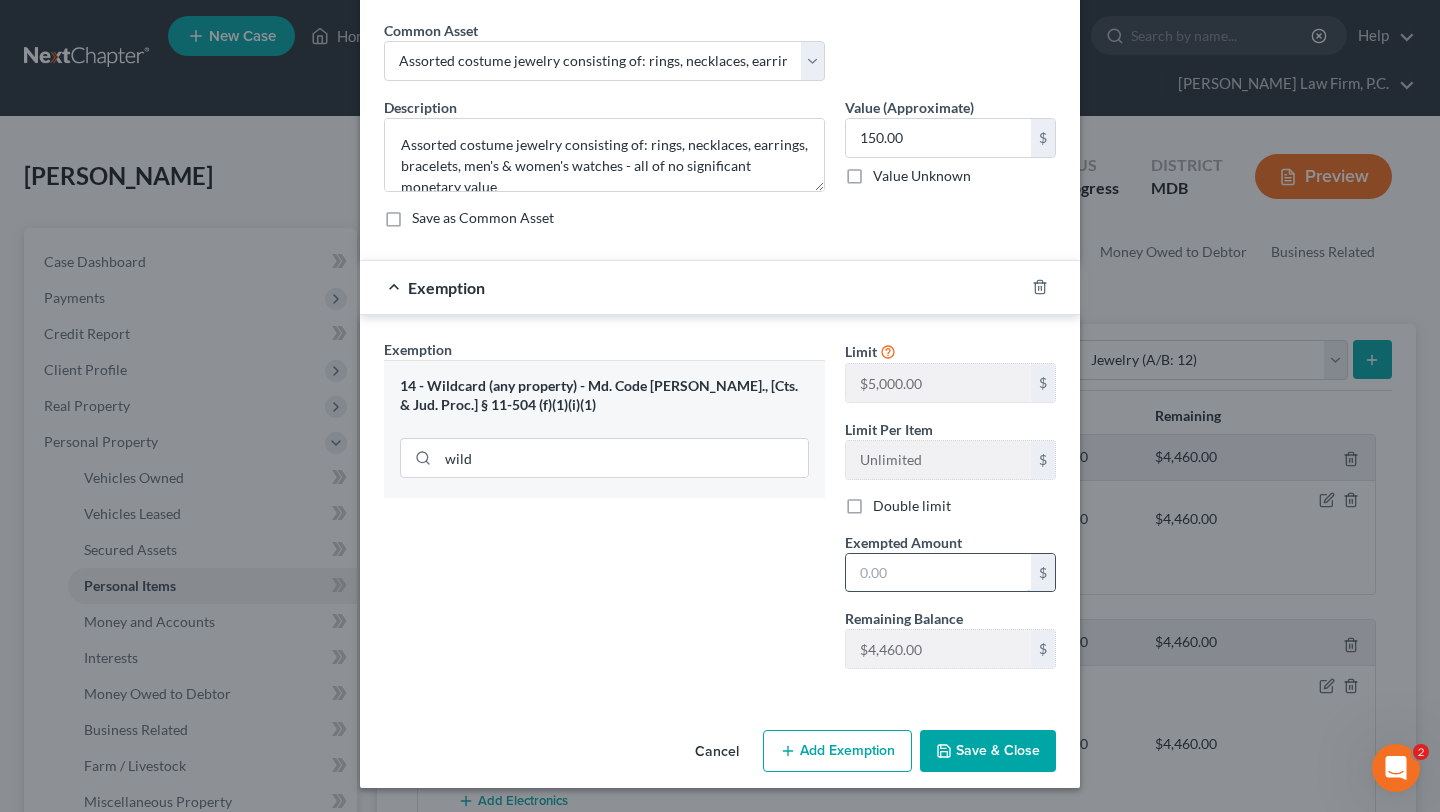 click at bounding box center [938, 573] 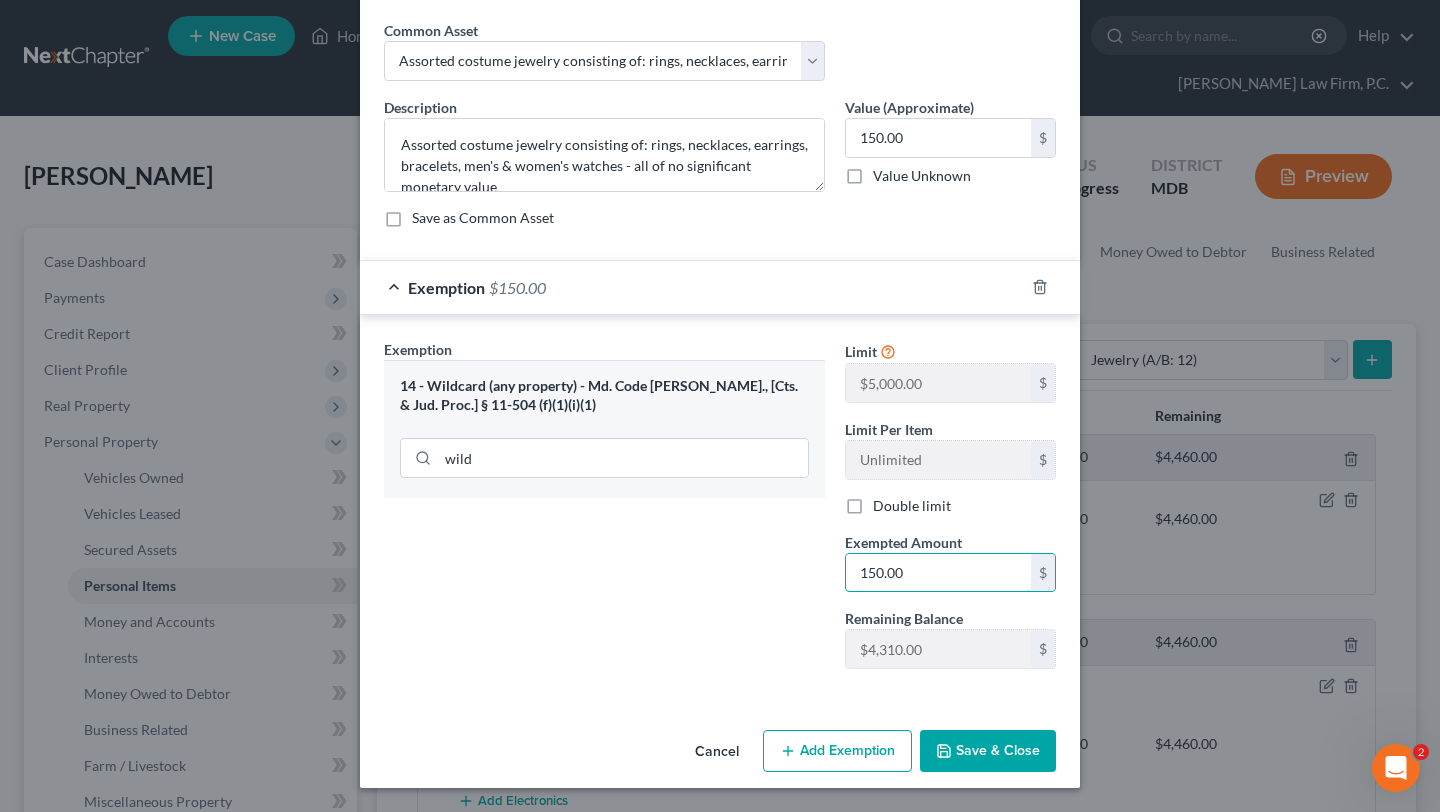 scroll, scrollTop: 287, scrollLeft: 0, axis: vertical 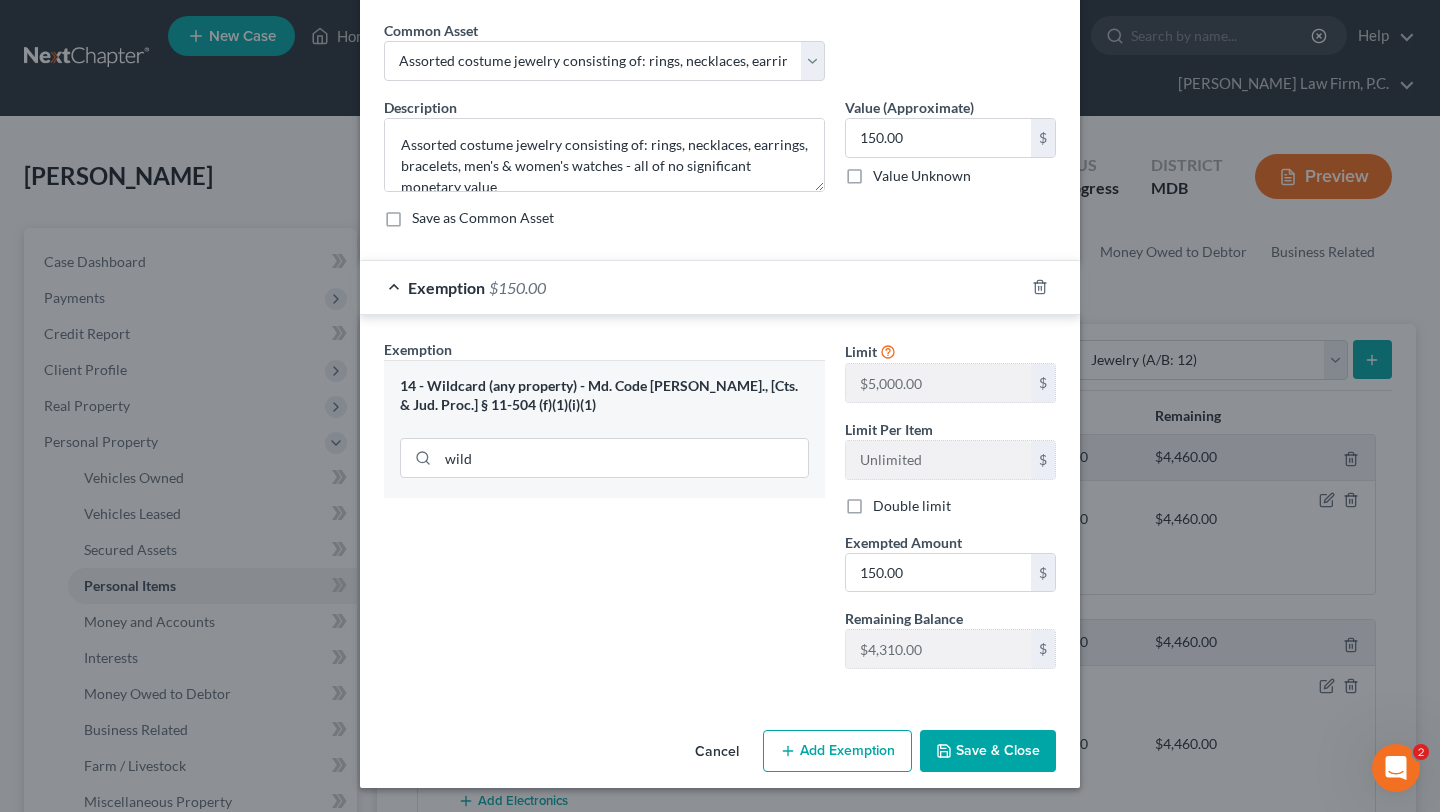 click on "Save & Close" at bounding box center [988, 751] 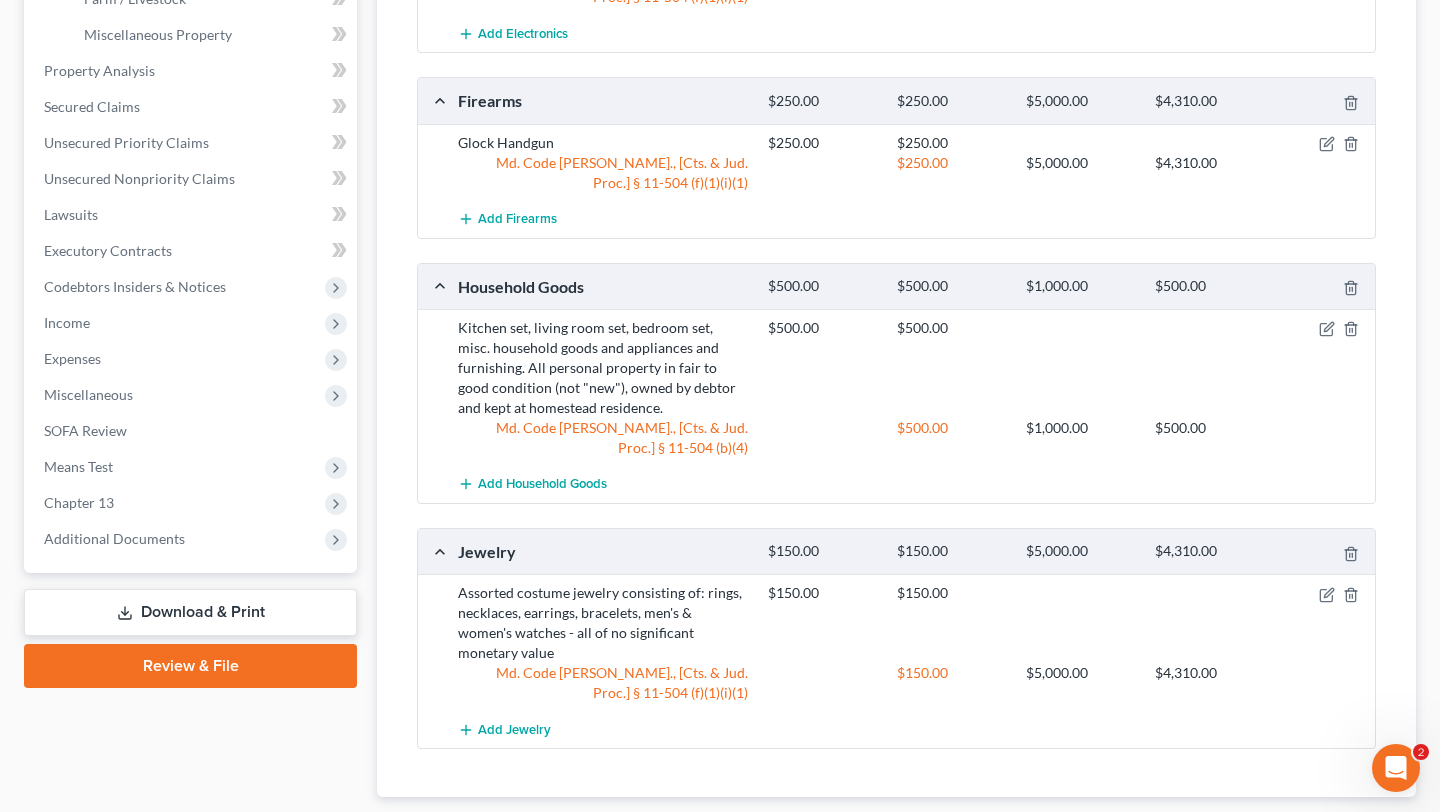 scroll, scrollTop: 768, scrollLeft: 0, axis: vertical 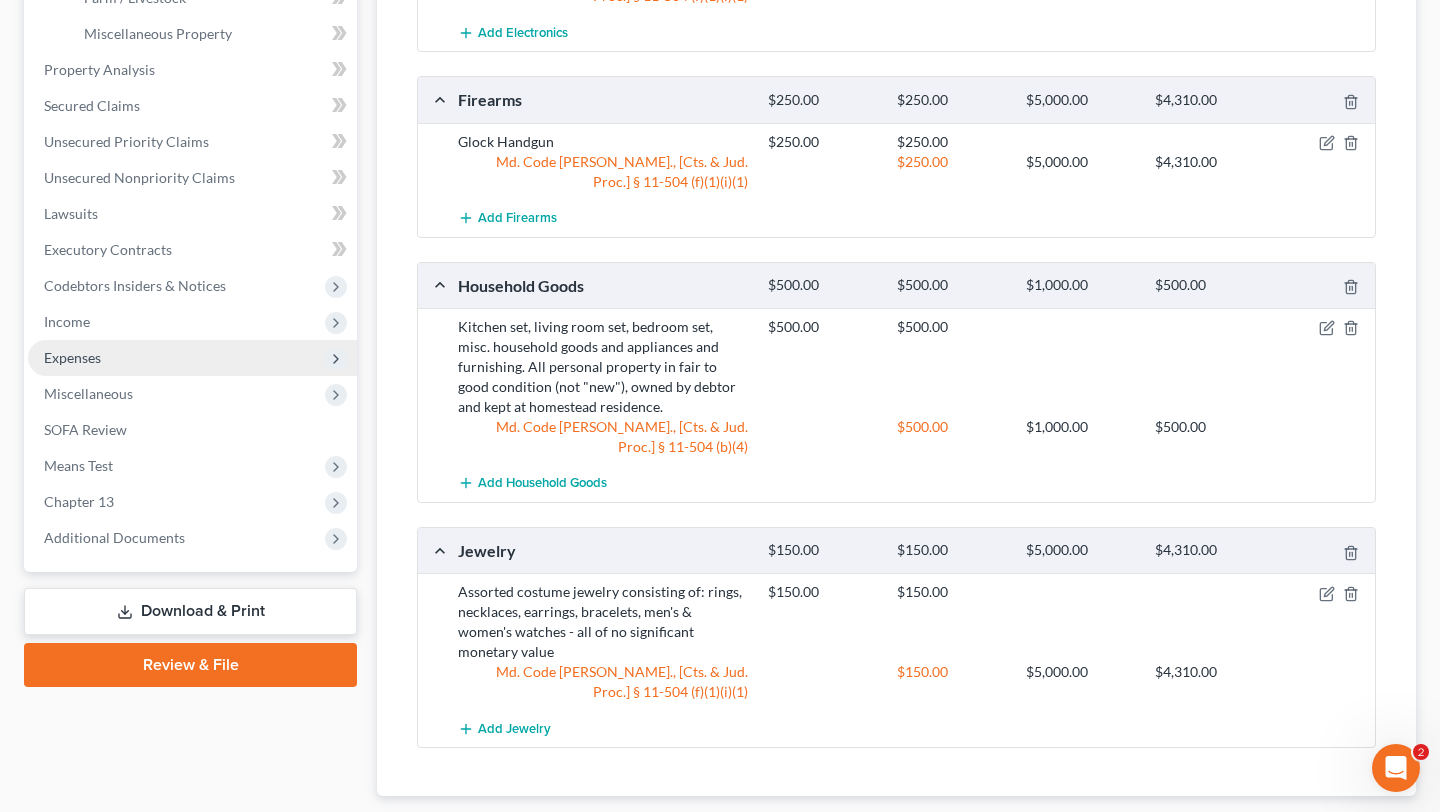 click on "Expenses" at bounding box center [72, 357] 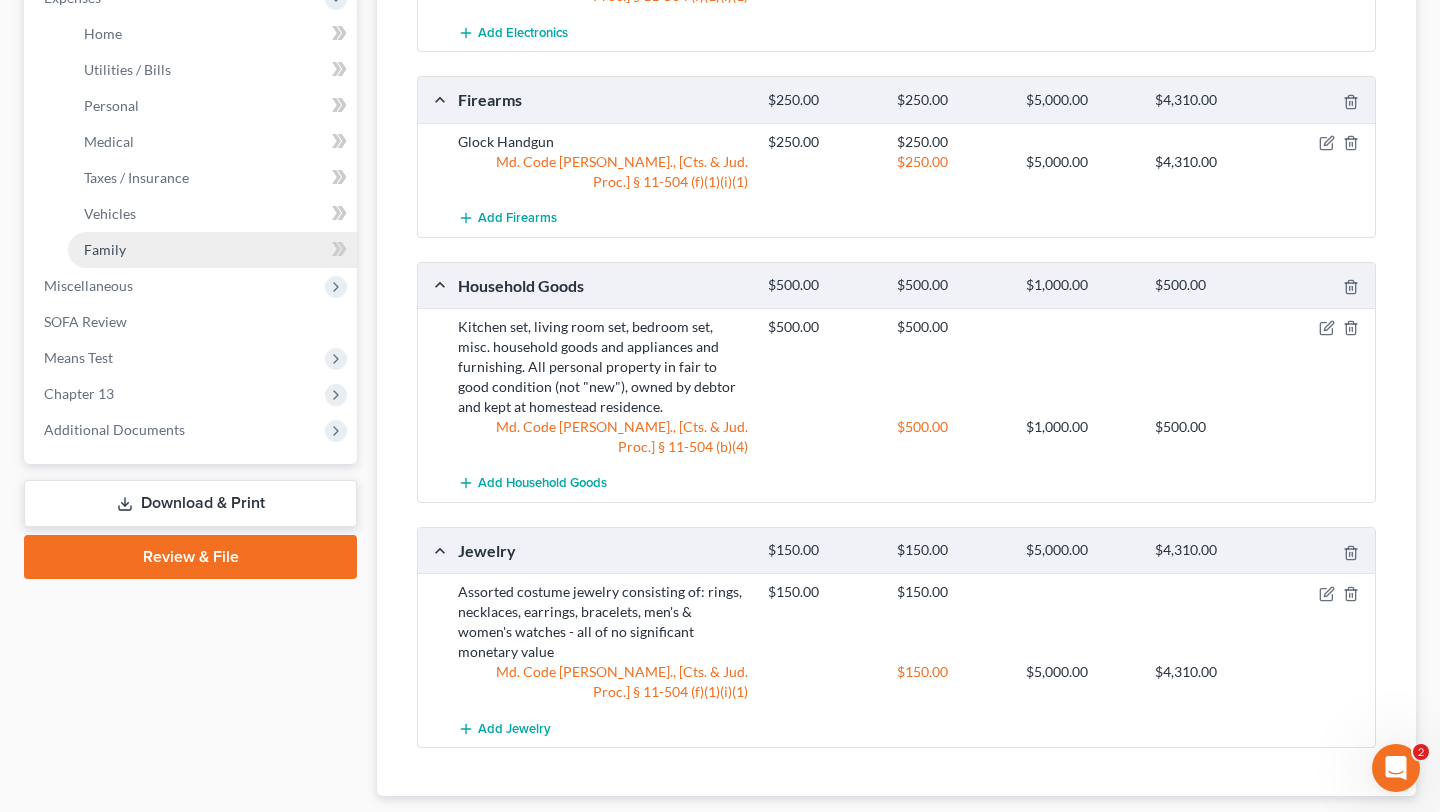 click on "Family" at bounding box center [212, 250] 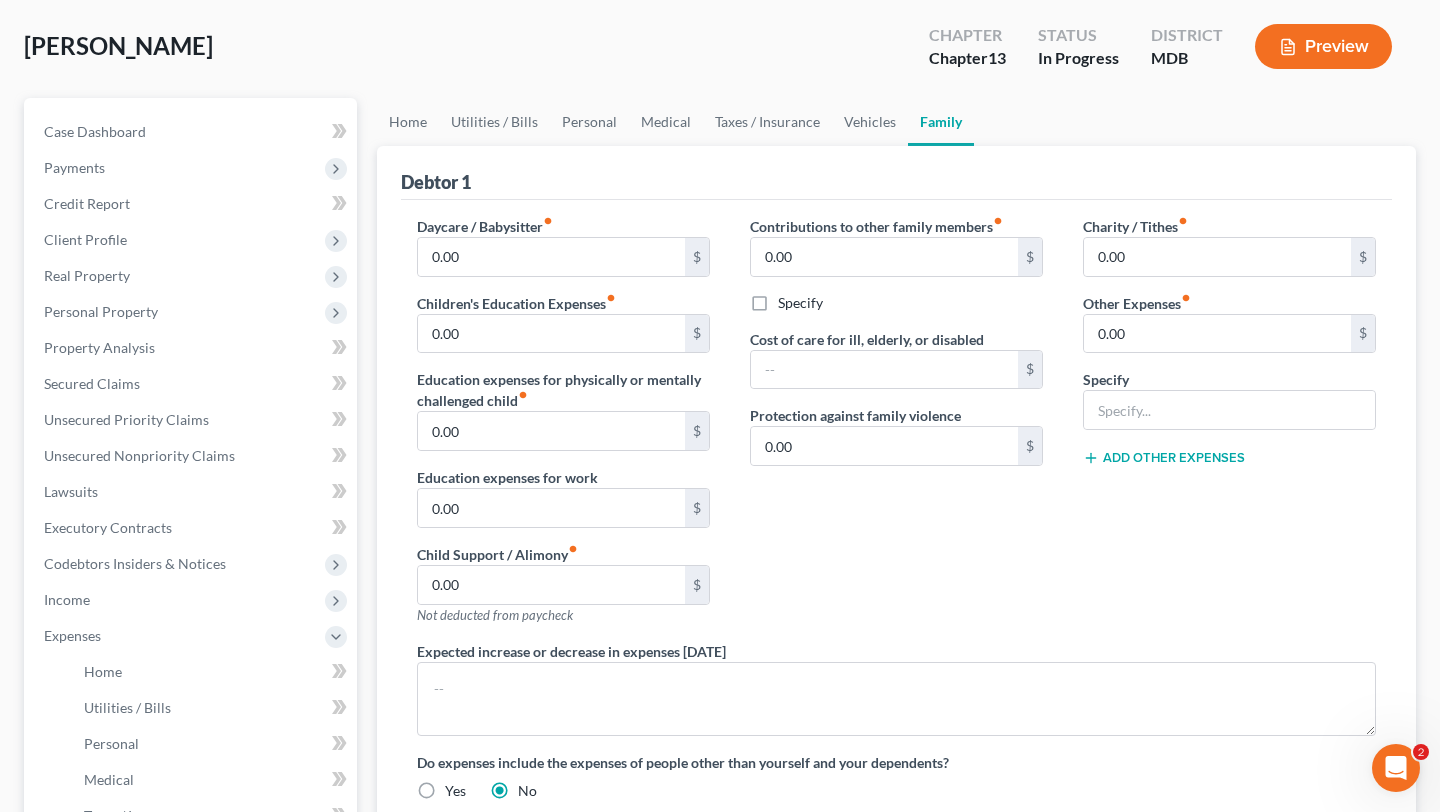 scroll, scrollTop: 0, scrollLeft: 0, axis: both 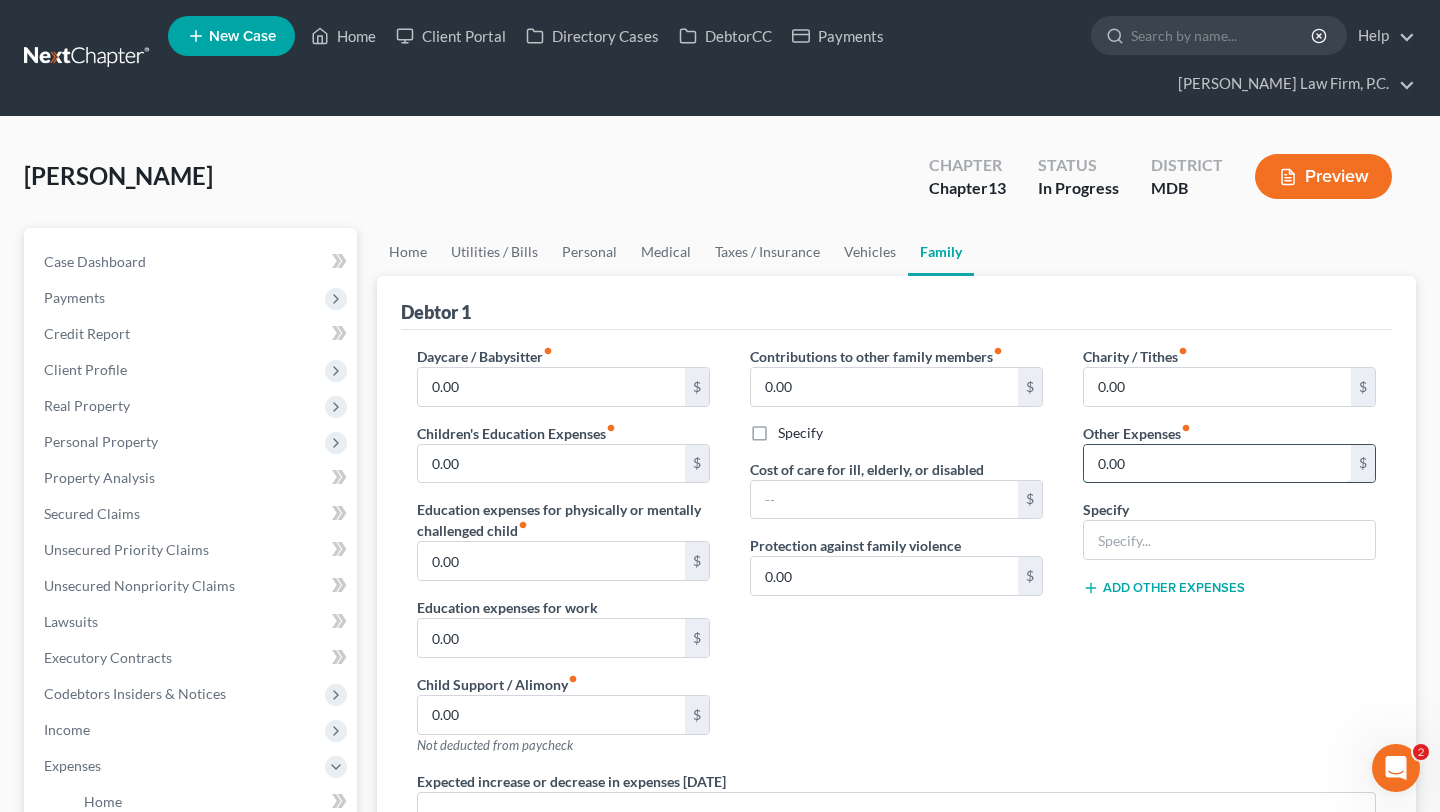 click on "0.00" at bounding box center [1217, 464] 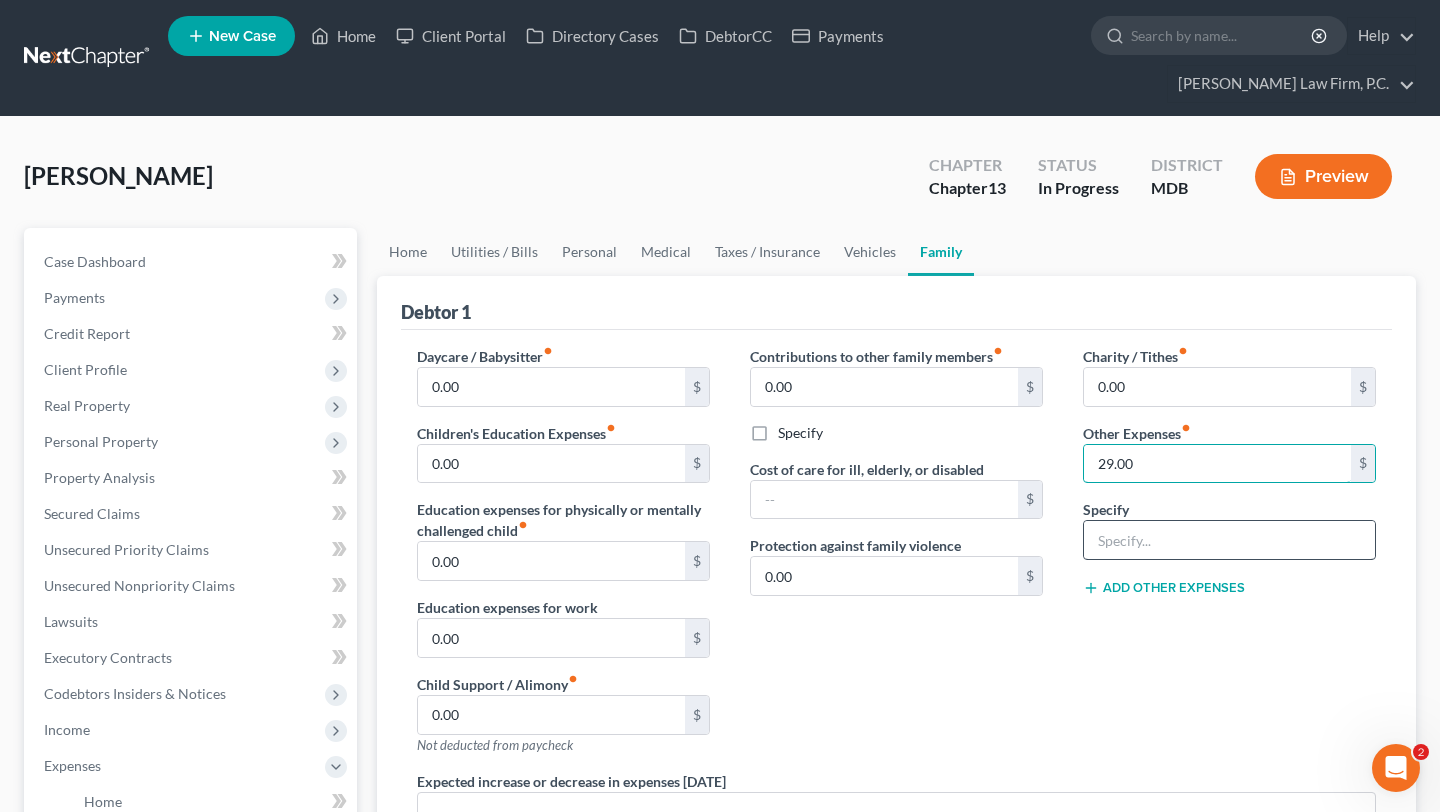type on "29.00" 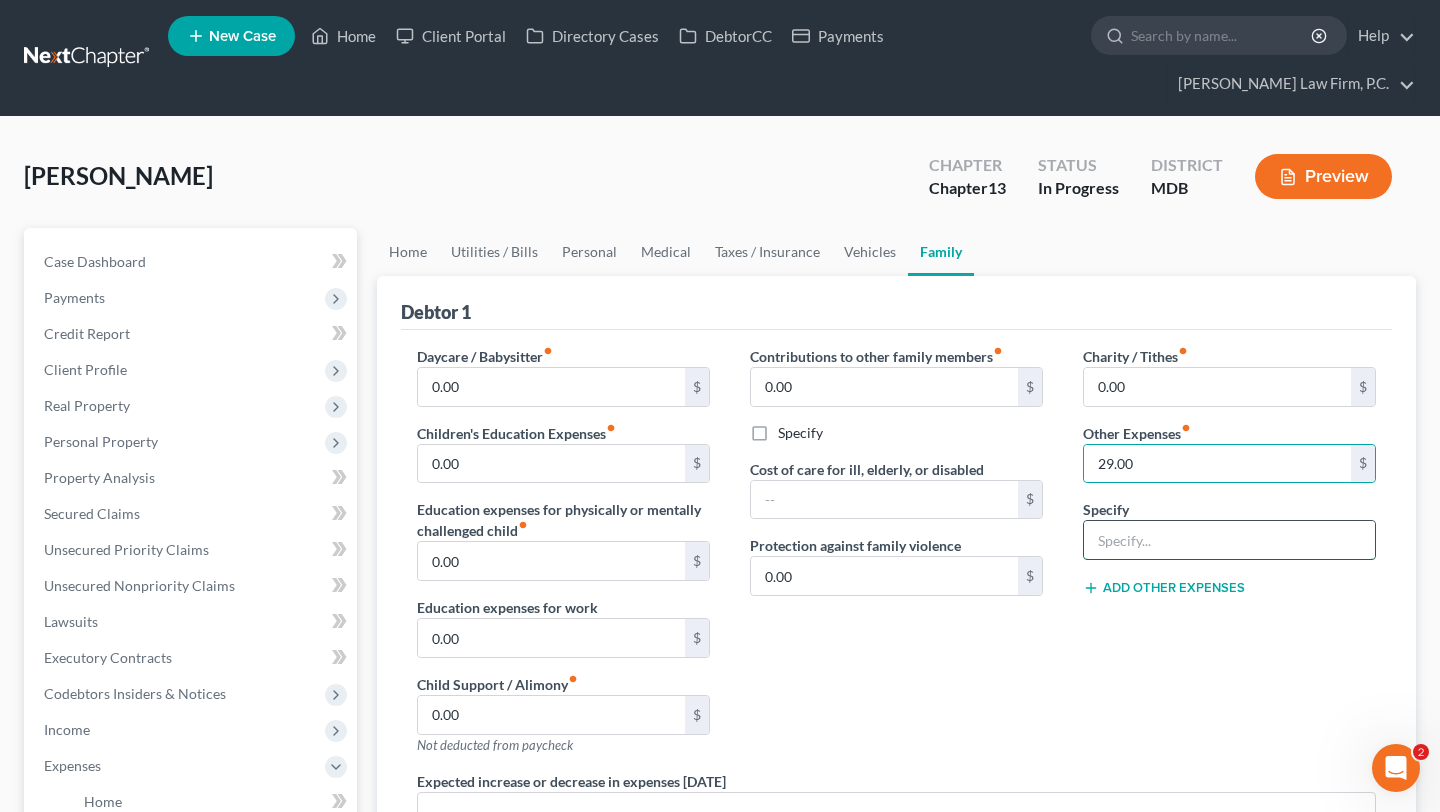 click at bounding box center [1229, 540] 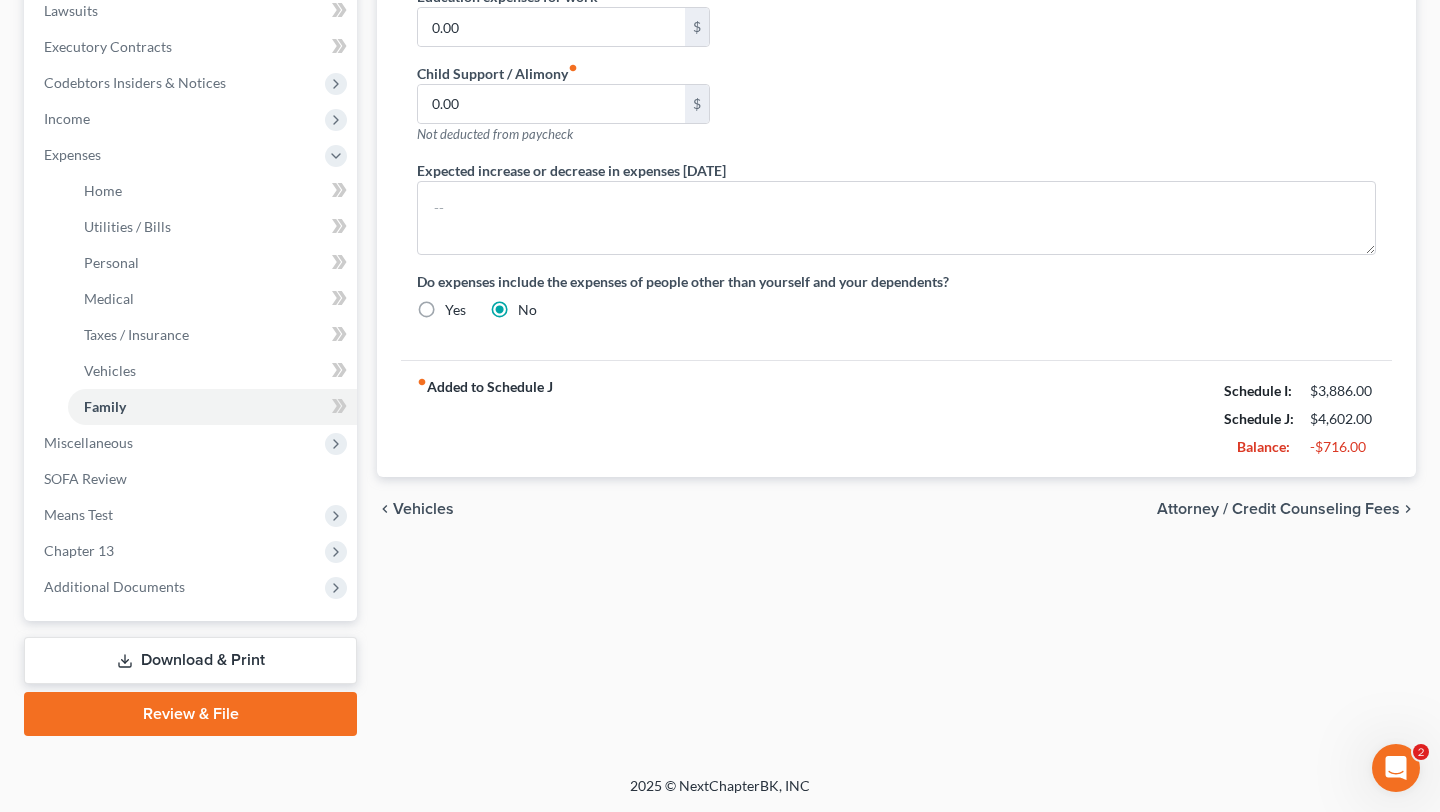 scroll, scrollTop: 745, scrollLeft: 0, axis: vertical 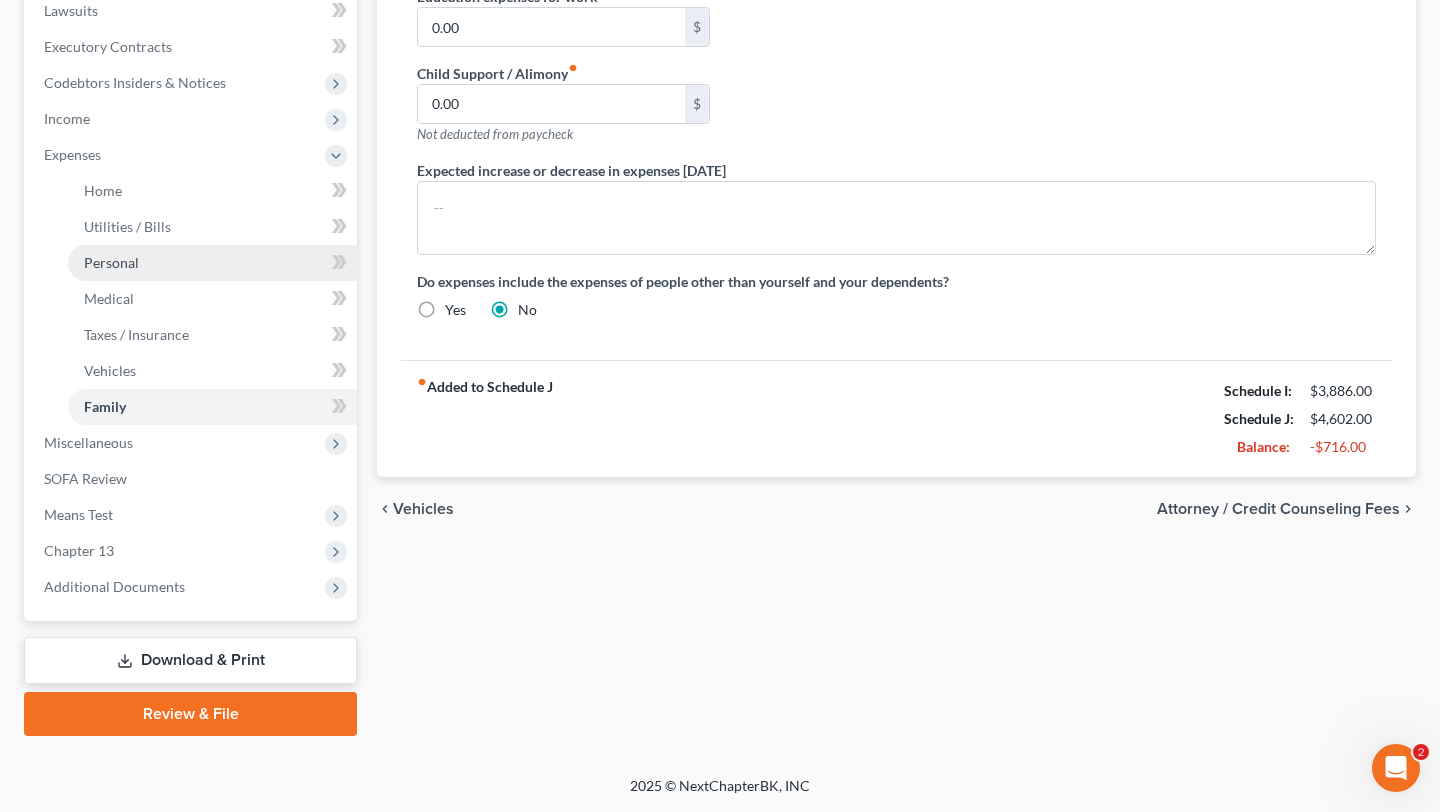 type on "LegalShield Insurance" 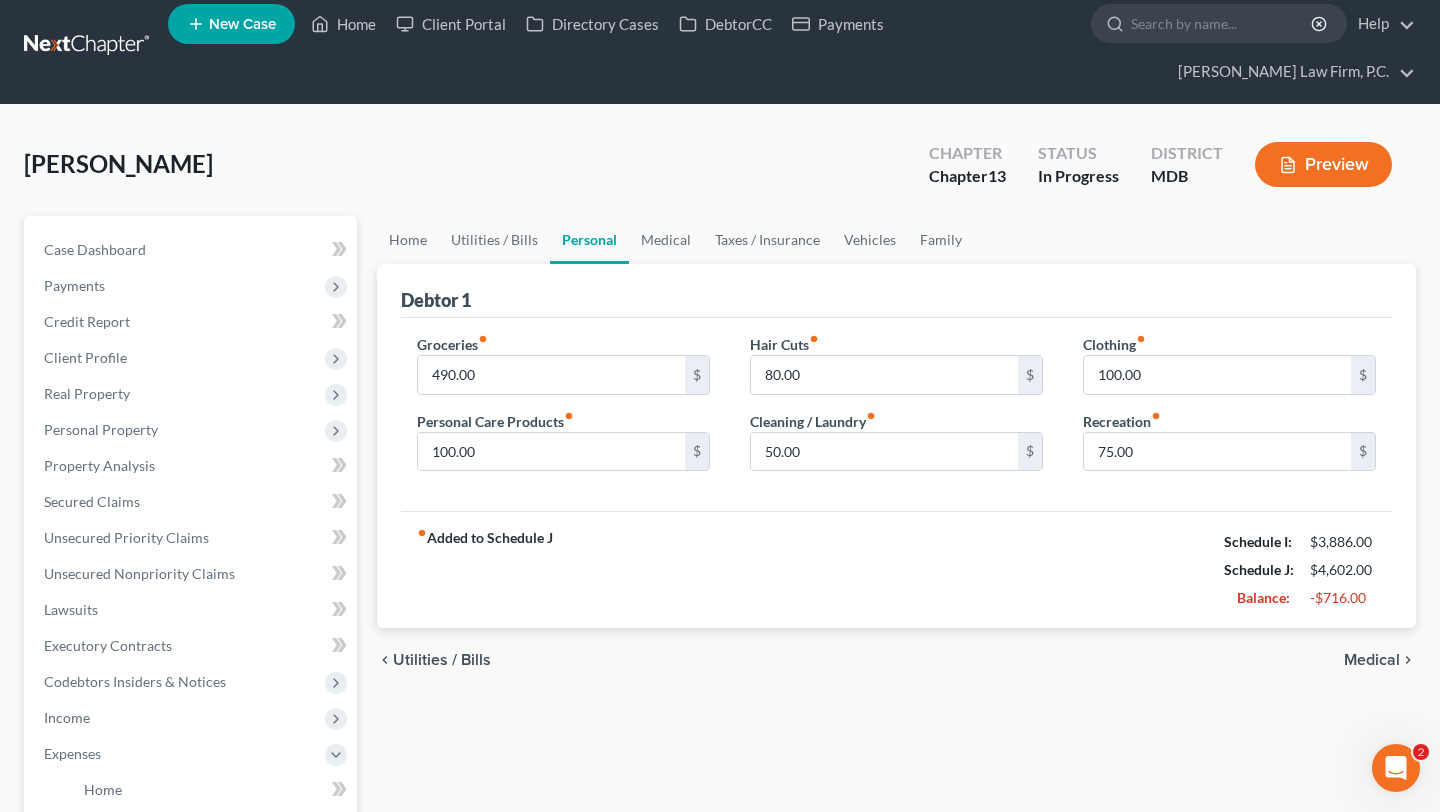 scroll, scrollTop: 0, scrollLeft: 0, axis: both 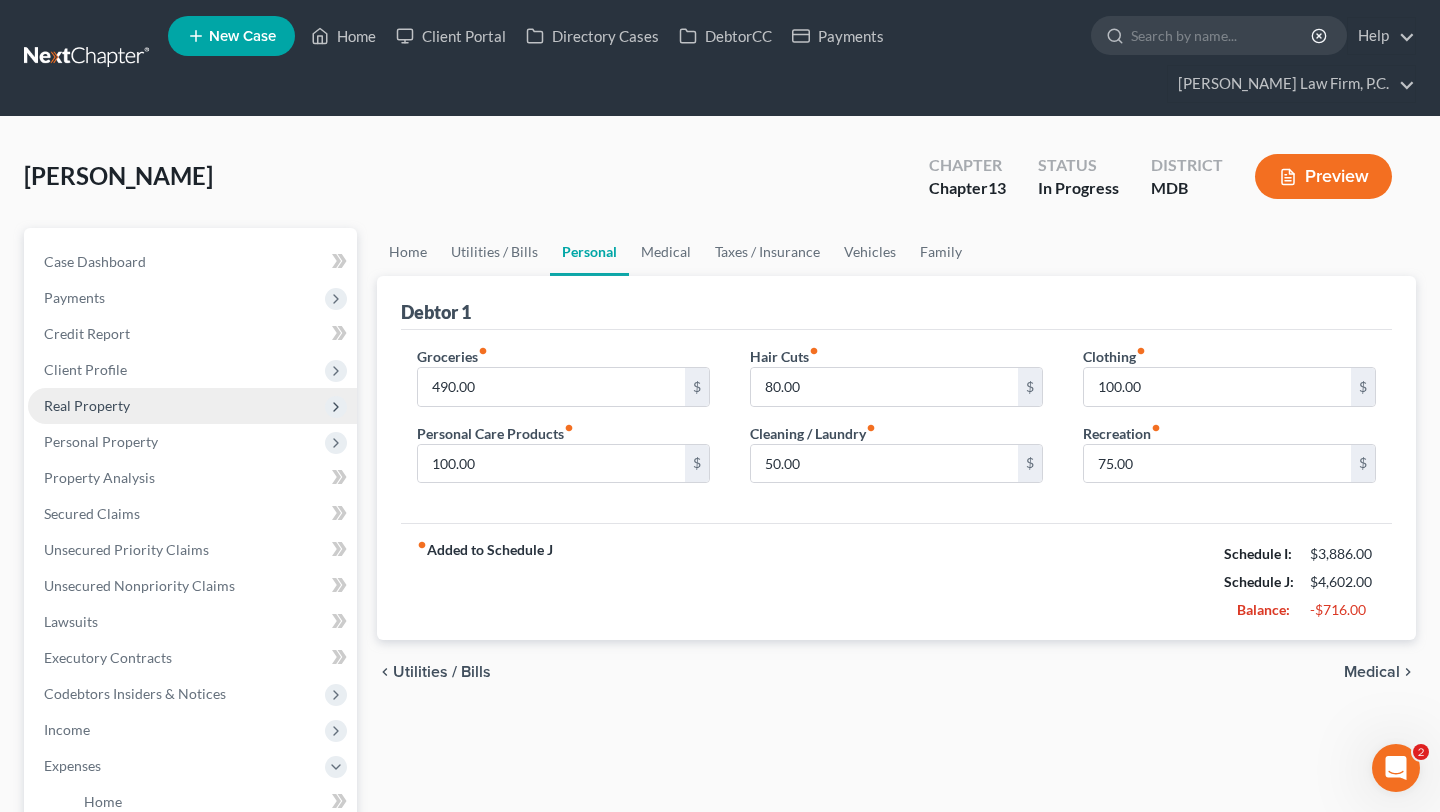 click on "Real Property" at bounding box center [87, 405] 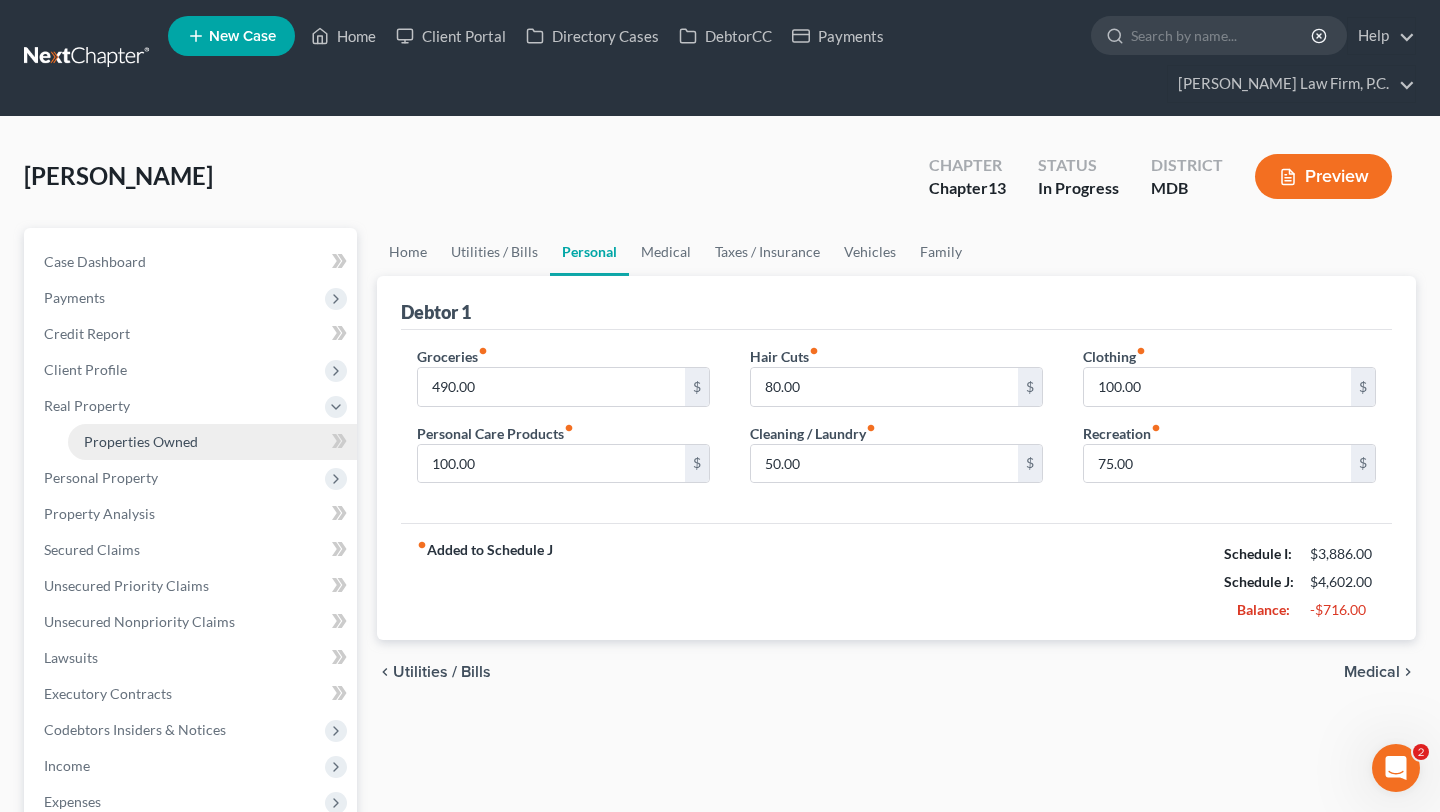 click on "Properties Owned" at bounding box center [141, 441] 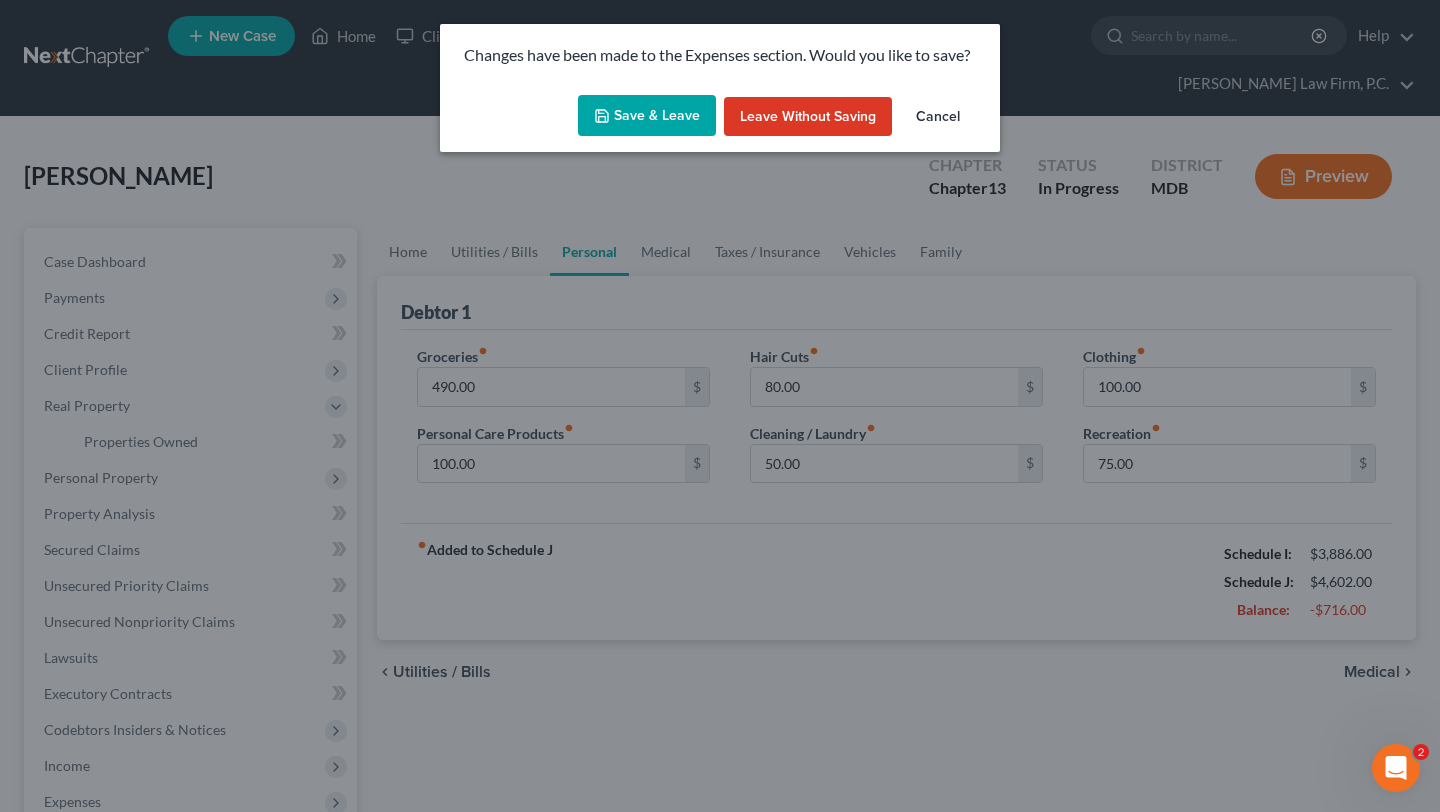 click on "Save & Leave" at bounding box center [647, 116] 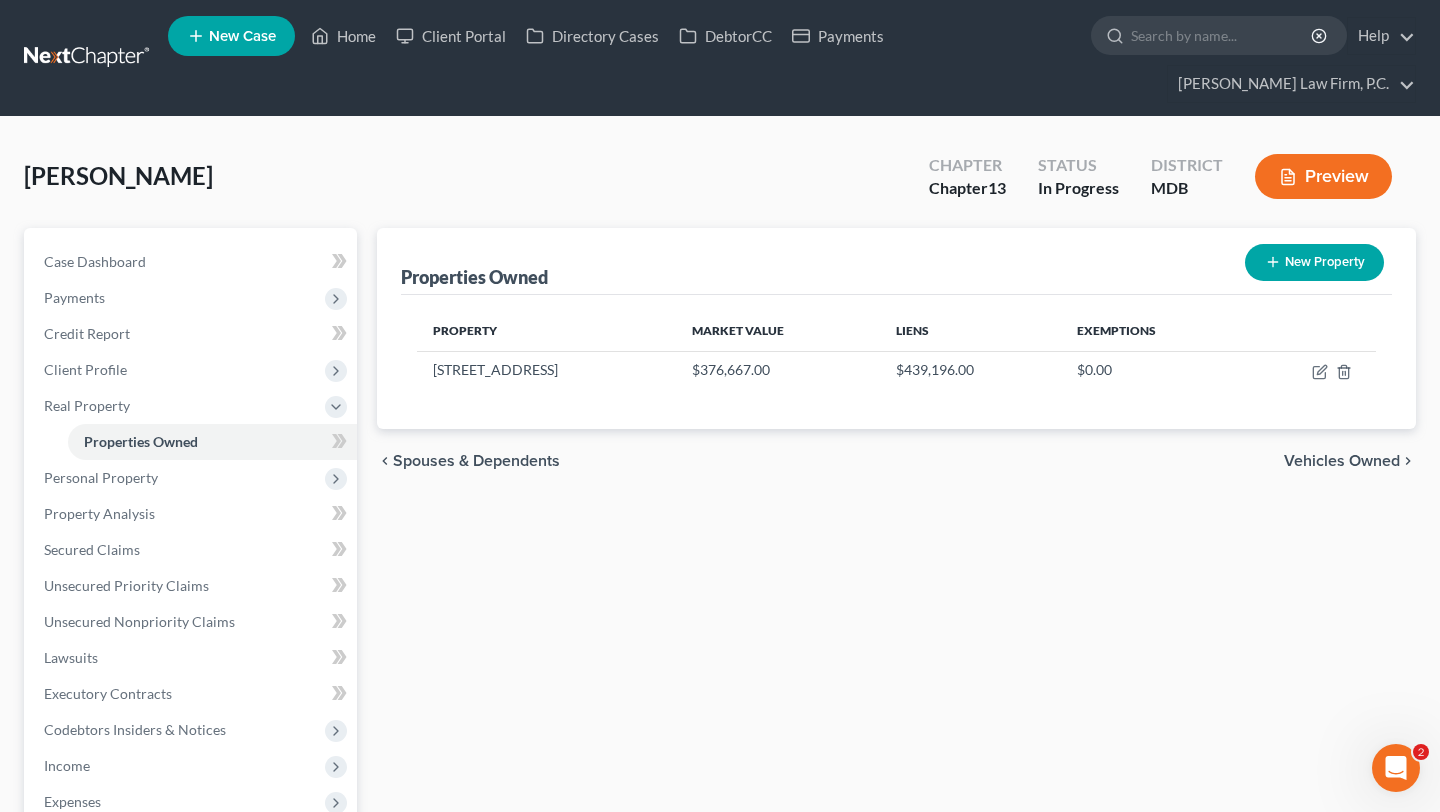 scroll, scrollTop: 19, scrollLeft: 0, axis: vertical 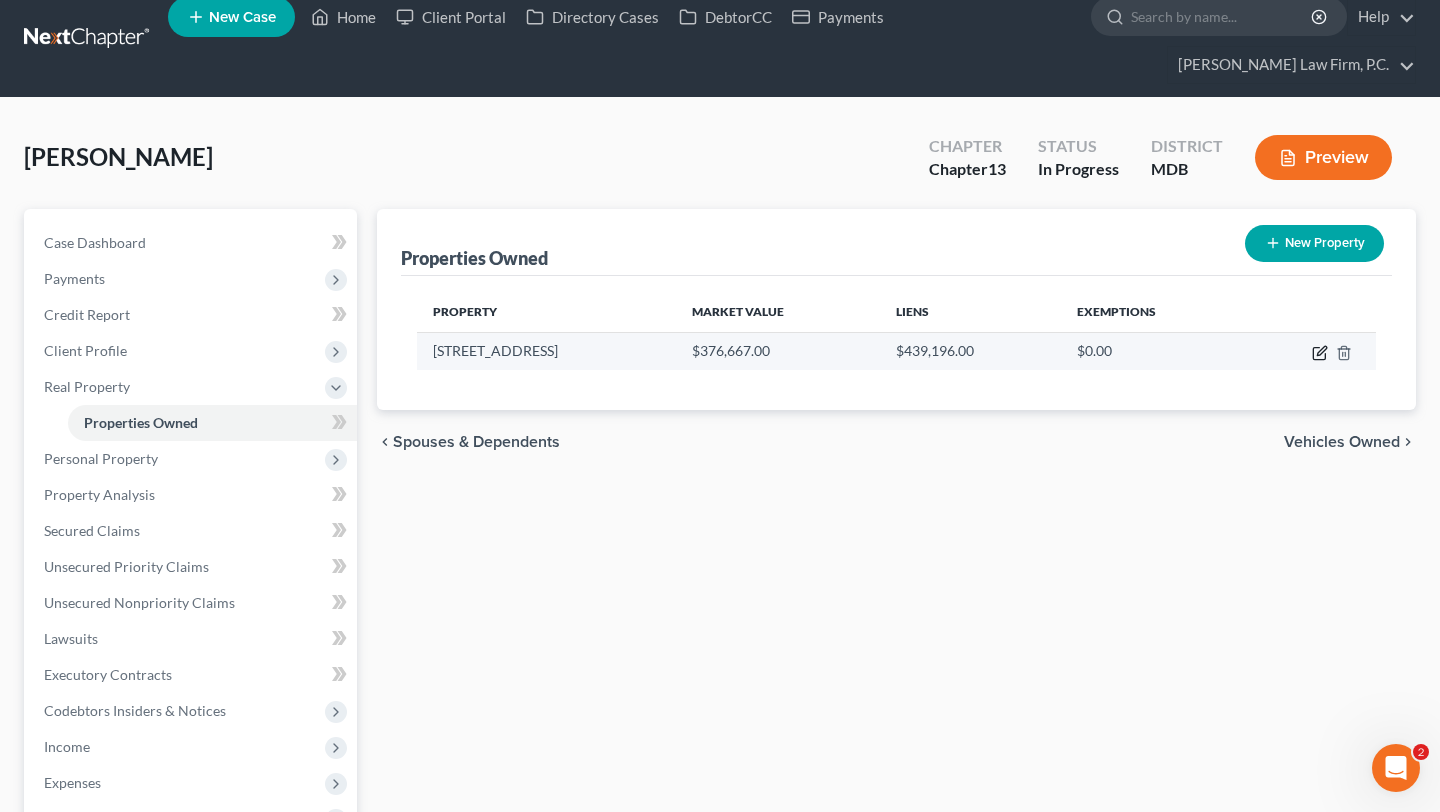 click 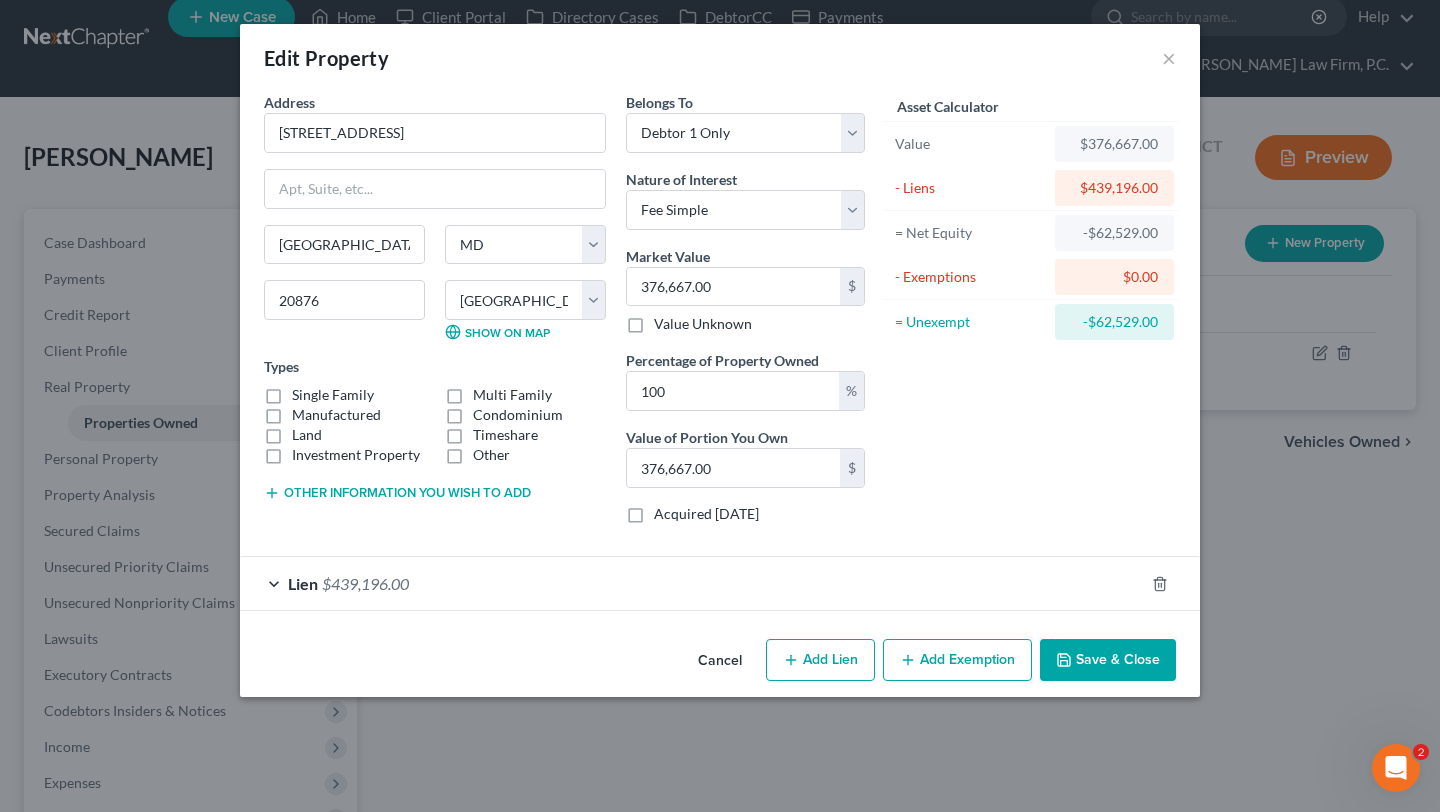 scroll, scrollTop: 84, scrollLeft: 0, axis: vertical 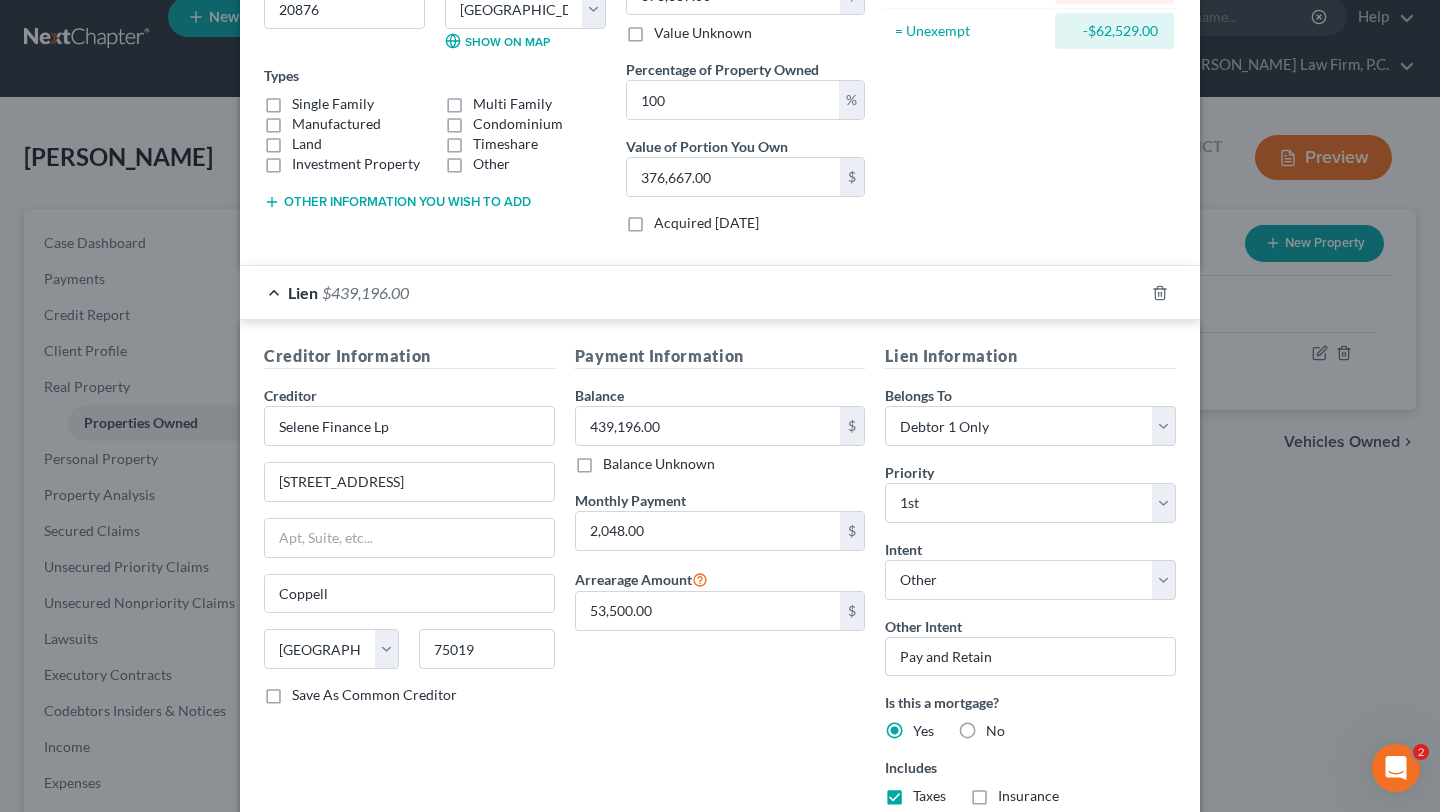click on "Single Family" at bounding box center [333, 104] 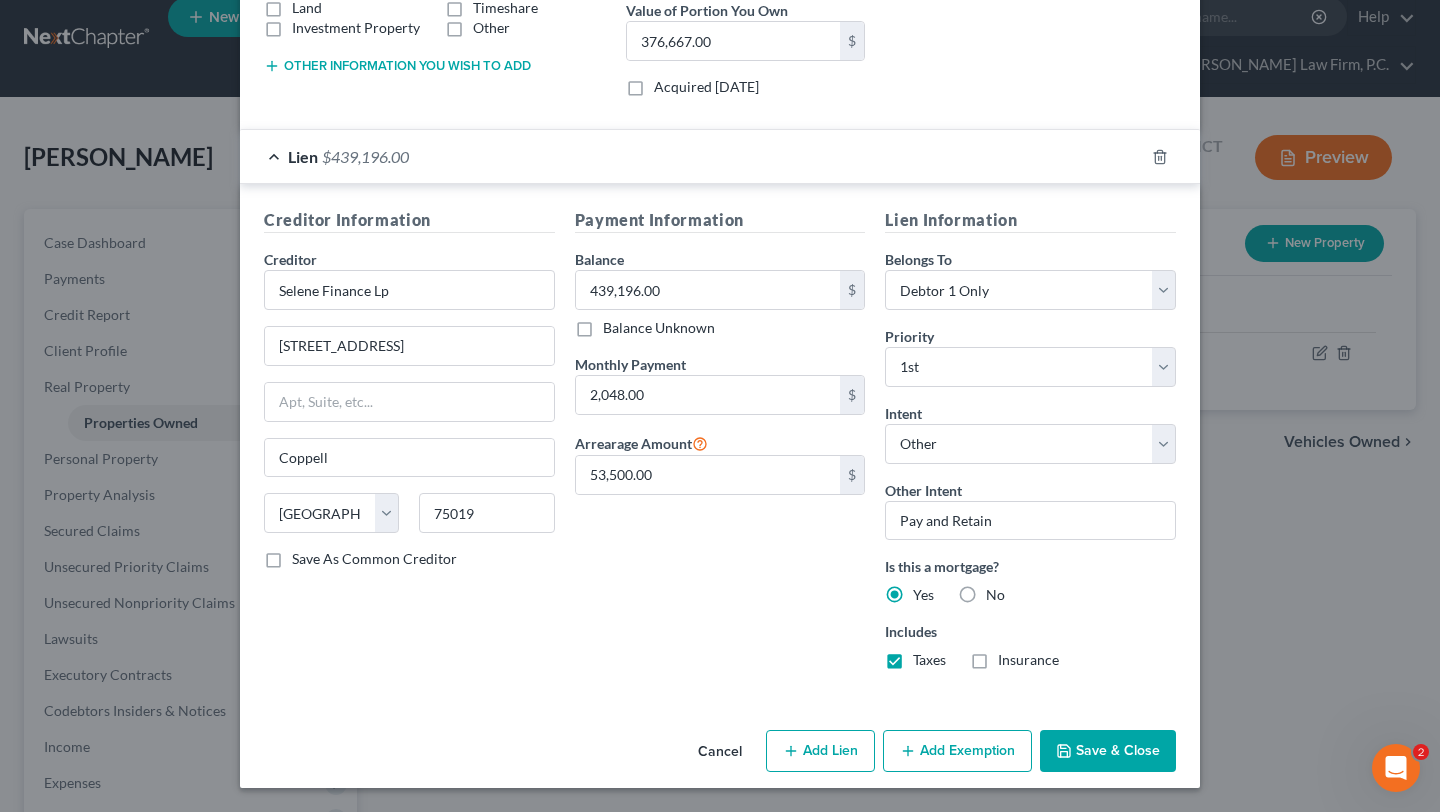 scroll, scrollTop: 729, scrollLeft: 0, axis: vertical 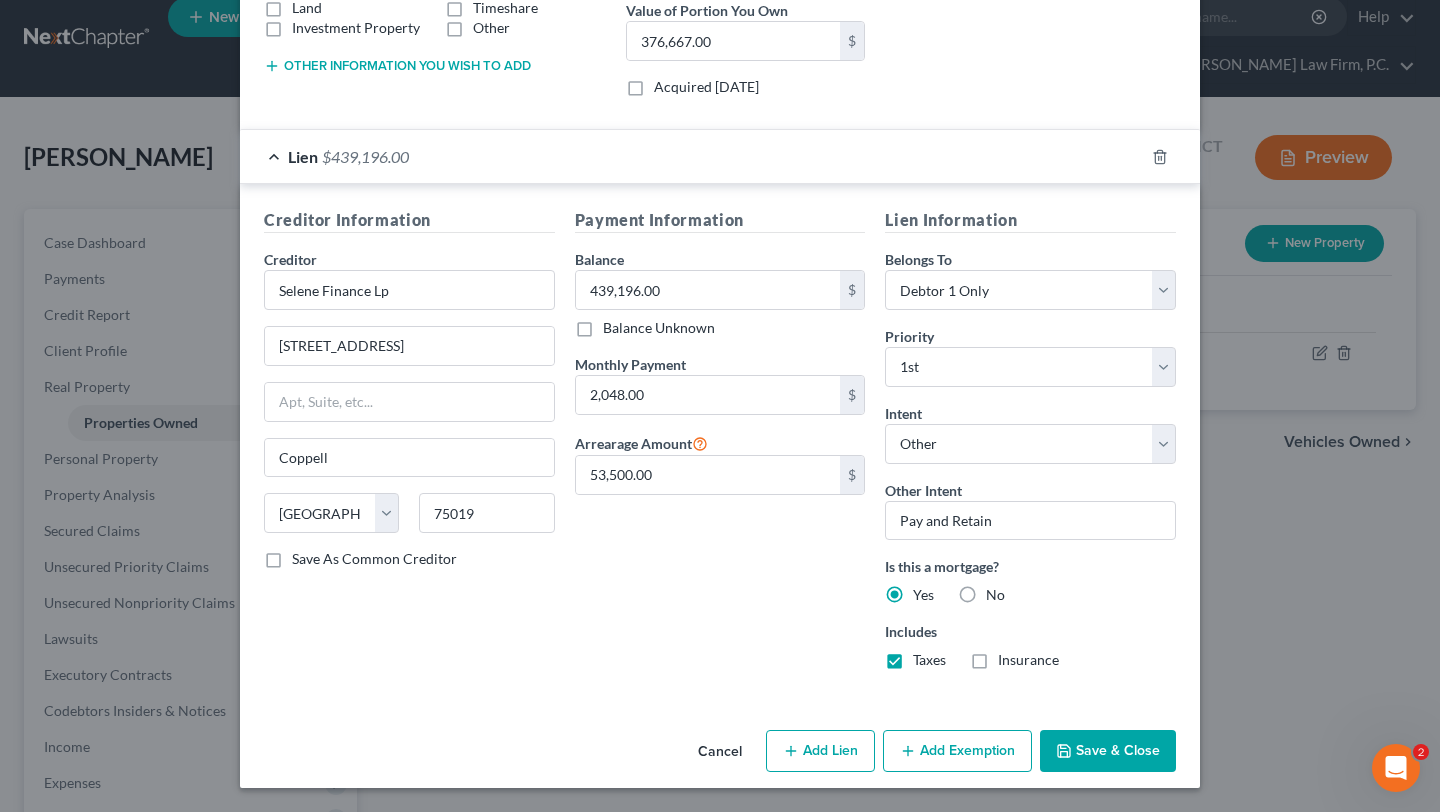click on "Save & Close" at bounding box center [1108, 751] 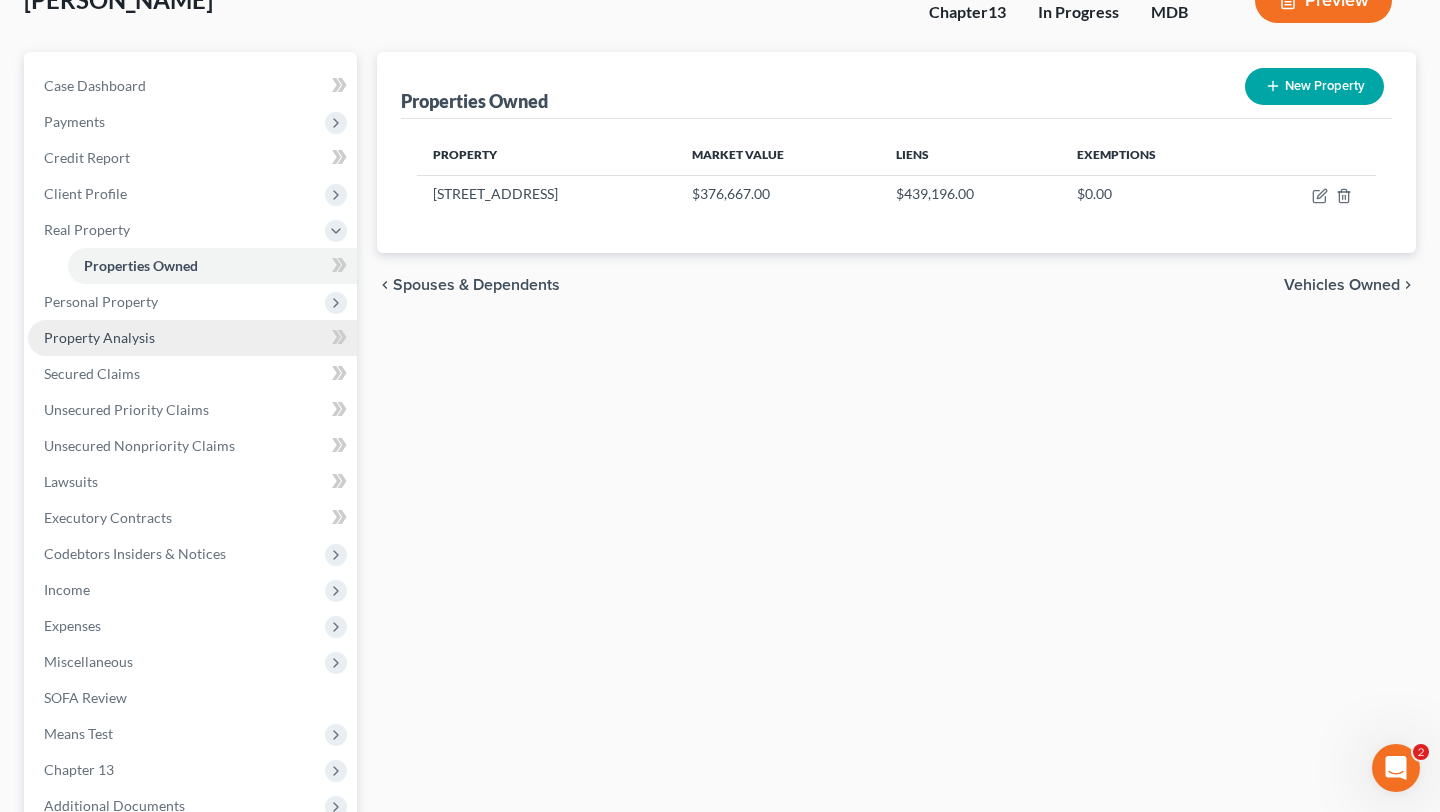scroll, scrollTop: 324, scrollLeft: 0, axis: vertical 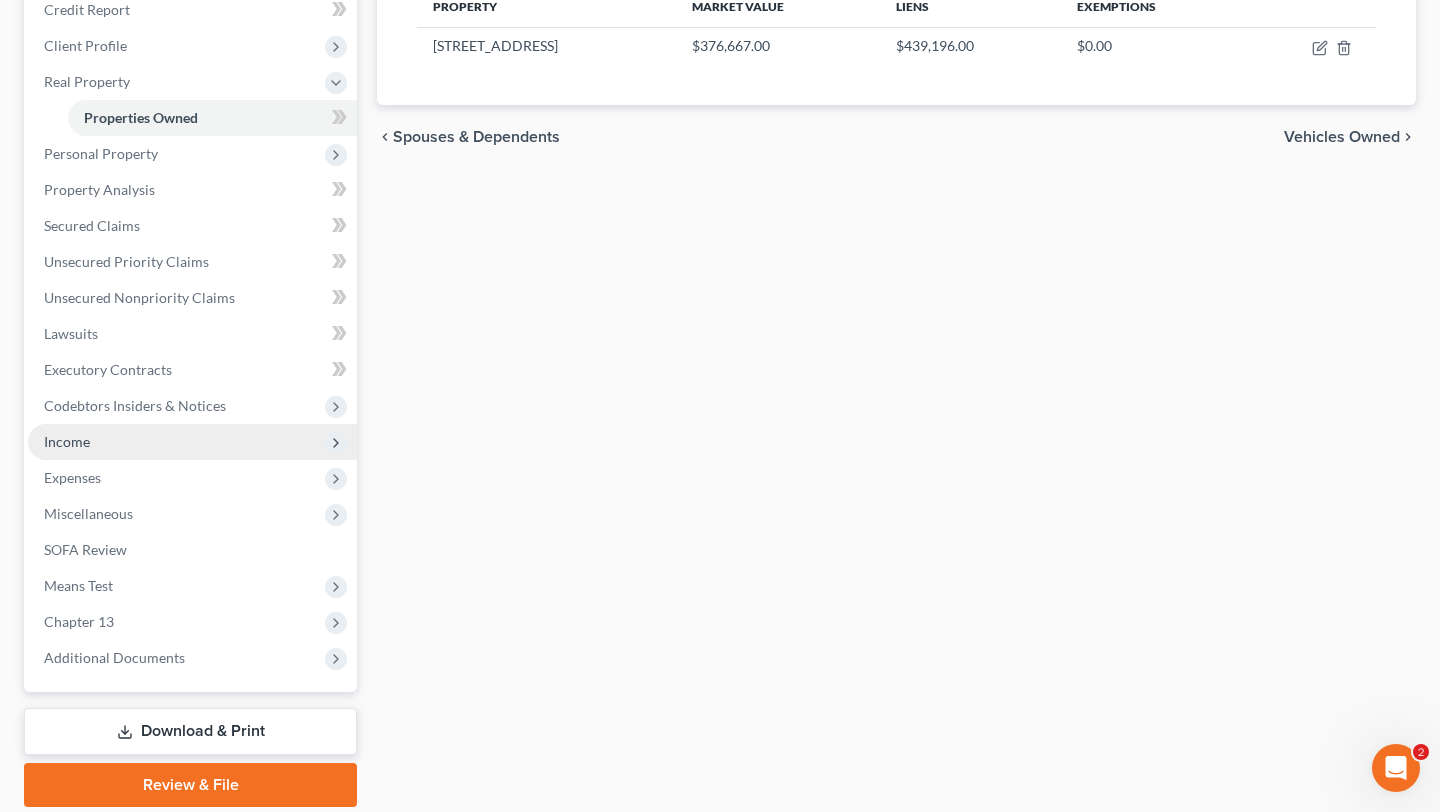 click on "Income" at bounding box center (192, 442) 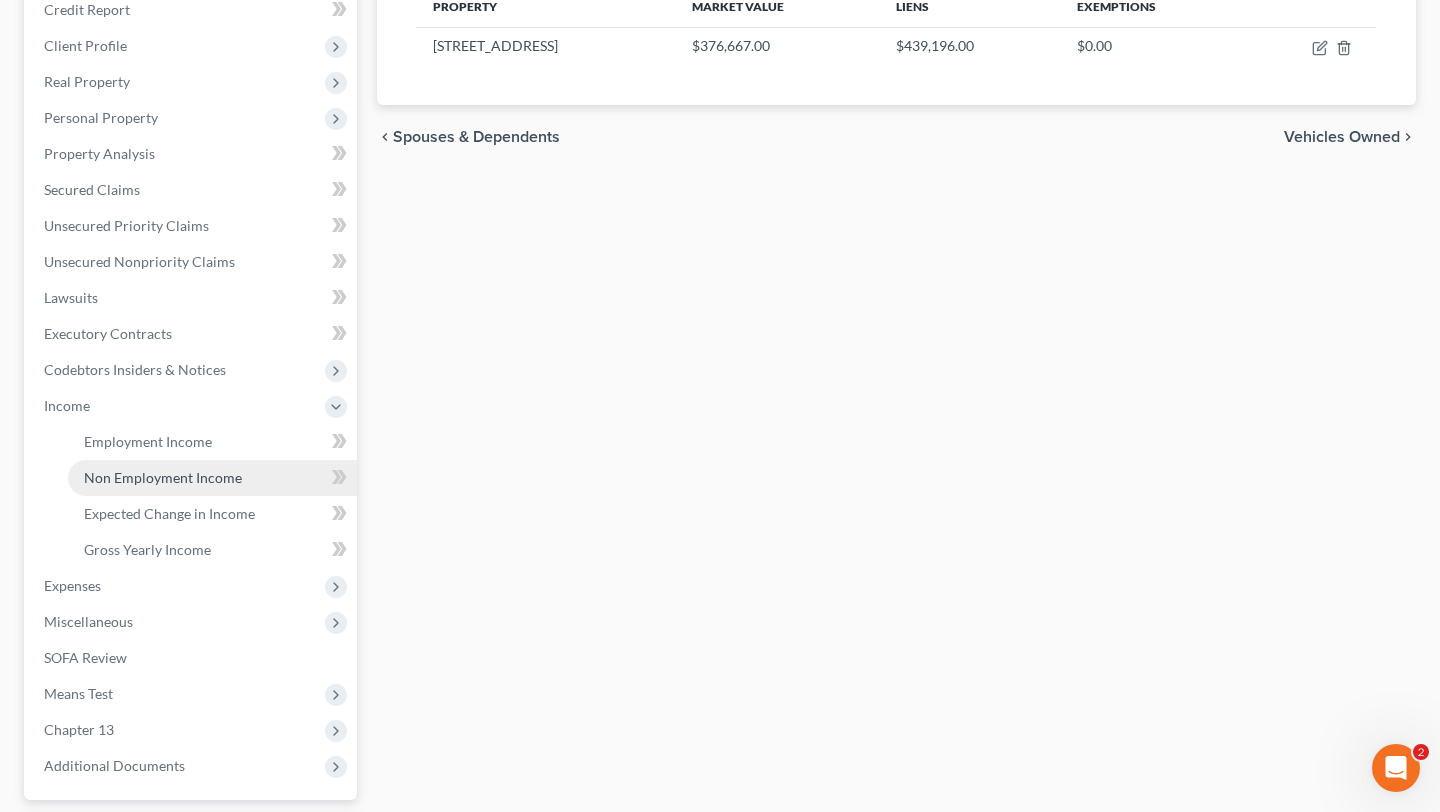 click on "Non Employment Income" at bounding box center (163, 477) 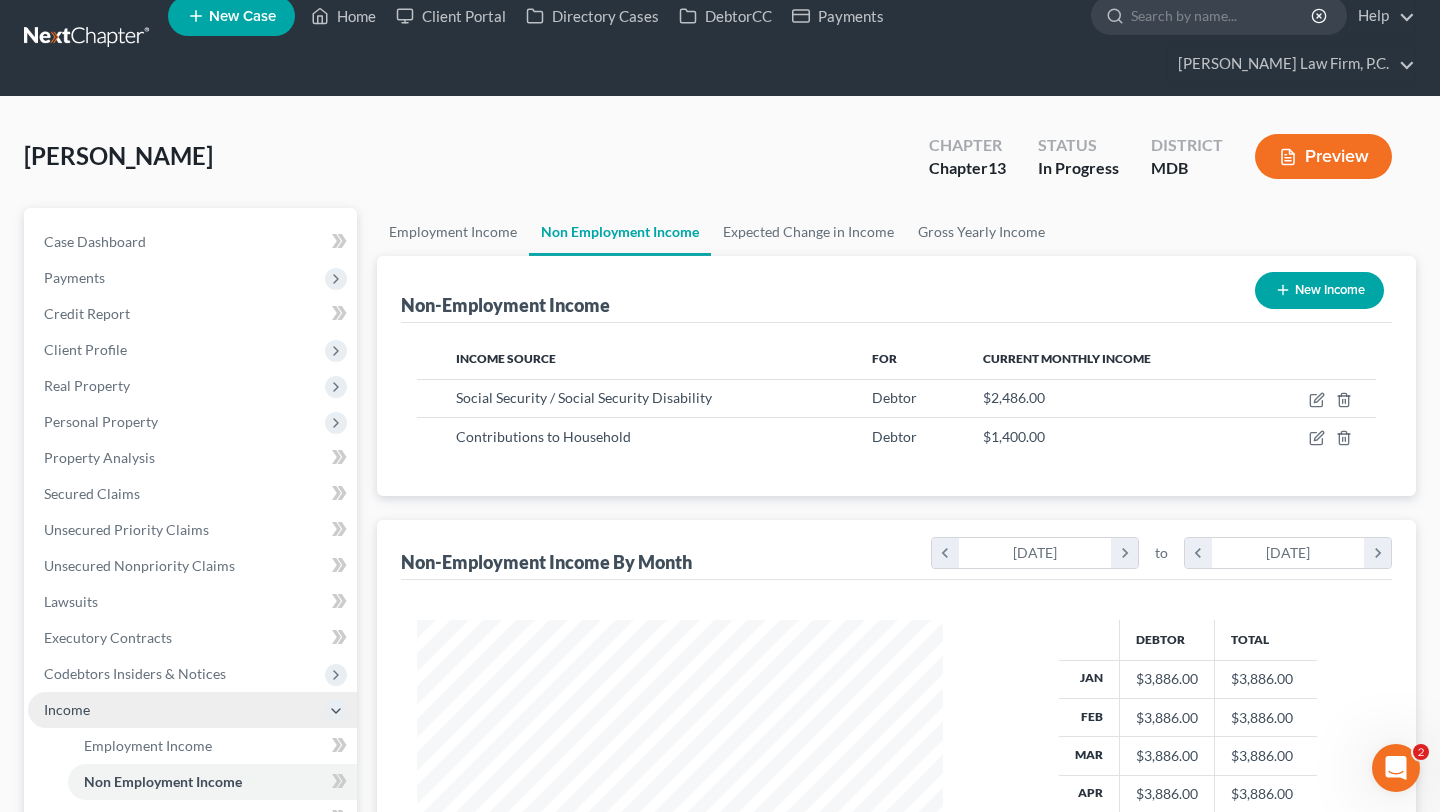 scroll, scrollTop: 0, scrollLeft: 0, axis: both 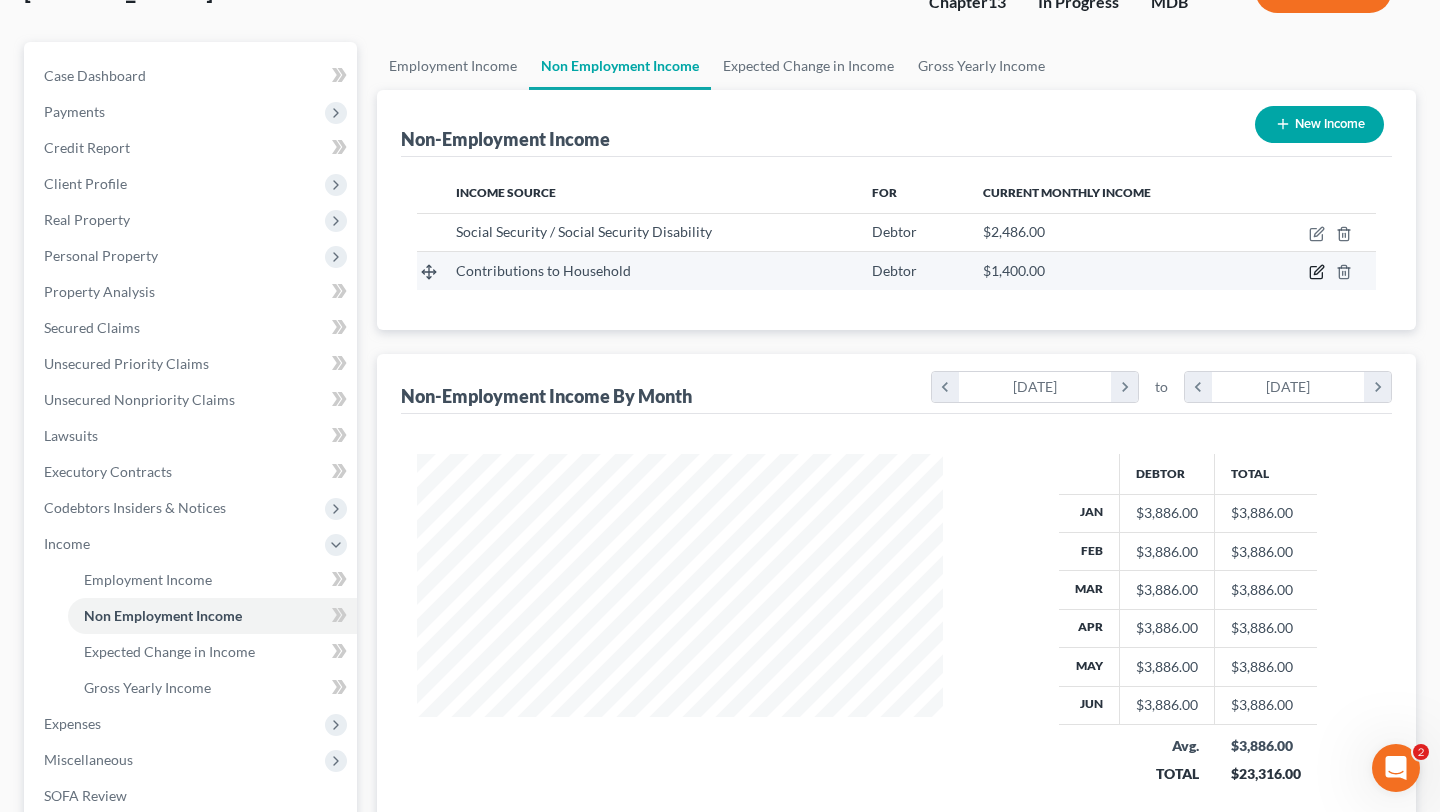 click 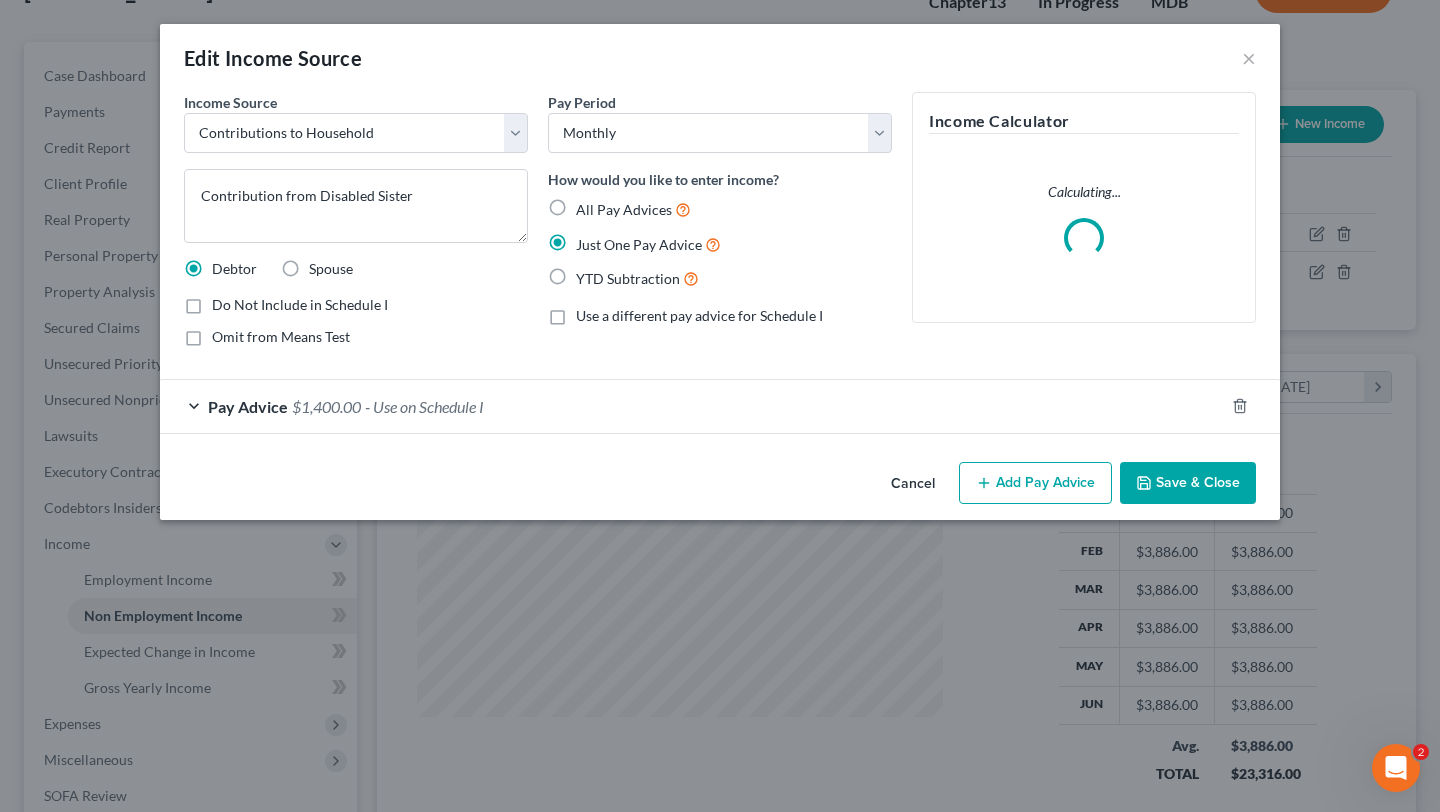 click on "- Use on Schedule I" at bounding box center [424, 406] 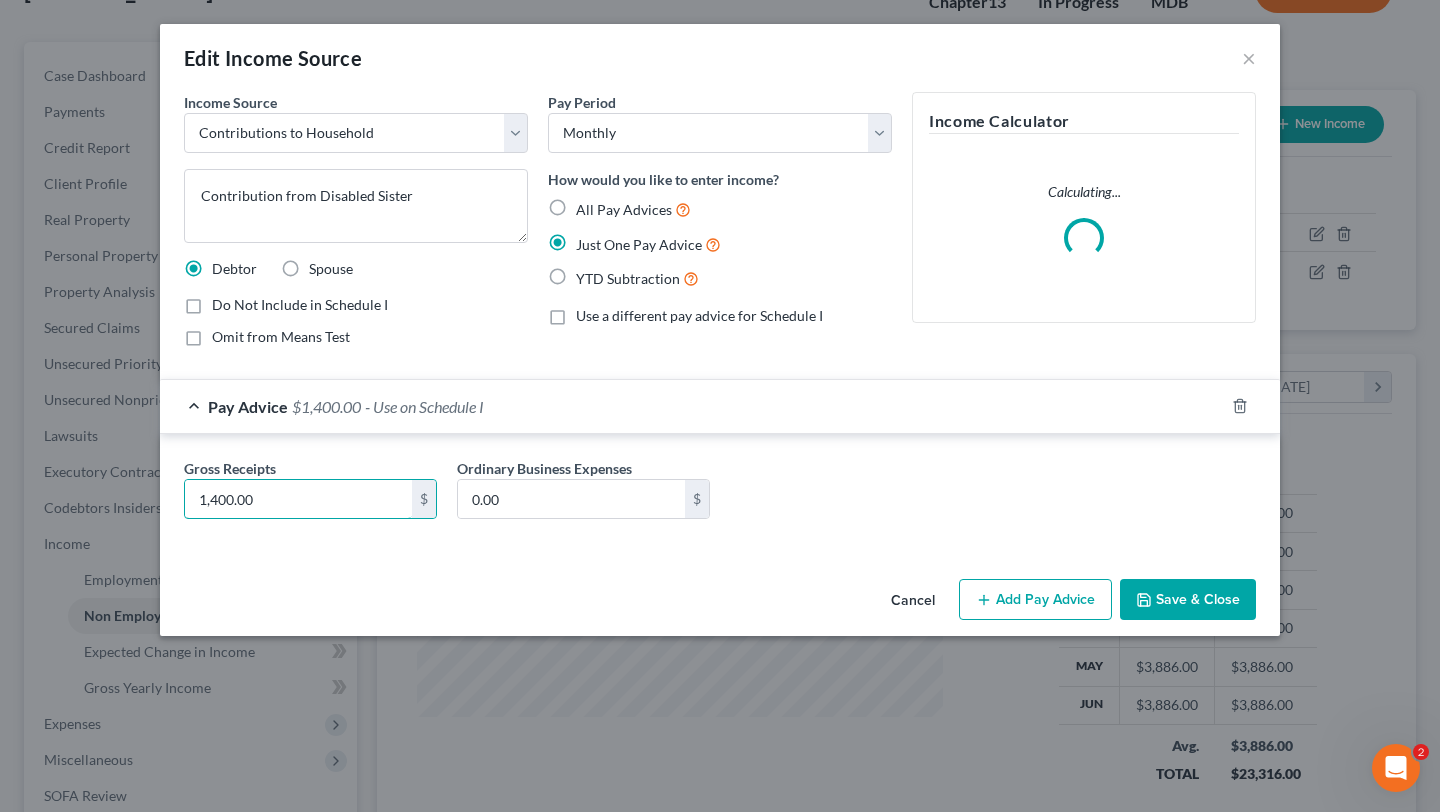 drag, startPoint x: 271, startPoint y: 622, endPoint x: 44, endPoint y: 615, distance: 227.10791 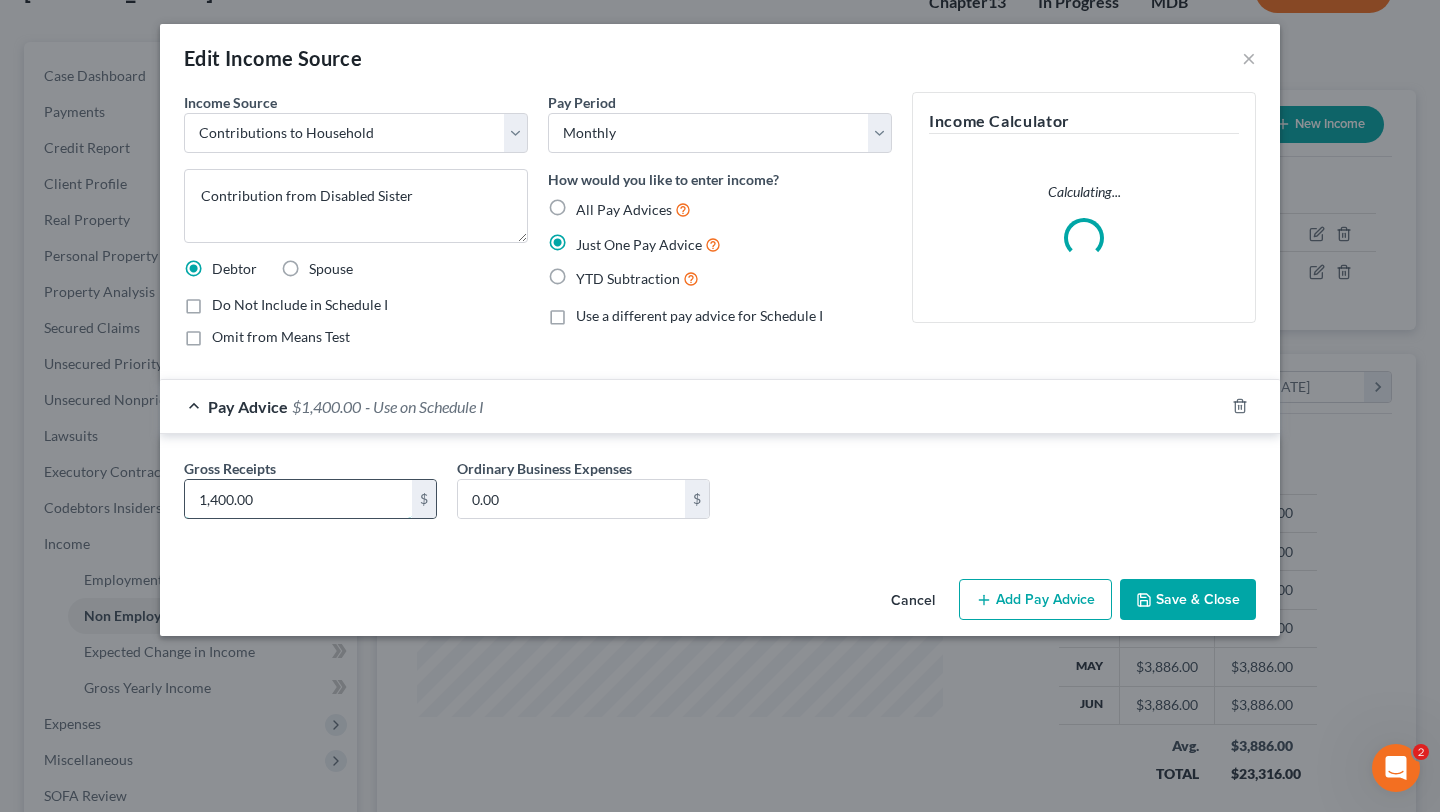 click on "1,400.00" at bounding box center [298, 499] 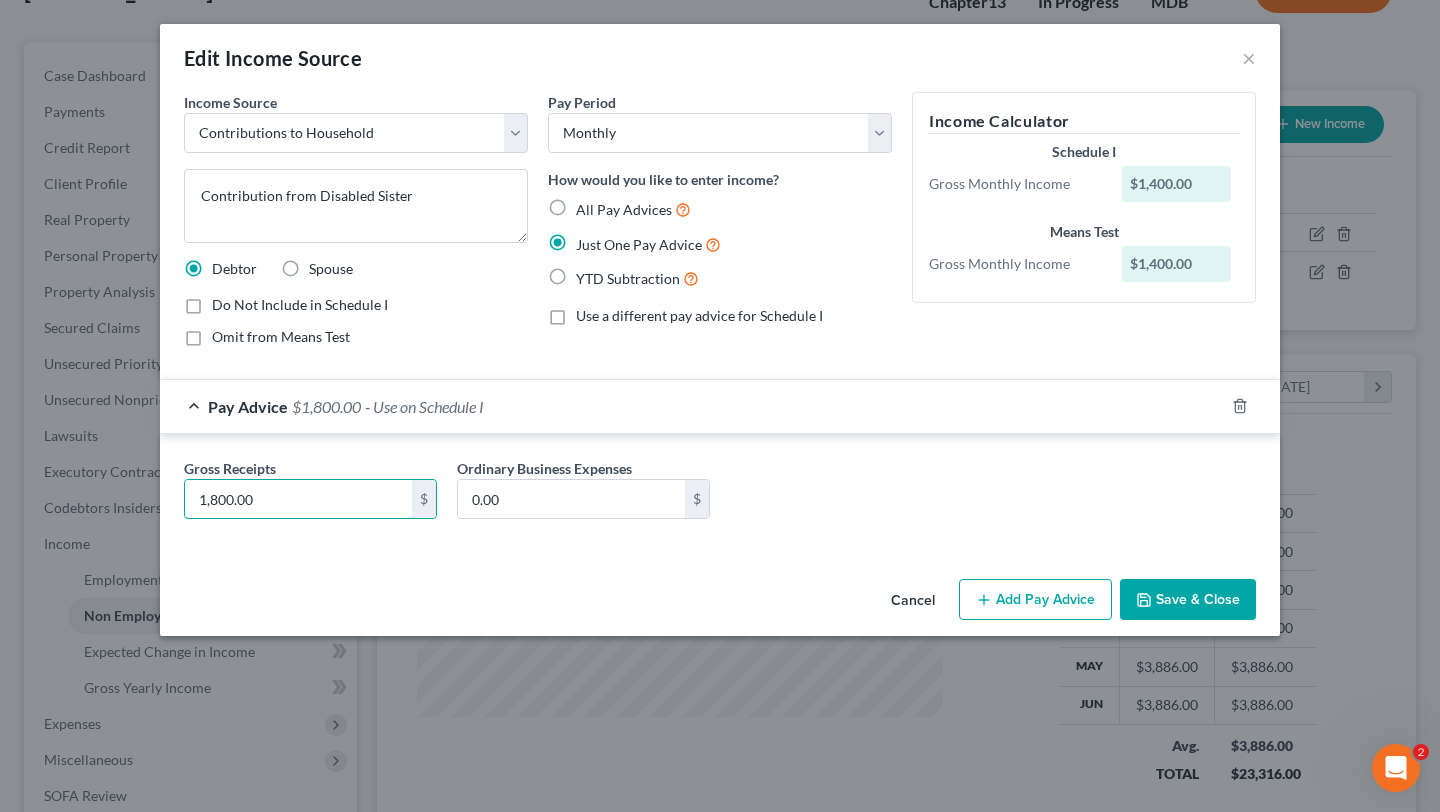 type on "1,800.00" 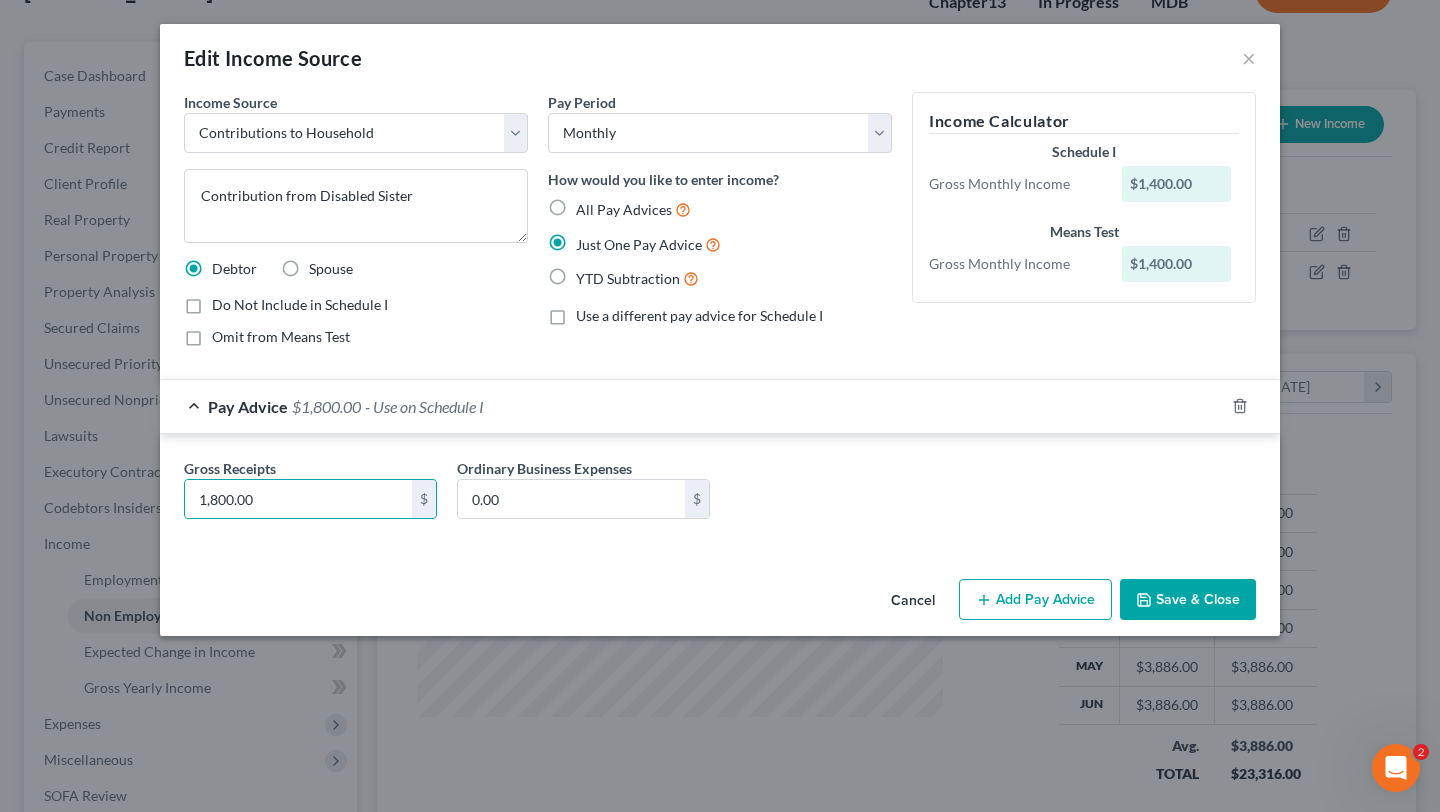 click on "Cancel Add Pay Advice Save & Close" at bounding box center (720, 604) 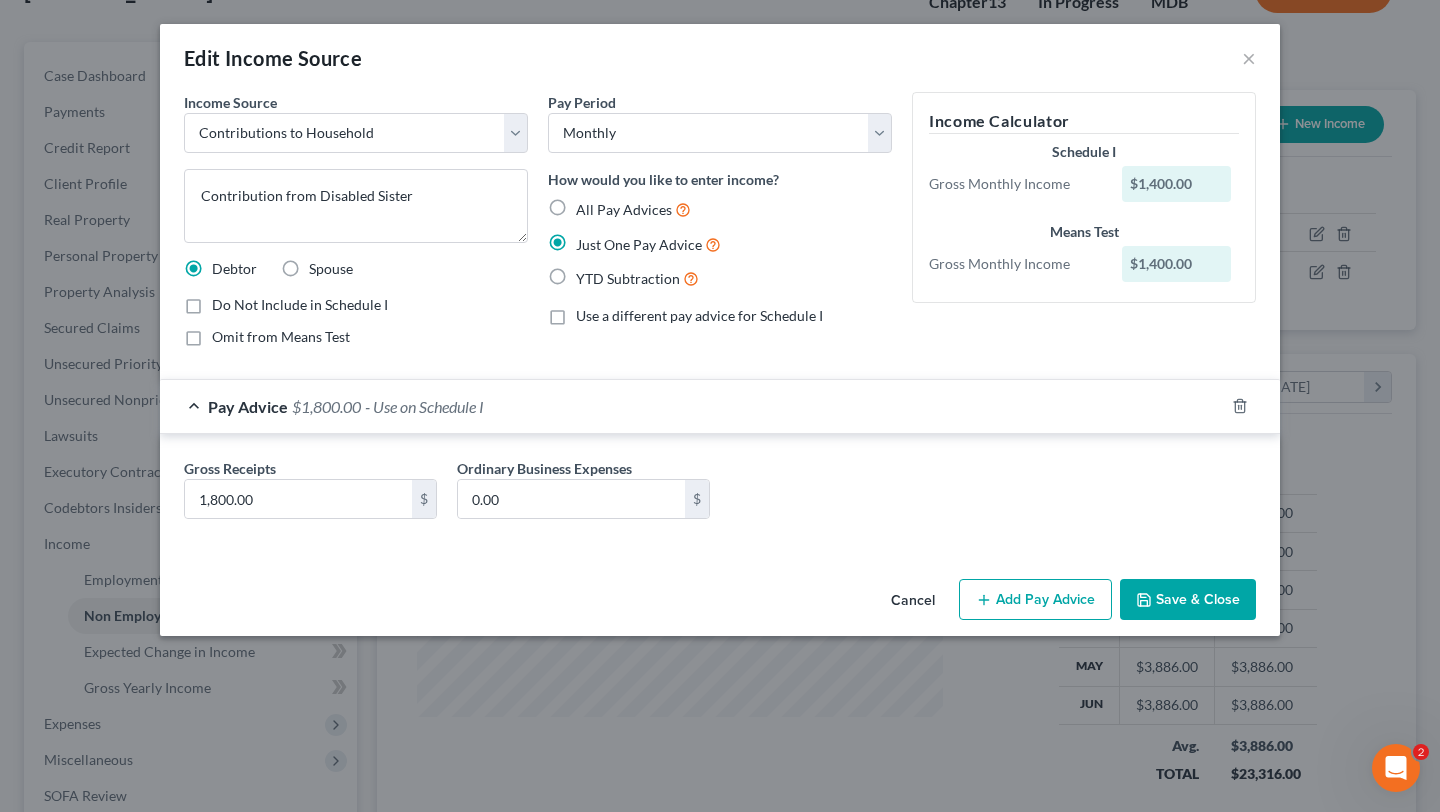 click on "Save & Close" at bounding box center [1188, 600] 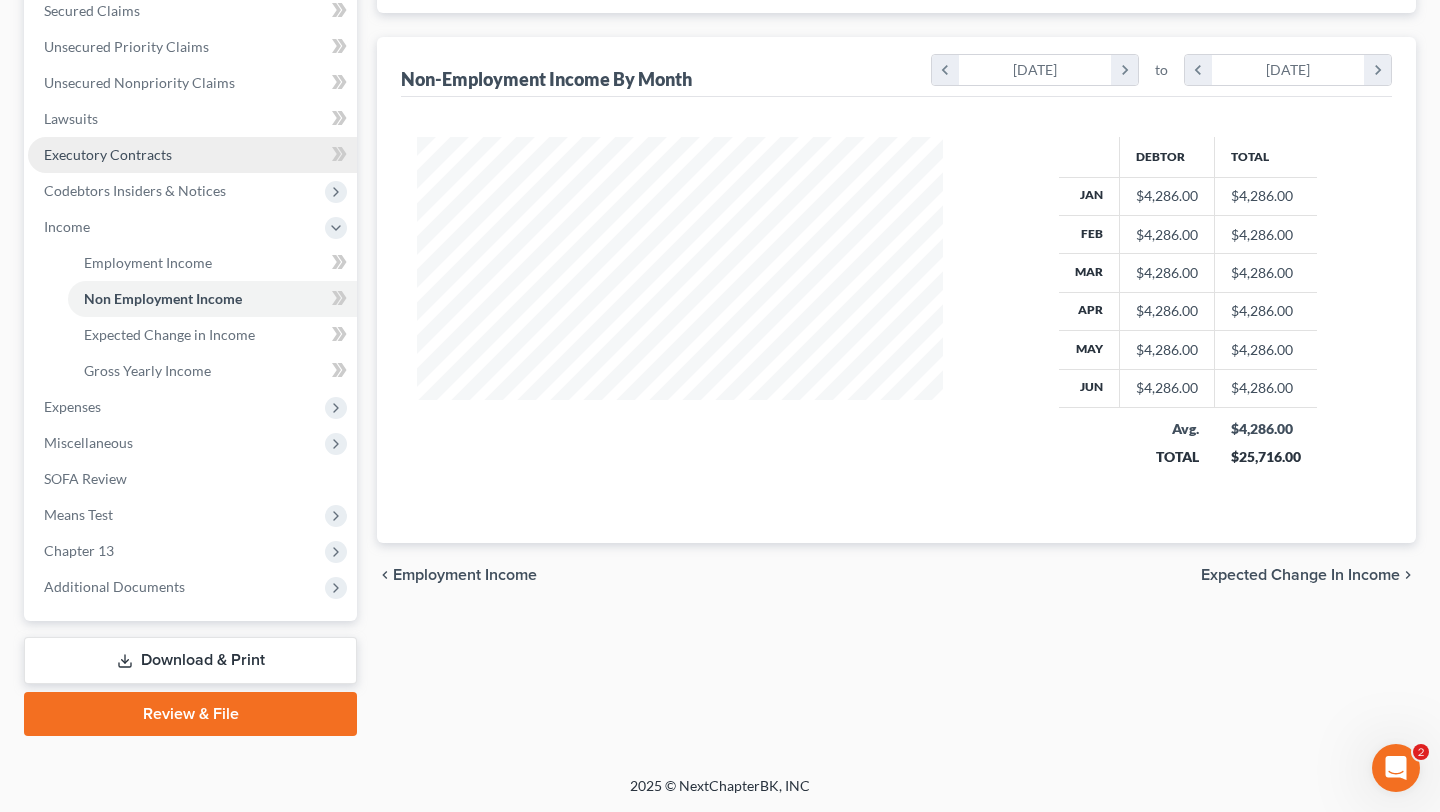 scroll, scrollTop: 613, scrollLeft: 0, axis: vertical 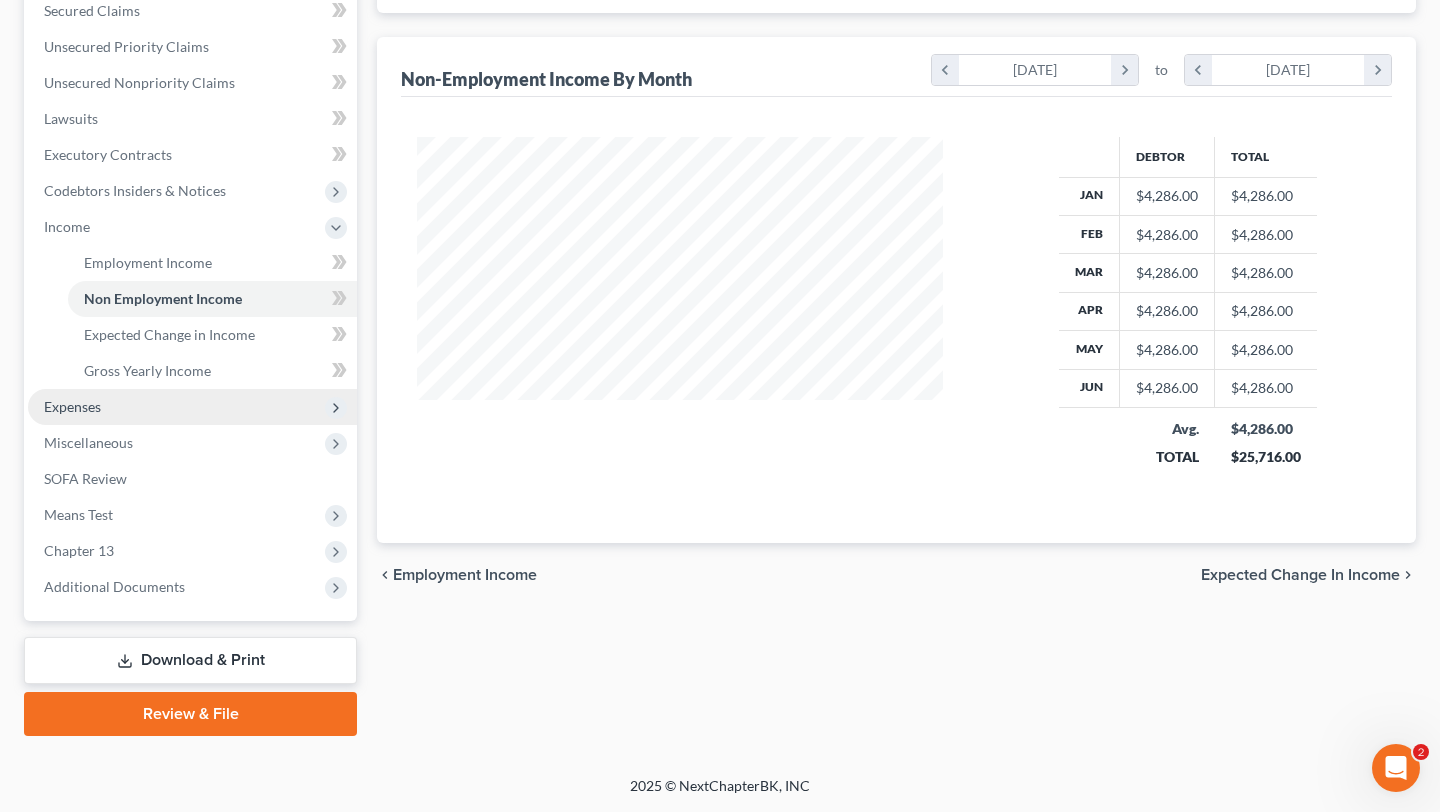 click on "Expenses" at bounding box center (192, 407) 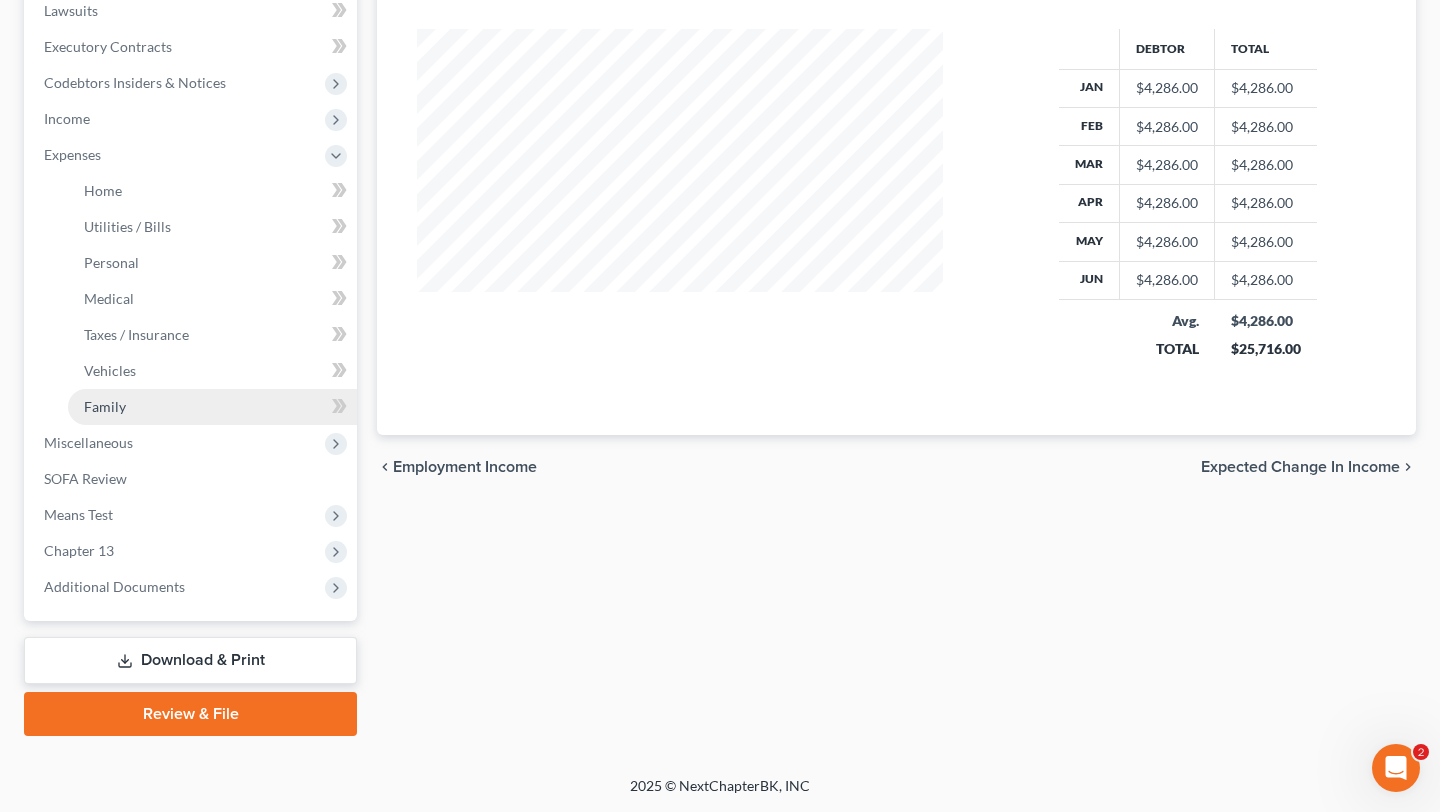 click on "Family" at bounding box center [212, 407] 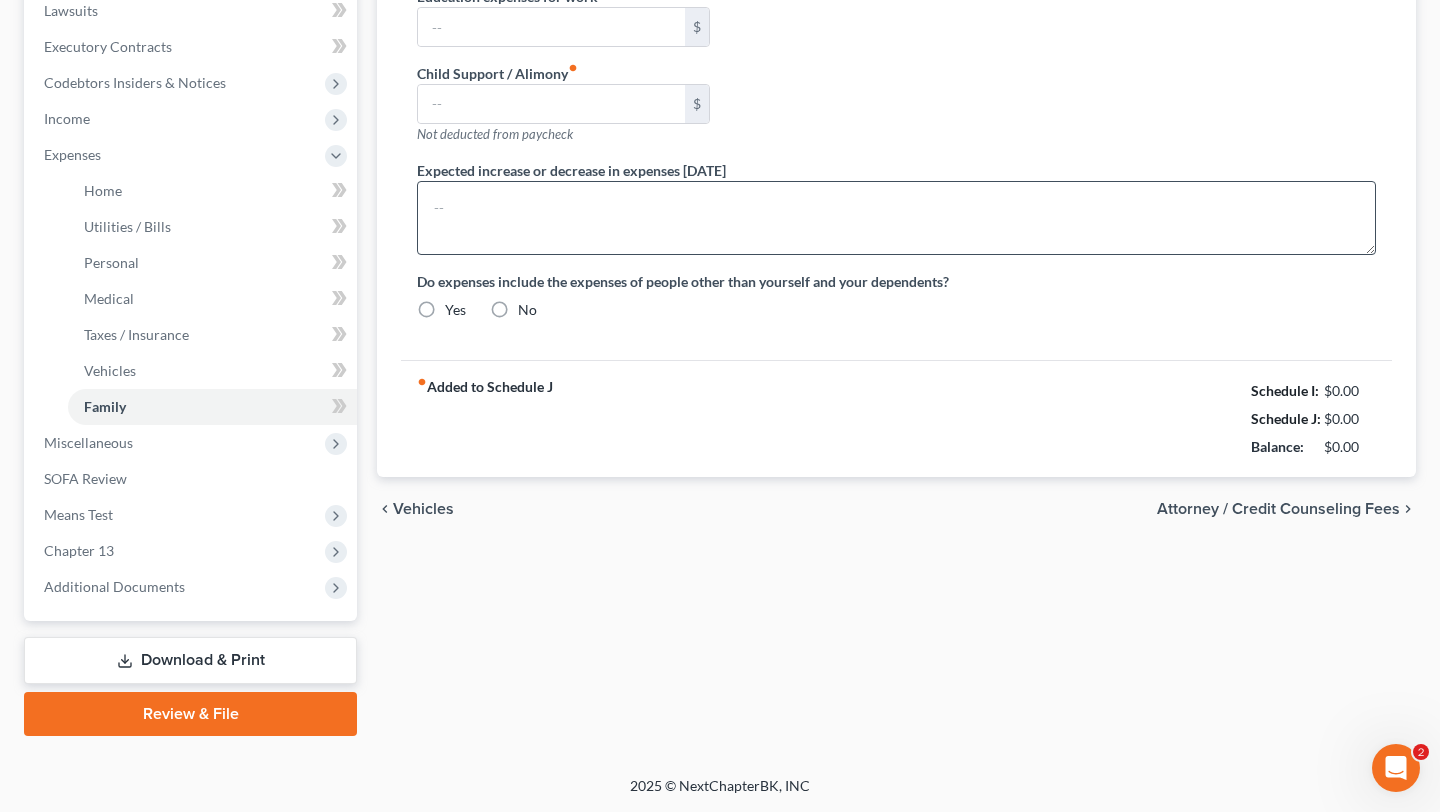 type on "0.00" 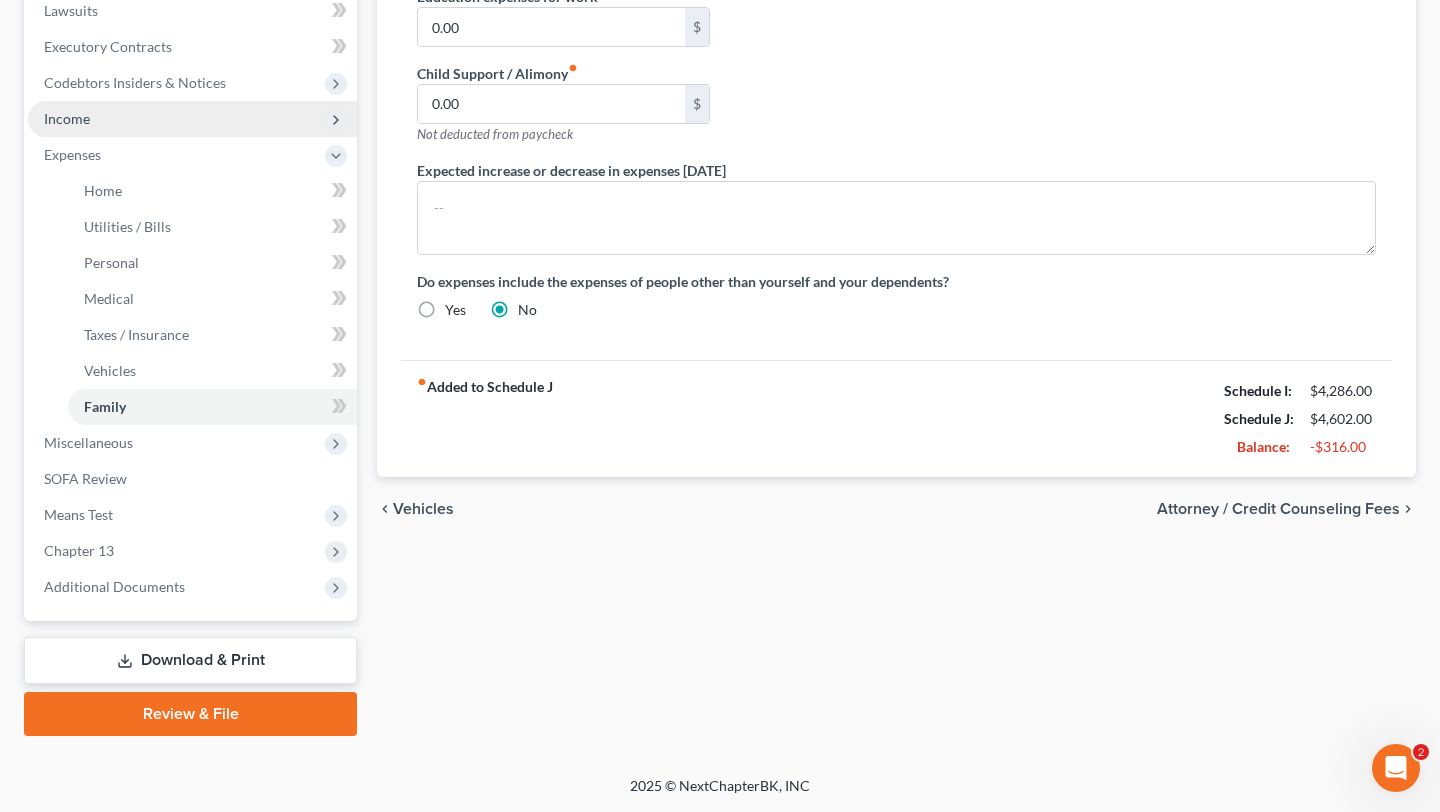 scroll, scrollTop: 739, scrollLeft: 0, axis: vertical 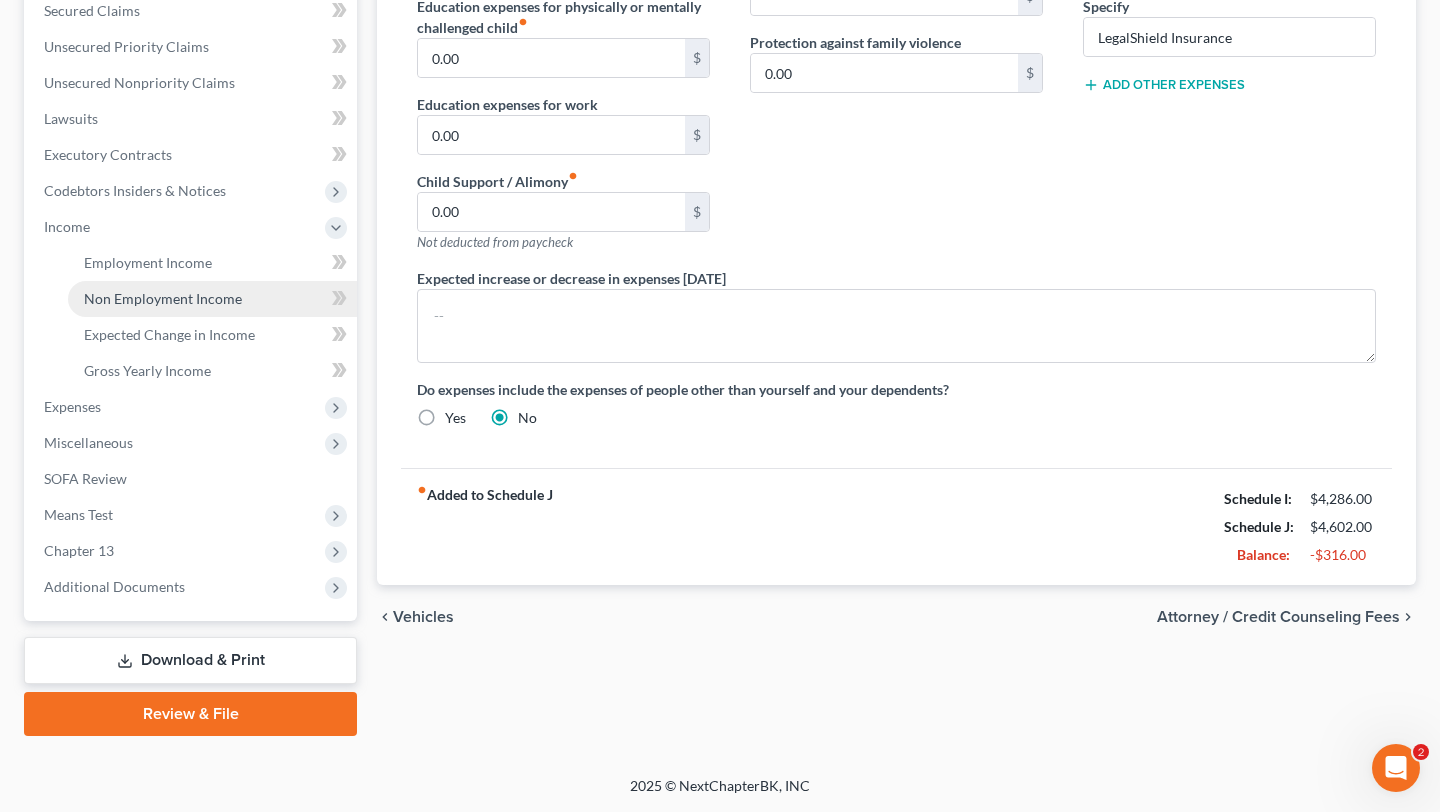 click on "Non Employment Income" at bounding box center [163, 298] 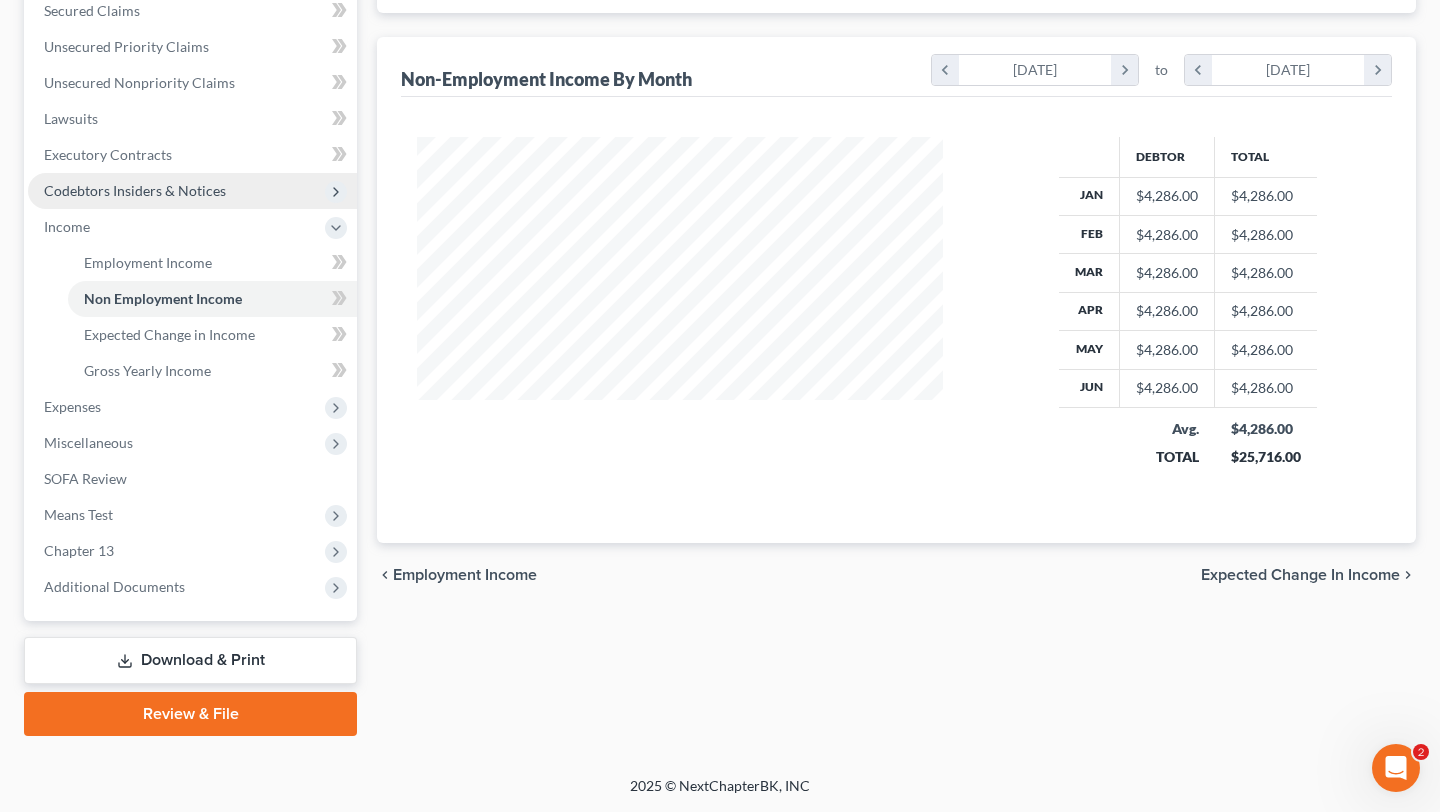 scroll, scrollTop: 136, scrollLeft: 0, axis: vertical 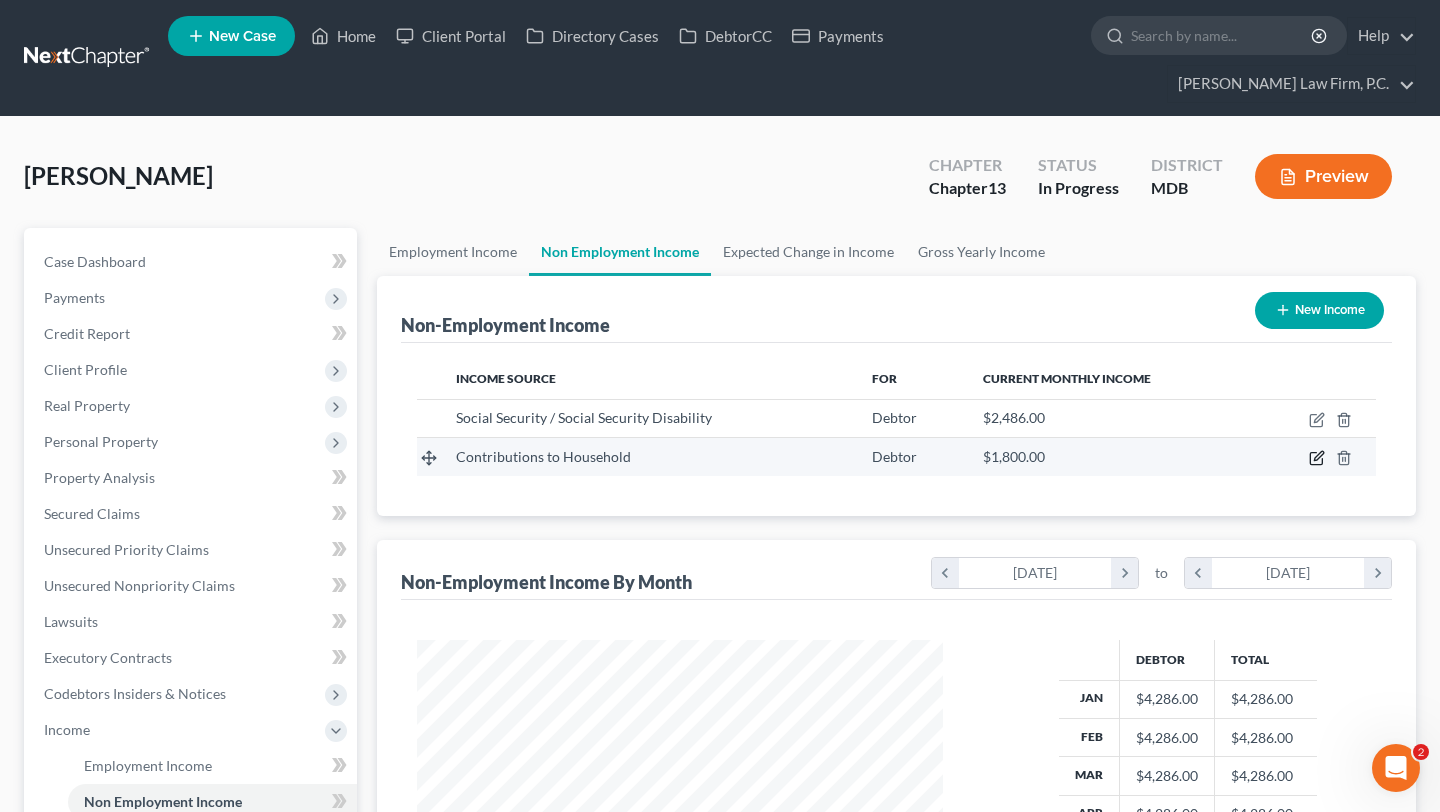 click 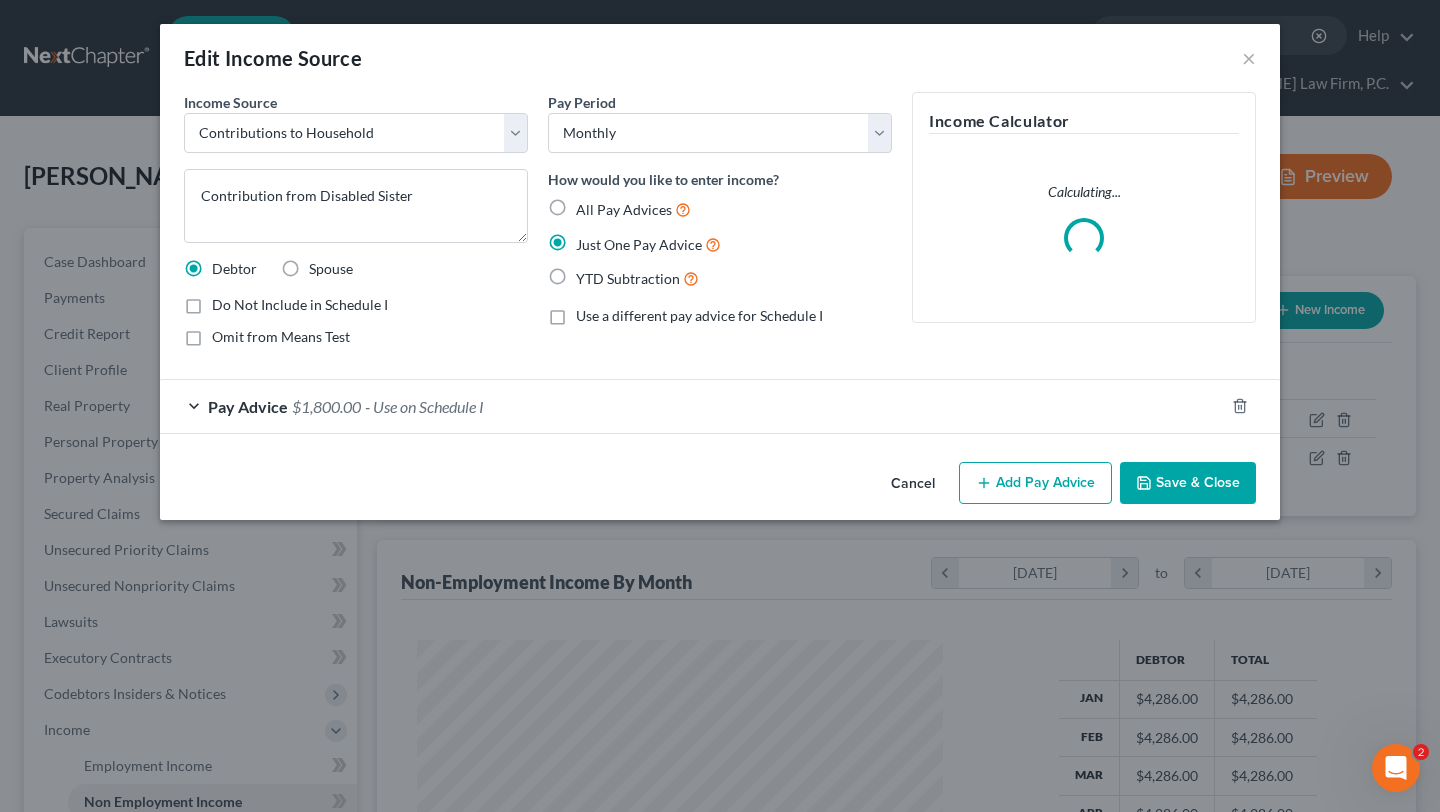 click on "Pay Advice $1,800.00 - Use on Schedule I" at bounding box center (692, 406) 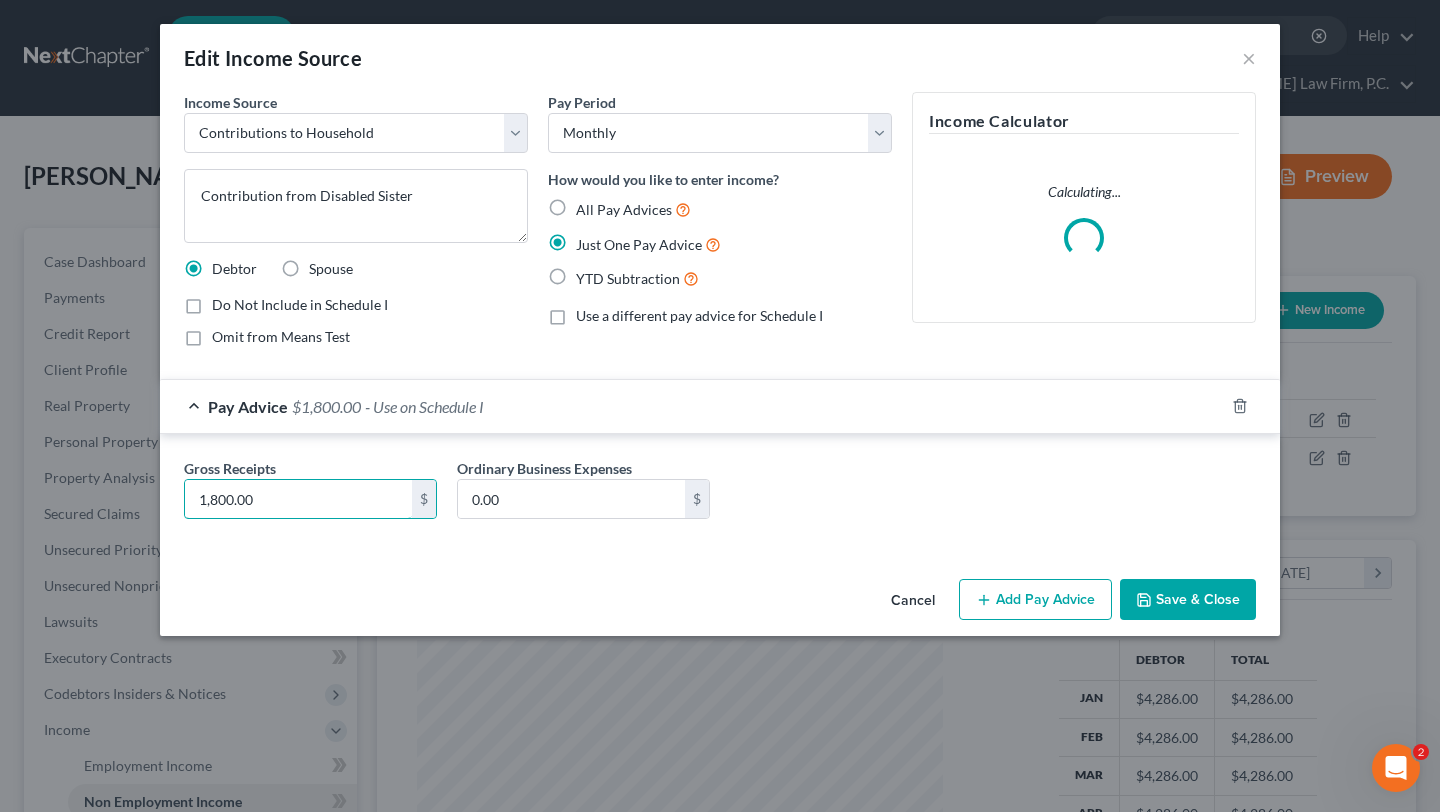 drag, startPoint x: 221, startPoint y: 612, endPoint x: 23, endPoint y: 611, distance: 198.00252 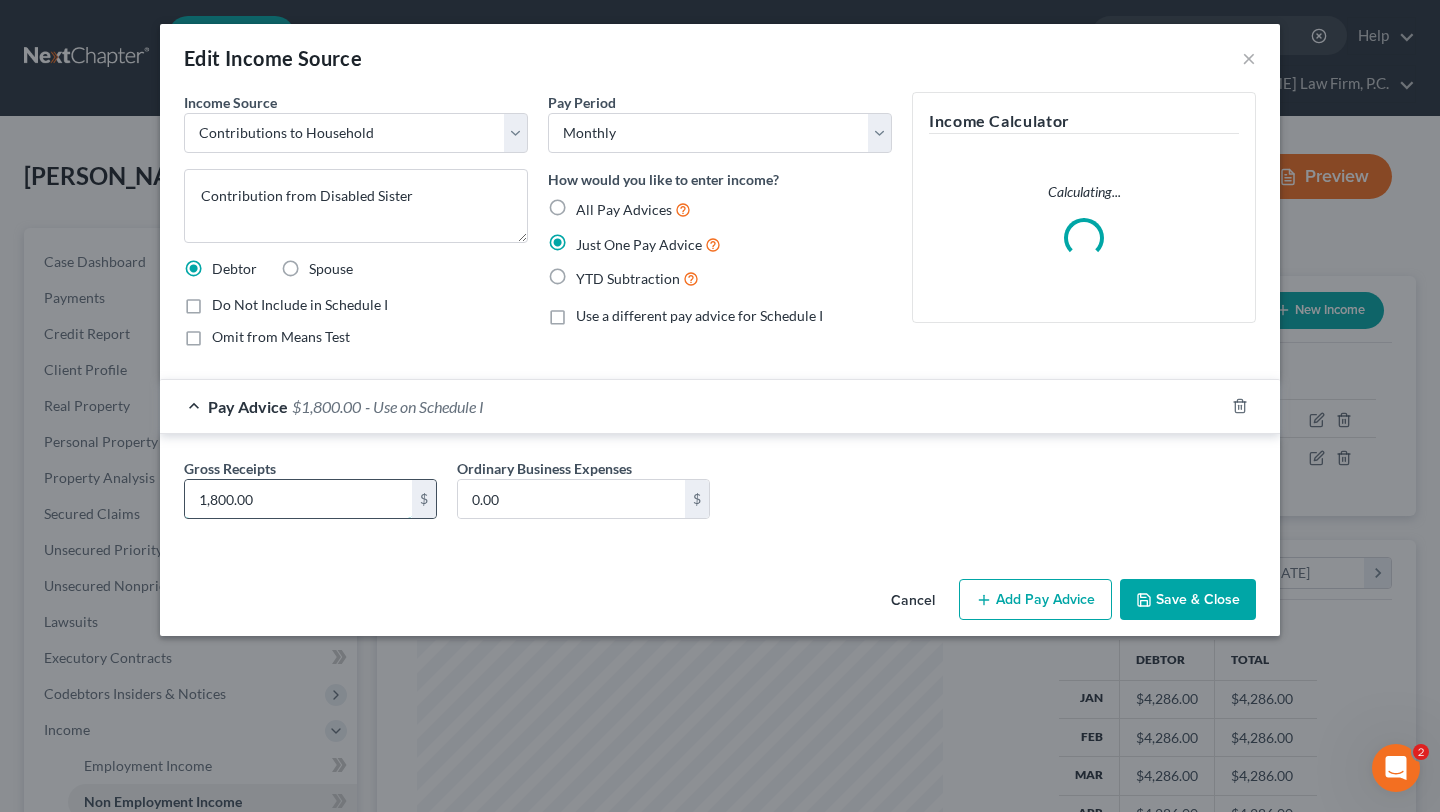 click on "1,800.00" at bounding box center (298, 499) 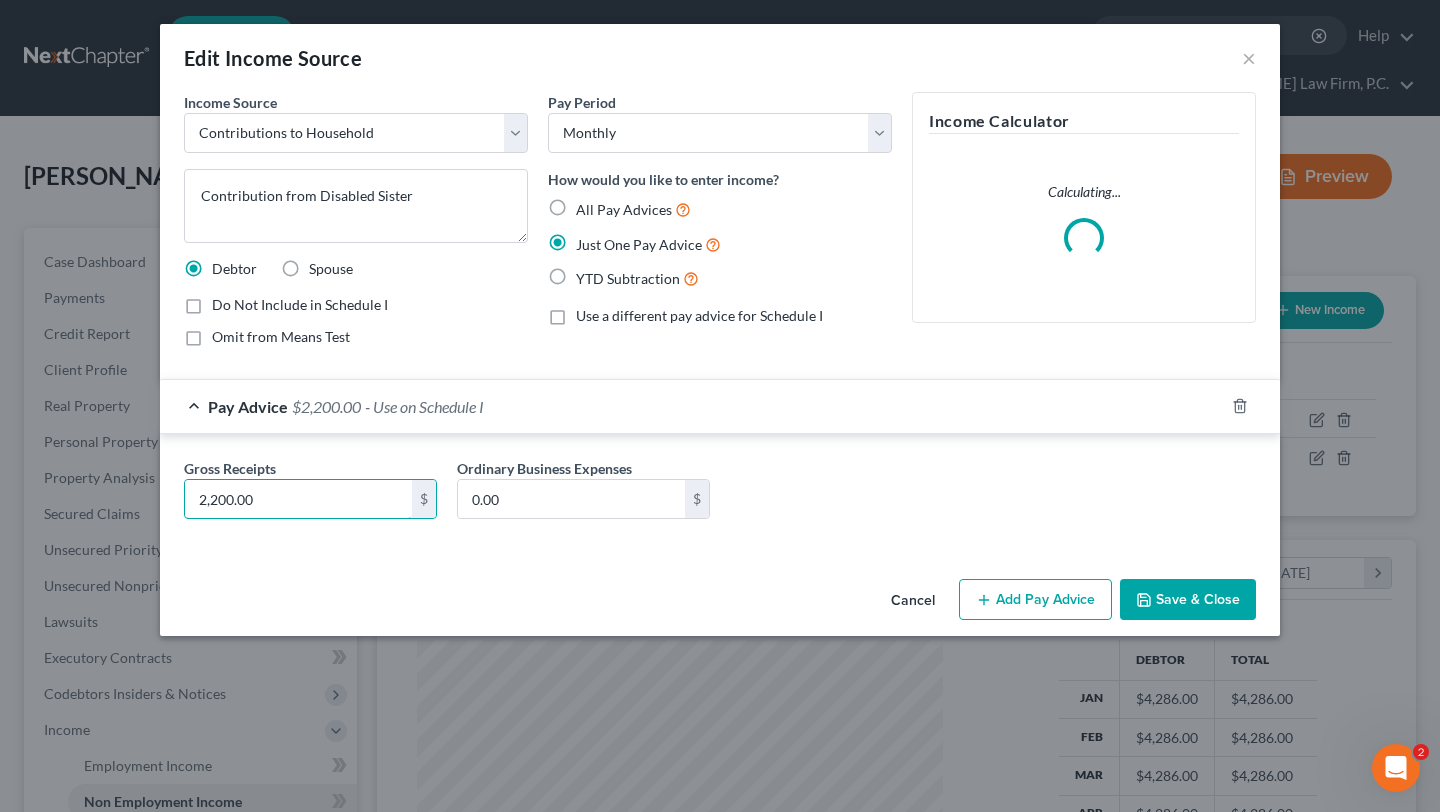 type on "2,200.00" 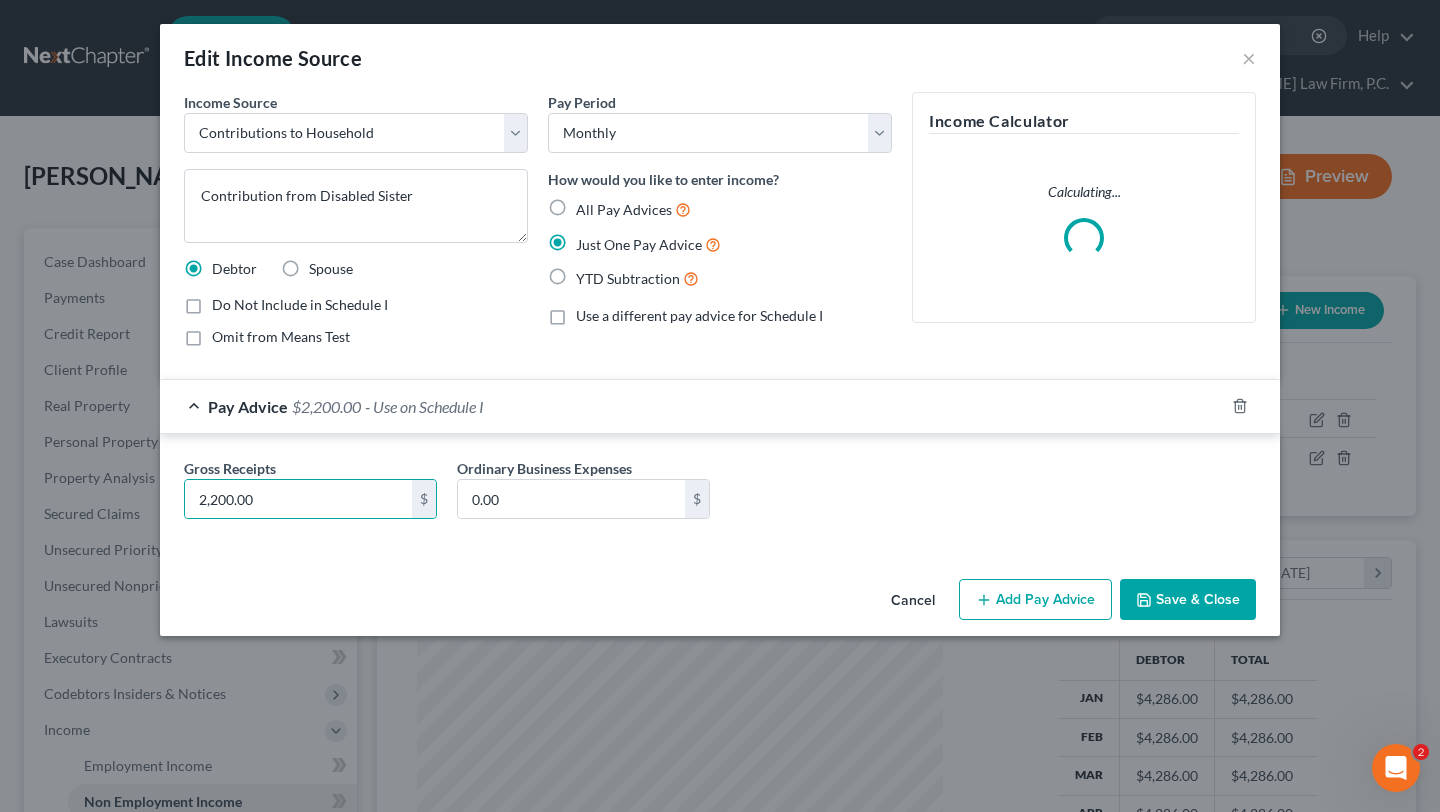 click on "Save & Close" at bounding box center [1188, 600] 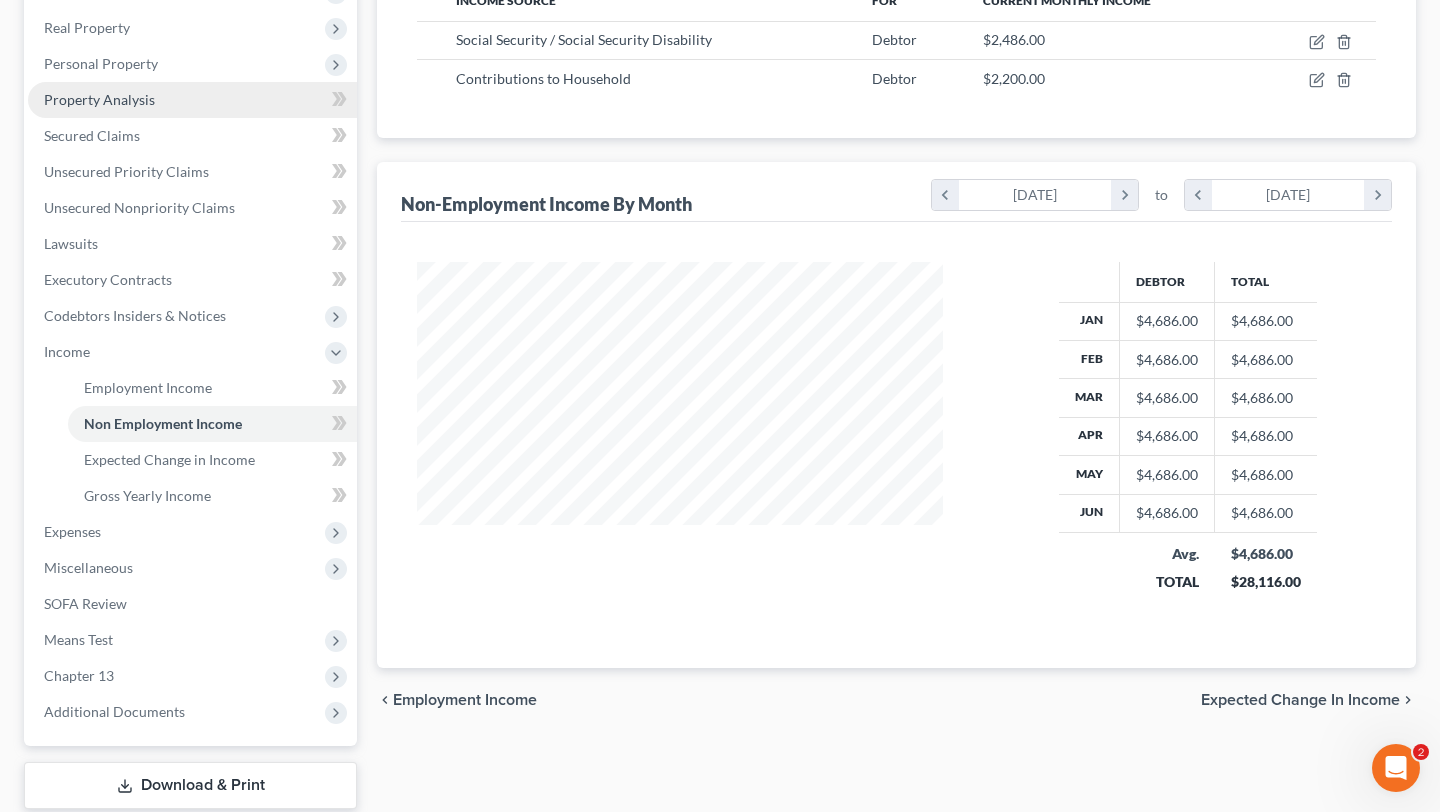 scroll, scrollTop: 518, scrollLeft: 0, axis: vertical 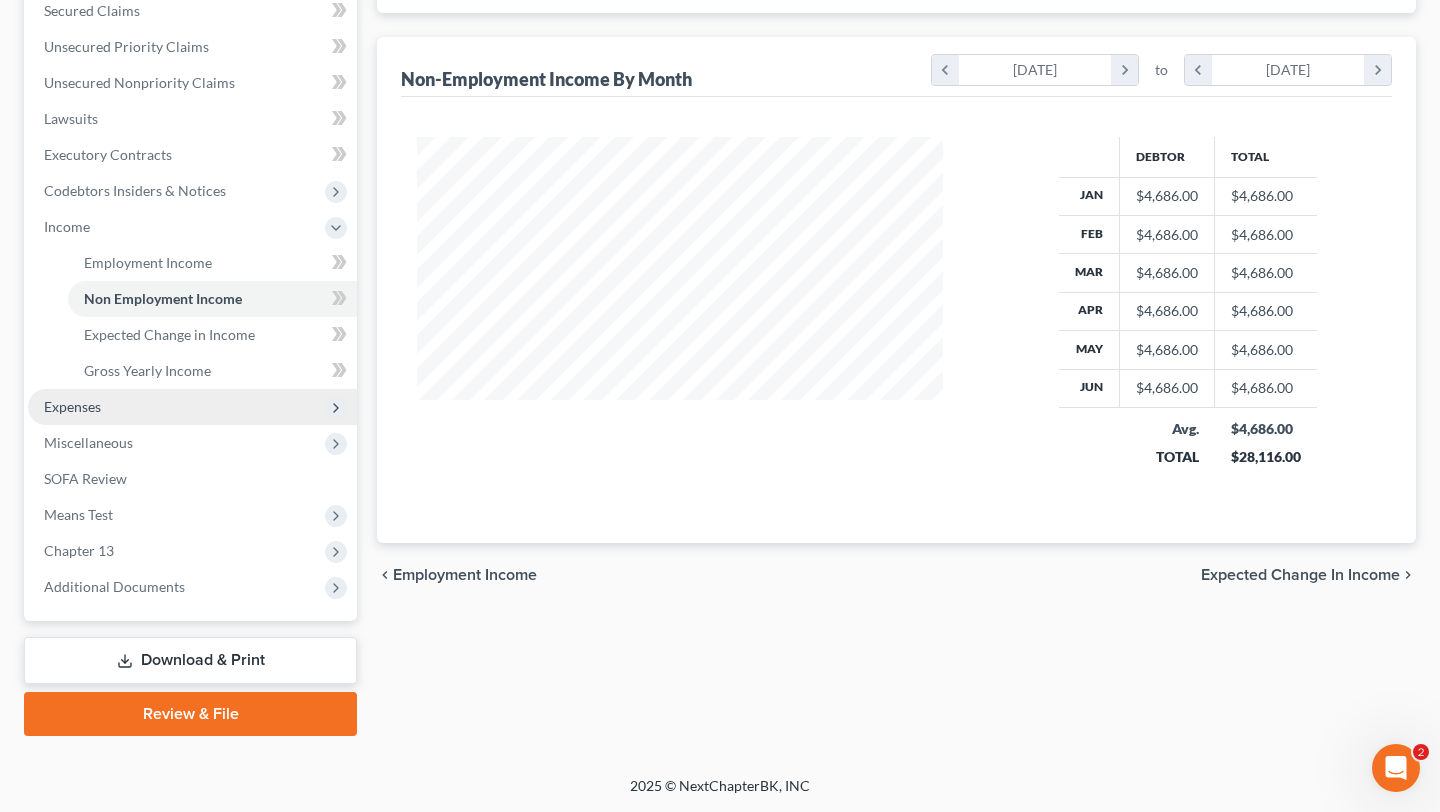 click on "Expenses" at bounding box center (192, 407) 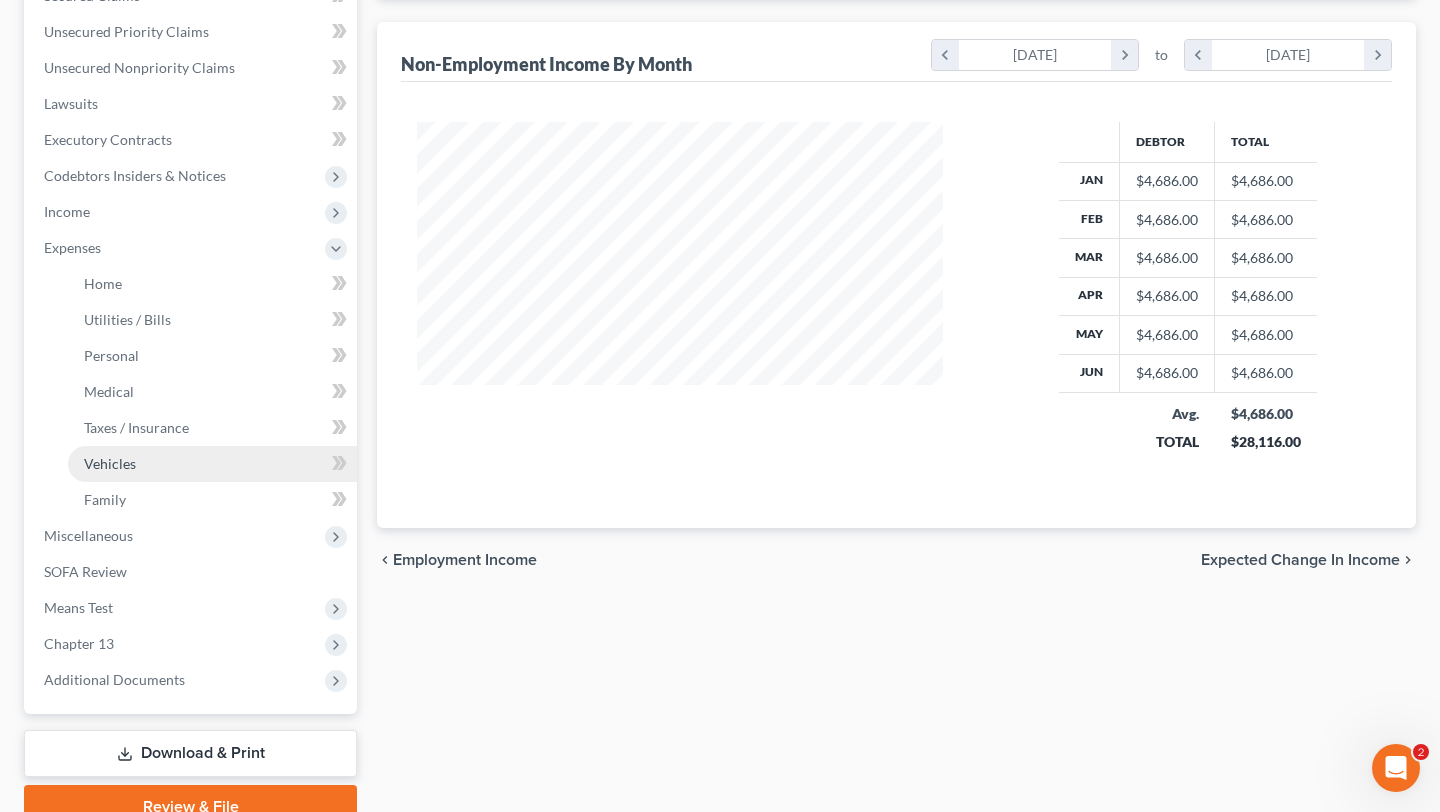 click on "Vehicles" at bounding box center [212, 464] 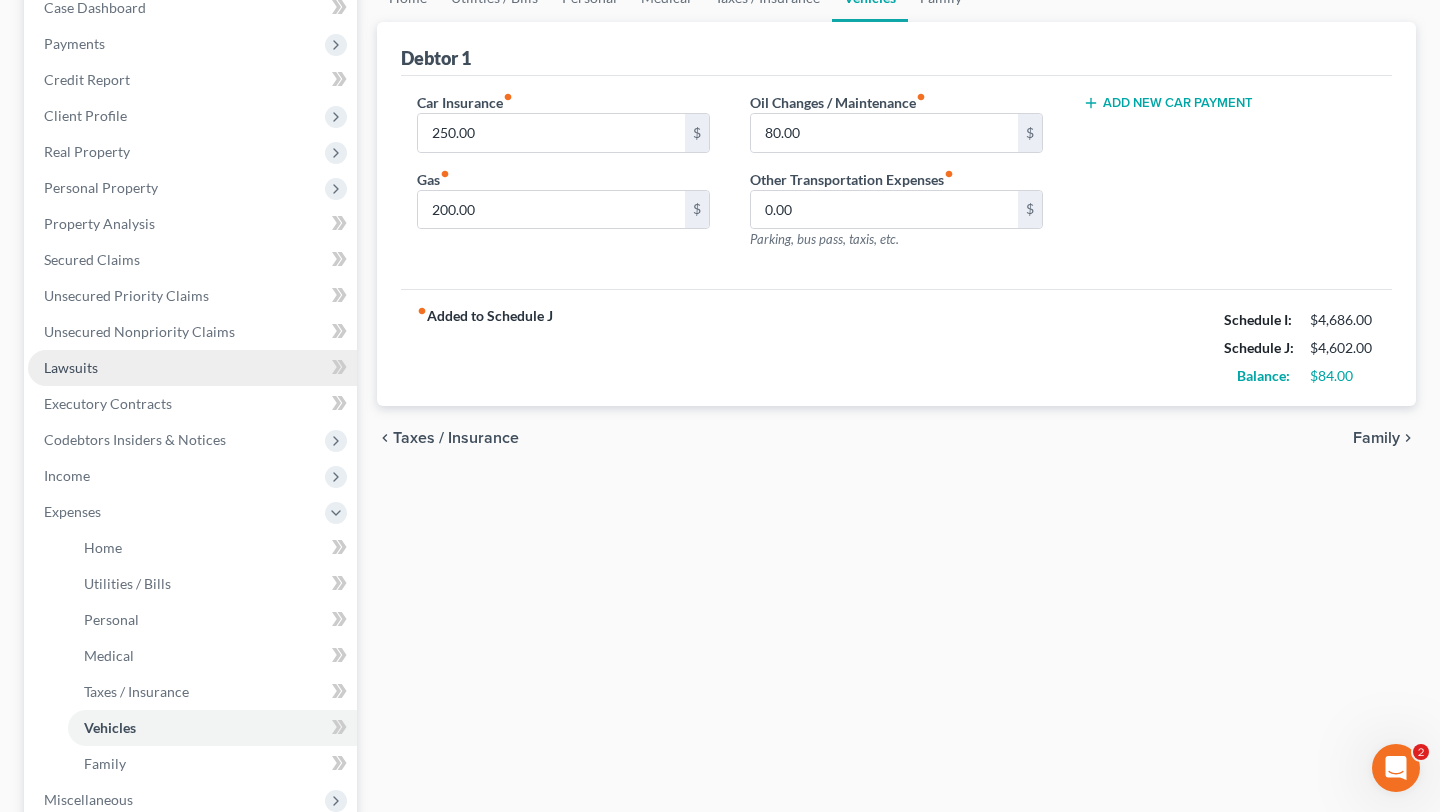 scroll, scrollTop: 287, scrollLeft: 0, axis: vertical 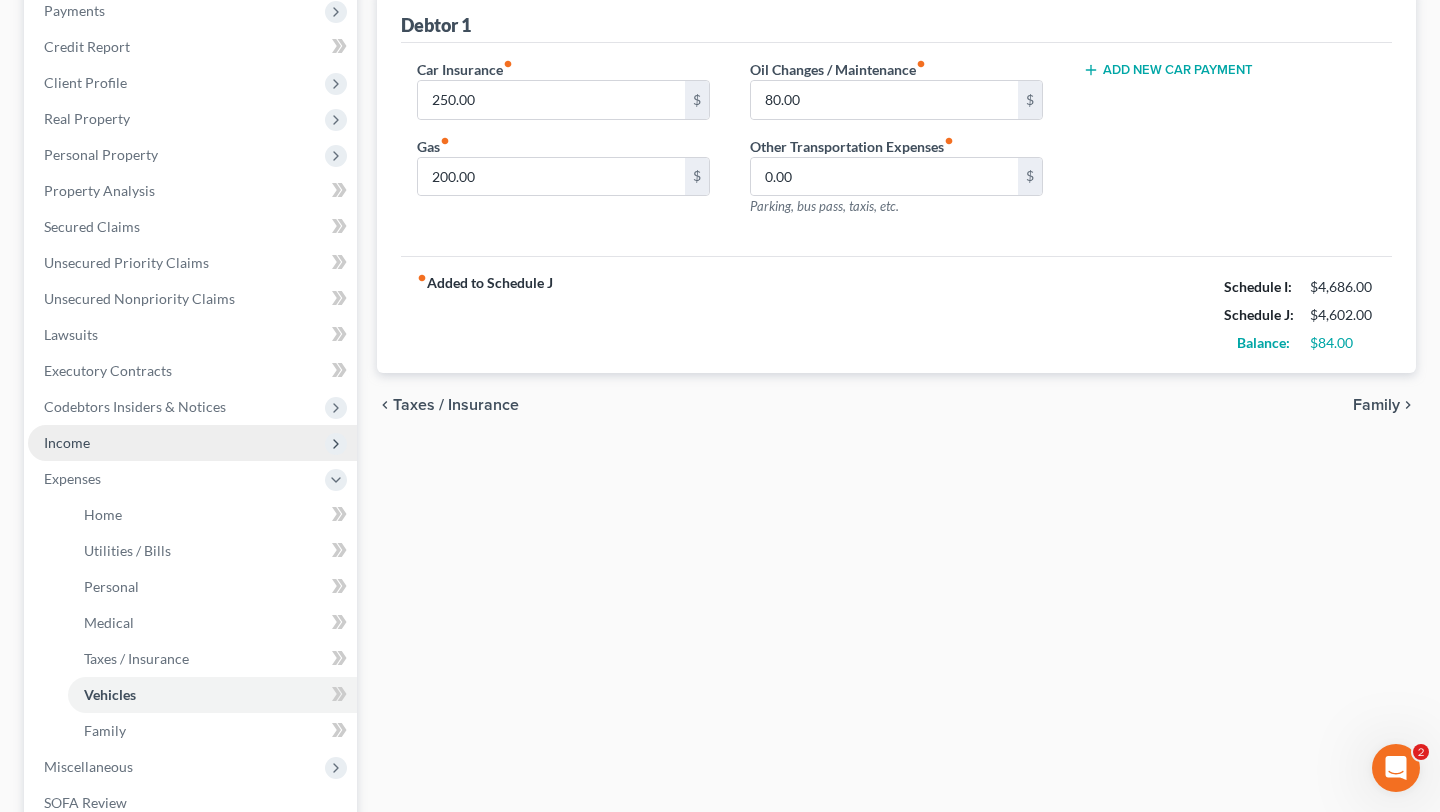 click on "Income" at bounding box center (192, 443) 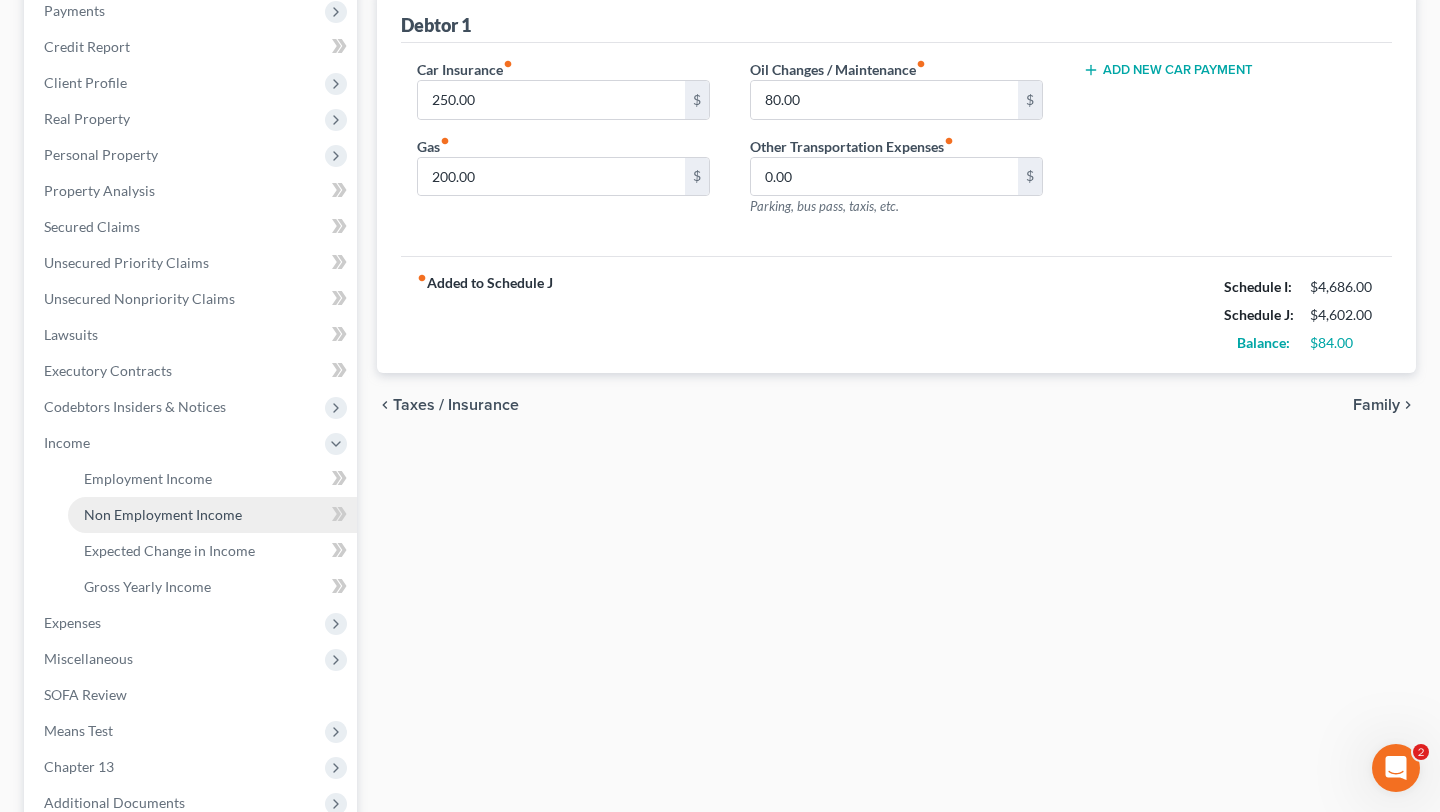 click on "Non Employment Income" at bounding box center [163, 514] 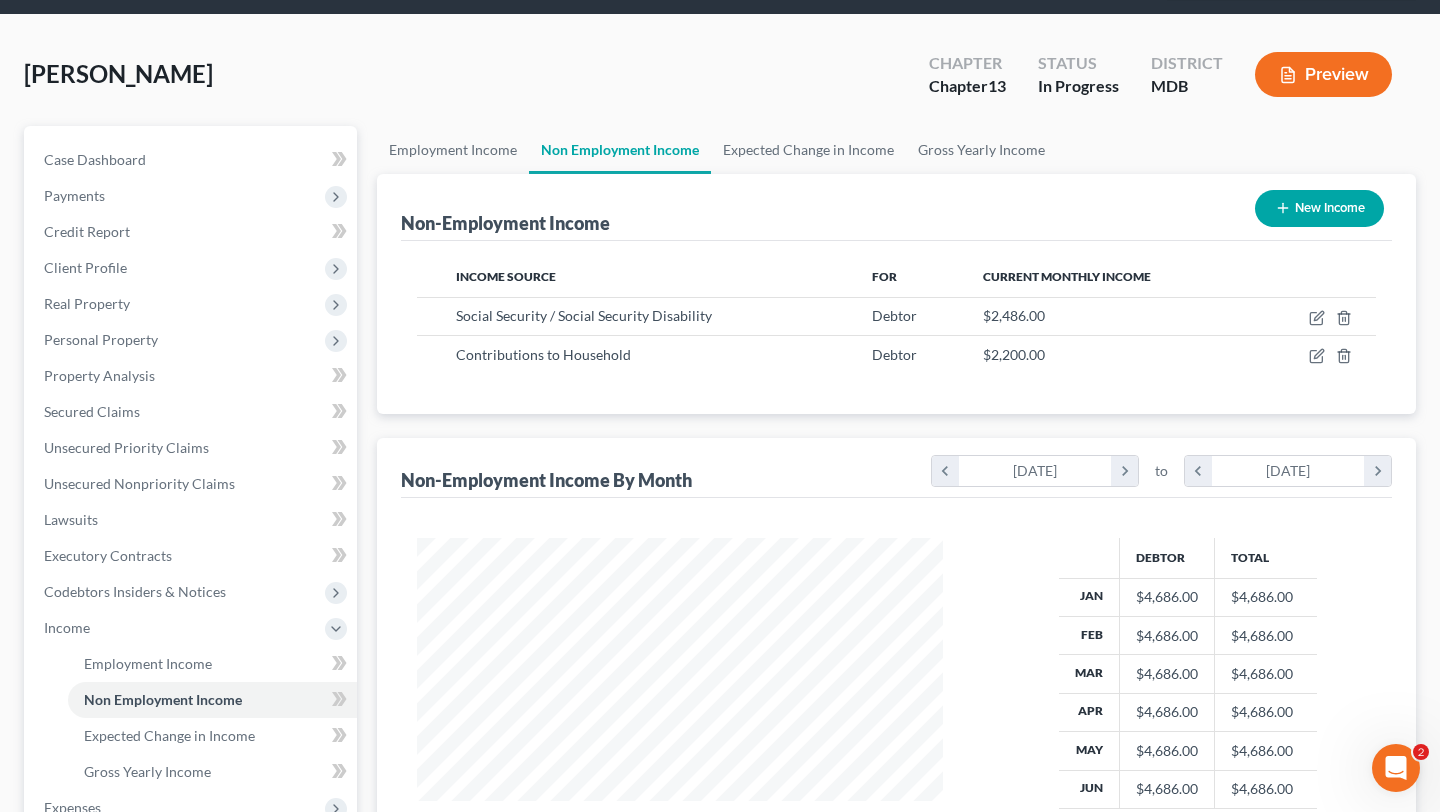 scroll, scrollTop: 9, scrollLeft: 0, axis: vertical 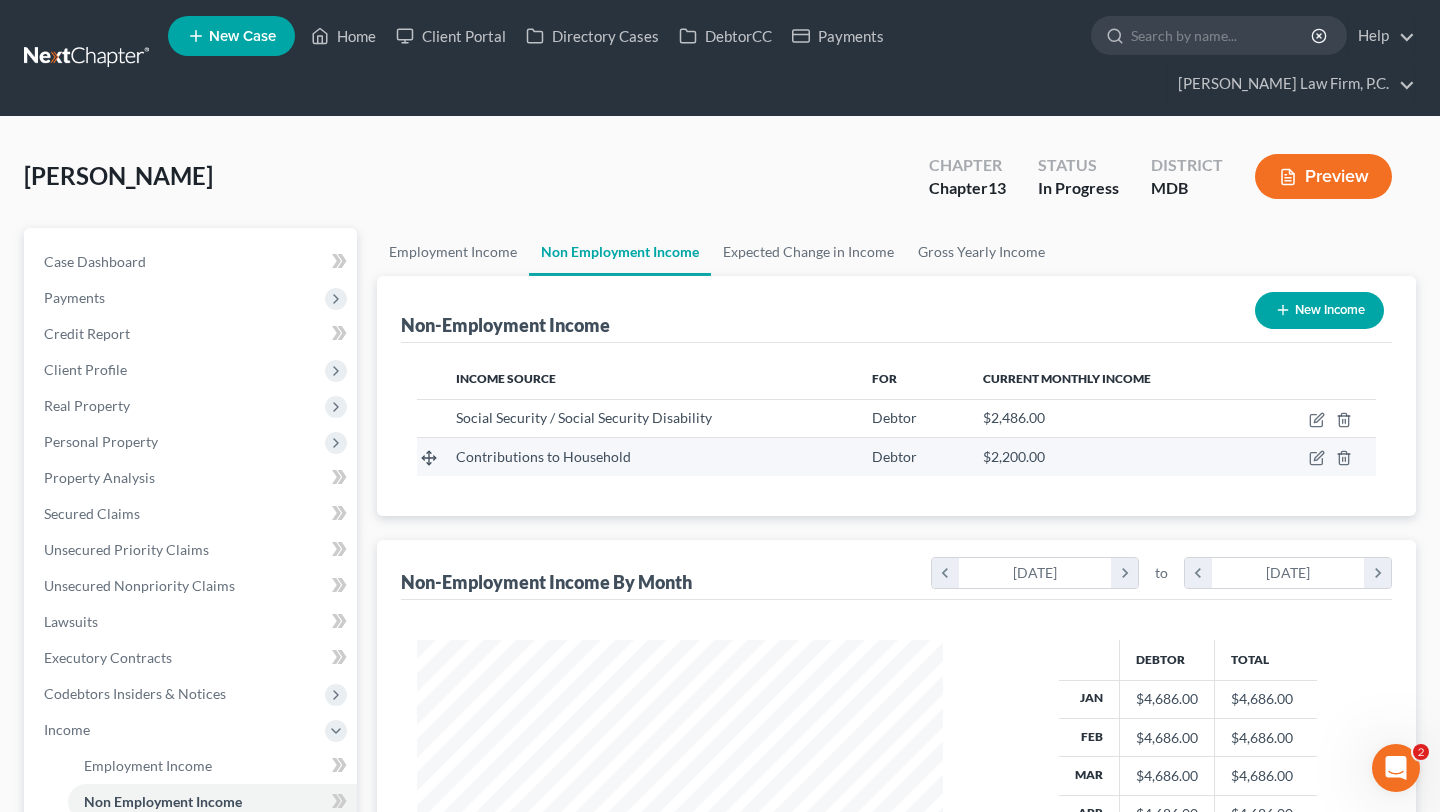 click at bounding box center [1316, 457] 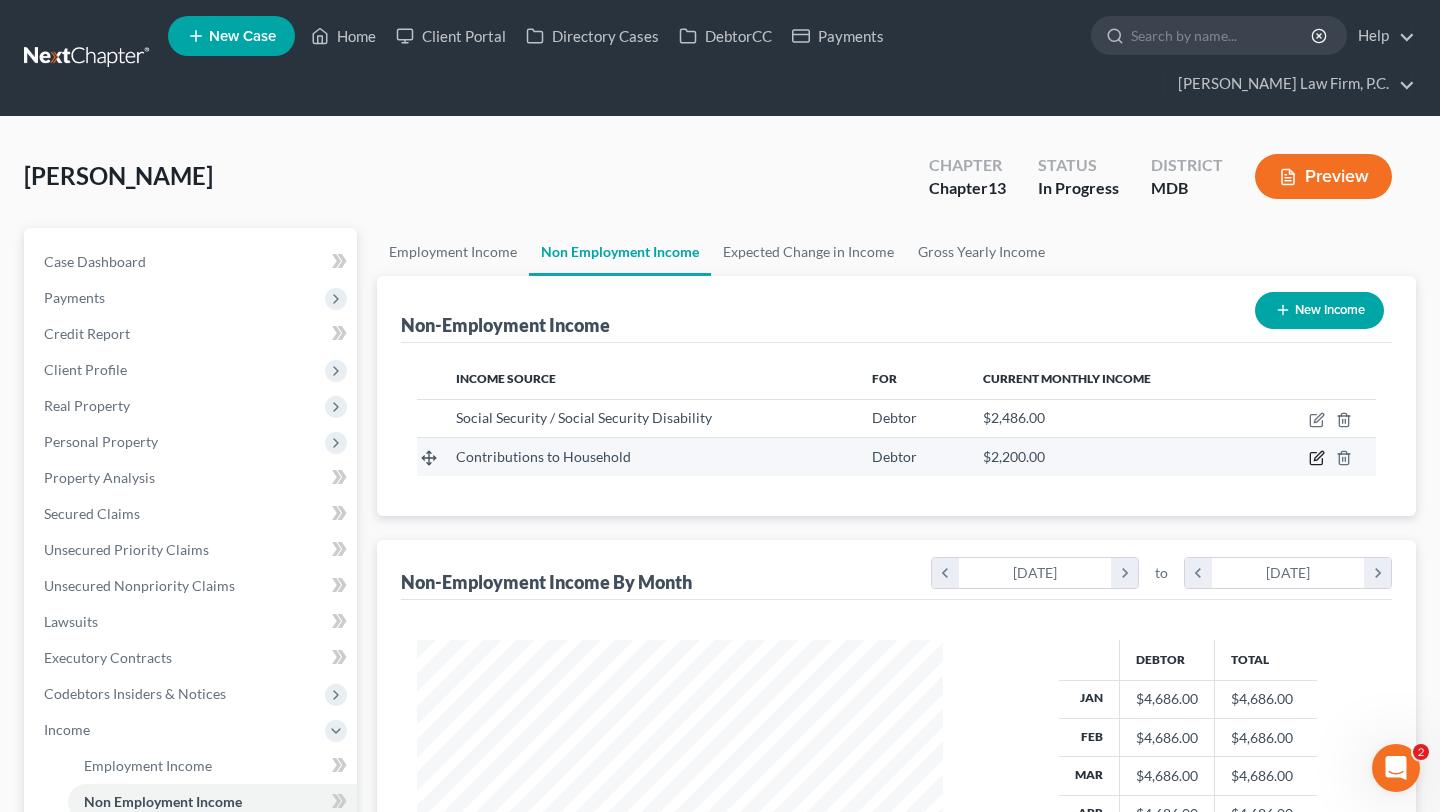 click 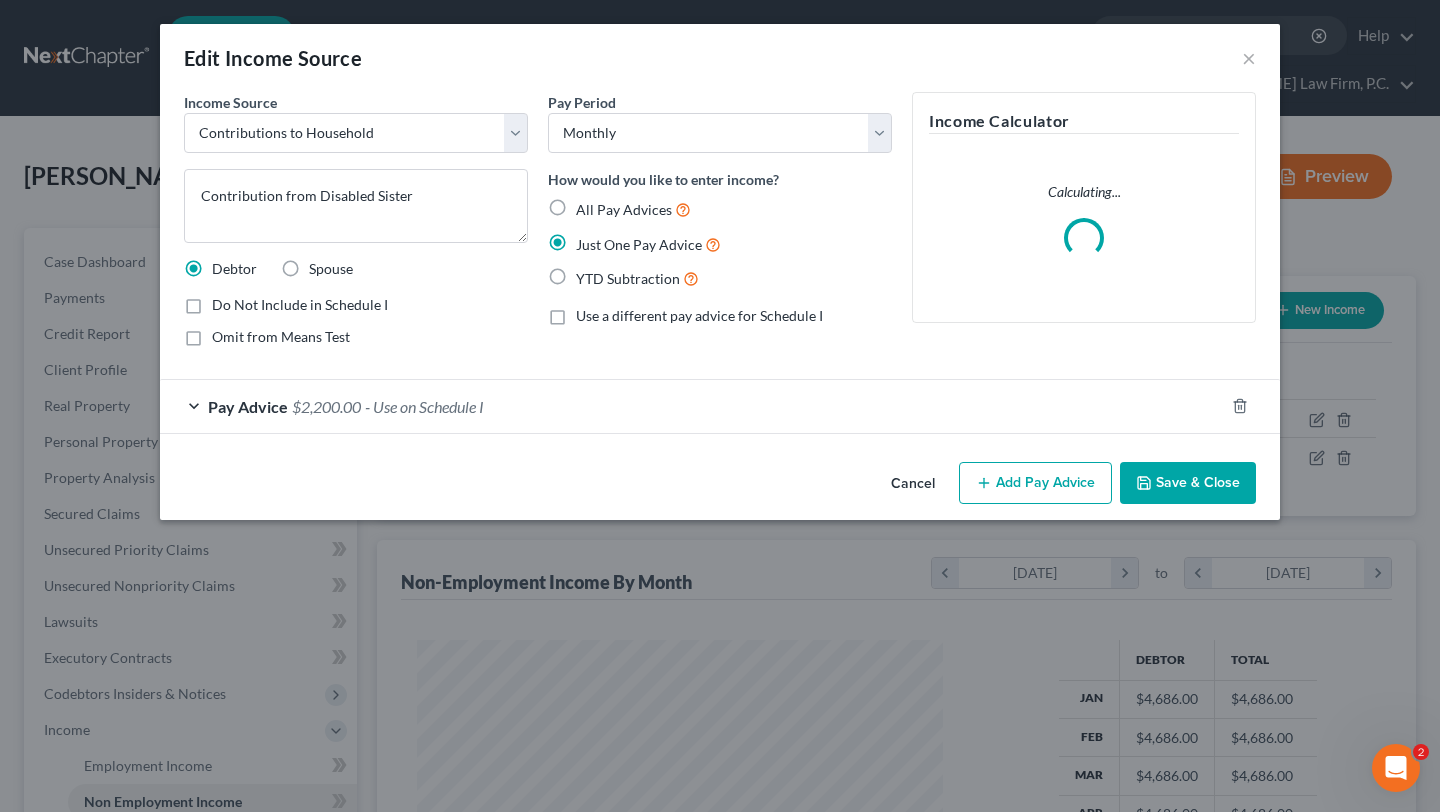 click on "Pay Advice $2,200.00 - Use on Schedule I" at bounding box center (692, 406) 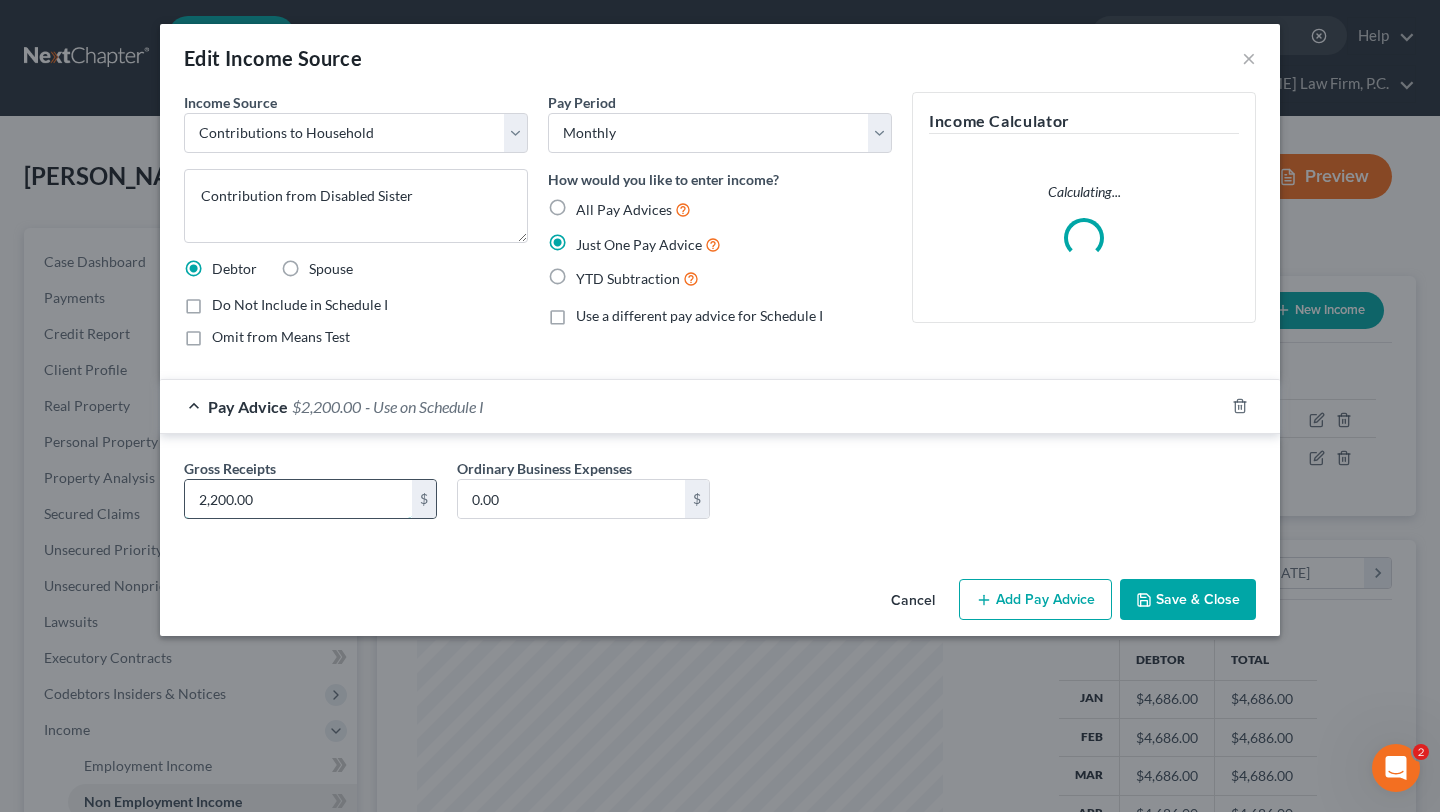 click on "2,200.00" at bounding box center [298, 499] 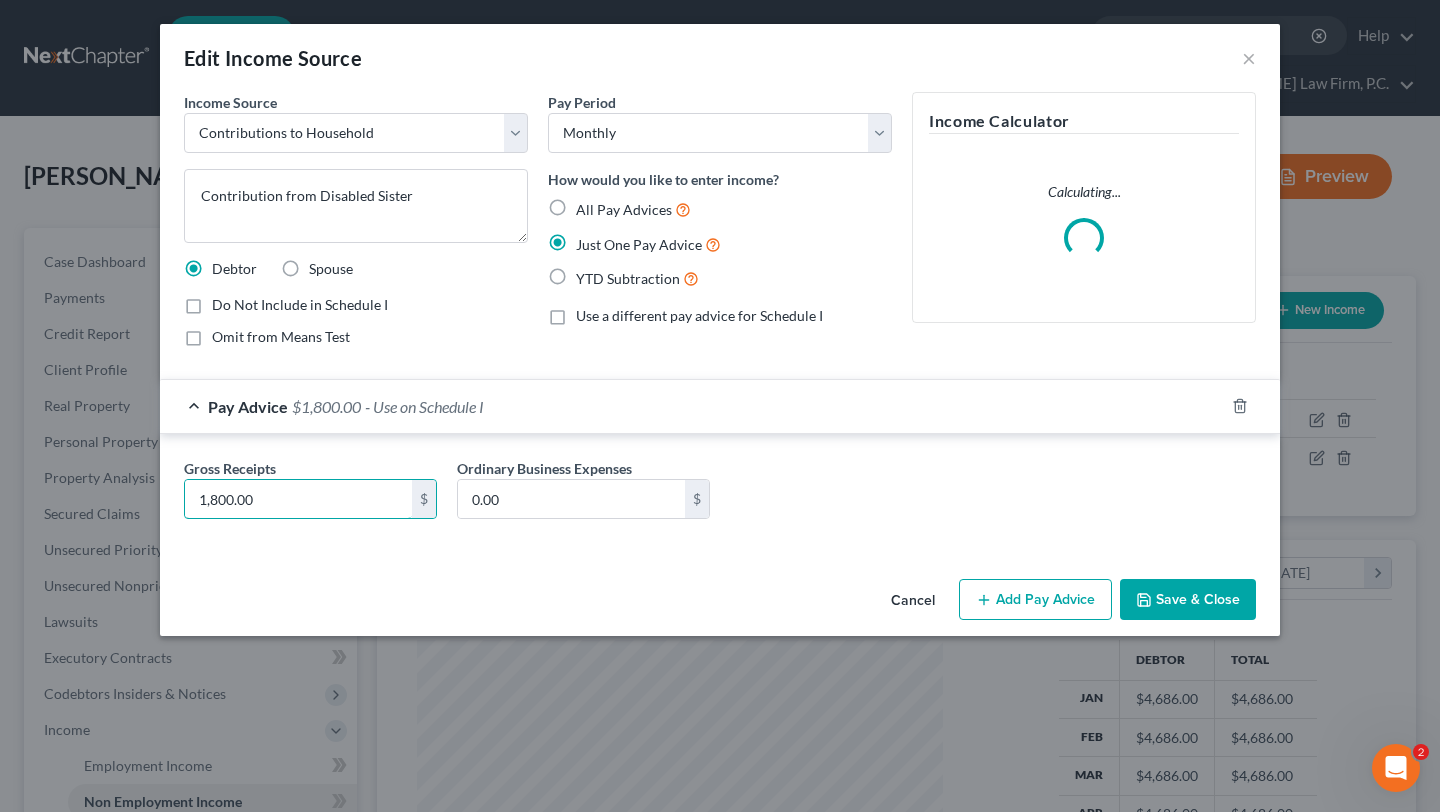type on "1,800.00" 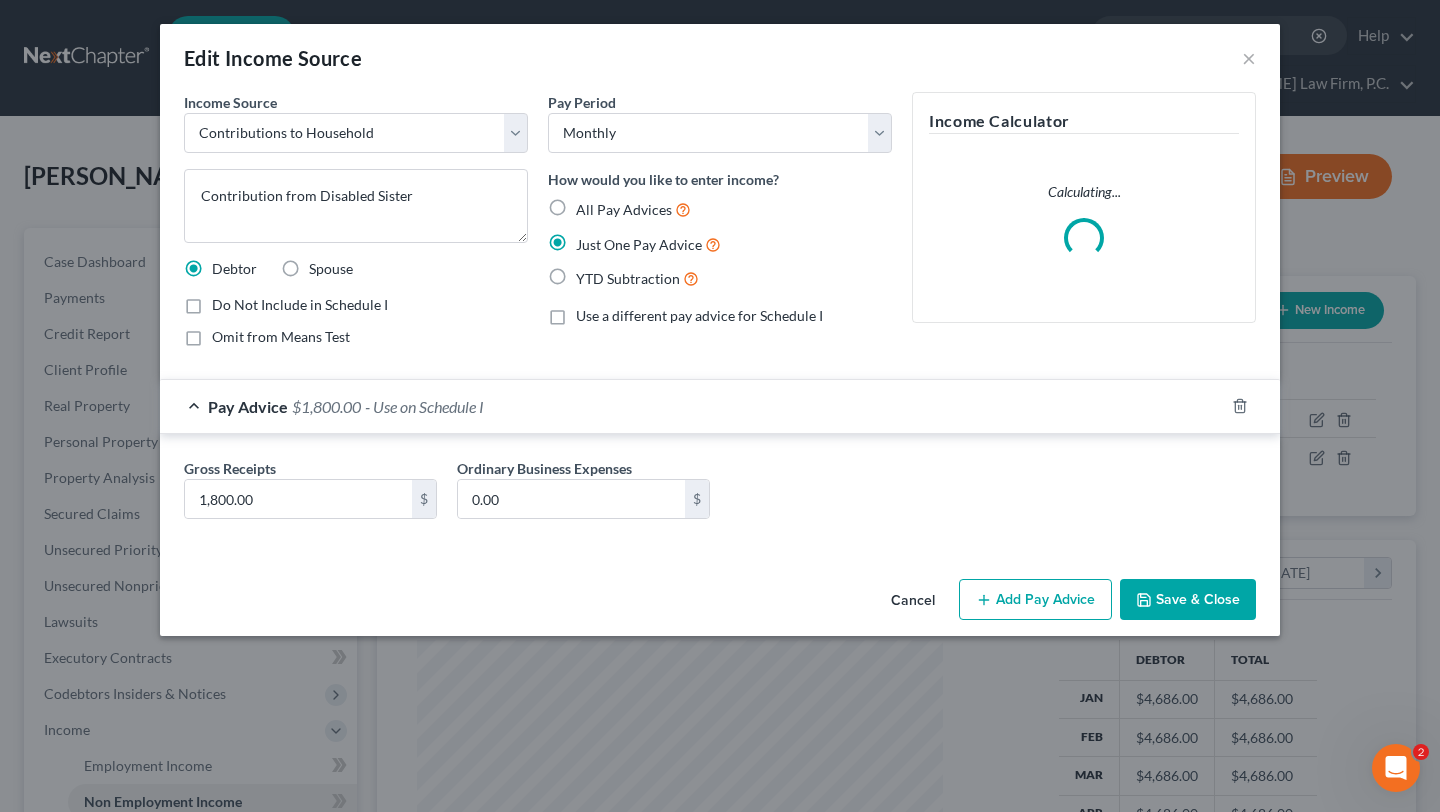 click on "Save & Close" at bounding box center [1188, 600] 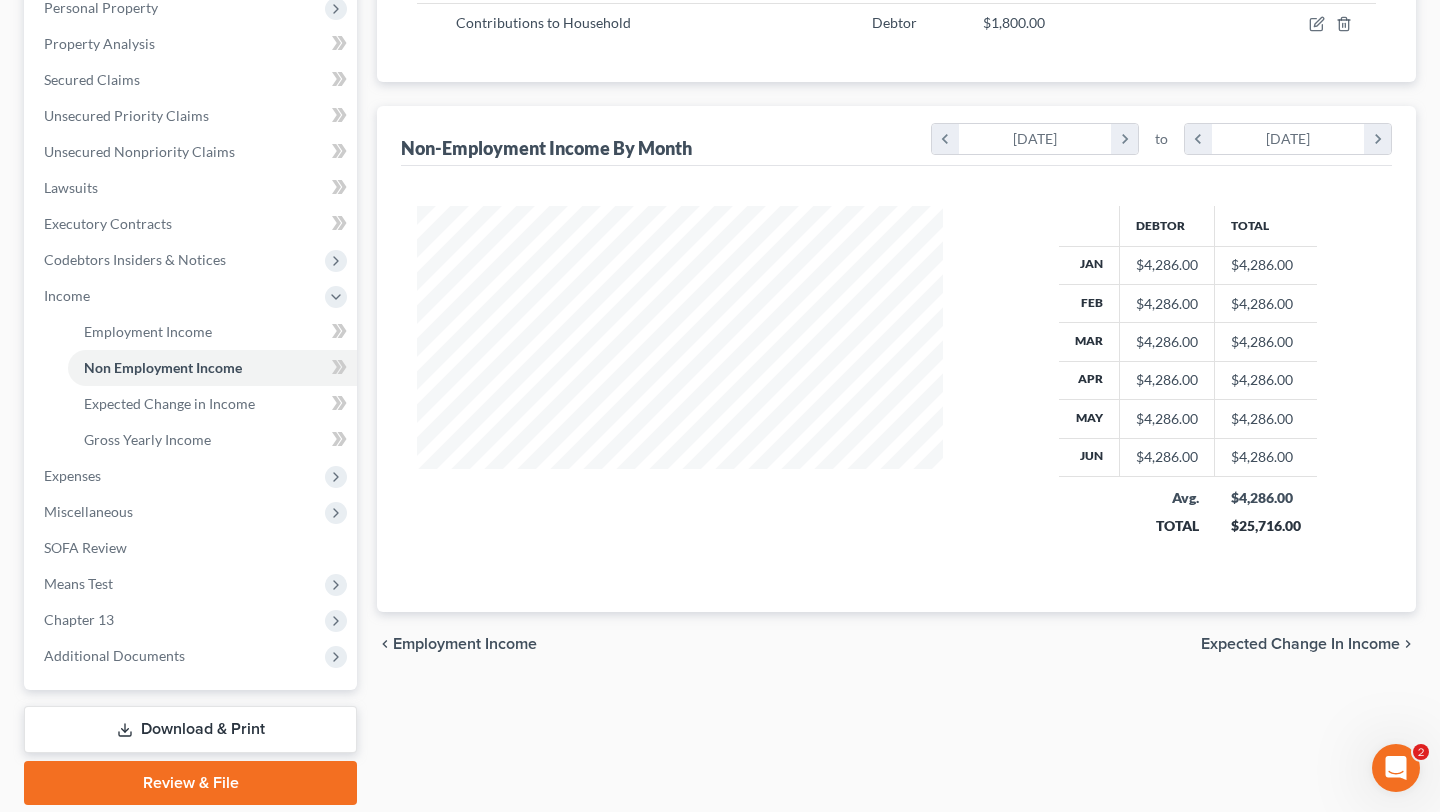 scroll, scrollTop: 439, scrollLeft: 0, axis: vertical 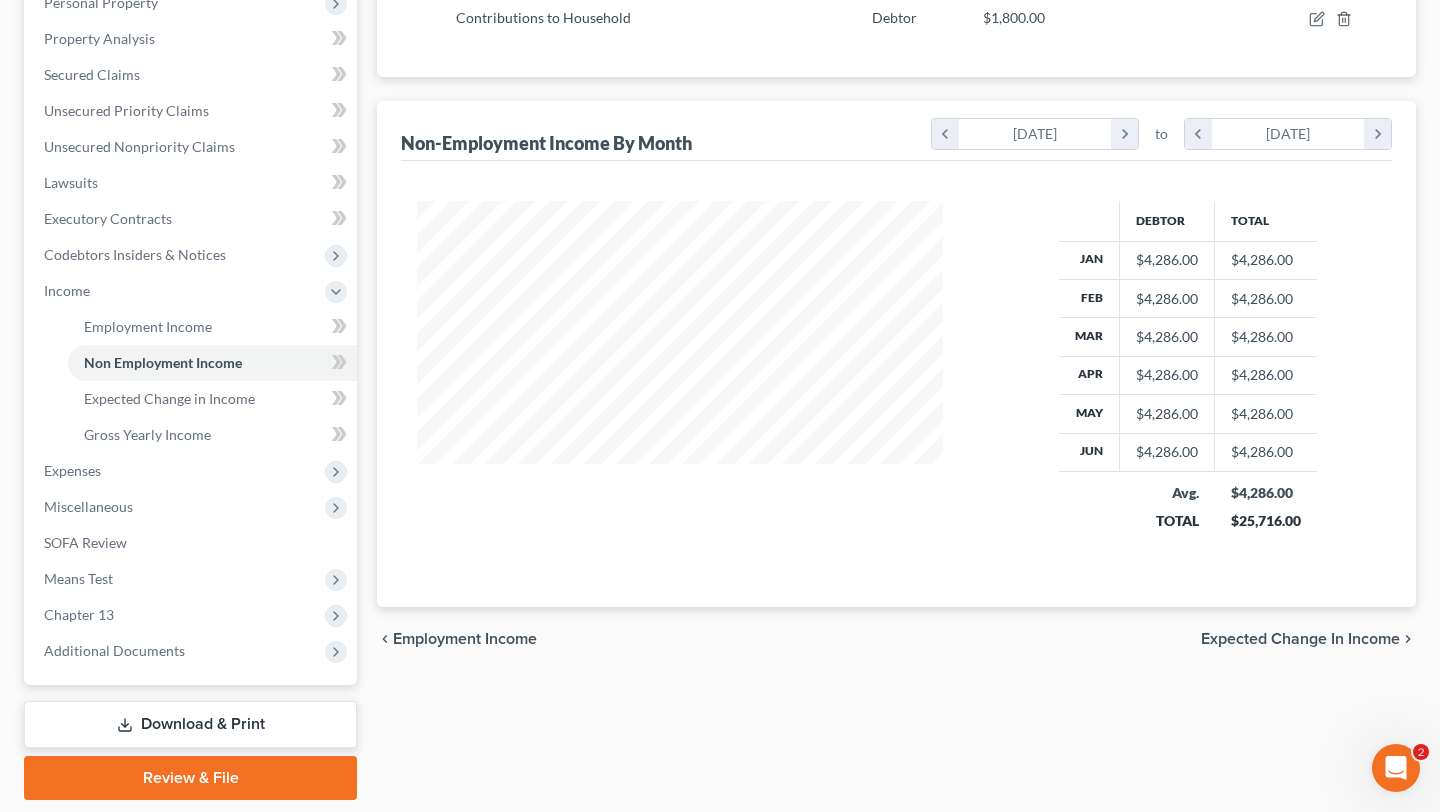 click at bounding box center (688, 380) 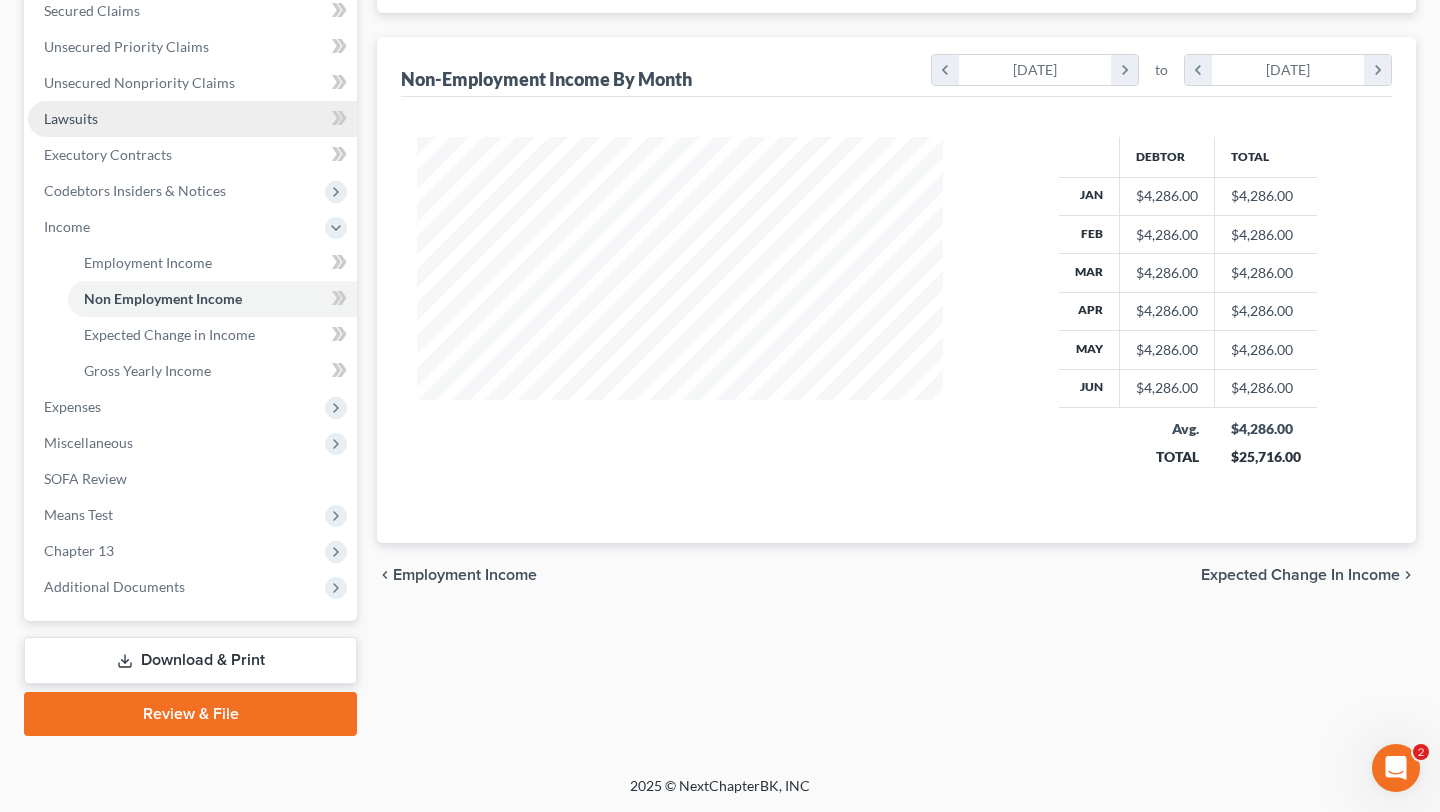 scroll, scrollTop: 815, scrollLeft: 0, axis: vertical 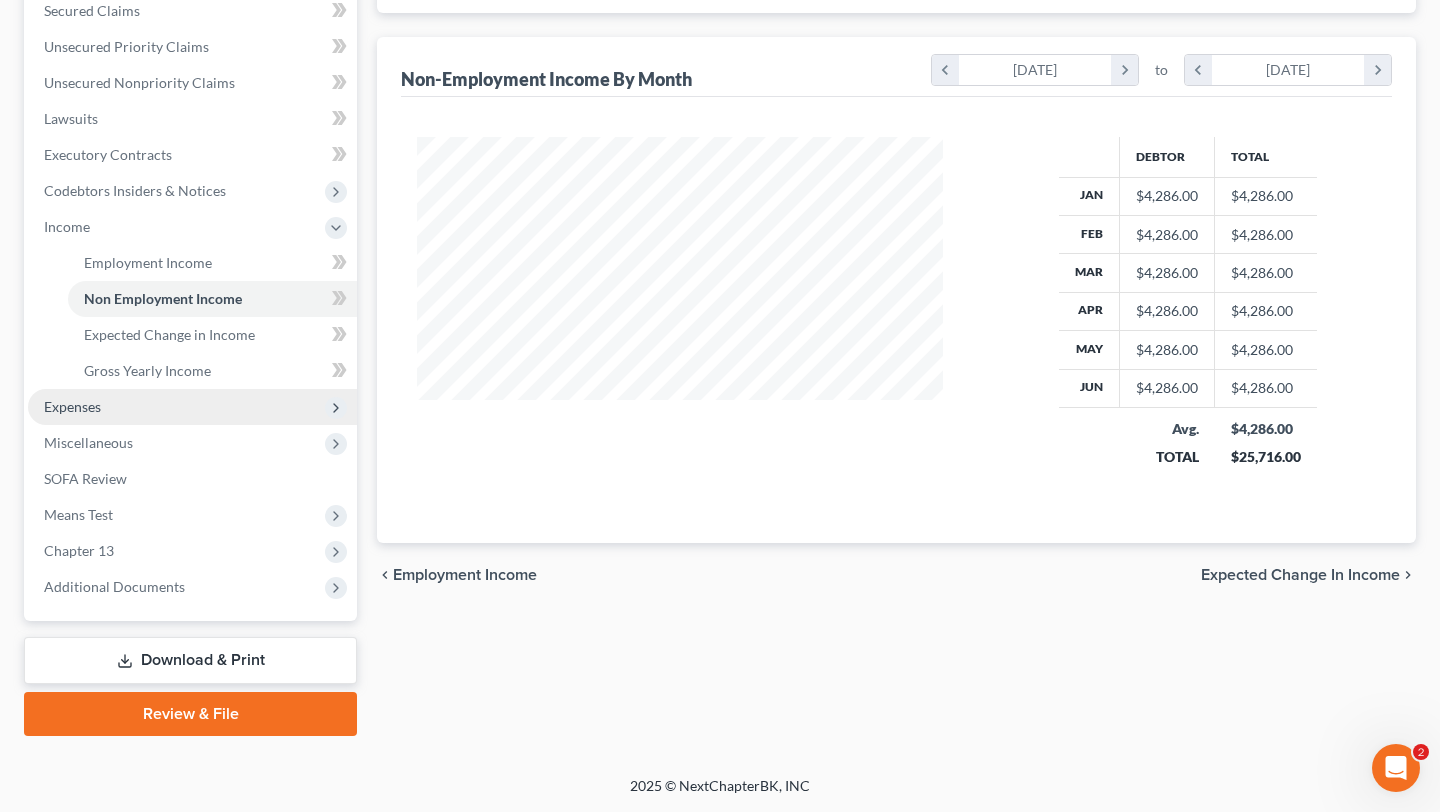 click on "Expenses" at bounding box center [192, 407] 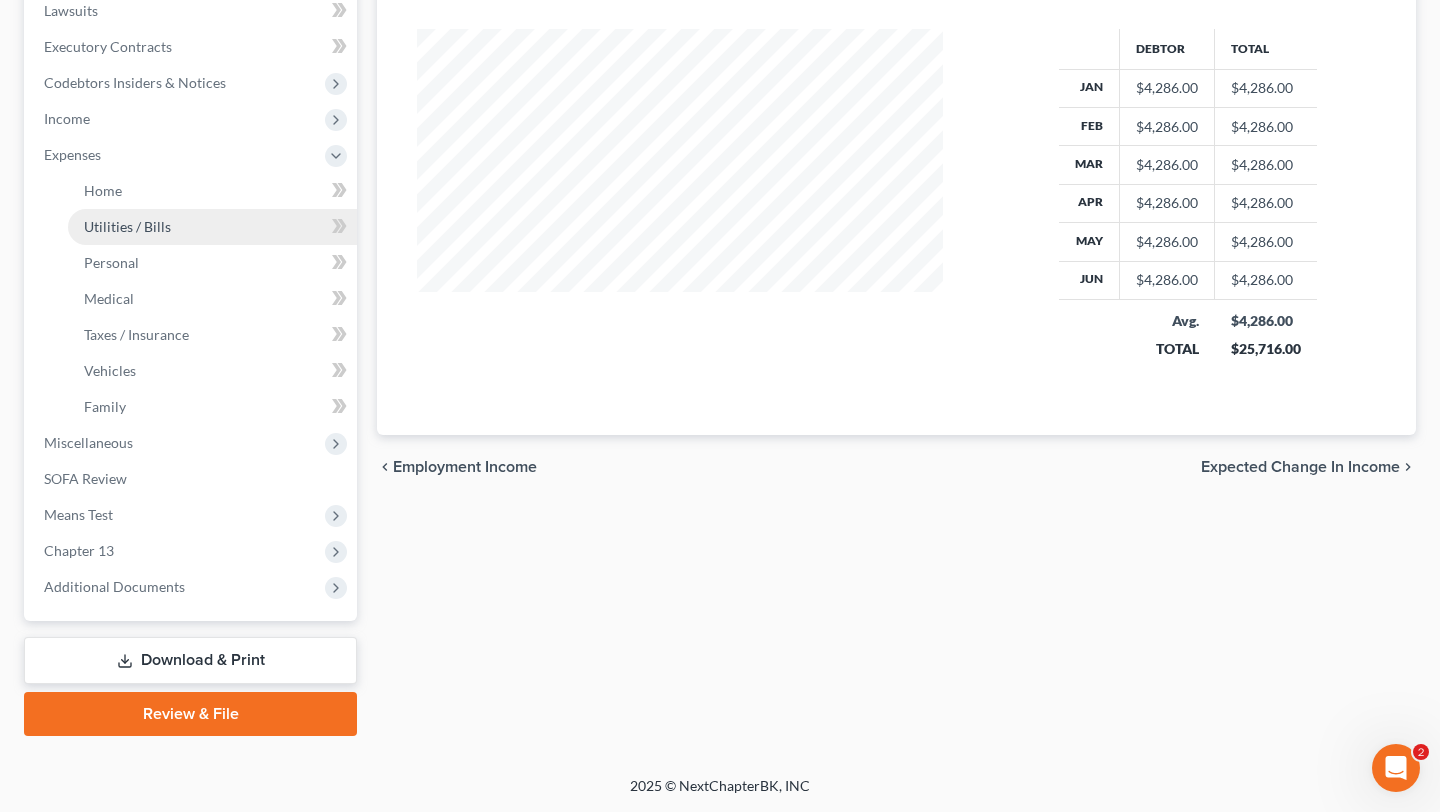 click on "Utilities / Bills" at bounding box center (127, 226) 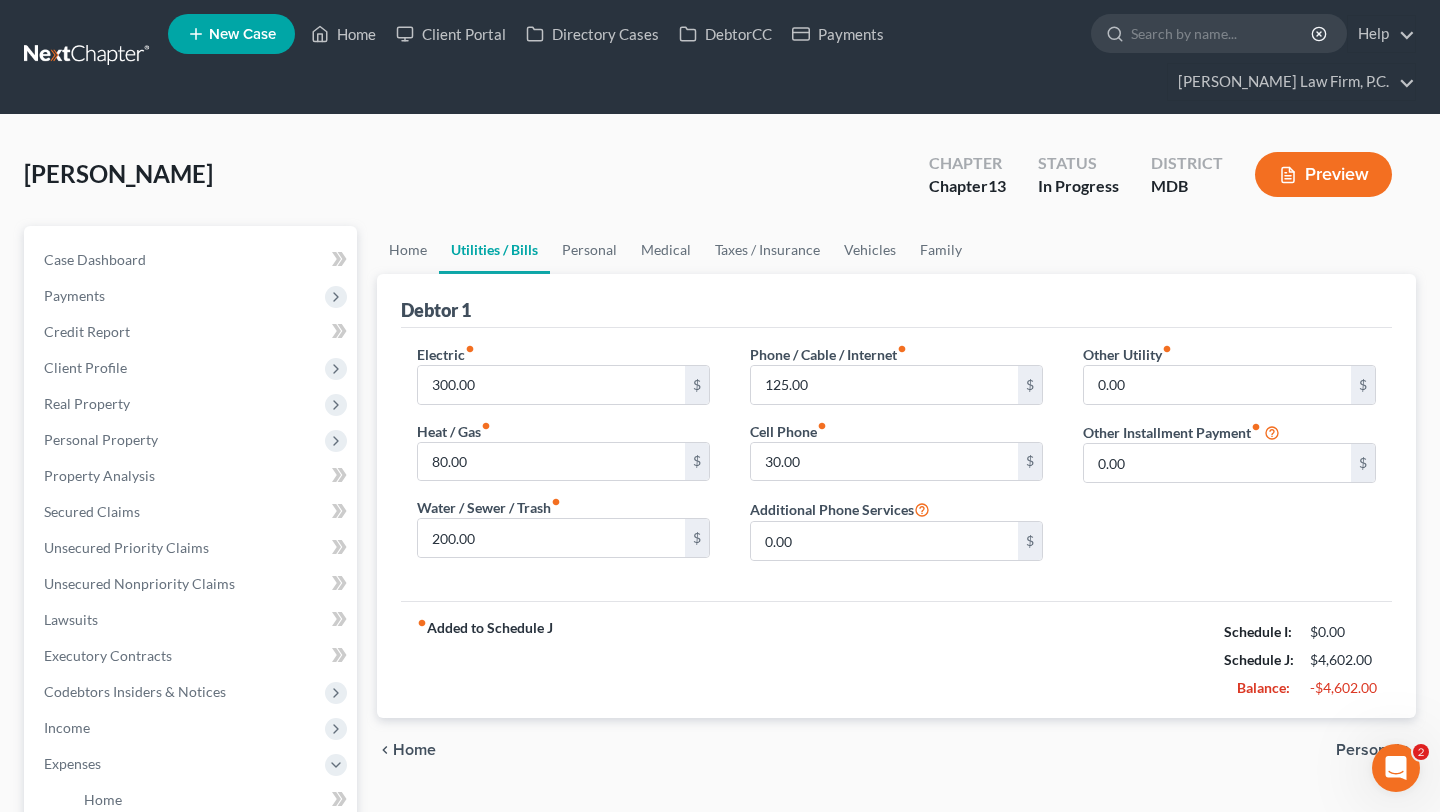 scroll, scrollTop: 0, scrollLeft: 0, axis: both 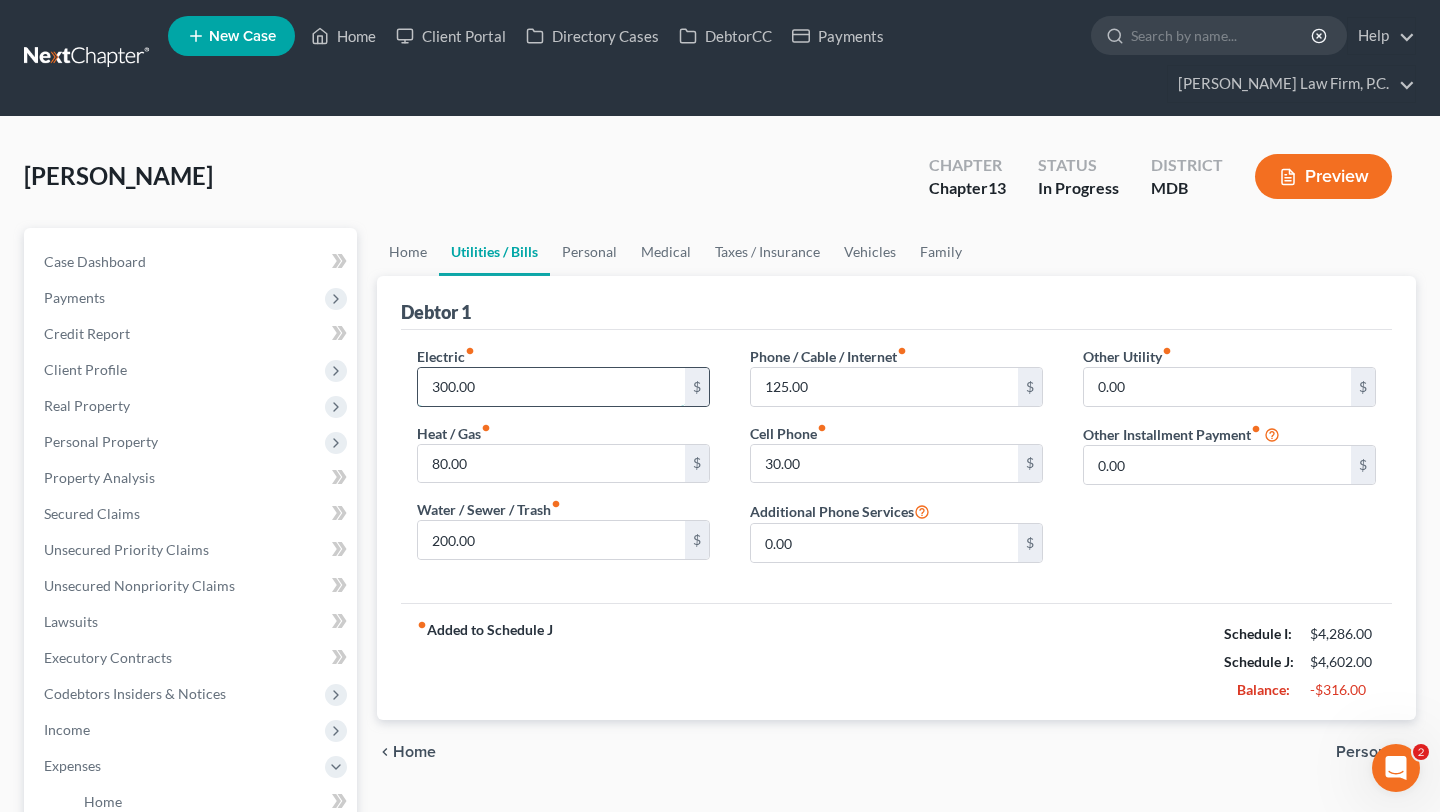 click on "300.00" at bounding box center [551, 387] 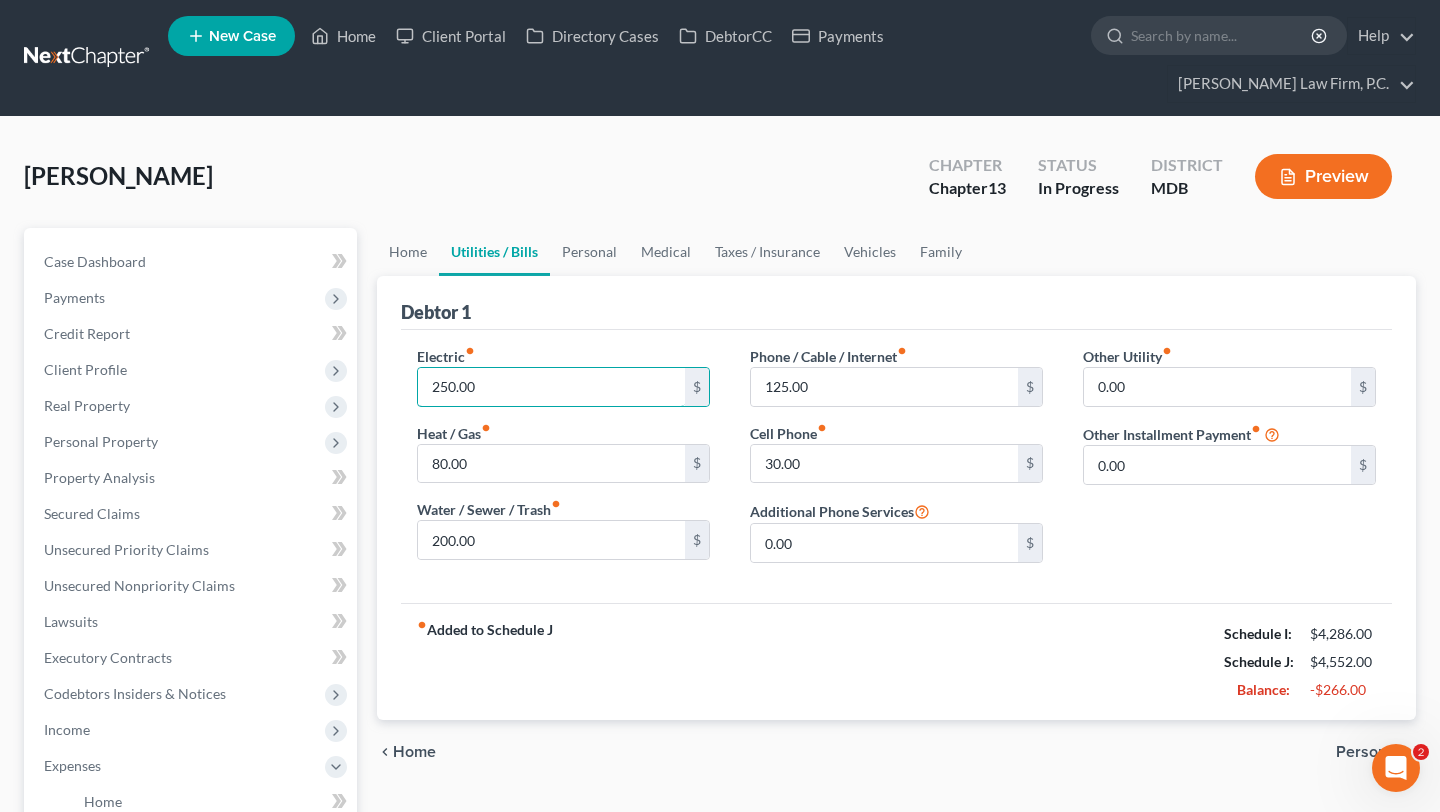 type on "250.00" 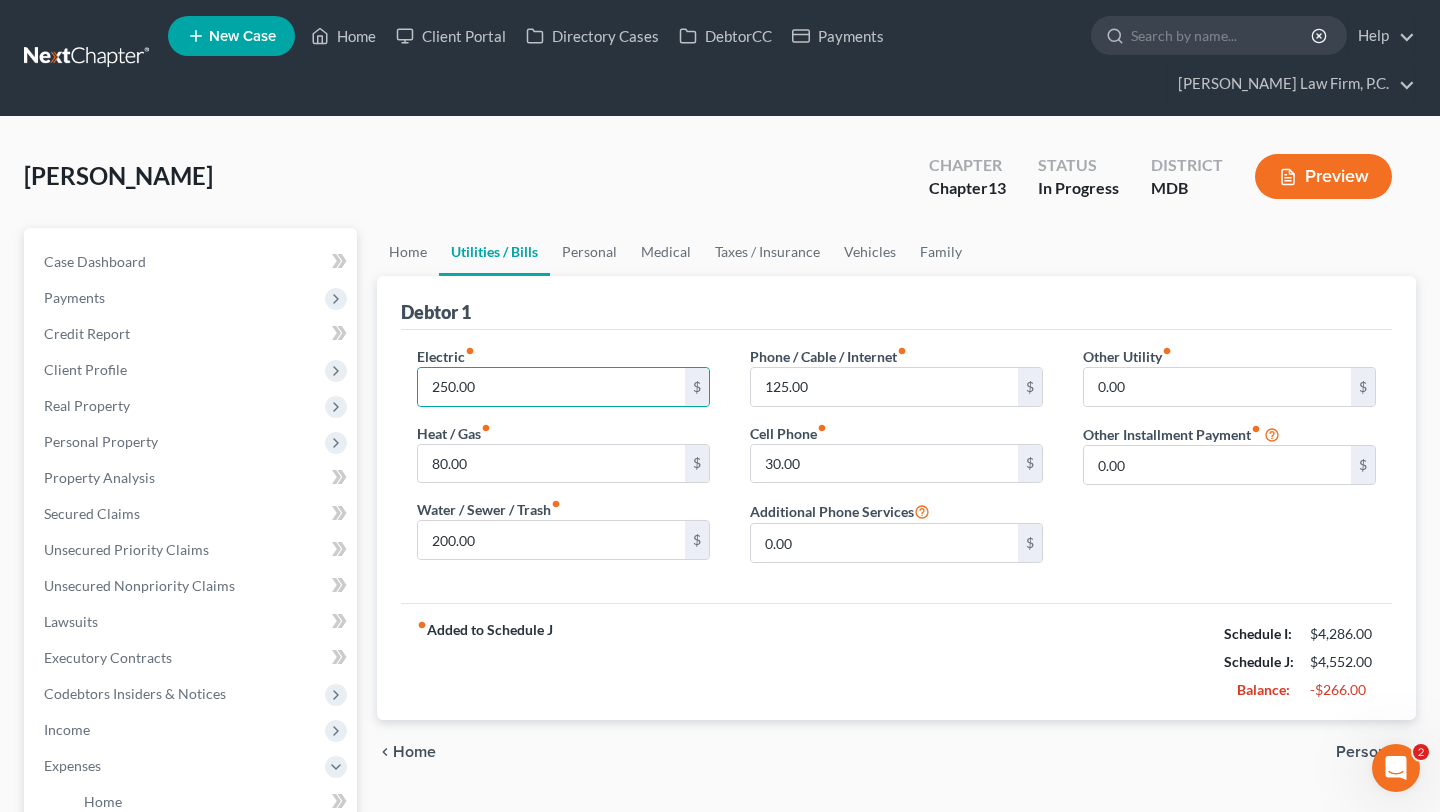 click on "fiber_manual_record  Added to Schedule J Schedule I: $4,286.00 Schedule J: $4,552.00 Balance: -$266.00" at bounding box center (896, 661) 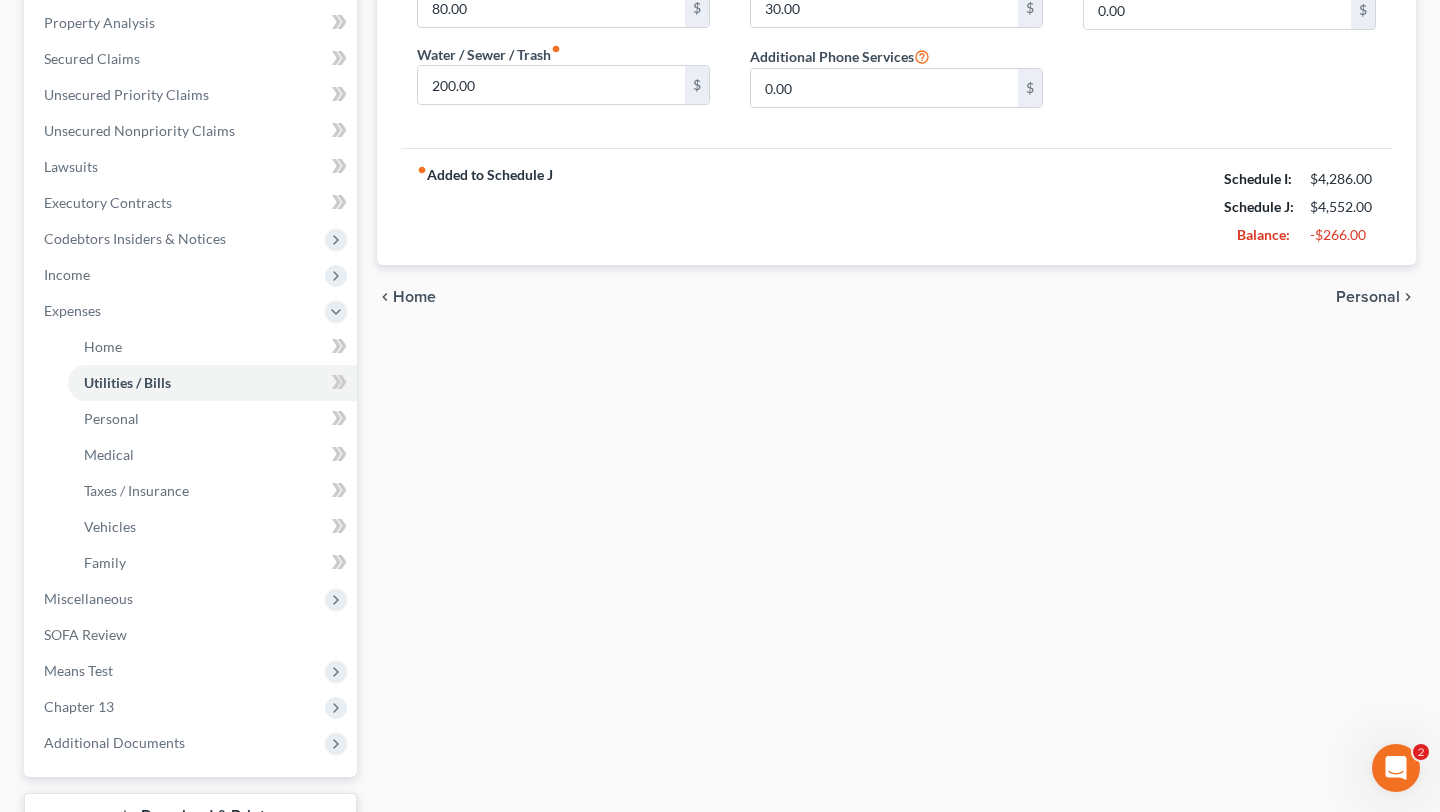 scroll, scrollTop: 461, scrollLeft: 0, axis: vertical 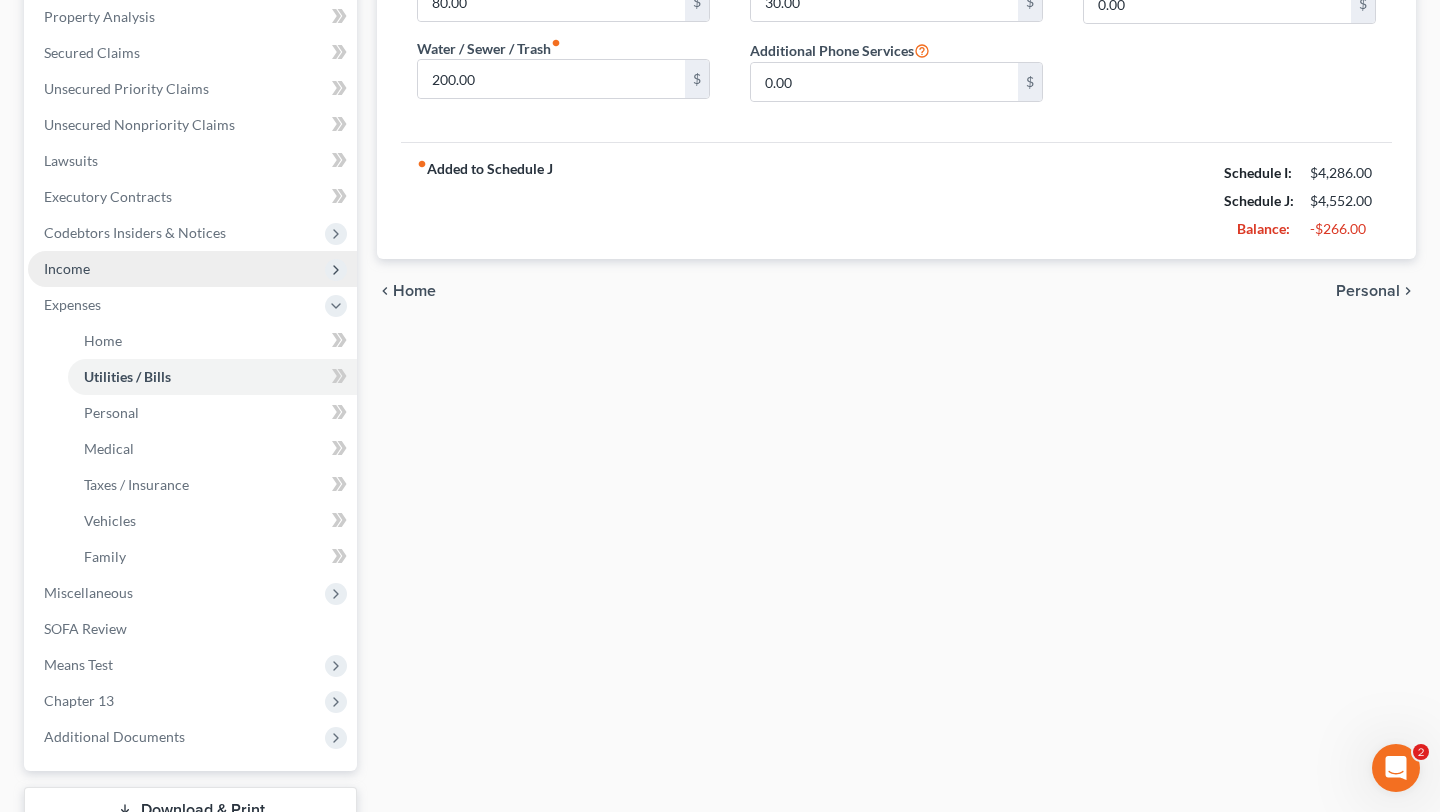 click on "Income" at bounding box center [192, 269] 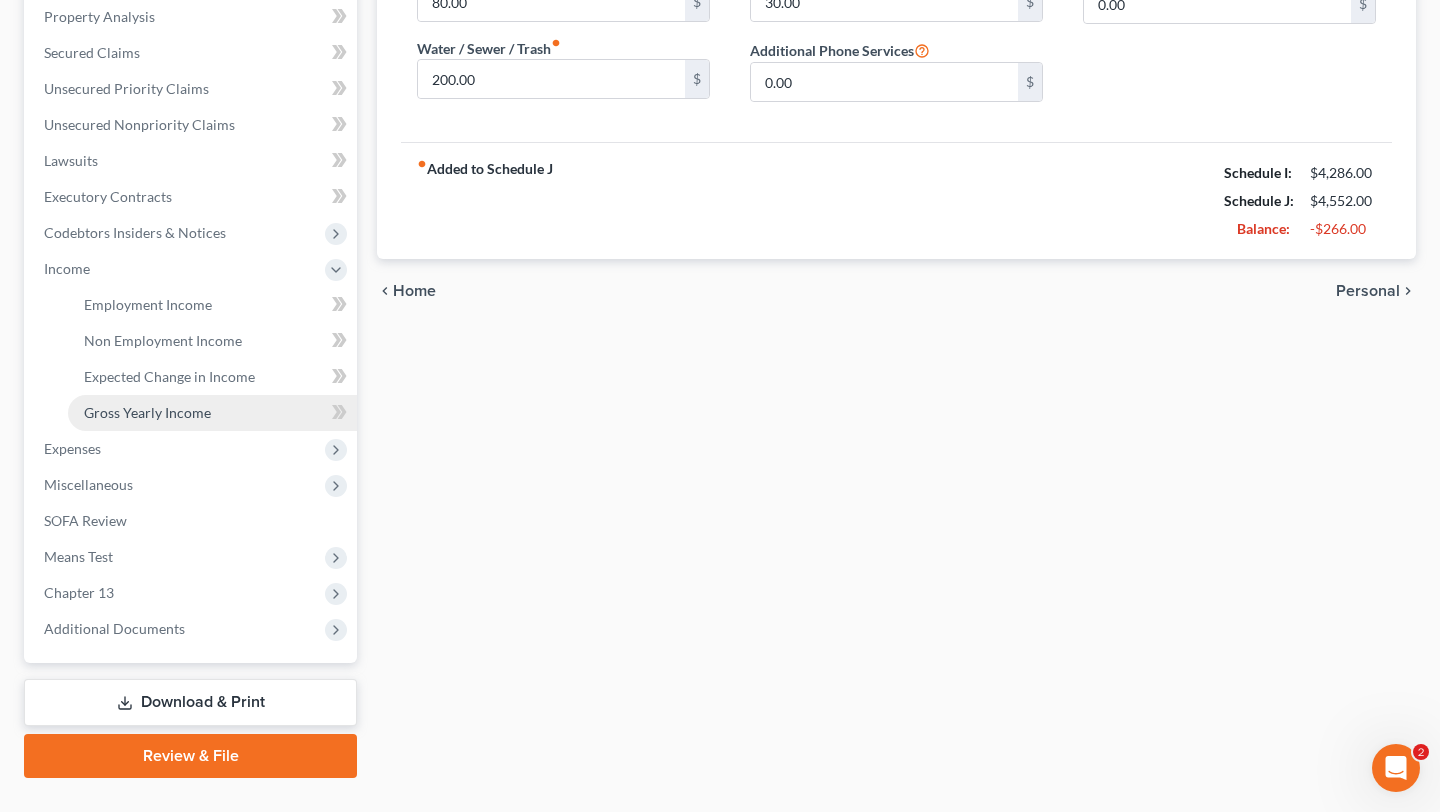 click on "Gross Yearly Income" at bounding box center (147, 412) 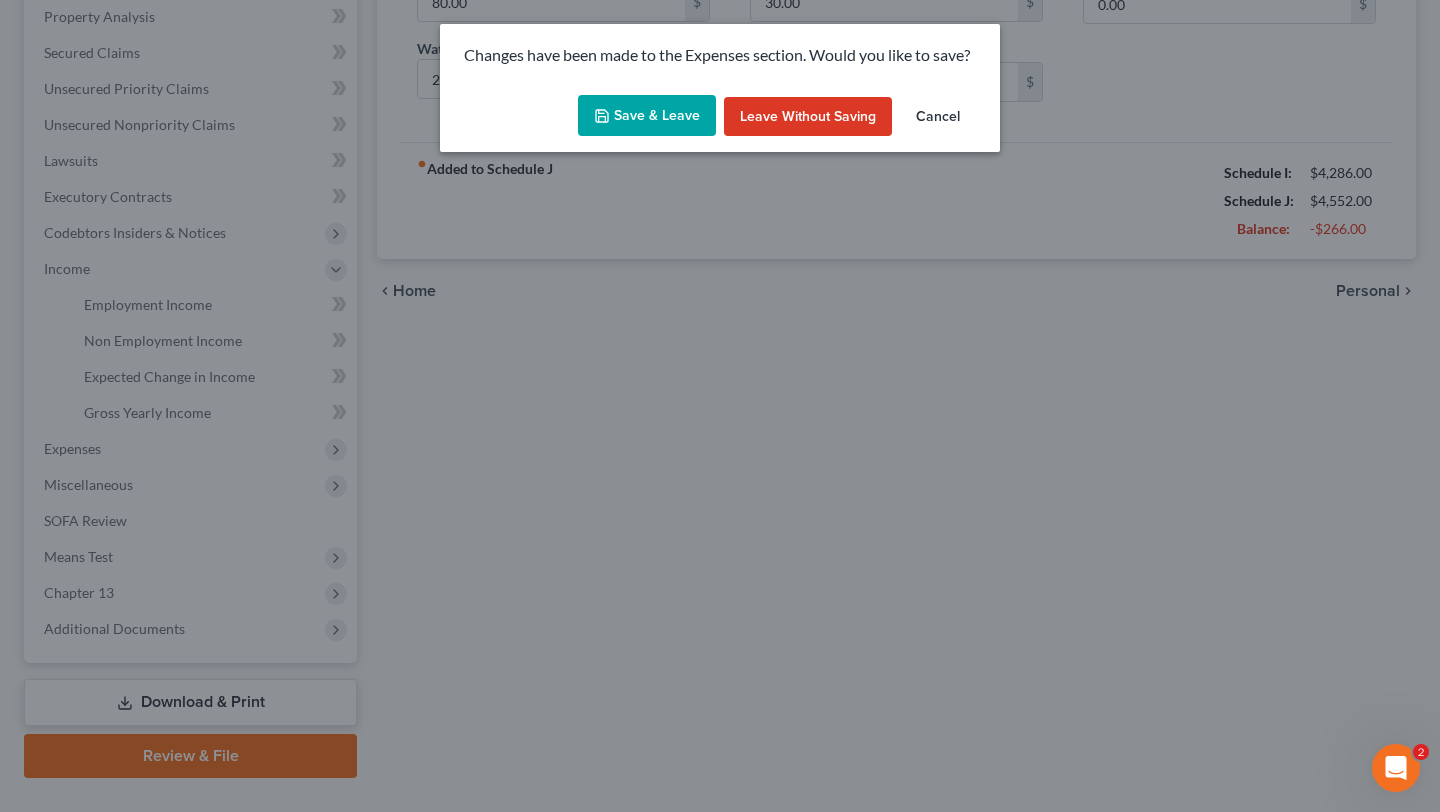 click on "Save & Leave" at bounding box center (647, 116) 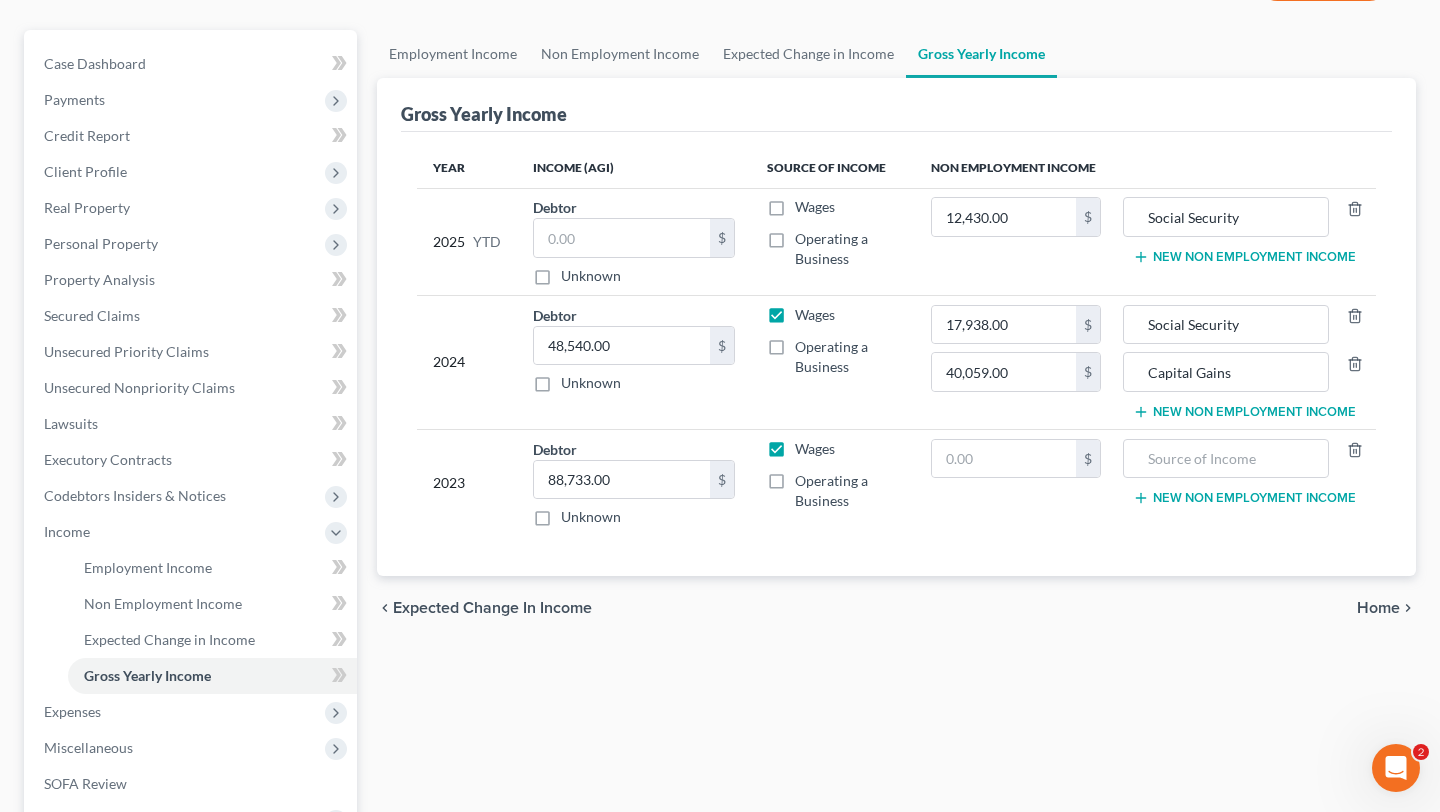 scroll, scrollTop: 201, scrollLeft: 0, axis: vertical 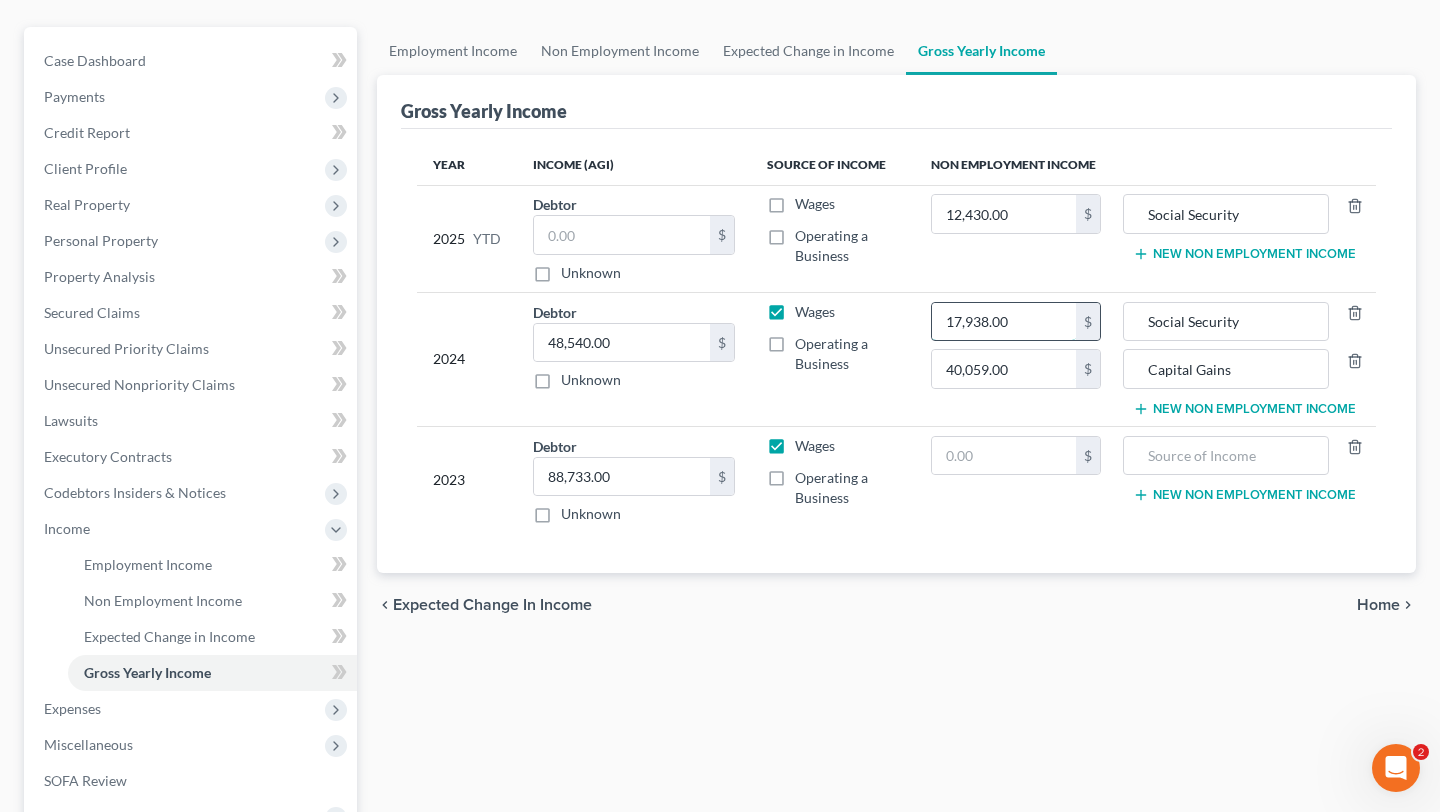 click on "17,938.00" at bounding box center (1004, 322) 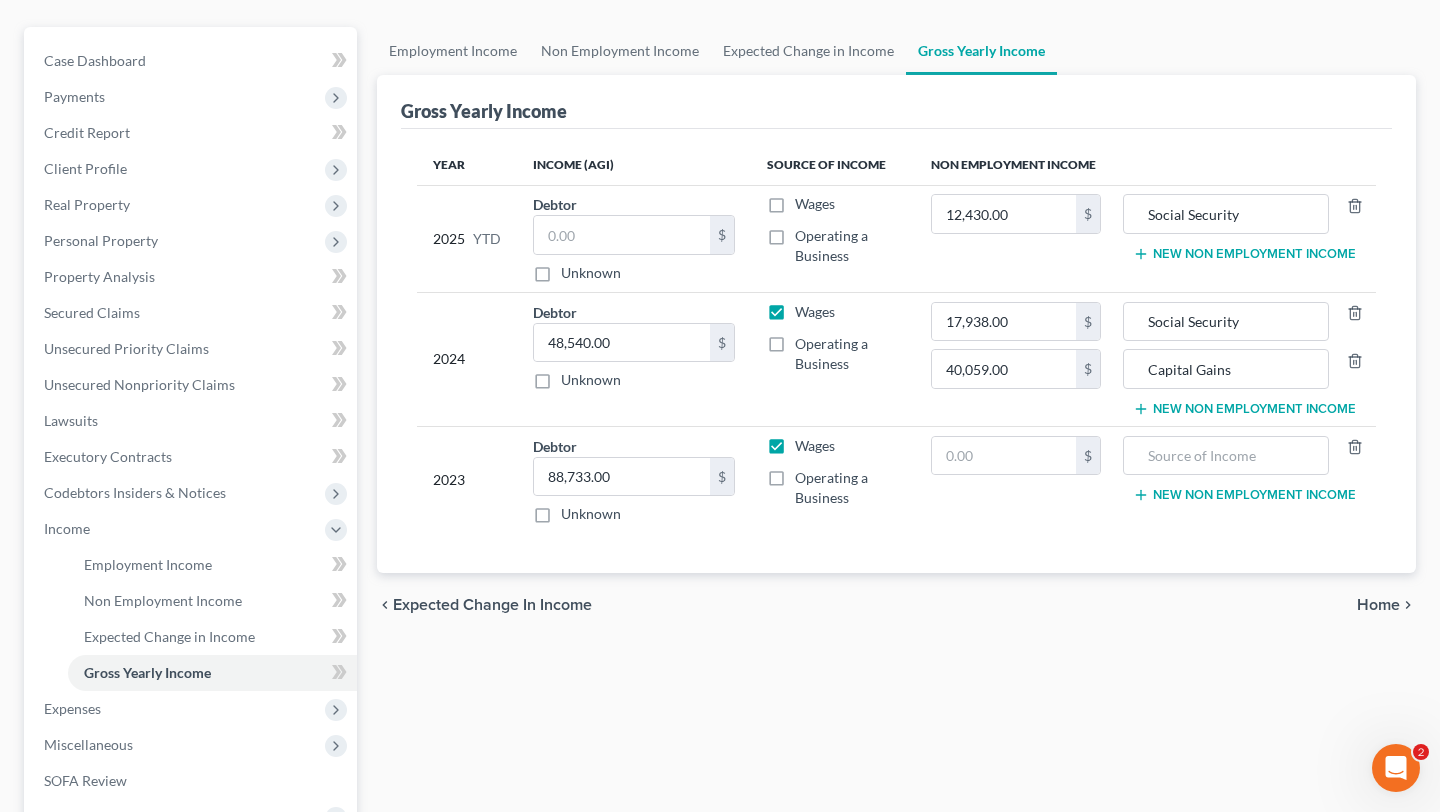click on "12,430.00 $" at bounding box center (1016, 238) 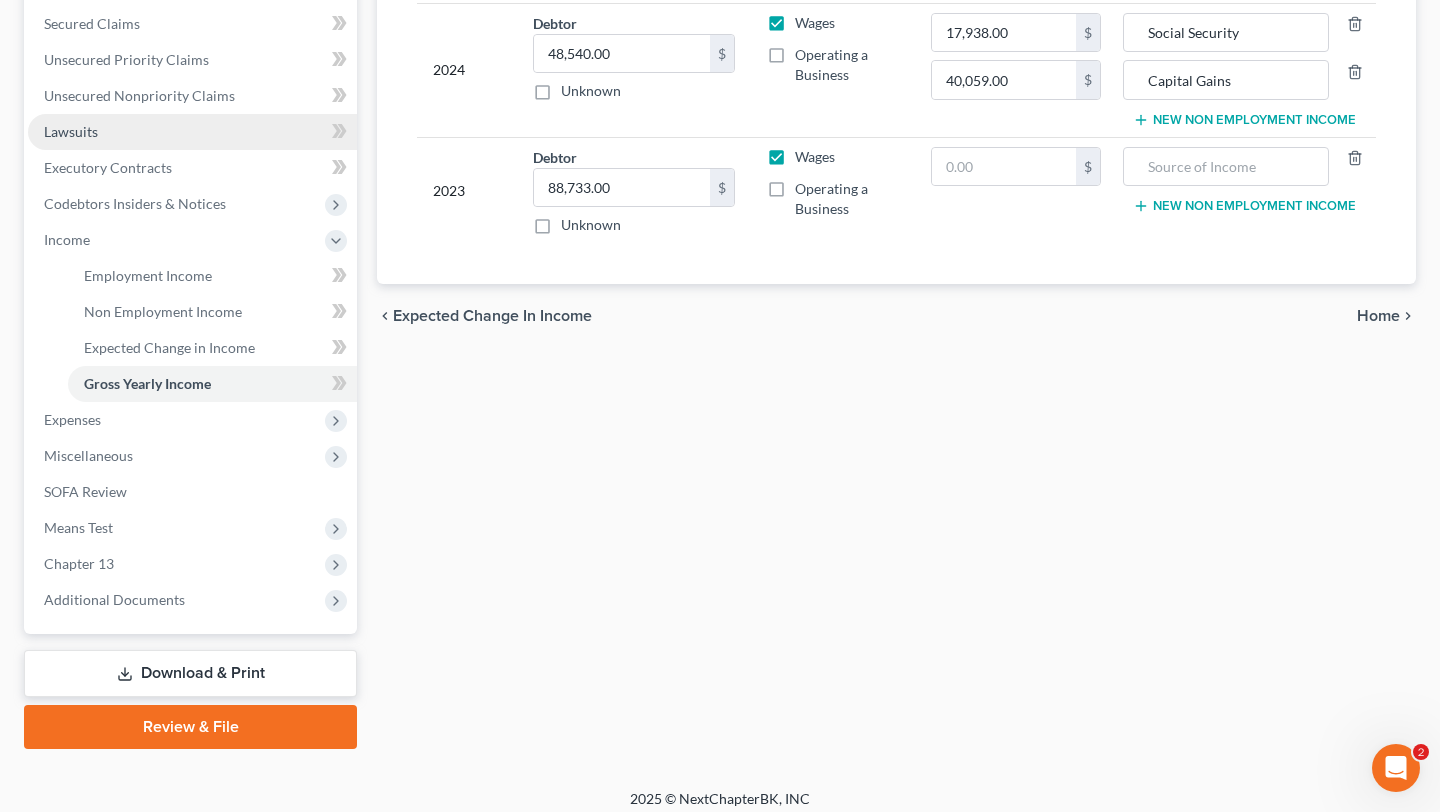 scroll, scrollTop: 617, scrollLeft: 0, axis: vertical 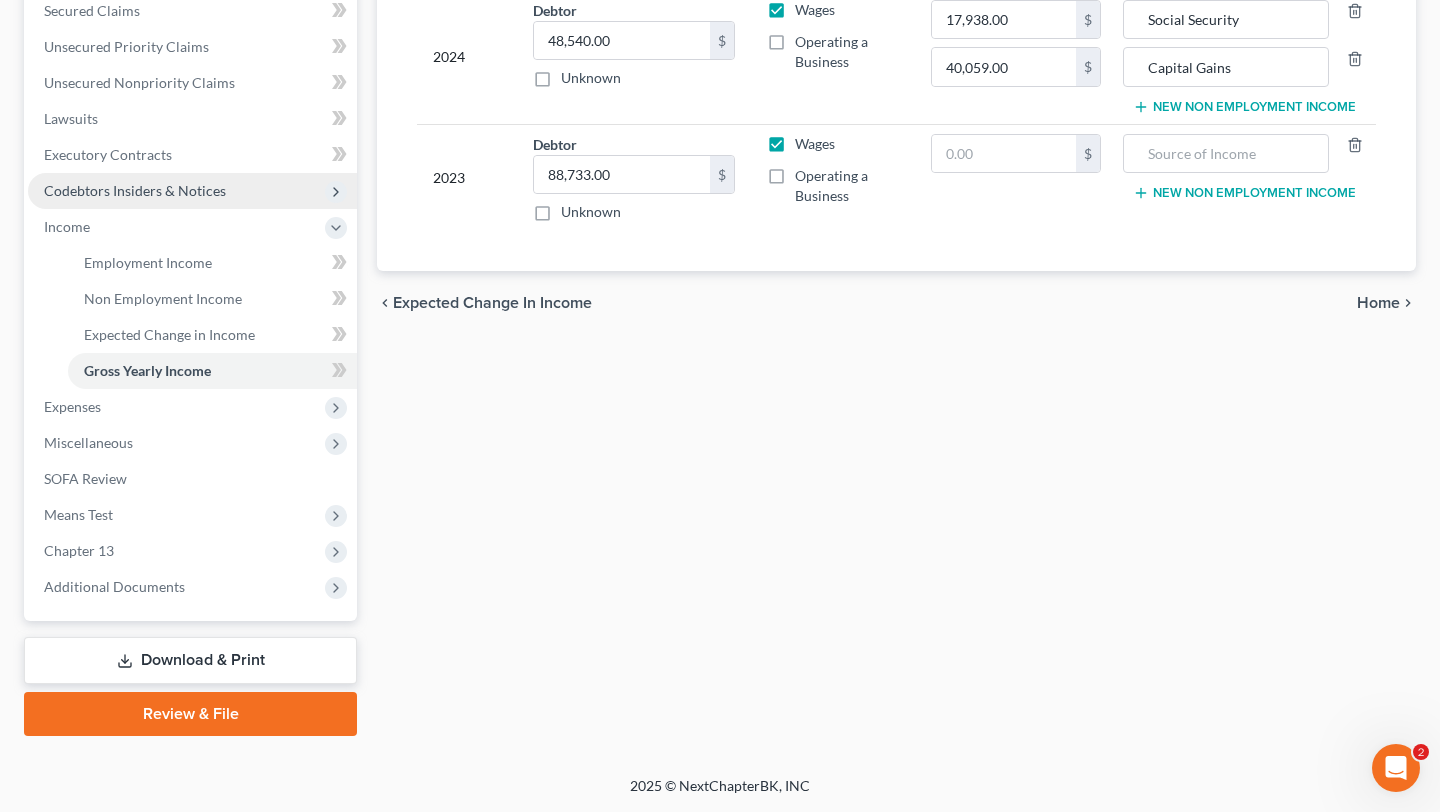click on "Codebtors Insiders & Notices" at bounding box center [135, 190] 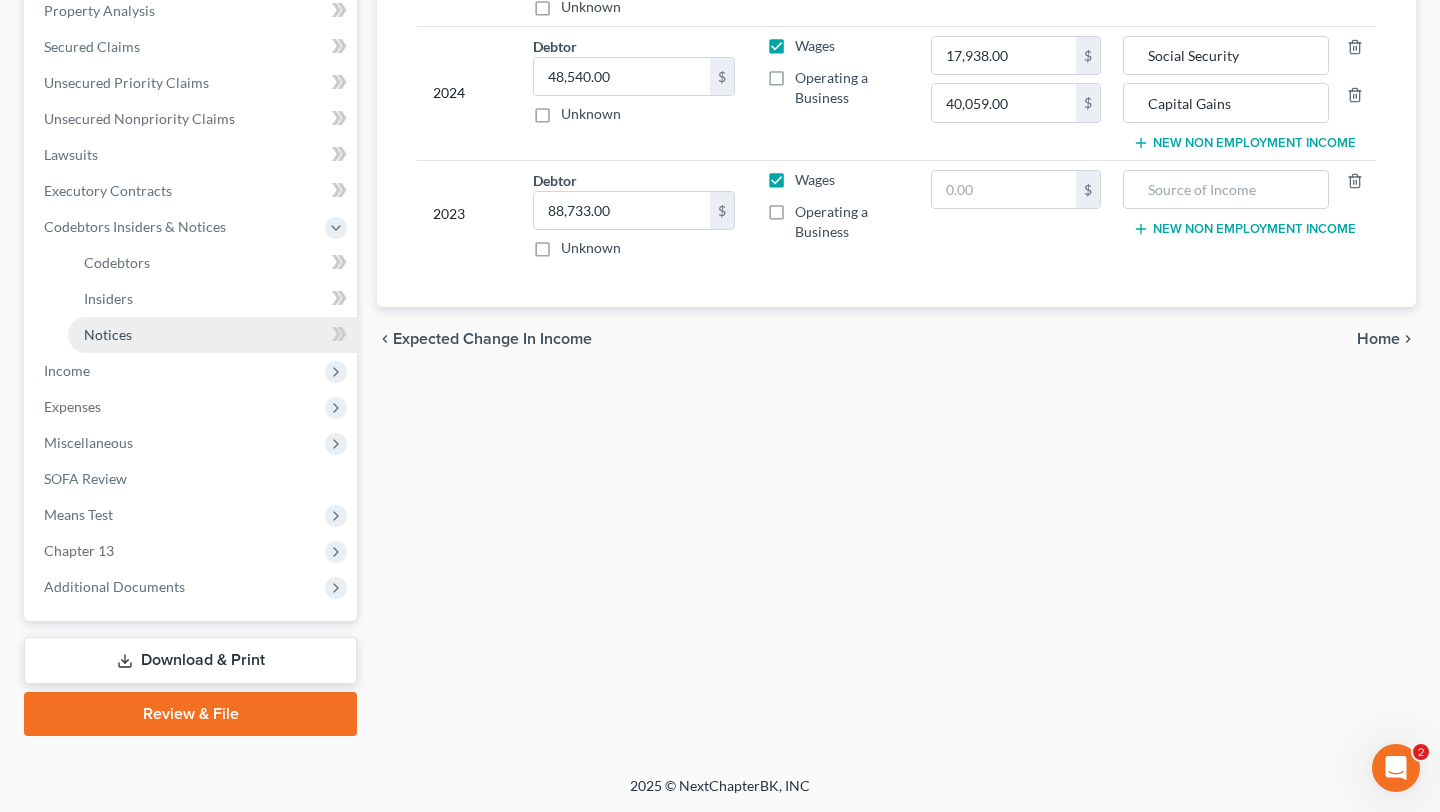 click on "Notices" at bounding box center (212, 335) 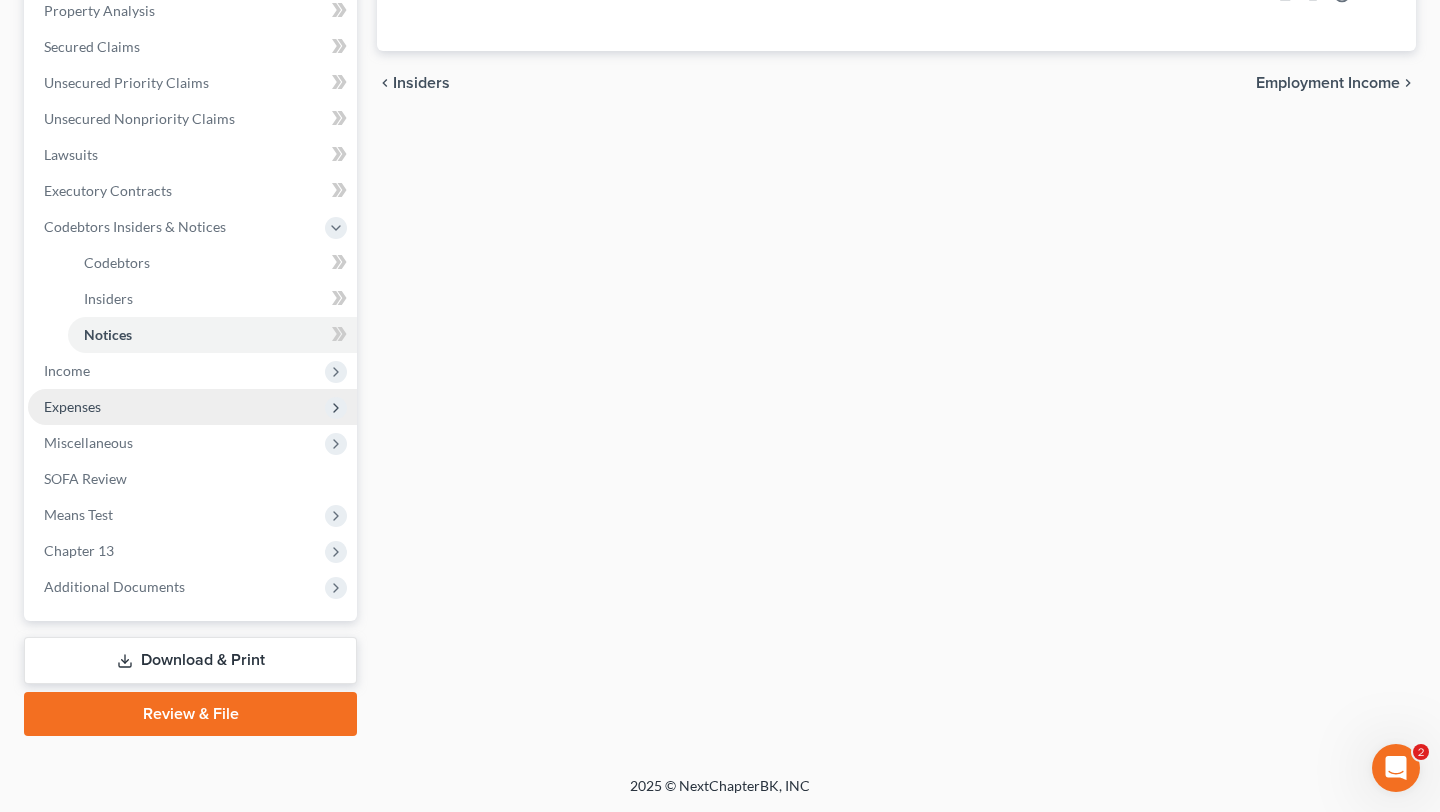 scroll, scrollTop: 559, scrollLeft: 0, axis: vertical 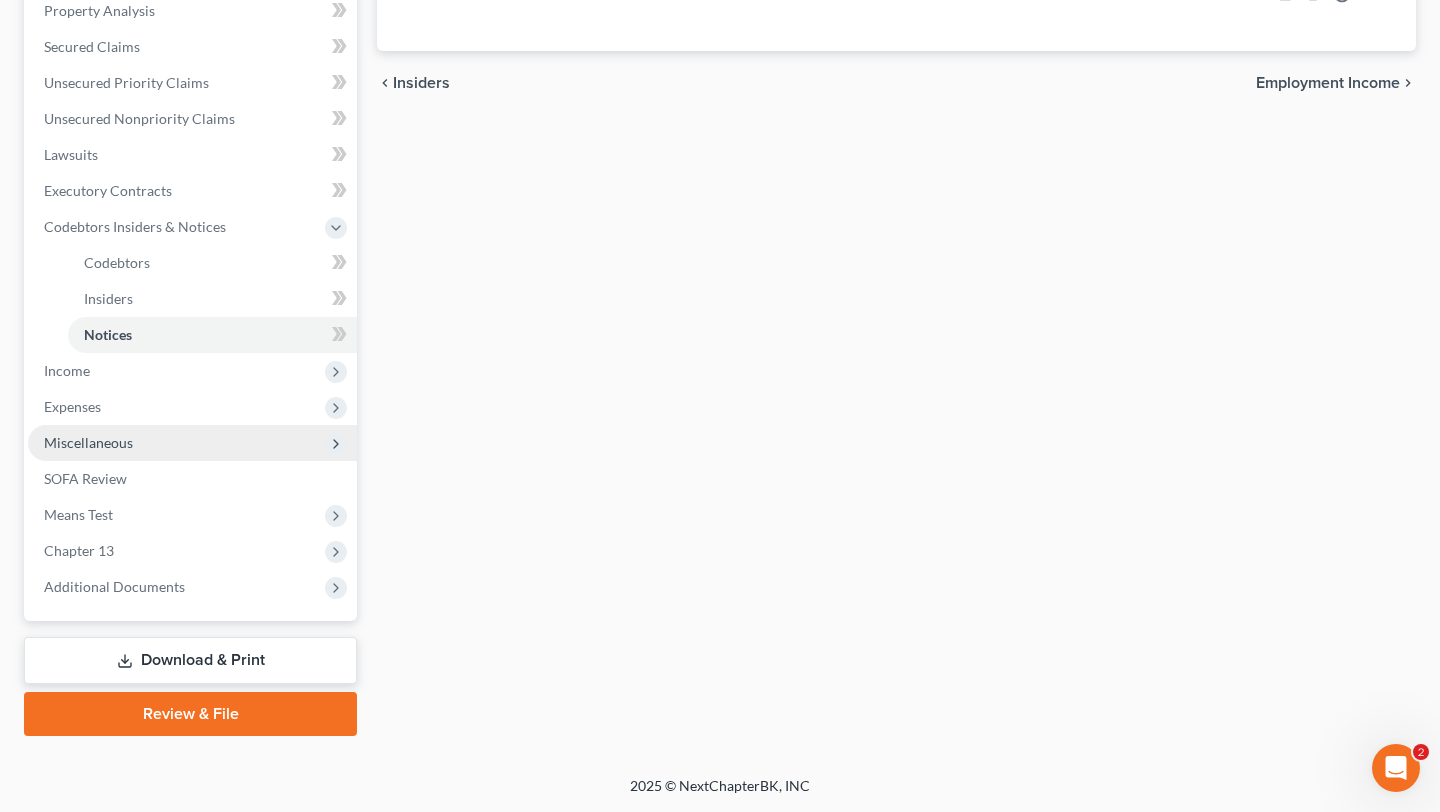 click on "Miscellaneous" at bounding box center (88, 442) 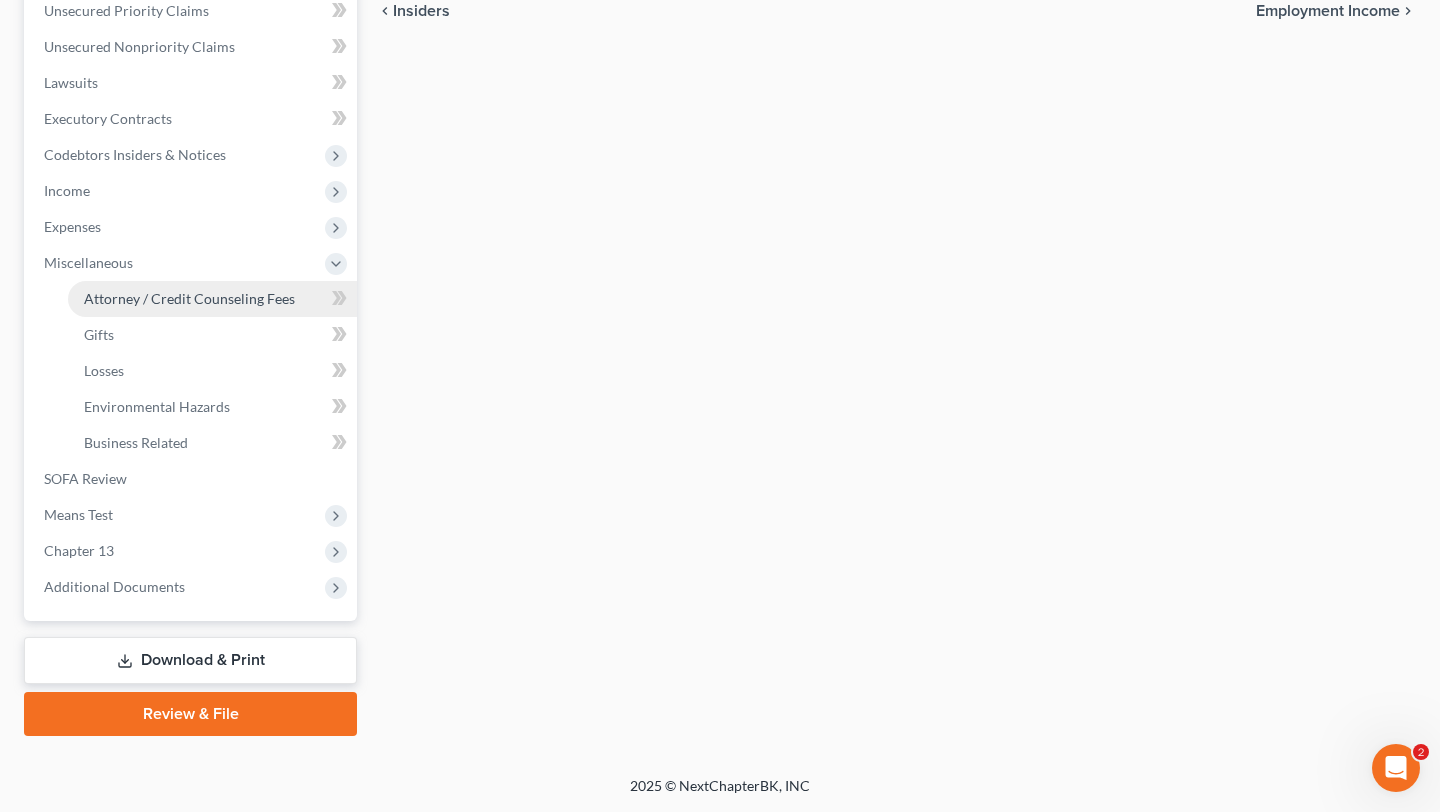 click on "Attorney / Credit Counseling Fees" at bounding box center (189, 298) 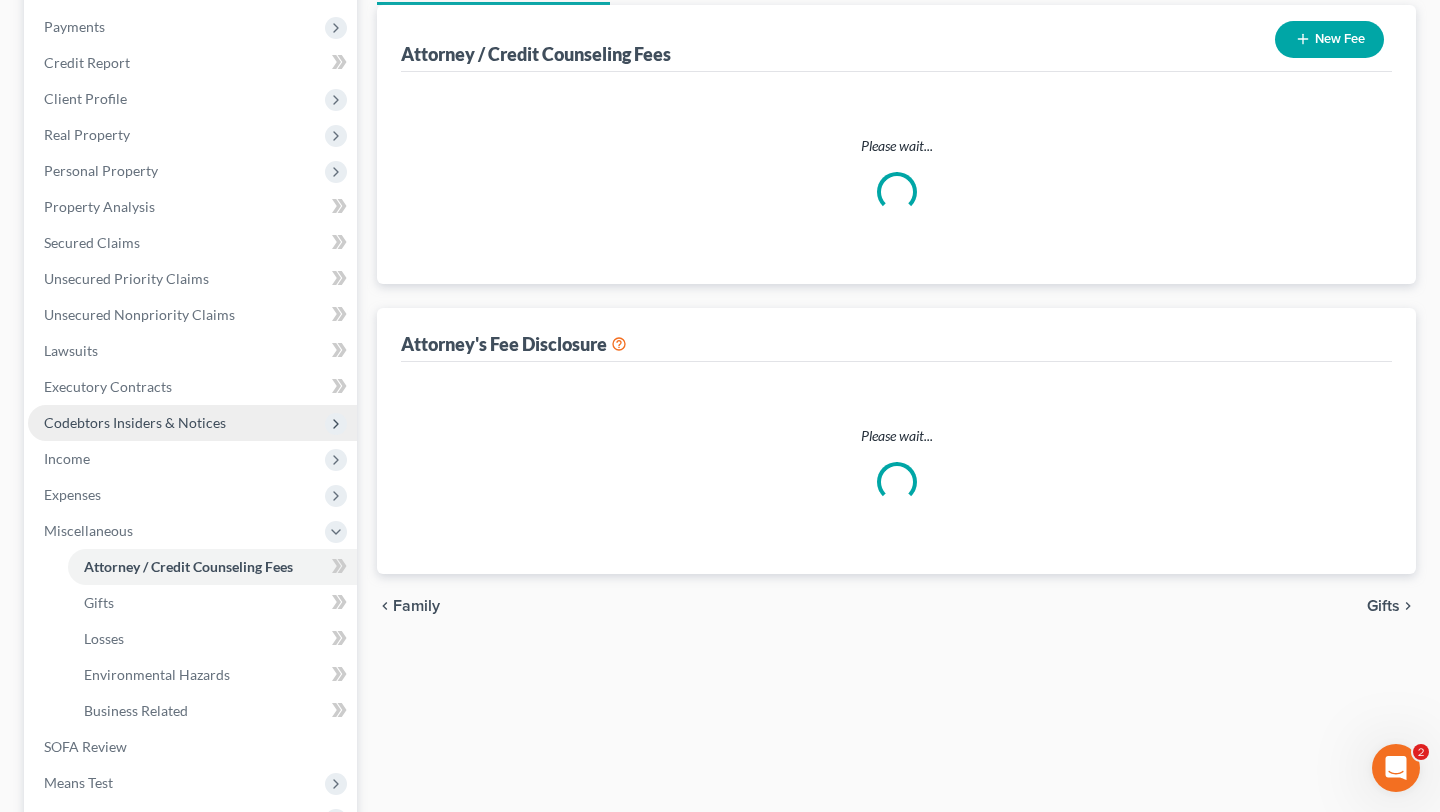 select on "3" 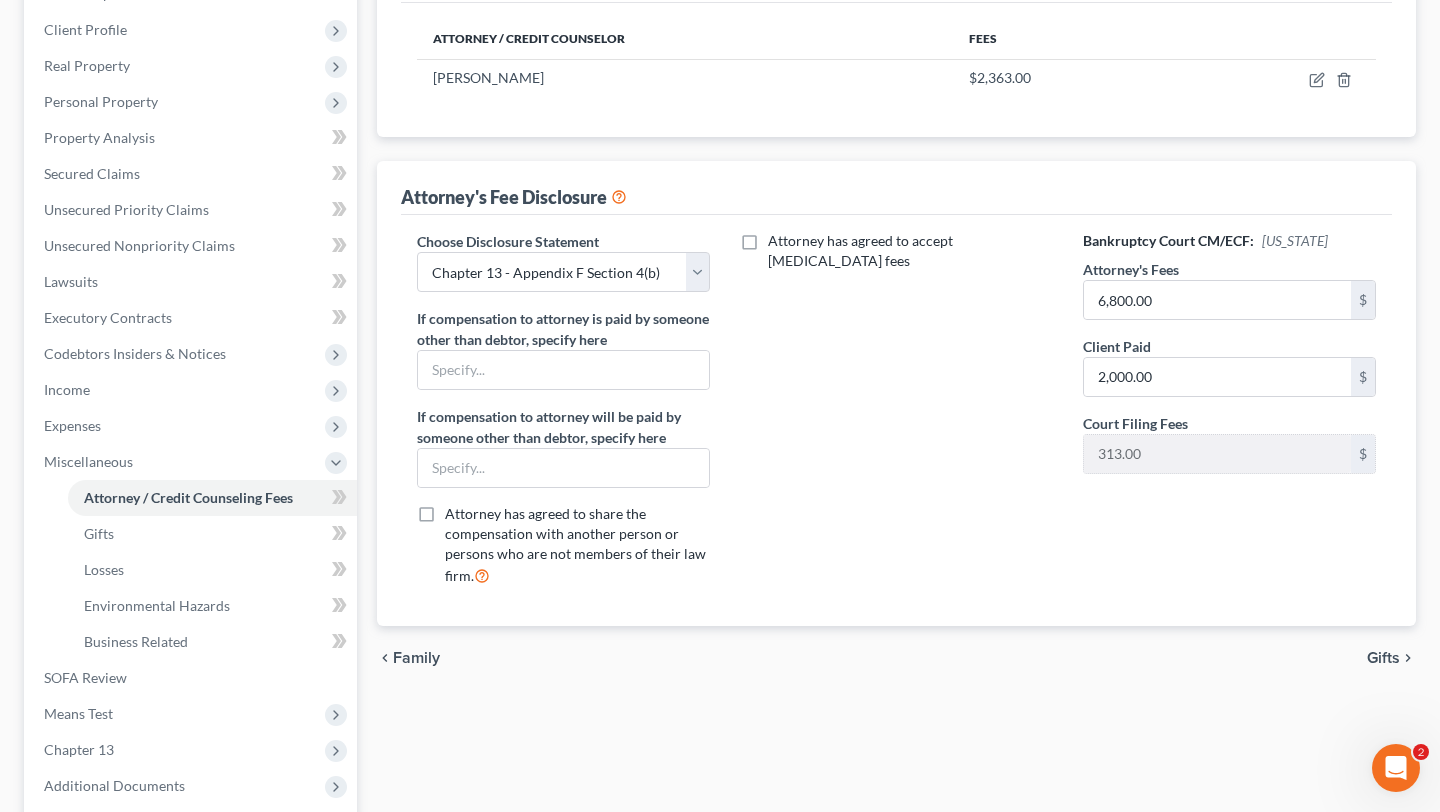 scroll, scrollTop: 339, scrollLeft: 0, axis: vertical 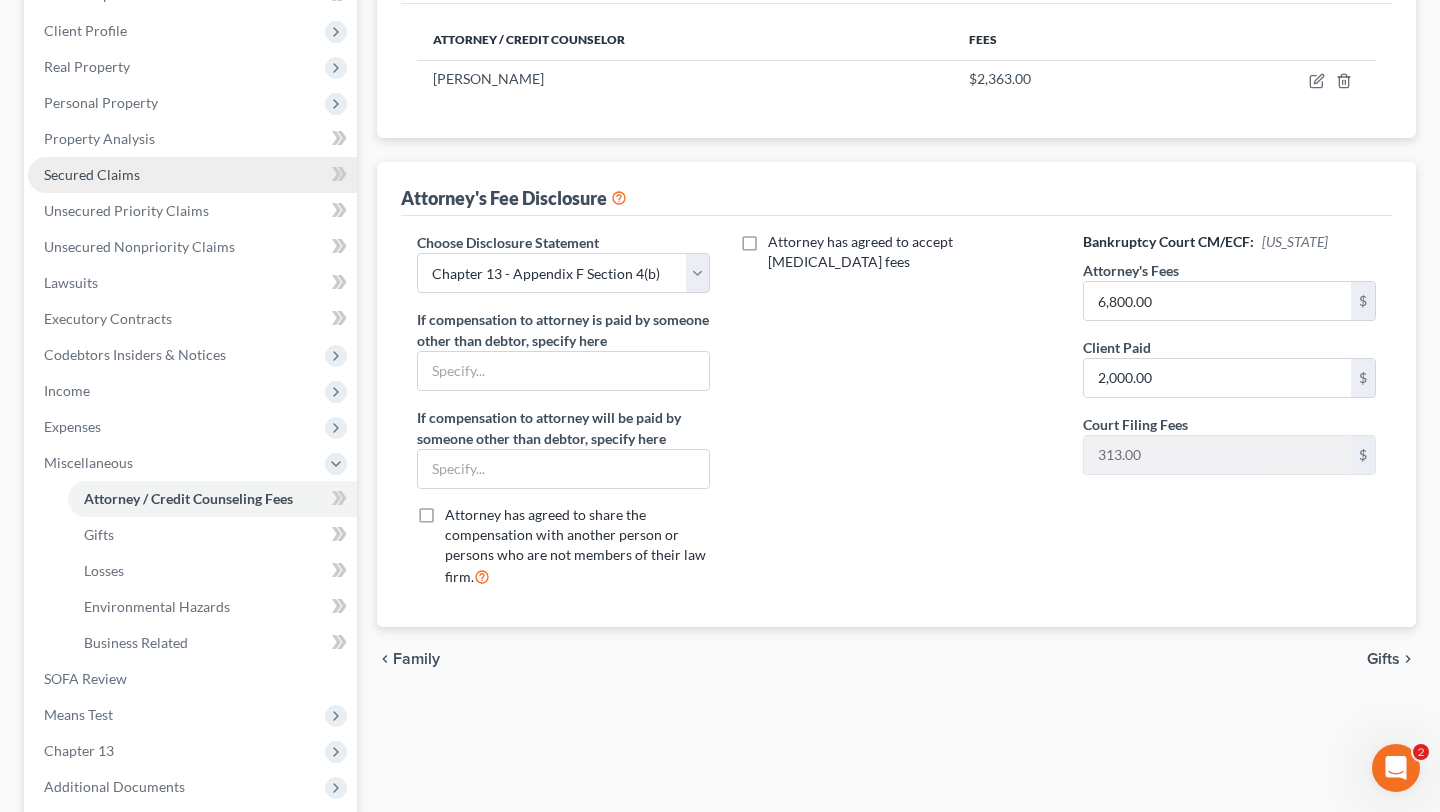 click on "Secured Claims" at bounding box center (192, 175) 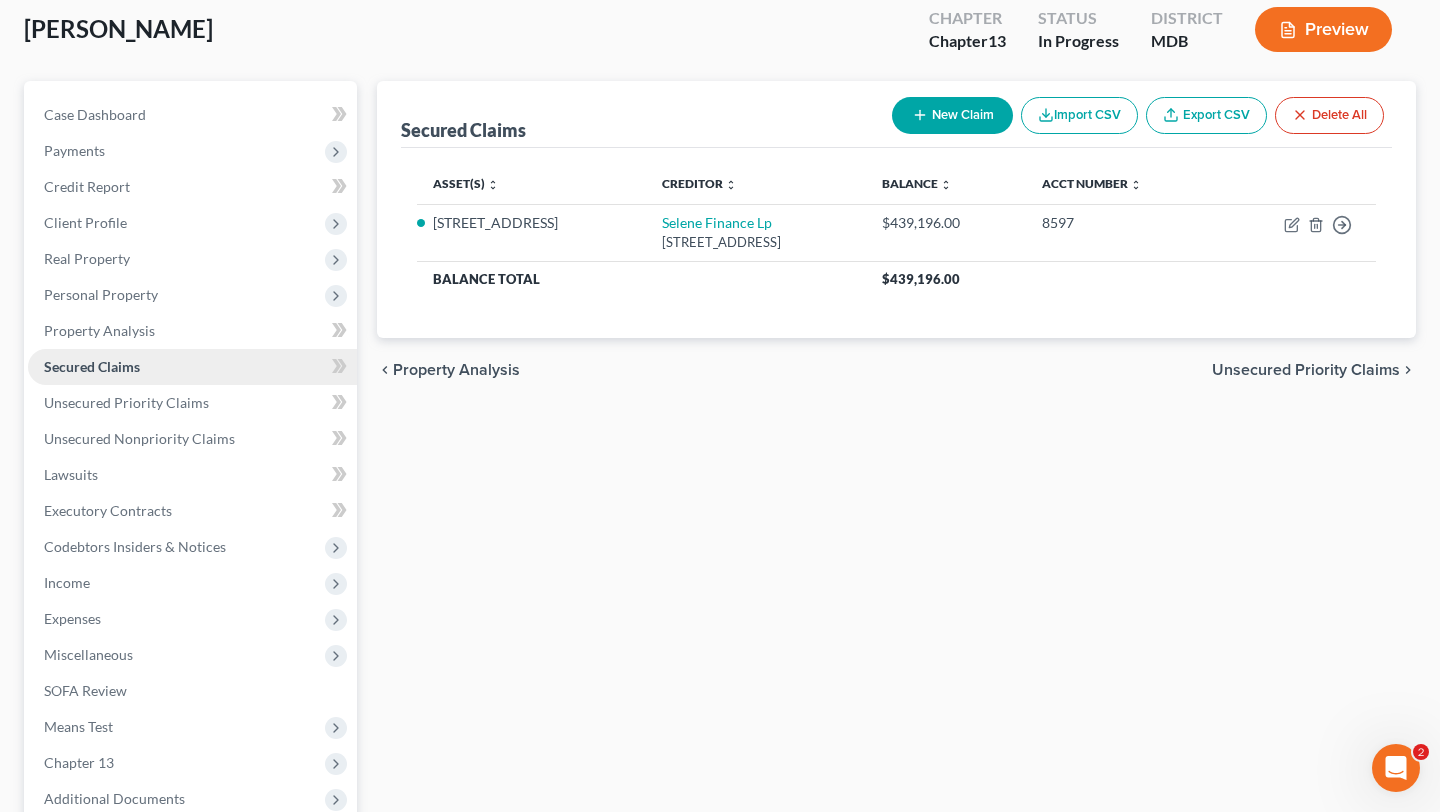 scroll, scrollTop: 0, scrollLeft: 0, axis: both 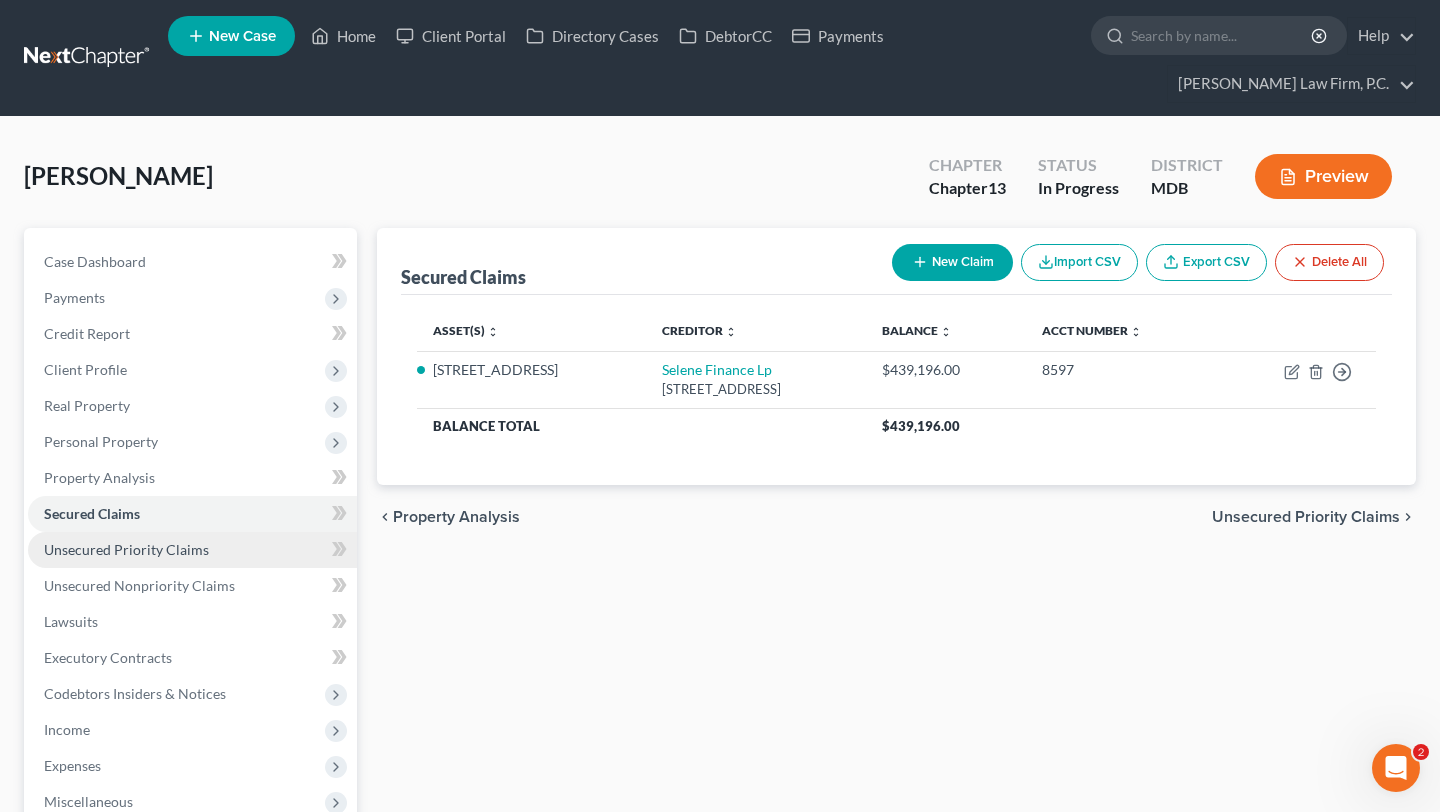 click on "Unsecured Priority Claims" at bounding box center [192, 550] 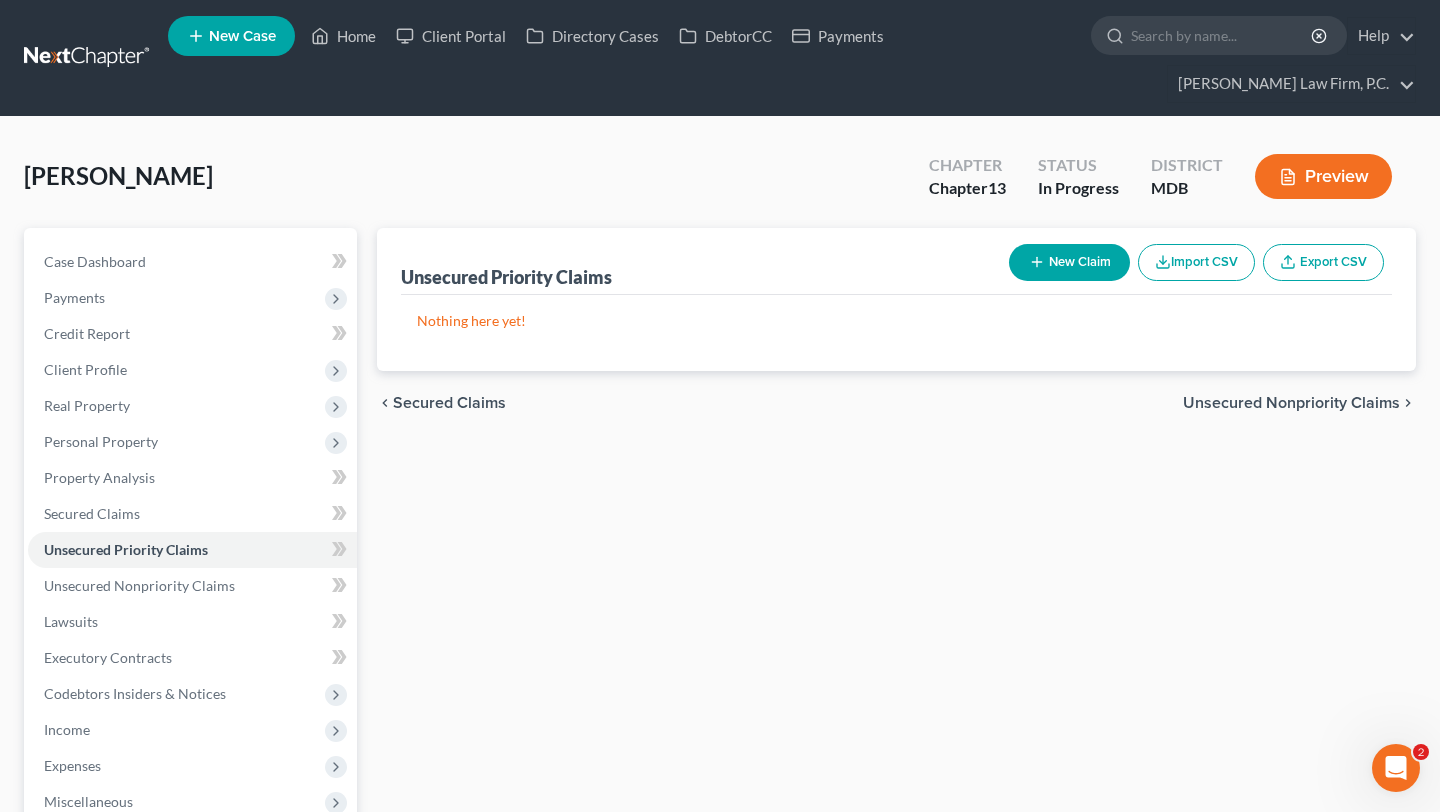 click on "New Claim" at bounding box center (1069, 262) 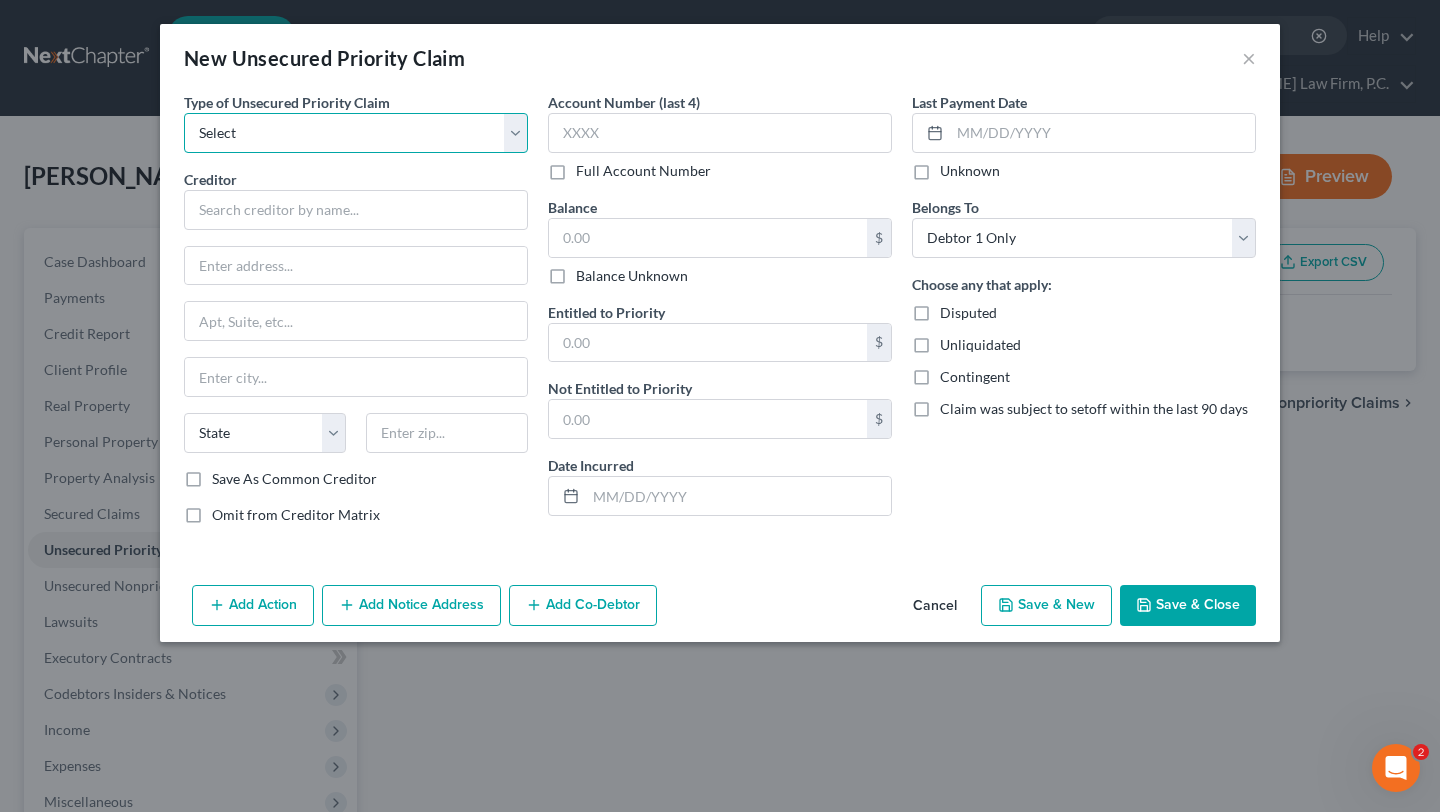 click on "Select Taxes & Other Government Units Domestic Support Obligations Extensions of credit in an involuntary case Wages, Salaries, Commissions Contributions to employee benefits Certain farmers and fisherman Deposits by individuals Commitments to maintain capitals Claims for death or injury while intoxicated Other" at bounding box center (356, 133) 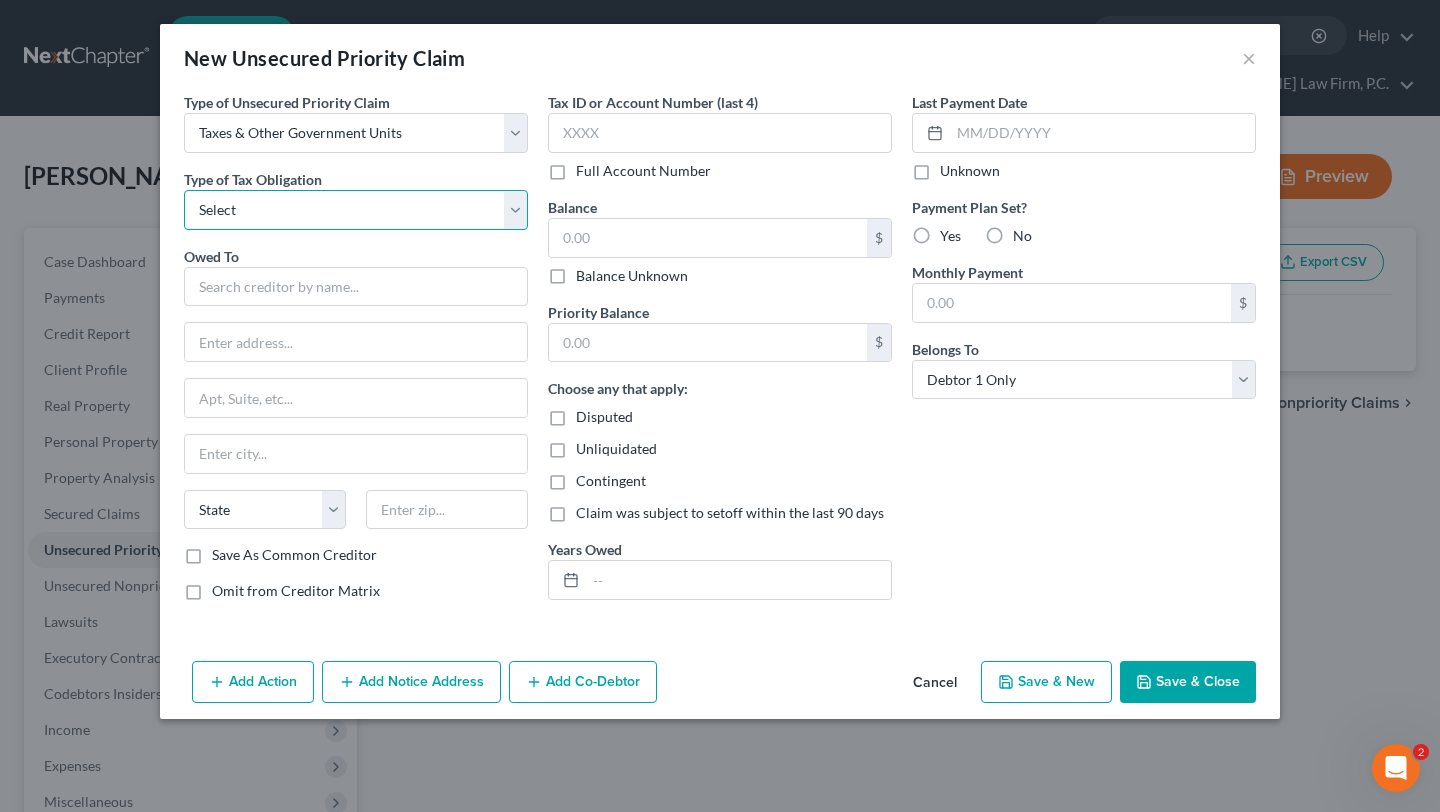 click on "Select Federal City State Franchise Tax Board Other" at bounding box center (356, 210) 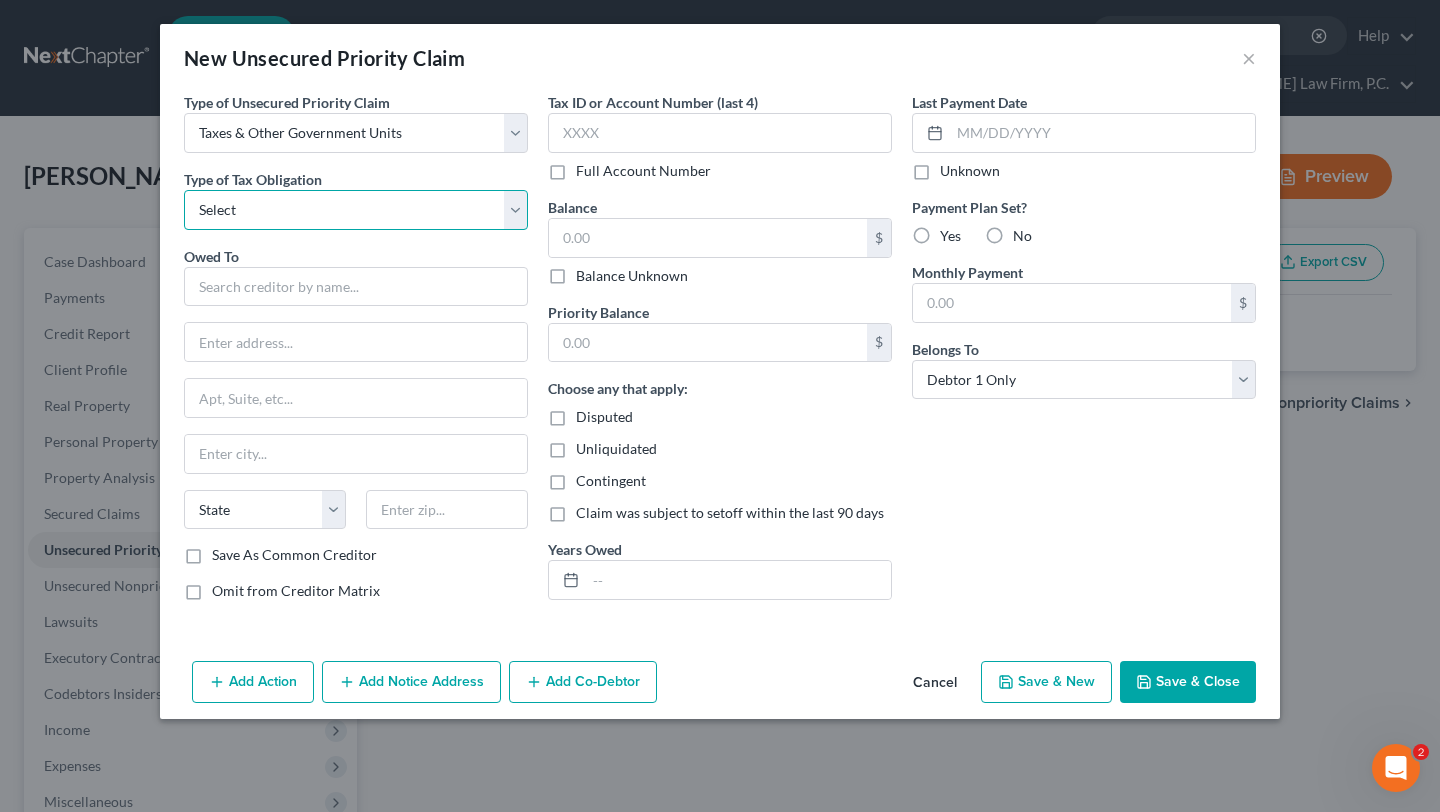 select on "0" 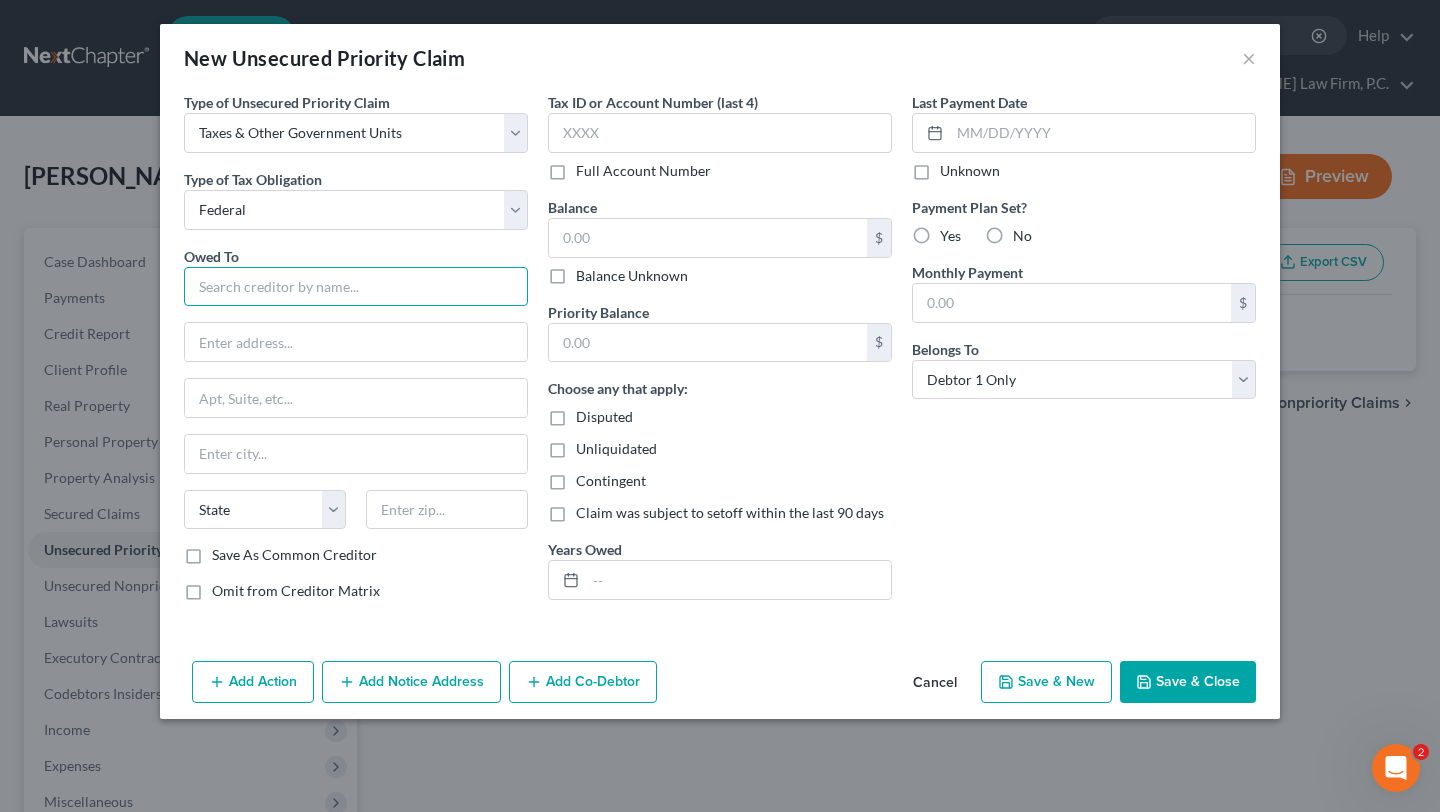 click at bounding box center [356, 287] 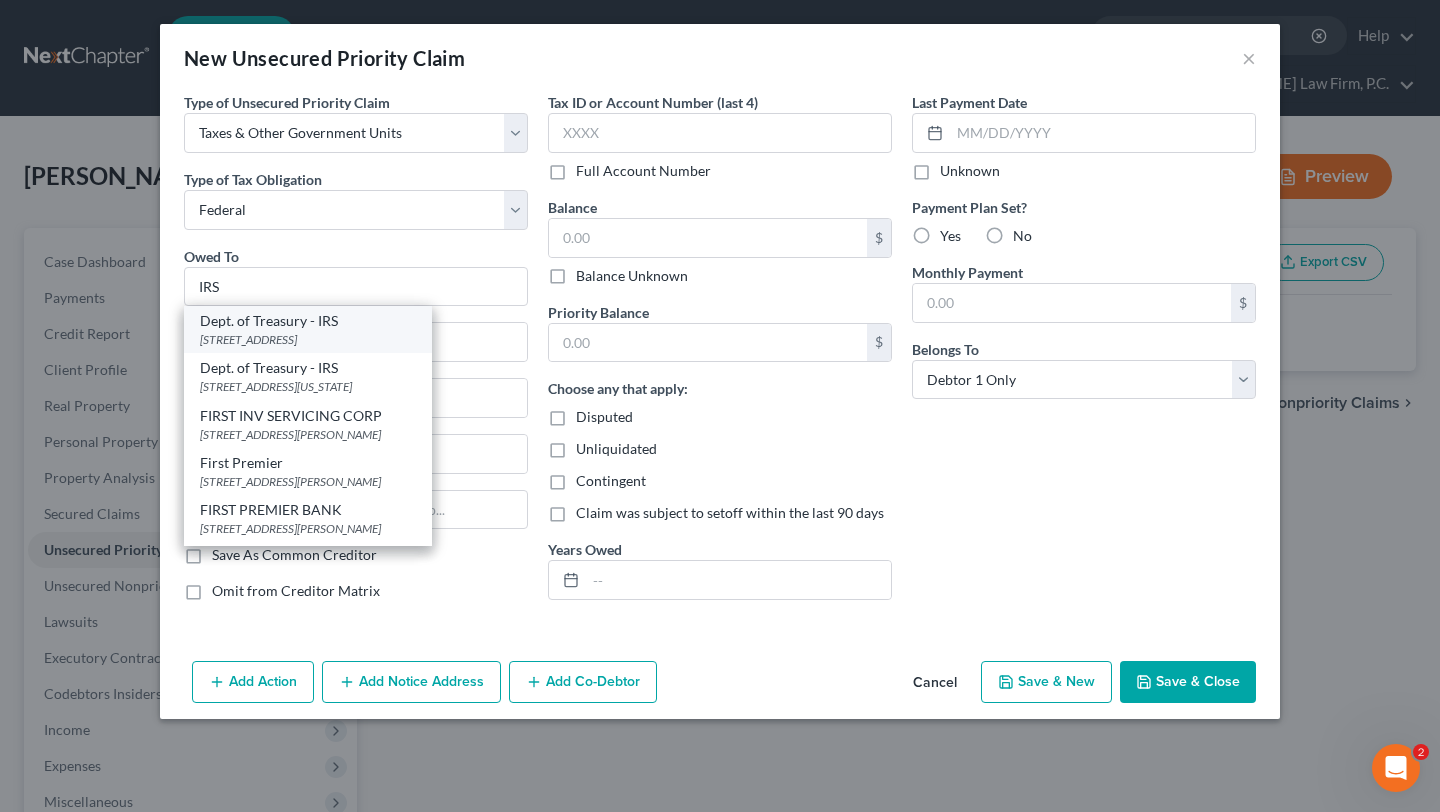 click on "Dept. of Treasury - IRS" at bounding box center [308, 321] 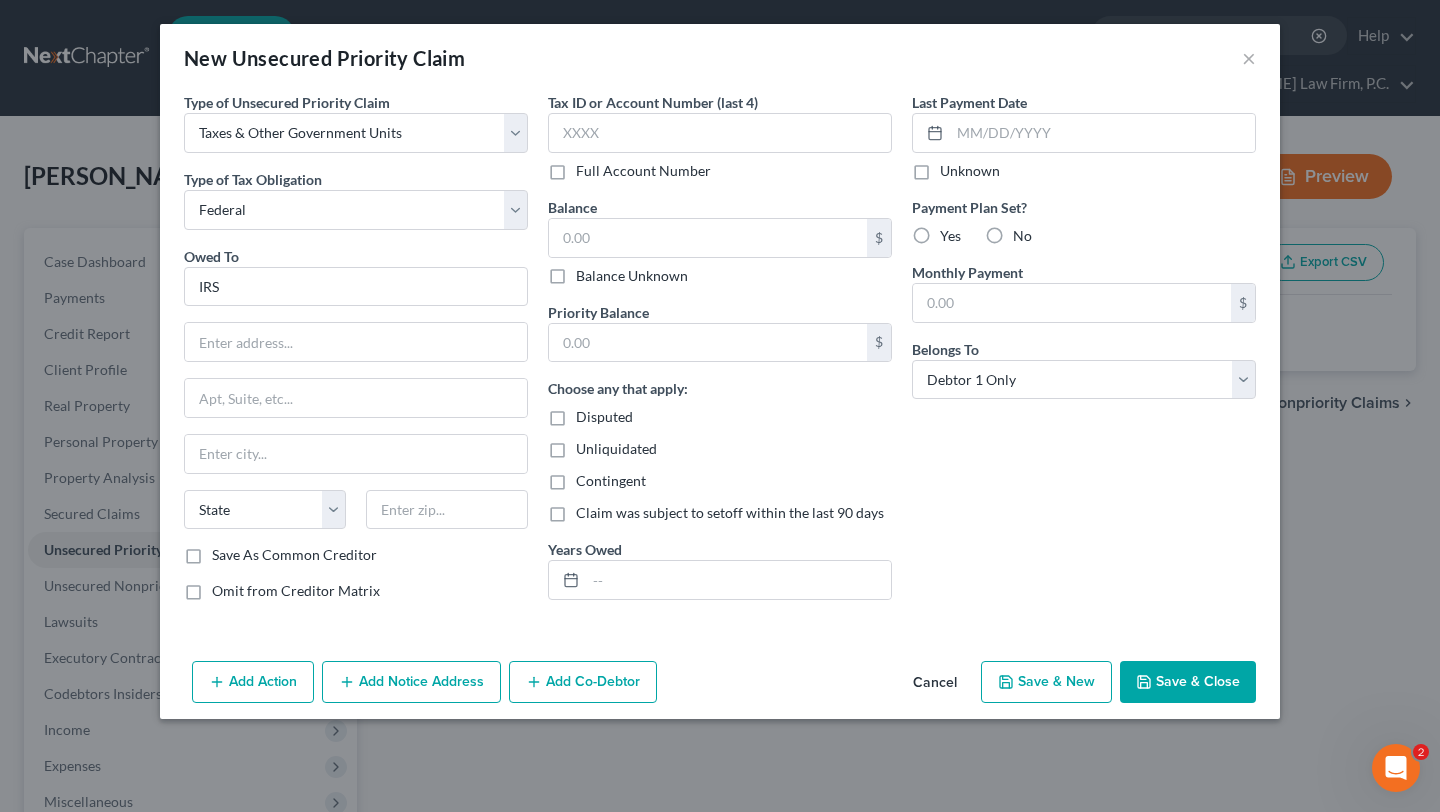 type on "Dept. of Treasury - IRS" 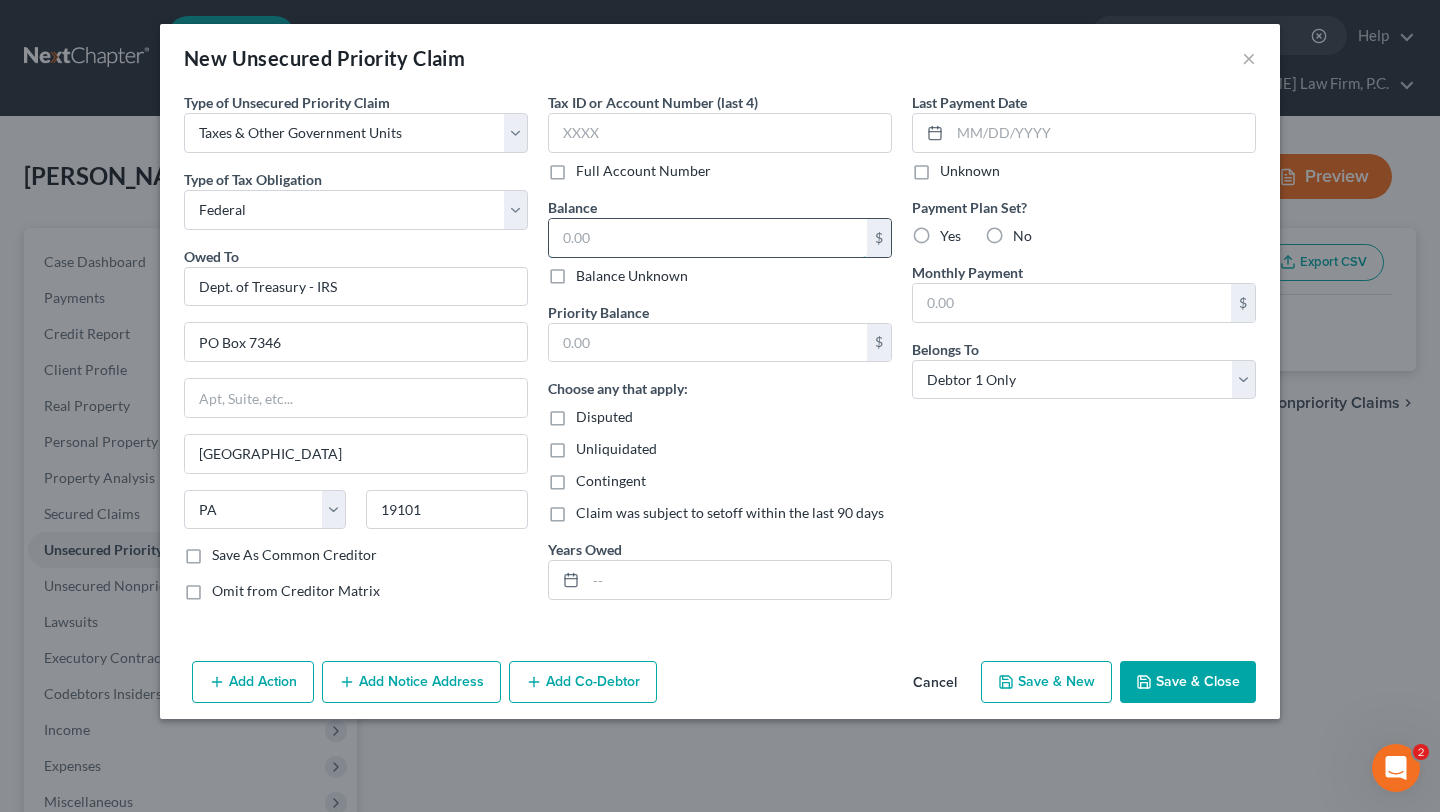 click at bounding box center [708, 238] 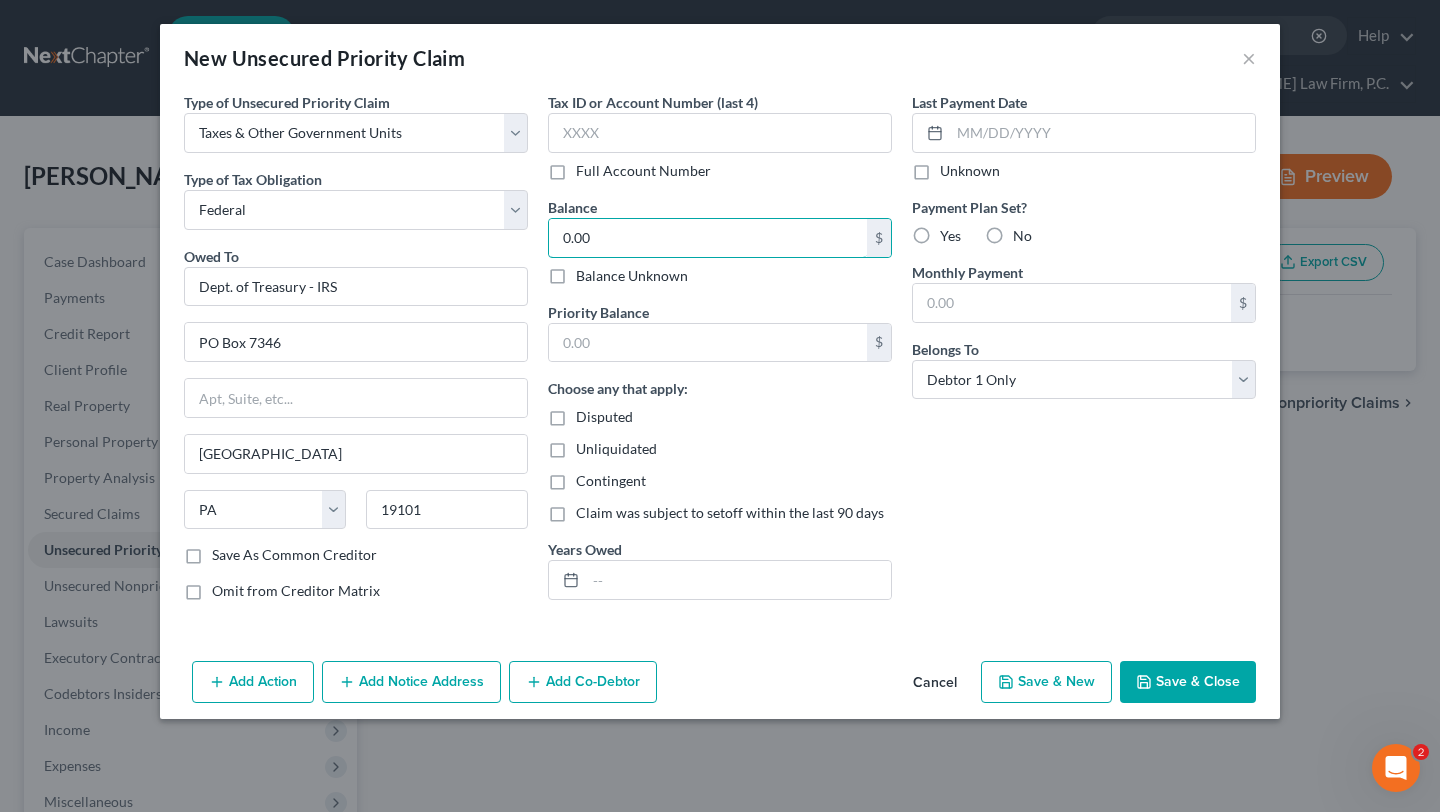 scroll, scrollTop: 111, scrollLeft: 0, axis: vertical 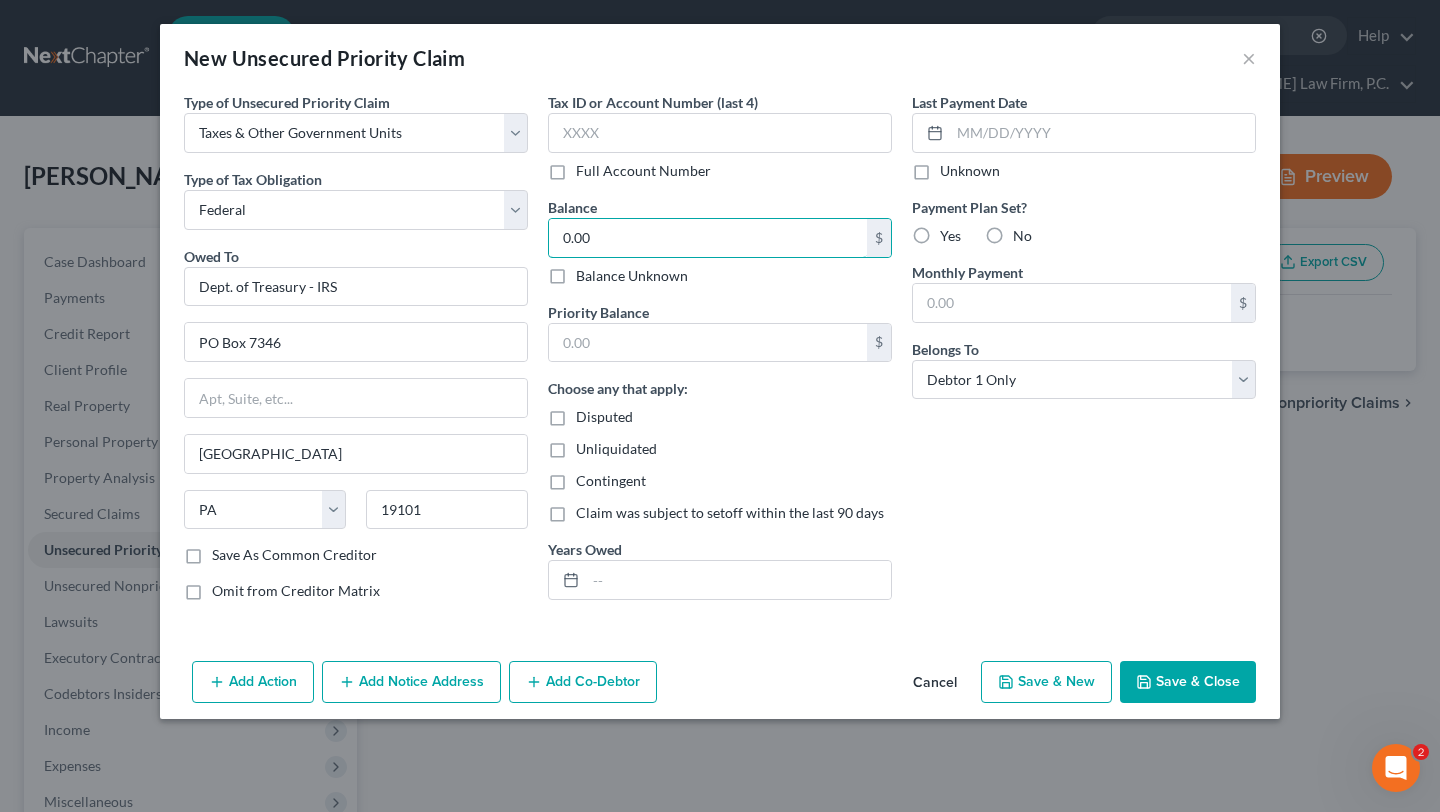 type on "0.00" 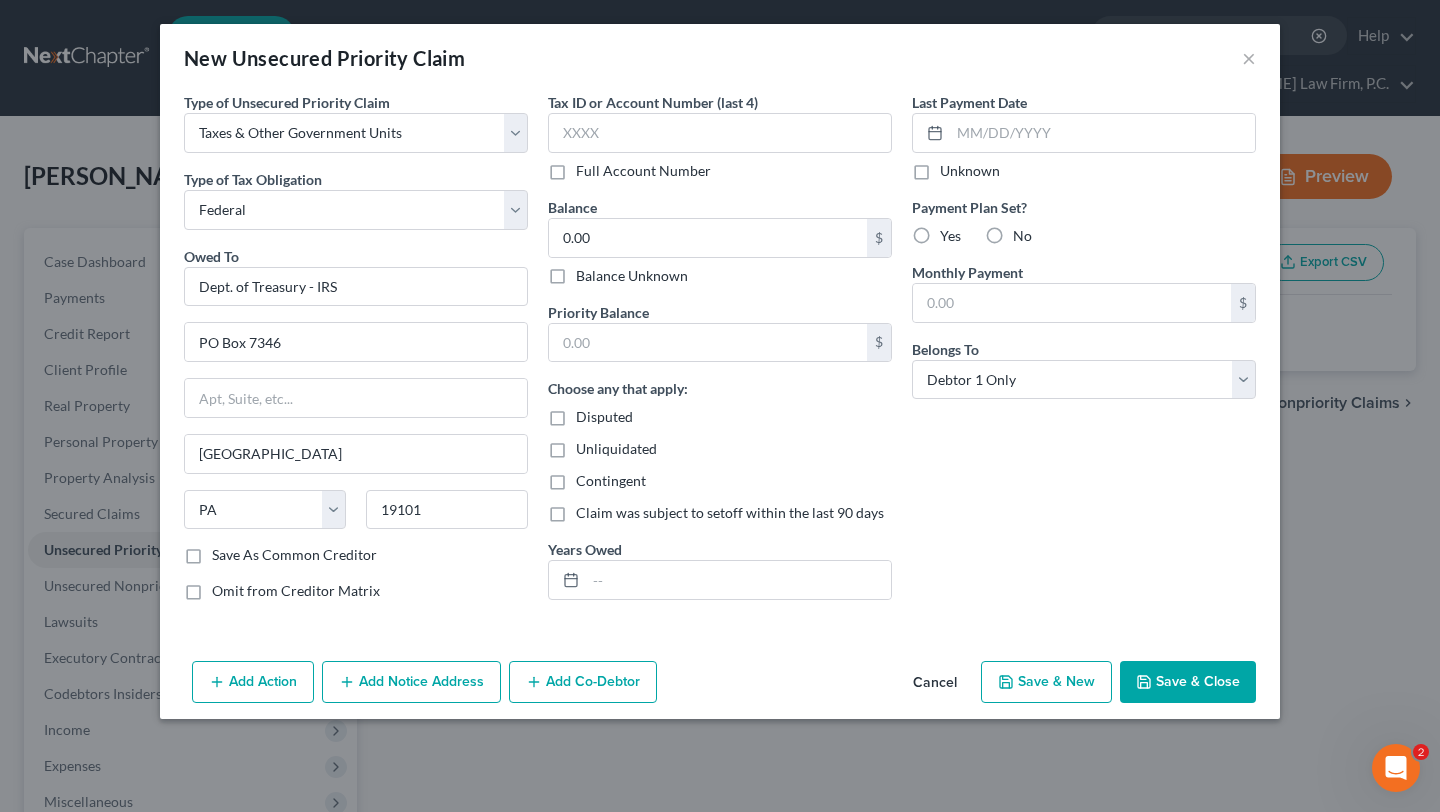 click on "Save & Close" at bounding box center (1188, 682) 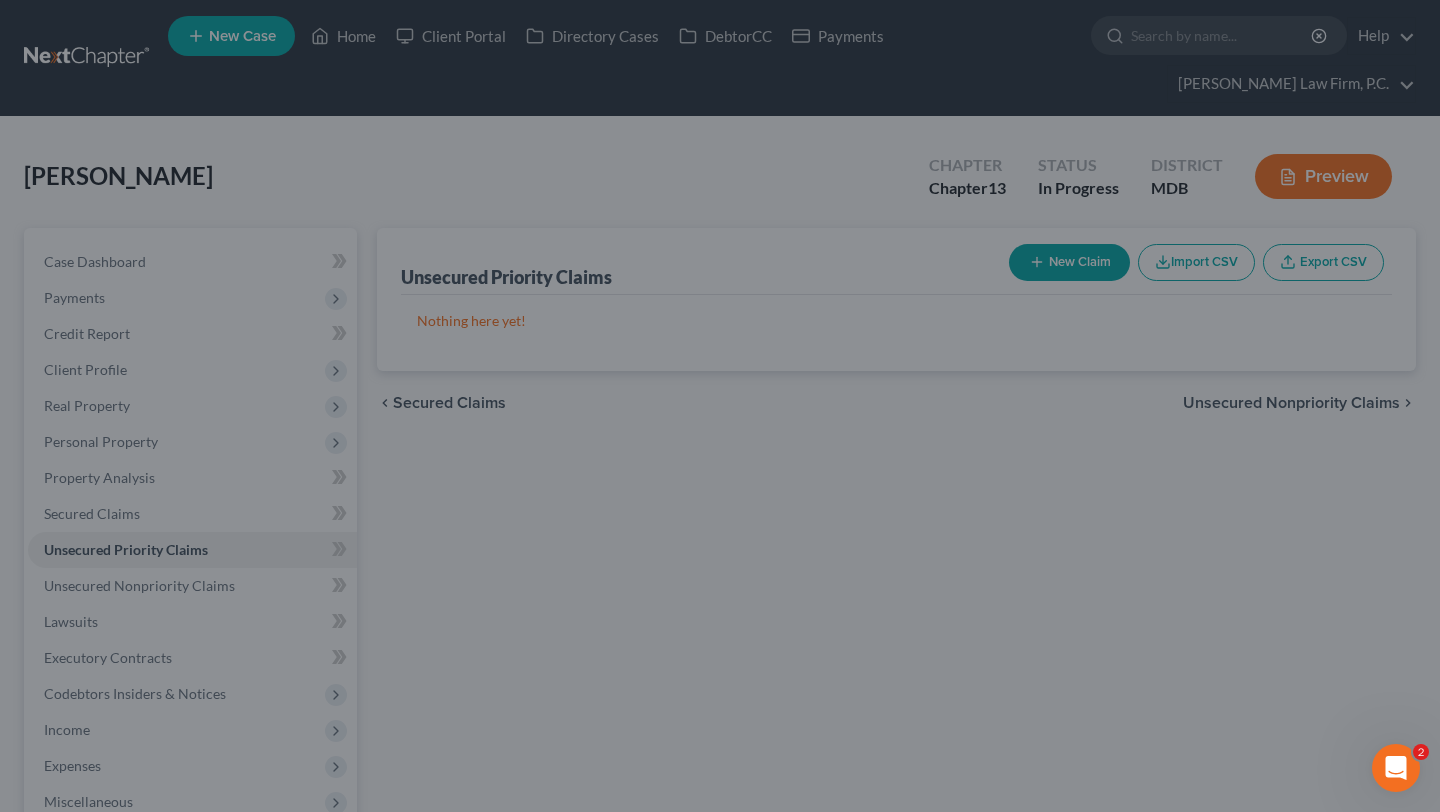 type on "0.00" 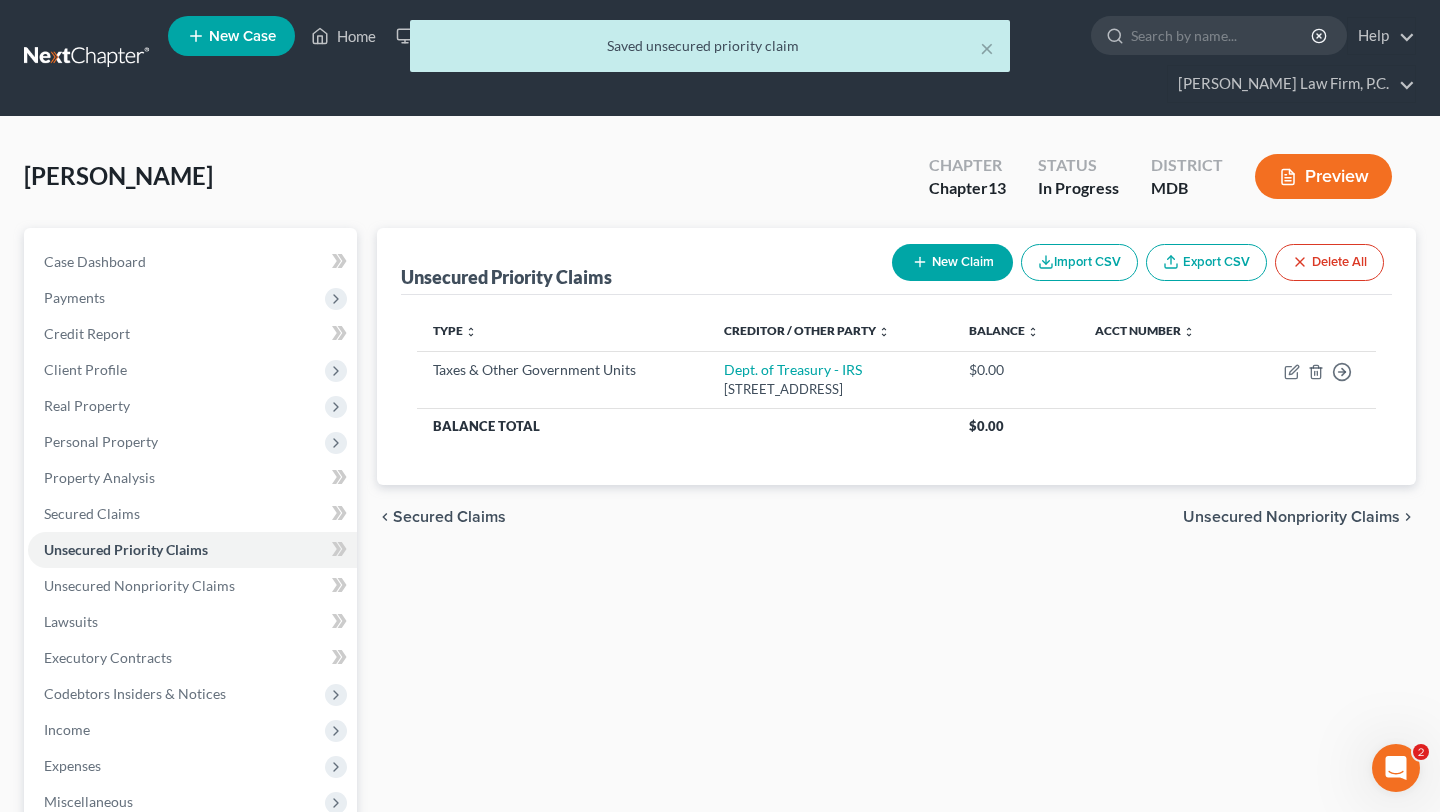 click on "New Claim" at bounding box center (952, 262) 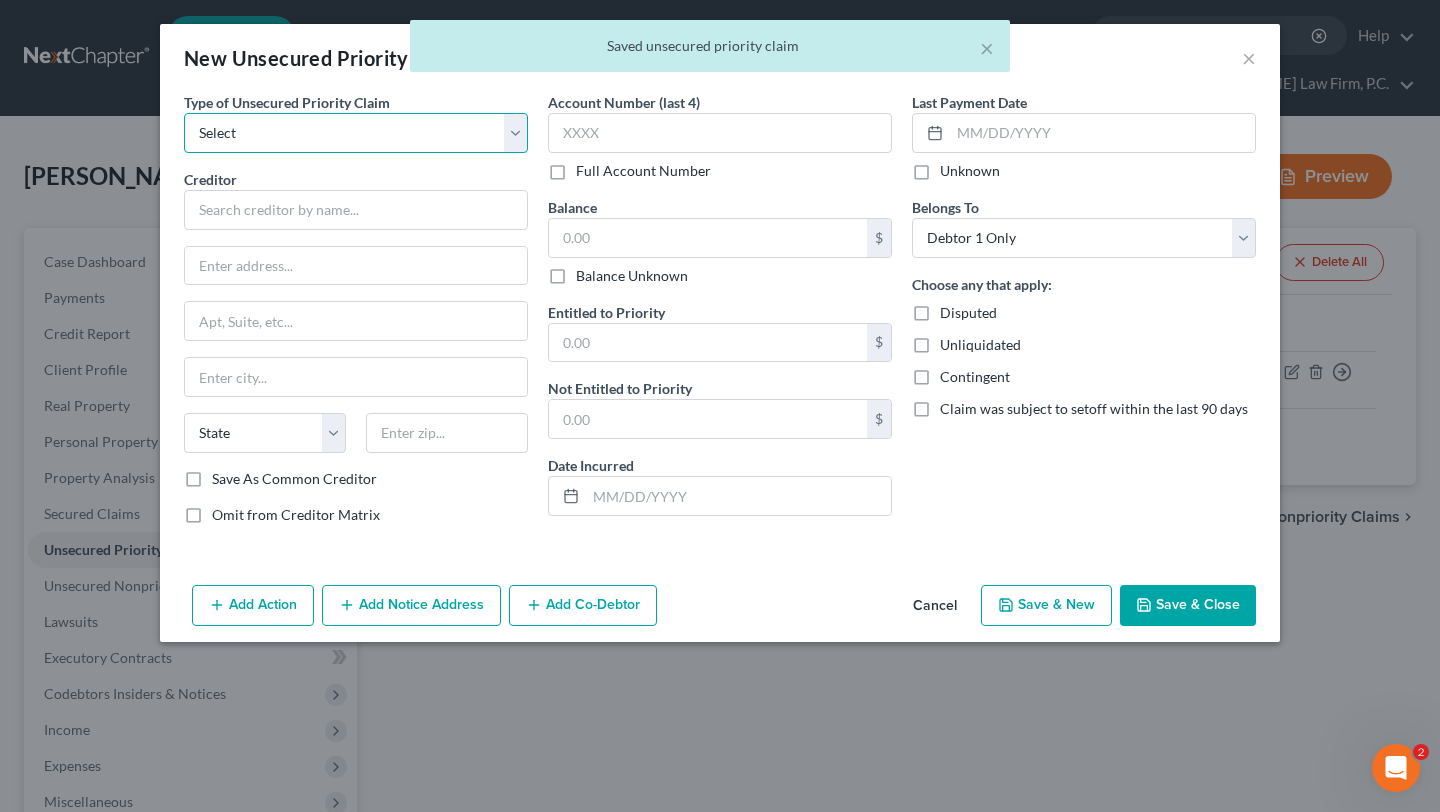 click on "Select Taxes & Other Government Units Domestic Support Obligations Extensions of credit in an involuntary case Wages, Salaries, Commissions Contributions to employee benefits Certain farmers and fisherman Deposits by individuals Commitments to maintain capitals Claims for death or injury while intoxicated Other" at bounding box center (356, 133) 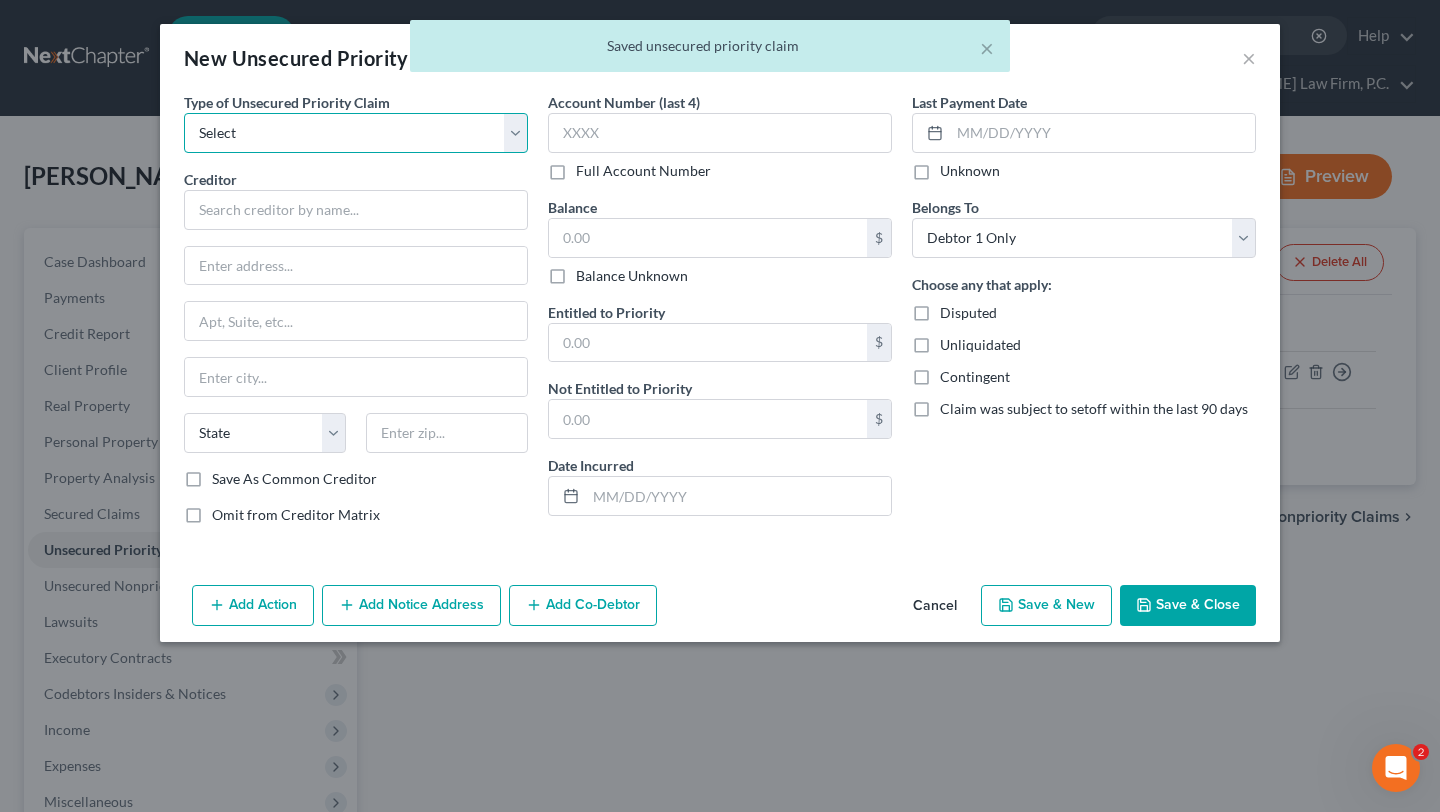 select on "0" 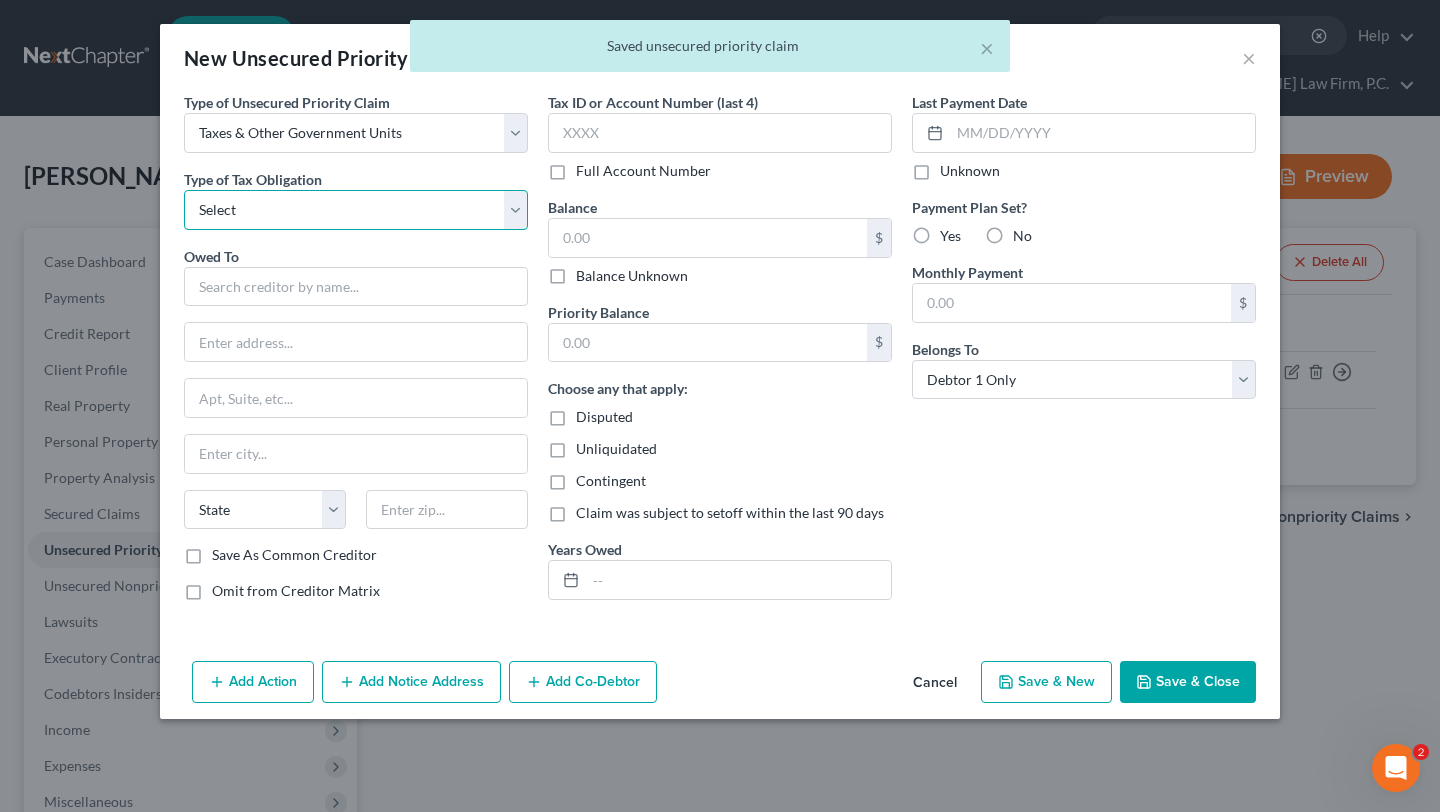 click on "Select Federal City State Franchise Tax Board Other" at bounding box center [356, 210] 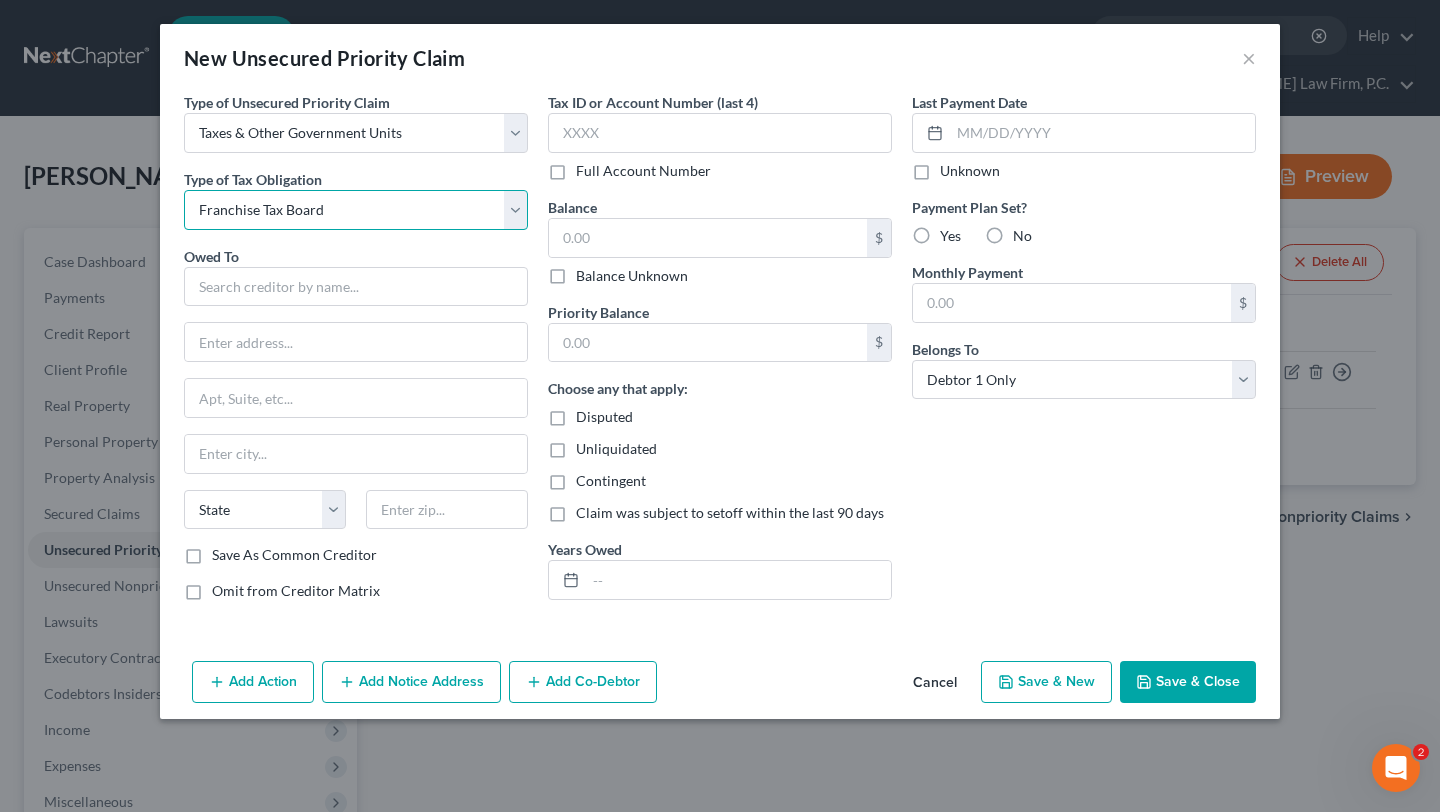 click on "Select Federal City State Franchise Tax Board Other" at bounding box center (356, 210) 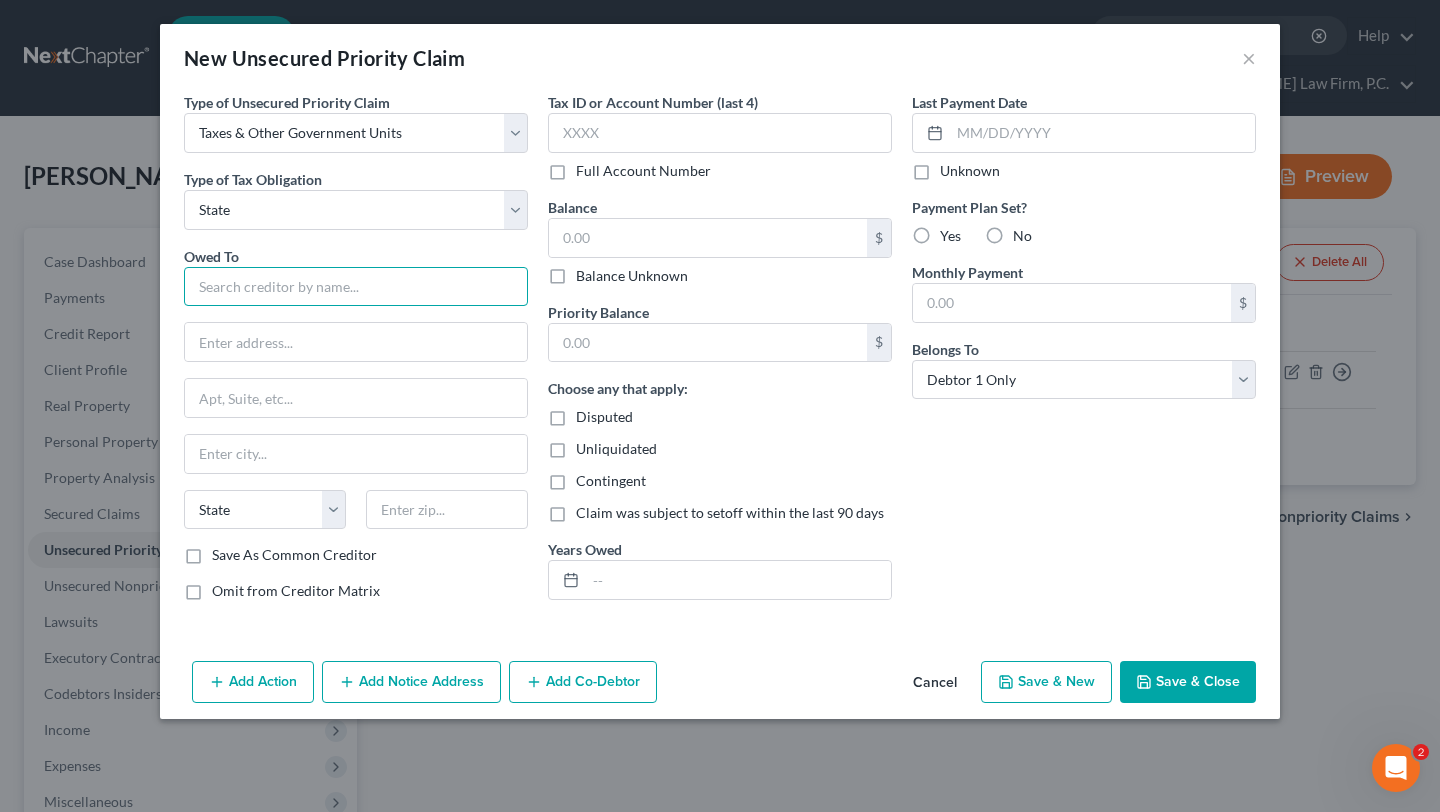 click at bounding box center (356, 287) 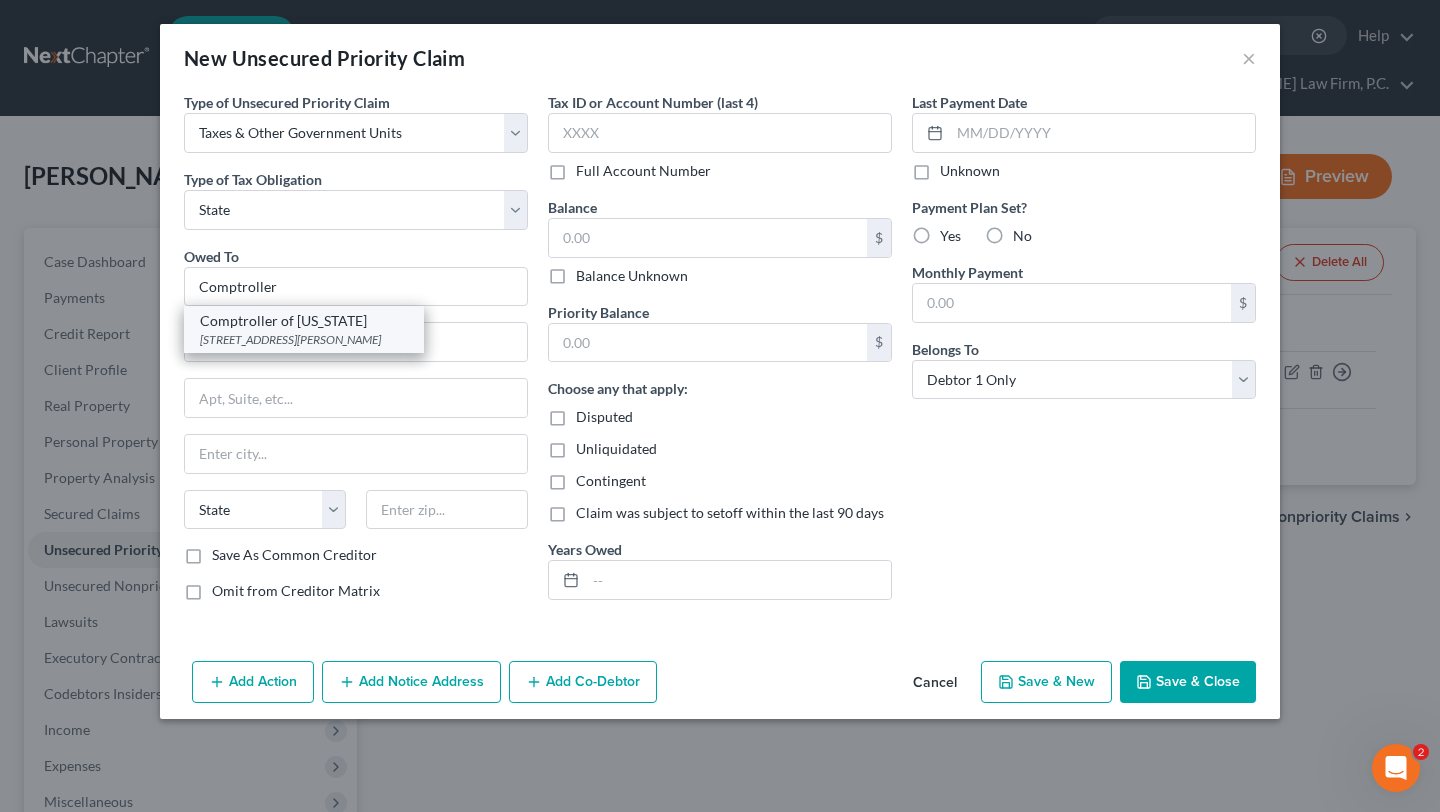 click on "Comptroller of [US_STATE]" at bounding box center [304, 321] 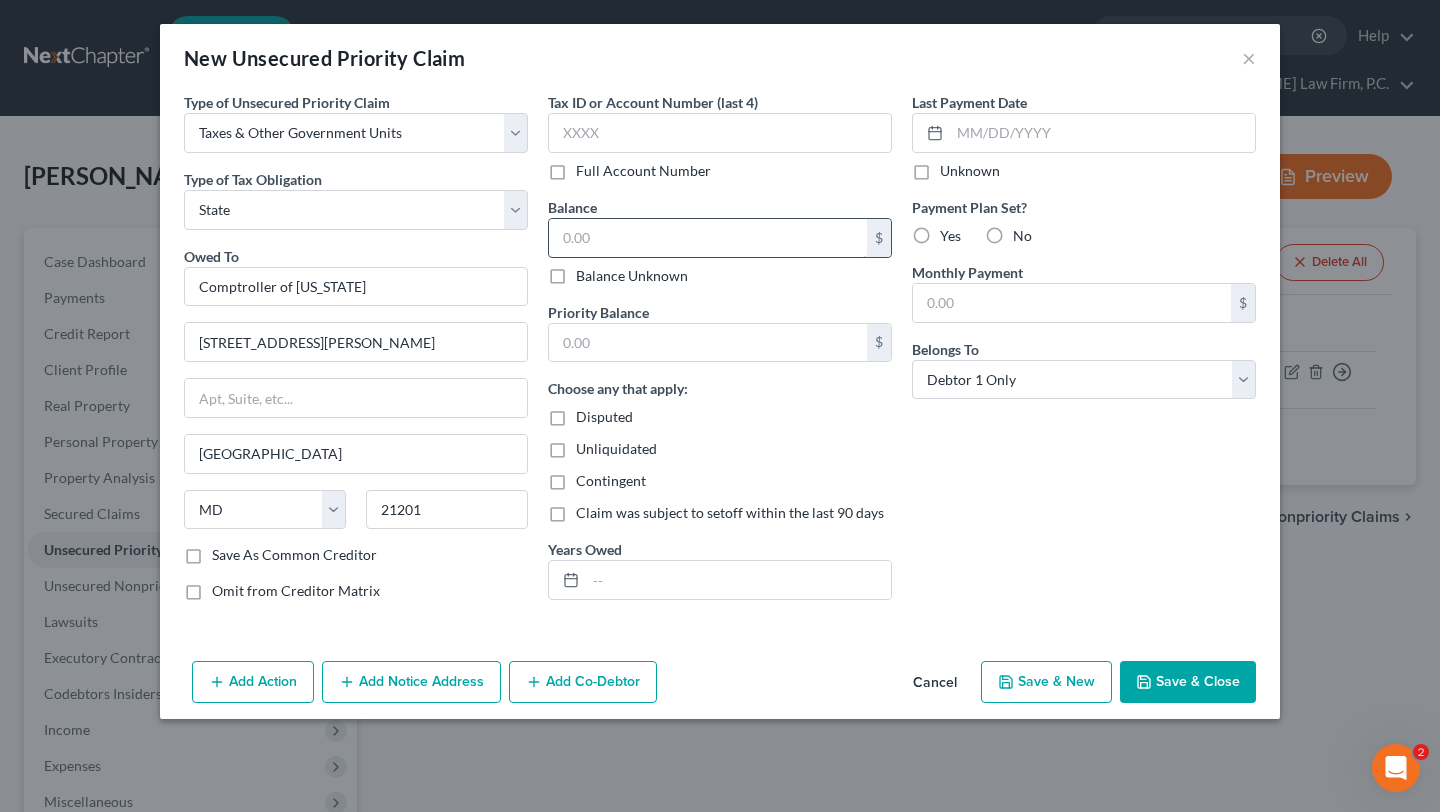 click at bounding box center (708, 238) 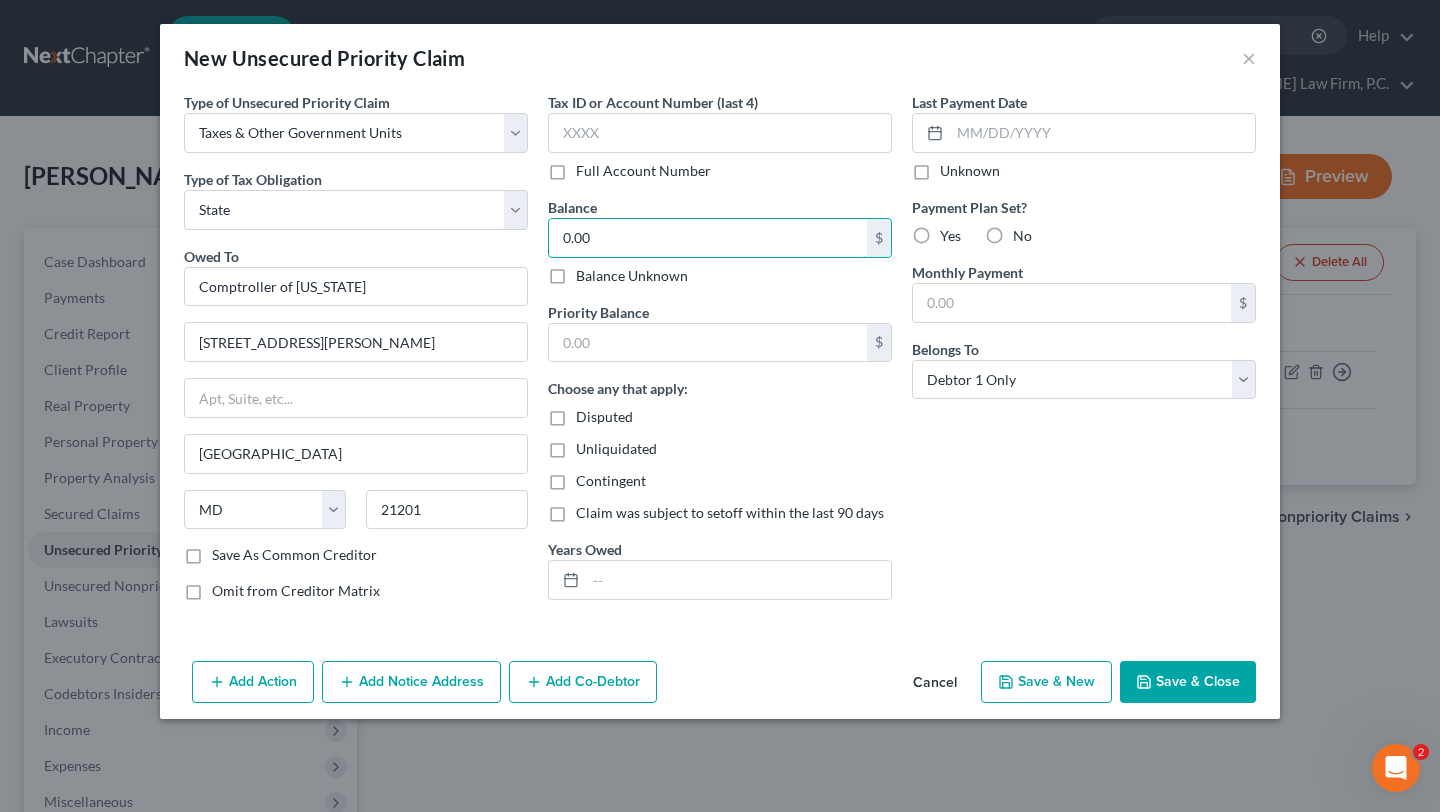 scroll, scrollTop: 111, scrollLeft: 0, axis: vertical 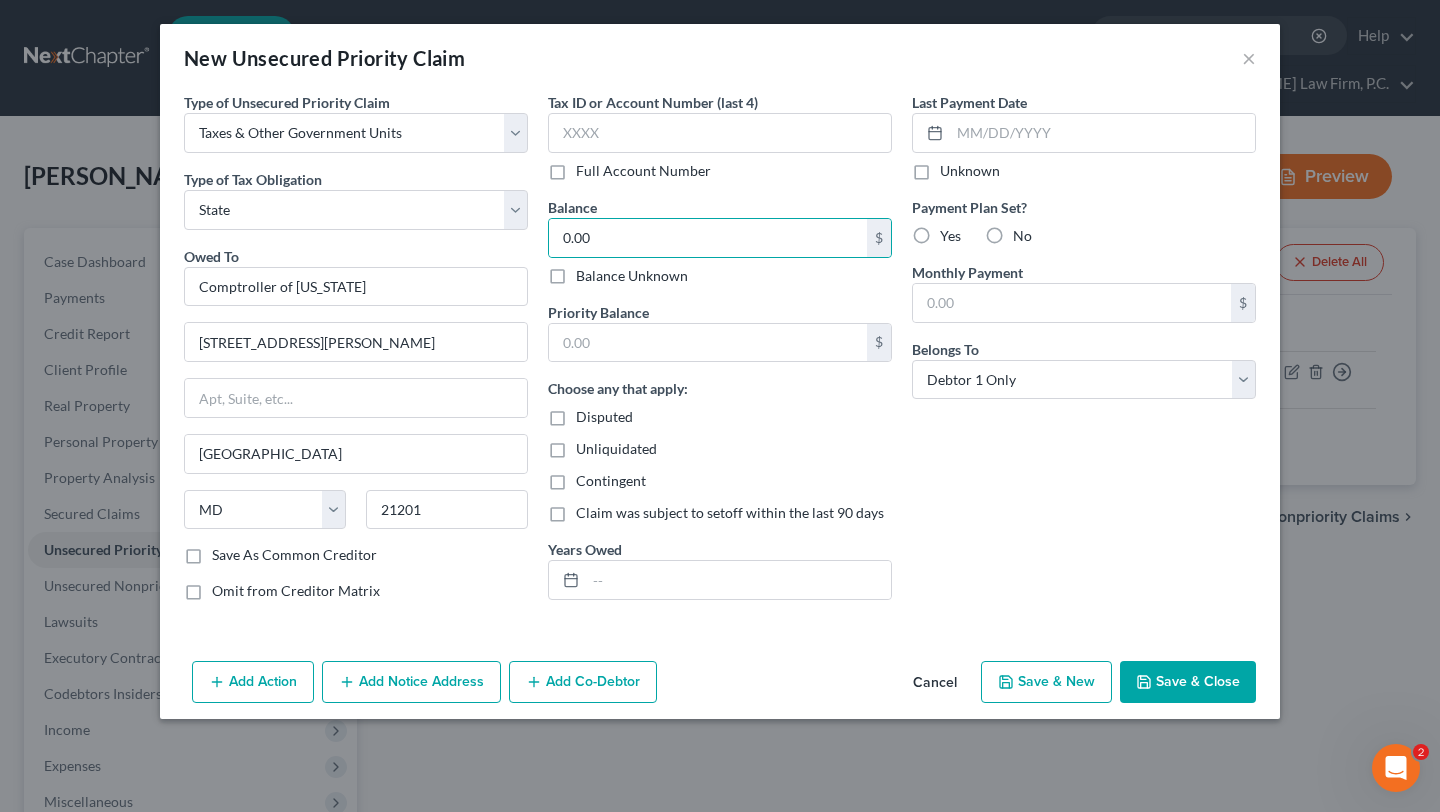 click on "Save & Close" at bounding box center [1188, 682] 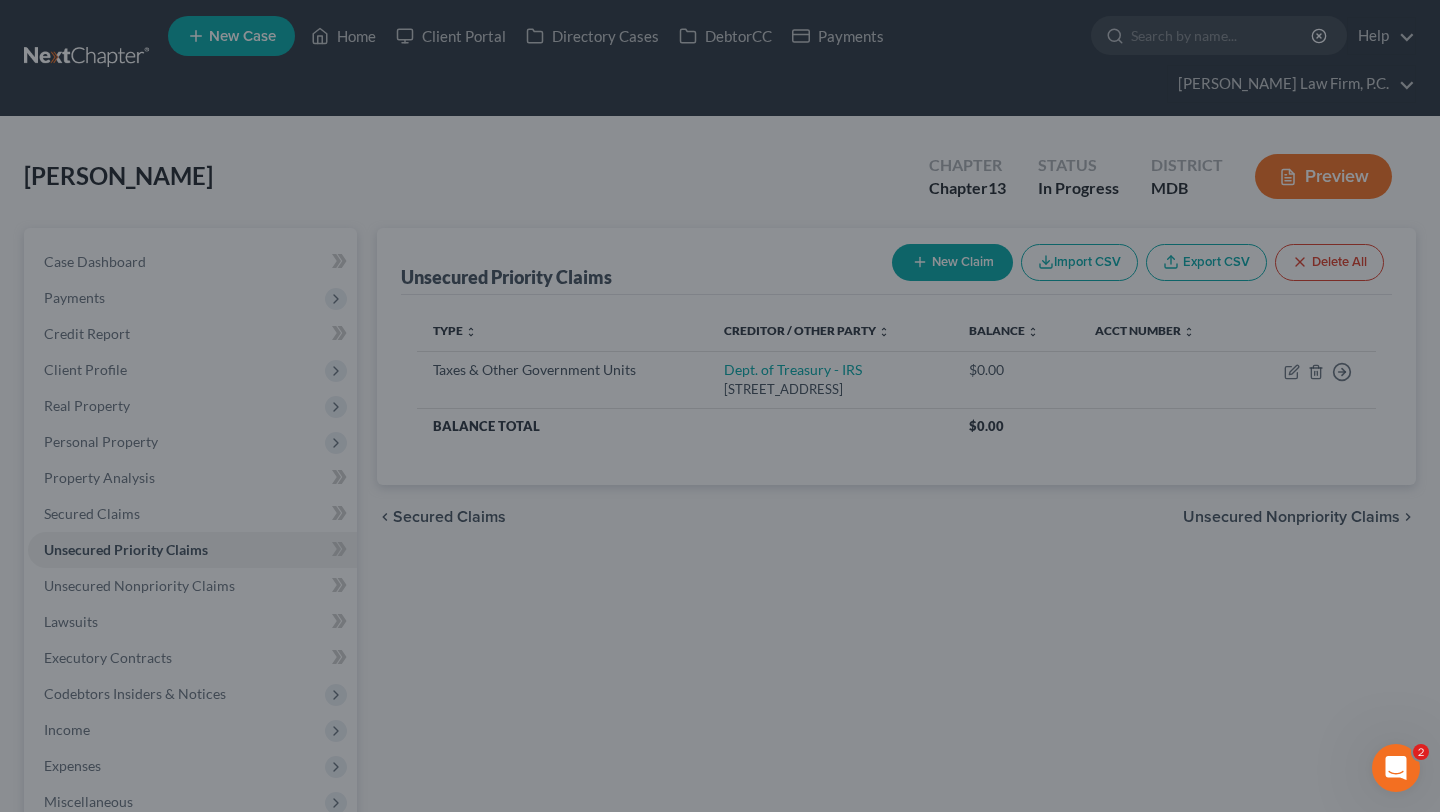 type on "0.00" 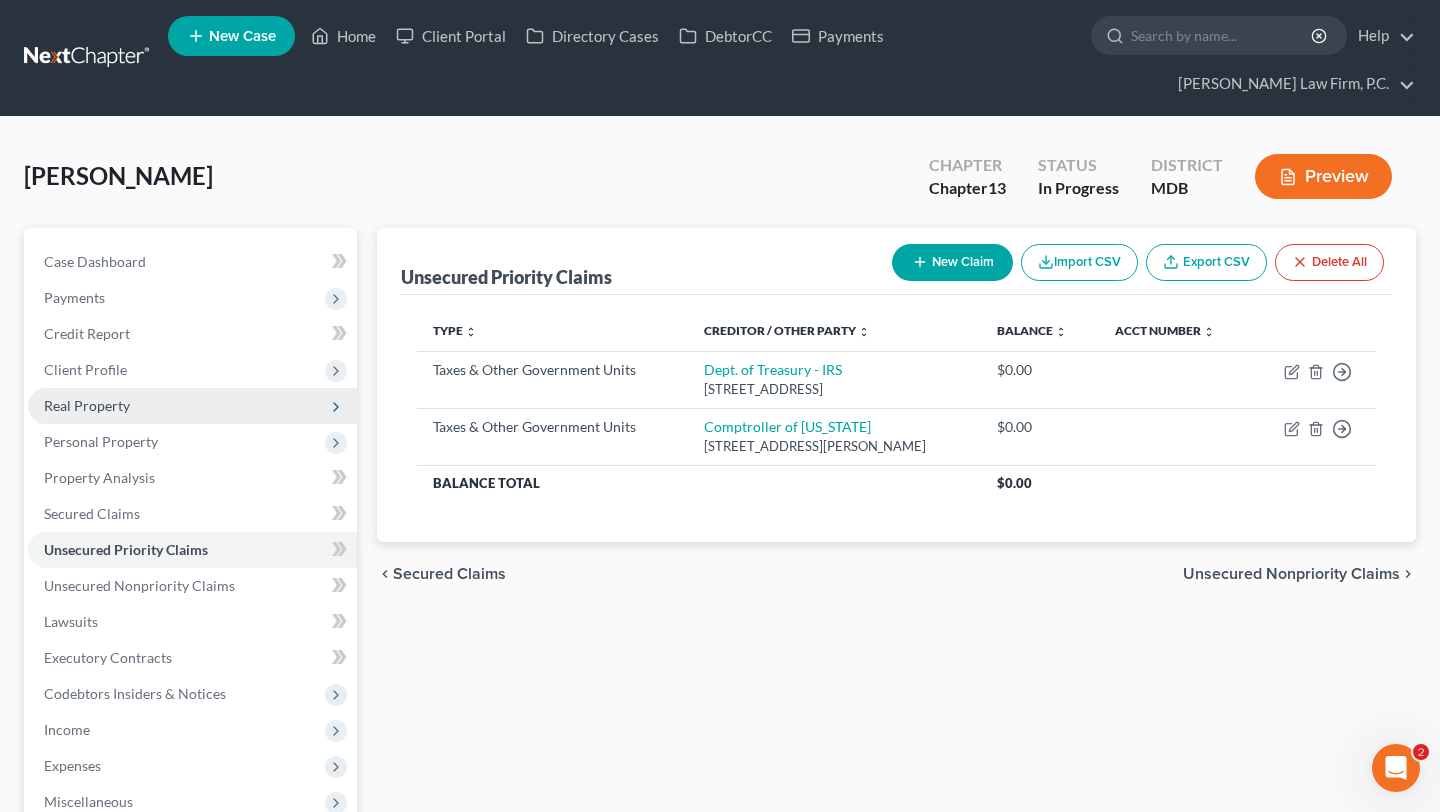 click on "Real Property" at bounding box center (87, 405) 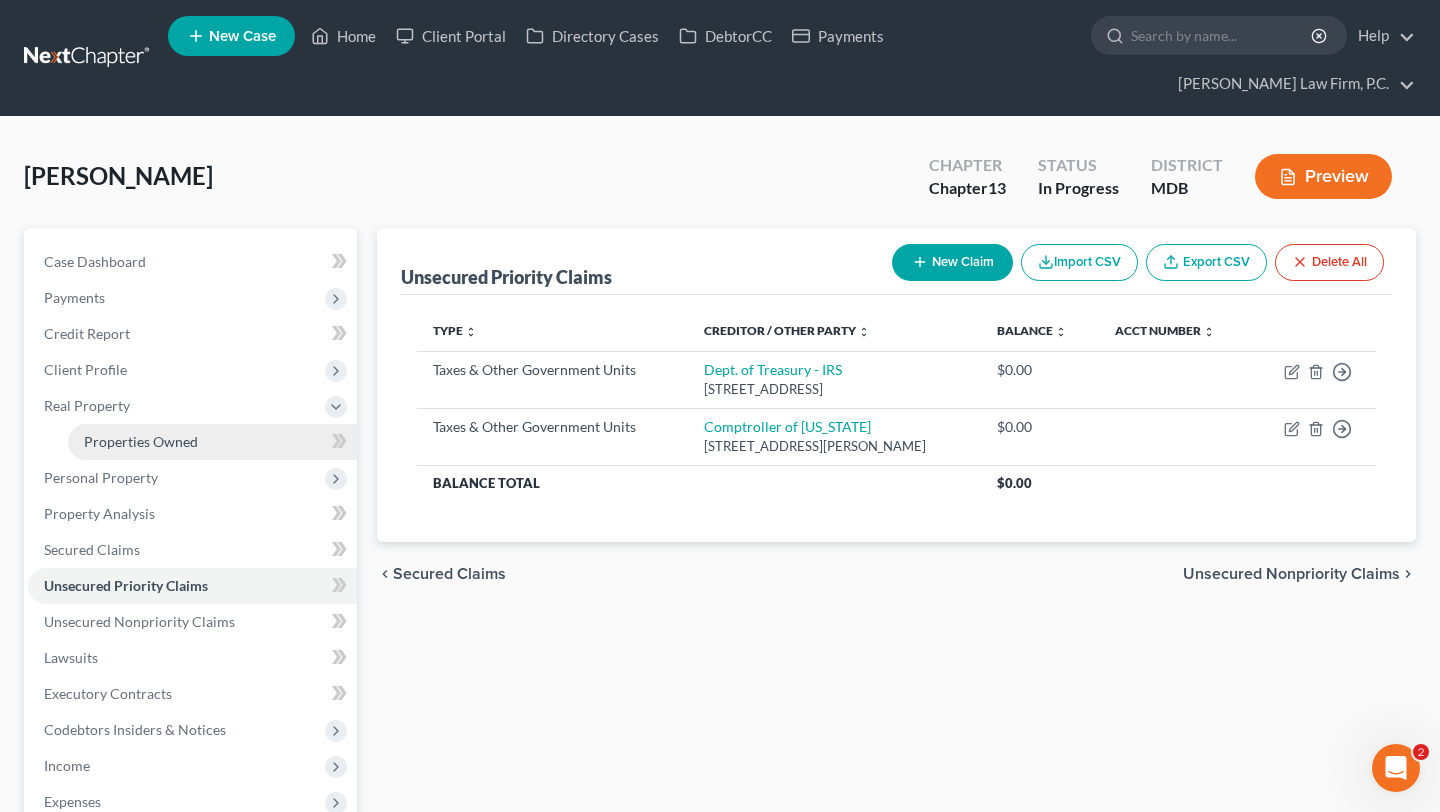 click on "Properties Owned" at bounding box center [141, 441] 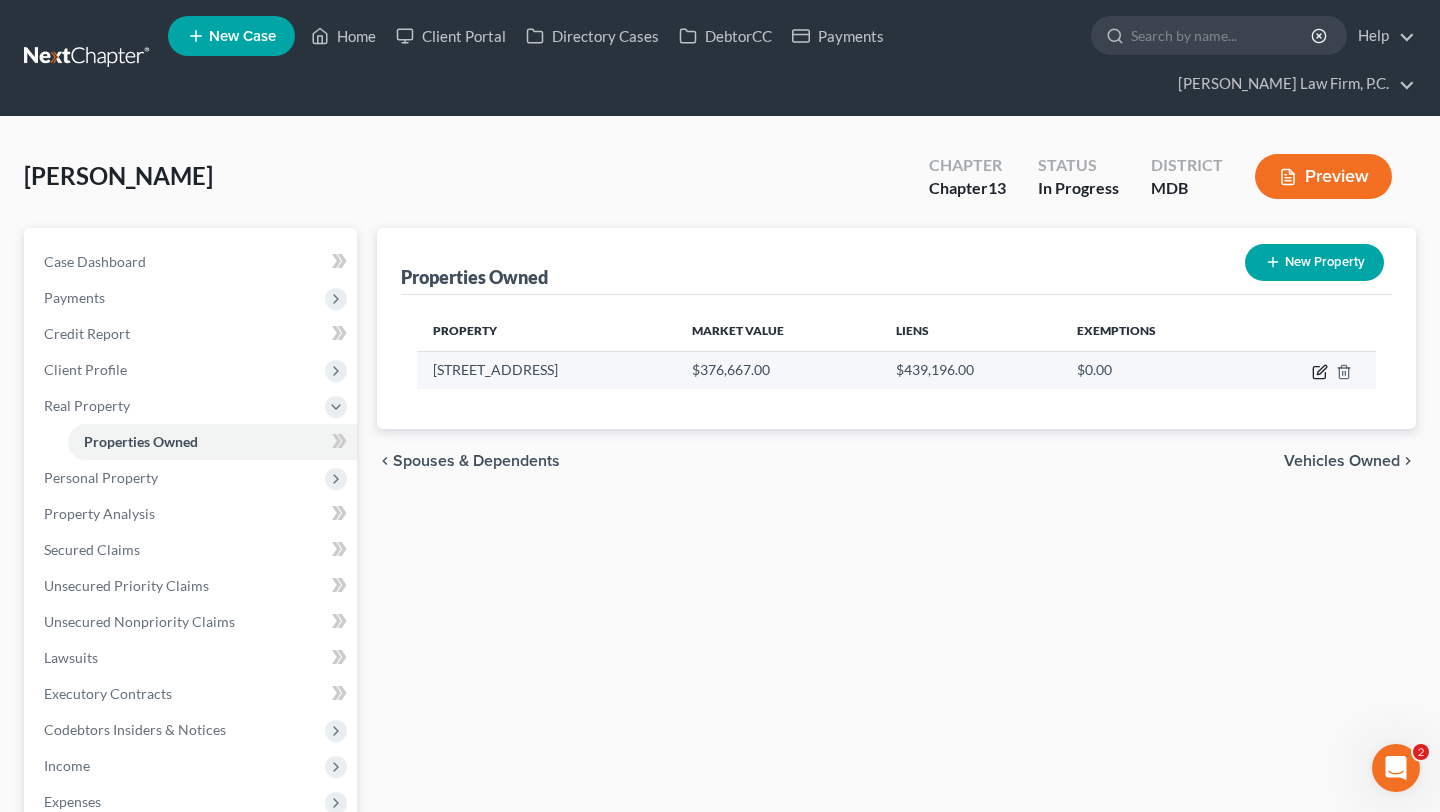 click 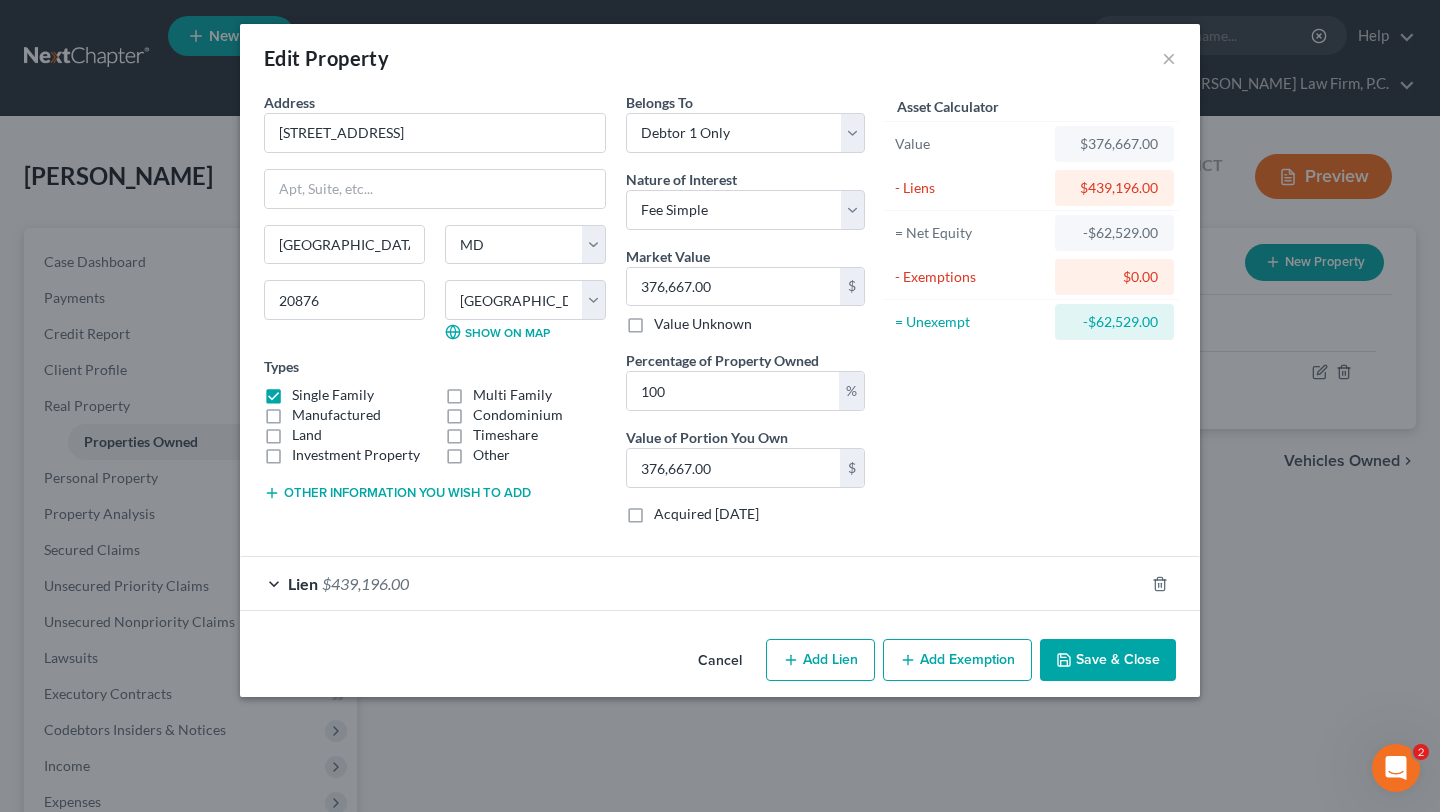 scroll, scrollTop: 84, scrollLeft: 0, axis: vertical 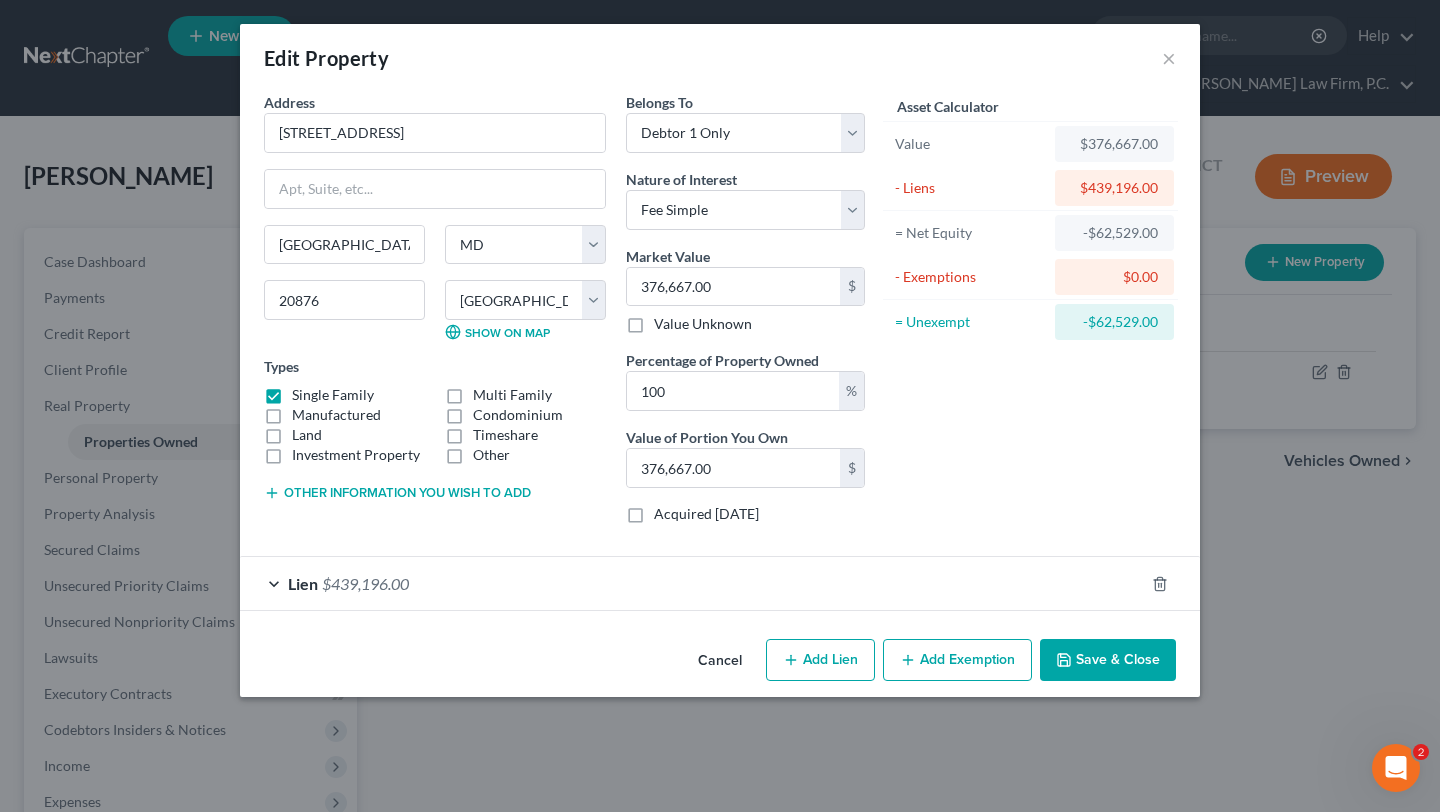 click on "Lien $439,196.00" at bounding box center [692, 583] 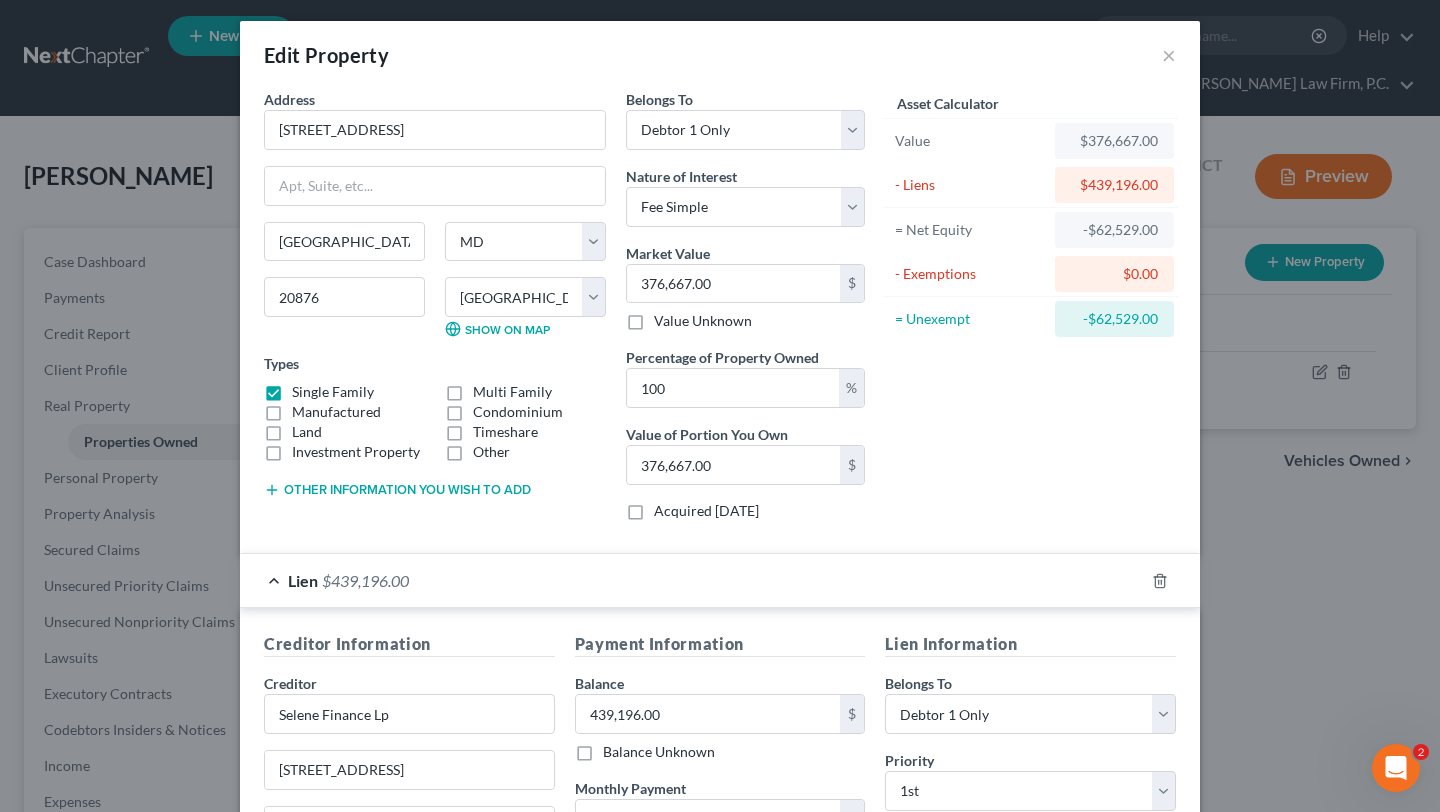 scroll, scrollTop: 0, scrollLeft: 0, axis: both 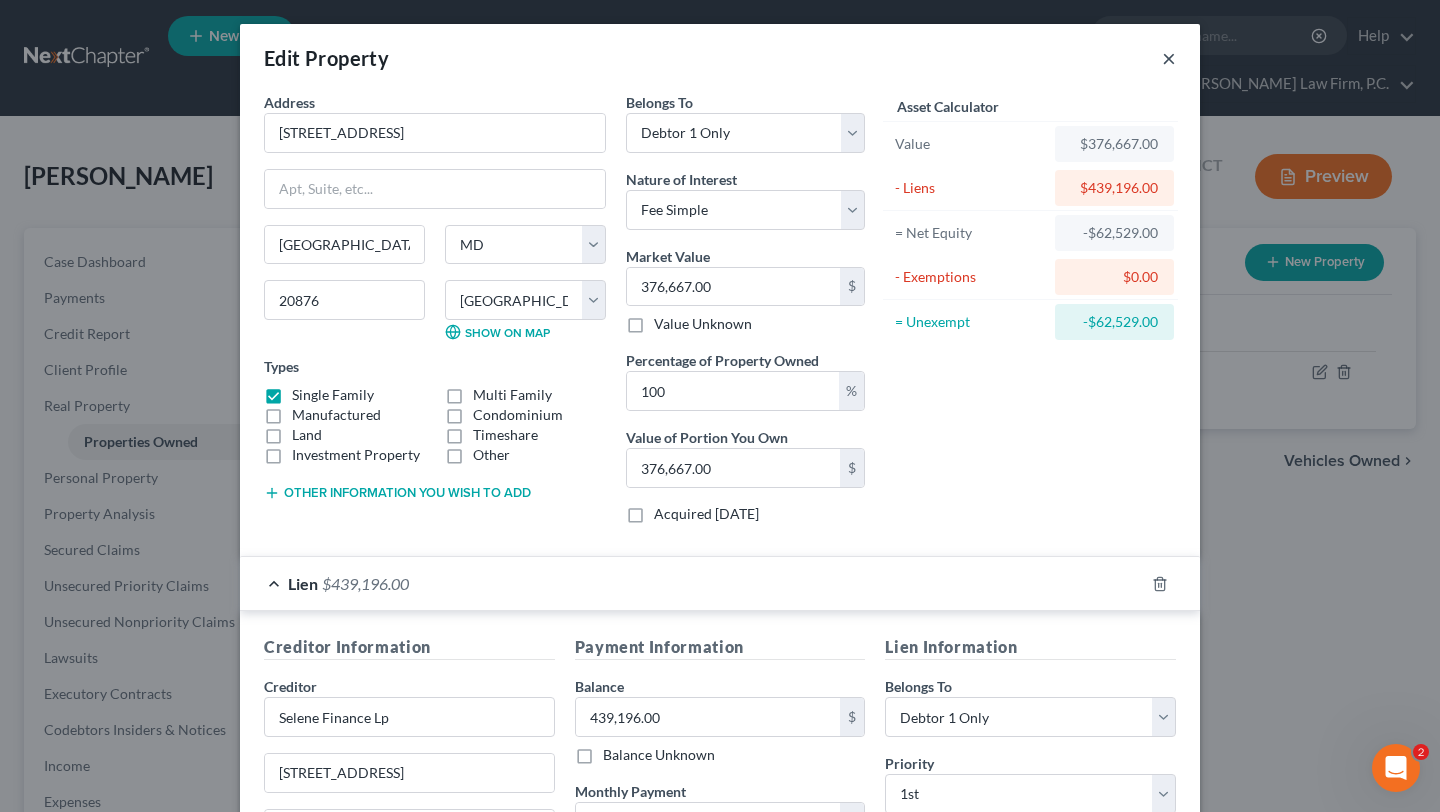 click on "×" at bounding box center [1169, 58] 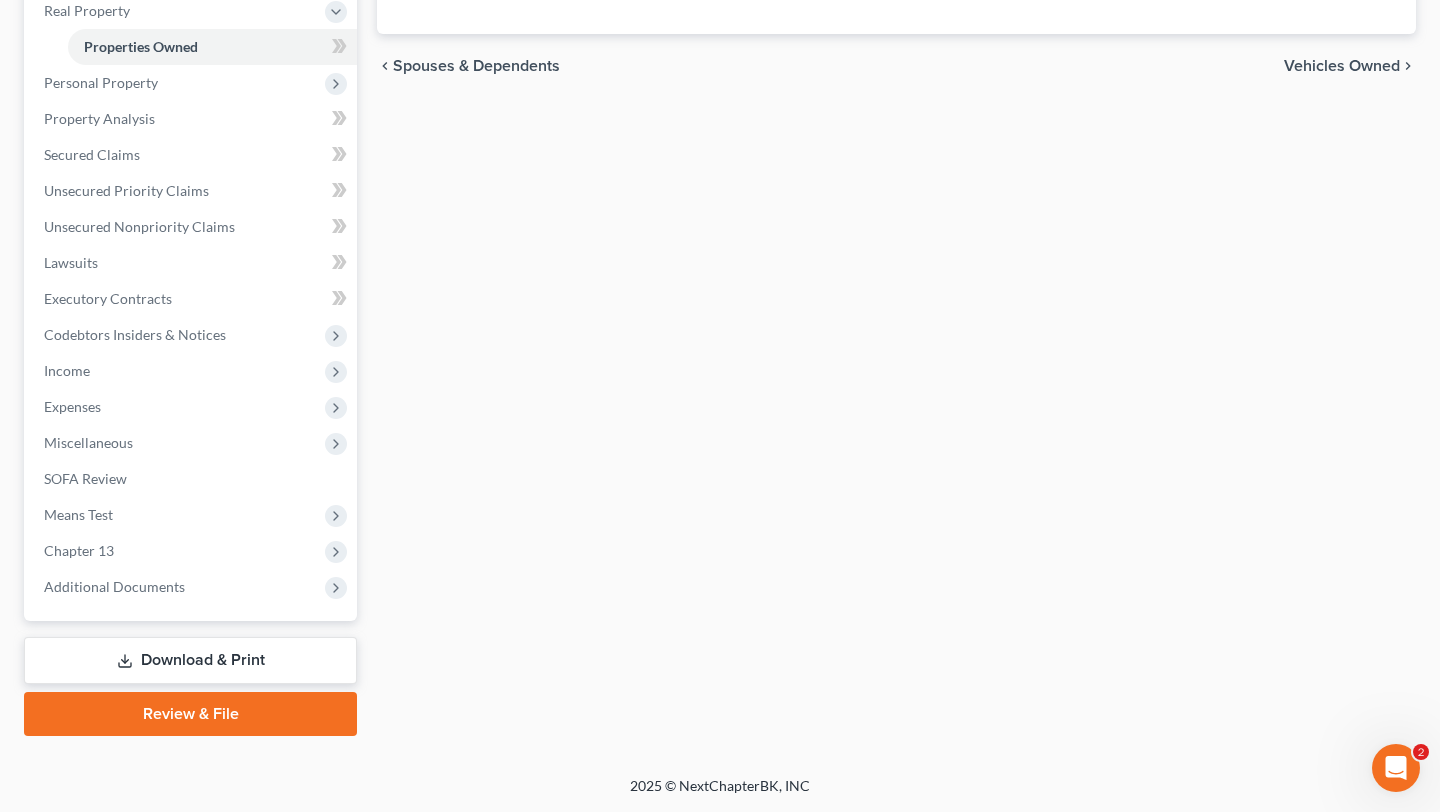 scroll, scrollTop: 680, scrollLeft: 0, axis: vertical 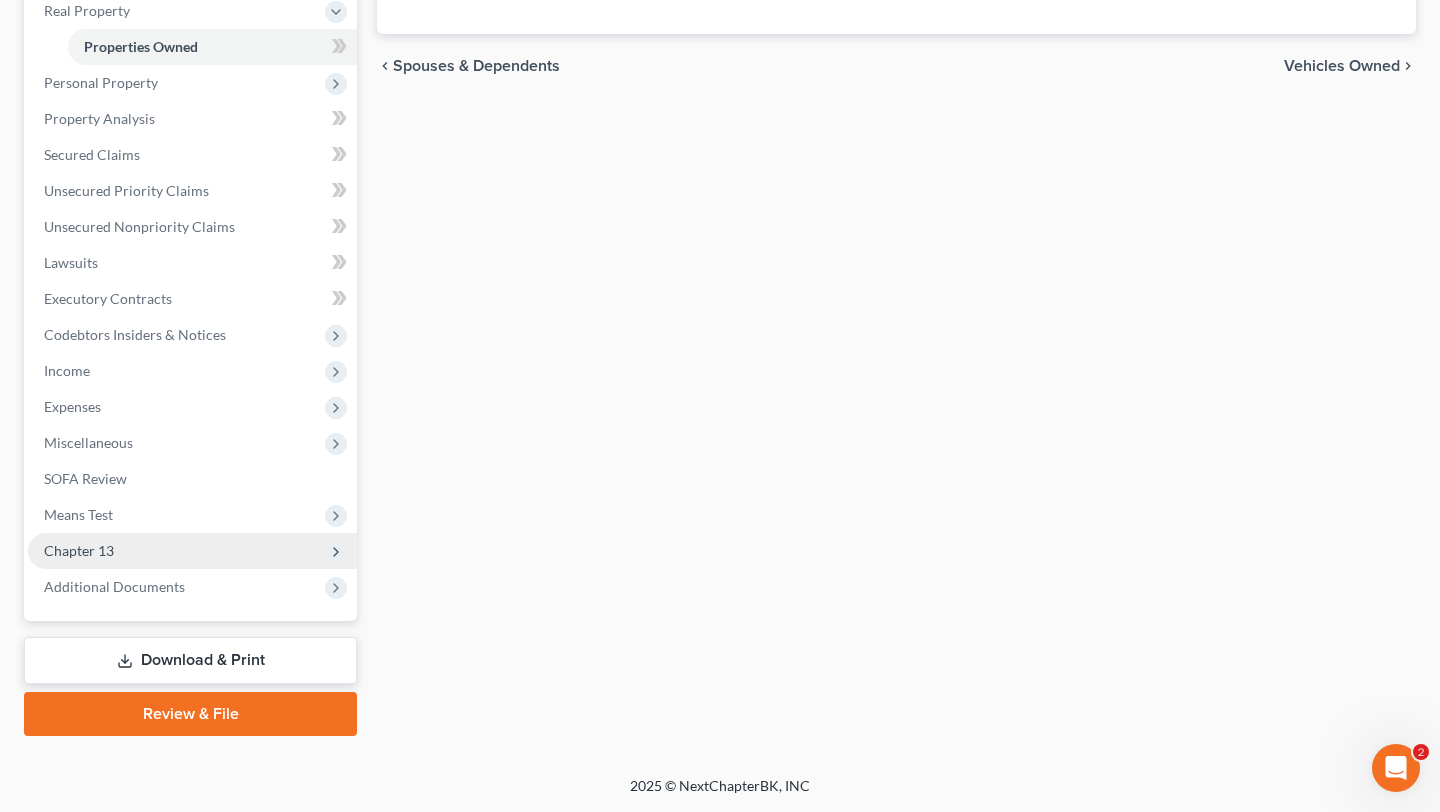 click on "Chapter 13" at bounding box center [192, 551] 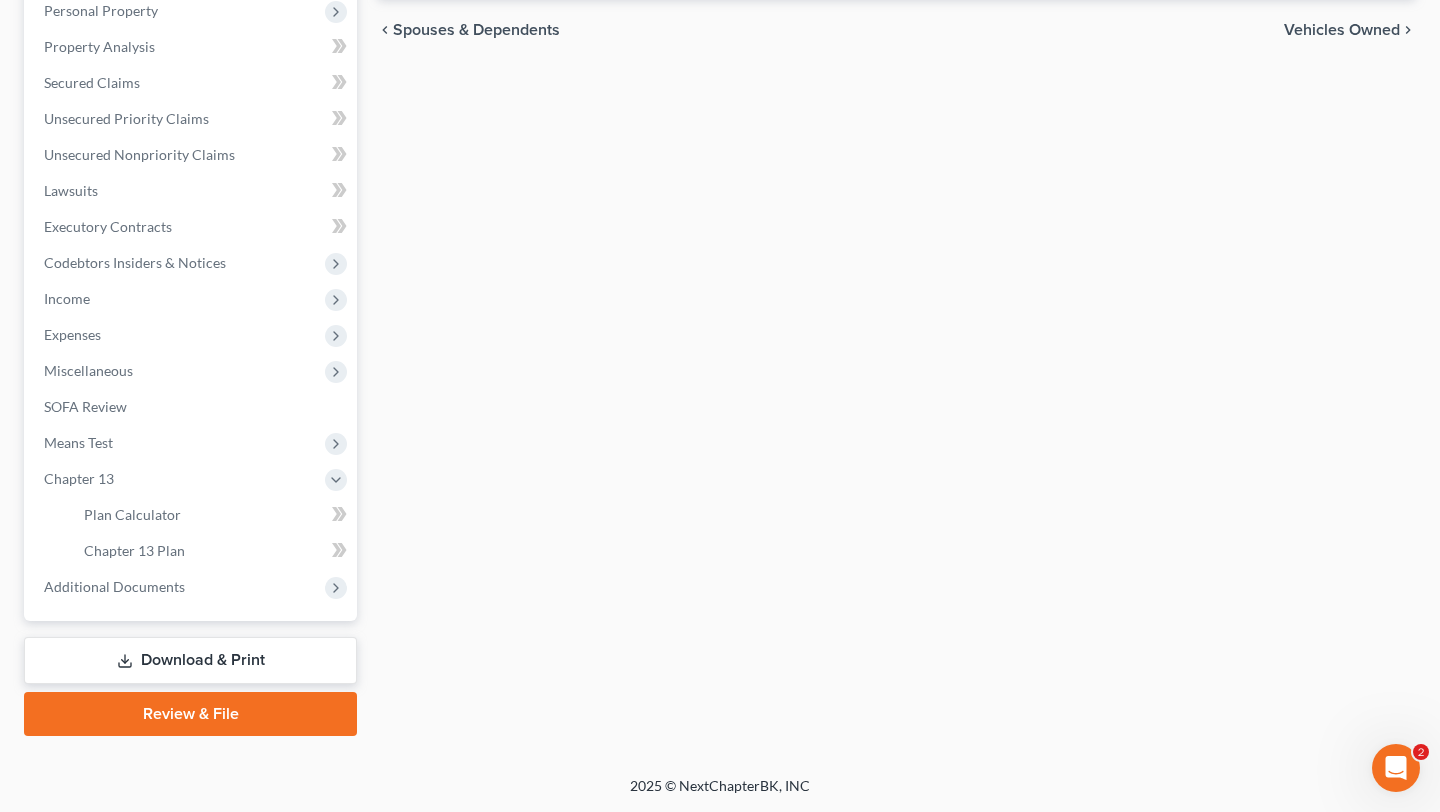 scroll, scrollTop: 635, scrollLeft: 0, axis: vertical 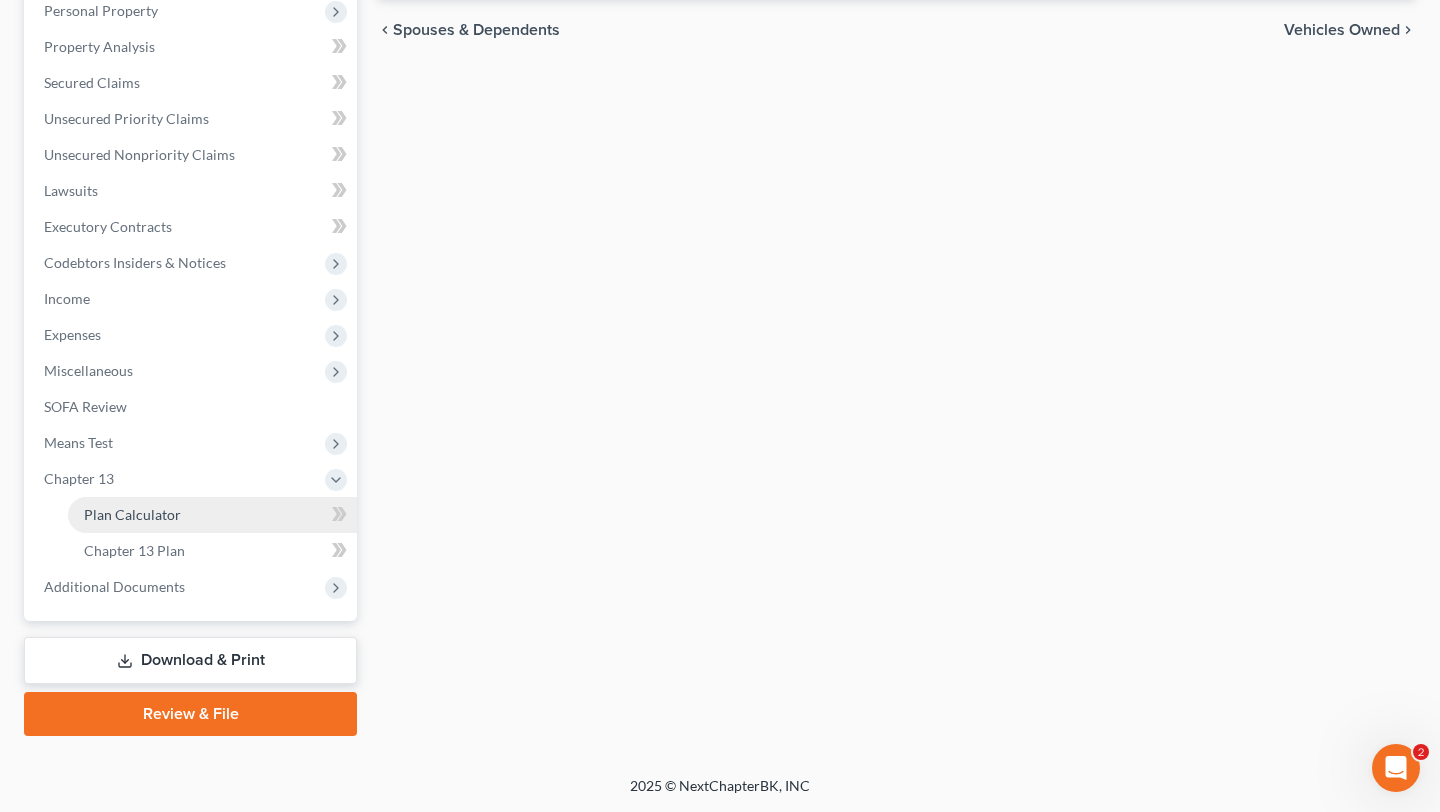 click on "Plan Calculator" at bounding box center [132, 514] 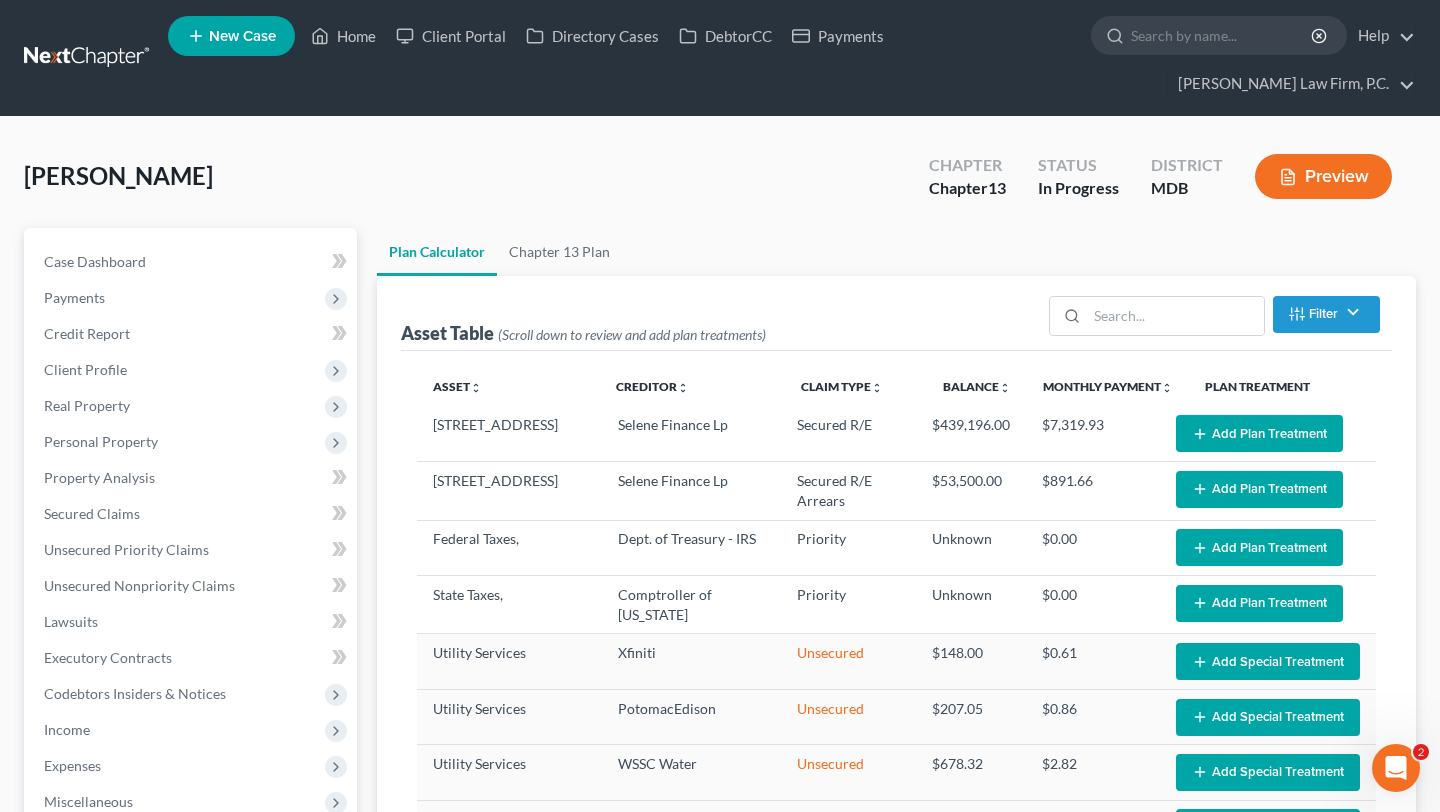 scroll, scrollTop: 0, scrollLeft: 0, axis: both 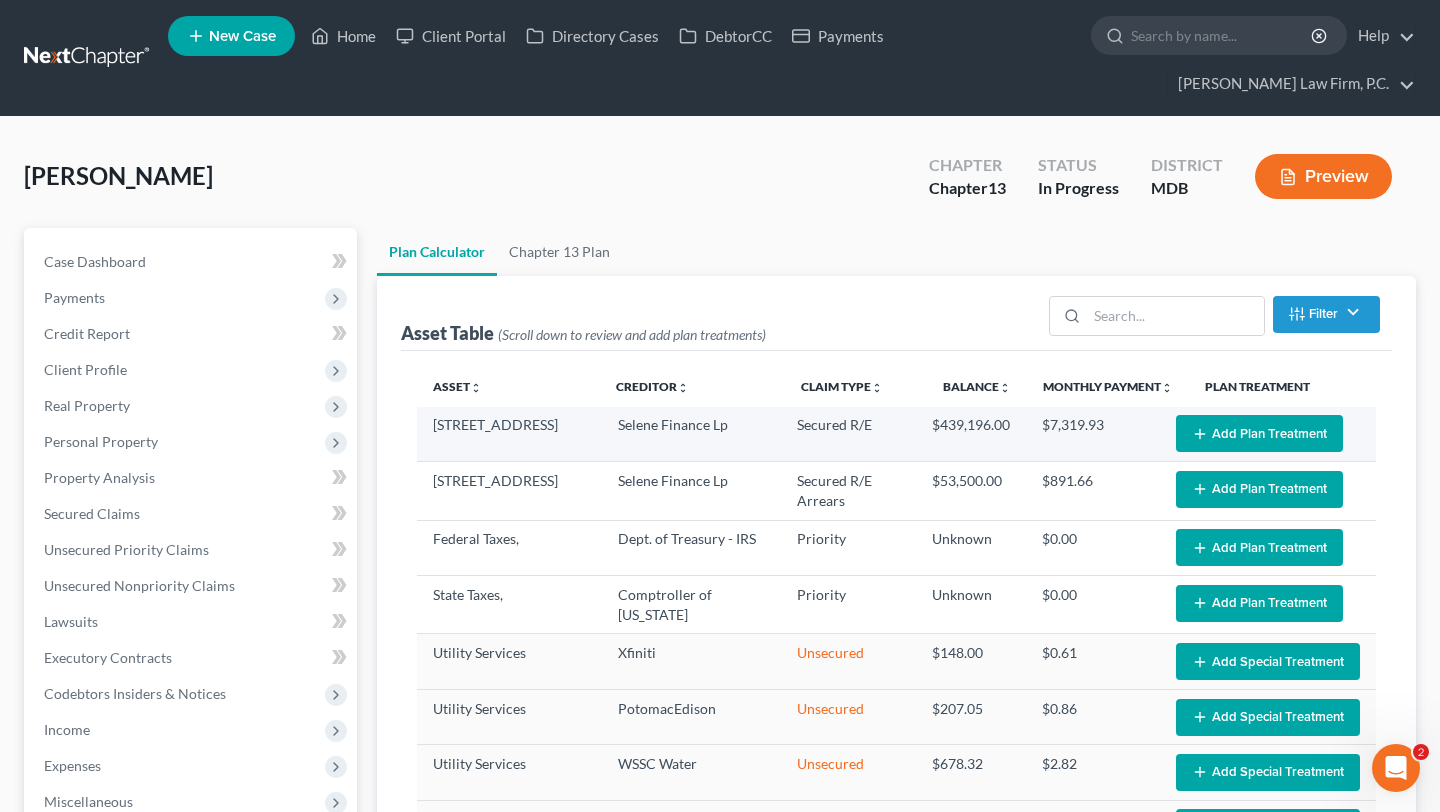 select on "59" 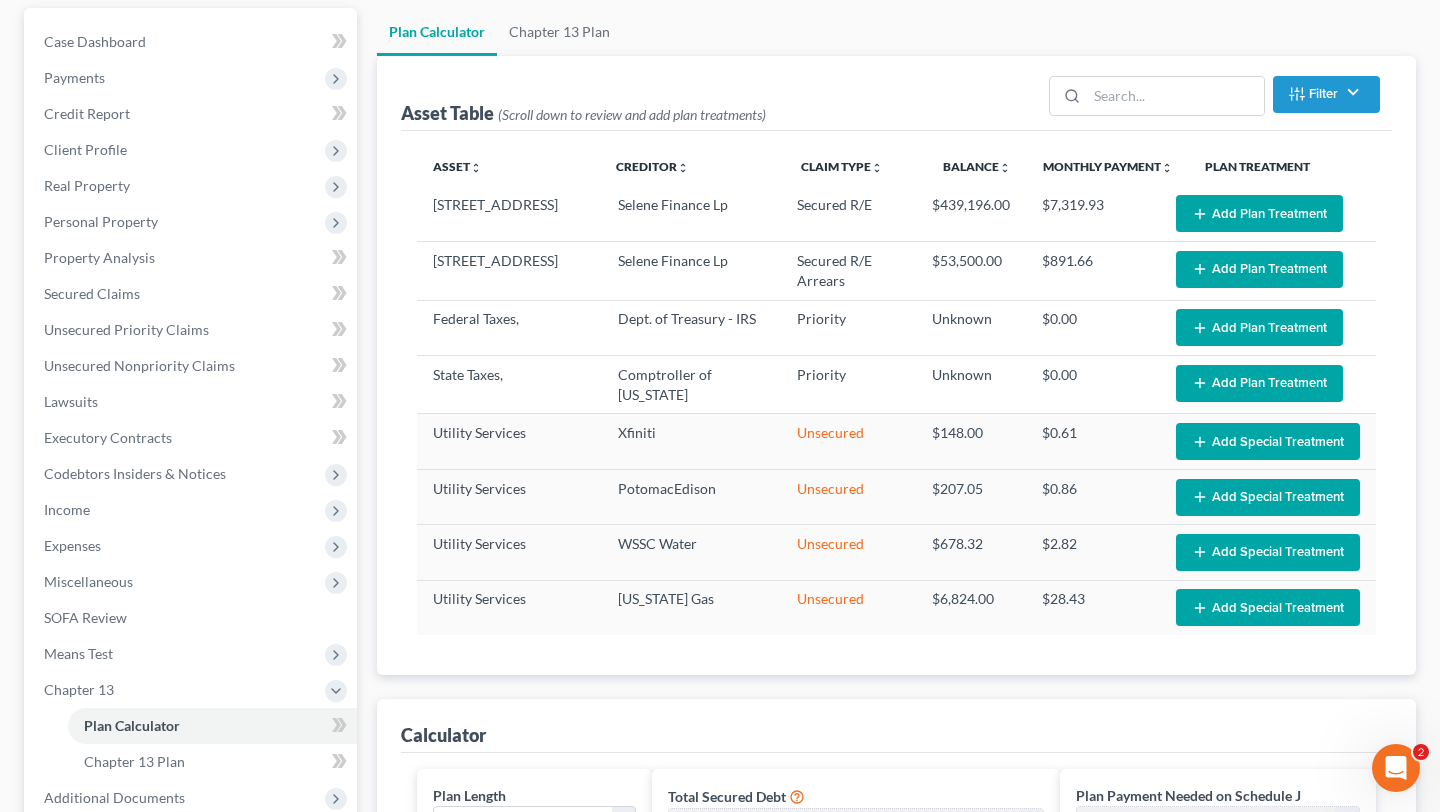 scroll, scrollTop: 221, scrollLeft: 0, axis: vertical 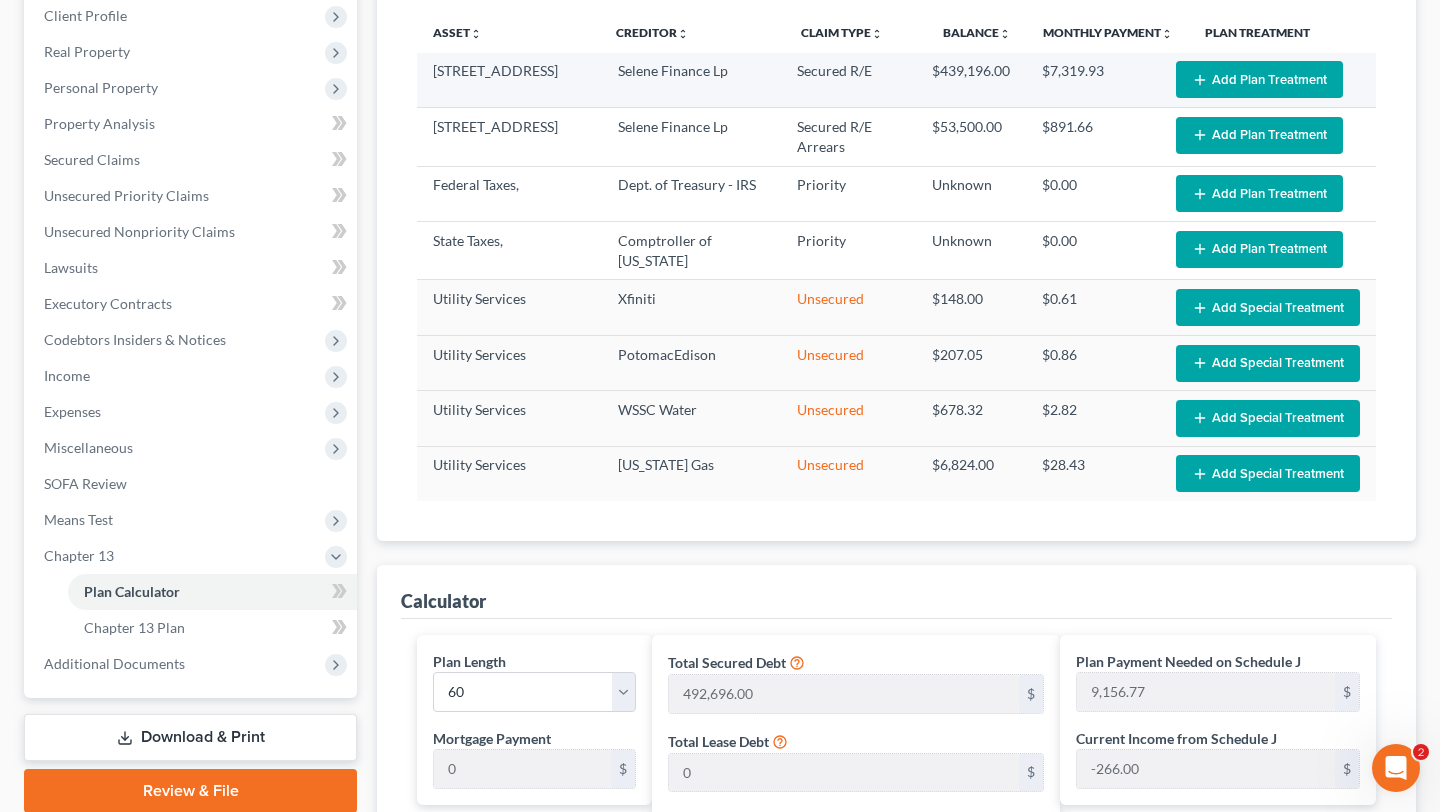 click on "Add Plan Treatment" at bounding box center [1259, 79] 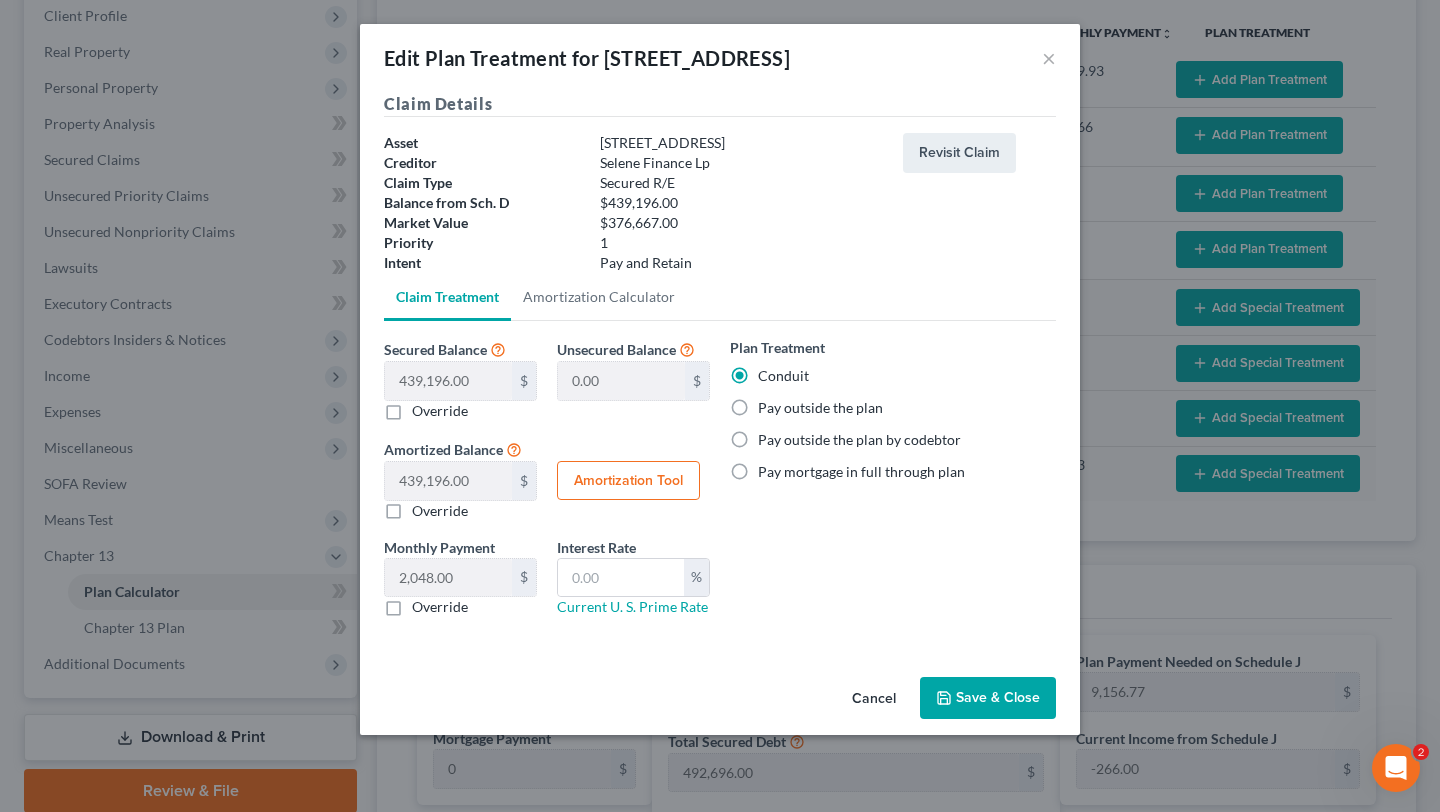 click on "Pay outside the plan" at bounding box center [820, 408] 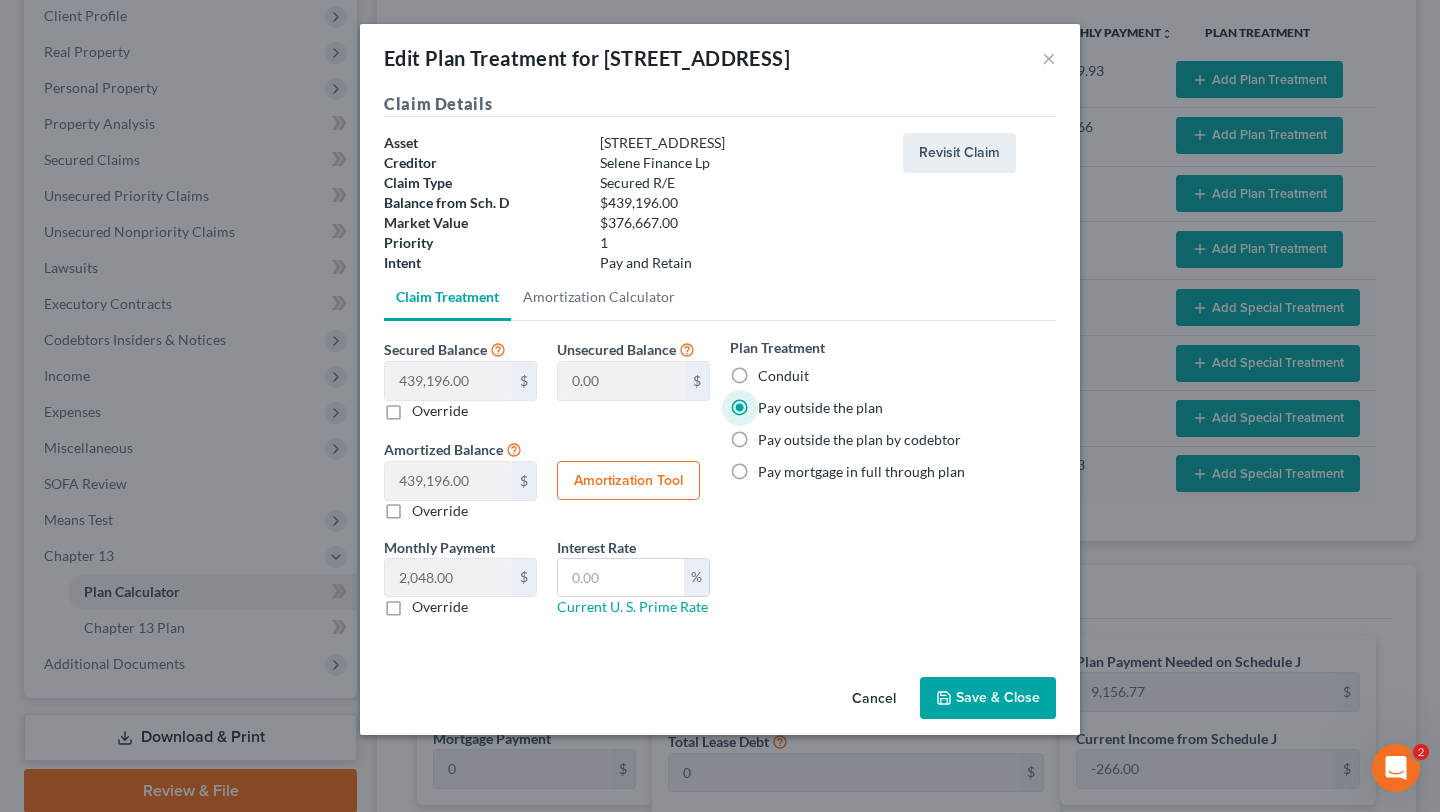 scroll, scrollTop: 133, scrollLeft: 0, axis: vertical 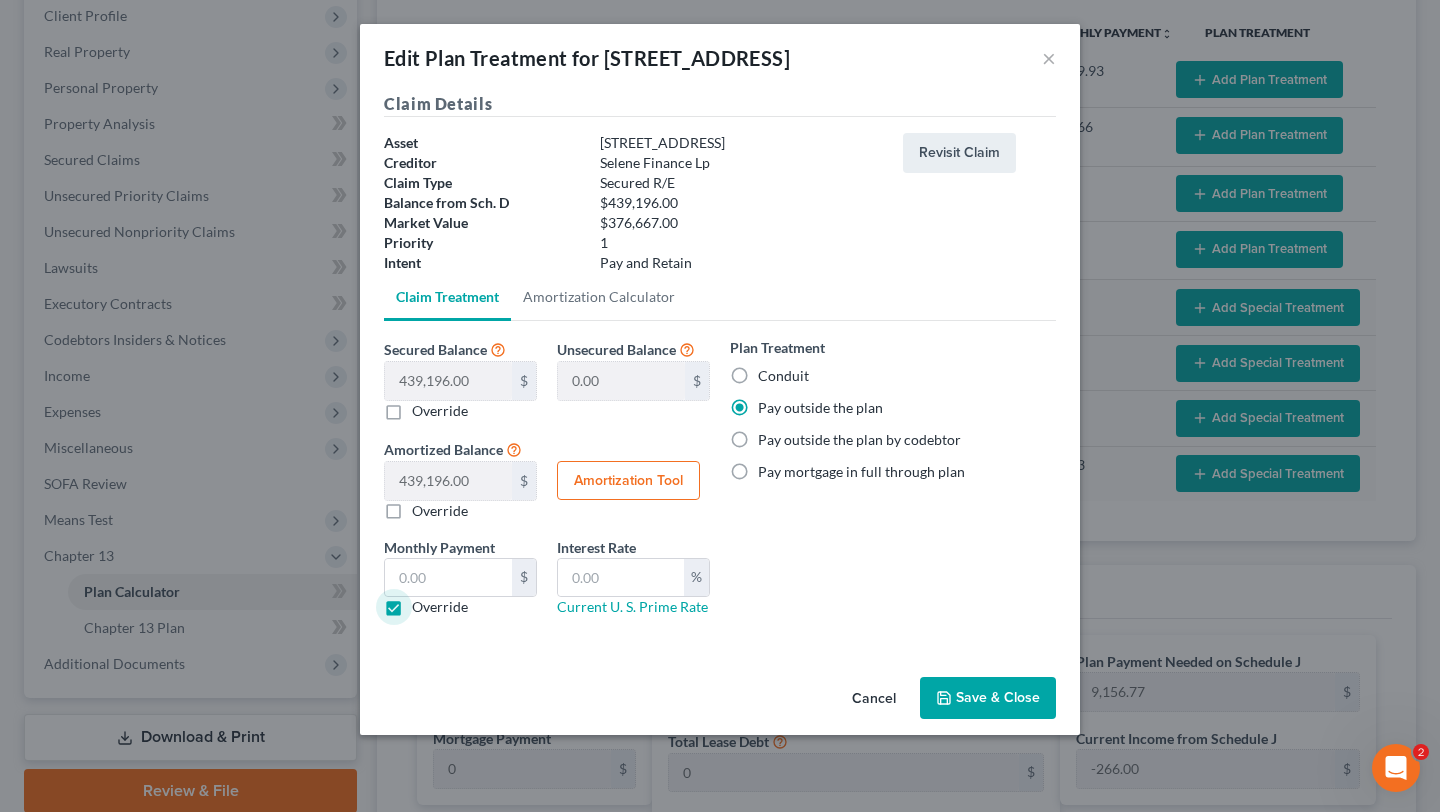 click on "Override" at bounding box center [440, 607] 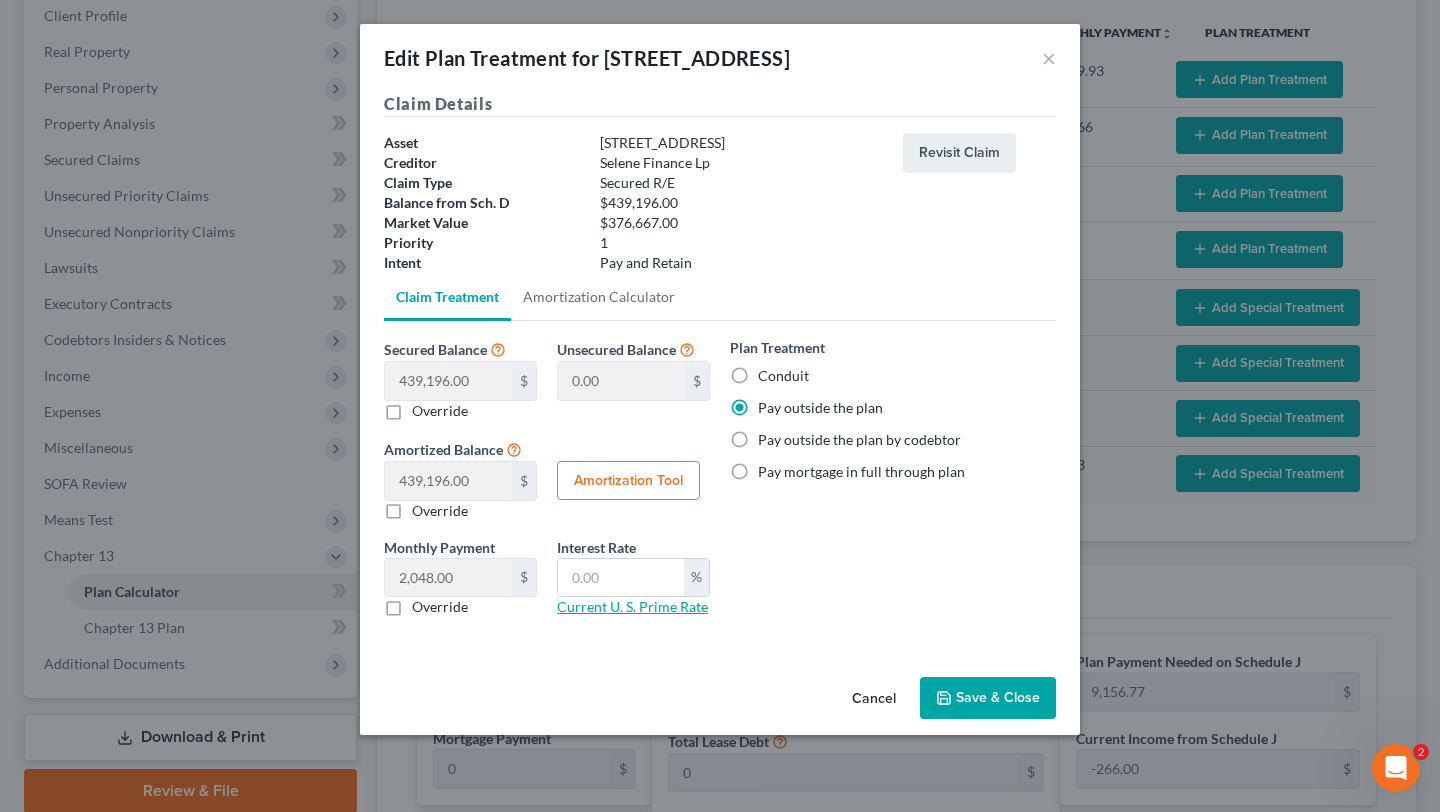 click on "Current U. S. Prime Rate" at bounding box center [632, 606] 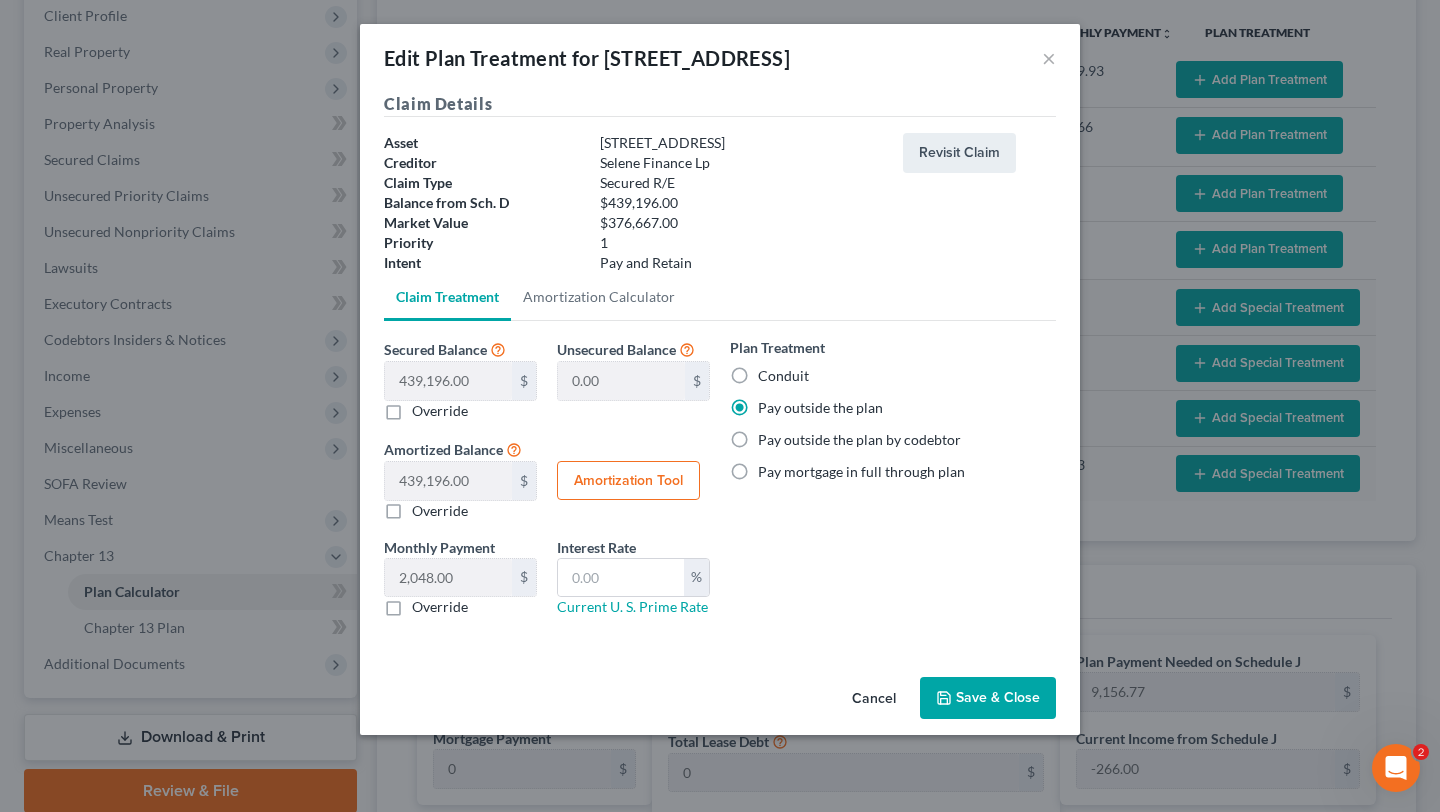 click on "Save & Close" at bounding box center [988, 698] 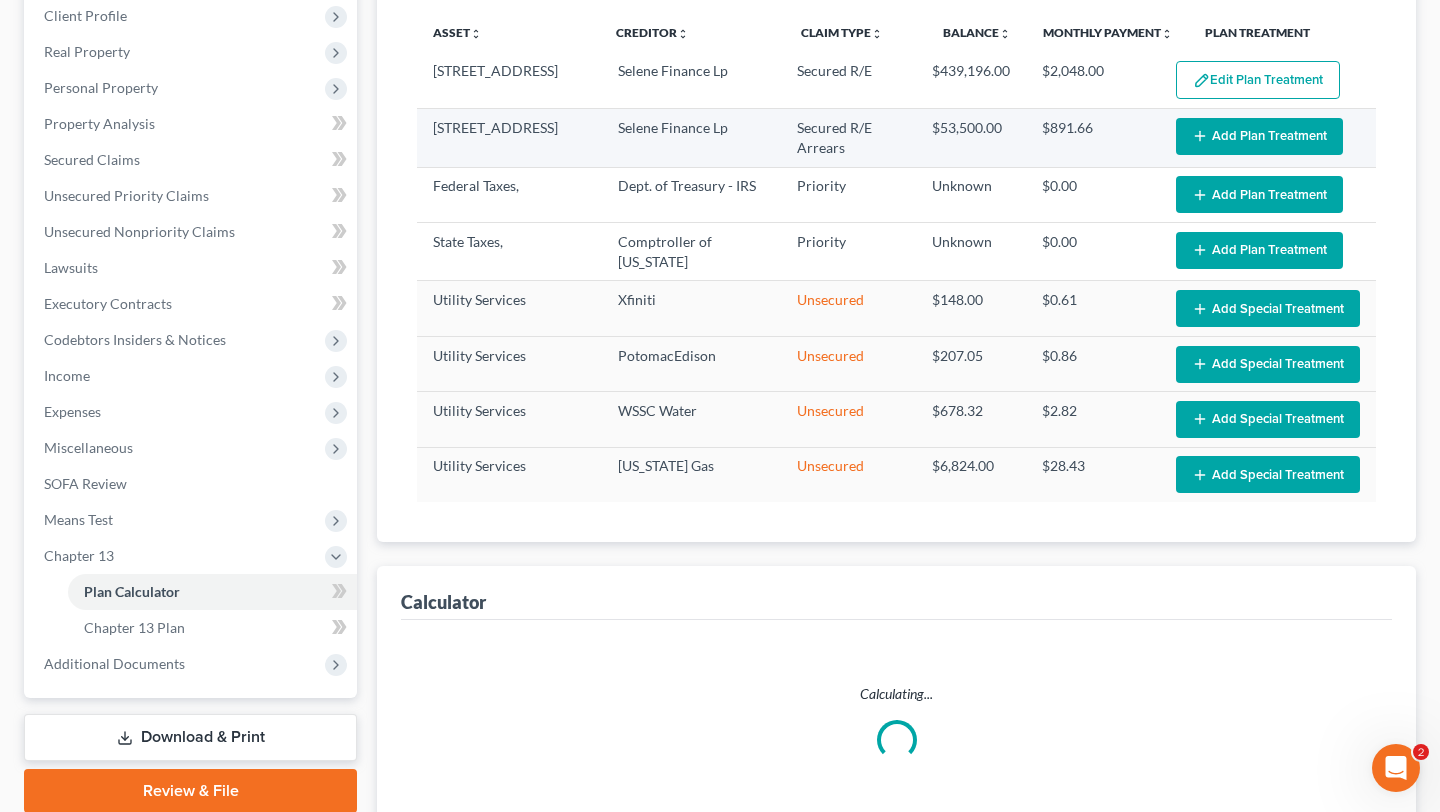 select on "59" 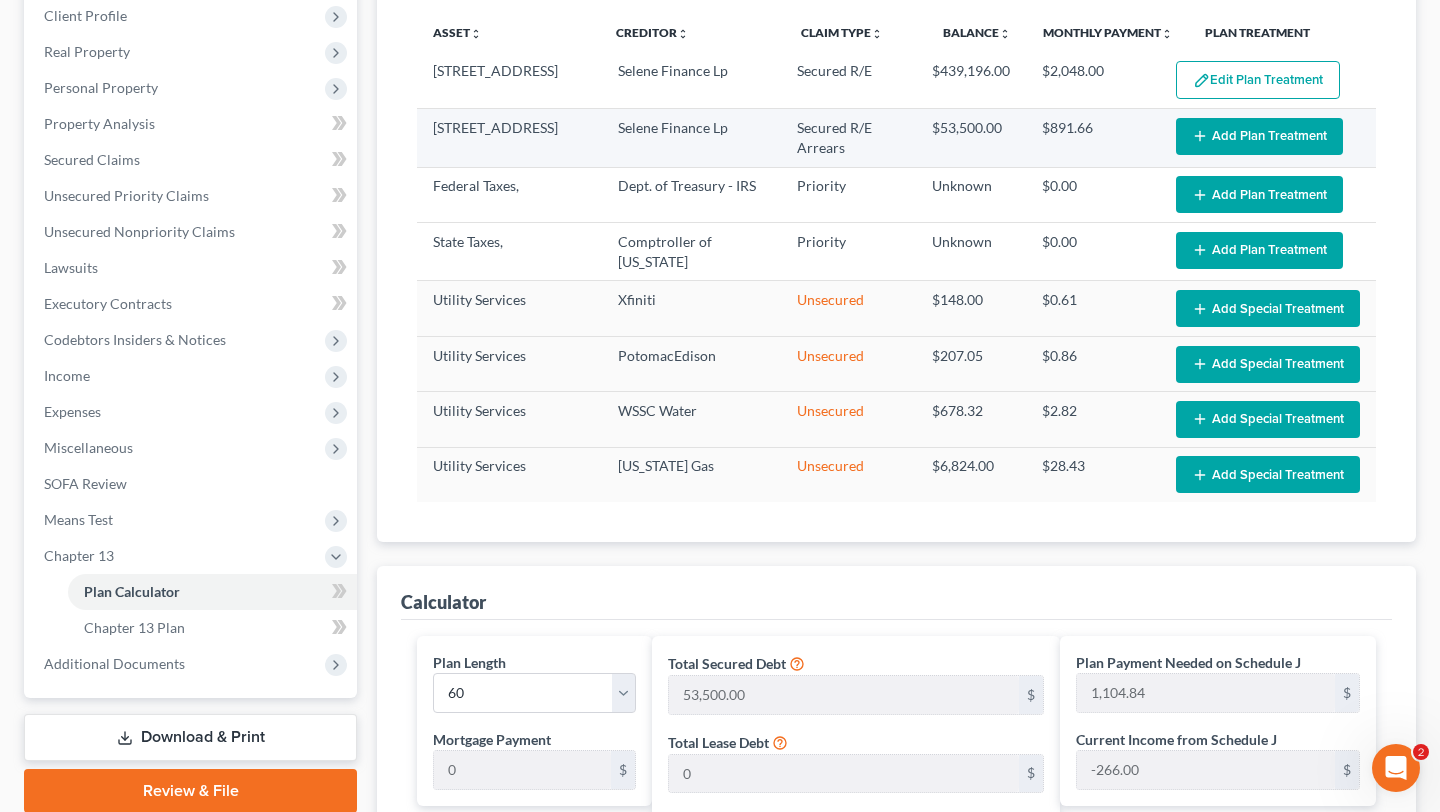 click on "Add Plan Treatment" at bounding box center [1259, 136] 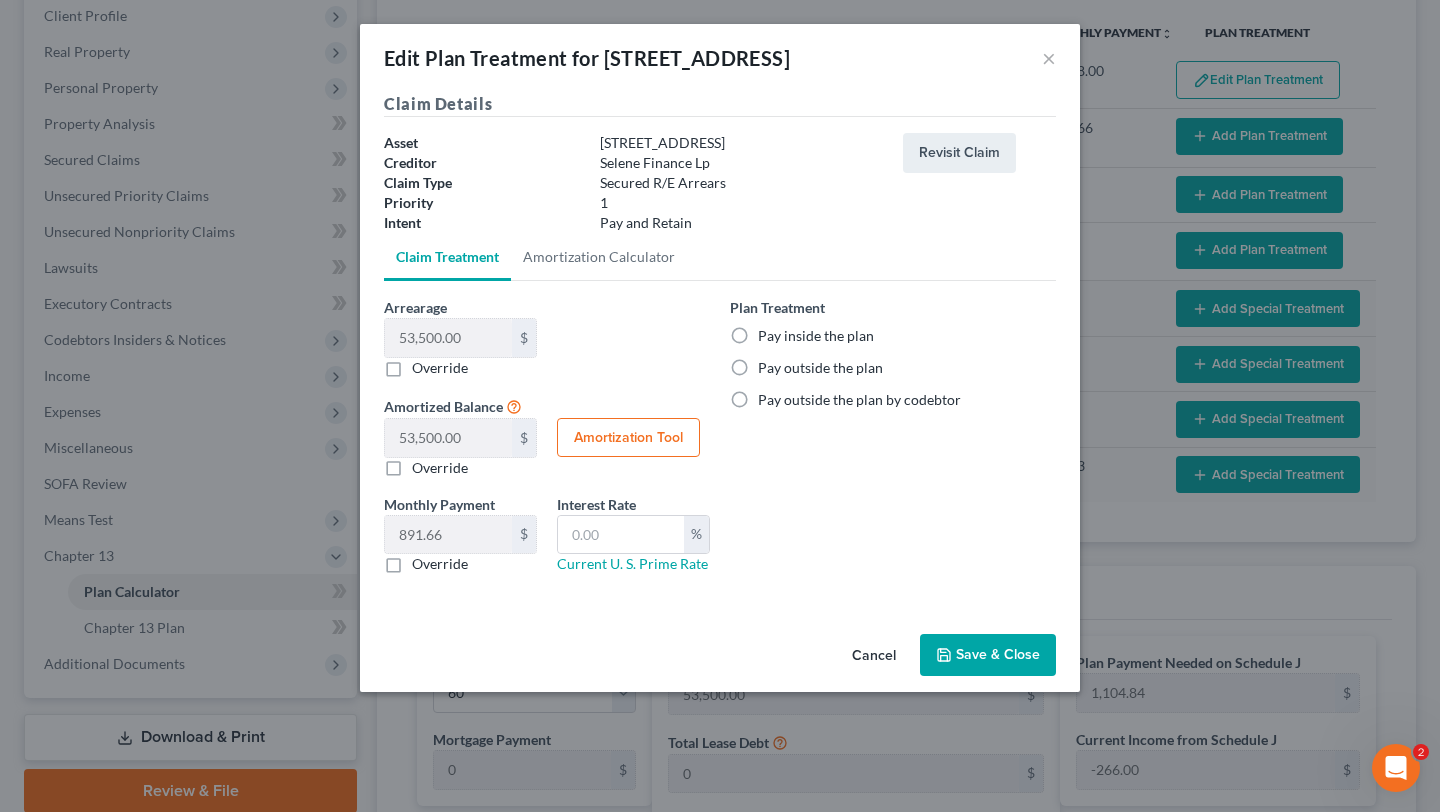 click on "Pay inside the plan" at bounding box center [816, 336] 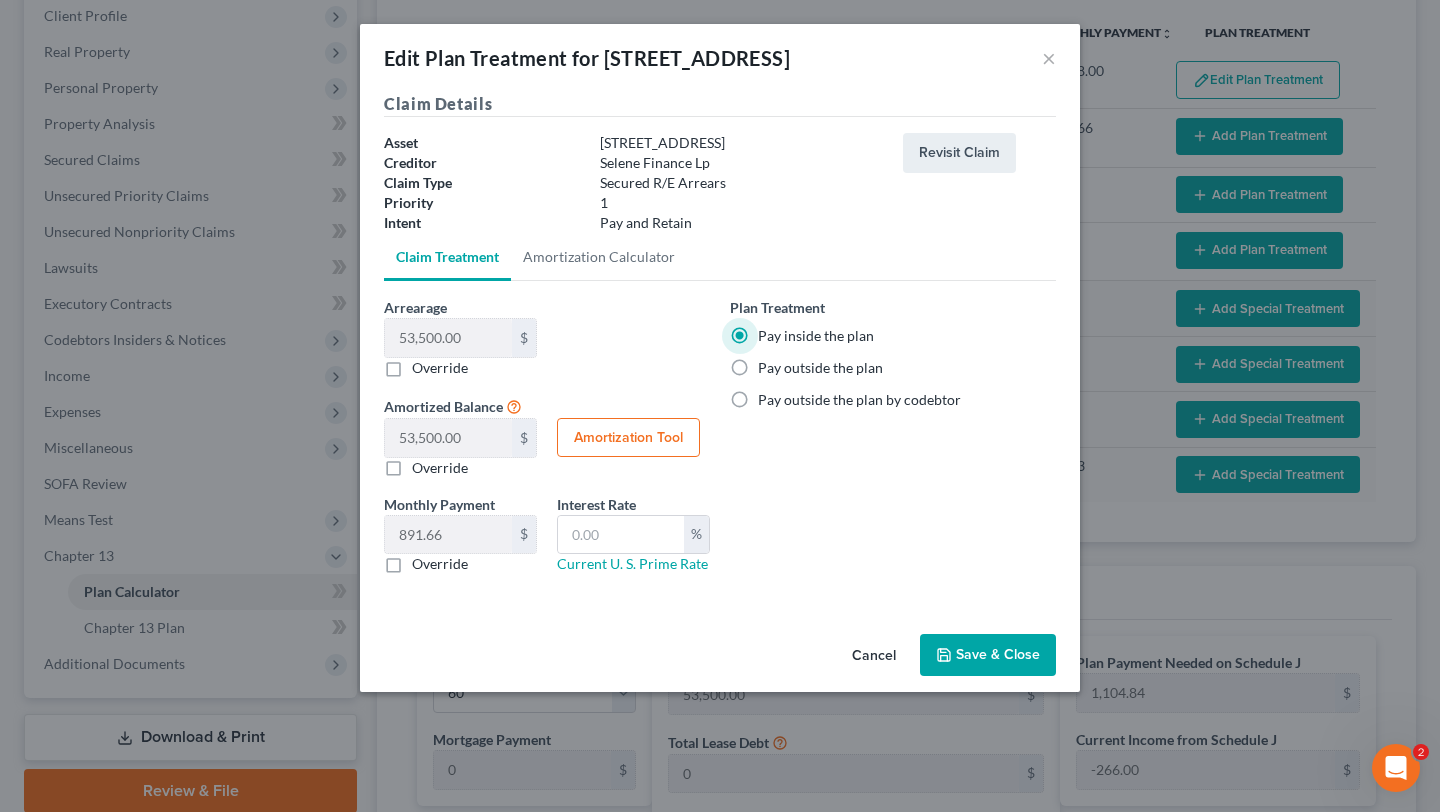 scroll, scrollTop: 79, scrollLeft: 0, axis: vertical 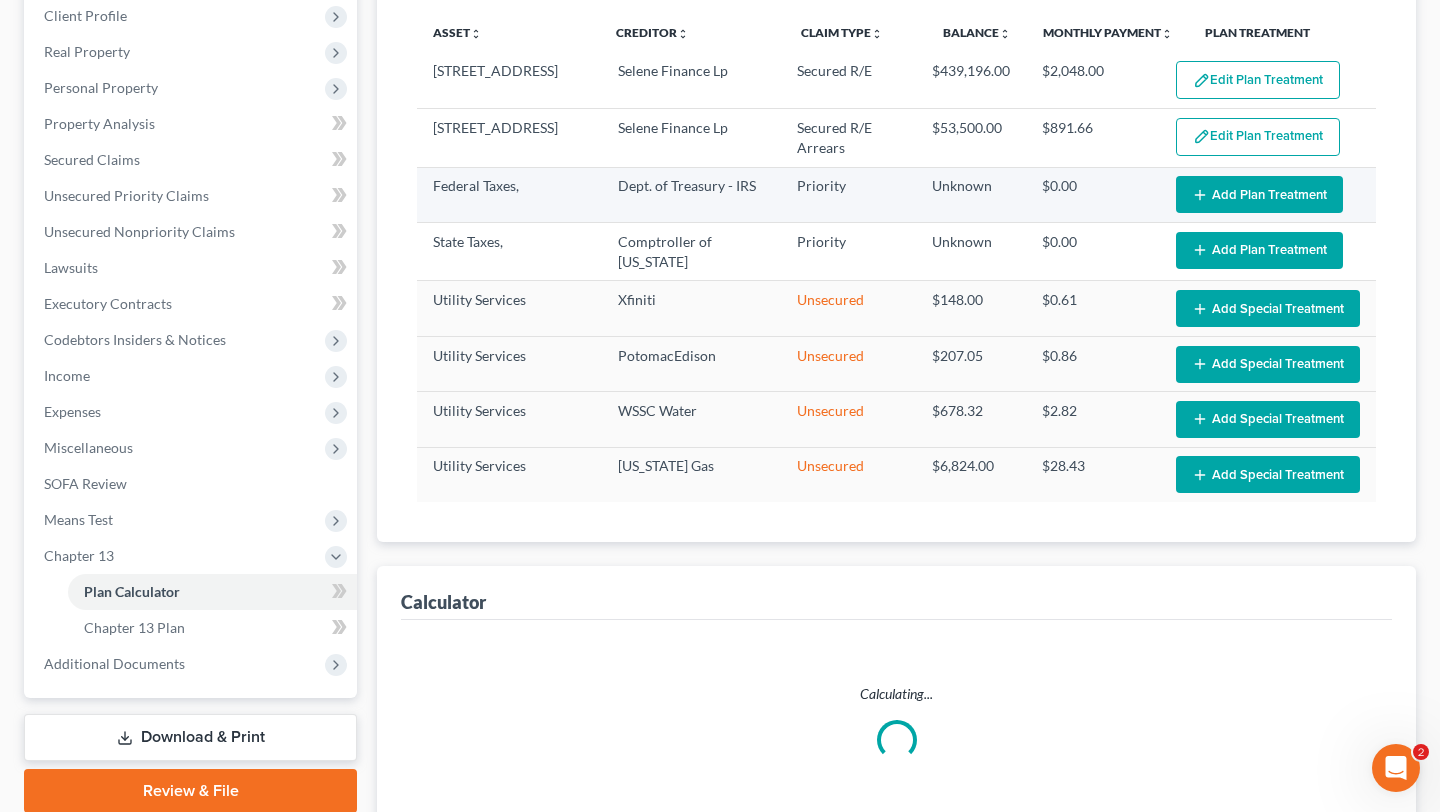 select on "59" 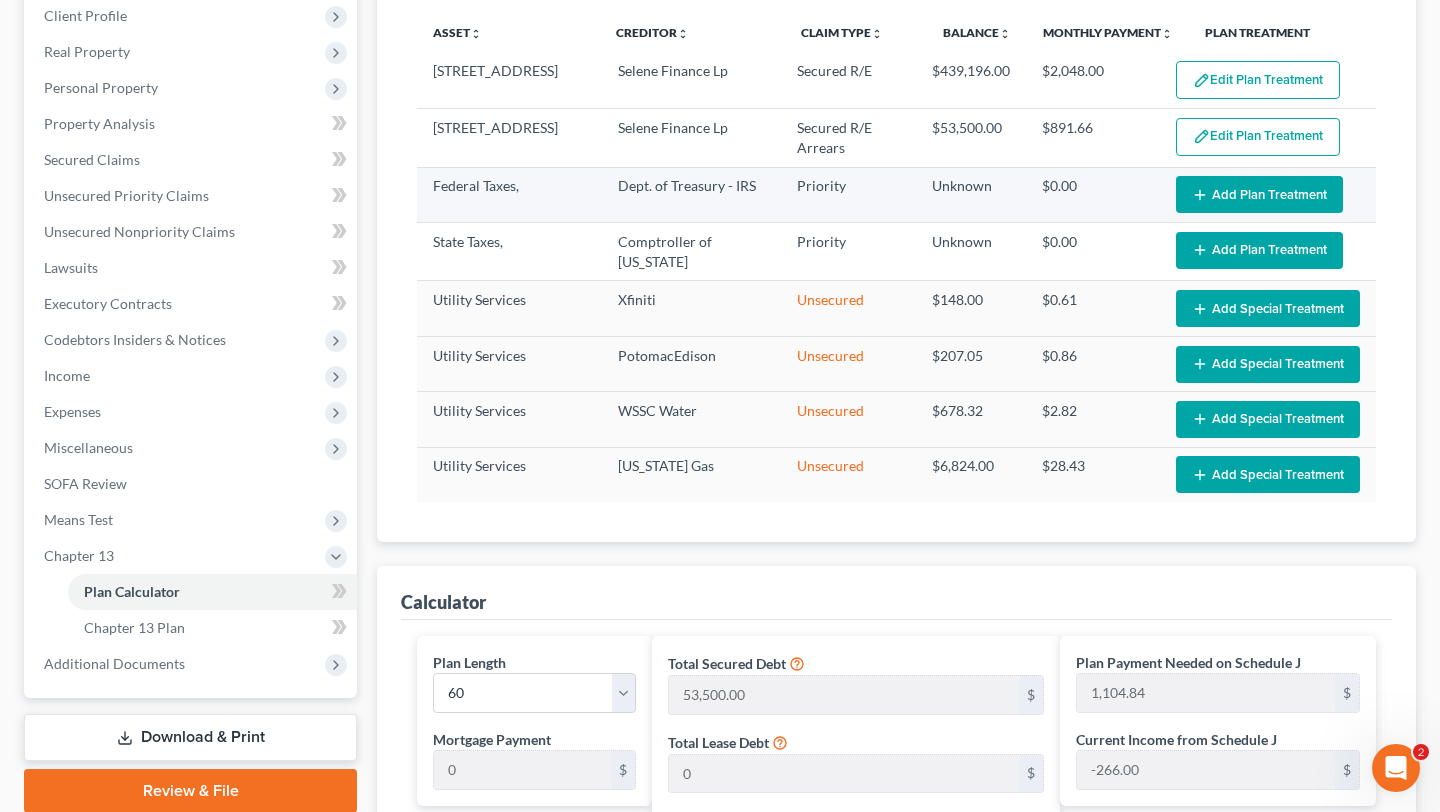 click on "Add Plan Treatment" at bounding box center [1259, 194] 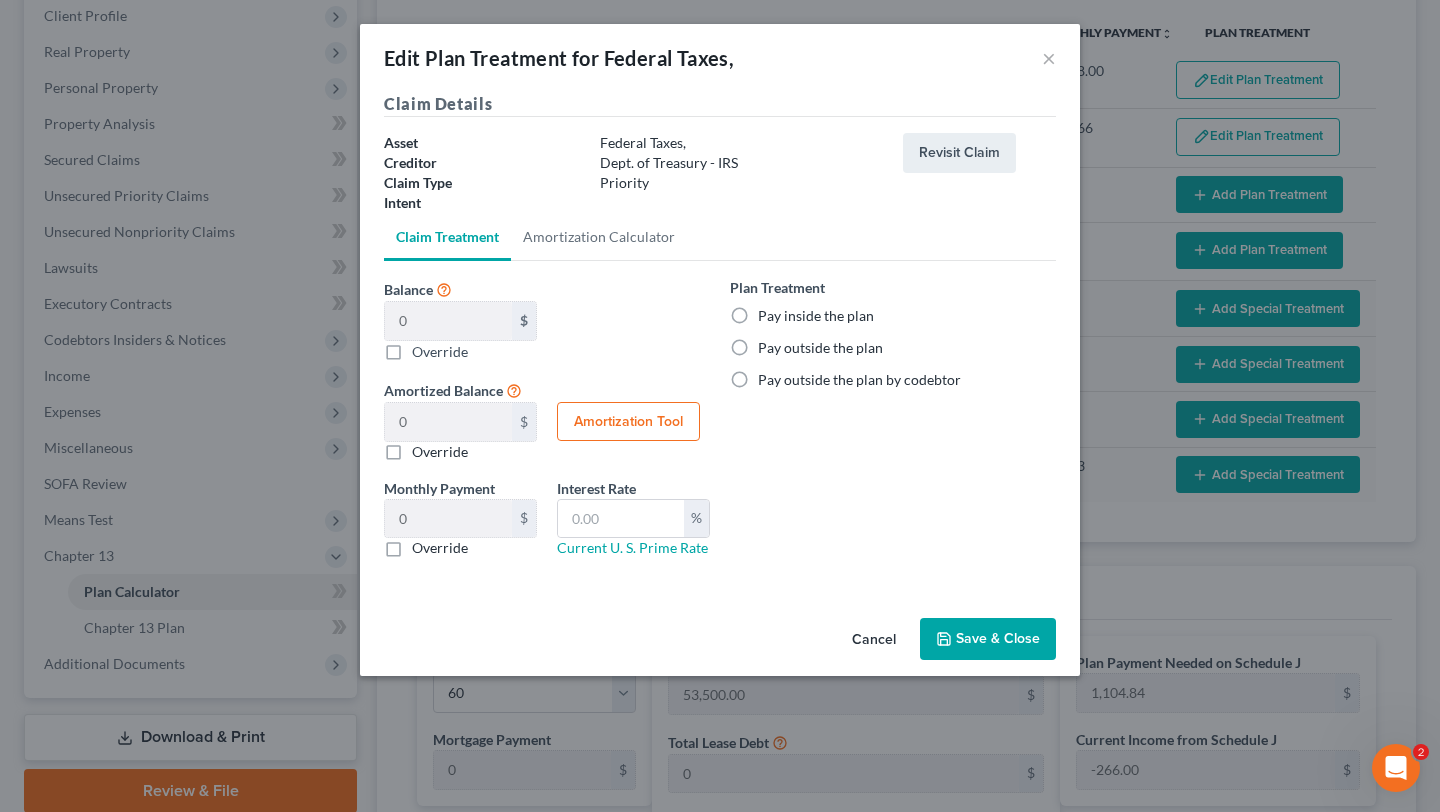 click on "Pay inside the plan" at bounding box center [816, 316] 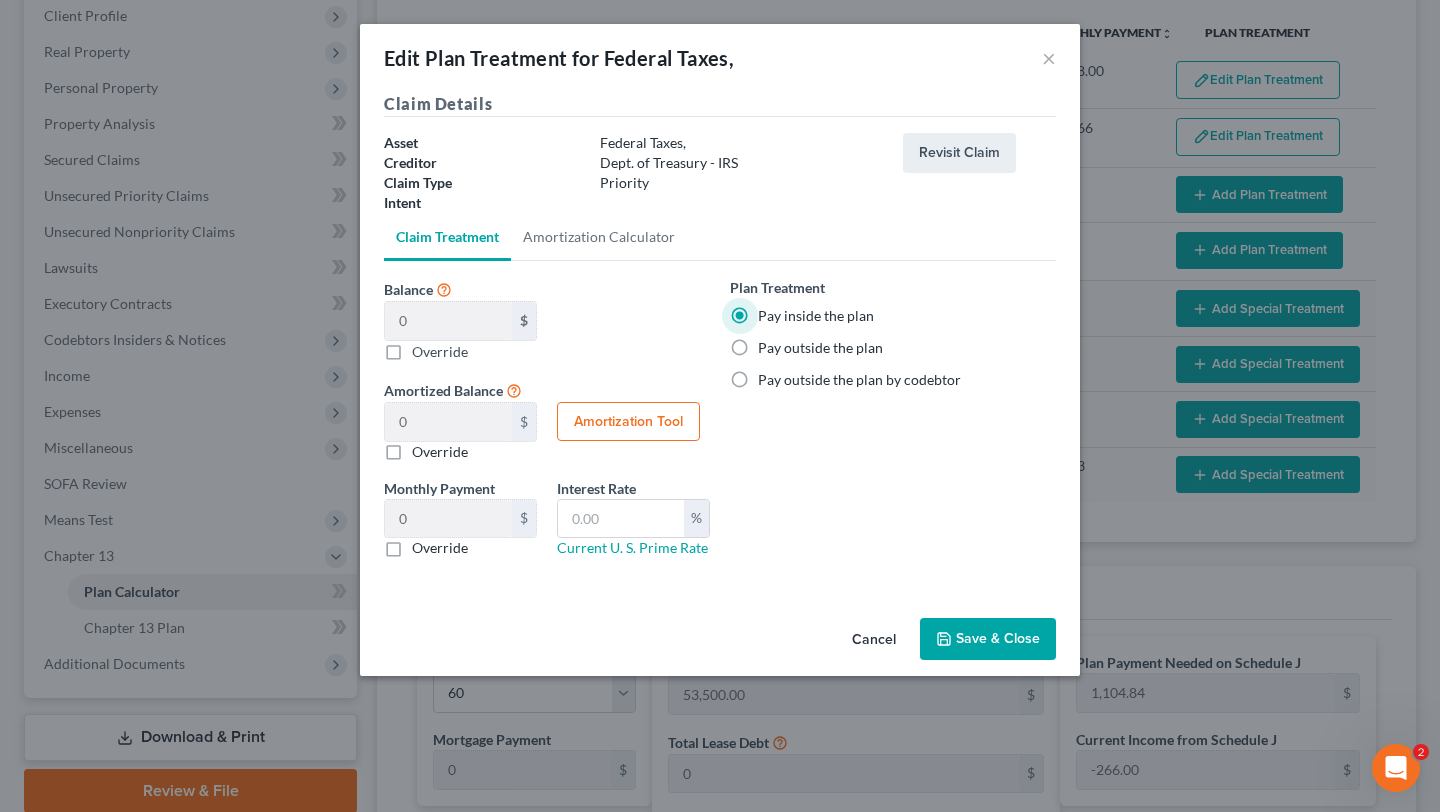 click on "Save & Close" at bounding box center [988, 639] 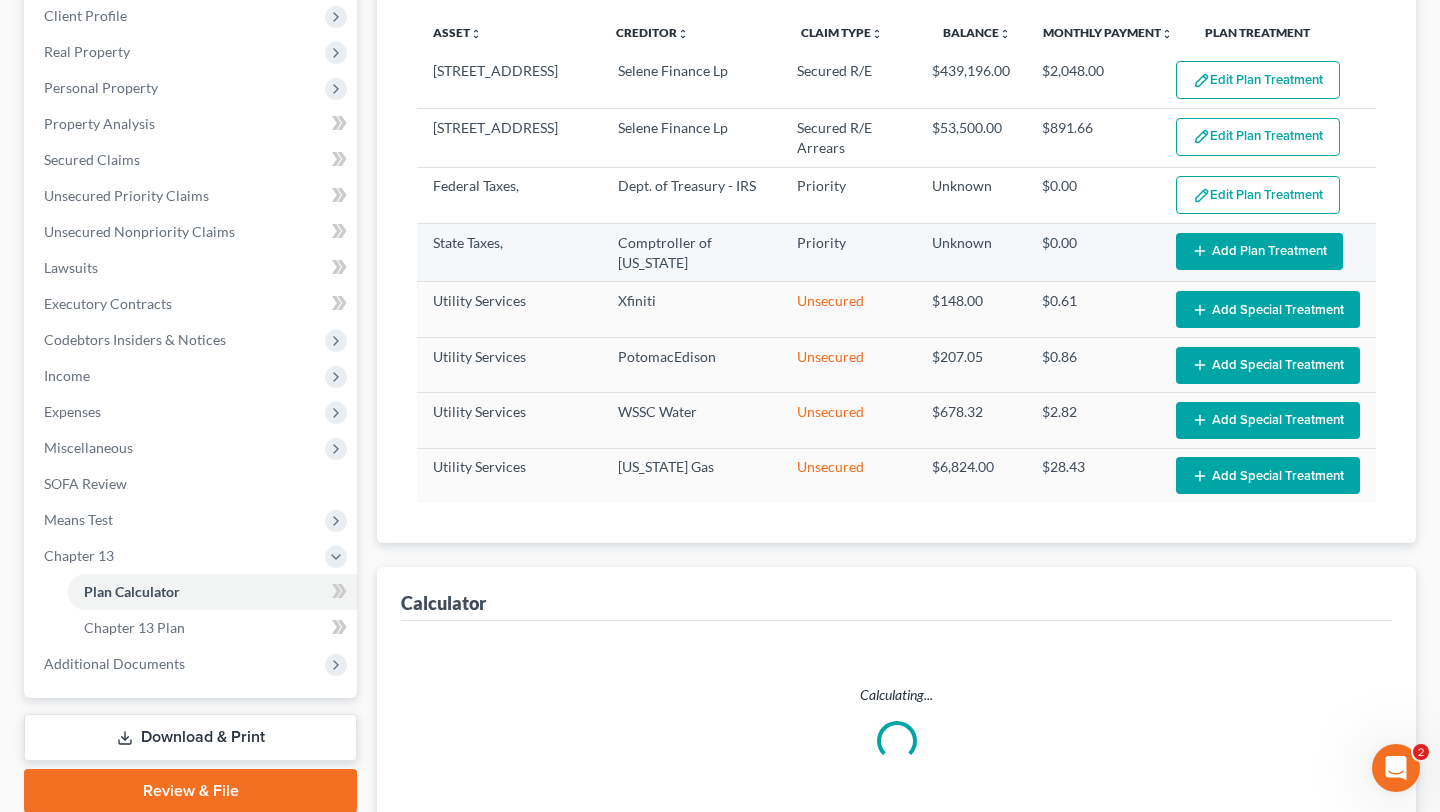 click on "Add Plan Treatment" at bounding box center [1259, 251] 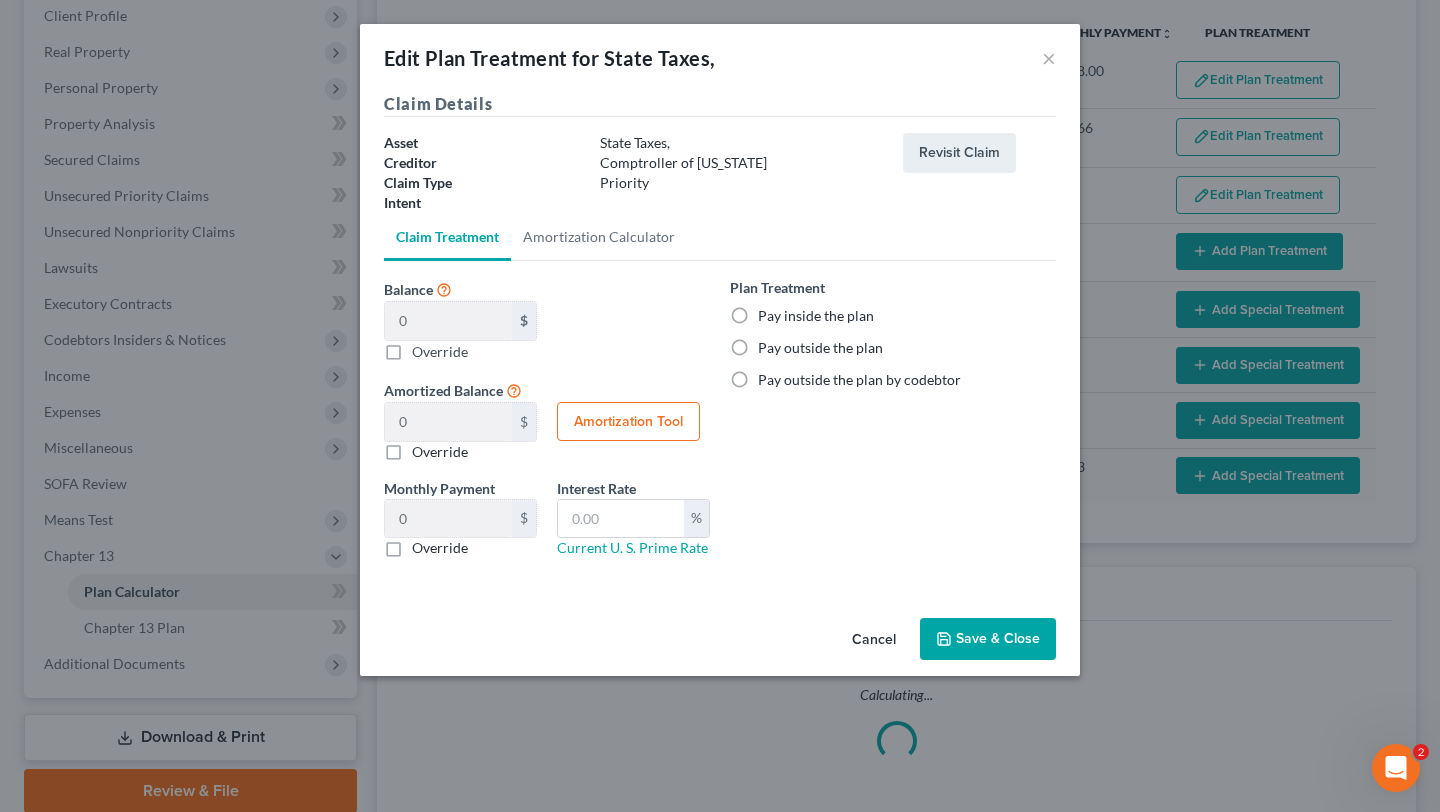 select on "59" 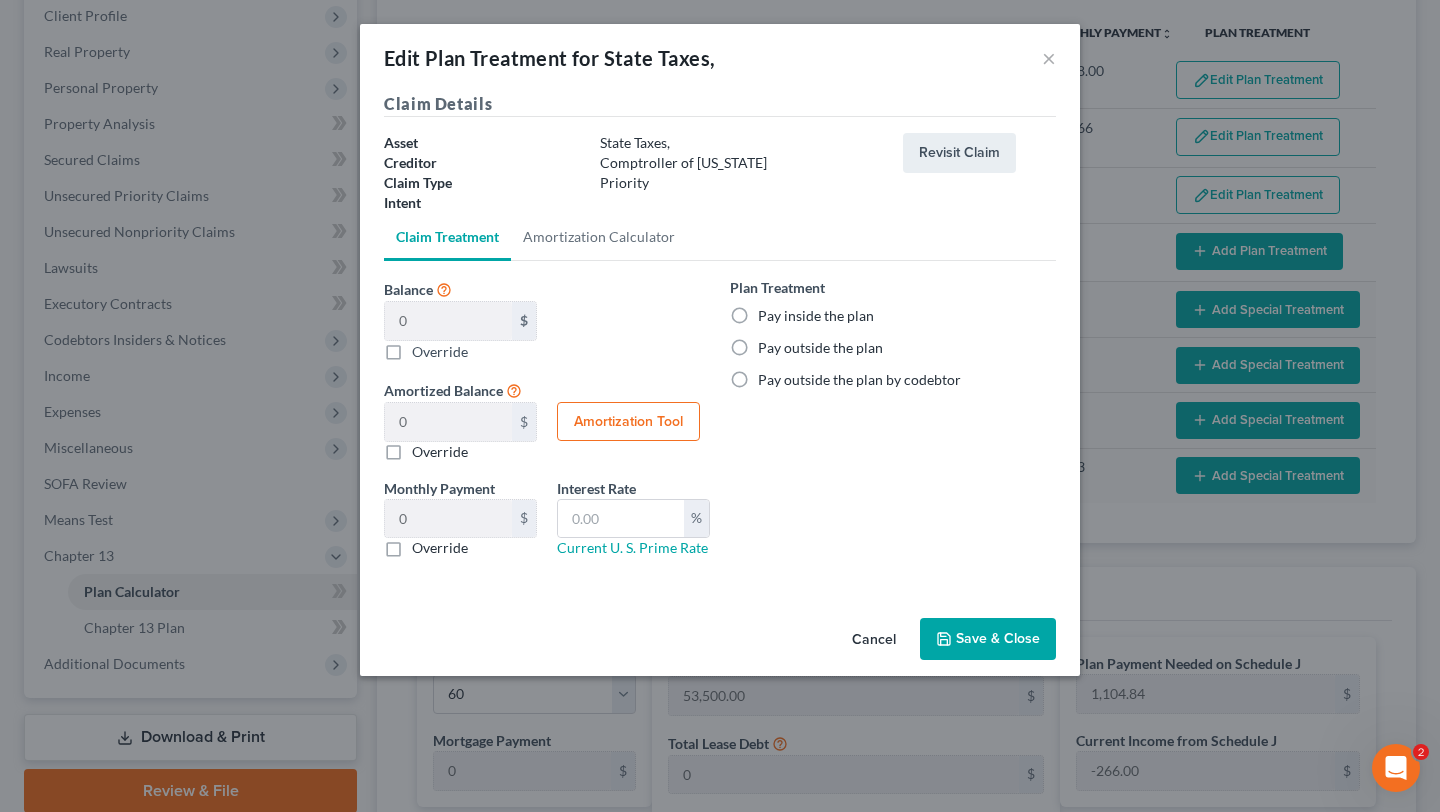 click on "Pay inside the plan" at bounding box center [893, 316] 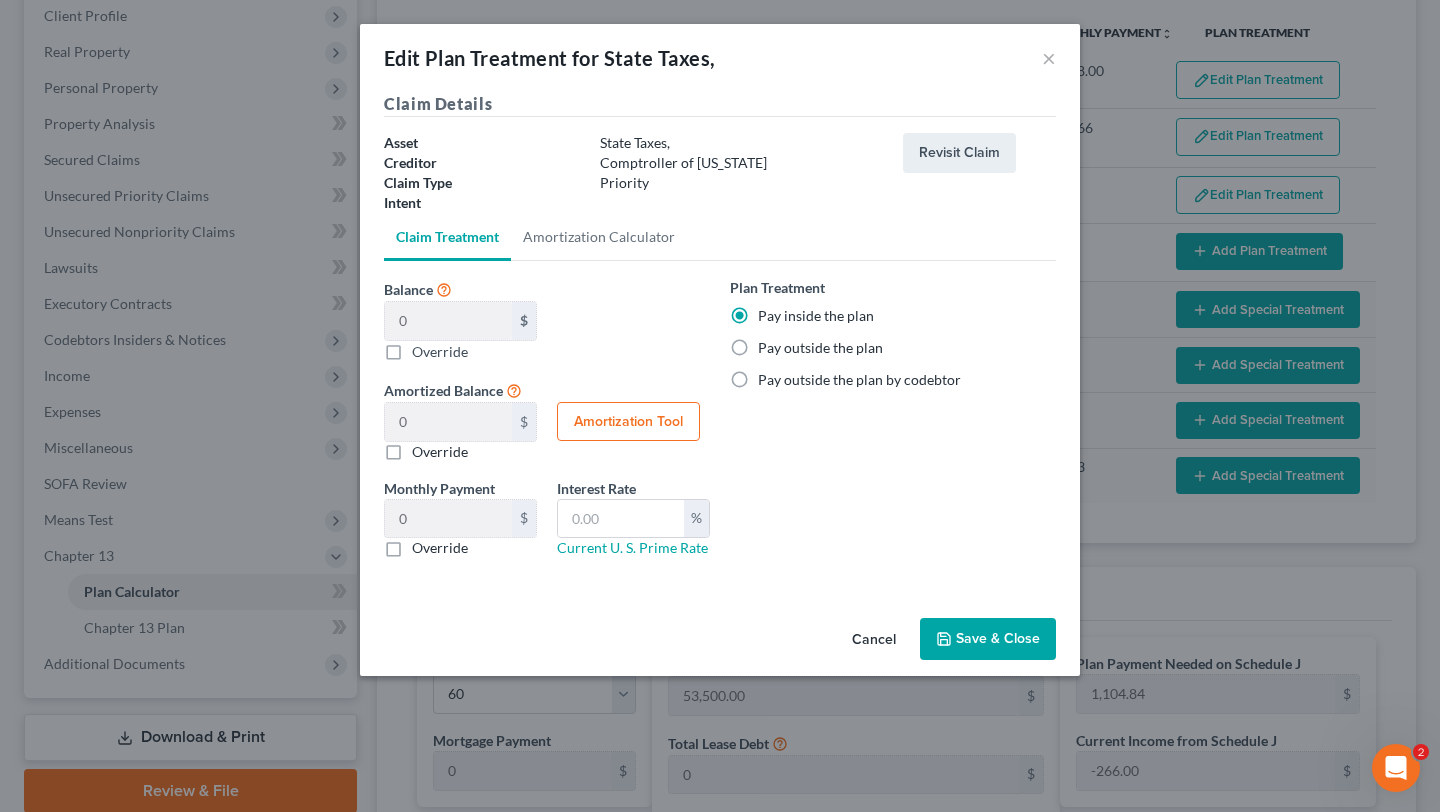 click on "Save & Close" at bounding box center (988, 639) 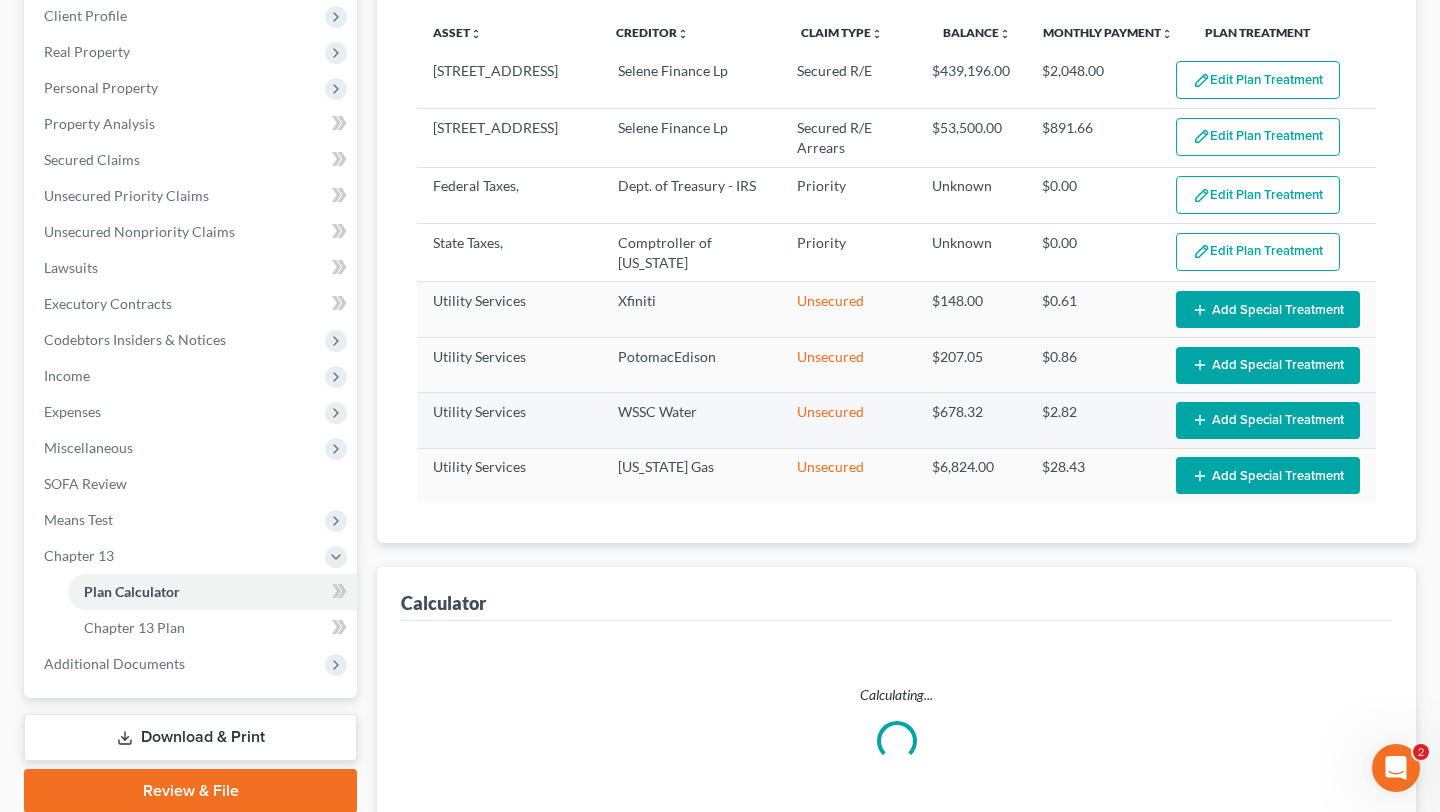 scroll, scrollTop: 51, scrollLeft: 0, axis: vertical 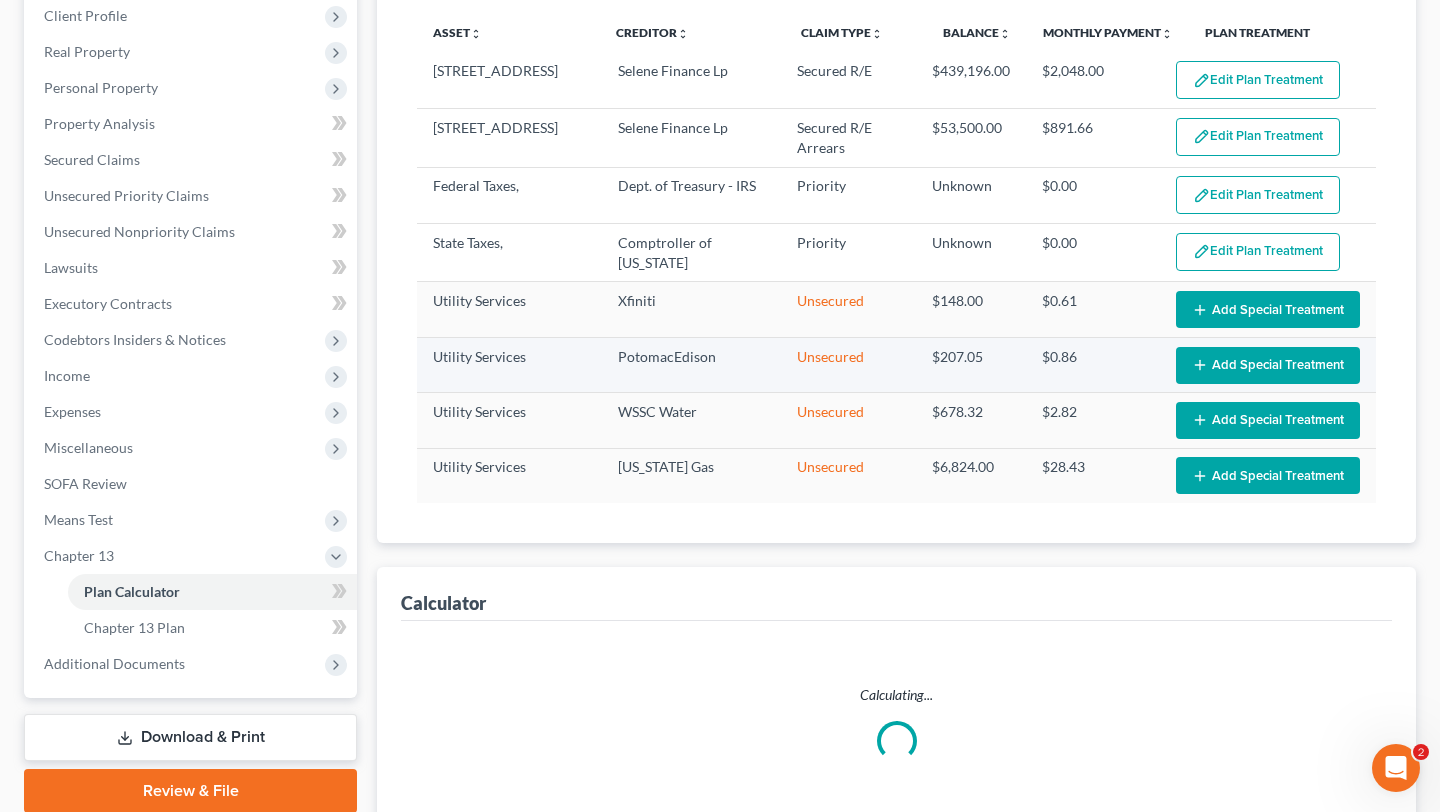 select on "59" 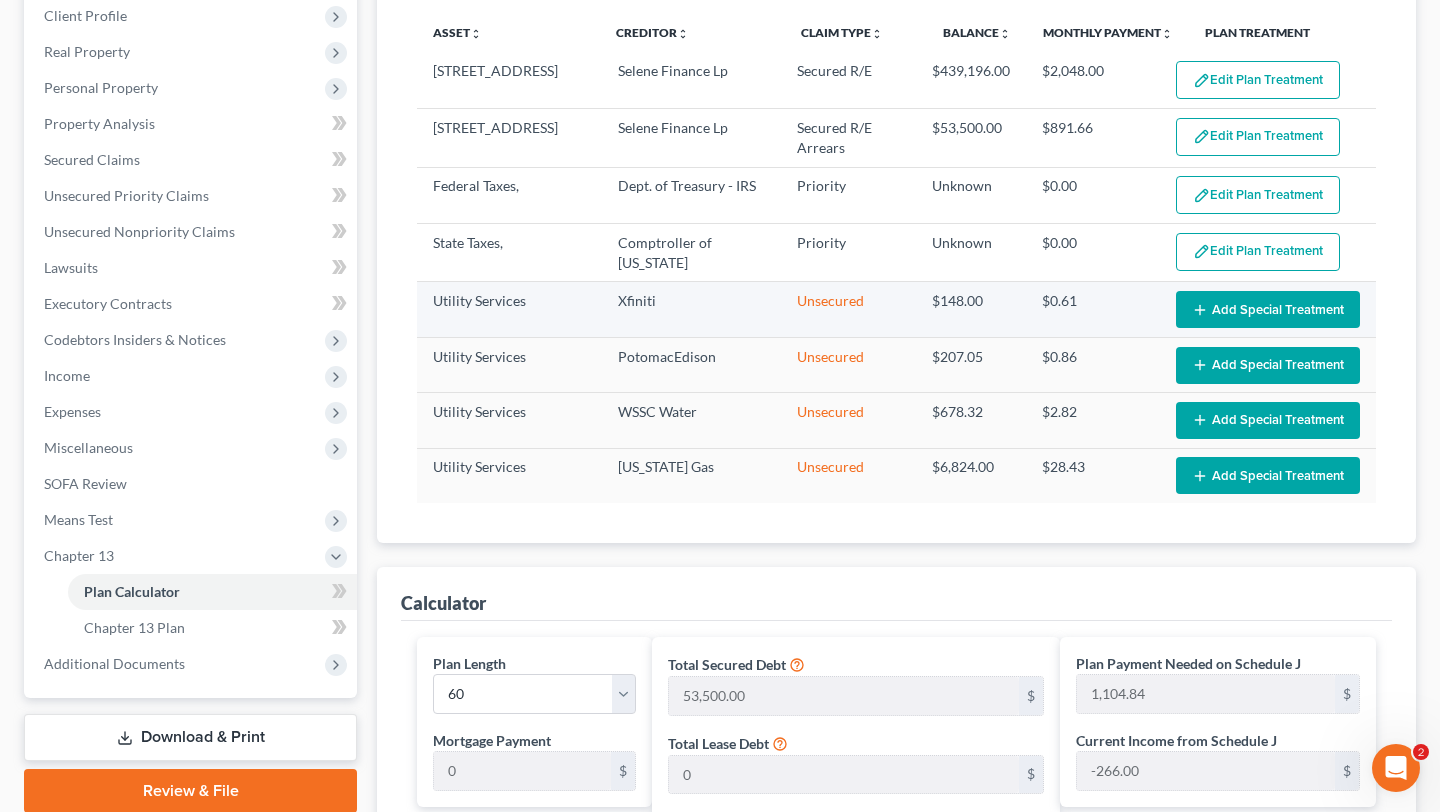 click on "Add Special Treatment" at bounding box center [1268, 309] 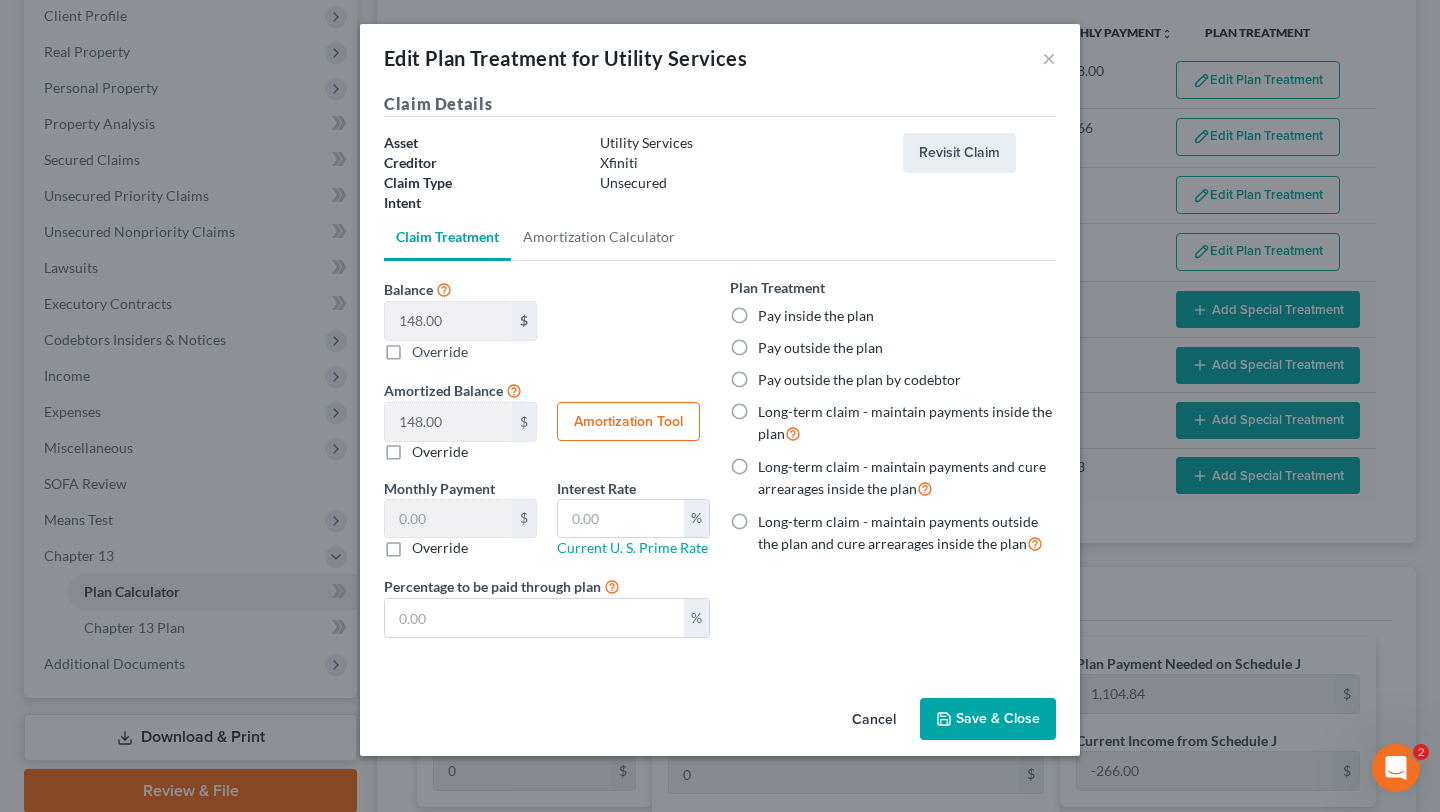 click on "Pay inside the plan" at bounding box center (816, 316) 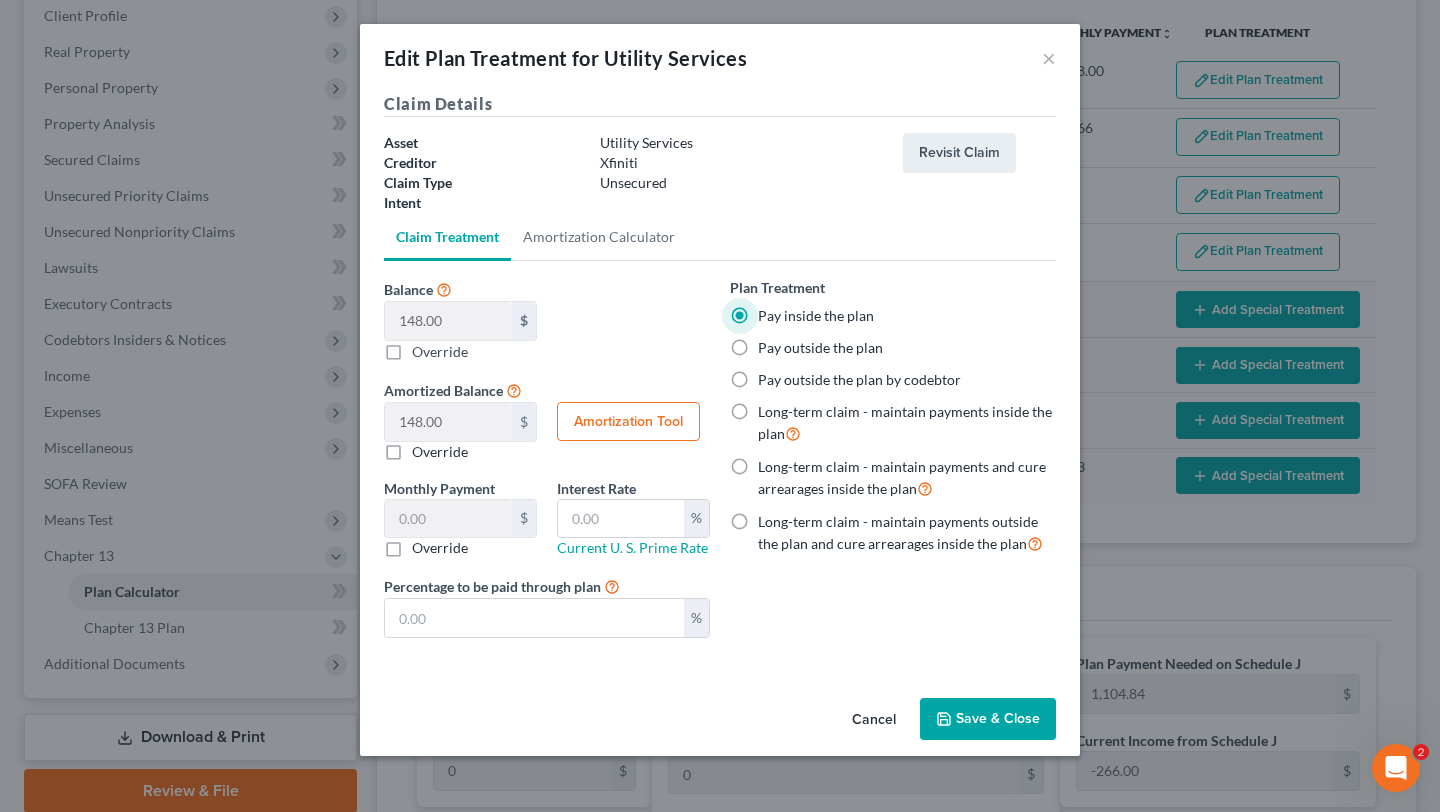 scroll, scrollTop: 158, scrollLeft: 0, axis: vertical 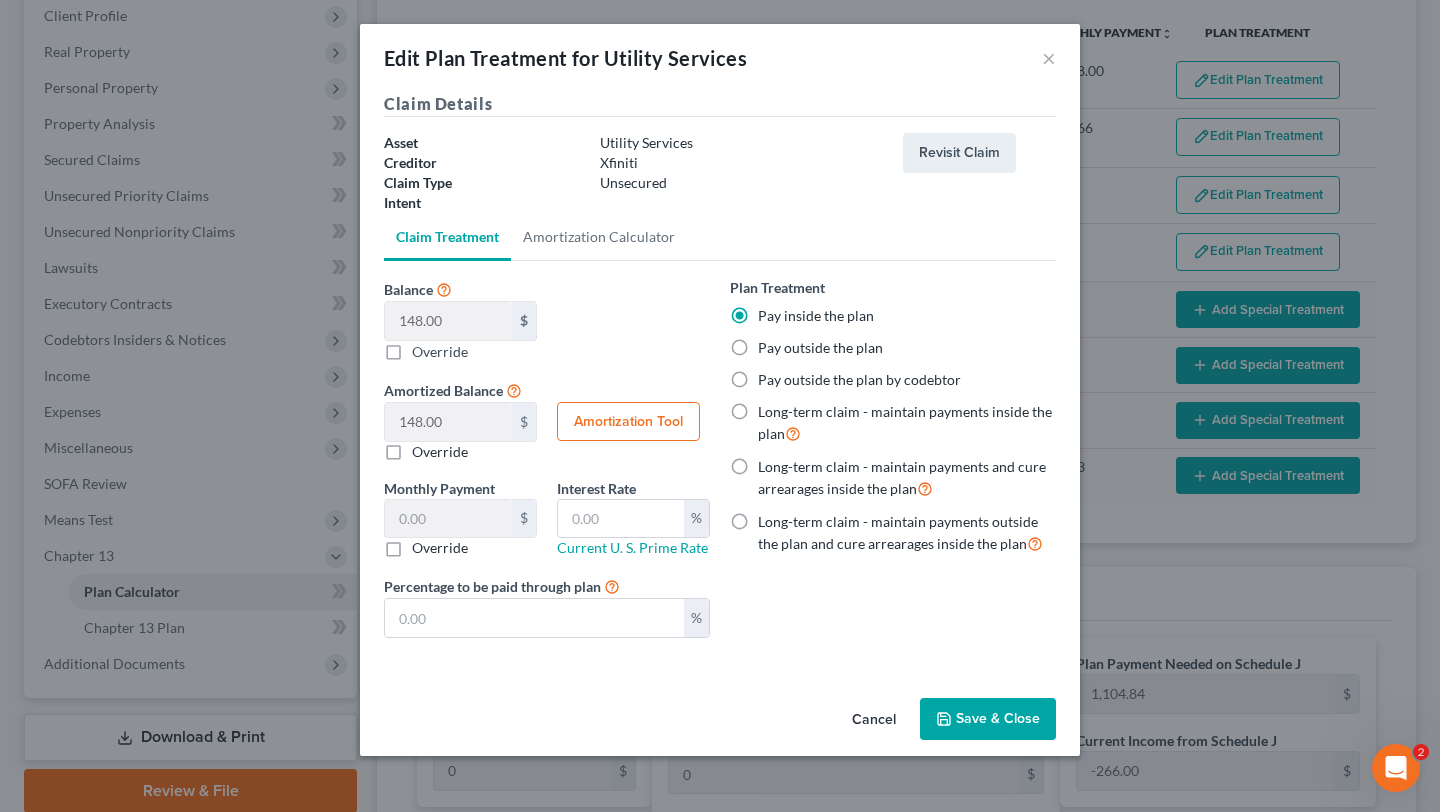 click on "Save & Close" at bounding box center [988, 719] 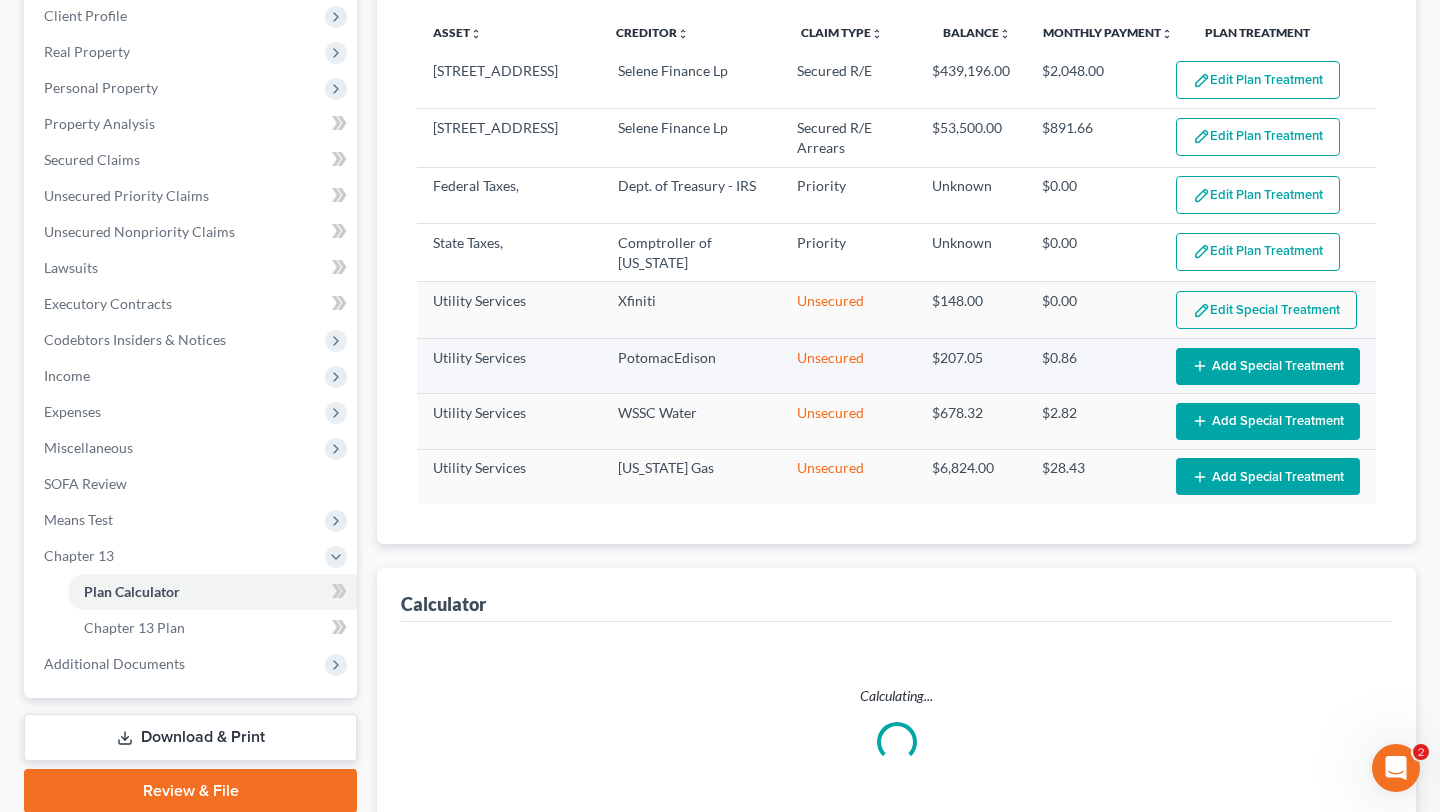 click on "Add Special Treatment" at bounding box center (1268, 366) 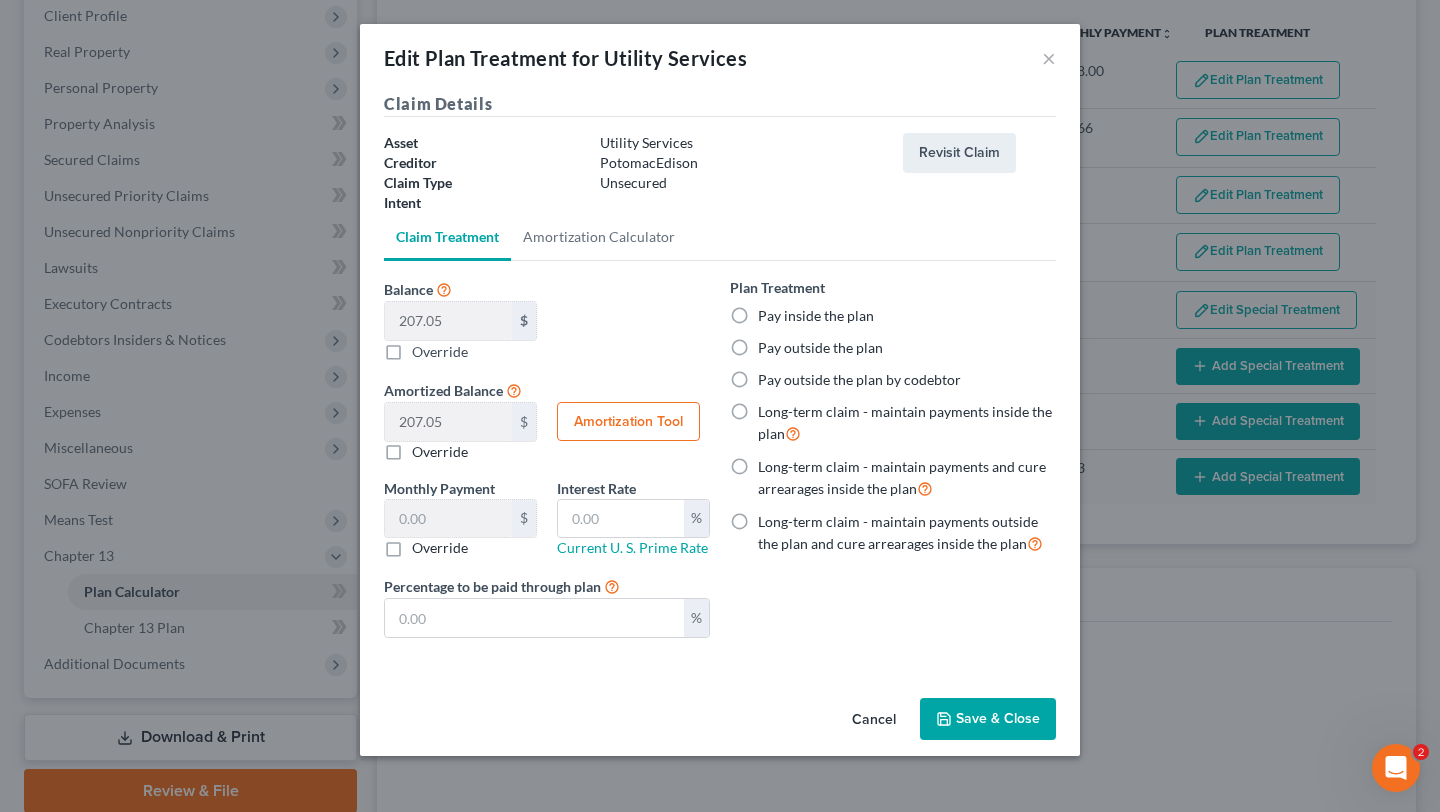select on "59" 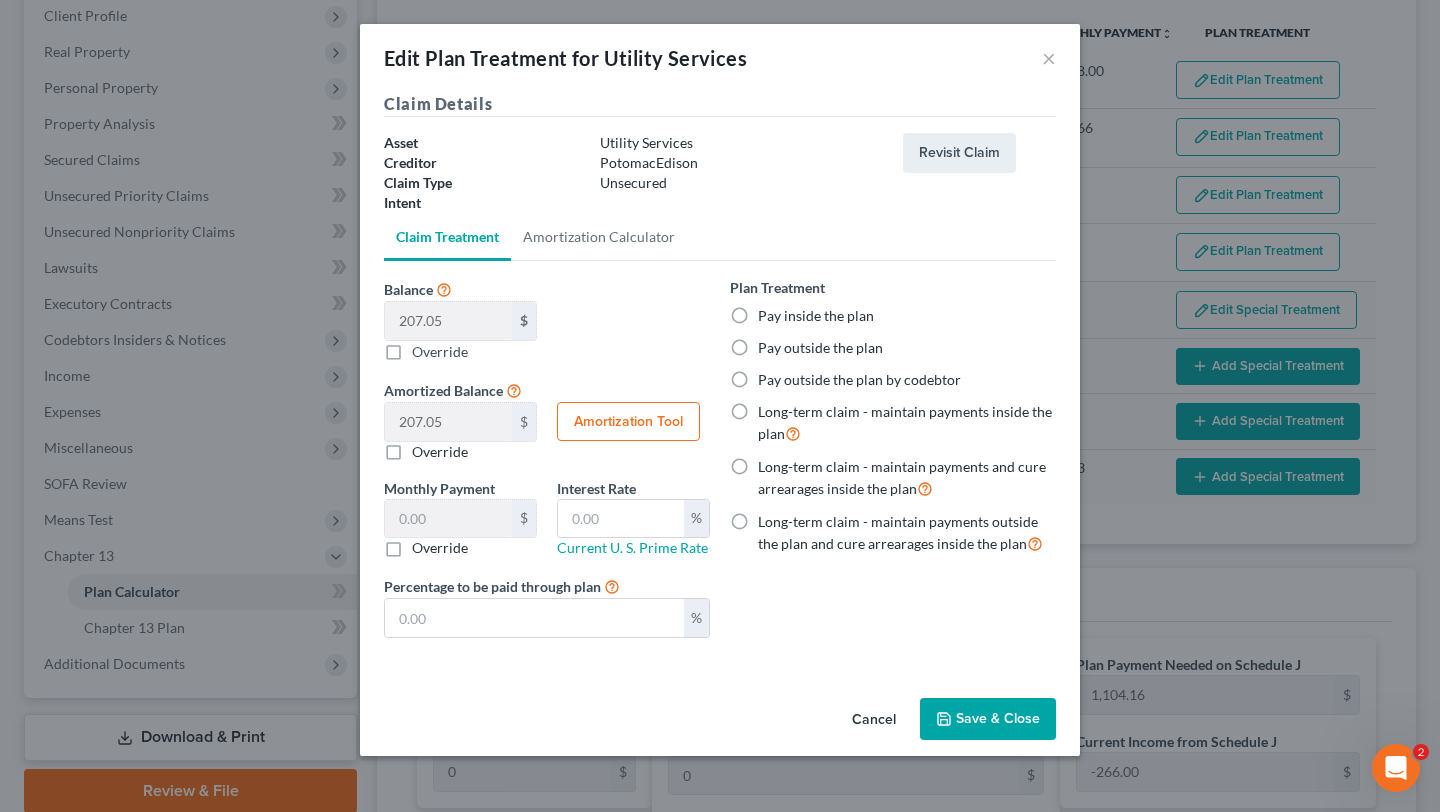 click on "Pay inside the plan" at bounding box center [816, 316] 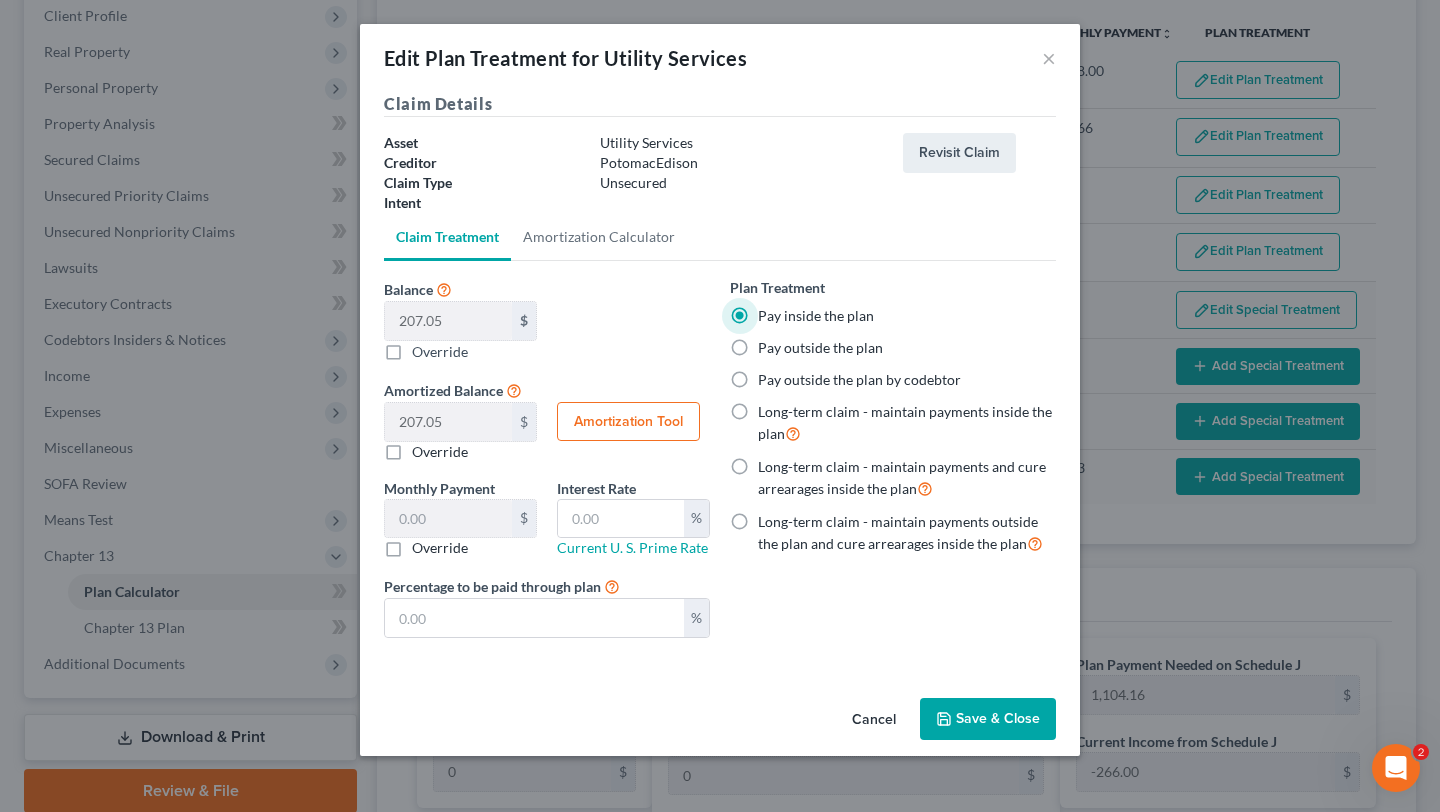 scroll, scrollTop: 158, scrollLeft: 0, axis: vertical 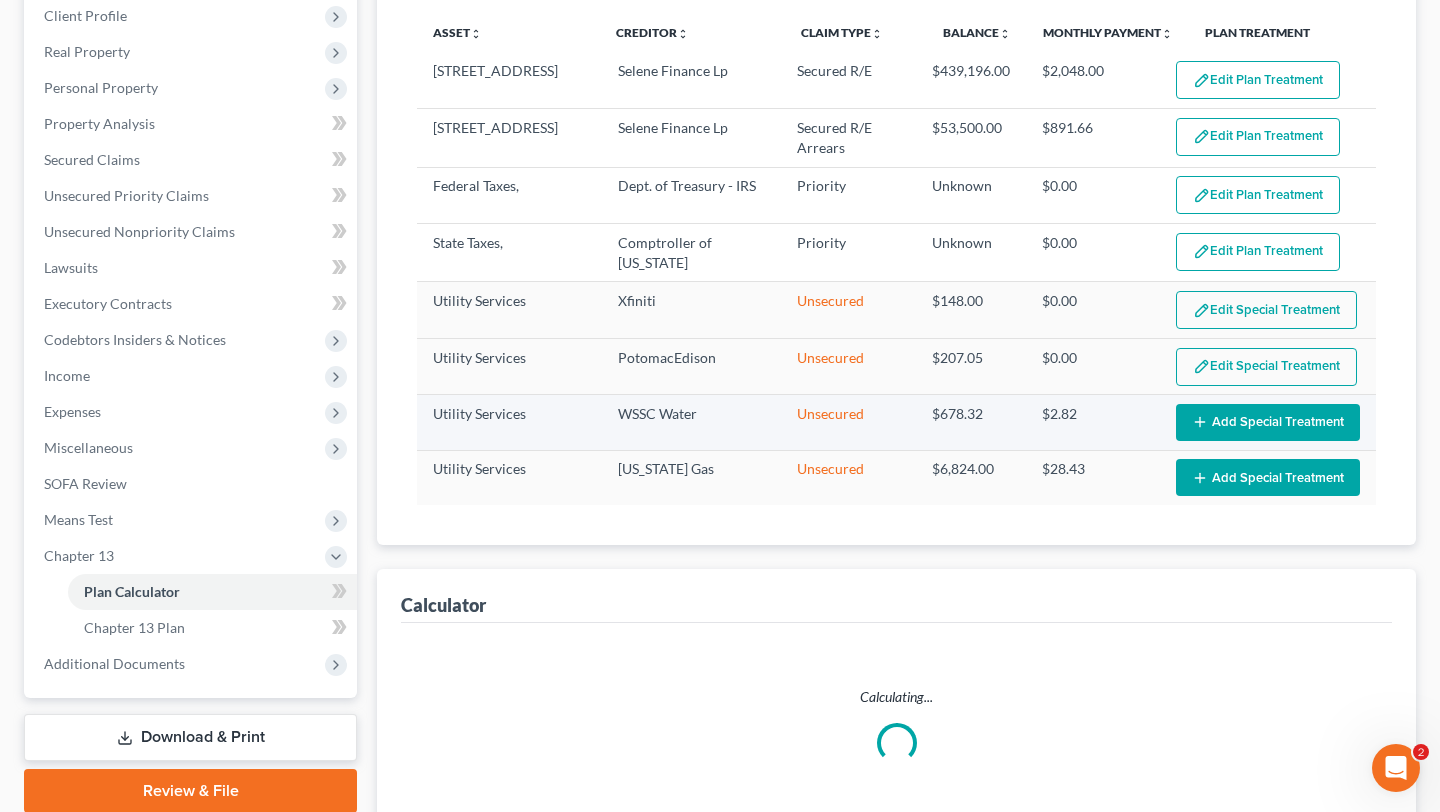 click on "Add Special Treatment" at bounding box center [1268, 422] 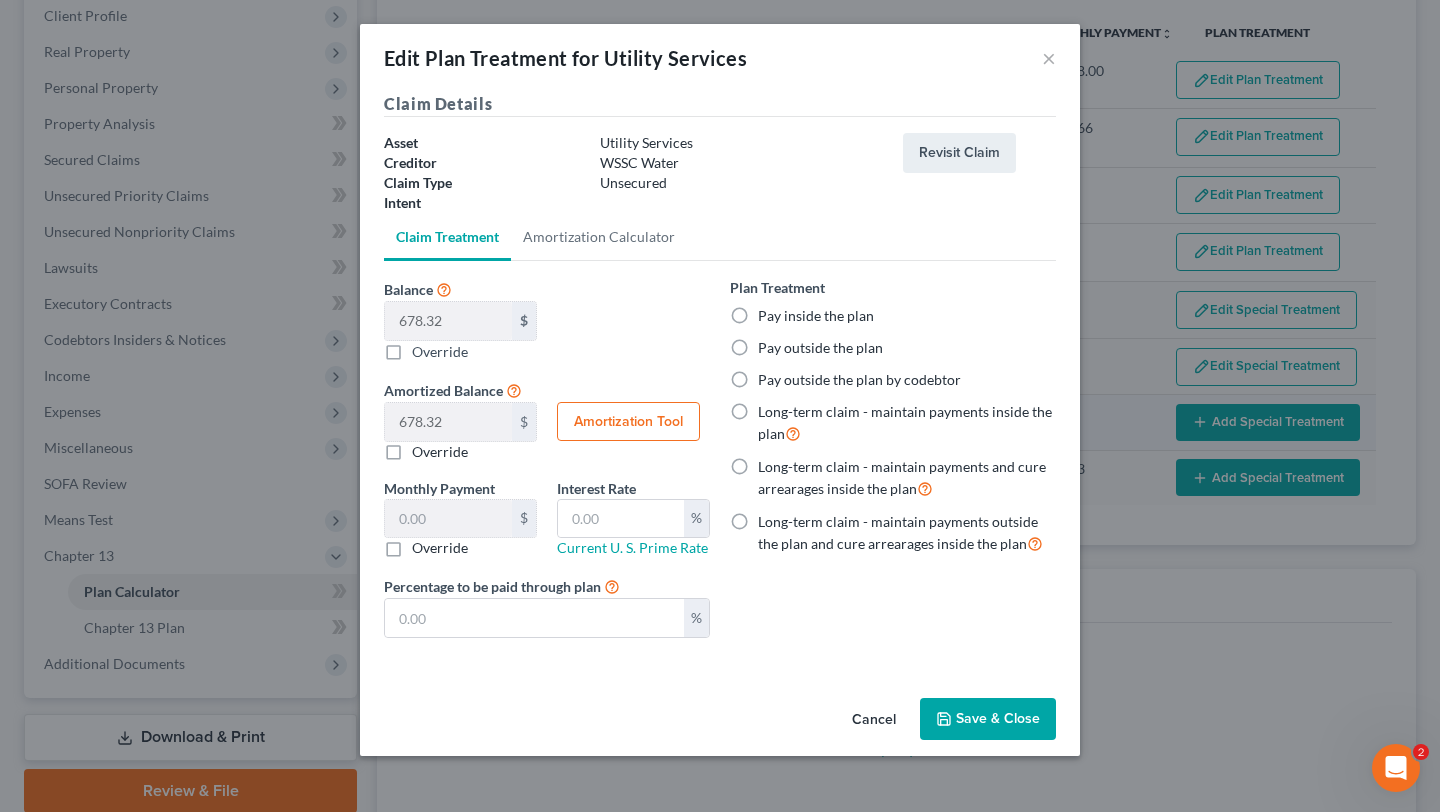select on "59" 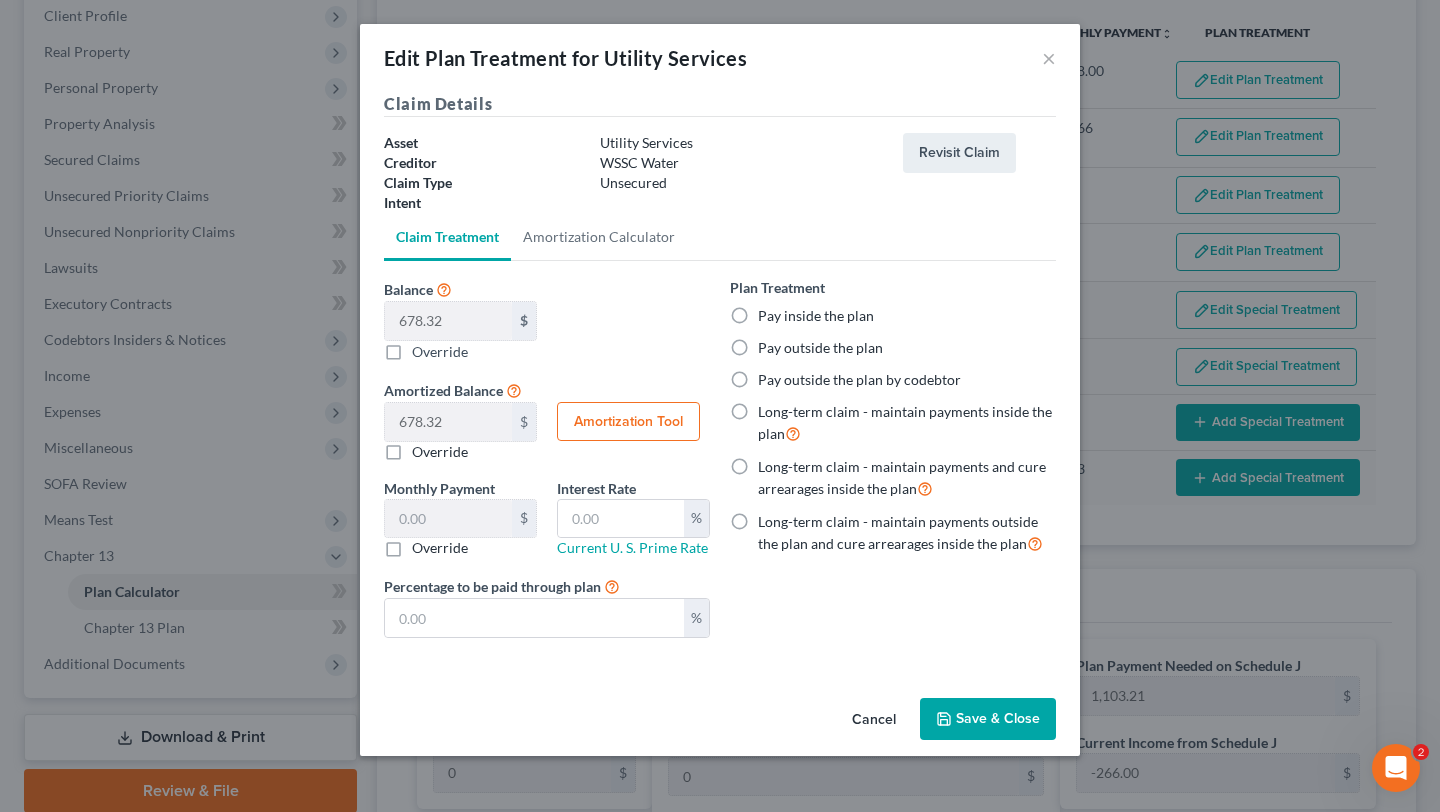click on "Pay inside the plan" at bounding box center [816, 316] 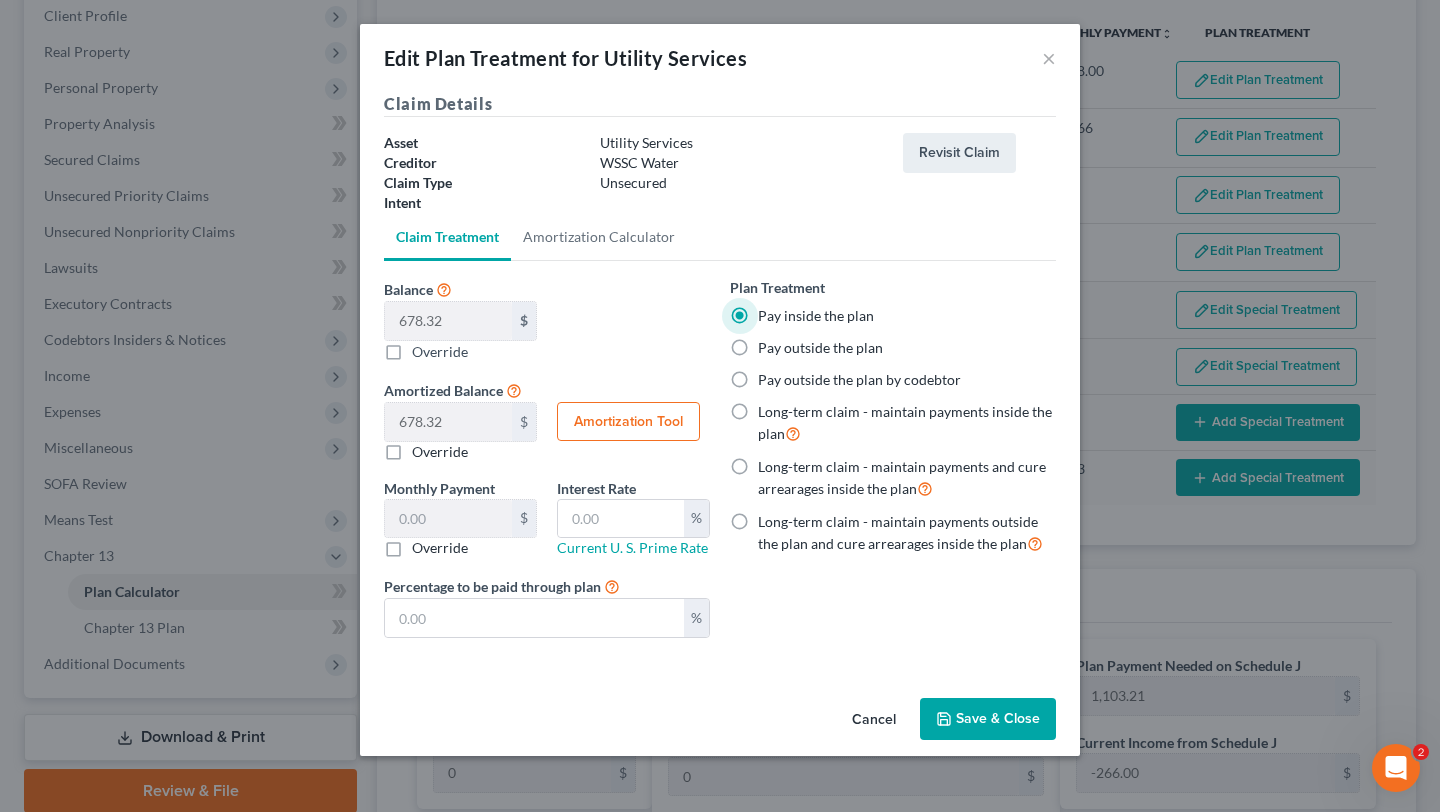 scroll, scrollTop: 158, scrollLeft: 0, axis: vertical 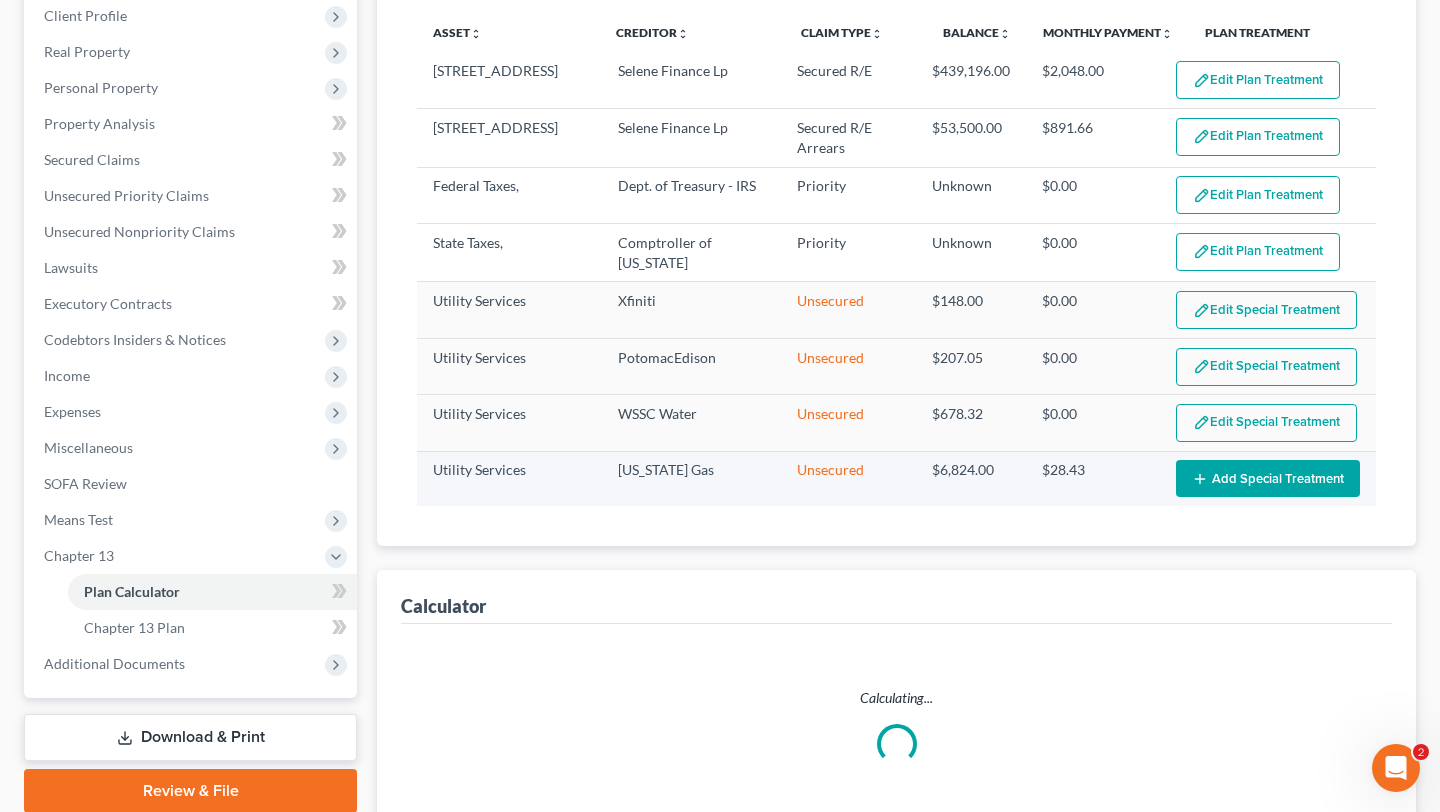 click on "Add Special Treatment" at bounding box center (1268, 478) 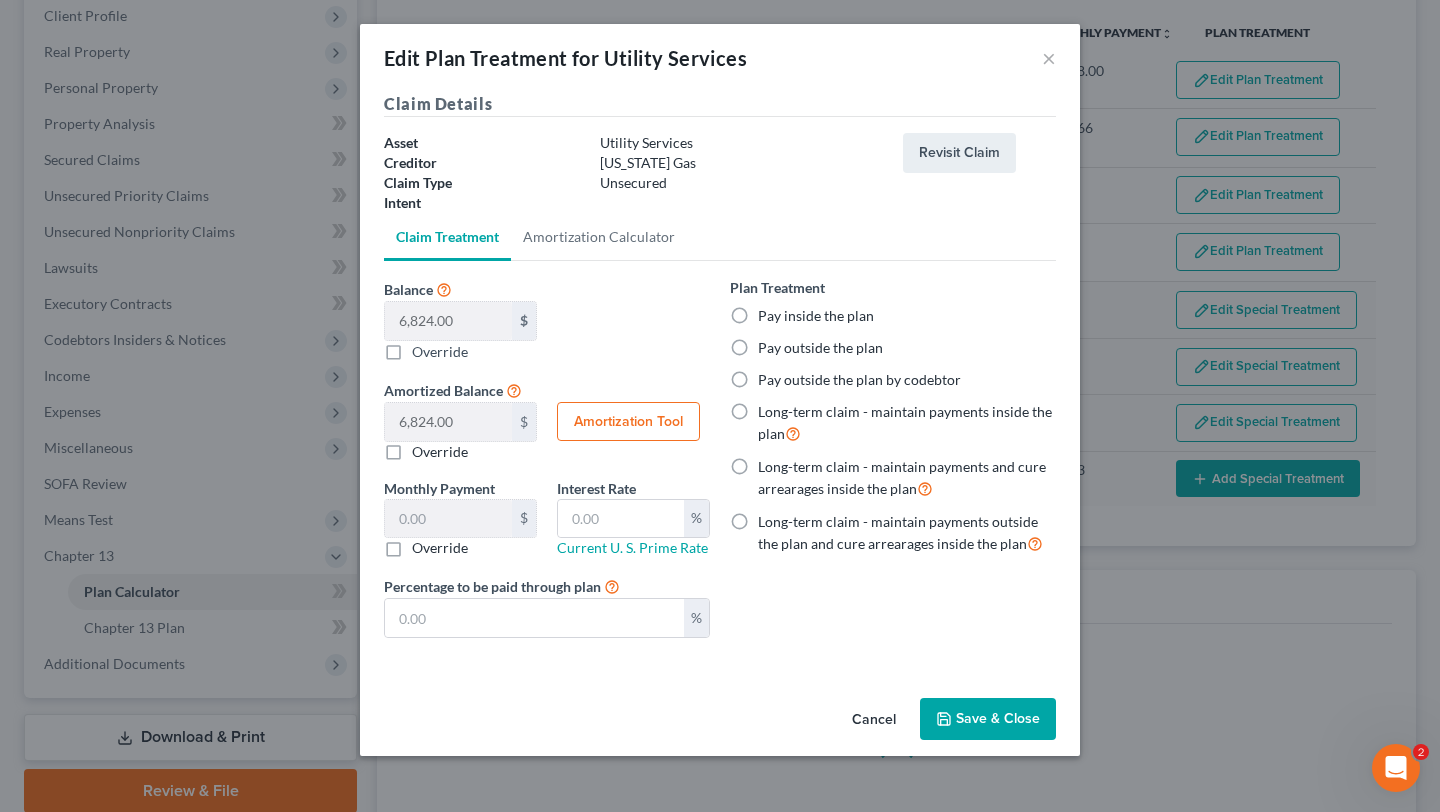 select on "59" 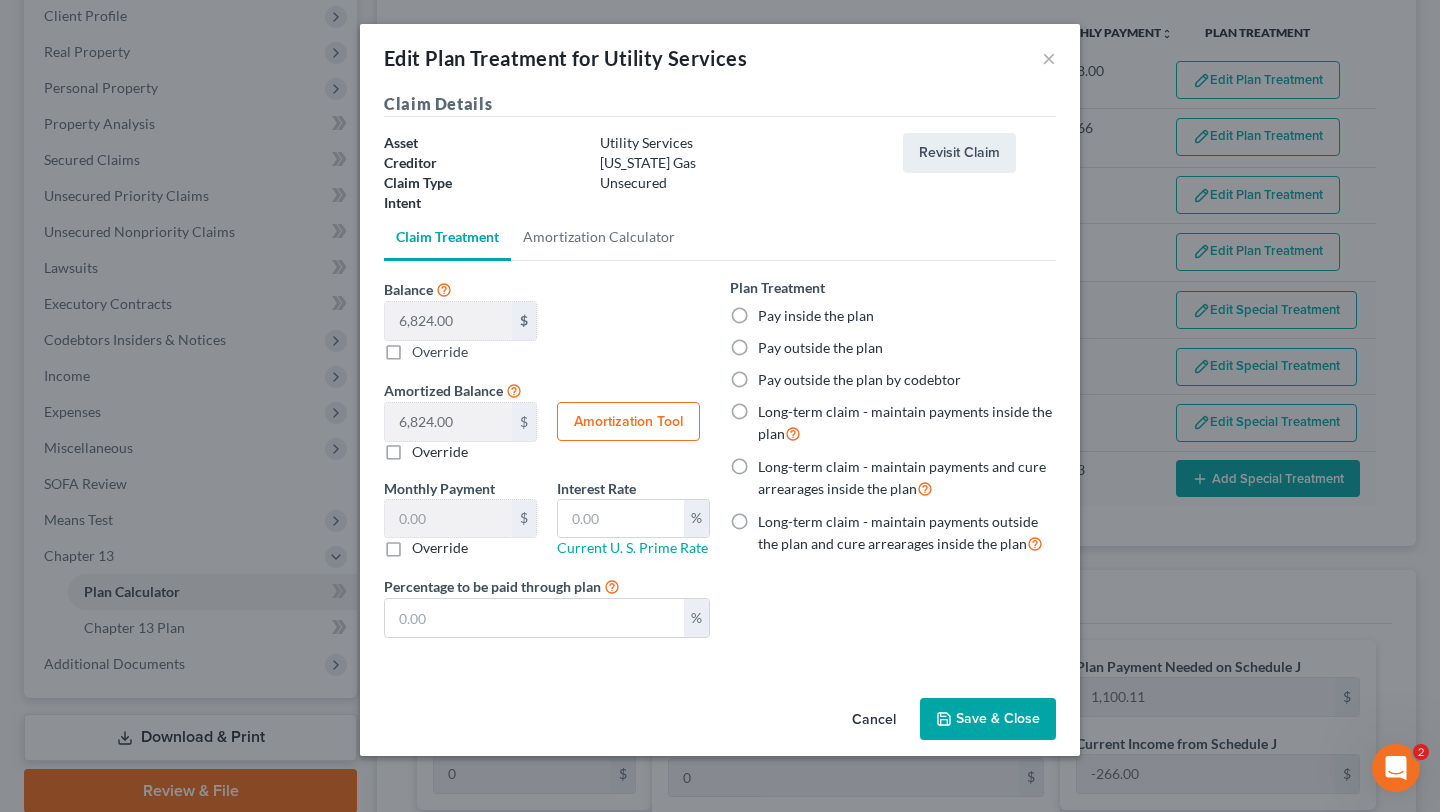 click on "Pay inside the plan" at bounding box center [816, 316] 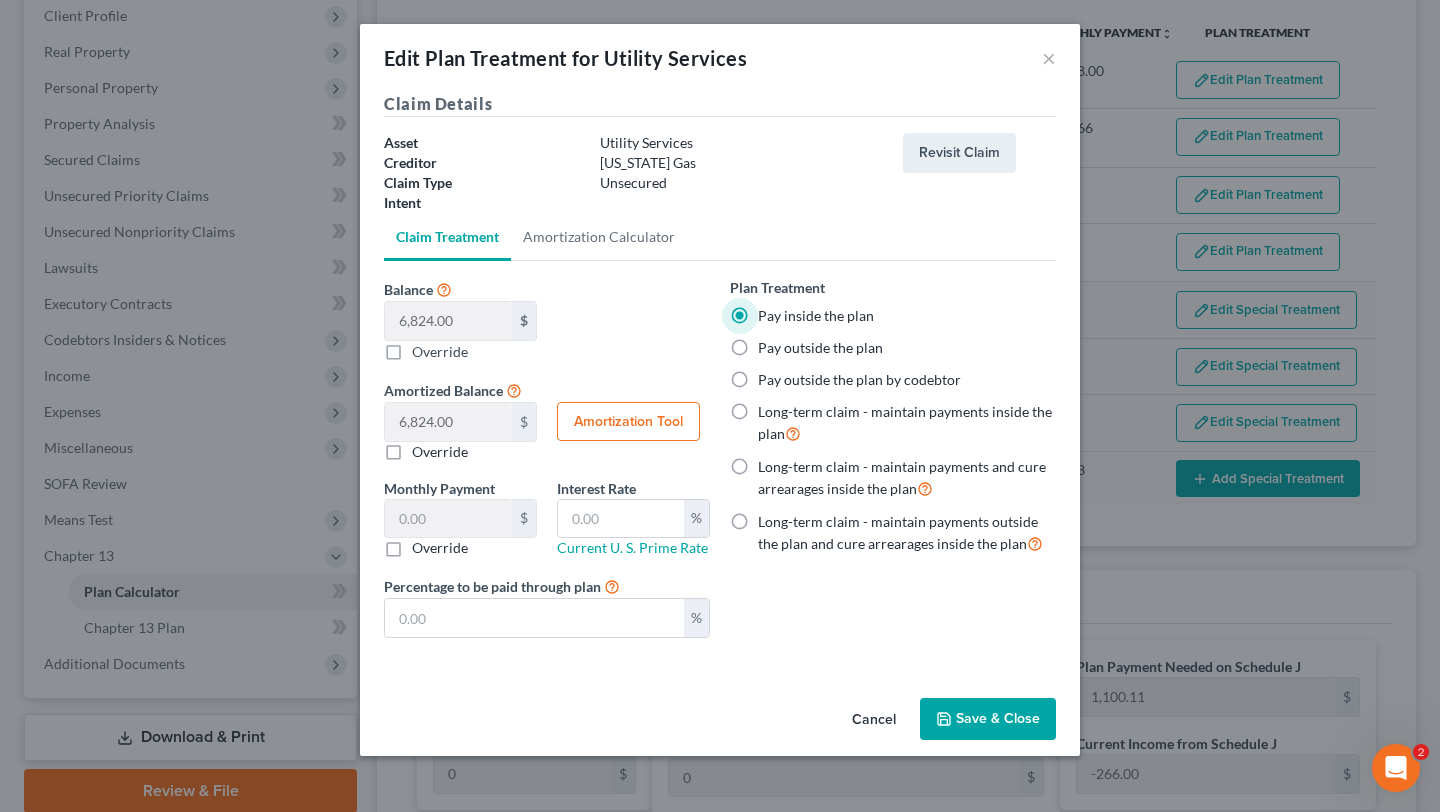 scroll, scrollTop: 158, scrollLeft: 0, axis: vertical 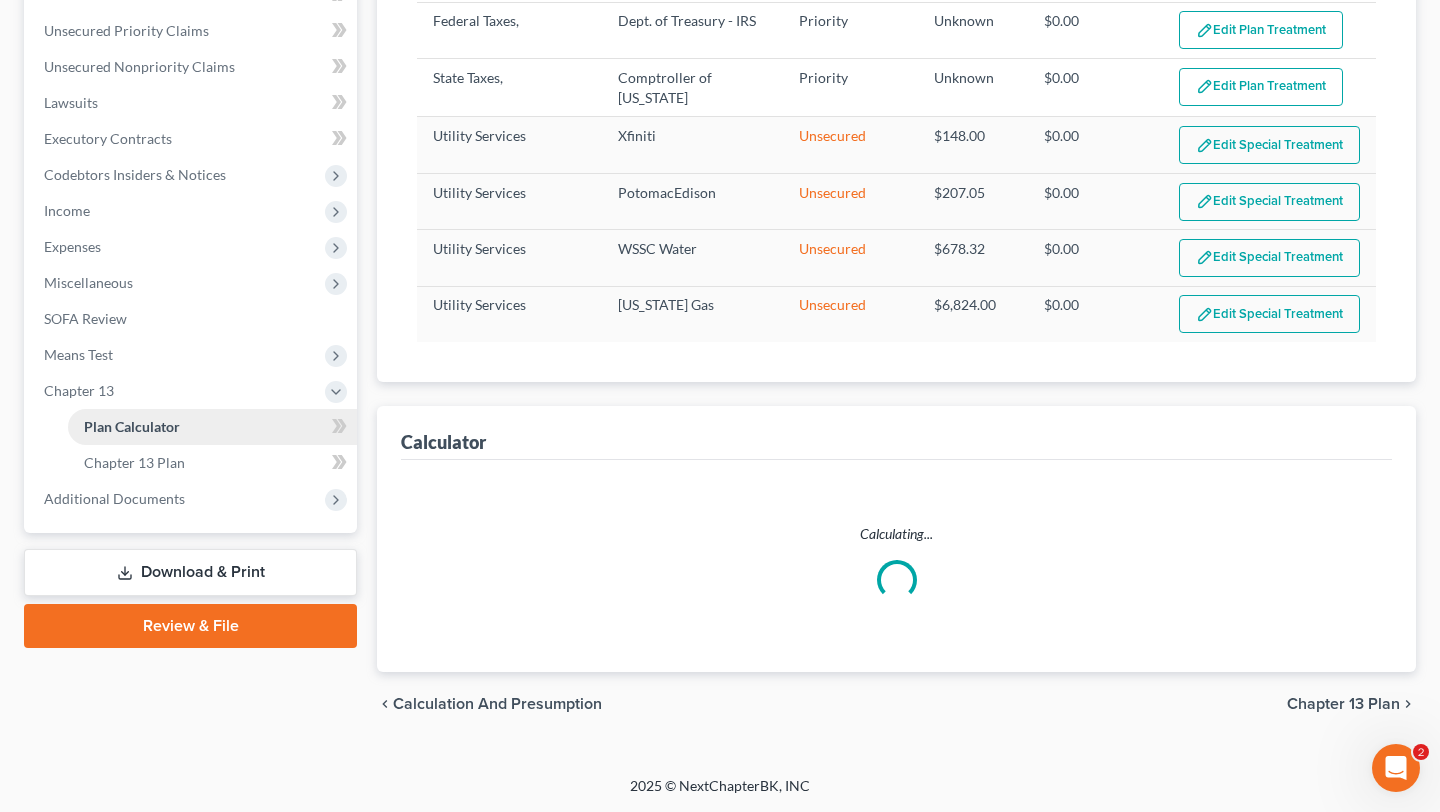 select on "59" 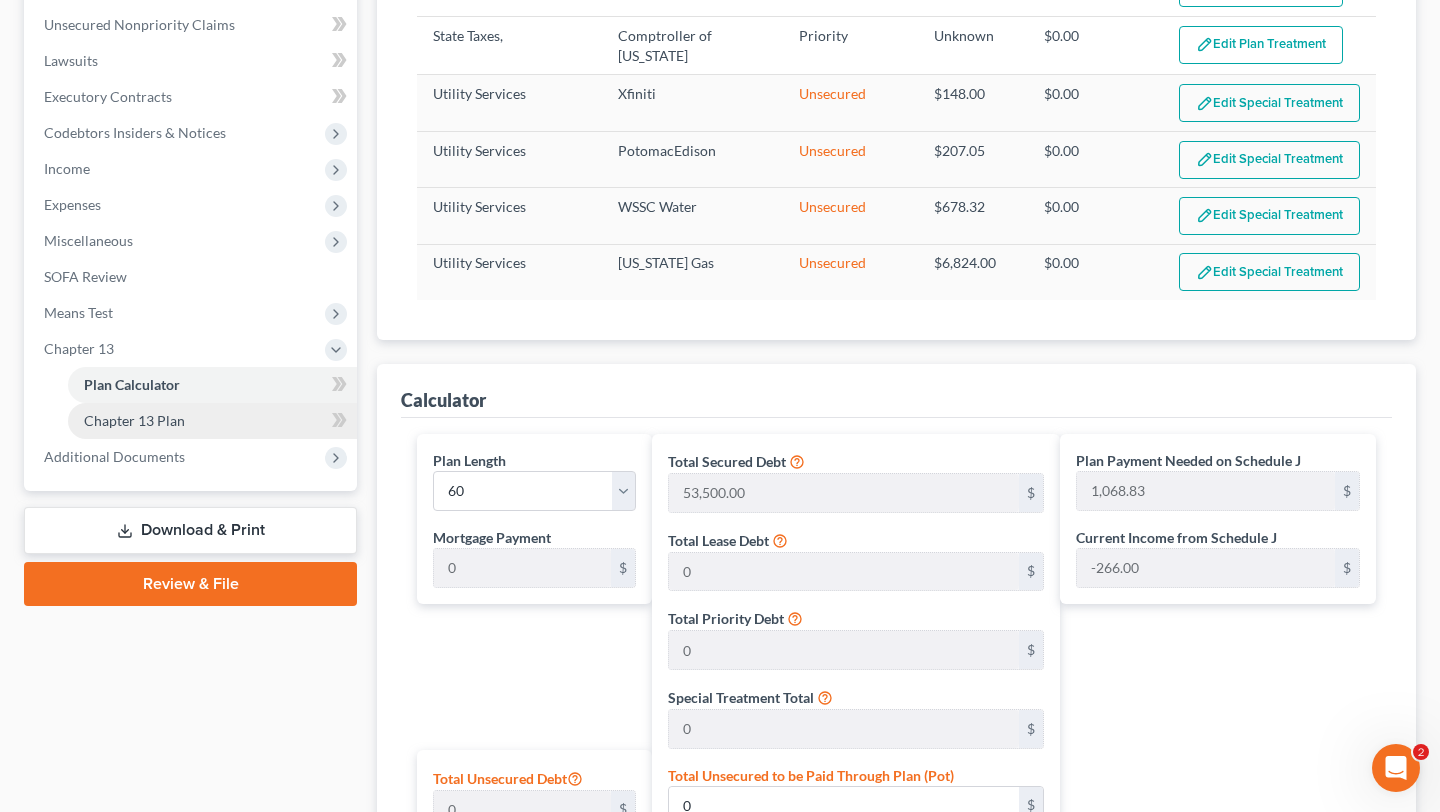 click on "Chapter 13 Plan" at bounding box center [134, 420] 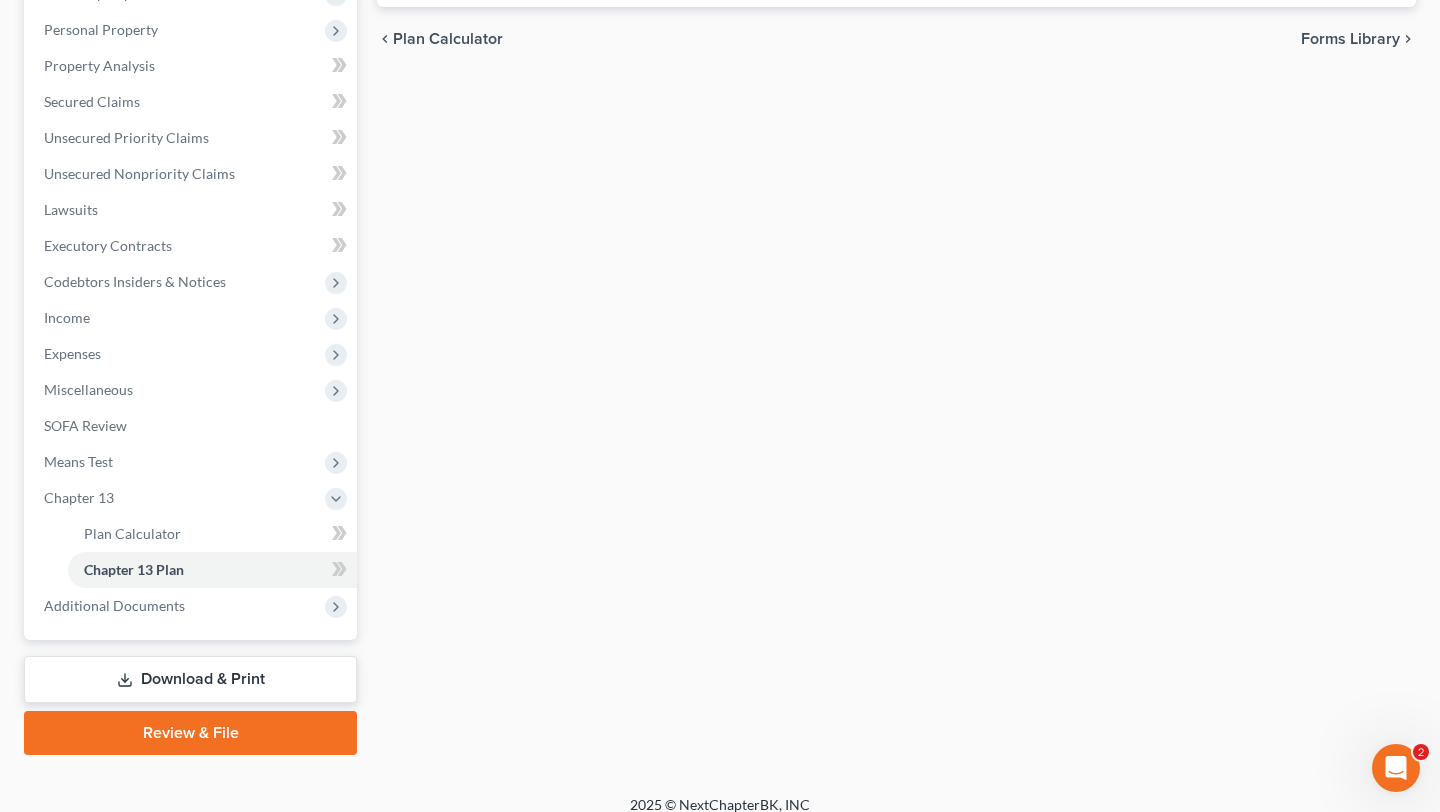 scroll, scrollTop: 109, scrollLeft: 0, axis: vertical 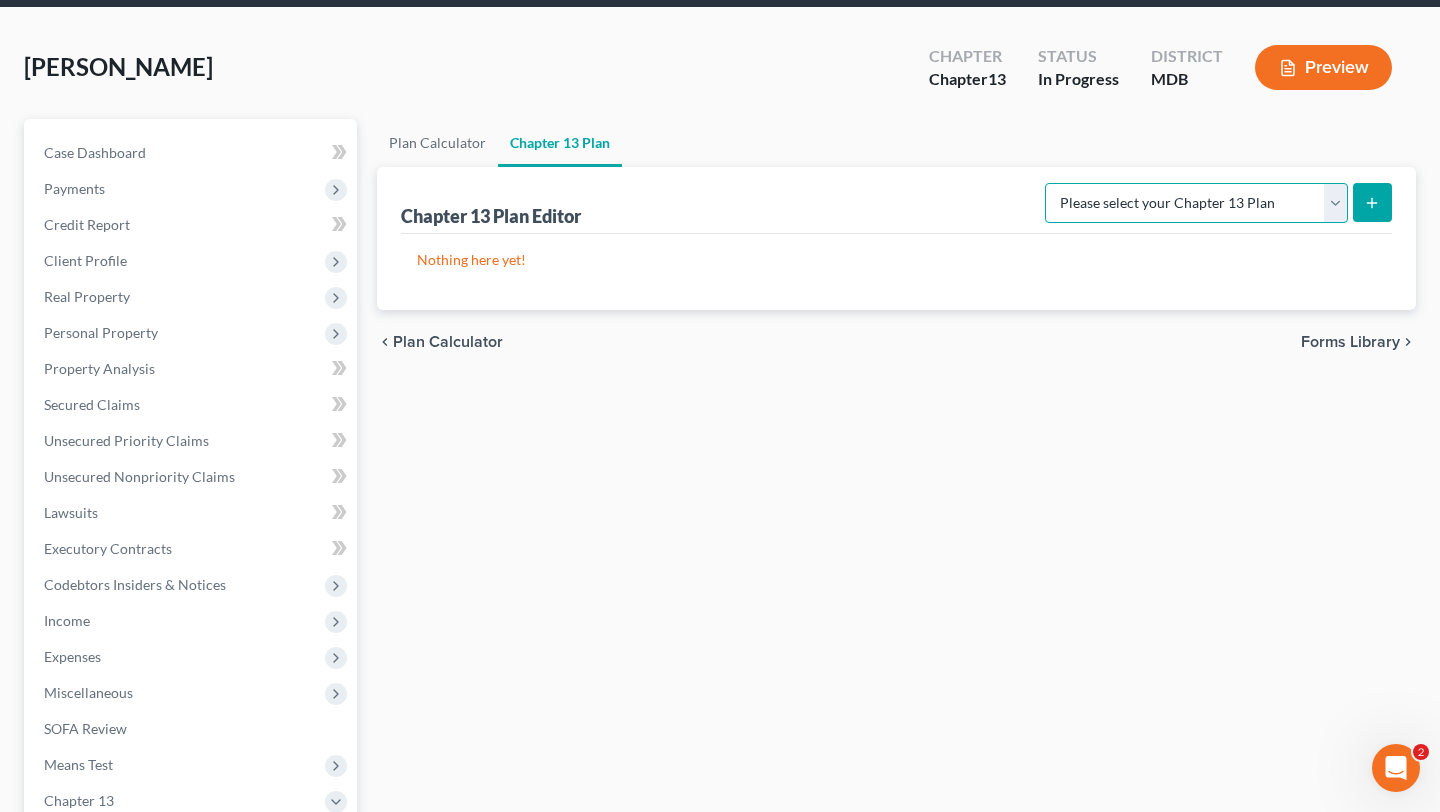 click on "Please select your Chapter 13 Plan District of [US_STATE][GEOGRAPHIC_DATA] of [US_STATE] - Effective [DATE] District of [US_STATE] - Effective [DATE]	 National Form Plan - Official Form 113" at bounding box center (1196, 203) 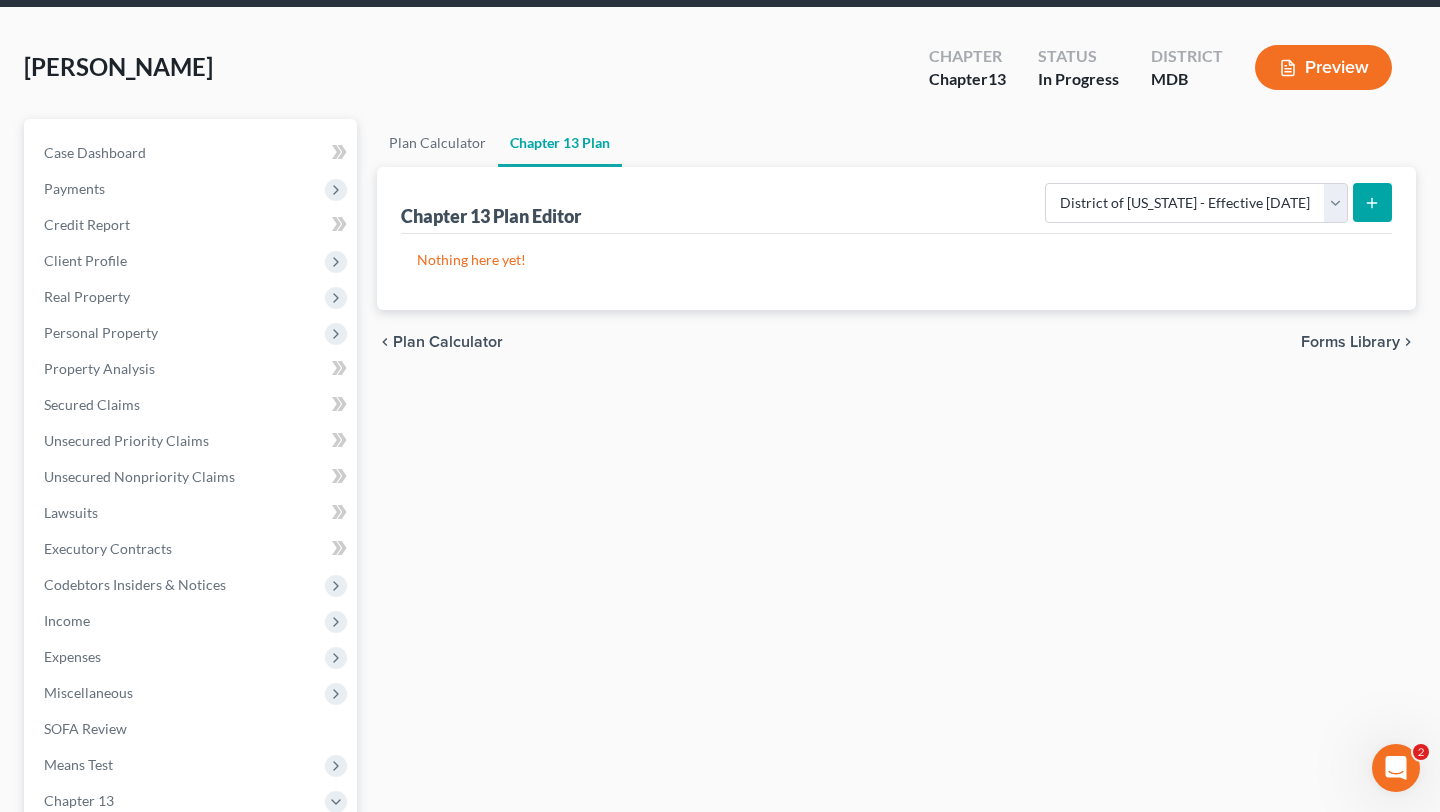 click at bounding box center [1372, 202] 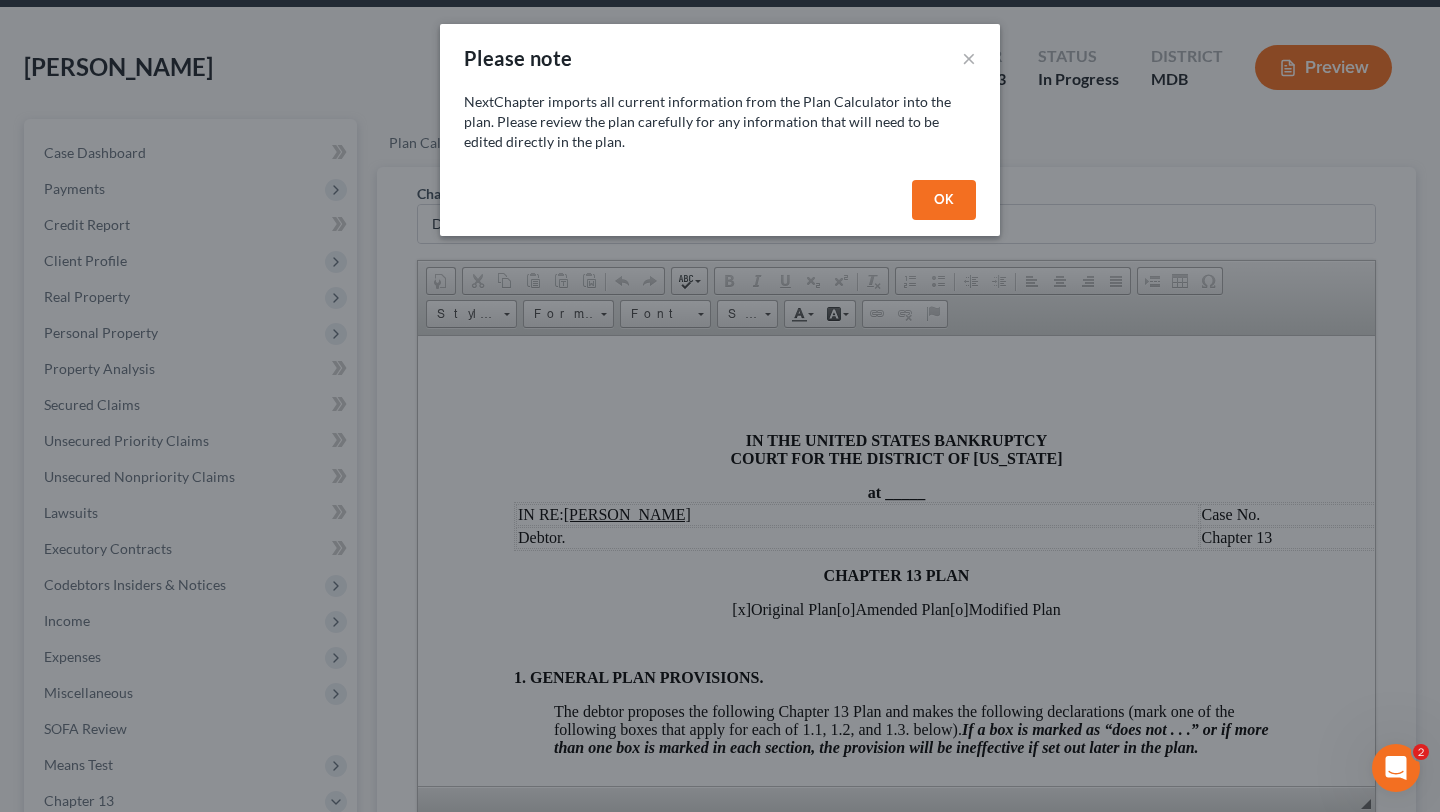 scroll, scrollTop: 0, scrollLeft: 0, axis: both 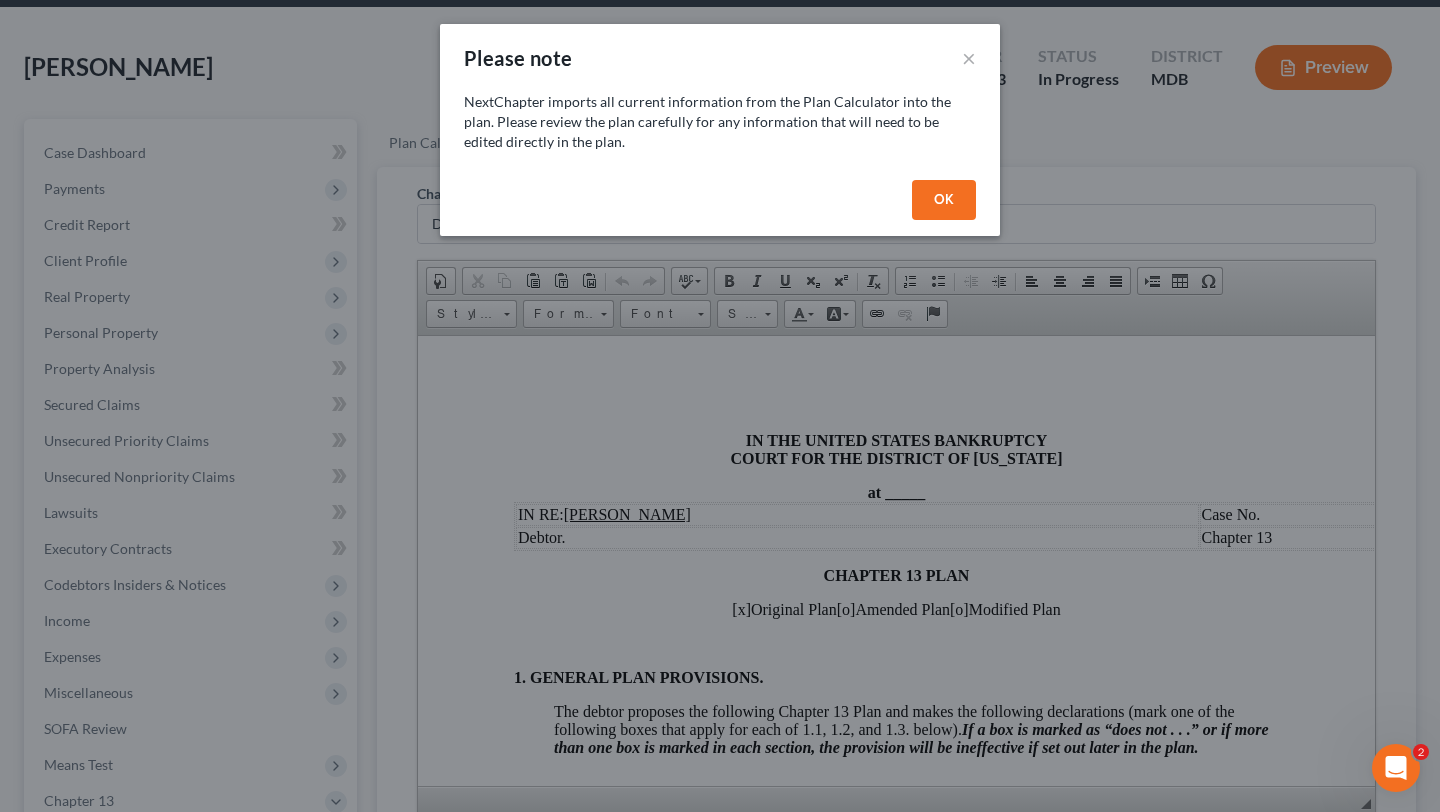 click on "OK" at bounding box center (944, 200) 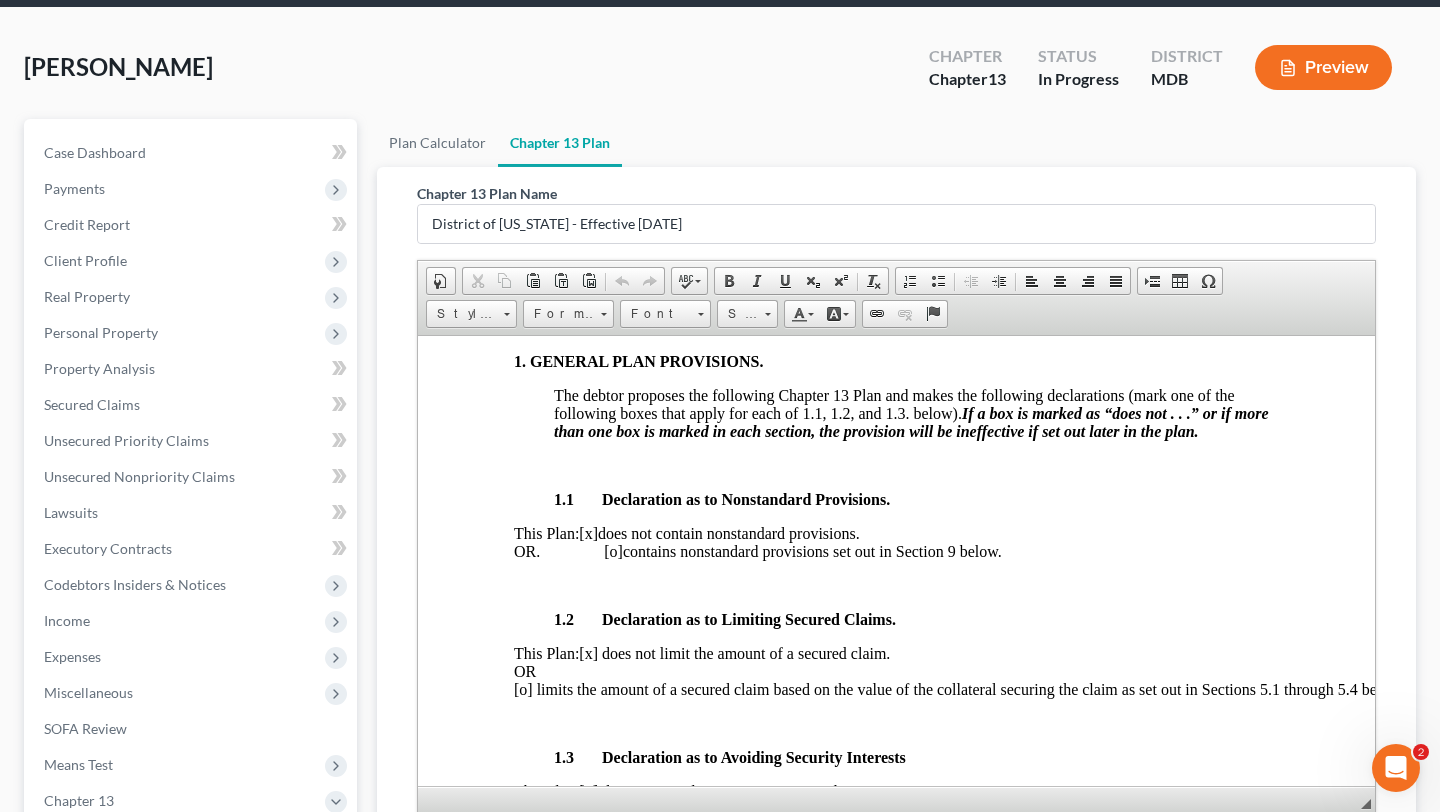 scroll, scrollTop: 385, scrollLeft: 0, axis: vertical 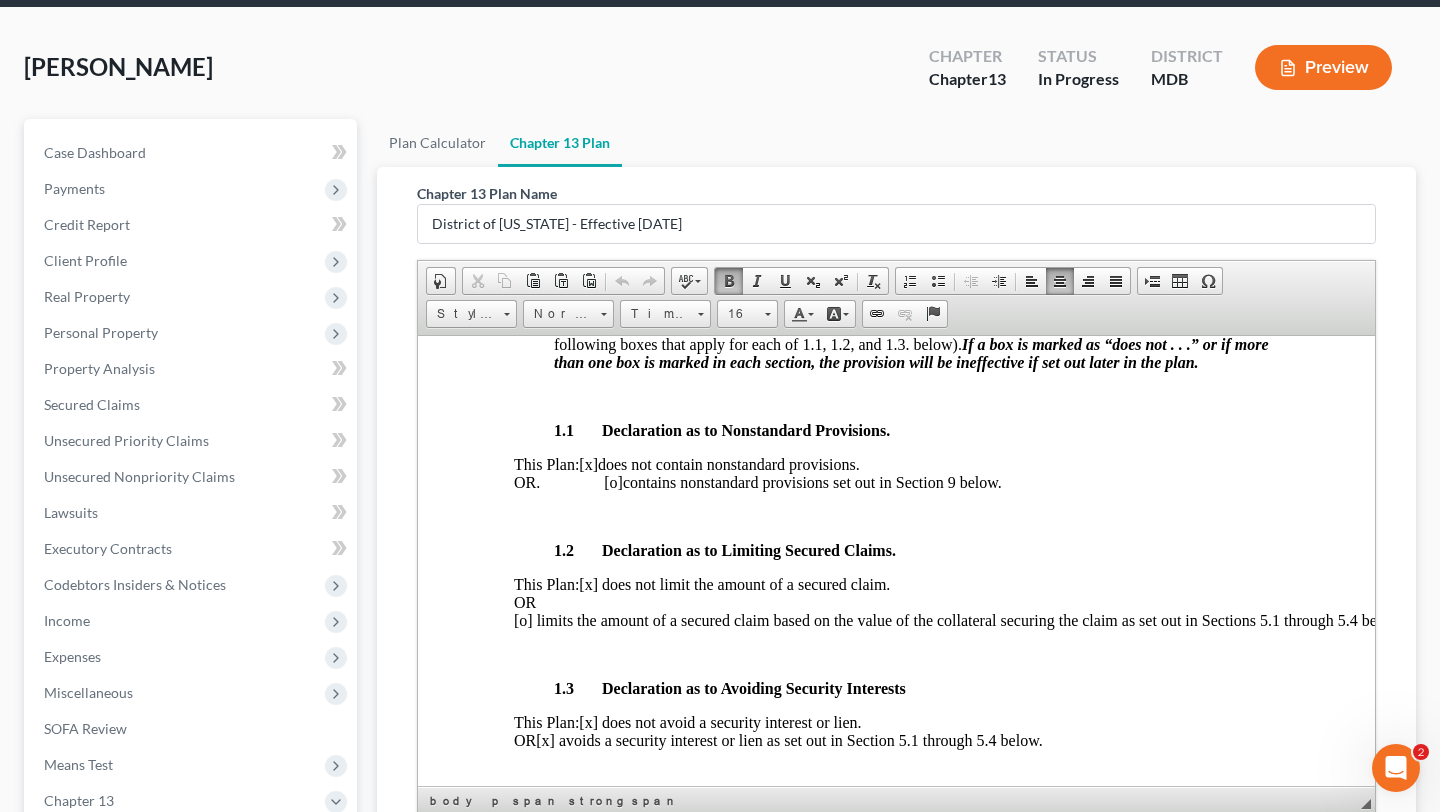 click on "This Plan:       [x]  does not contain nonstandard provisions. OR.                [o]  contains nonstandard provisions set out in Section 9 below." at bounding box center [896, 473] 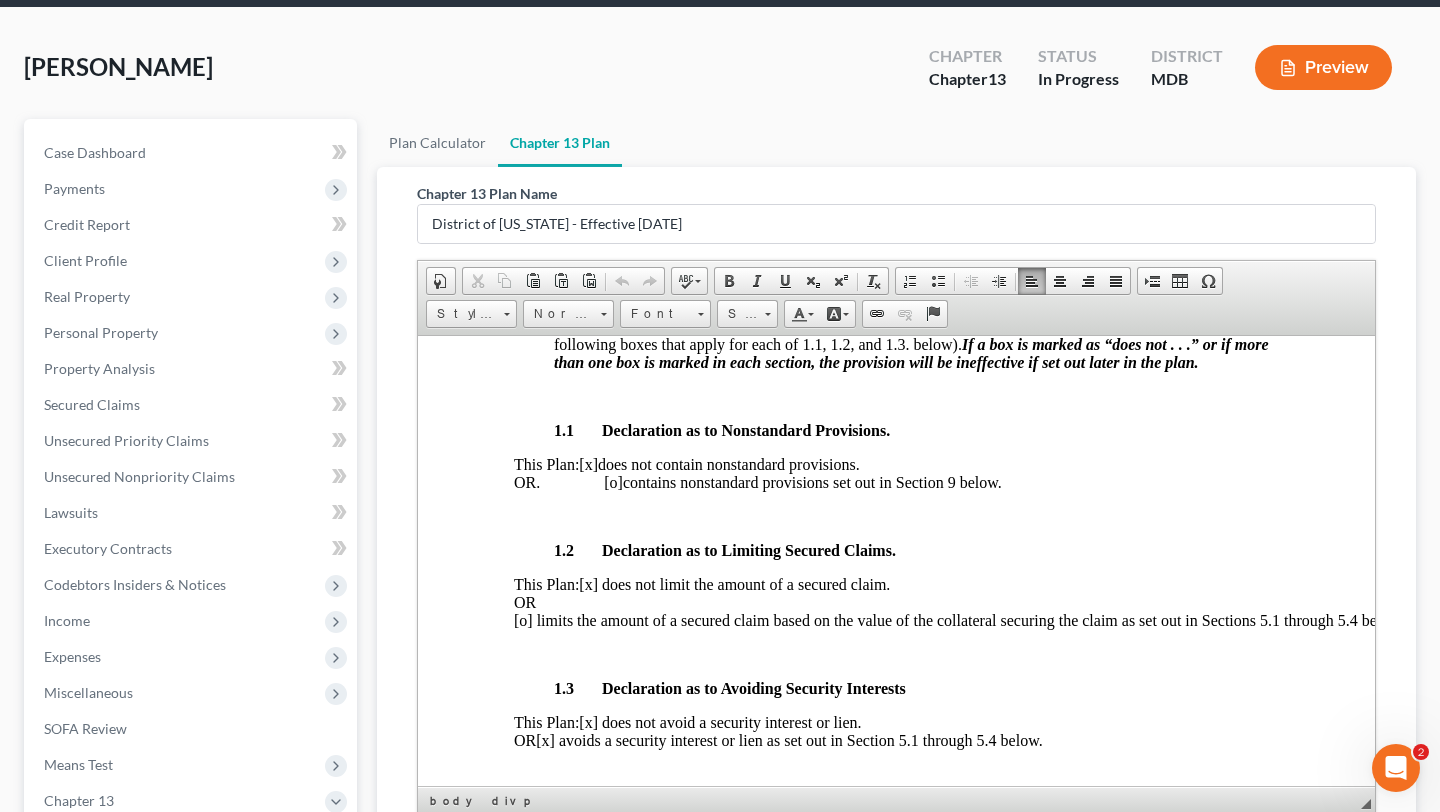 click on "This Plan:       [x]  does not contain nonstandard provisions. OR.                [o]  contains nonstandard provisions set out in Section 9 below." at bounding box center [896, 473] 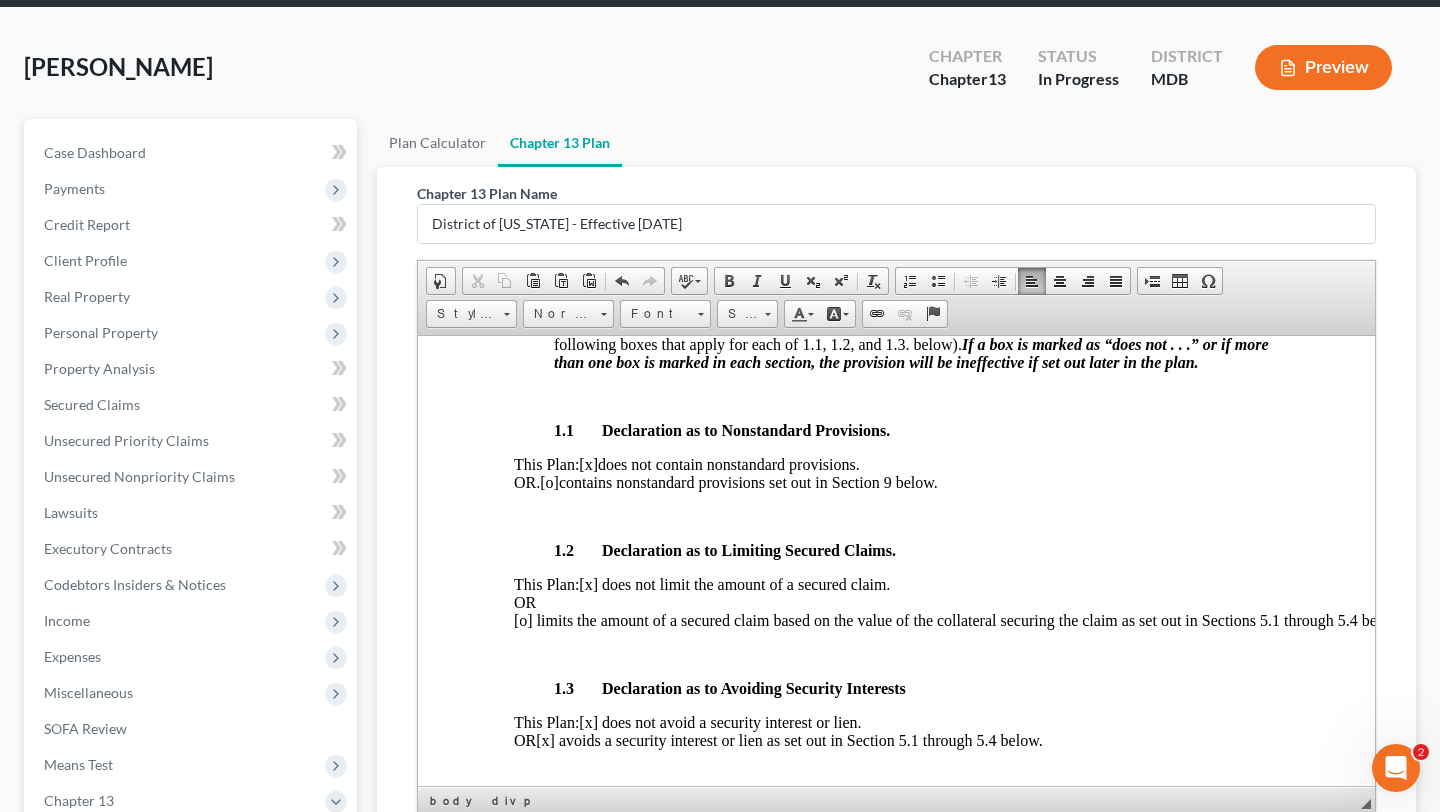 click on "This Plan:       [x]  does not contain nonstandard provisions. OR.            [o]  contains nonstandard provisions set out in Section 9 below." at bounding box center (896, 473) 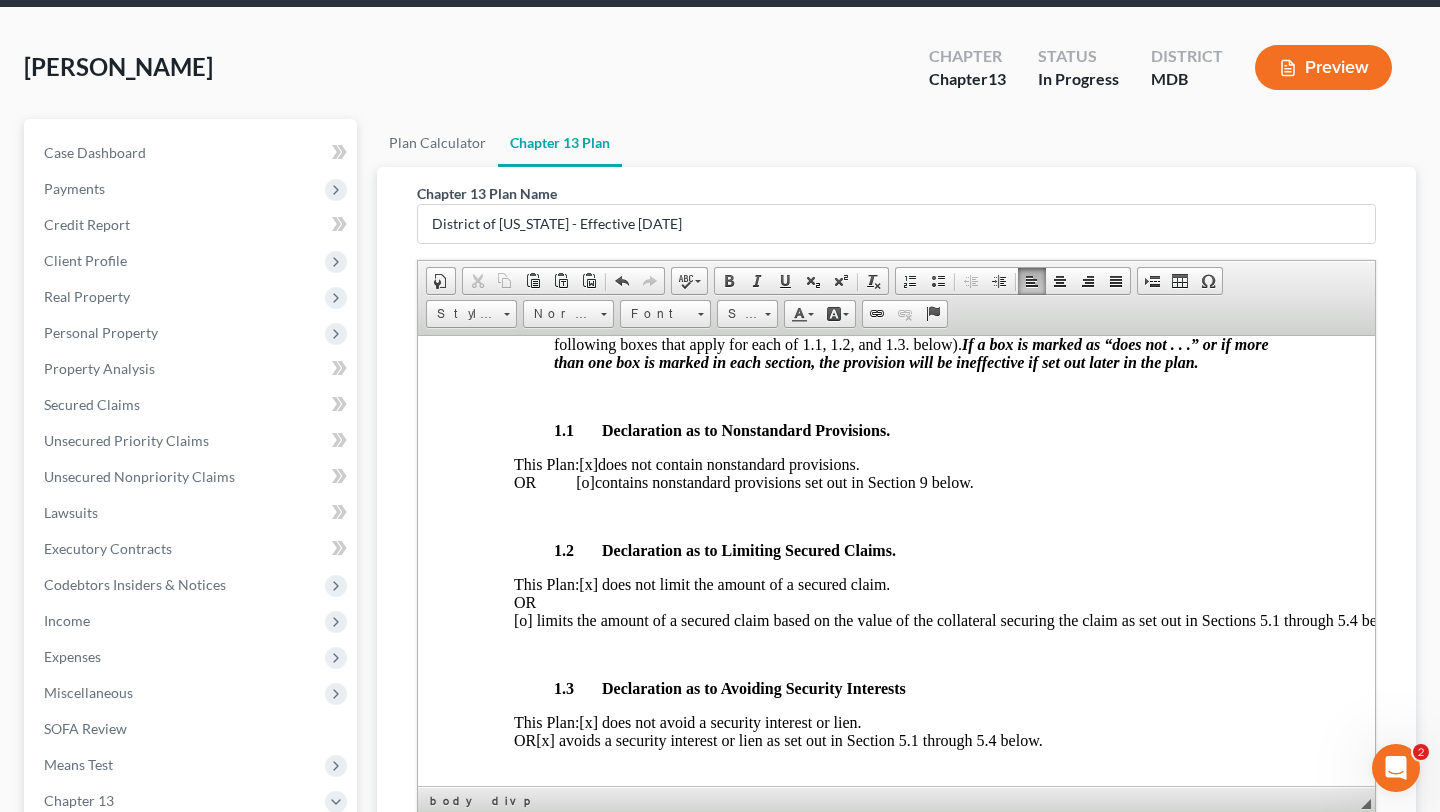 click on "[x]" at bounding box center [588, 463] 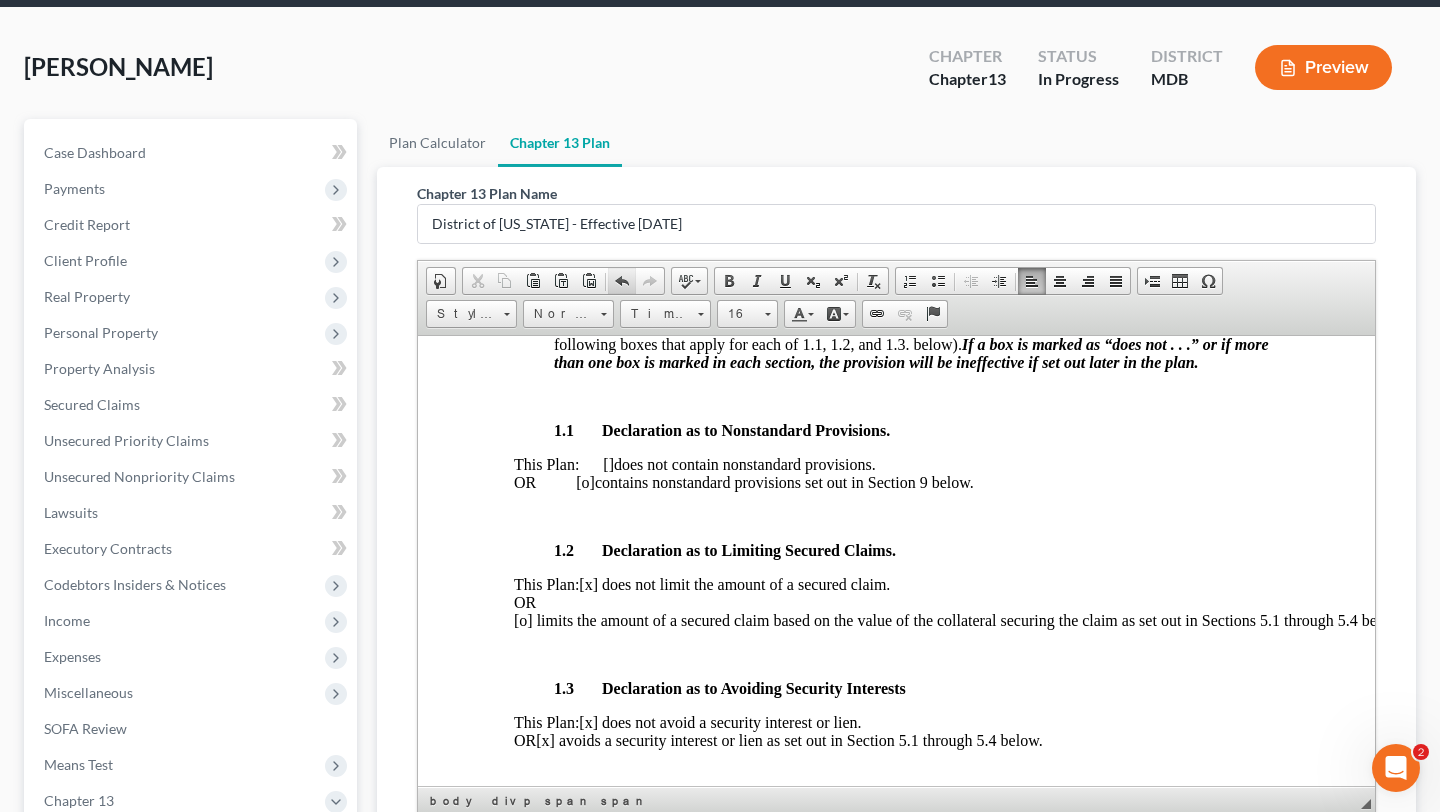 click at bounding box center (622, 281) 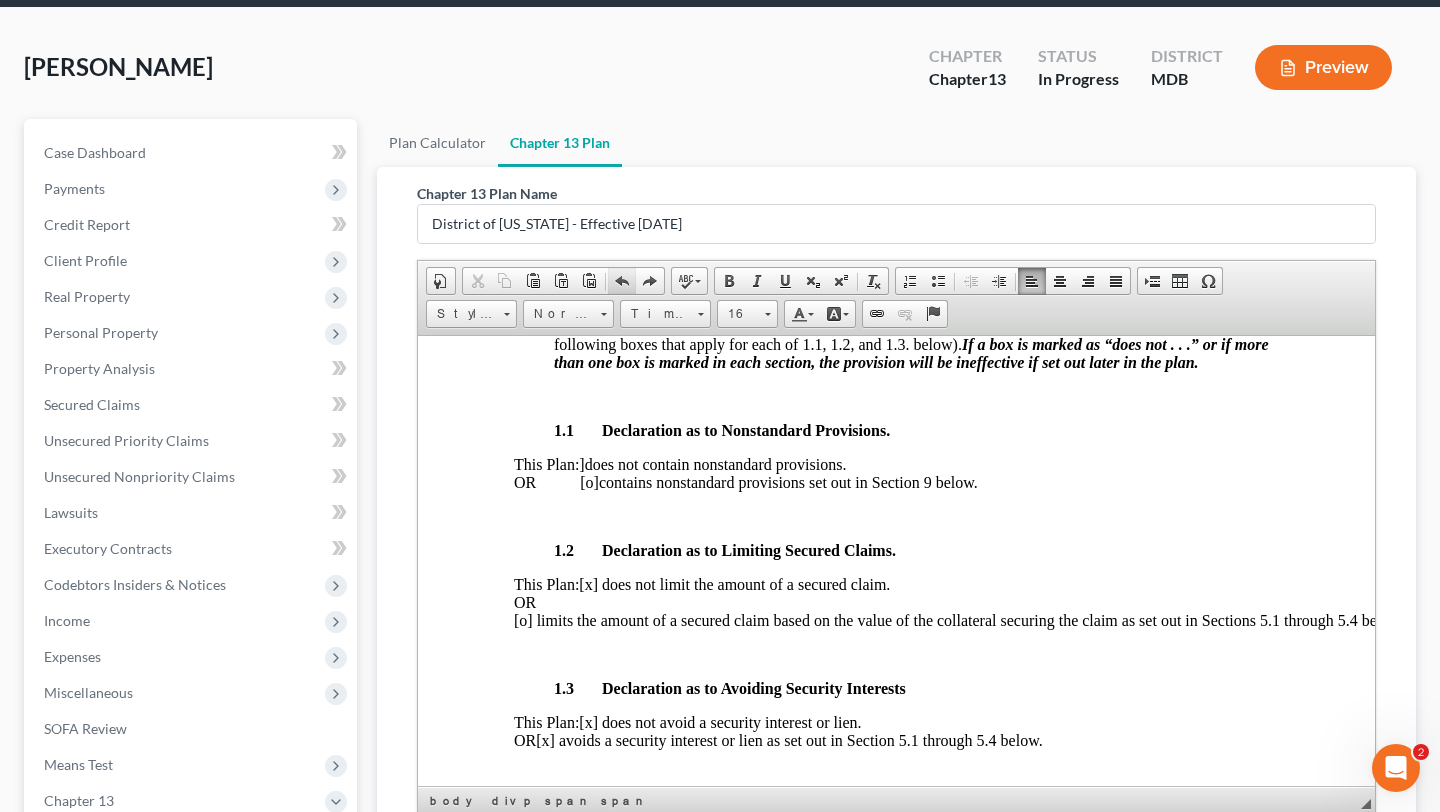 click at bounding box center [622, 281] 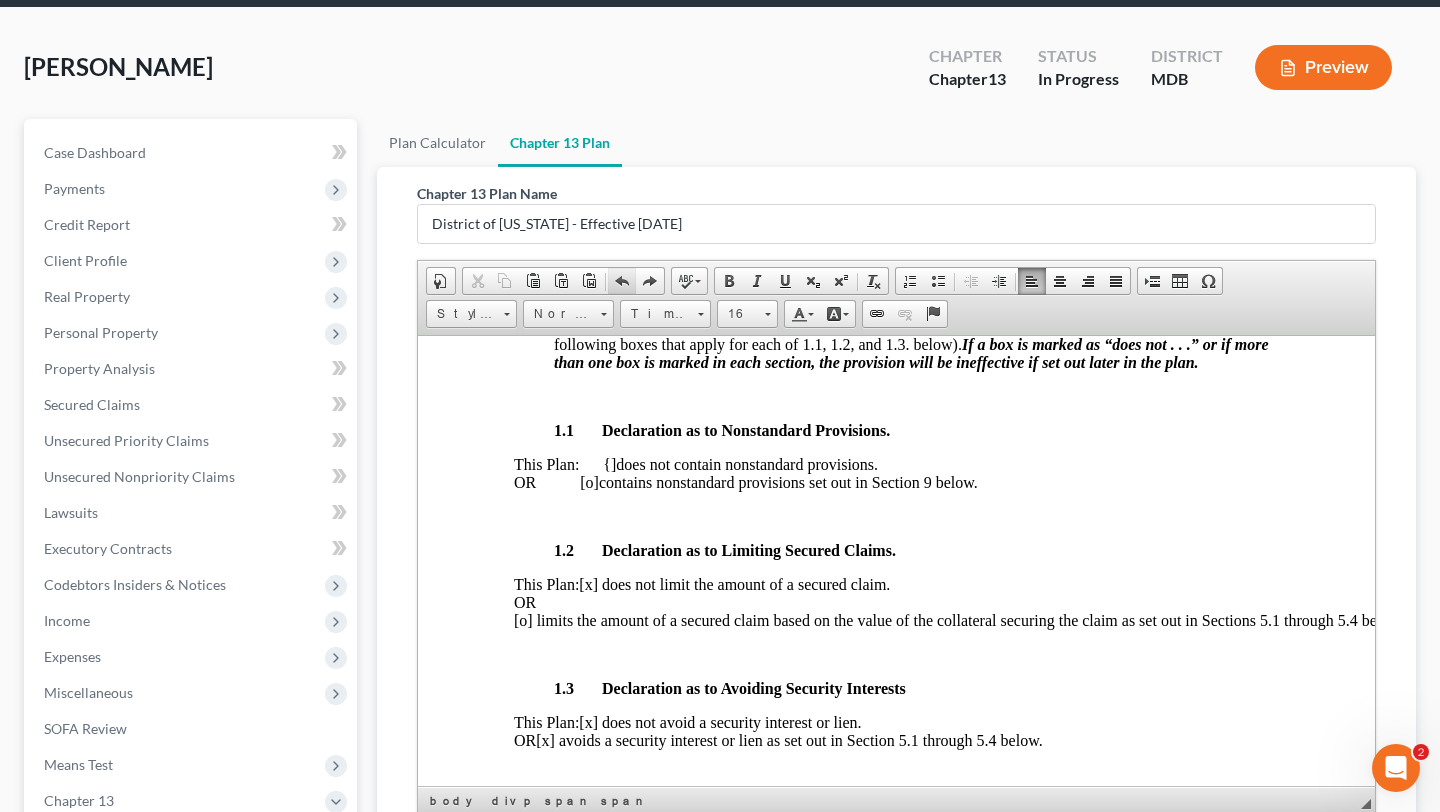 click at bounding box center (622, 281) 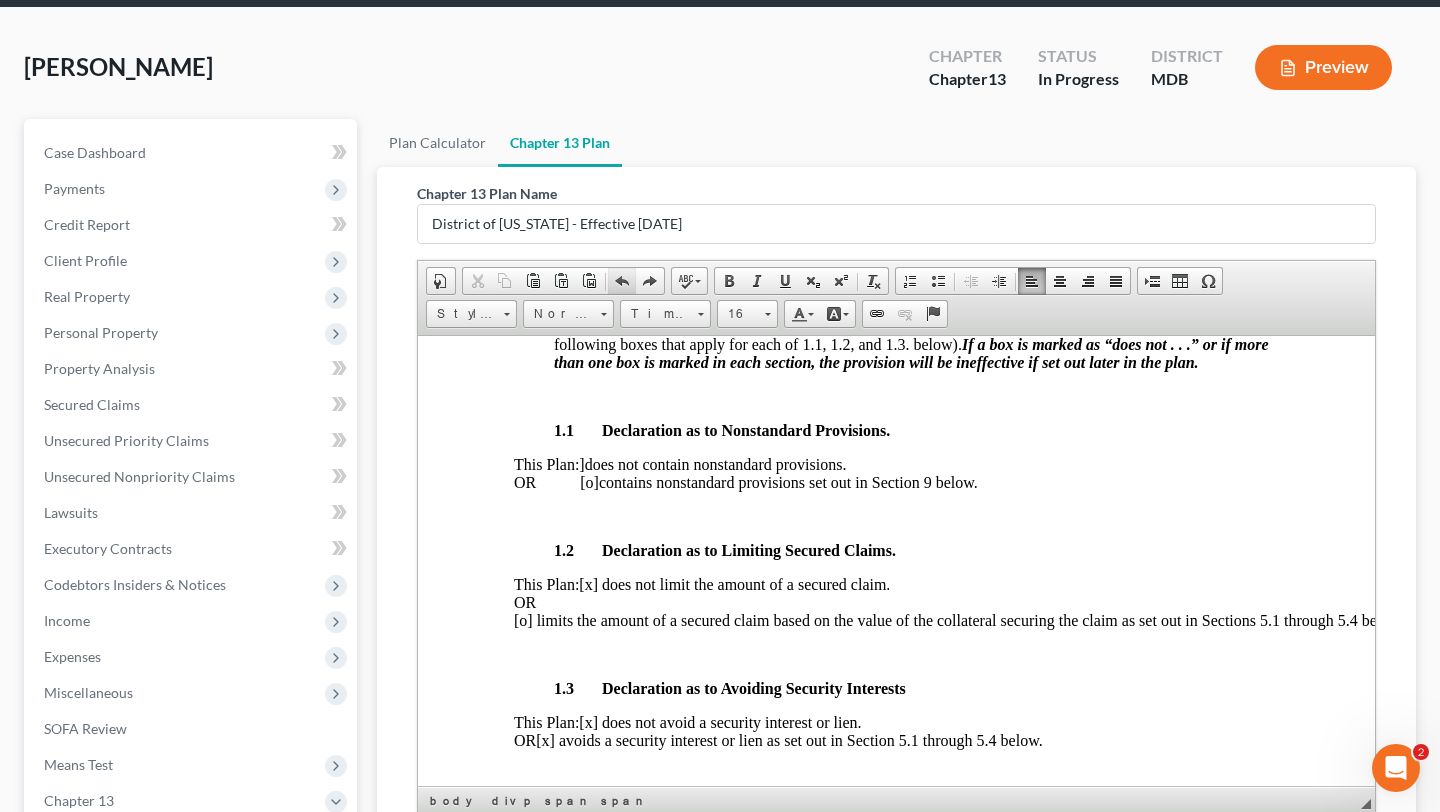 click at bounding box center (622, 281) 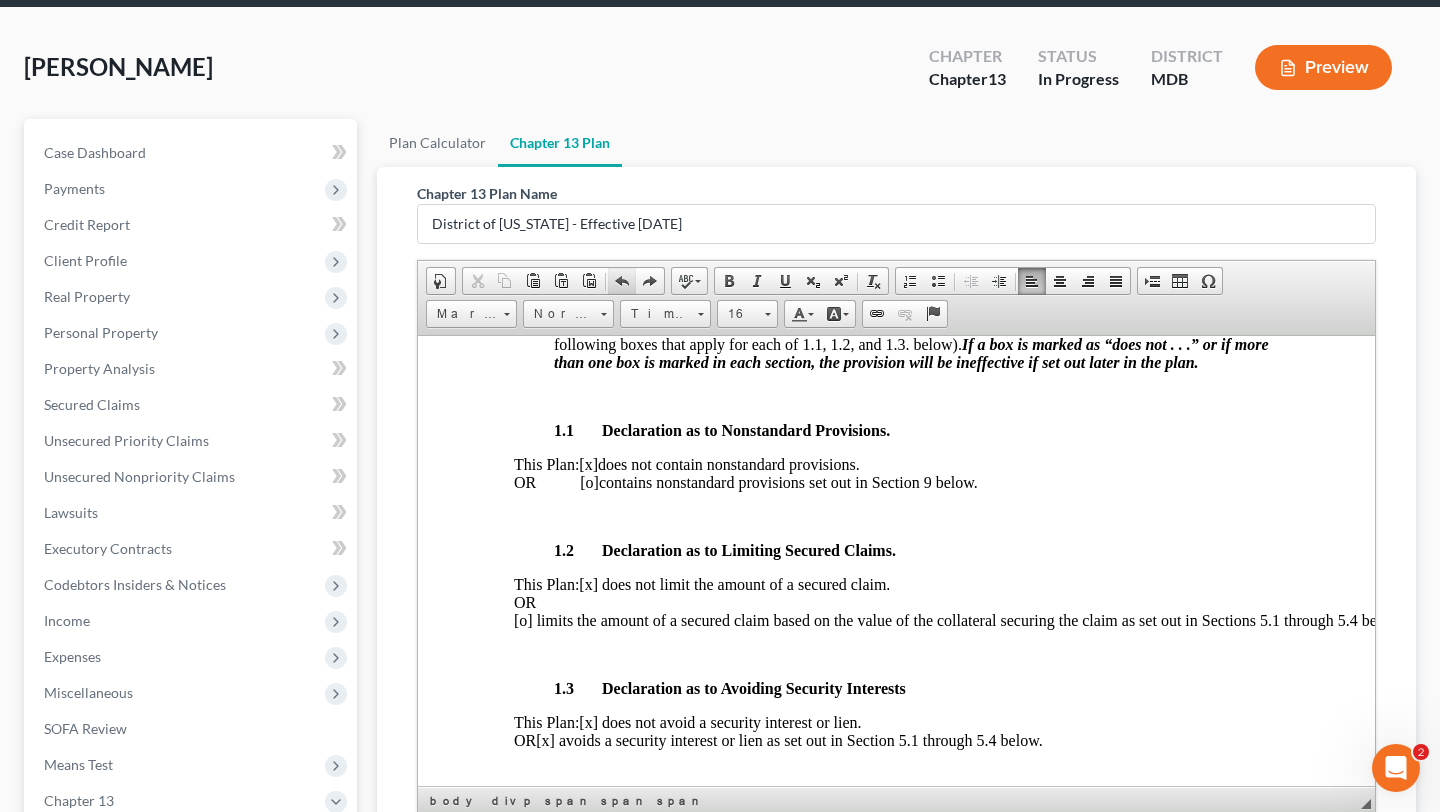 click at bounding box center [622, 281] 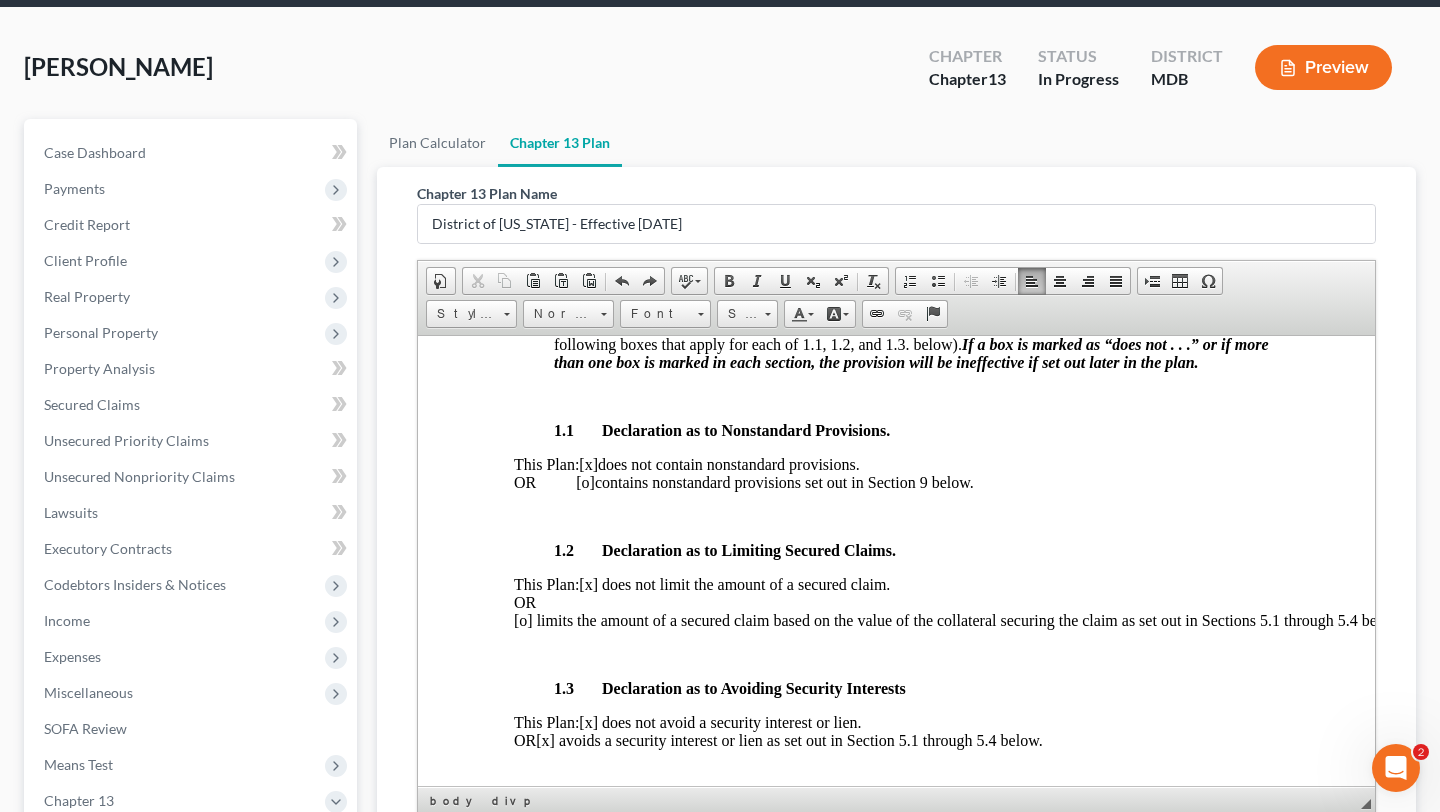 click on "This Plan:" at bounding box center (546, 463) 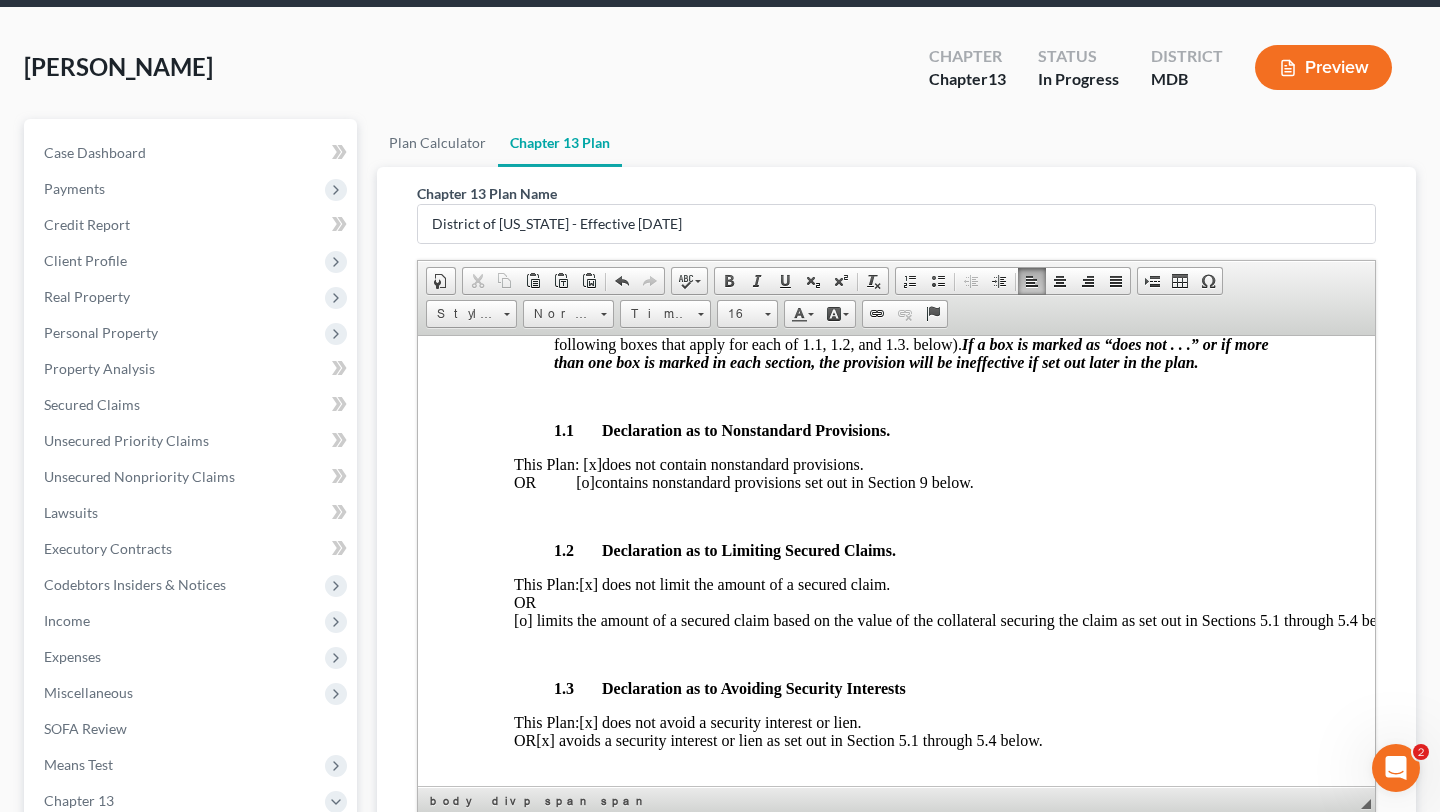 click on "[x]" at bounding box center [592, 463] 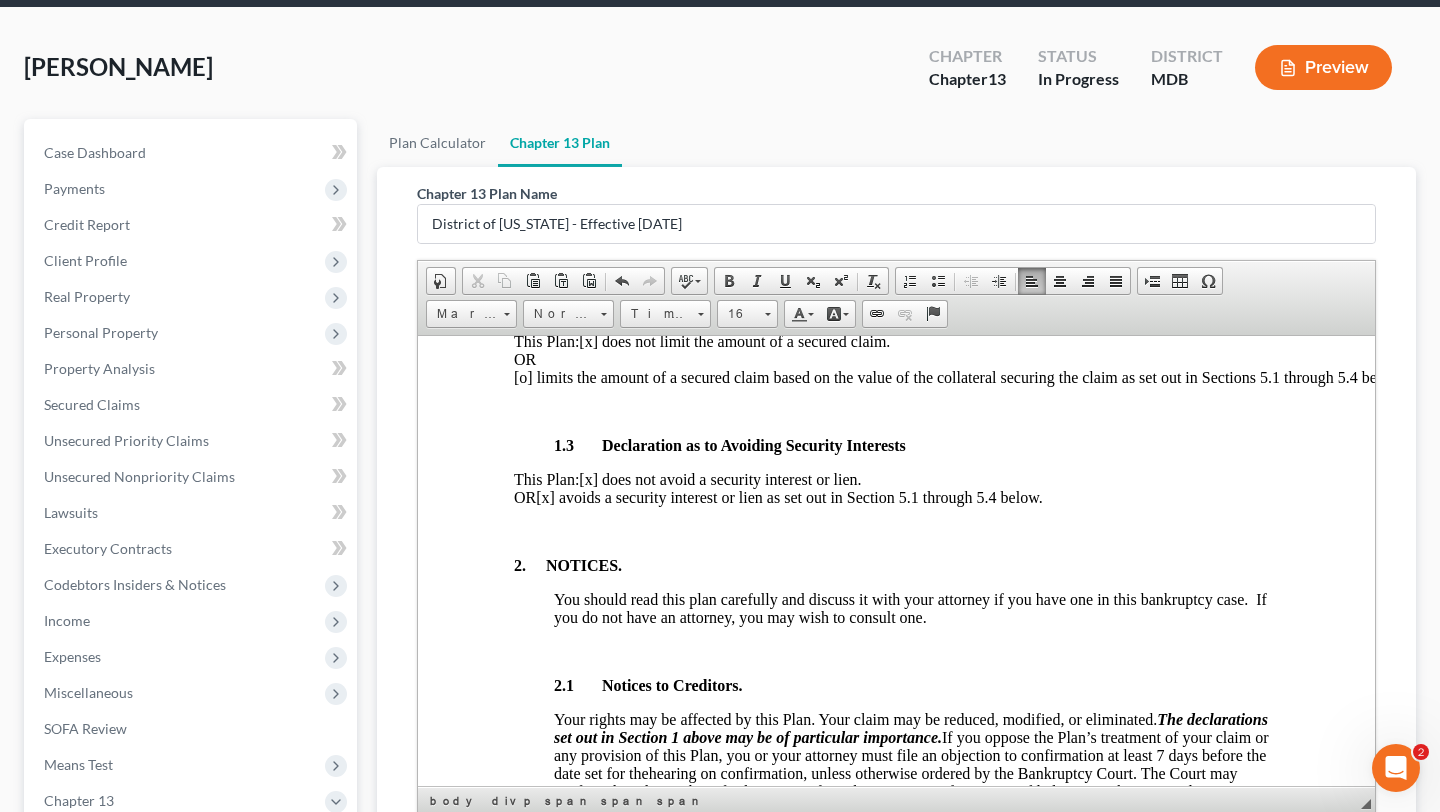 scroll, scrollTop: 716, scrollLeft: 0, axis: vertical 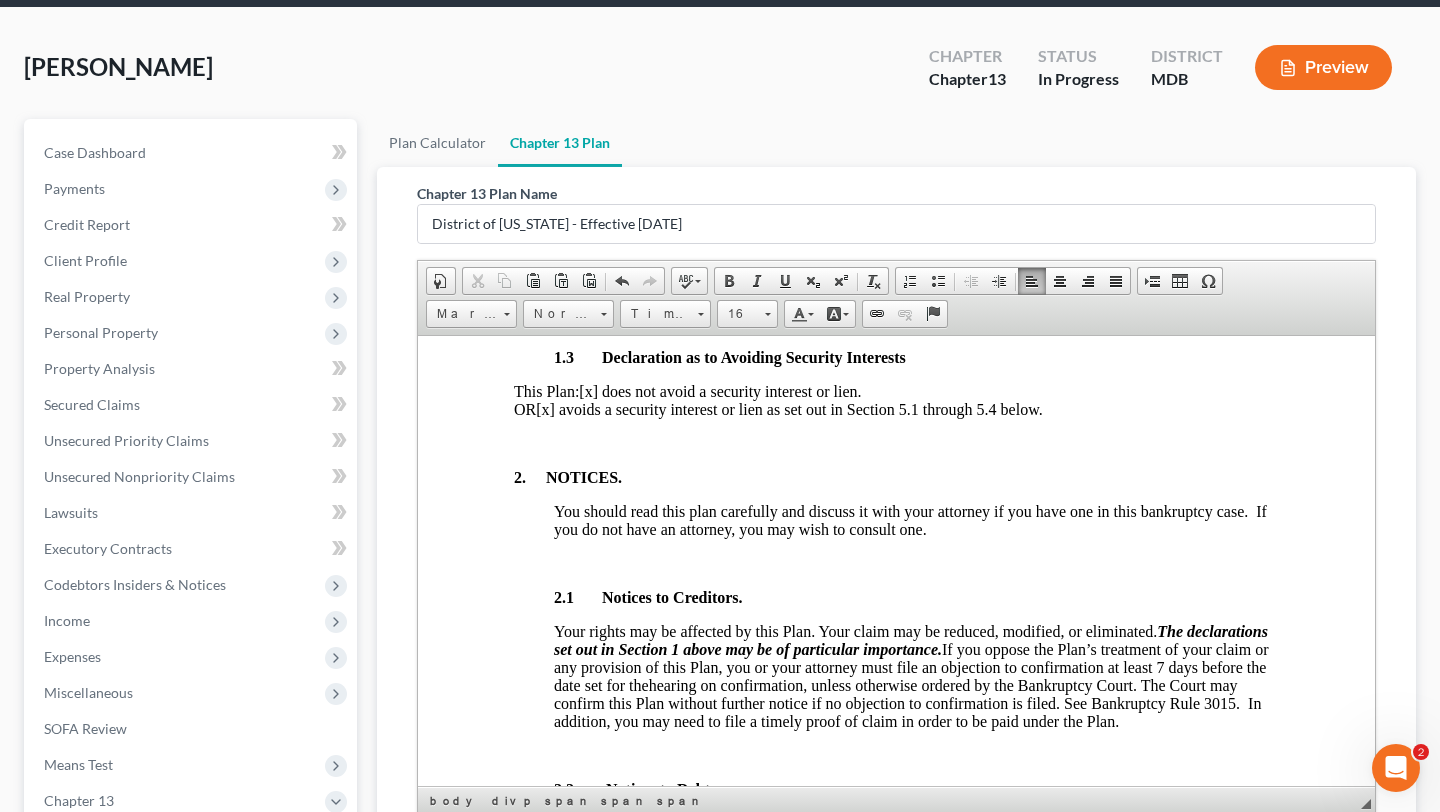 click on "Preview" at bounding box center [1323, 67] 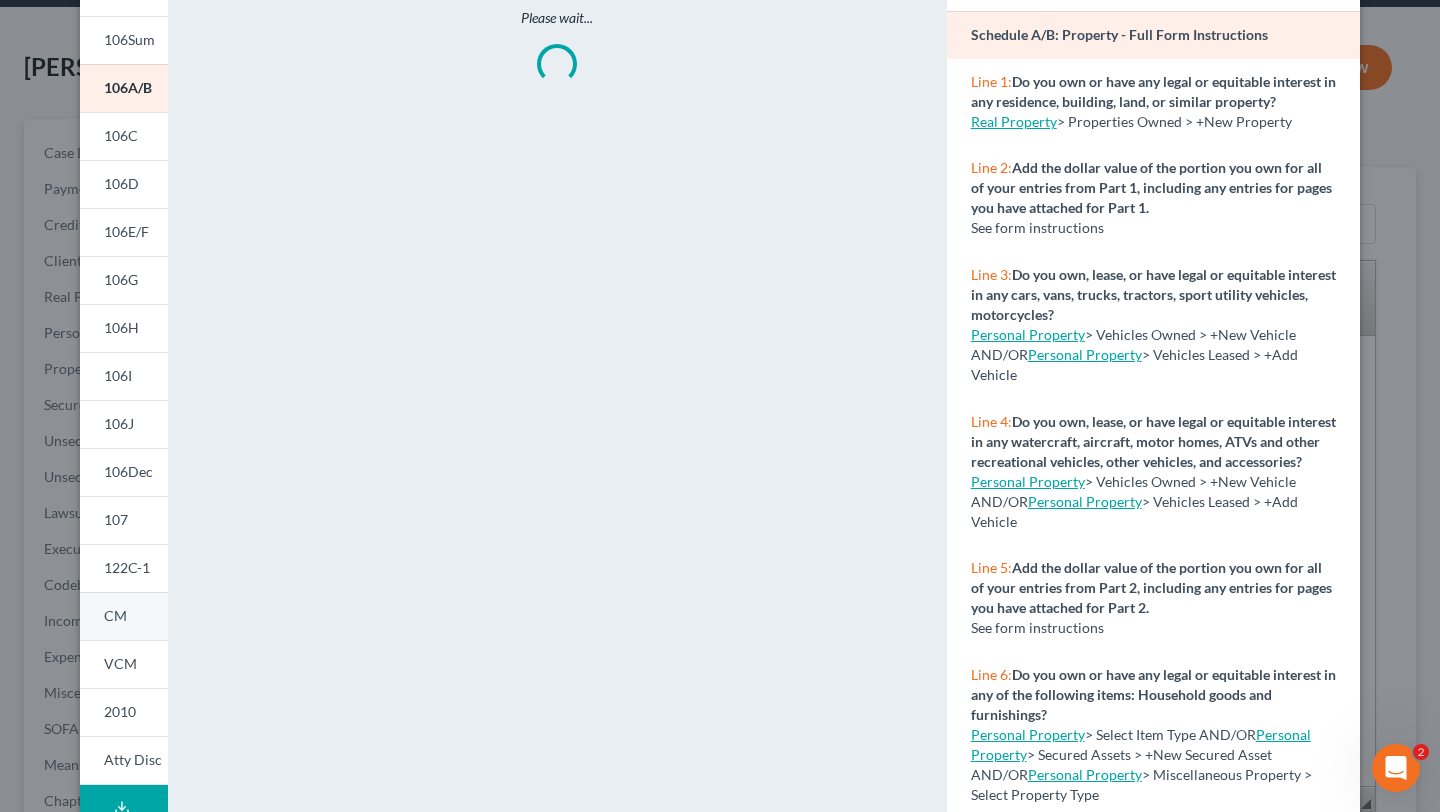 scroll, scrollTop: 0, scrollLeft: 0, axis: both 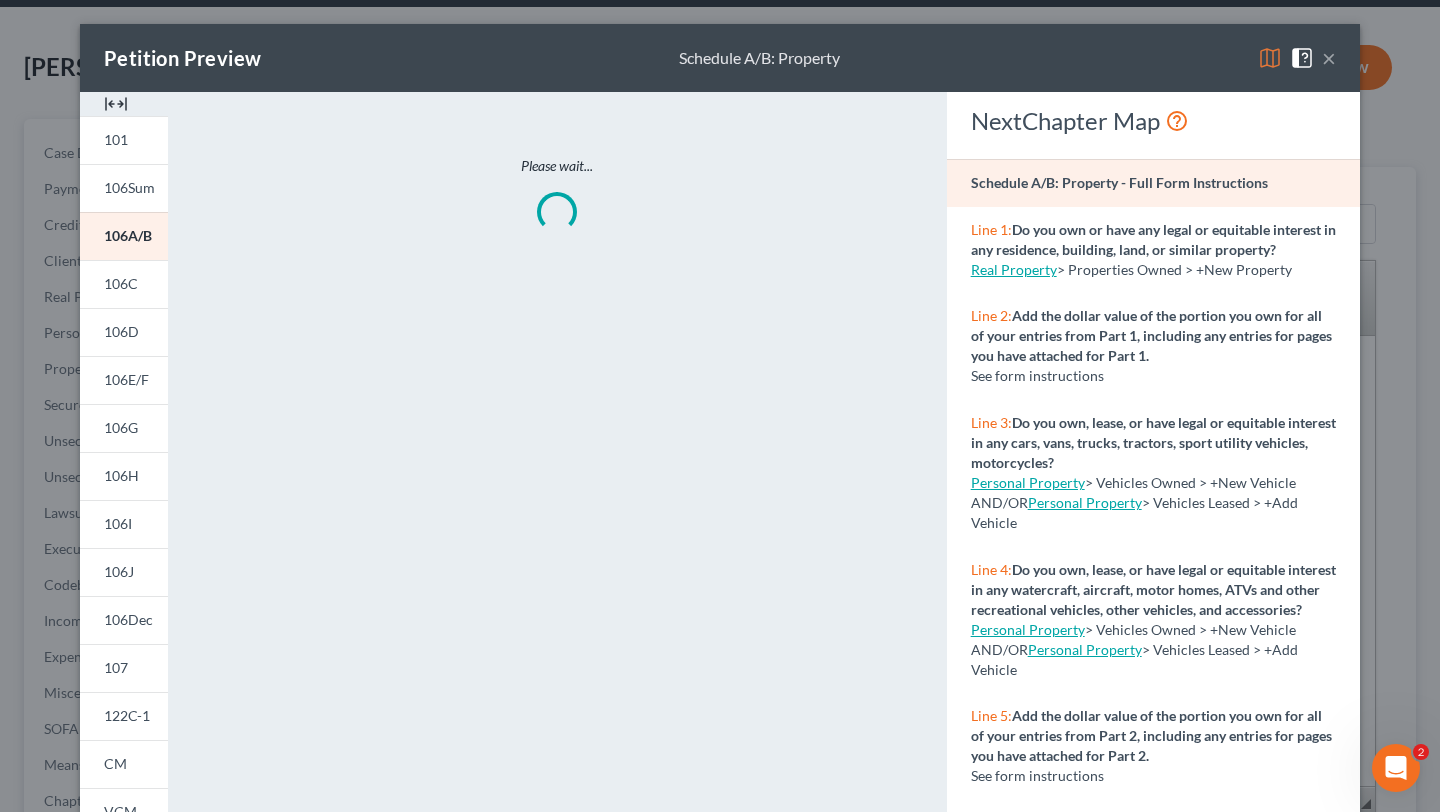 click on "×" at bounding box center [1329, 58] 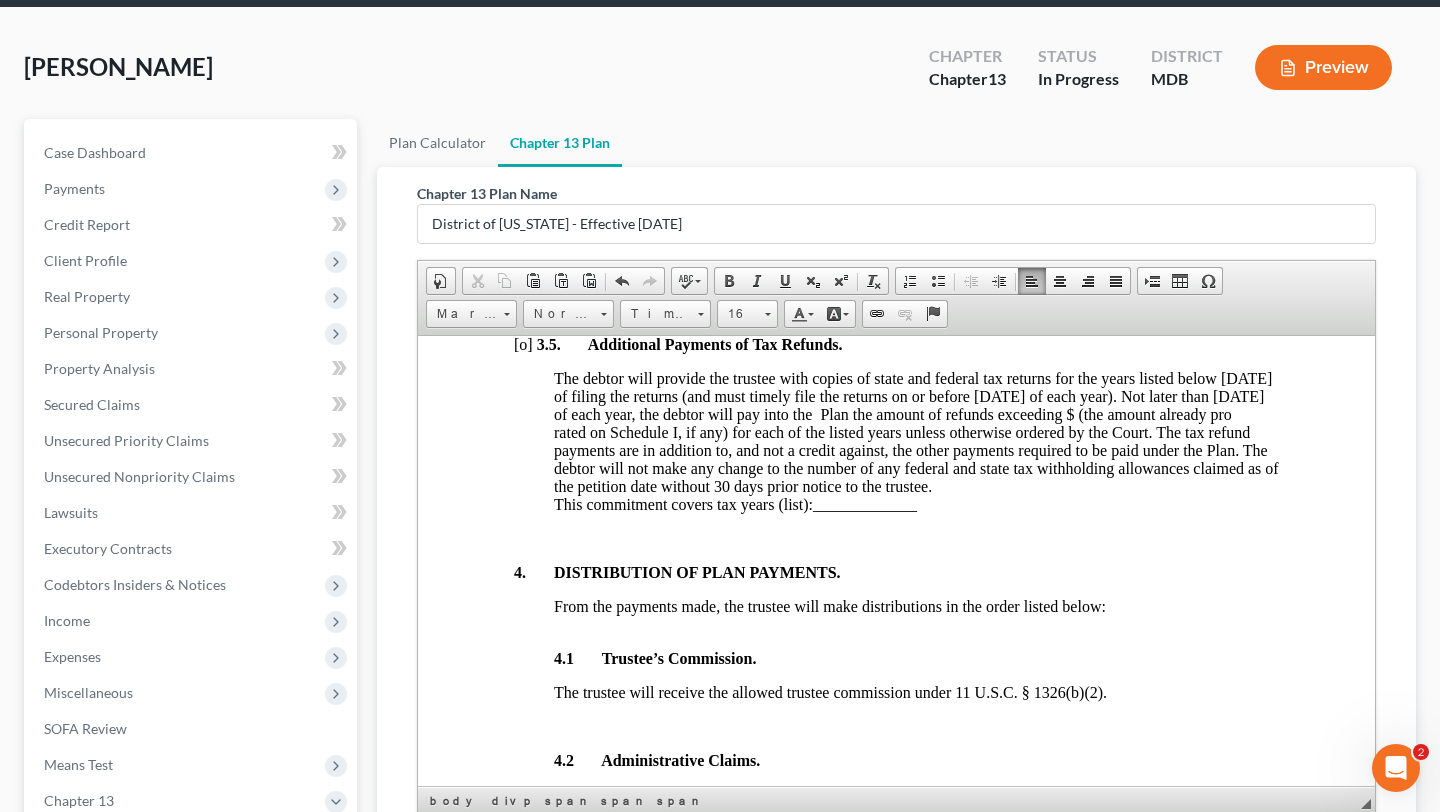 scroll, scrollTop: 2142, scrollLeft: 0, axis: vertical 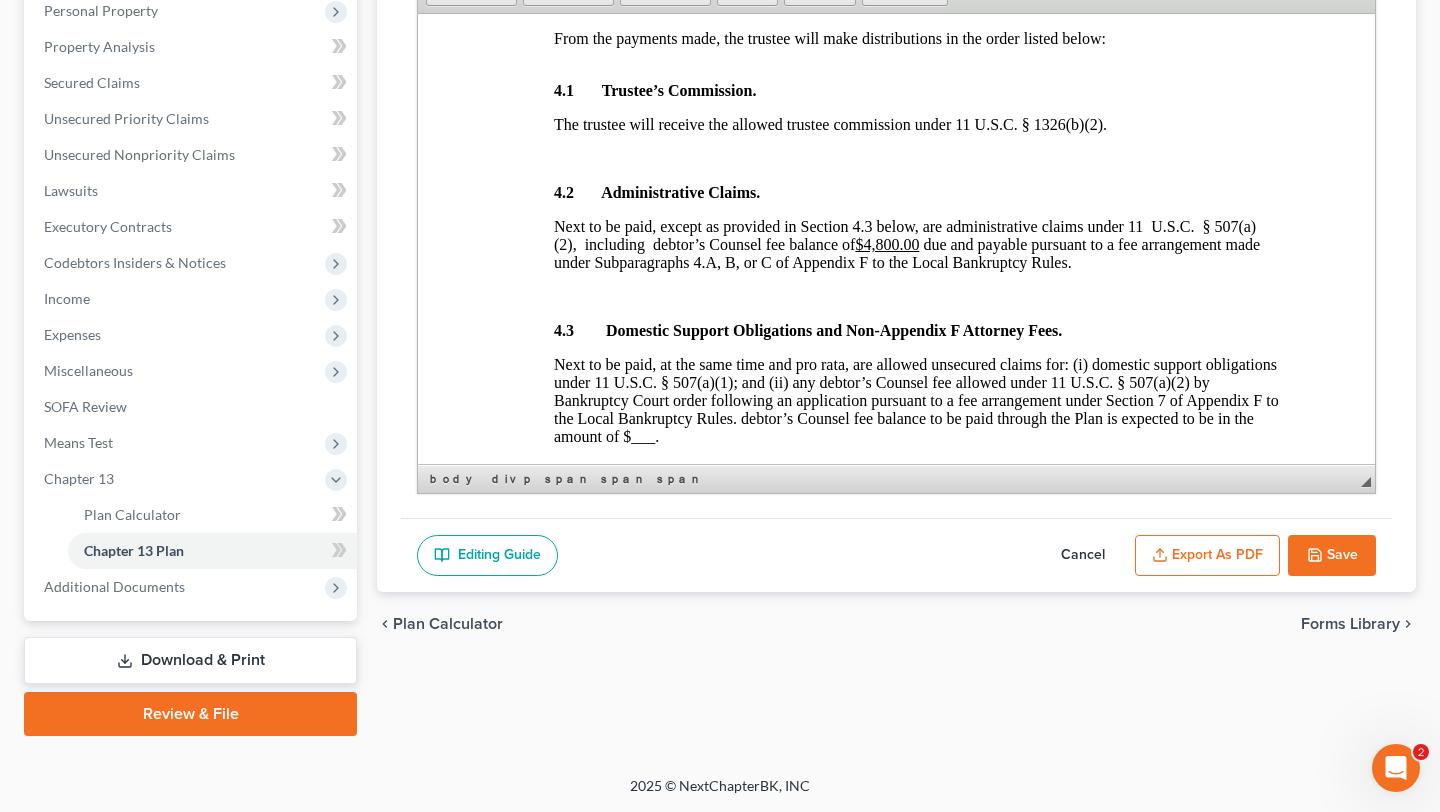 click on "Export as PDF" at bounding box center (1207, 556) 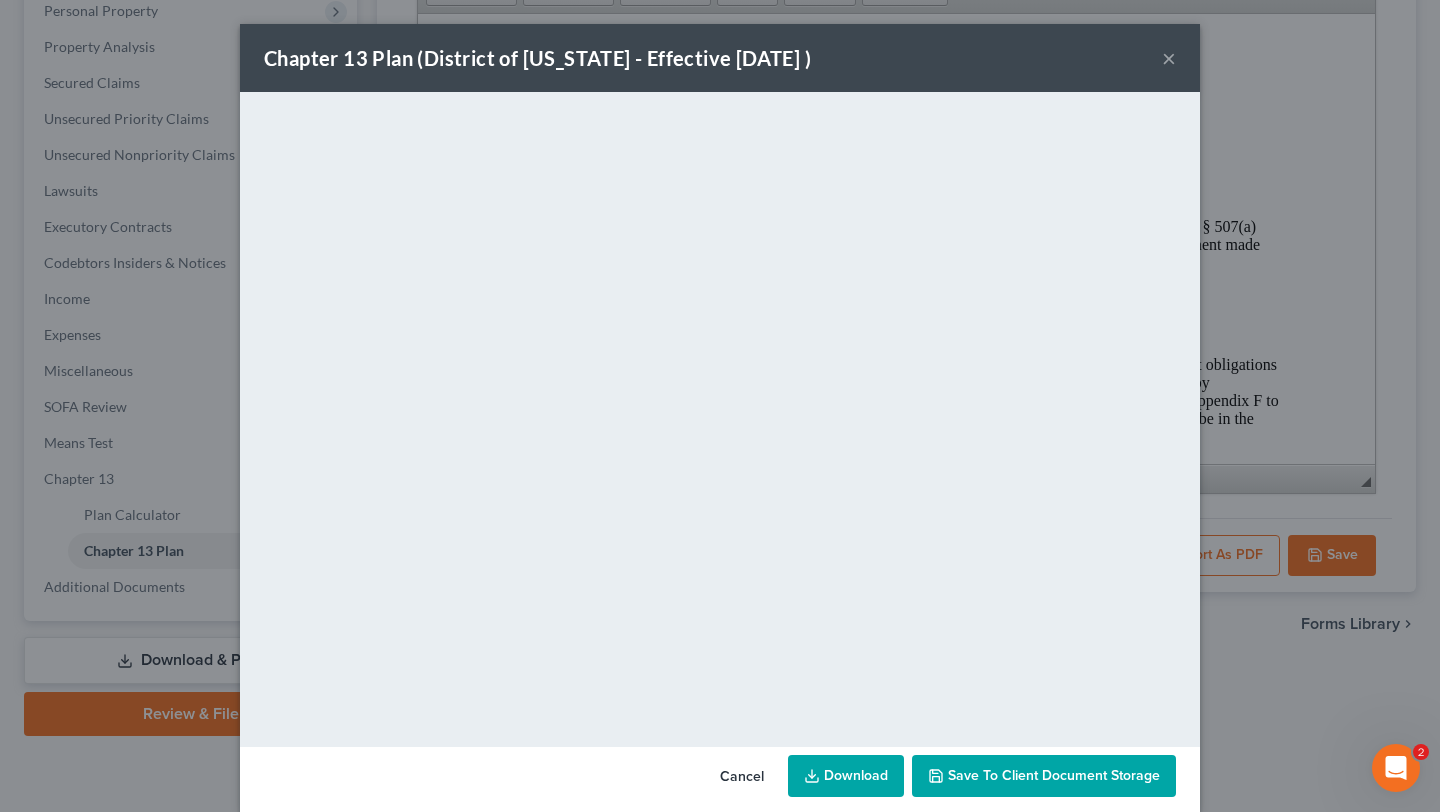 click on "Download" at bounding box center (846, 776) 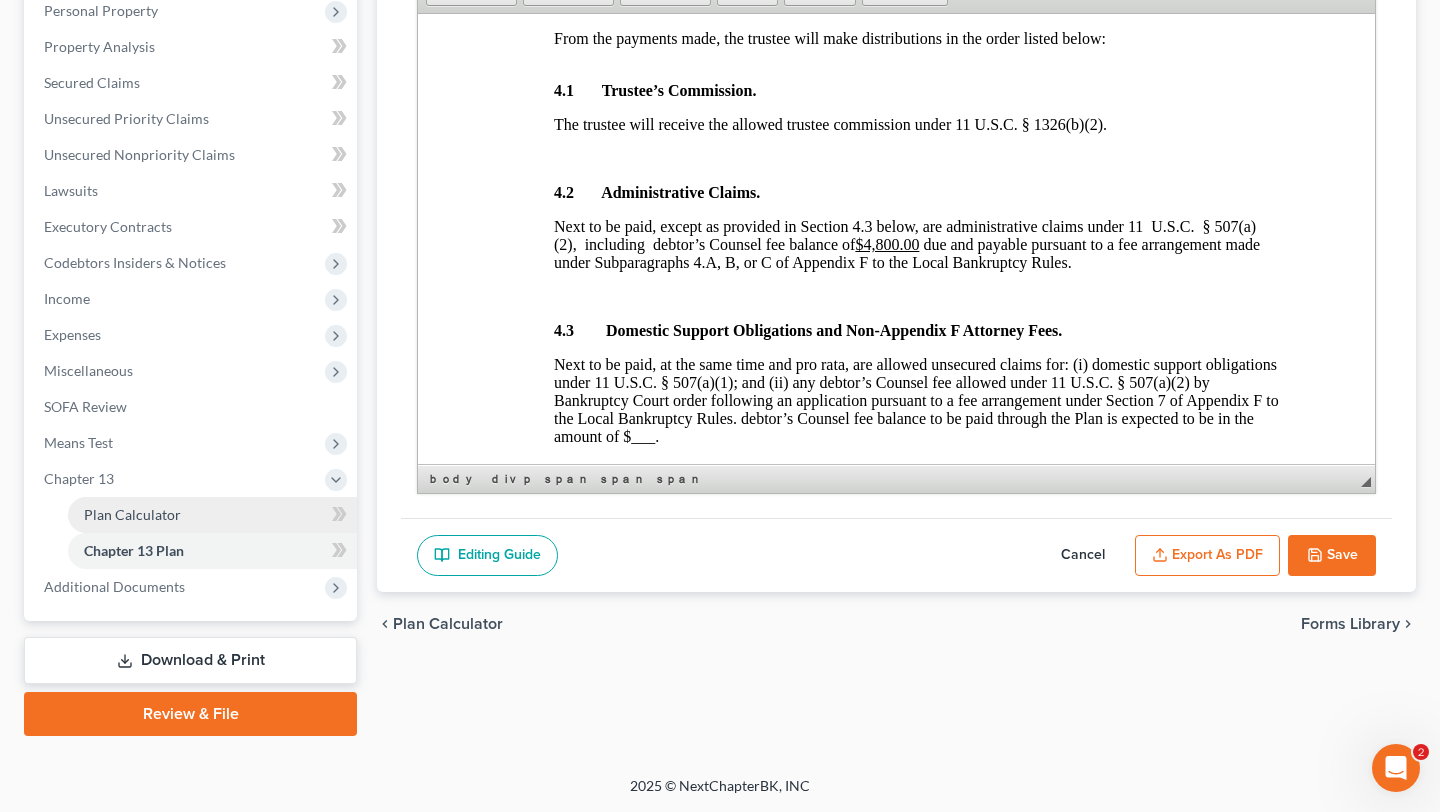 click on "Plan Calculator" at bounding box center [132, 514] 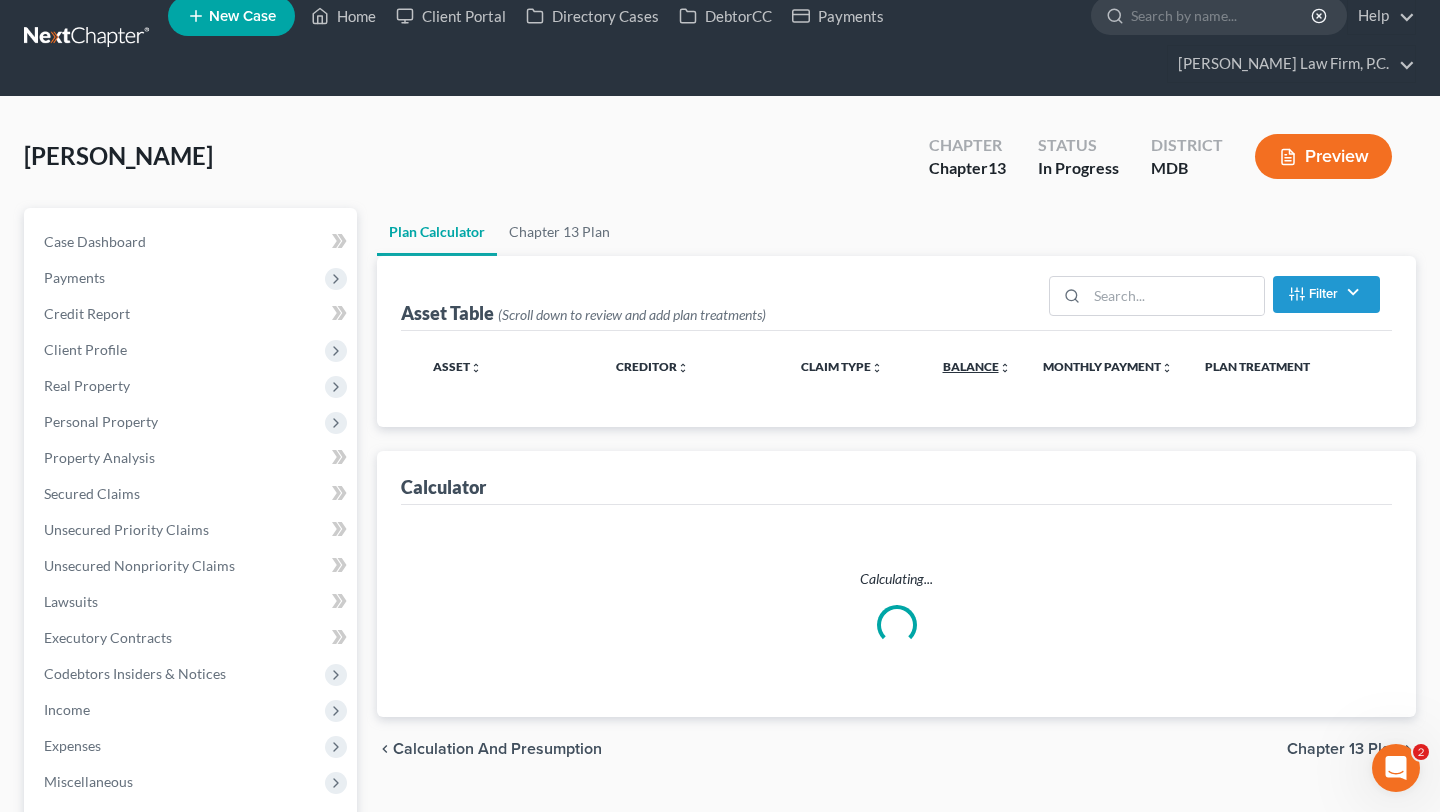 scroll, scrollTop: 0, scrollLeft: 0, axis: both 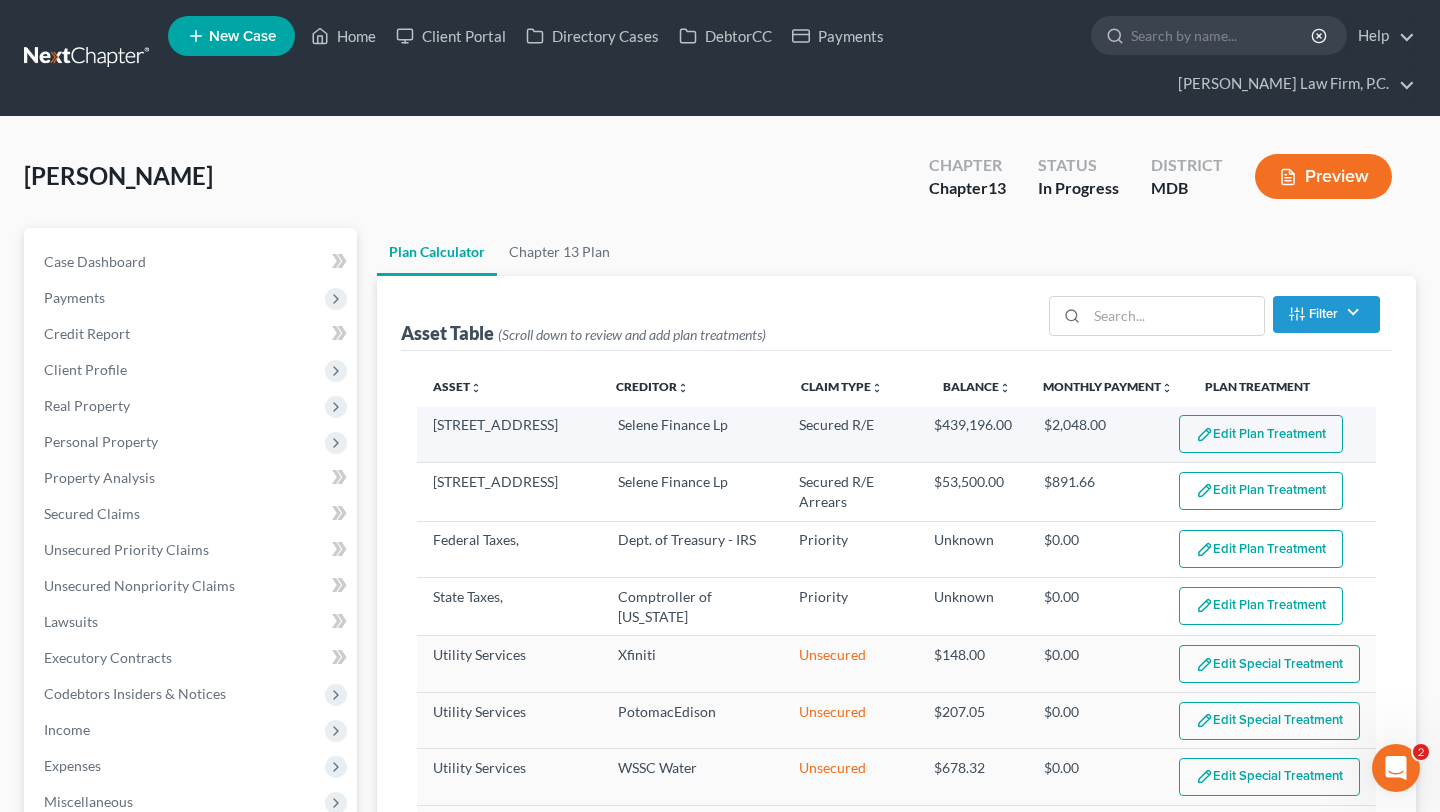 select on "59" 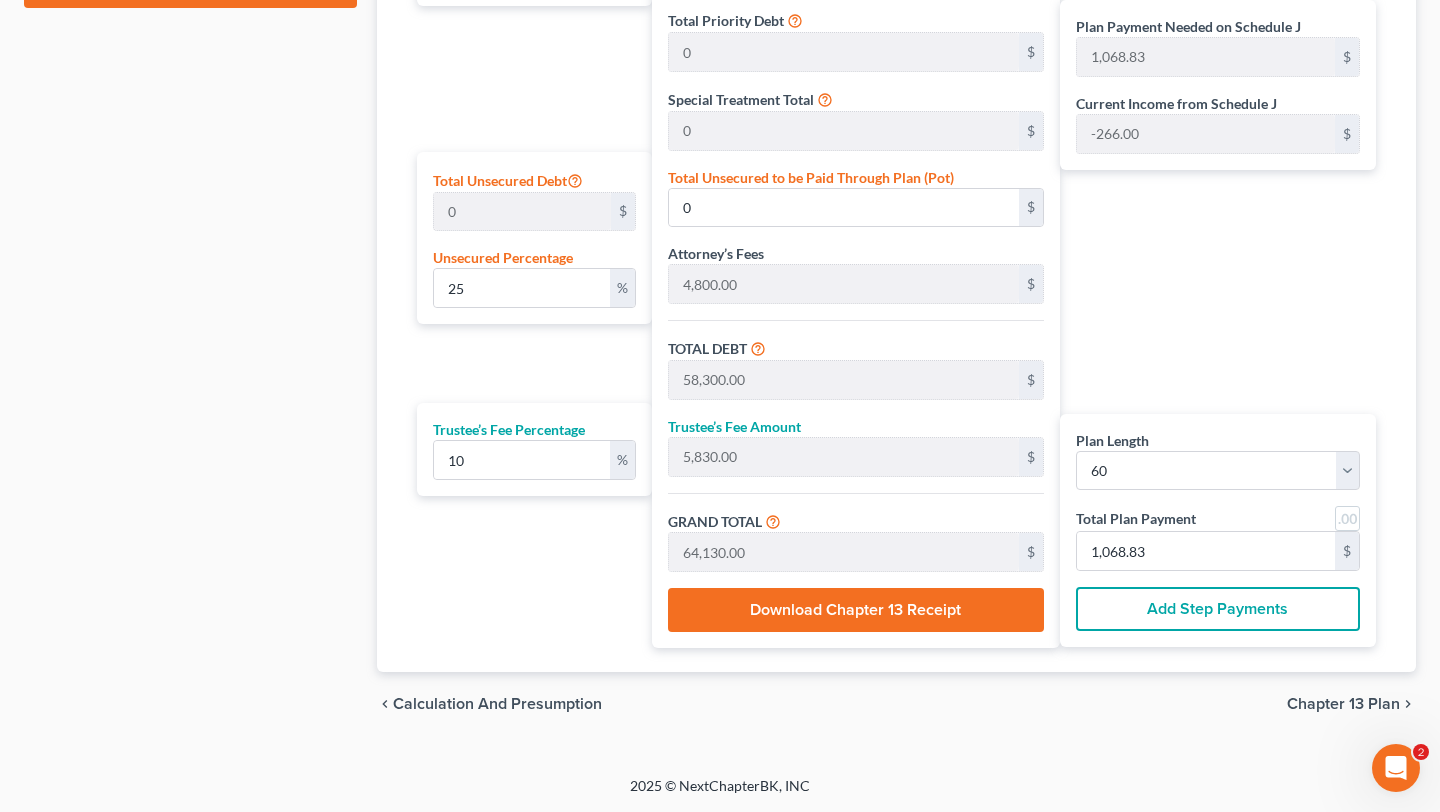 scroll, scrollTop: 1482, scrollLeft: 0, axis: vertical 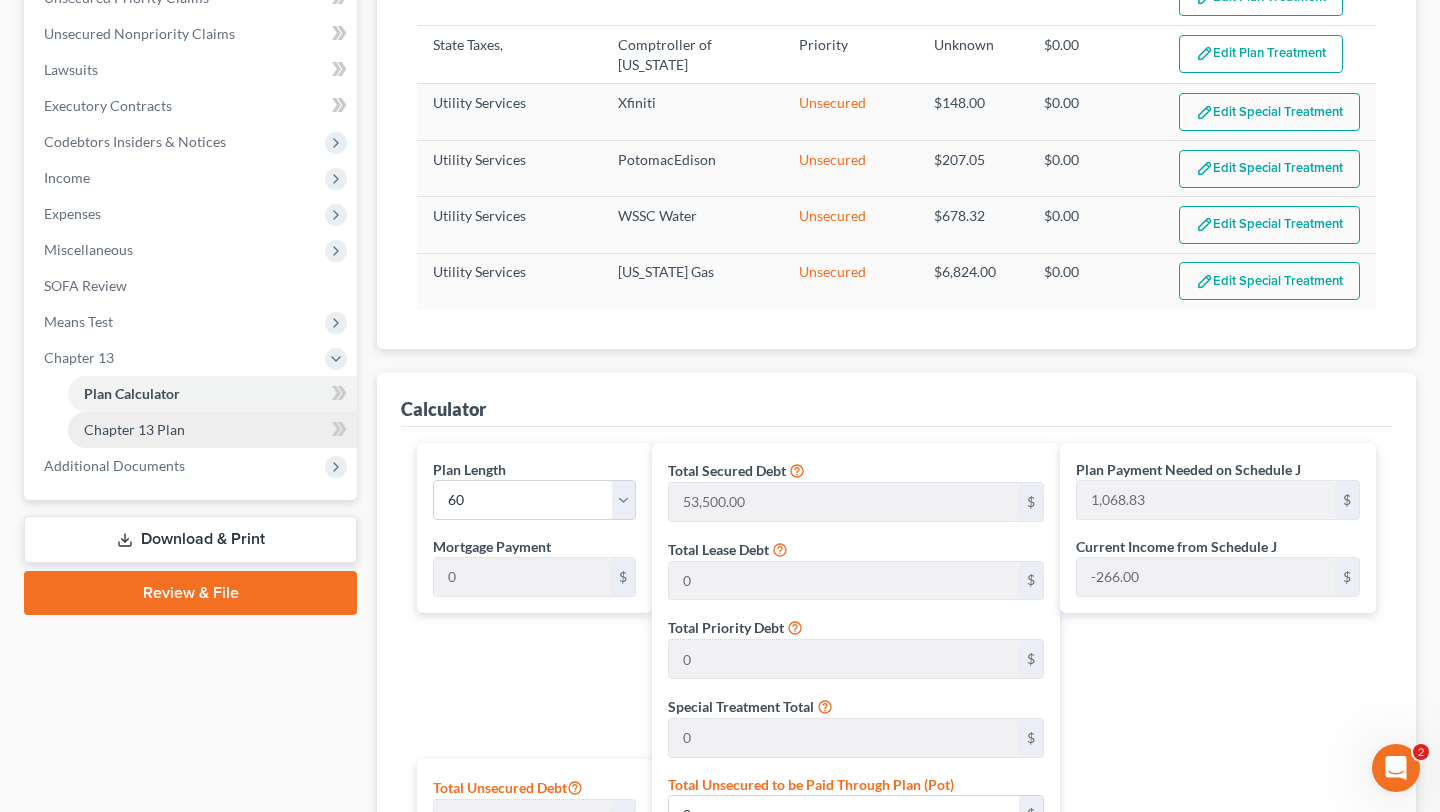 click on "Chapter 13 Plan" at bounding box center [134, 429] 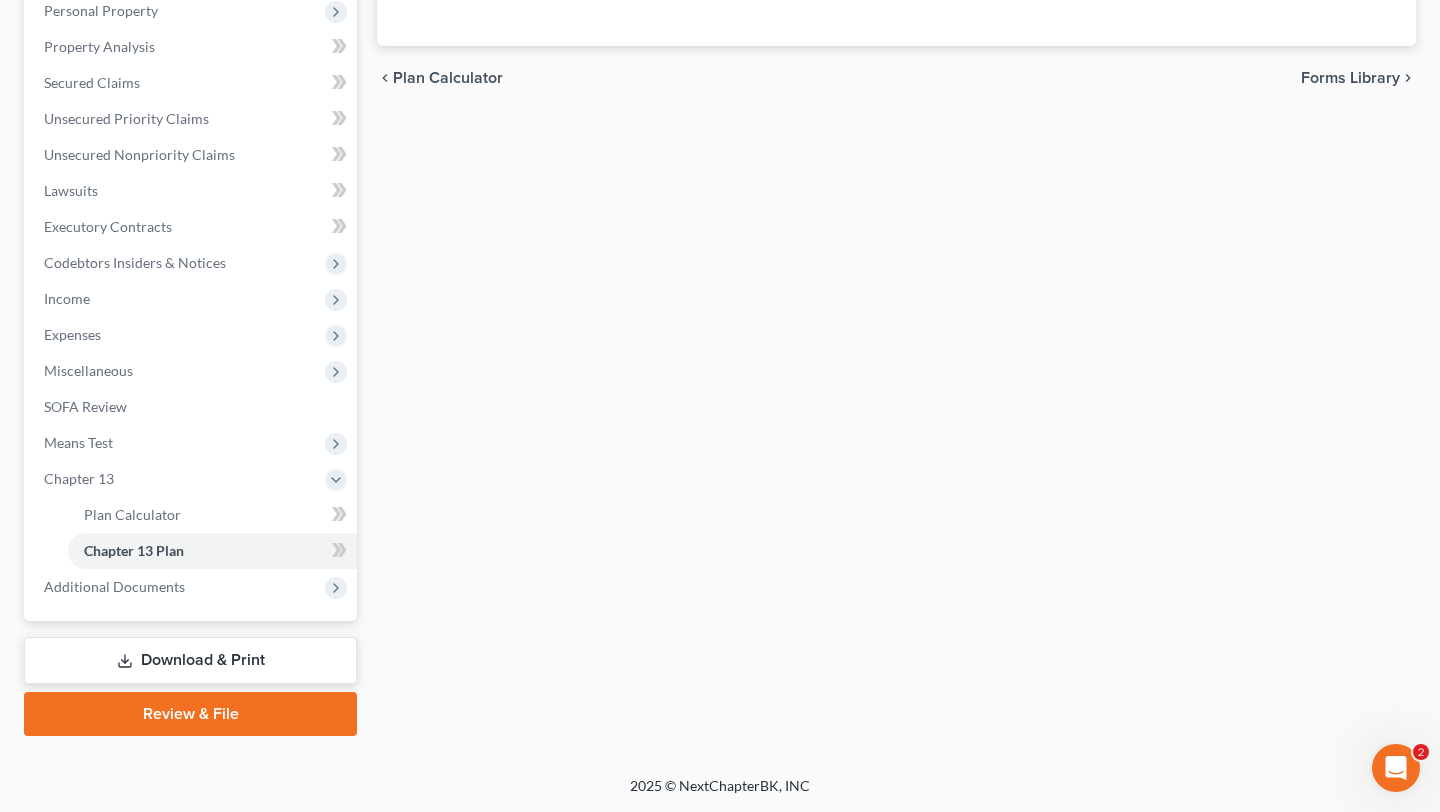 scroll, scrollTop: 615, scrollLeft: 0, axis: vertical 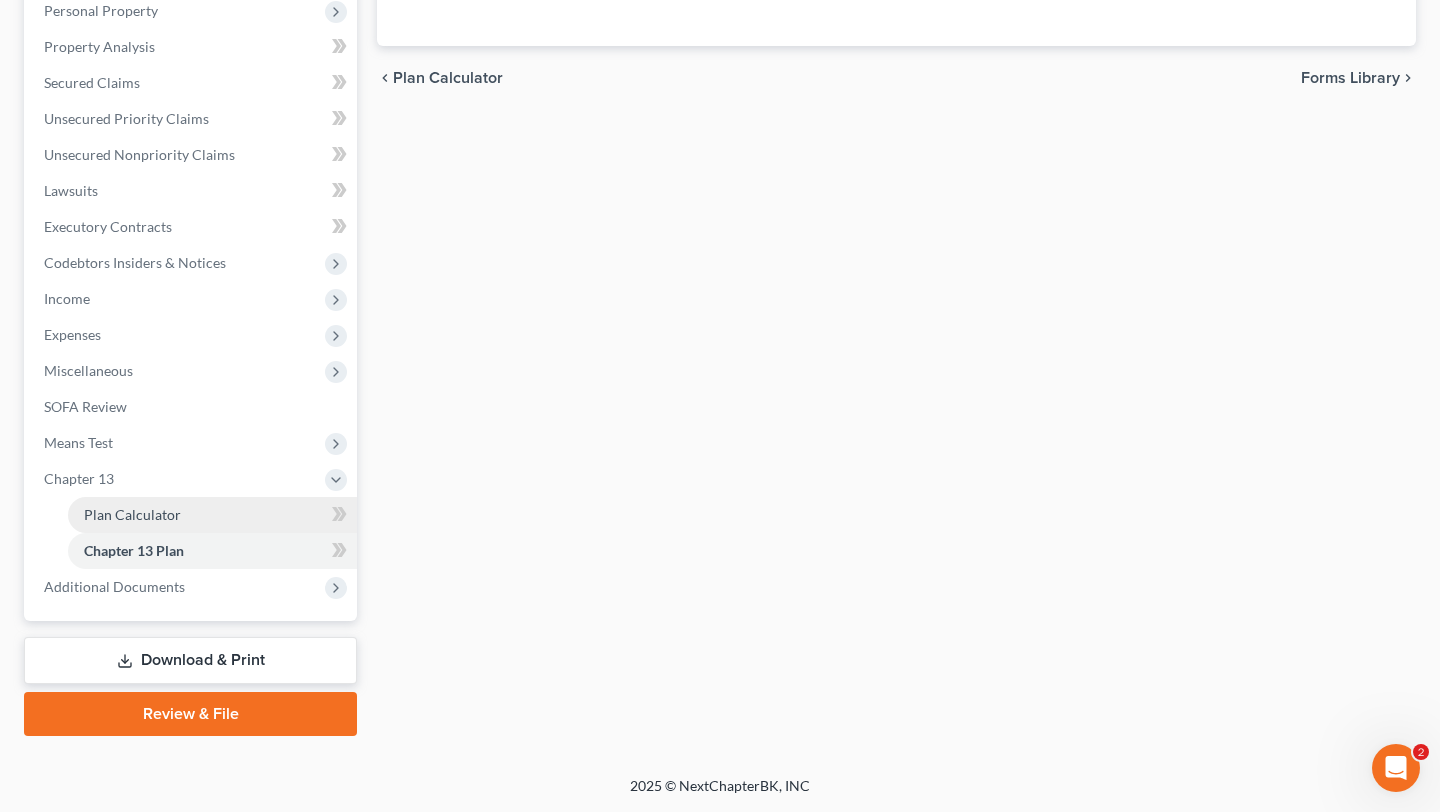 click on "Plan Calculator" at bounding box center (132, 514) 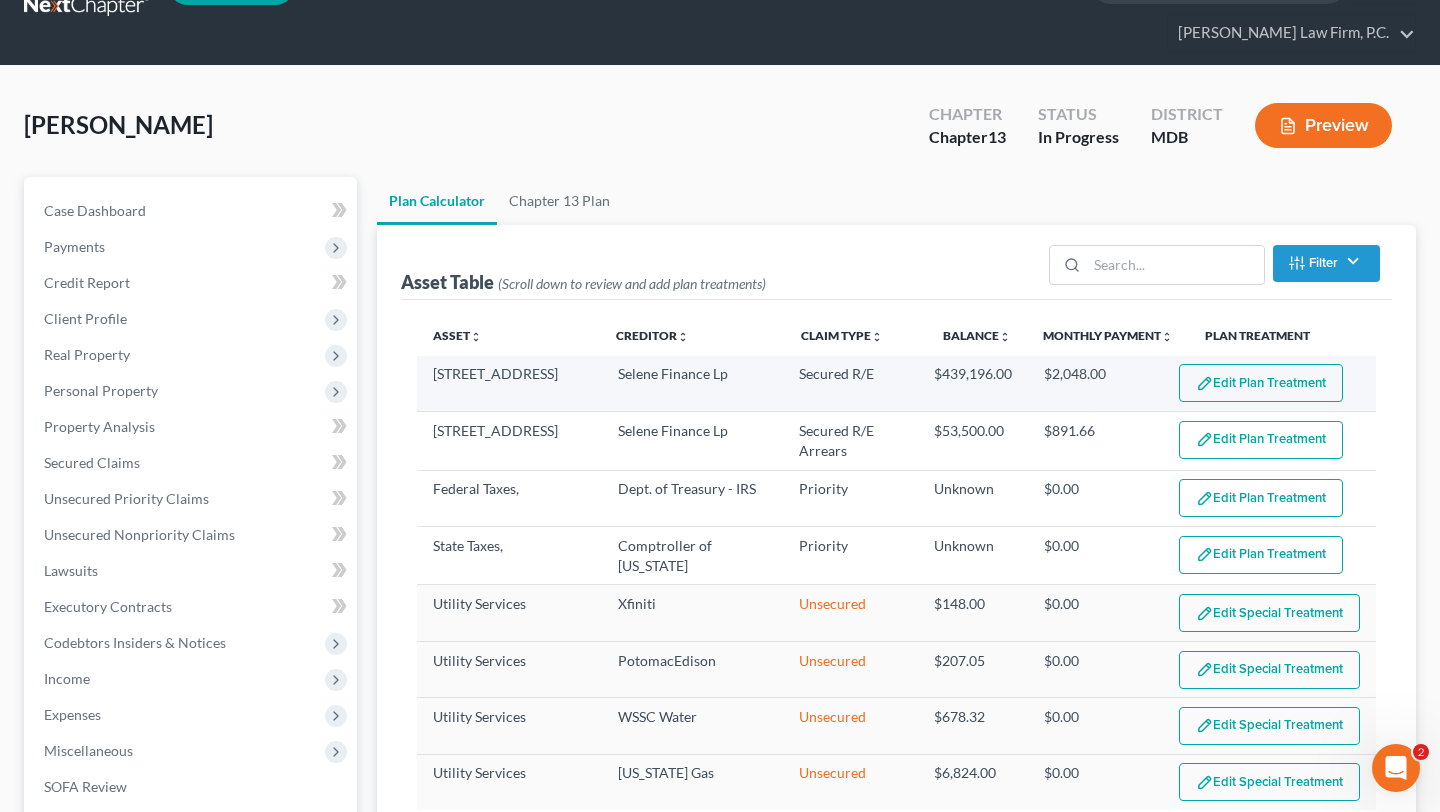 scroll, scrollTop: 0, scrollLeft: 0, axis: both 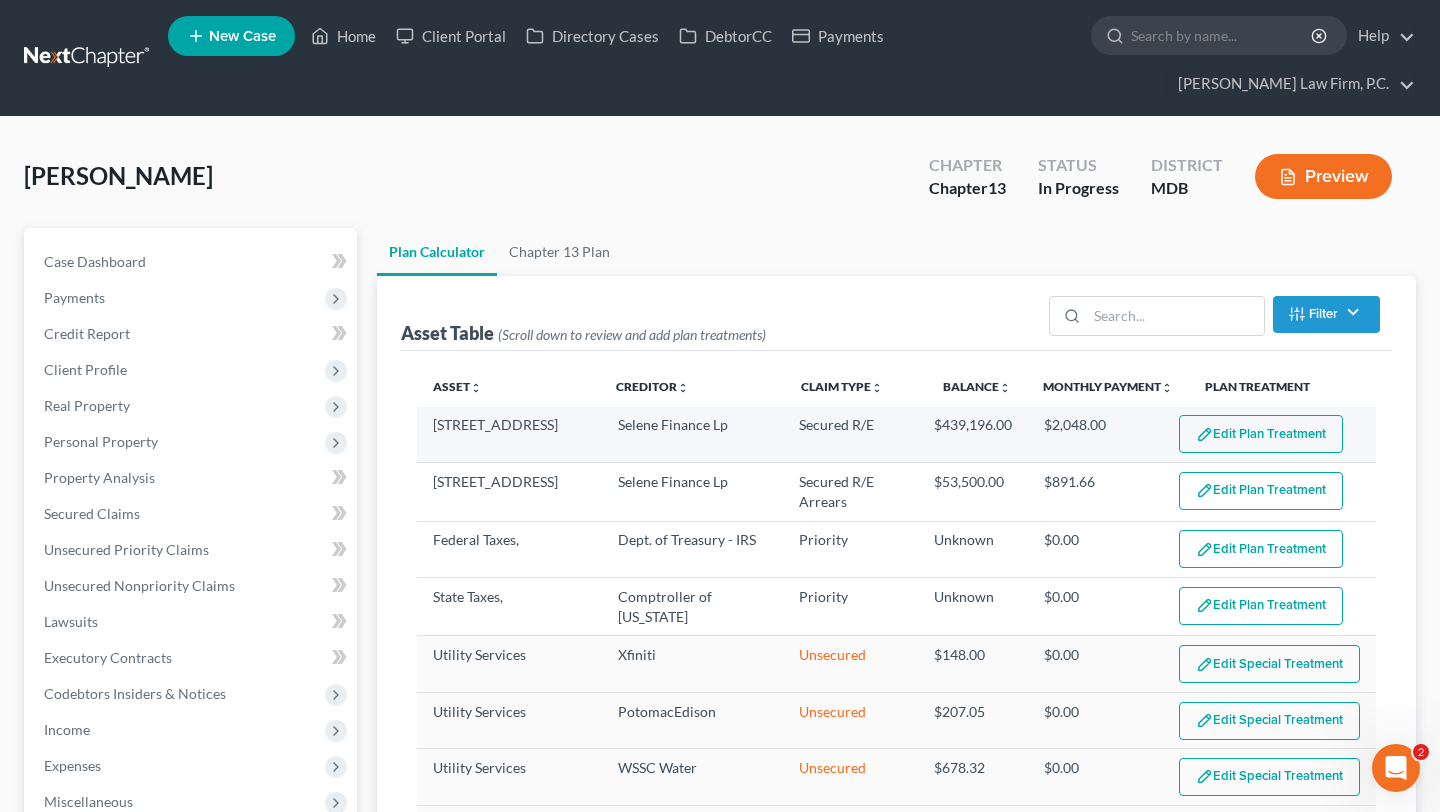 select on "59" 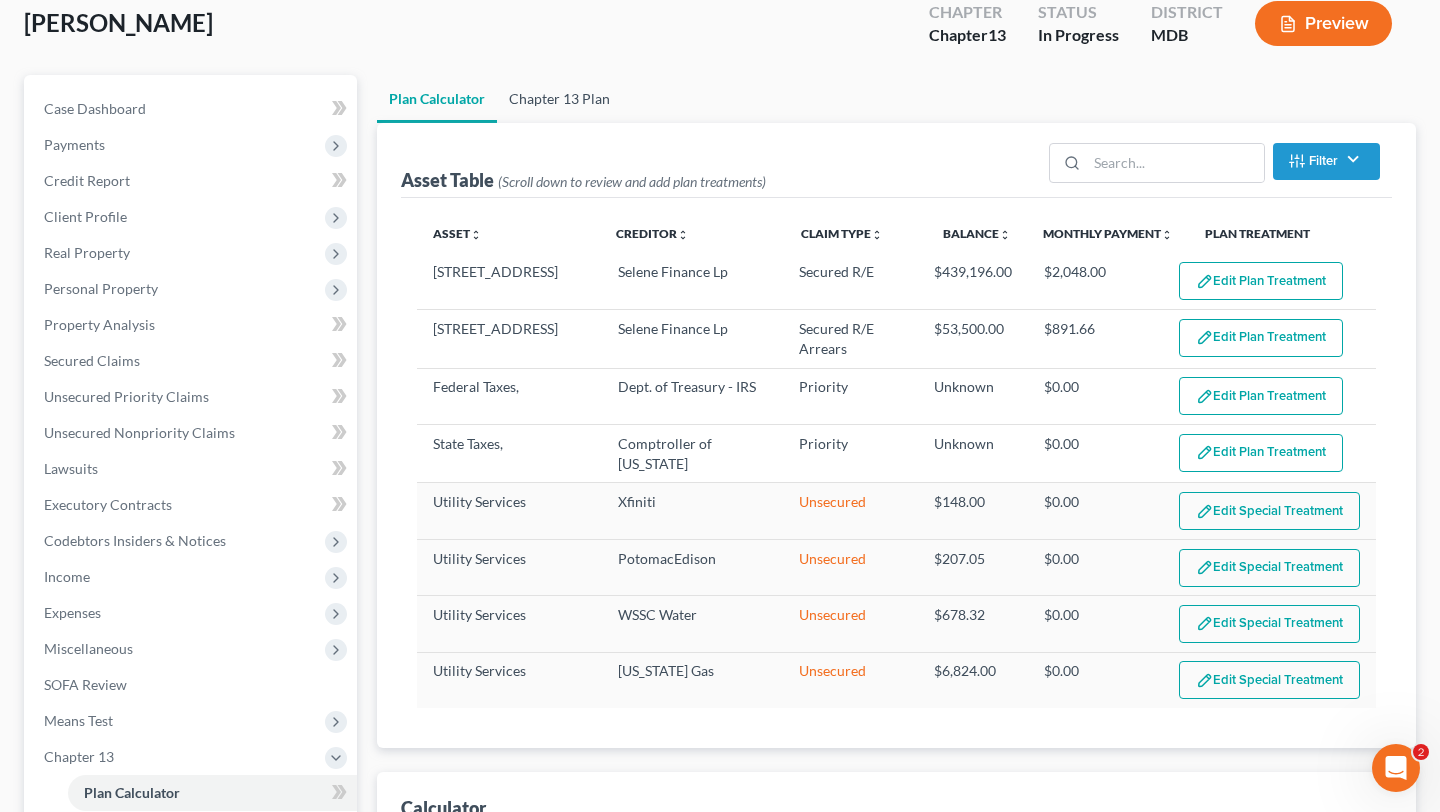 click on "Chapter 13 Plan" at bounding box center (559, 99) 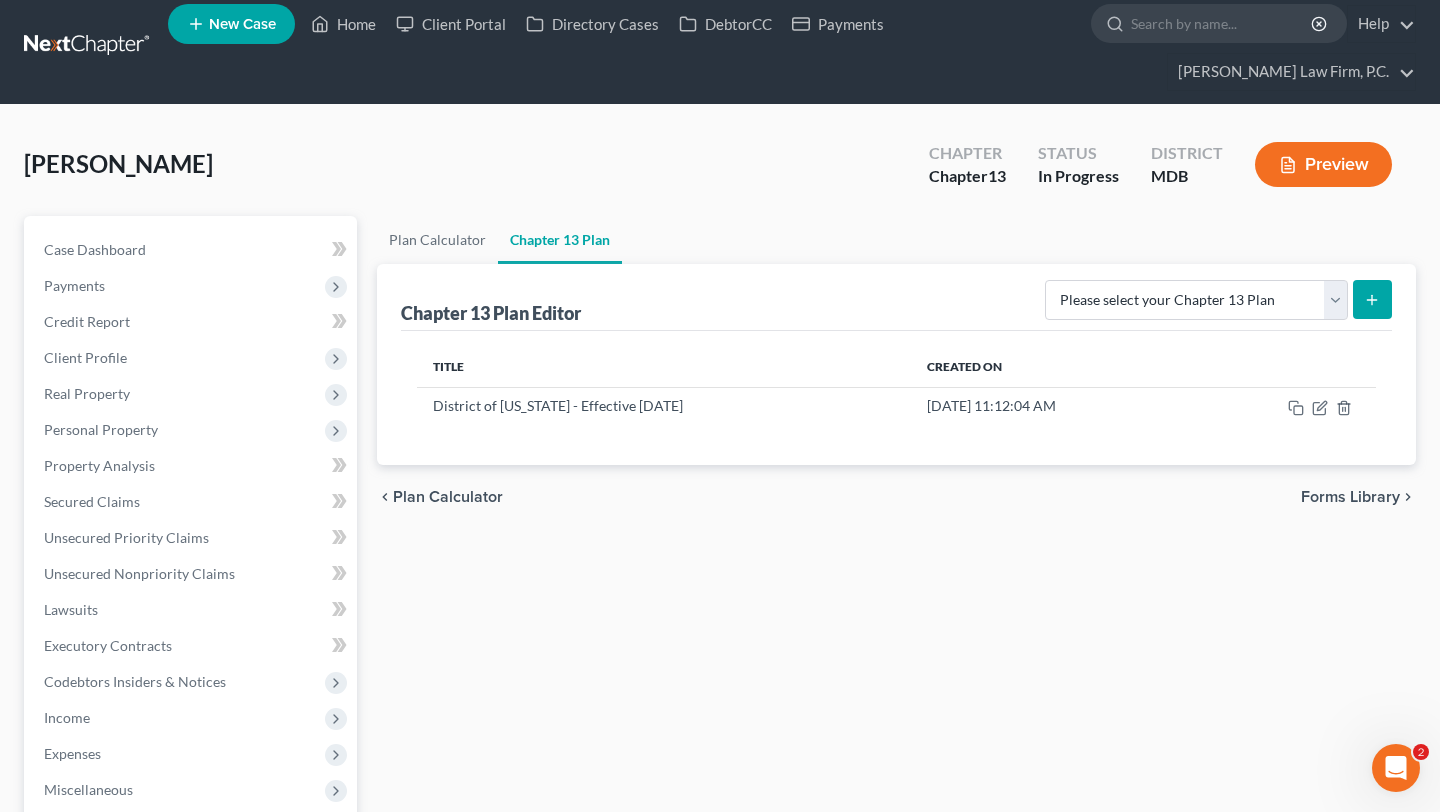 scroll, scrollTop: 0, scrollLeft: 0, axis: both 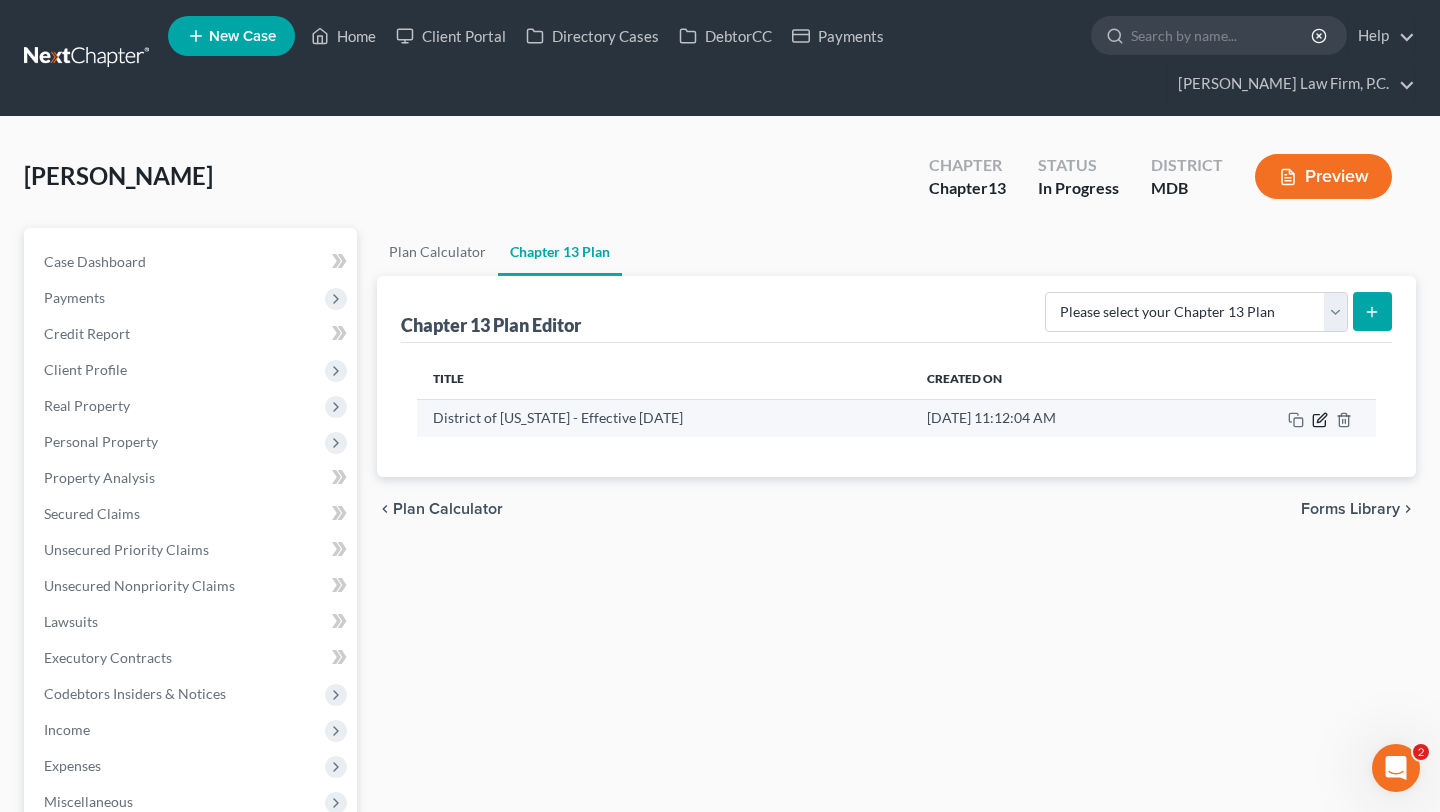 click 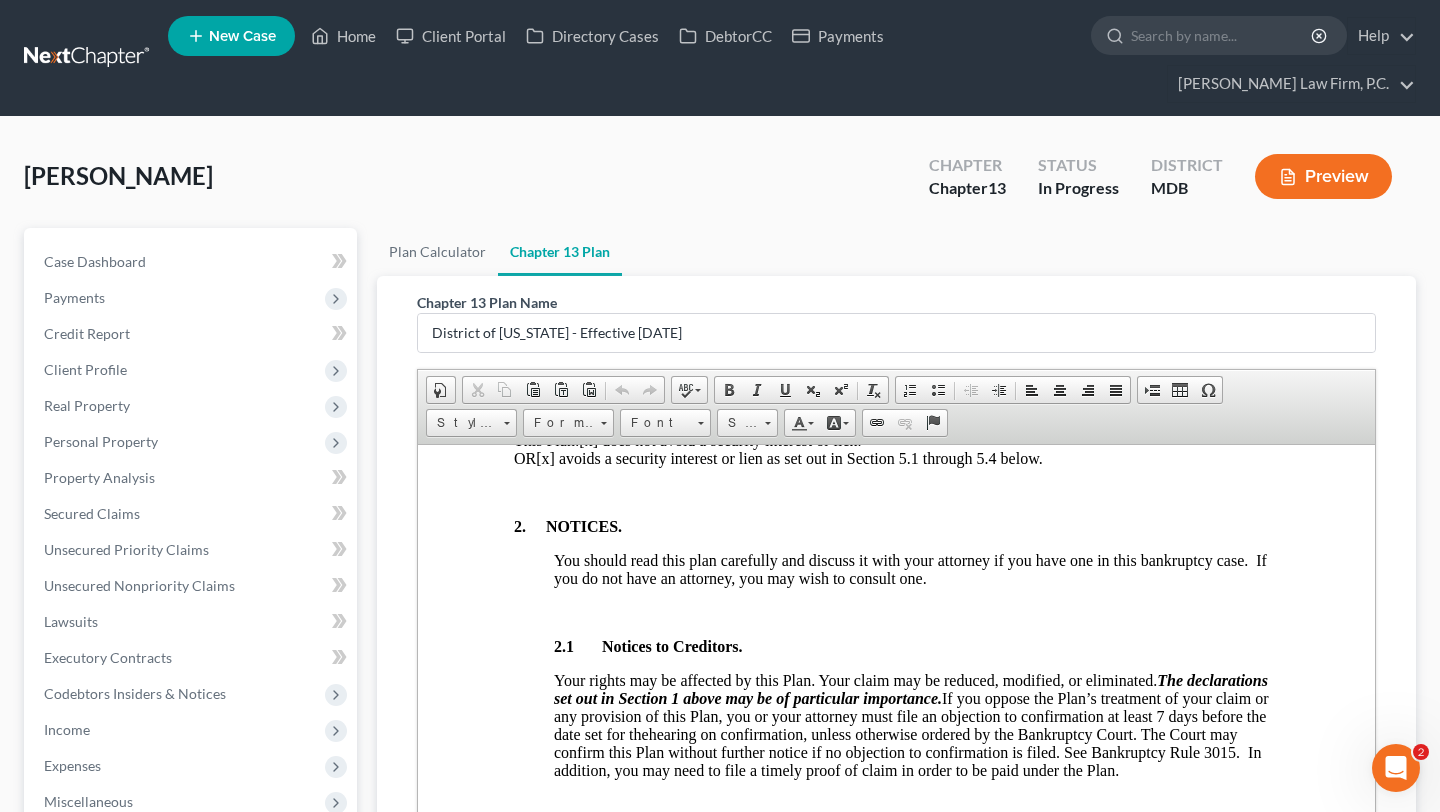 scroll, scrollTop: 783, scrollLeft: 0, axis: vertical 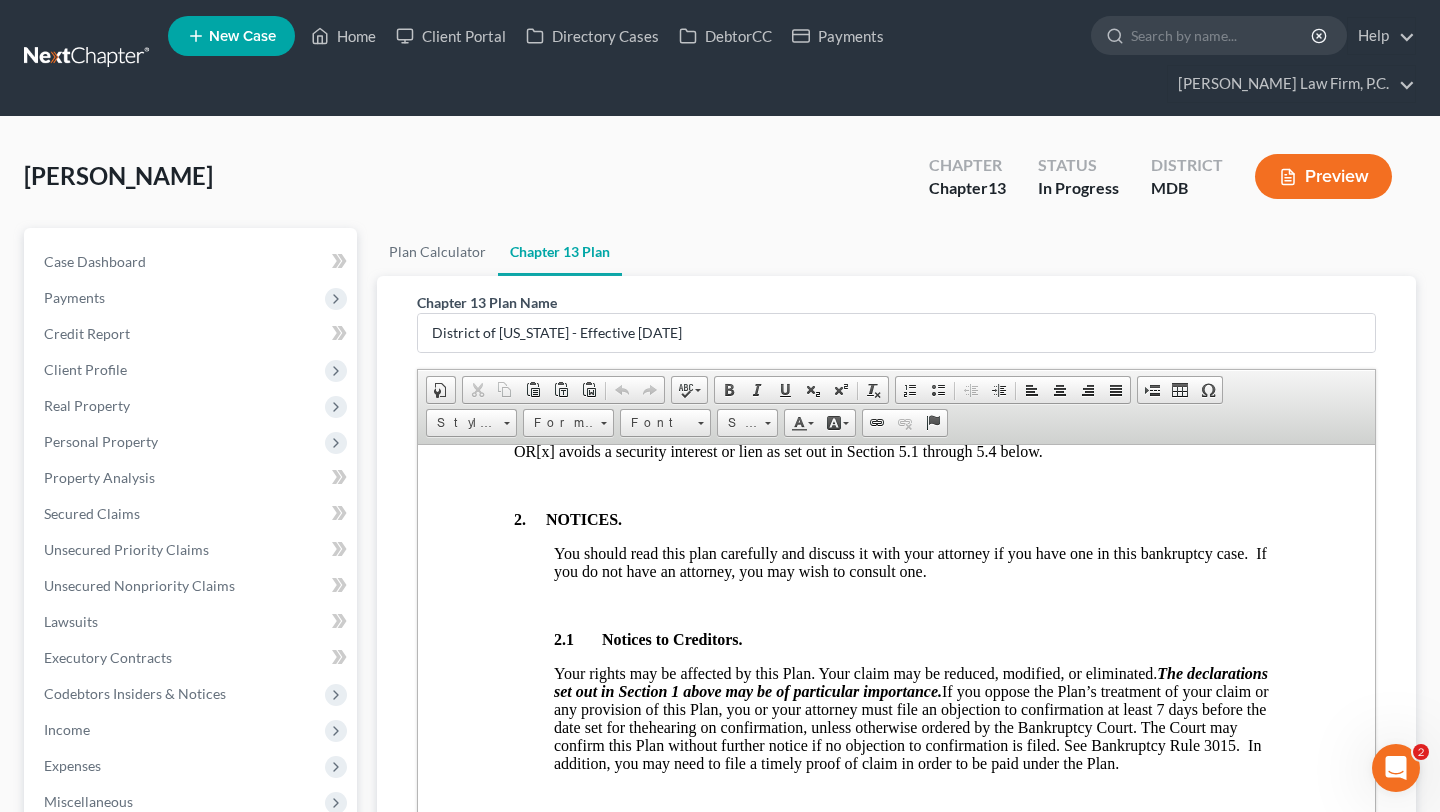 click on "[x] avoids a security interest or lien as set out in Section 5.1 through 5.4 below." at bounding box center (789, 450) 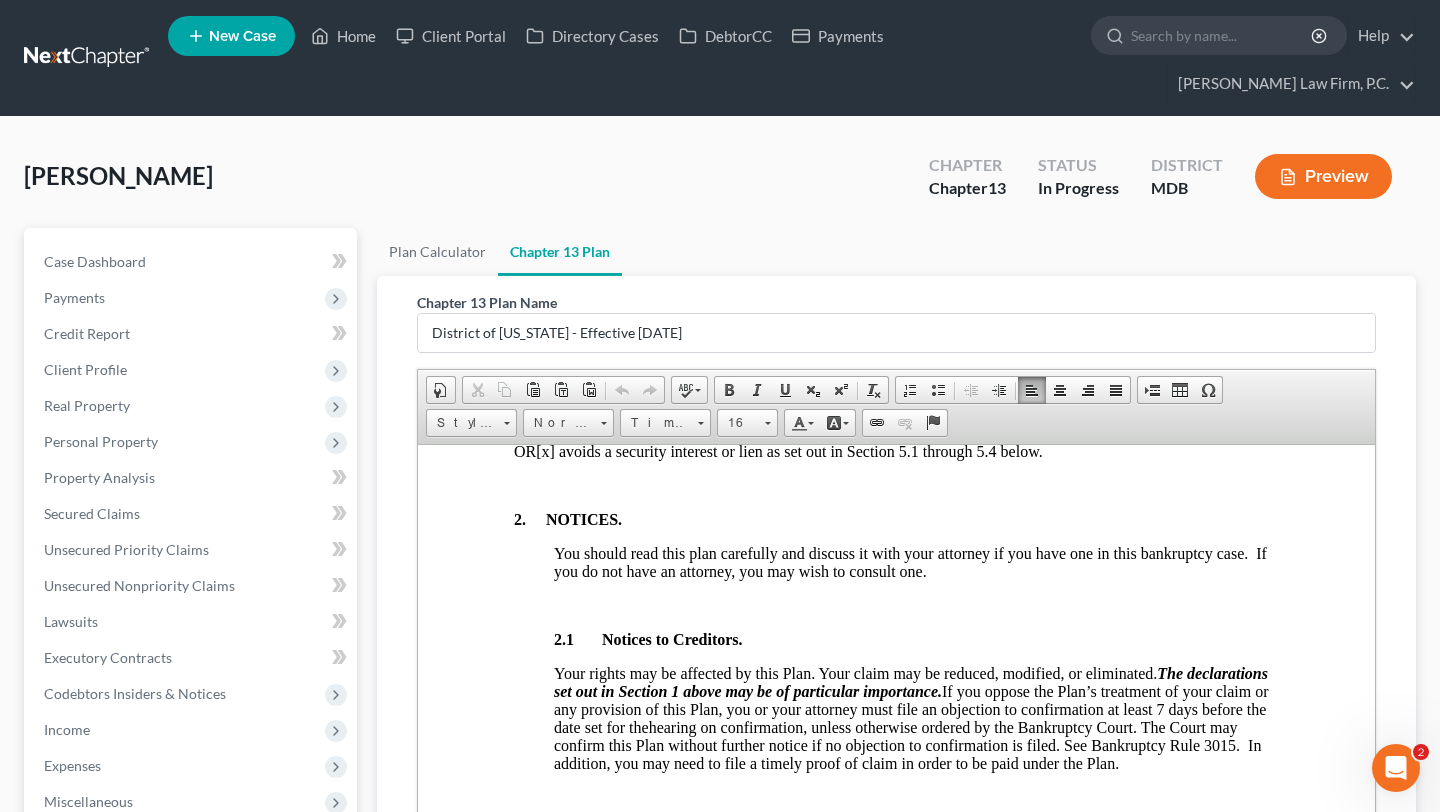 type 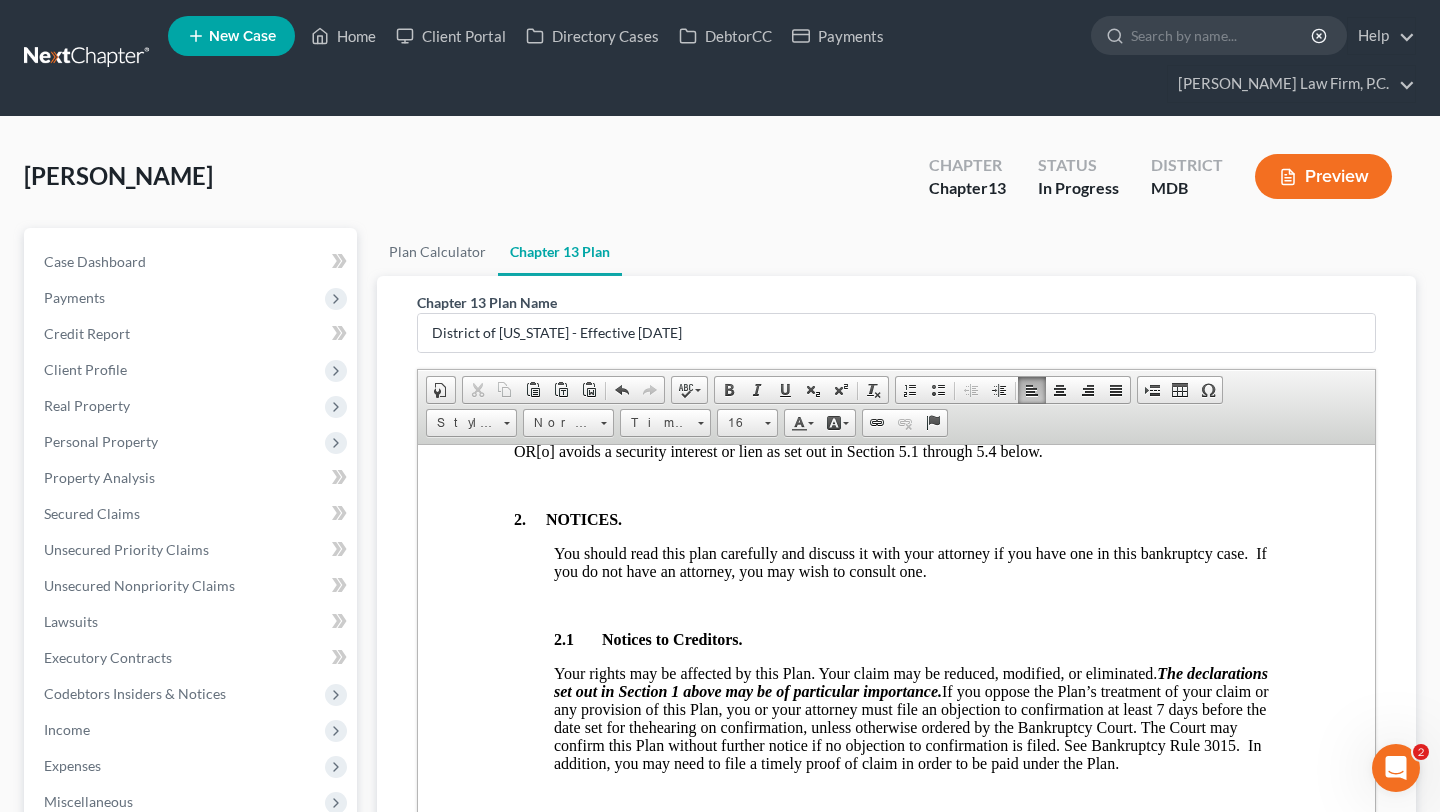 scroll, scrollTop: 725, scrollLeft: 0, axis: vertical 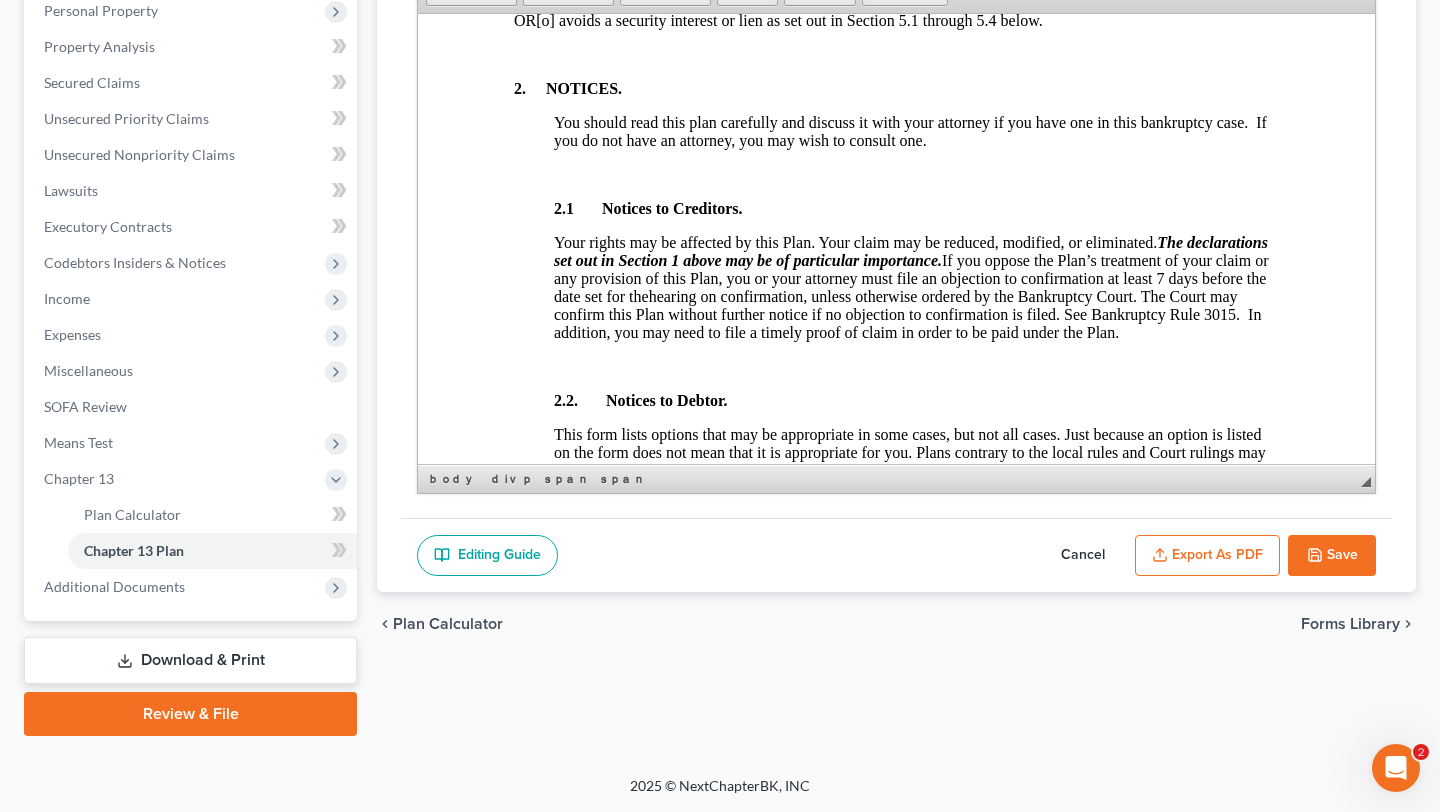 click on "Save" at bounding box center [1332, 556] 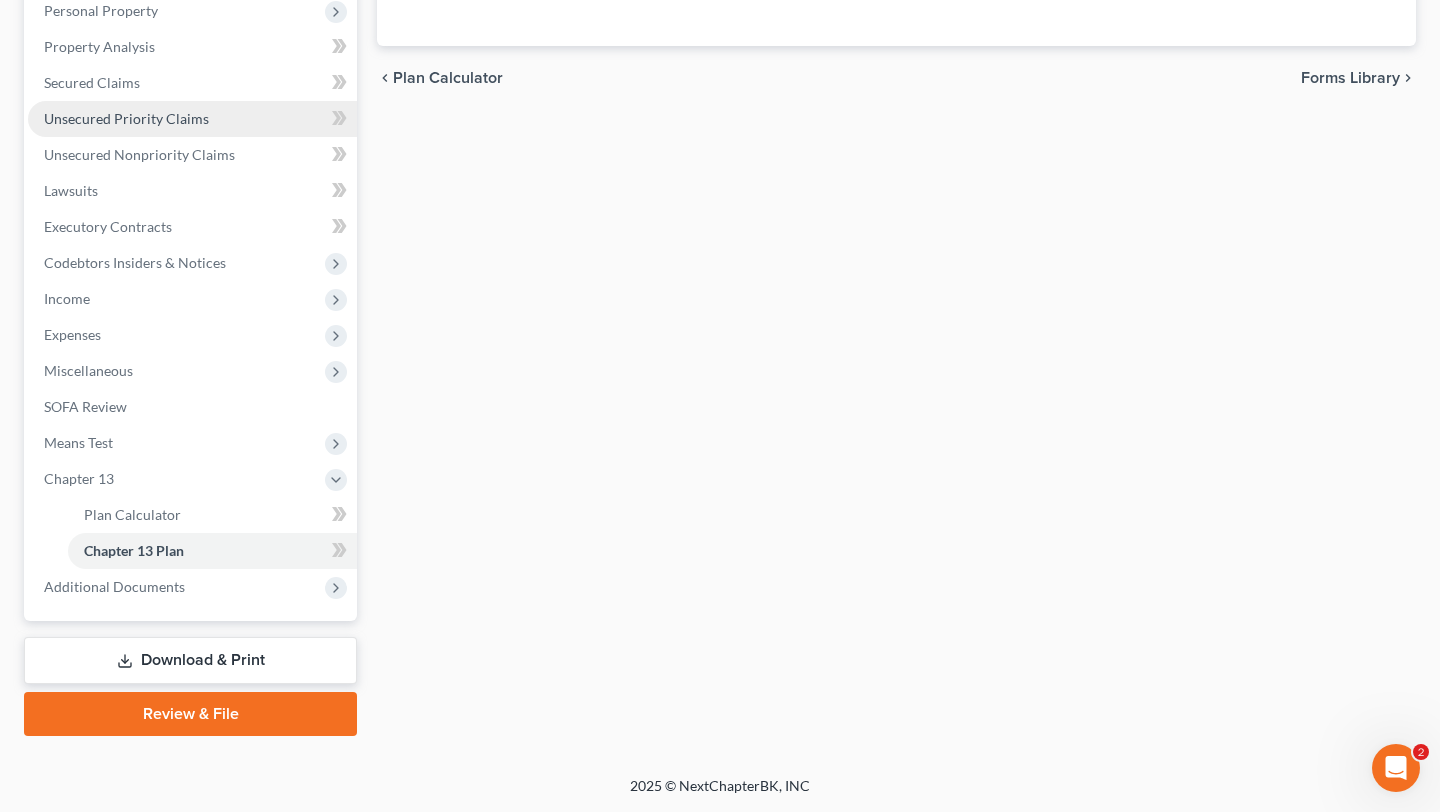 scroll, scrollTop: 725, scrollLeft: 0, axis: vertical 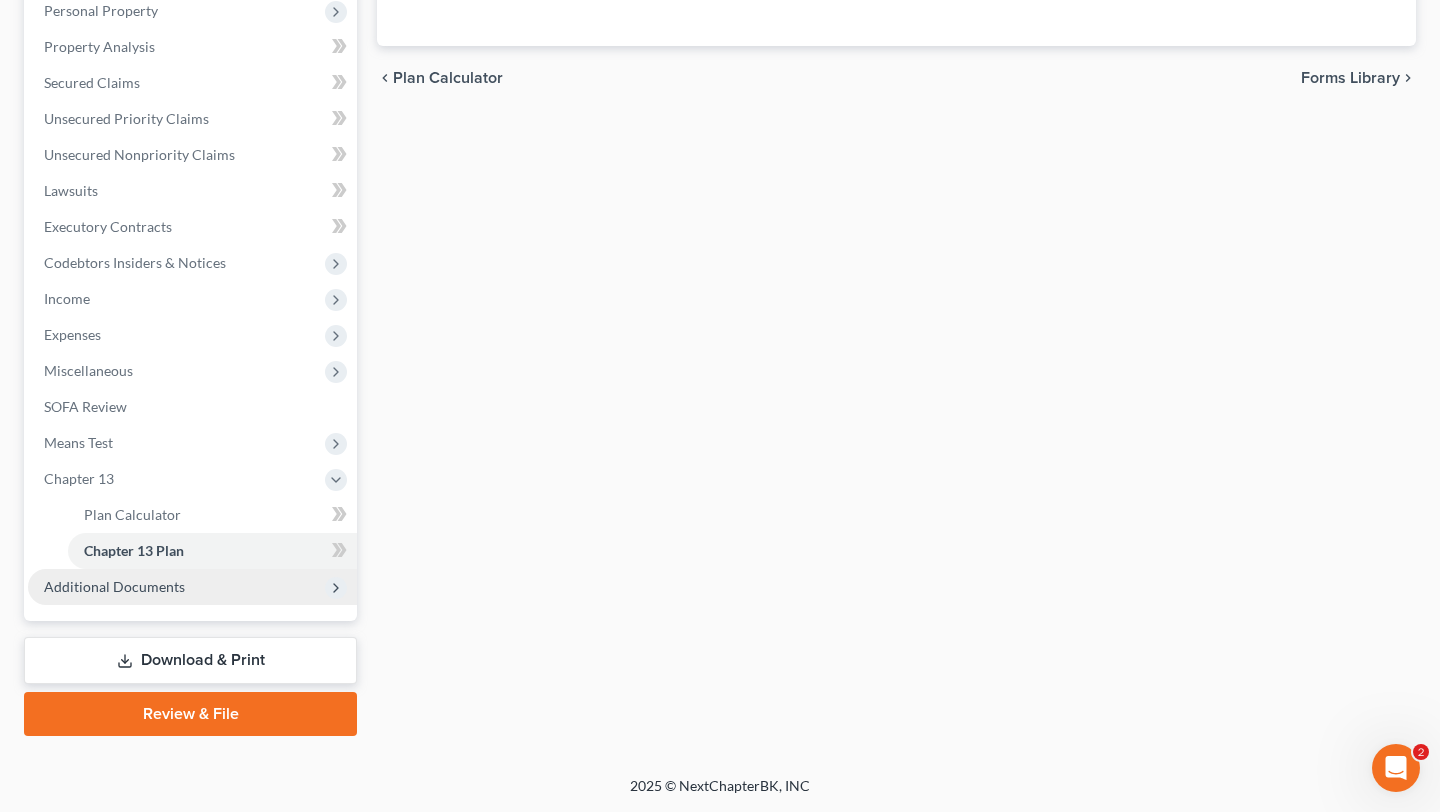 click on "Additional Documents" at bounding box center (114, 586) 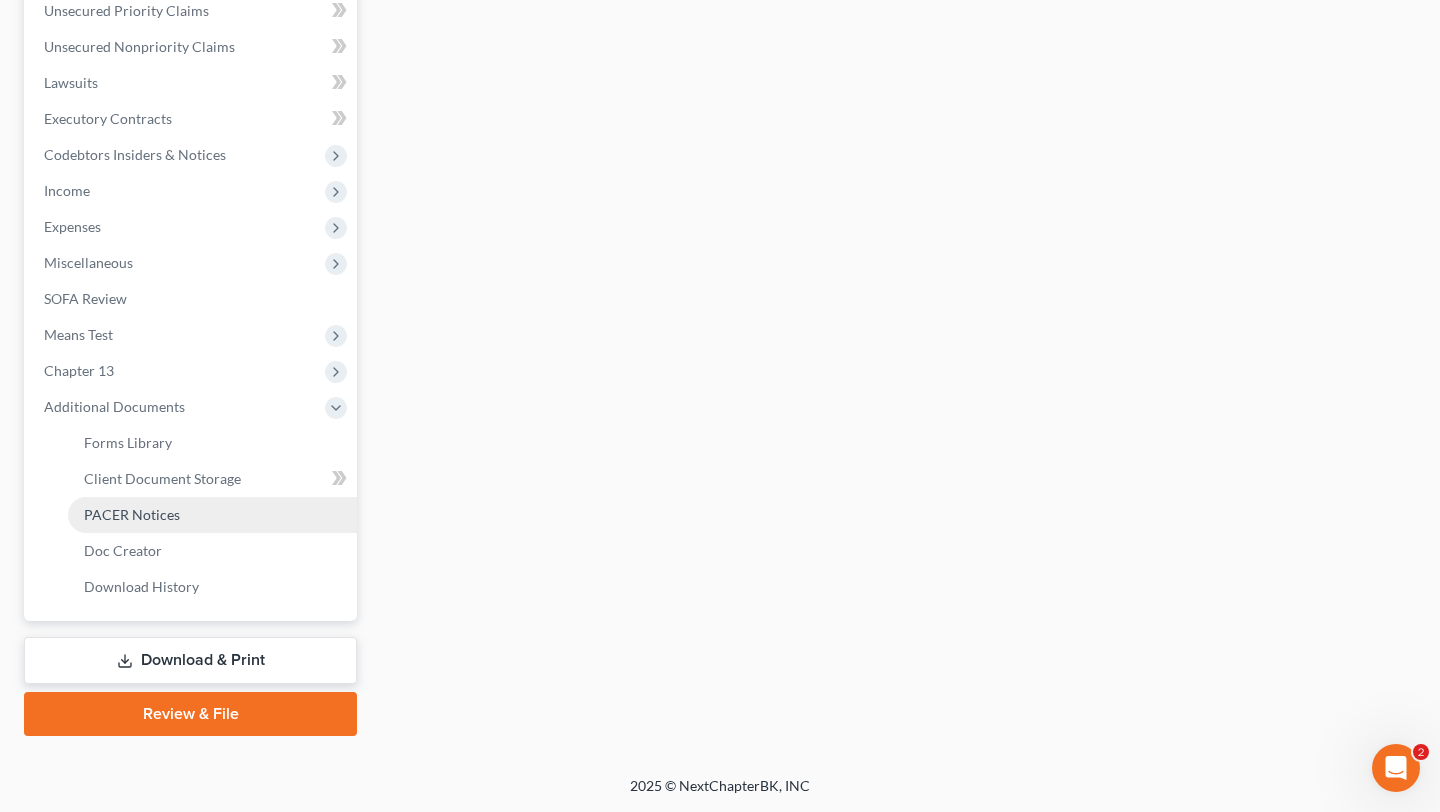 click on "PACER Notices" at bounding box center [132, 514] 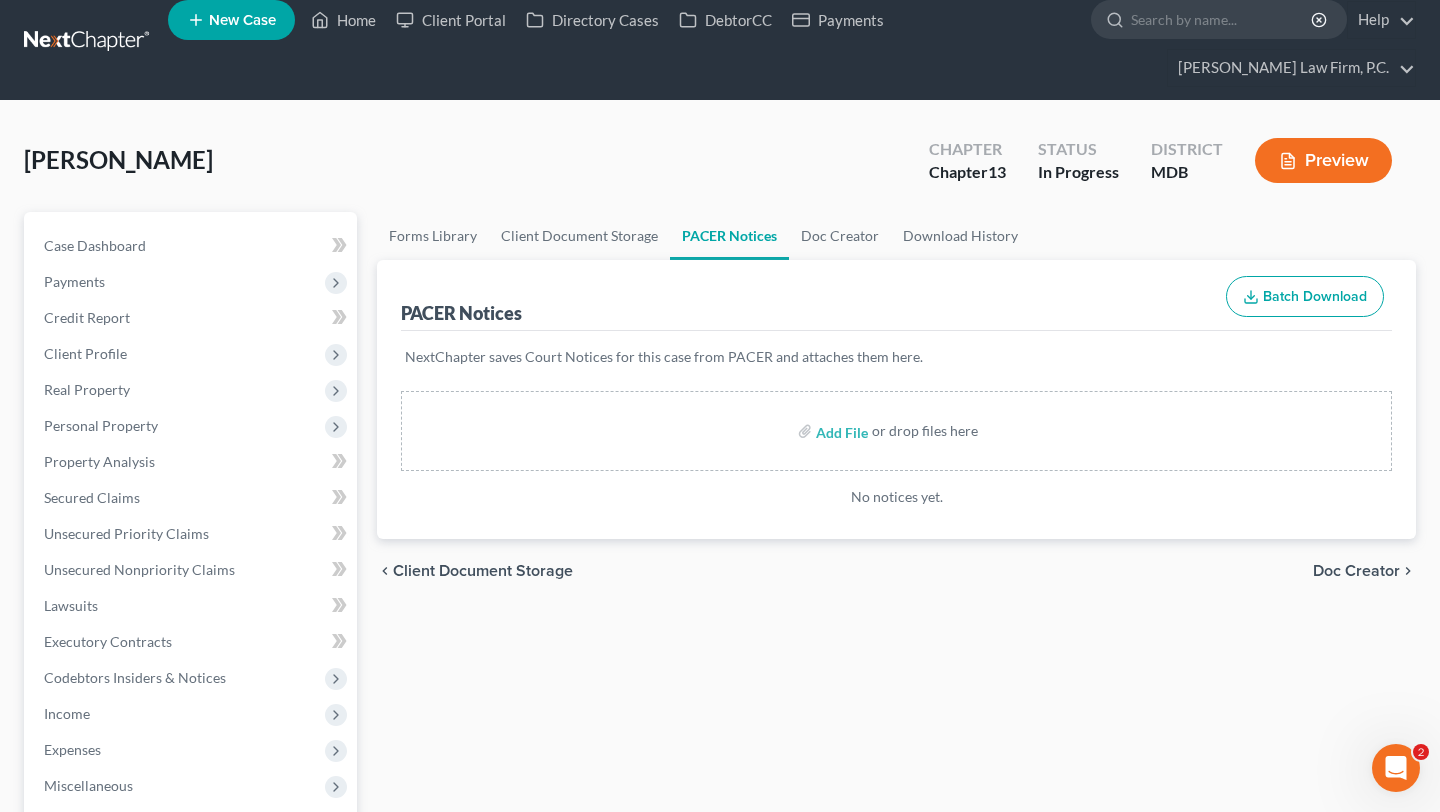 scroll, scrollTop: 0, scrollLeft: 0, axis: both 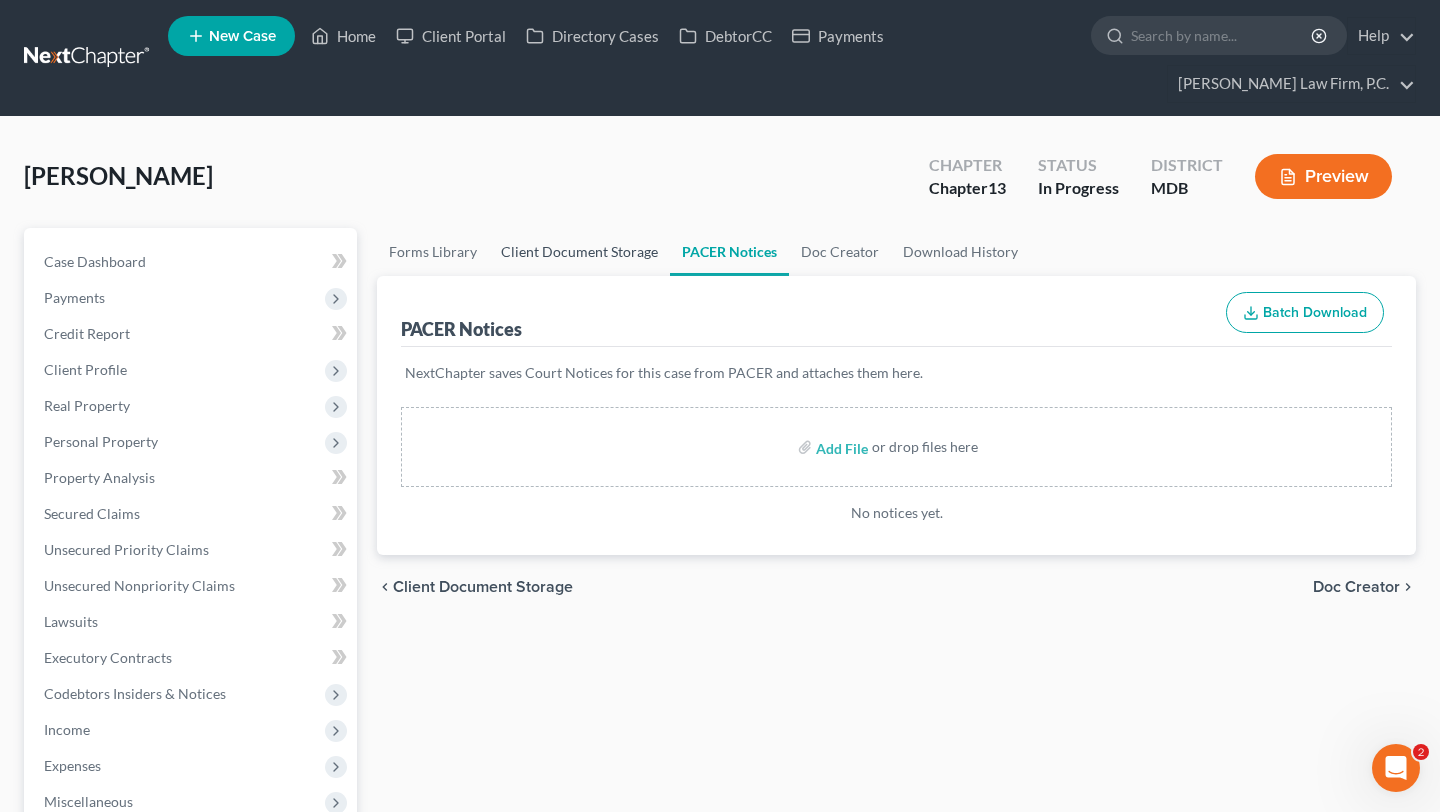 click on "Client Document Storage" at bounding box center [579, 252] 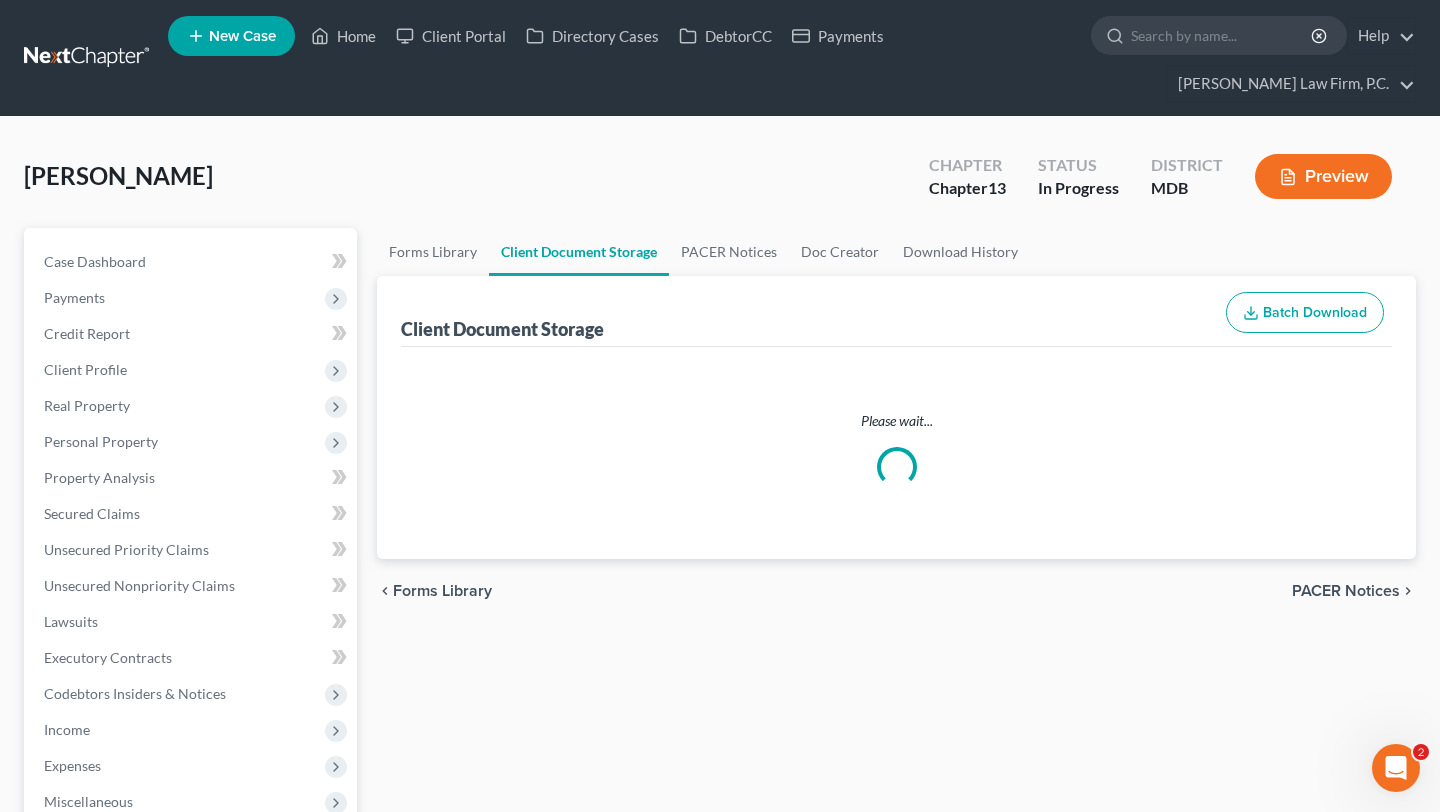 select on "14" 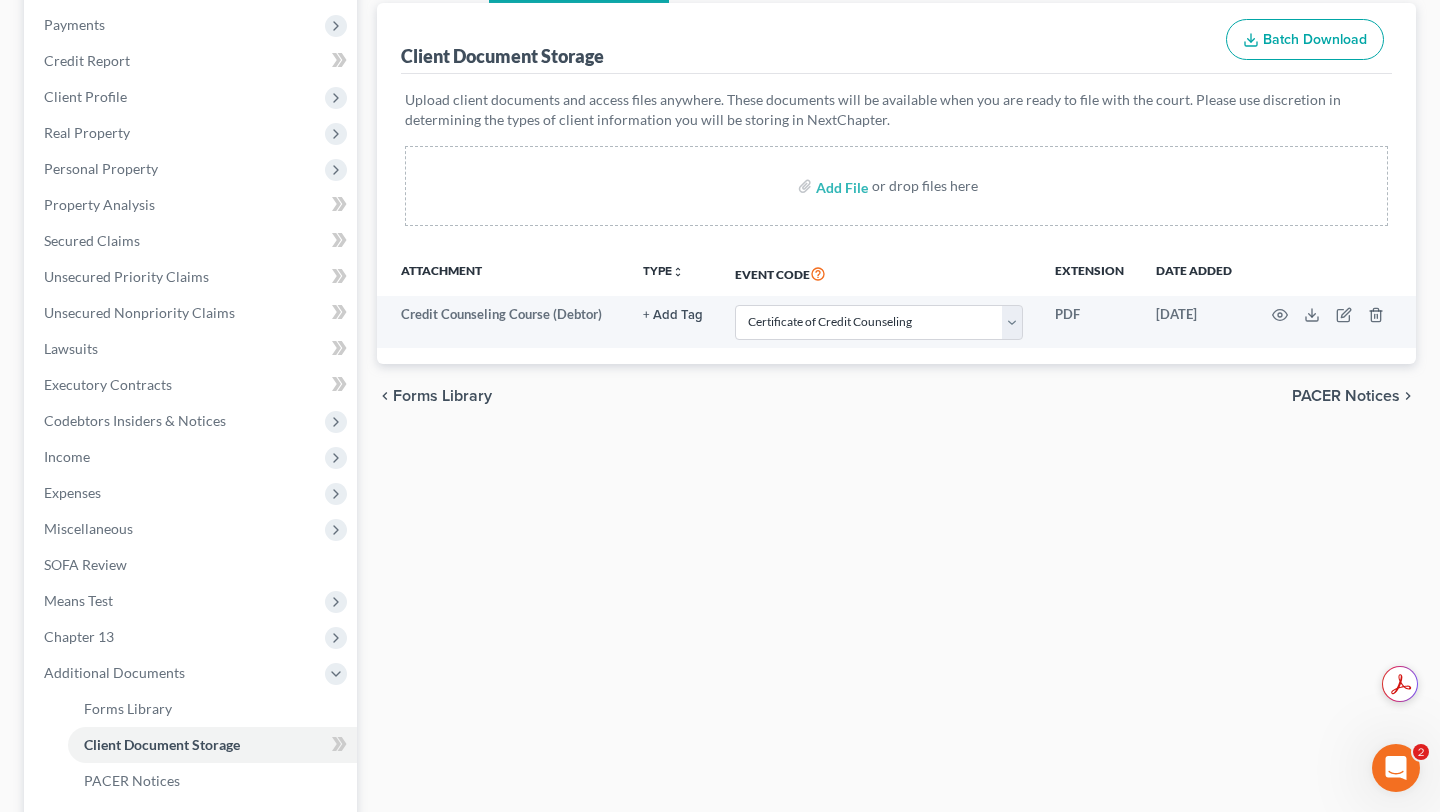 scroll, scrollTop: 276, scrollLeft: 0, axis: vertical 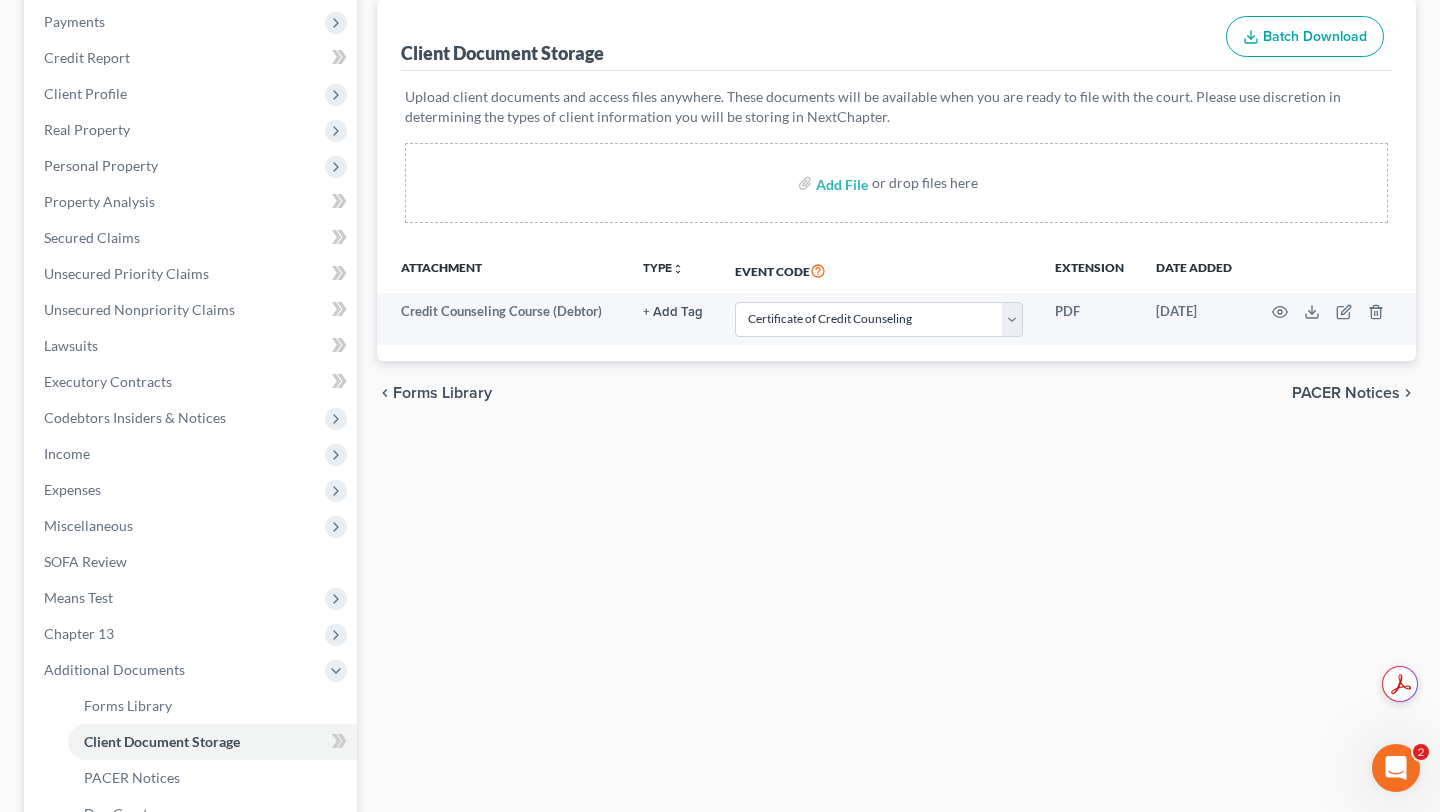 click on "Forms Library" at bounding box center (433, -24) 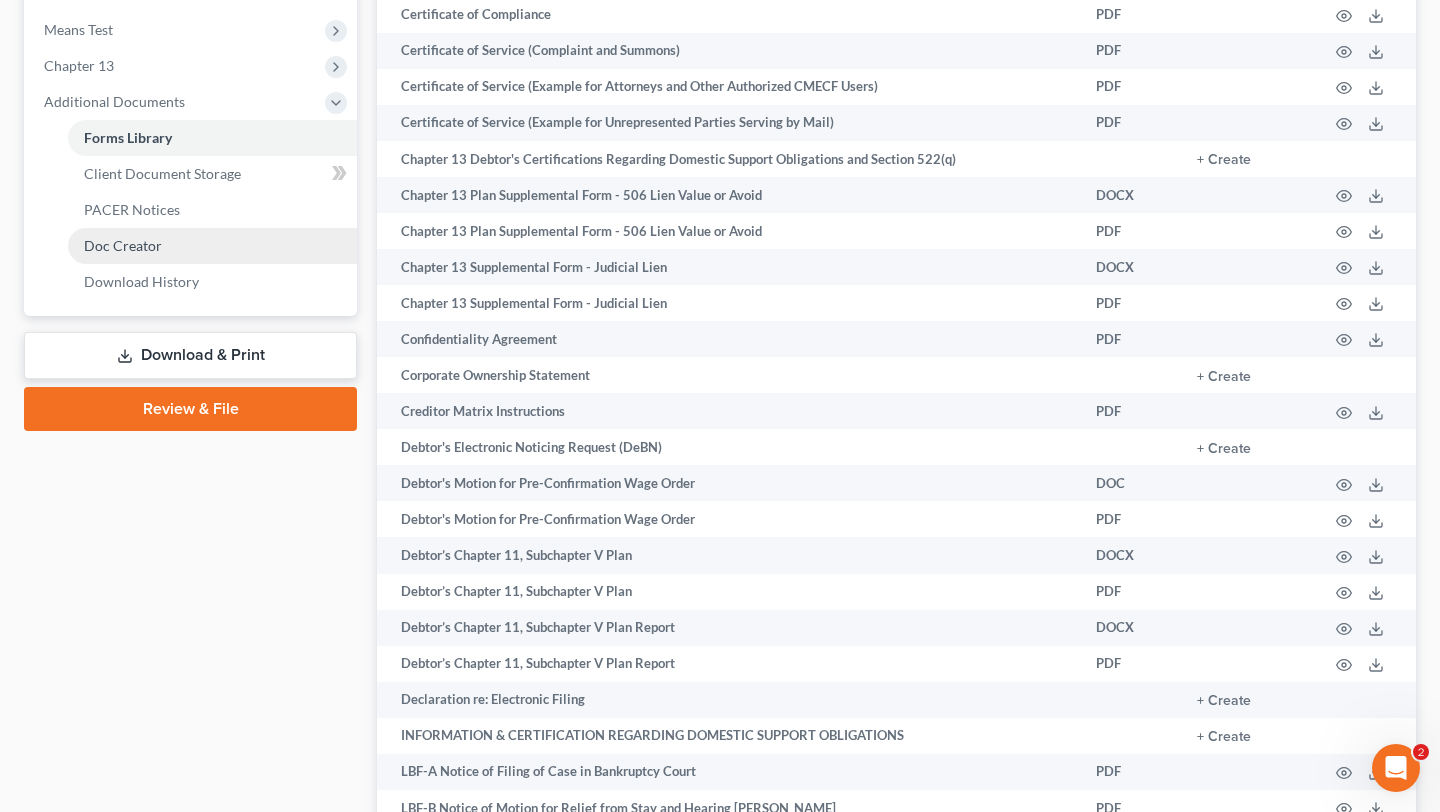 scroll, scrollTop: 835, scrollLeft: 0, axis: vertical 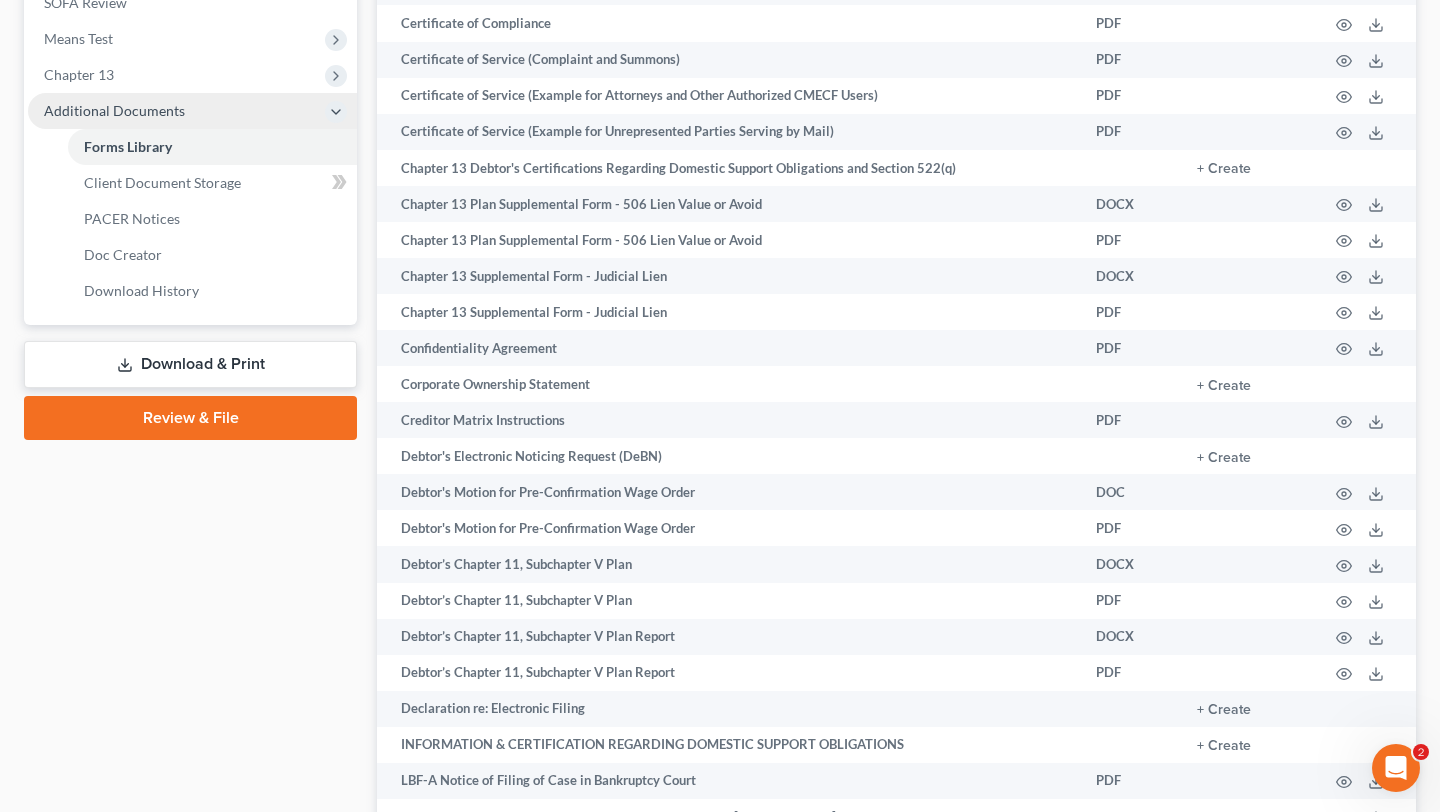 click on "Additional Documents" at bounding box center [192, 111] 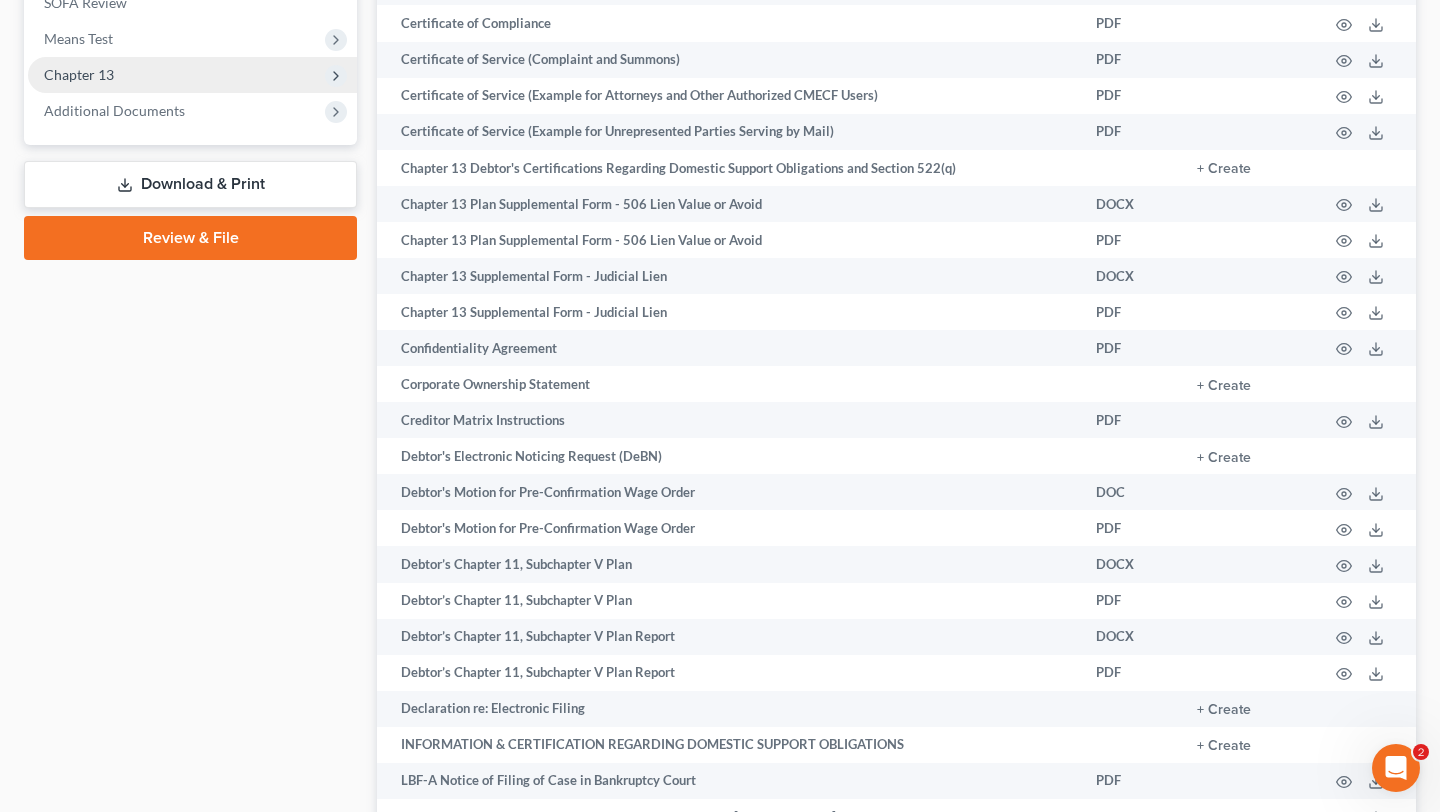 click on "Chapter 13" at bounding box center [192, 75] 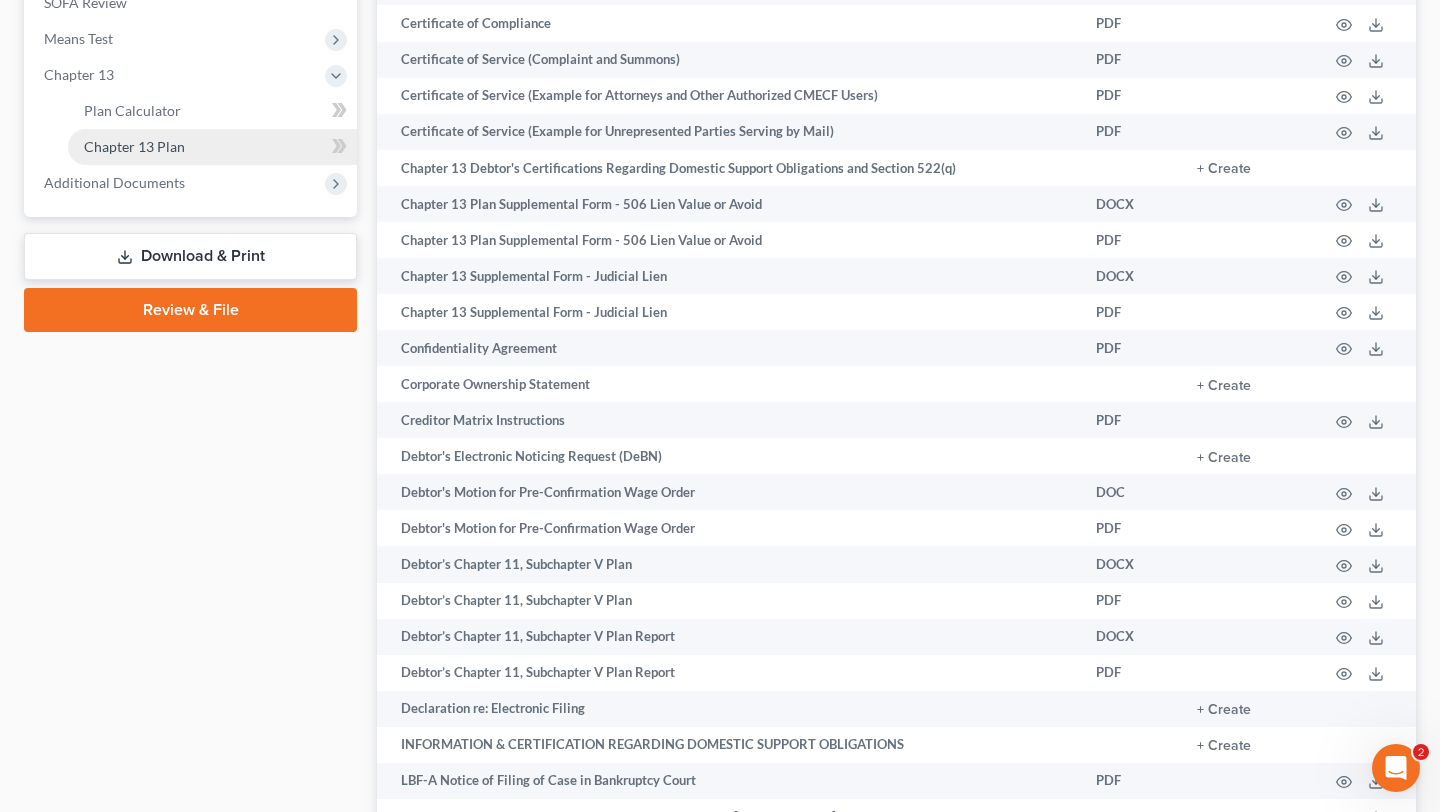 click on "Chapter 13 Plan" at bounding box center [134, 146] 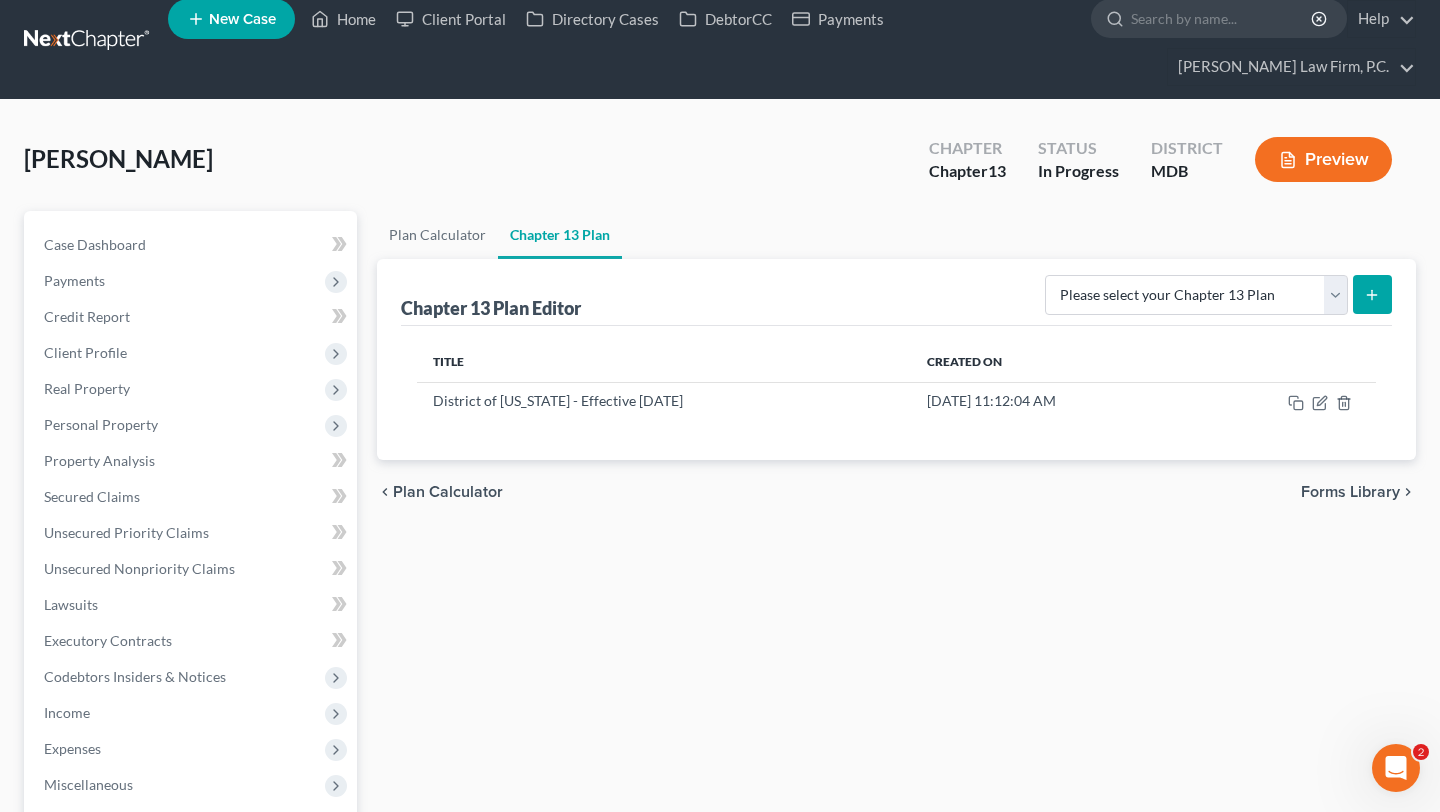 scroll, scrollTop: 0, scrollLeft: 0, axis: both 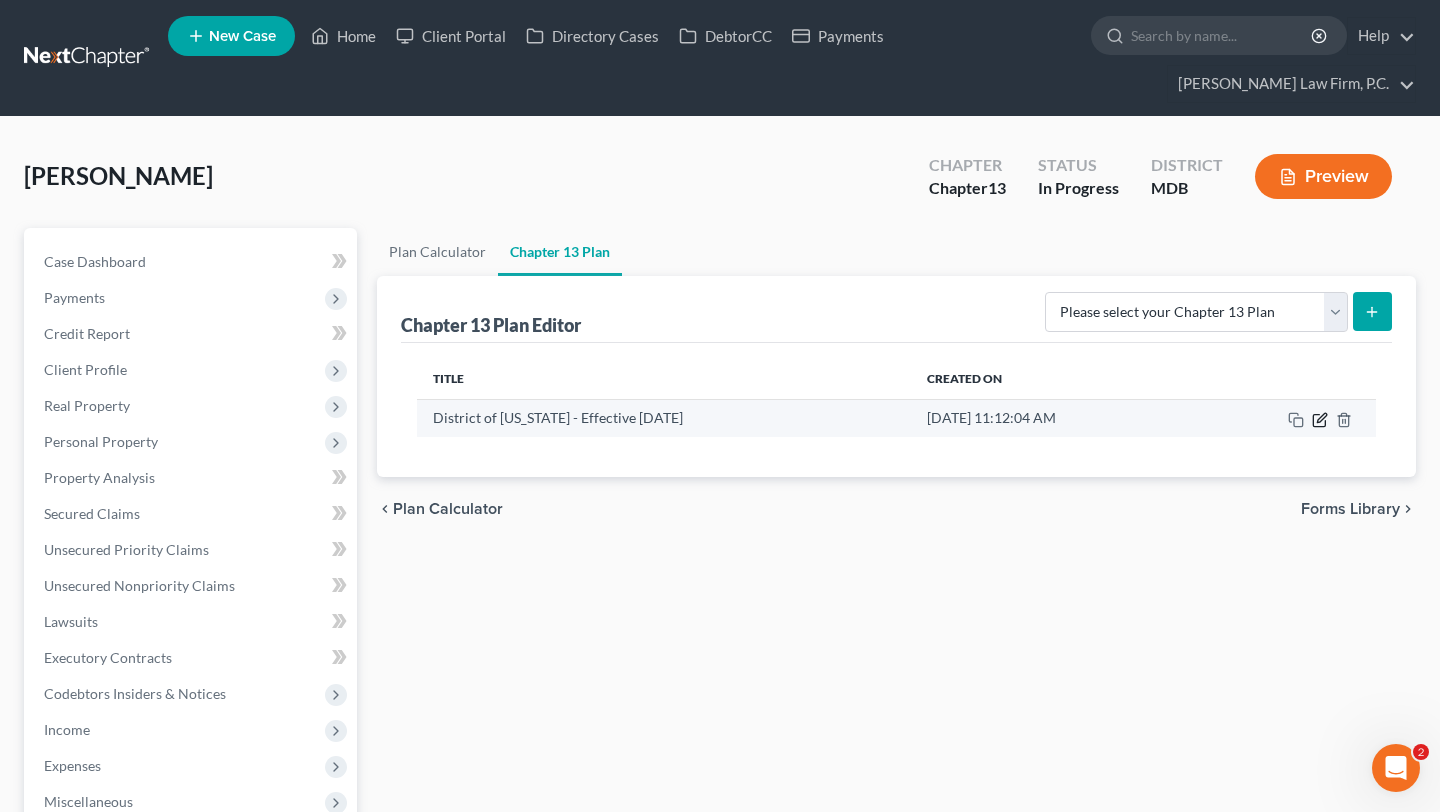 click 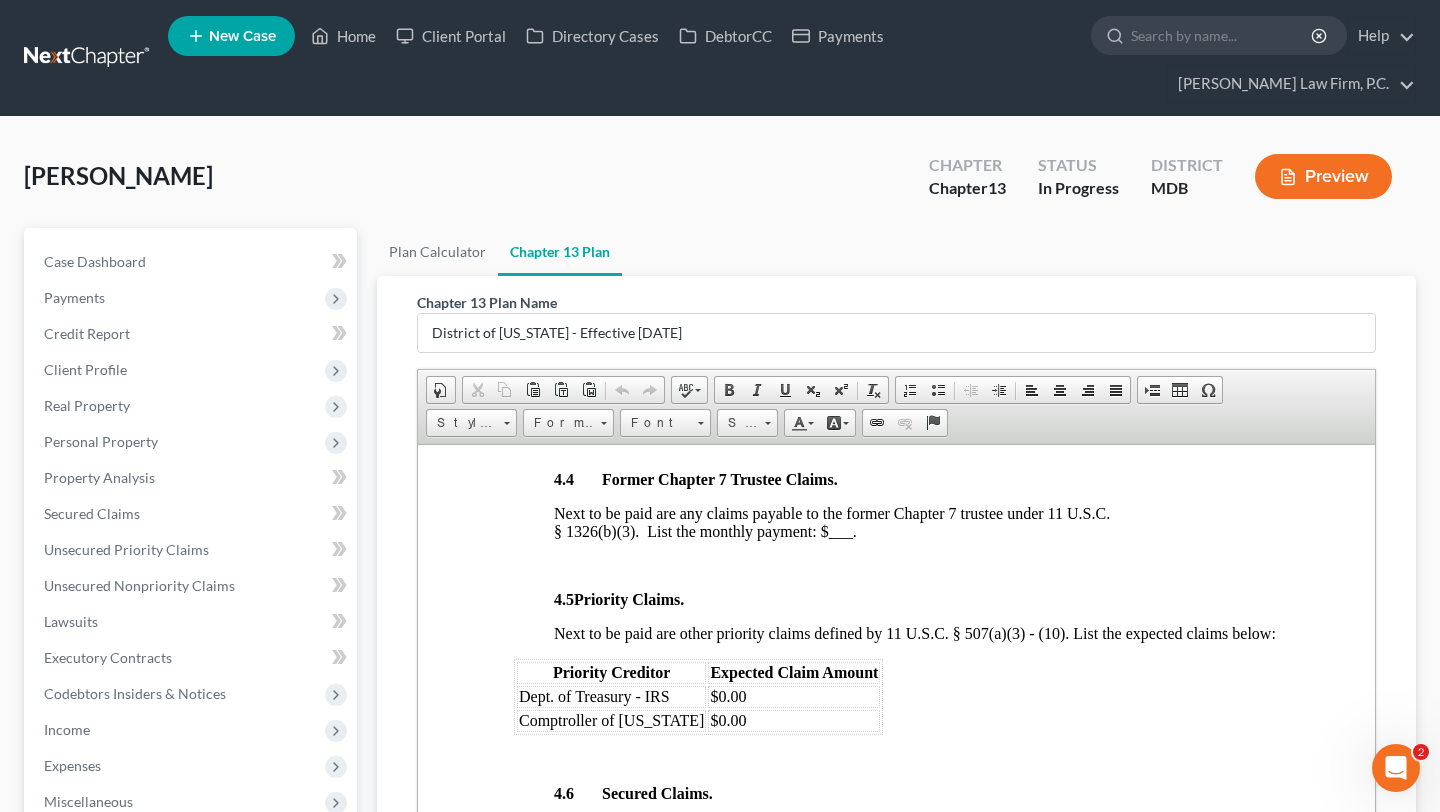 scroll, scrollTop: 2938, scrollLeft: 0, axis: vertical 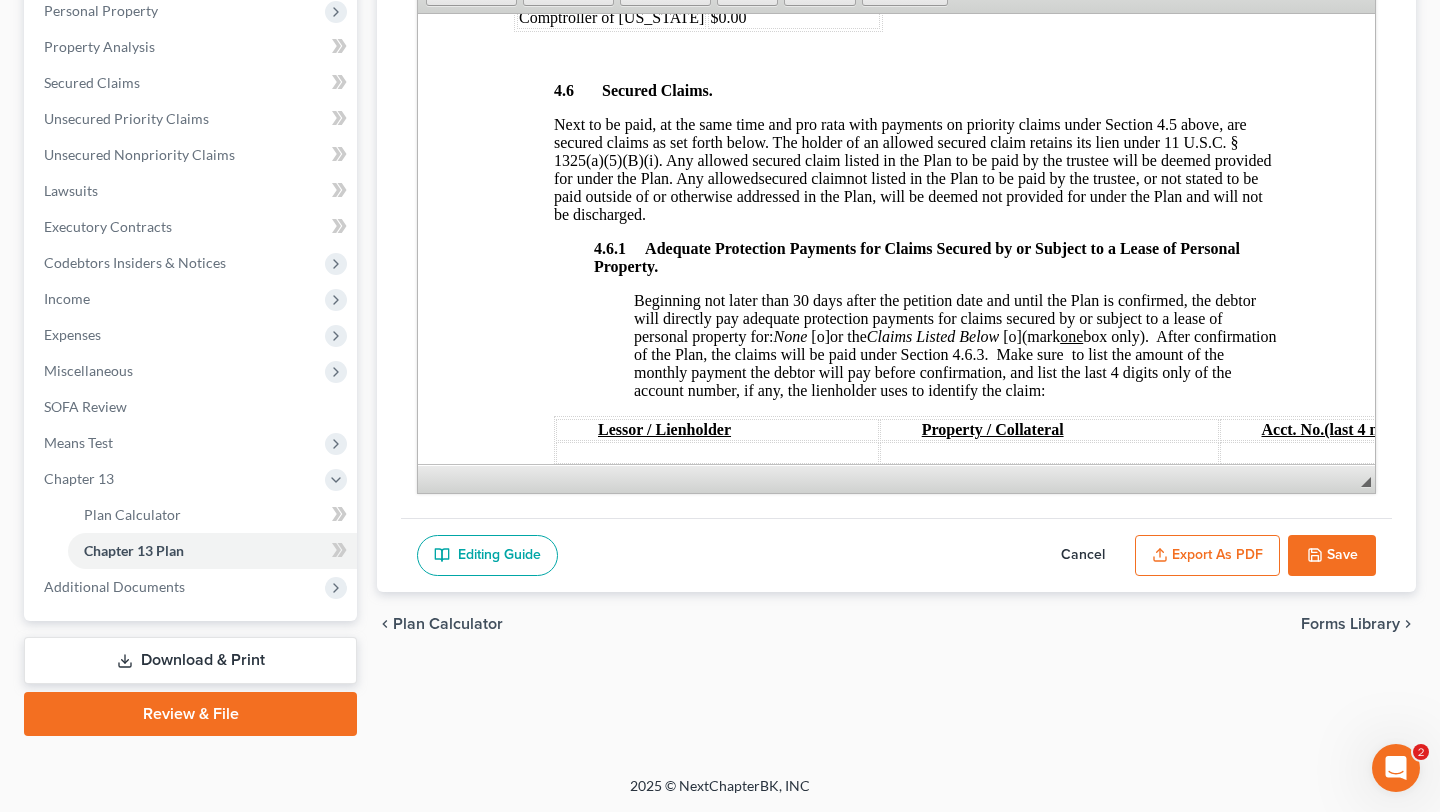 click on "Editing Guide Cancel Export as PDF Save" at bounding box center (896, 555) 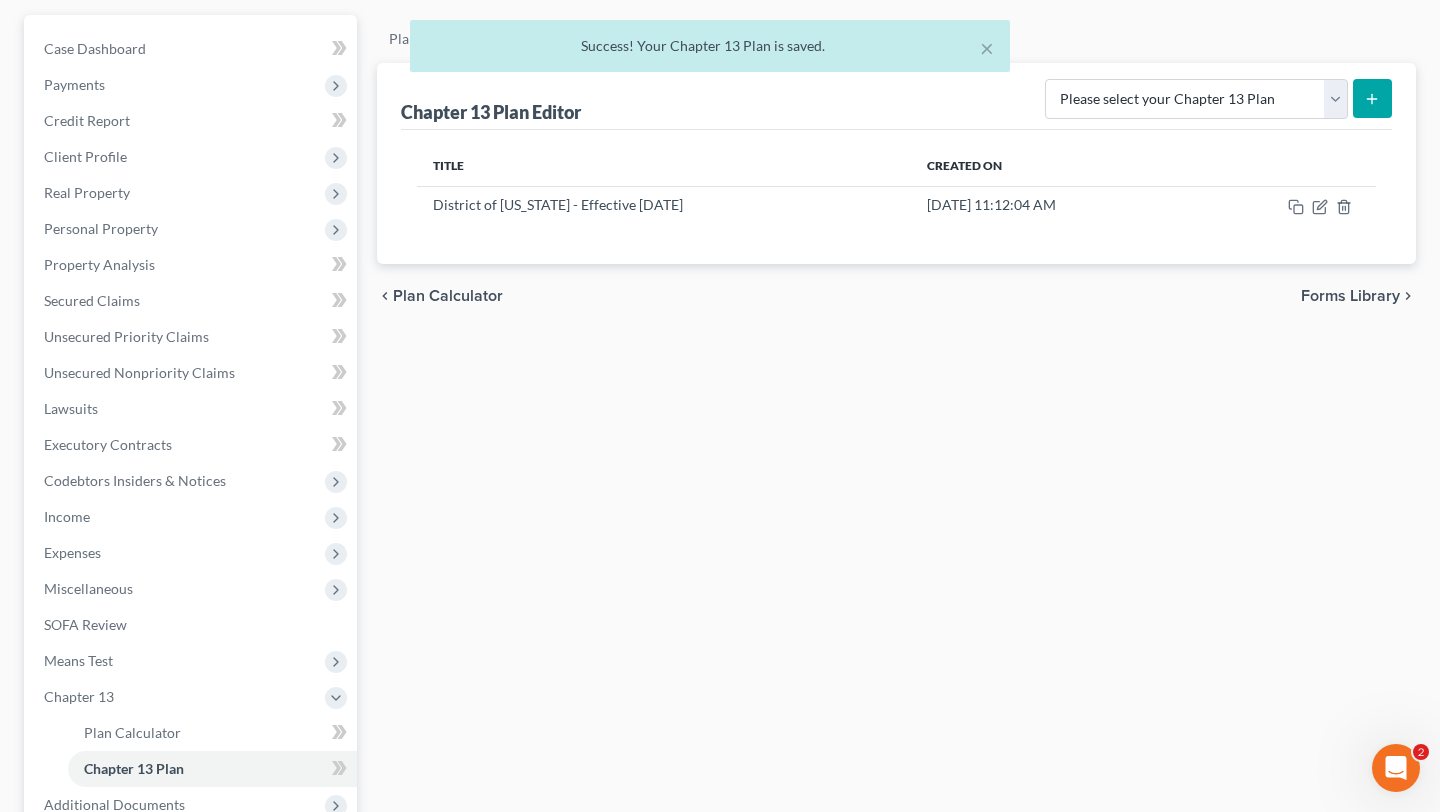 scroll, scrollTop: 173, scrollLeft: 0, axis: vertical 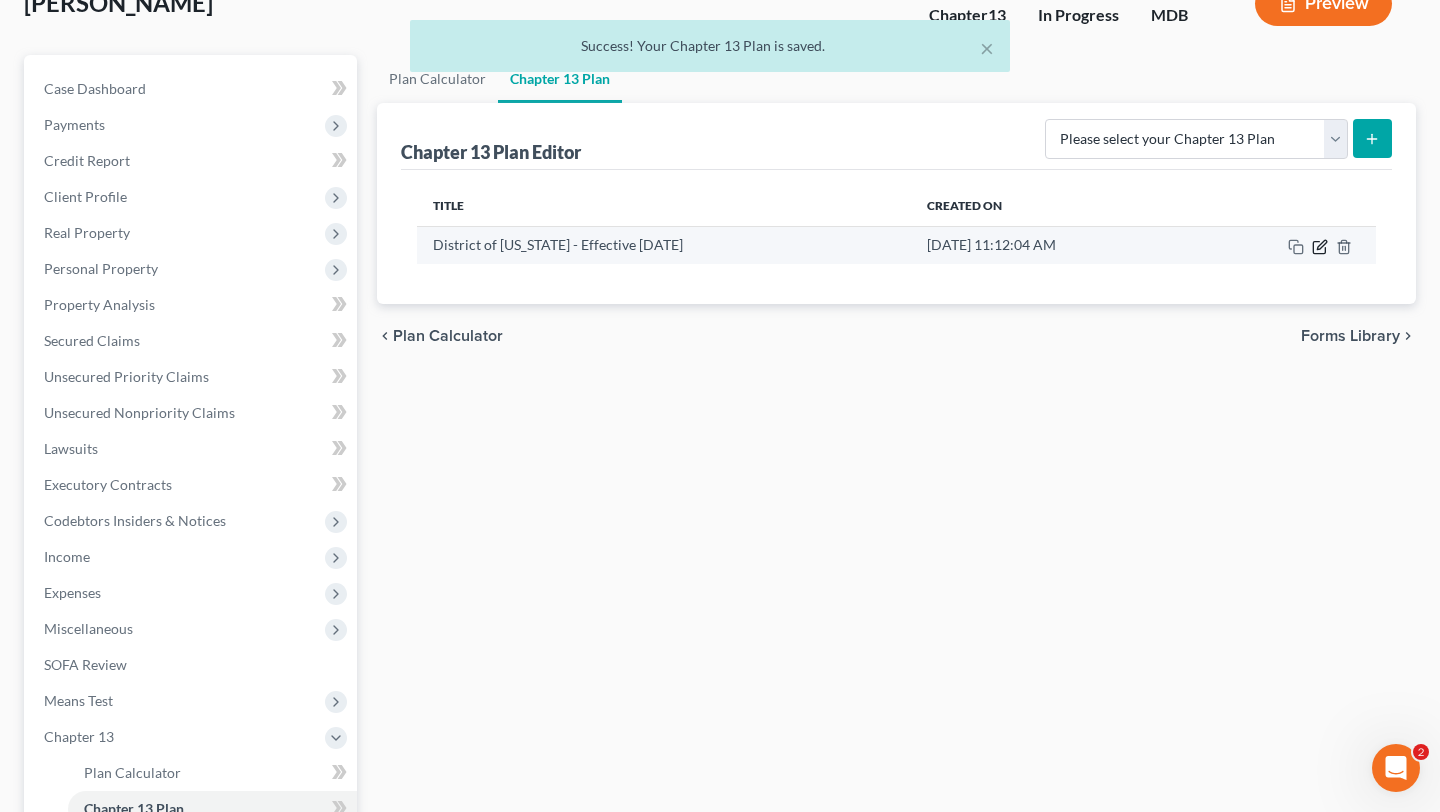 click 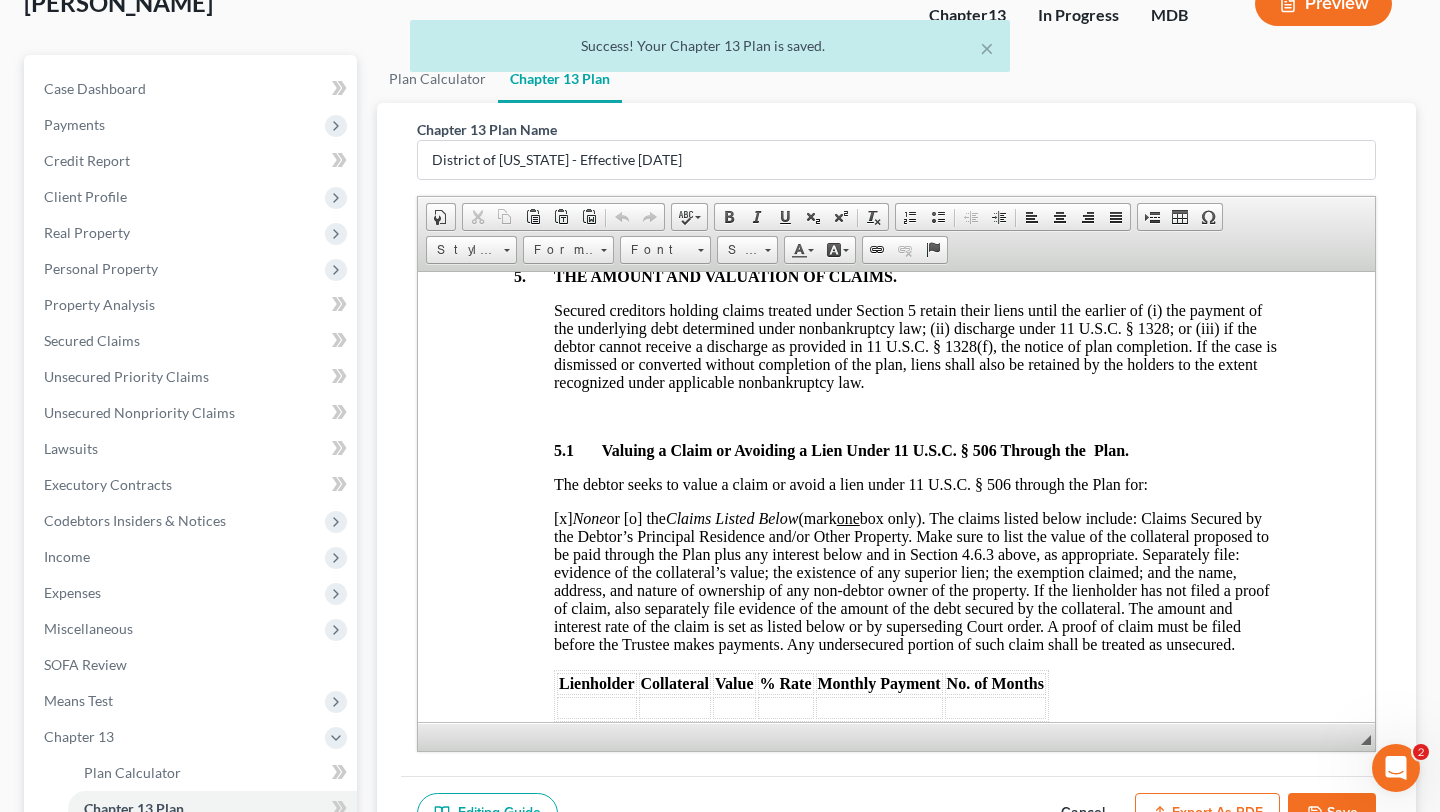 scroll, scrollTop: 5433, scrollLeft: 0, axis: vertical 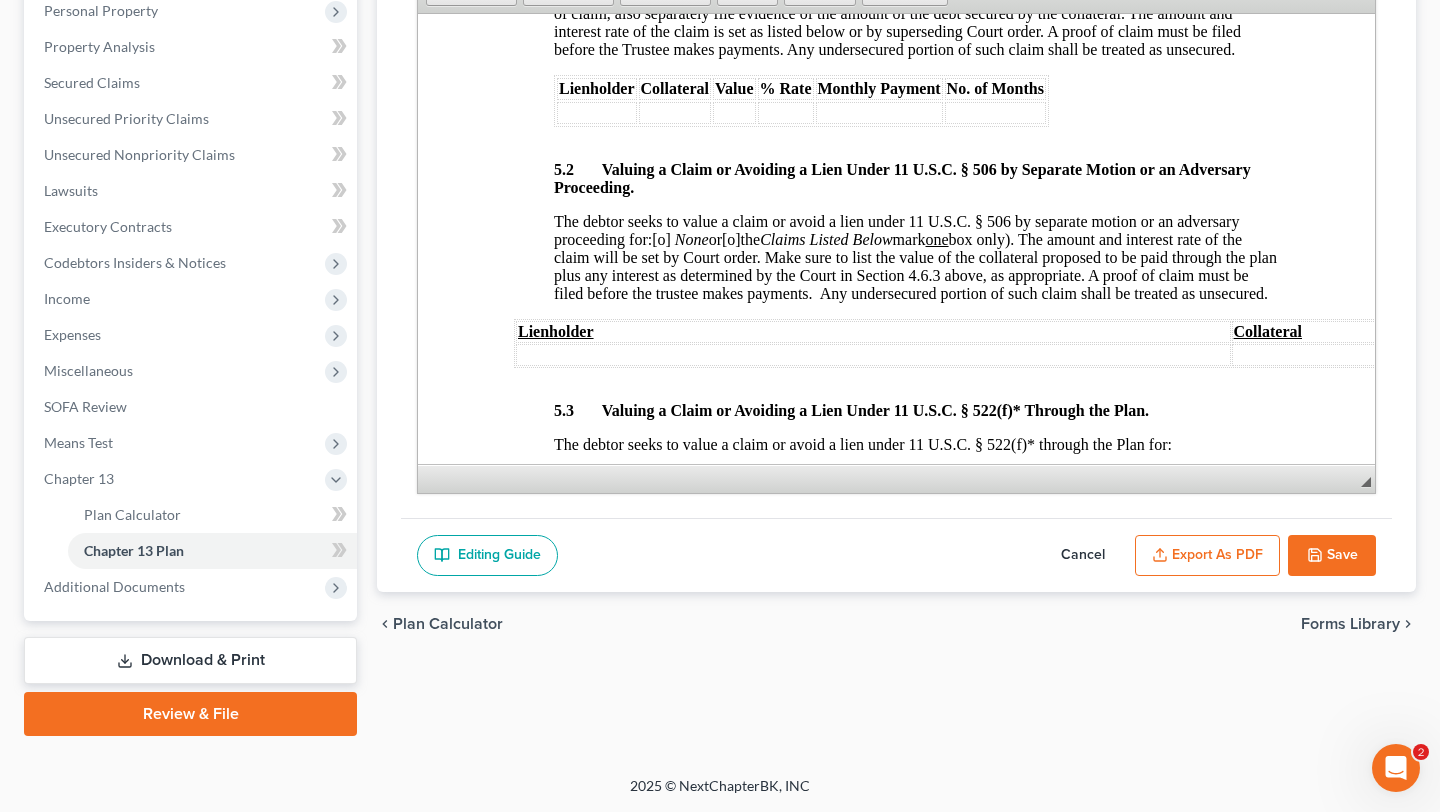 click on "Export as PDF" at bounding box center [1207, 556] 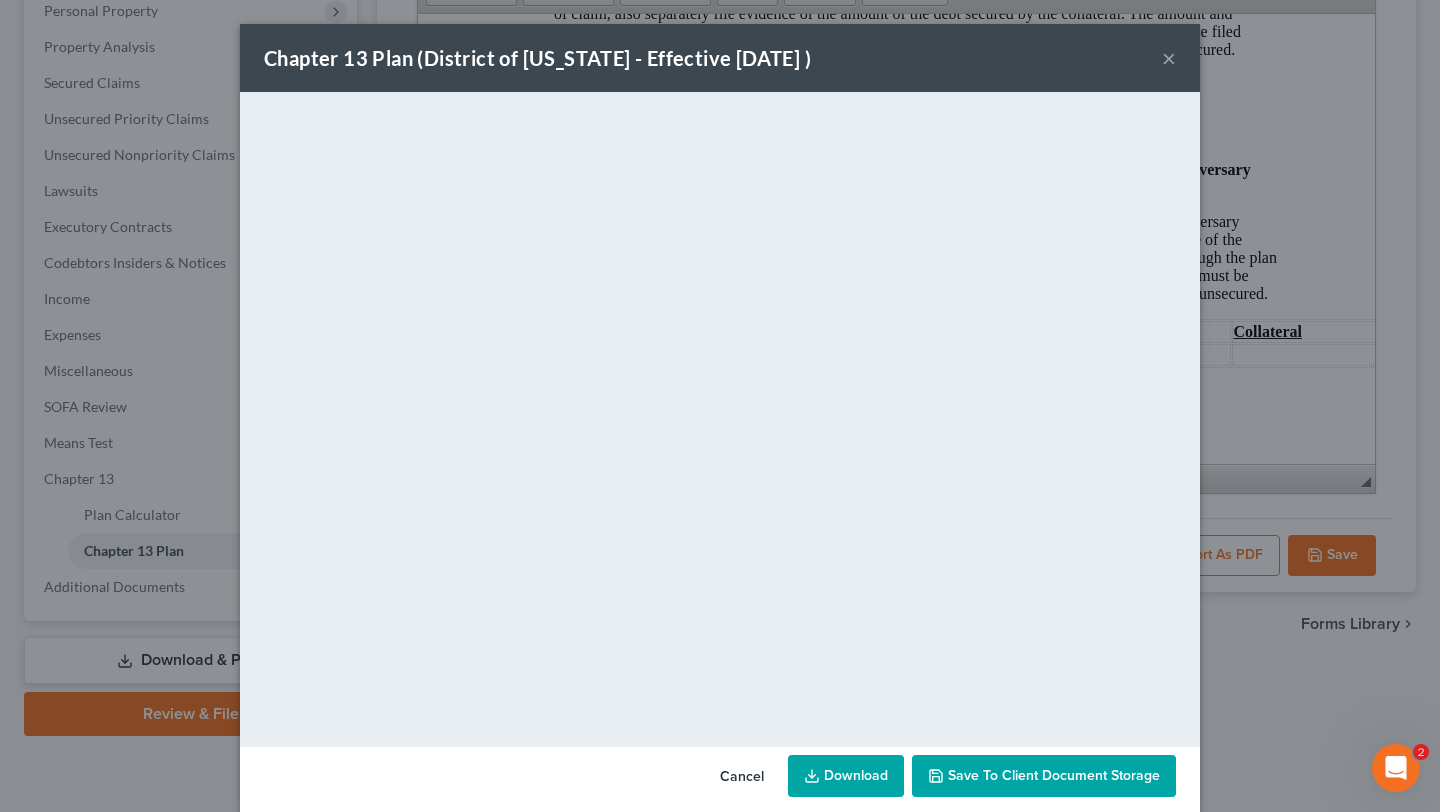 click on "Save to Client Document Storage" at bounding box center (1054, 775) 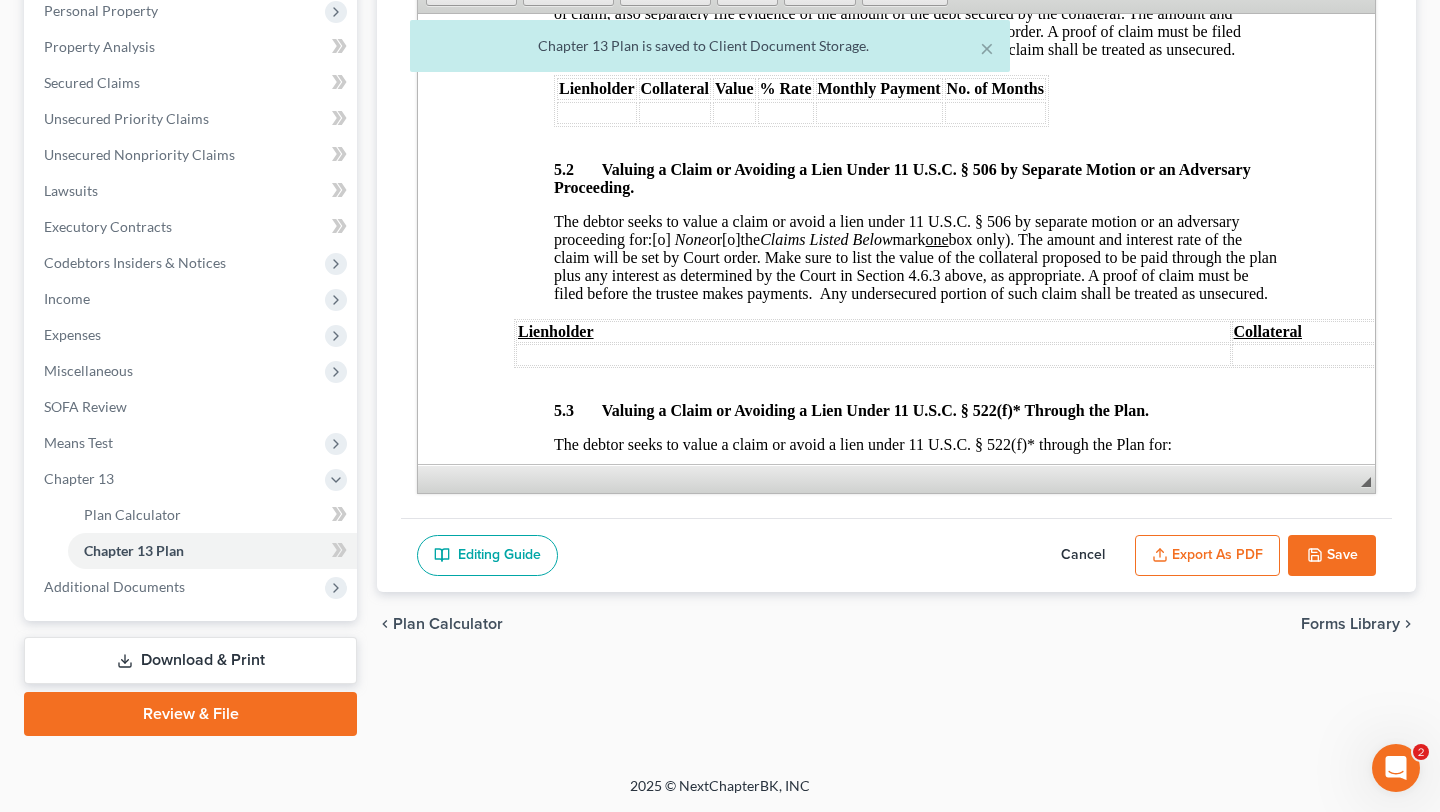 scroll, scrollTop: 625, scrollLeft: 0, axis: vertical 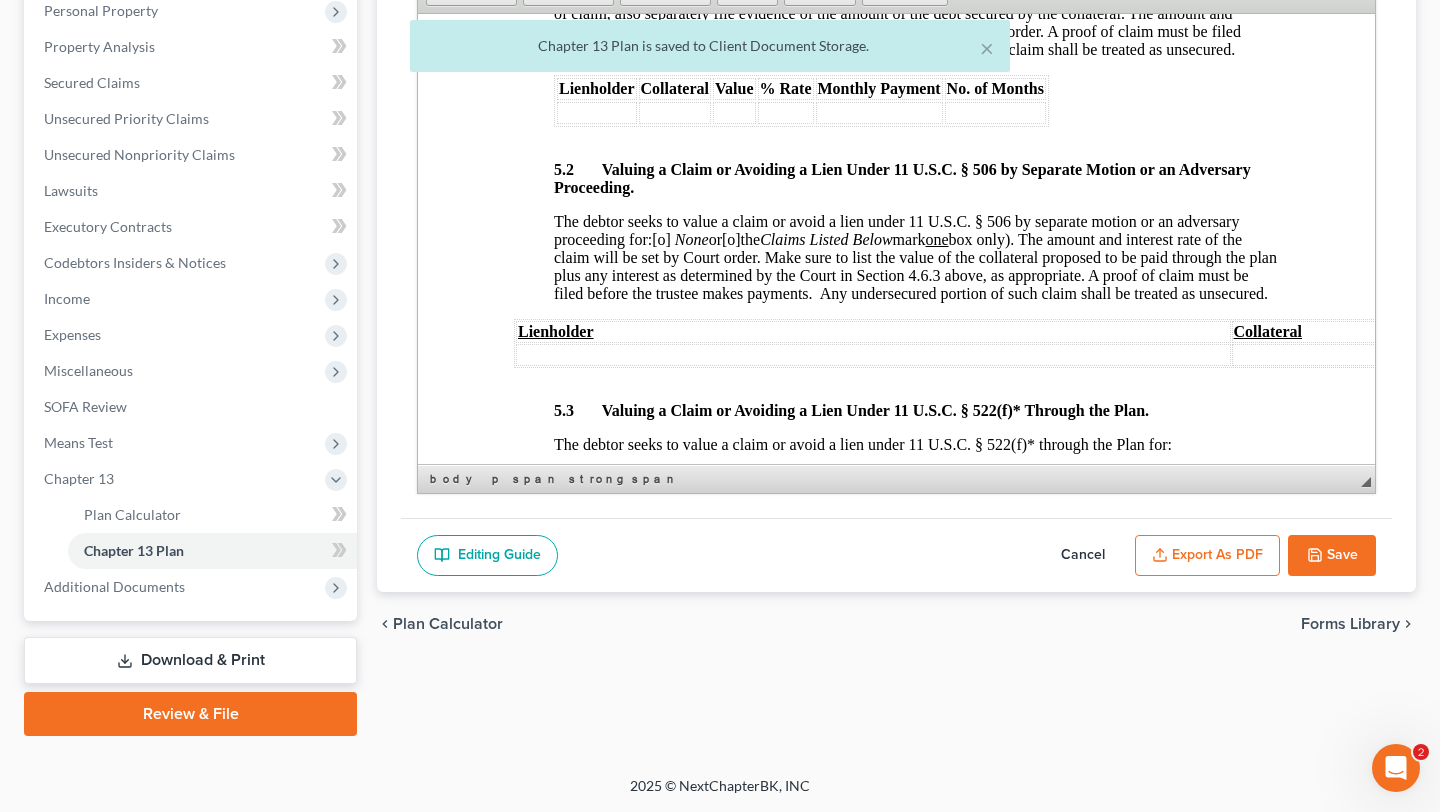 click on "5.       THE AMOUNT AND VALUATION OF CLAIMS." at bounding box center [705, -320] 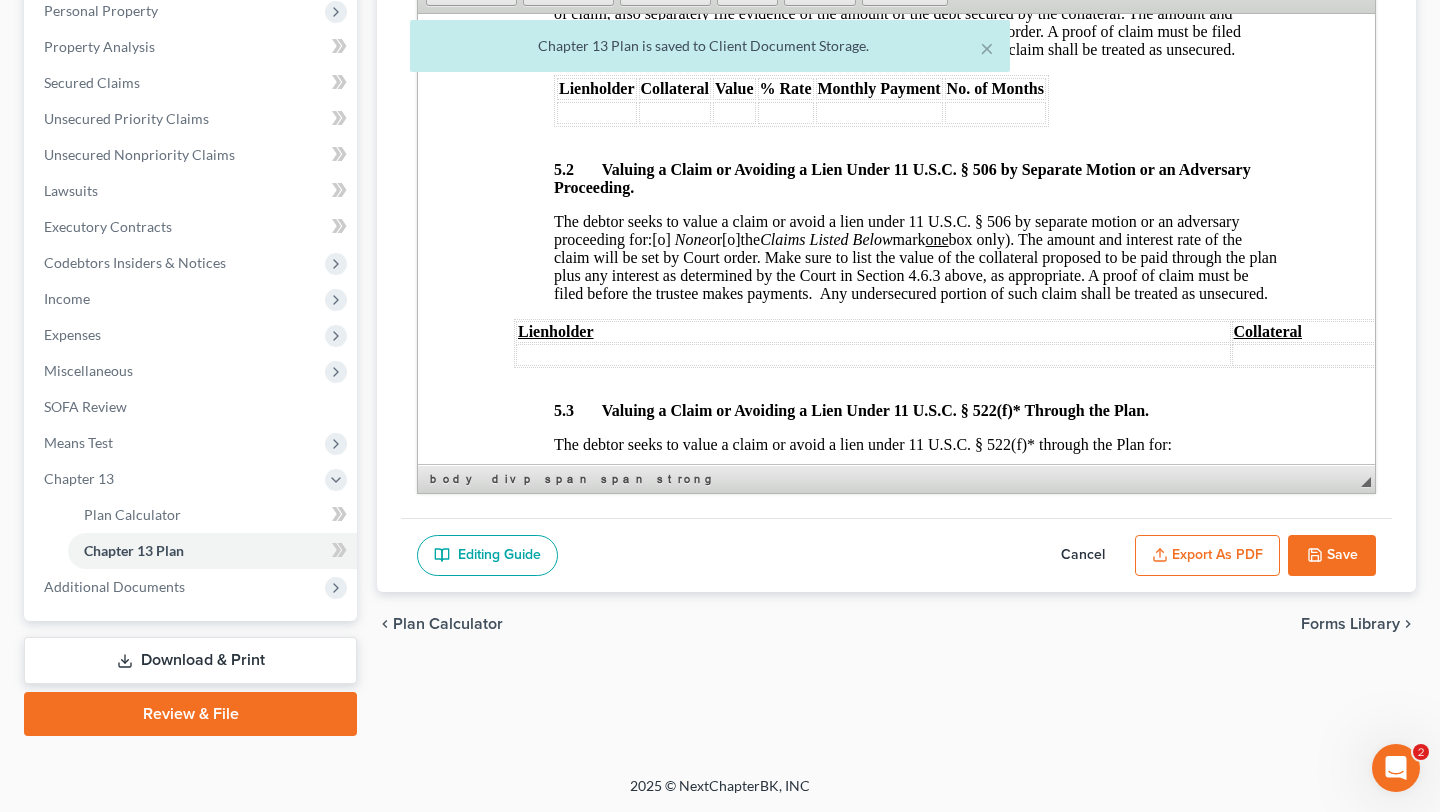 scroll, scrollTop: 5387, scrollLeft: 0, axis: vertical 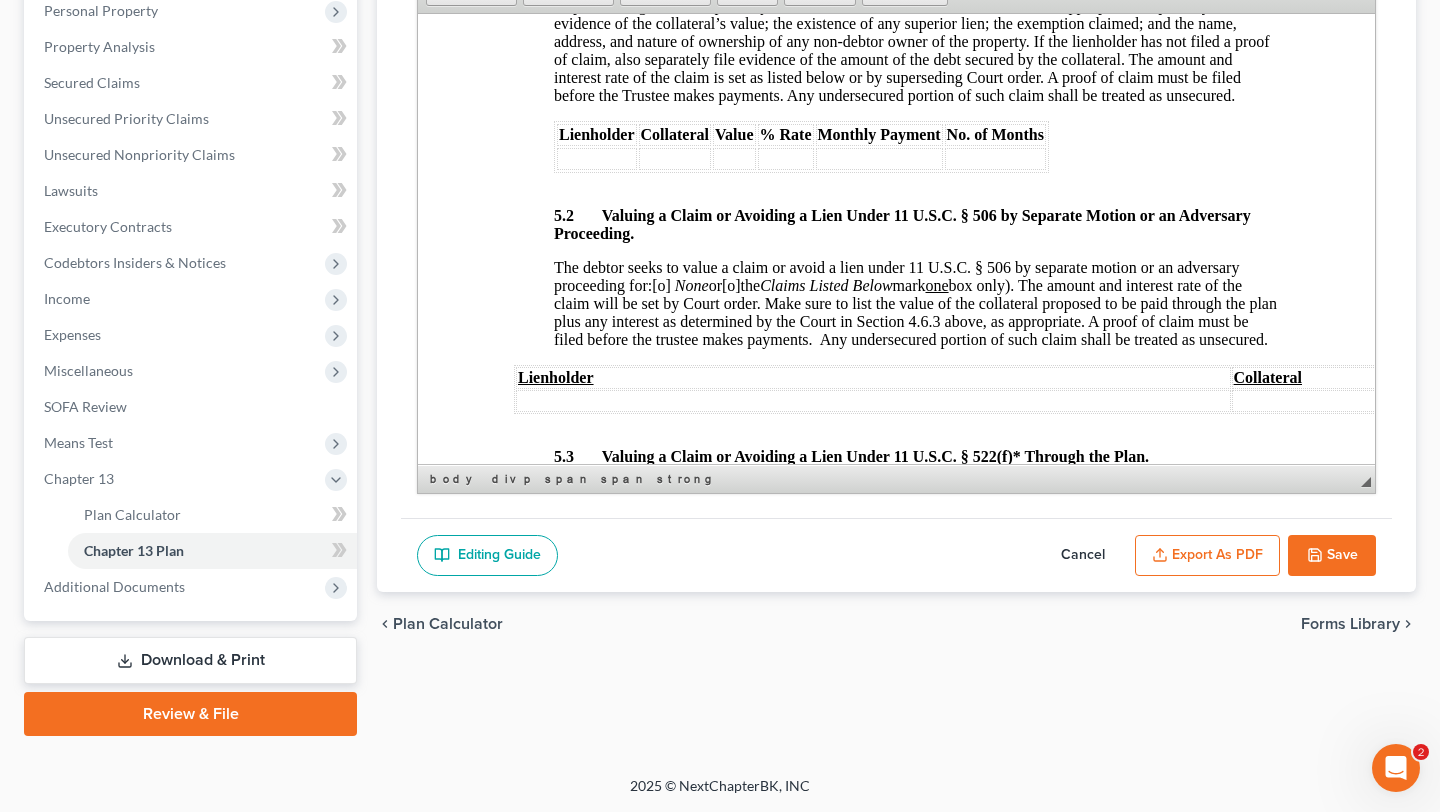 drag, startPoint x: 856, startPoint y: 354, endPoint x: 517, endPoint y: 287, distance: 345.55753 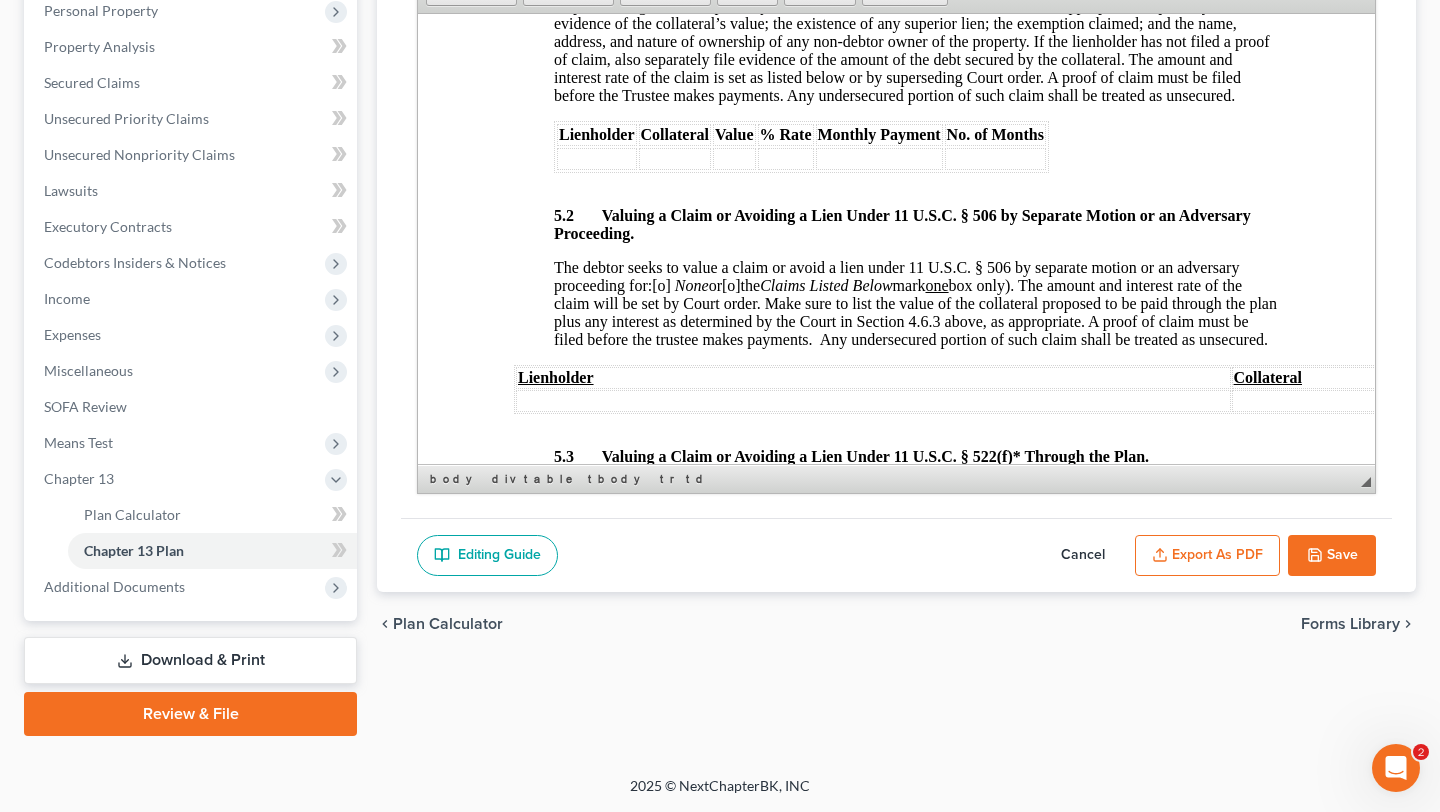 click on "Xfiniti" at bounding box center [619, -418] 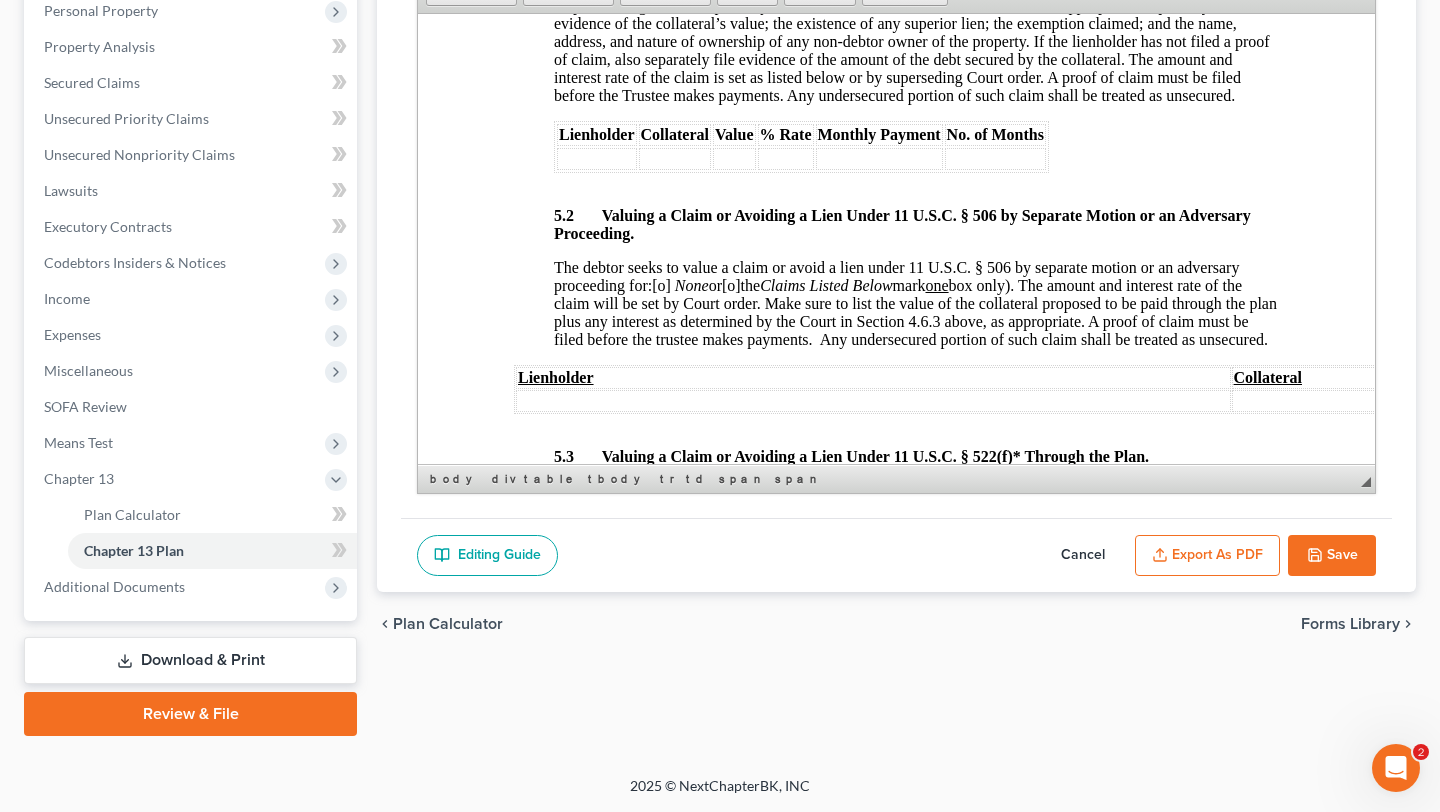 drag, startPoint x: 853, startPoint y: 360, endPoint x: 507, endPoint y: 262, distance: 359.6109 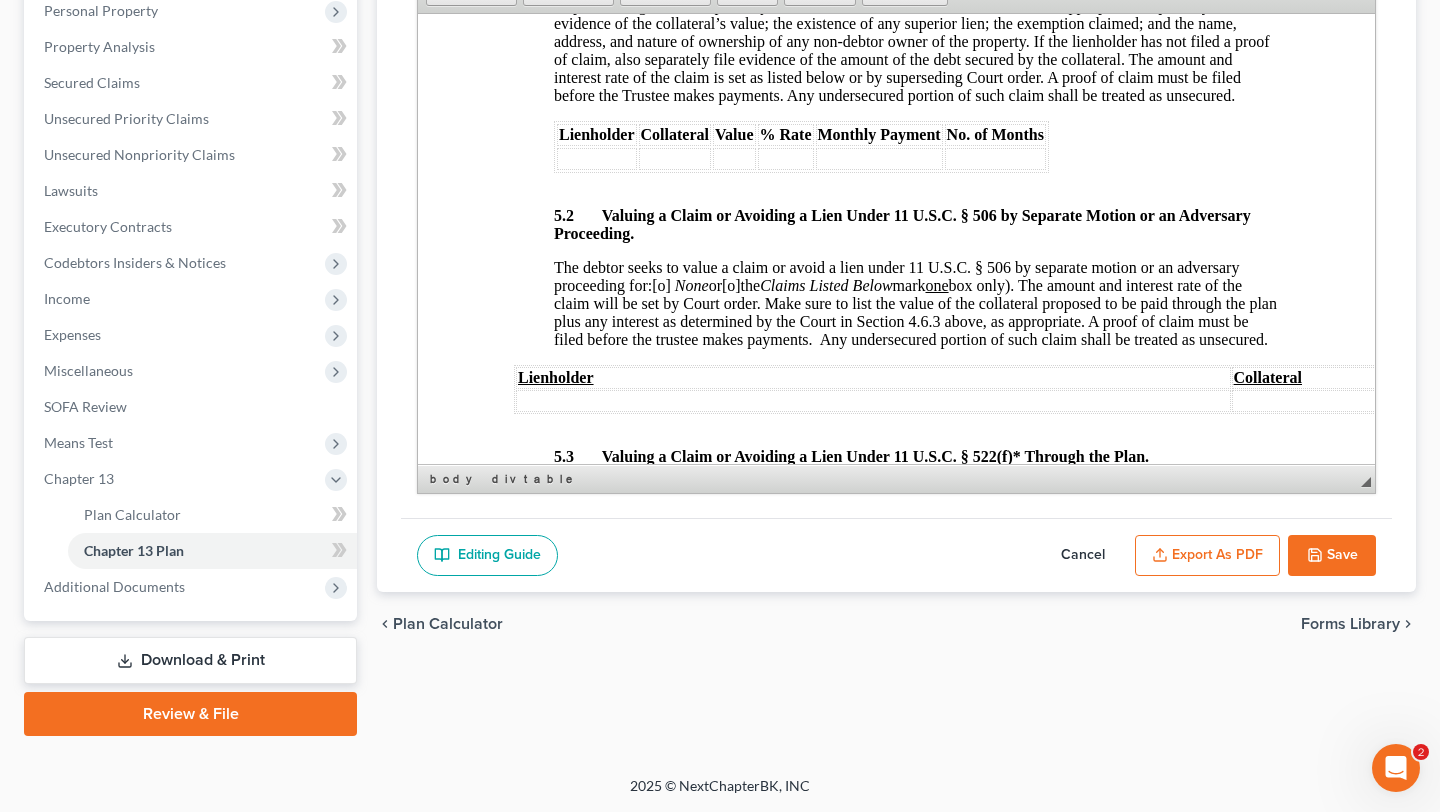 type 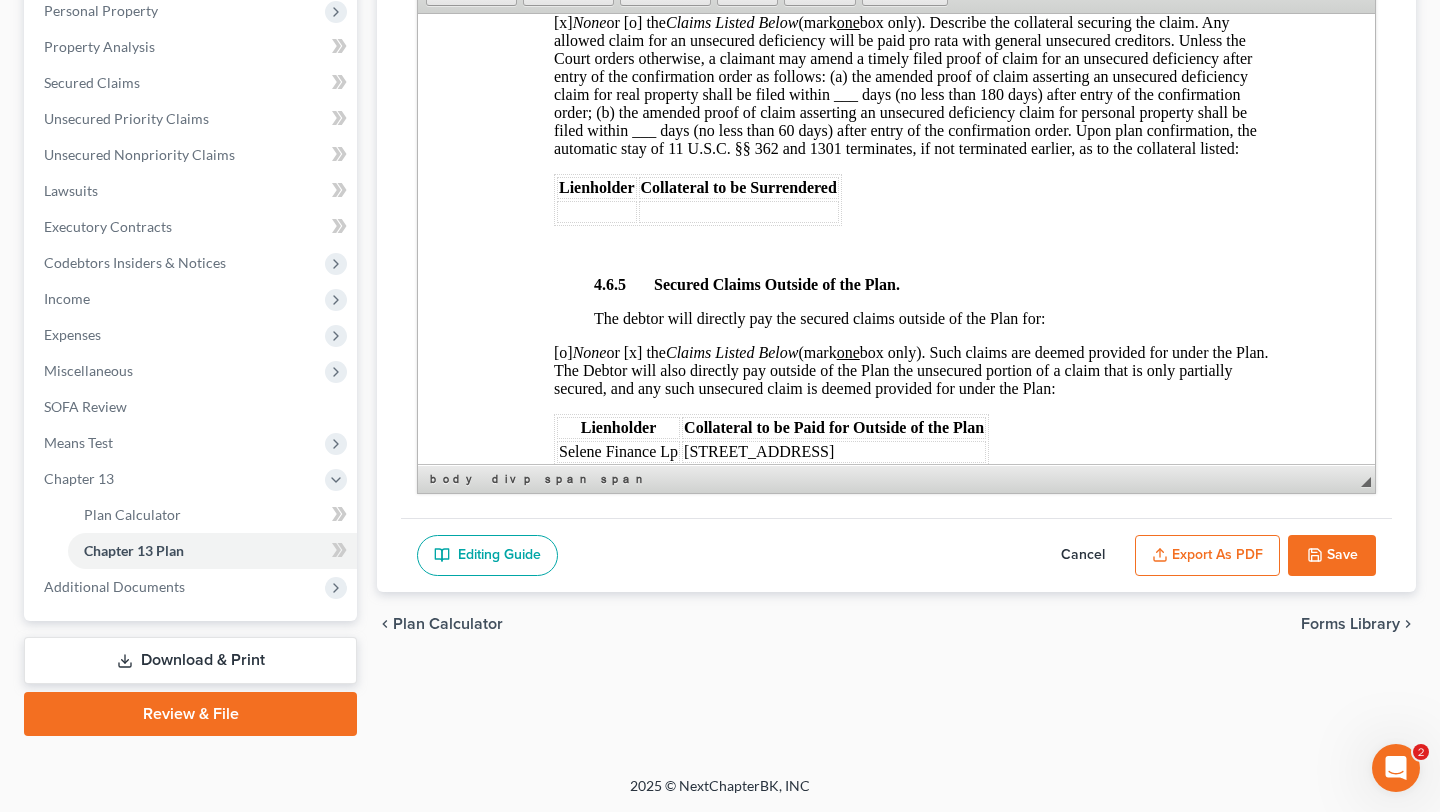 scroll, scrollTop: 3730, scrollLeft: 0, axis: vertical 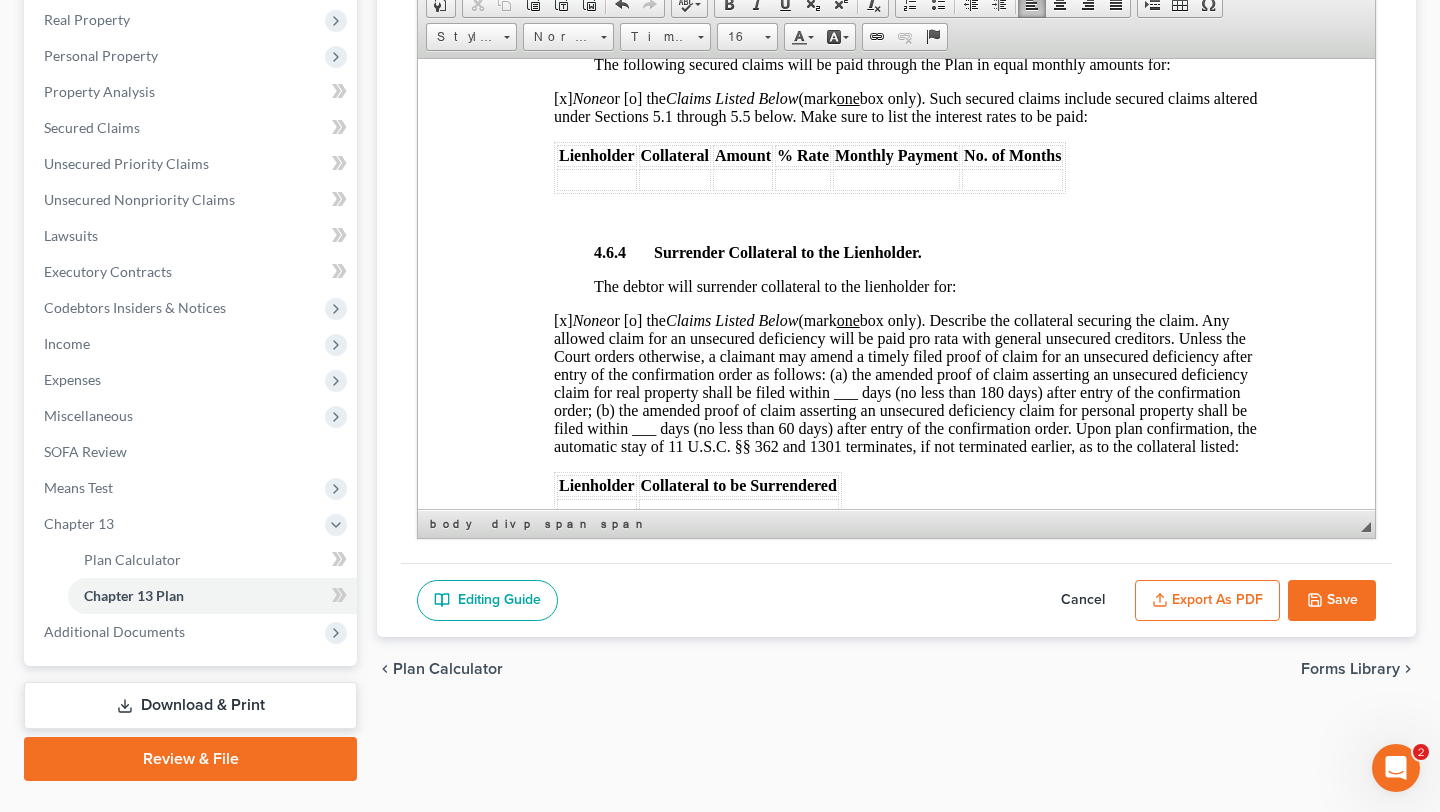 click on "60" at bounding box center (1095, -43) 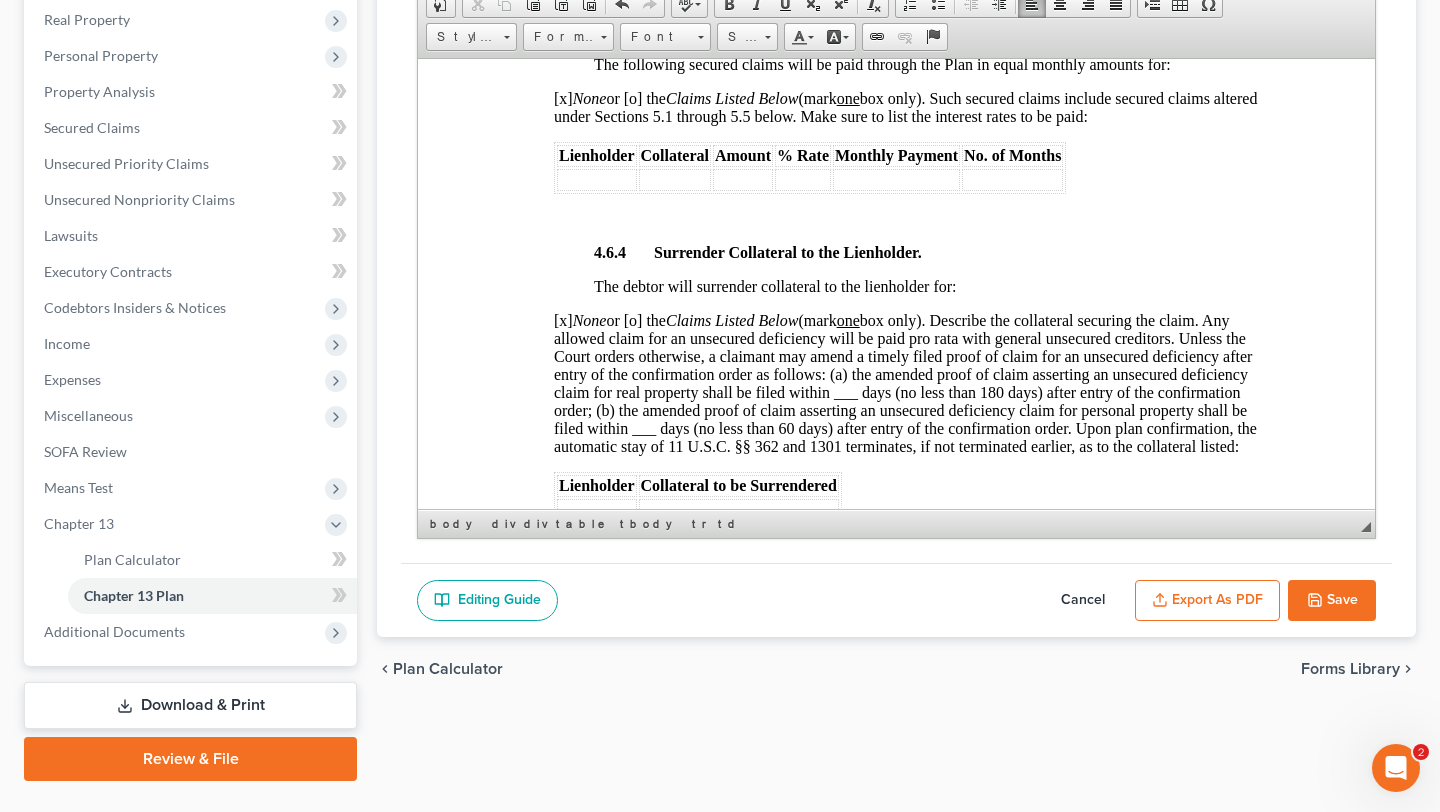 click on "$891.67" at bounding box center (979, -43) 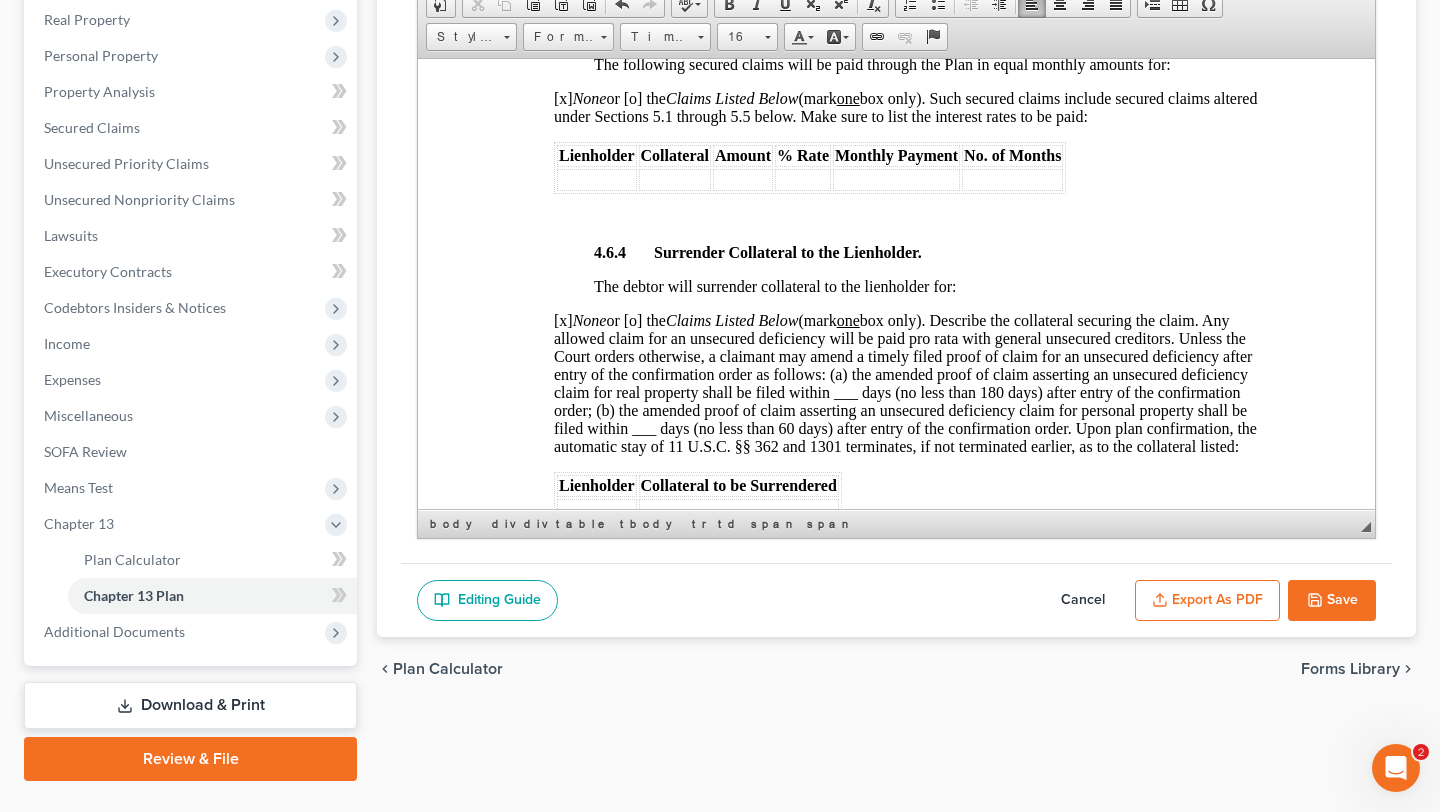 click on "$891.67" at bounding box center [979, -43] 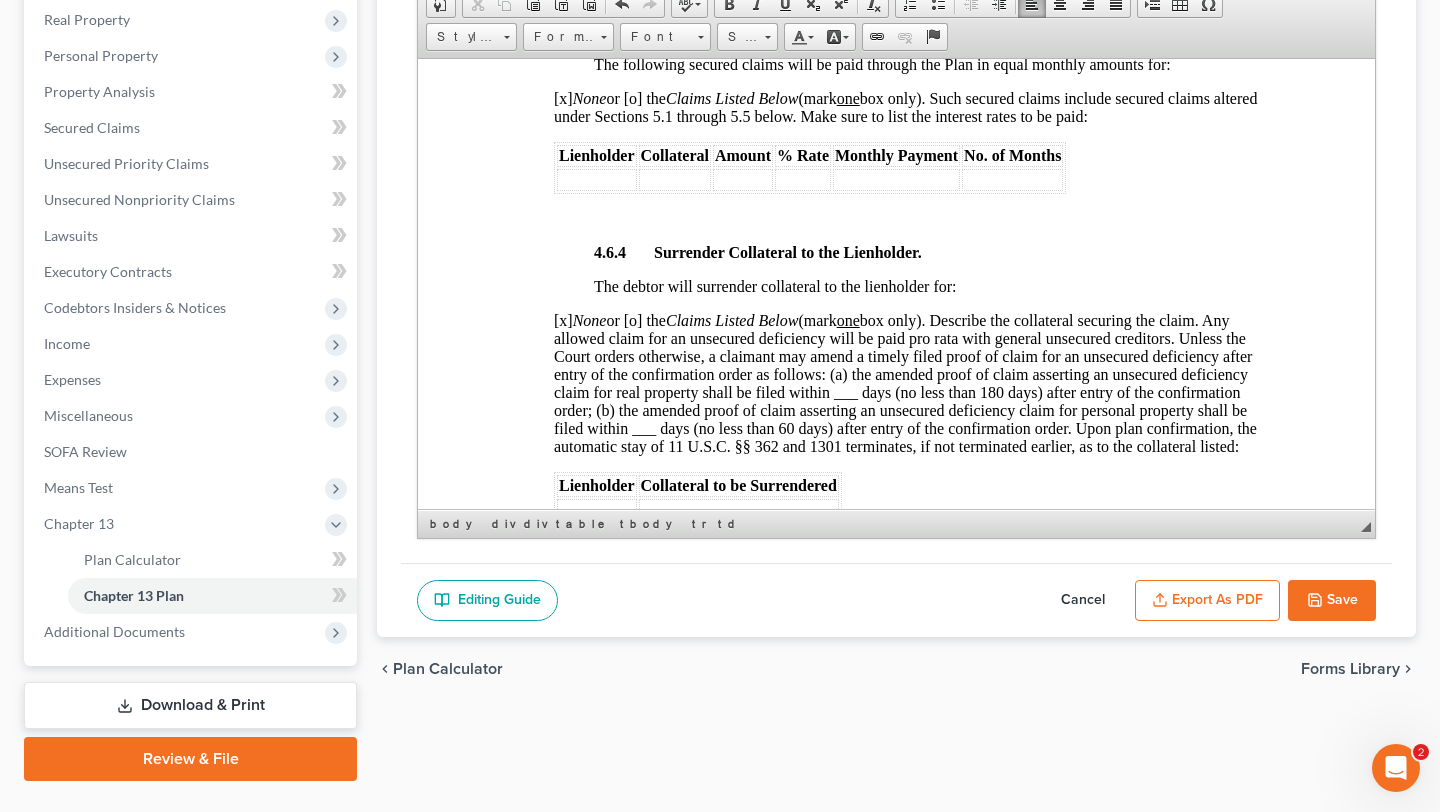 drag, startPoint x: 1128, startPoint y: 441, endPoint x: 1076, endPoint y: 432, distance: 52.773098 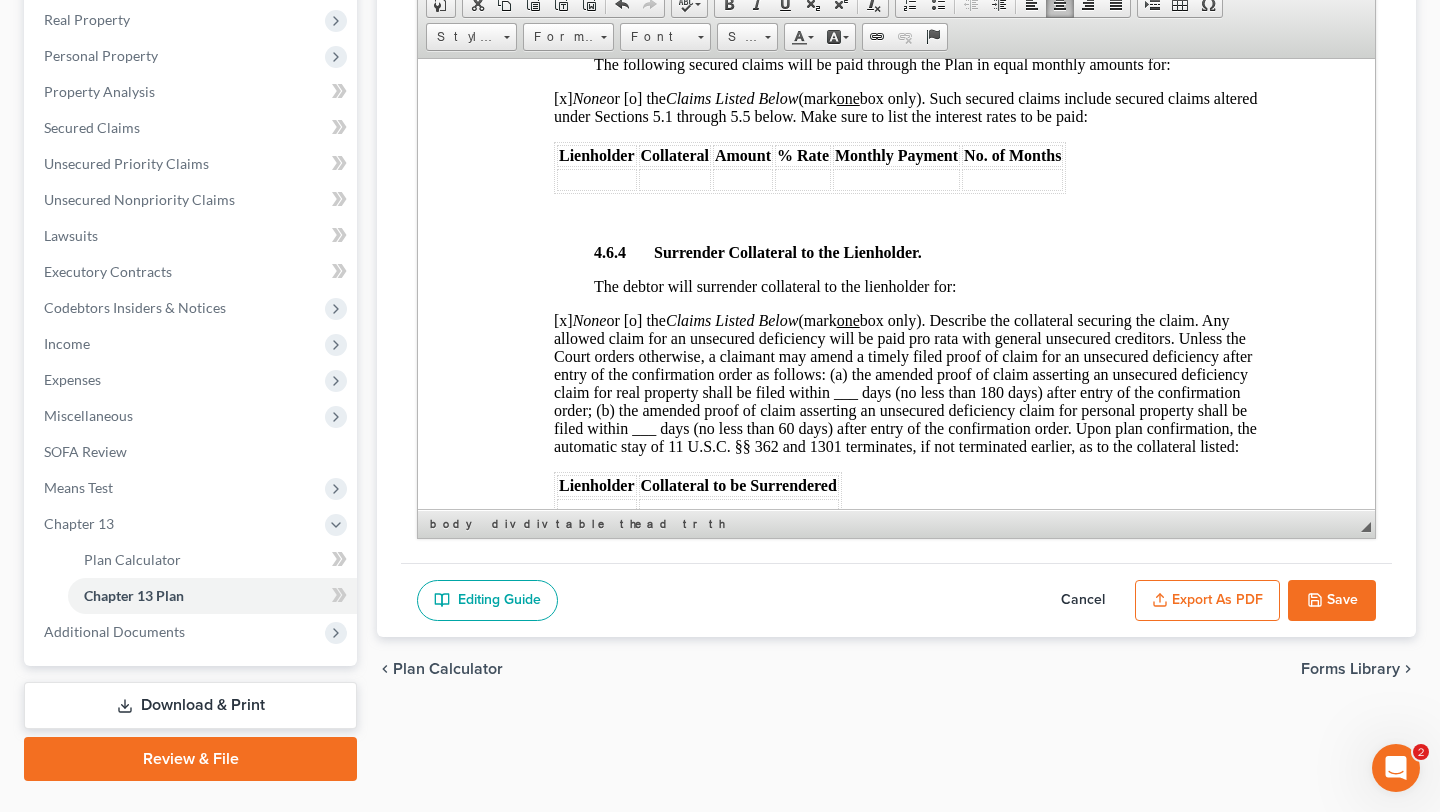 click on "No. of Months" at bounding box center [1087, -67] 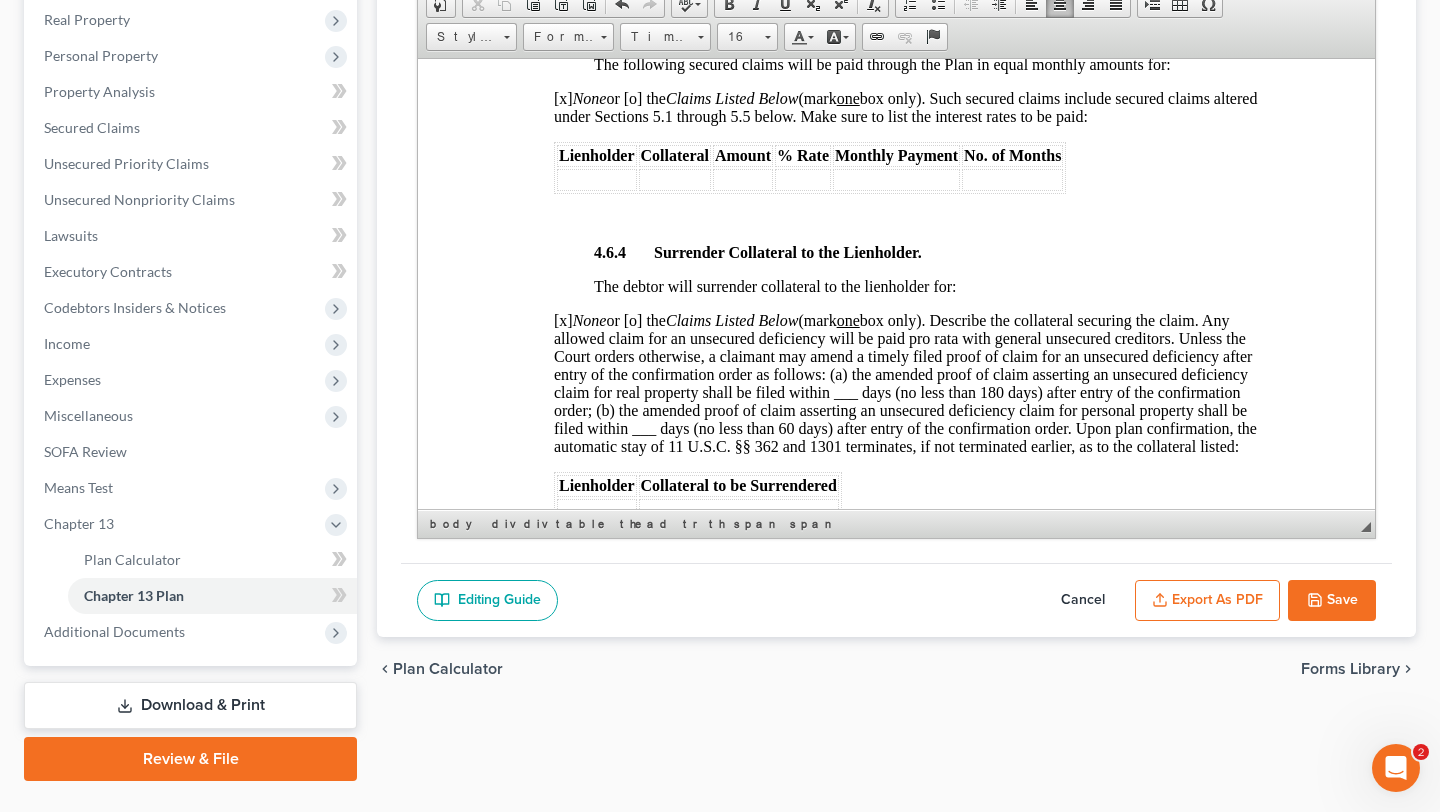 drag, startPoint x: 1124, startPoint y: 418, endPoint x: 1096, endPoint y: 418, distance: 28 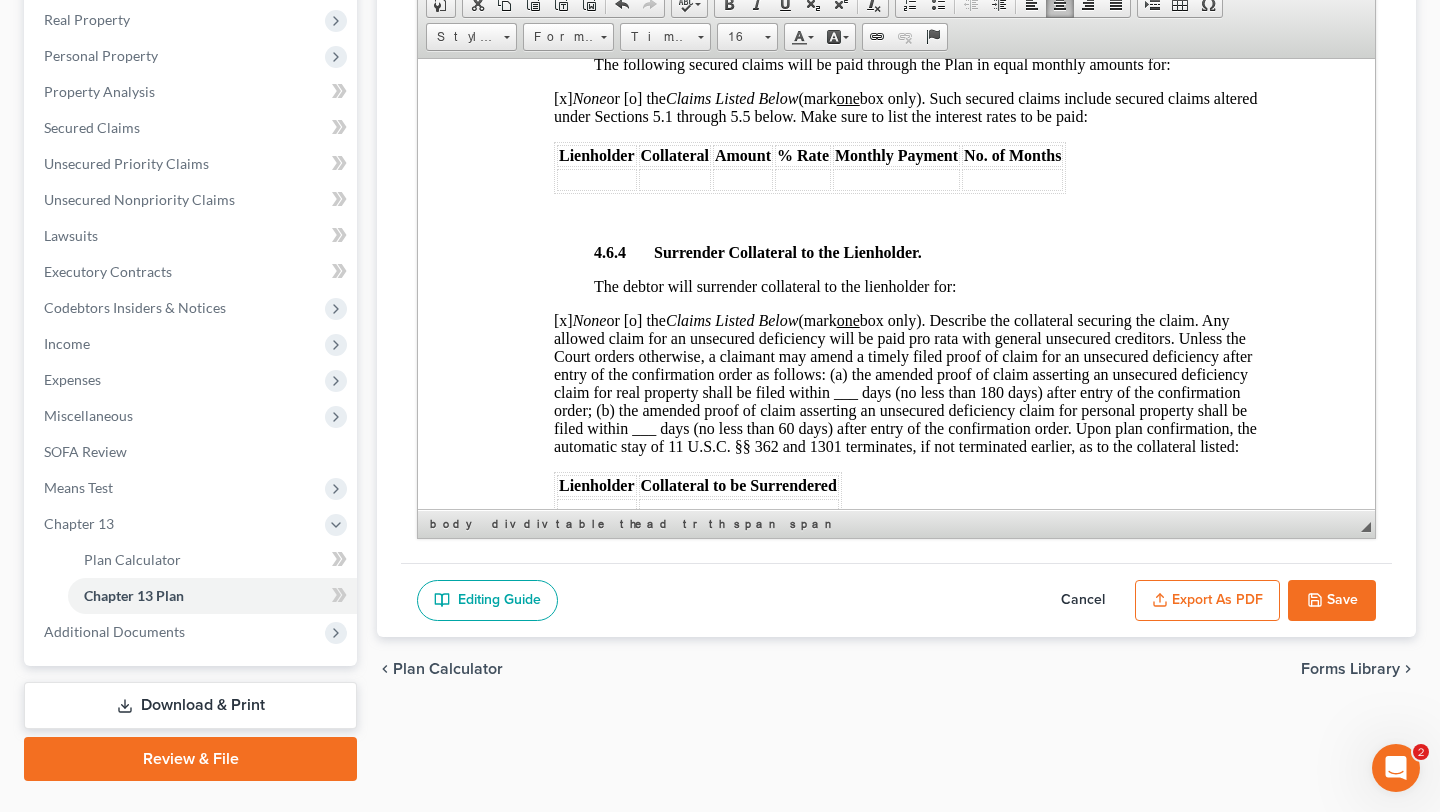 click on "No. of Months" at bounding box center [1087, -68] 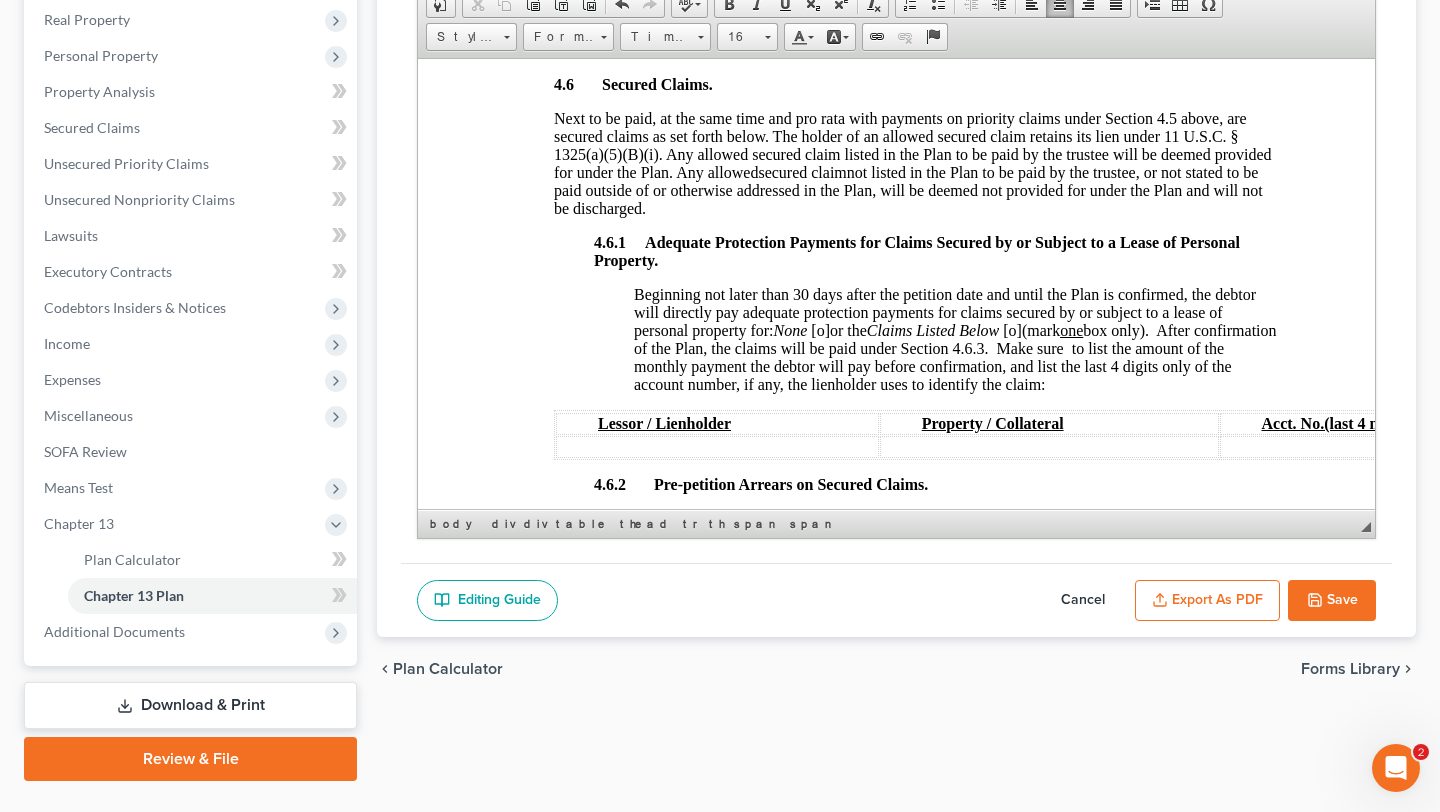 scroll, scrollTop: 2962, scrollLeft: 0, axis: vertical 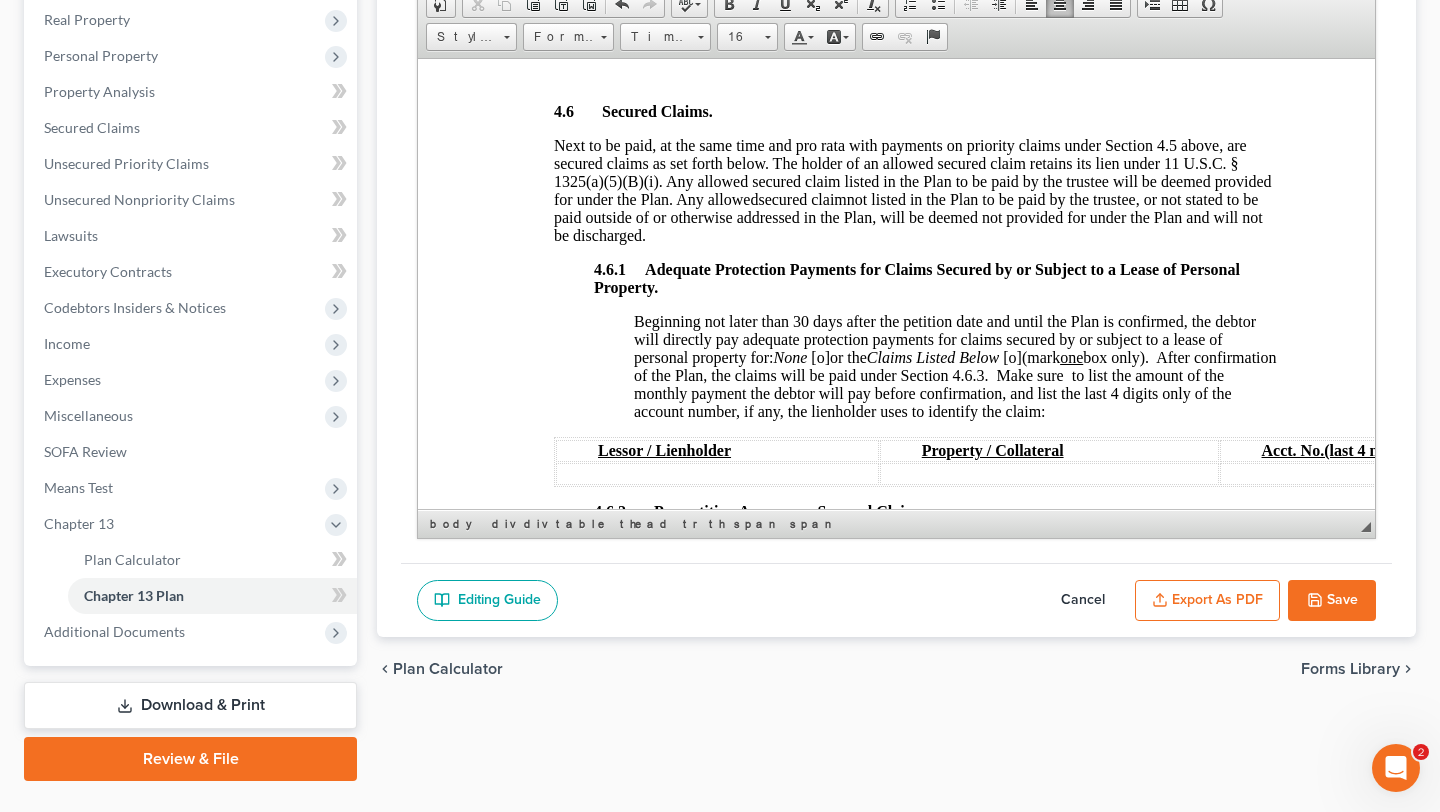 click on "$0.00" at bounding box center [794, 14] 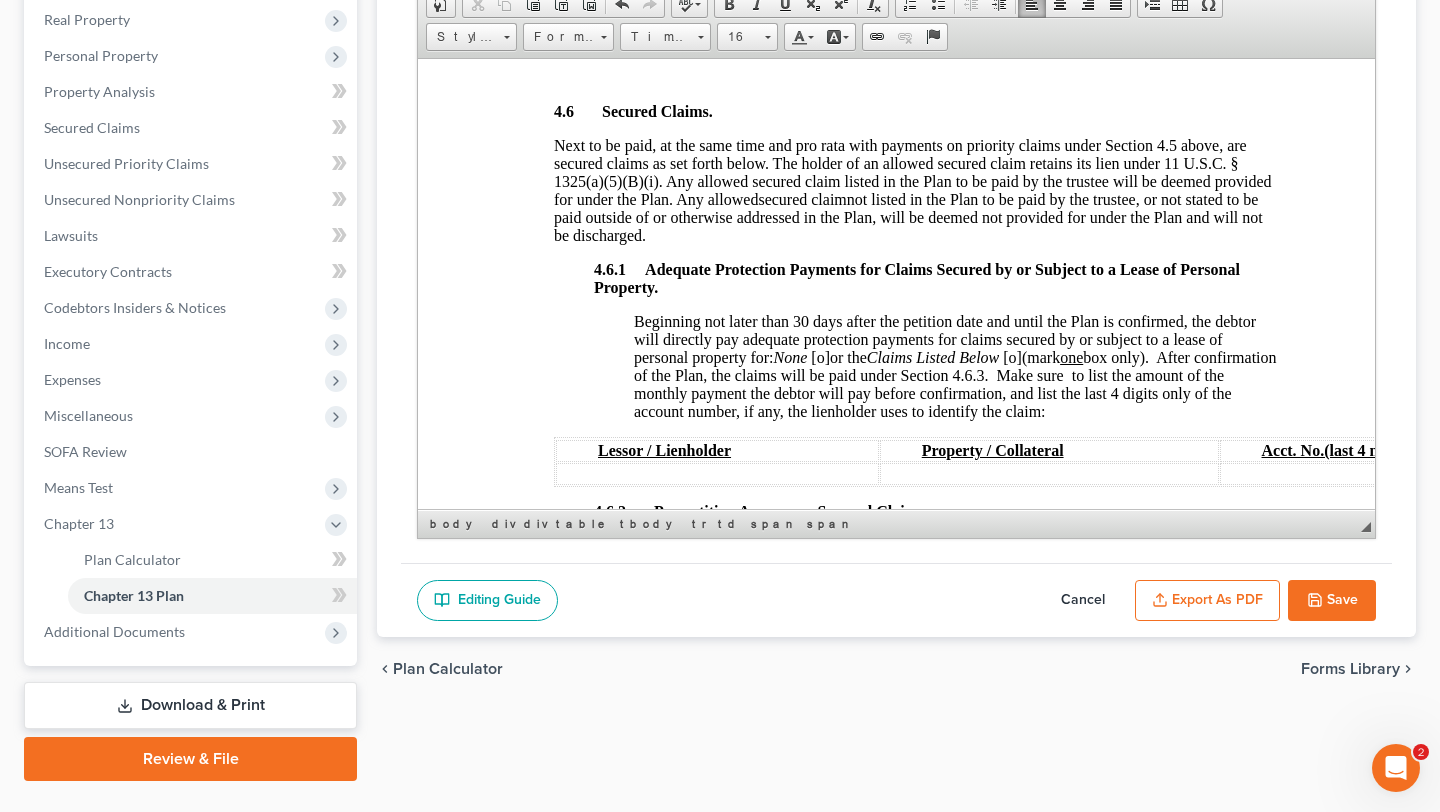 drag, startPoint x: 766, startPoint y: 438, endPoint x: 676, endPoint y: 436, distance: 90.02222 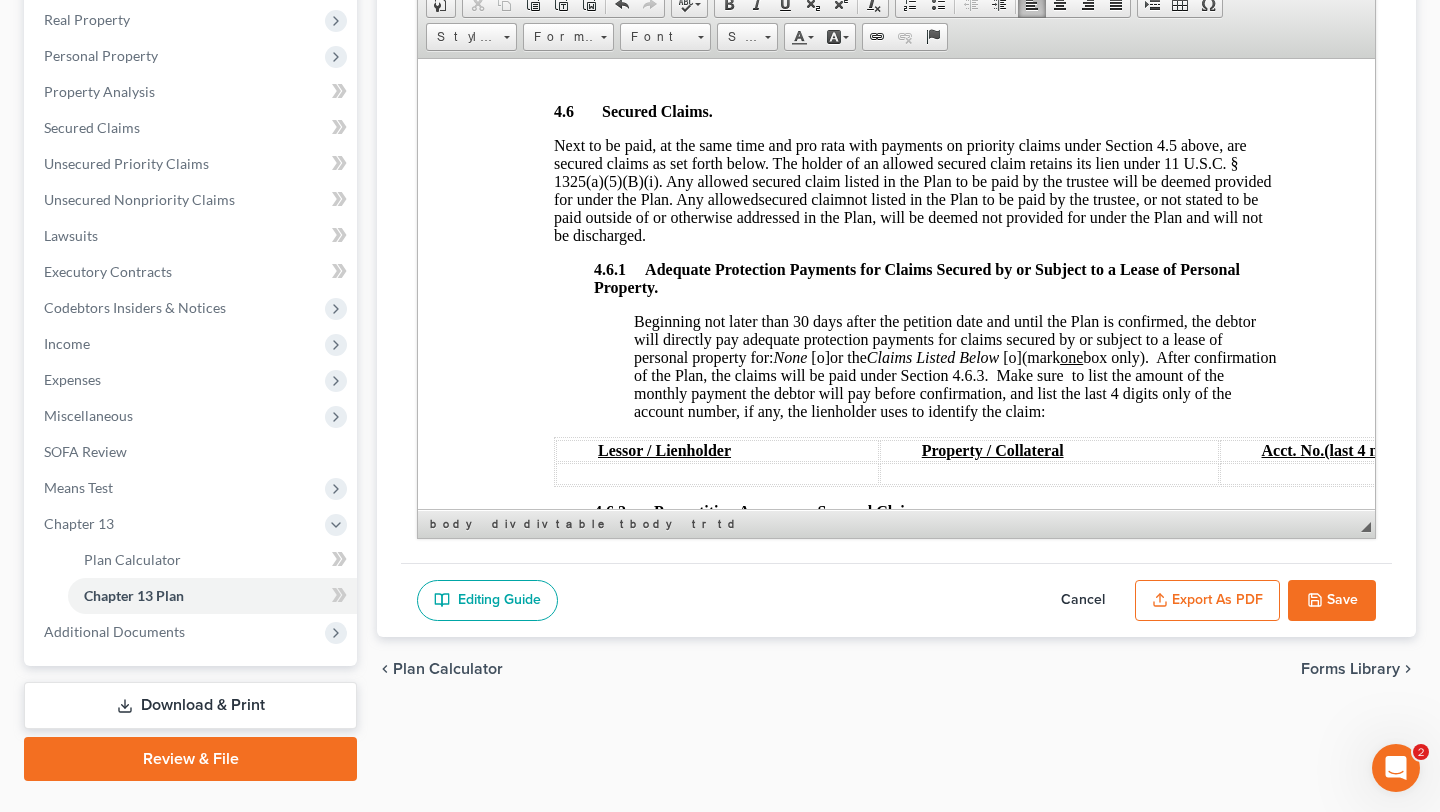 click on "$0.00" at bounding box center [794, 38] 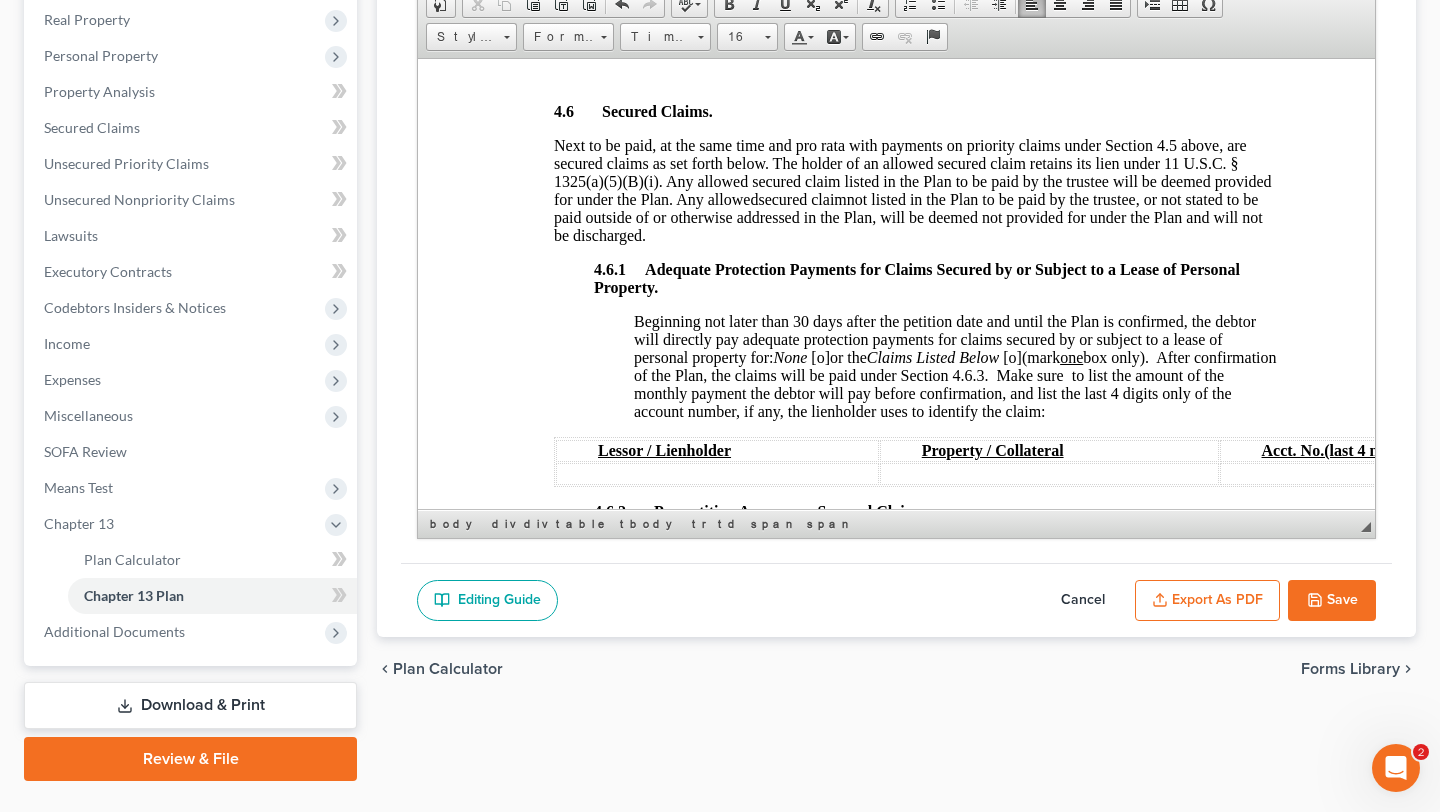 click on "$0.00" at bounding box center [794, 38] 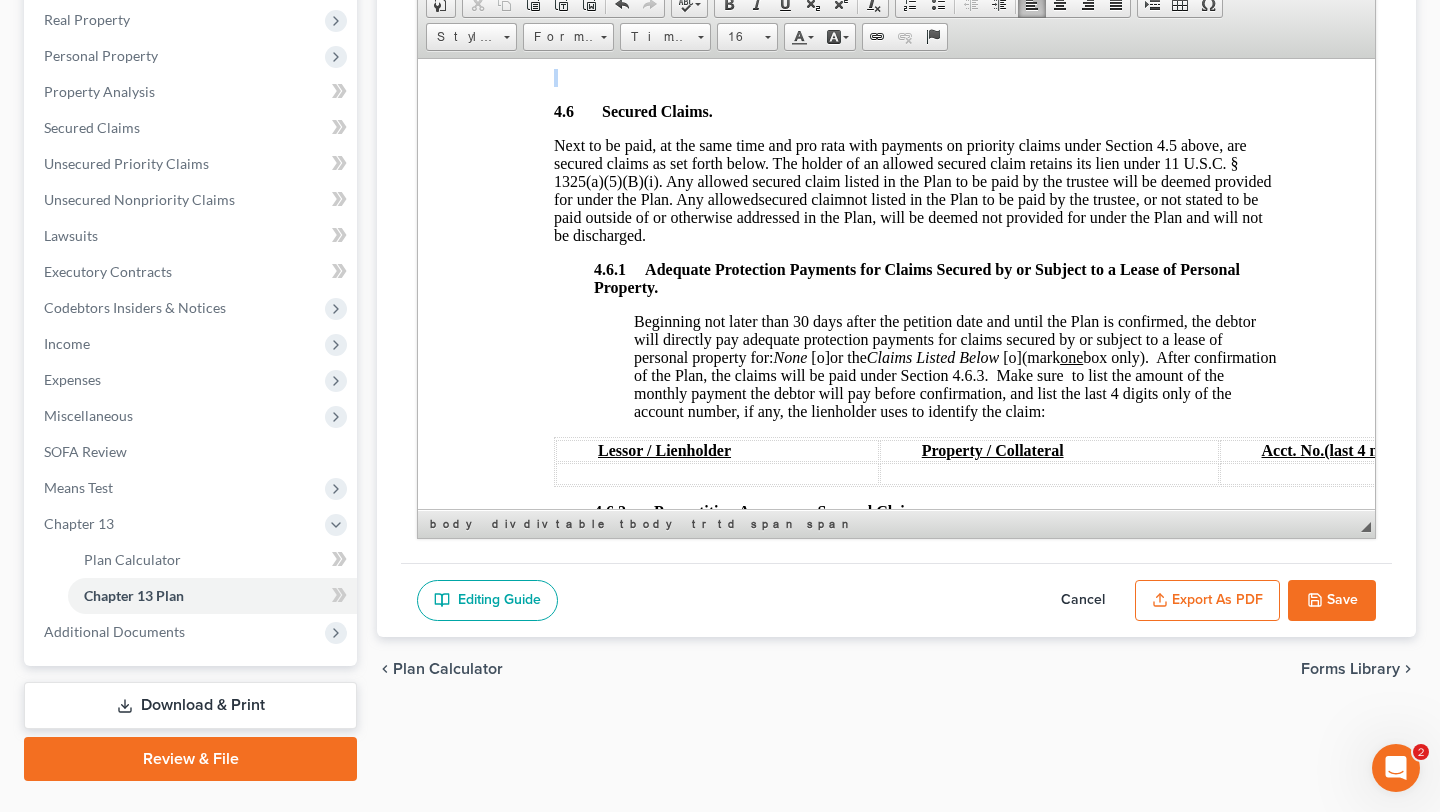 click on "$0.00" at bounding box center [794, 38] 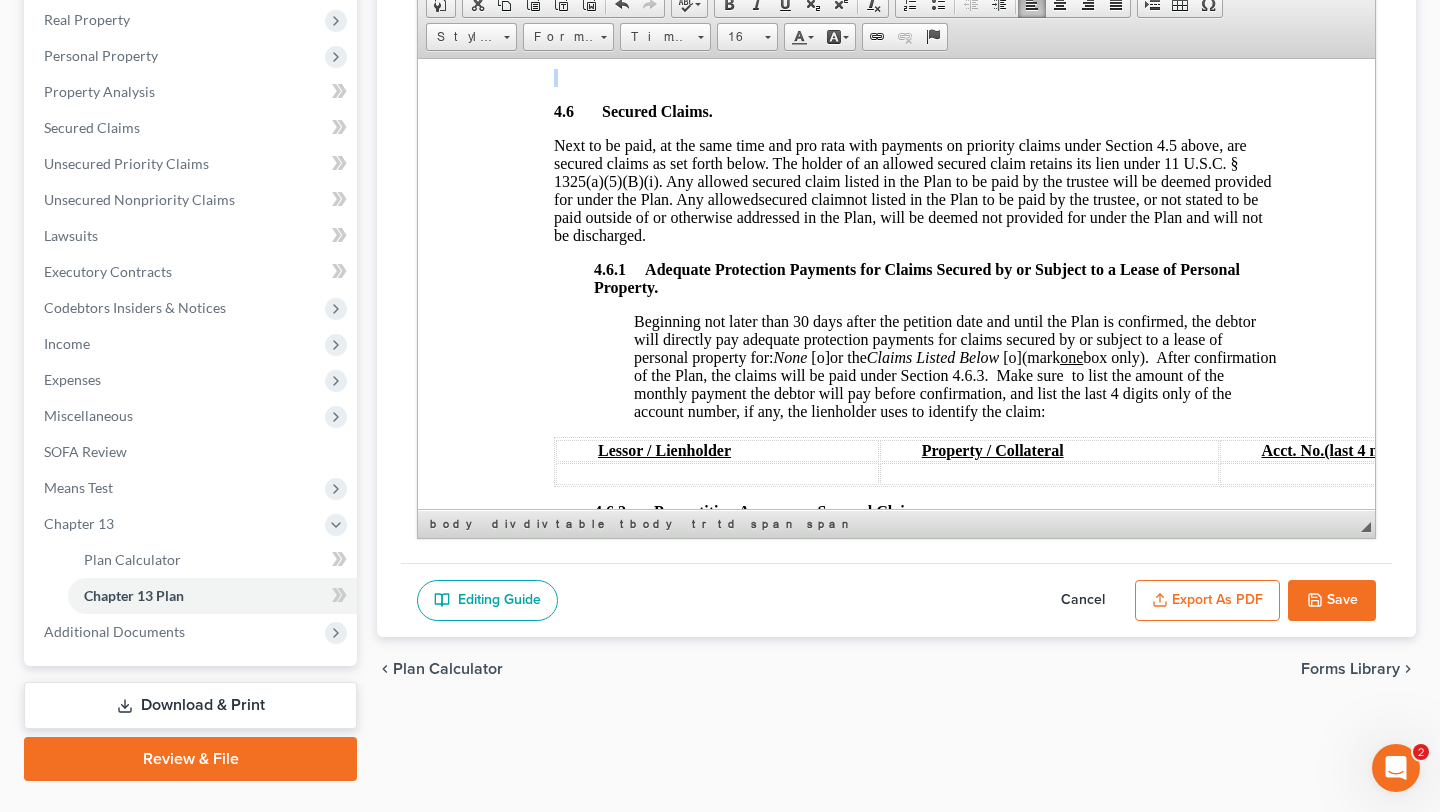 click on "$0.00" at bounding box center (794, 38) 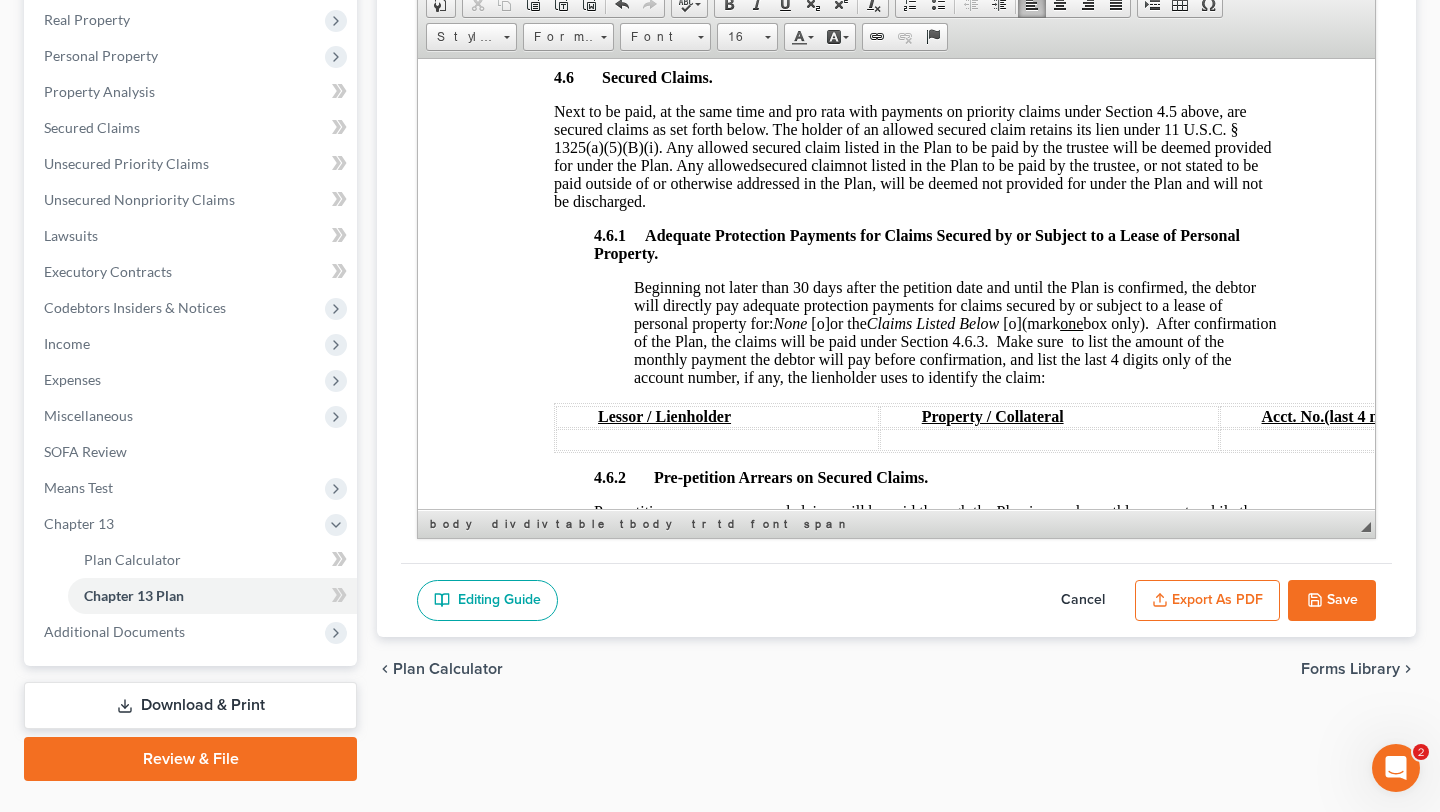 click on "None" at bounding box center (794, 14) 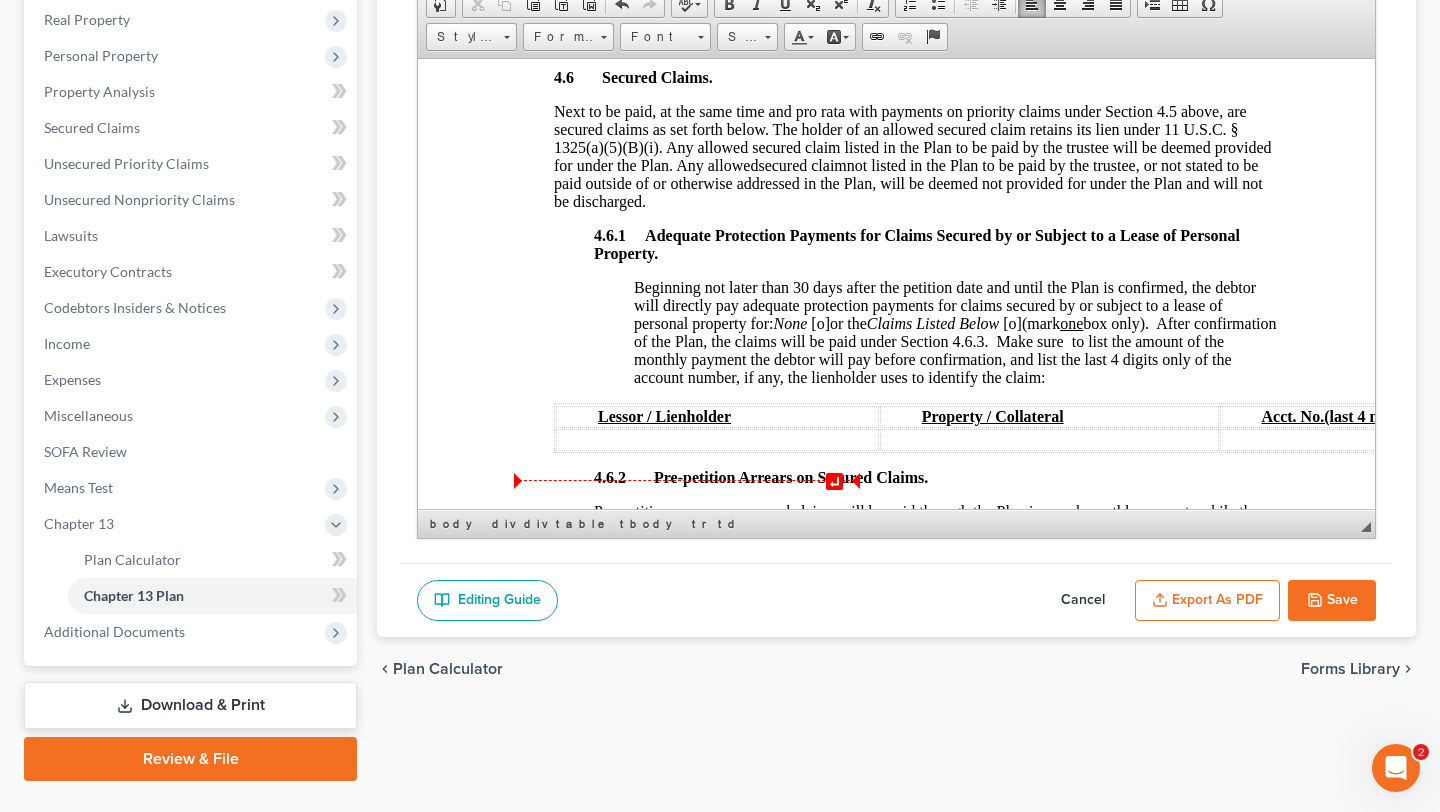 click on "None" at bounding box center [794, 38] 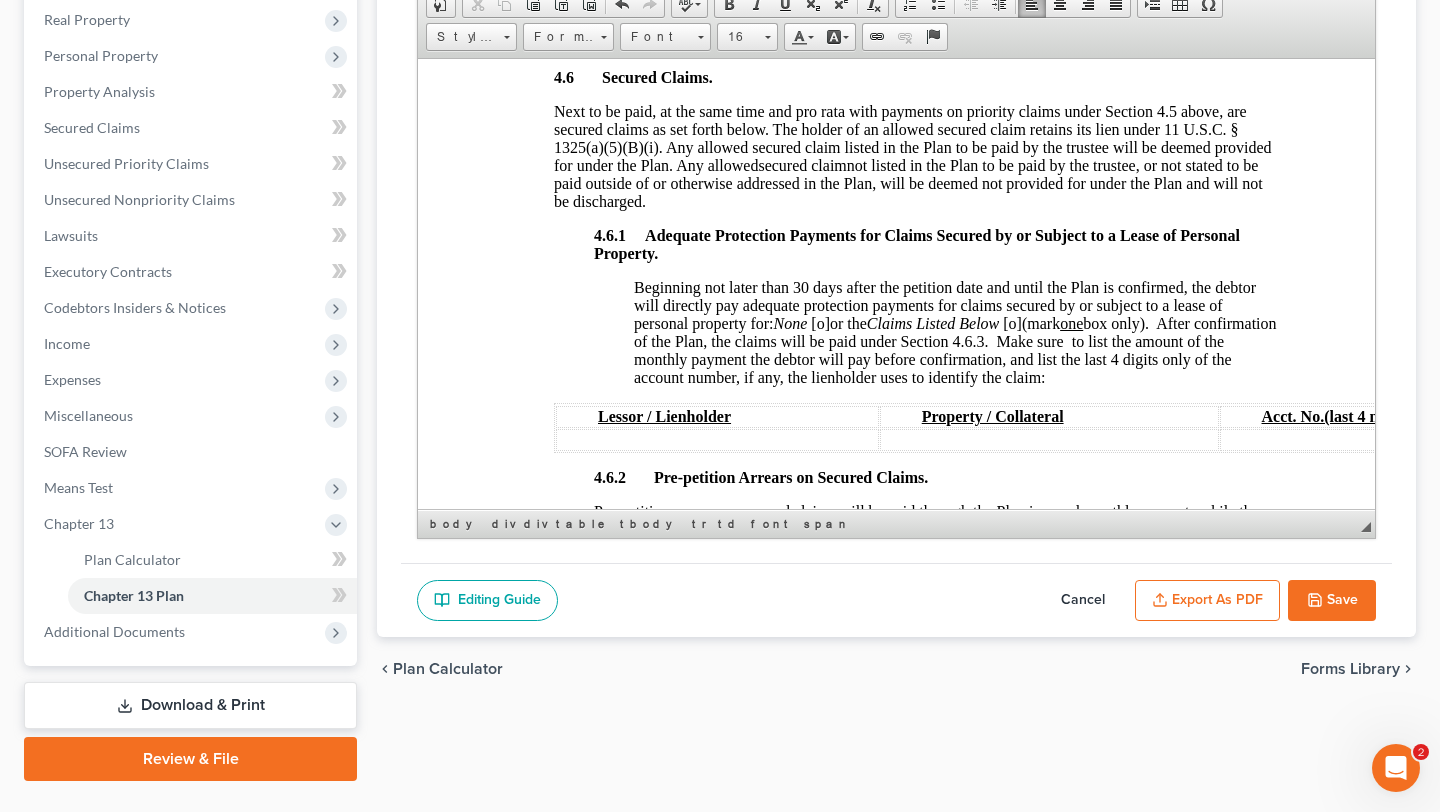 click on "None" at bounding box center [794, 14] 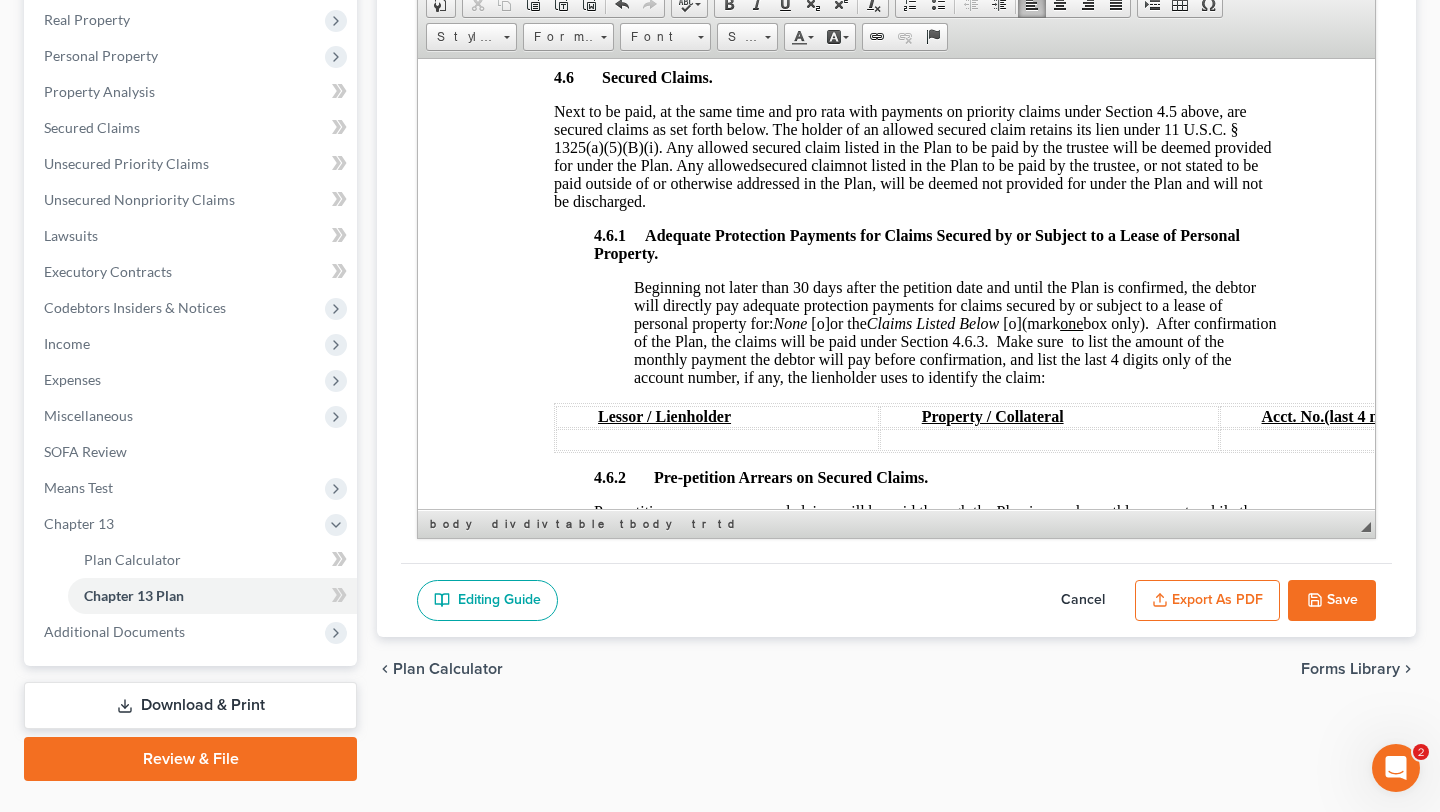 click on "None" at bounding box center (794, 38) 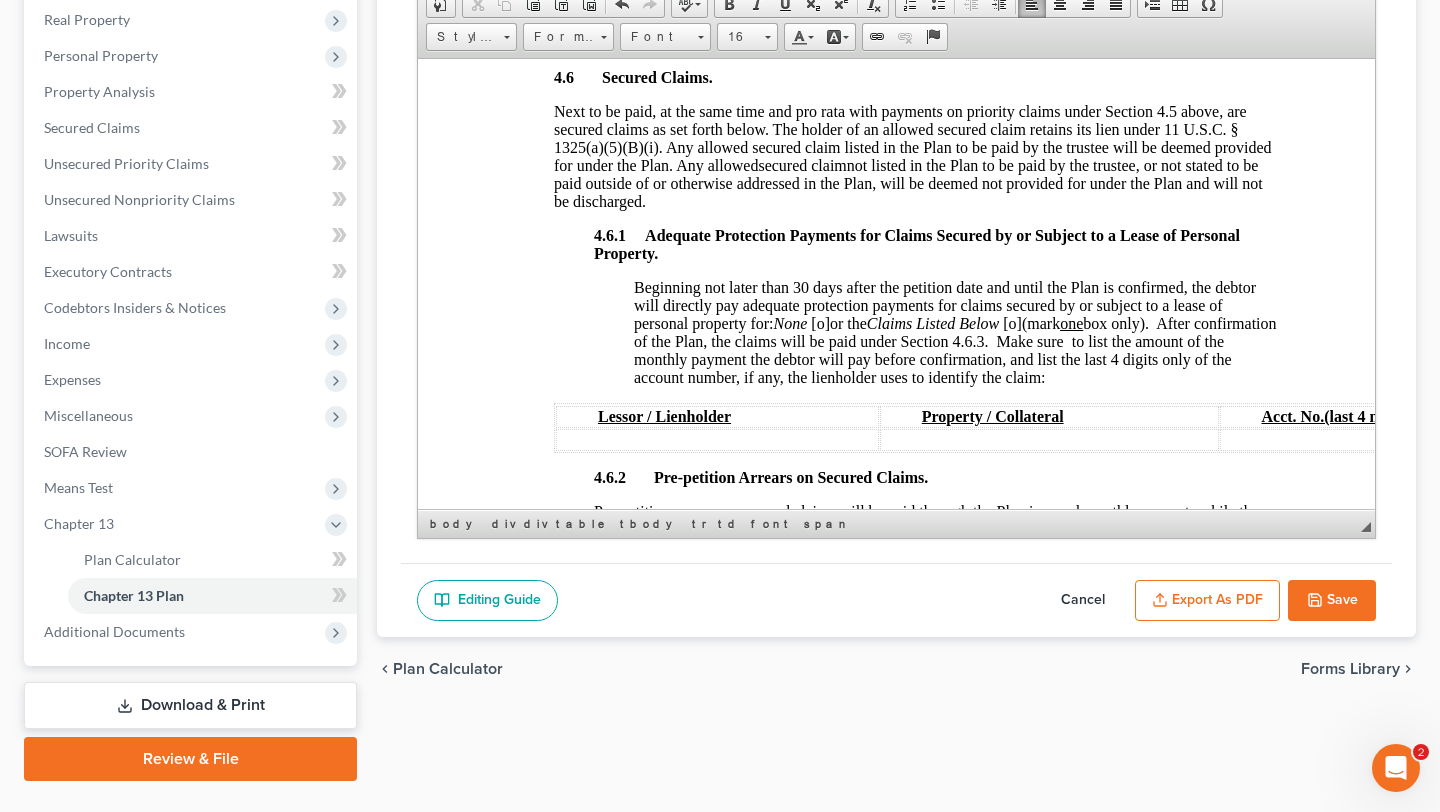 click on "None" at bounding box center (794, 14) 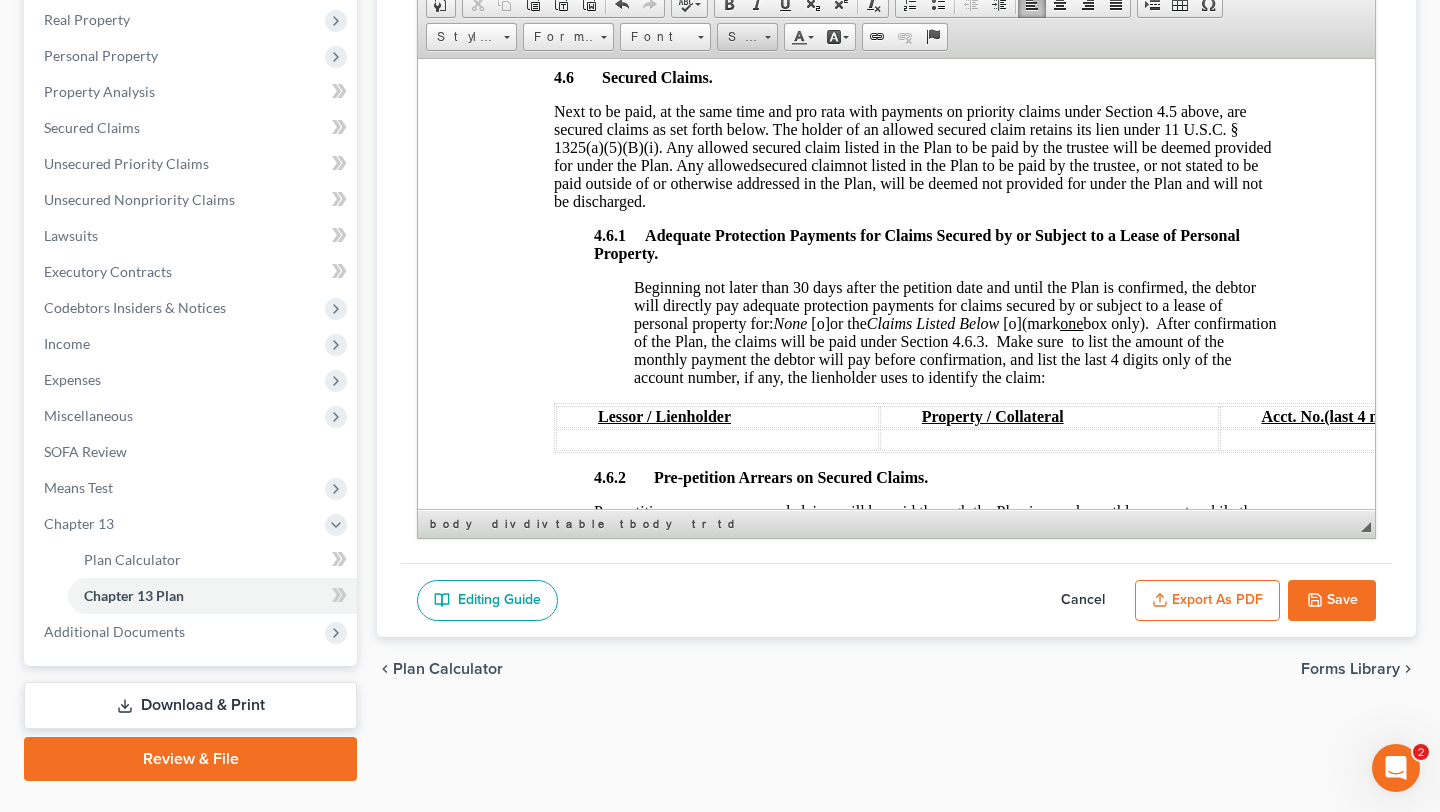 click on "Size" at bounding box center [747, 37] 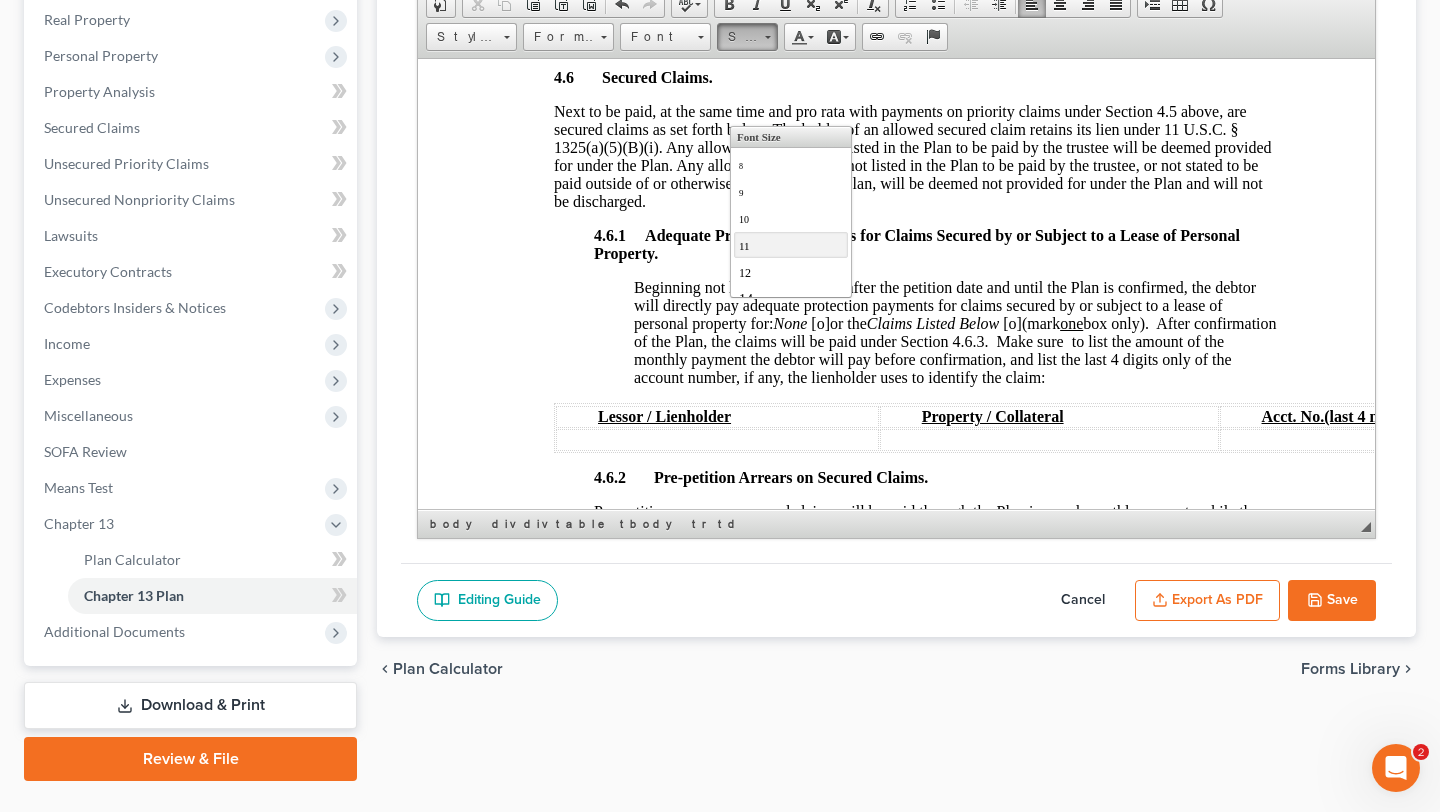 scroll, scrollTop: 29, scrollLeft: 0, axis: vertical 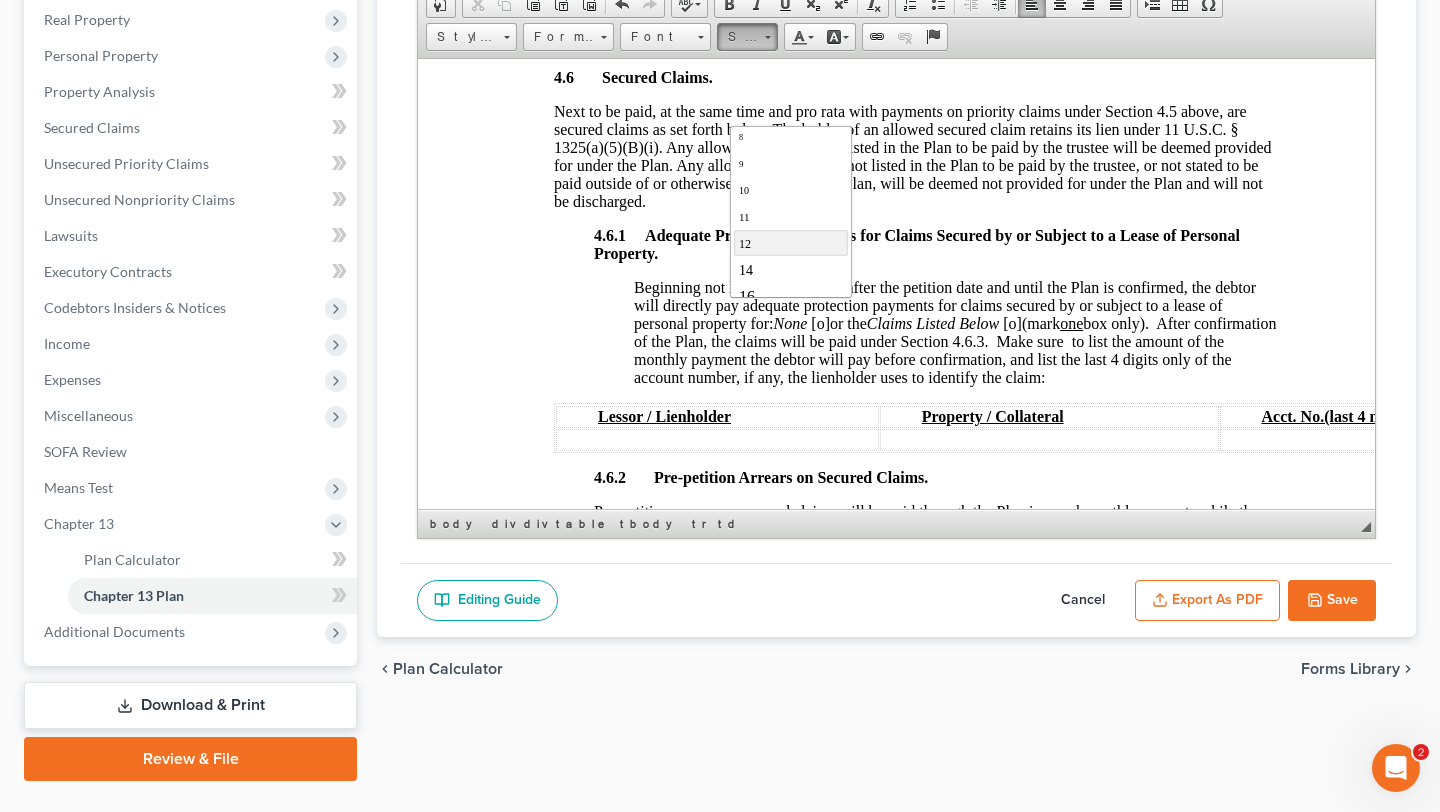 click on "12" at bounding box center [791, 243] 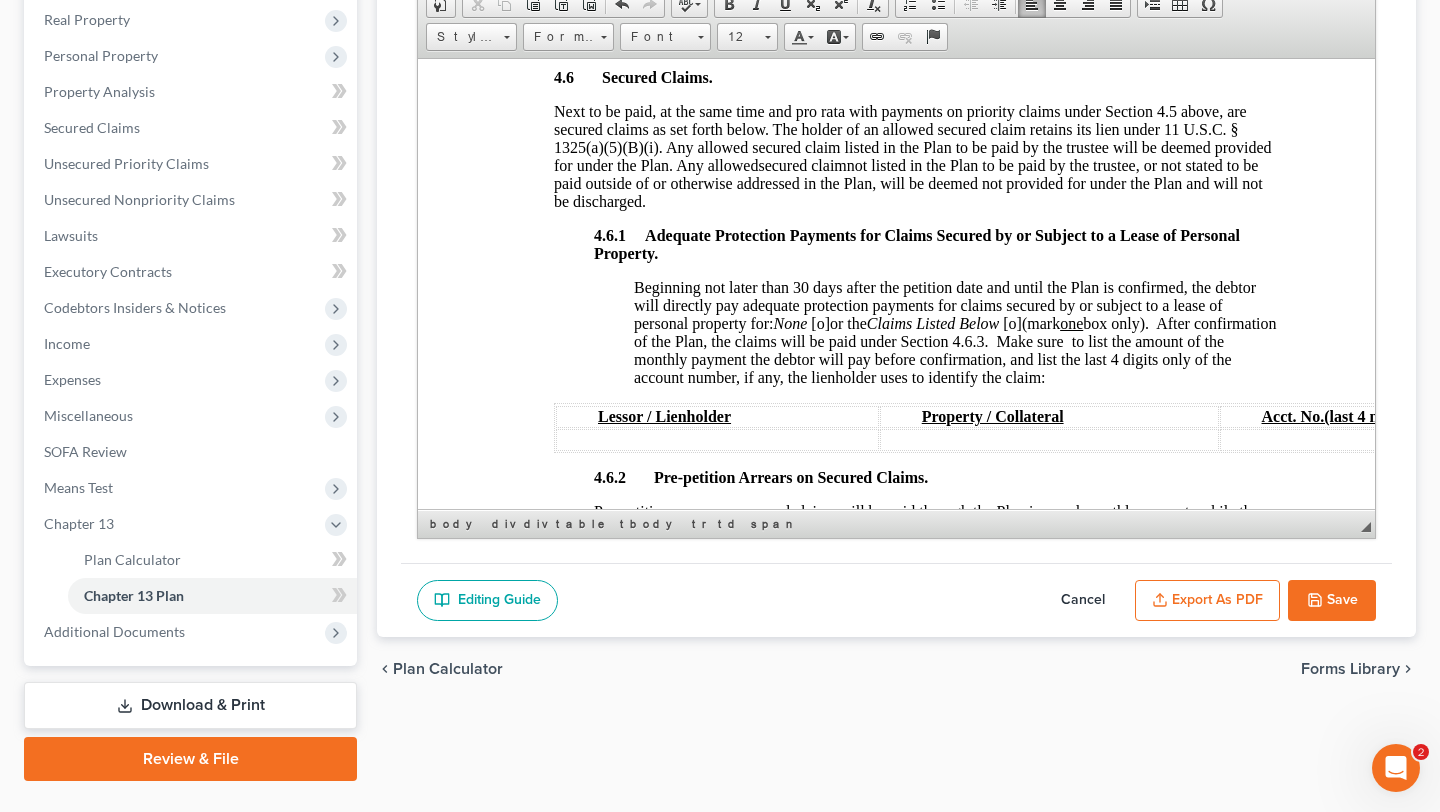 drag, startPoint x: 791, startPoint y: 444, endPoint x: 681, endPoint y: 437, distance: 110.2225 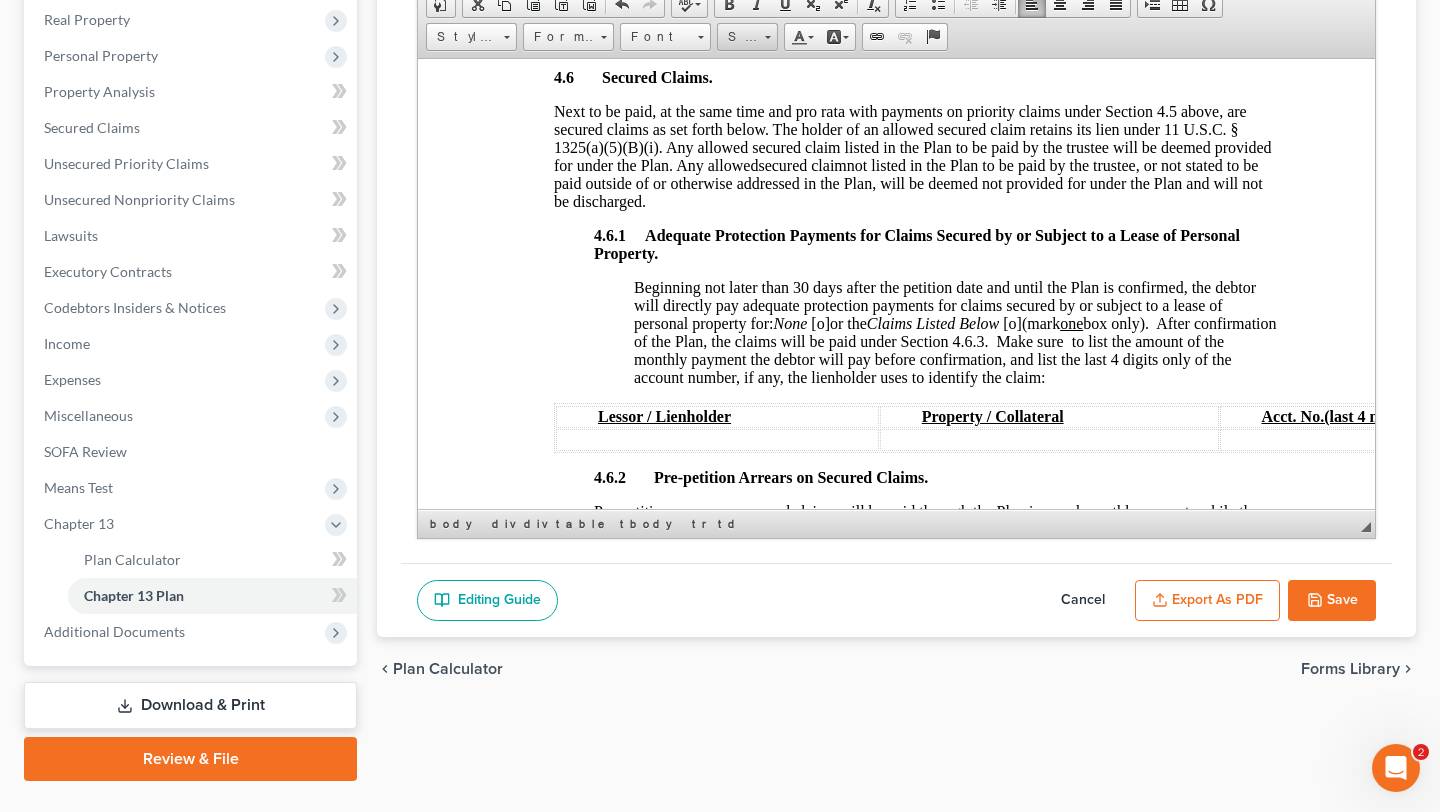 click at bounding box center [767, 34] 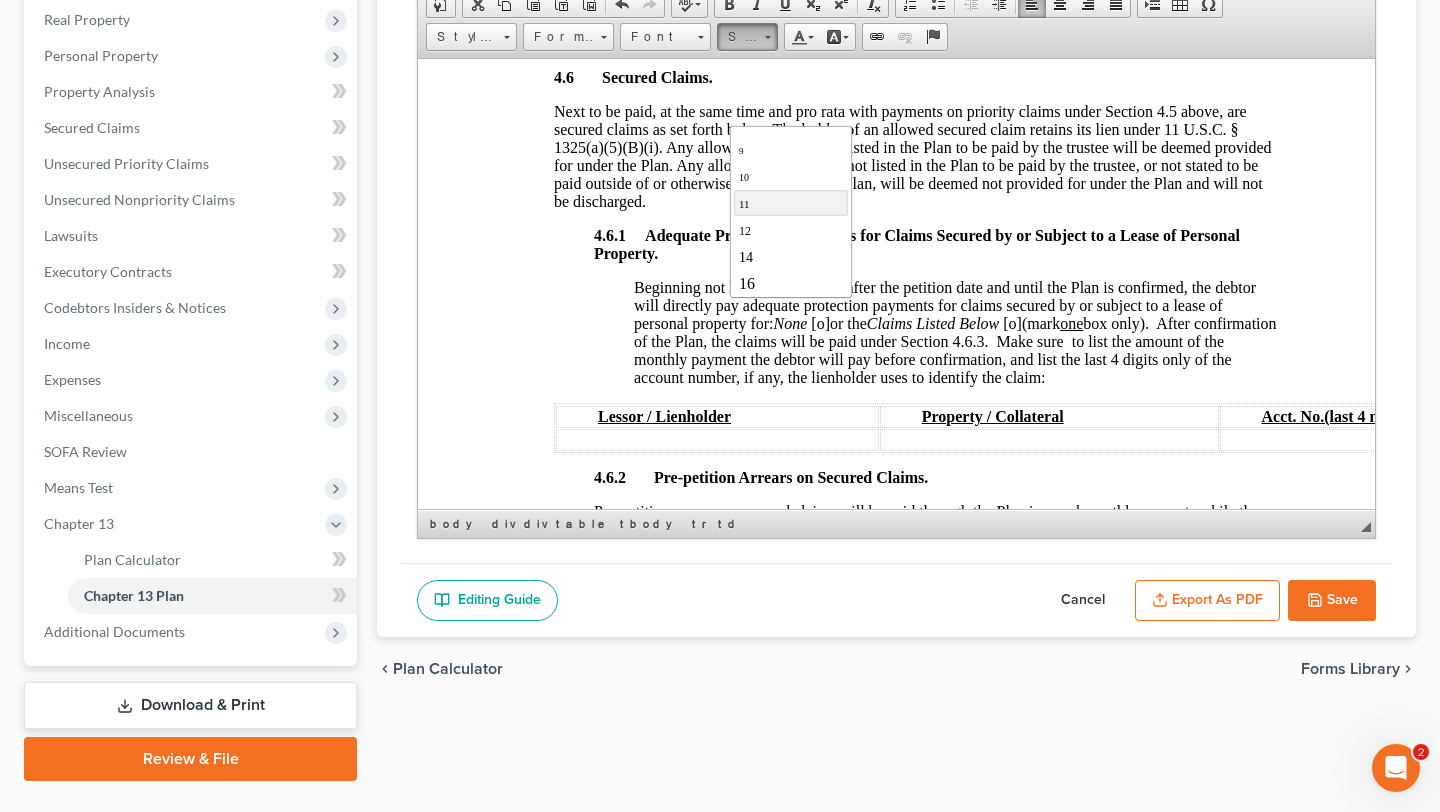 scroll, scrollTop: 52, scrollLeft: 0, axis: vertical 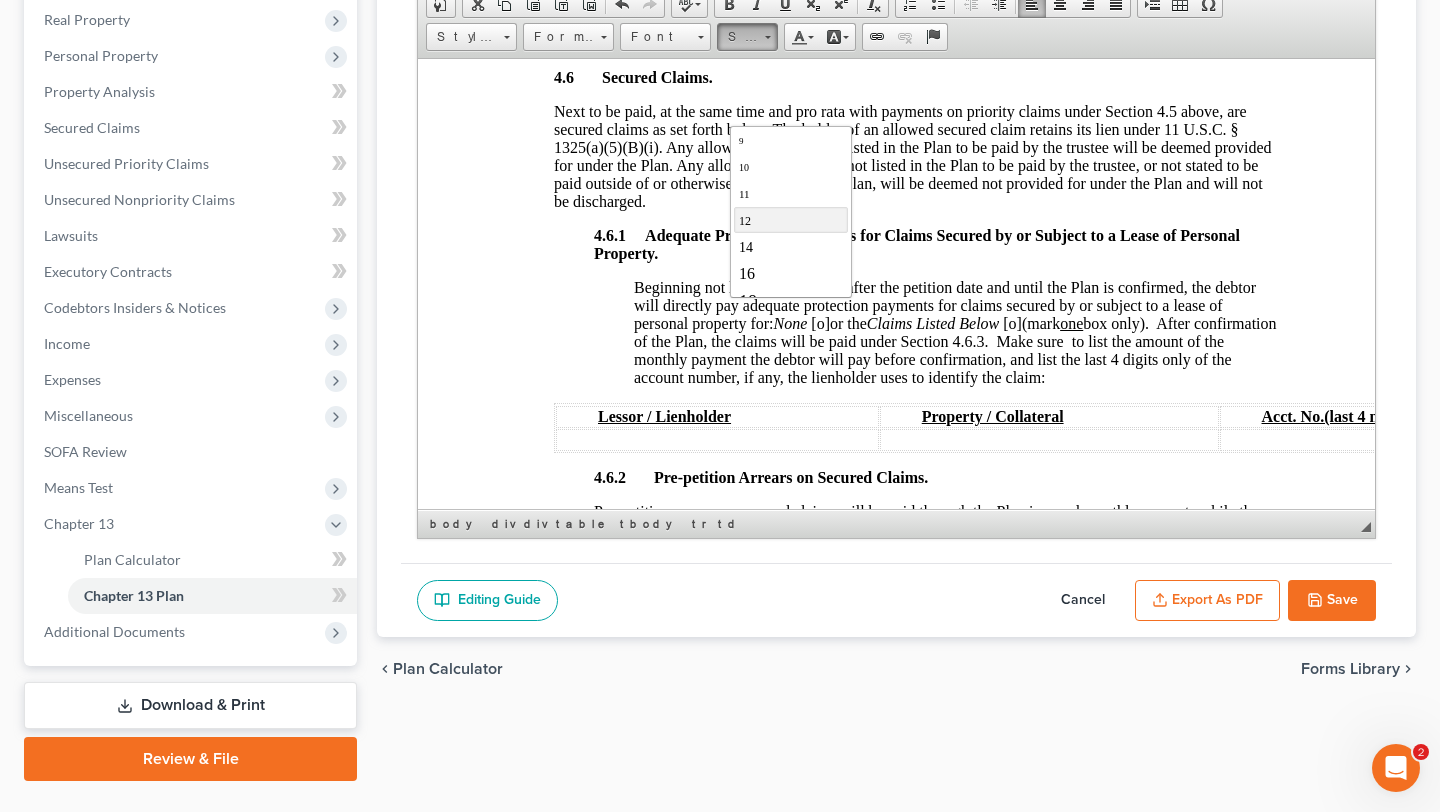 click on "12" at bounding box center (791, 220) 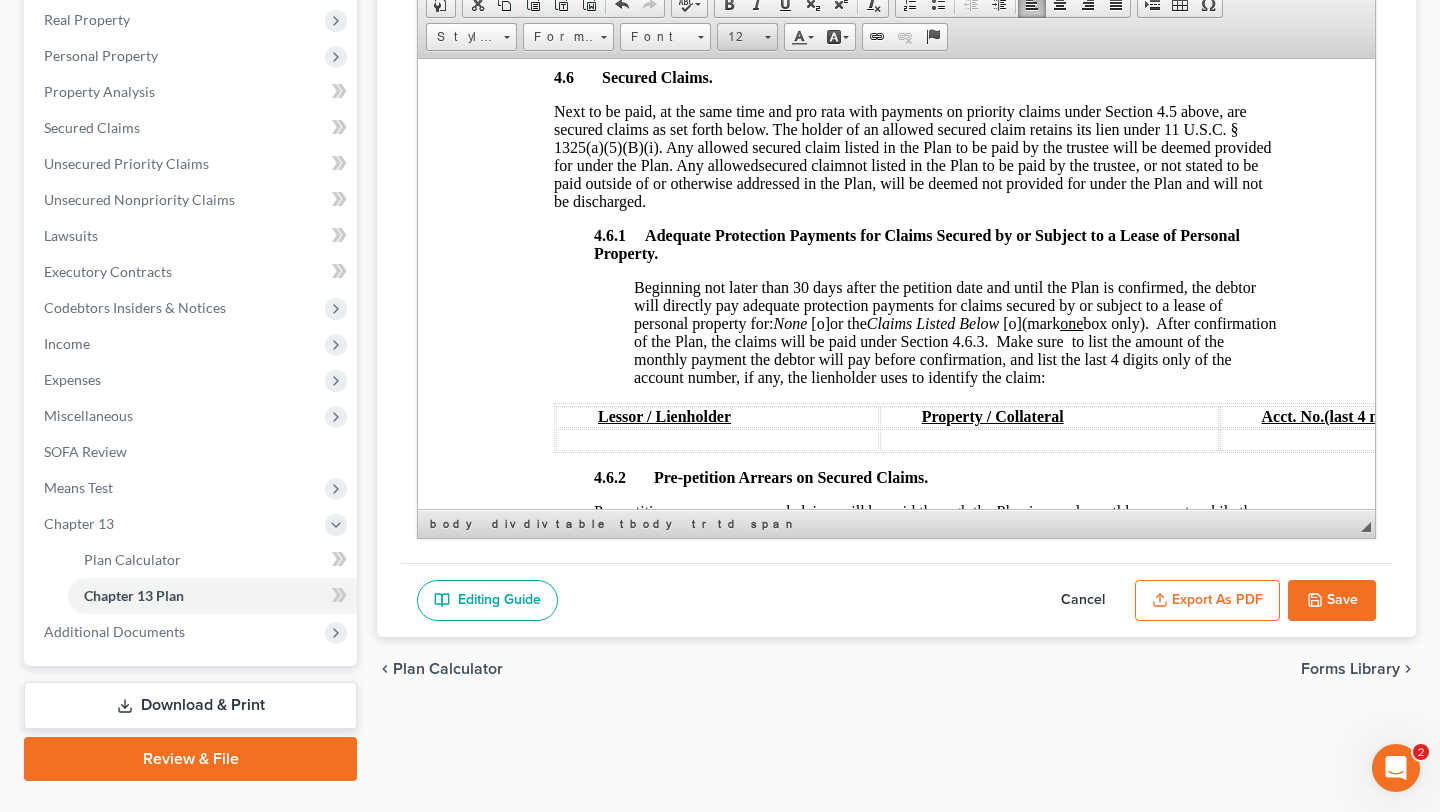 click at bounding box center [767, 34] 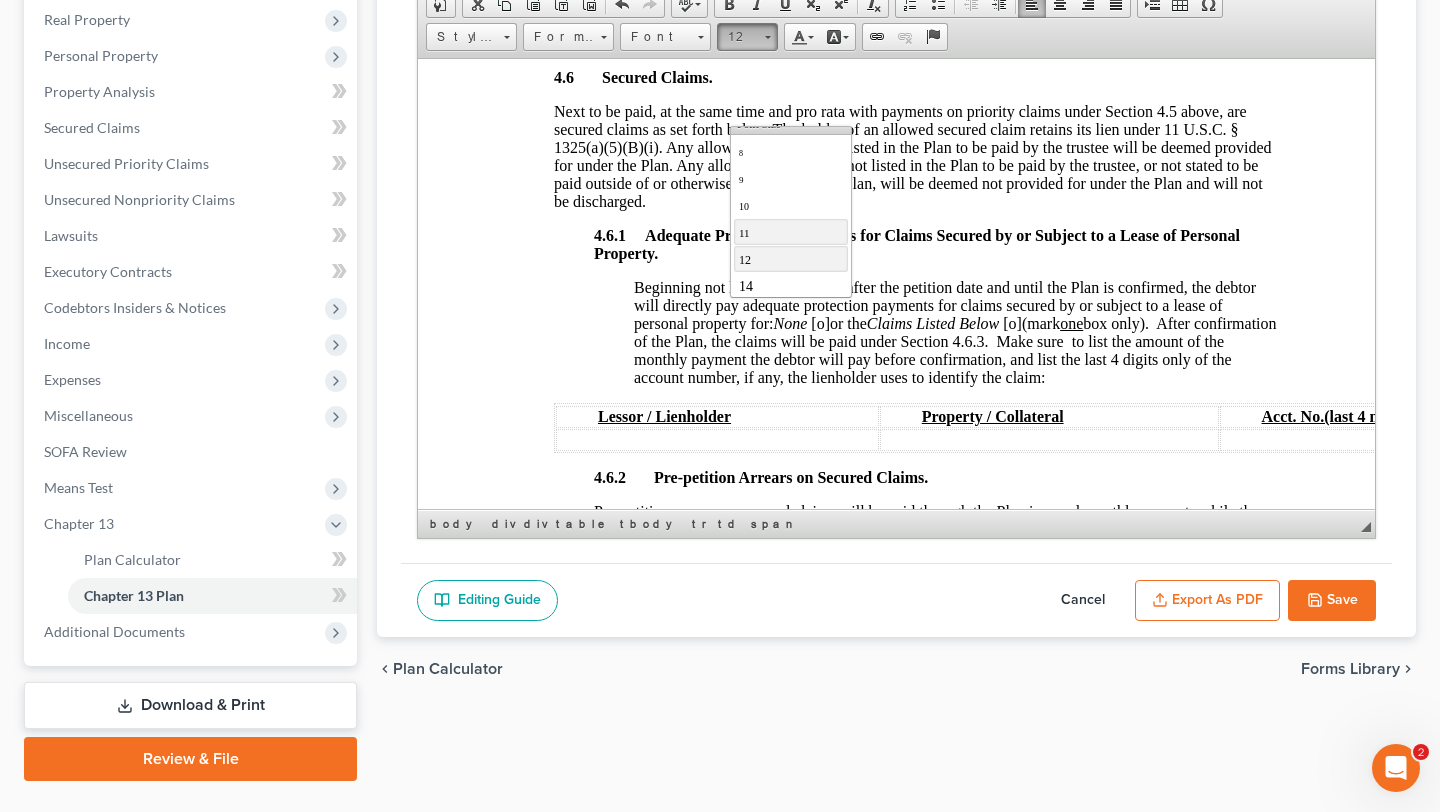 scroll, scrollTop: 46, scrollLeft: 0, axis: vertical 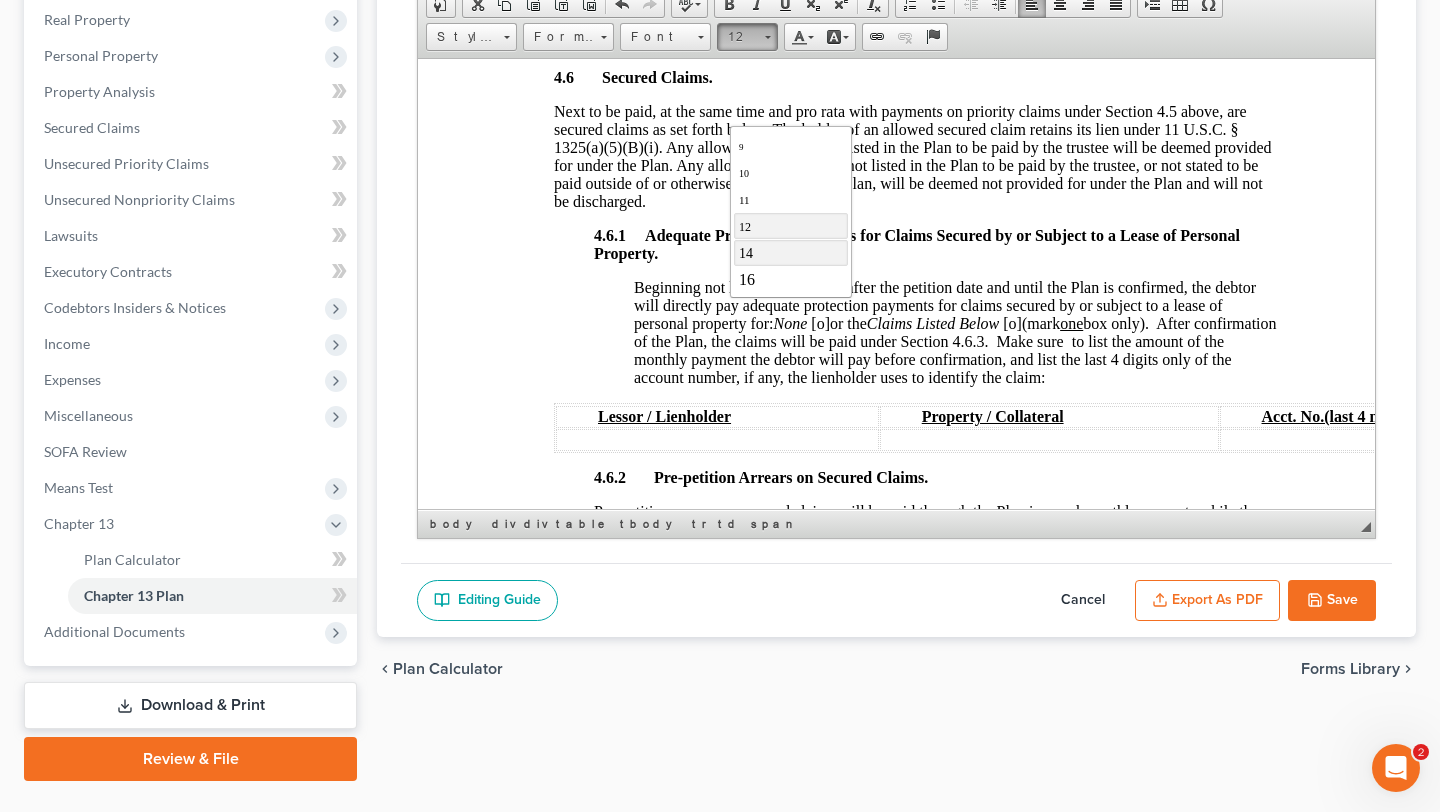 click on "14" at bounding box center (791, 253) 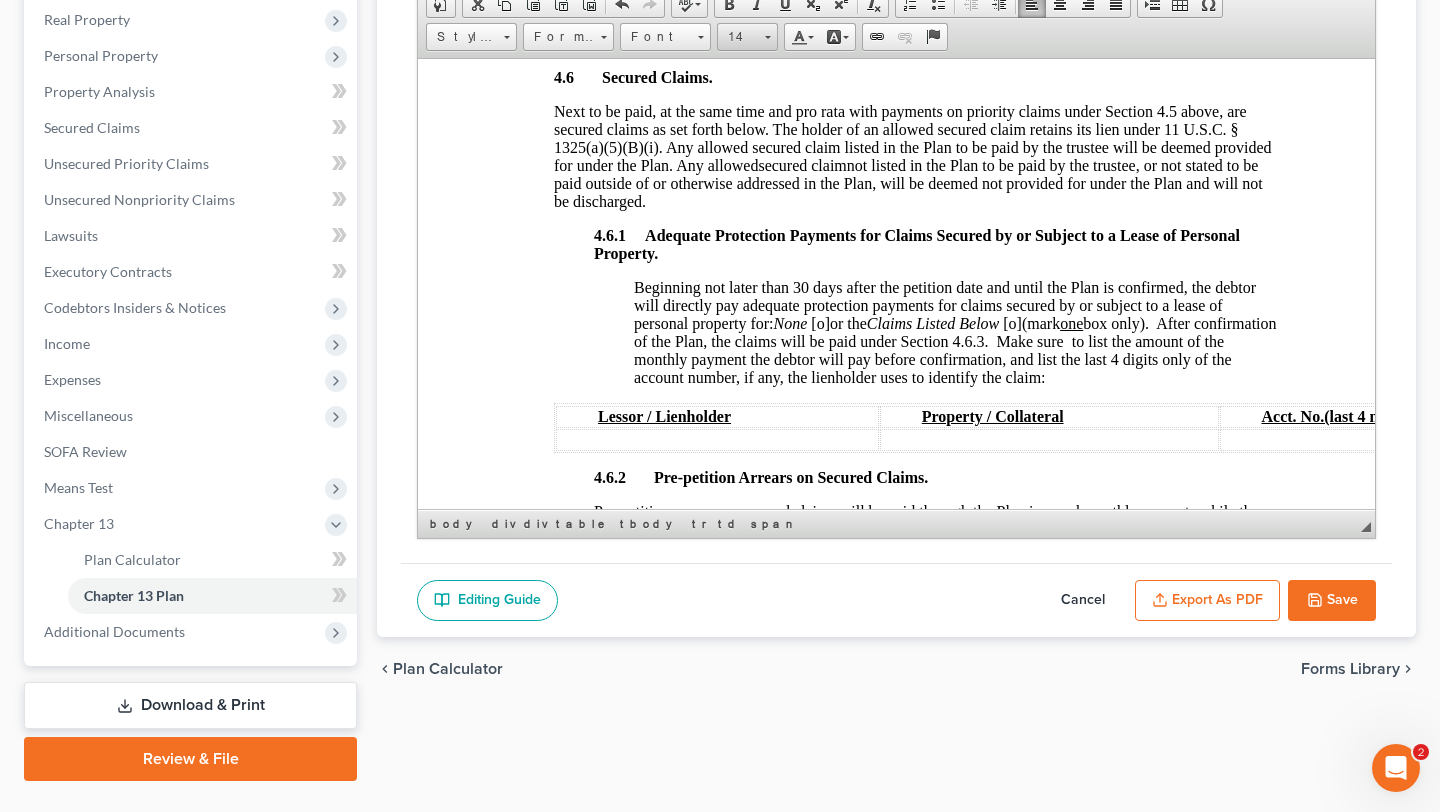 click on "14" at bounding box center [747, 37] 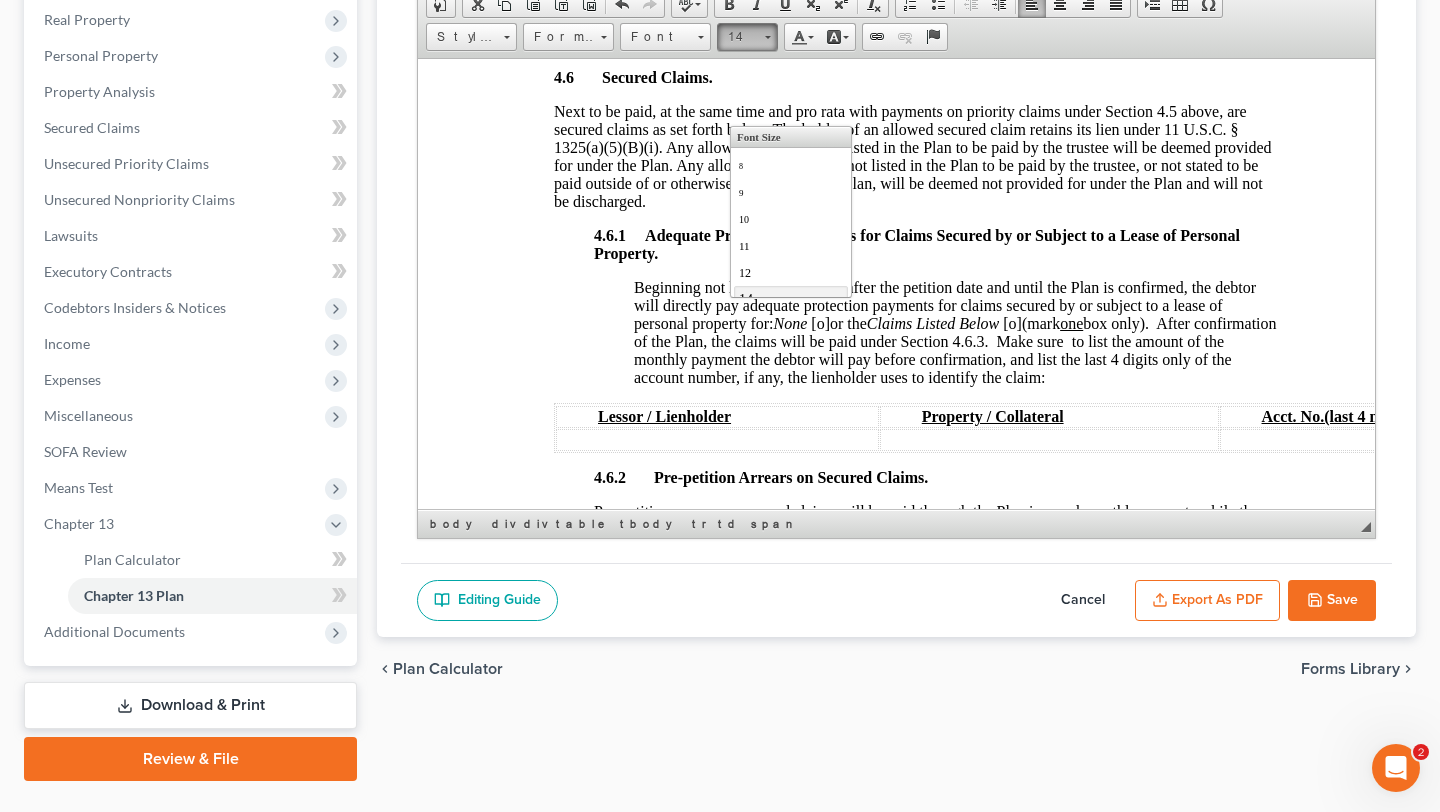 scroll, scrollTop: 115, scrollLeft: 0, axis: vertical 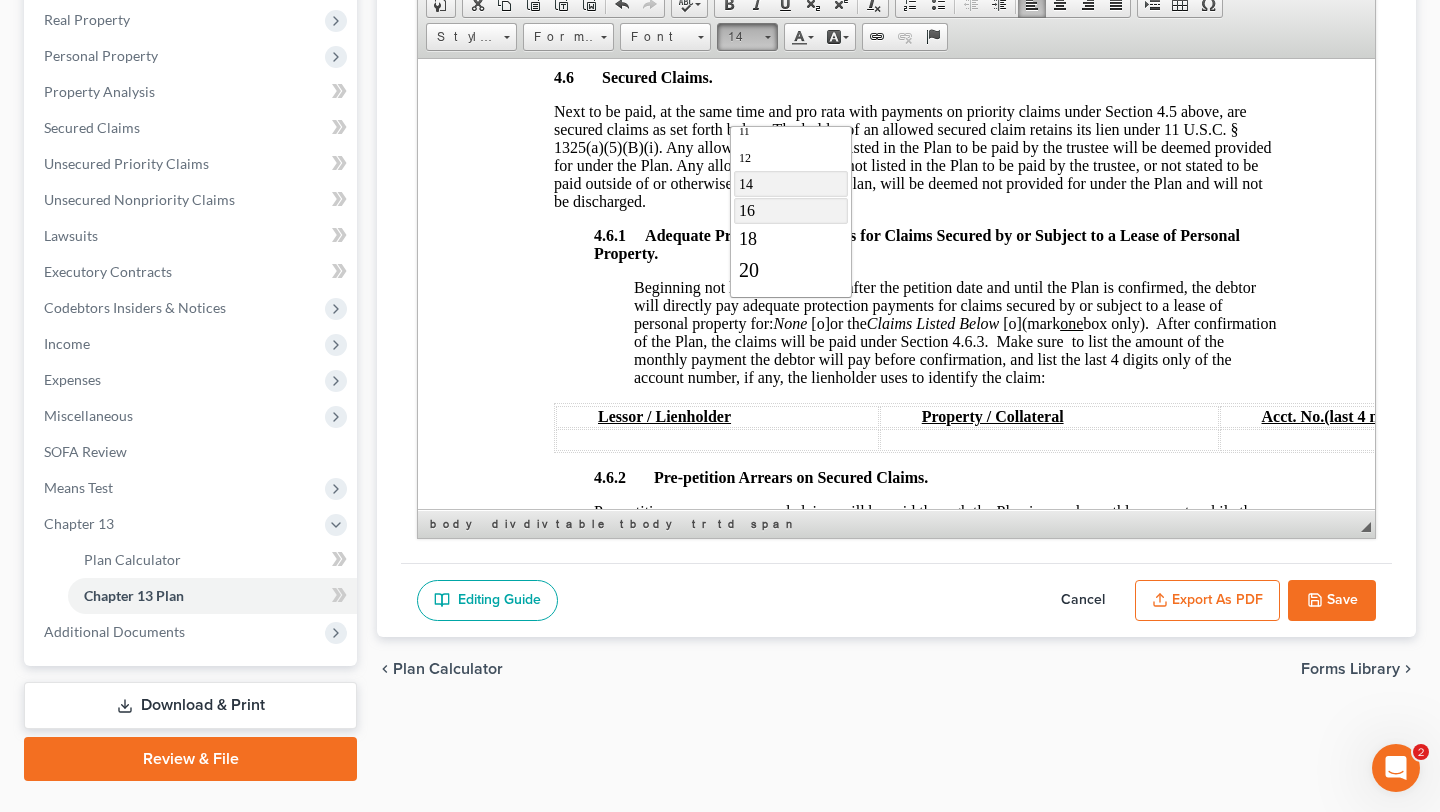 click on "16" at bounding box center (791, 211) 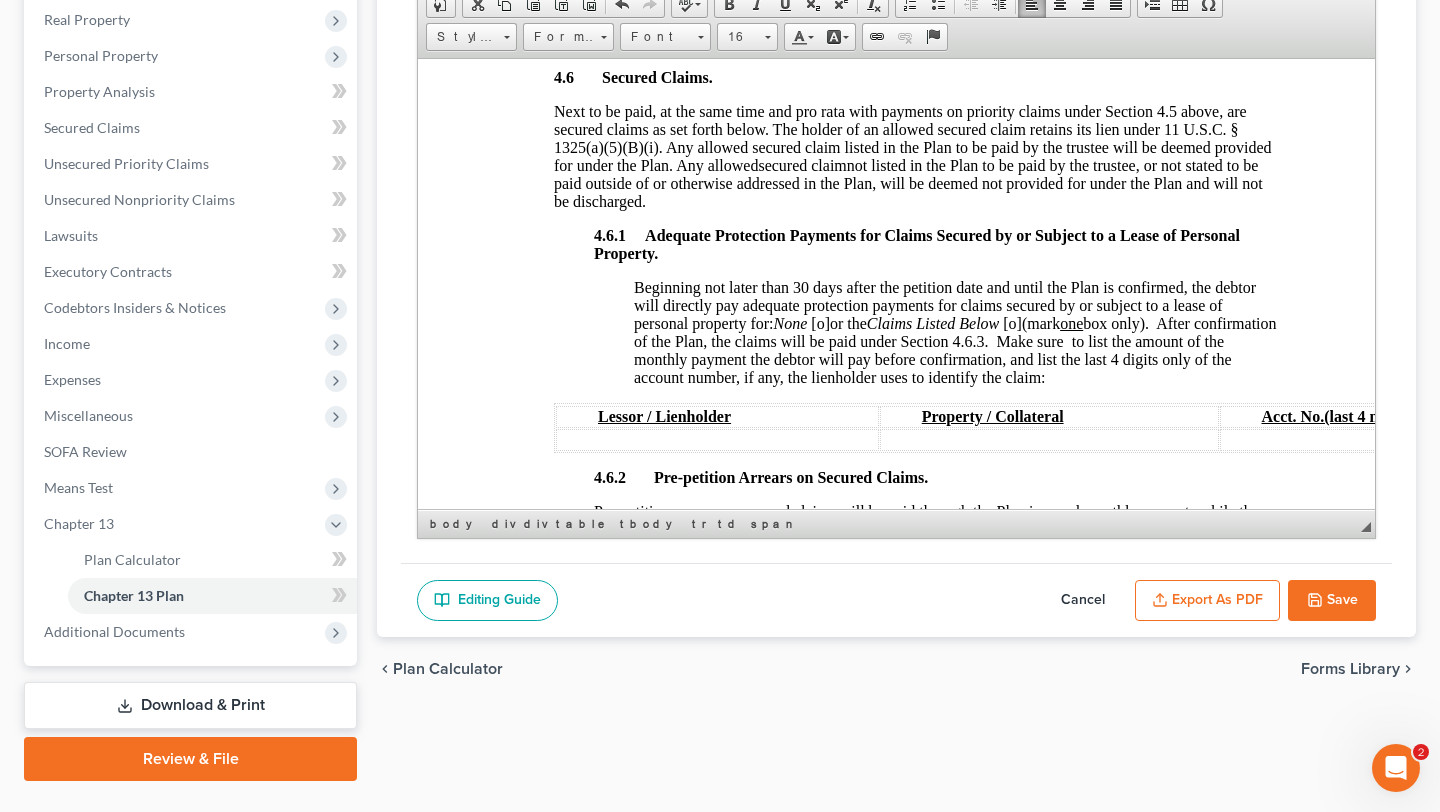 scroll, scrollTop: 0, scrollLeft: 0, axis: both 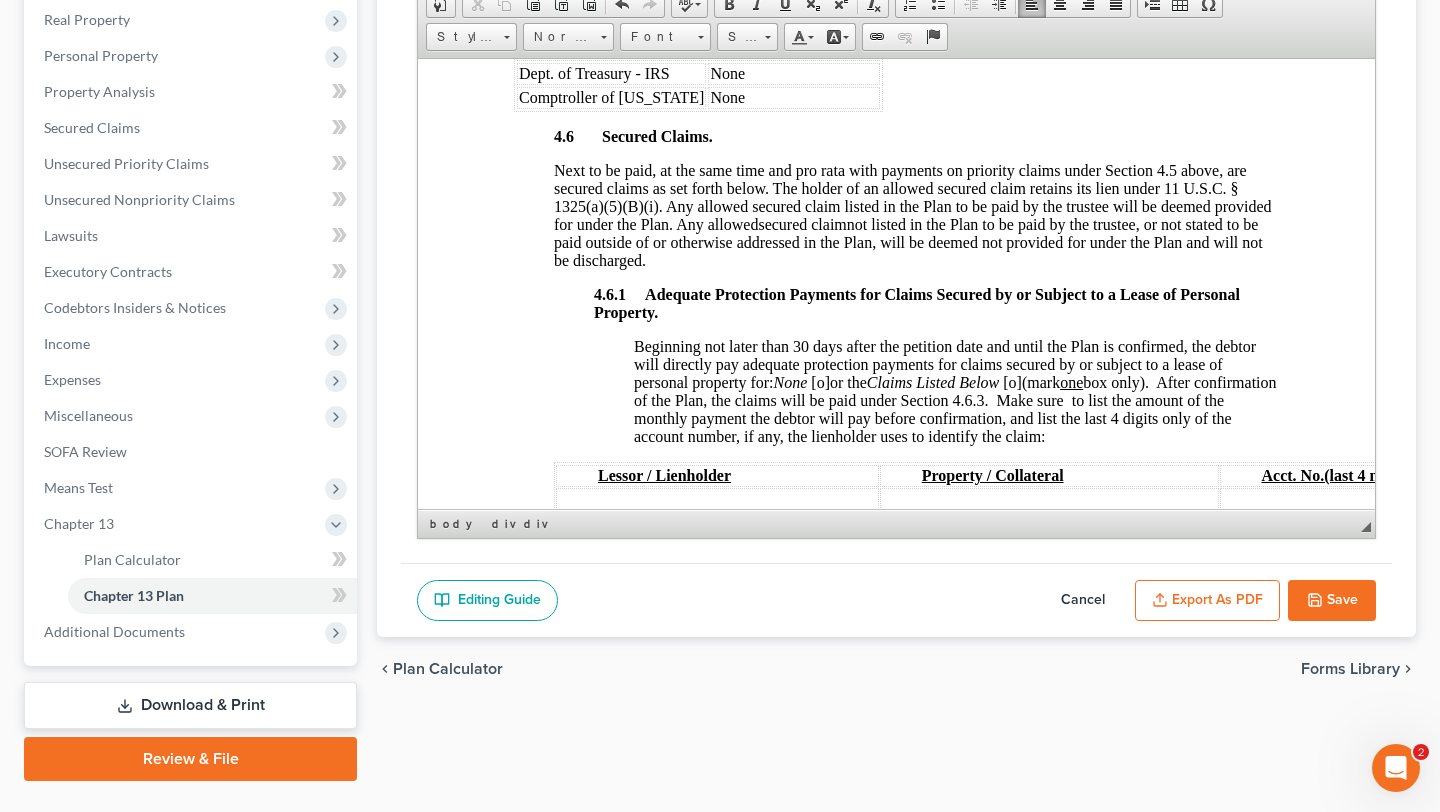 click at bounding box center [916, -58] 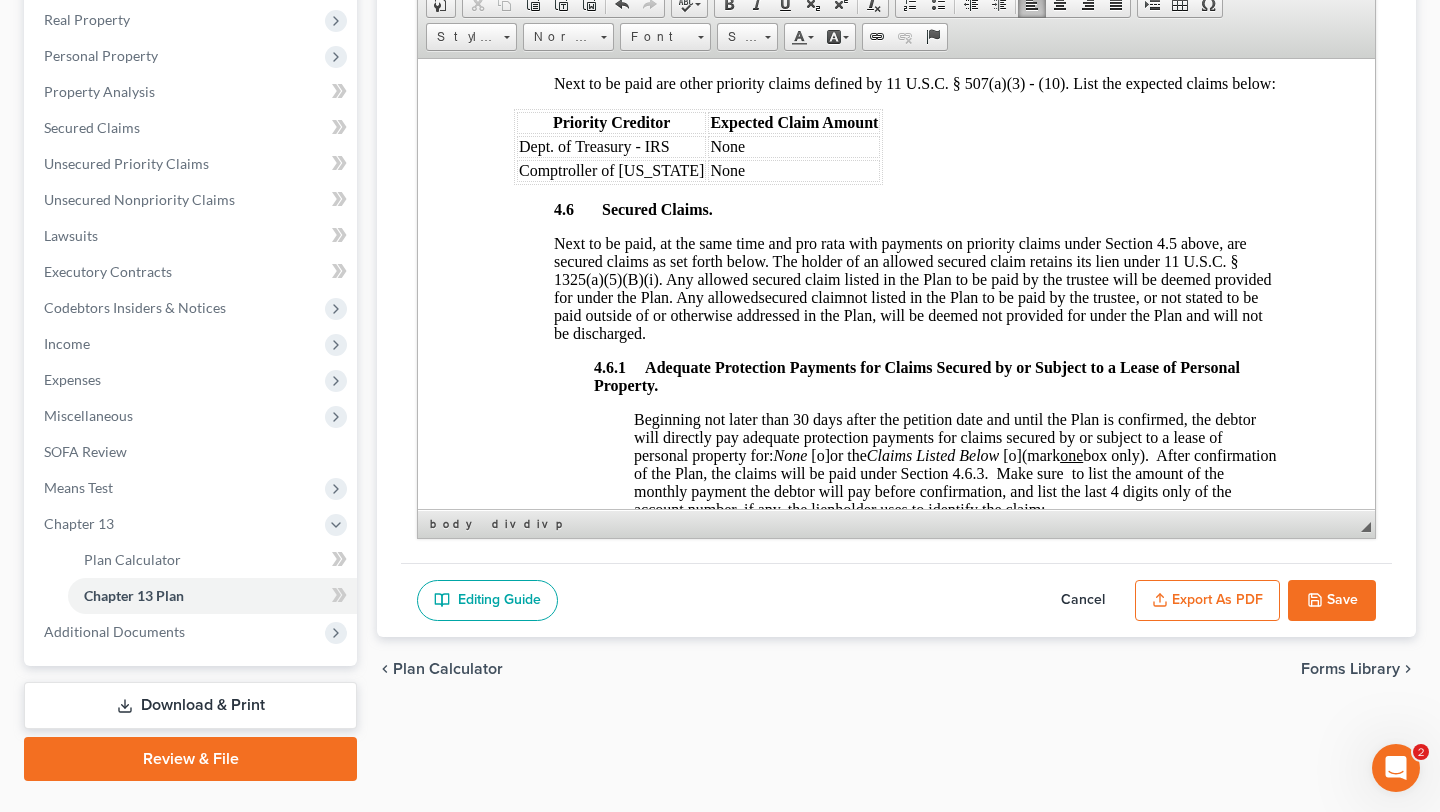 scroll, scrollTop: 2777, scrollLeft: 0, axis: vertical 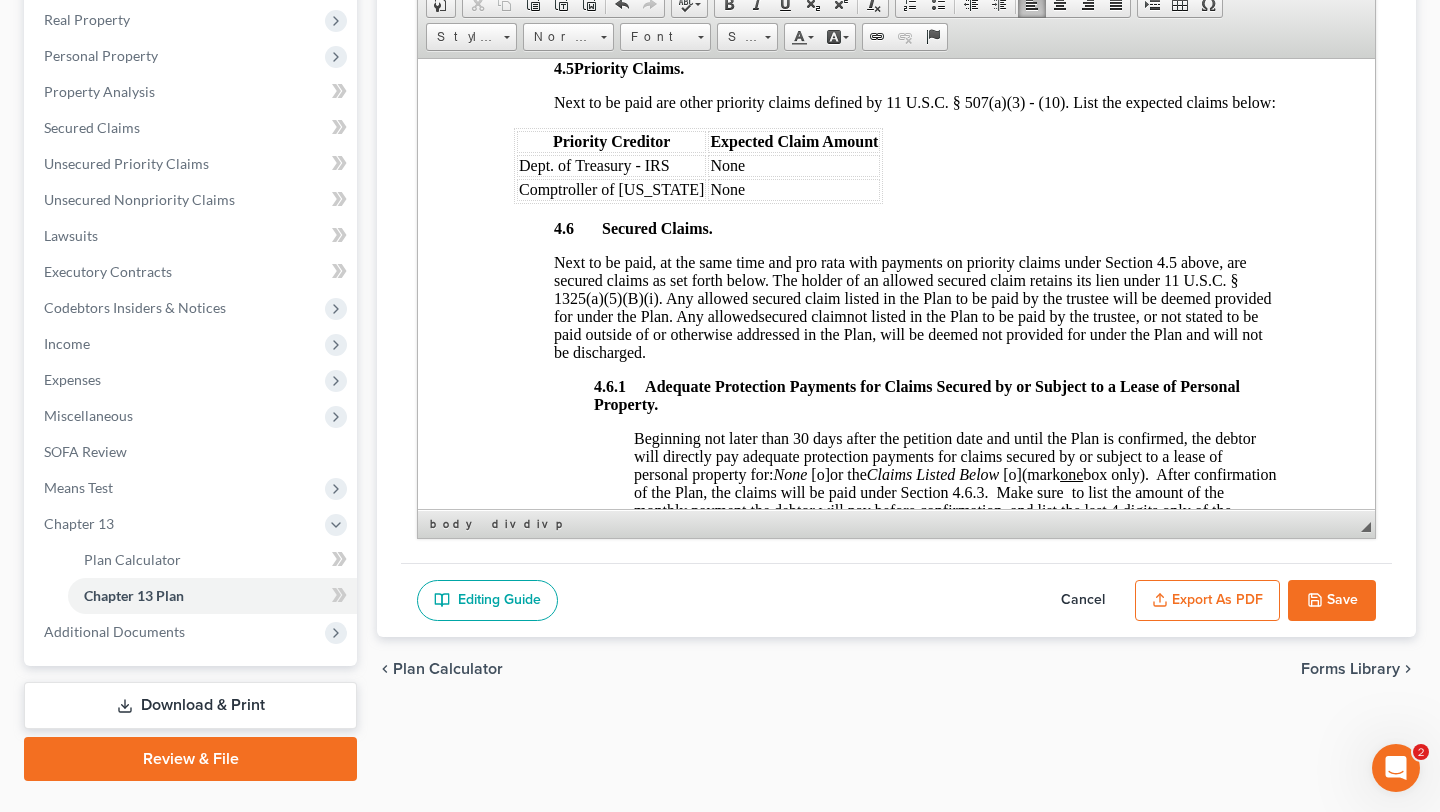 click at bounding box center [916, -52] 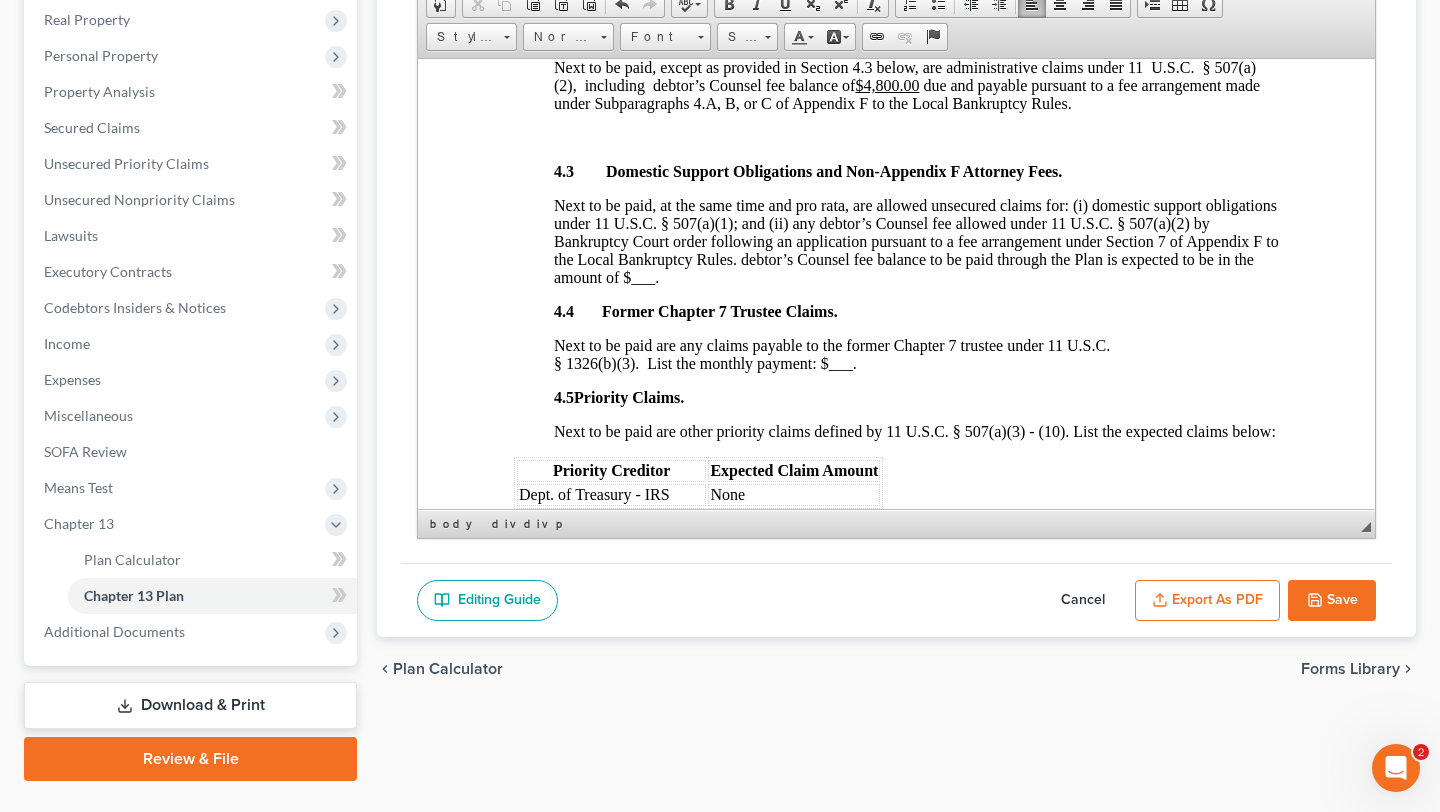 scroll, scrollTop: 2396, scrollLeft: 0, axis: vertical 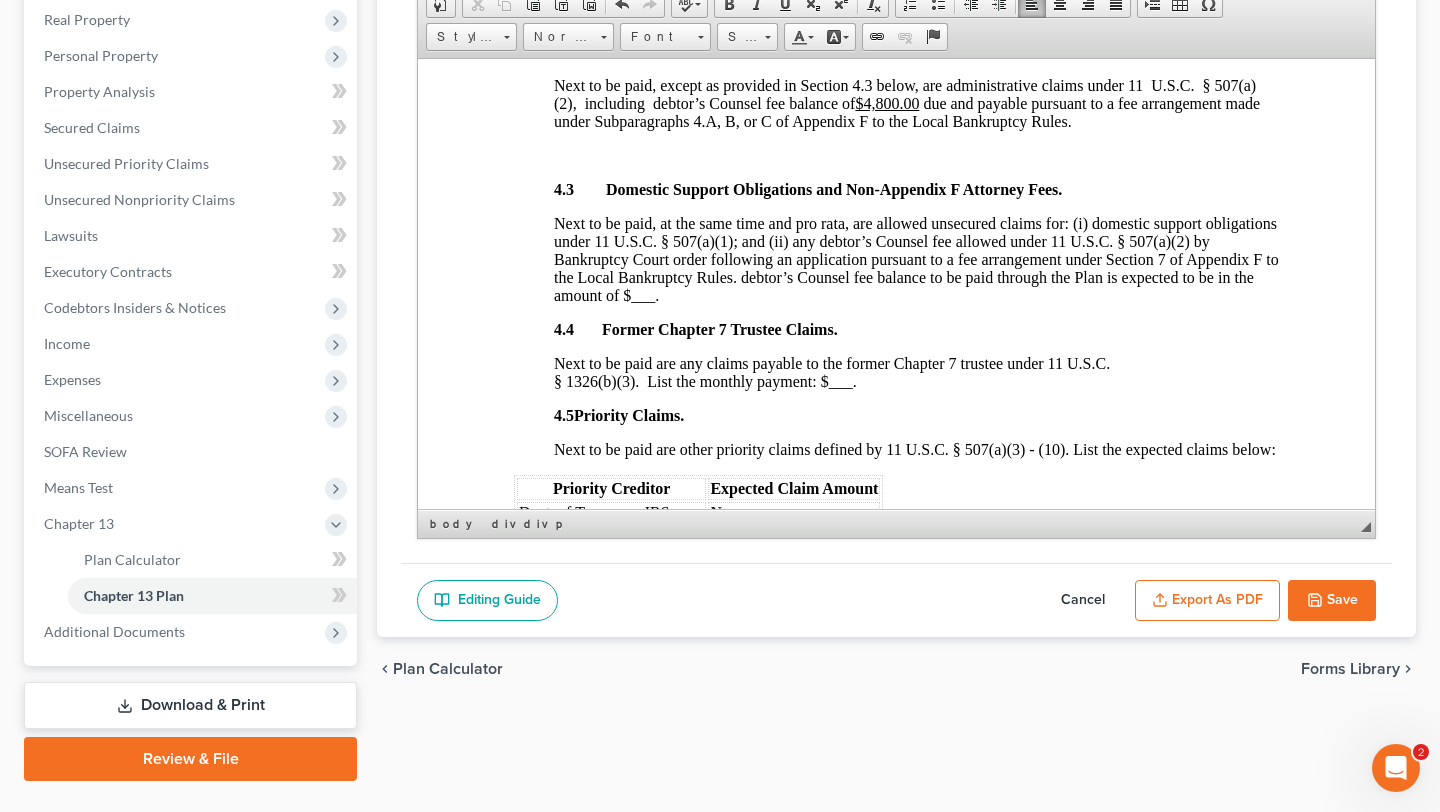 click at bounding box center [916, 17] 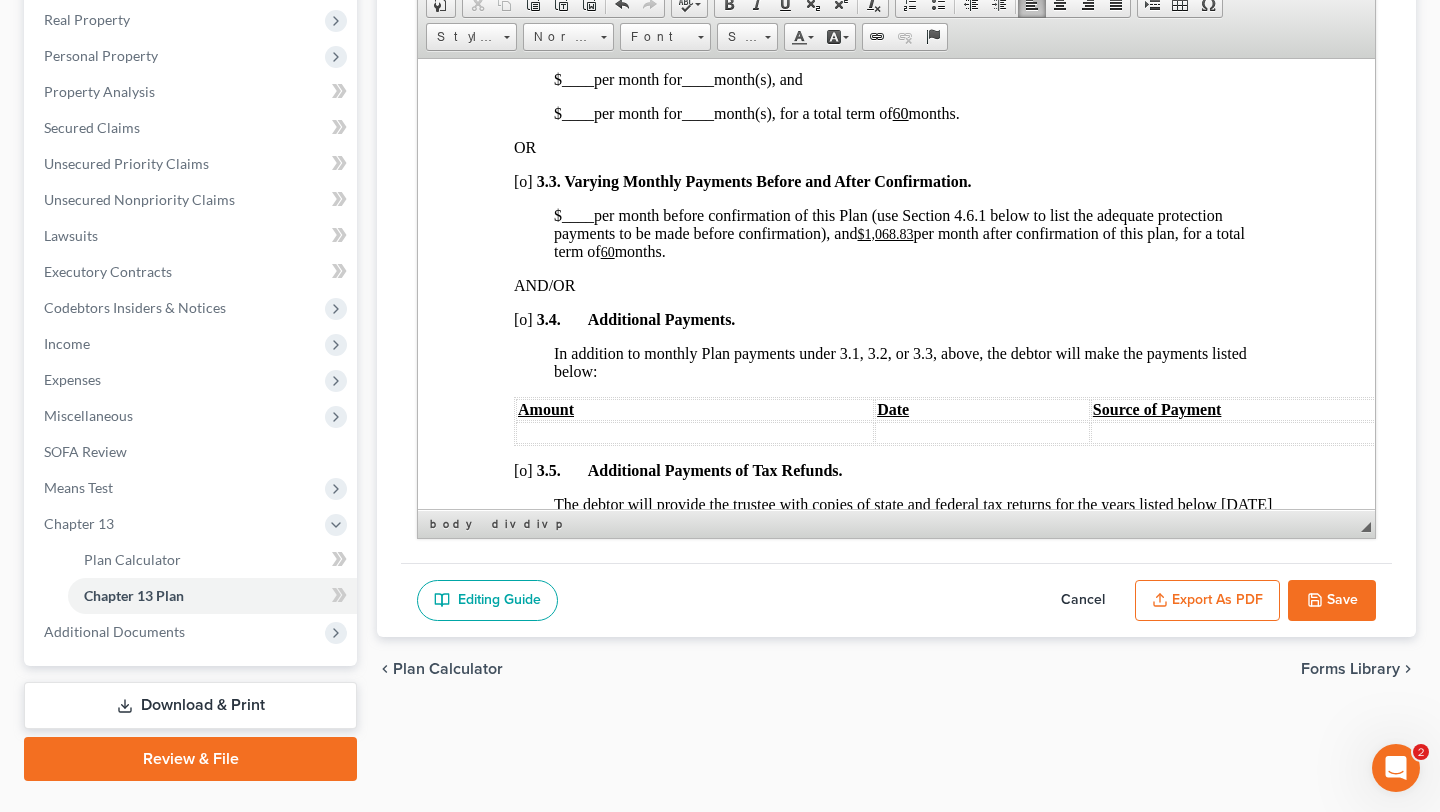 scroll, scrollTop: 1553, scrollLeft: 0, axis: vertical 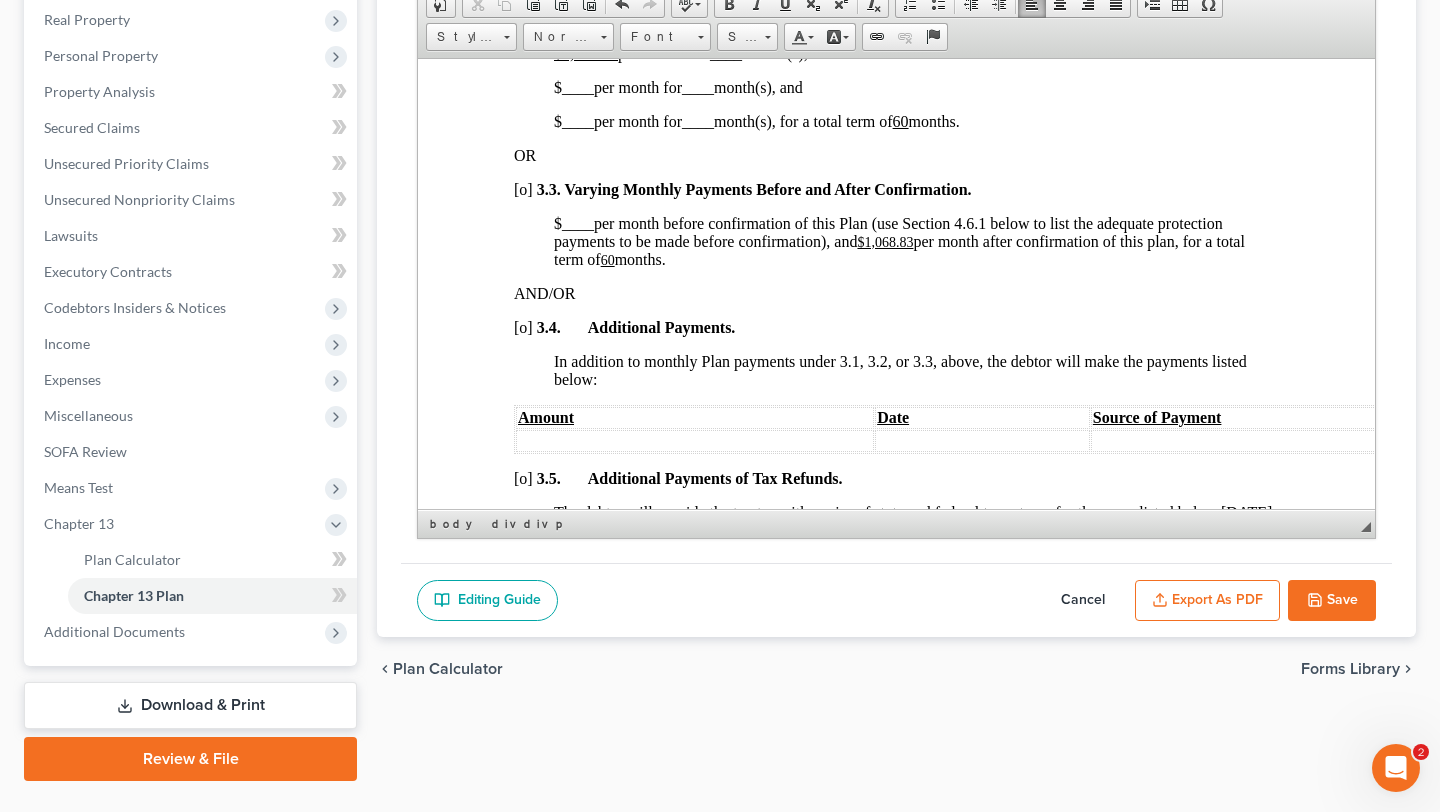 click on "$1,068.83" at bounding box center [586, -50] 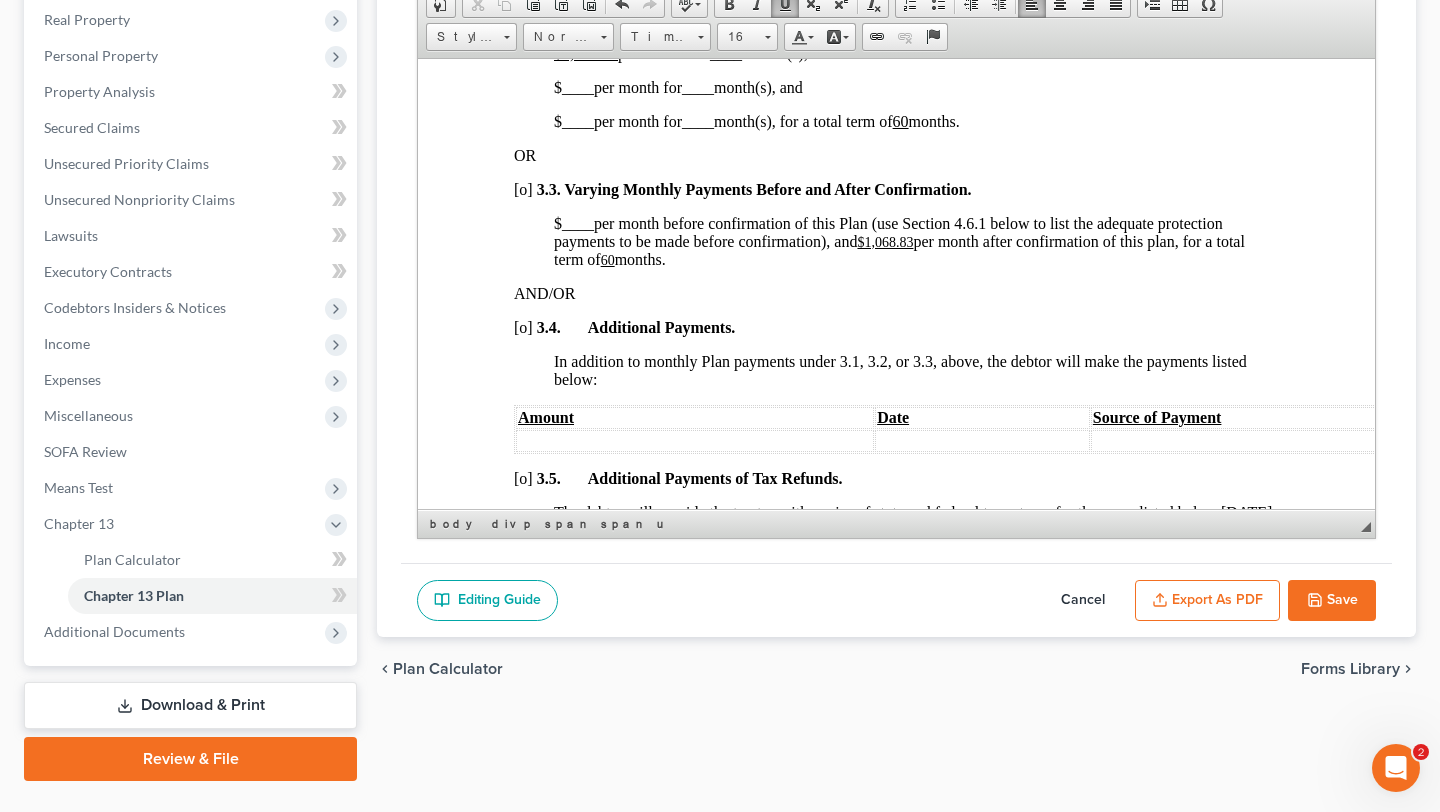 click on "$1,070 .83  per month for a term of  60  months." at bounding box center (694, -50) 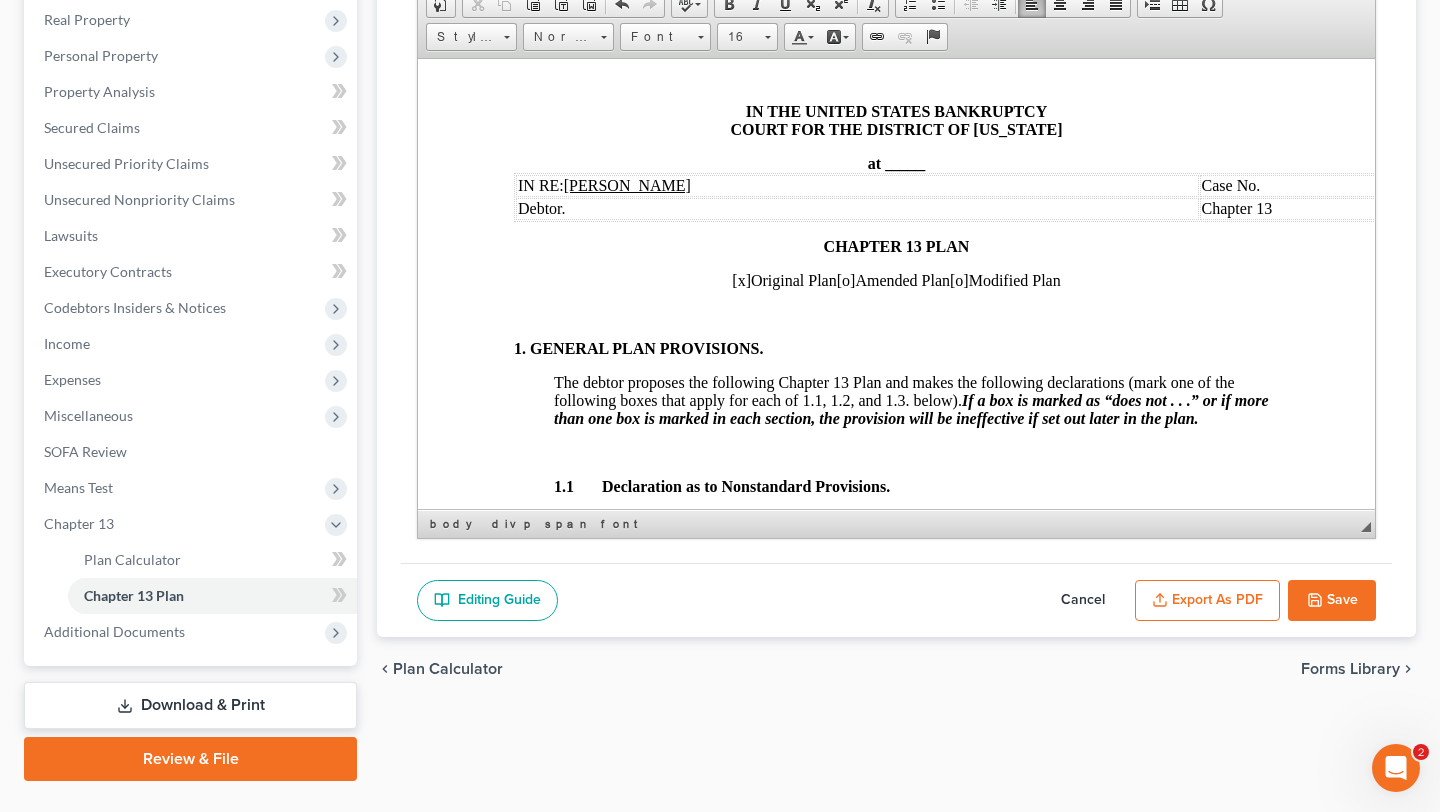 scroll, scrollTop: 0, scrollLeft: 0, axis: both 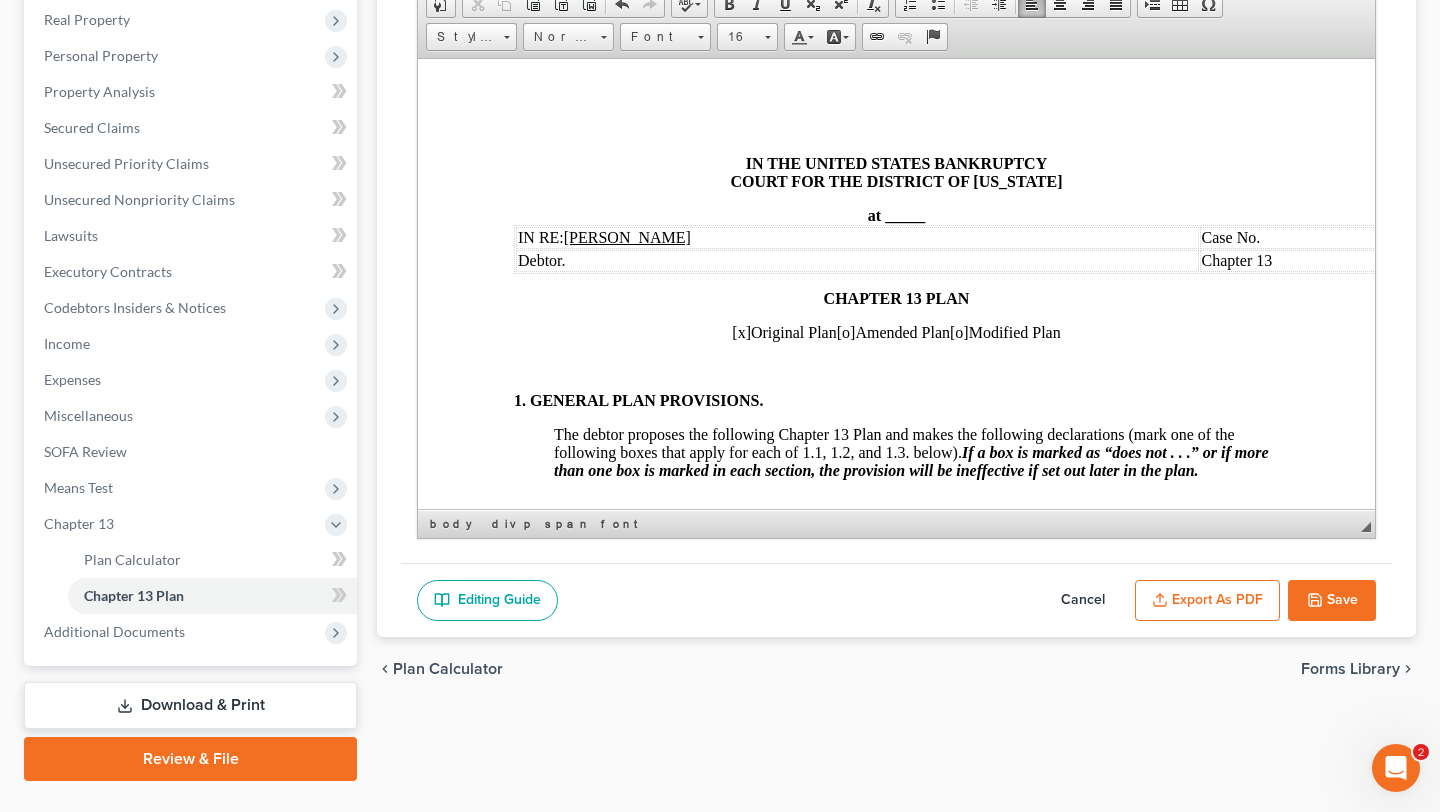 click on "Save" at bounding box center [1332, 601] 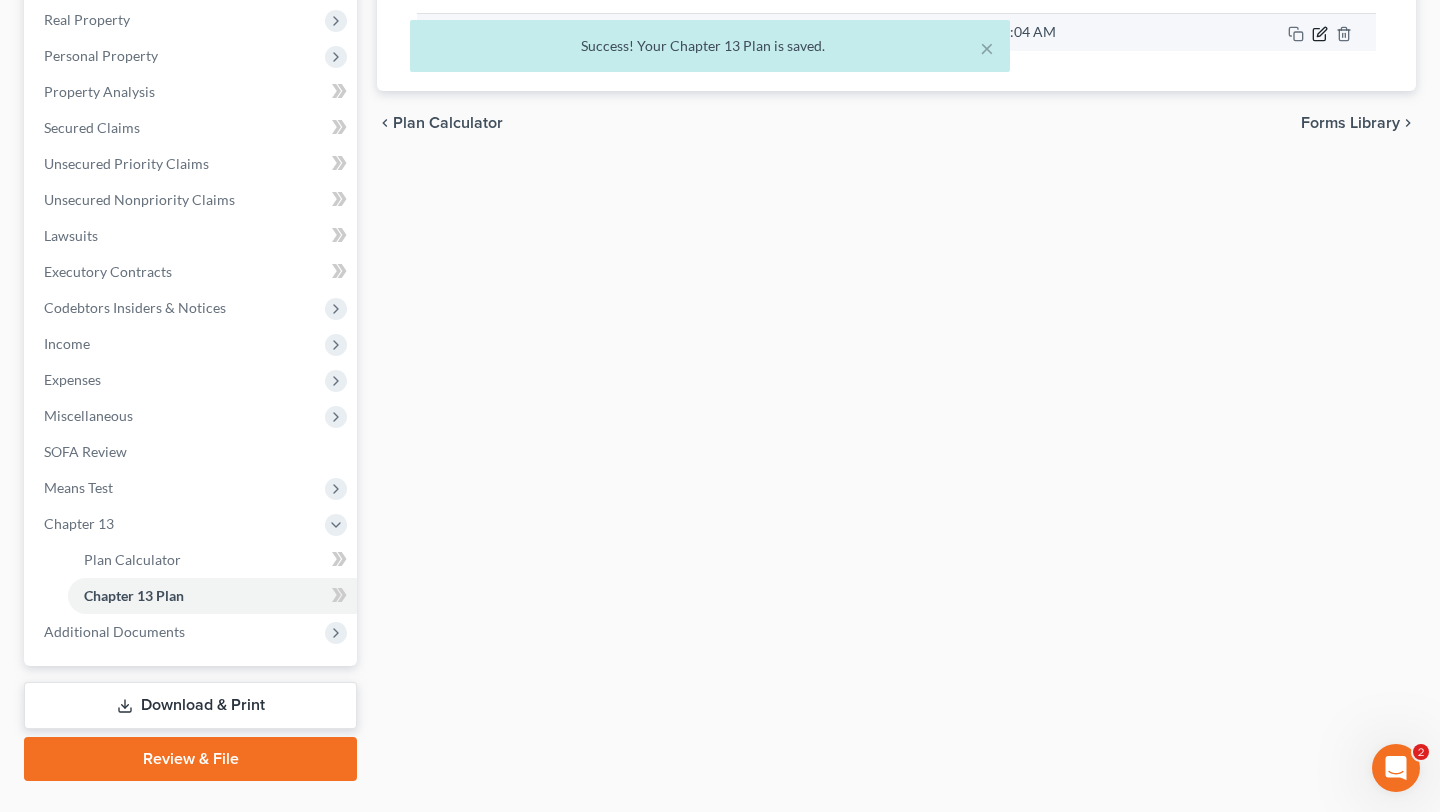 click 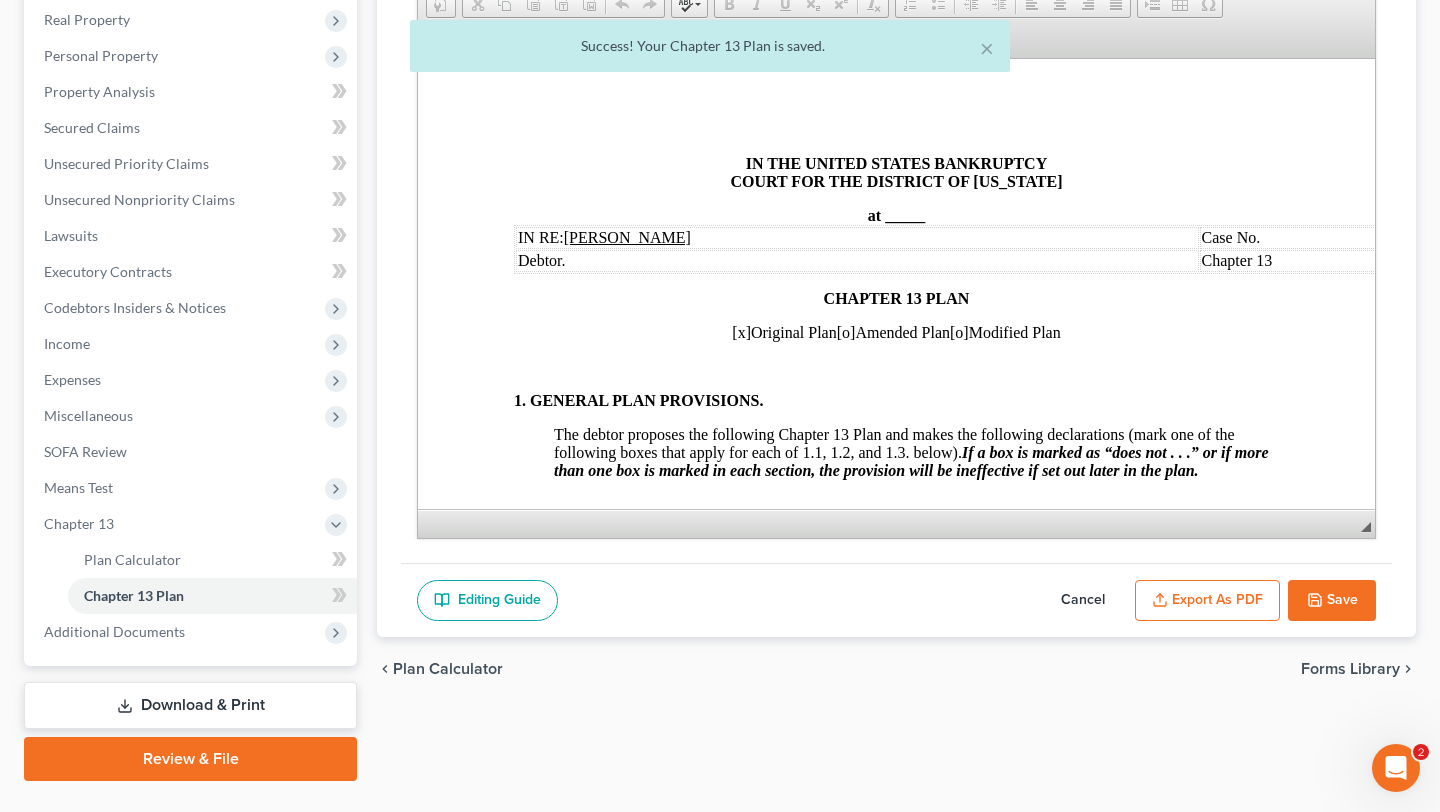 scroll, scrollTop: 0, scrollLeft: 0, axis: both 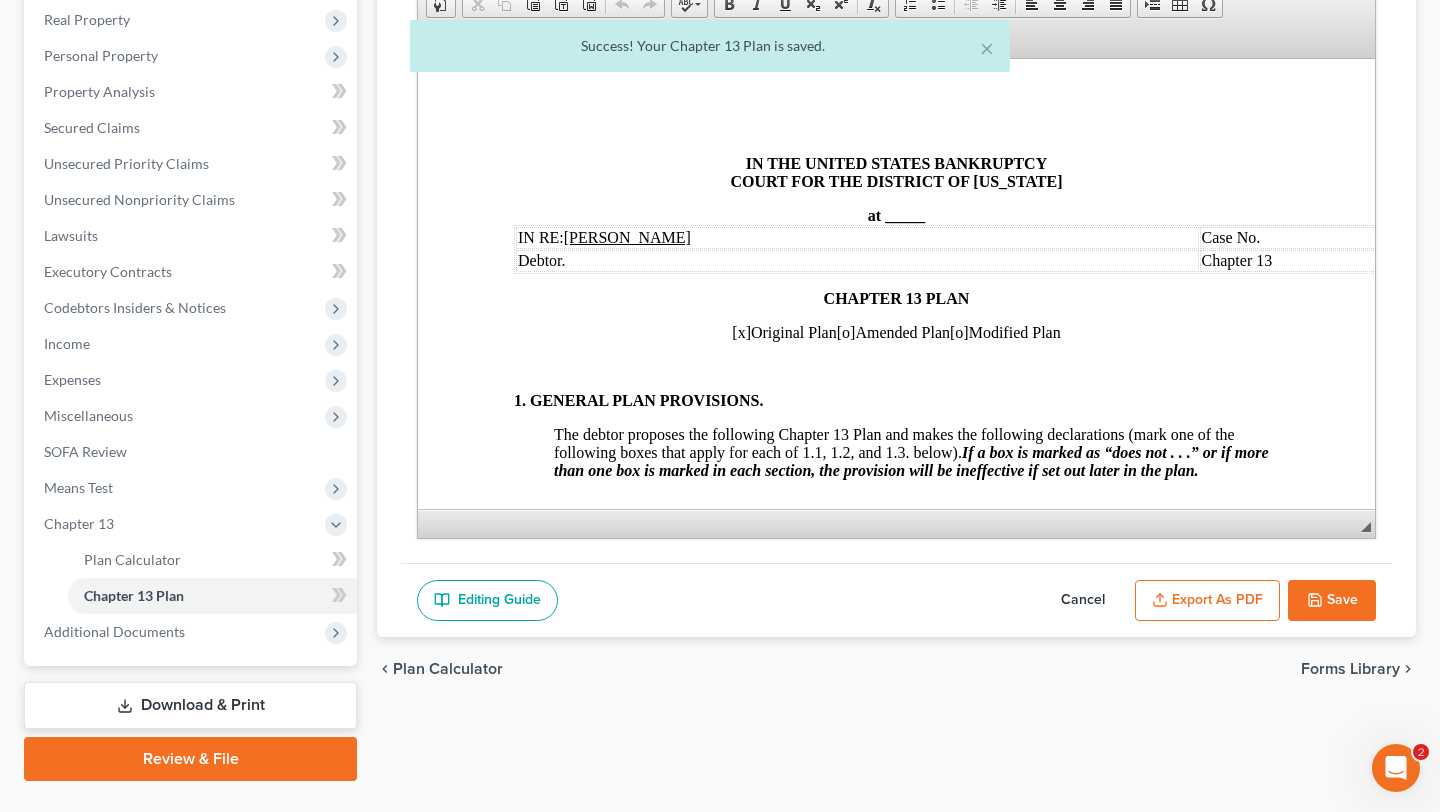 click on "Export as PDF" at bounding box center [1207, 601] 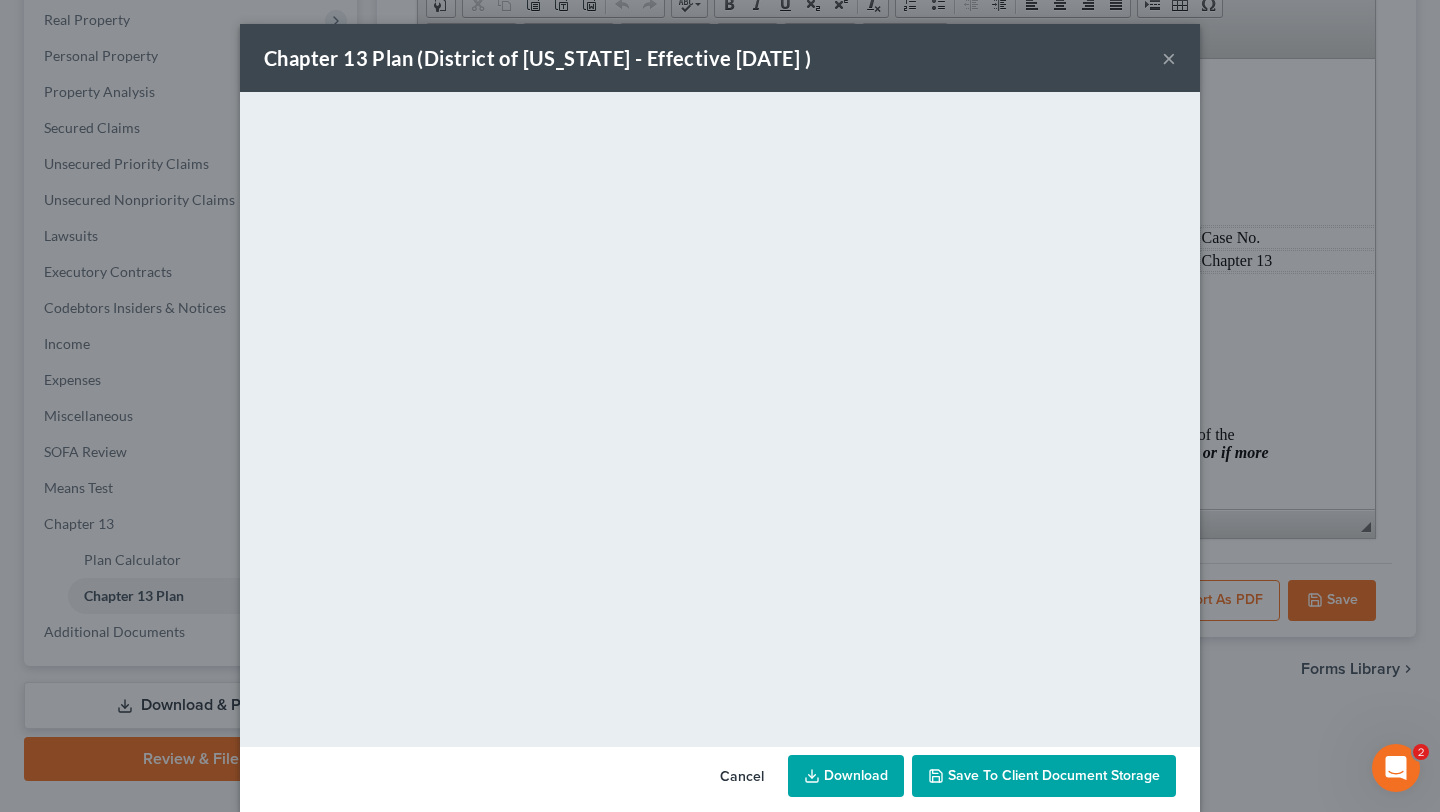 click on "Save to Client Document Storage" at bounding box center [1054, 775] 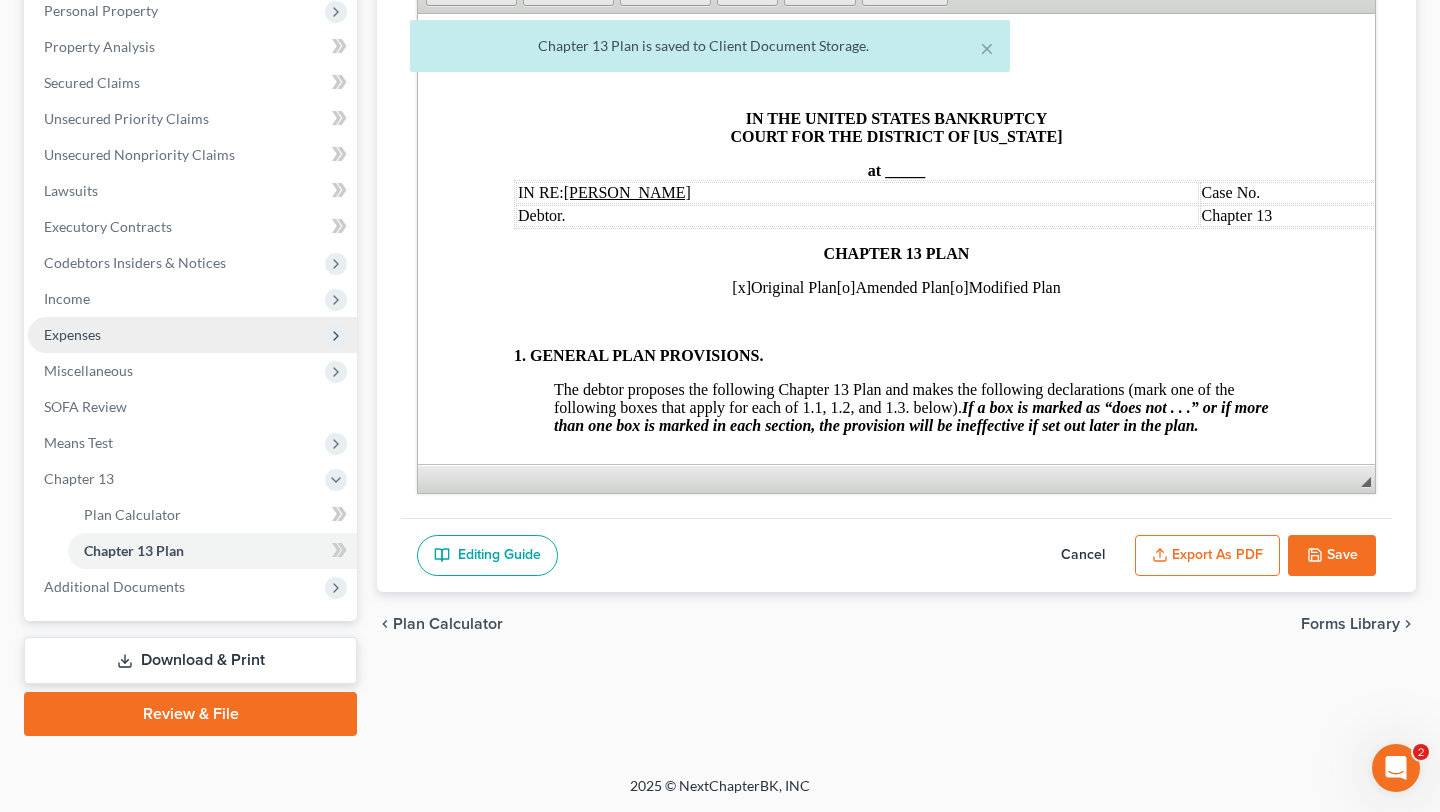 scroll, scrollTop: 725, scrollLeft: 0, axis: vertical 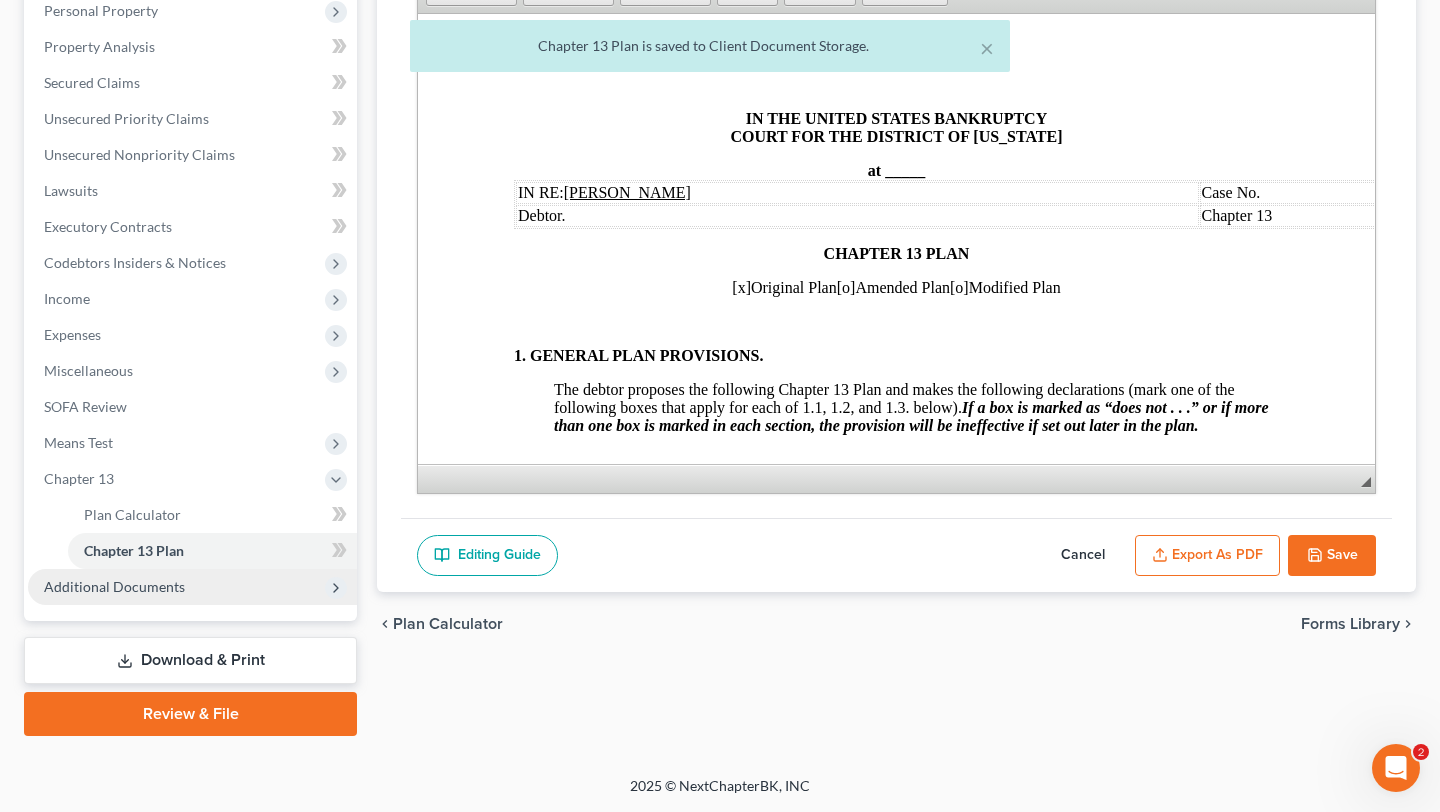 click on "Additional Documents" at bounding box center [114, 586] 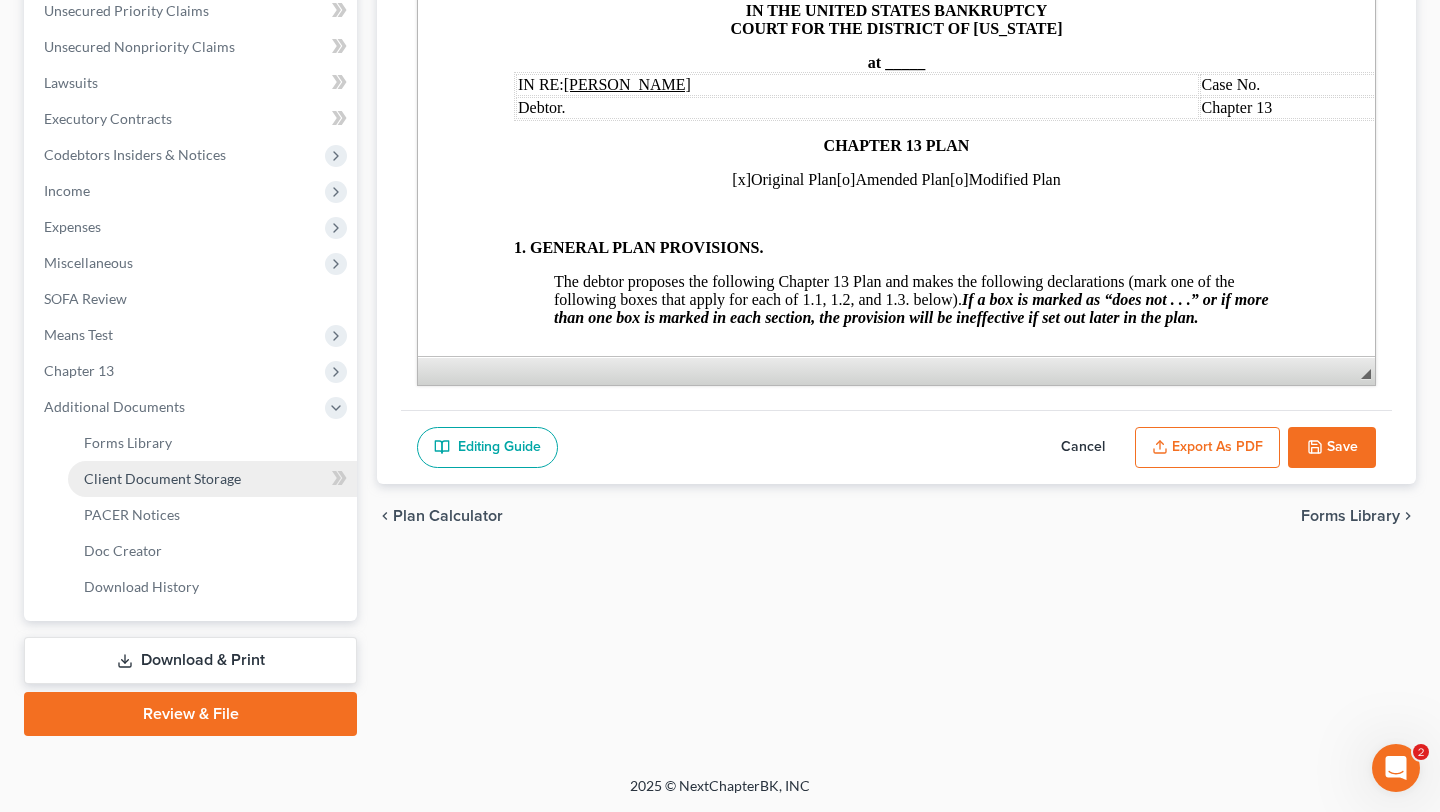 click on "Client Document Storage" at bounding box center [162, 478] 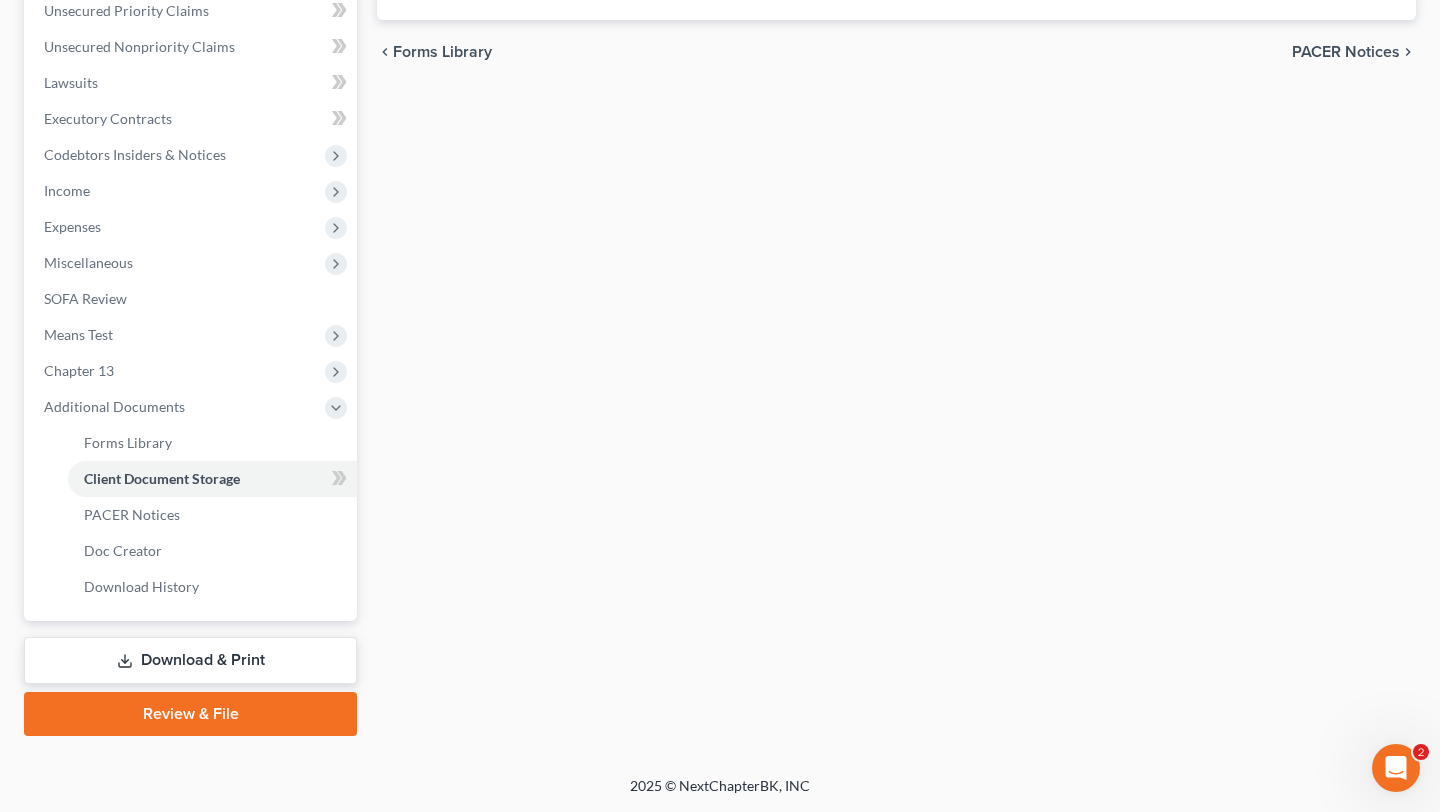 select on "14" 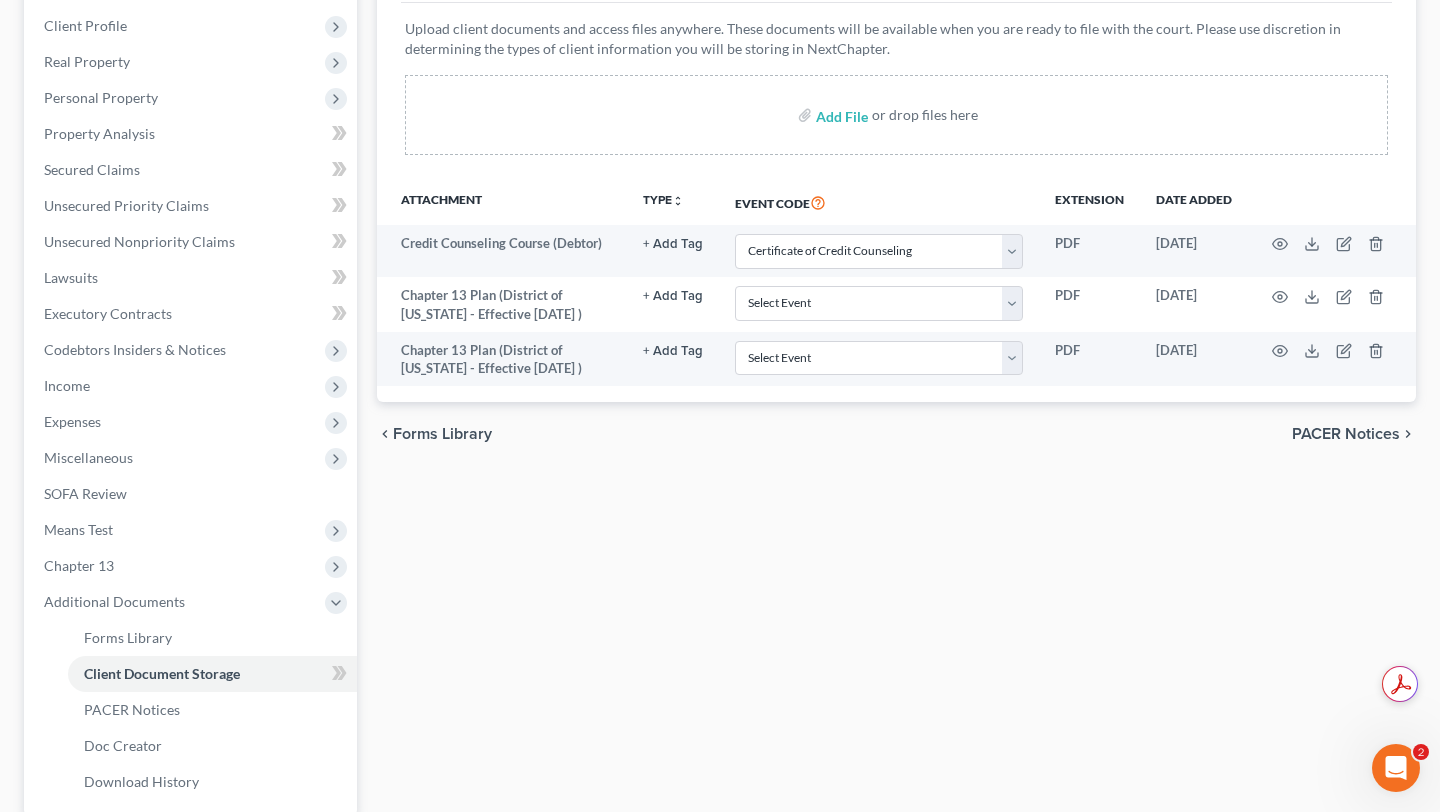 scroll, scrollTop: 376, scrollLeft: 0, axis: vertical 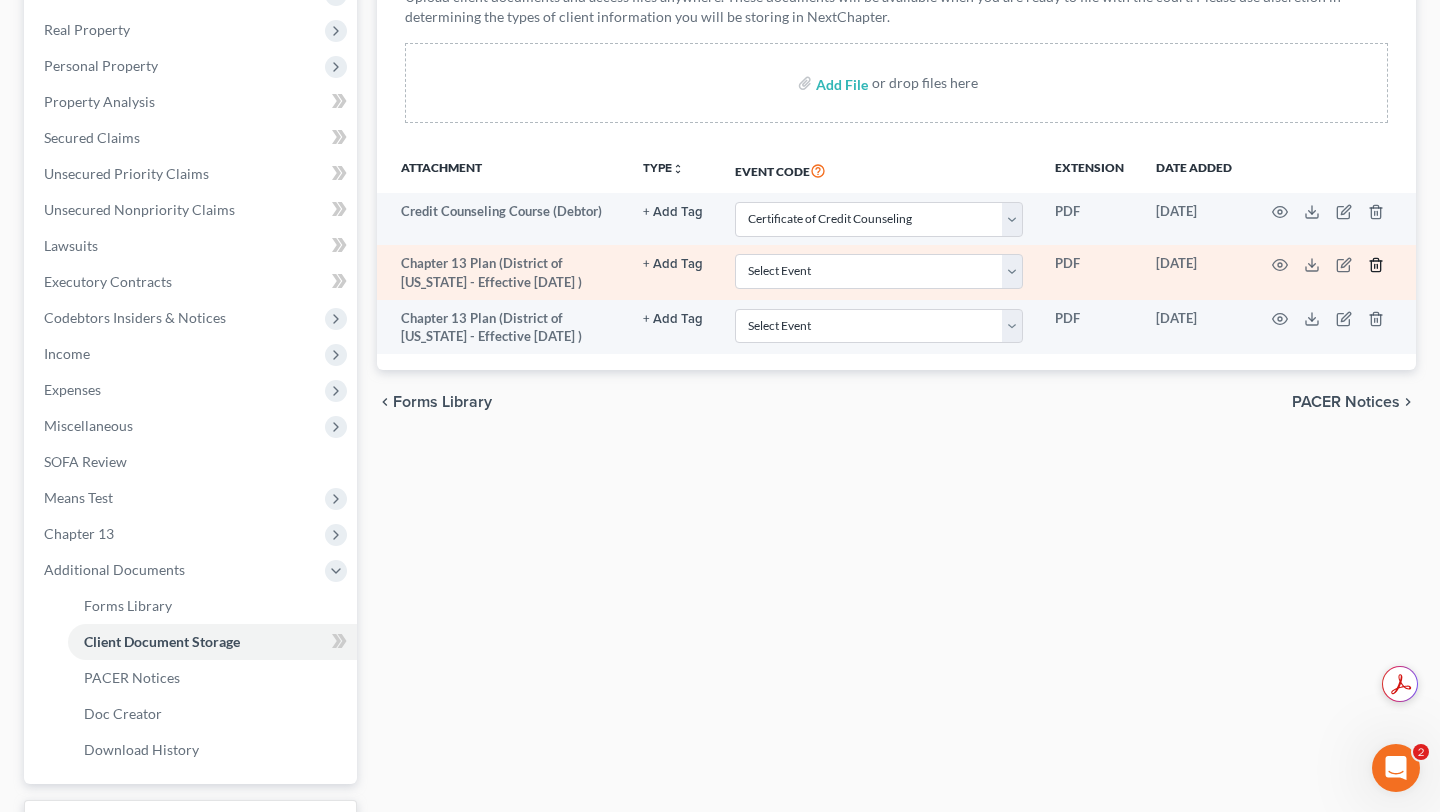 click 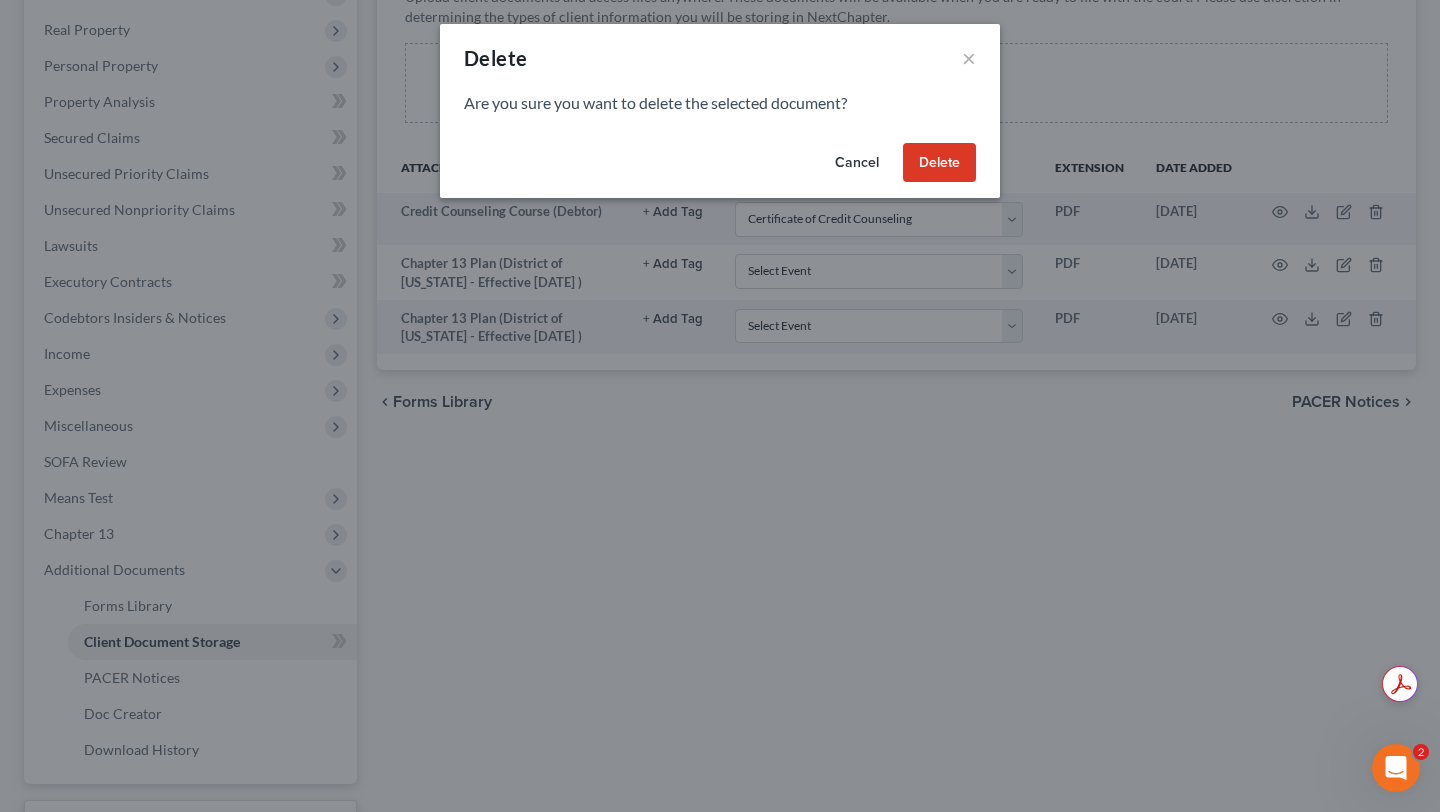 click on "Delete" at bounding box center [939, 163] 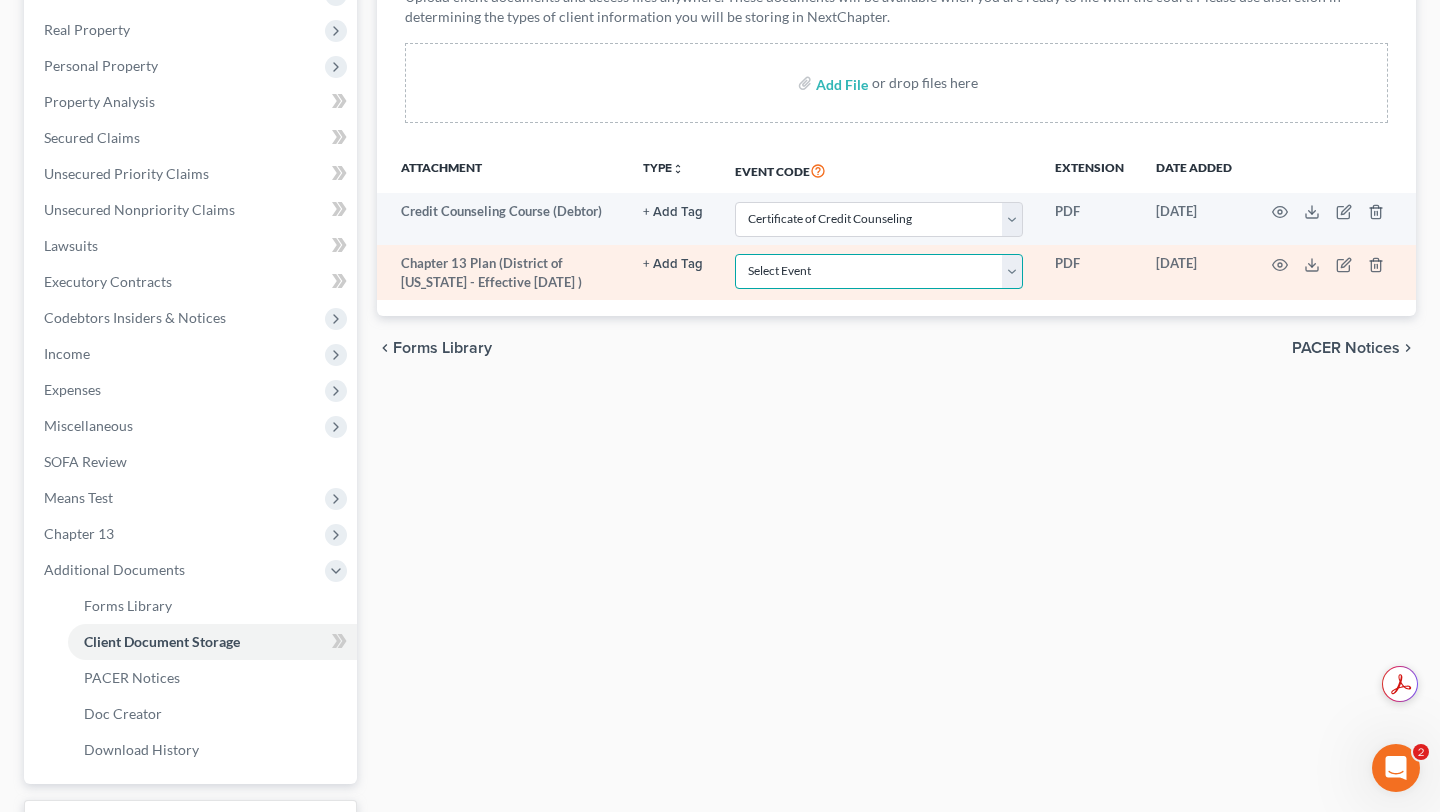 click on "Select Event Affidavit Affidavit of Adequate Protection and Lease Payments Affidavit of Default Affidavit of Justification Amended Creditor Matrix Amended Disclosure of Compensation of Attorney for Debtor Amended Reaffirmation Agreement Amended Schedules Amended Statement of Financial Affairs Amended Voluntary Petition Attachment to Voluntary Petition for Non-Individuals Ch 11 Balance Sheet Bankruptcy Petition Preparer's Notice, Declaration, and Signature (Form 119) Bill of Costs Certificate of Credit Counseling Certificate of Service Certificate of Service of Tax Information to Requestor Certificate of Service of Tax Information to Taxing Authority Chapter 11 Final Report and Account Chapter 11 Monthly Operating Report UST Form 11-MOR Chapter 11 Post-Confirmation Report Chapter 11 Small Business Documents Chapter 11 Statement of Monthly Income Form 122B Chapter 13 Calculation of Disposable Income 122C-2 Chapter 13 Interim Business Report Chapter 13 Plan Chapter 13 Pre-Confirmation Certificate Declaration" at bounding box center [879, 271] 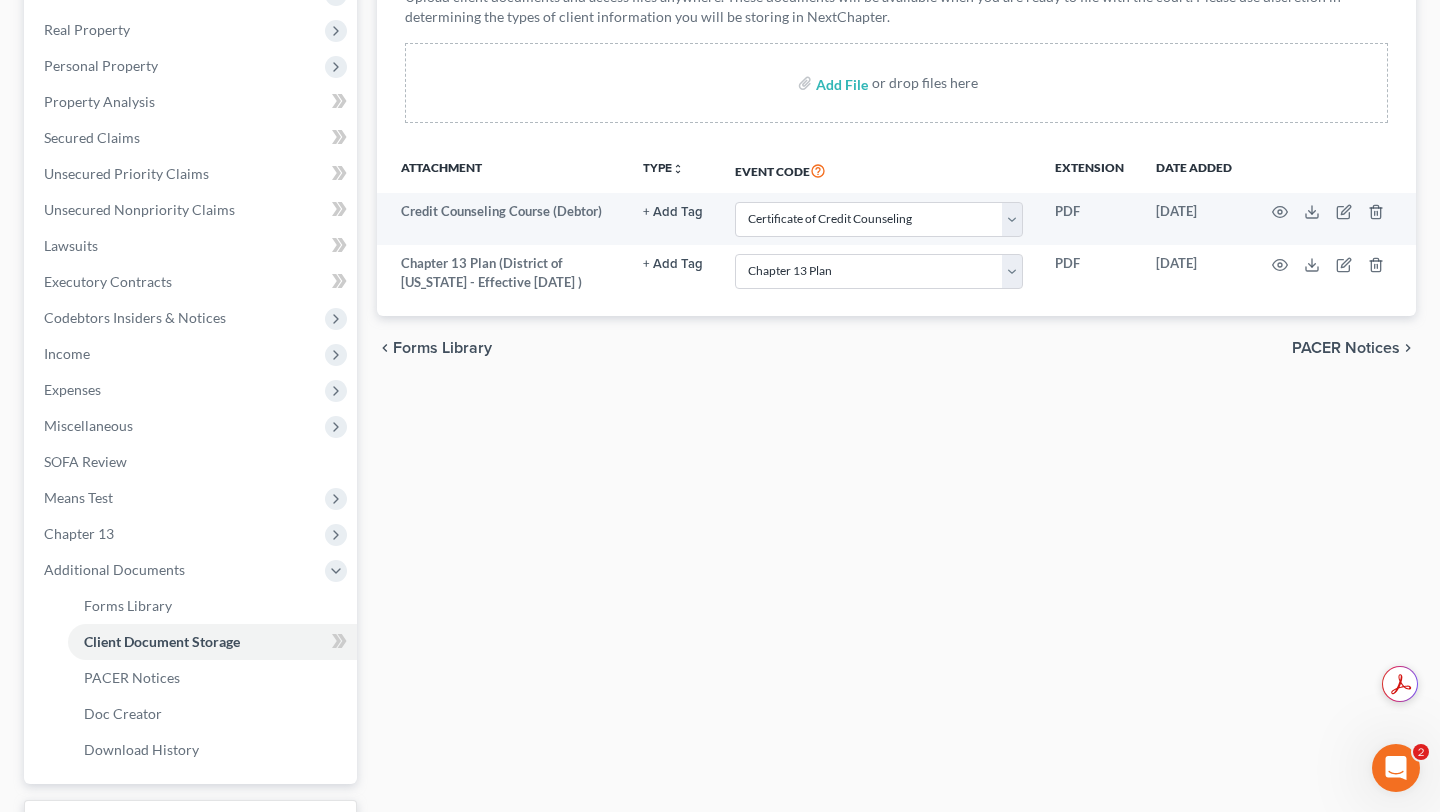 click on "Forms Library
Client Document Storage
PACER Notices
Doc Creator
Download History
Client Document Storage
Batch Download
Upload client documents and access files anywhere. These documents will be available when you are ready to file with the court. Please use discretion in determining the types of client information you will be storing in NextChapter.
Add File
or drop files here
Attachment TYPE unfold_more NONE Certificate Deficiency Satisfied Hearing Motion Notice Proof of Claim Trustee Report Event Code  Extension Date added Credit Counseling Course (Debtor) + Add Tag Select an option or create one Certificate Deficiency Satisfied Hearing Motion Notice Proof of Claim Trustee Report Select Event Affidavit Affidavit of Adequate Protection and Lease Payments Affidavit of Default Affidavit of Justification Amended Creditor Matrix Amended Disclosure of Compensation of Attorney for Debtor PDF" at bounding box center [896, 375] 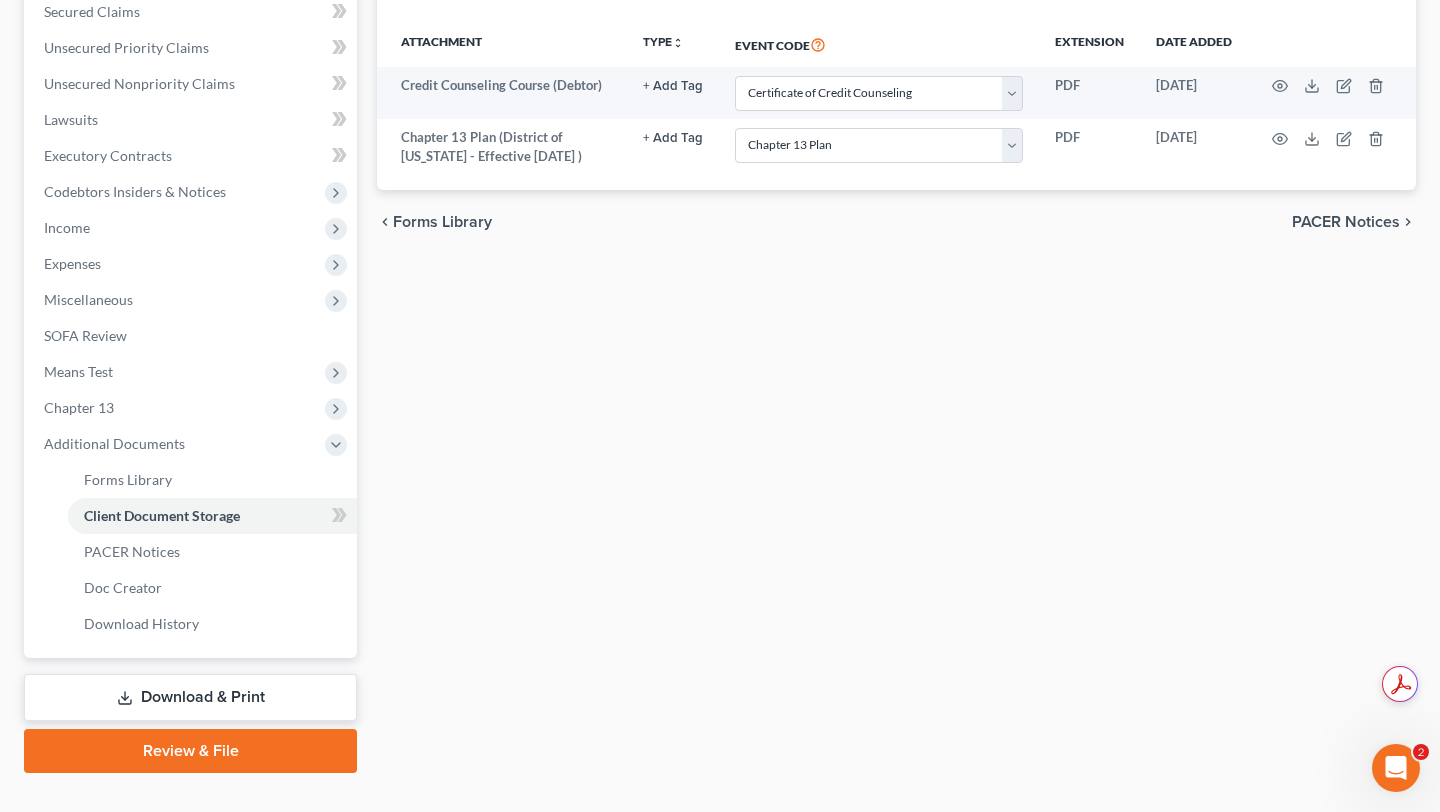 scroll, scrollTop: 526, scrollLeft: 0, axis: vertical 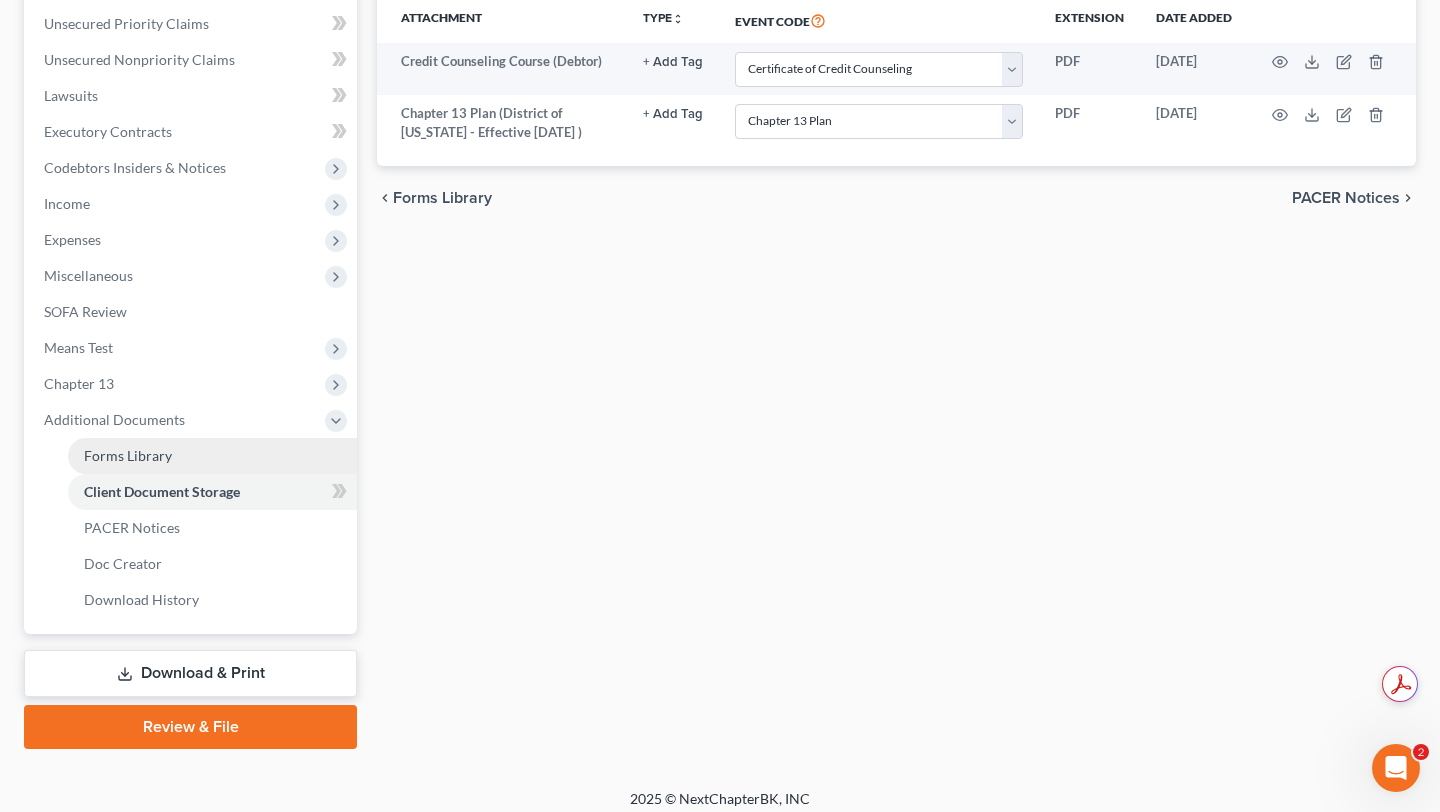 click on "Forms Library" at bounding box center (212, 456) 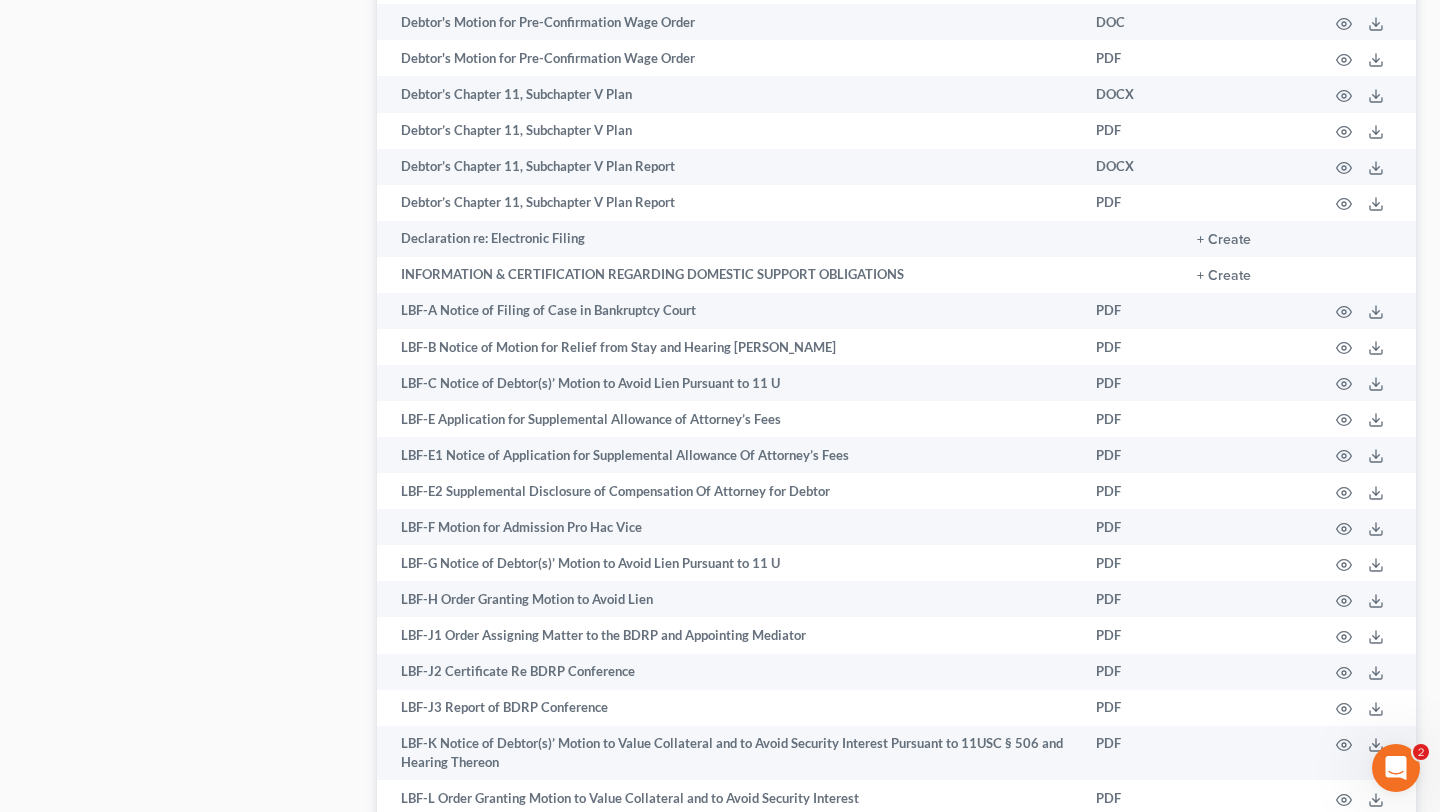 scroll, scrollTop: 2611, scrollLeft: 0, axis: vertical 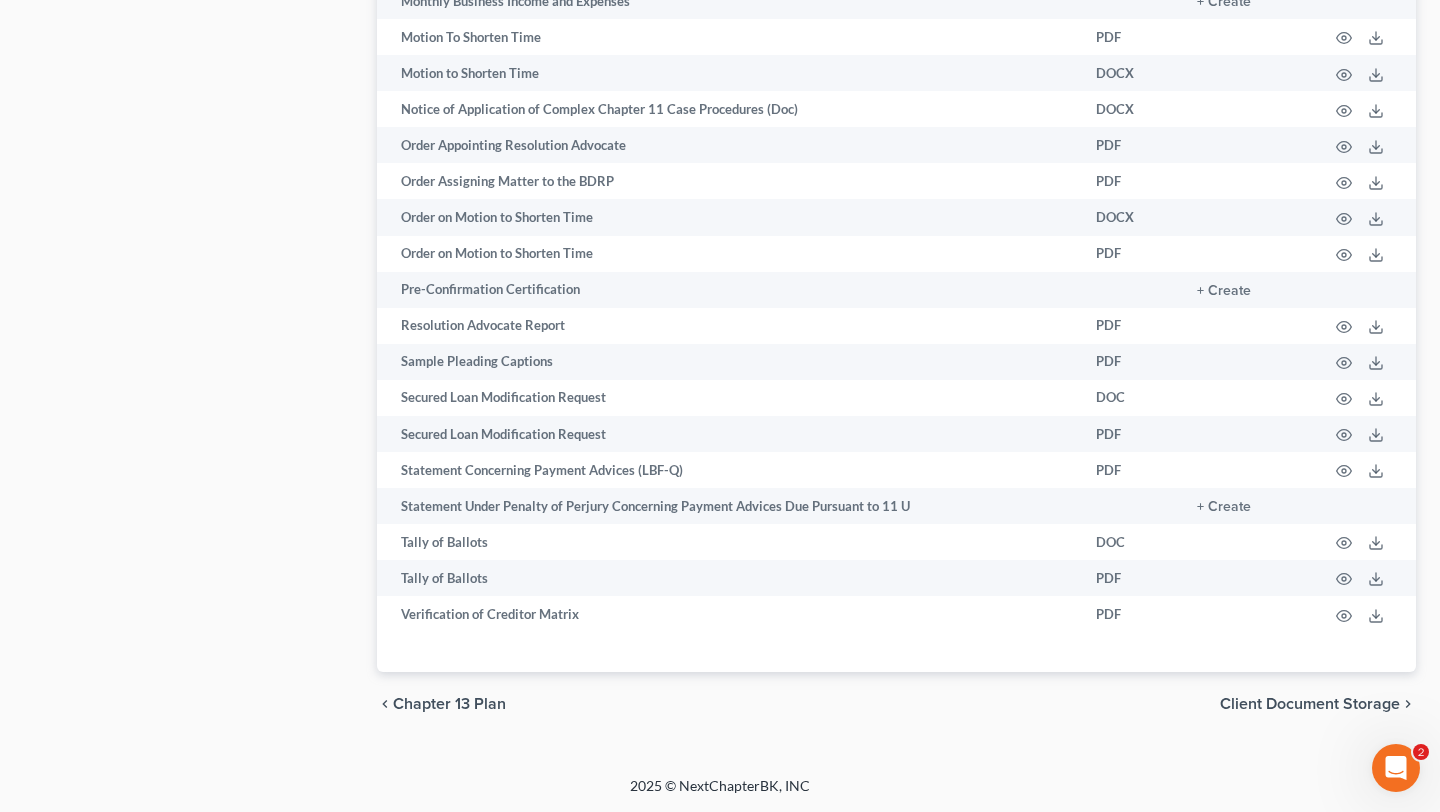 click 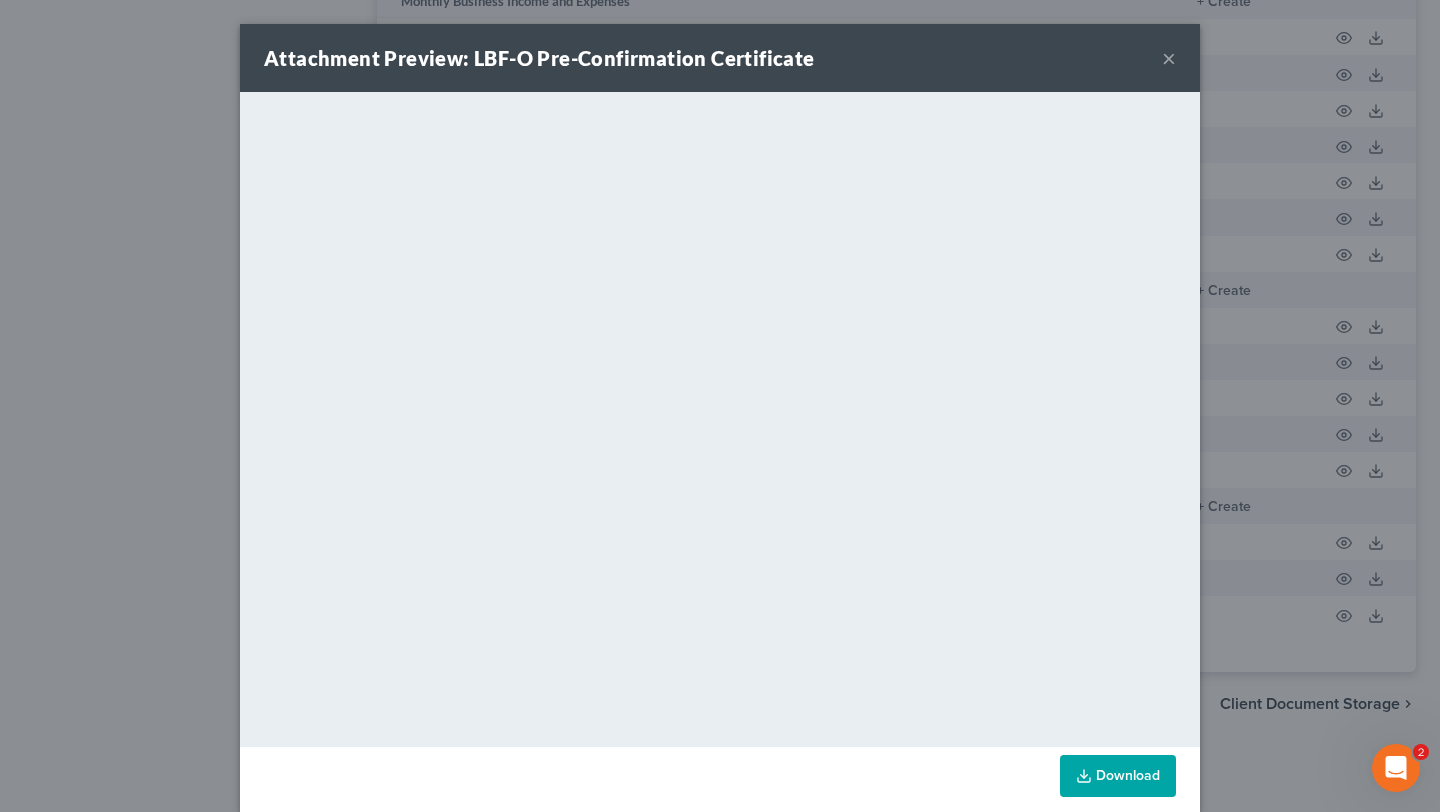 scroll, scrollTop: 68, scrollLeft: 0, axis: vertical 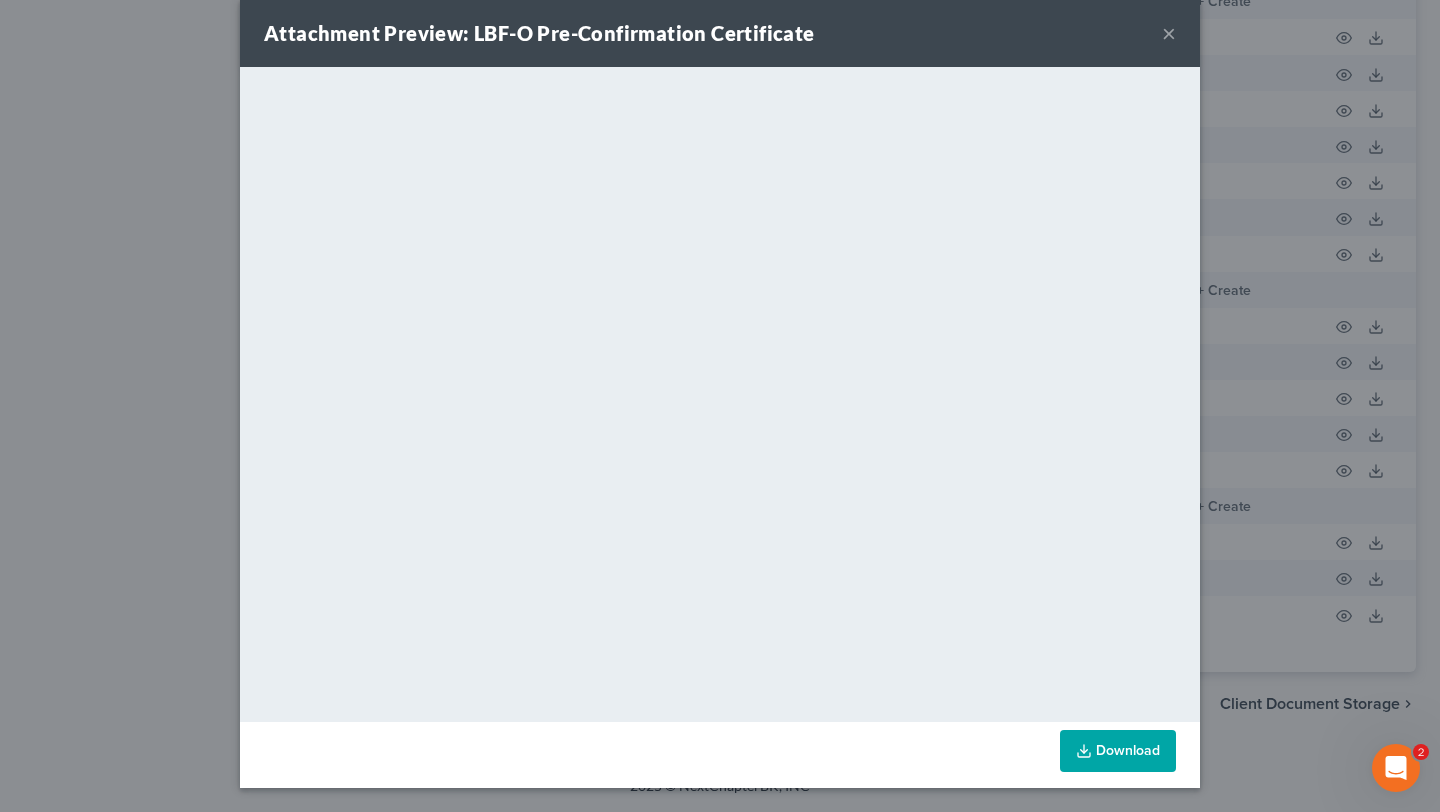 click on "Download" at bounding box center (1118, 751) 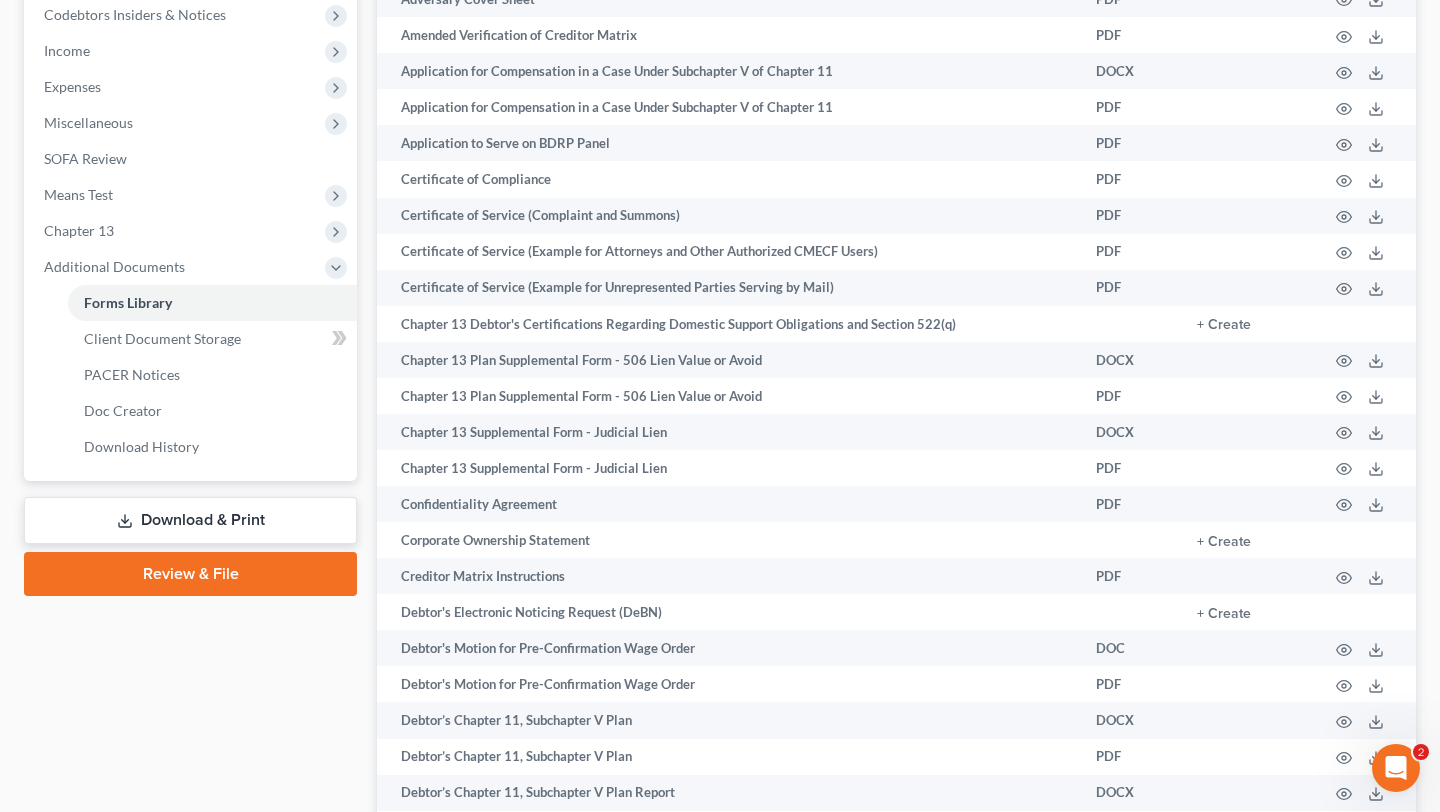 scroll, scrollTop: 750, scrollLeft: 0, axis: vertical 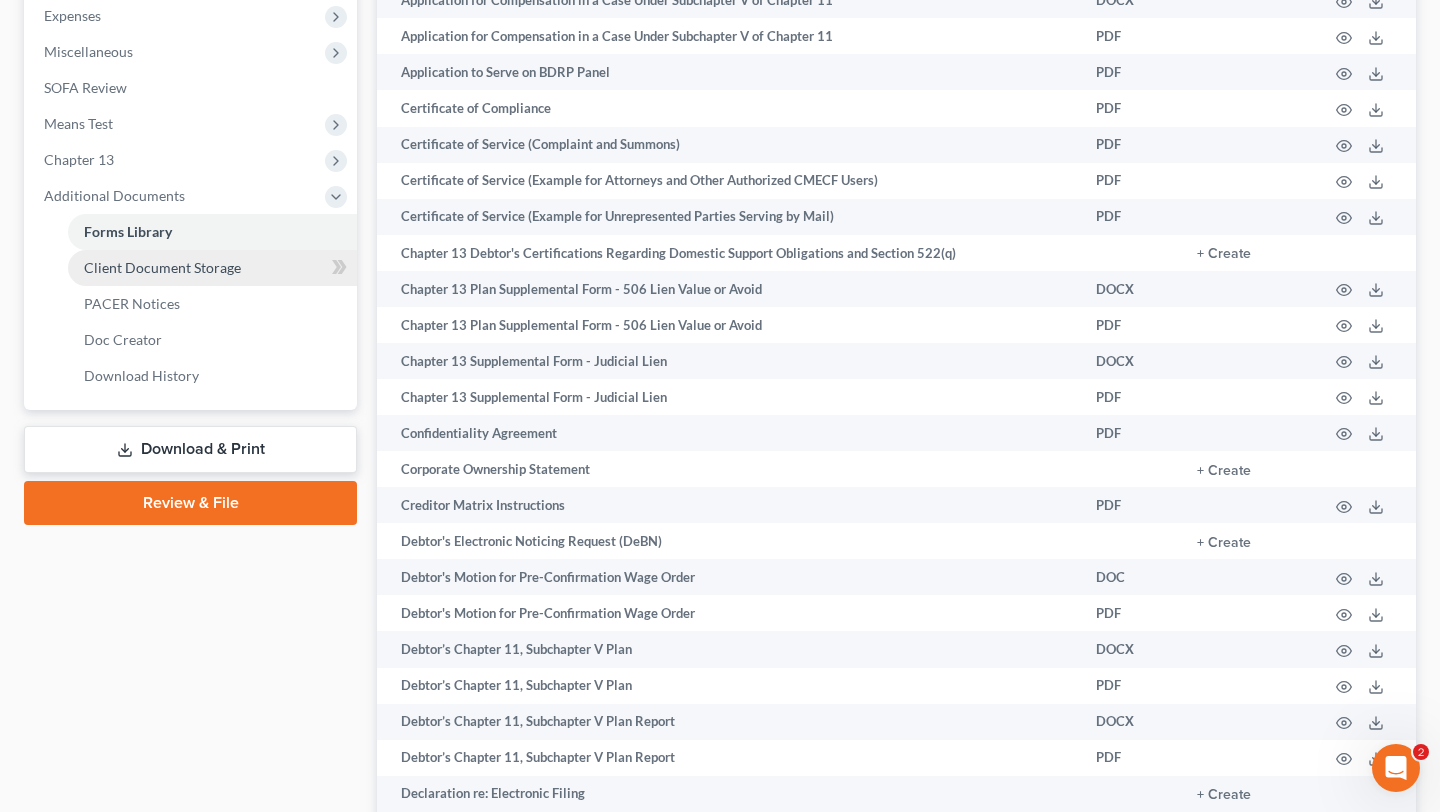 click on "Client Document Storage" at bounding box center [162, 267] 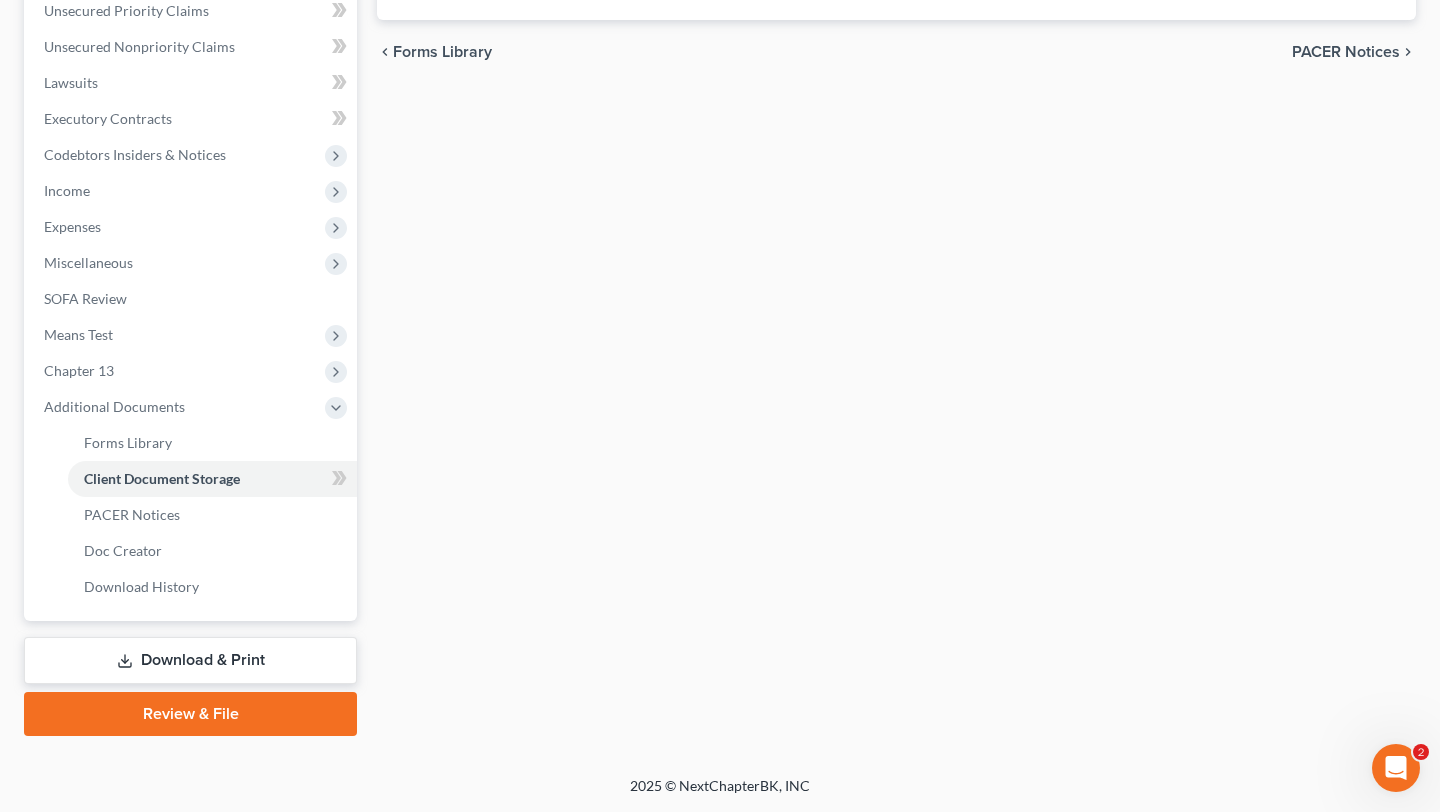 select on "14" 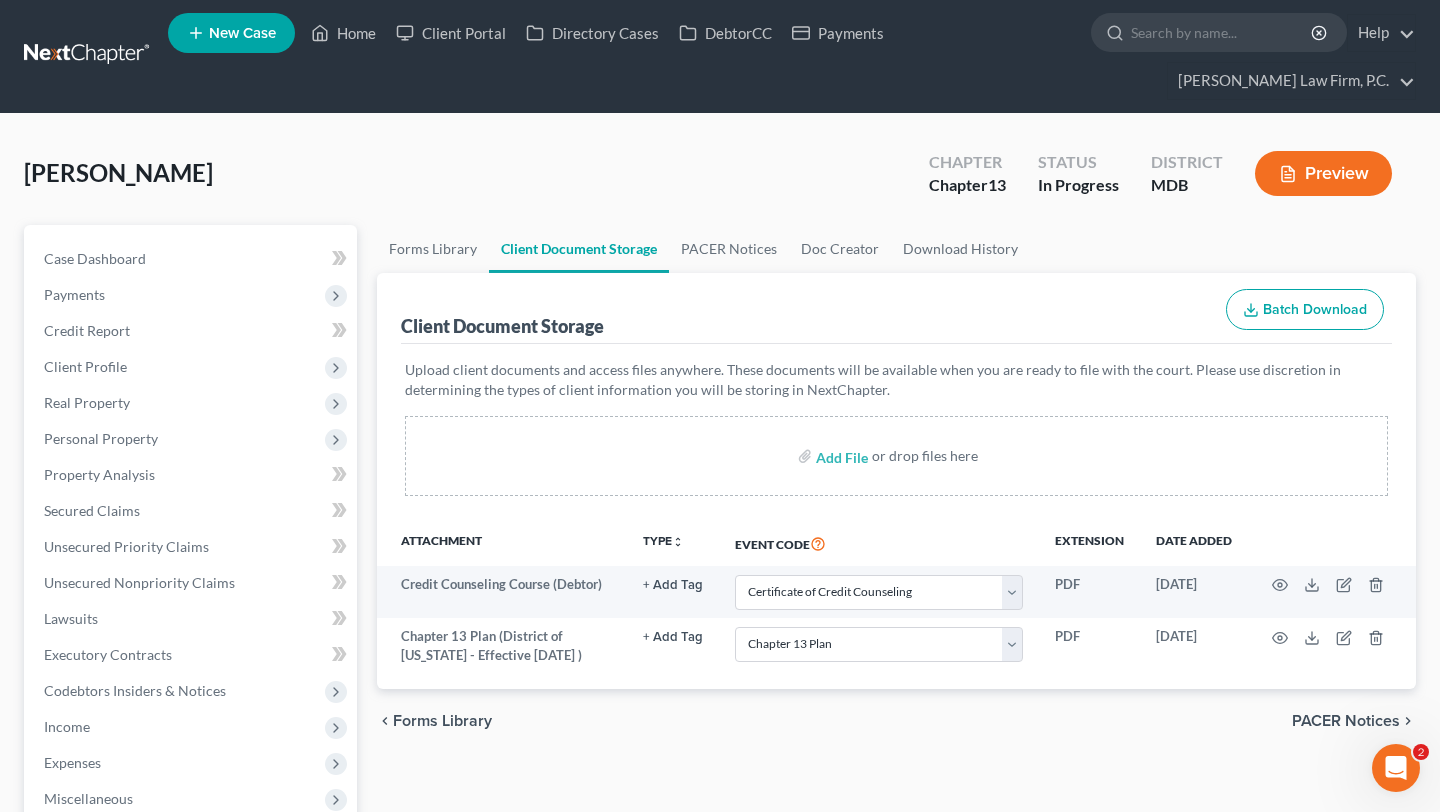 scroll, scrollTop: 0, scrollLeft: 0, axis: both 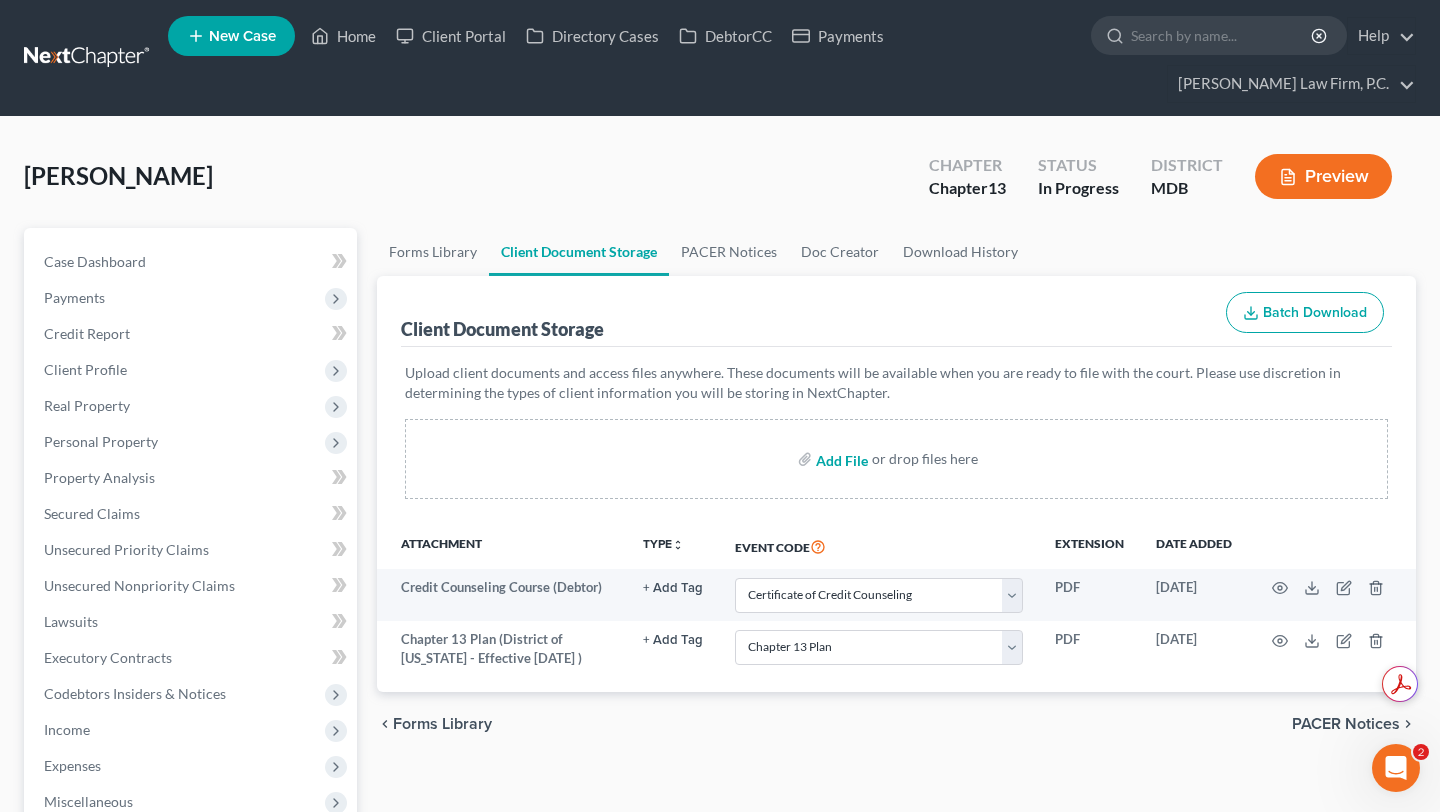 click at bounding box center (840, 459) 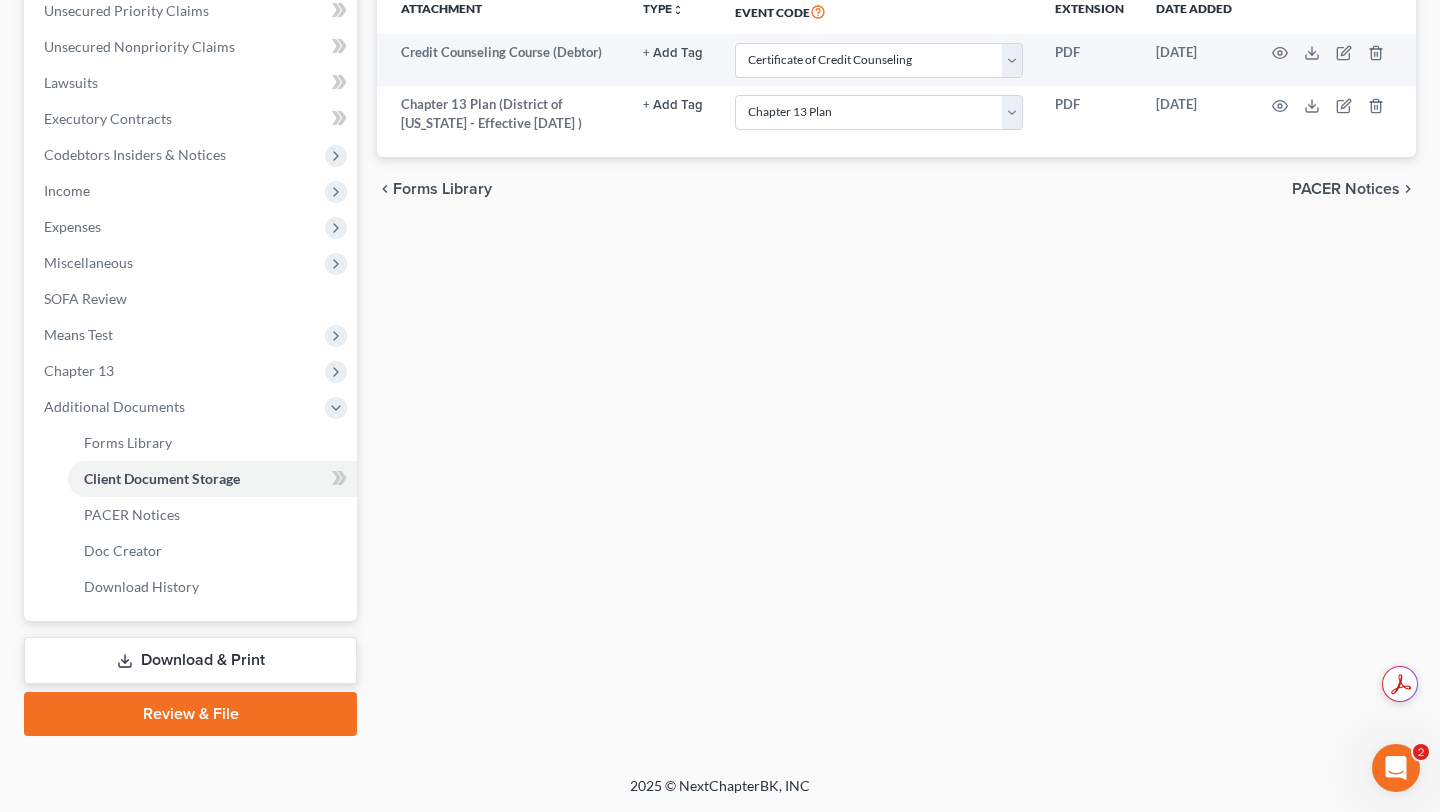 scroll, scrollTop: 325, scrollLeft: 0, axis: vertical 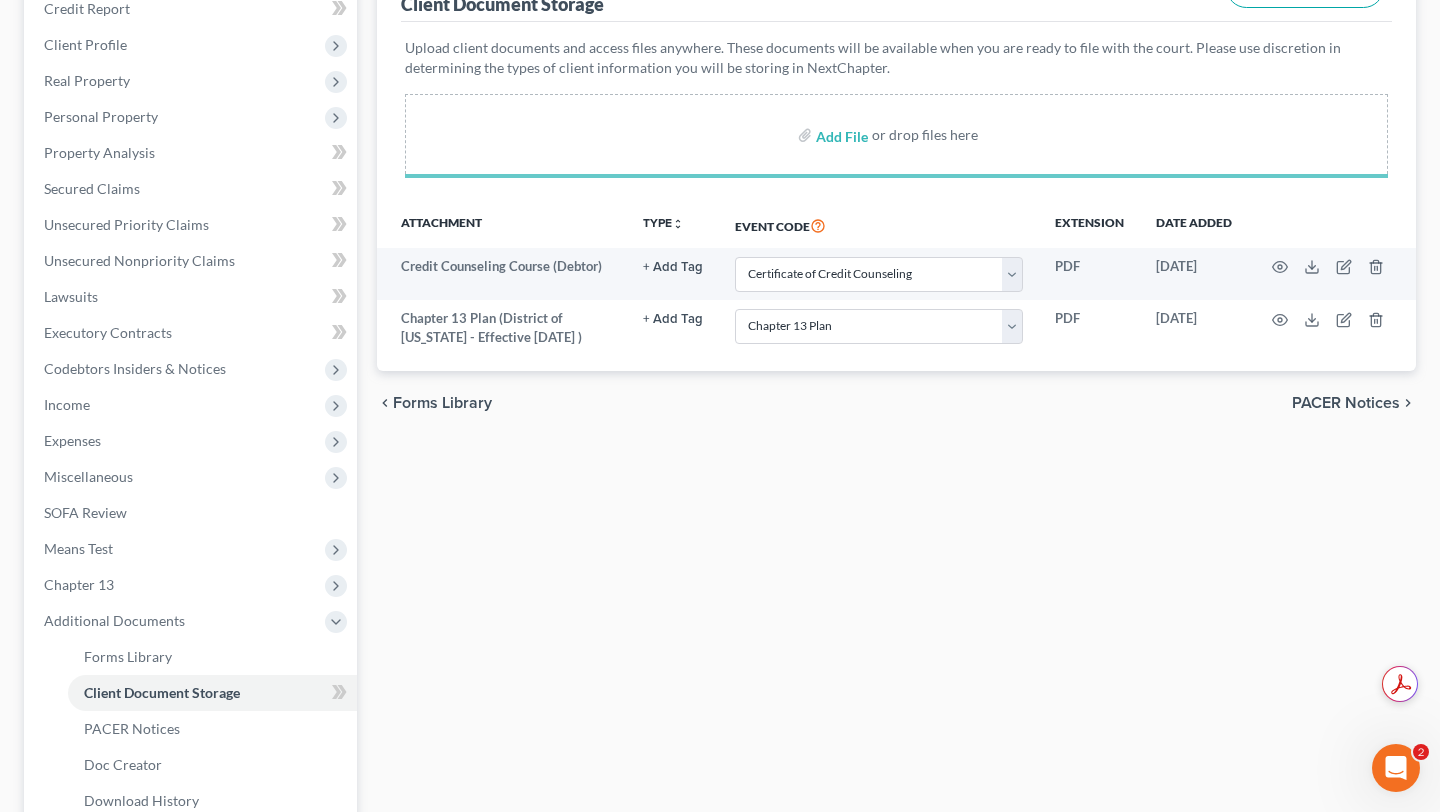 select on "14" 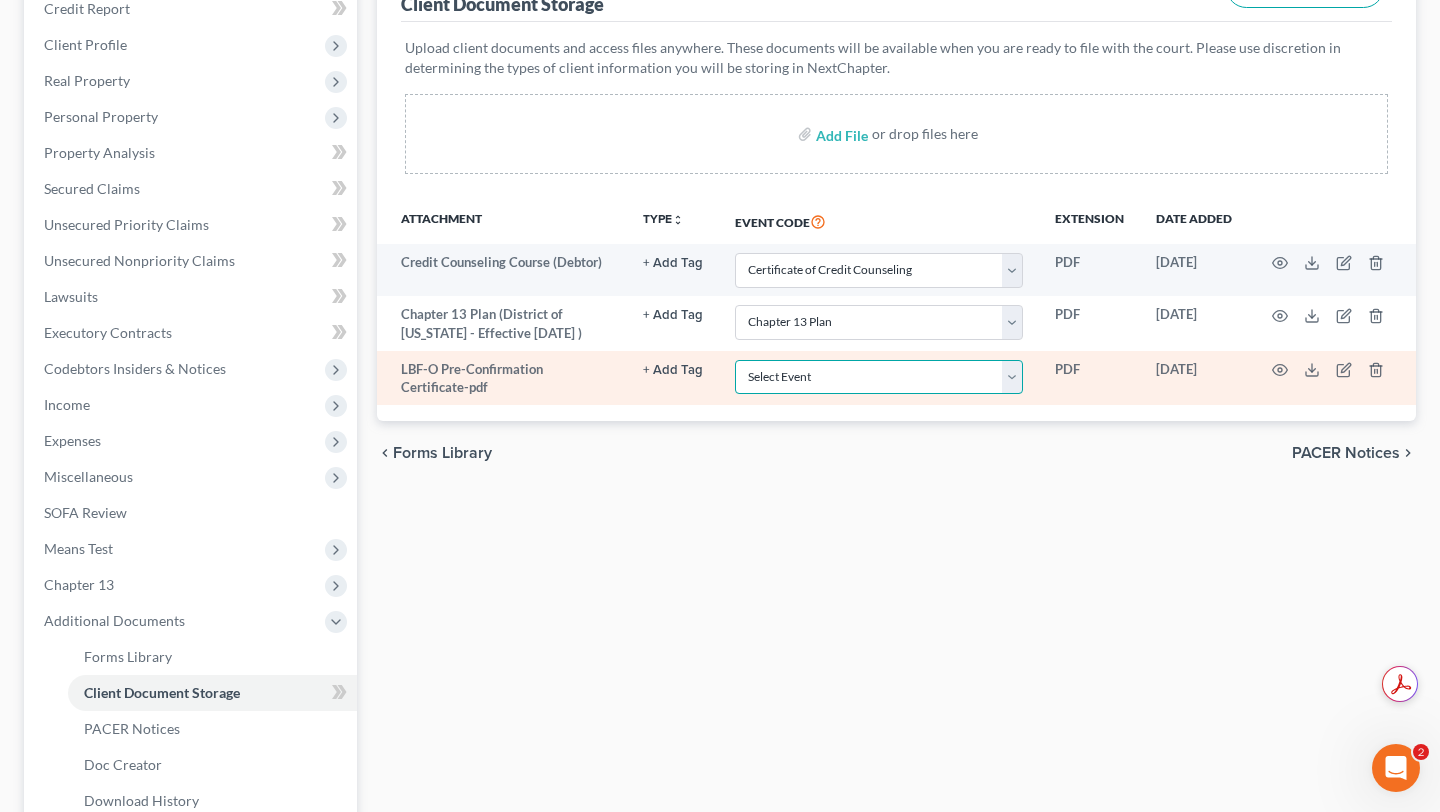 click on "Select Event Affidavit Affidavit of Adequate Protection and Lease Payments Affidavit of Default Affidavit of Justification Amended Creditor Matrix Amended Disclosure of Compensation of Attorney for Debtor Amended Reaffirmation Agreement Amended Schedules Amended Statement of Financial Affairs Amended Voluntary Petition Attachment to Voluntary Petition for Non-Individuals Ch 11 Balance Sheet Bankruptcy Petition Preparer's Notice, Declaration, and Signature (Form 119) Bill of Costs Certificate of Credit Counseling Certificate of Service Certificate of Service of Tax Information to Requestor Certificate of Service of Tax Information to Taxing Authority Chapter 11 Final Report and Account Chapter 11 Monthly Operating Report UST Form 11-MOR Chapter 11 Post-Confirmation Report Chapter 11 Small Business Documents Chapter 11 Statement of Monthly Income Form 122B Chapter 13 Calculation of Disposable Income 122C-2 Chapter 13 Interim Business Report Chapter 13 Plan Chapter 13 Pre-Confirmation Certificate Declaration" at bounding box center [879, 377] 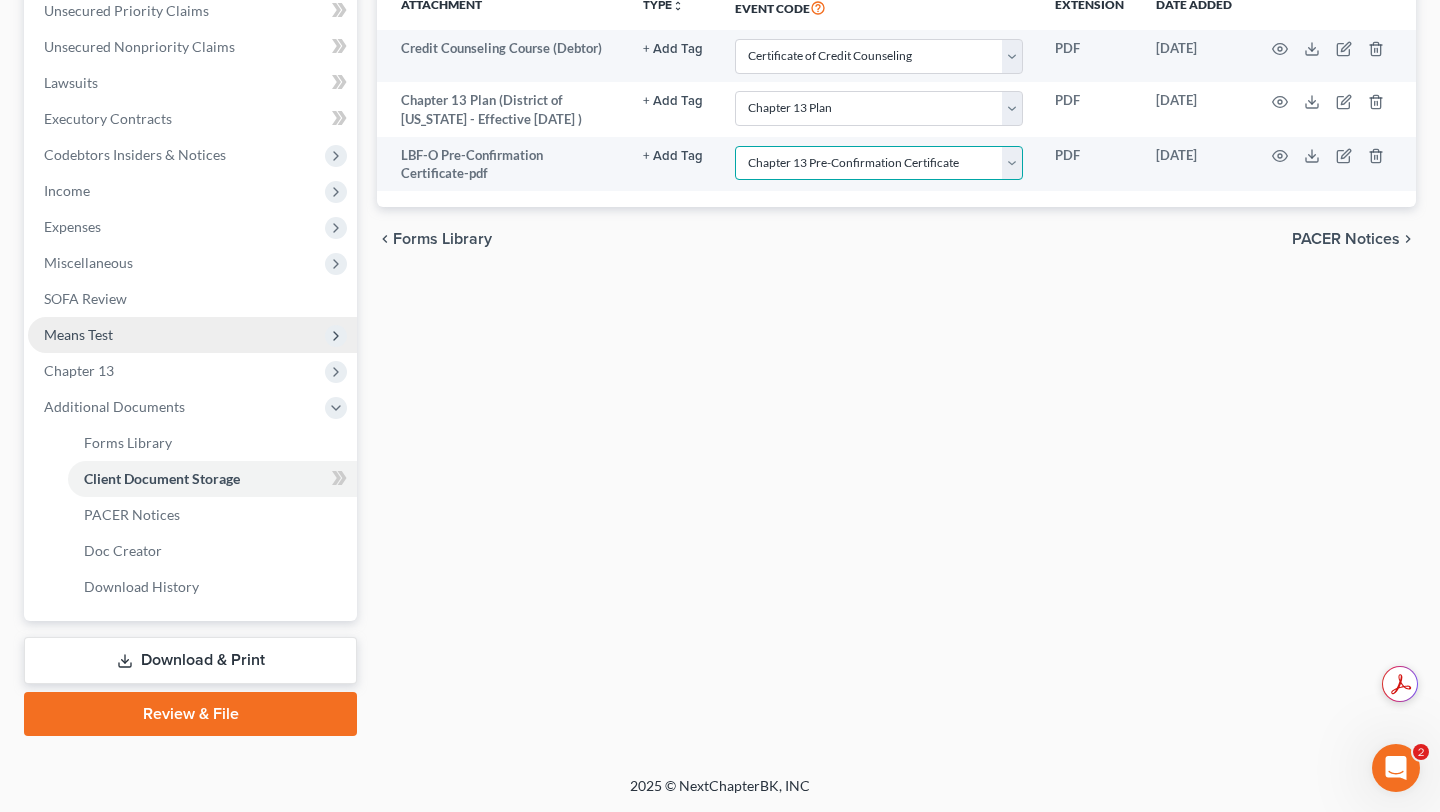 scroll, scrollTop: 636, scrollLeft: 0, axis: vertical 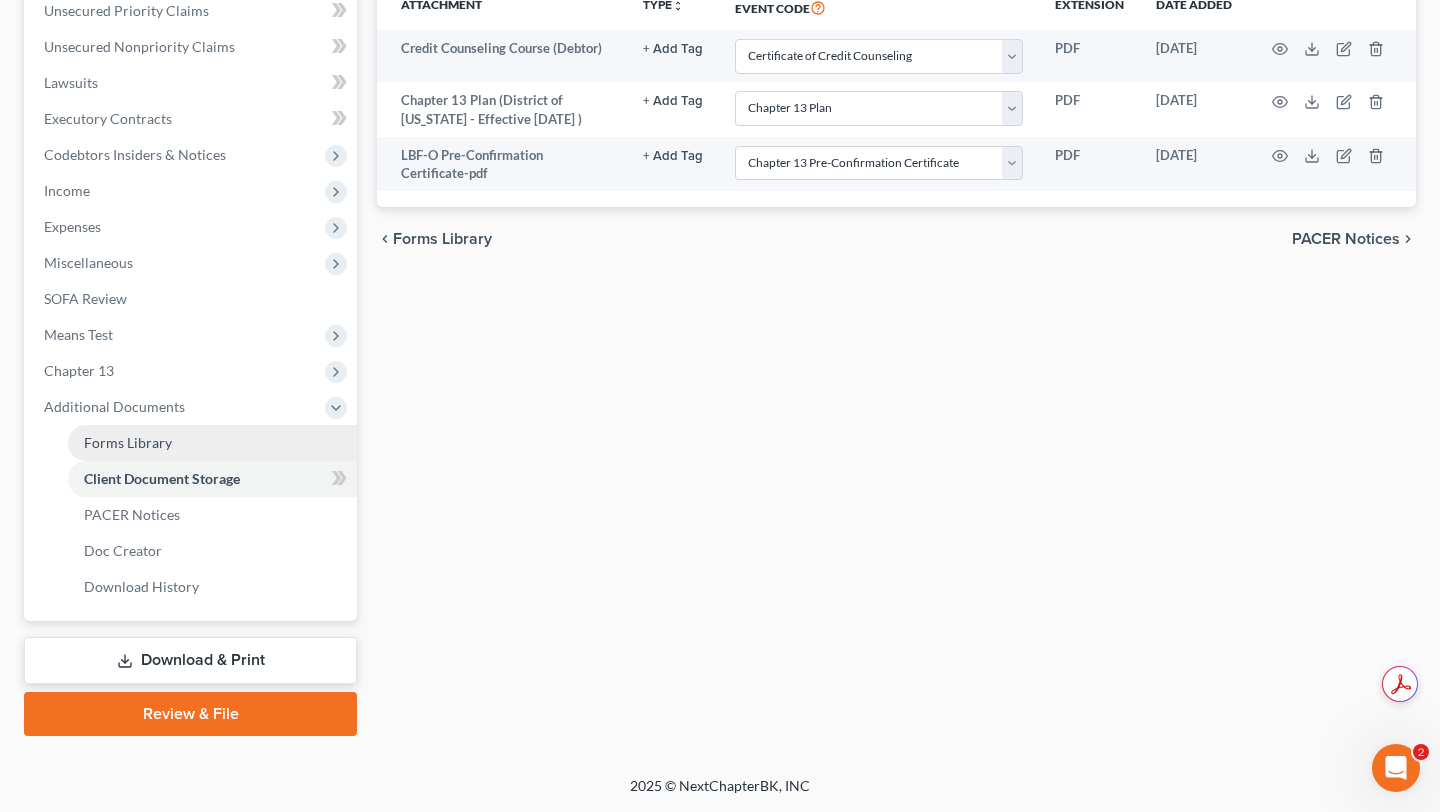 click on "Forms Library" at bounding box center [128, 442] 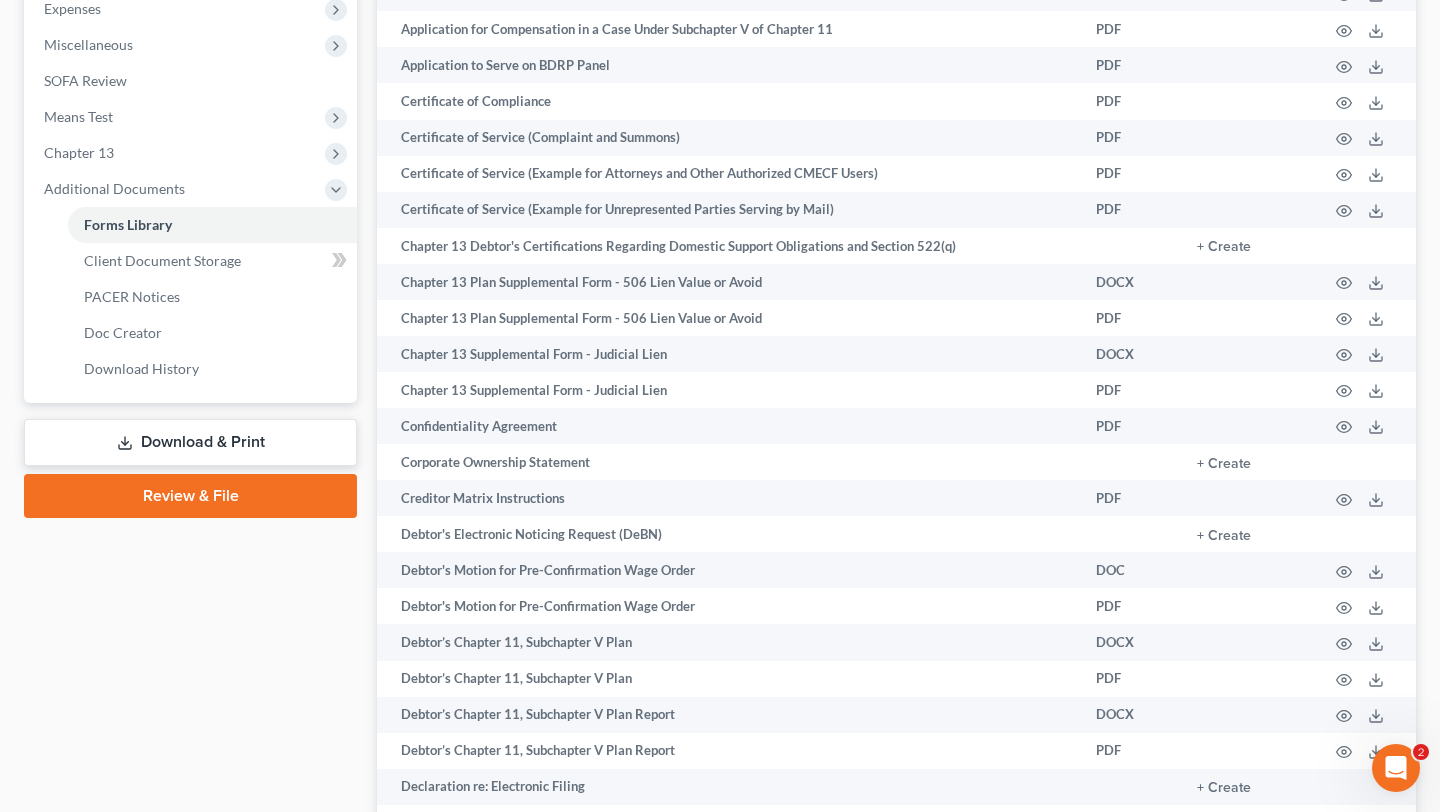 scroll, scrollTop: 2431, scrollLeft: 0, axis: vertical 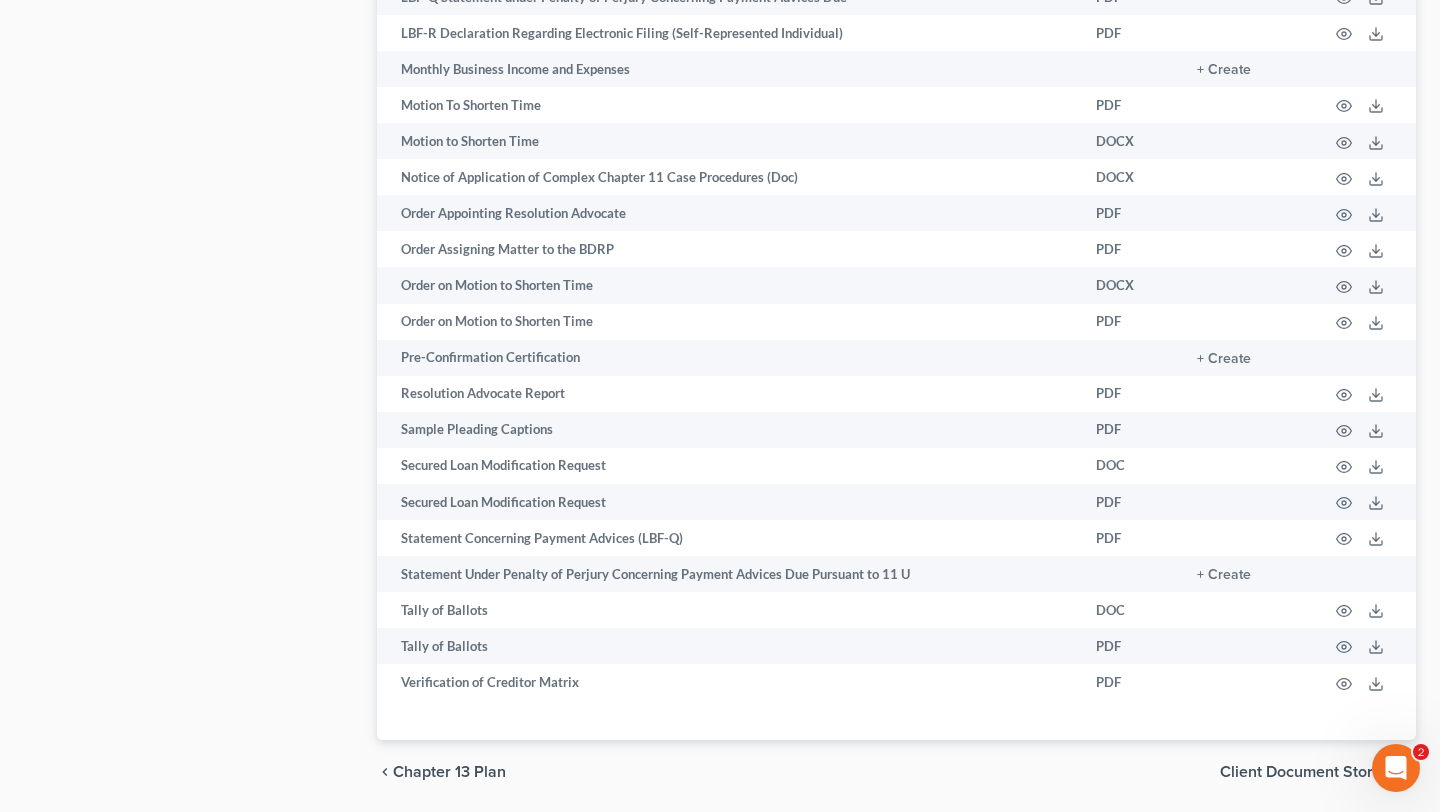 click 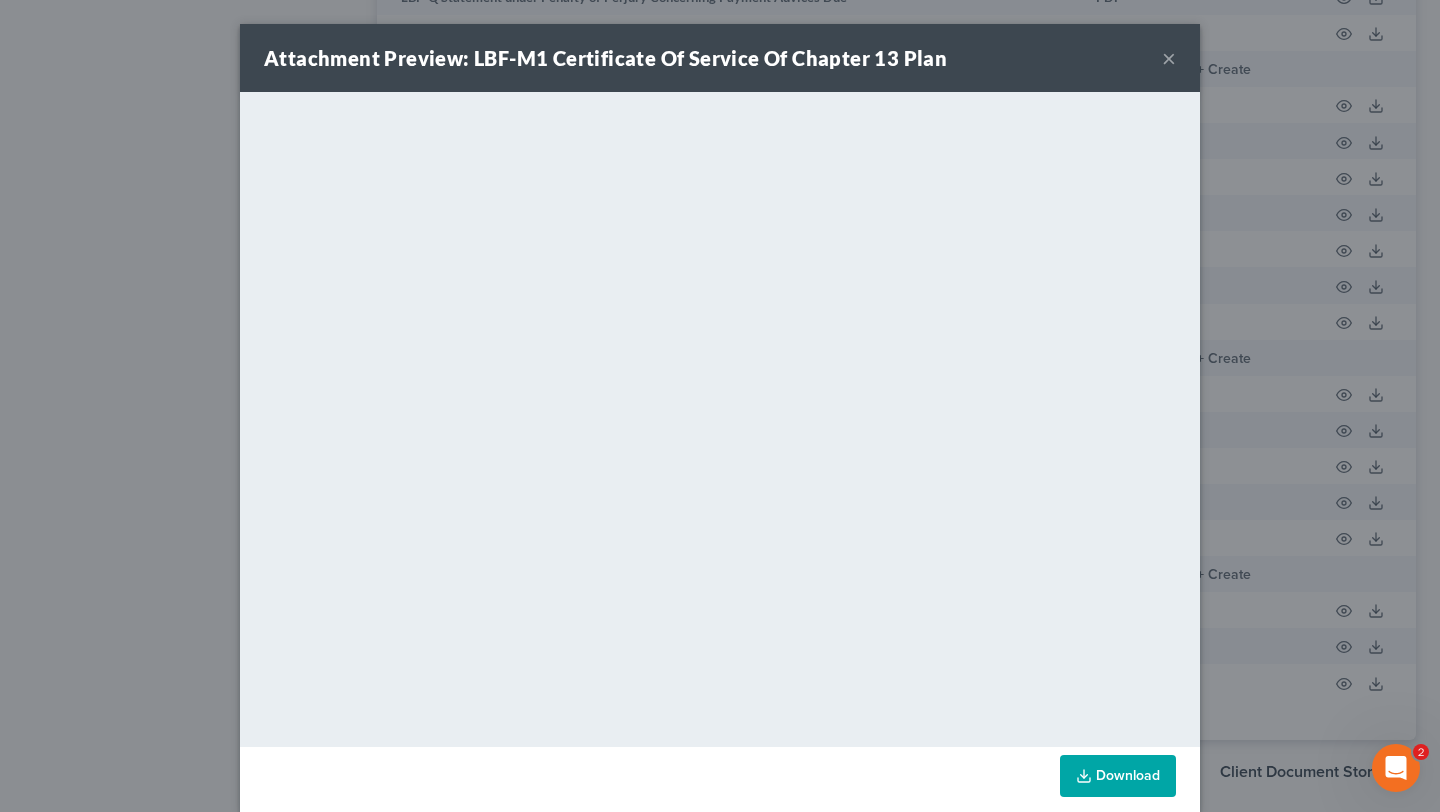 click on "Download" at bounding box center [1118, 776] 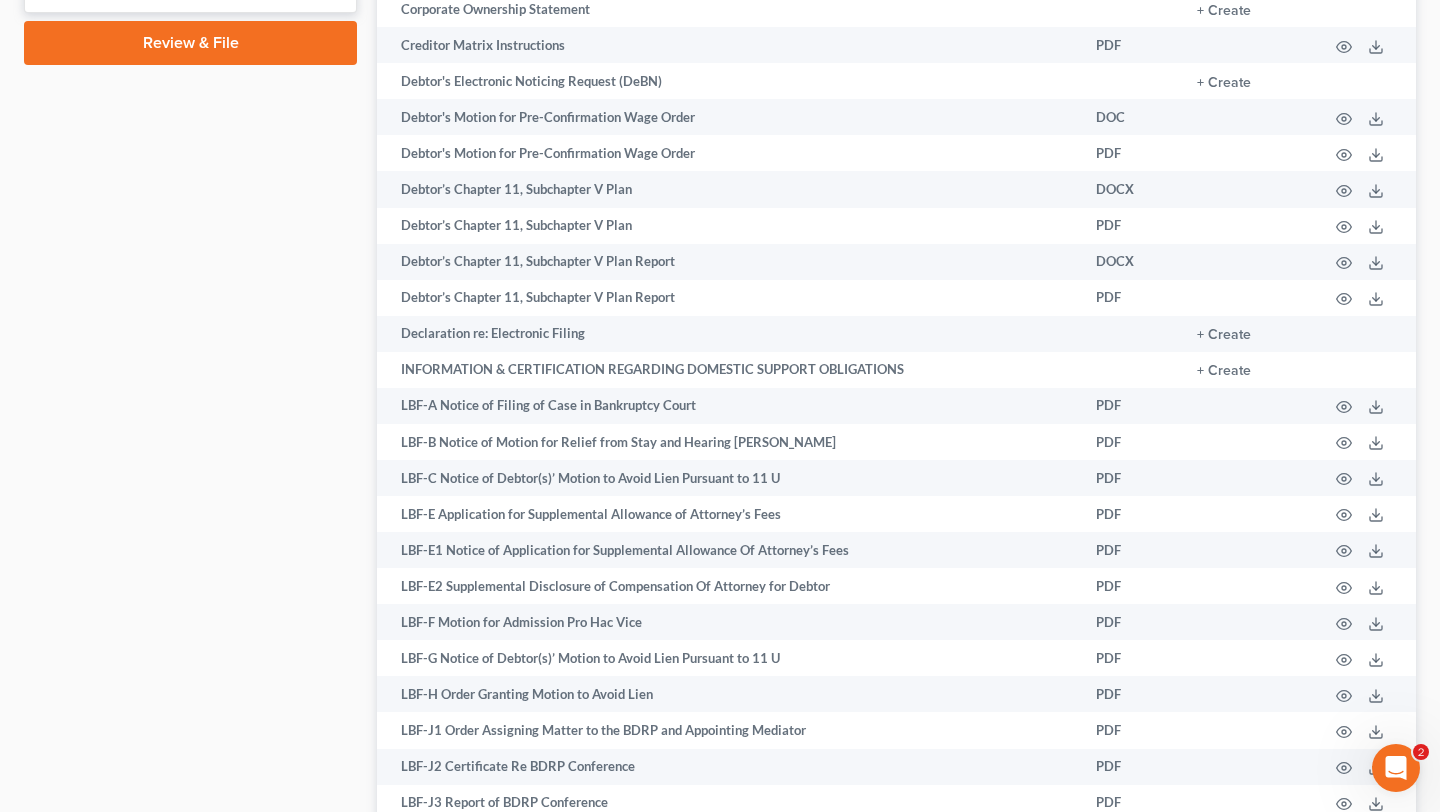 scroll, scrollTop: 1198, scrollLeft: 0, axis: vertical 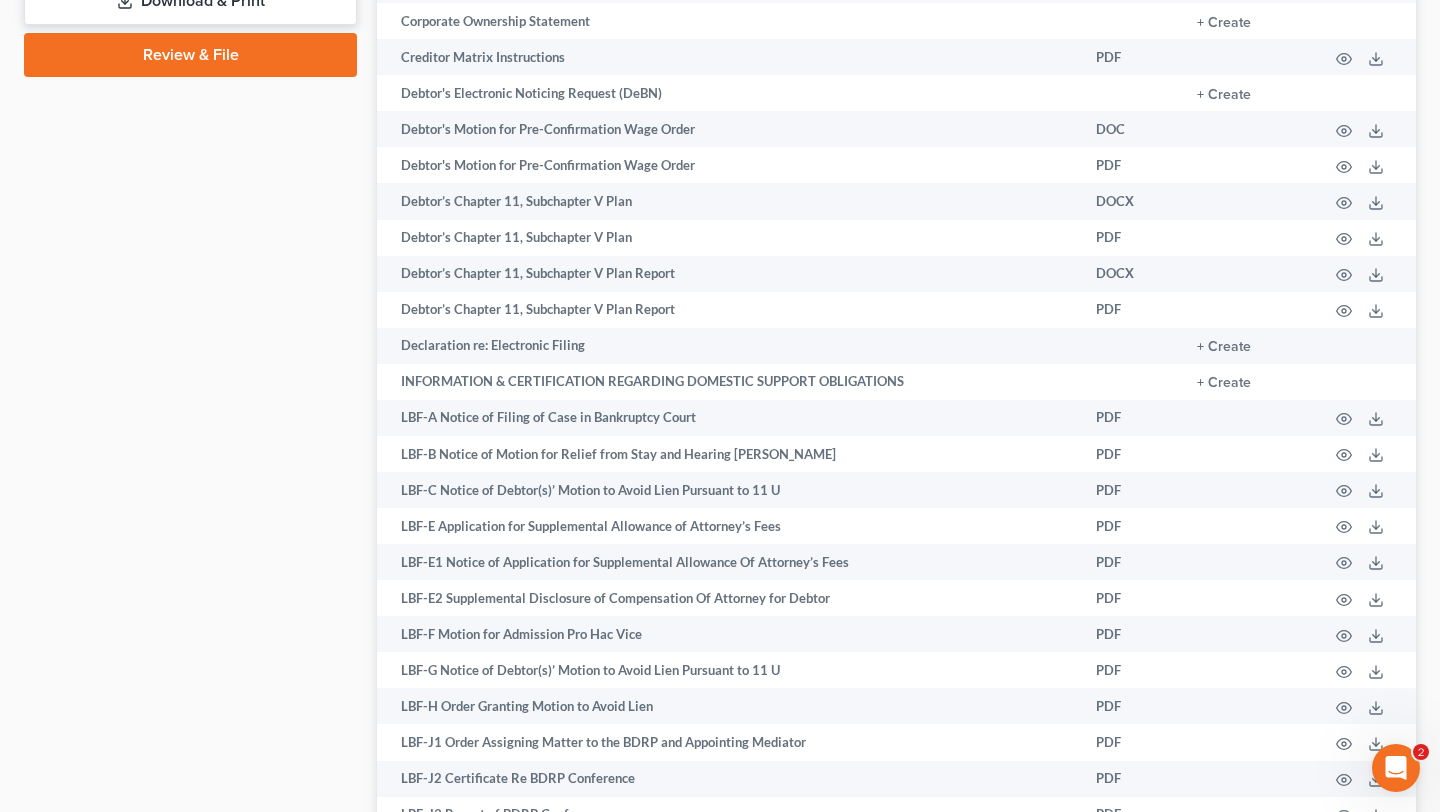 click on "Client Document Storage" at bounding box center (162, -181) 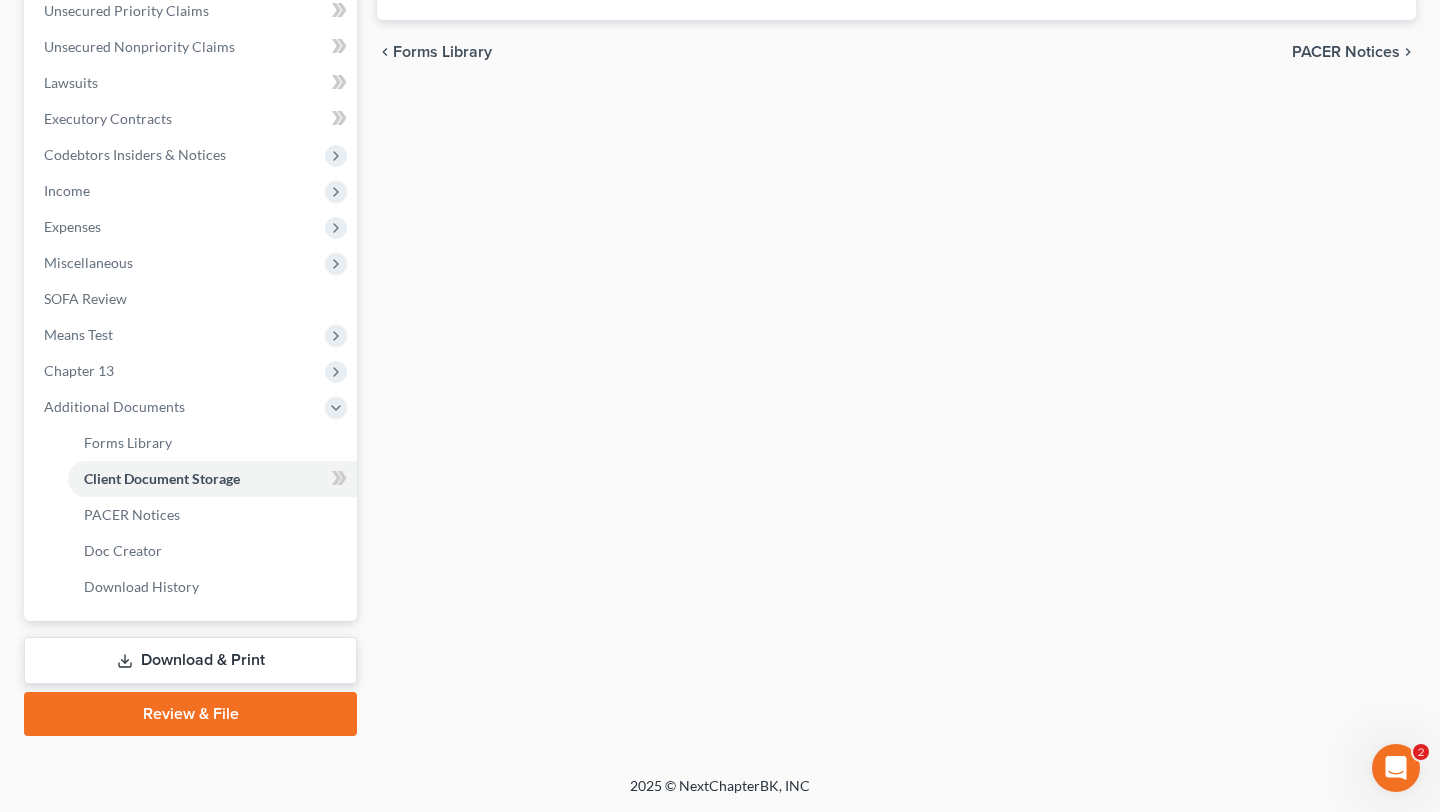 select on "14" 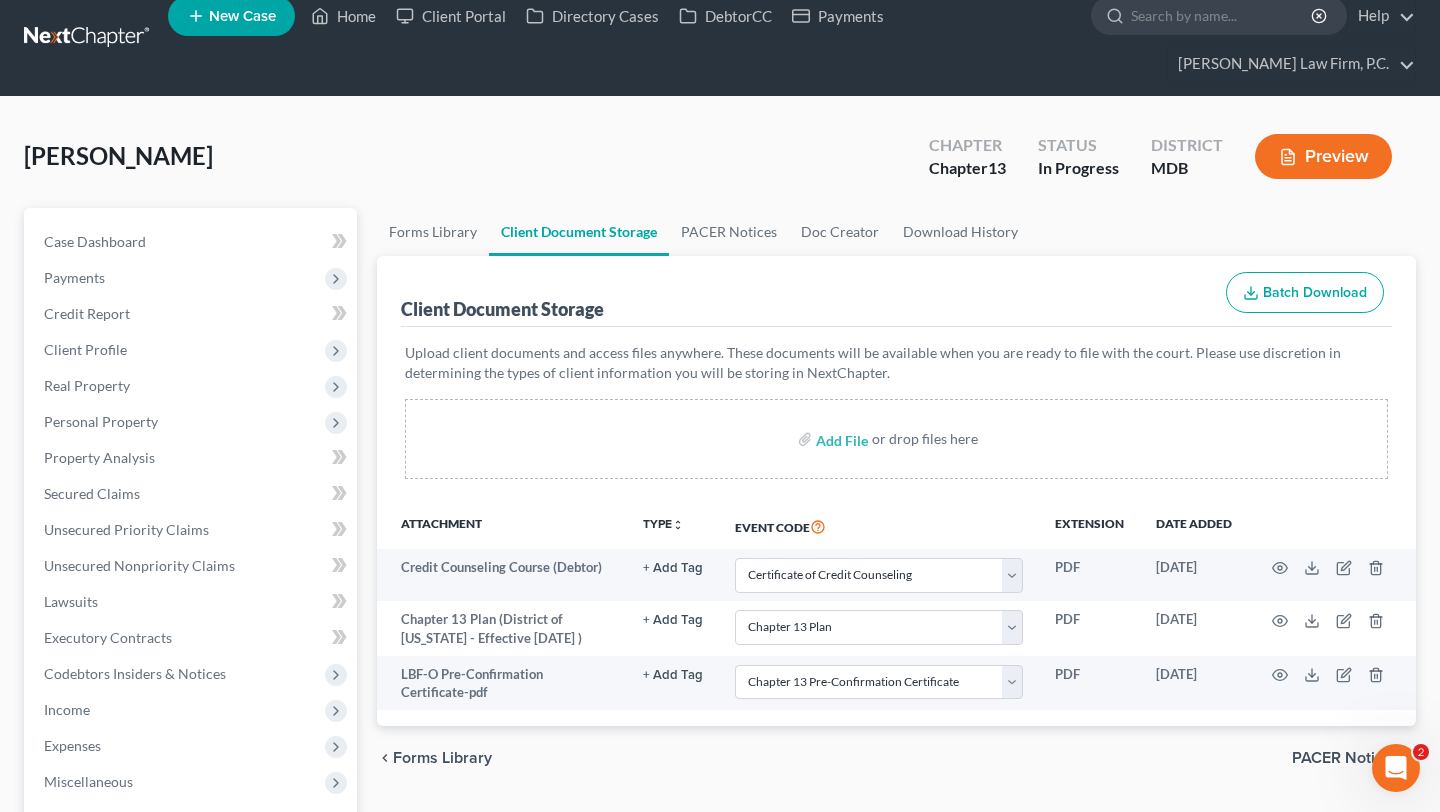 scroll, scrollTop: 0, scrollLeft: 0, axis: both 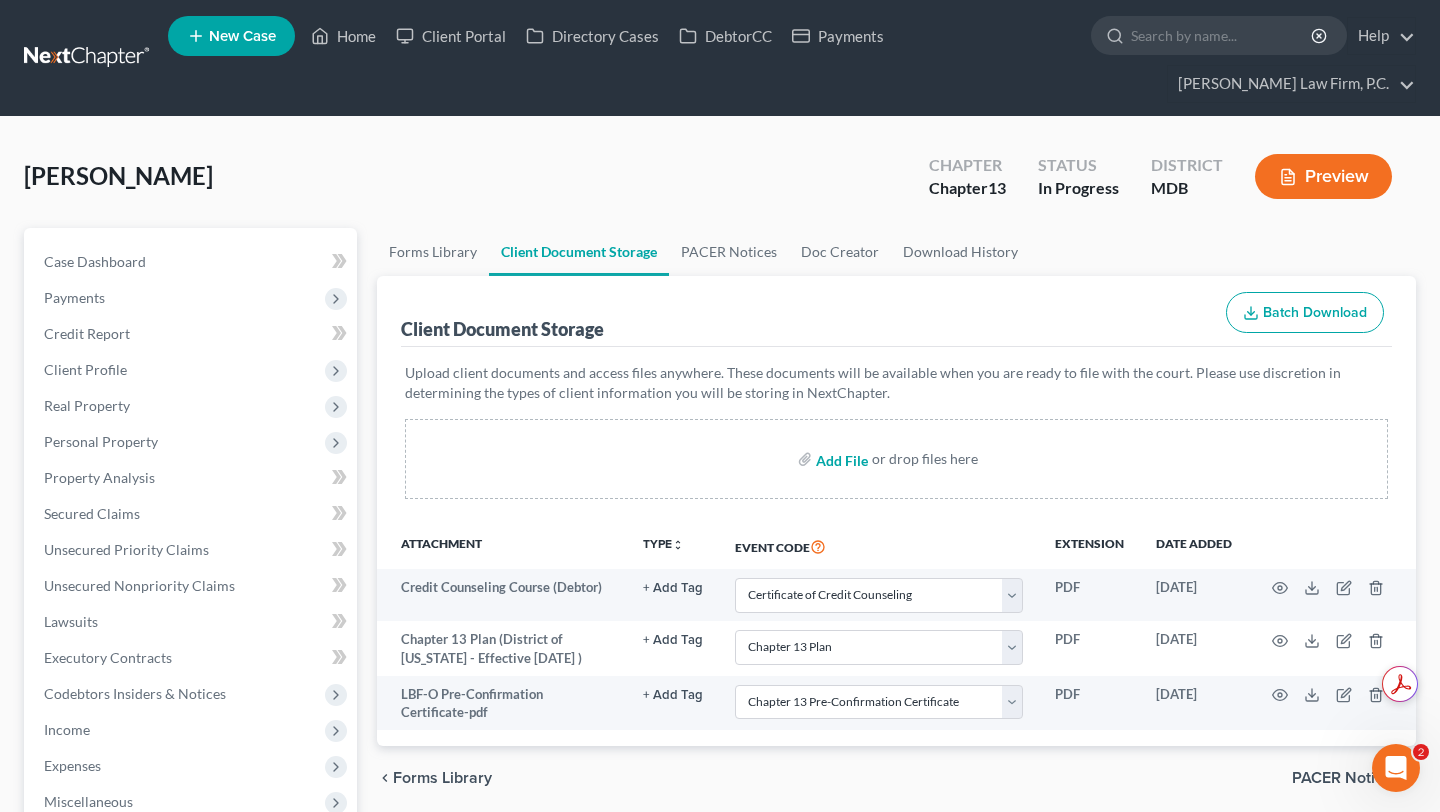 click at bounding box center [840, 459] 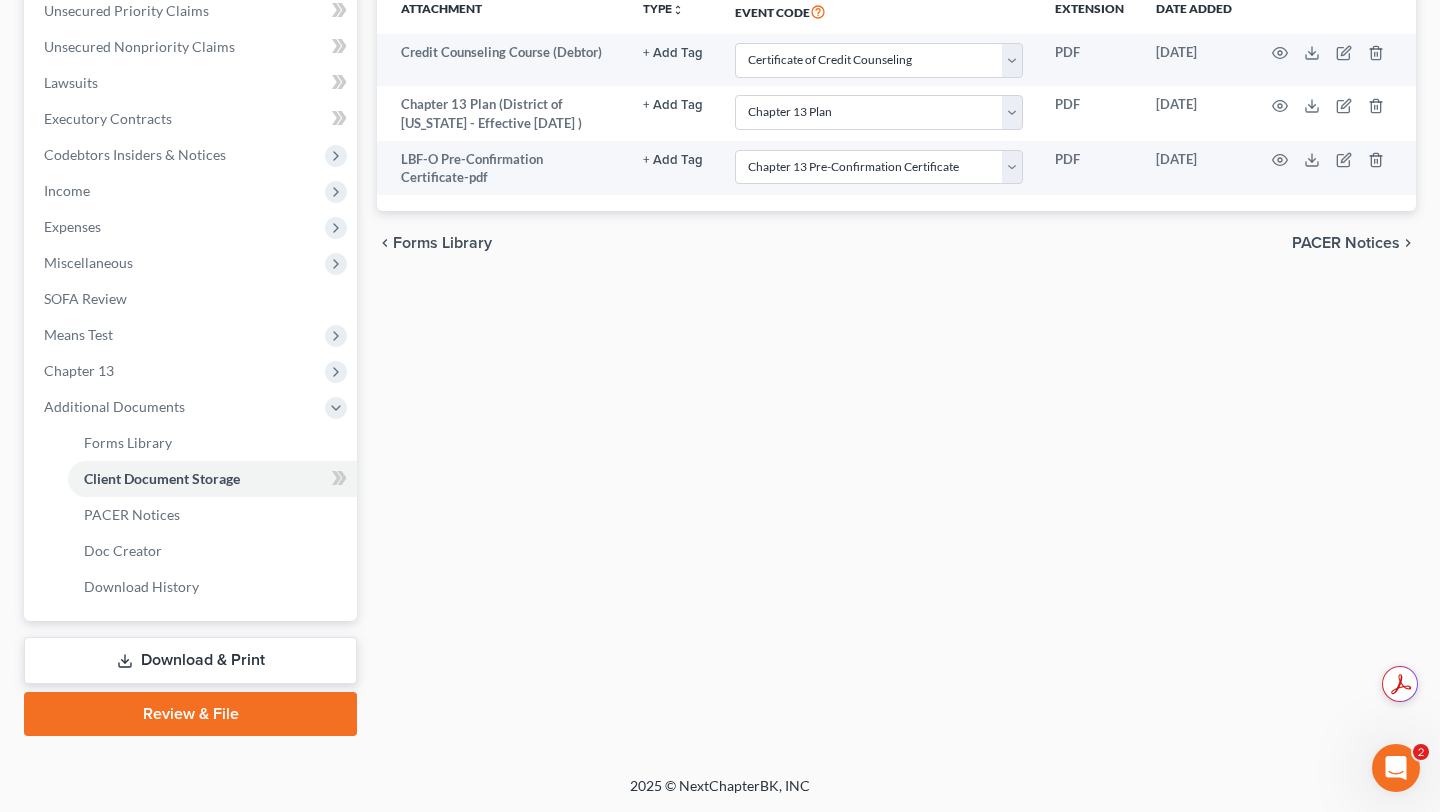 scroll, scrollTop: 786, scrollLeft: 0, axis: vertical 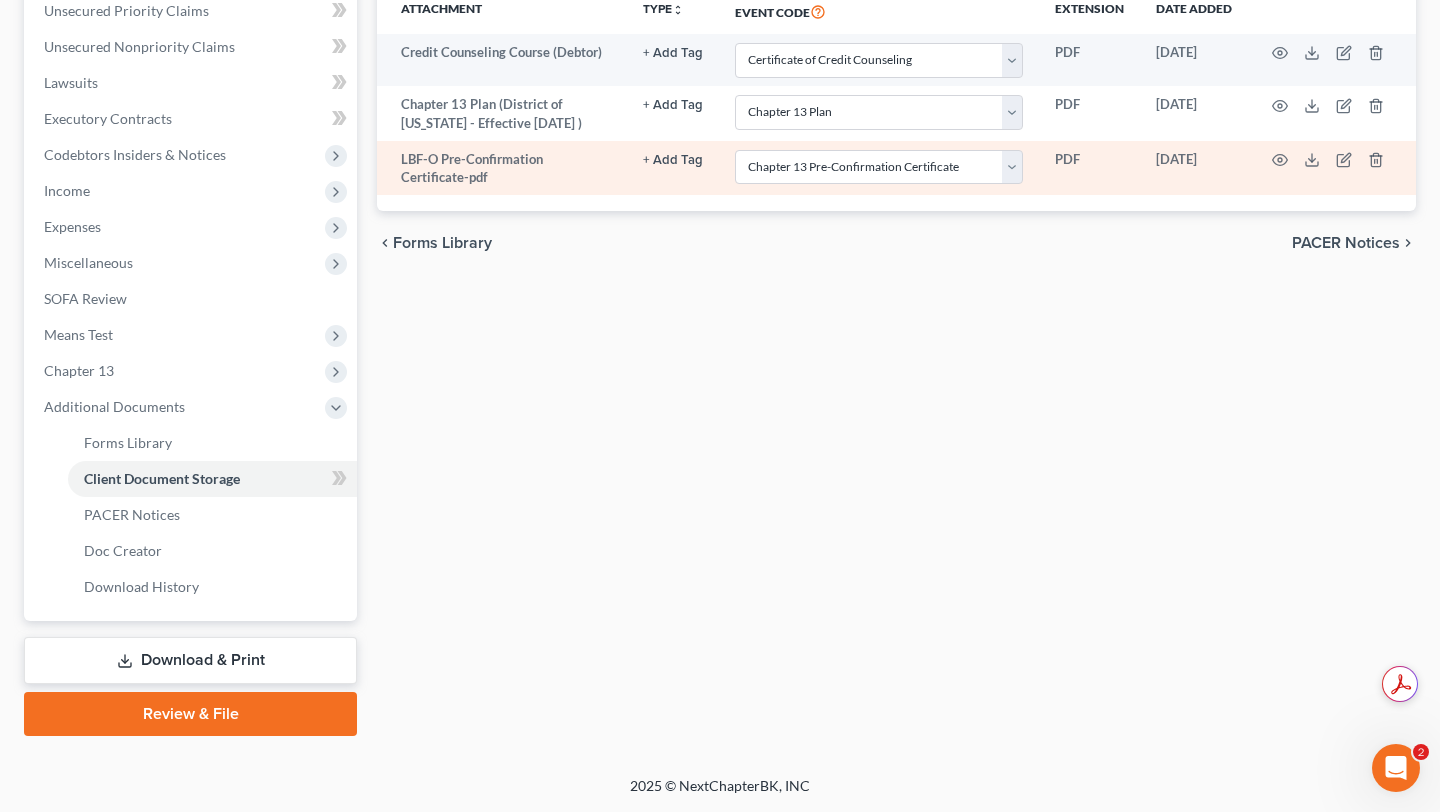 select on "14" 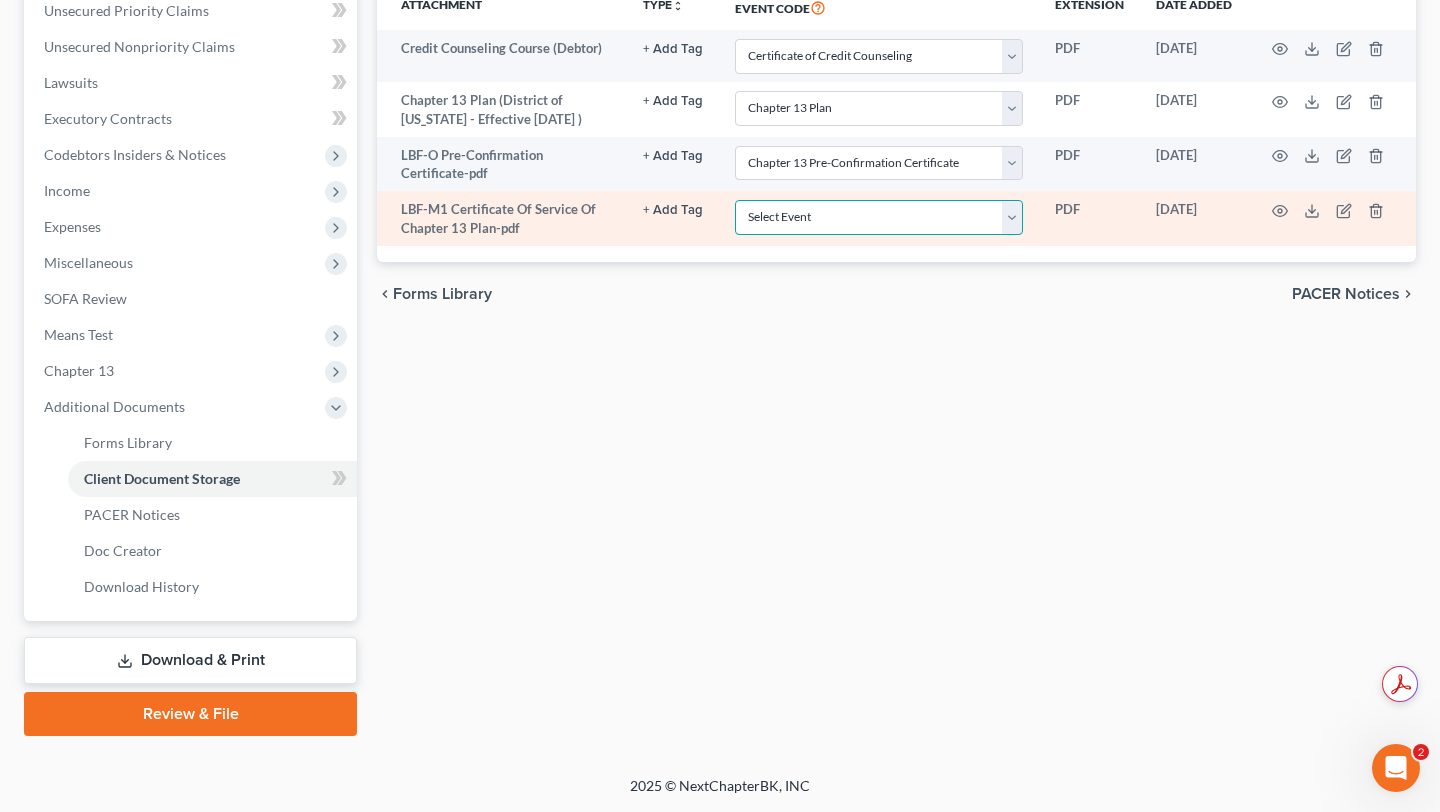 click on "Select Event Affidavit Affidavit of Adequate Protection and Lease Payments Affidavit of Default Affidavit of Justification Amended Creditor Matrix Amended Disclosure of Compensation of Attorney for Debtor Amended Reaffirmation Agreement Amended Schedules Amended Statement of Financial Affairs Amended Voluntary Petition Attachment to Voluntary Petition for Non-Individuals Ch 11 Balance Sheet Bankruptcy Petition Preparer's Notice, Declaration, and Signature (Form 119) Bill of Costs Certificate of Credit Counseling Certificate of Service Certificate of Service of Tax Information to Requestor Certificate of Service of Tax Information to Taxing Authority Chapter 11 Final Report and Account Chapter 11 Monthly Operating Report UST Form 11-MOR Chapter 11 Post-Confirmation Report Chapter 11 Small Business Documents Chapter 11 Statement of Monthly Income Form 122B Chapter 13 Calculation of Disposable Income 122C-2 Chapter 13 Interim Business Report Chapter 13 Plan Chapter 13 Pre-Confirmation Certificate Declaration" at bounding box center (879, 217) 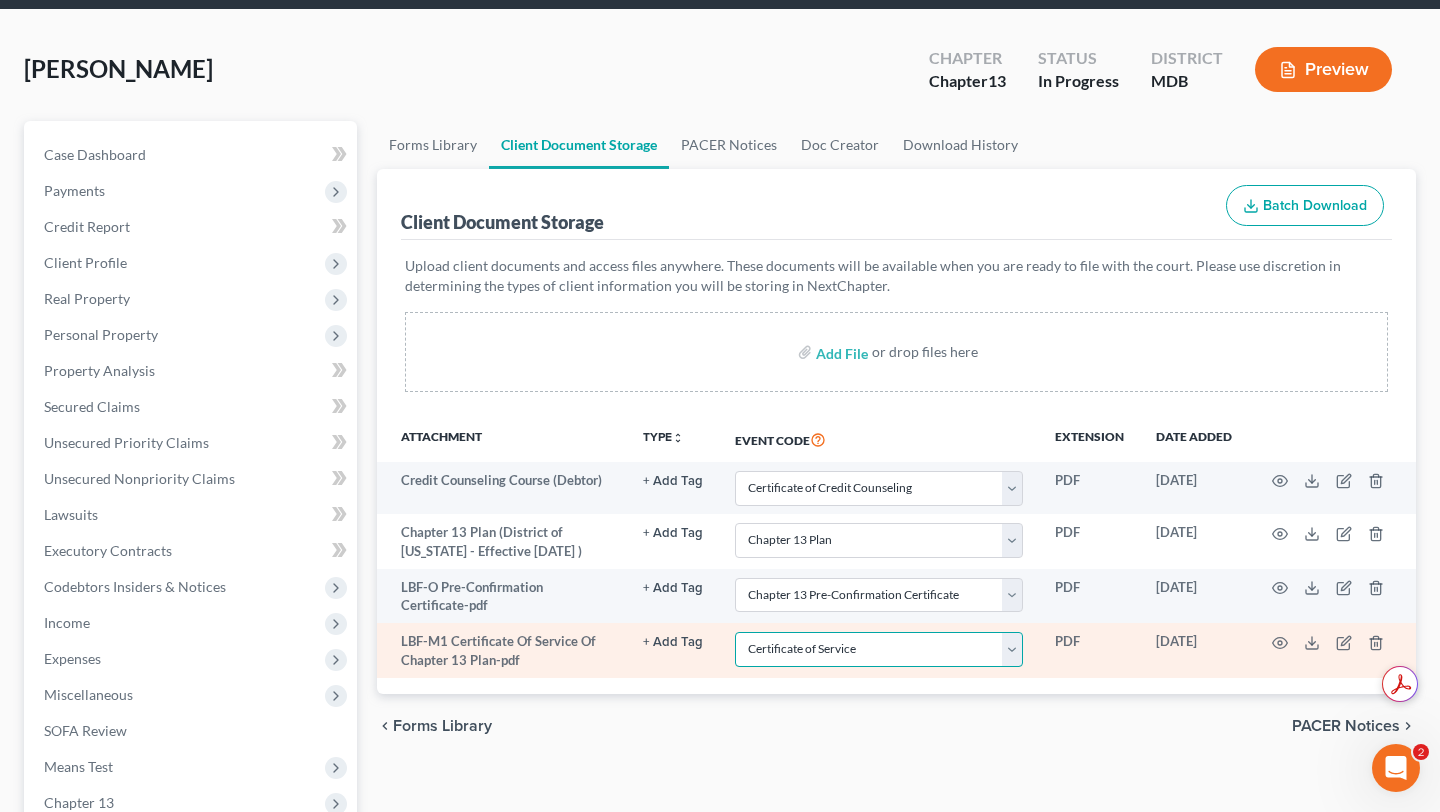 scroll, scrollTop: 0, scrollLeft: 0, axis: both 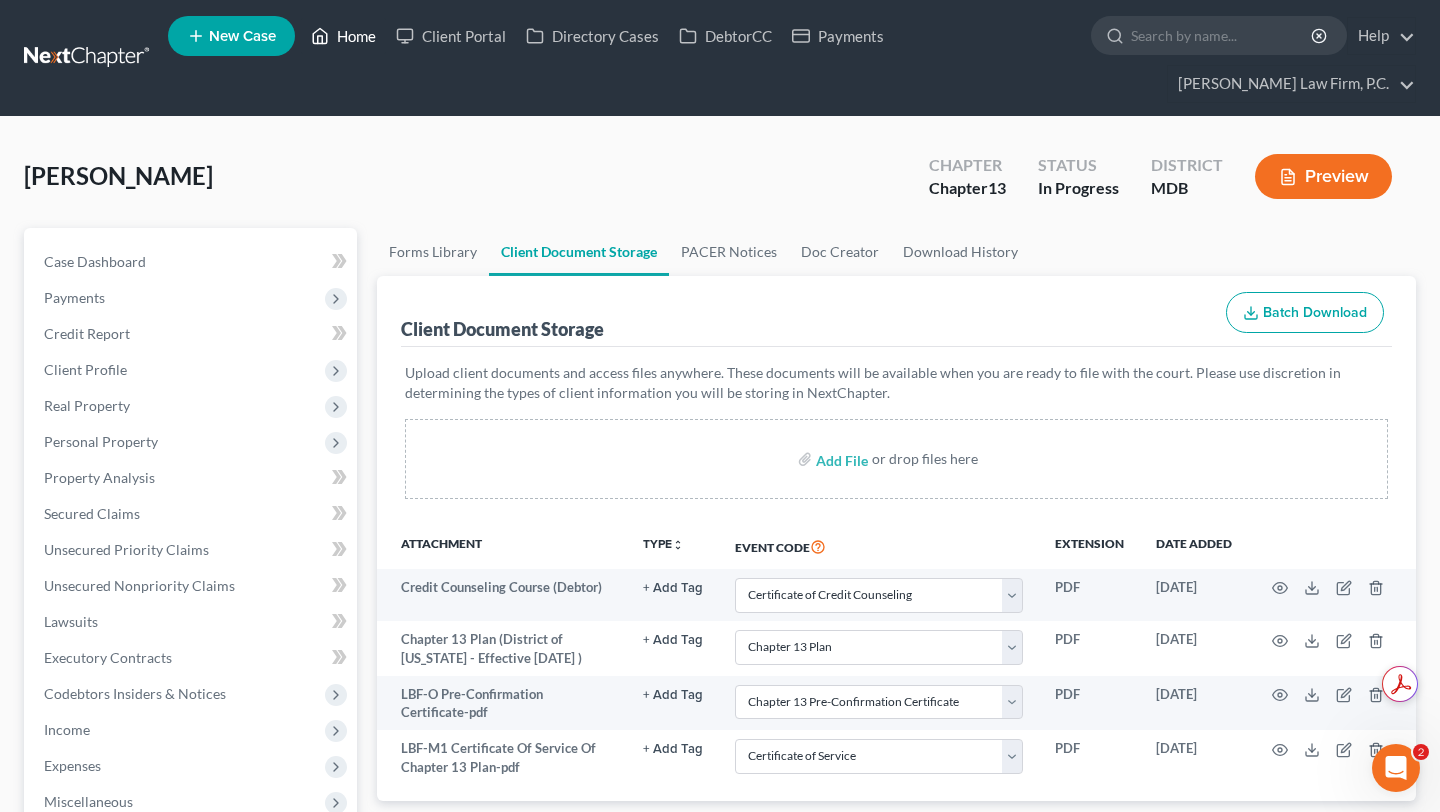 click on "Home" at bounding box center (343, 36) 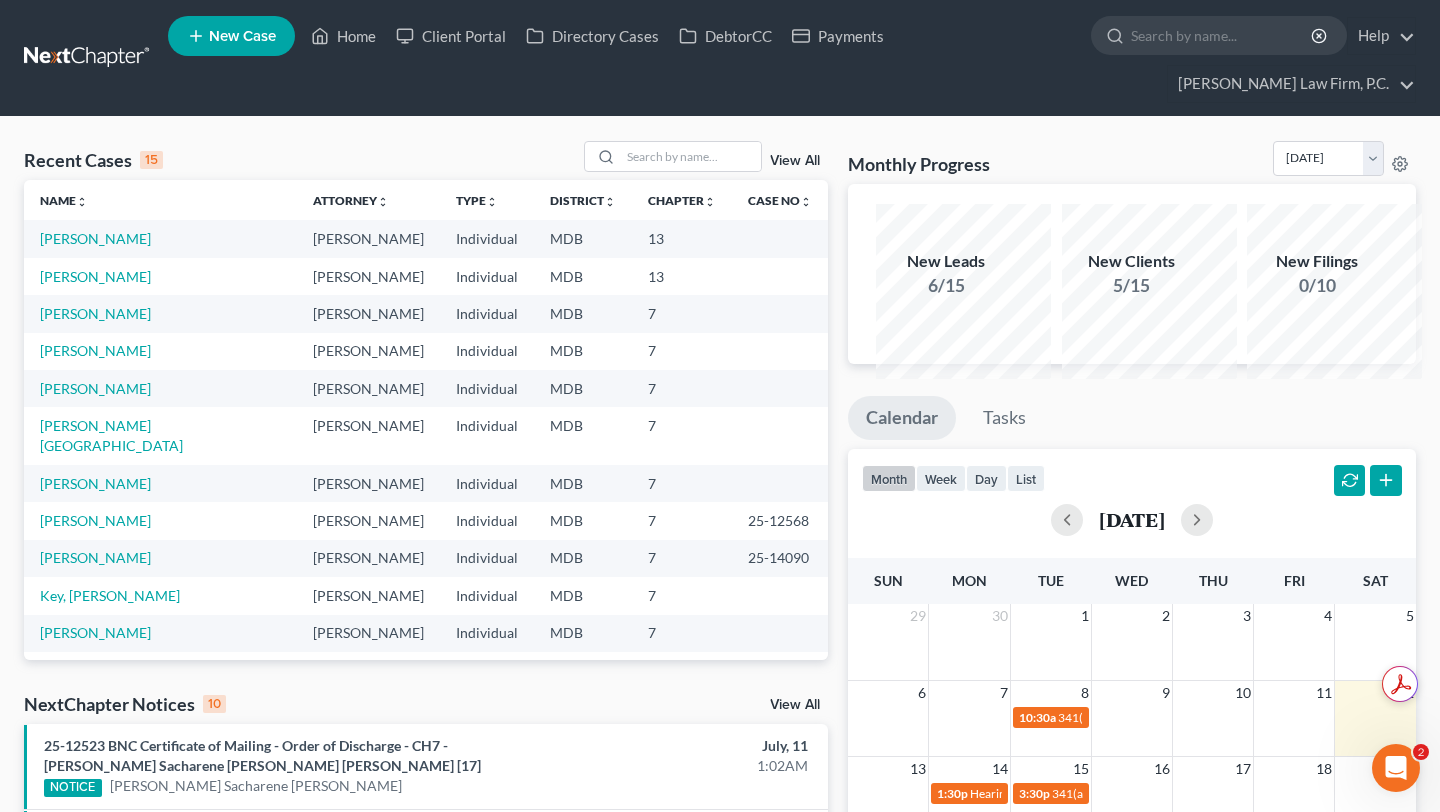 click on "View All" at bounding box center (795, 161) 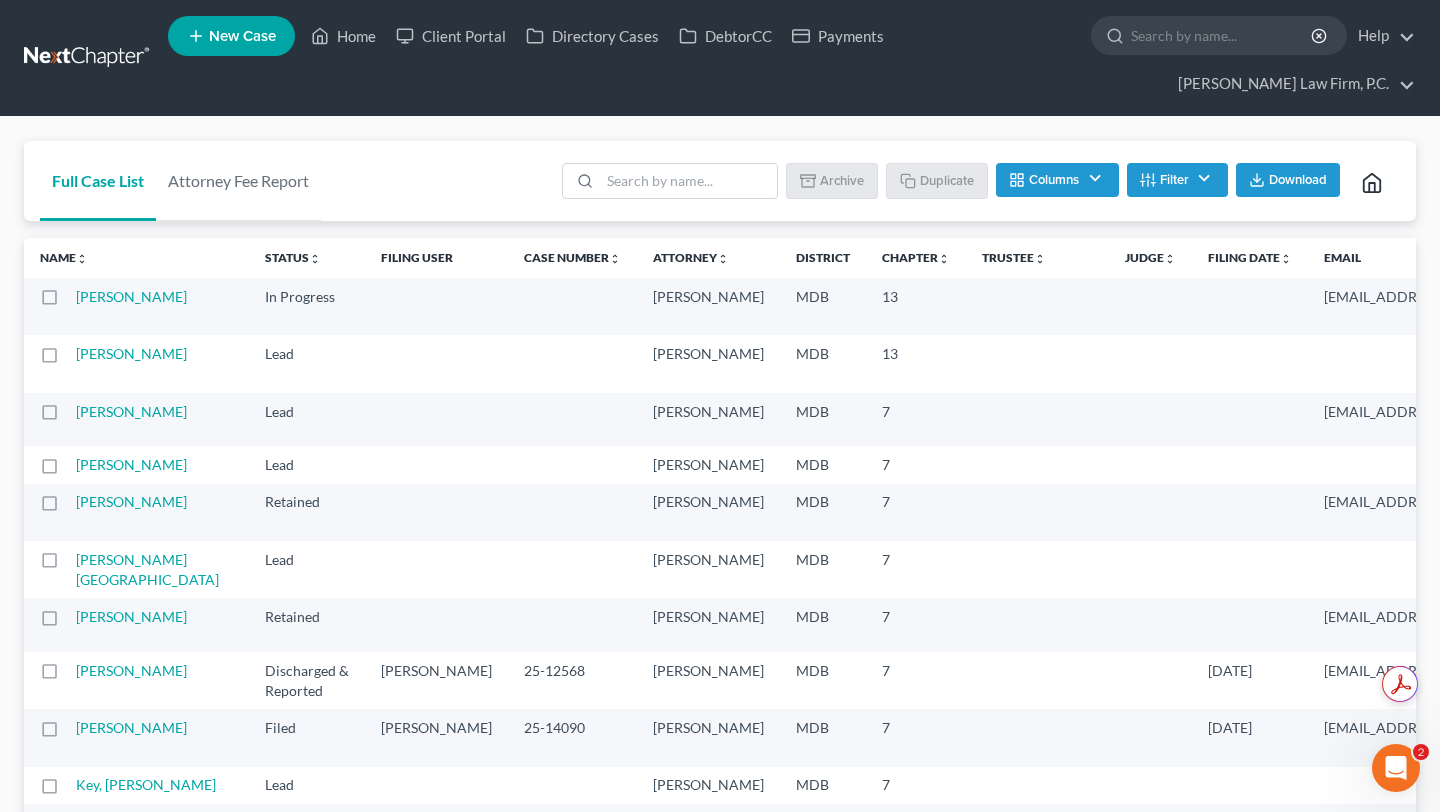click 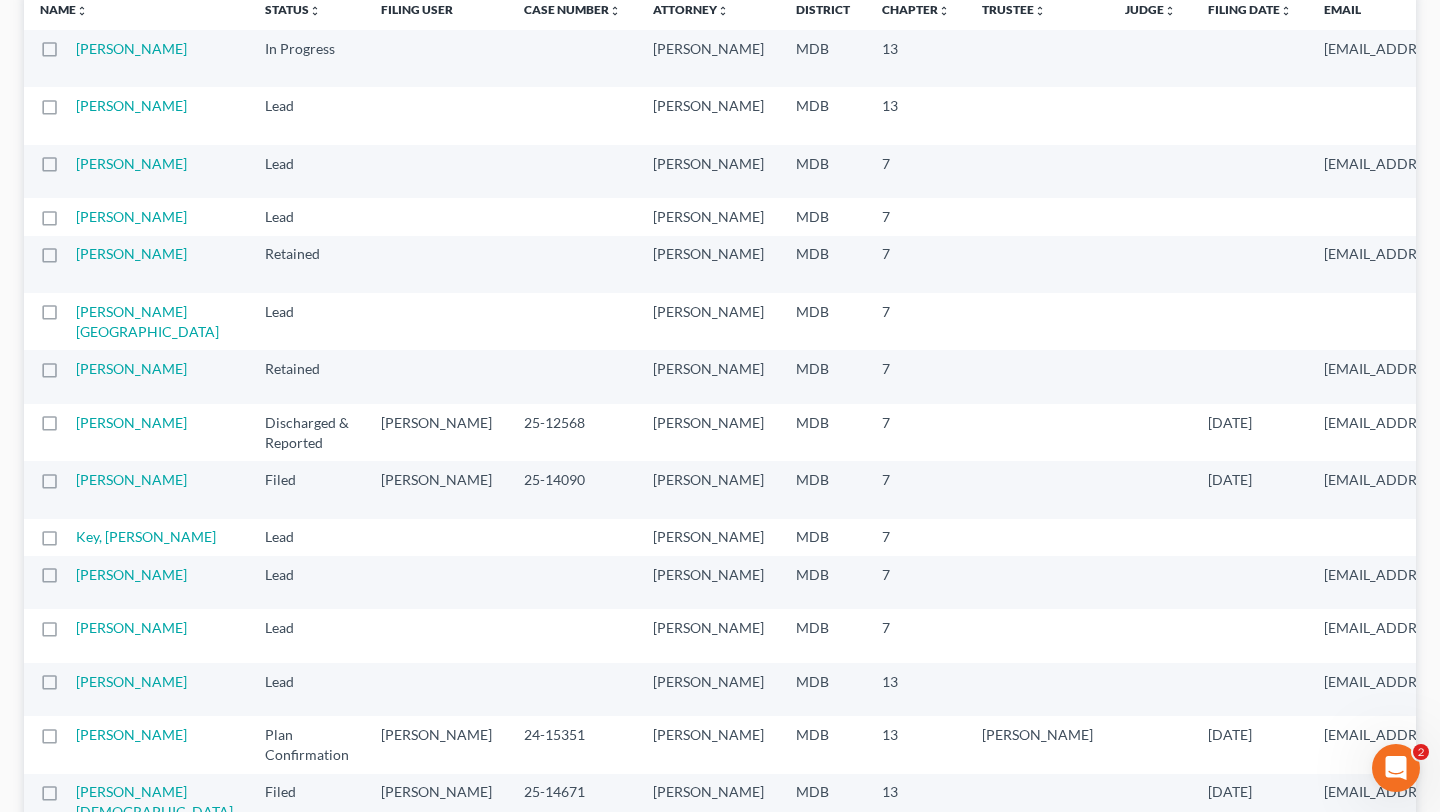 scroll, scrollTop: 0, scrollLeft: 0, axis: both 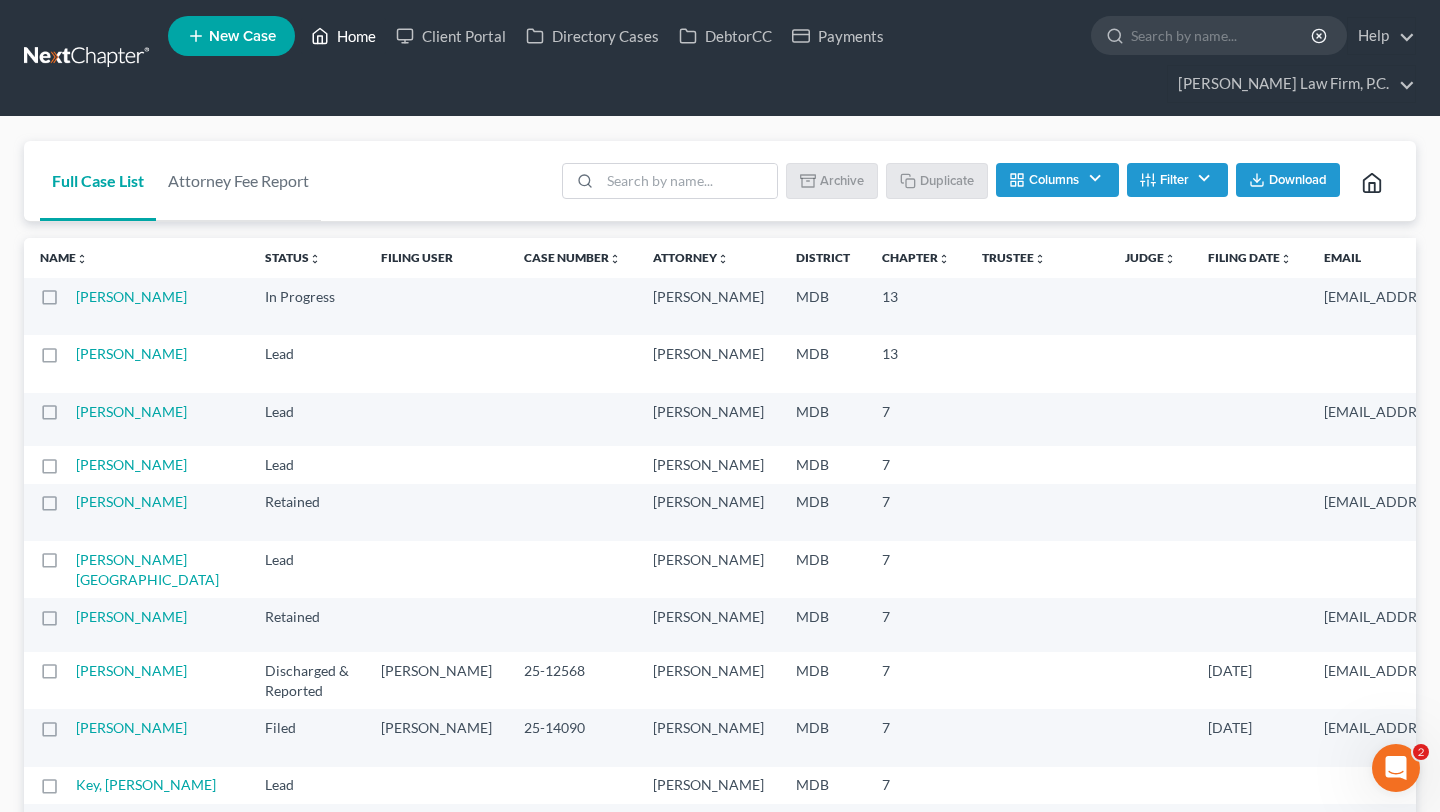 click on "Home" at bounding box center (343, 36) 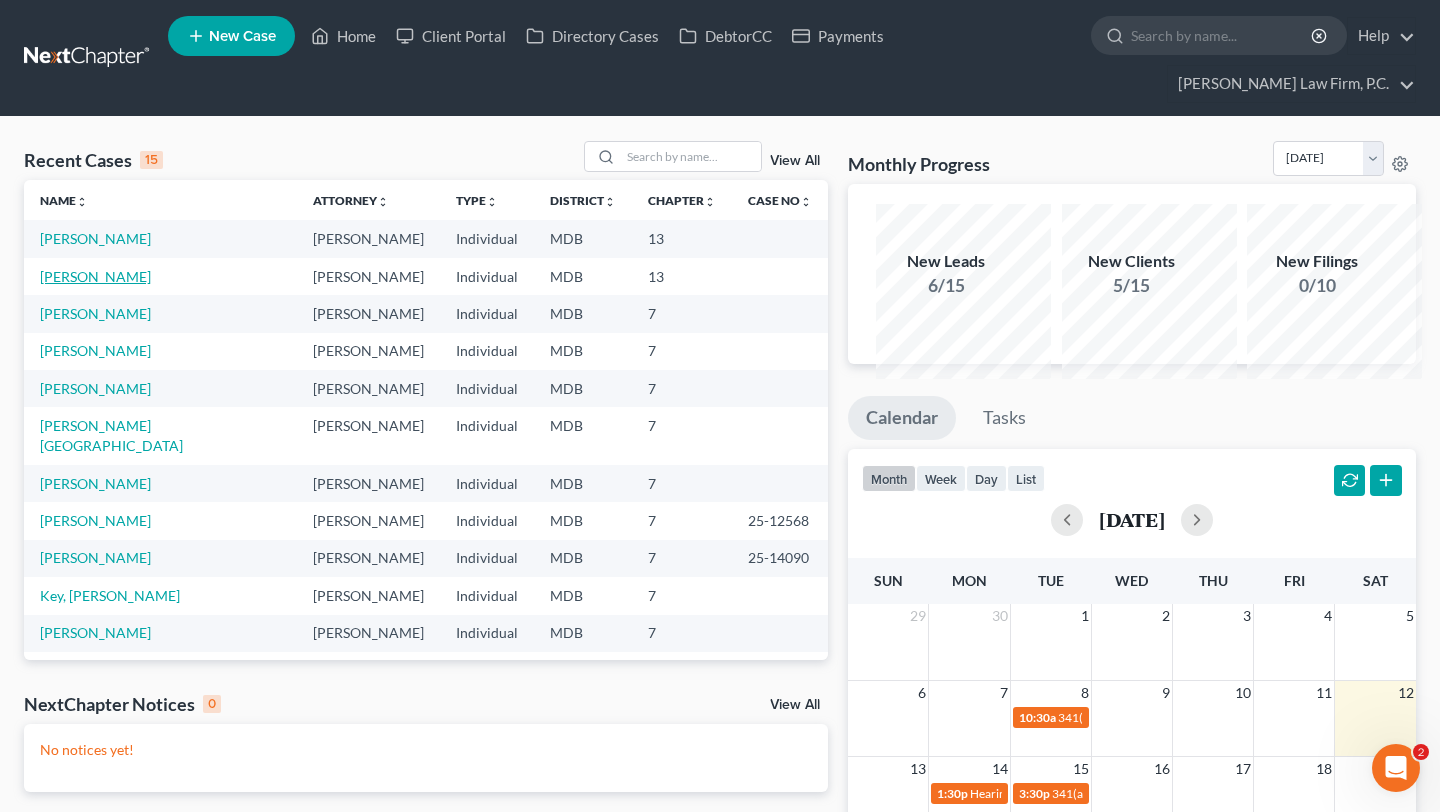 click on "[PERSON_NAME]" at bounding box center [95, 276] 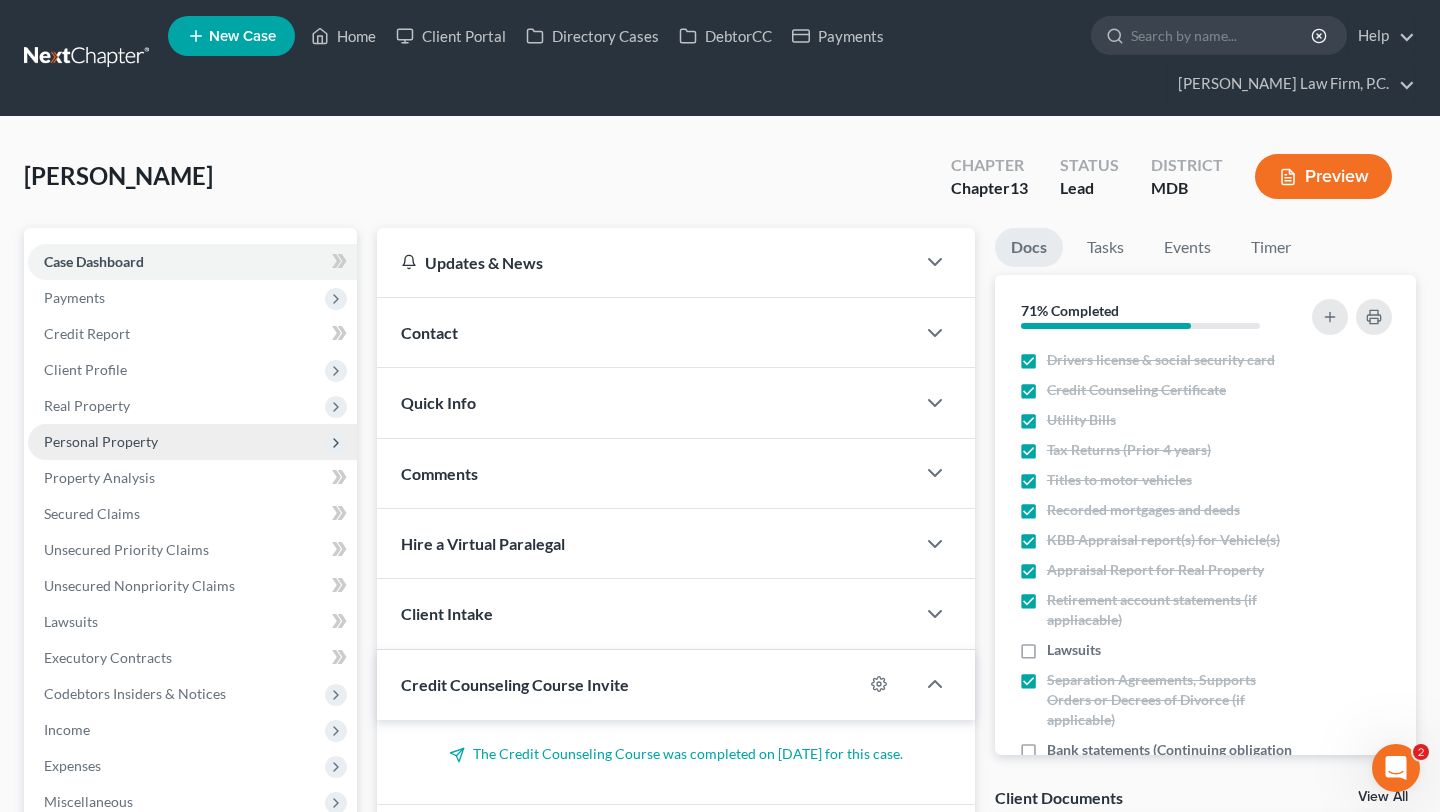 click on "Personal Property" at bounding box center [101, 441] 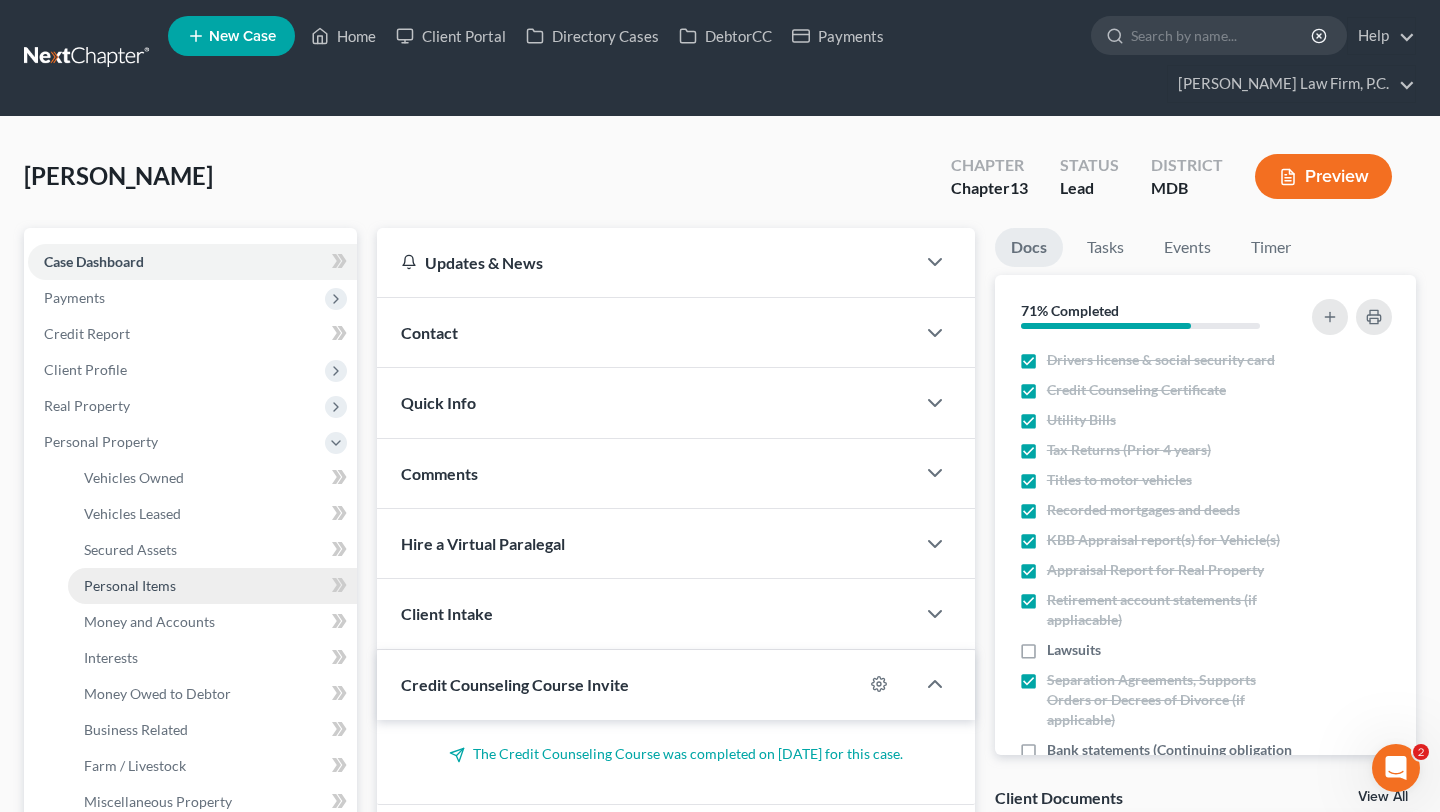 click on "Personal Items" at bounding box center (130, 585) 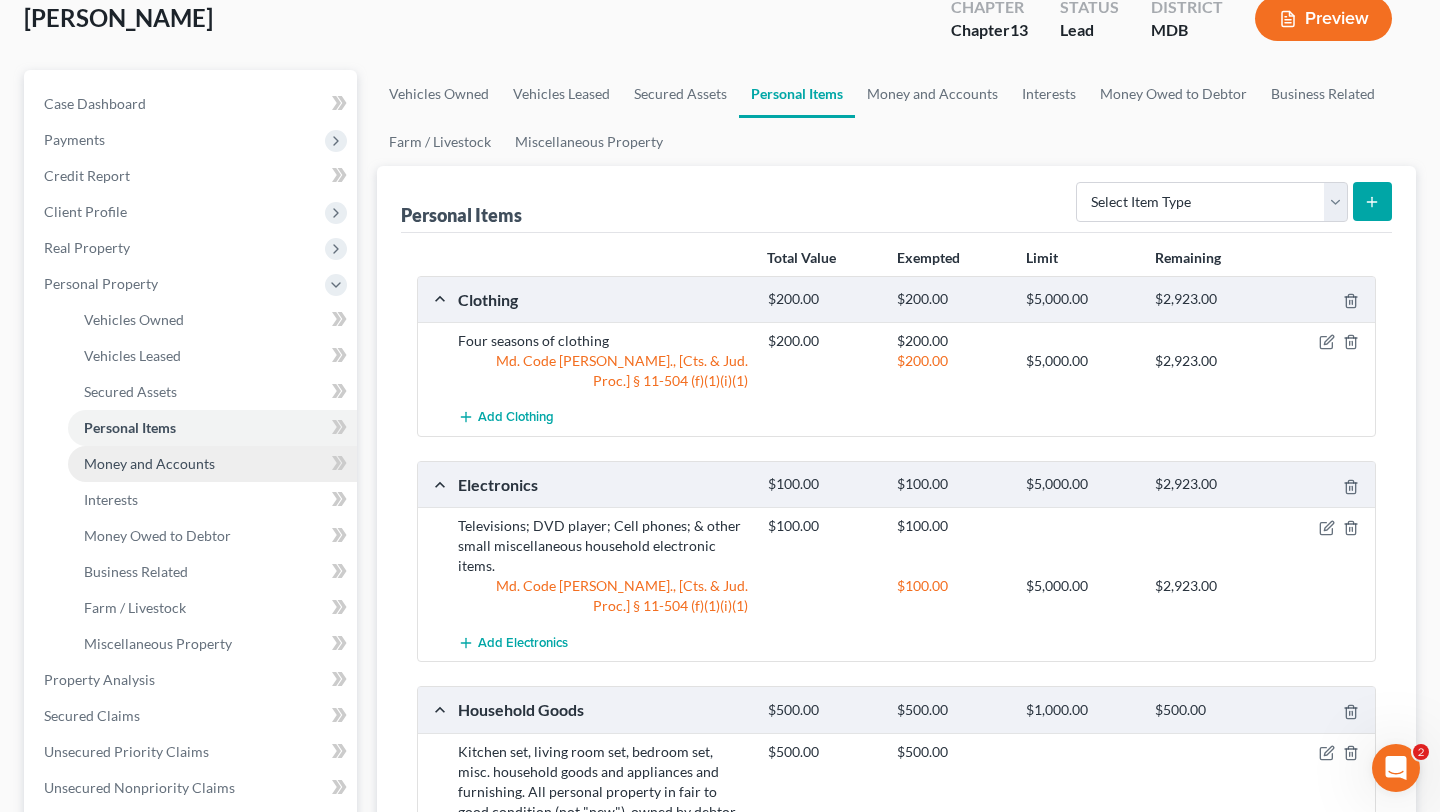 click on "Money and Accounts" at bounding box center (149, 463) 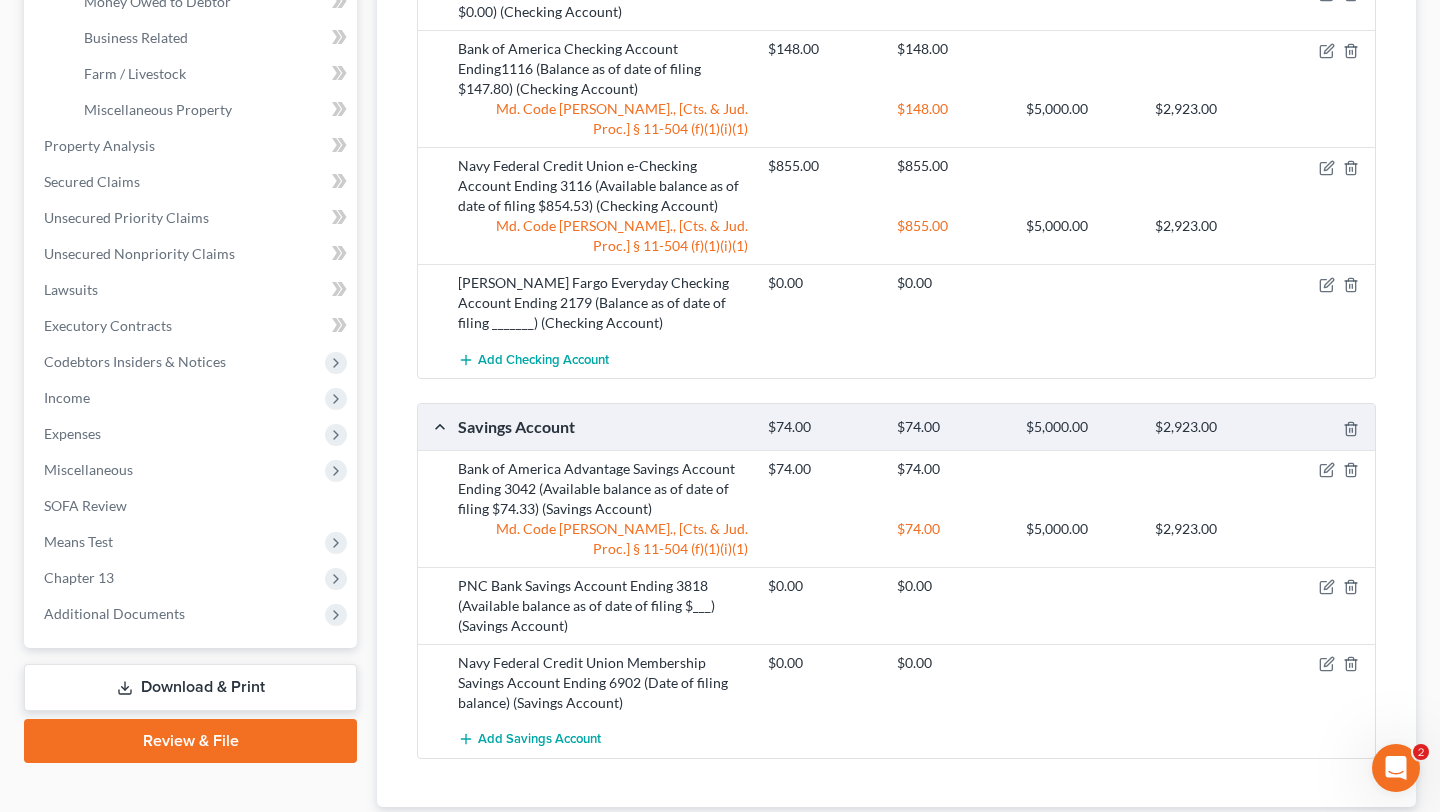 scroll, scrollTop: 695, scrollLeft: 0, axis: vertical 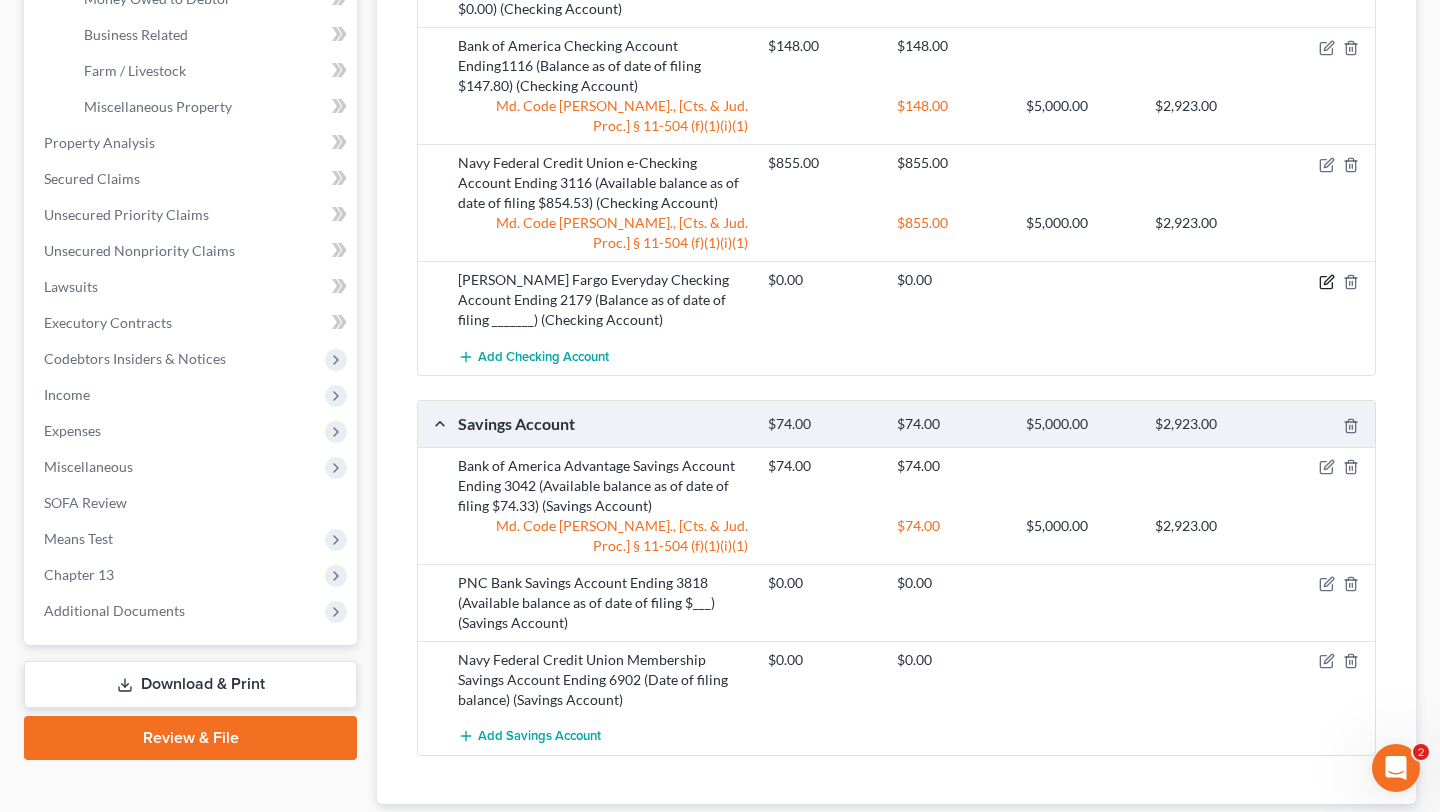 click 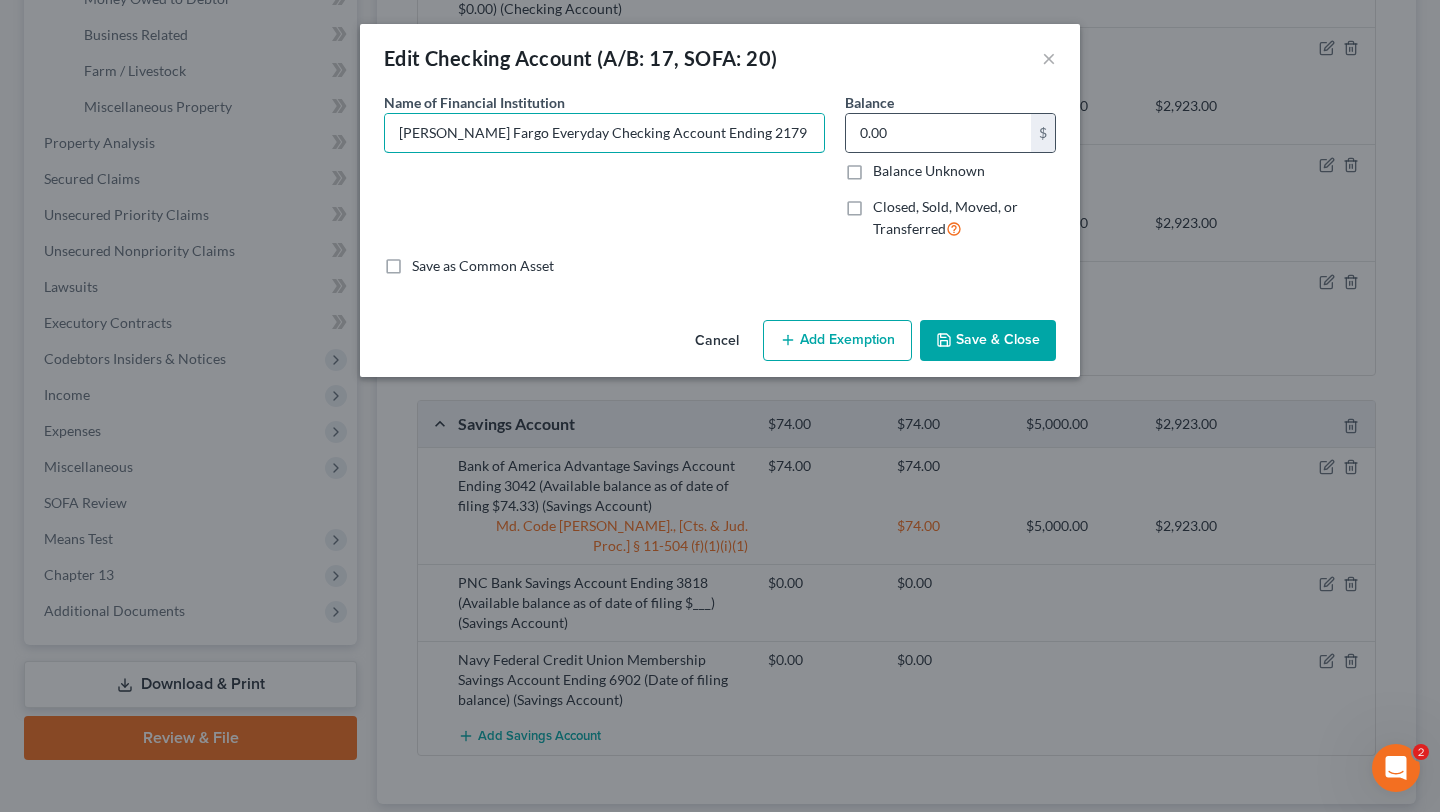 scroll, scrollTop: 0, scrollLeft: 154, axis: horizontal 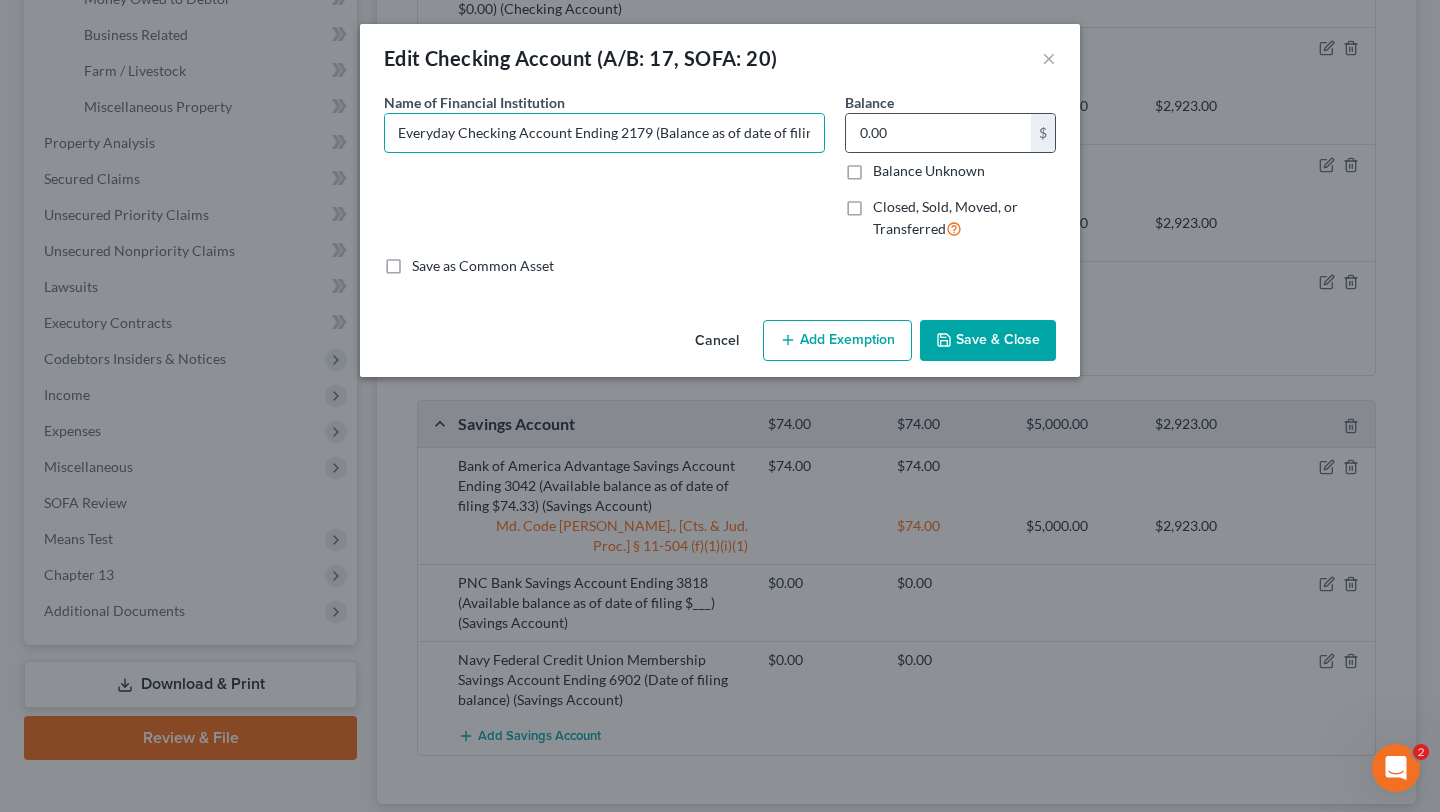 drag, startPoint x: 762, startPoint y: 163, endPoint x: 1131, endPoint y: 168, distance: 369.03387 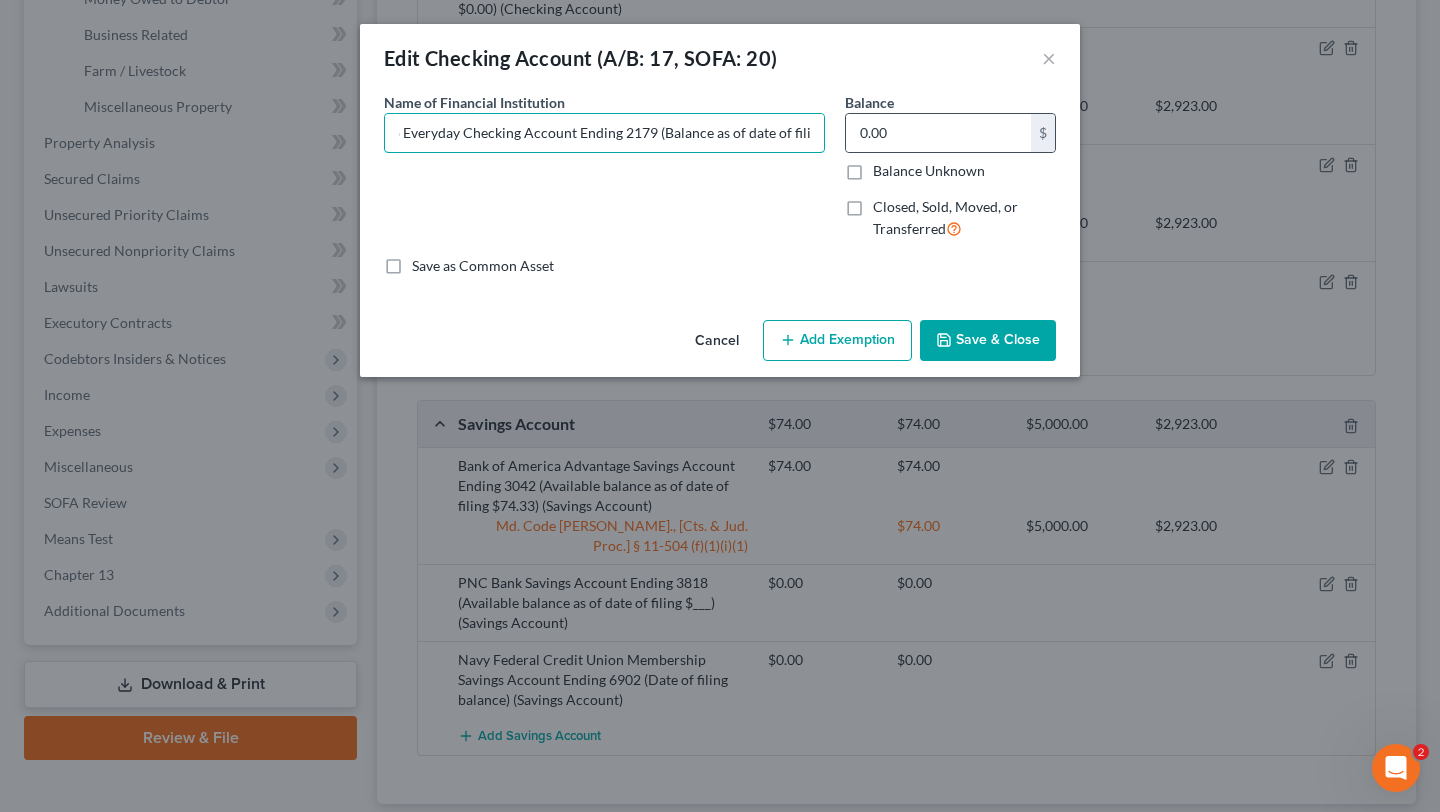 scroll, scrollTop: 0, scrollLeft: 169, axis: horizontal 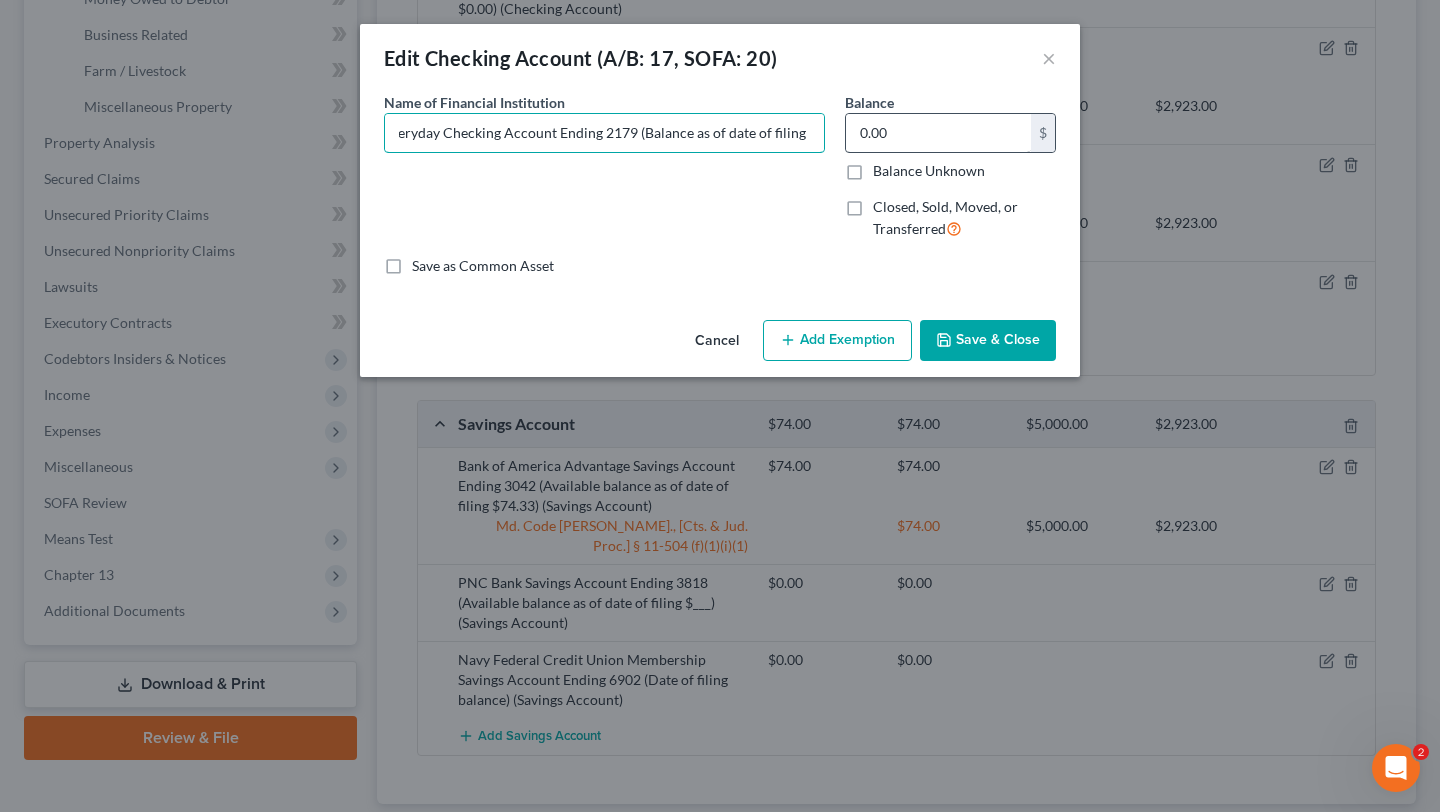 type on "[PERSON_NAME] Fargo Everyday Checking Account Ending 2179 (Balance as of date of filing  $200.00)" 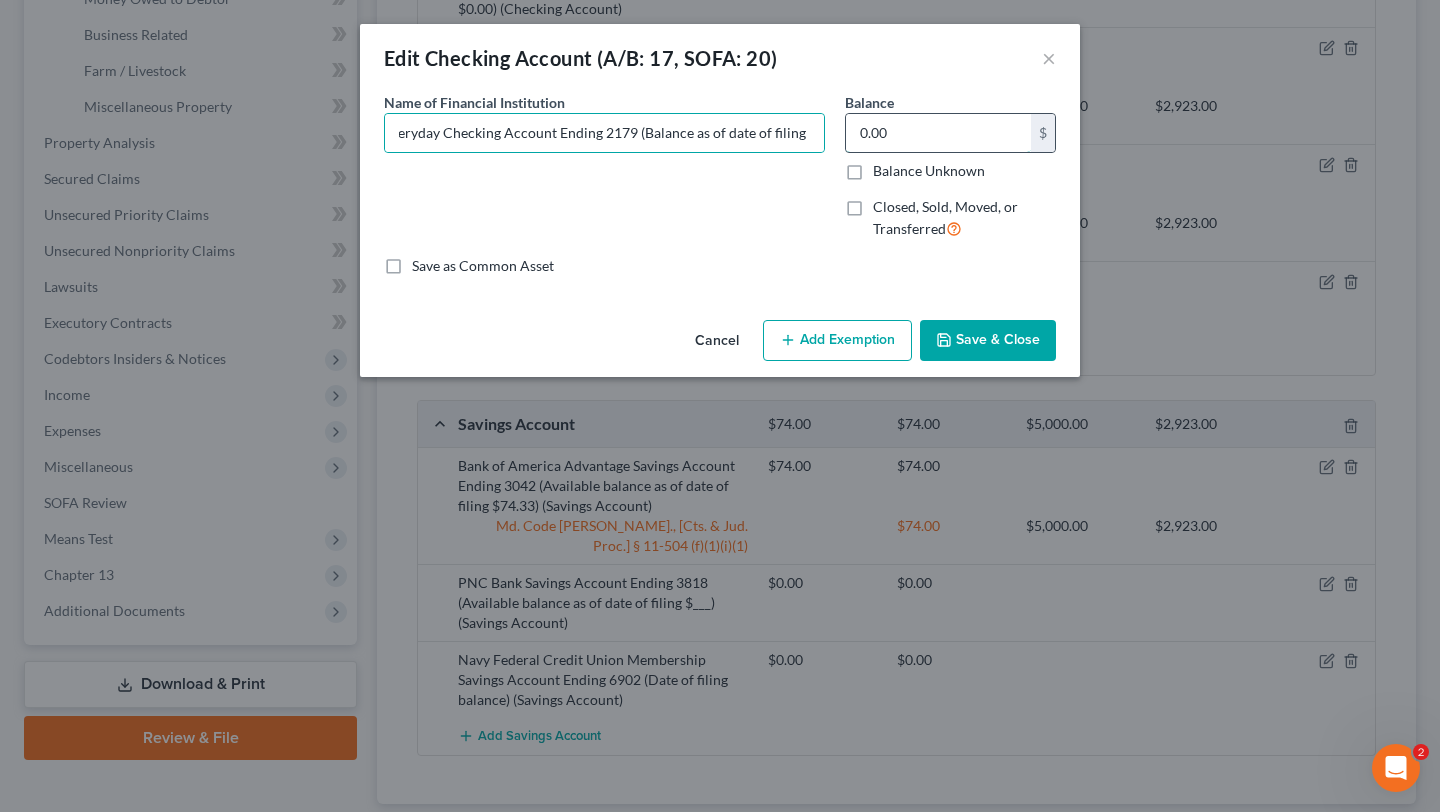 click on "0.00" at bounding box center [938, 133] 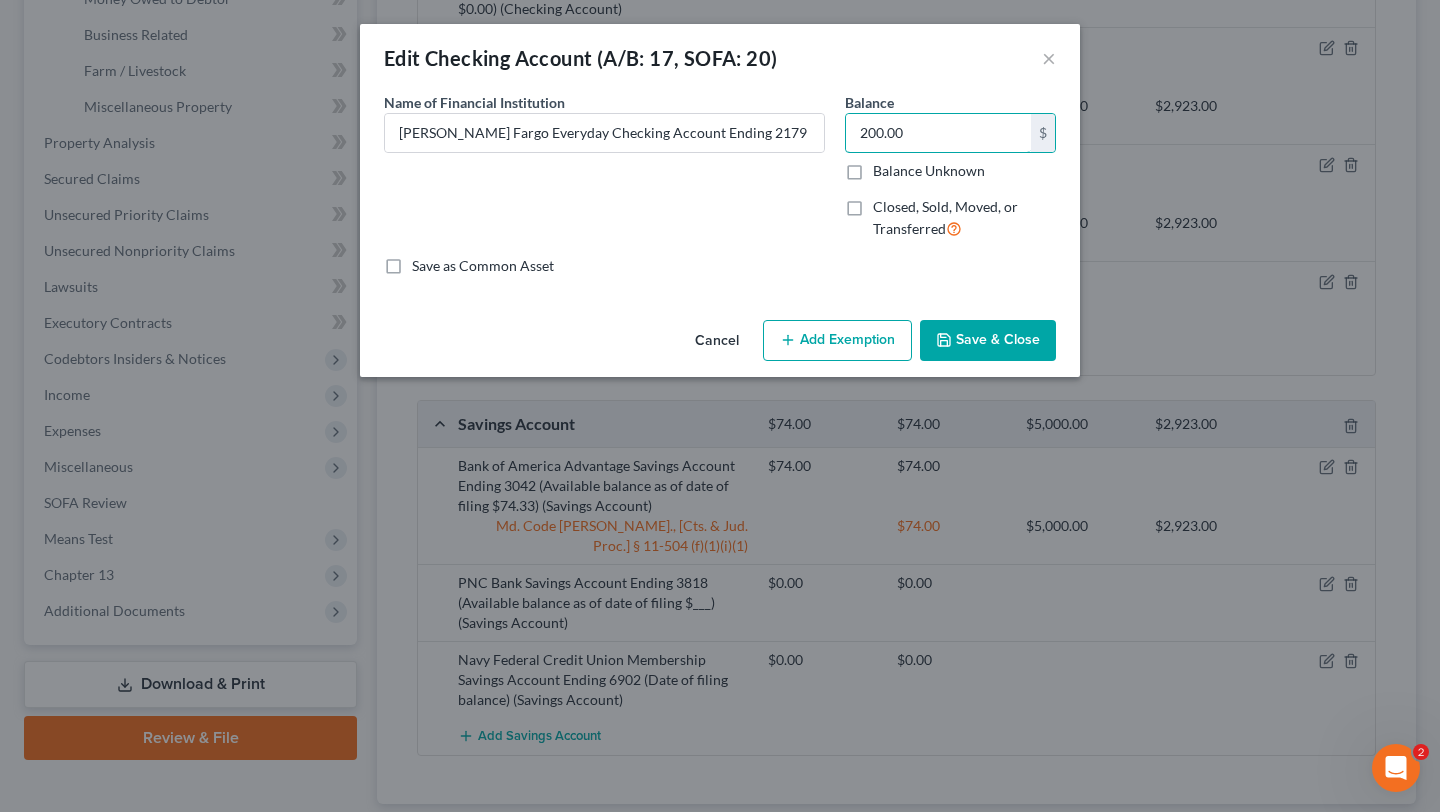 type on "200.00" 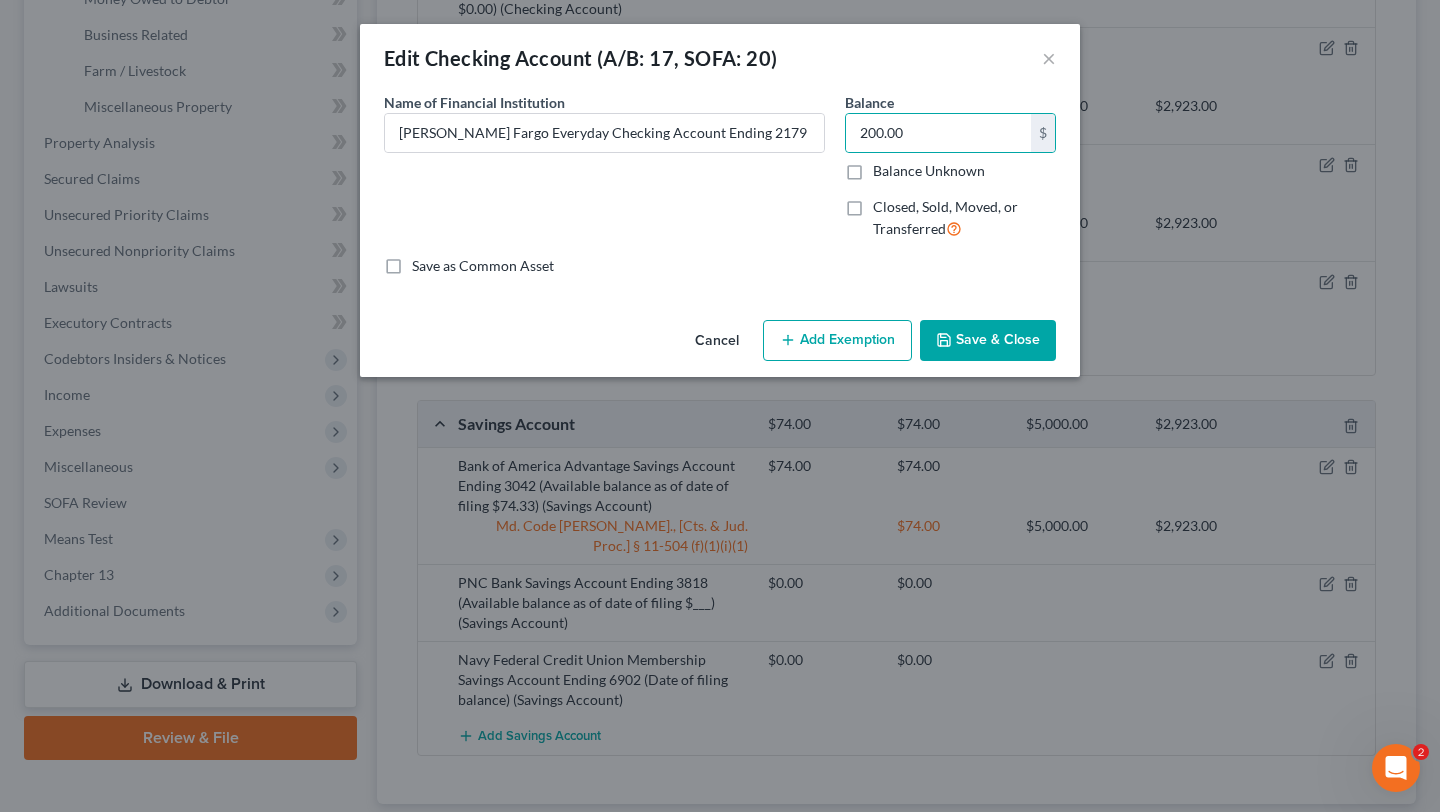 click on "Add Exemption" at bounding box center (837, 341) 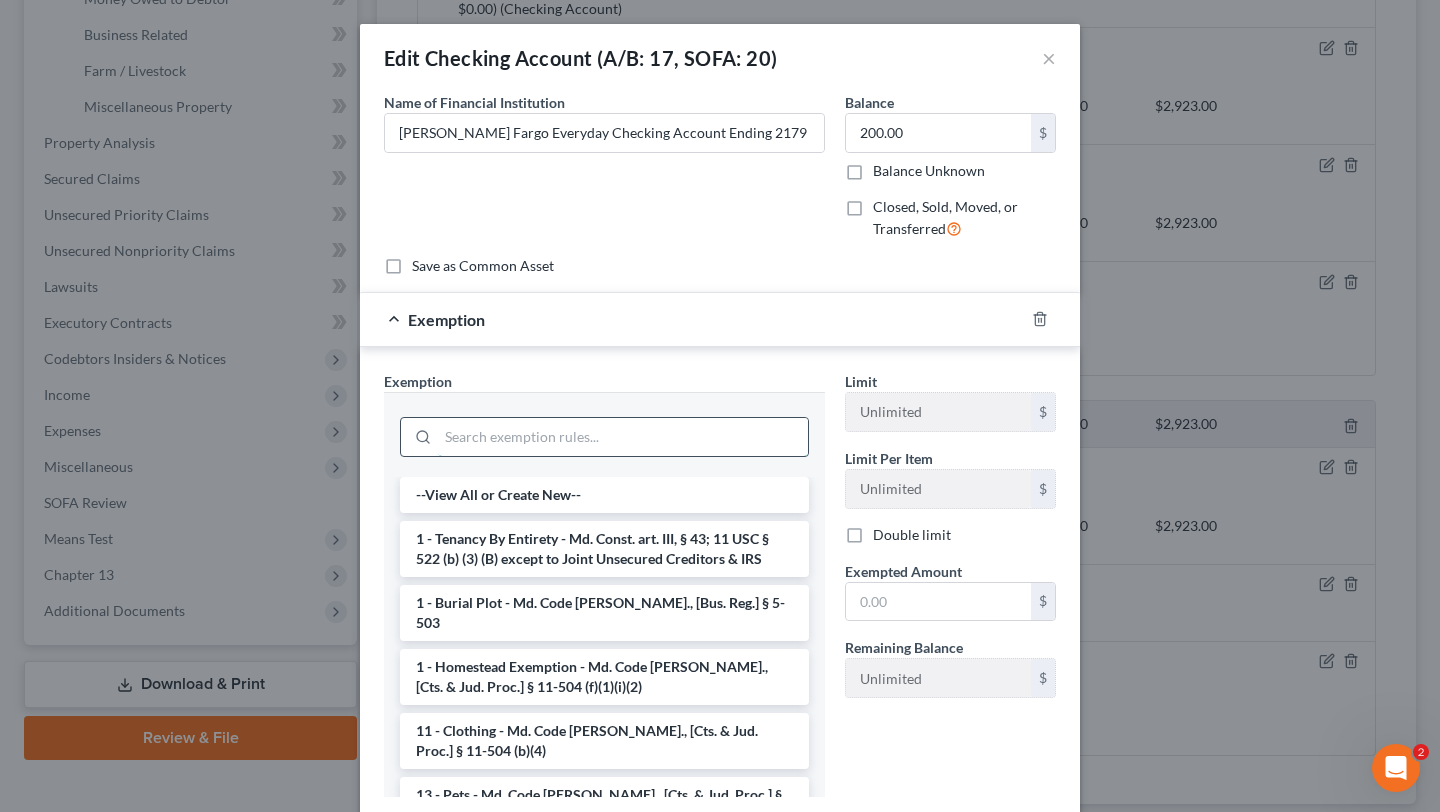 click at bounding box center (623, 437) 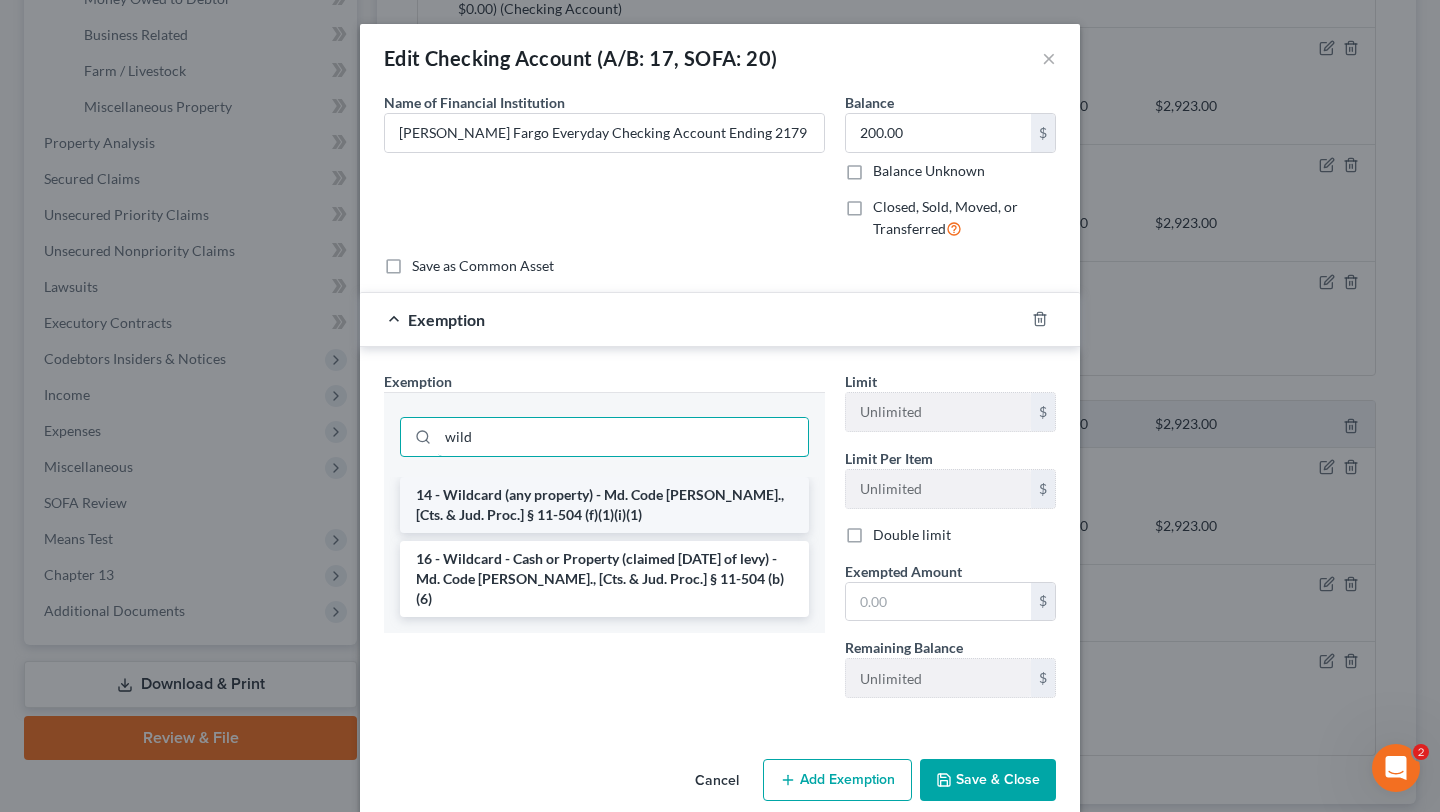 type on "wild" 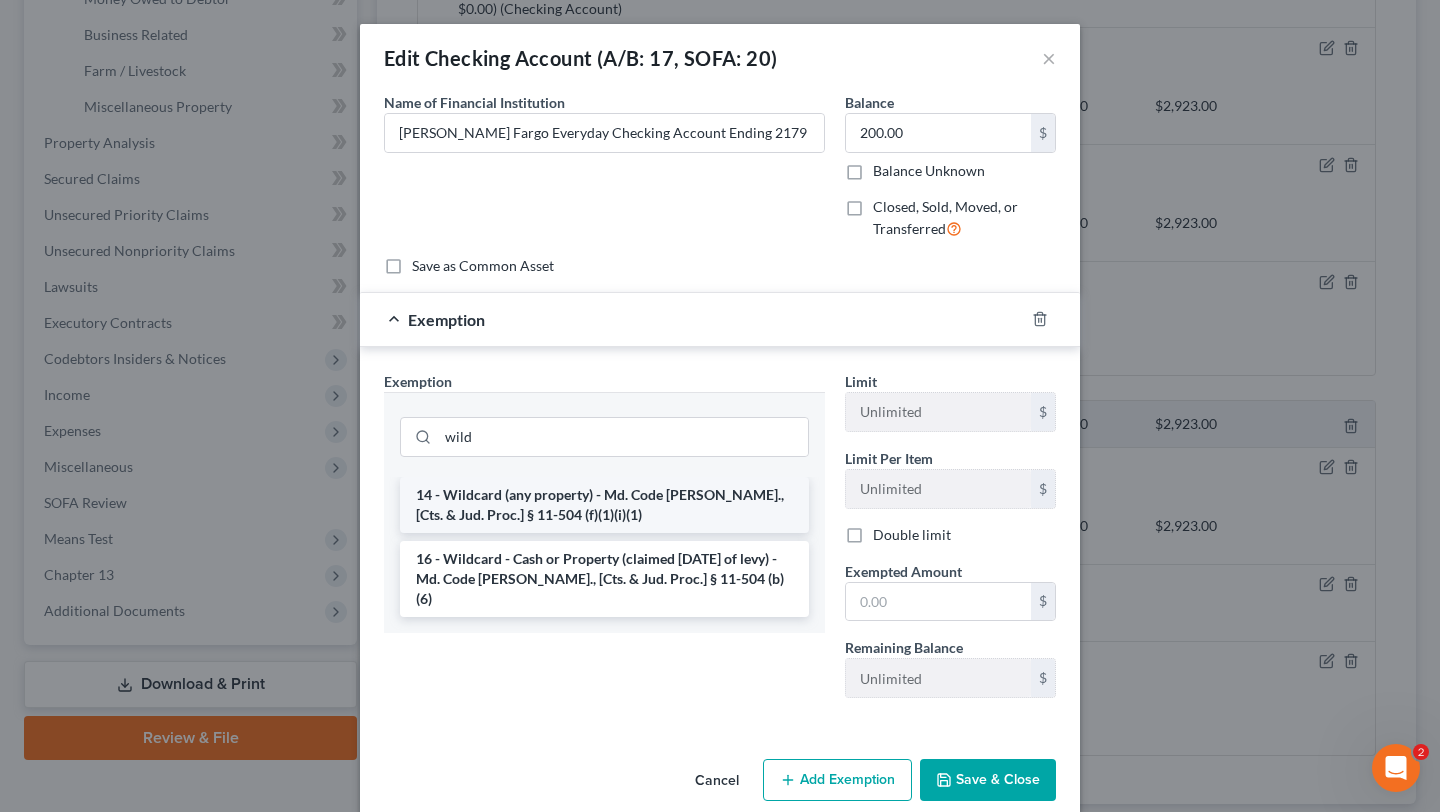 click on "14 - Wildcard (any property) - Md. Code [PERSON_NAME]., [Cts. & Jud. Proc.] § 11-504 (f)(1)(i)(1)" at bounding box center [604, 505] 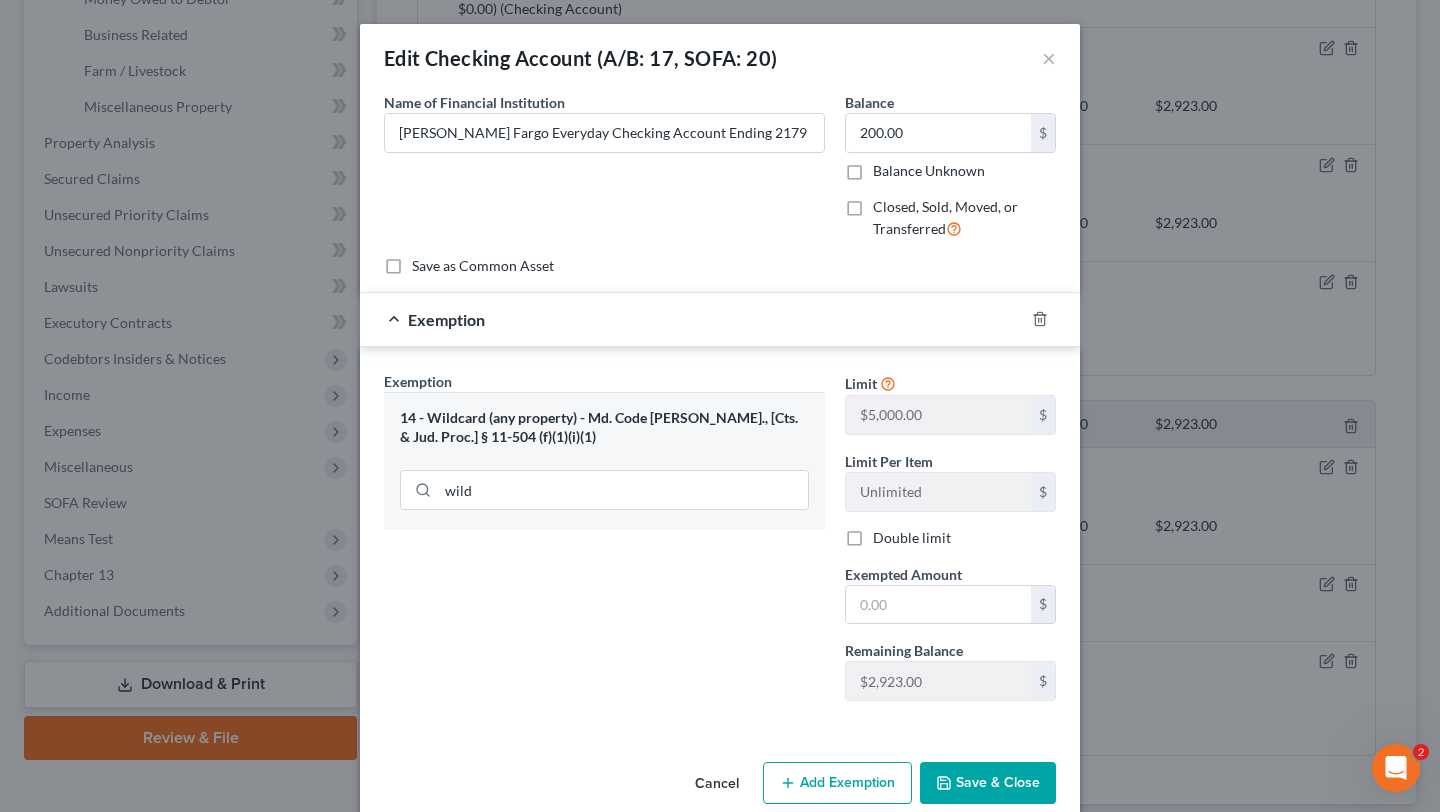 scroll, scrollTop: 237, scrollLeft: 0, axis: vertical 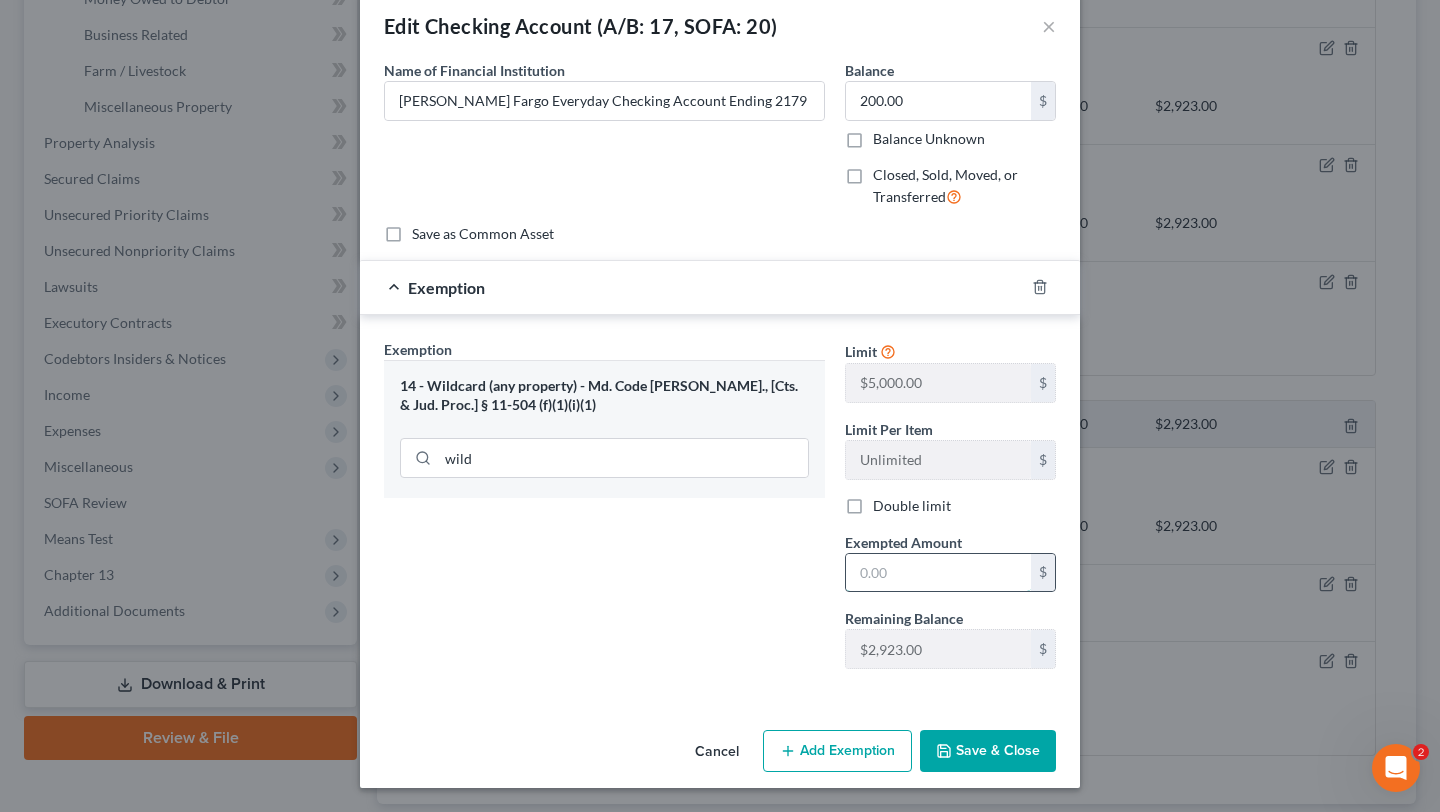 click at bounding box center (938, 573) 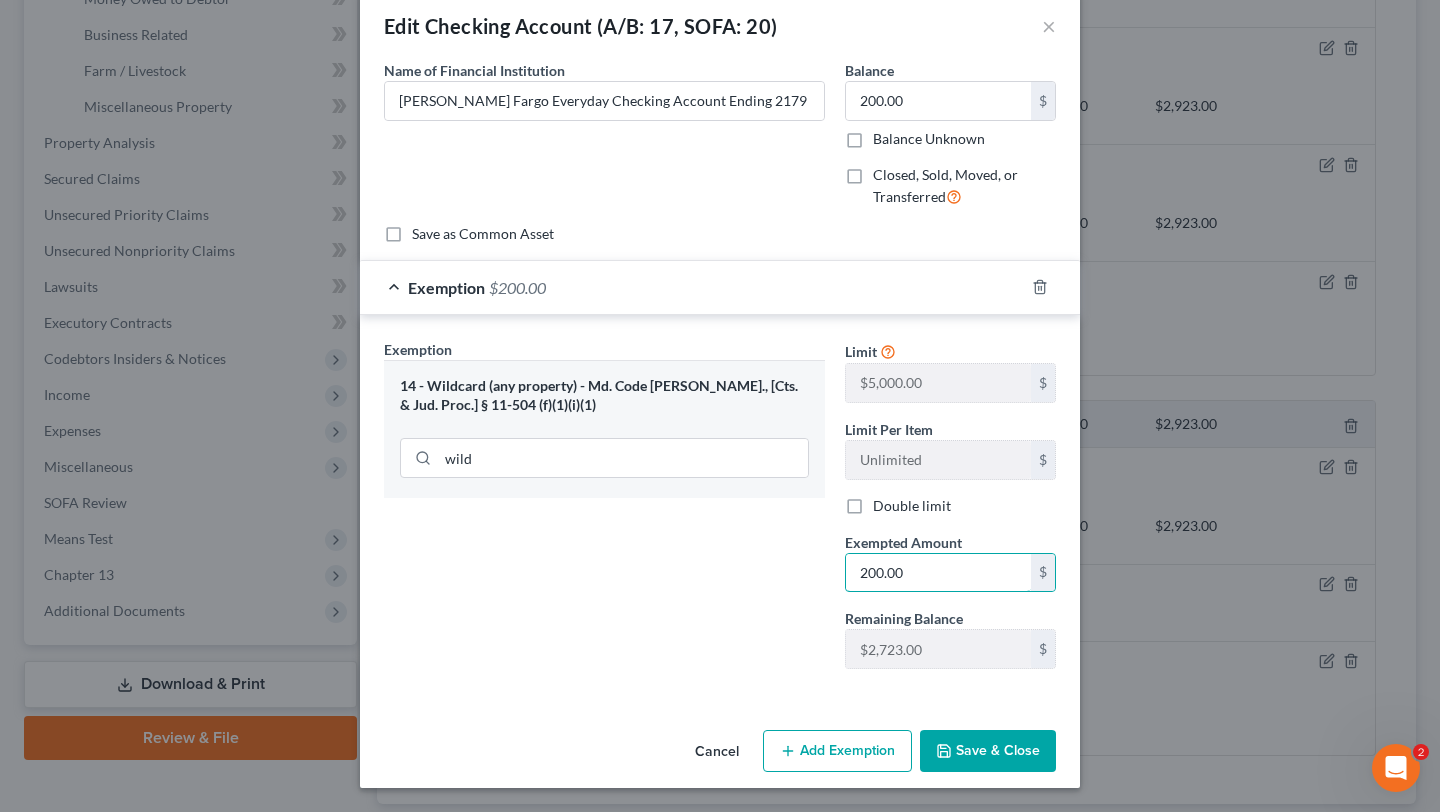 type on "200.00" 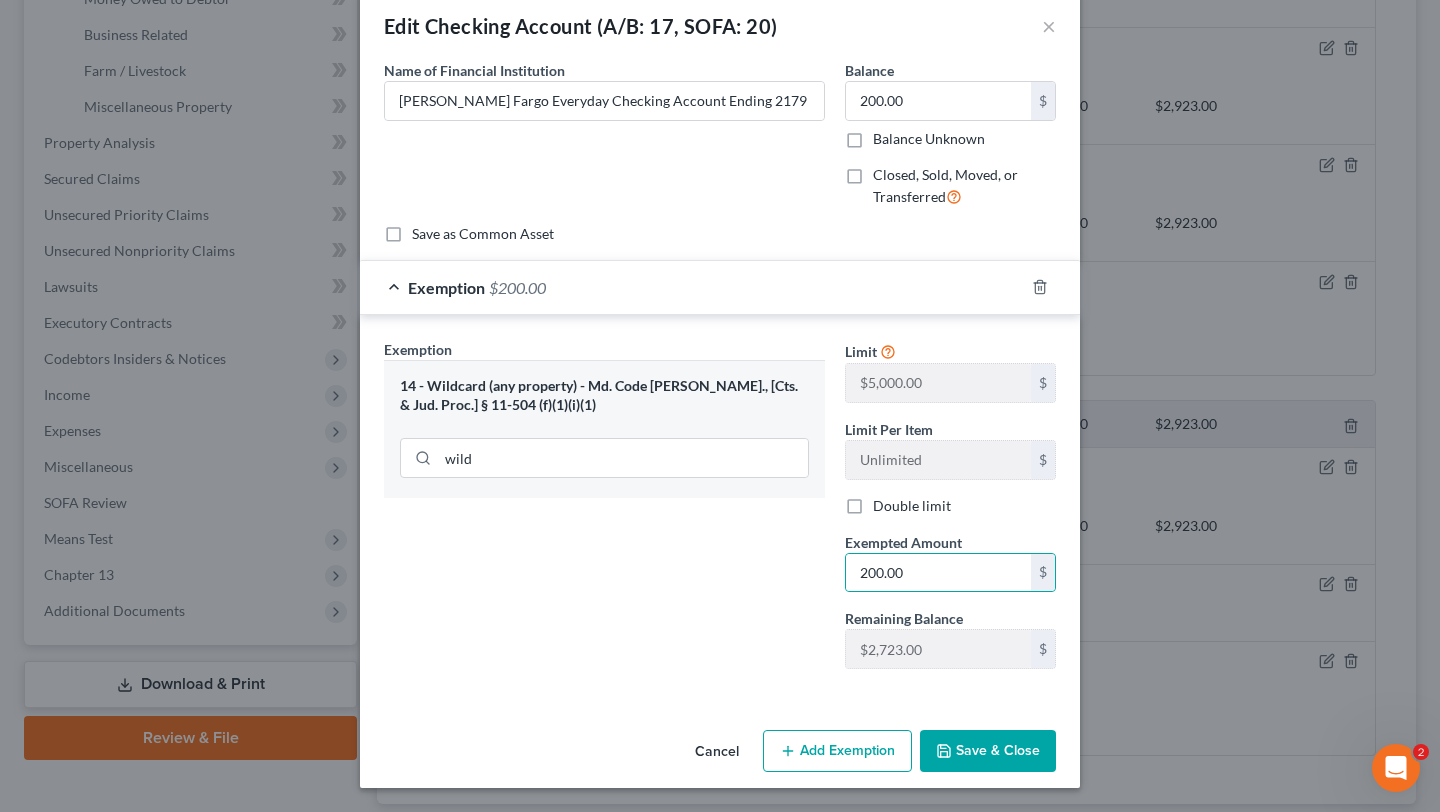 click on "Save & Close" at bounding box center (988, 751) 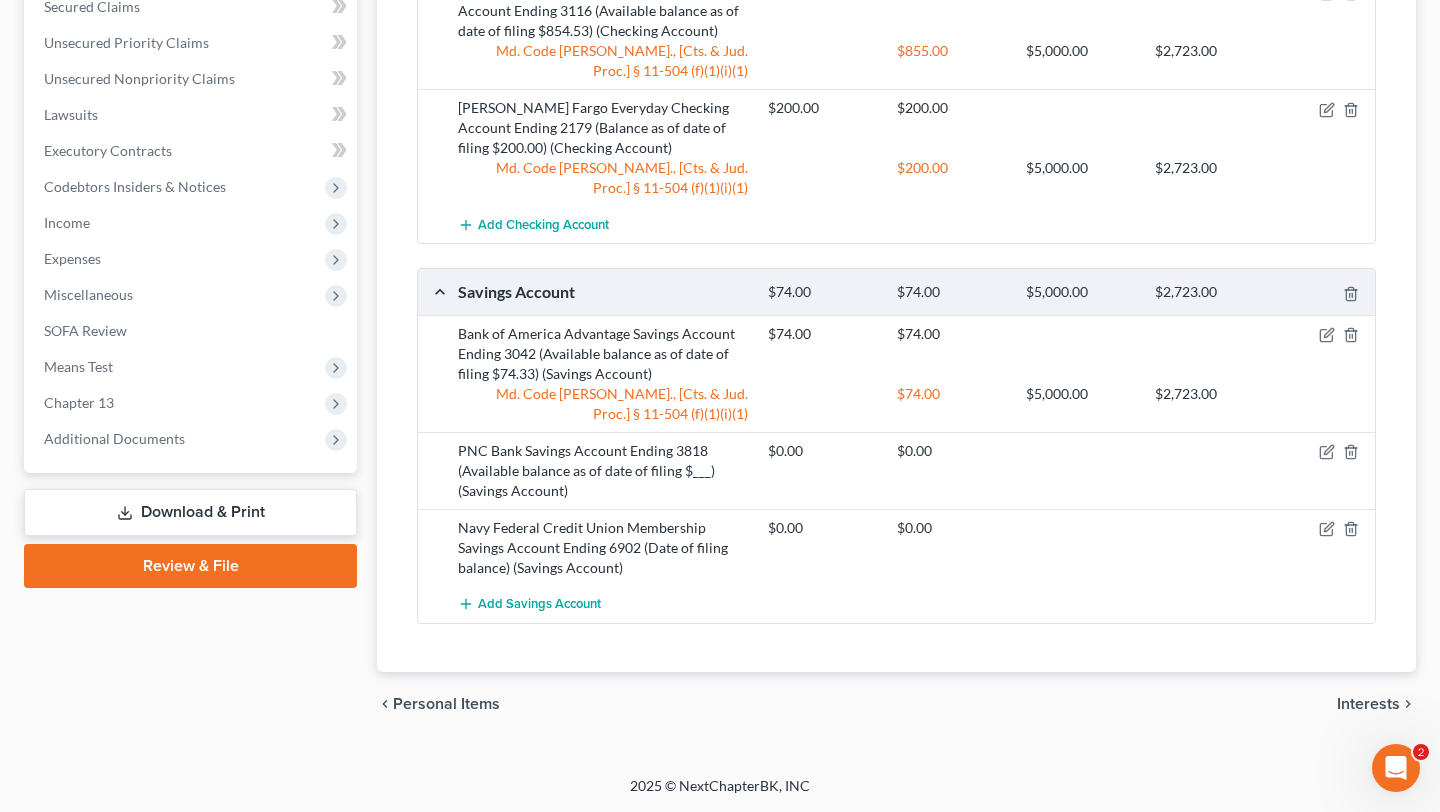 scroll, scrollTop: 1234, scrollLeft: 0, axis: vertical 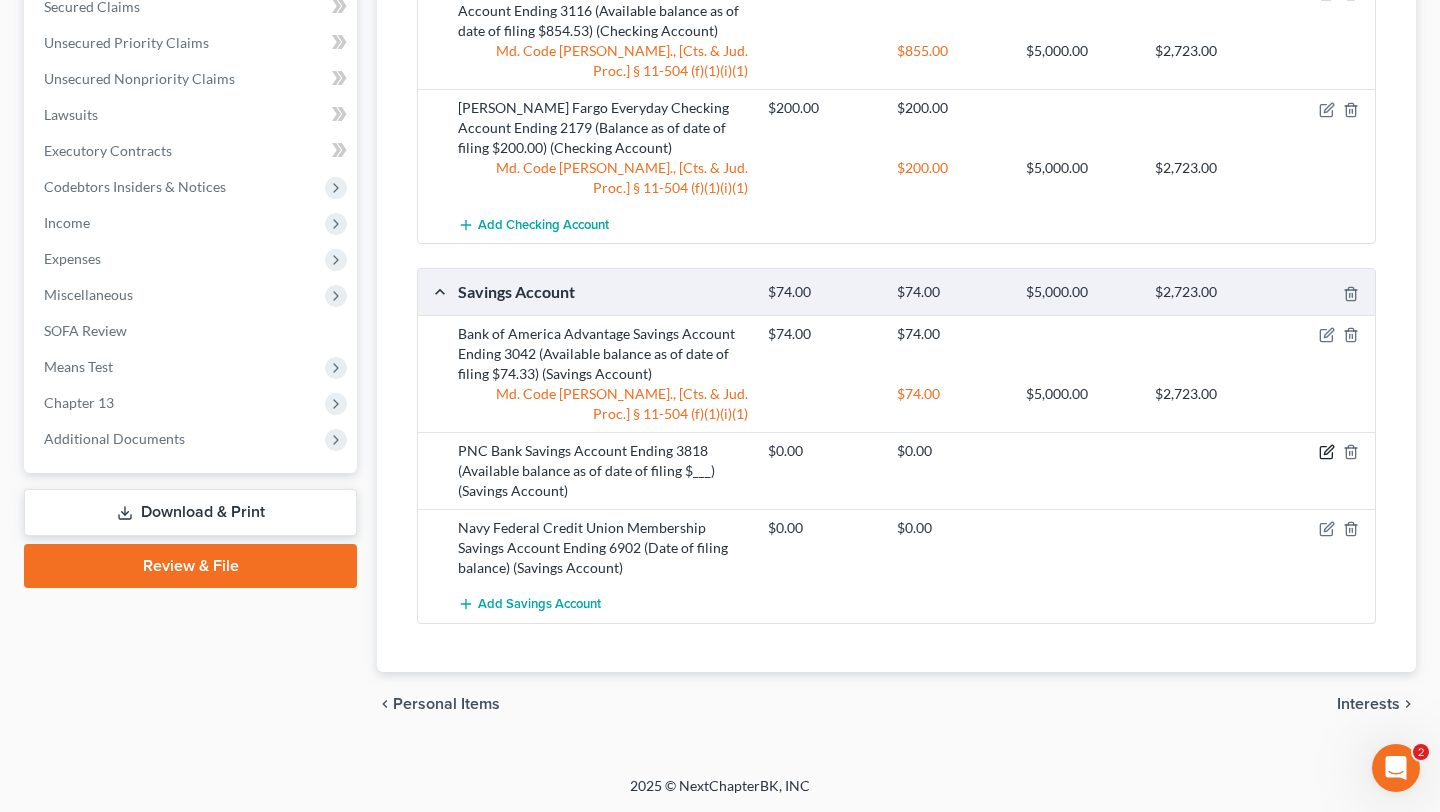 click 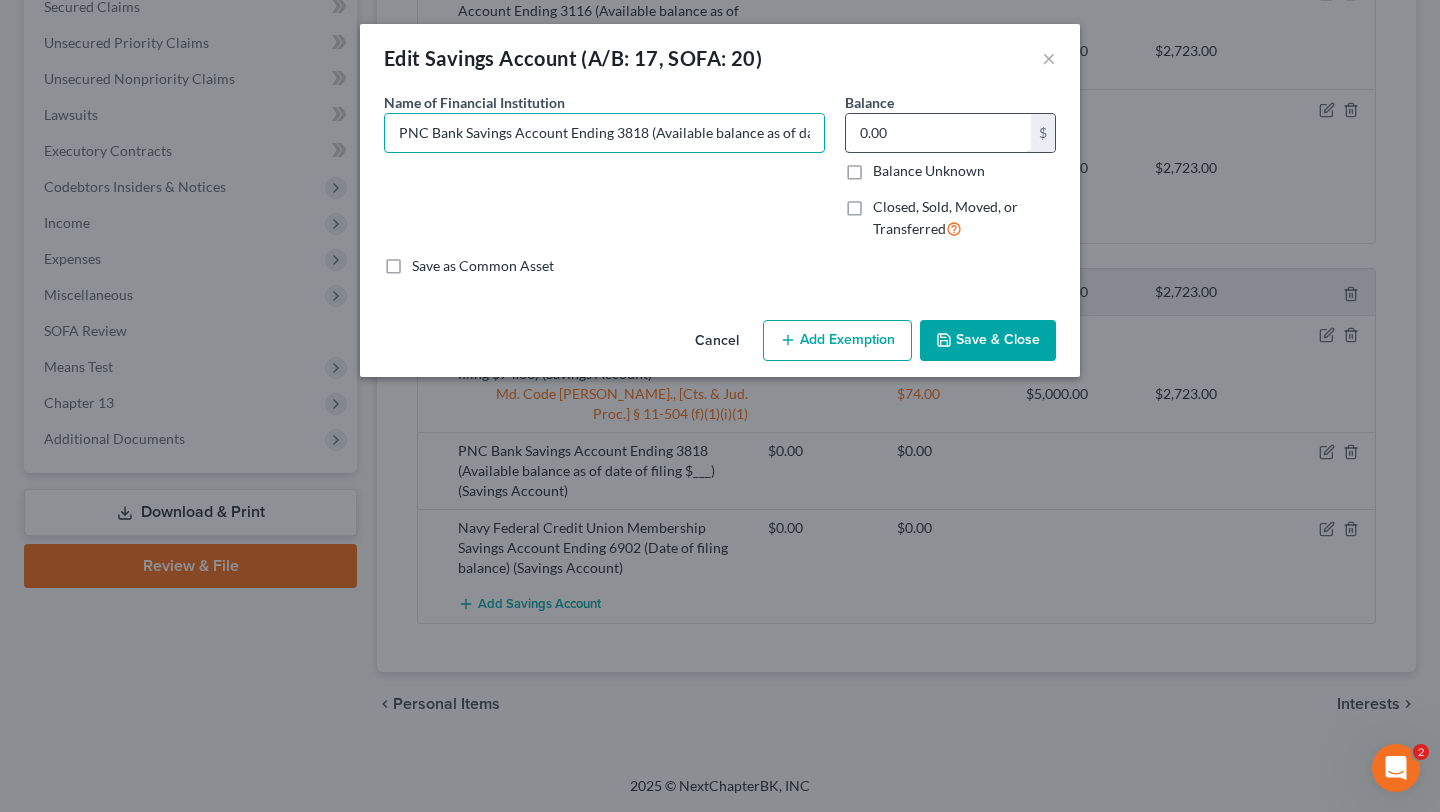 drag, startPoint x: 787, startPoint y: 150, endPoint x: 1089, endPoint y: 180, distance: 303.48642 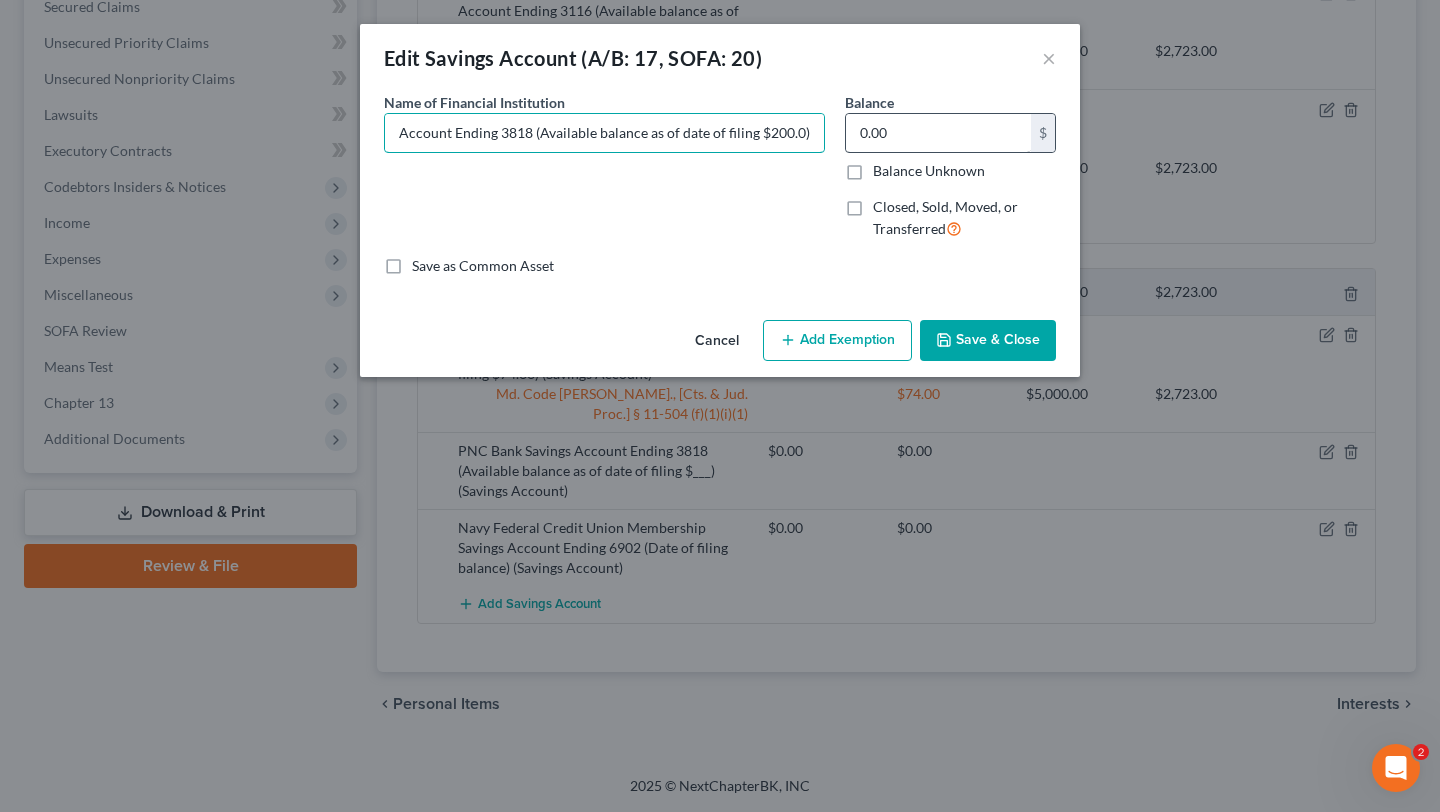 scroll, scrollTop: 0, scrollLeft: 137, axis: horizontal 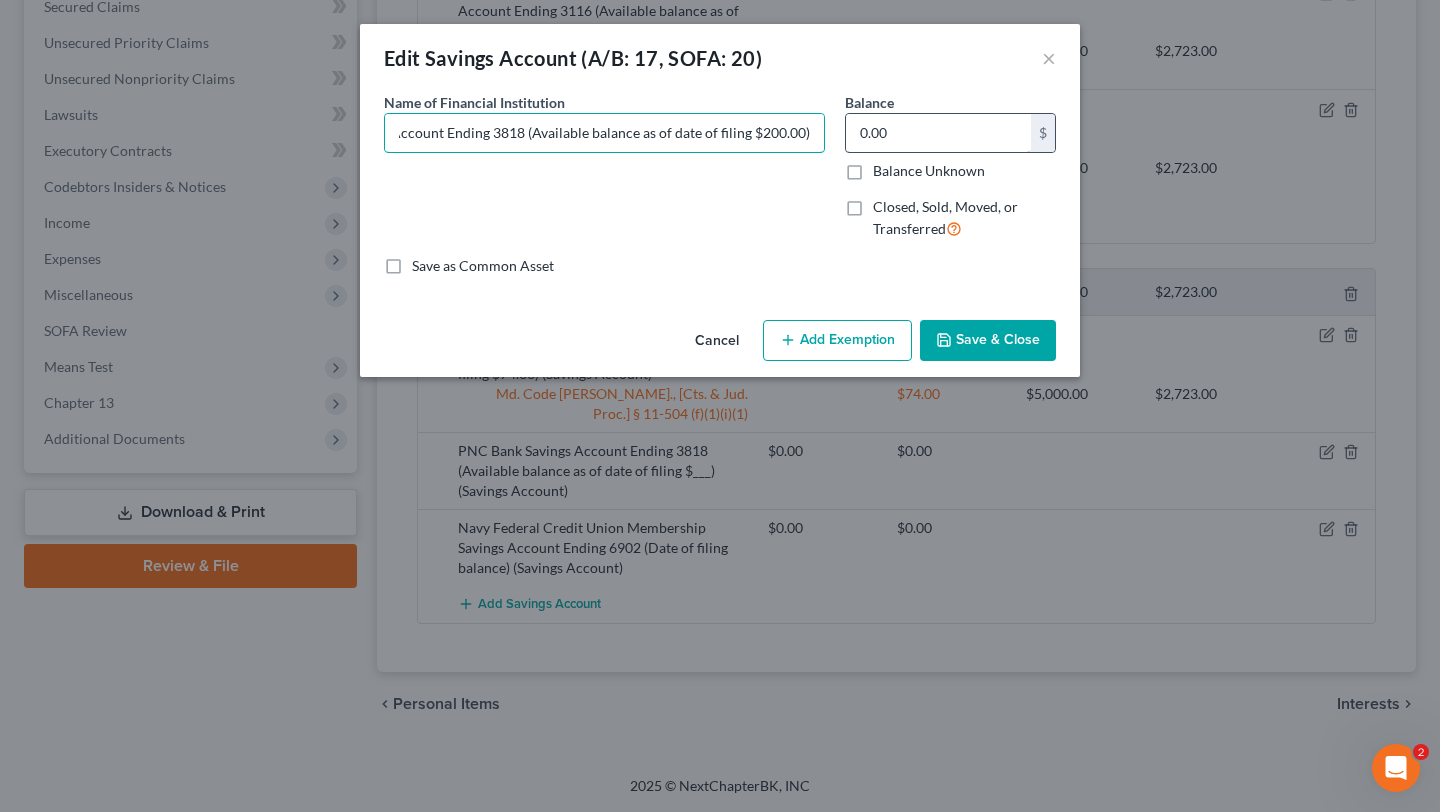 type on "PNC Bank Savings Account Ending 3818 (Available balance as of date of filing $200.00)" 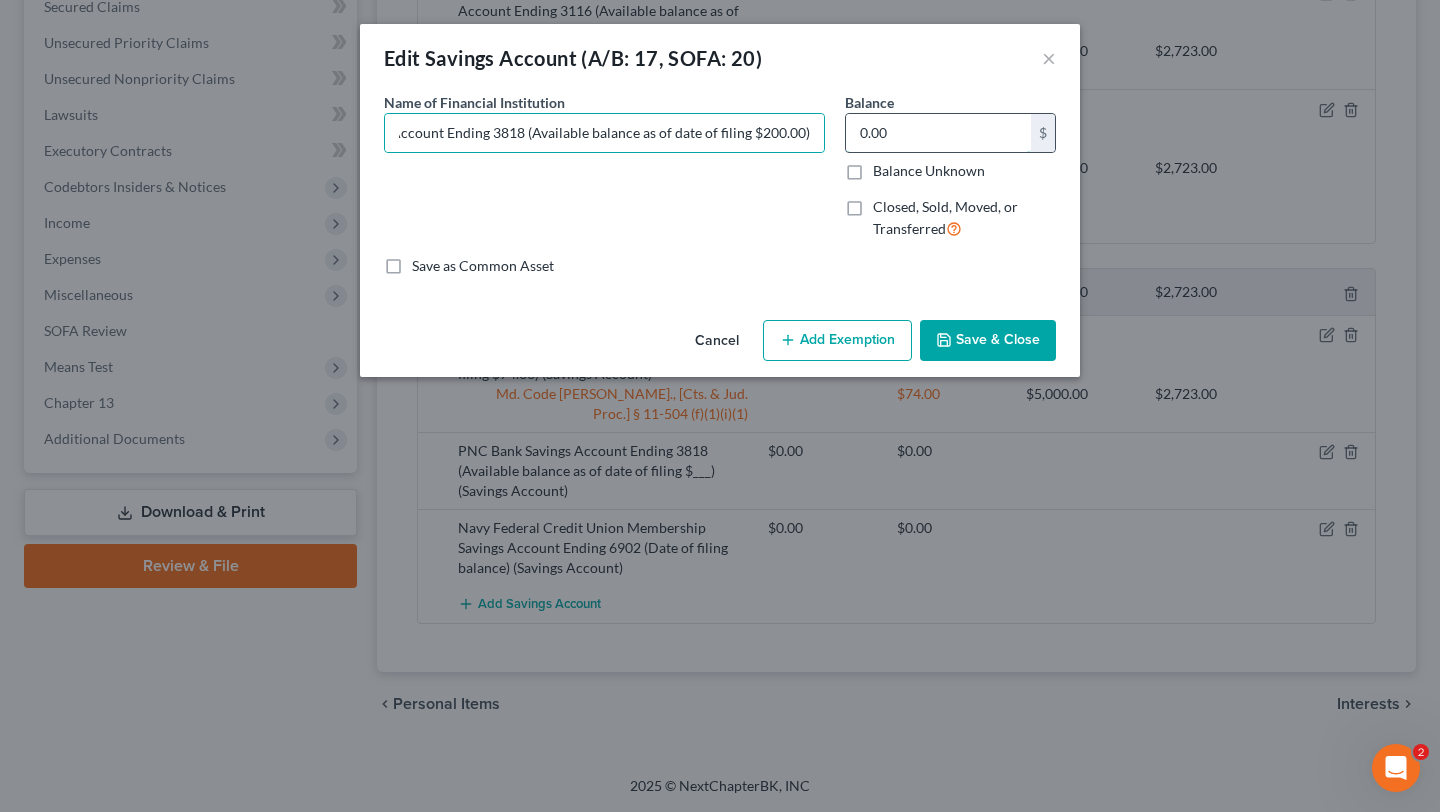 scroll, scrollTop: 0, scrollLeft: 0, axis: both 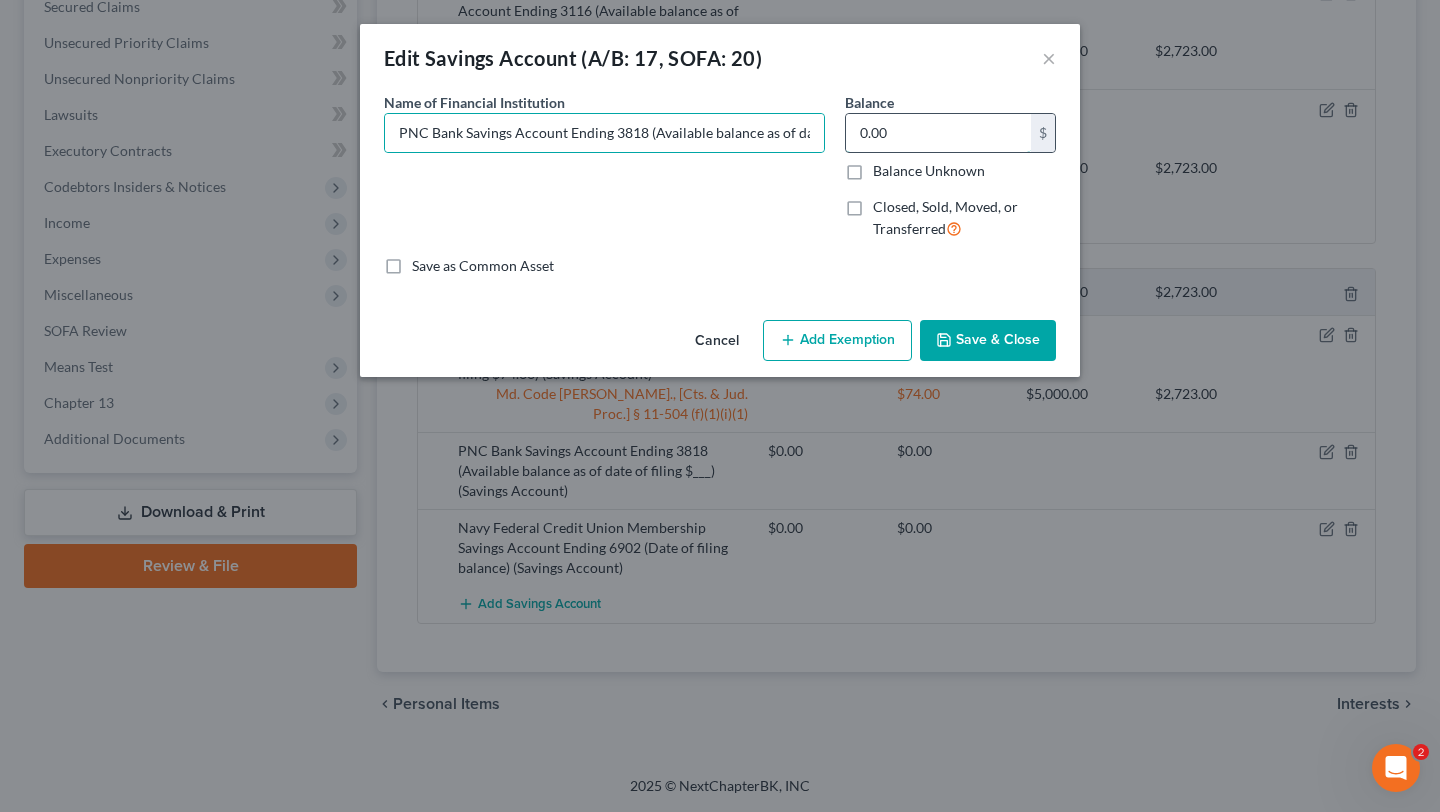 click on "0.00" at bounding box center [938, 133] 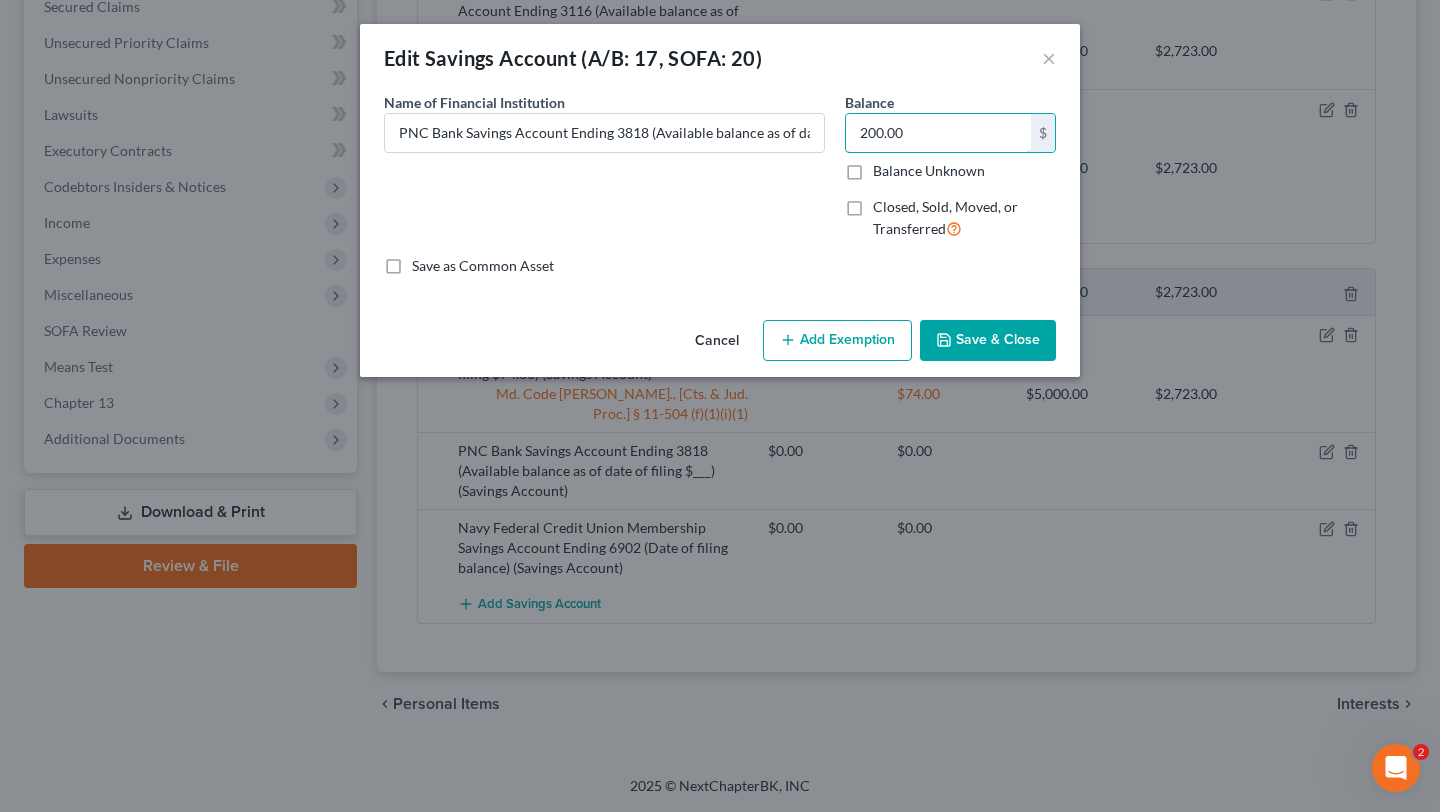 type on "200.00" 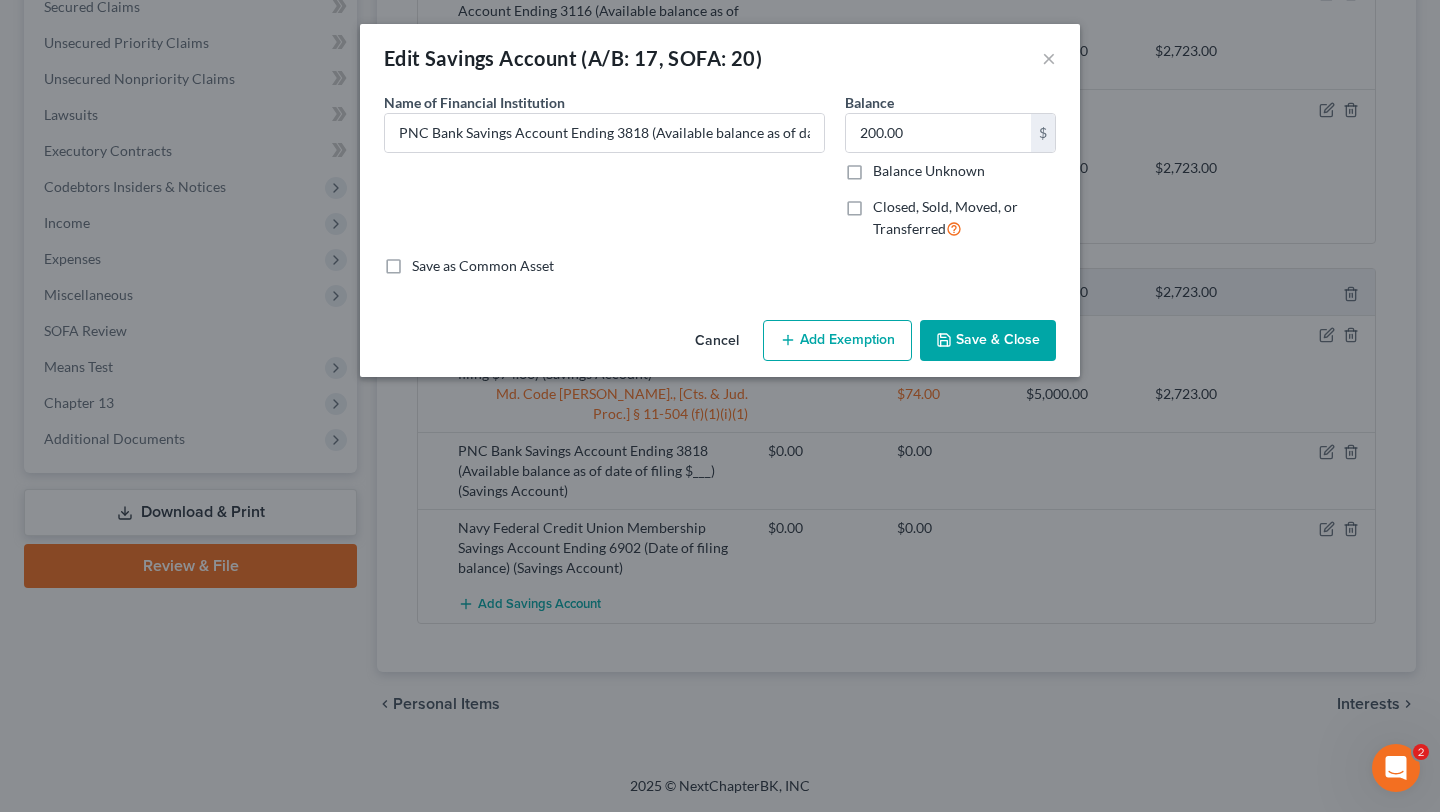 click on "Add Exemption" at bounding box center (837, 341) 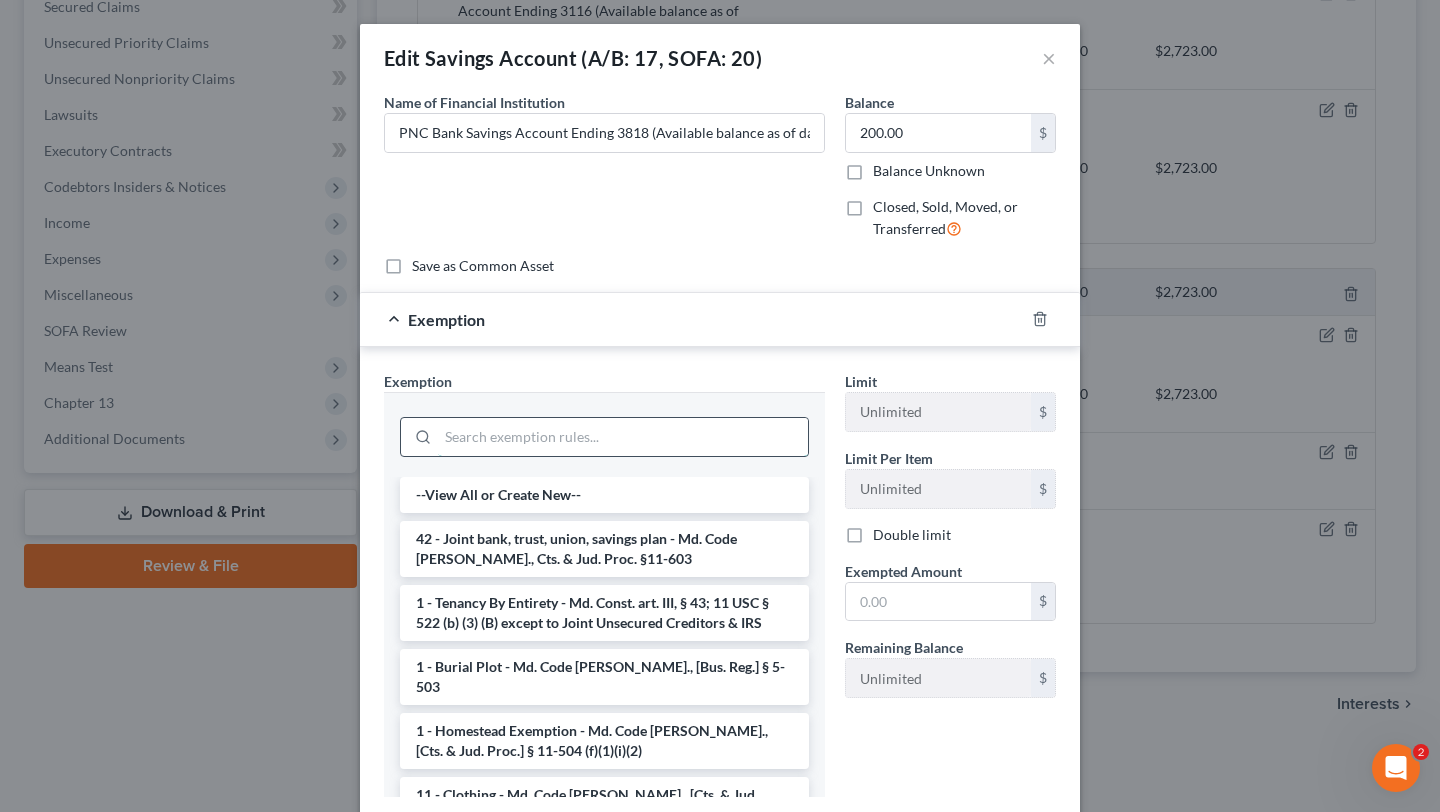 click at bounding box center [623, 437] 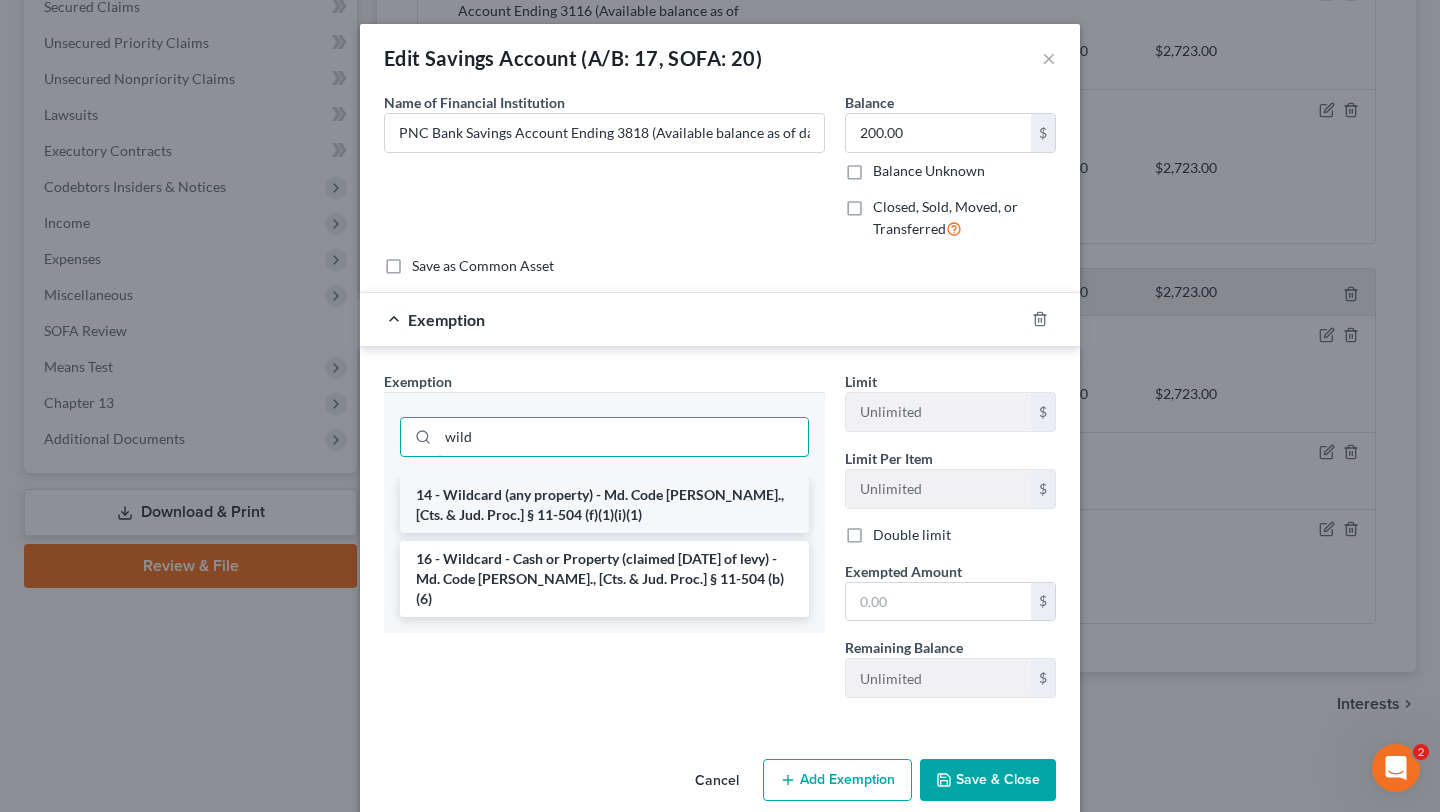 type on "wild" 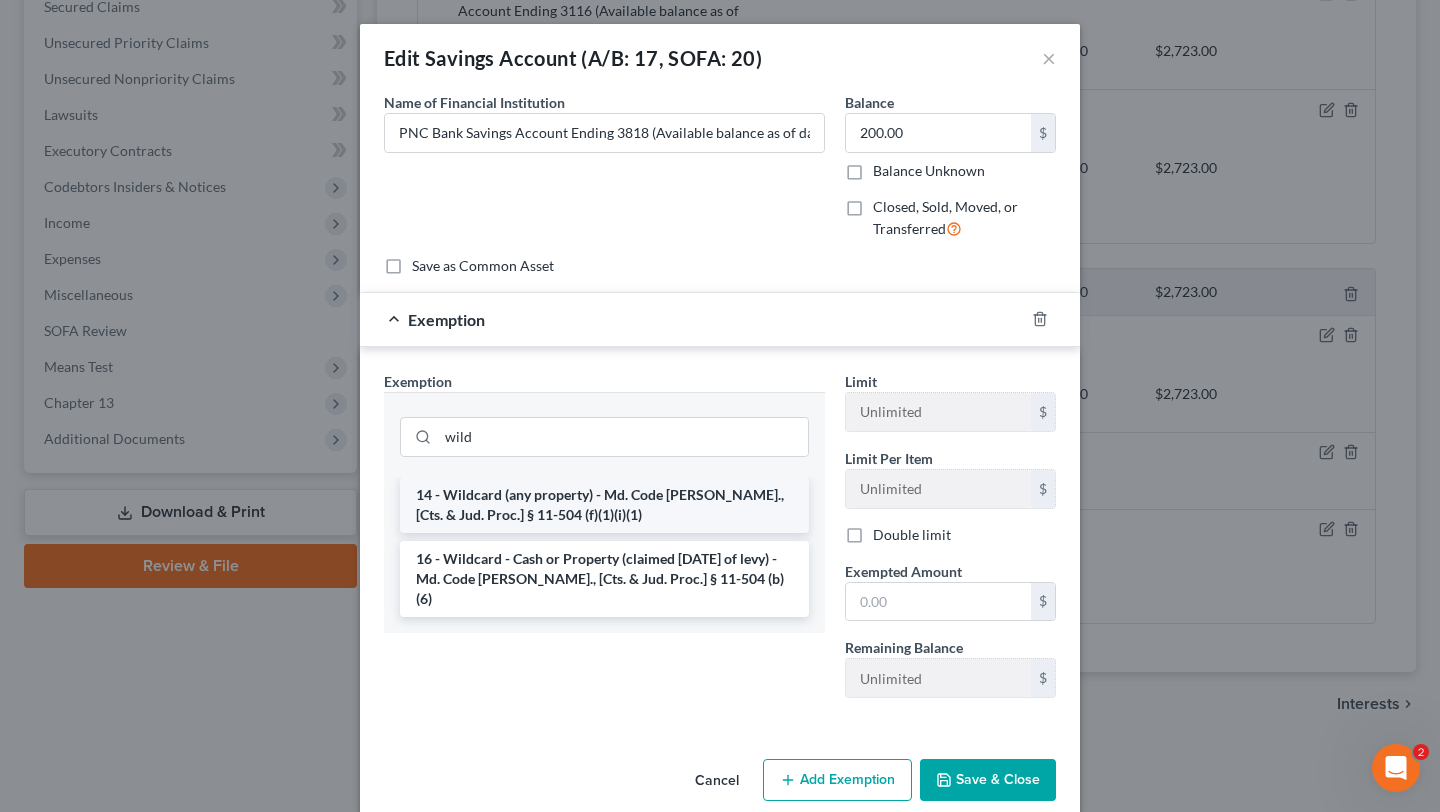 click on "14 - Wildcard (any property) - Md. Code [PERSON_NAME]., [Cts. & Jud. Proc.] § 11-504 (f)(1)(i)(1)" at bounding box center (604, 505) 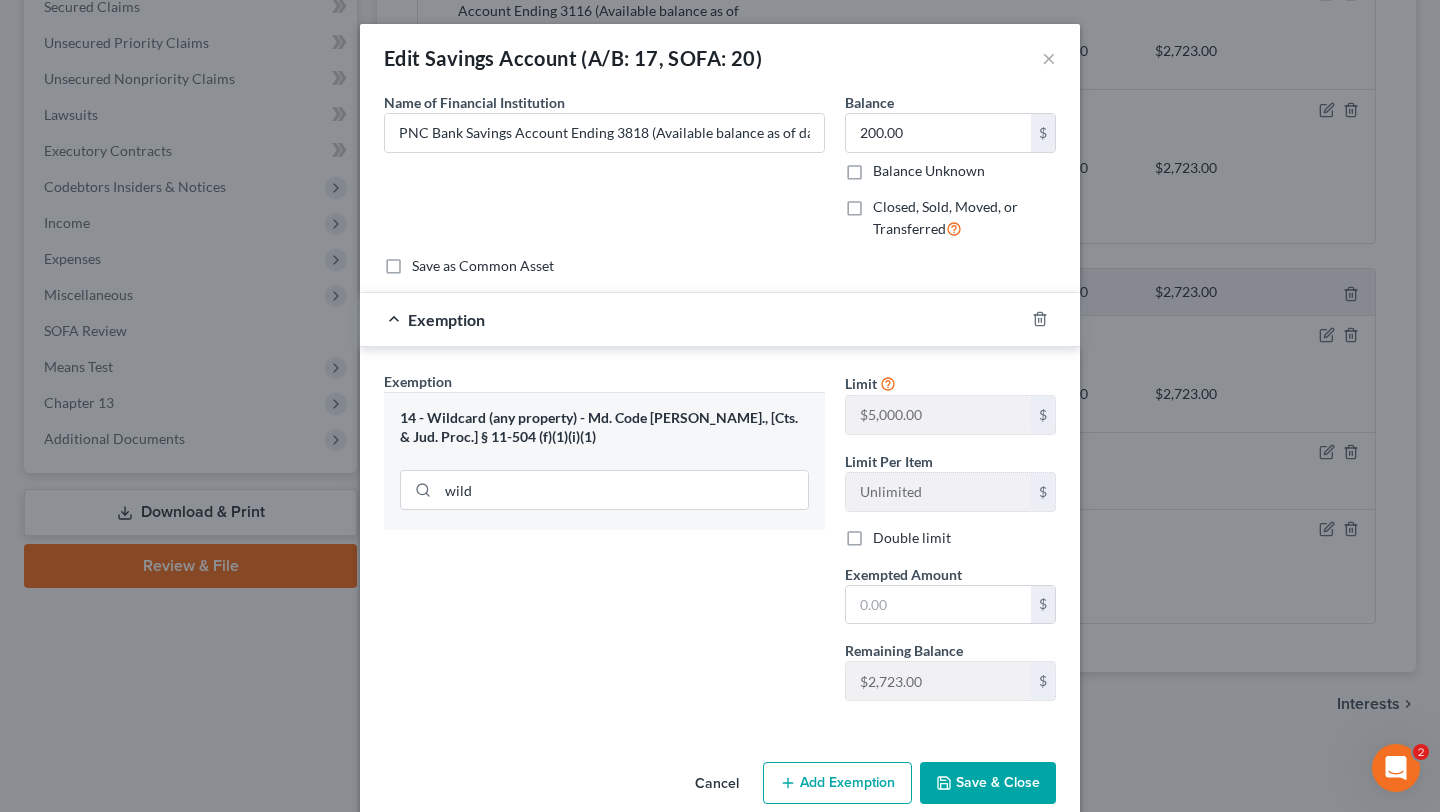 scroll, scrollTop: 113, scrollLeft: 0, axis: vertical 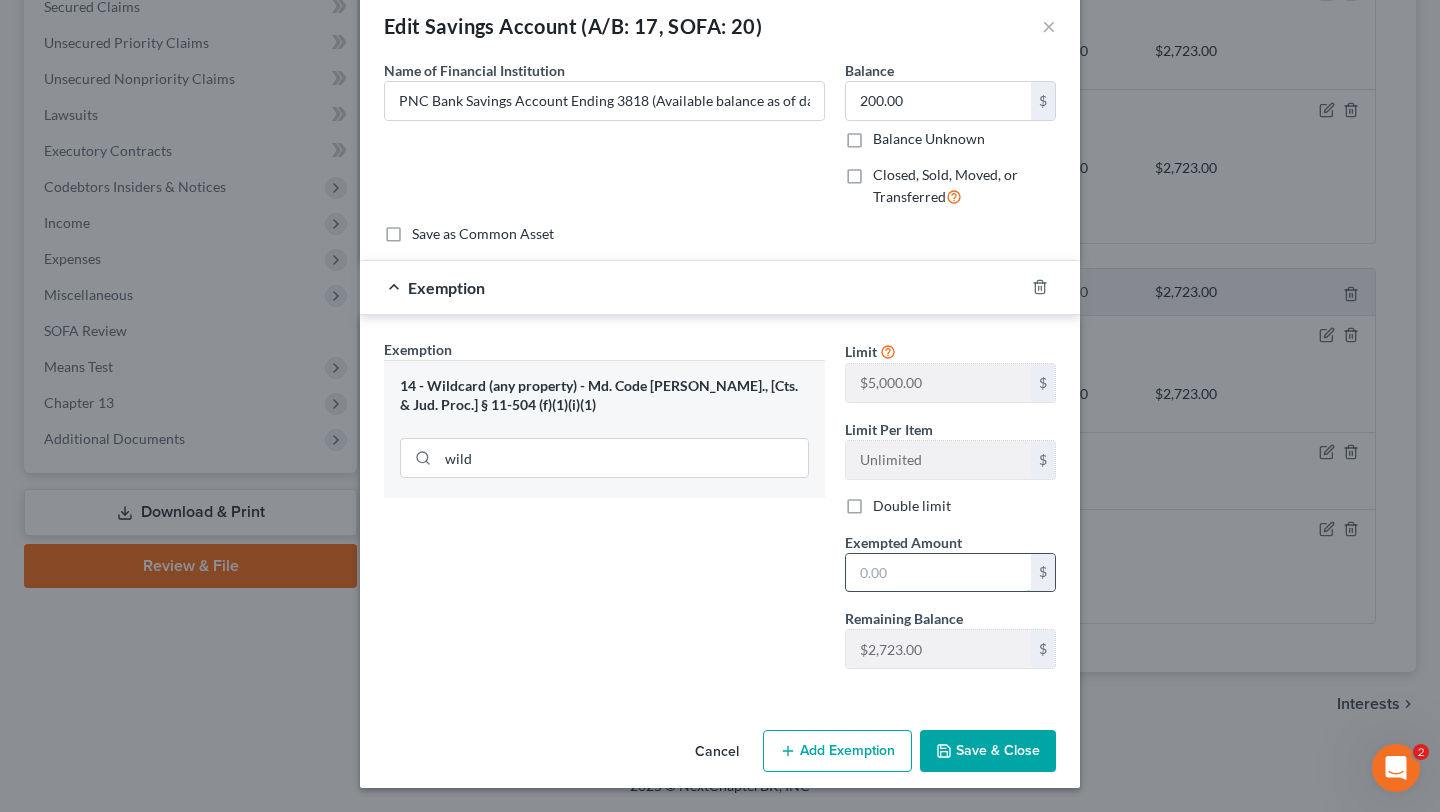 click at bounding box center [938, 573] 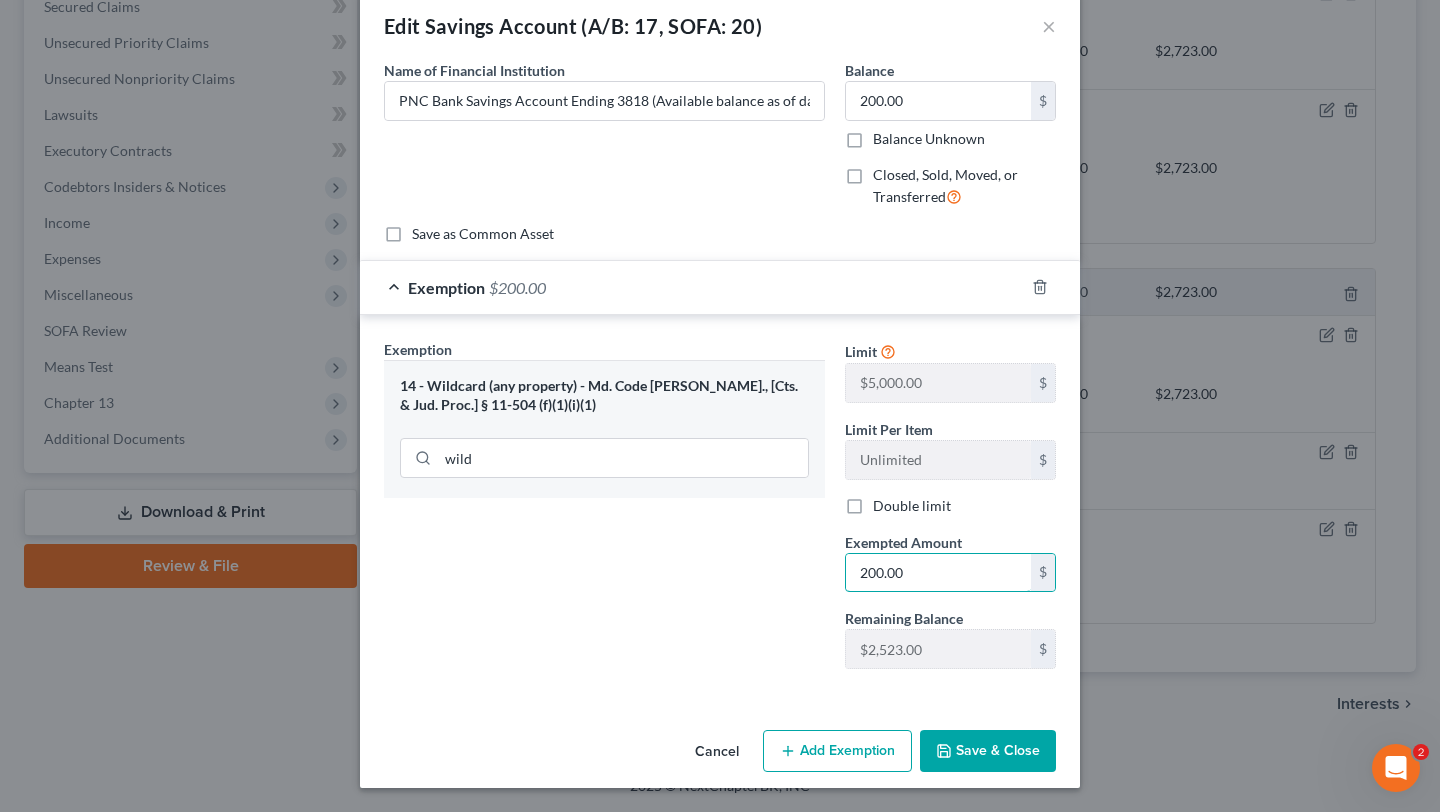 scroll, scrollTop: 237, scrollLeft: 0, axis: vertical 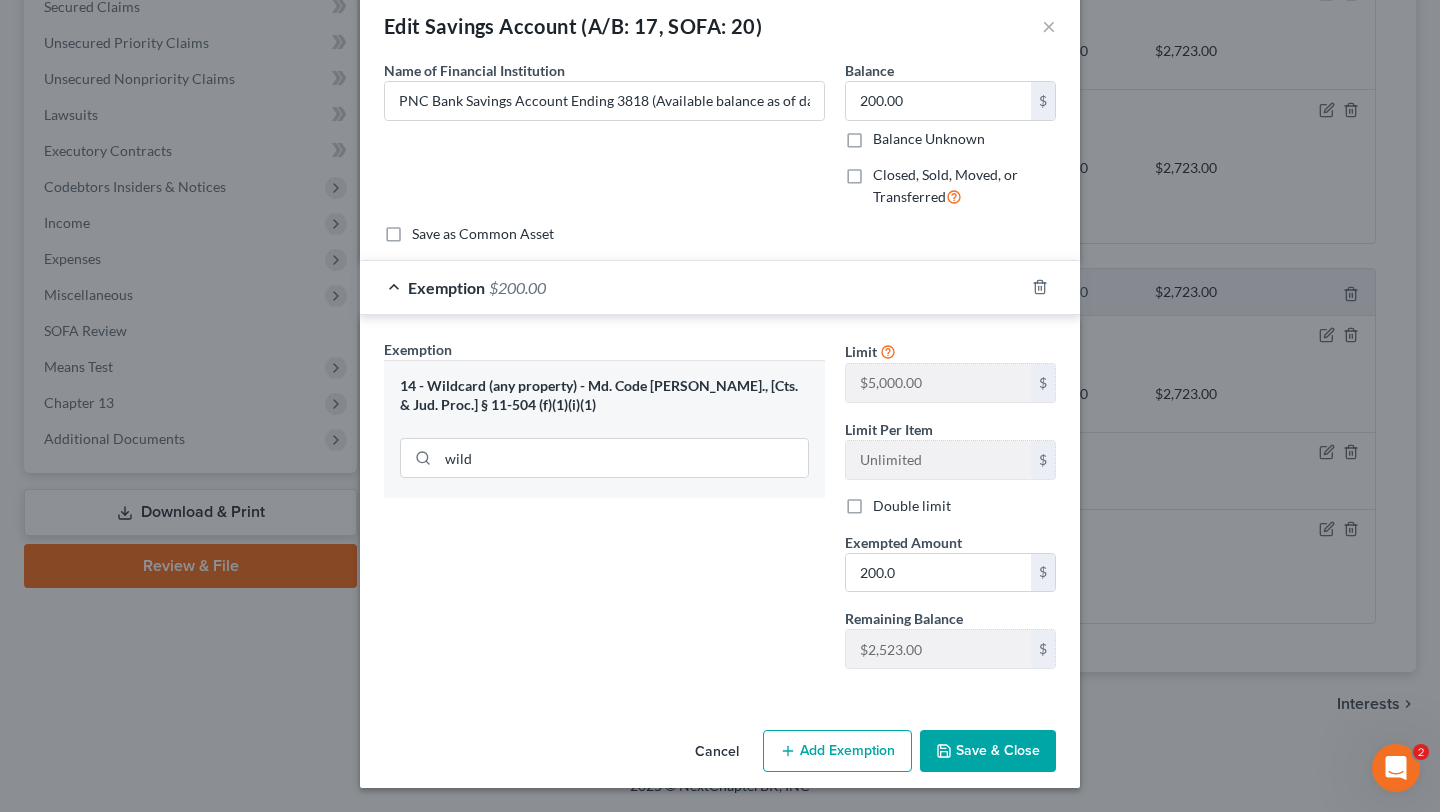 click on "Save & Close" at bounding box center [988, 751] 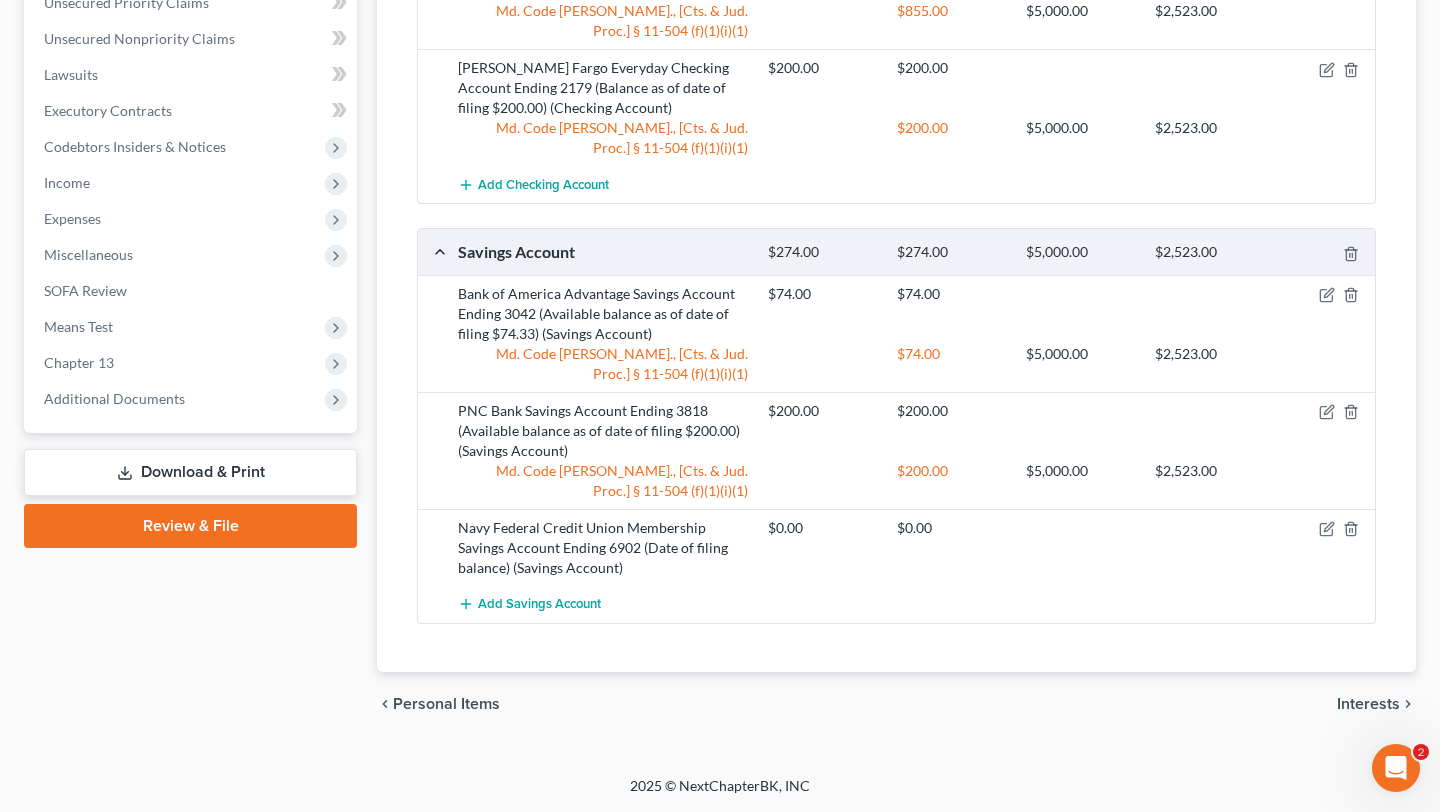 scroll, scrollTop: 1102, scrollLeft: 0, axis: vertical 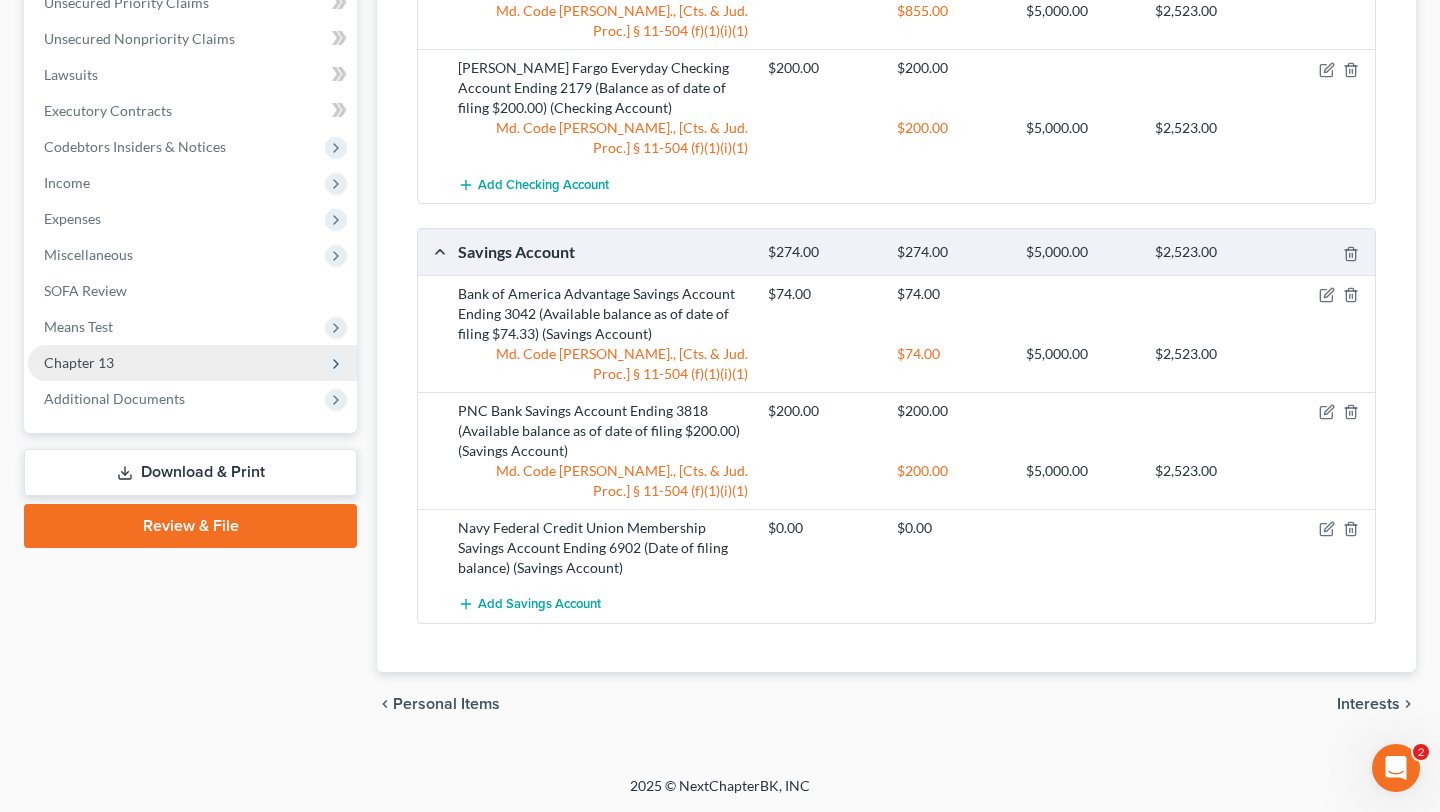 click on "Chapter 13" at bounding box center [192, 363] 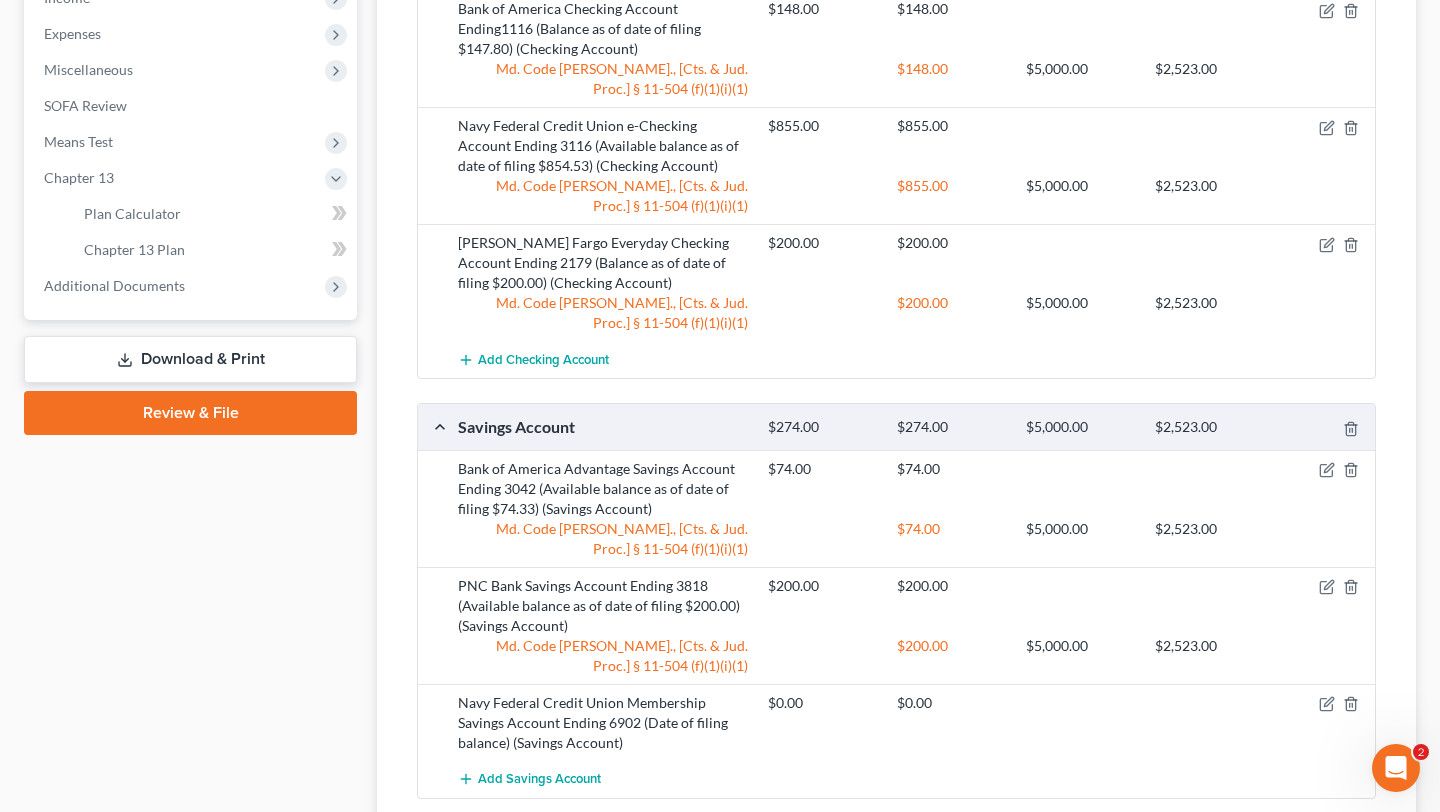 scroll, scrollTop: 652, scrollLeft: 0, axis: vertical 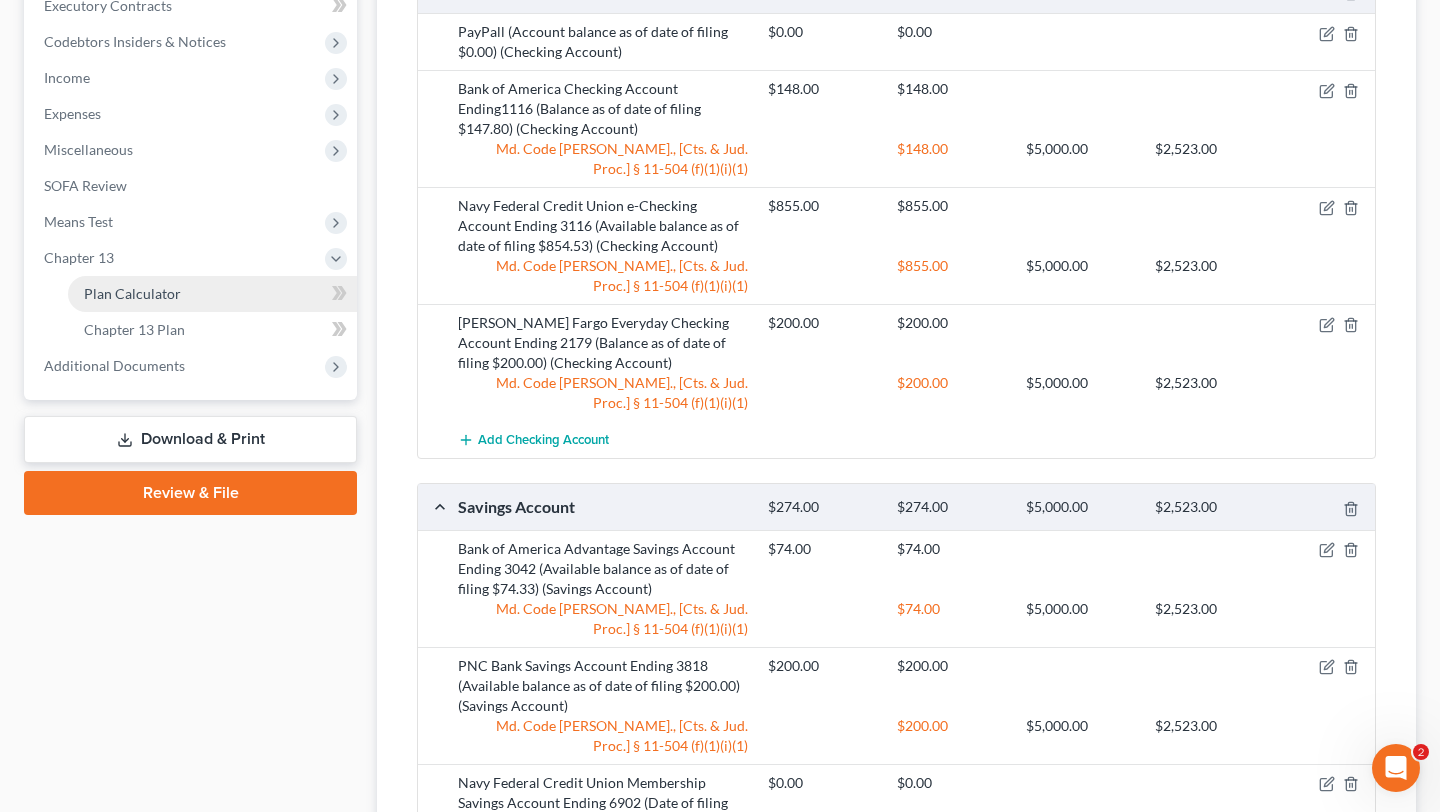 click on "Plan Calculator" at bounding box center (132, 293) 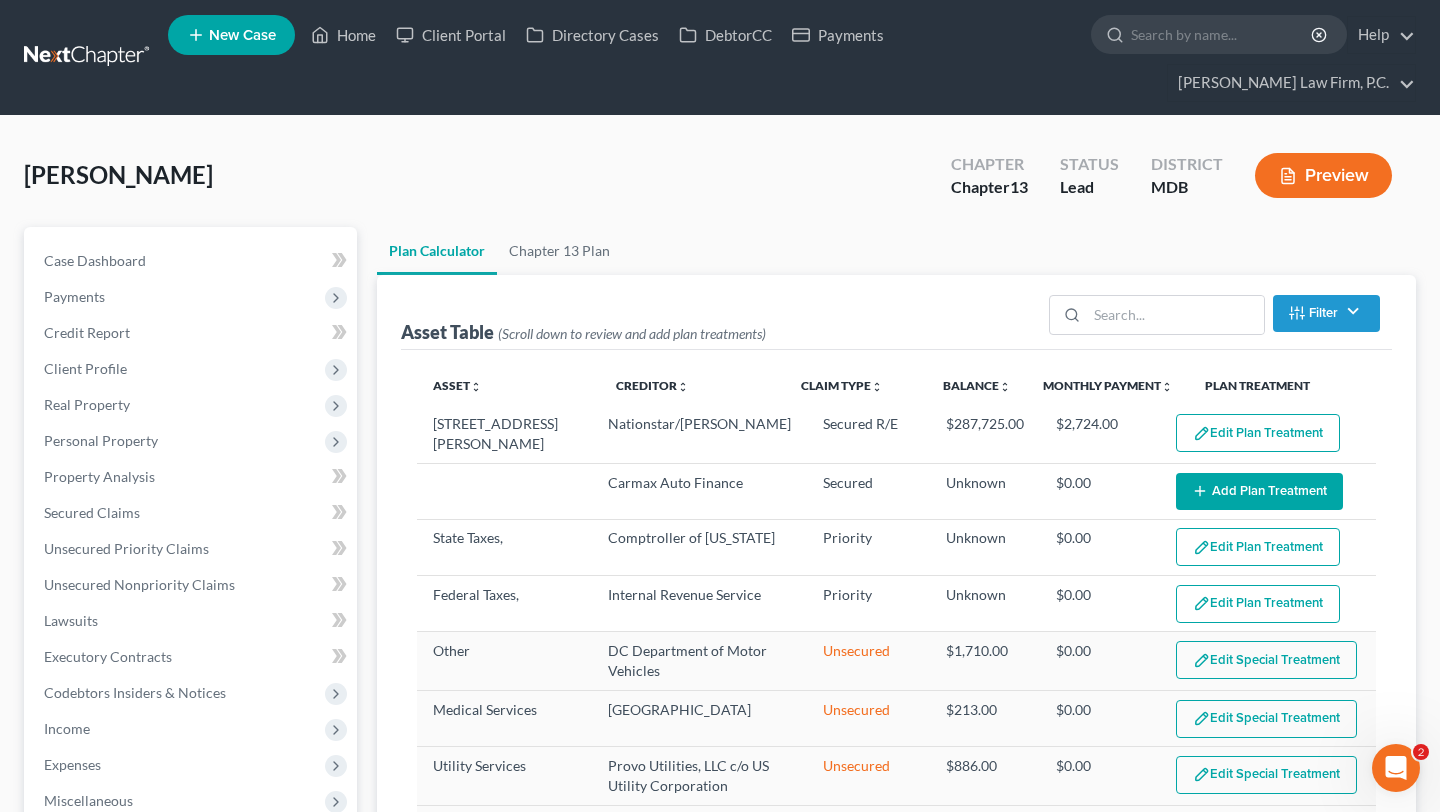 scroll, scrollTop: 0, scrollLeft: 0, axis: both 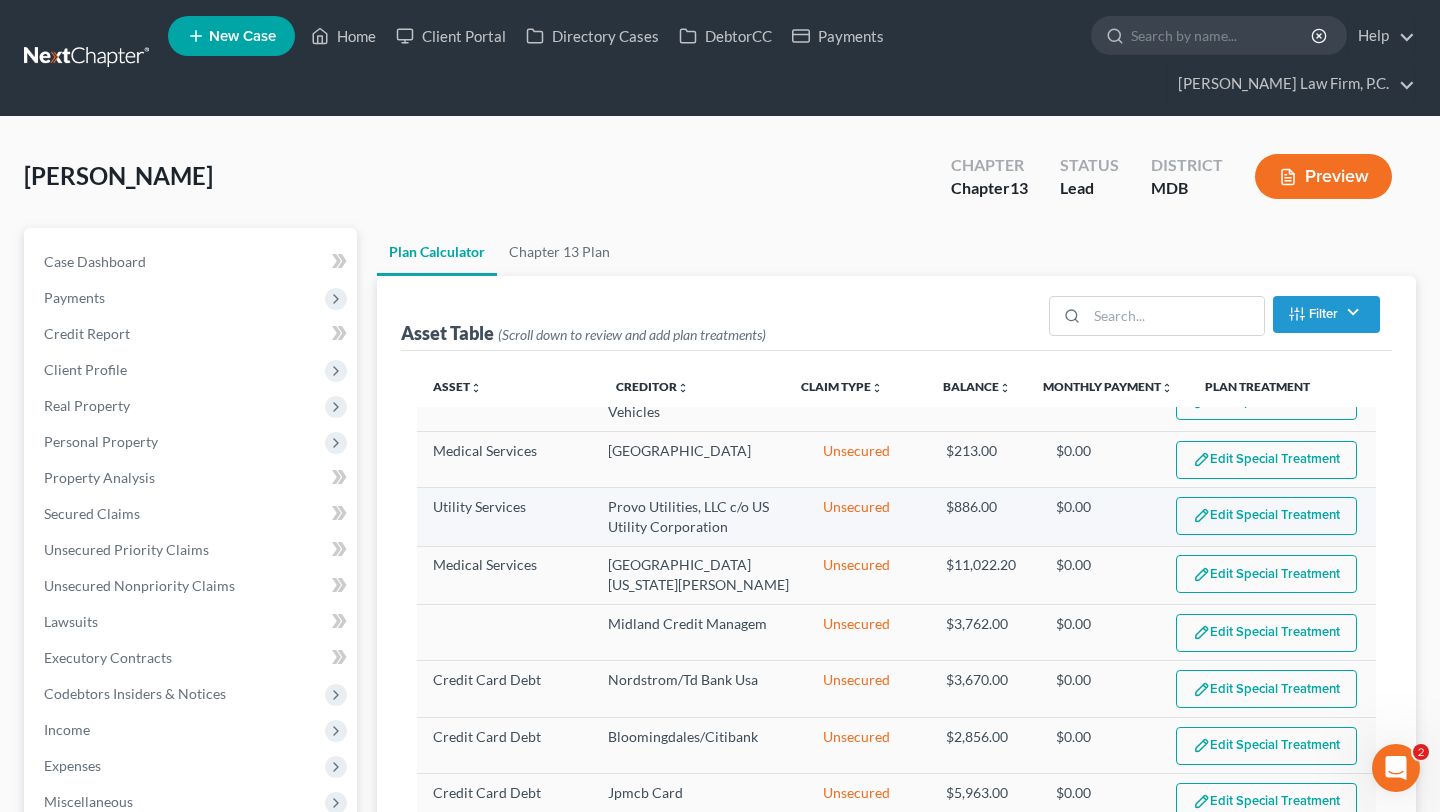select on "59" 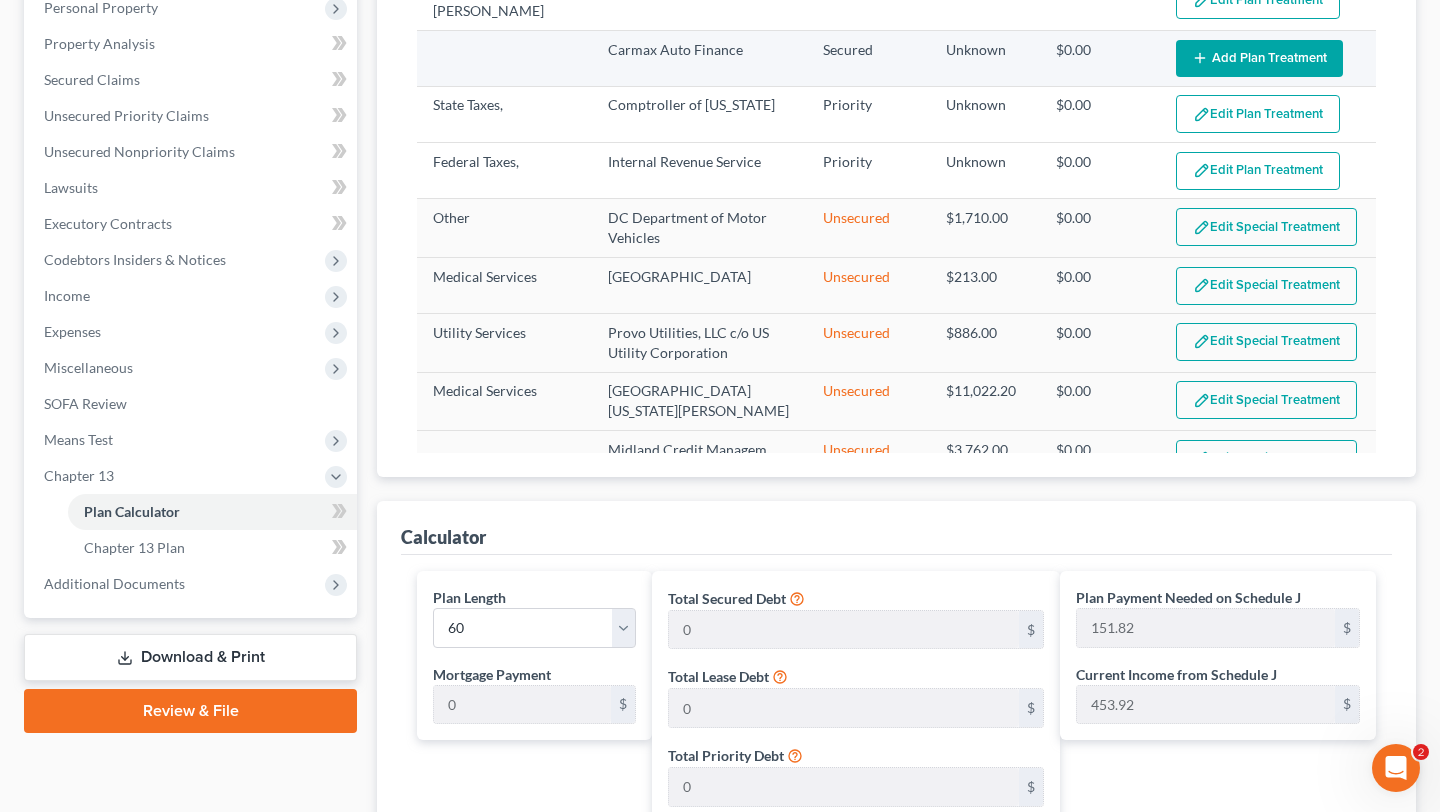 scroll, scrollTop: 449, scrollLeft: 0, axis: vertical 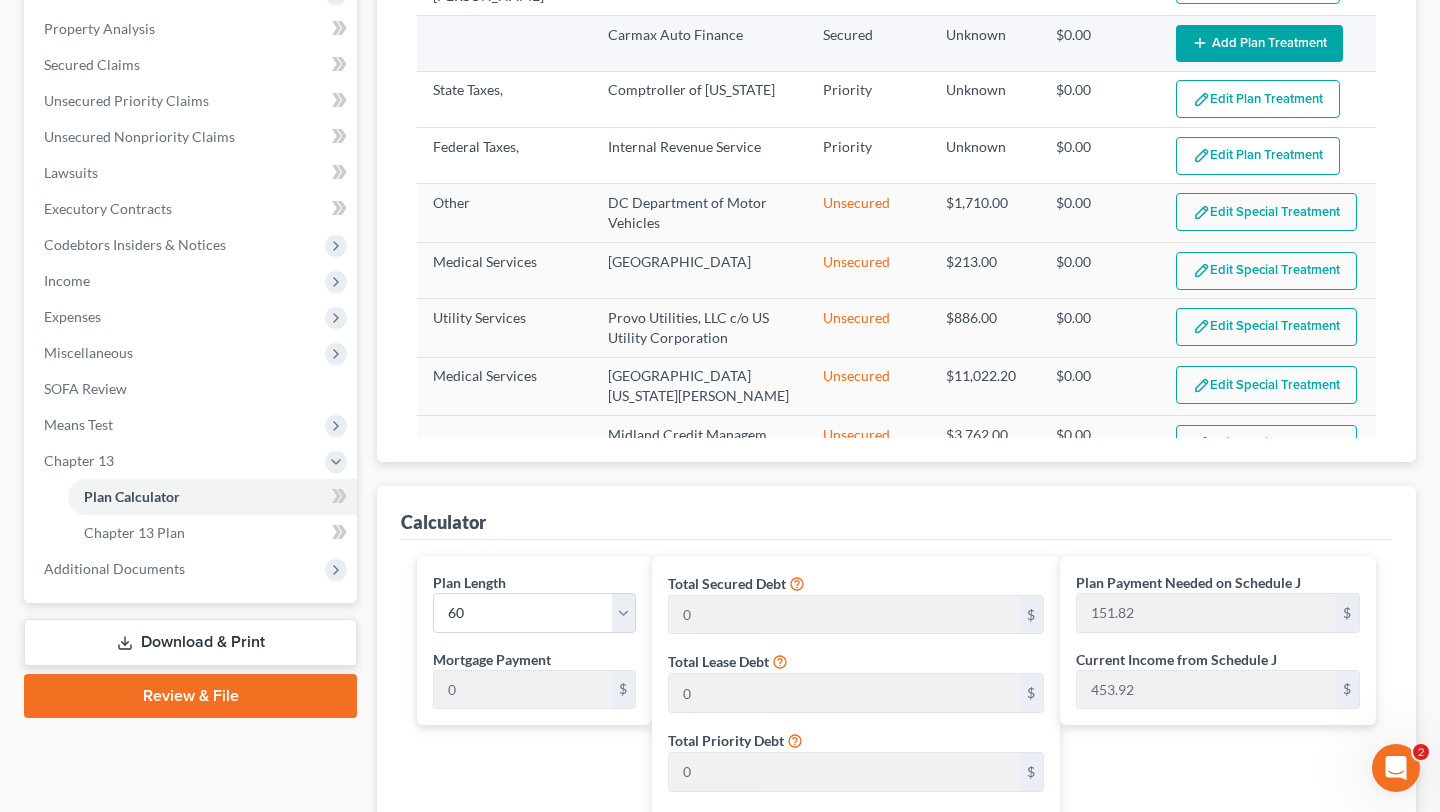 click on "Add Plan Treatment" at bounding box center [1259, 43] 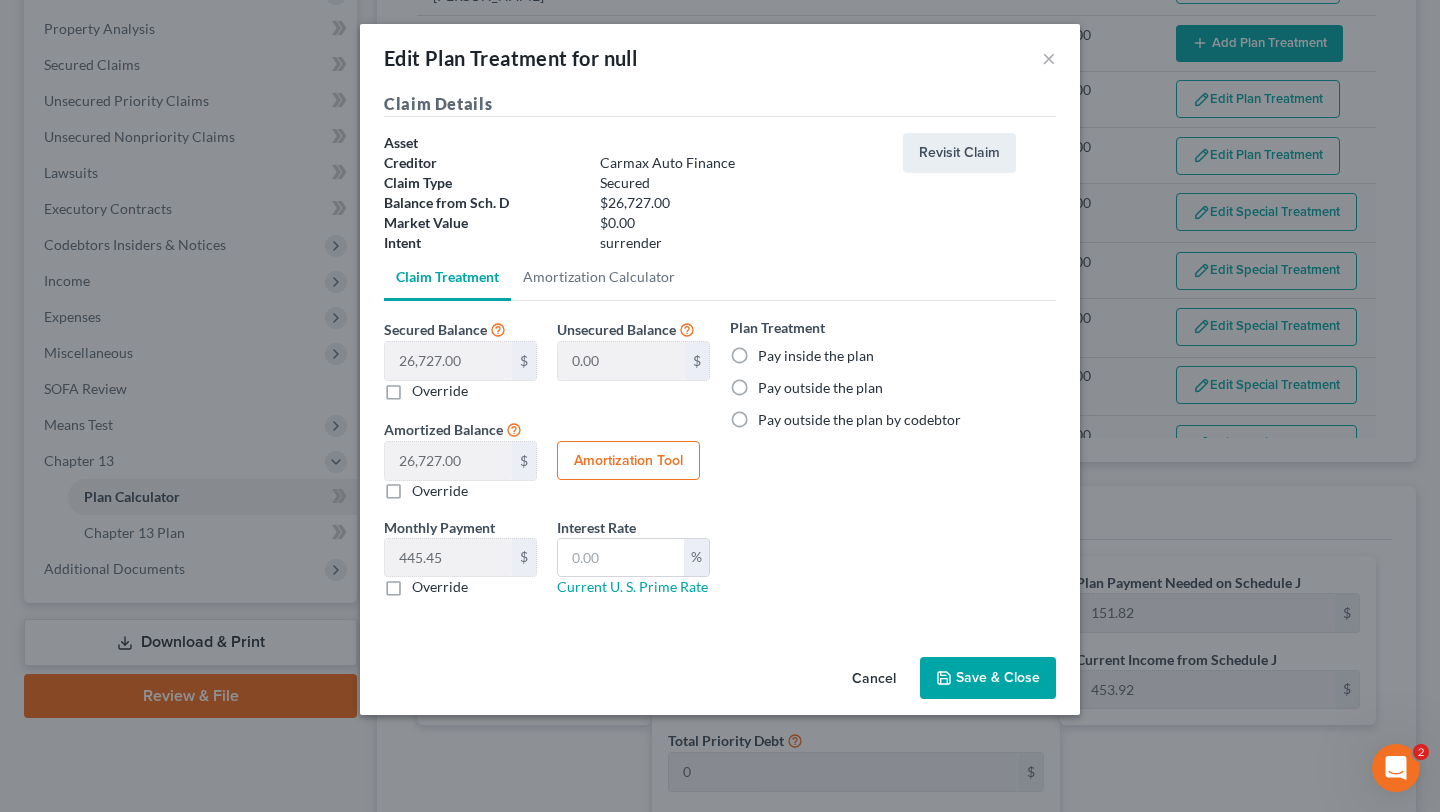 click on "Pay outside the plan" at bounding box center (820, 388) 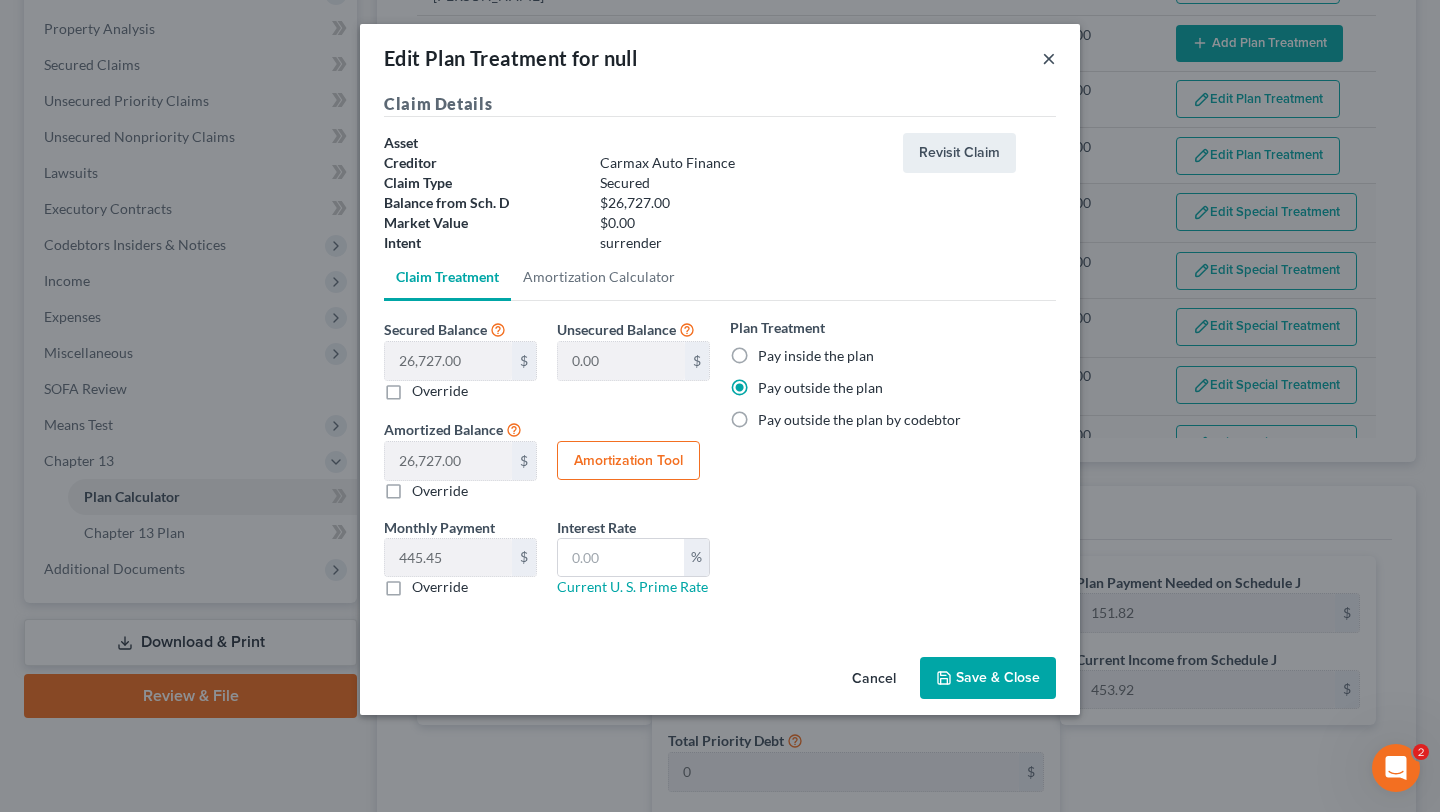 click on "×" at bounding box center [1049, 58] 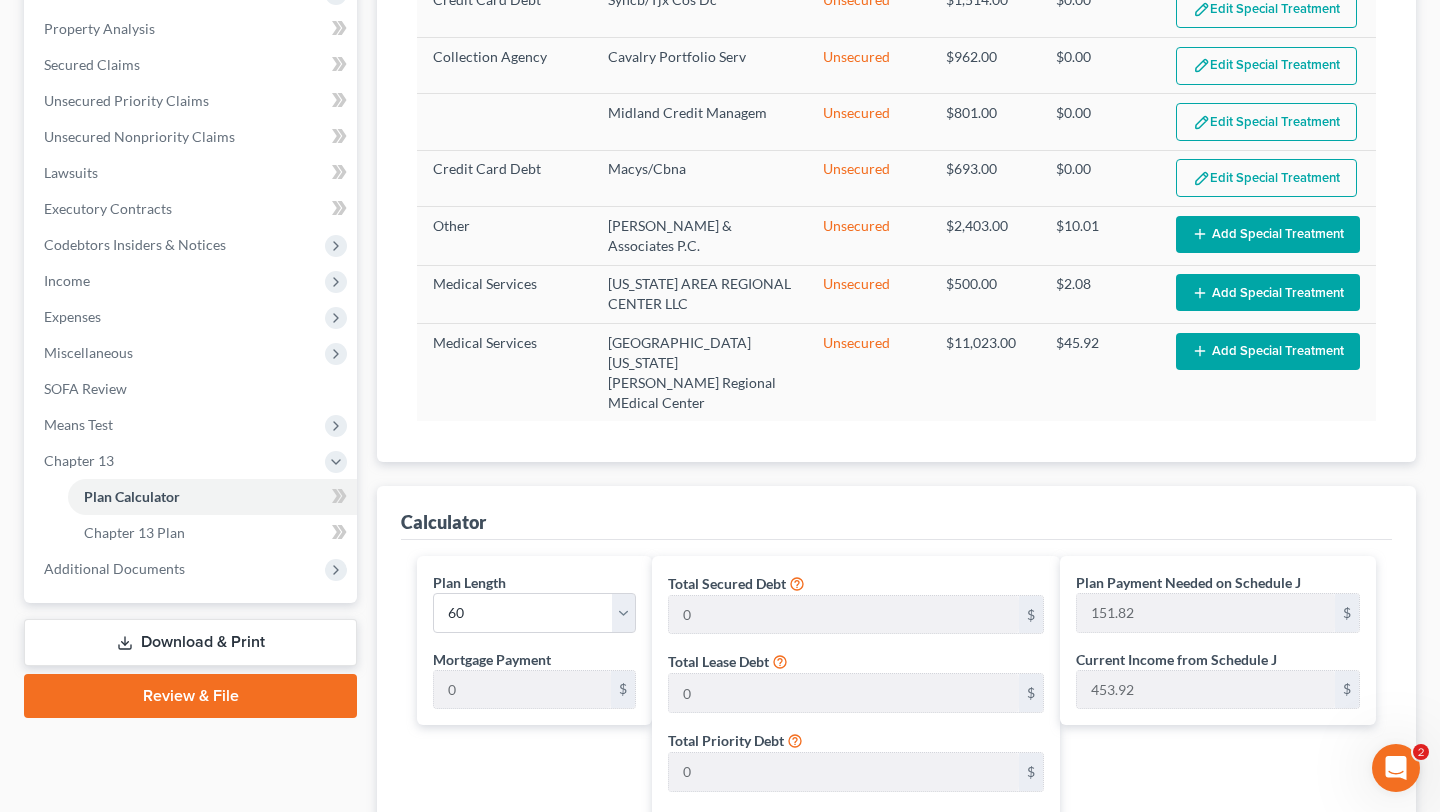 scroll, scrollTop: 1610, scrollLeft: 0, axis: vertical 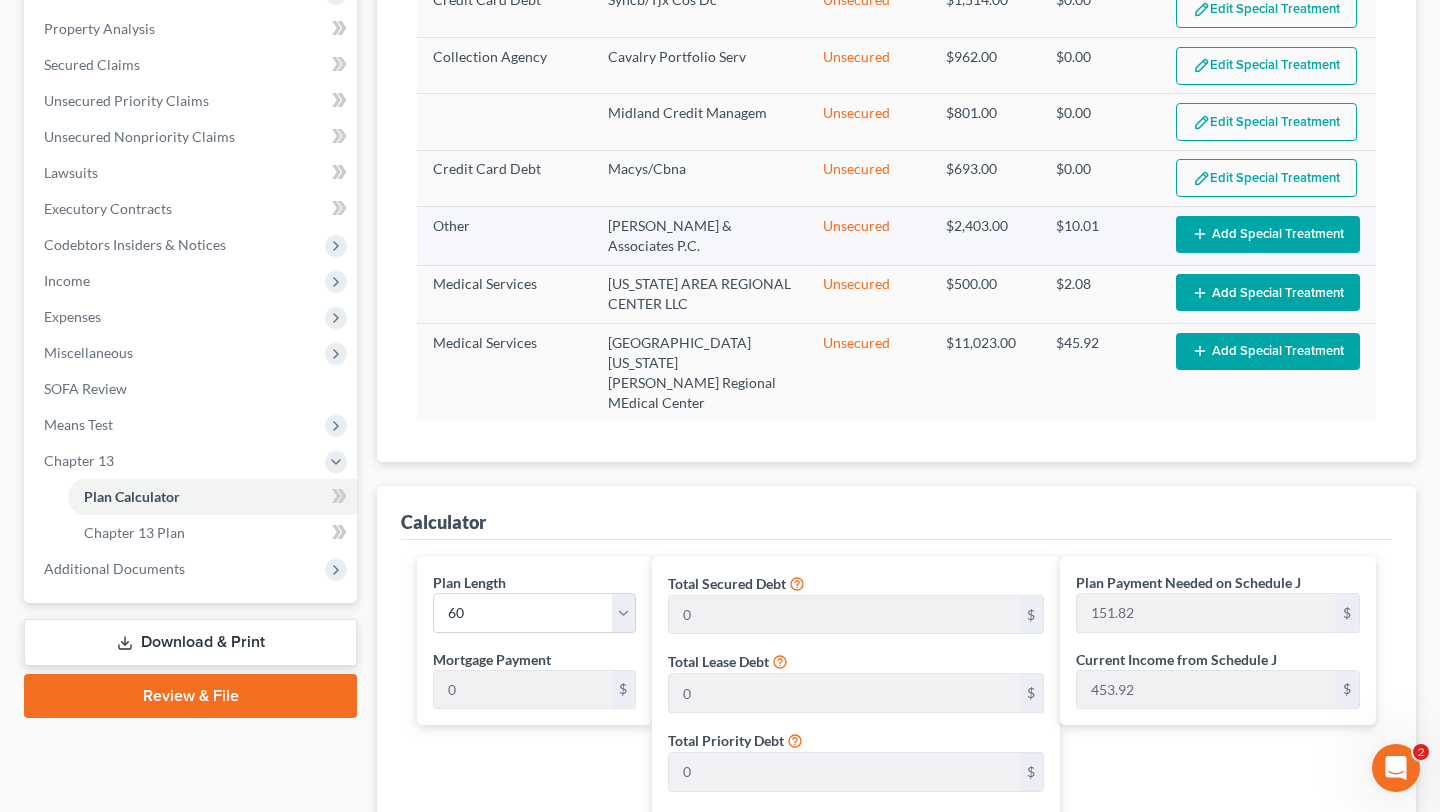 click on "Add Special Treatment" at bounding box center (1268, 234) 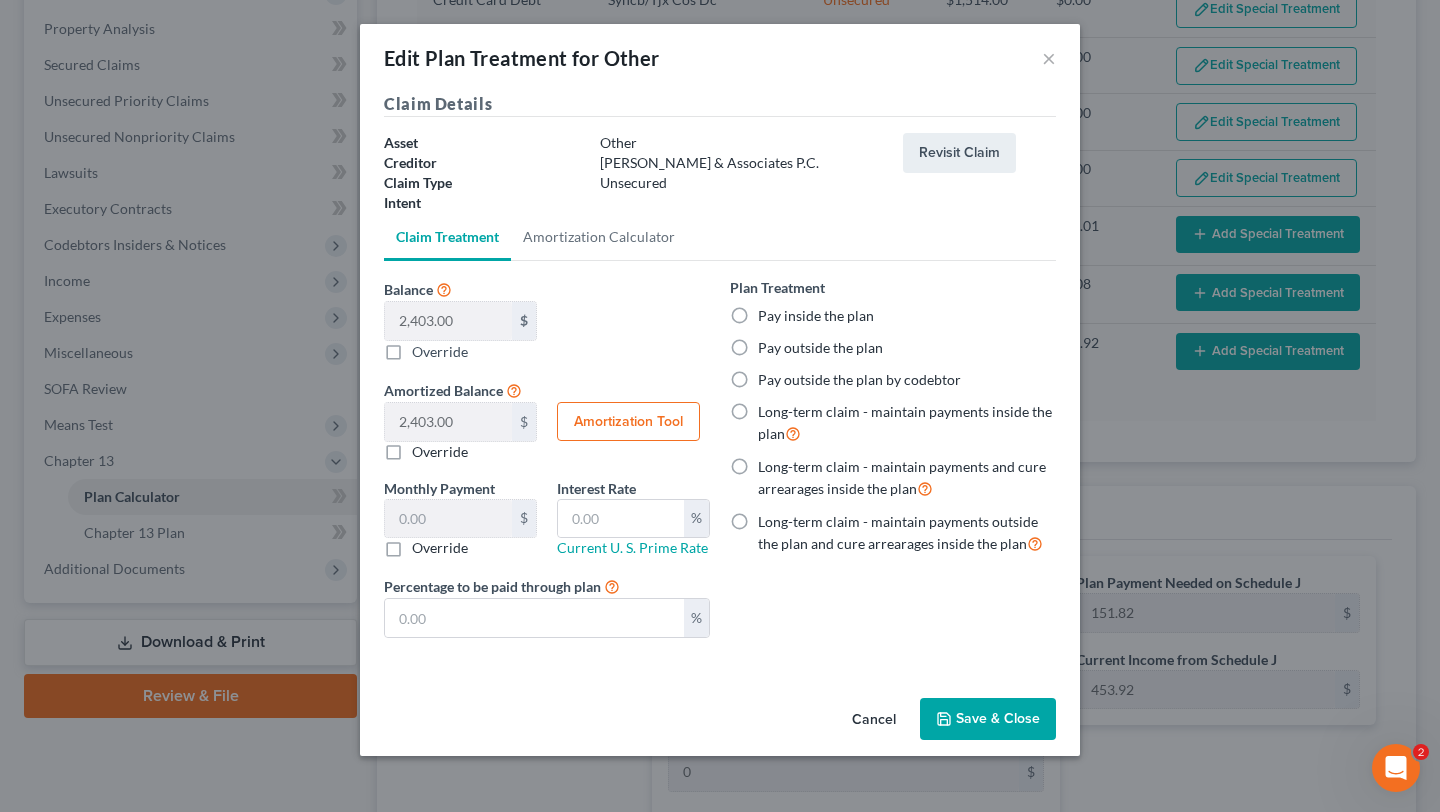 click on "Pay inside the plan" at bounding box center [816, 316] 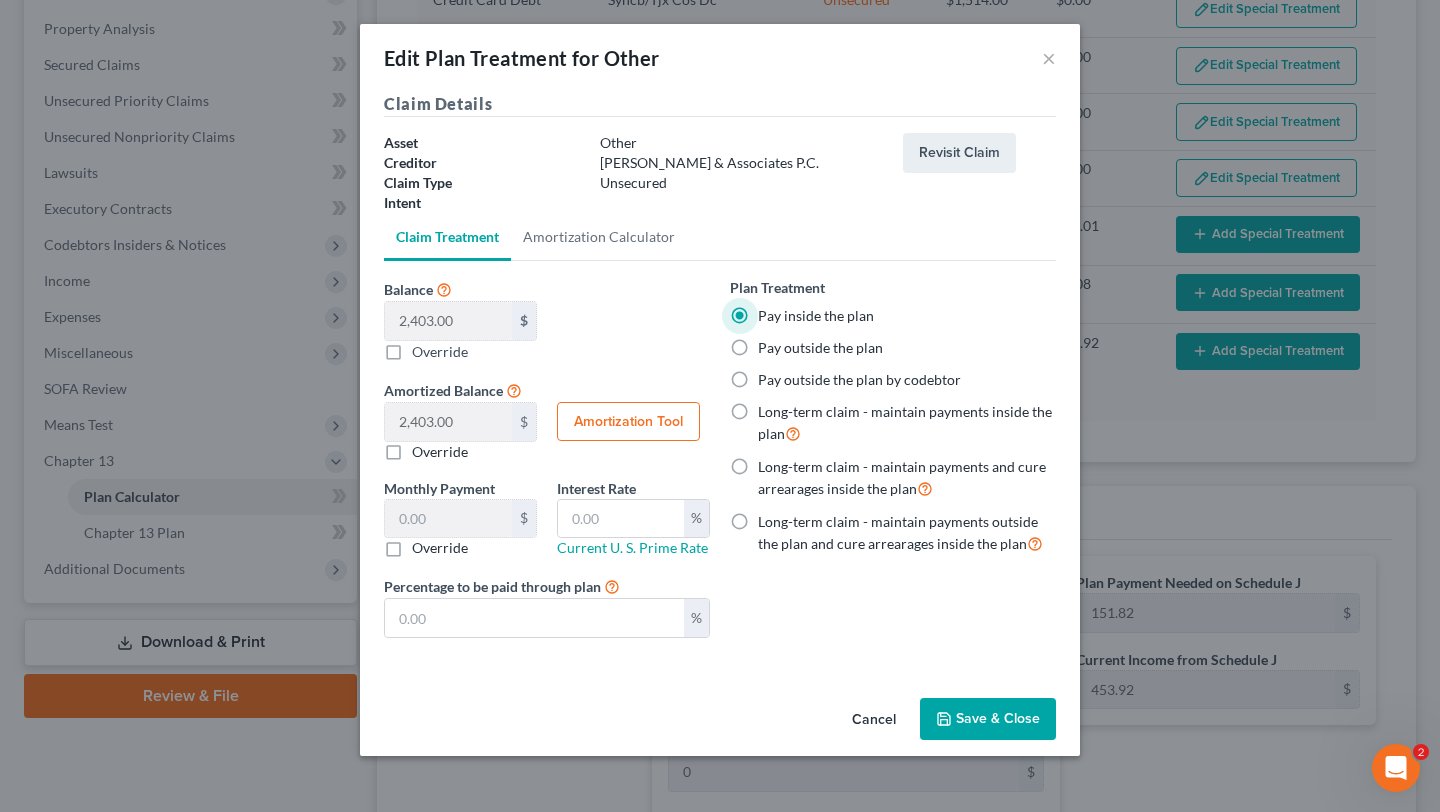 scroll, scrollTop: 158, scrollLeft: 0, axis: vertical 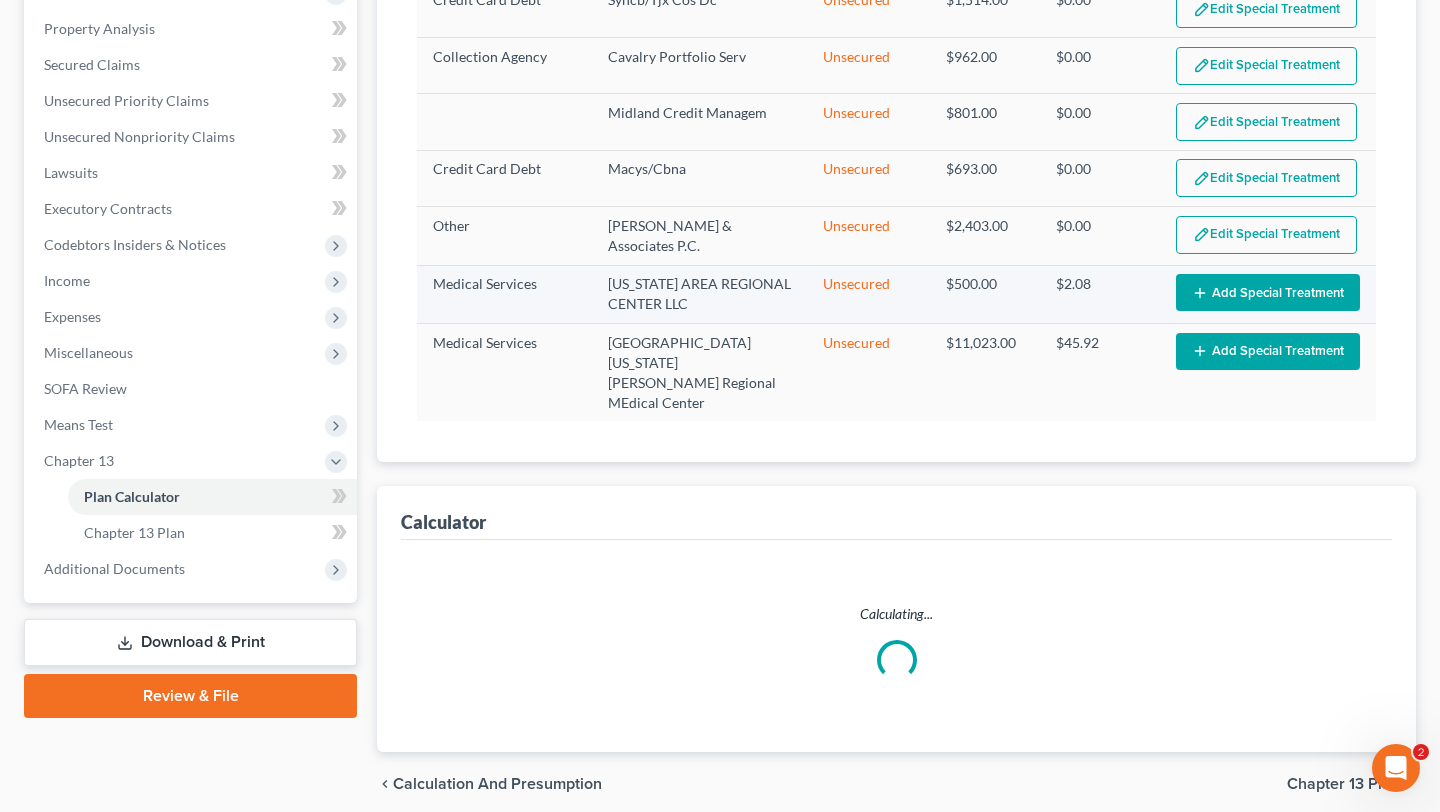 select on "59" 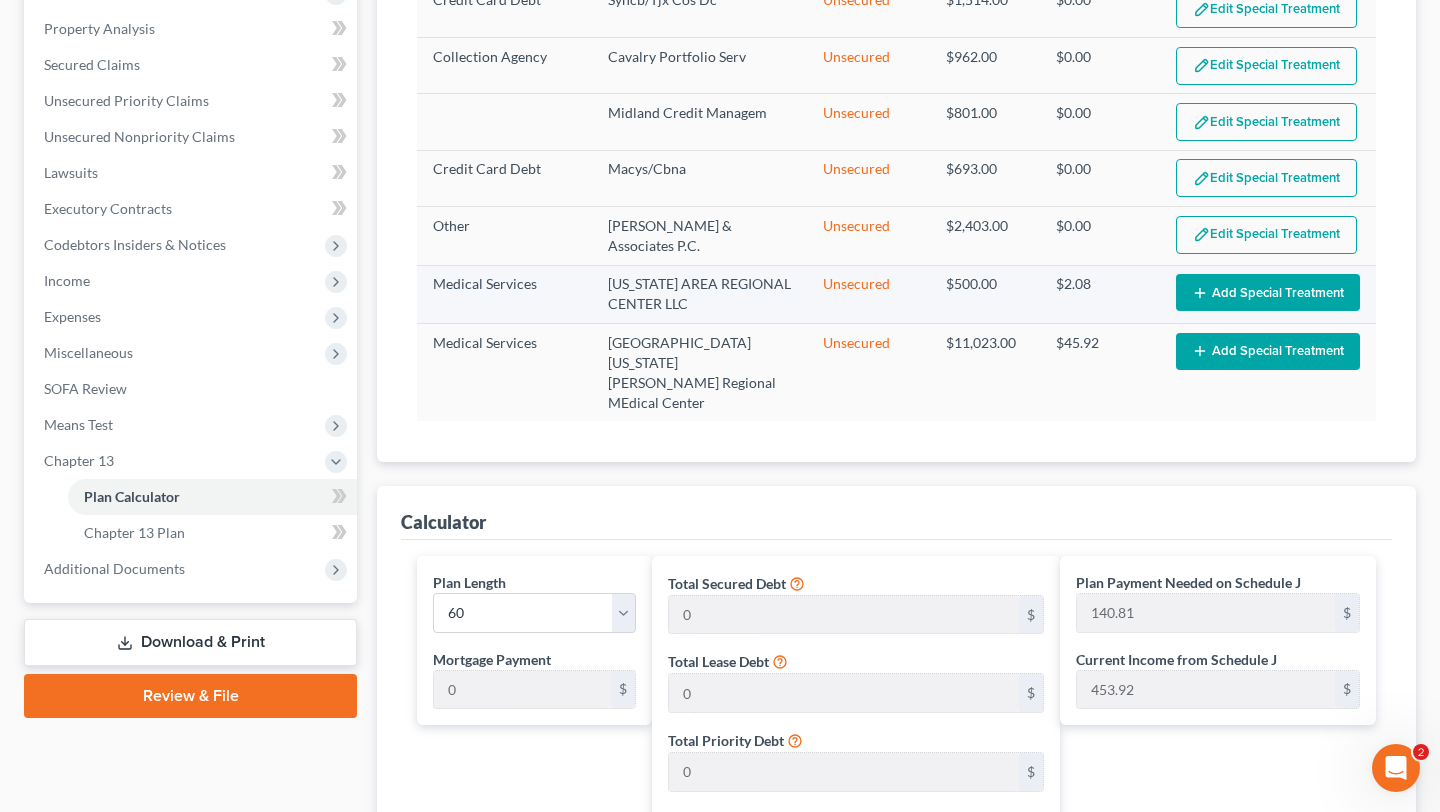 click on "Add Special Treatment" at bounding box center [1268, 292] 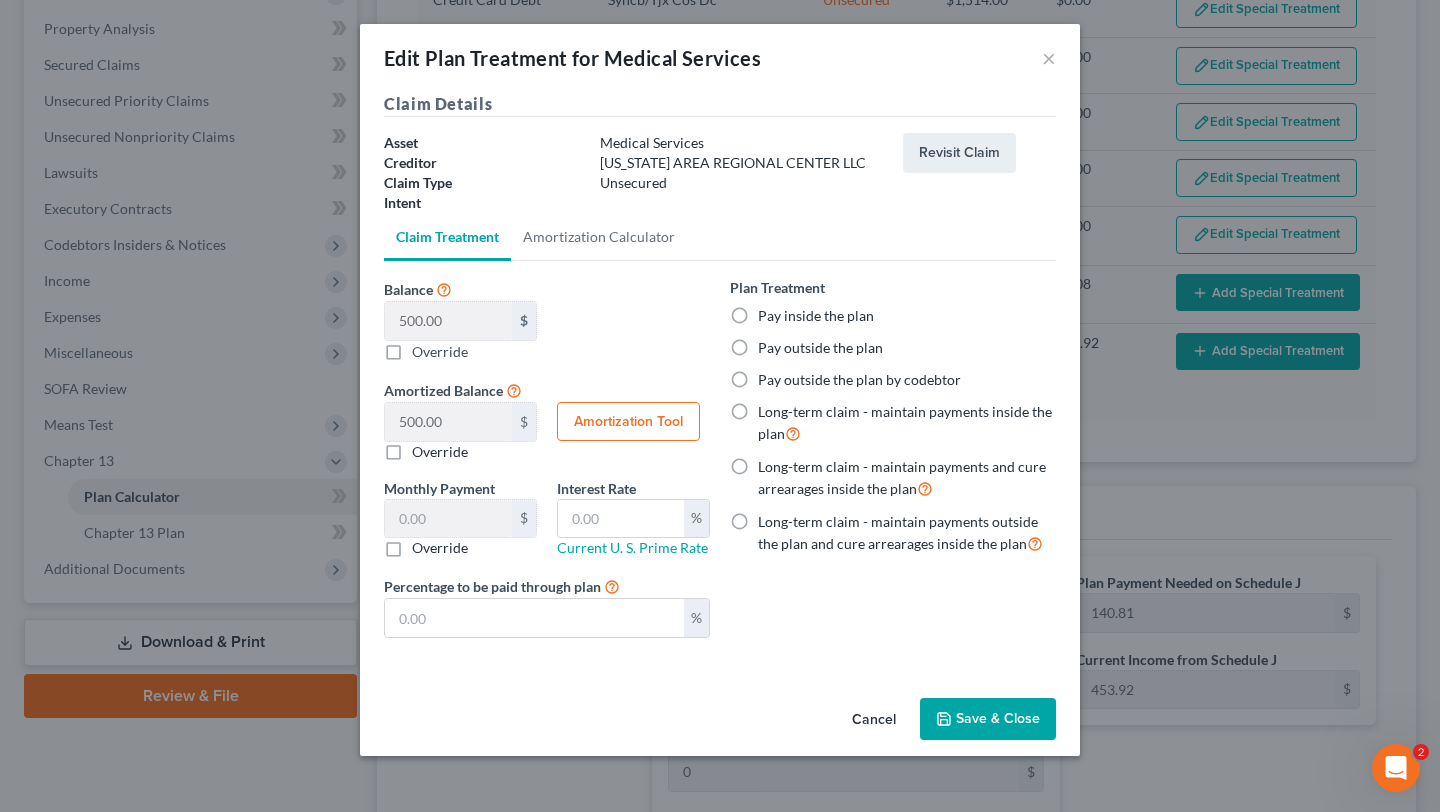scroll, scrollTop: 158, scrollLeft: 0, axis: vertical 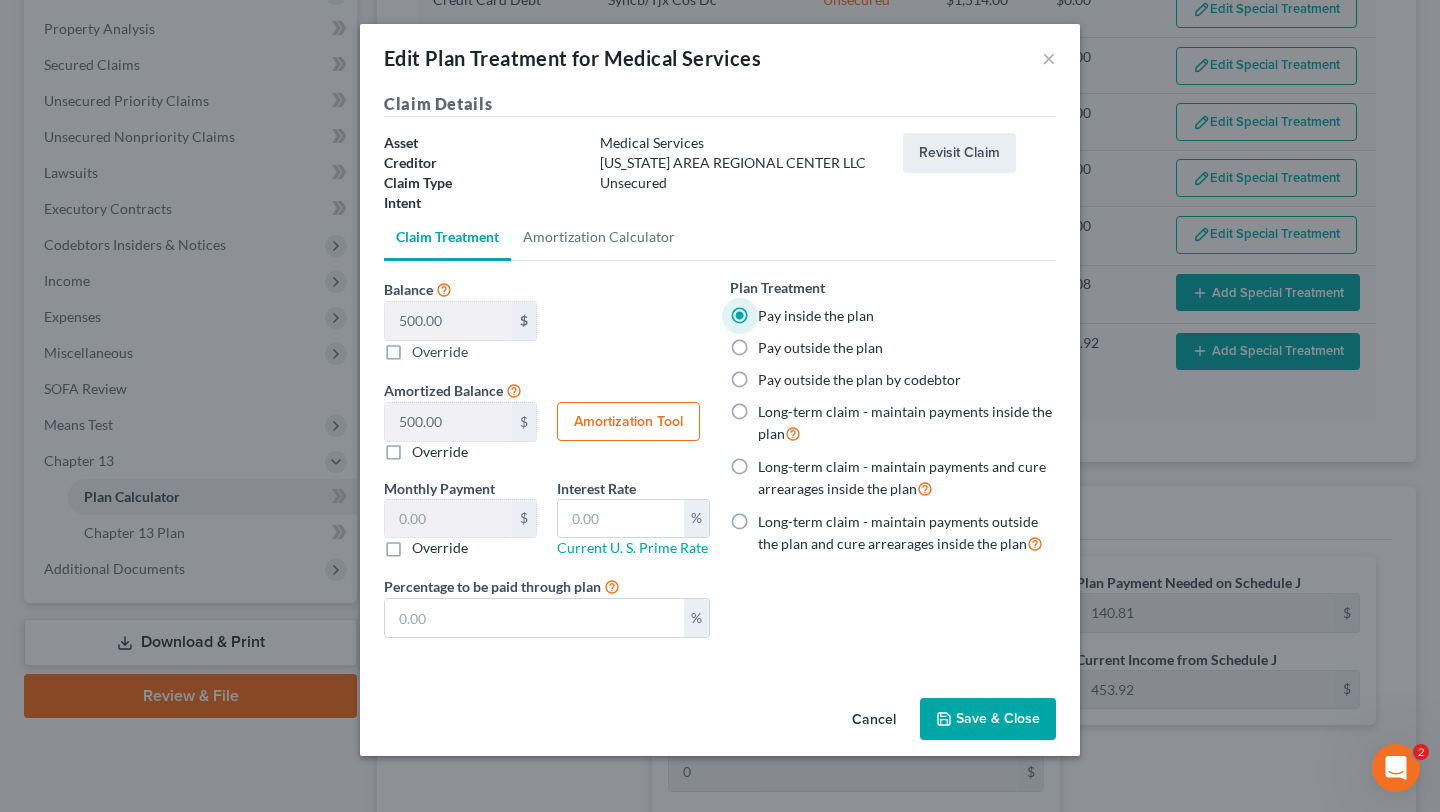 click on "Save & Close" at bounding box center (988, 719) 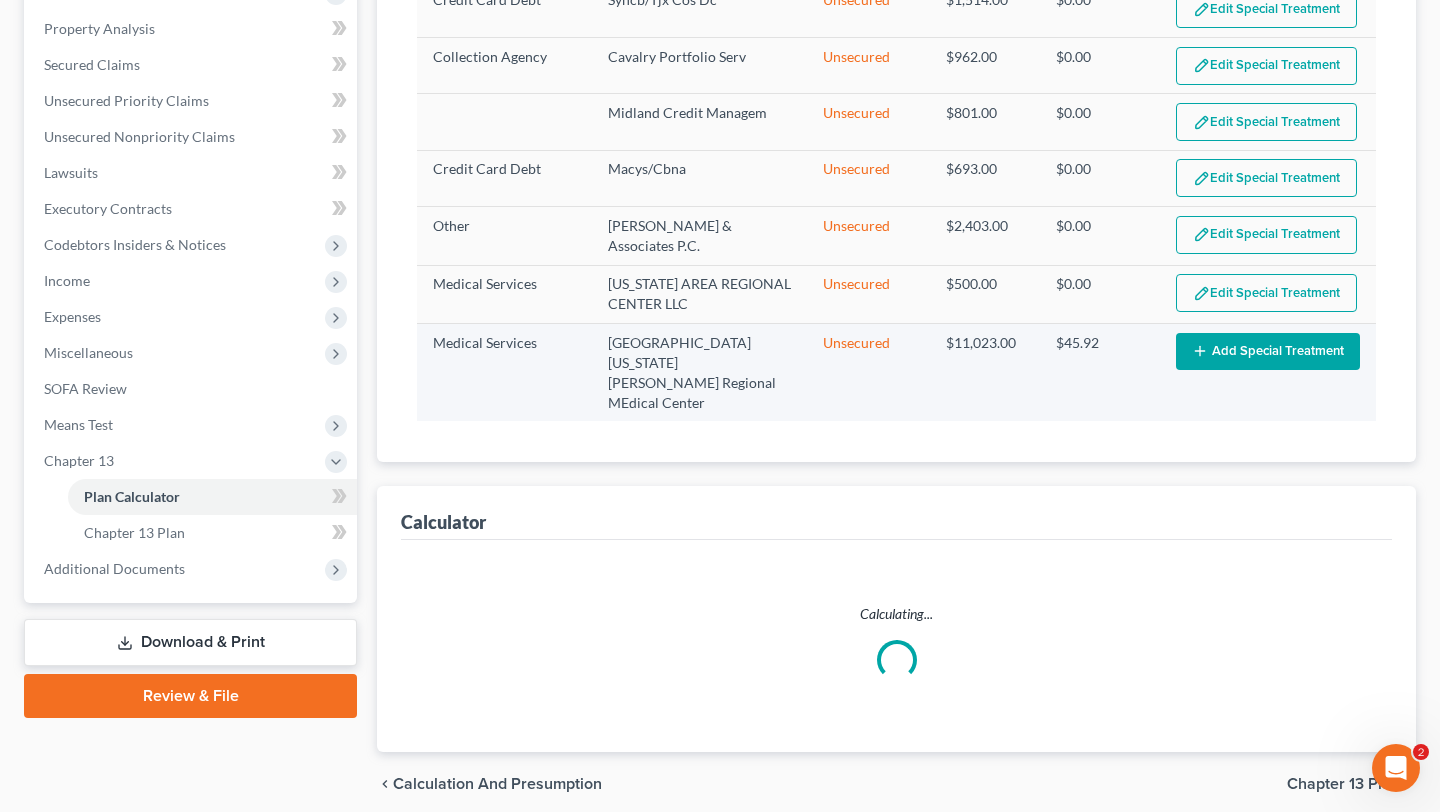 click on "Add Special Treatment" at bounding box center [1268, 351] 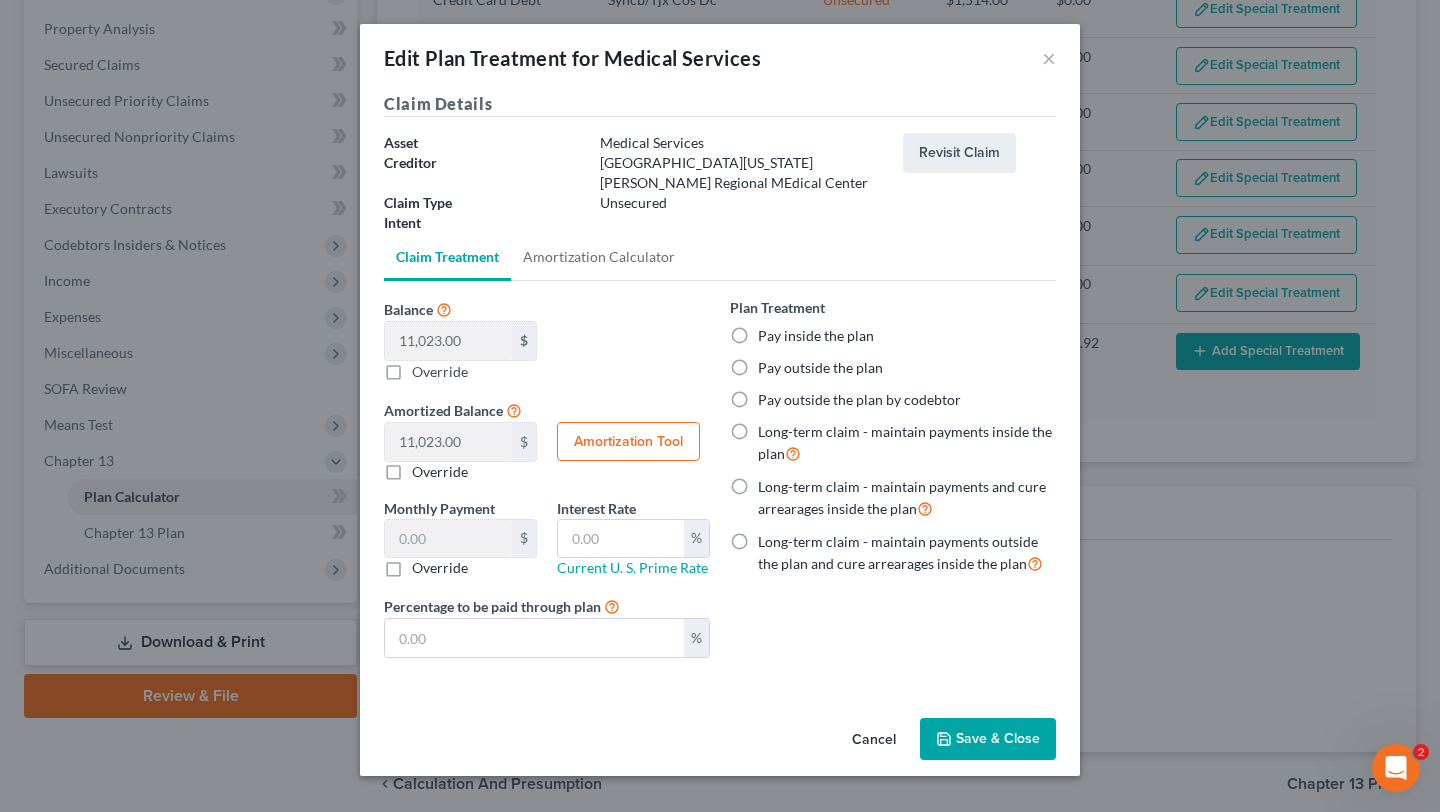 select on "59" 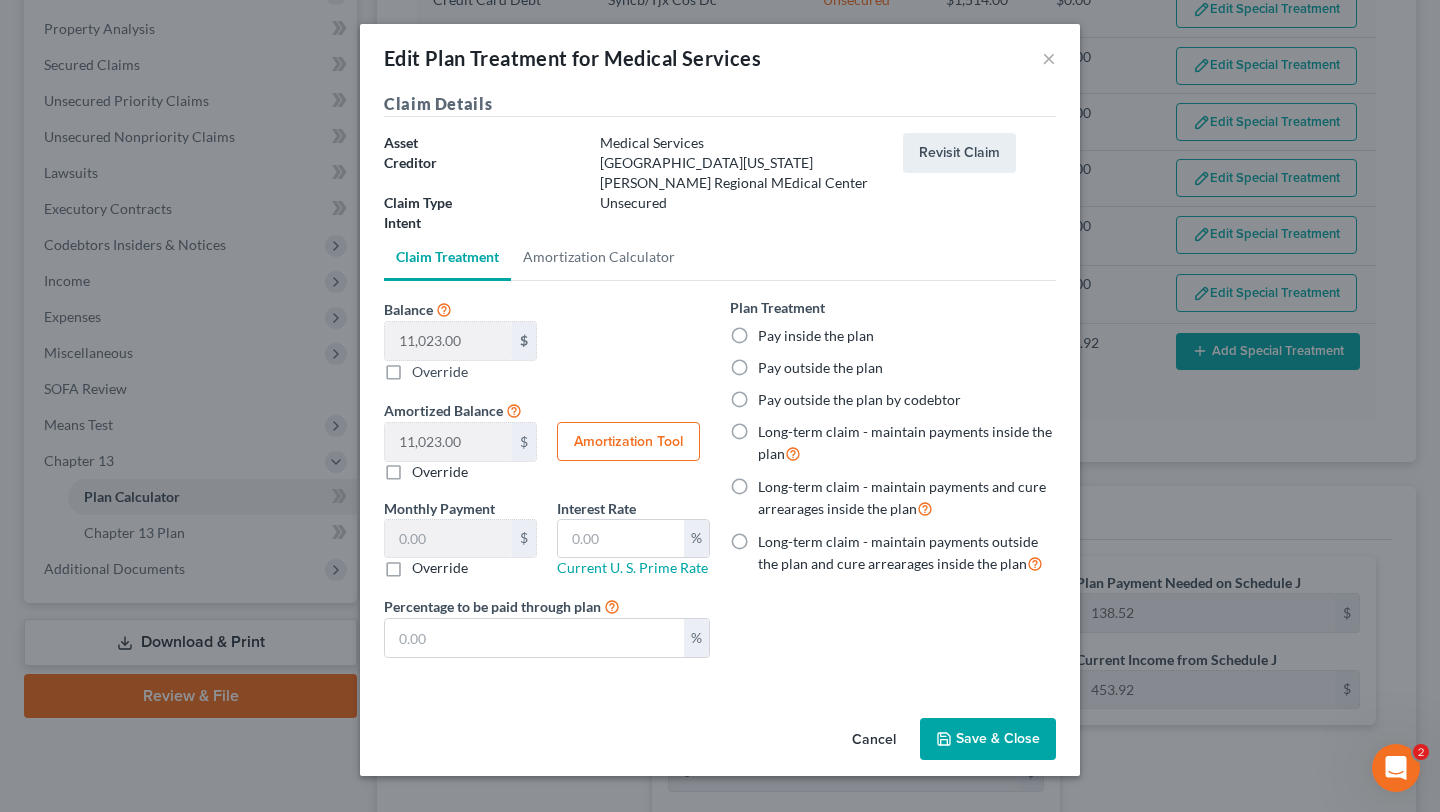 click on "Pay inside the plan" at bounding box center [816, 336] 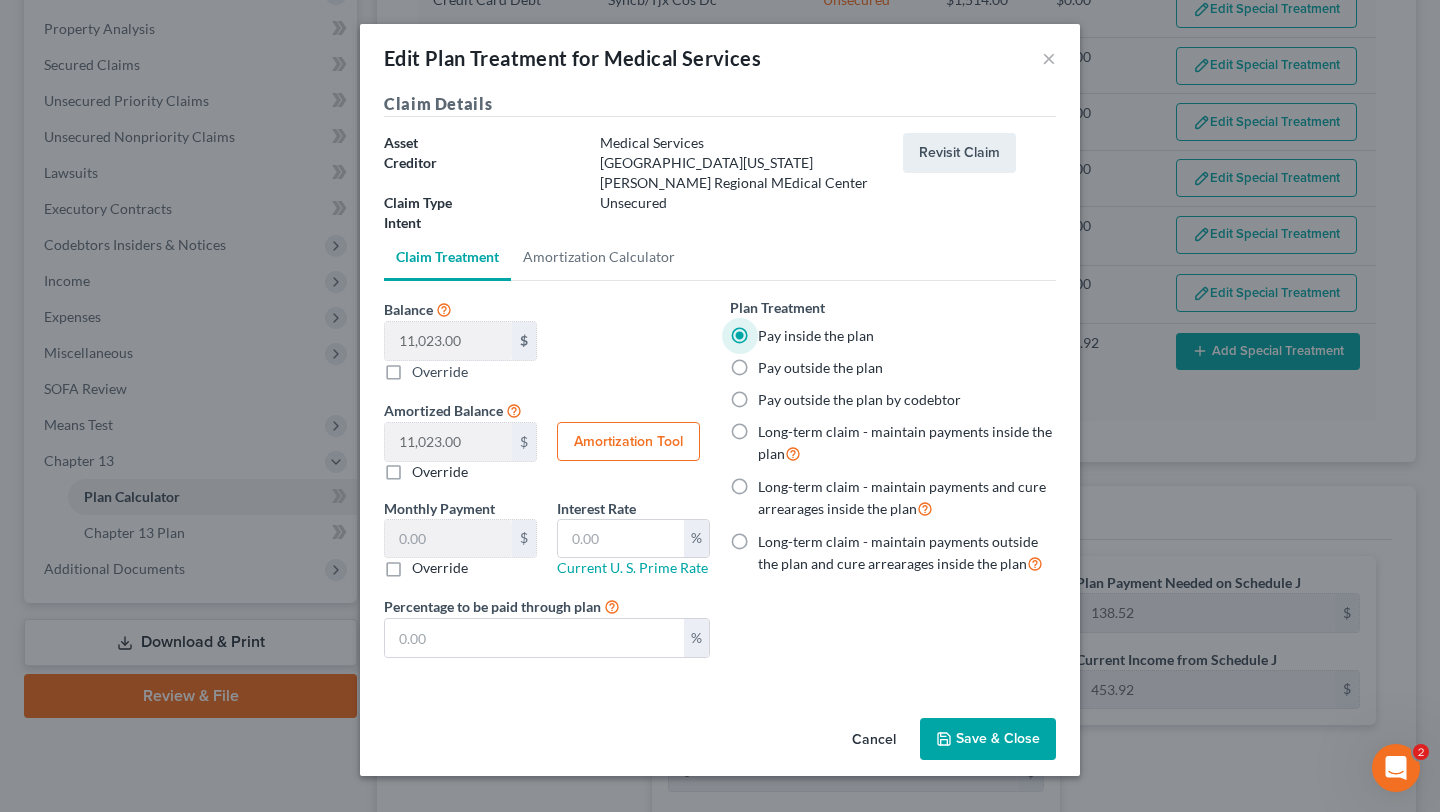 scroll, scrollTop: 183, scrollLeft: 0, axis: vertical 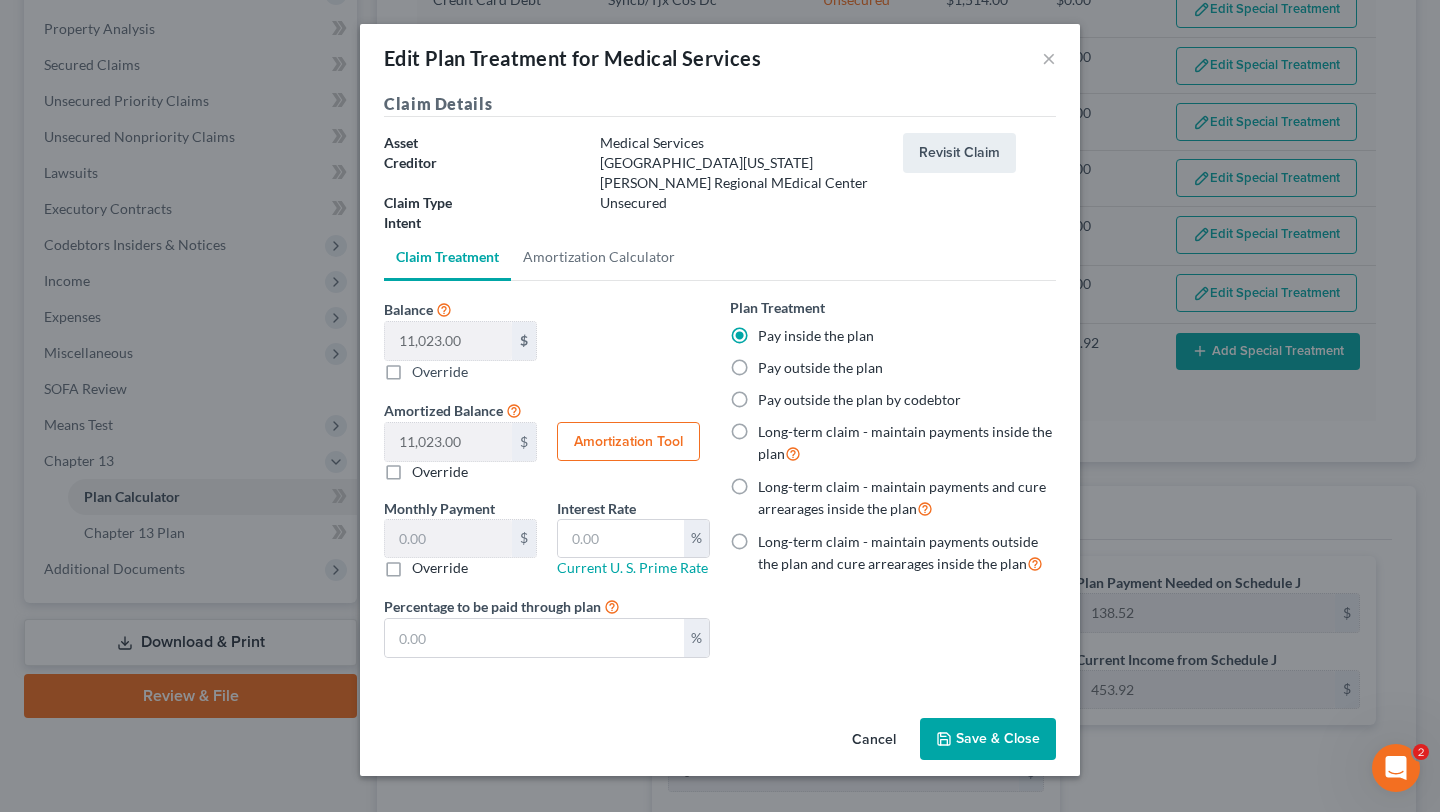 click on "Cancel Save & Close" at bounding box center [720, 743] 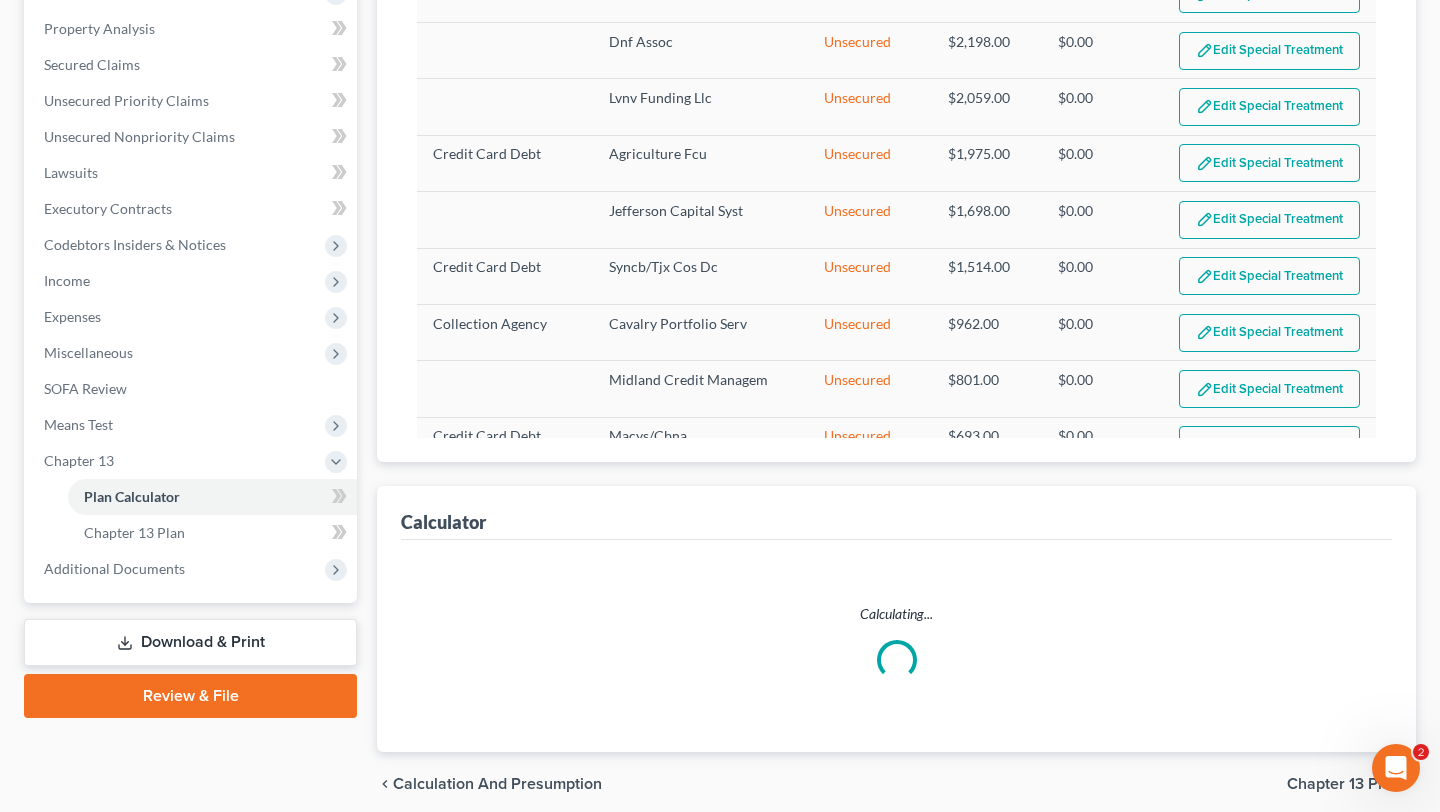 select on "59" 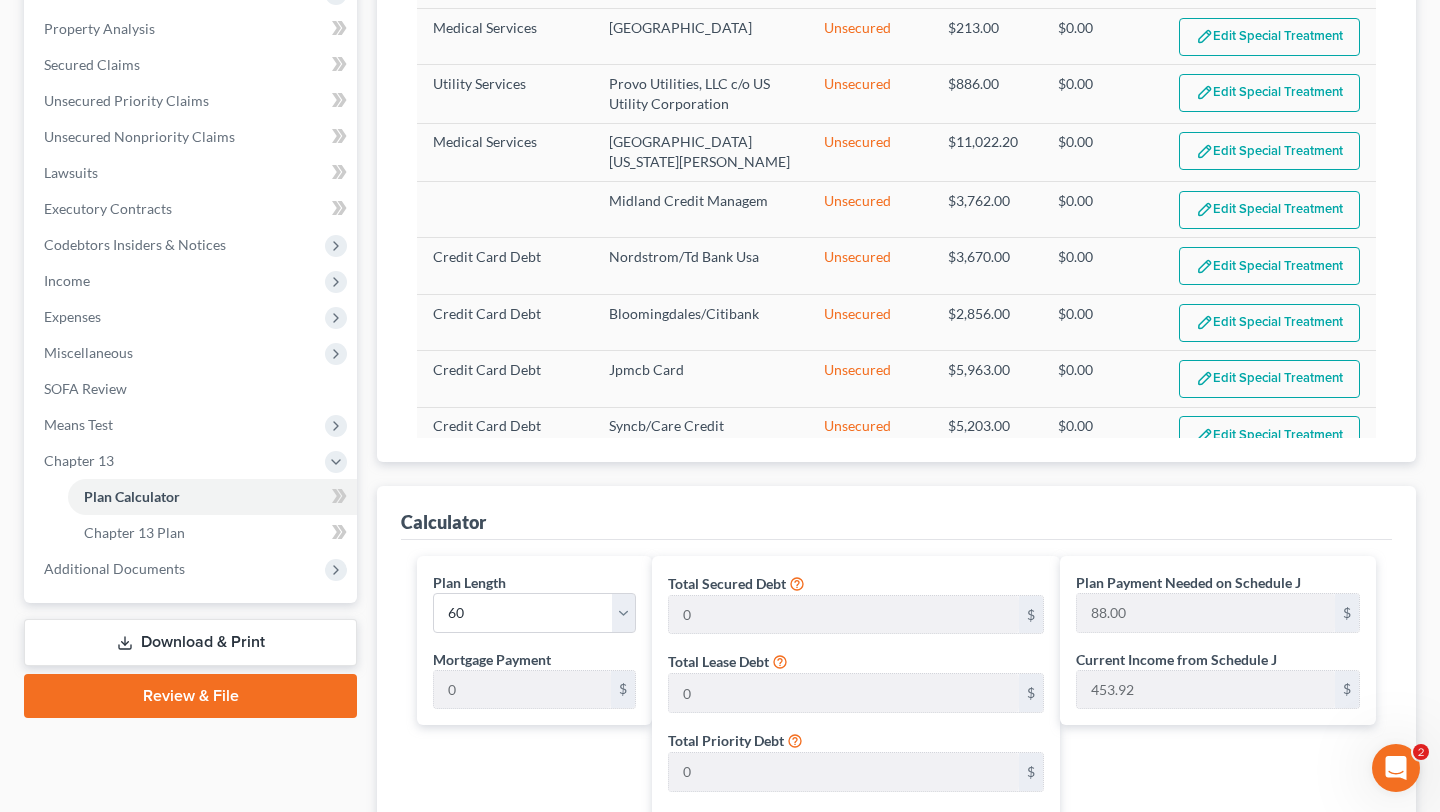 scroll, scrollTop: 0, scrollLeft: 0, axis: both 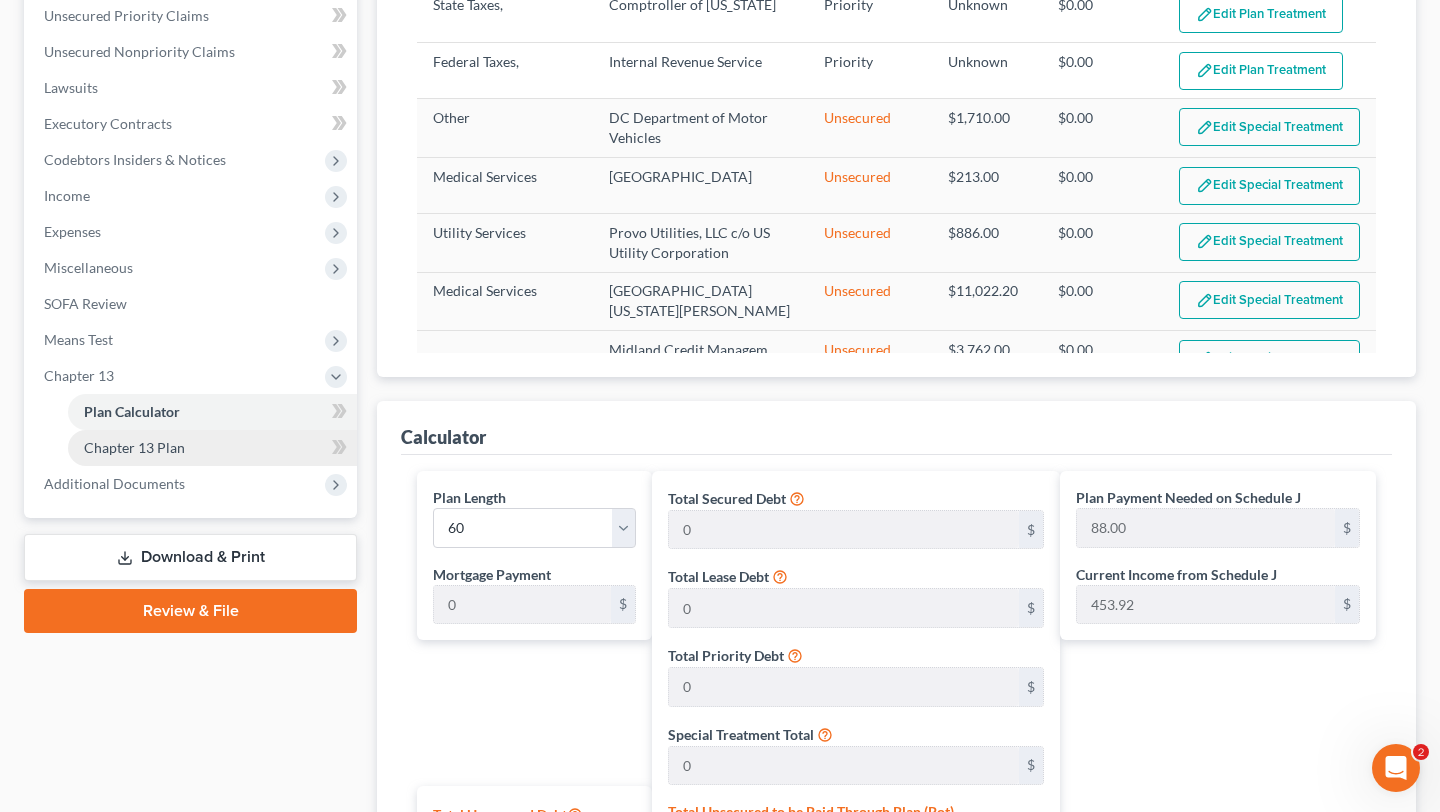 click on "Chapter 13 Plan" at bounding box center (134, 447) 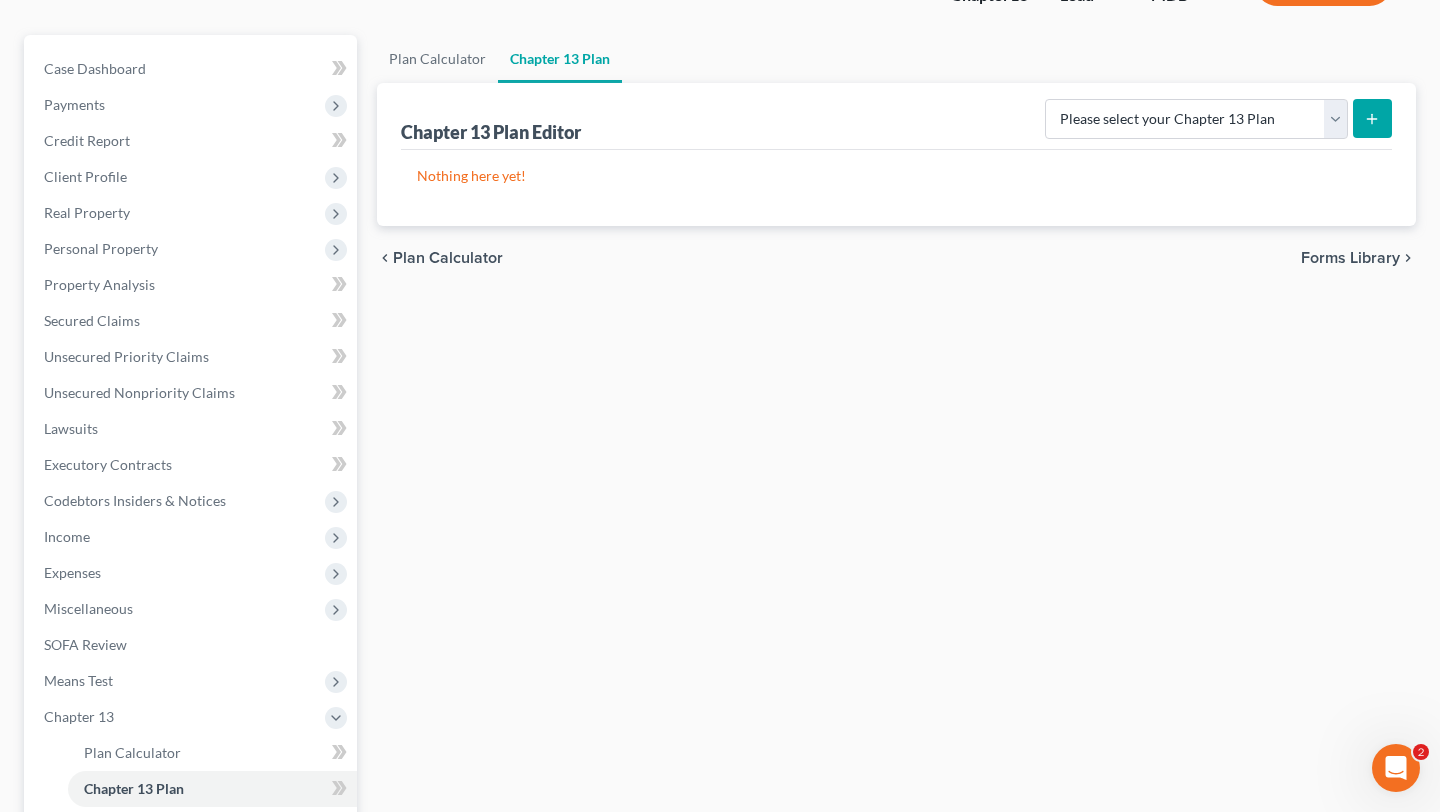 scroll, scrollTop: 0, scrollLeft: 0, axis: both 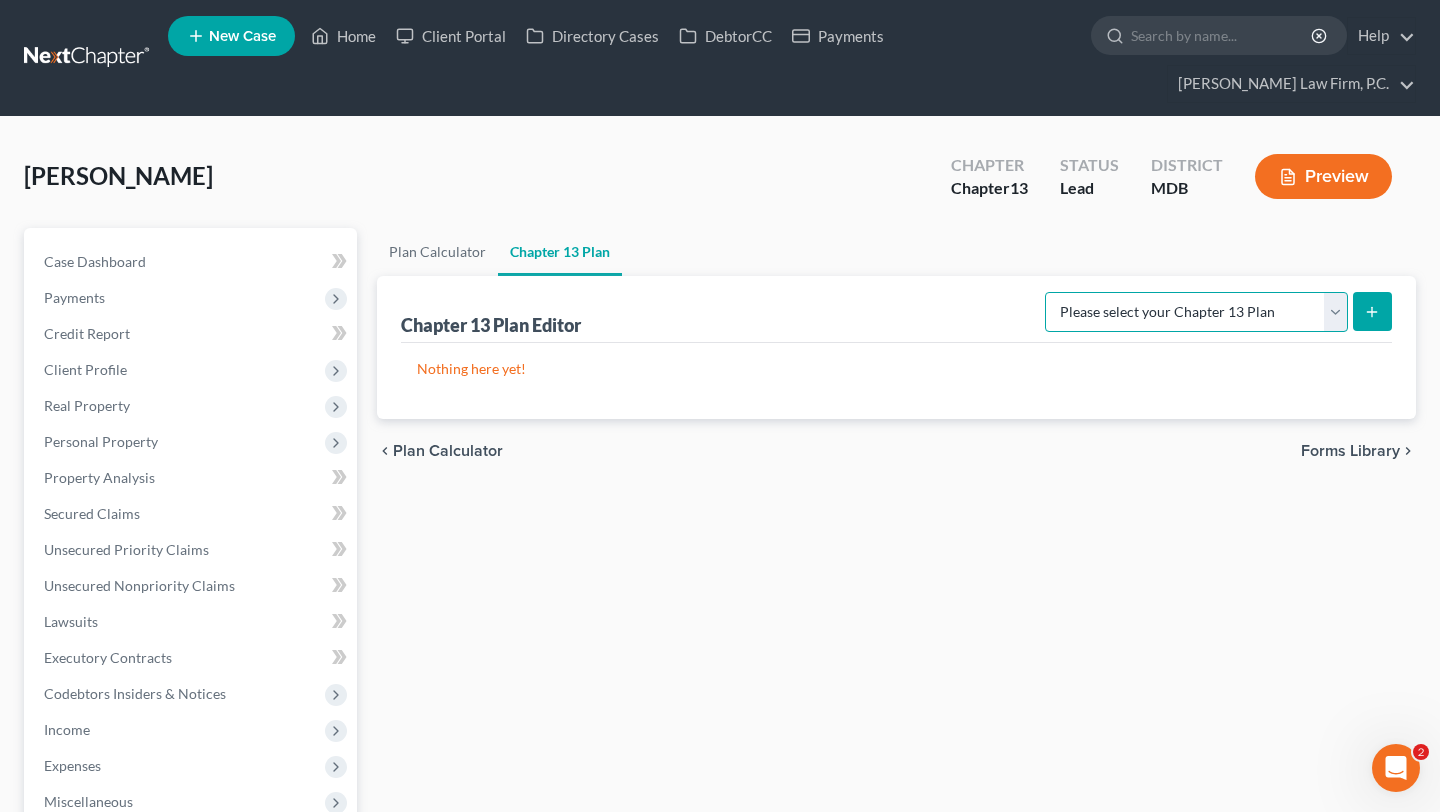 click on "Please select your Chapter 13 Plan District of [US_STATE][GEOGRAPHIC_DATA] of [US_STATE] - Effective [DATE] District of [US_STATE] - Effective [DATE]	 National Form Plan - Official Form 113" at bounding box center [1196, 312] 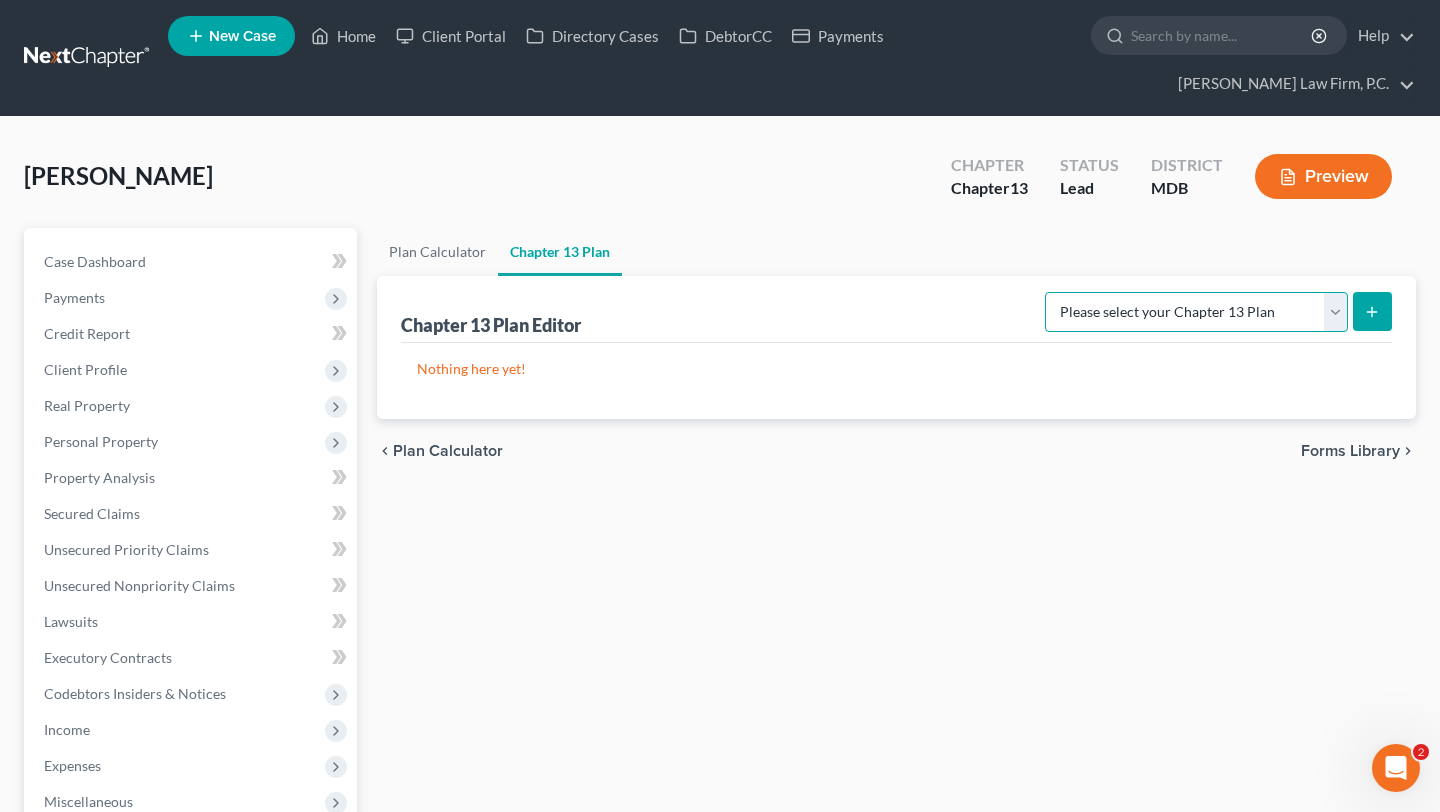select on "2" 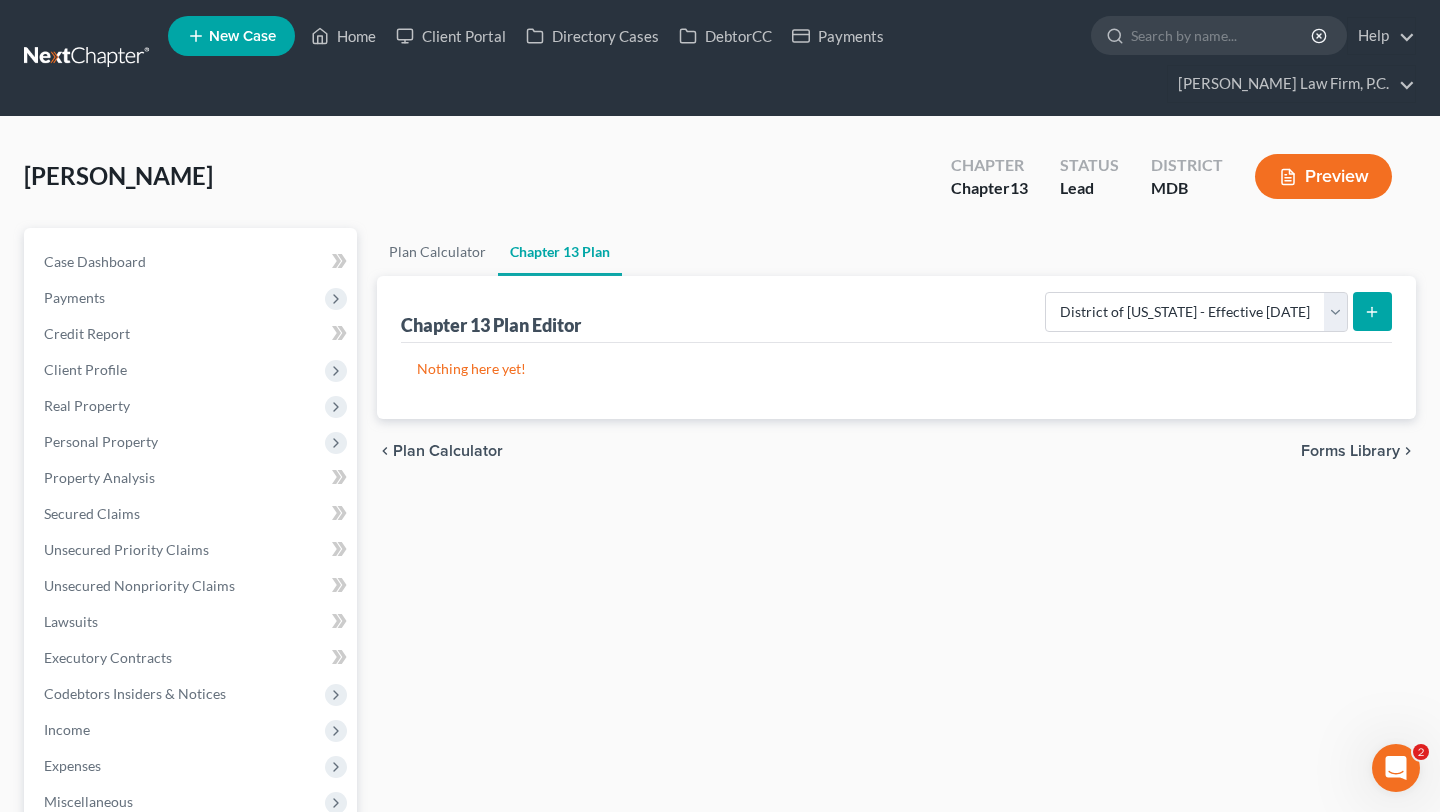 click at bounding box center [1372, 311] 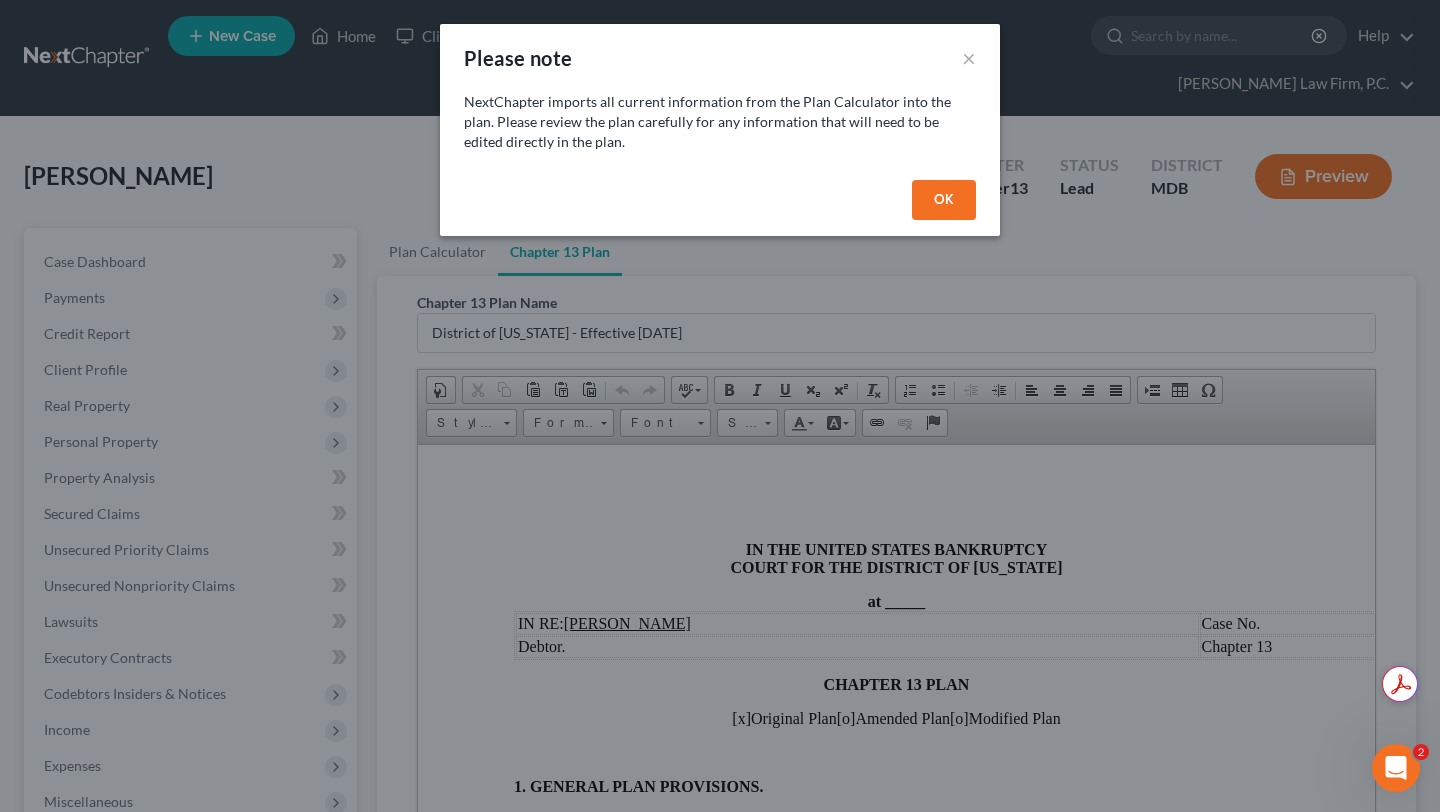 scroll, scrollTop: 0, scrollLeft: 0, axis: both 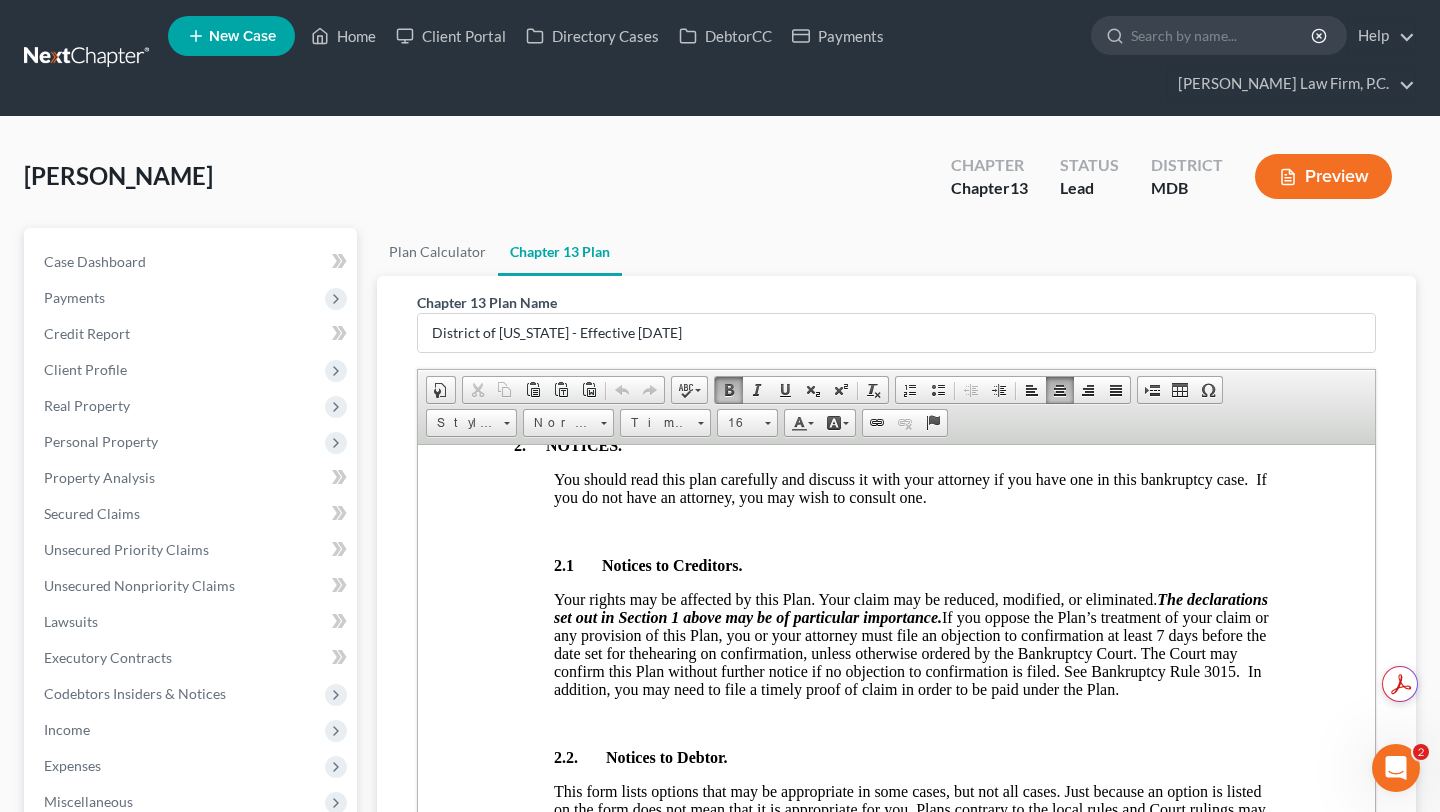 click on "[x] avoids a security interest or lien as set out in Section 5.1 through 5.4 below." at bounding box center [789, 376] 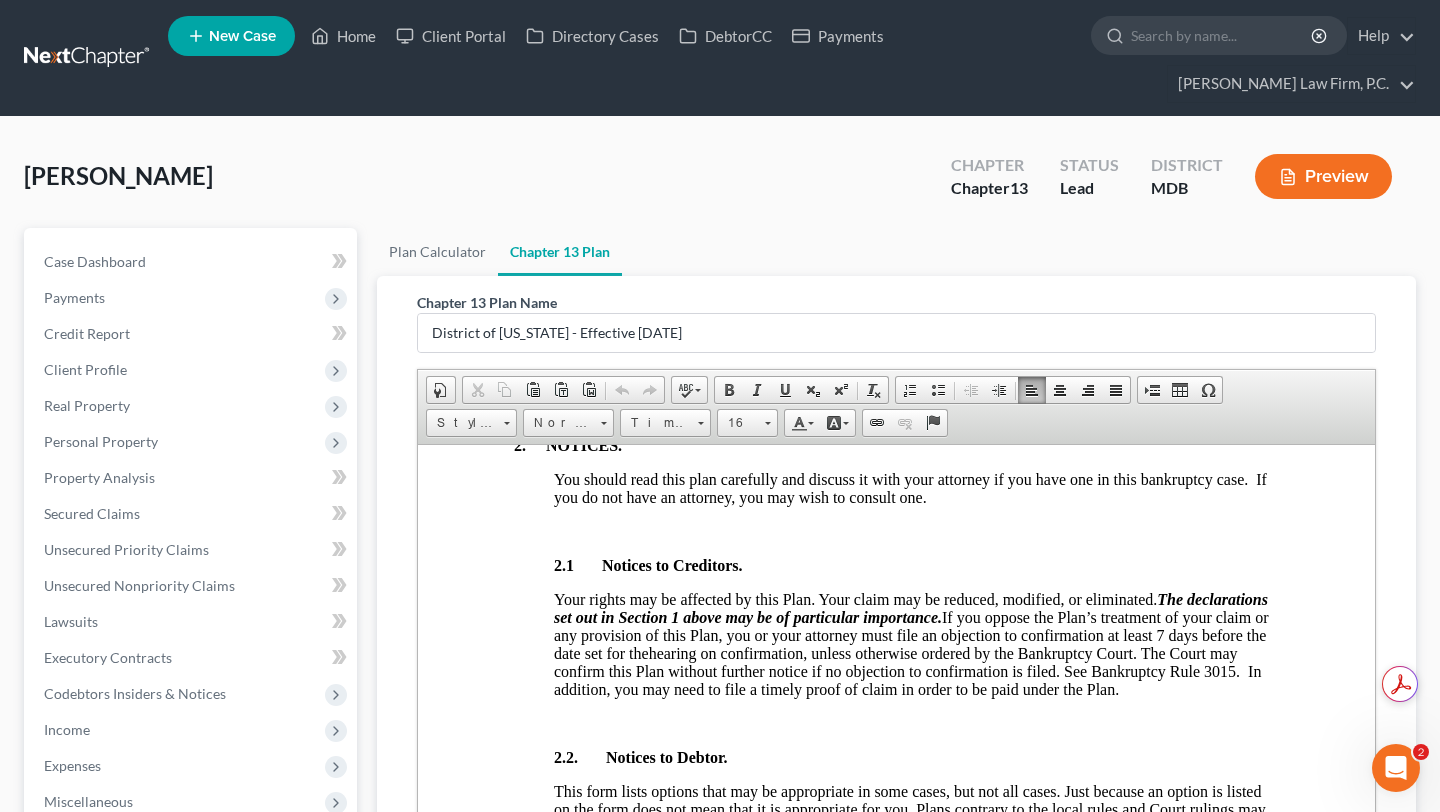 type 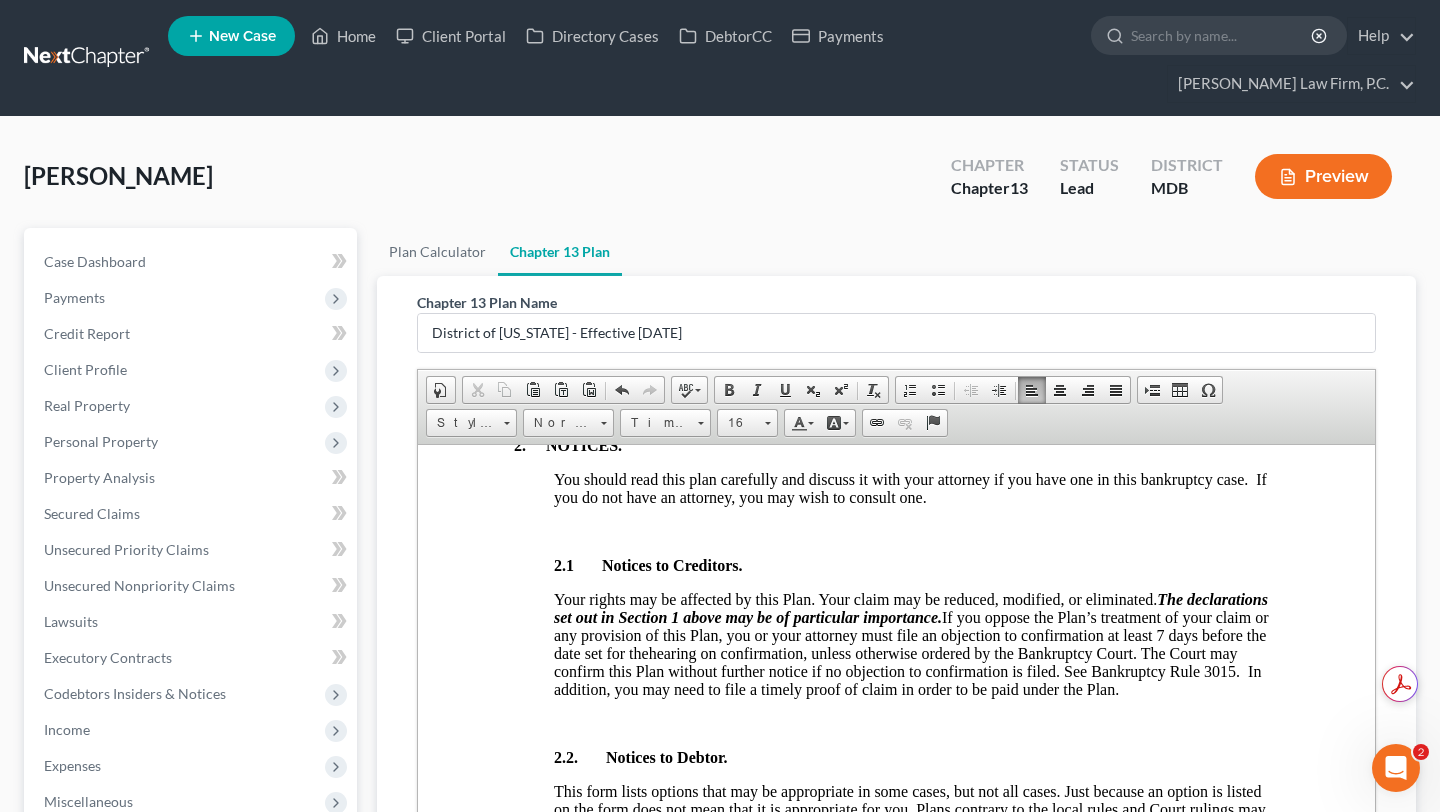 click at bounding box center [896, 411] 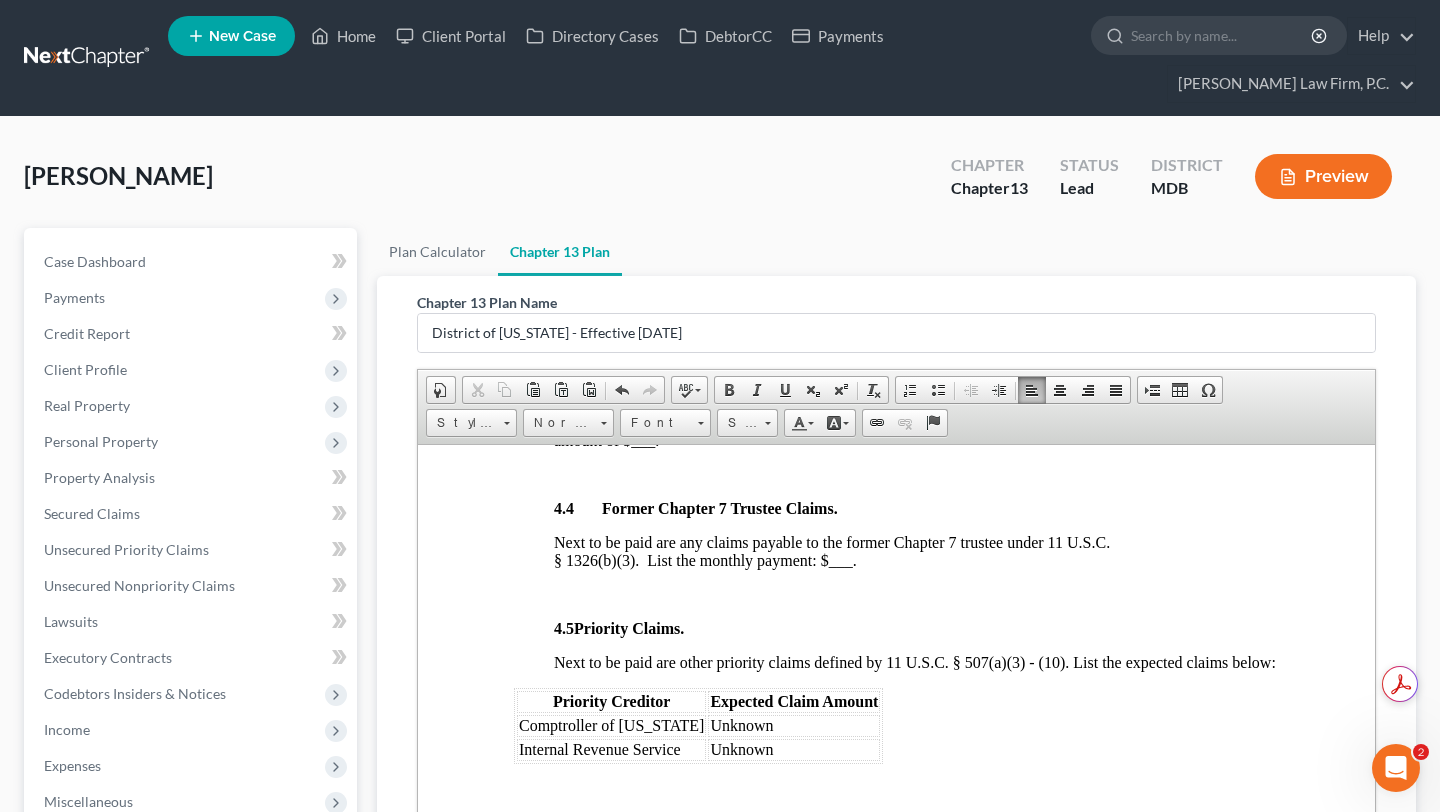 scroll, scrollTop: 2675, scrollLeft: 0, axis: vertical 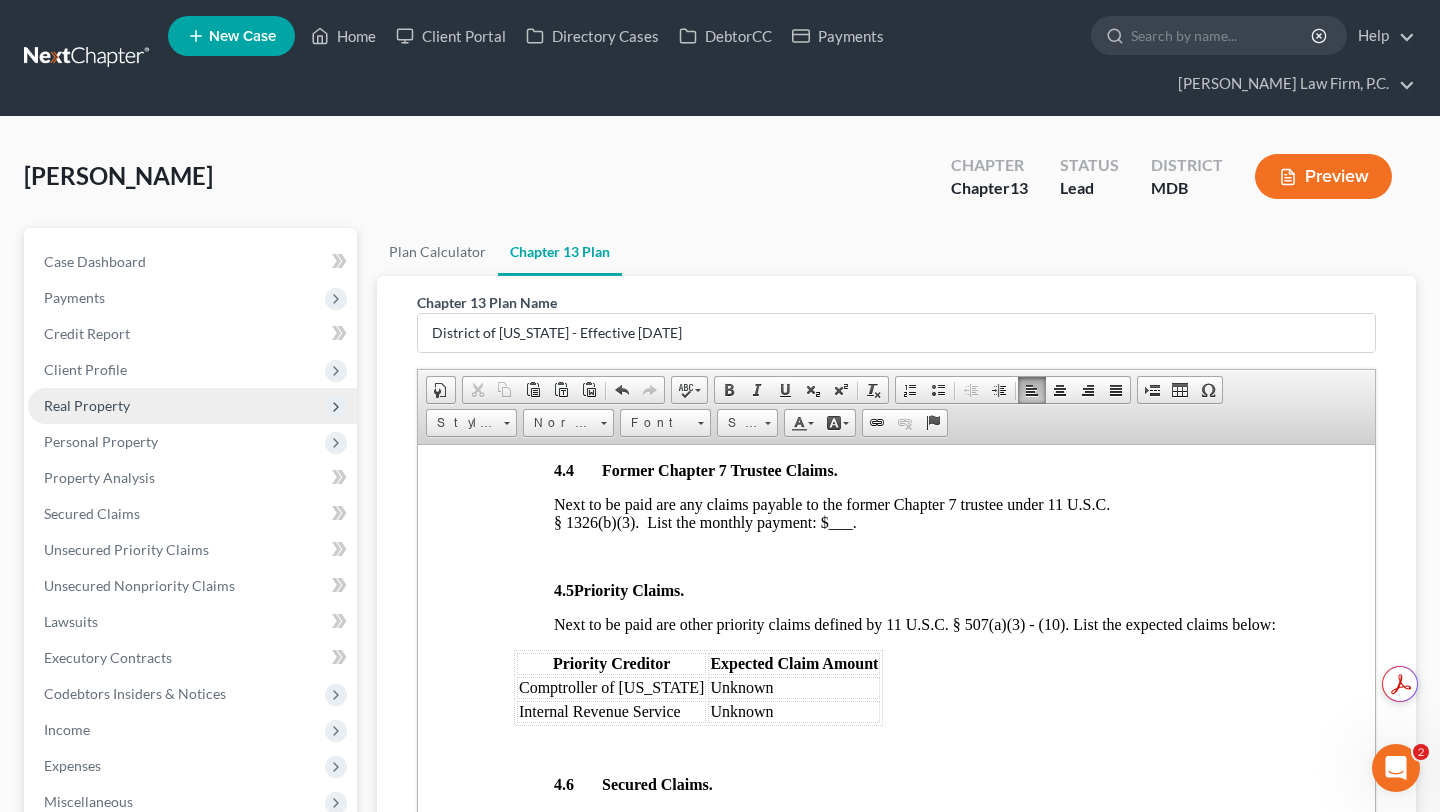 click on "Real Property" at bounding box center (87, 405) 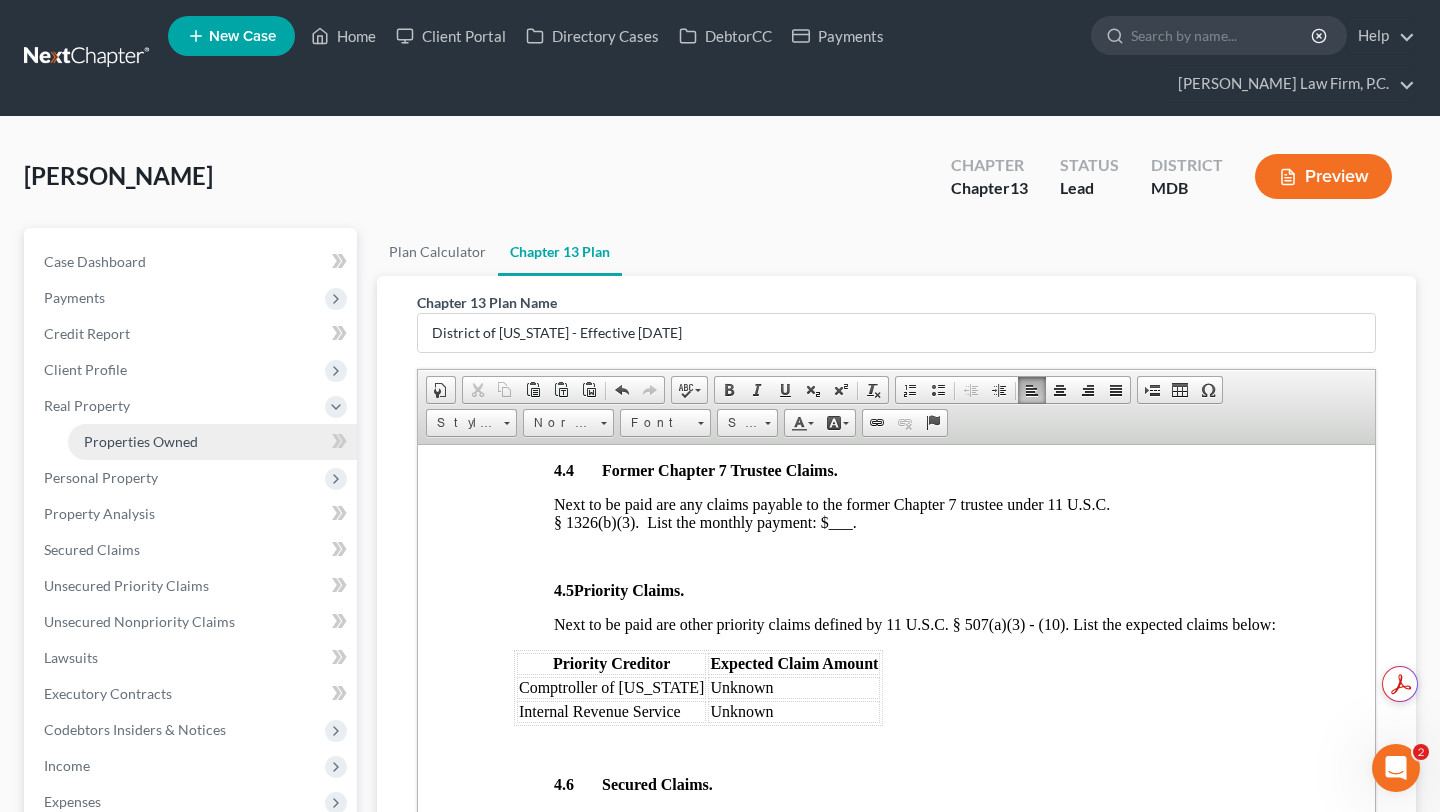 click on "Properties Owned" at bounding box center [141, 441] 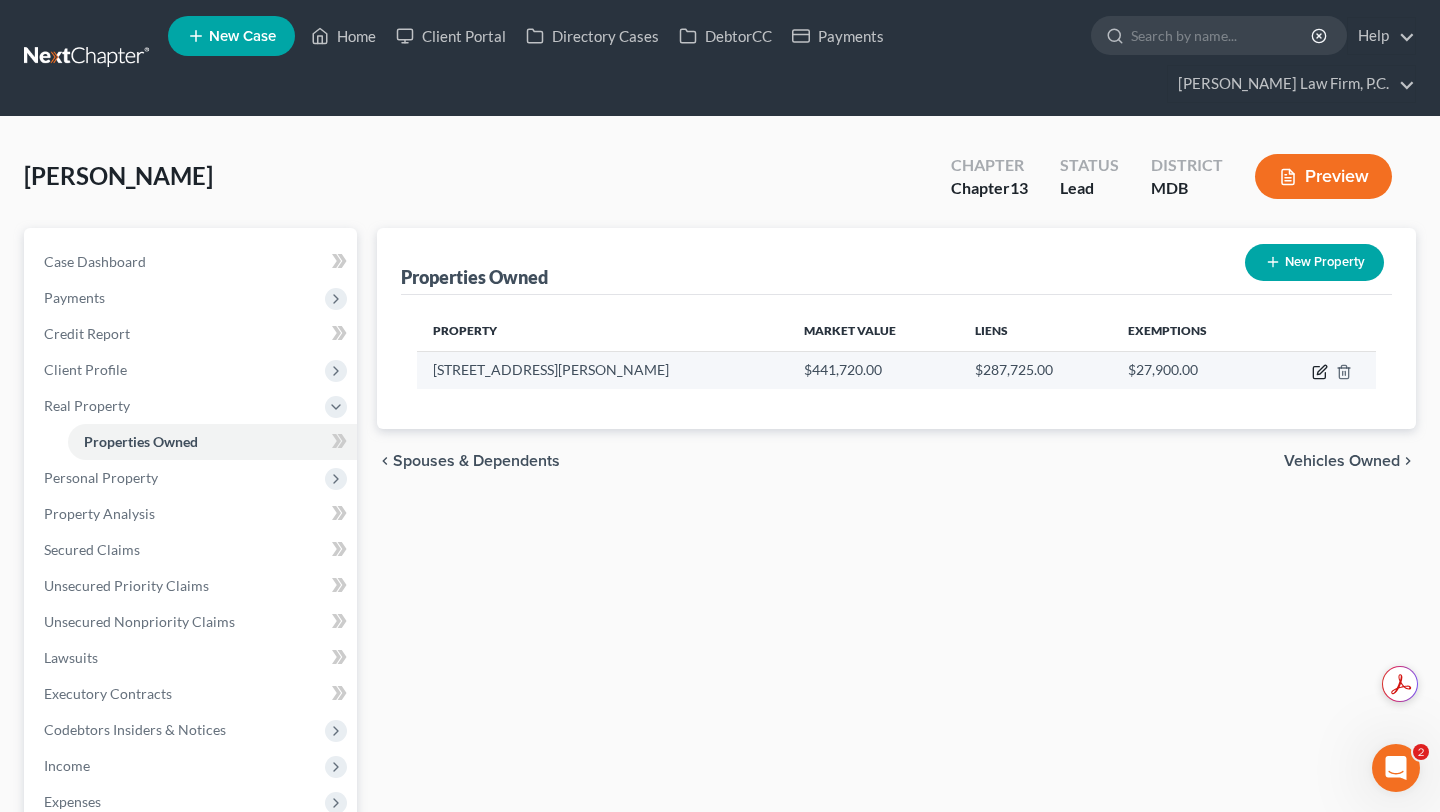 click 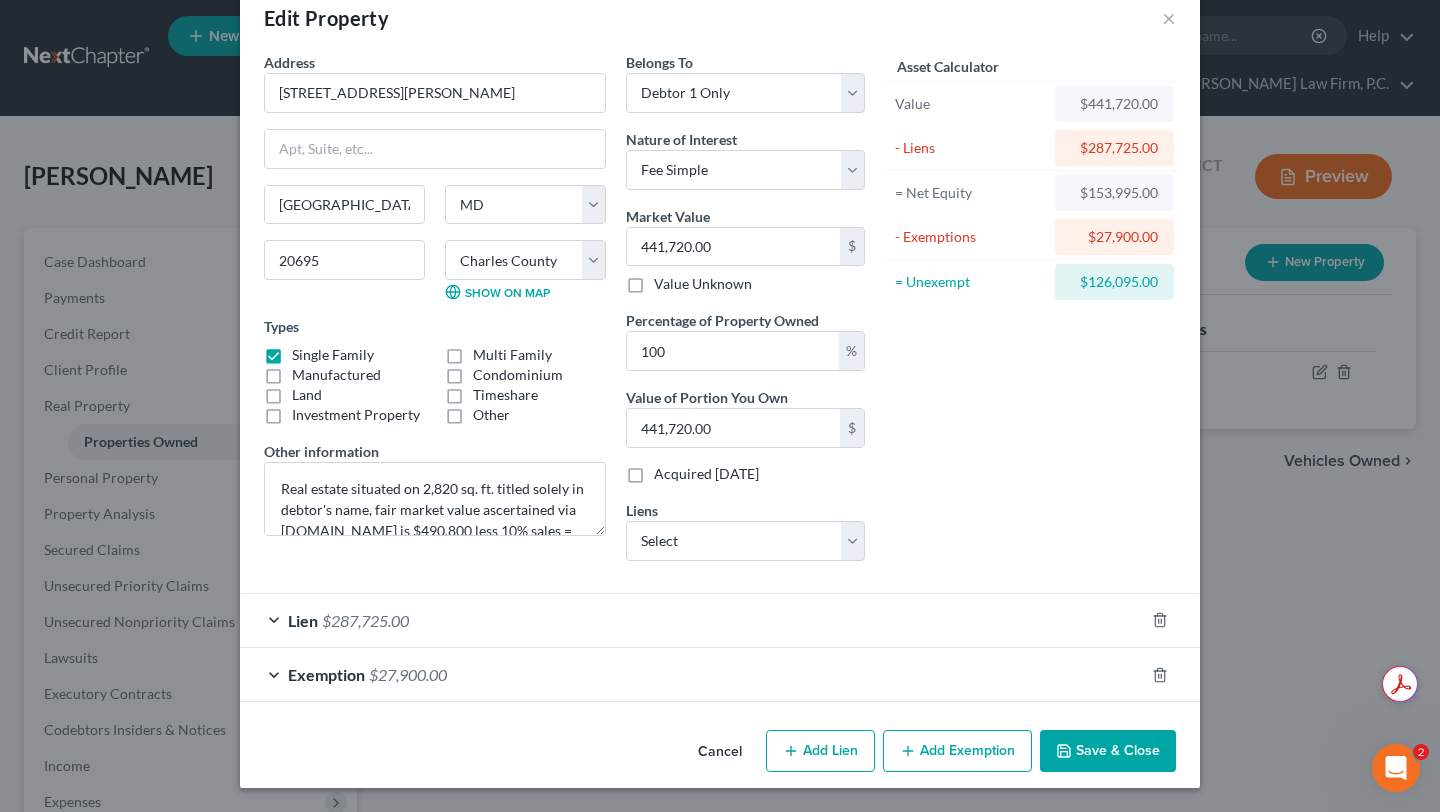 scroll, scrollTop: 247, scrollLeft: 0, axis: vertical 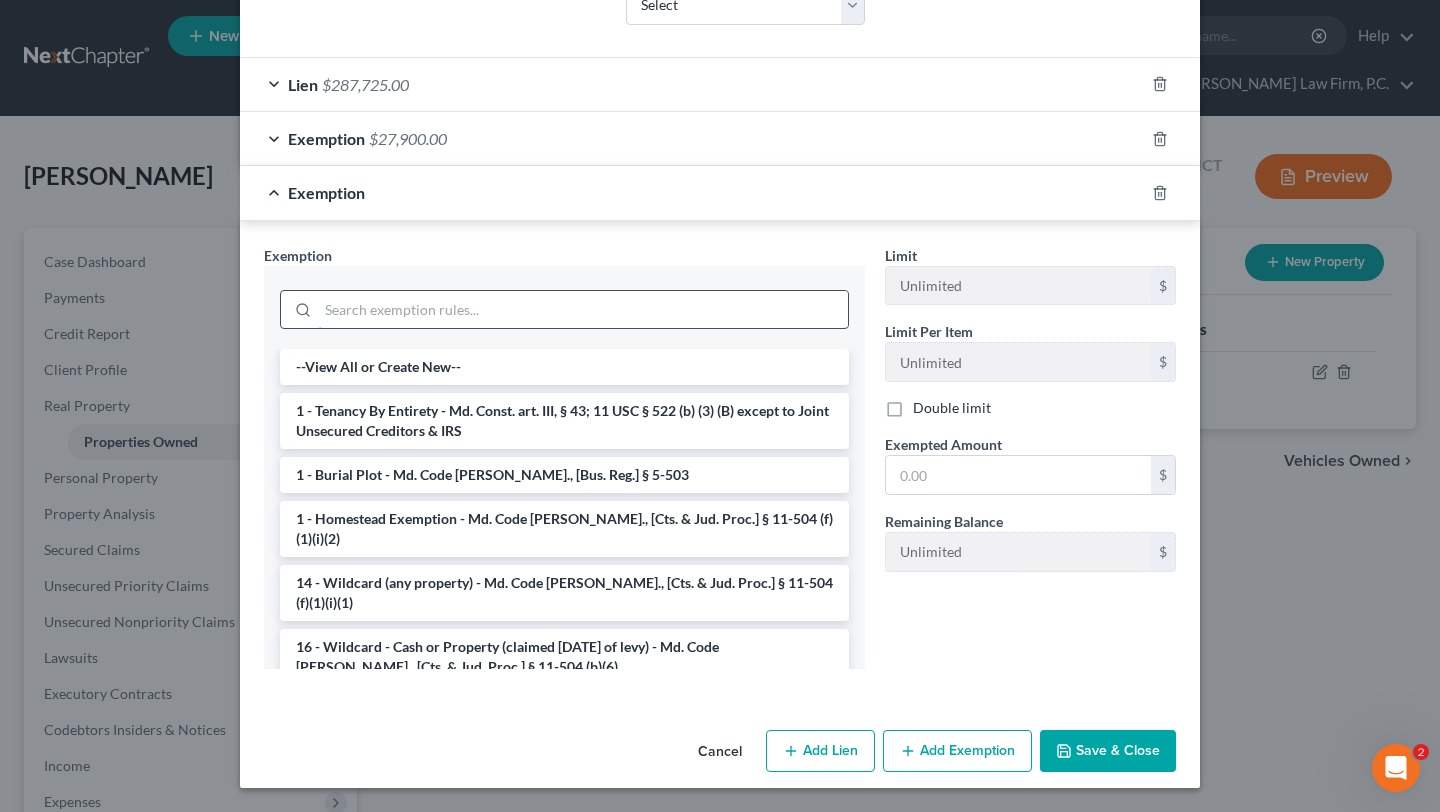 click at bounding box center (583, 310) 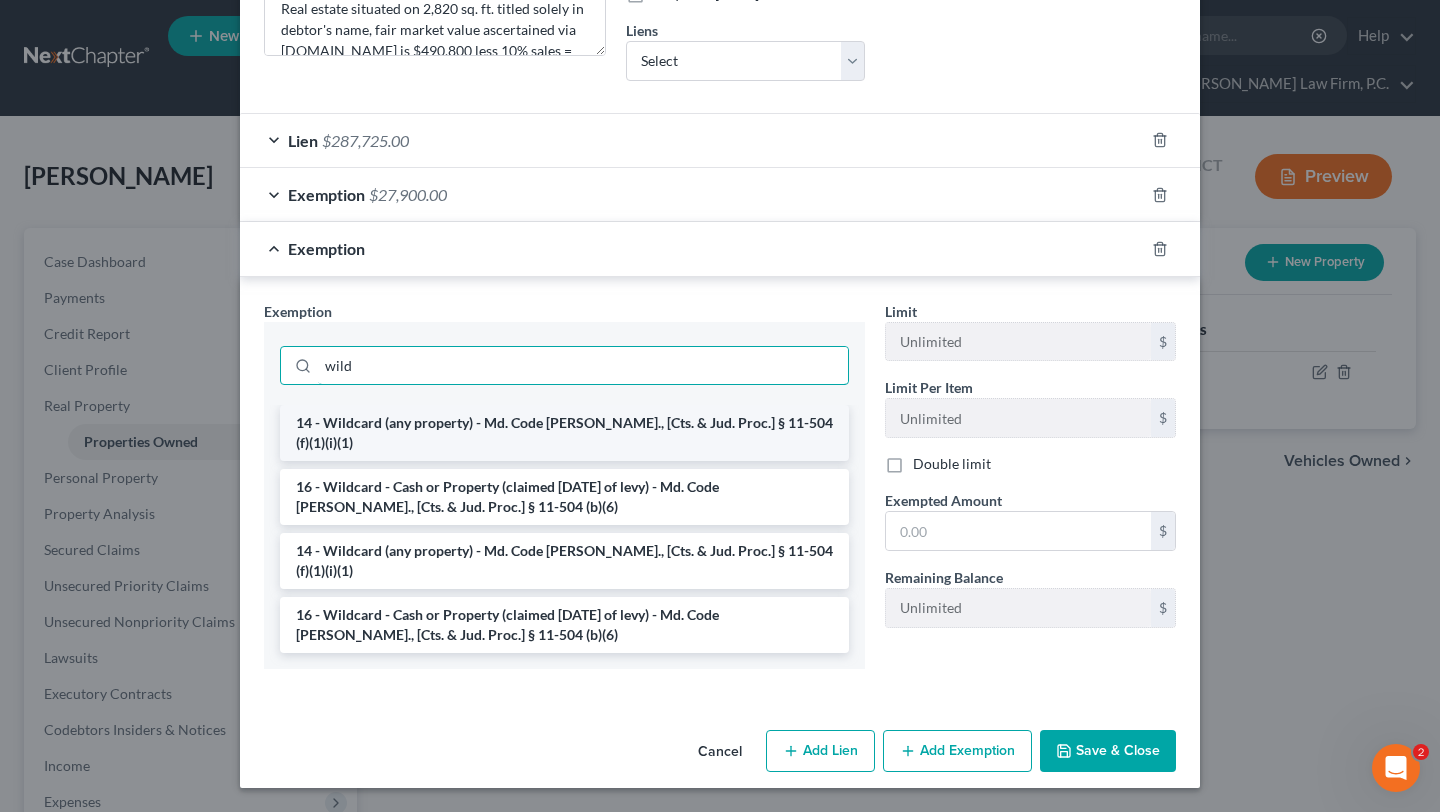 type on "wild" 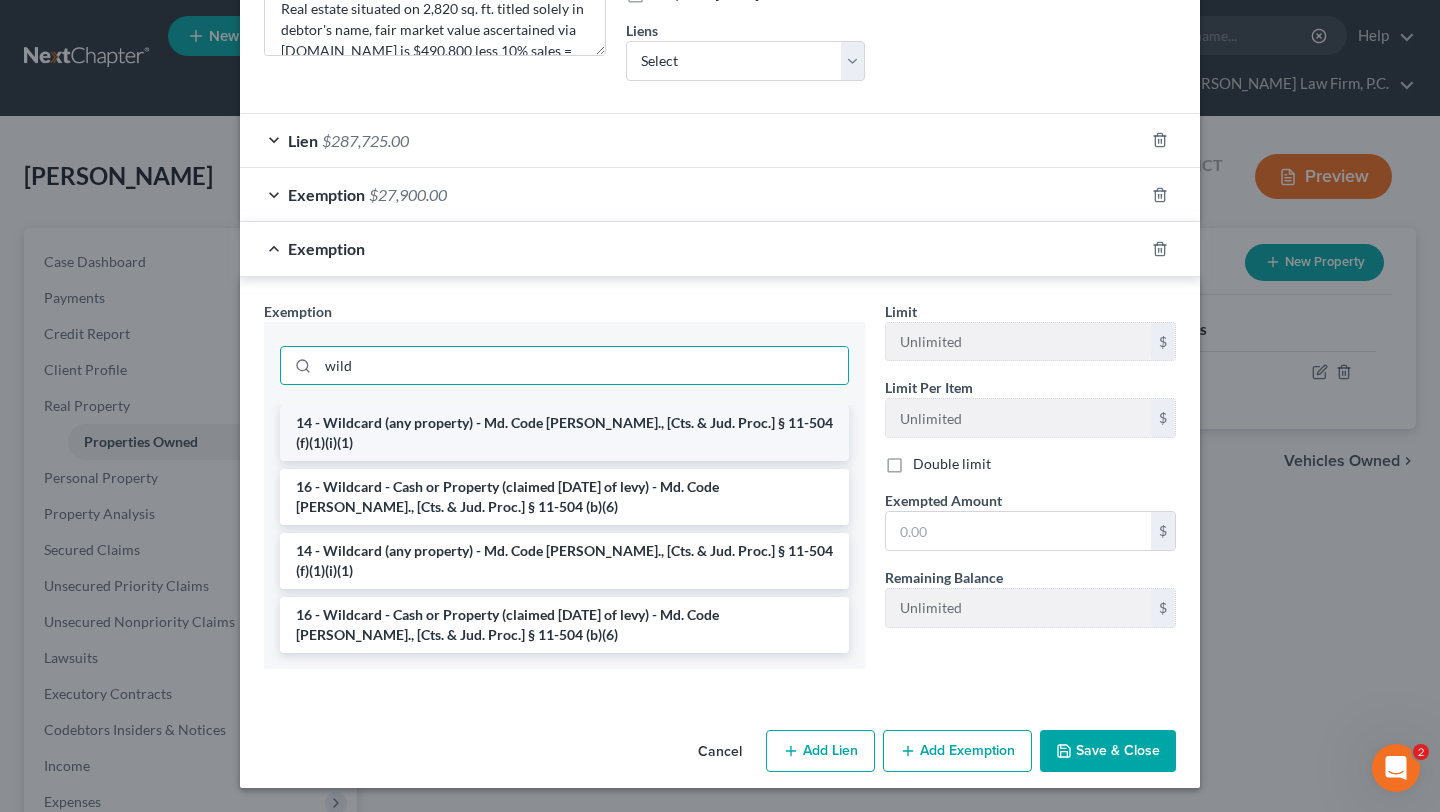 click on "14 - Wildcard (any property) - Md. Code [PERSON_NAME]., [Cts. & Jud. Proc.] § 11-504 (f)(1)(i)(1)" at bounding box center [564, 433] 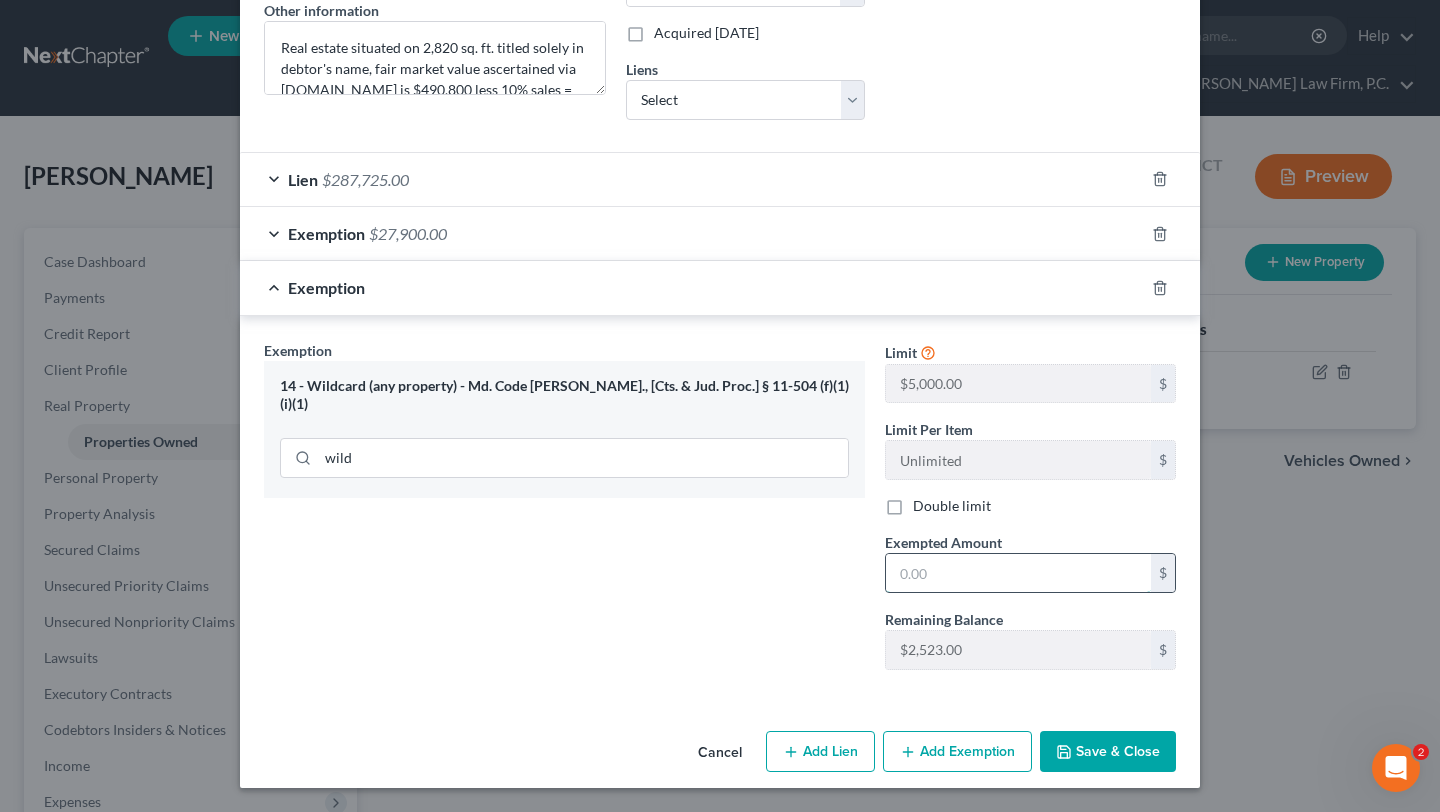 click at bounding box center (1018, 573) 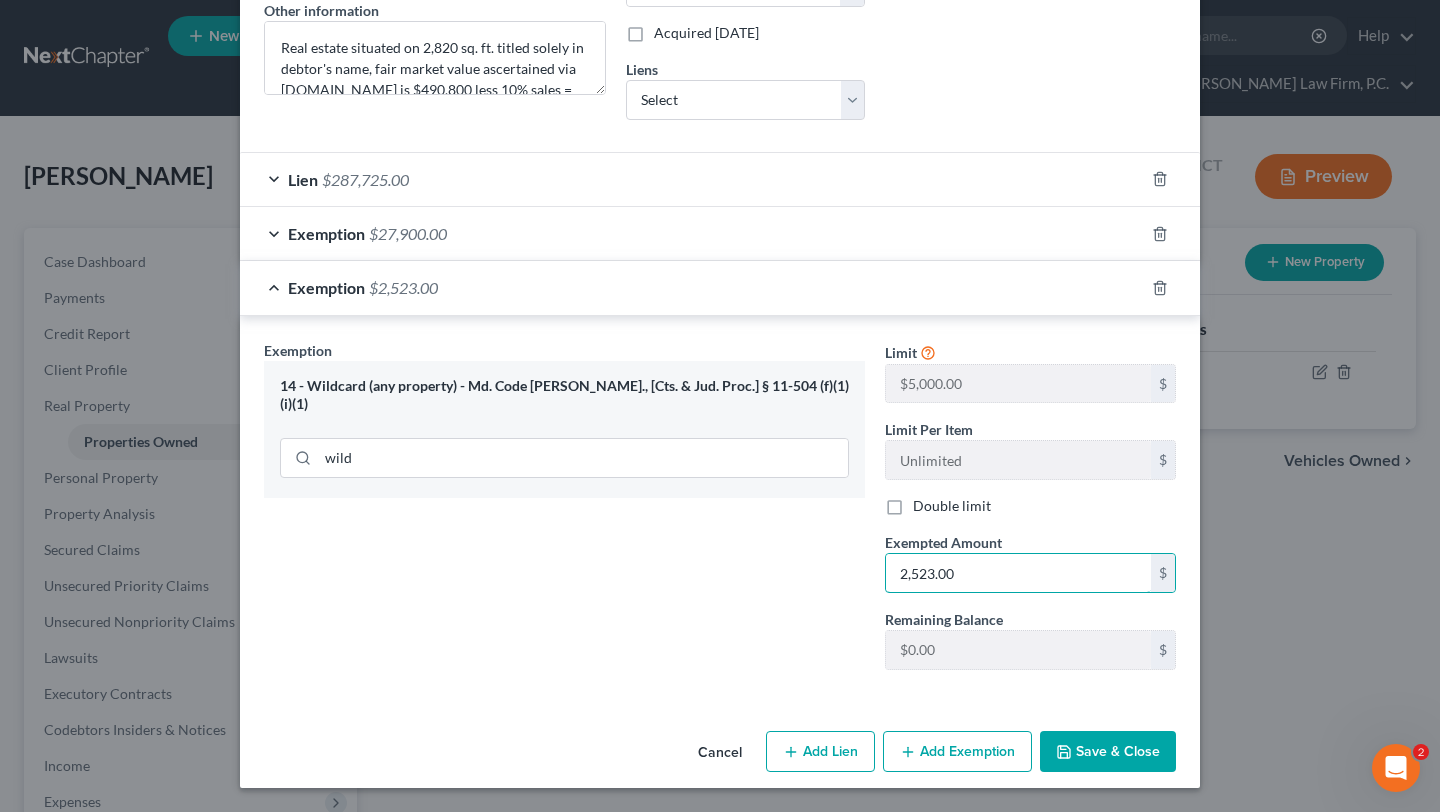 scroll, scrollTop: 796, scrollLeft: 0, axis: vertical 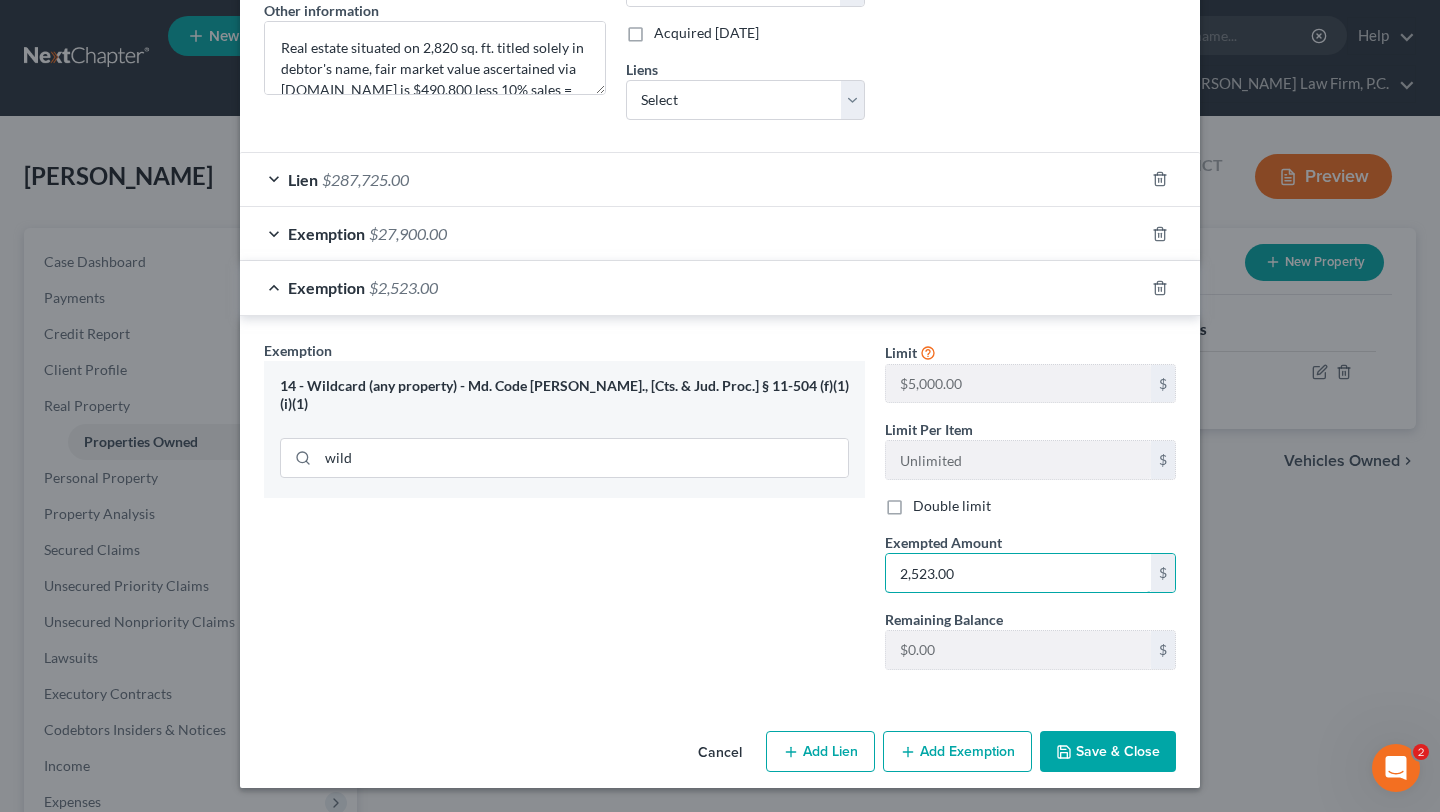 type on "2,523.00" 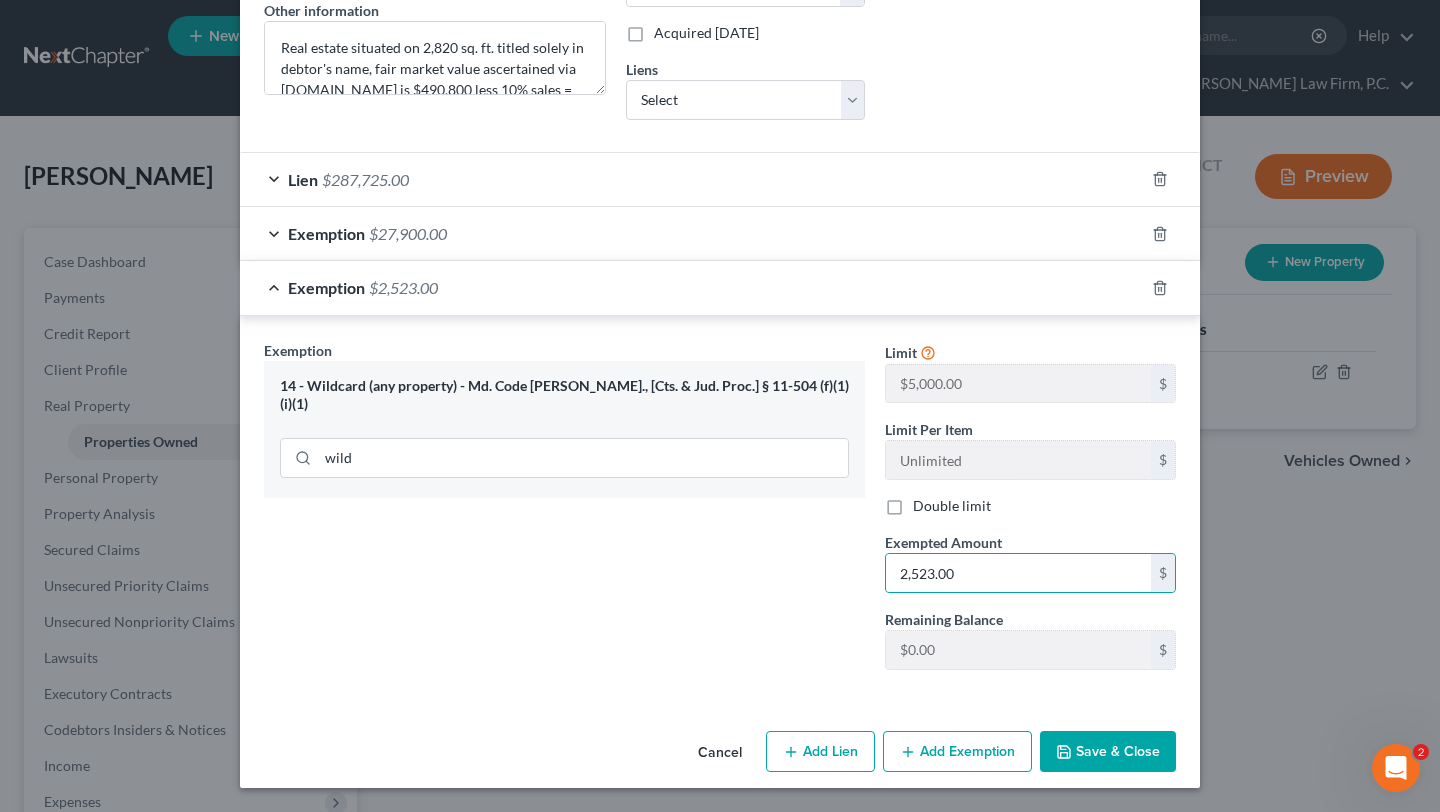 click on "Save & Close" at bounding box center [1108, 752] 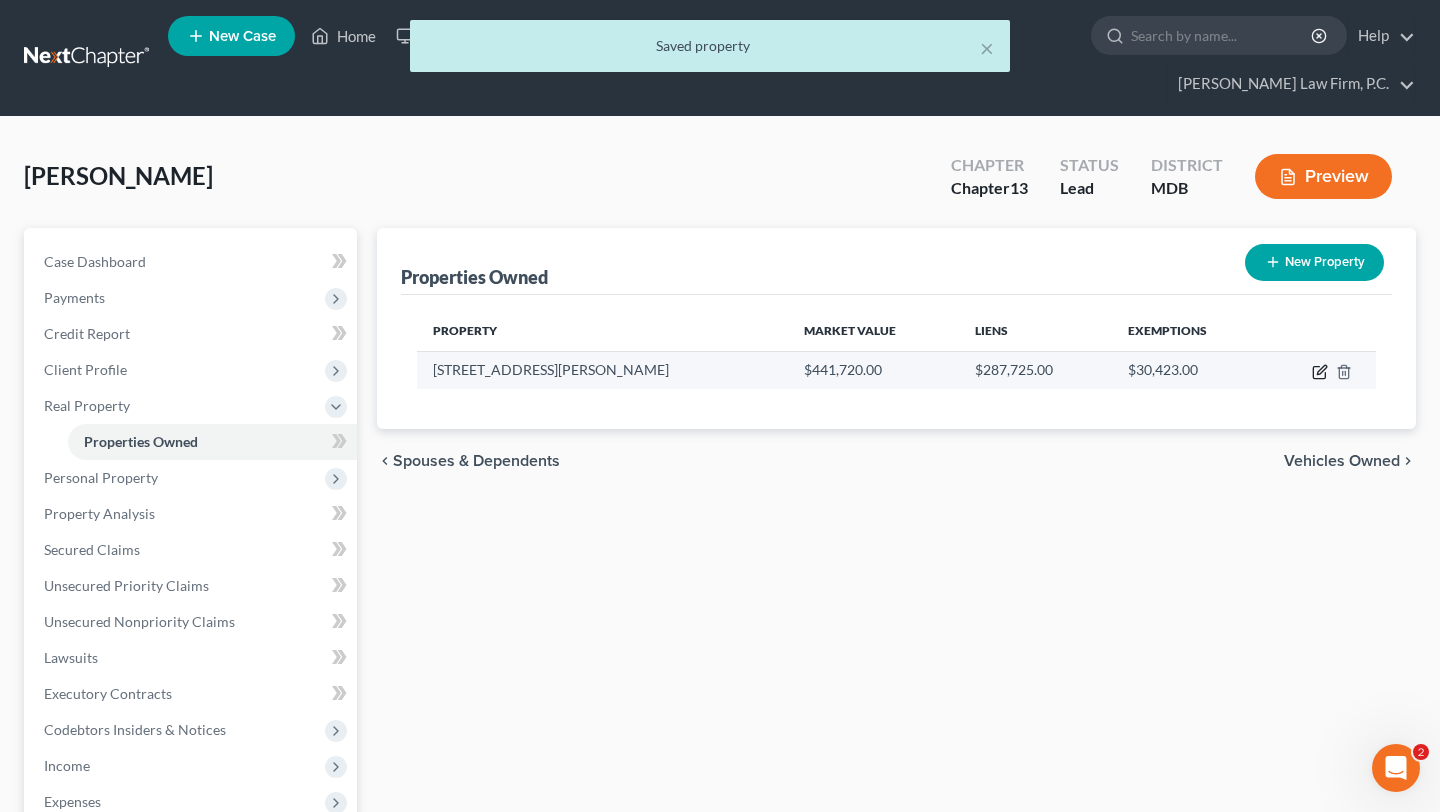 click 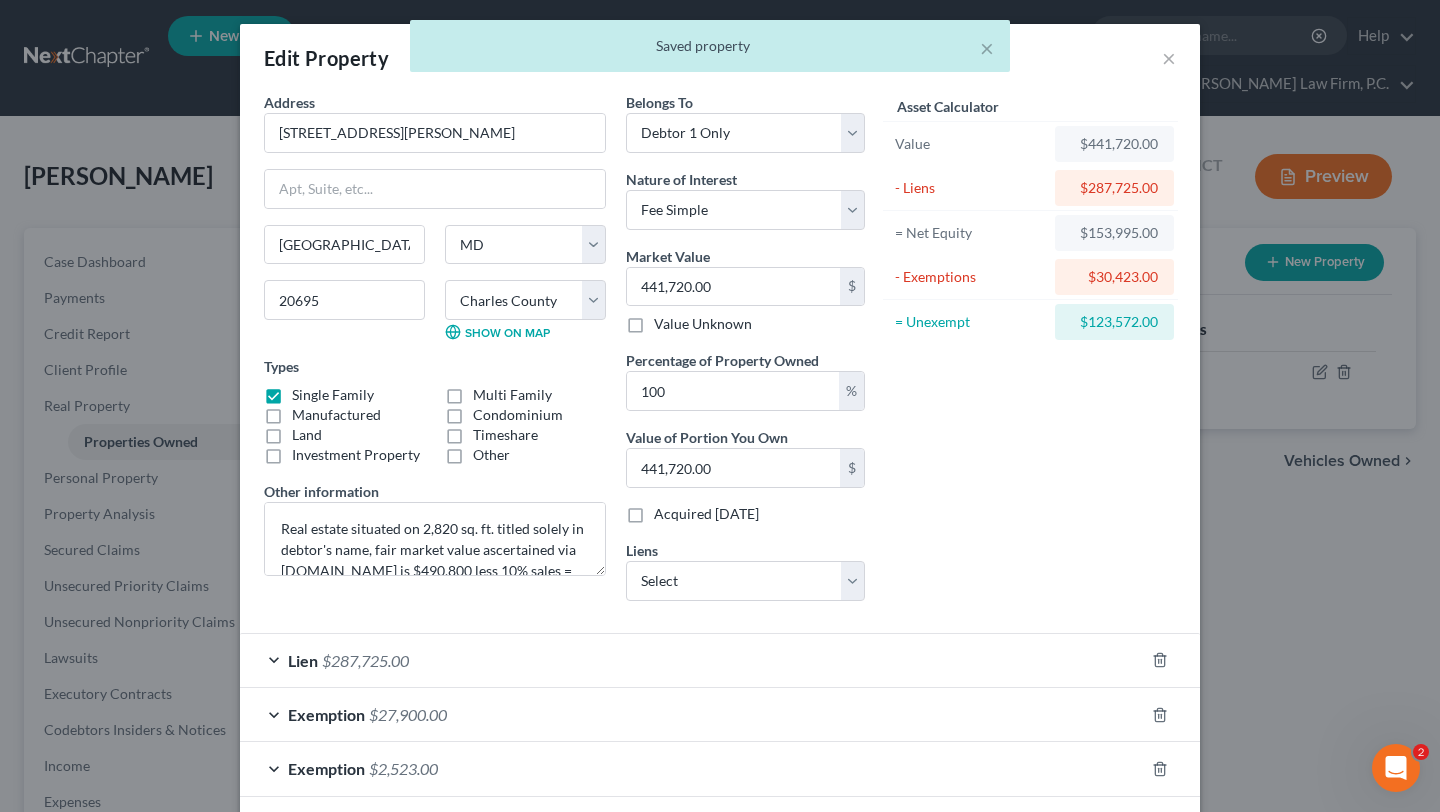 scroll, scrollTop: 315, scrollLeft: 0, axis: vertical 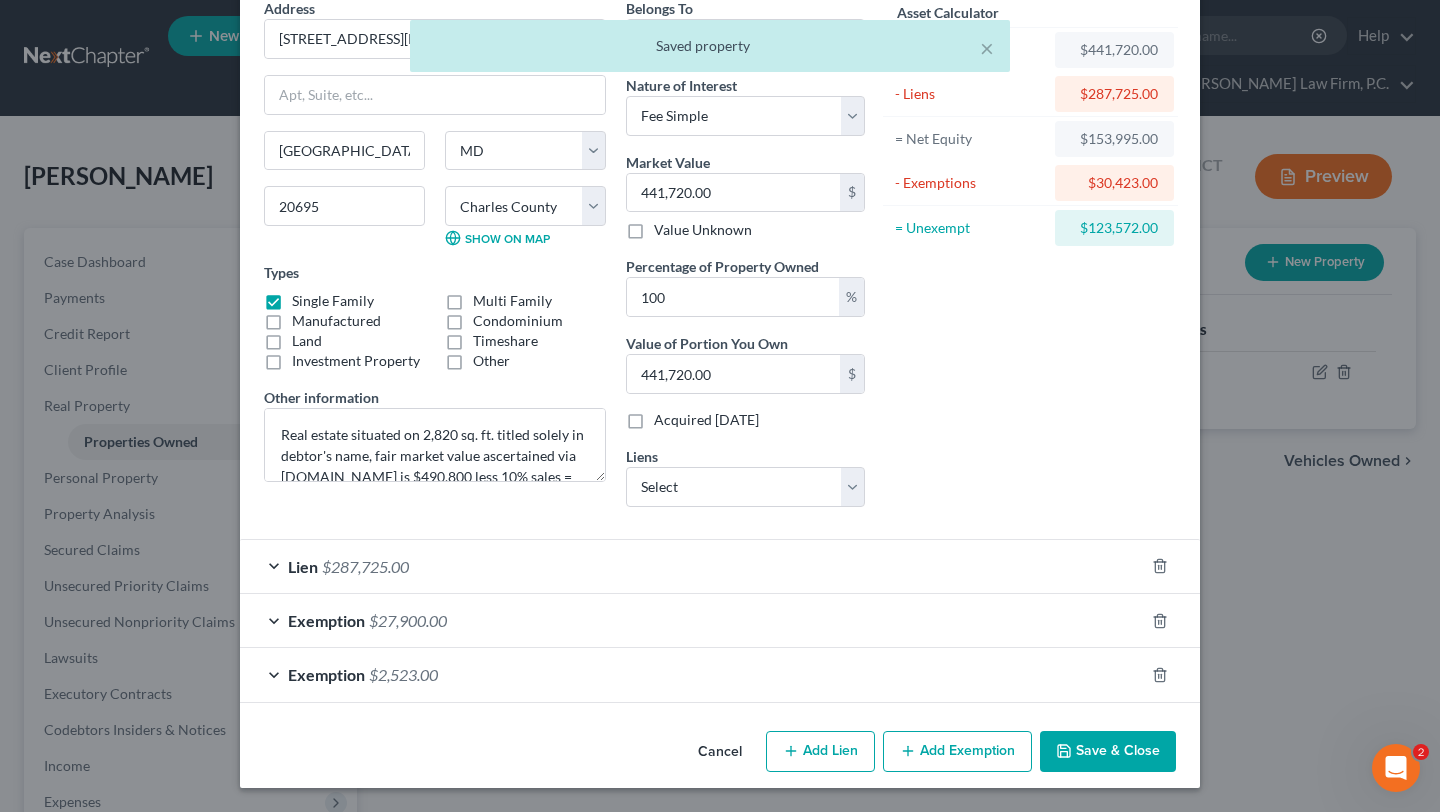 click on "Add Exemption" at bounding box center (957, 752) 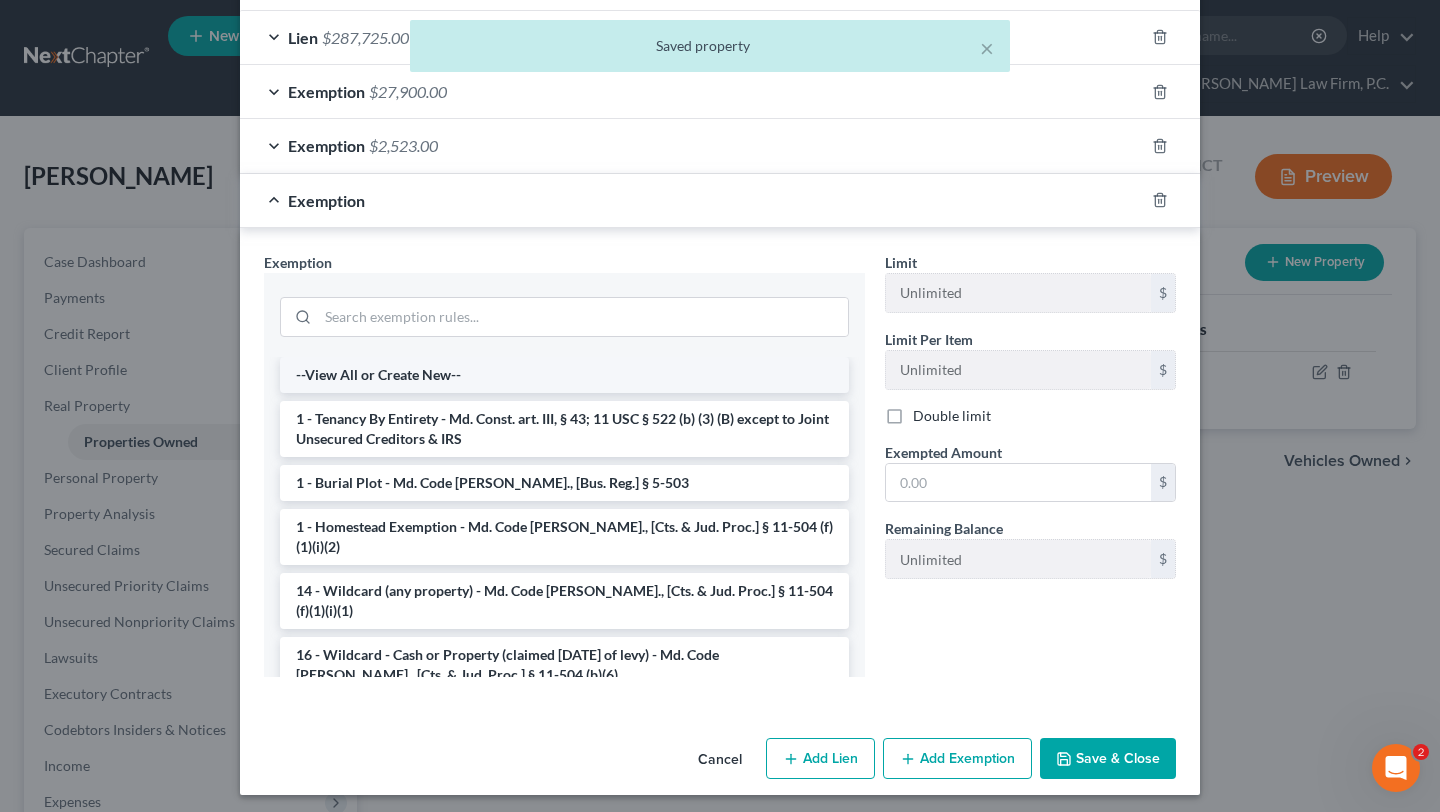 scroll, scrollTop: 650, scrollLeft: 0, axis: vertical 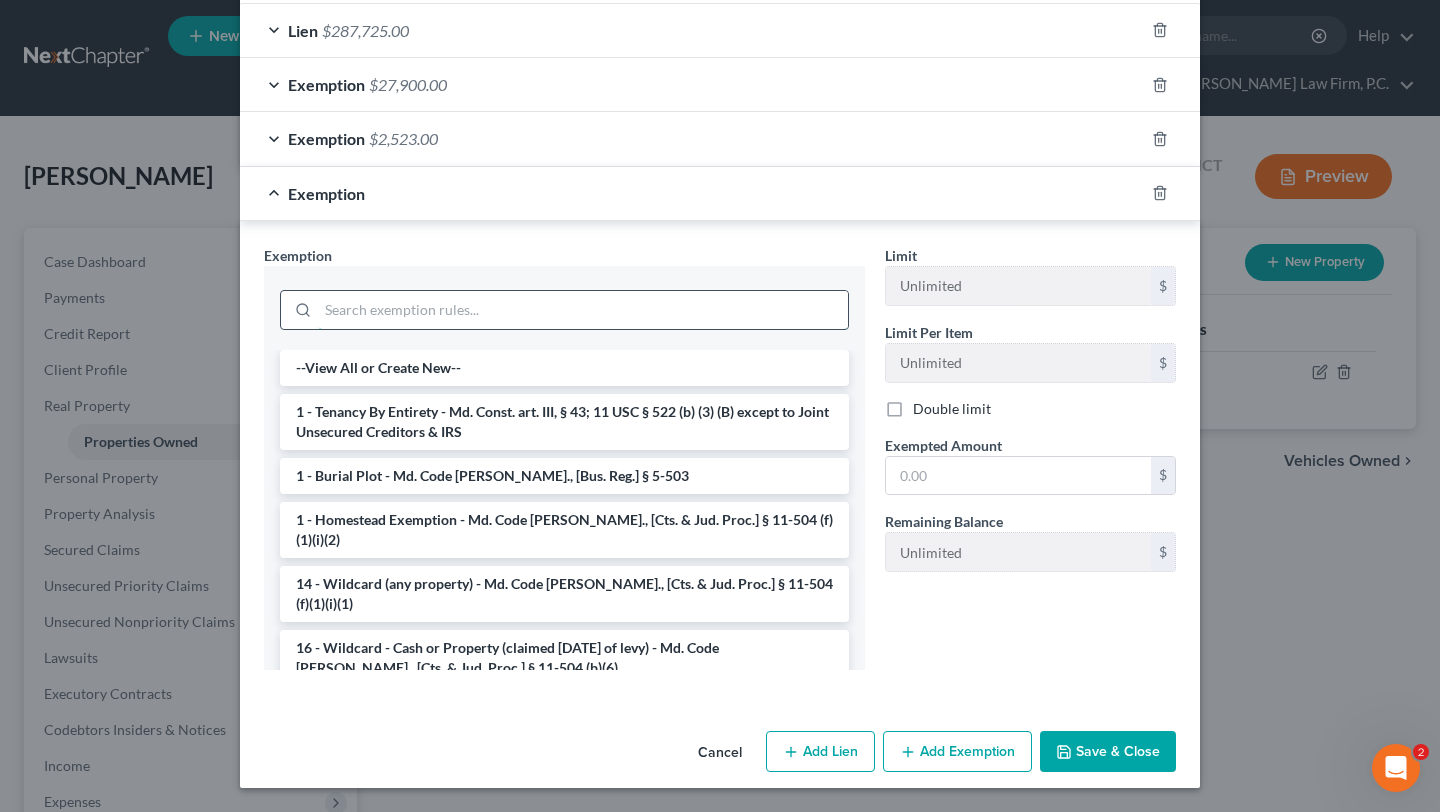 click at bounding box center [583, 310] 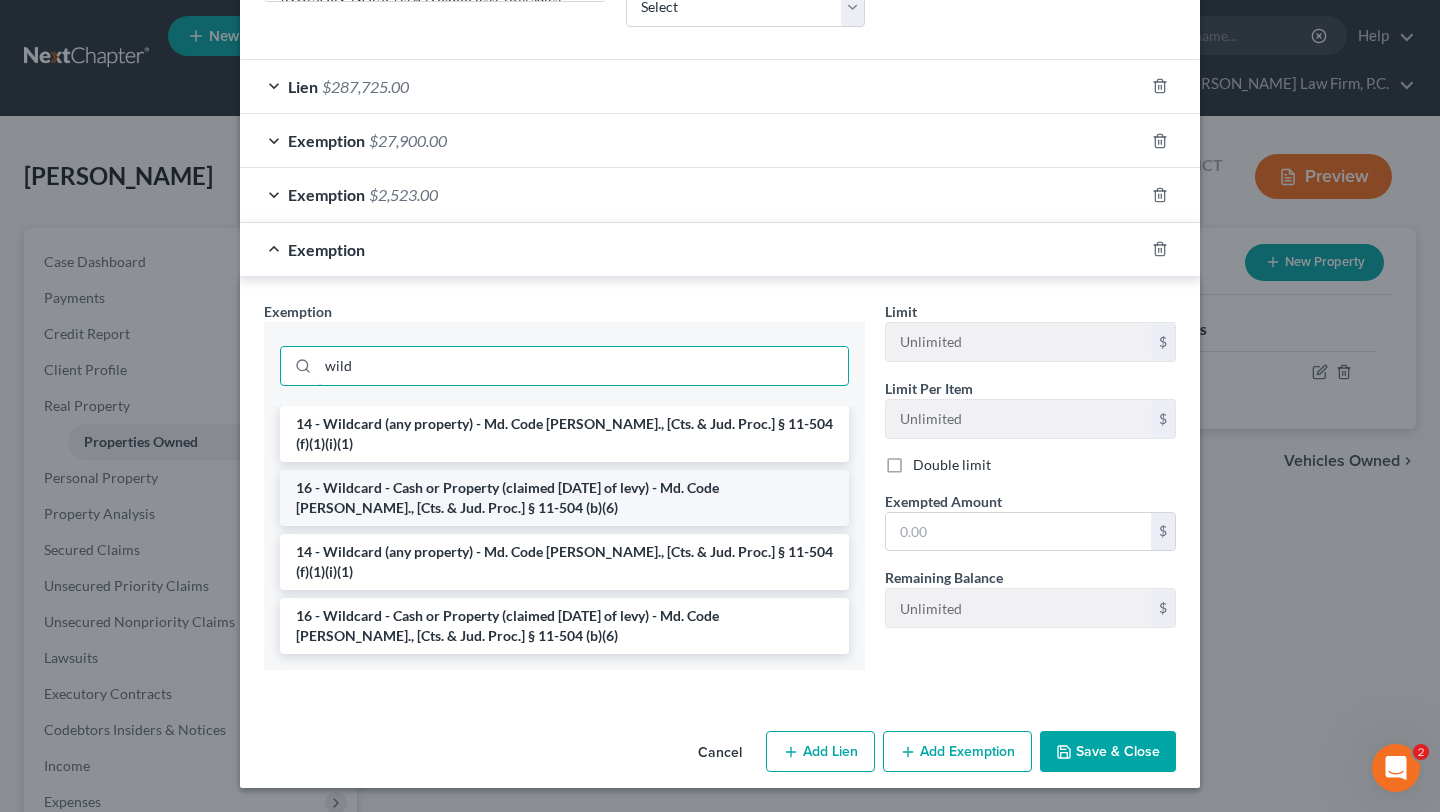 type on "wild" 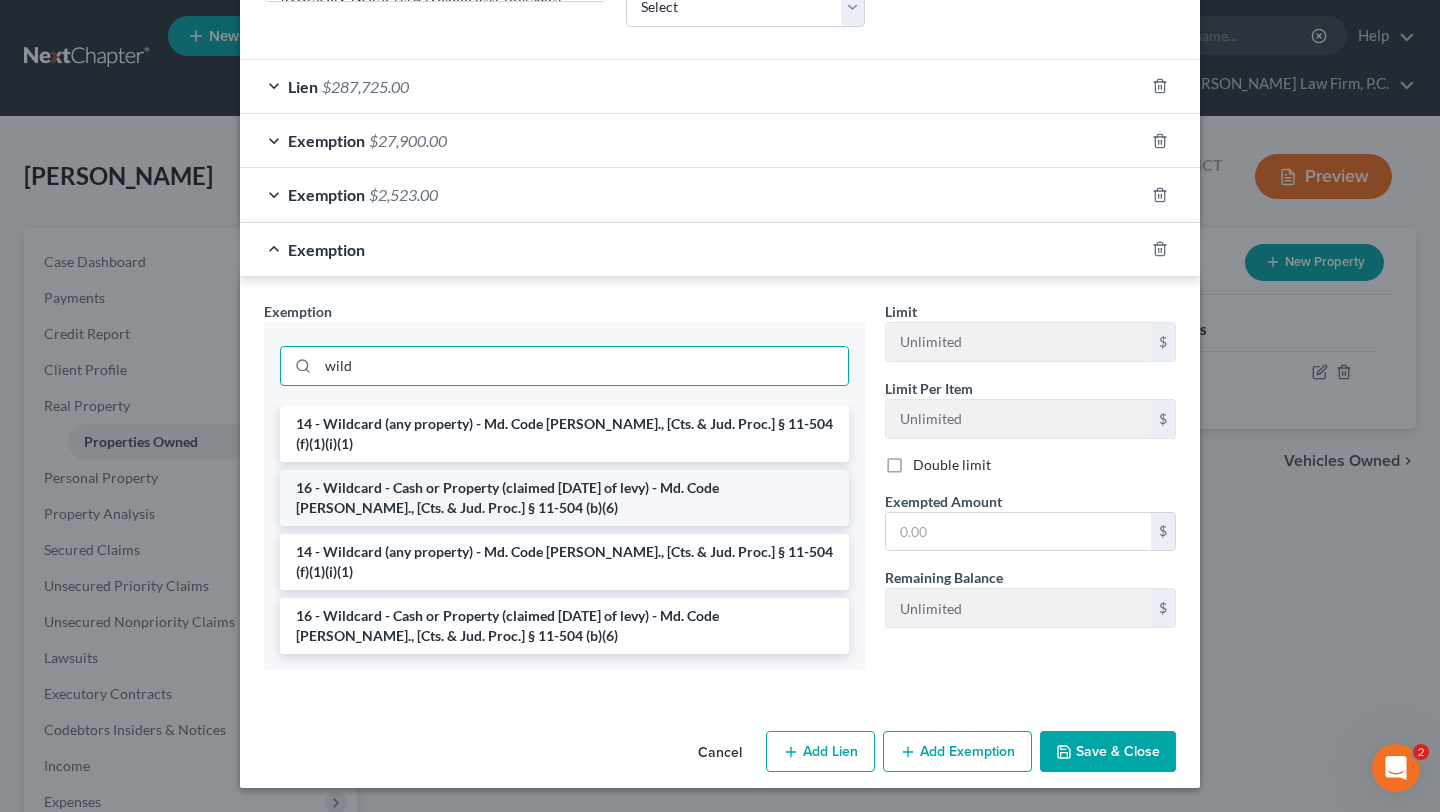 click on "16 - Wildcard - Cash or Property (claimed [DATE] of levy) - Md. Code [PERSON_NAME]., [Cts. & Jud. Proc.] § 11-504 (b)(6)" at bounding box center (564, 498) 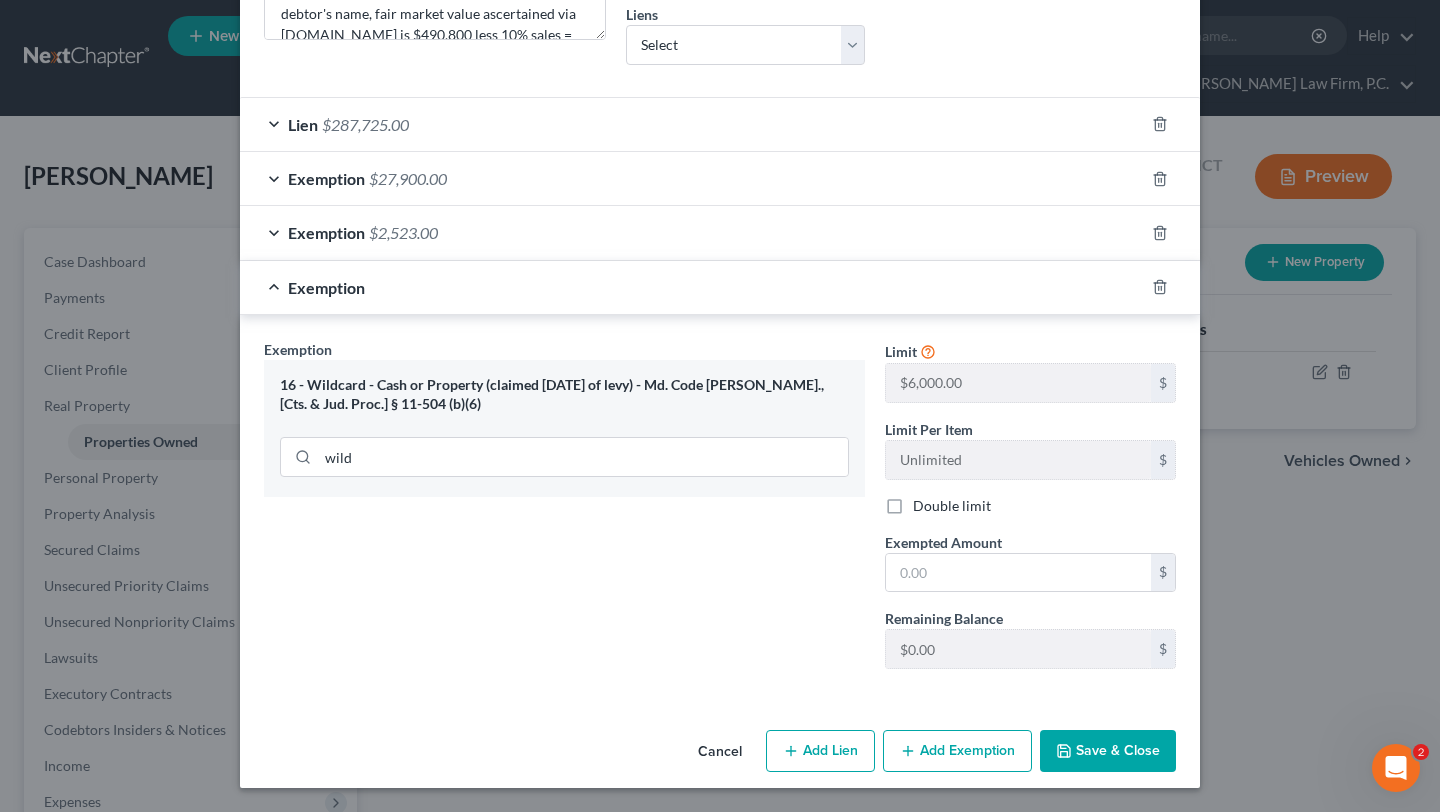 scroll, scrollTop: 836, scrollLeft: 0, axis: vertical 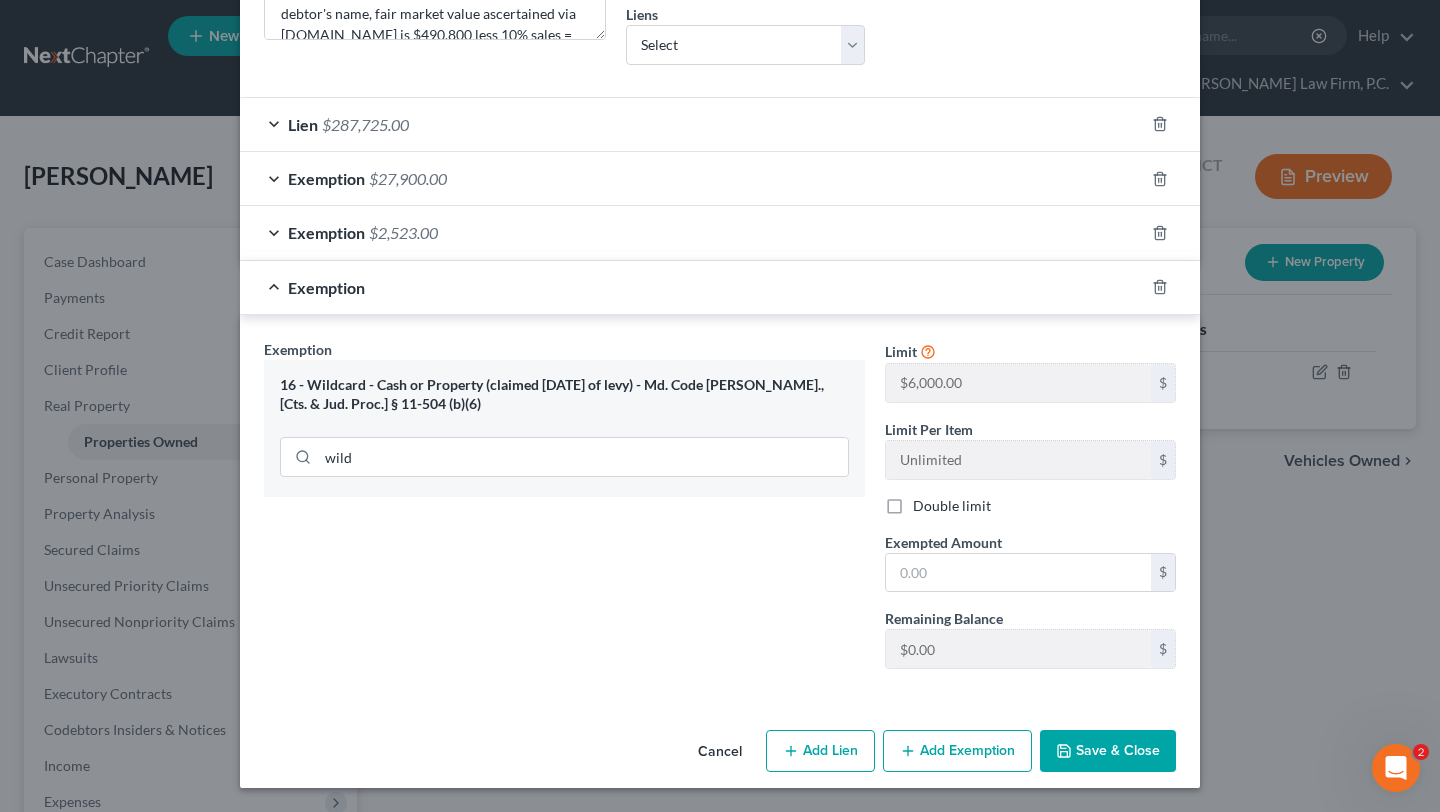 click on "Cancel" at bounding box center (720, 752) 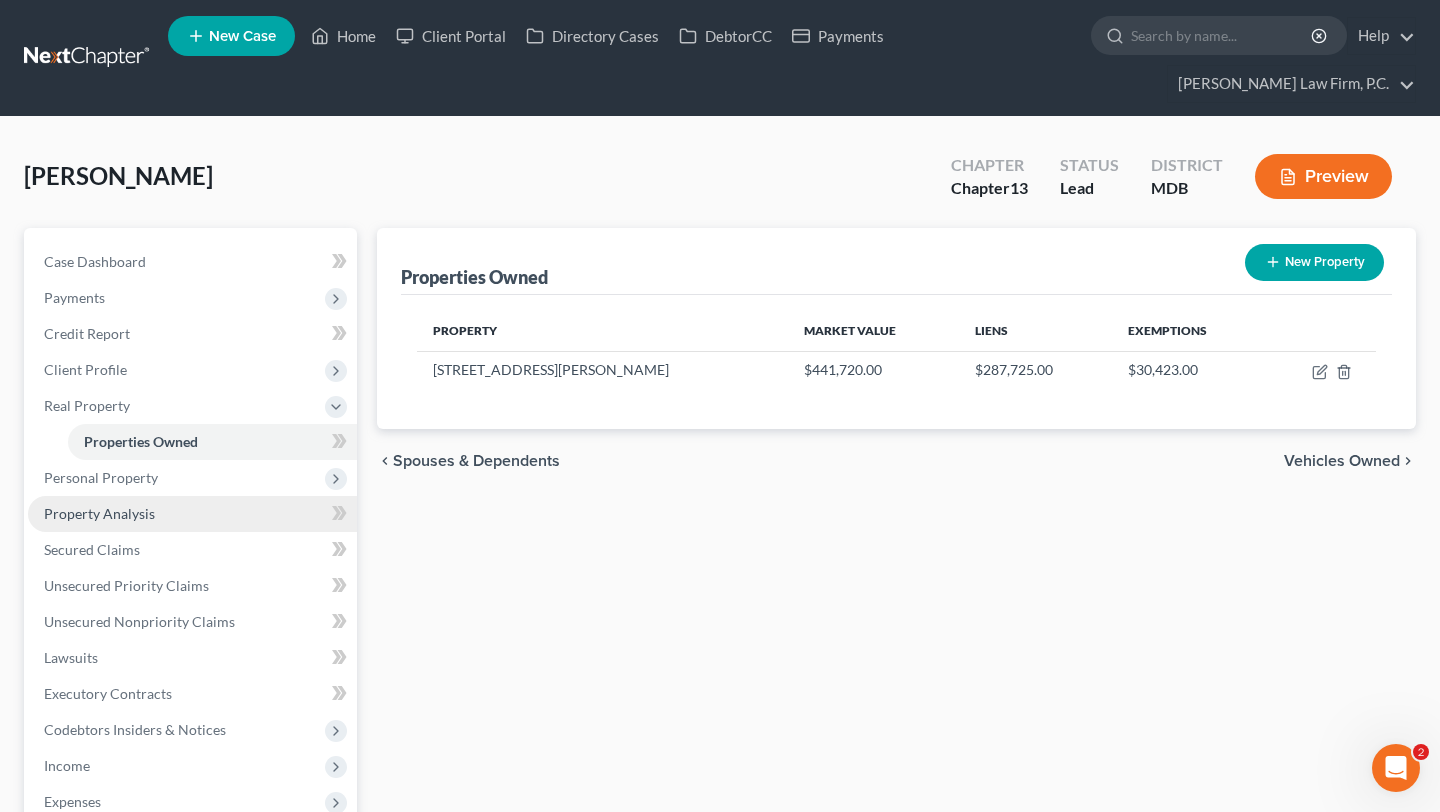 click on "Property Analysis" at bounding box center (192, 514) 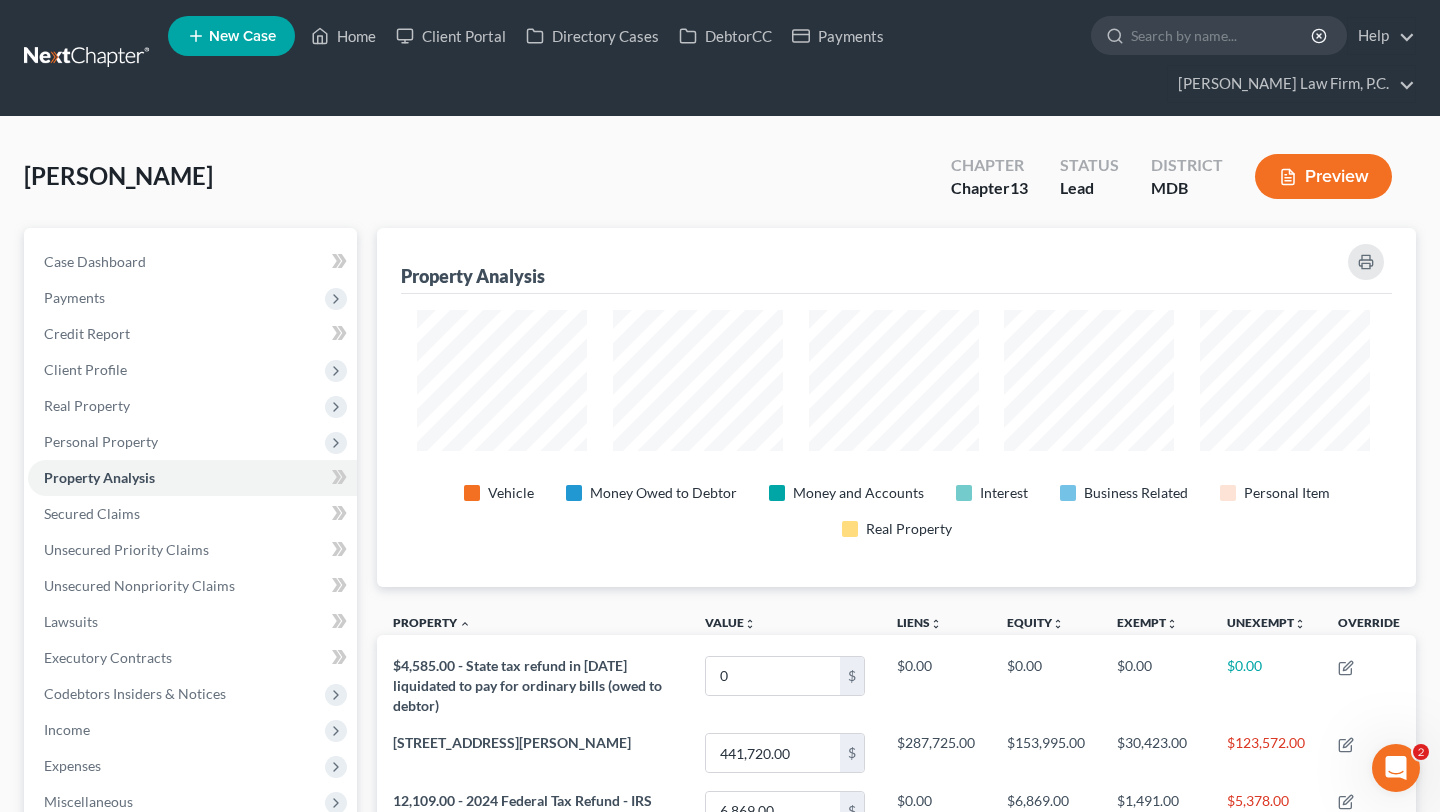 scroll, scrollTop: 999588, scrollLeft: 998970, axis: both 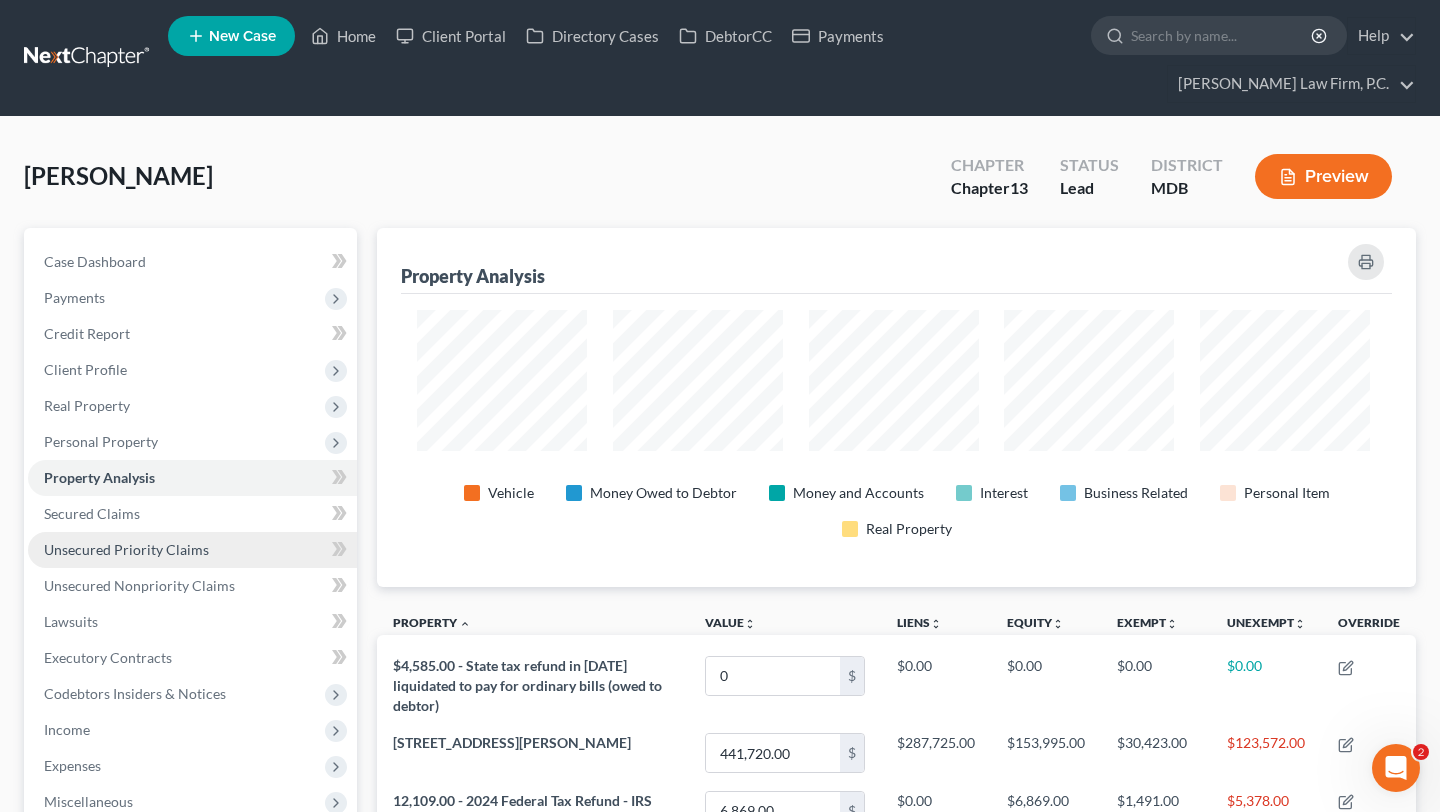 click on "Unsecured Priority Claims" at bounding box center [126, 549] 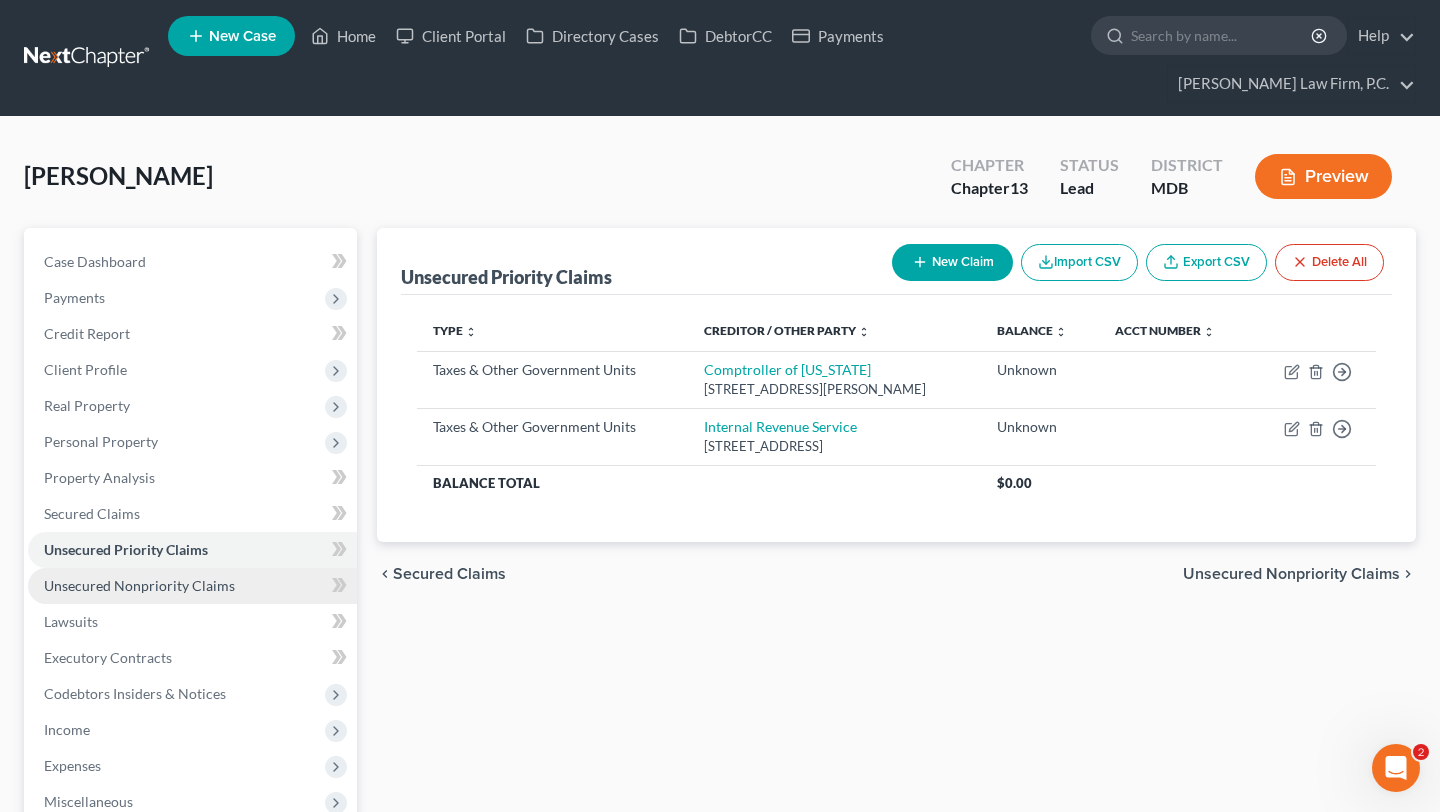 click on "Unsecured Nonpriority Claims" at bounding box center [139, 585] 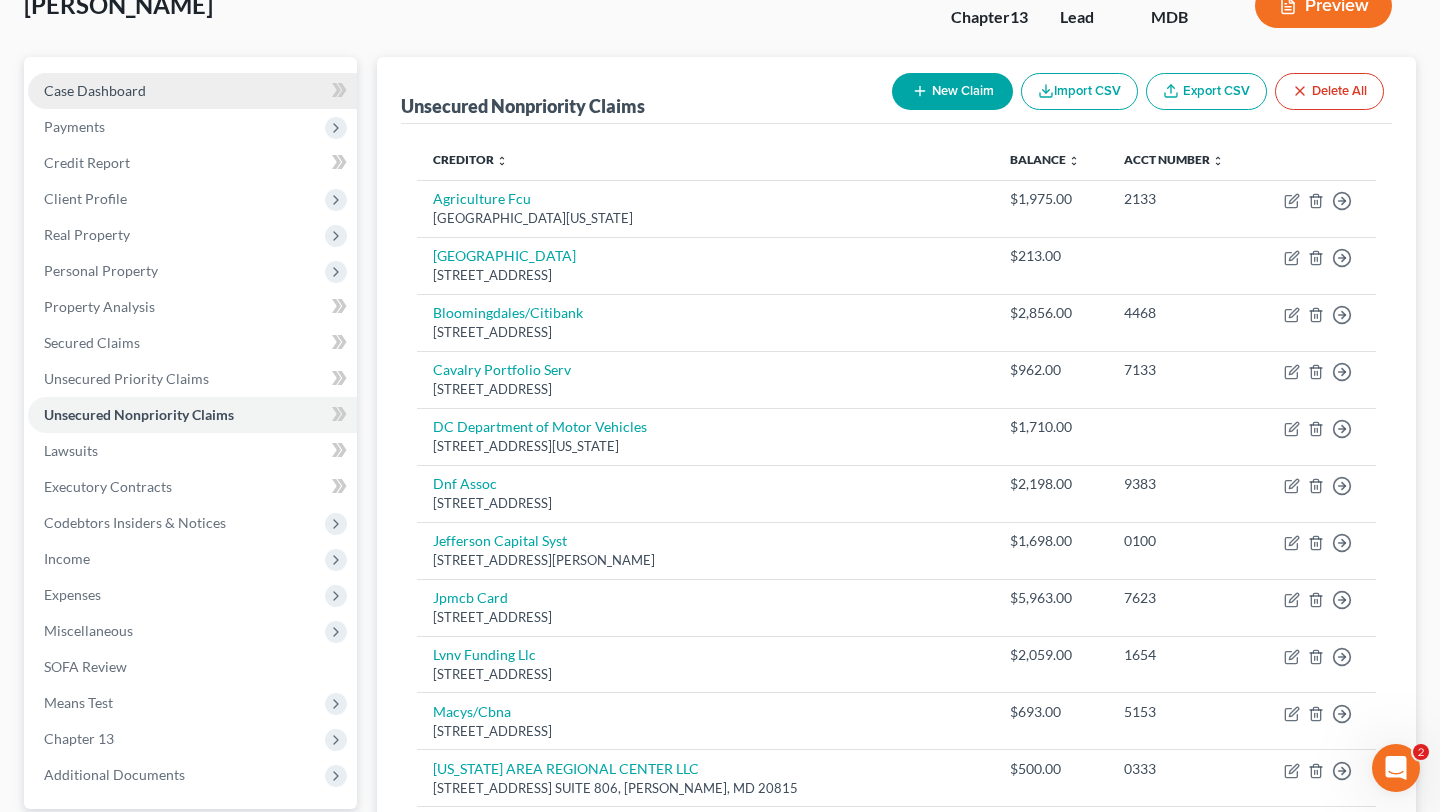 scroll, scrollTop: 252, scrollLeft: 0, axis: vertical 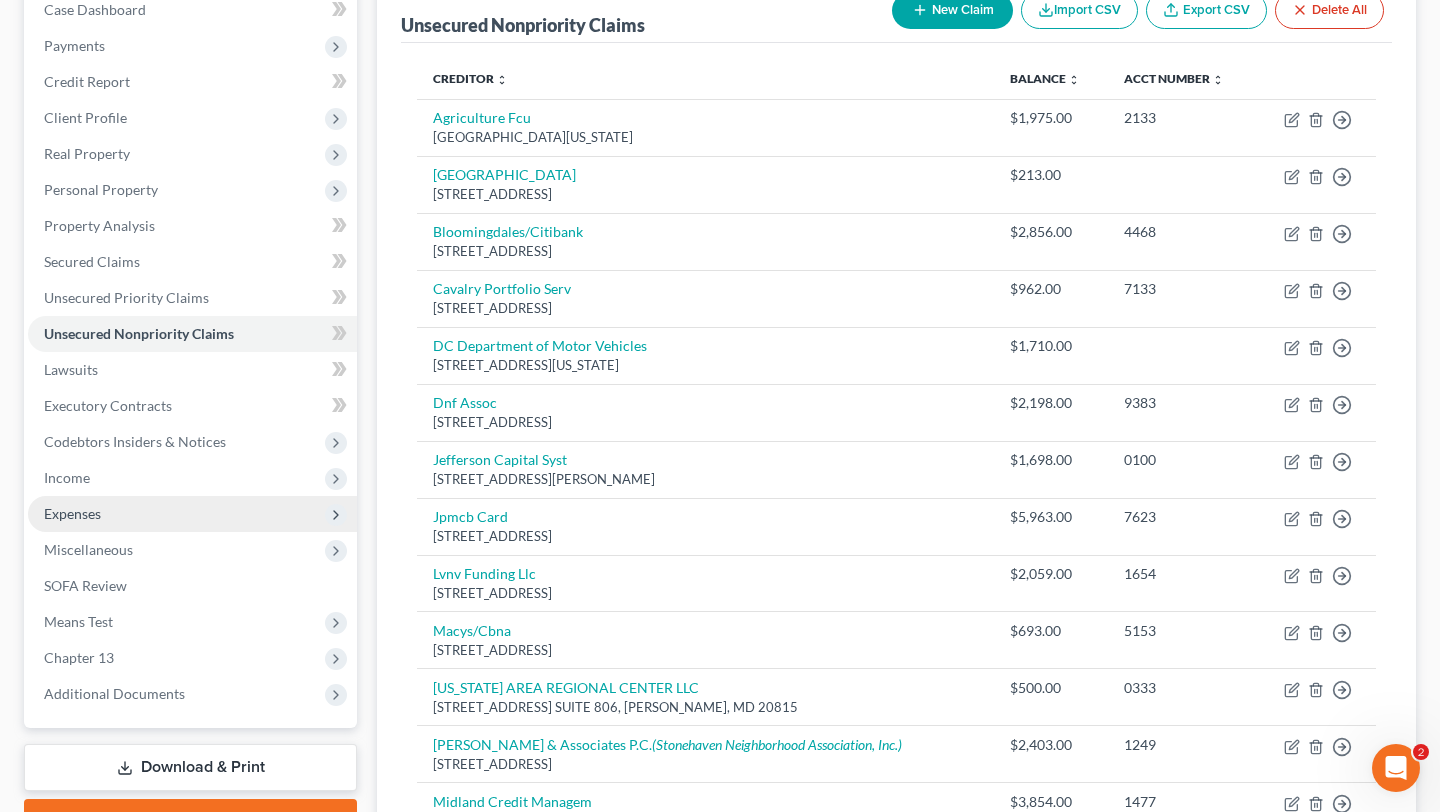 click on "Expenses" at bounding box center [192, 514] 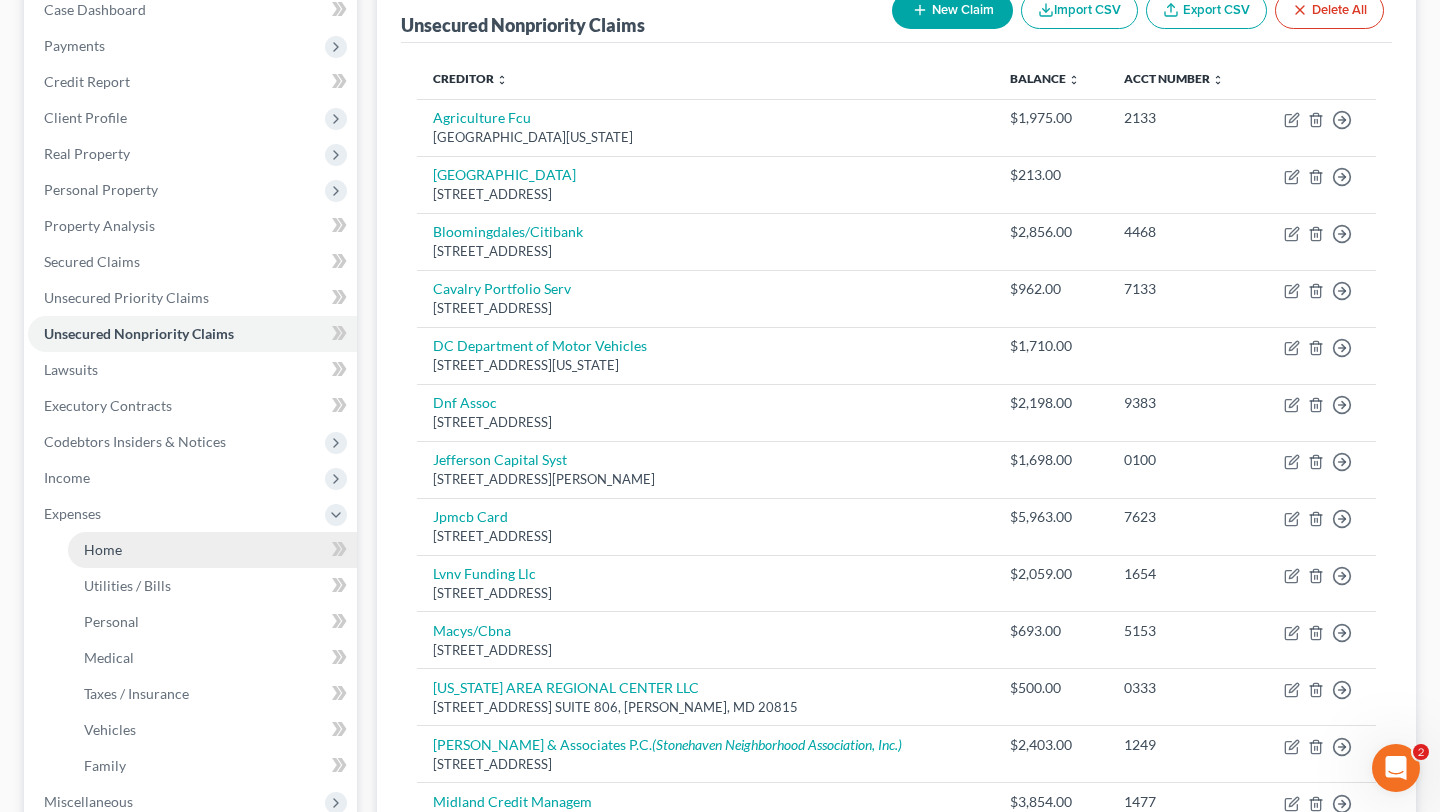 click on "Home" at bounding box center (212, 550) 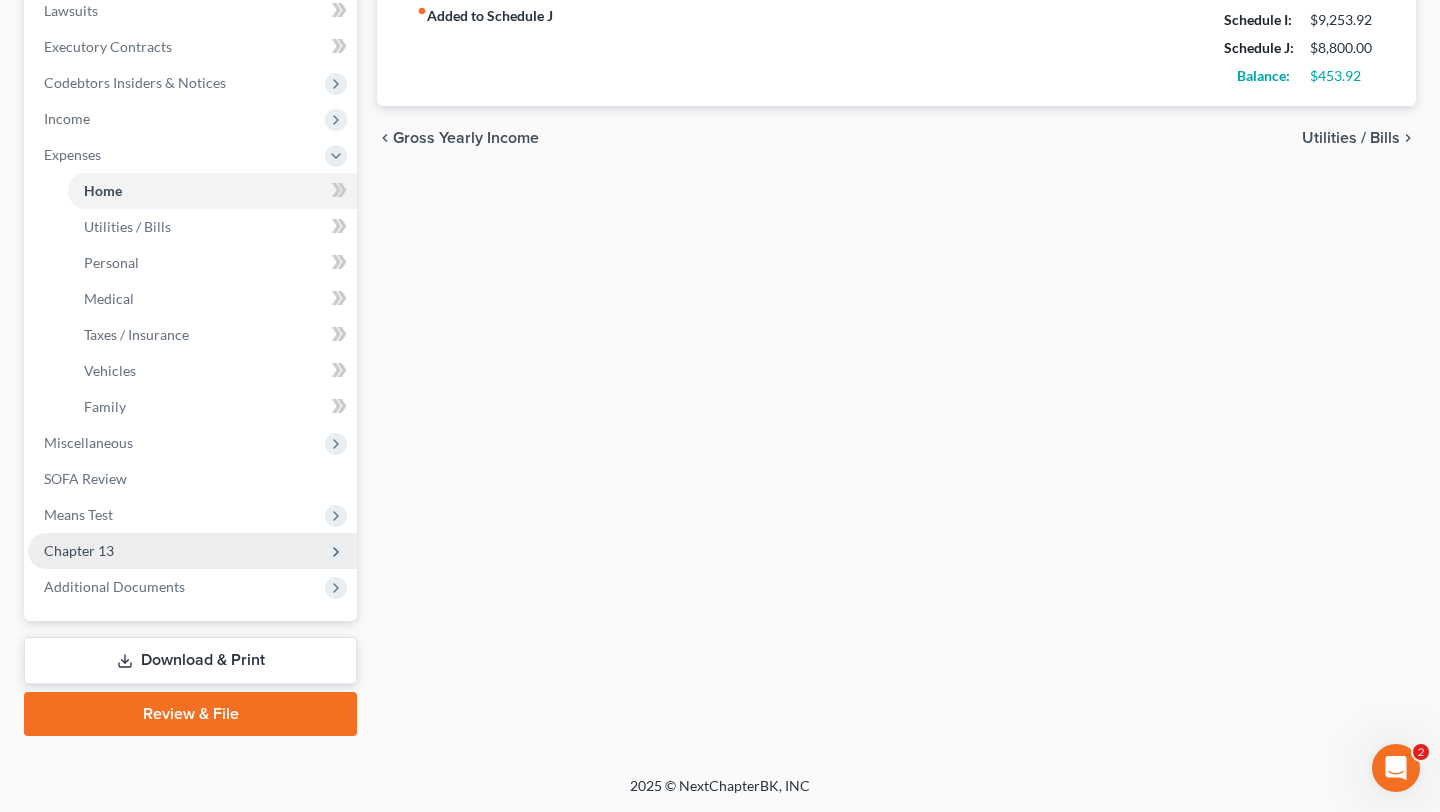scroll, scrollTop: 342, scrollLeft: 0, axis: vertical 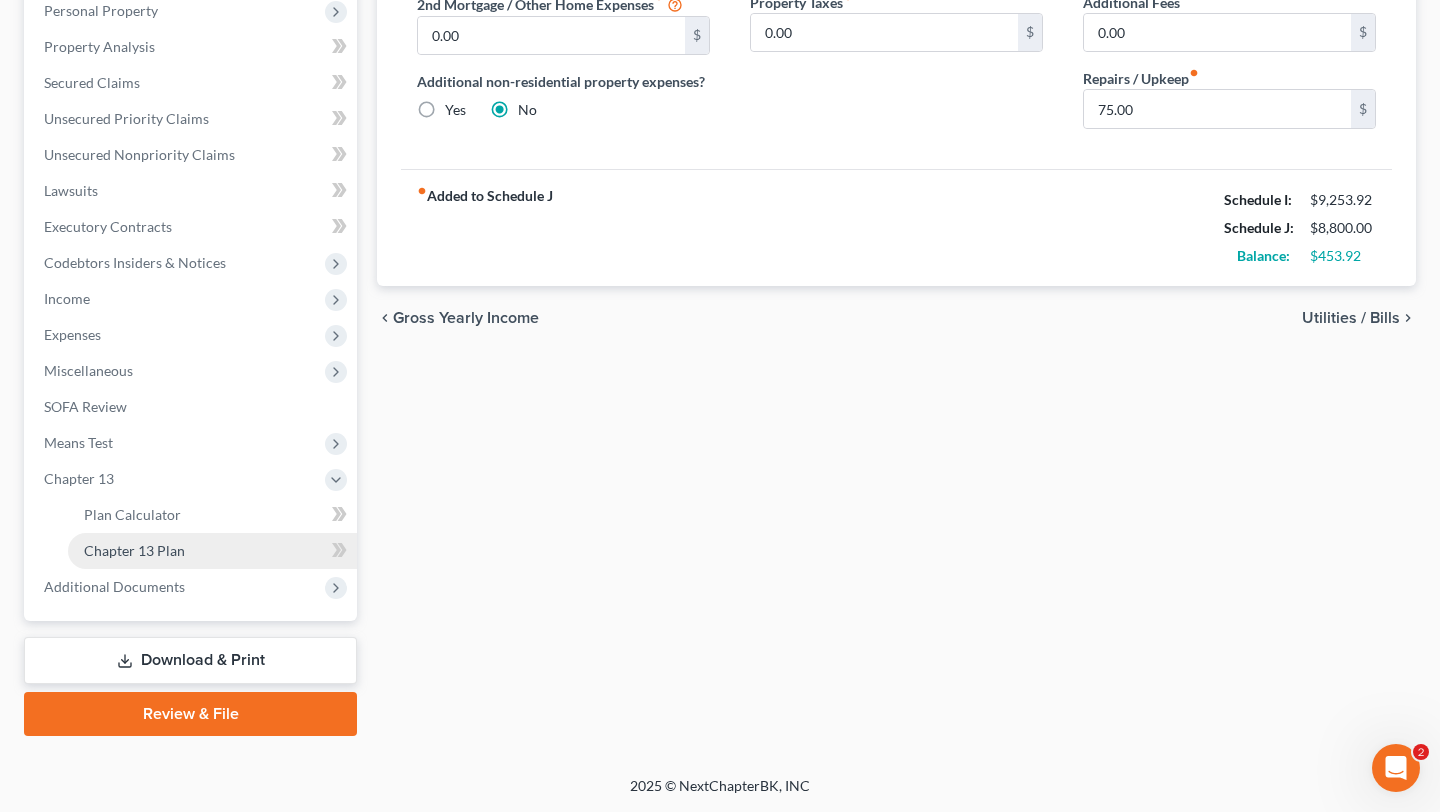 click on "Chapter 13 Plan" at bounding box center [134, 550] 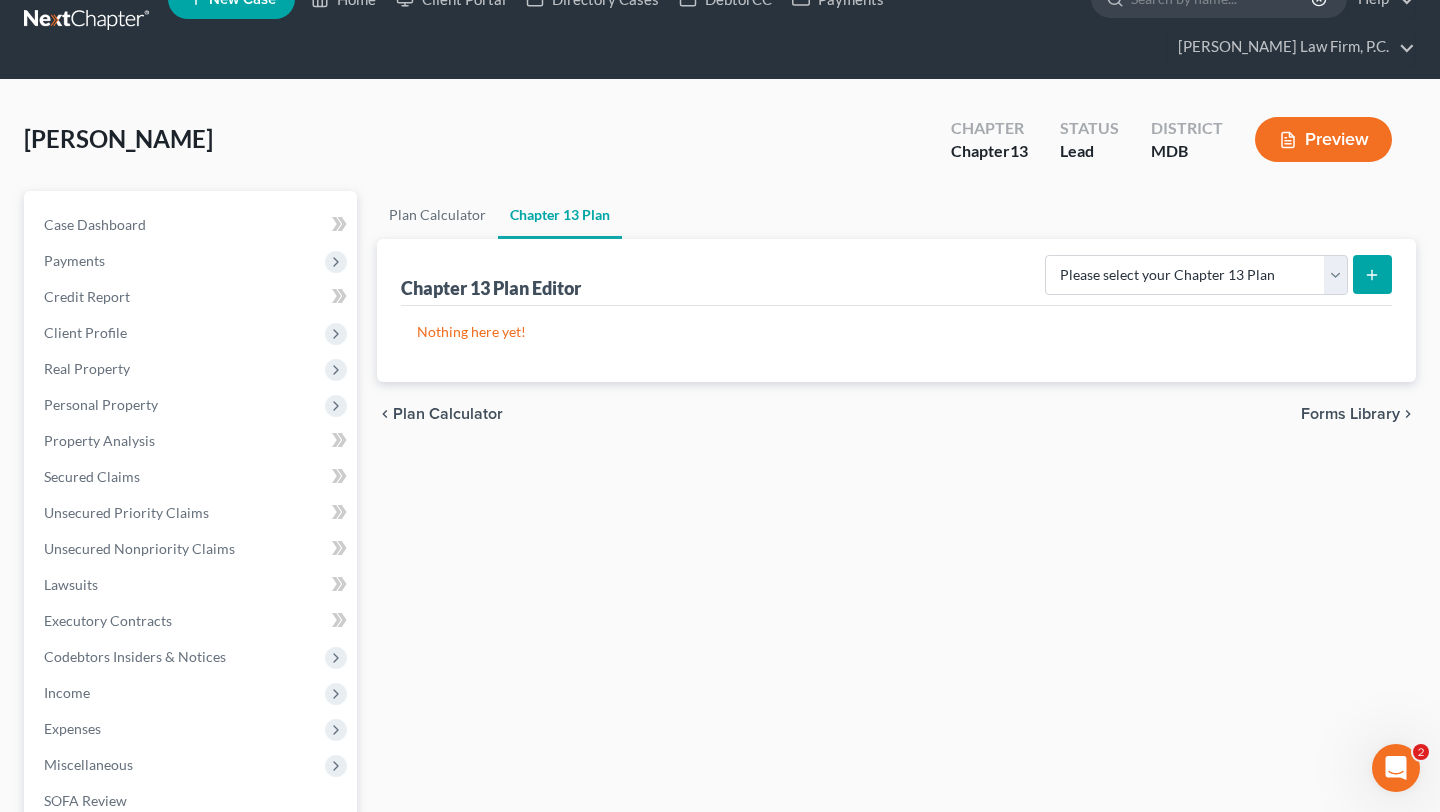 scroll, scrollTop: 0, scrollLeft: 0, axis: both 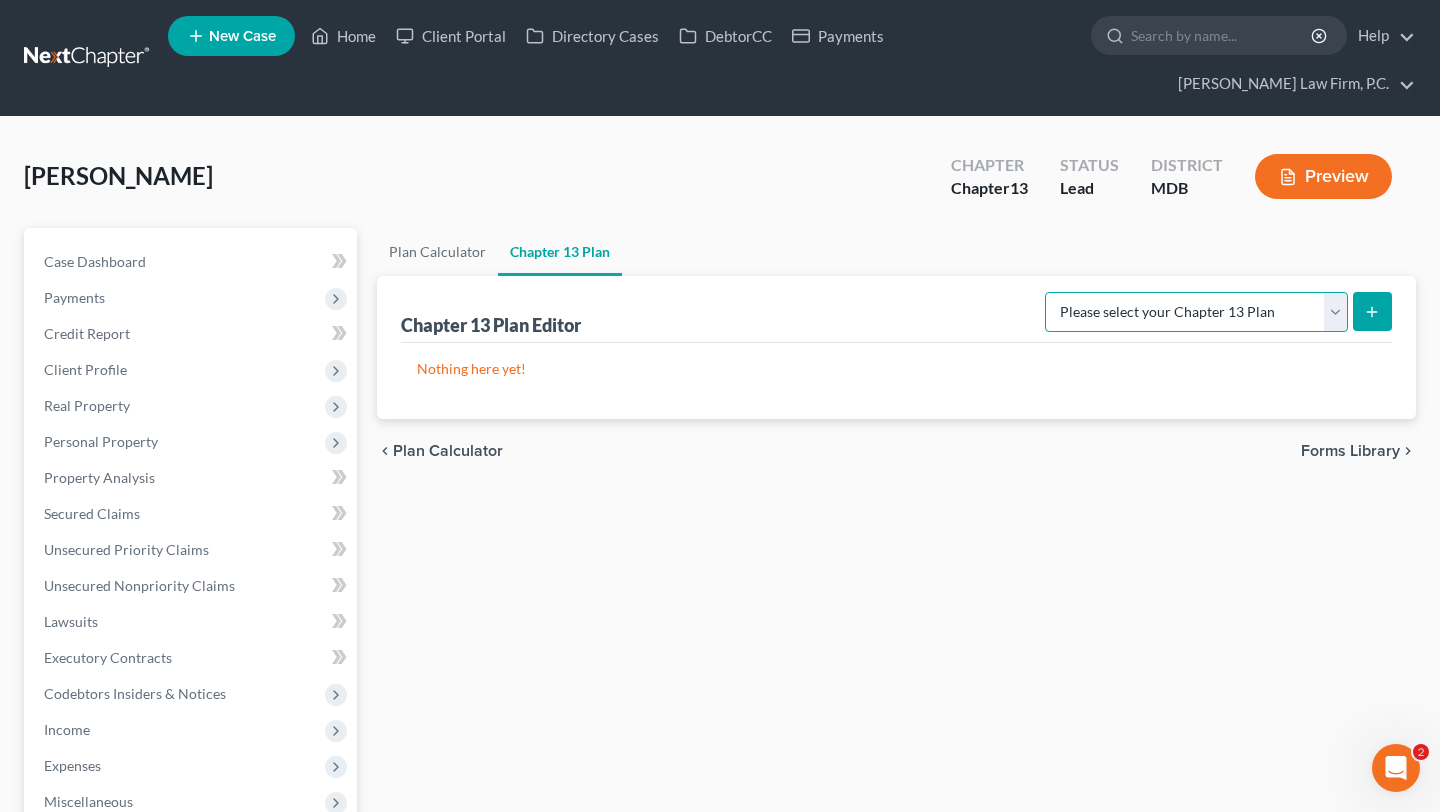 click on "Please select your Chapter 13 Plan District of [US_STATE][GEOGRAPHIC_DATA] of [US_STATE] - Effective [DATE] District of [US_STATE] - Effective [DATE]	 National Form Plan - Official Form 113" at bounding box center [1196, 312] 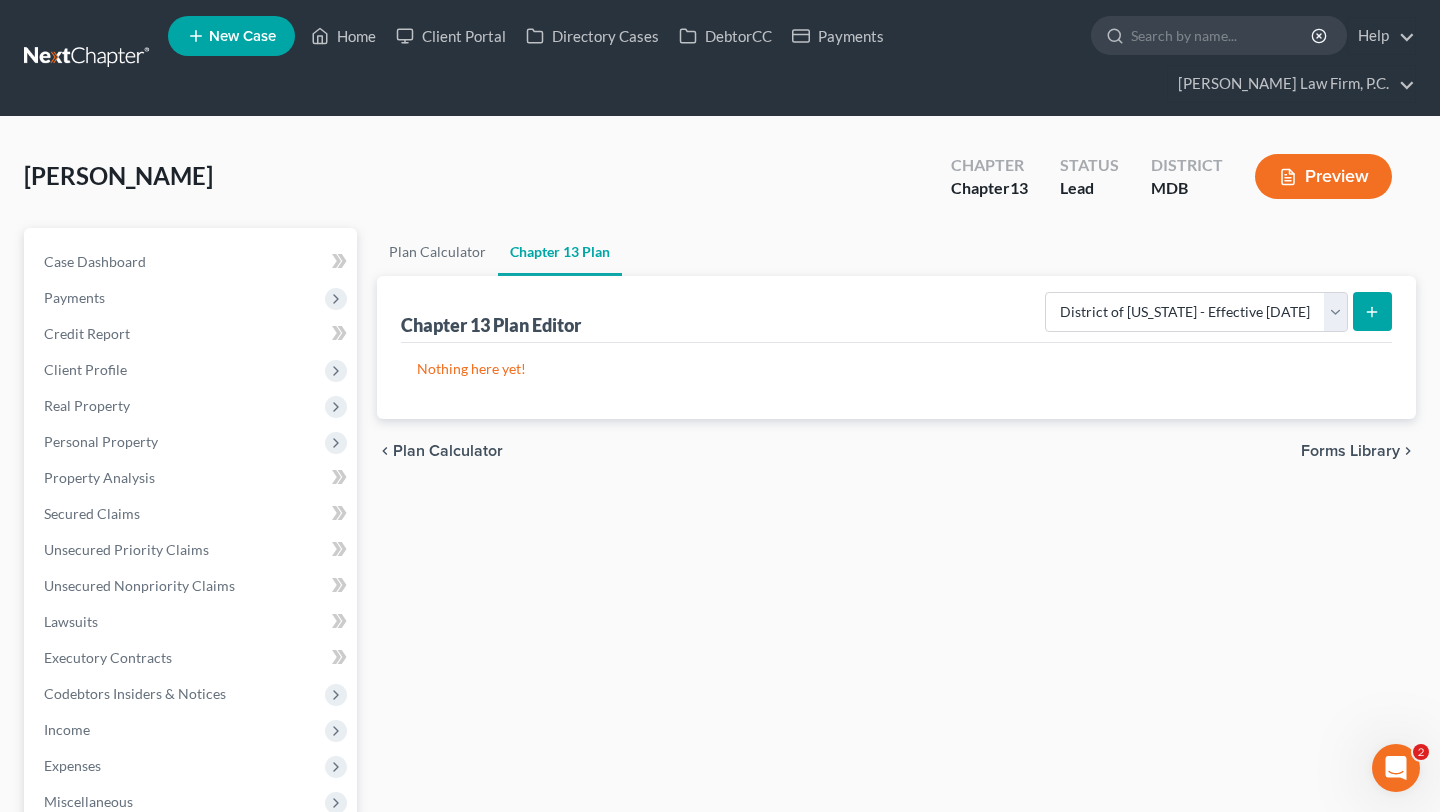 click 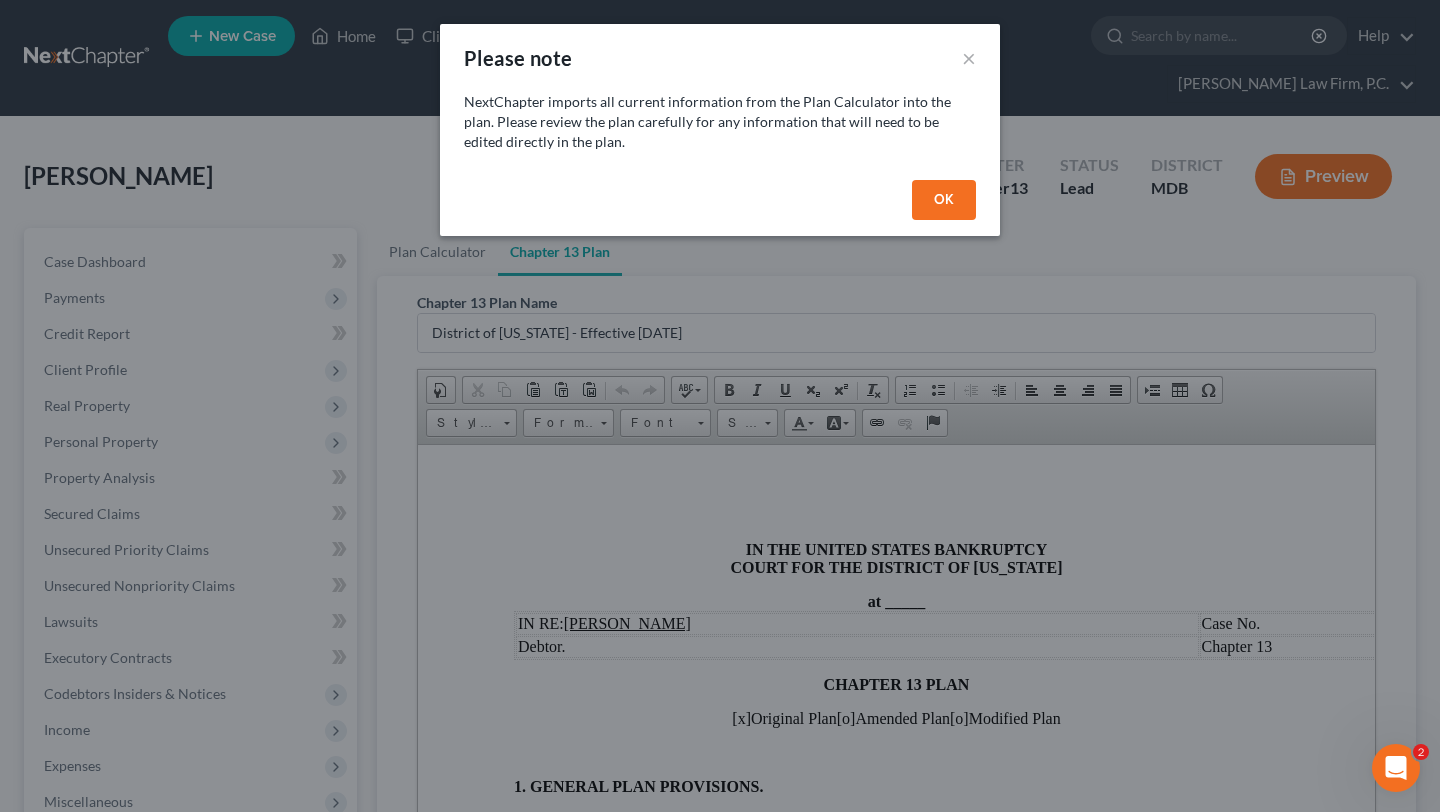 scroll, scrollTop: 0, scrollLeft: 0, axis: both 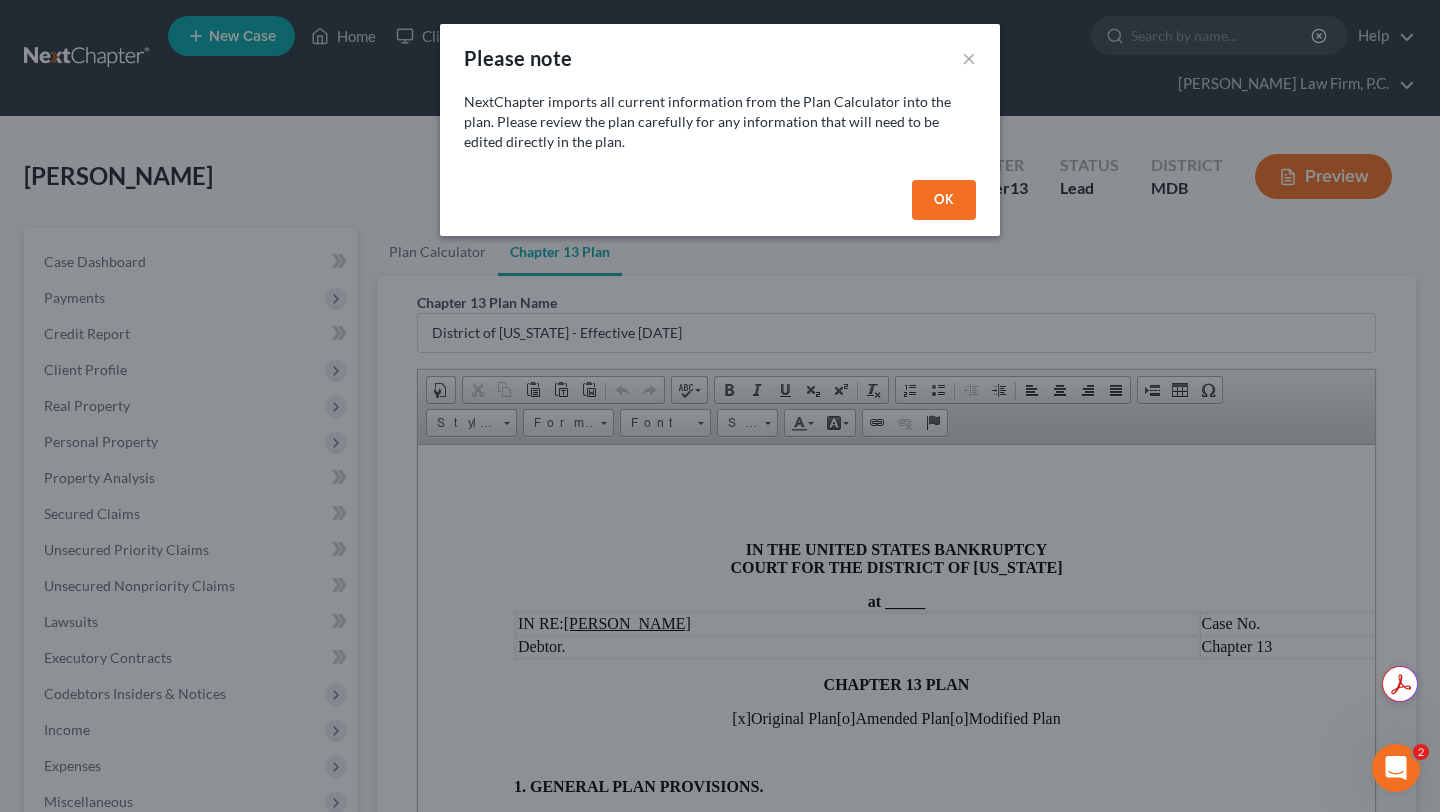 click on "OK" at bounding box center (944, 200) 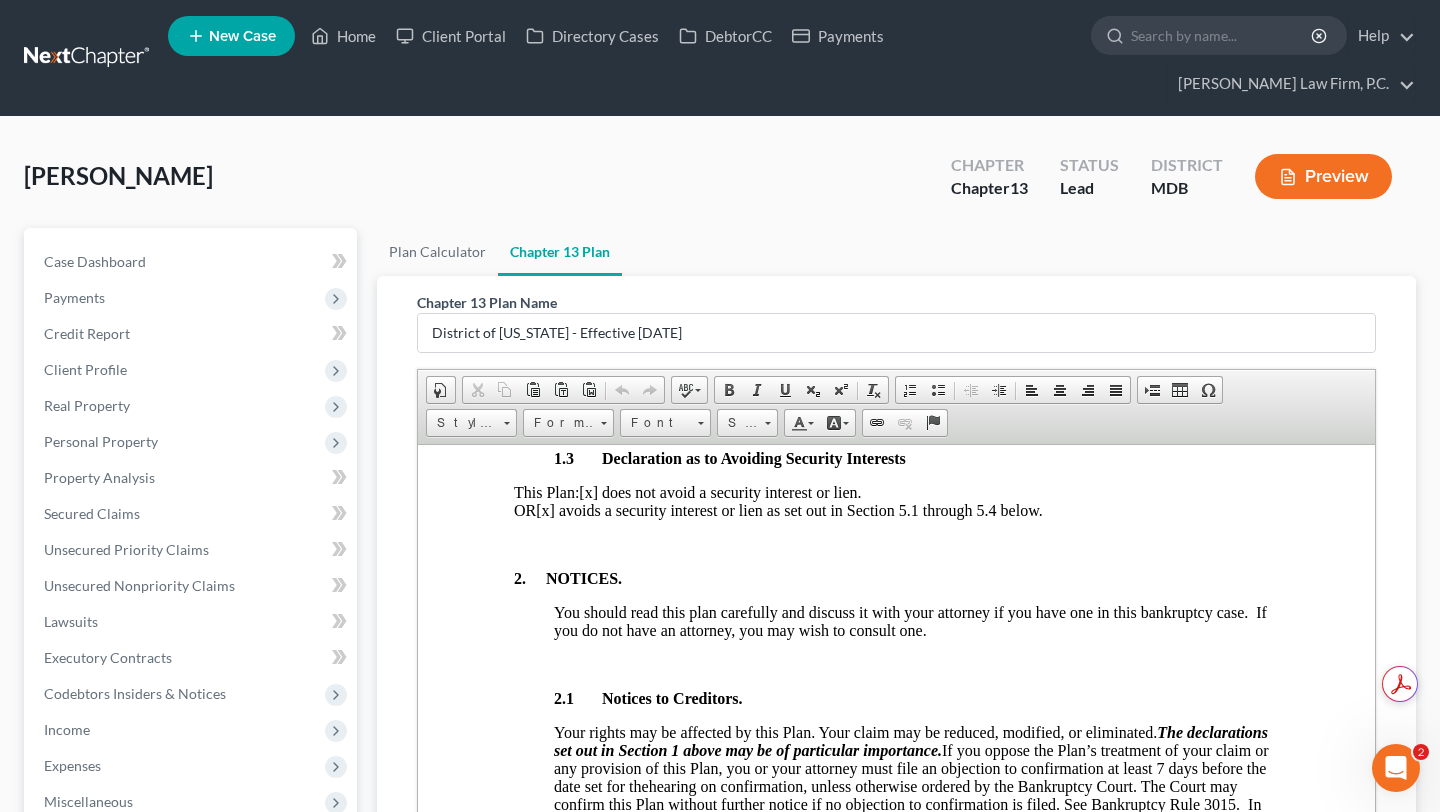 scroll, scrollTop: 748, scrollLeft: 0, axis: vertical 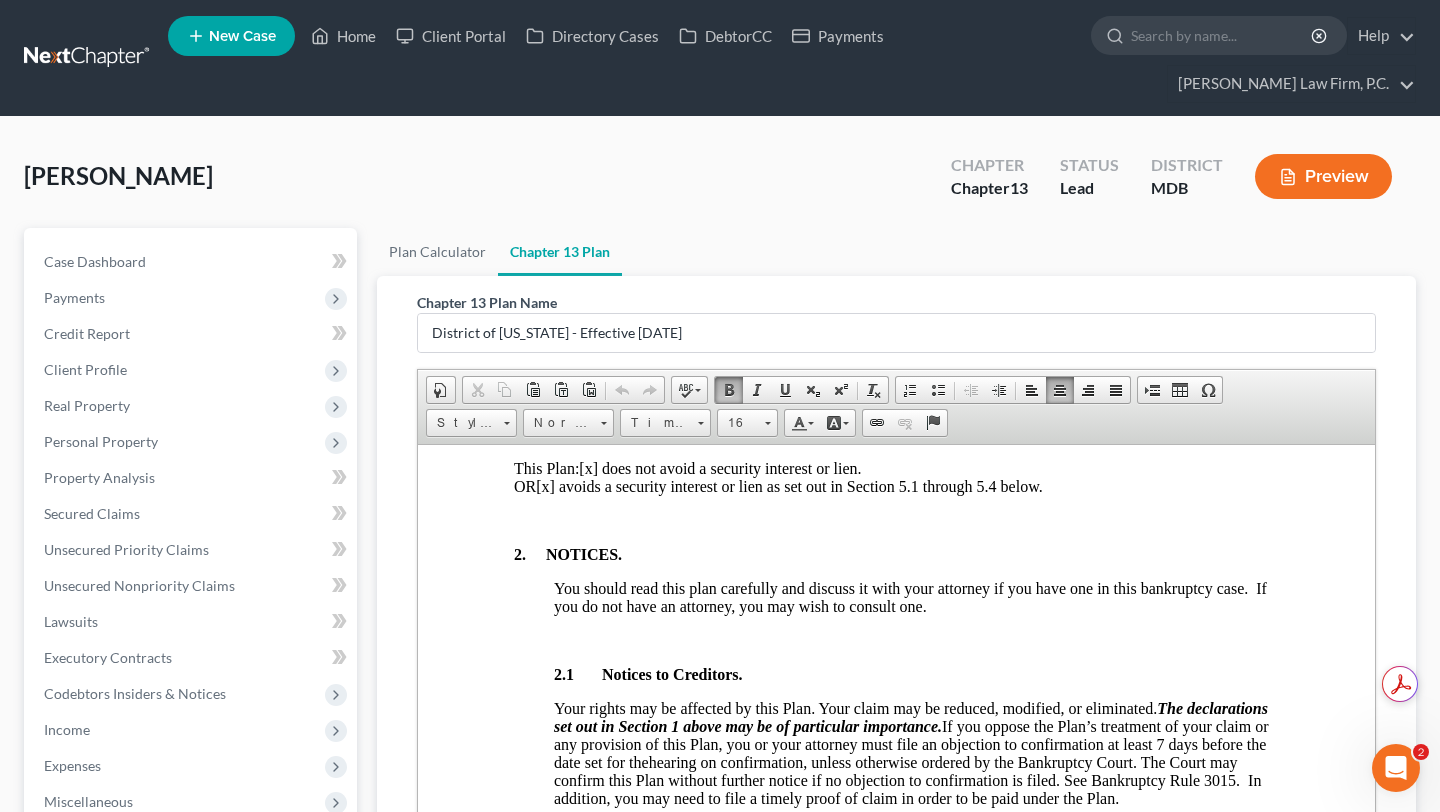 click on "[x] avoids a security interest or lien as set out in Section 5.1 through 5.4 below." at bounding box center (789, 485) 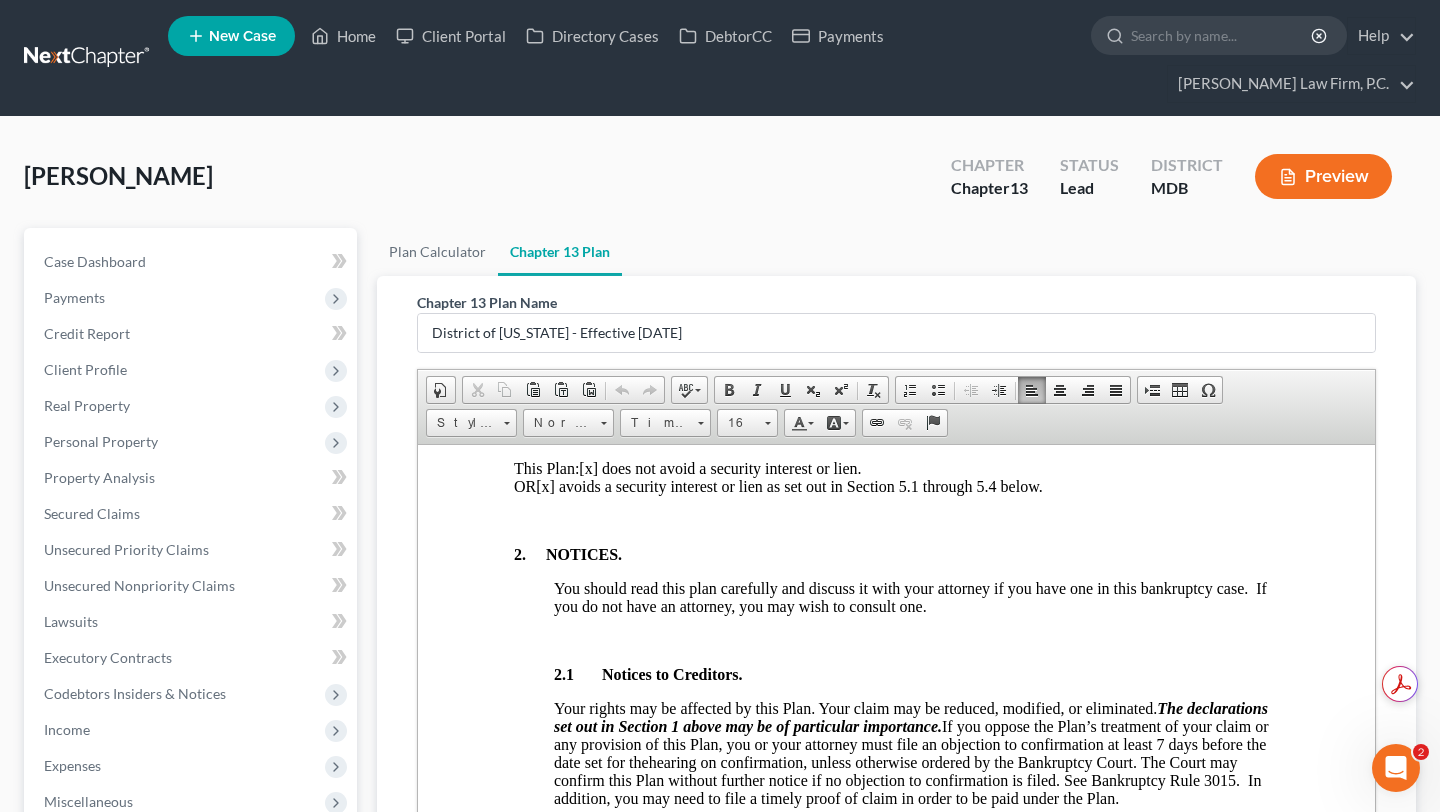 type 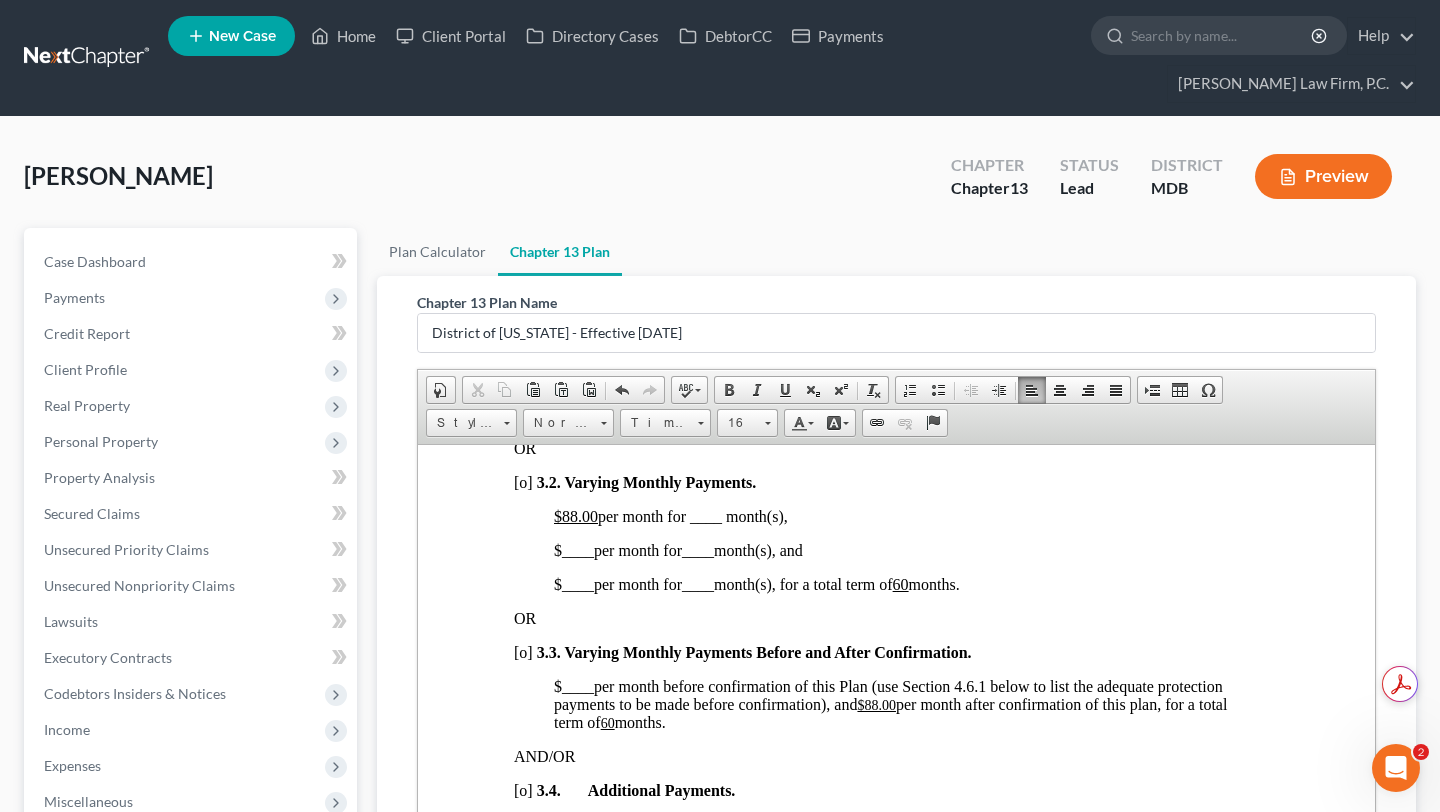 scroll, scrollTop: 1482, scrollLeft: 0, axis: vertical 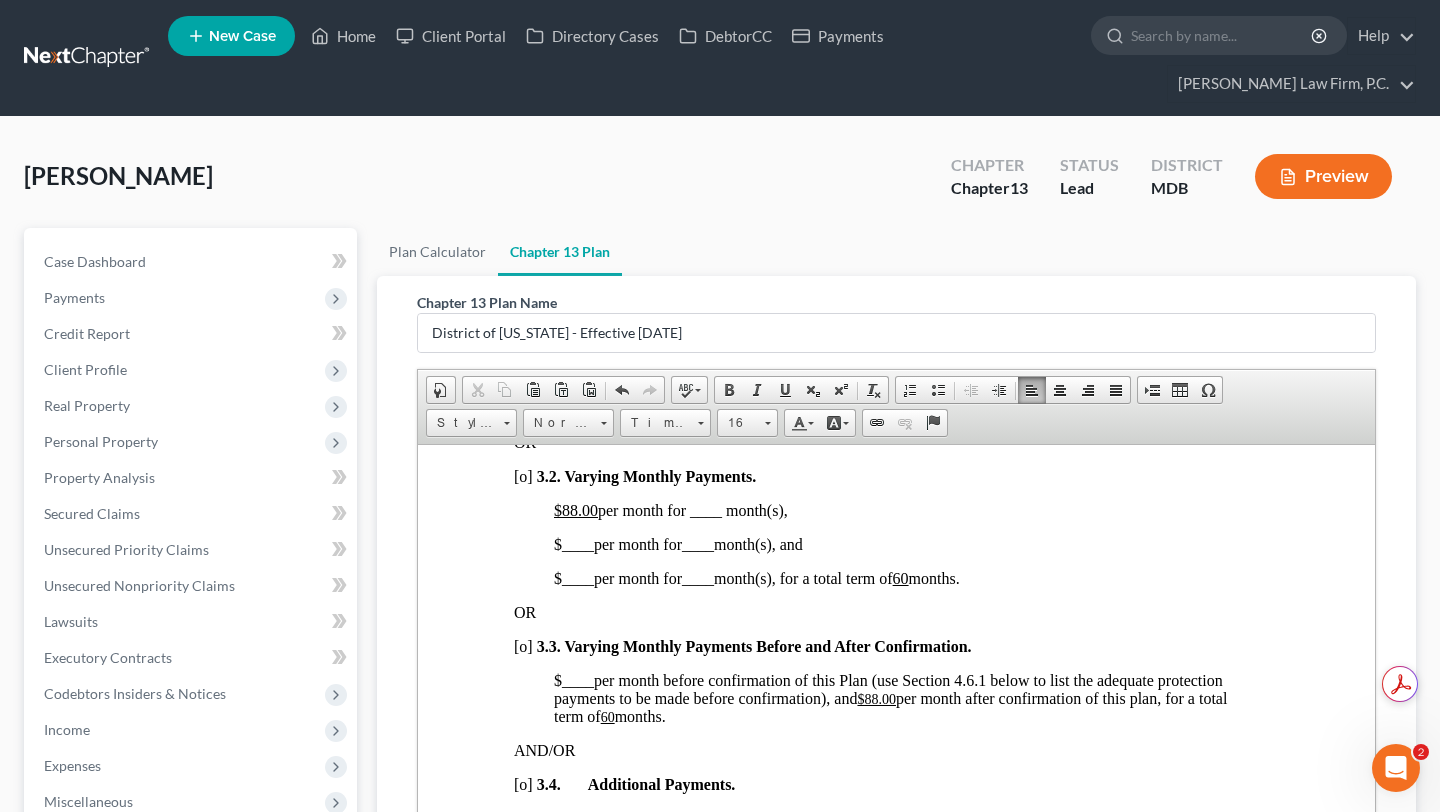 click on "$88.00" at bounding box center [576, 407] 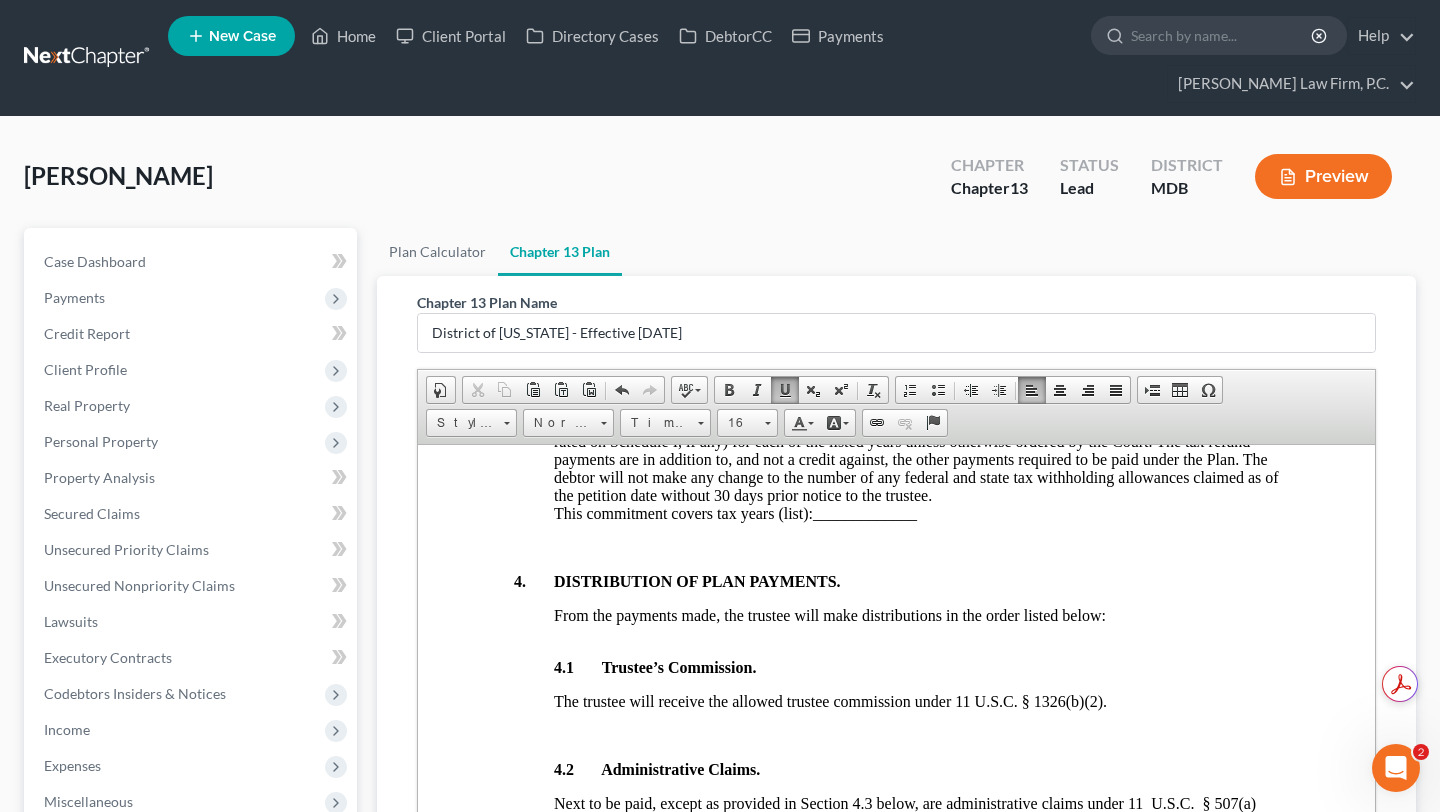scroll, scrollTop: 2071, scrollLeft: 0, axis: vertical 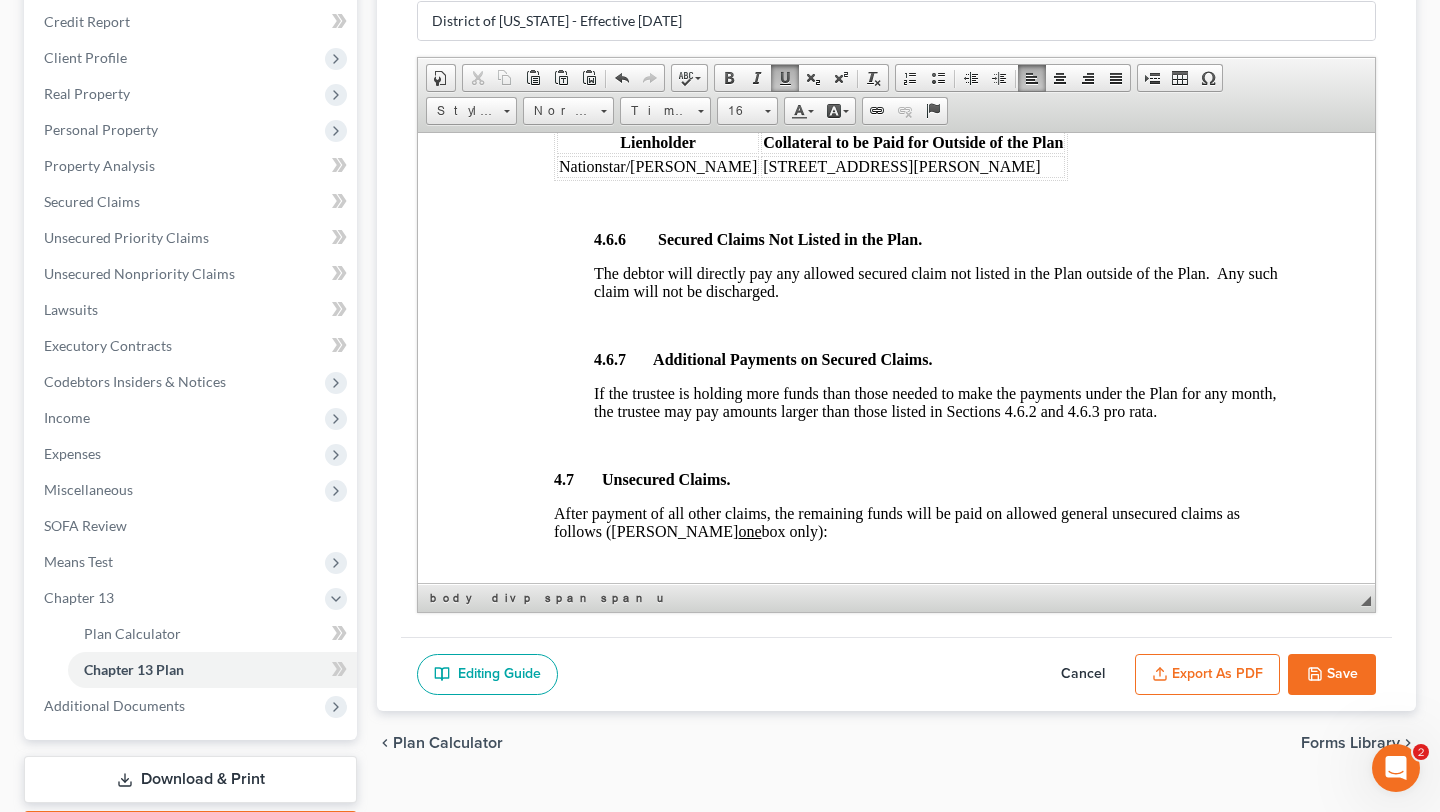 click at bounding box center (803, -74) 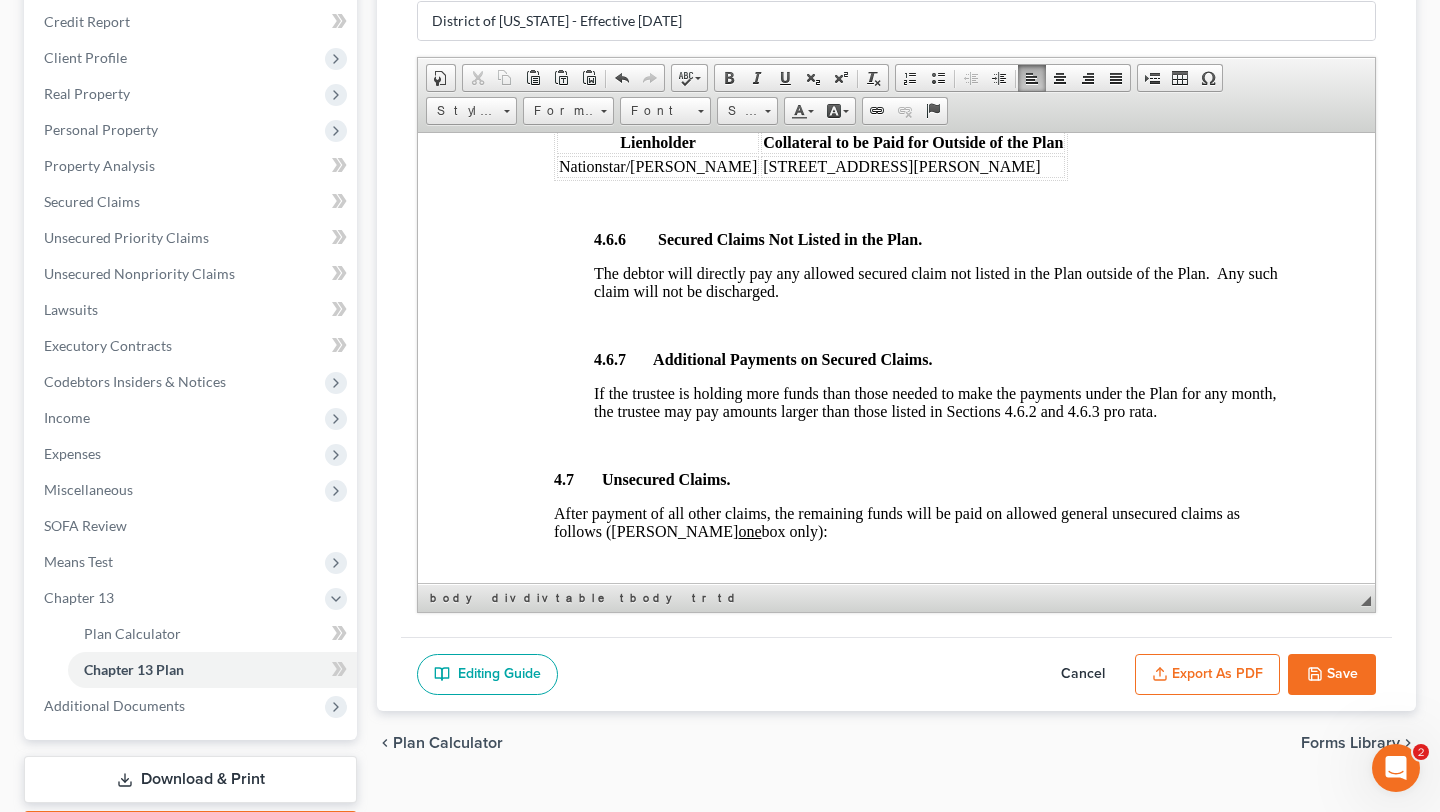 click on "Carmax Auto Finance" at bounding box center (629, -75) 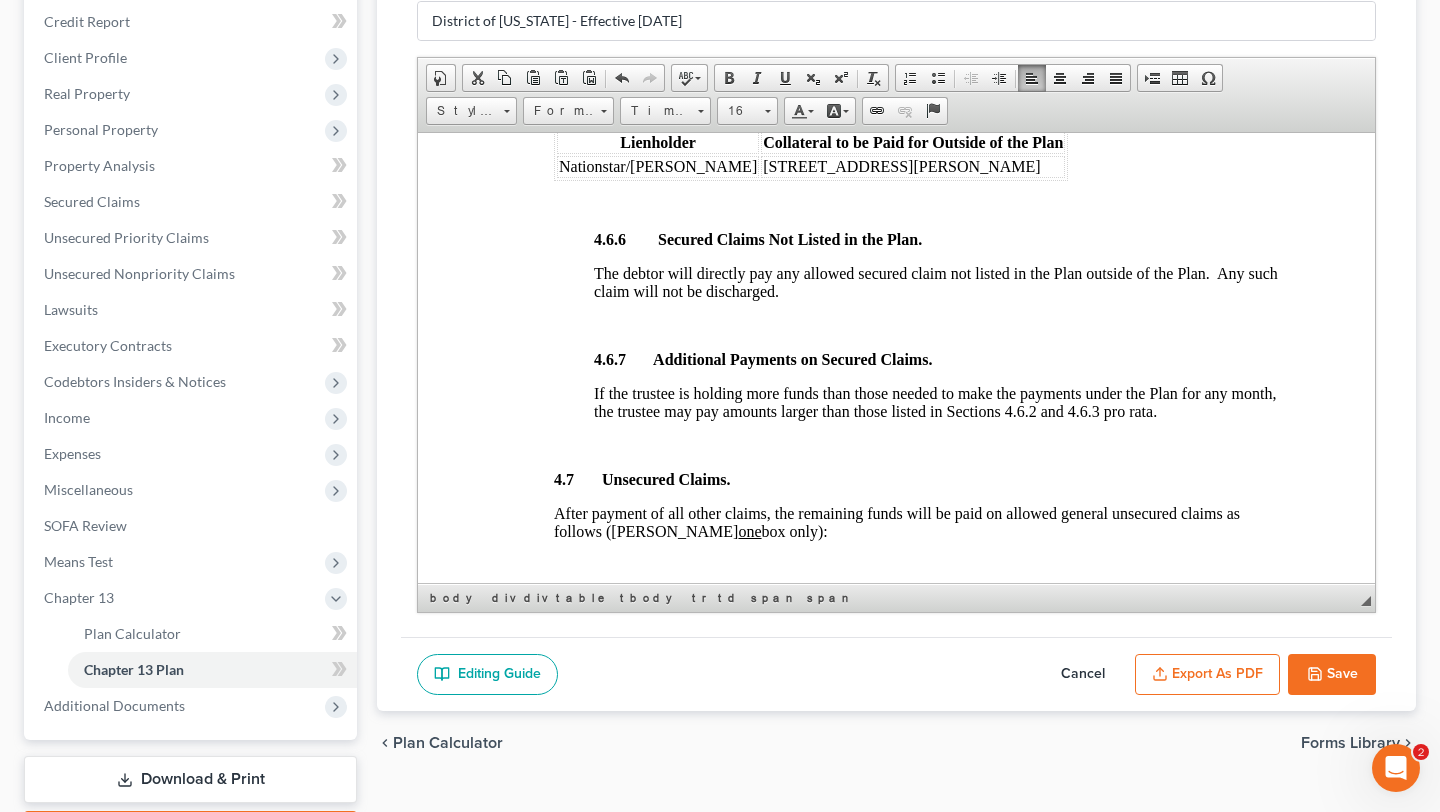 click on "Carmax Auto Finance" at bounding box center (629, -75) 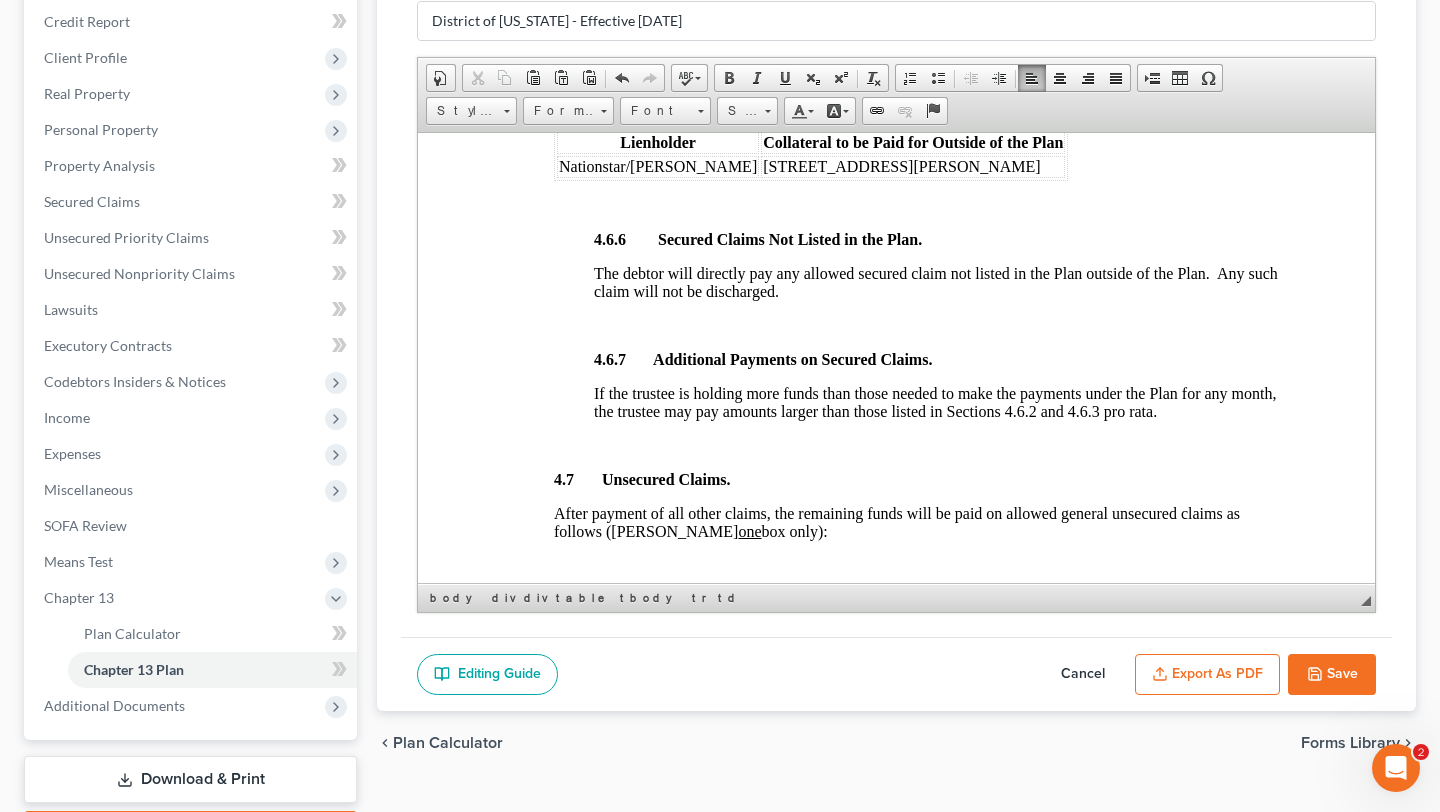 click on "[o]  None  or [x] the  Claims Listed Below  (mark  one  box only). Describe the collateral securing the claim. Any allowed claim for an unsecured deficiency will be paid pro rata with general unsecured creditors. Unless the Court orders otherwise, a claimant may amend a timely filed proof of claim for an unsecured deficiency after entry of the confirmation order as follows: (a) the amended proof of claim asserting an unsecured deficiency claim for real property shall be filed within ___ days (no less than 180 days) after entry of the confirmation order; (b) the amended proof of claim asserting an unsecured deficiency claim for personal property shall be filed within ___ days (no less than 60 days) after entry of the confirmation order. Upon plan confirmation, the automatic stay of 11 U.S.C. §§ 362 and 1301 terminates, if not terminated earlier, as to the collateral listed:" at bounding box center (916, -200) 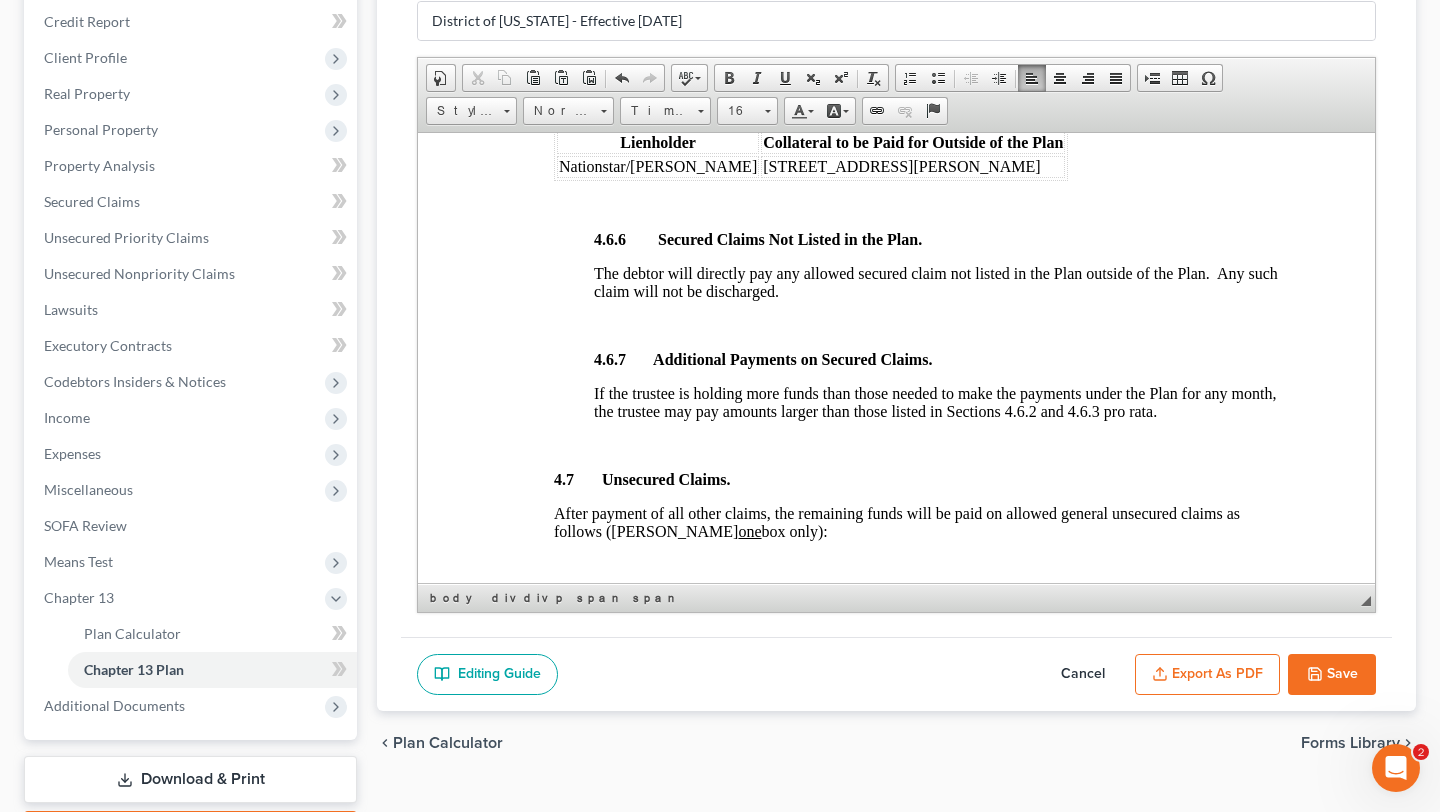 click on "[o]  None  or [x] the  Claims Listed Below  (mark  one  box only). Describe the collateral securing the claim. Any allowed claim for an unsecured deficiency will be paid pro rata with general unsecured creditors. Unless the Court orders otherwise, a claimant may amend a timely filed proof of claim for an unsecured deficiency after entry of the confirmation order as follows: (a) the amended proof of claim asserting an unsecured deficiency claim for real property shall be filed within ___ days (no less than 180 days) after entry of the confirmation order; (b) the amended proof of claim asserting an unsecured deficiency claim for personal property shall be filed within ___ days (no less than 60 days) after entry of the confirmation order. Upon plan confirmation, the automatic stay of 11 U.S.C. §§ 362 and 1301 terminates, if not terminated earlier, as to the collateral listed:" at bounding box center [905, -201] 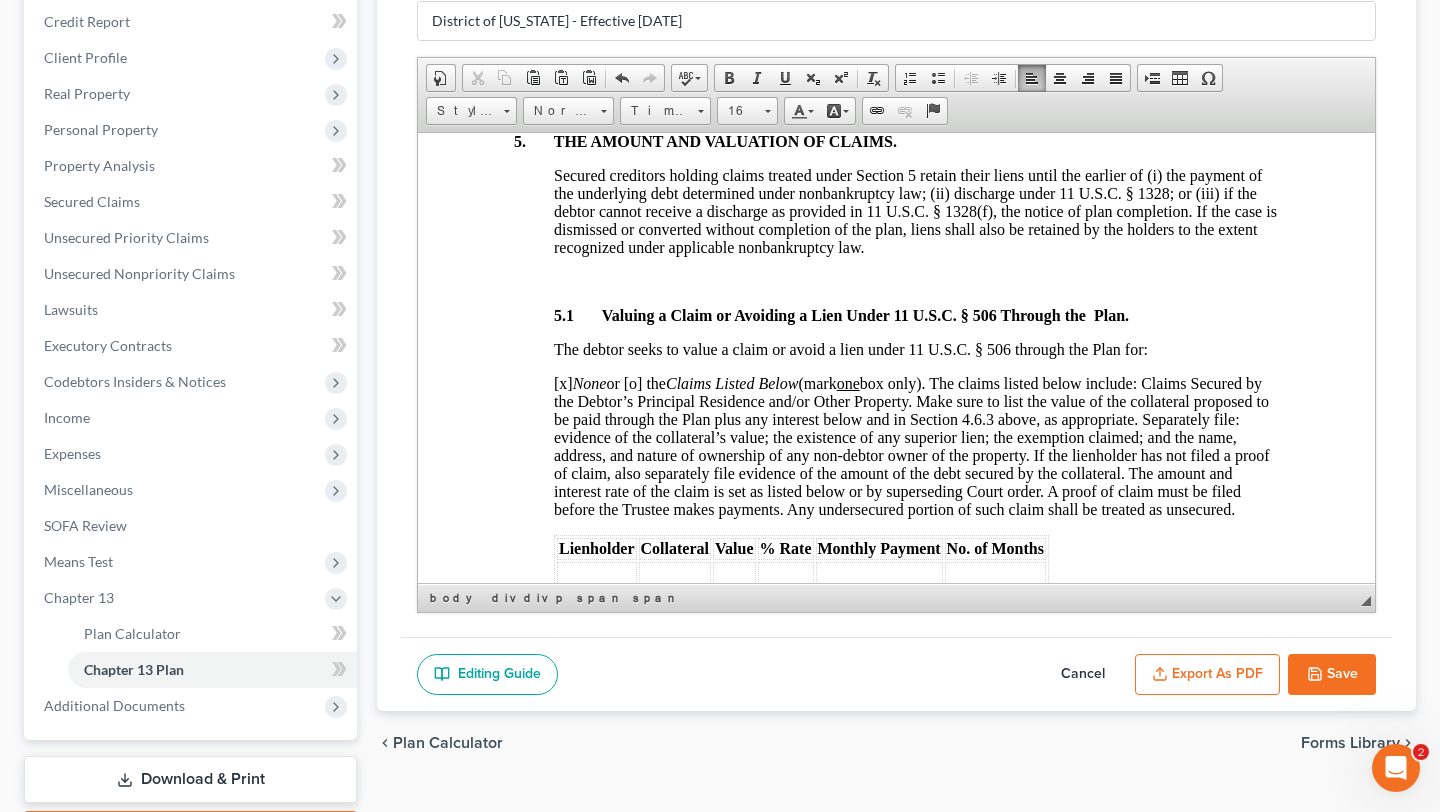 scroll, scrollTop: 5505, scrollLeft: 0, axis: vertical 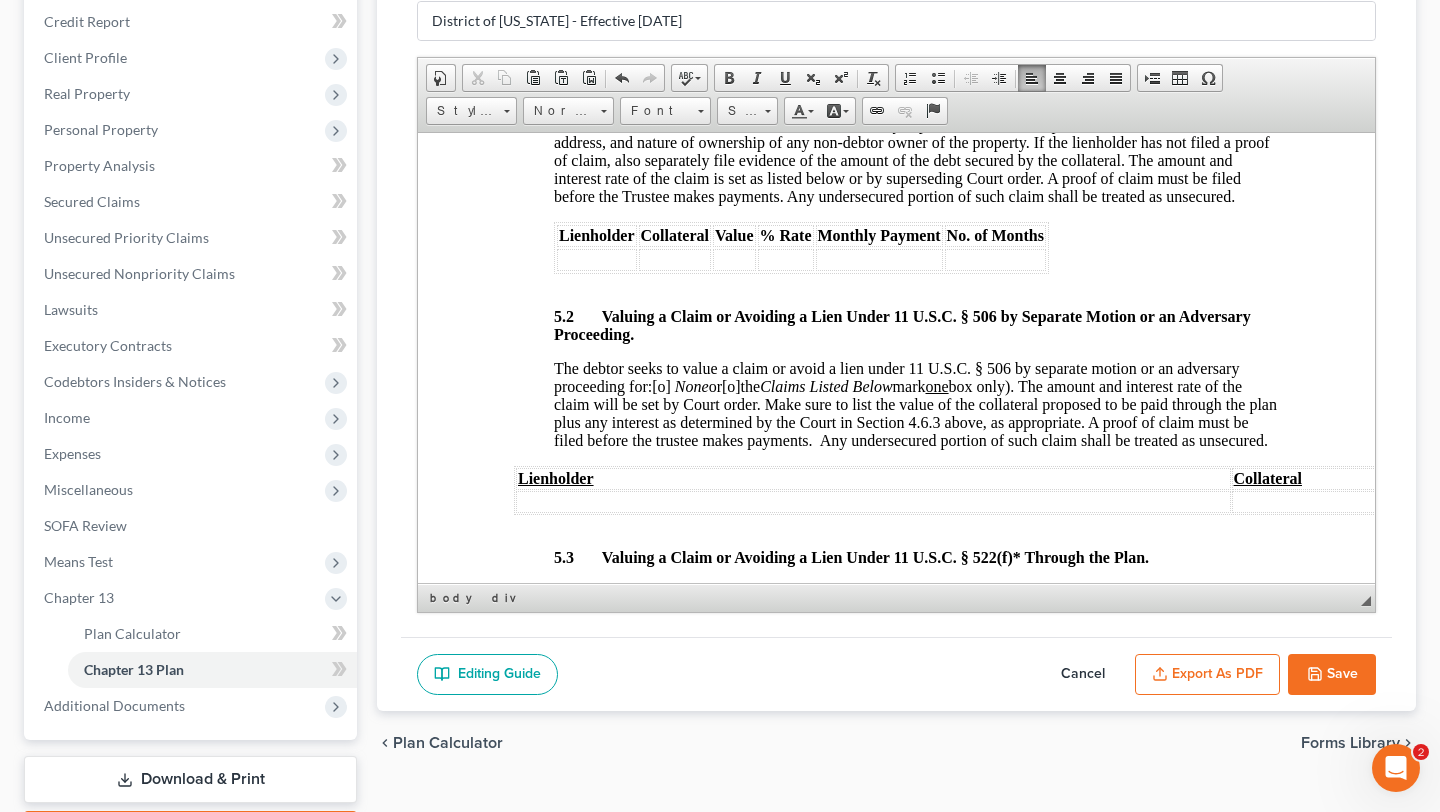 drag, startPoint x: 512, startPoint y: 251, endPoint x: 1065, endPoint y: 440, distance: 584.4057 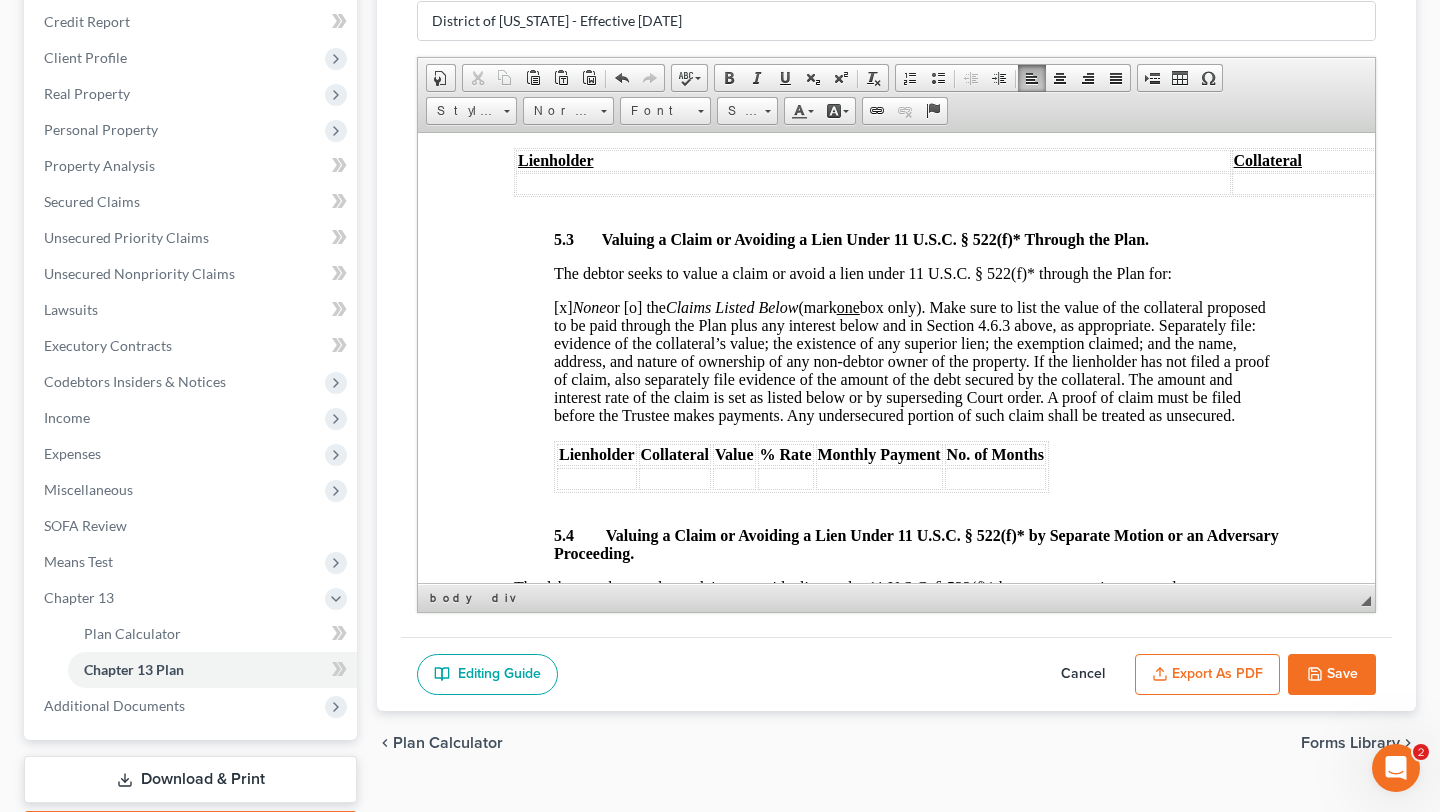 scroll, scrollTop: 5471, scrollLeft: 0, axis: vertical 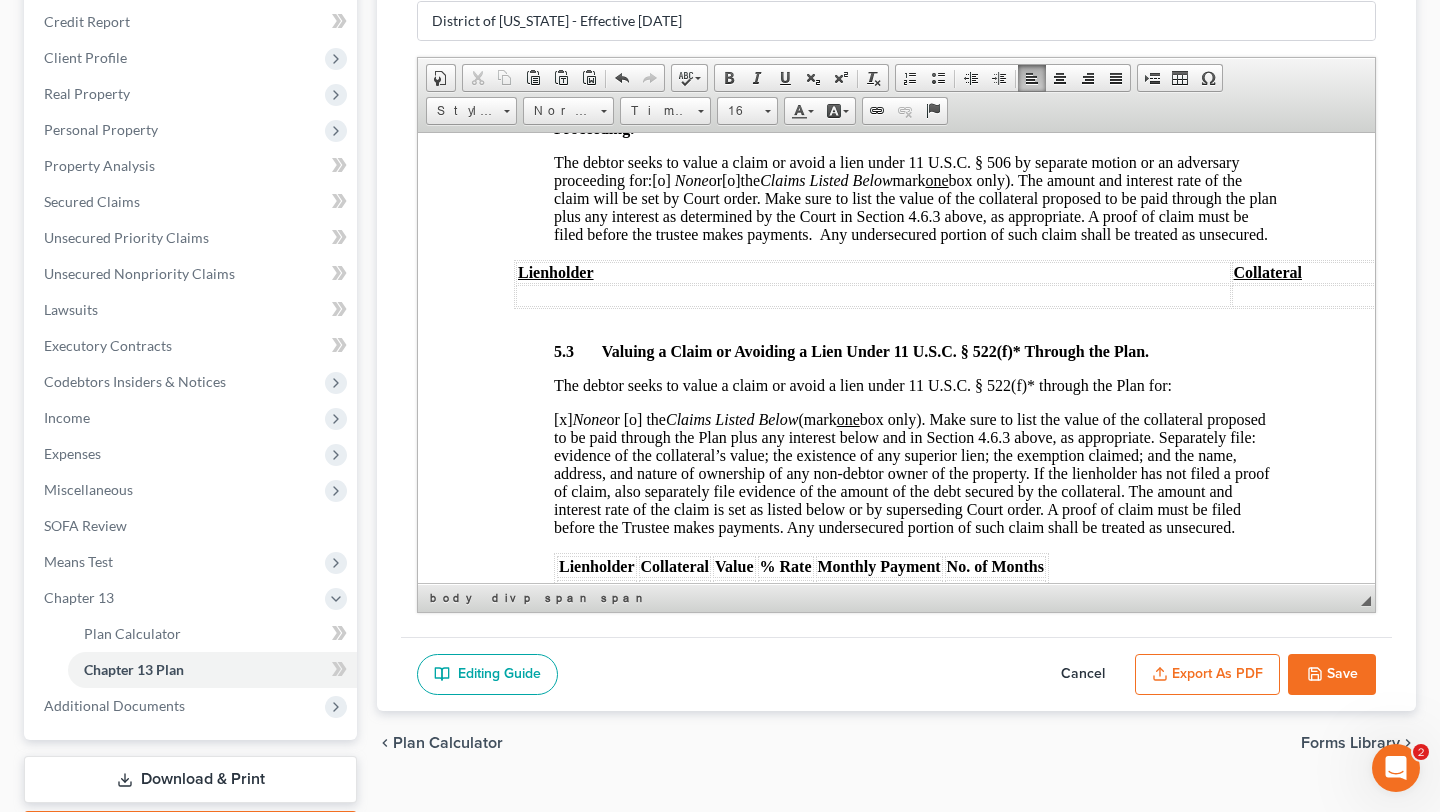 click at bounding box center [916, -238] 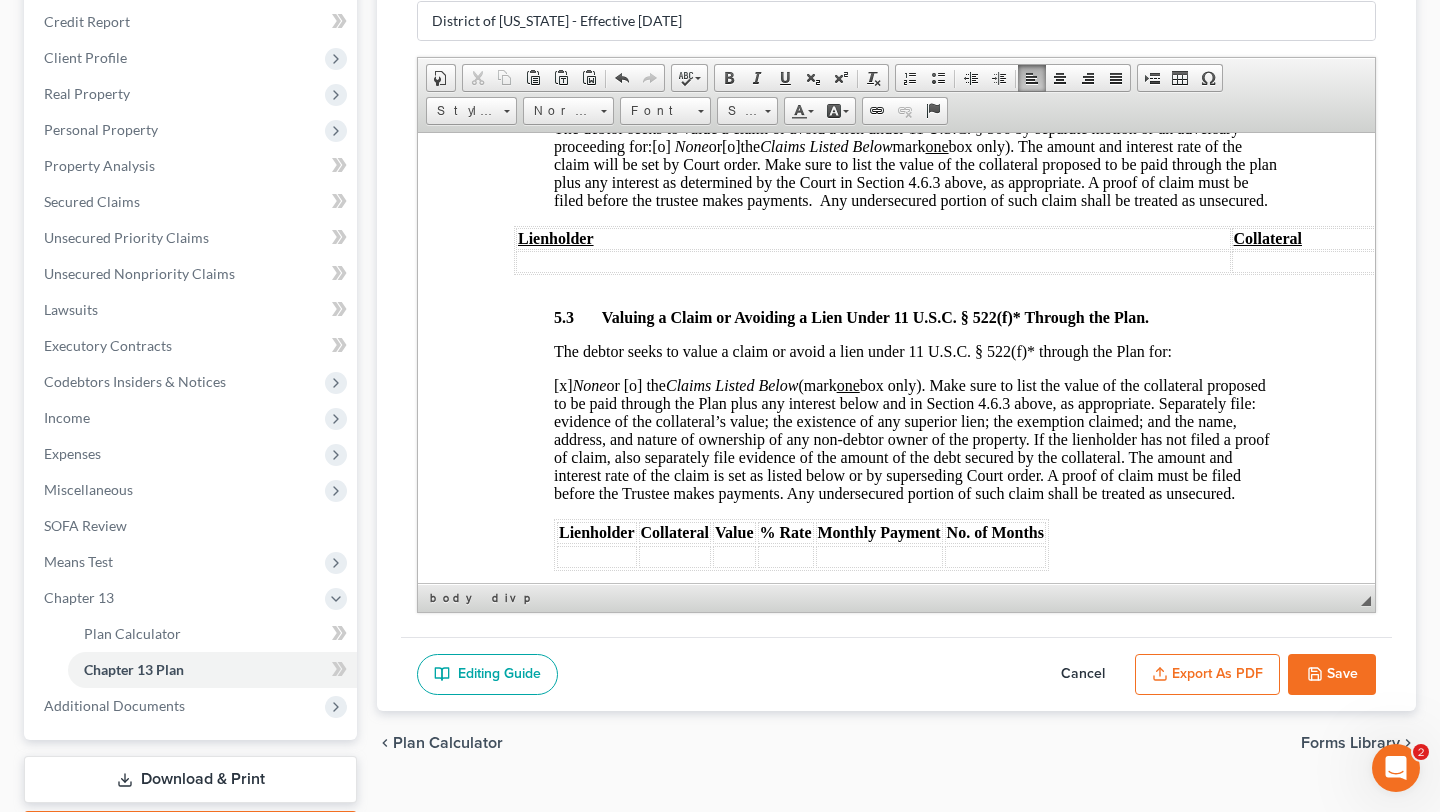 click at bounding box center [896, -412] 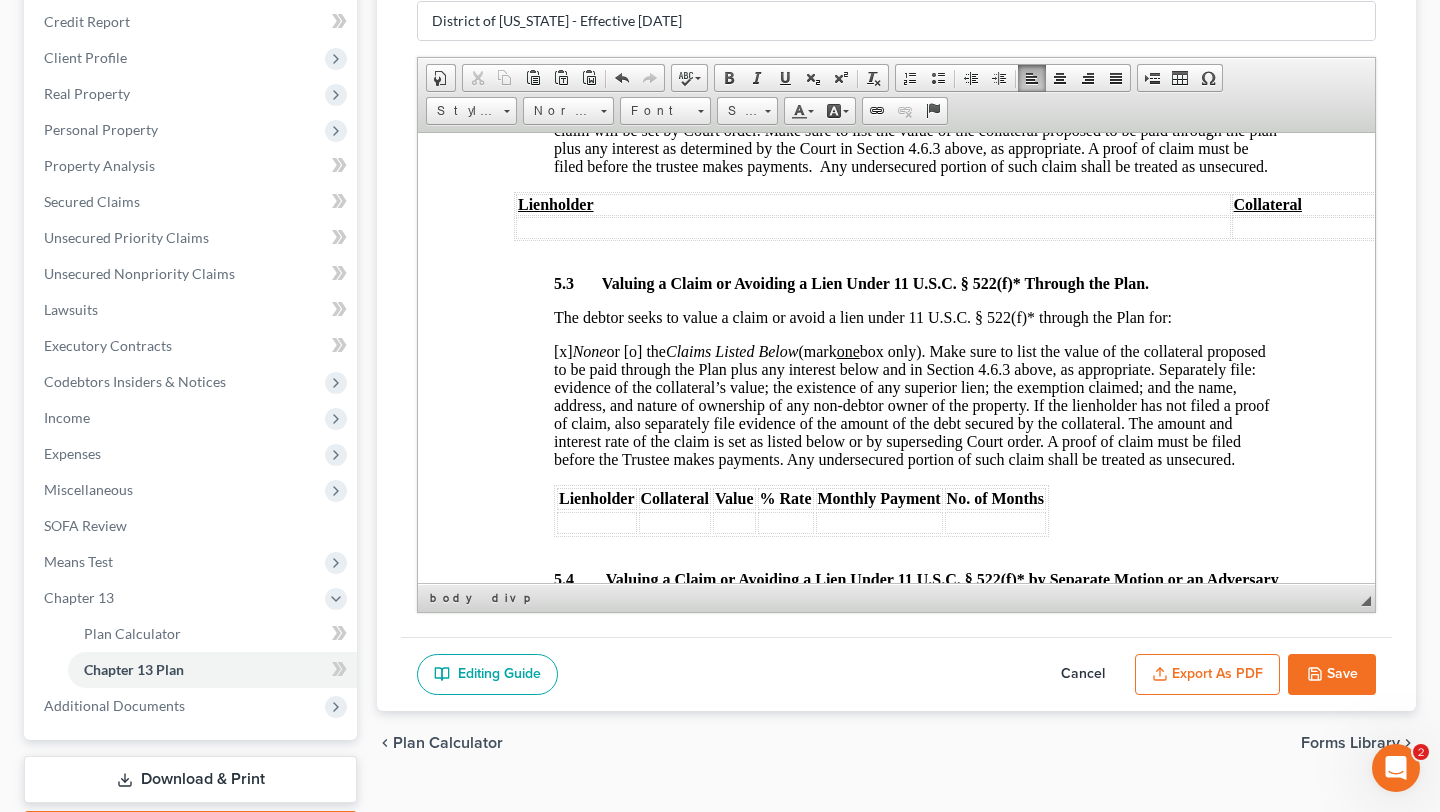 click at bounding box center (896, -480) 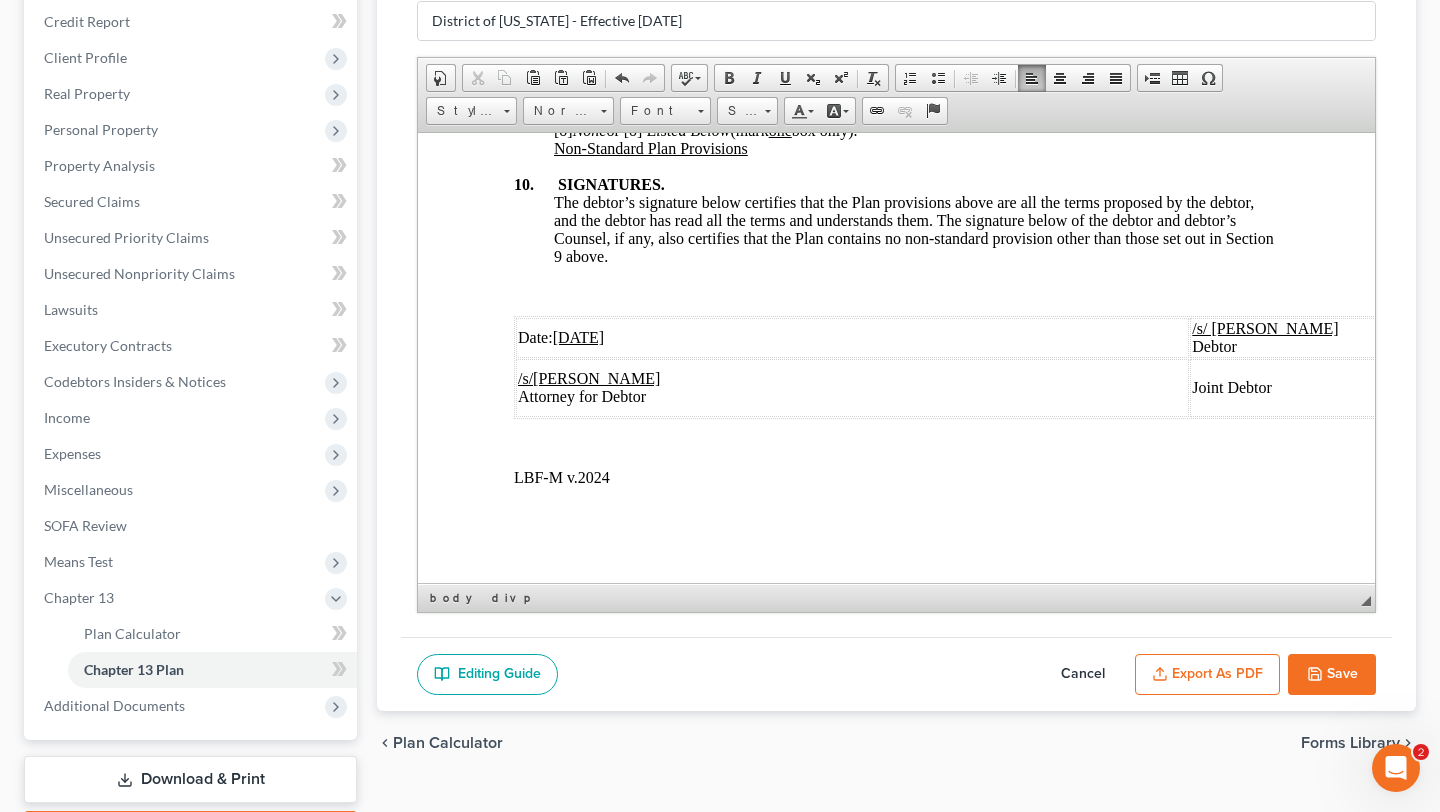 scroll, scrollTop: 8154, scrollLeft: 0, axis: vertical 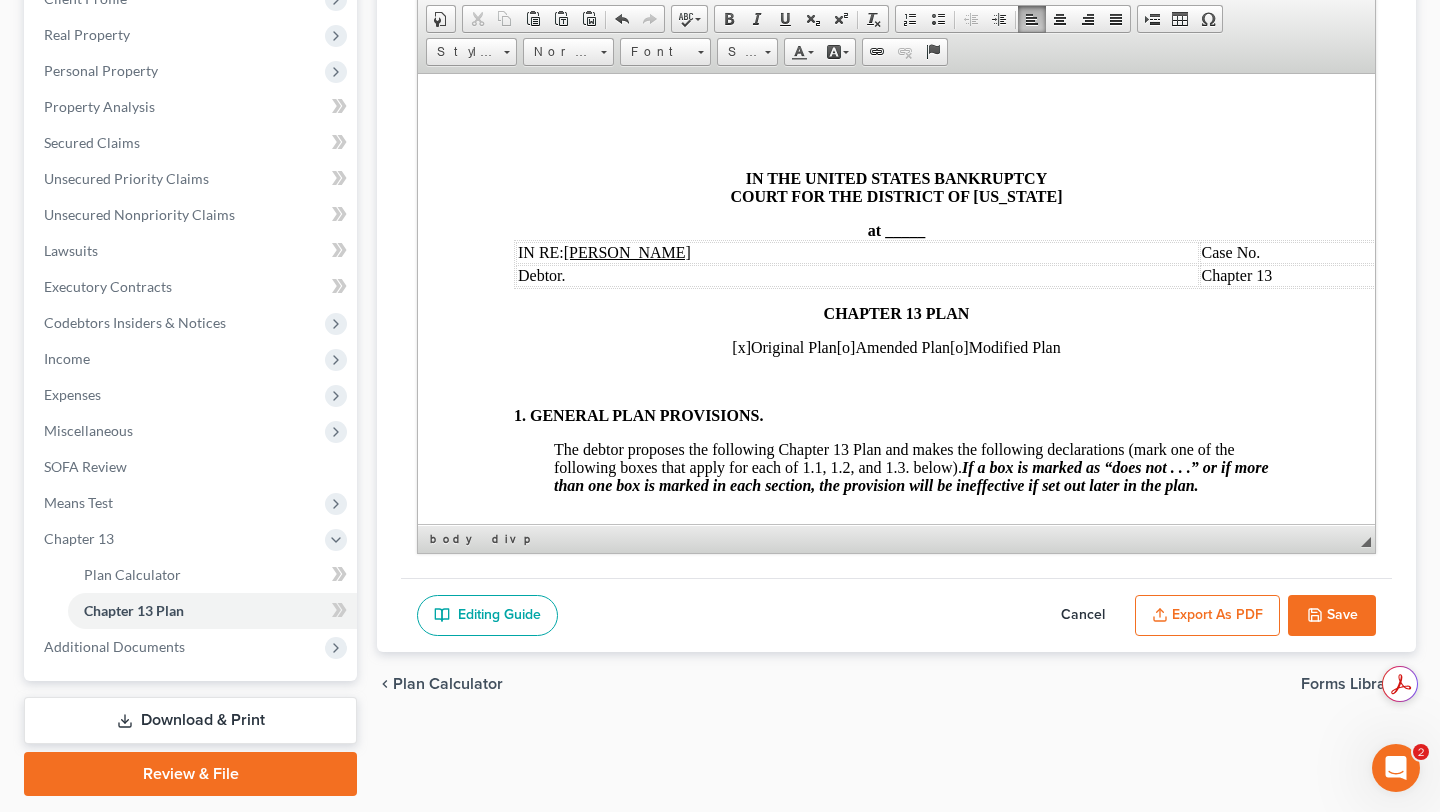 click on "Save" at bounding box center [1332, 616] 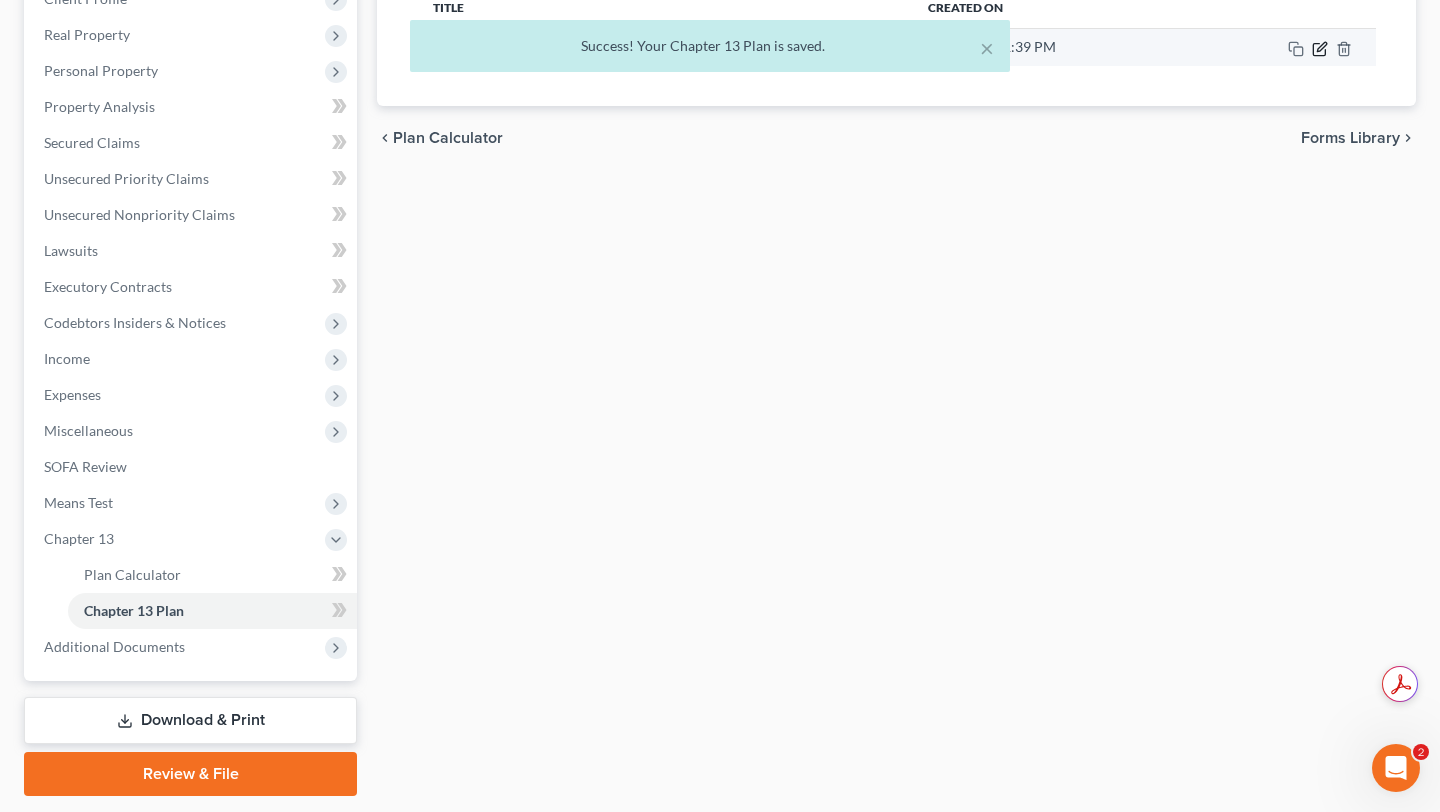 click 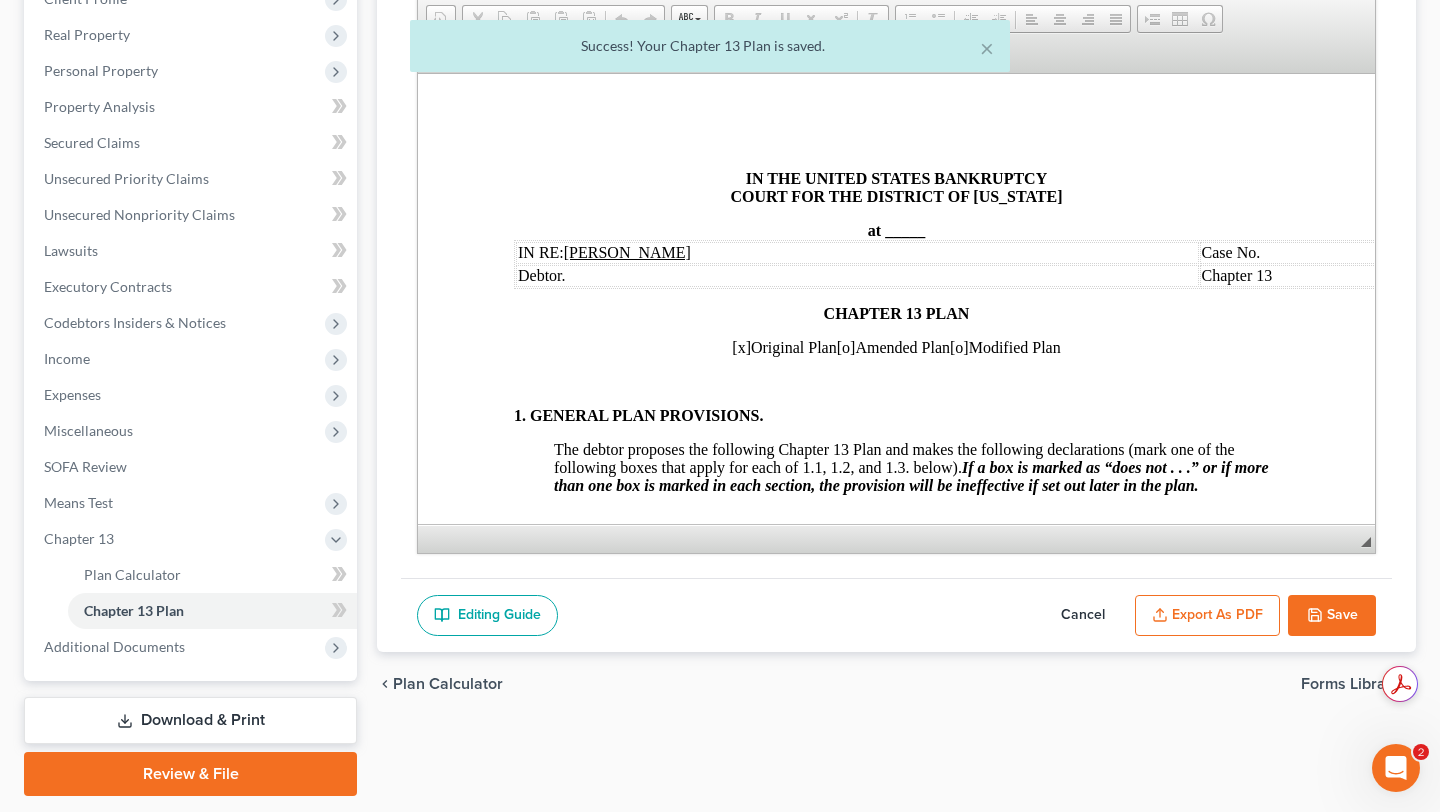 scroll, scrollTop: 0, scrollLeft: 0, axis: both 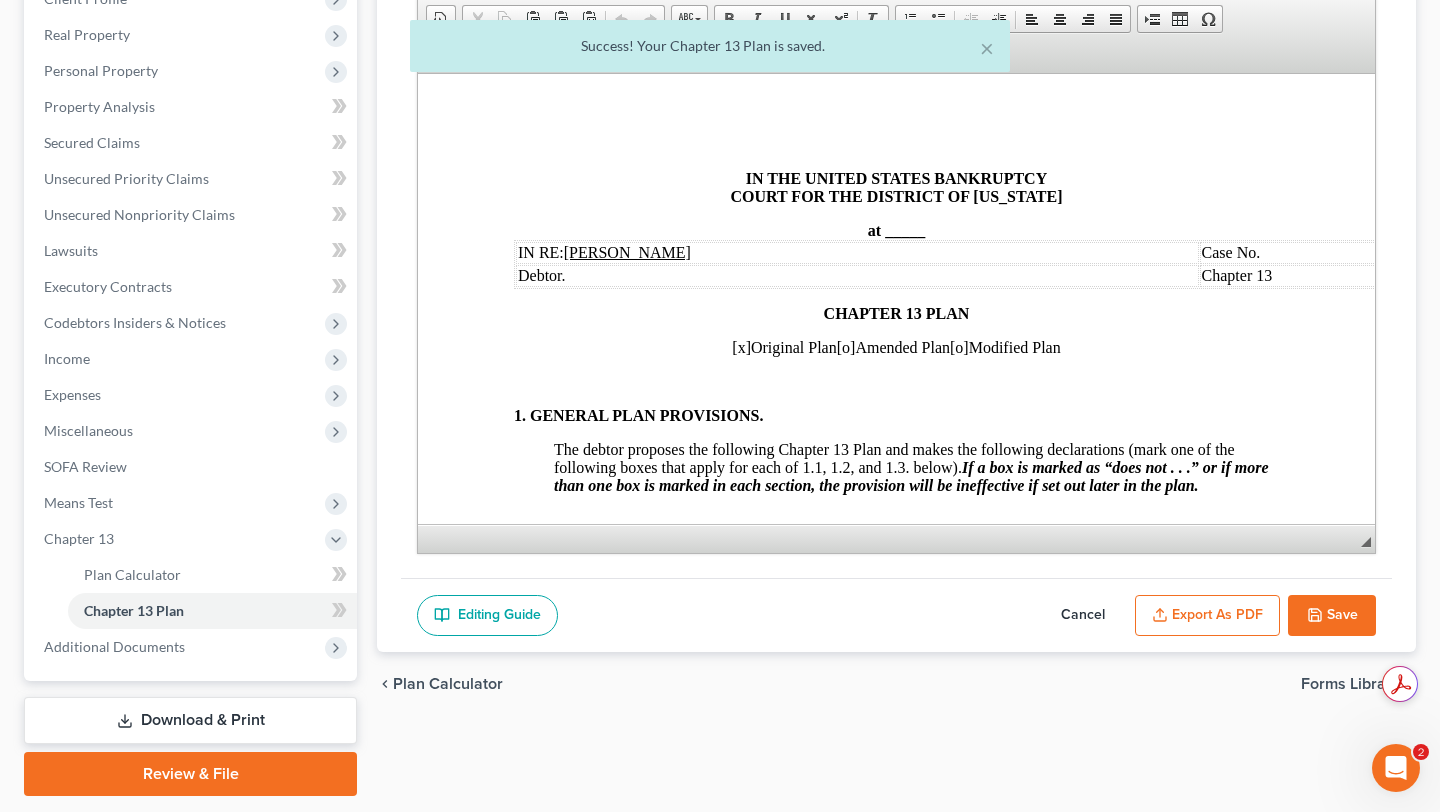 click on "Export as PDF" at bounding box center (1207, 616) 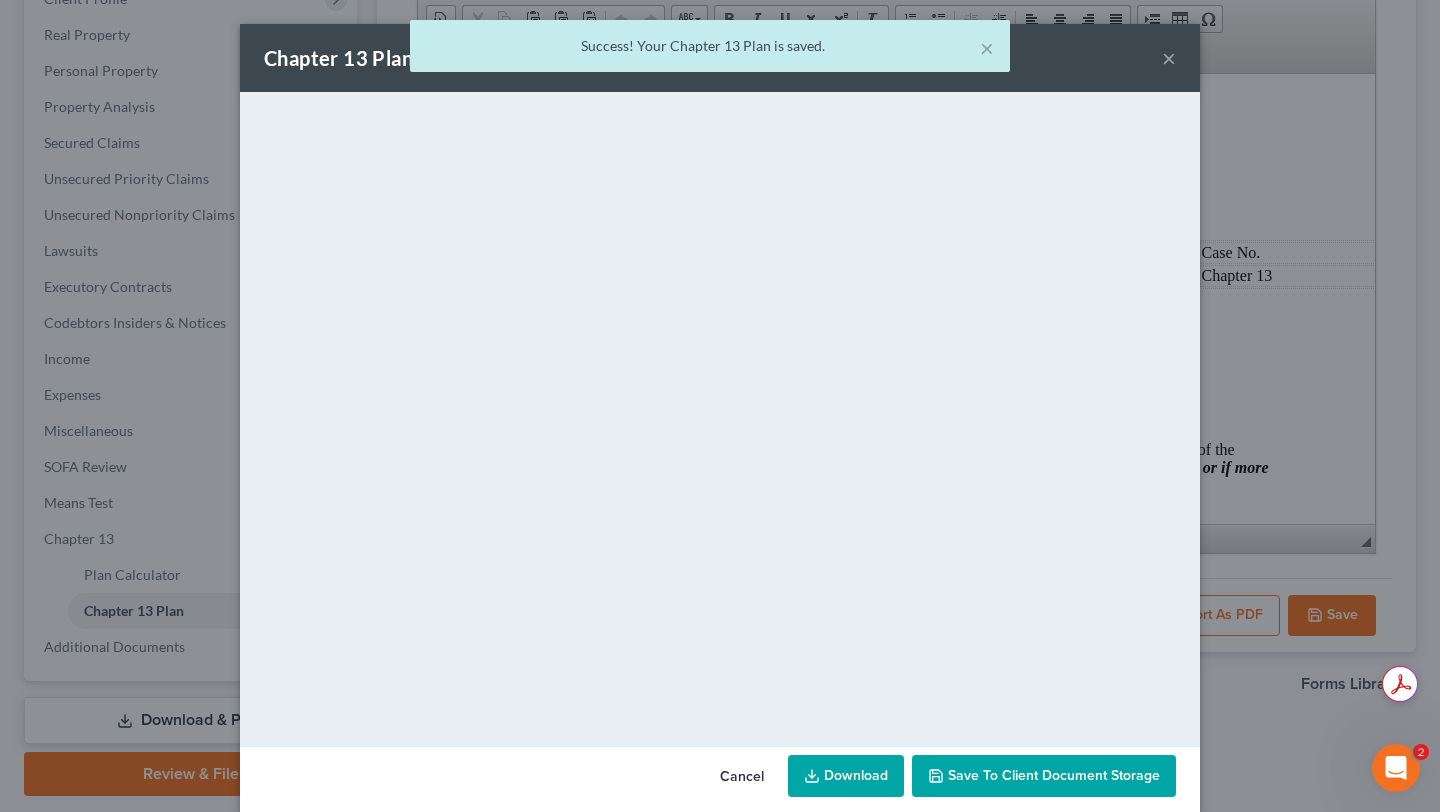 scroll, scrollTop: 68, scrollLeft: 0, axis: vertical 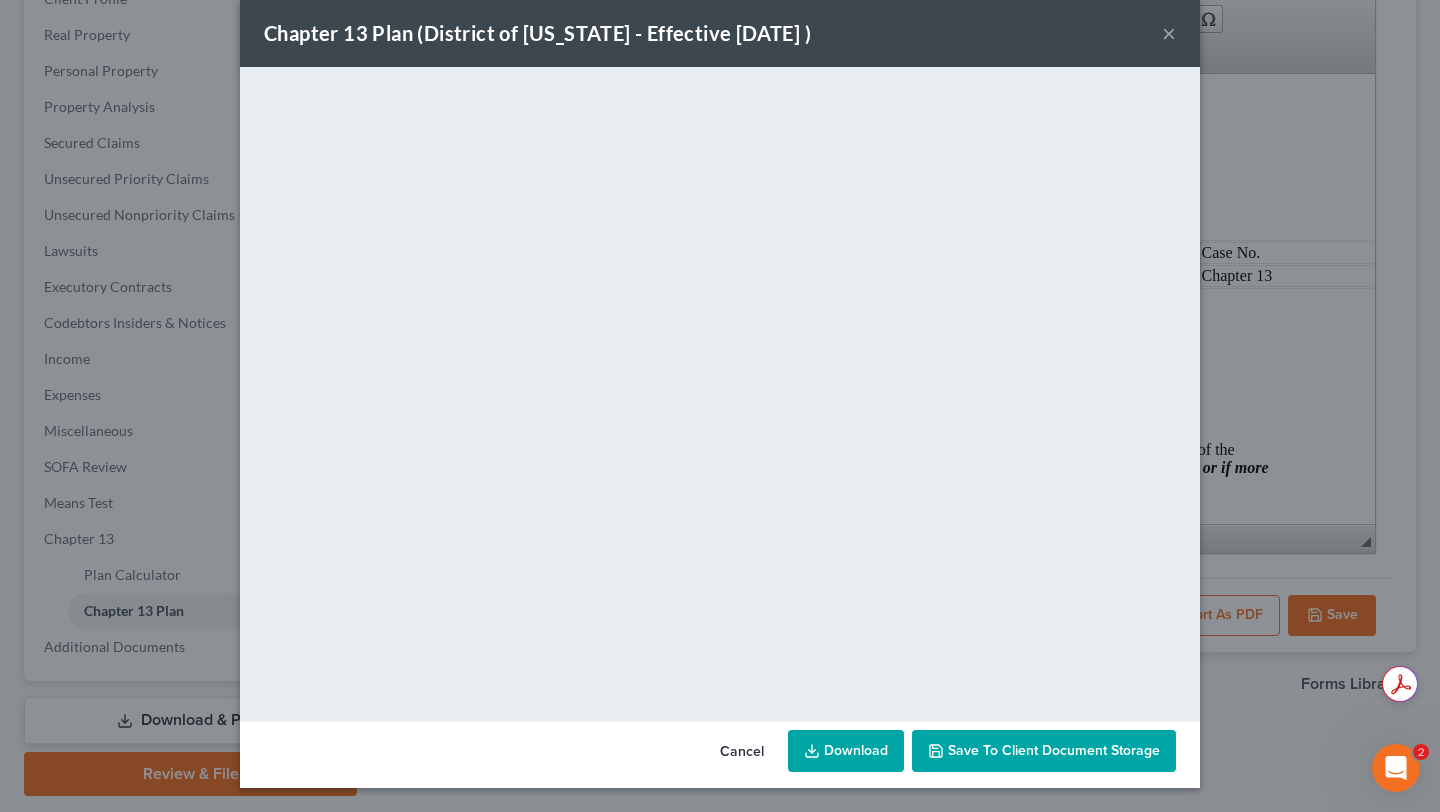 click on "Save to Client Document Storage" at bounding box center (1054, 750) 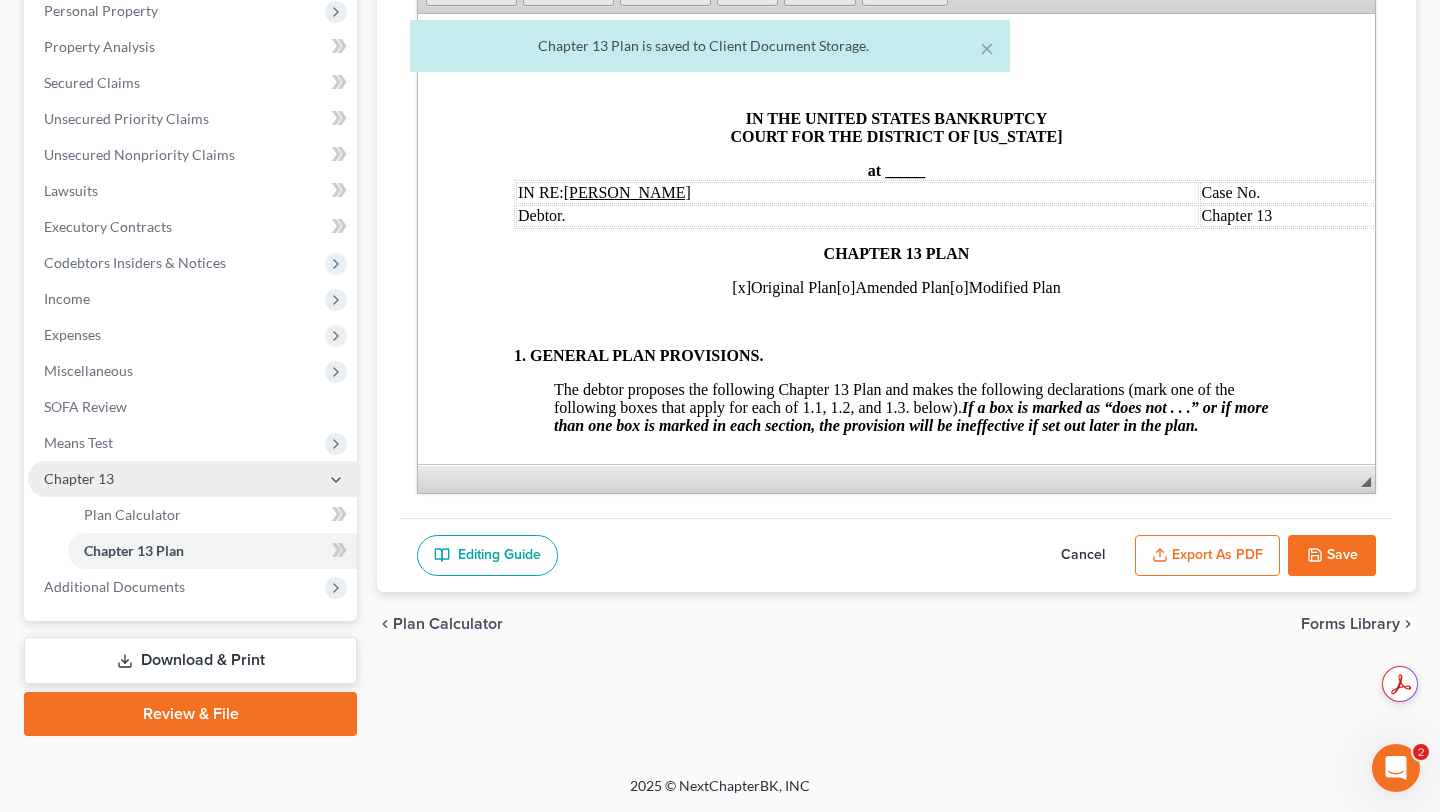 scroll, scrollTop: 725, scrollLeft: 0, axis: vertical 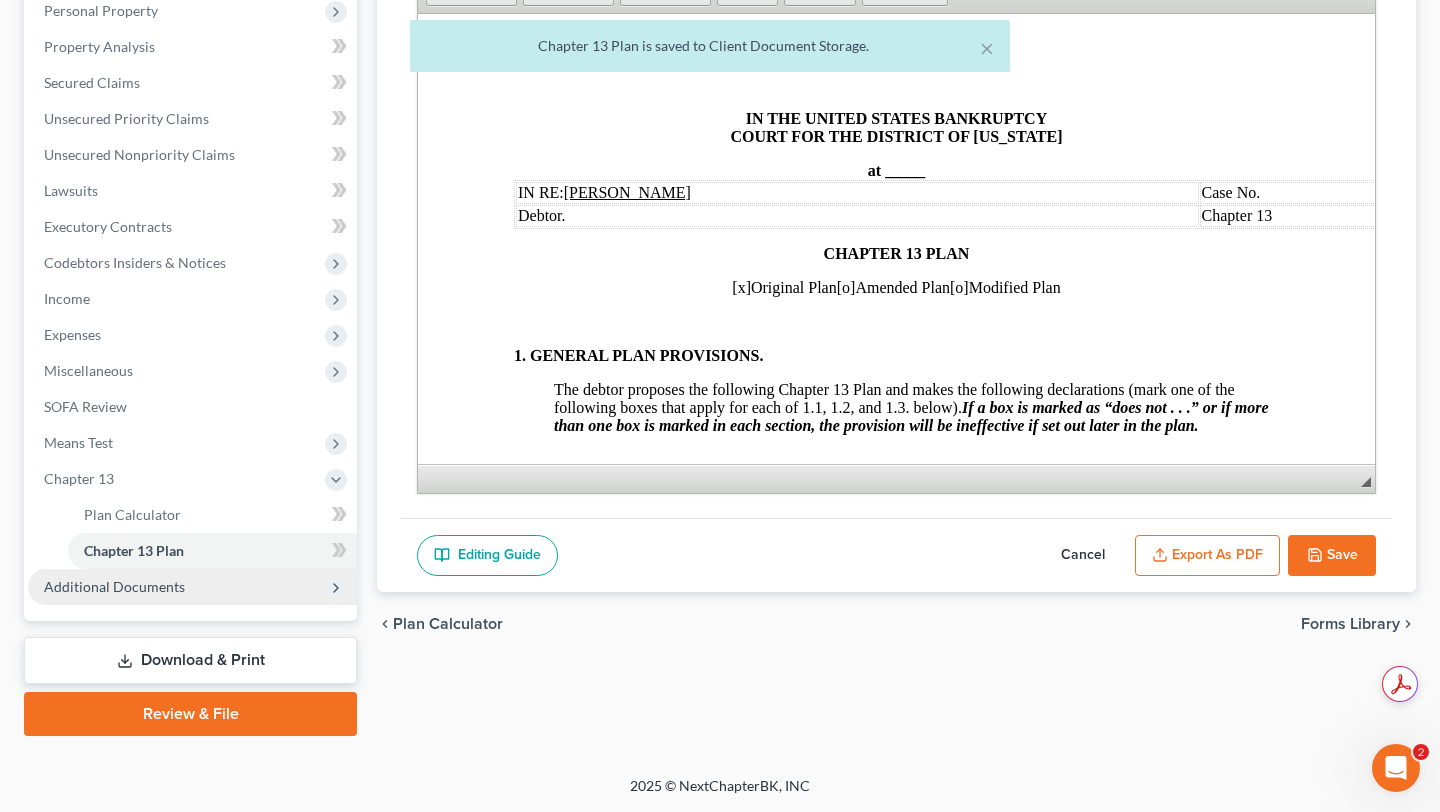 click on "Additional Documents" at bounding box center (114, 586) 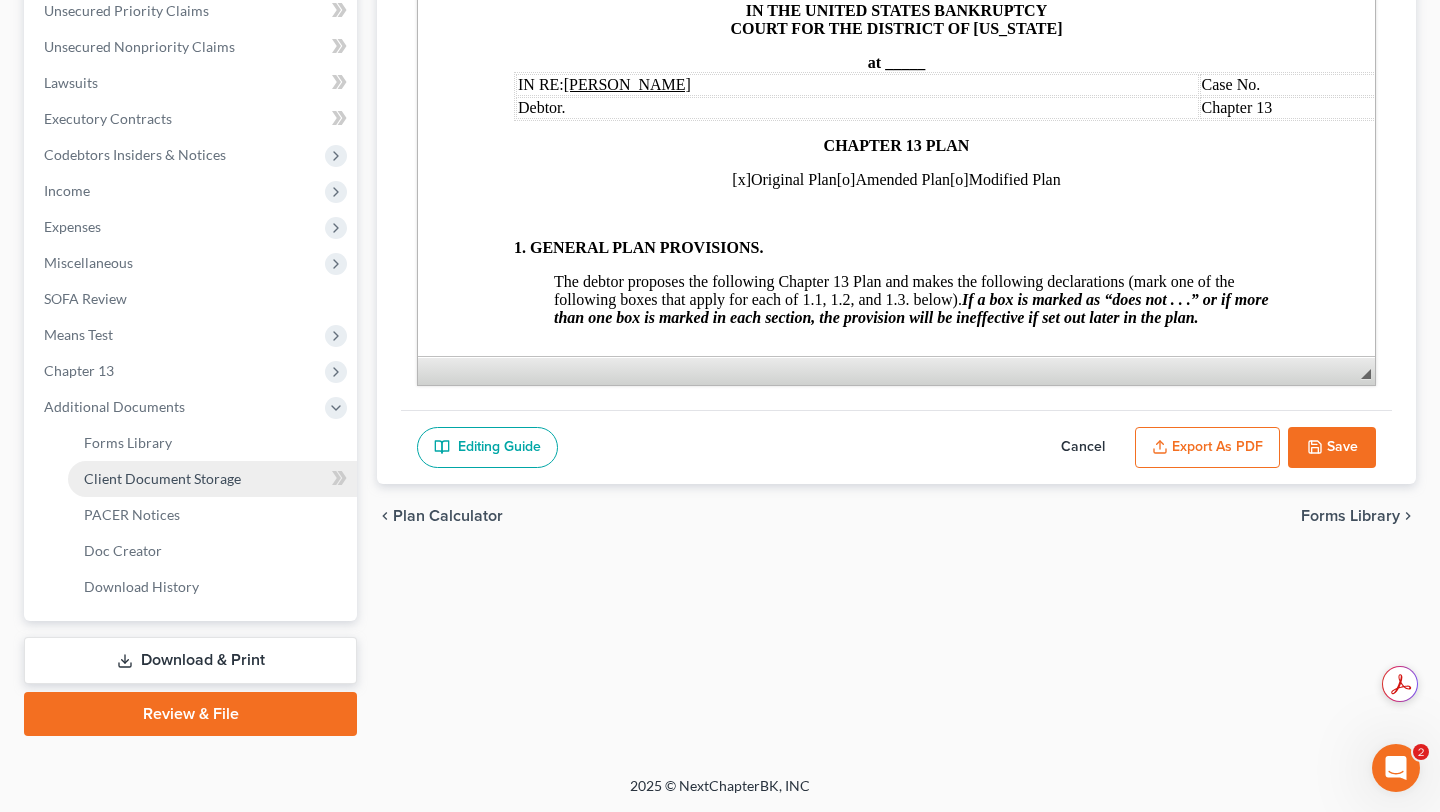 click on "Client Document Storage" at bounding box center (162, 478) 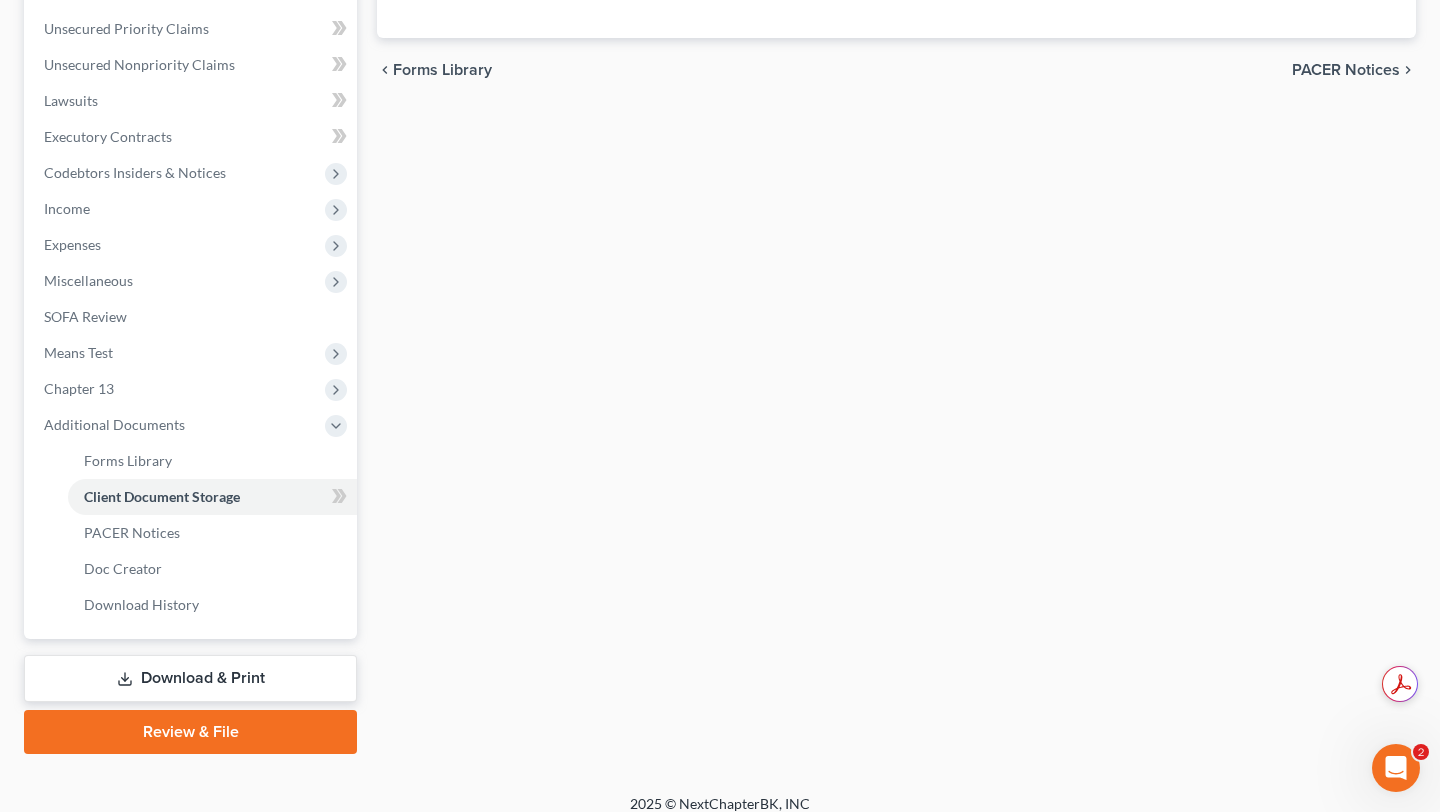select on "14" 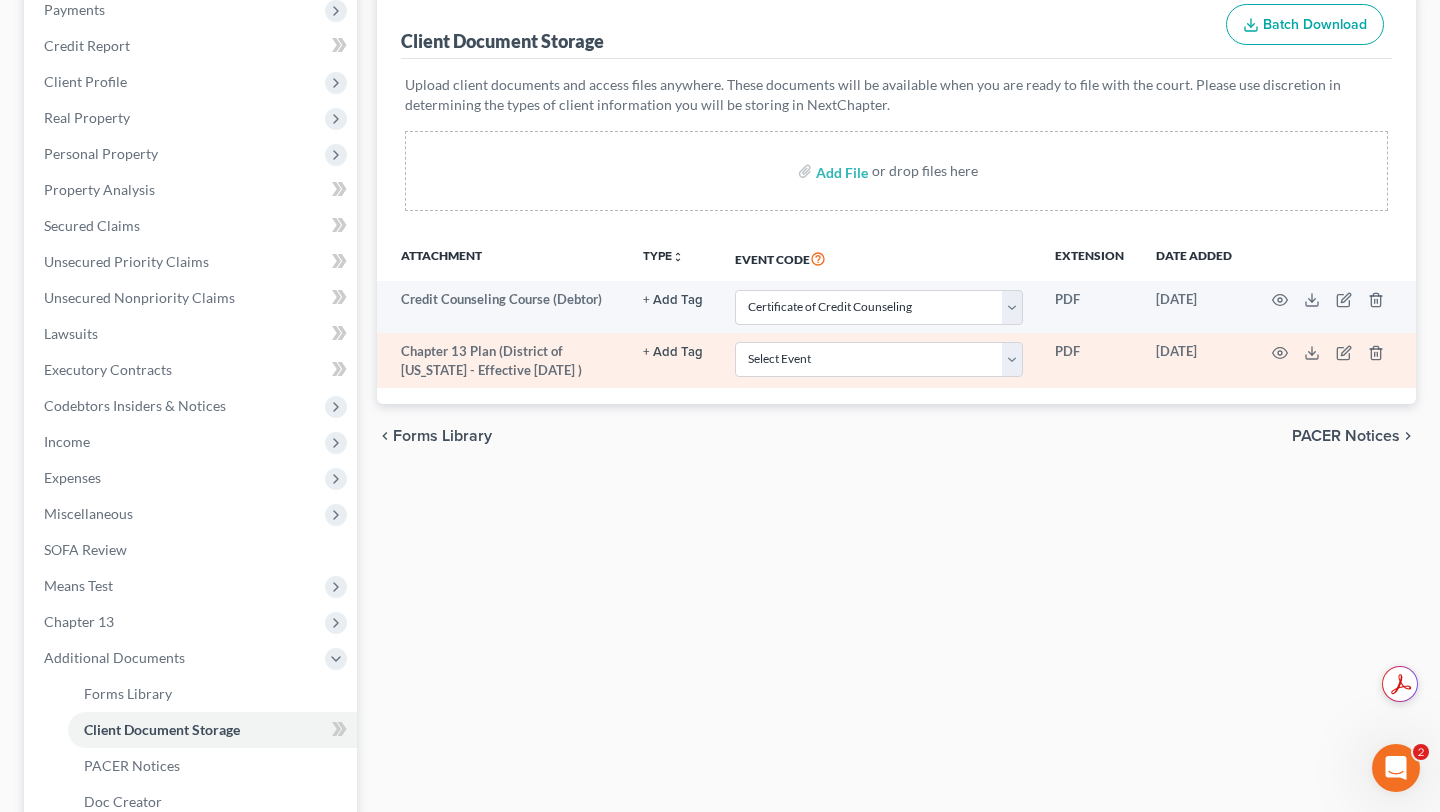 scroll, scrollTop: 309, scrollLeft: 0, axis: vertical 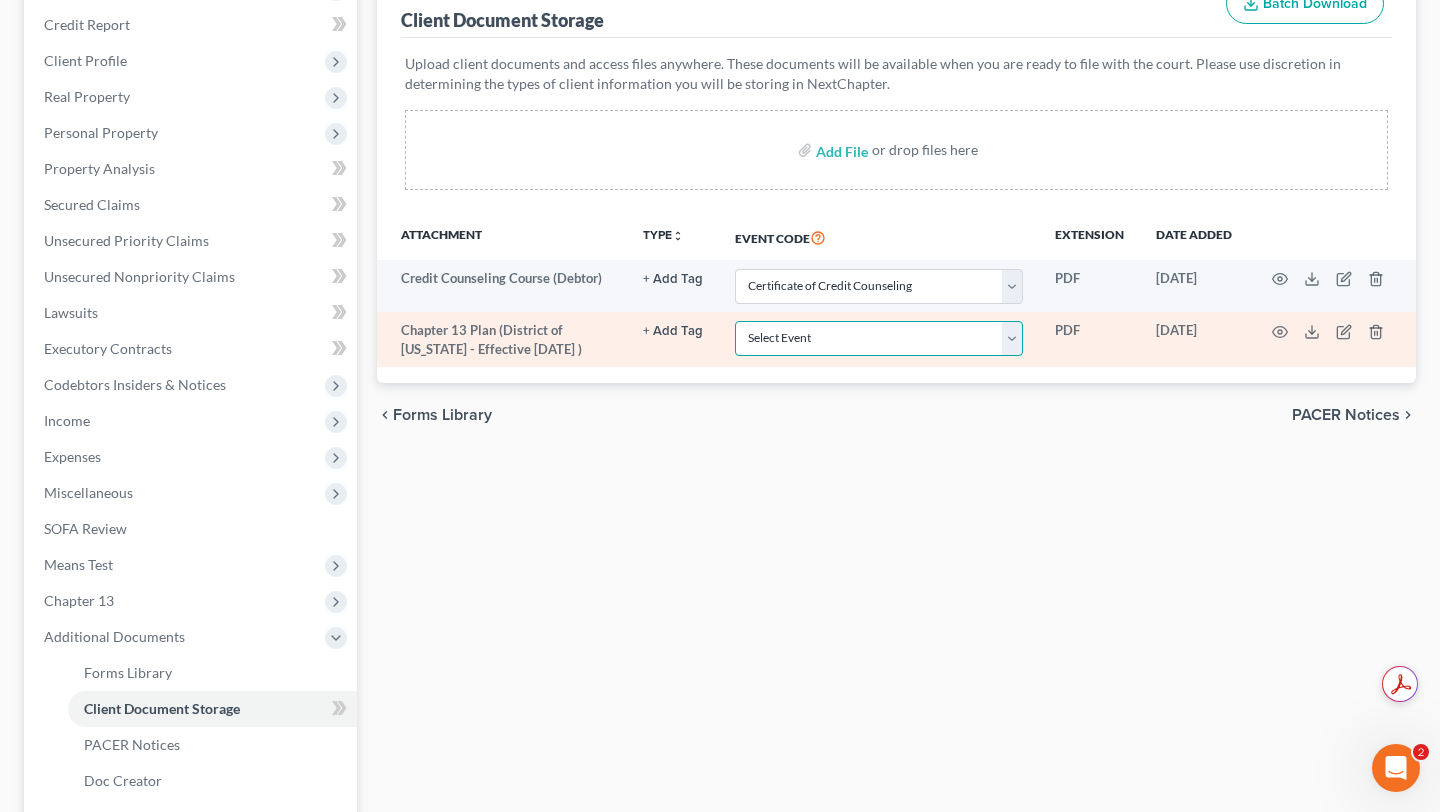 click on "Select Event Affidavit Affidavit of Adequate Protection and Lease Payments Affidavit of Default Affidavit of Justification Amended Creditor Matrix Amended Disclosure of Compensation of Attorney for Debtor Amended Reaffirmation Agreement Amended Schedules Amended Statement of Financial Affairs Amended Voluntary Petition Attachment to Voluntary Petition for Non-Individuals Ch 11 Balance Sheet Bankruptcy Petition Preparer's Notice, Declaration, and Signature (Form 119) Bill of Costs Certificate of Credit Counseling Certificate of Service Certificate of Service of Tax Information to Requestor Certificate of Service of Tax Information to Taxing Authority Chapter 11 Final Report and Account Chapter 11 Monthly Operating Report UST Form 11-MOR Chapter 11 Post-Confirmation Report Chapter 11 Small Business Documents Chapter 11 Statement of Monthly Income Form 122B Chapter 13 Calculation of Disposable Income 122C-2 Chapter 13 Interim Business Report Chapter 13 Plan Chapter 13 Pre-Confirmation Certificate Declaration" at bounding box center (879, 338) 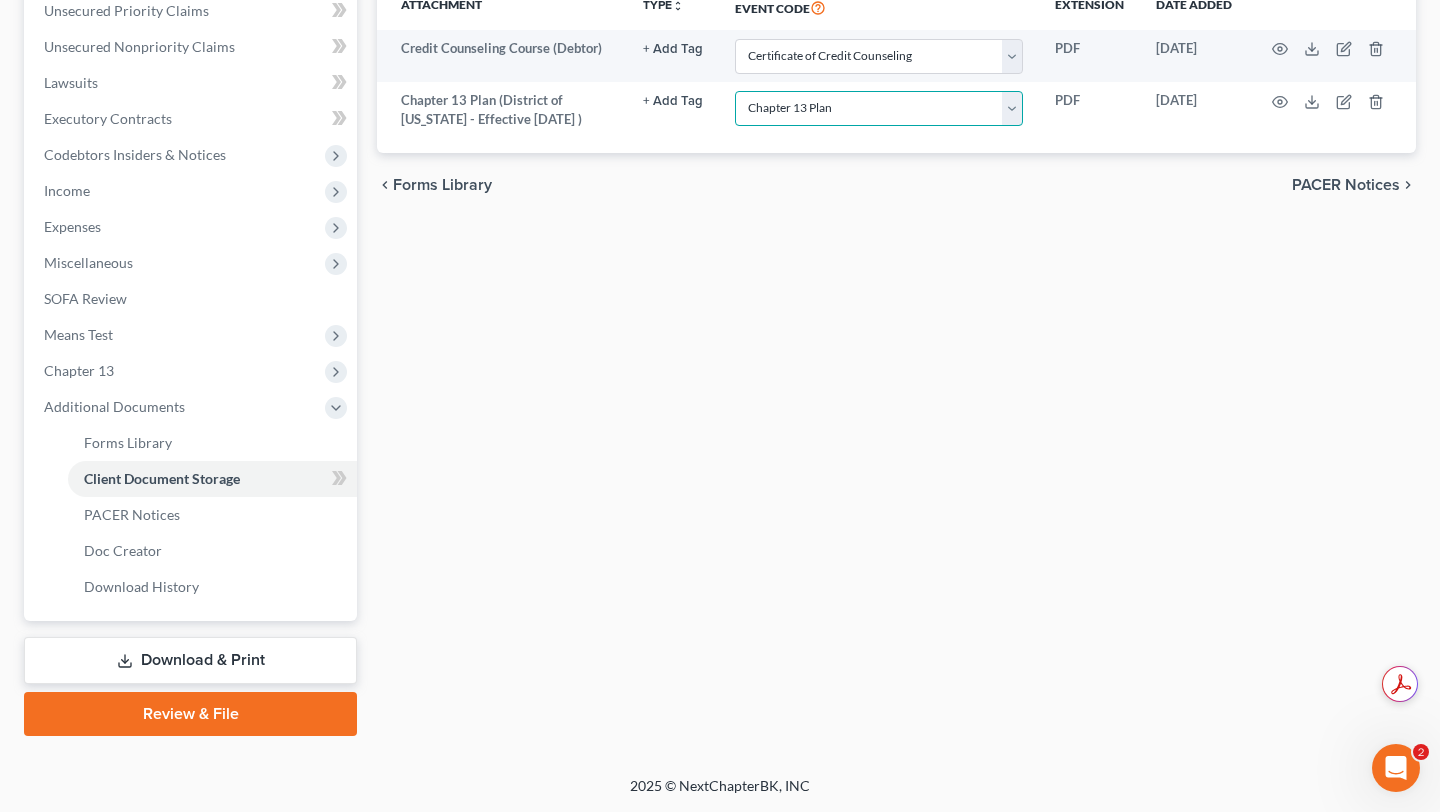 scroll, scrollTop: 580, scrollLeft: 0, axis: vertical 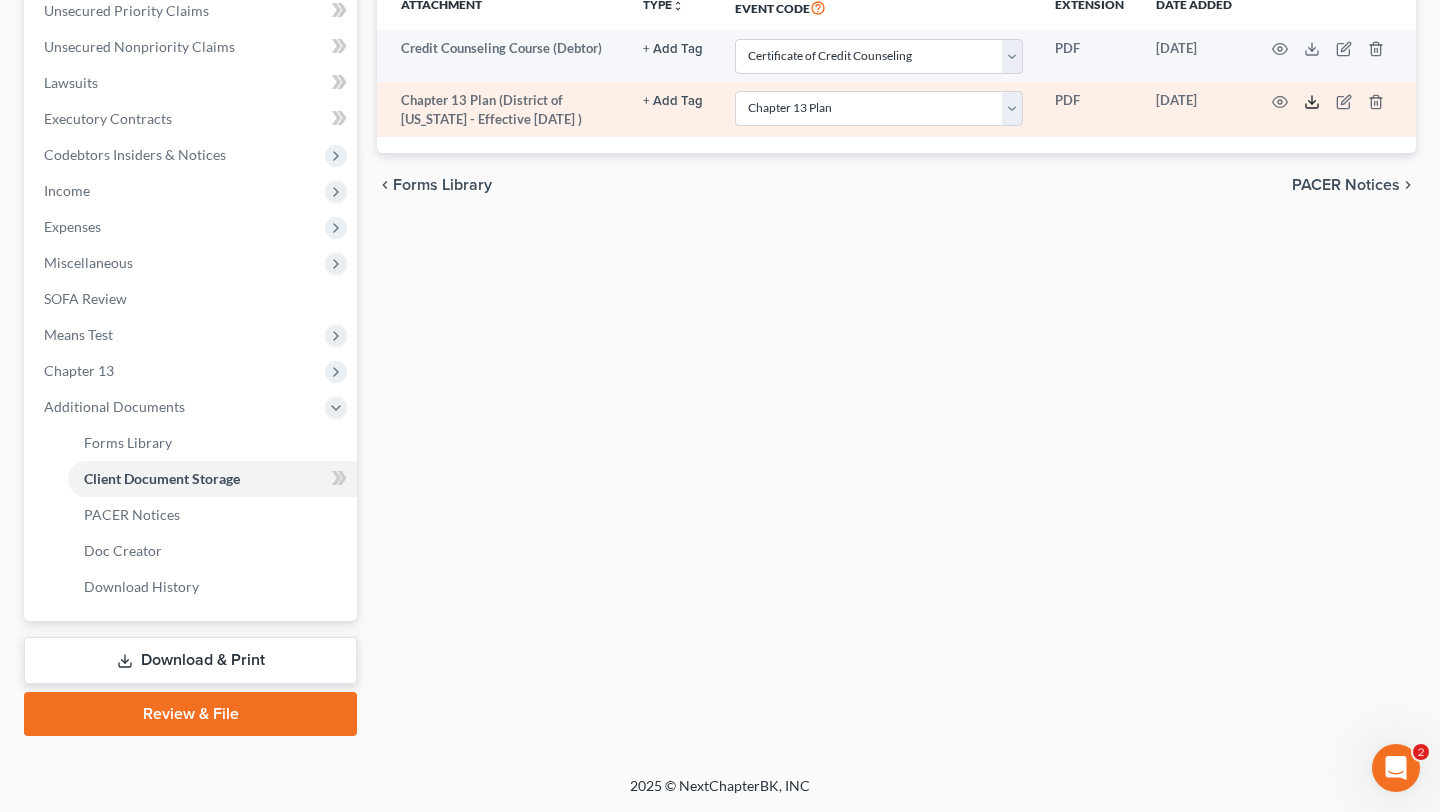 click 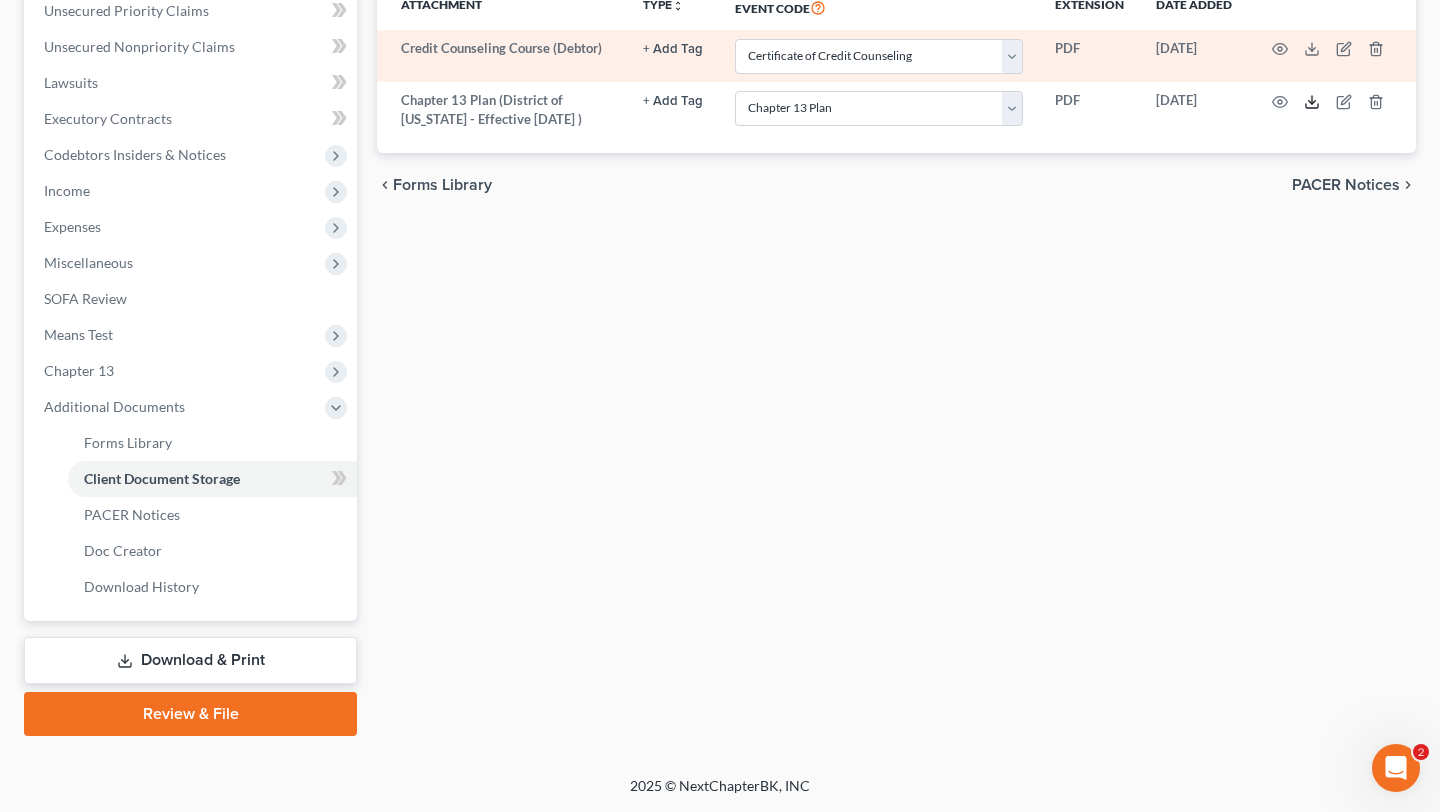 scroll, scrollTop: 0, scrollLeft: 0, axis: both 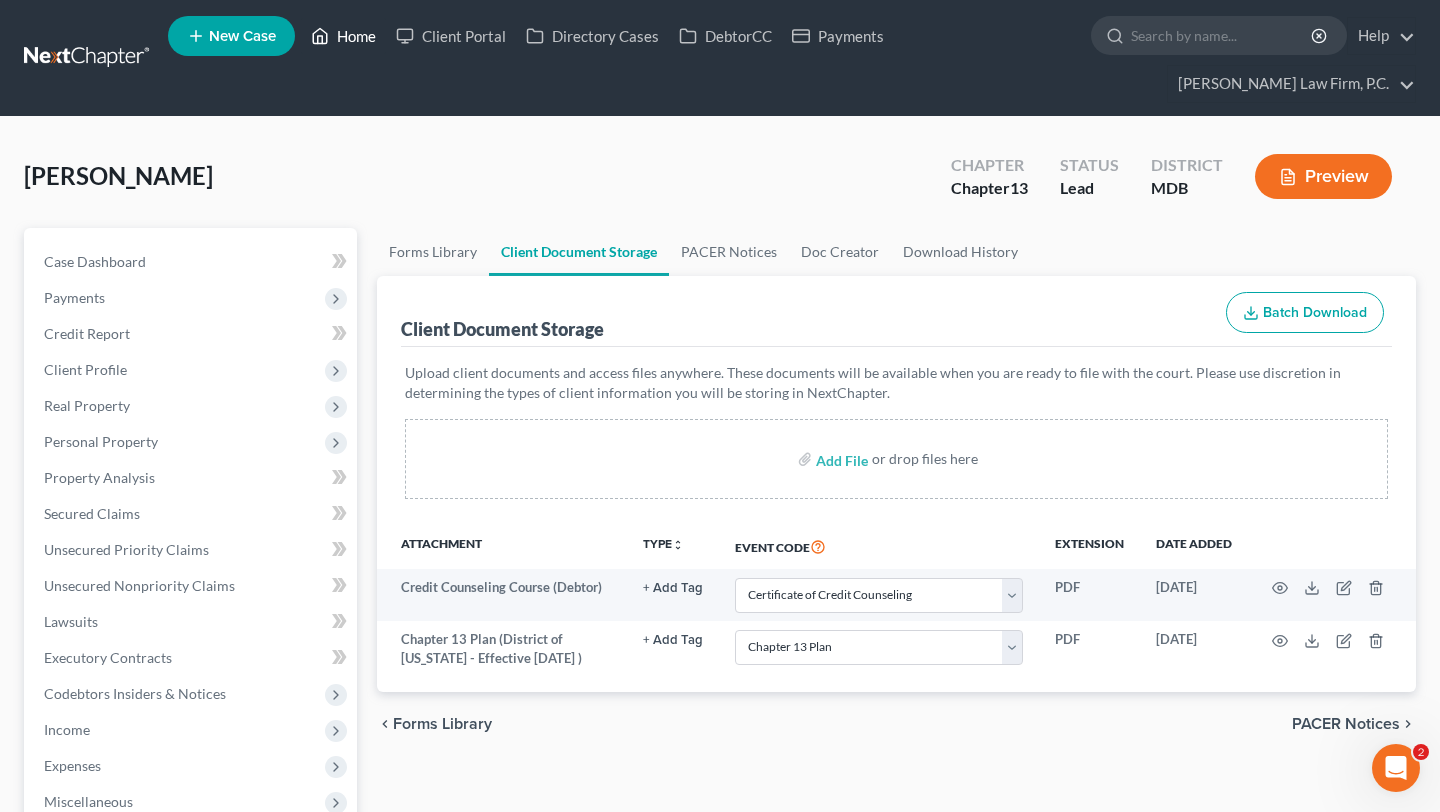 click on "Home" at bounding box center (343, 36) 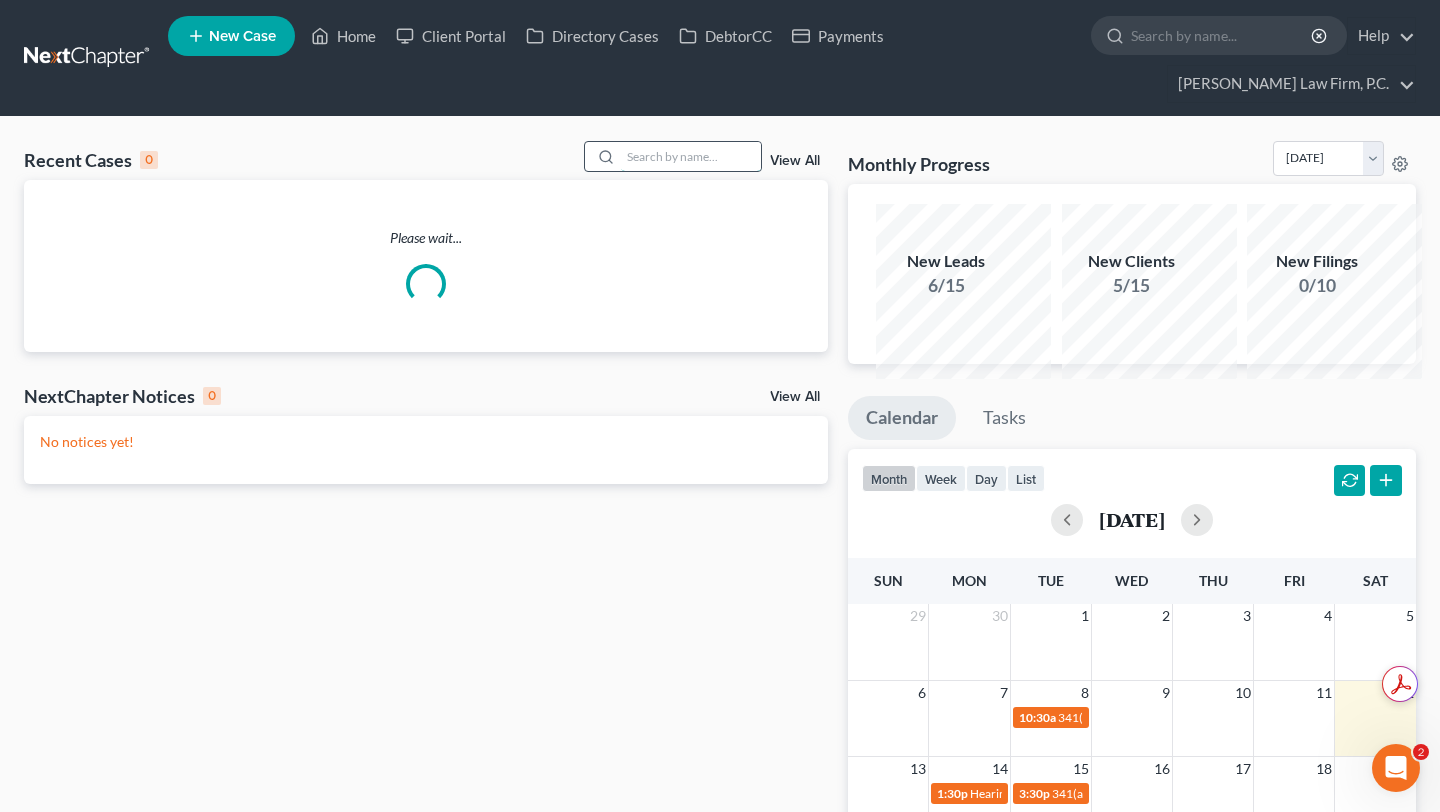 click at bounding box center (691, 156) 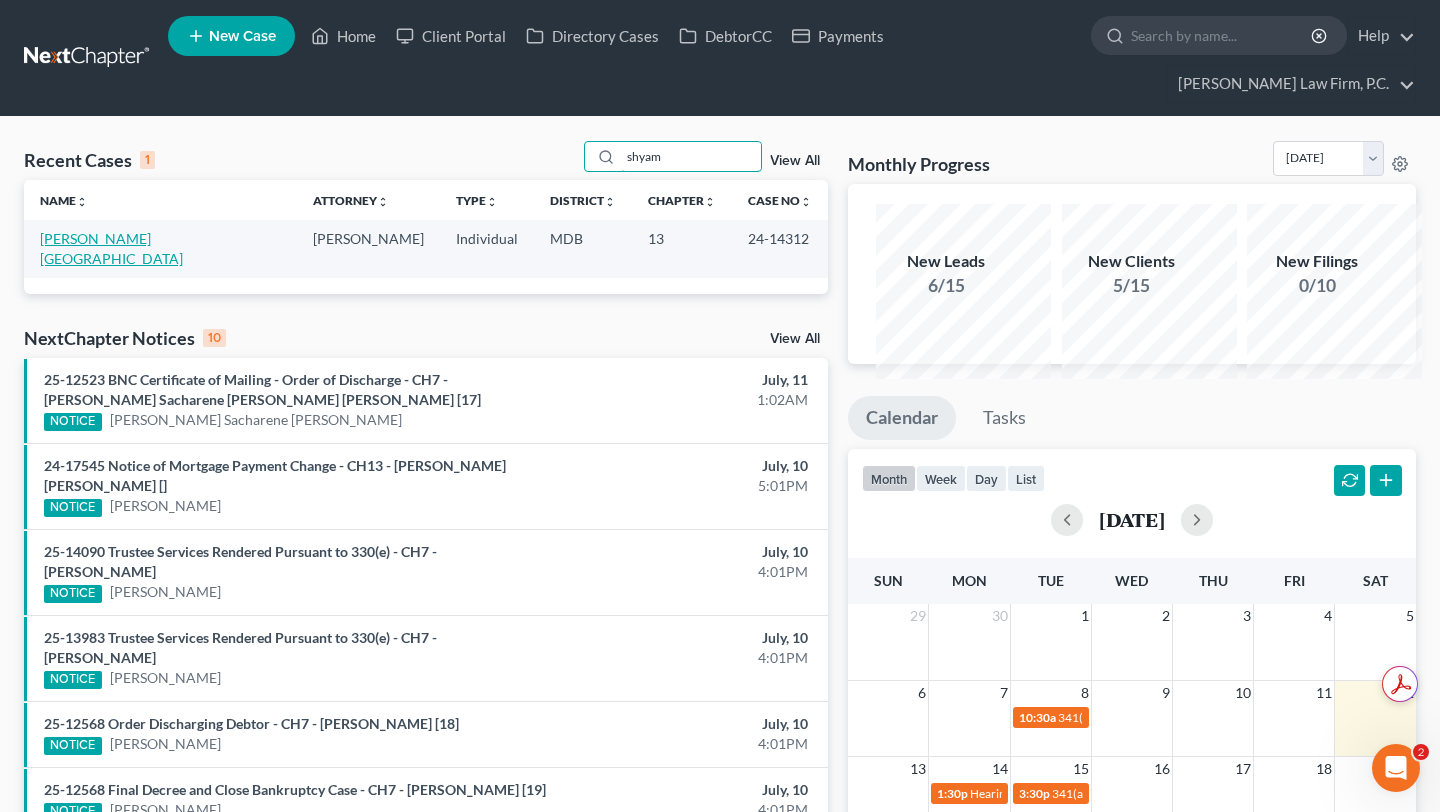 type on "shyam" 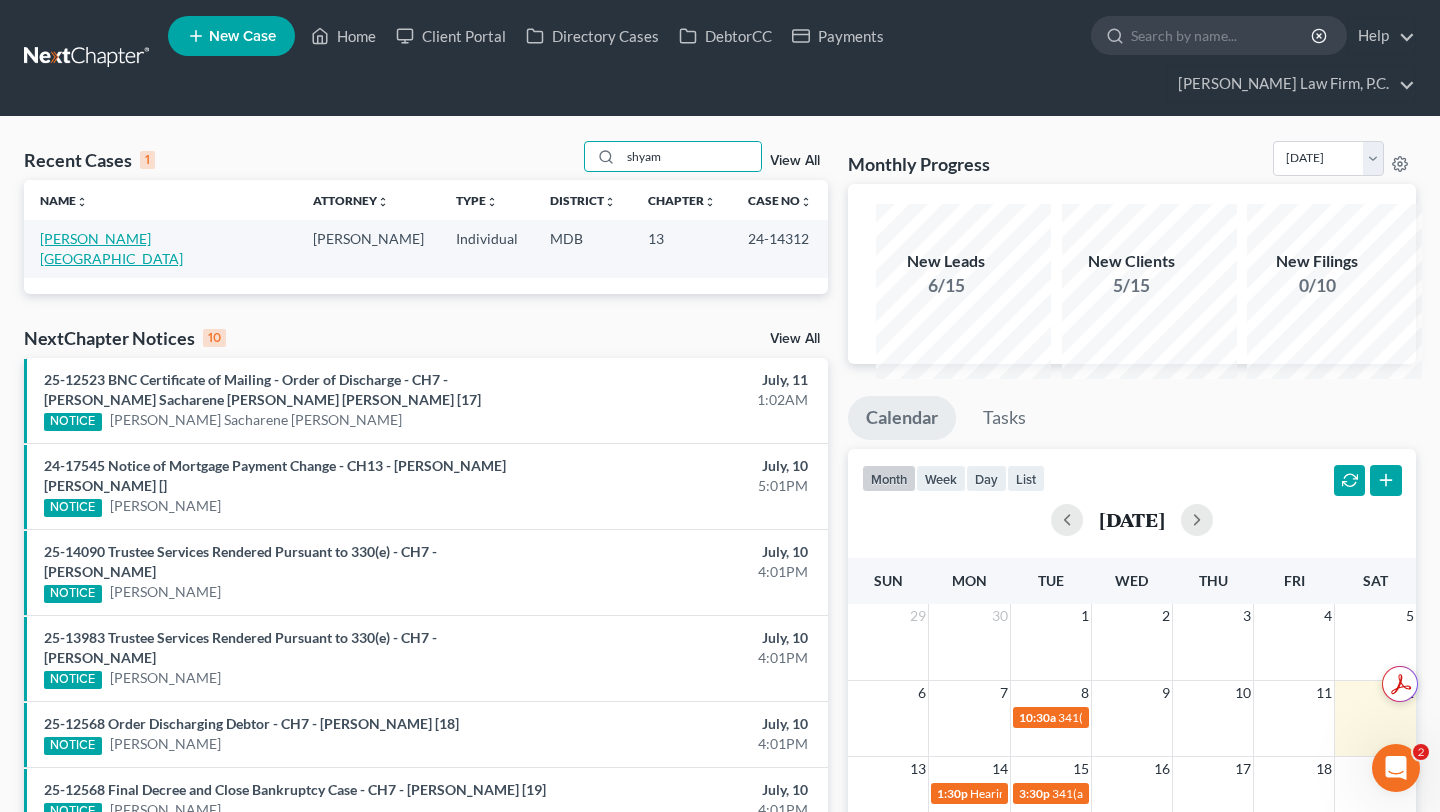 click on "[PERSON_NAME][GEOGRAPHIC_DATA]" at bounding box center (111, 248) 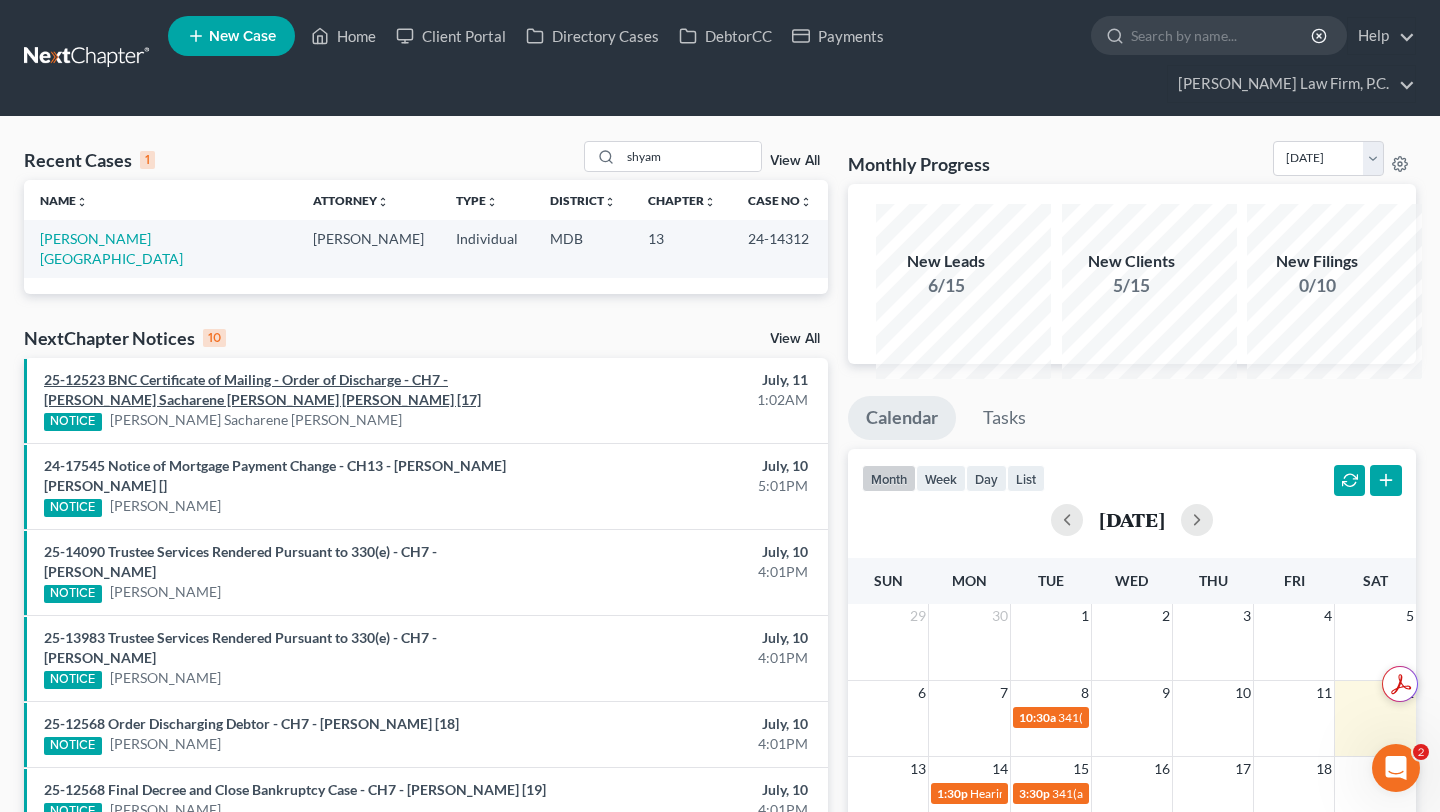 select on "6" 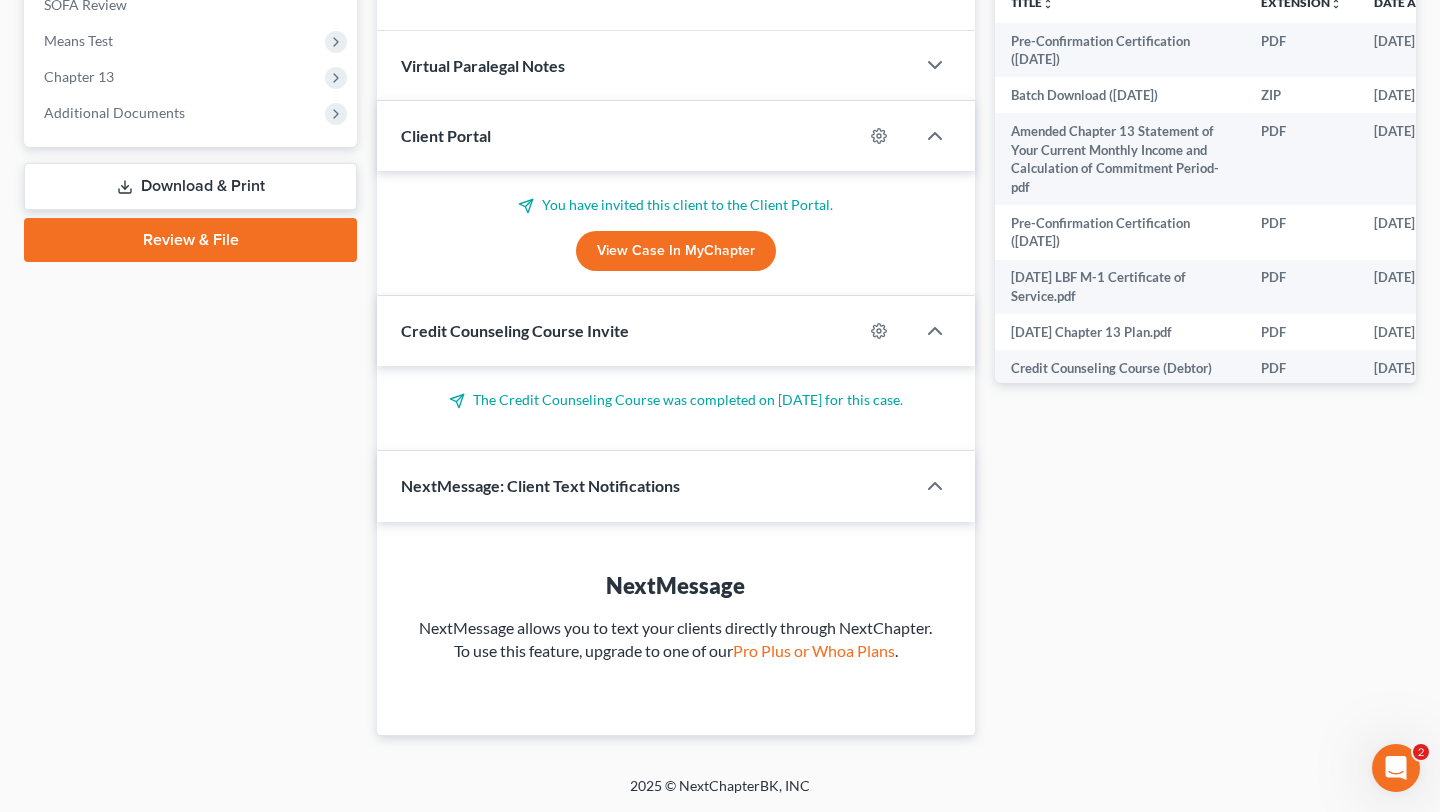 scroll, scrollTop: 835, scrollLeft: 0, axis: vertical 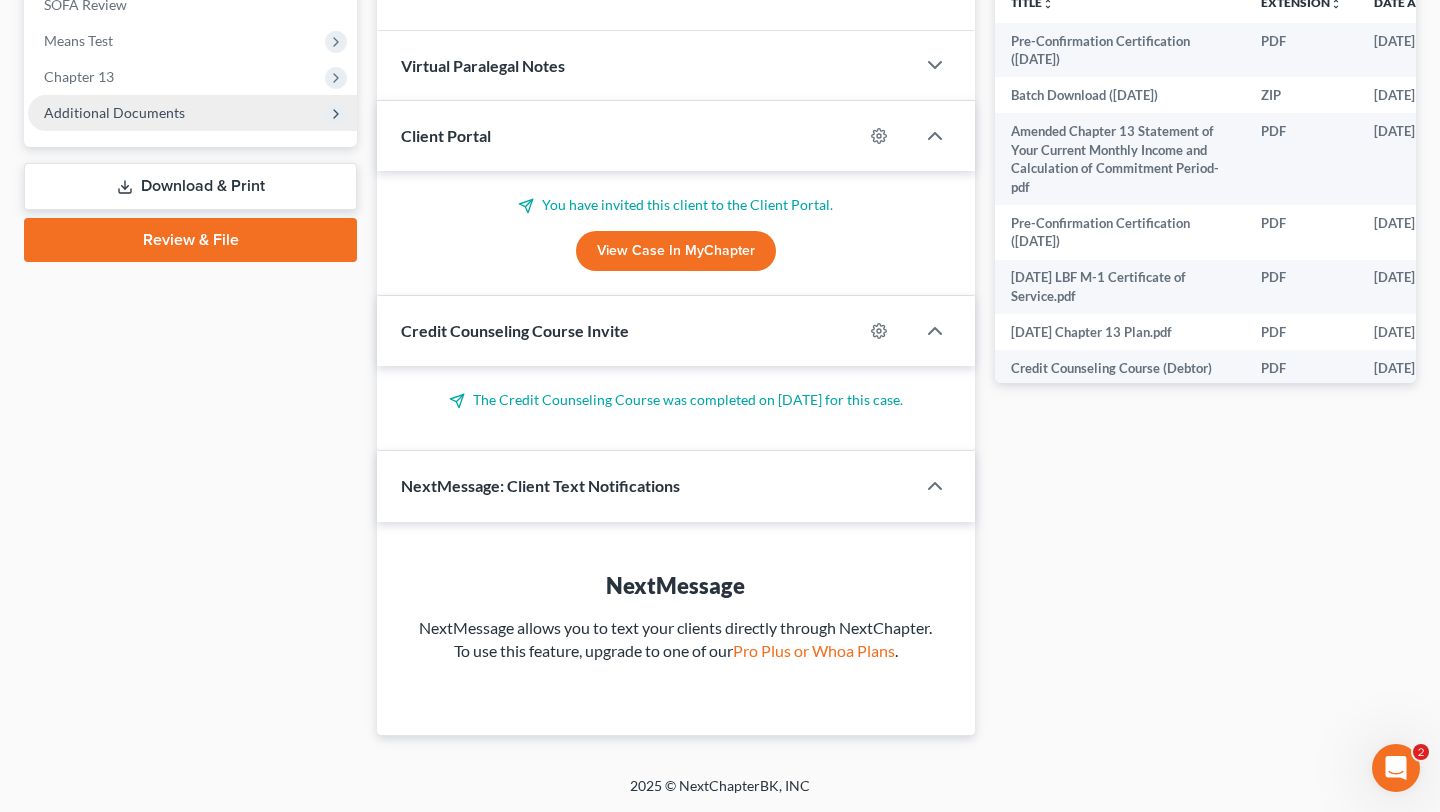 click on "Additional Documents" at bounding box center [114, 112] 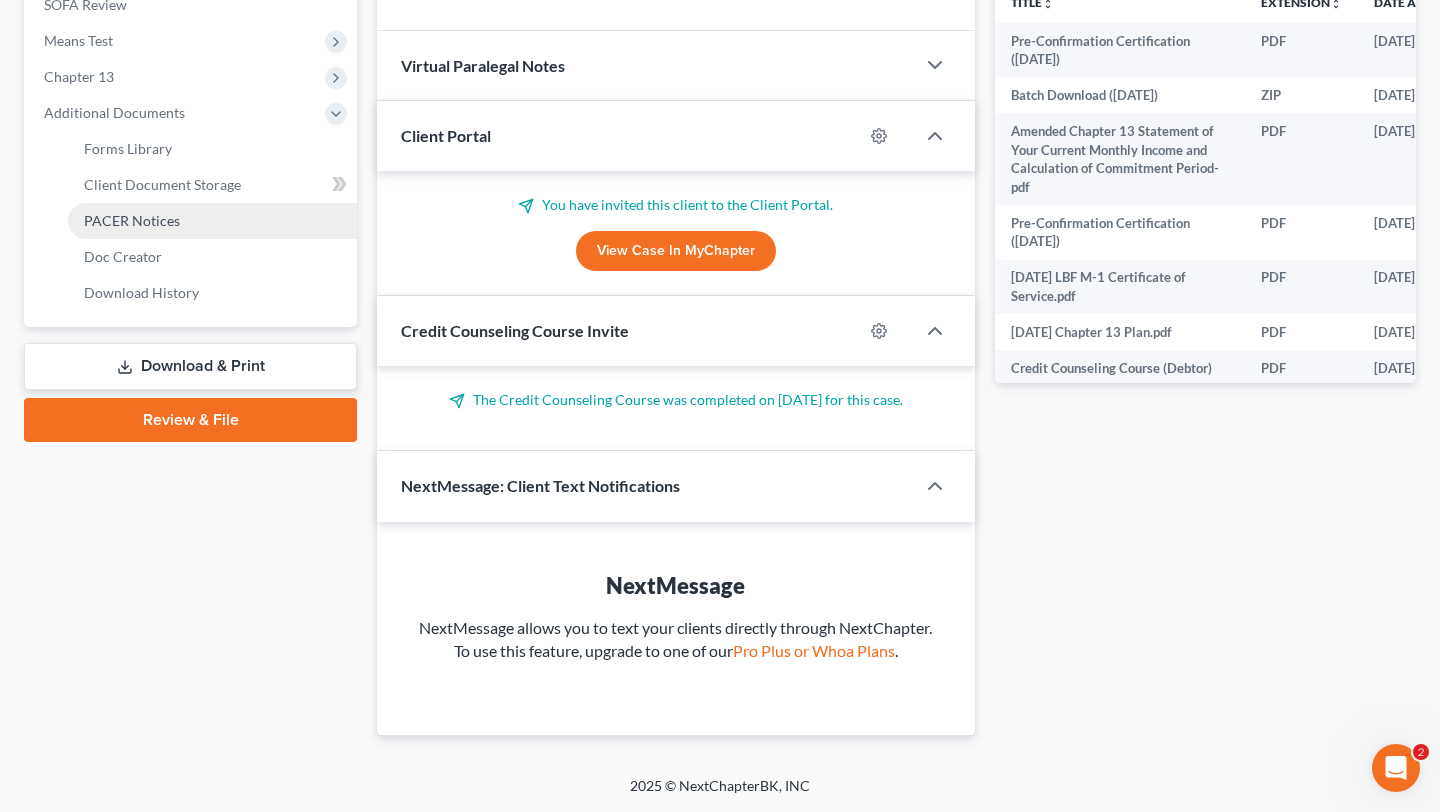click on "PACER Notices" at bounding box center (132, 220) 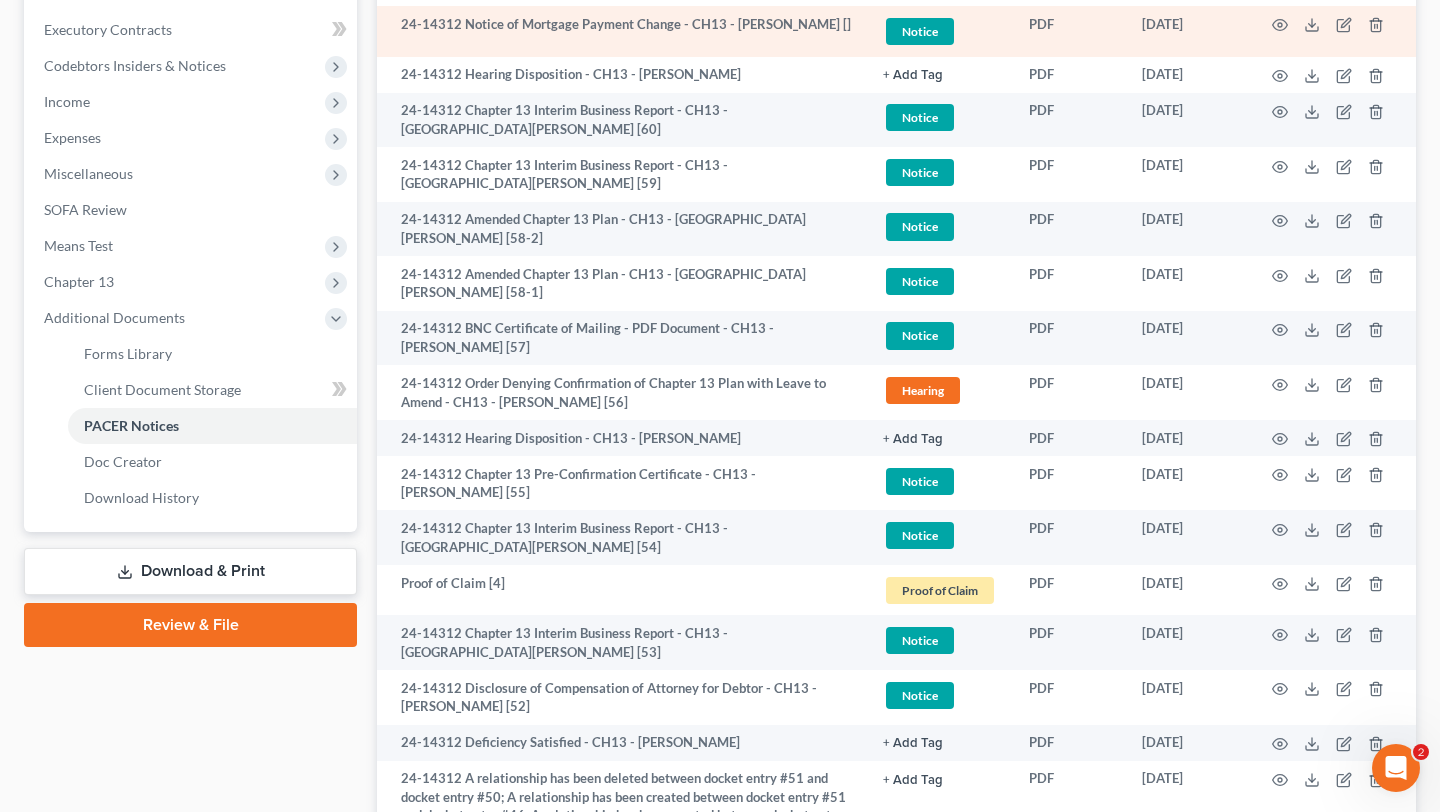scroll, scrollTop: 667, scrollLeft: 0, axis: vertical 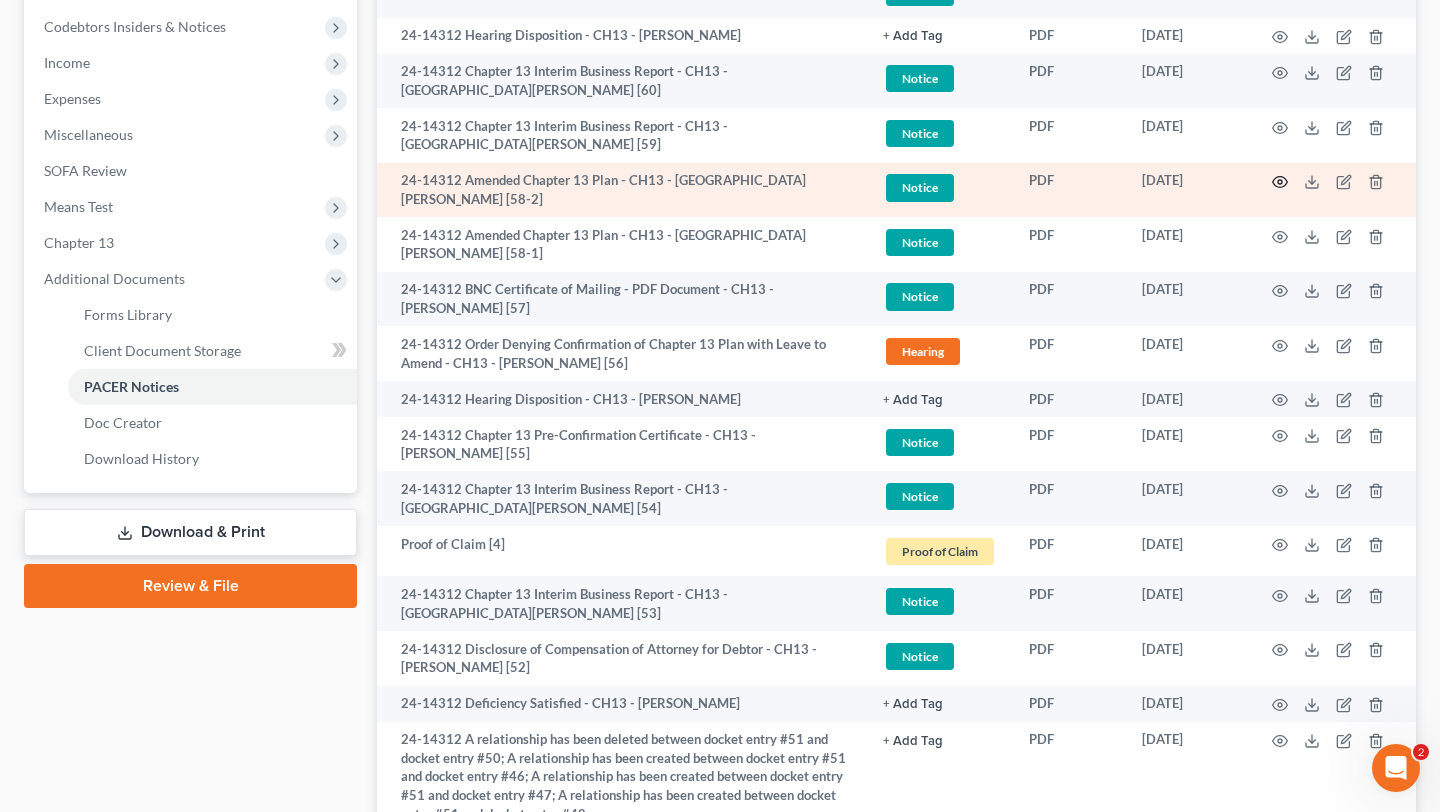 click 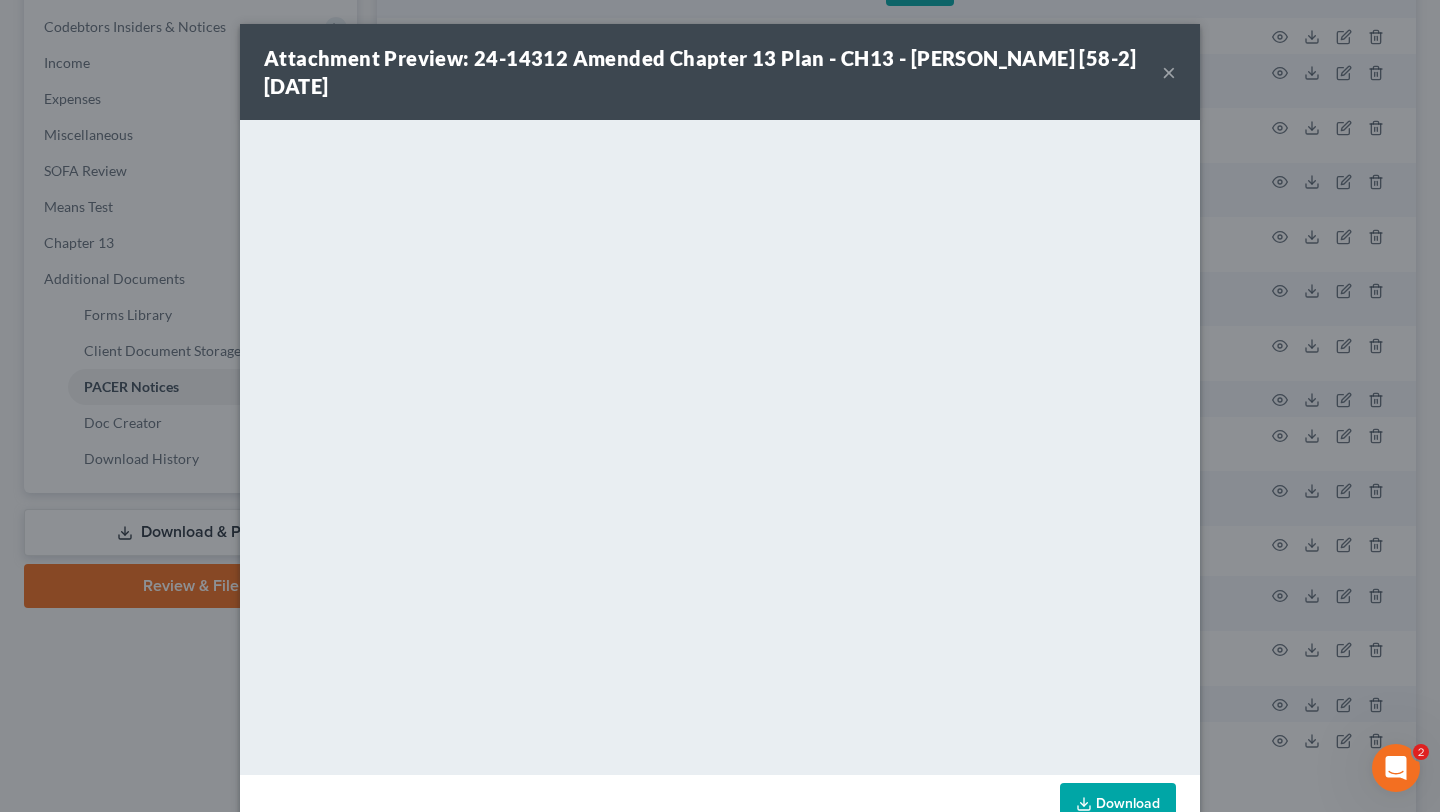 click on "×" at bounding box center [1169, 72] 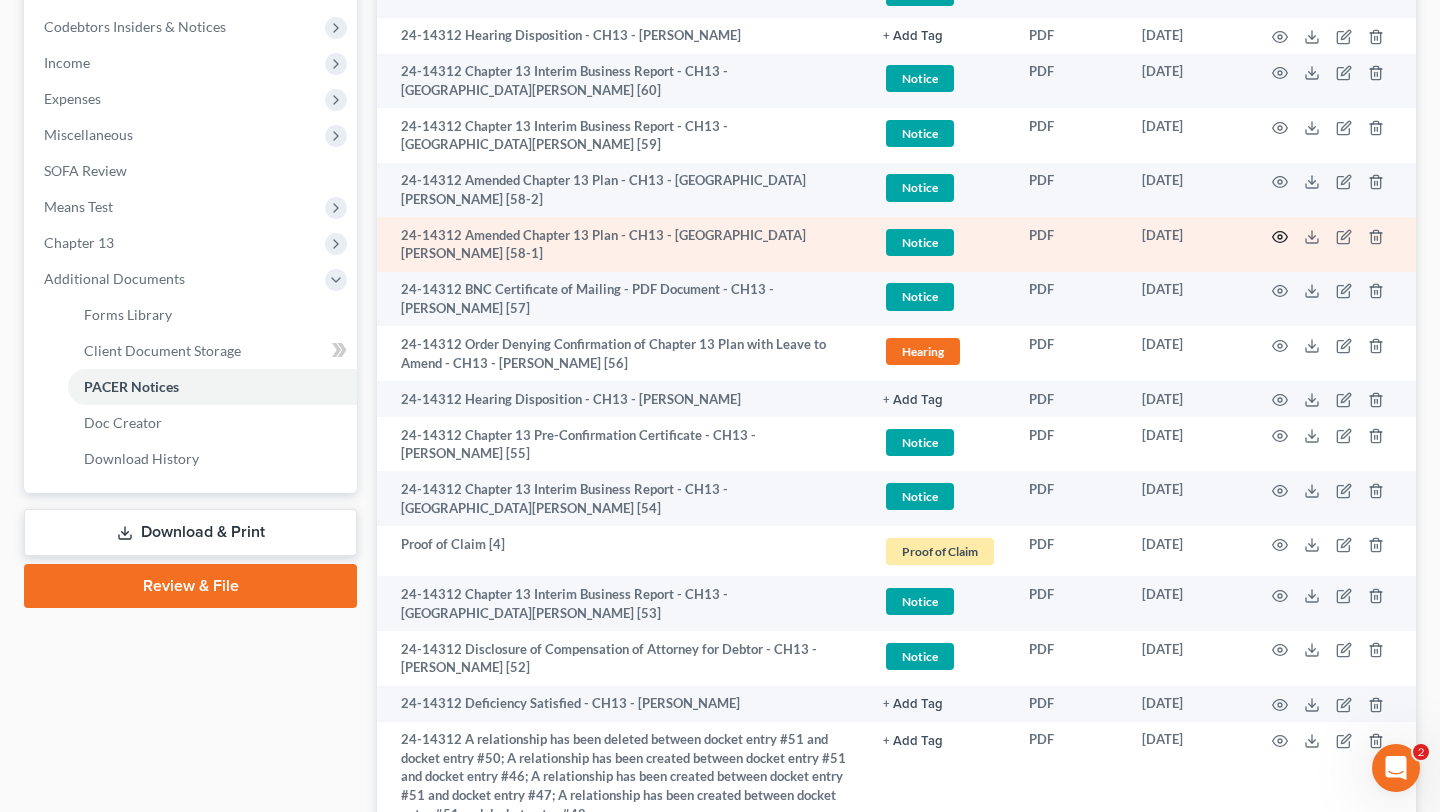 click 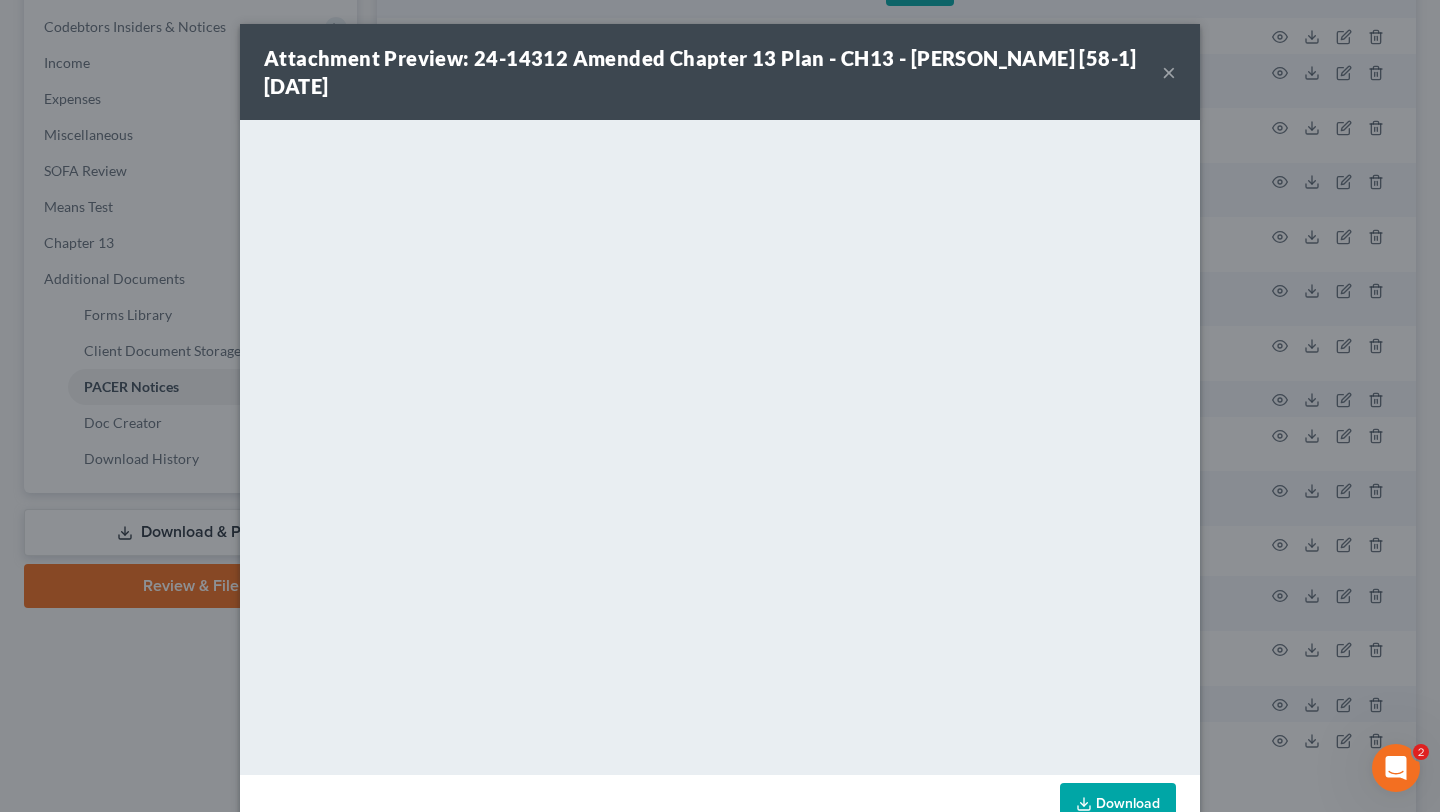 click on "×" at bounding box center [1169, 72] 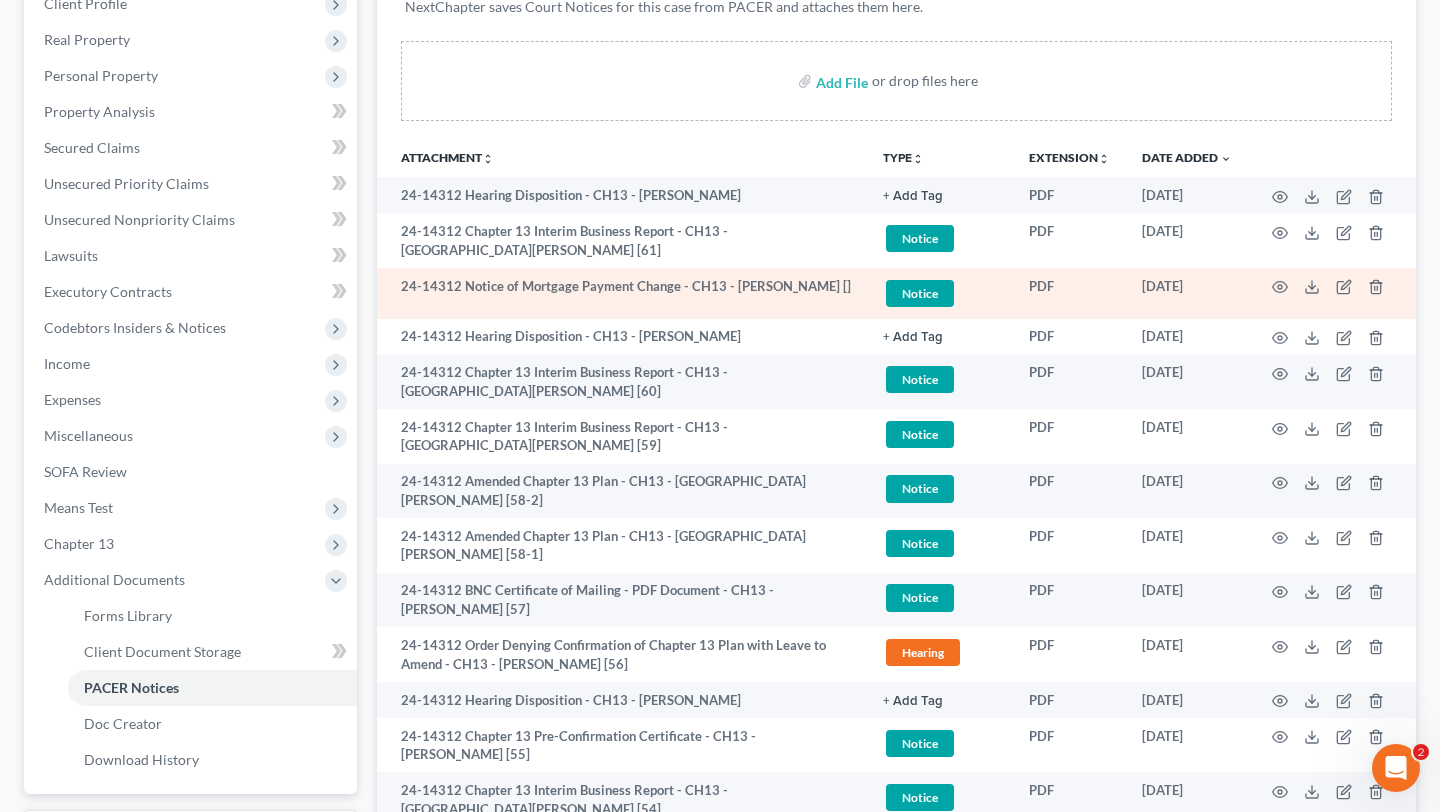 scroll, scrollTop: 0, scrollLeft: 0, axis: both 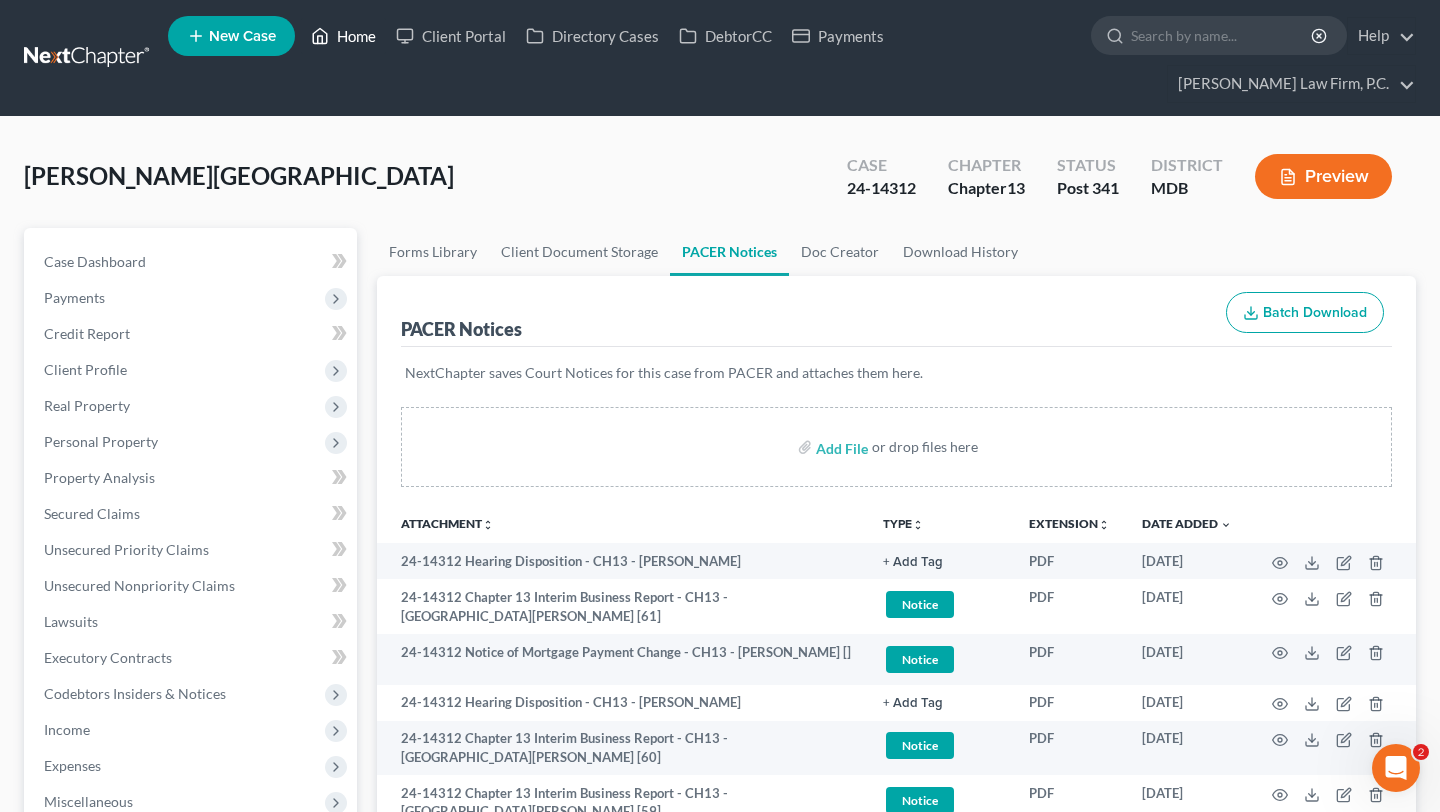 click on "Home" at bounding box center (343, 36) 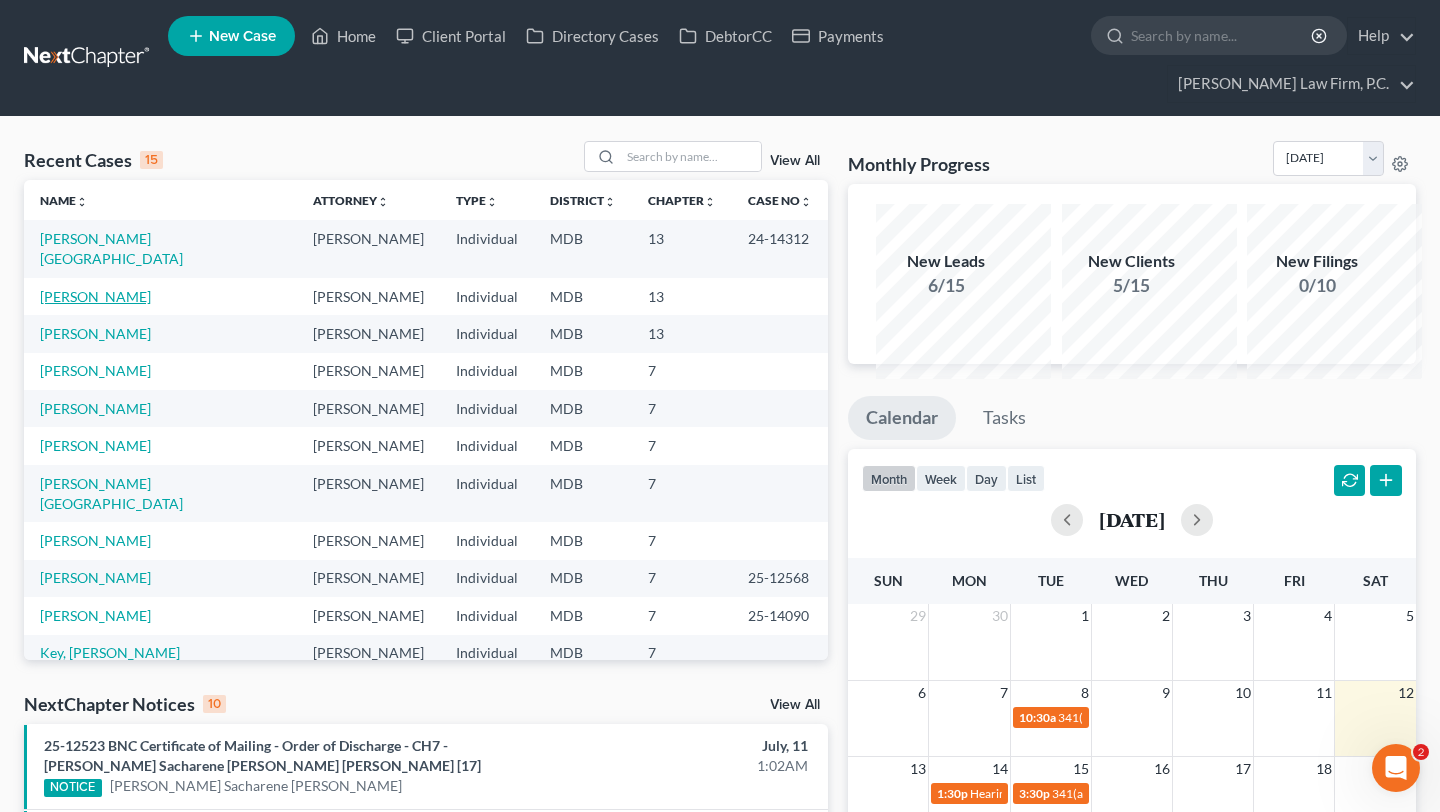 click on "[PERSON_NAME]" at bounding box center [95, 296] 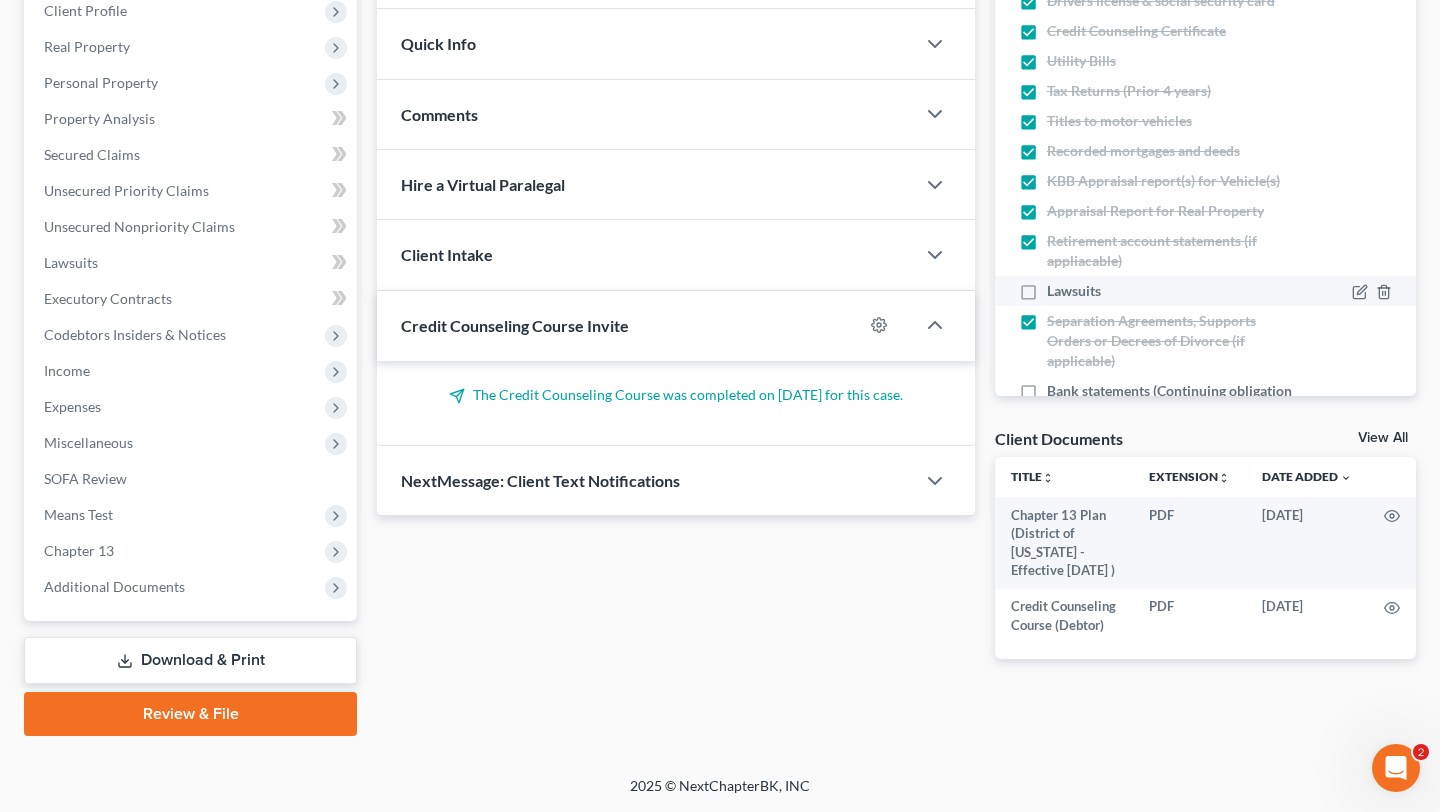 scroll, scrollTop: 433, scrollLeft: 0, axis: vertical 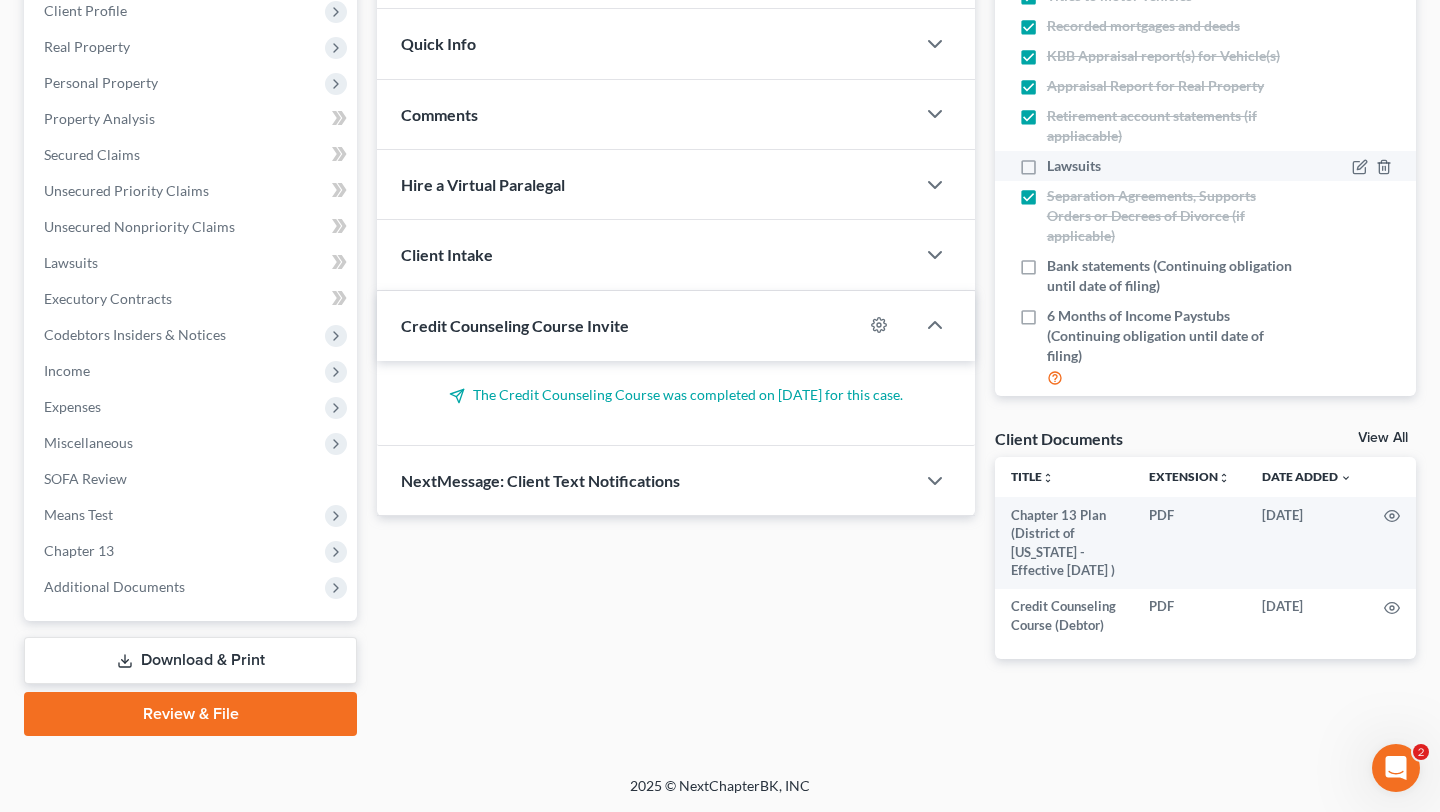 click on "Lawsuits" at bounding box center [1074, 166] 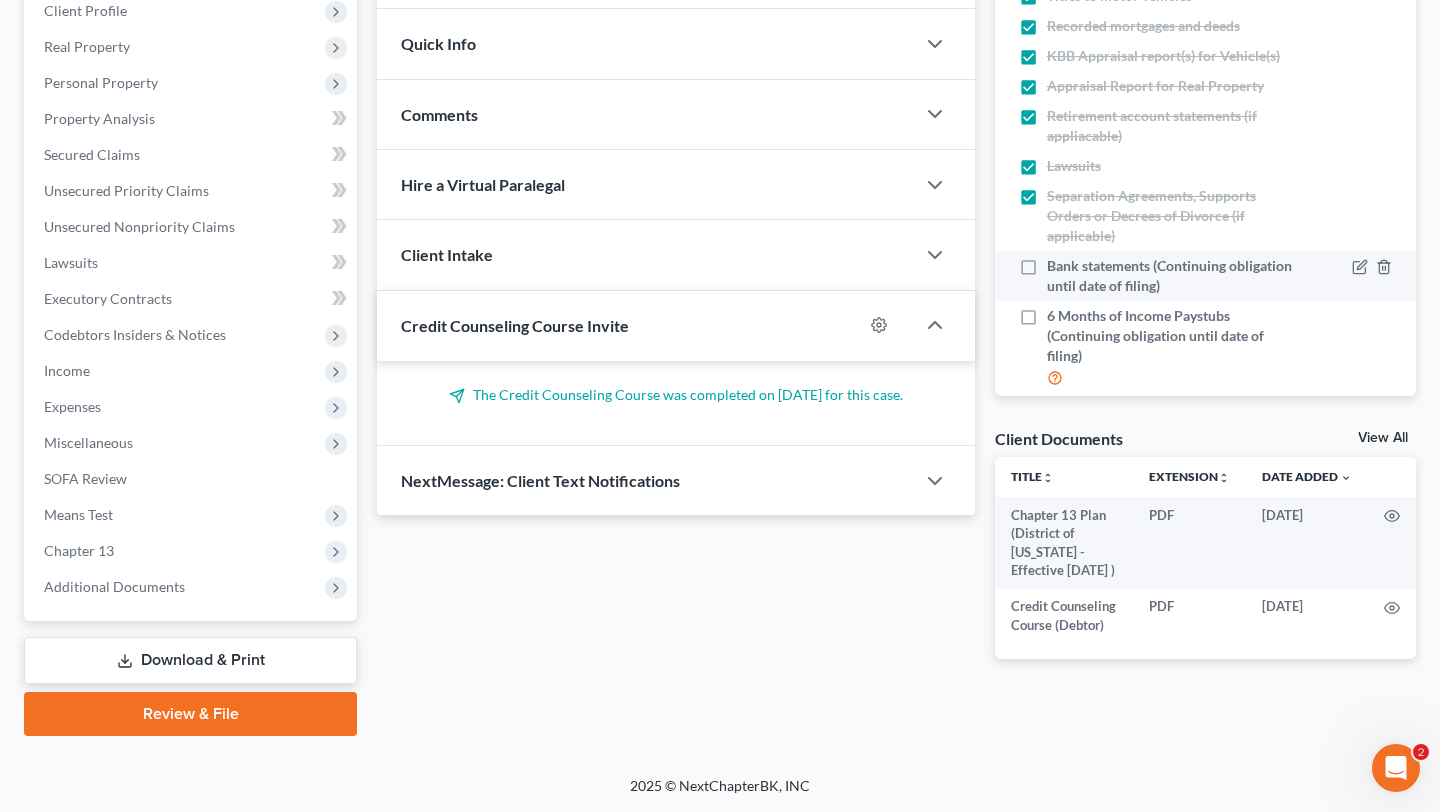 click on "Bank statements (Continuing obligation until date of filing)" at bounding box center [1170, 276] 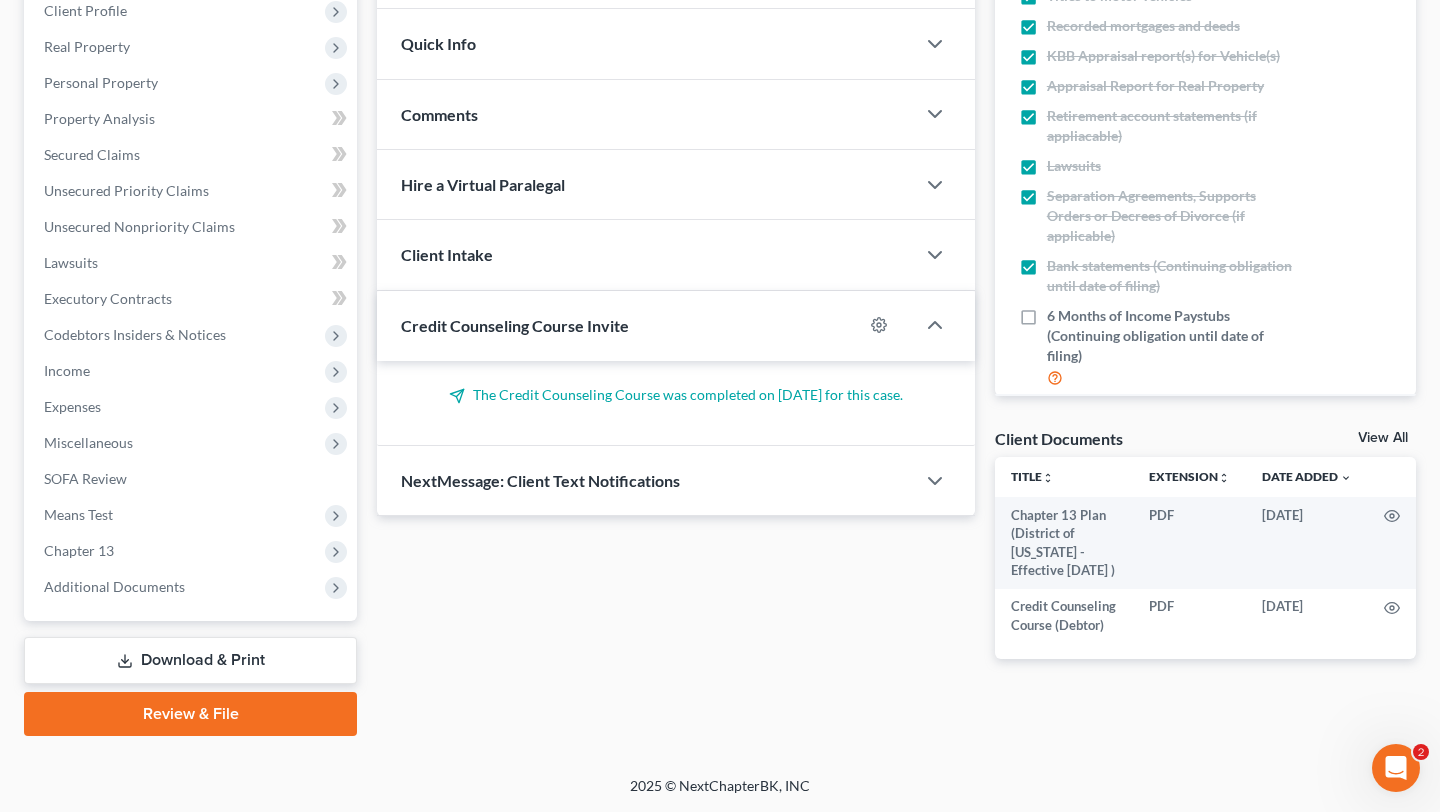 scroll, scrollTop: 296, scrollLeft: 0, axis: vertical 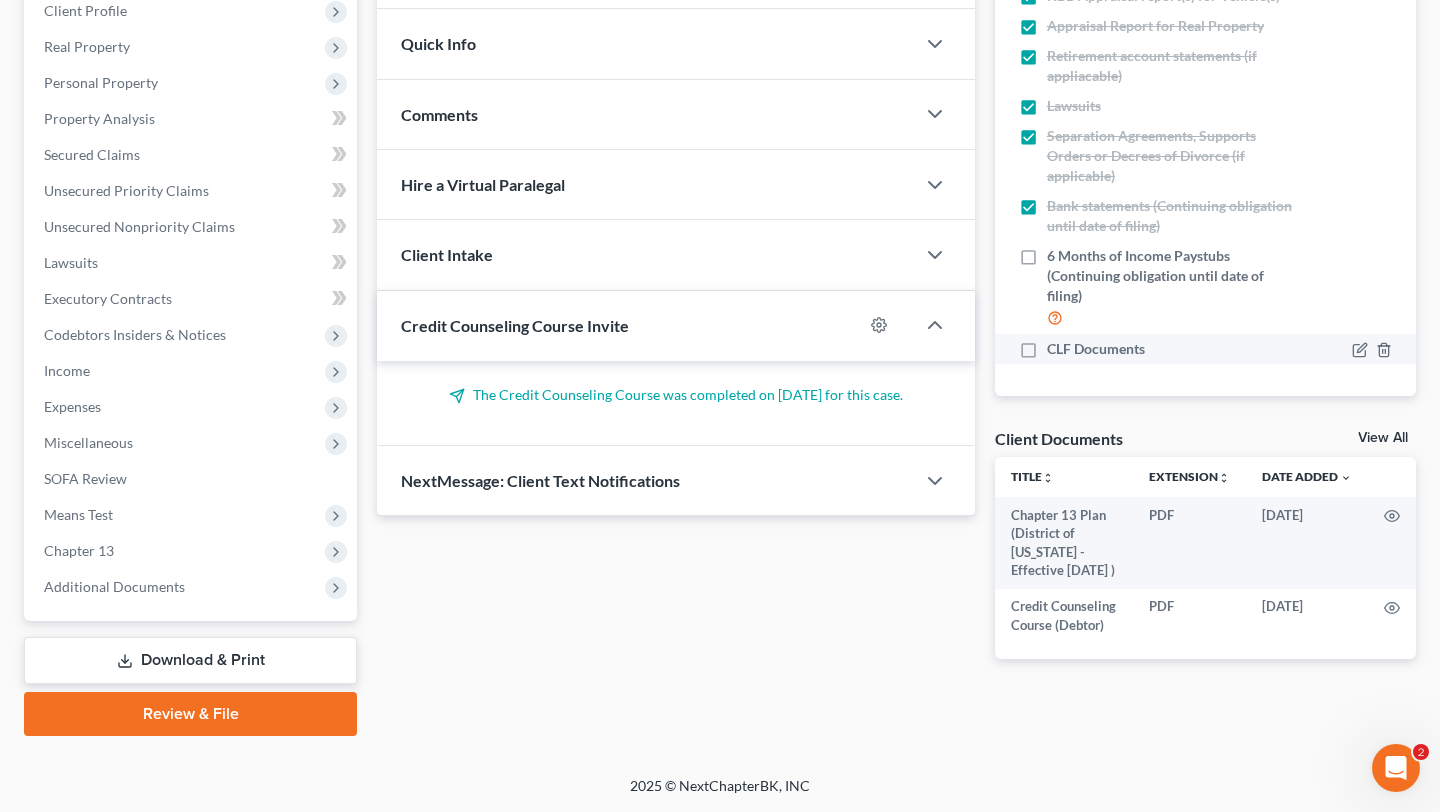 click on "CLF Documents" at bounding box center (1096, 349) 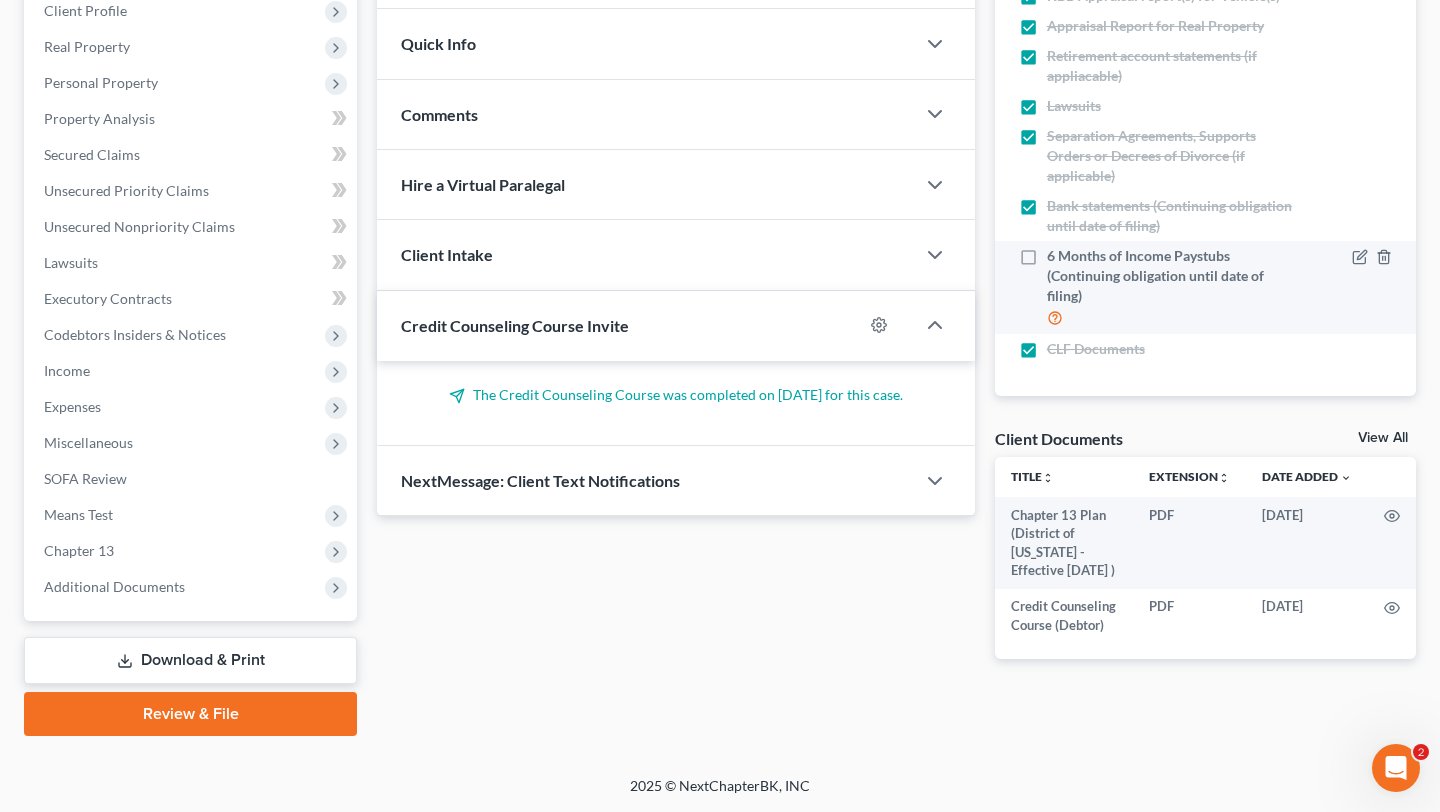 click on "6 Months of Income Paystubs (Continuing obligation until date of filing)" at bounding box center [1170, 276] 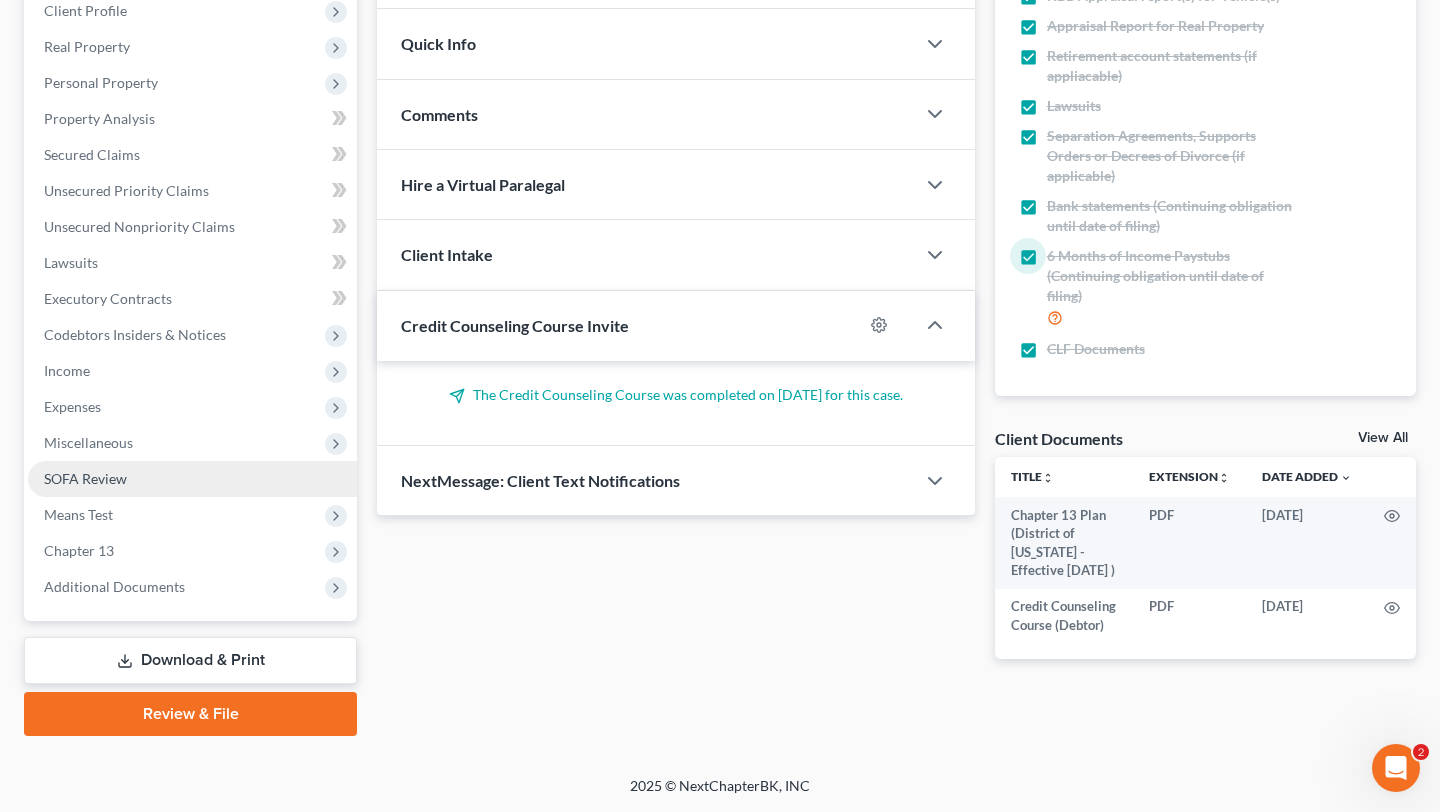scroll, scrollTop: 673, scrollLeft: 0, axis: vertical 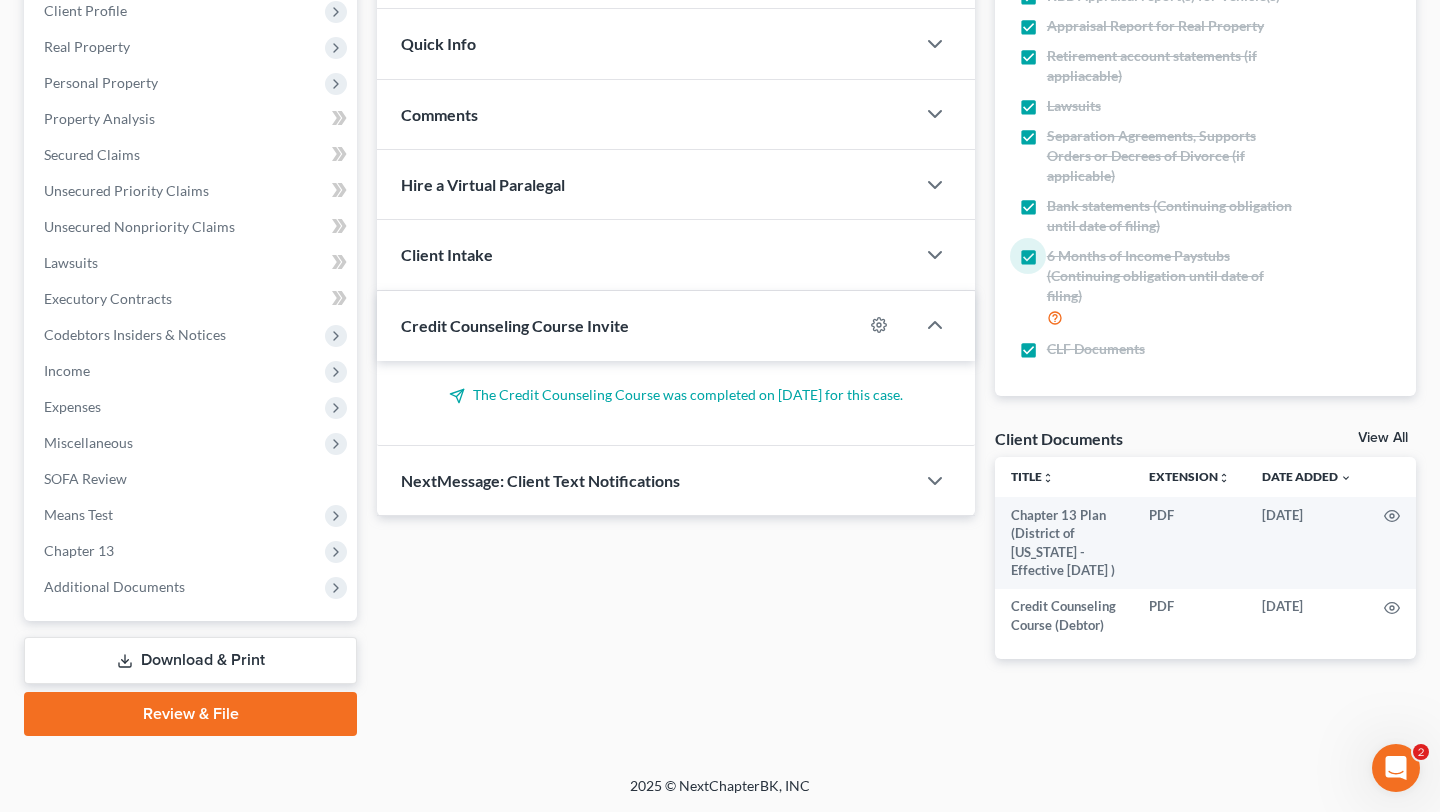 click on "Download & Print" at bounding box center (190, 660) 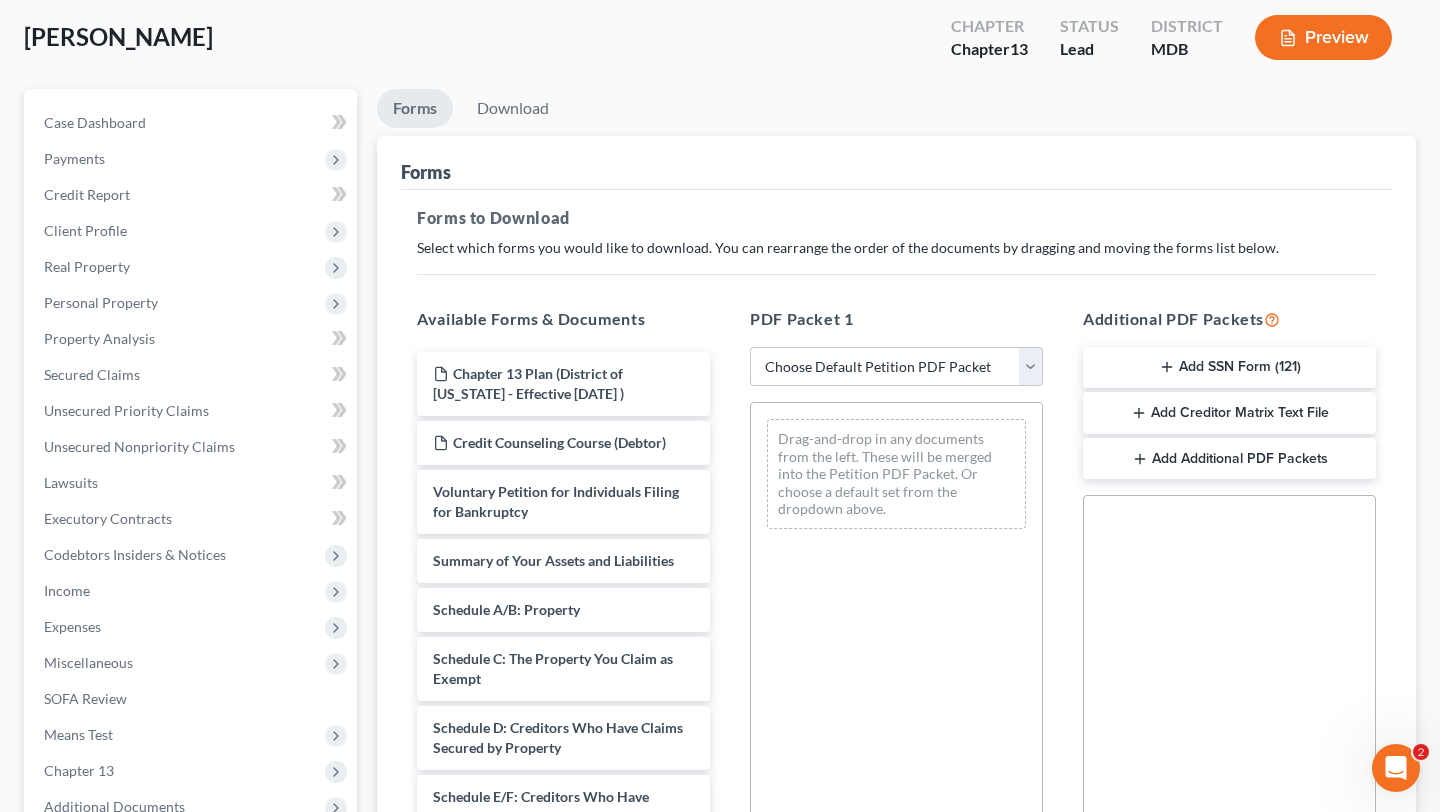 scroll, scrollTop: 157, scrollLeft: 0, axis: vertical 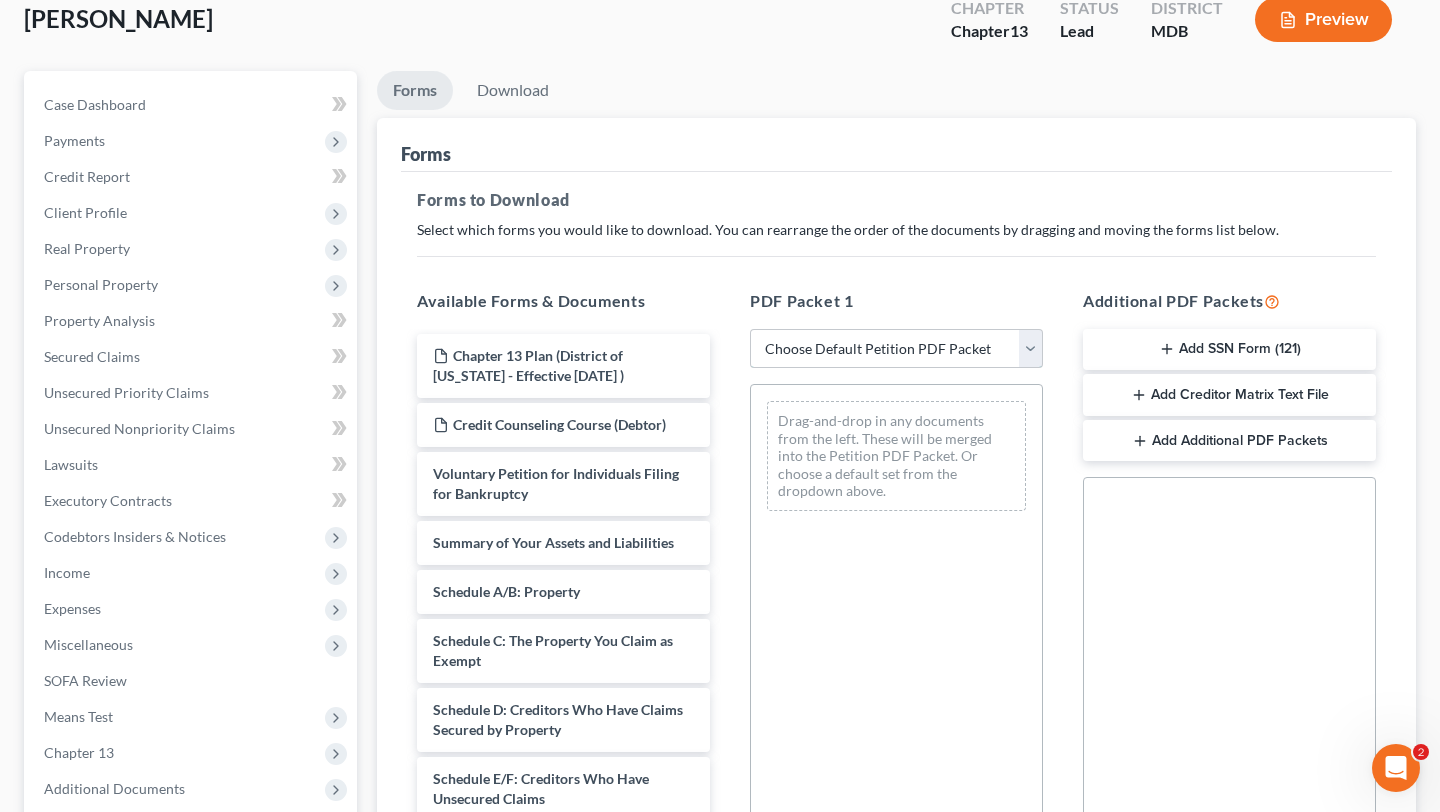 click on "Choose Default Petition PDF Packet Complete Bankruptcy Petition (all forms and schedules) Emergency Filing Forms (Petition and Creditor List Only) Amended Forms Signature Pages Only Supplemental Post Petition (Sch. I & J) Supplemental Post Petition (Sch. I) Supplemental Post Petition (Sch. J) Emergency Emergency Chapter 13 - MD" at bounding box center [896, 349] 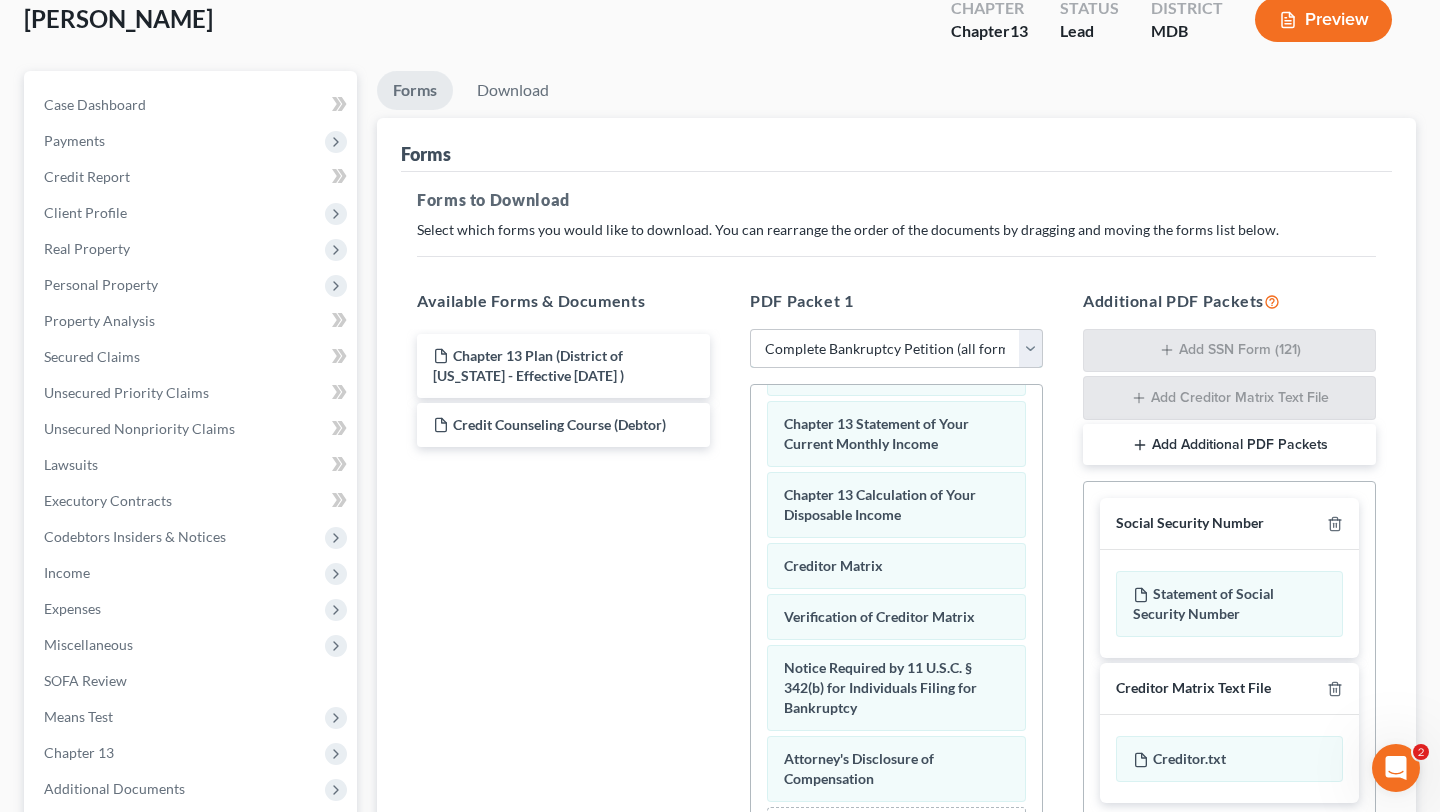 scroll, scrollTop: 1411, scrollLeft: 0, axis: vertical 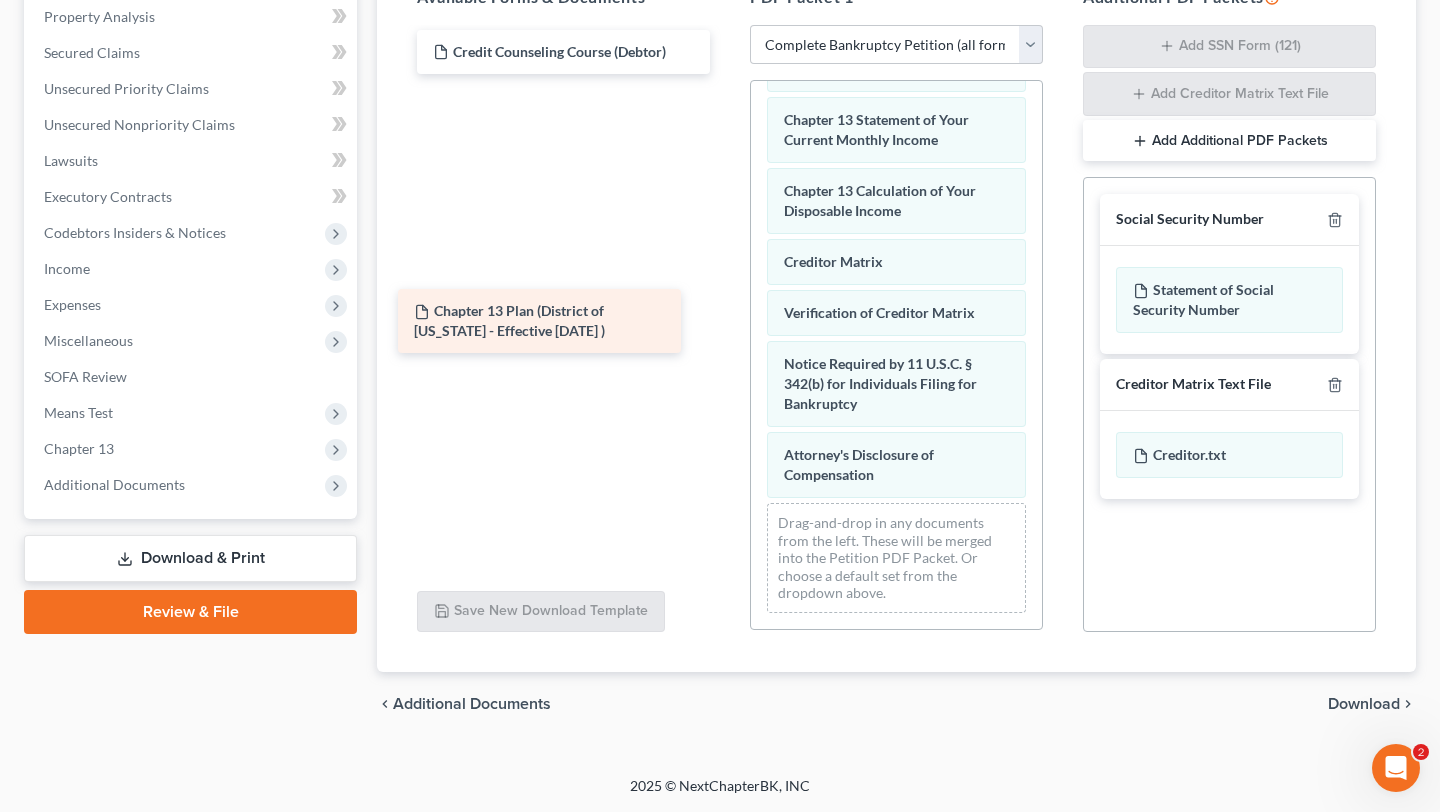 drag, startPoint x: 574, startPoint y: 32, endPoint x: 542, endPoint y: 338, distance: 307.66864 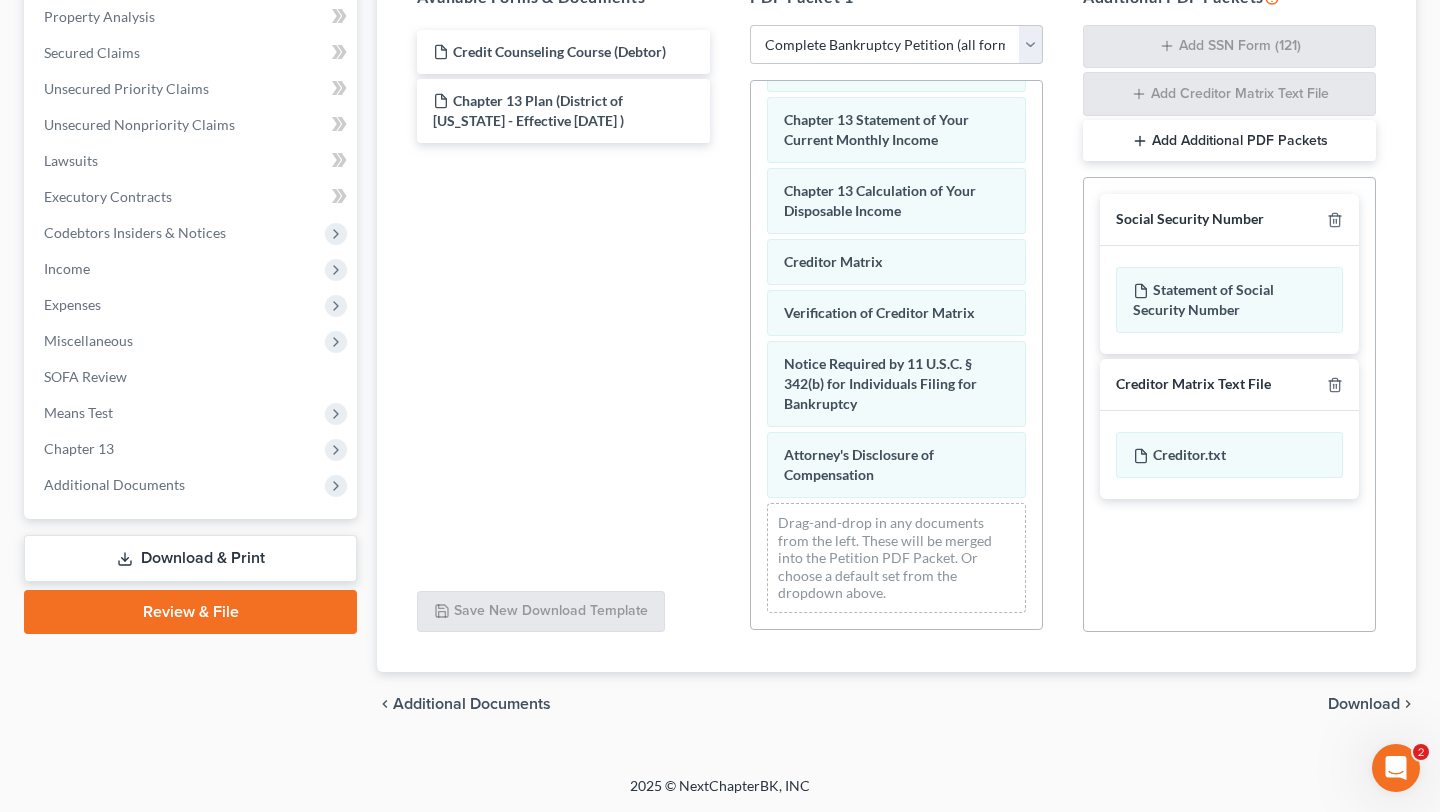 scroll, scrollTop: 0, scrollLeft: 0, axis: both 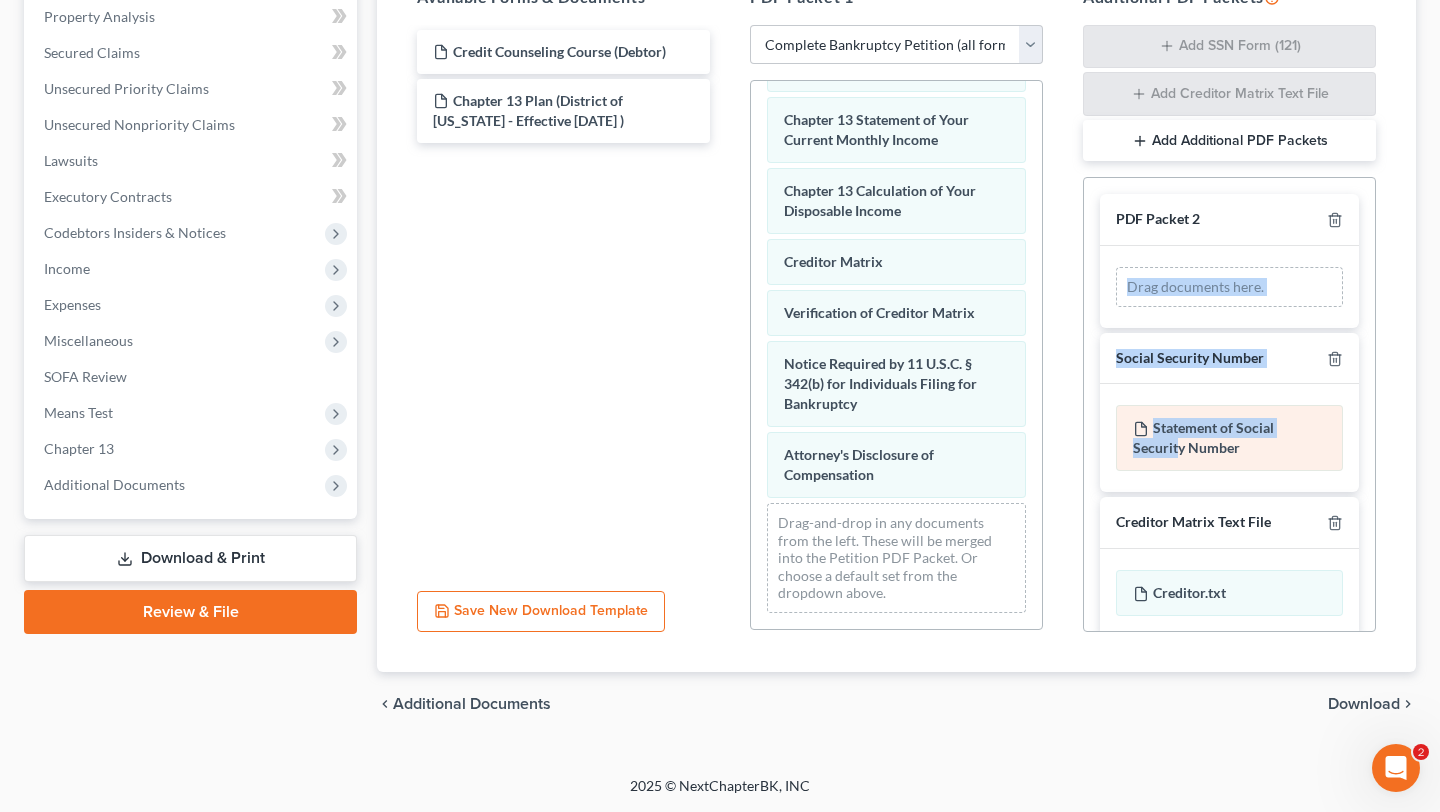 drag, startPoint x: 1228, startPoint y: 187, endPoint x: 1235, endPoint y: 455, distance: 268.0914 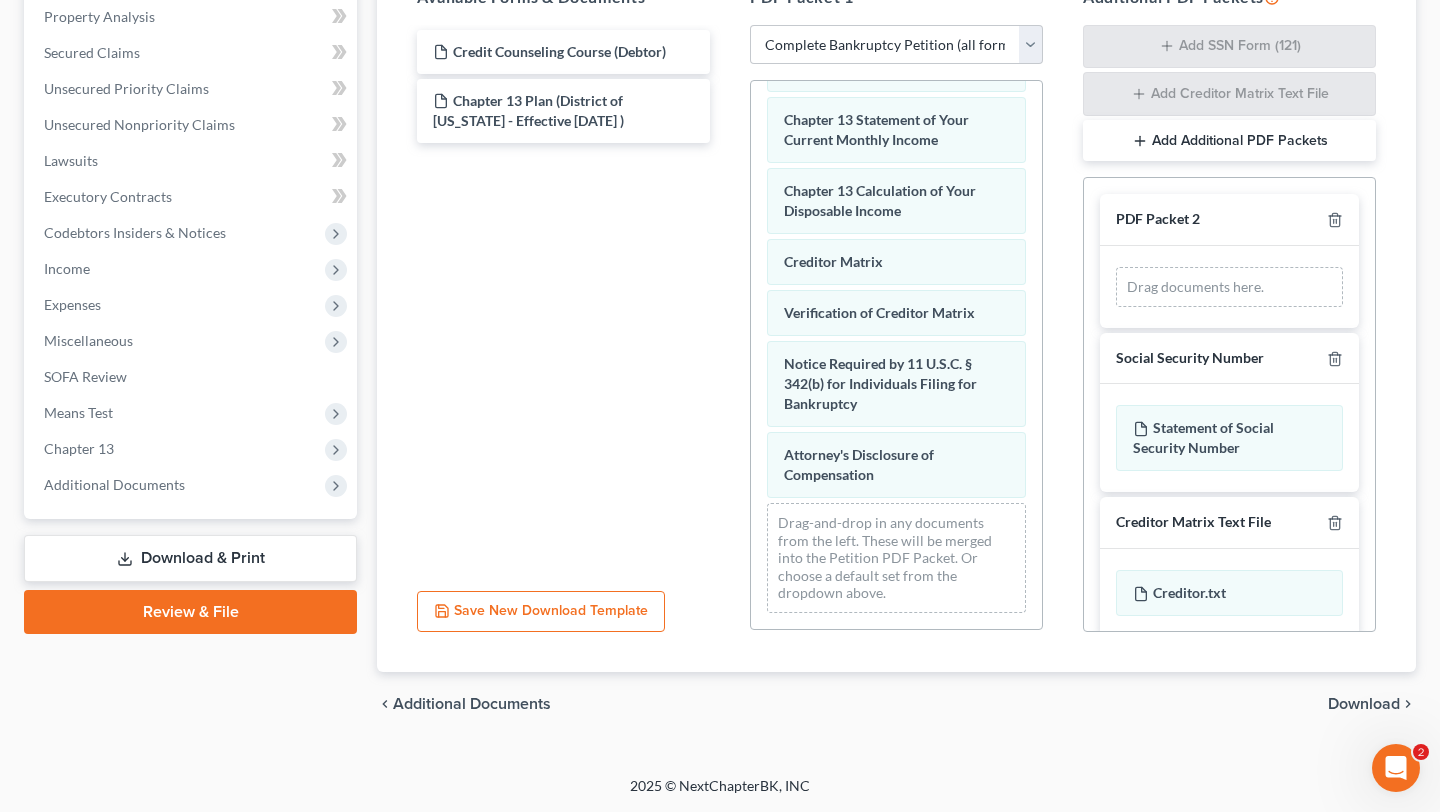 click on "PDF Packet 2" at bounding box center (1229, 220) 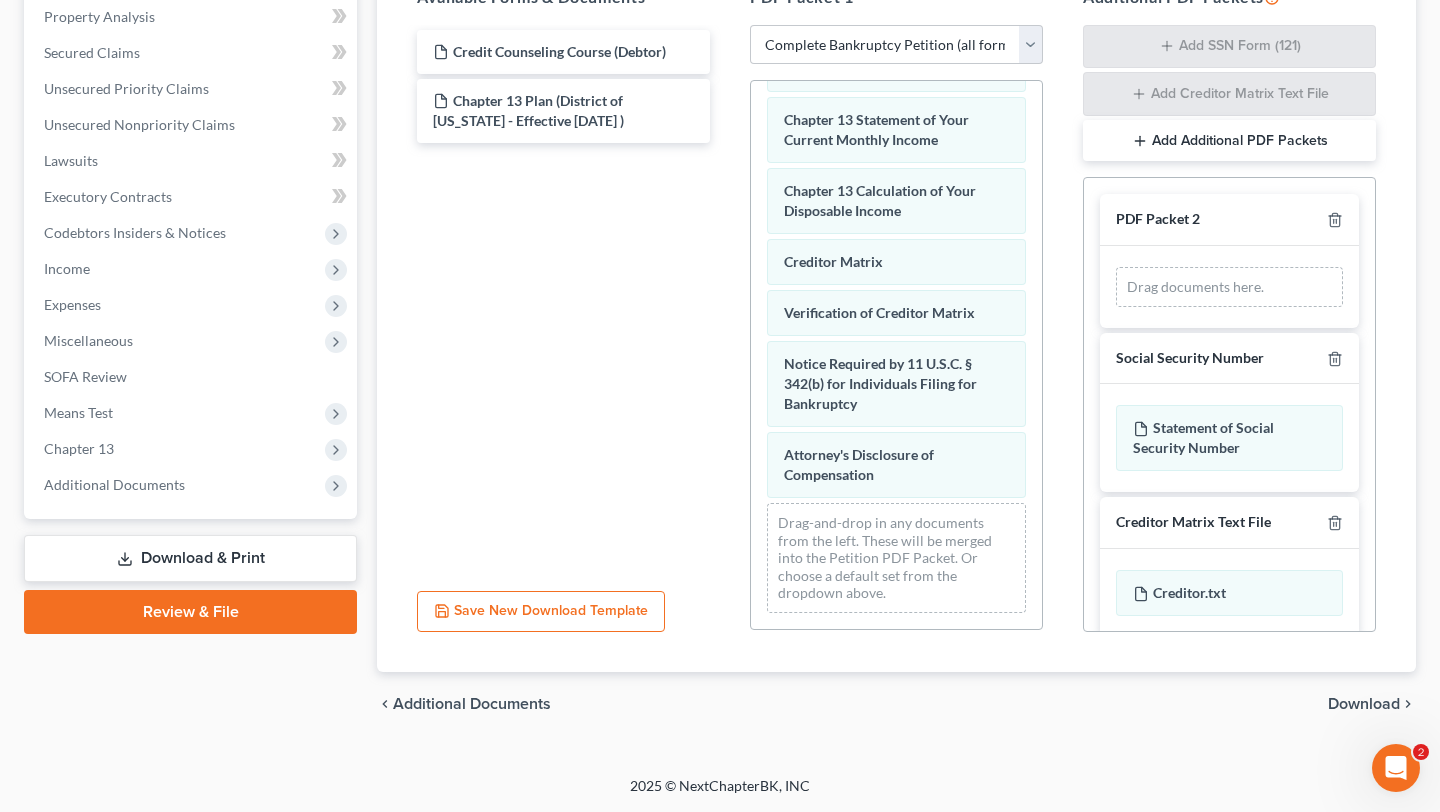 scroll, scrollTop: 635, scrollLeft: 0, axis: vertical 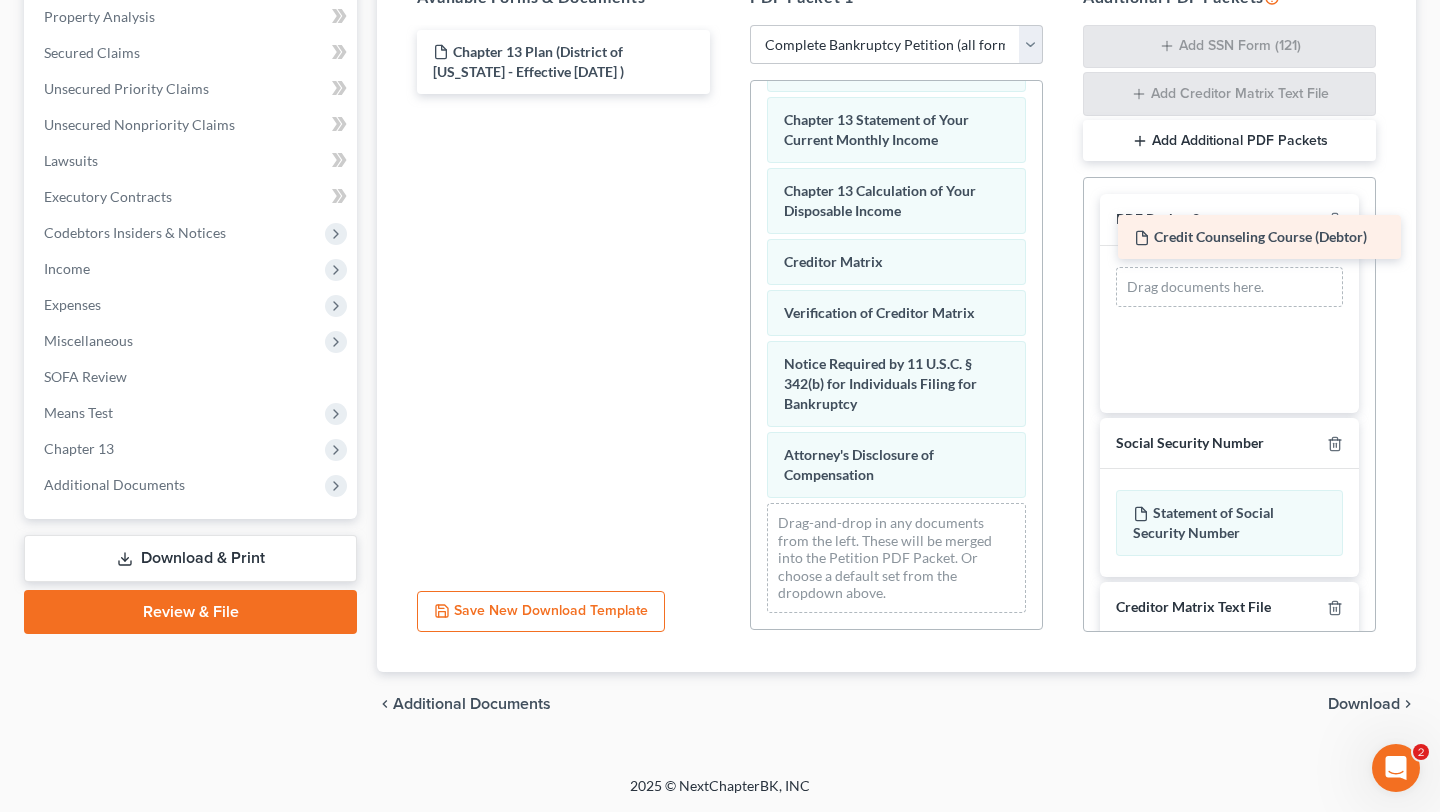 drag, startPoint x: 553, startPoint y: 56, endPoint x: 1234, endPoint y: 261, distance: 711.18634 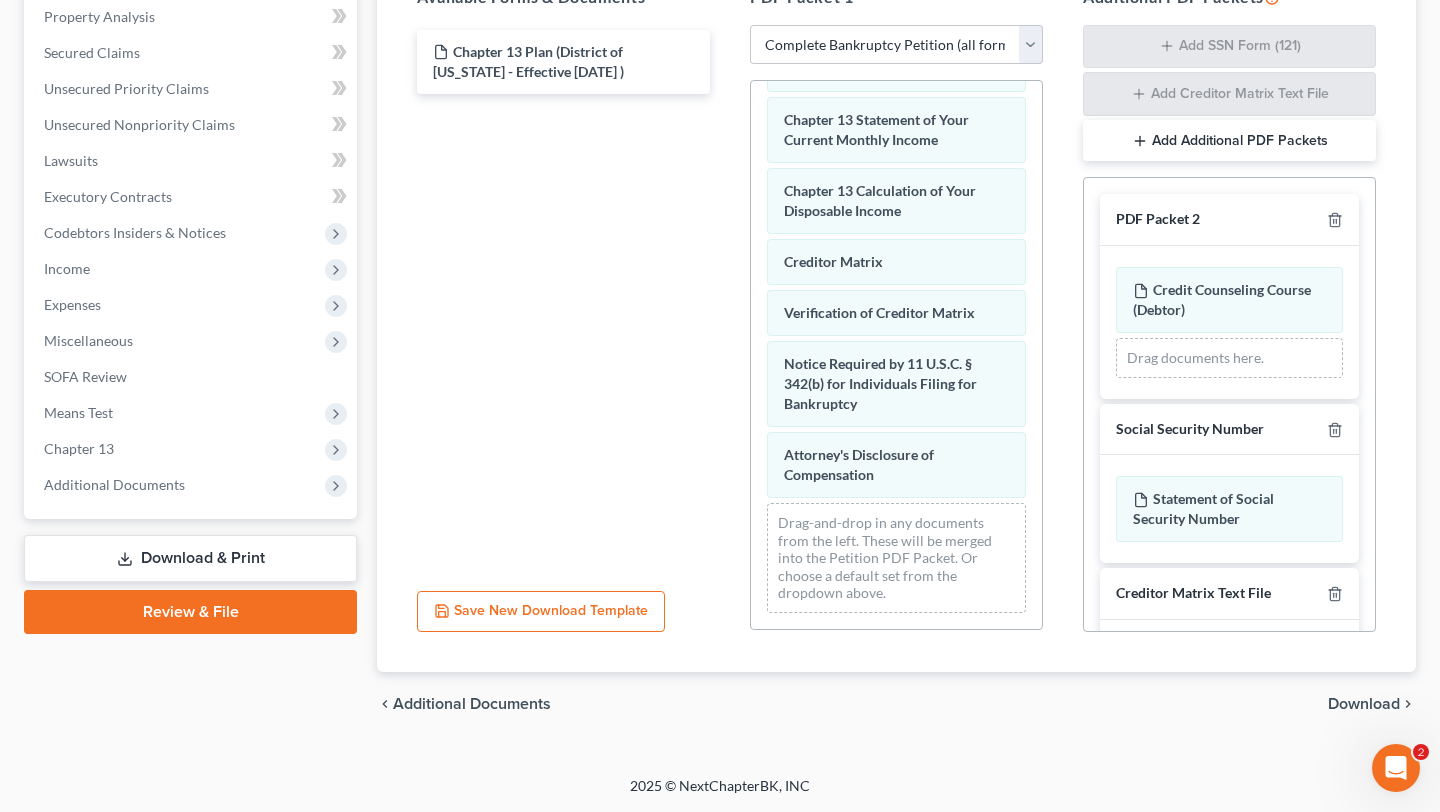 scroll, scrollTop: 516, scrollLeft: 0, axis: vertical 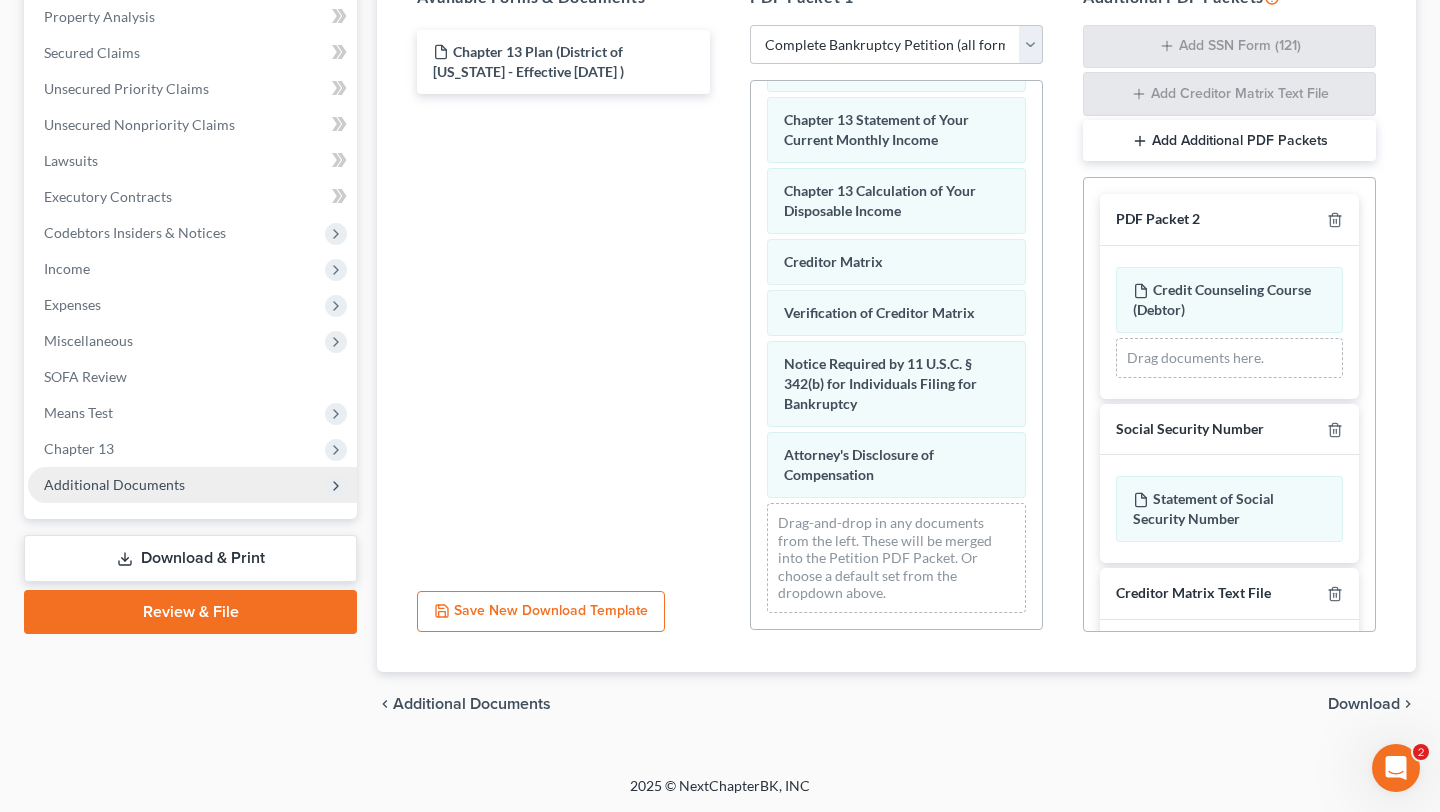 click on "Additional Documents" at bounding box center (114, 484) 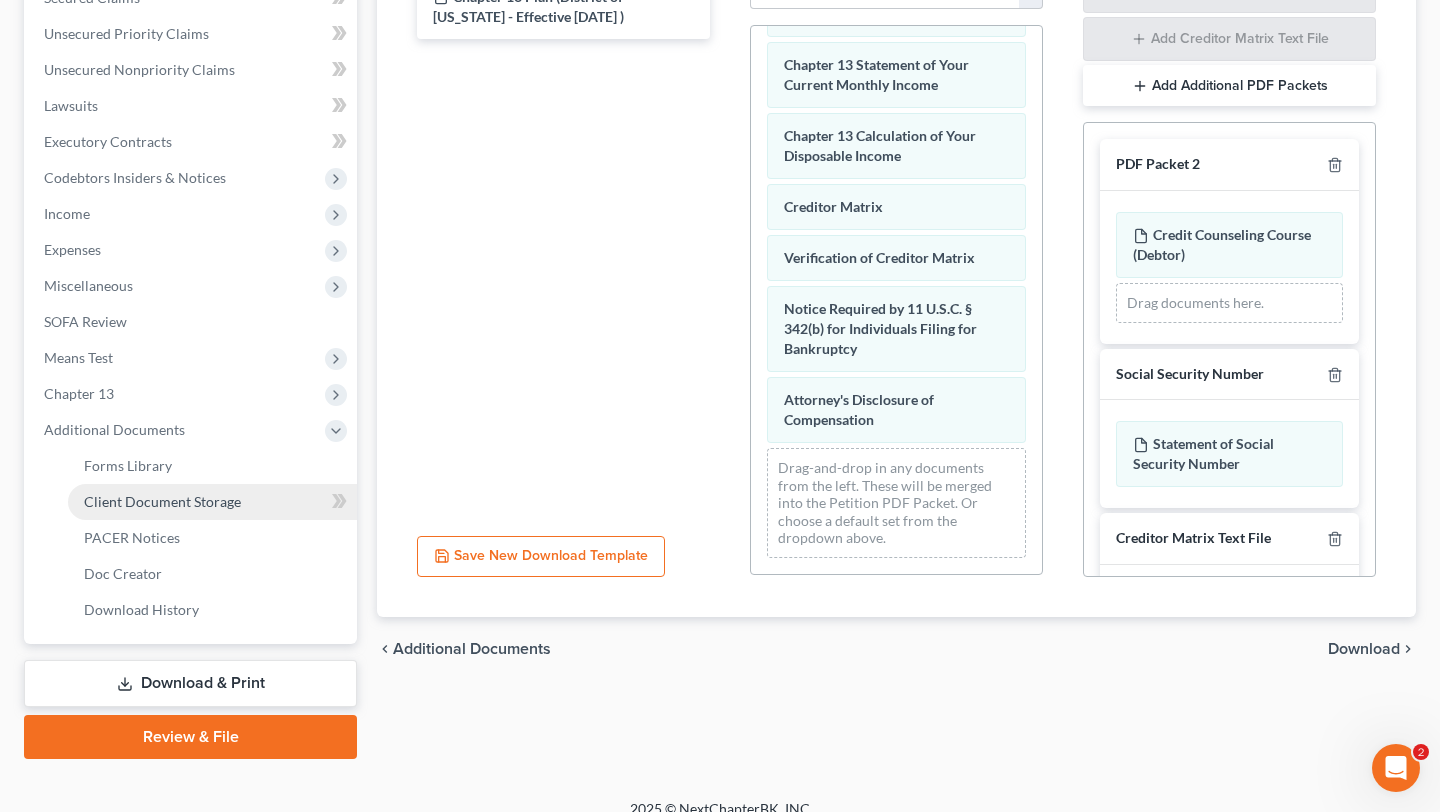click on "Client Document Storage" at bounding box center (162, 501) 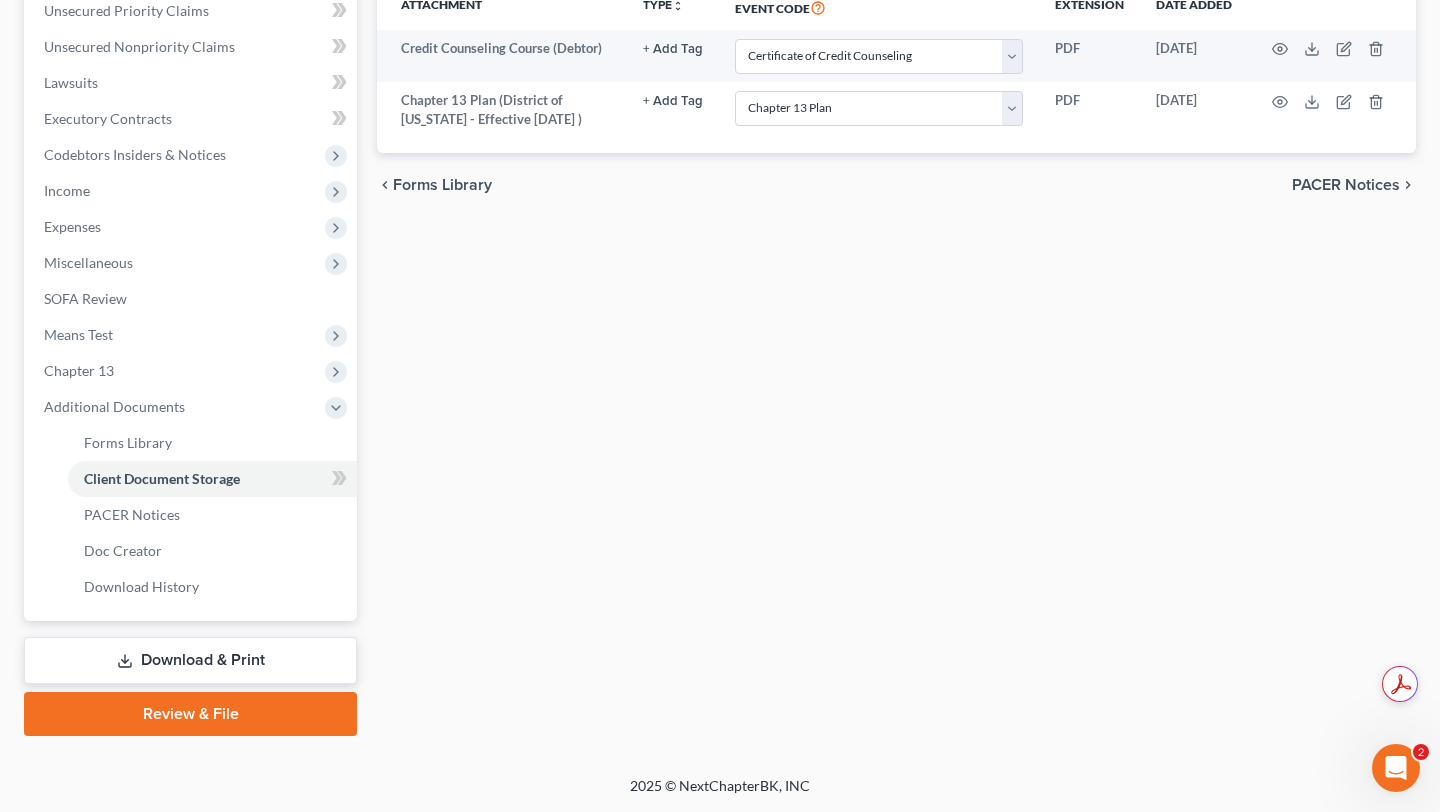 scroll, scrollTop: 648, scrollLeft: 0, axis: vertical 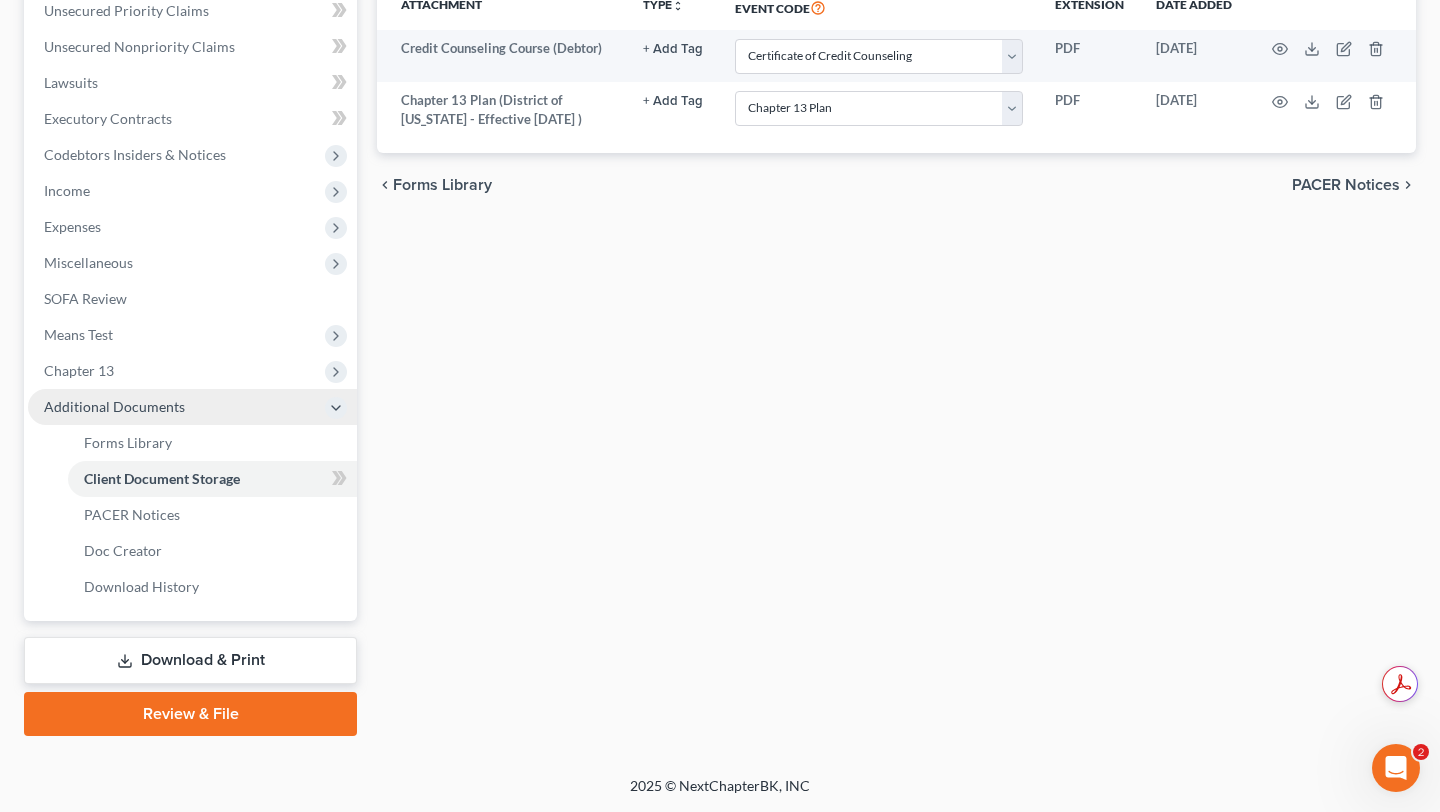 click on "Additional Documents" at bounding box center (114, 406) 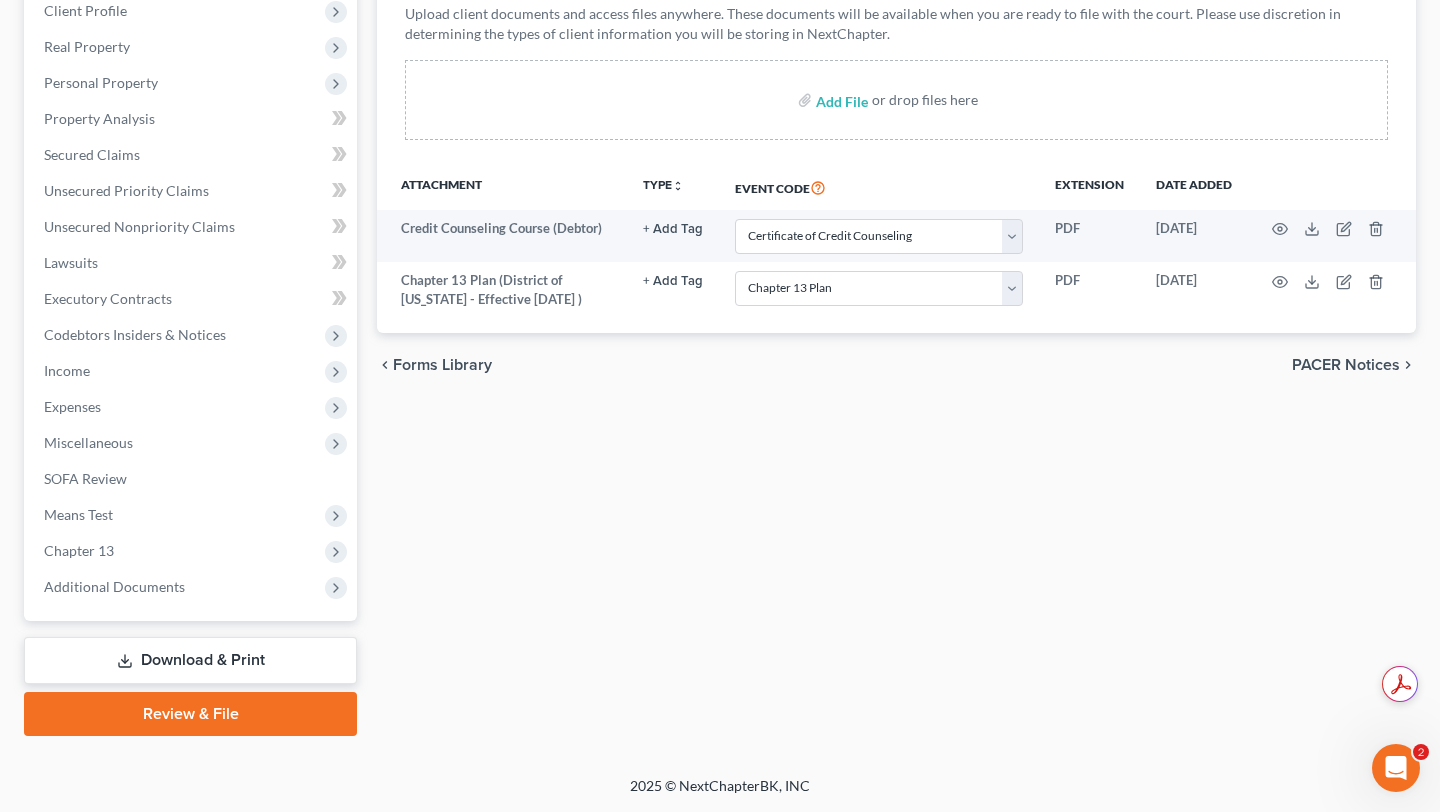 scroll, scrollTop: 635, scrollLeft: 0, axis: vertical 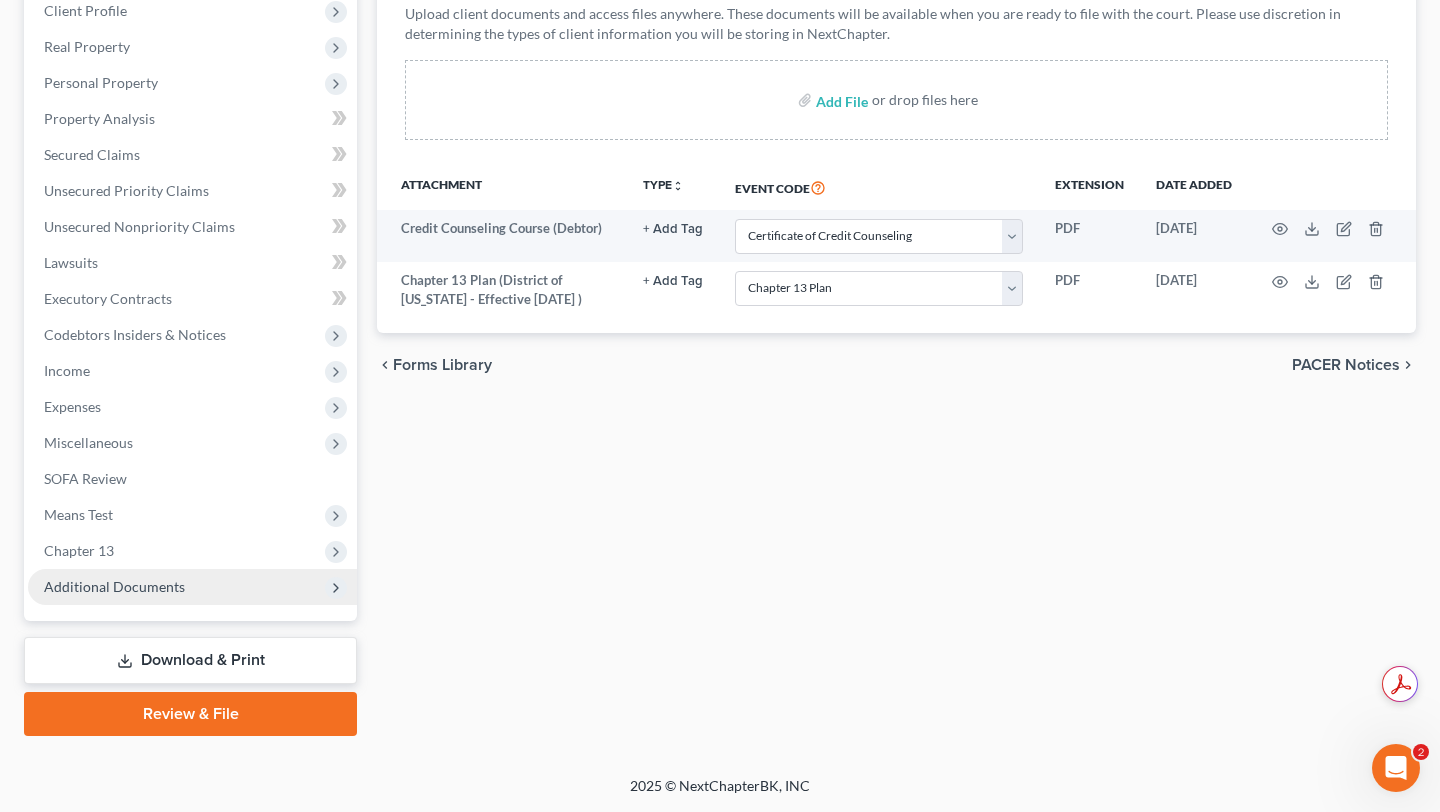 click on "Additional Documents" at bounding box center [114, 586] 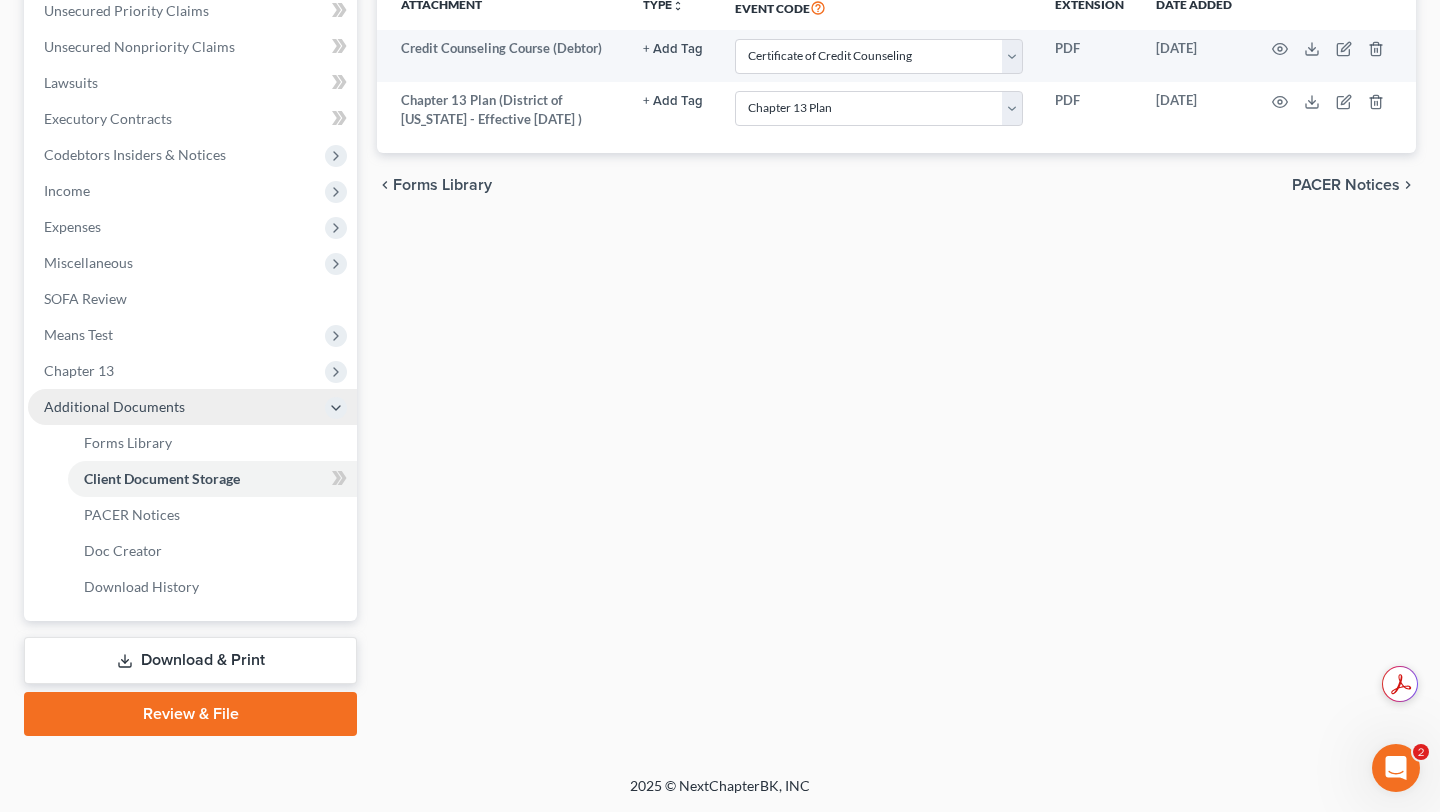scroll, scrollTop: 648, scrollLeft: 0, axis: vertical 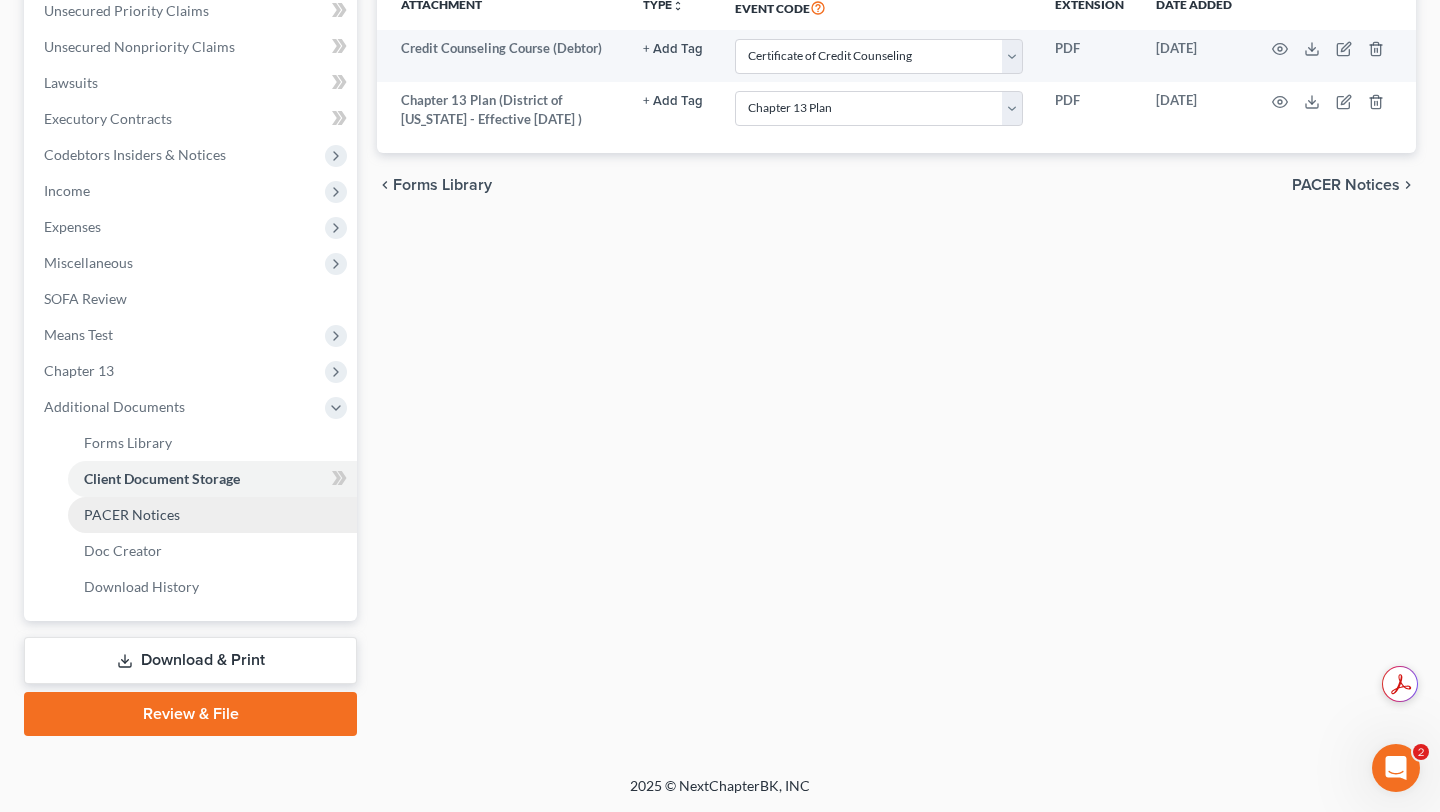 click on "PACER Notices" at bounding box center (132, 514) 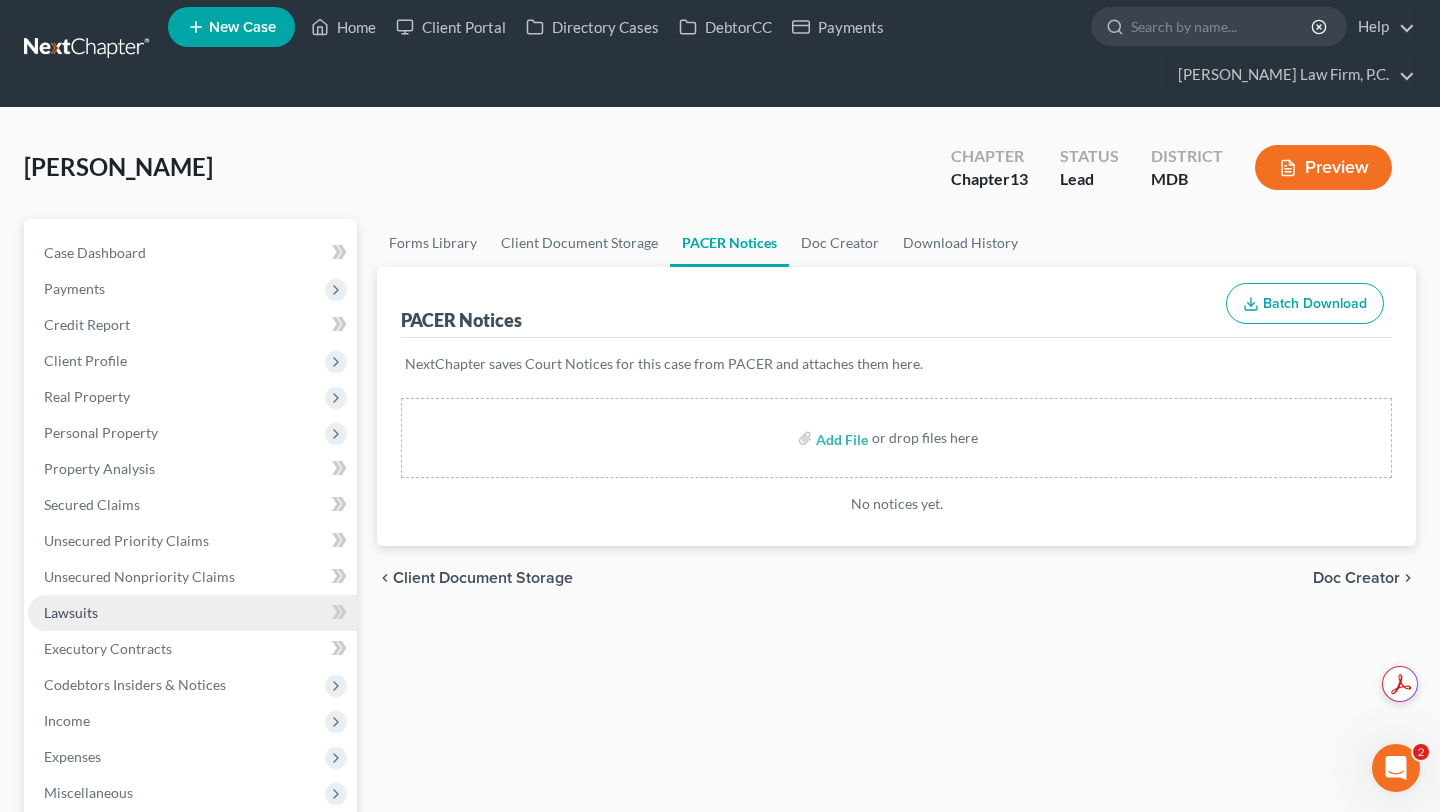 scroll, scrollTop: 0, scrollLeft: 0, axis: both 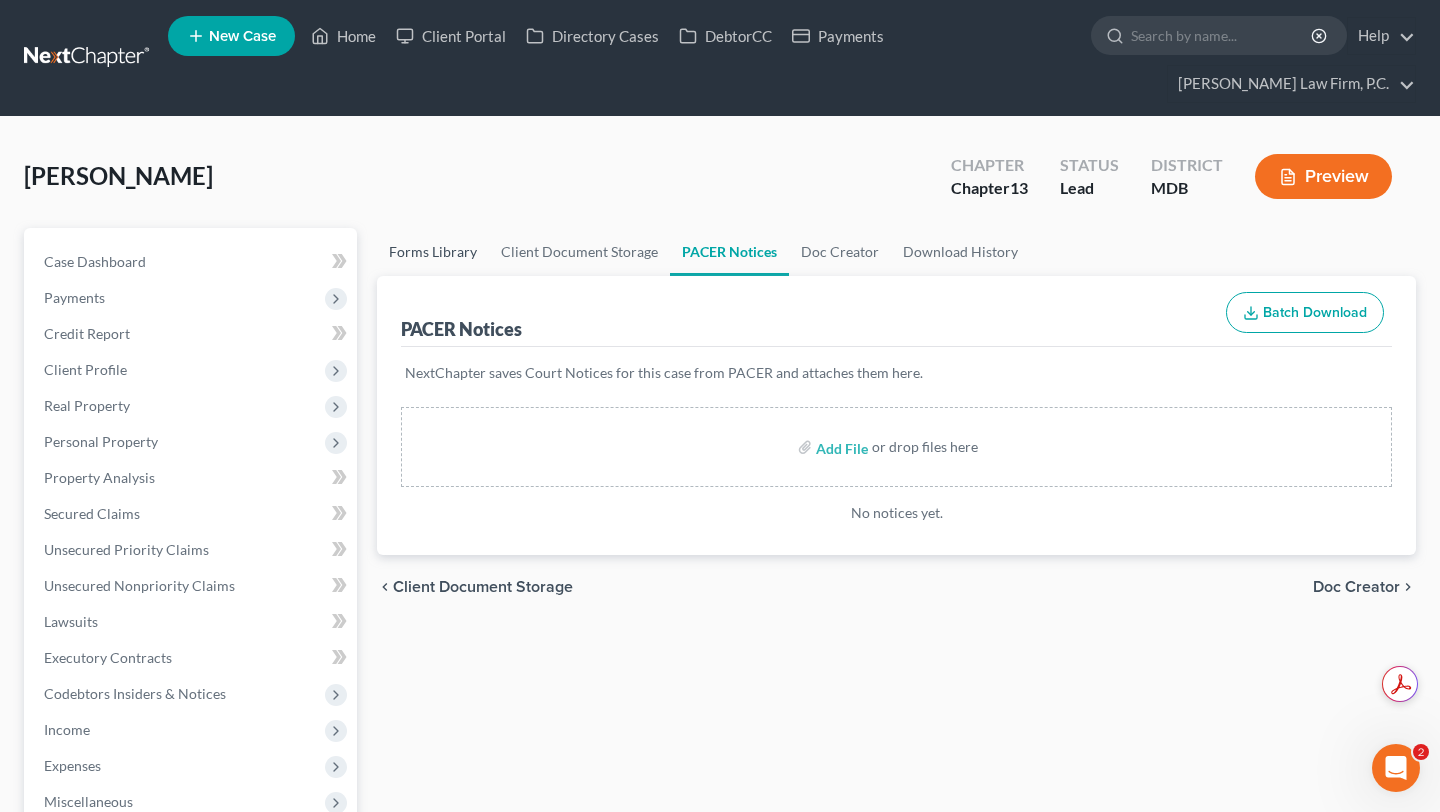 click on "Forms Library" at bounding box center (433, 252) 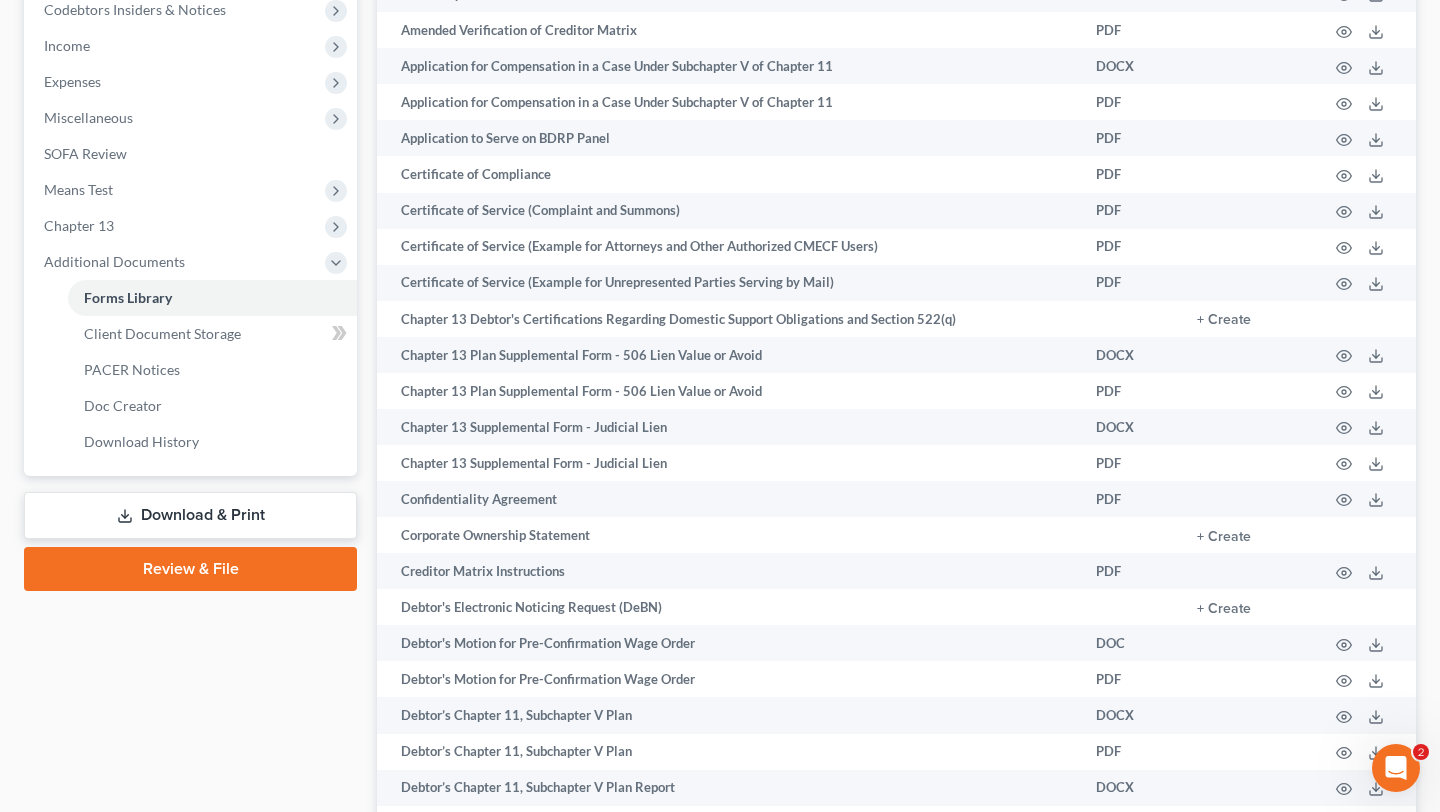 scroll, scrollTop: 1305, scrollLeft: 0, axis: vertical 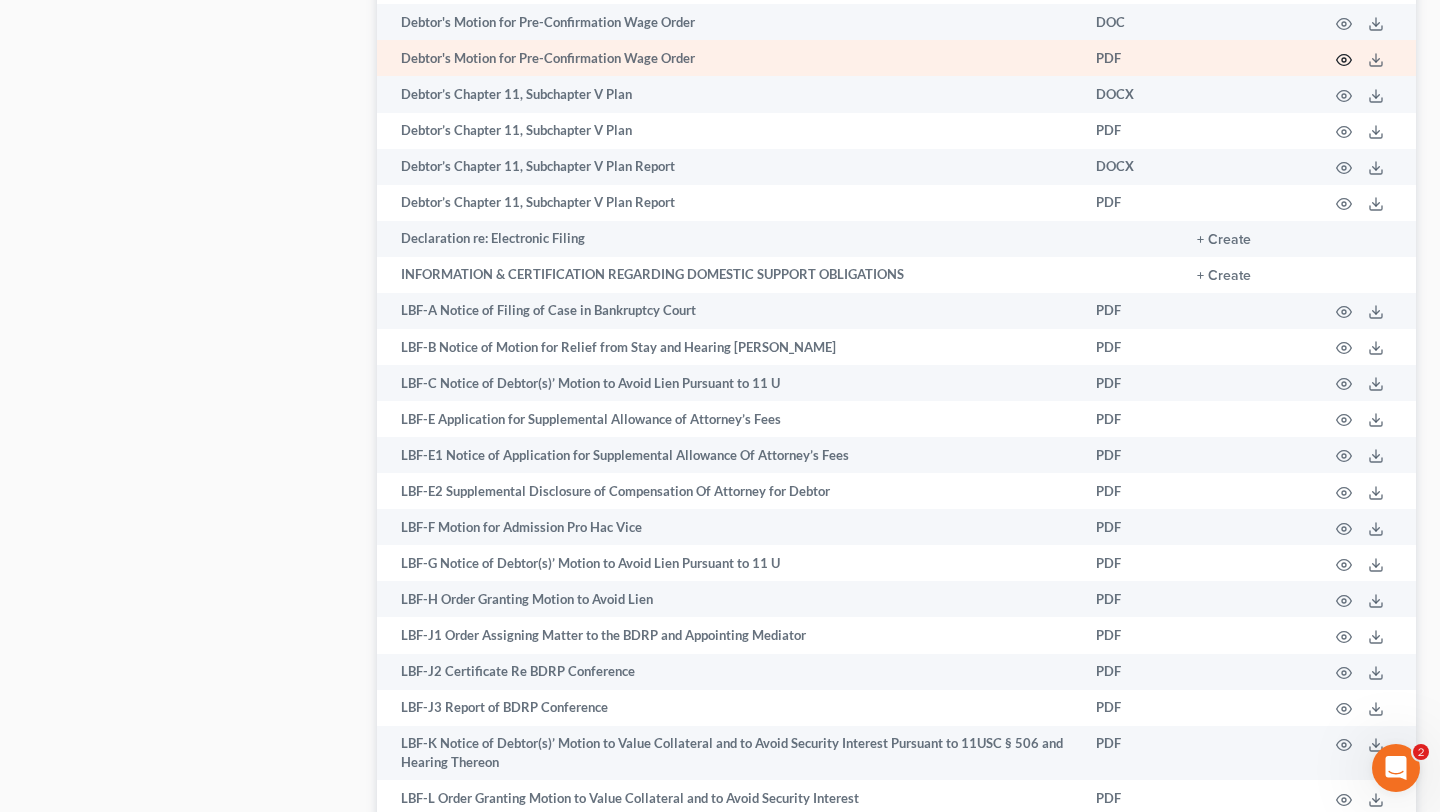 click 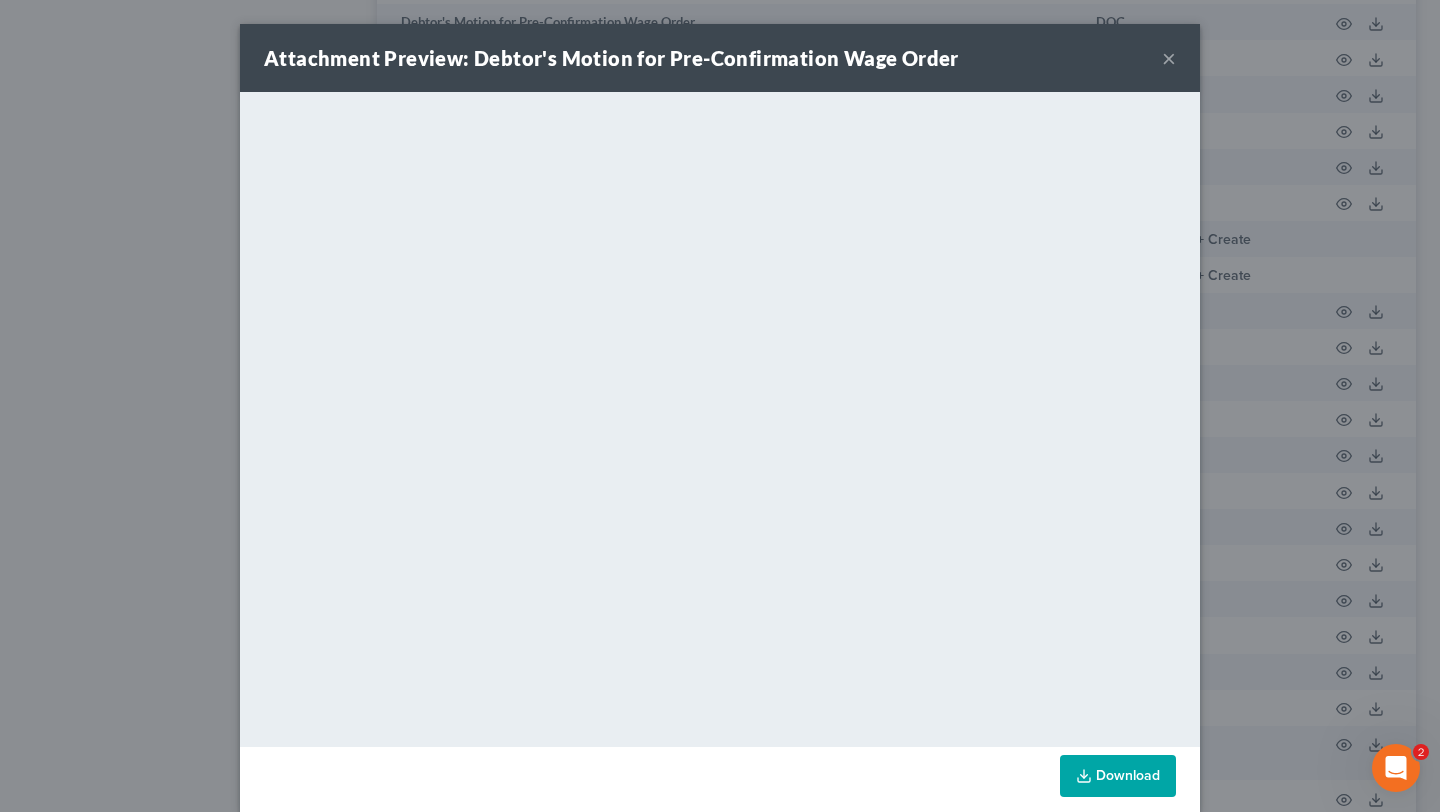 scroll, scrollTop: 68, scrollLeft: 0, axis: vertical 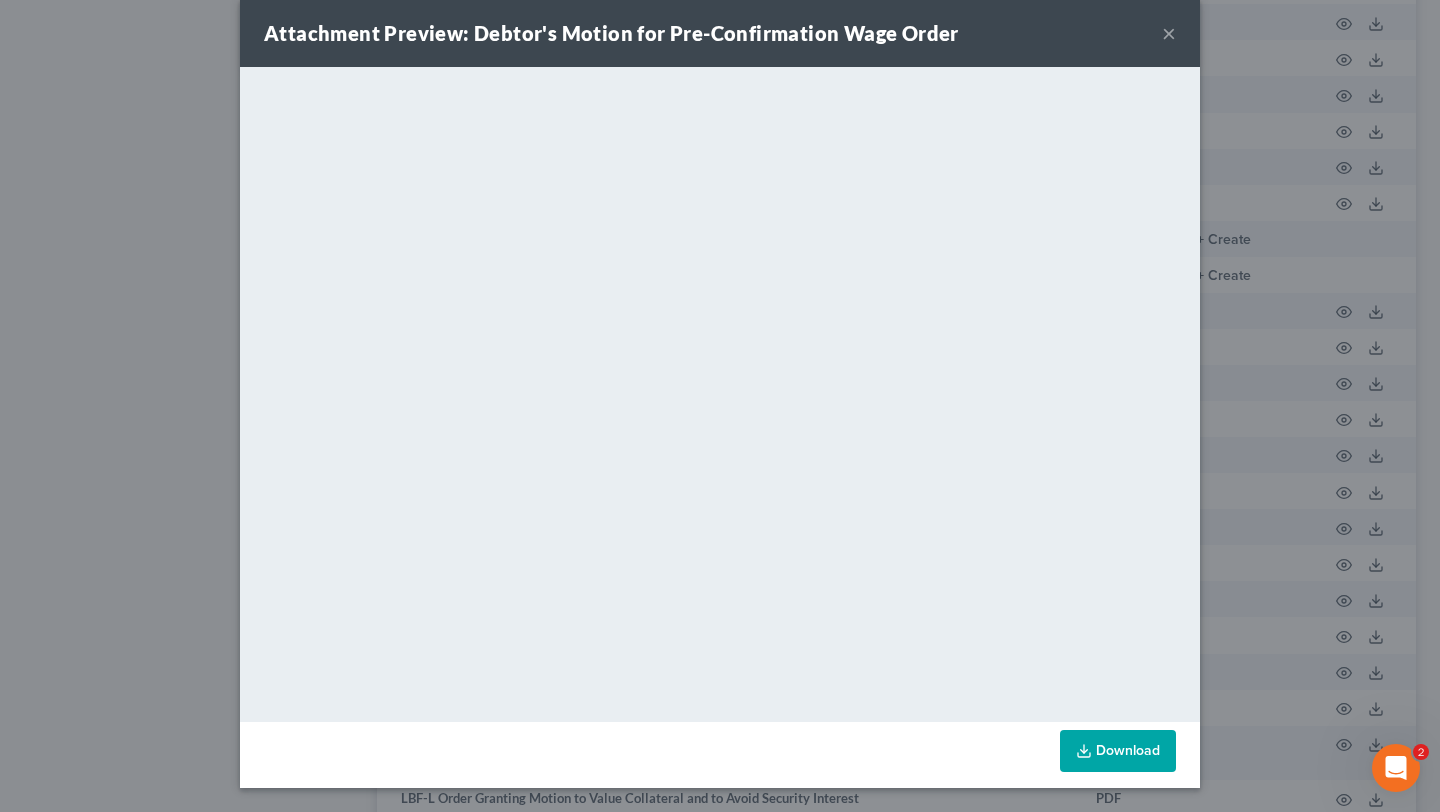 click on "×" at bounding box center (1169, 33) 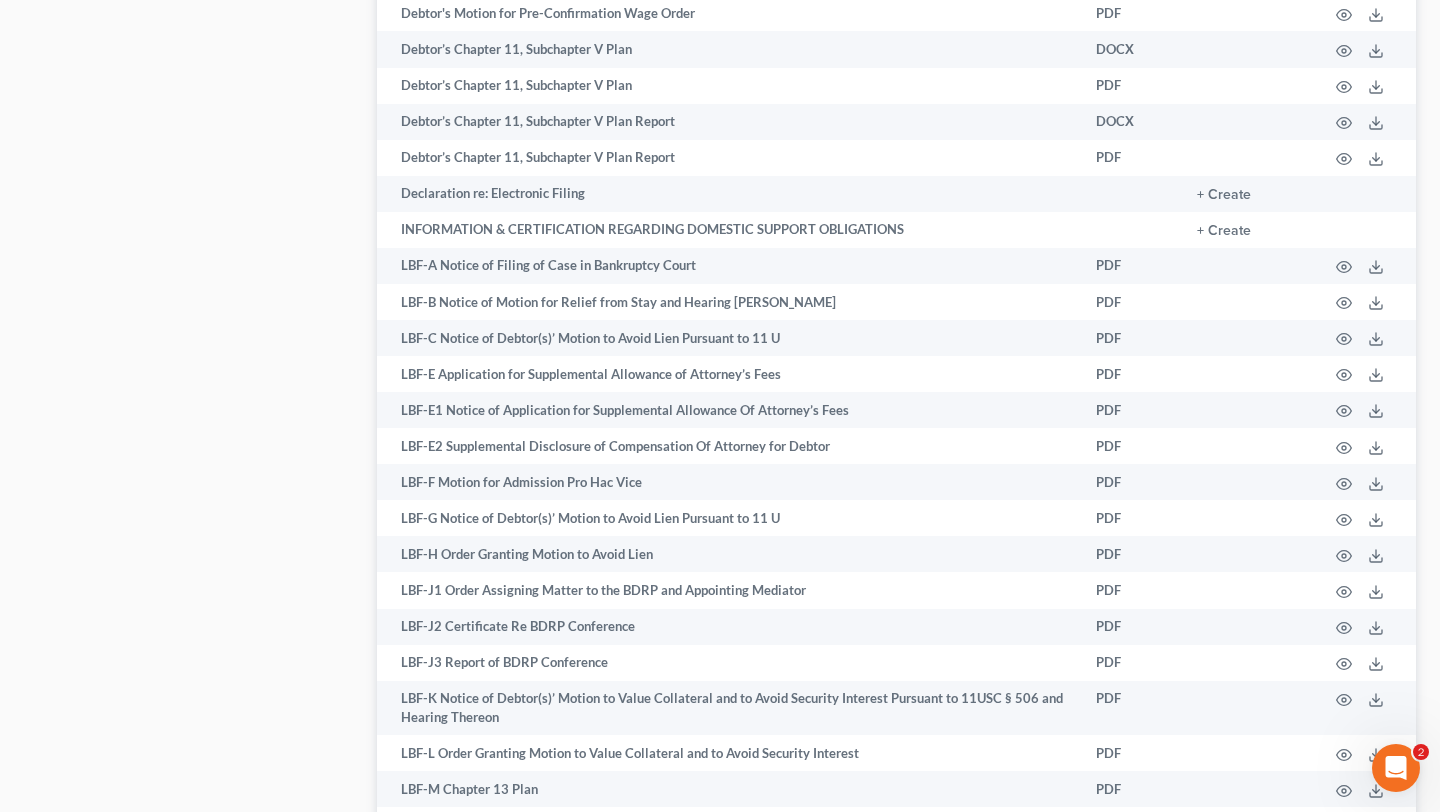 scroll, scrollTop: 2611, scrollLeft: 0, axis: vertical 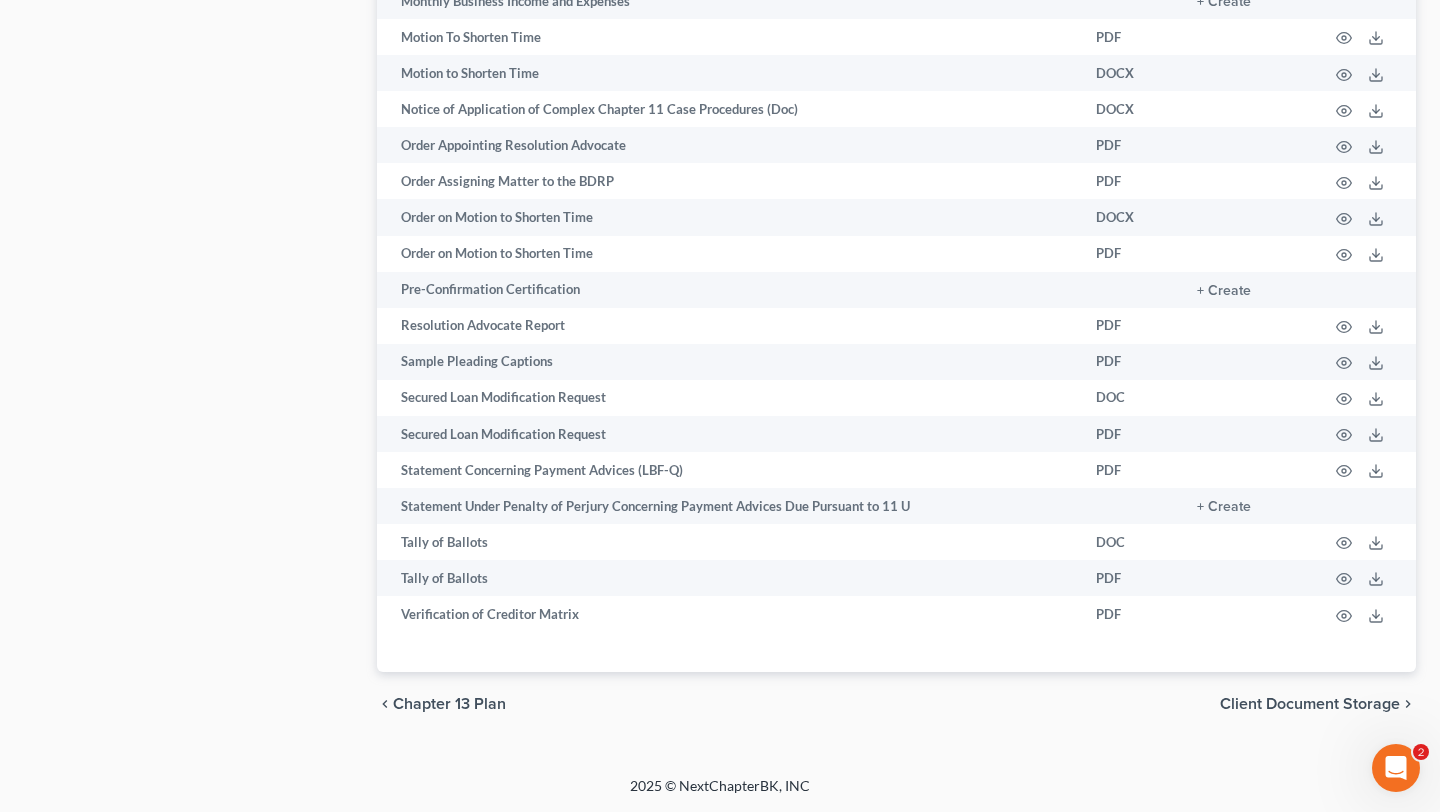 click at bounding box center (1364, -143) 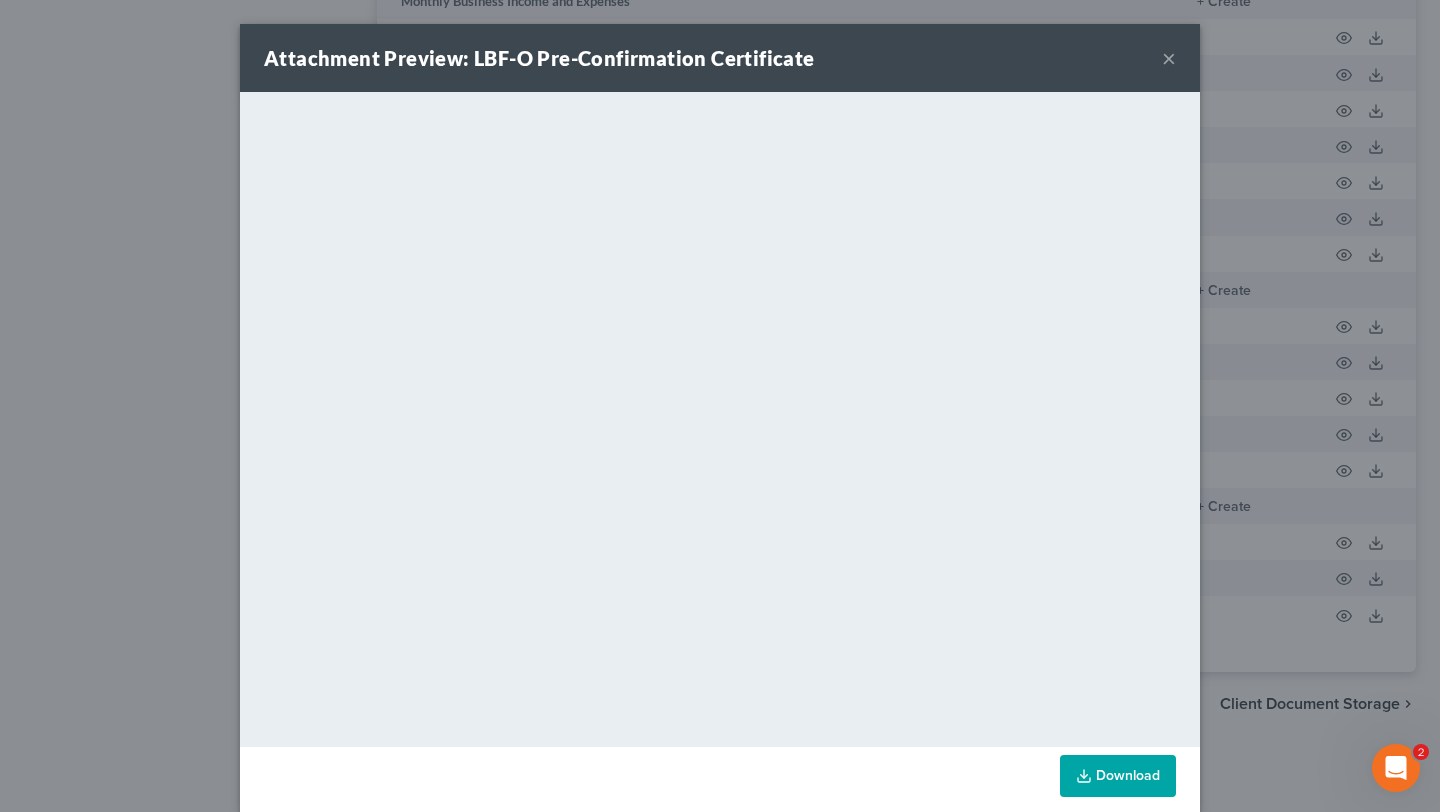 click on "×" at bounding box center (1169, 58) 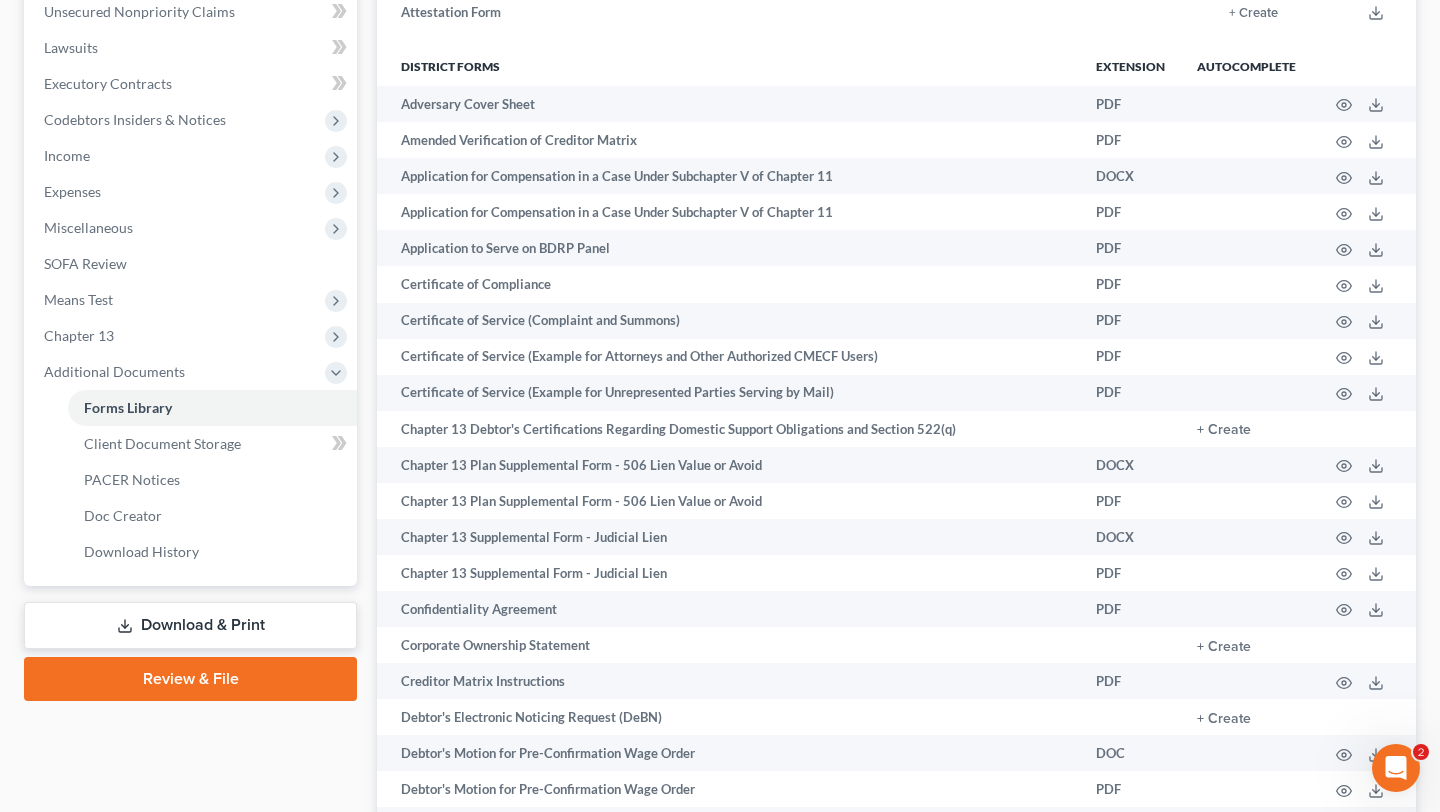 scroll, scrollTop: 0, scrollLeft: 0, axis: both 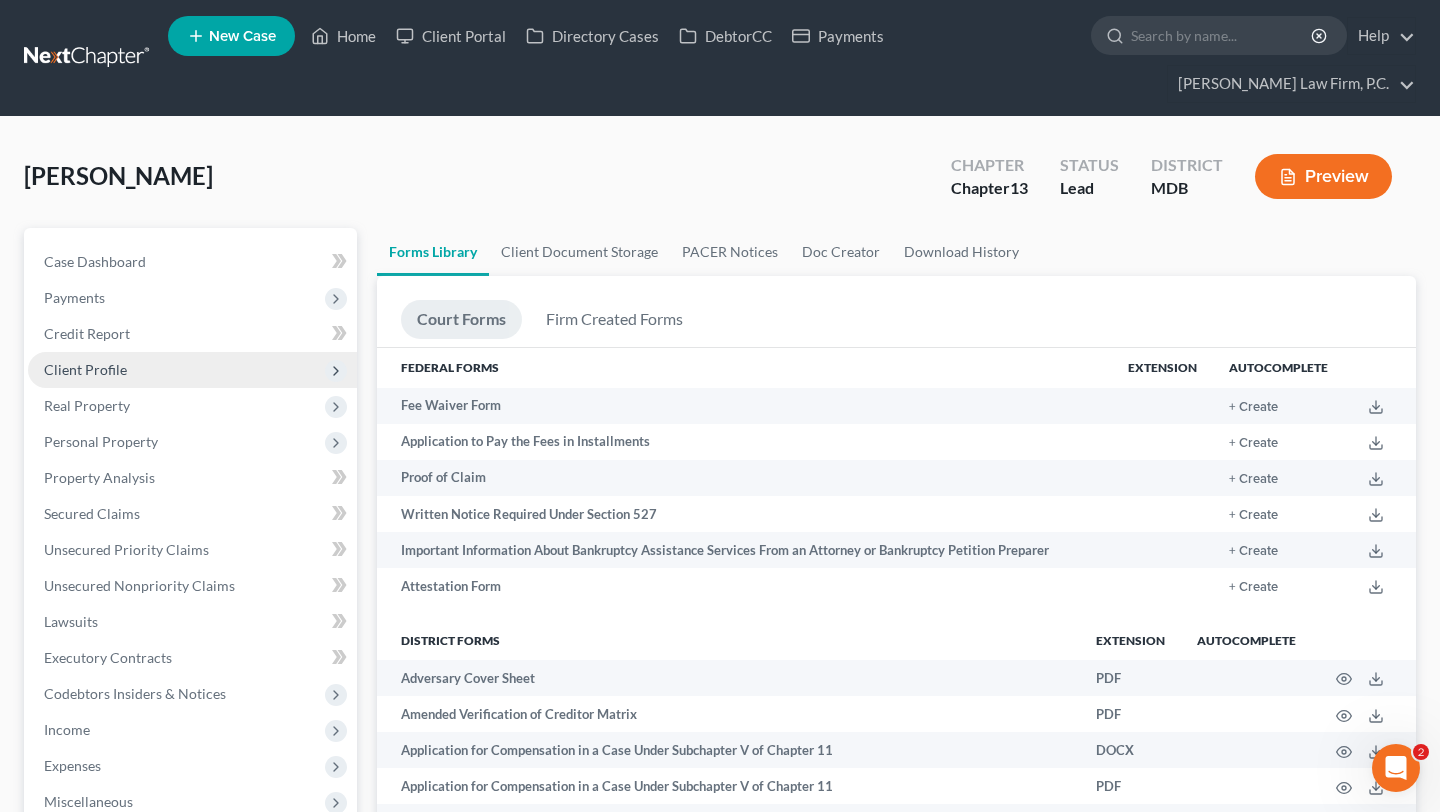 click on "Client Profile" at bounding box center (85, 369) 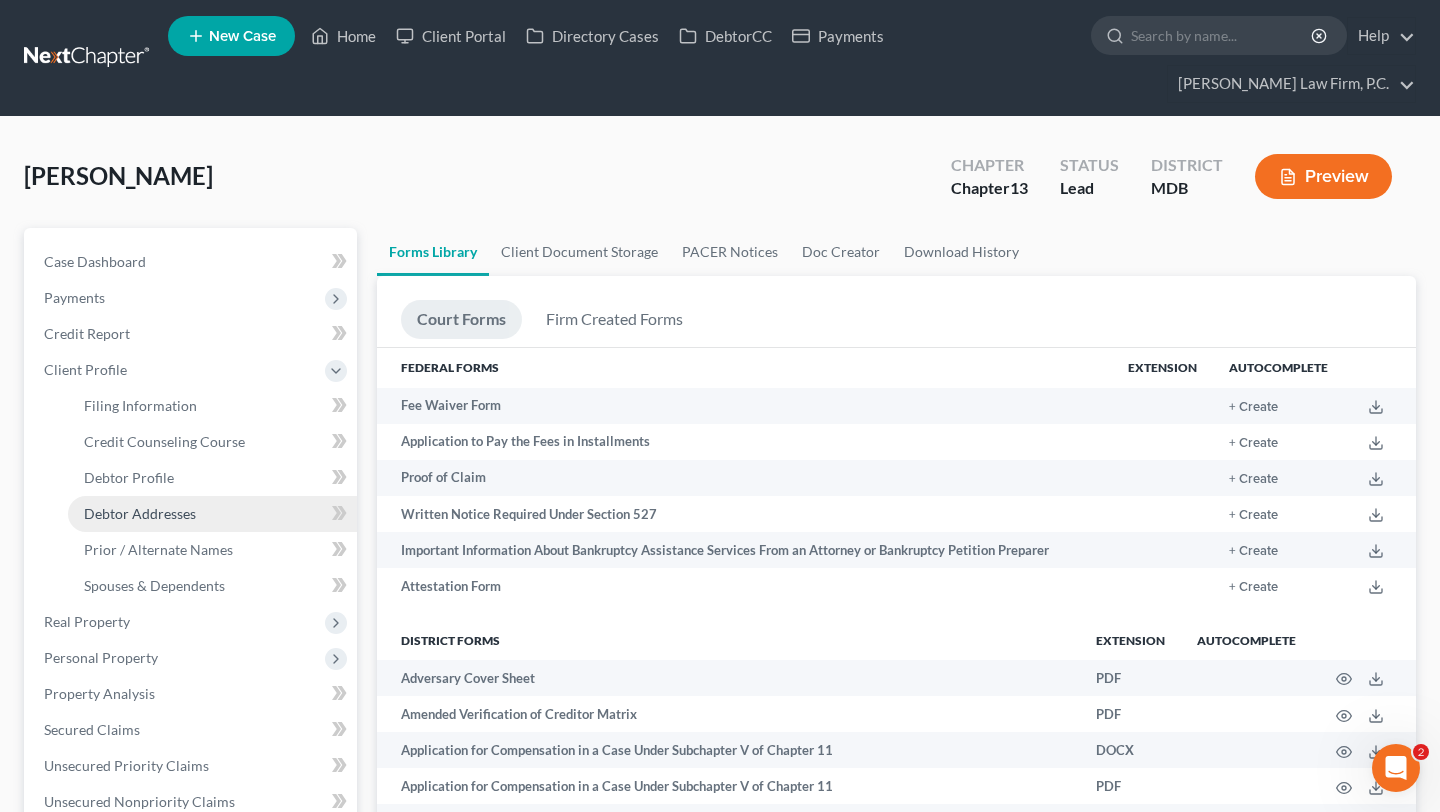 click on "Debtor Addresses" at bounding box center (212, 514) 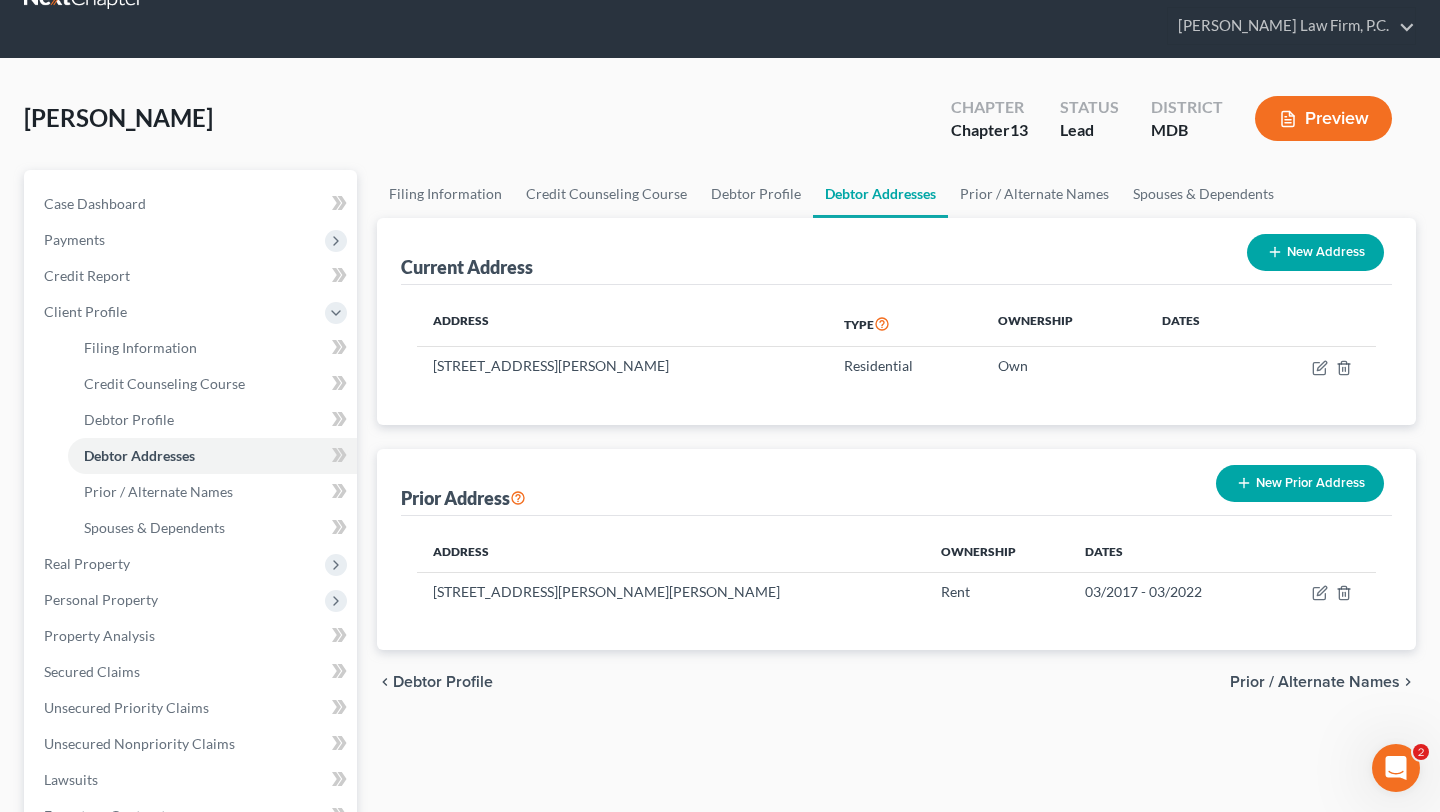 scroll, scrollTop: 66, scrollLeft: 0, axis: vertical 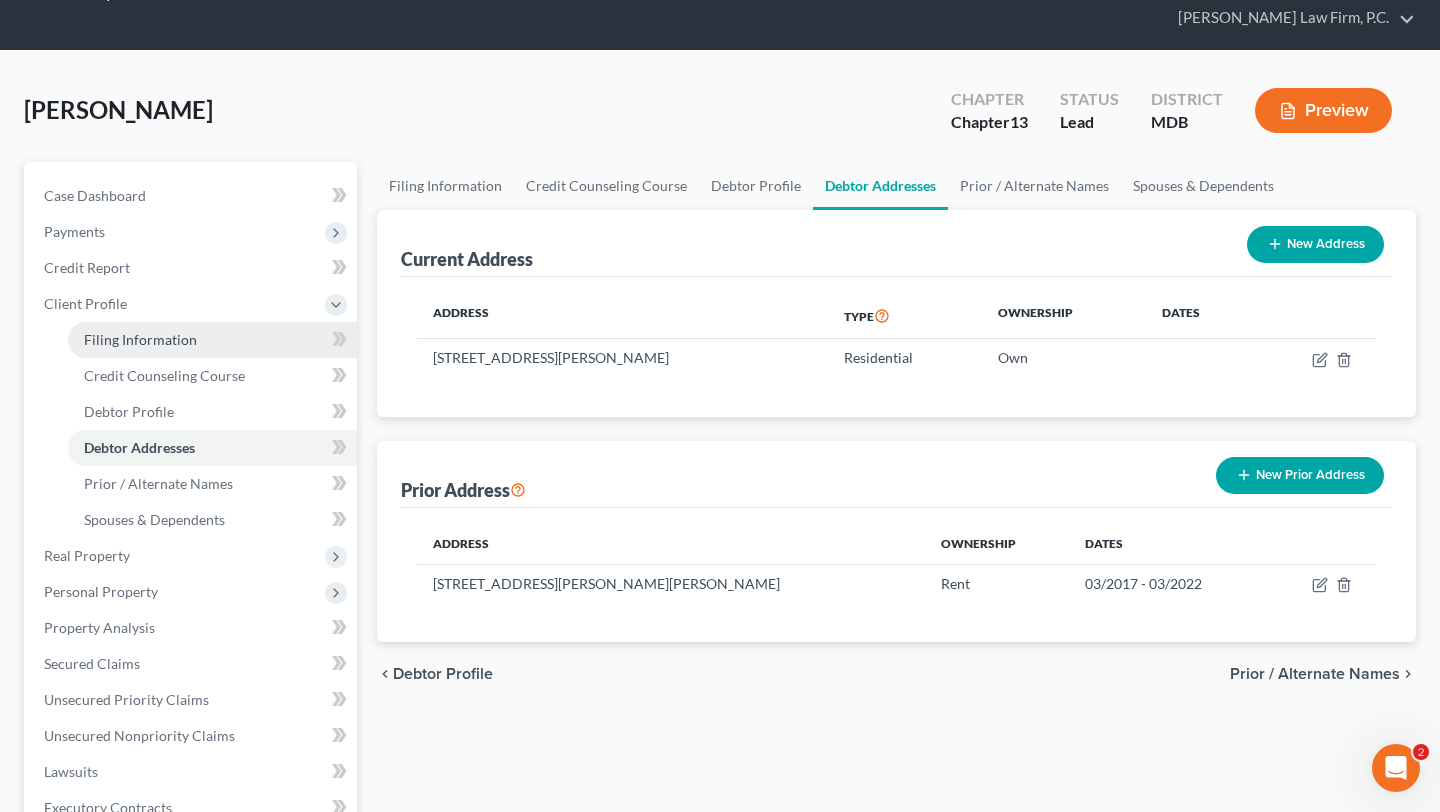 click on "Filing Information" at bounding box center (140, 339) 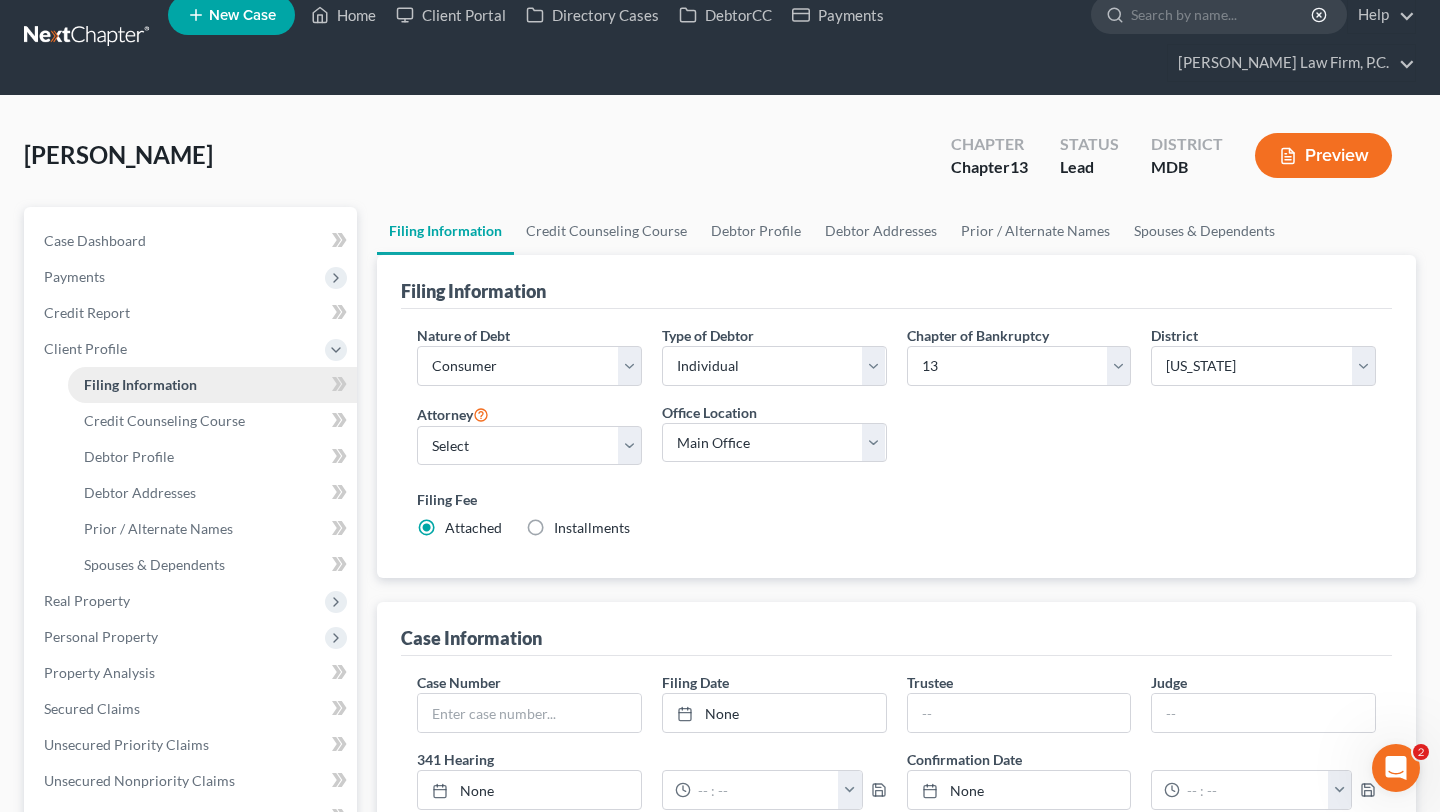 scroll, scrollTop: 0, scrollLeft: 0, axis: both 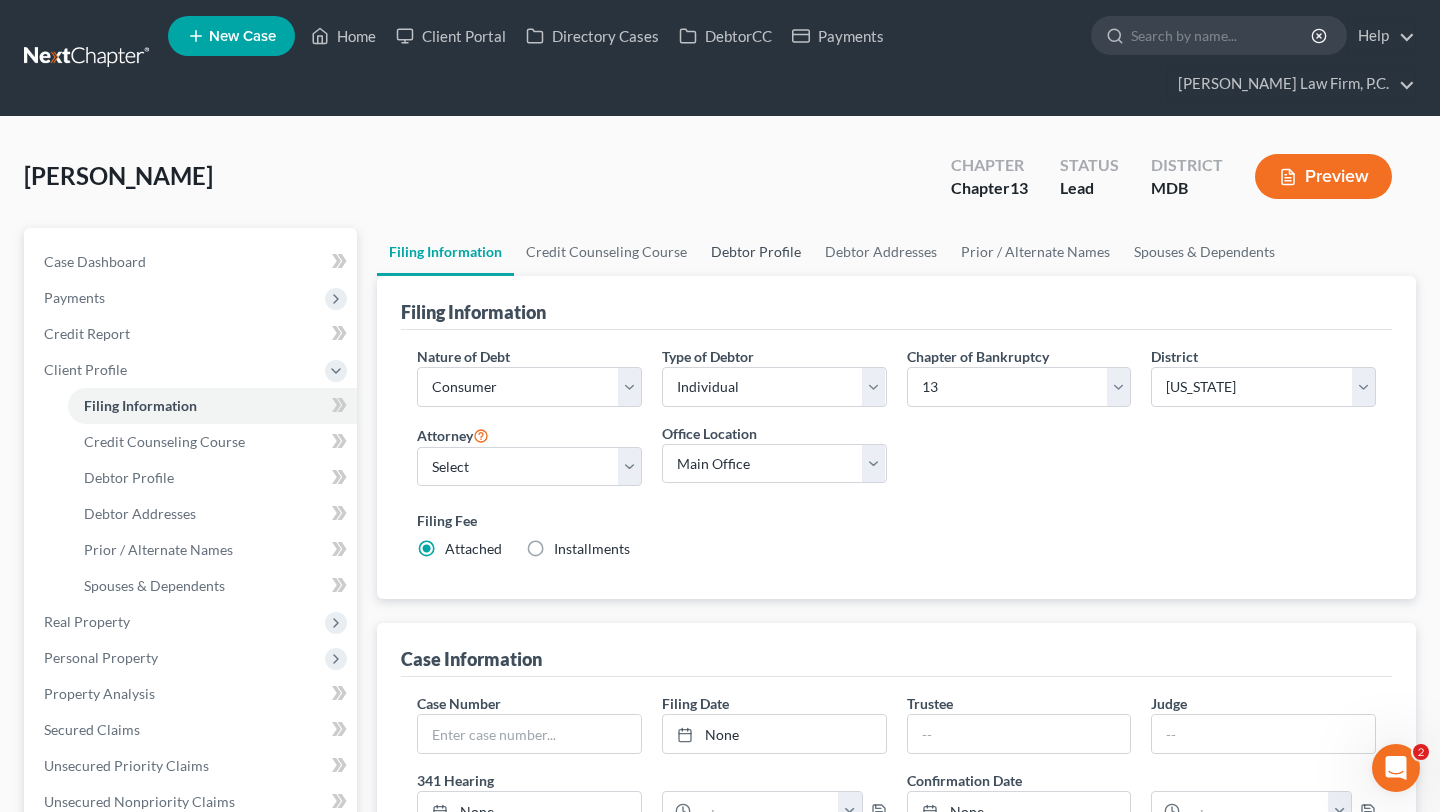 click on "Debtor Profile" at bounding box center [756, 252] 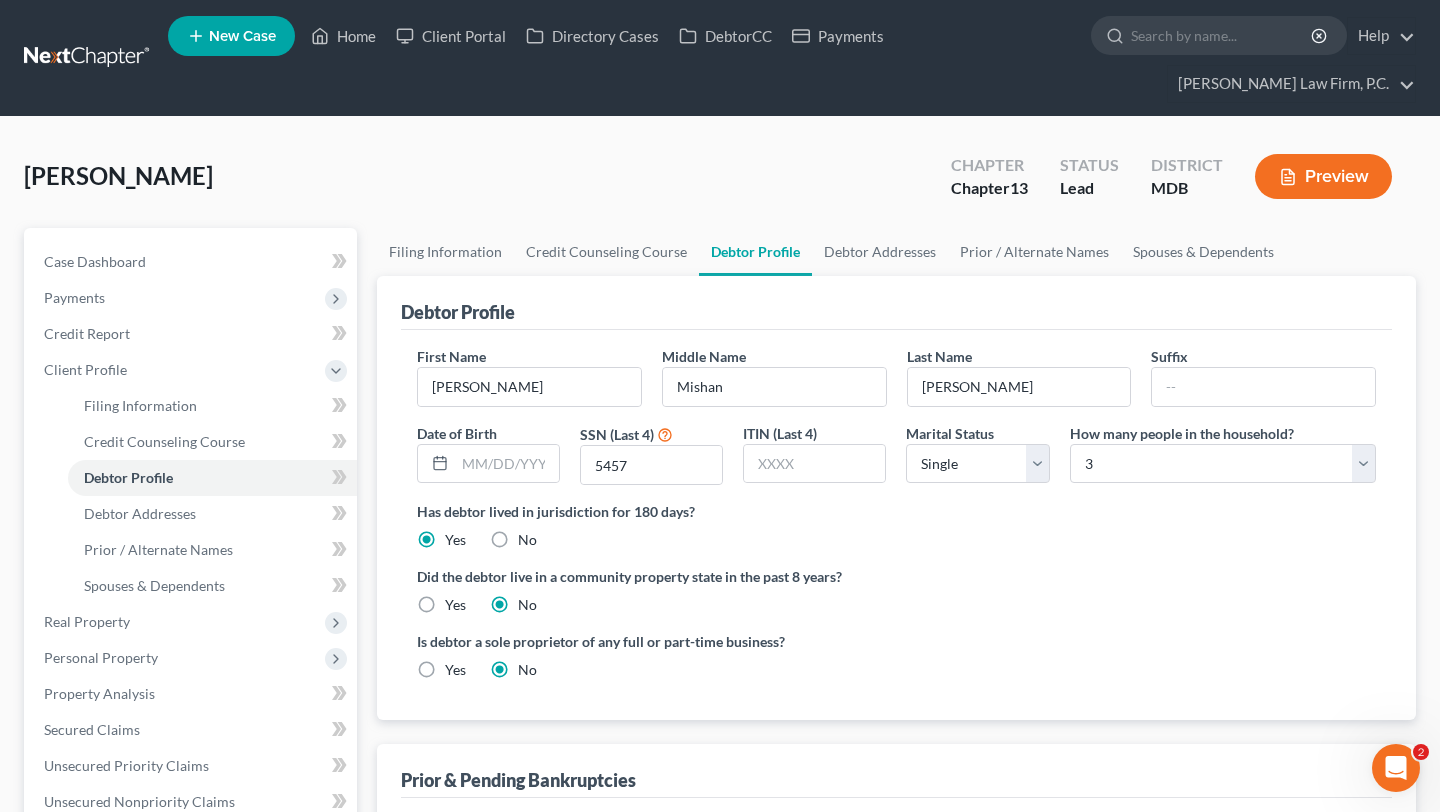 scroll, scrollTop: 905, scrollLeft: 0, axis: vertical 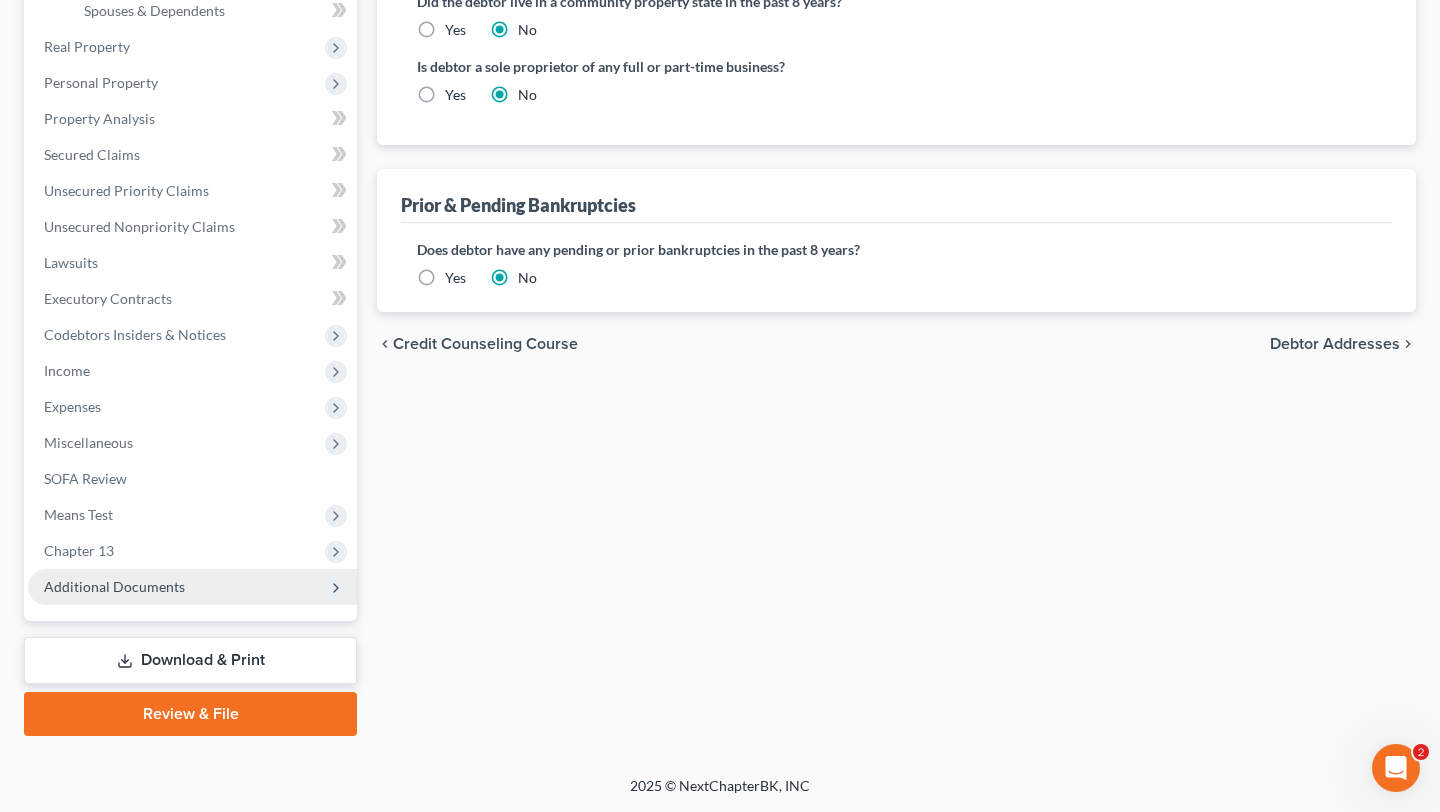 click on "Additional Documents" at bounding box center [114, 586] 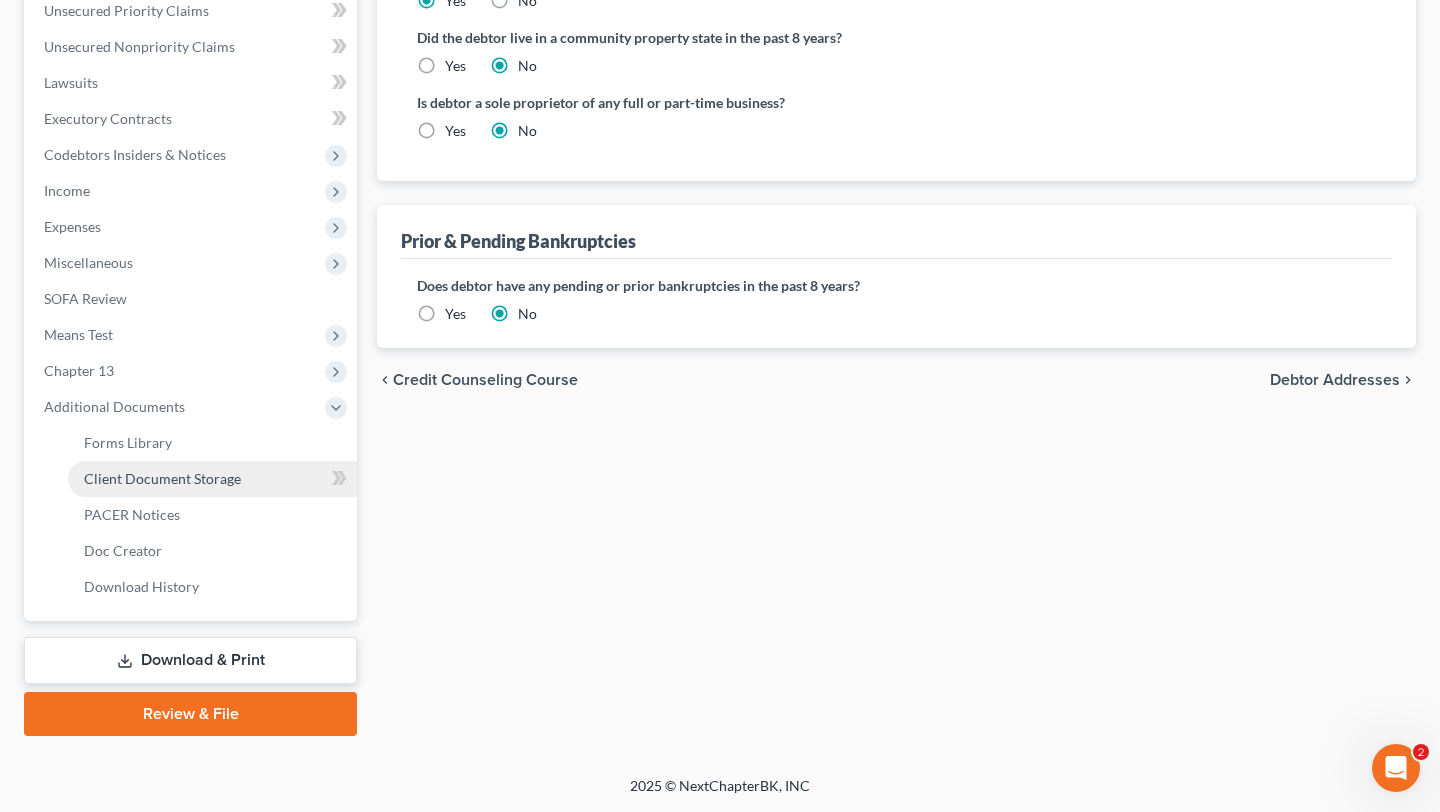 scroll, scrollTop: 635, scrollLeft: 0, axis: vertical 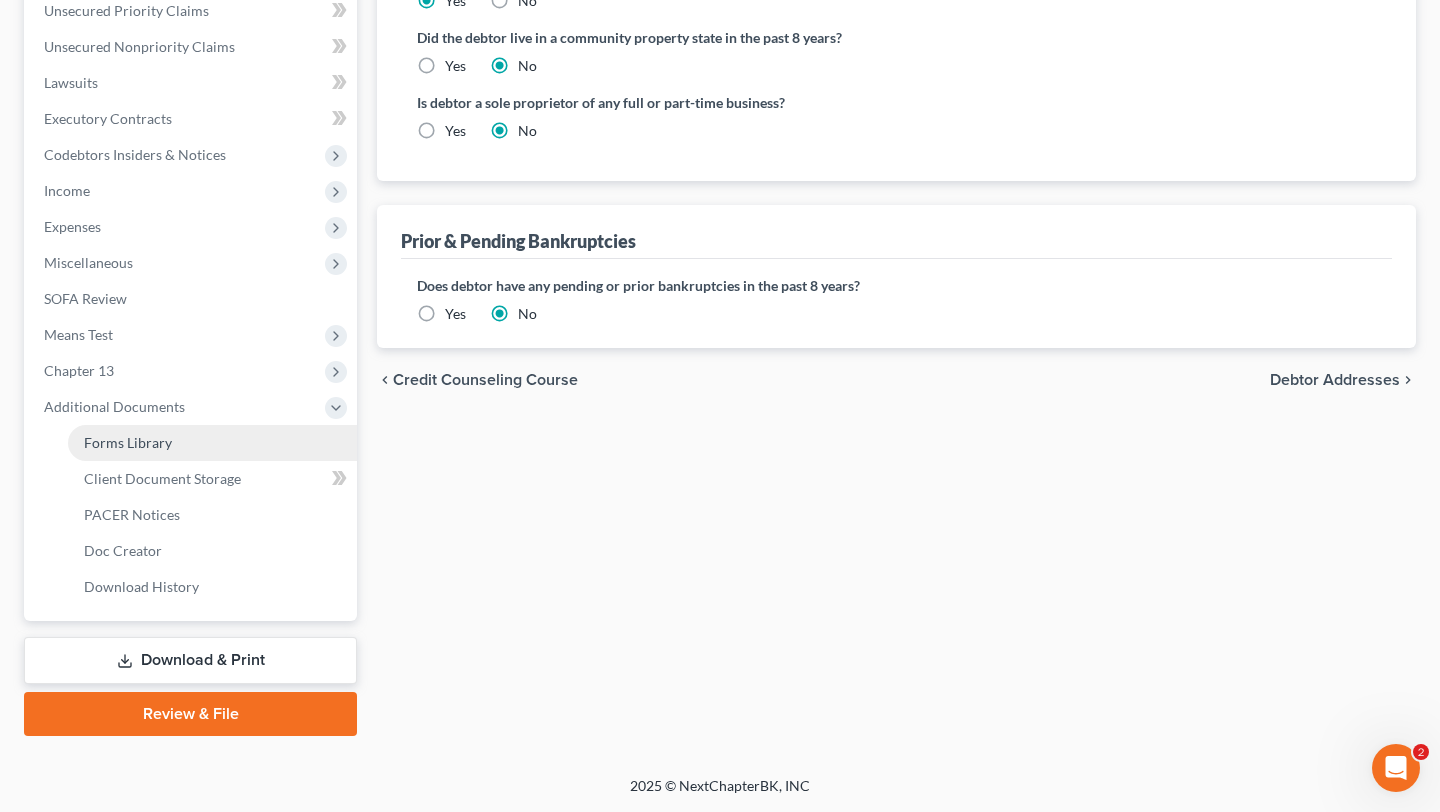 click on "Forms Library" at bounding box center (128, 442) 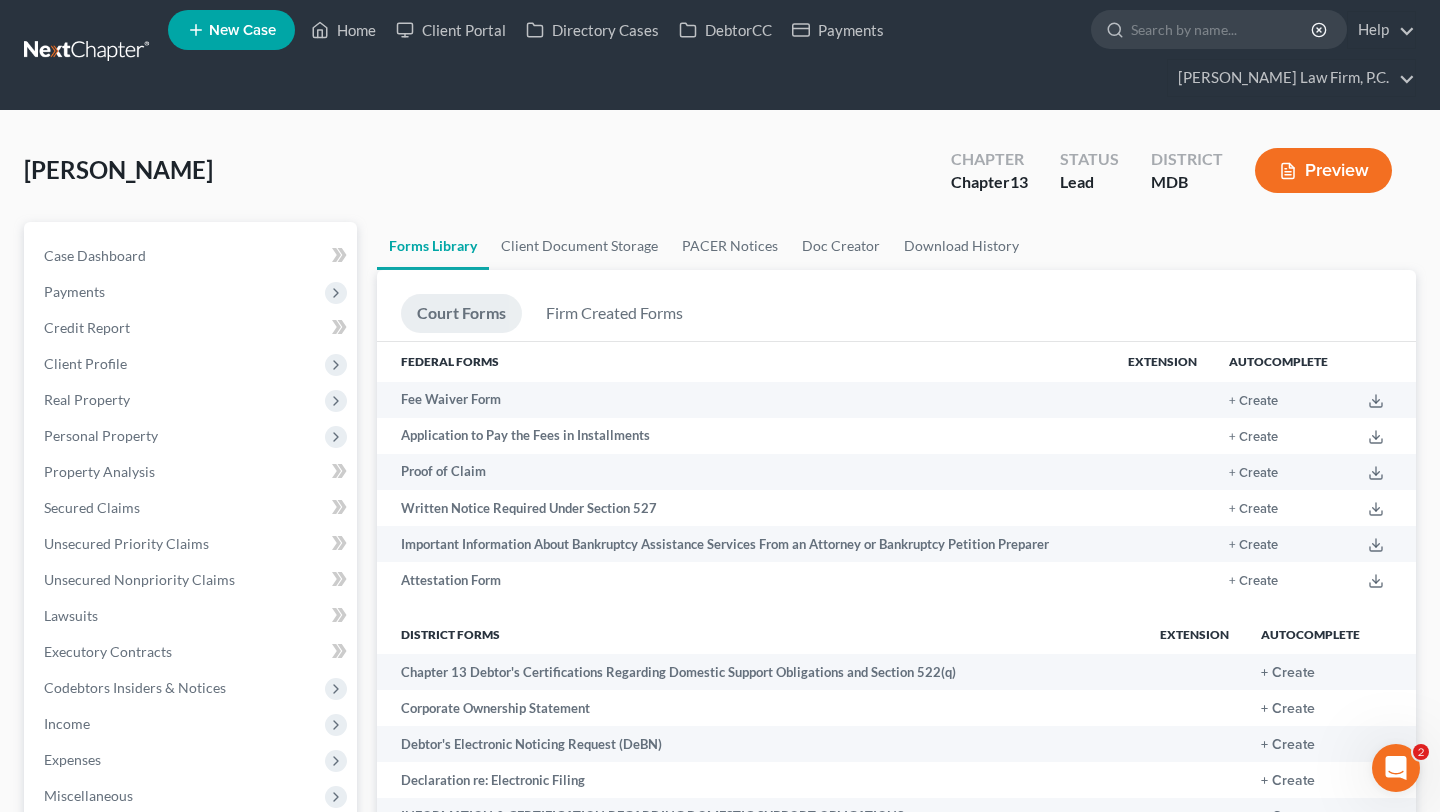 scroll, scrollTop: 0, scrollLeft: 0, axis: both 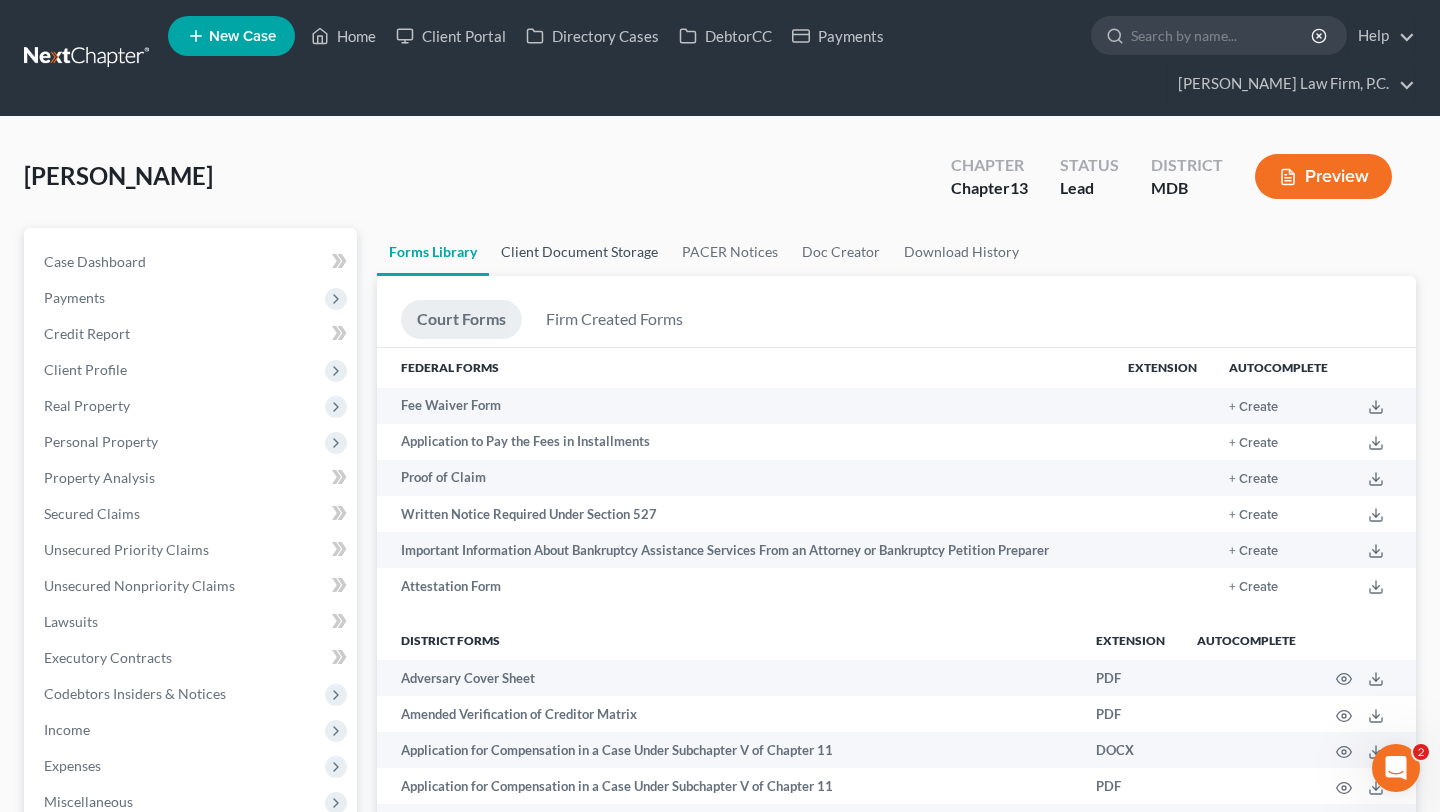 click on "Client Document Storage" at bounding box center [579, 252] 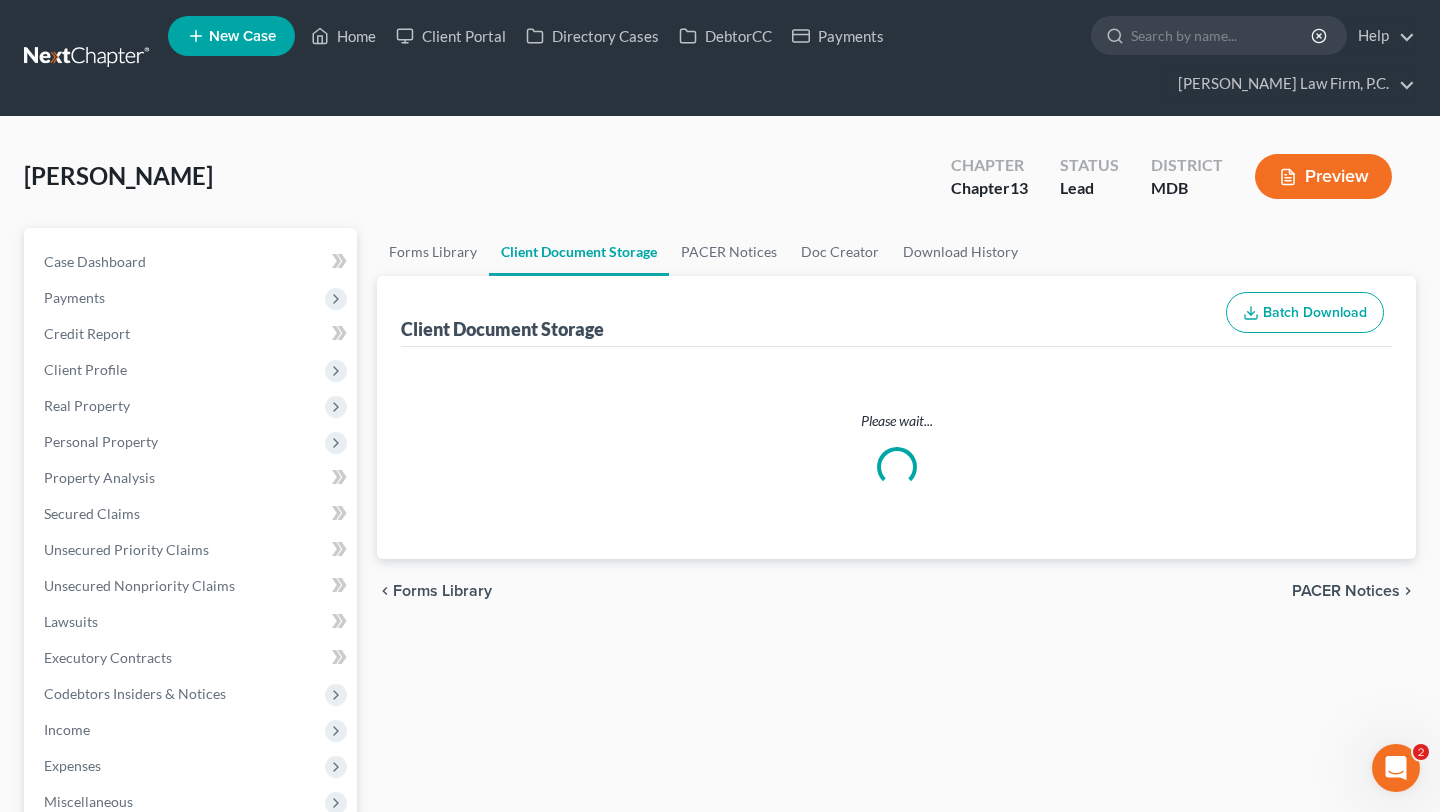 select on "14" 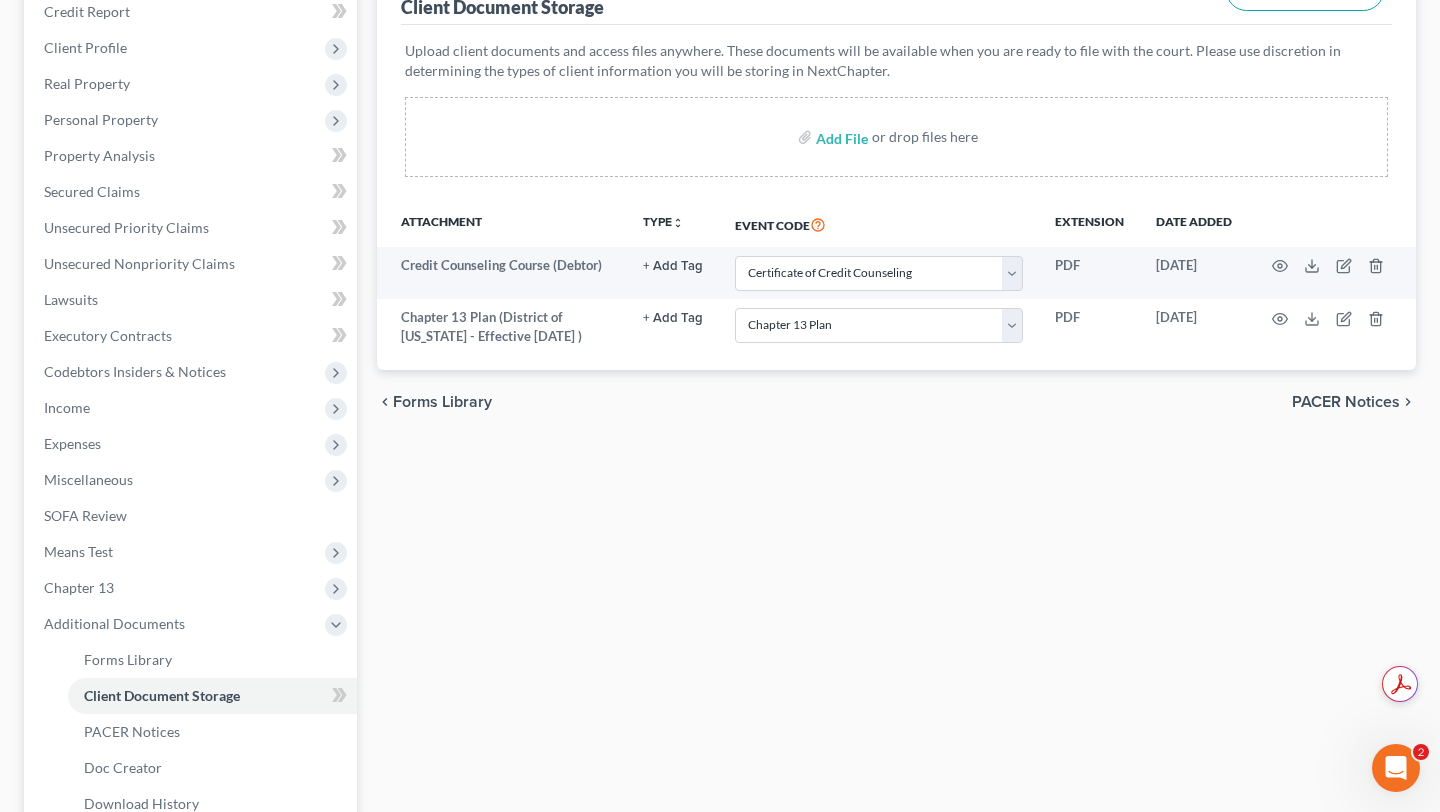 scroll, scrollTop: 345, scrollLeft: 0, axis: vertical 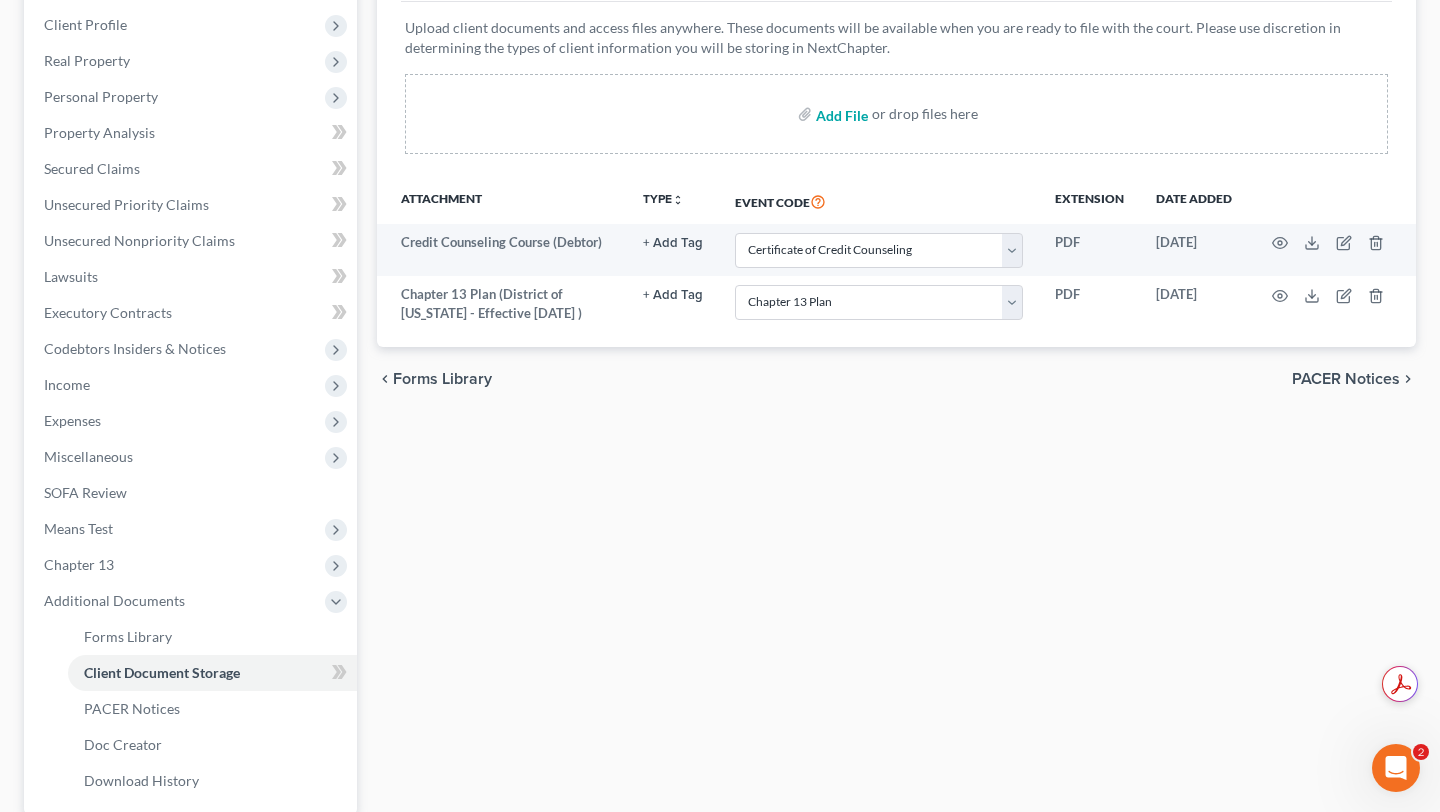 click at bounding box center (840, 114) 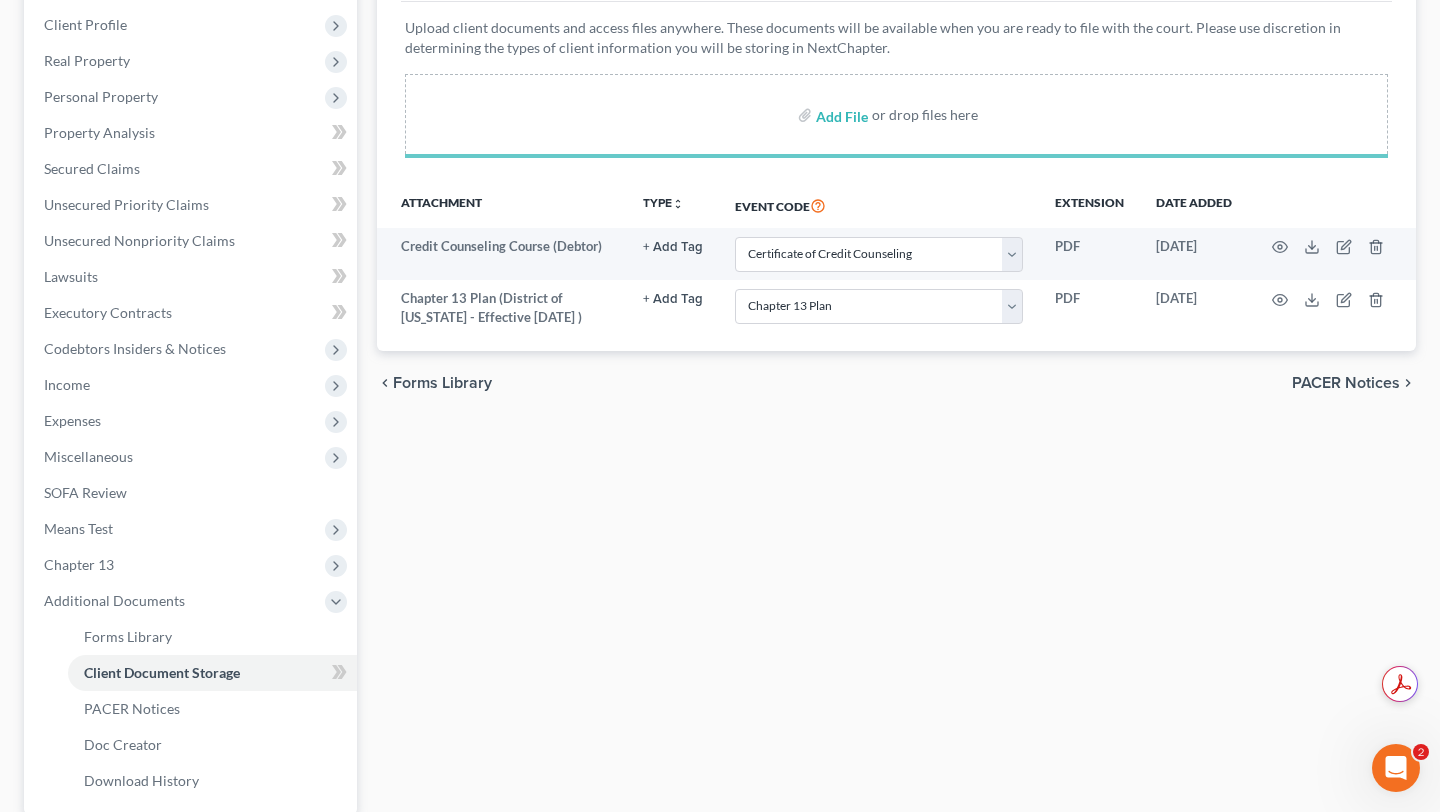 select on "14" 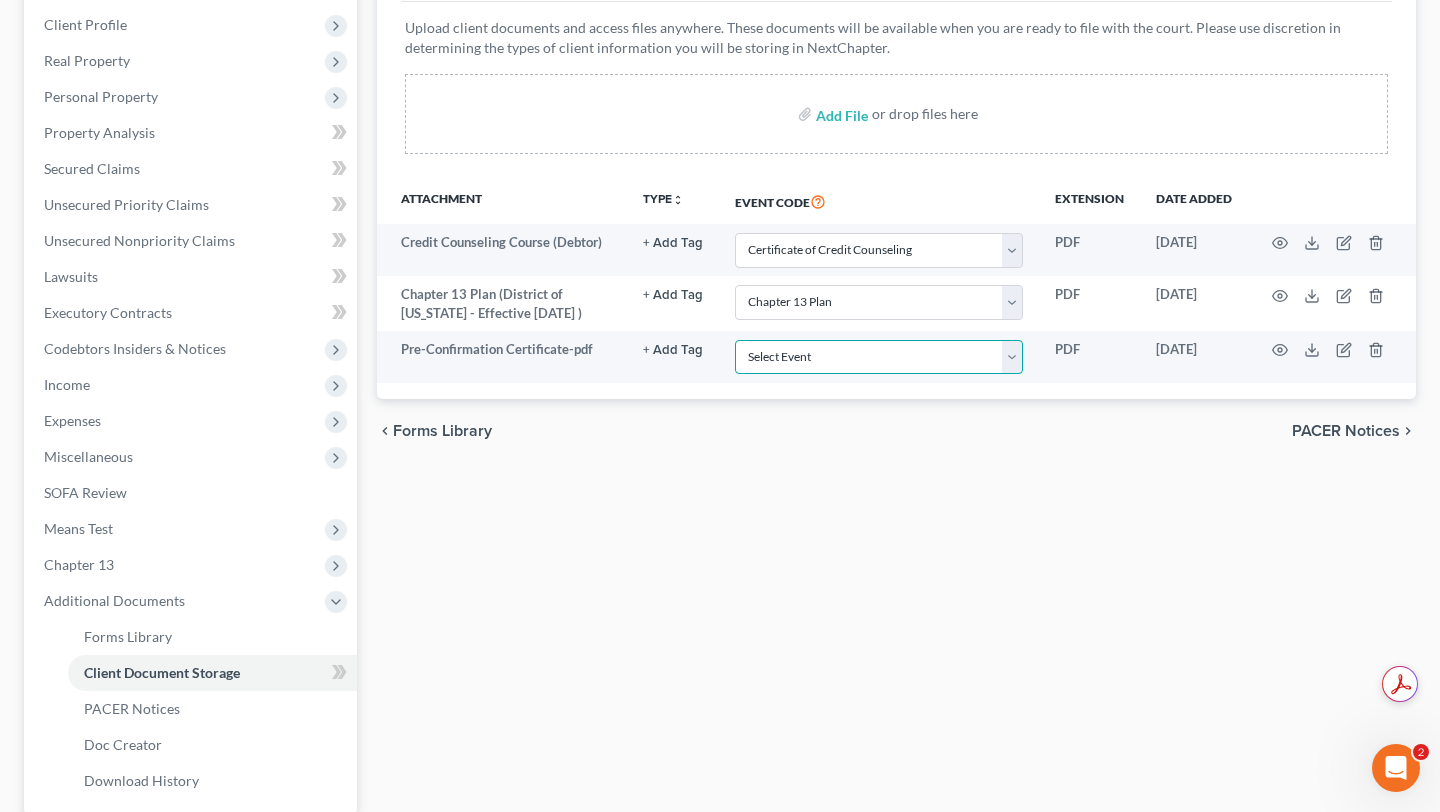click on "Select Event Affidavit Affidavit of Adequate Protection and Lease Payments Affidavit of Default Affidavit of Justification Amended Creditor Matrix Amended Disclosure of Compensation of Attorney for Debtor Amended Reaffirmation Agreement Amended Schedules Amended Statement of Financial Affairs Amended Voluntary Petition Attachment to Voluntary Petition for Non-Individuals Ch 11 Balance Sheet Bankruptcy Petition Preparer's Notice, Declaration, and Signature (Form 119) Bill of Costs Certificate of Credit Counseling Certificate of Service Certificate of Service of Tax Information to Requestor Certificate of Service of Tax Information to Taxing Authority Chapter 11 Final Report and Account Chapter 11 Monthly Operating Report UST Form 11-MOR Chapter 11 Post-Confirmation Report Chapter 11 Small Business Documents Chapter 11 Statement of Monthly Income Form 122B Chapter 13 Calculation of Disposable Income 122C-2 Chapter 13 Interim Business Report Chapter 13 Plan Chapter 13 Pre-Confirmation Certificate Declaration" at bounding box center (879, 357) 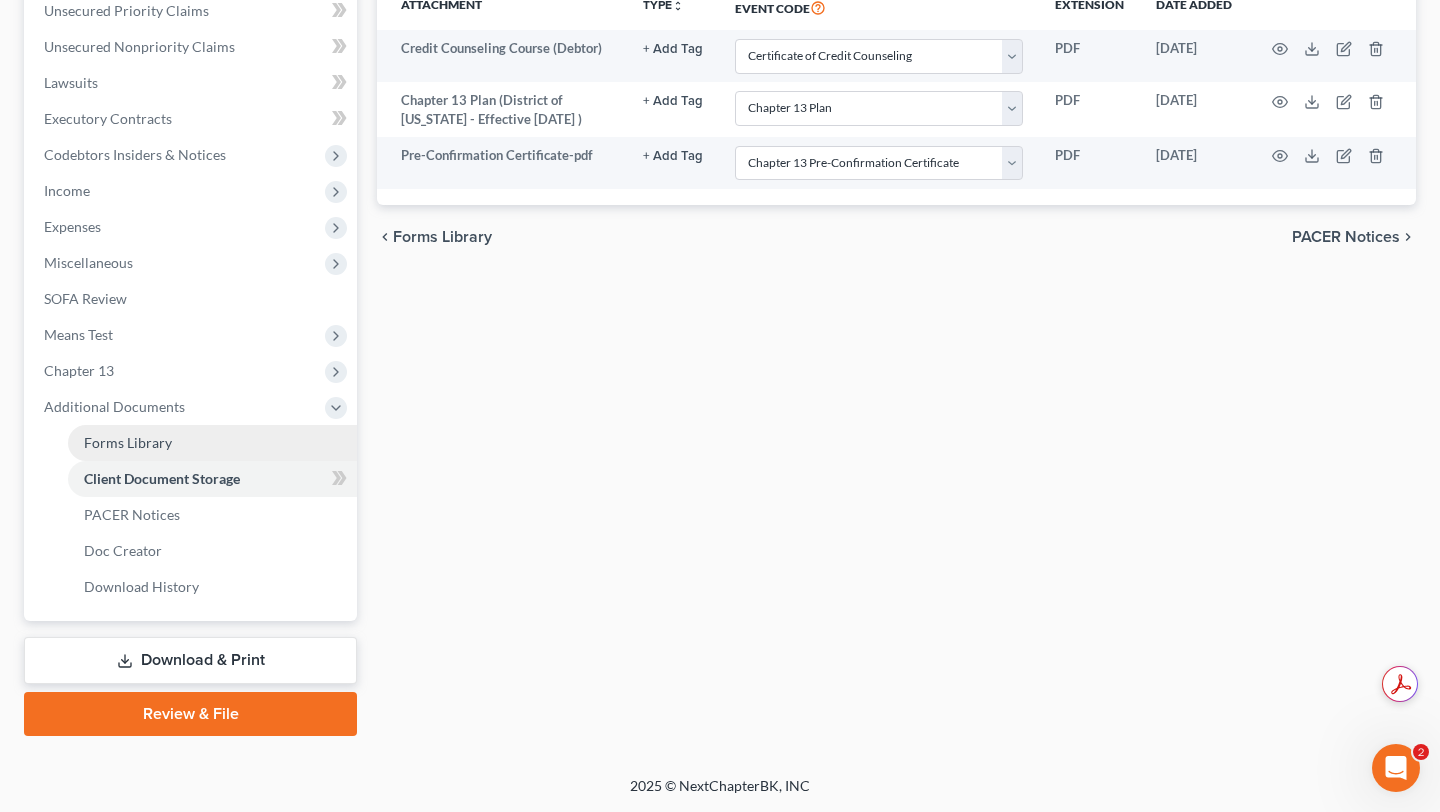 click on "Forms Library" at bounding box center (128, 442) 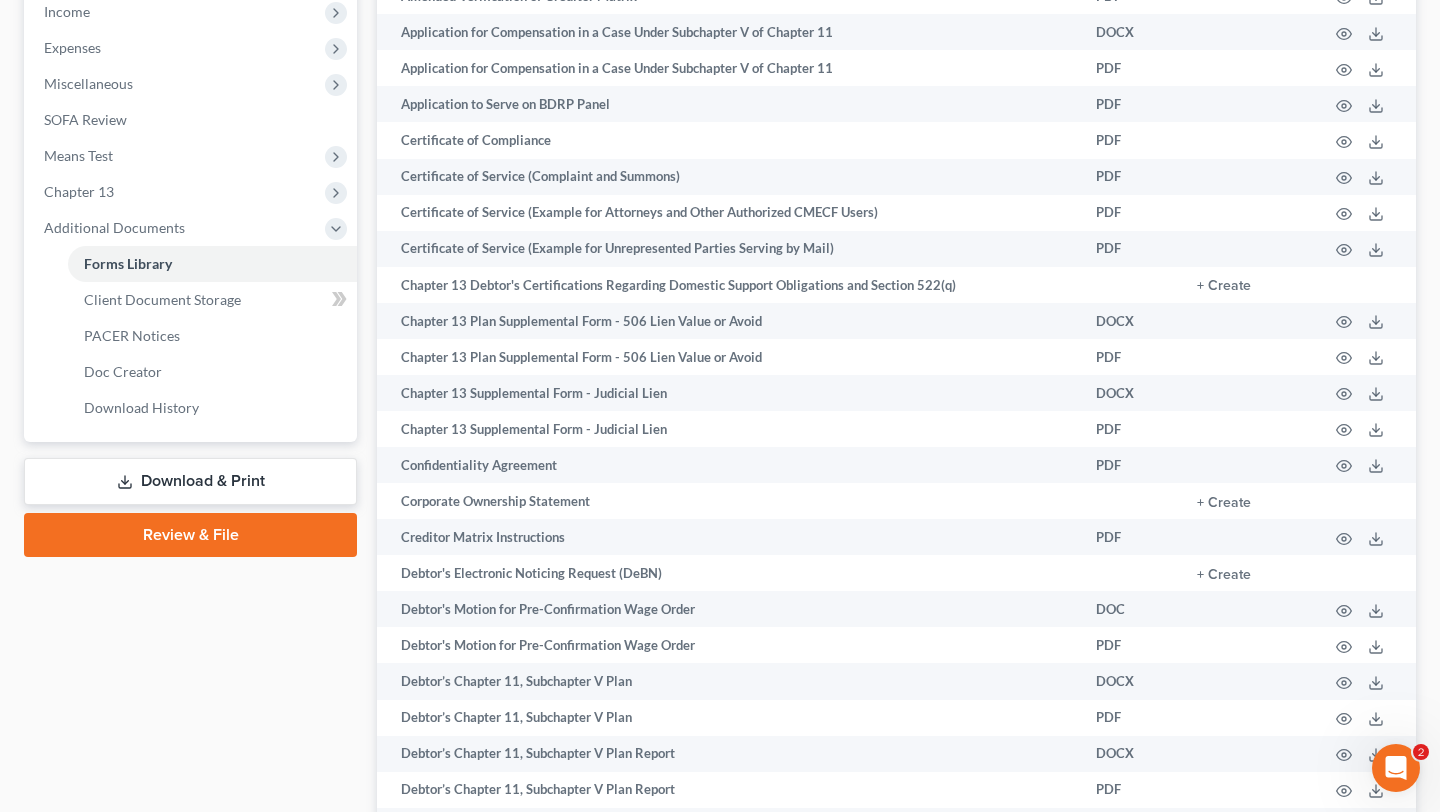 scroll, scrollTop: 2138, scrollLeft: 0, axis: vertical 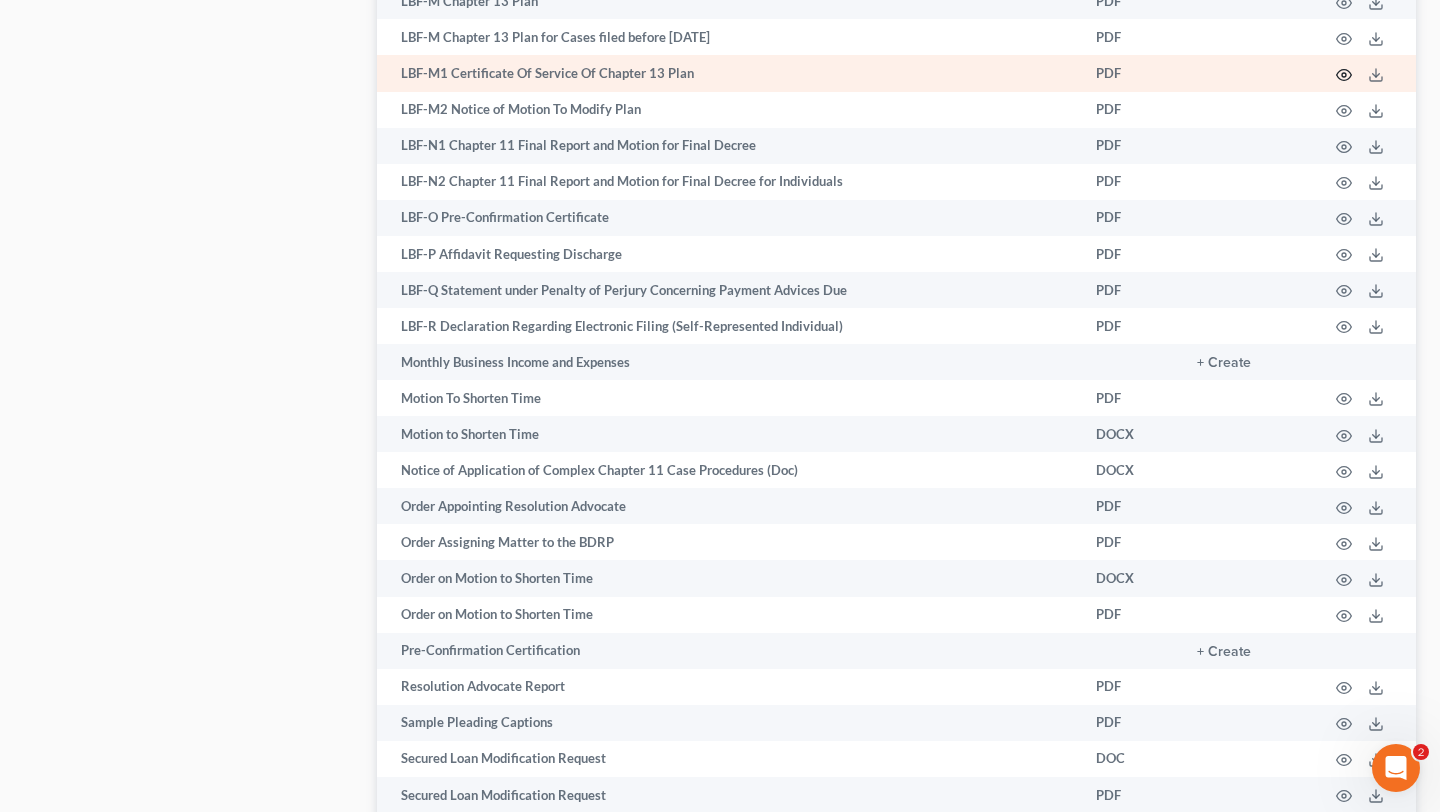 click 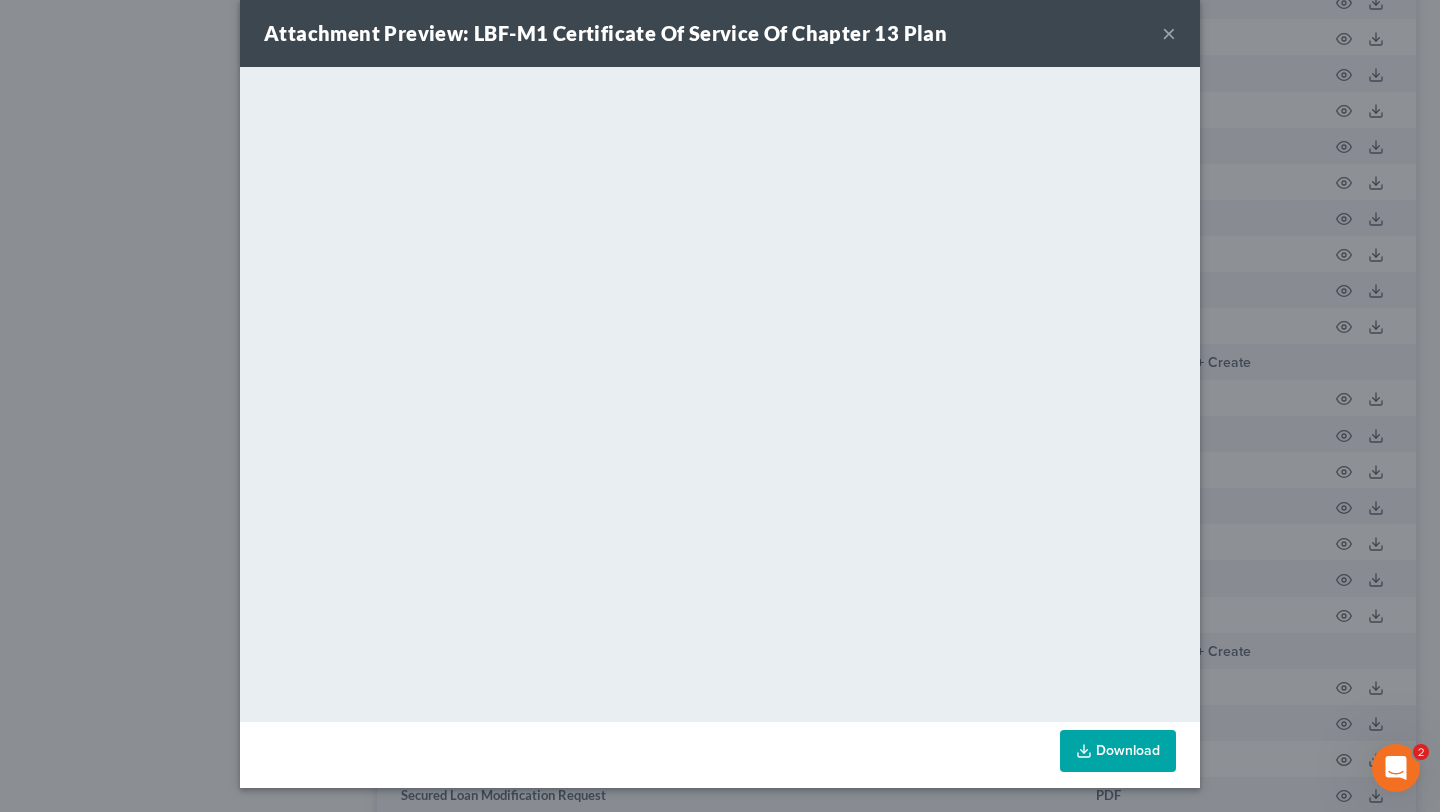 scroll, scrollTop: 68, scrollLeft: 0, axis: vertical 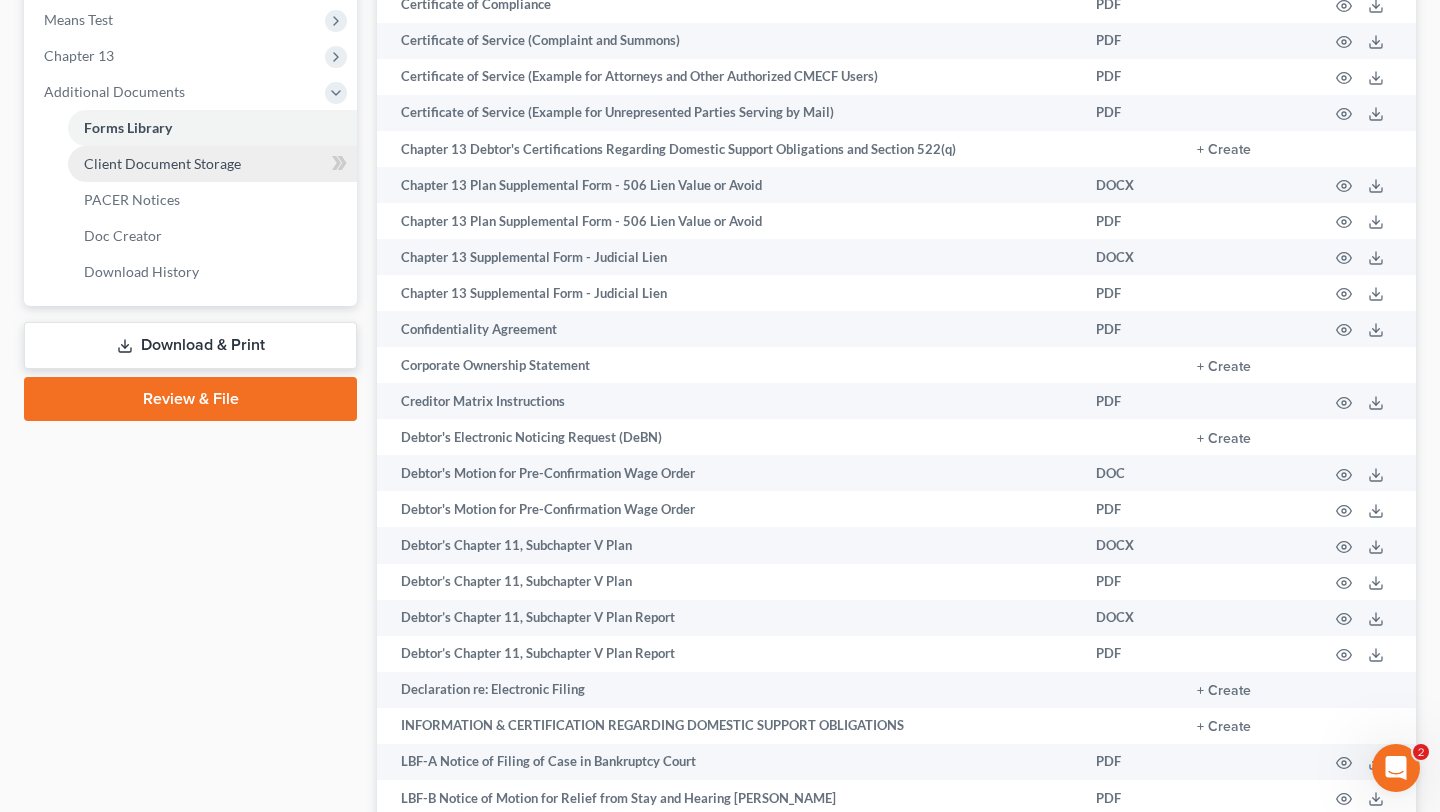 click on "Client Document Storage" at bounding box center (162, 163) 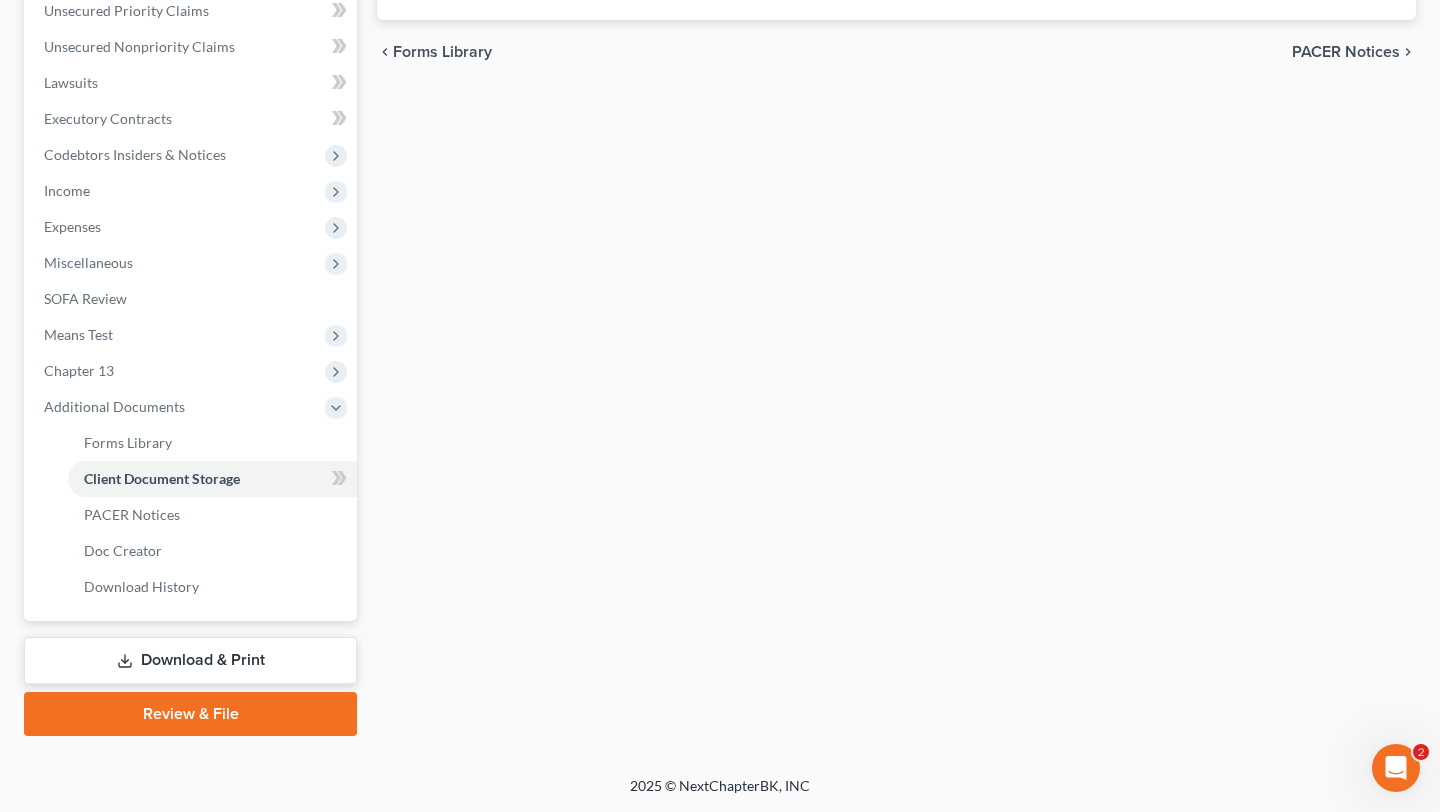 select on "14" 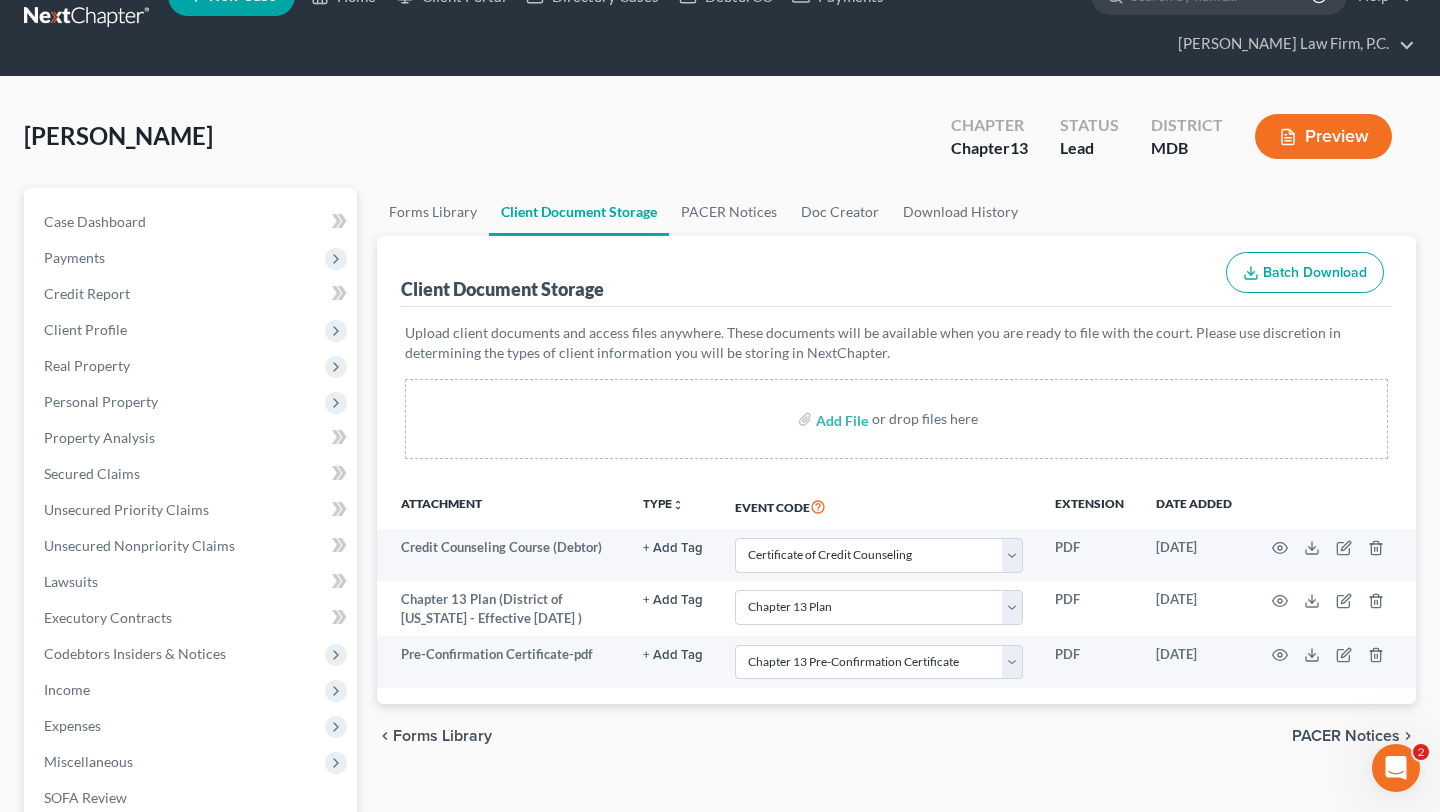 scroll, scrollTop: 0, scrollLeft: 0, axis: both 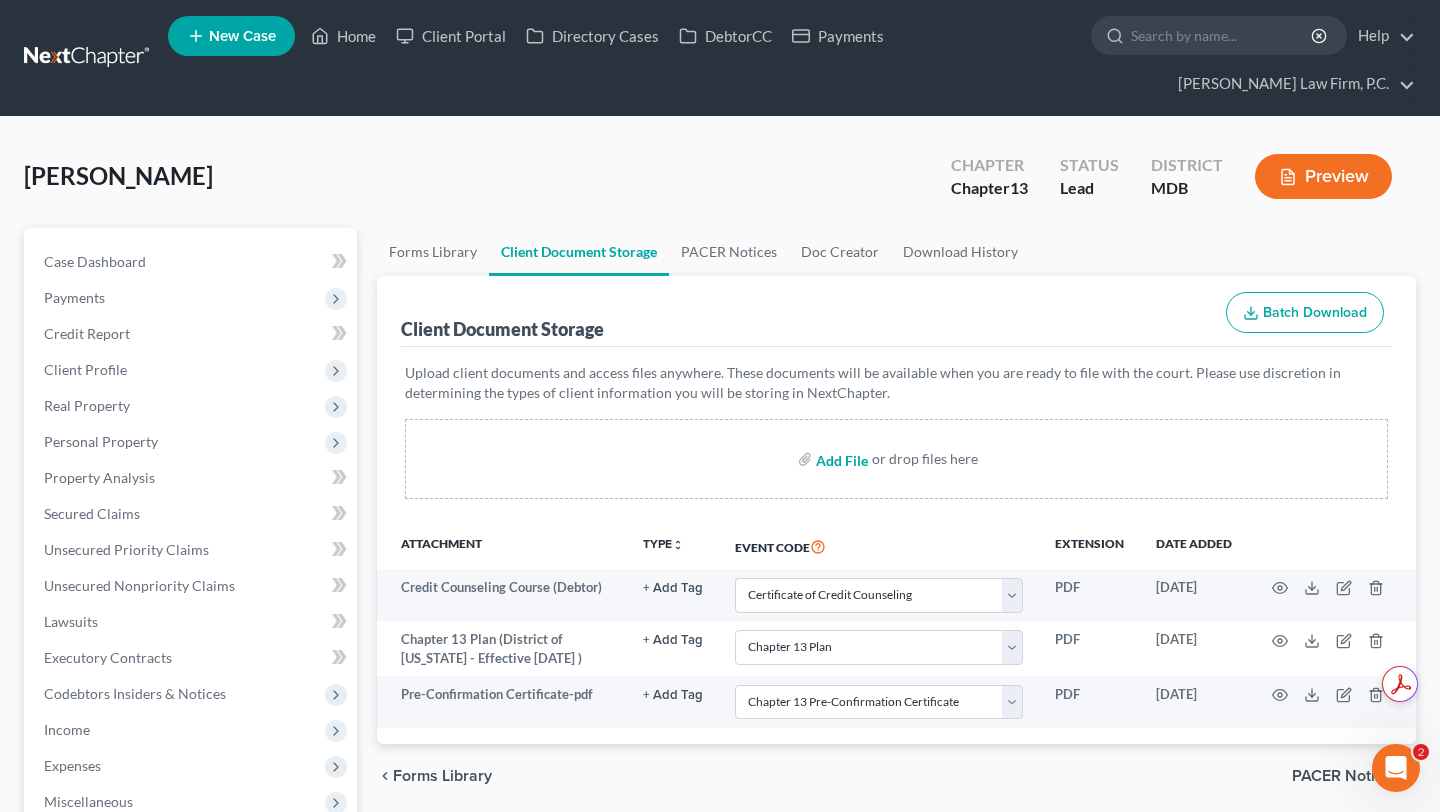 click at bounding box center (840, 459) 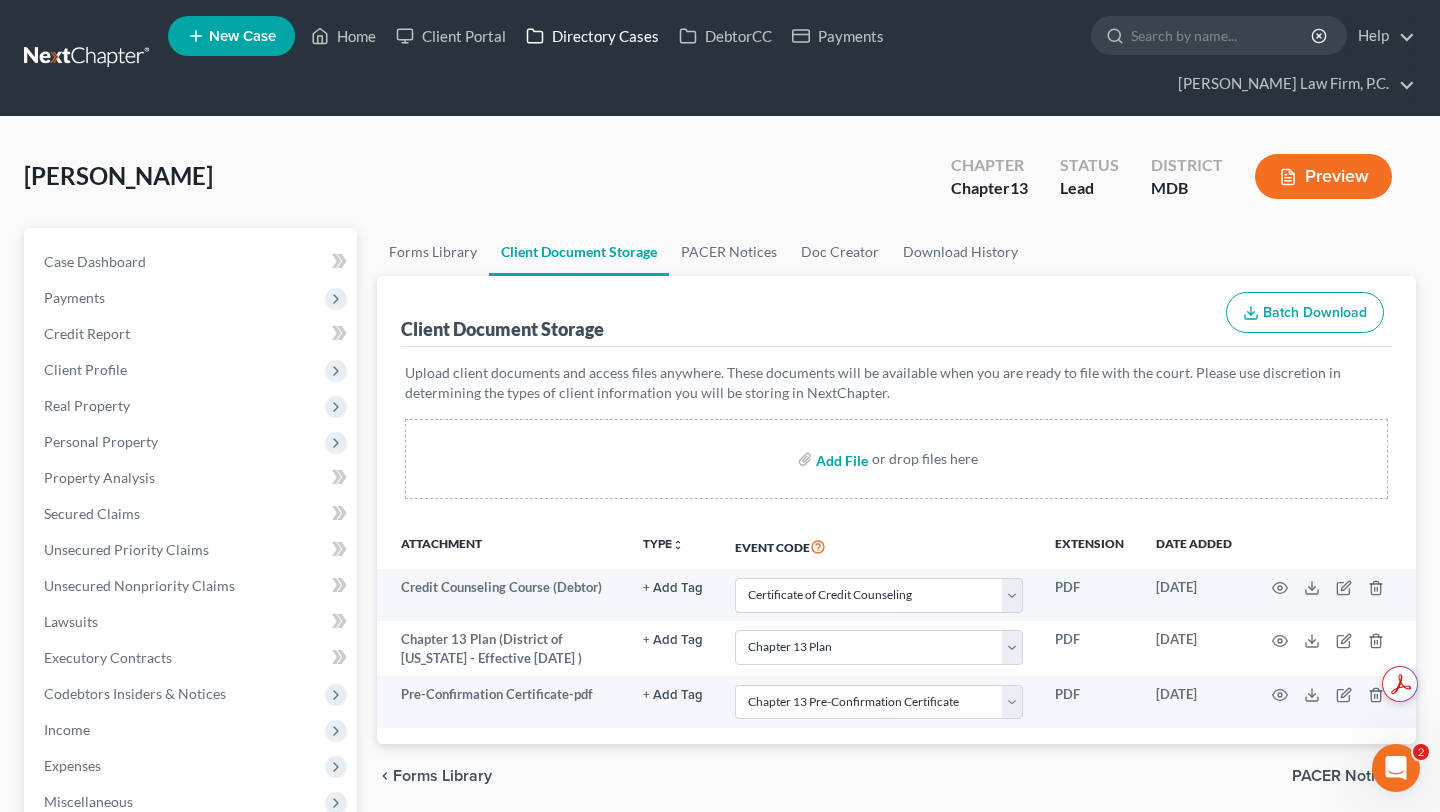 type on "C:\fakepath\LBF-M1 Certificate Of Service Of Chapter 13 Plan.pdf" 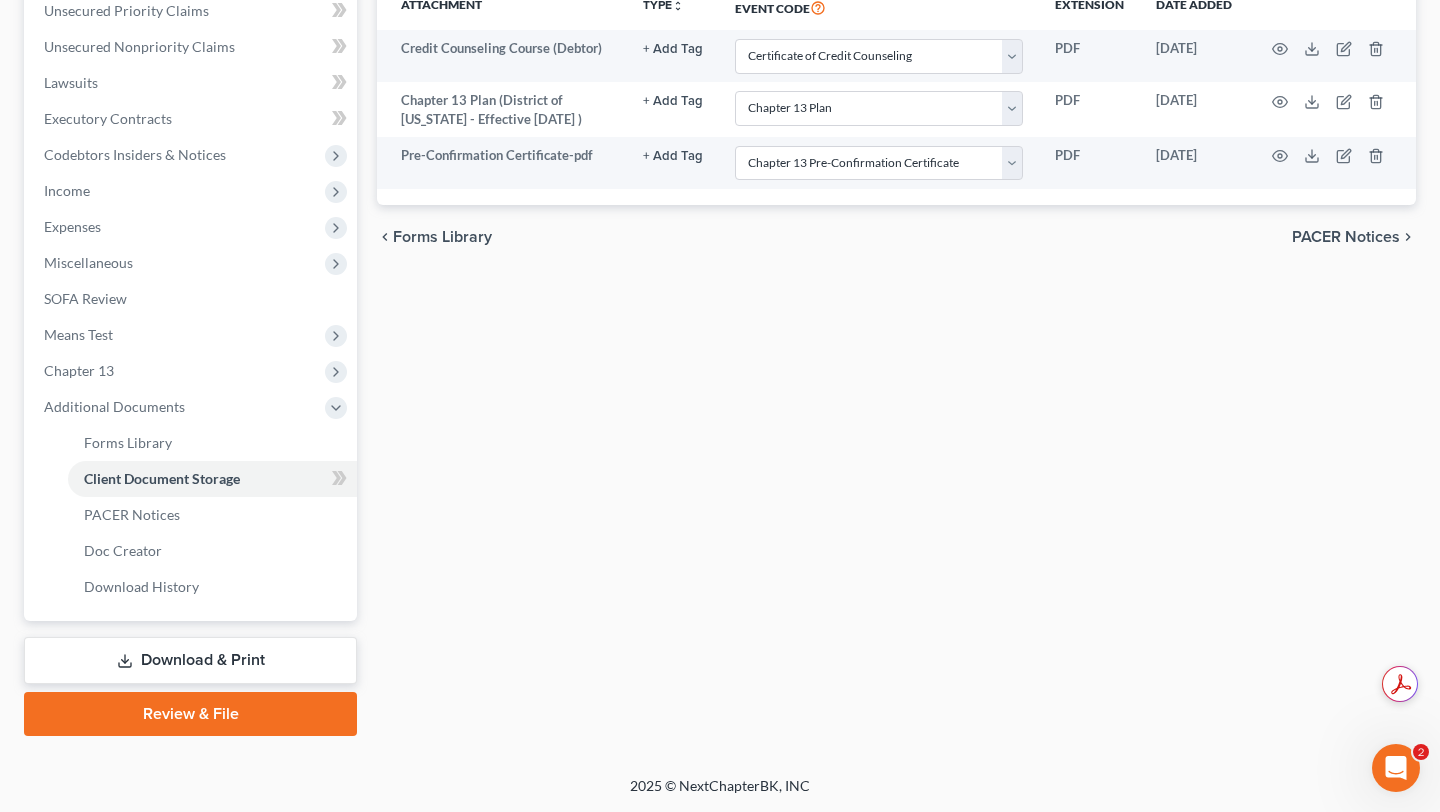 select on "14" 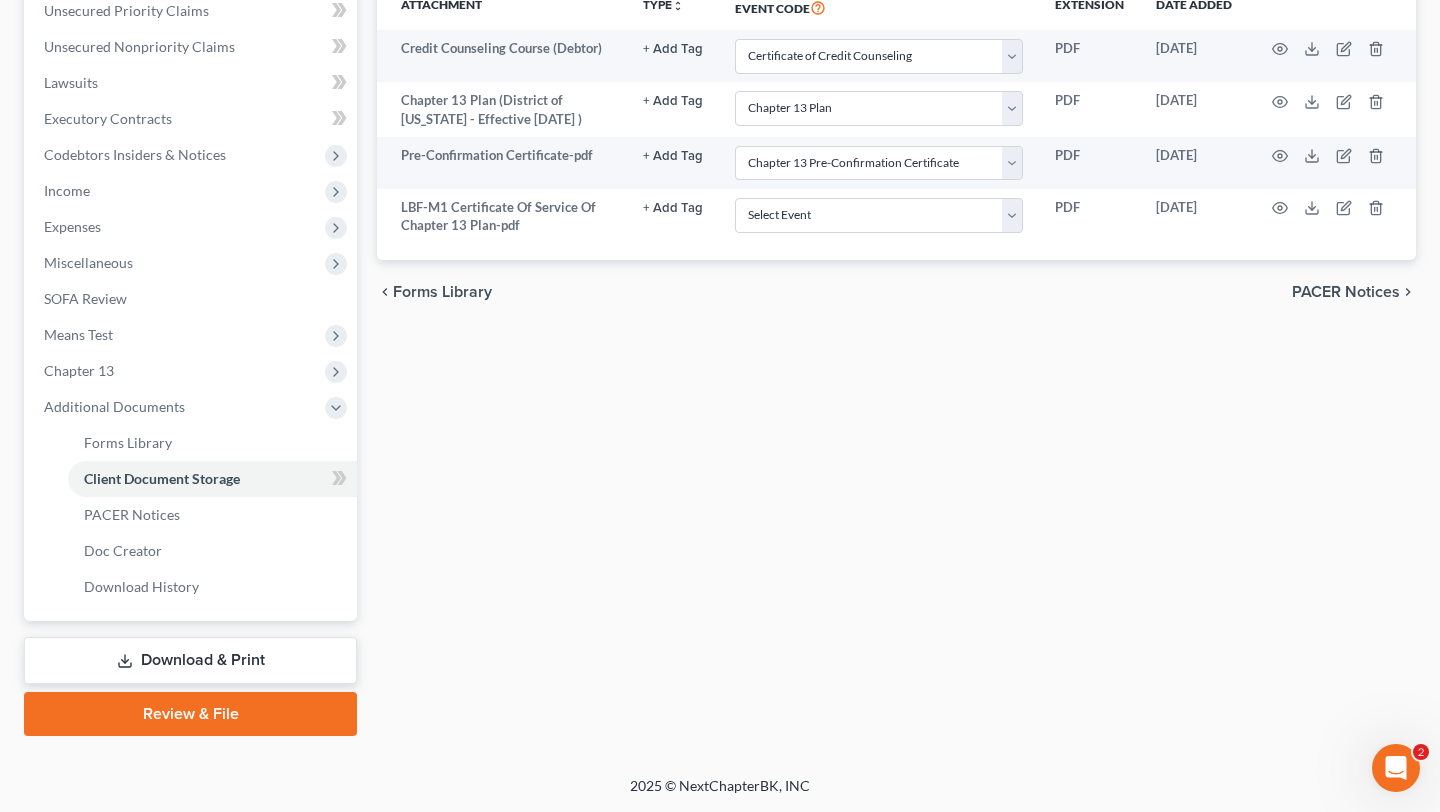 scroll, scrollTop: 759, scrollLeft: 0, axis: vertical 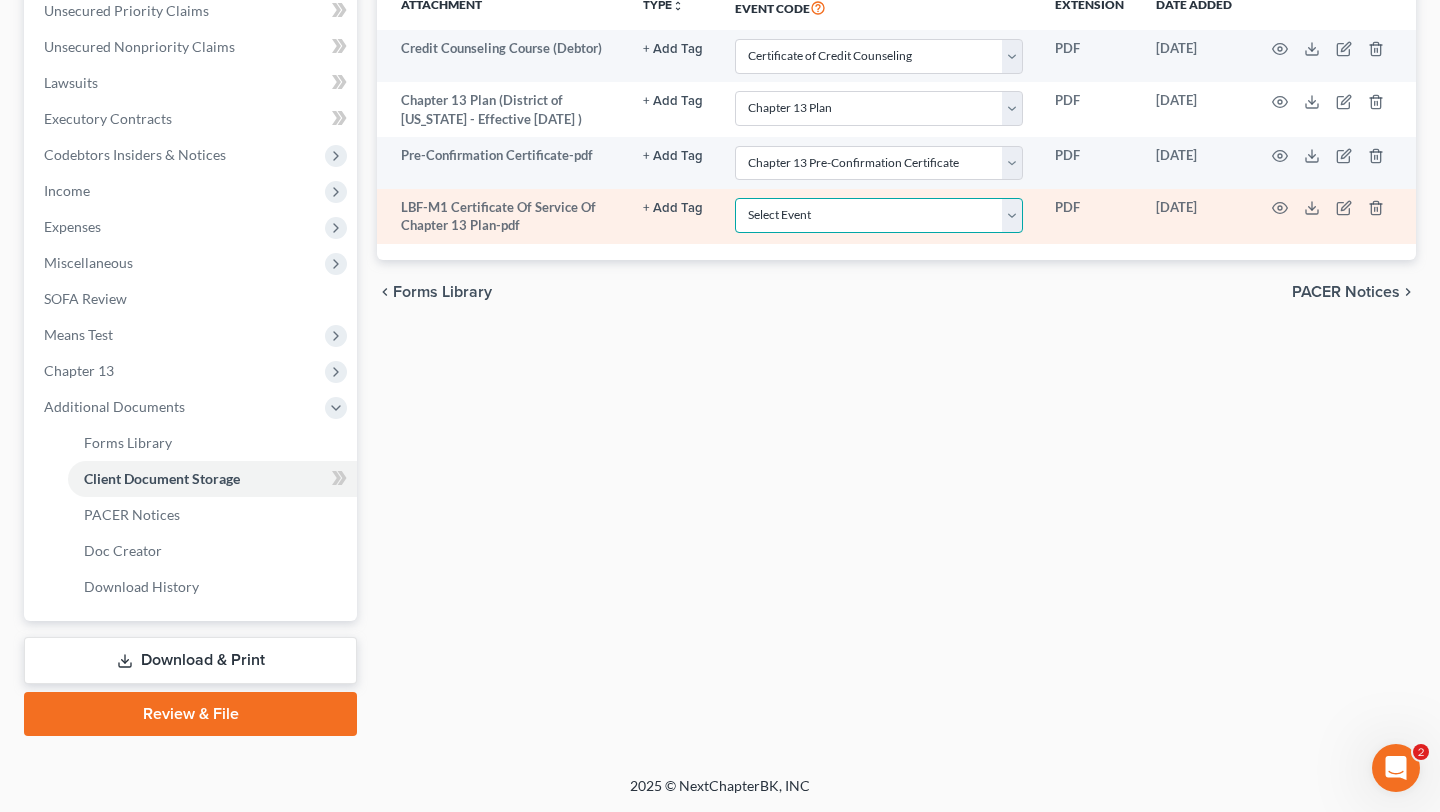 click on "Select Event Affidavit Affidavit of Adequate Protection and Lease Payments Affidavit of Default Affidavit of Justification Amended Creditor Matrix Amended Disclosure of Compensation of Attorney for Debtor Amended Reaffirmation Agreement Amended Schedules Amended Statement of Financial Affairs Amended Voluntary Petition Attachment to Voluntary Petition for Non-Individuals Ch 11 Balance Sheet Bankruptcy Petition Preparer's Notice, Declaration, and Signature (Form 119) Bill of Costs Certificate of Credit Counseling Certificate of Service Certificate of Service of Tax Information to Requestor Certificate of Service of Tax Information to Taxing Authority Chapter 11 Final Report and Account Chapter 11 Monthly Operating Report UST Form 11-MOR Chapter 11 Post-Confirmation Report Chapter 11 Small Business Documents Chapter 11 Statement of Monthly Income Form 122B Chapter 13 Calculation of Disposable Income 122C-2 Chapter 13 Interim Business Report Chapter 13 Plan Chapter 13 Pre-Confirmation Certificate Declaration" at bounding box center [879, 215] 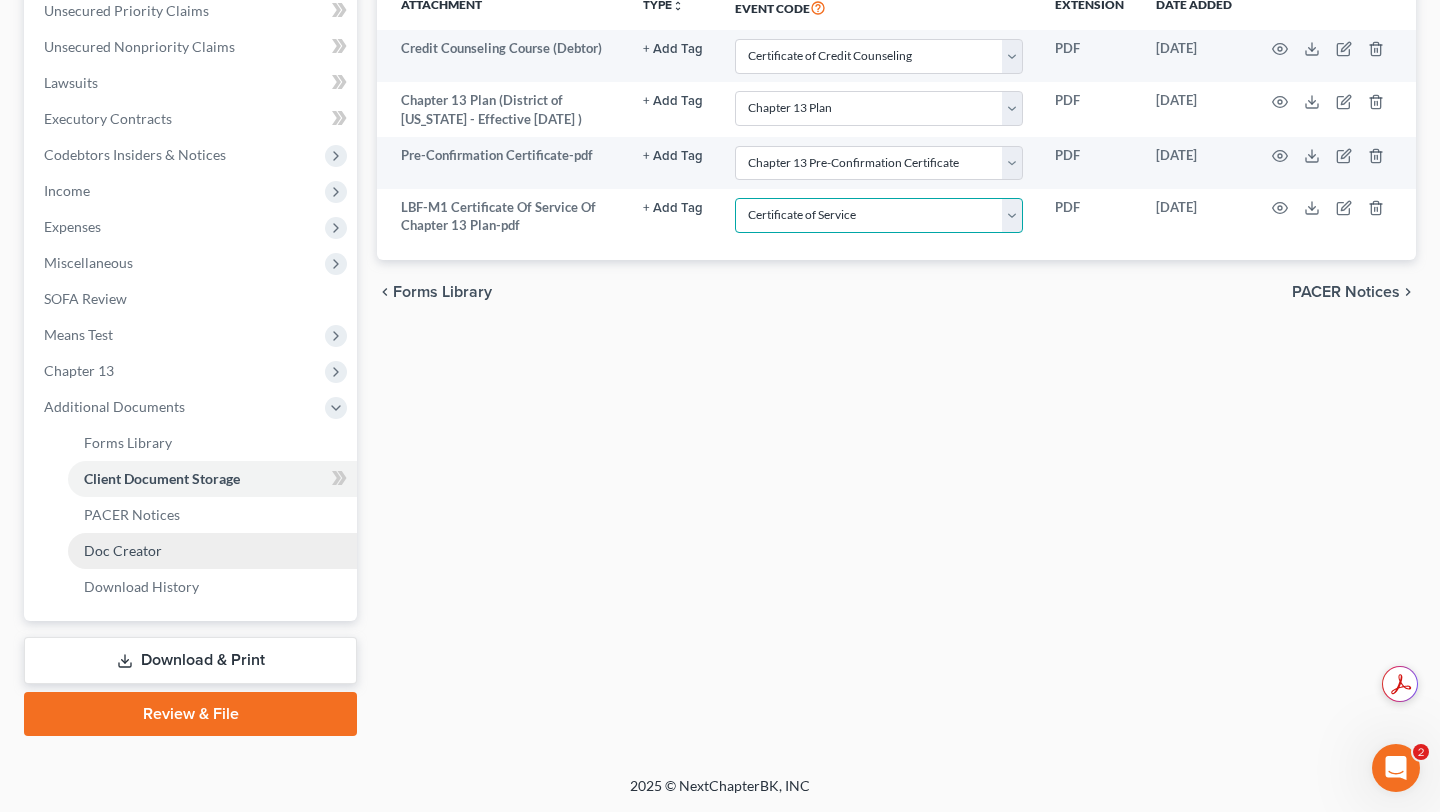 scroll, scrollTop: 860, scrollLeft: 0, axis: vertical 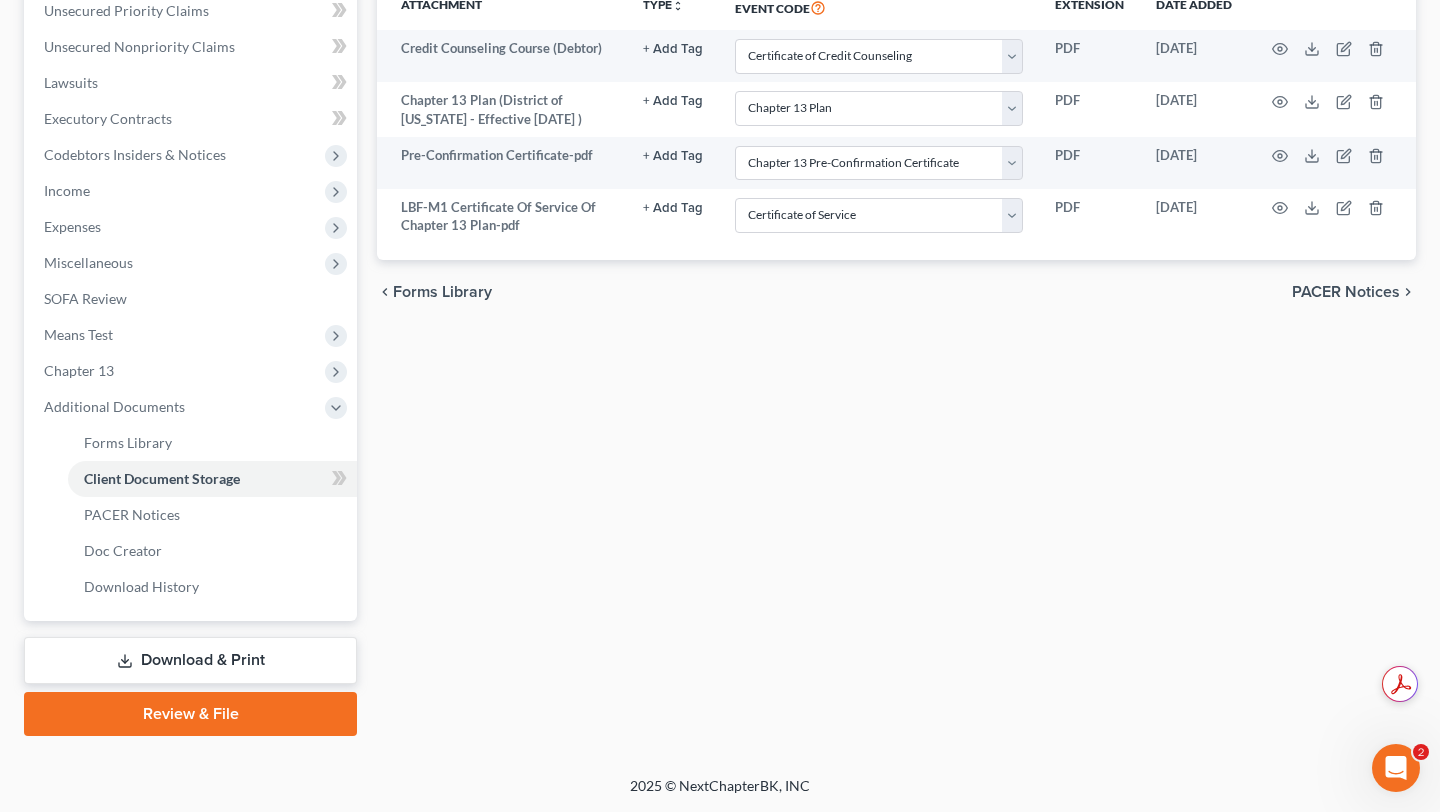 click on "Download & Print" at bounding box center [190, 660] 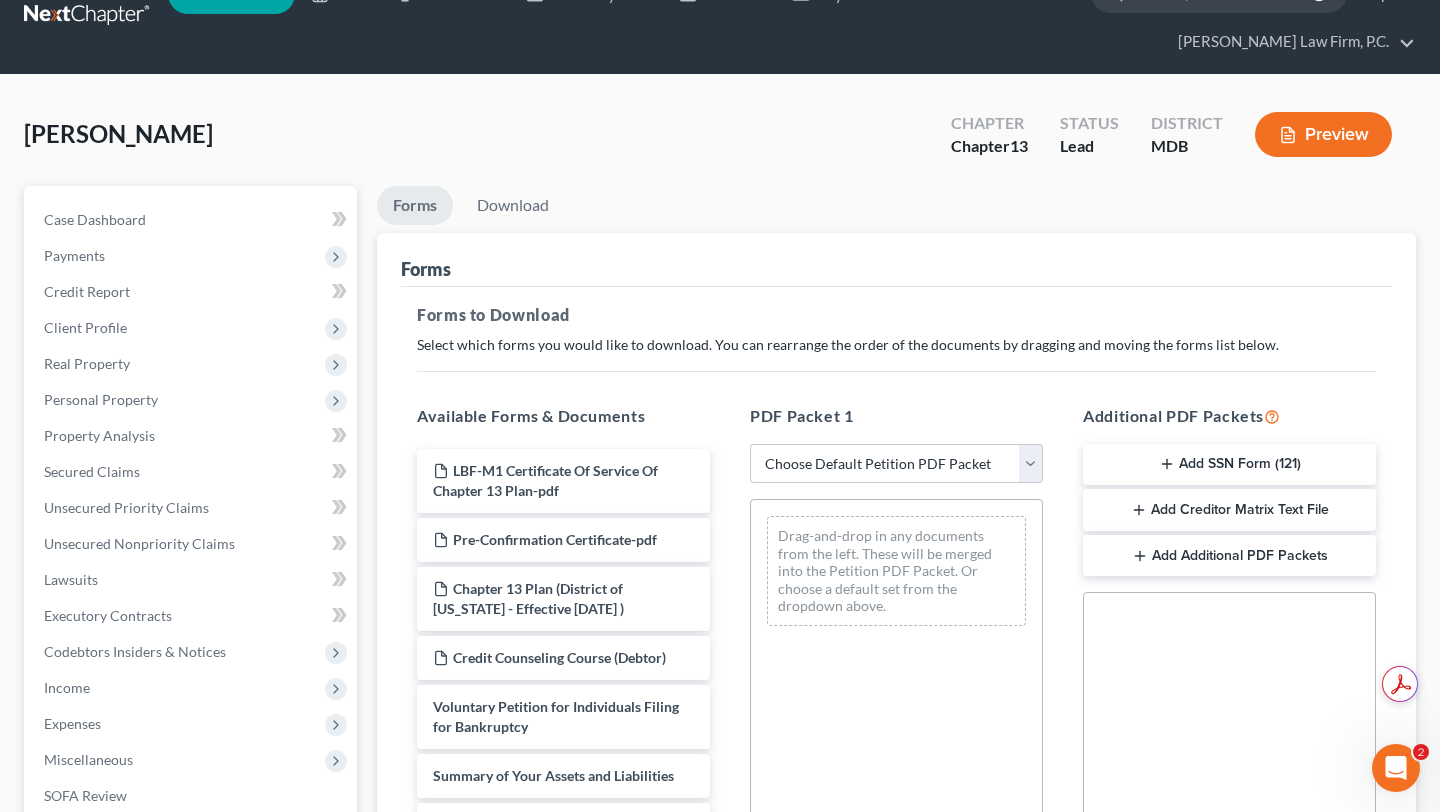 scroll, scrollTop: 0, scrollLeft: 0, axis: both 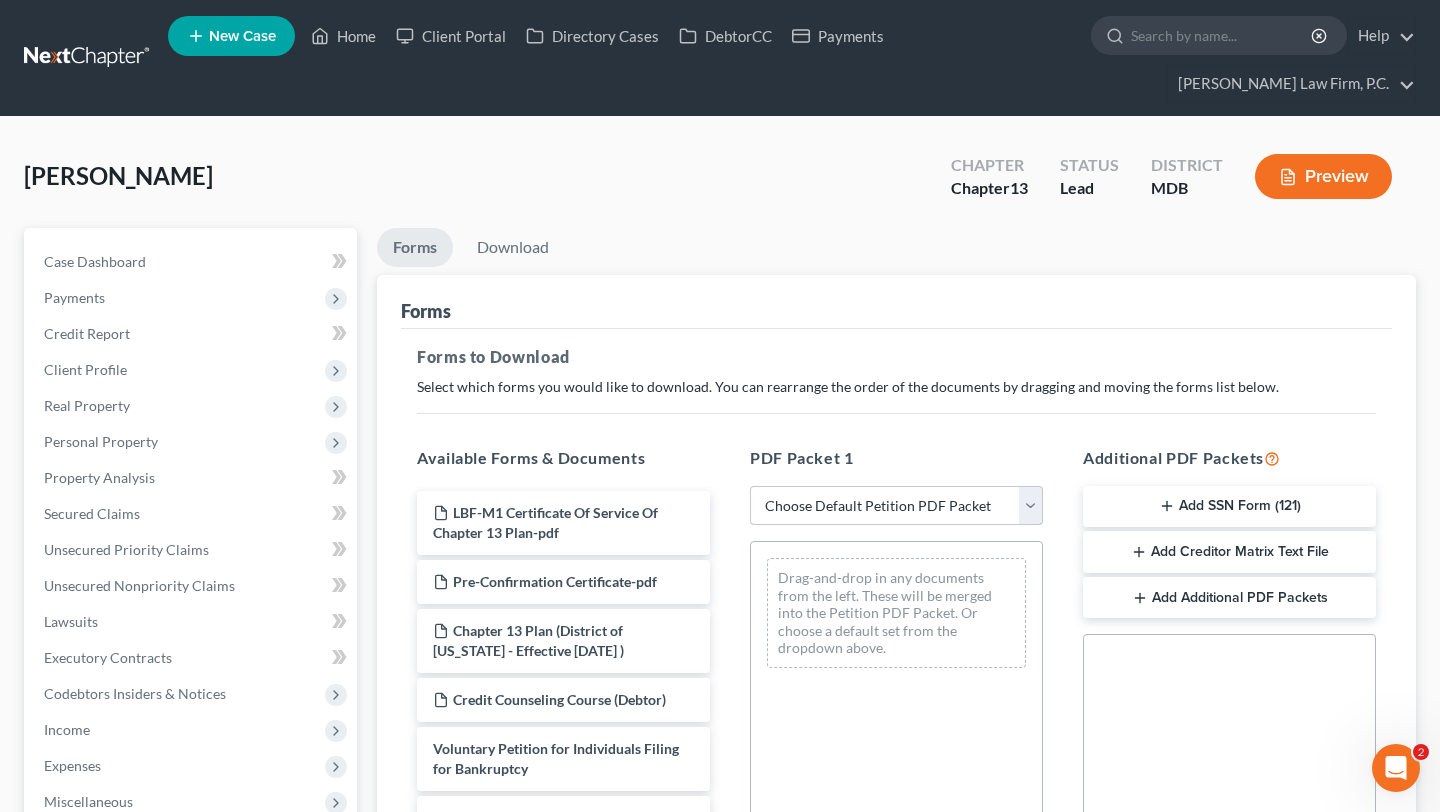 click on "Choose Default Petition PDF Packet Complete Bankruptcy Petition (all forms and schedules) Emergency Filing Forms (Petition and Creditor List Only) Amended Forms Signature Pages Only Supplemental Post Petition (Sch. I & J) Supplemental Post Petition (Sch. I) Supplemental Post Petition (Sch. J) Emergency Emergency Chapter 13 - MD" at bounding box center (896, 506) 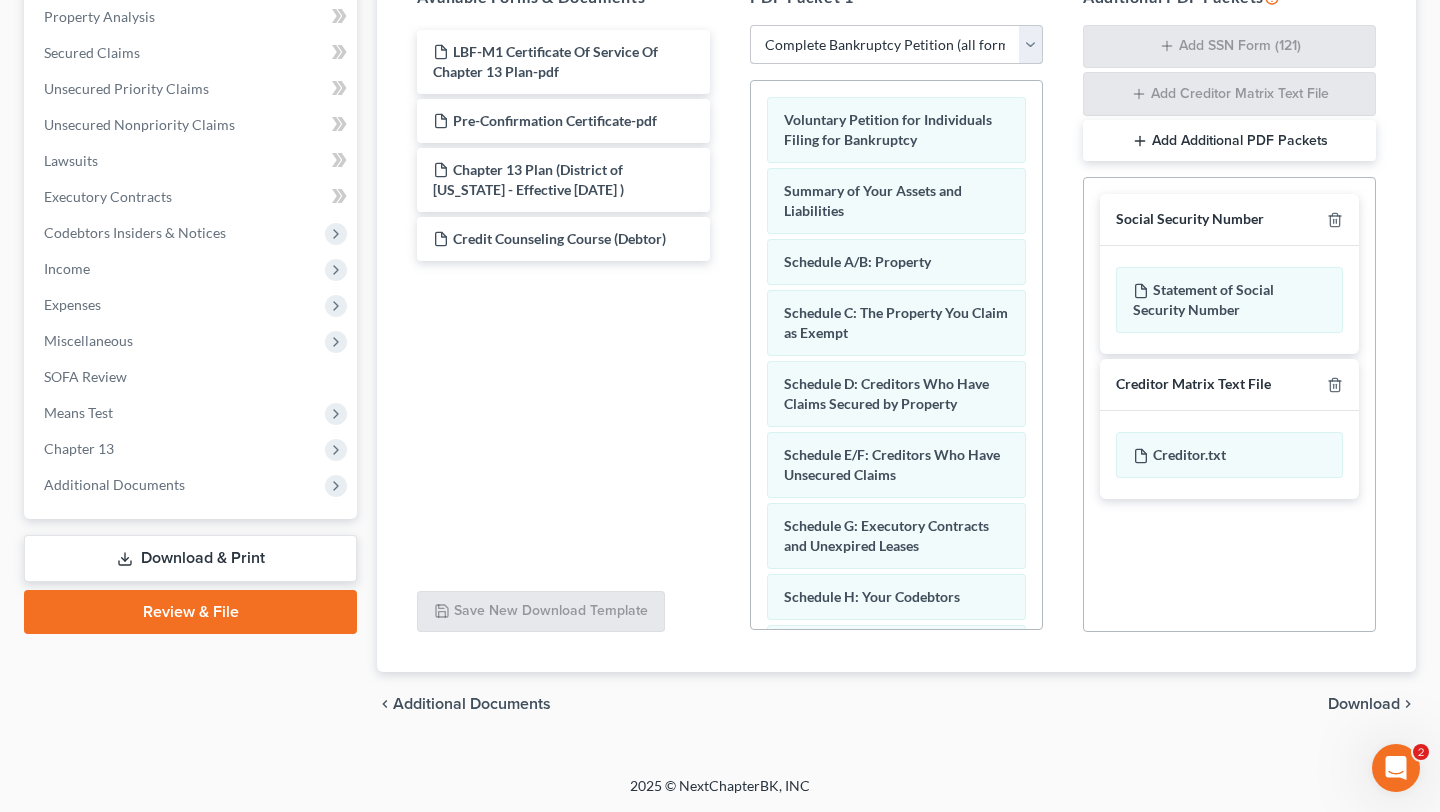scroll, scrollTop: 587, scrollLeft: 0, axis: vertical 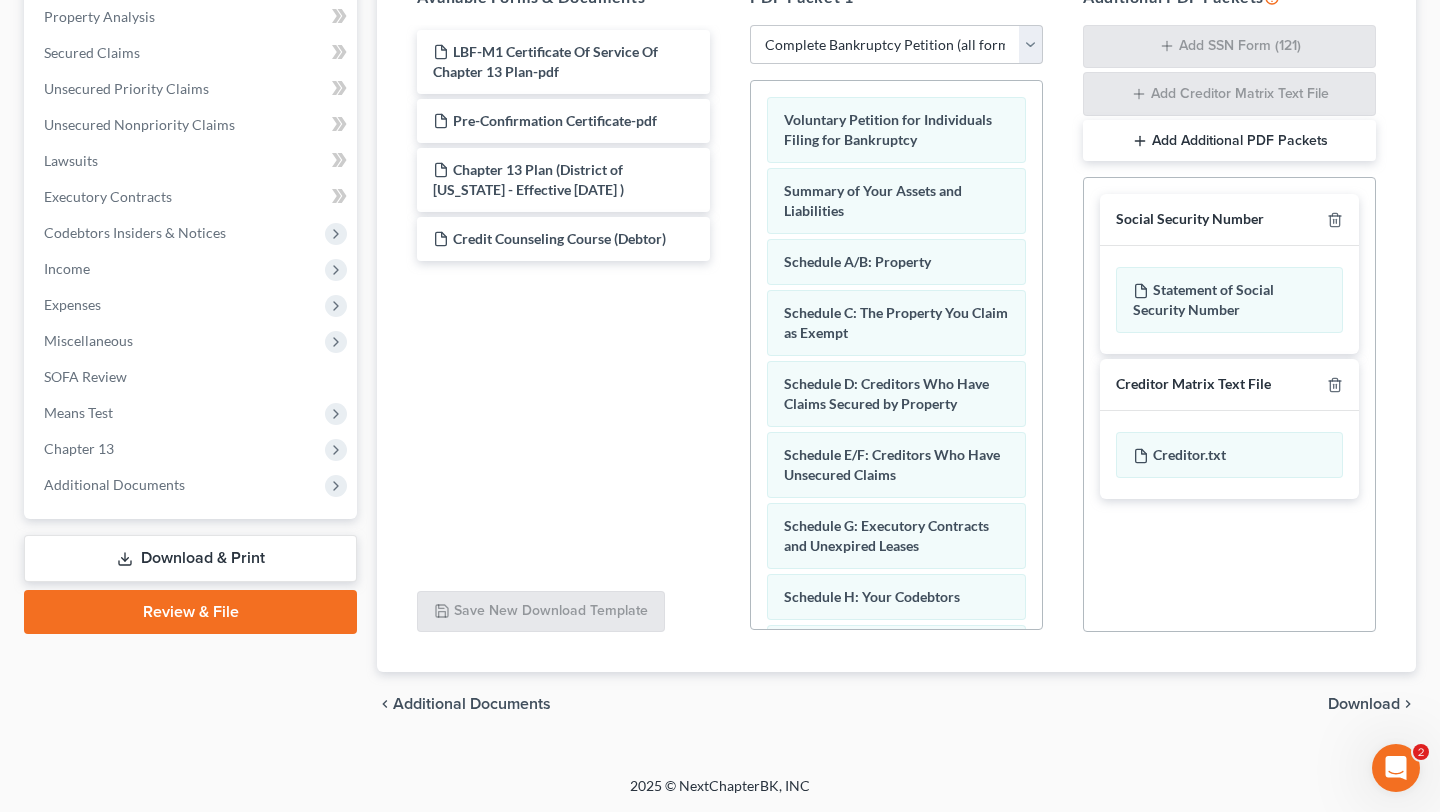 click on "Add Additional PDF Packets" at bounding box center (1229, 141) 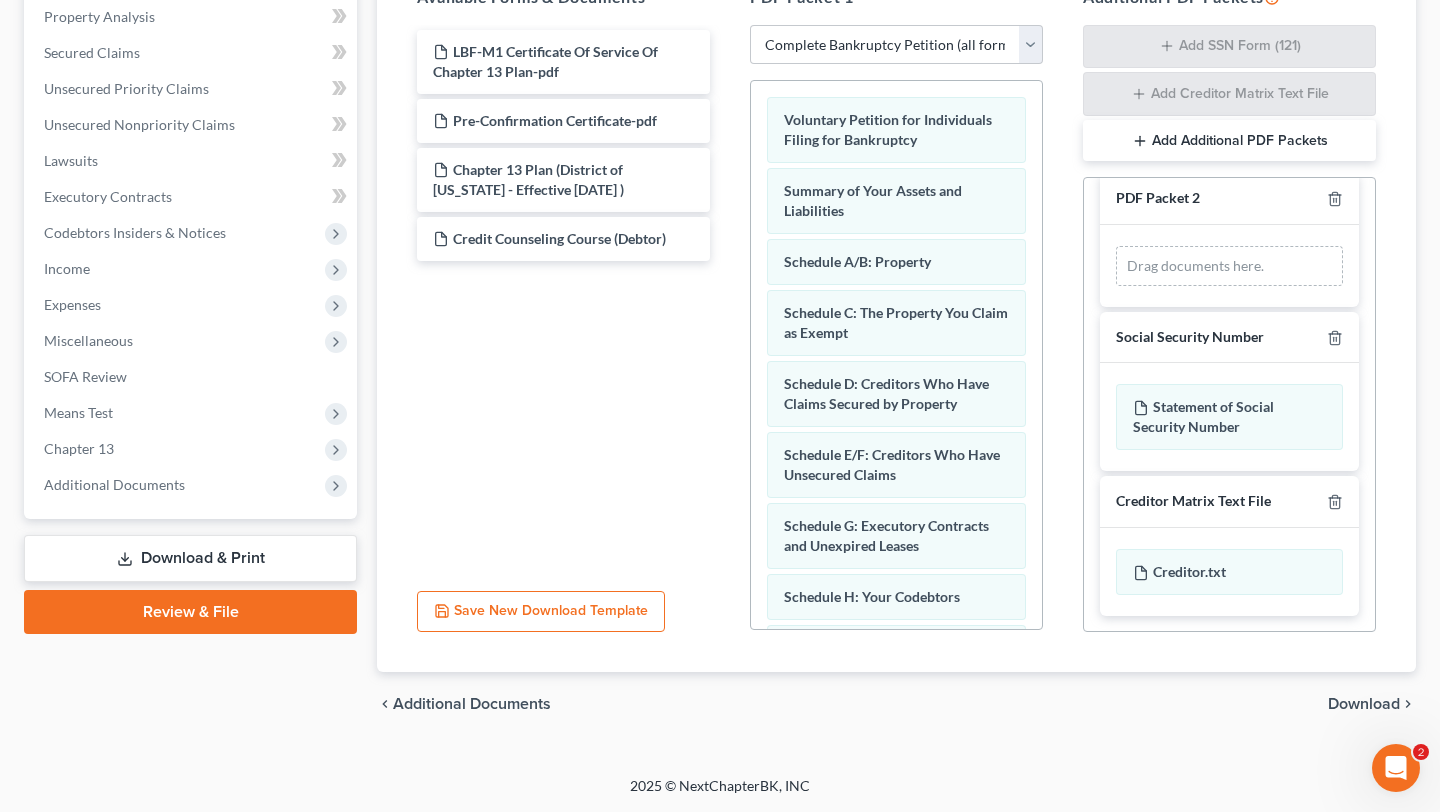 scroll, scrollTop: 194, scrollLeft: 0, axis: vertical 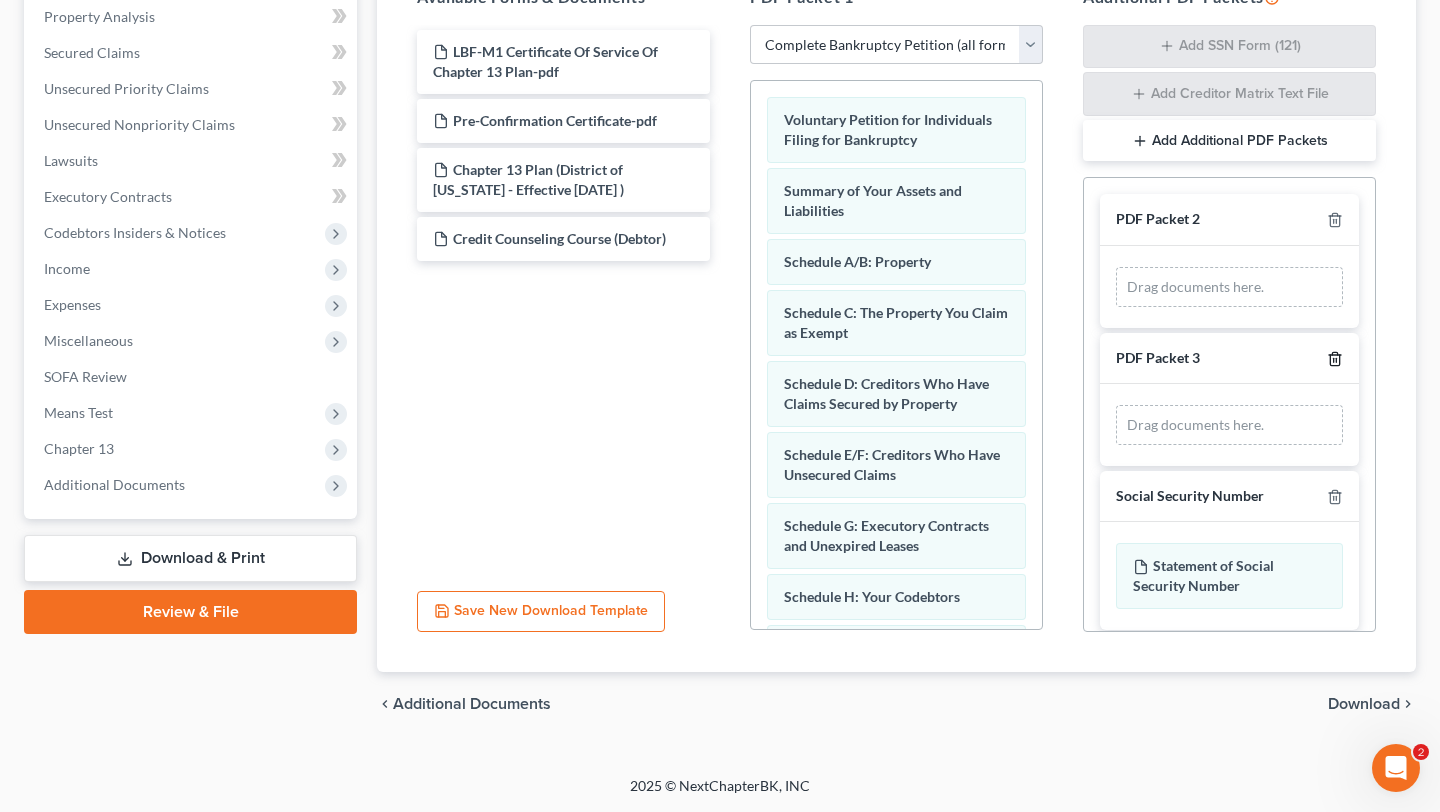 click 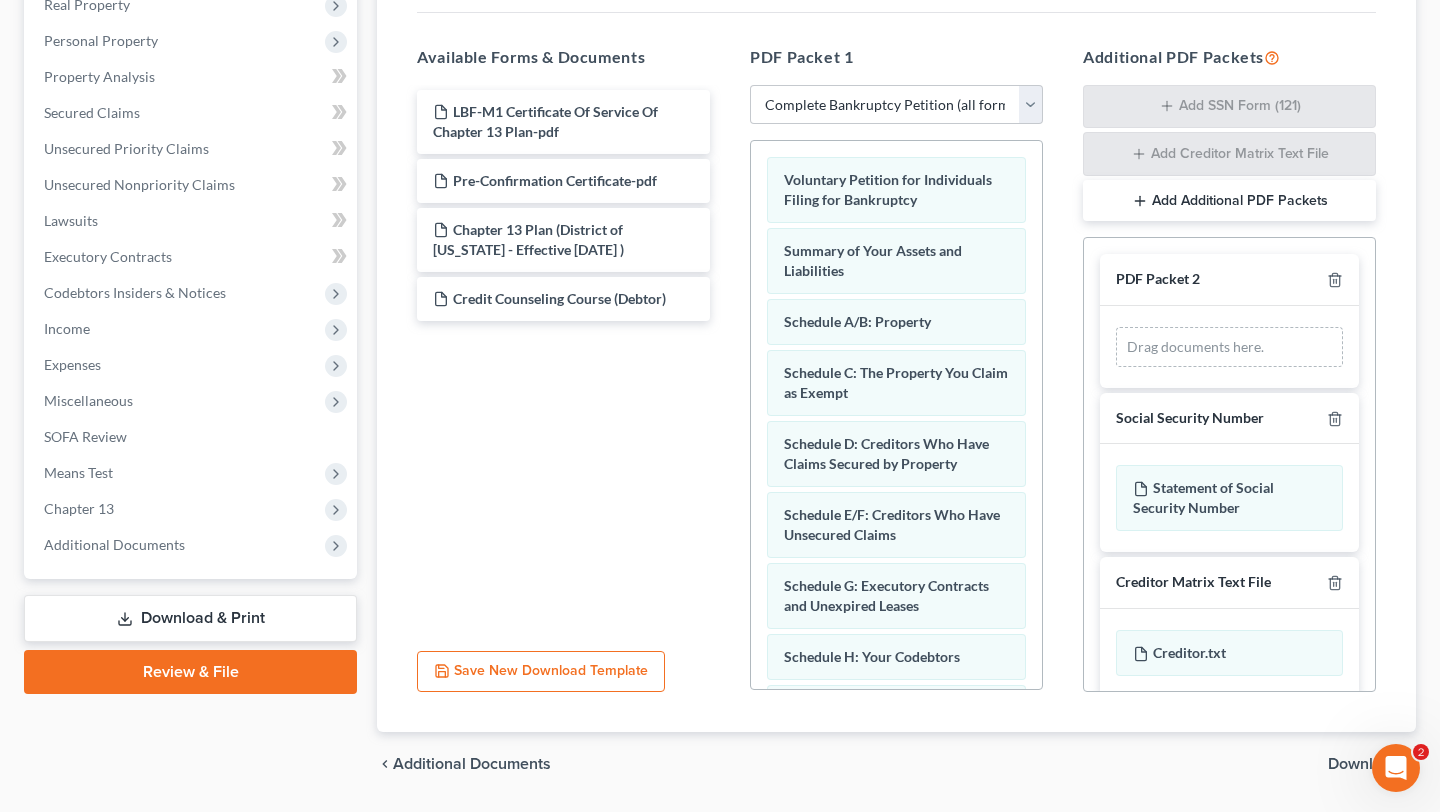 scroll, scrollTop: 355, scrollLeft: 0, axis: vertical 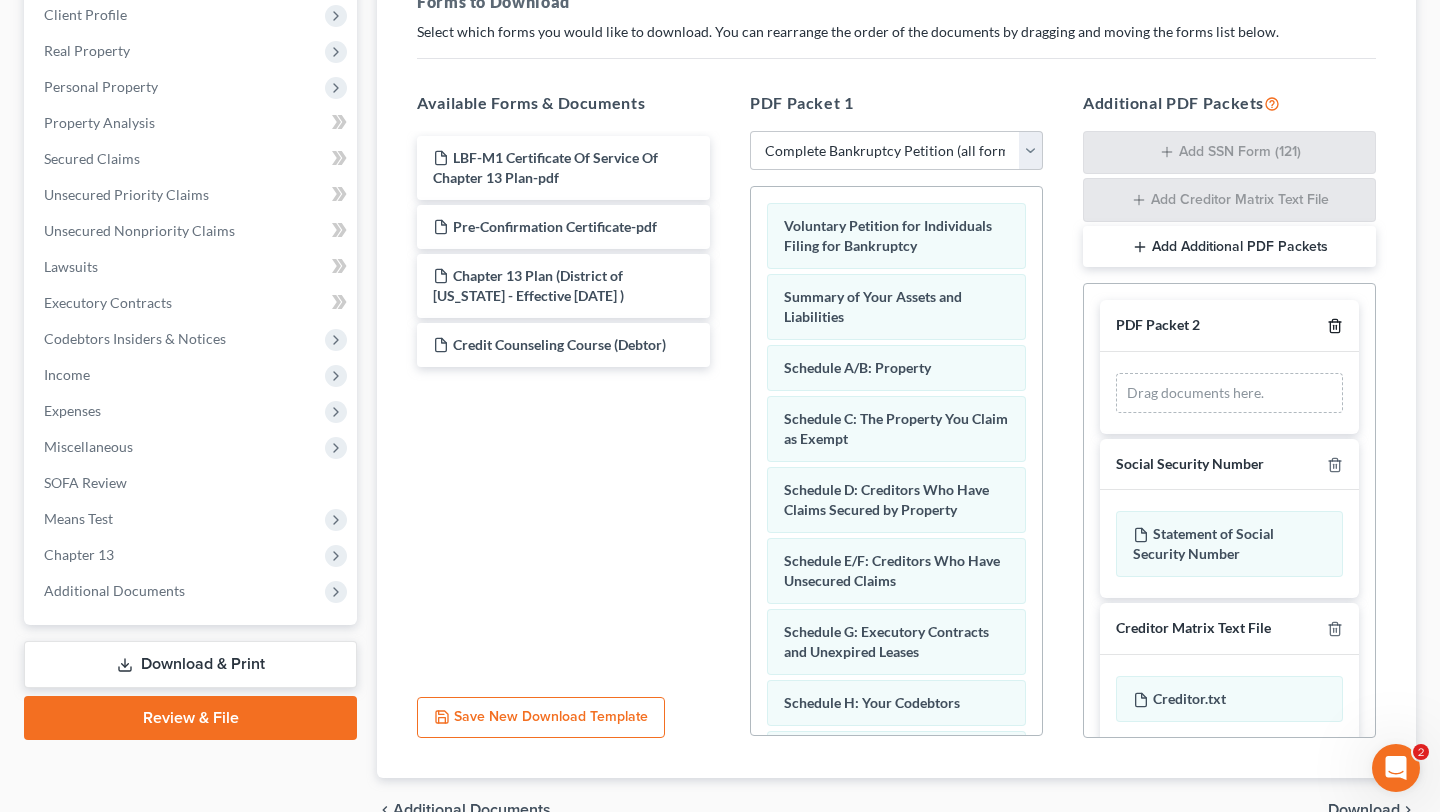 click 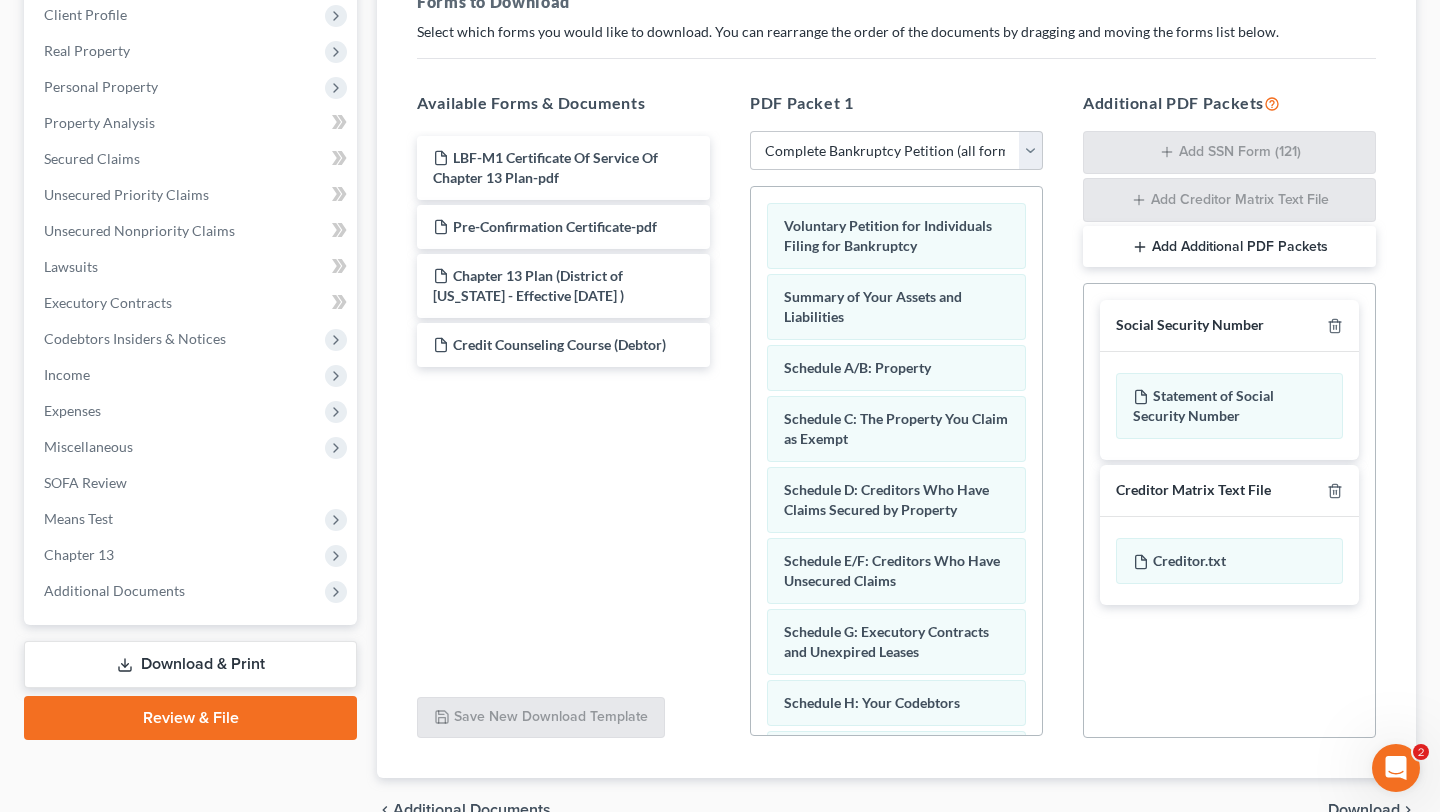 click on "Add Additional PDF Packets" at bounding box center [1229, 247] 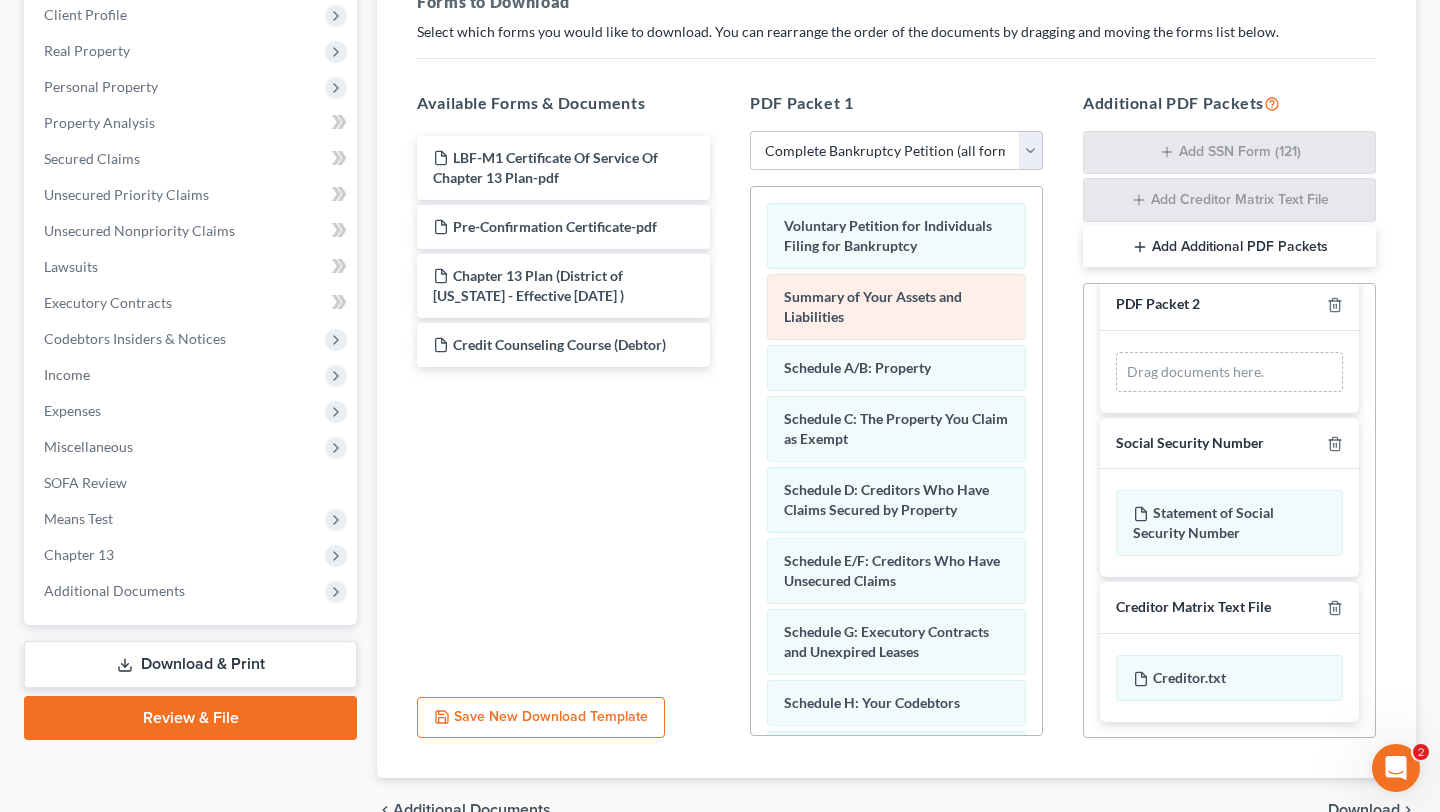 scroll, scrollTop: 194, scrollLeft: 0, axis: vertical 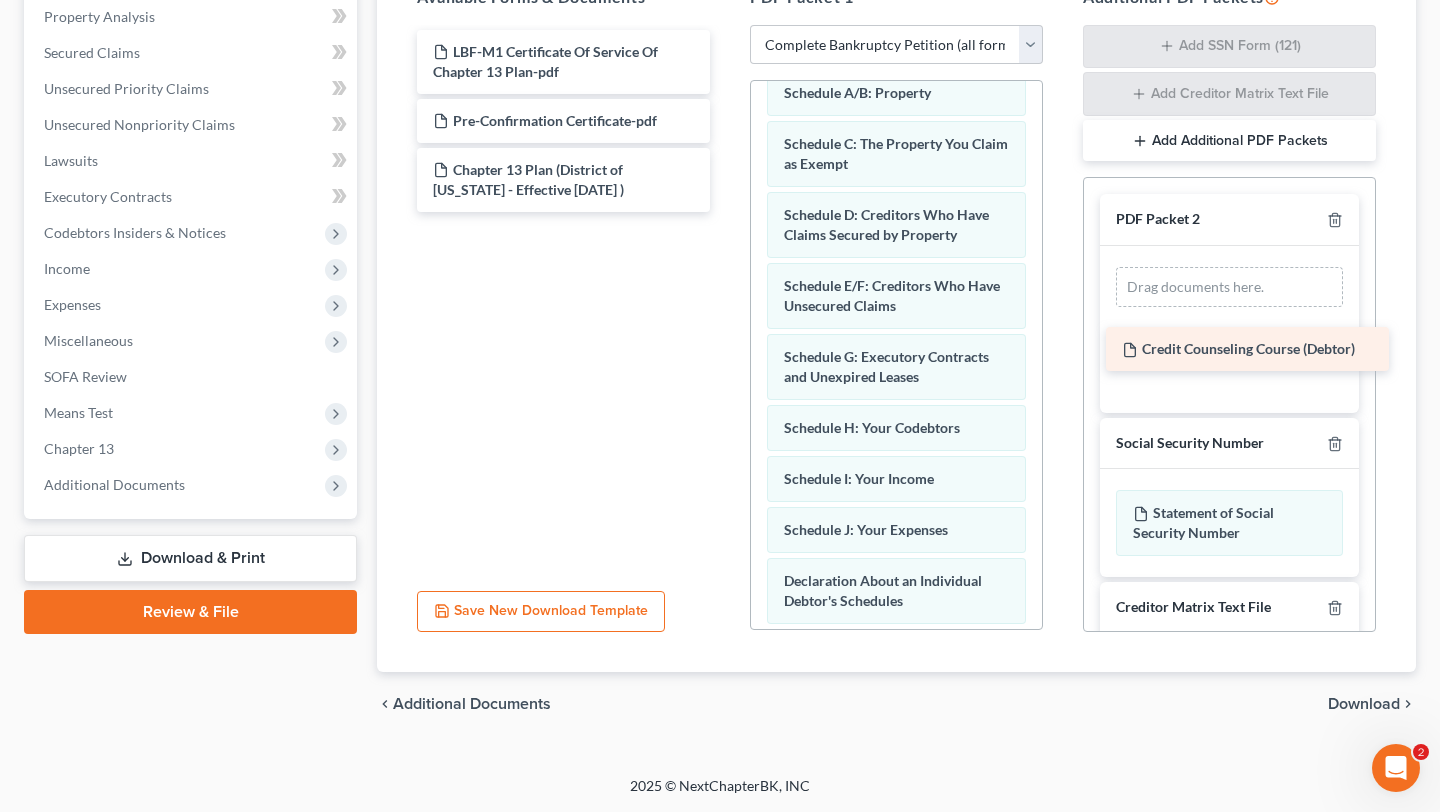 drag, startPoint x: 528, startPoint y: 414, endPoint x: 1203, endPoint y: 379, distance: 675.9068 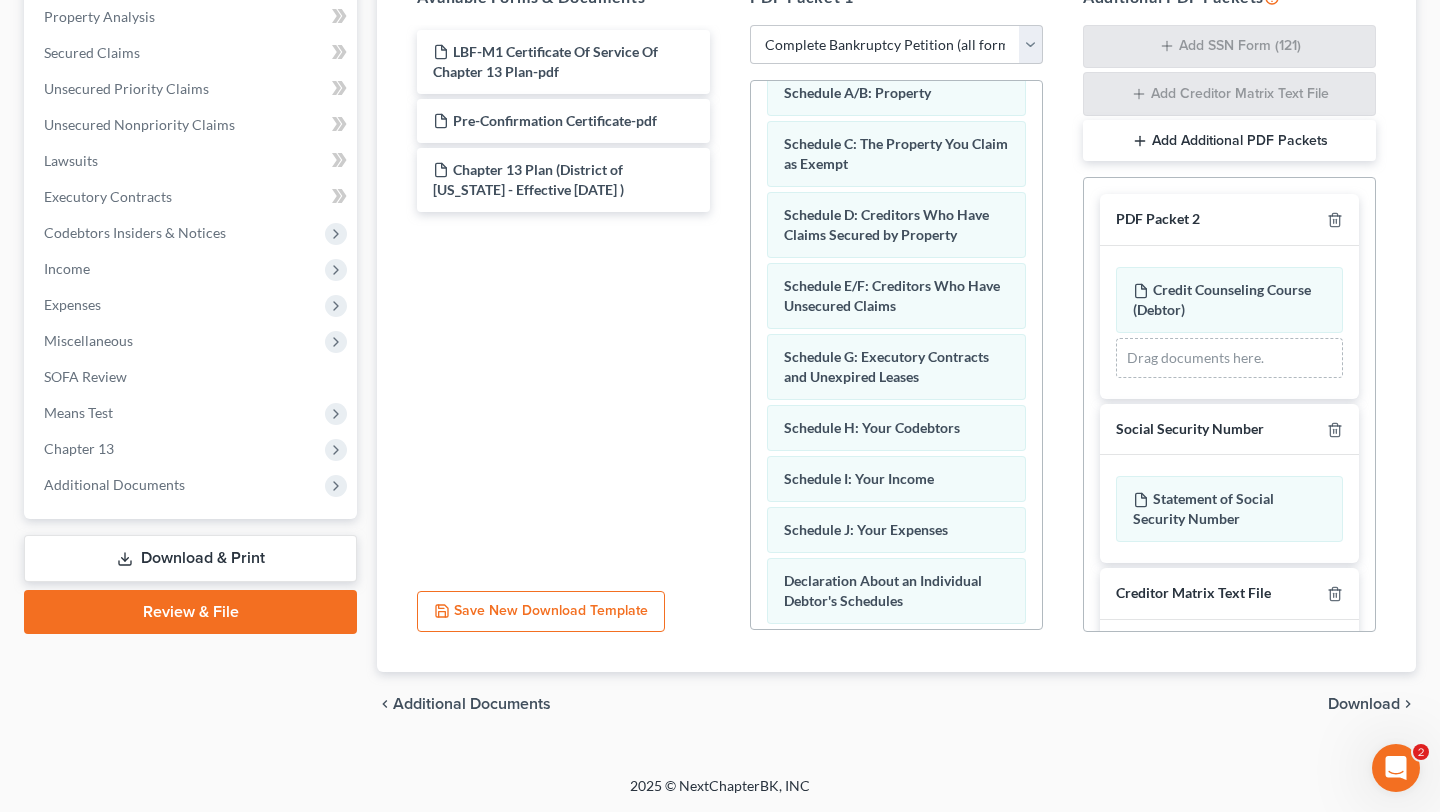 click on "Add Additional PDF Packets" at bounding box center [1229, 141] 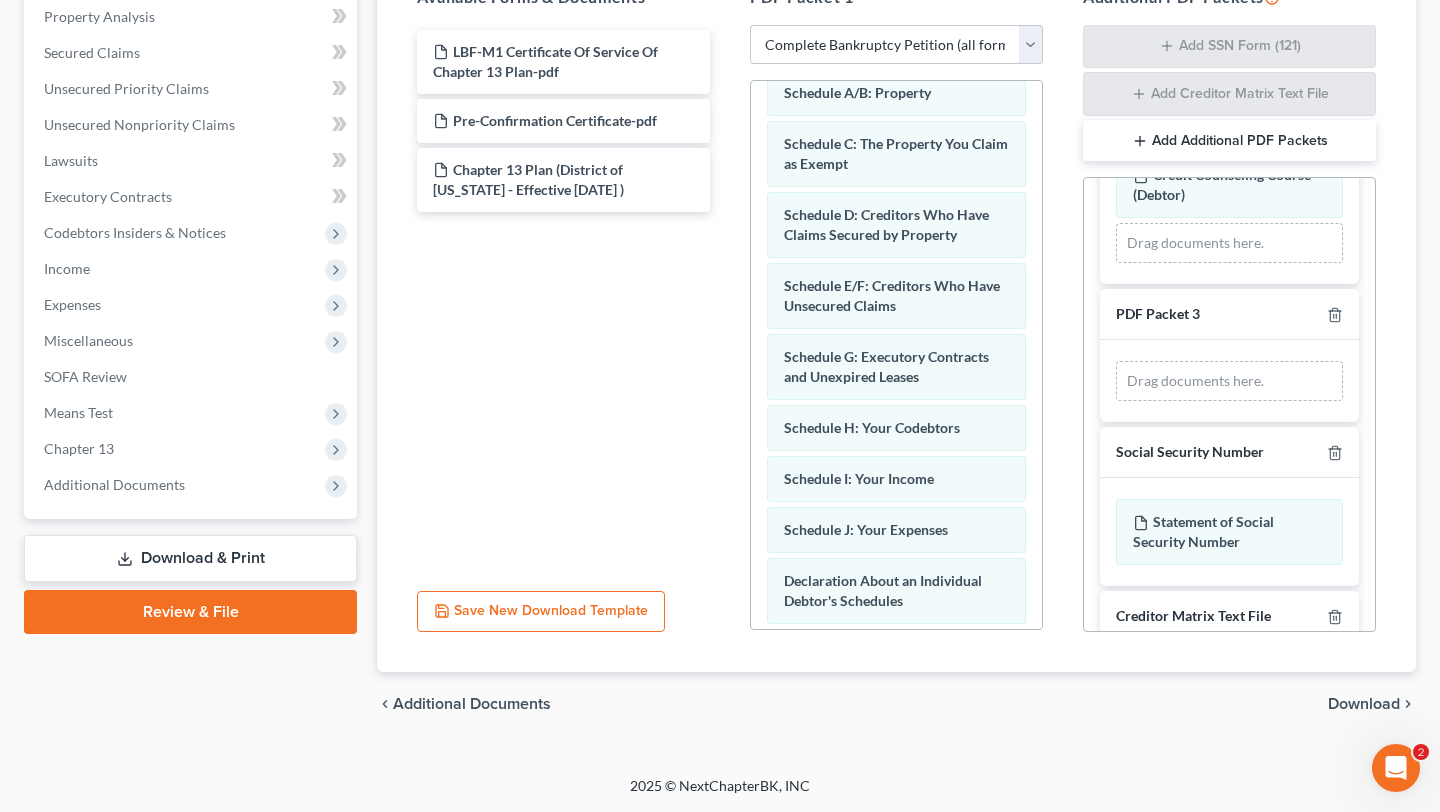 scroll, scrollTop: 141, scrollLeft: 0, axis: vertical 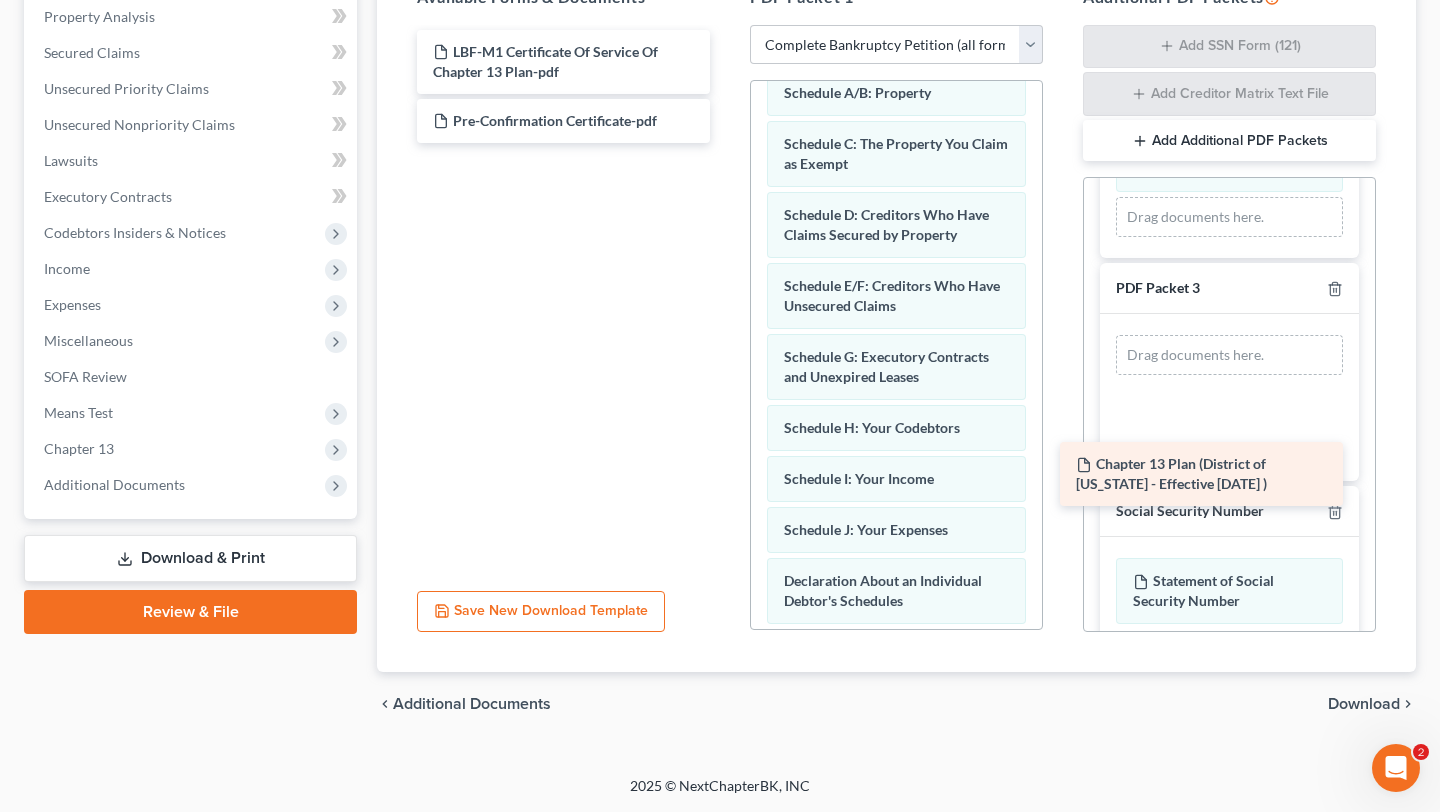 drag, startPoint x: 556, startPoint y: 320, endPoint x: 1186, endPoint y: 486, distance: 651.50287 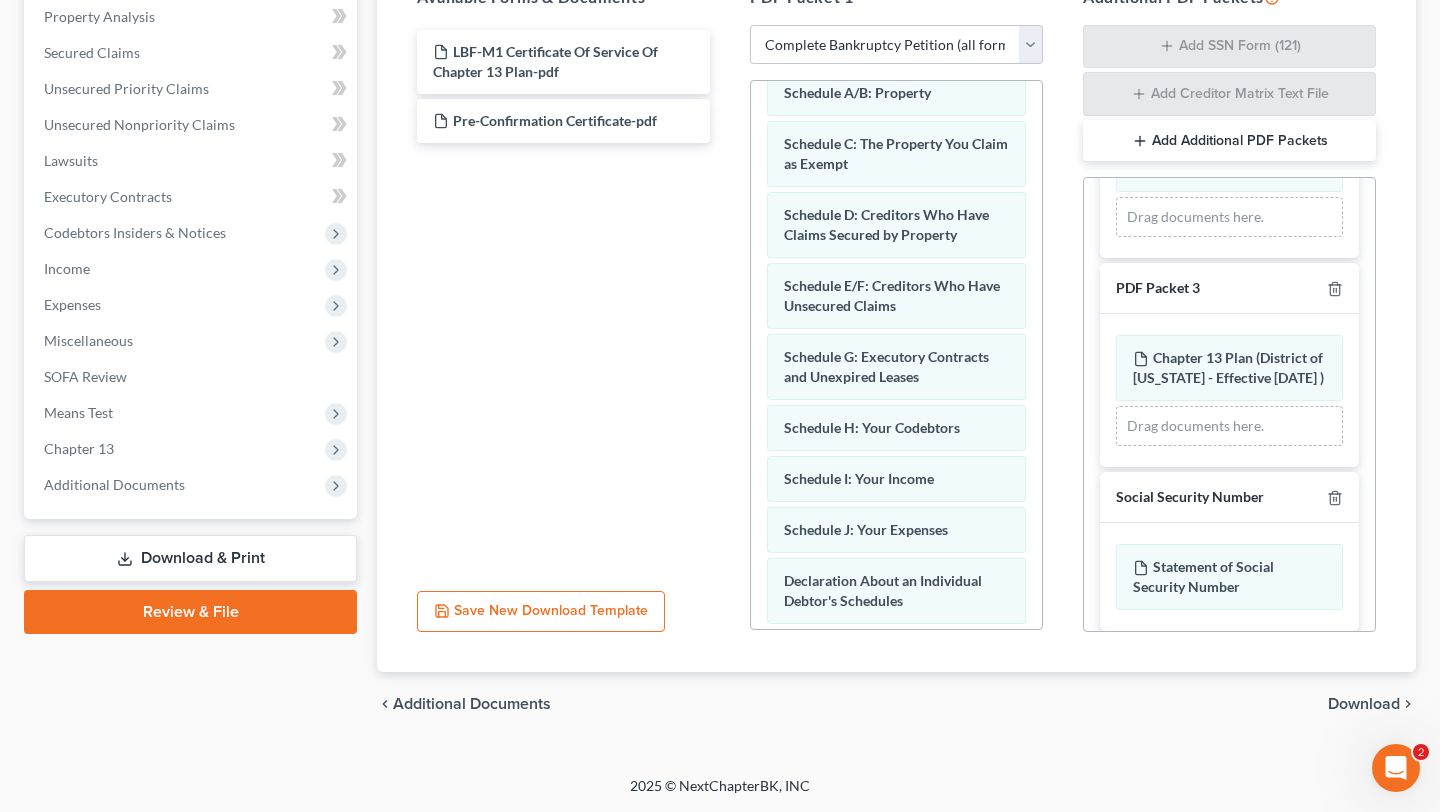 click on "Add Additional PDF Packets" at bounding box center [1229, 141] 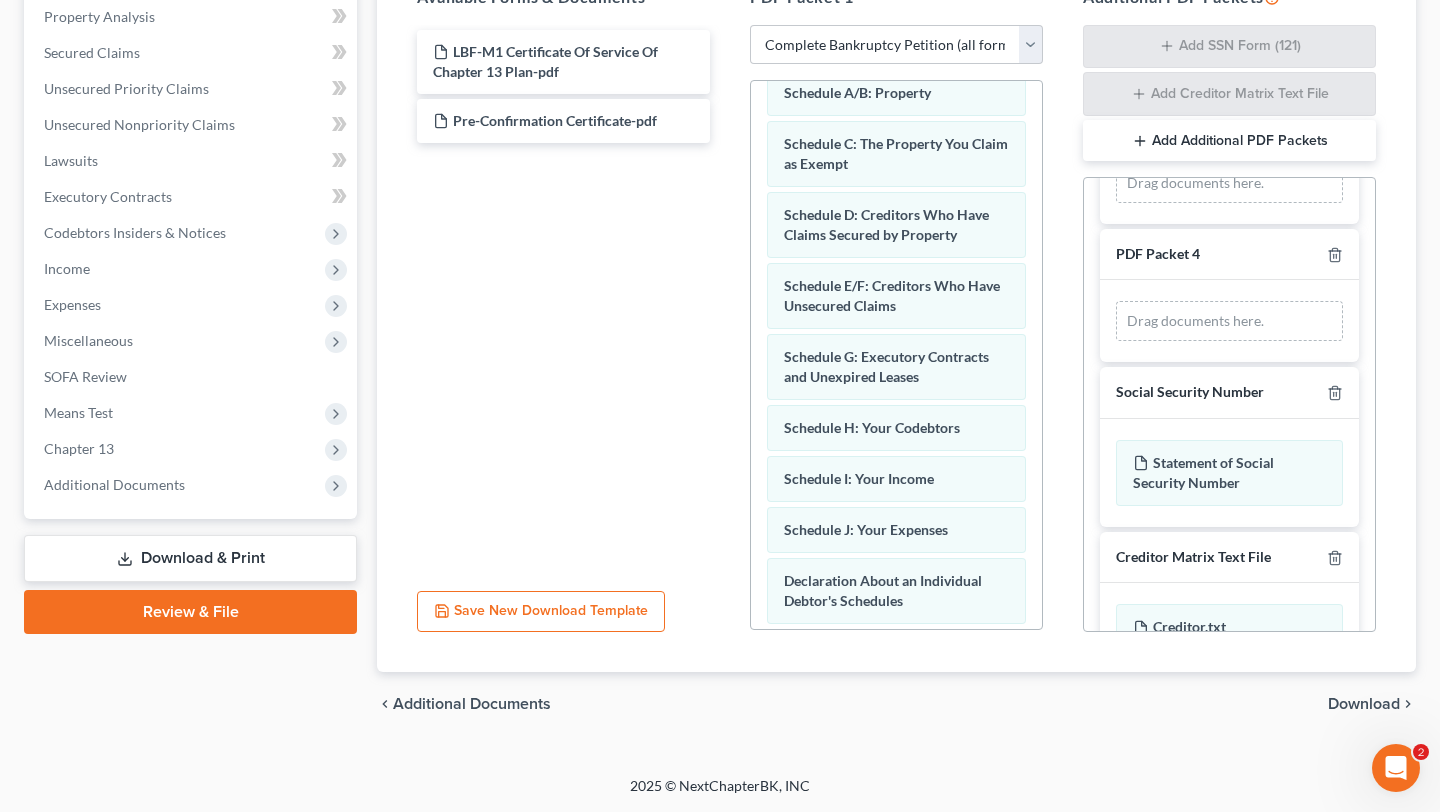 scroll, scrollTop: 385, scrollLeft: 0, axis: vertical 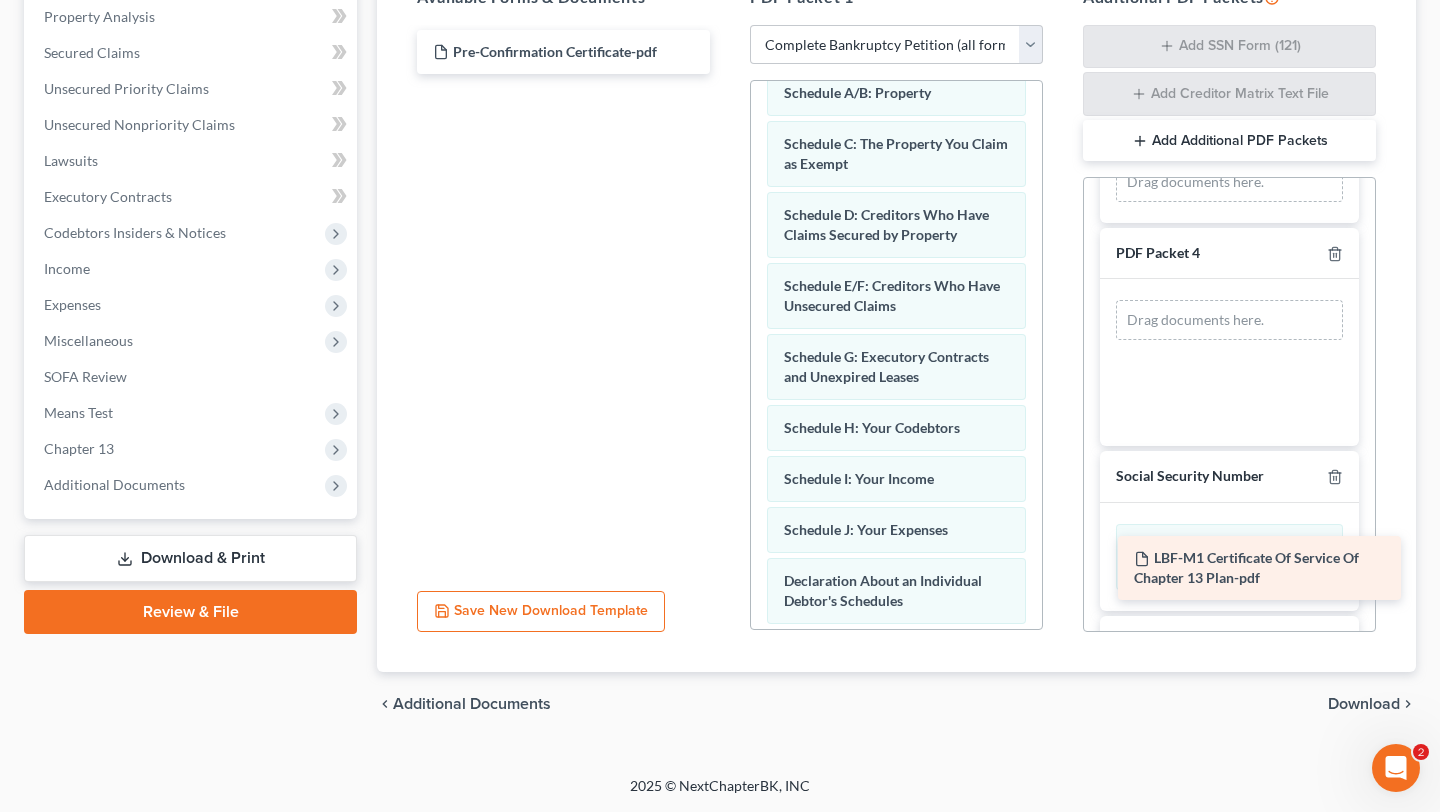 drag, startPoint x: 509, startPoint y: 153, endPoint x: 1196, endPoint y: 578, distance: 807.8329 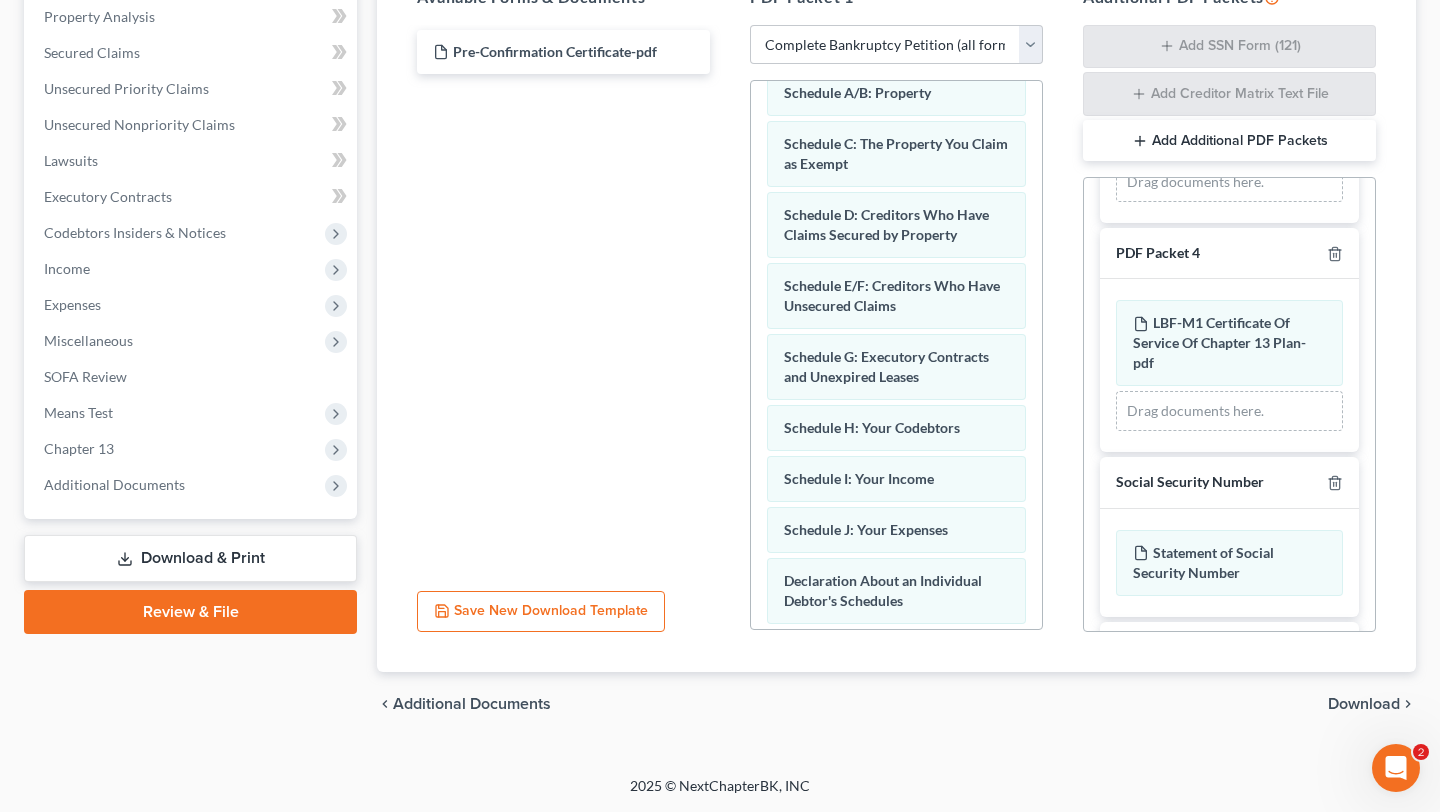 click on "Add Additional PDF Packets" at bounding box center (1229, 141) 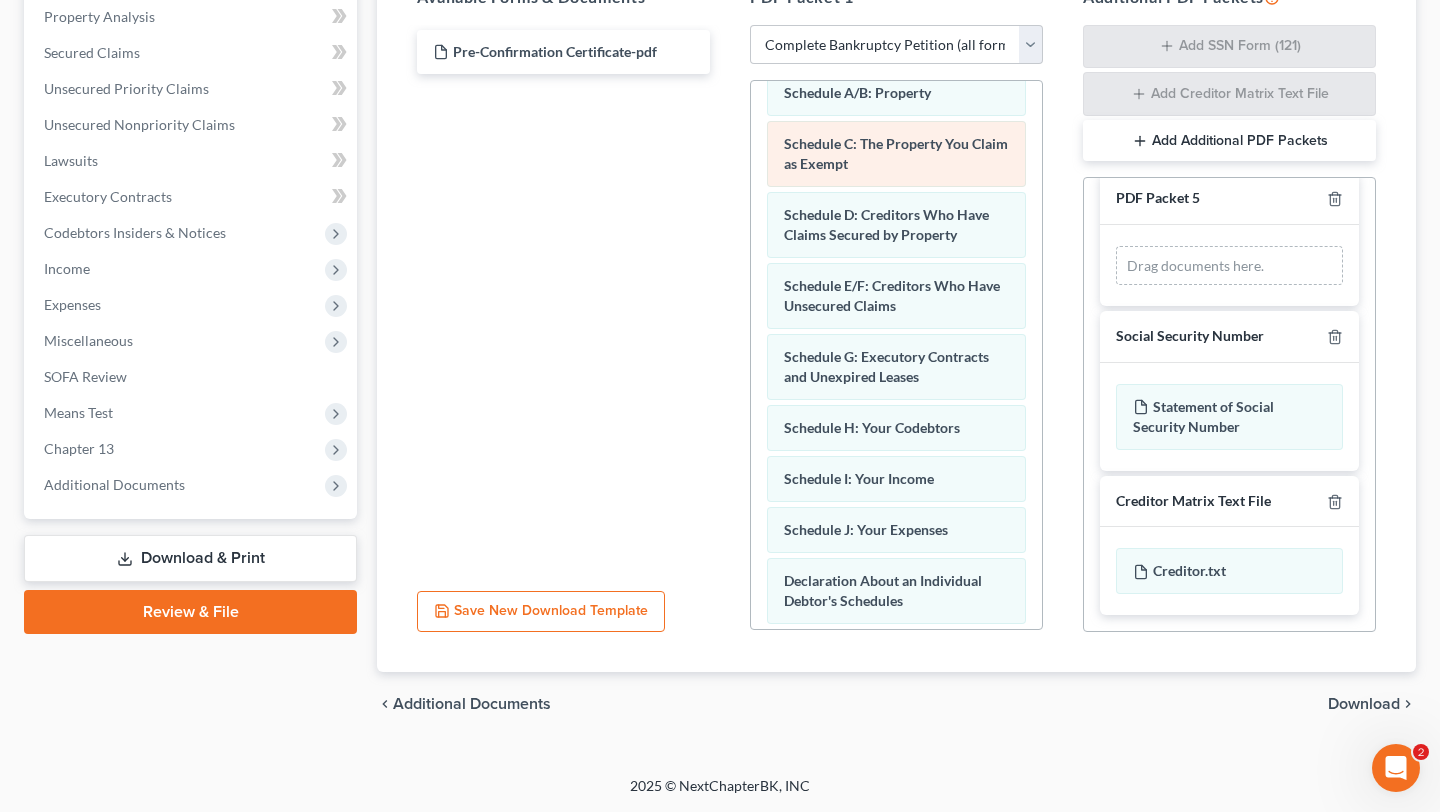 scroll, scrollTop: 707, scrollLeft: 0, axis: vertical 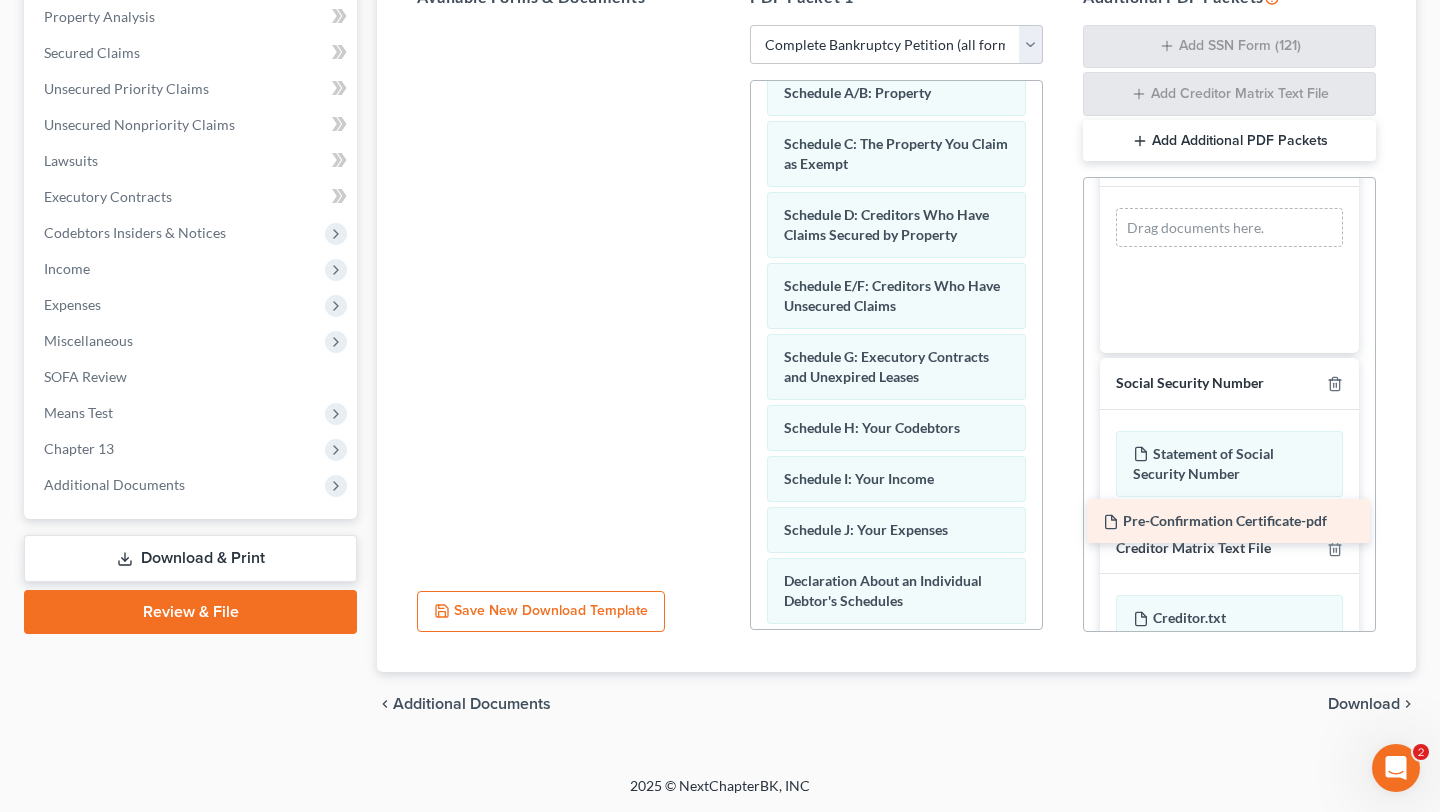 drag, startPoint x: 548, startPoint y: 142, endPoint x: 1206, endPoint y: 534, distance: 765.91644 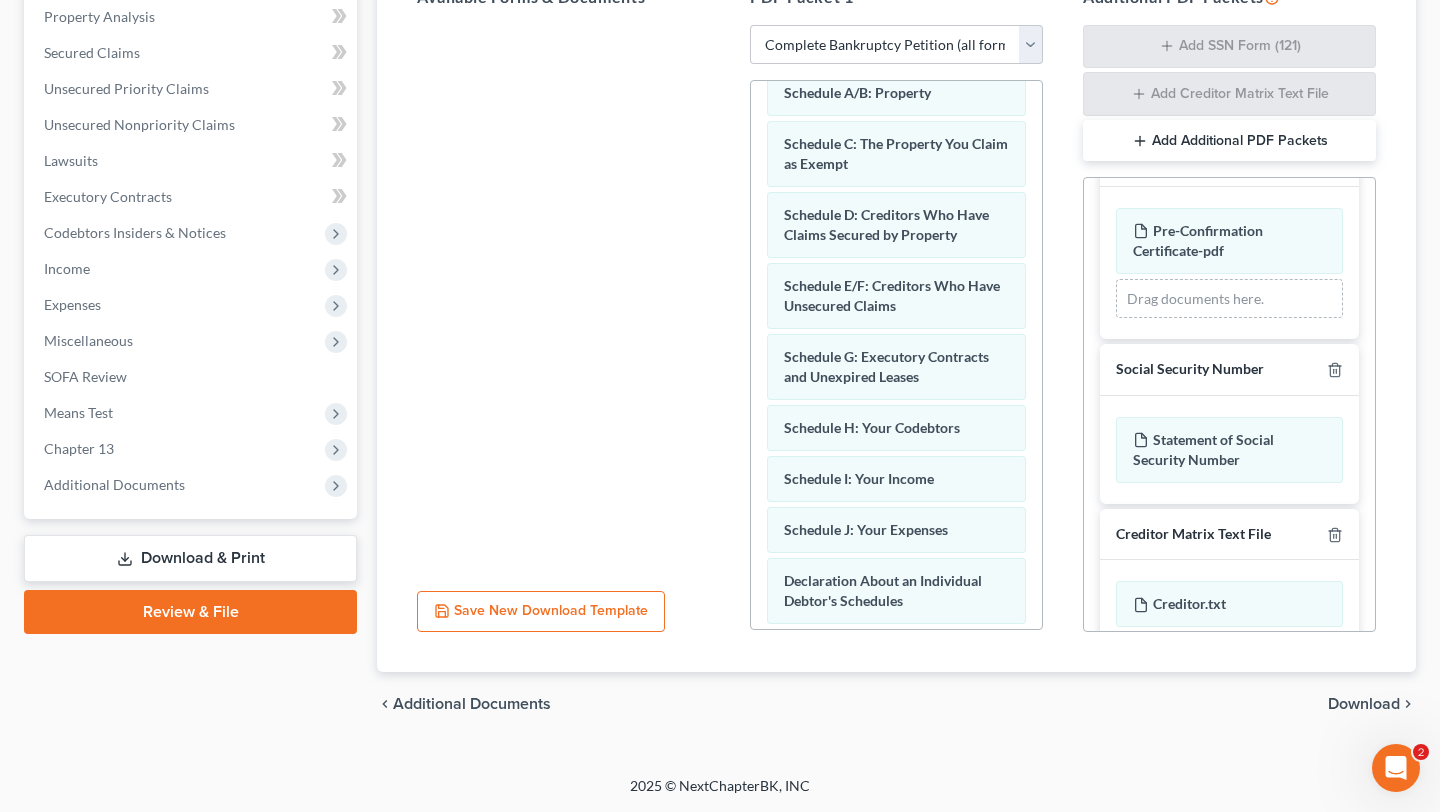 scroll, scrollTop: 1157, scrollLeft: 0, axis: vertical 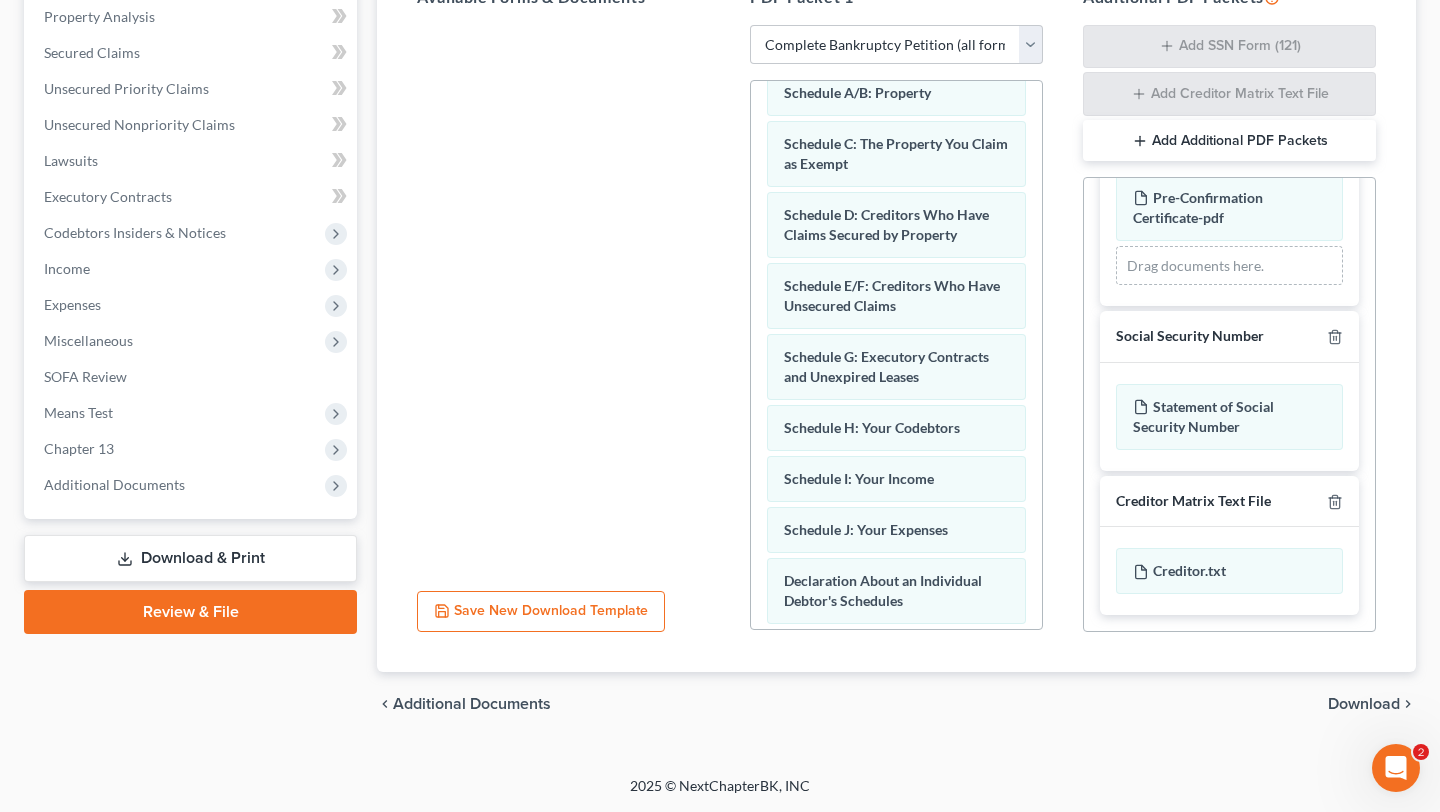 click on "Download" at bounding box center [1364, 704] 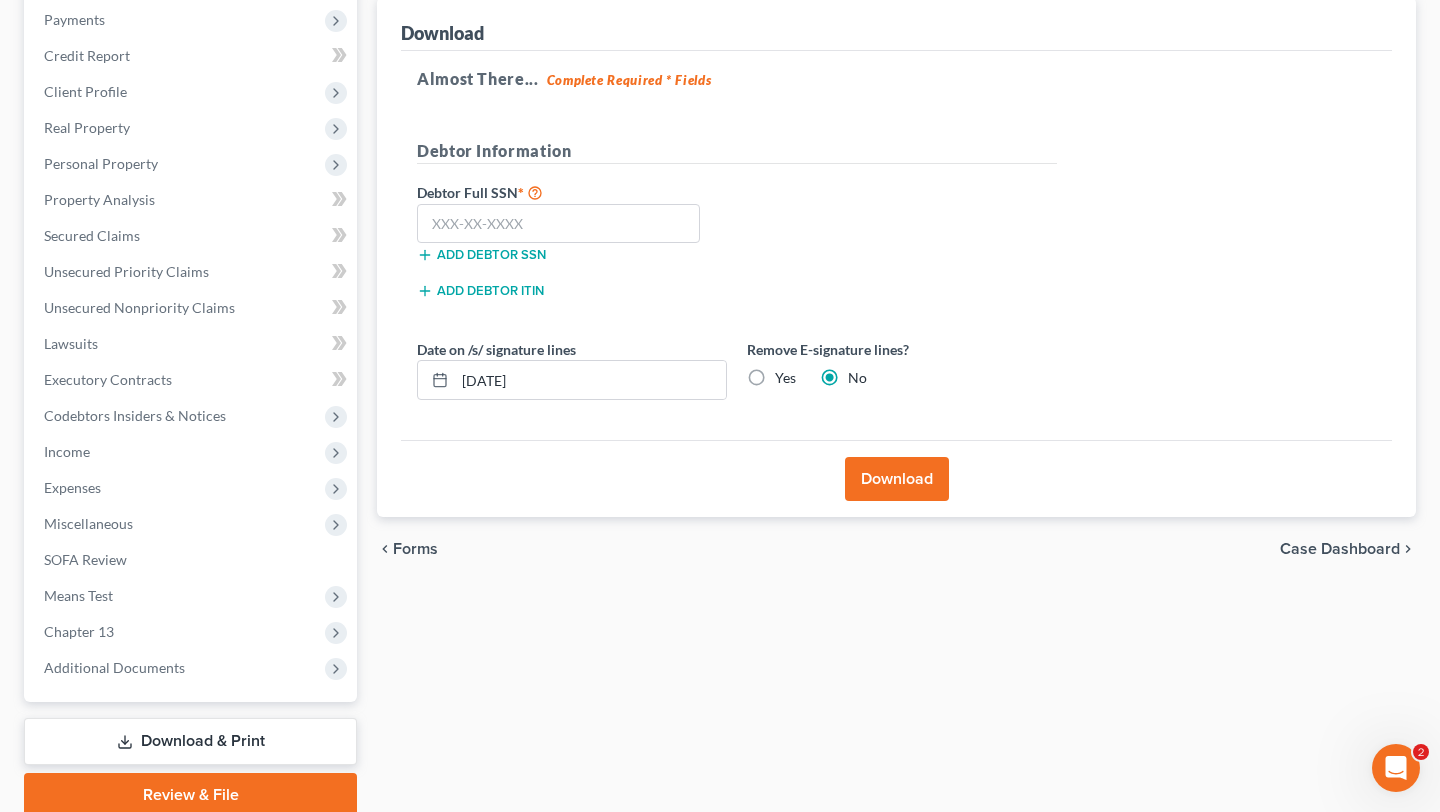 scroll, scrollTop: 168, scrollLeft: 0, axis: vertical 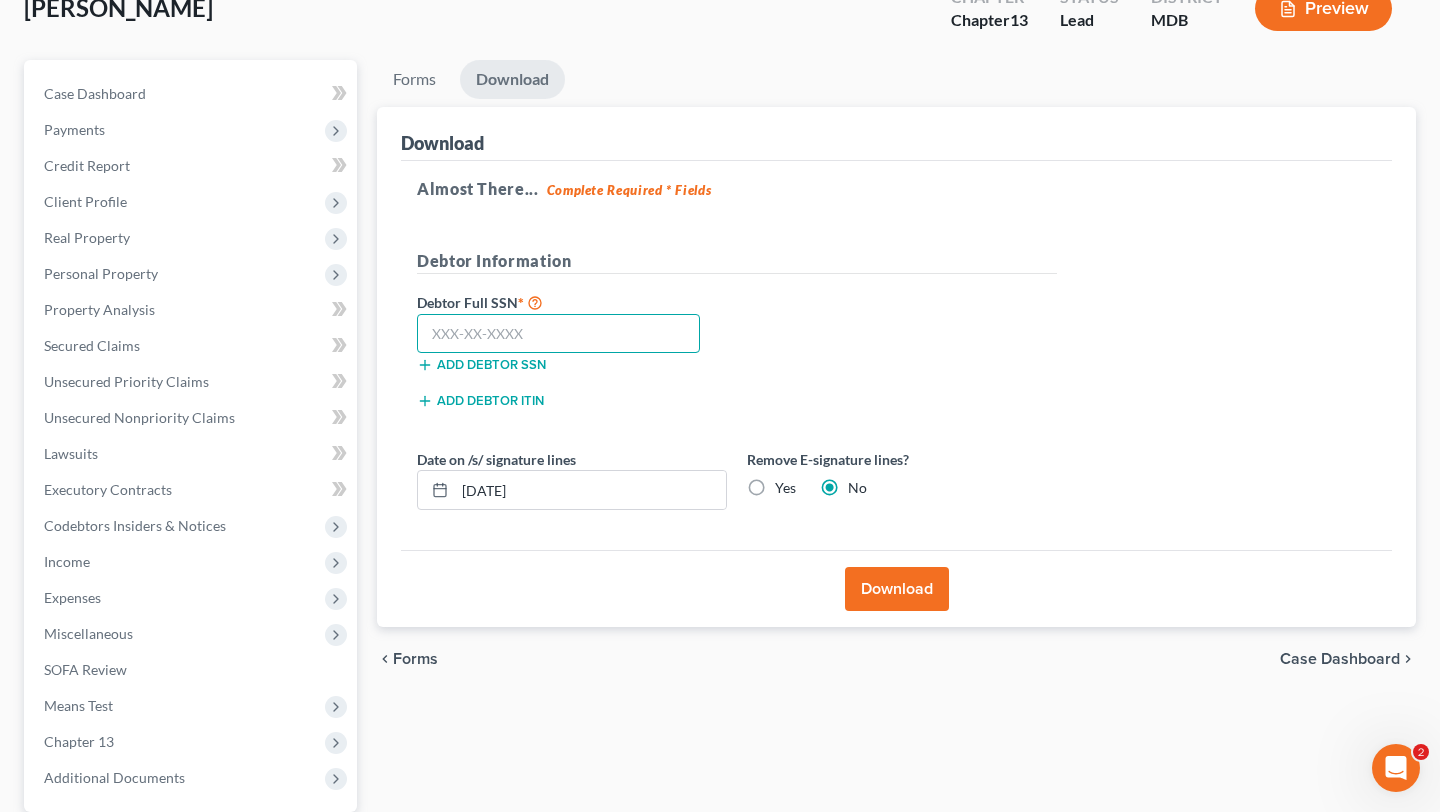 click at bounding box center (558, 334) 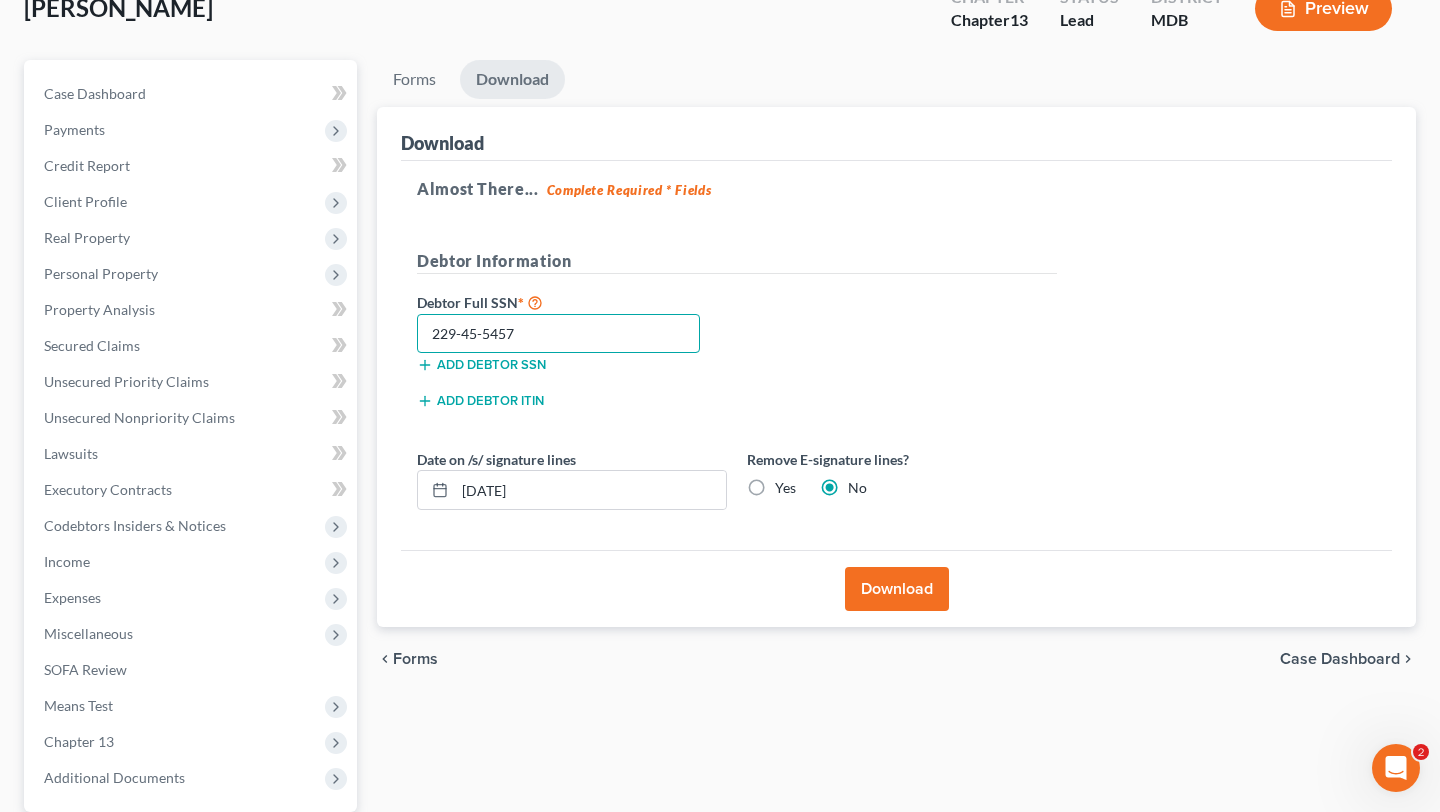 type on "229-45-5457" 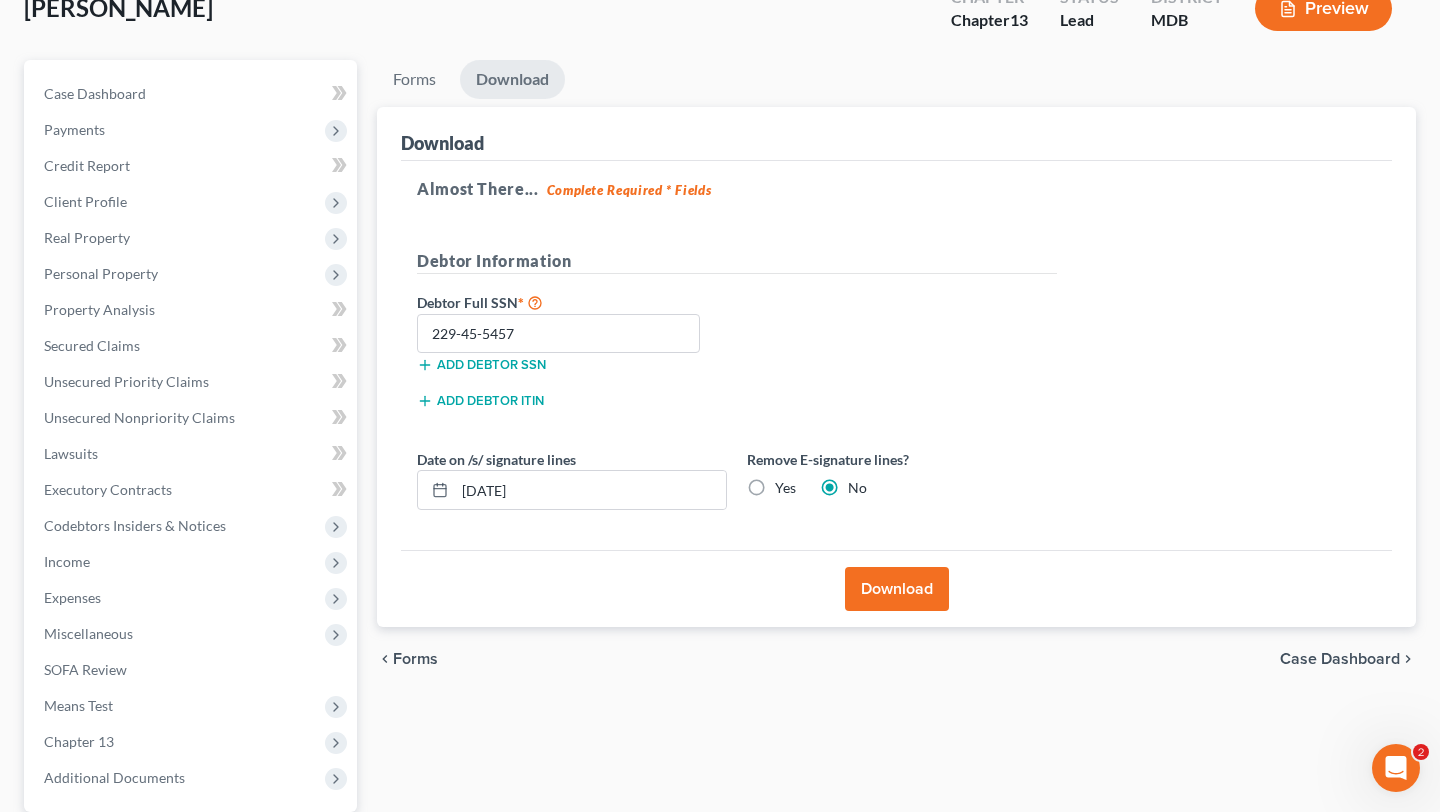 click on "Download" at bounding box center [896, 588] 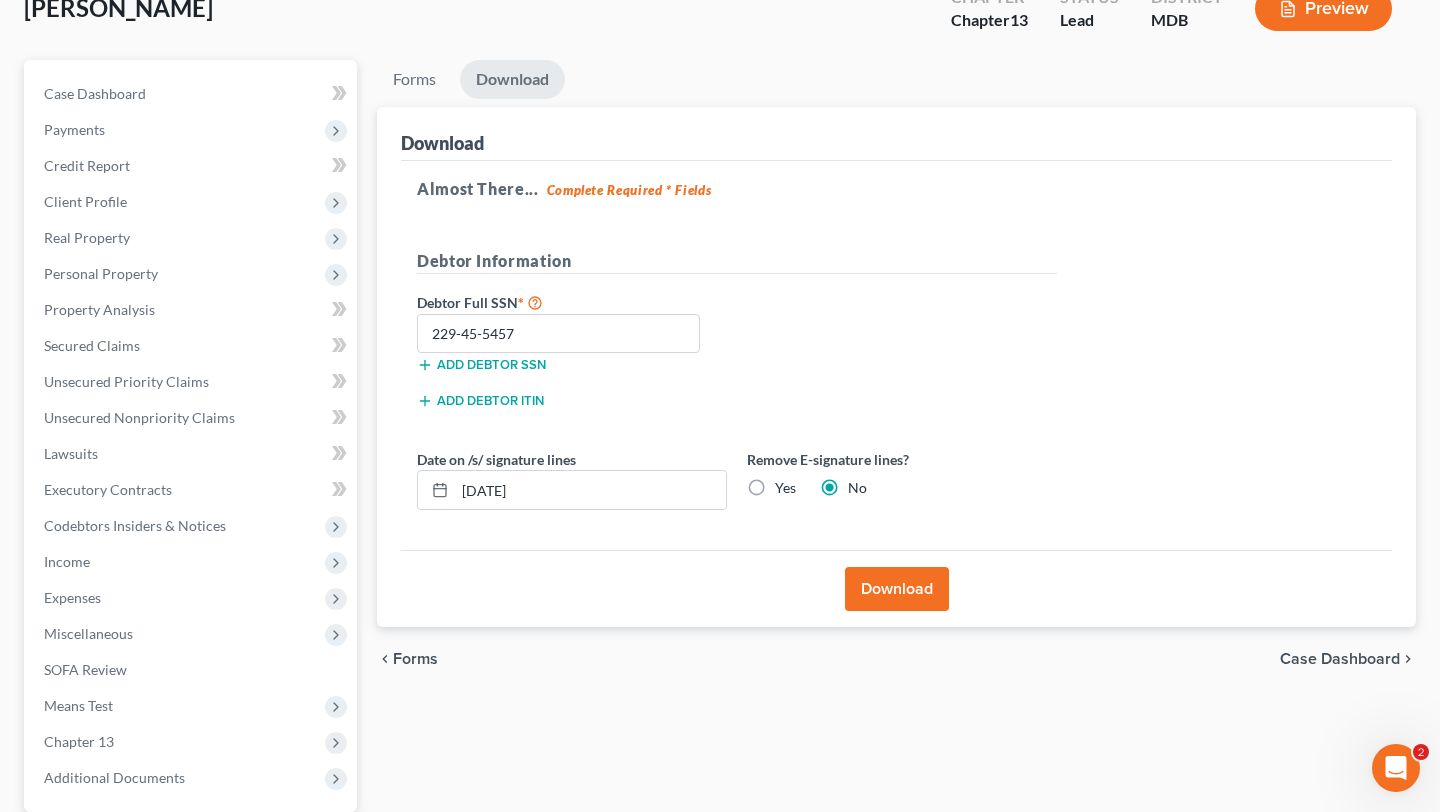 click on "Download" at bounding box center [897, 589] 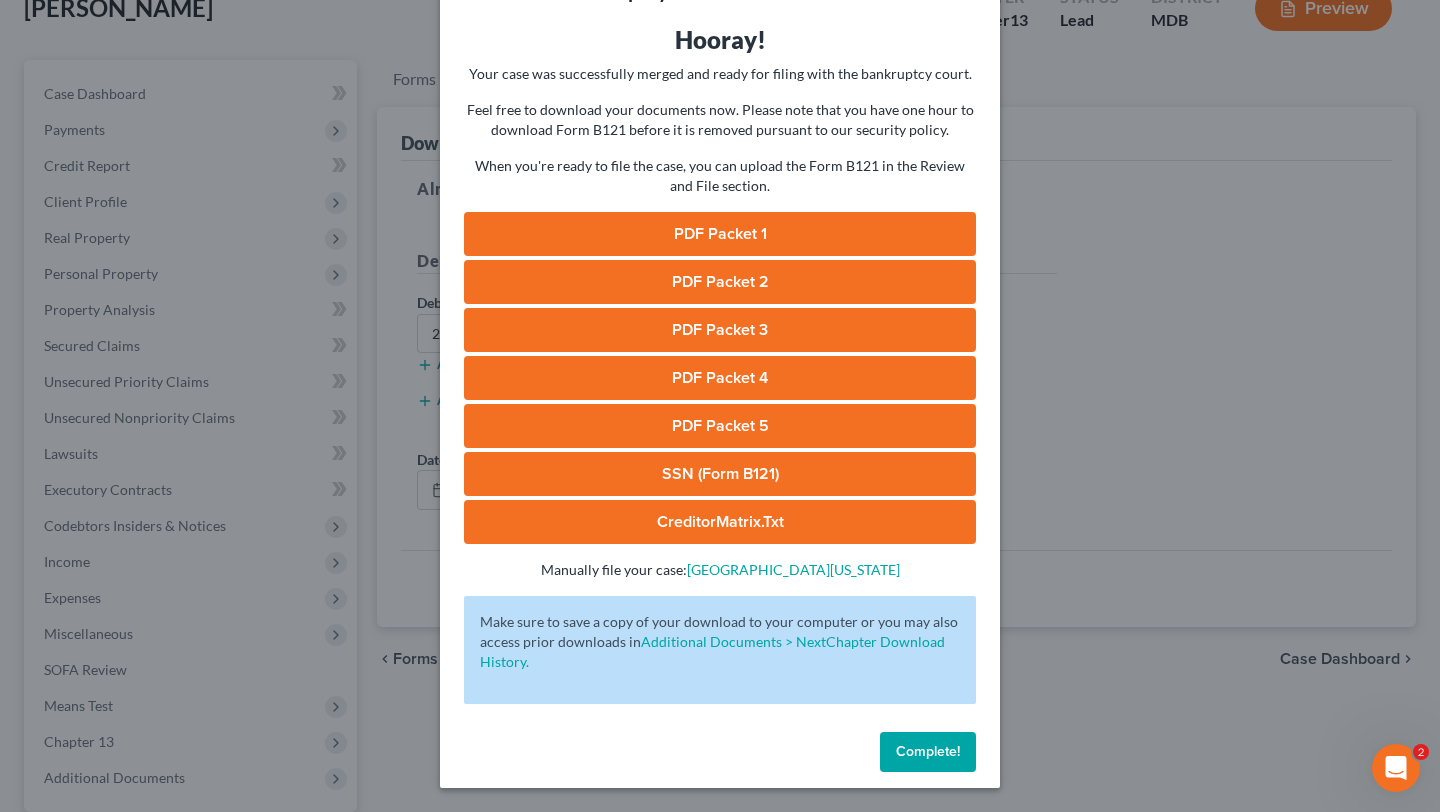 scroll, scrollTop: 287, scrollLeft: 0, axis: vertical 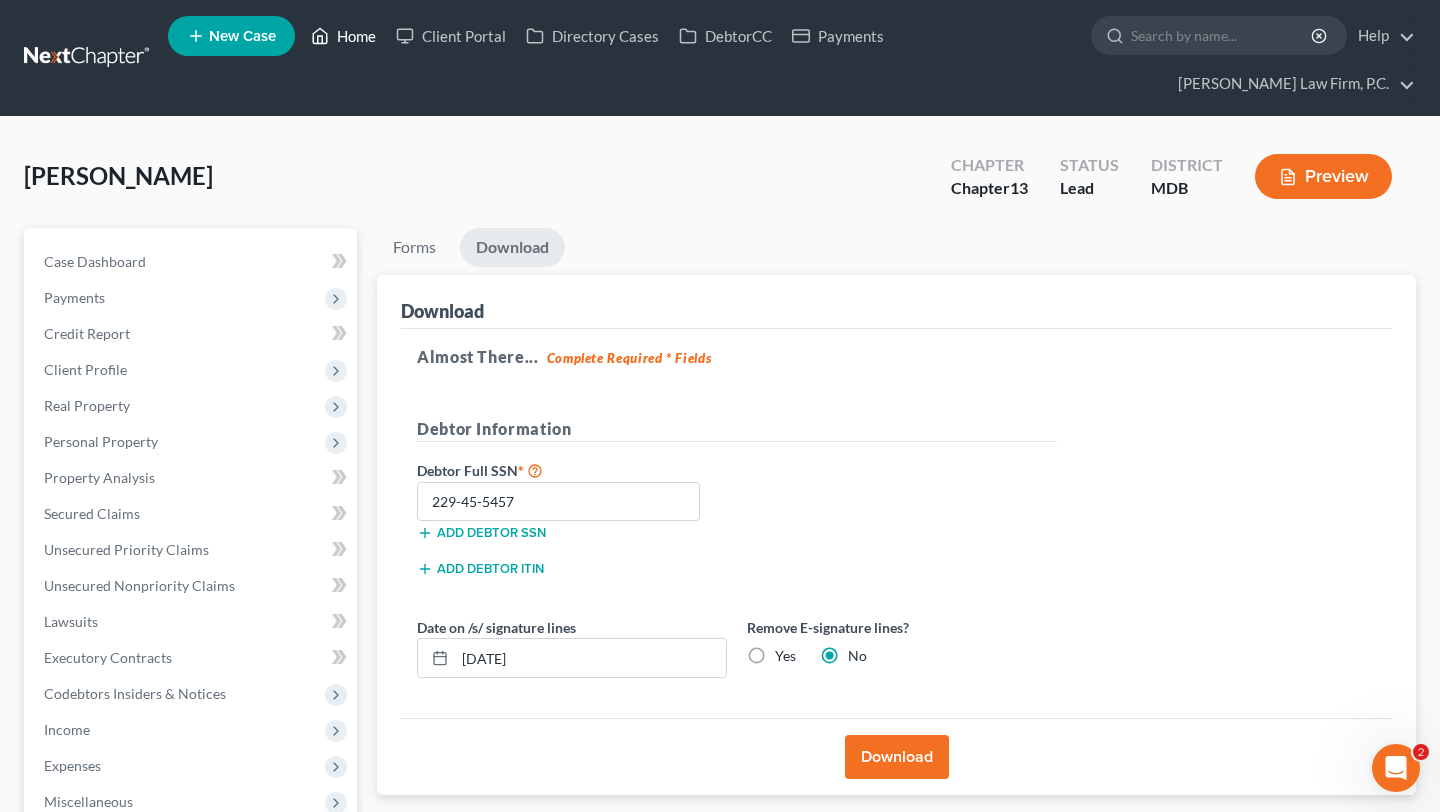 click on "Home" at bounding box center [343, 36] 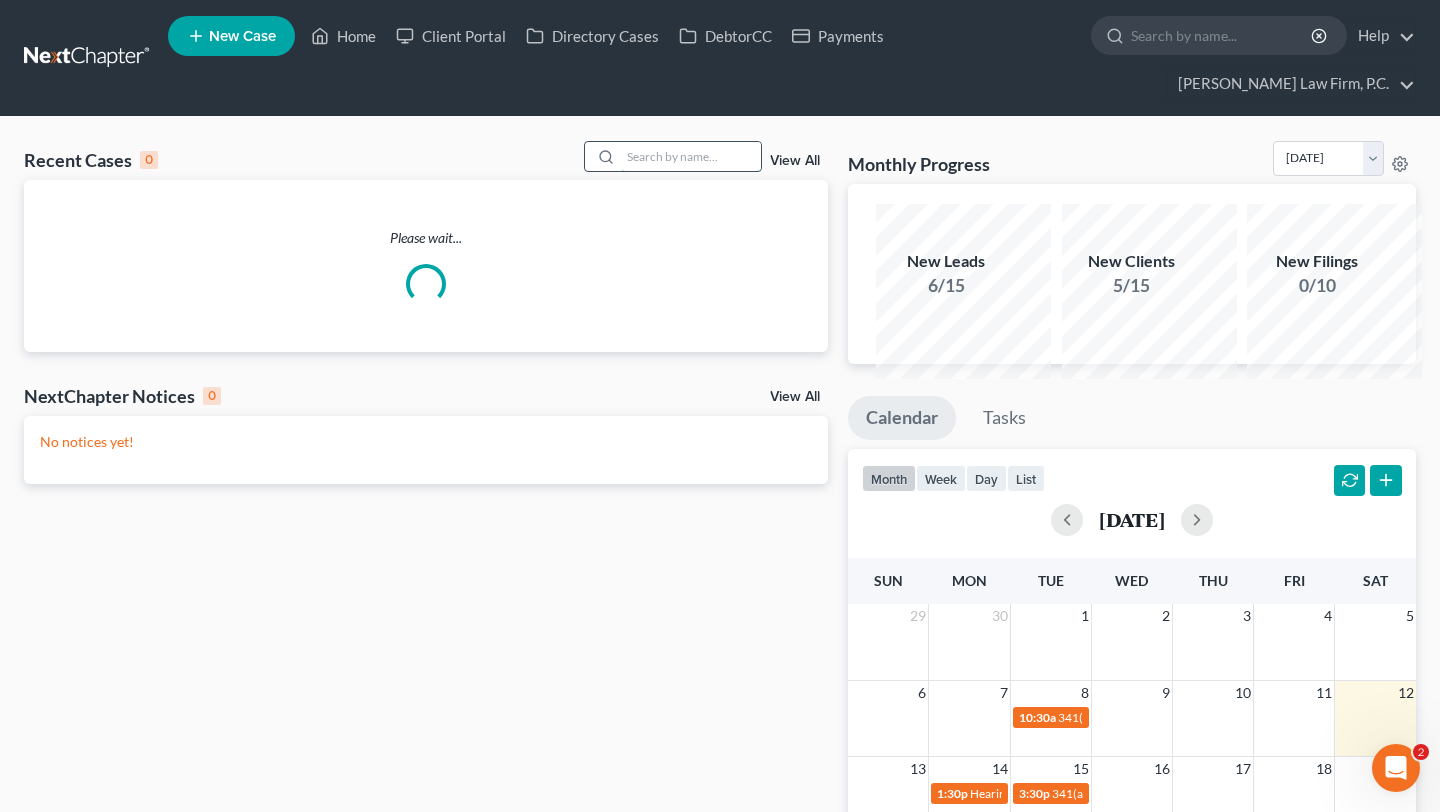 click at bounding box center [691, 156] 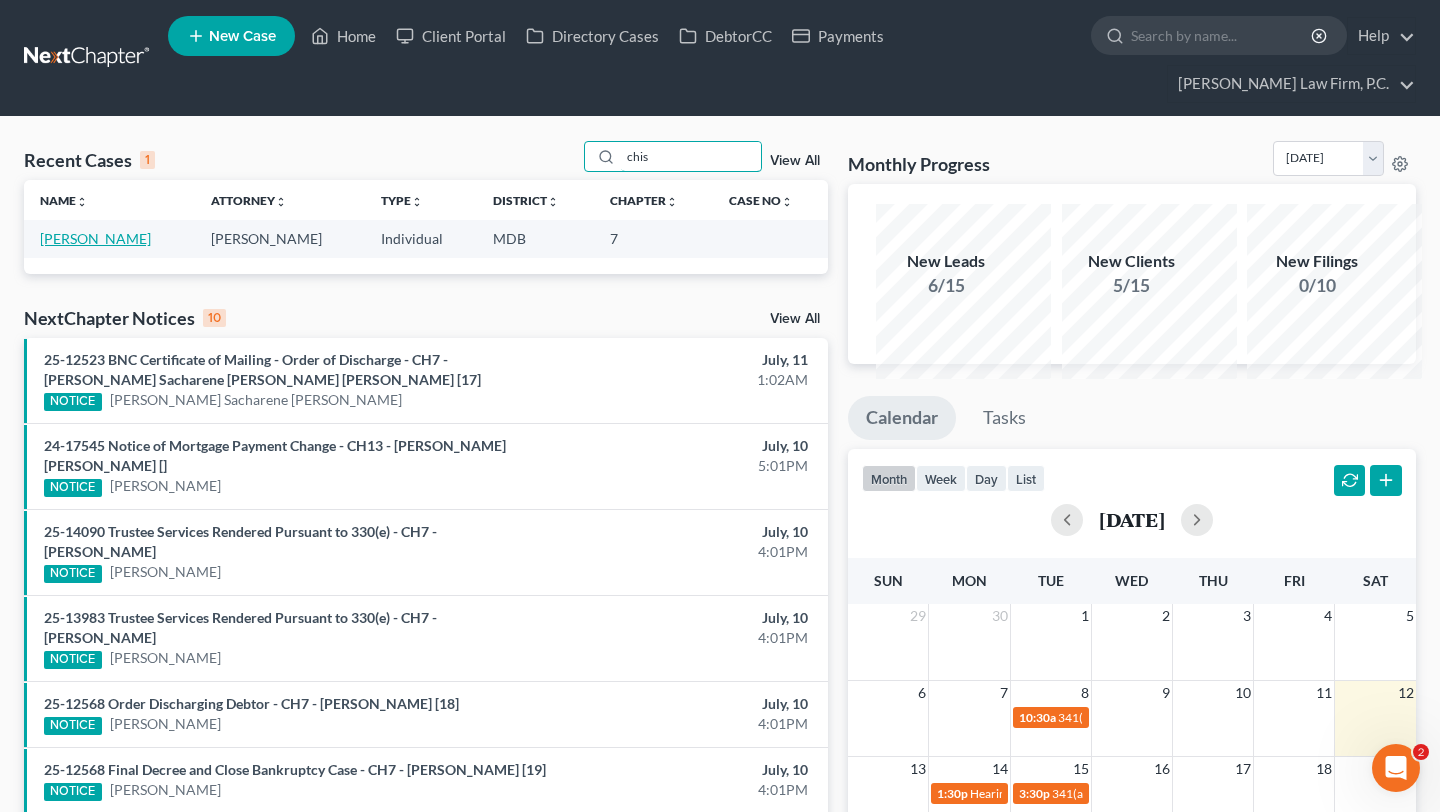 type on "chis" 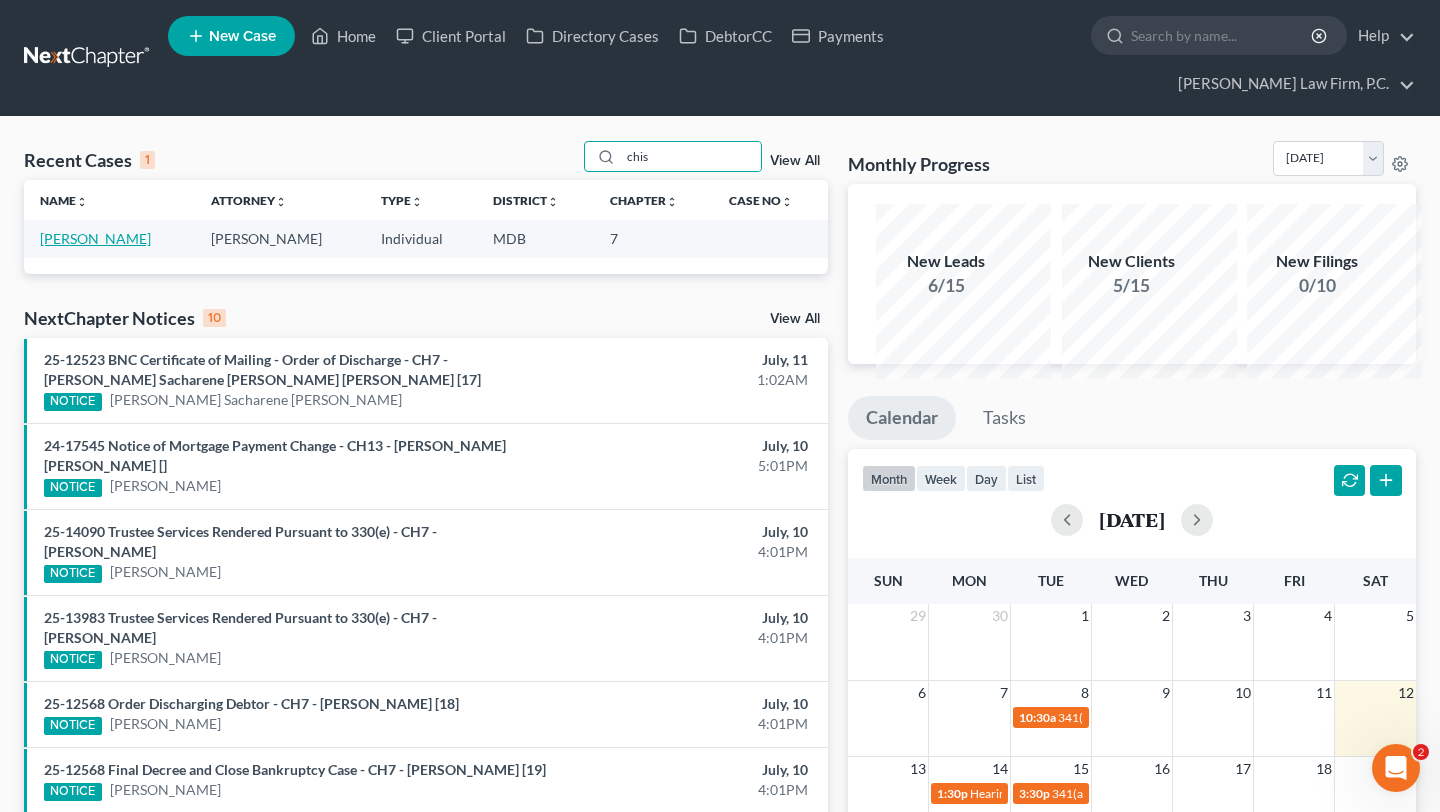 click on "[PERSON_NAME]" at bounding box center (95, 238) 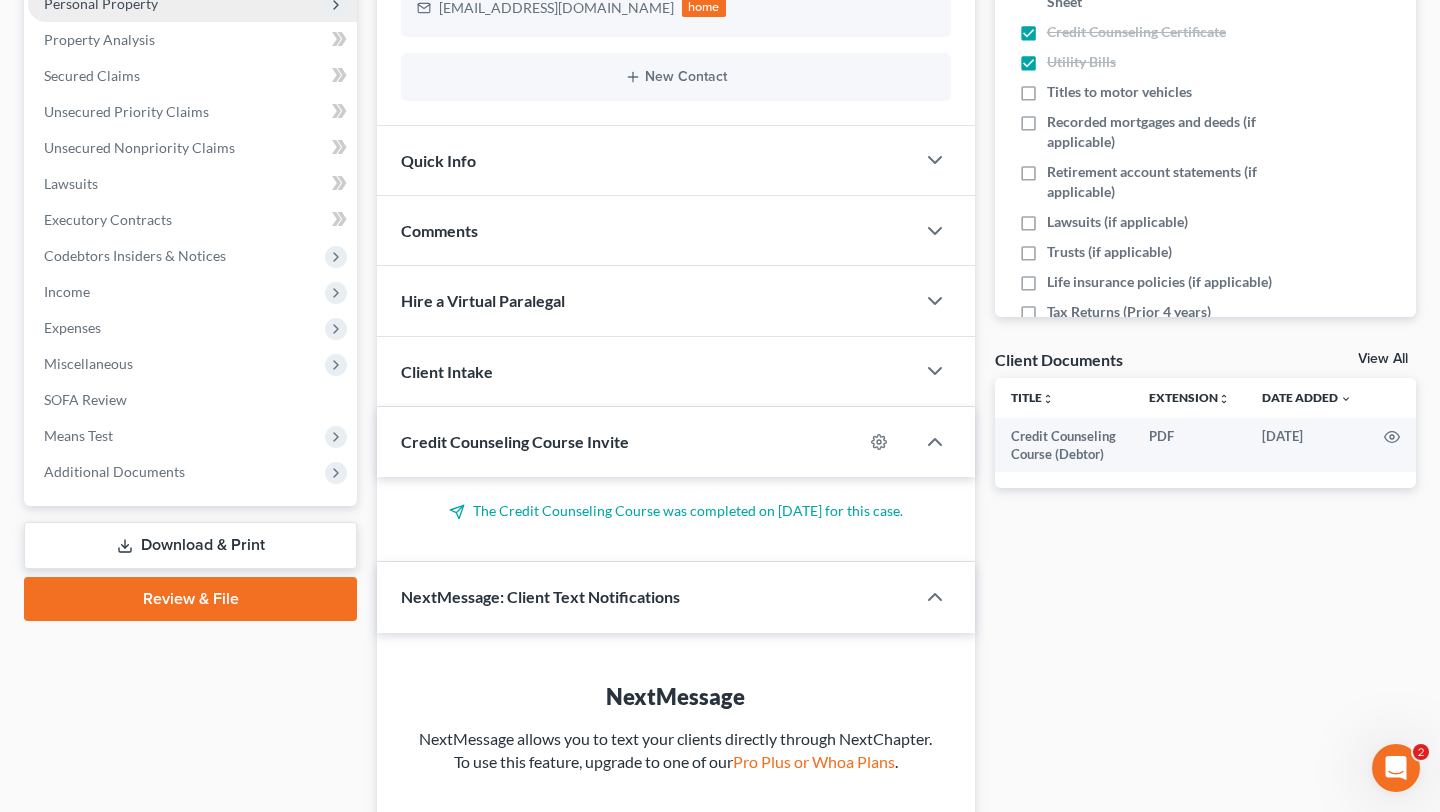 scroll, scrollTop: 920, scrollLeft: 0, axis: vertical 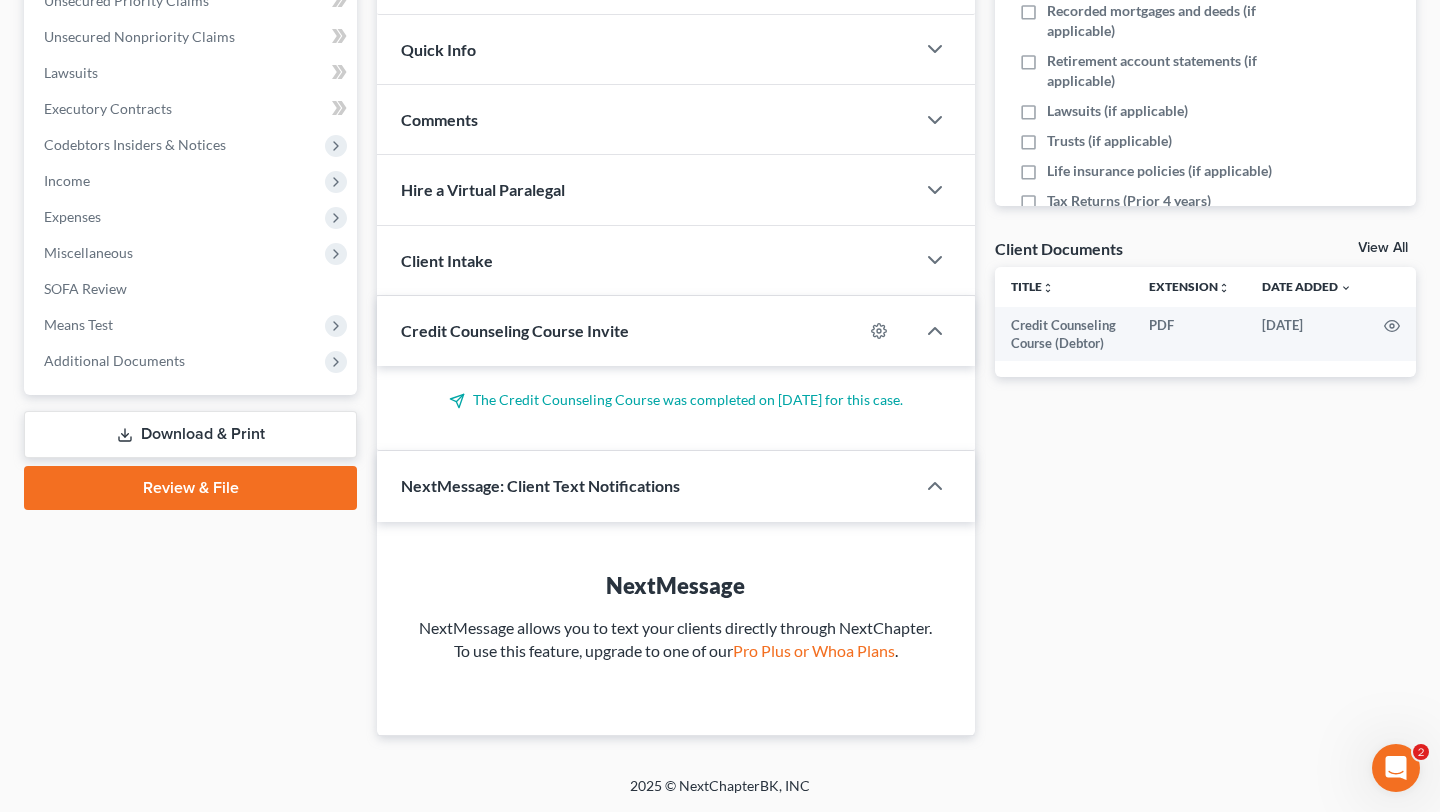click on "Download & Print" at bounding box center [190, 434] 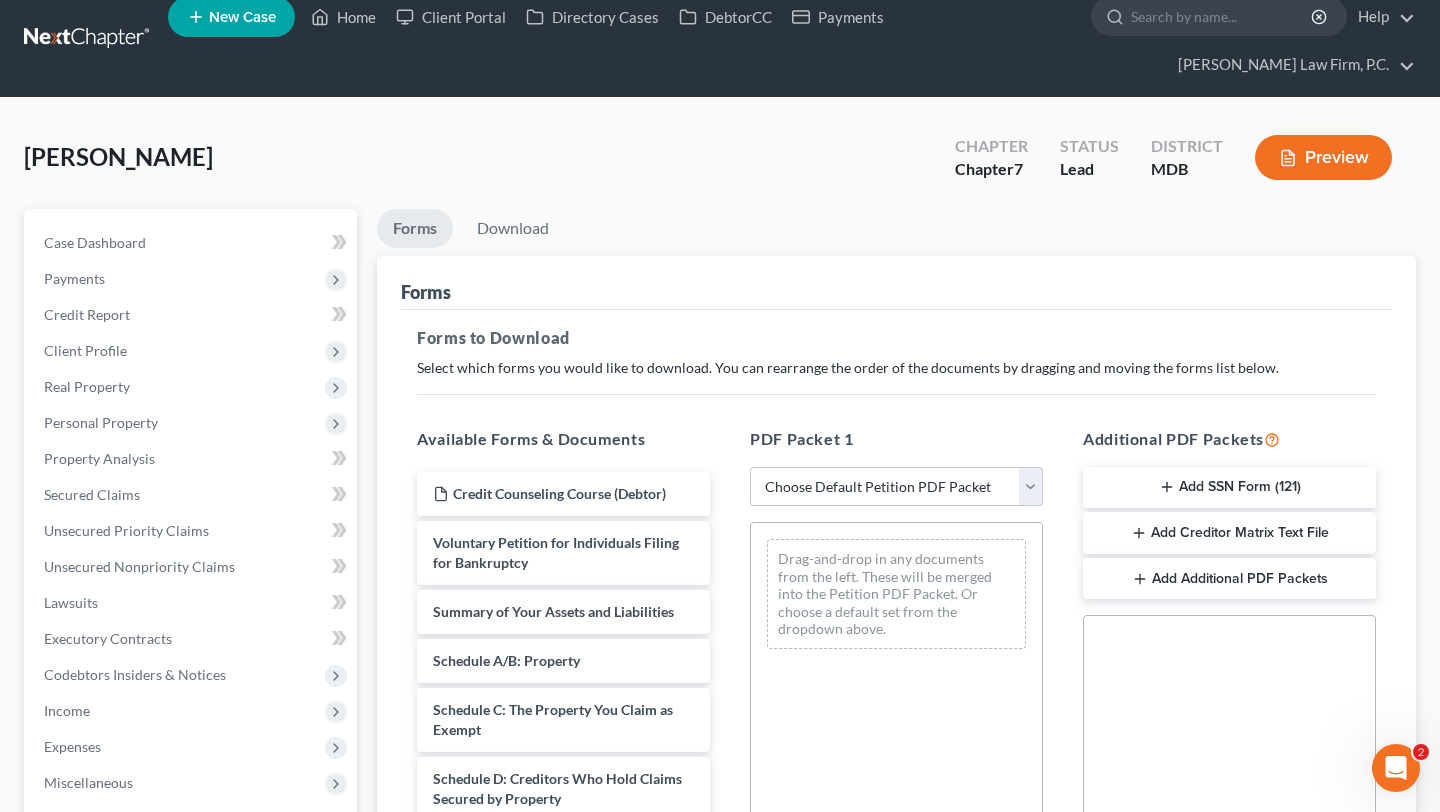 scroll, scrollTop: 0, scrollLeft: 0, axis: both 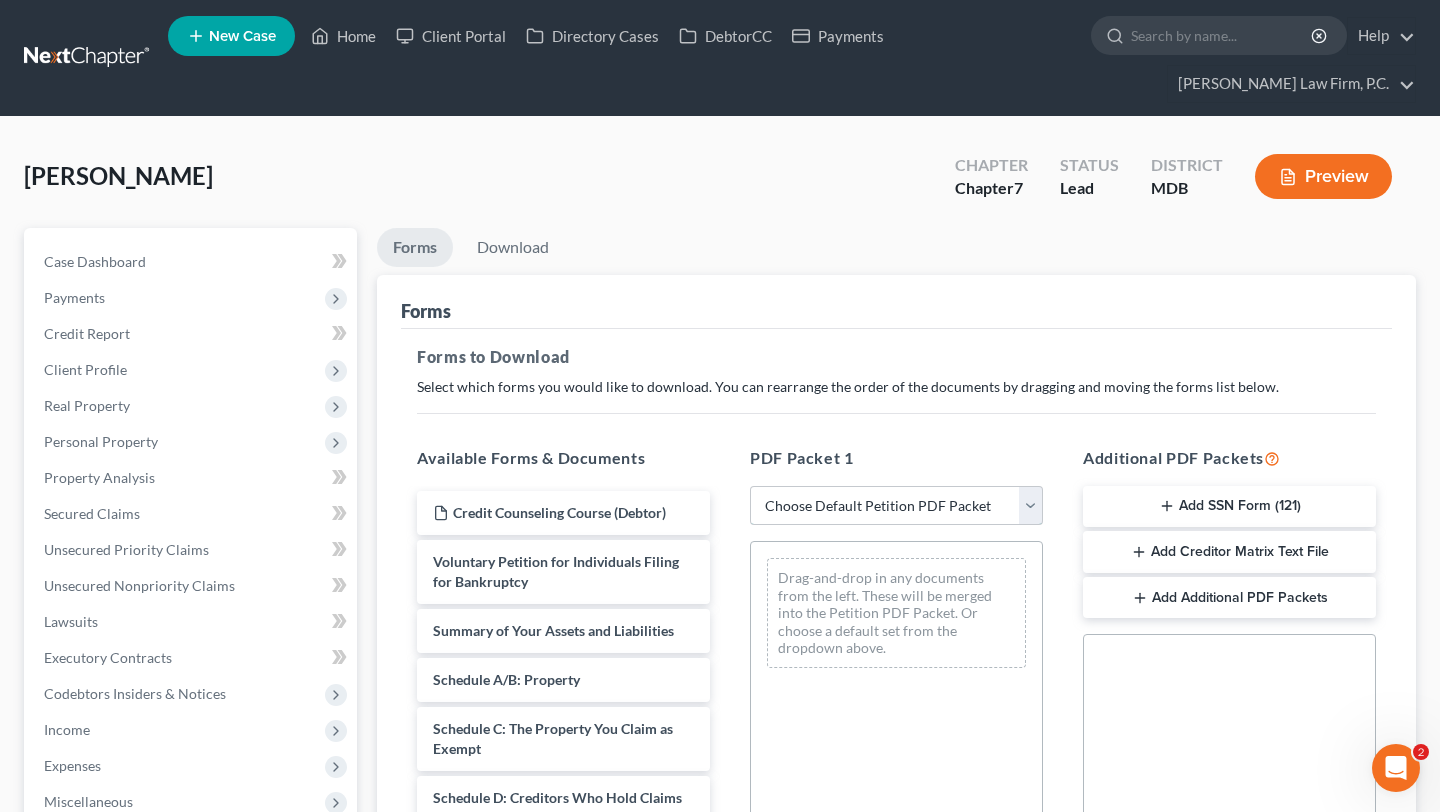 click on "Choose Default Petition PDF Packet Complete Bankruptcy Petition (all forms and schedules) Emergency Filing Forms (Petition and Creditor List Only) Amended Forms Signature Pages Only Emergency Filing" at bounding box center [896, 506] 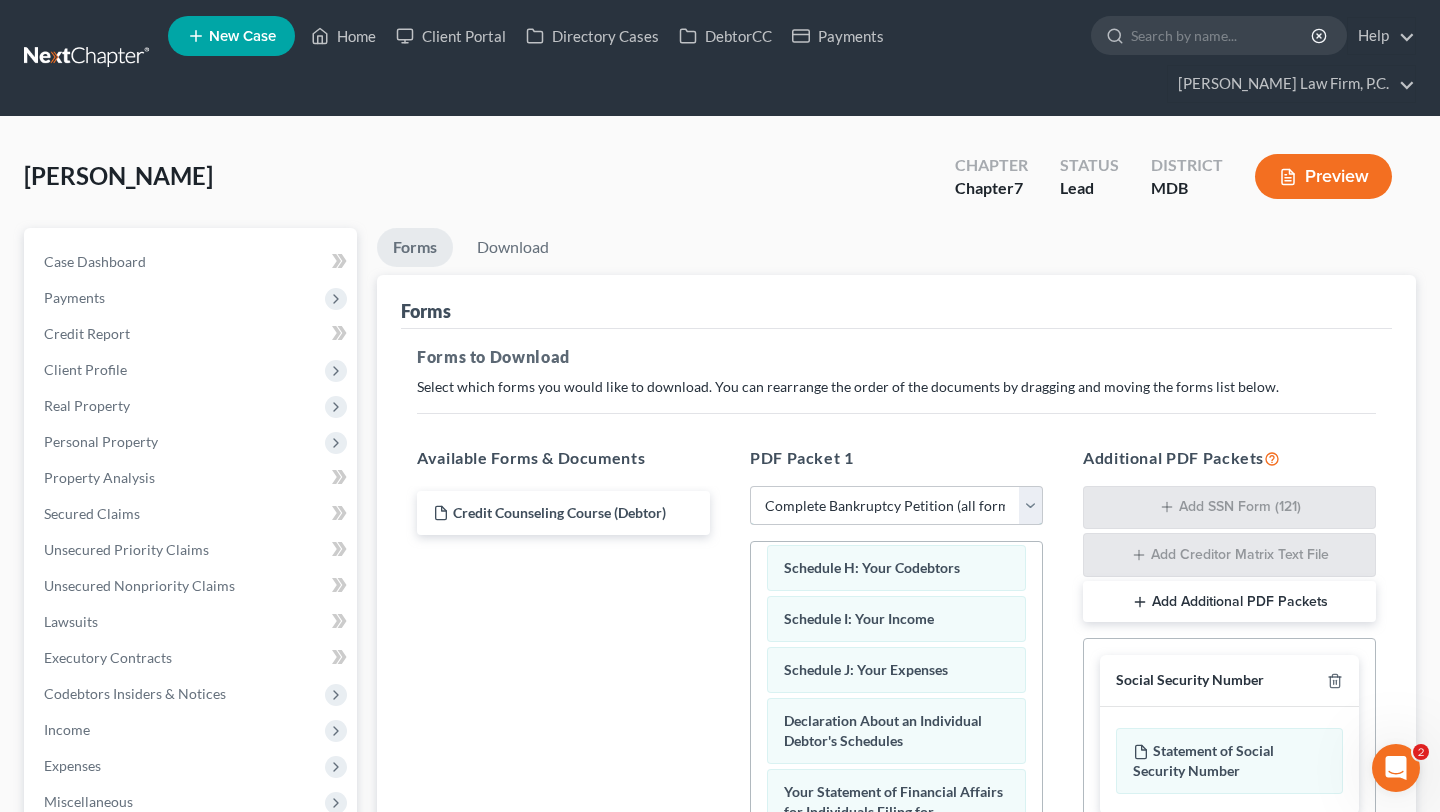 scroll, scrollTop: 1436, scrollLeft: 0, axis: vertical 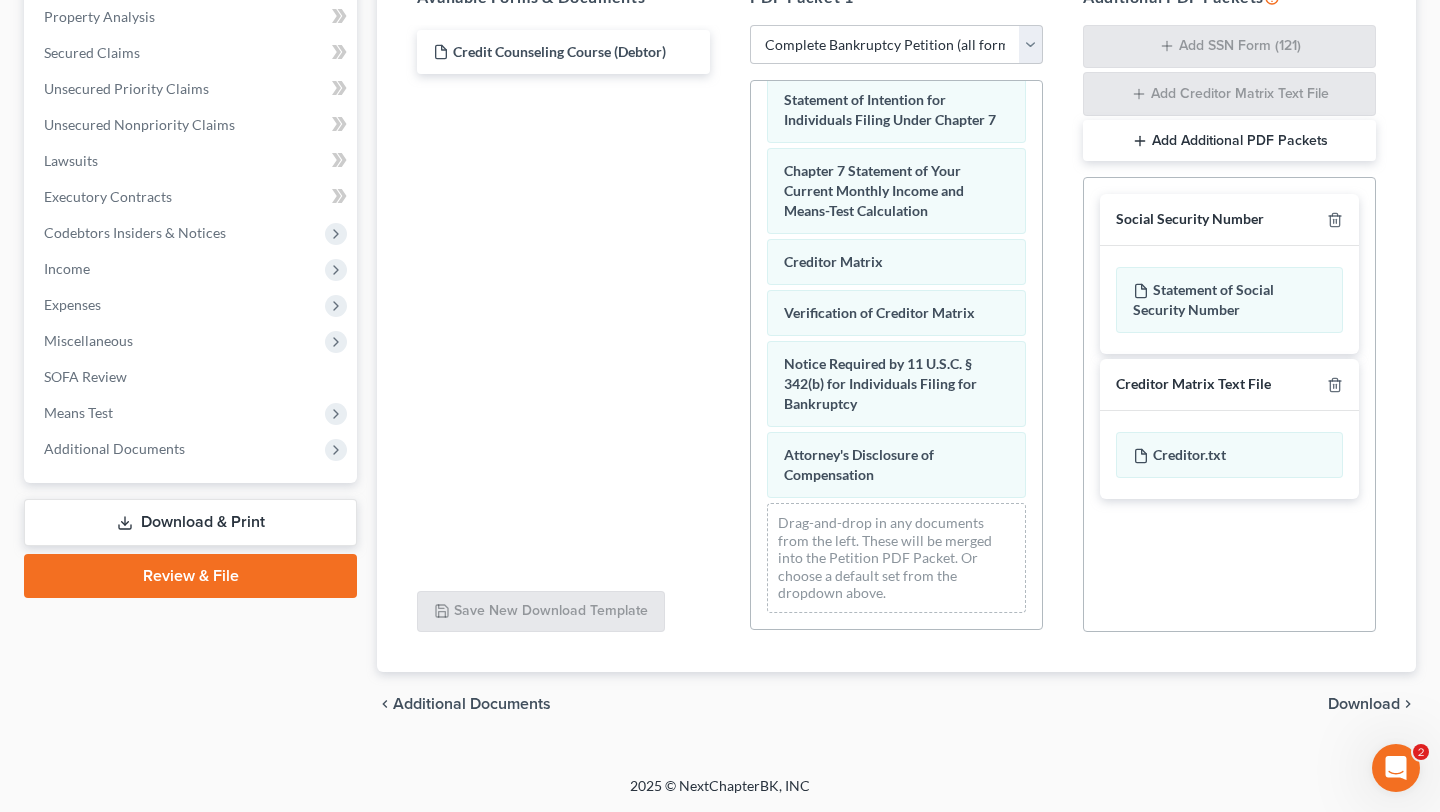 click on "Download" at bounding box center (1364, 704) 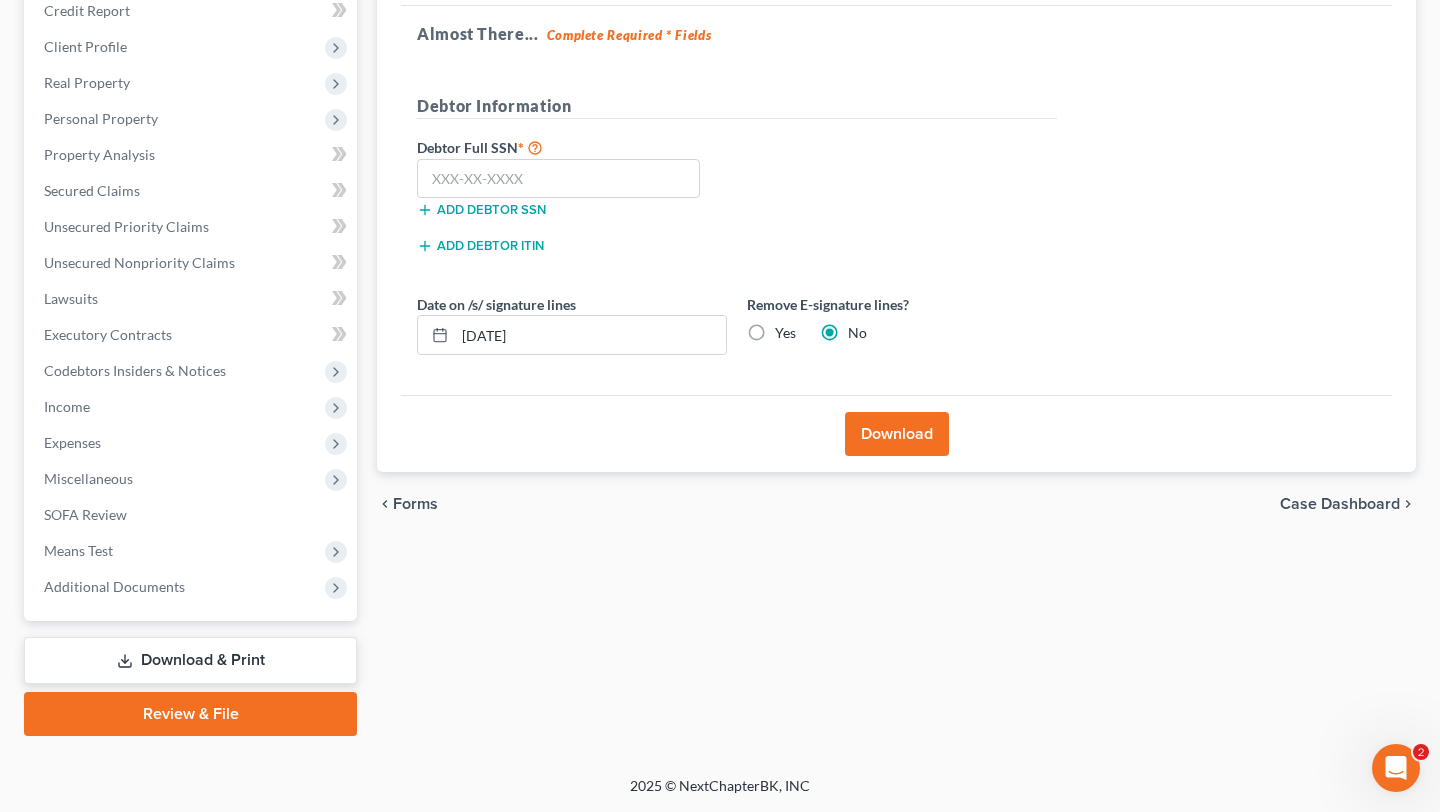 scroll, scrollTop: 590, scrollLeft: 0, axis: vertical 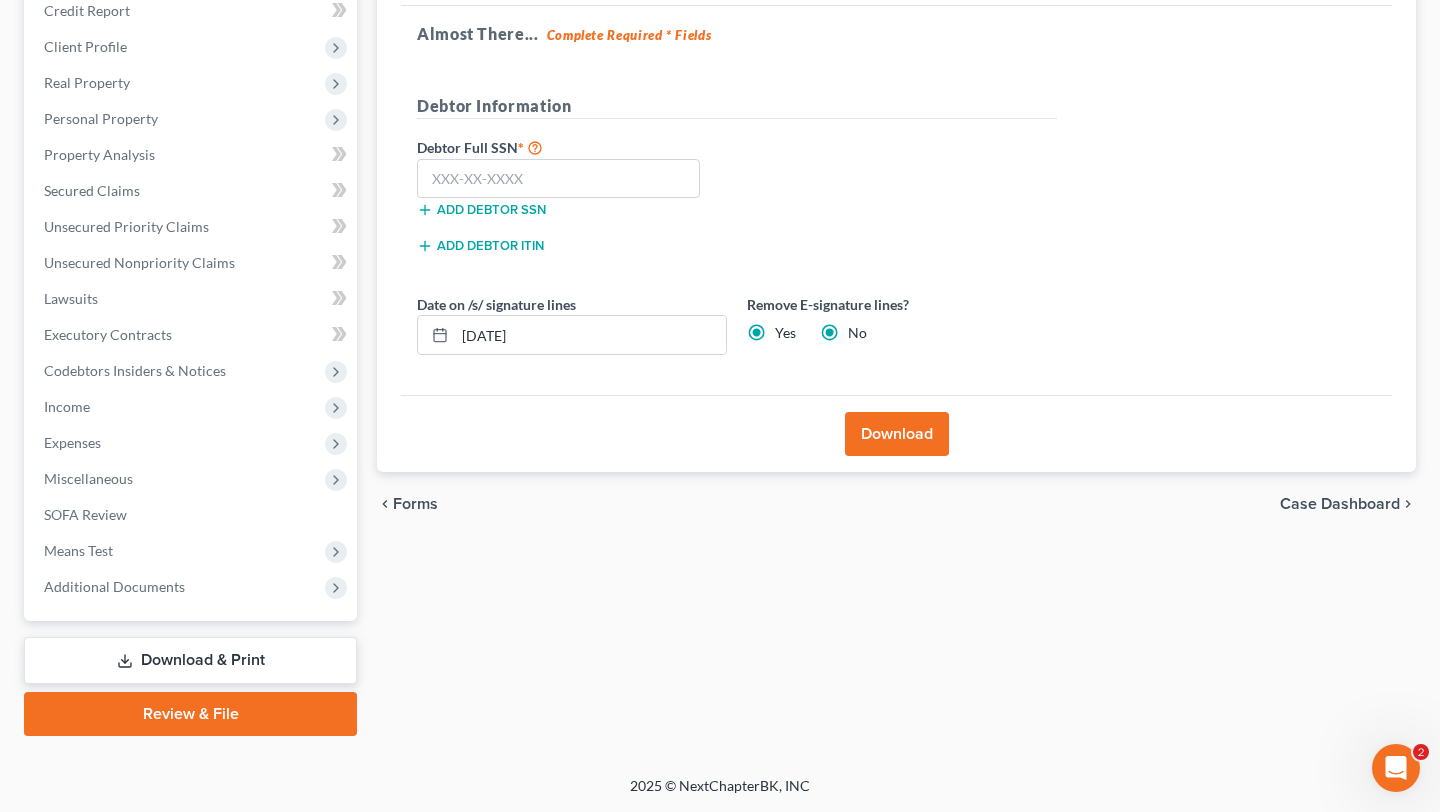 radio on "false" 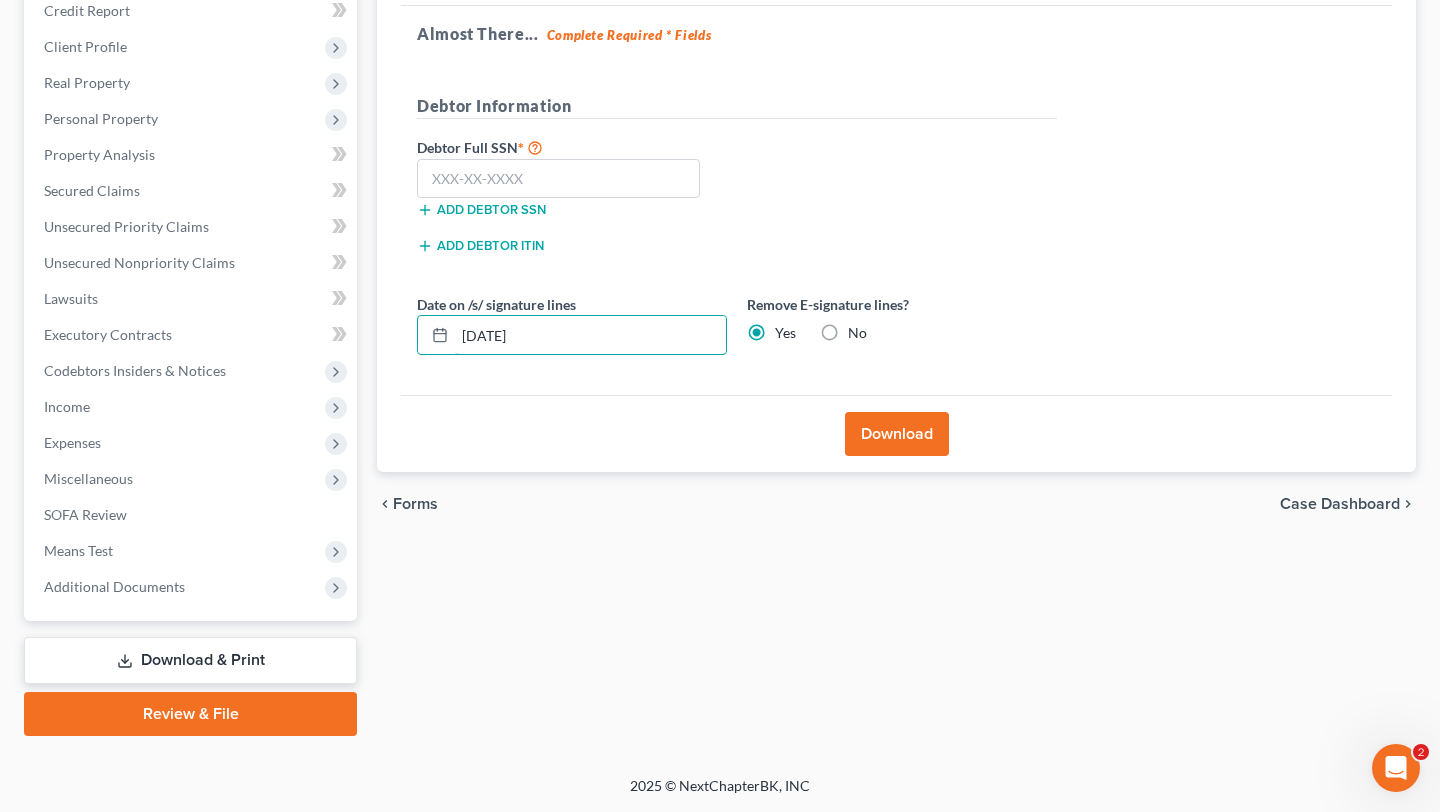 drag, startPoint x: 637, startPoint y: 225, endPoint x: 359, endPoint y: 180, distance: 281.61853 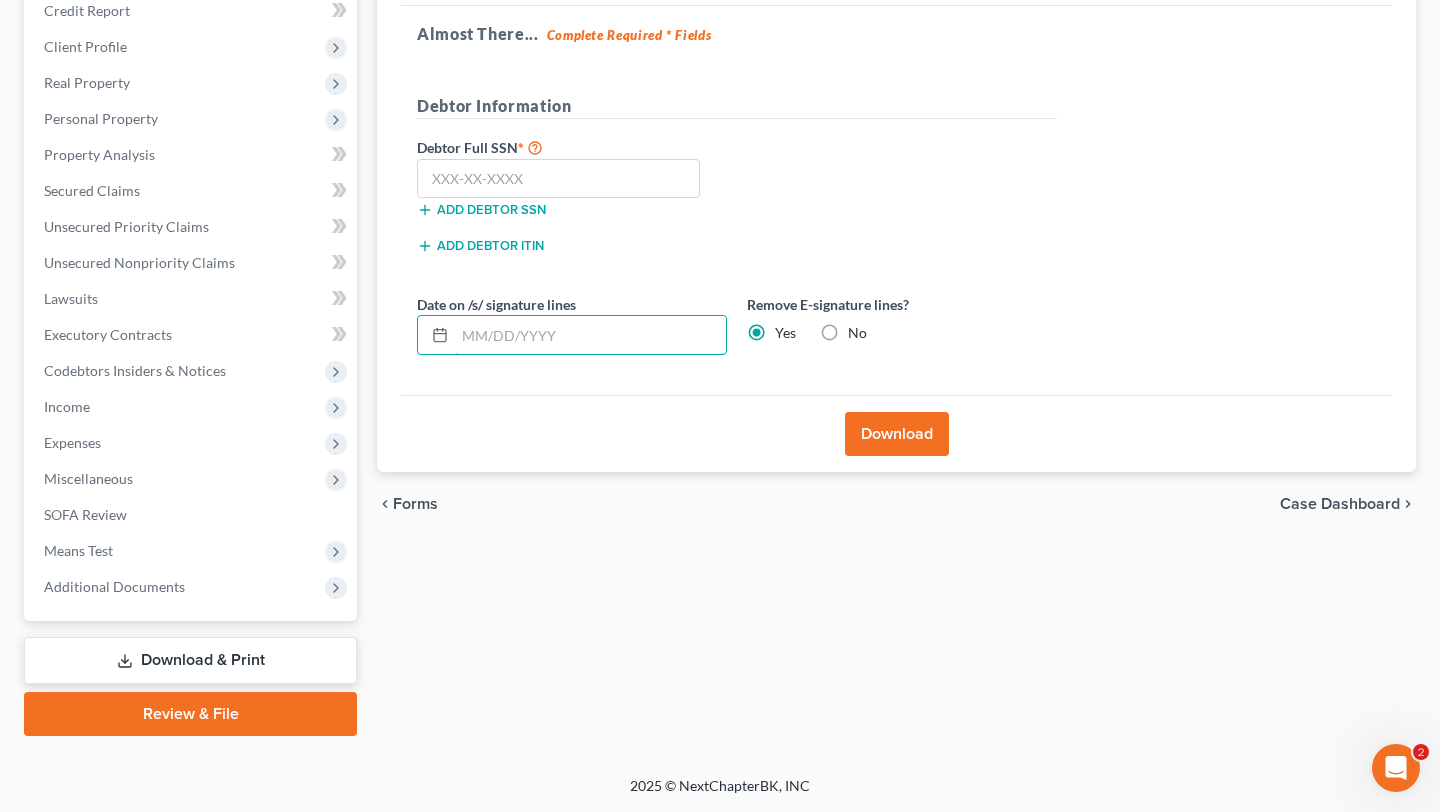 type 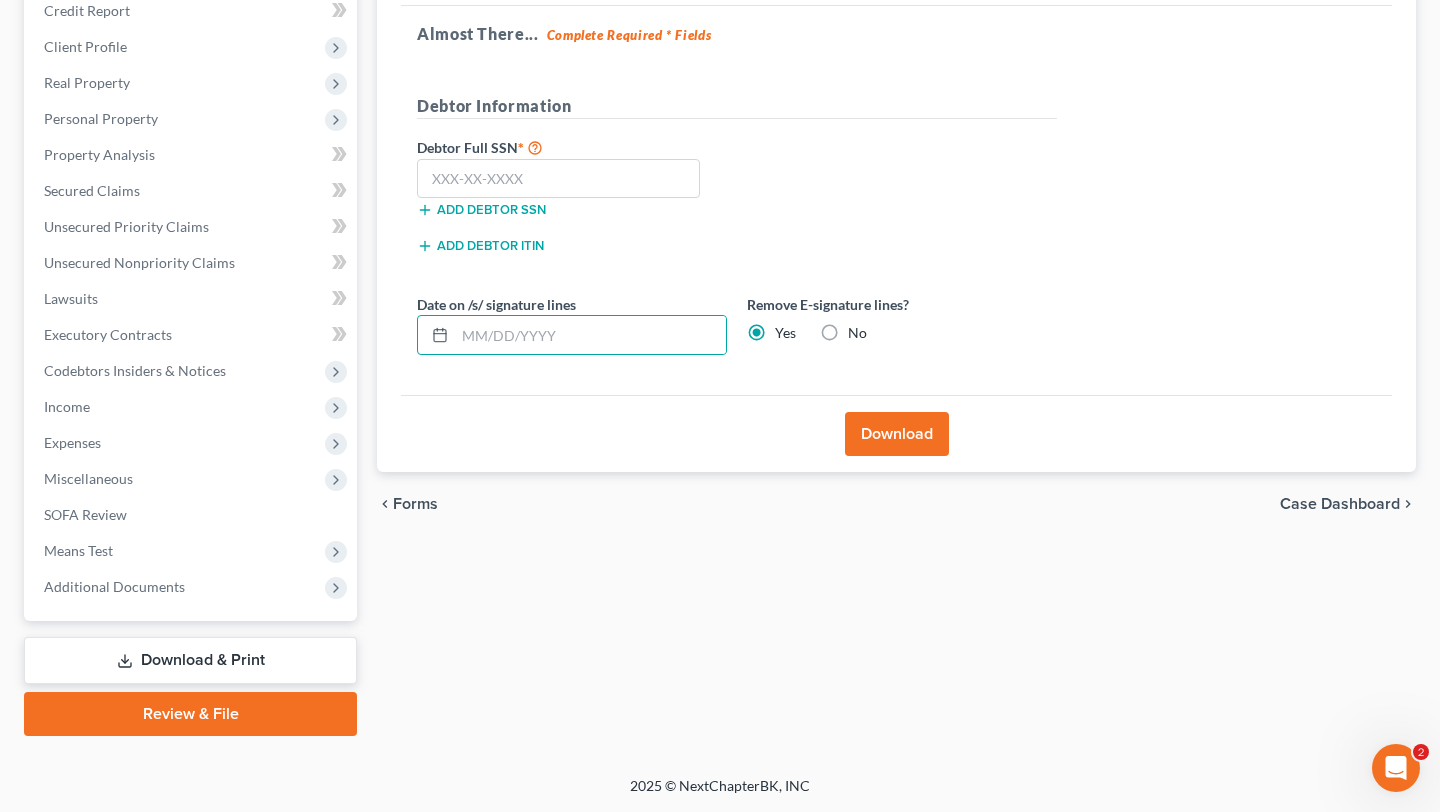 click on "Download" at bounding box center (897, 434) 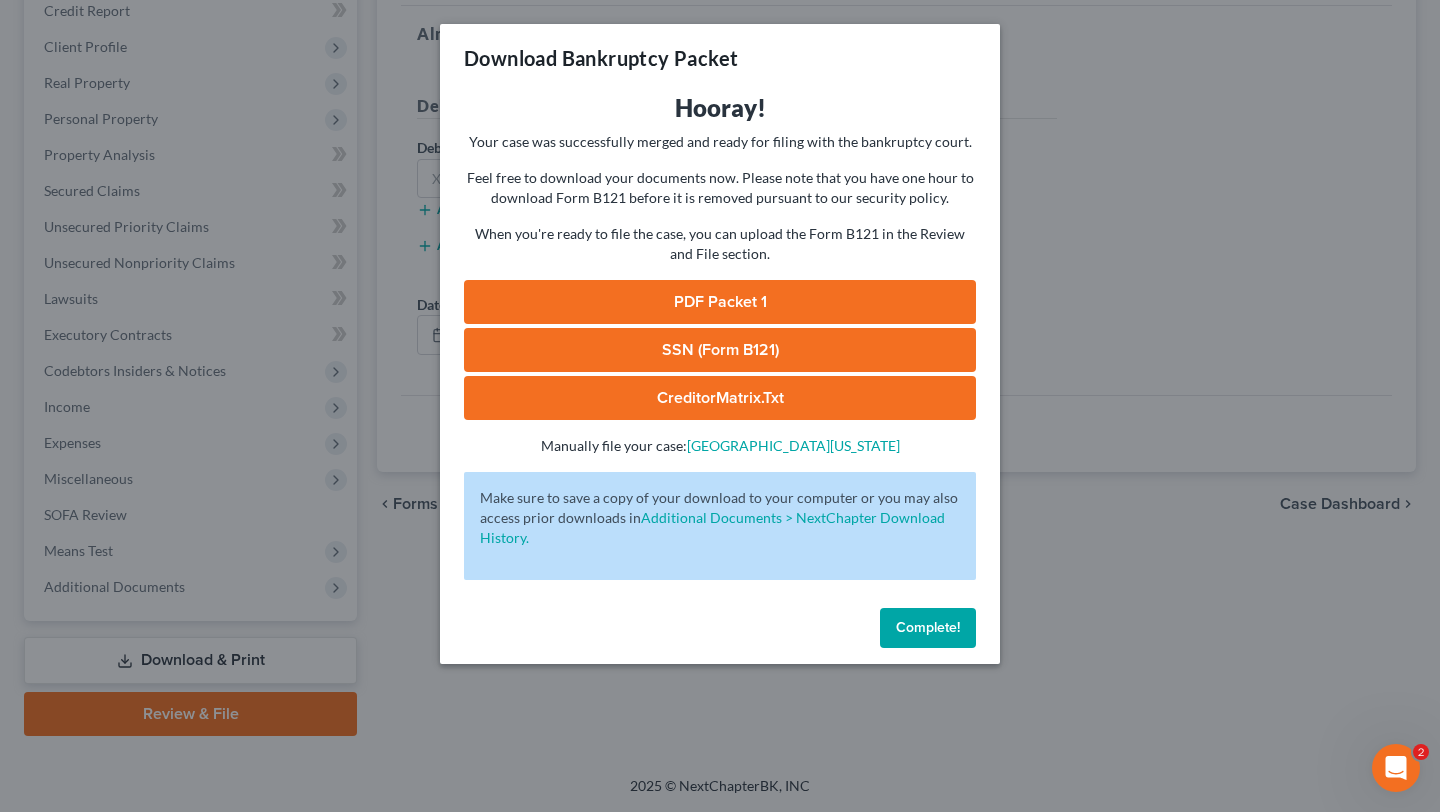 click on "PDF Packet 1" at bounding box center (720, 302) 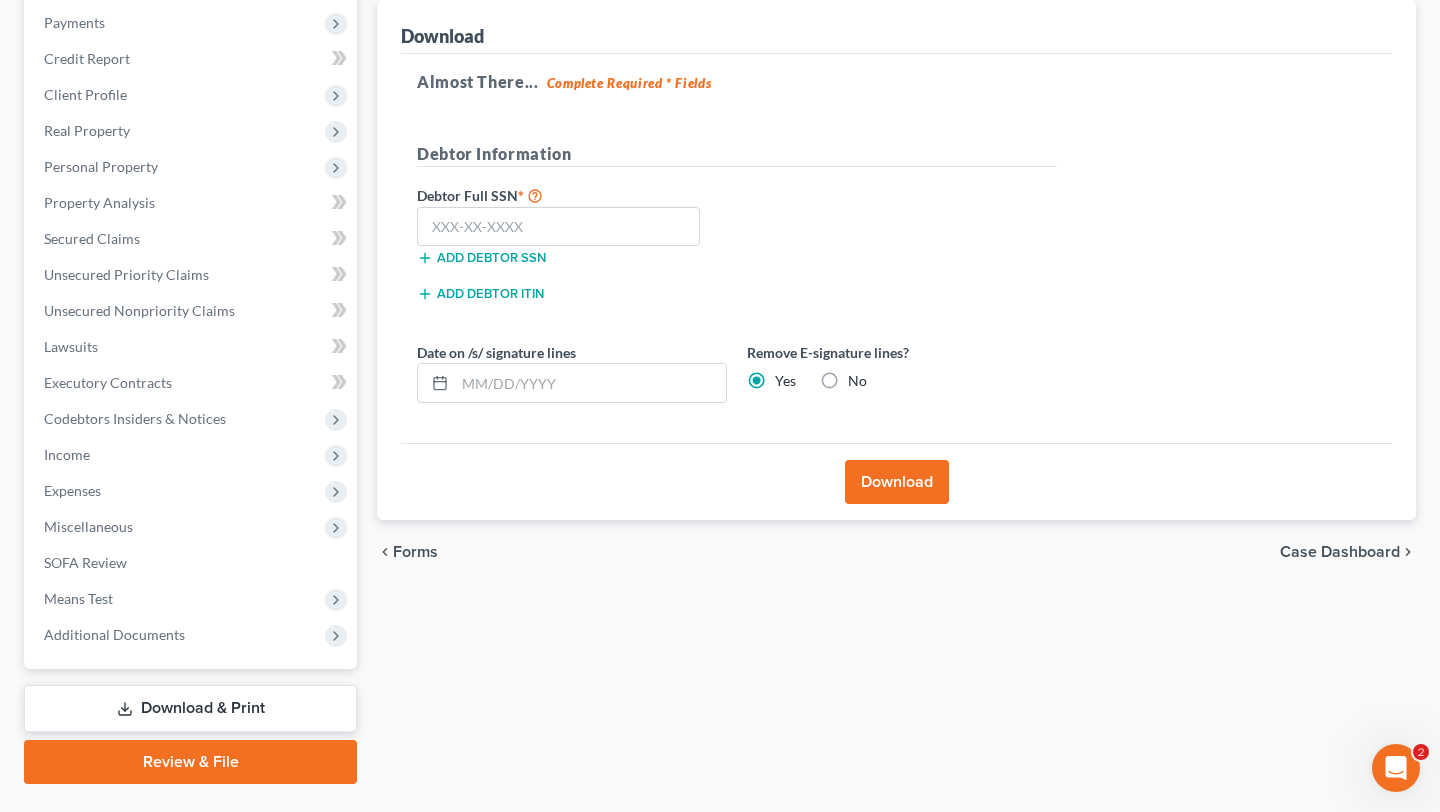 scroll, scrollTop: 0, scrollLeft: 0, axis: both 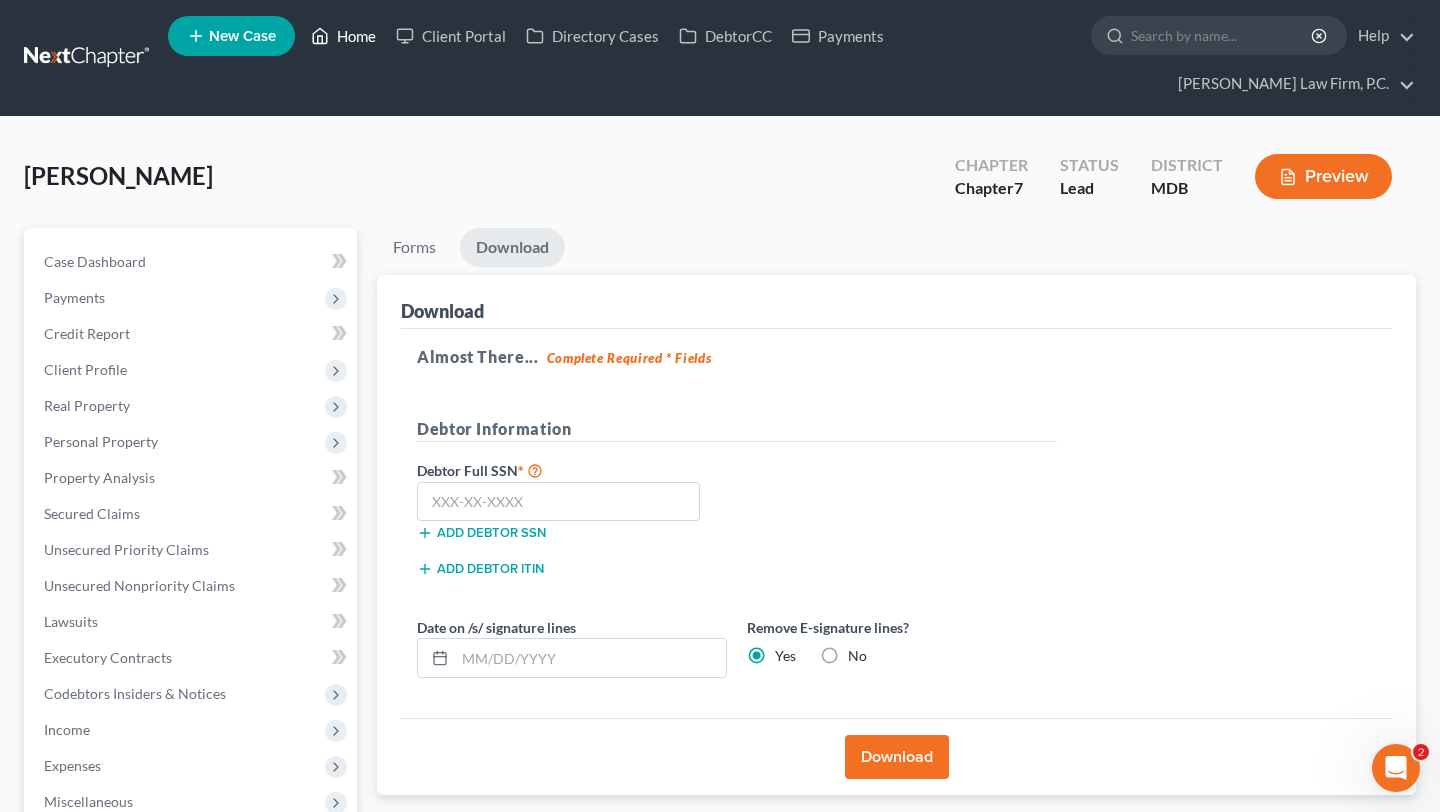 click on "Home" at bounding box center (343, 36) 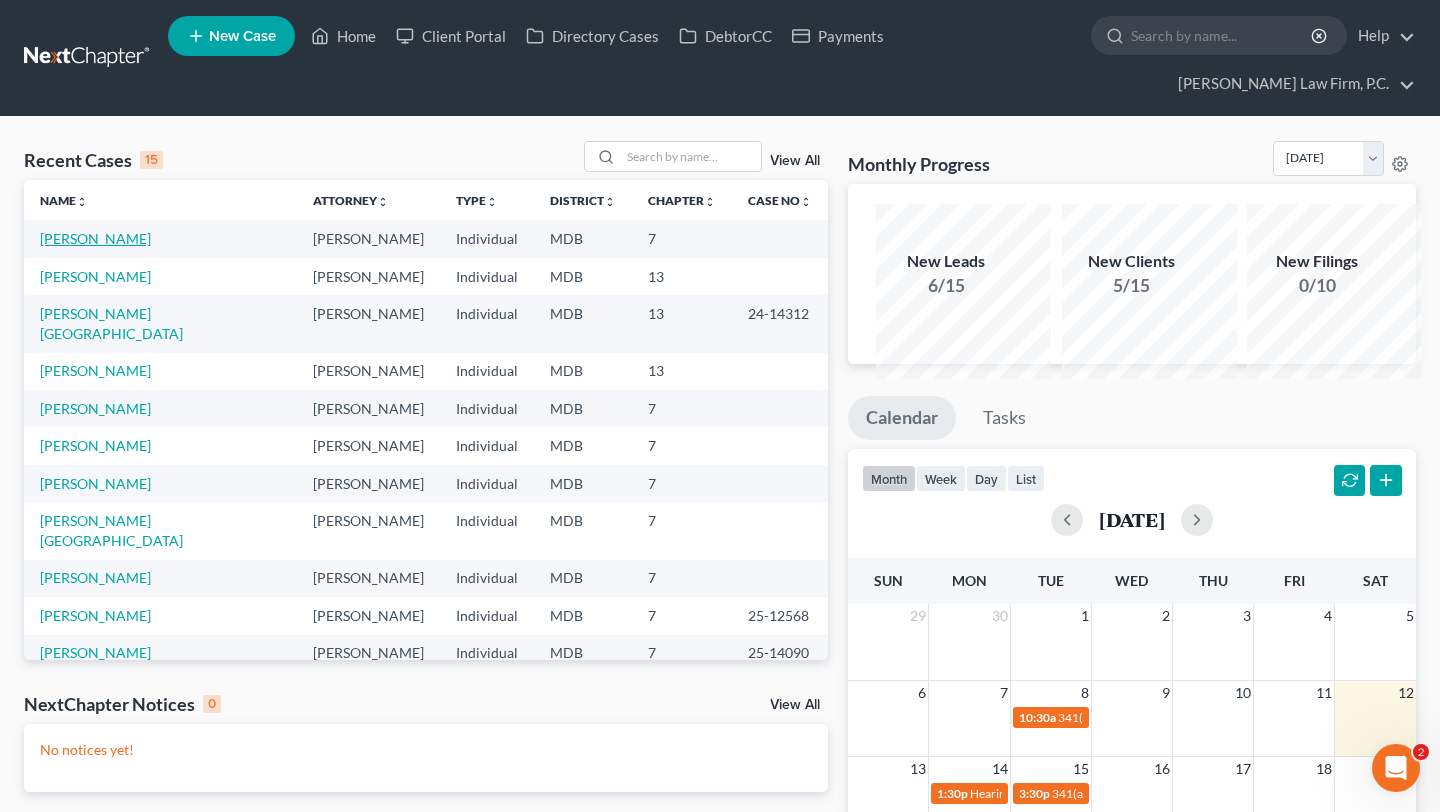 click on "[PERSON_NAME]" at bounding box center (95, 238) 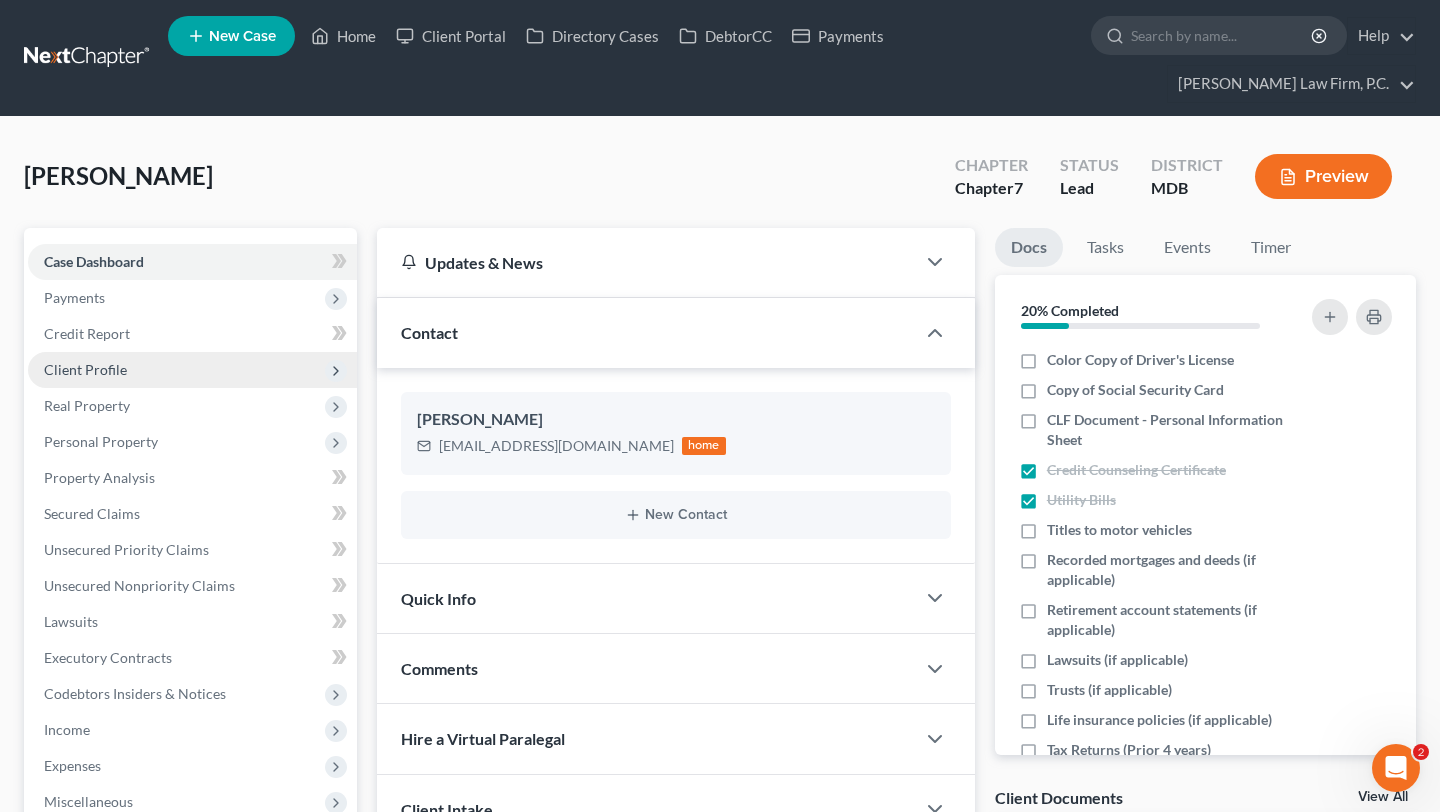 click on "Real Property" at bounding box center (192, 406) 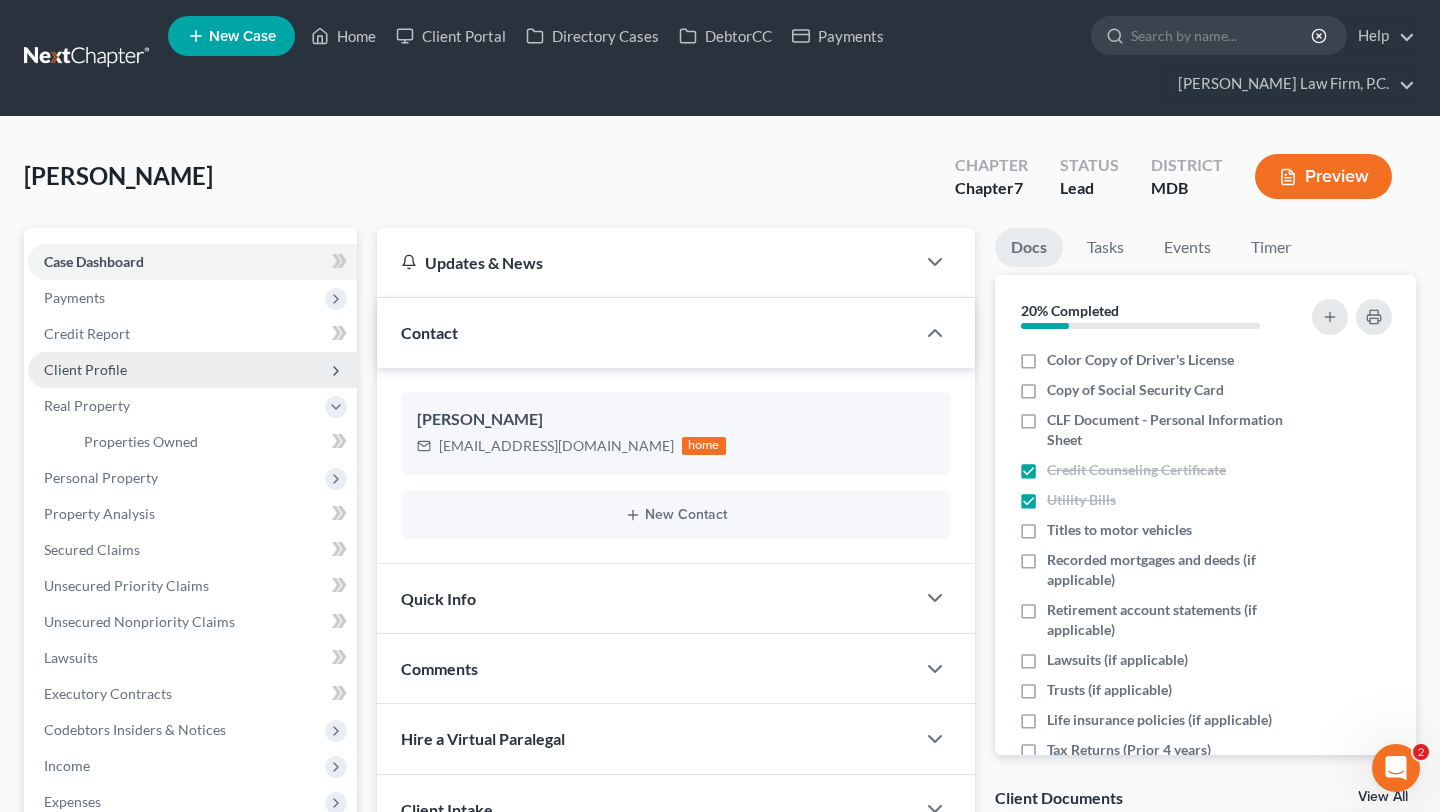 click on "Client Profile" at bounding box center (85, 369) 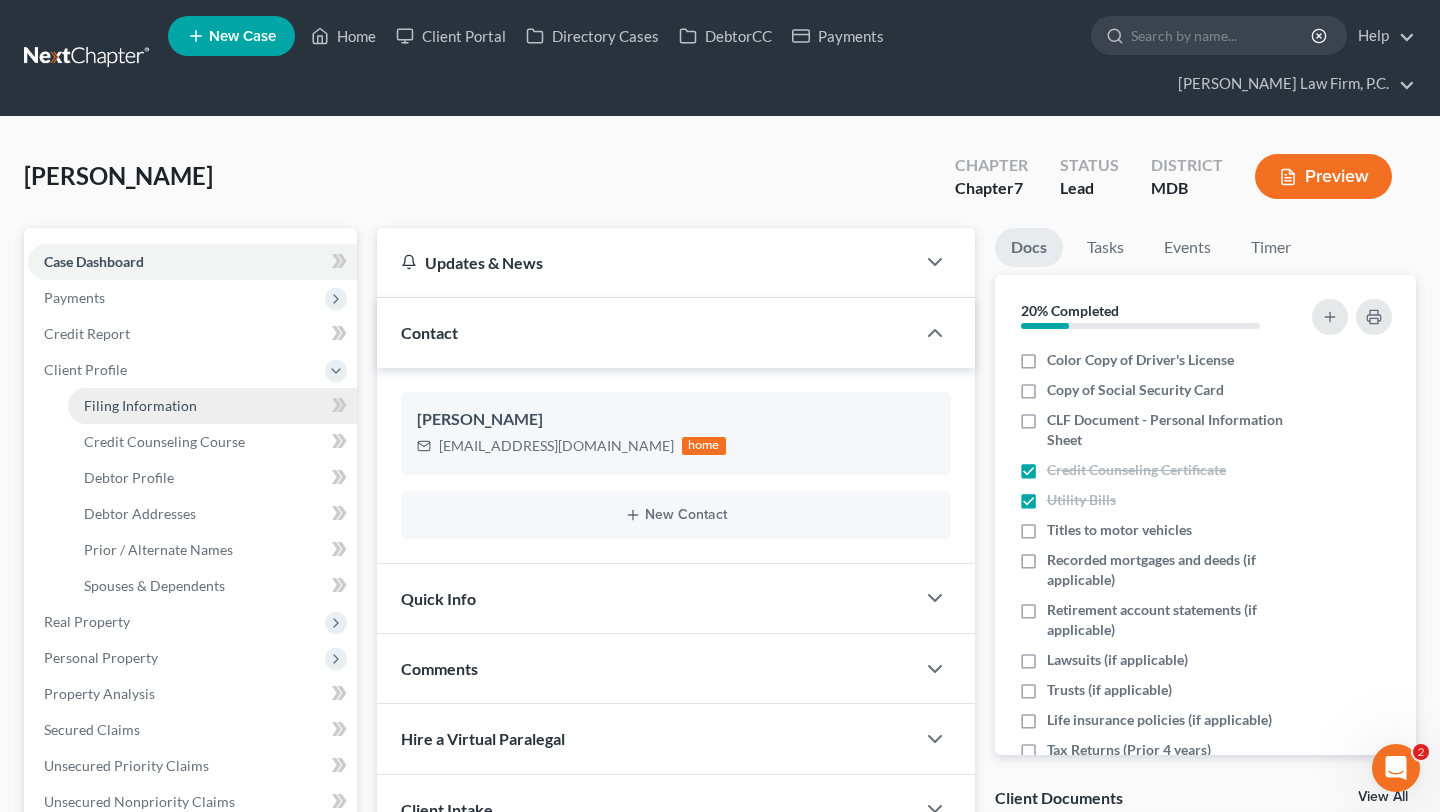 click on "Filing Information" at bounding box center (140, 405) 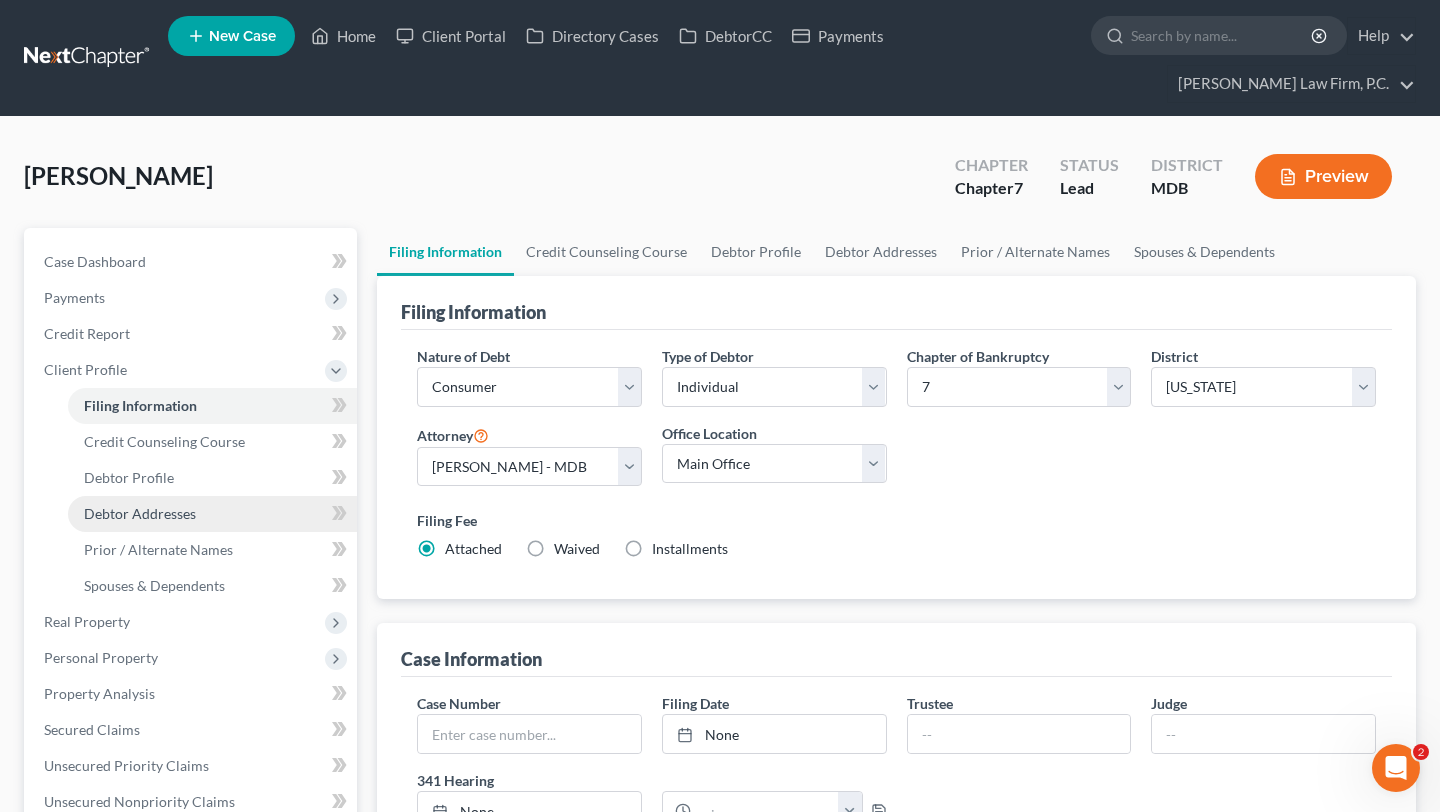 click on "Debtor Addresses" at bounding box center [212, 514] 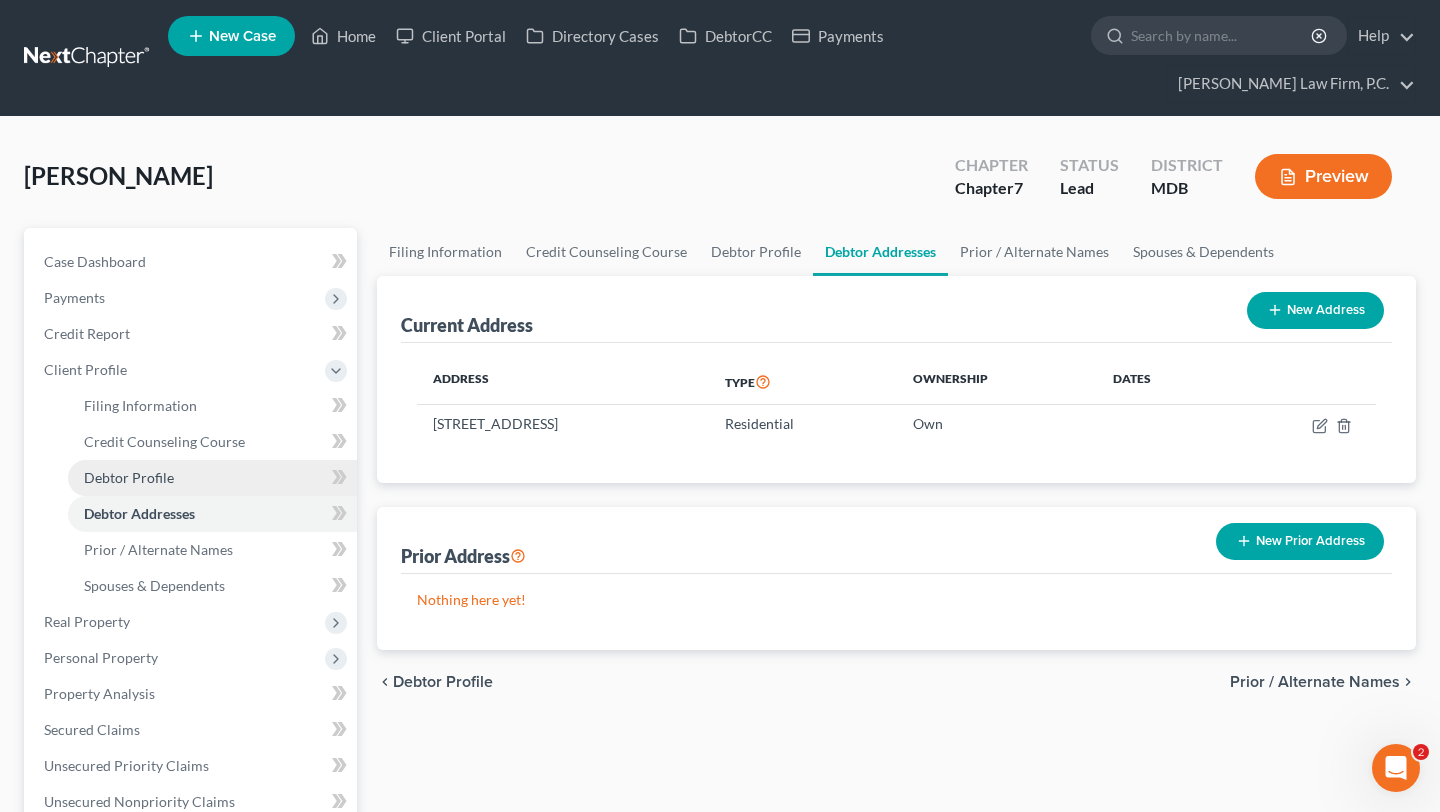 click on "Debtor Profile" at bounding box center [129, 477] 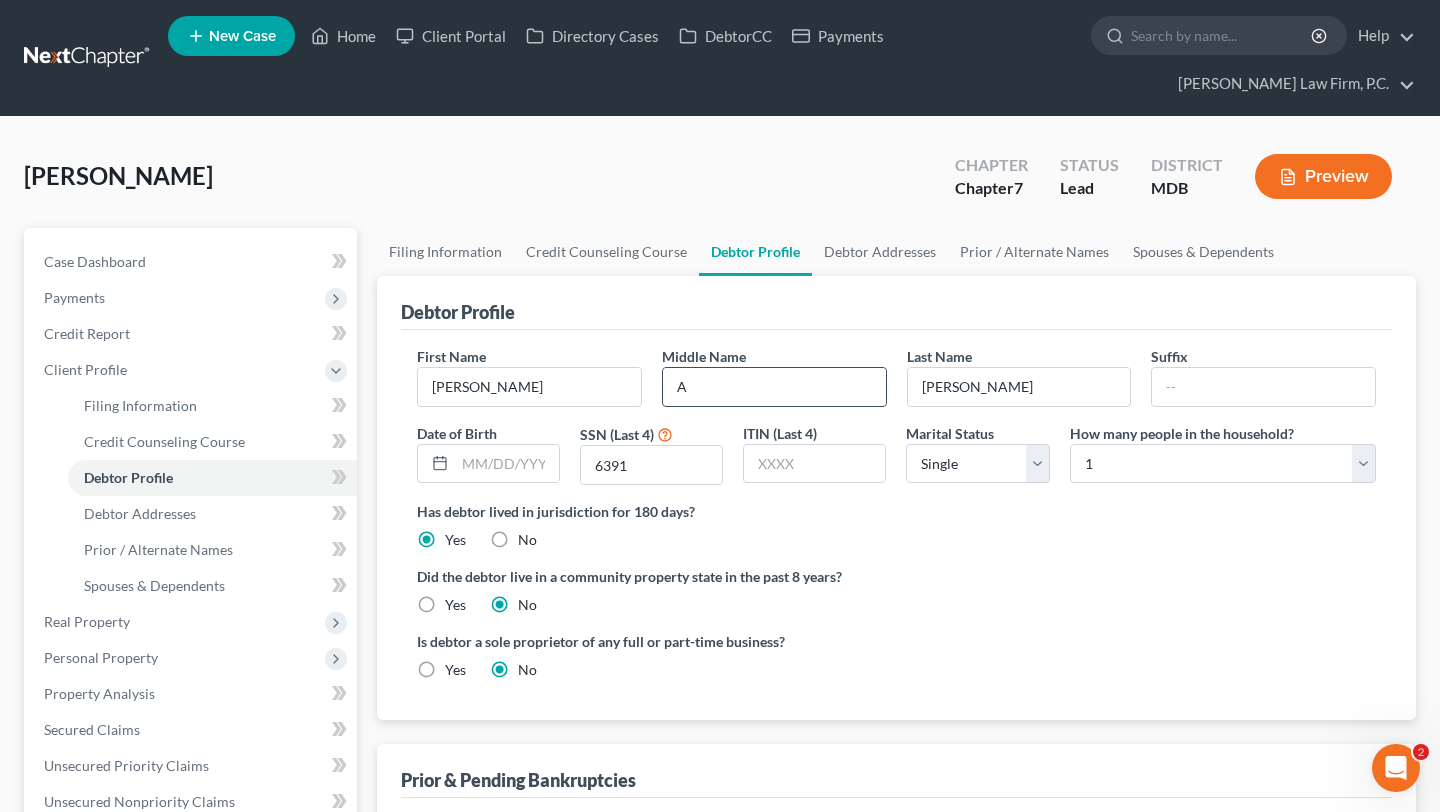 click on "A" at bounding box center [774, 387] 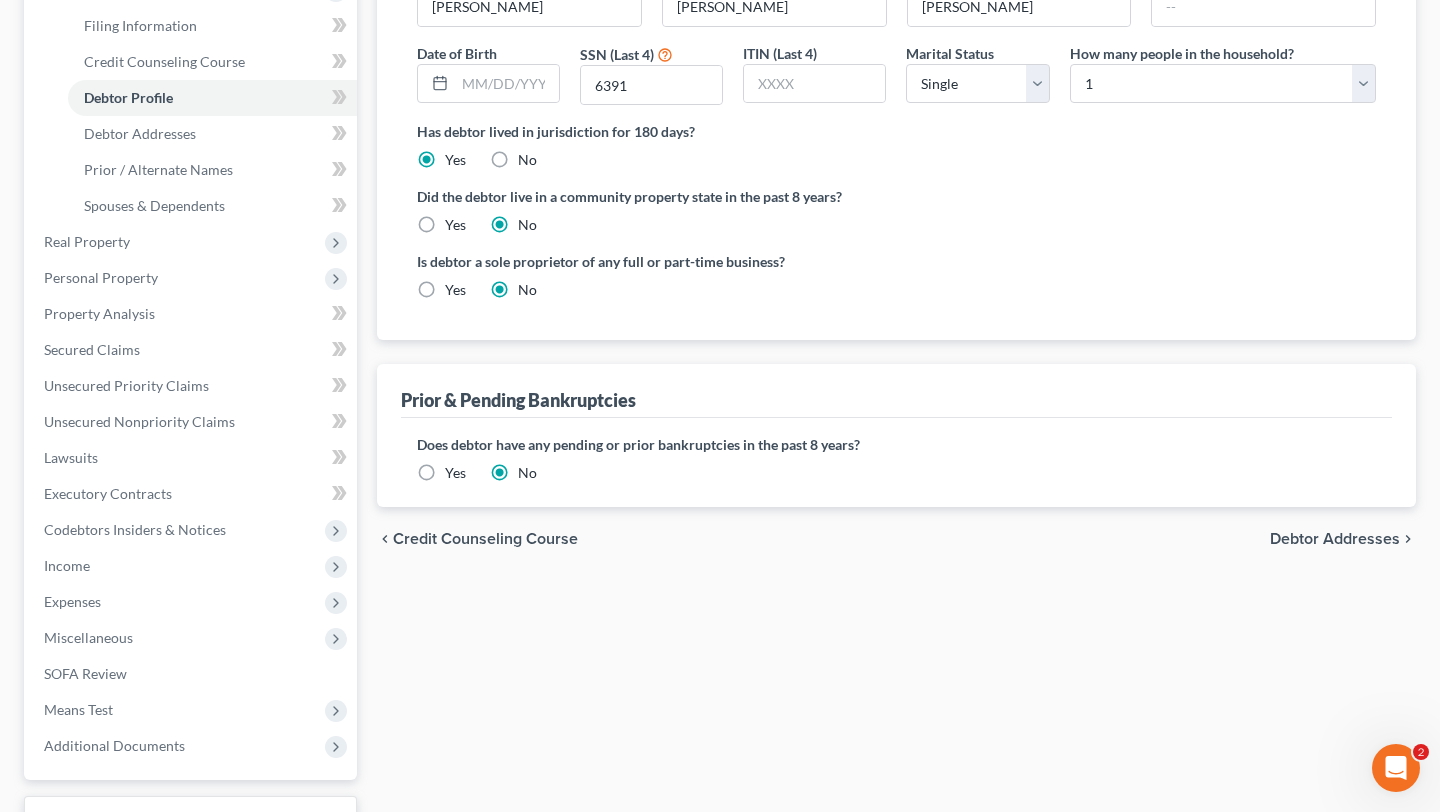 scroll, scrollTop: 390, scrollLeft: 0, axis: vertical 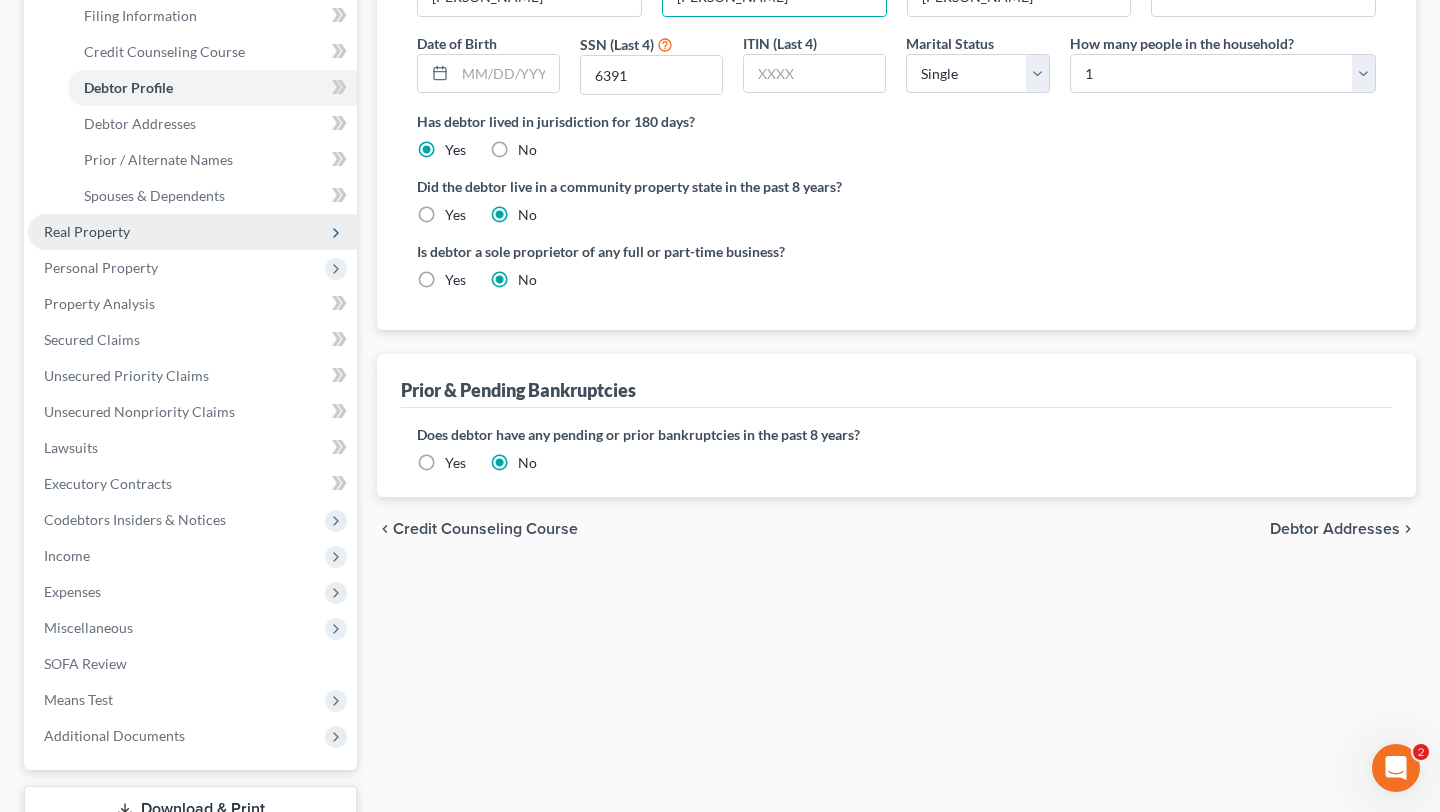 click on "Real Property" at bounding box center [87, 231] 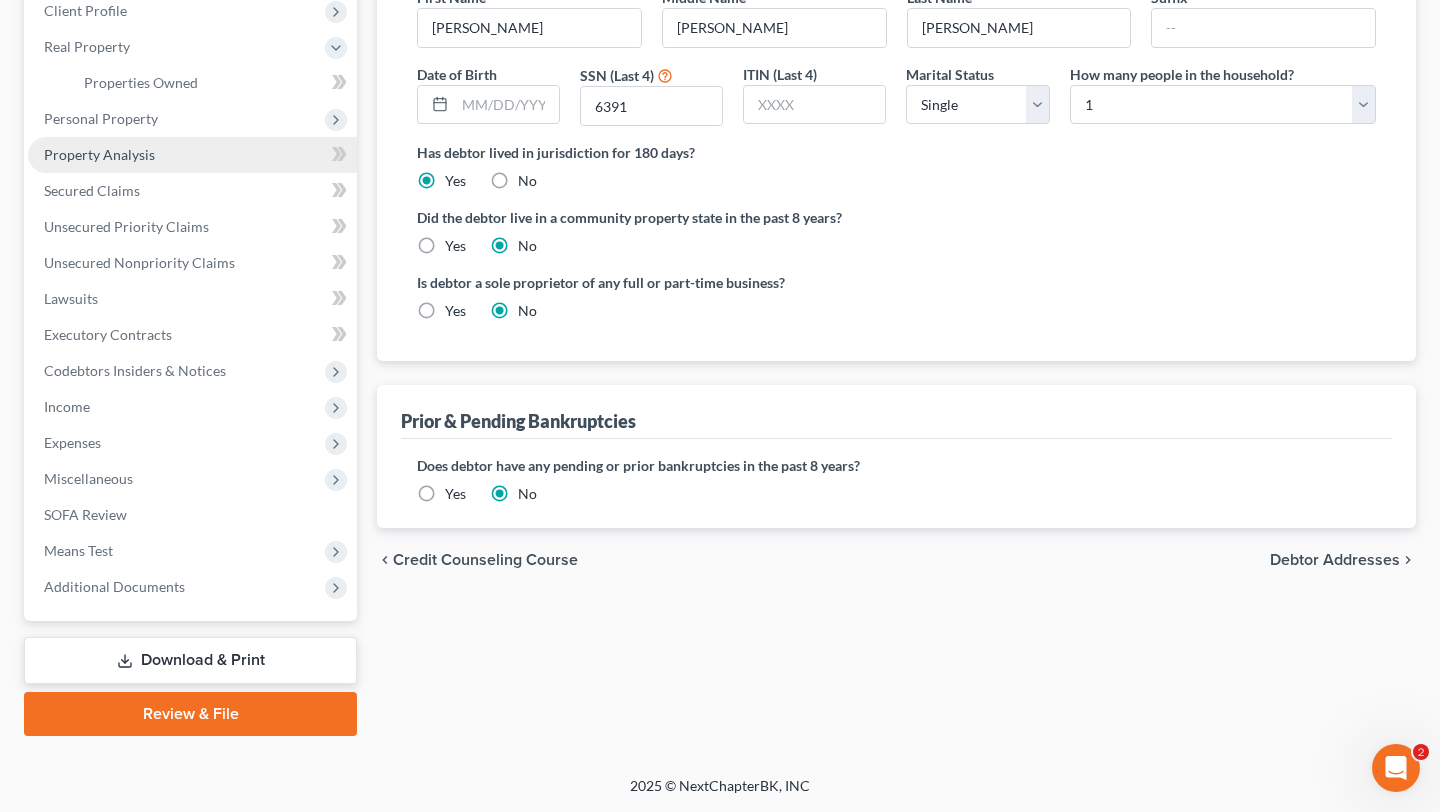click on "Property Analysis" at bounding box center [99, 154] 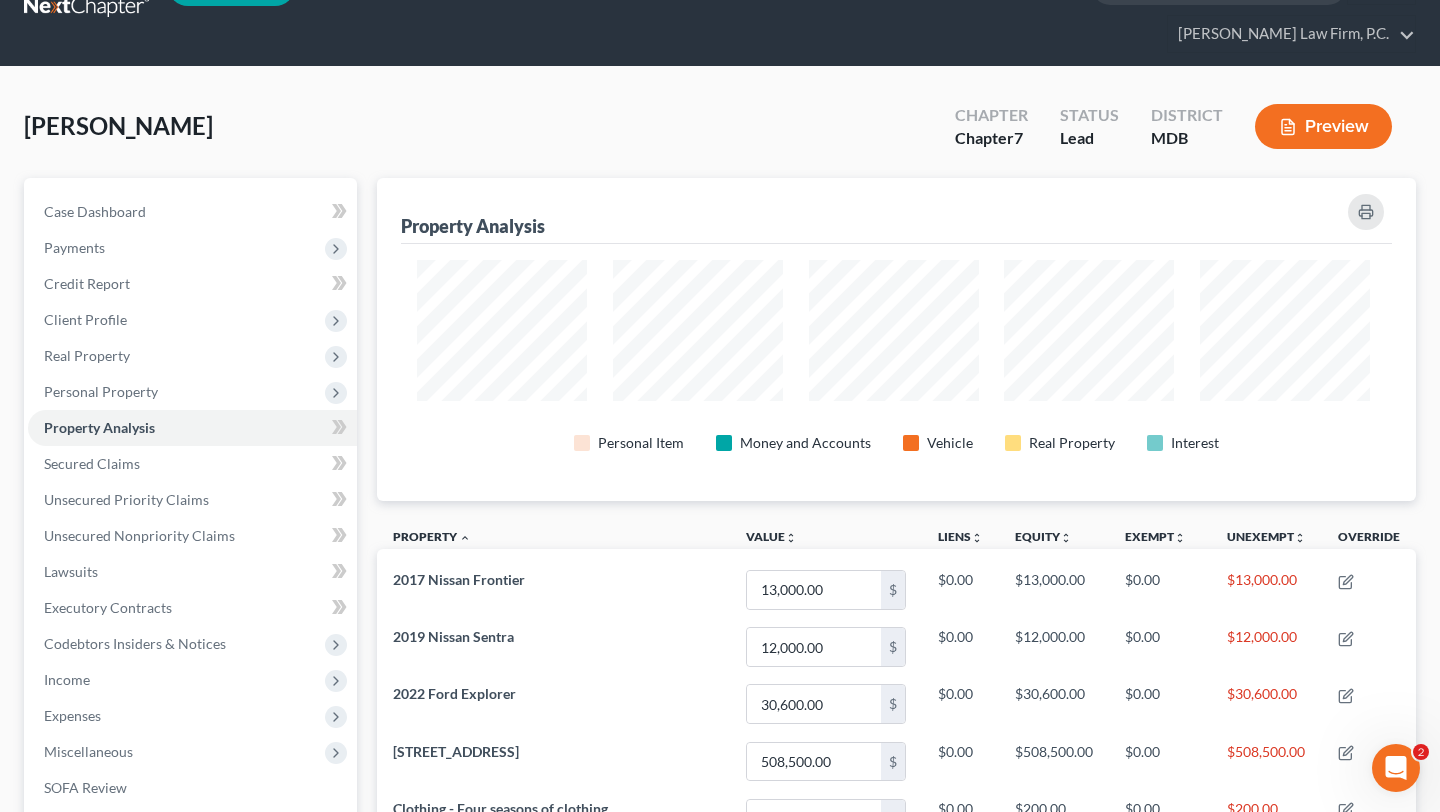 scroll, scrollTop: 0, scrollLeft: 0, axis: both 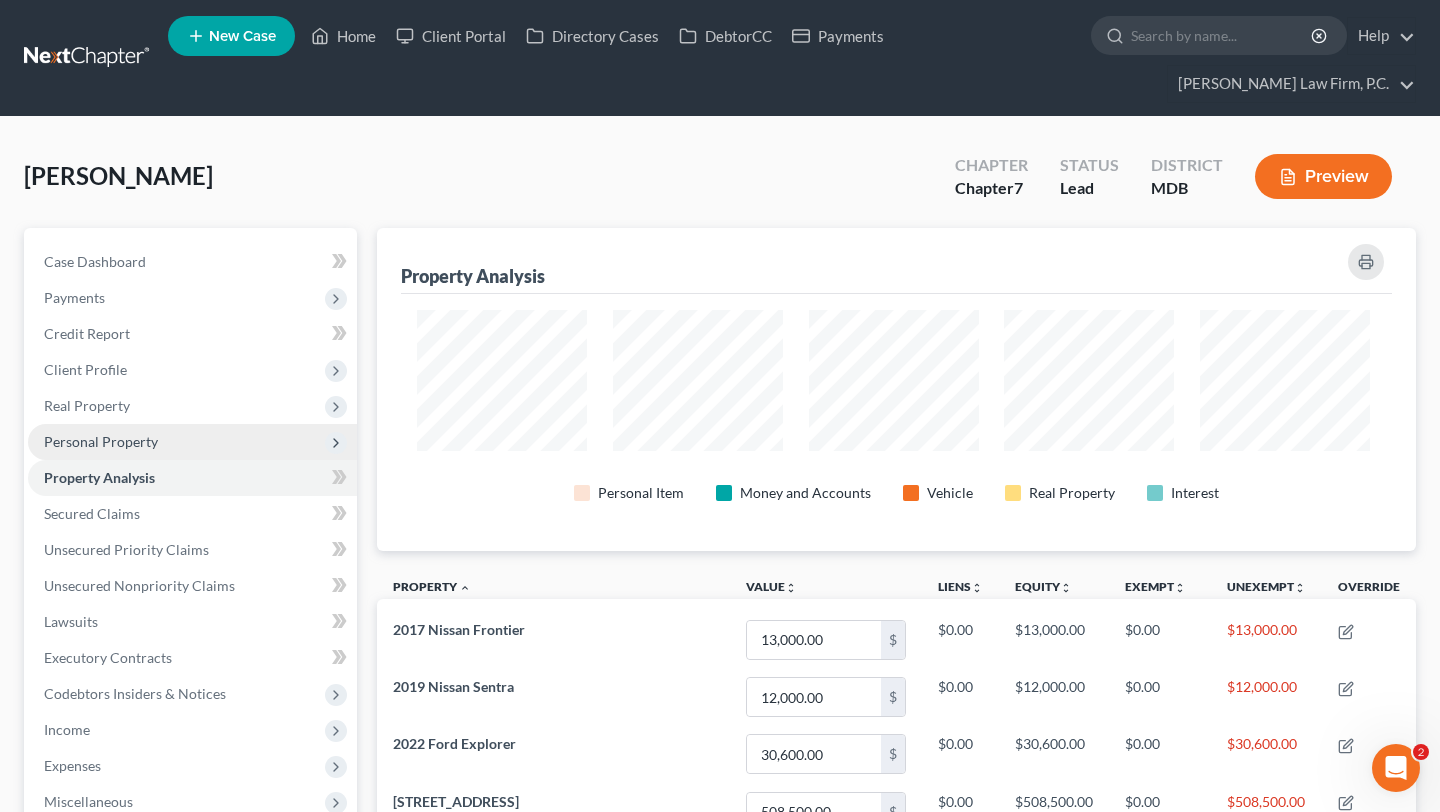click on "Personal Property" at bounding box center (192, 442) 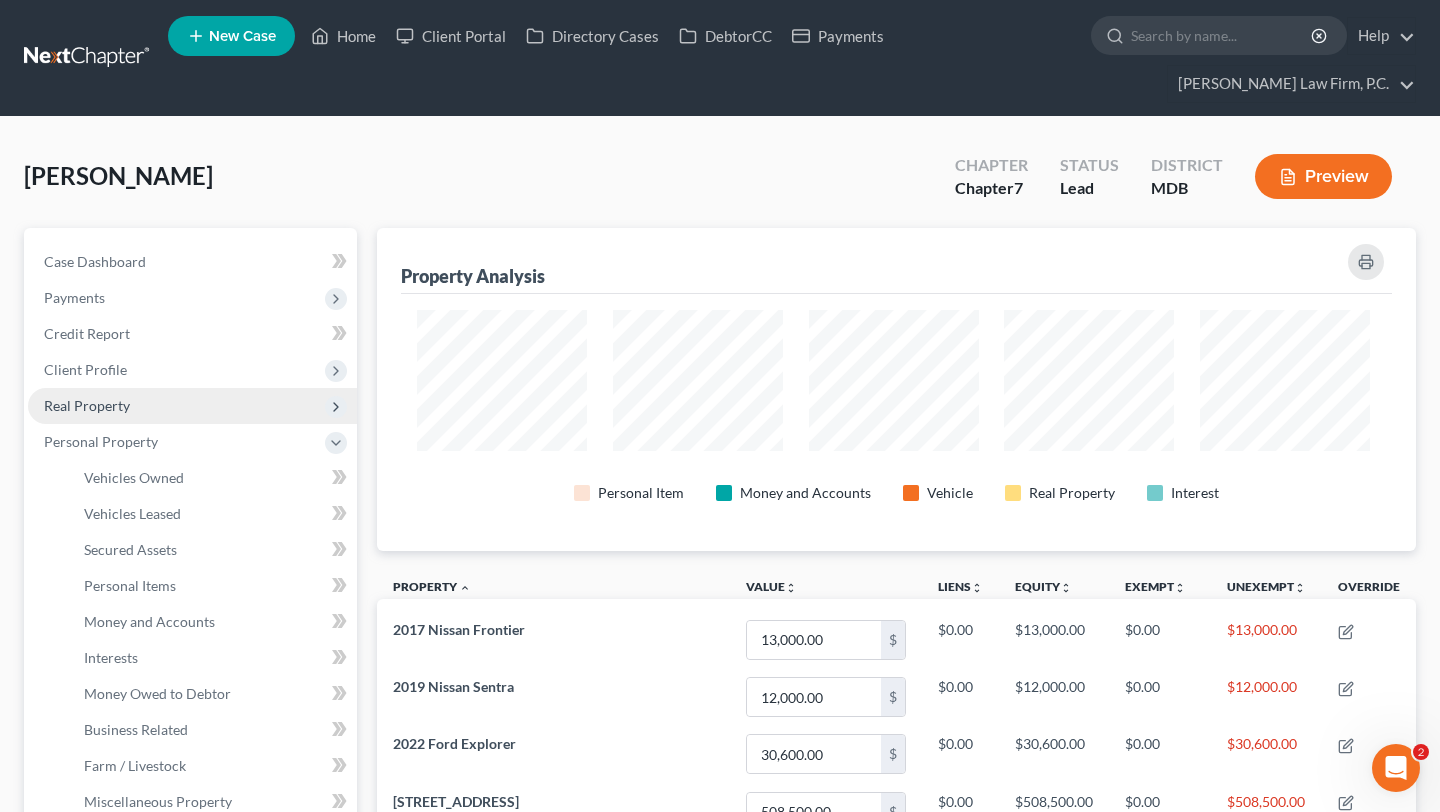 click on "Real Property" at bounding box center [87, 405] 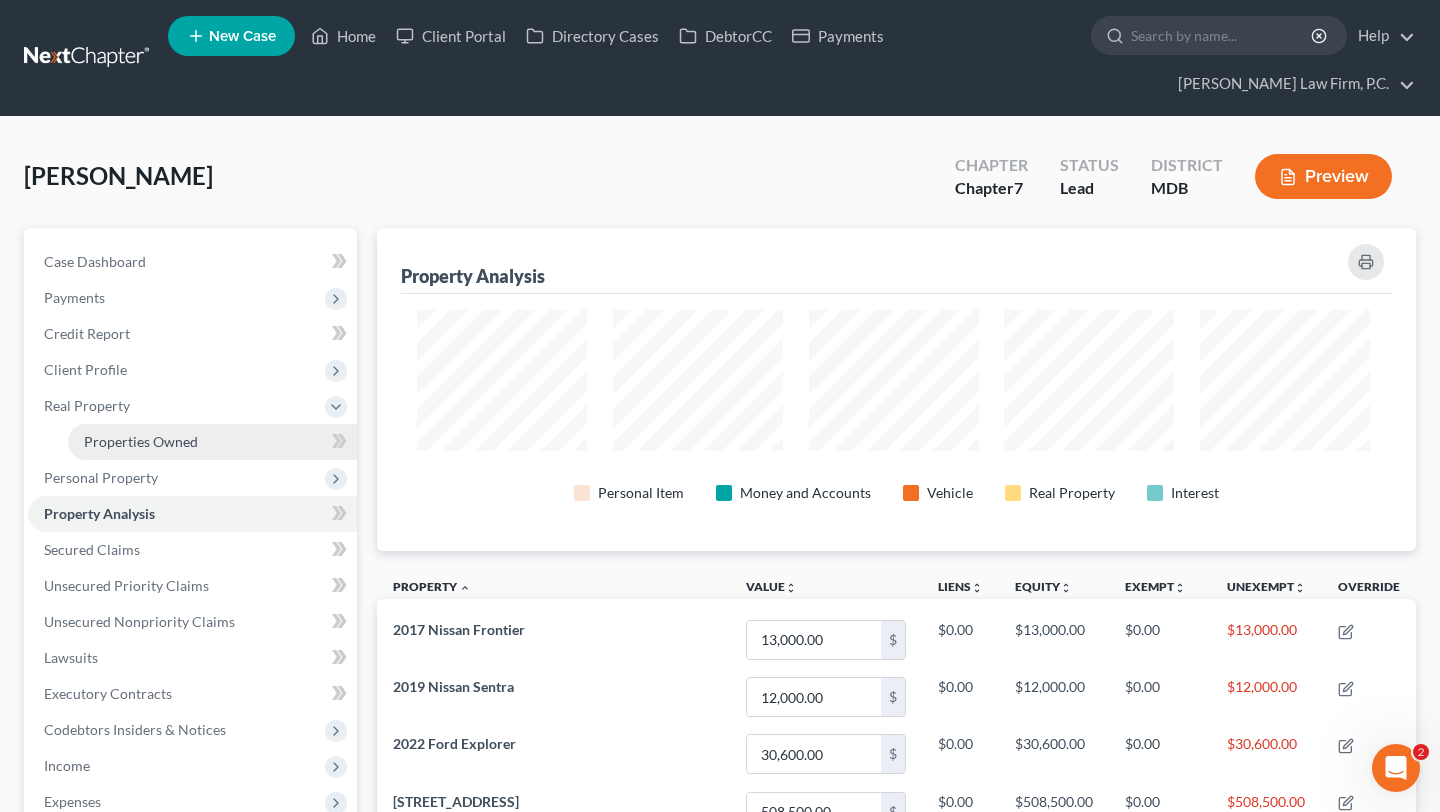 click on "Properties Owned" at bounding box center (141, 441) 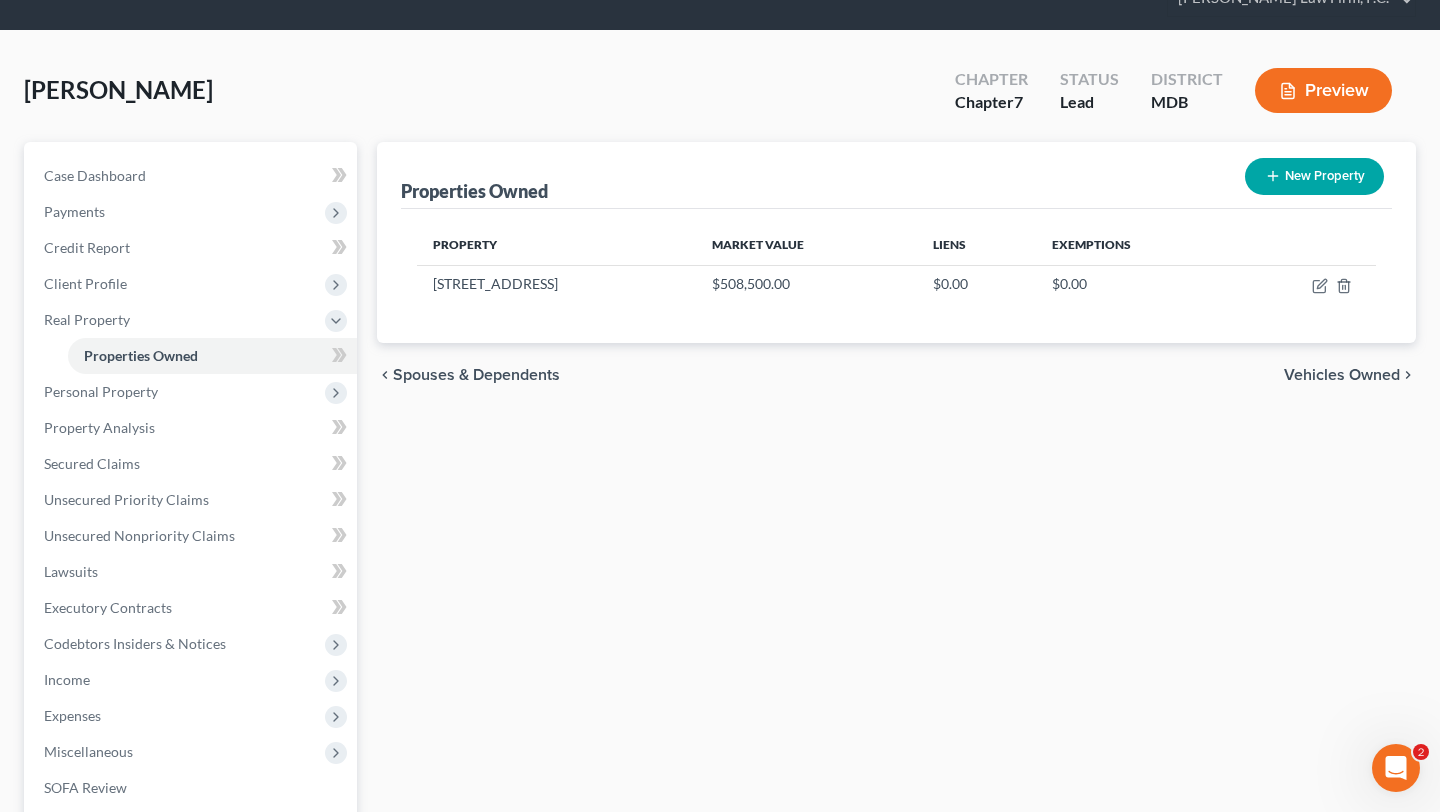 scroll, scrollTop: 142, scrollLeft: 0, axis: vertical 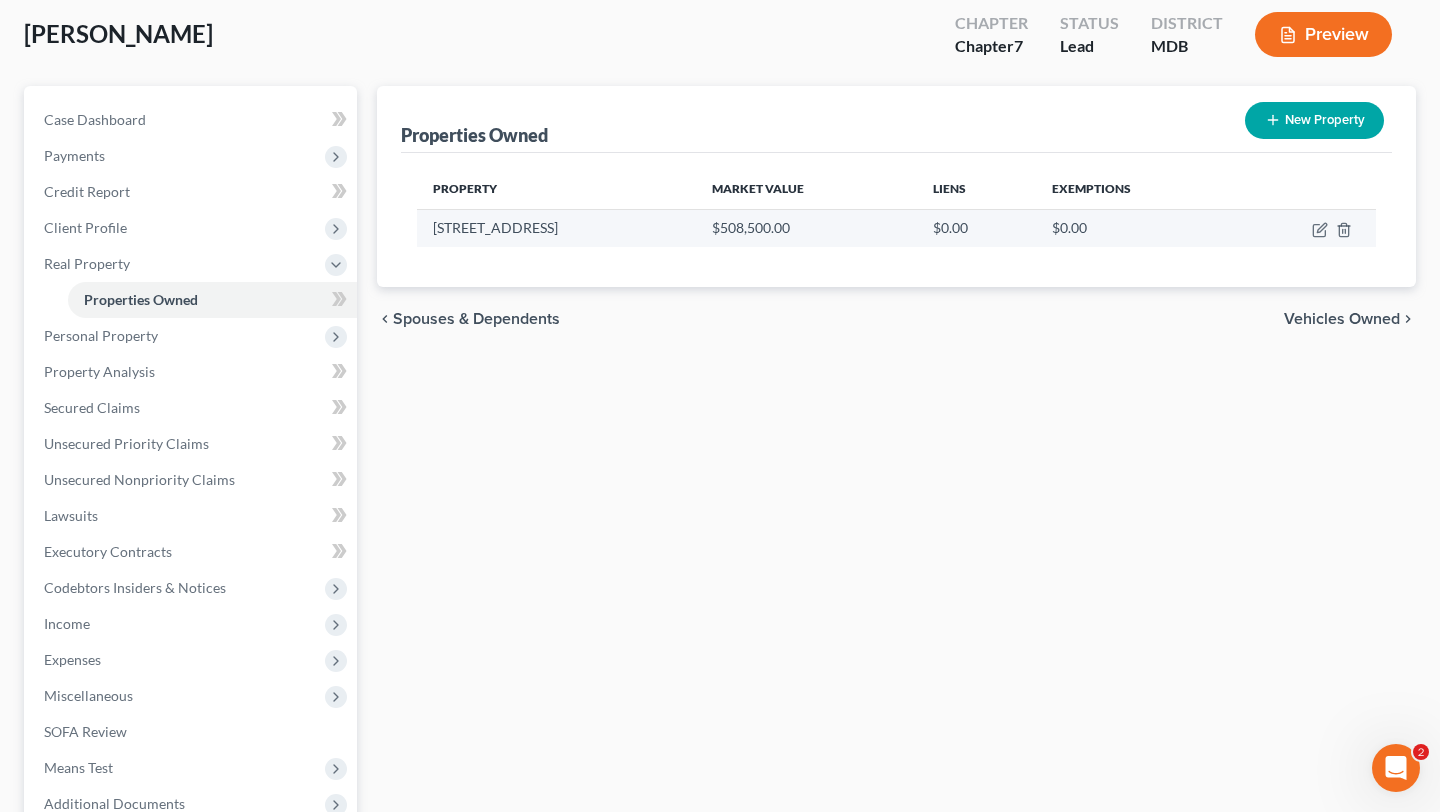 click at bounding box center [1305, 228] 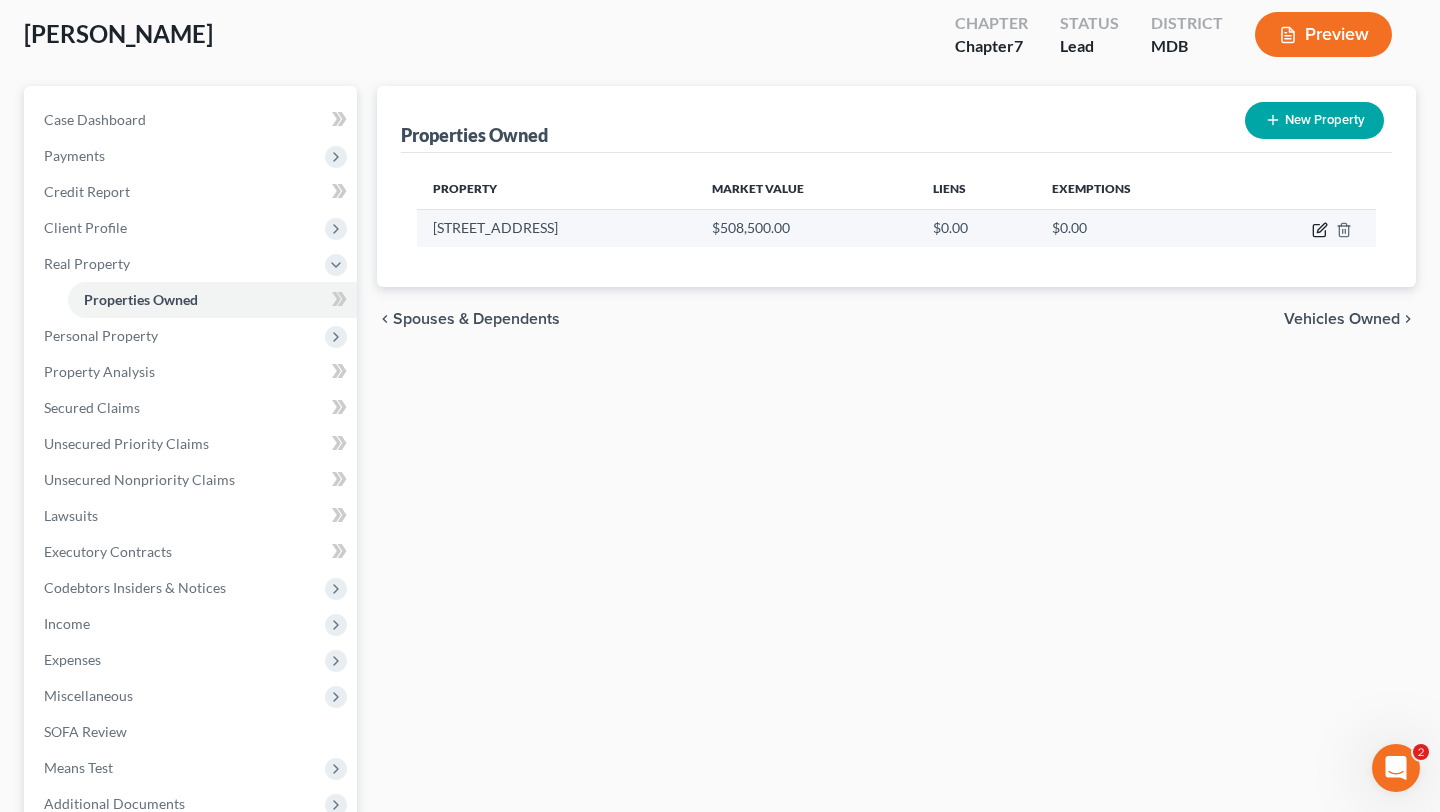 click 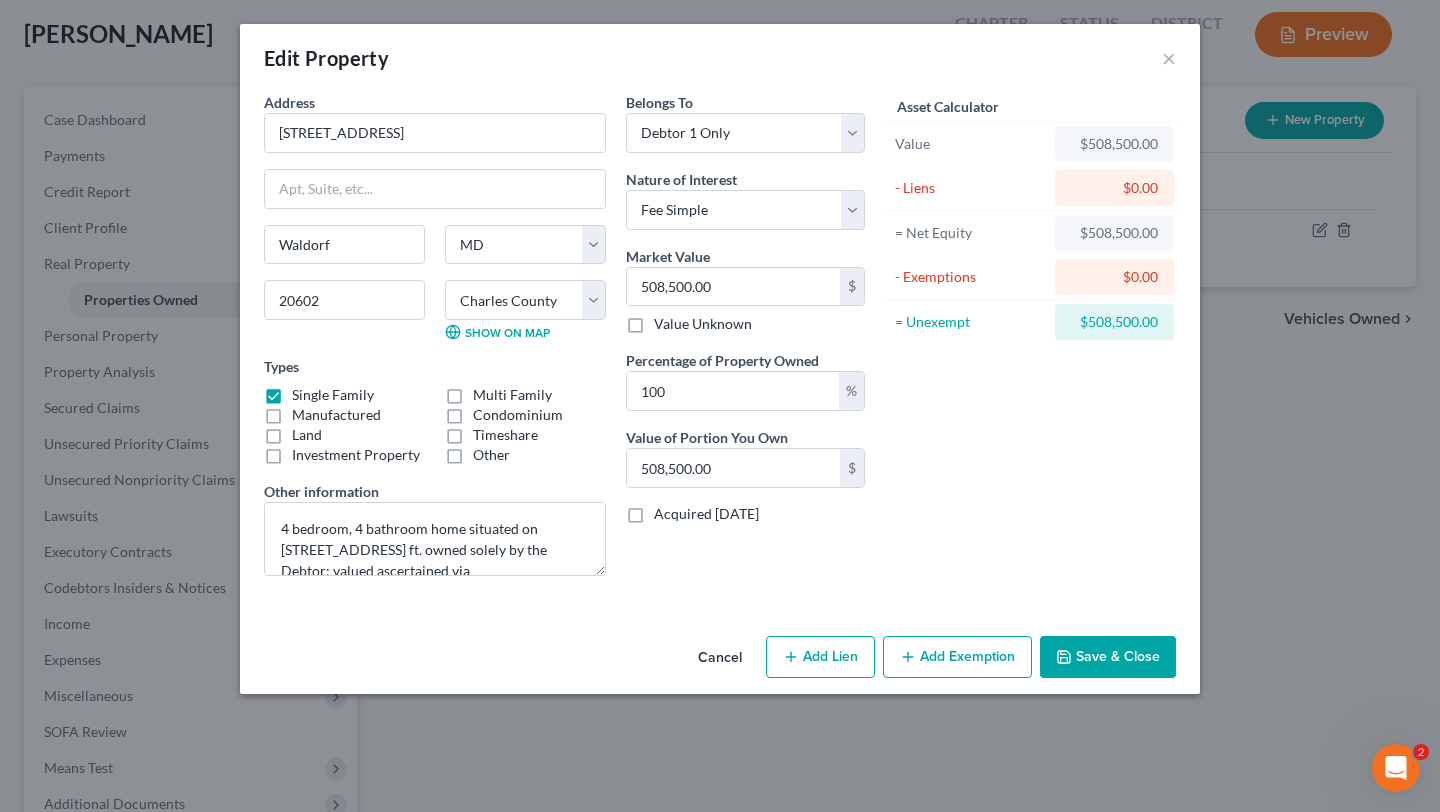 scroll, scrollTop: 80, scrollLeft: 0, axis: vertical 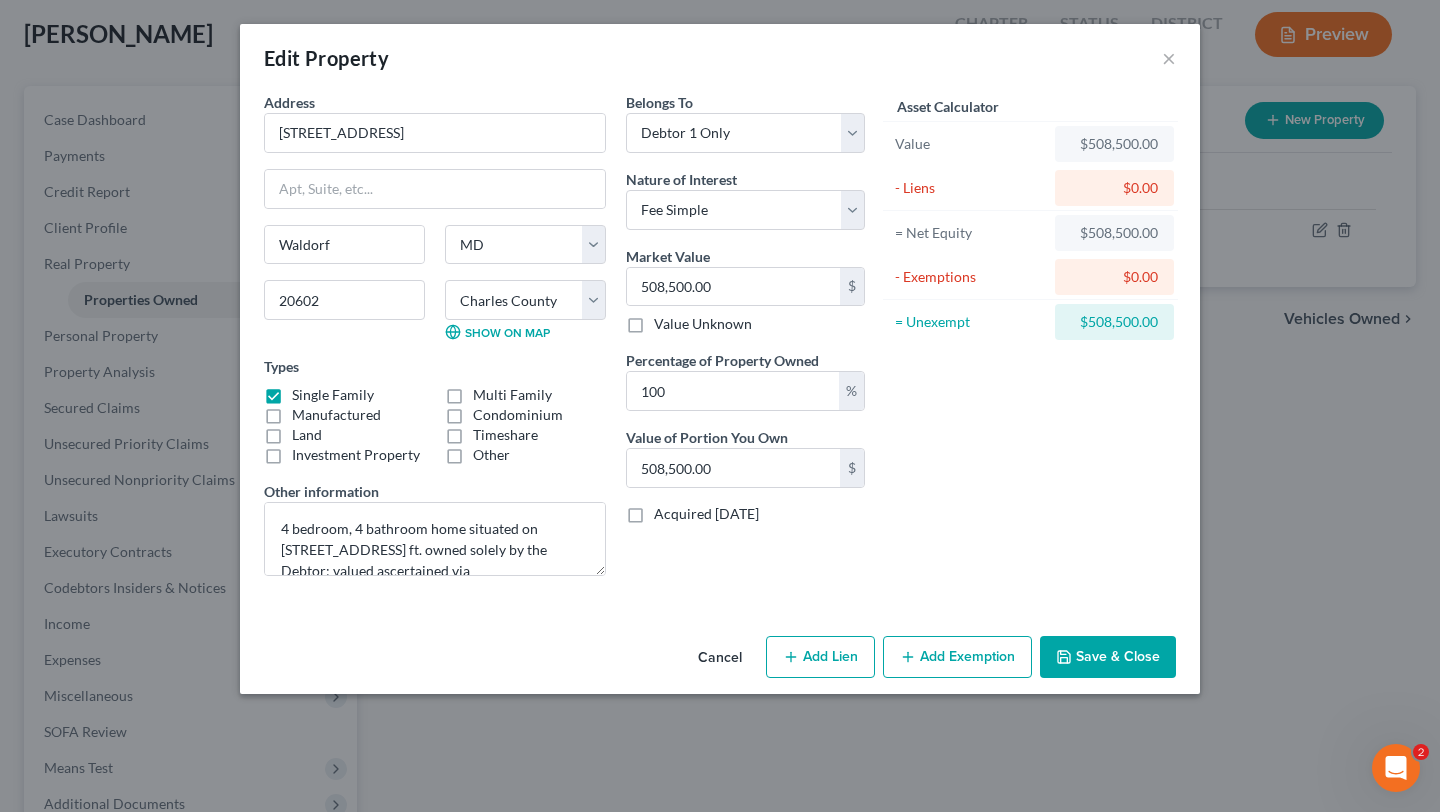 click on "Add Lien" at bounding box center [820, 657] 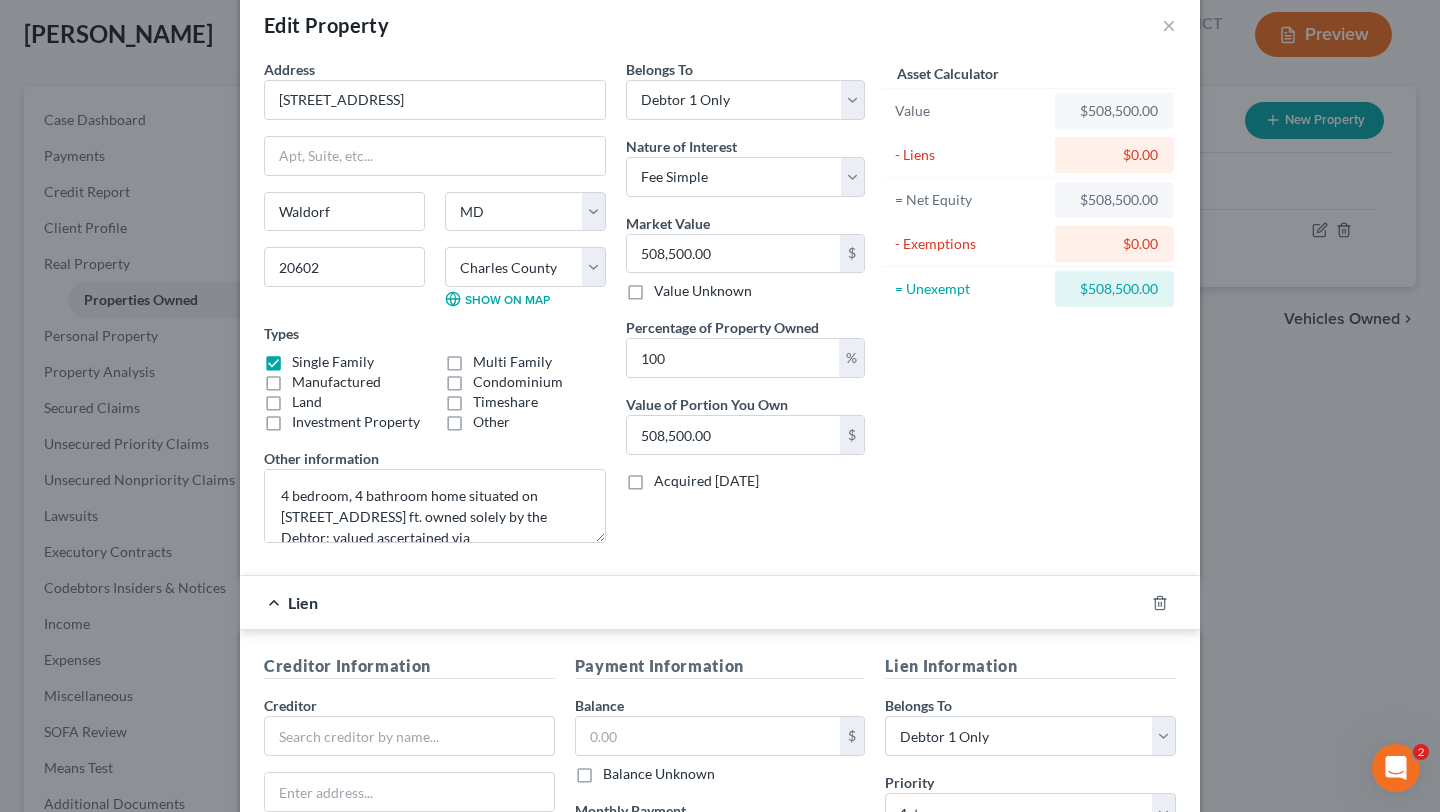 scroll, scrollTop: 0, scrollLeft: 0, axis: both 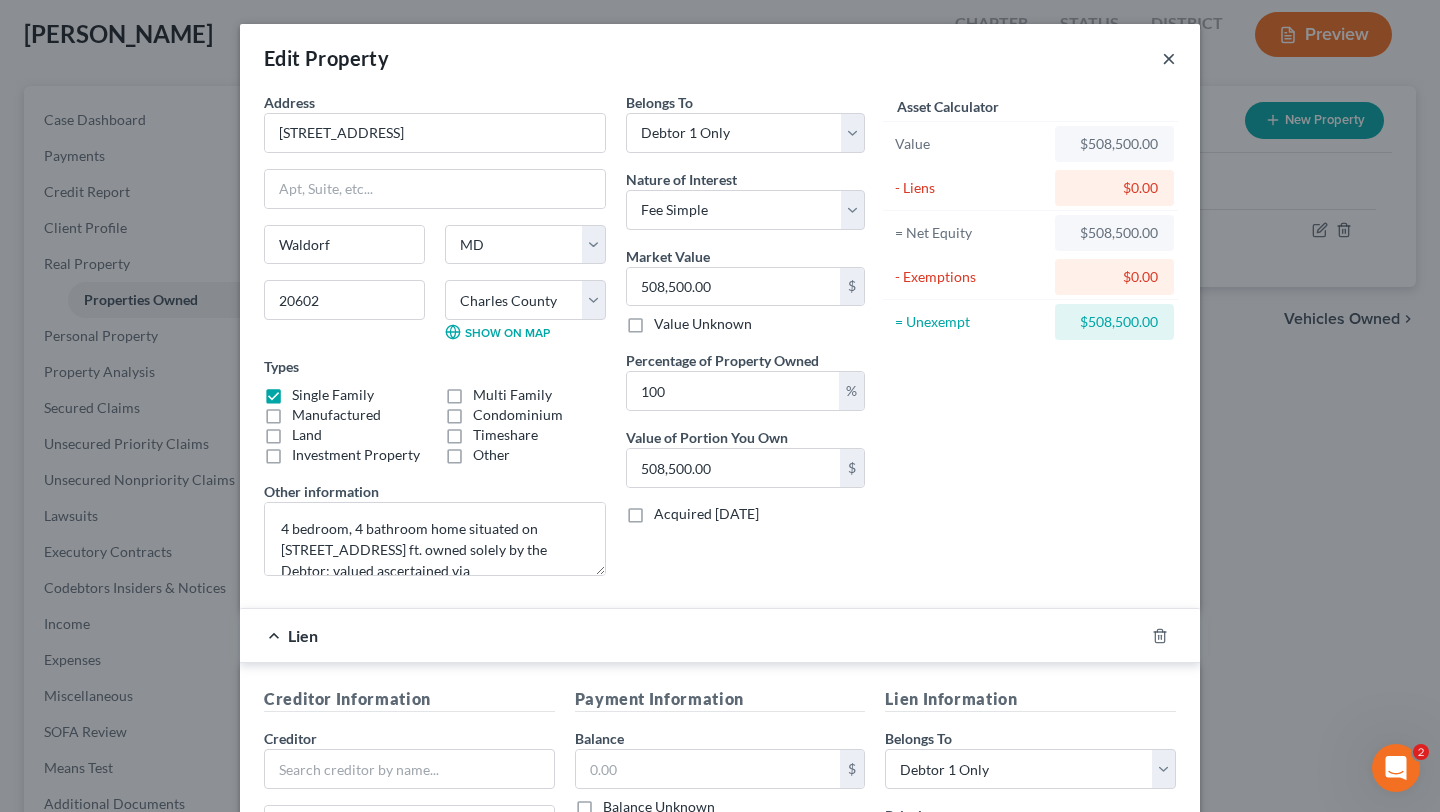 click on "×" at bounding box center [1169, 58] 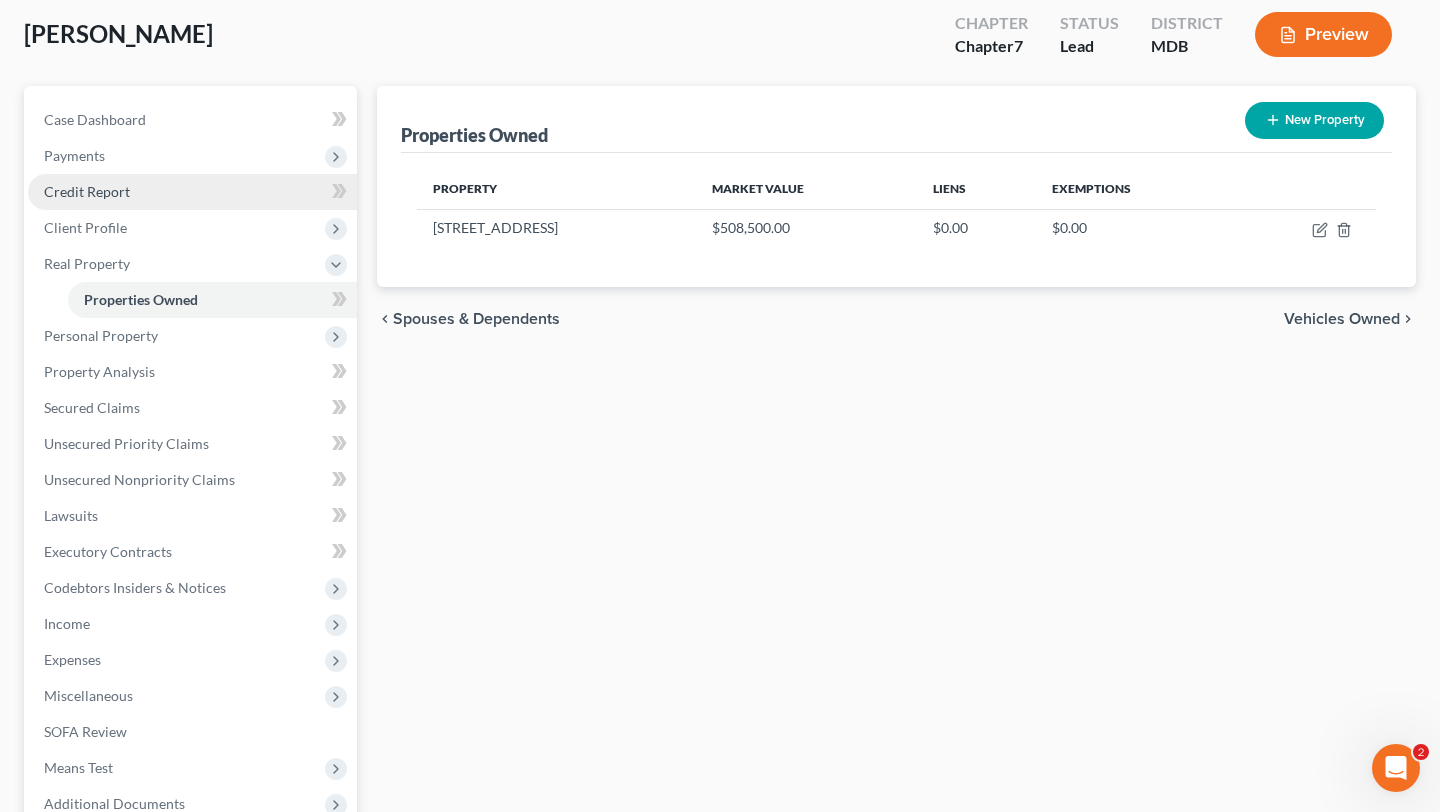 click on "Credit Report" at bounding box center (87, 191) 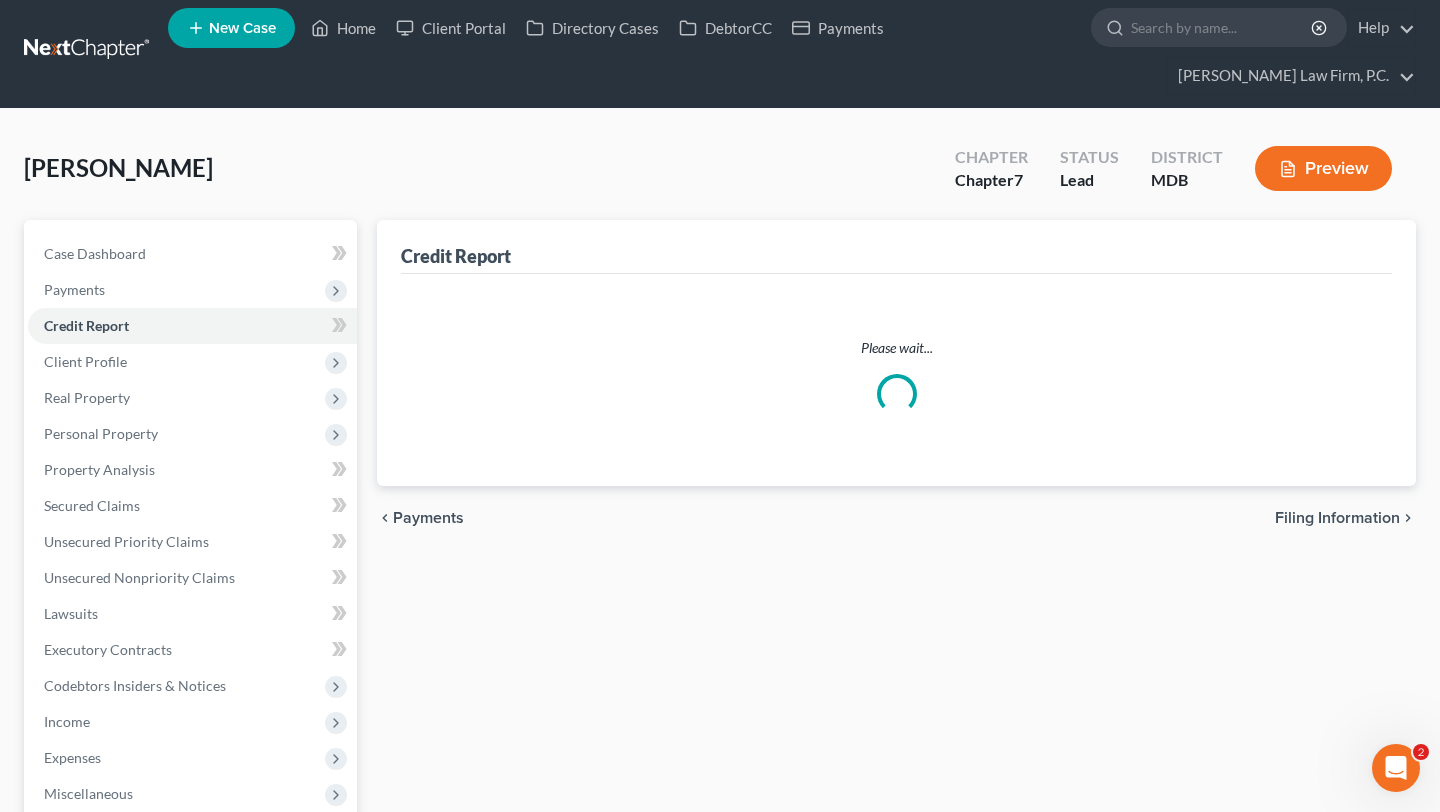 scroll, scrollTop: 0, scrollLeft: 0, axis: both 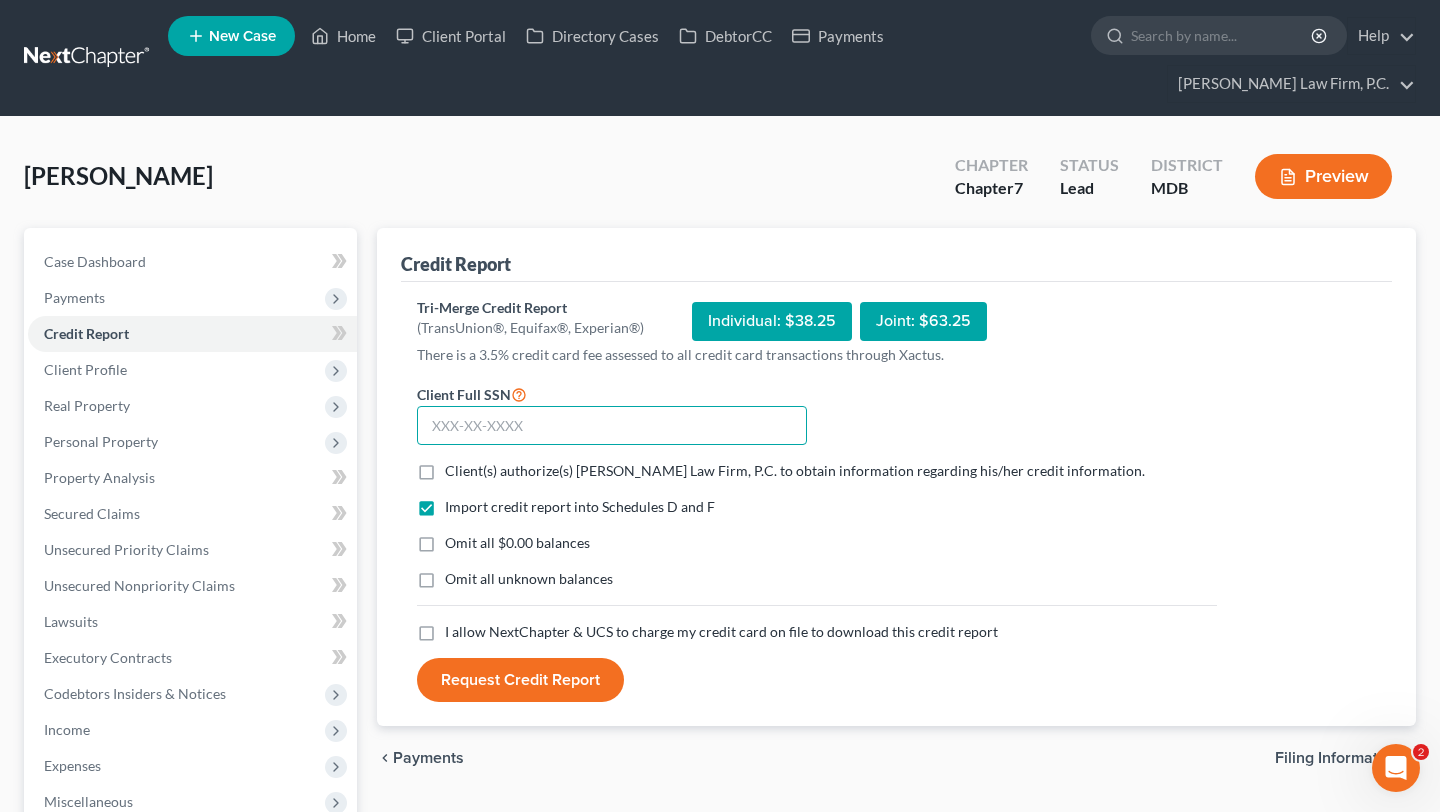 click at bounding box center (612, 426) 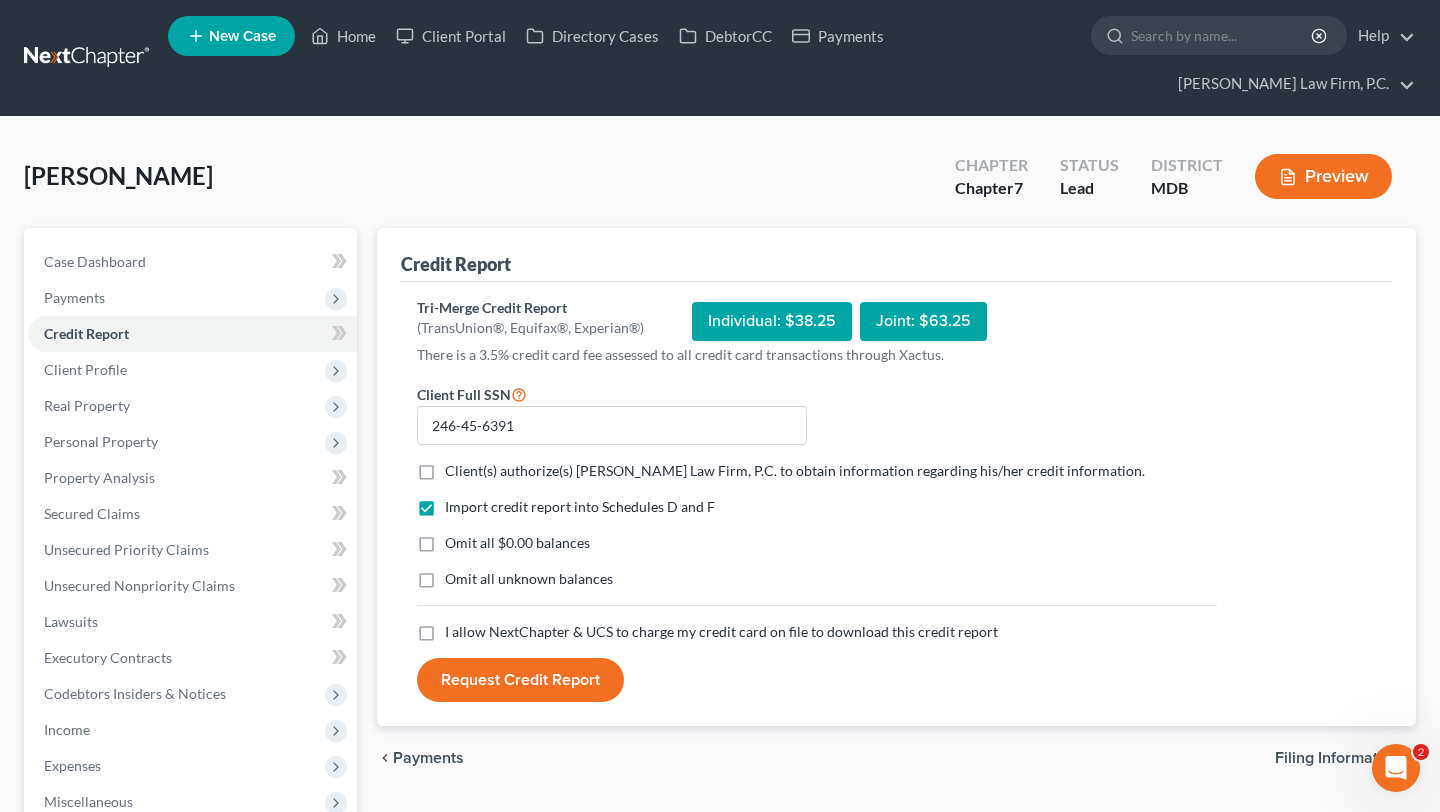click on "Omit all $0.00 balances" at bounding box center (517, 542) 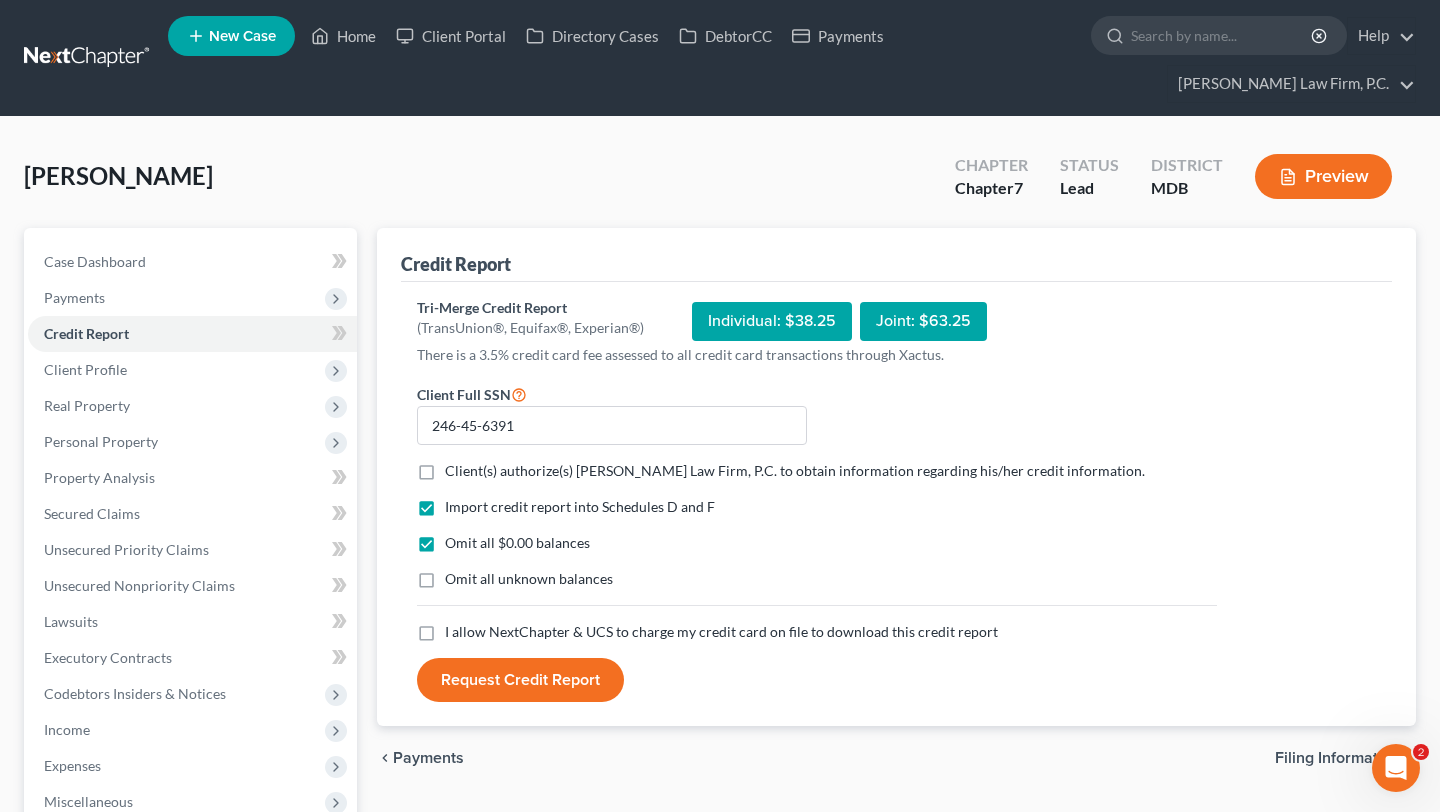 click on "Client(s) authorize(s) [PERSON_NAME] Law Firm, P.C. to obtain information regarding his/her credit information." at bounding box center [795, 470] 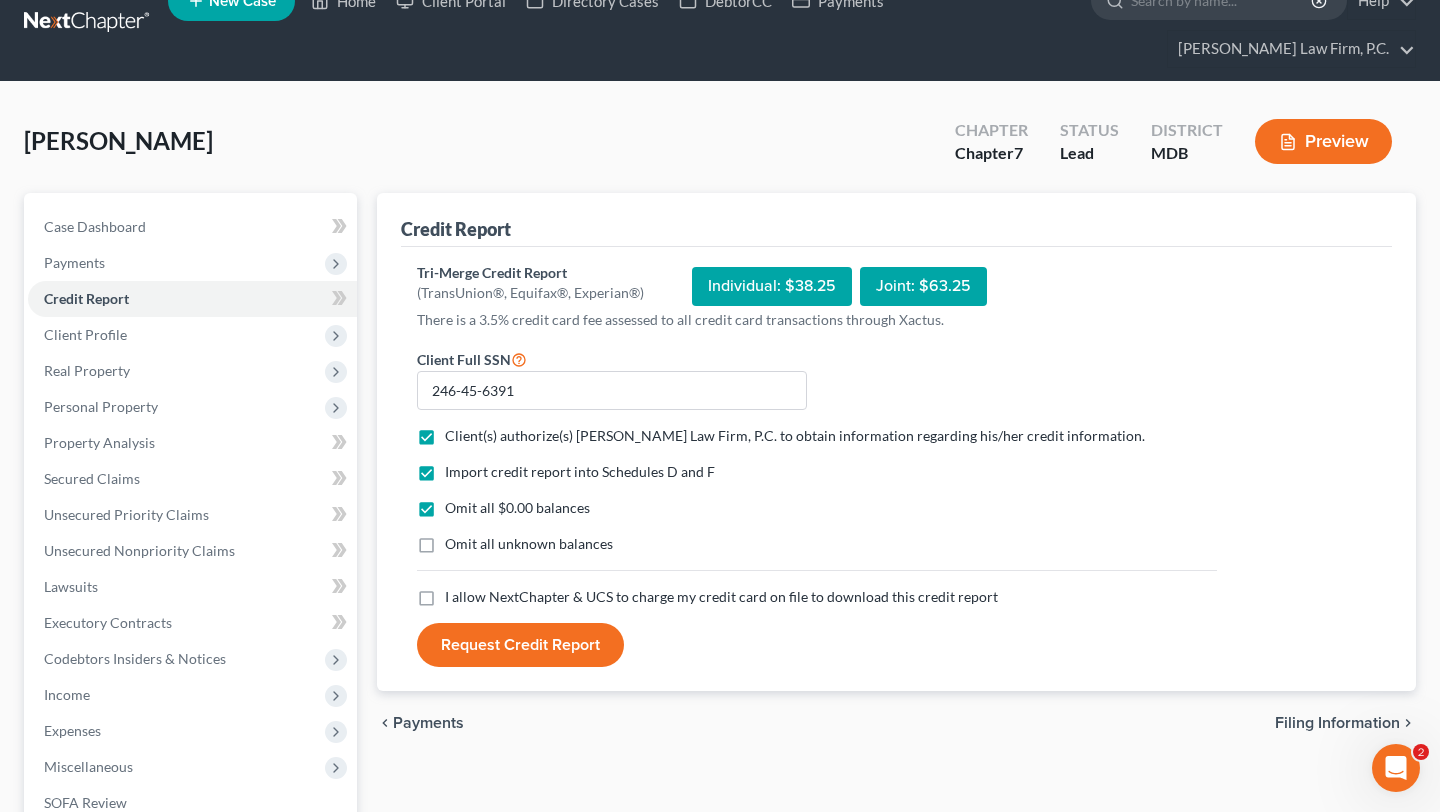 scroll, scrollTop: 64, scrollLeft: 0, axis: vertical 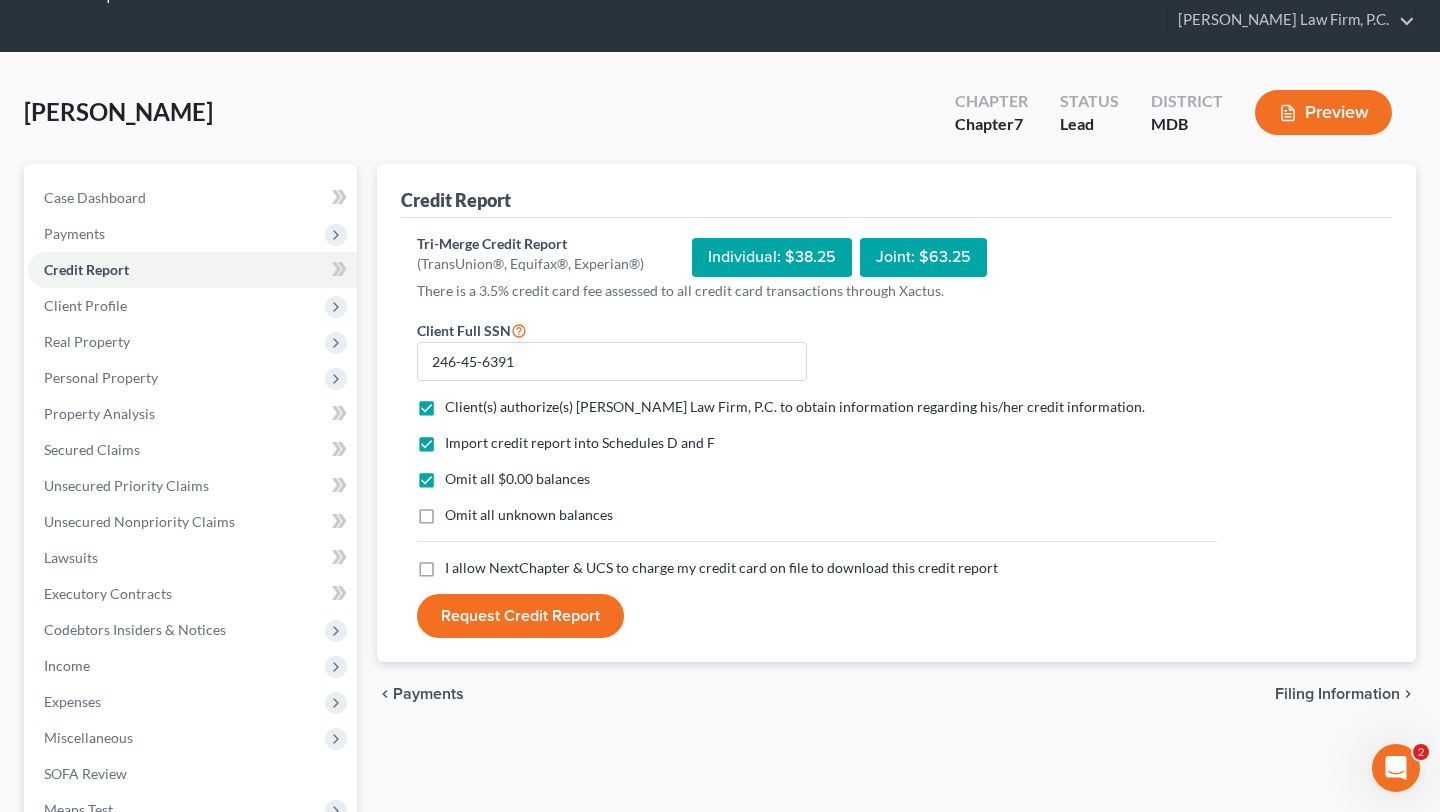 click on "I allow NextChapter & UCS to charge my credit card on file to download this credit report" at bounding box center (721, 567) 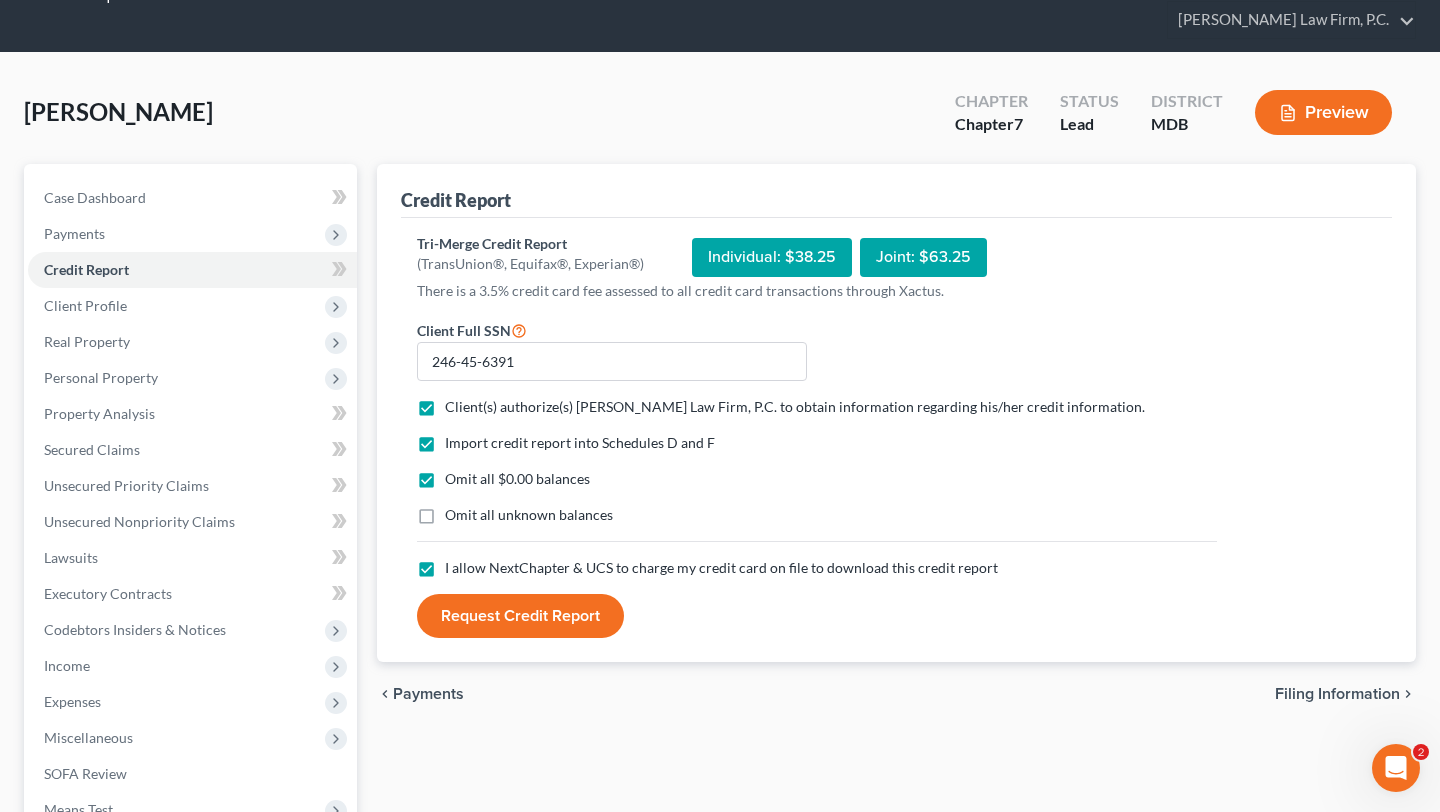 click on "Request Credit Report" at bounding box center [520, 616] 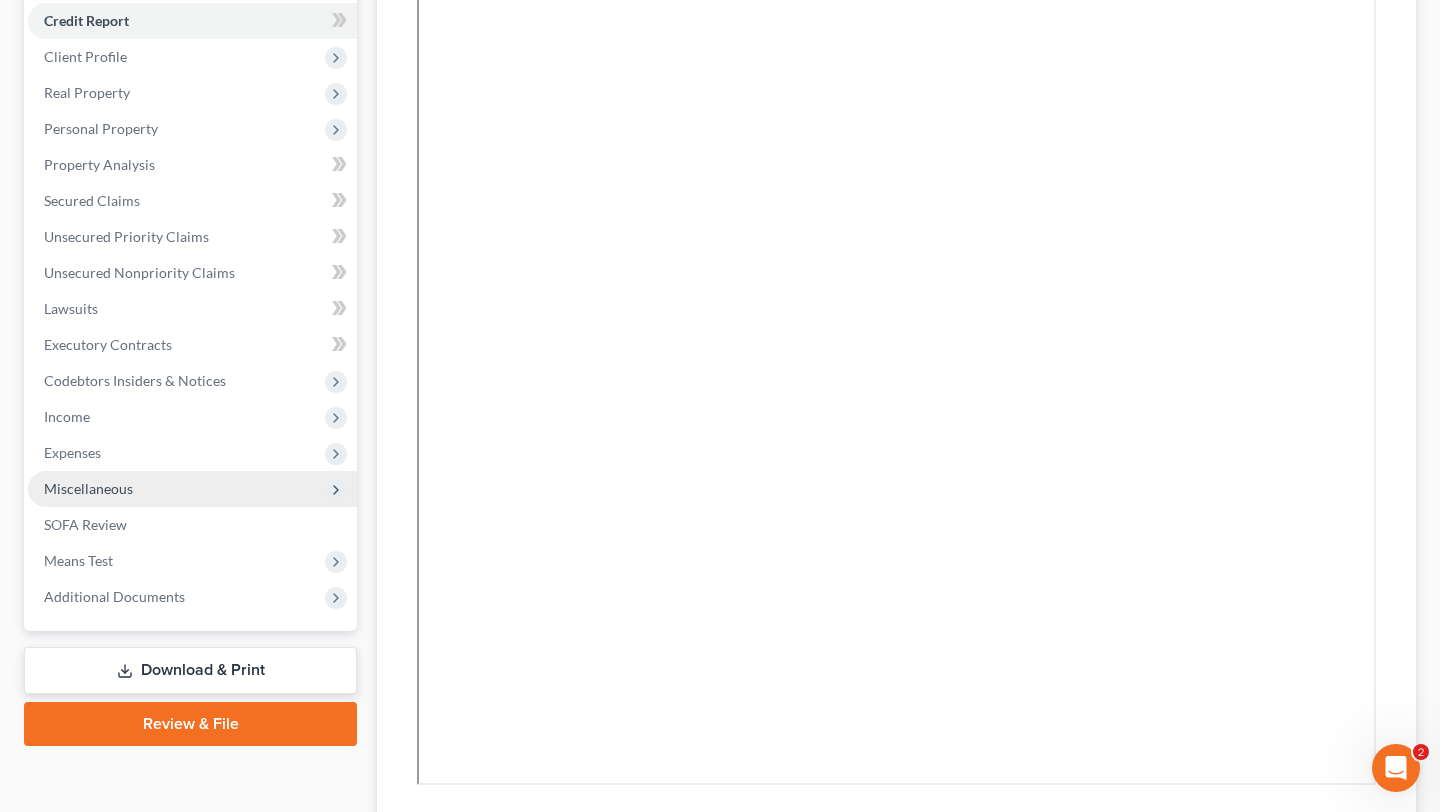 scroll, scrollTop: 341, scrollLeft: 0, axis: vertical 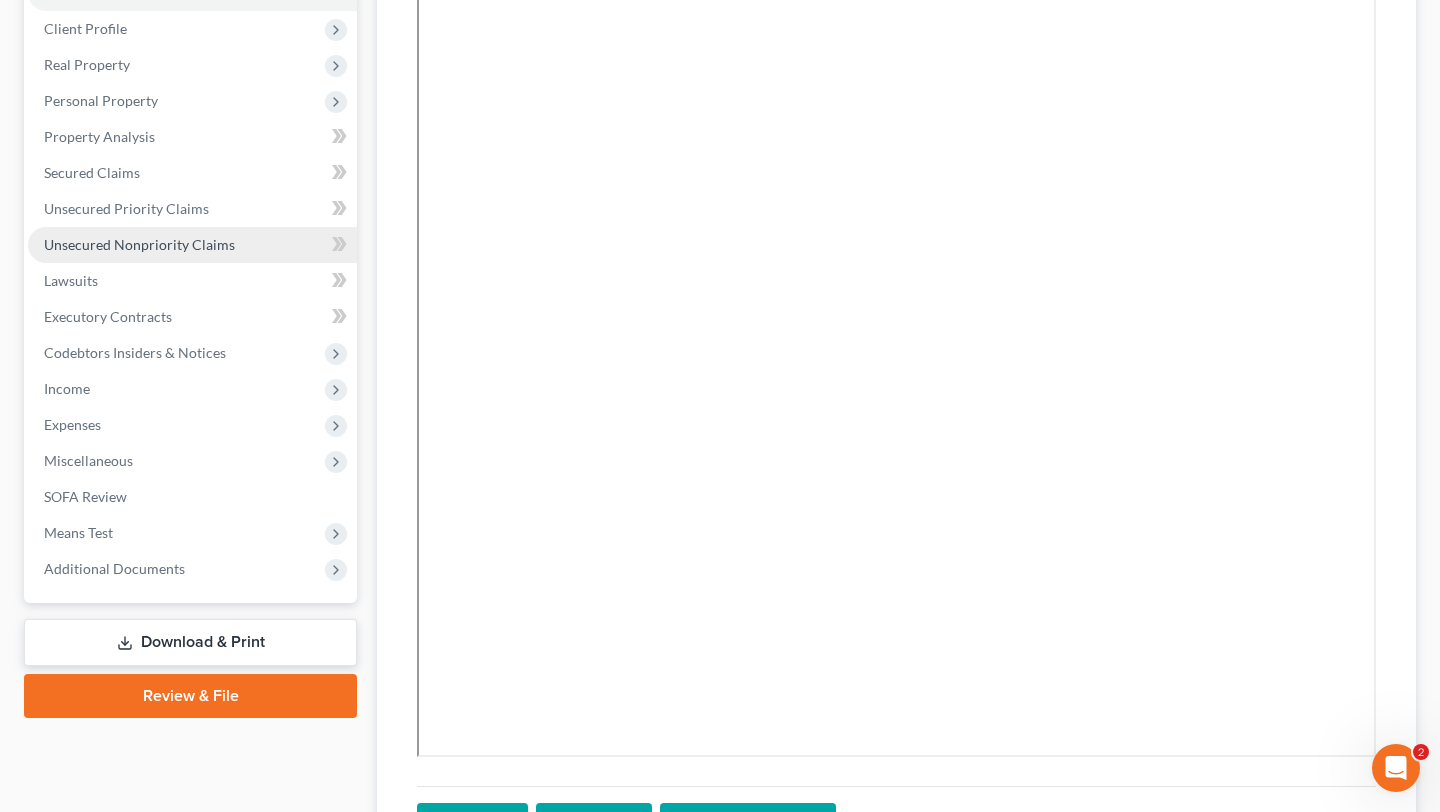 click on "Unsecured Nonpriority Claims" at bounding box center (139, 244) 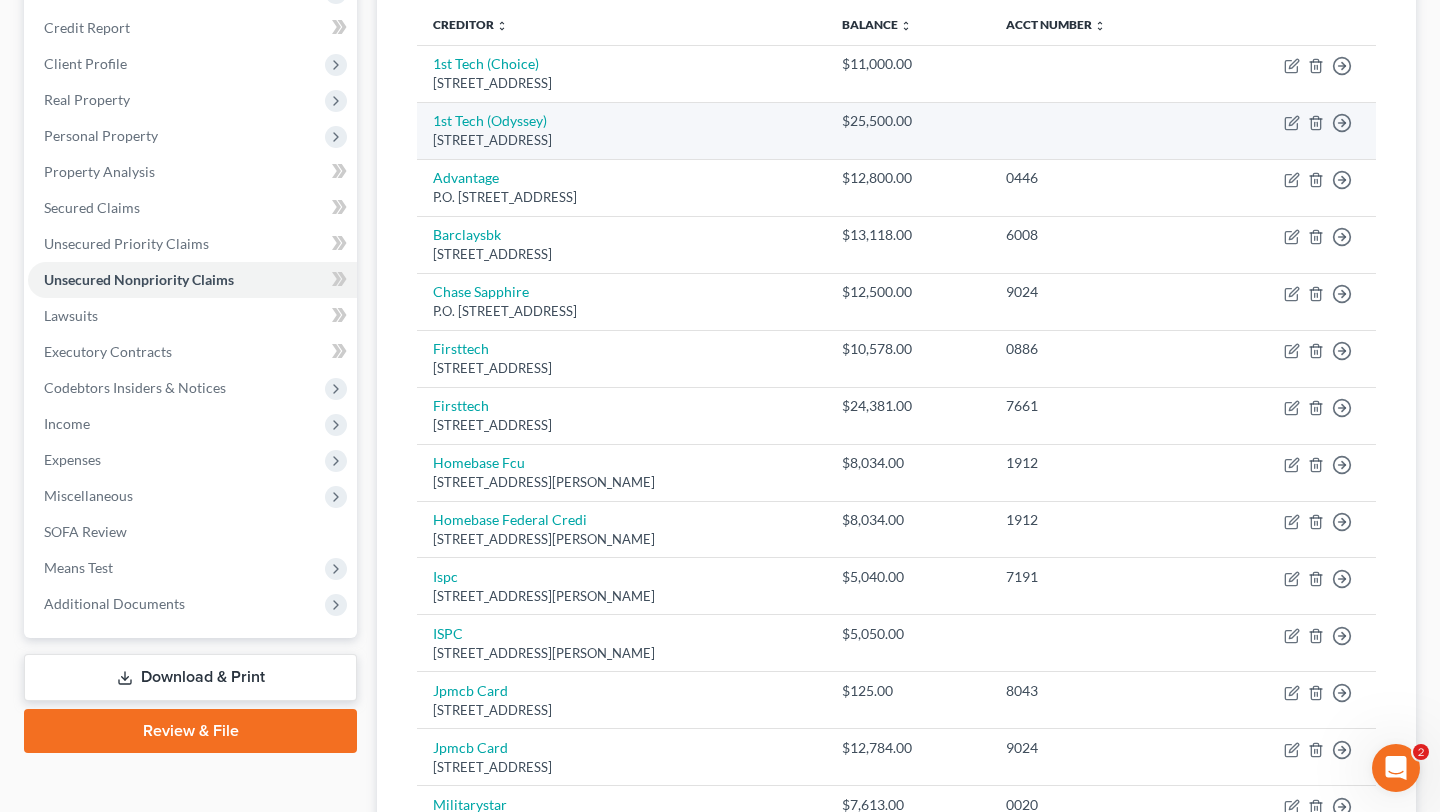 scroll, scrollTop: 176, scrollLeft: 0, axis: vertical 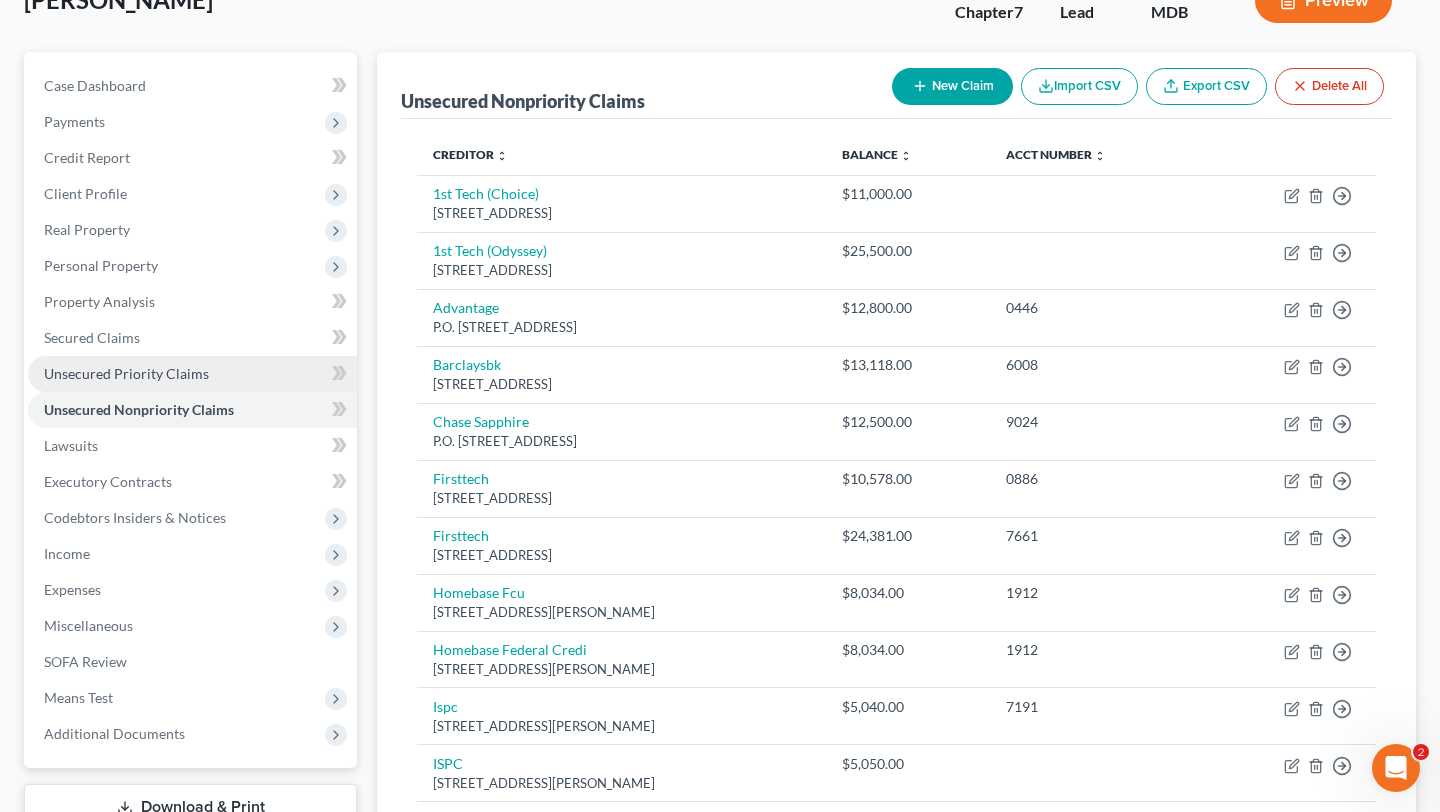 click on "Unsecured Priority Claims" at bounding box center (126, 373) 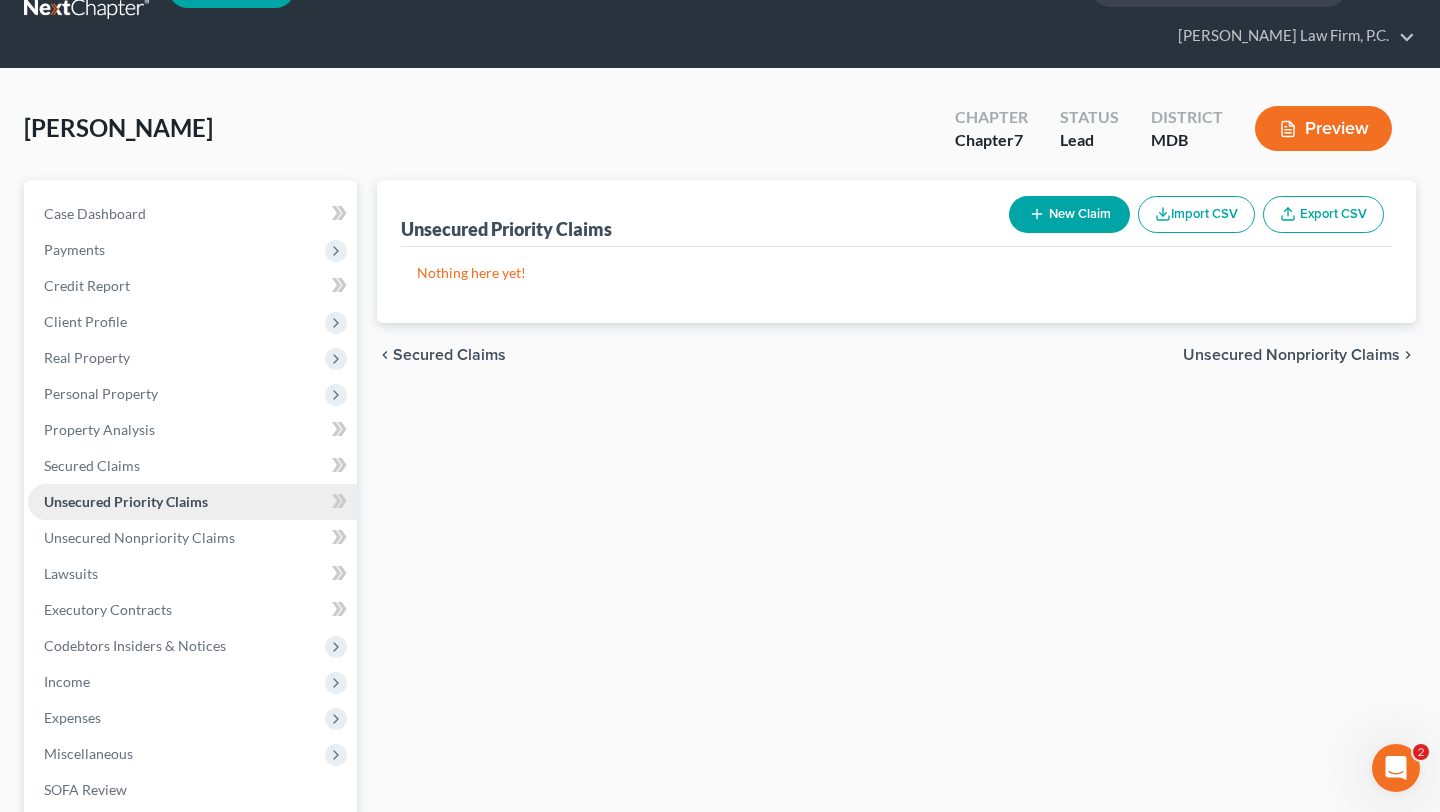 scroll, scrollTop: 0, scrollLeft: 0, axis: both 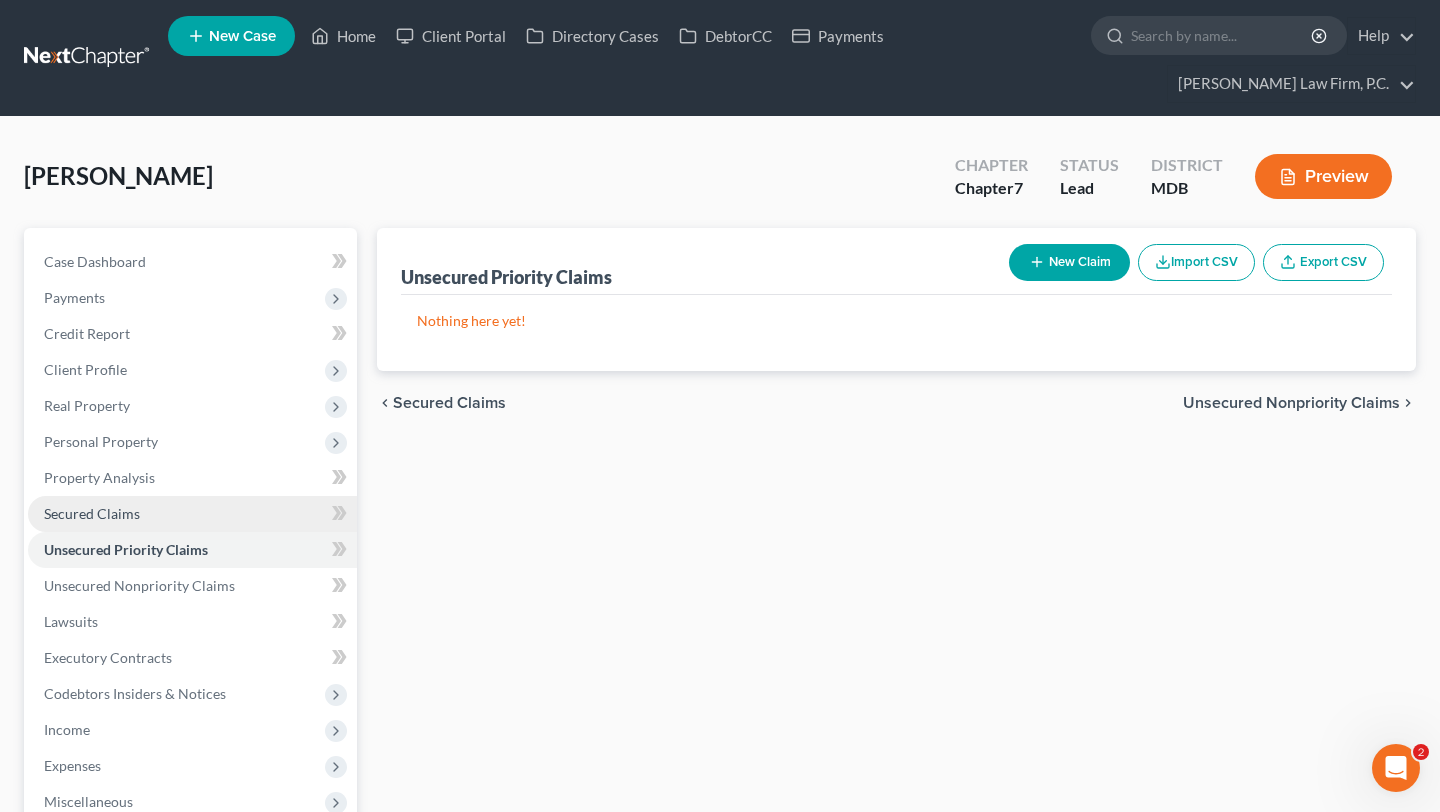 click on "Secured Claims" at bounding box center (92, 513) 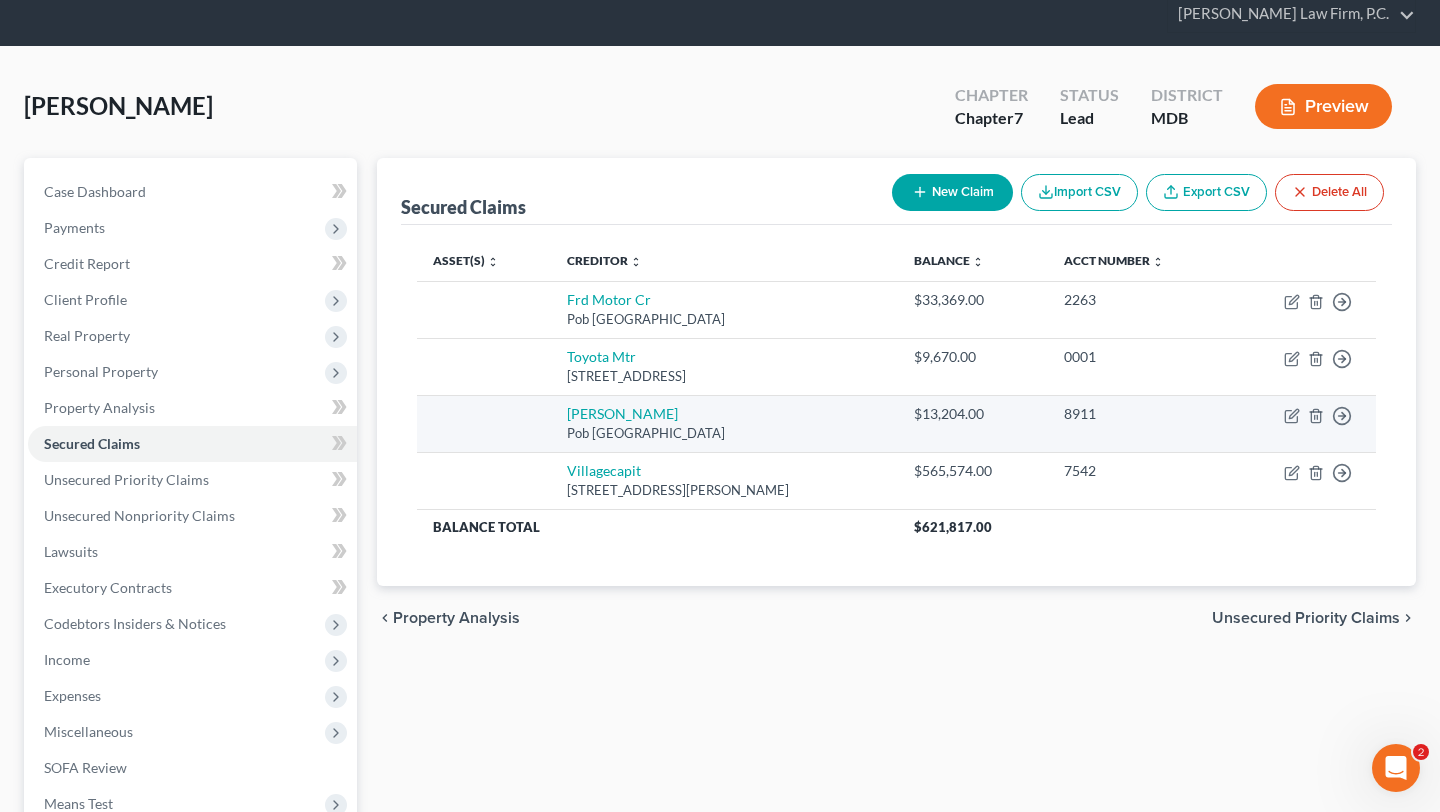 scroll, scrollTop: 89, scrollLeft: 0, axis: vertical 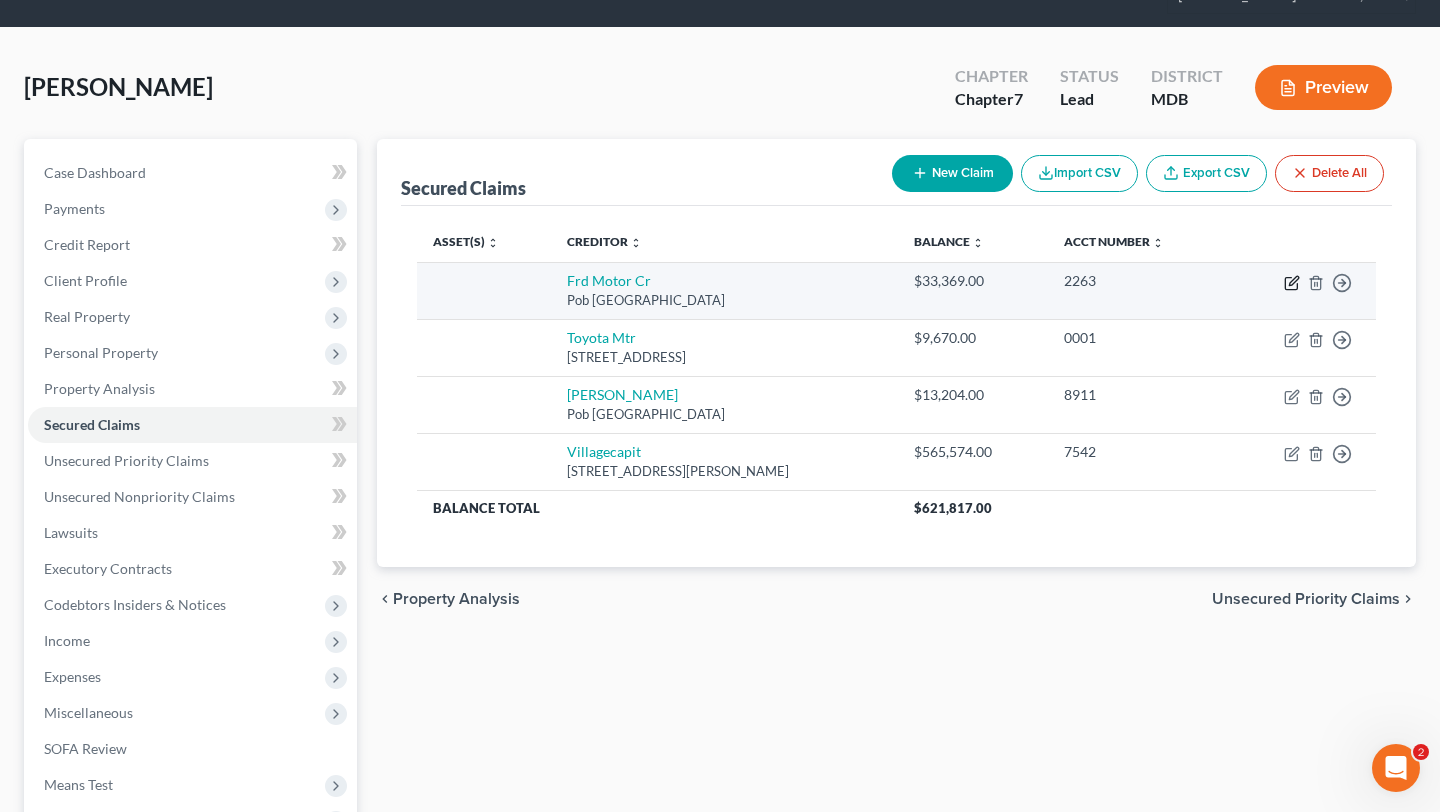 click 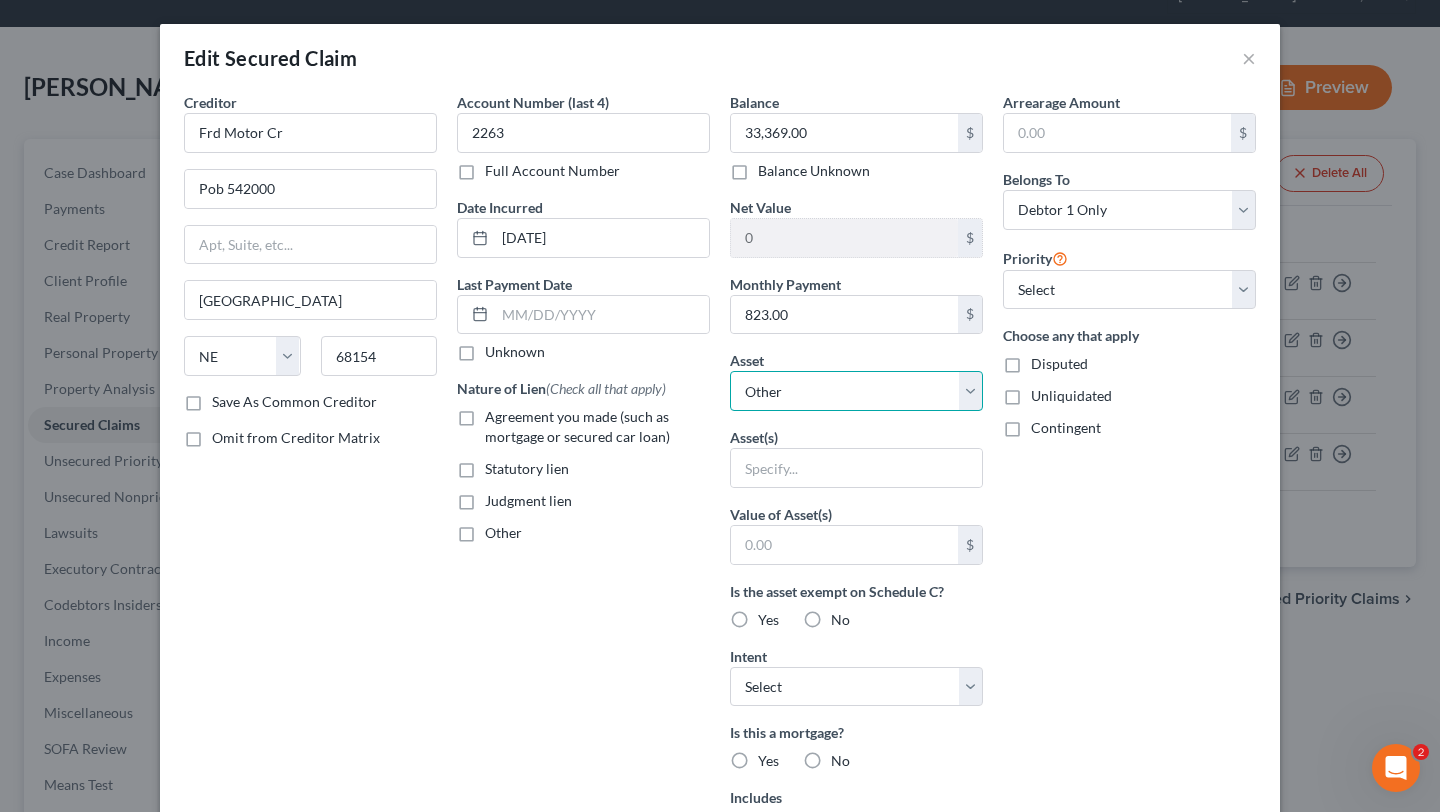 click on "Select Other Multiple Assets Electronics - Televisions; DVD player; Cell phones; & other small miscellaneous household electronic items. - $100.0 Clothing - Four seasons of clothing - $200.0 HomeBase (Checking Account) - $0.0 USAA (Checking Account) - $0.0 2019 Nissan Sentra - $12000.0 2022 Ford Explorer - $30600.0 2017 Nissan Frontier - $13000.0 Jewelry - Assorted costume jewelry consisting of: rings, necklaces, earrings, bracelets, men's & women's watches - all of no significant monetary value - $800.0 [STREET_ADDRESS] - $508500.0 Household Goods - Kitchen set, living room set, bedroom set, misc. household goods and appliances and furnishing. All personal property in fair to good condition (not "new"), owned by debtor and kept at homestead residence. - $500.0 Thrift Savings Plan - $16000.0" at bounding box center [856, 391] 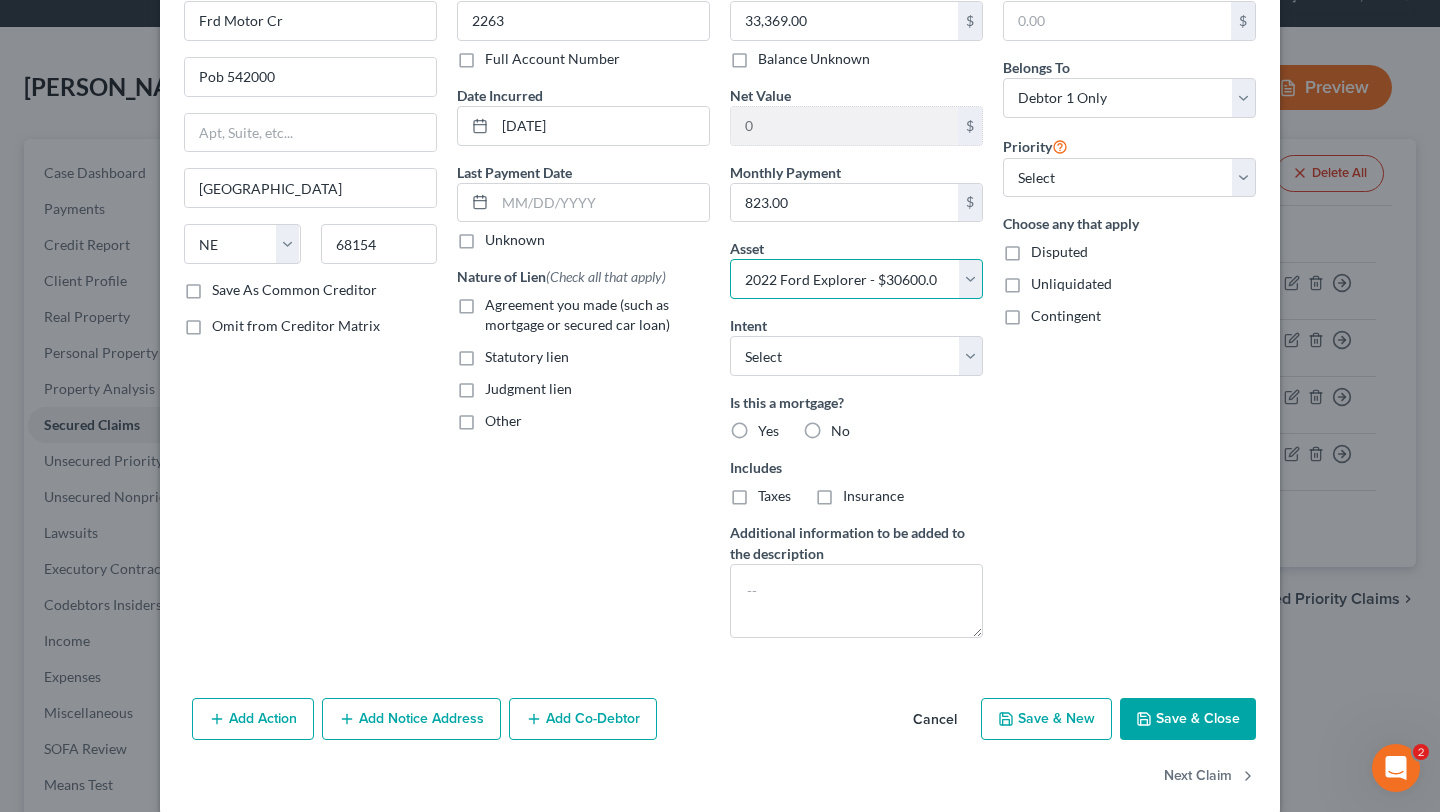 scroll, scrollTop: 136, scrollLeft: 0, axis: vertical 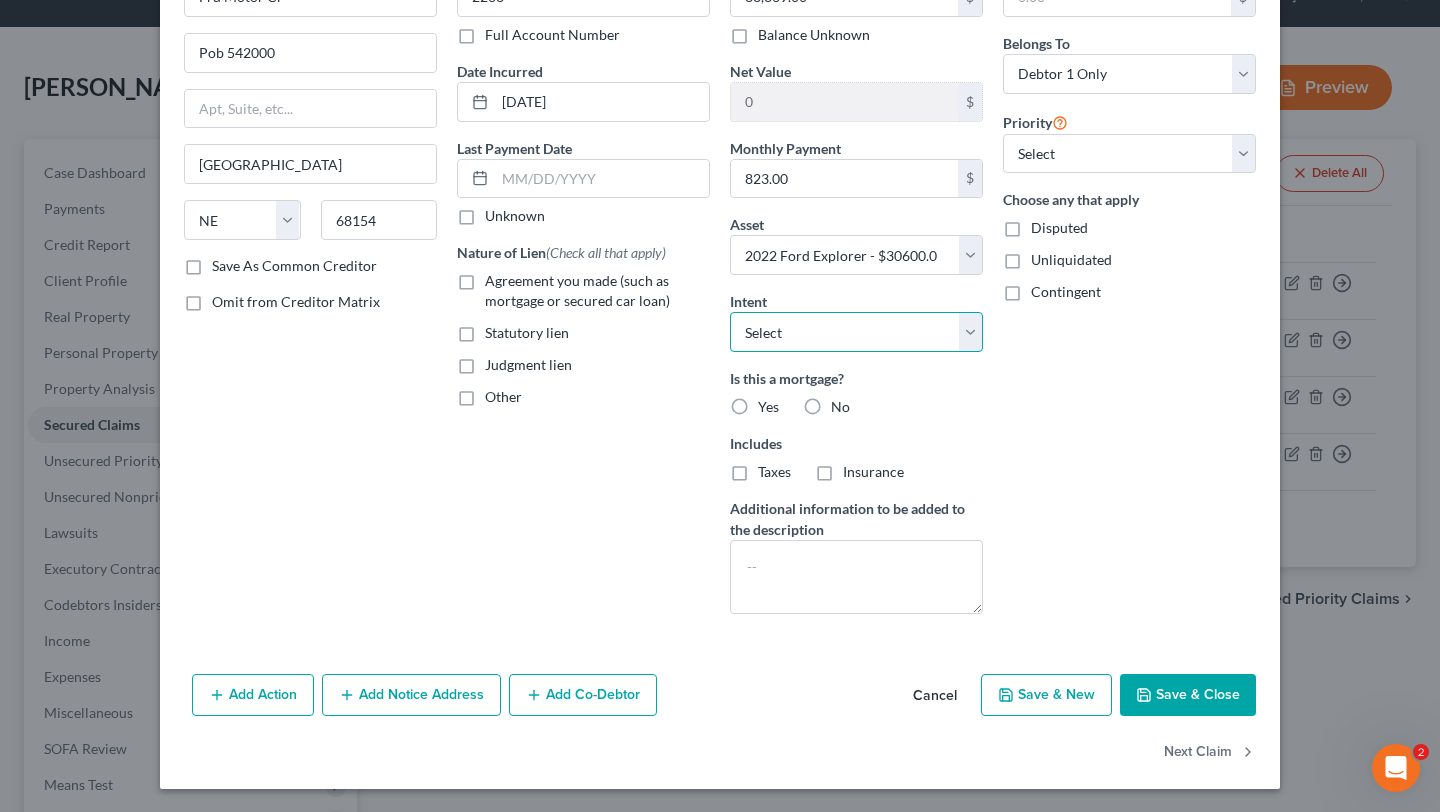 click on "Select Surrender Redeem Reaffirm Avoid Other" at bounding box center (856, 332) 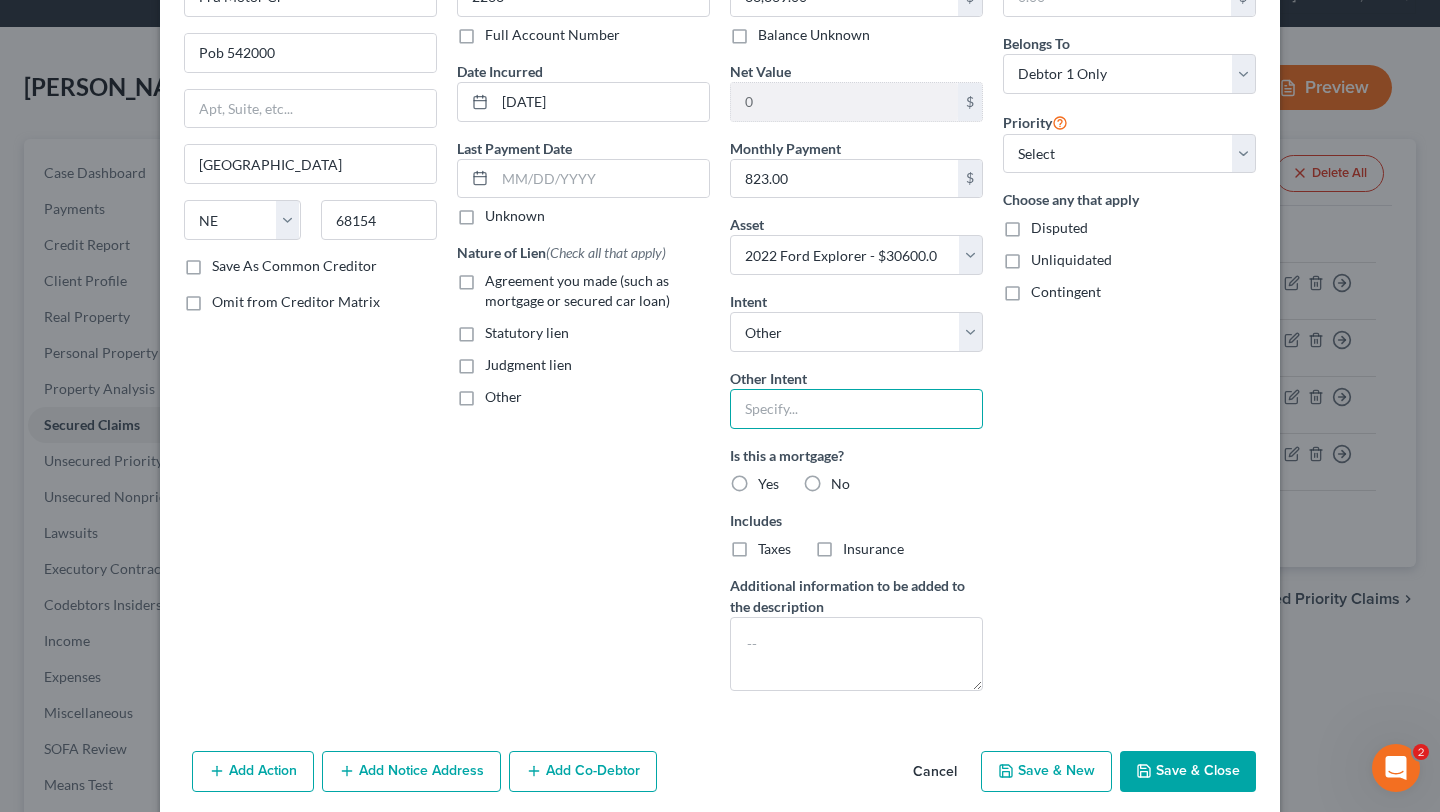 click at bounding box center [856, 409] 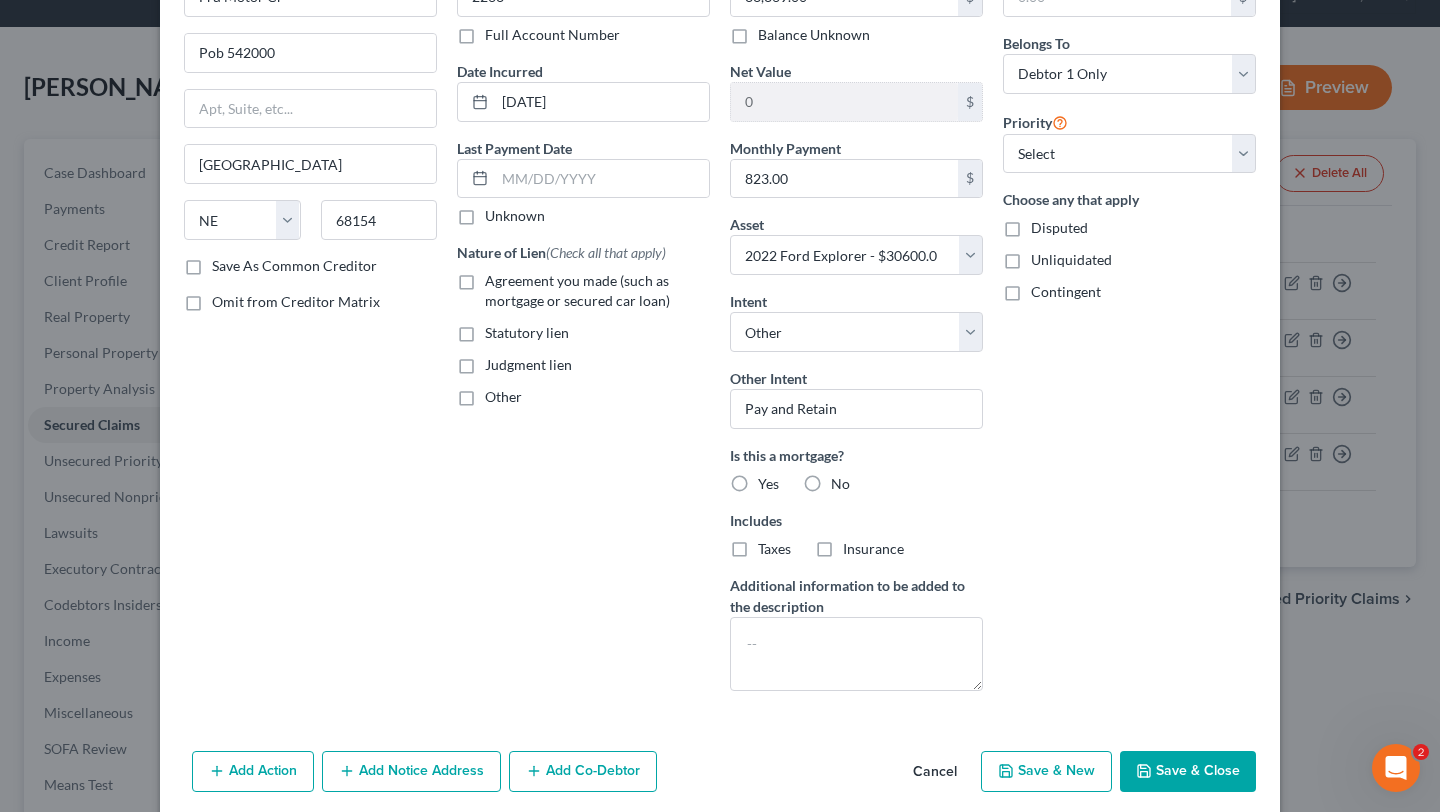click on "Agreement you made (such as mortgage or secured car loan)" at bounding box center [577, 290] 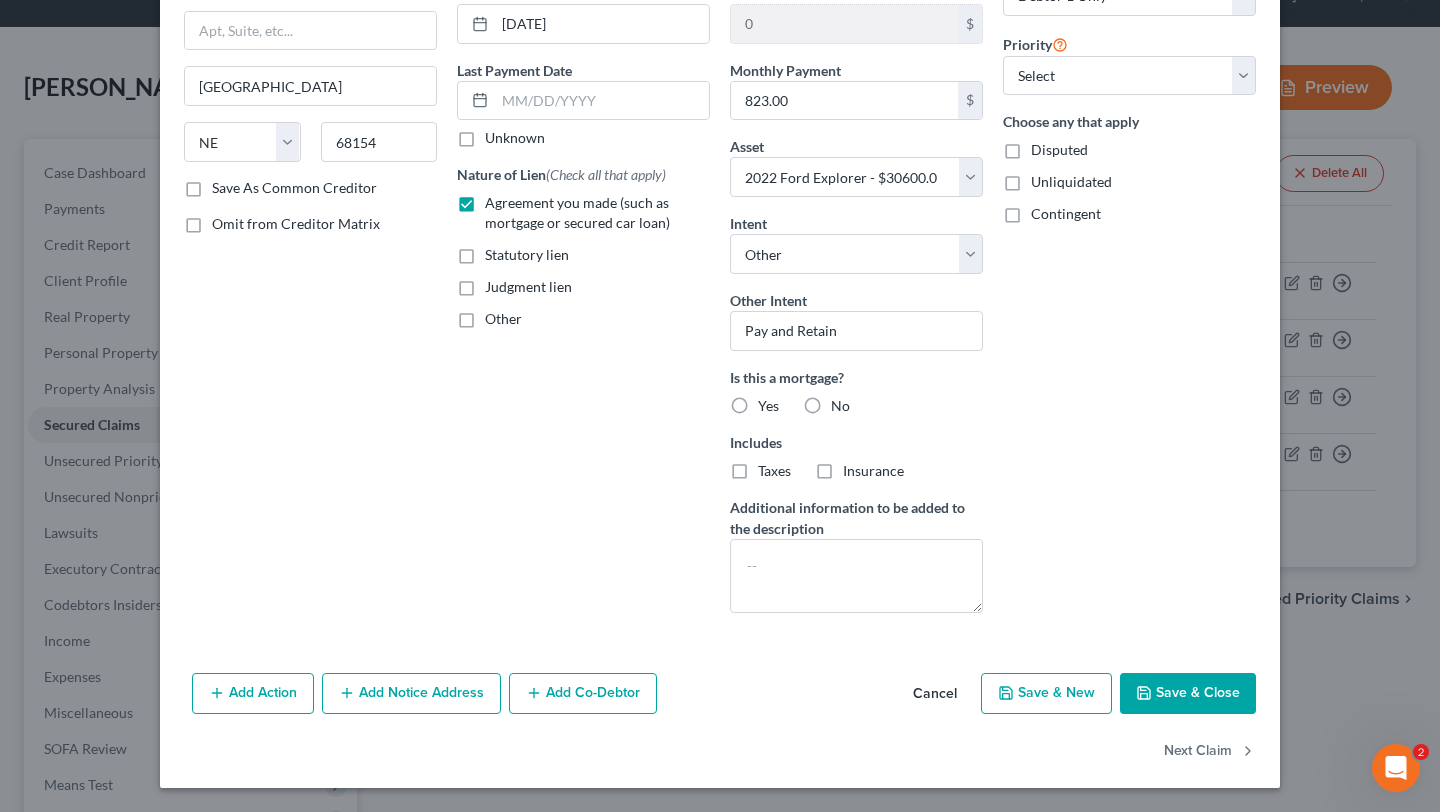 scroll, scrollTop: 463, scrollLeft: 0, axis: vertical 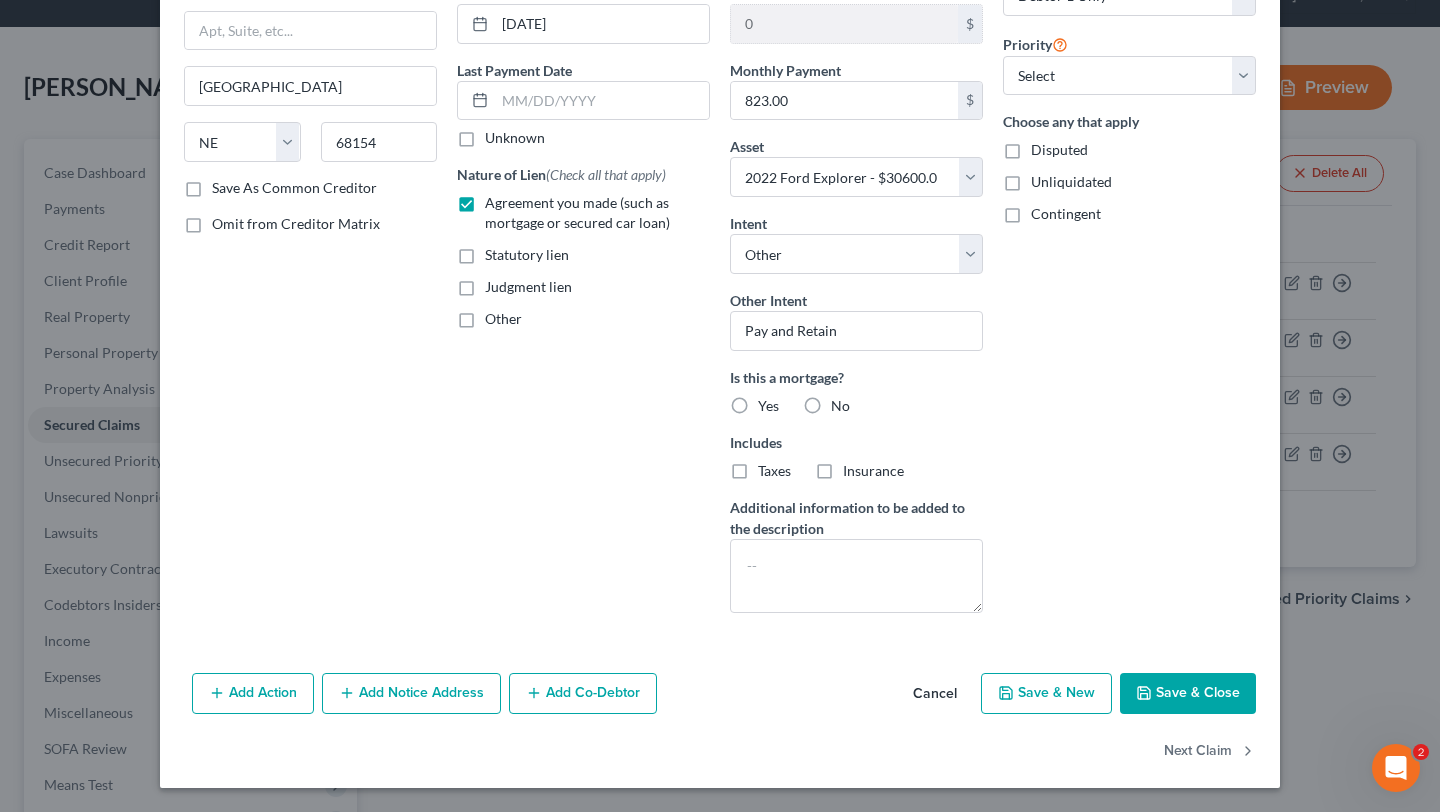 click on "Save & Close" at bounding box center (1188, 694) 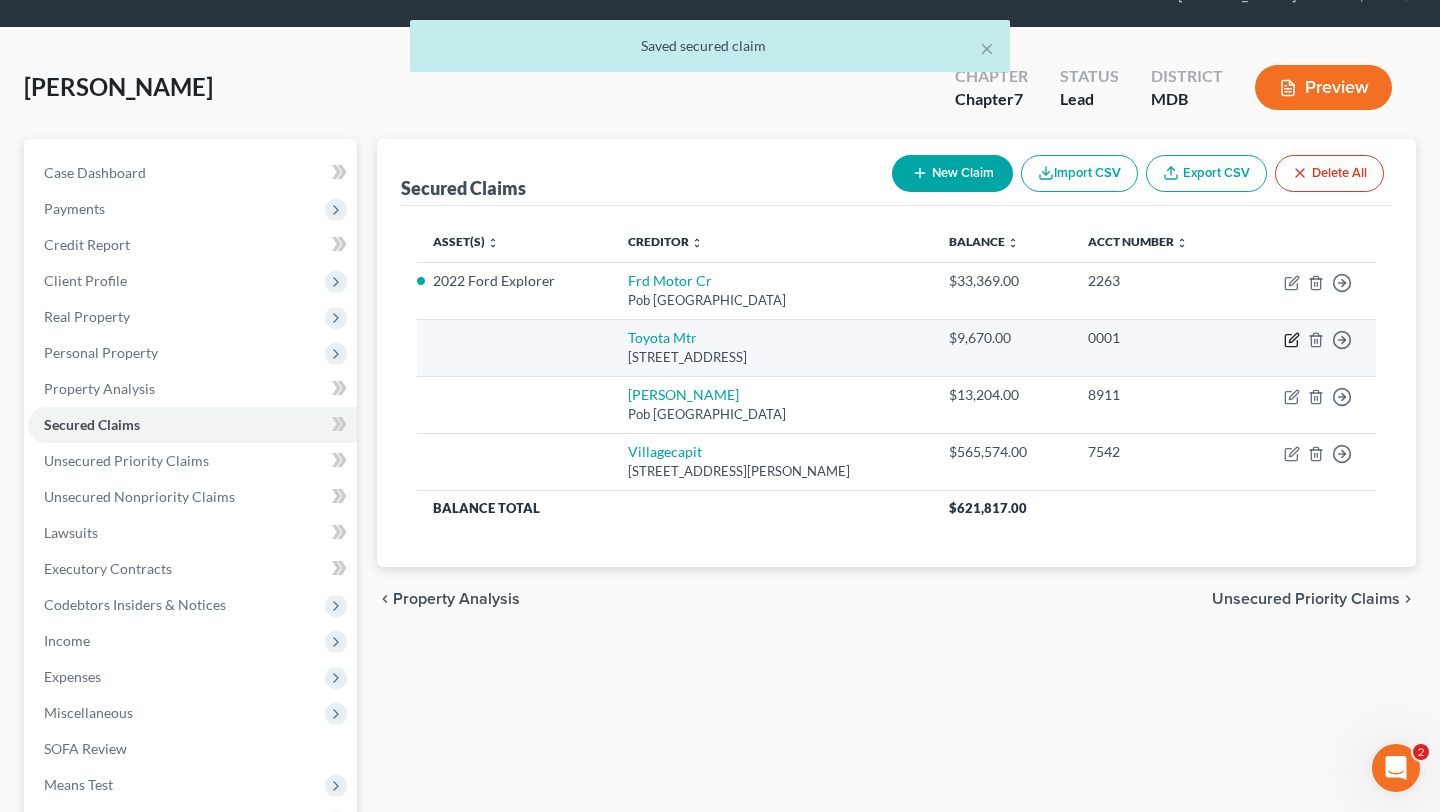 click 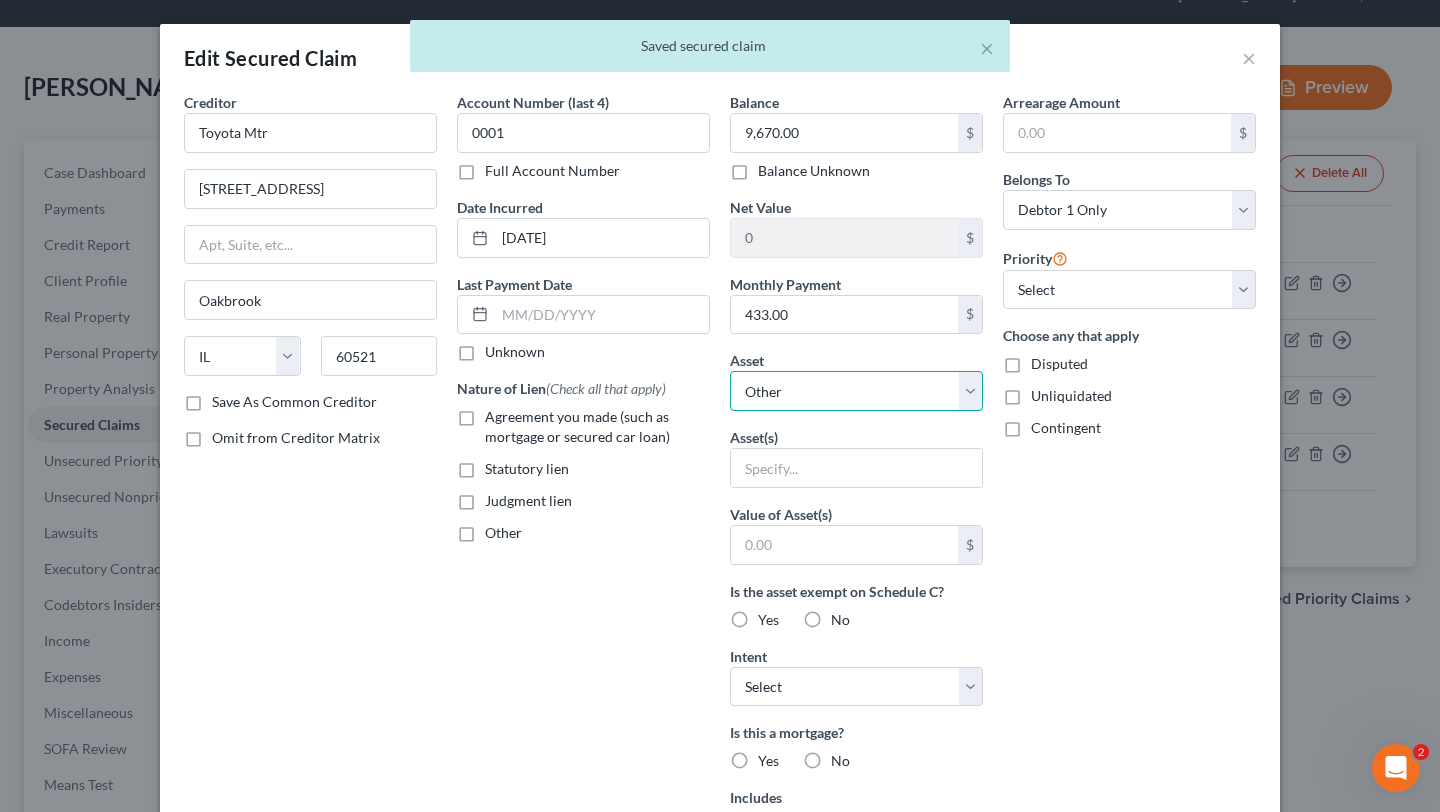 click on "Select Other Multiple Assets Electronics - Televisions; DVD player; Cell phones; & other small miscellaneous household electronic items. - $100.0 Clothing - Four seasons of clothing - $200.0 HomeBase (Checking Account) - $0.0 USAA (Checking Account) - $0.0 2019 Nissan Sentra - $12000.0 2022 Ford Explorer - $30600.0 2017 Nissan Frontier - $13000.0 Jewelry - Assorted costume jewelry consisting of: rings, necklaces, earrings, bracelets, men's & women's watches - all of no significant monetary value - $800.0 [STREET_ADDRESS] - $508500.0 Household Goods - Kitchen set, living room set, bedroom set, misc. household goods and appliances and furnishing. All personal property in fair to good condition (not "new"), owned by debtor and kept at homestead residence. - $500.0 Thrift Savings Plan - $16000.0" at bounding box center (856, 391) 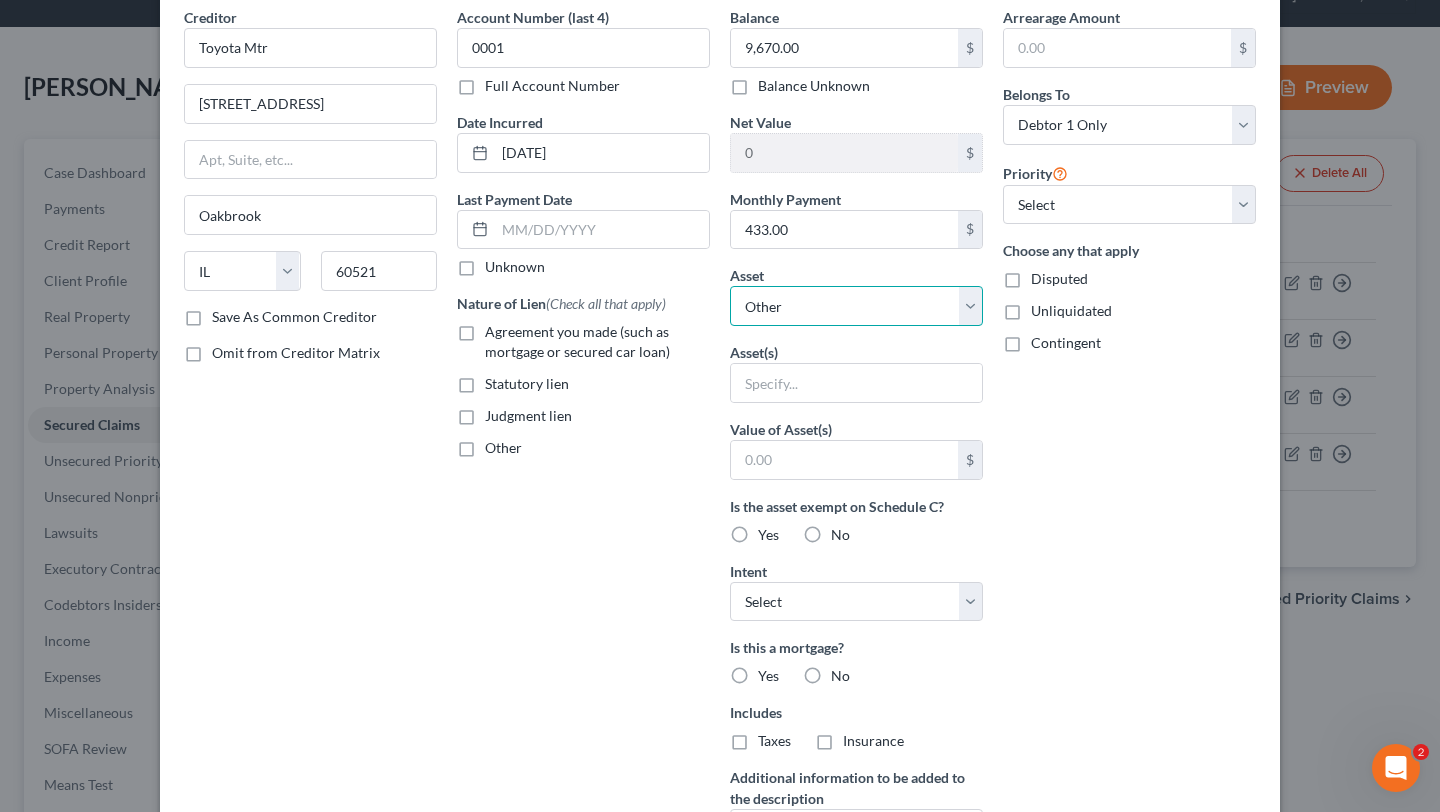 scroll, scrollTop: 97, scrollLeft: 0, axis: vertical 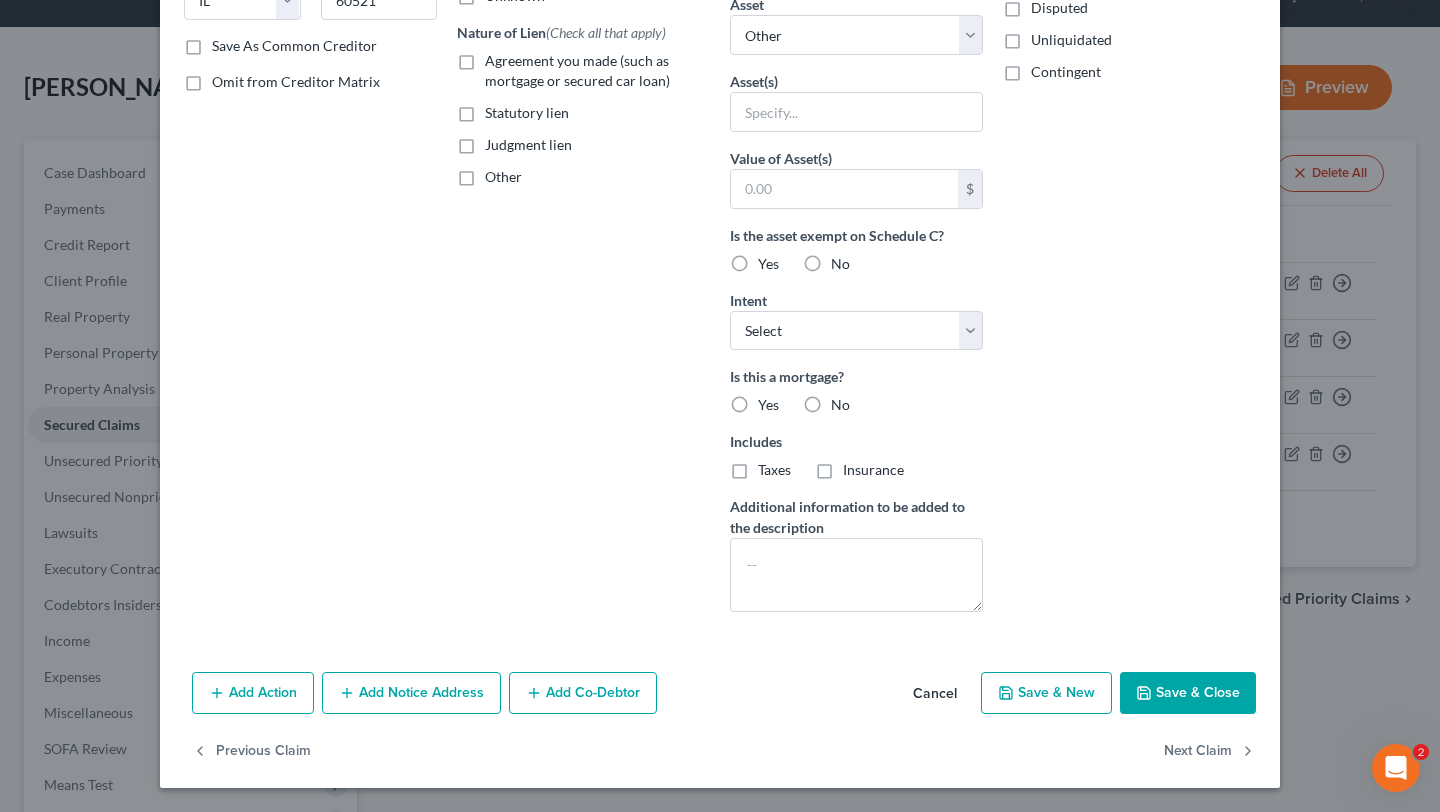 click on "Cancel" at bounding box center [935, 694] 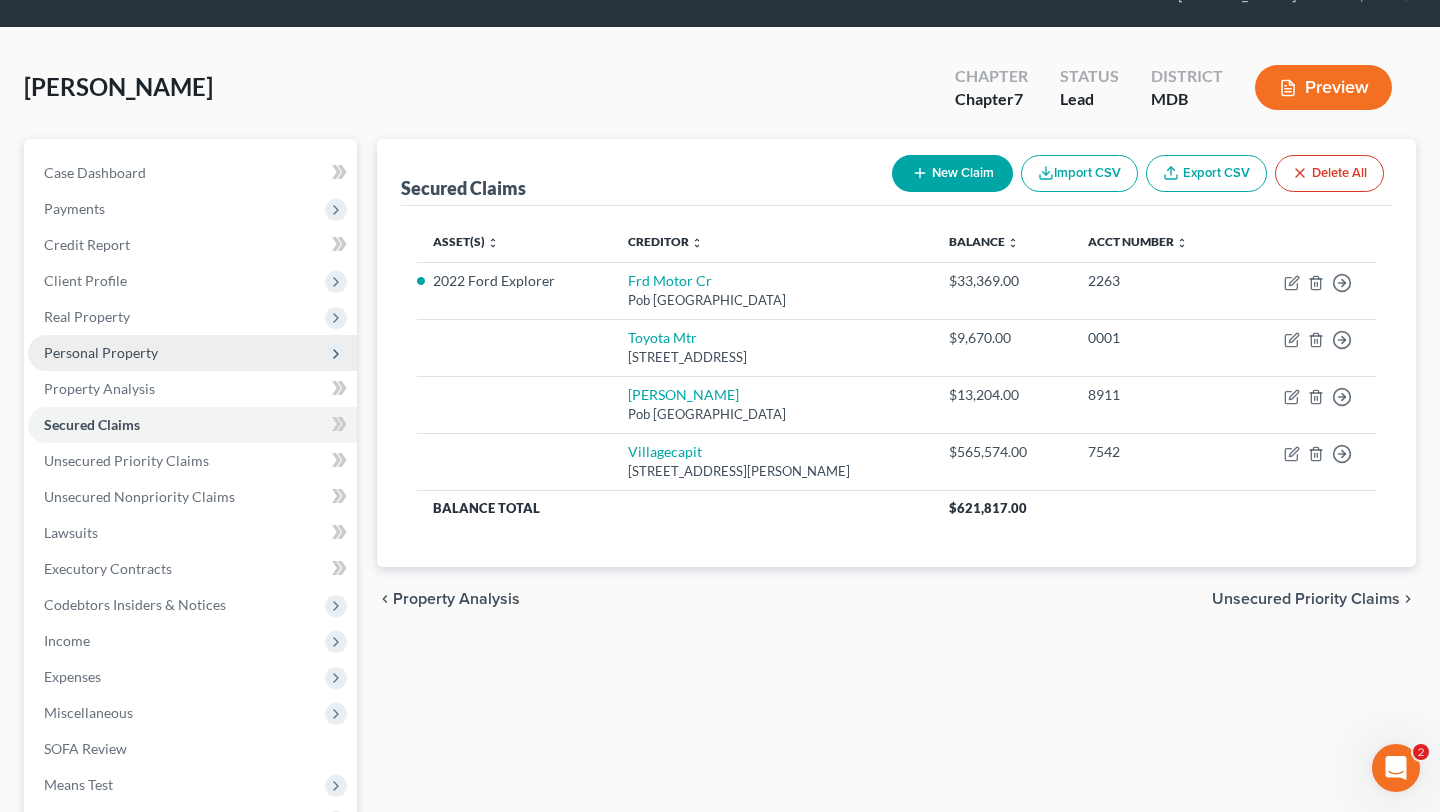 click on "Personal Property" at bounding box center (101, 352) 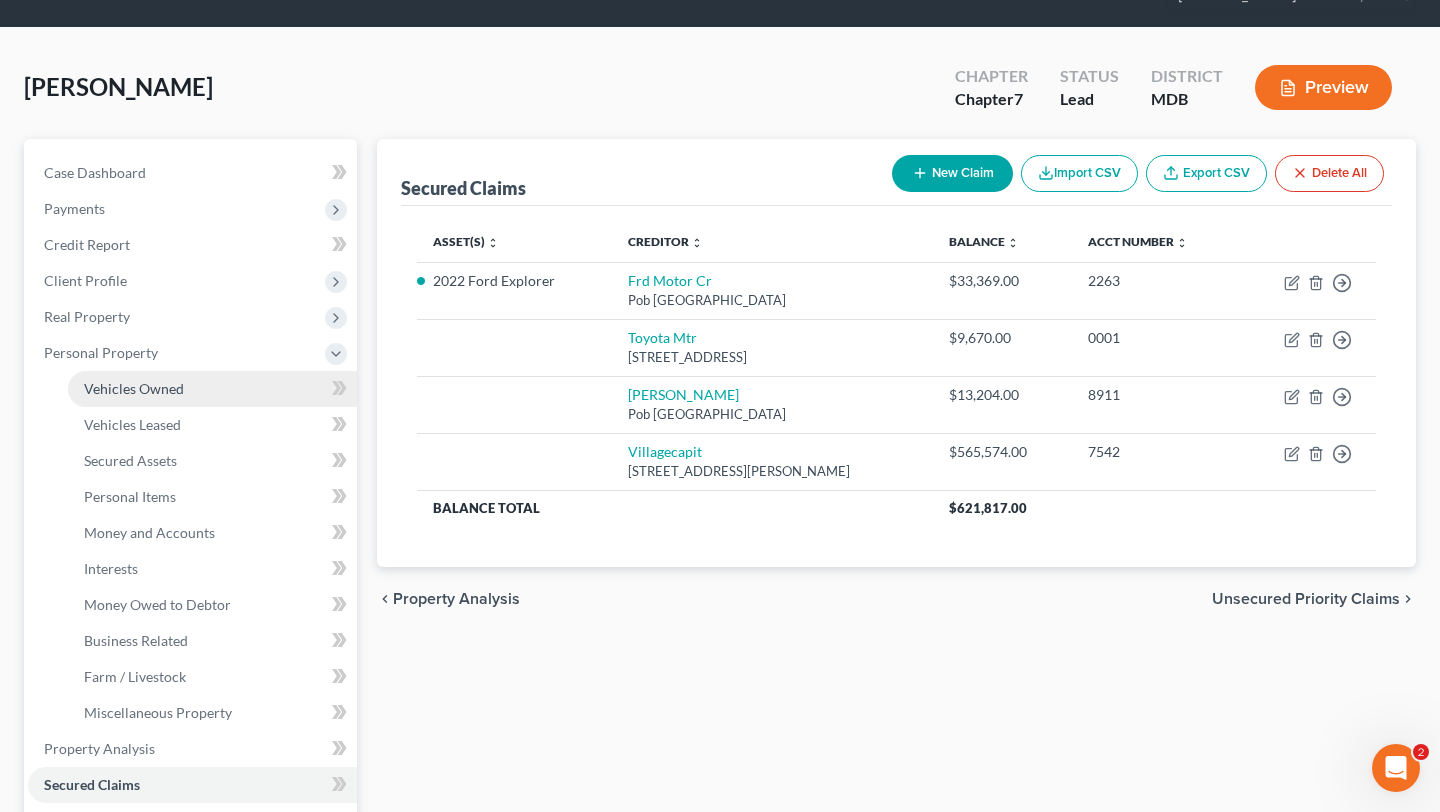 click on "Vehicles Owned" at bounding box center [134, 388] 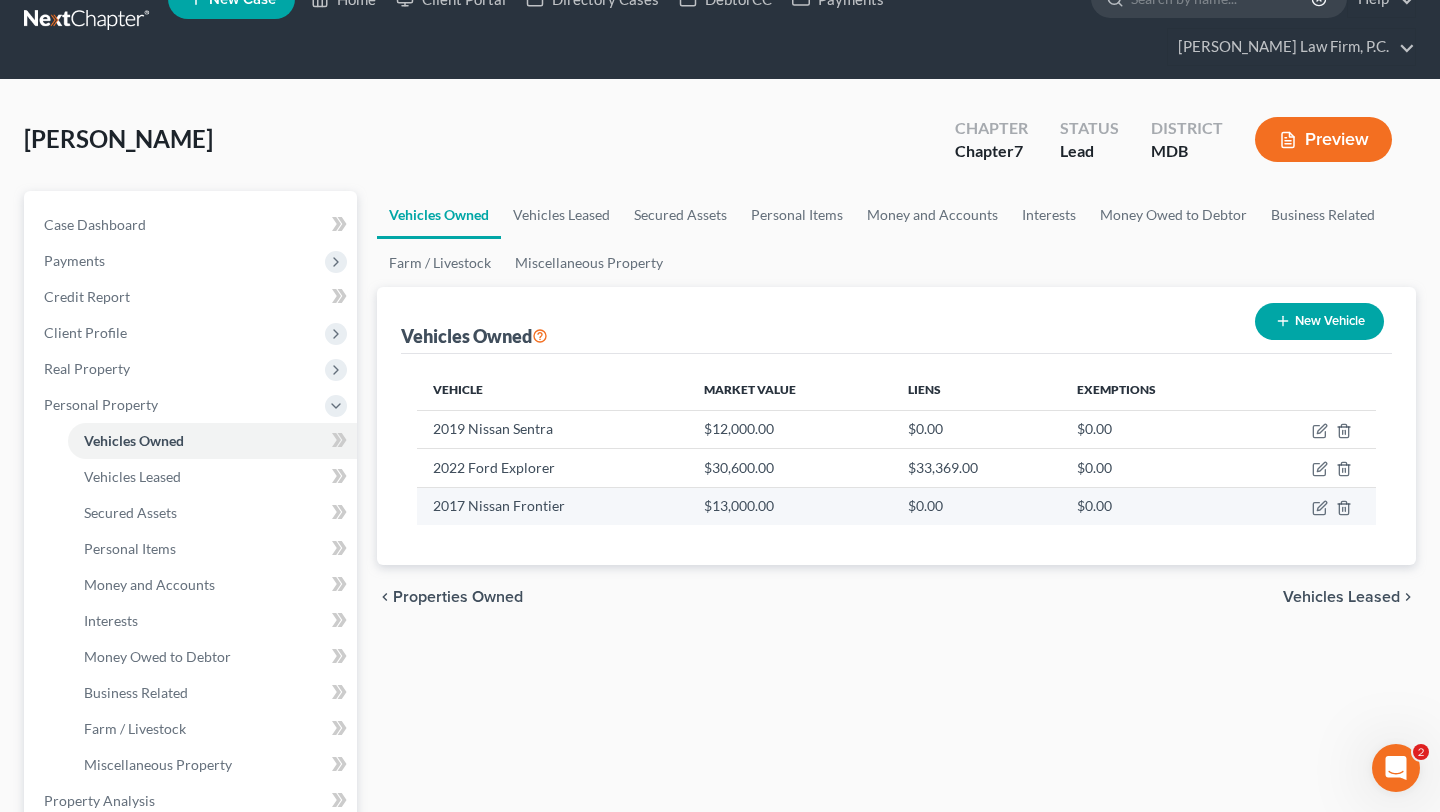 scroll, scrollTop: 42, scrollLeft: 0, axis: vertical 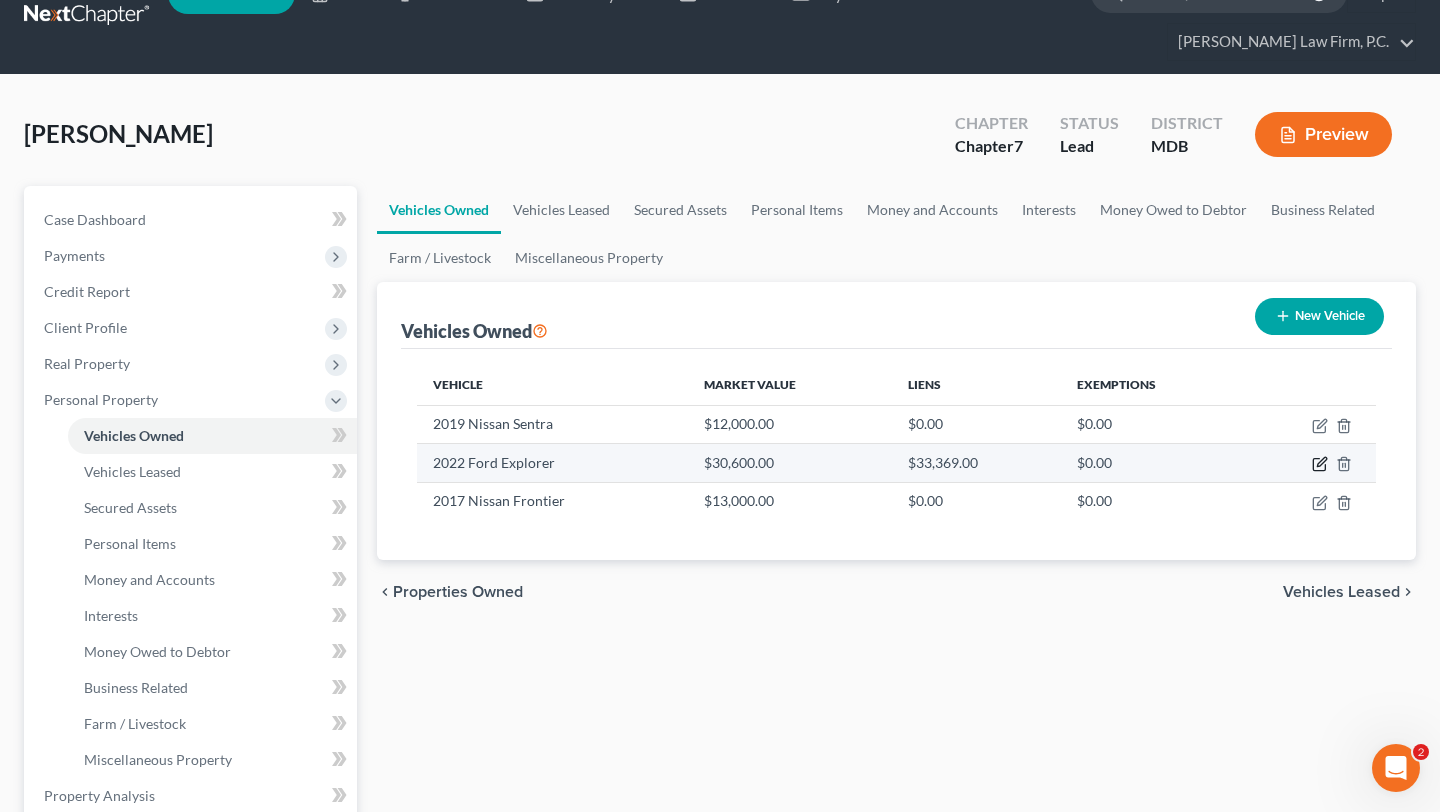 click 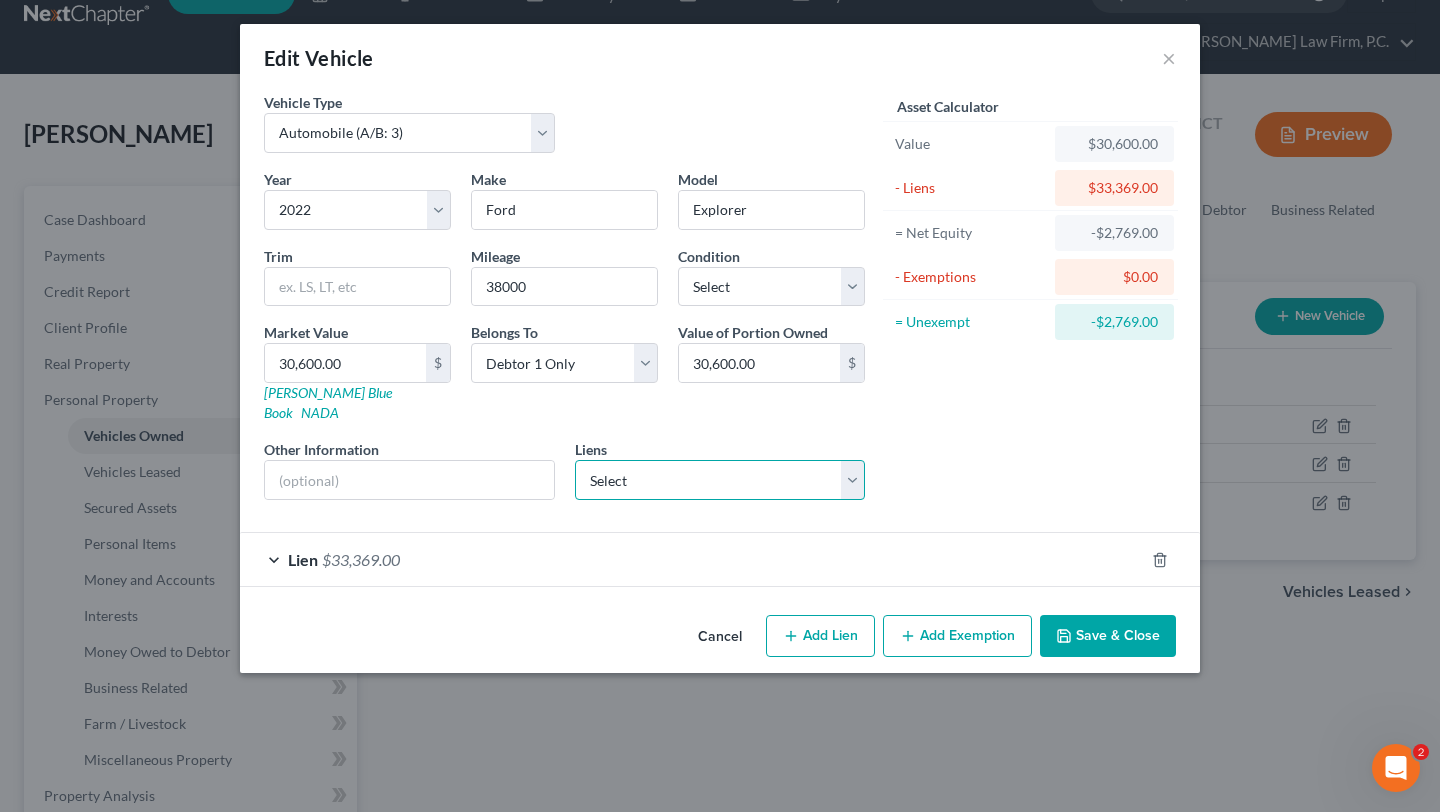 click on "Select Villagecapit - $565,574.00 Usaa Fsb - $13,204.00 Toyota Mtr - $9,670.00" at bounding box center [720, 480] 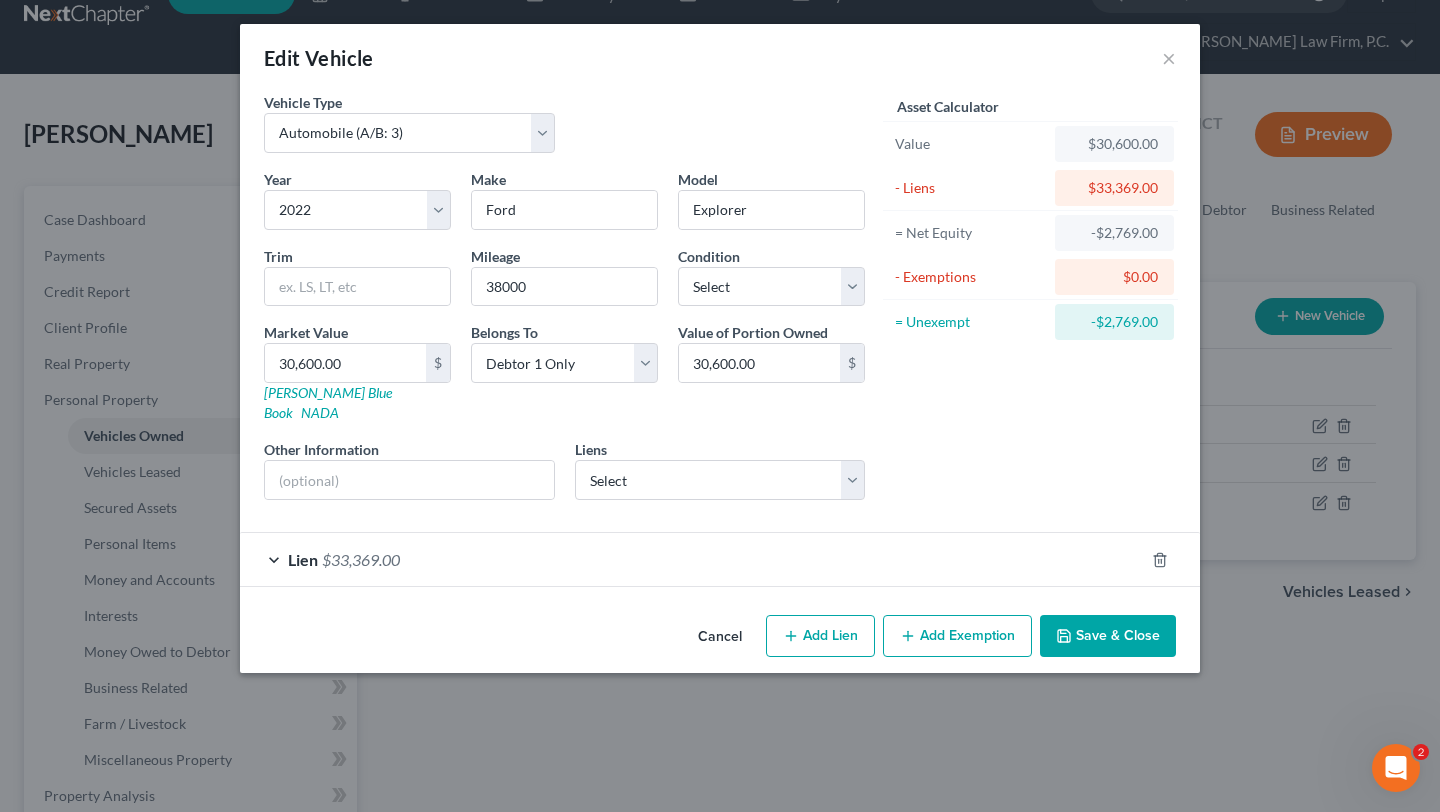 click on "Cancel" at bounding box center [720, 637] 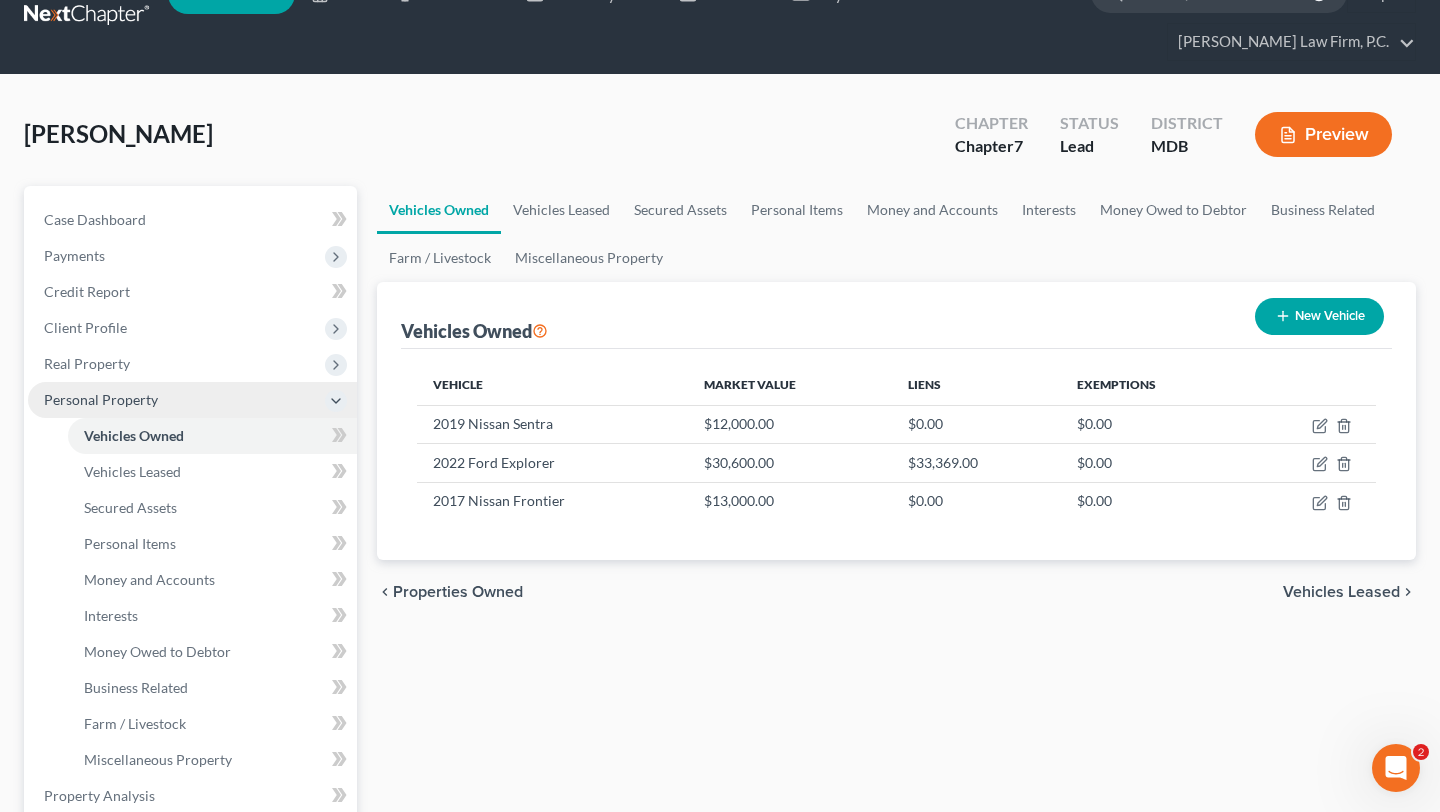scroll, scrollTop: 128, scrollLeft: 0, axis: vertical 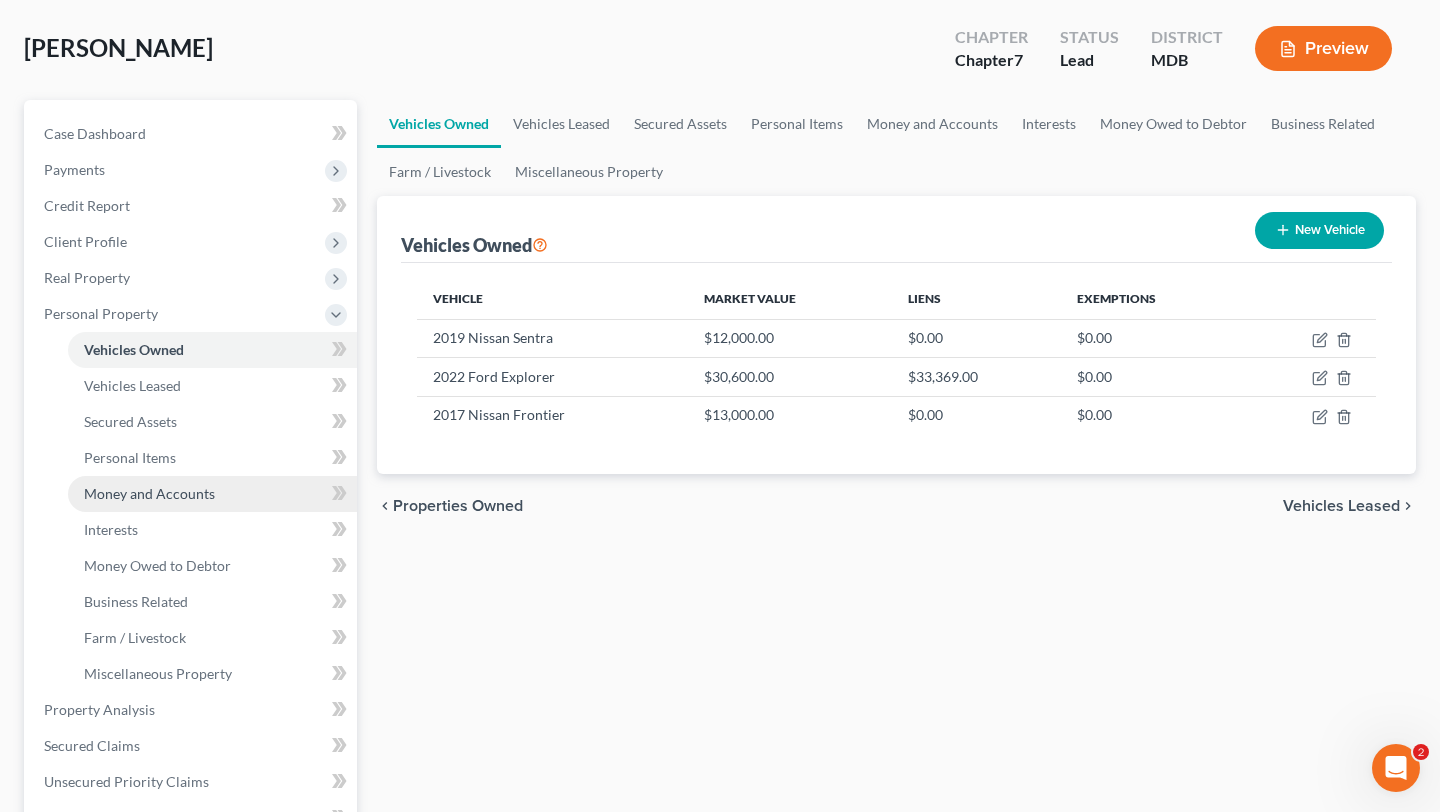 click on "Money and Accounts" at bounding box center (149, 493) 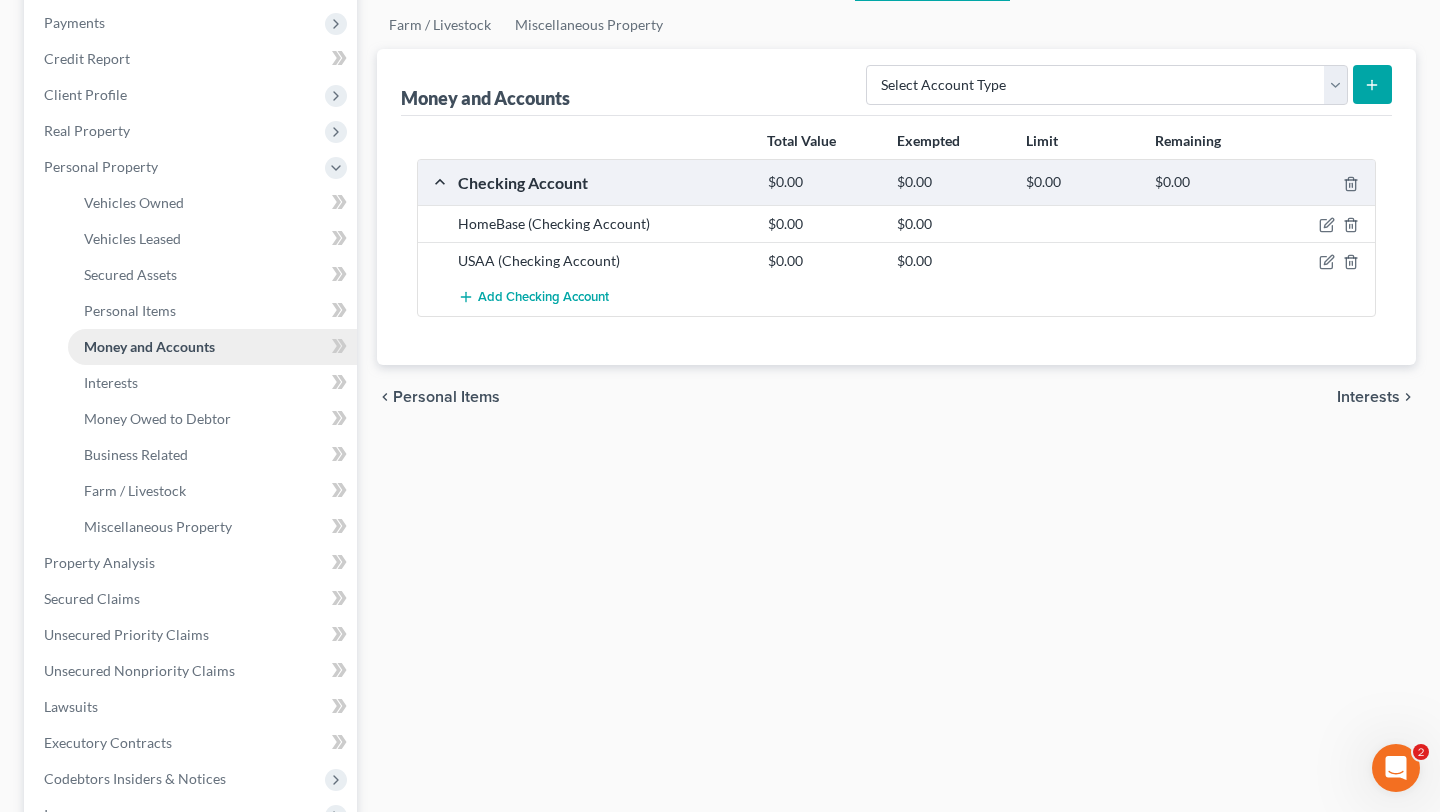 scroll, scrollTop: 305, scrollLeft: 0, axis: vertical 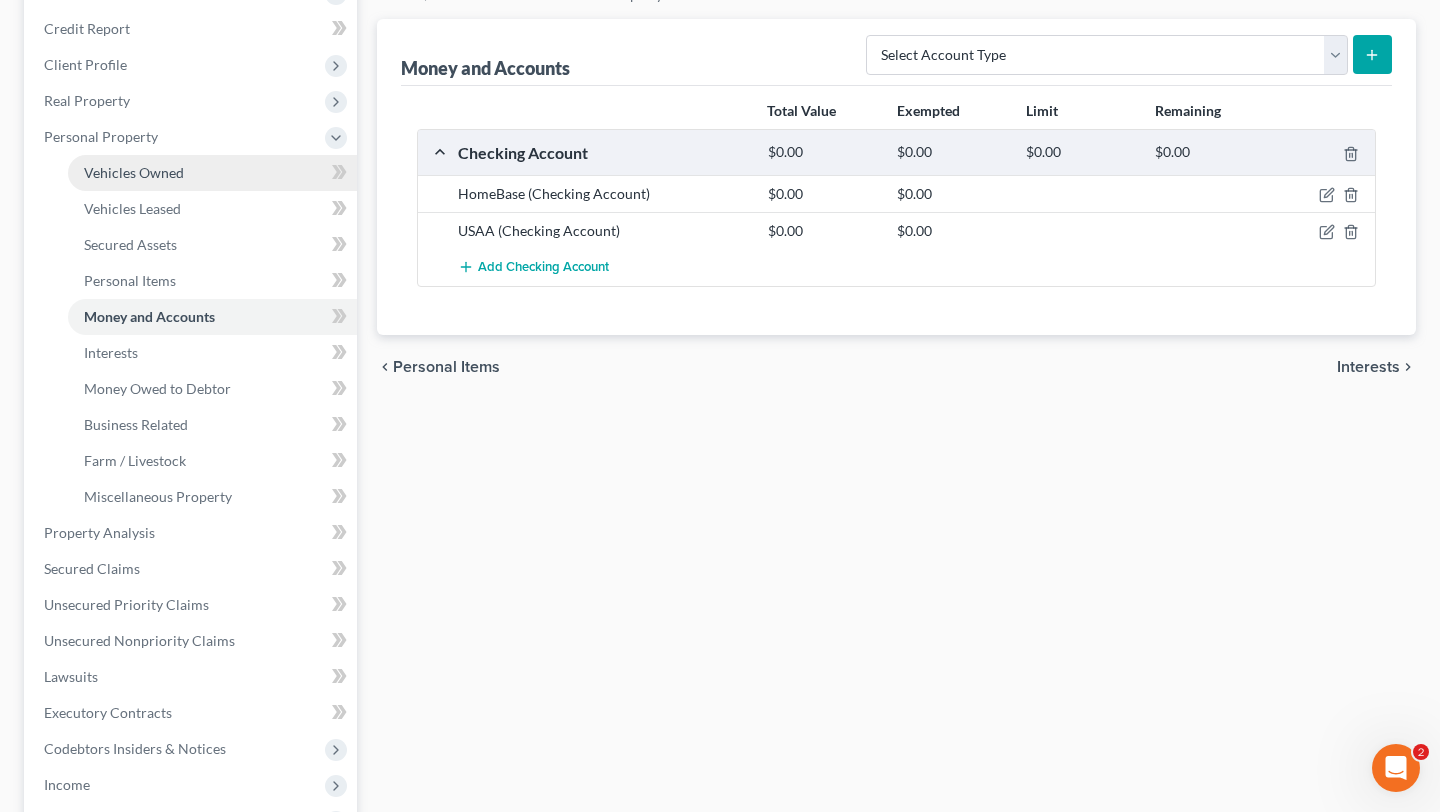click on "Vehicles Owned" at bounding box center [134, 172] 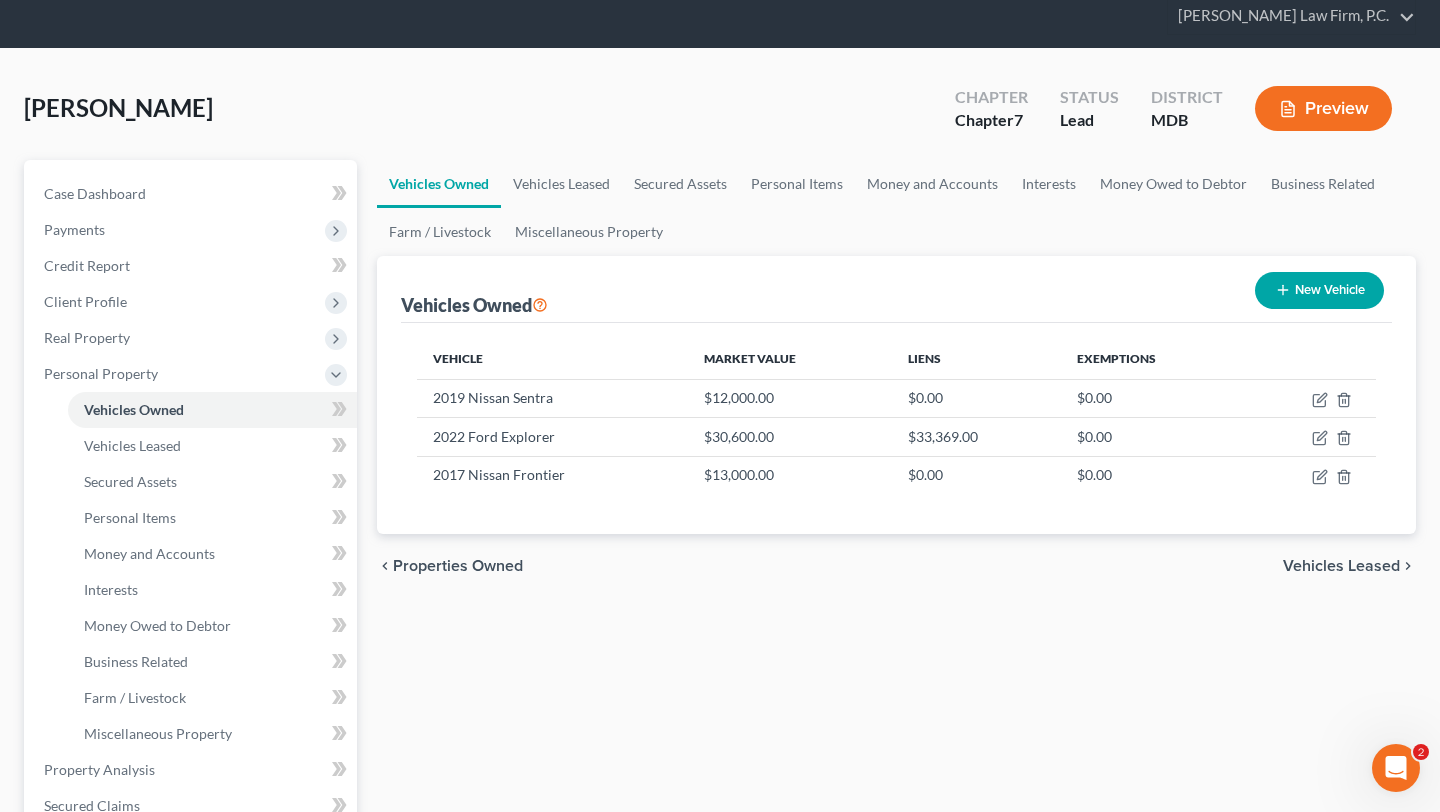 scroll, scrollTop: 73, scrollLeft: 0, axis: vertical 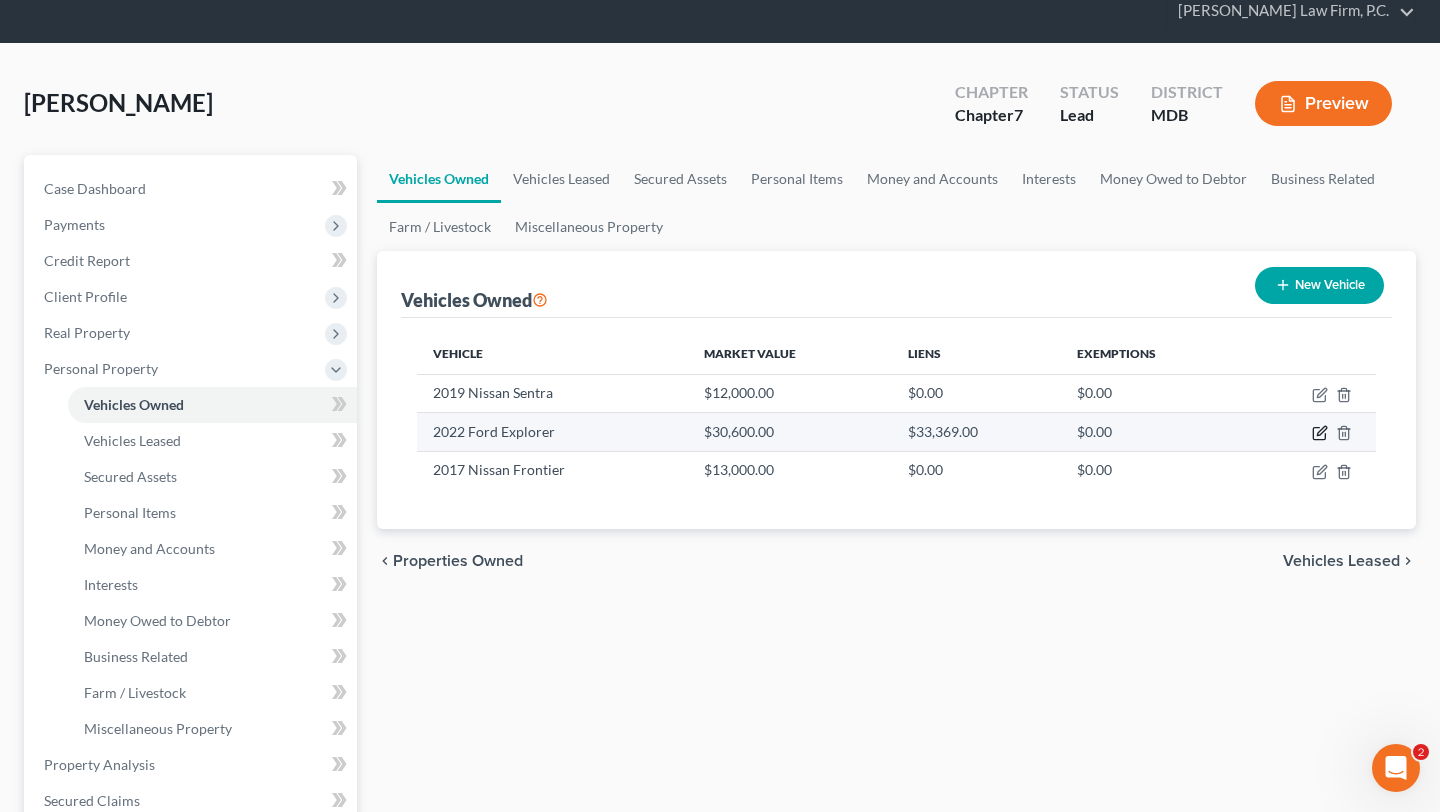 click 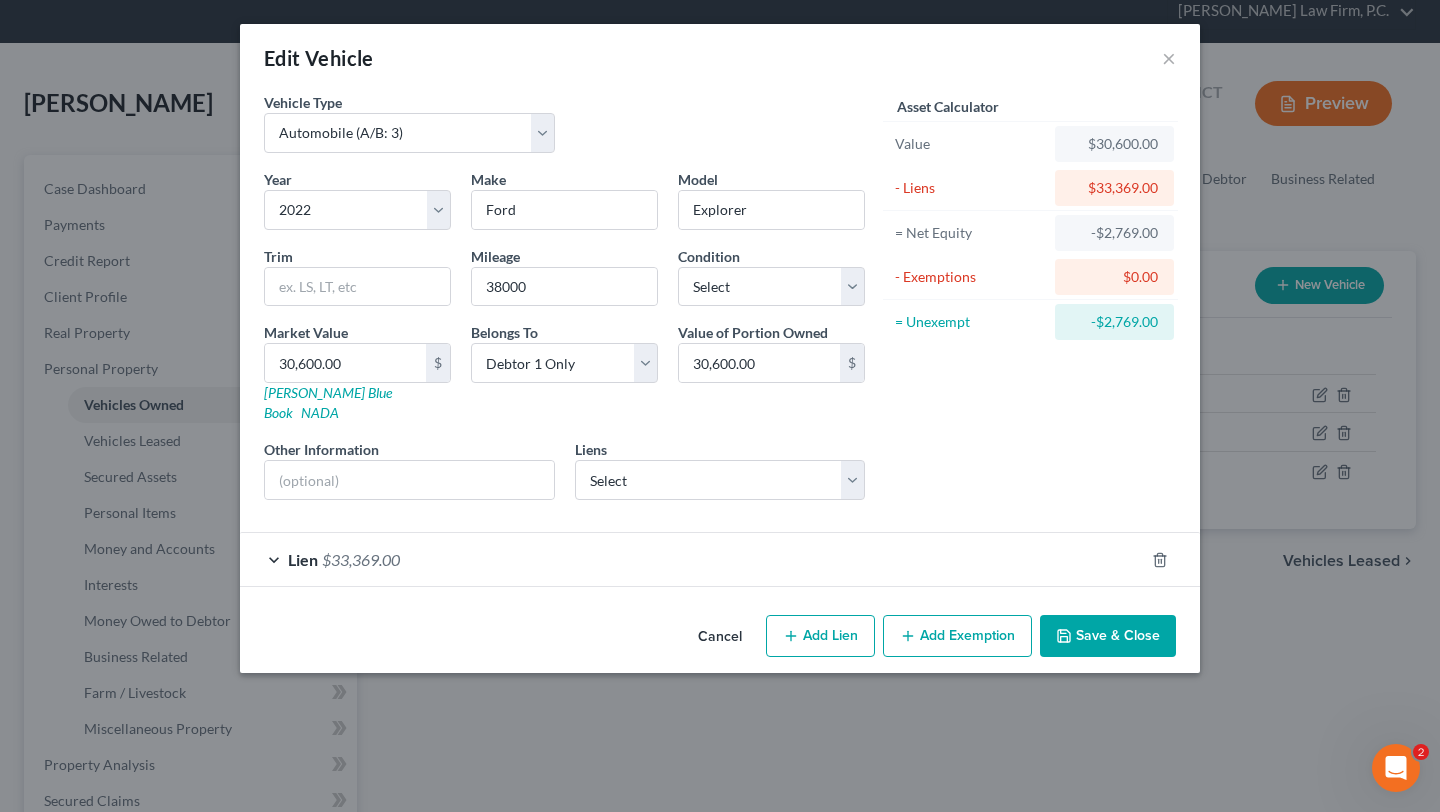 click on "Cancel" at bounding box center (720, 637) 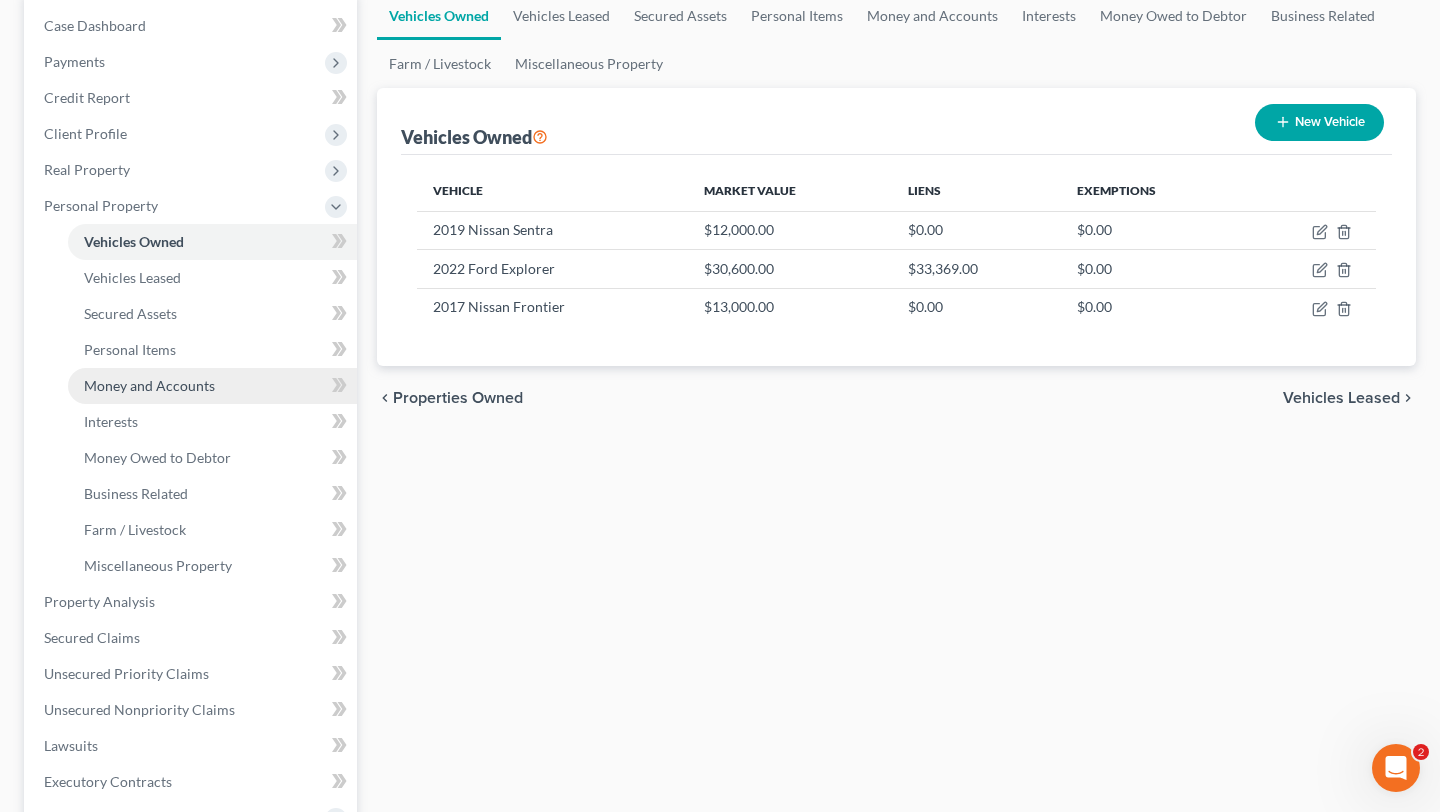 scroll, scrollTop: 265, scrollLeft: 0, axis: vertical 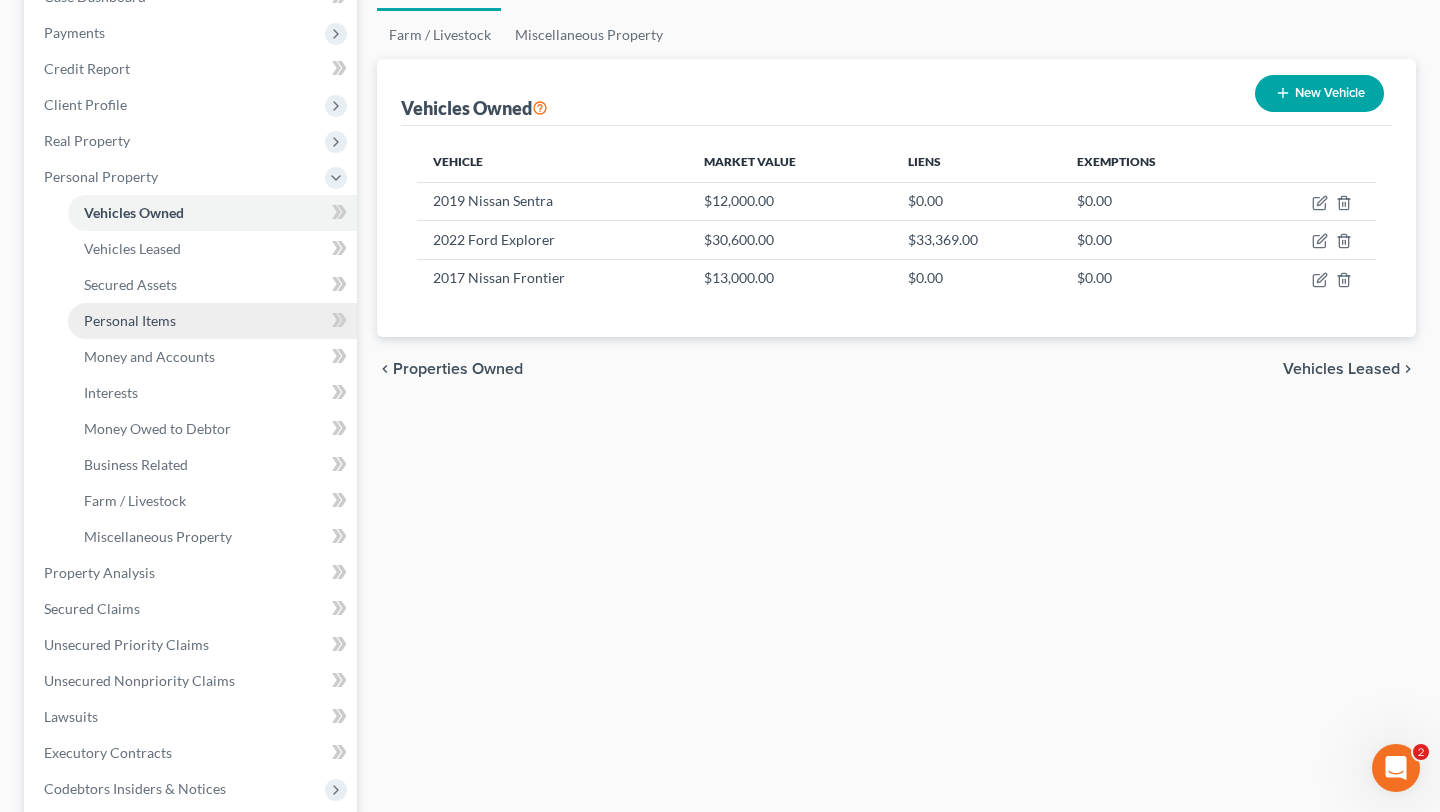 click on "Personal Items" at bounding box center [212, 321] 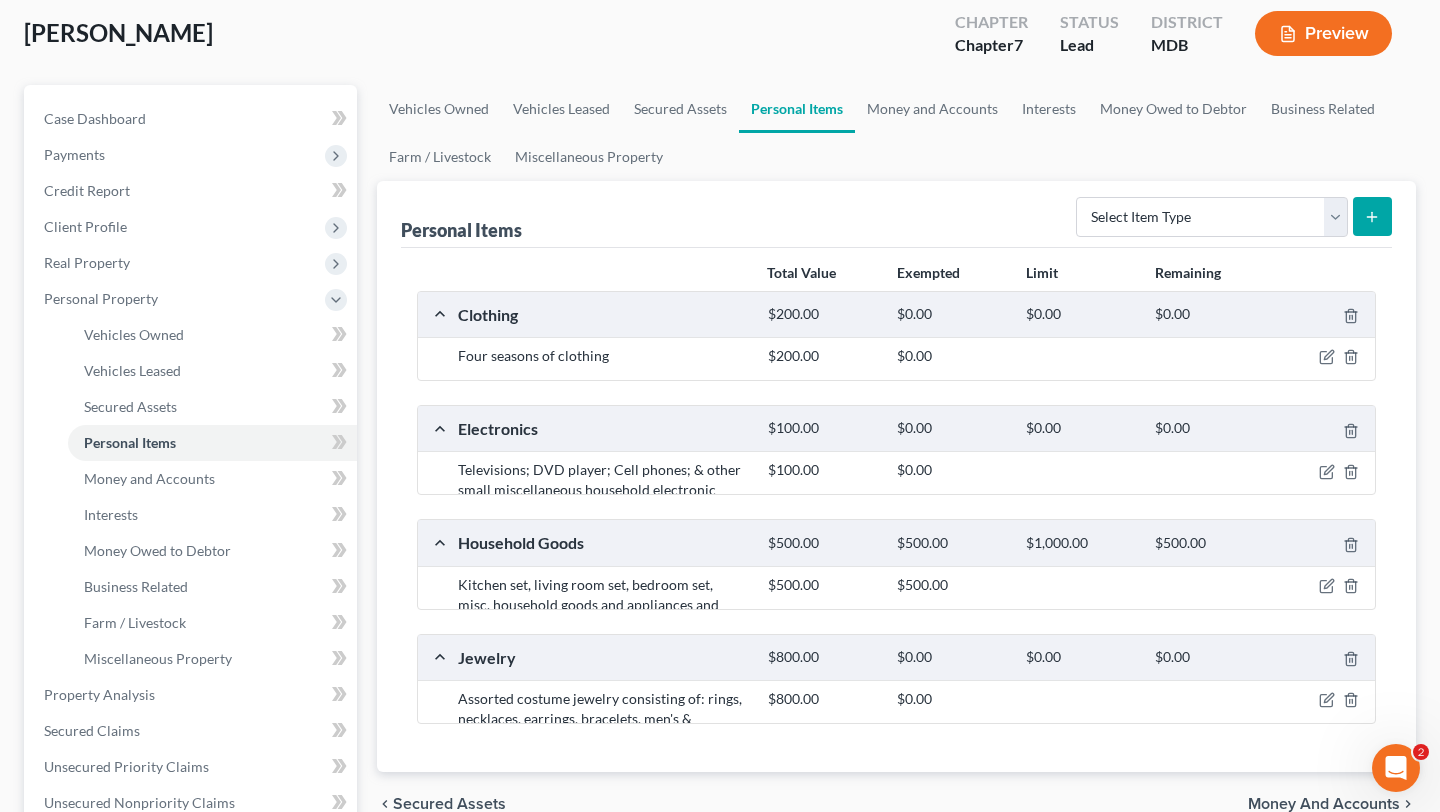 scroll, scrollTop: 0, scrollLeft: 0, axis: both 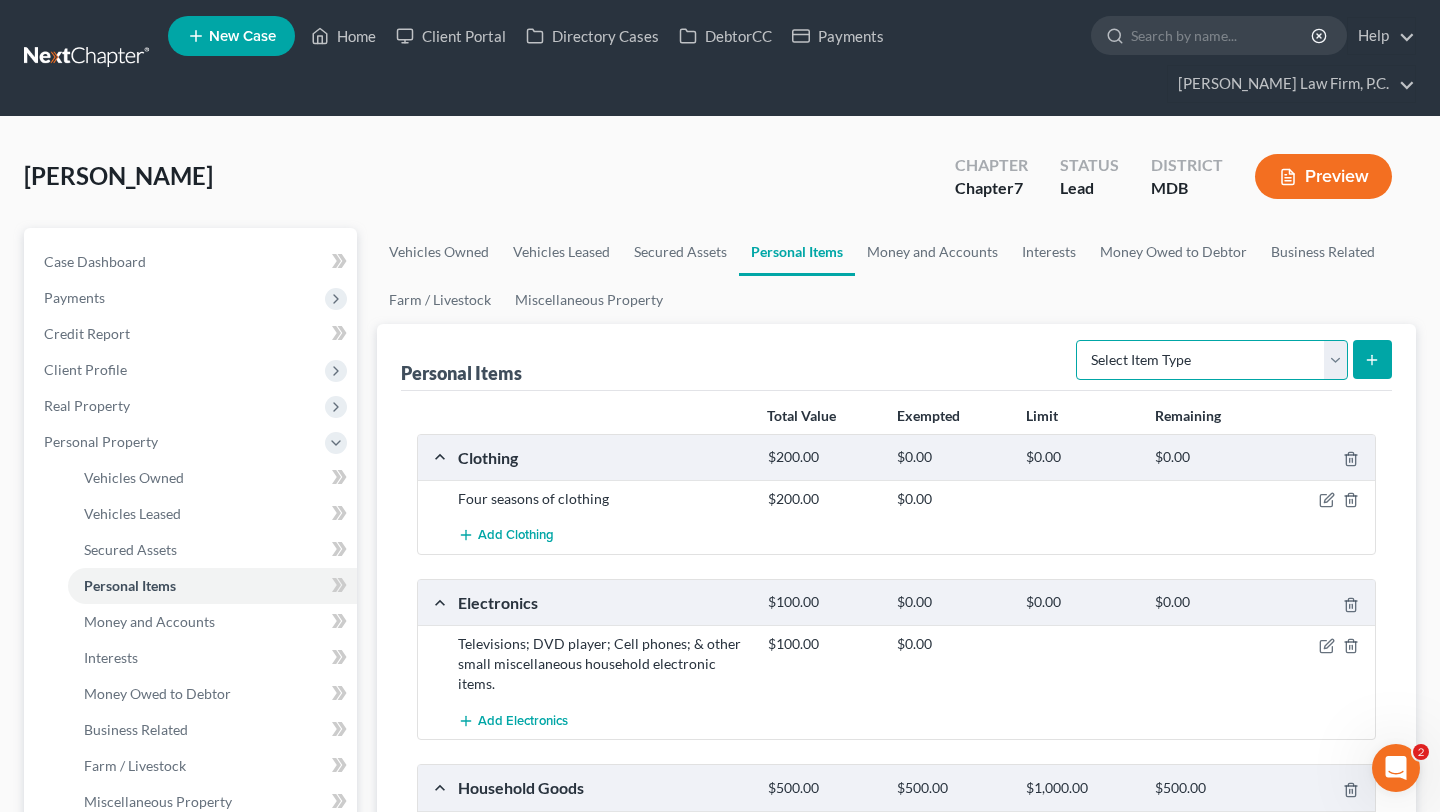 click on "Select Item Type Clothing (A/B: 11) Collectibles Of Value (A/B: 8) Electronics (A/B: 7) Firearms (A/B: 10) Household Goods (A/B: 6) Jewelry (A/B: 12) Other (A/B: 14) Pet(s) (A/B: 13) Sports & Hobby Equipment (A/B: 9)" at bounding box center (1212, 360) 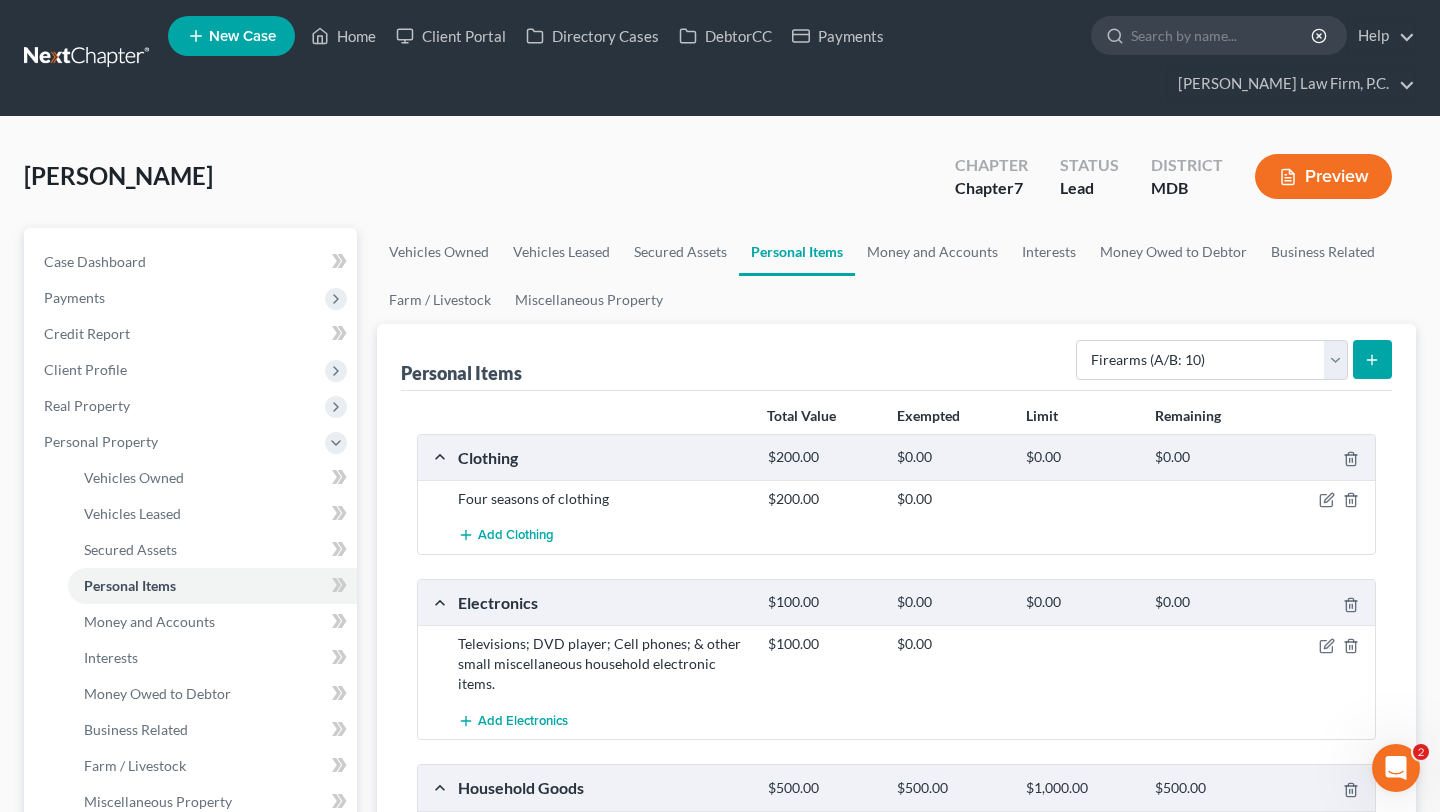 click 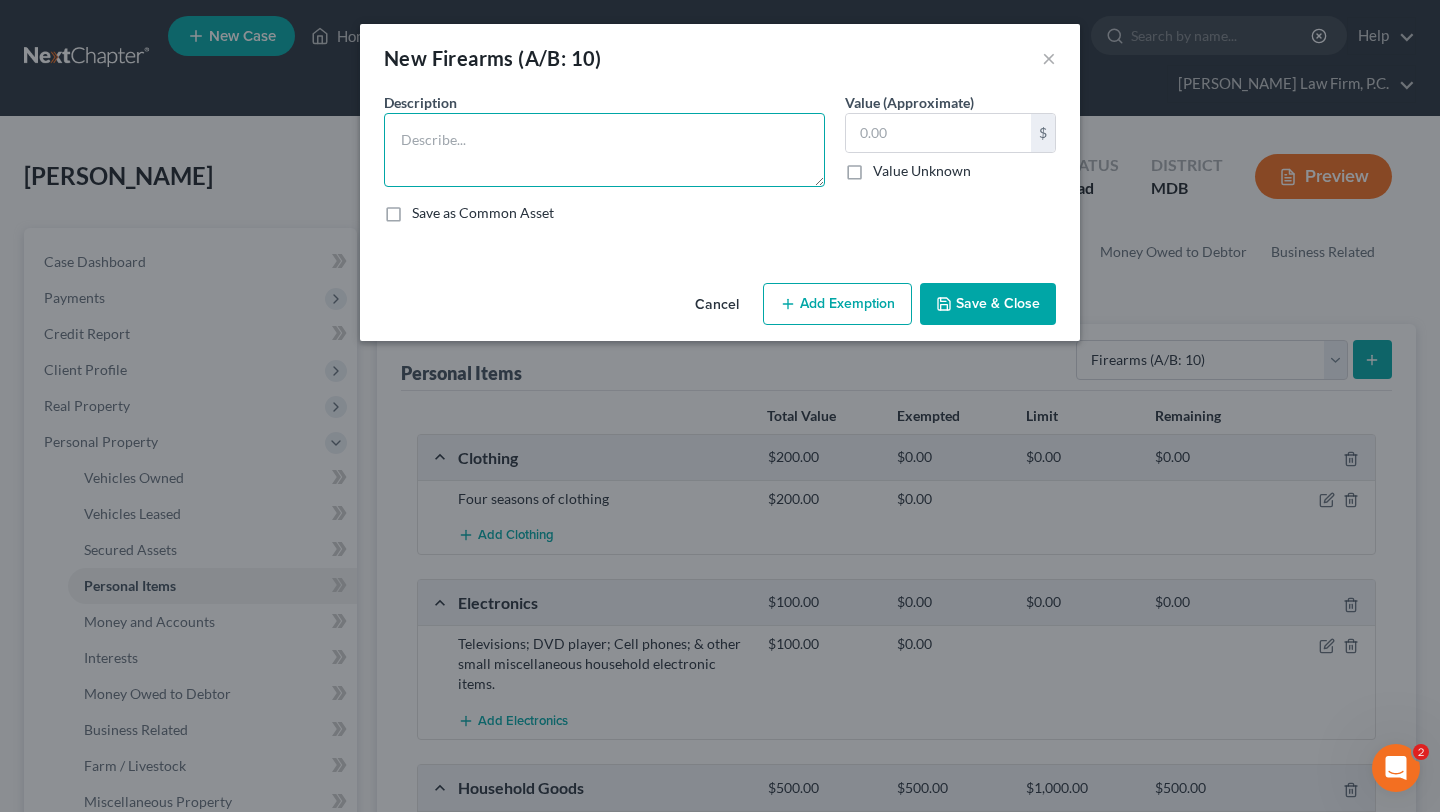 click at bounding box center (604, 150) 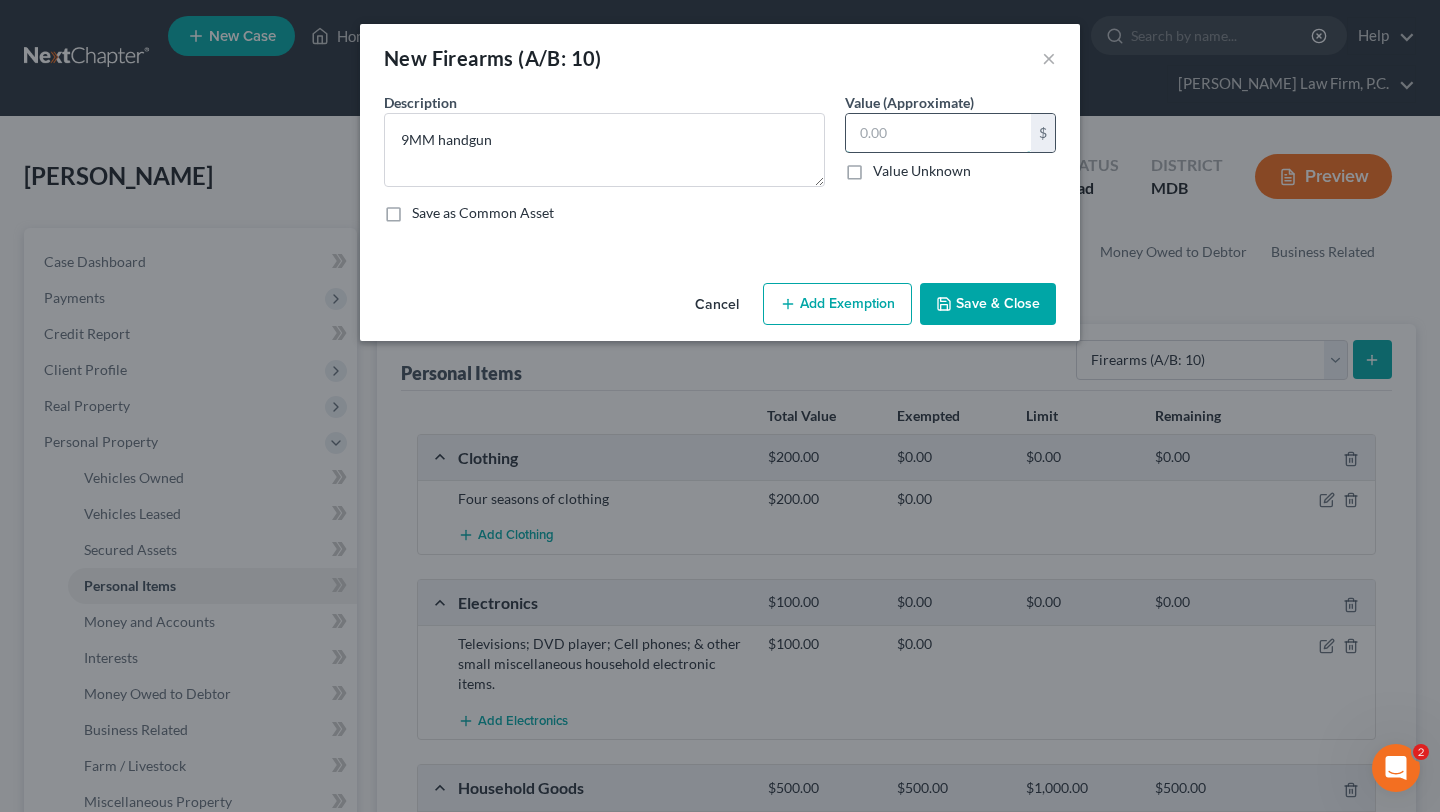 click at bounding box center (938, 133) 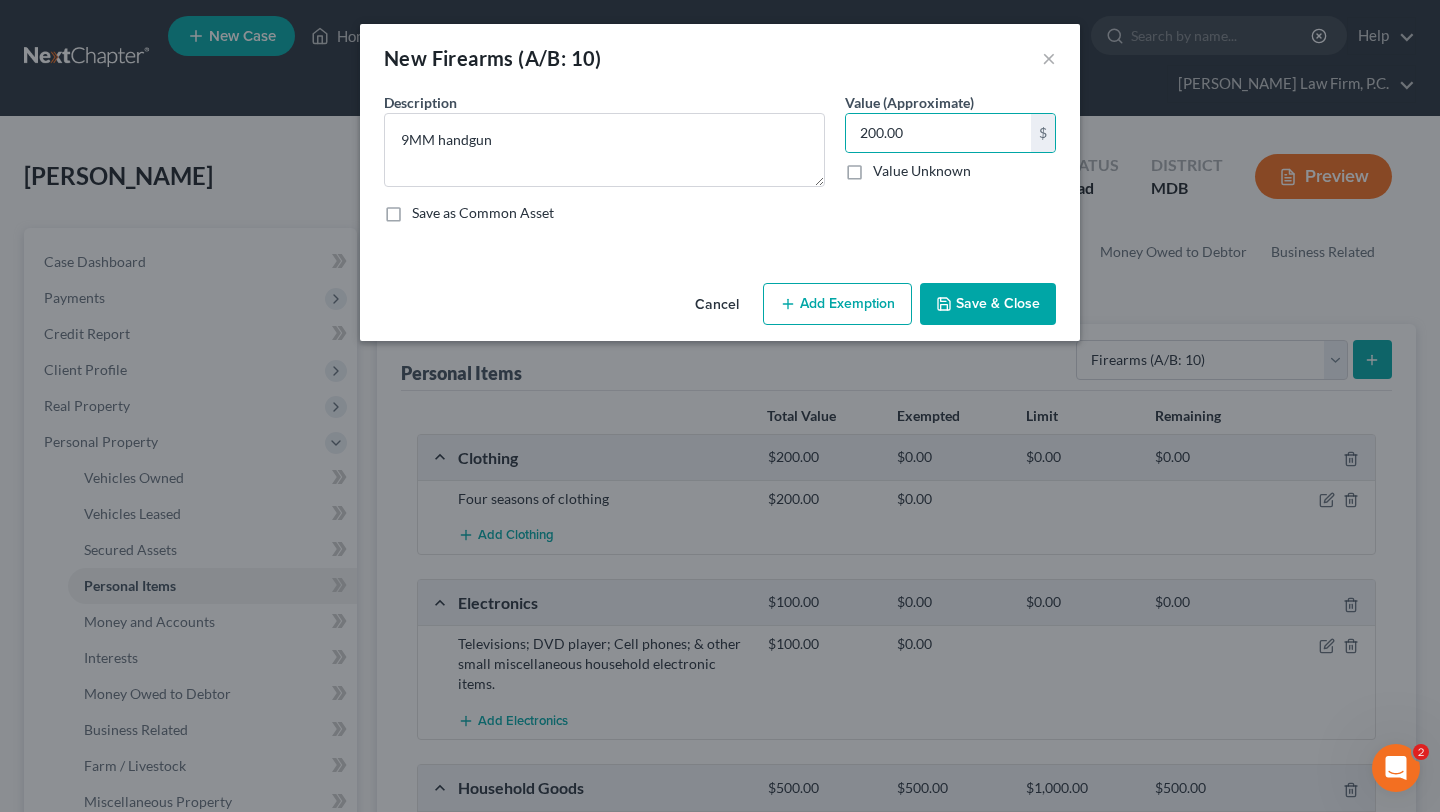 click on "Add Exemption" at bounding box center (837, 304) 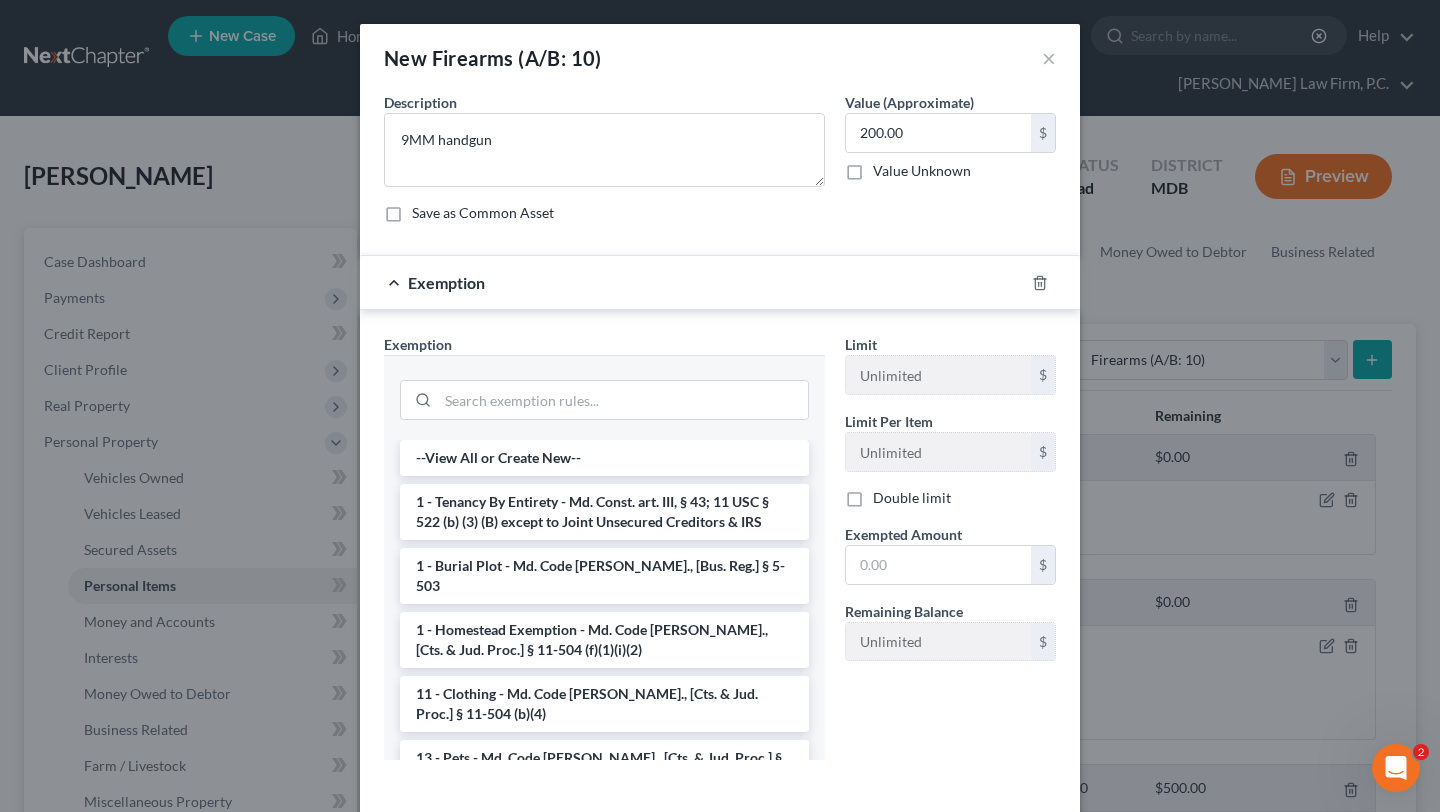 click at bounding box center [604, 397] 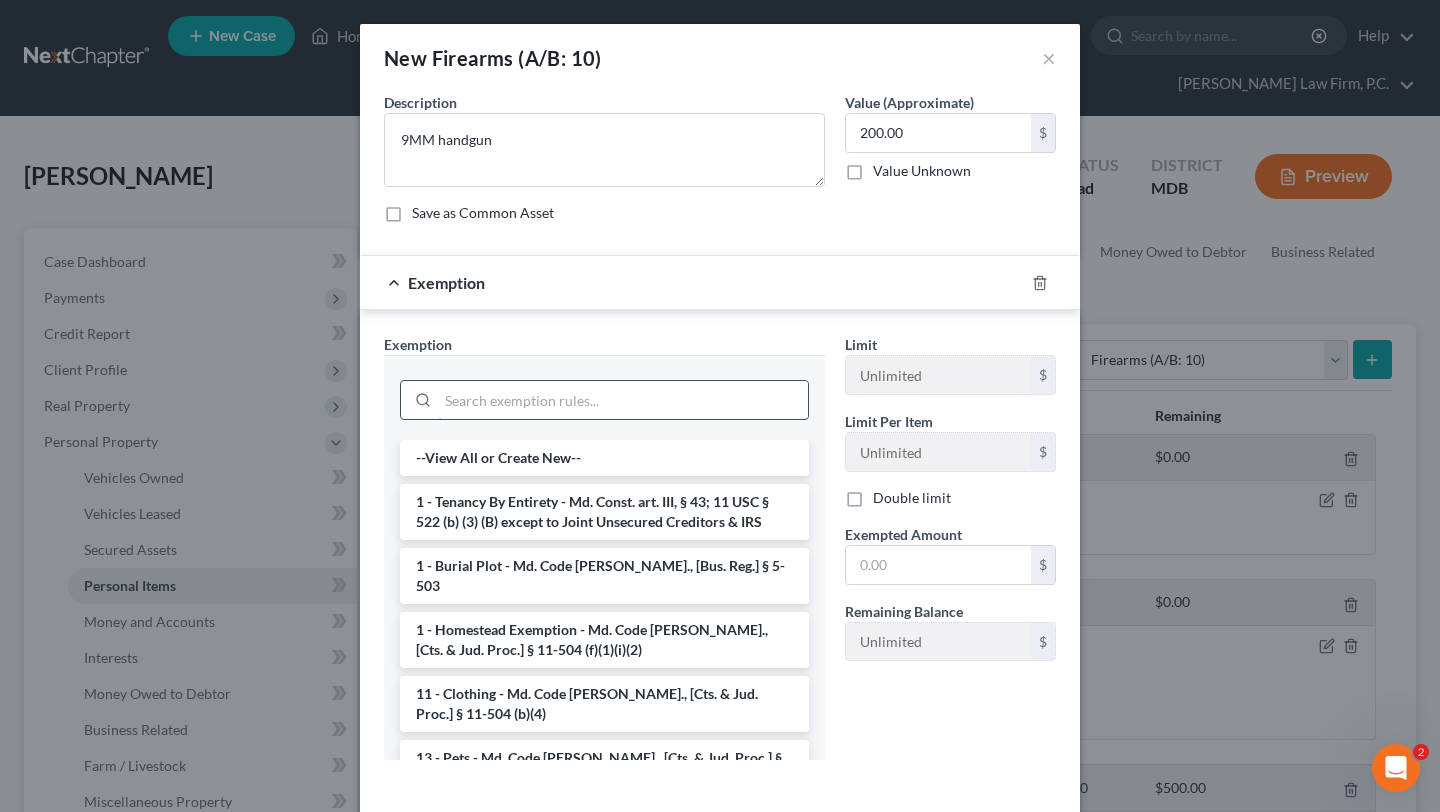 click at bounding box center (623, 400) 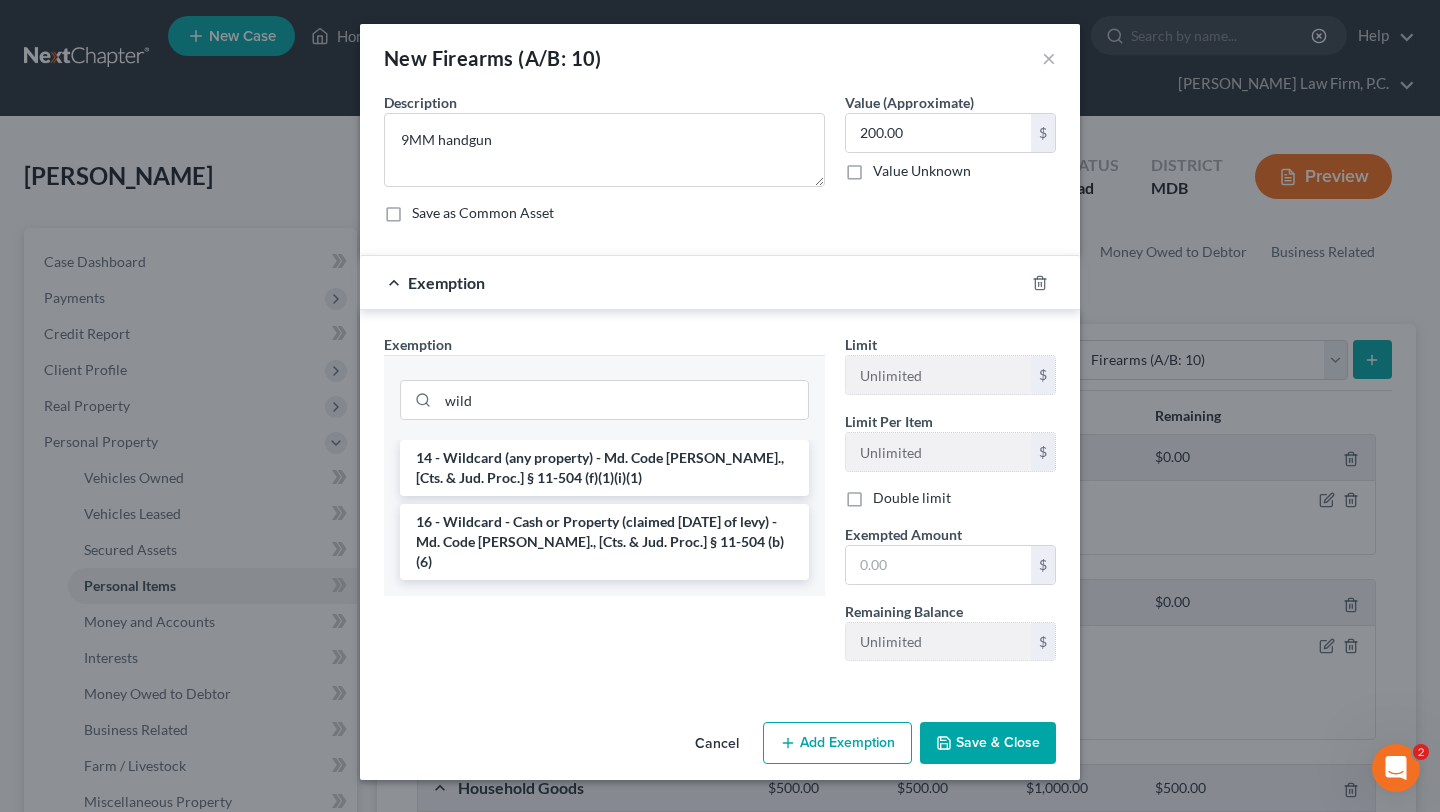 drag, startPoint x: 591, startPoint y: 612, endPoint x: 603, endPoint y: 611, distance: 12.0415945 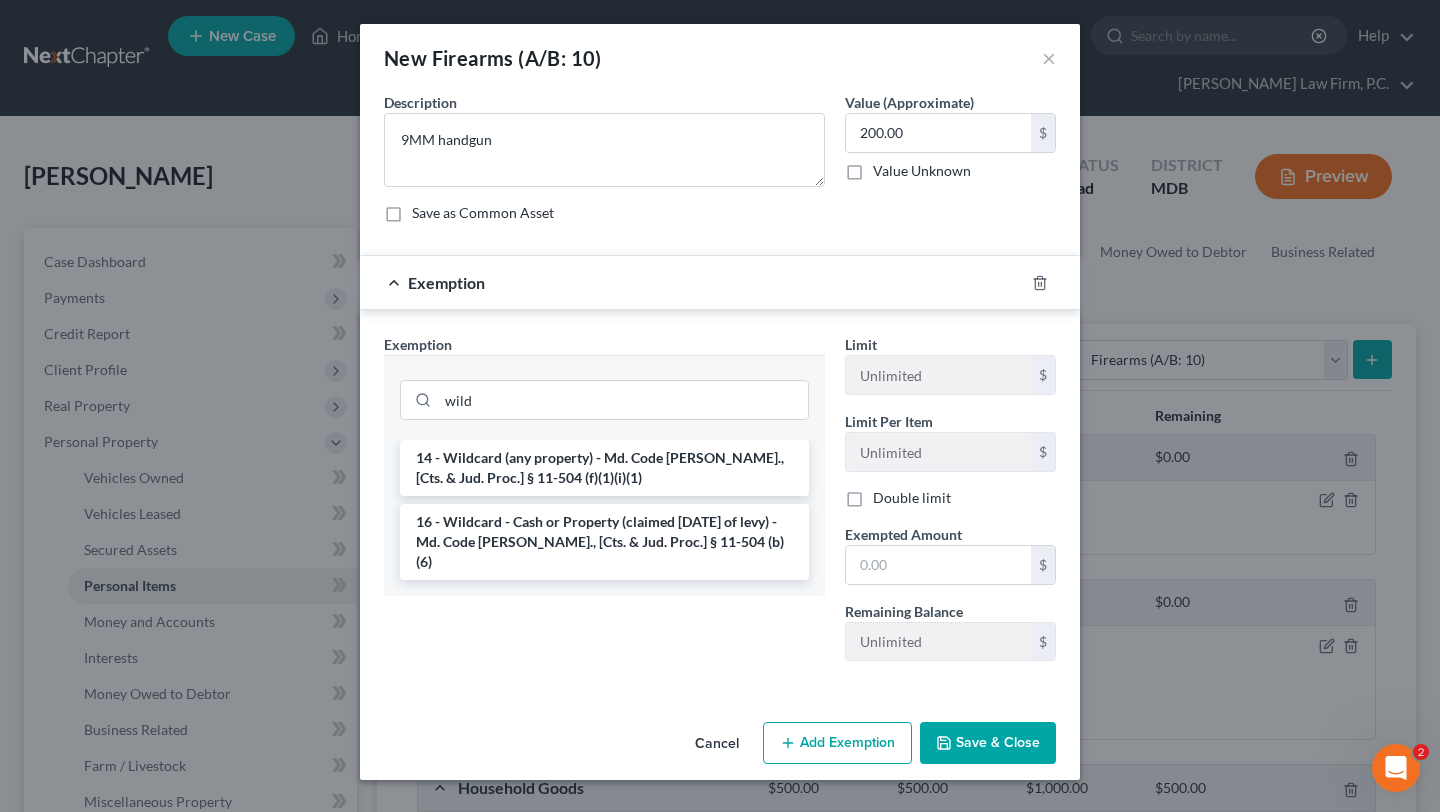 click on "14 - Wildcard (any property) - Md. Code [PERSON_NAME]., [Cts. & Jud. Proc.] § 11-504 (f)(1)(i)(1)" at bounding box center (604, 468) 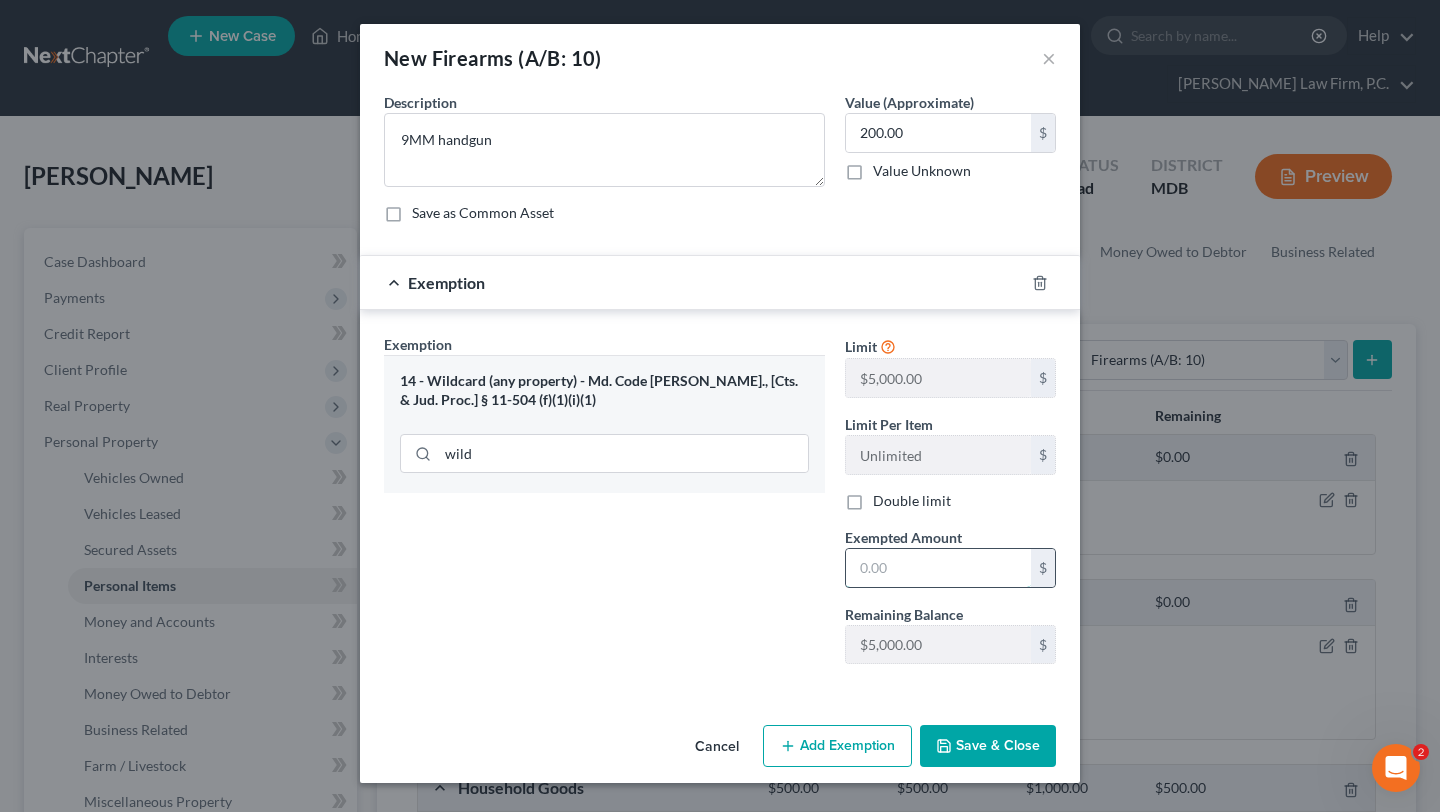 click at bounding box center (938, 568) 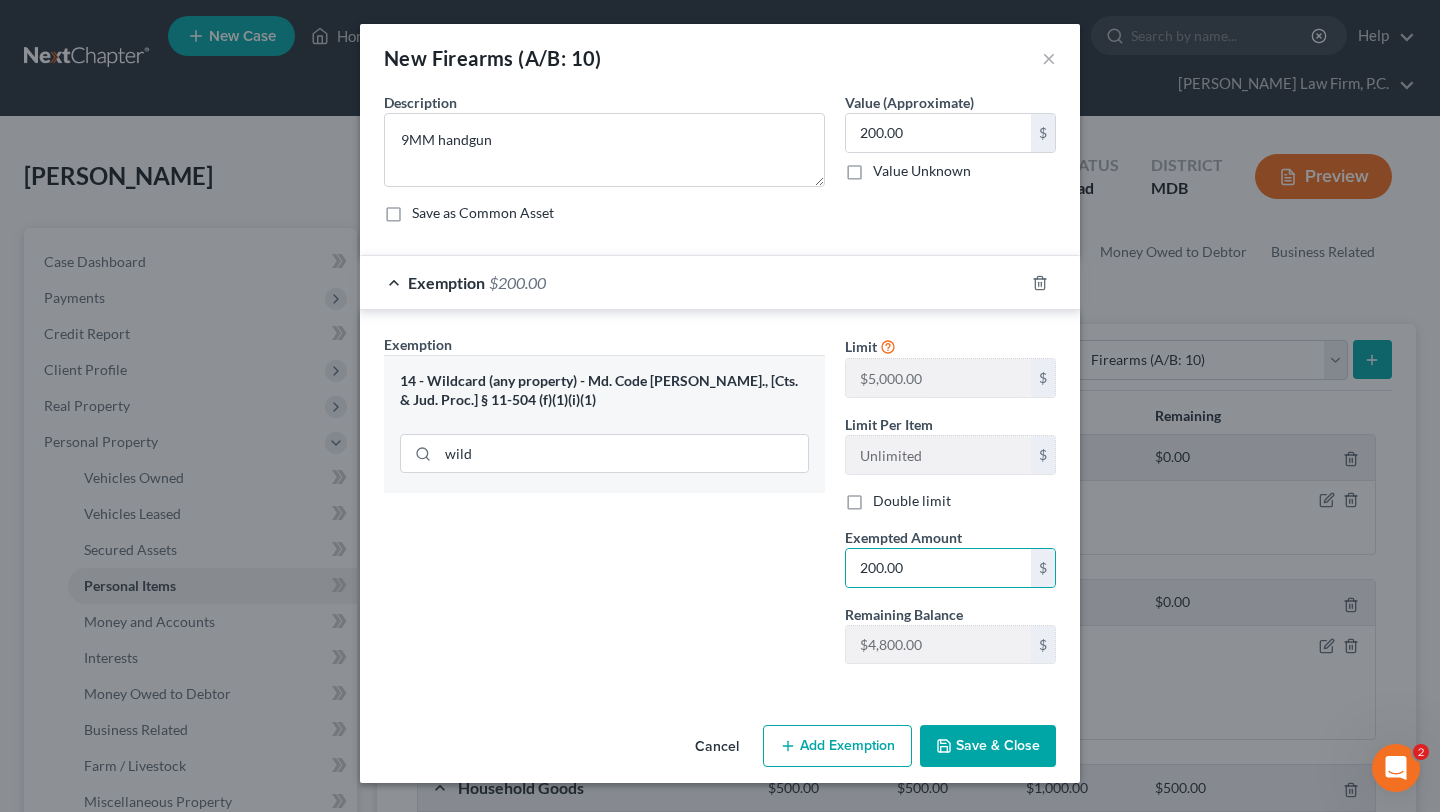 click on "Exemption Set must be selected for CA.
Exemption
*
14 - Wildcard (any property) - Md. Code [PERSON_NAME]., [Cts. & Jud. Proc.] § 11-504 (f)(1)(i)(1)         wild" at bounding box center (604, 507) 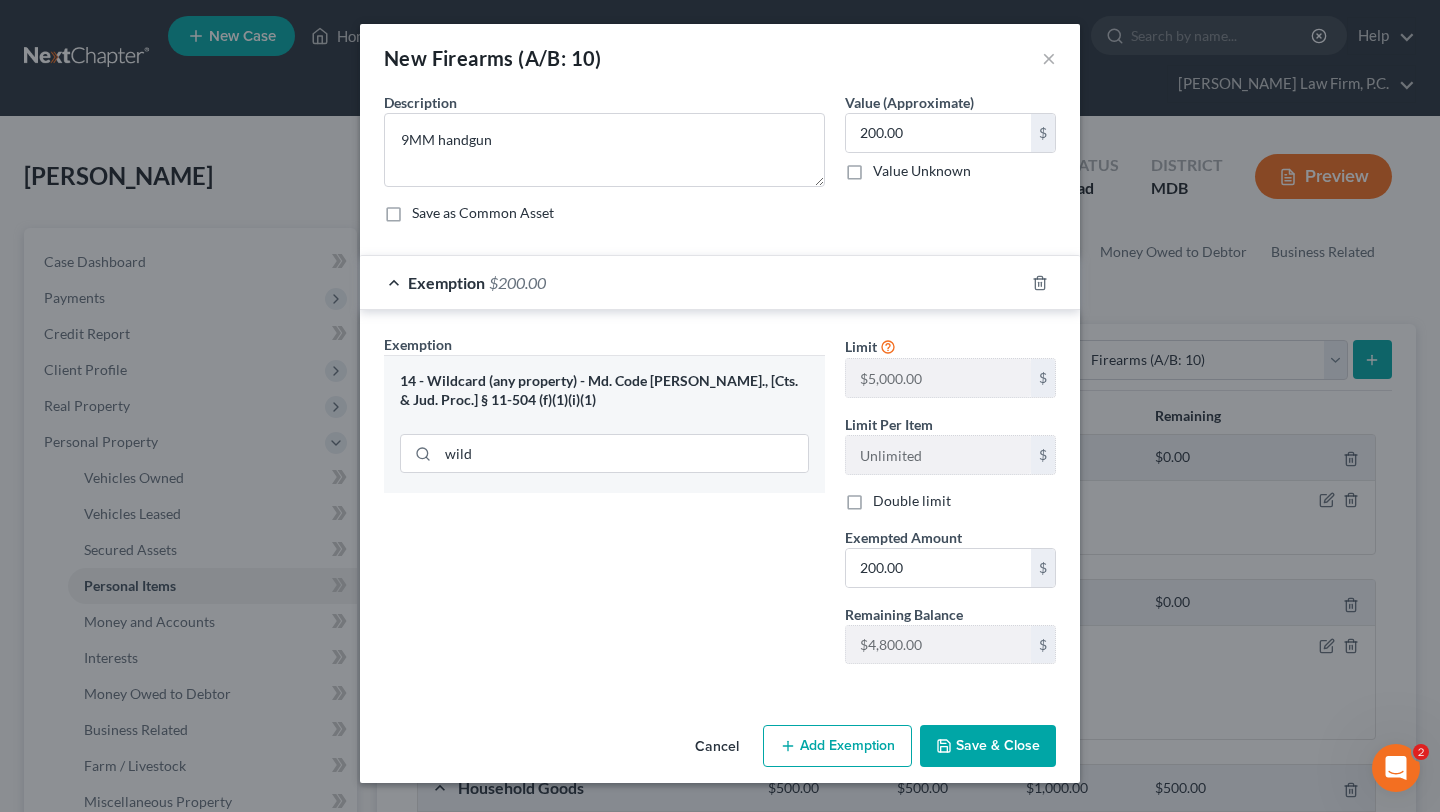 drag, startPoint x: 652, startPoint y: 701, endPoint x: 652, endPoint y: 685, distance: 16 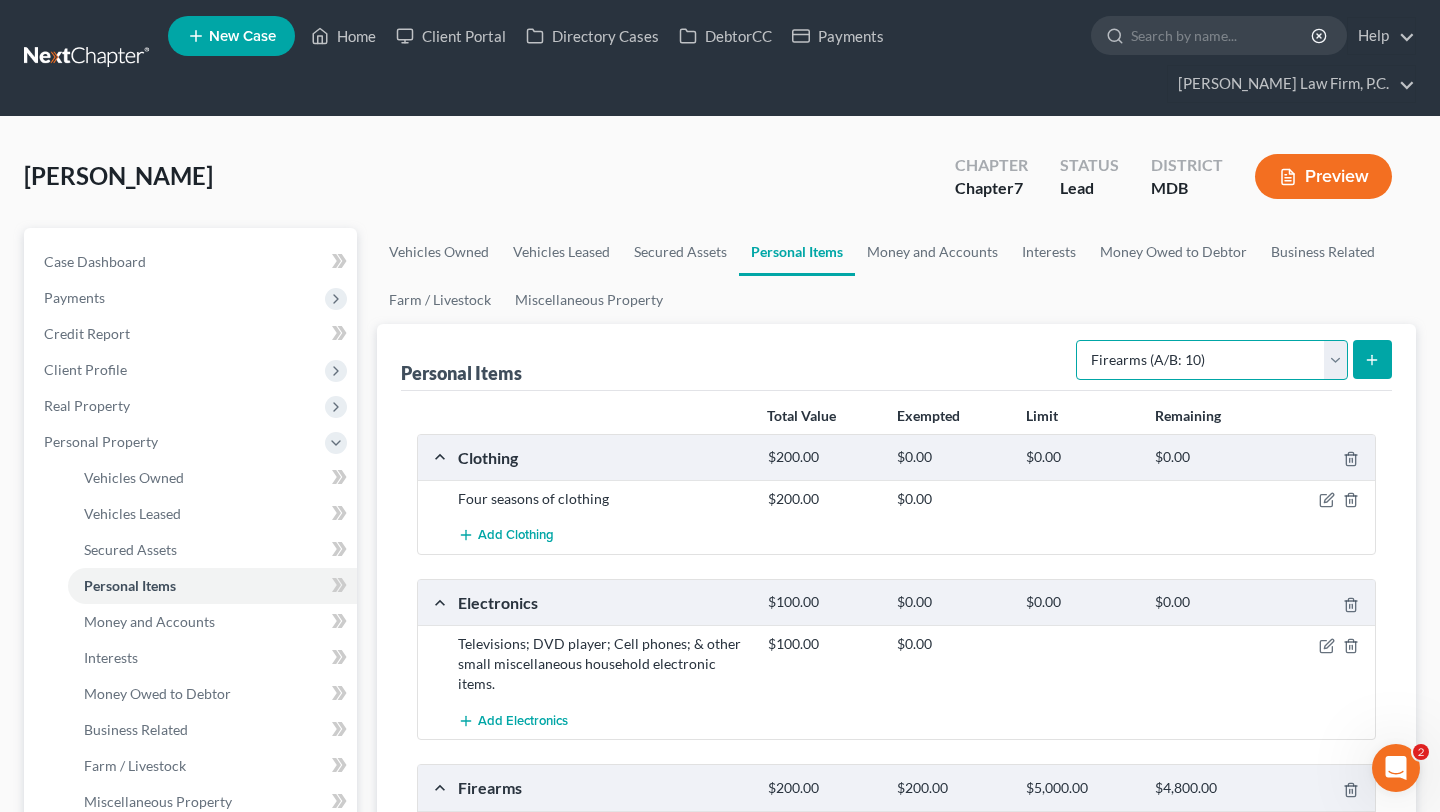 click on "Select Item Type Clothing (A/B: 11) Collectibles Of Value (A/B: 8) Electronics (A/B: 7) Firearms (A/B: 10) Household Goods (A/B: 6) Jewelry (A/B: 12) Other (A/B: 14) Pet(s) (A/B: 13) Sports & Hobby Equipment (A/B: 9)" at bounding box center [1212, 360] 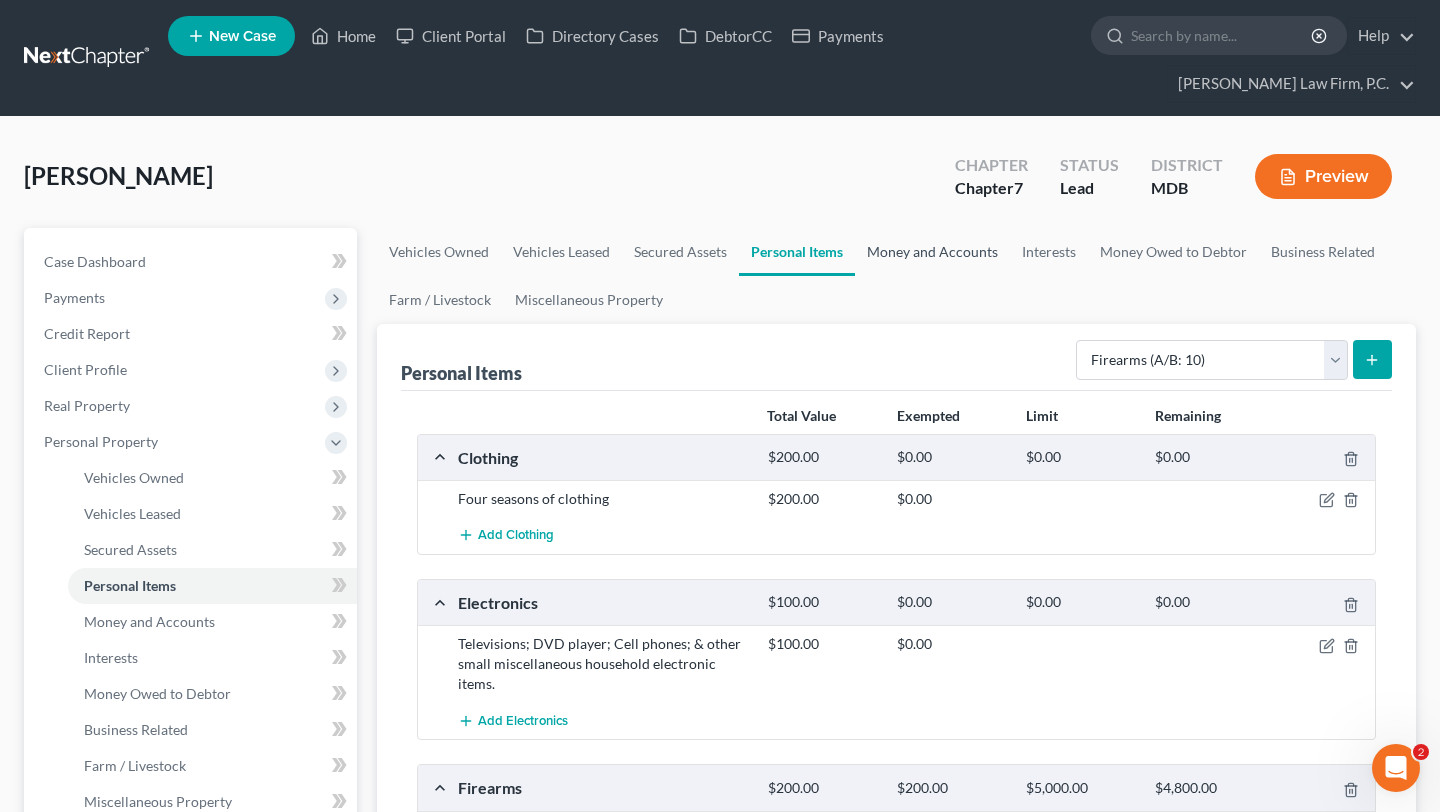 click on "Money and Accounts" at bounding box center (932, 252) 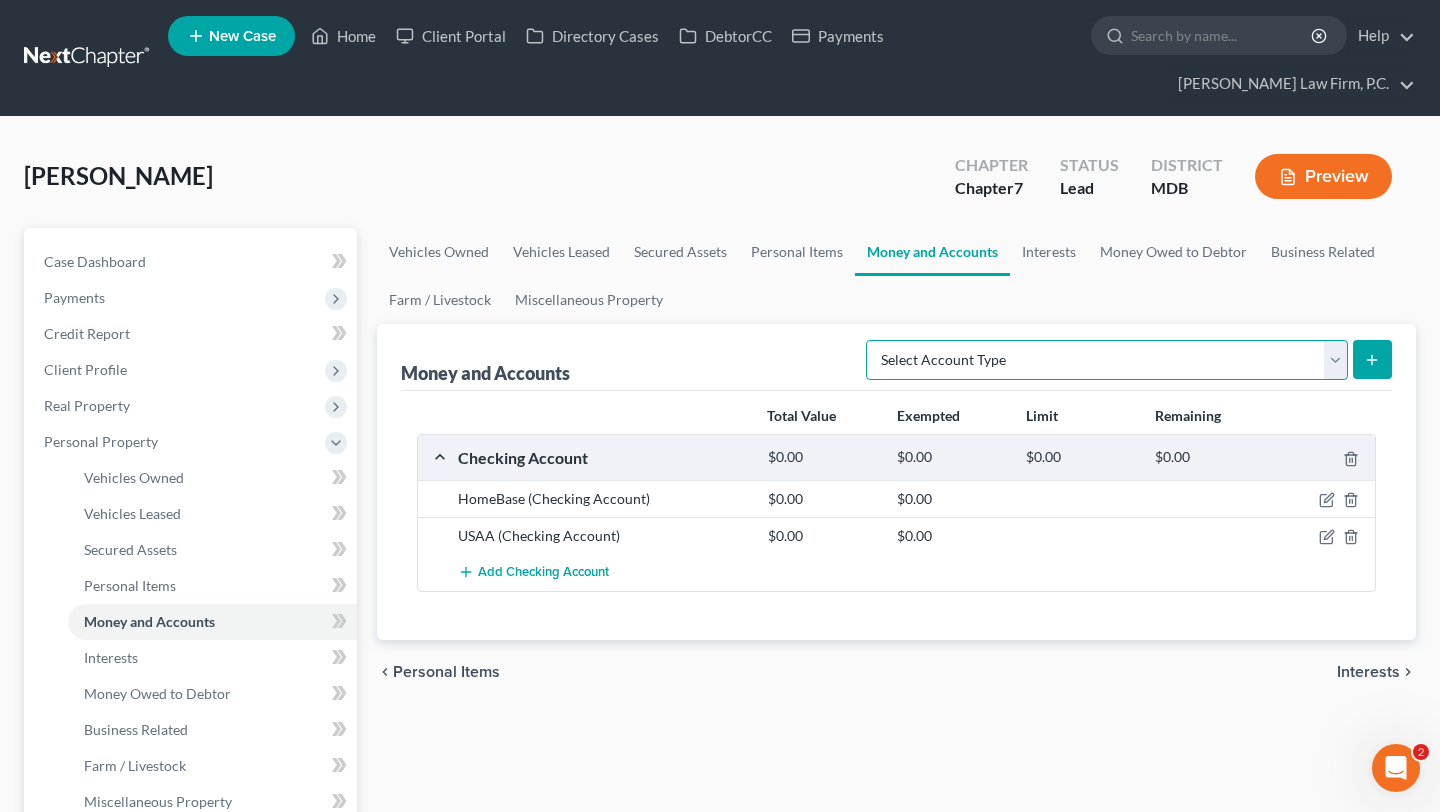 click on "Select Account Type Brokerage (A/B: 18, SOFA: 20) Cash on Hand (A/B: 16) Certificates of Deposit (A/B: 17, SOFA: 20) Checking Account (A/B: 17, SOFA: 20) Money Market (A/B: 18, SOFA: 20) Other (Credit Union, Health Savings Account, etc) (A/B: 17, SOFA: 20) Safe Deposit Box (A/B: 16) Savings Account (A/B: 17, SOFA: 20) Security Deposits or Prepayments (A/B: 22)" at bounding box center (1107, 360) 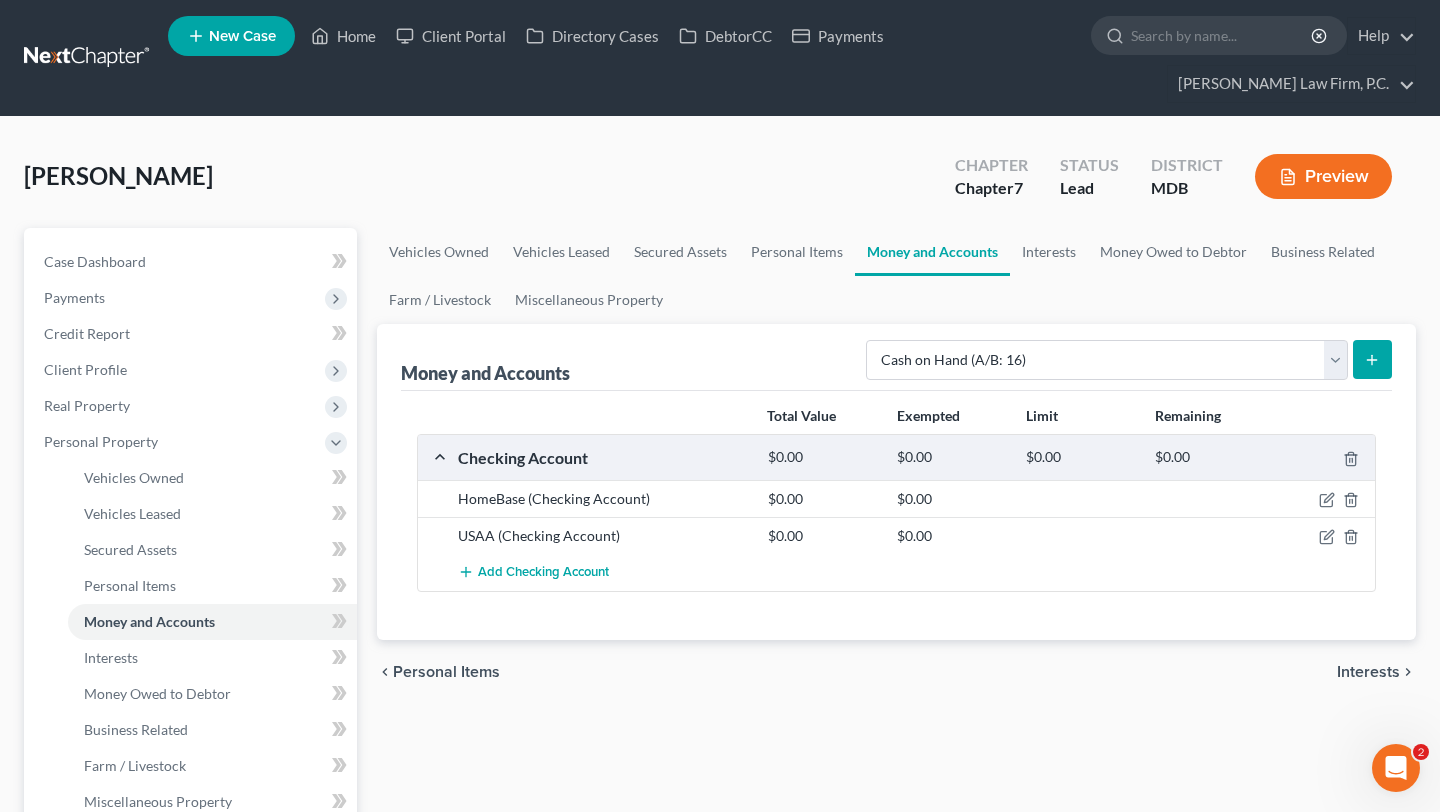 click 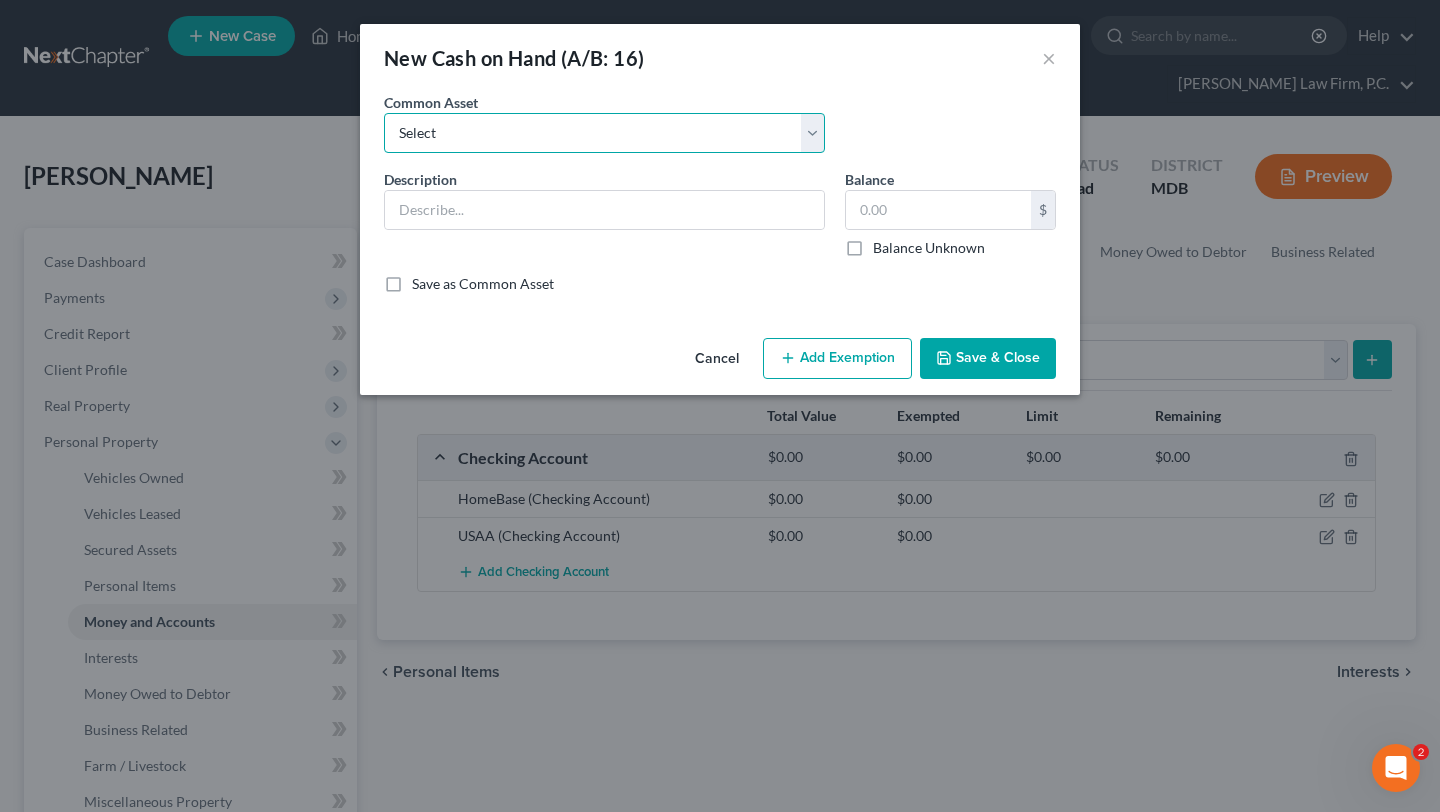 click on "Select Cash on Hand" at bounding box center [604, 133] 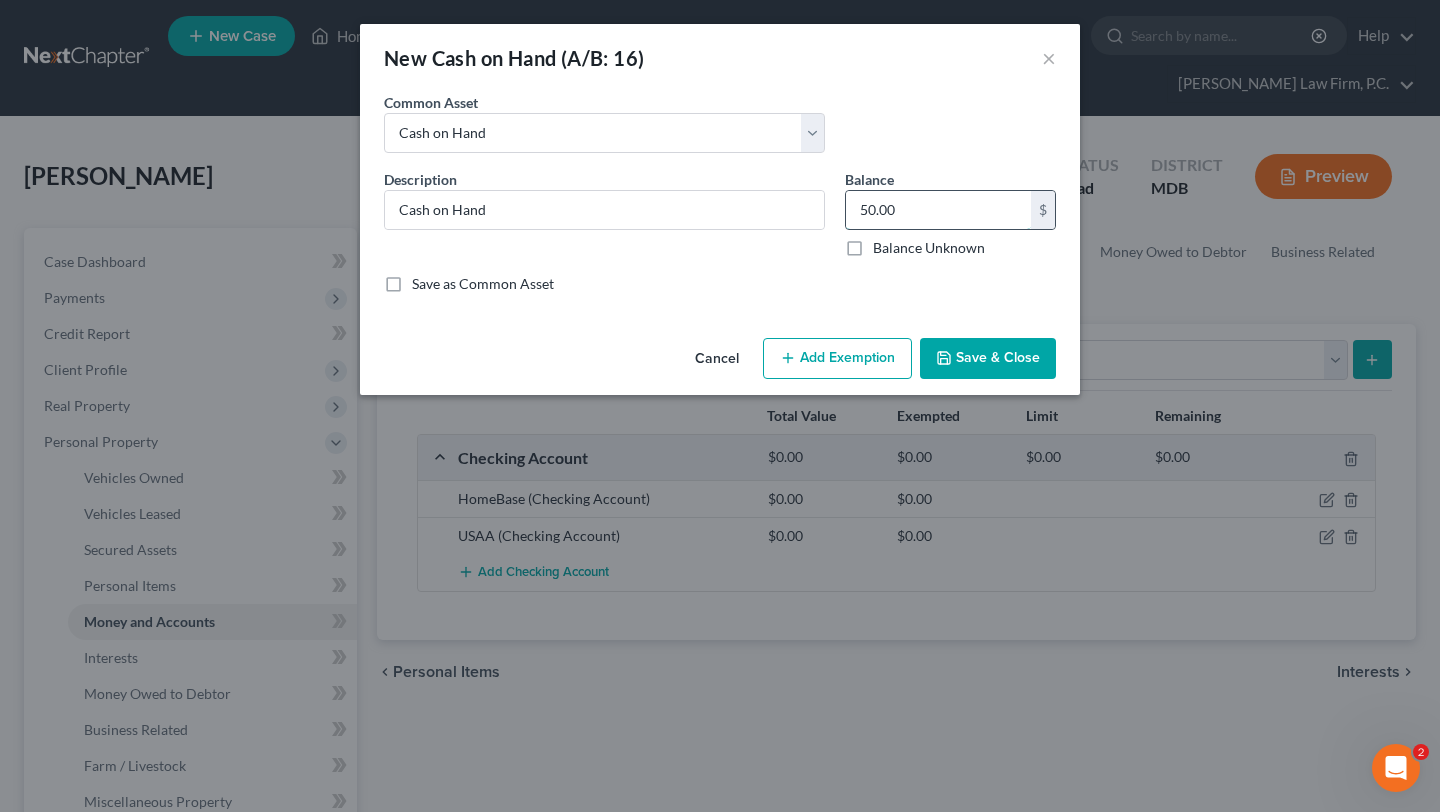 click on "50.00" at bounding box center (938, 210) 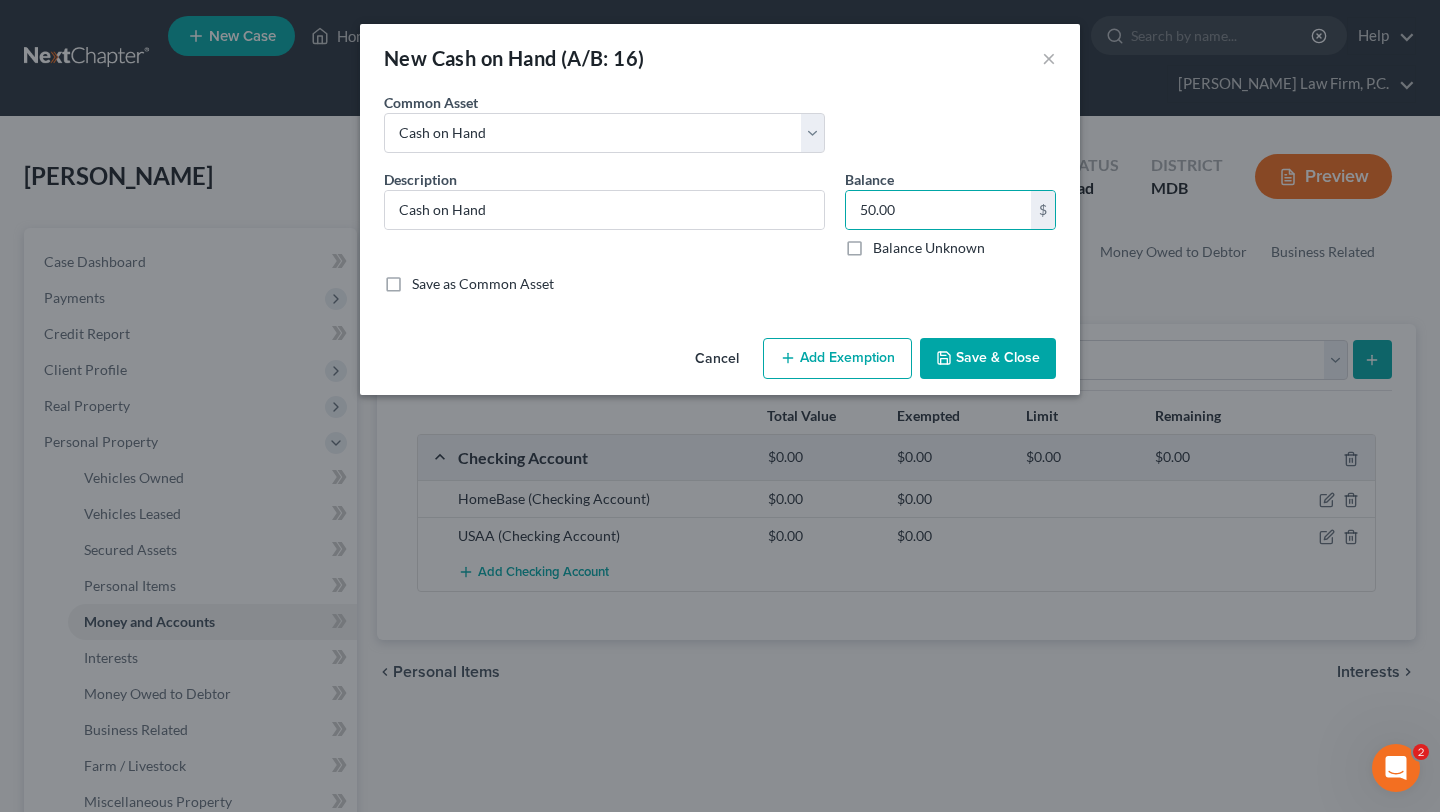click on "Add Exemption" at bounding box center [837, 359] 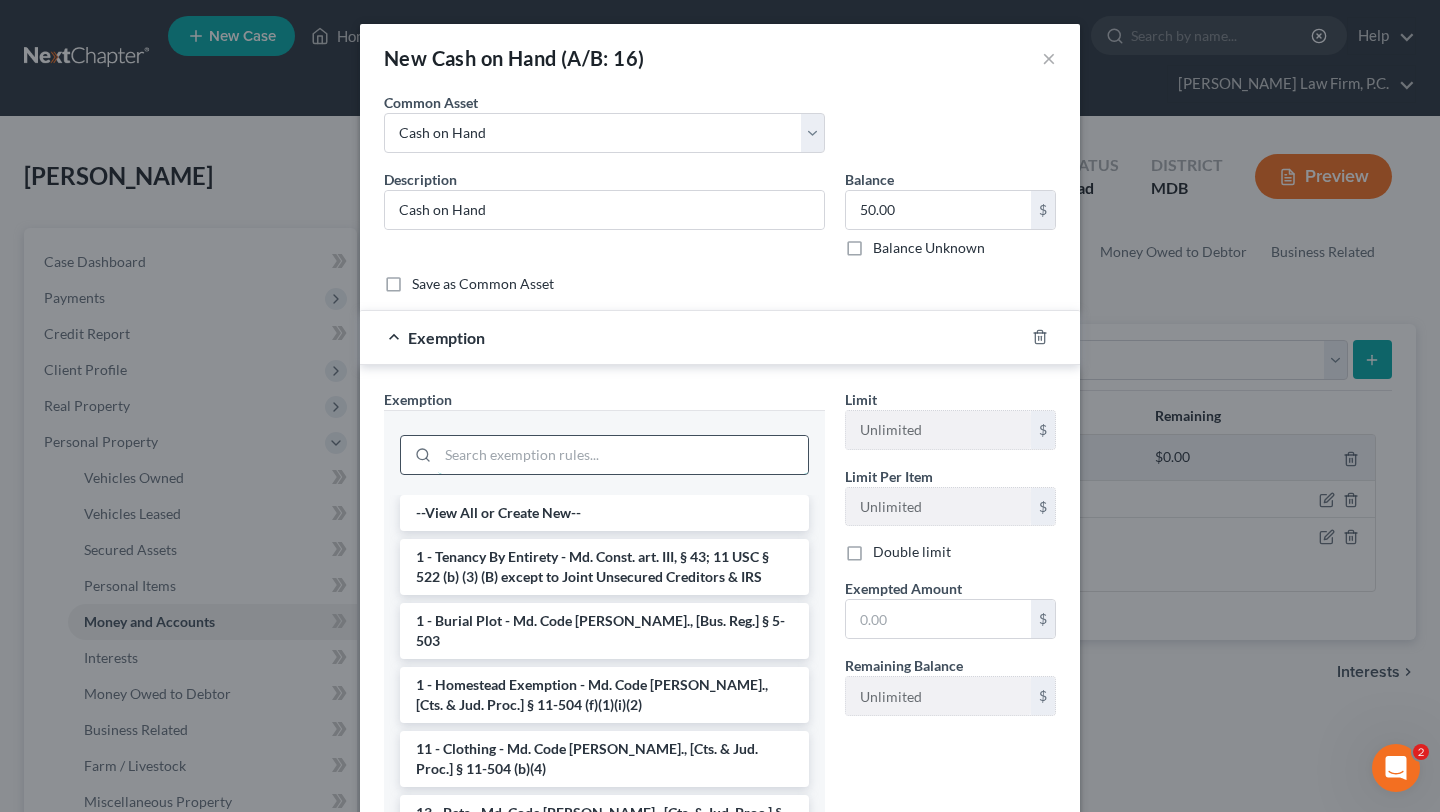 click at bounding box center (623, 455) 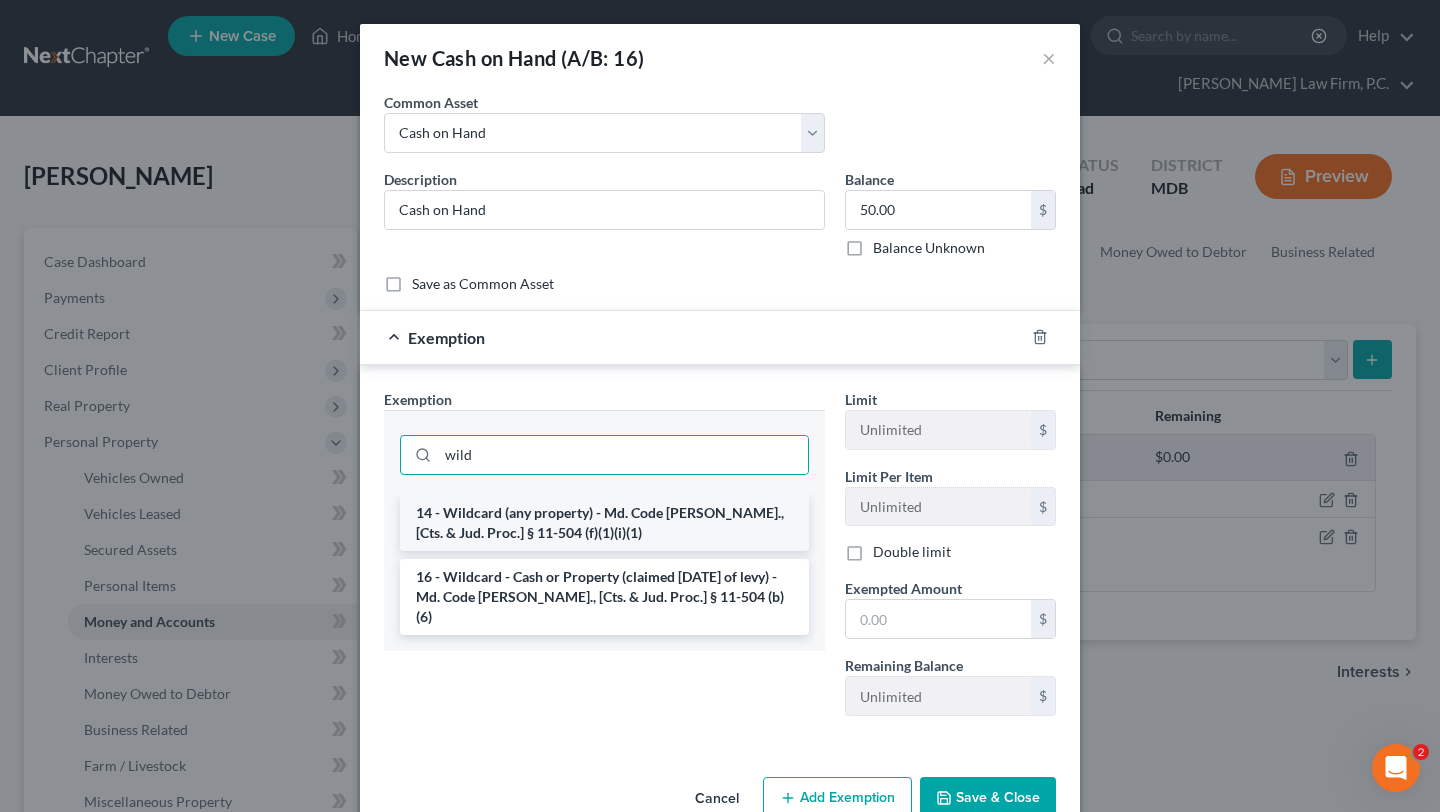 click on "14 - Wildcard (any property) - Md. Code [PERSON_NAME]., [Cts. & Jud. Proc.] § 11-504 (f)(1)(i)(1)" at bounding box center (604, 523) 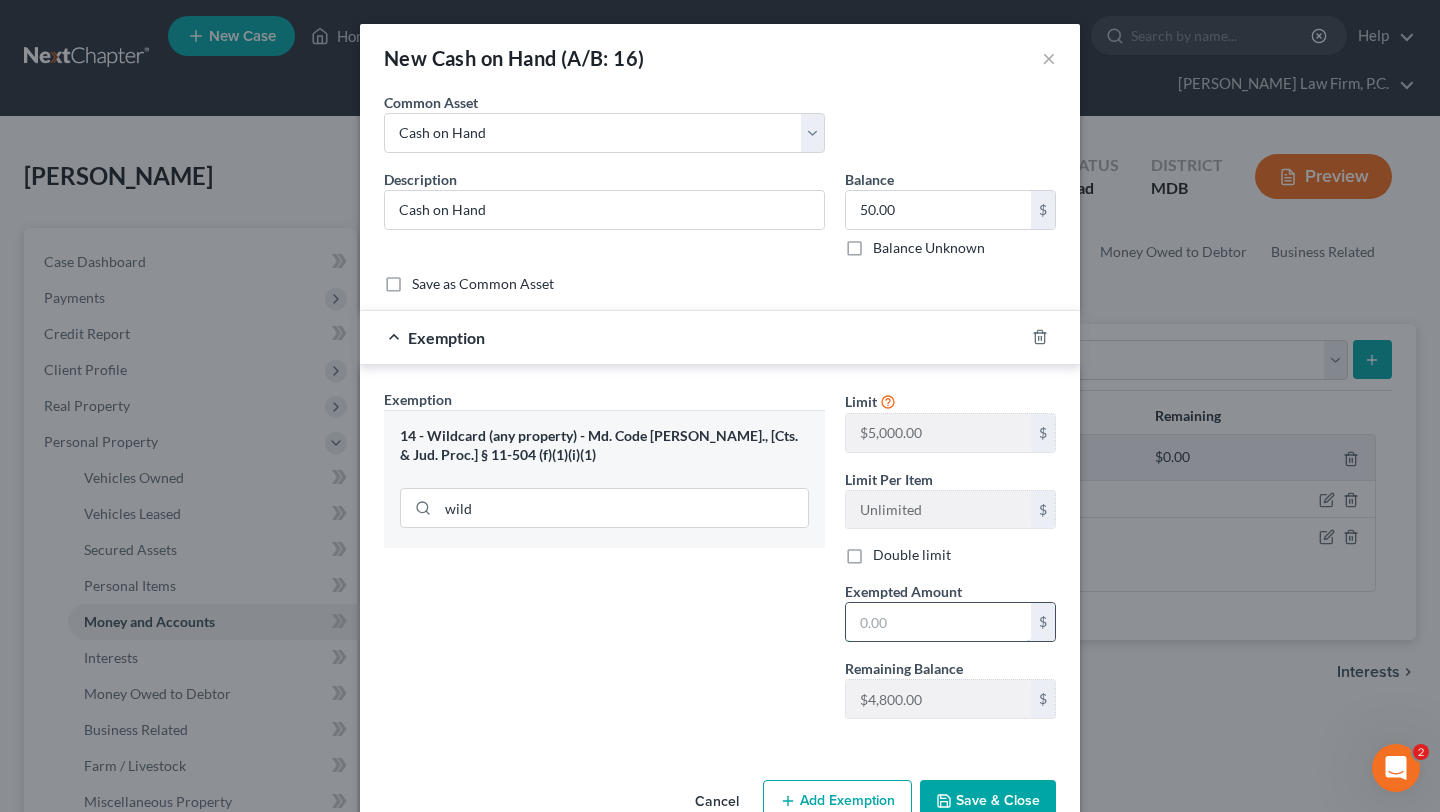 click at bounding box center (938, 622) 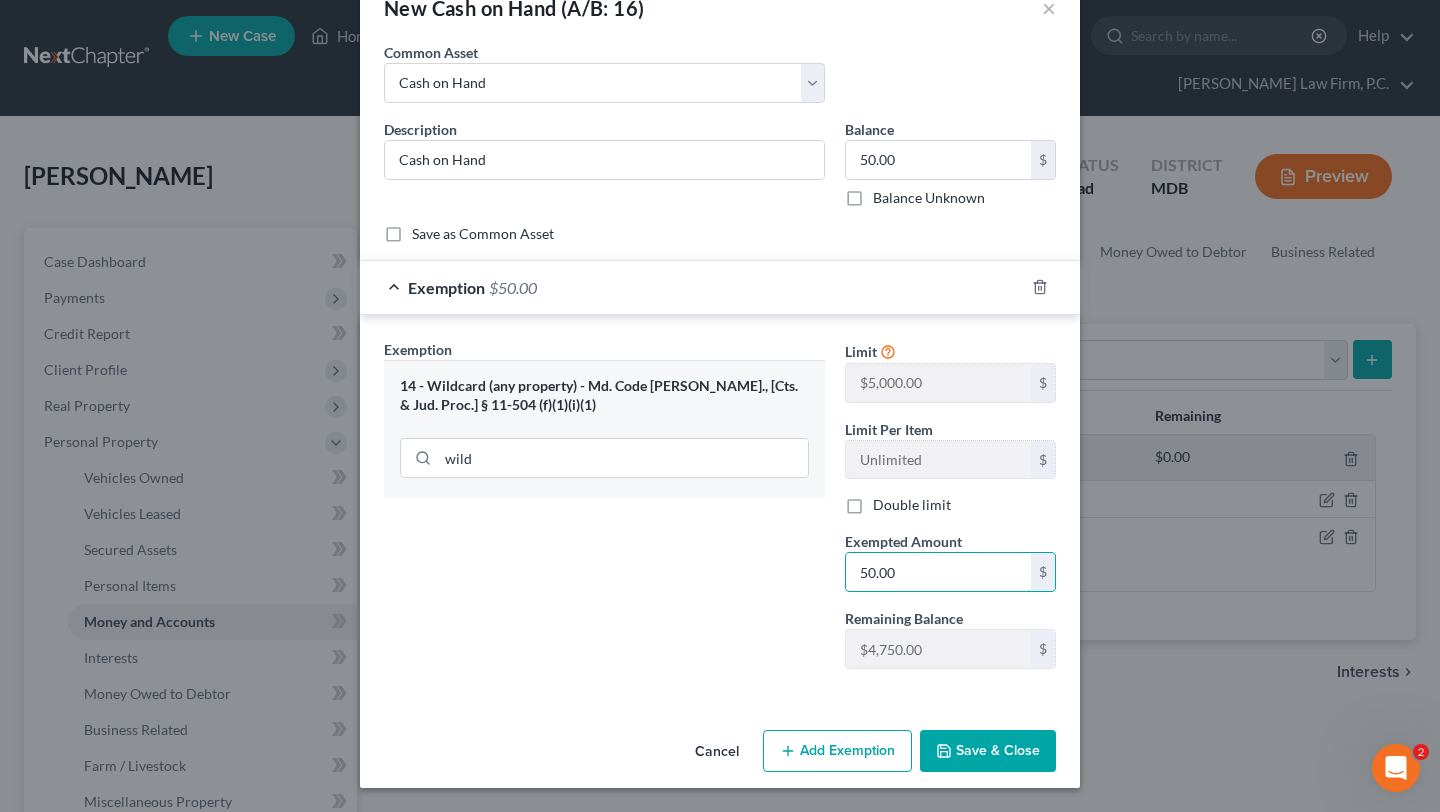 scroll, scrollTop: 259, scrollLeft: 0, axis: vertical 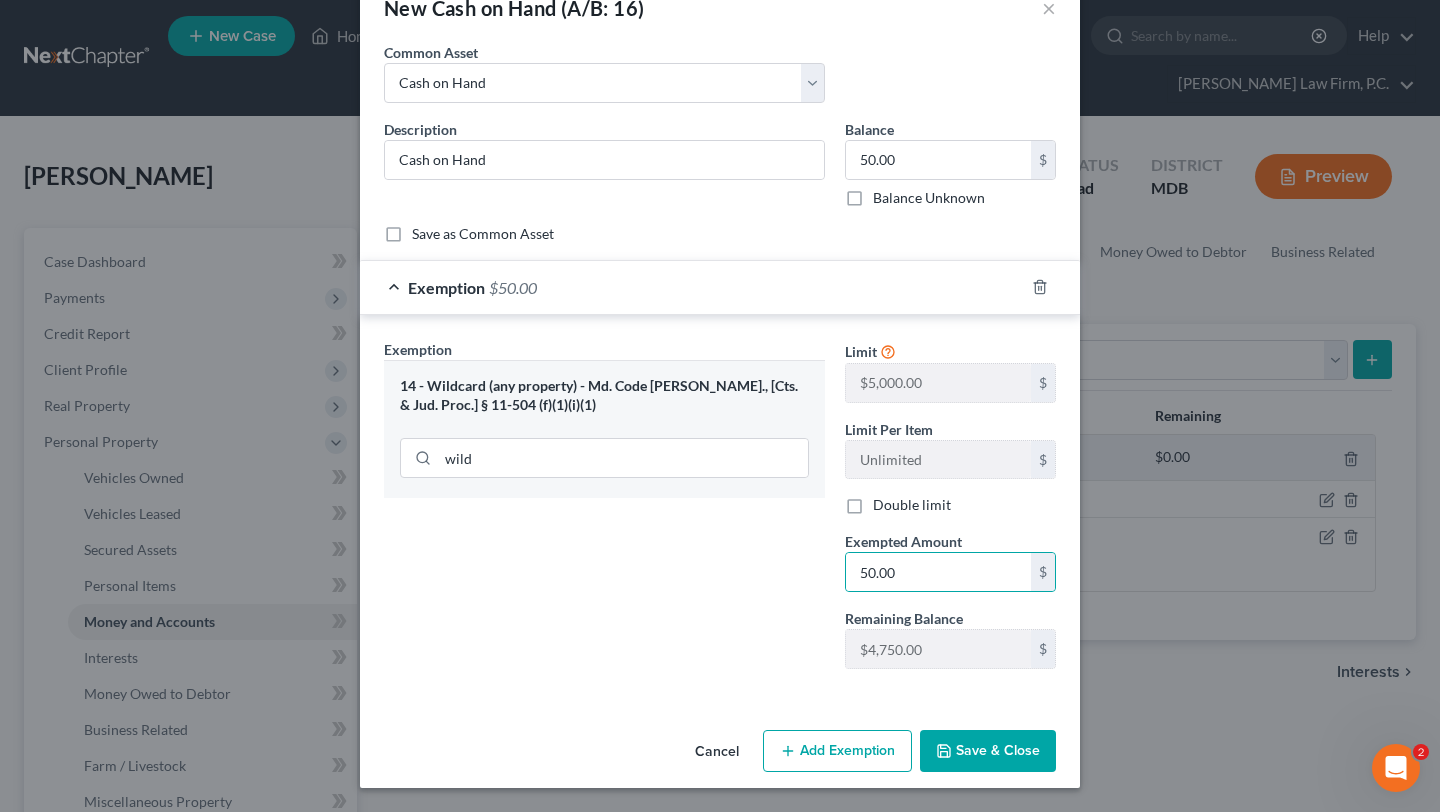 click on "Save & Close" at bounding box center (988, 751) 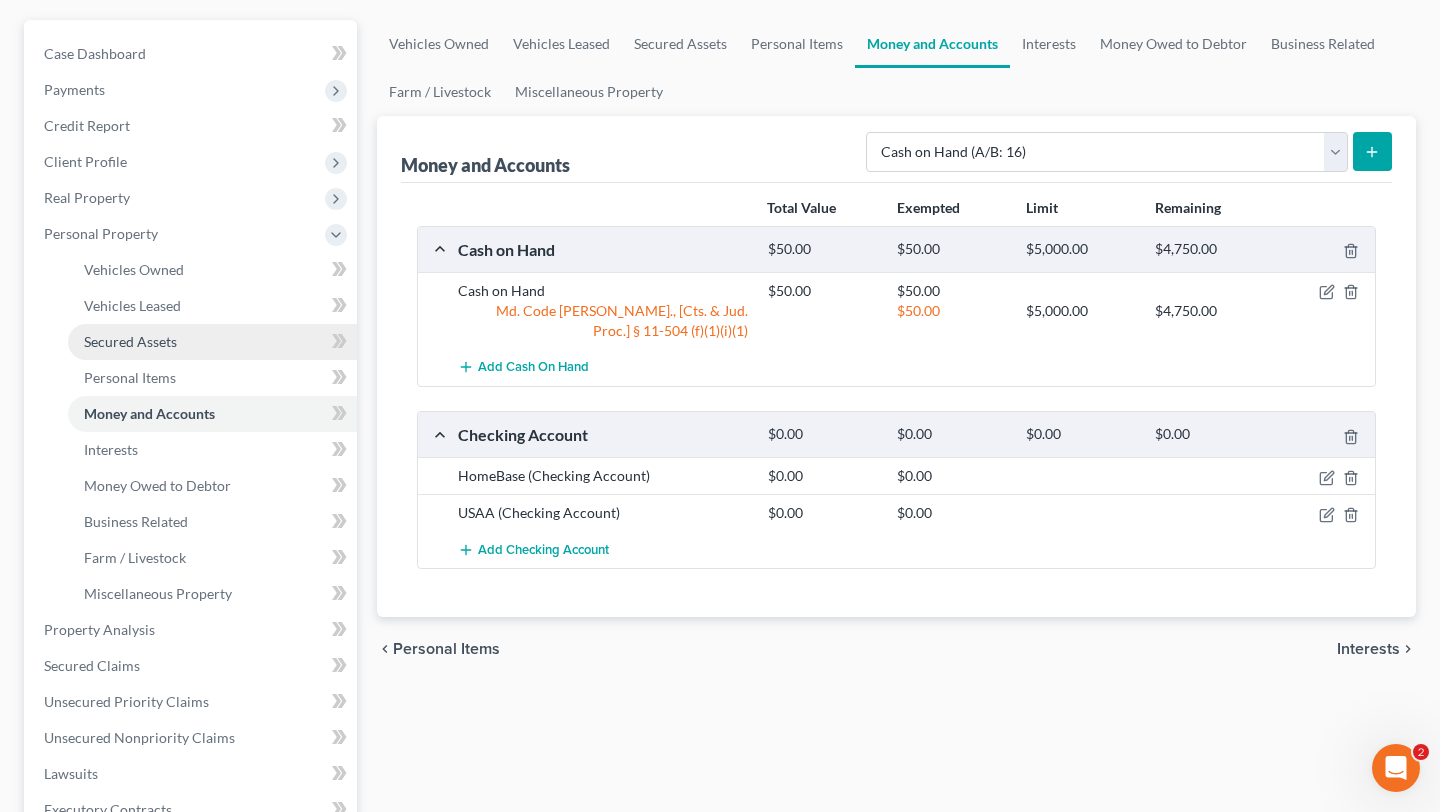 scroll, scrollTop: 213, scrollLeft: 0, axis: vertical 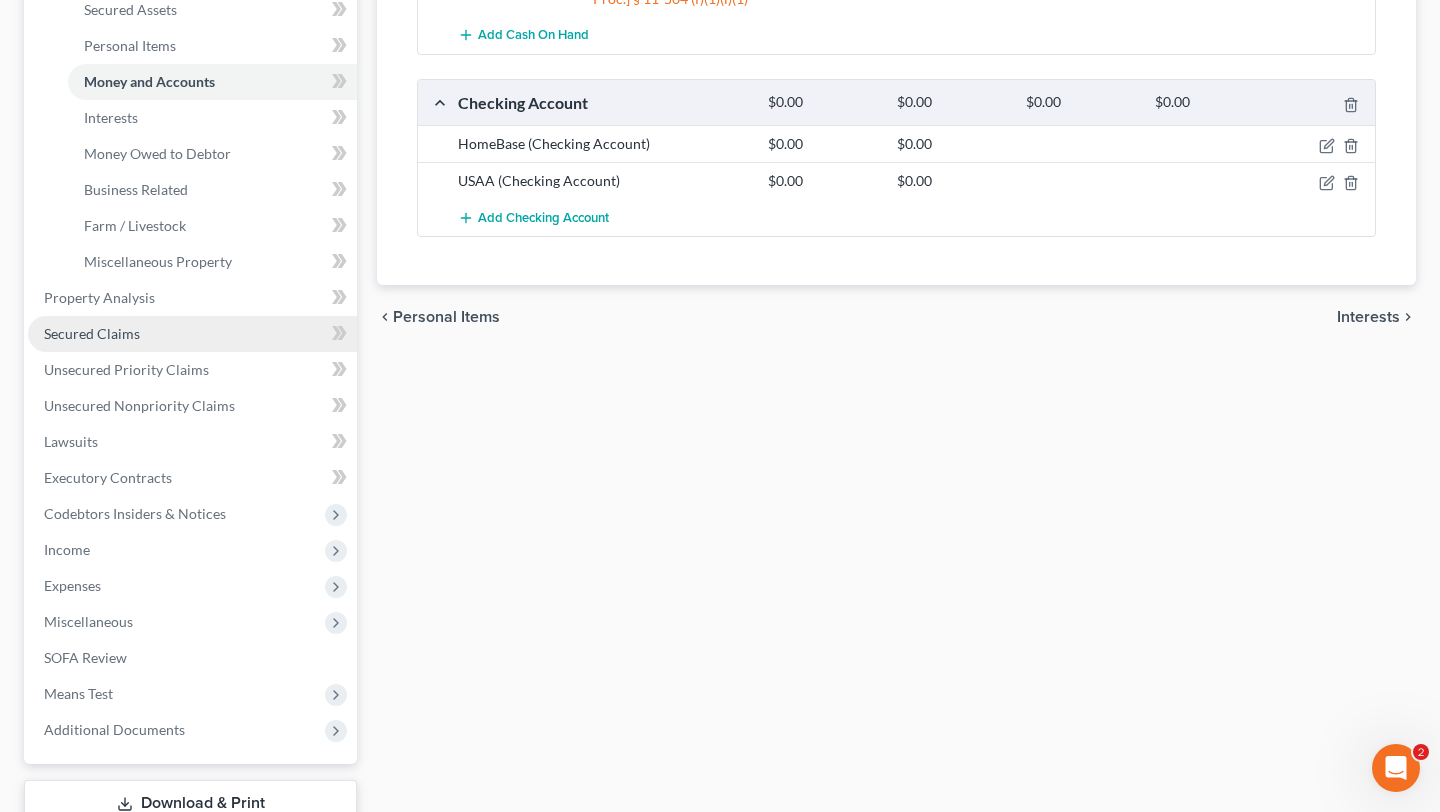click on "Secured Claims" at bounding box center [192, 334] 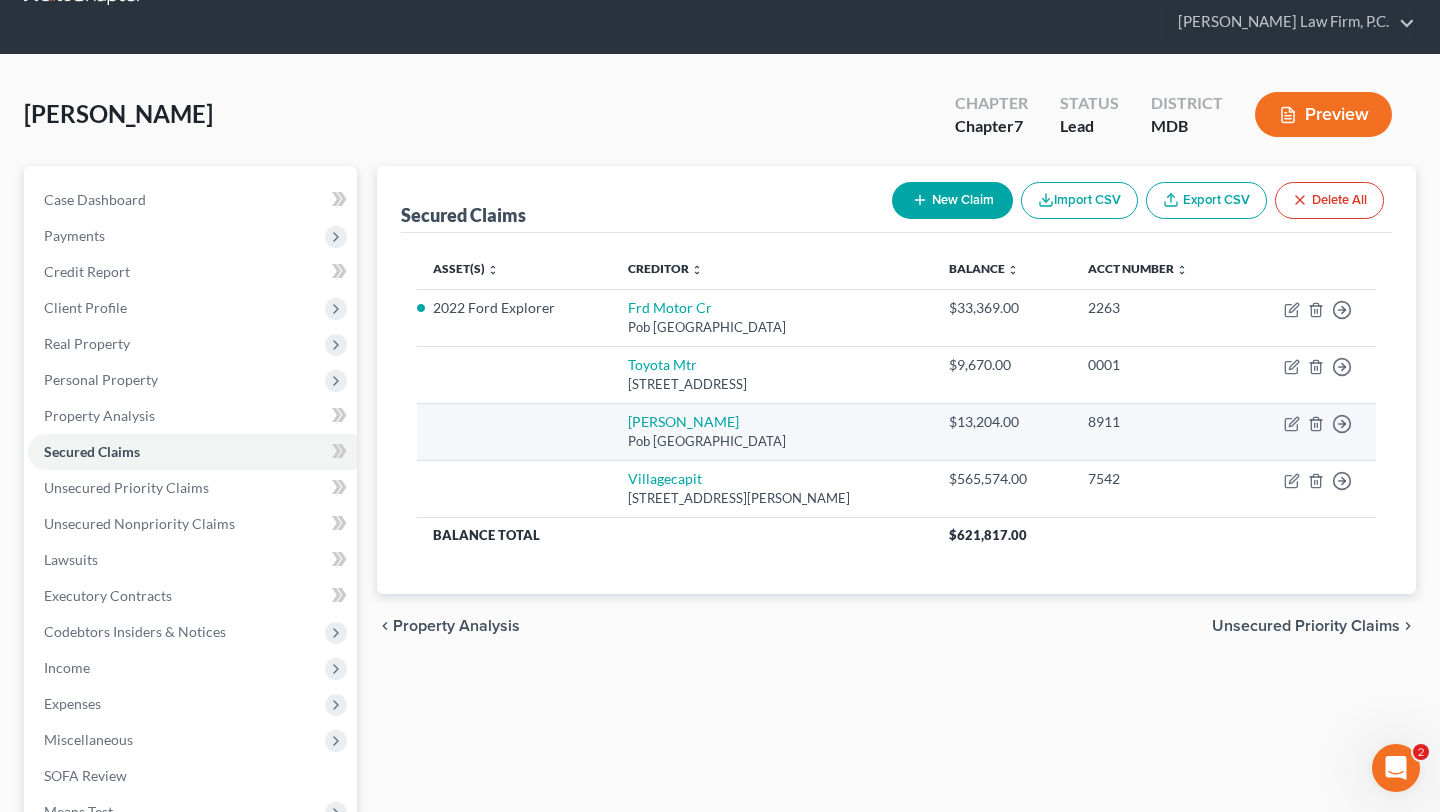 scroll, scrollTop: 87, scrollLeft: 0, axis: vertical 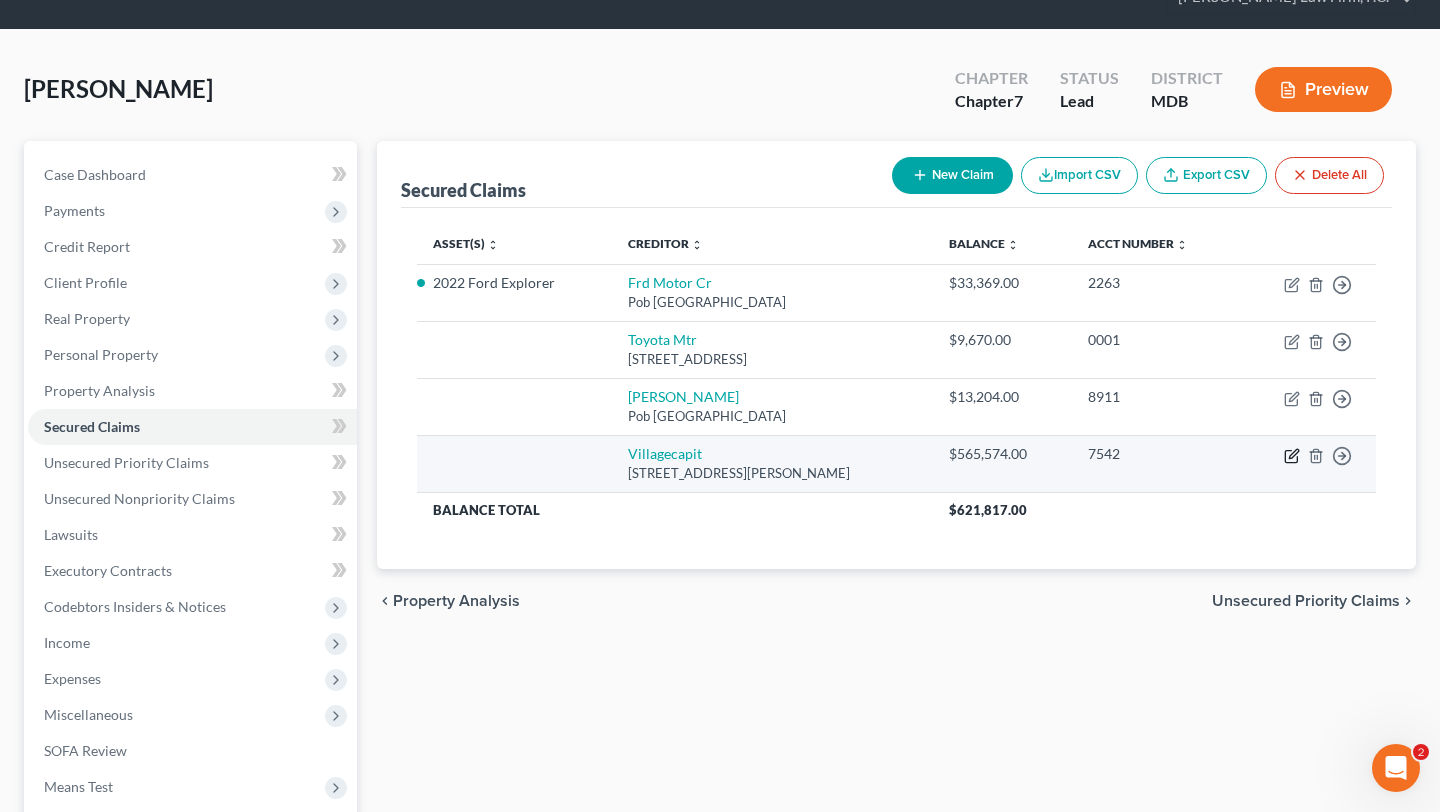 click 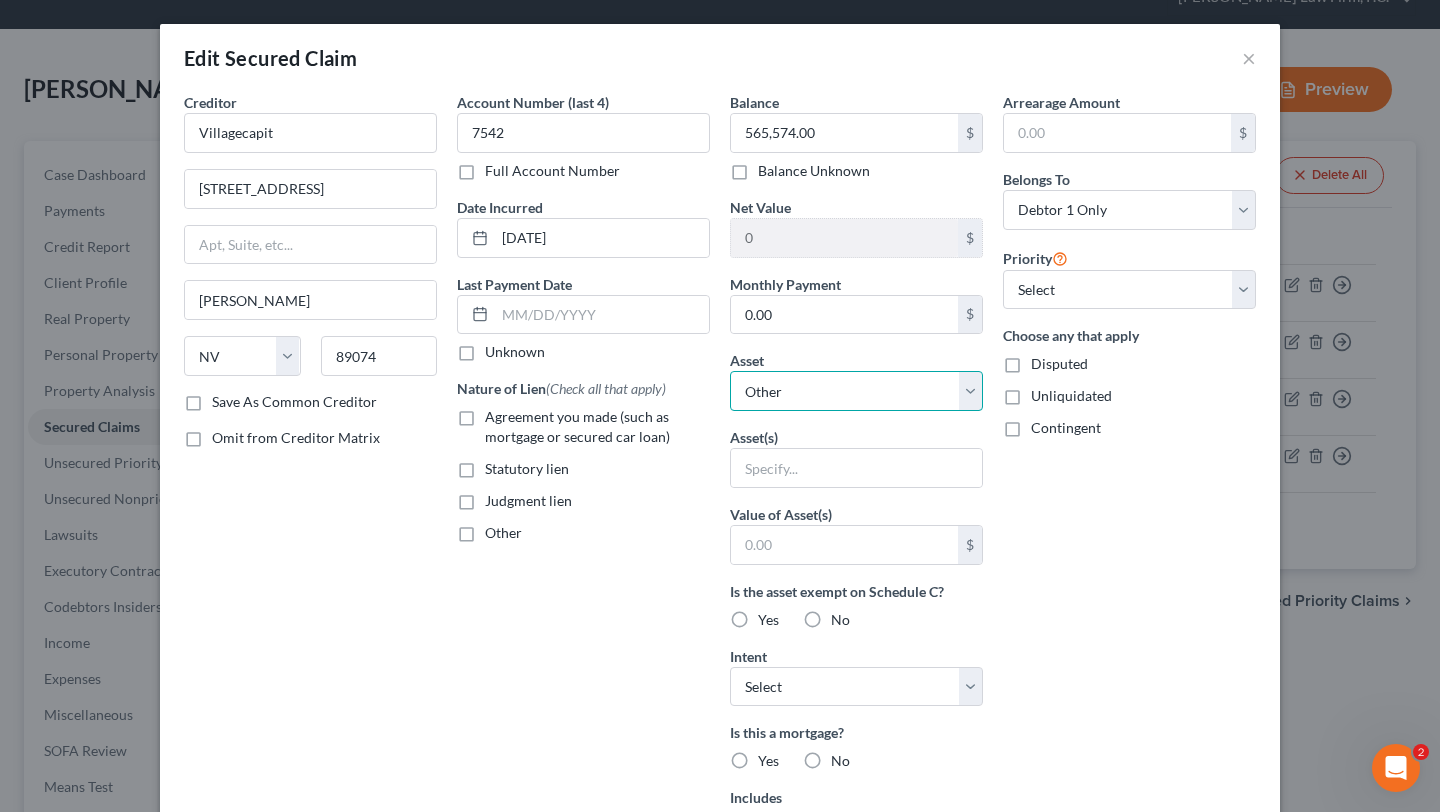 click on "Select Other Multiple Assets Electronics - Televisions; DVD player; Cell phones; & other small miscellaneous household electronic items. - $100.0 Clothing - Four seasons of clothing - $200.0 HomeBase (Checking Account) - $0.0 USAA (Checking Account) - $0.0 2019 Nissan Sentra - $12000.0 2022 Ford Explorer - $30600.0 2017 Nissan Frontier - $13000.0 Jewelry - Assorted costume jewelry consisting of: rings, necklaces, earrings, bracelets, men's & women's watches - all of no significant monetary value - $800.0 [STREET_ADDRESS] - $508500.0 Household Goods - Kitchen set, living room set, bedroom set, misc. household goods and appliances and furnishing. All personal property in fair to good condition (not "new"), owned by debtor and kept at homestead residence. - $500.0 Thrift Savings Plan - $16000.0 Firearms - 9MM handgun - $200.0 Cash on Hand (Cash on Hand) - $50.0" at bounding box center (856, 391) 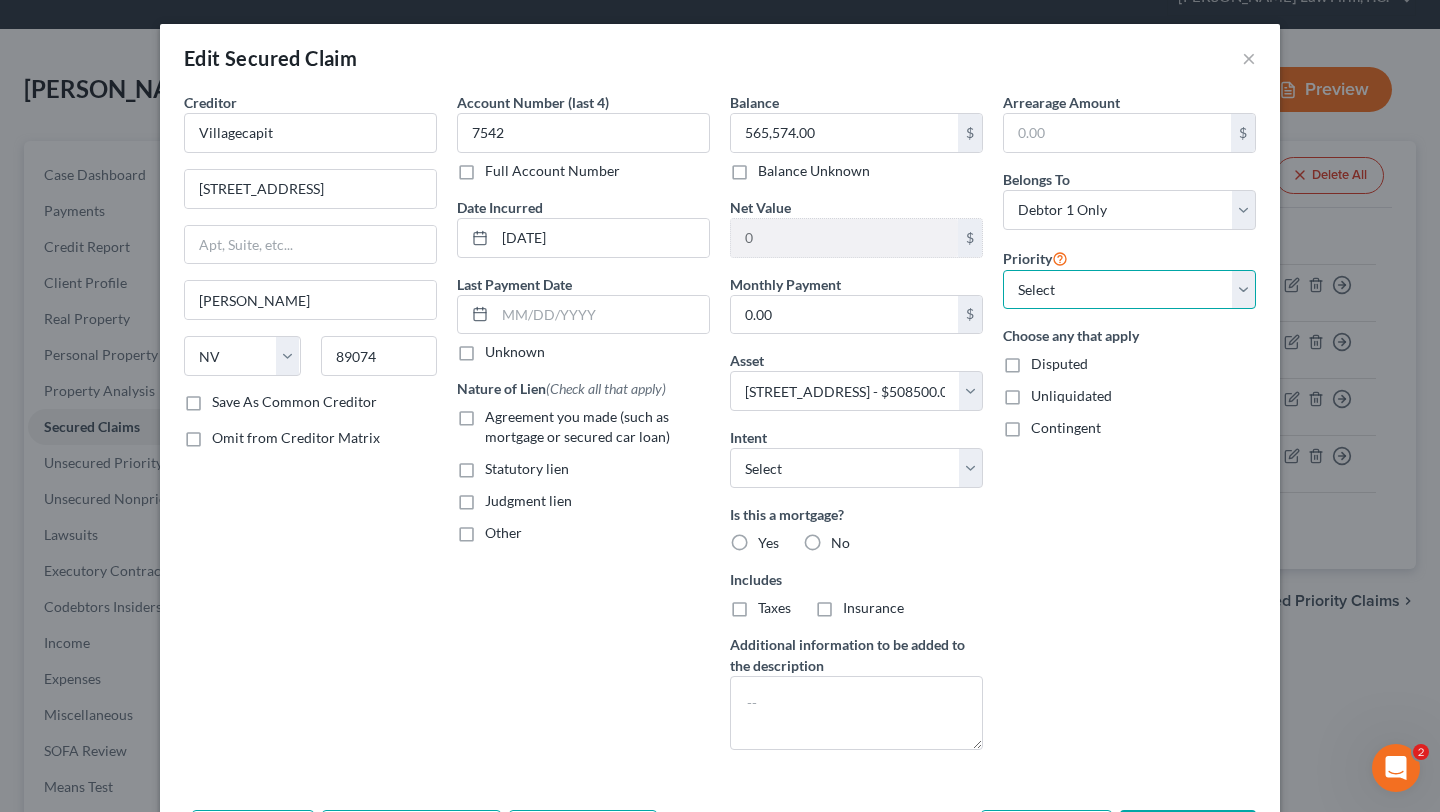 click on "Select 1st 2nd 3rd 4th 5th 6th 7th 8th 9th 10th 11th 12th 13th 14th 15th 16th 17th 18th 19th 20th 21th 22th 23th 24th 25th 26th 27th 28th 29th 30th" at bounding box center [1129, 290] 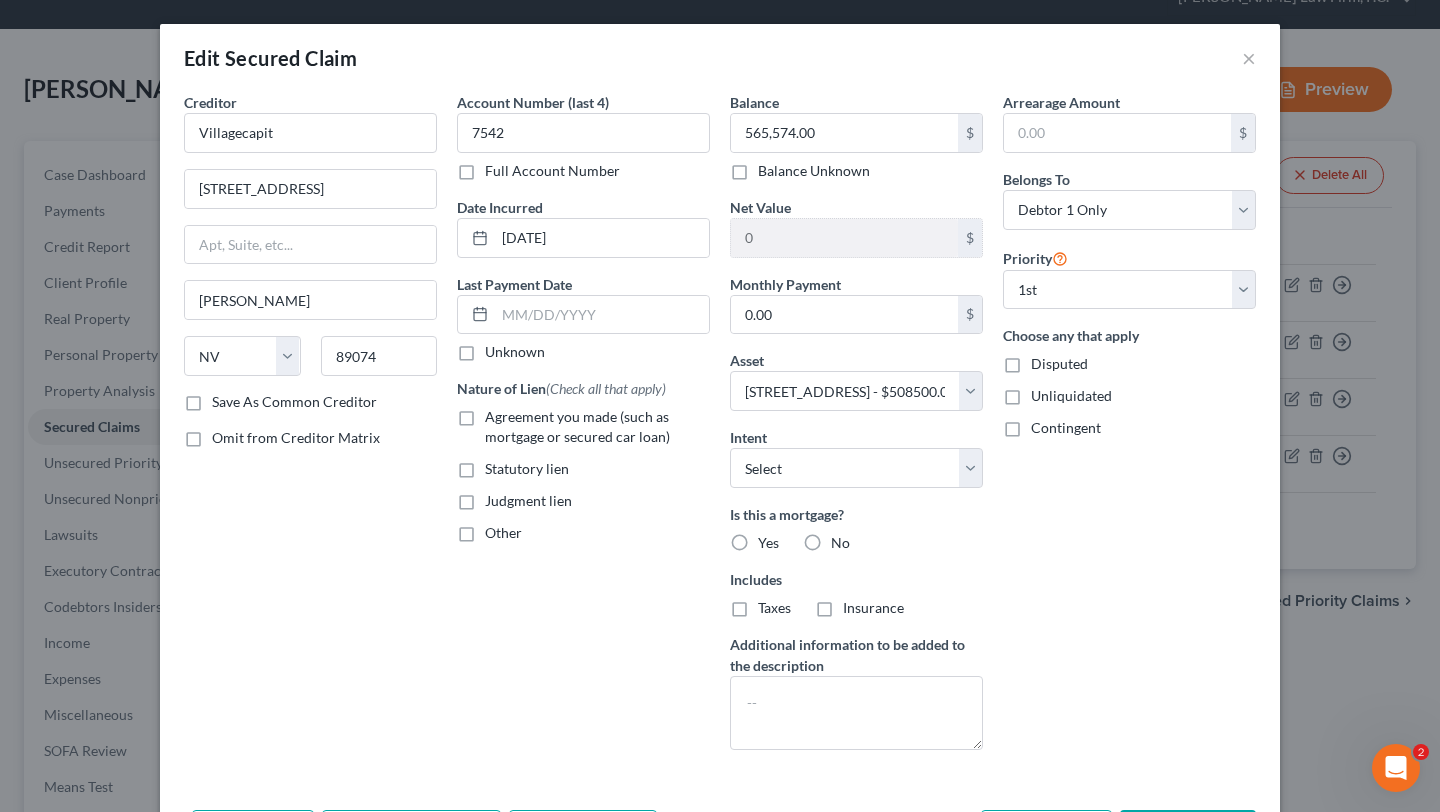 click on "Agreement you made (such as mortgage or secured car loan)" at bounding box center (597, 427) 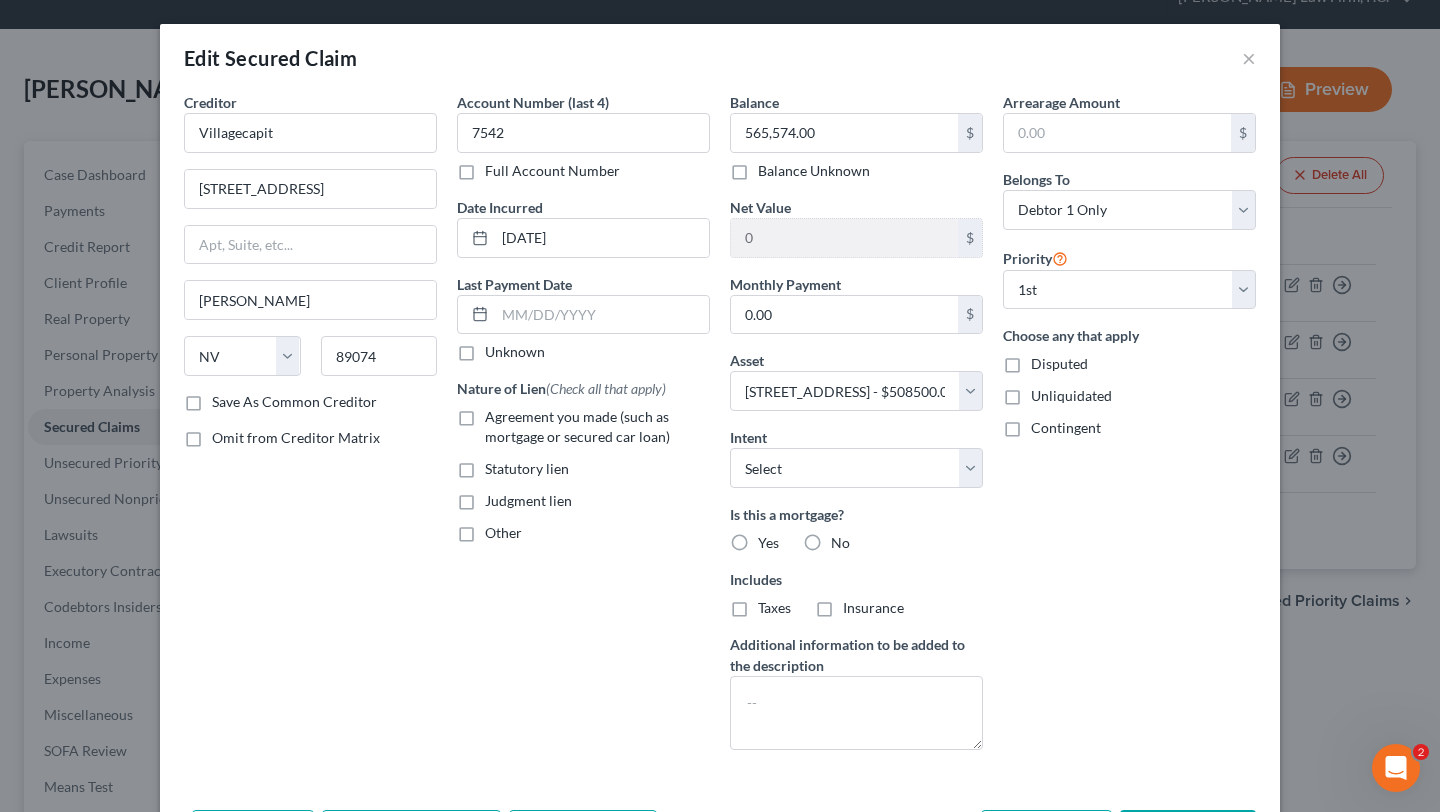 click on "Agreement you made (such as mortgage or secured car loan)" at bounding box center (499, 413) 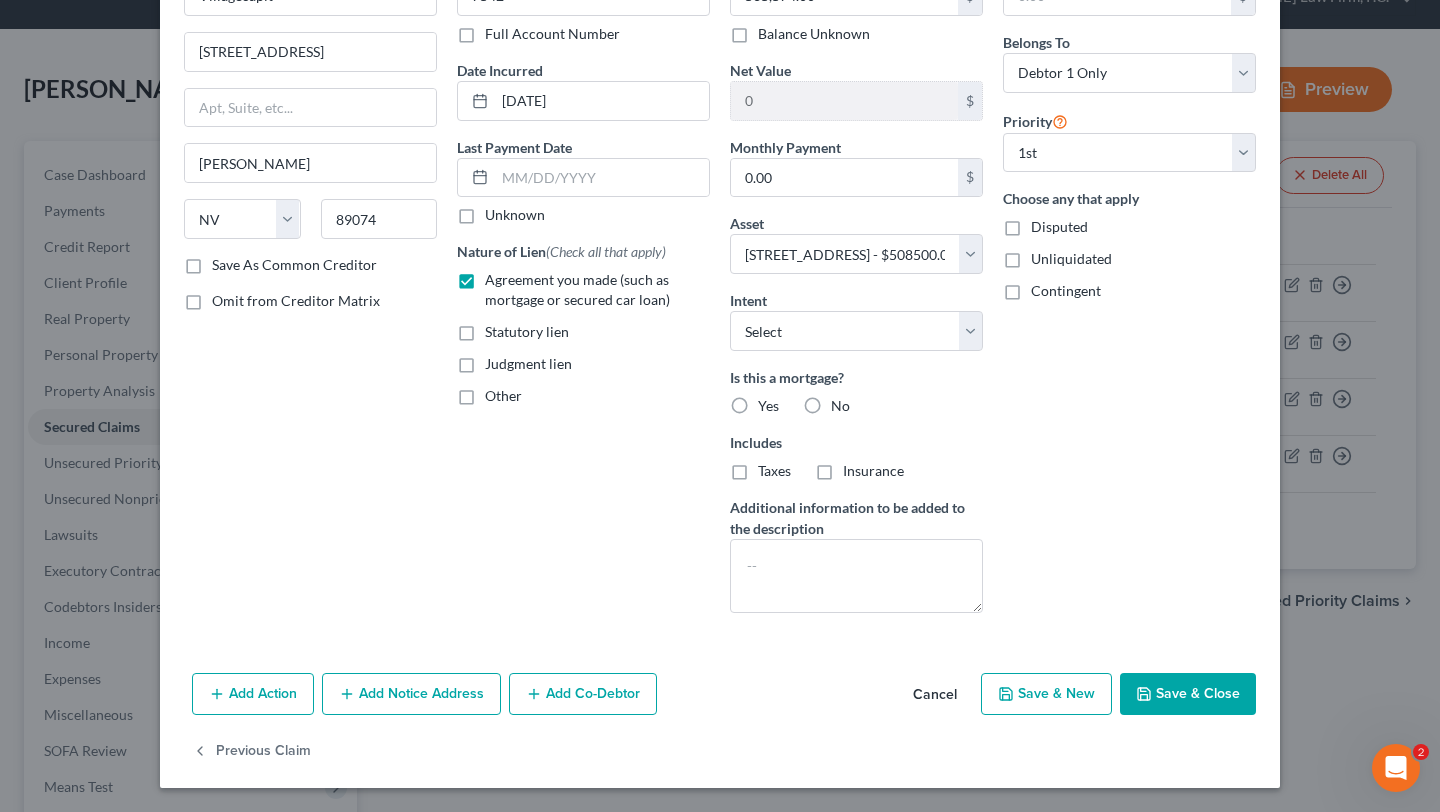 scroll, scrollTop: 253, scrollLeft: 0, axis: vertical 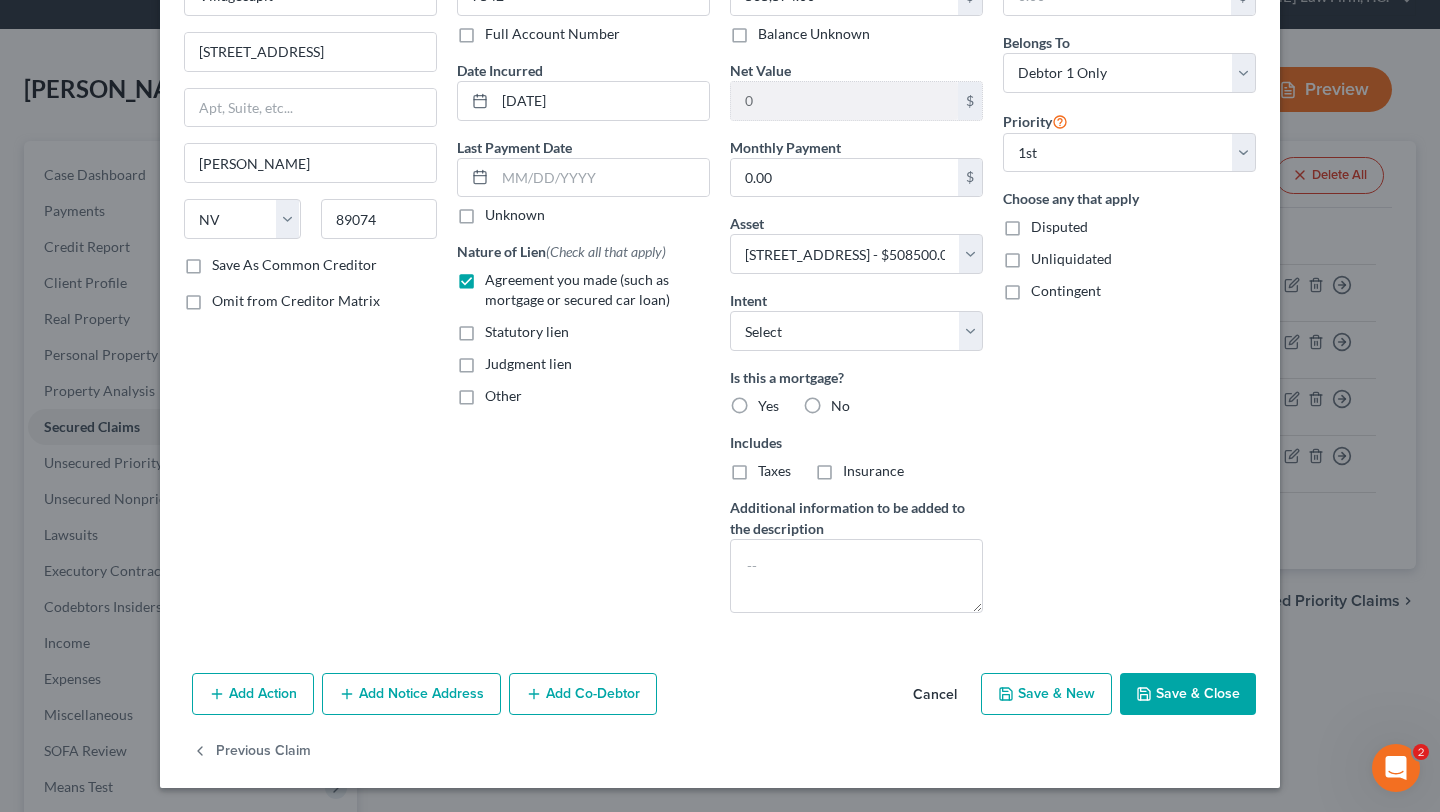 click on "Yes" at bounding box center (768, 406) 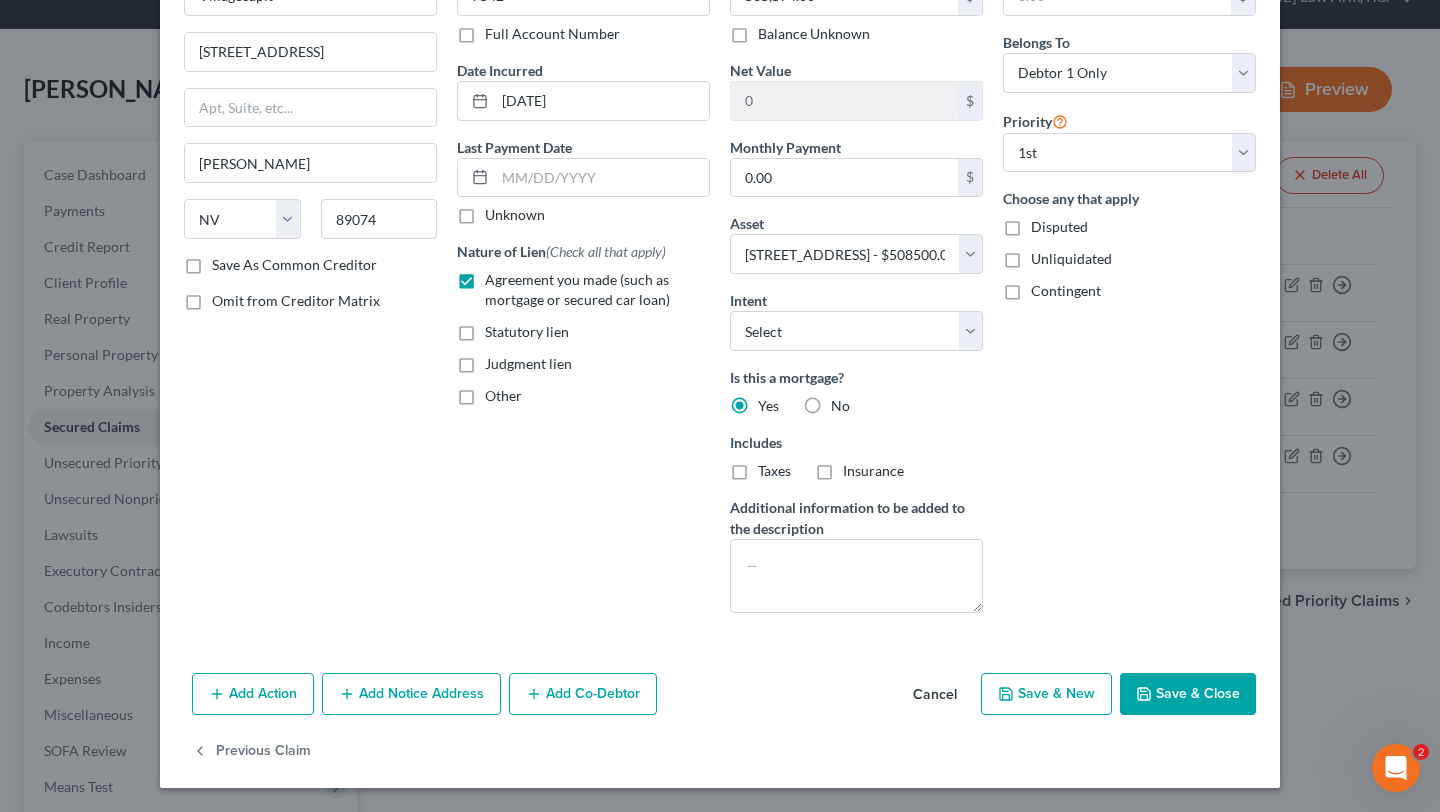 click on "Taxes" at bounding box center (774, 471) 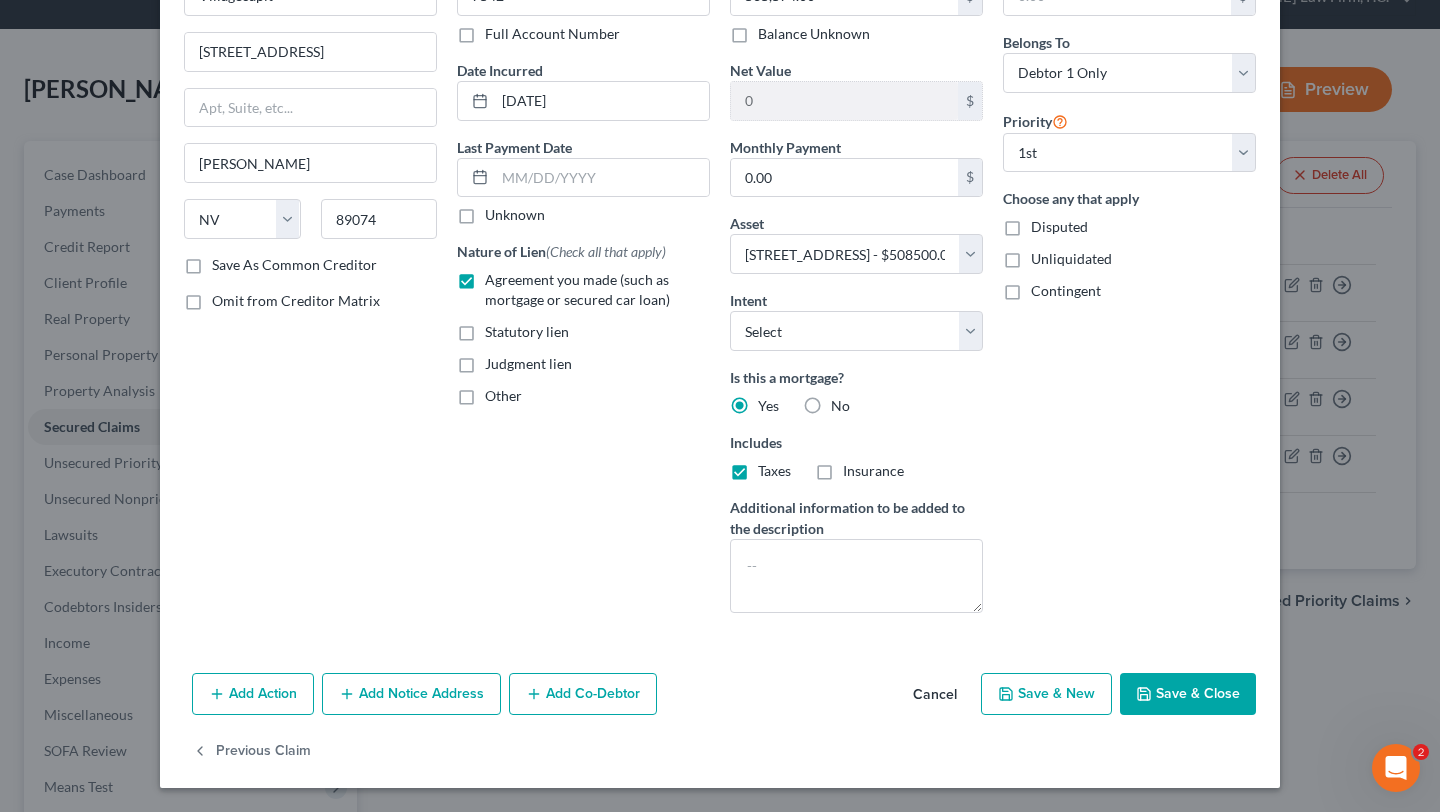 click on "Insurance" at bounding box center (873, 471) 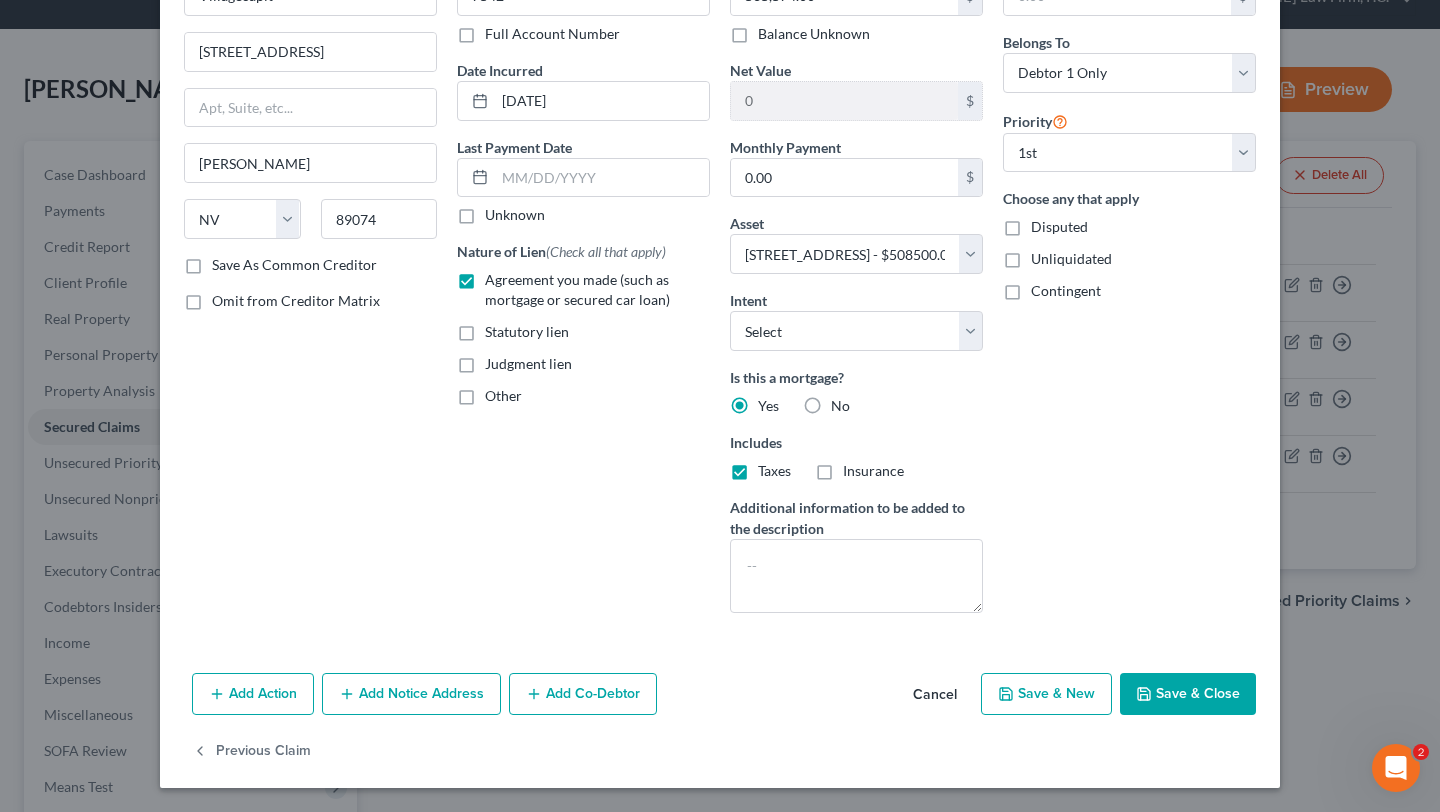click on "Insurance" at bounding box center (857, 467) 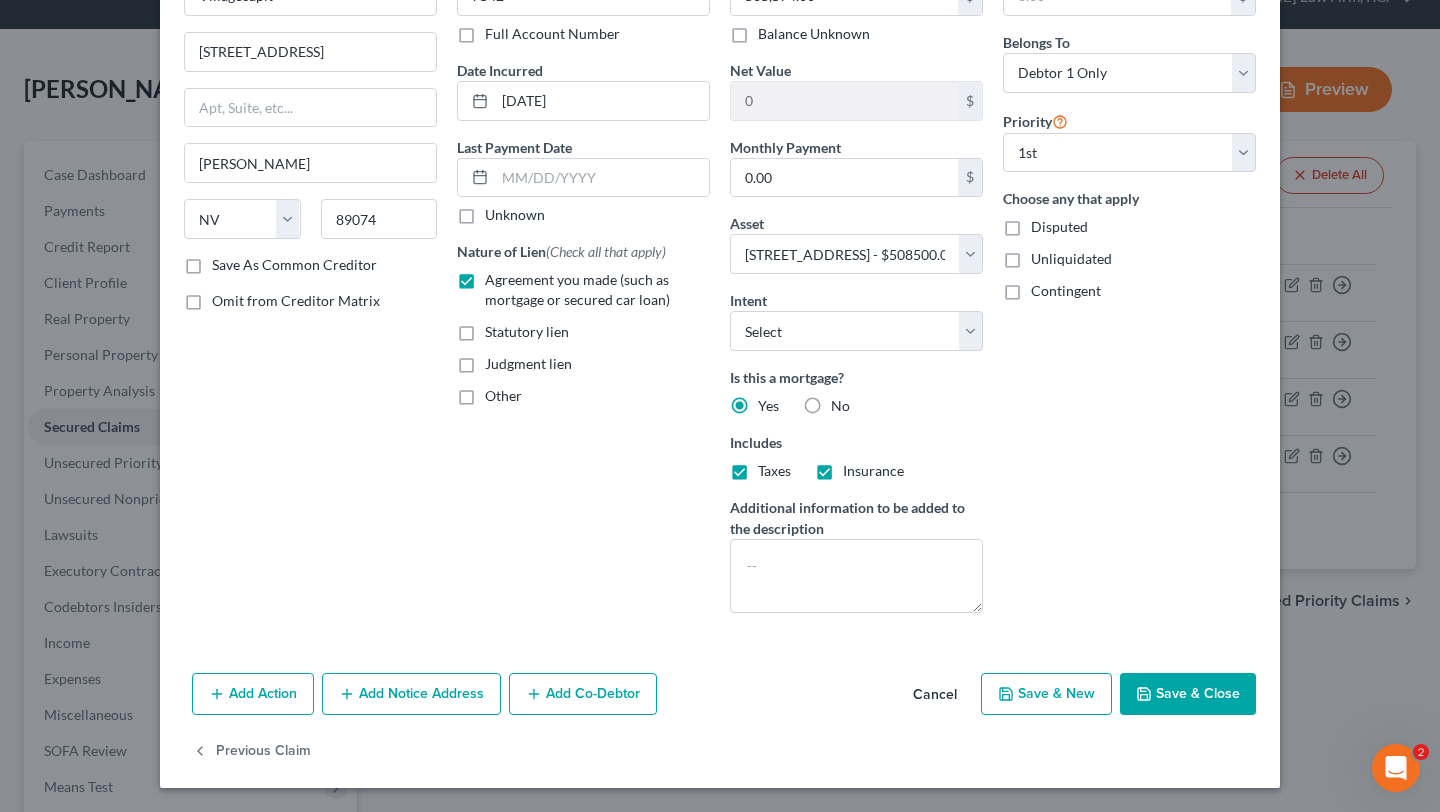 scroll, scrollTop: 289, scrollLeft: 0, axis: vertical 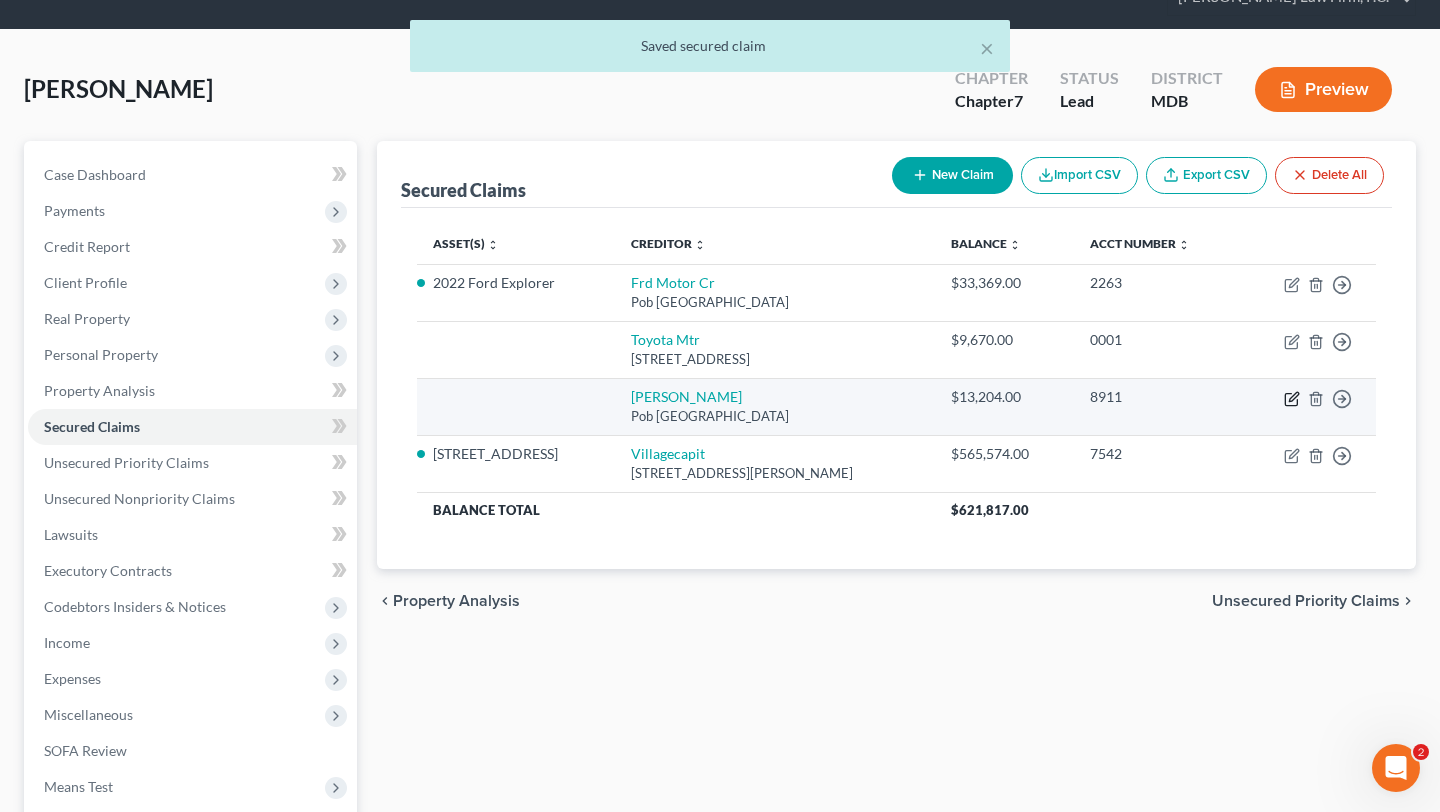 click 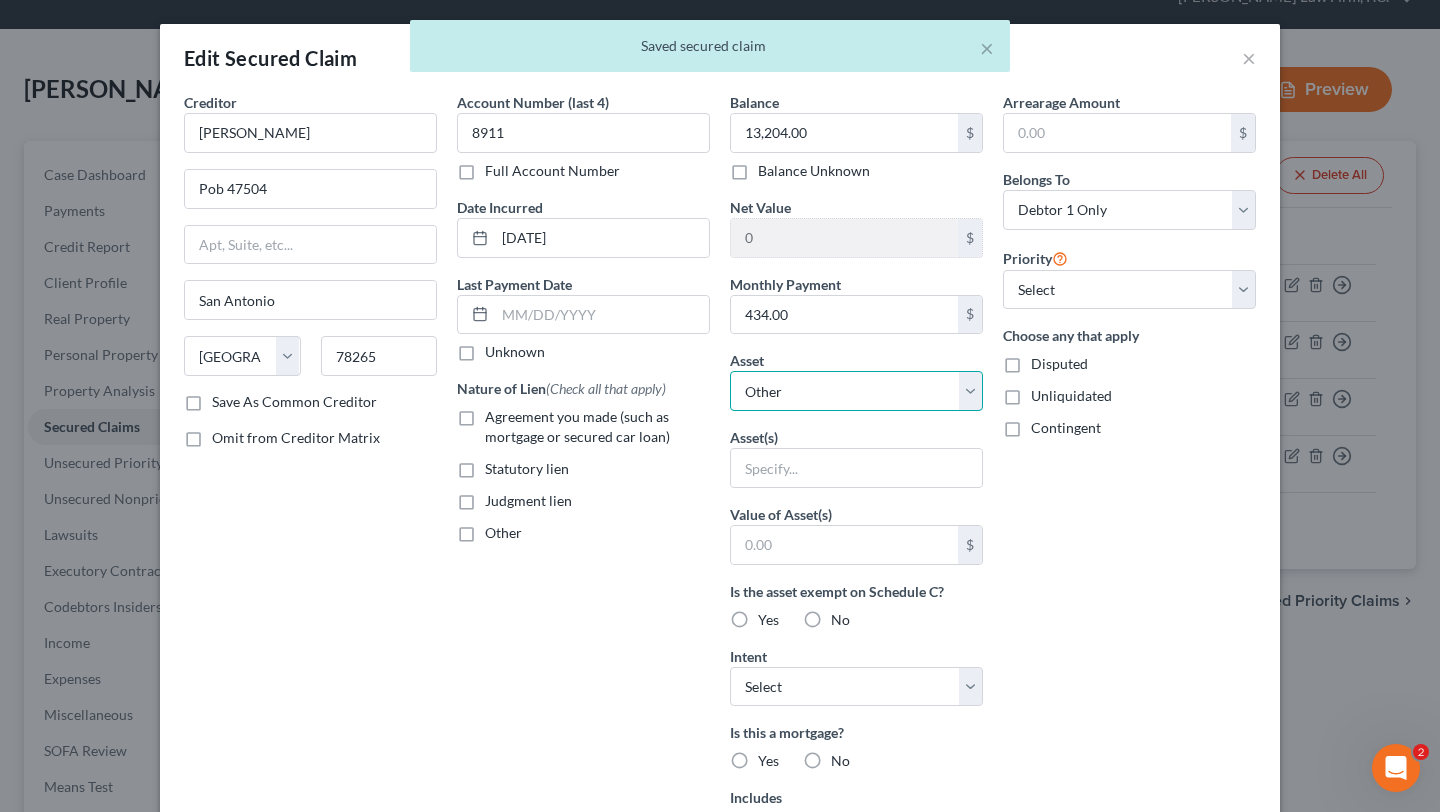 click on "Select Other Multiple Assets Electronics - Televisions; DVD player; Cell phones; & other small miscellaneous household electronic items. - $100.0 Clothing - Four seasons of clothing - $200.0 HomeBase (Checking Account) - $0.0 USAA (Checking Account) - $0.0 2019 Nissan Sentra - $12000.0 2022 Ford Explorer - $30600.0 2017 Nissan Frontier - $13000.0 Jewelry - Assorted costume jewelry consisting of: rings, necklaces, earrings, bracelets, men's & women's watches - all of no significant monetary value - $800.0 [STREET_ADDRESS] - $508500.0 Household Goods - Kitchen set, living room set, bedroom set, misc. household goods and appliances and furnishing. All personal property in fair to good condition (not "new"), owned by debtor and kept at homestead residence. - $500.0 Thrift Savings Plan - $16000.0 Firearms - 9MM handgun - $200.0 Cash on Hand (Cash on Hand) - $50.0" at bounding box center [856, 391] 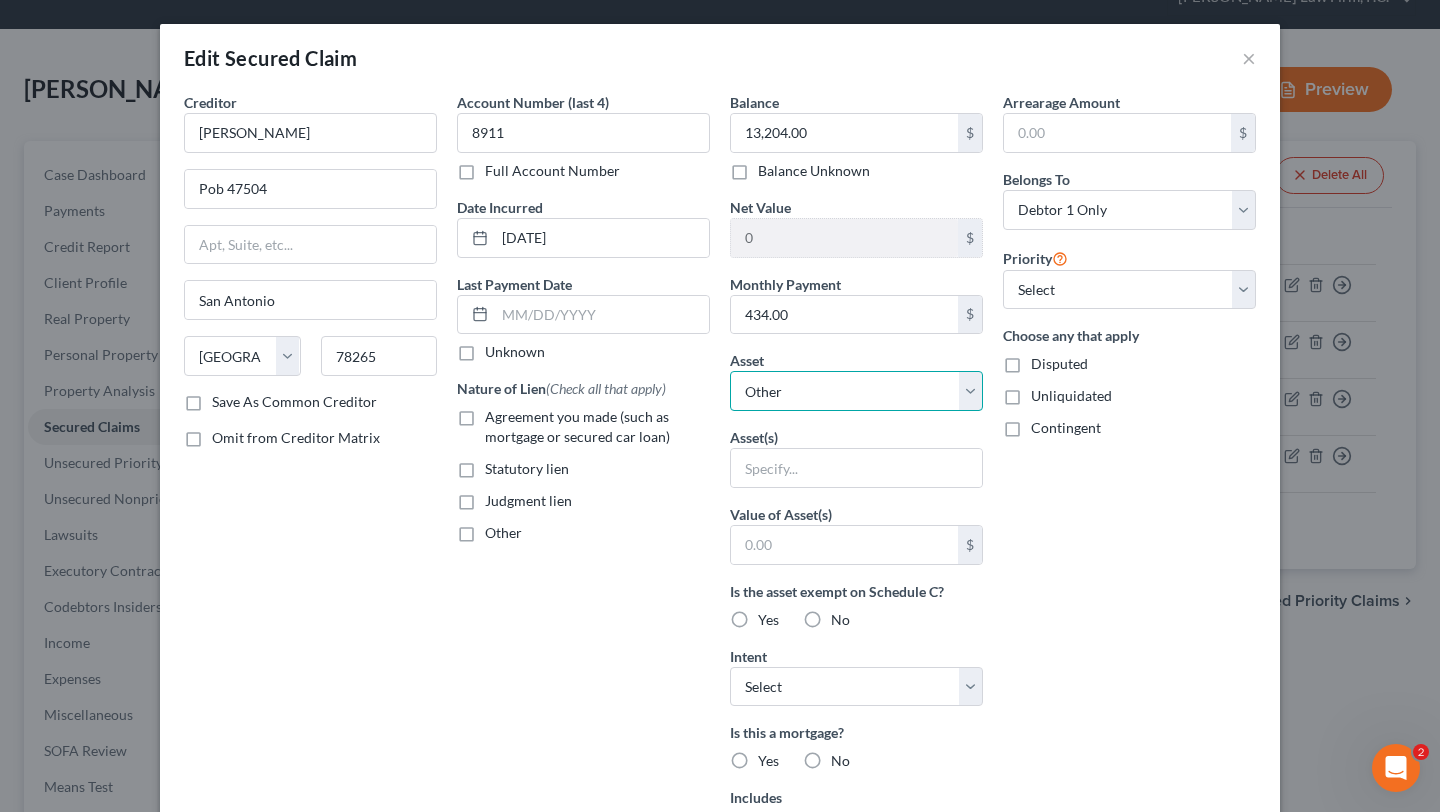 click on "Select Other Multiple Assets Electronics - Televisions; DVD player; Cell phones; & other small miscellaneous household electronic items. - $100.0 Clothing - Four seasons of clothing - $200.0 HomeBase (Checking Account) - $0.0 USAA (Checking Account) - $0.0 2019 Nissan Sentra - $12000.0 2022 Ford Explorer - $30600.0 2017 Nissan Frontier - $13000.0 Jewelry - Assorted costume jewelry consisting of: rings, necklaces, earrings, bracelets, men's & women's watches - all of no significant monetary value - $800.0 [STREET_ADDRESS] - $508500.0 Household Goods - Kitchen set, living room set, bedroom set, misc. household goods and appliances and furnishing. All personal property in fair to good condition (not "new"), owned by debtor and kept at homestead residence. - $500.0 Thrift Savings Plan - $16000.0 Firearms - 9MM handgun - $200.0 Cash on Hand (Cash on Hand) - $50.0" at bounding box center (856, 391) 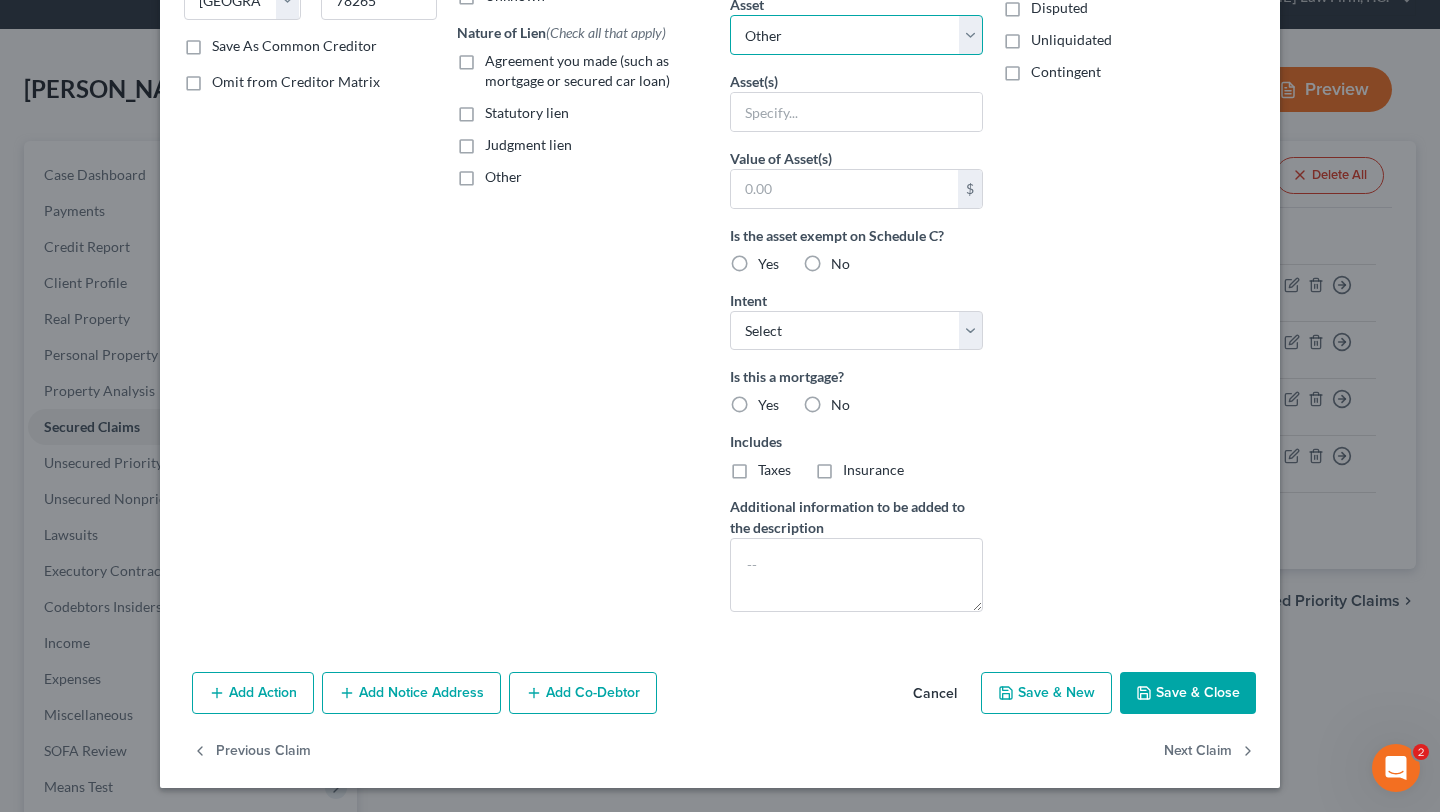 scroll, scrollTop: 640, scrollLeft: 0, axis: vertical 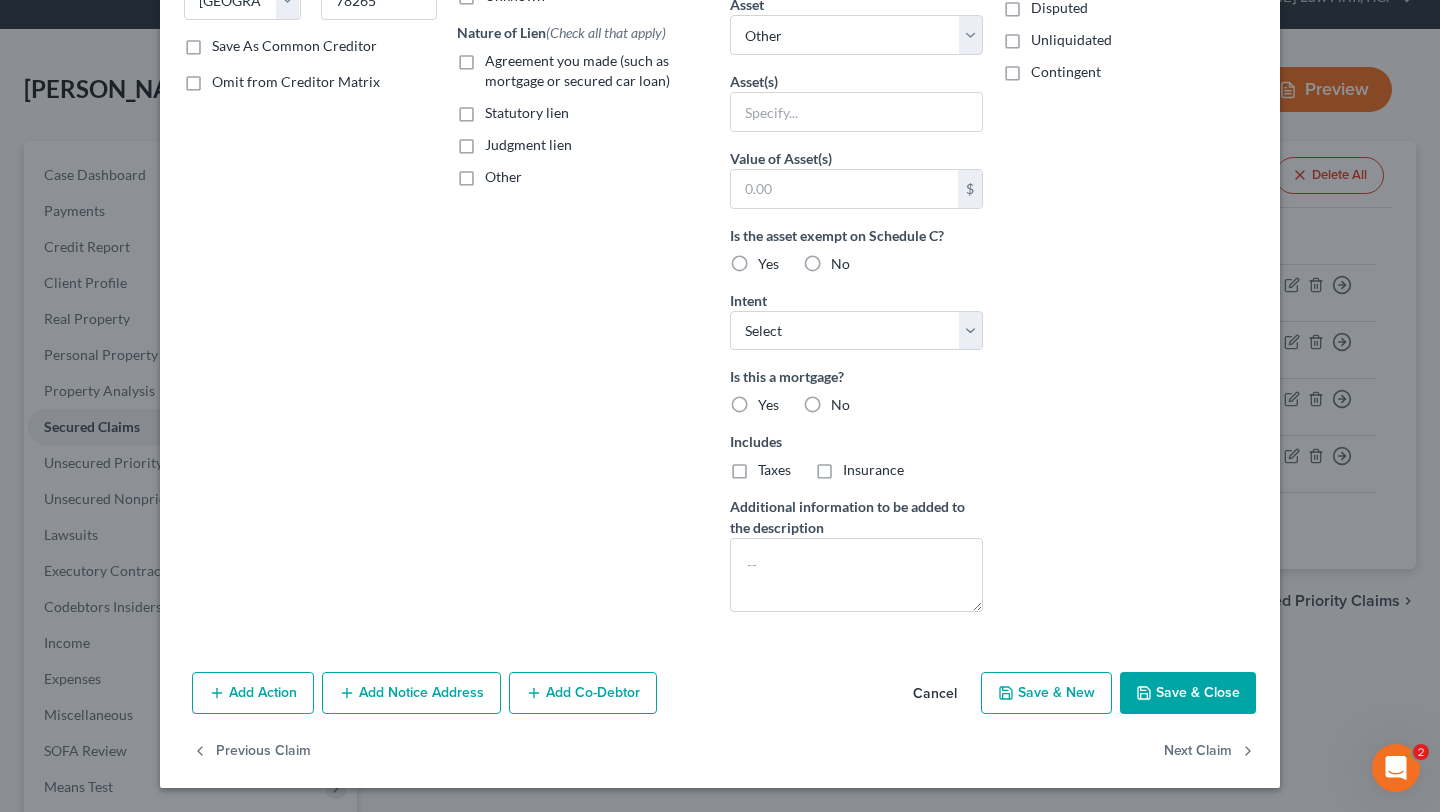 click on "Cancel" at bounding box center [935, 694] 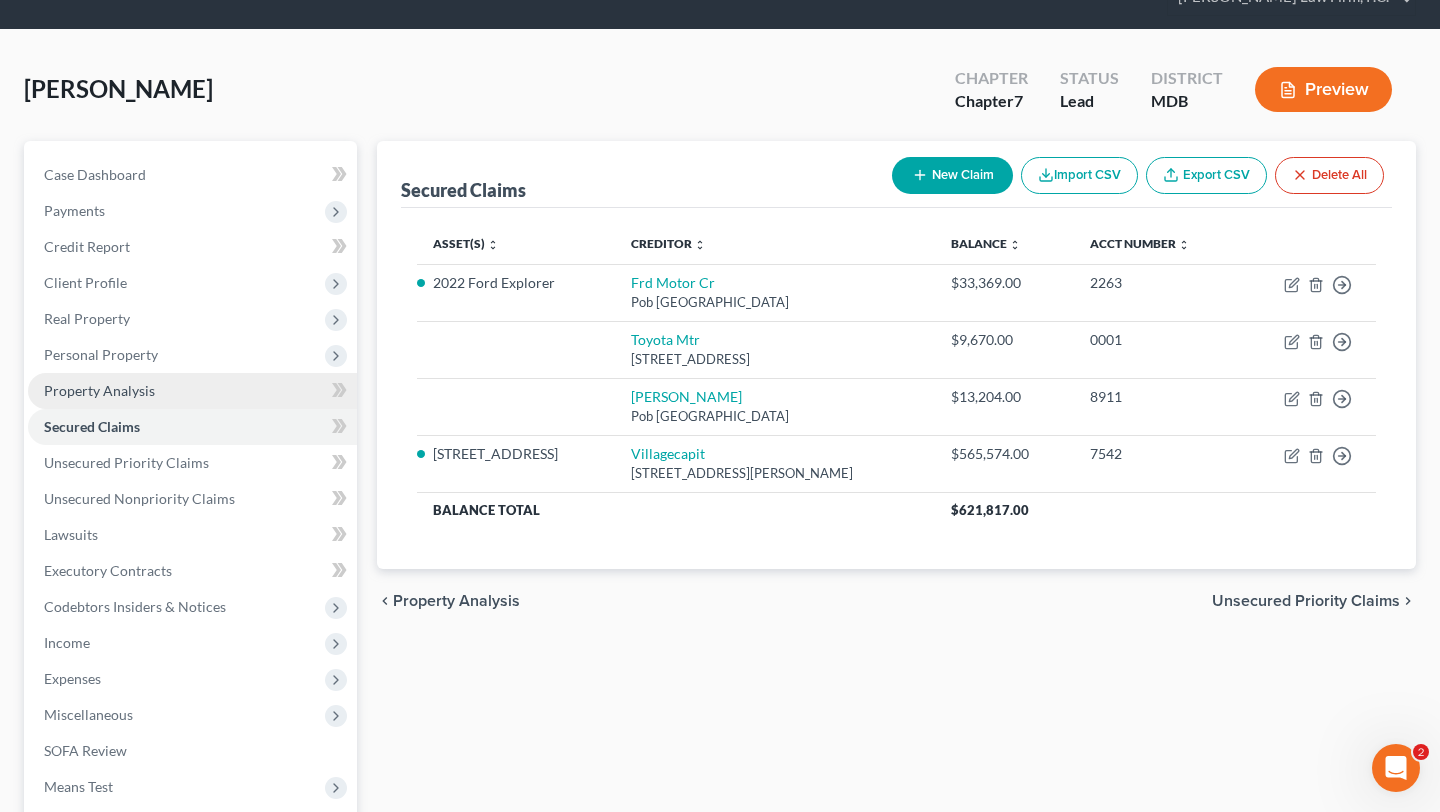 click on "Property Analysis" at bounding box center [99, 390] 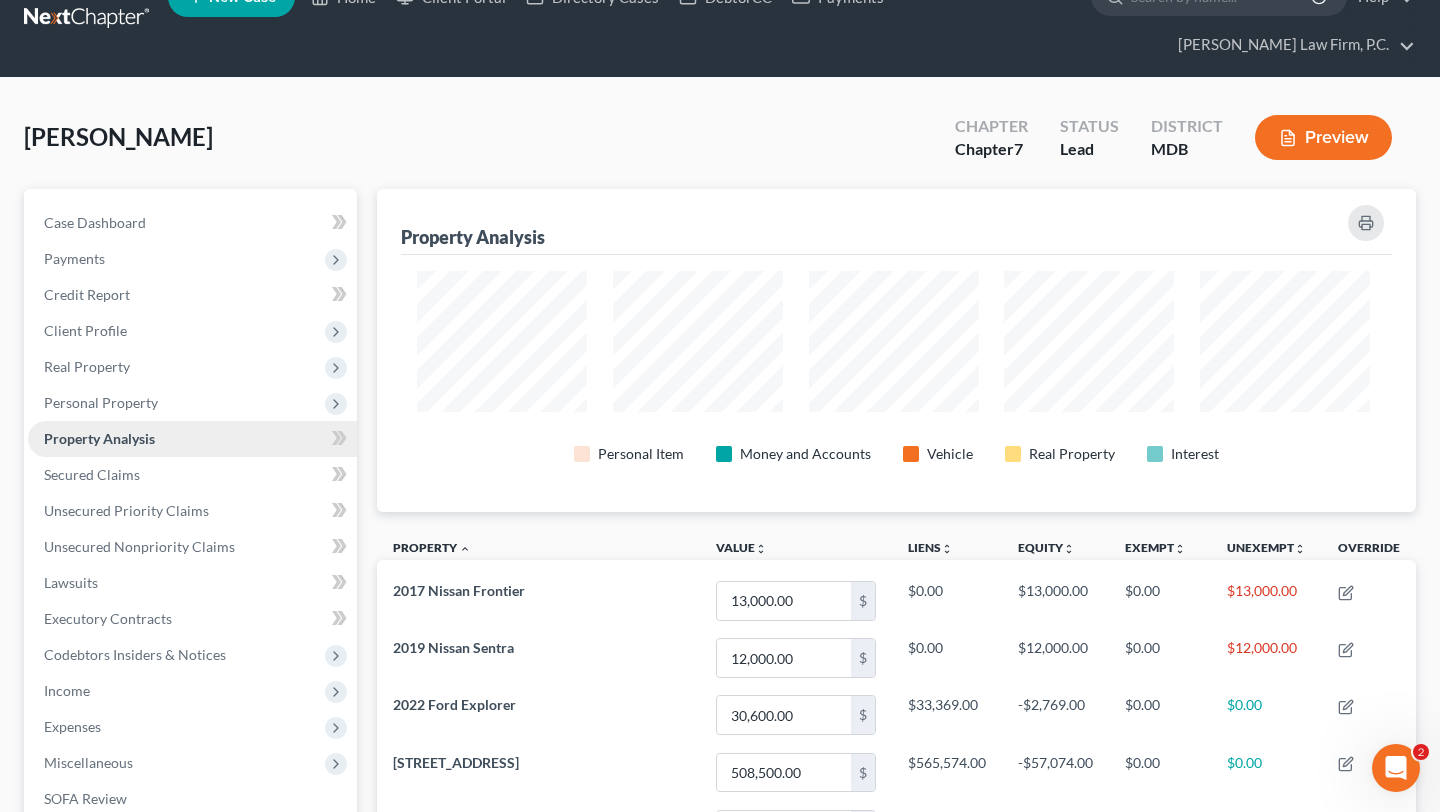 scroll, scrollTop: 0, scrollLeft: 0, axis: both 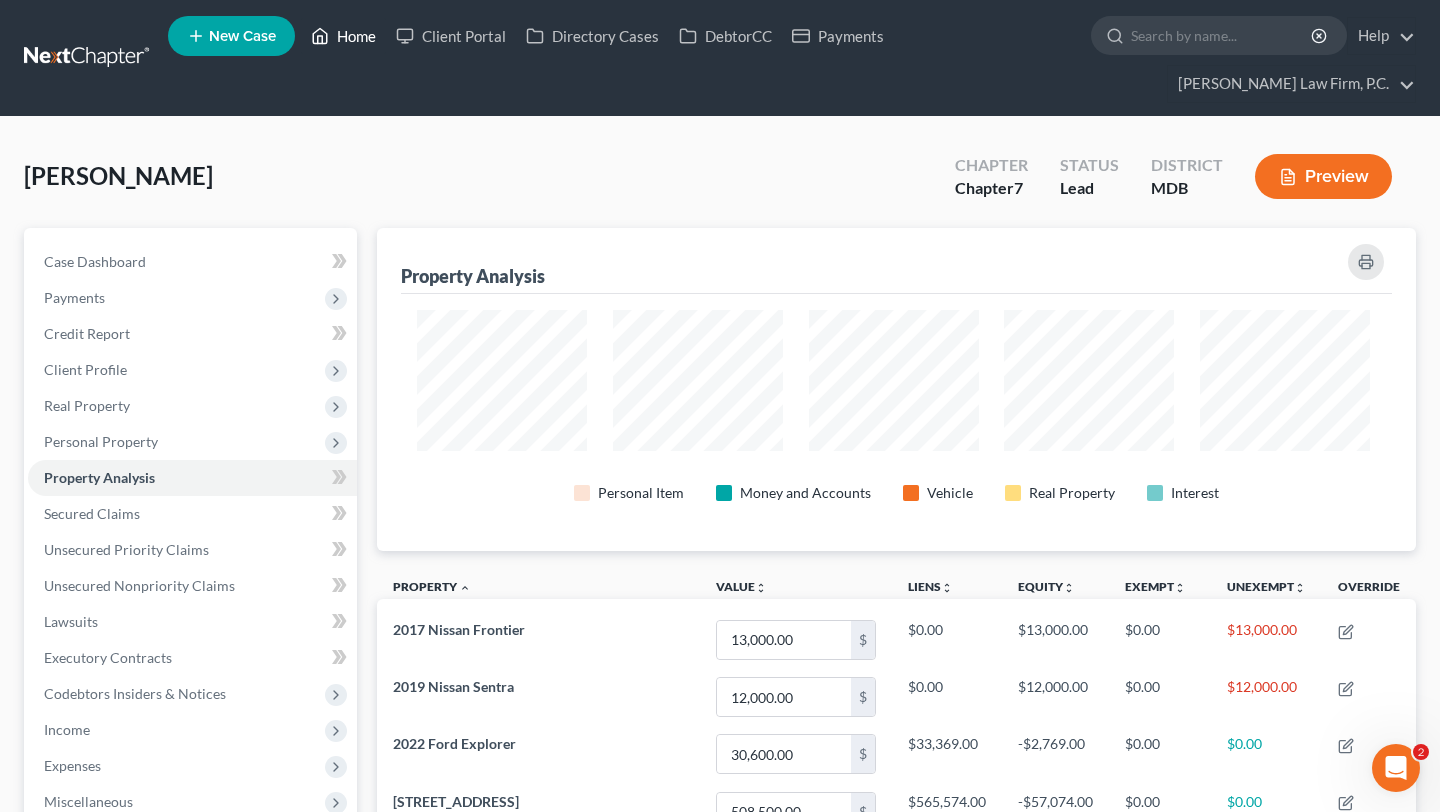 click on "Home" at bounding box center (343, 36) 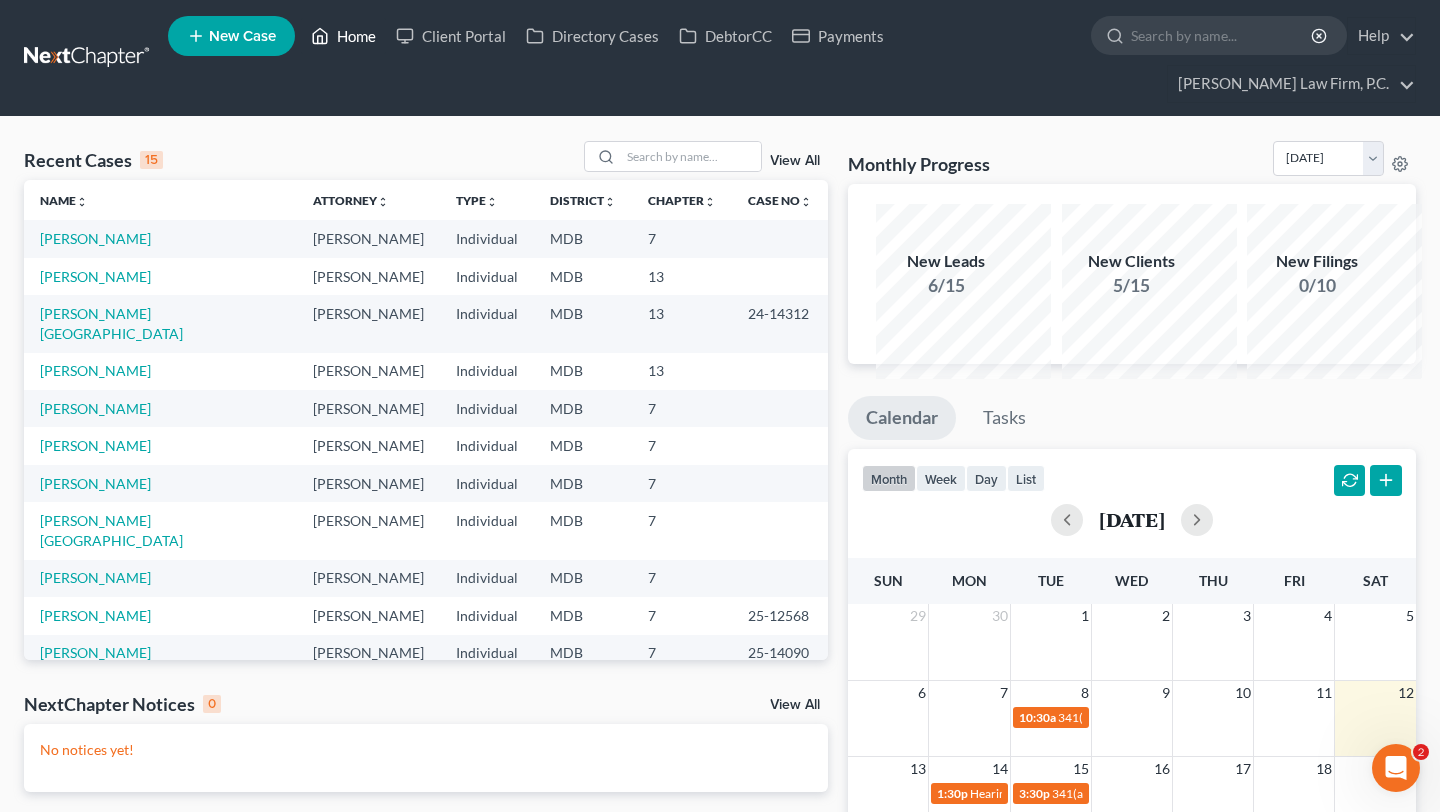 scroll, scrollTop: 54, scrollLeft: 0, axis: vertical 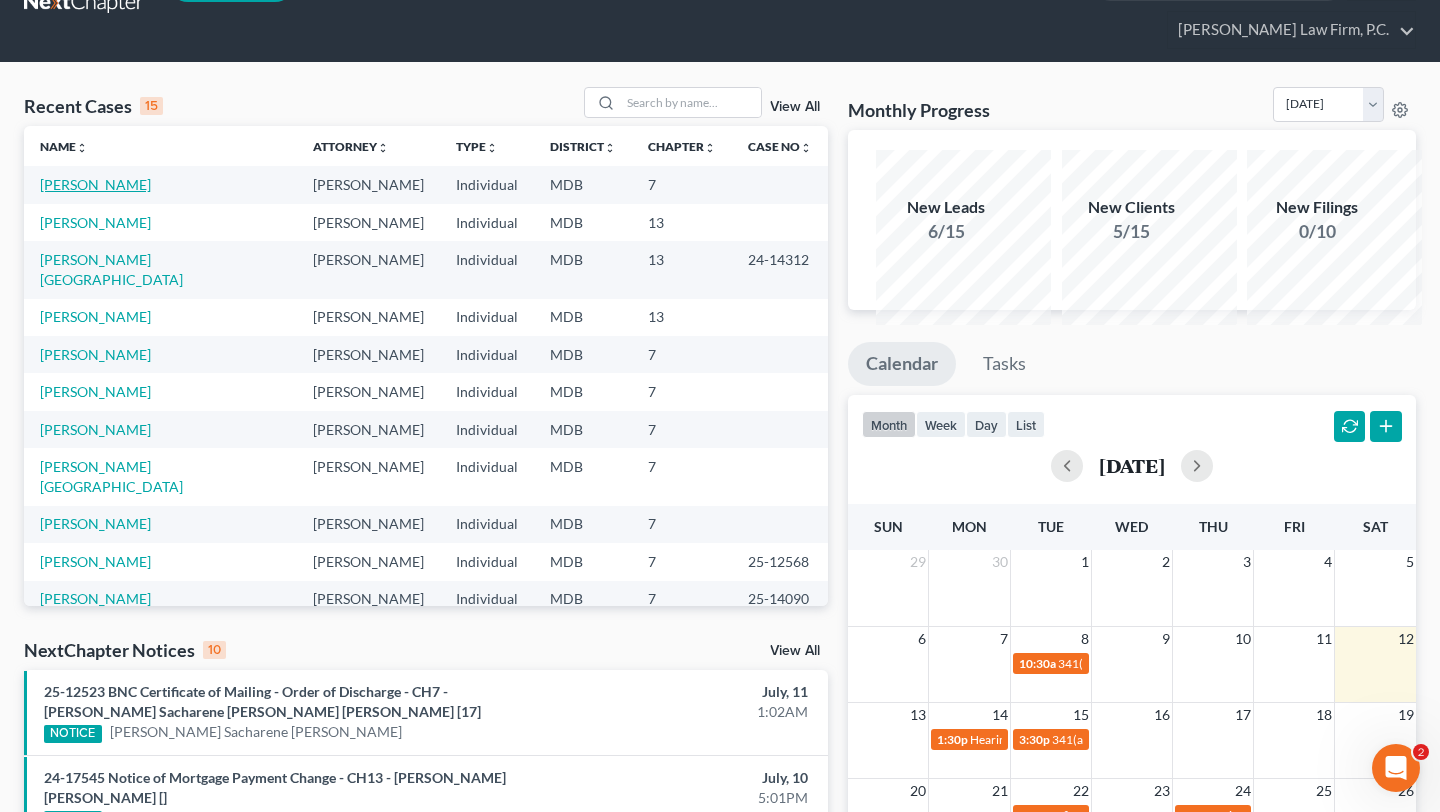 click on "[PERSON_NAME]" at bounding box center [95, 184] 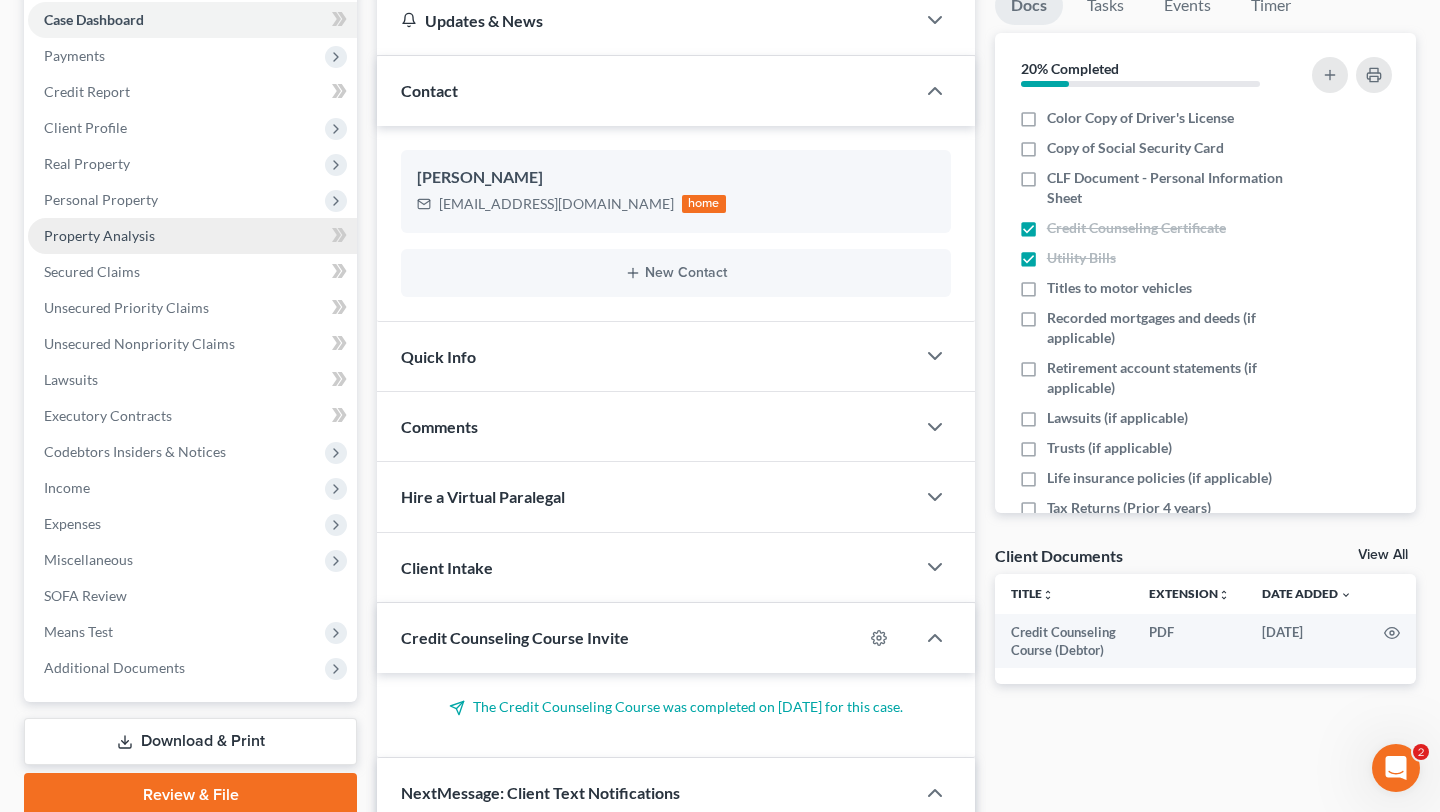 scroll, scrollTop: 241, scrollLeft: 0, axis: vertical 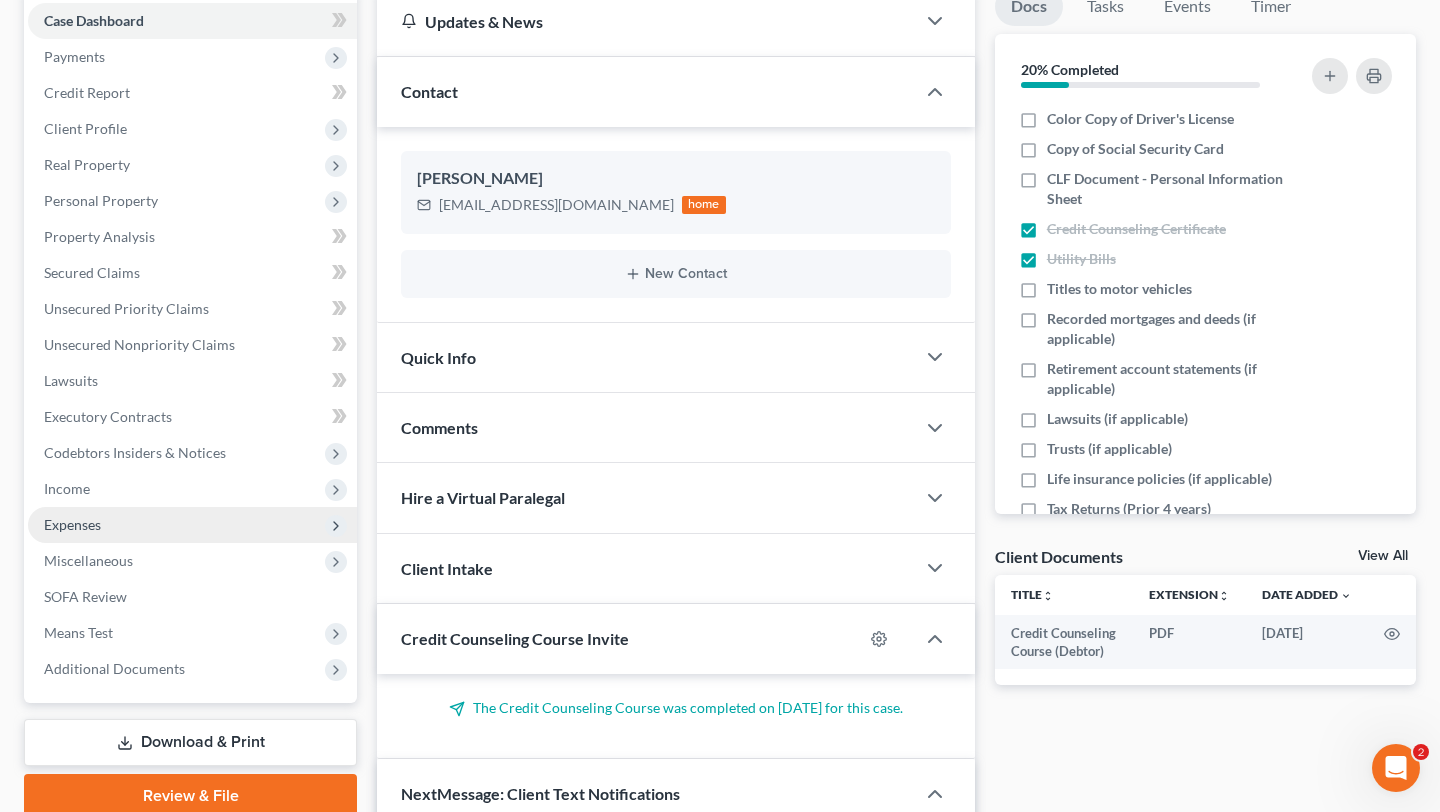 click on "Expenses" at bounding box center [72, 524] 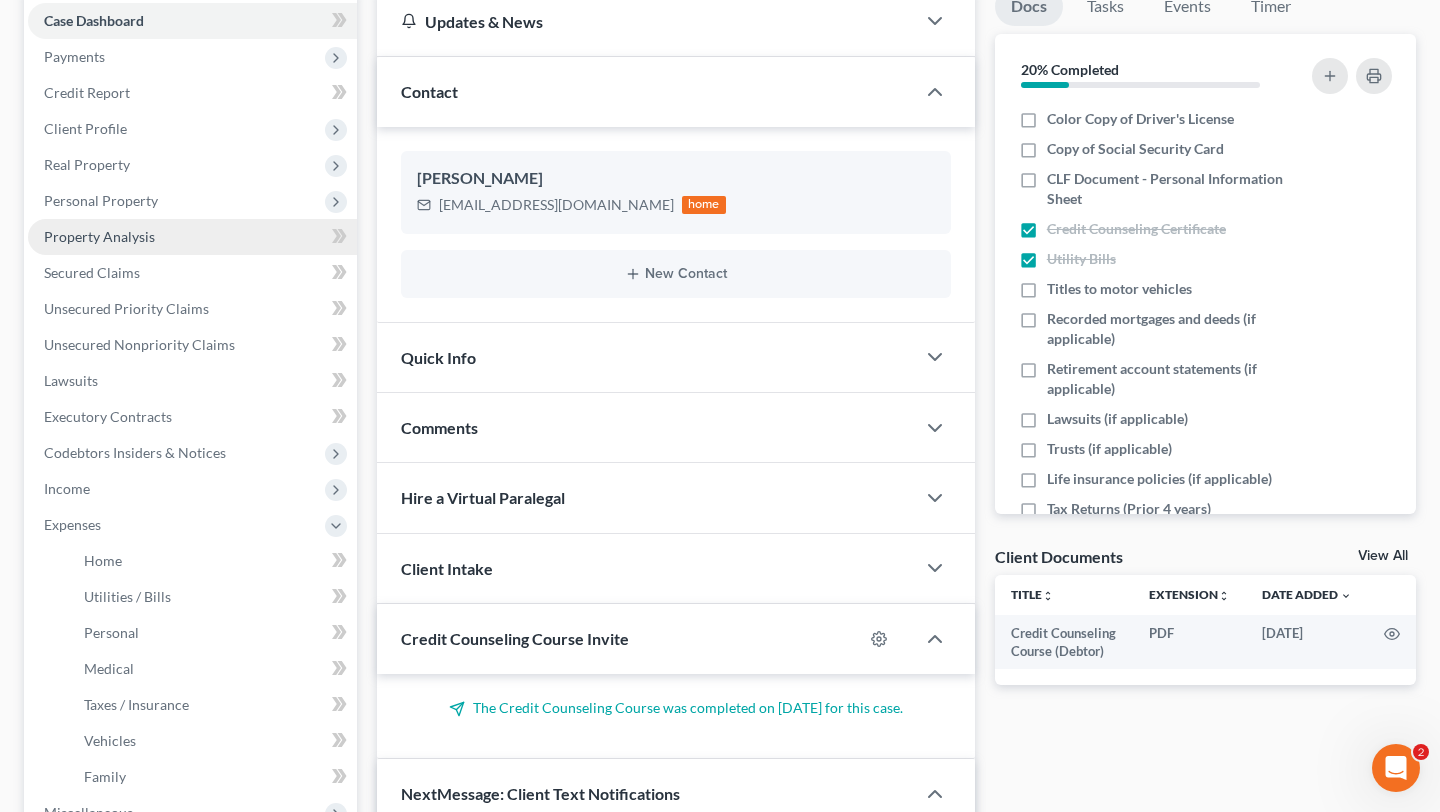 click on "Property Analysis" at bounding box center [99, 236] 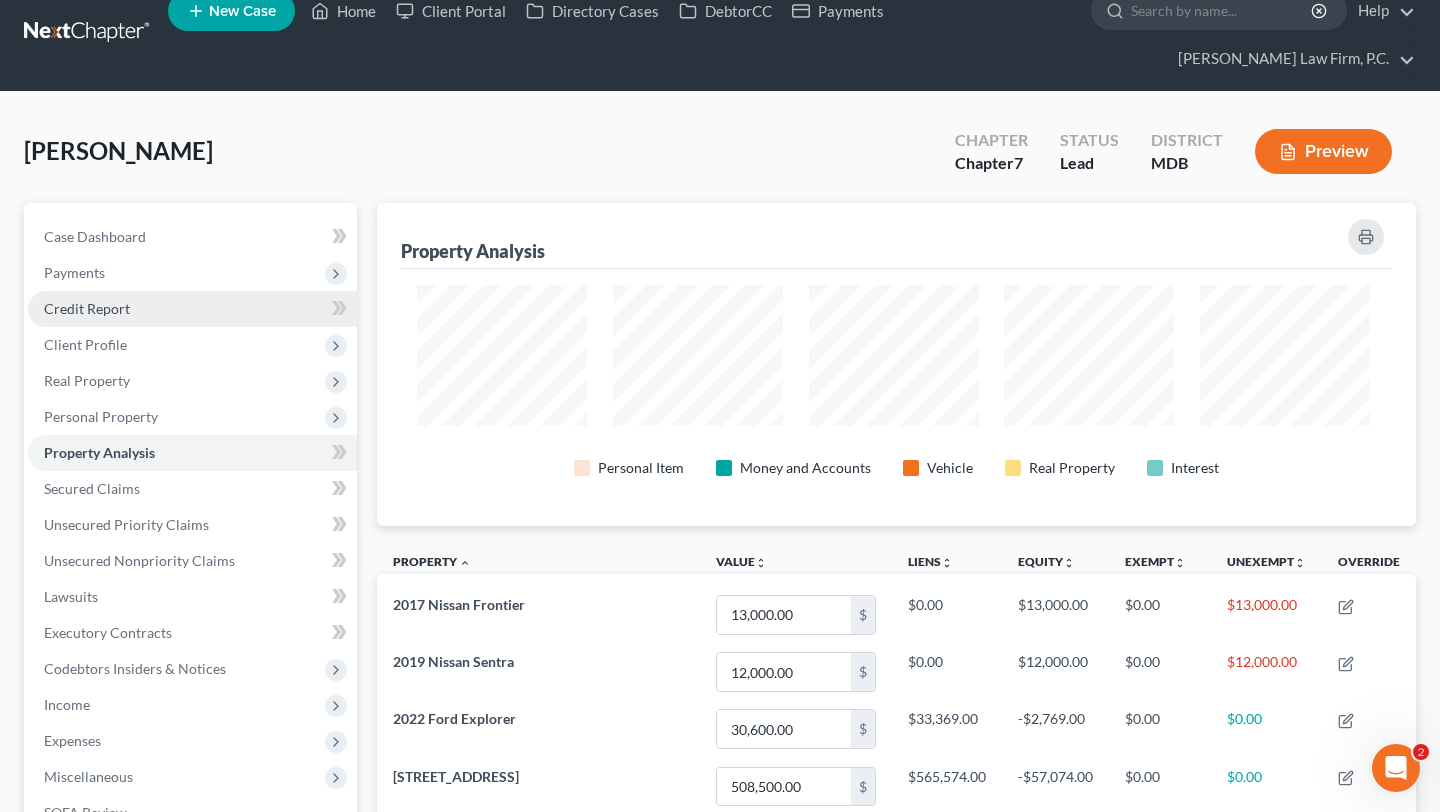 scroll, scrollTop: 0, scrollLeft: 0, axis: both 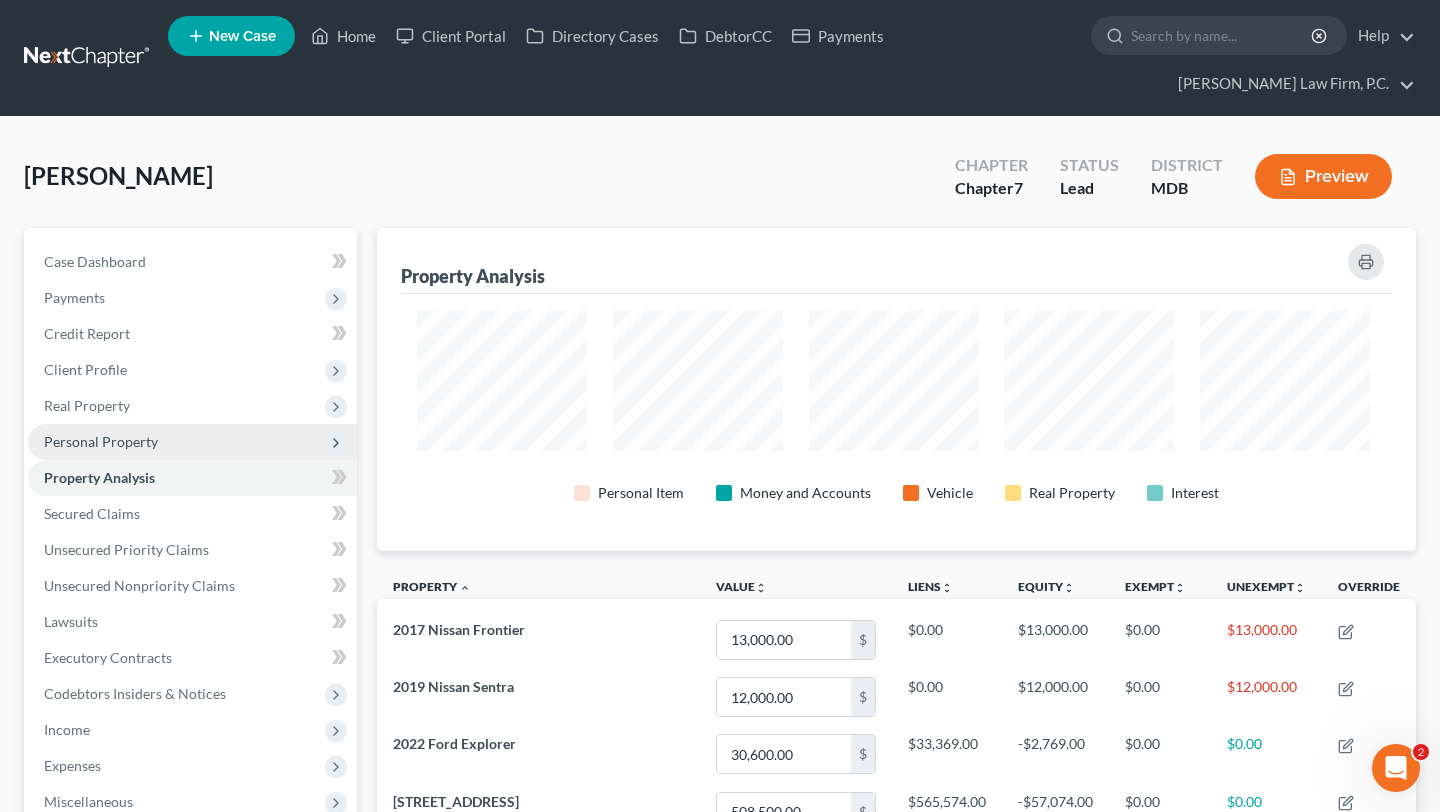 click on "Personal Property" at bounding box center (101, 441) 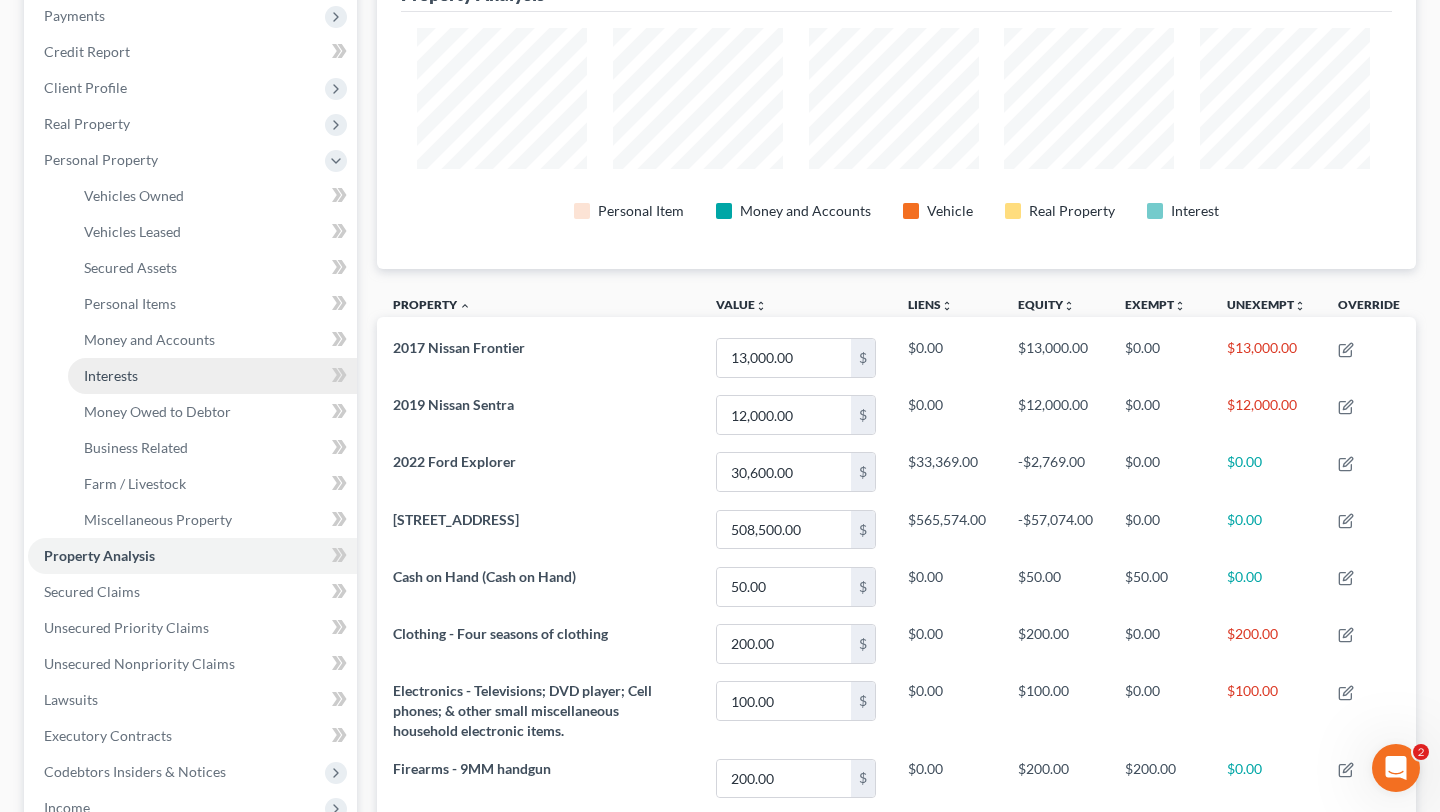 scroll, scrollTop: 324, scrollLeft: 0, axis: vertical 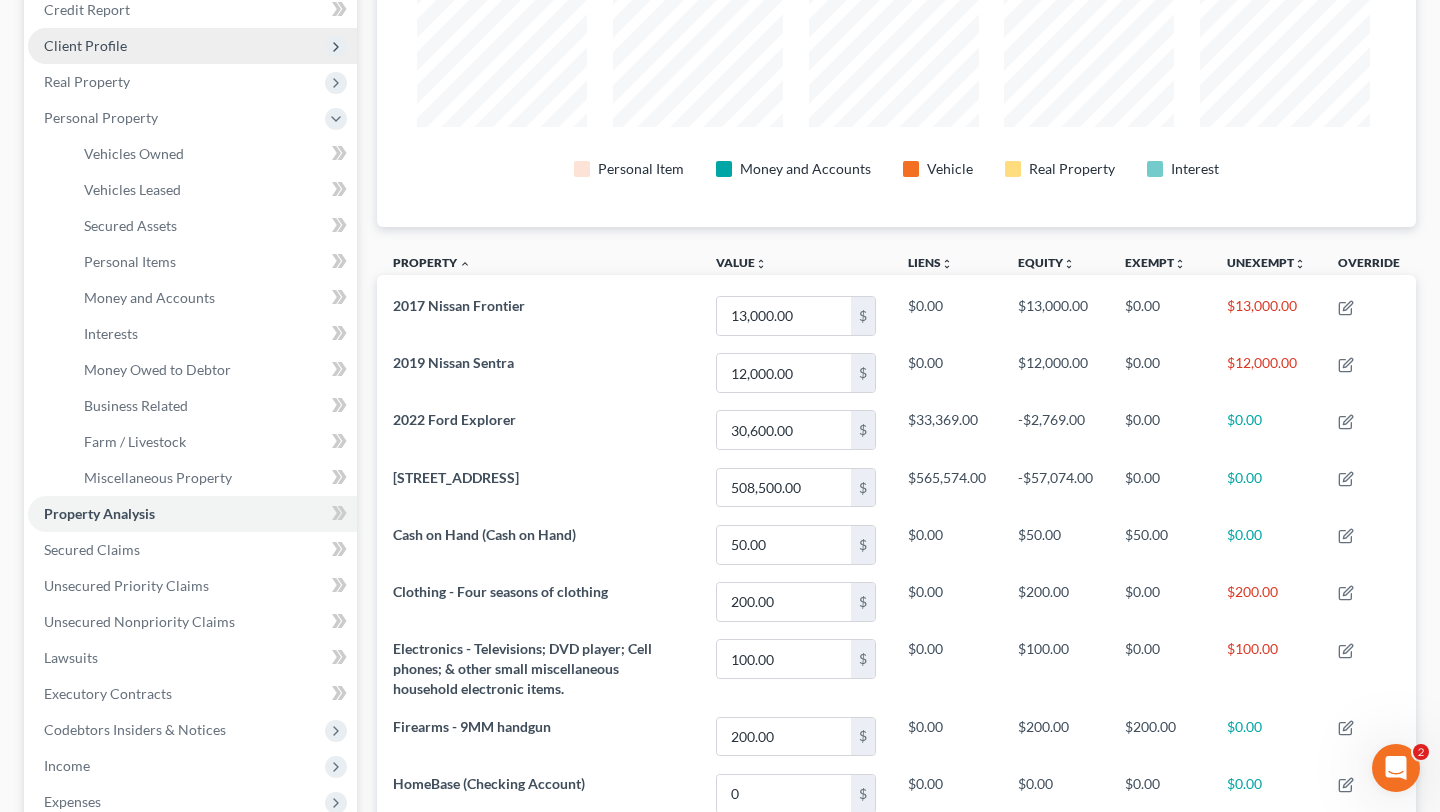 click on "Client Profile" at bounding box center [192, 46] 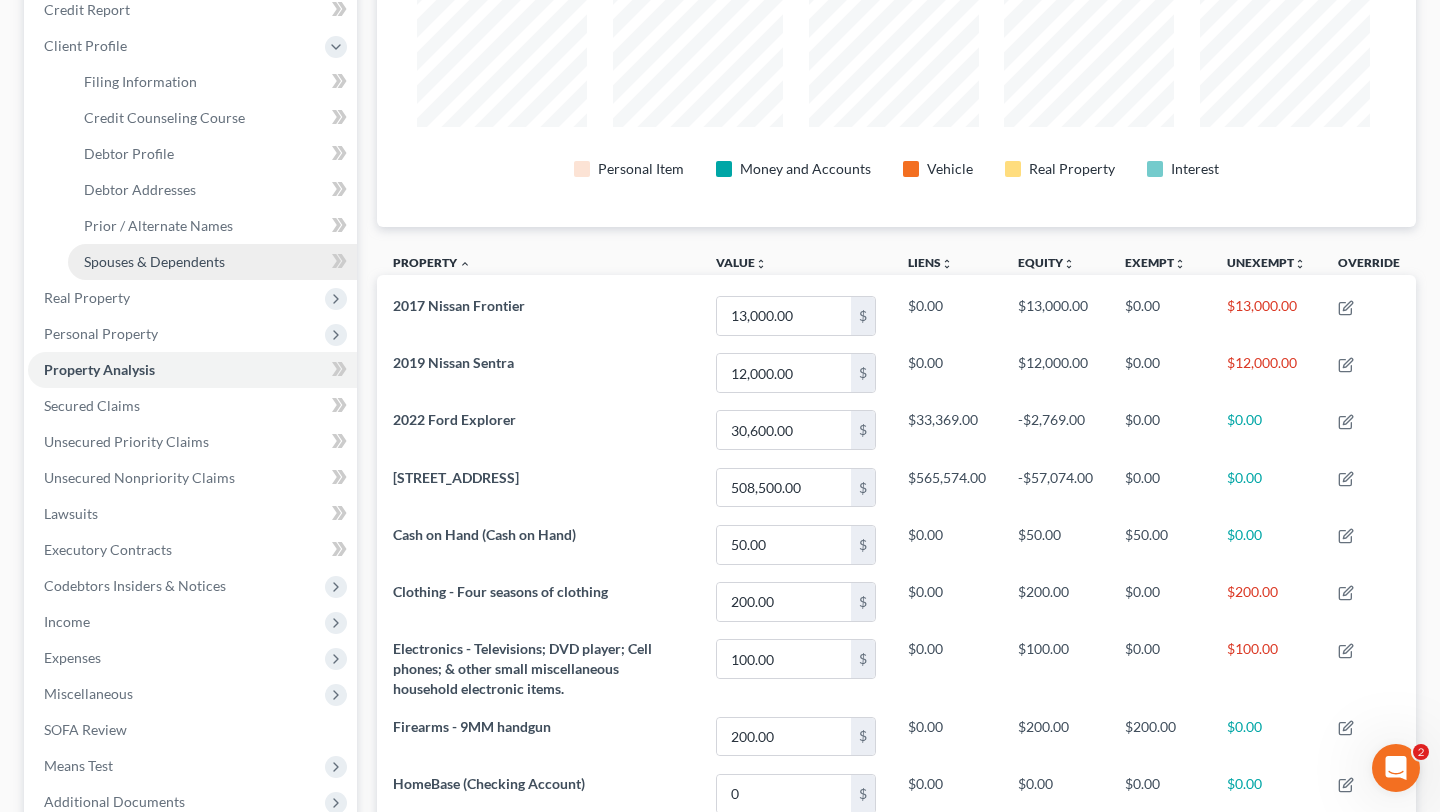 click on "Spouses & Dependents" at bounding box center (212, 262) 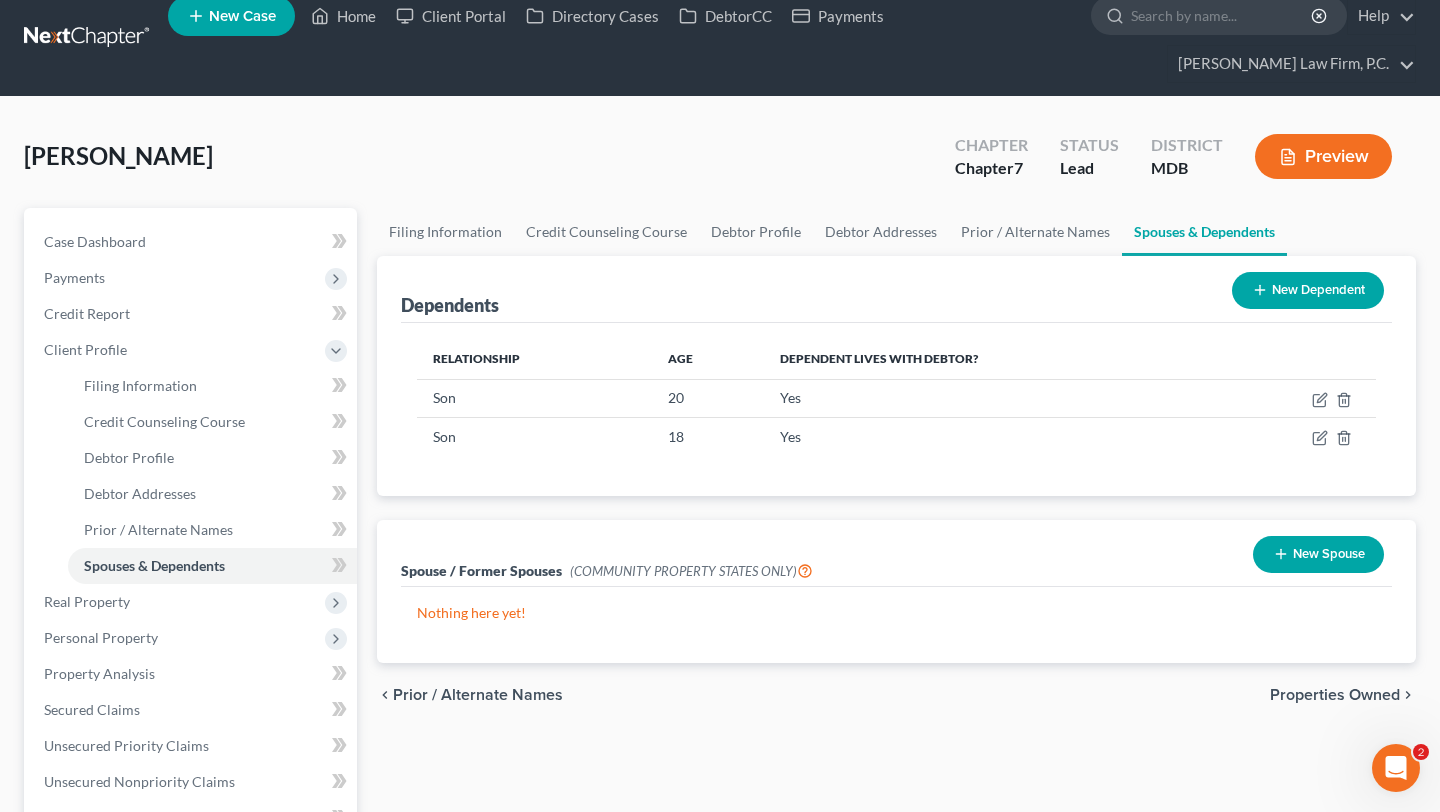 scroll, scrollTop: 0, scrollLeft: 0, axis: both 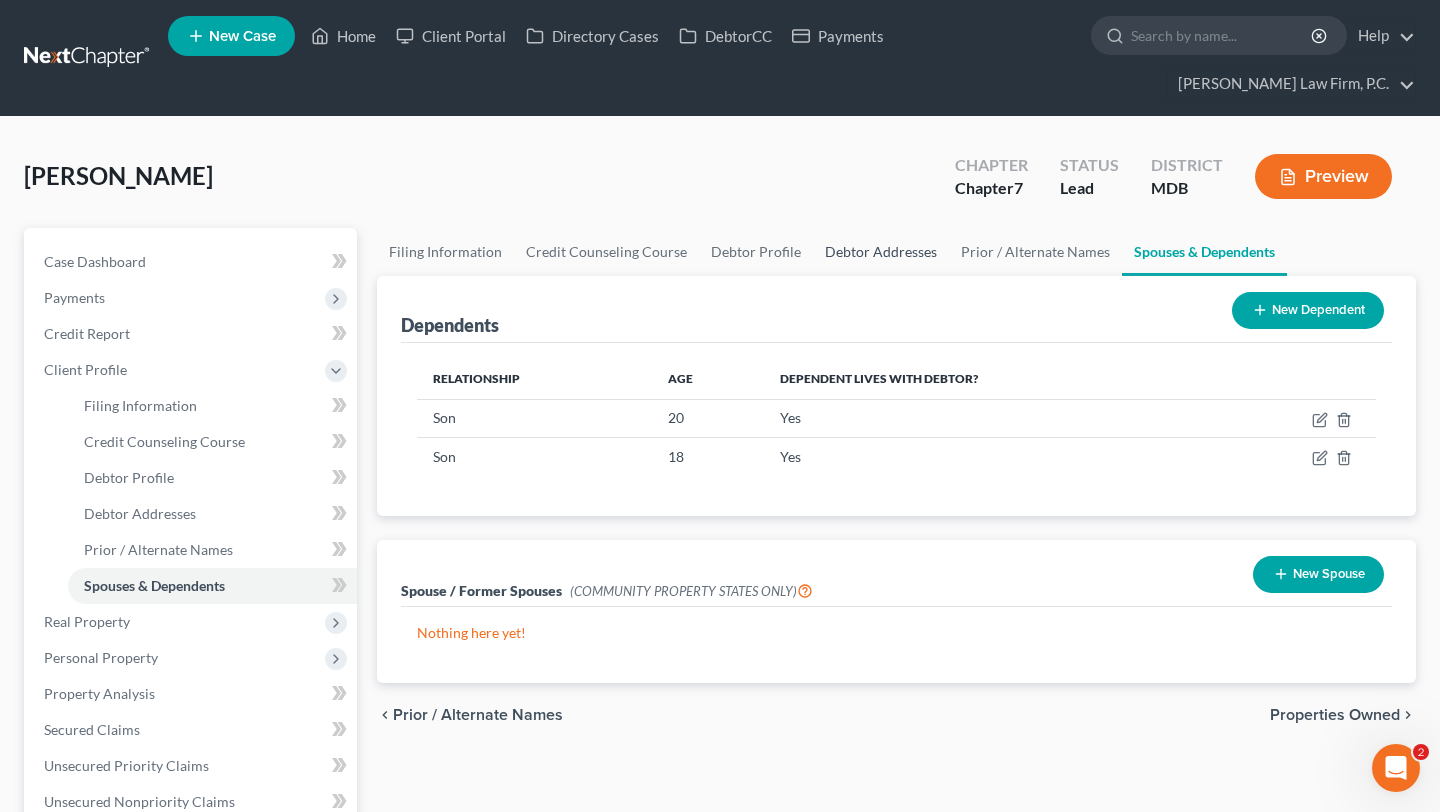click on "Debtor Addresses" at bounding box center (881, 252) 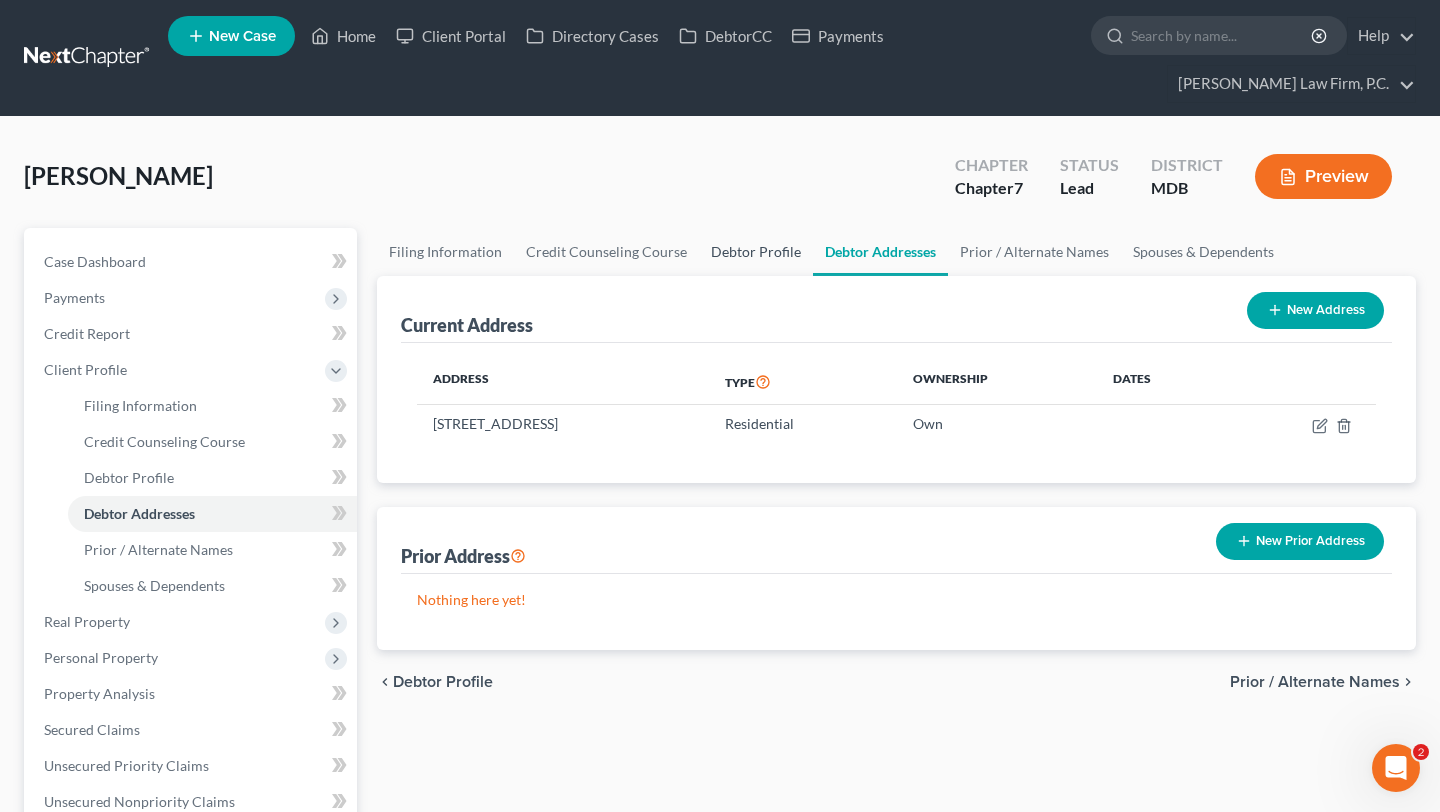 click on "Debtor Profile" at bounding box center (756, 252) 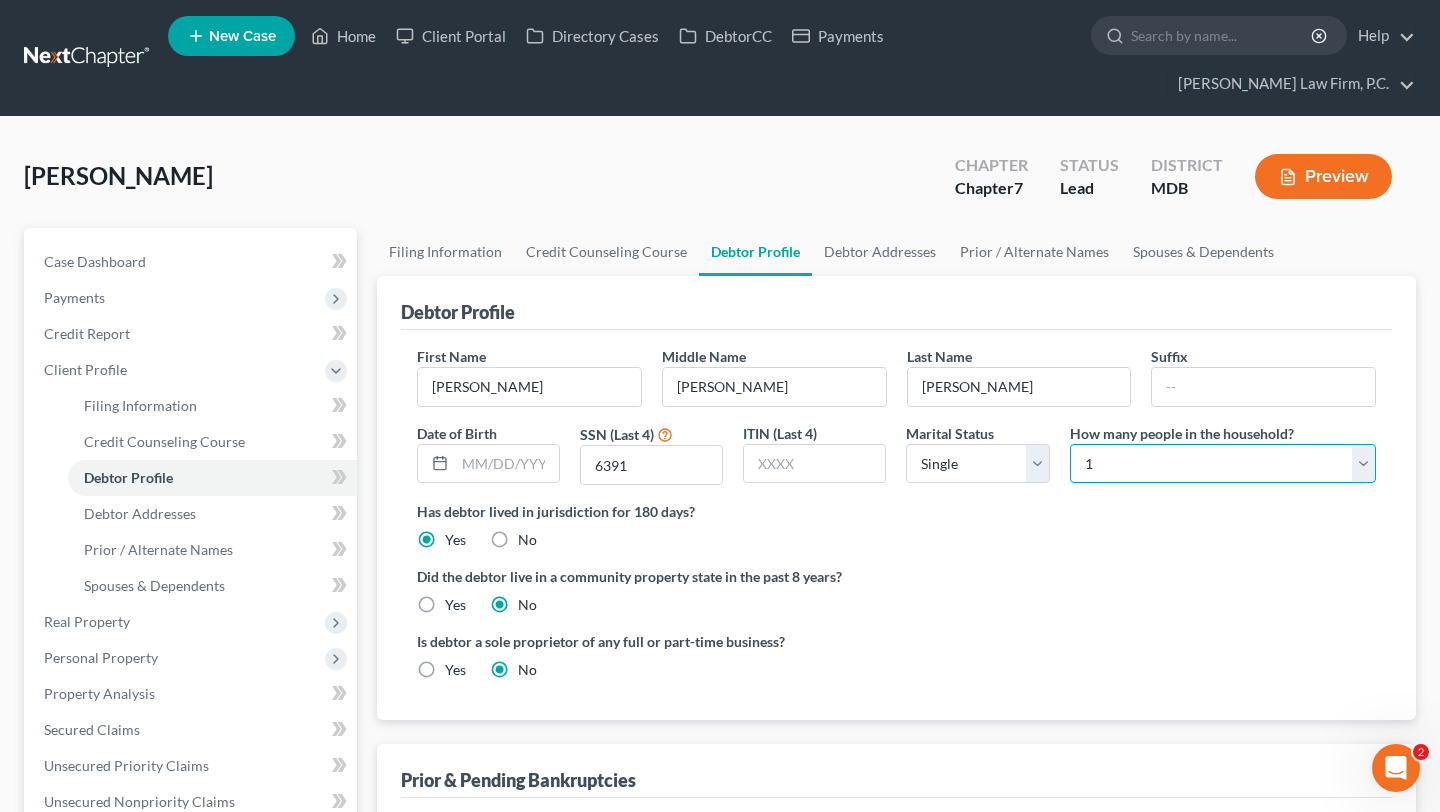 click on "Select 1 2 3 4 5 6 7 8 9 10 11 12 13 14 15 16 17 18 19 20" at bounding box center (1223, 464) 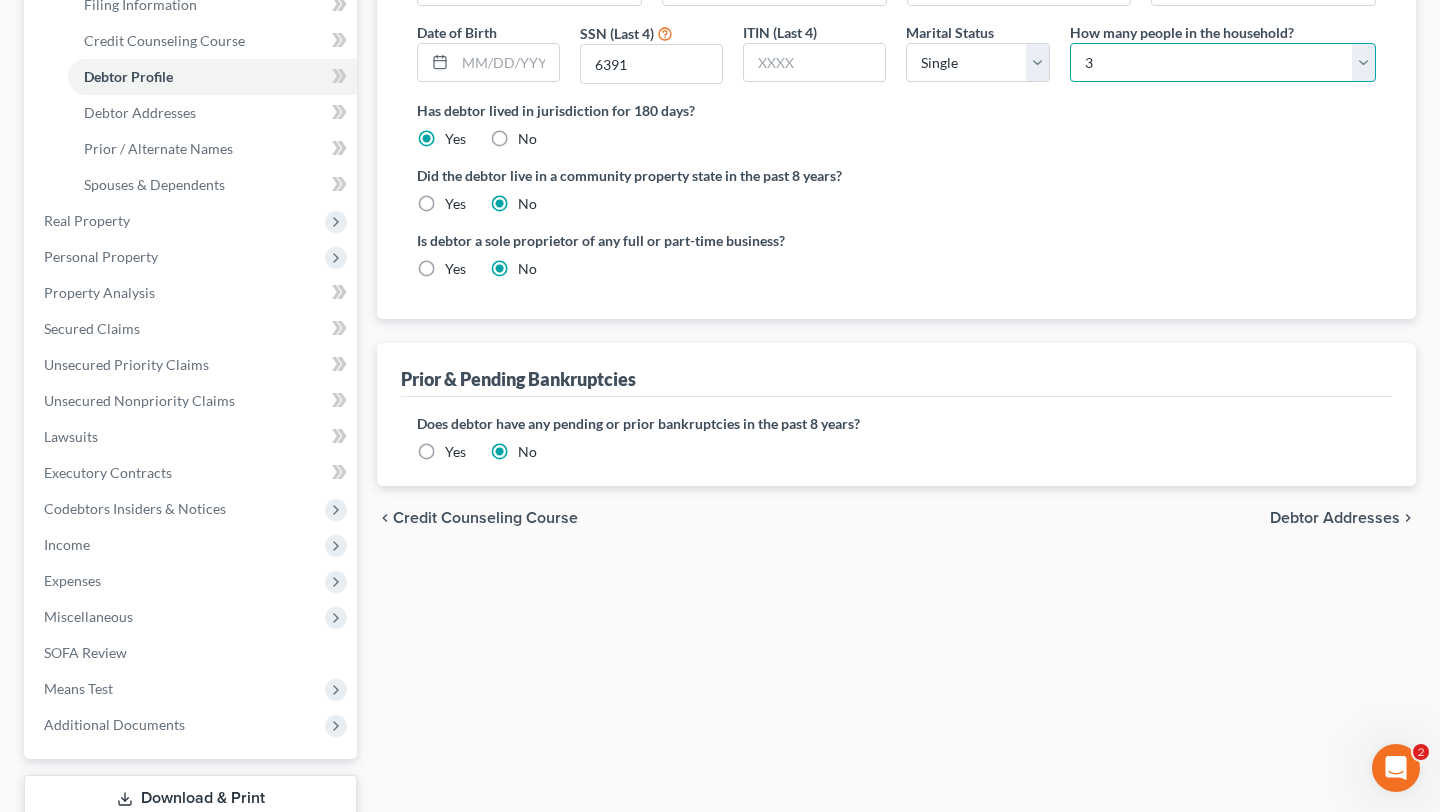 scroll, scrollTop: 559, scrollLeft: 0, axis: vertical 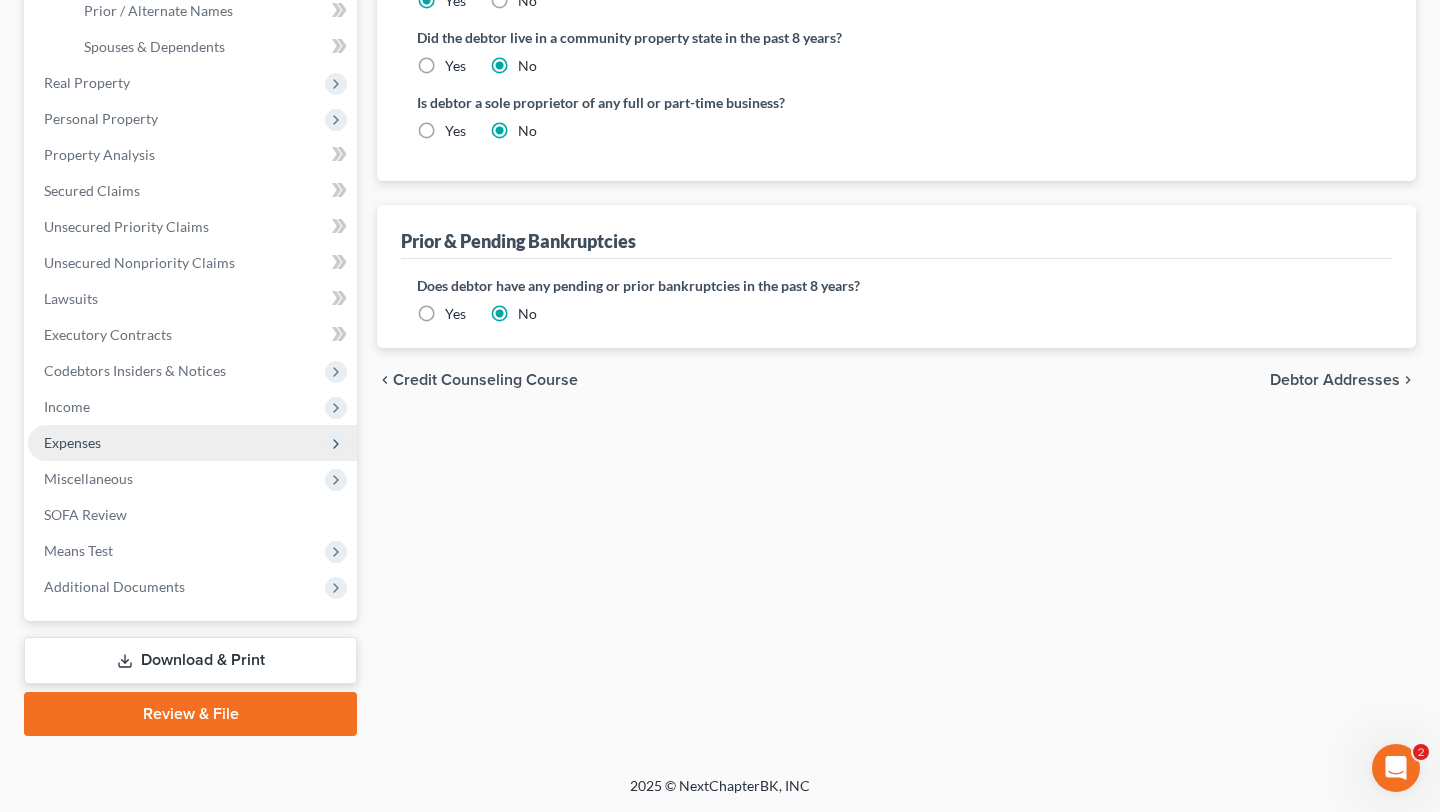 click on "Expenses" at bounding box center (192, 443) 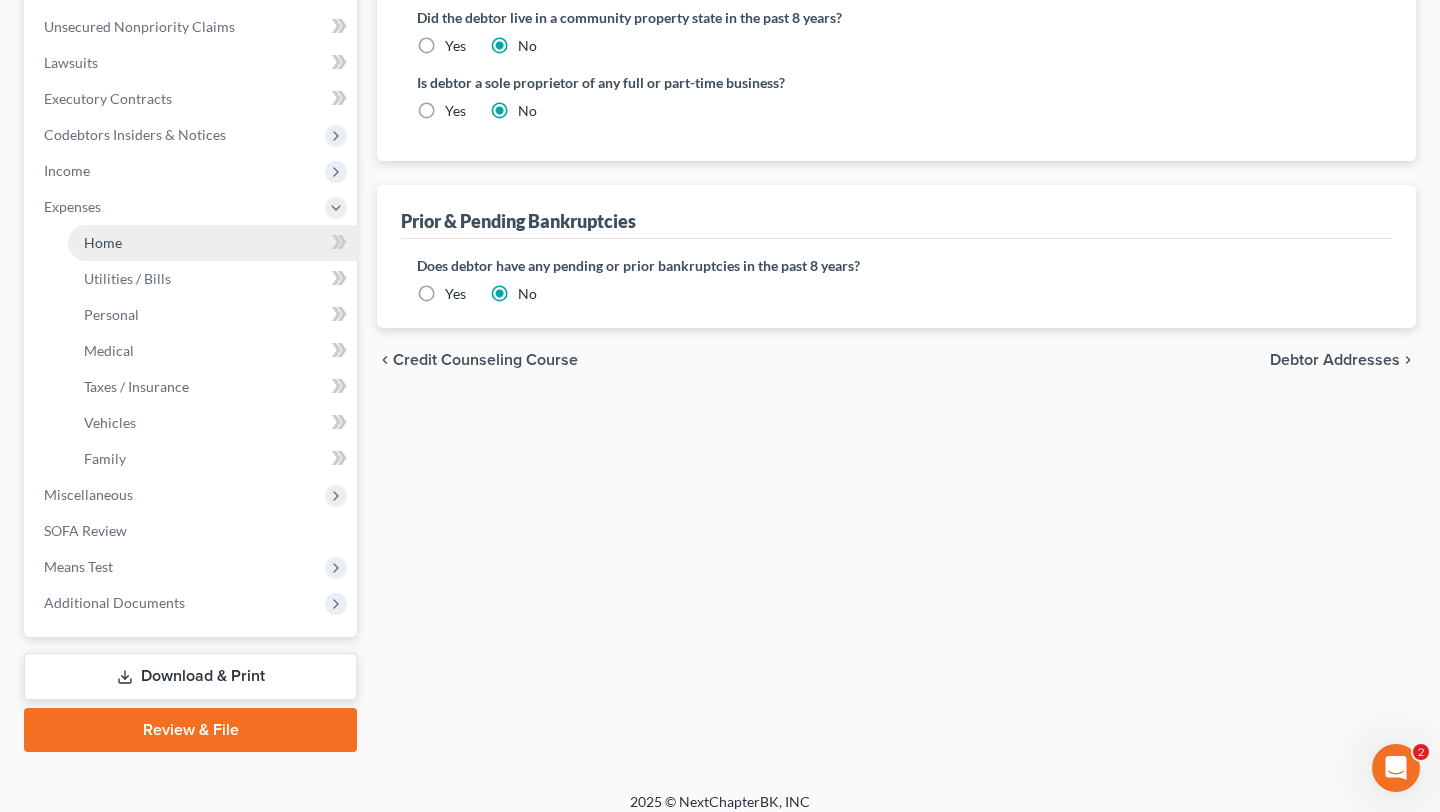 click on "Home" at bounding box center [103, 242] 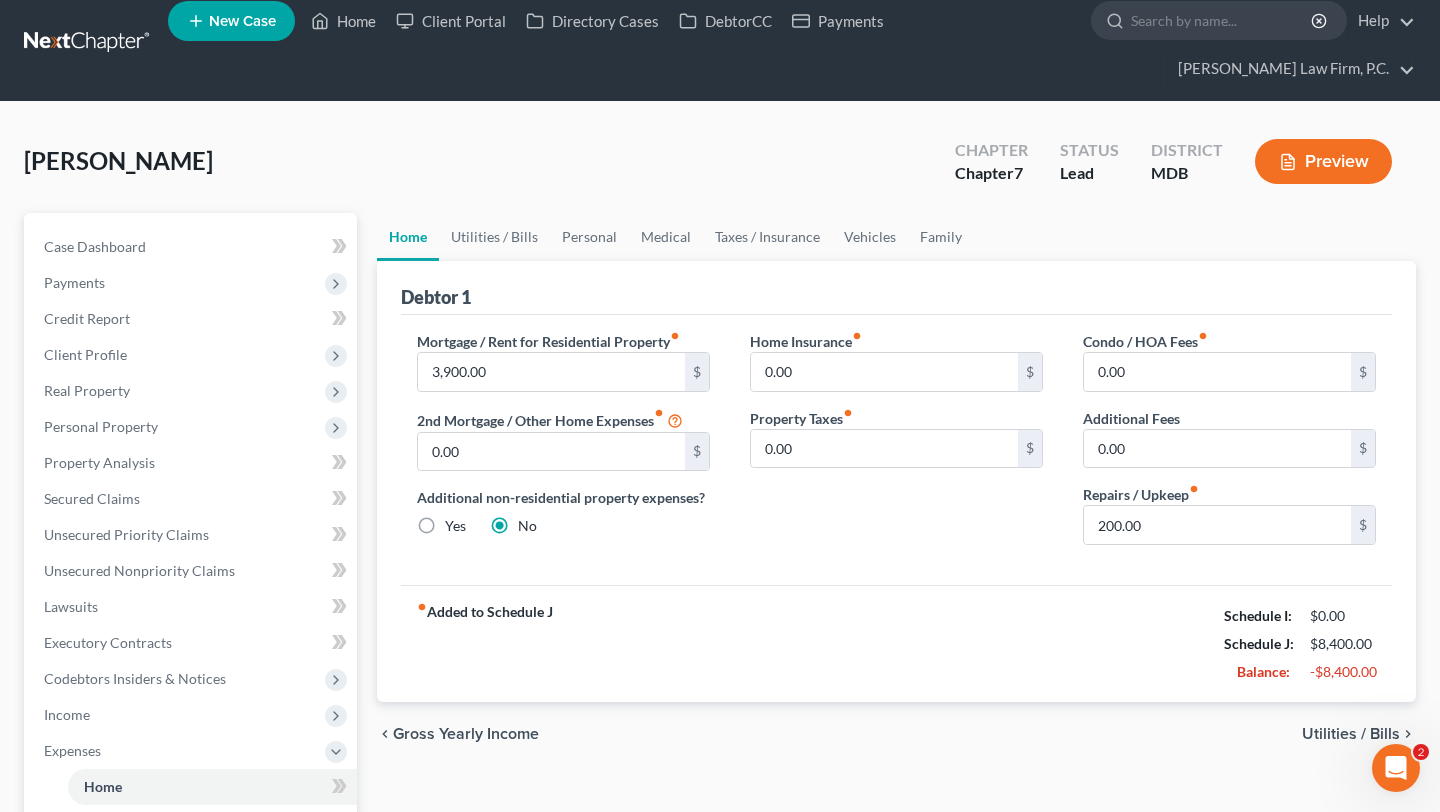scroll, scrollTop: 22, scrollLeft: 0, axis: vertical 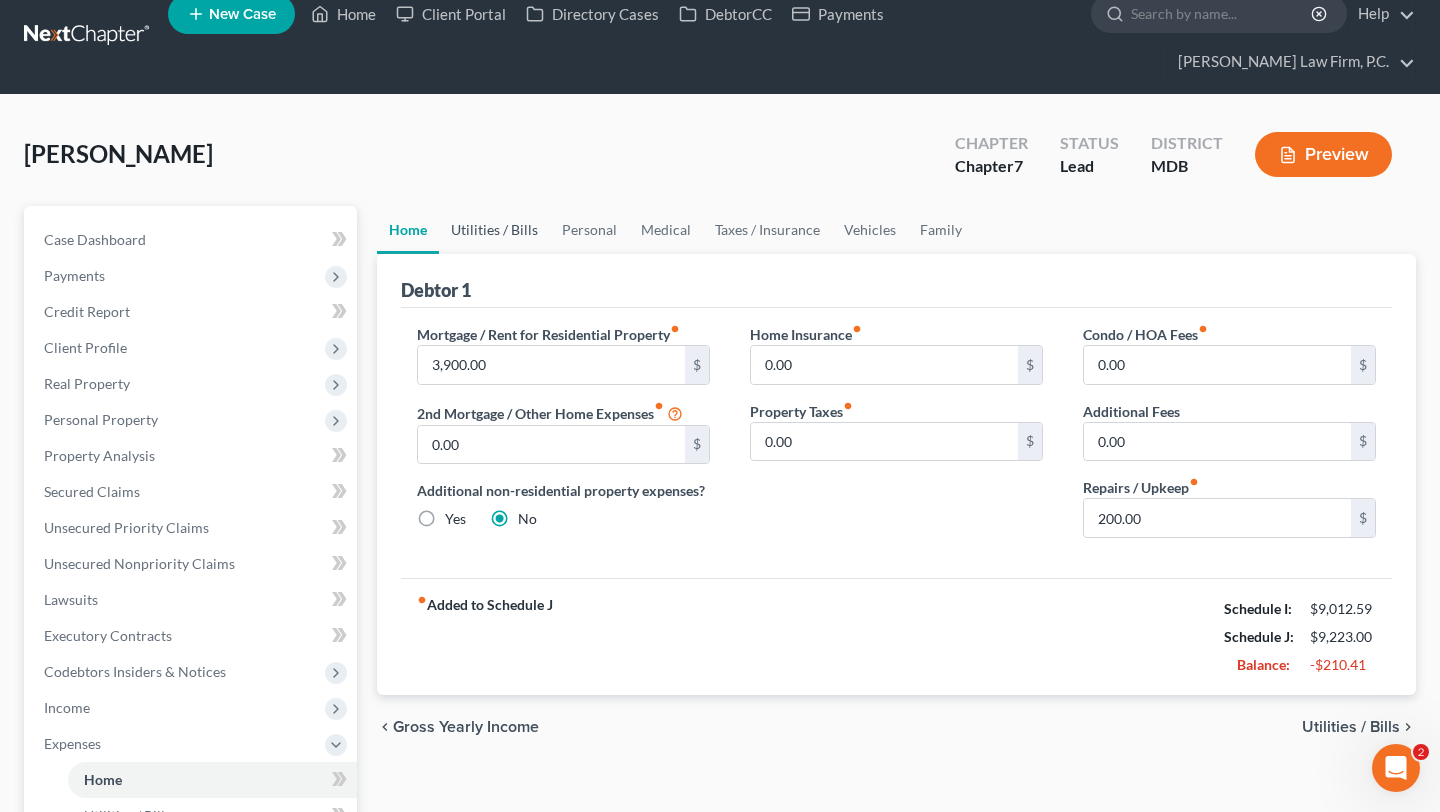 click on "Utilities / Bills" at bounding box center [494, 230] 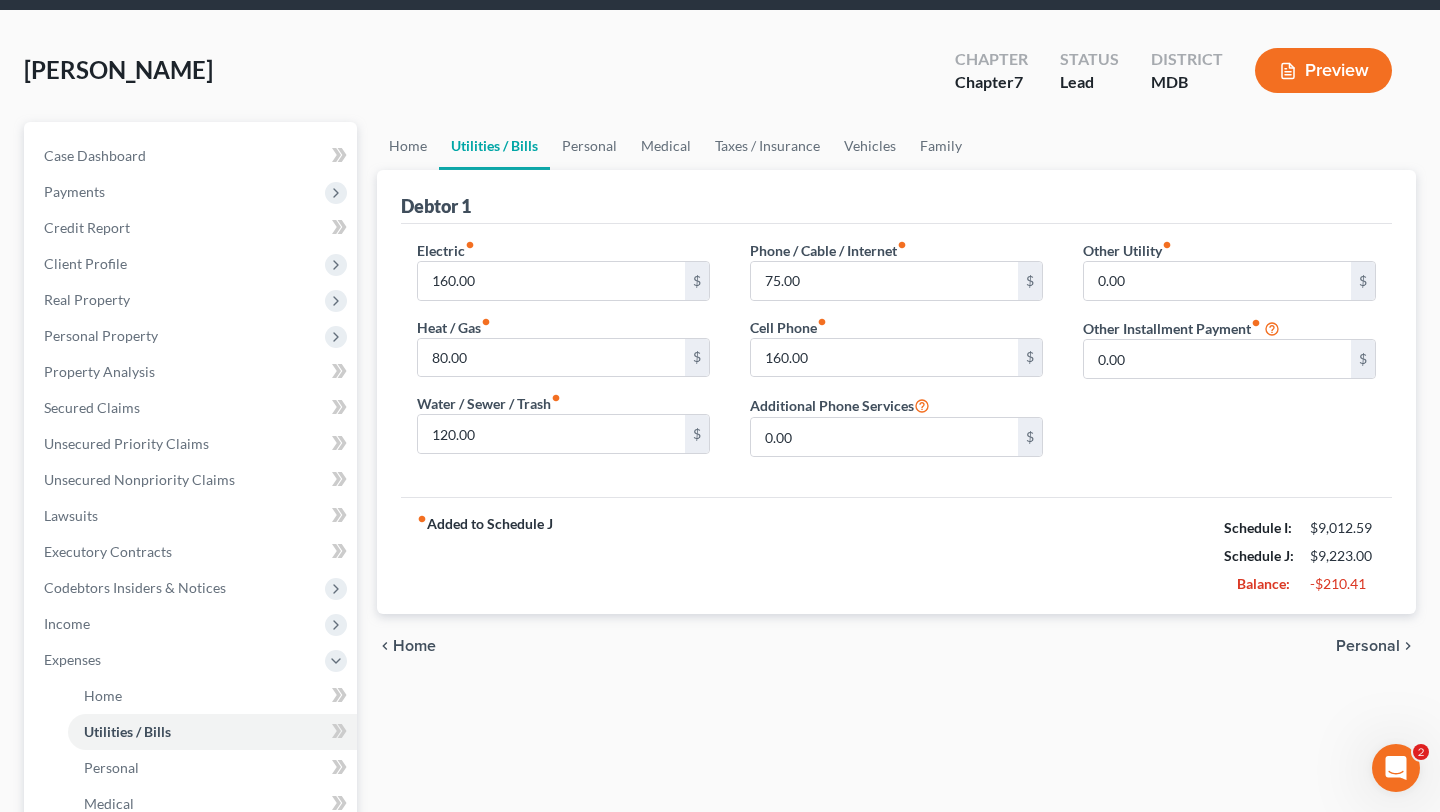 scroll, scrollTop: 107, scrollLeft: 0, axis: vertical 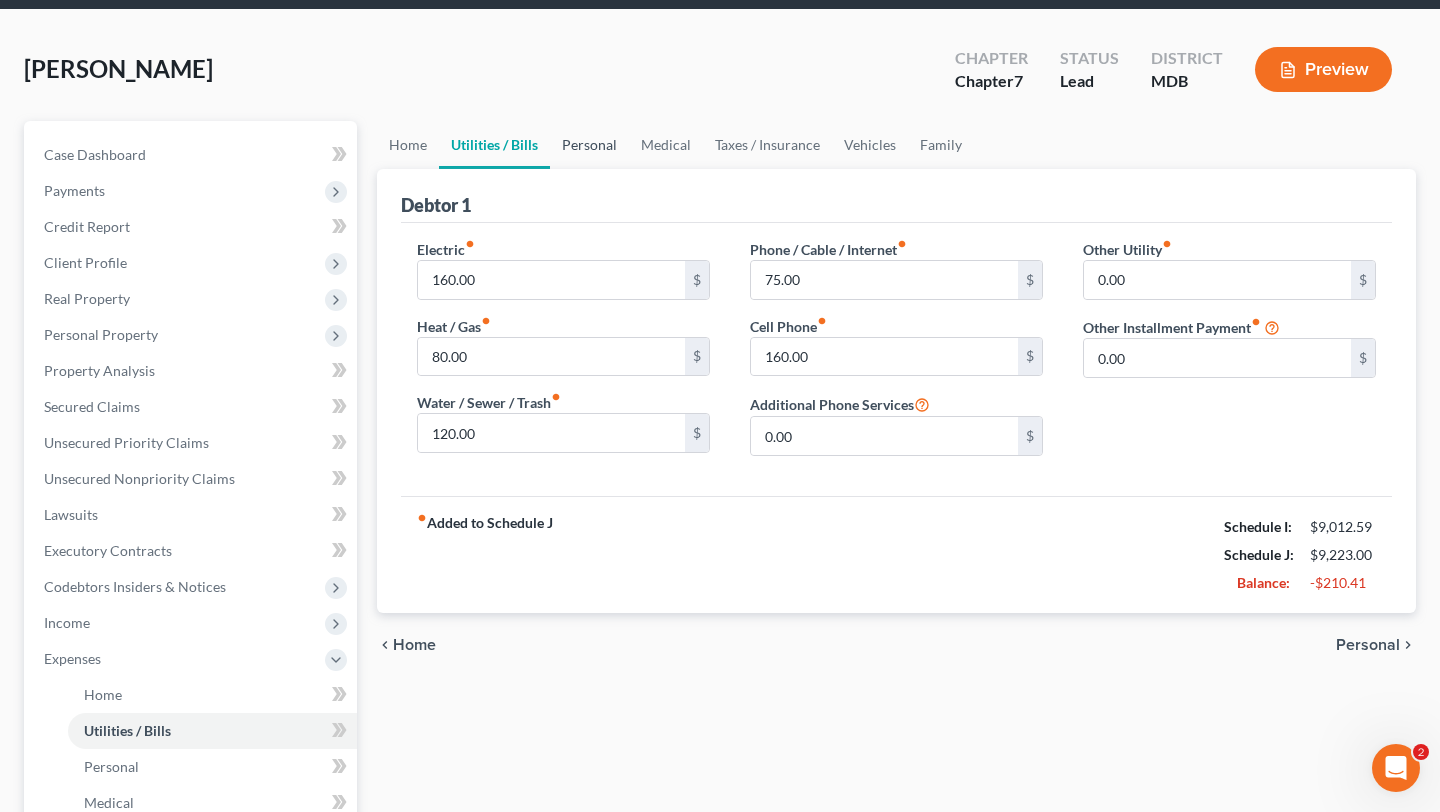 click on "Personal" at bounding box center (589, 145) 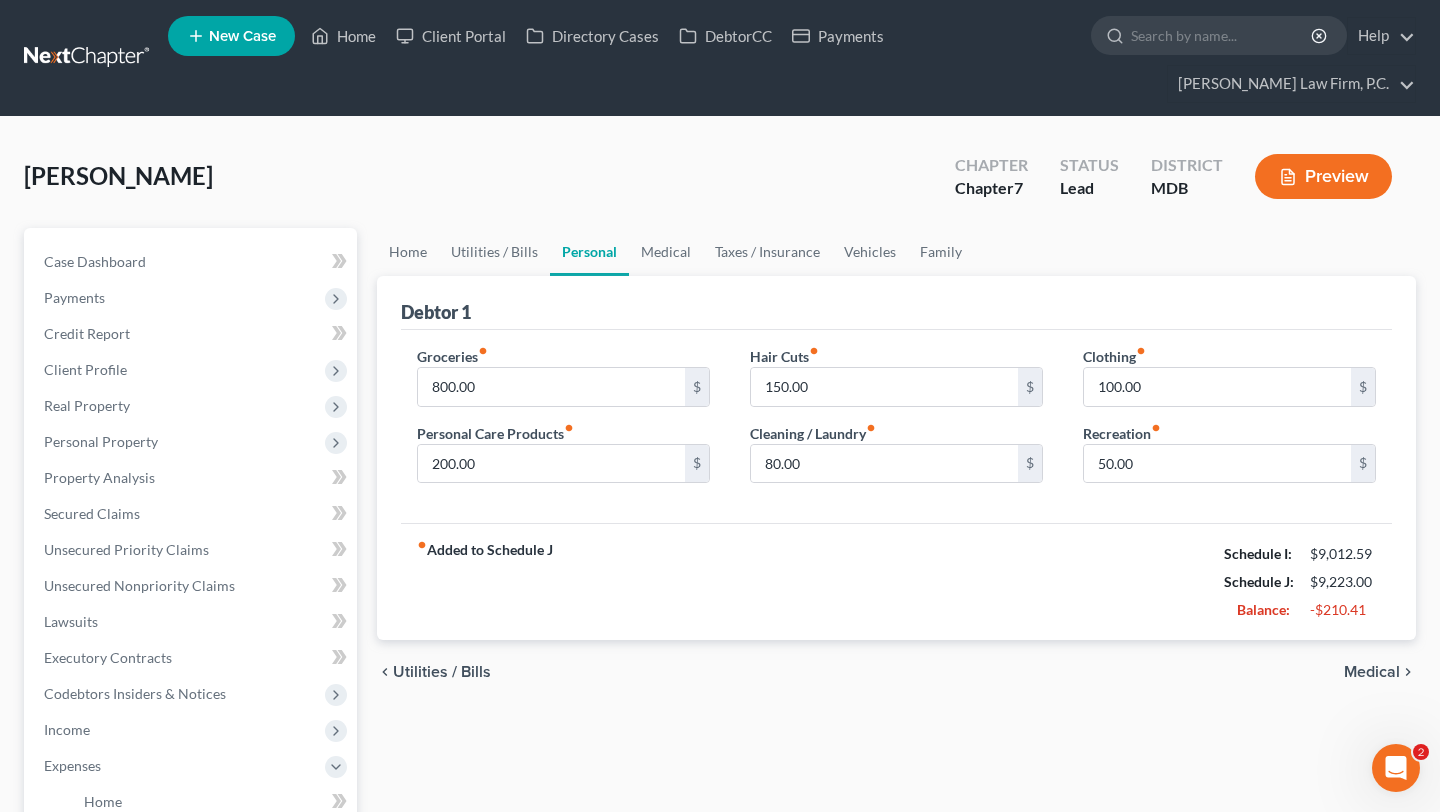 scroll, scrollTop: 0, scrollLeft: 0, axis: both 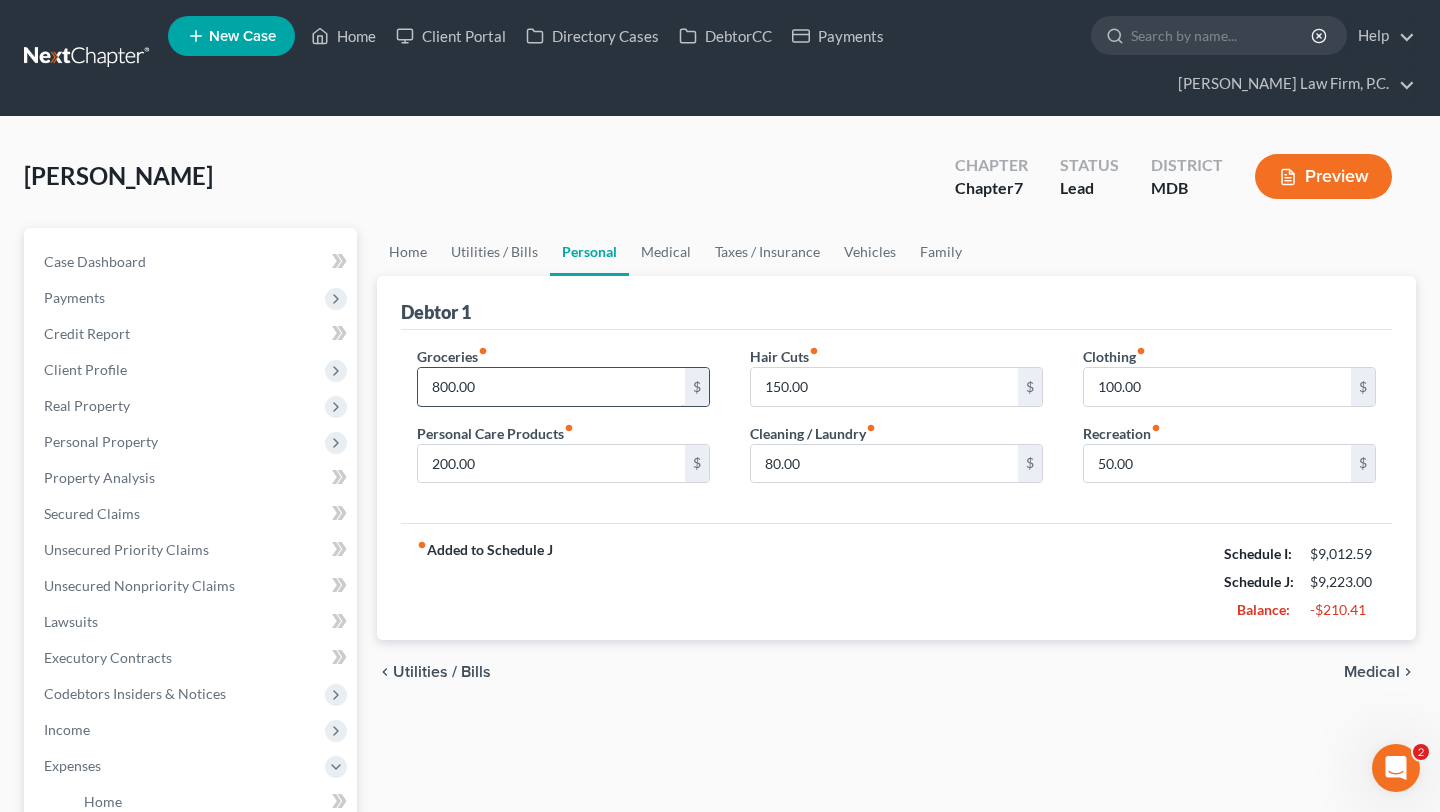 drag, startPoint x: 564, startPoint y: 478, endPoint x: 444, endPoint y: 461, distance: 121.19818 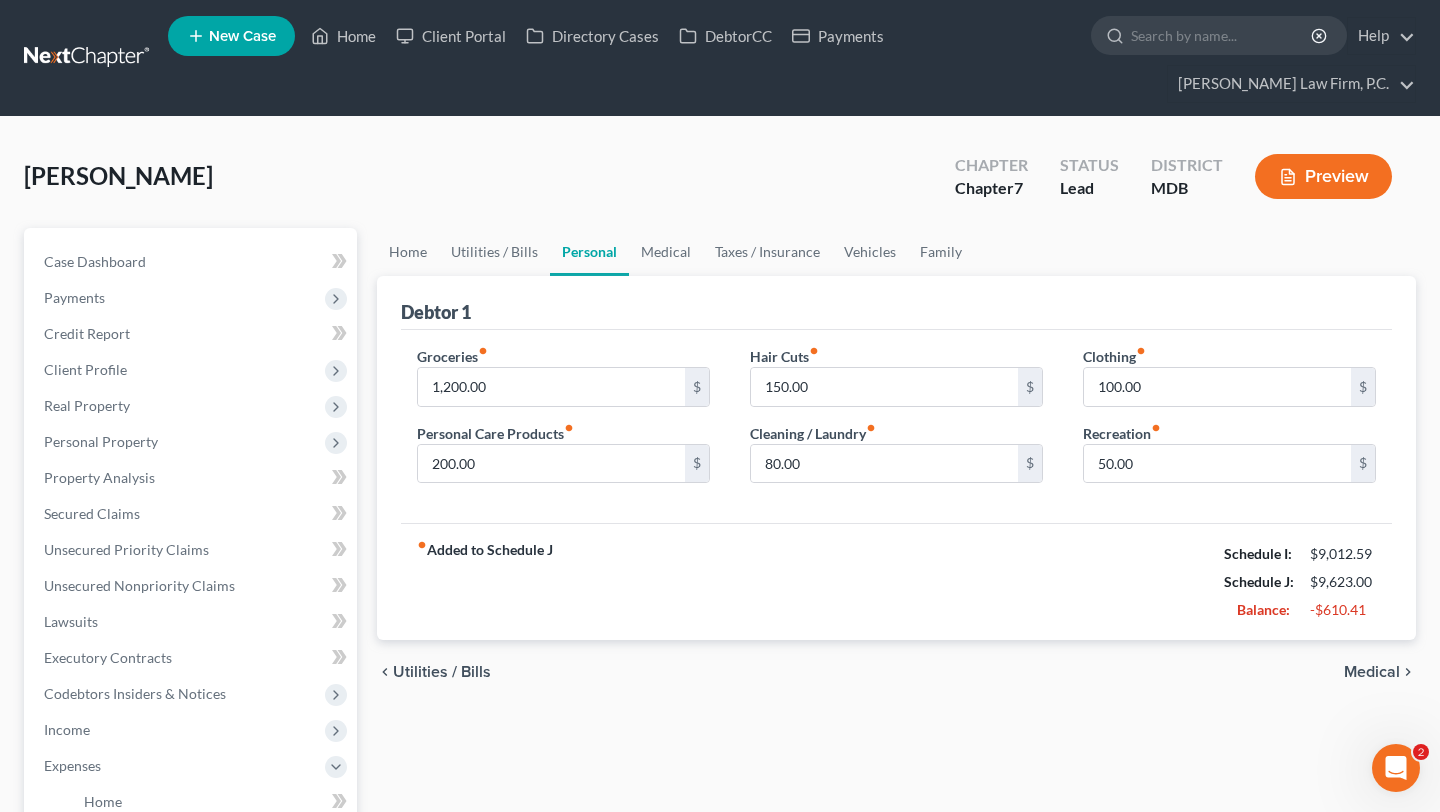 click on "fiber_manual_record  Added to Schedule J Schedule I: $9,012.59 Schedule J: $9,623.00 Balance: -$610.41" at bounding box center (896, 581) 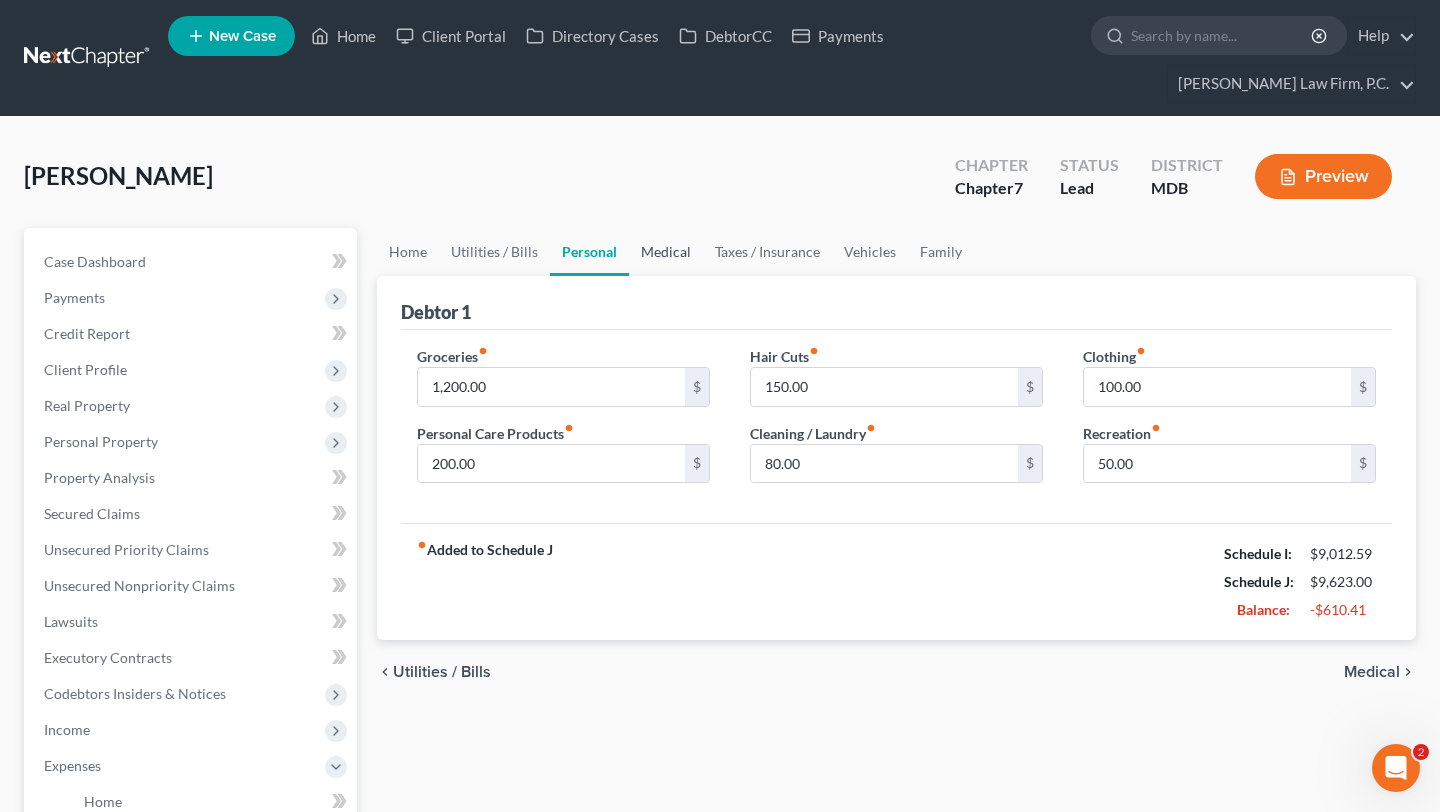 click on "Medical" at bounding box center [666, 252] 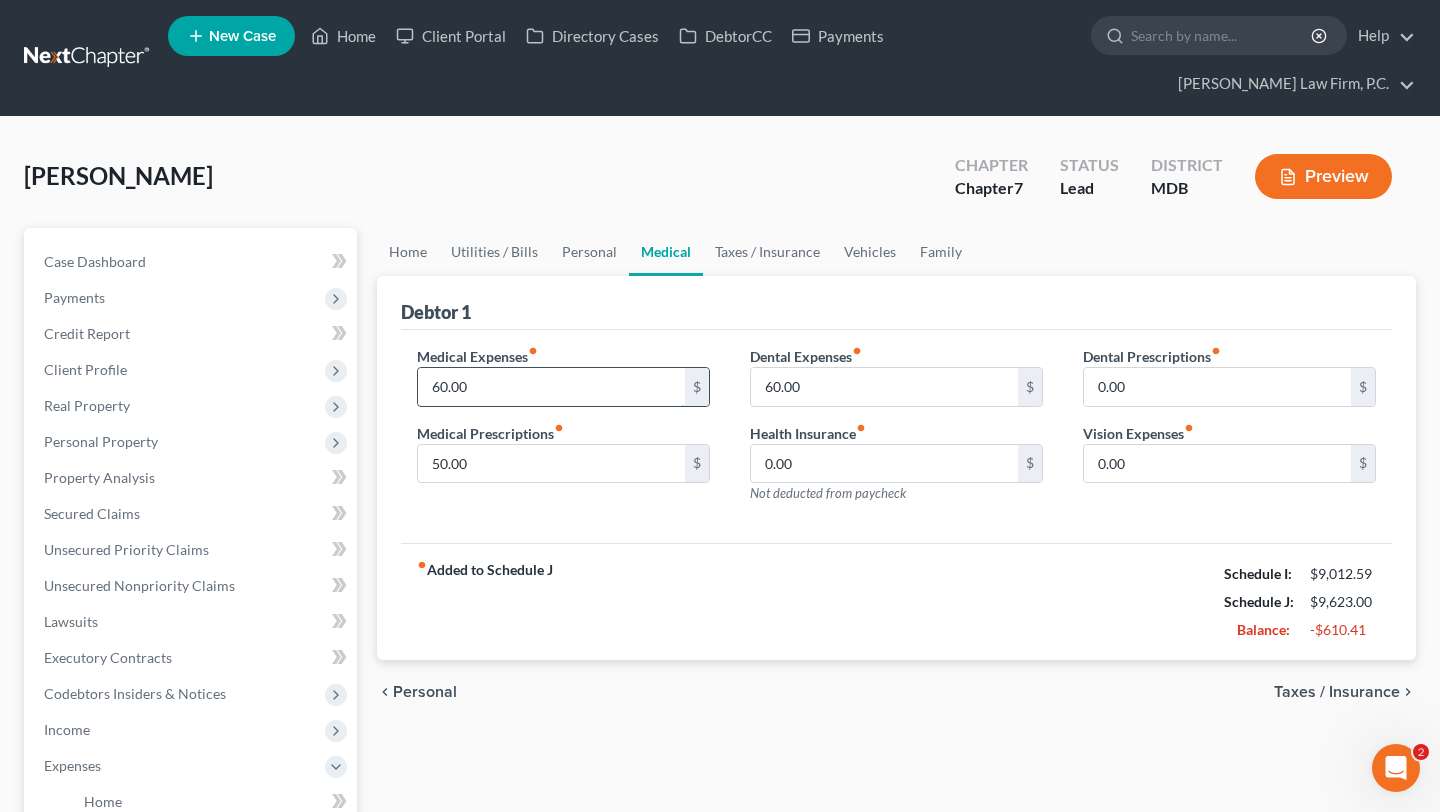 click on "60.00" at bounding box center (551, 387) 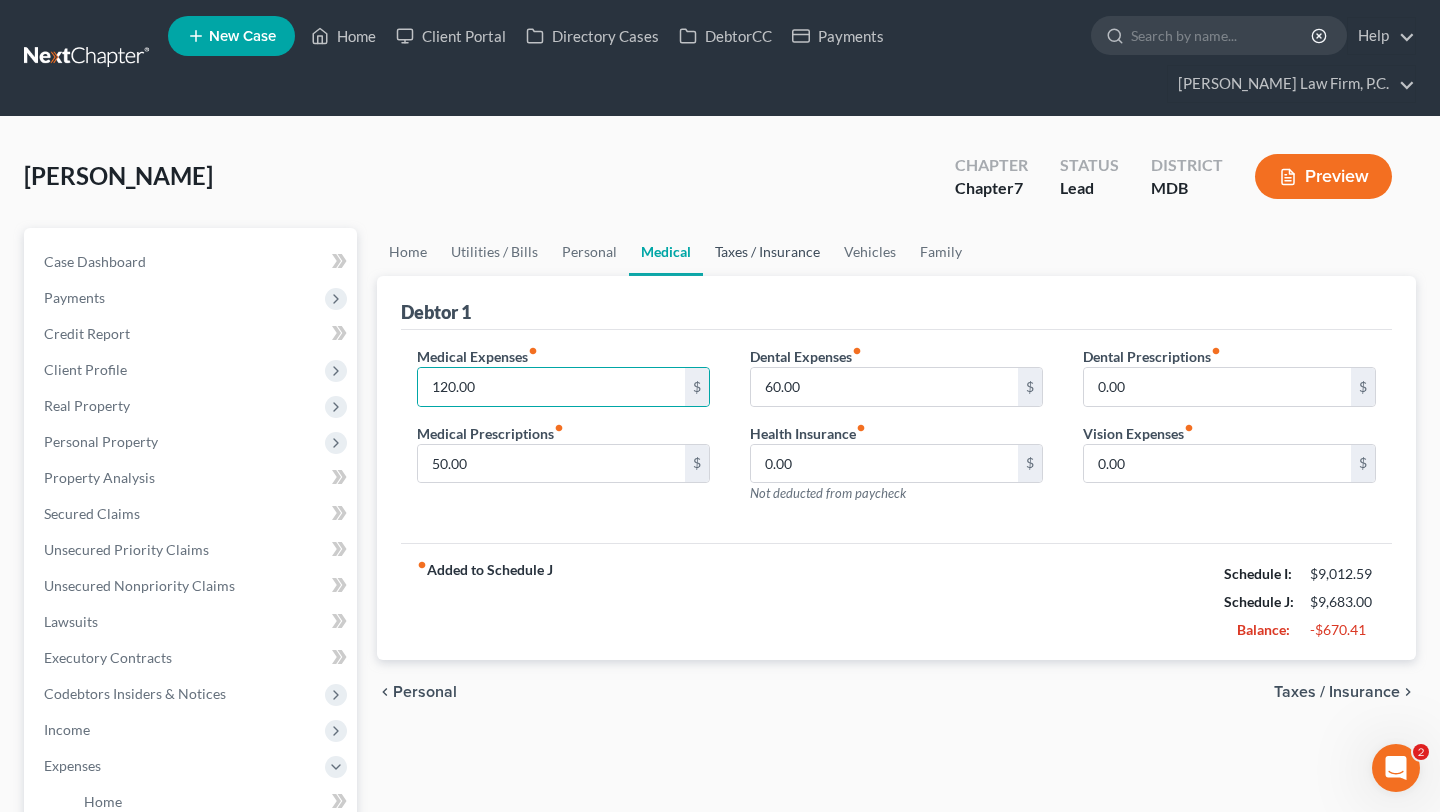 click on "Taxes / Insurance" at bounding box center [767, 252] 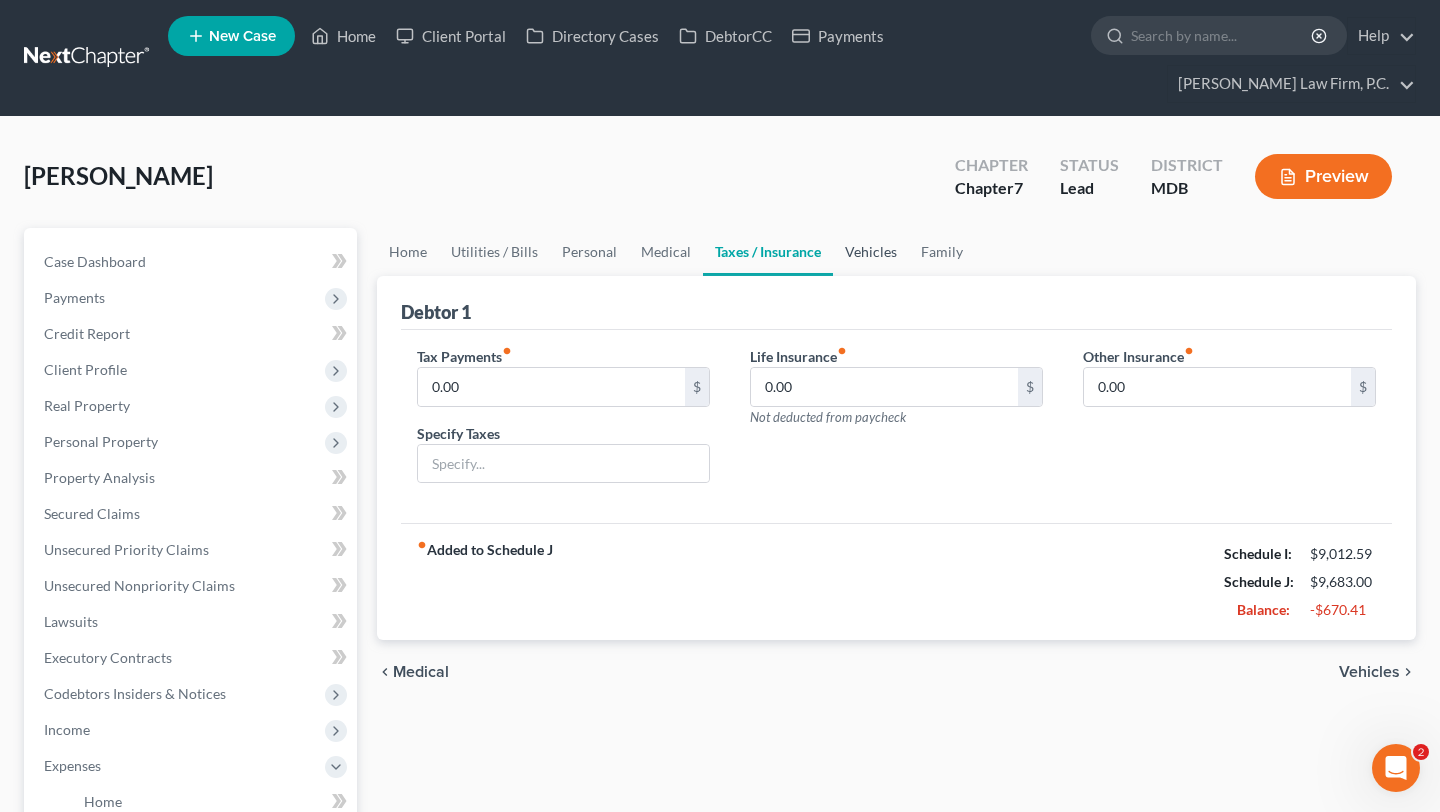 click on "Vehicles" at bounding box center [871, 252] 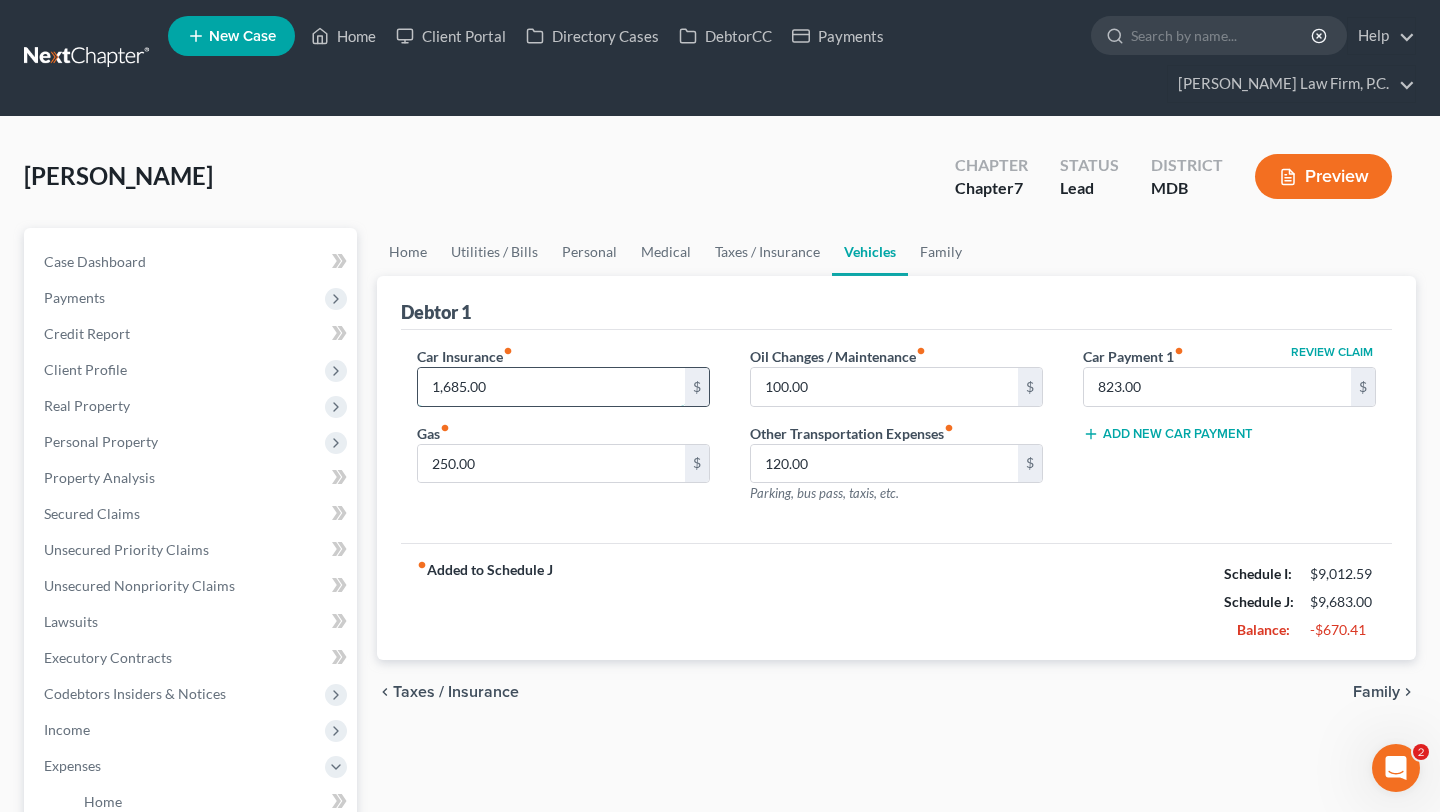 click on "1,685.00" at bounding box center [551, 387] 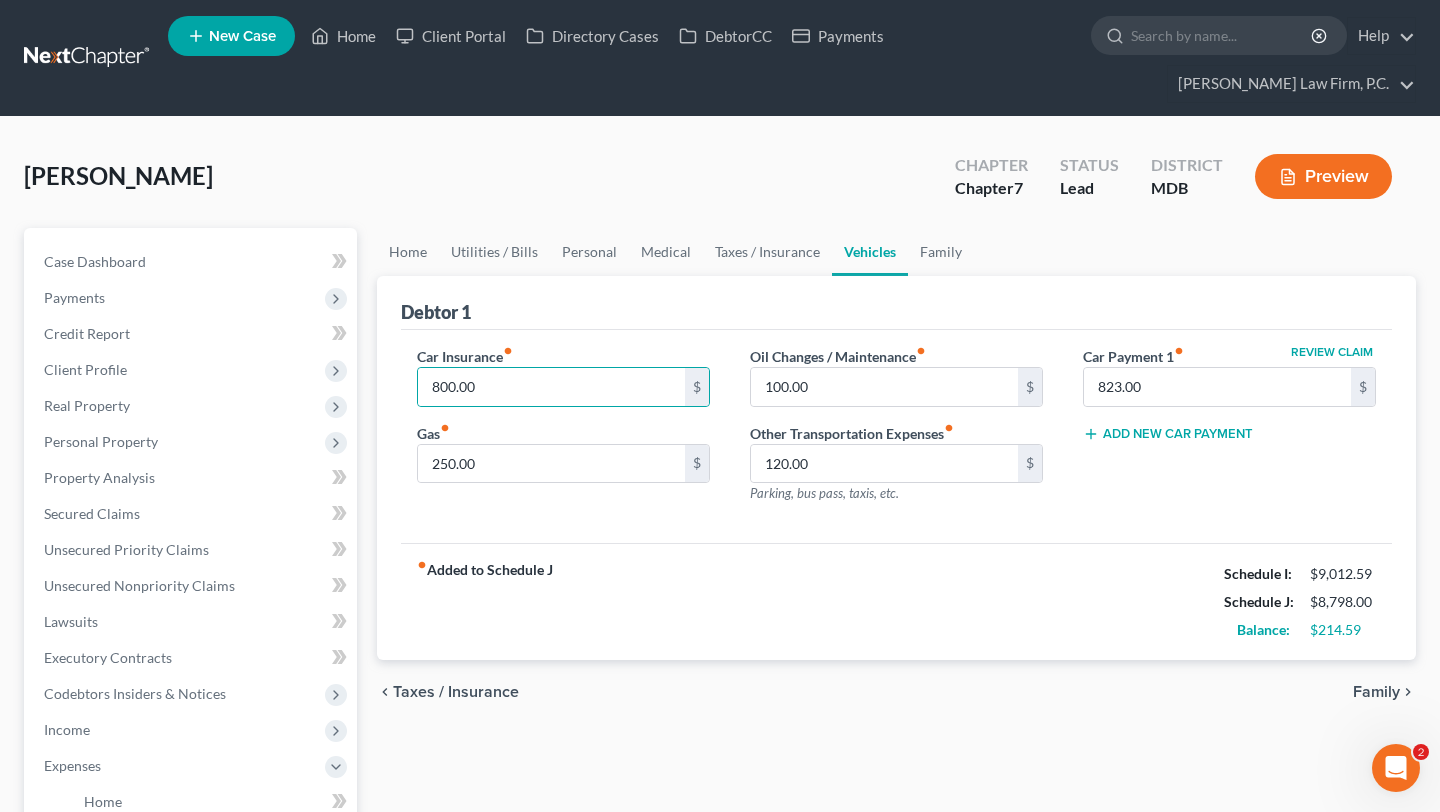 click on "fiber_manual_record  Added to Schedule J Schedule I: $9,012.59 Schedule J: $8,798.00 Balance: $214.59" at bounding box center (896, 601) 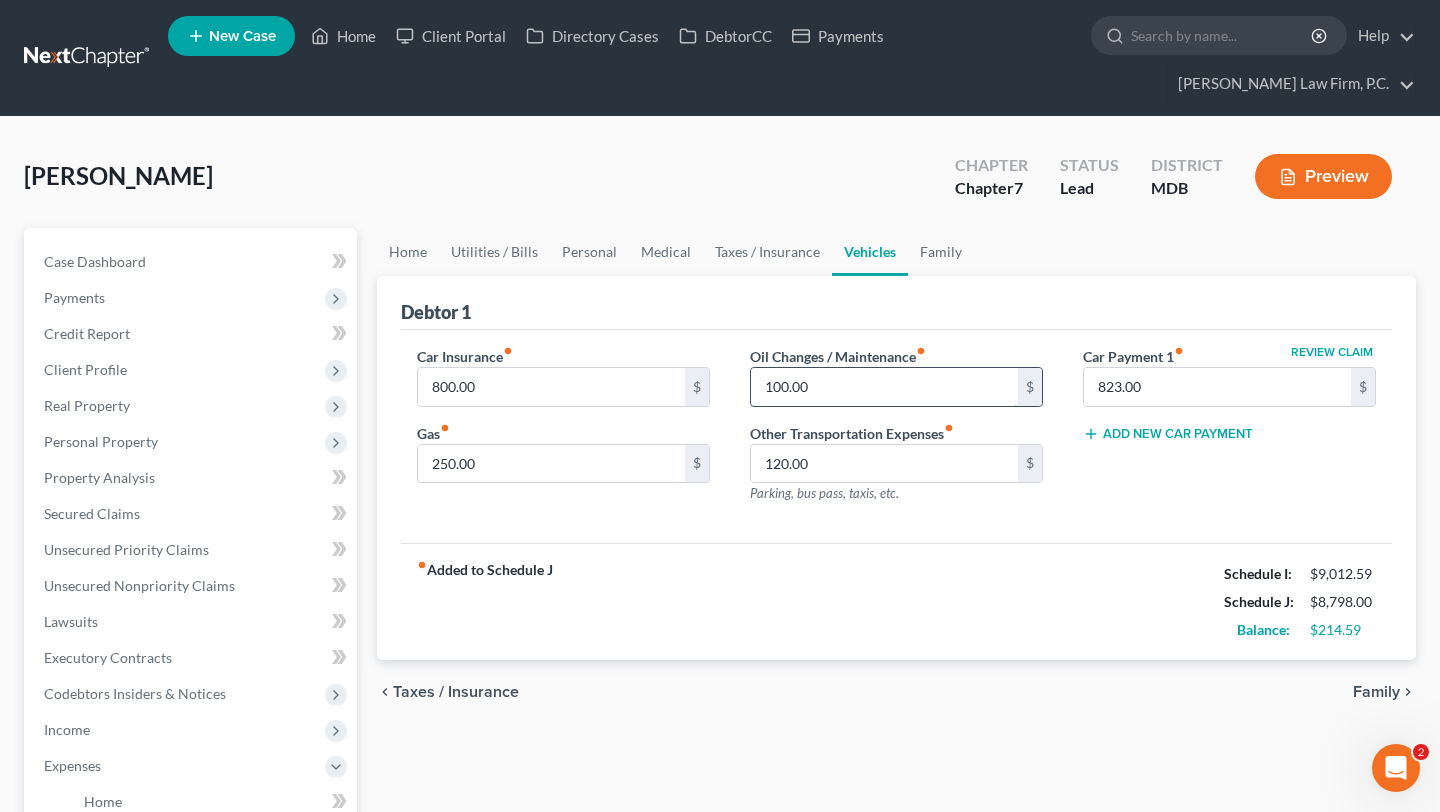 click on "100.00" at bounding box center [884, 387] 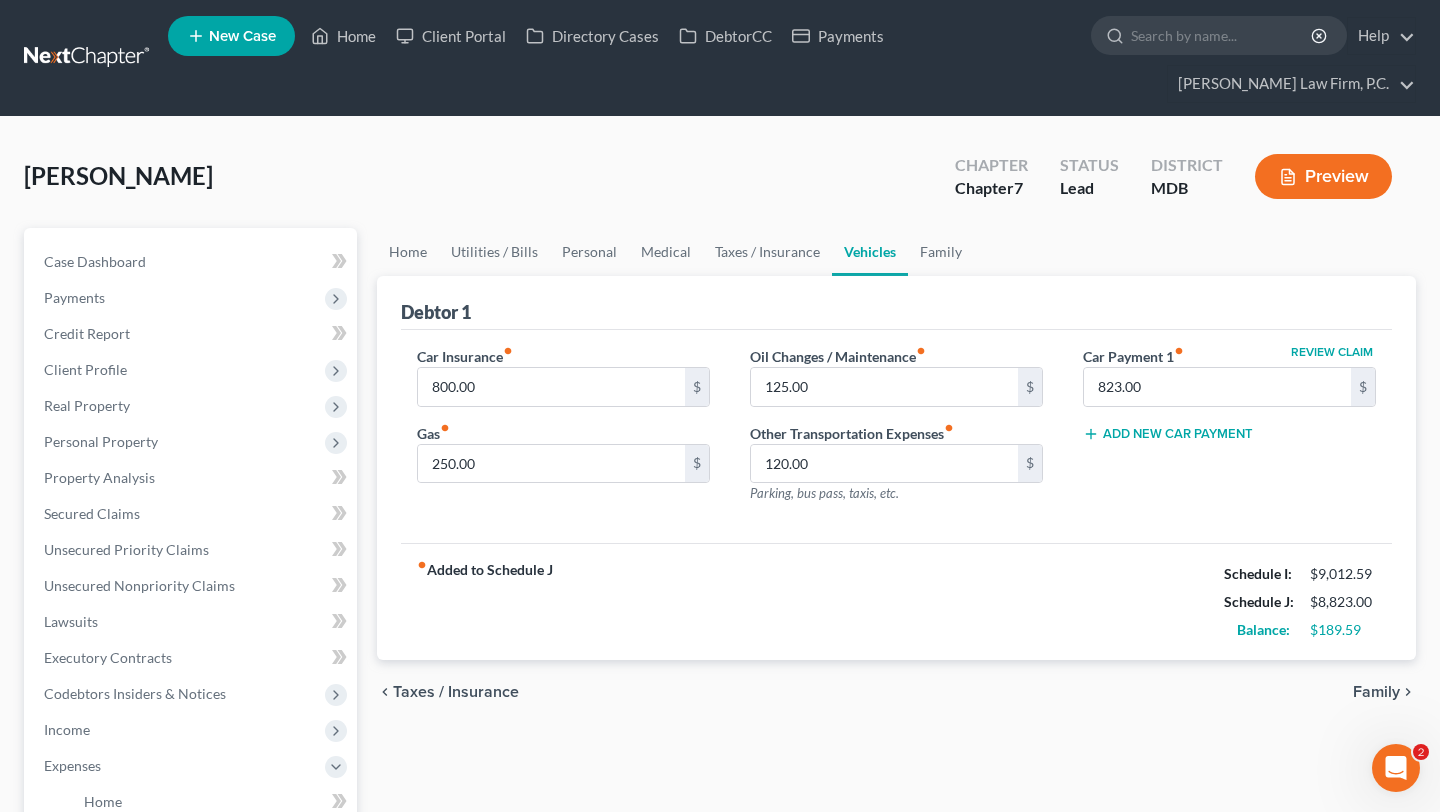 click on "Car Insurance  fiber_manual_record 800.00 $ Gas  fiber_manual_record 250.00 $ Oil Changes / Maintenance  fiber_manual_record 125.00 $ Other Transportation Expenses  fiber_manual_record 120.00 $ Parking, bus pass, taxis, etc. Review Claim Car Payment 1  fiber_manual_record 823.00 $ Add New Car Payment" at bounding box center (896, 437) 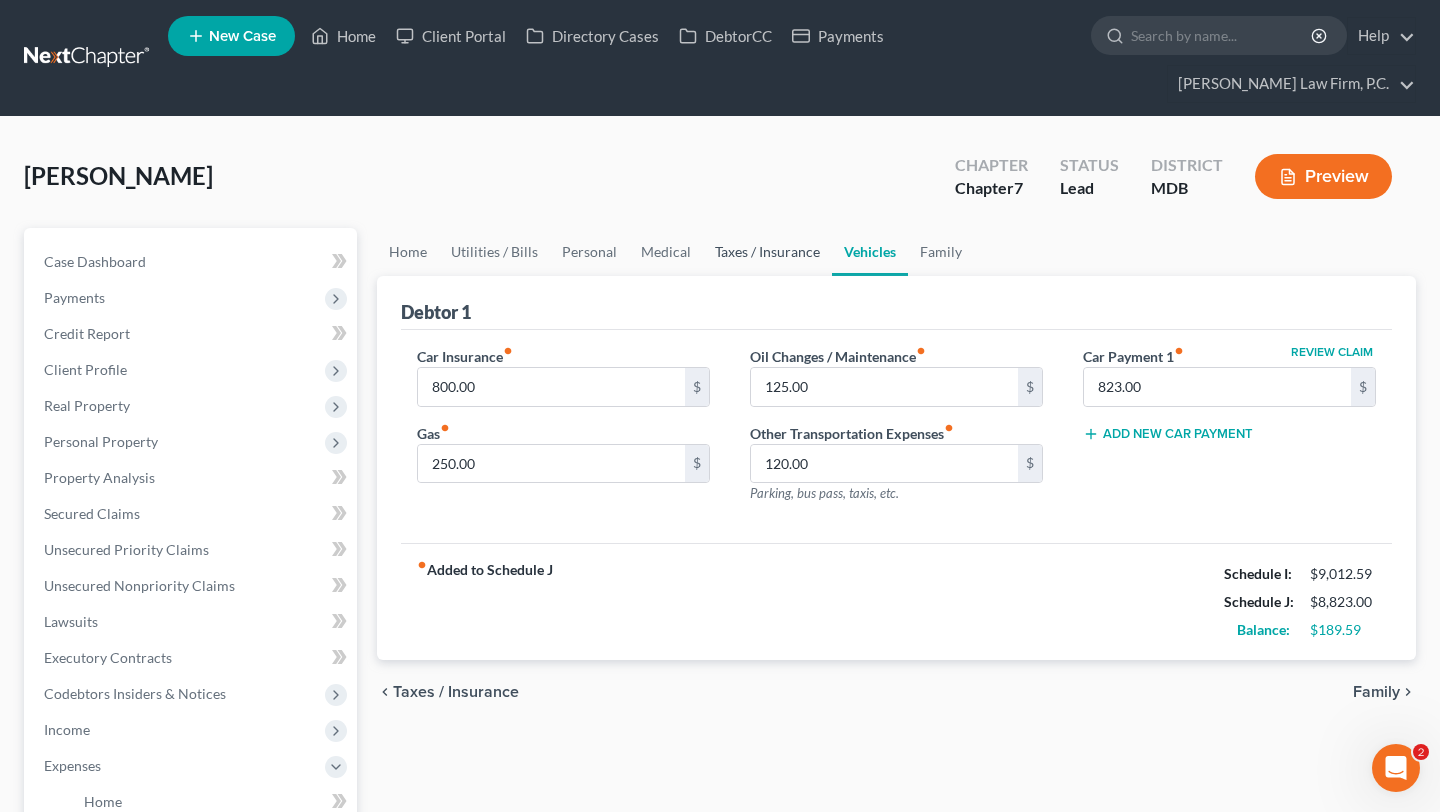 click on "Taxes / Insurance" at bounding box center (767, 252) 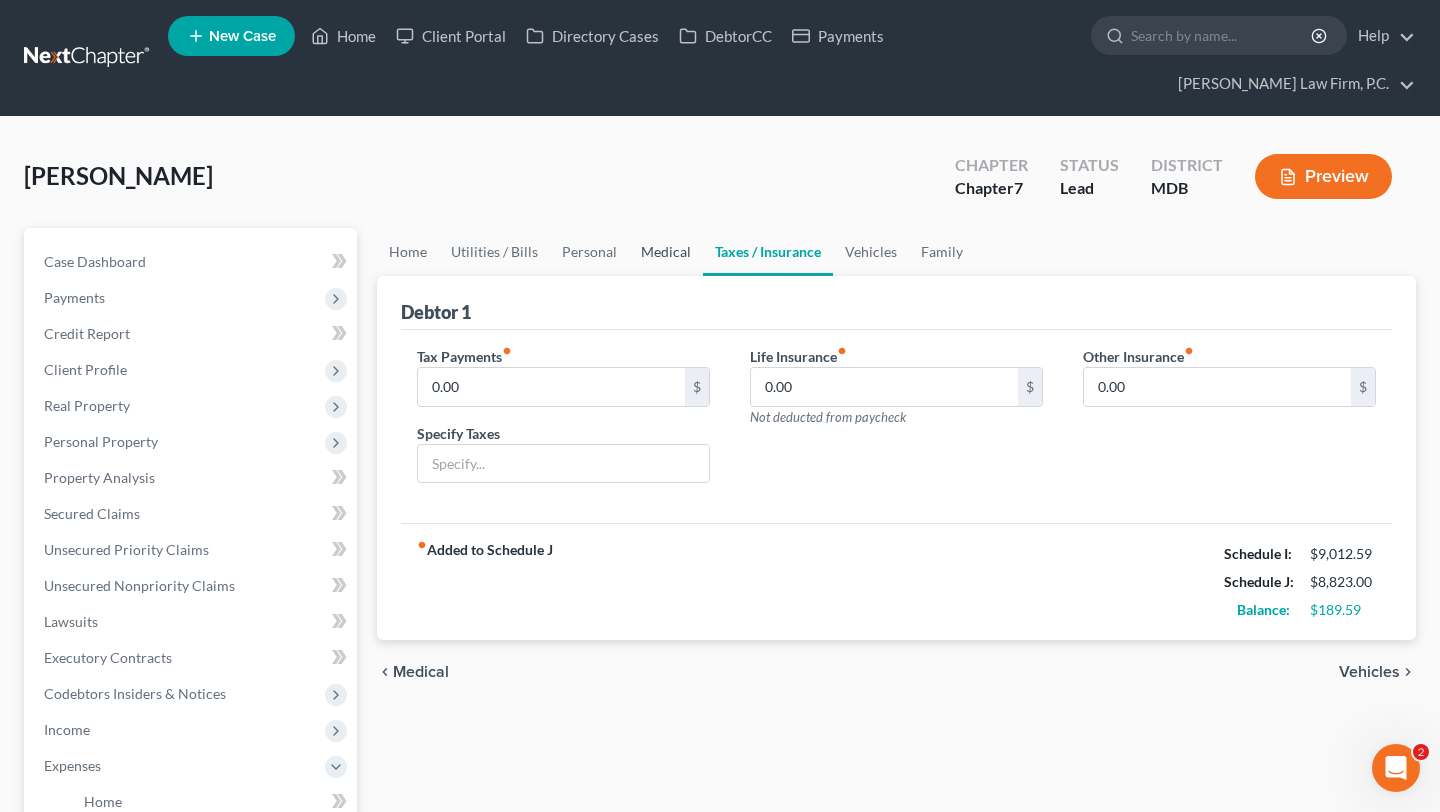 click on "Medical" at bounding box center (666, 252) 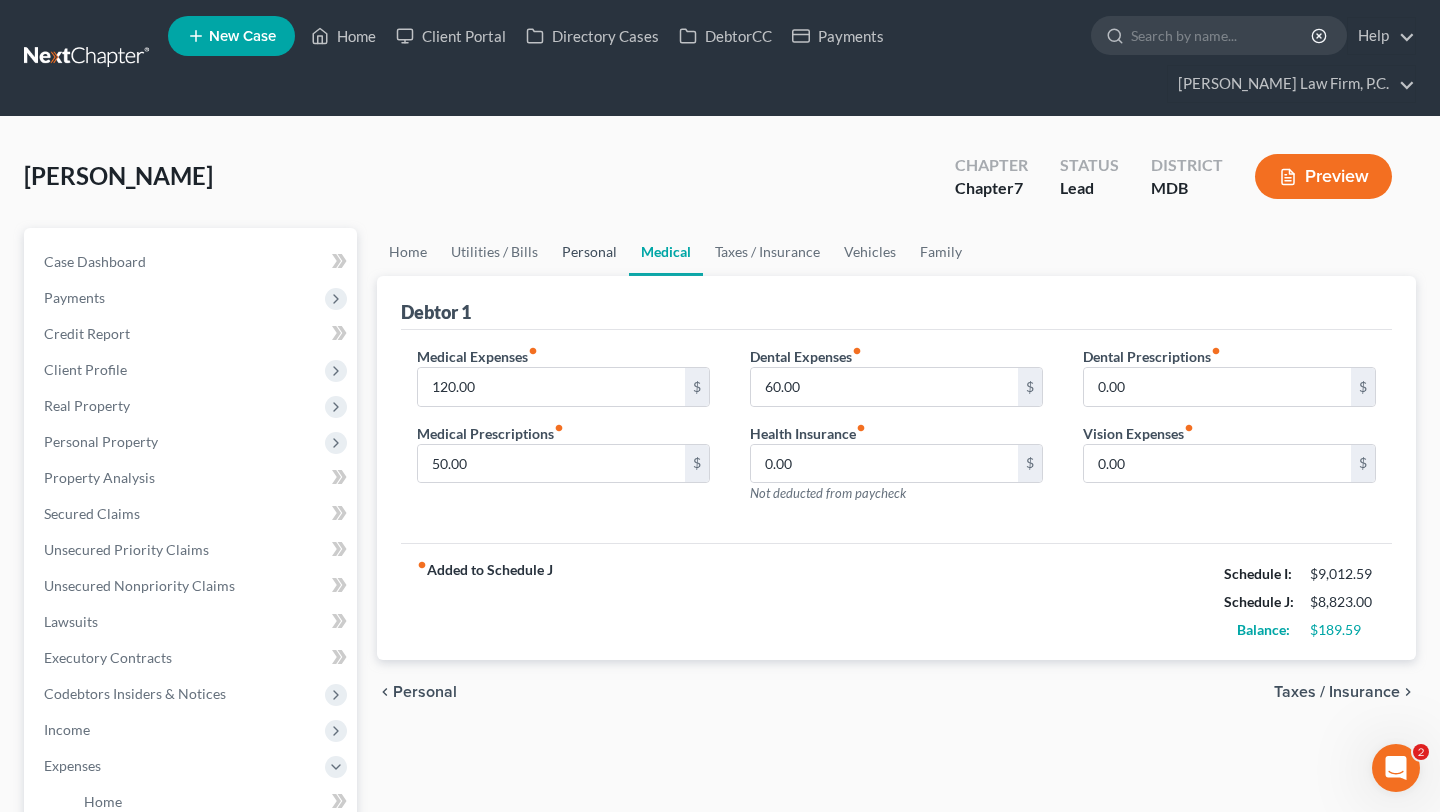 click on "Personal" at bounding box center (589, 252) 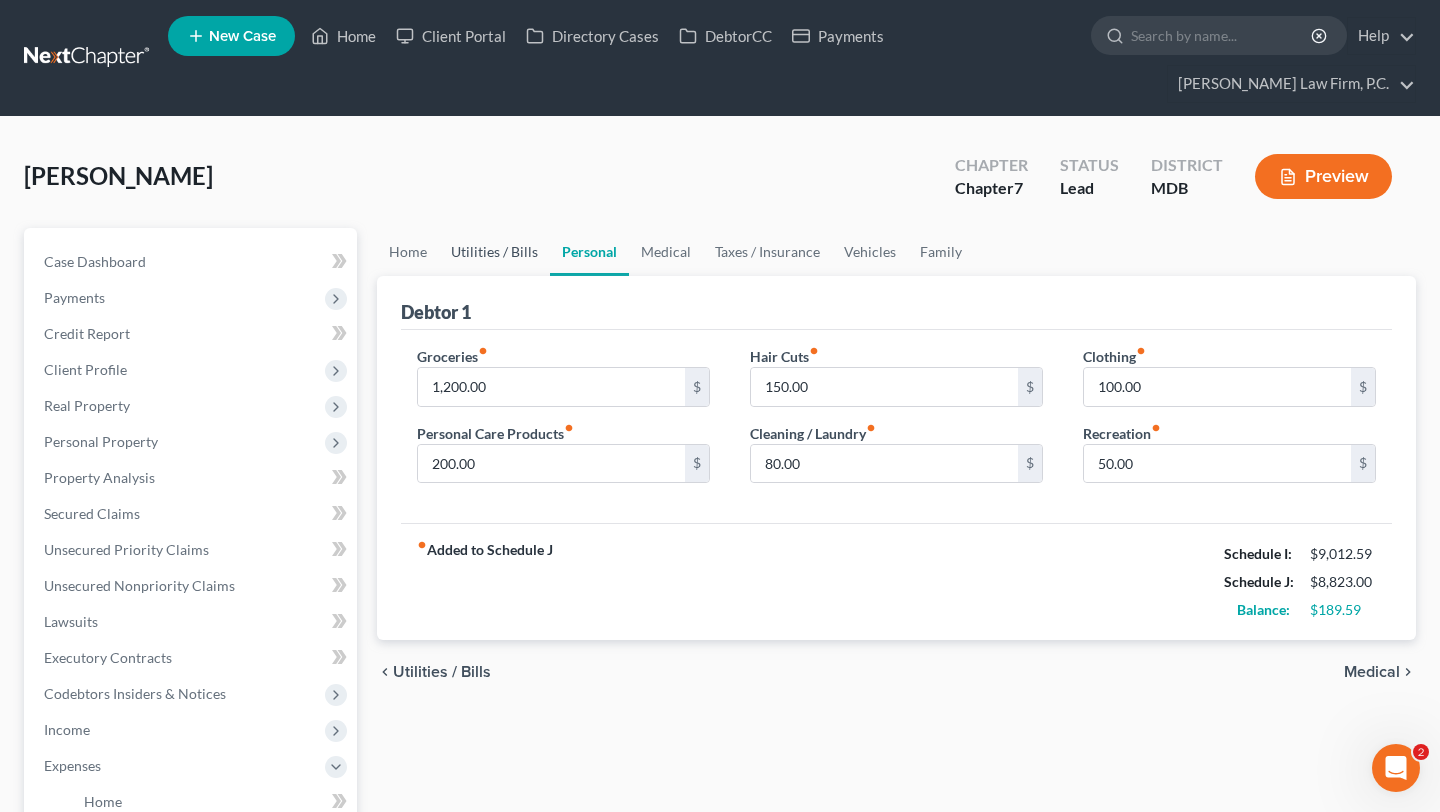 click on "Utilities / Bills" at bounding box center [494, 252] 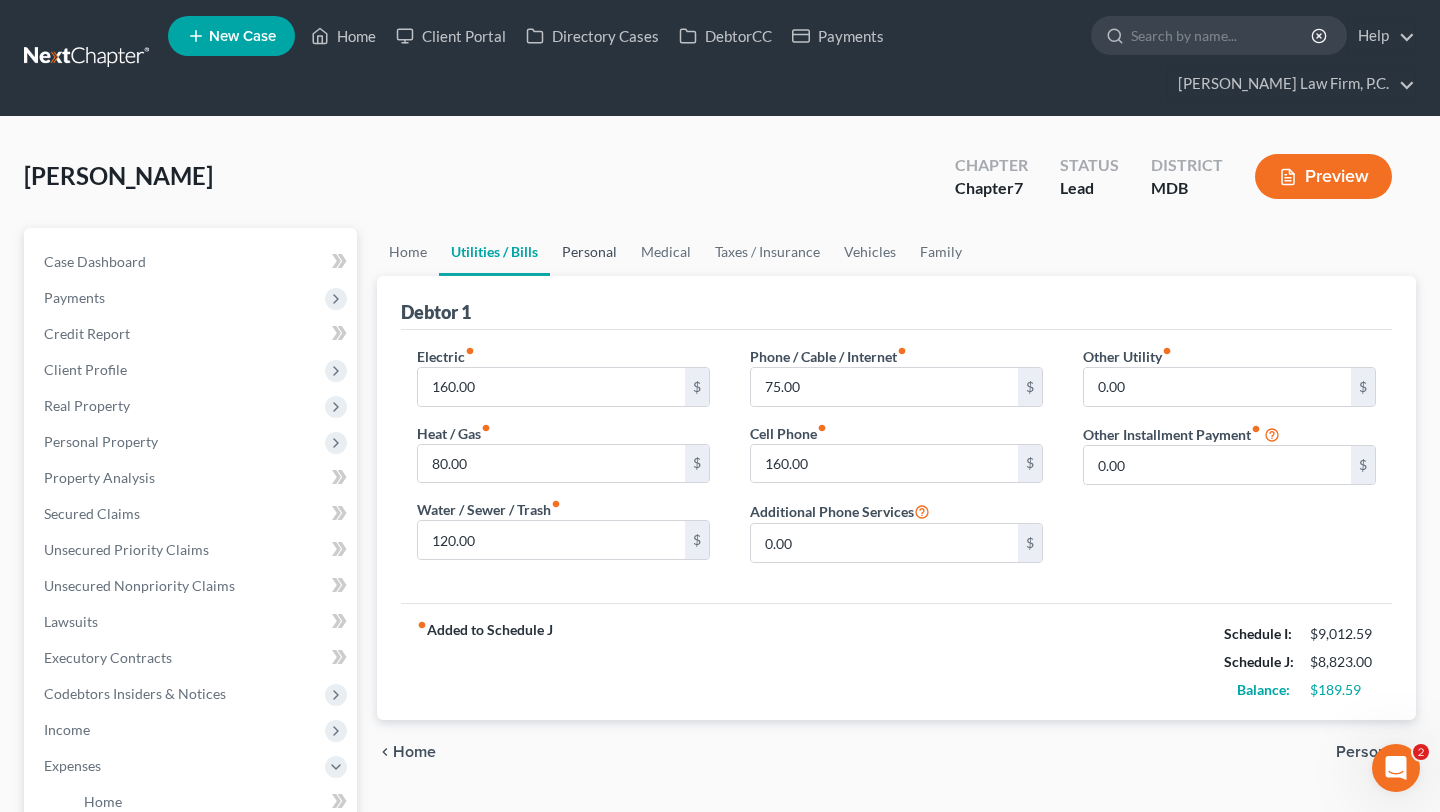 drag, startPoint x: 624, startPoint y: 296, endPoint x: 618, endPoint y: 324, distance: 28.635643 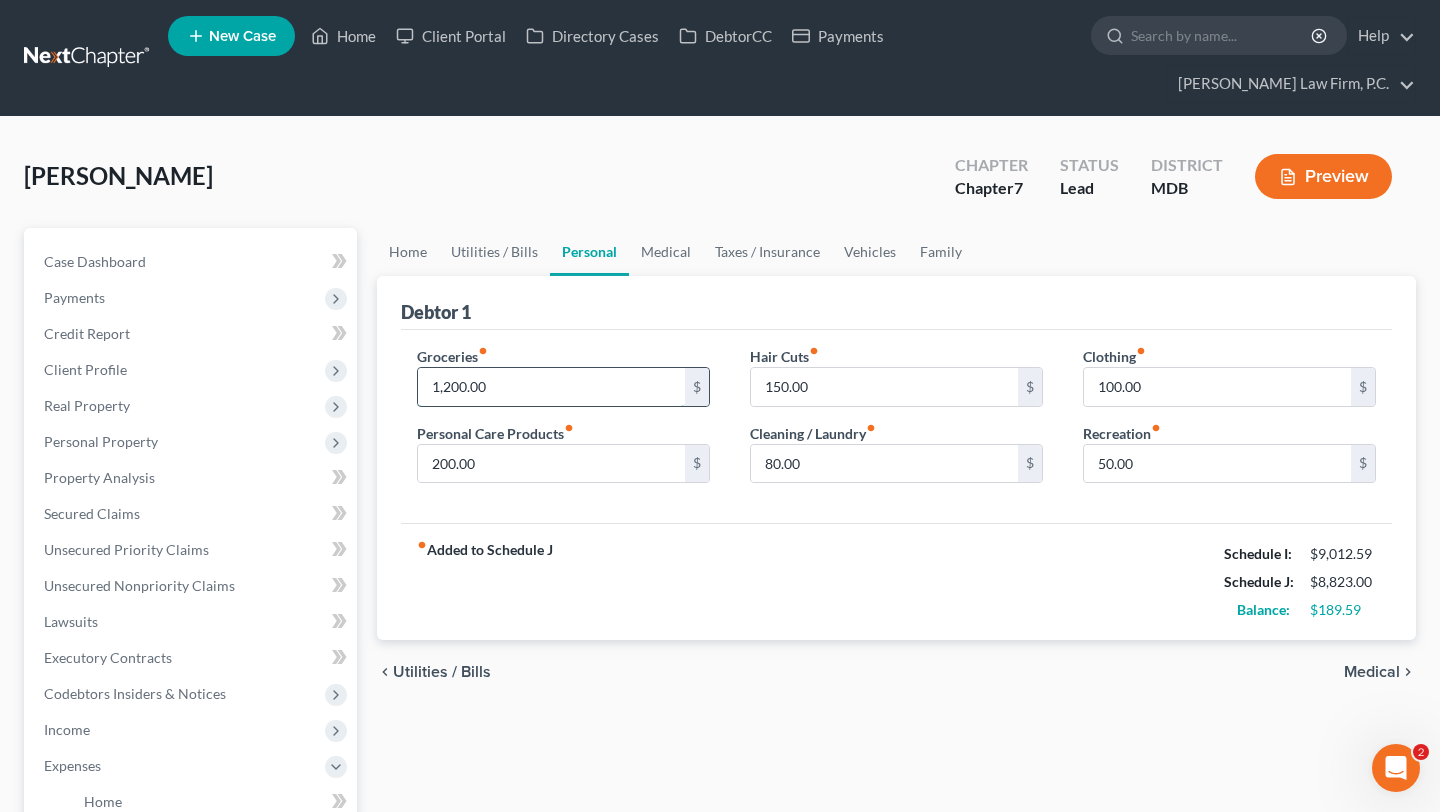 click on "1,200.00" at bounding box center (551, 387) 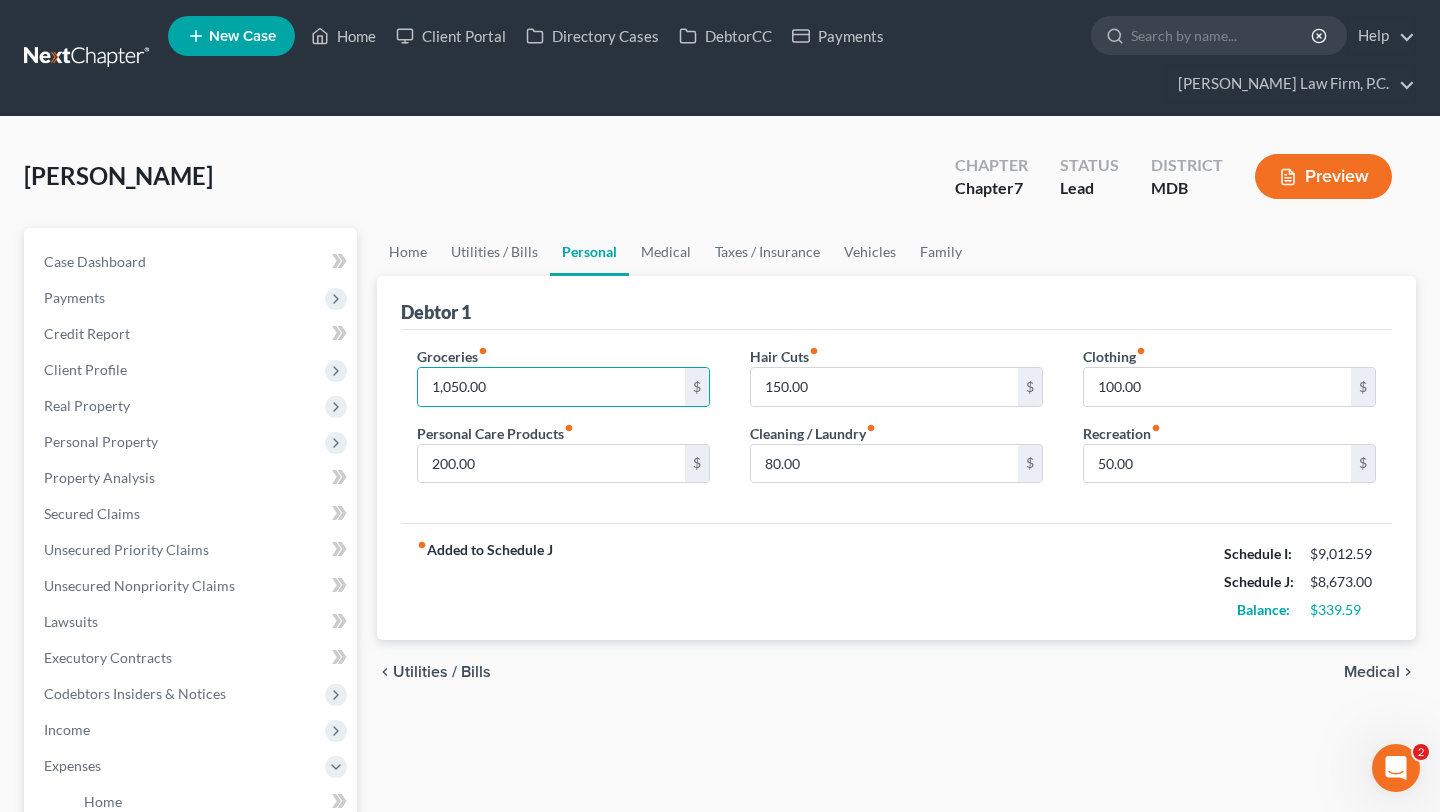 click on "fiber_manual_record  Added to Schedule J Schedule I: $9,012.59 Schedule J: $8,673.00 Balance: $339.59" at bounding box center (896, 581) 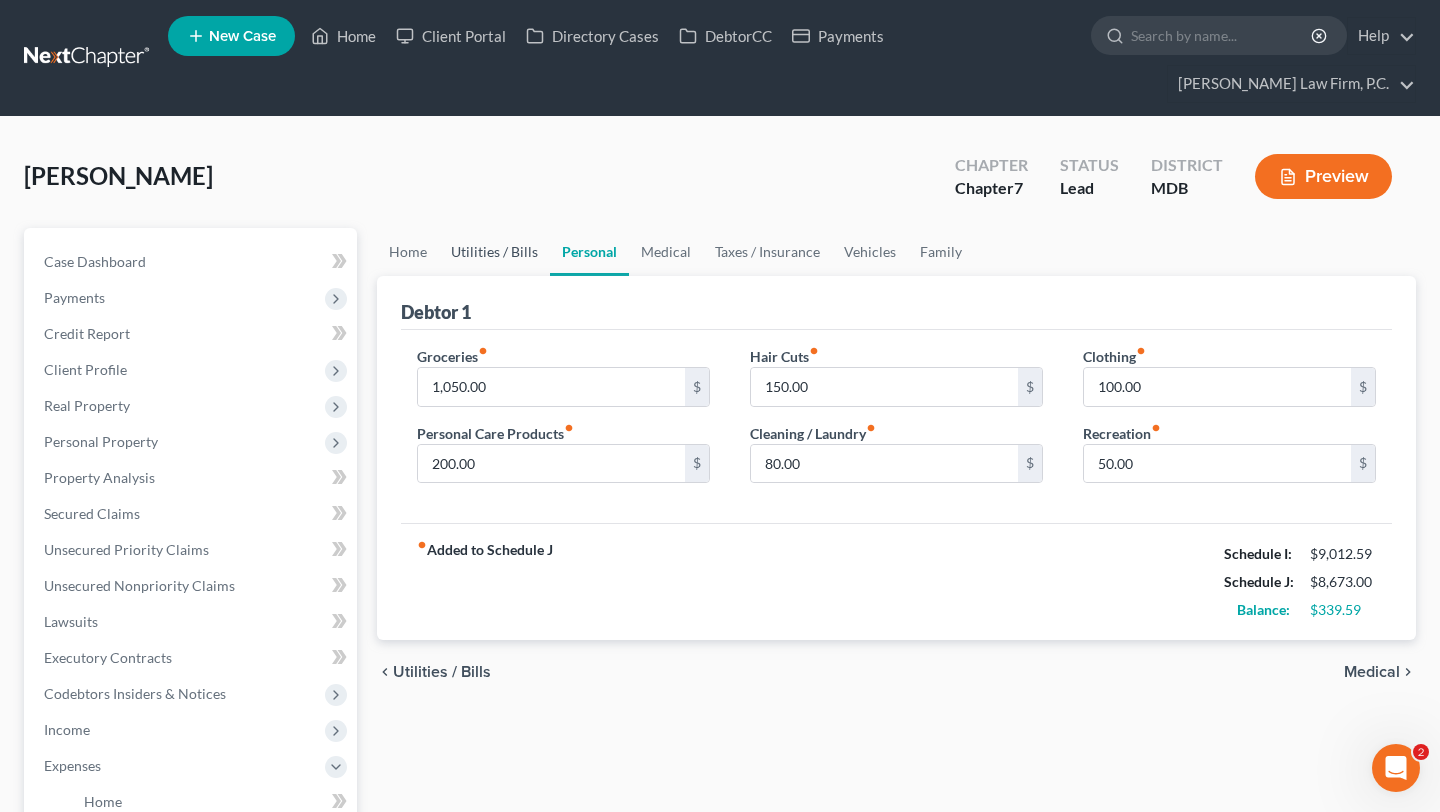 click on "Utilities / Bills" at bounding box center [494, 252] 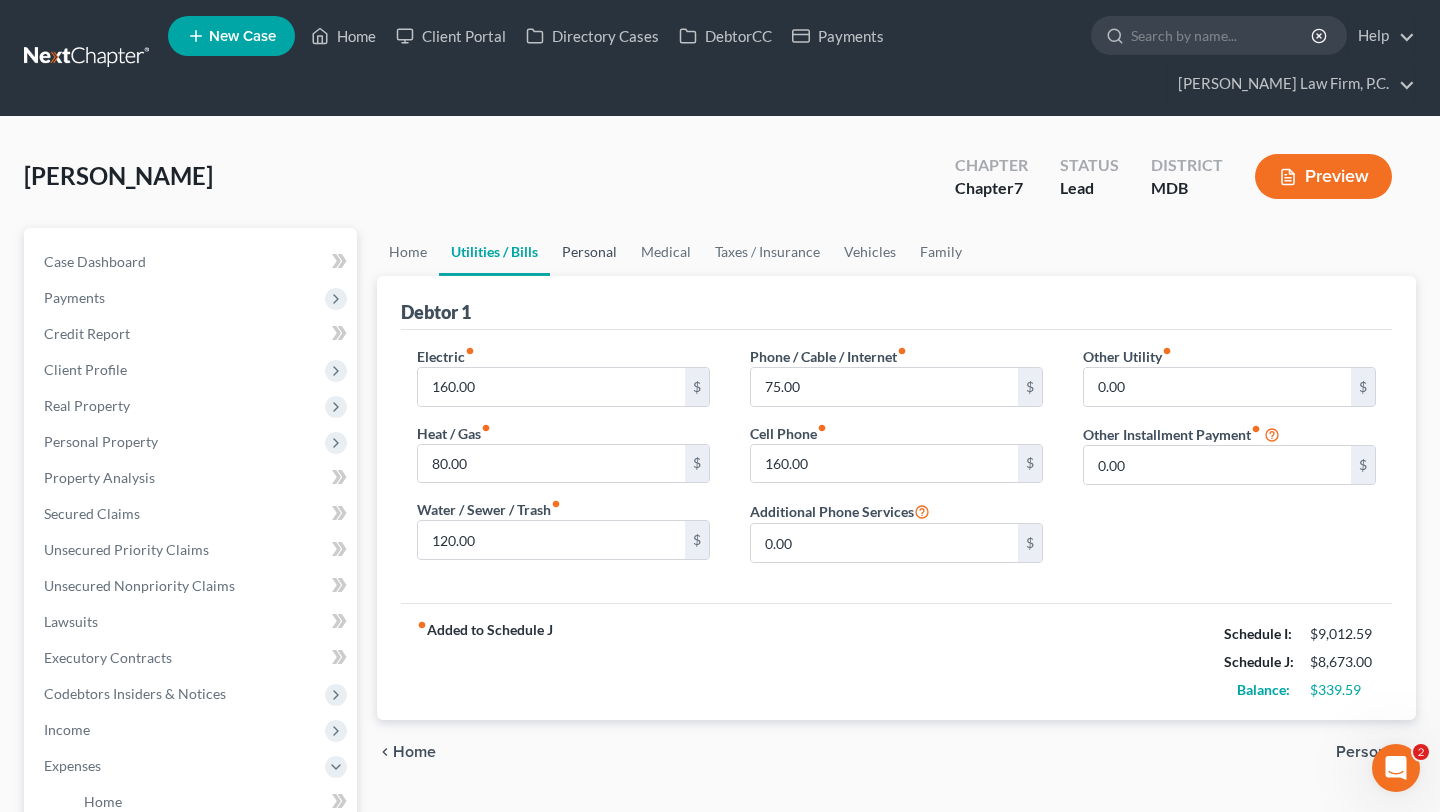 click on "Personal" at bounding box center (589, 252) 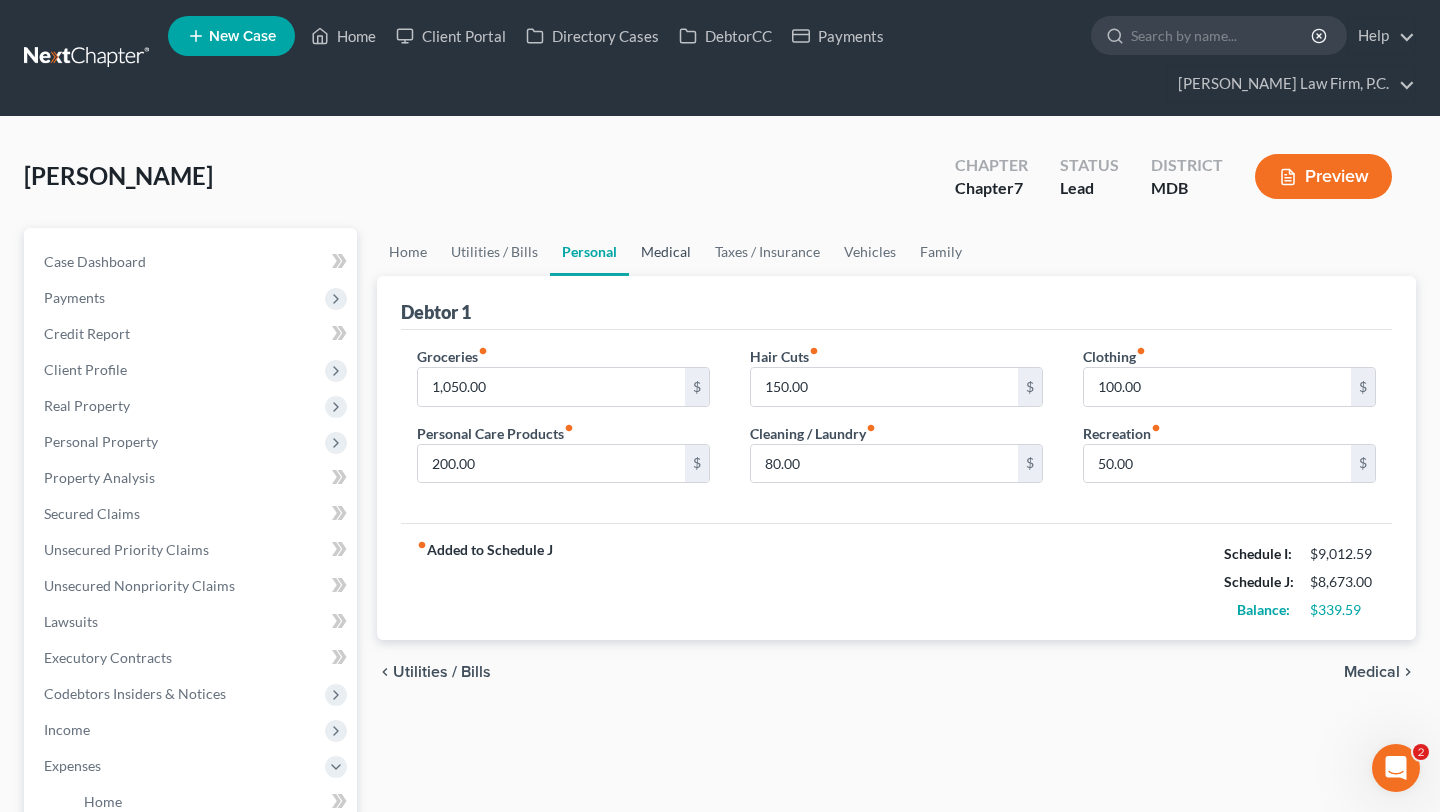 click on "Medical" at bounding box center (666, 252) 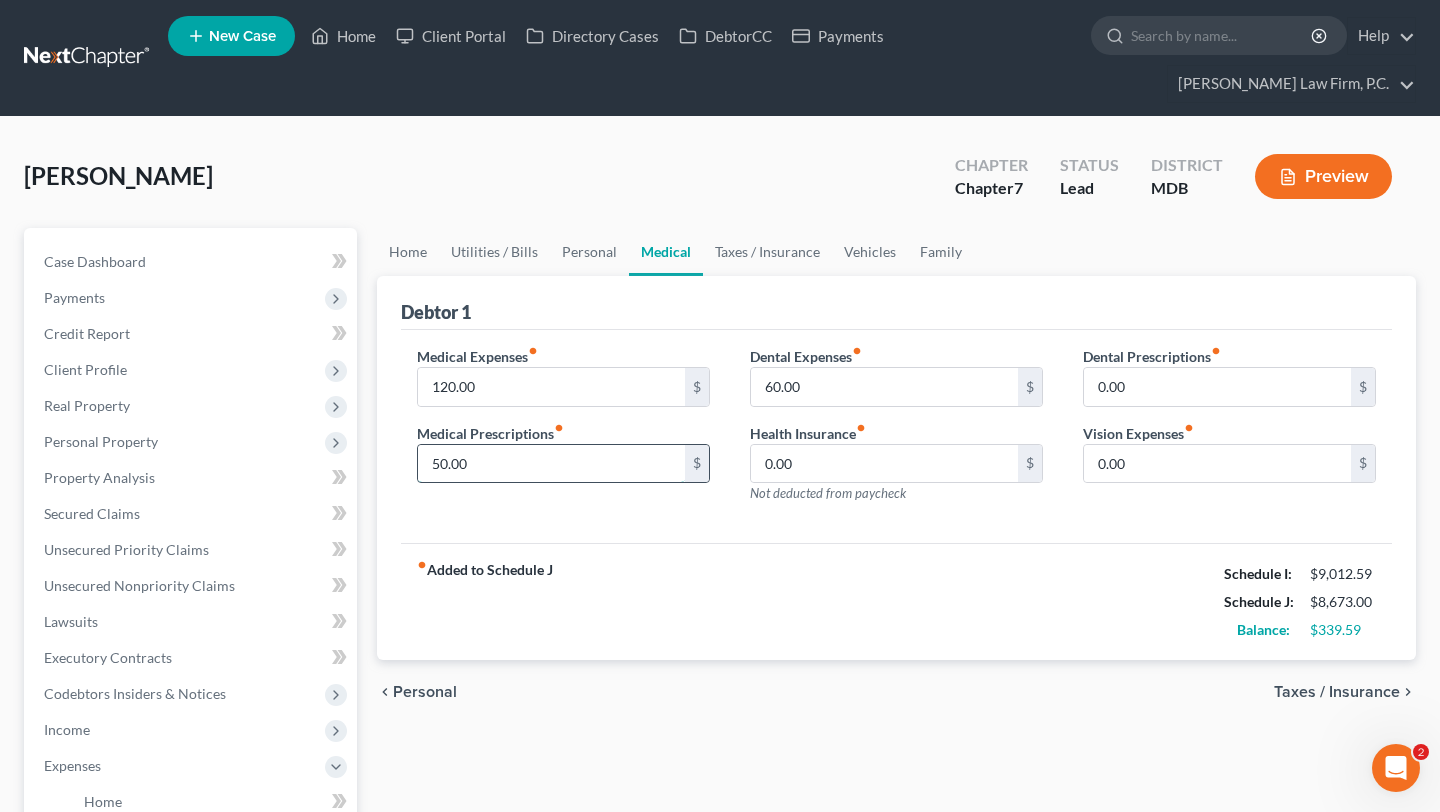 click on "50.00" at bounding box center (551, 464) 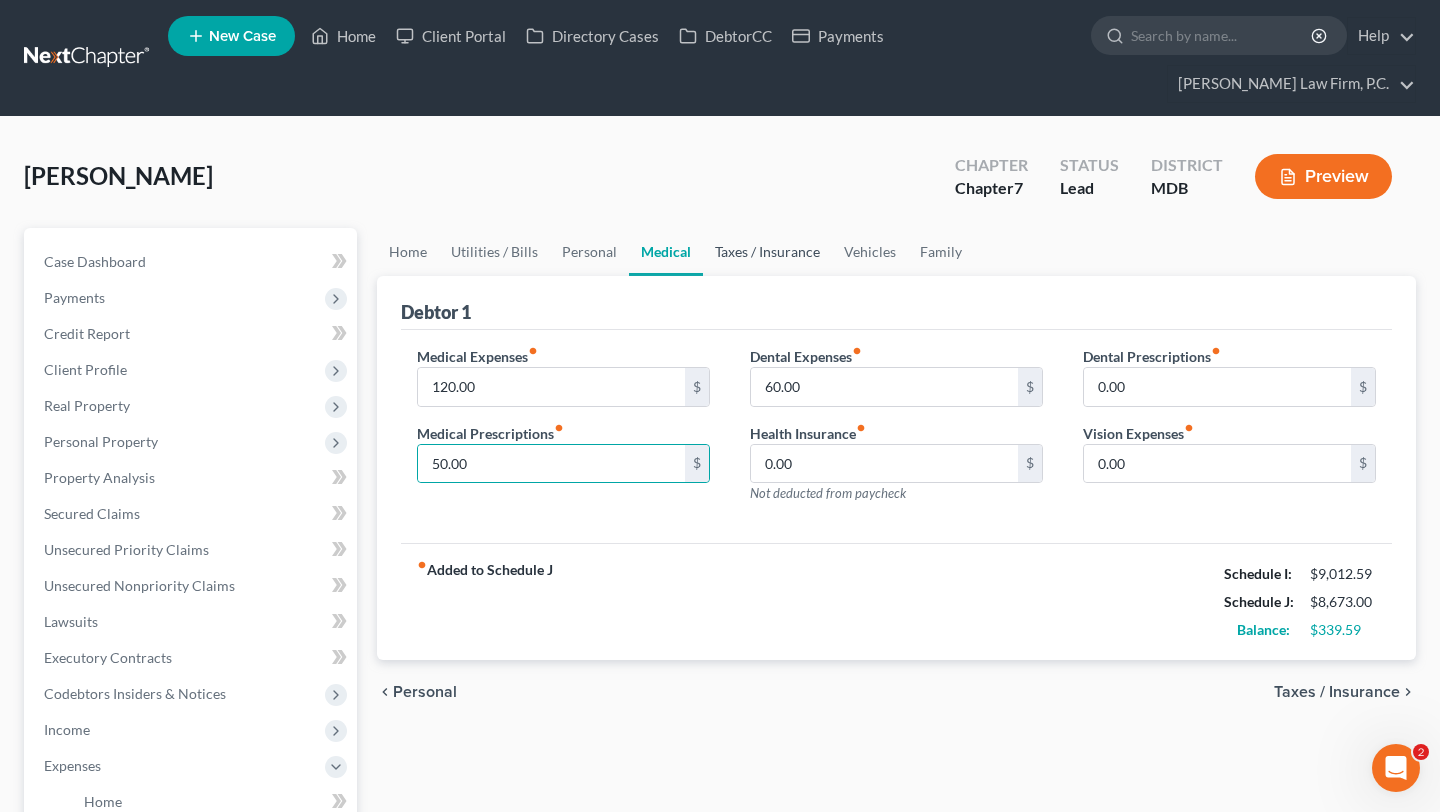 click on "Taxes / Insurance" at bounding box center (767, 252) 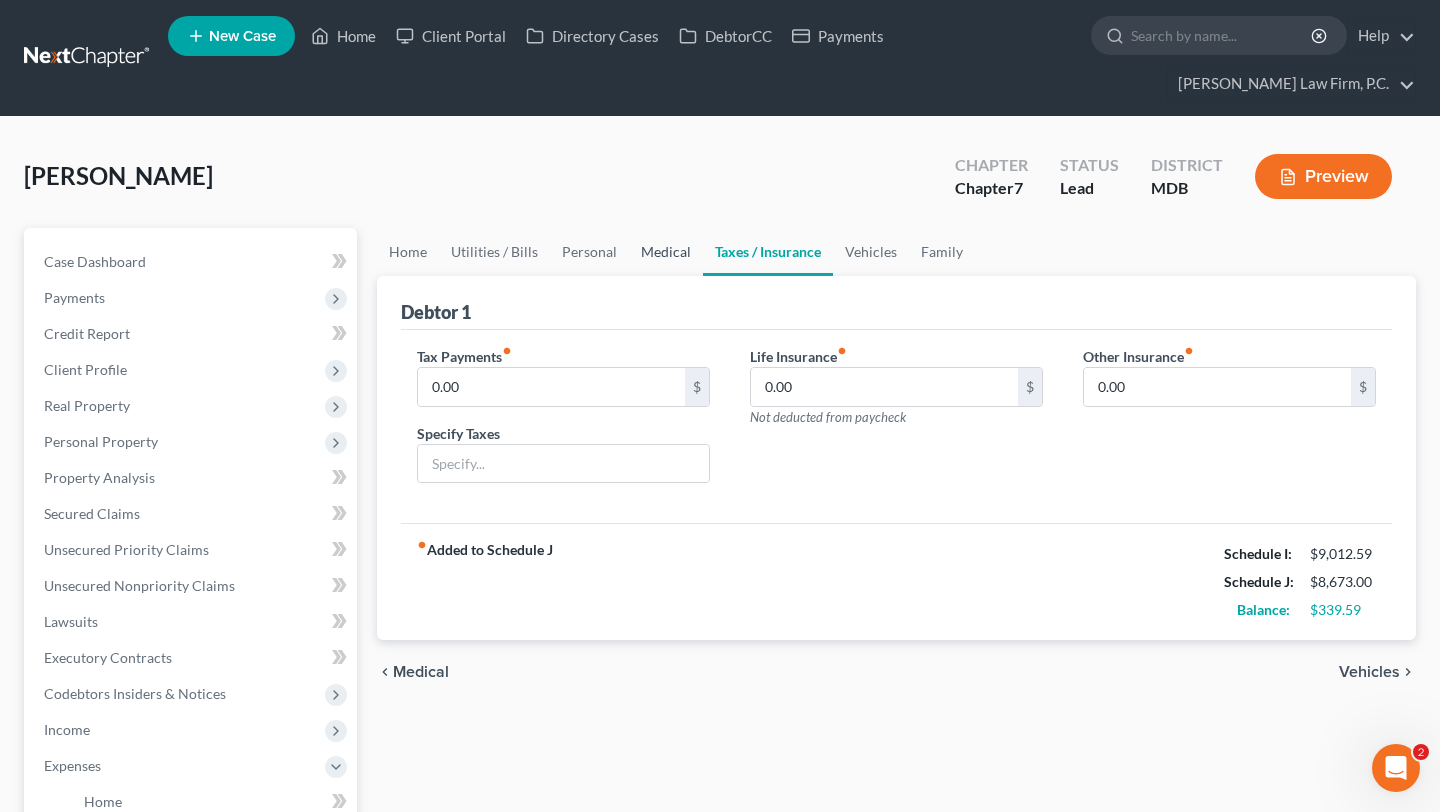click on "Medical" at bounding box center (666, 252) 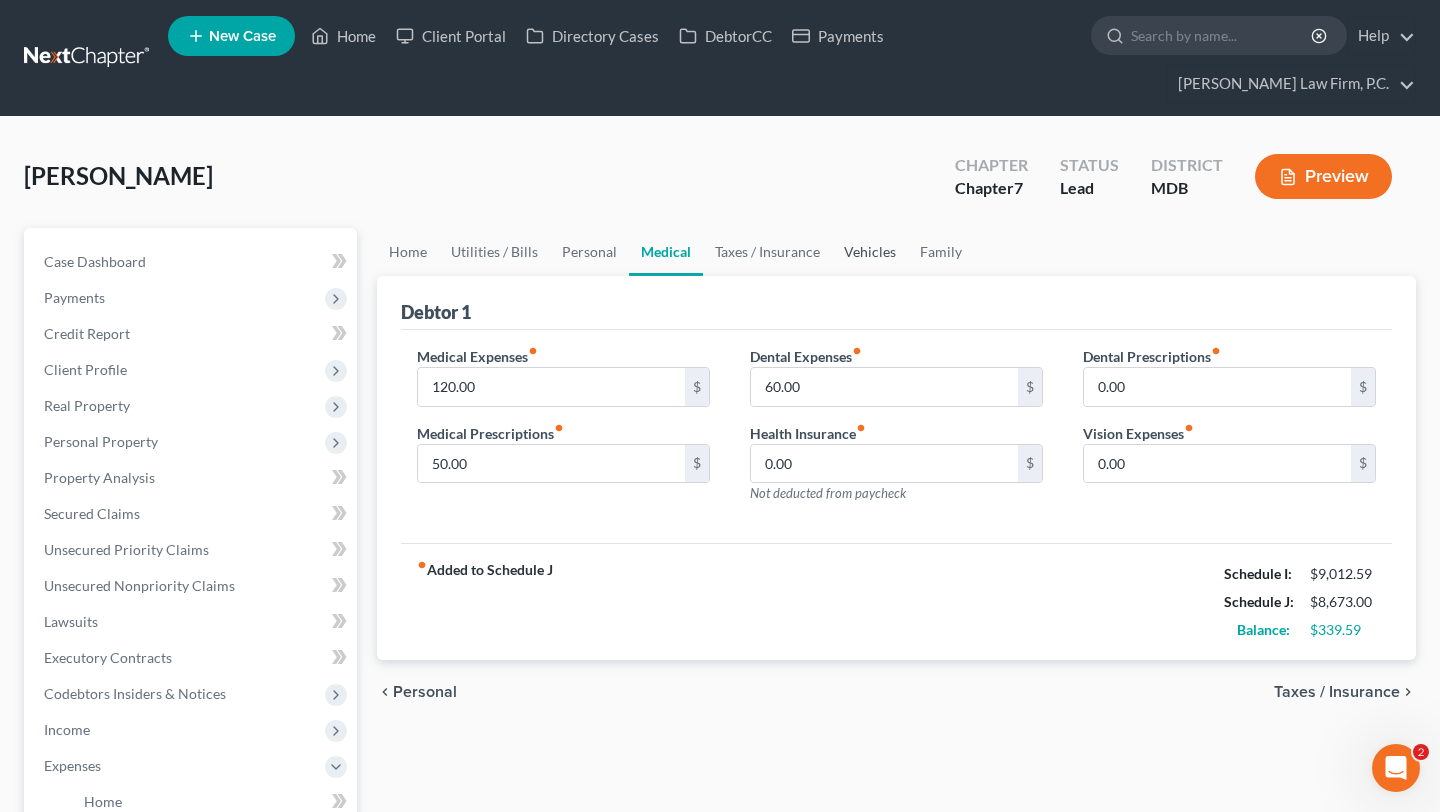 click on "Vehicles" at bounding box center [870, 252] 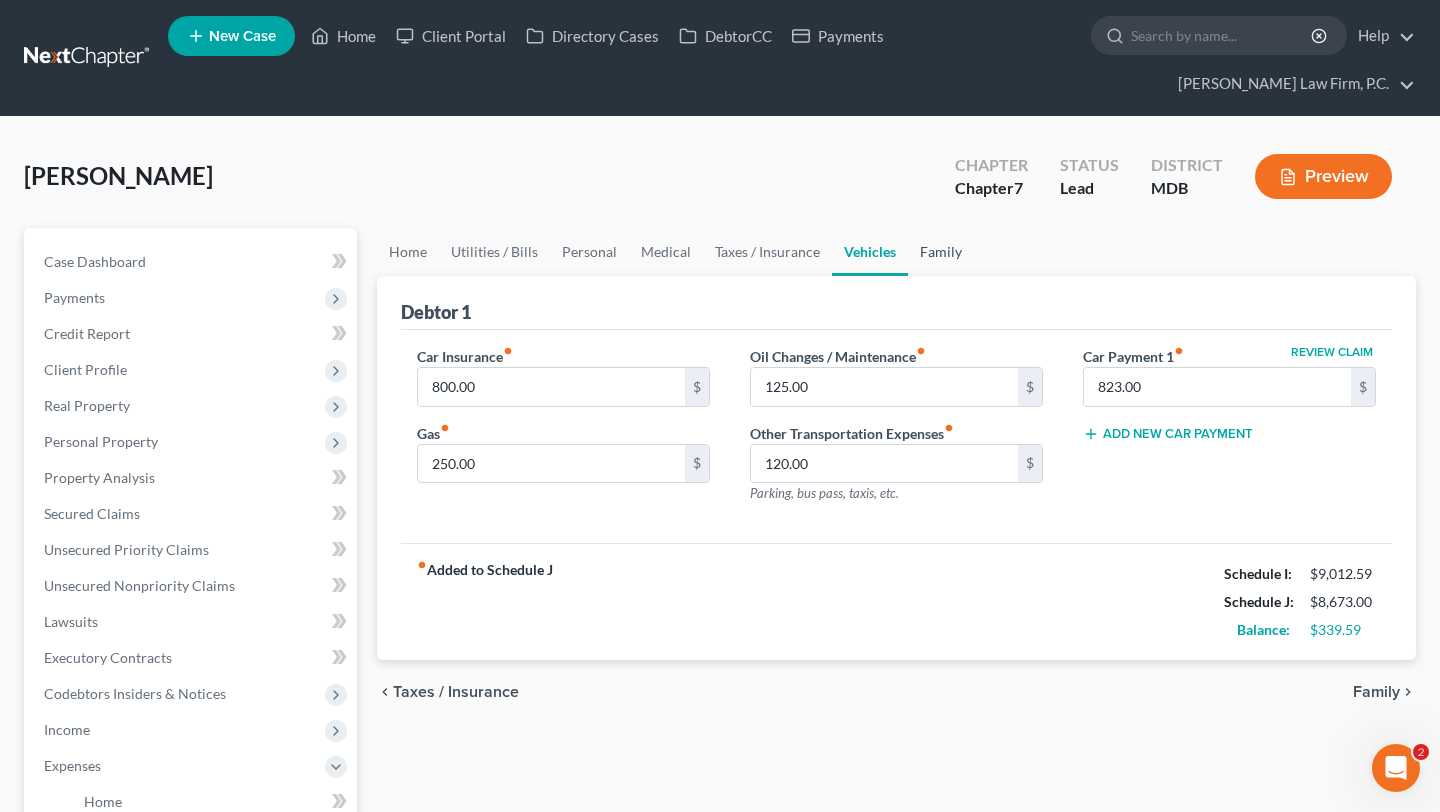 click on "Family" at bounding box center [941, 252] 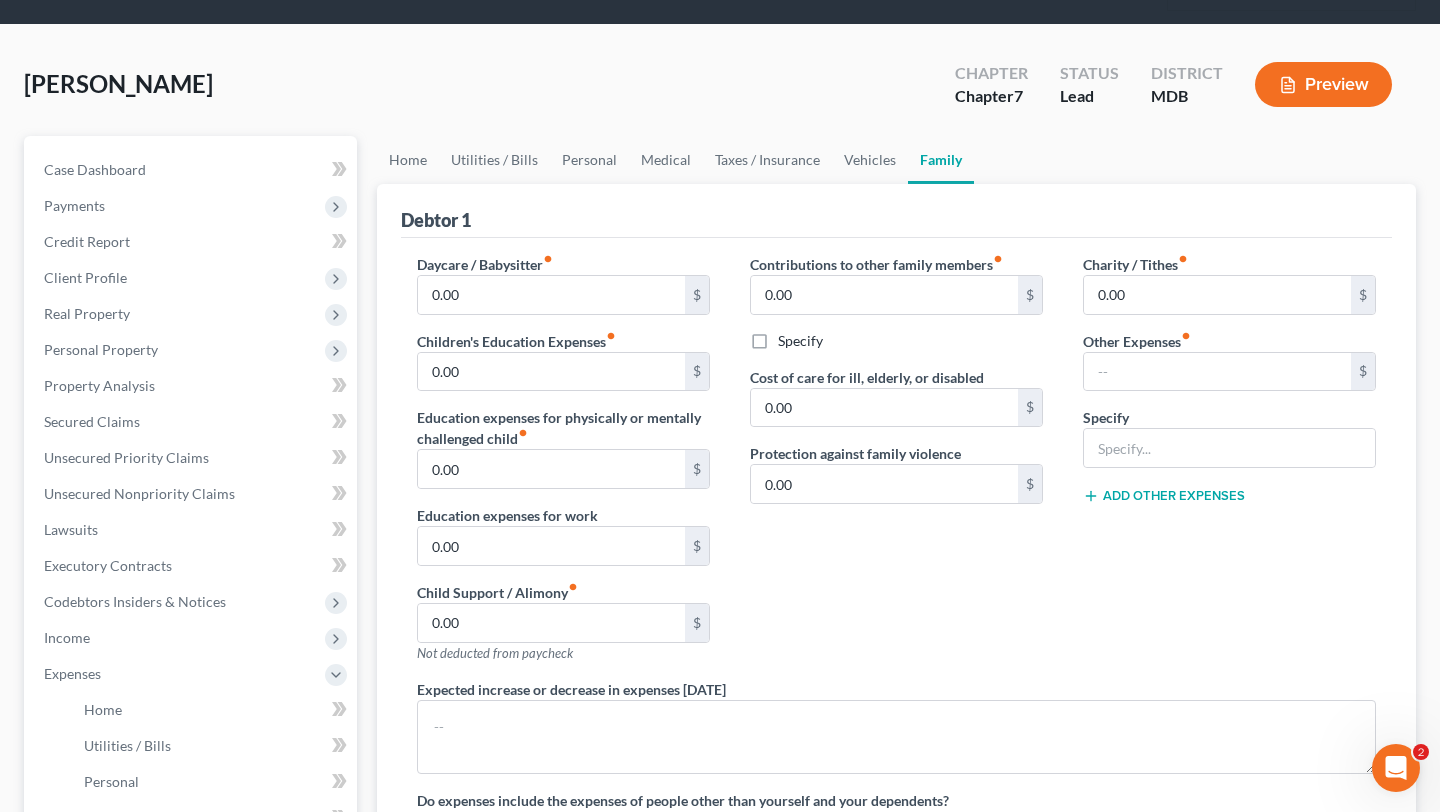 scroll, scrollTop: 77, scrollLeft: 0, axis: vertical 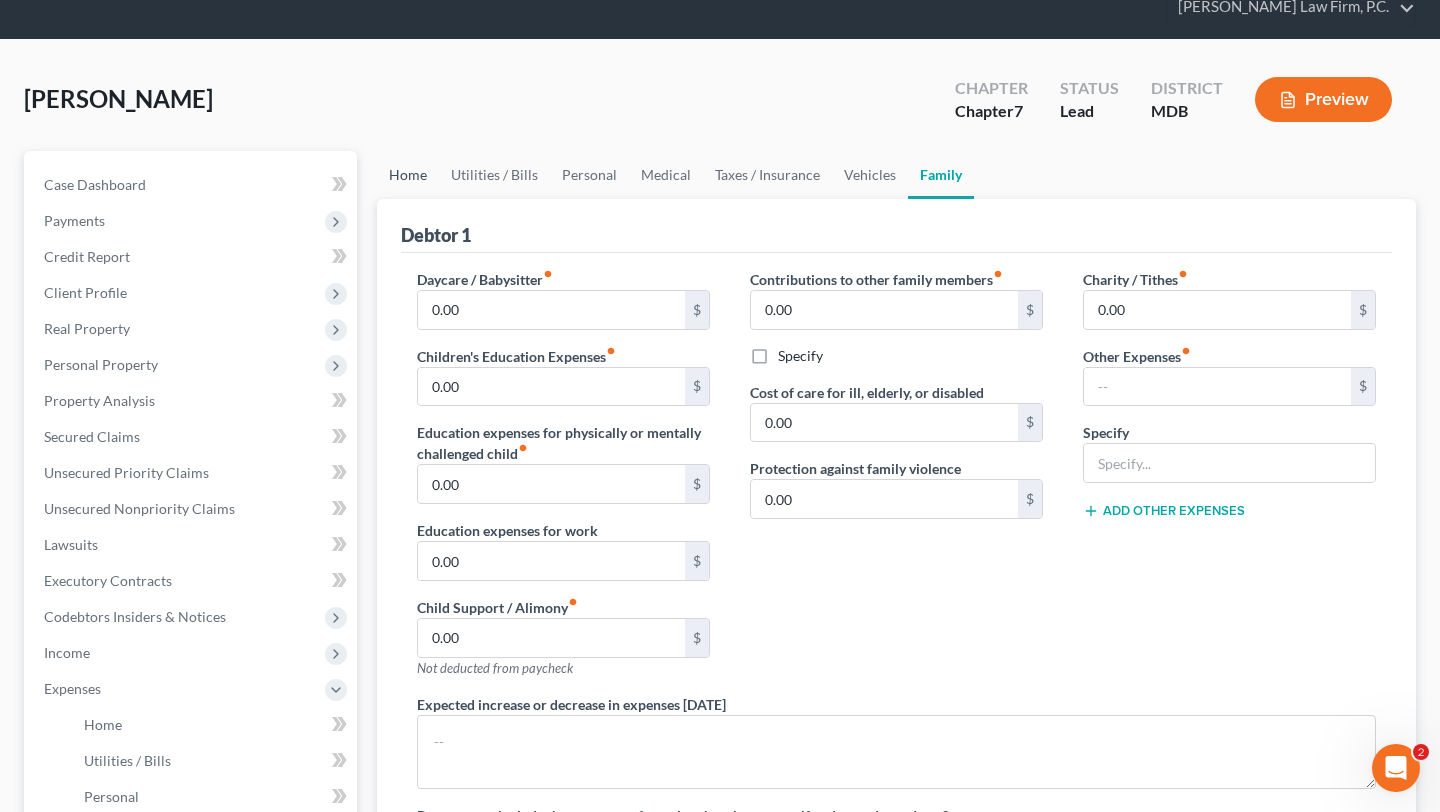 click on "Home" at bounding box center [408, 175] 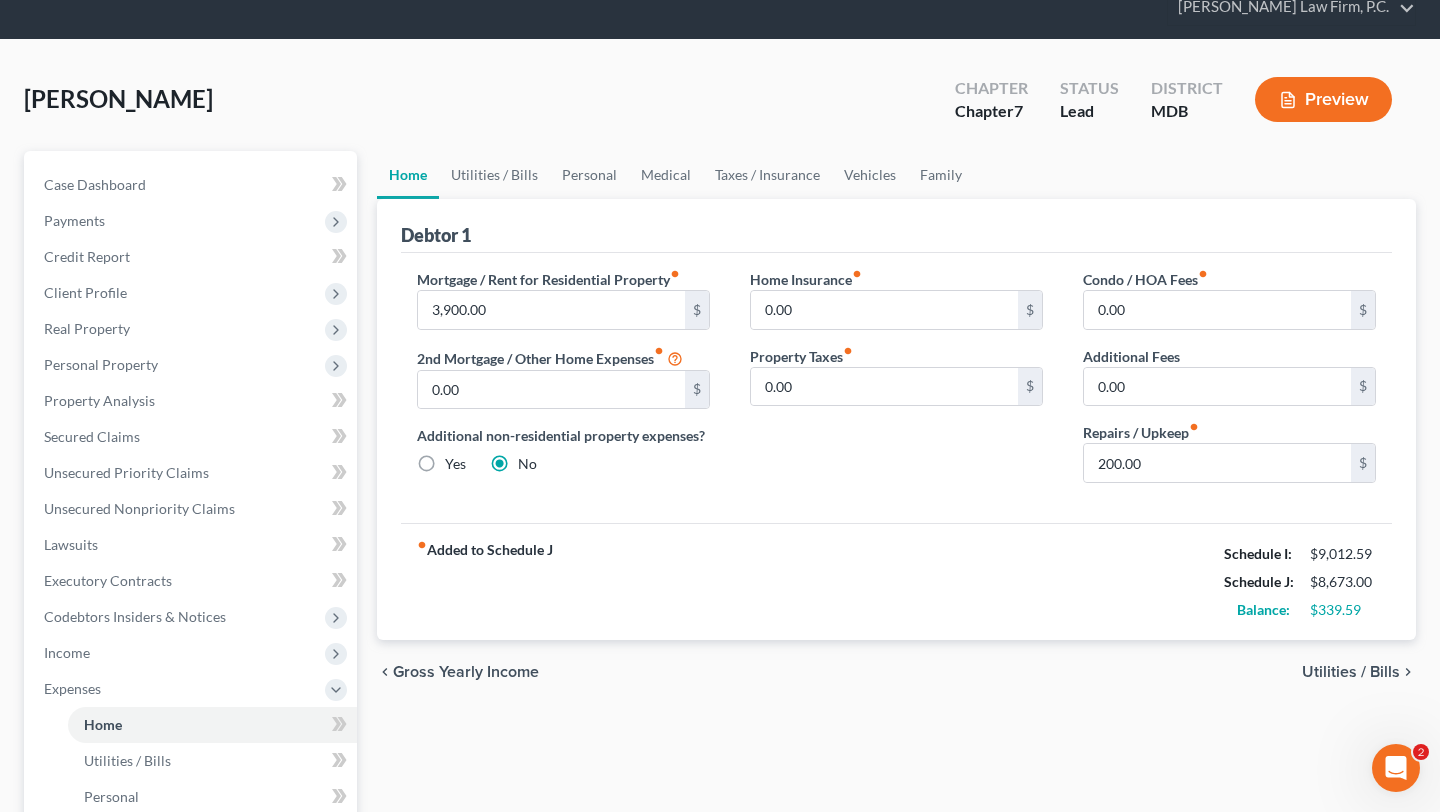 scroll, scrollTop: 0, scrollLeft: 0, axis: both 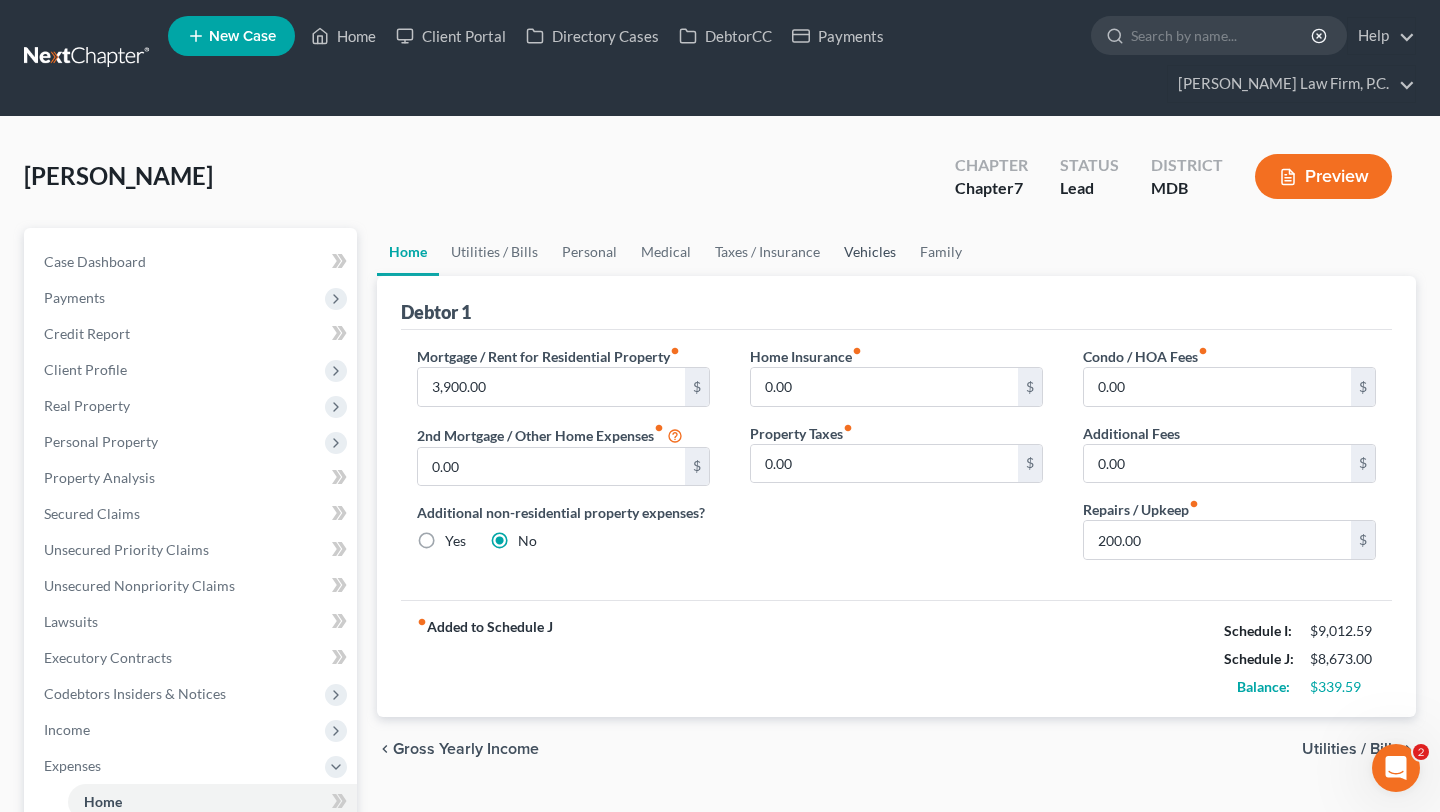 drag, startPoint x: 1007, startPoint y: 305, endPoint x: 1019, endPoint y: 305, distance: 12 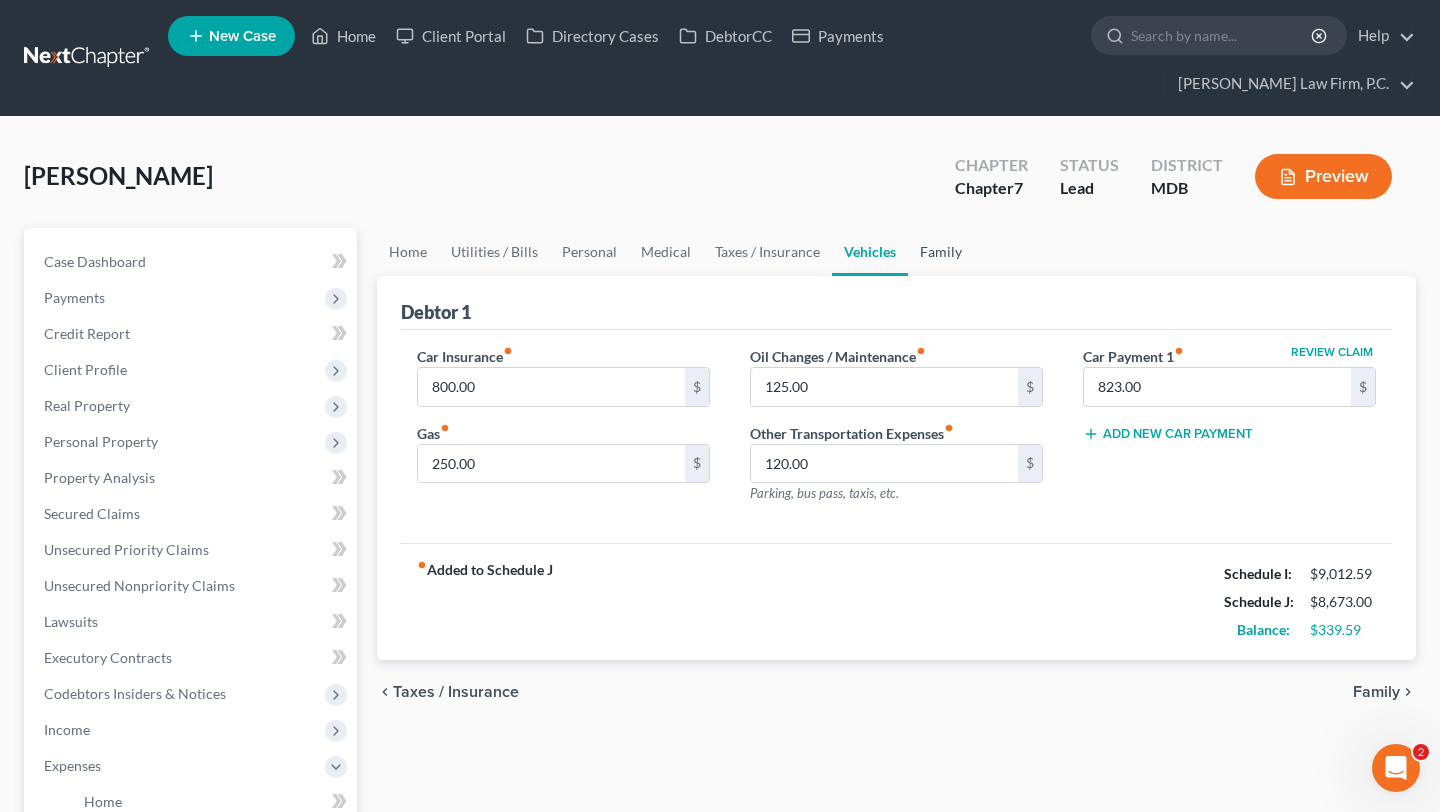 click on "Family" at bounding box center (941, 252) 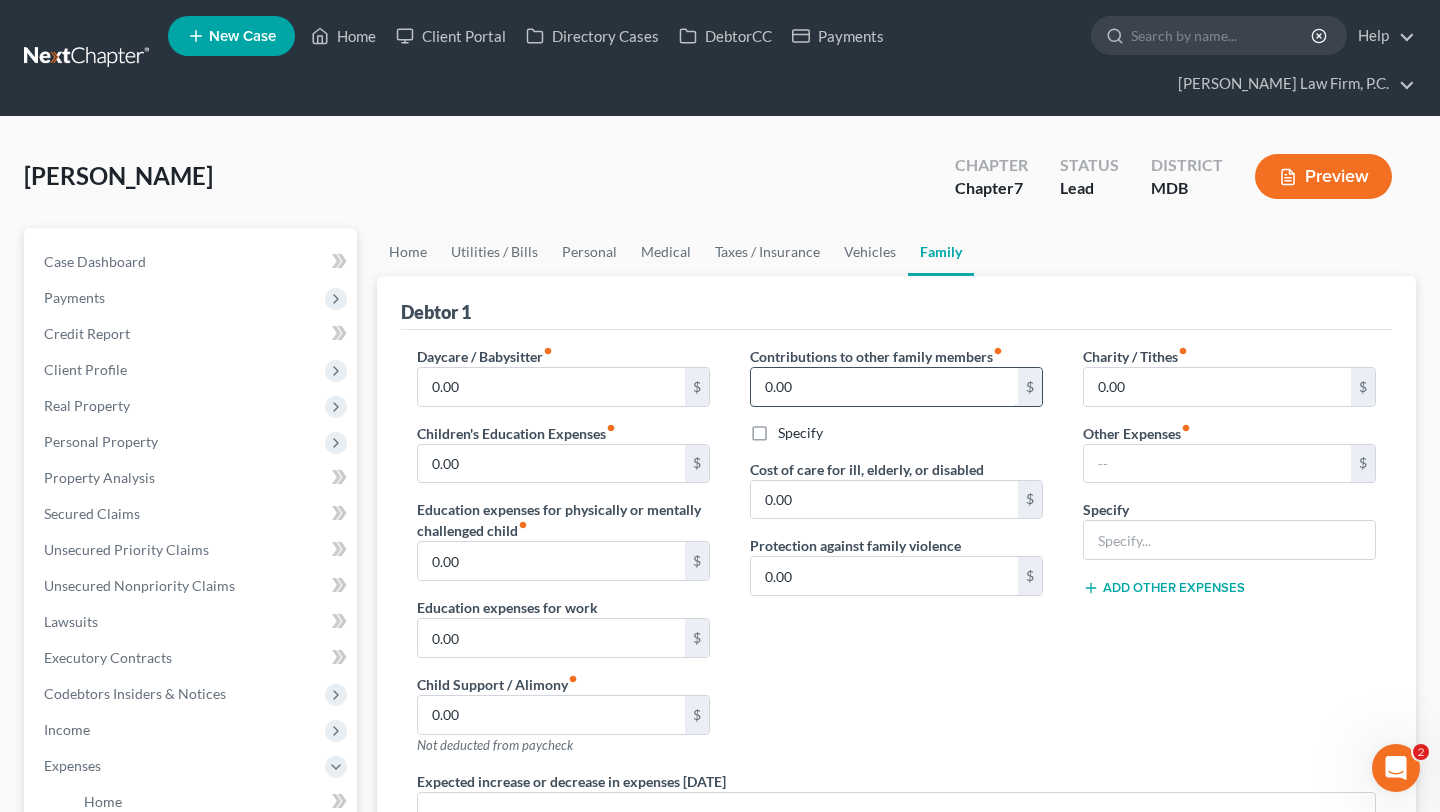 click on "0.00" at bounding box center [884, 387] 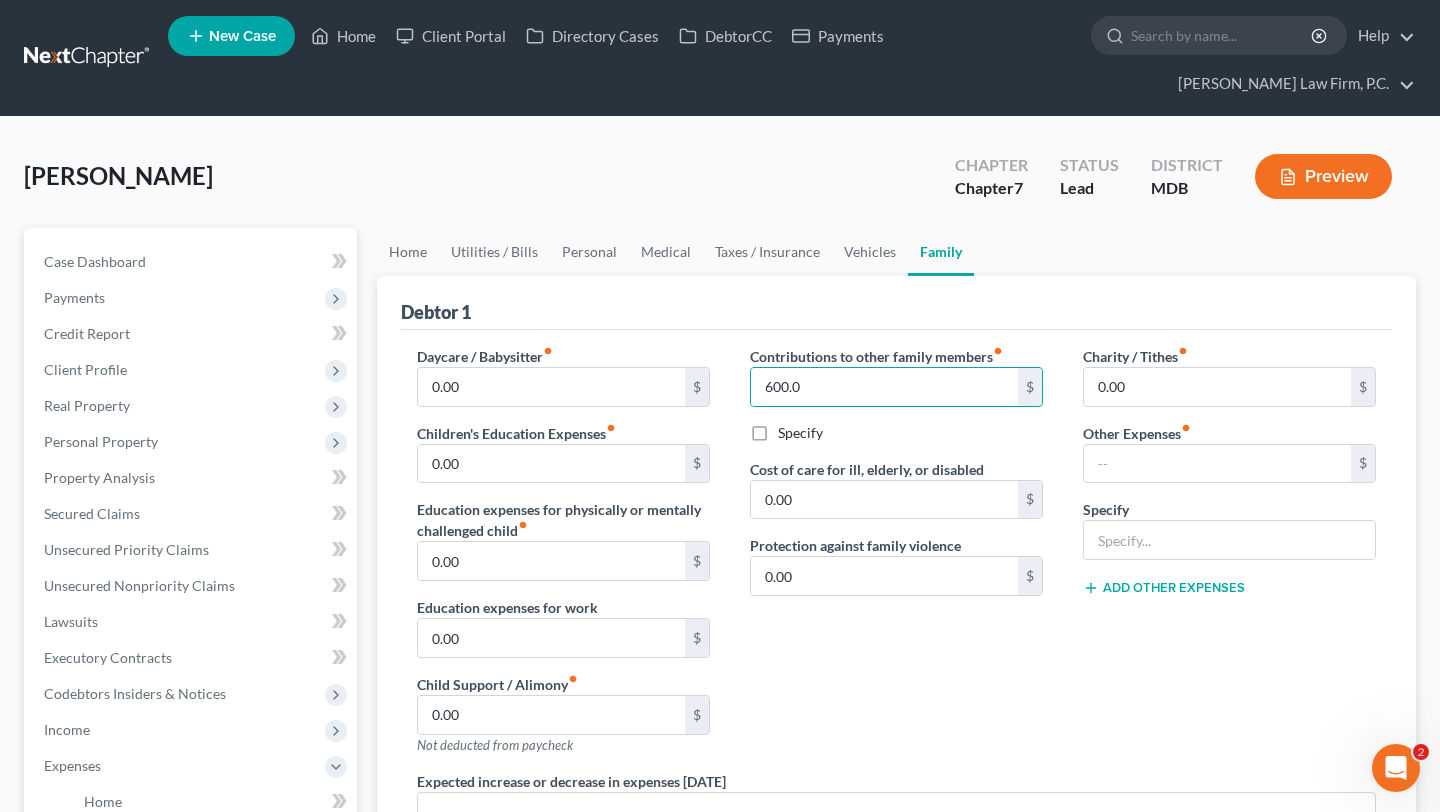 click on "Specify" at bounding box center (800, 433) 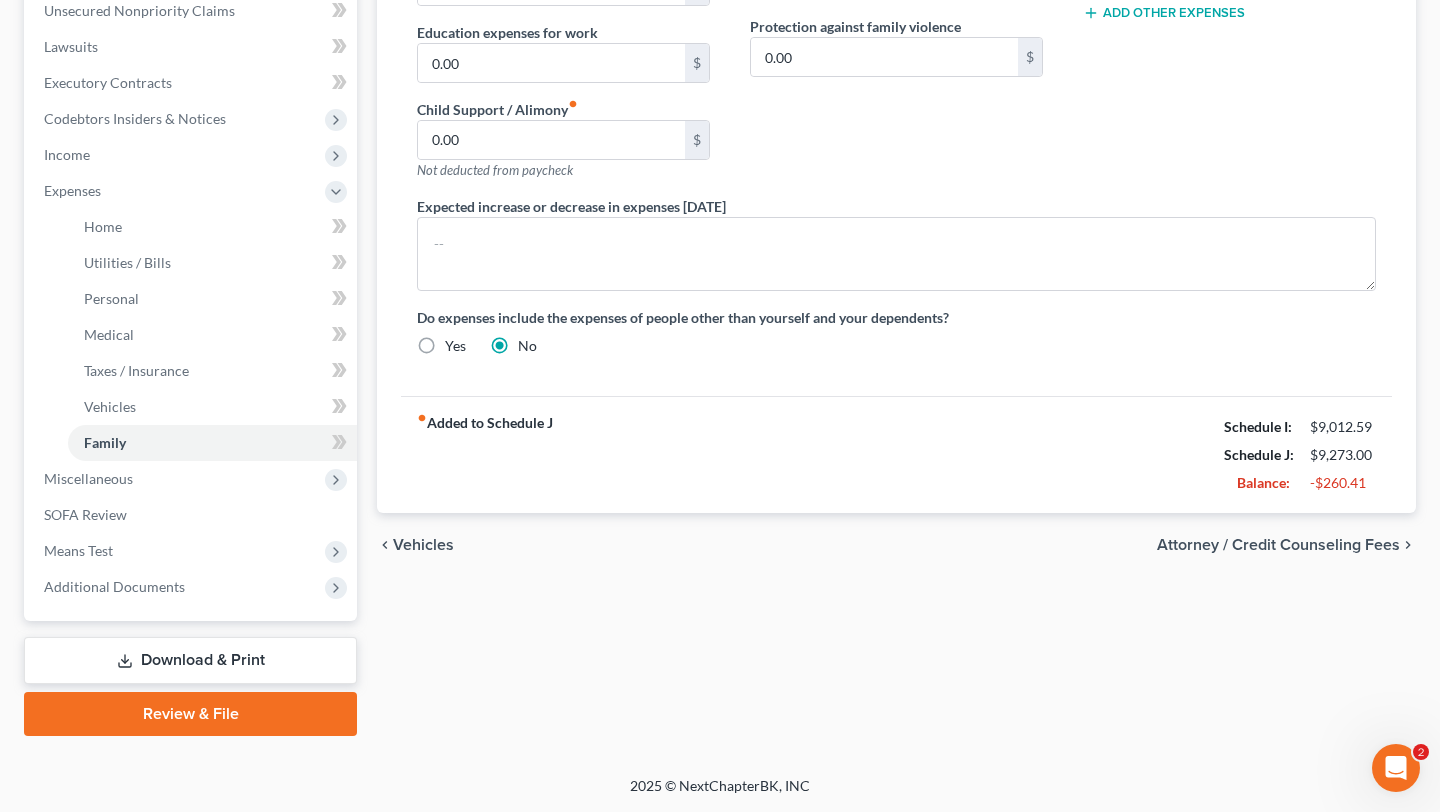 scroll, scrollTop: 744, scrollLeft: 0, axis: vertical 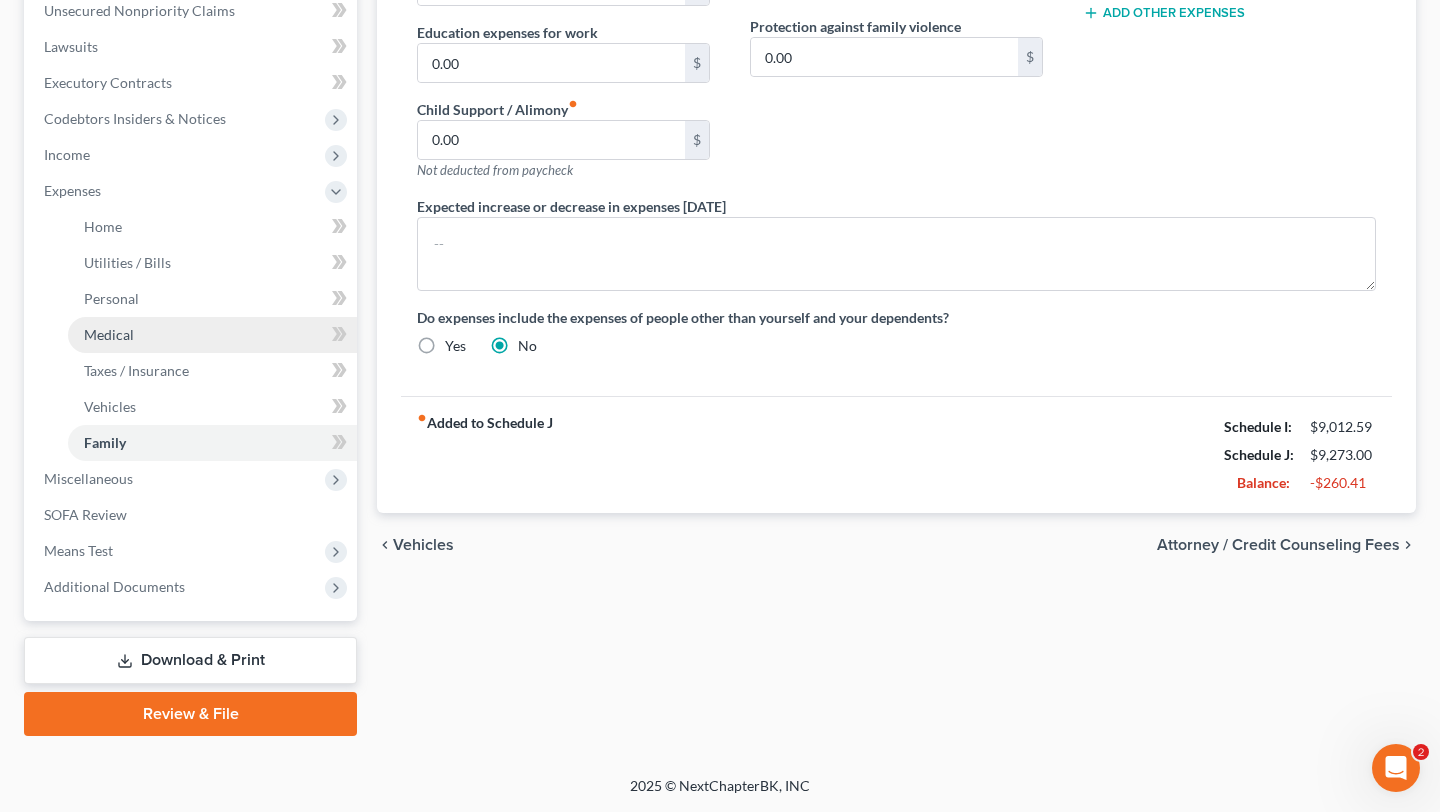 click on "Medical" at bounding box center (212, 335) 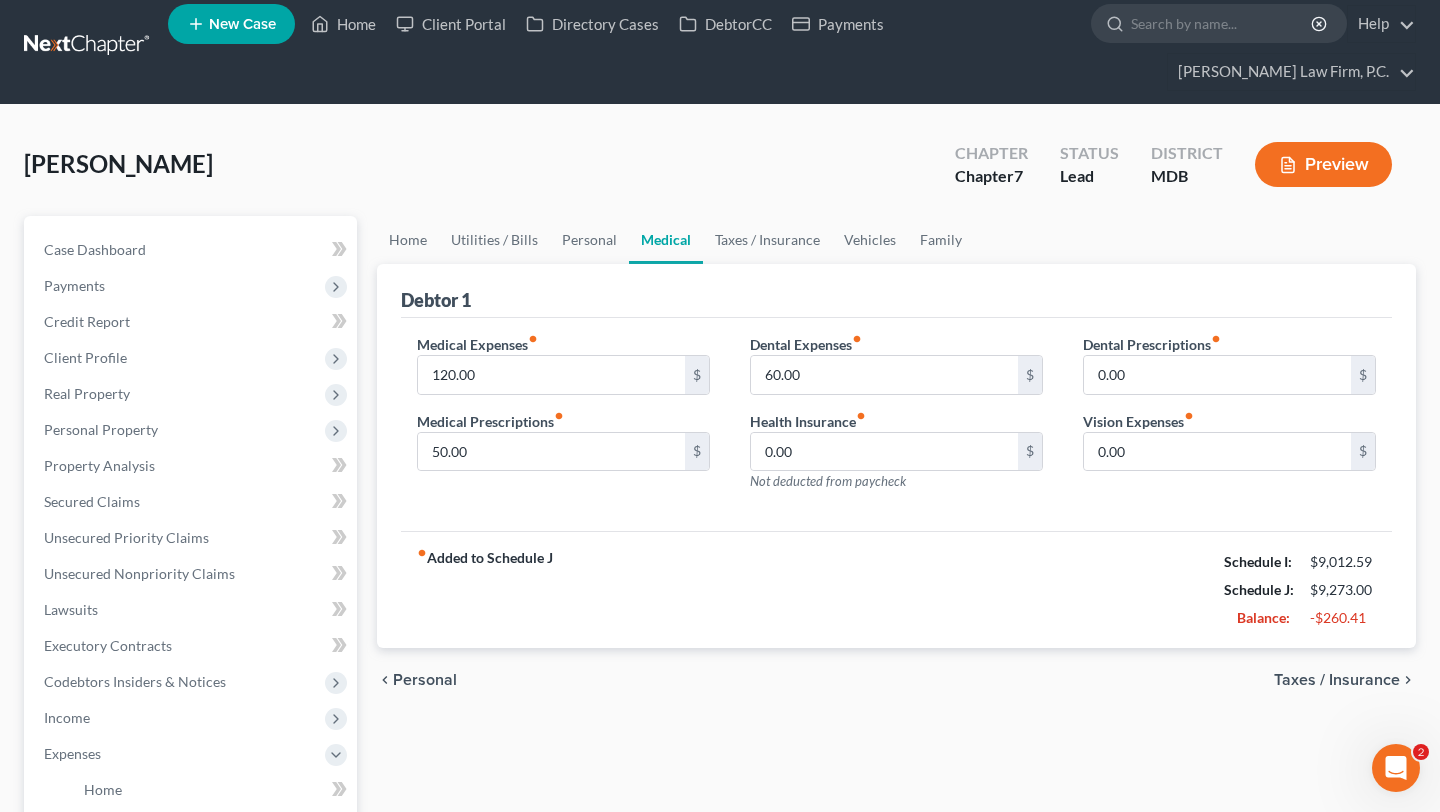 scroll, scrollTop: 0, scrollLeft: 0, axis: both 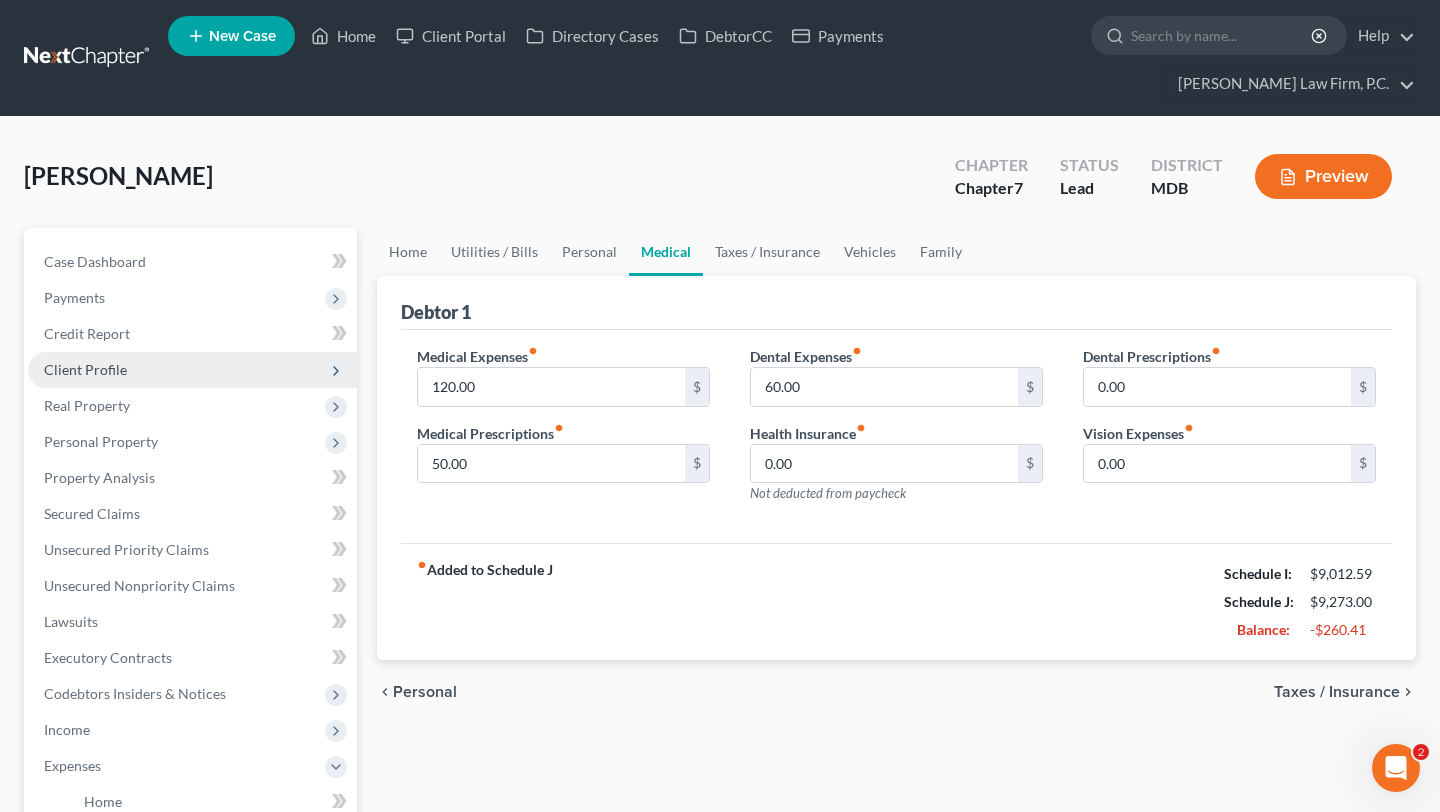 click on "Client Profile" at bounding box center [192, 370] 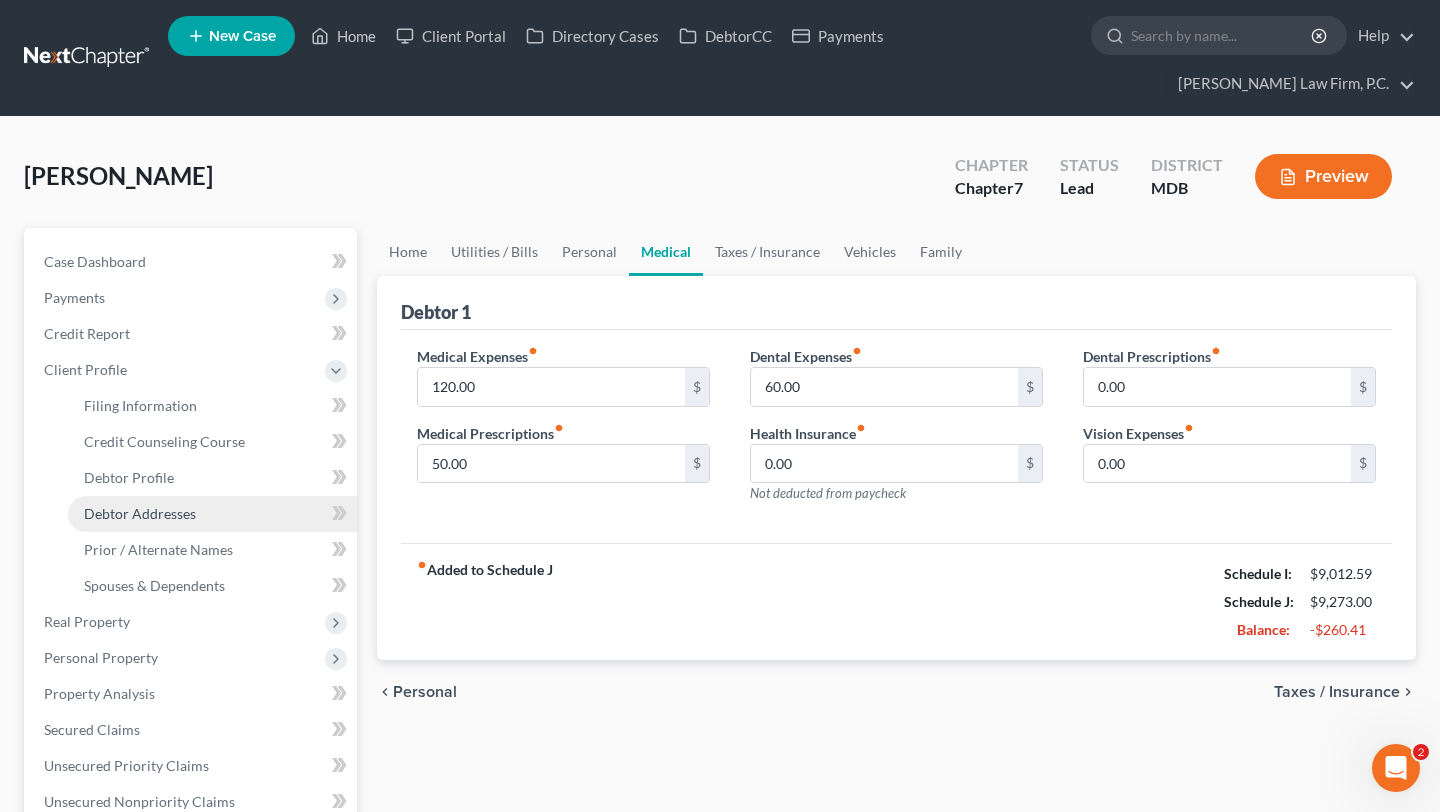click on "Debtor Addresses" at bounding box center [140, 513] 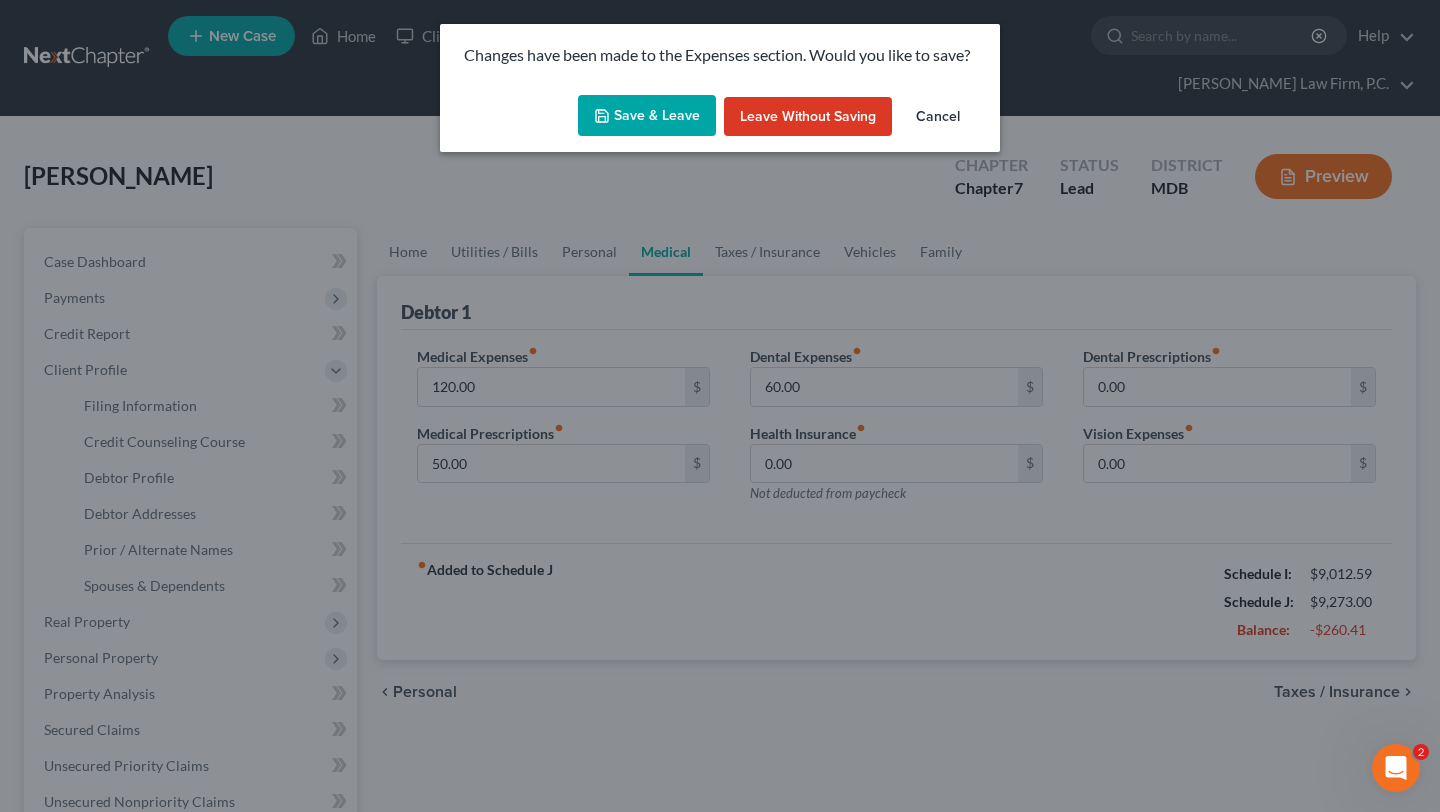 click on "Save & Leave" at bounding box center [647, 116] 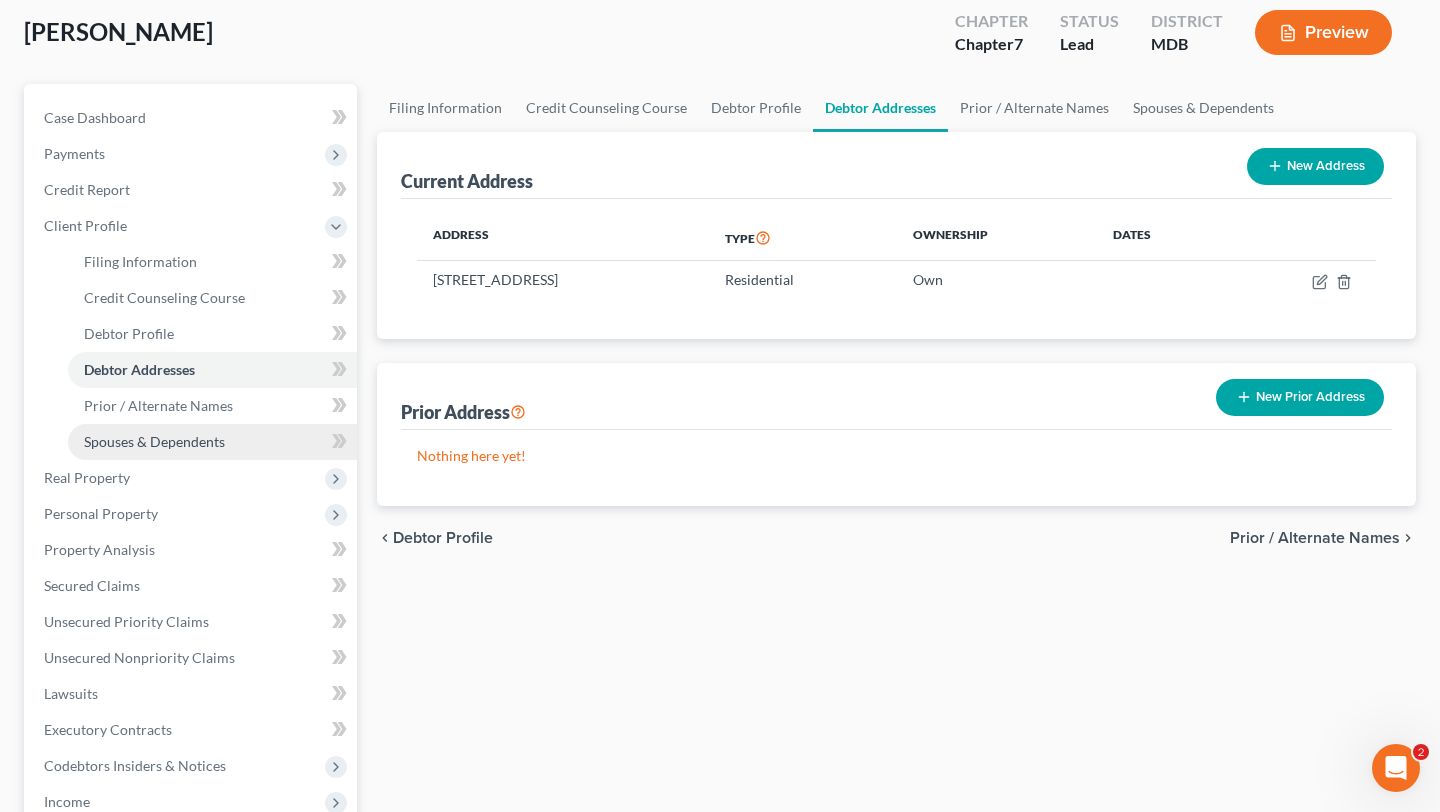 scroll, scrollTop: 153, scrollLeft: 0, axis: vertical 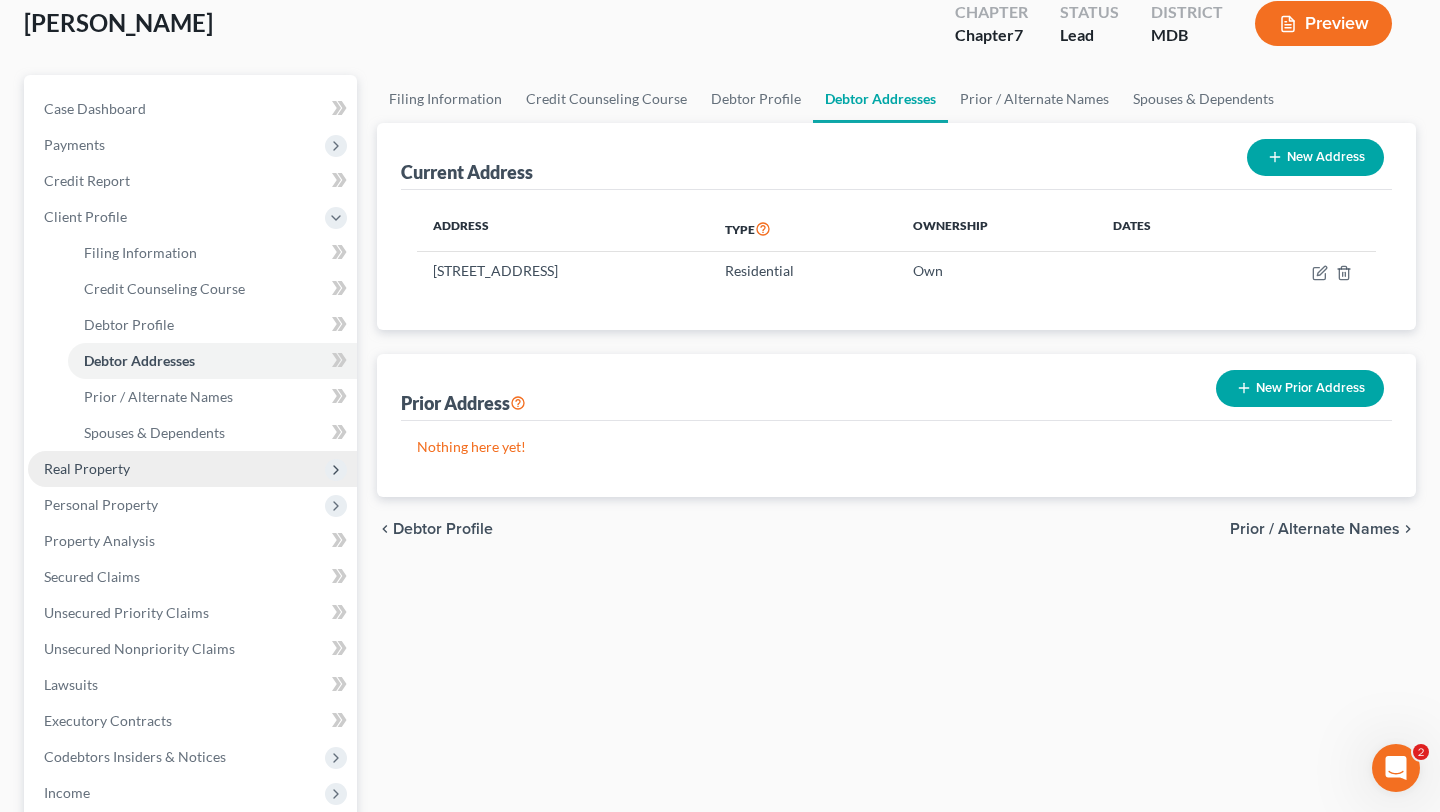 click on "Real Property" at bounding box center [87, 468] 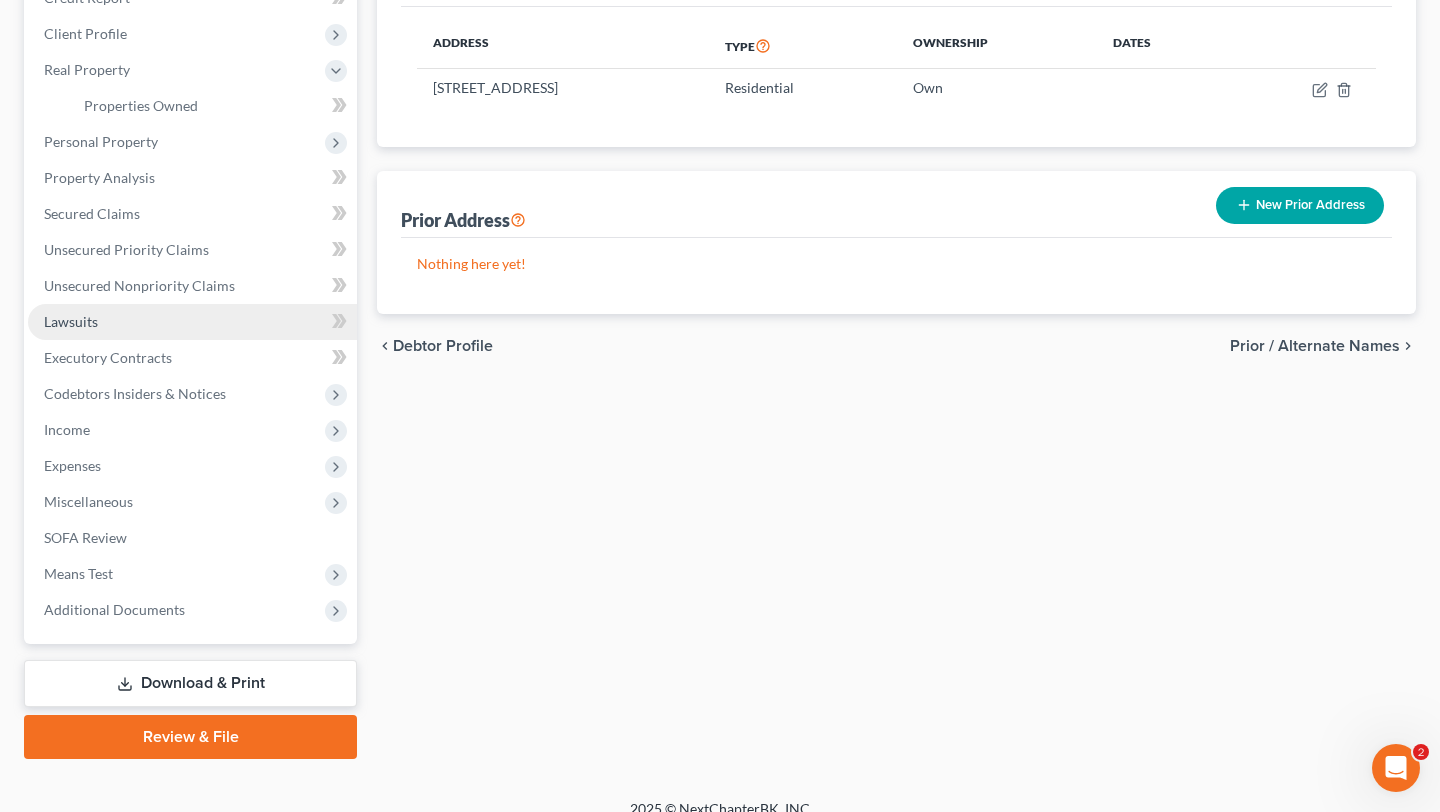scroll, scrollTop: 350, scrollLeft: 0, axis: vertical 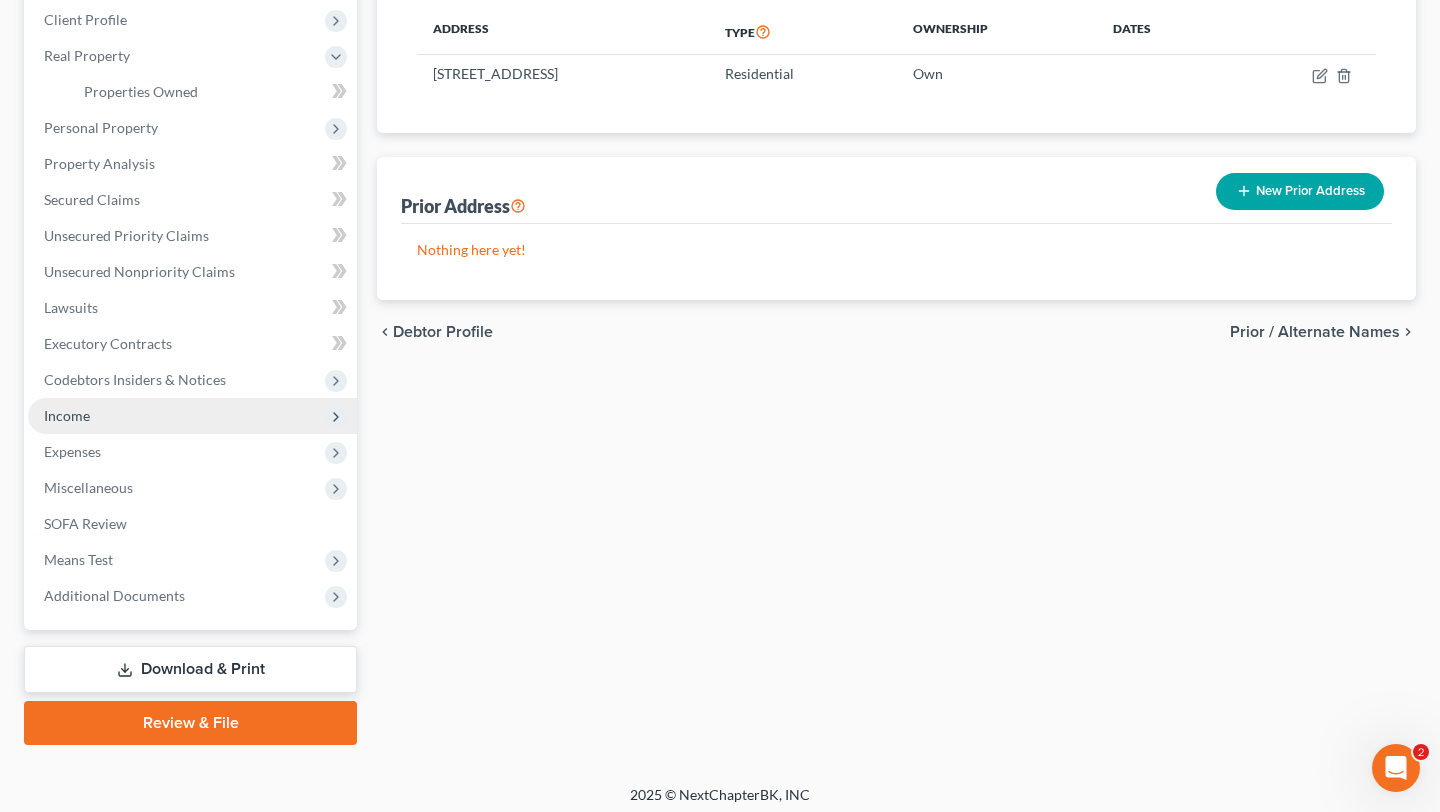 click on "Income" at bounding box center (192, 416) 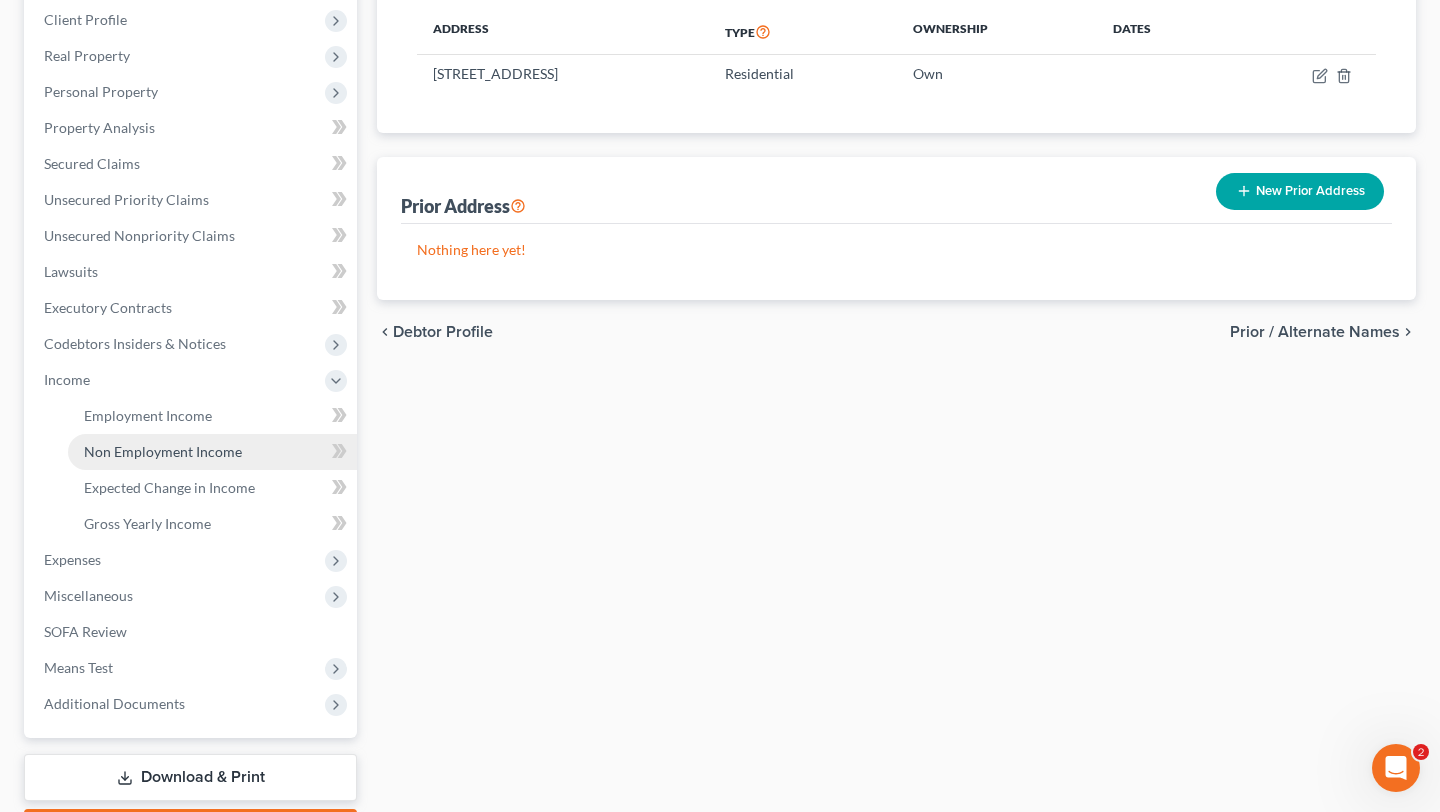 click on "Non Employment Income" at bounding box center [163, 451] 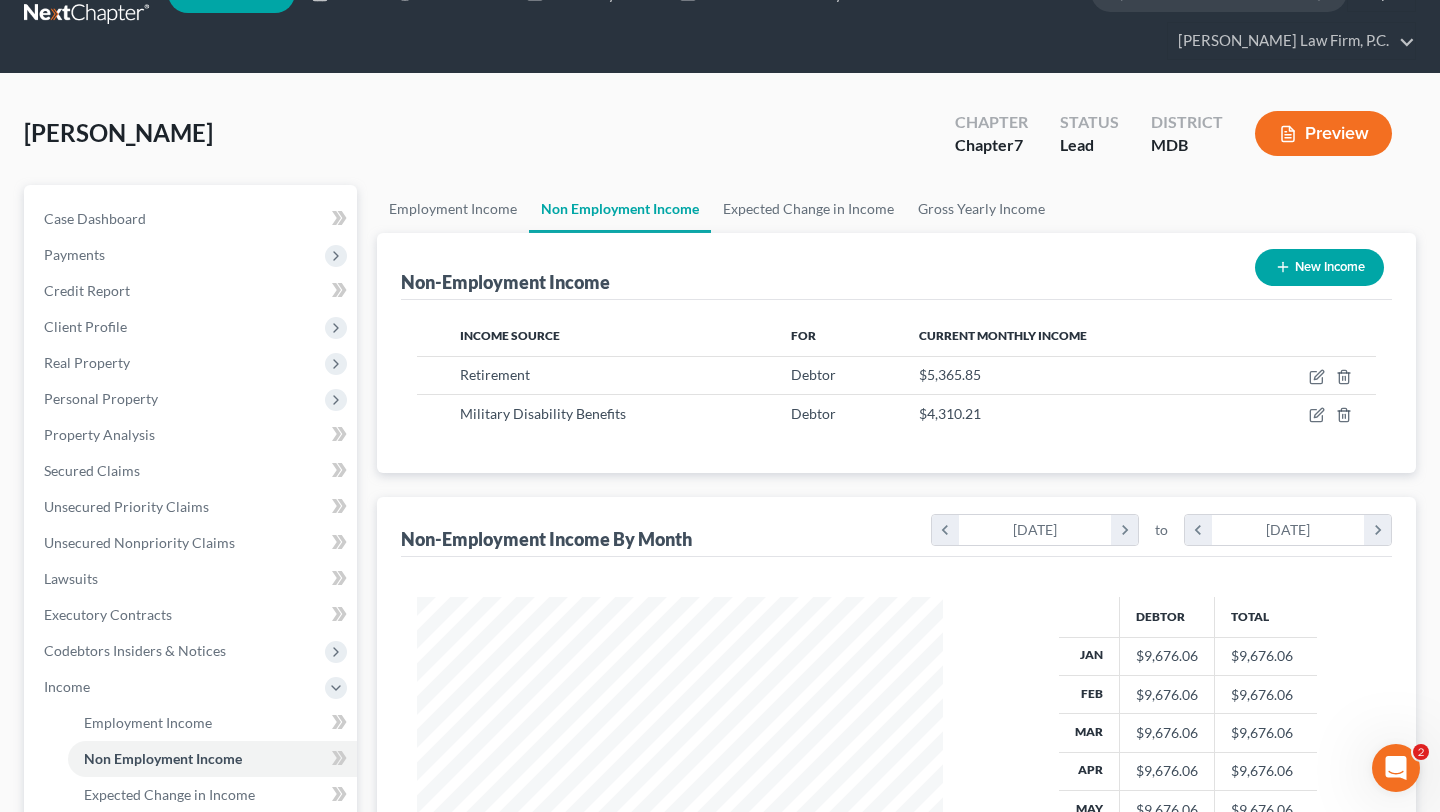 scroll, scrollTop: 0, scrollLeft: 0, axis: both 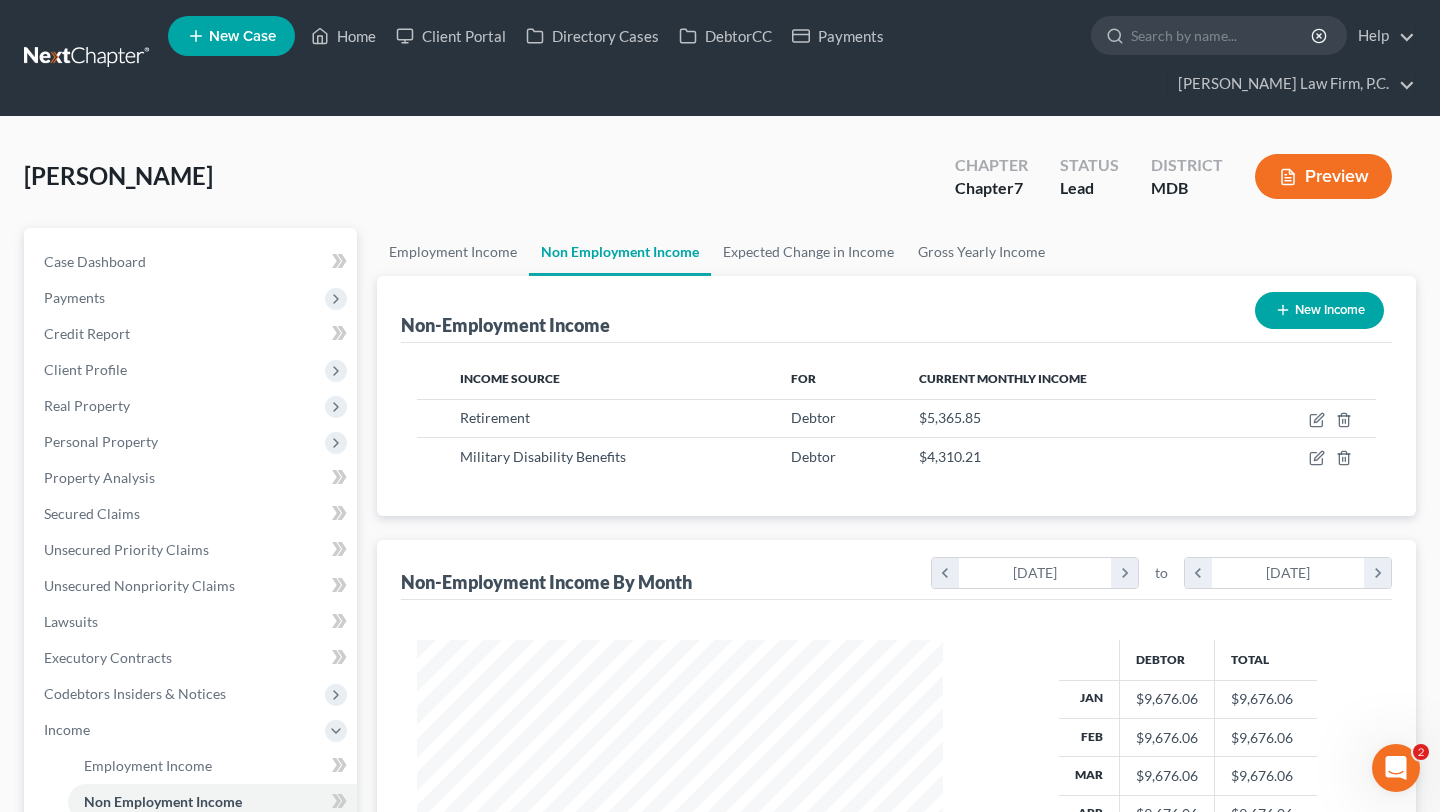 click on "New Income" at bounding box center [1319, 310] 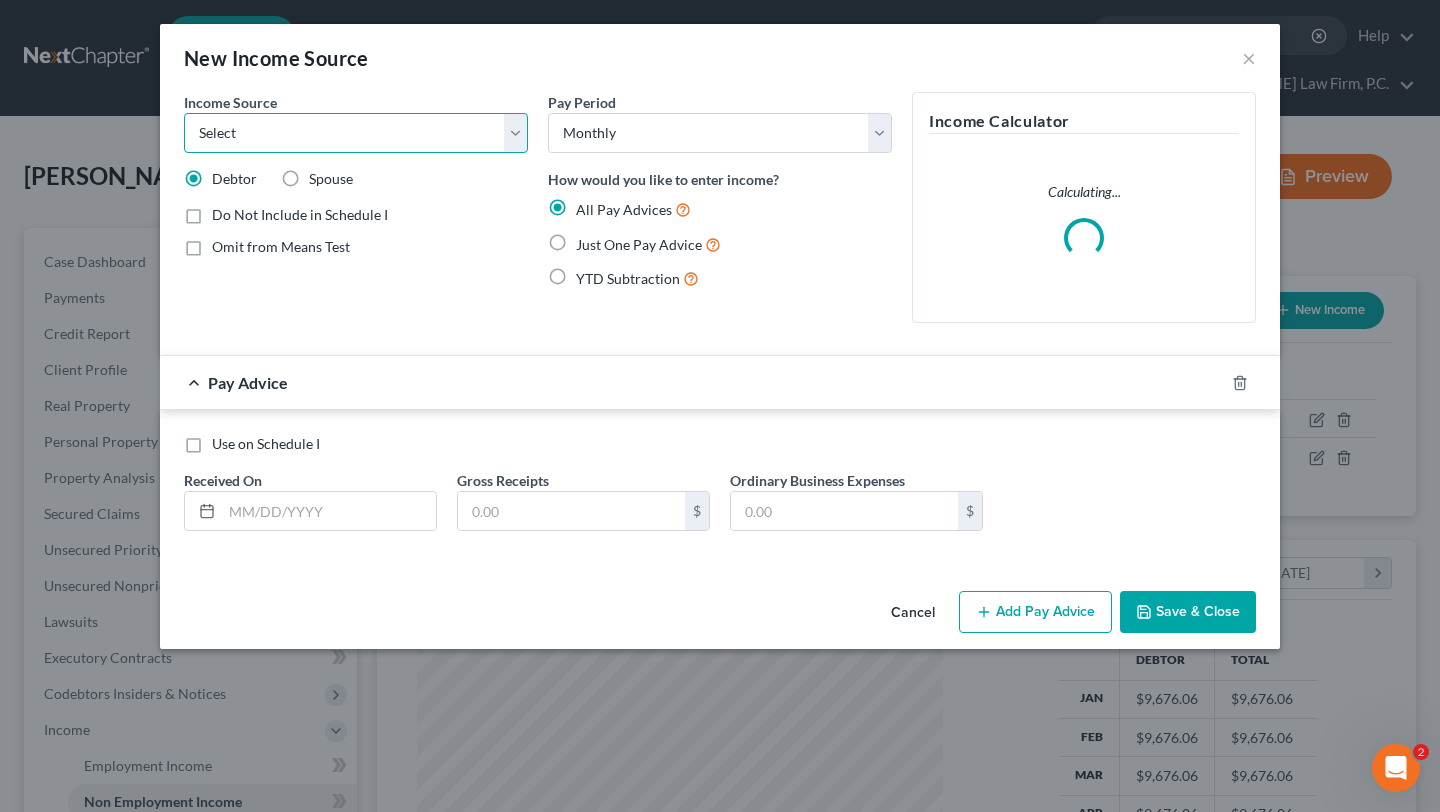 click on "Select Unemployment Disability (from employer) Pension Retirement Social Security / Social Security Disability Other Government Assistance Interests, Dividends or Royalties Child / Family Support Contributions to Household Property / Rental Business, Professional or Farm Alimony / Maintenance Payments Military Disability Benefits Other Monthly Income" at bounding box center (356, 133) 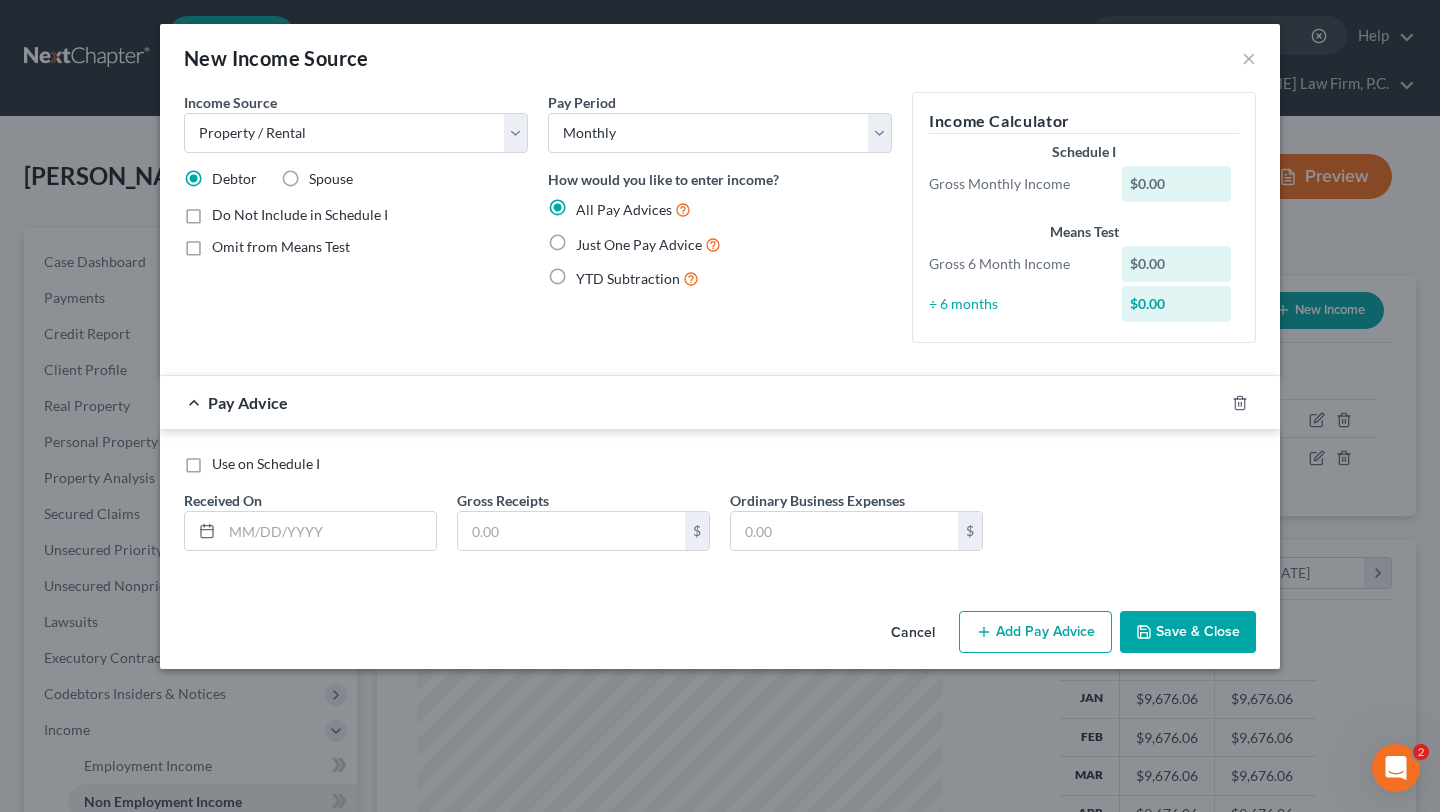 click on "Use on Schedule I" at bounding box center (266, 463) 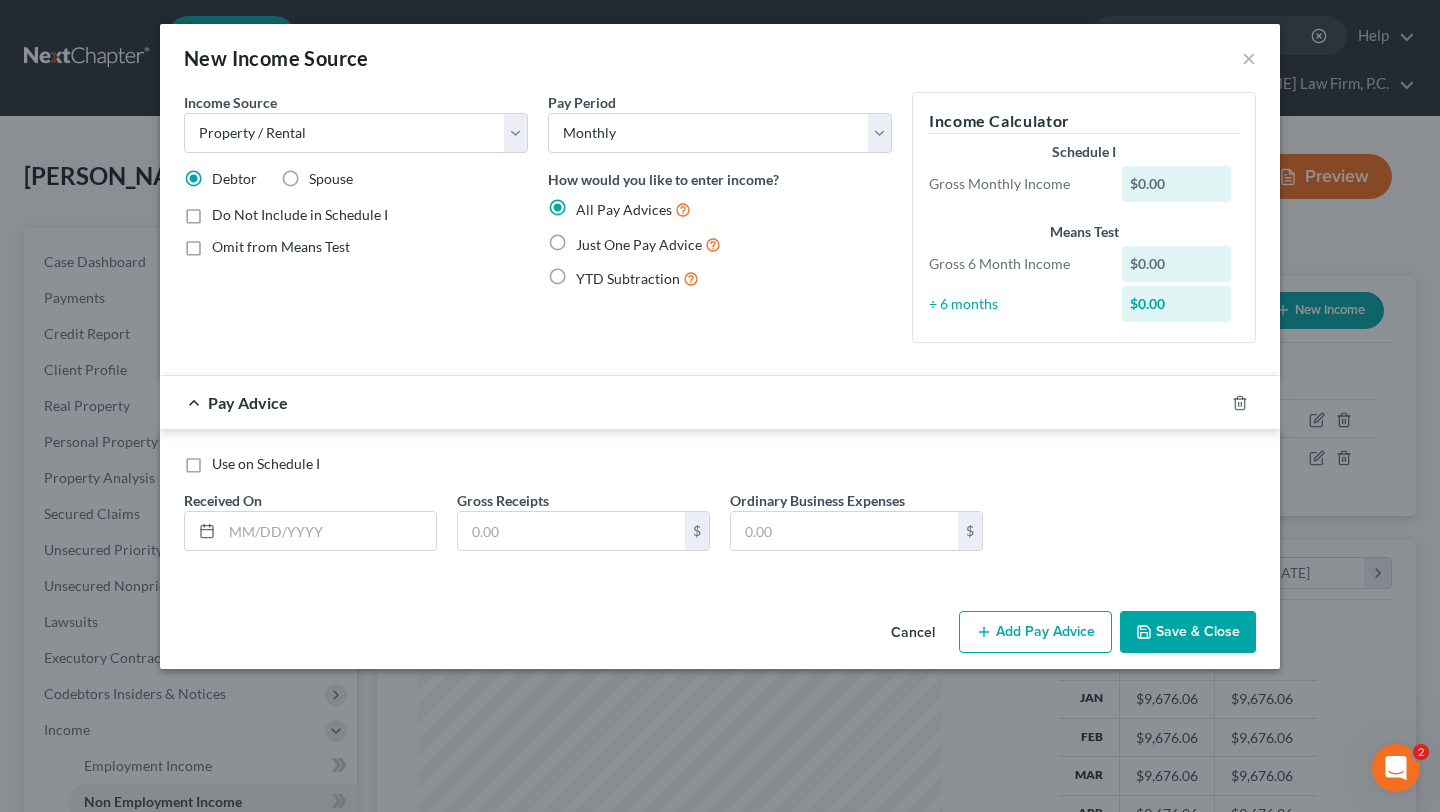 click on "Use on Schedule I" at bounding box center (226, 460) 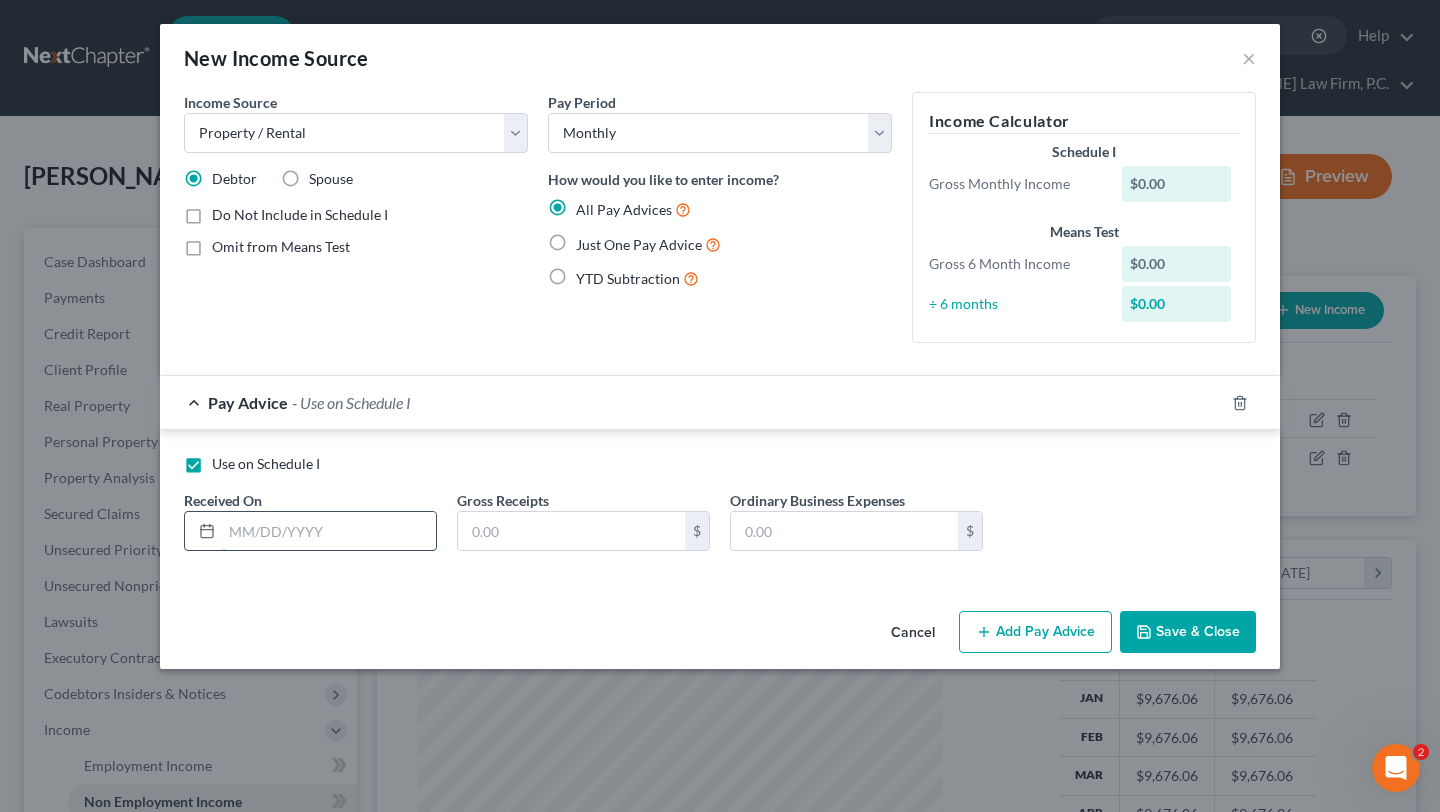 click at bounding box center [329, 531] 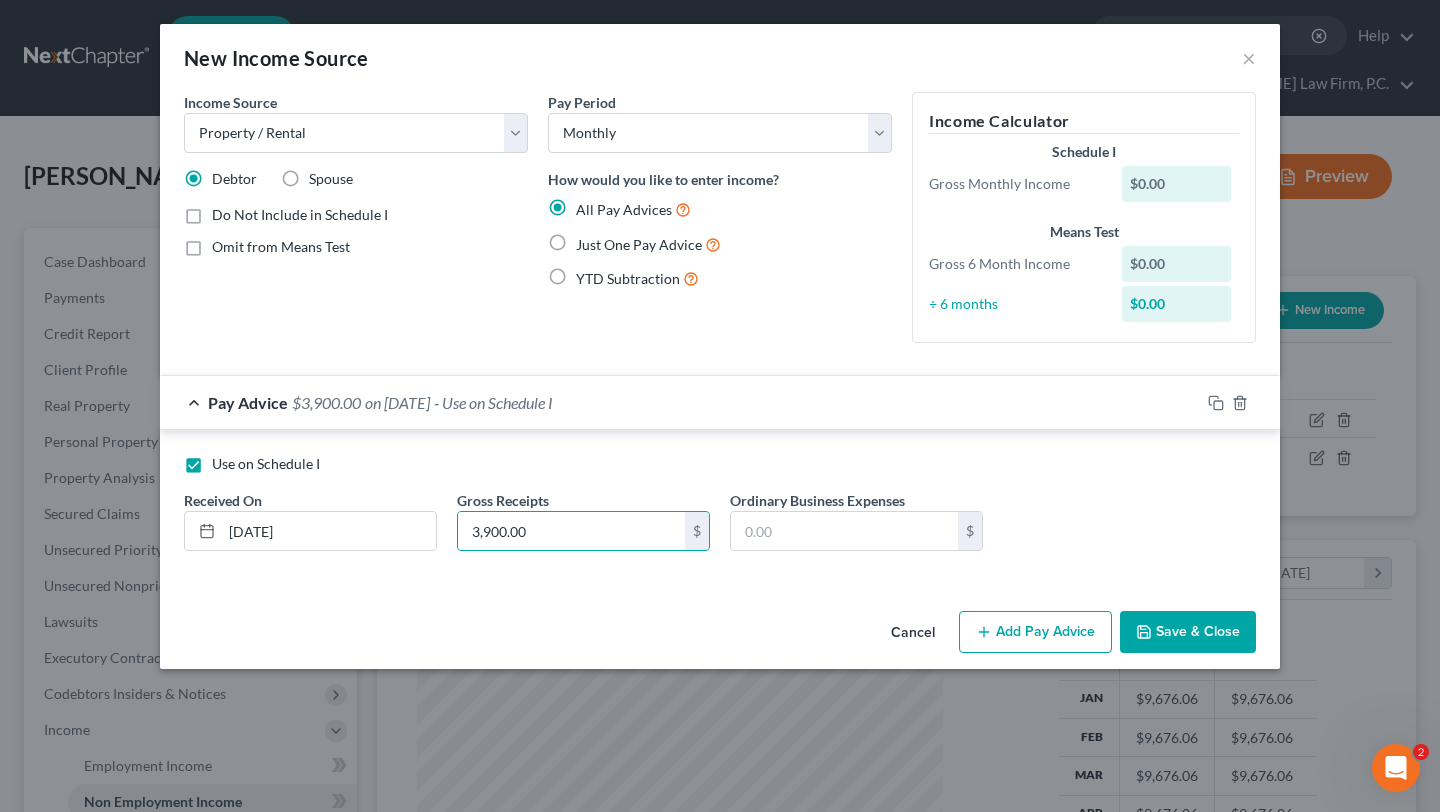 click on "Cancel Add Pay Advice Save & Close" at bounding box center [720, 636] 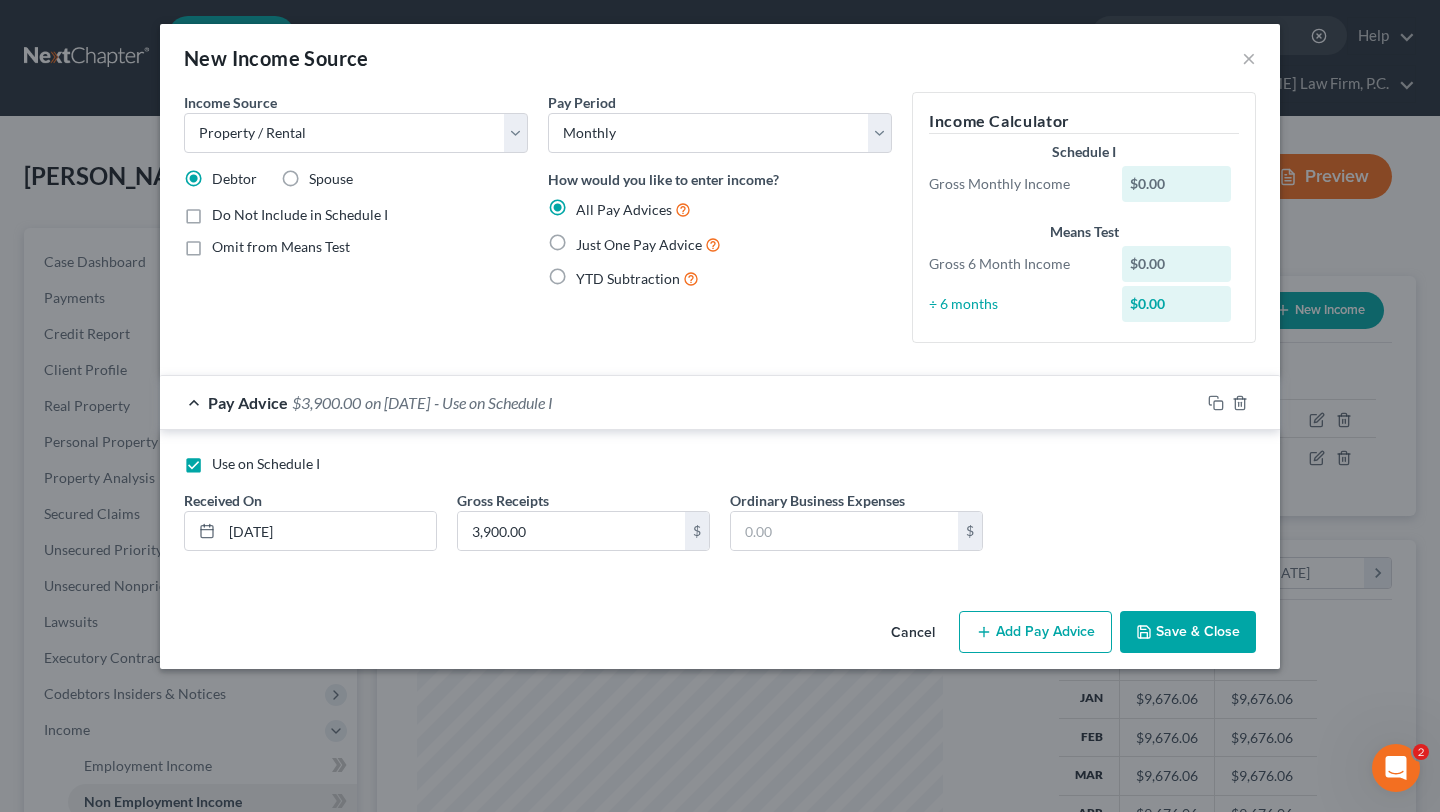 click on "Save & Close" at bounding box center [1188, 632] 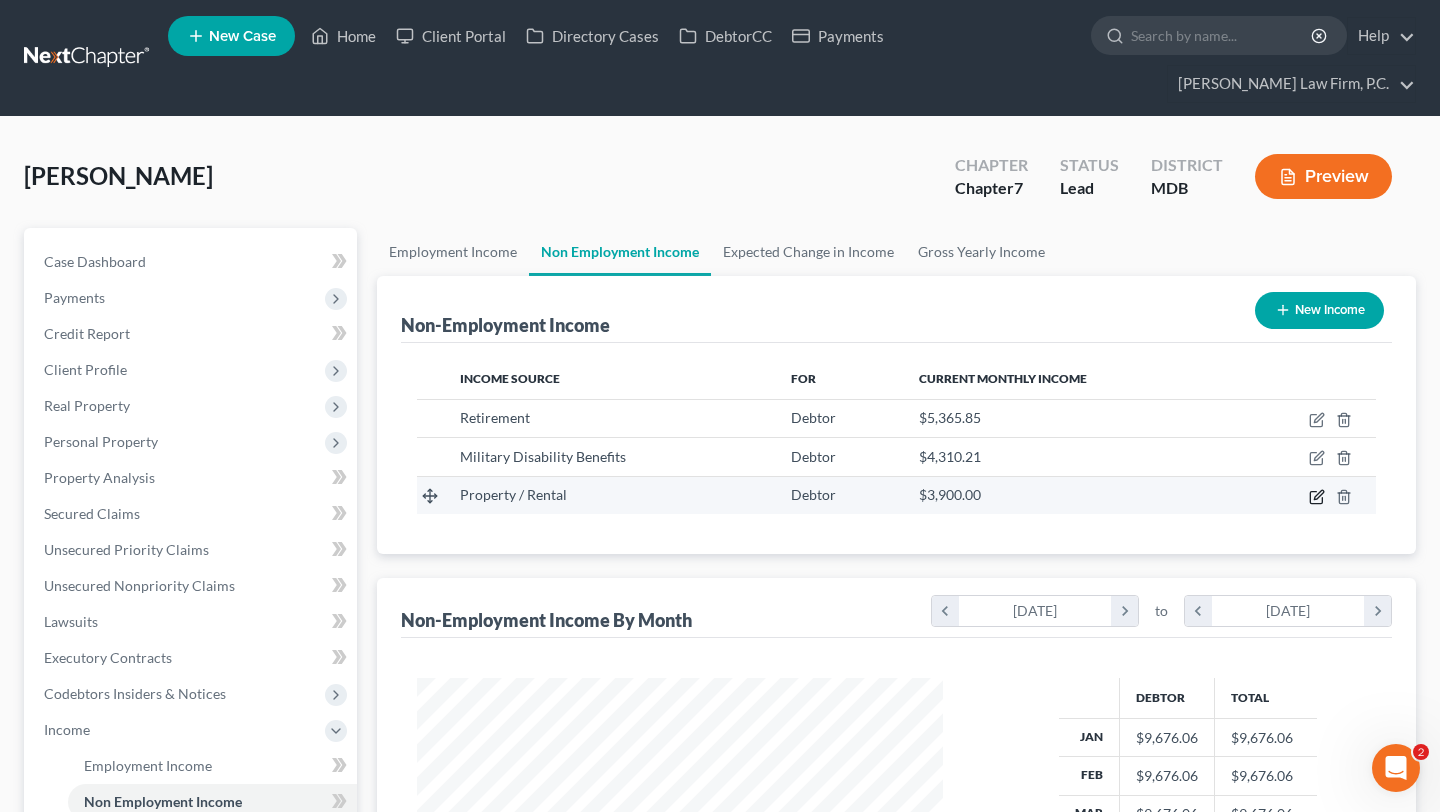 click 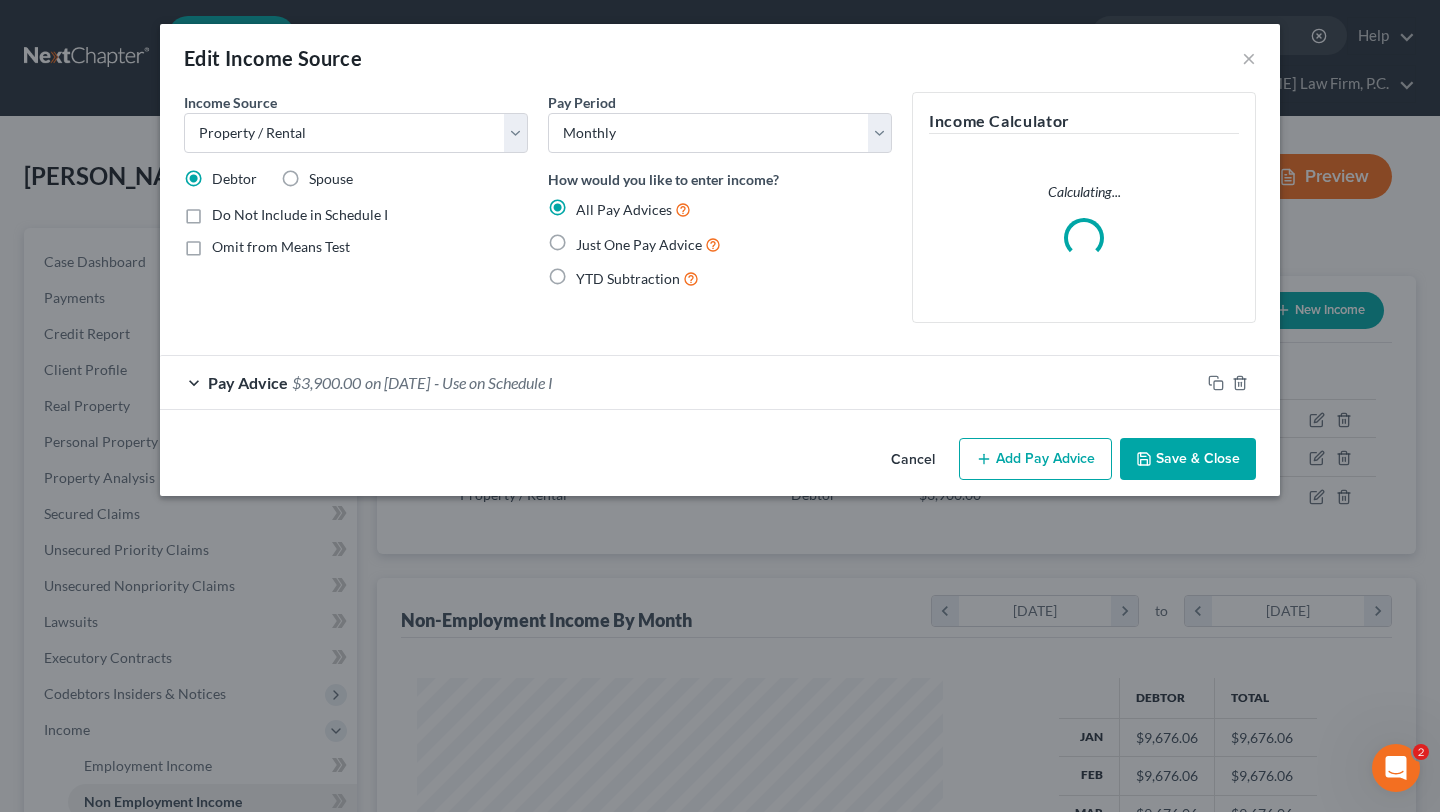 click on "Just One Pay Advice" at bounding box center [639, 244] 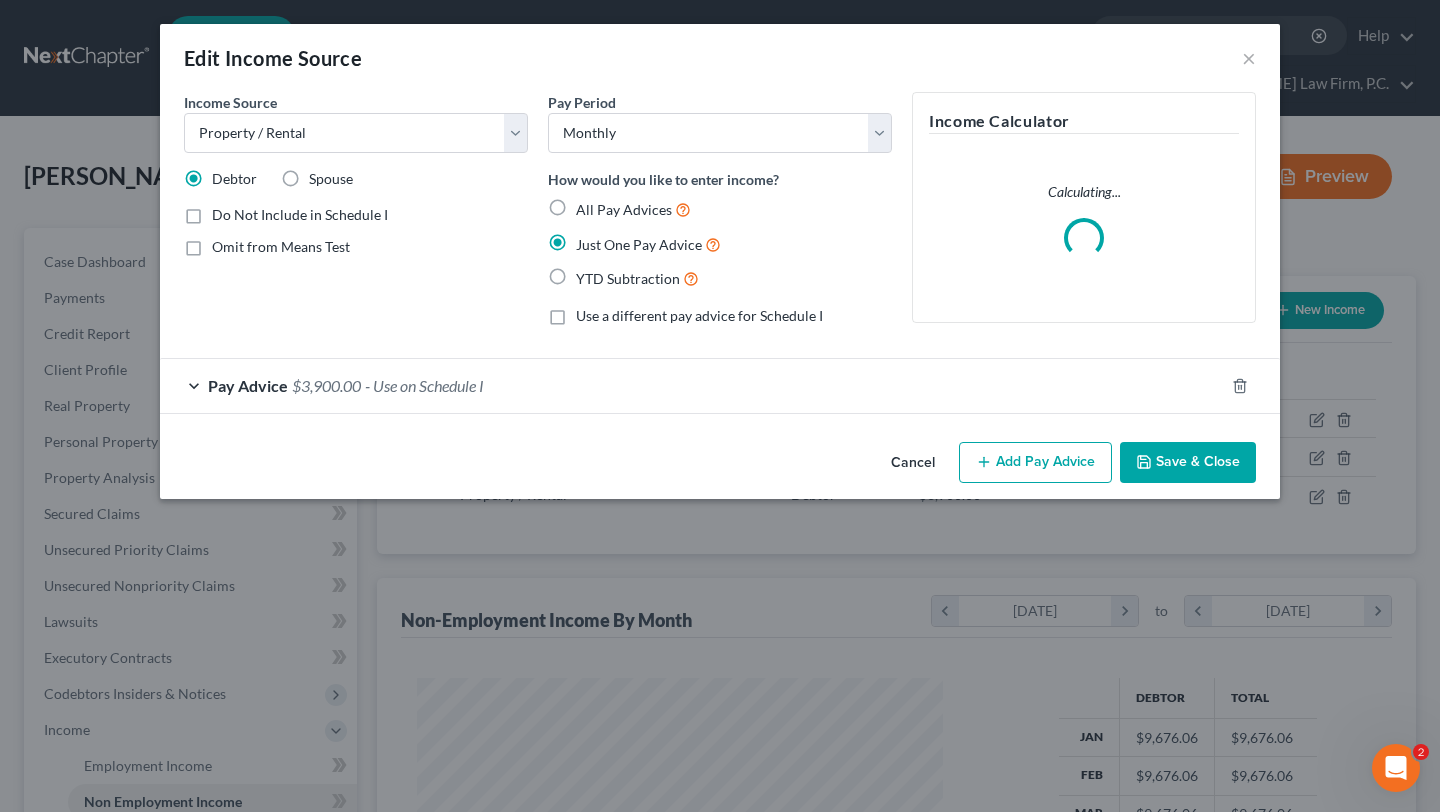 click on "Save & Close" at bounding box center [1188, 463] 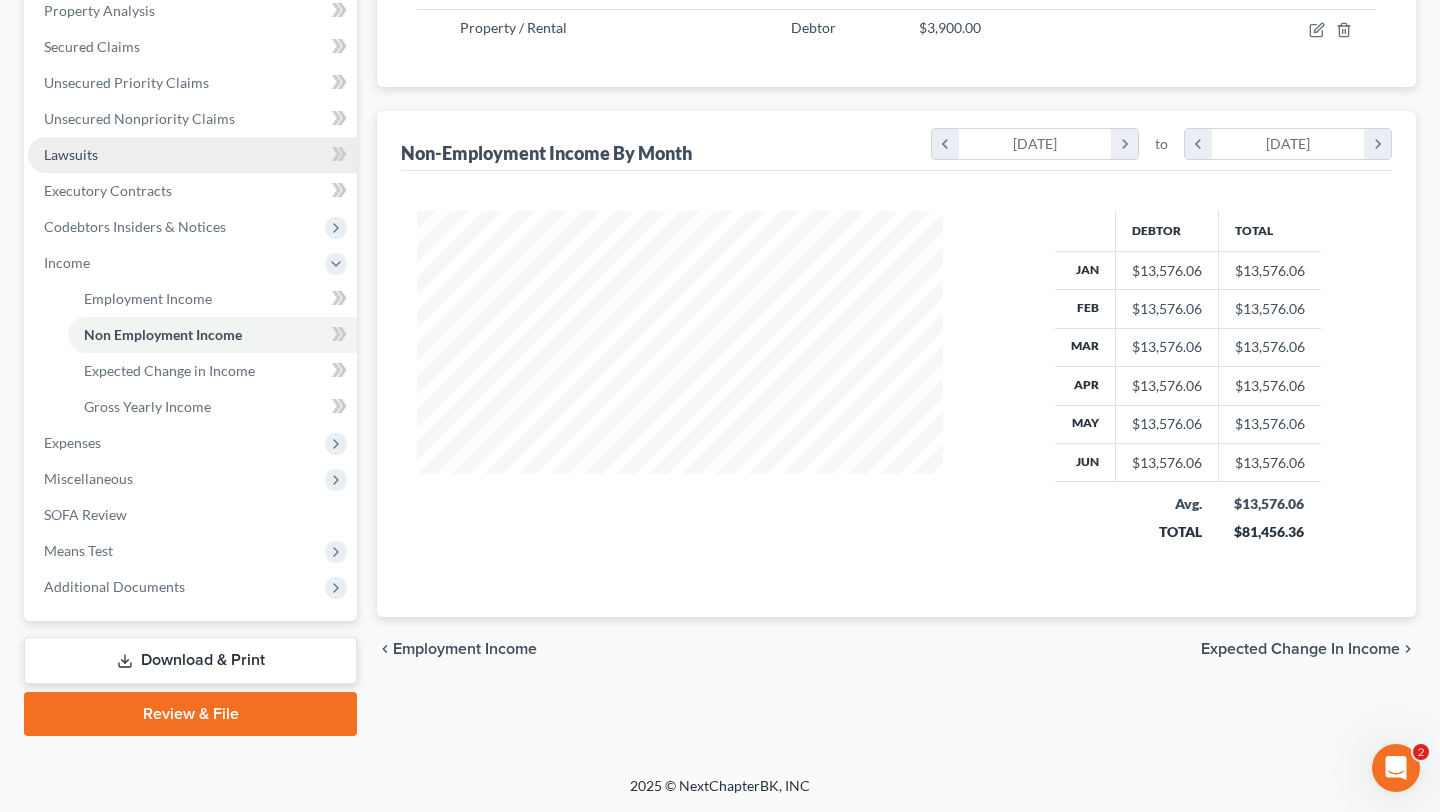 scroll, scrollTop: 621, scrollLeft: 0, axis: vertical 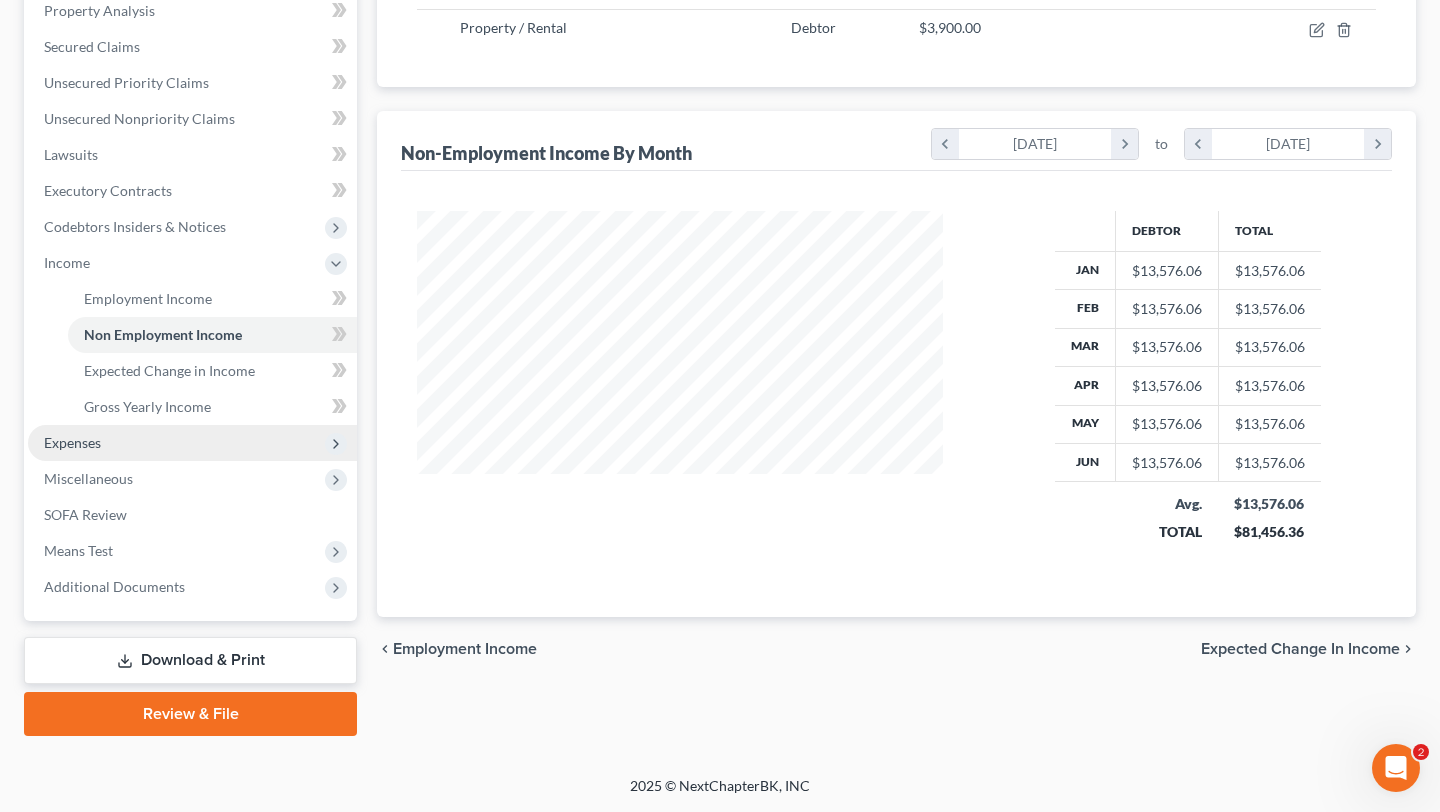 click on "Expenses" at bounding box center [192, 443] 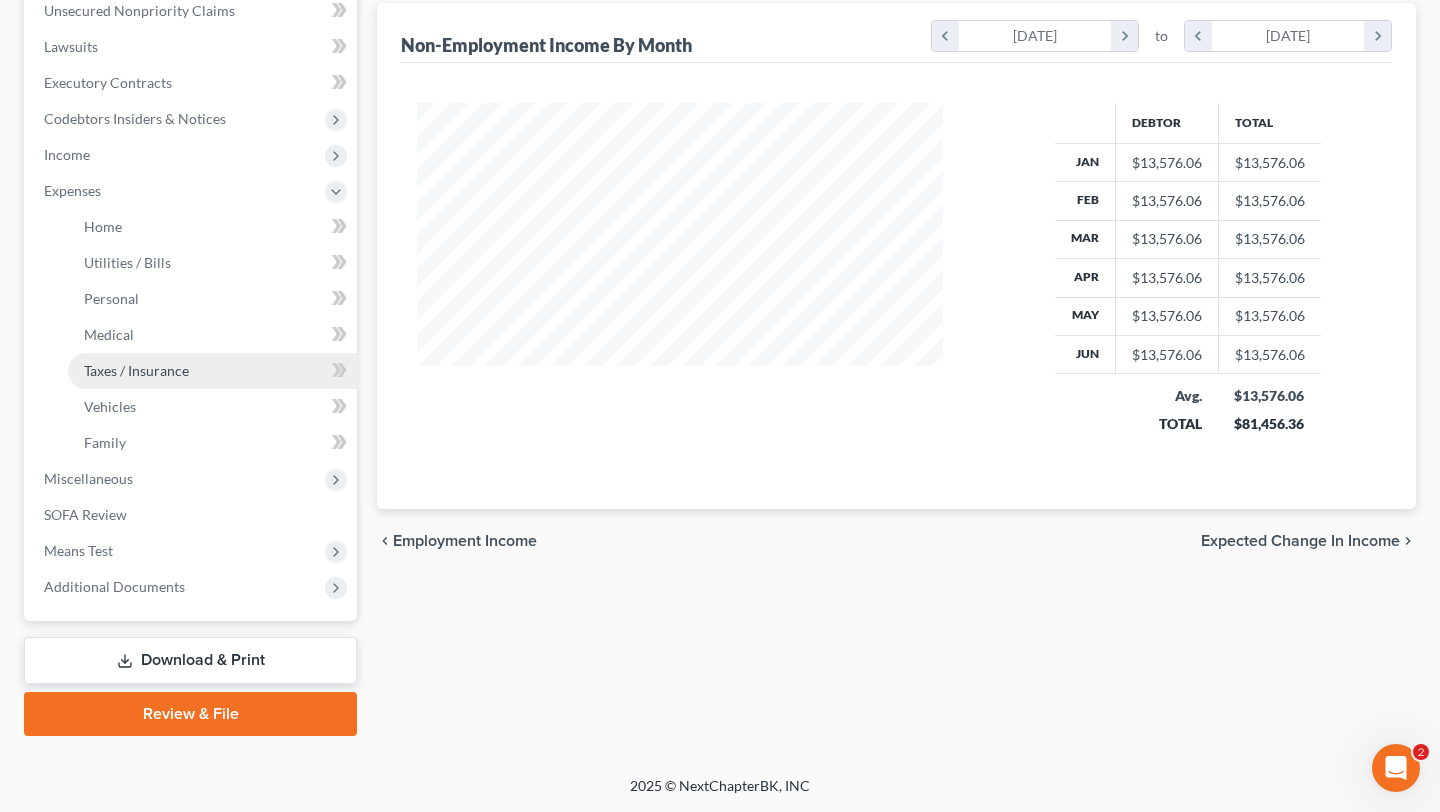 click on "Taxes / Insurance" at bounding box center (212, 371) 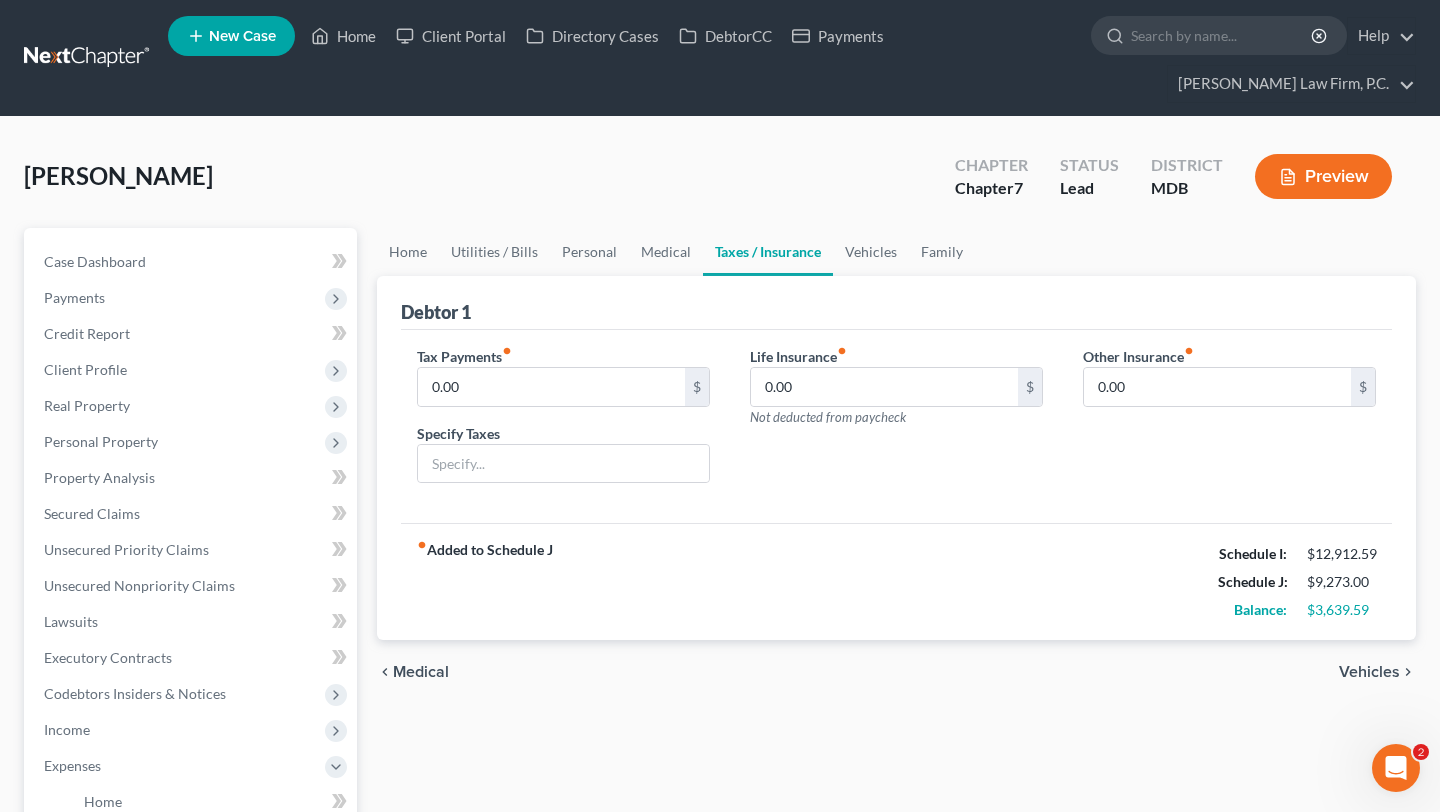 scroll, scrollTop: 95, scrollLeft: 0, axis: vertical 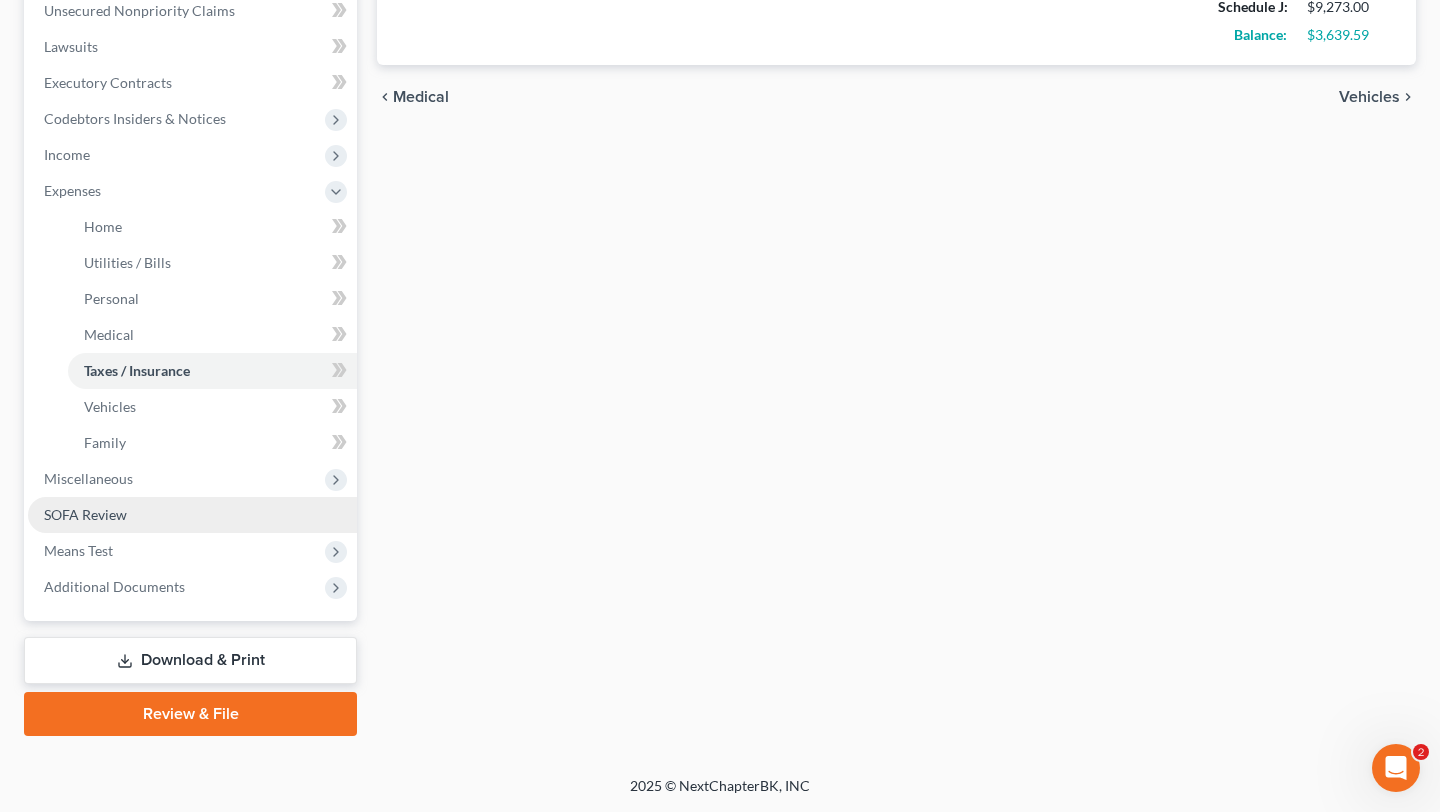 click on "SOFA Review" at bounding box center [85, 514] 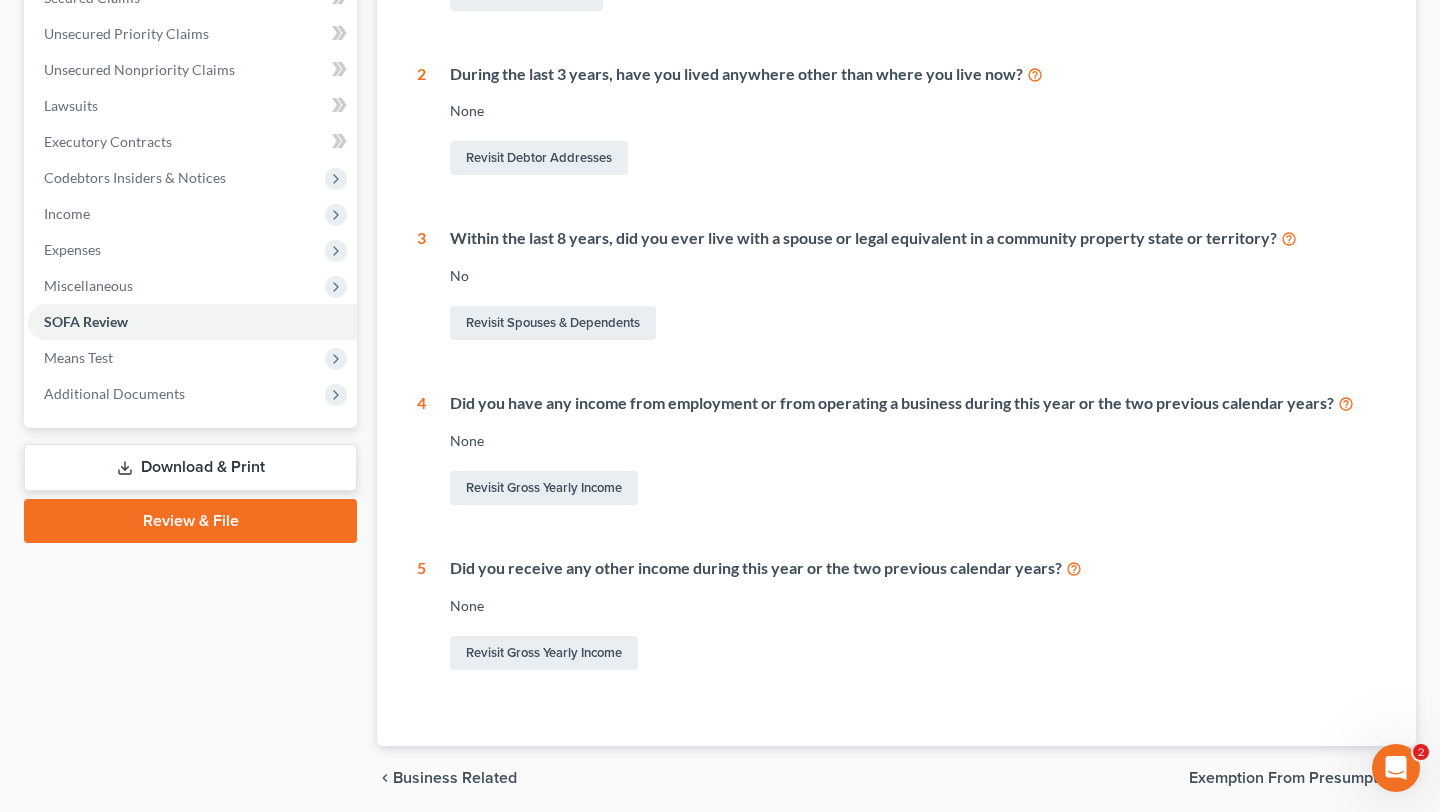 scroll, scrollTop: 541, scrollLeft: 0, axis: vertical 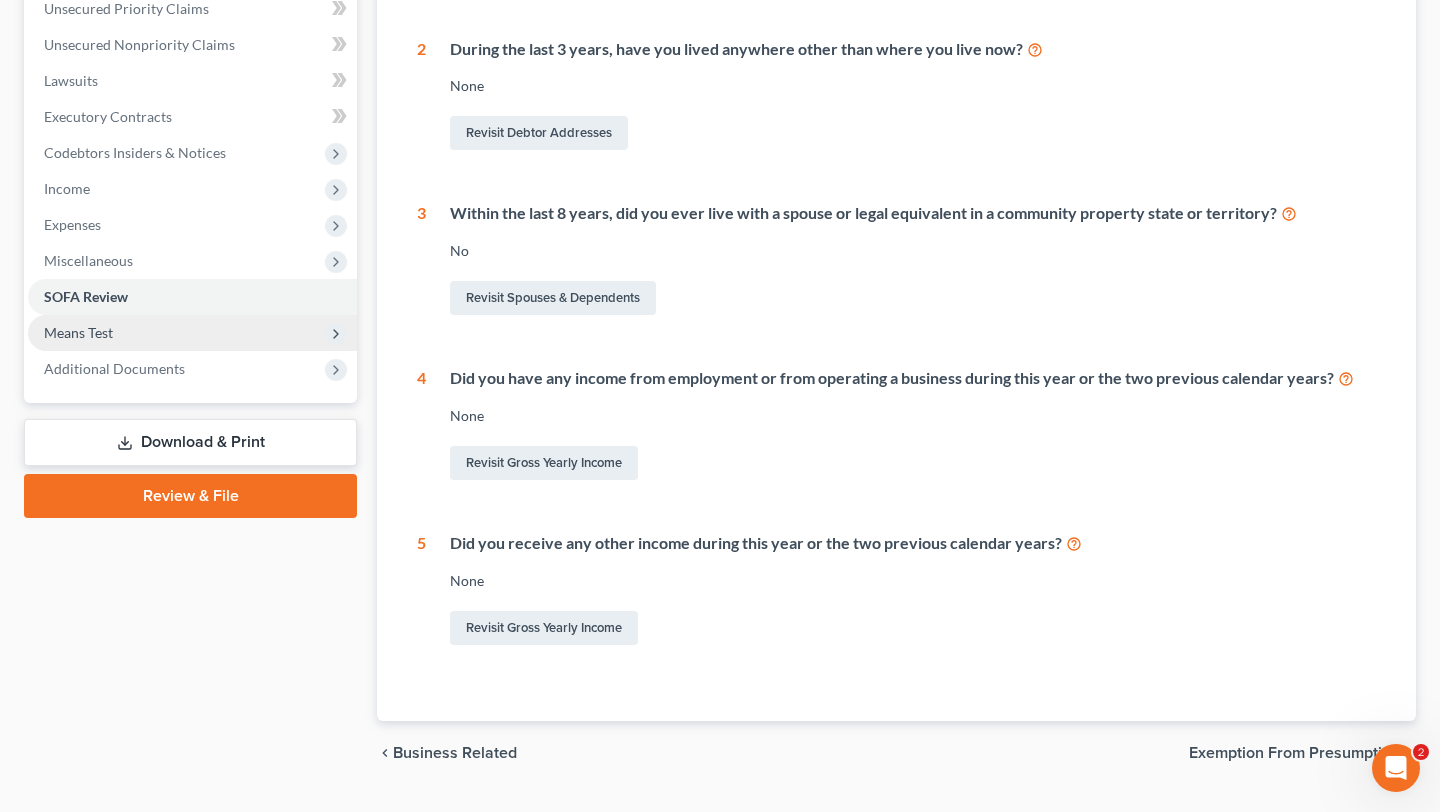 click on "Means Test" at bounding box center [192, 333] 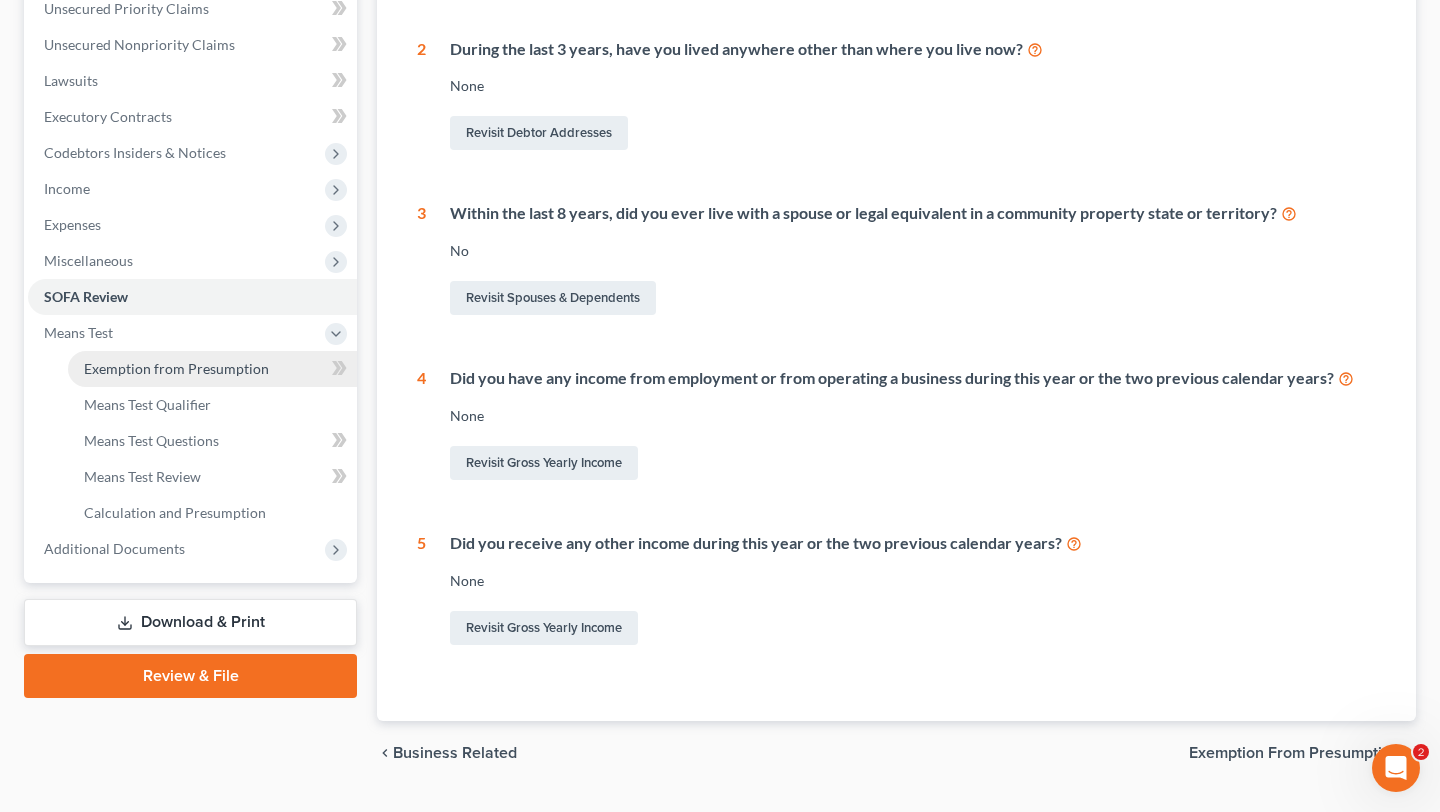 click on "Exemption from Presumption" at bounding box center [176, 368] 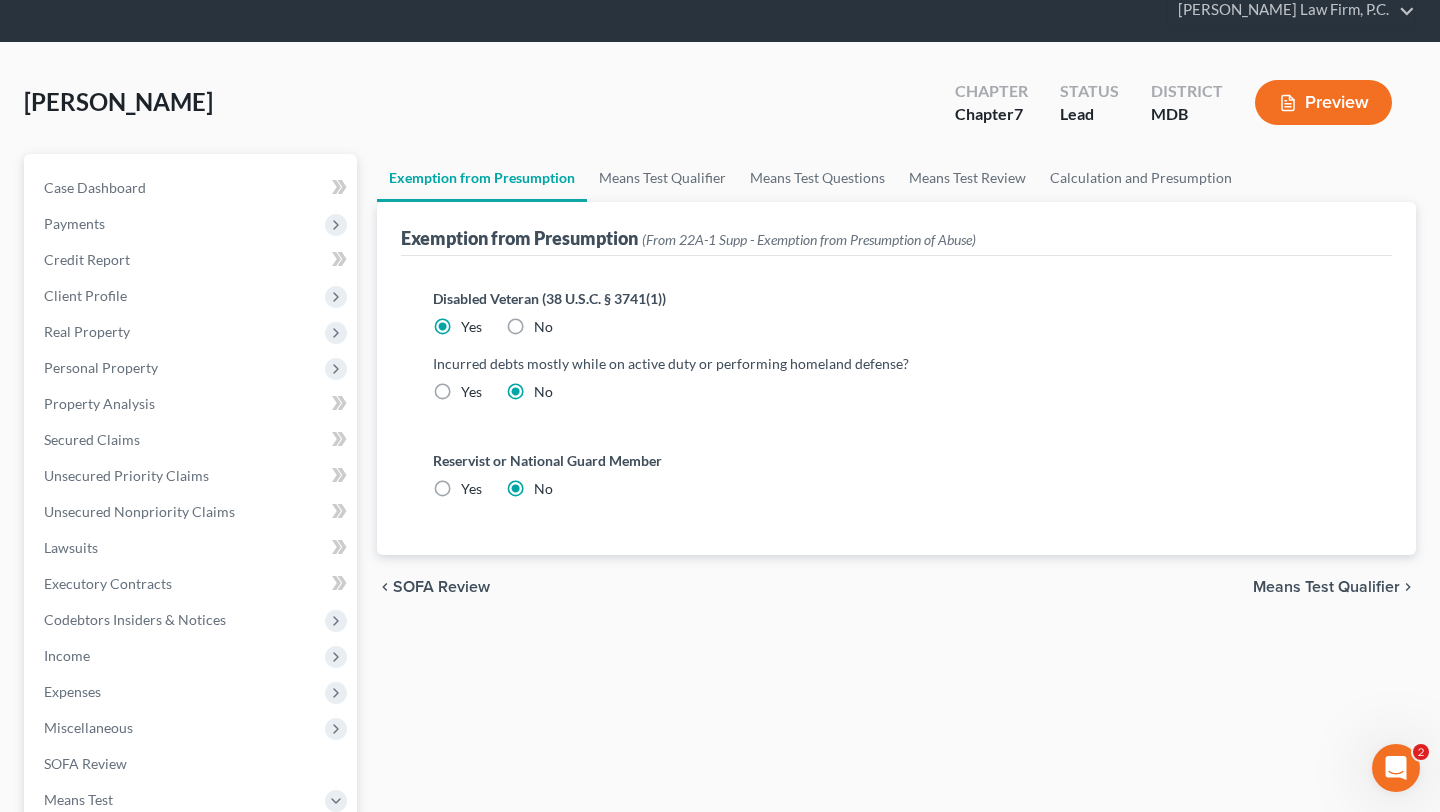 scroll, scrollTop: 76, scrollLeft: 0, axis: vertical 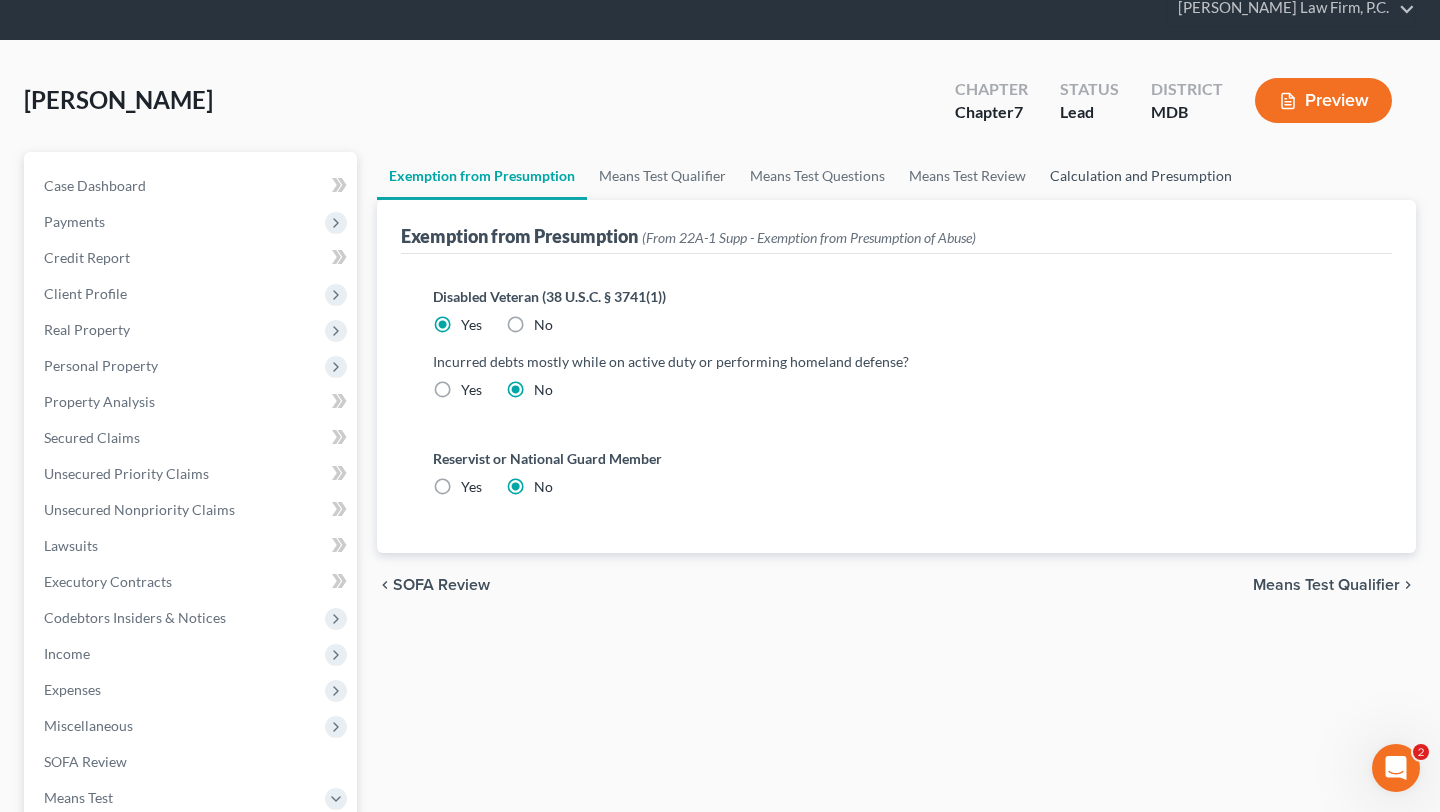 click on "Calculation and Presumption" at bounding box center [1141, 176] 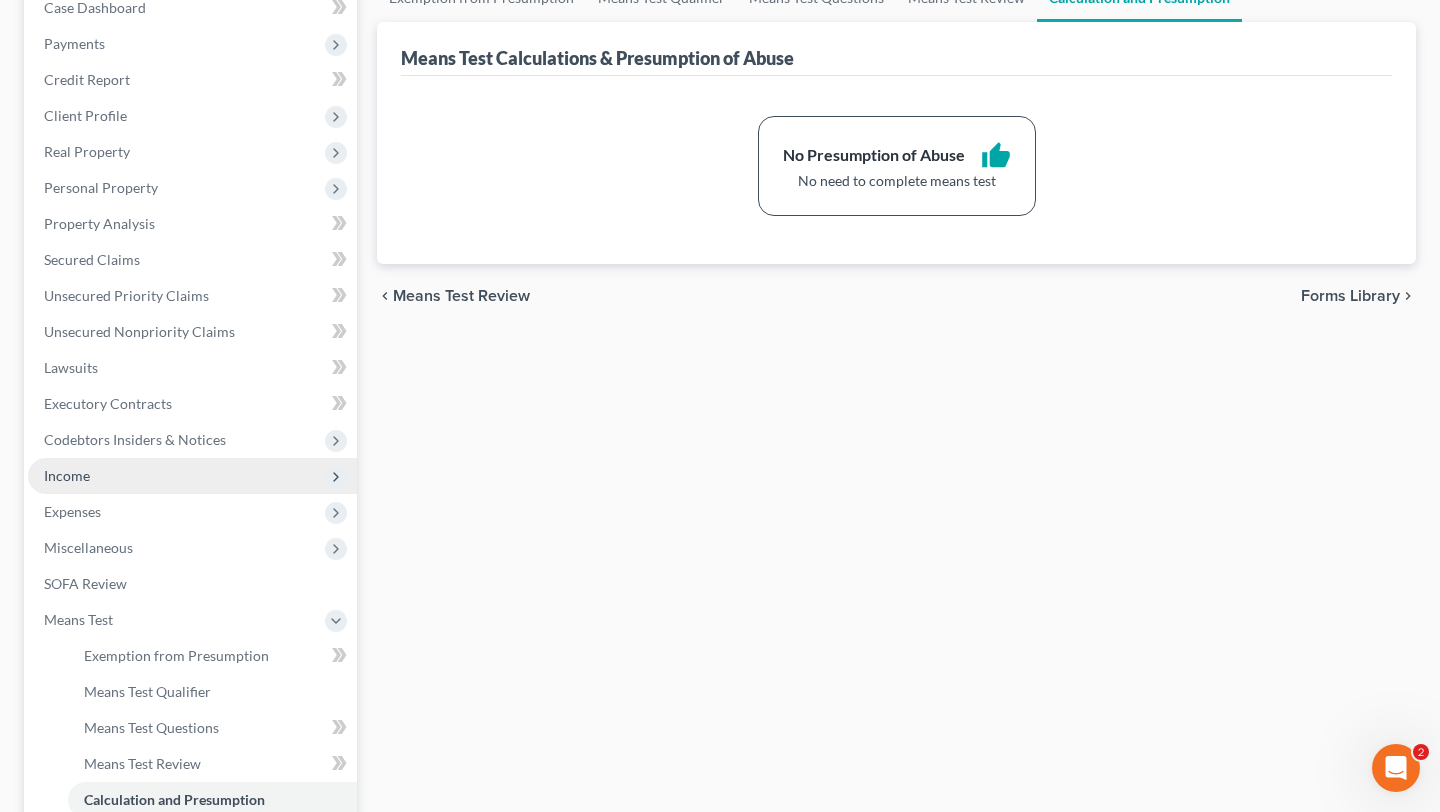 scroll, scrollTop: 283, scrollLeft: 0, axis: vertical 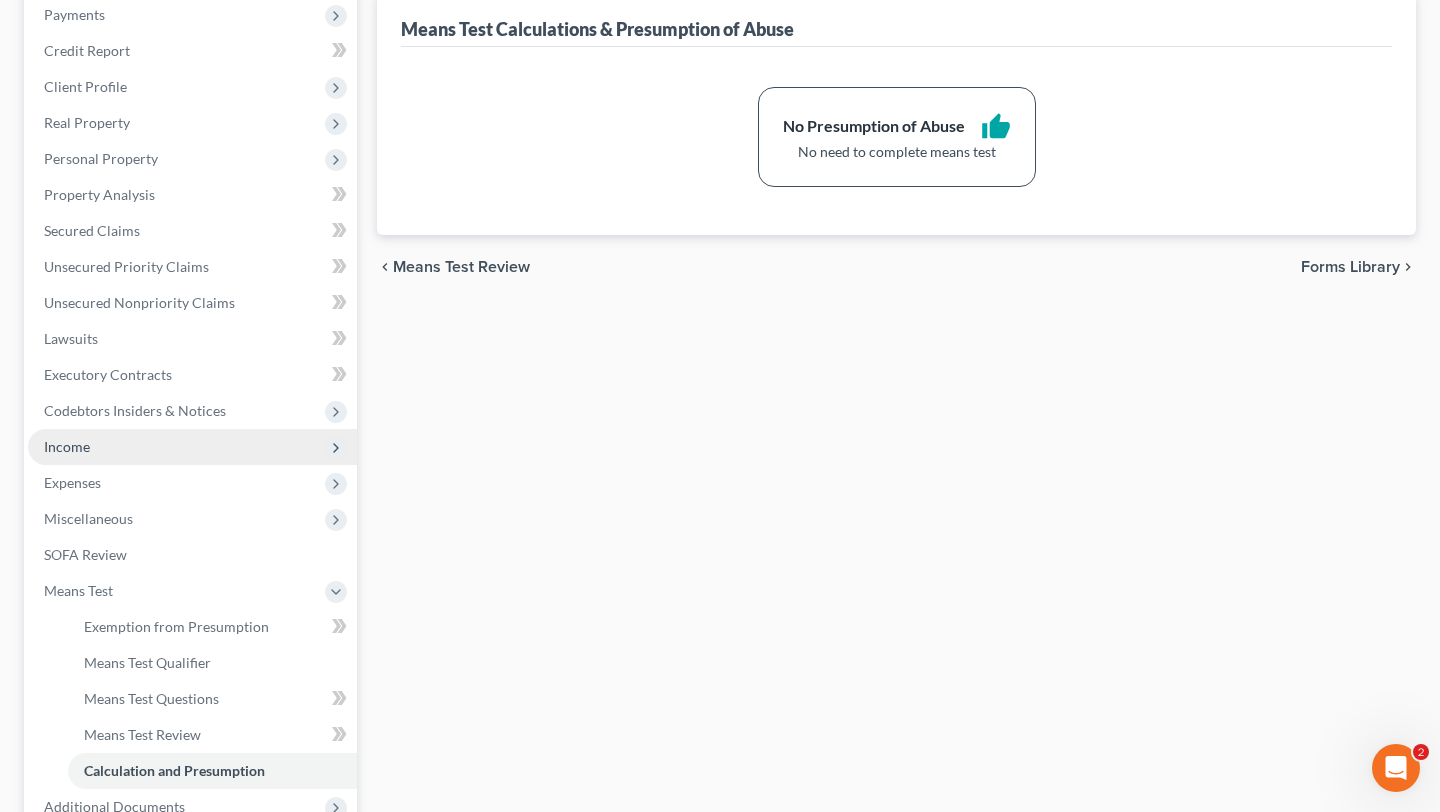 click on "Income" at bounding box center [192, 447] 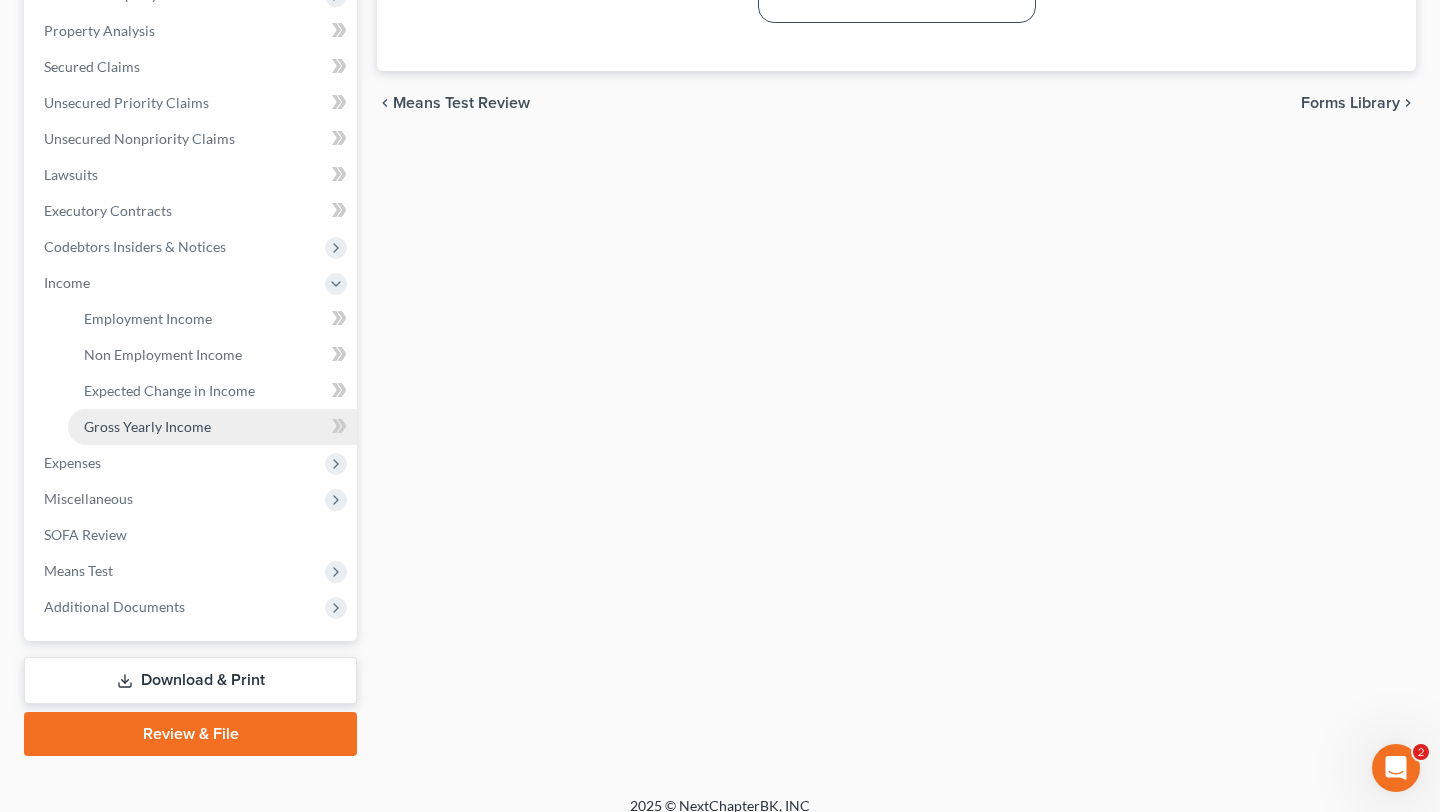 scroll, scrollTop: 450, scrollLeft: 0, axis: vertical 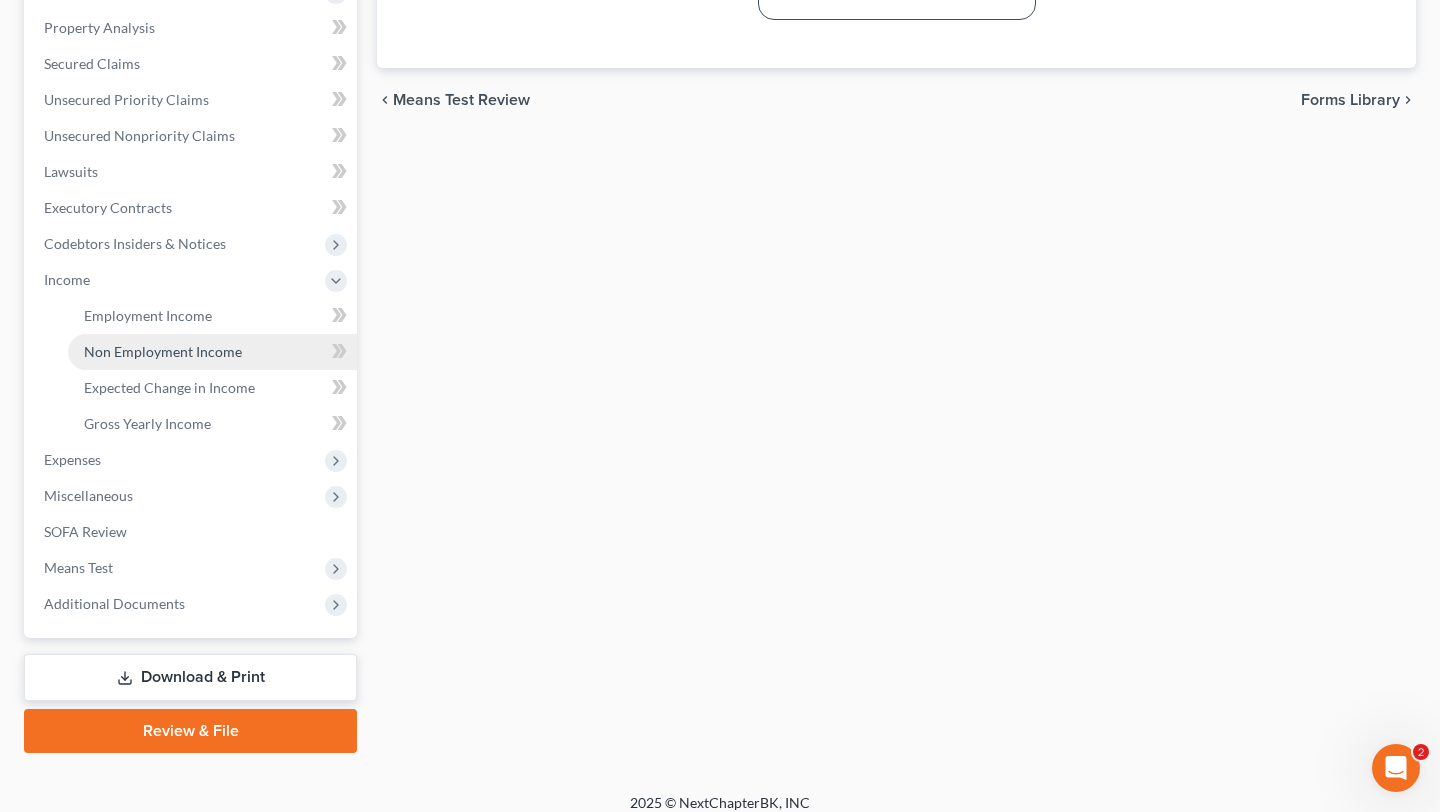 click on "Non Employment Income" at bounding box center (163, 351) 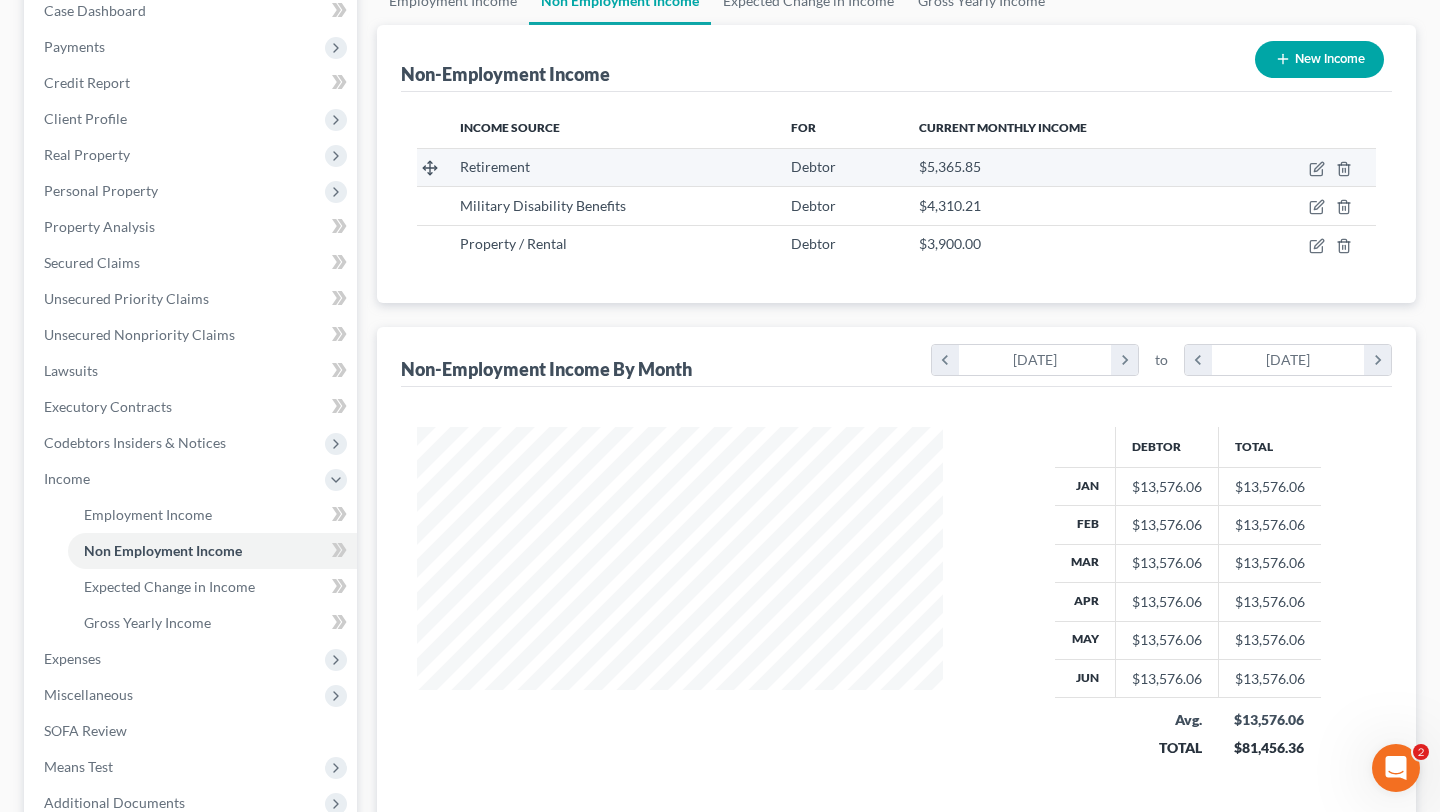 scroll, scrollTop: 84, scrollLeft: 0, axis: vertical 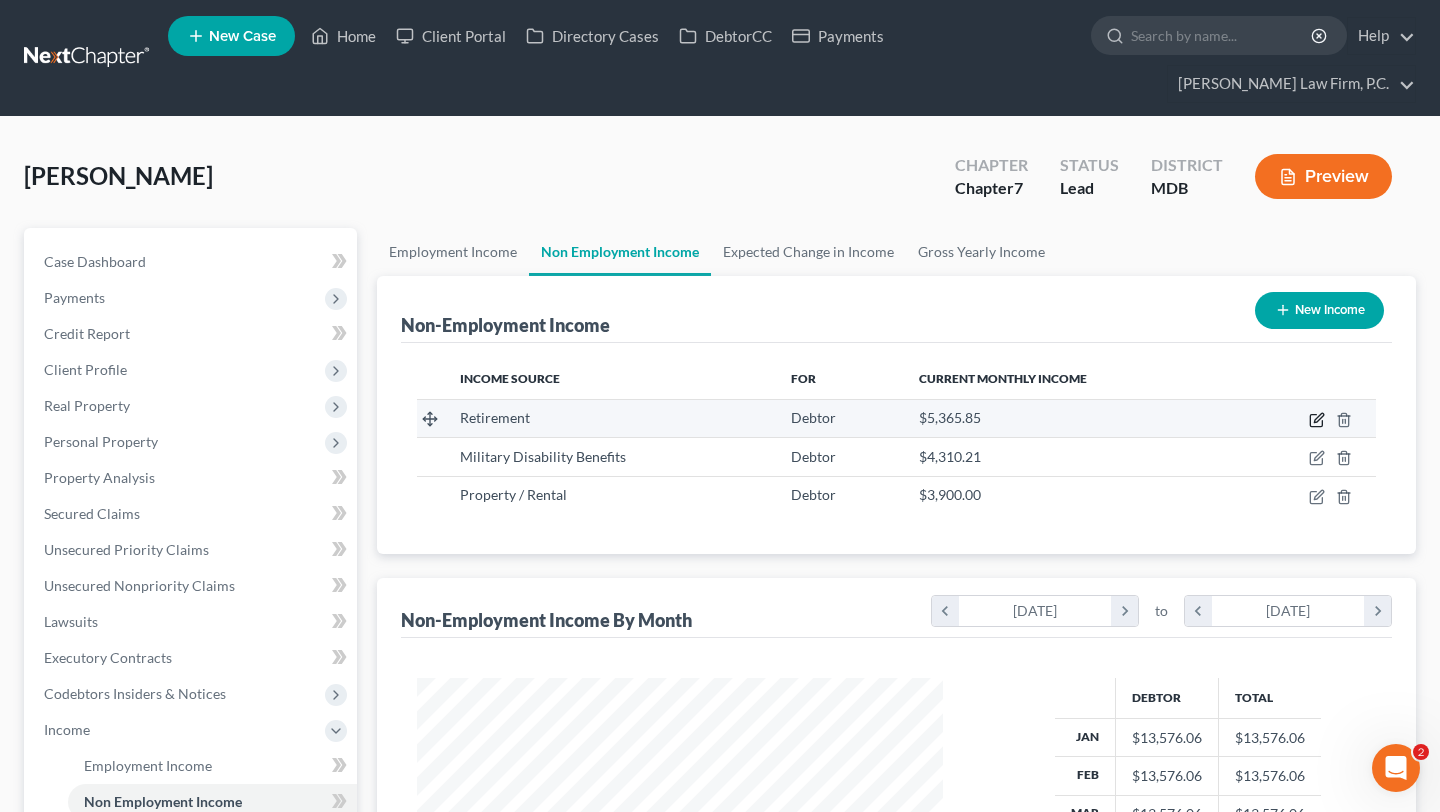 click 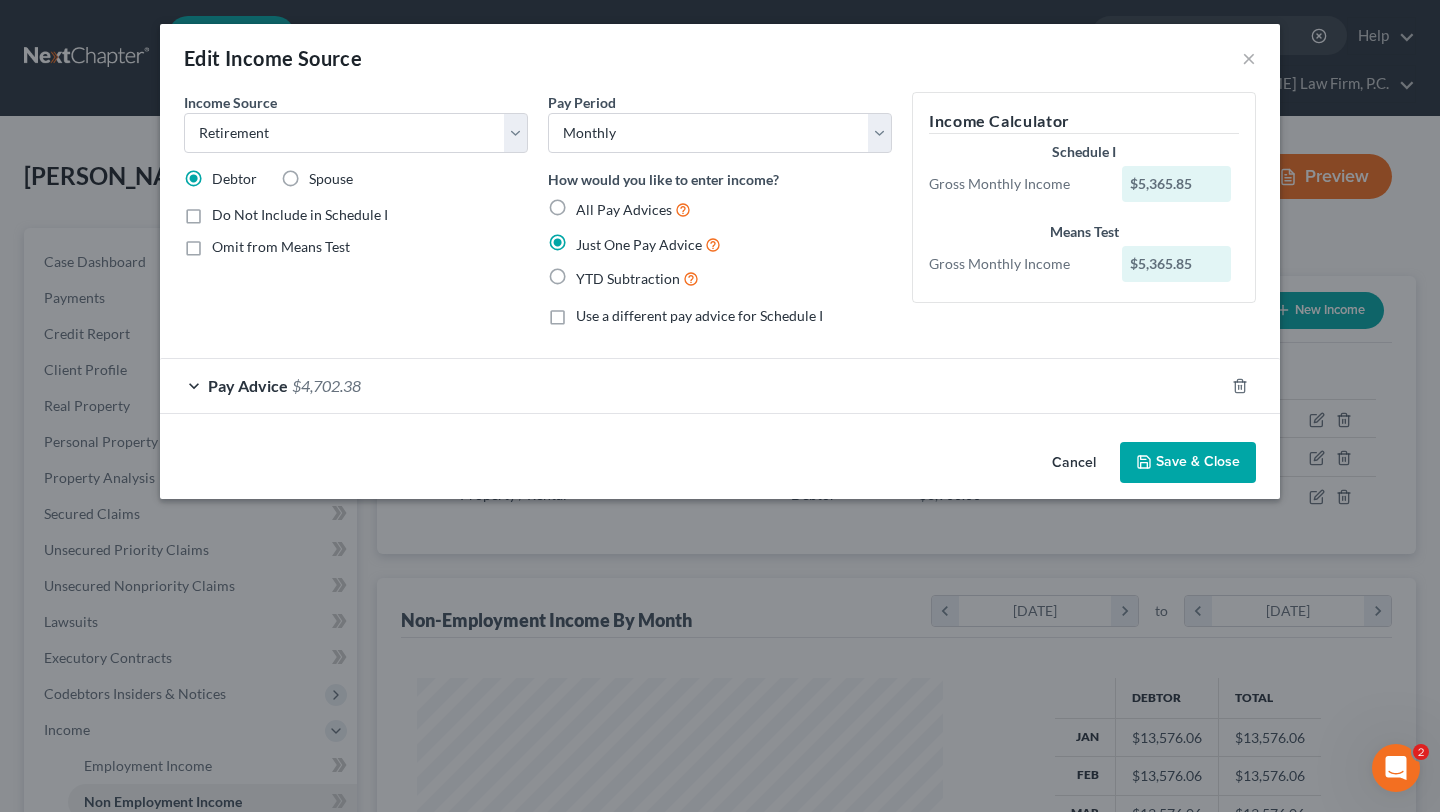 click on "Pay Advice $4,702.38" at bounding box center (692, 385) 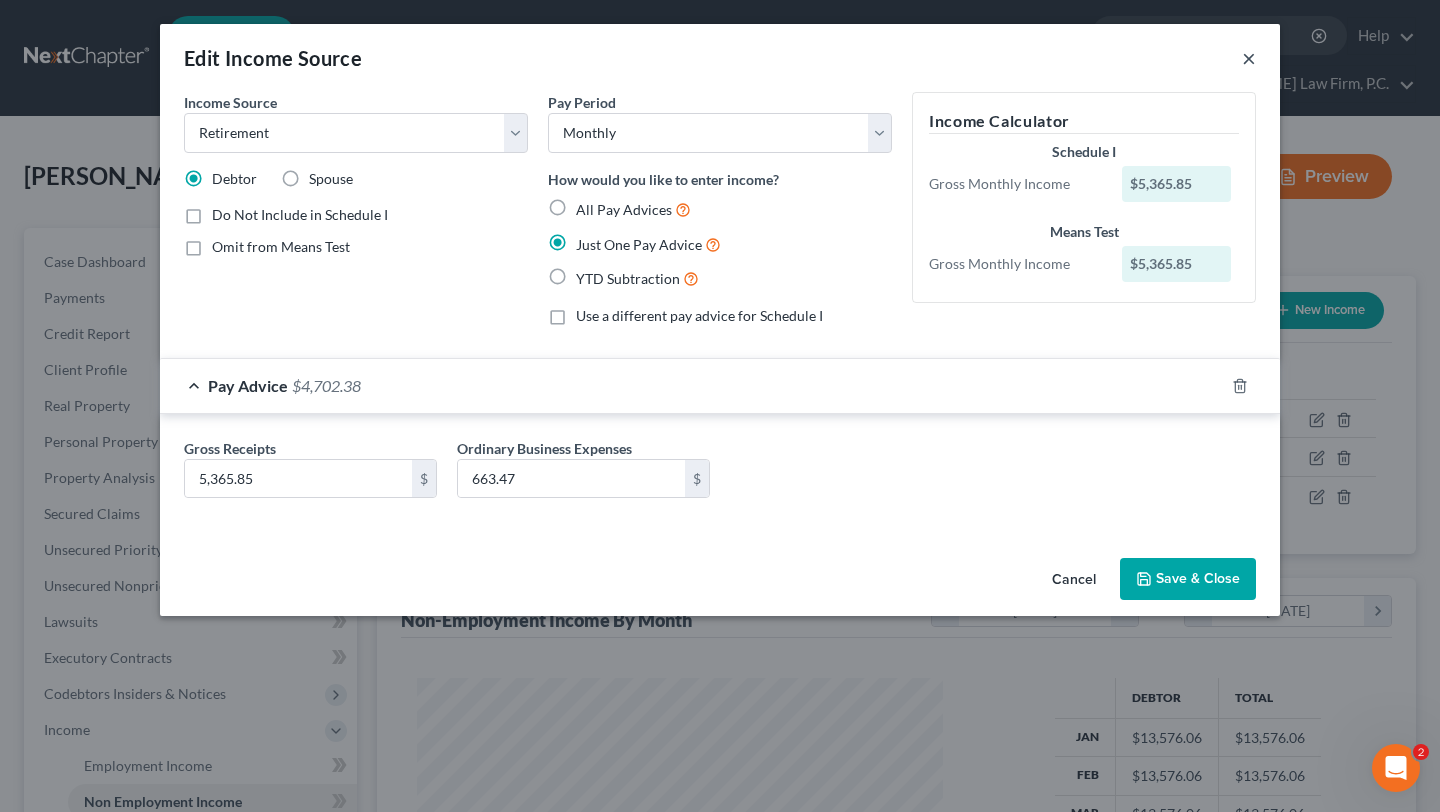 click on "×" at bounding box center (1249, 58) 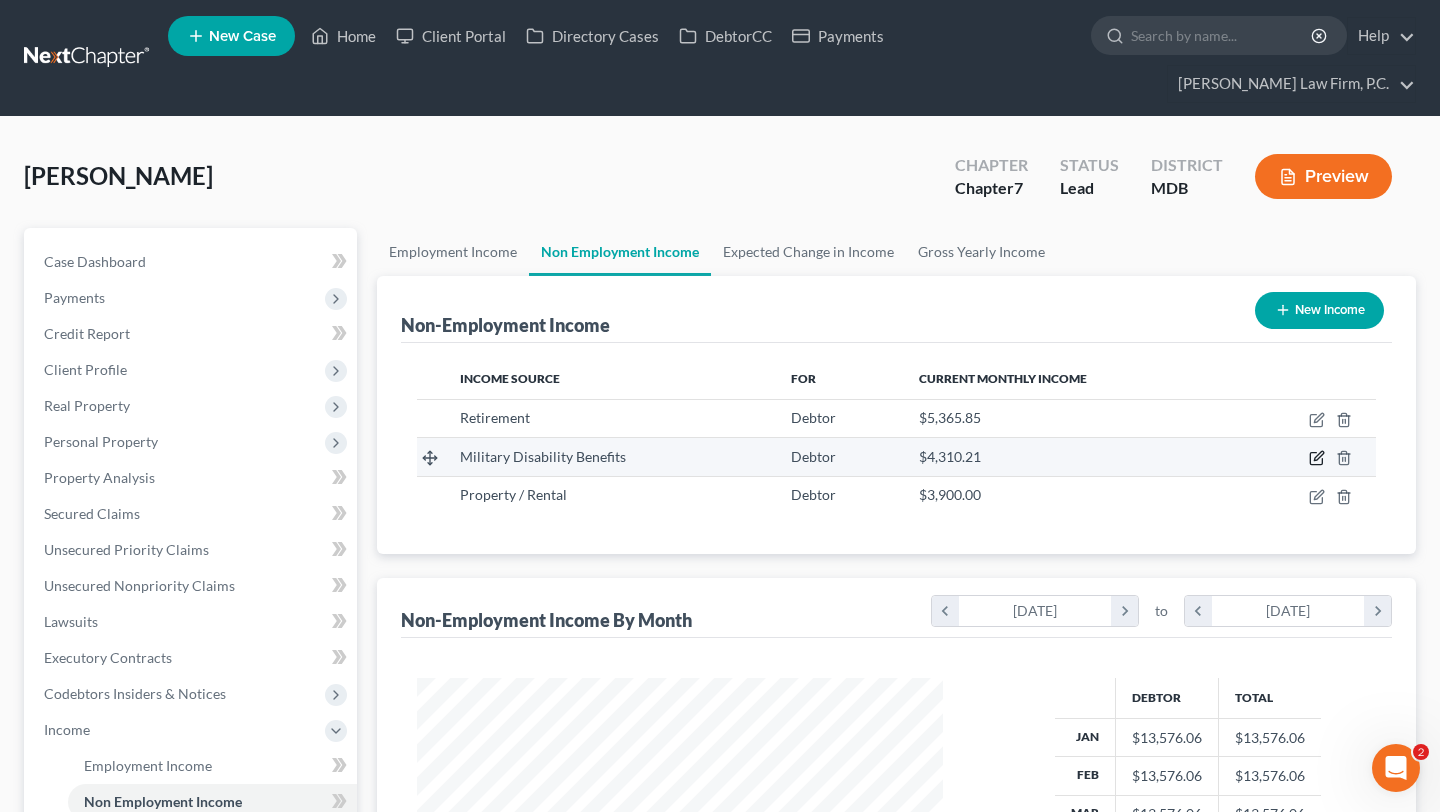 click 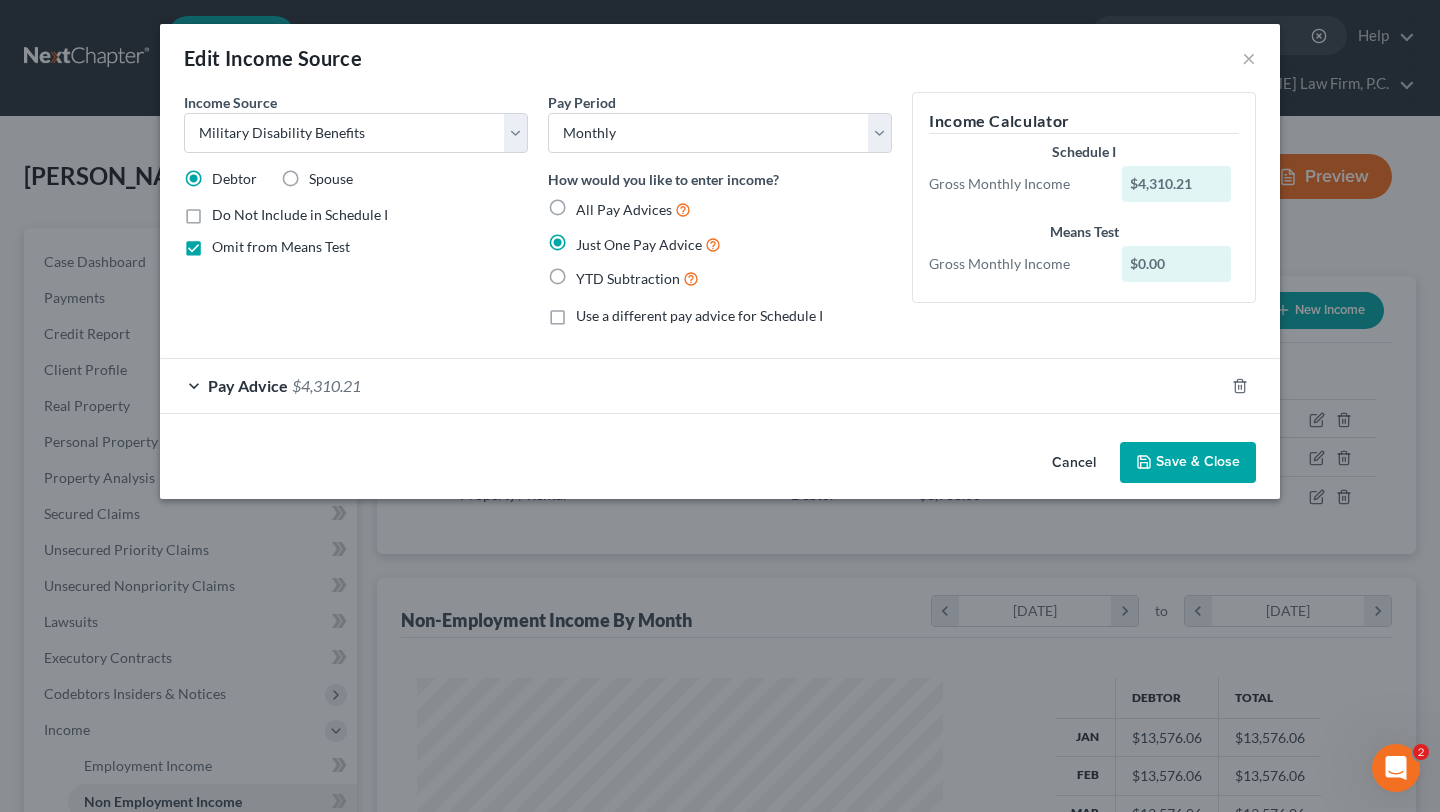 click on "Cancel" at bounding box center (1074, 464) 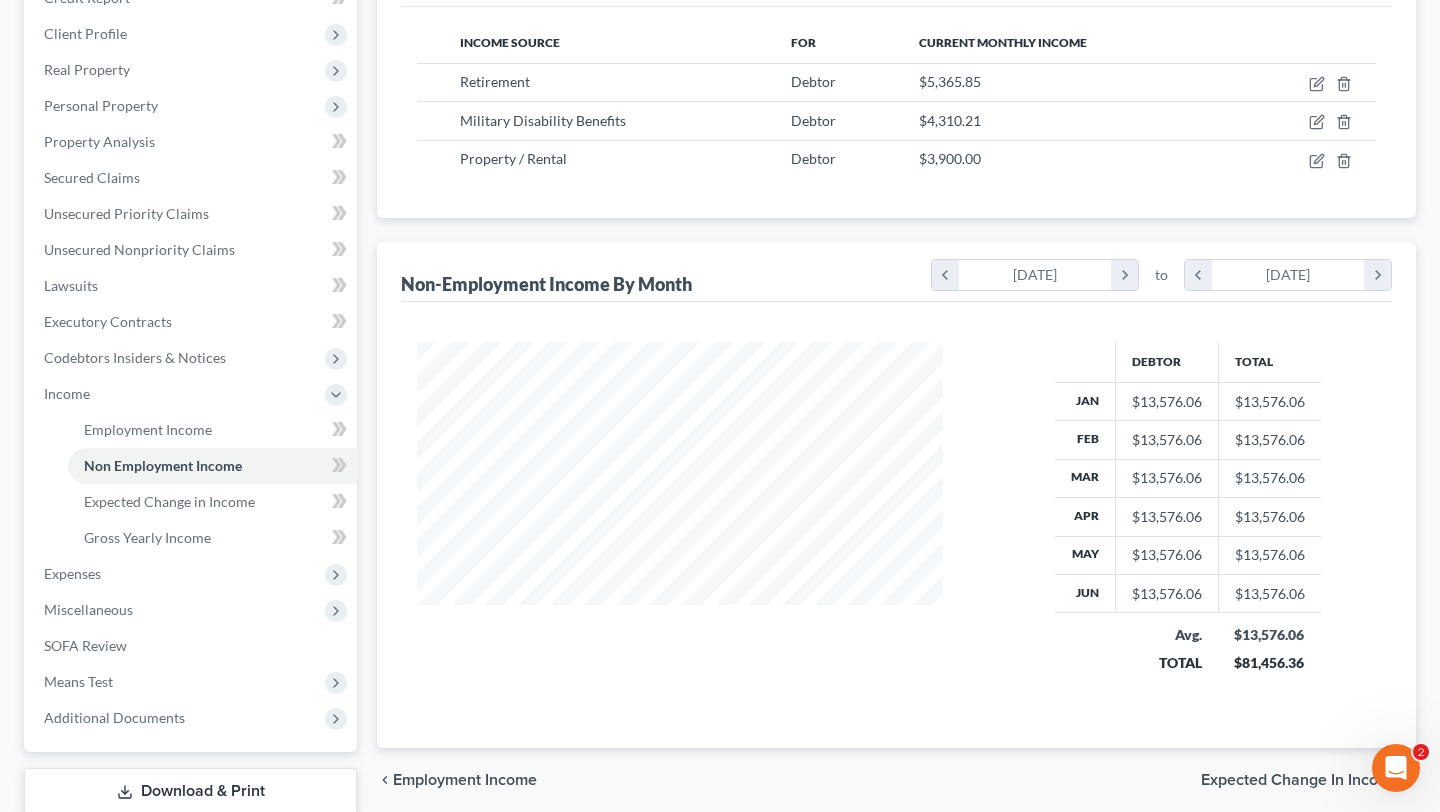 scroll, scrollTop: 306, scrollLeft: 0, axis: vertical 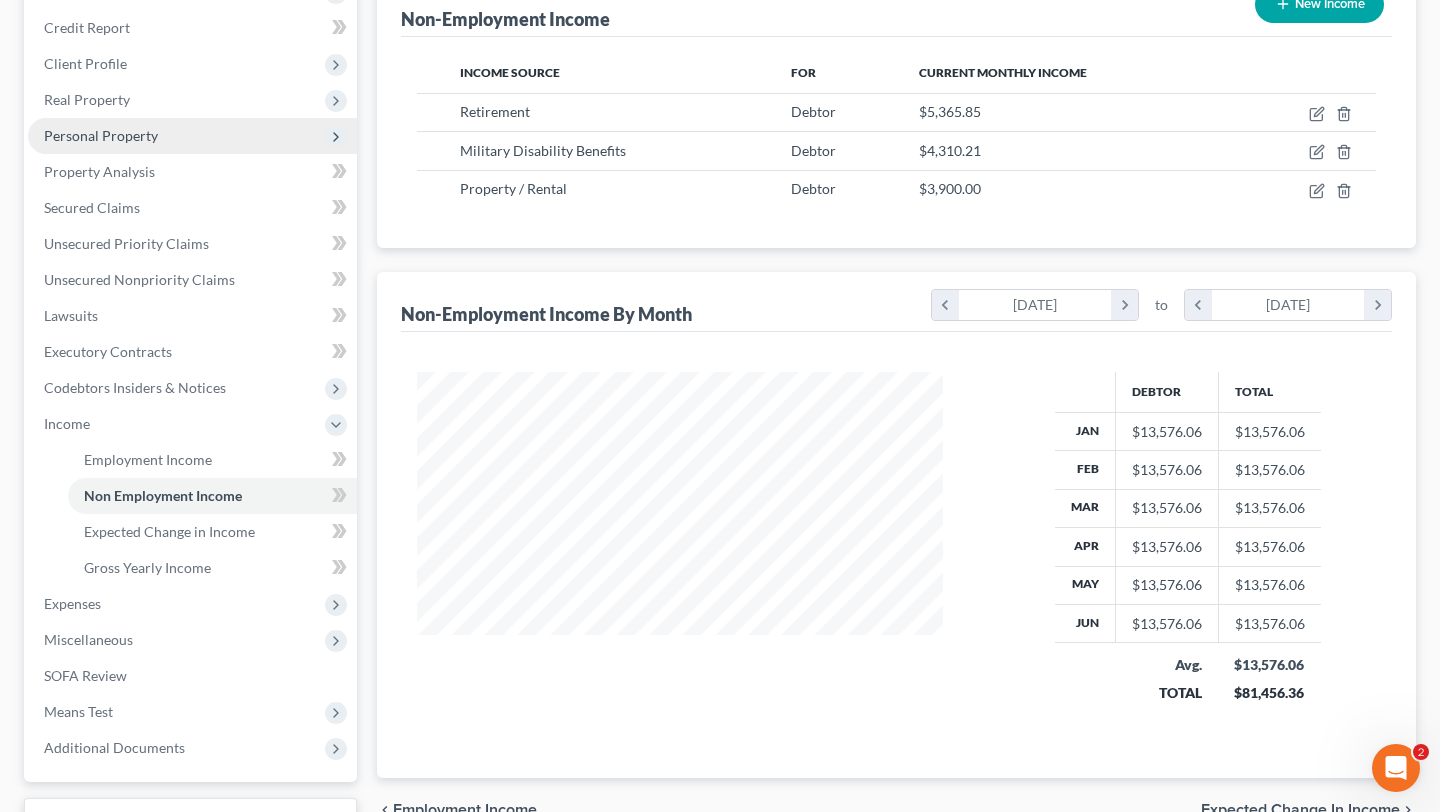 click on "Personal Property" at bounding box center [101, 135] 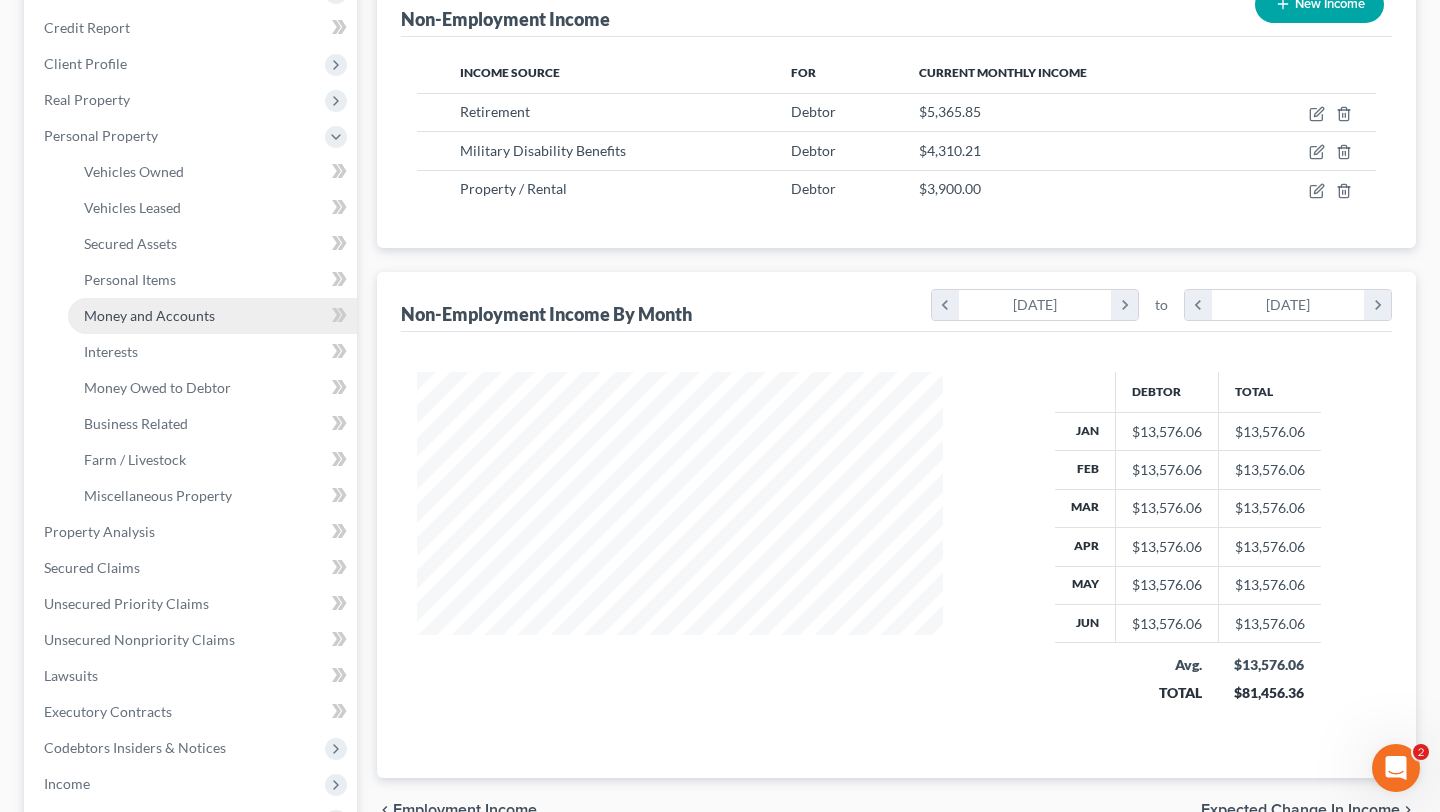 click on "Money and Accounts" at bounding box center (149, 315) 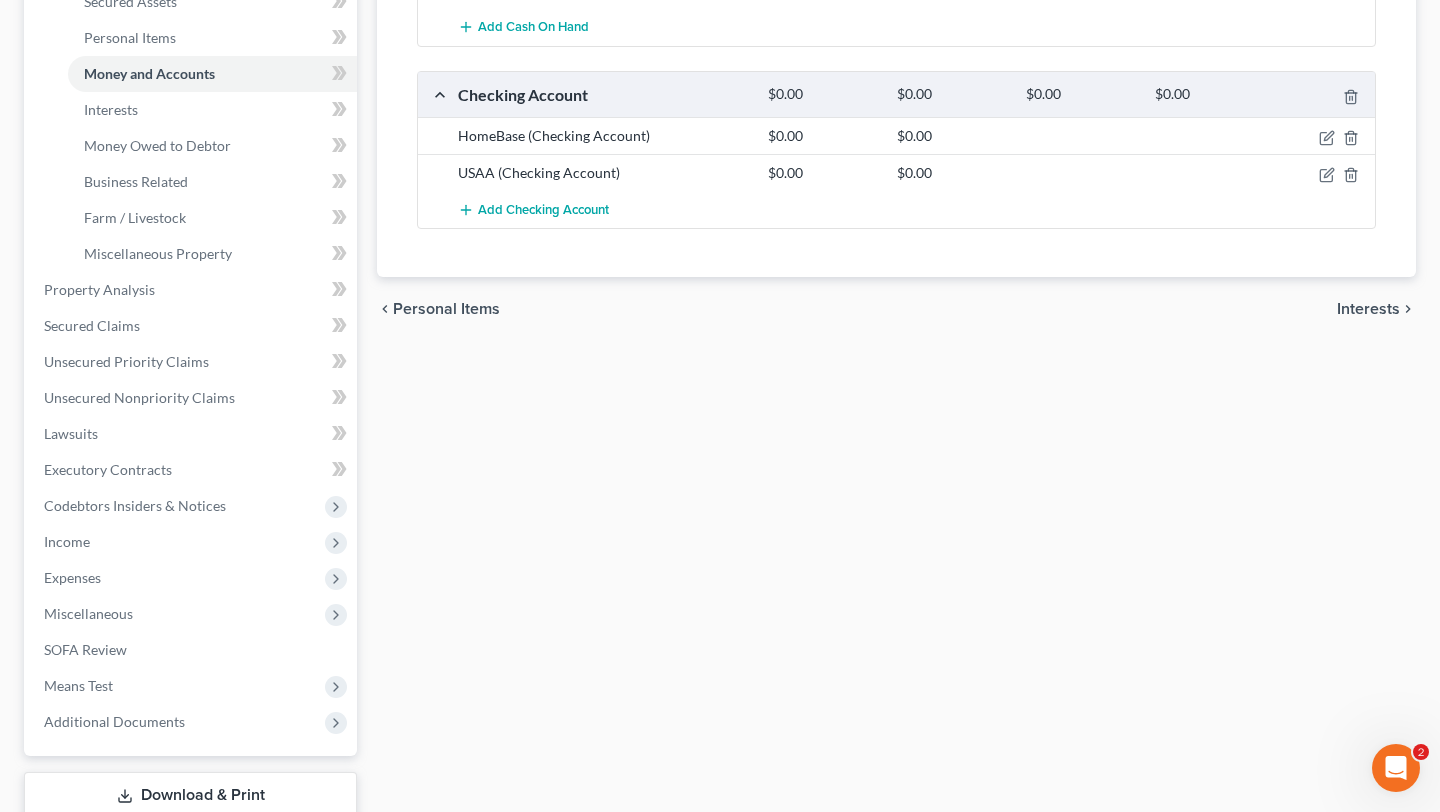 scroll, scrollTop: 602, scrollLeft: 0, axis: vertical 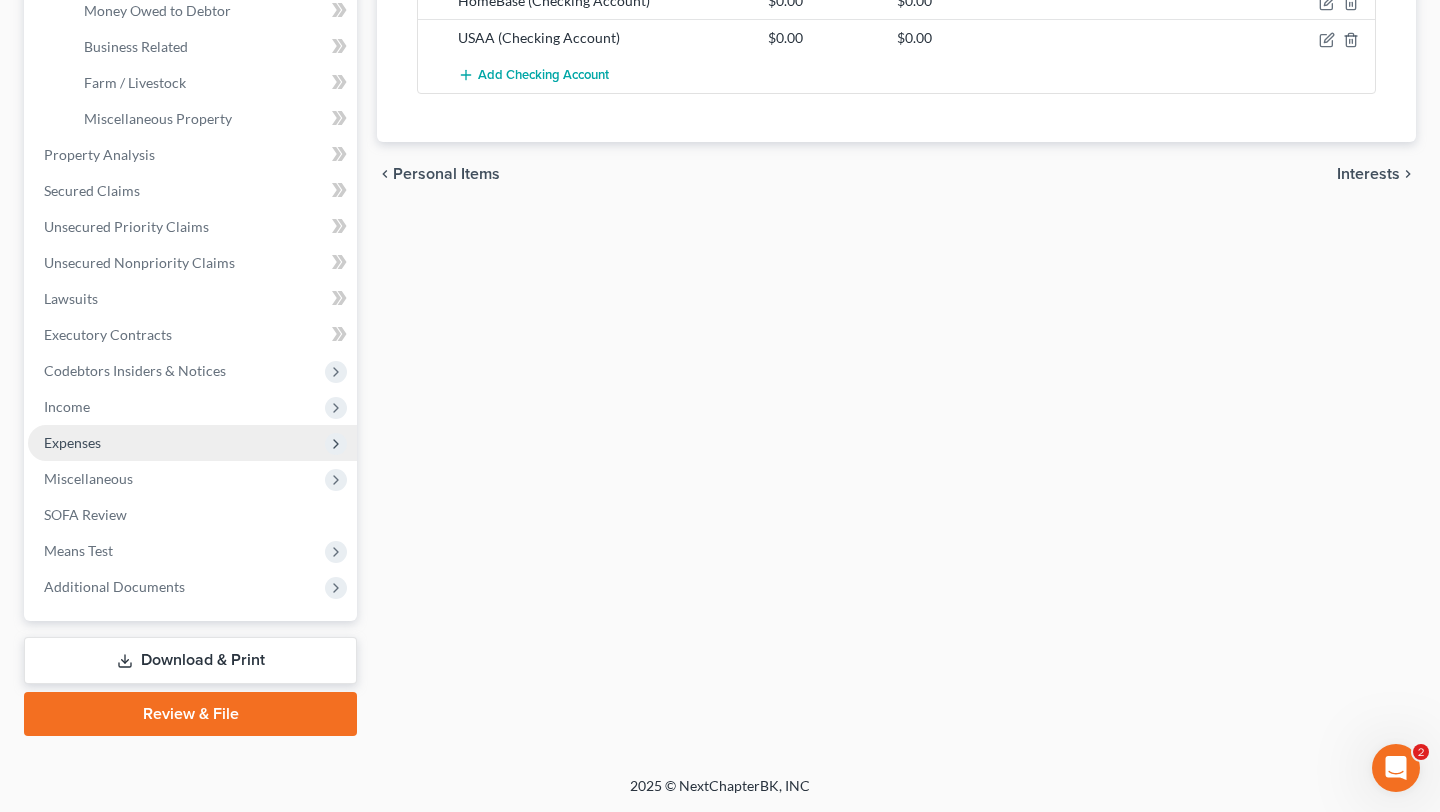 click on "Expenses" at bounding box center [72, 442] 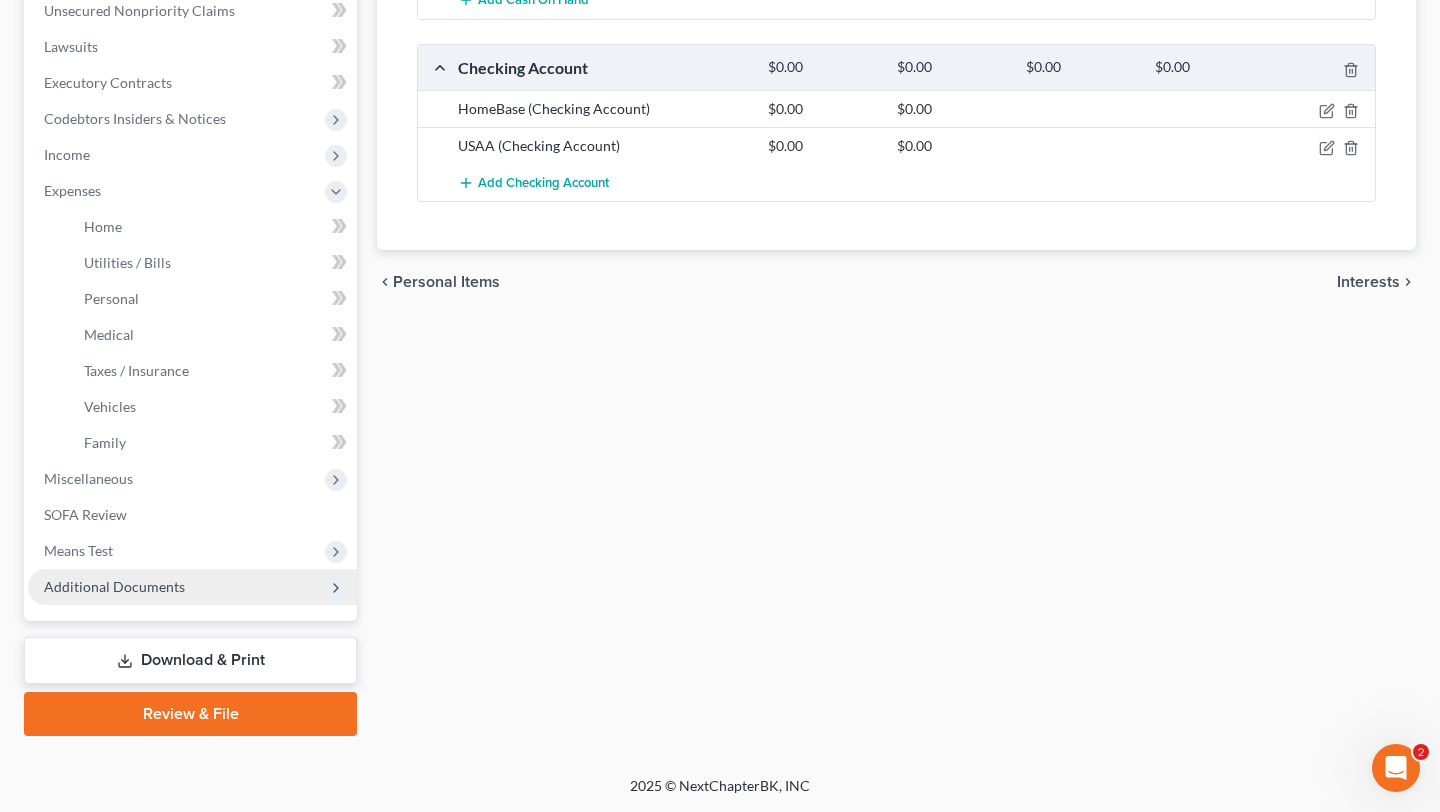scroll, scrollTop: 799, scrollLeft: 0, axis: vertical 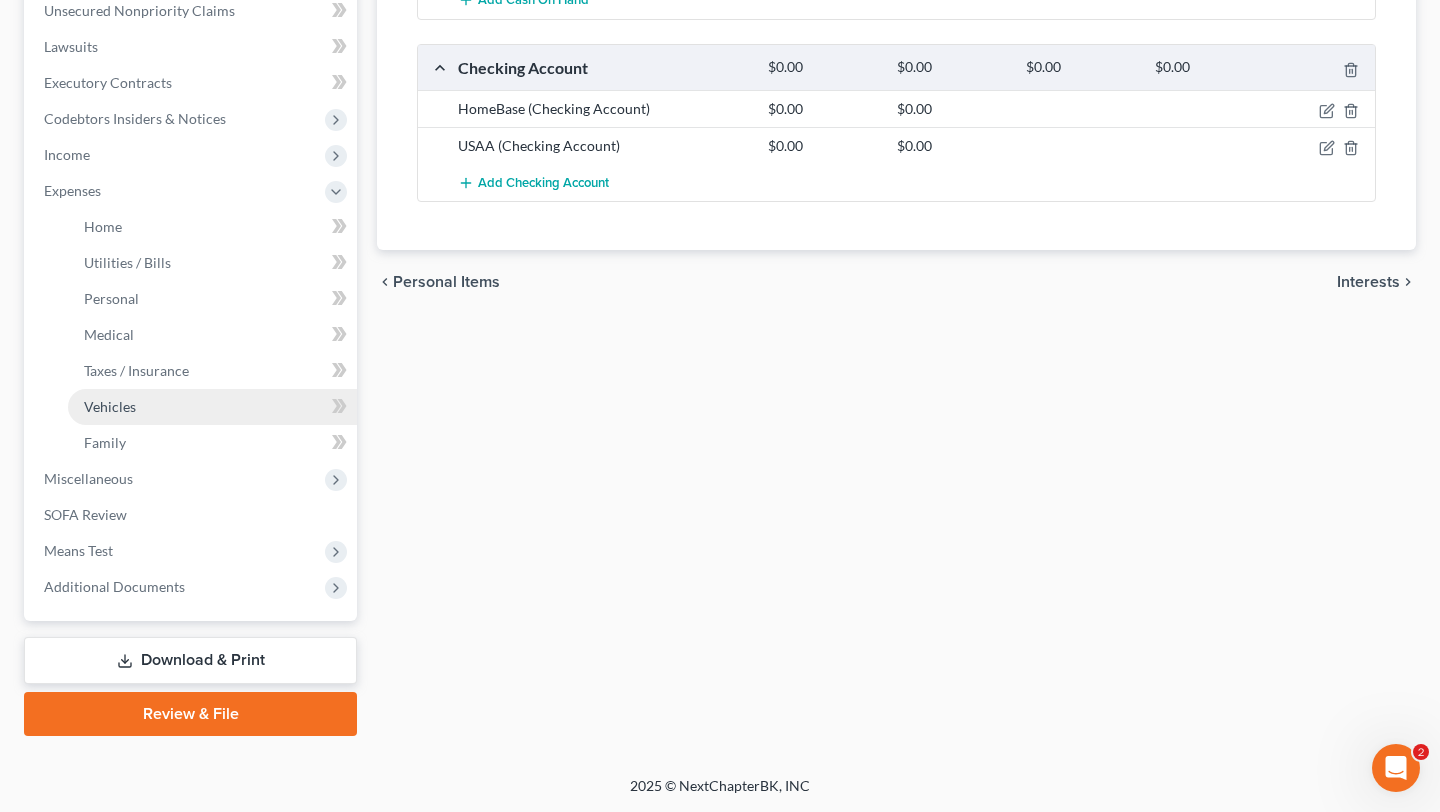 click on "Vehicles" at bounding box center (212, 407) 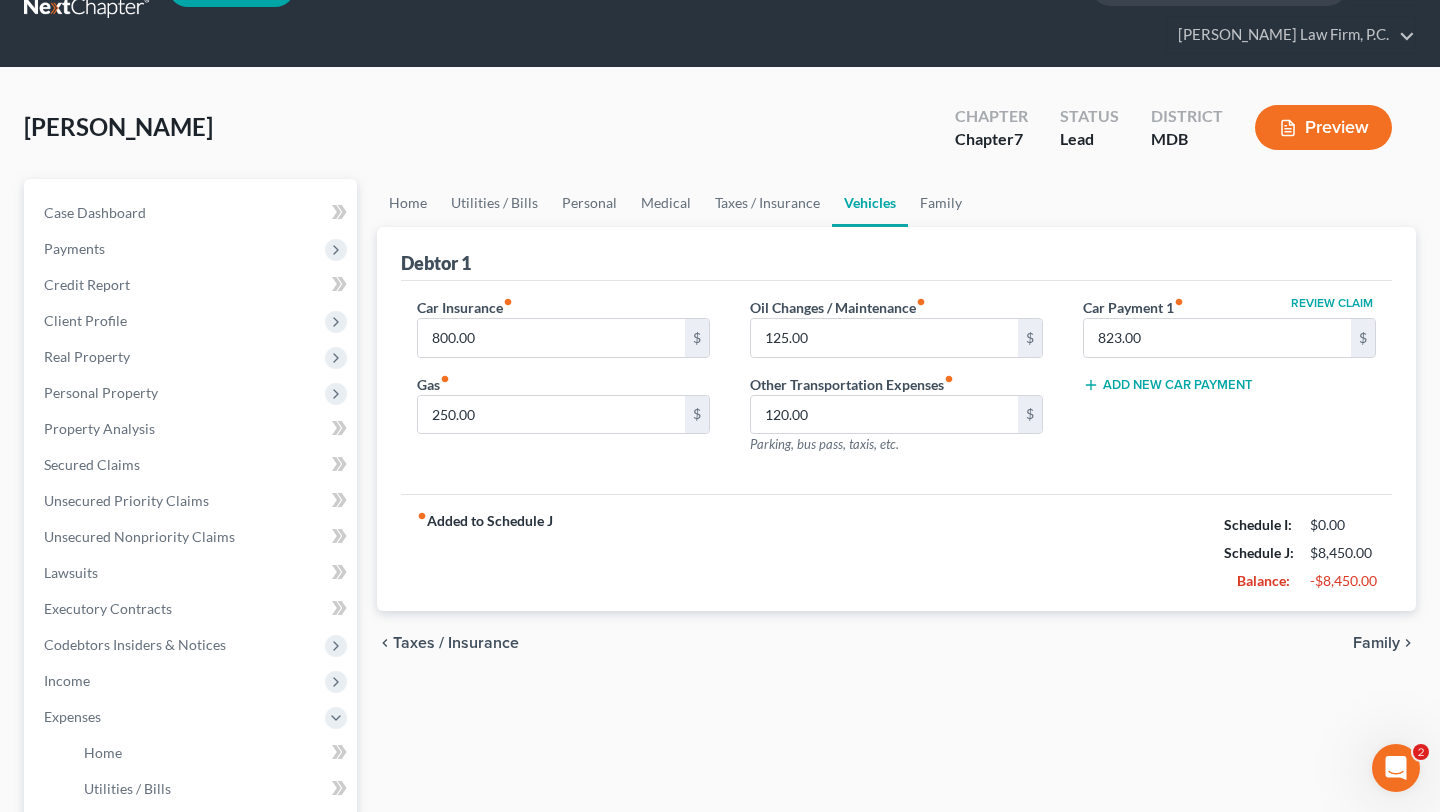 scroll, scrollTop: 0, scrollLeft: 0, axis: both 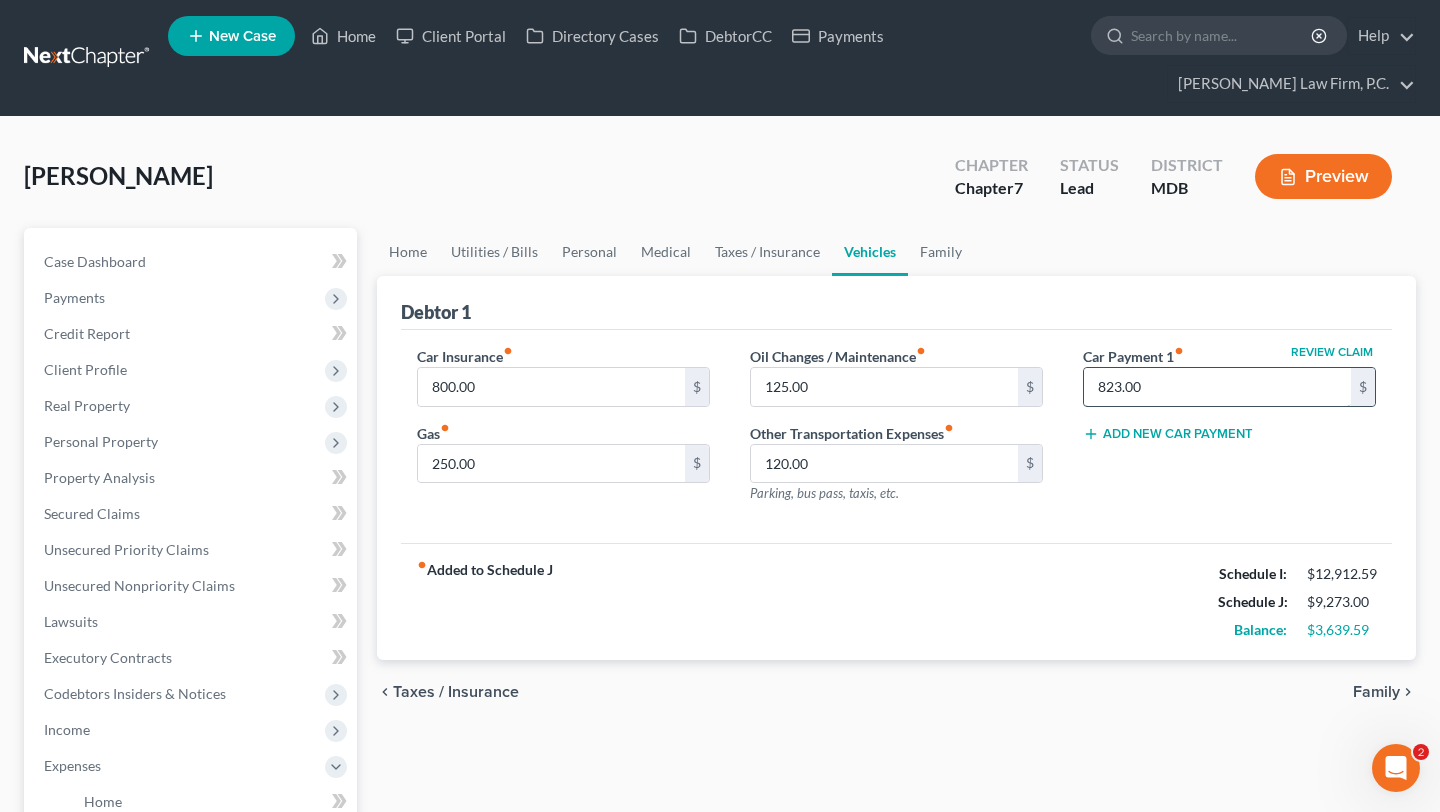 click on "823.00" at bounding box center (1217, 387) 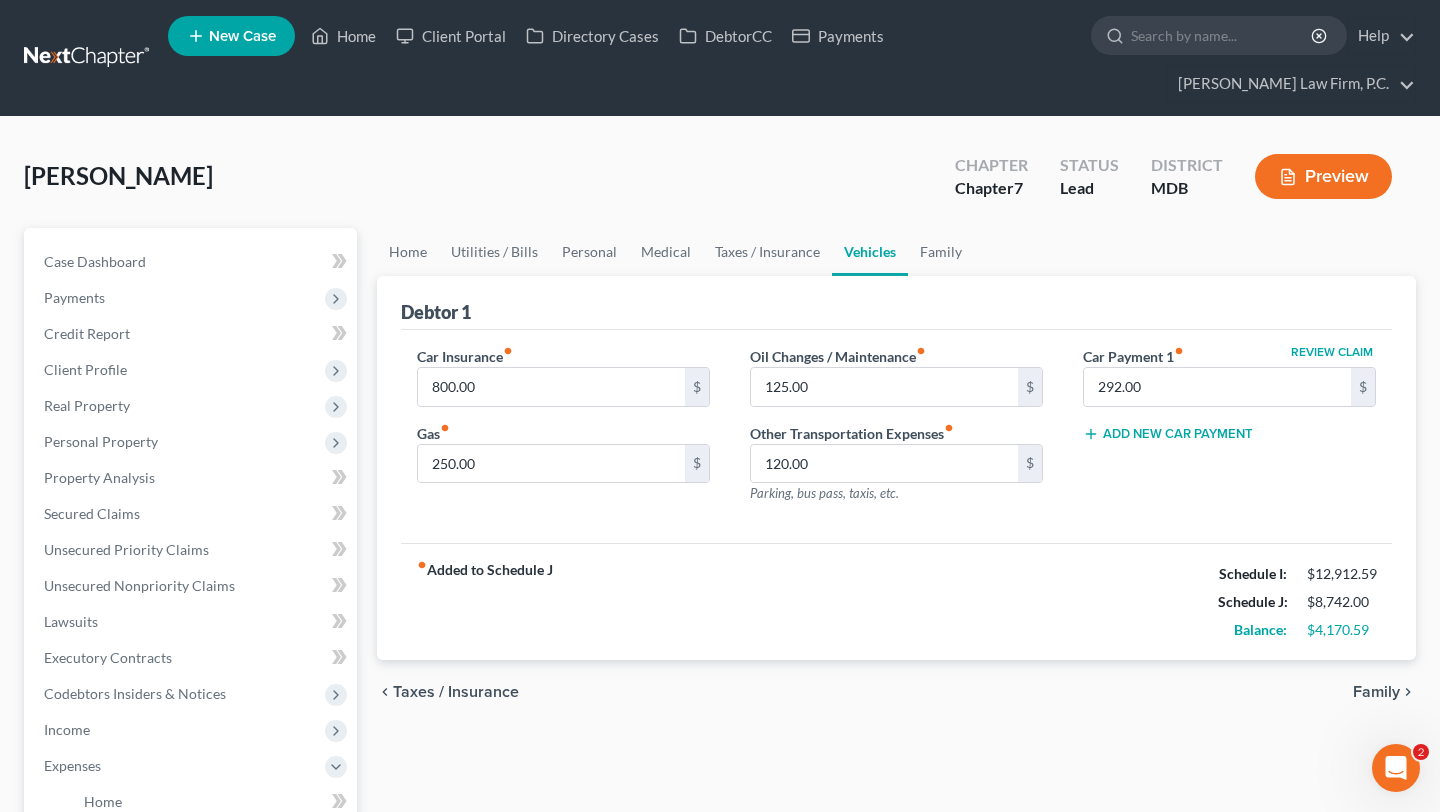 click on "fiber_manual_record  Added to Schedule J Schedule I: $12,912.59 Schedule J: $8,742.00 Balance: $4,170.59" at bounding box center [896, 601] 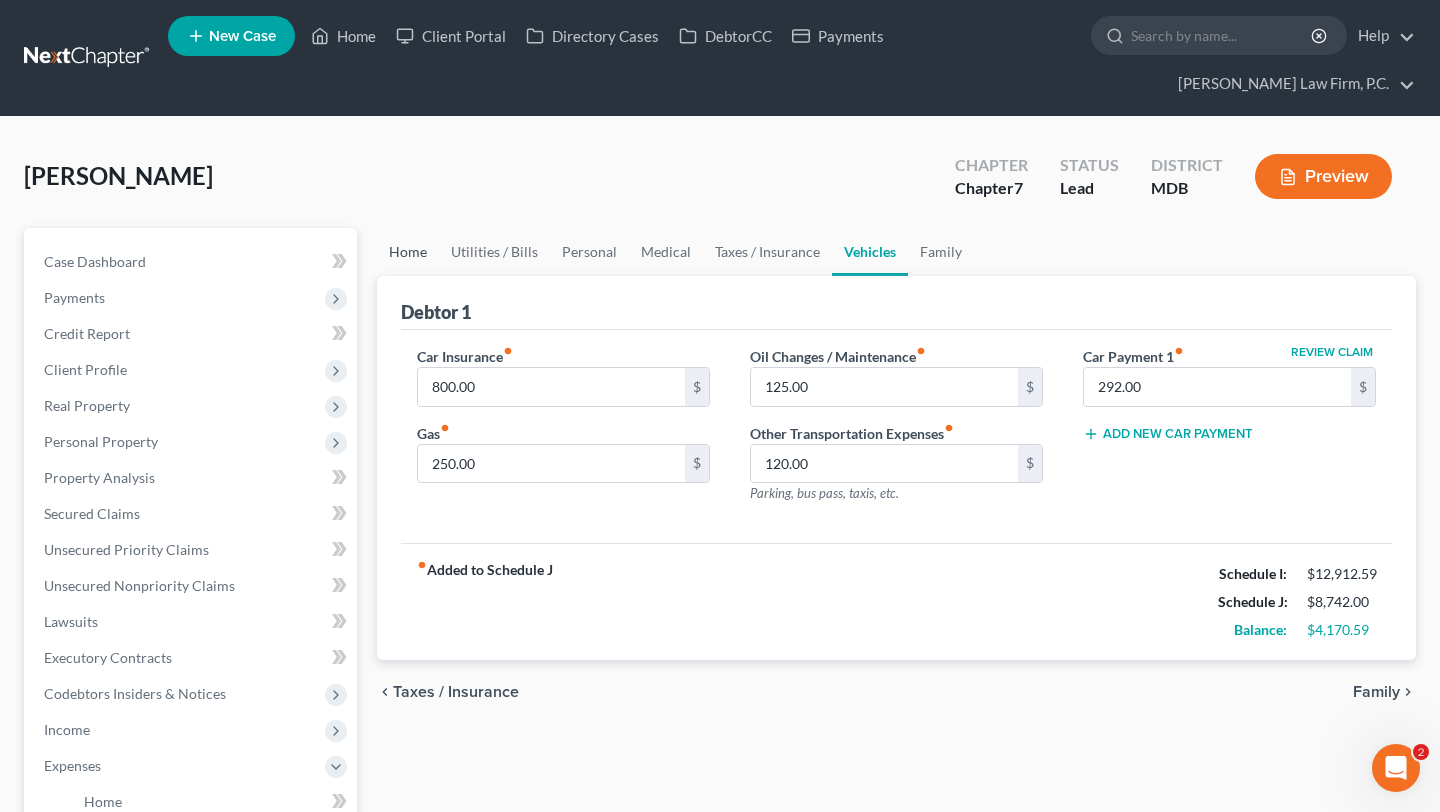 click on "Home" at bounding box center [408, 252] 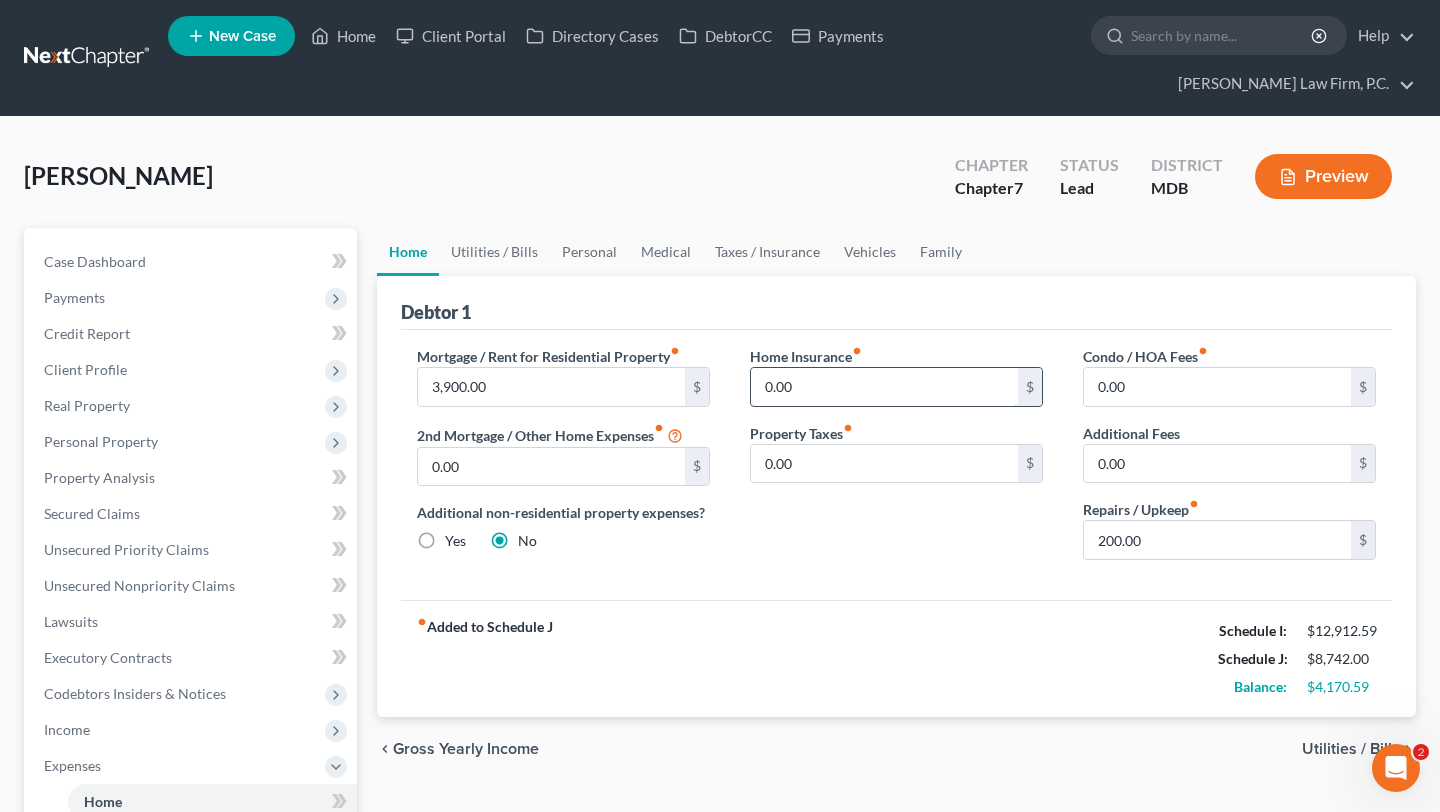 click on "0.00" at bounding box center (884, 387) 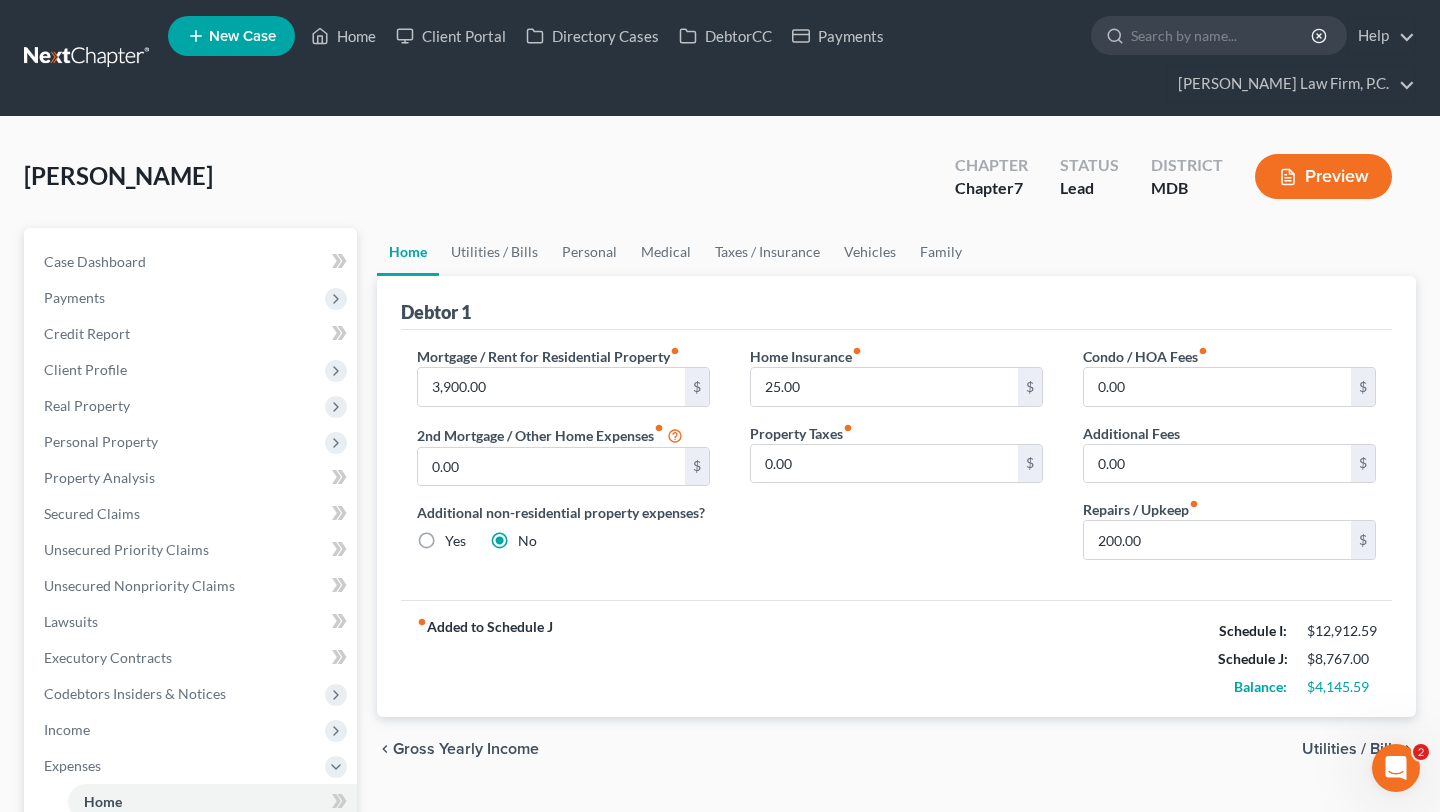 click on "Home Insurance  fiber_manual_record 25.00 $ Property Taxes  fiber_manual_record 0.00 $" at bounding box center (896, 461) 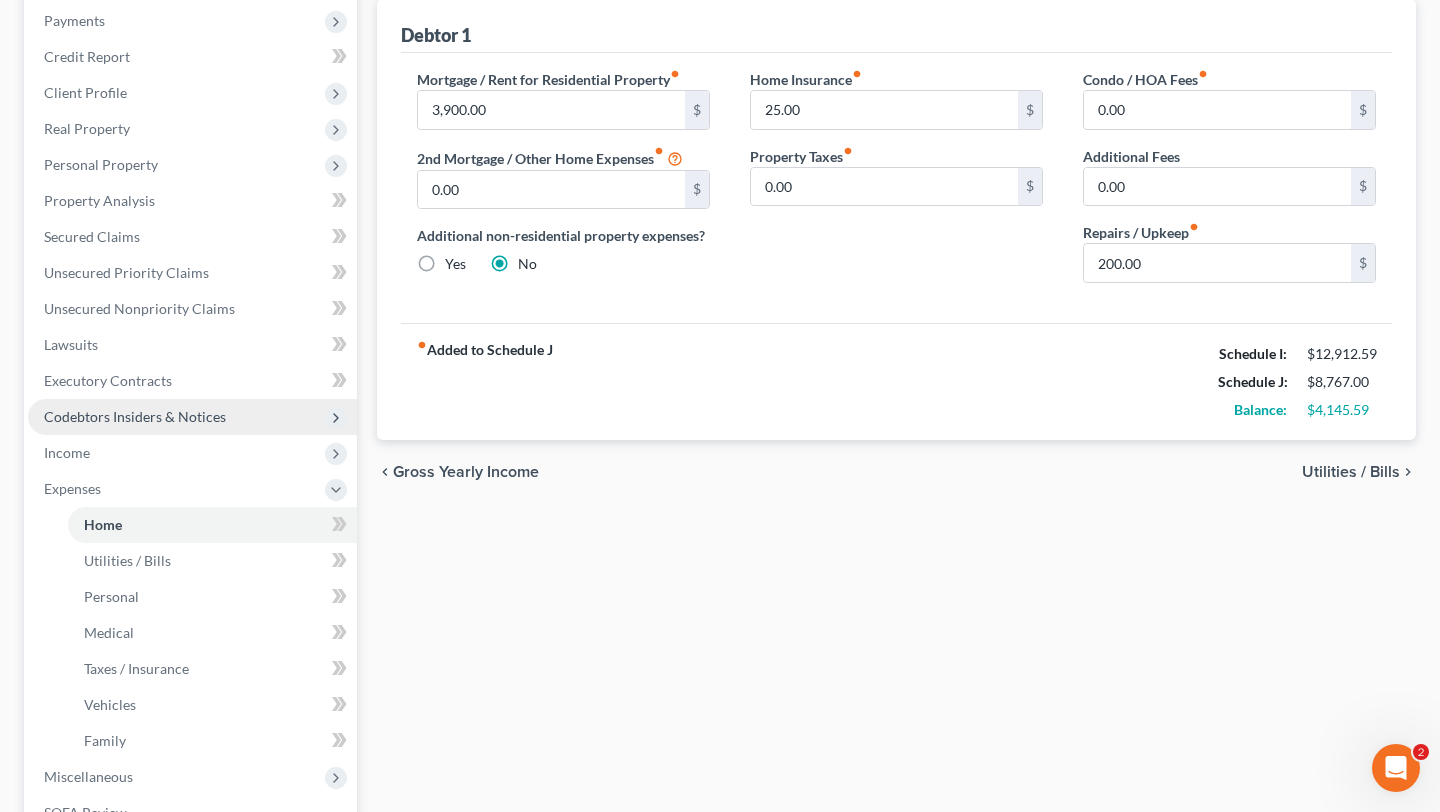 scroll, scrollTop: 295, scrollLeft: 0, axis: vertical 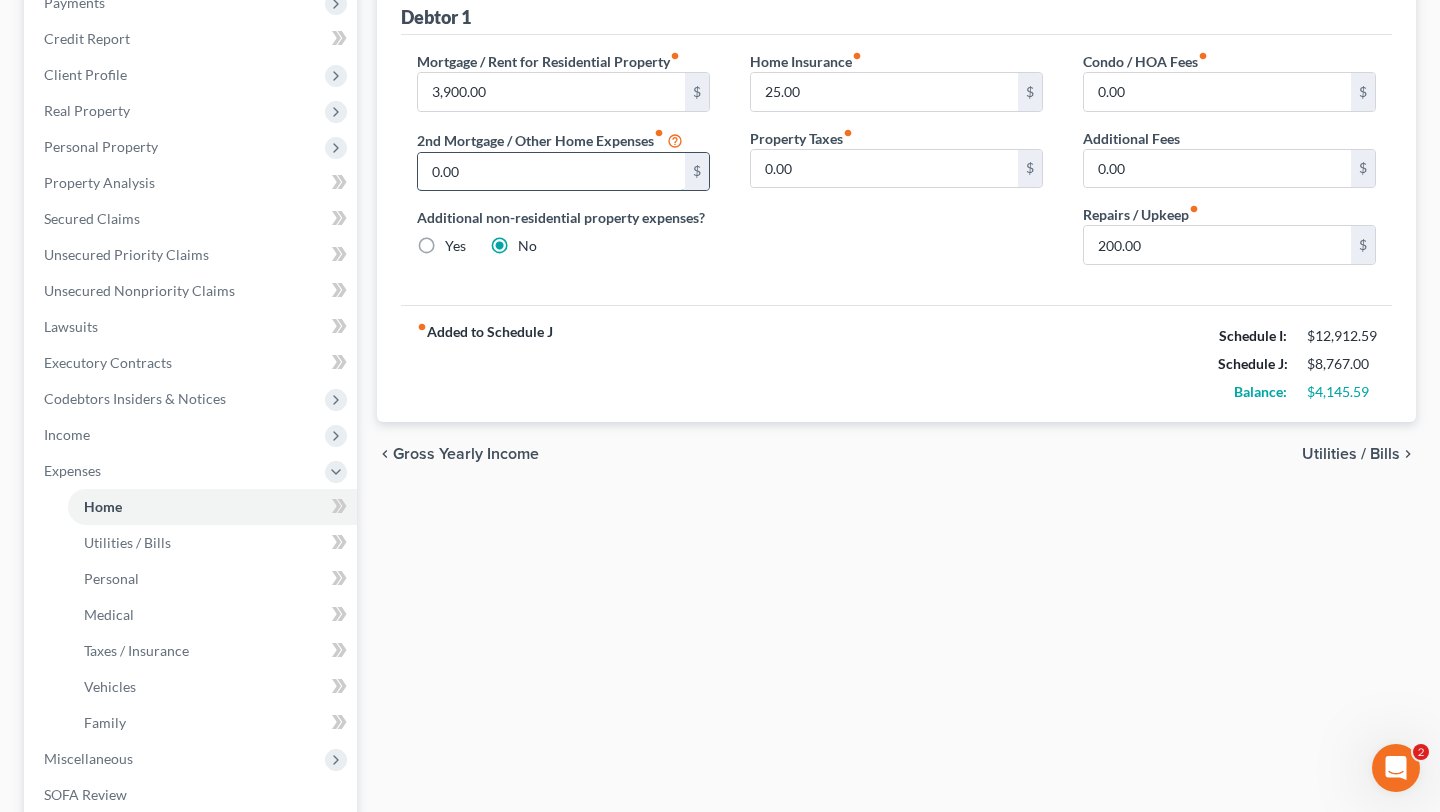 click on "0.00" at bounding box center (551, 172) 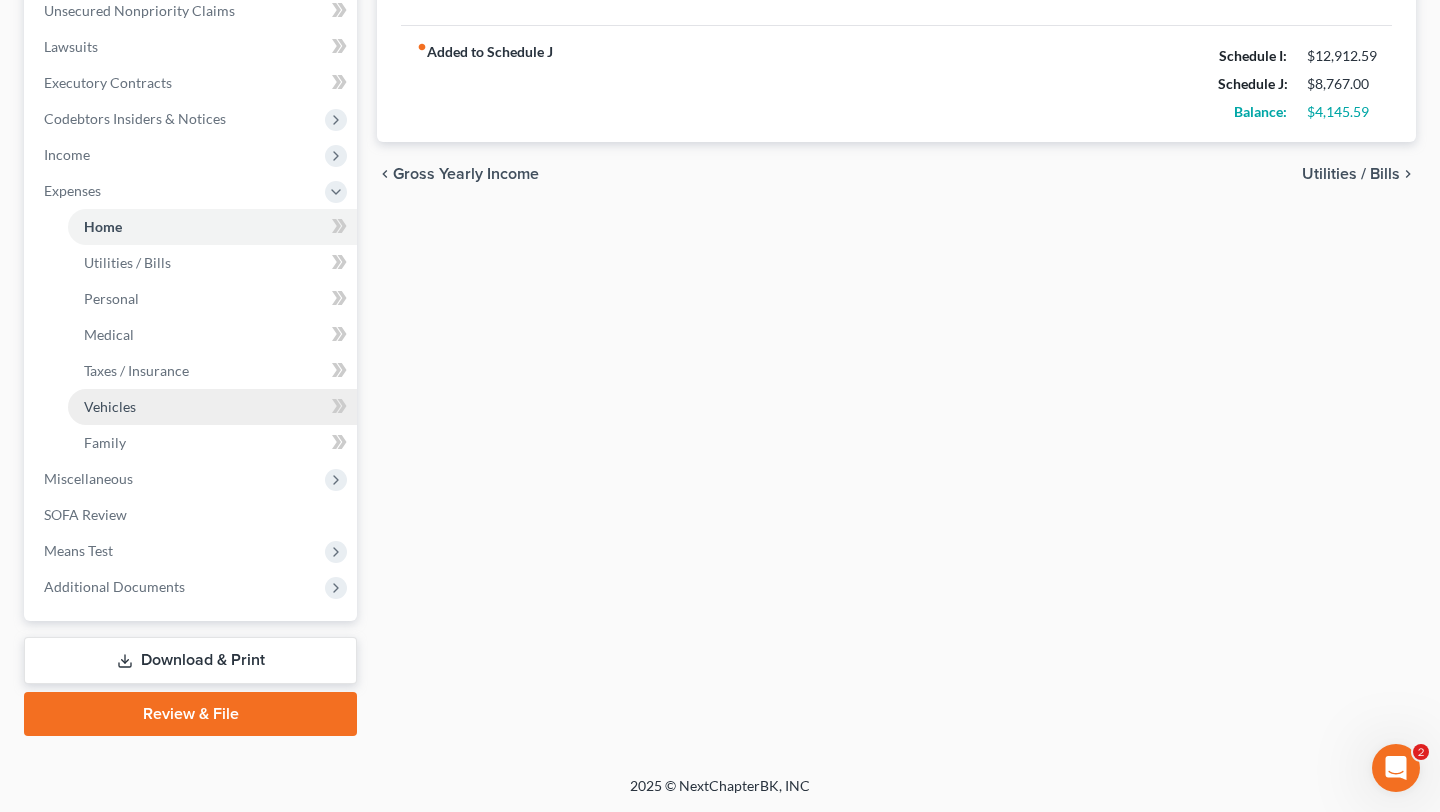 scroll, scrollTop: 709, scrollLeft: 0, axis: vertical 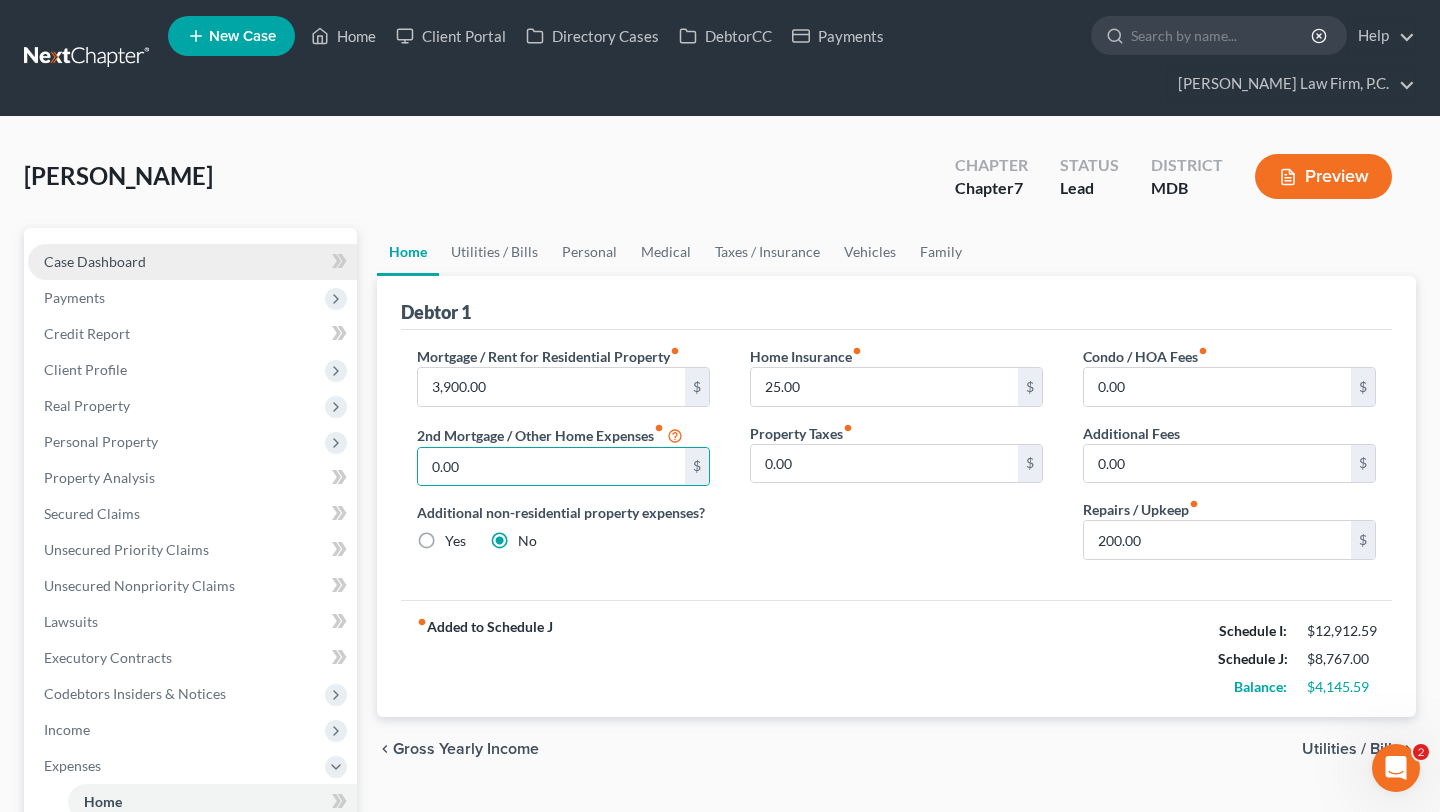 click on "Case Dashboard" at bounding box center [192, 262] 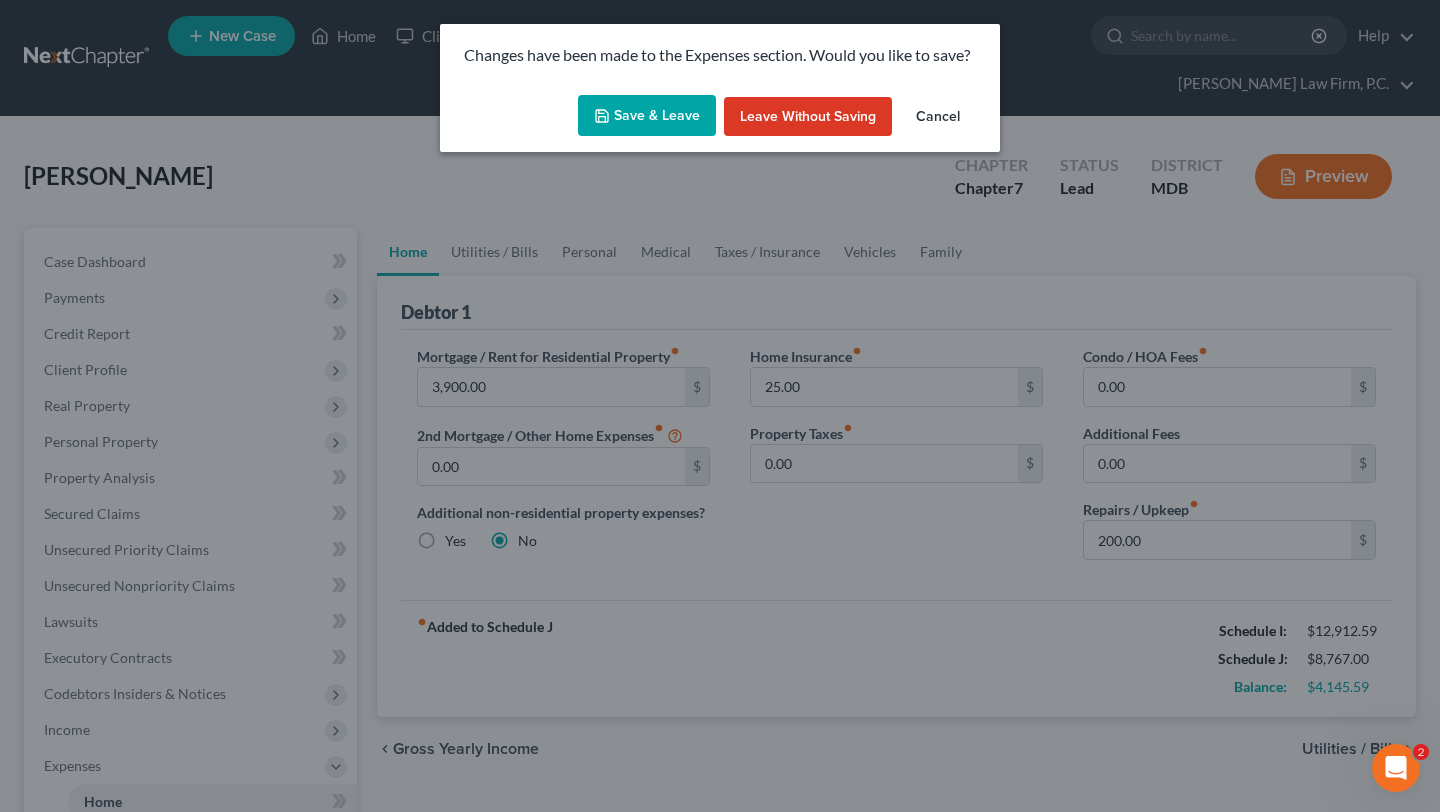 click on "Save & Leave" at bounding box center (647, 116) 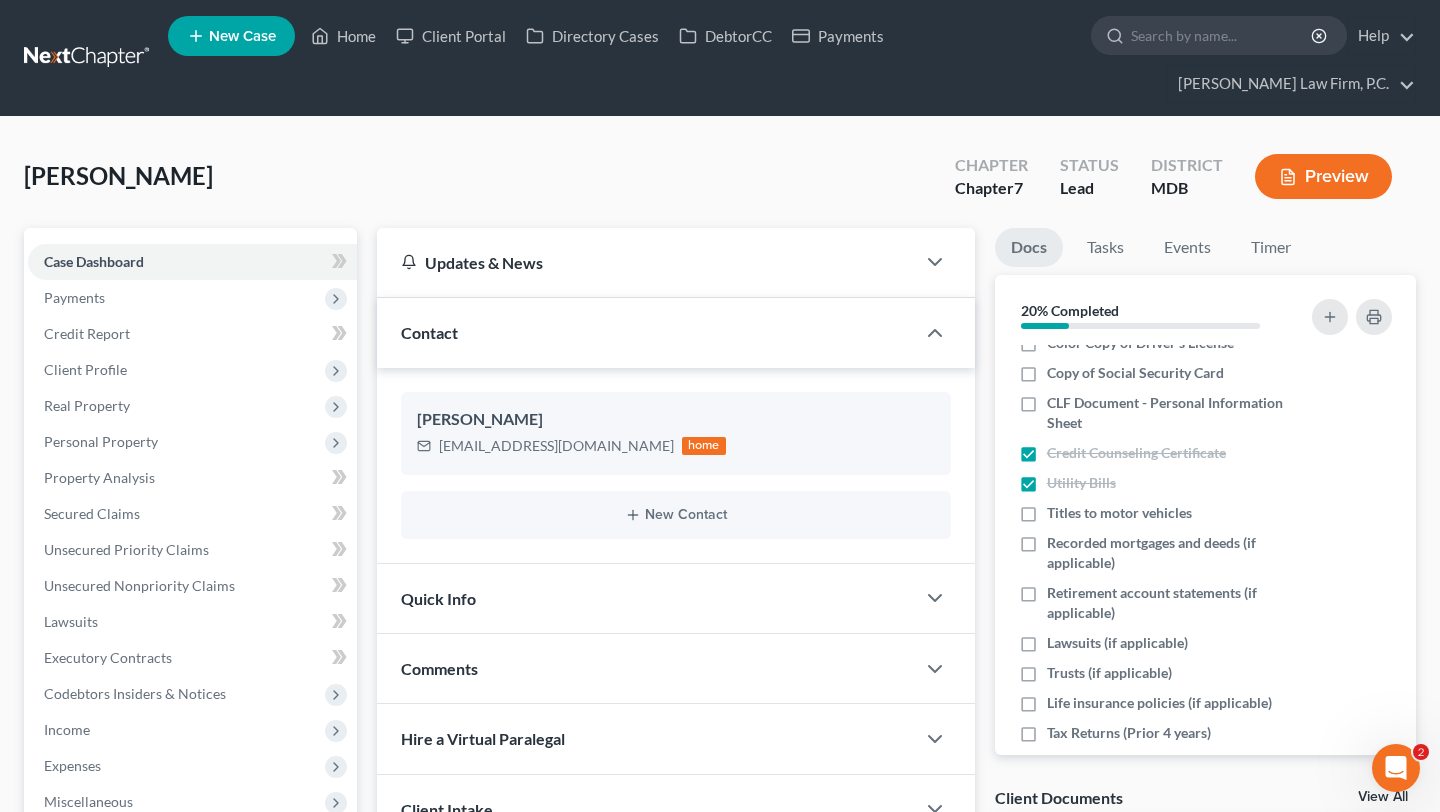 scroll, scrollTop: 25, scrollLeft: 0, axis: vertical 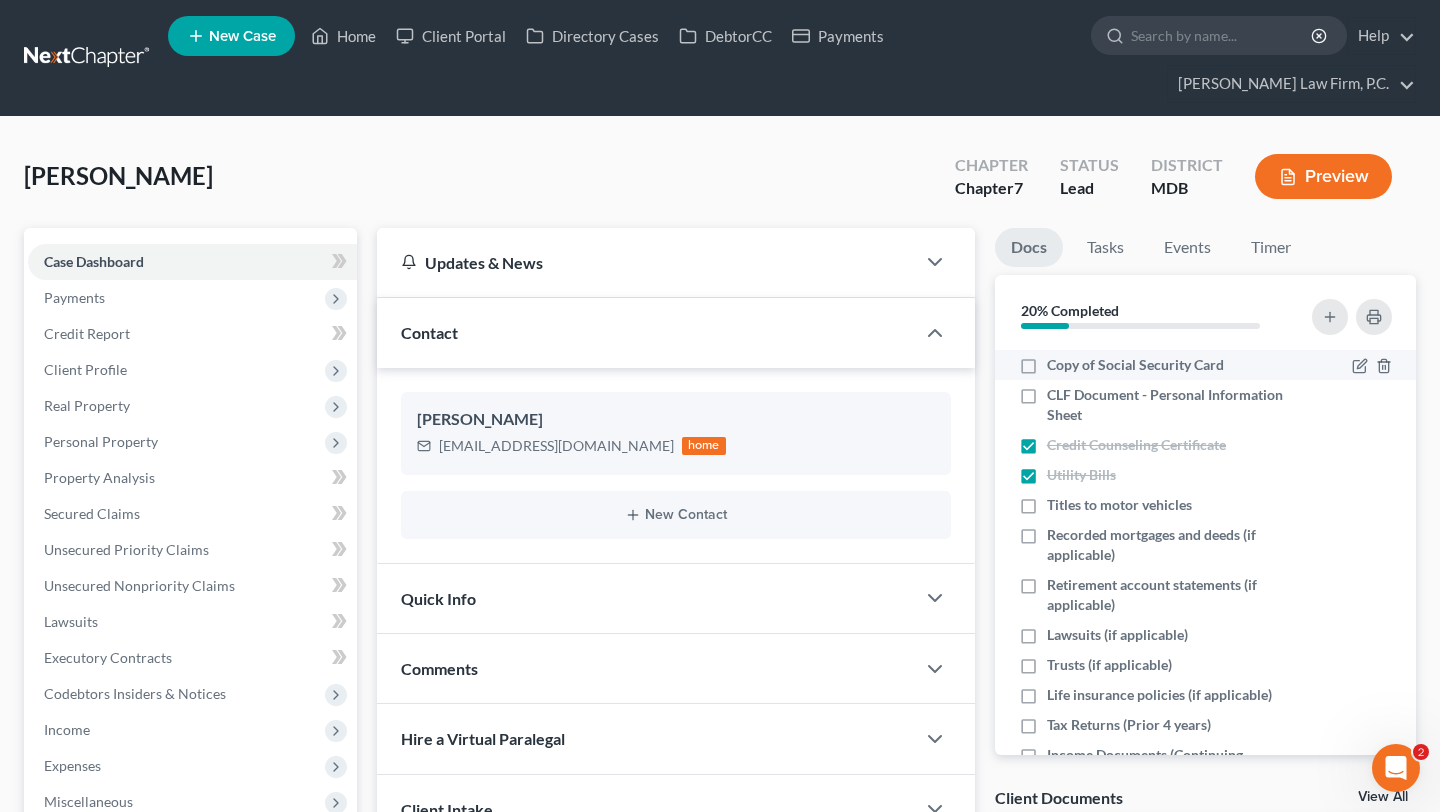 click on "Copy of Social Security Card" at bounding box center [1135, 365] 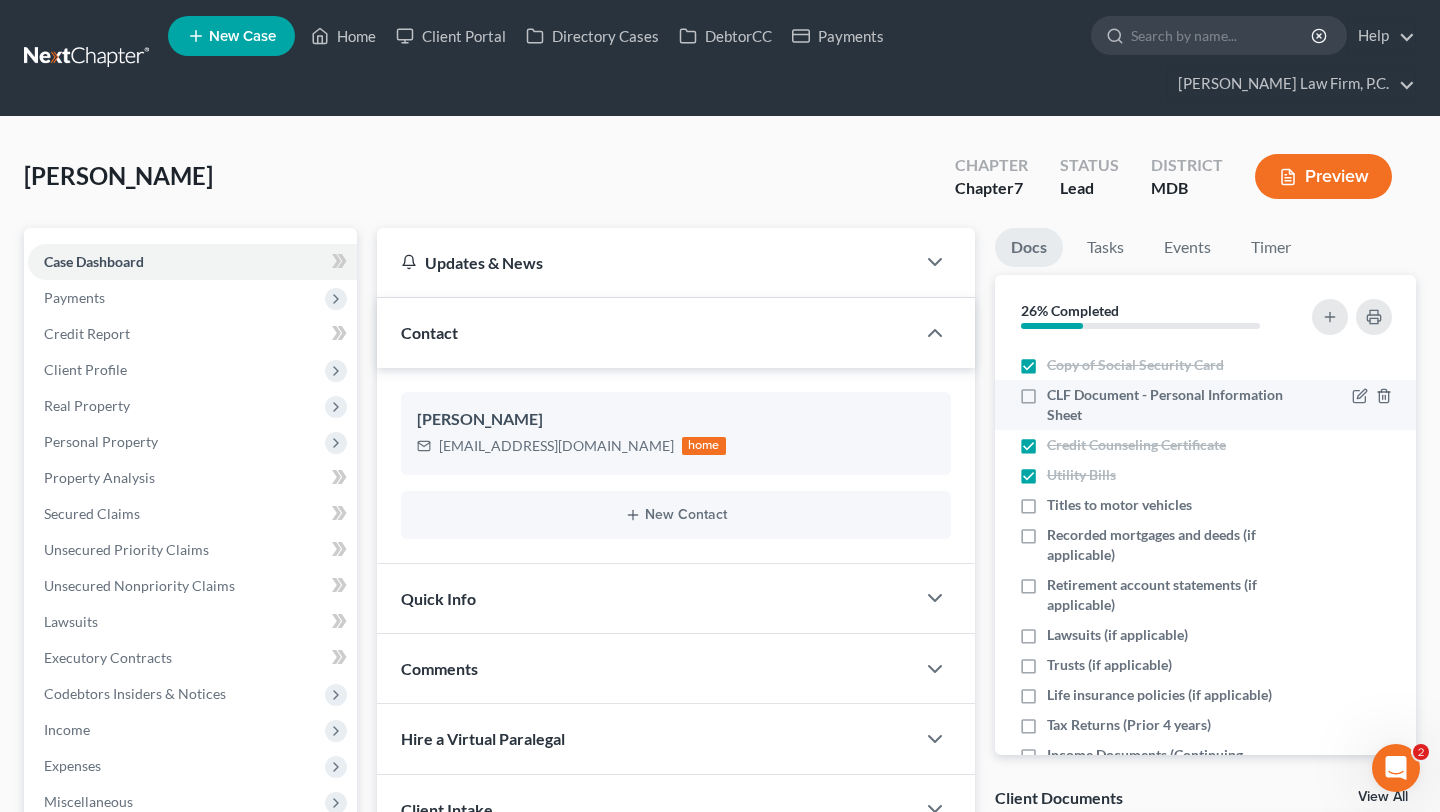 scroll, scrollTop: 0, scrollLeft: 0, axis: both 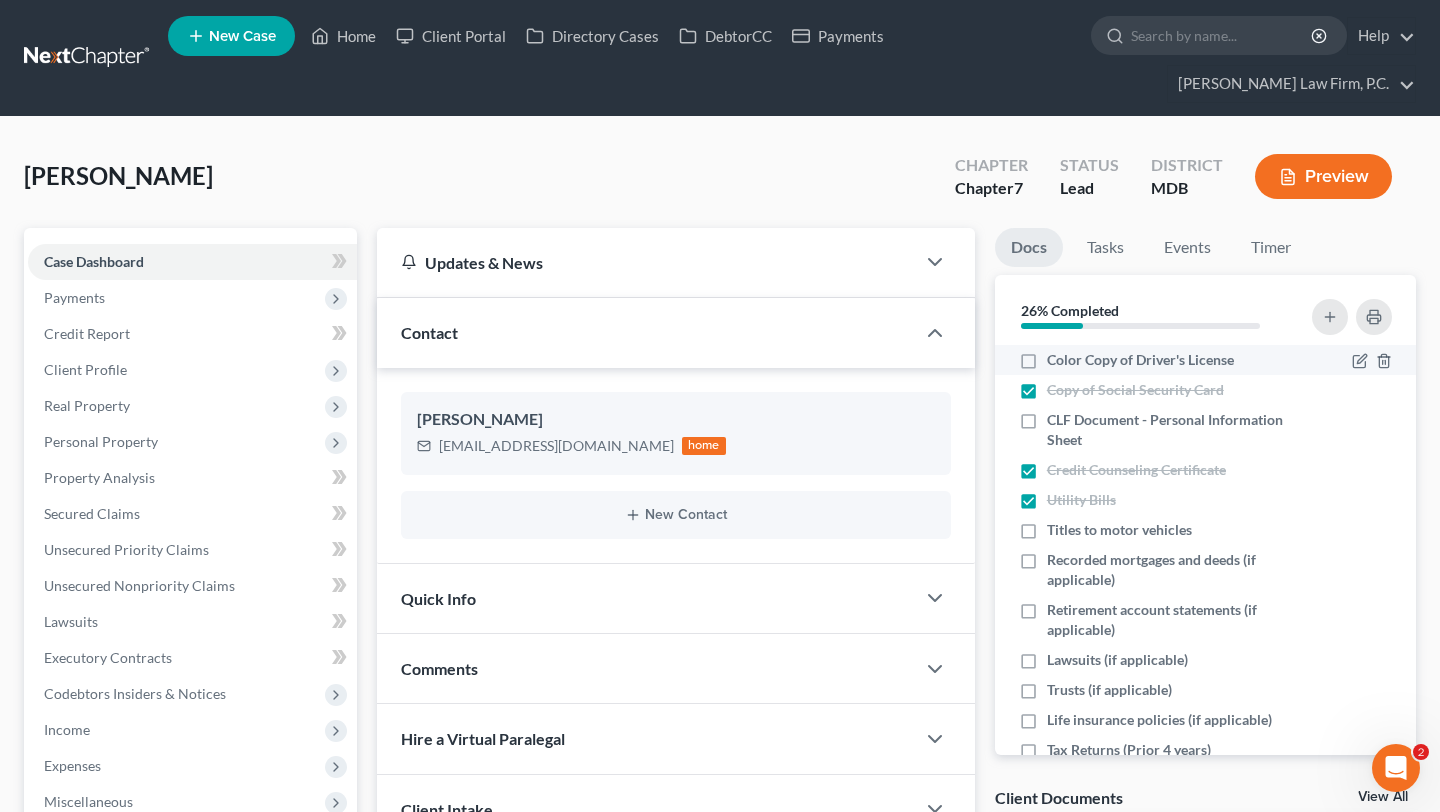 click on "Color Copy of Driver's License" at bounding box center [1140, 360] 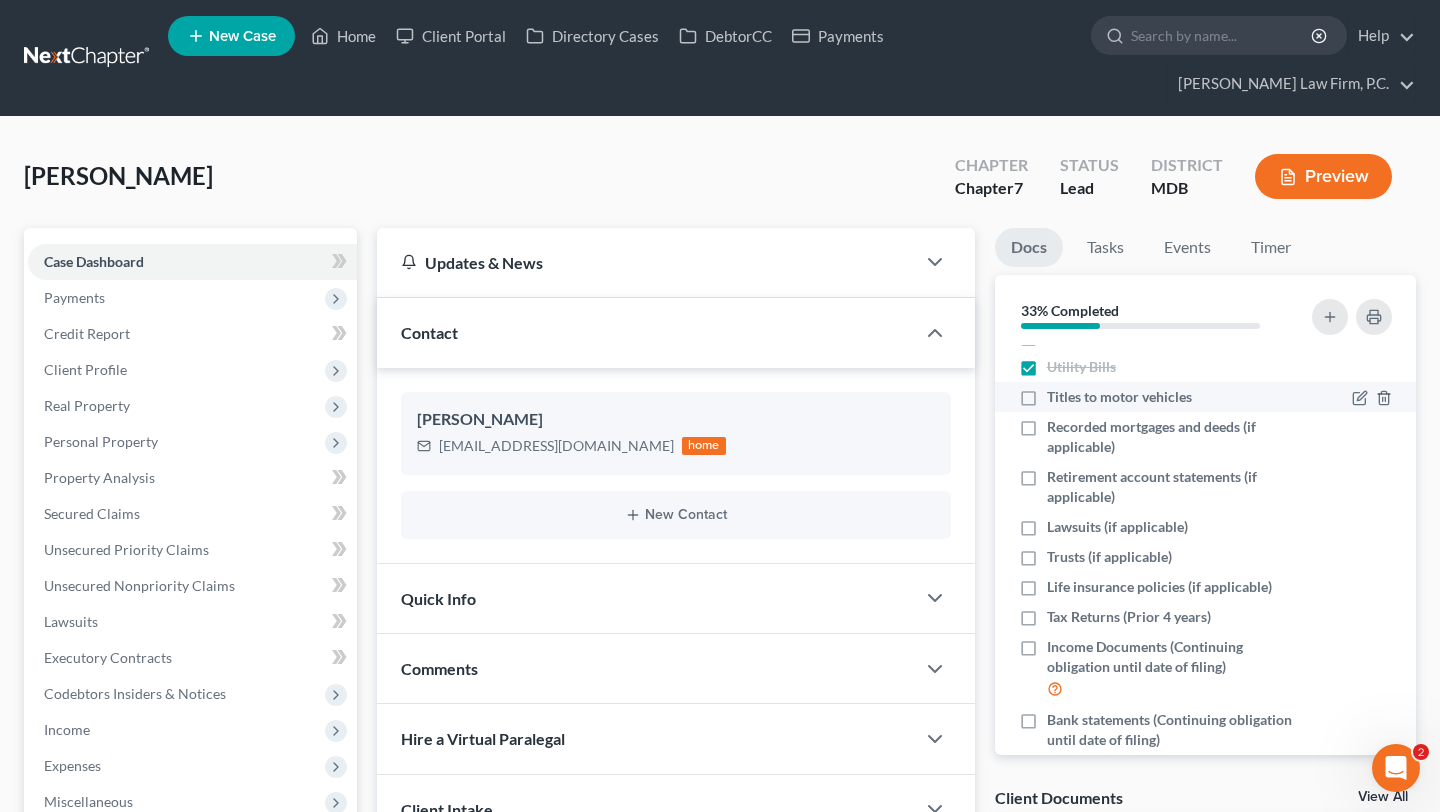 scroll, scrollTop: 216, scrollLeft: 0, axis: vertical 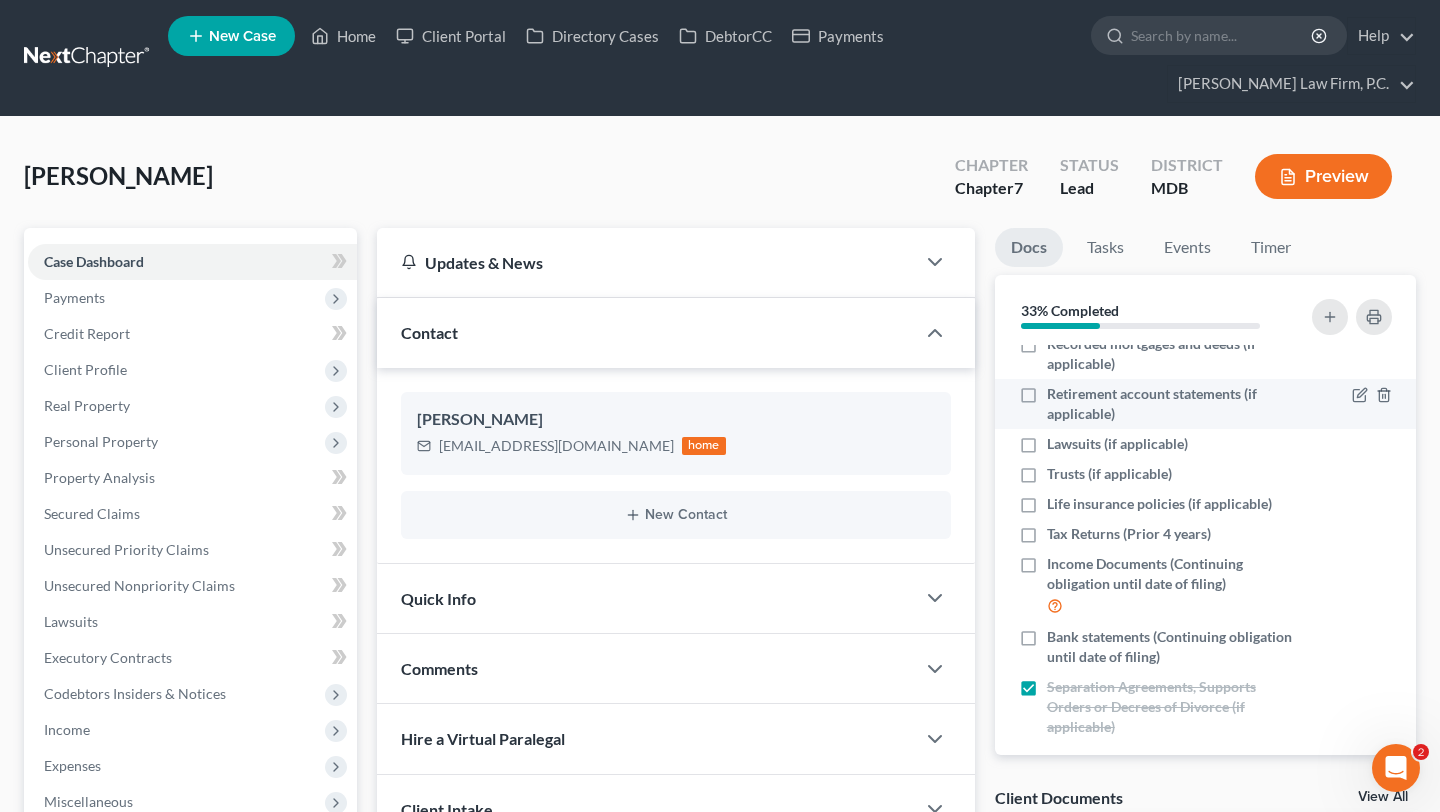 click on "Retirement account statements  (if applicable)" at bounding box center [1170, 404] 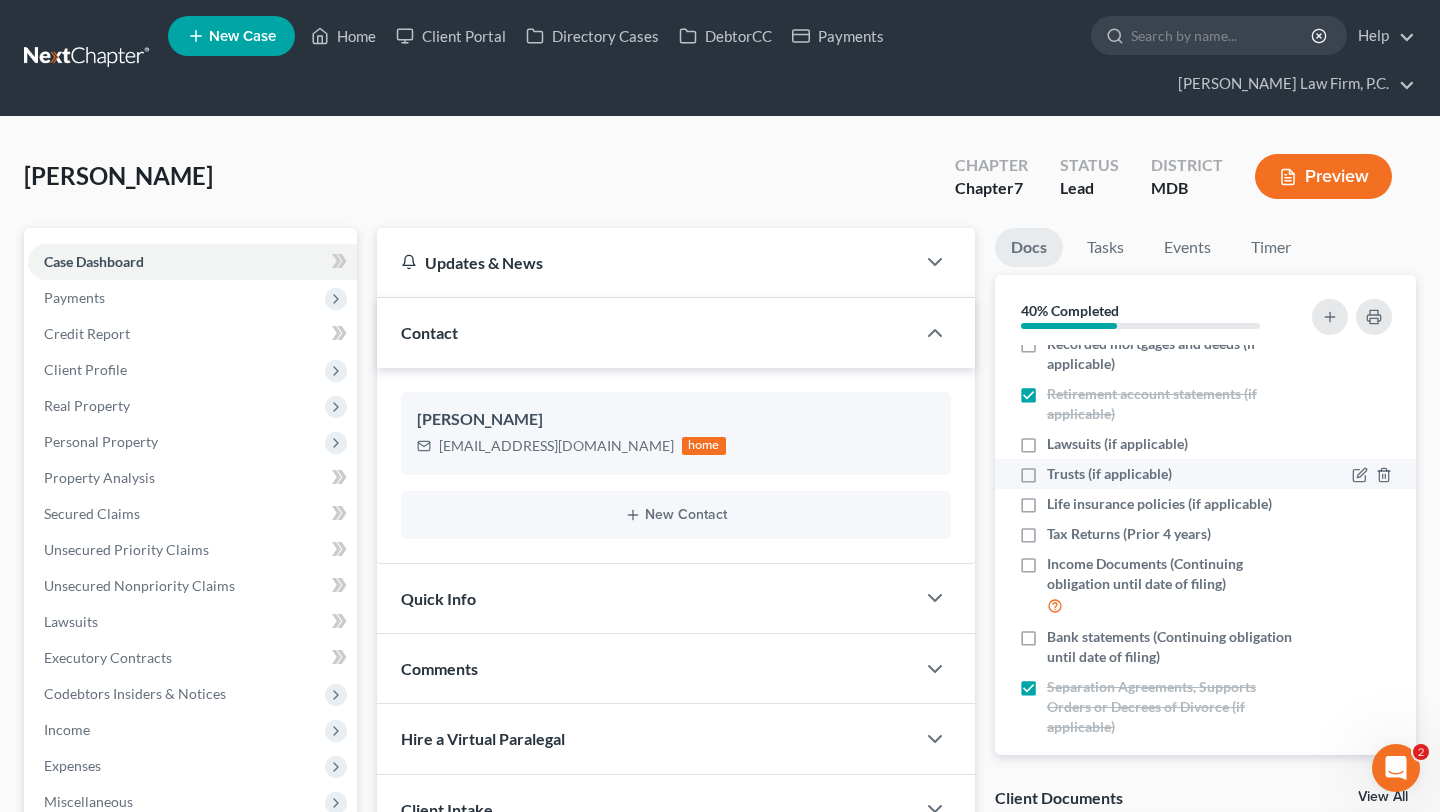 click on "Trusts  (if applicable)" at bounding box center [1109, 474] 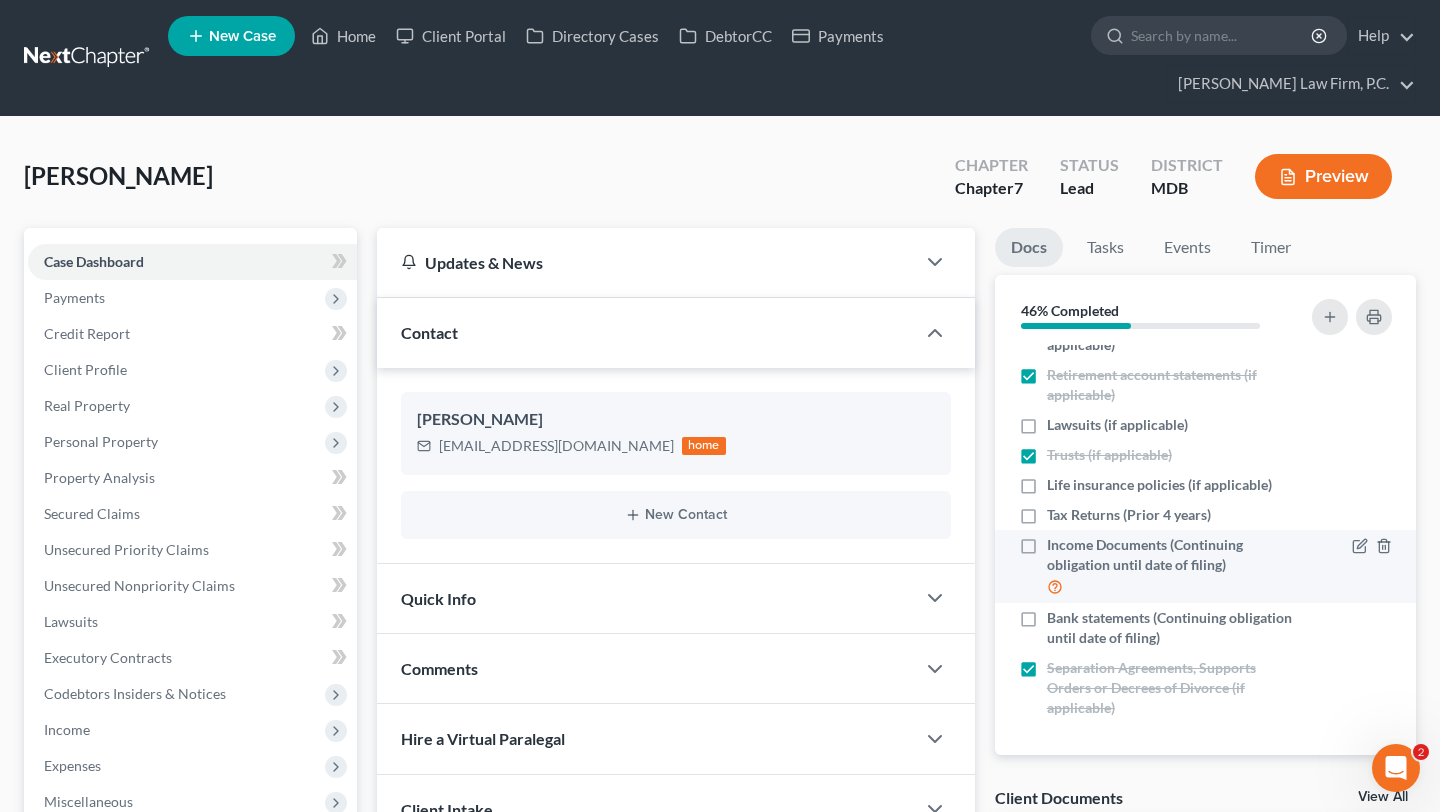 scroll, scrollTop: 331, scrollLeft: 0, axis: vertical 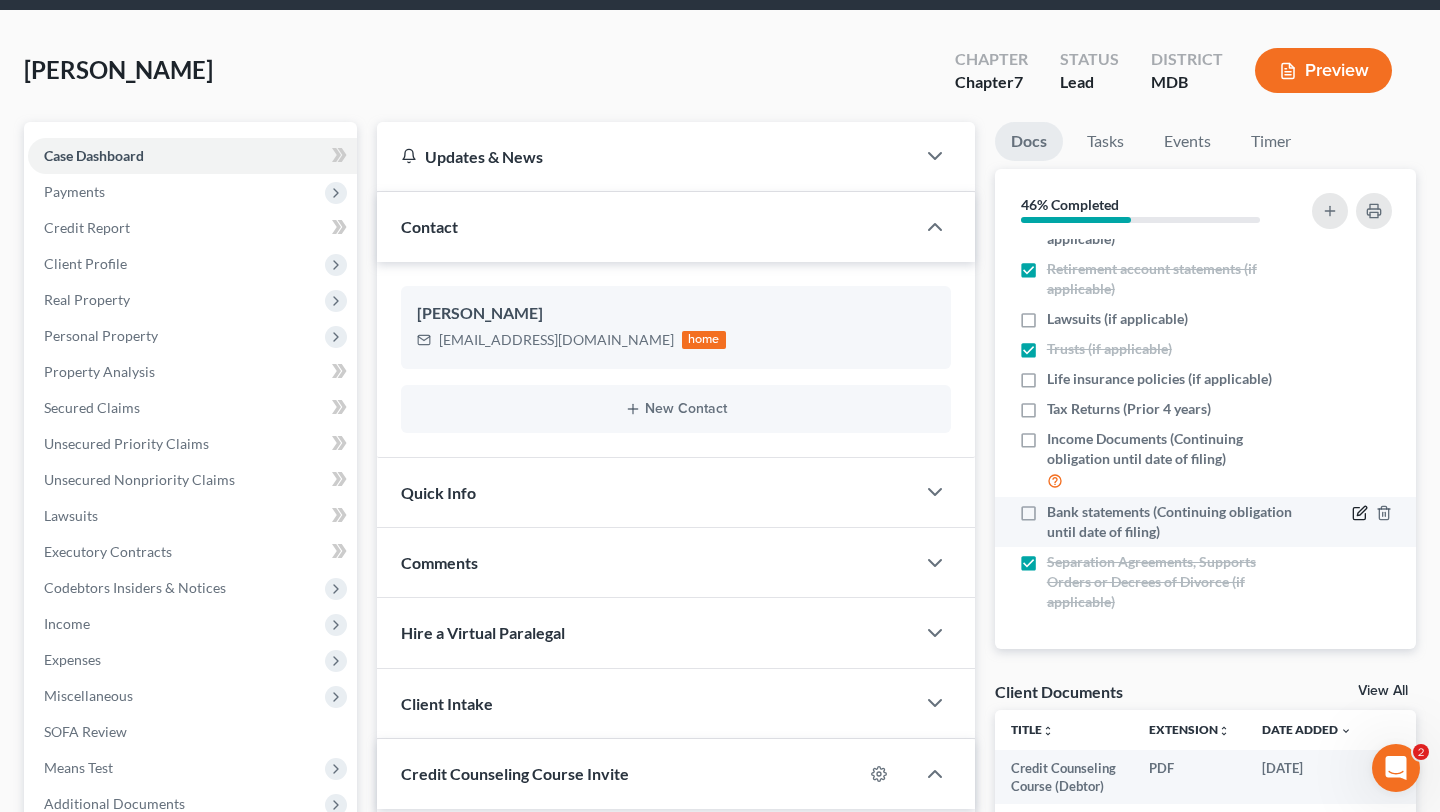 click 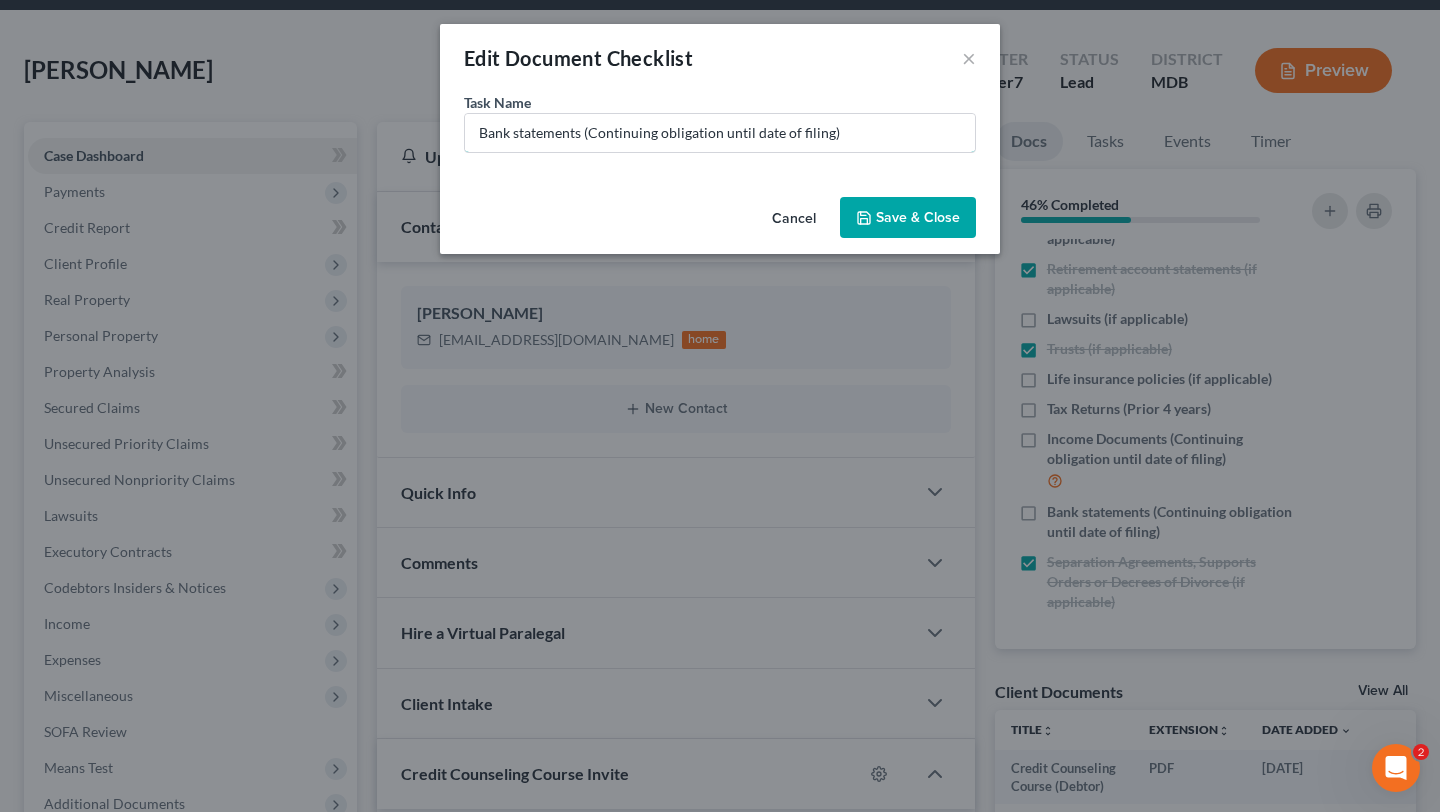 click on "Bank statements (Continuing obligation until date of filing)" at bounding box center (720, 133) 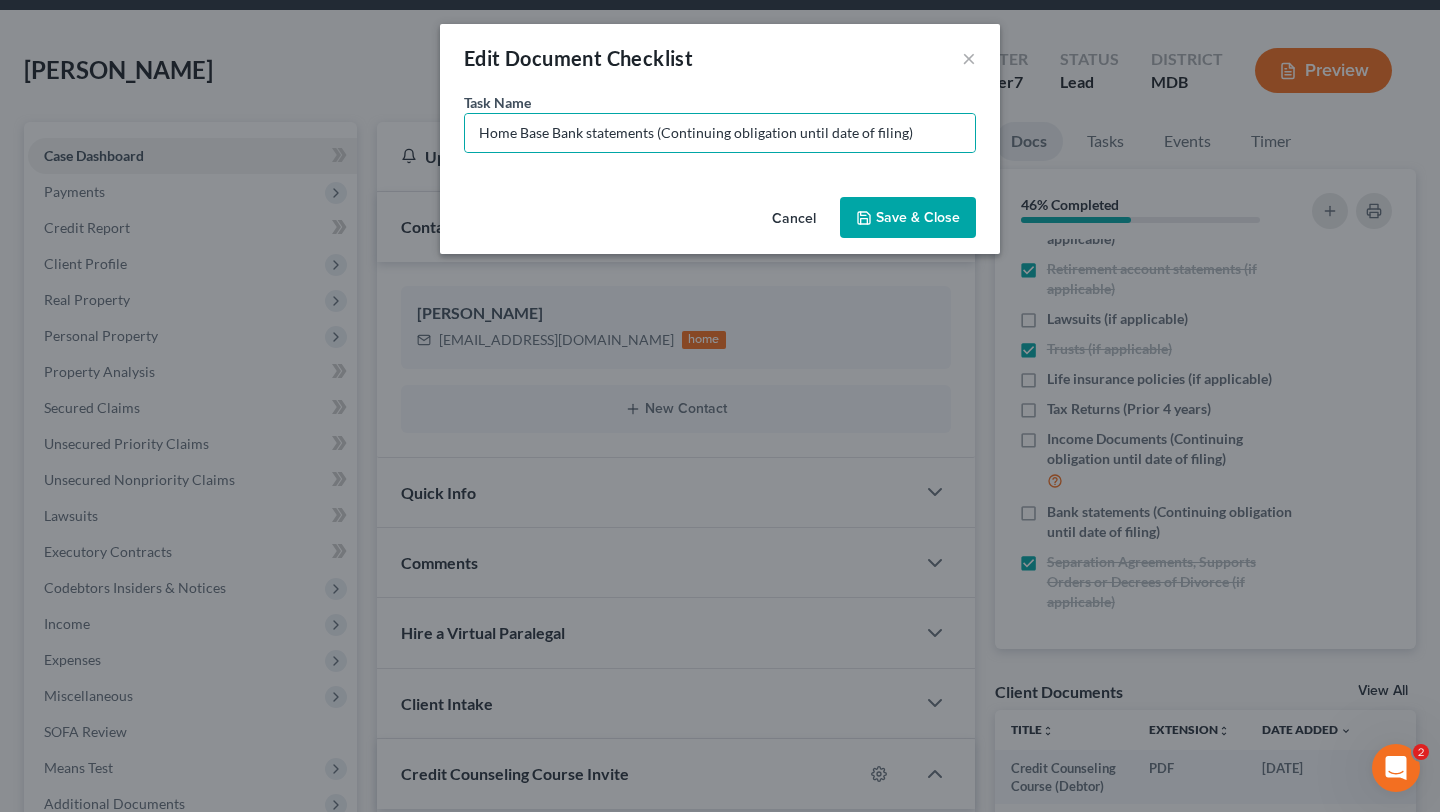 click on "Save & Close" at bounding box center [908, 218] 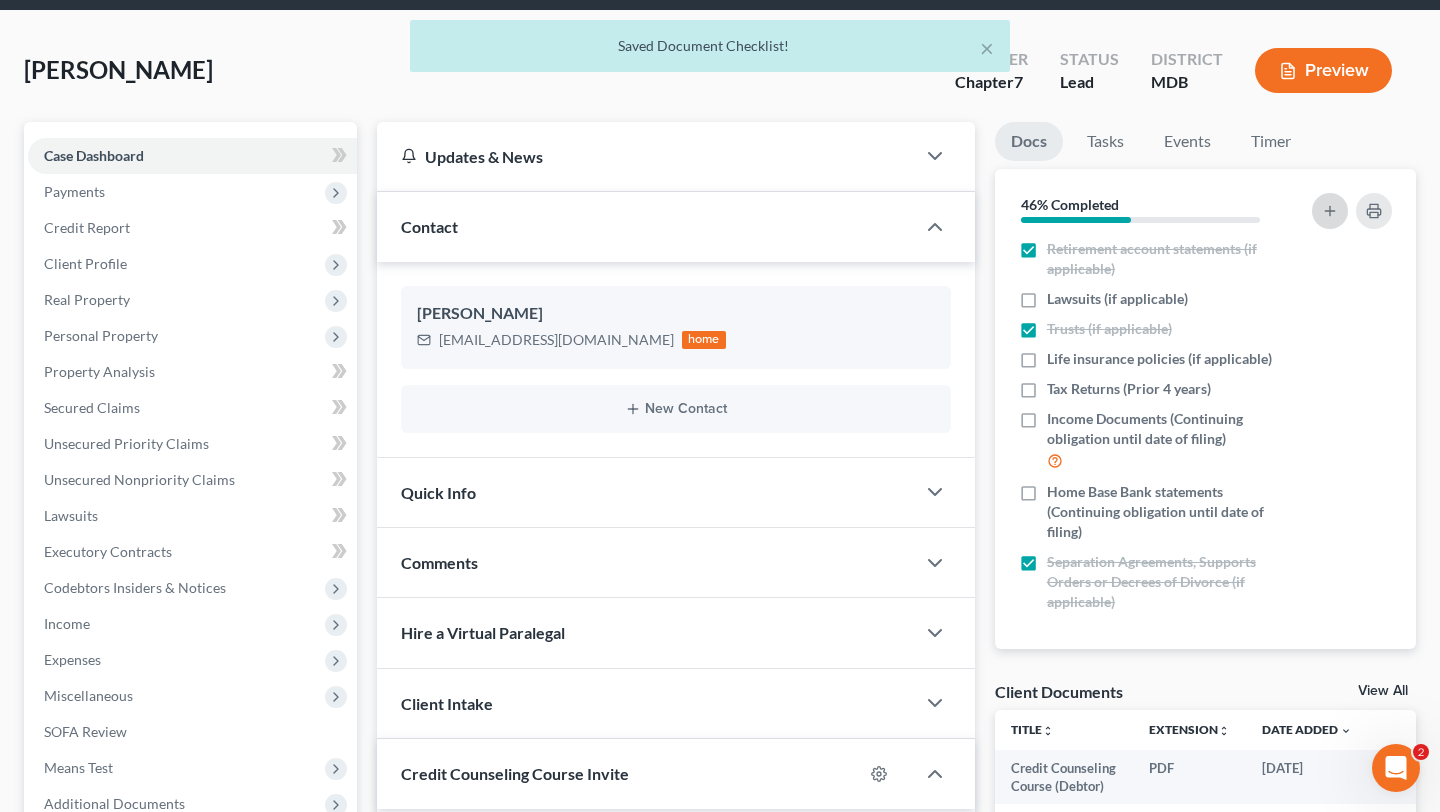 click 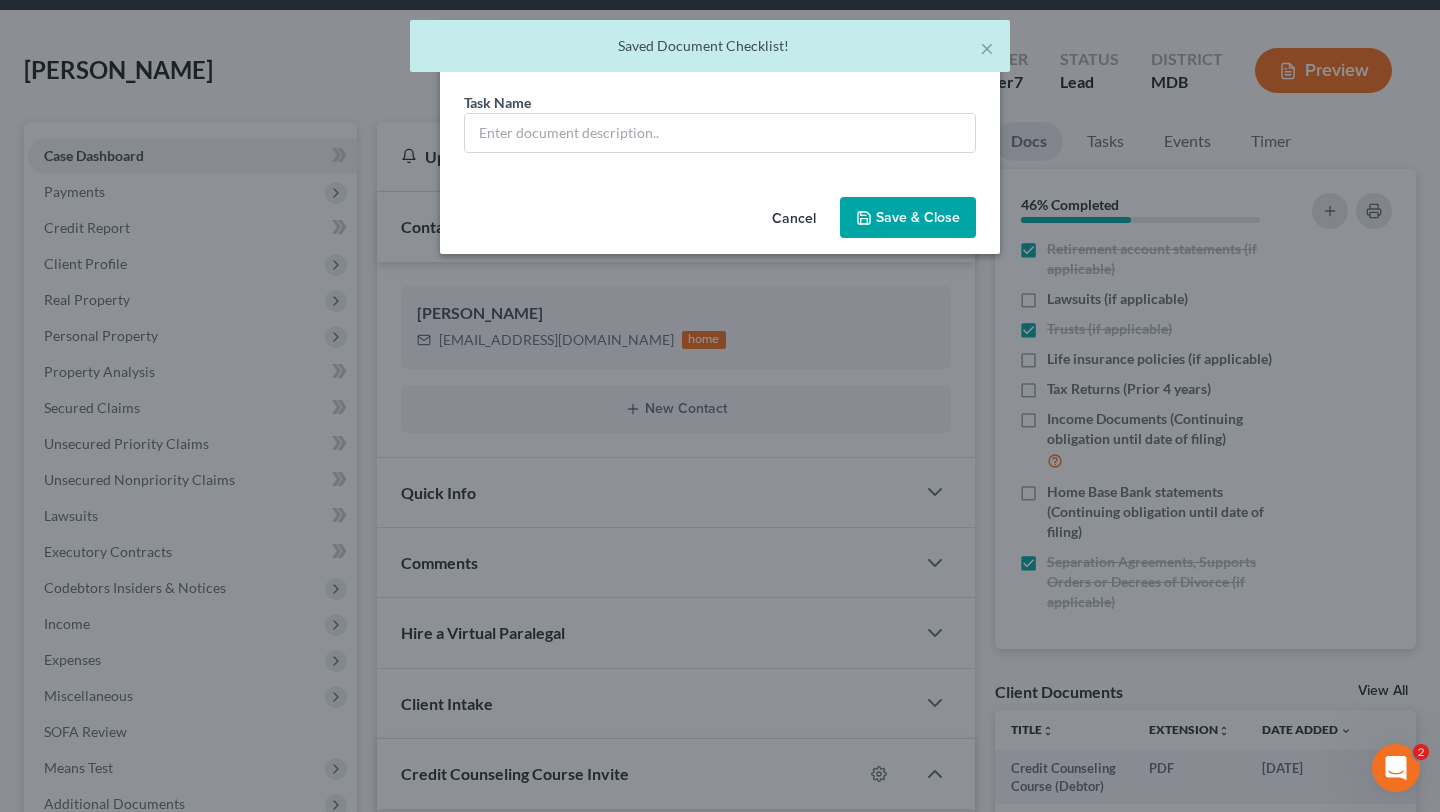 drag, startPoint x: 1032, startPoint y: 72, endPoint x: 1138, endPoint y: 452, distance: 394.5073 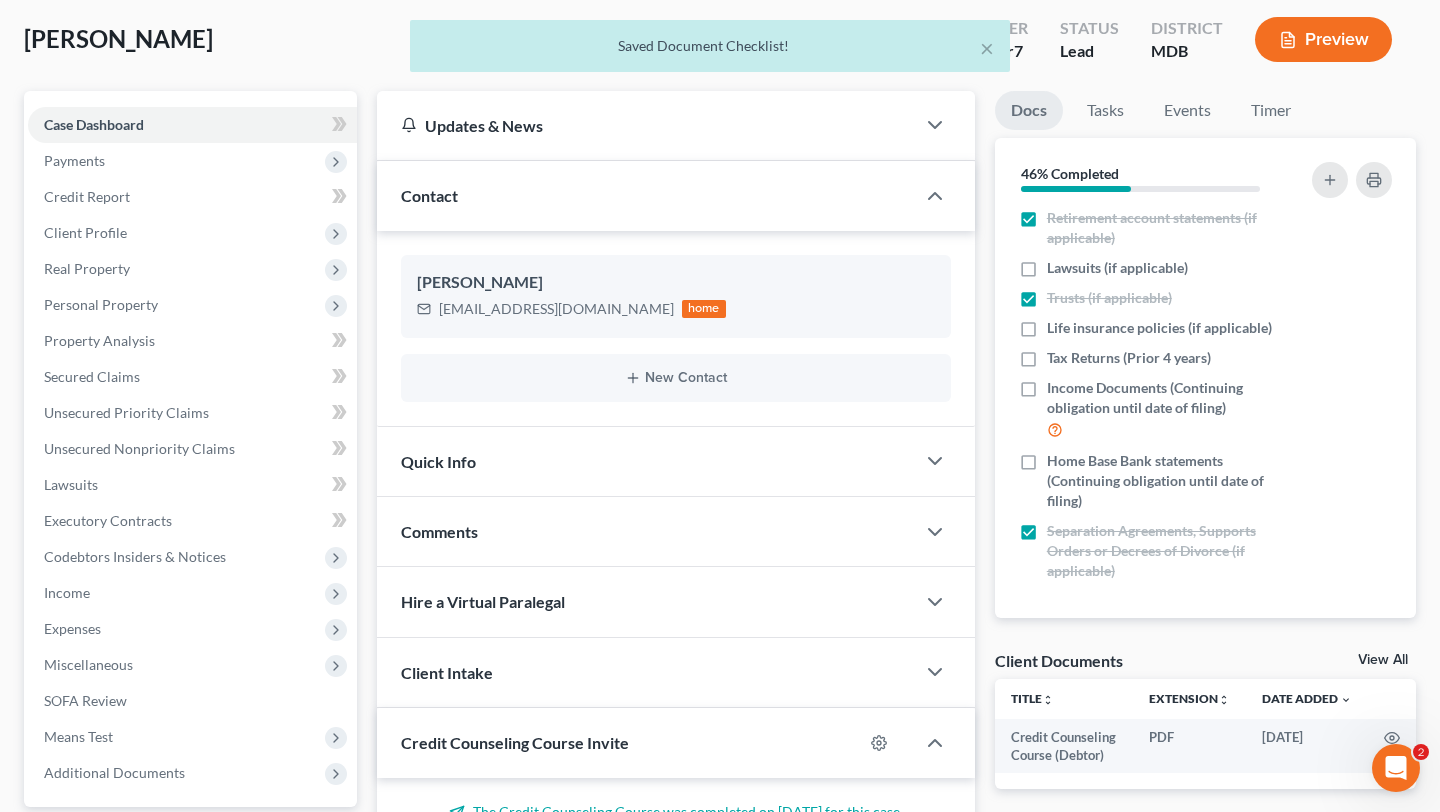scroll, scrollTop: 151, scrollLeft: 0, axis: vertical 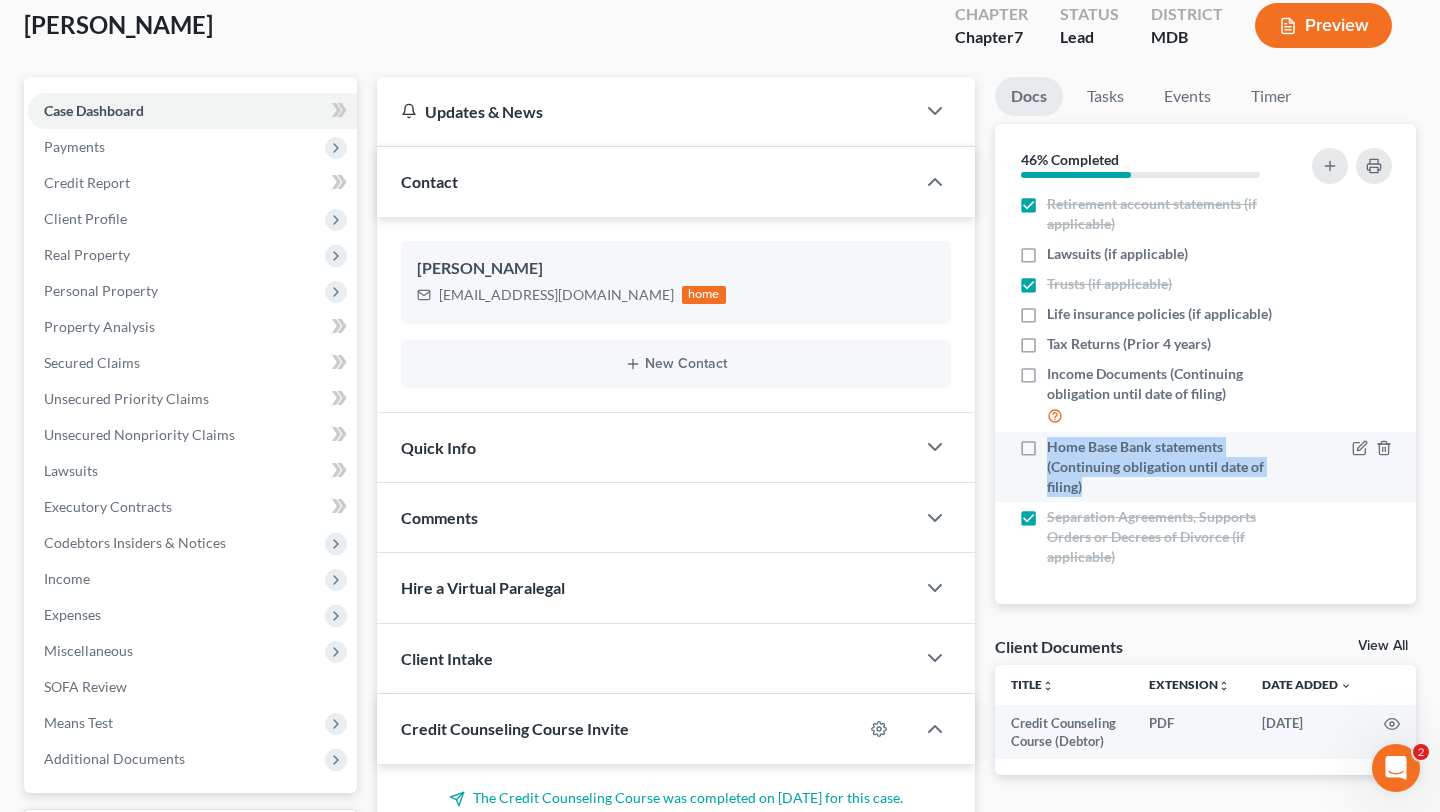 drag, startPoint x: 1165, startPoint y: 662, endPoint x: 1061, endPoint y: 613, distance: 114.96521 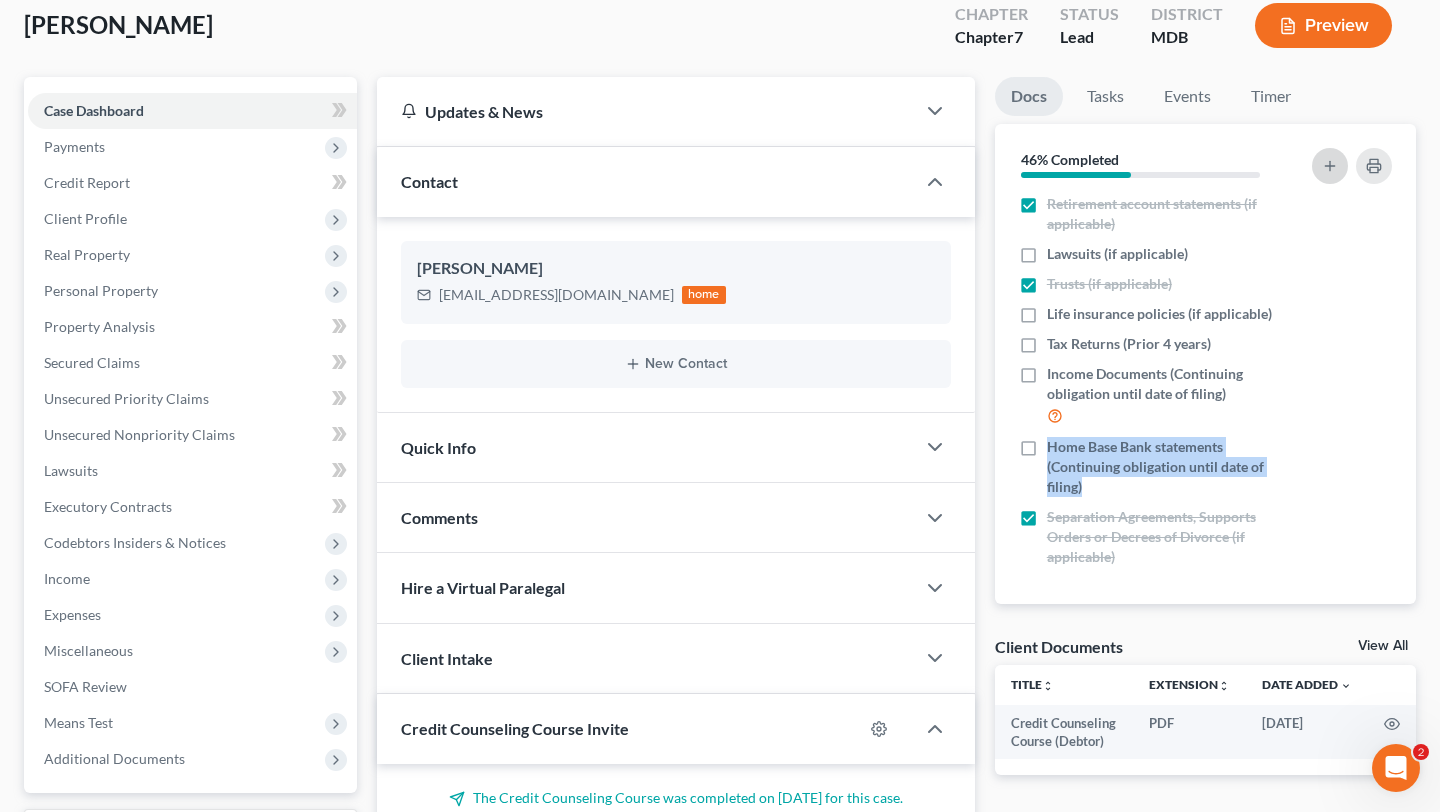 click at bounding box center [1330, 166] 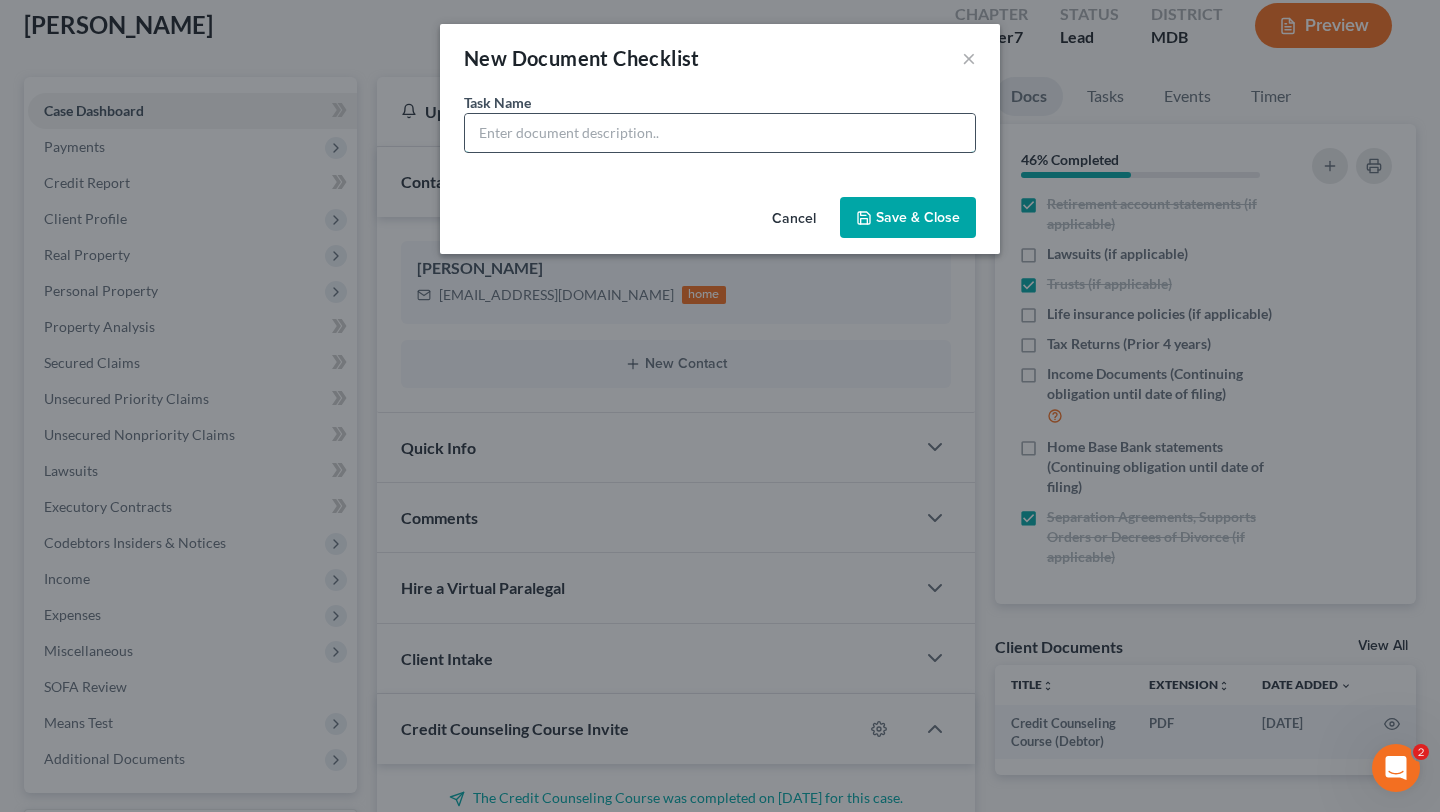click at bounding box center [720, 133] 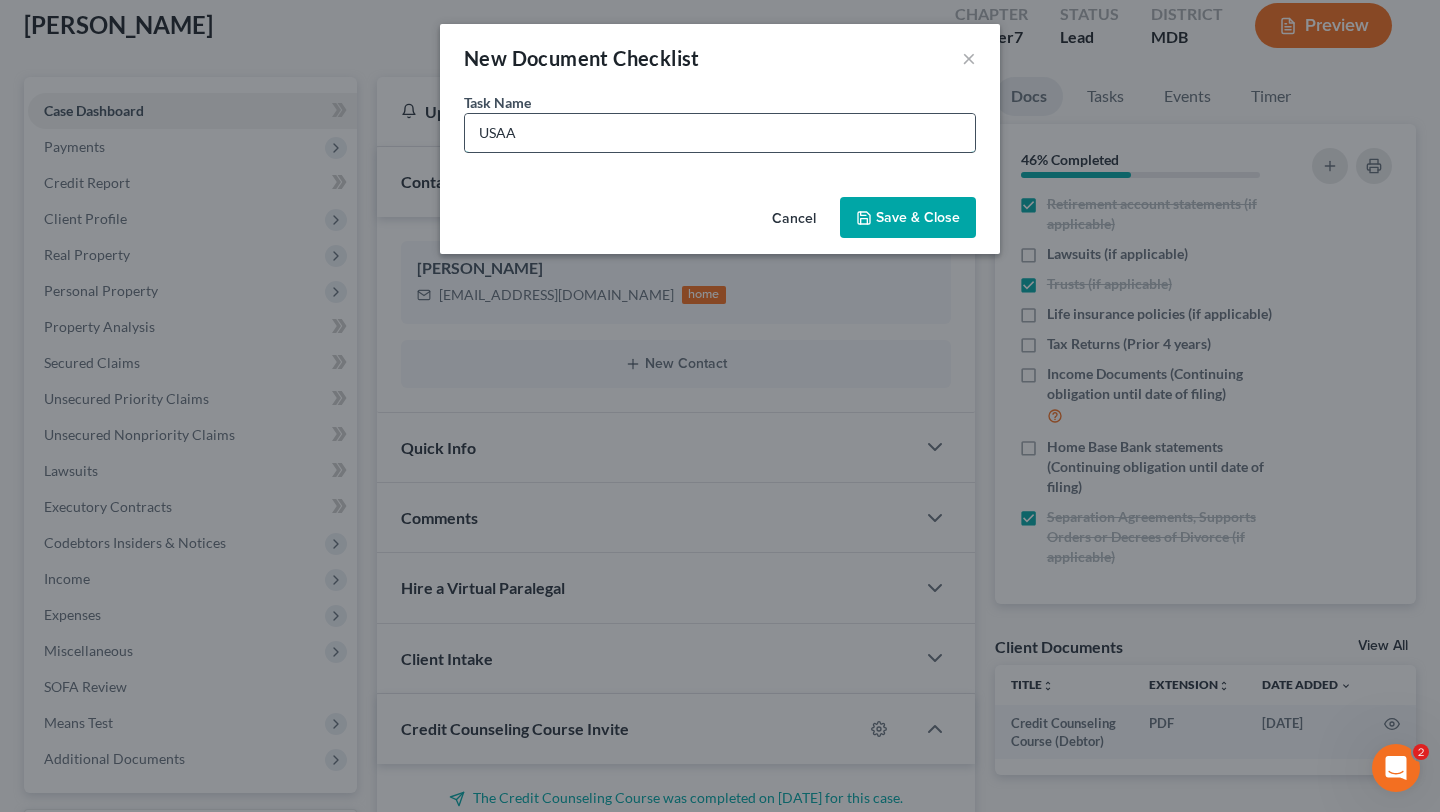 paste on "Home Base Bank statements (Continuing obligation until date of filing)" 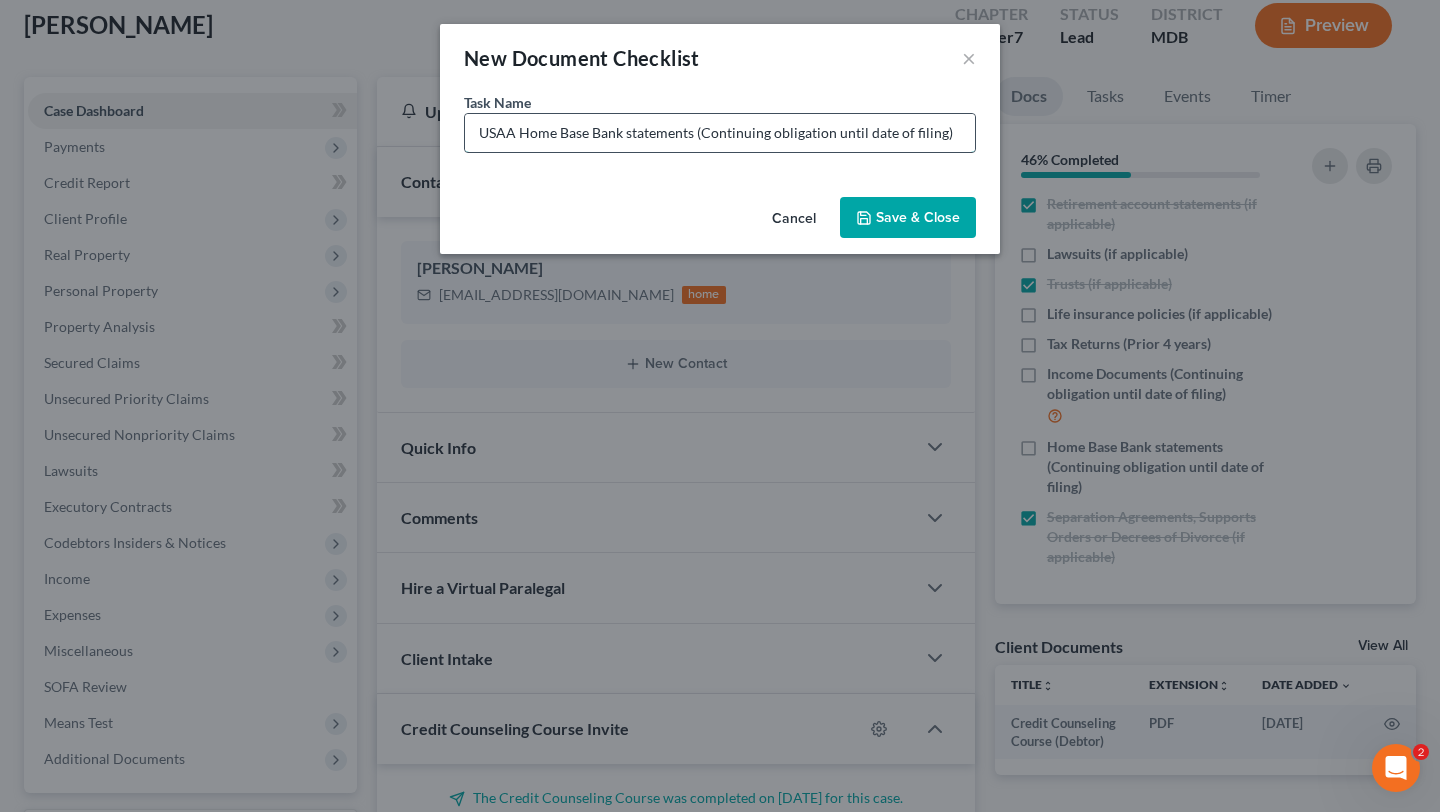 click on "USAA Home Base Bank statements (Continuing obligation until date of filing)" at bounding box center [720, 133] 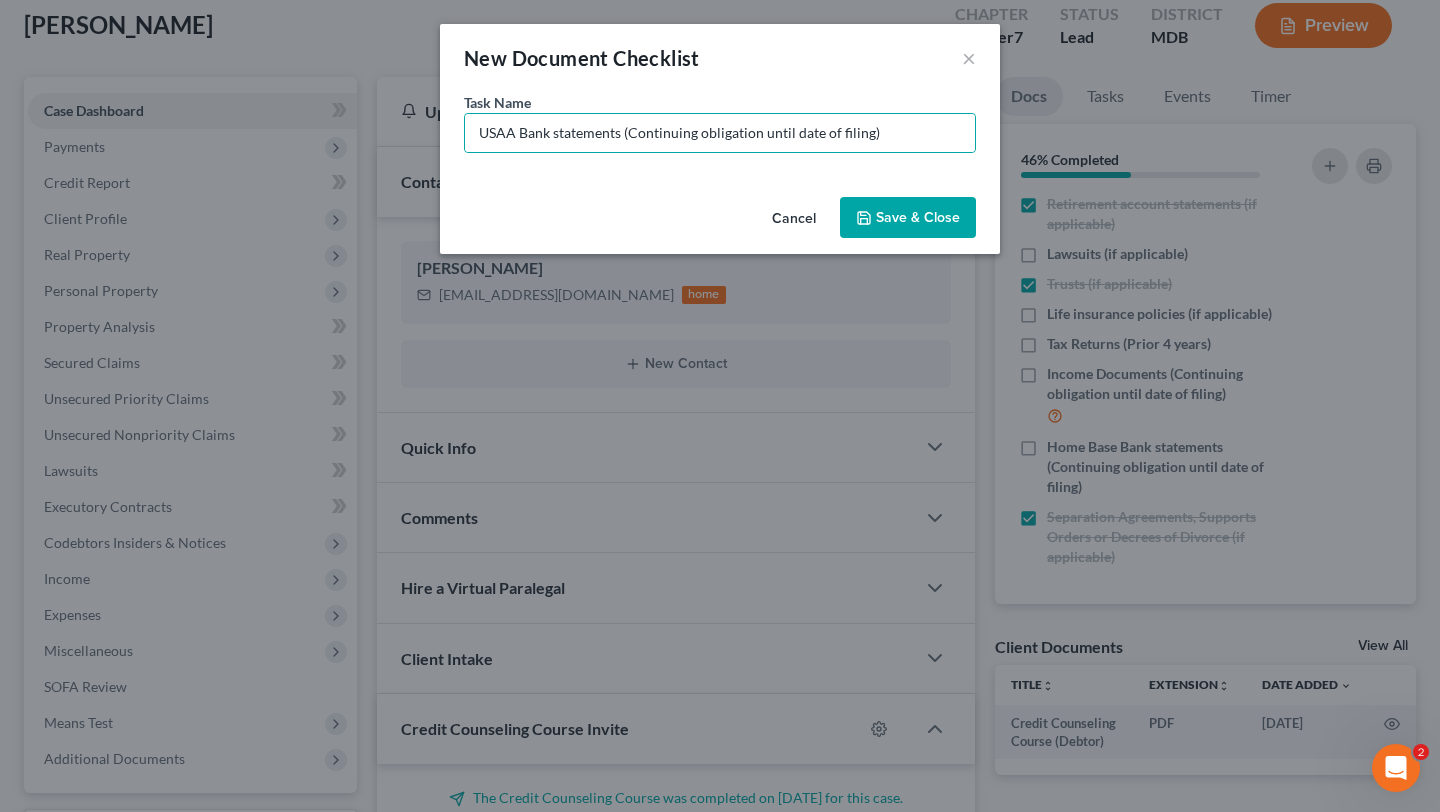 click 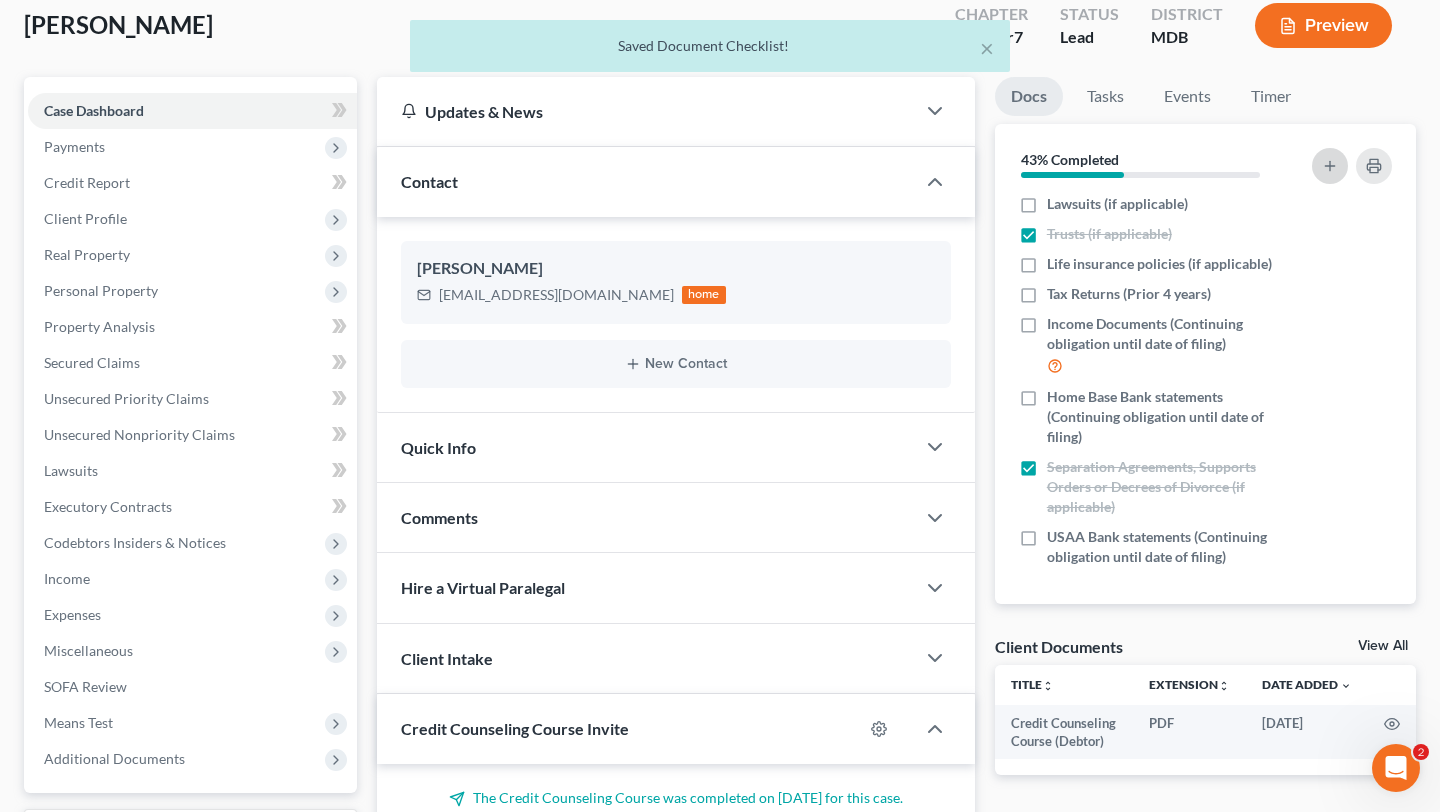 click 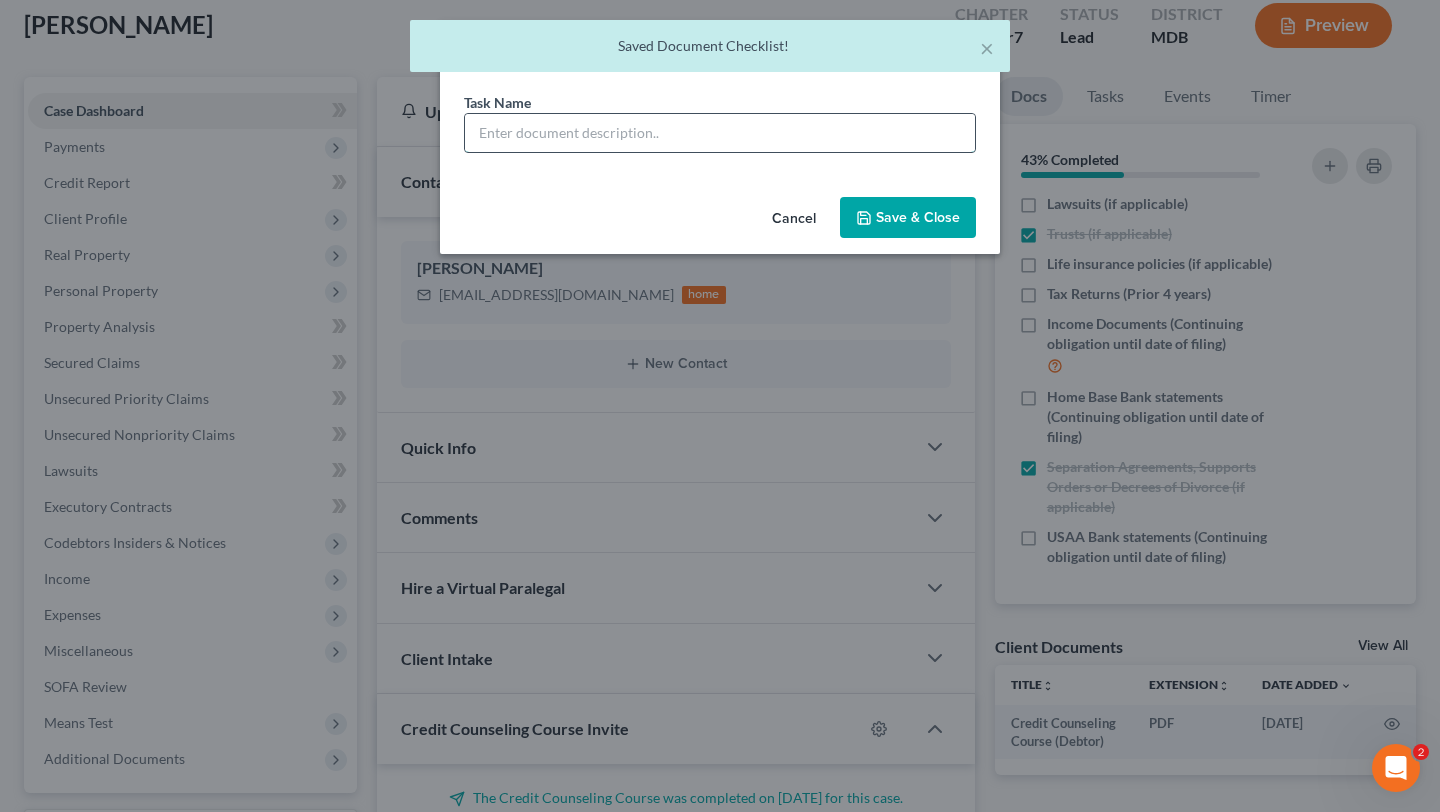 click at bounding box center (720, 133) 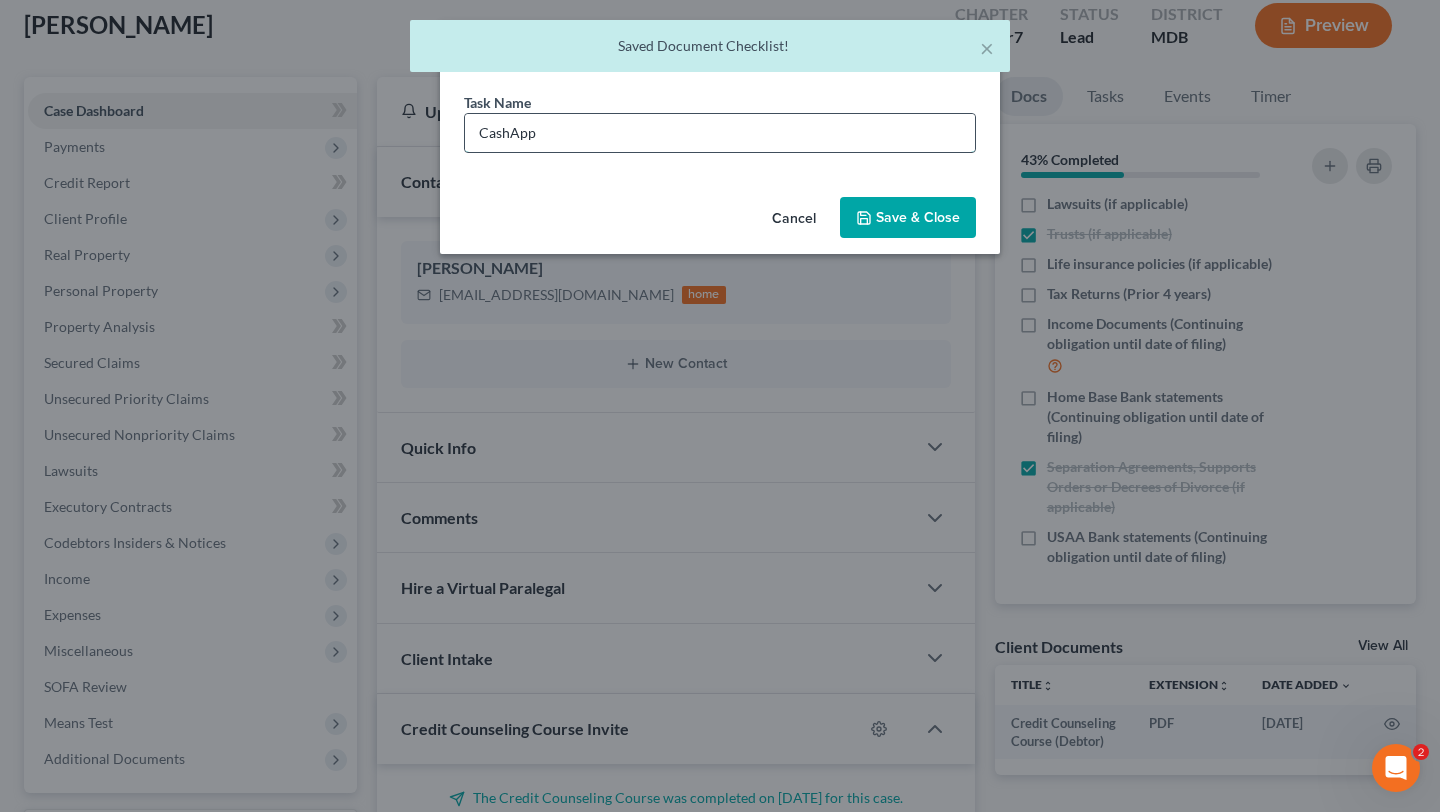 paste on "Home Base Bank statements (Continuing obligation until date of filing)" 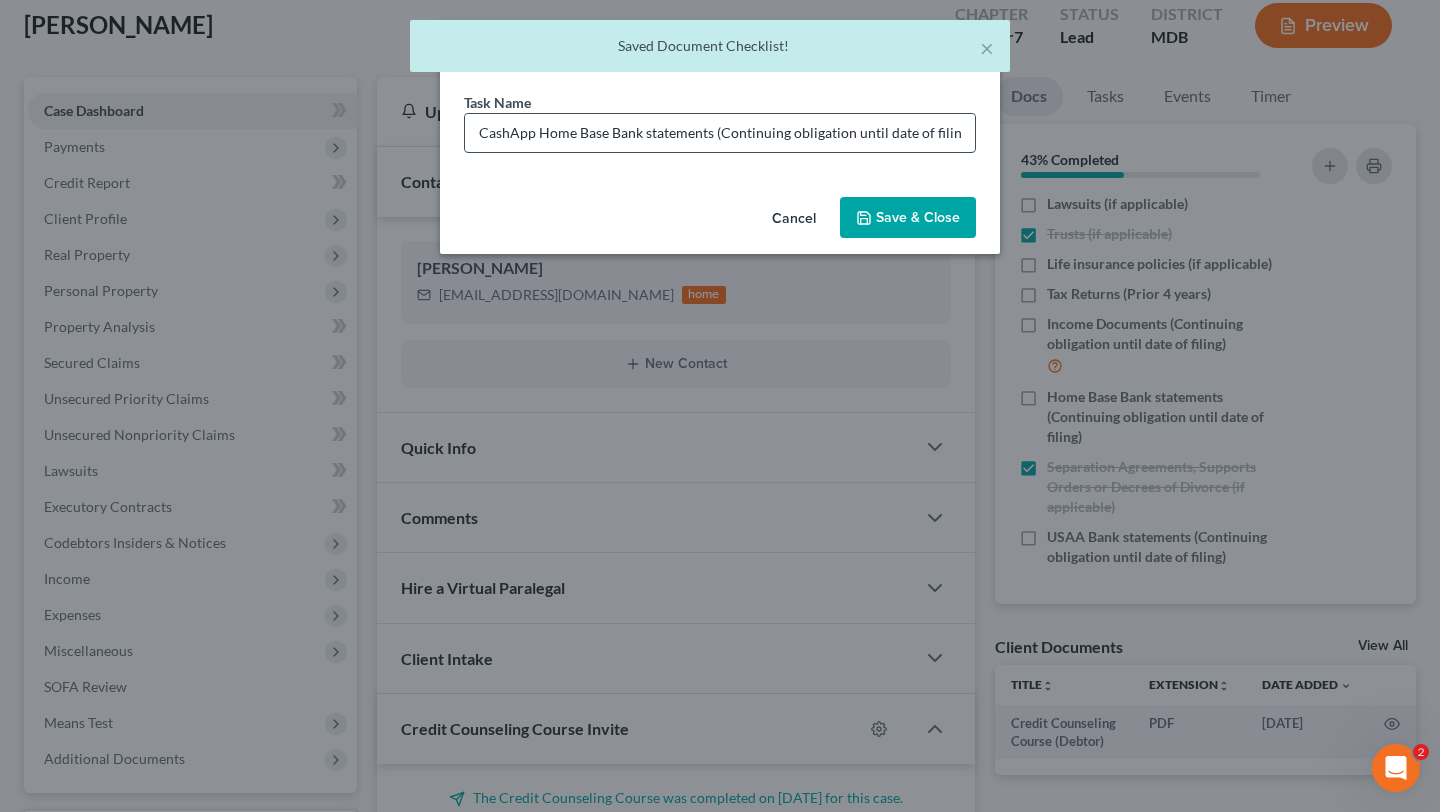 scroll, scrollTop: 0, scrollLeft: 3, axis: horizontal 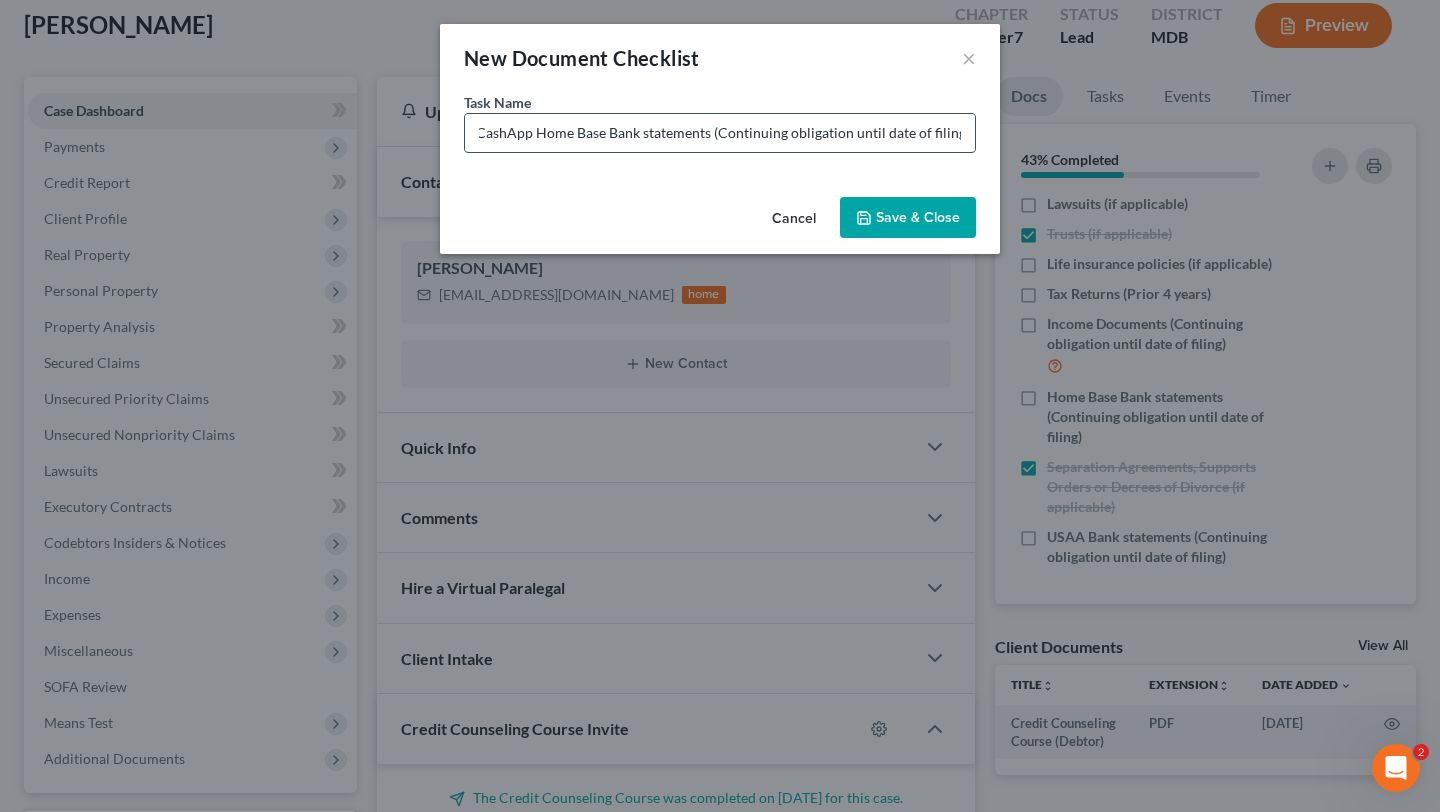 click on "CashApp Home Base Bank statements (Continuing obligation until date of filing)" at bounding box center [720, 133] 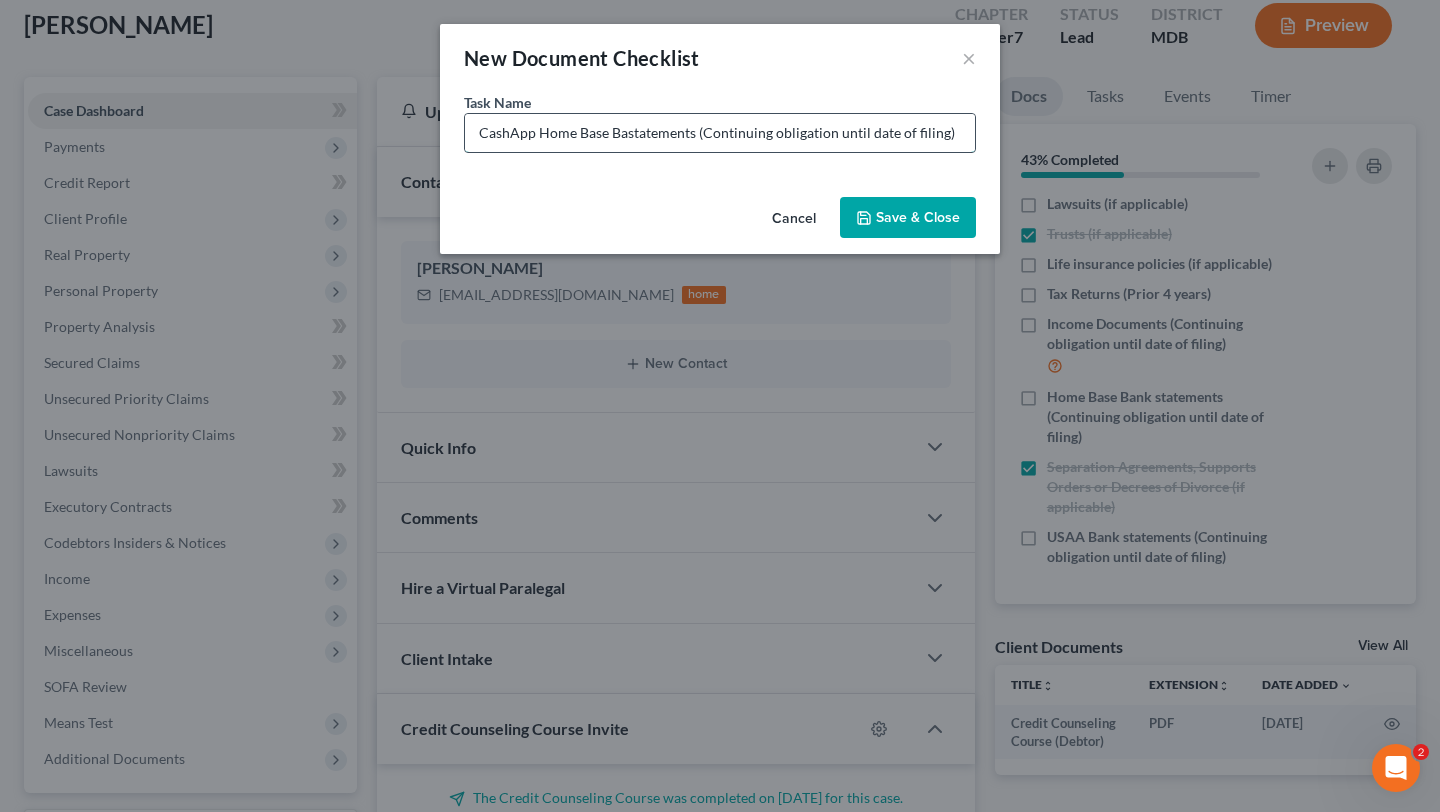 scroll, scrollTop: 0, scrollLeft: 0, axis: both 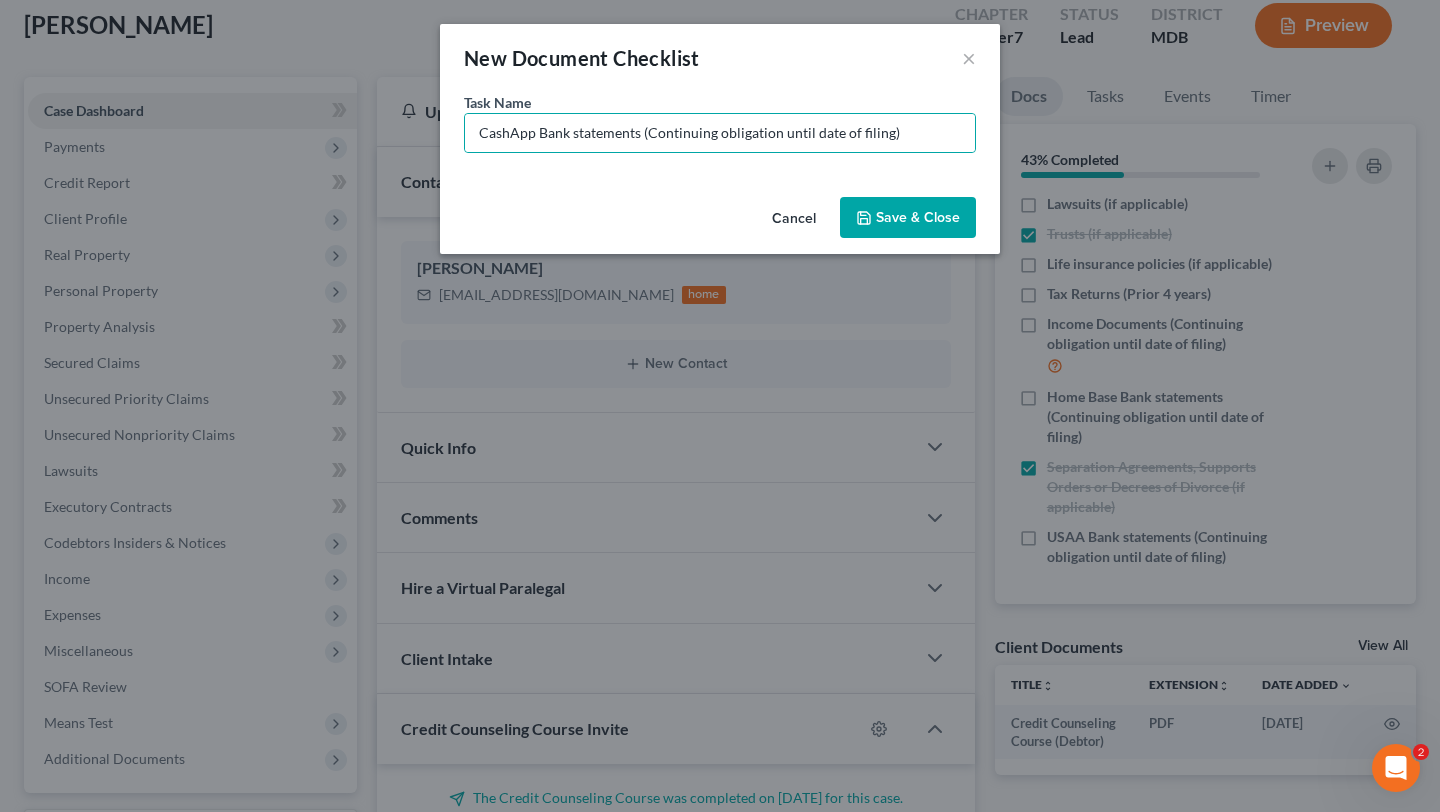 click on "Save & Close" at bounding box center (908, 218) 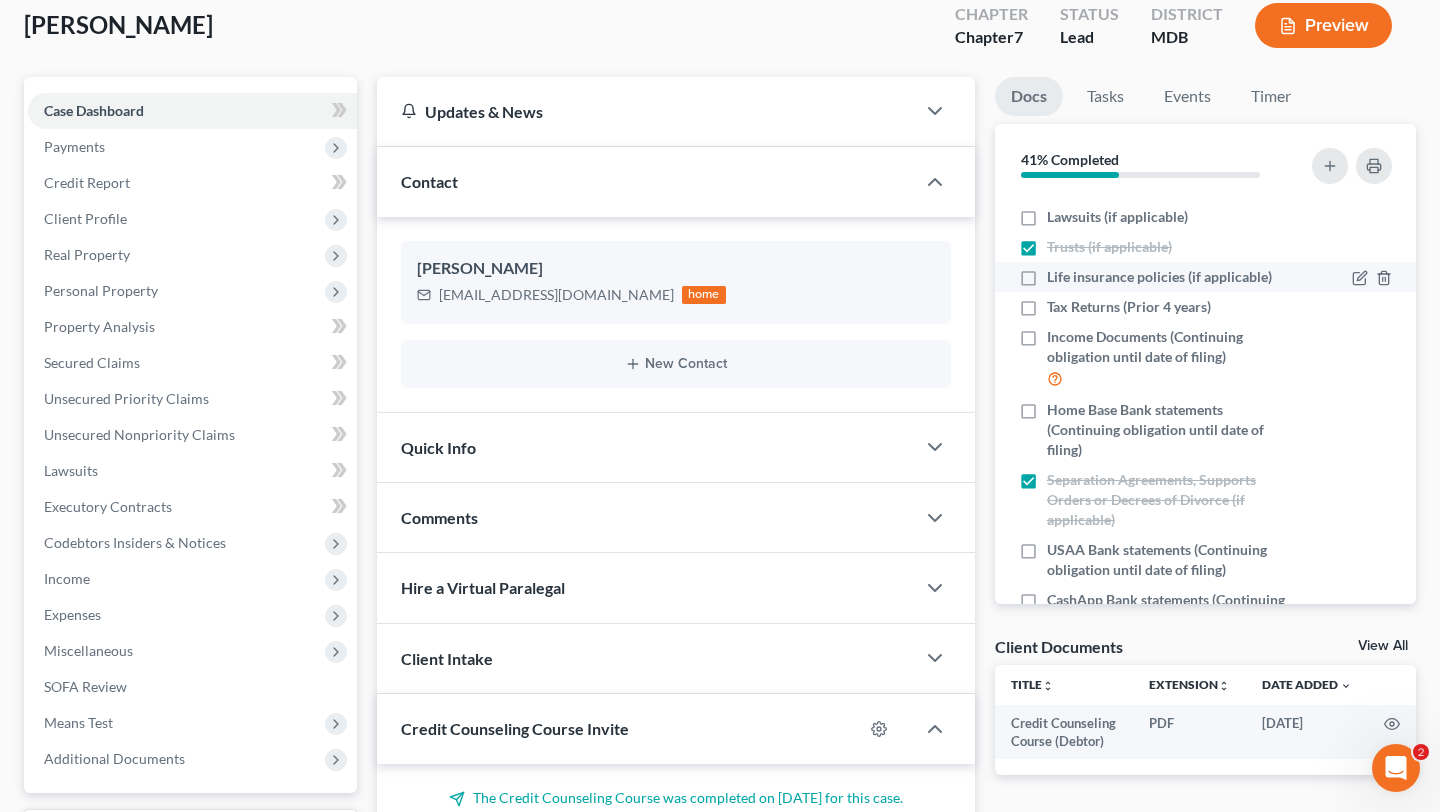 scroll, scrollTop: 285, scrollLeft: 0, axis: vertical 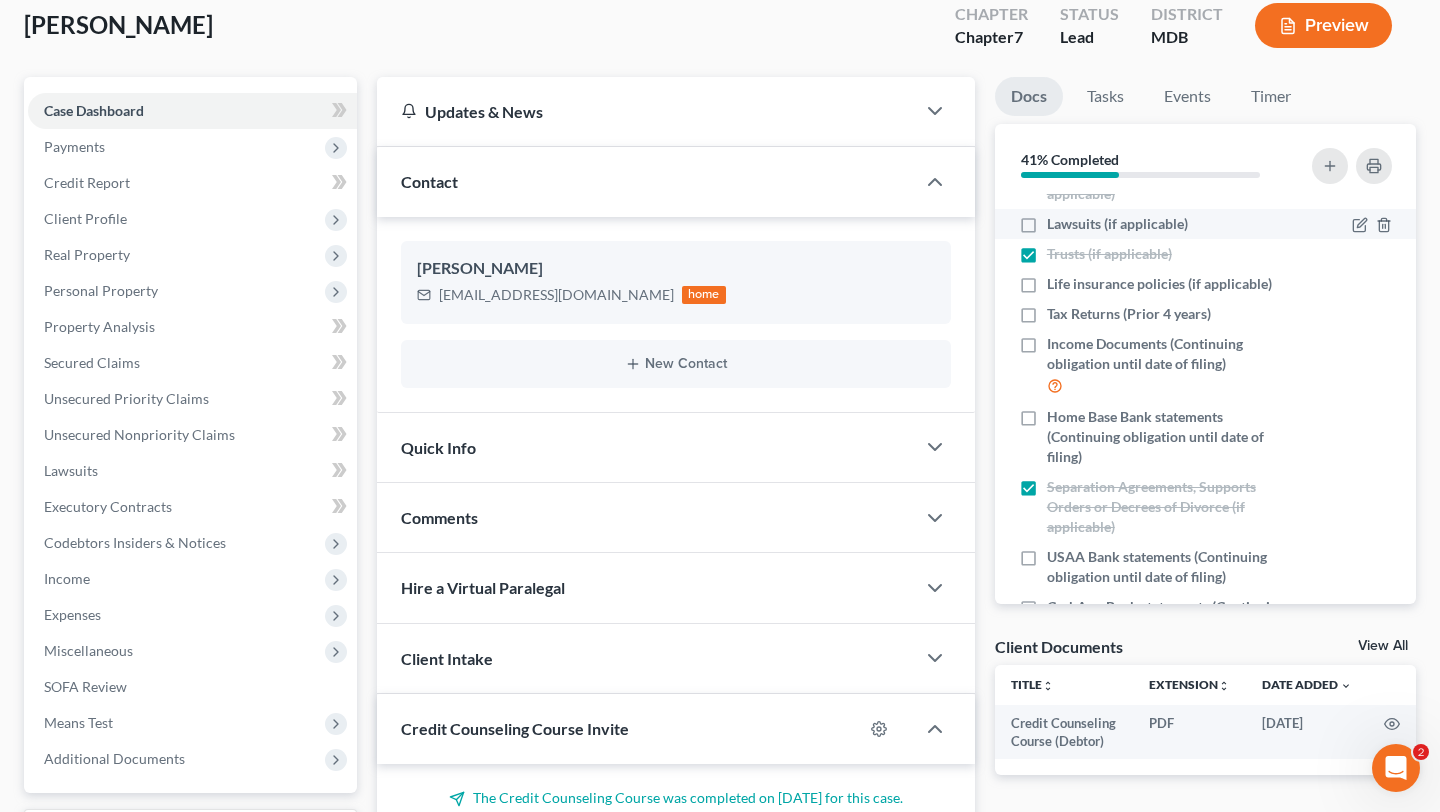 click on "Lawsuits  (if applicable)" at bounding box center (1117, 224) 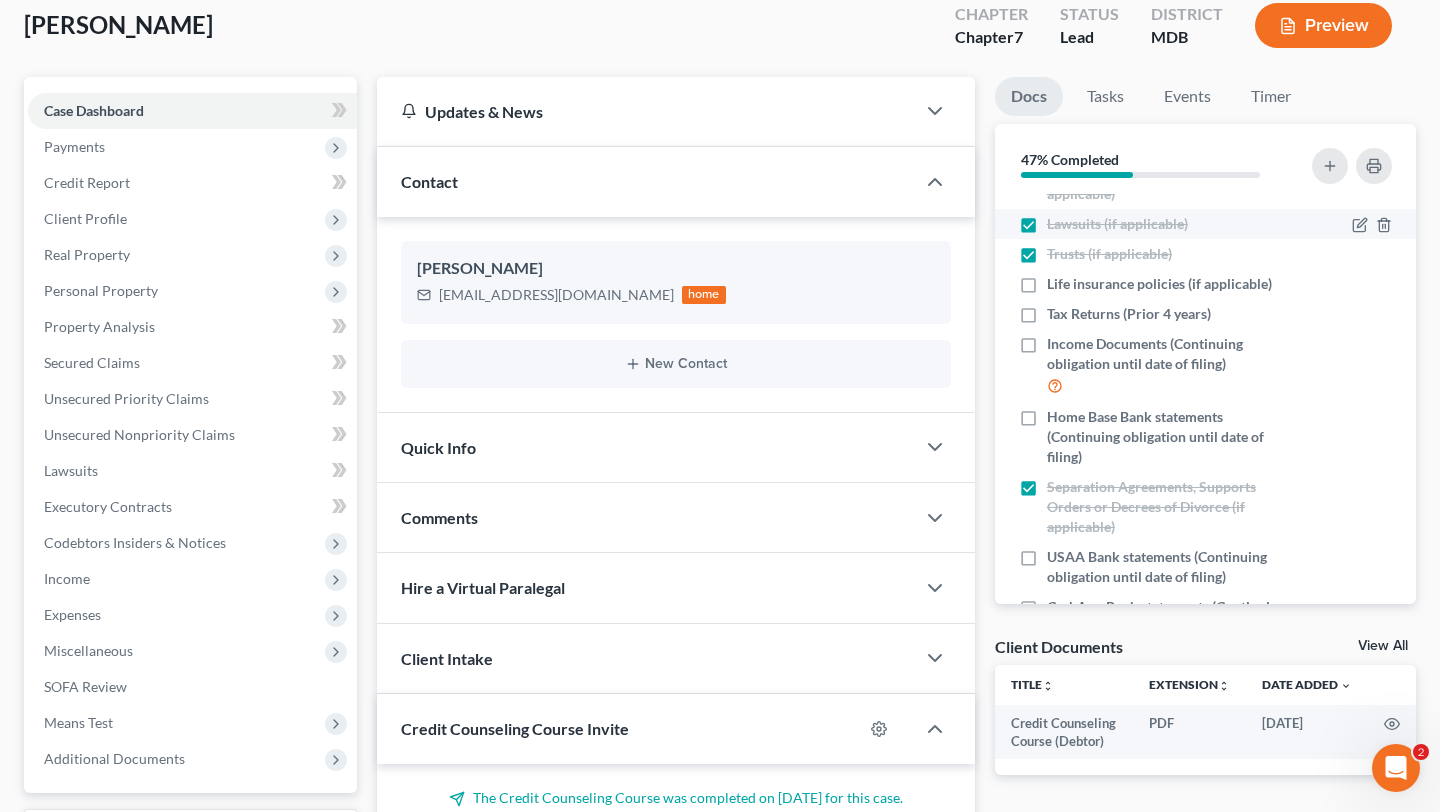 scroll, scrollTop: 105, scrollLeft: 0, axis: vertical 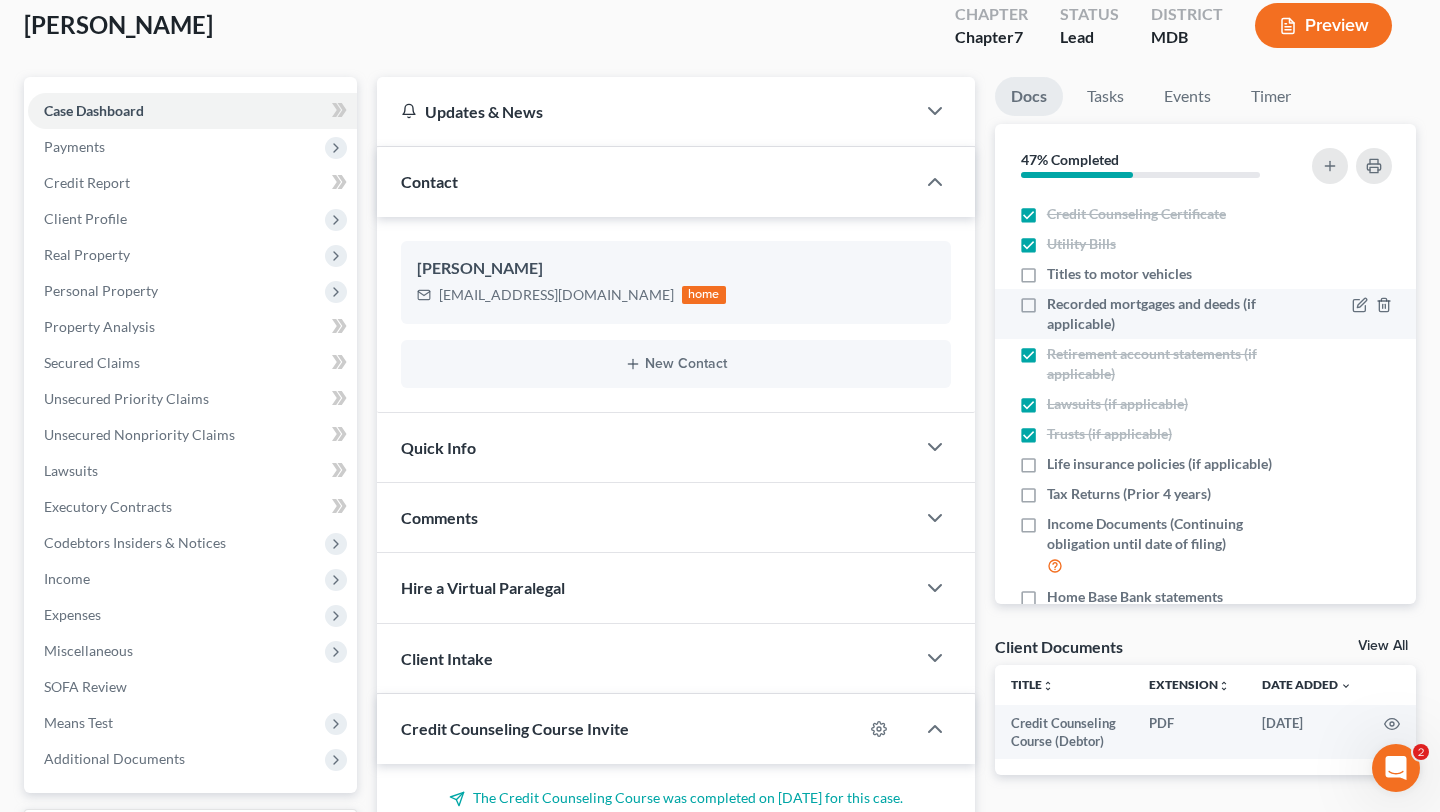 click on "Recorded mortgages and deeds  (if applicable)" at bounding box center (1170, 314) 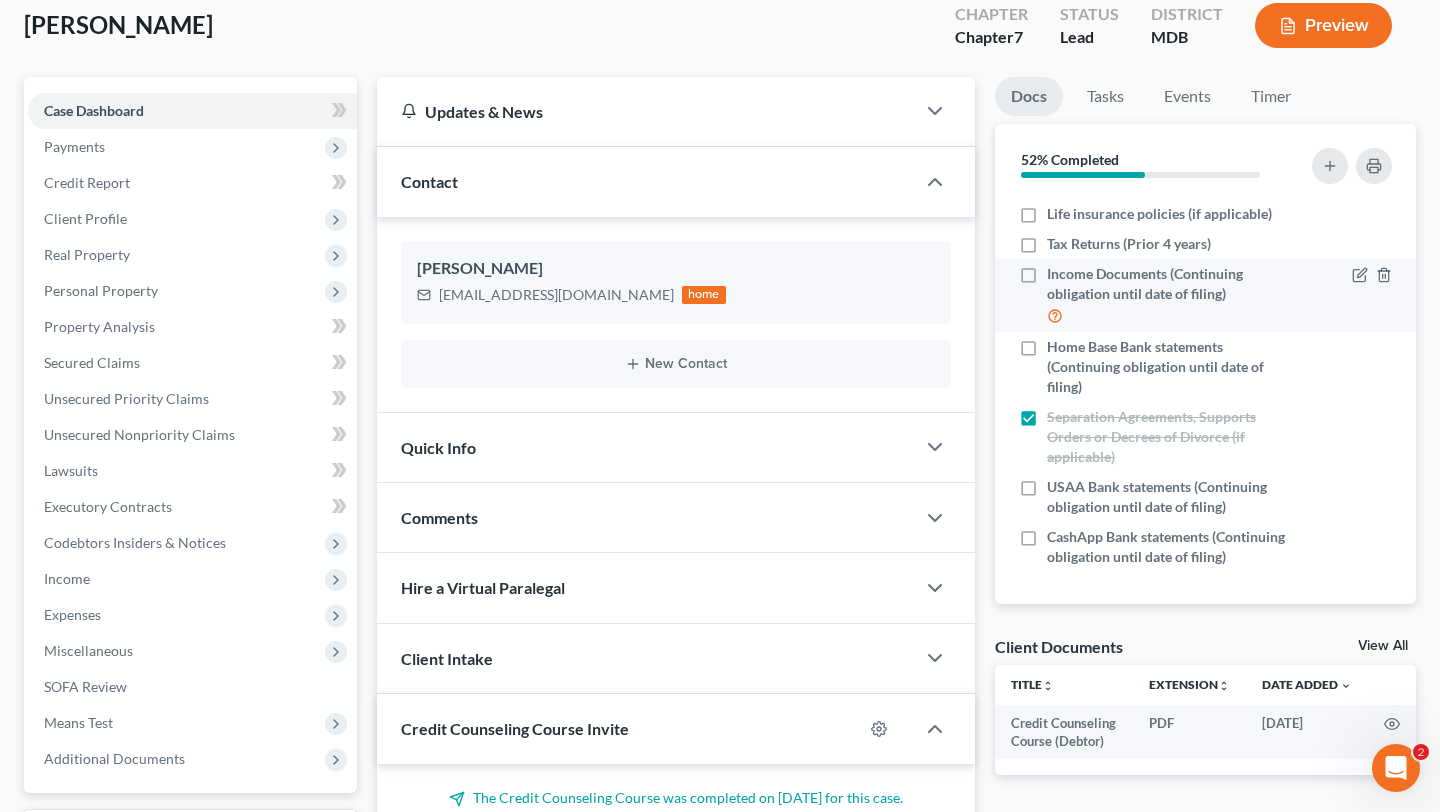 scroll, scrollTop: 526, scrollLeft: 0, axis: vertical 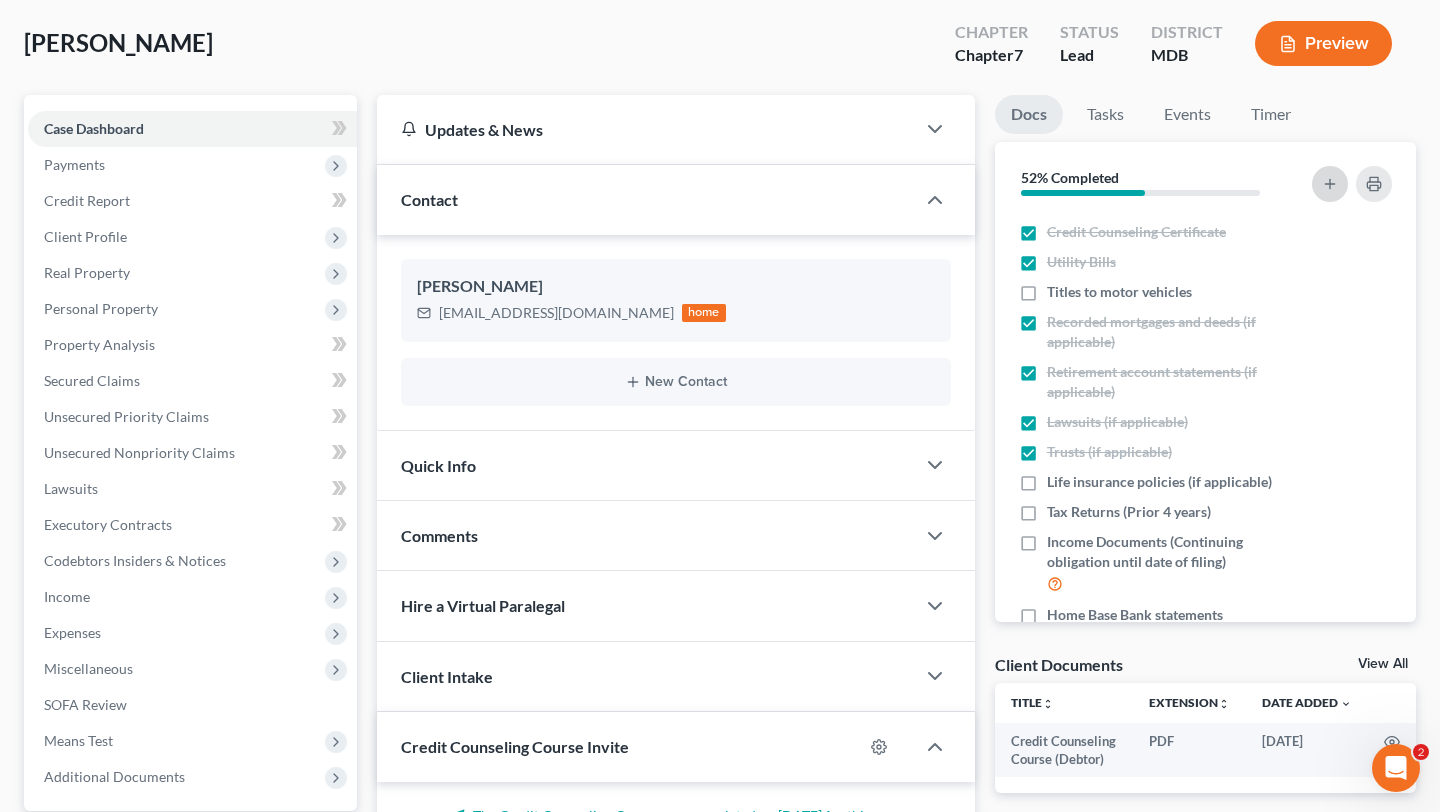 click at bounding box center [1330, 184] 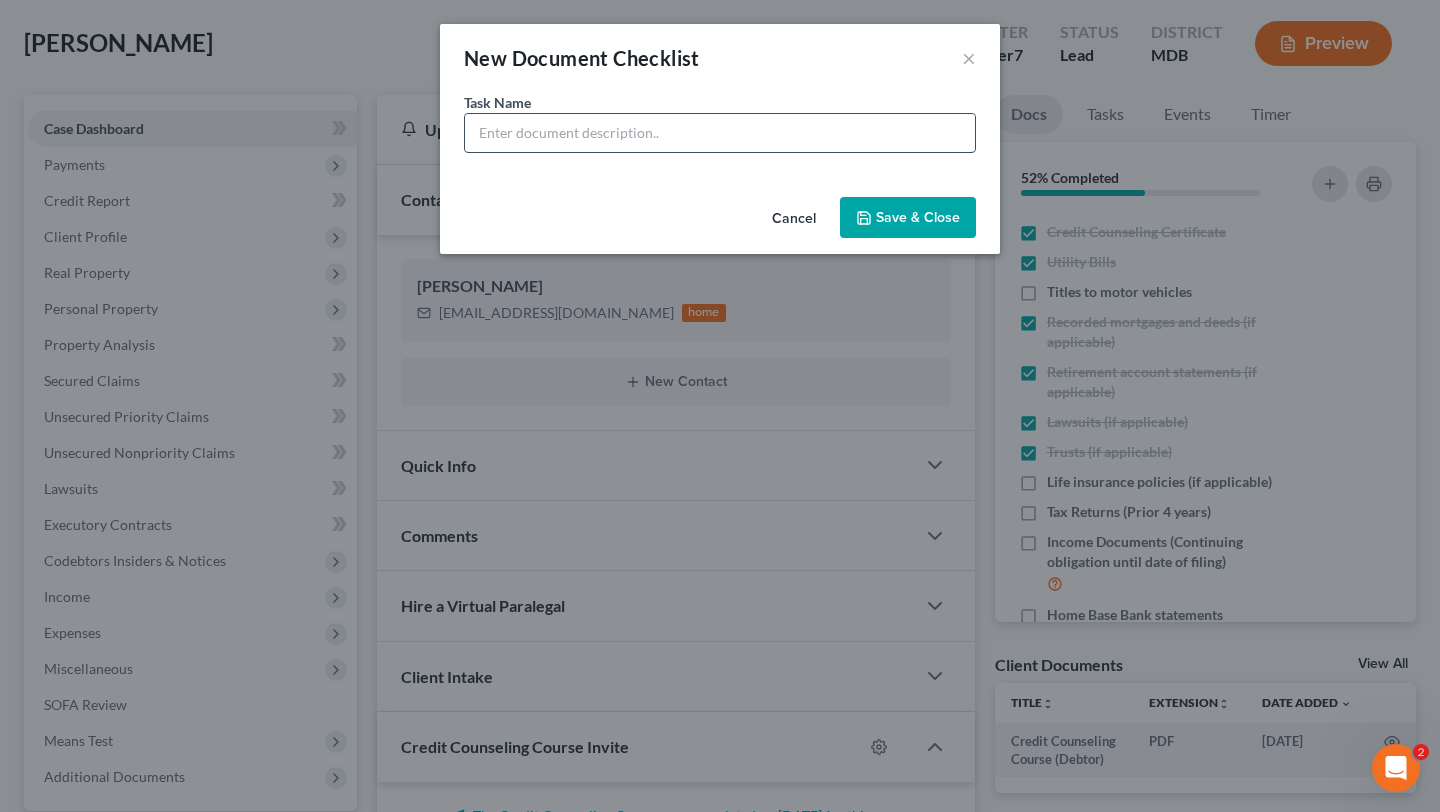 click at bounding box center [720, 133] 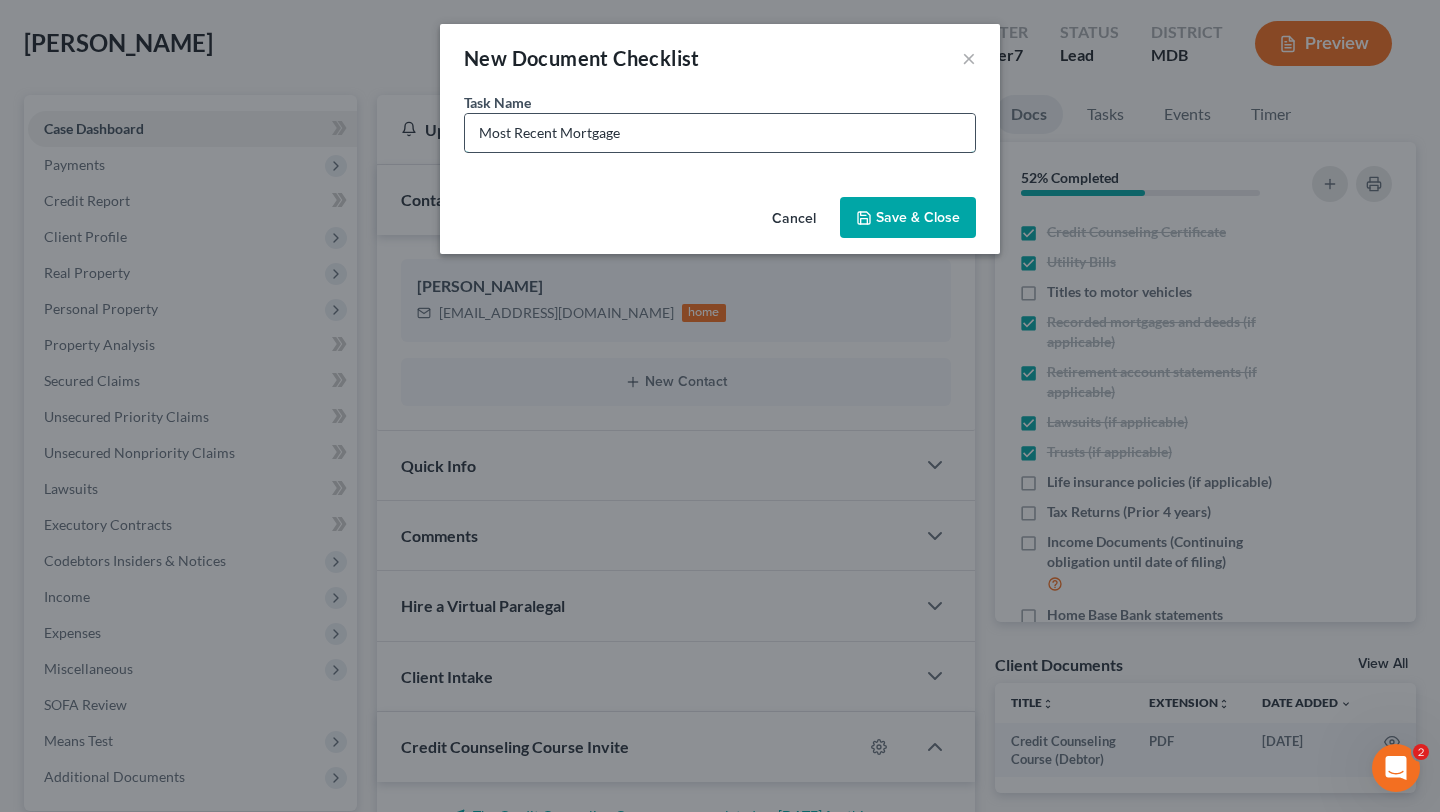 click on "Most Recent Mortgage" at bounding box center [720, 133] 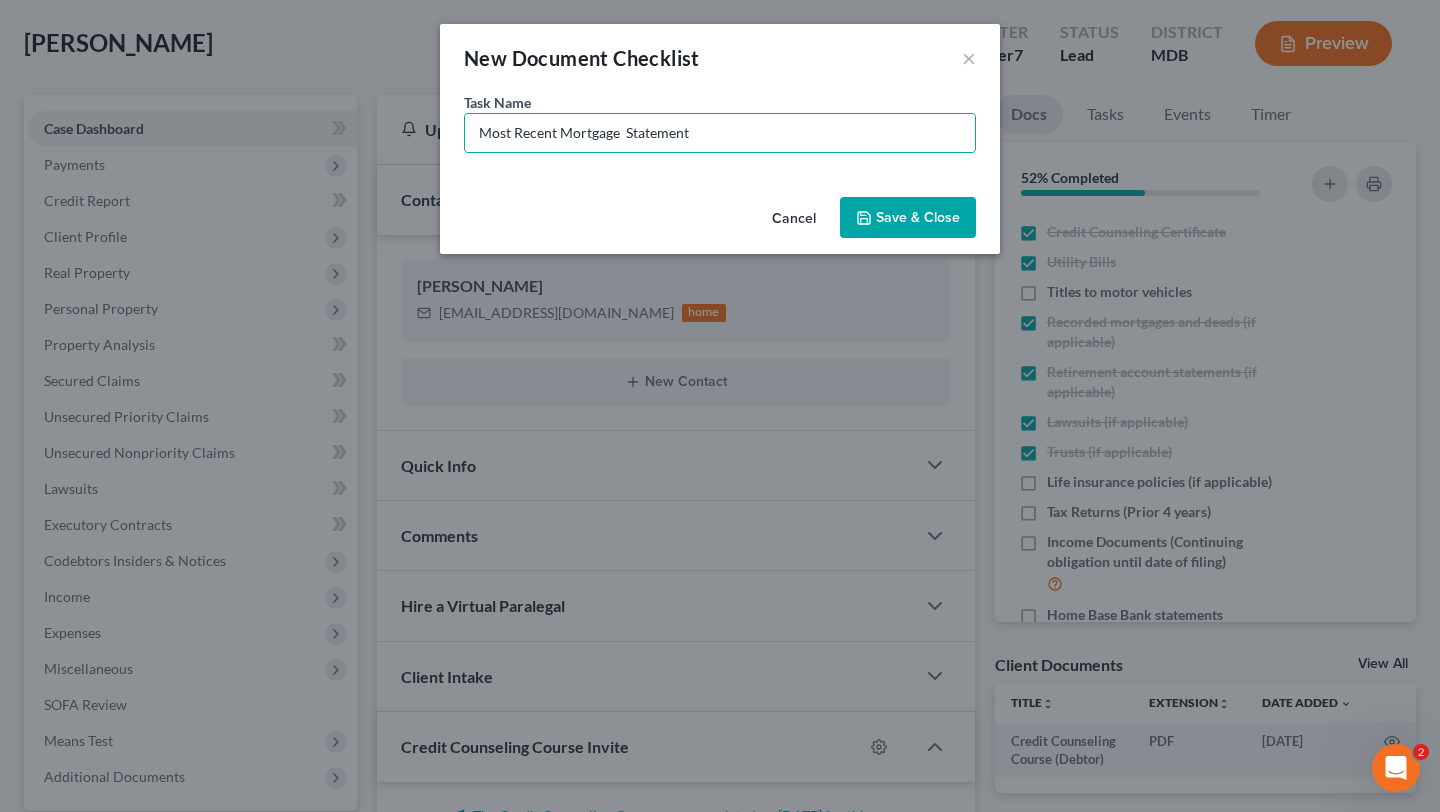 click on "Save & Close" at bounding box center (908, 218) 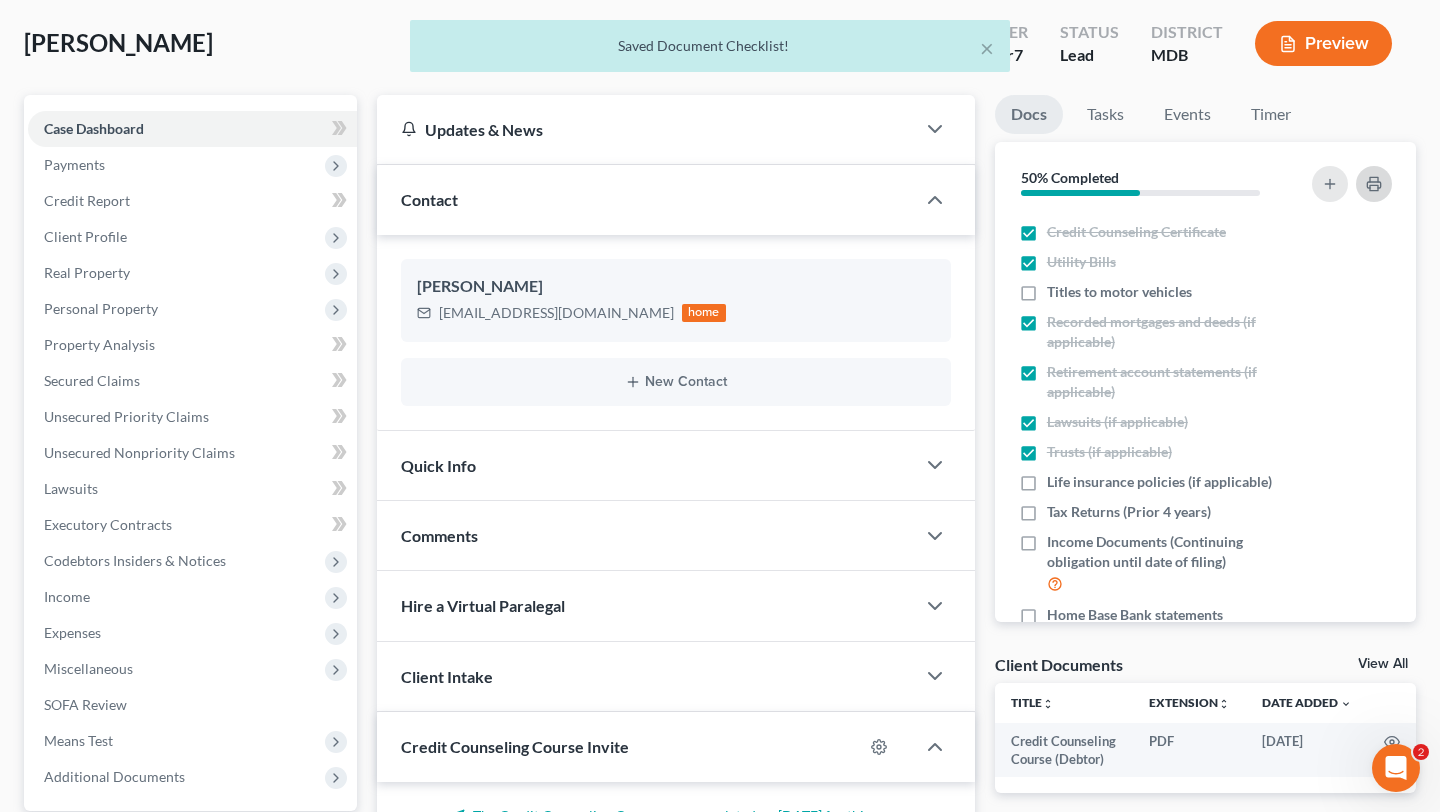 click 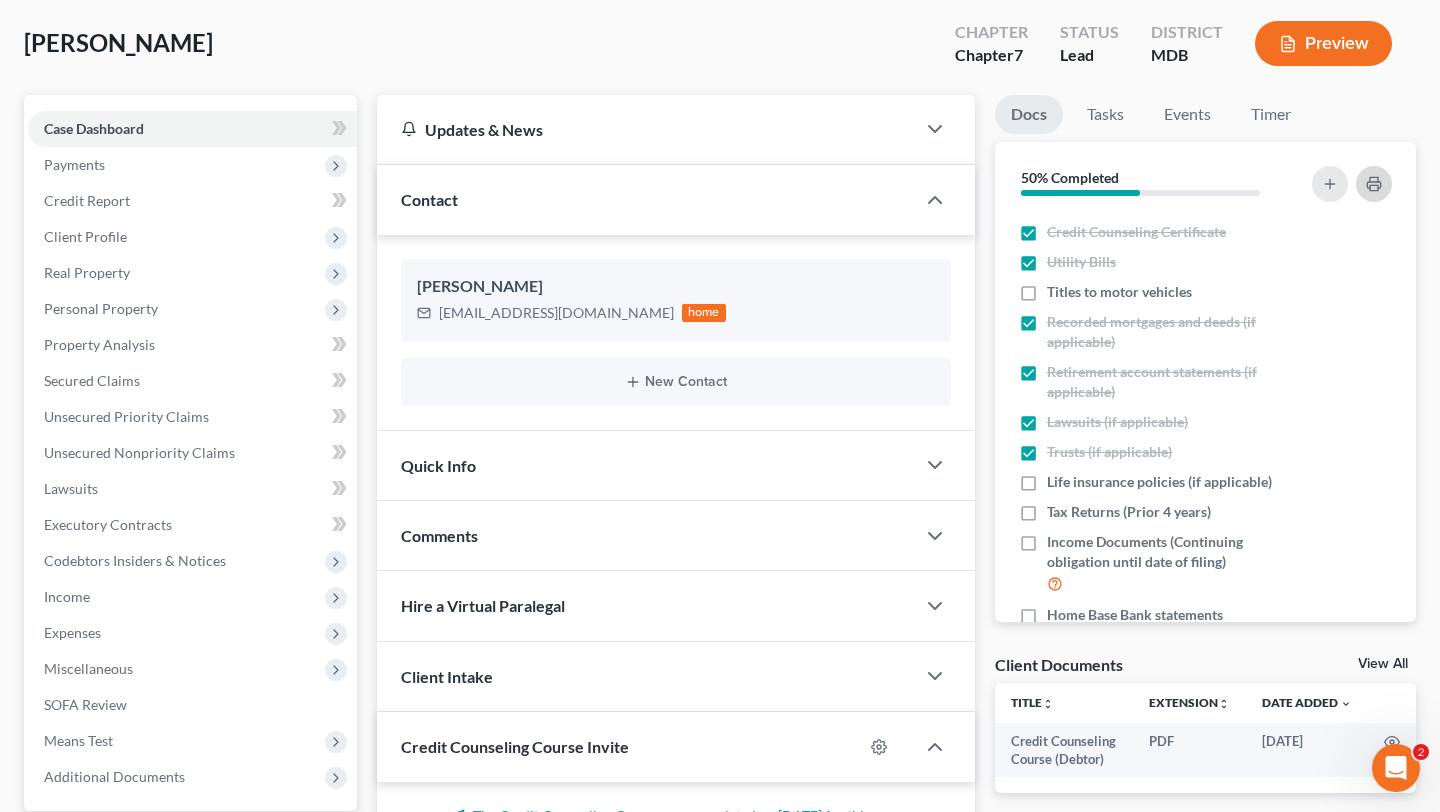 scroll, scrollTop: 0, scrollLeft: 0, axis: both 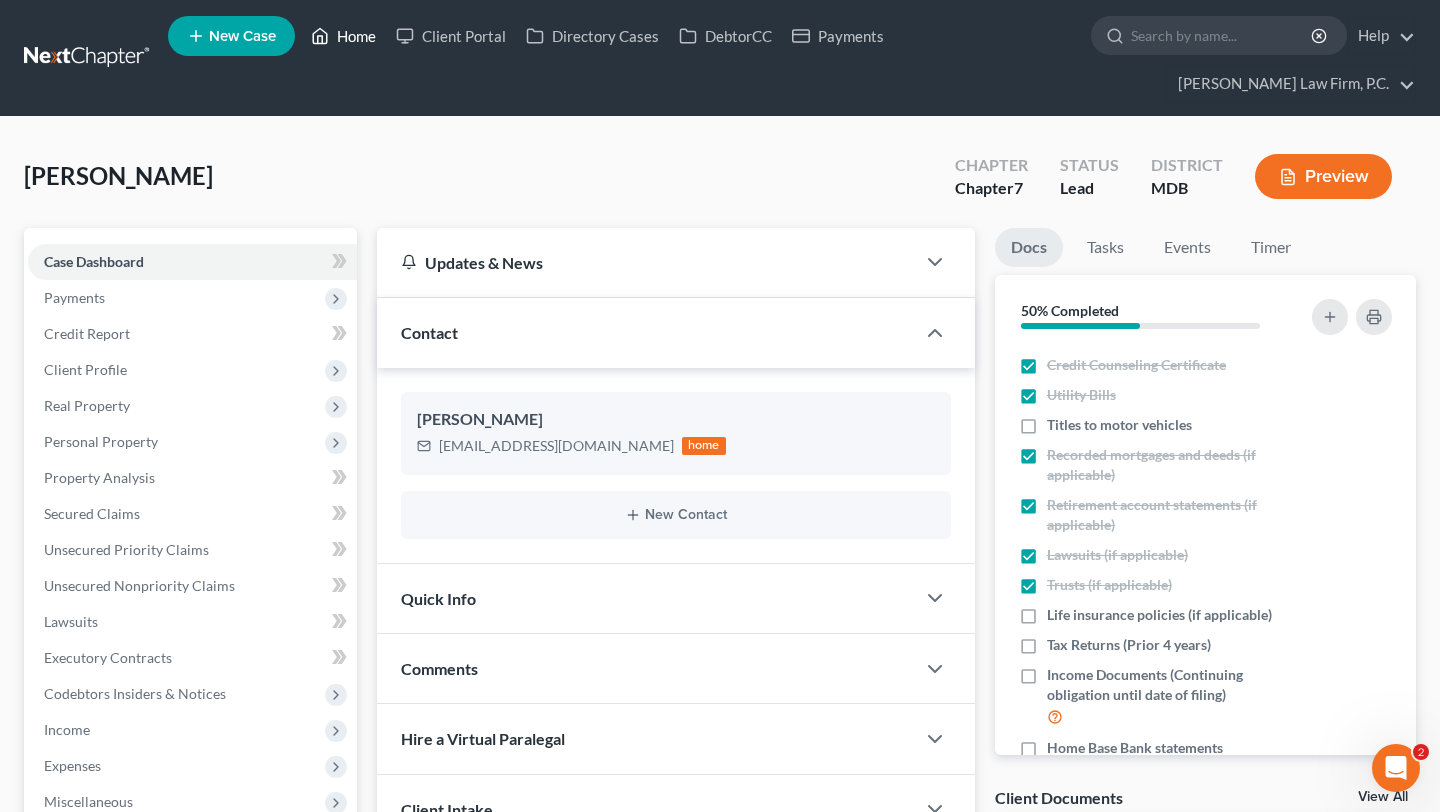 click on "Home" at bounding box center (343, 36) 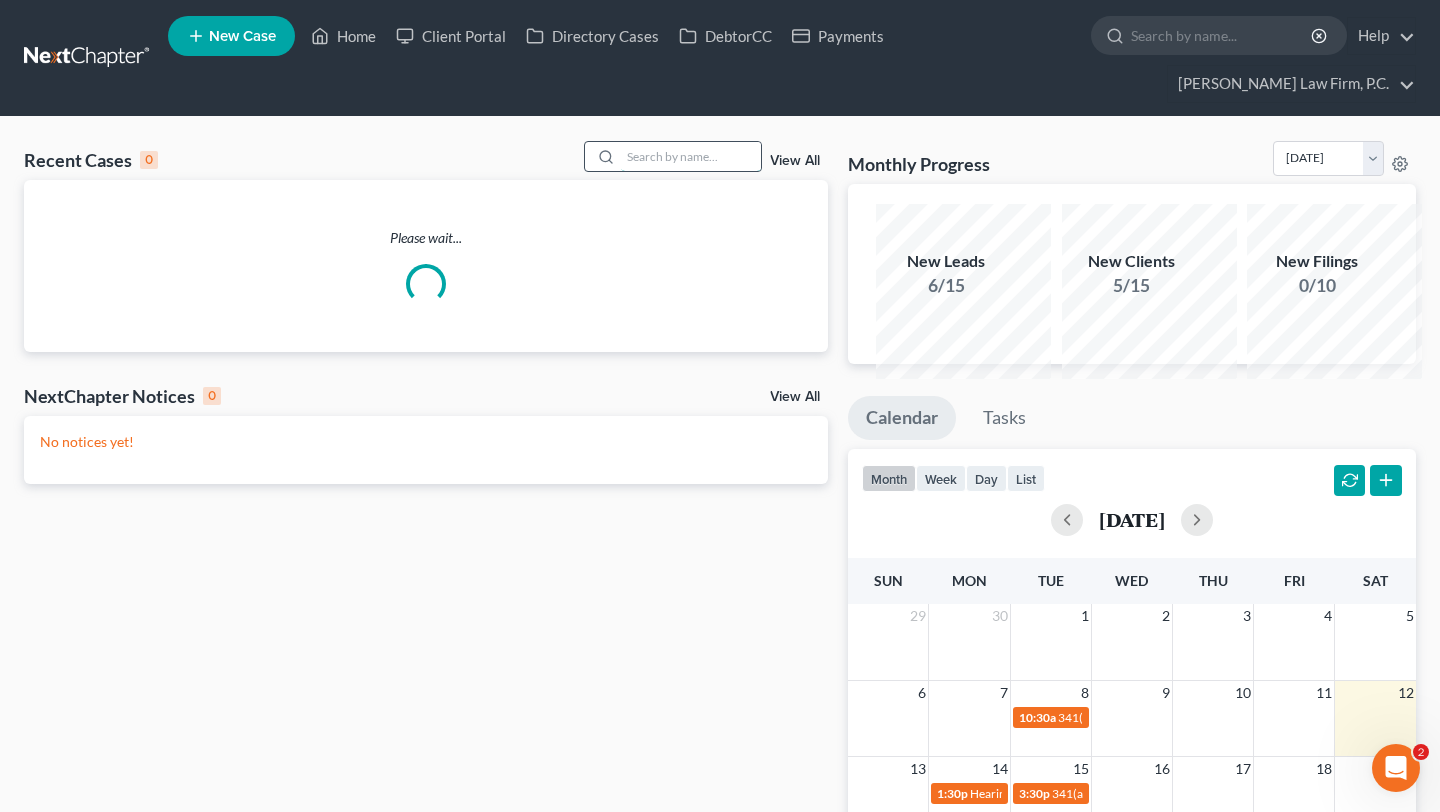 click at bounding box center [691, 156] 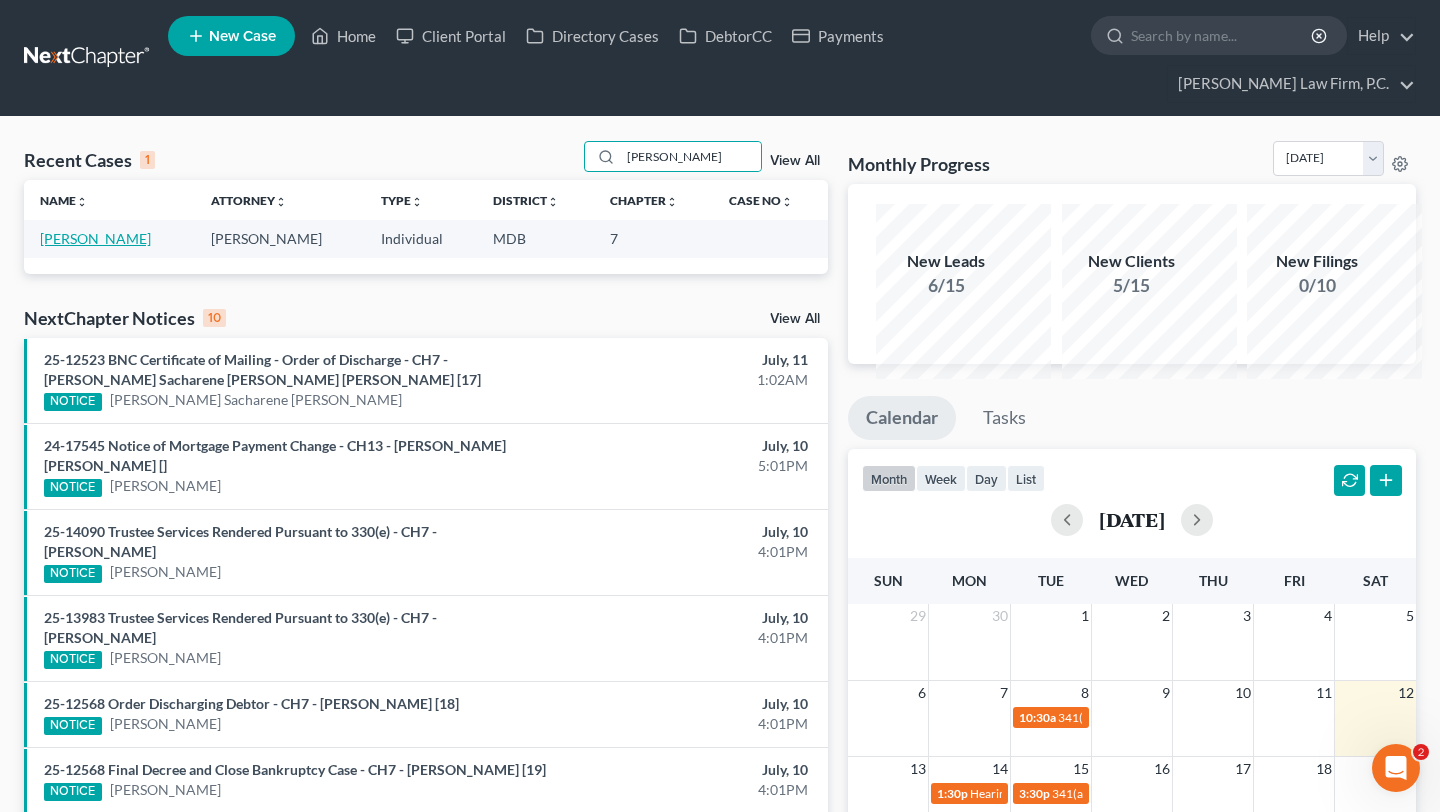 click on "[PERSON_NAME]" at bounding box center [109, 238] 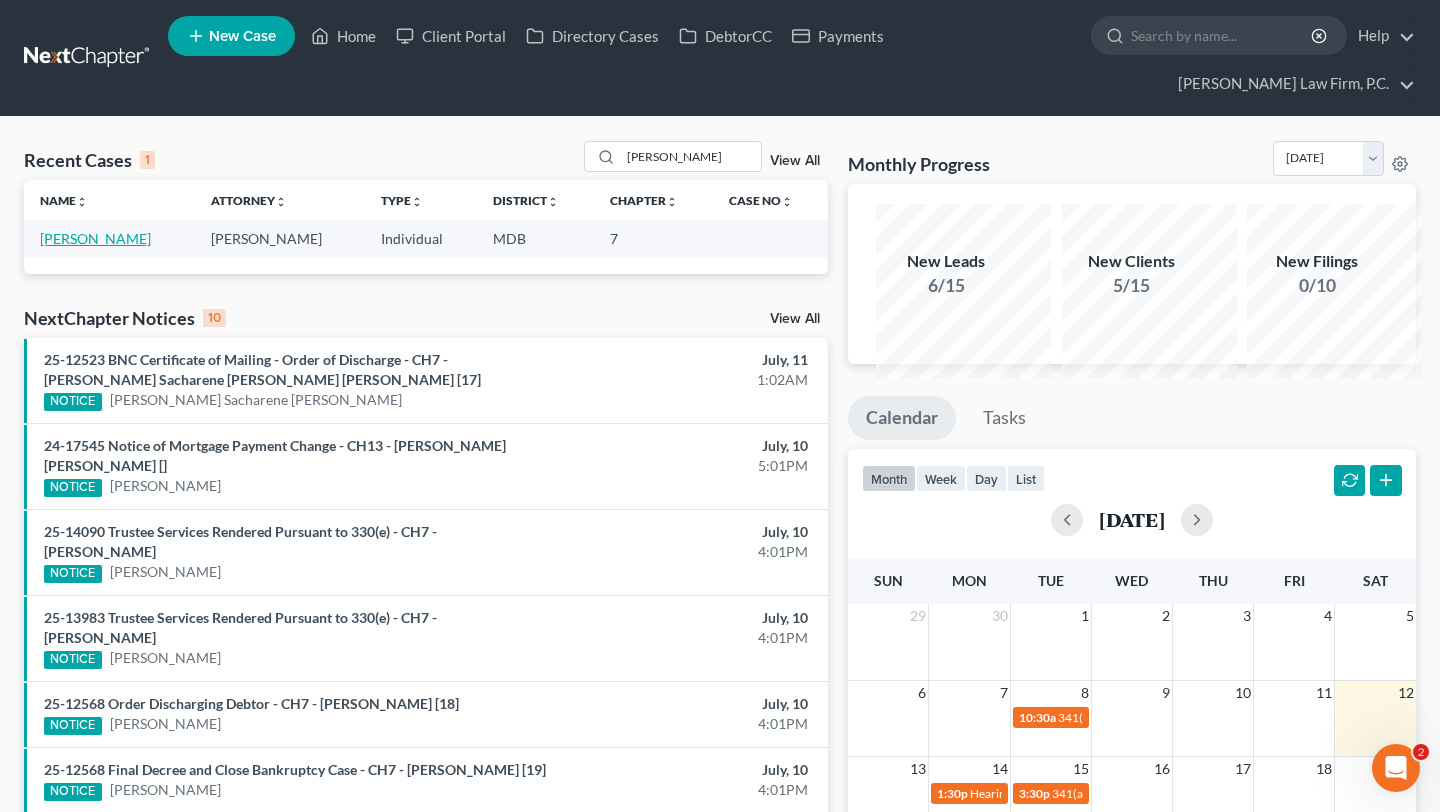 click on "[PERSON_NAME]" at bounding box center (95, 238) 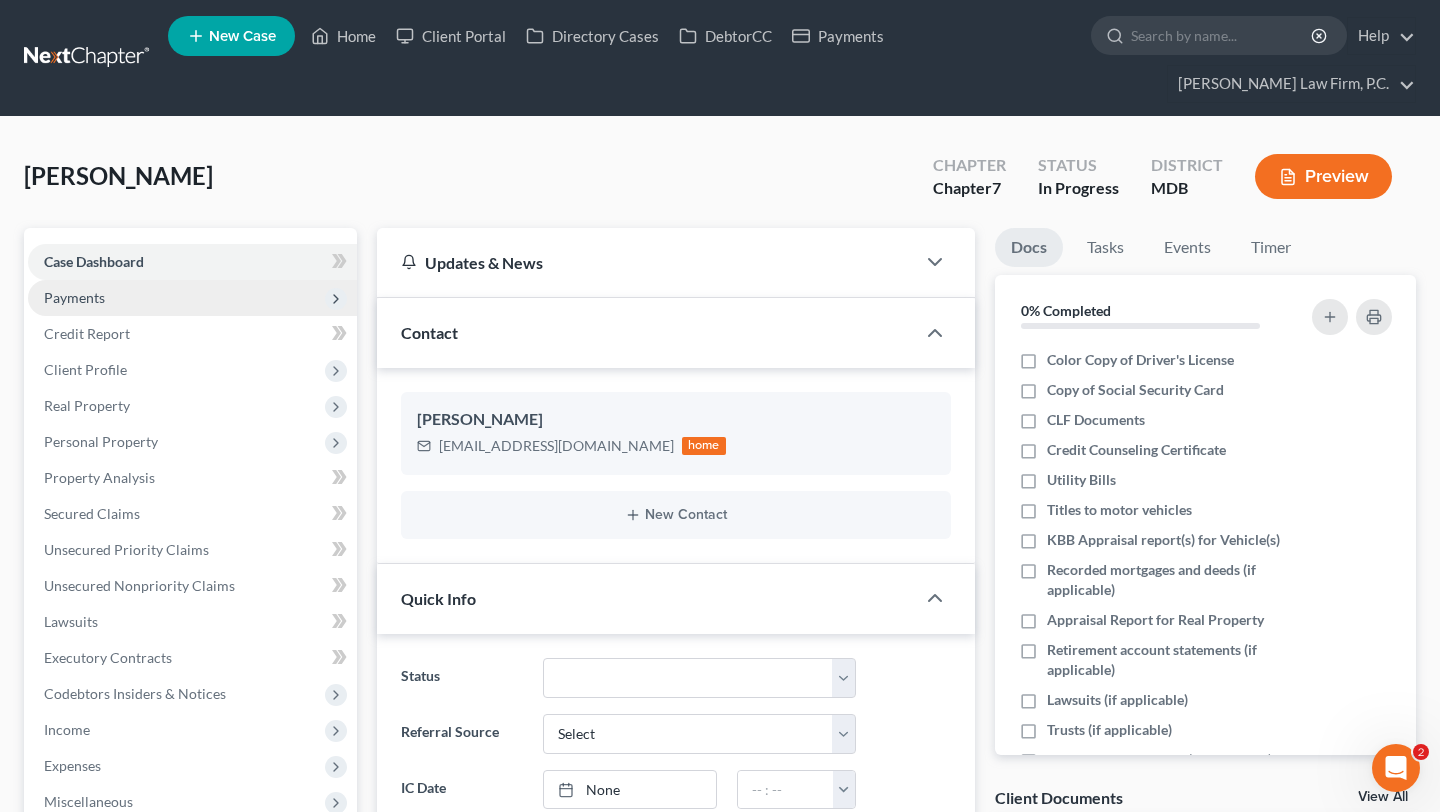 click on "Payments" at bounding box center [74, 297] 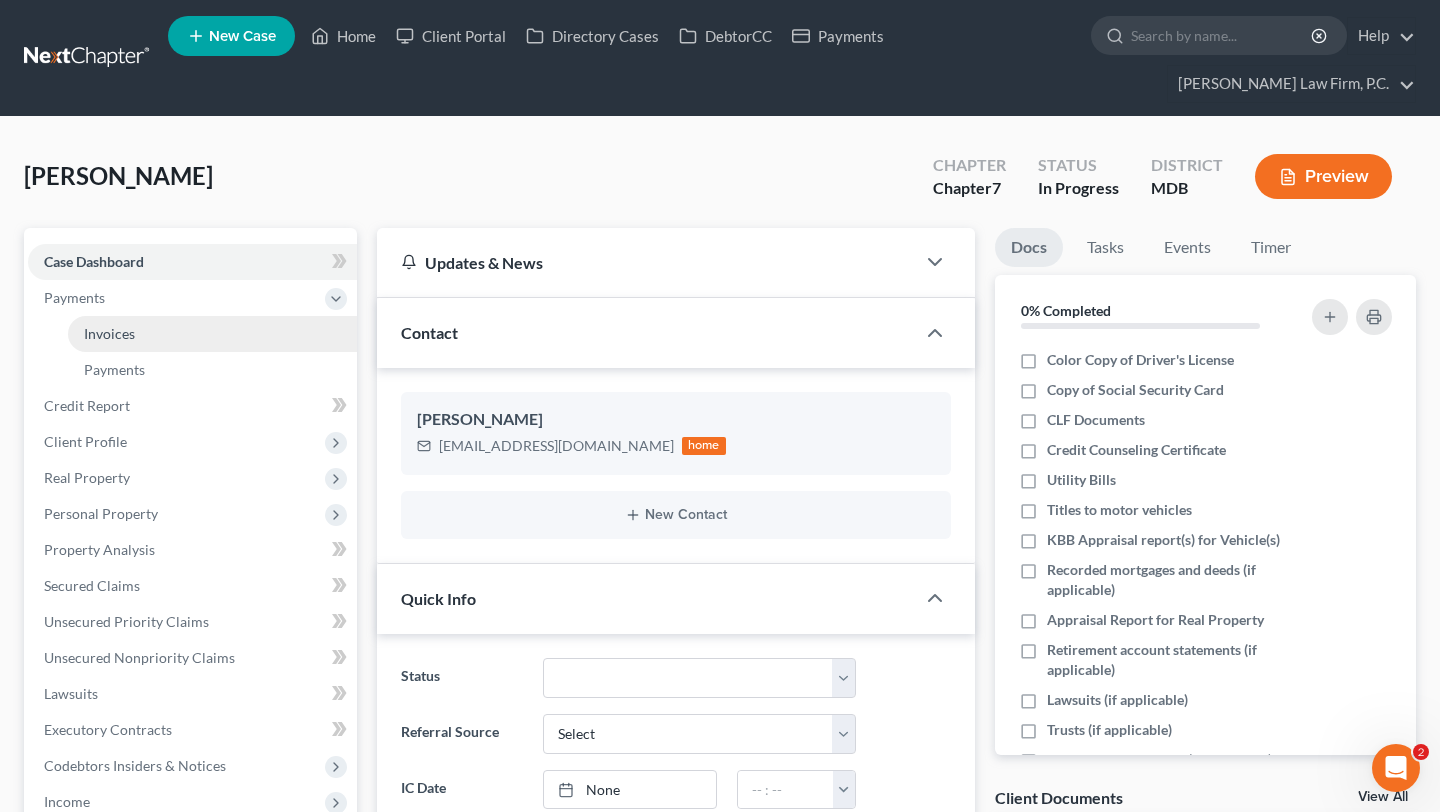 click on "Invoices" at bounding box center (109, 333) 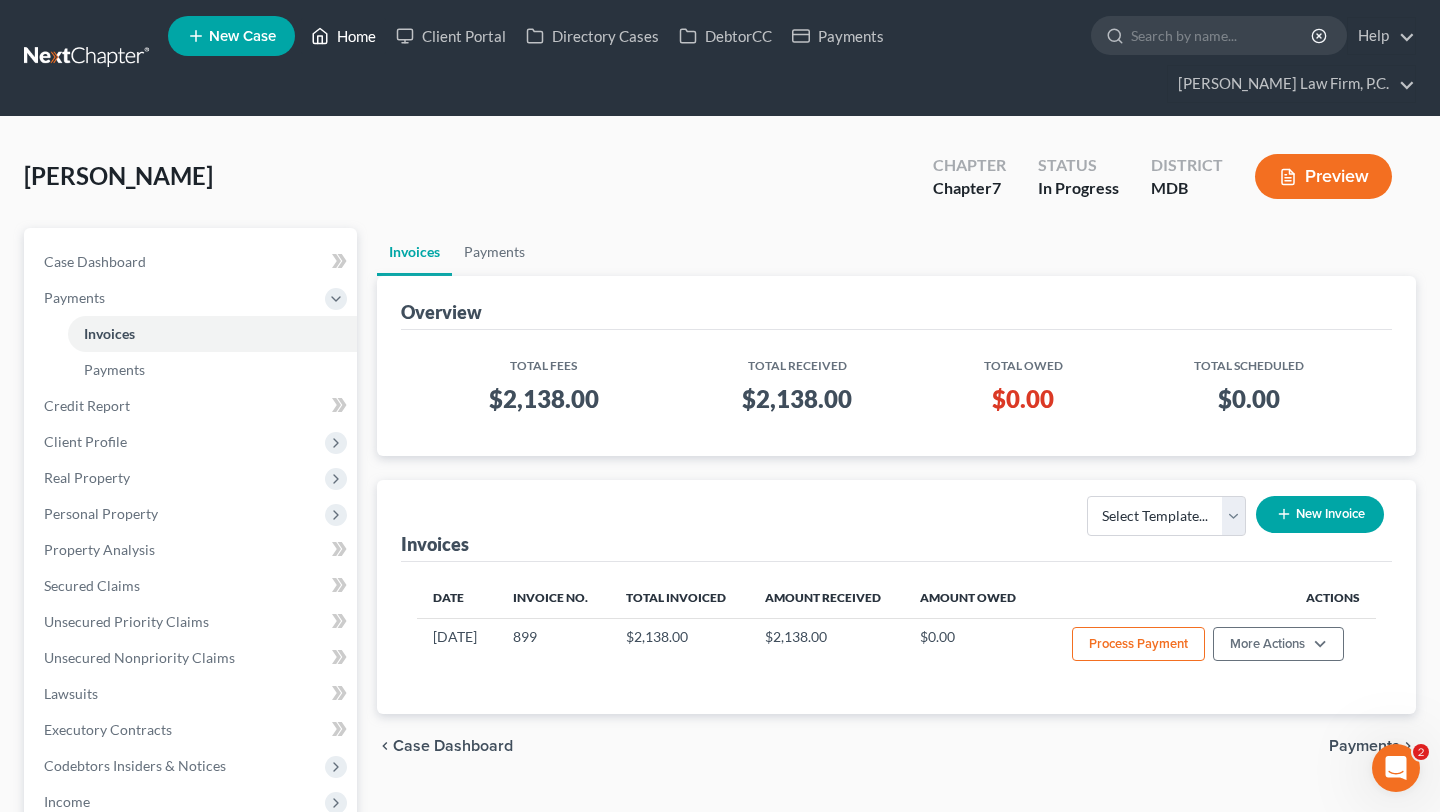 click on "Home" at bounding box center [343, 36] 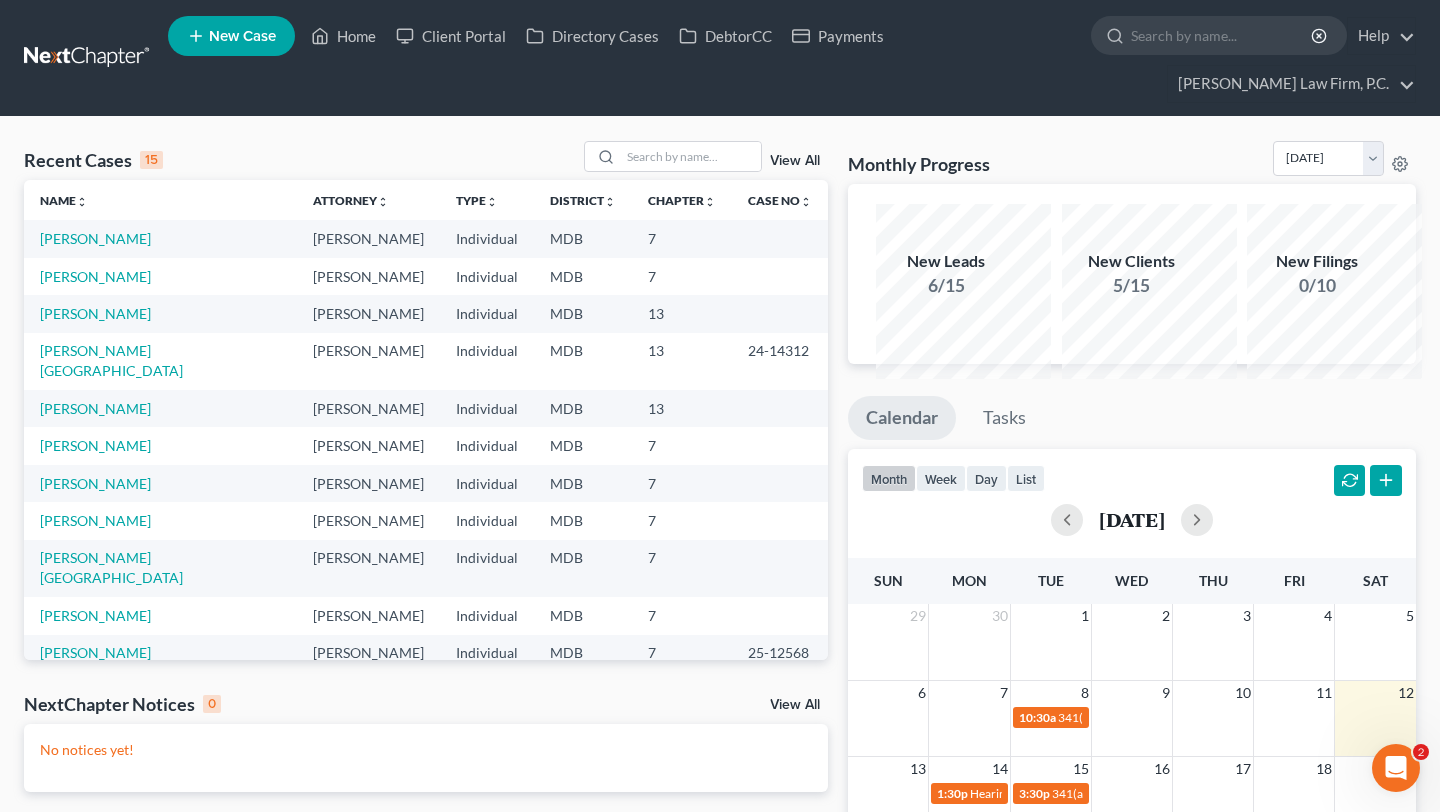 click on "View All" at bounding box center (706, 156) 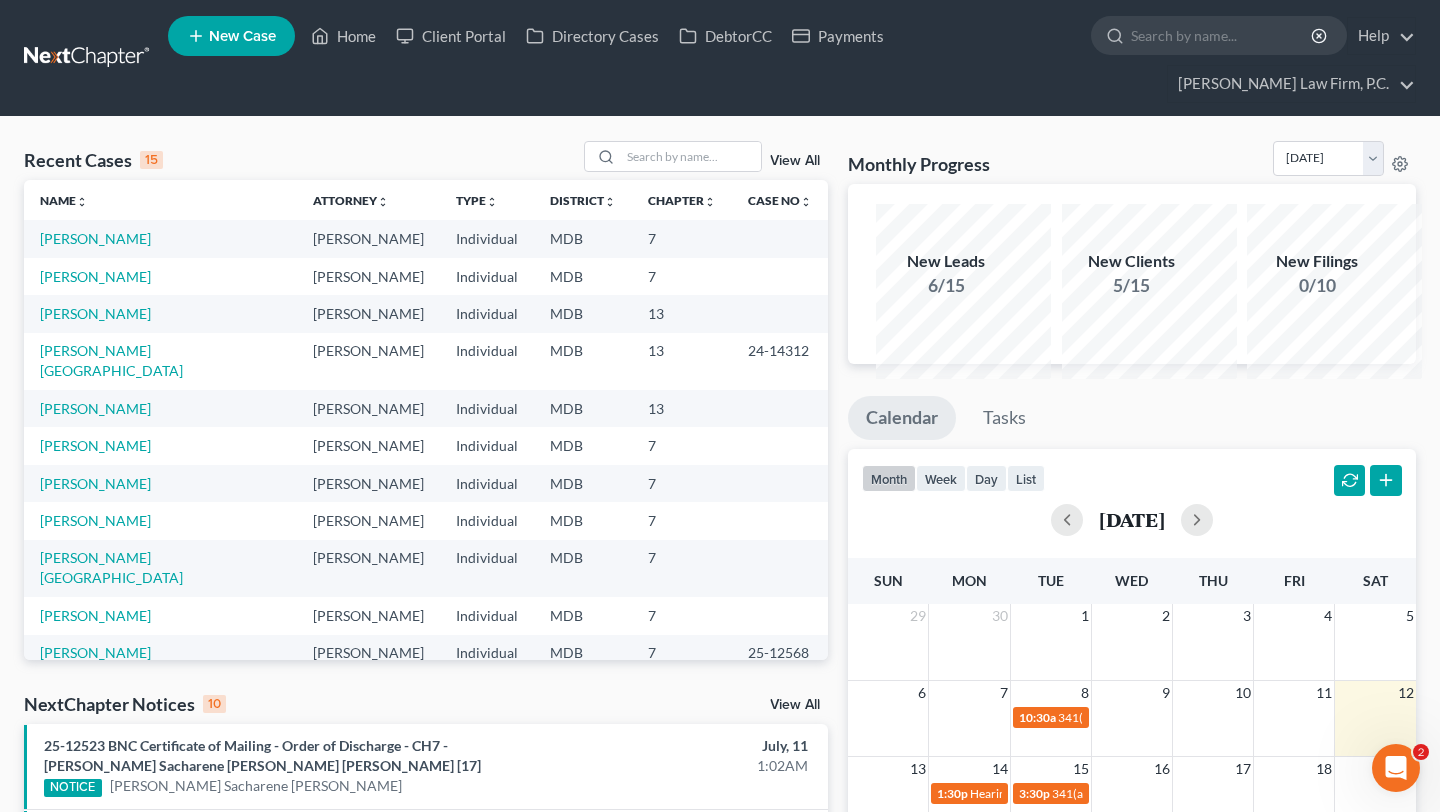 click on "View All" at bounding box center [795, 161] 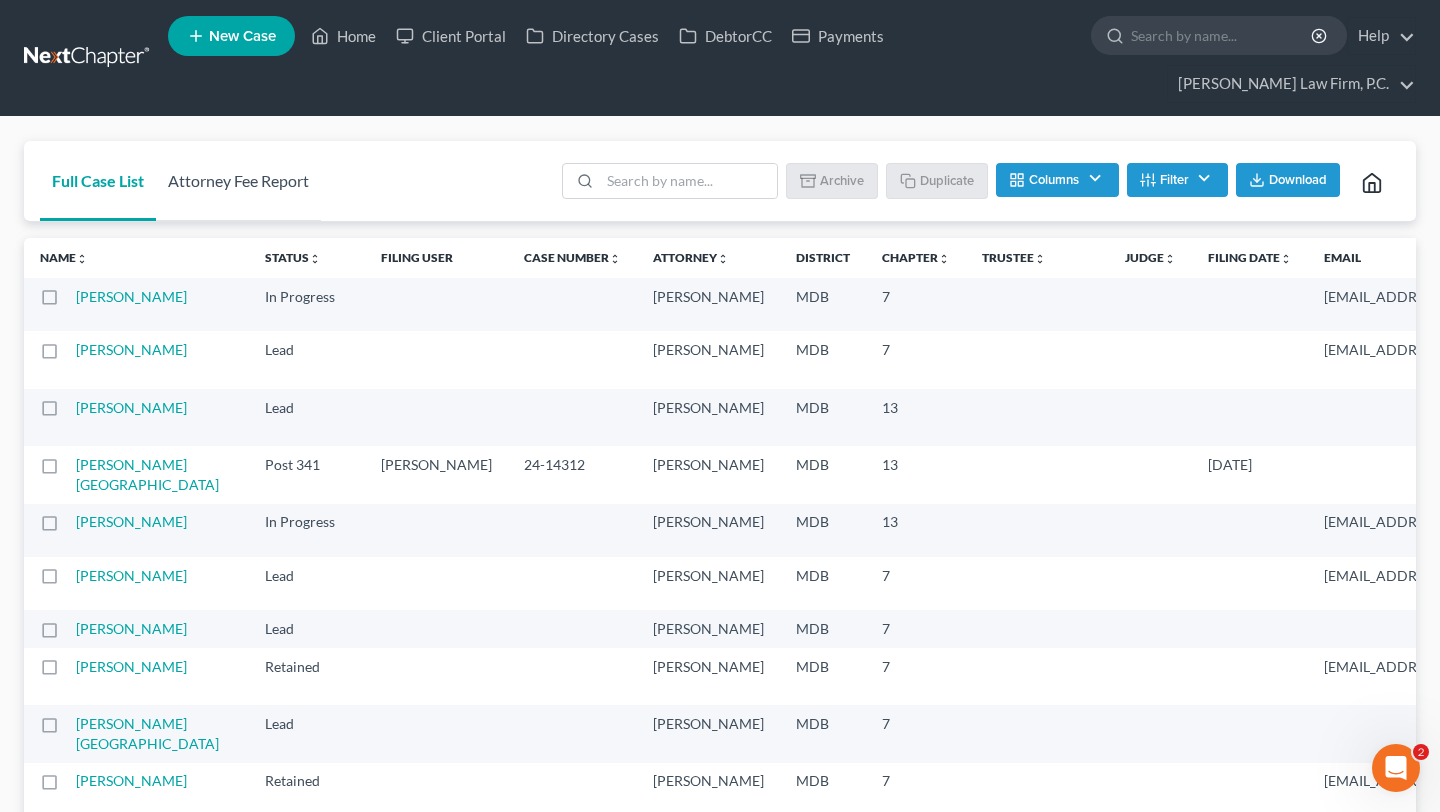 click on "Attorney Fee Report" at bounding box center [238, 181] 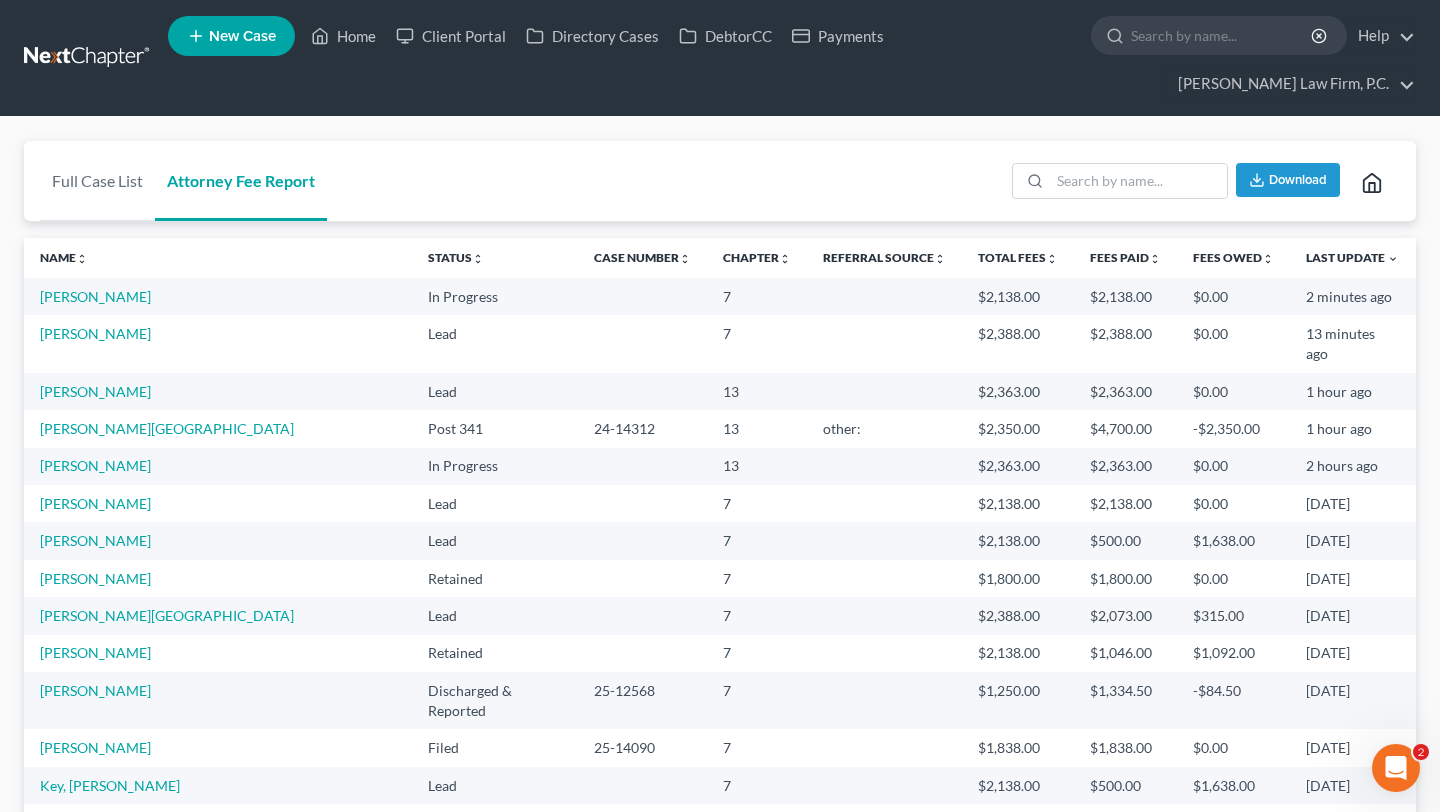 click on "Download" at bounding box center (1298, 180) 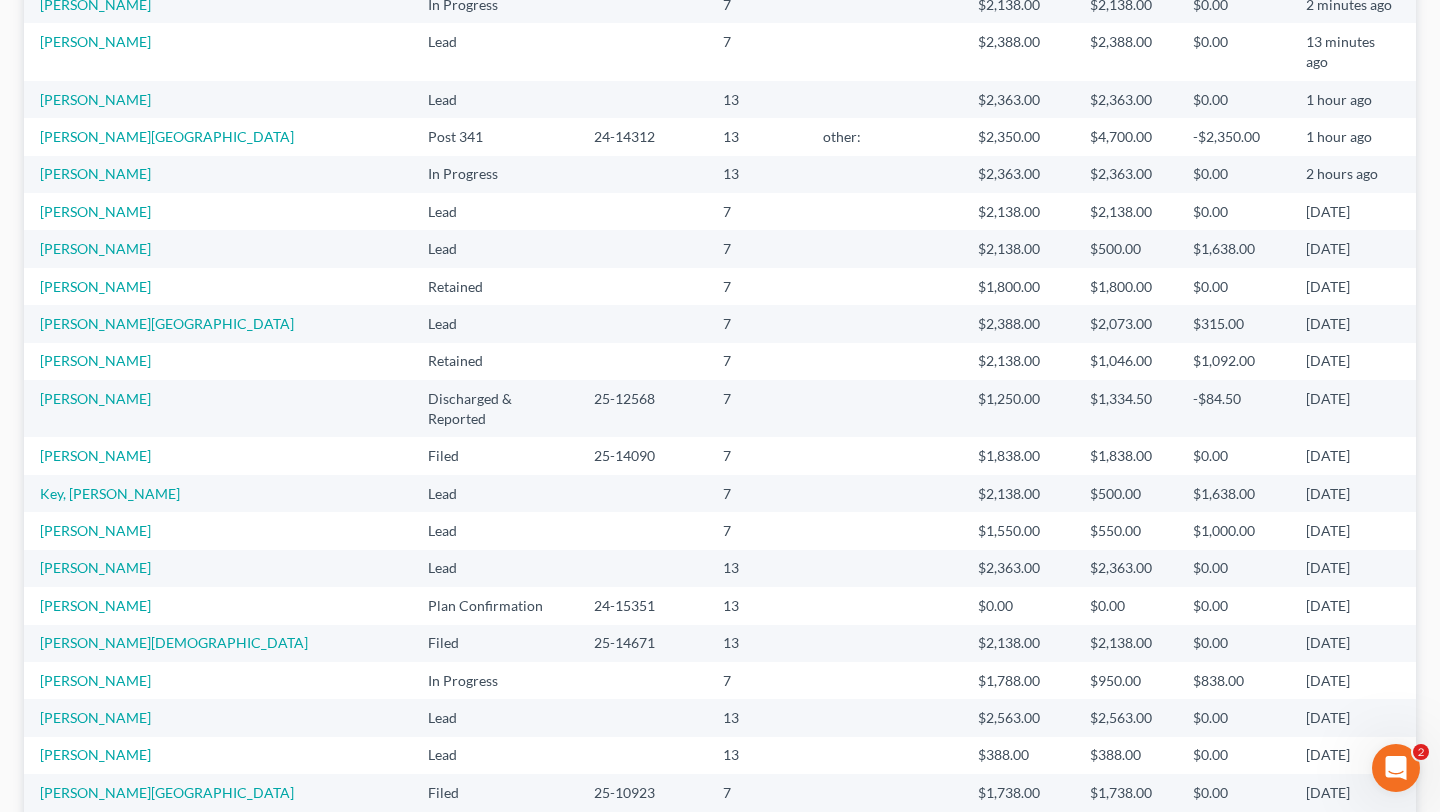 scroll, scrollTop: 0, scrollLeft: 0, axis: both 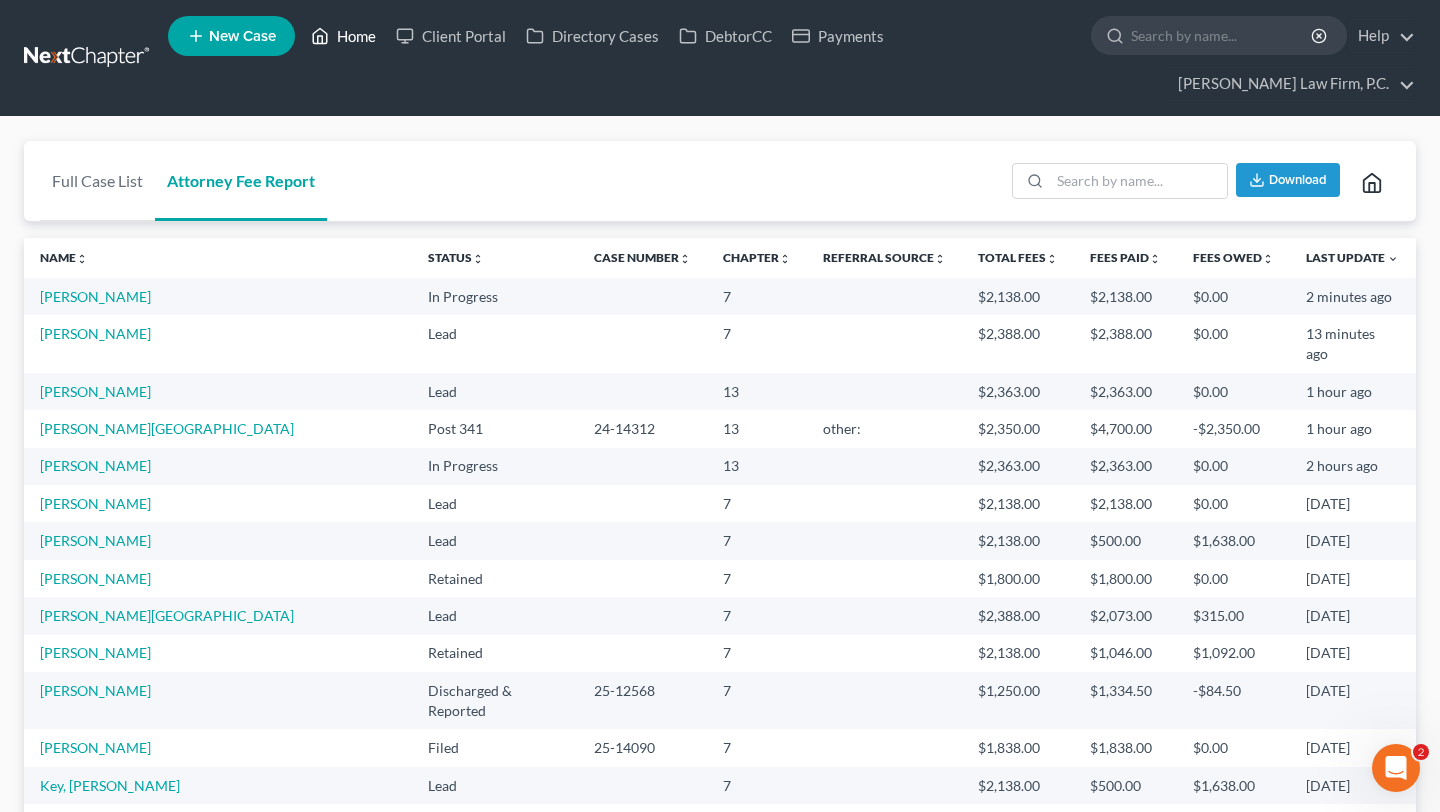 click on "Home" at bounding box center (343, 36) 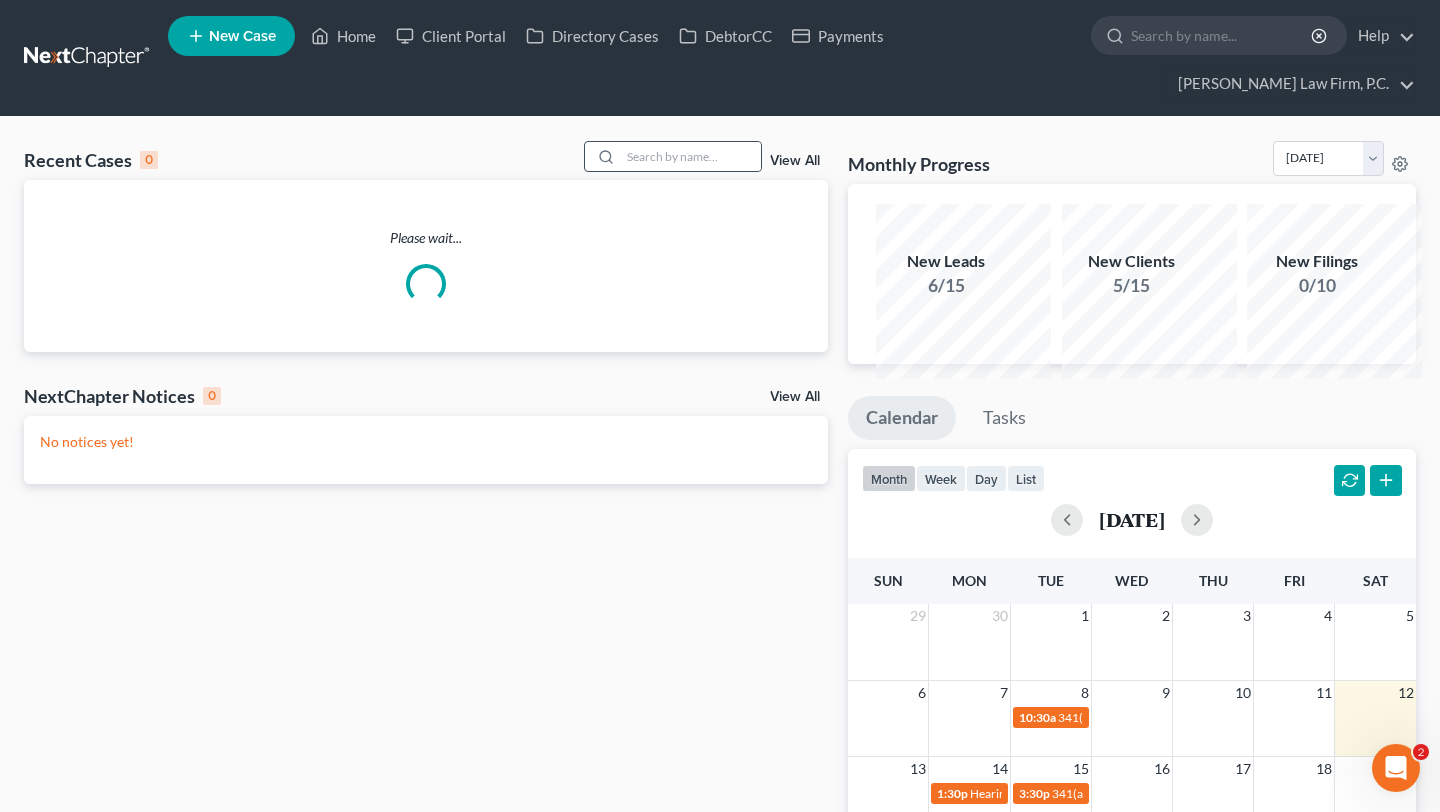 click at bounding box center [673, 156] 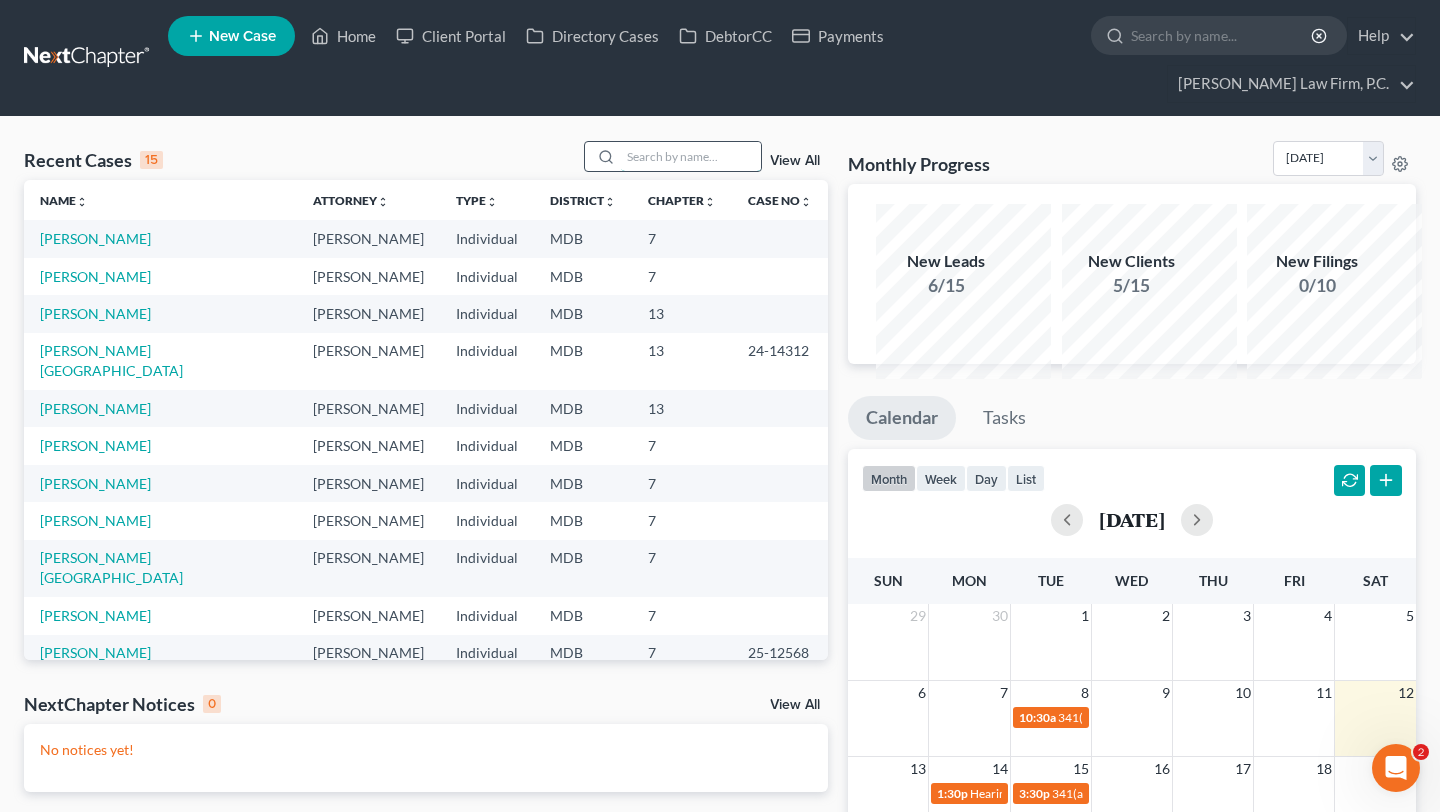 click at bounding box center [691, 156] 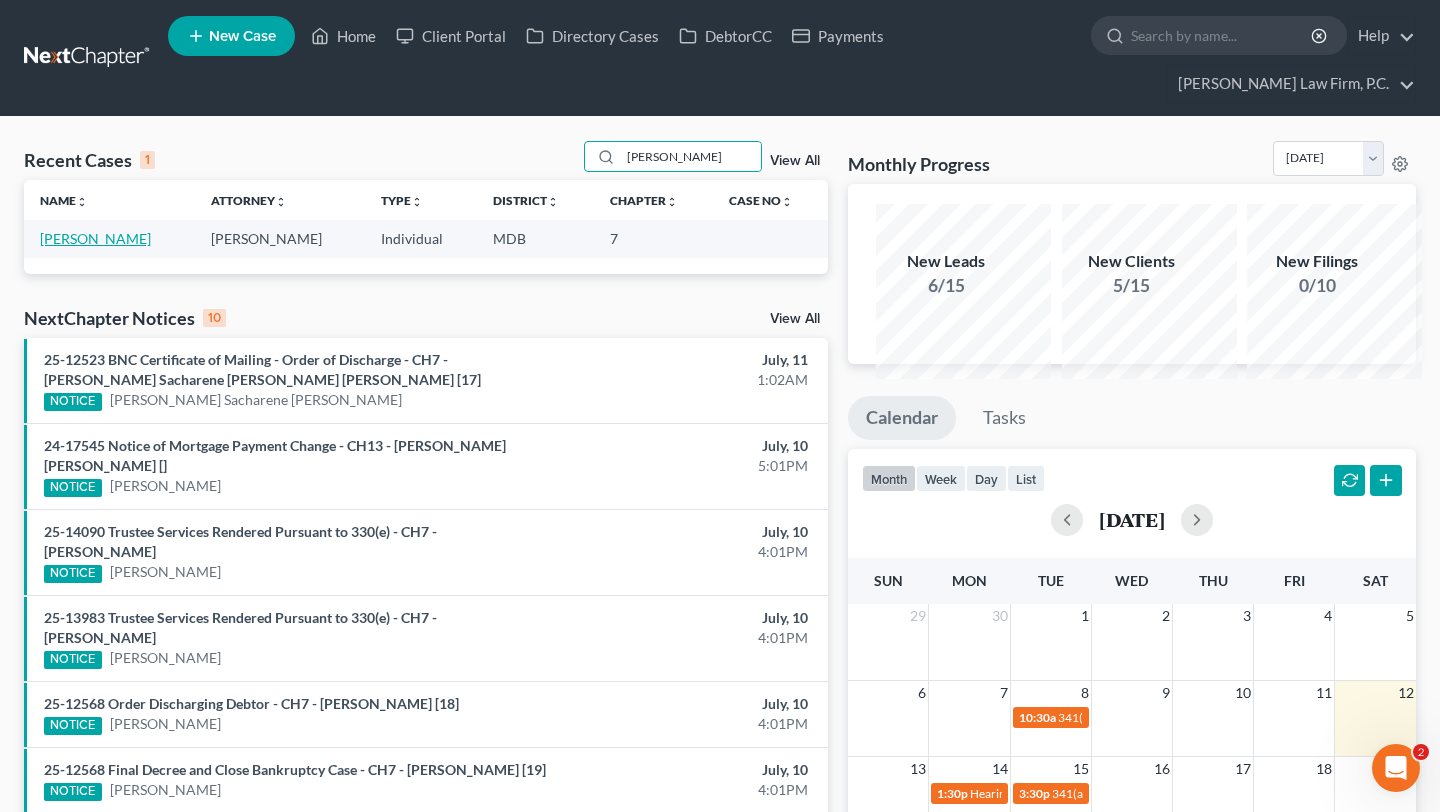 click on "[PERSON_NAME]" at bounding box center (95, 238) 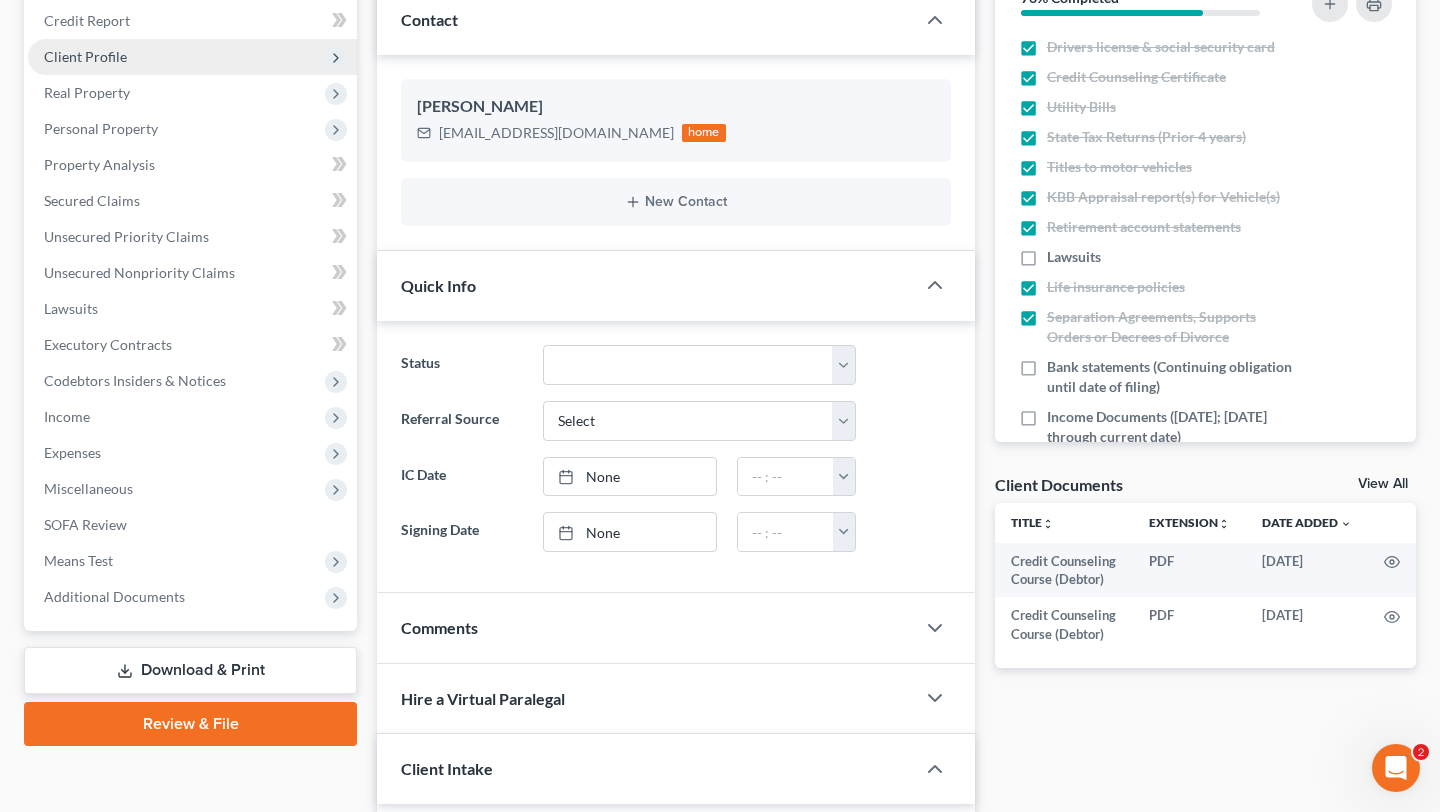 scroll, scrollTop: 334, scrollLeft: 0, axis: vertical 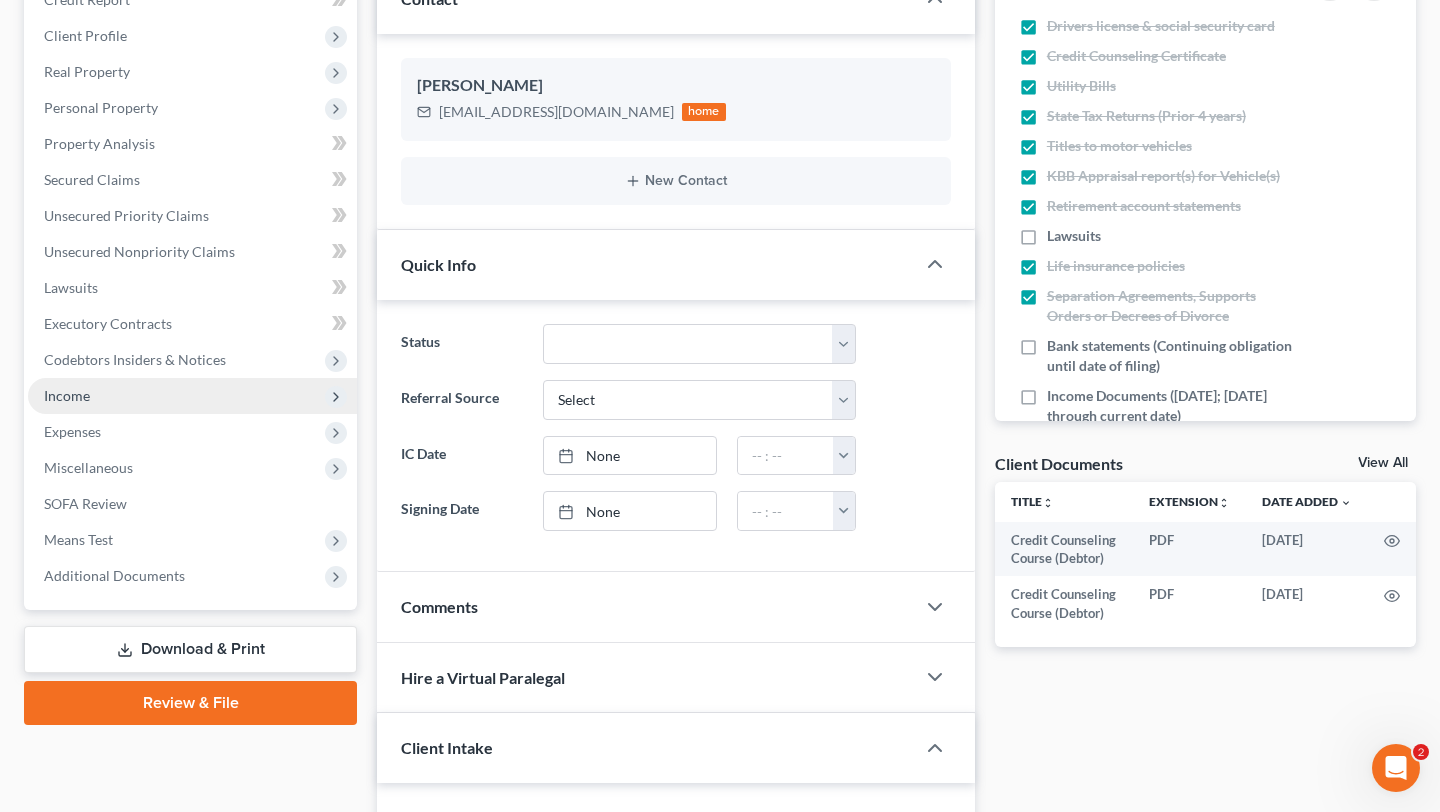 click on "Income" at bounding box center (192, 396) 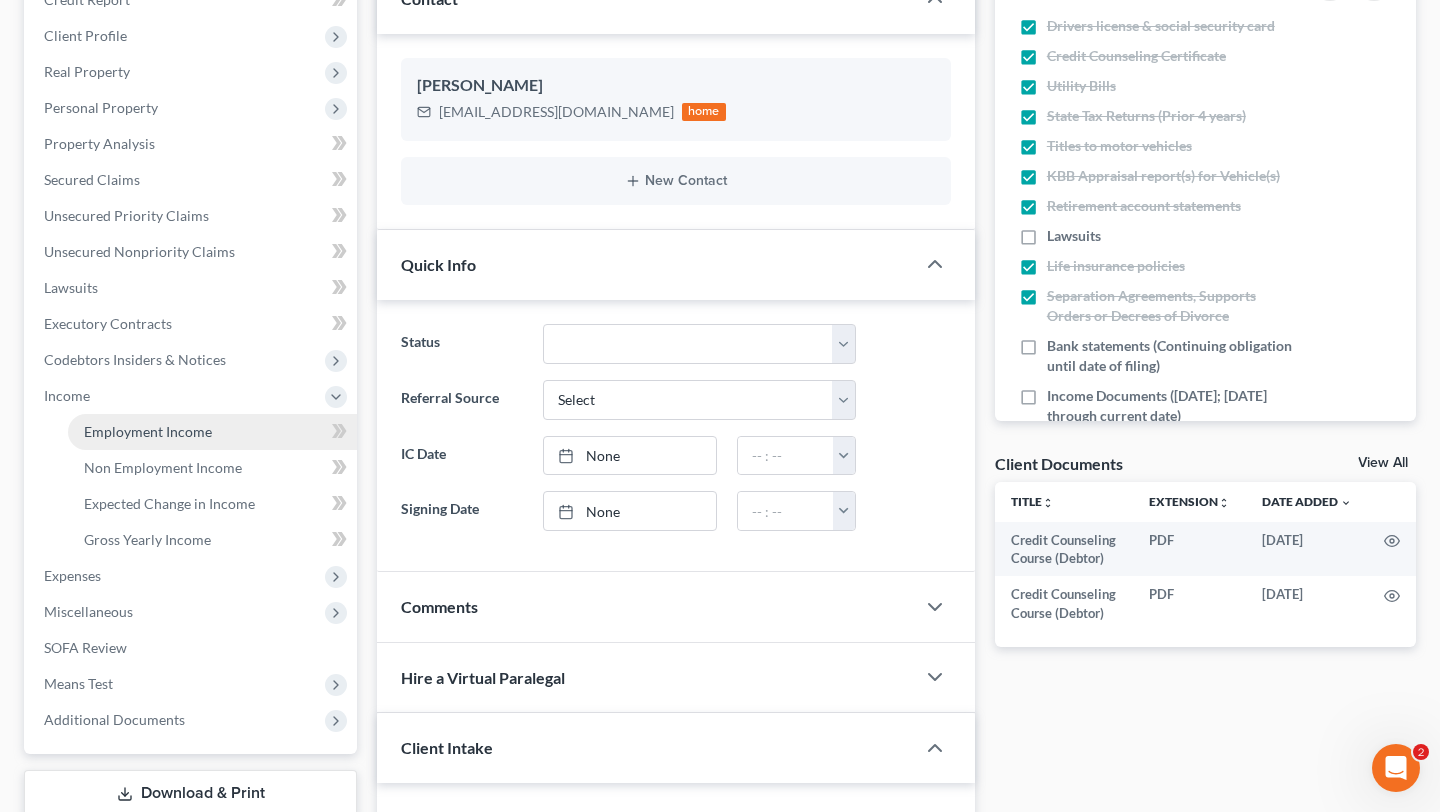 click on "Employment Income" at bounding box center [148, 431] 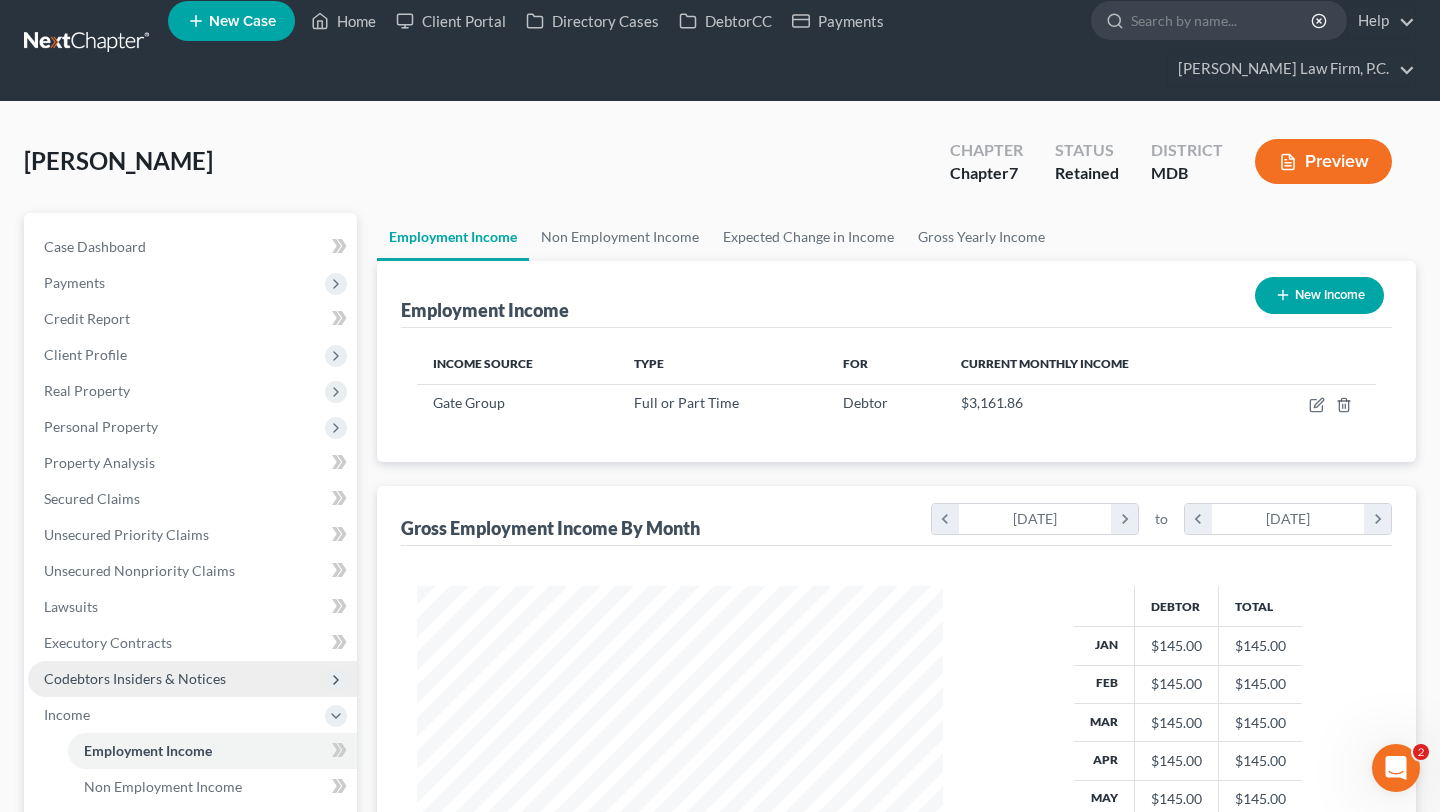 scroll, scrollTop: 0, scrollLeft: 0, axis: both 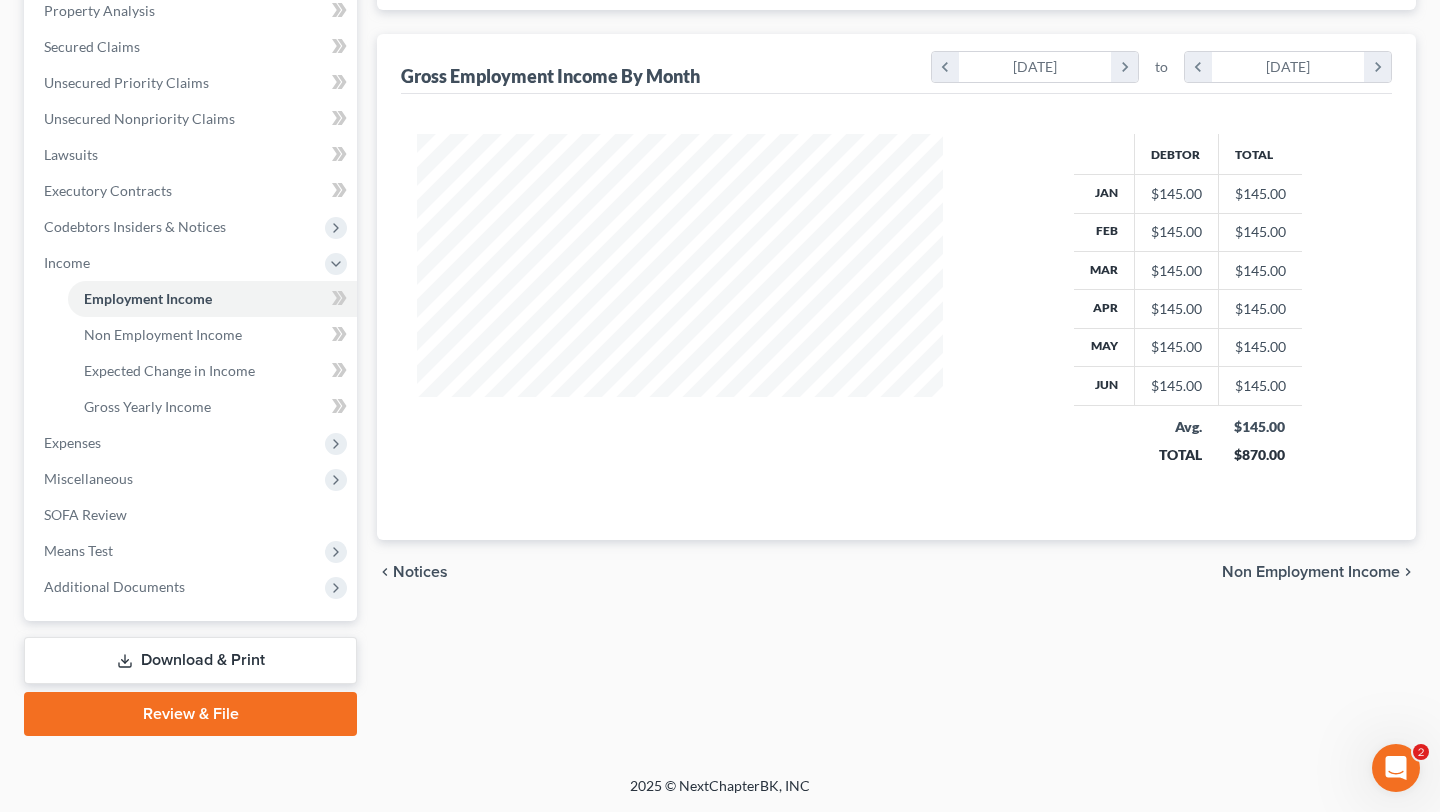 click on "Download & Print" at bounding box center (190, 660) 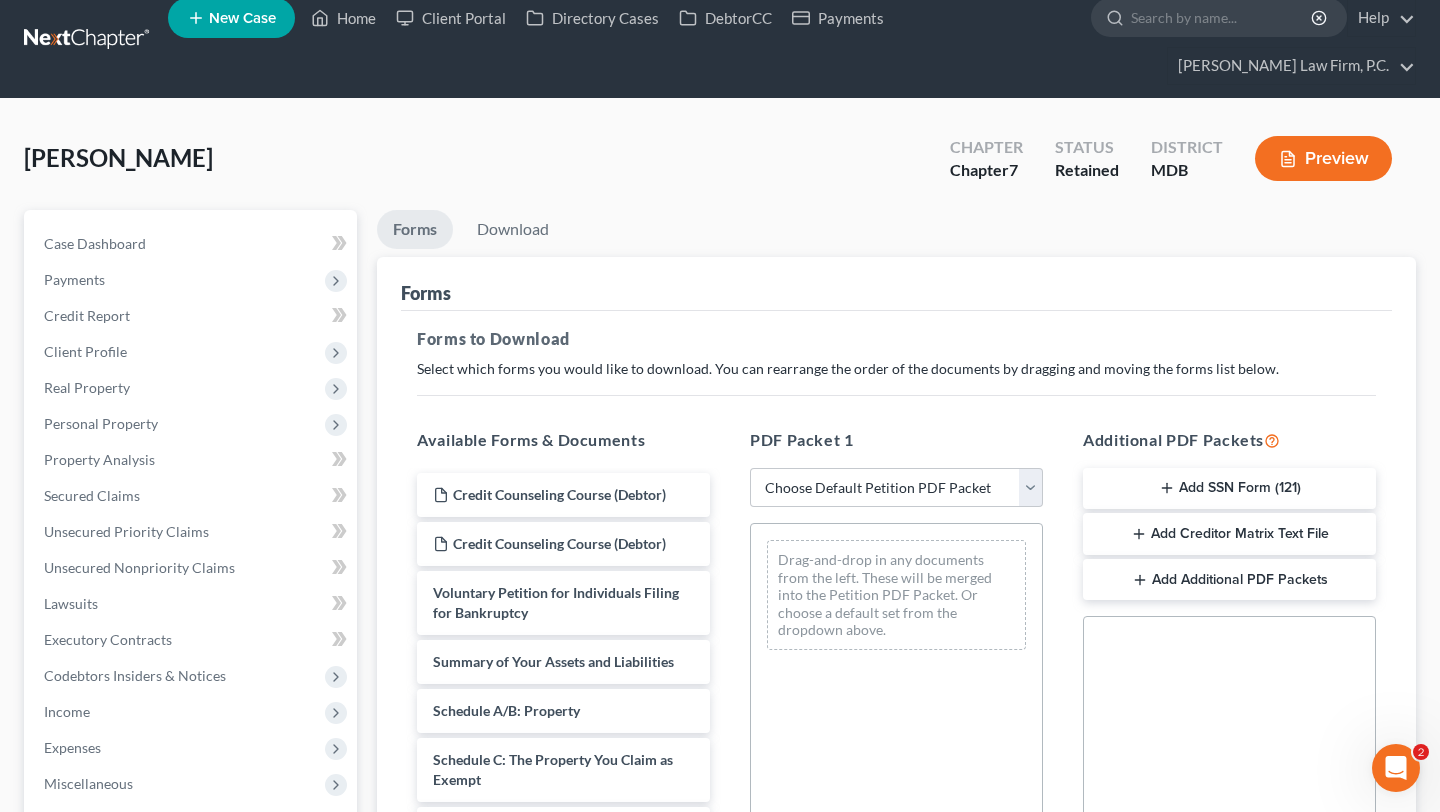 scroll, scrollTop: 0, scrollLeft: 0, axis: both 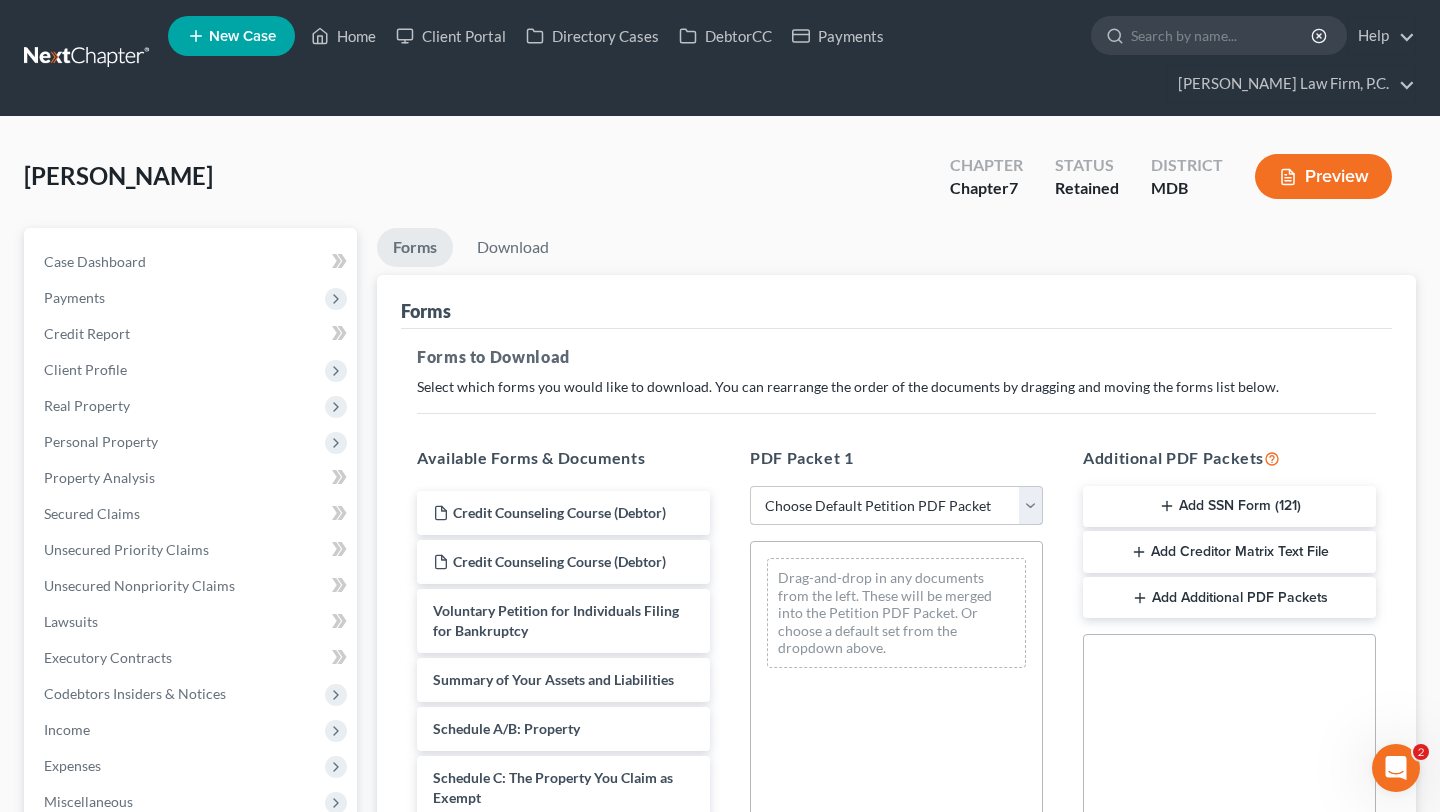 click on "Choose Default Petition PDF Packet Complete Bankruptcy Petition (all forms and schedules) Emergency Filing Forms (Petition and Creditor List Only) Amended Forms Signature Pages Only Emergency Filing" at bounding box center [896, 506] 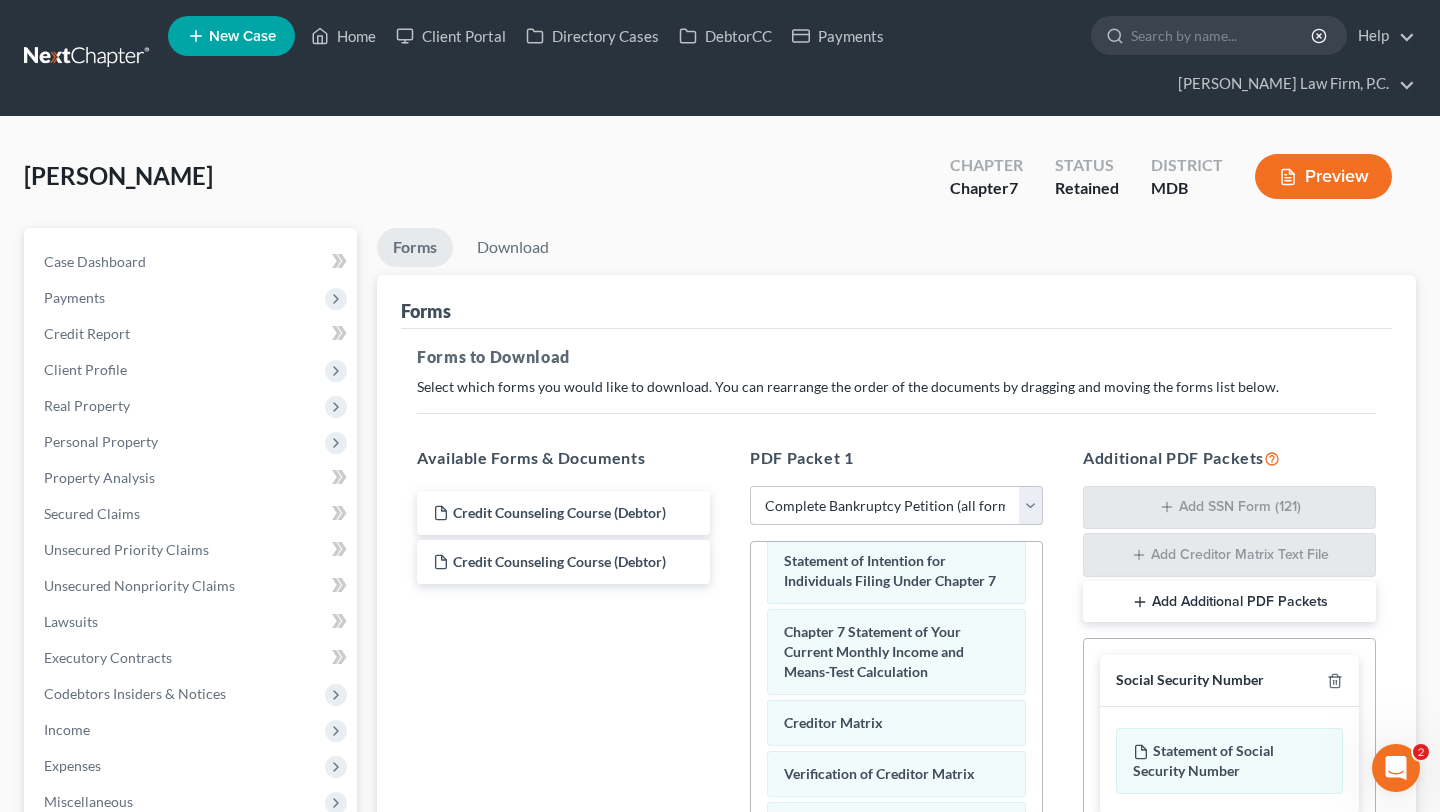 scroll, scrollTop: 1436, scrollLeft: 0, axis: vertical 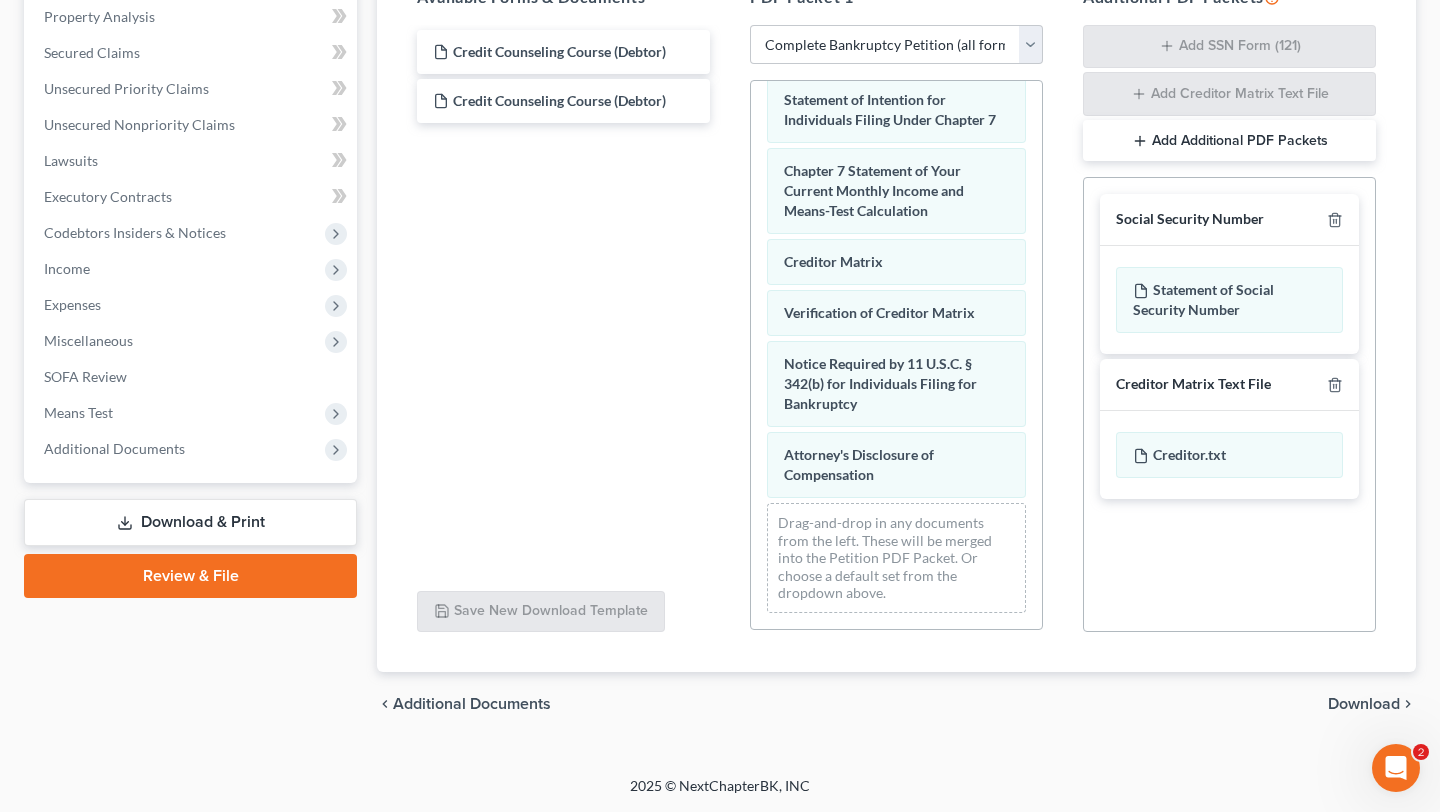 click on "Download" at bounding box center (1364, 704) 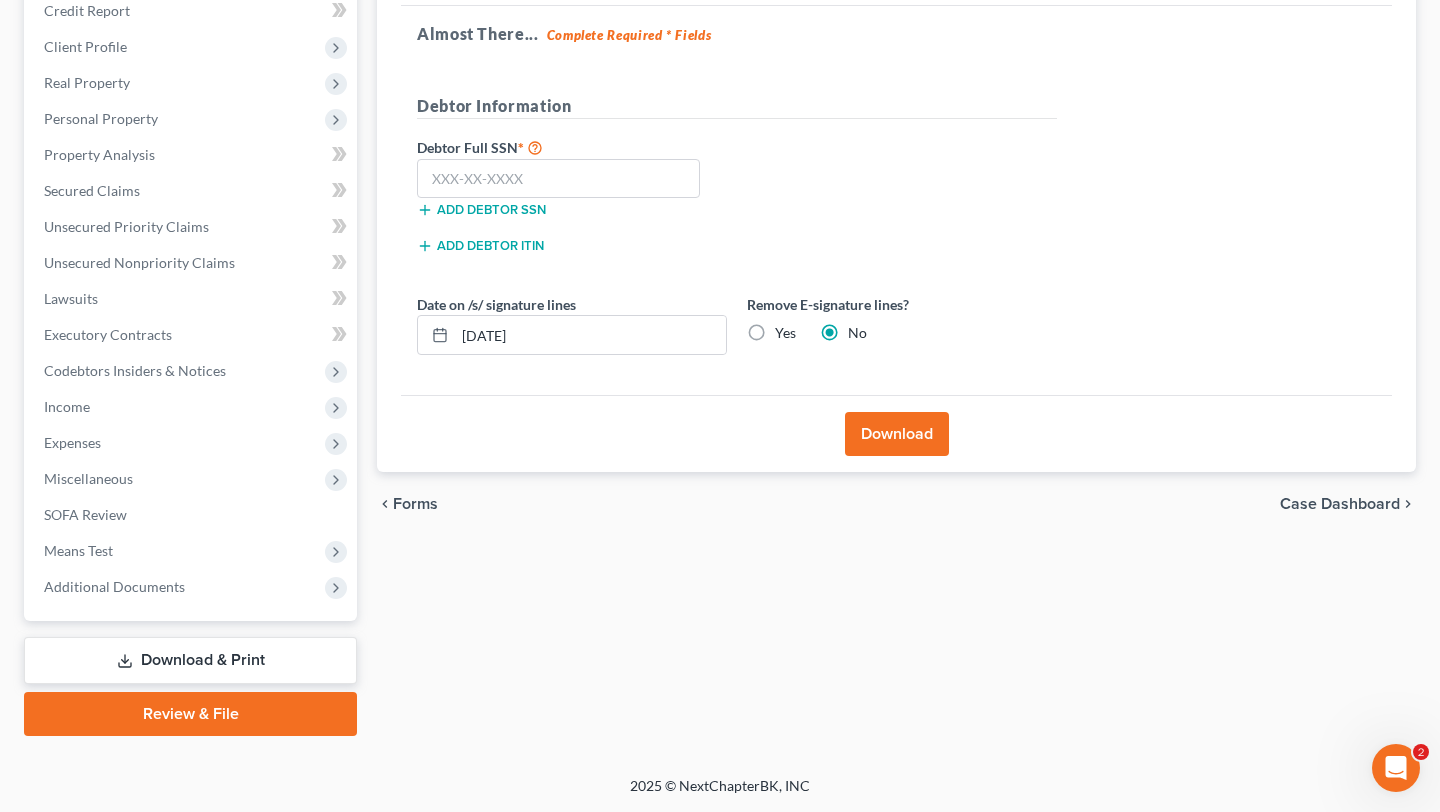 scroll, scrollTop: 590, scrollLeft: 0, axis: vertical 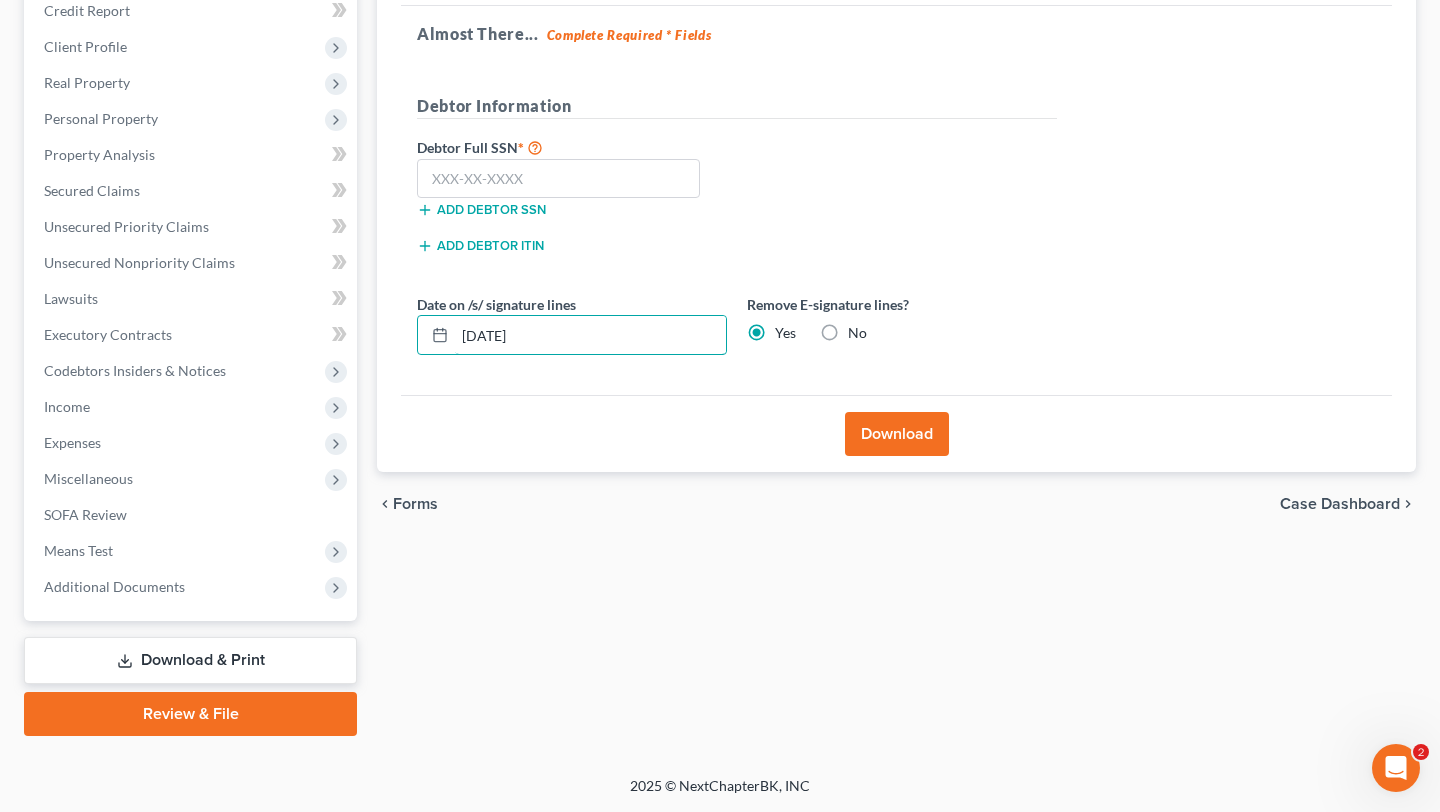 drag, startPoint x: 663, startPoint y: 209, endPoint x: 402, endPoint y: 201, distance: 261.1226 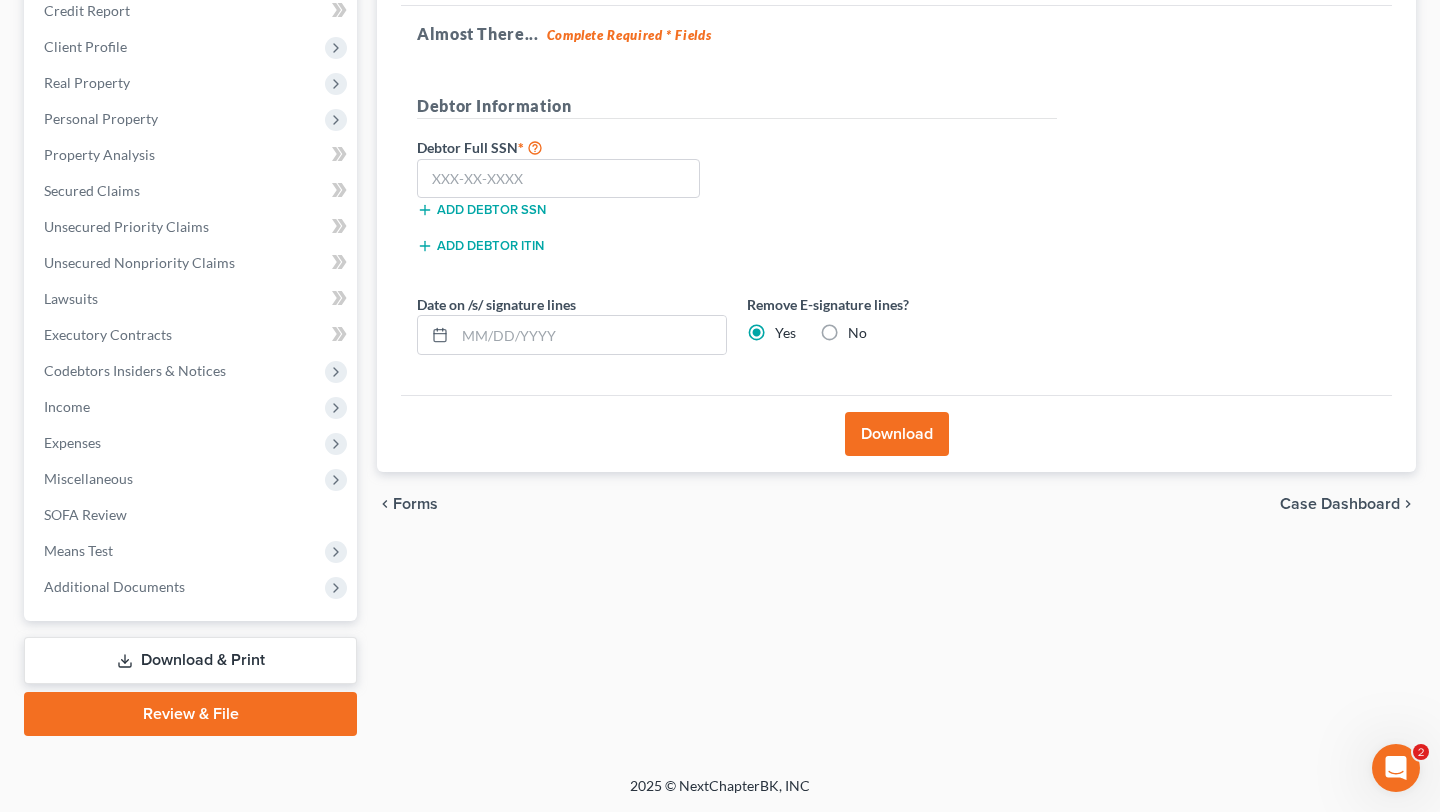 click on "Download" at bounding box center (897, 434) 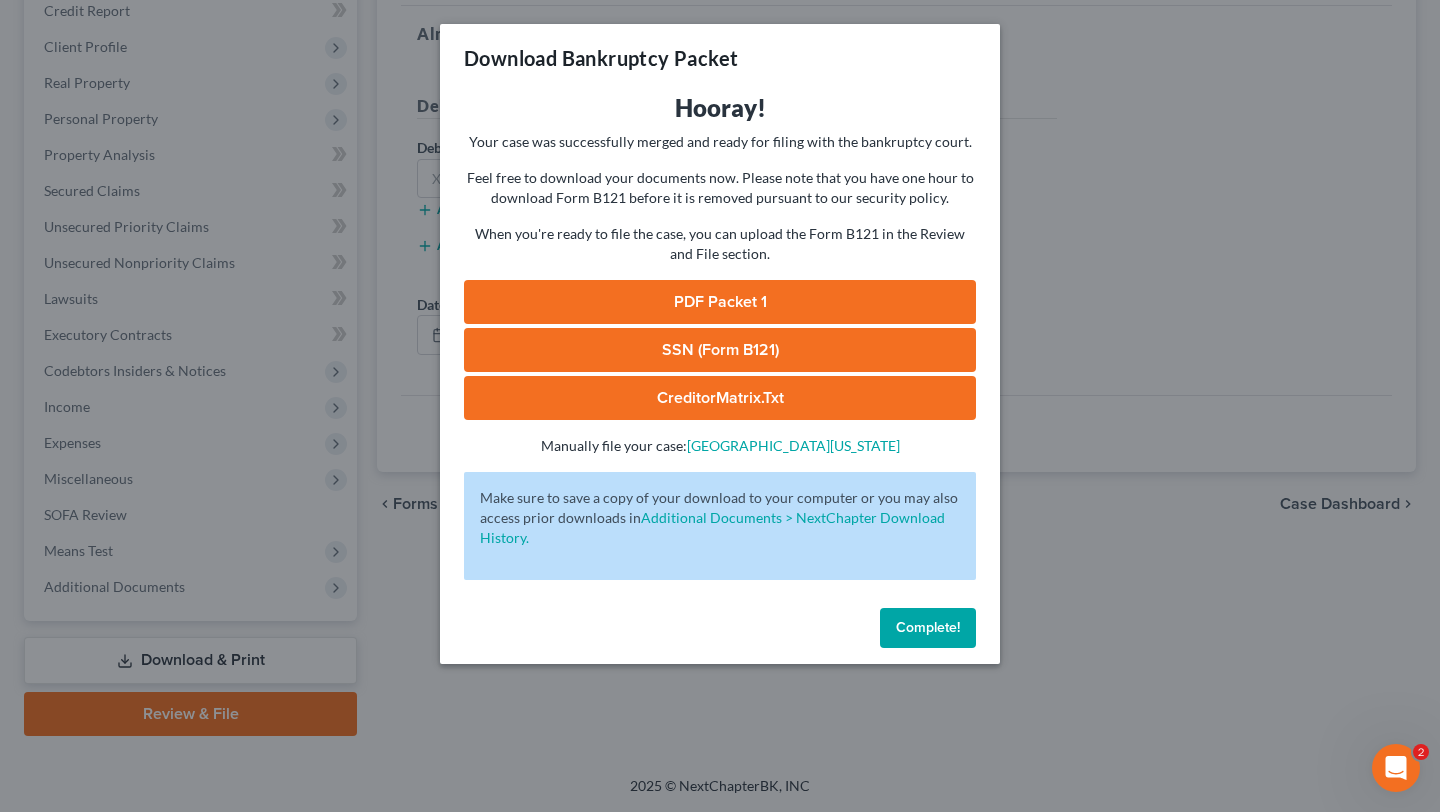 click on "PDF Packet 1" at bounding box center (720, 302) 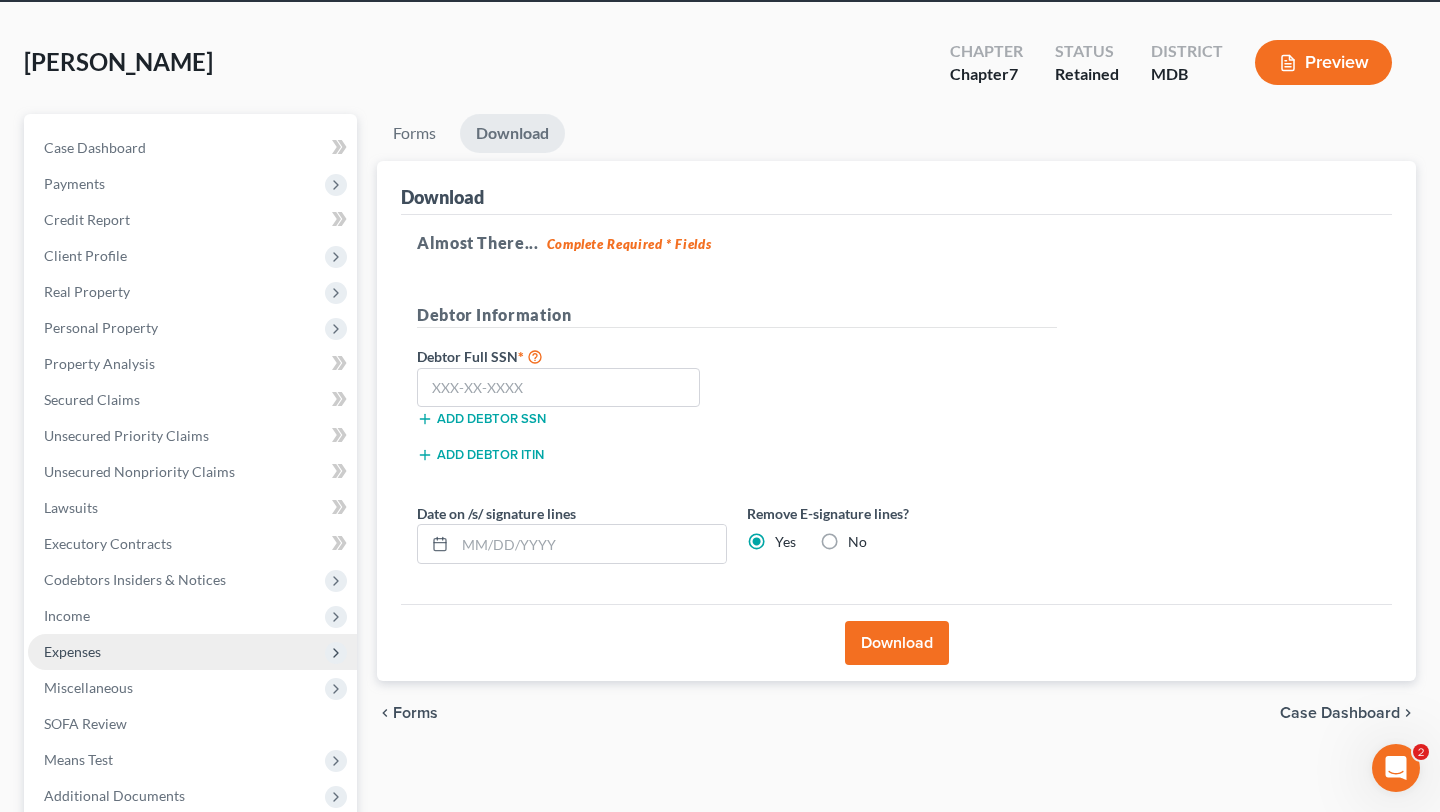 scroll, scrollTop: 0, scrollLeft: 0, axis: both 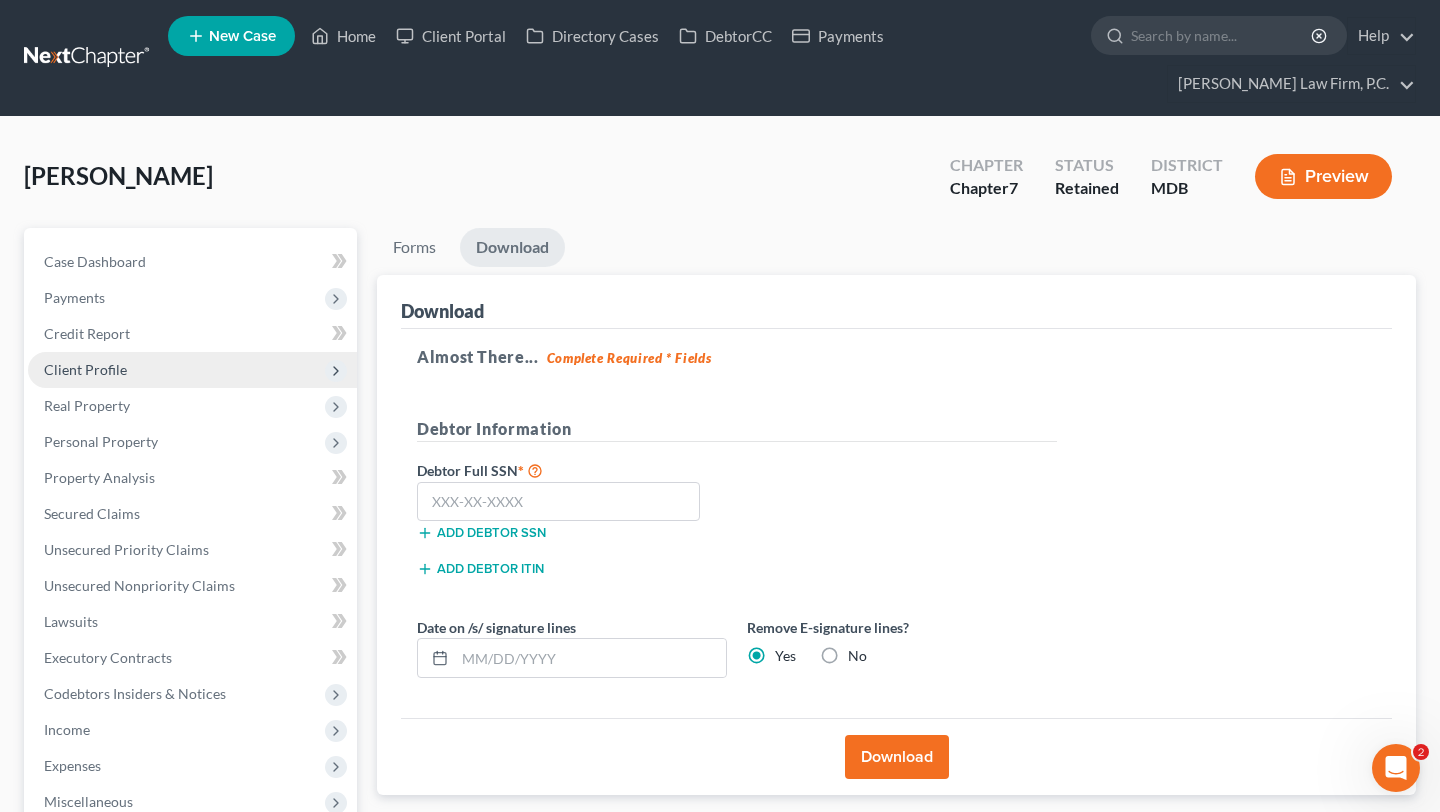 click on "Client Profile" at bounding box center (192, 370) 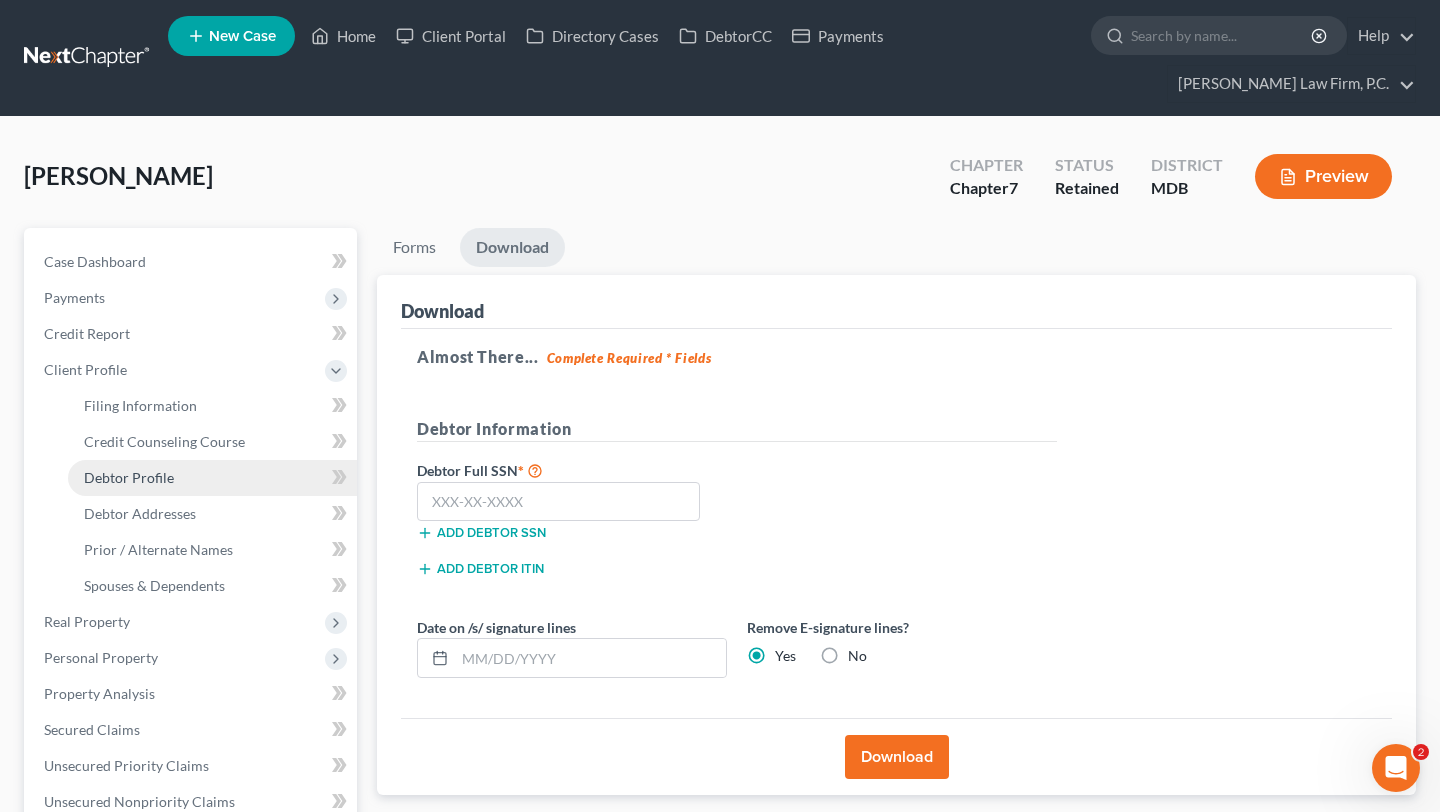 click on "Debtor Profile" at bounding box center [129, 477] 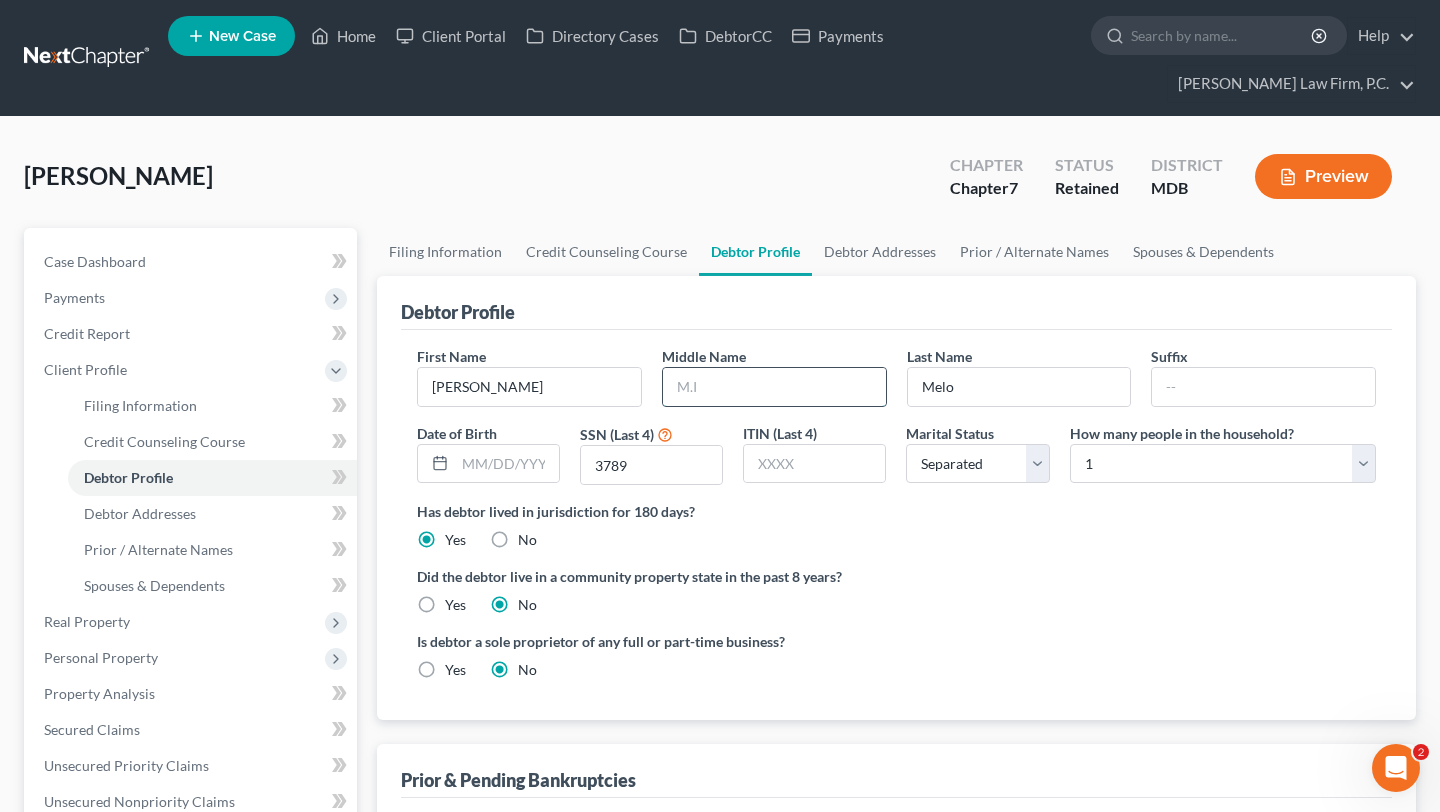 click at bounding box center [774, 387] 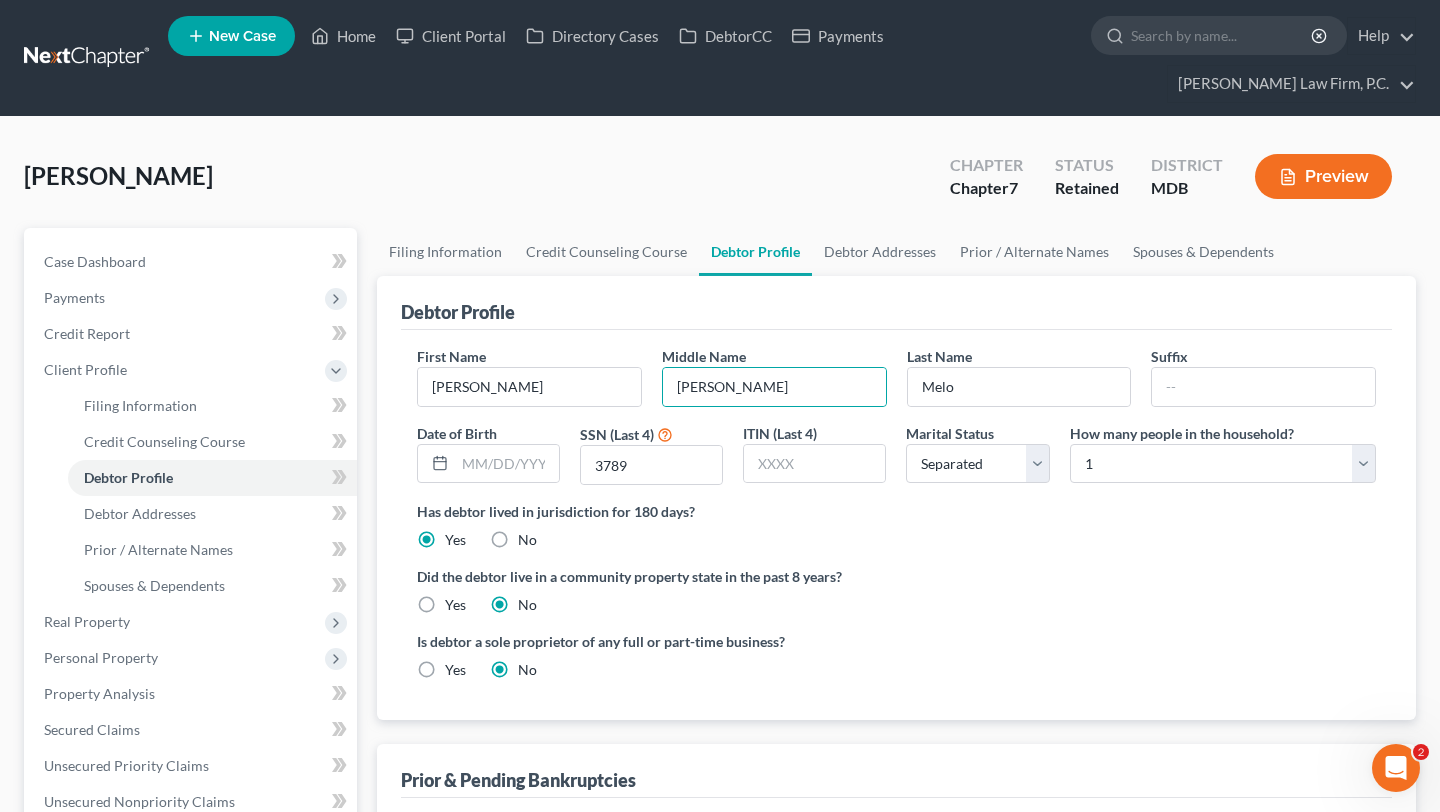 click on "Has debtor lived in jurisdiction for 180 days? Yes No Debtor must reside in jurisdiction for 180 prior to filing bankruptcy pursuant to U.S.C. 11 28 USC § 1408.   More Info" at bounding box center (896, 525) 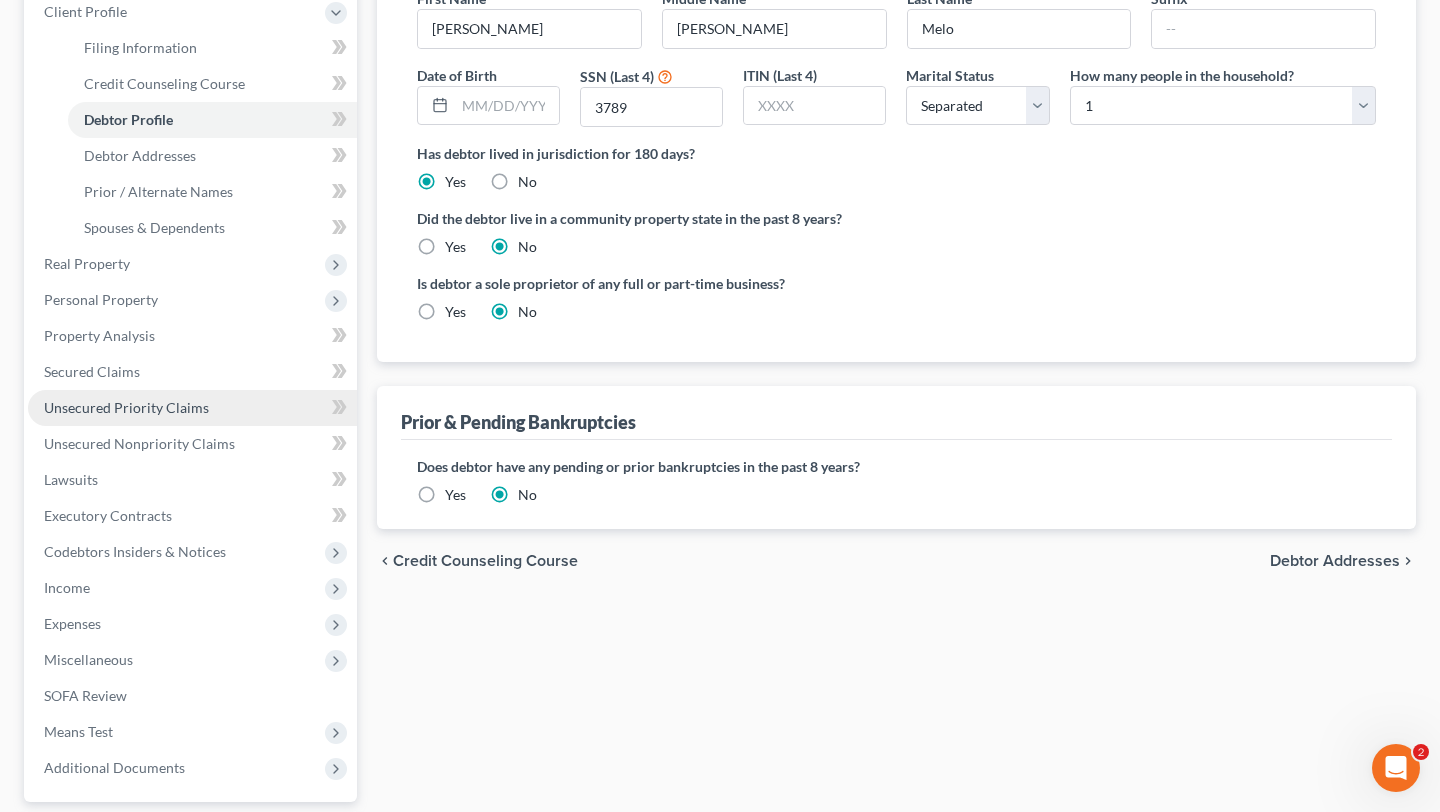 scroll, scrollTop: 364, scrollLeft: 0, axis: vertical 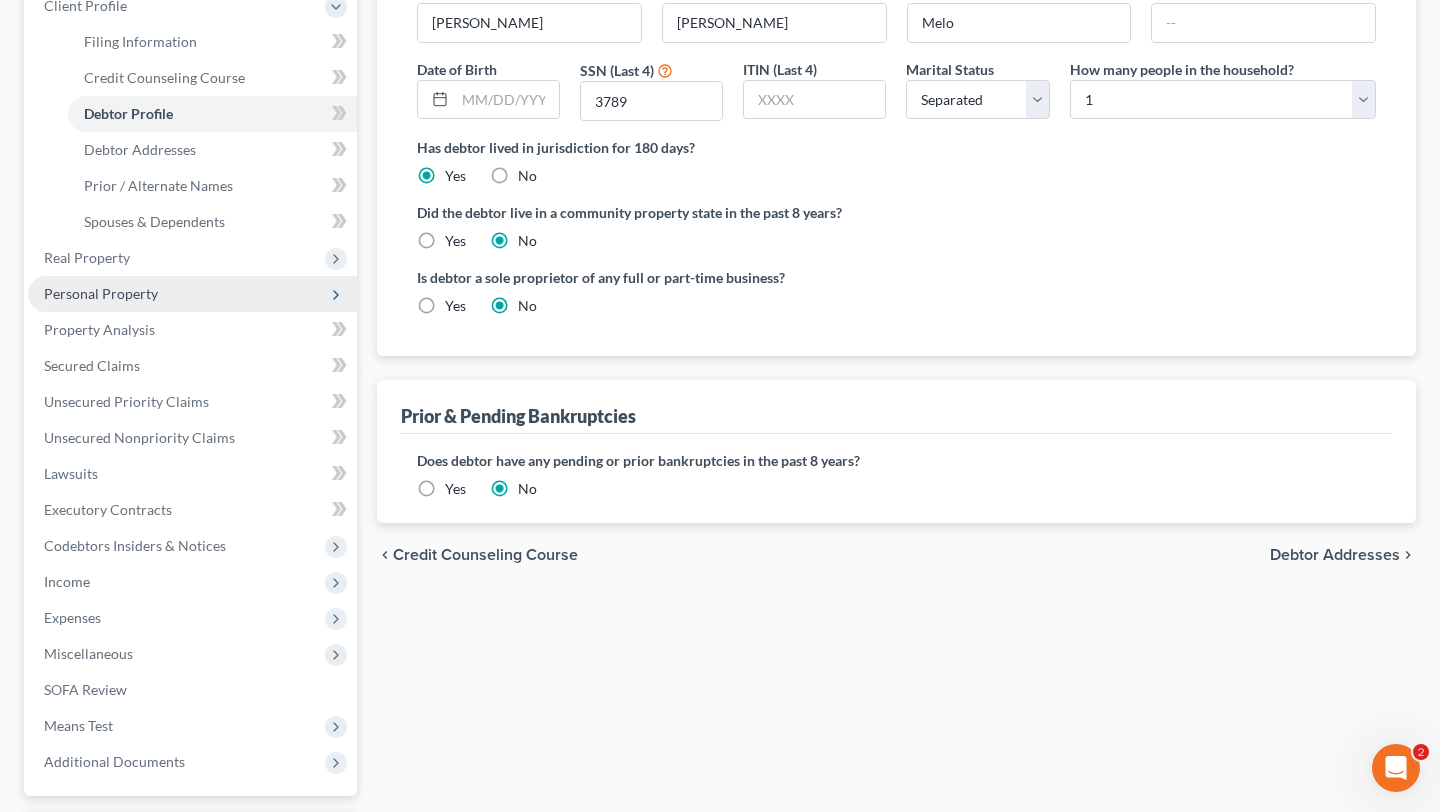 click on "Personal Property" at bounding box center [101, 293] 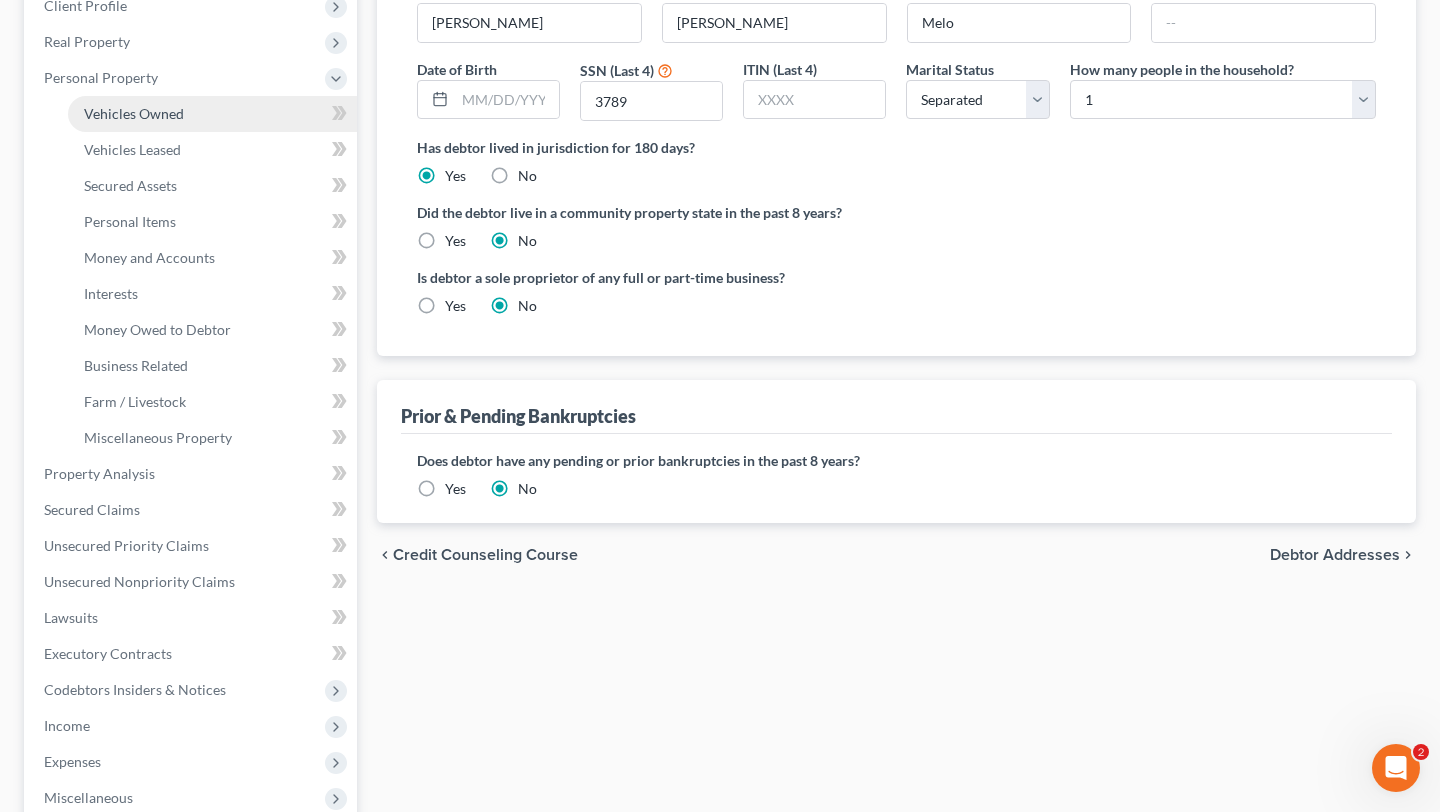 click on "Vehicles Owned" at bounding box center [134, 113] 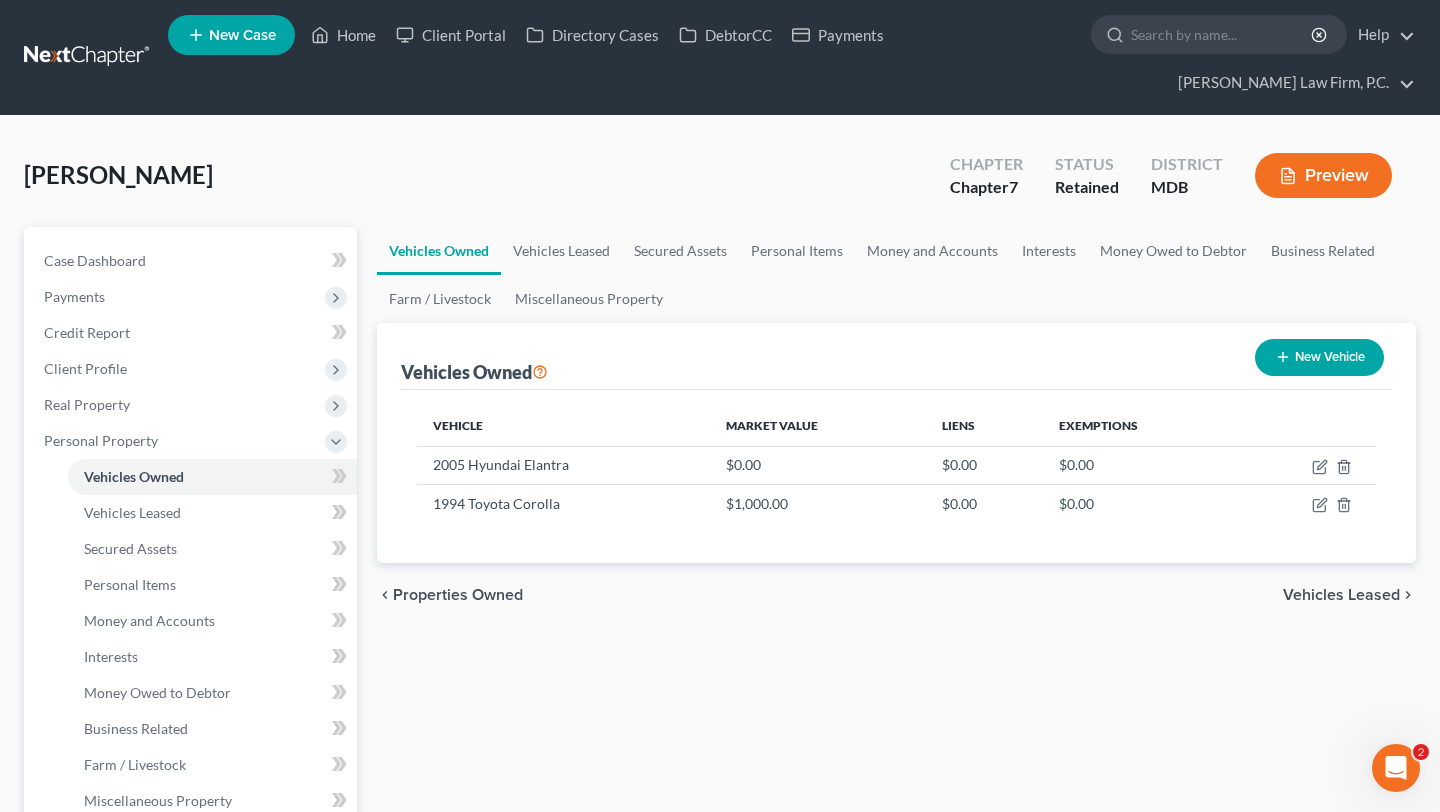 scroll, scrollTop: 0, scrollLeft: 0, axis: both 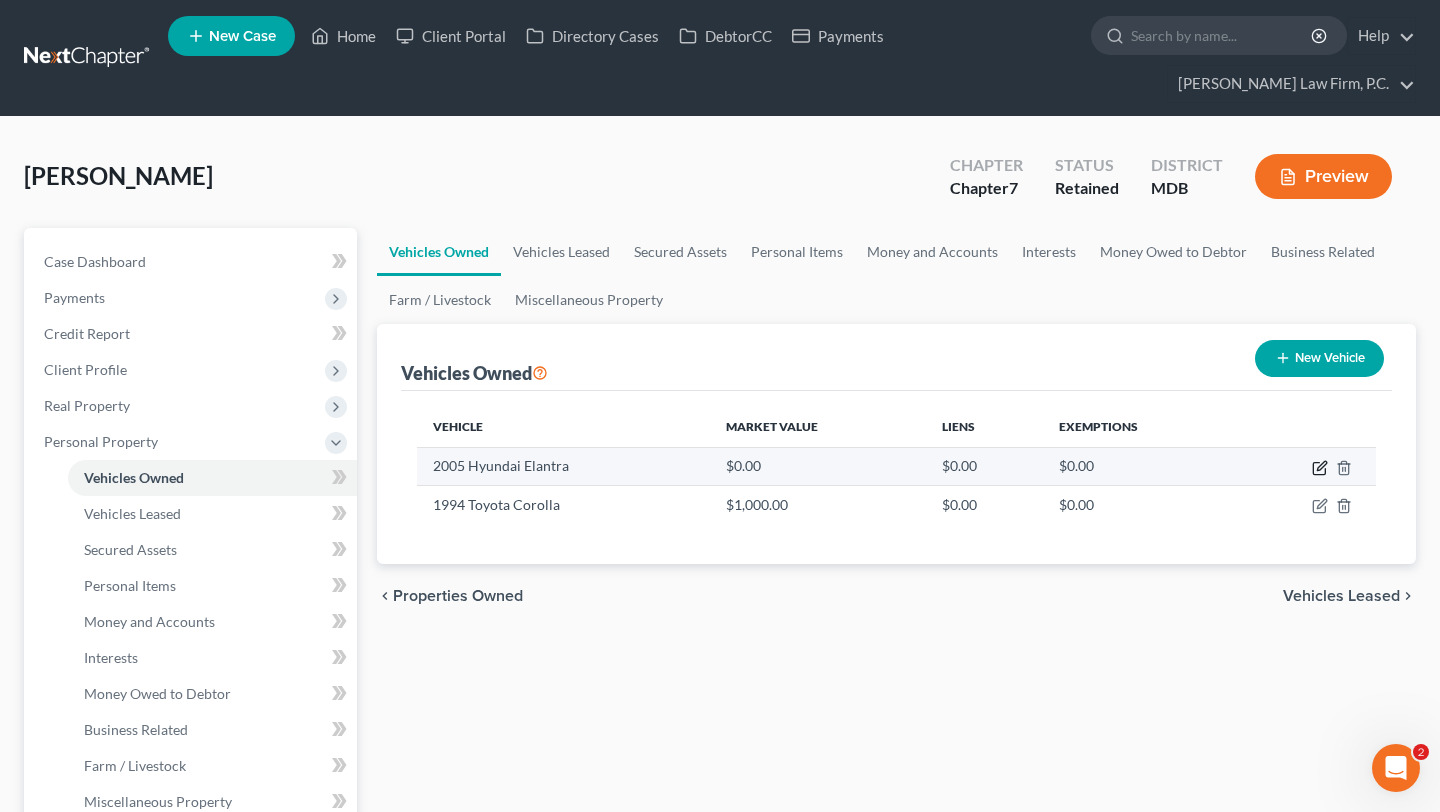 click 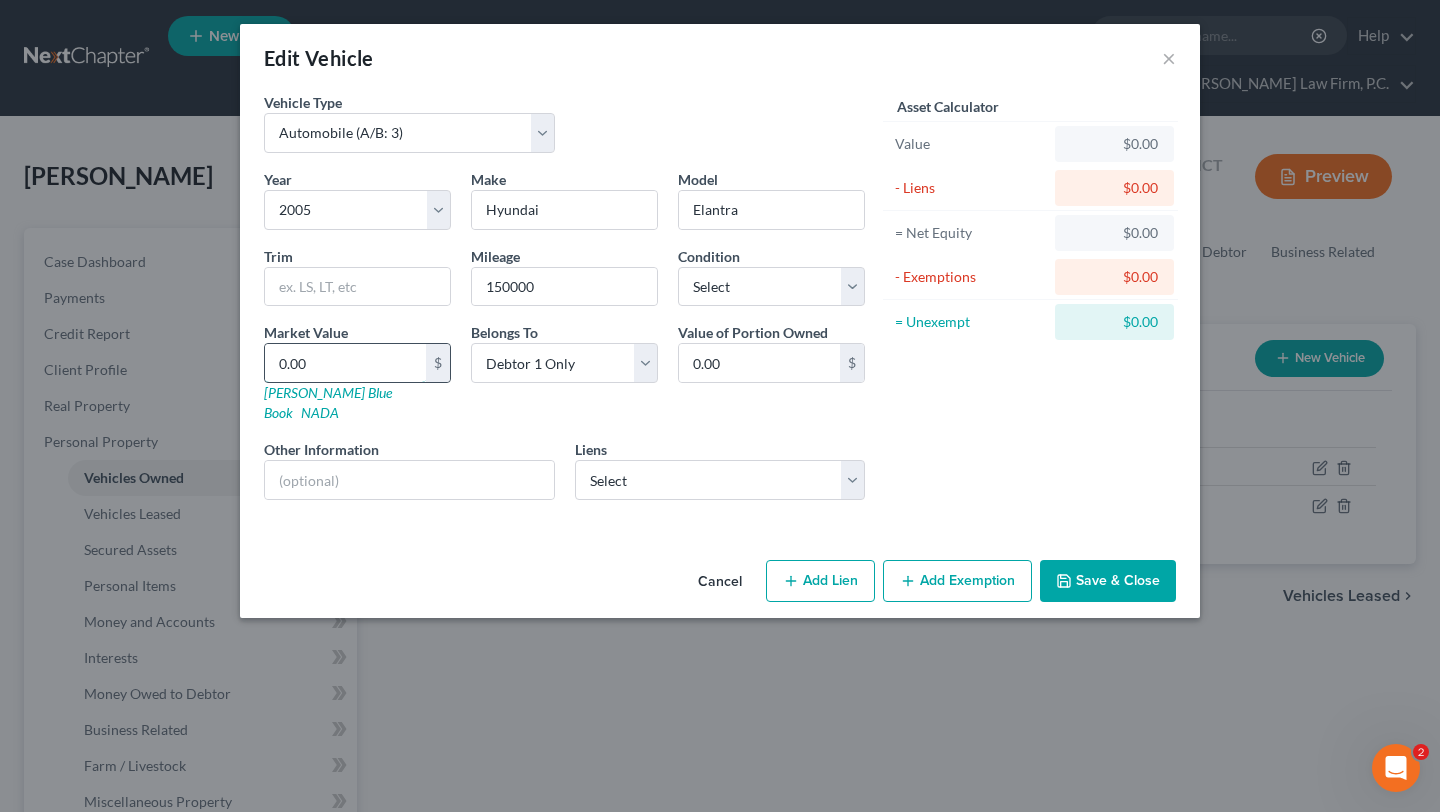 click on "0.00" at bounding box center [345, 363] 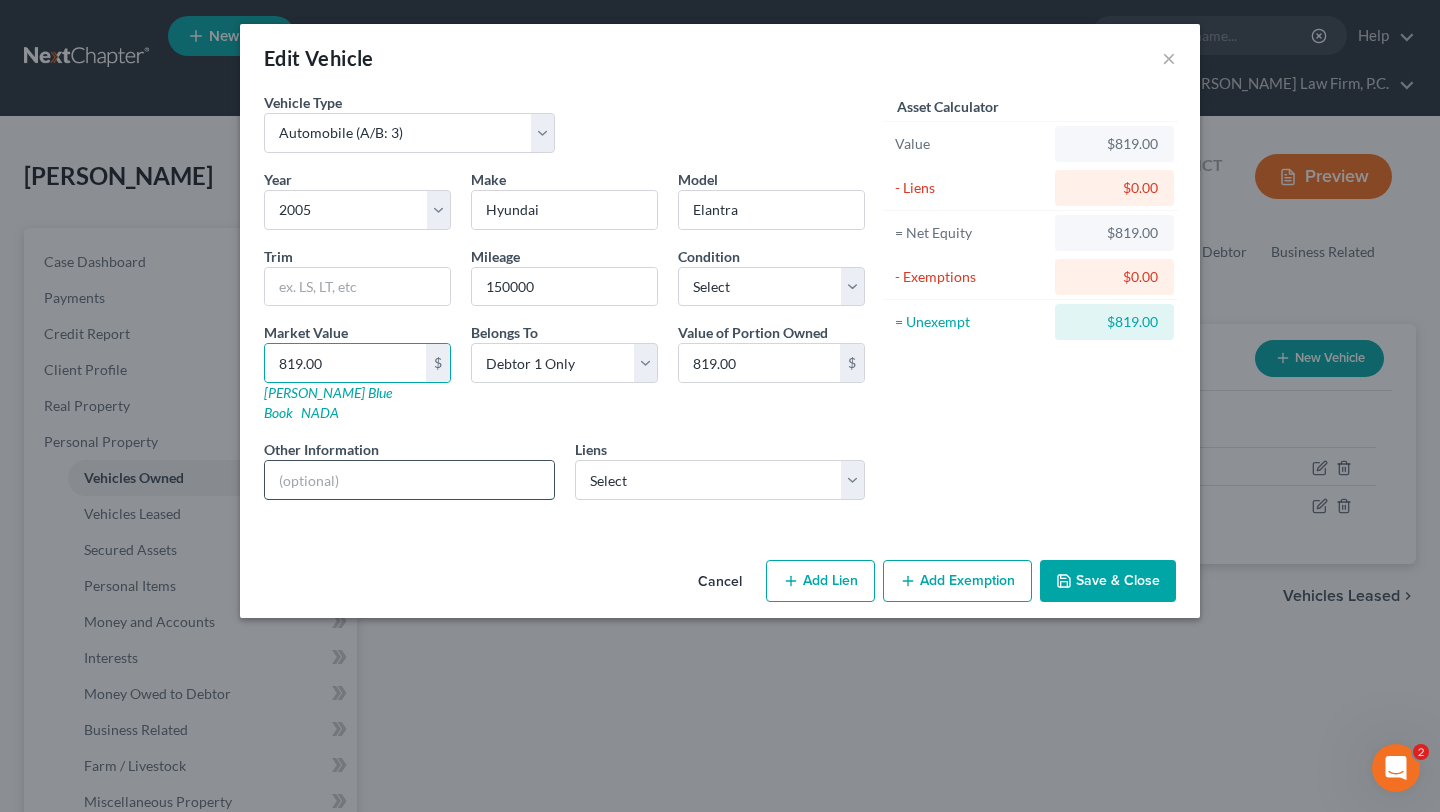 click at bounding box center [409, 480] 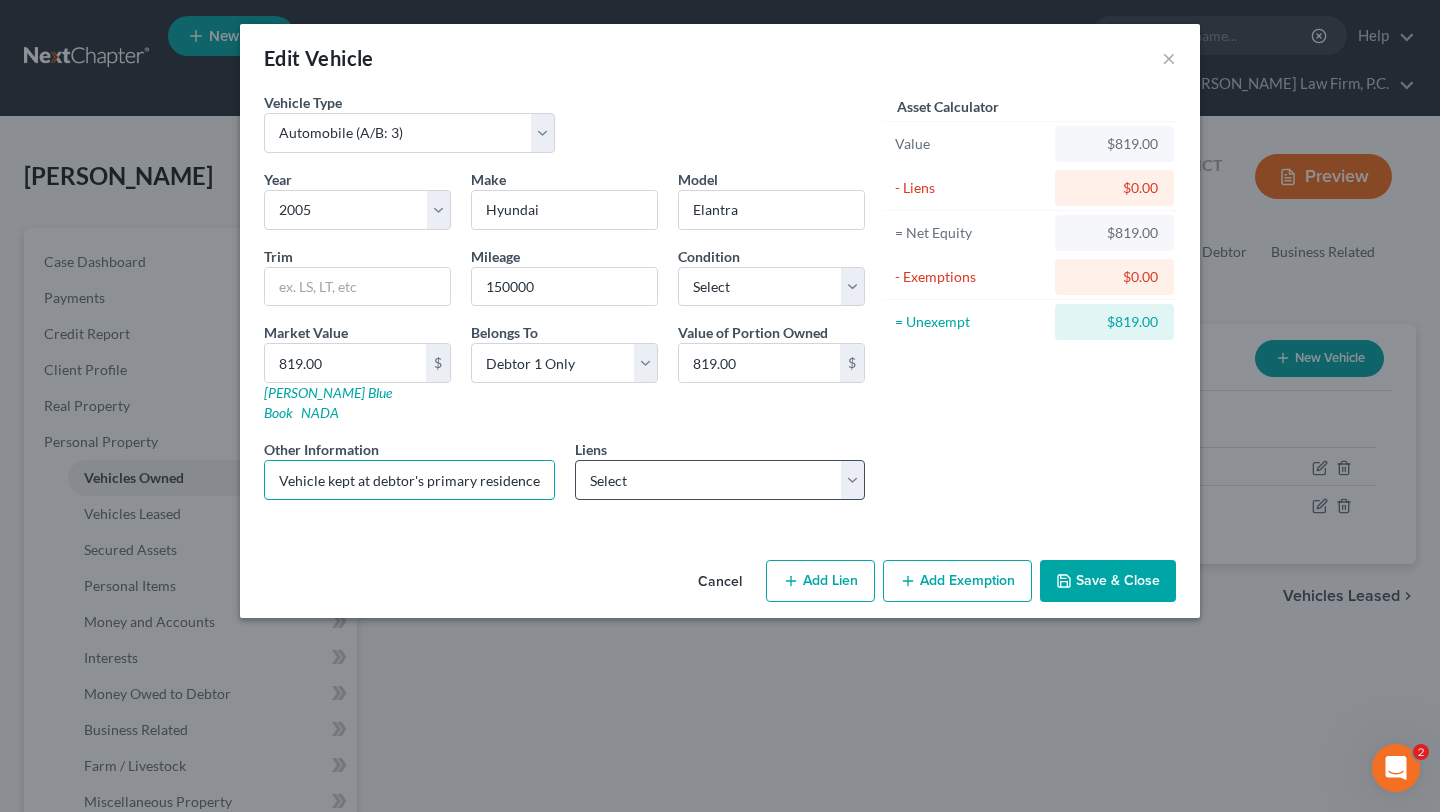 scroll, scrollTop: 0, scrollLeft: 373, axis: horizontal 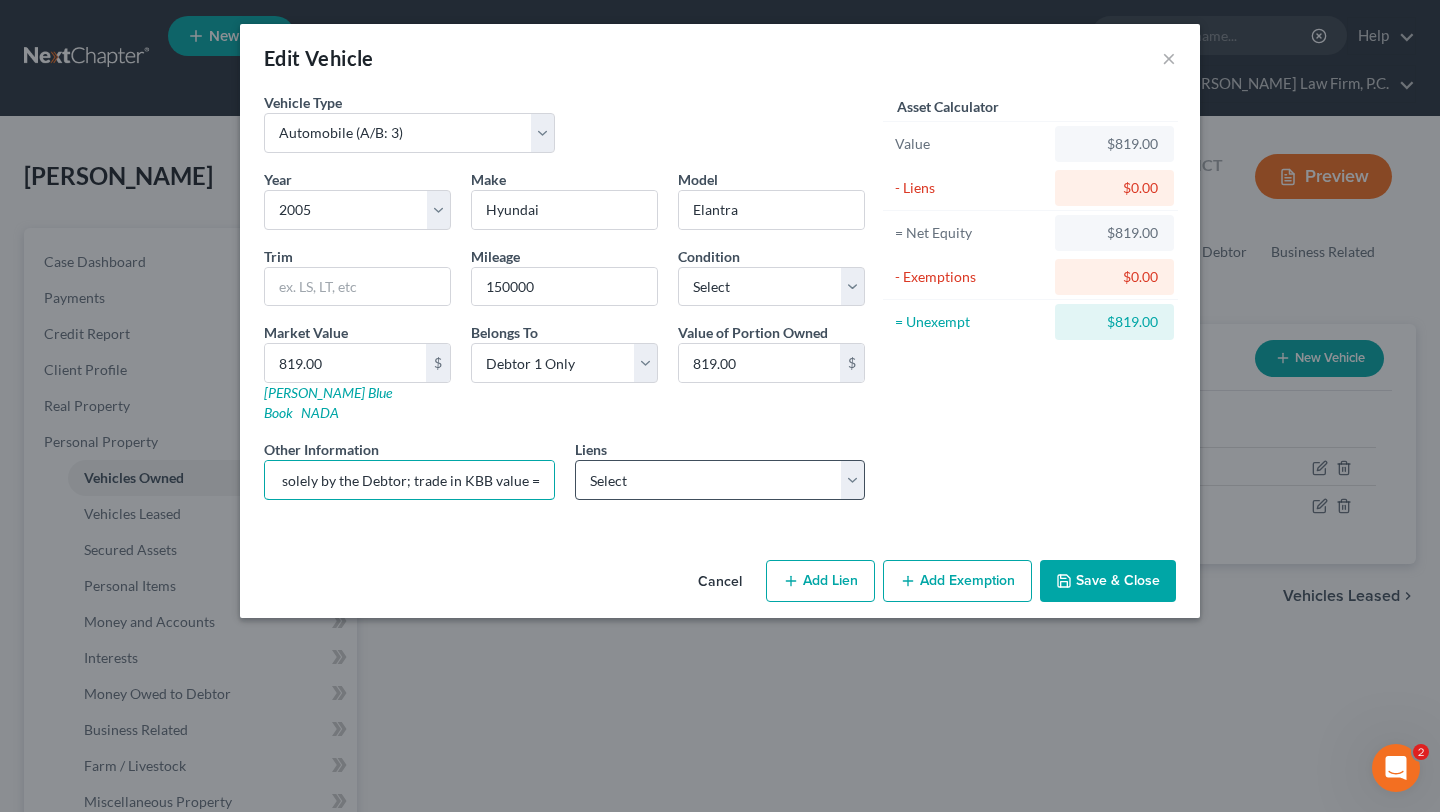 drag, startPoint x: 417, startPoint y: 578, endPoint x: 758, endPoint y: 579, distance: 341.00146 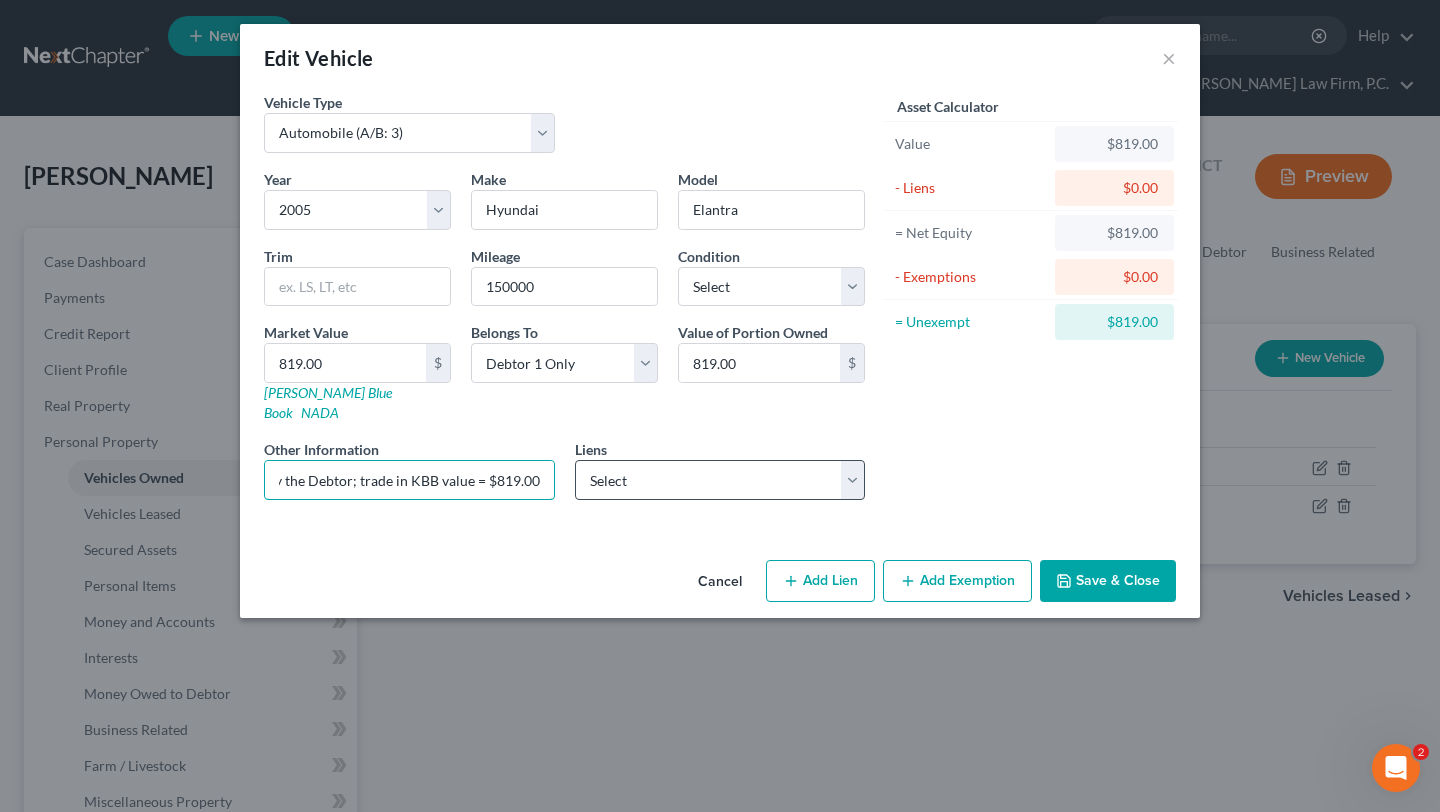 scroll, scrollTop: 0, scrollLeft: 438, axis: horizontal 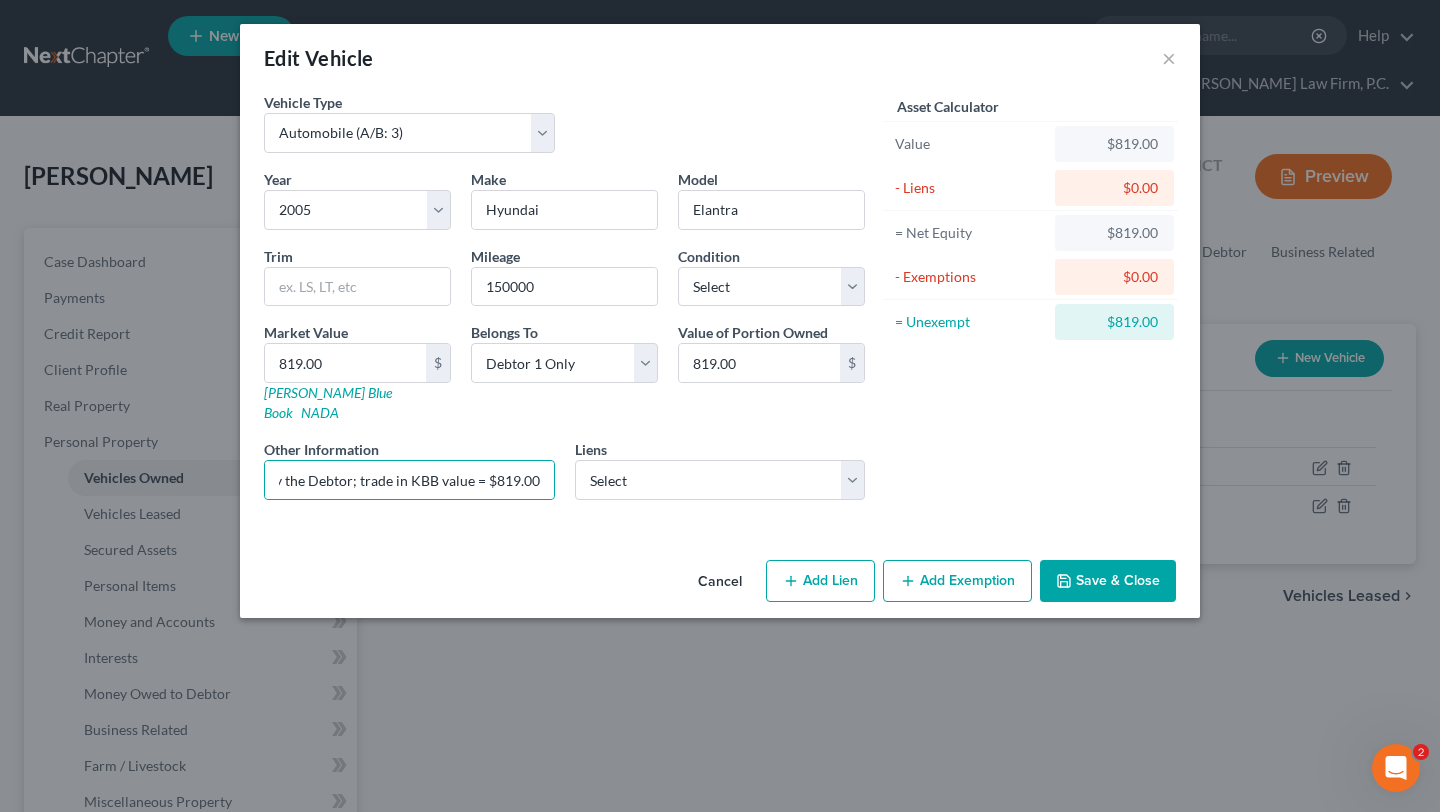 click on "Cancel" at bounding box center [720, 582] 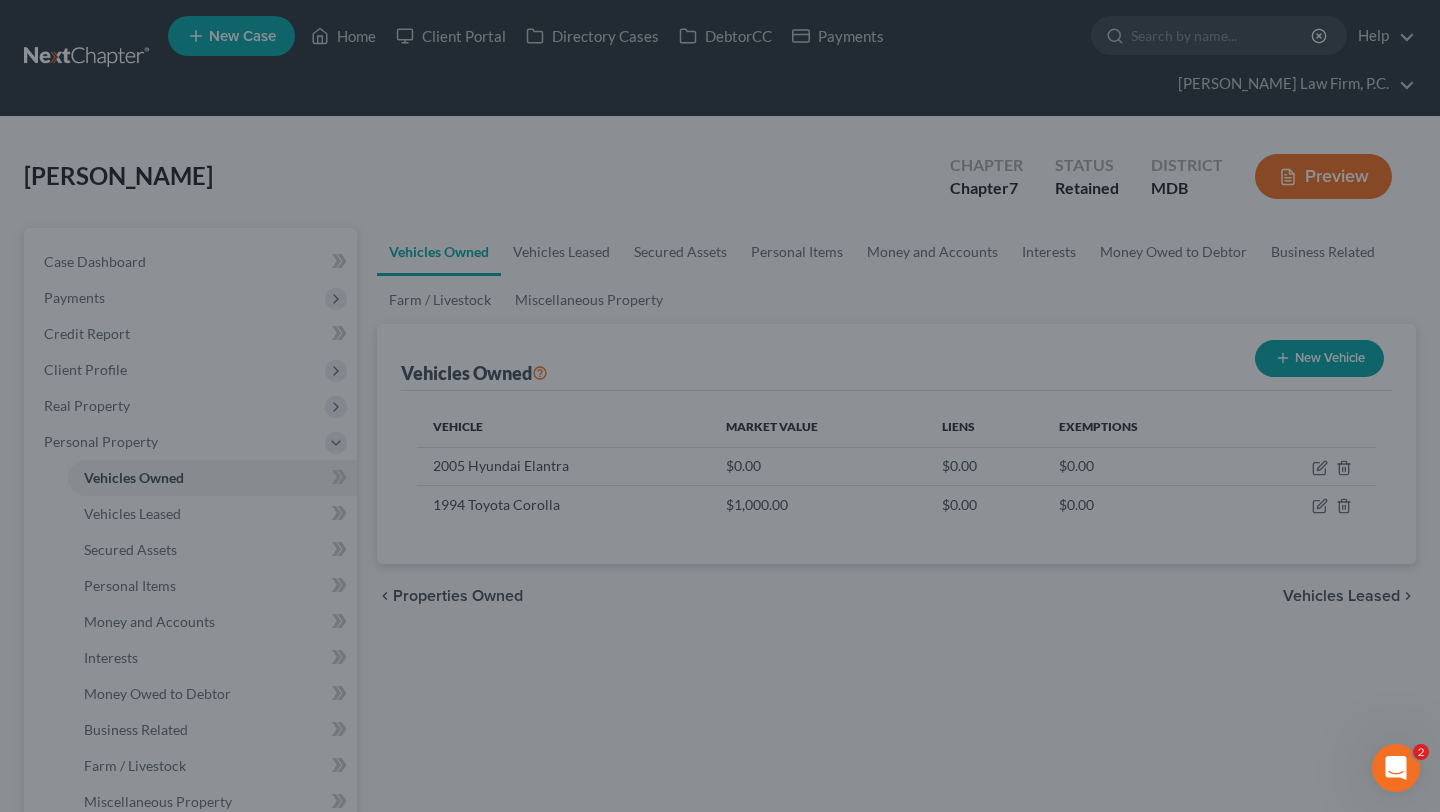 scroll, scrollTop: 0, scrollLeft: 0, axis: both 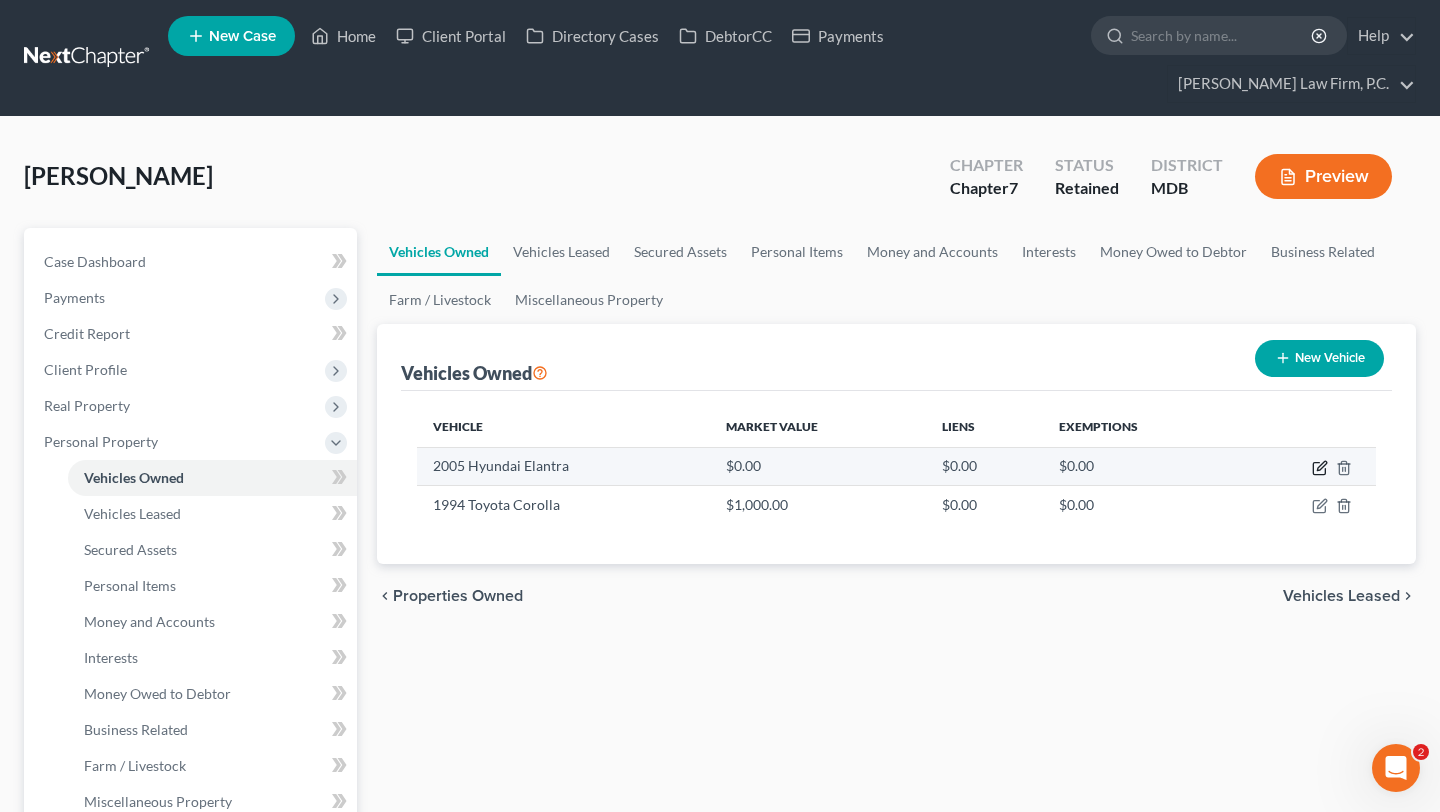 click 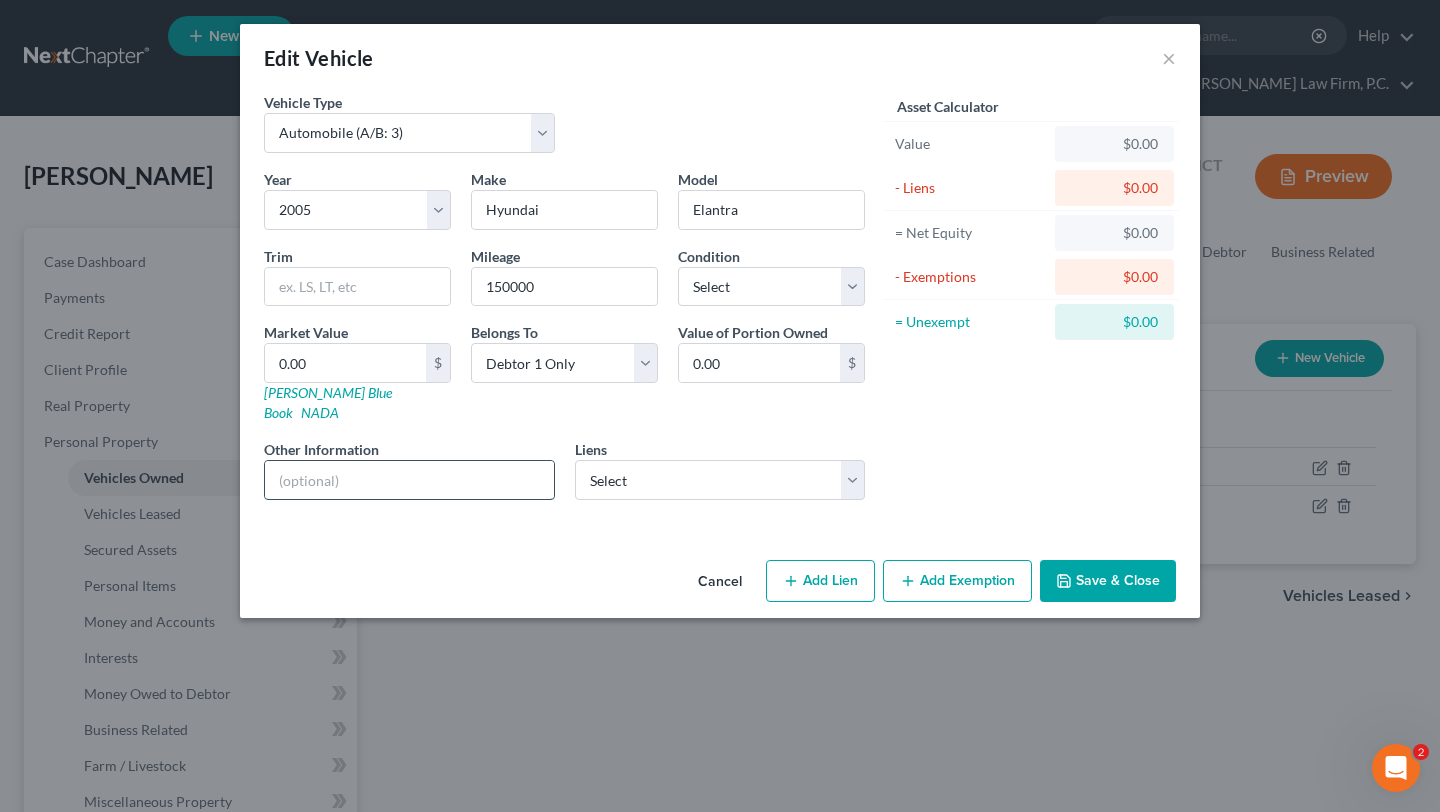 click at bounding box center [409, 480] 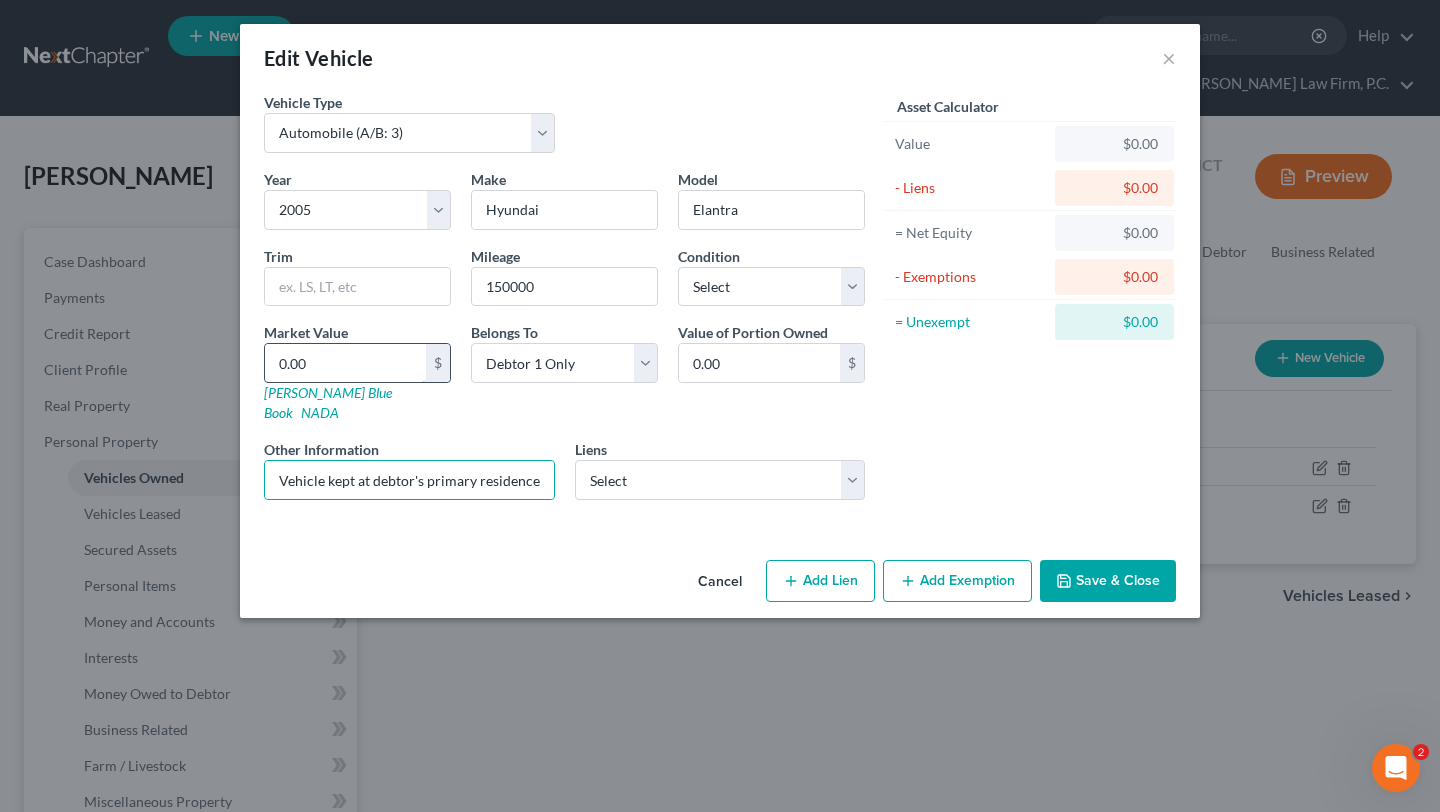 click on "0.00" at bounding box center (345, 363) 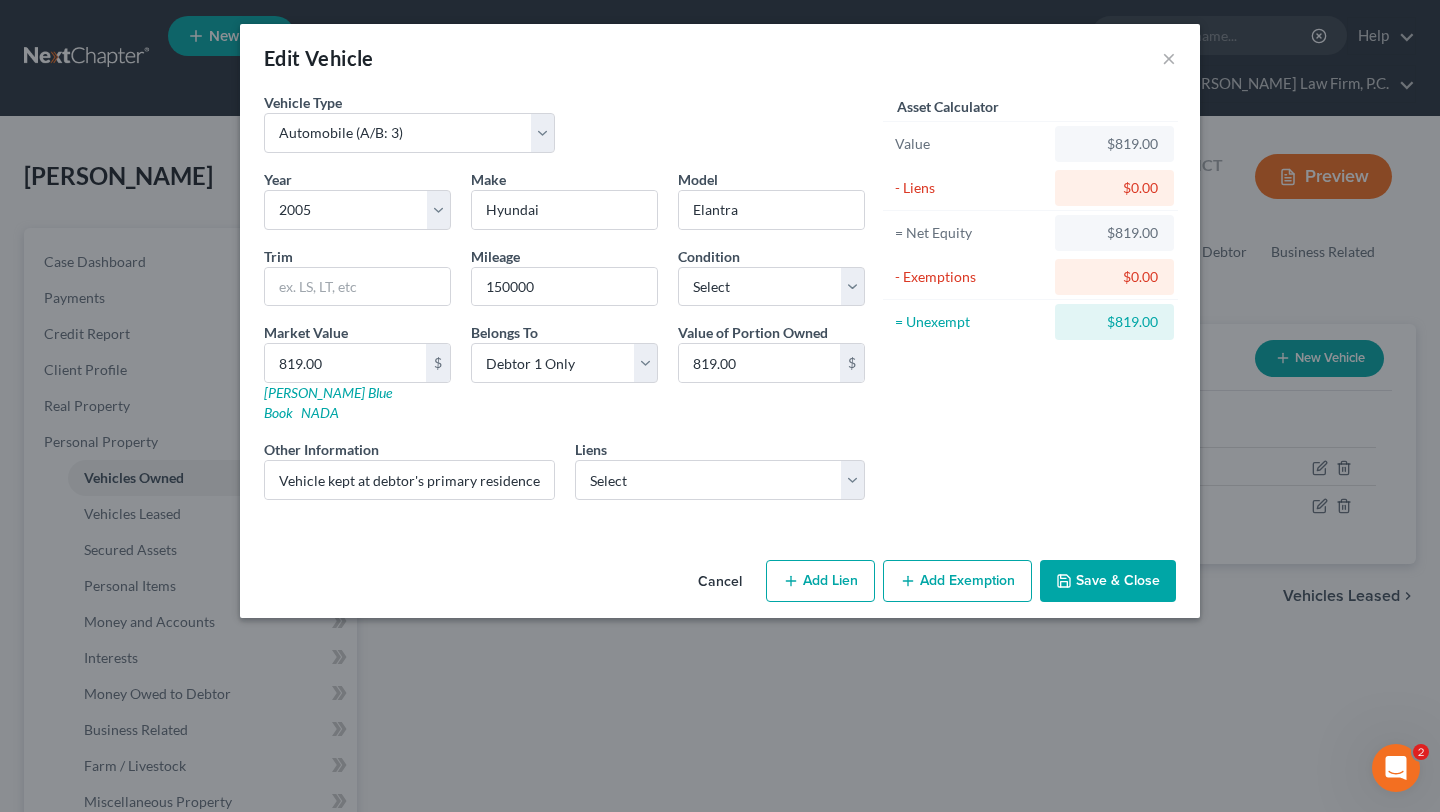 click on "Value of Portion Owned 819.00 $" at bounding box center [771, 372] 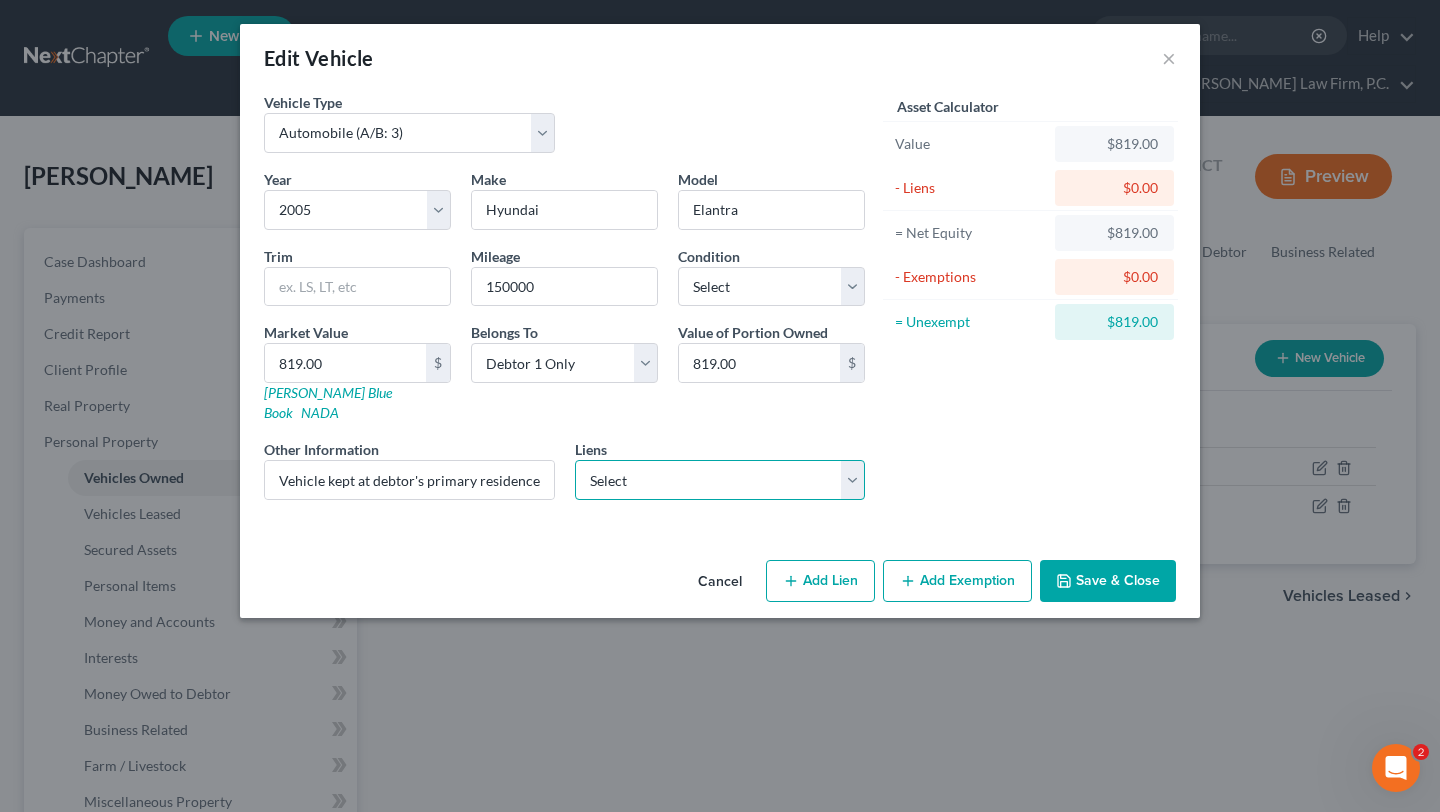 click on "Select Ava Finance Inc - $175.00" at bounding box center (720, 480) 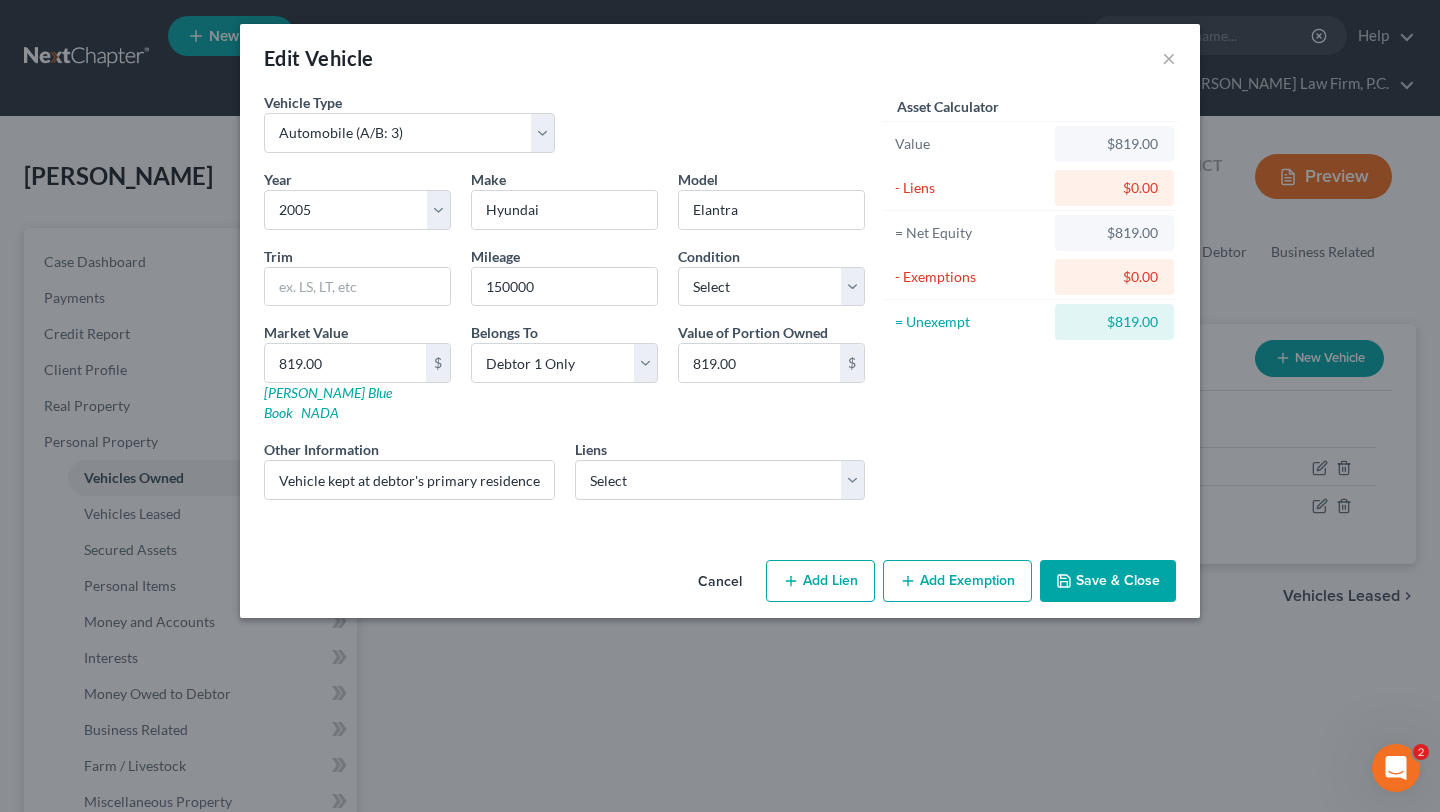 click on "Save & Close" at bounding box center [1108, 581] 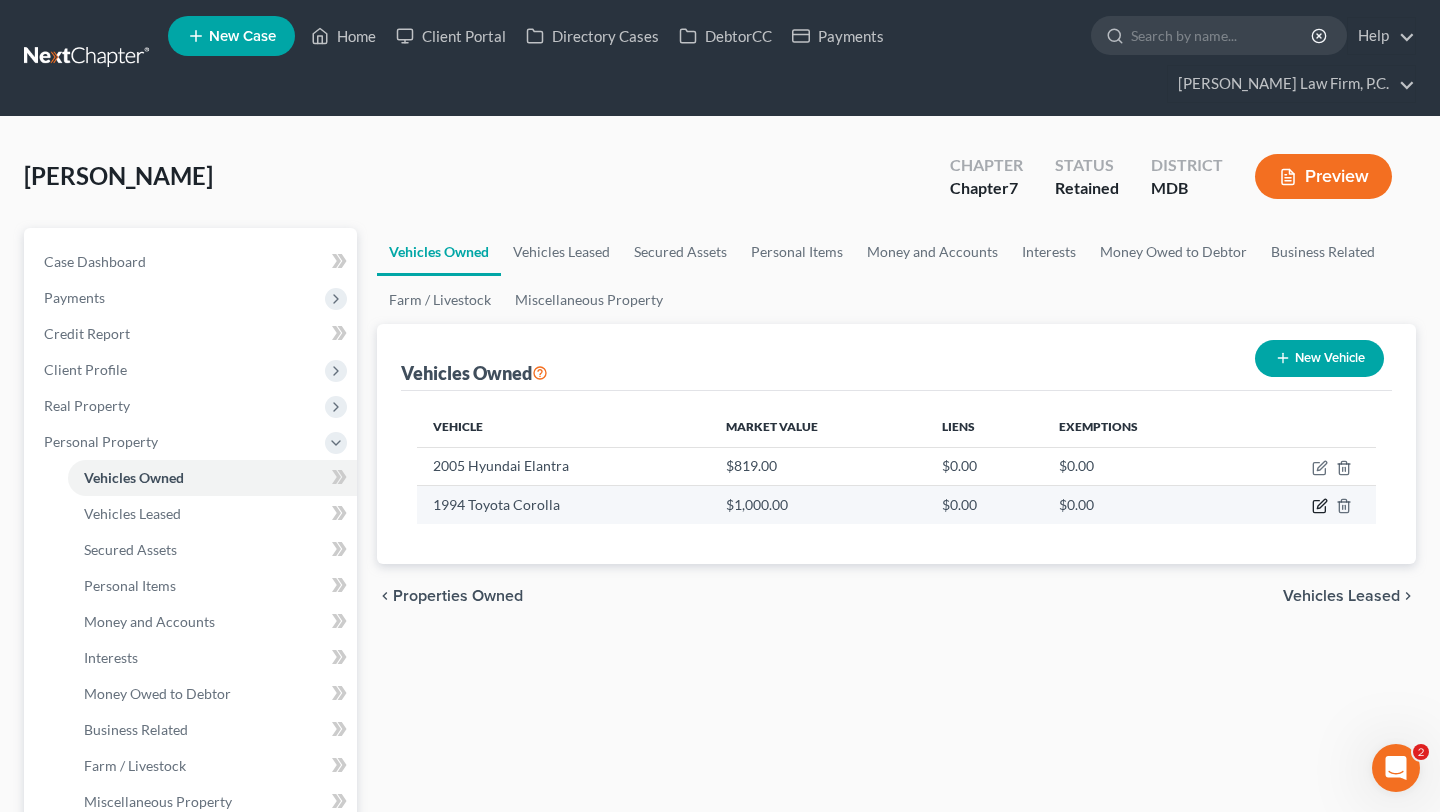 click 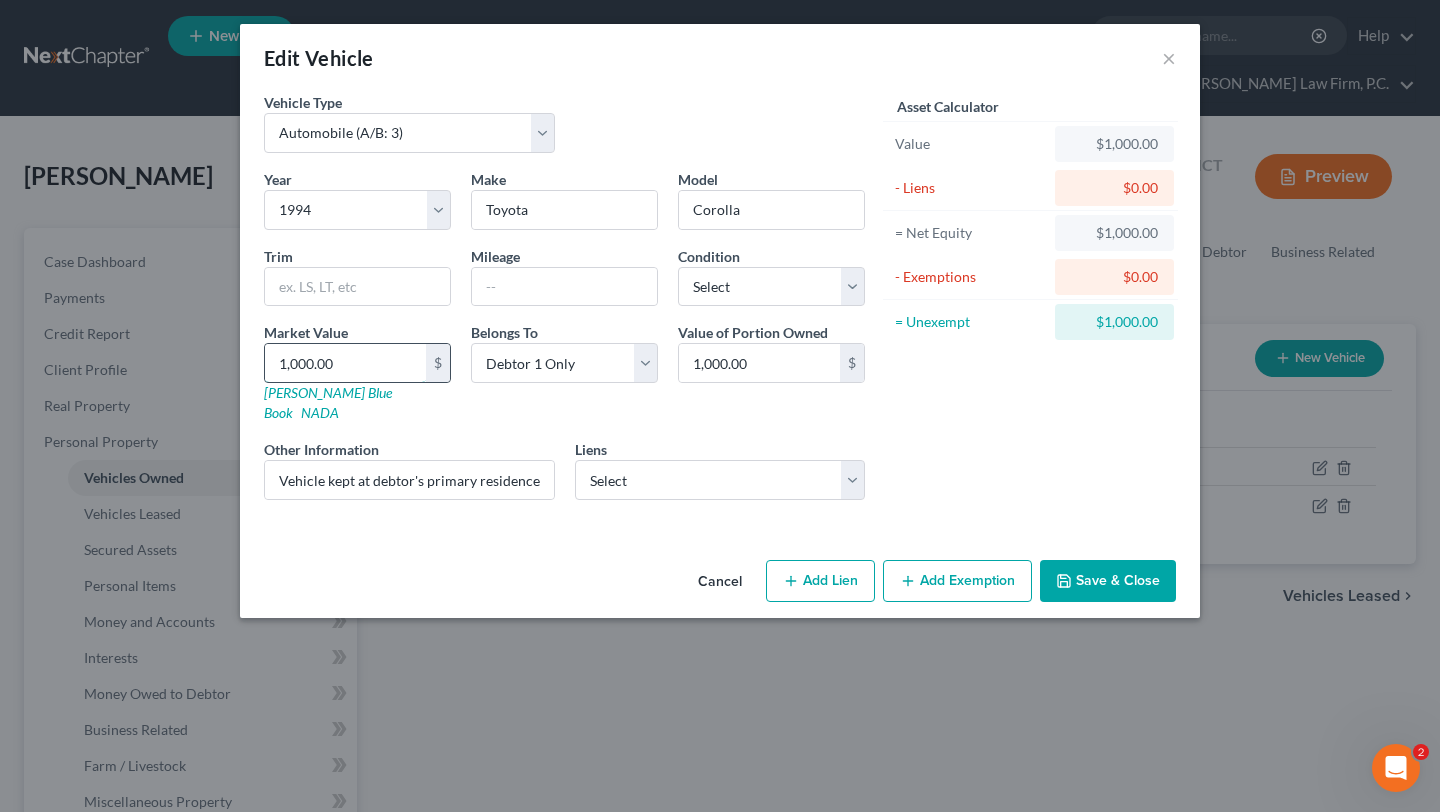 click on "1,000.00" at bounding box center [345, 363] 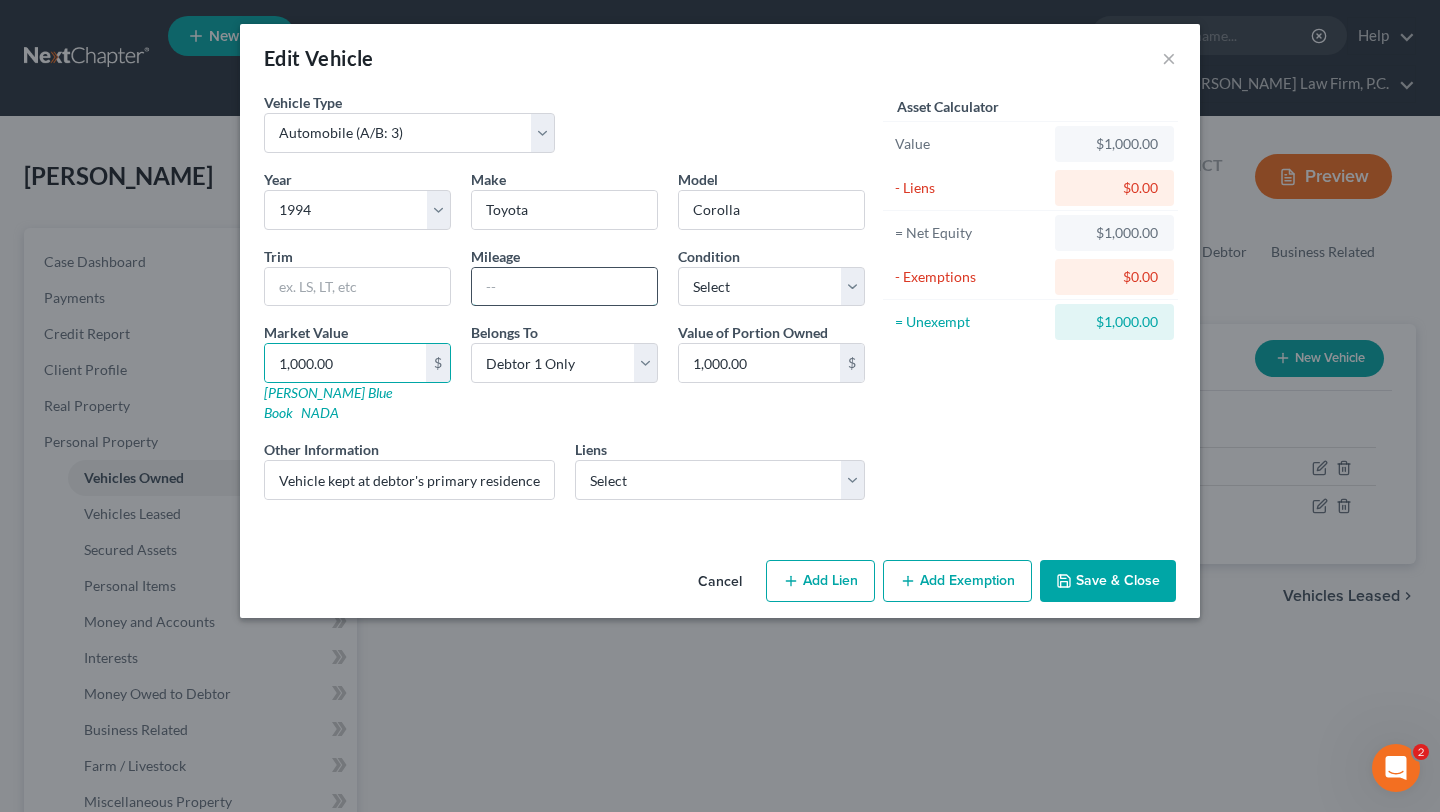 click at bounding box center (564, 287) 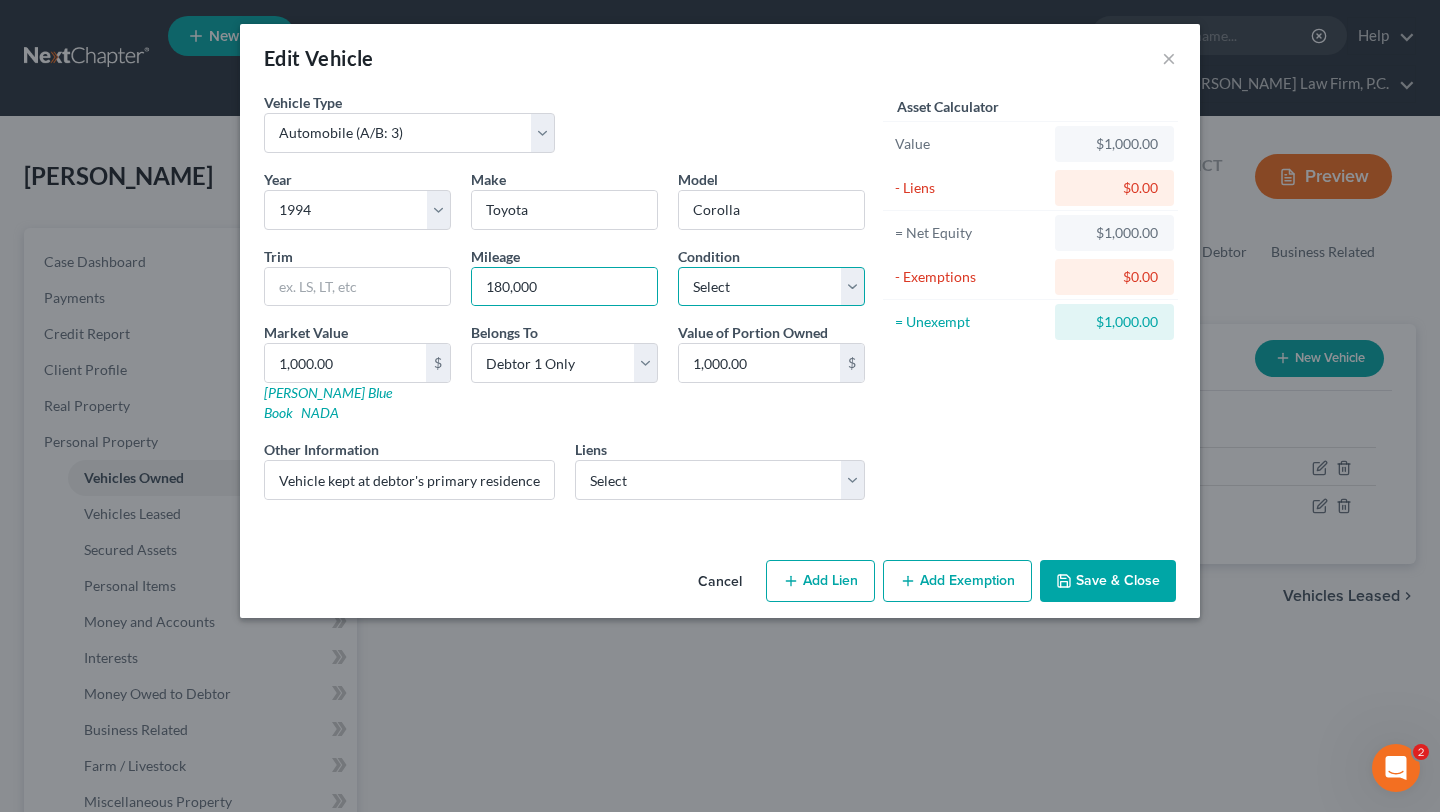click on "Select Excellent Very Good Good Fair Poor" at bounding box center (771, 287) 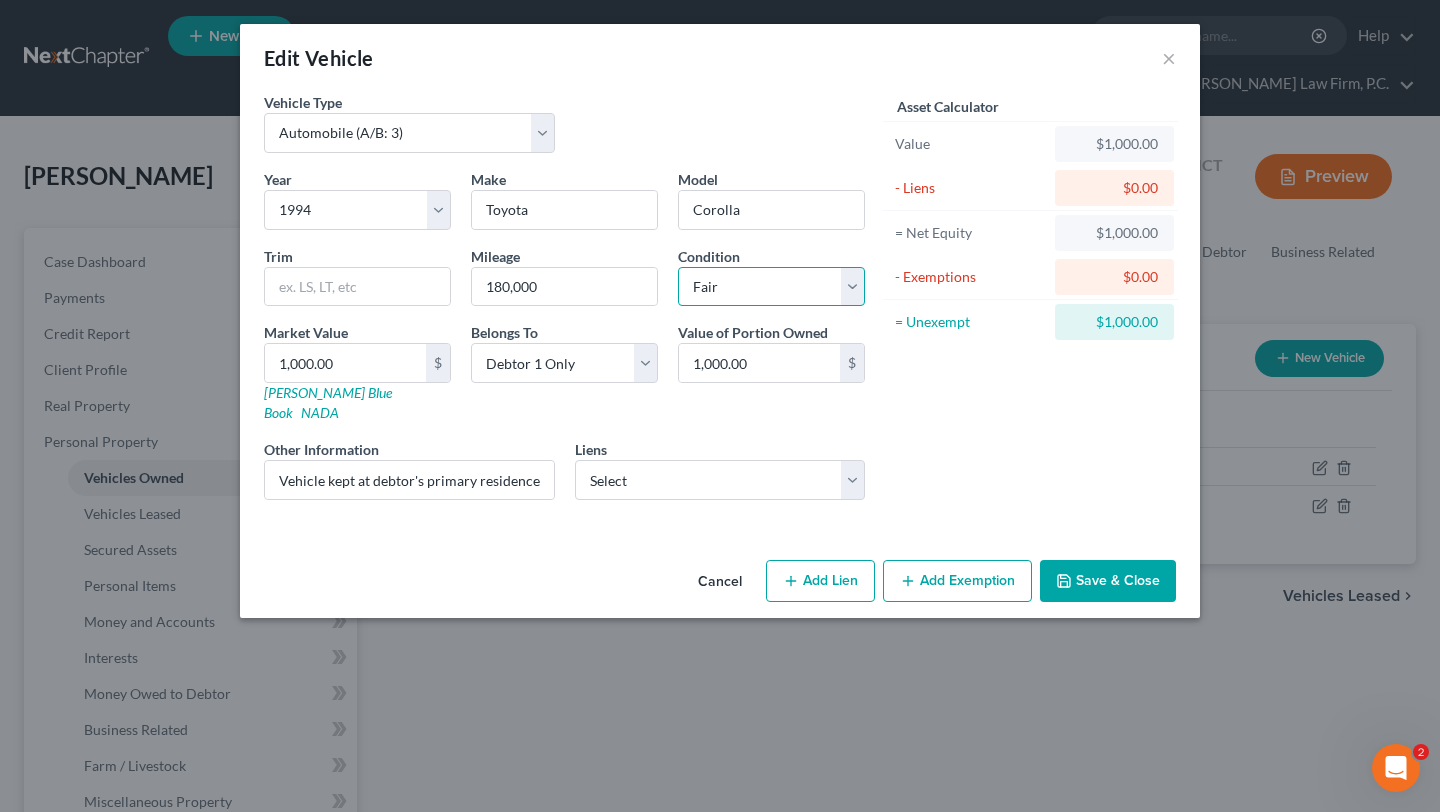 click on "Select Excellent Very Good Good Fair Poor" at bounding box center [771, 287] 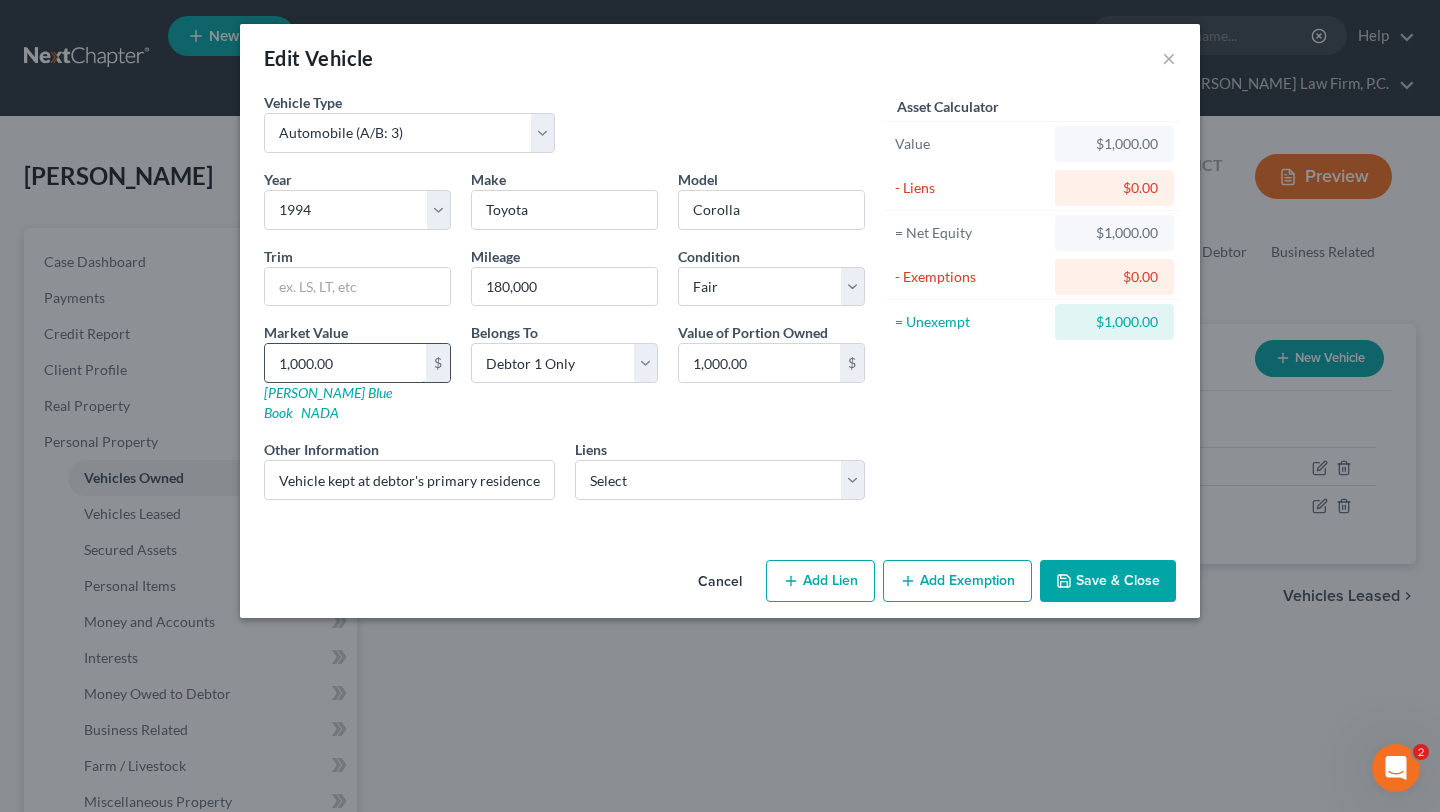 click on "1,000.00" at bounding box center (345, 363) 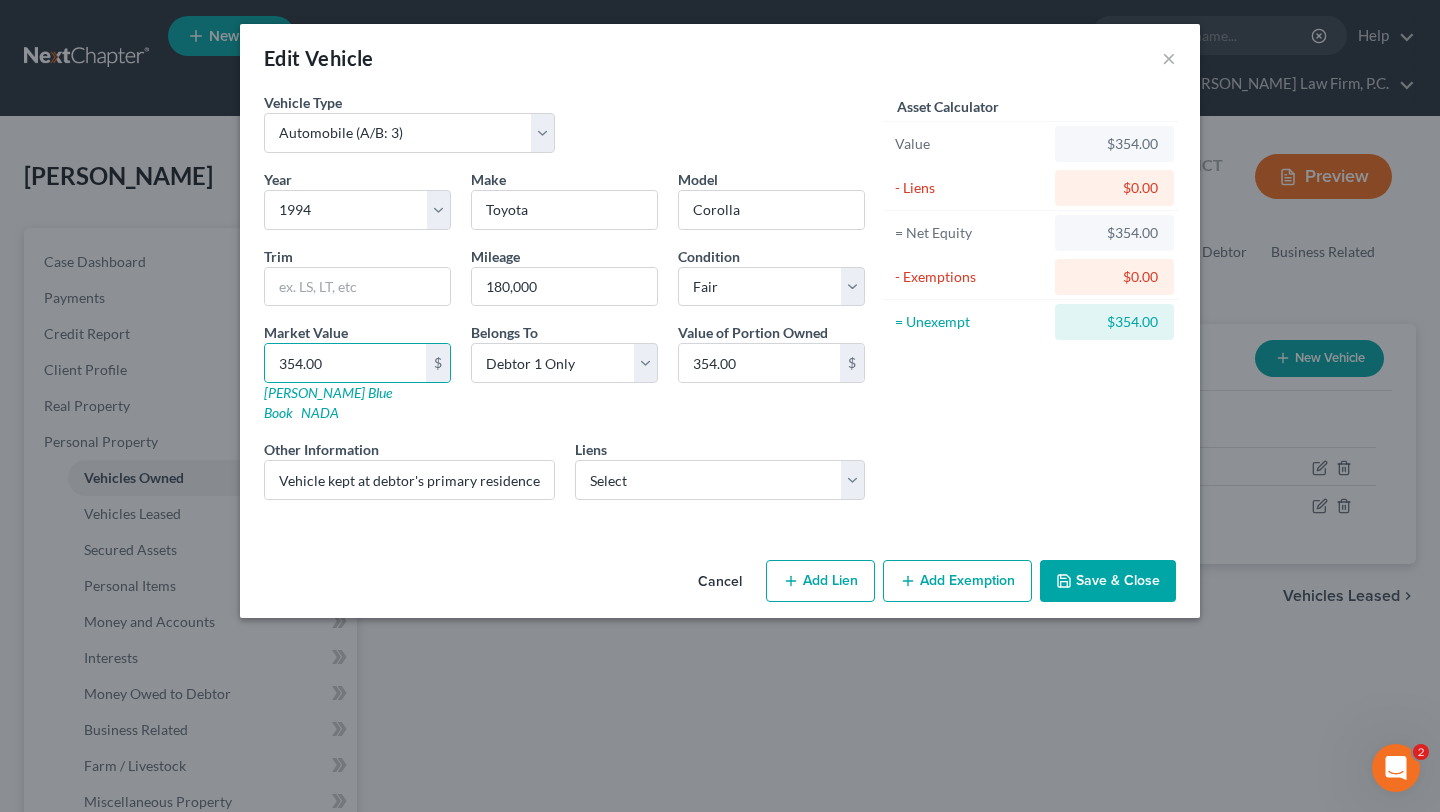 click on "Vehicle Type Select Automobile (A/B: 3) Truck (A/B: 3) Trailer (A/B: 4) Watercraft (A/B: 4) Aircraft (A/B: 4) Motor Home (A/B: 4) ATV (A/B: 4) Other Vehicle (A/B: 4) Year Select 2026 2025 2024 2023 2022 2021 2020 2019 2018 2017 2016 2015 2014 2013 2012 2011 2010 2009 2008 2007 2006 2005 2004 2003 2002 2001 2000 1999 1998 1997 1996 1995 1994 1993 1992 1991 1990 1989 1988 1987 1986 1985 1984 1983 1982 1981 1980 1979 1978 1977 1976 1975 1974 1973 1972 1971 1970 1969 1968 1967 1966 1965 1964 1963 1962 1961 1960 1959 1958 1957 1956 1955 1954 1953 1952 1951 1950 1949 1948 1947 1946 1945 1944 1943 1942 1941 1940 1939 1938 1937 1936 1935 1934 1933 1932 1931 1930 1929 1928 1927 1926 1925 1924 1923 1922 1921 1920 1919 1918 1917 1916 1915 1914 1913 1912 1911 1910 1909 1908 1907 1906 1905 1904 1903 1902 1901
Make
*
Toyota Model Corolla Trim Mileage 180,000 Condition Select Excellent Very Good Good Fair Poor Market Value 354.00 $ [PERSON_NAME] Blue Book NADA
Belongs To
*
Select Debtor 1 Only 354.00 $" at bounding box center (720, 322) 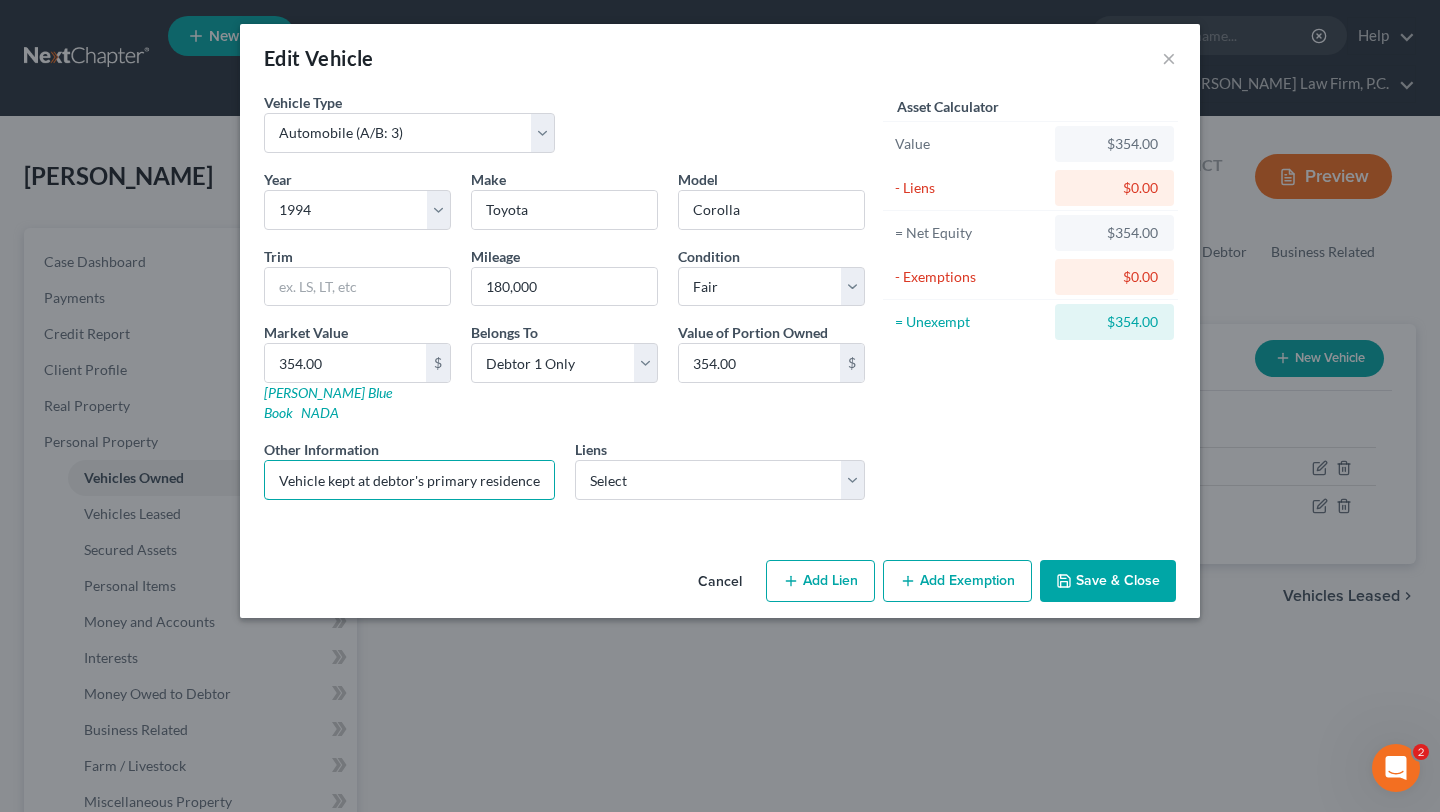 drag, startPoint x: 407, startPoint y: 577, endPoint x: 908, endPoint y: 551, distance: 501.6742 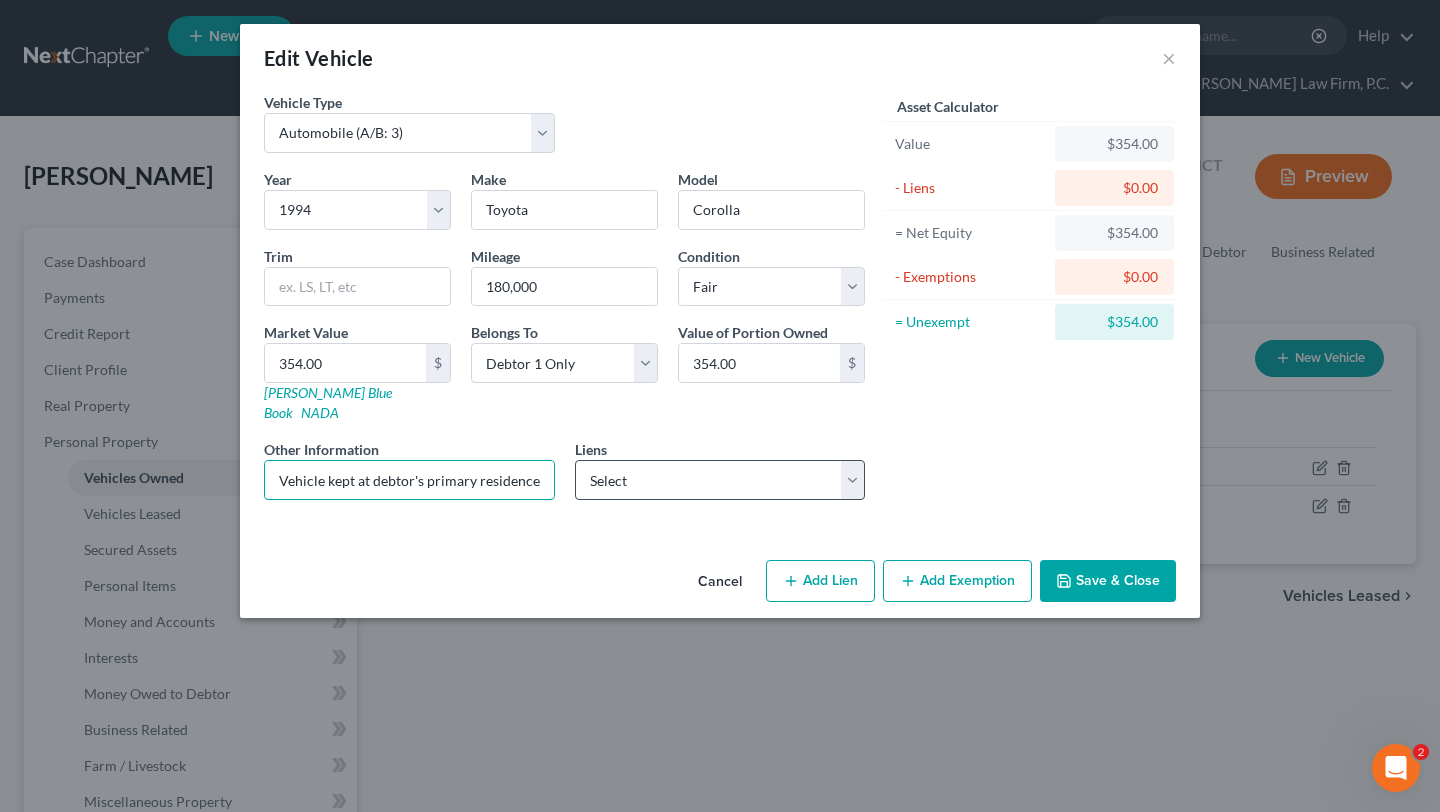 scroll, scrollTop: 0, scrollLeft: 370, axis: horizontal 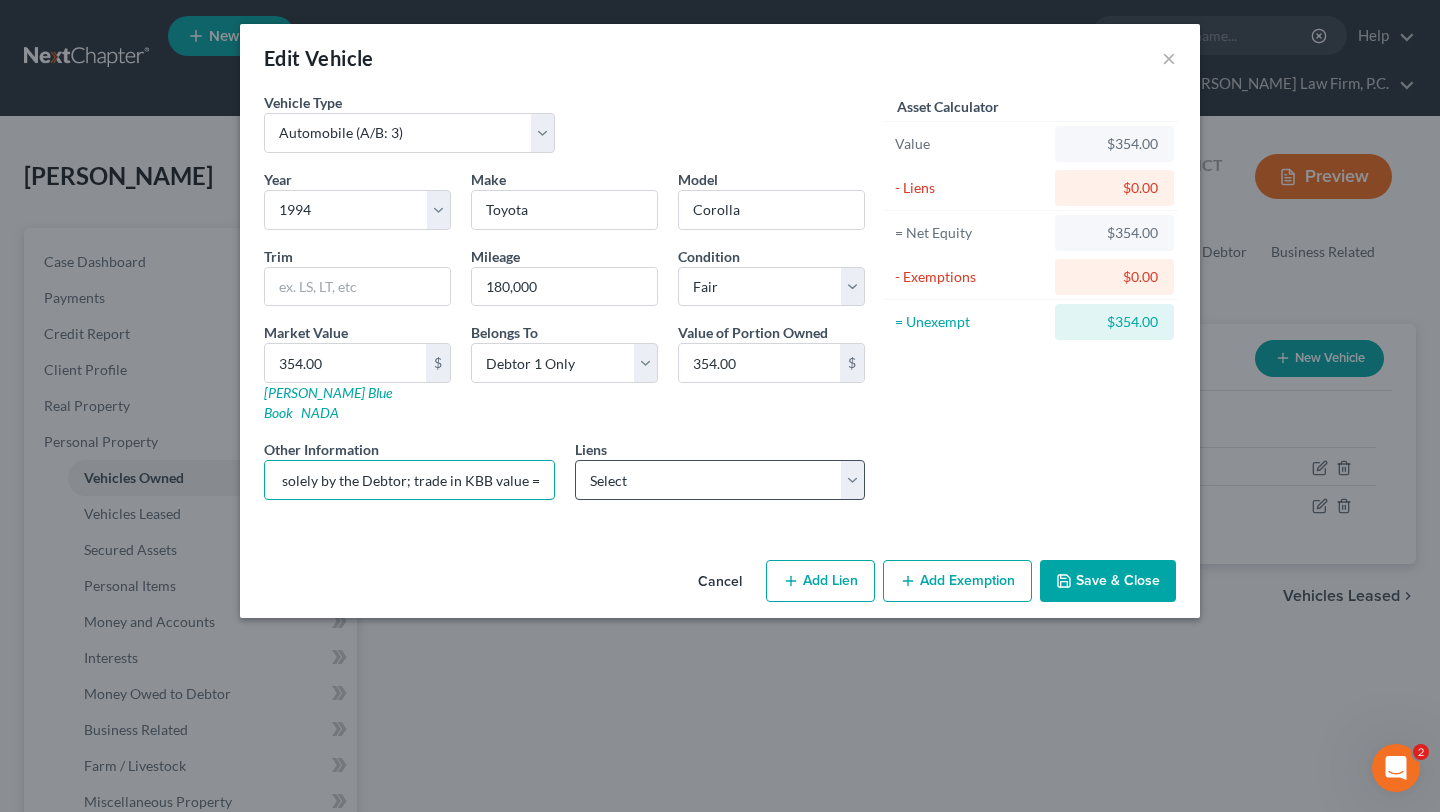 drag, startPoint x: 369, startPoint y: 566, endPoint x: 682, endPoint y: 573, distance: 313.07828 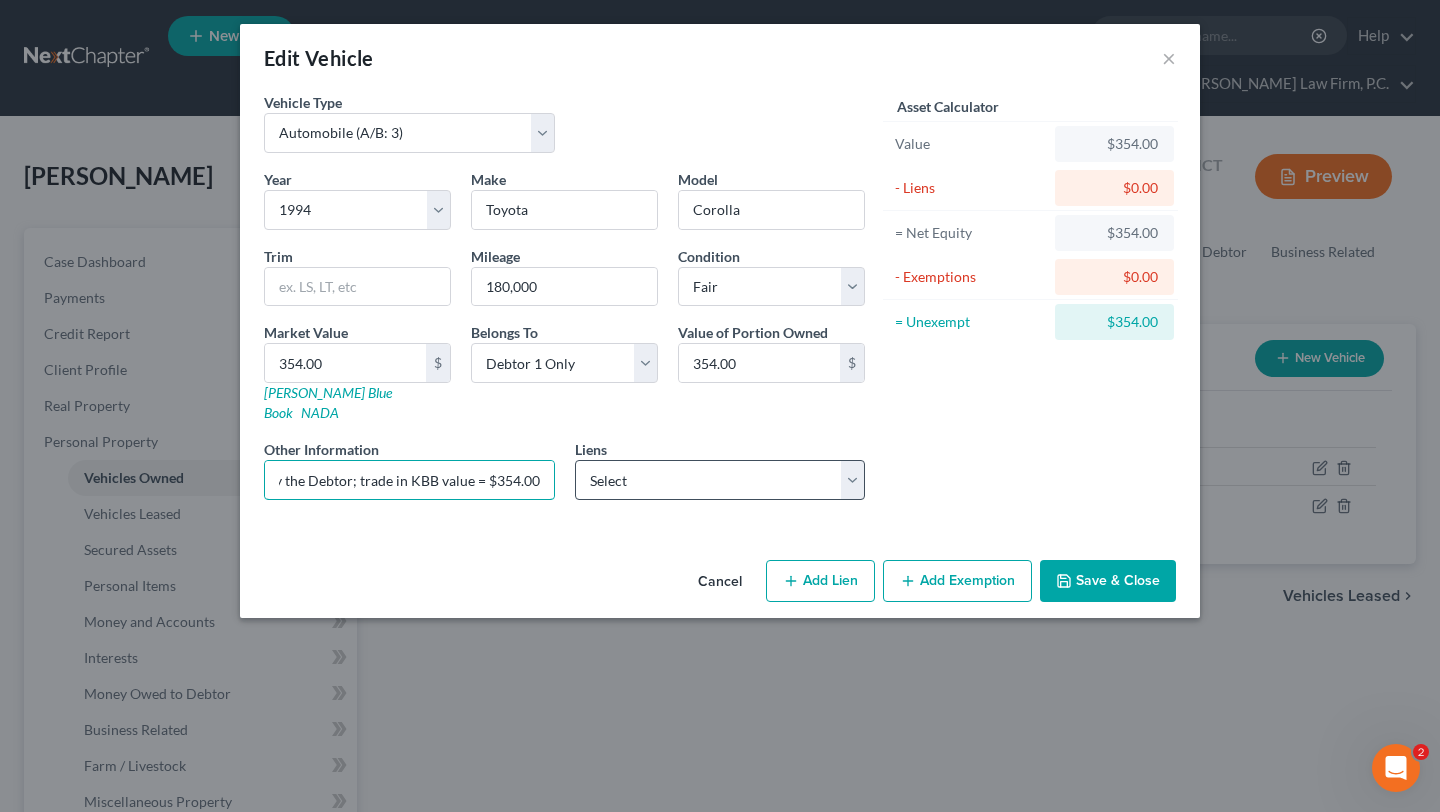 scroll, scrollTop: 0, scrollLeft: 438, axis: horizontal 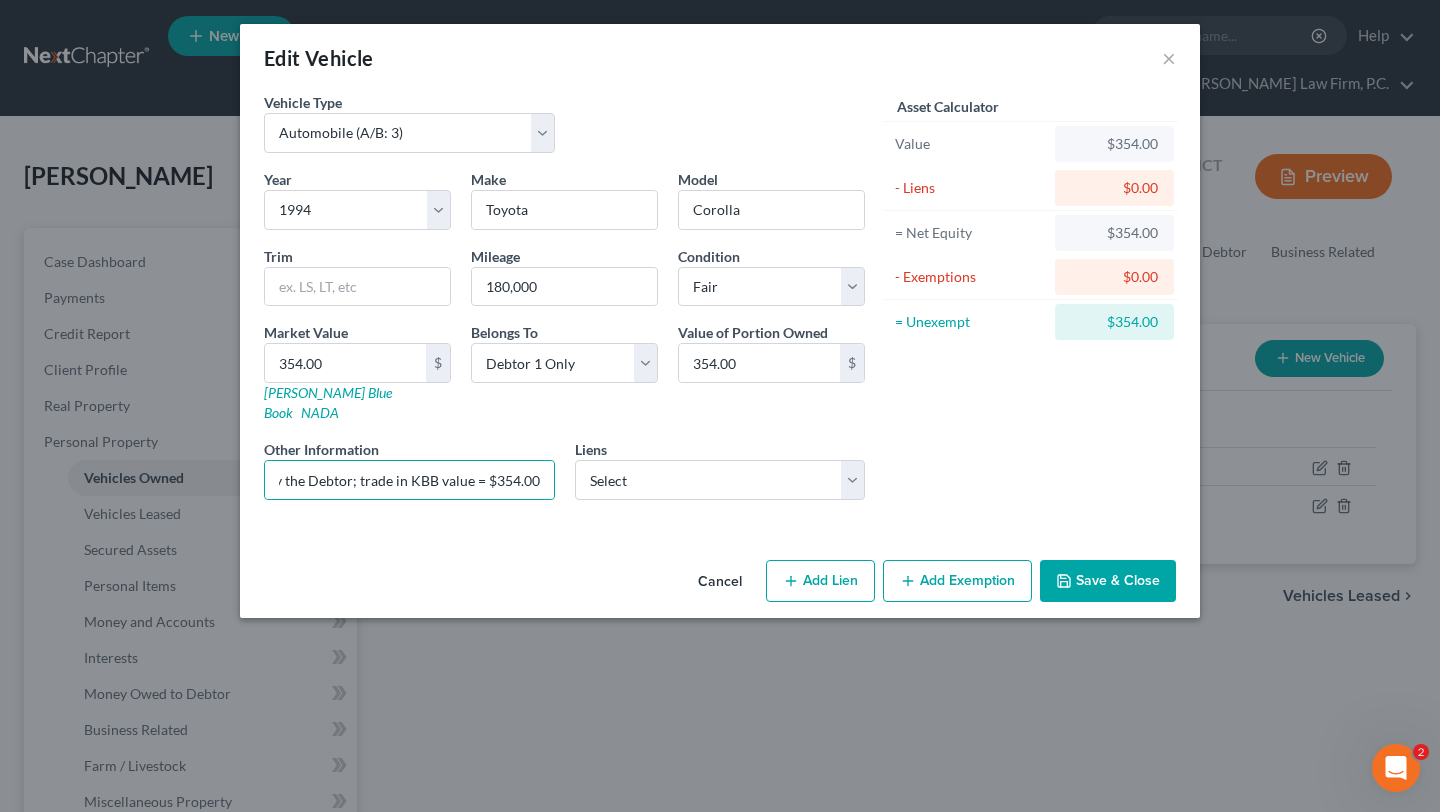 click on "Save & Close" at bounding box center (1108, 581) 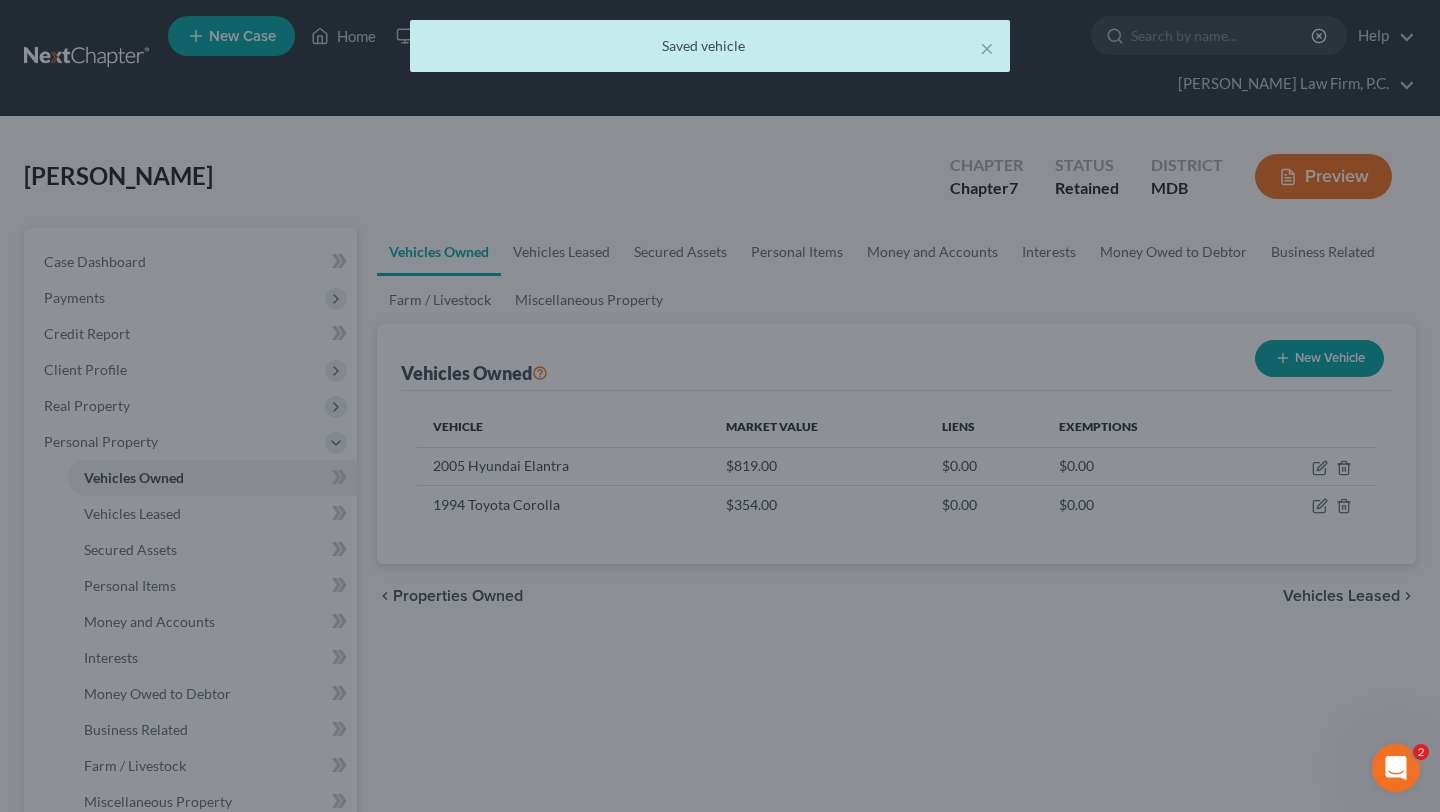 scroll, scrollTop: 0, scrollLeft: 0, axis: both 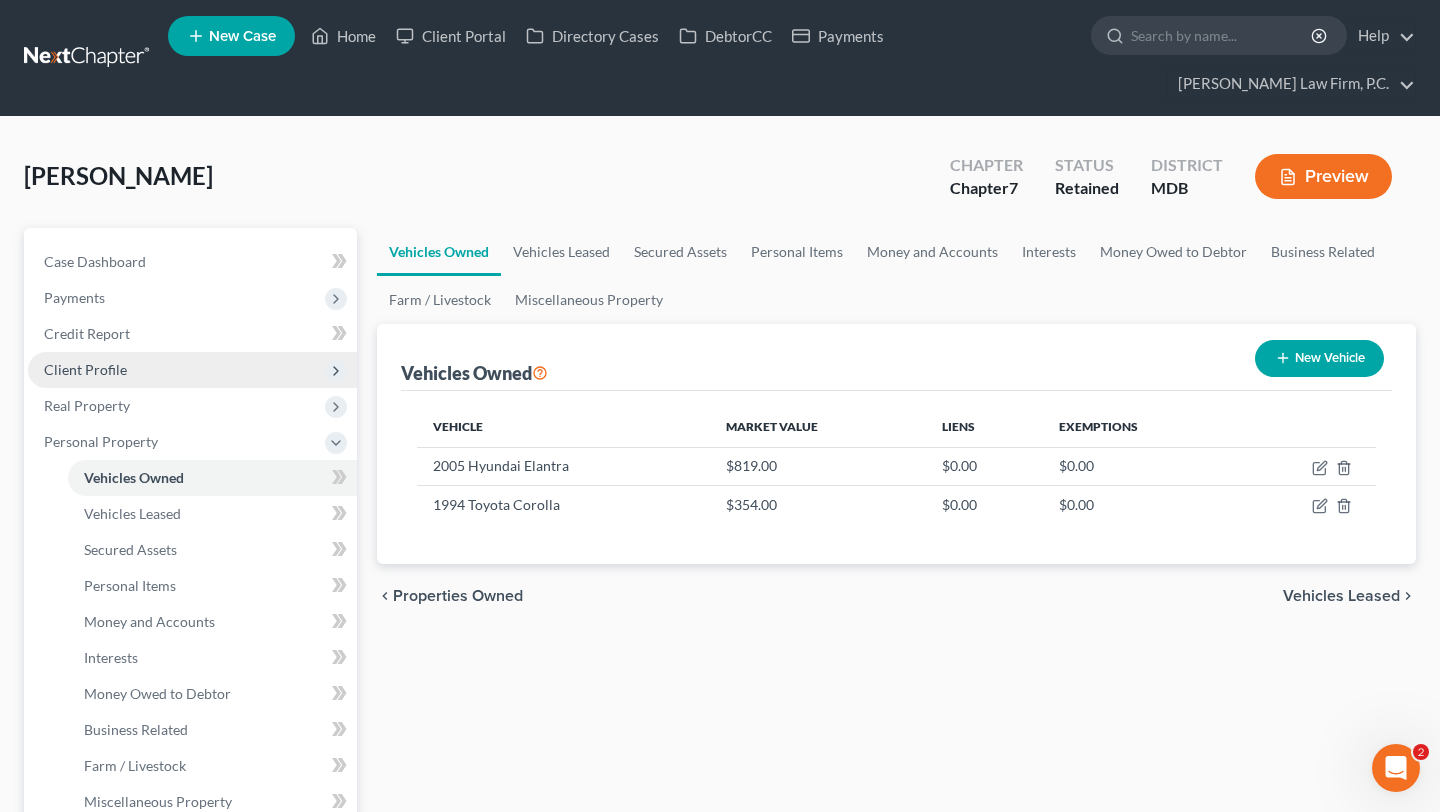 click on "Client Profile" at bounding box center (192, 370) 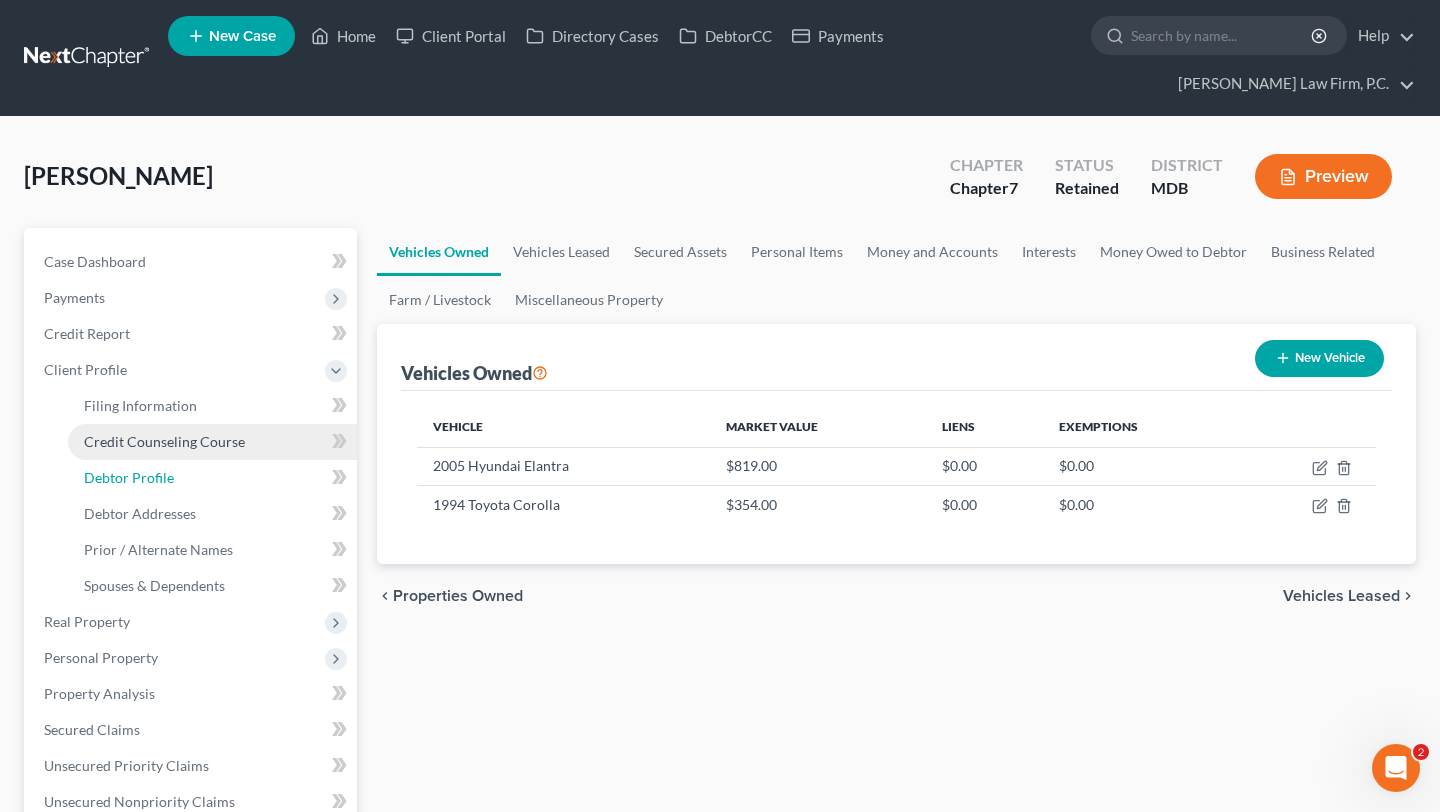 click on "Debtor Profile" at bounding box center [212, 478] 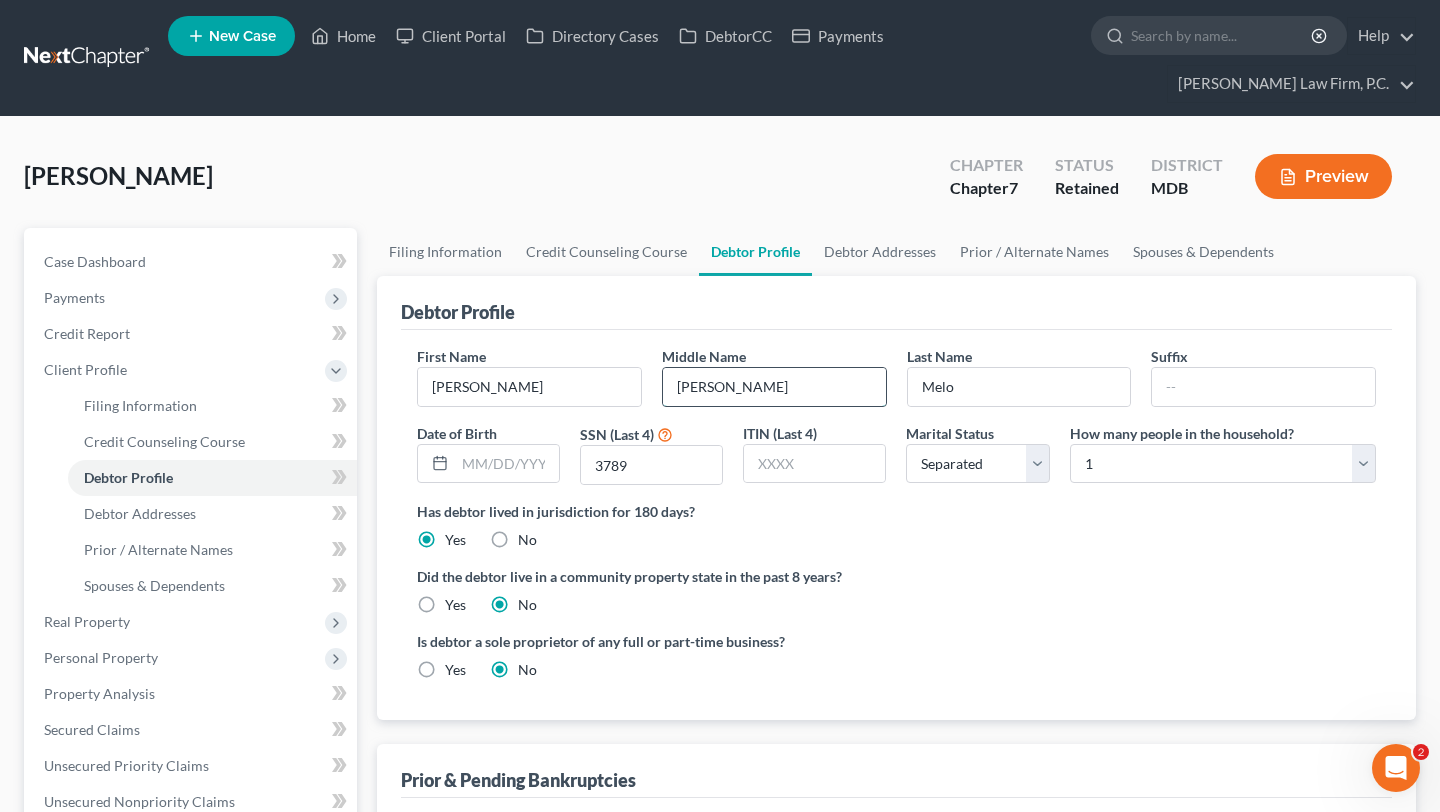 click on "[PERSON_NAME]" at bounding box center (774, 387) 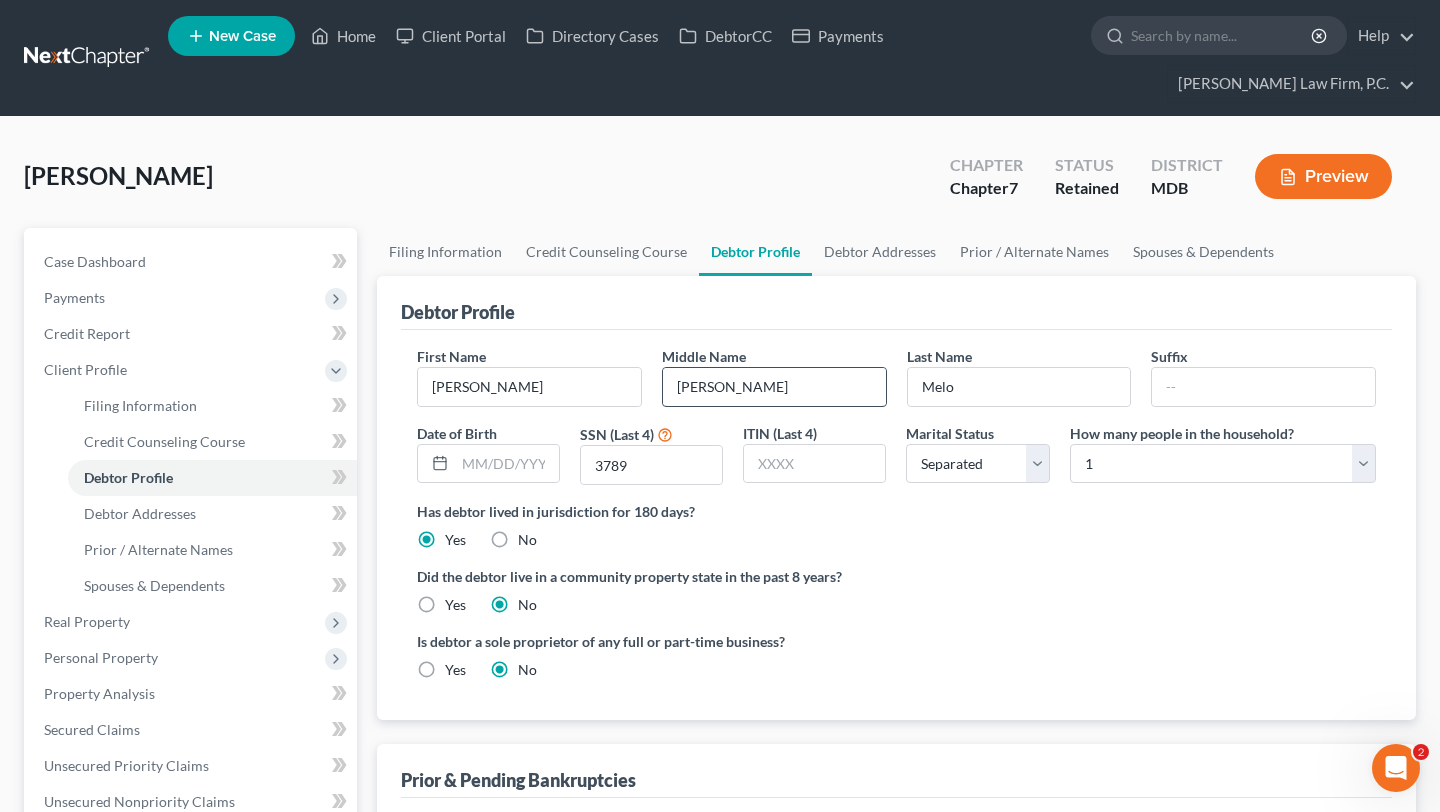 click on "[PERSON_NAME]" at bounding box center (774, 387) 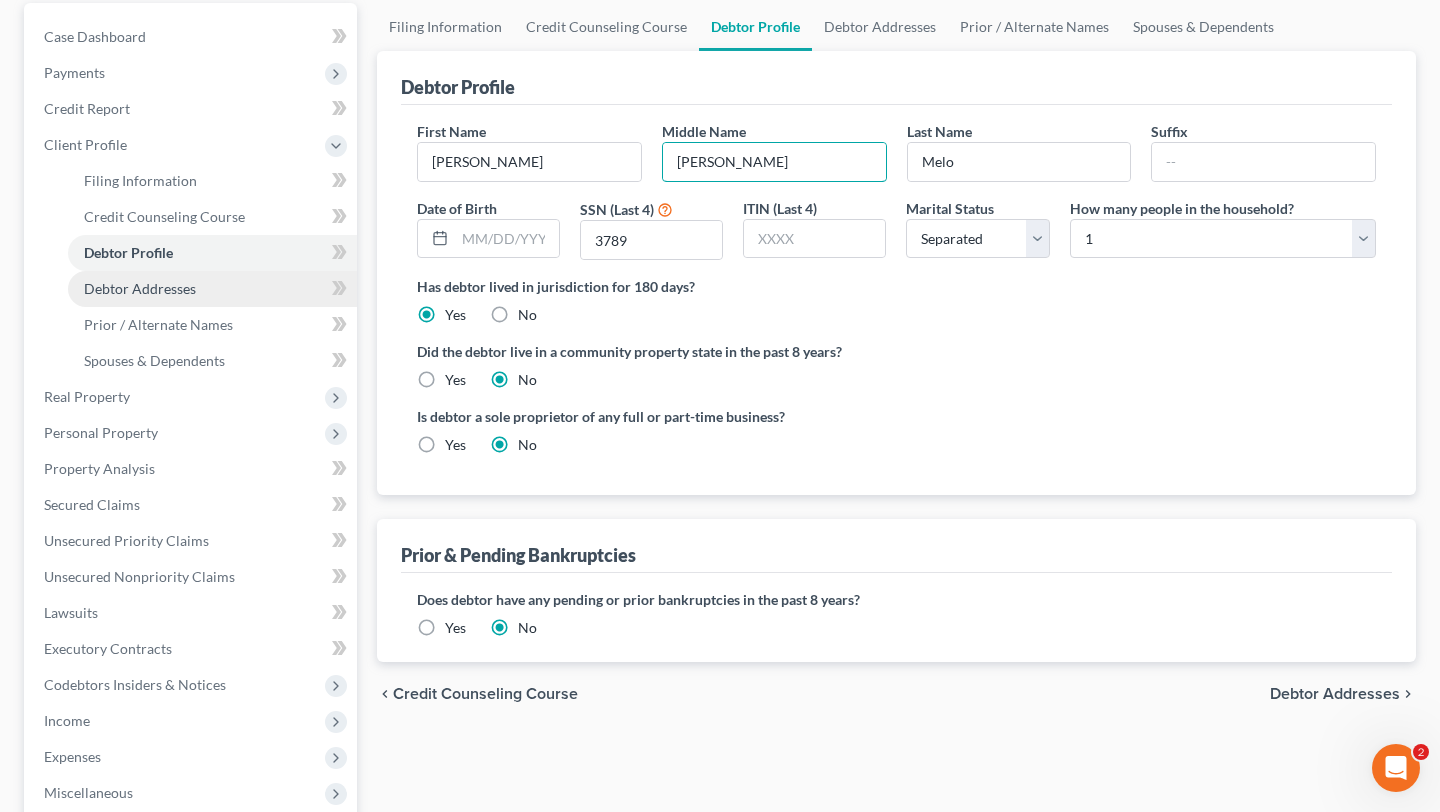 scroll, scrollTop: 284, scrollLeft: 0, axis: vertical 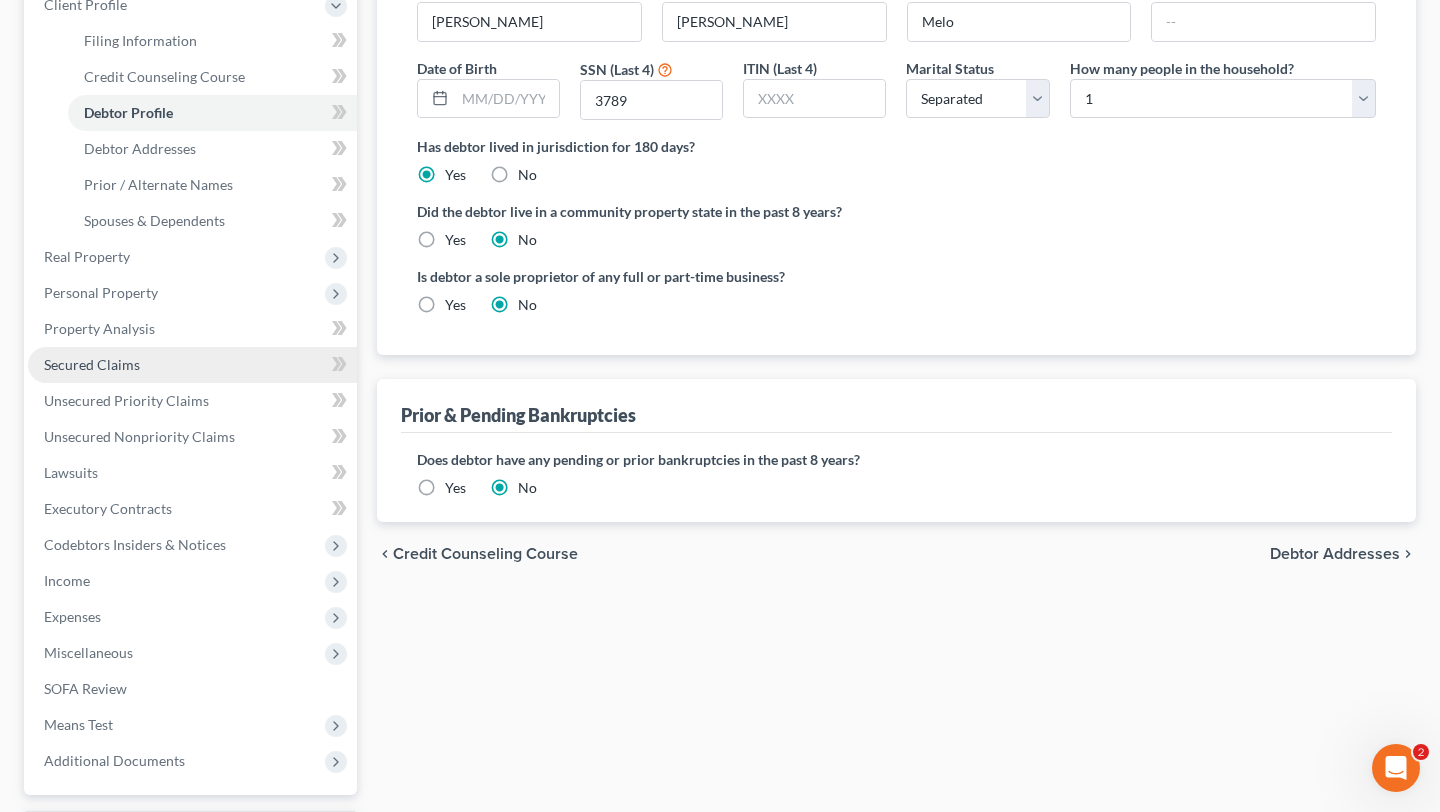 click on "Secured Claims" at bounding box center [92, 364] 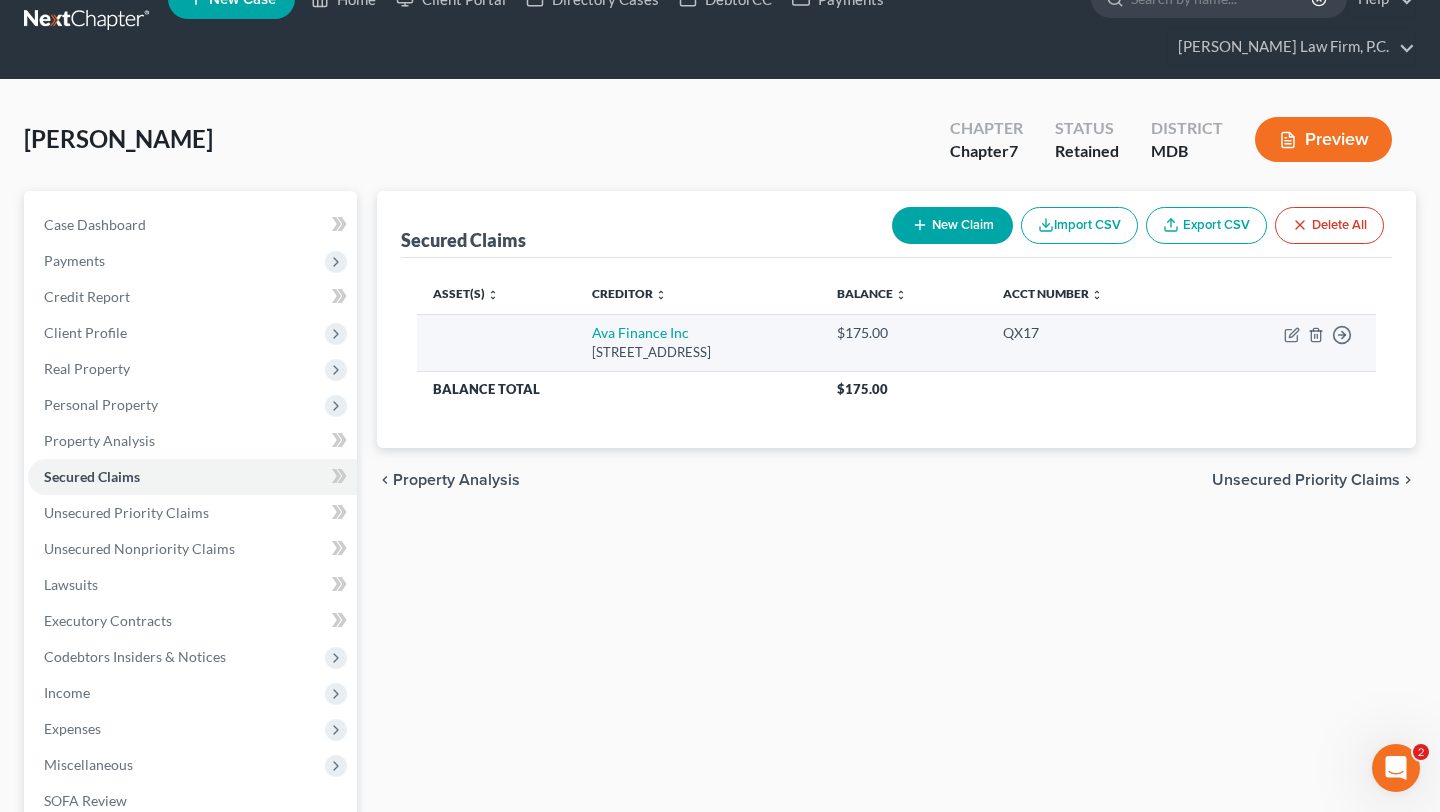 scroll, scrollTop: 0, scrollLeft: 0, axis: both 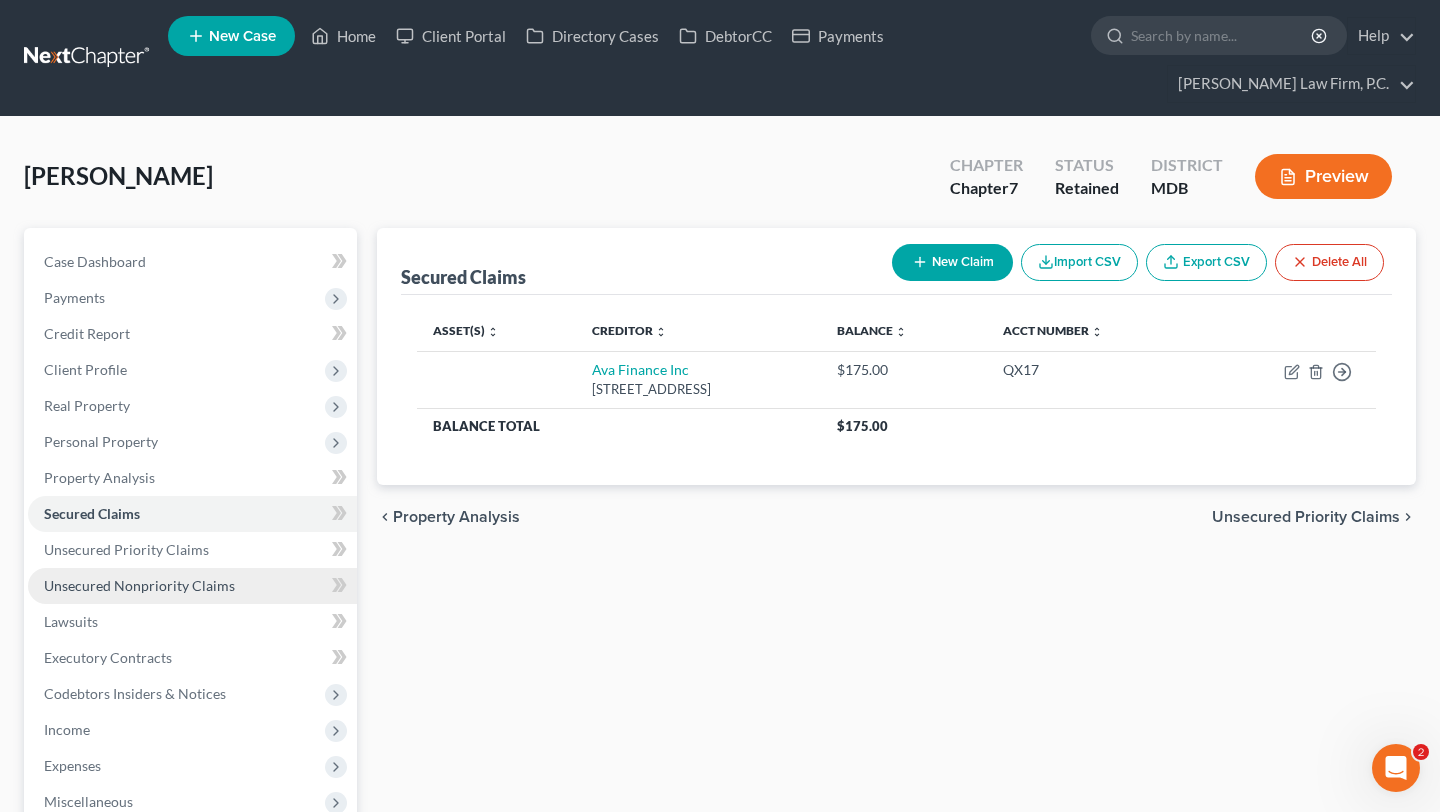 click on "Unsecured Nonpriority Claims" at bounding box center [139, 585] 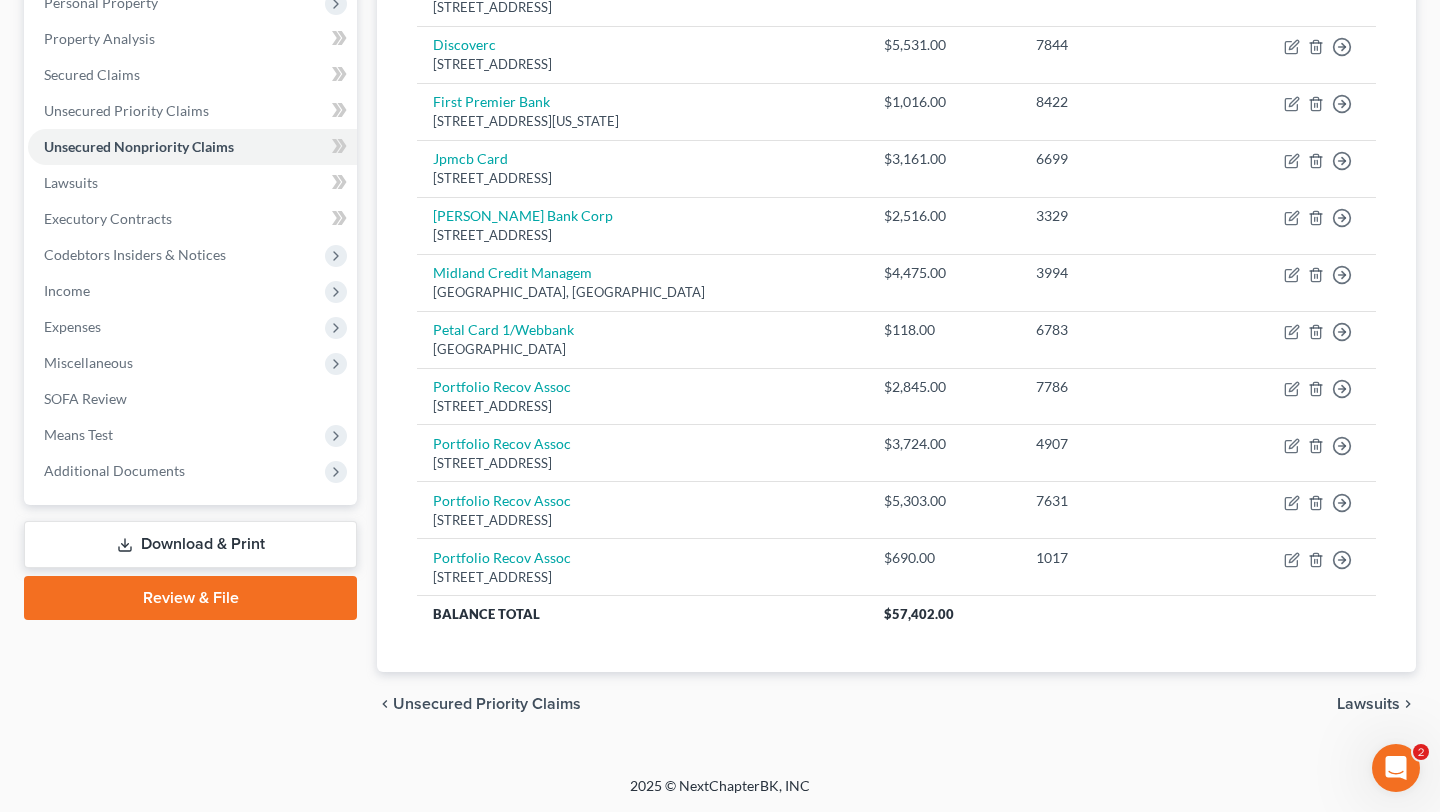 scroll, scrollTop: 729, scrollLeft: 0, axis: vertical 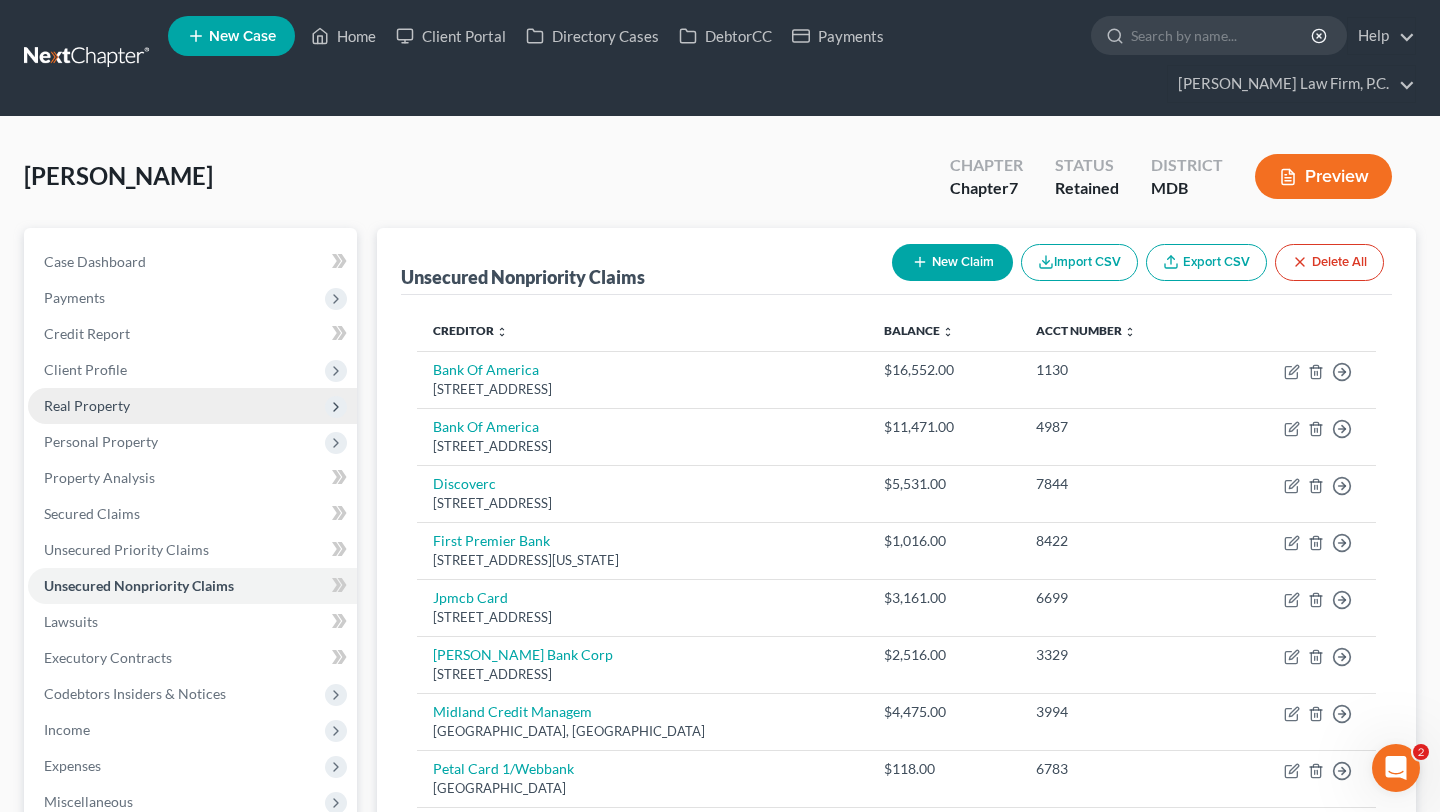 click on "Real Property" at bounding box center (87, 405) 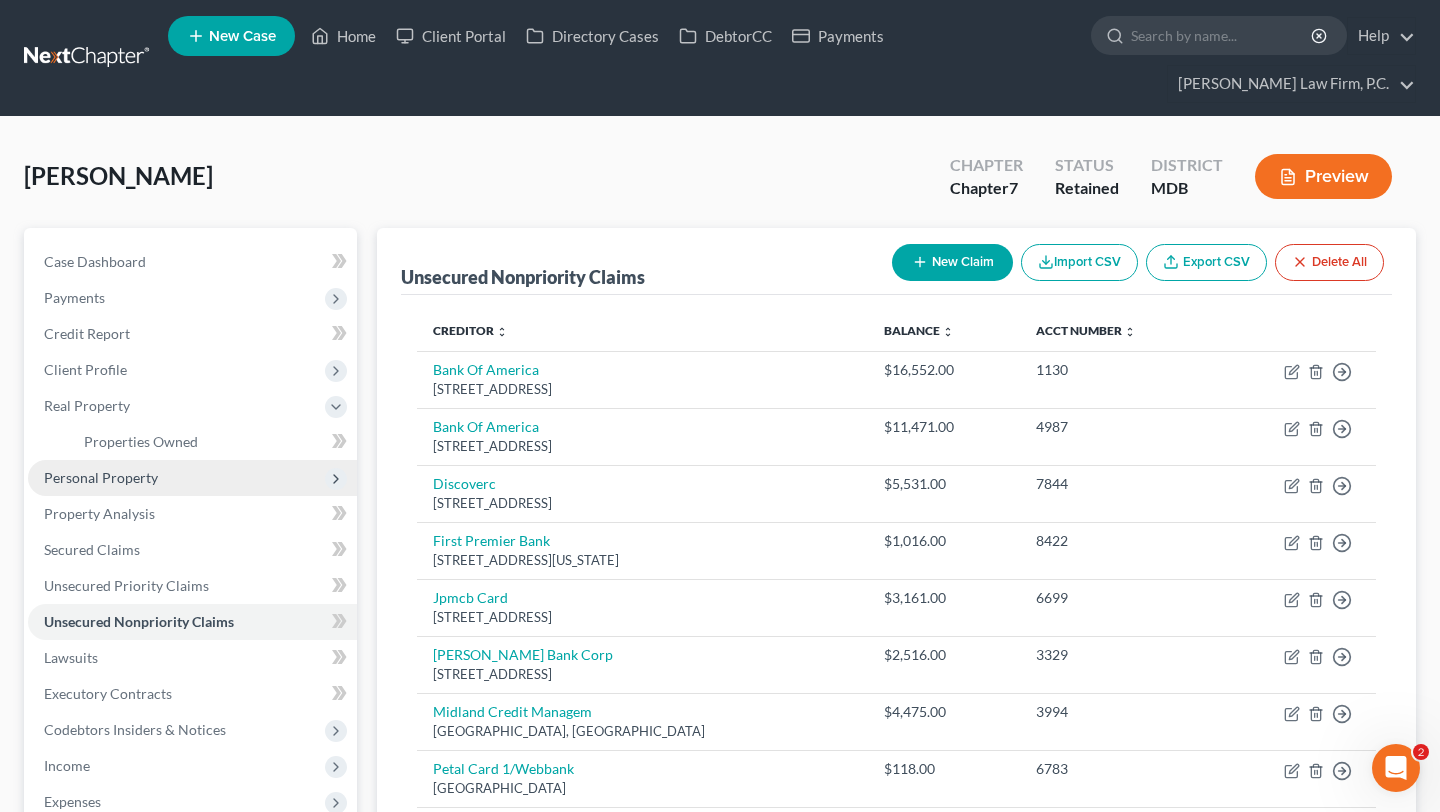 click on "Personal Property" at bounding box center [101, 477] 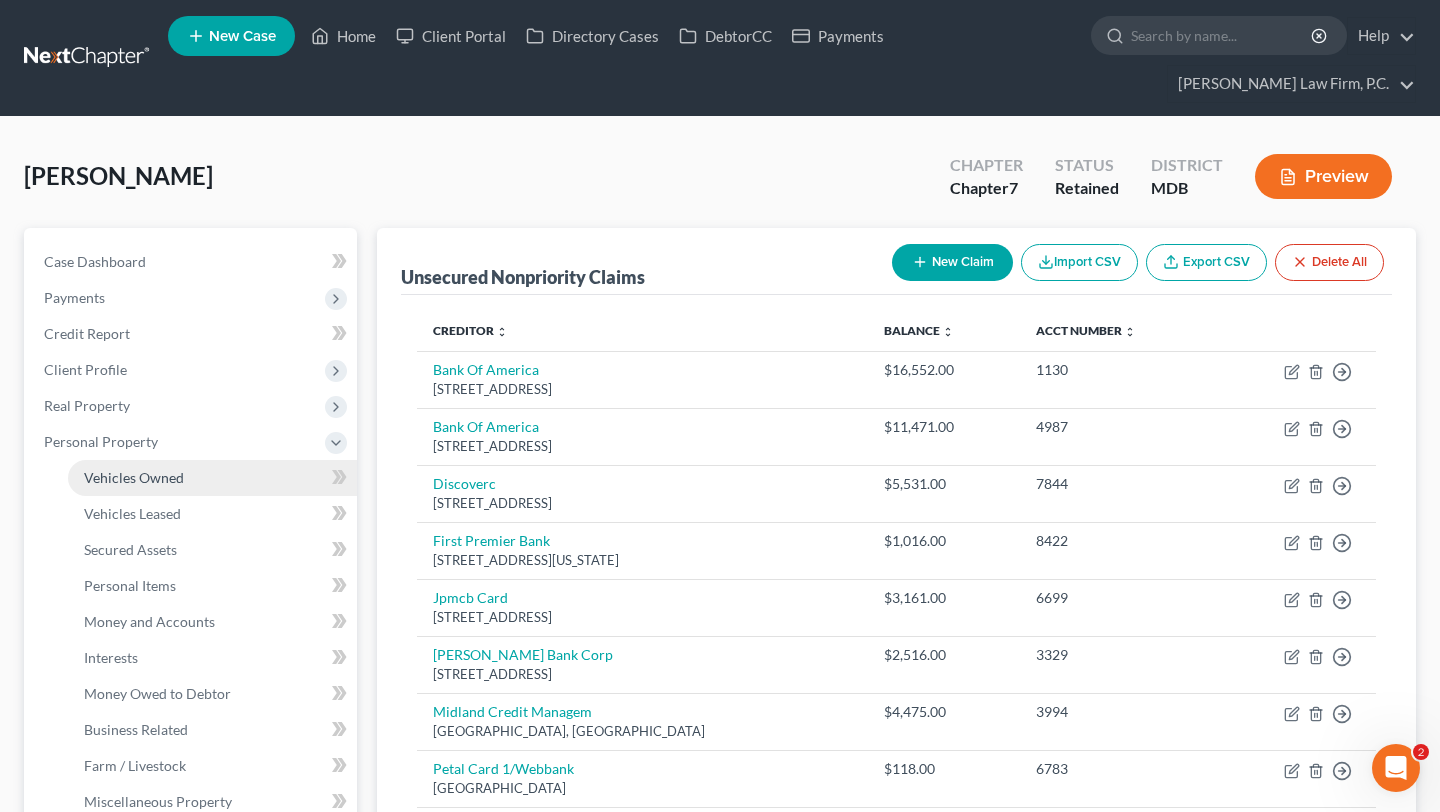 click on "Vehicles Owned" at bounding box center [134, 477] 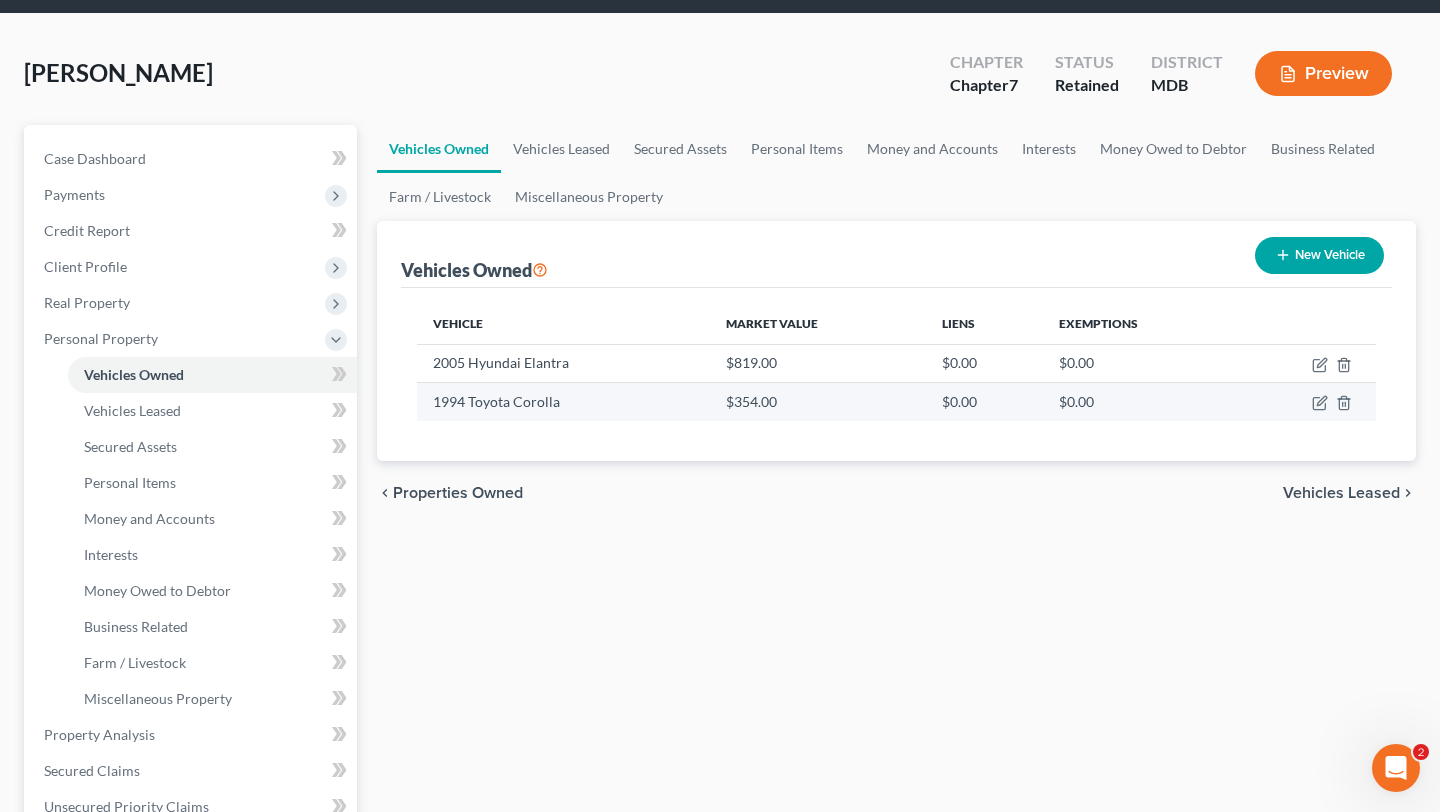 scroll, scrollTop: 109, scrollLeft: 0, axis: vertical 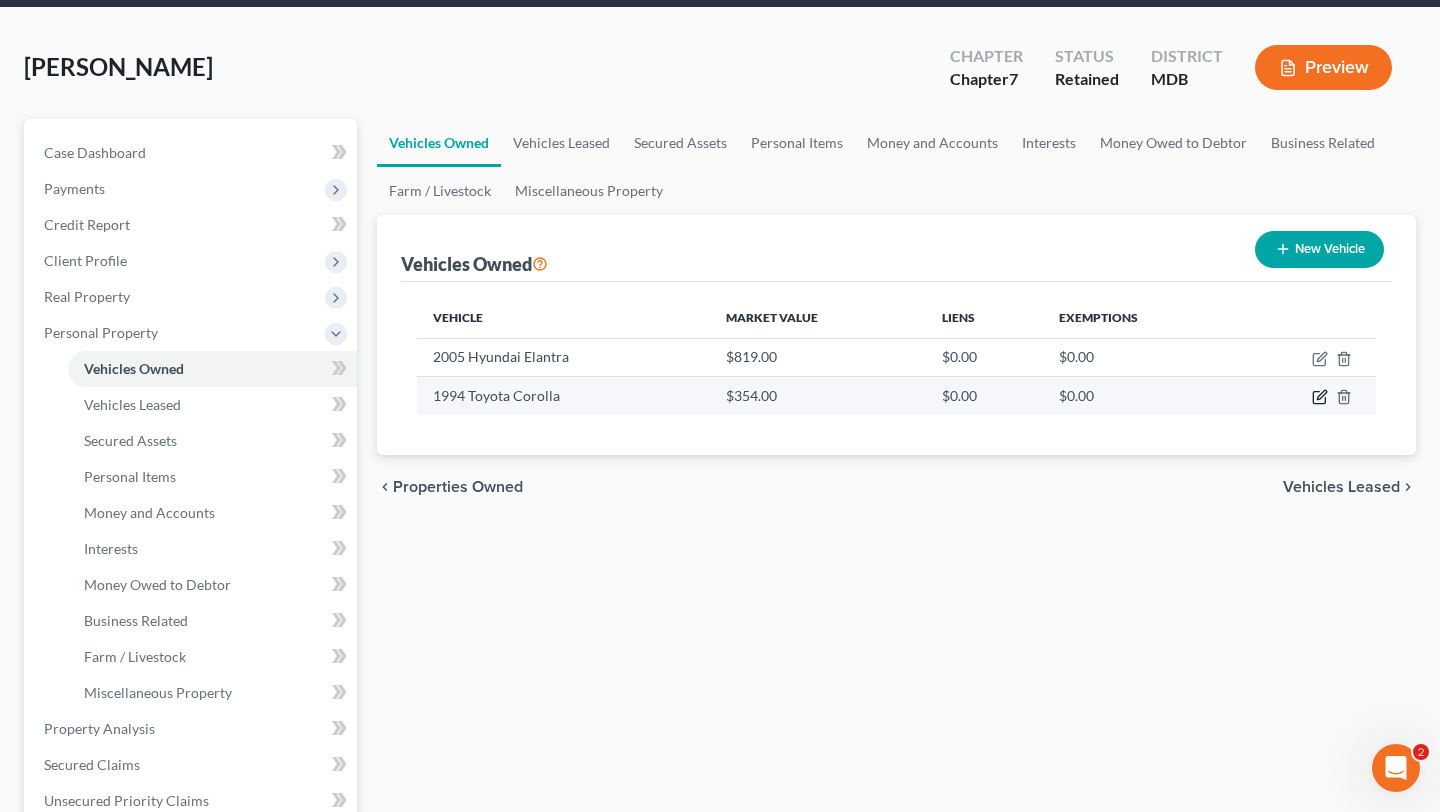 click 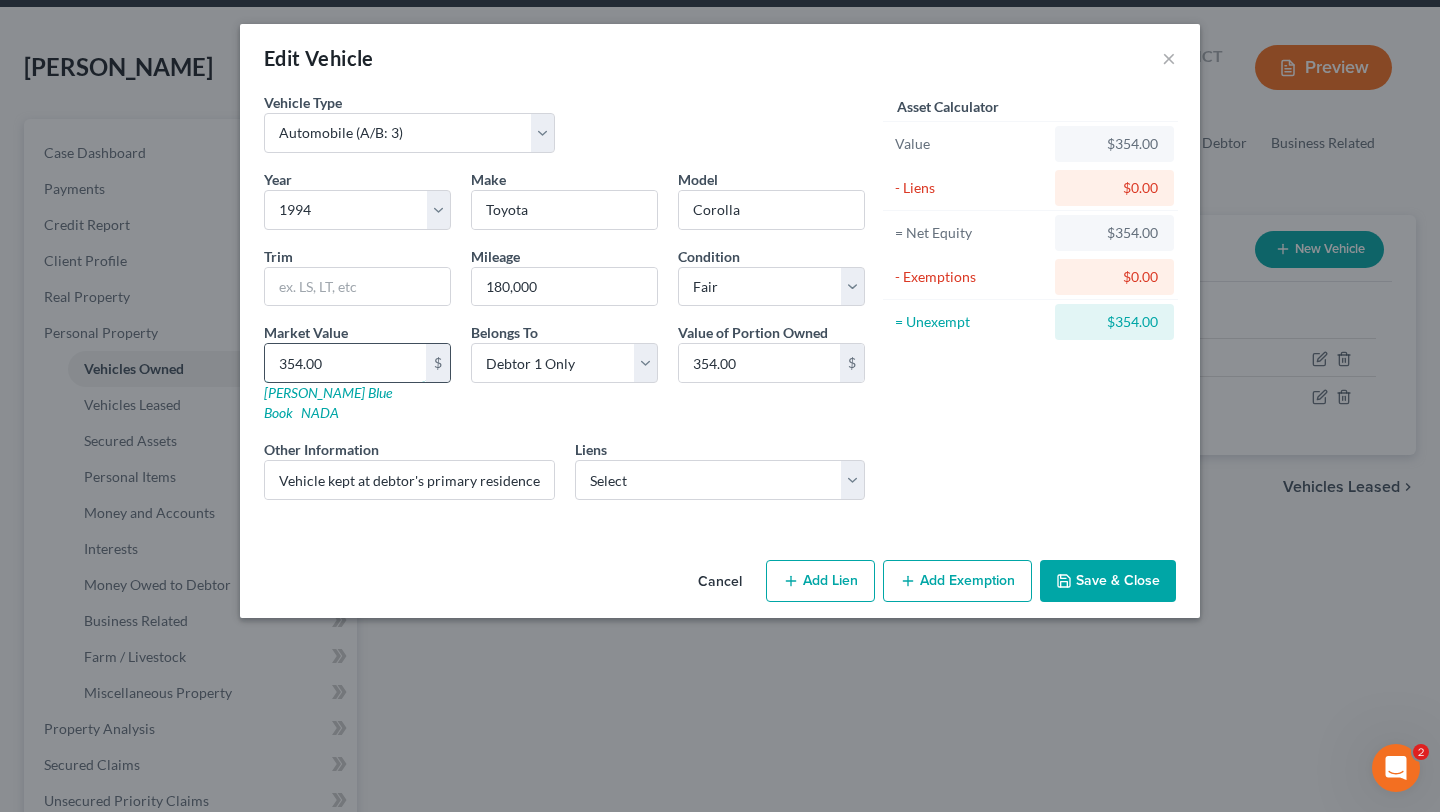 click on "354.00" at bounding box center [345, 363] 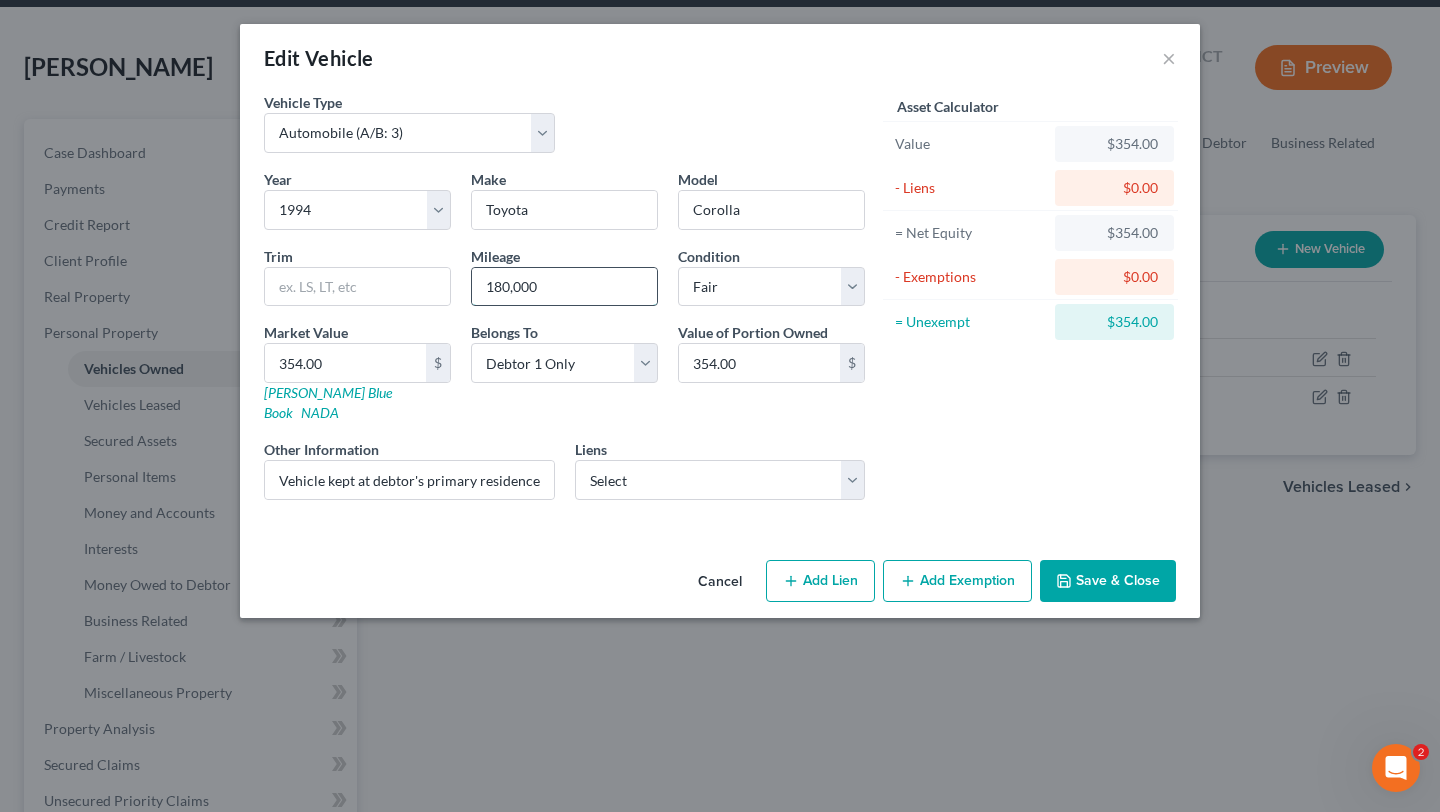 click on "180,000" at bounding box center [564, 287] 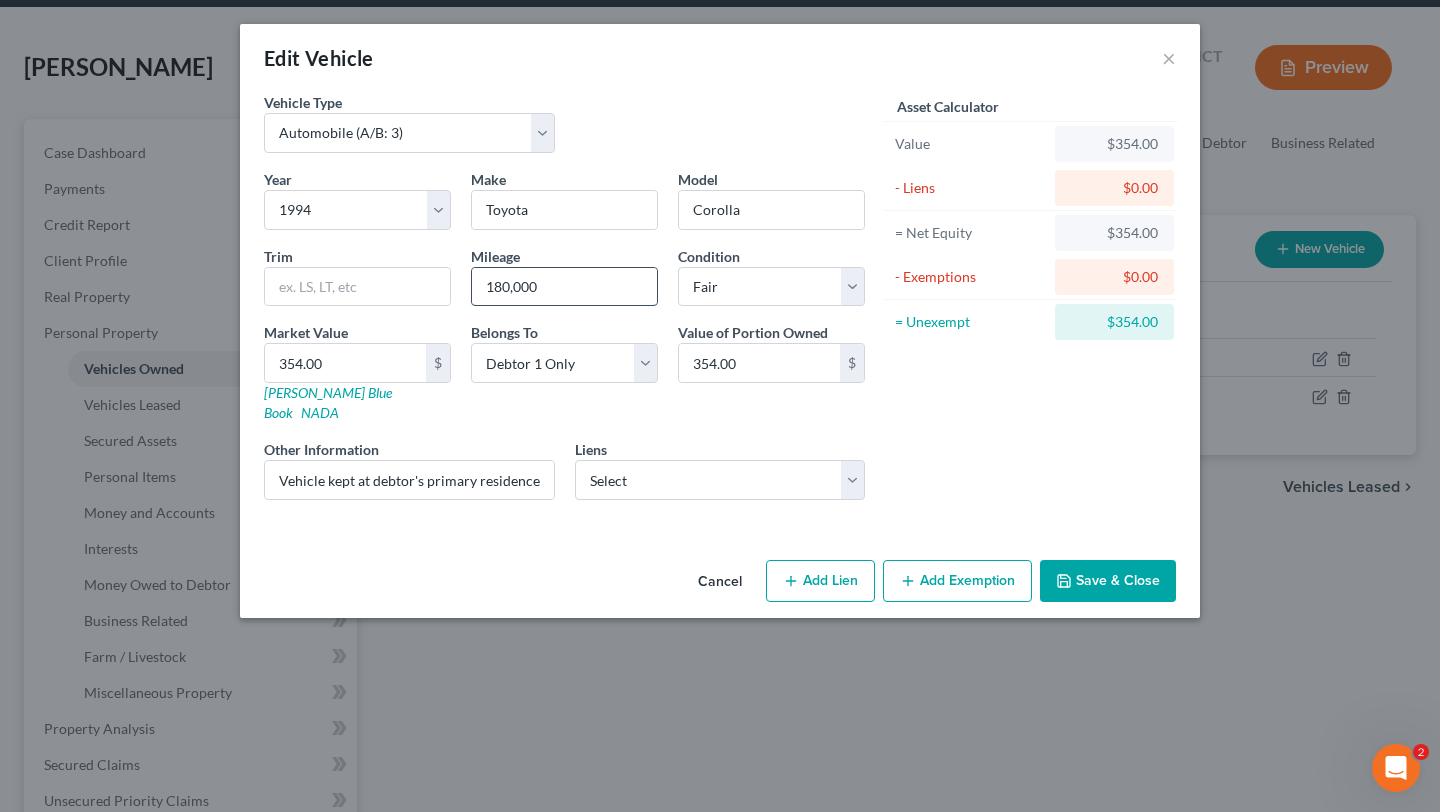 click on "180,000" at bounding box center [564, 287] 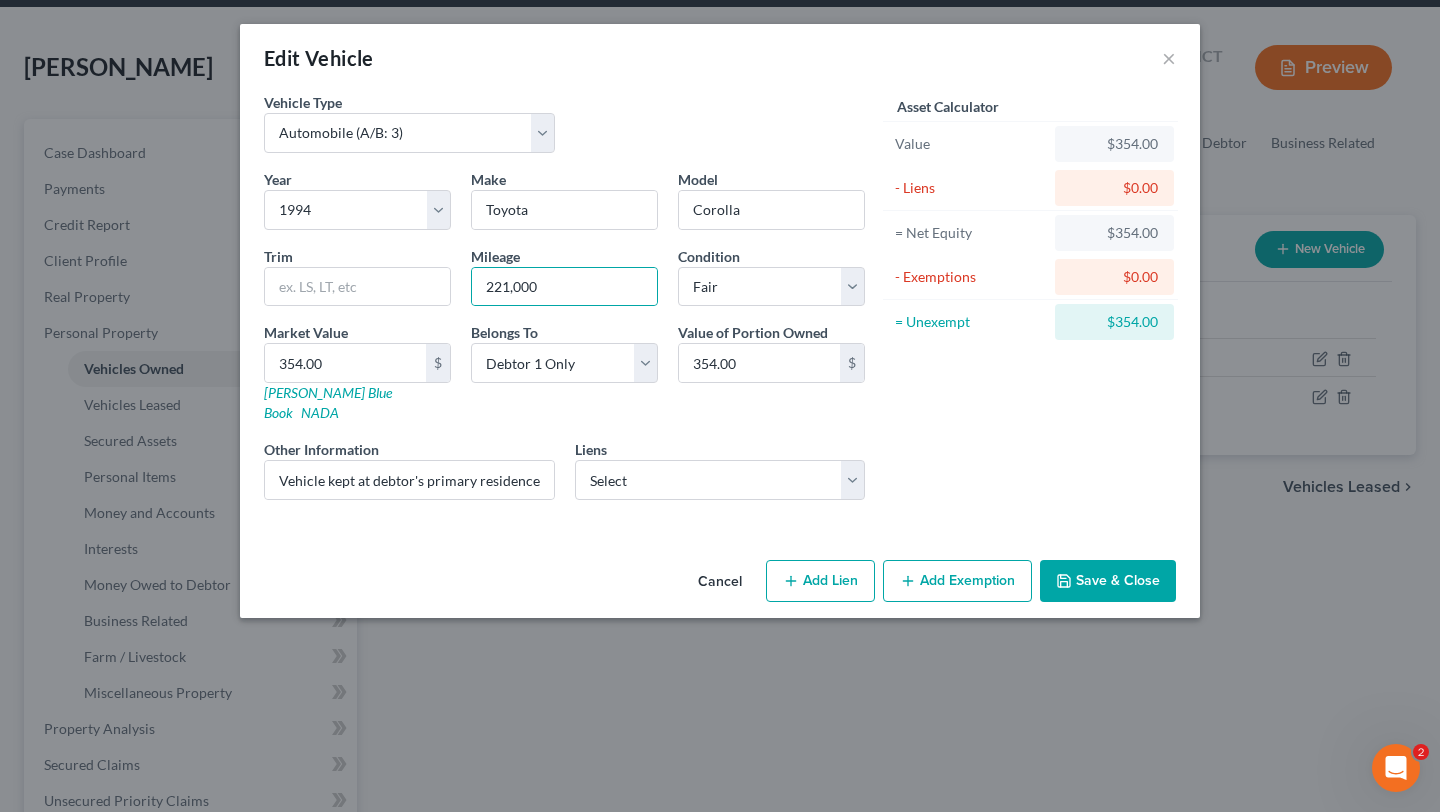 click on "Asset Calculator Value $354.00 - Liens $0.00 = Net Equity $354.00 - Exemptions $0.00 = Unexempt $354.00" at bounding box center (1030, 304) 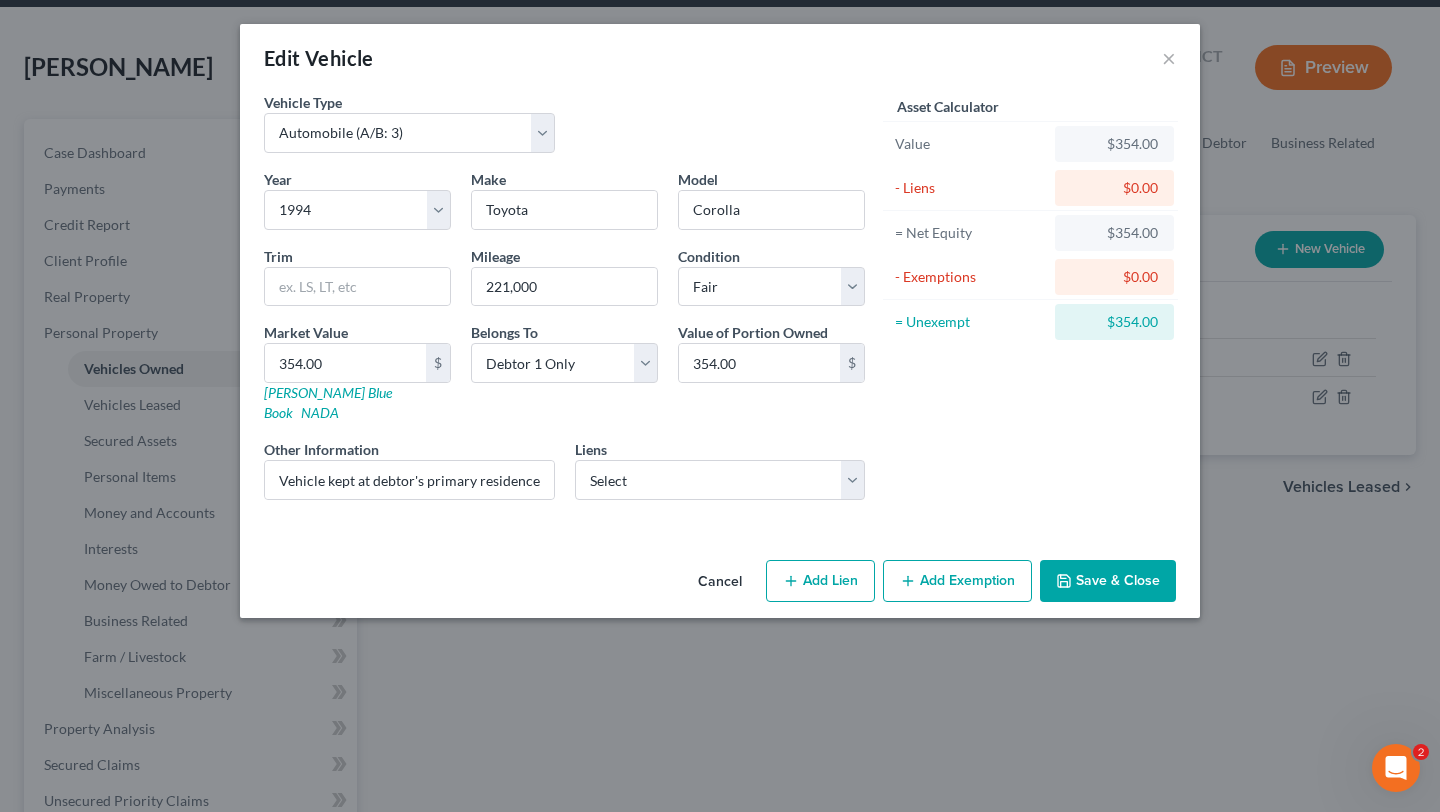 click on "Save & Close" at bounding box center (1108, 581) 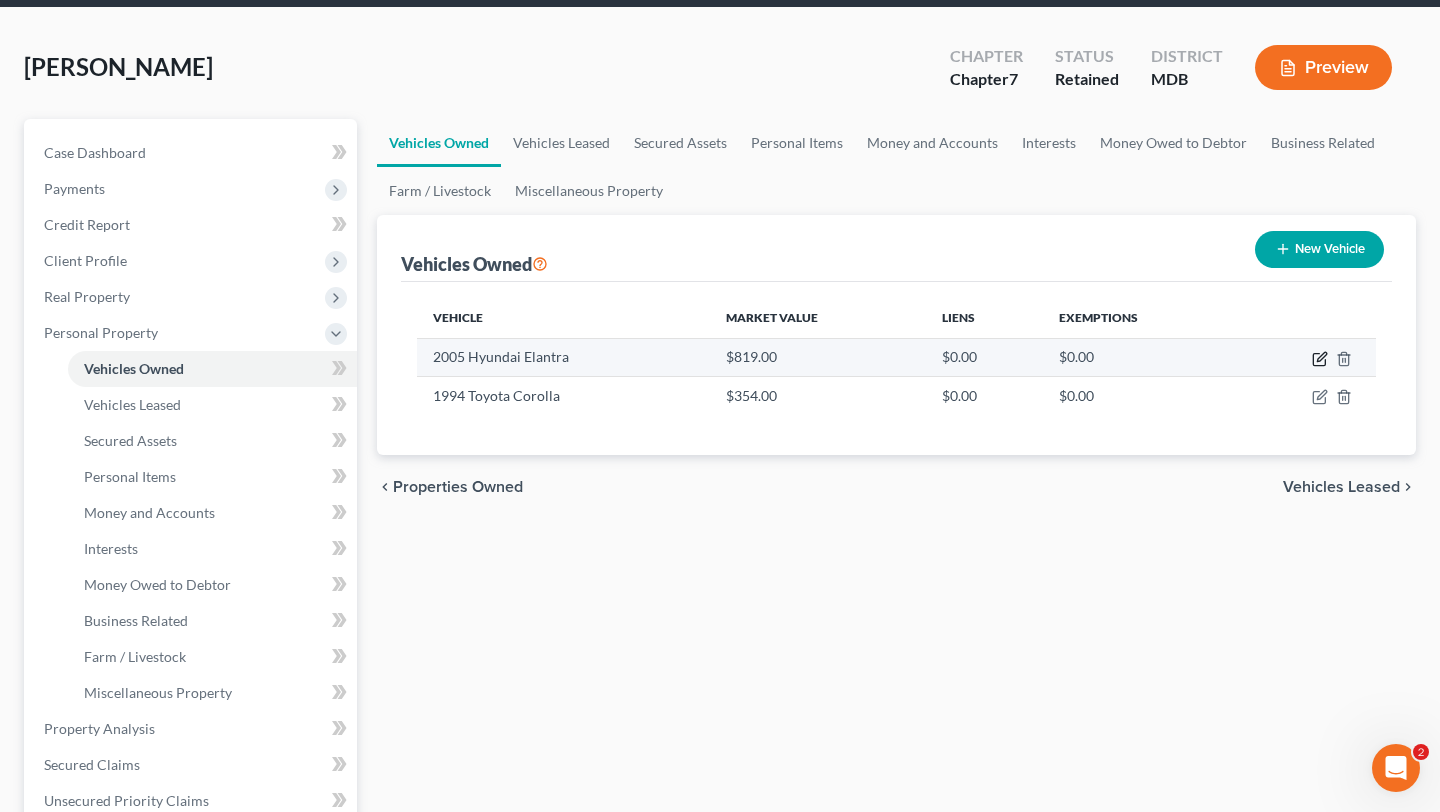 click 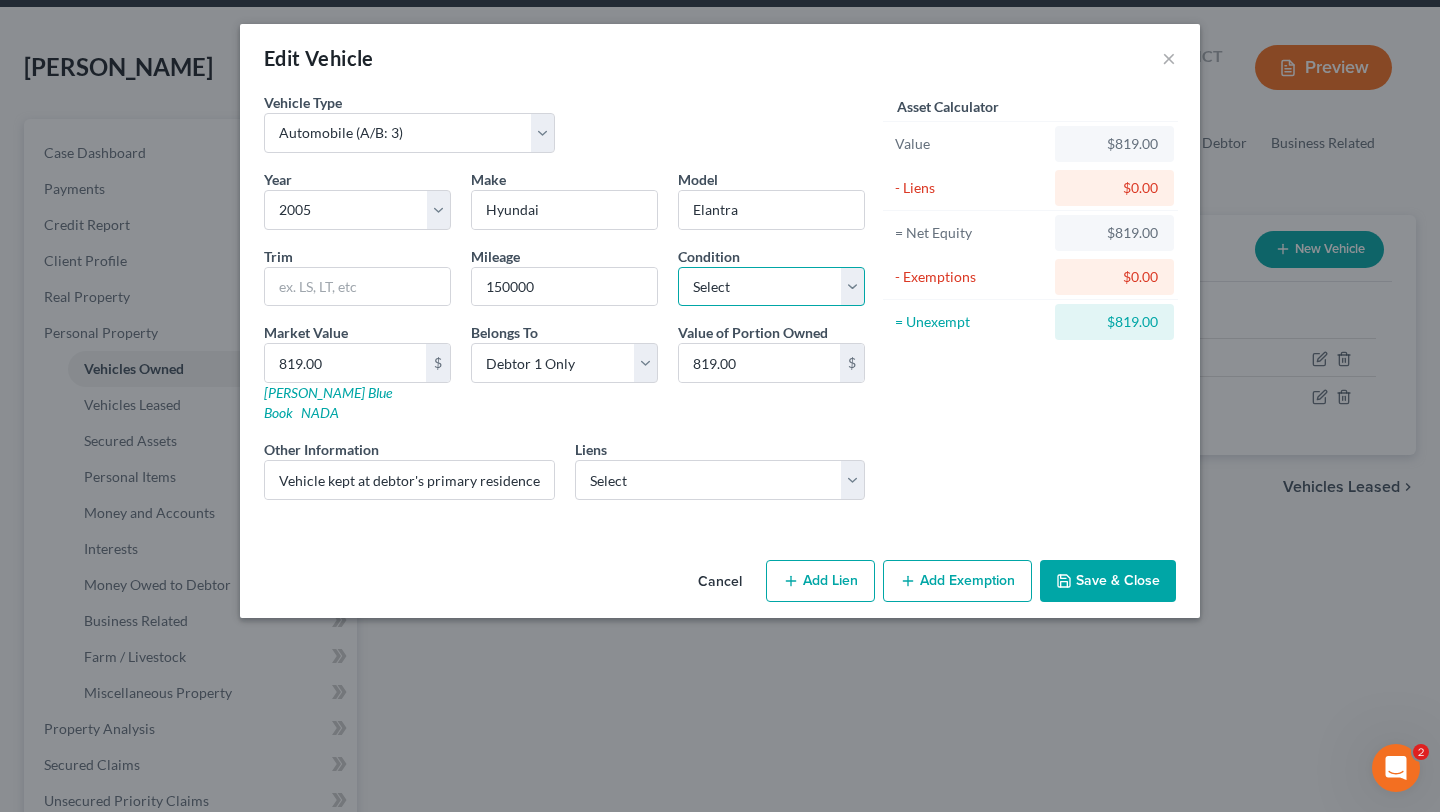 click on "Select Excellent Very Good Good Fair Poor" at bounding box center [771, 287] 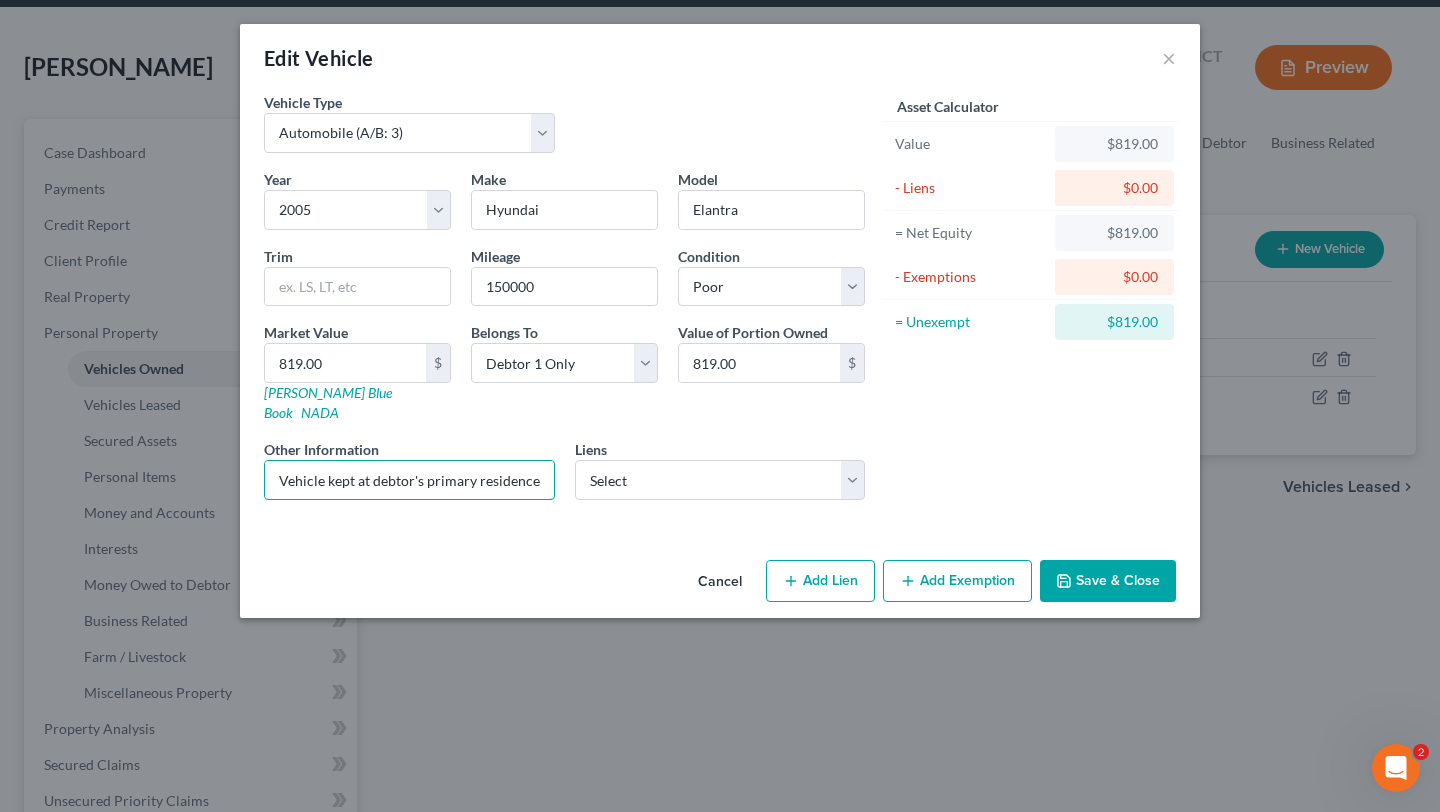 scroll, scrollTop: 0, scrollLeft: 370, axis: horizontal 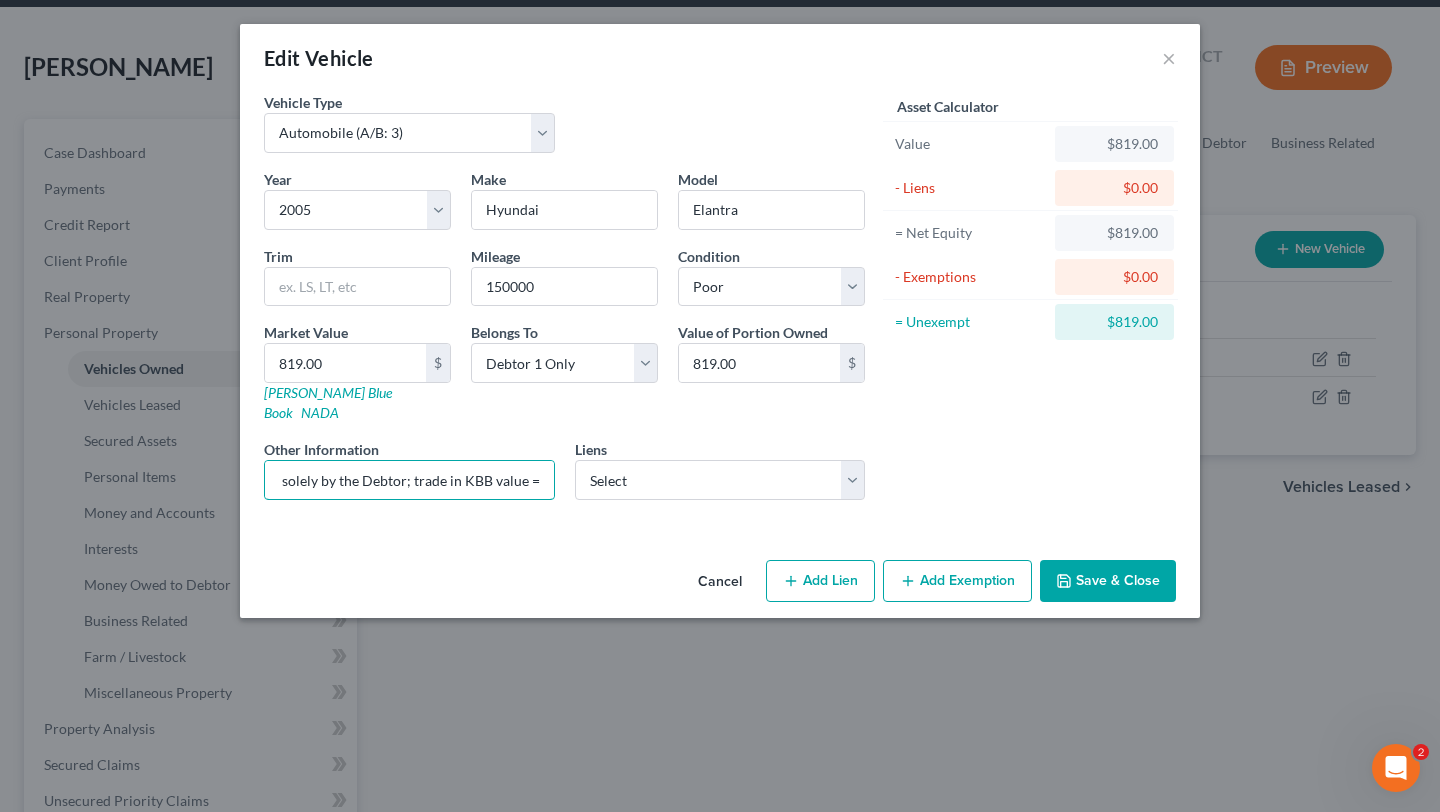drag, startPoint x: 422, startPoint y: 586, endPoint x: 802, endPoint y: 603, distance: 380.38007 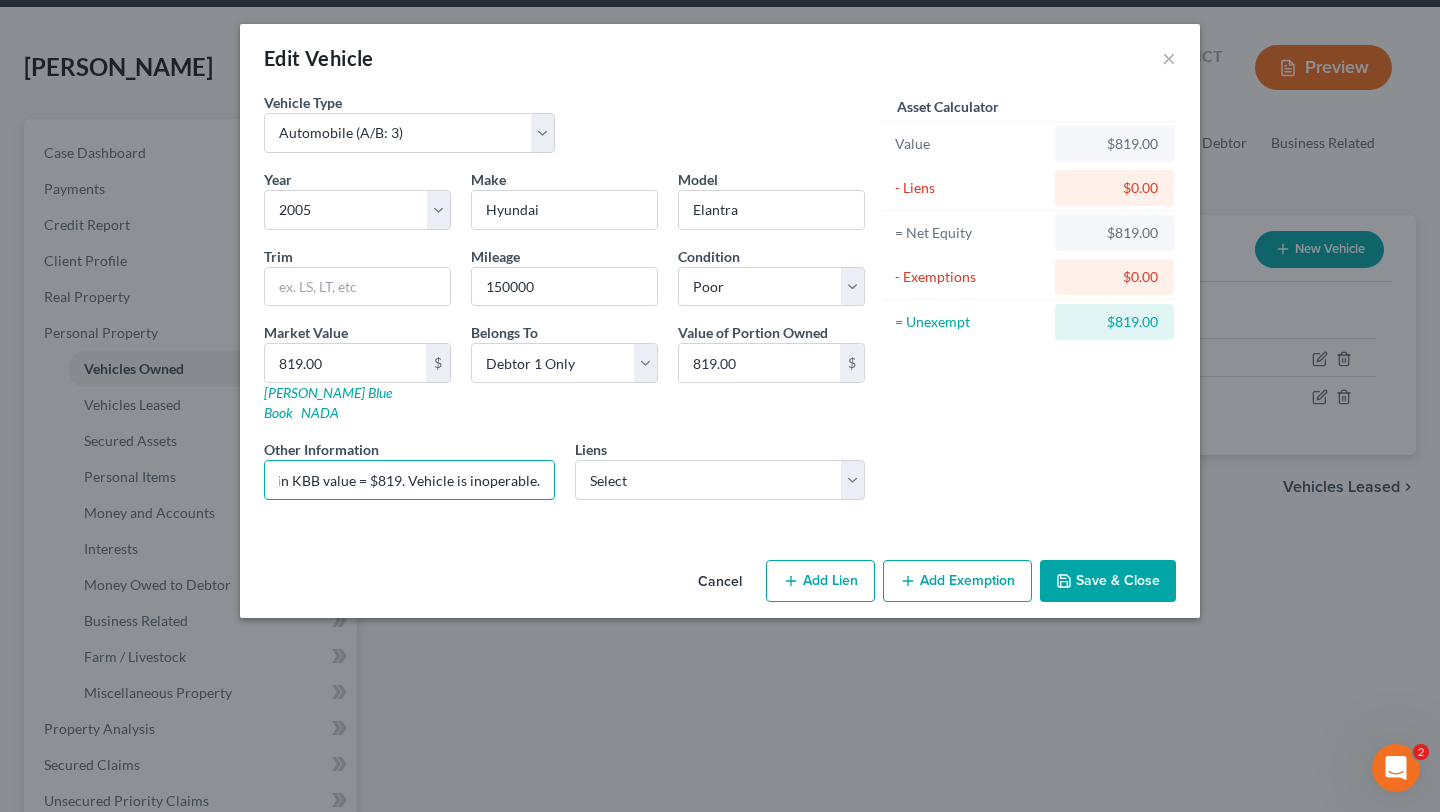 scroll, scrollTop: 0, scrollLeft: 581, axis: horizontal 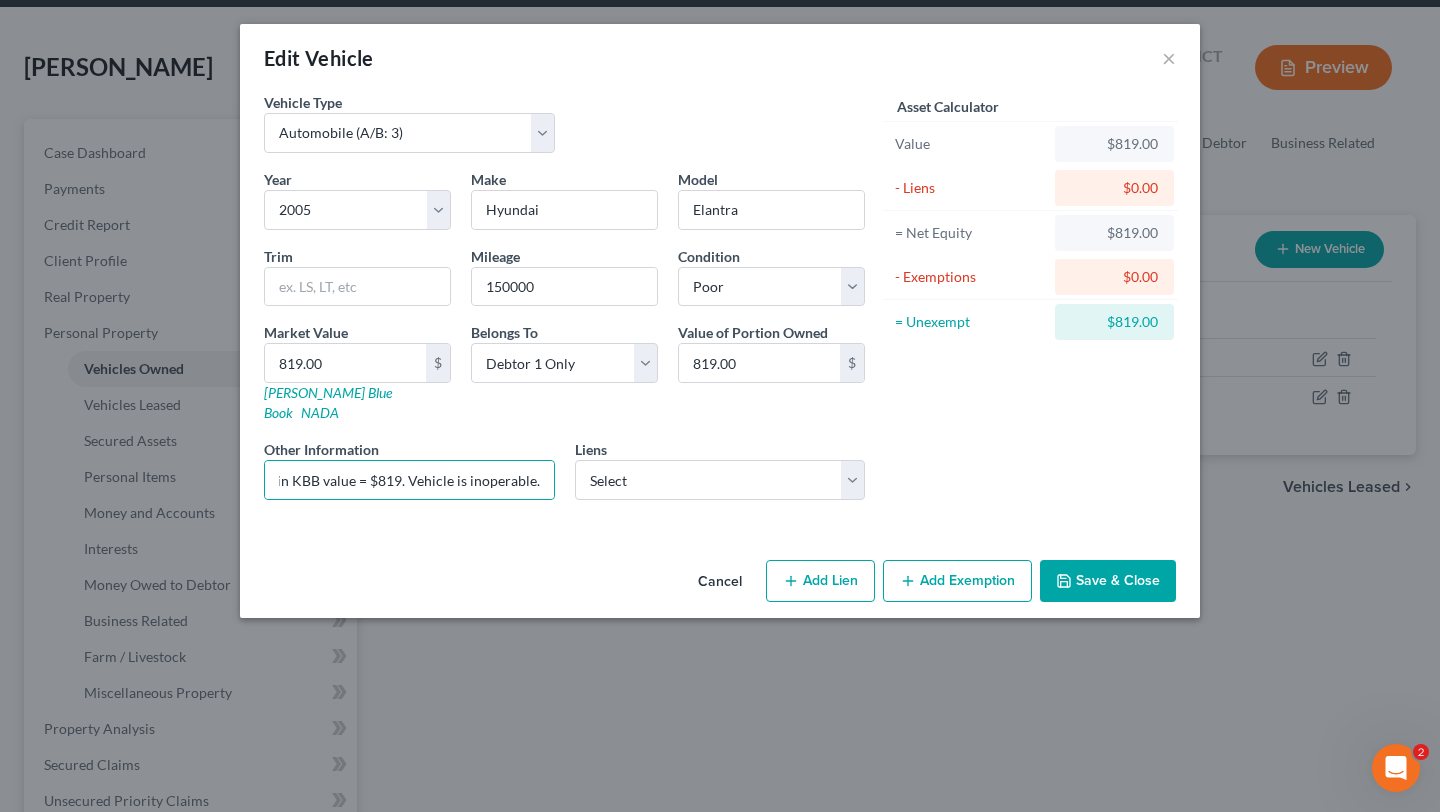 click on "Save & Close" at bounding box center [1108, 581] 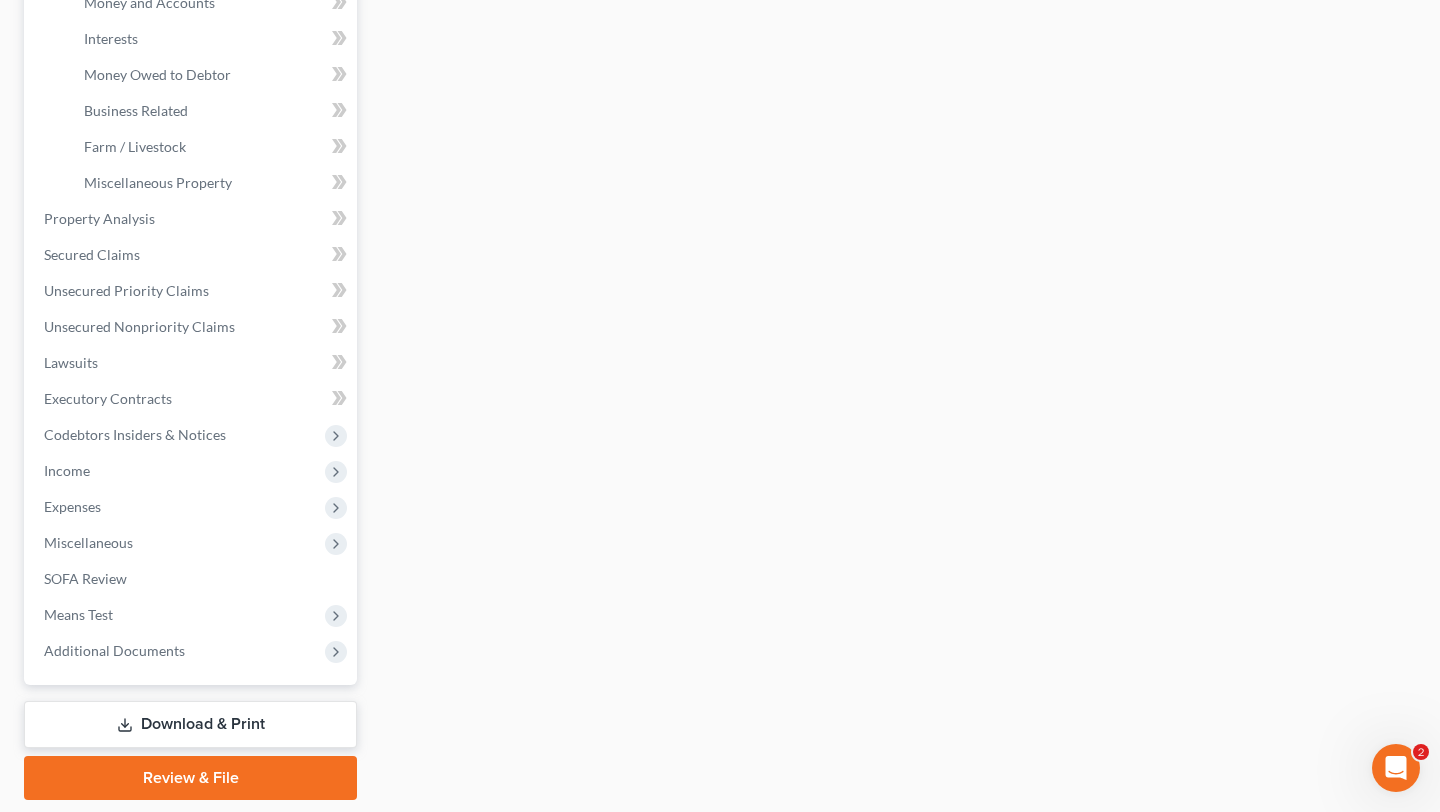 scroll, scrollTop: 641, scrollLeft: 0, axis: vertical 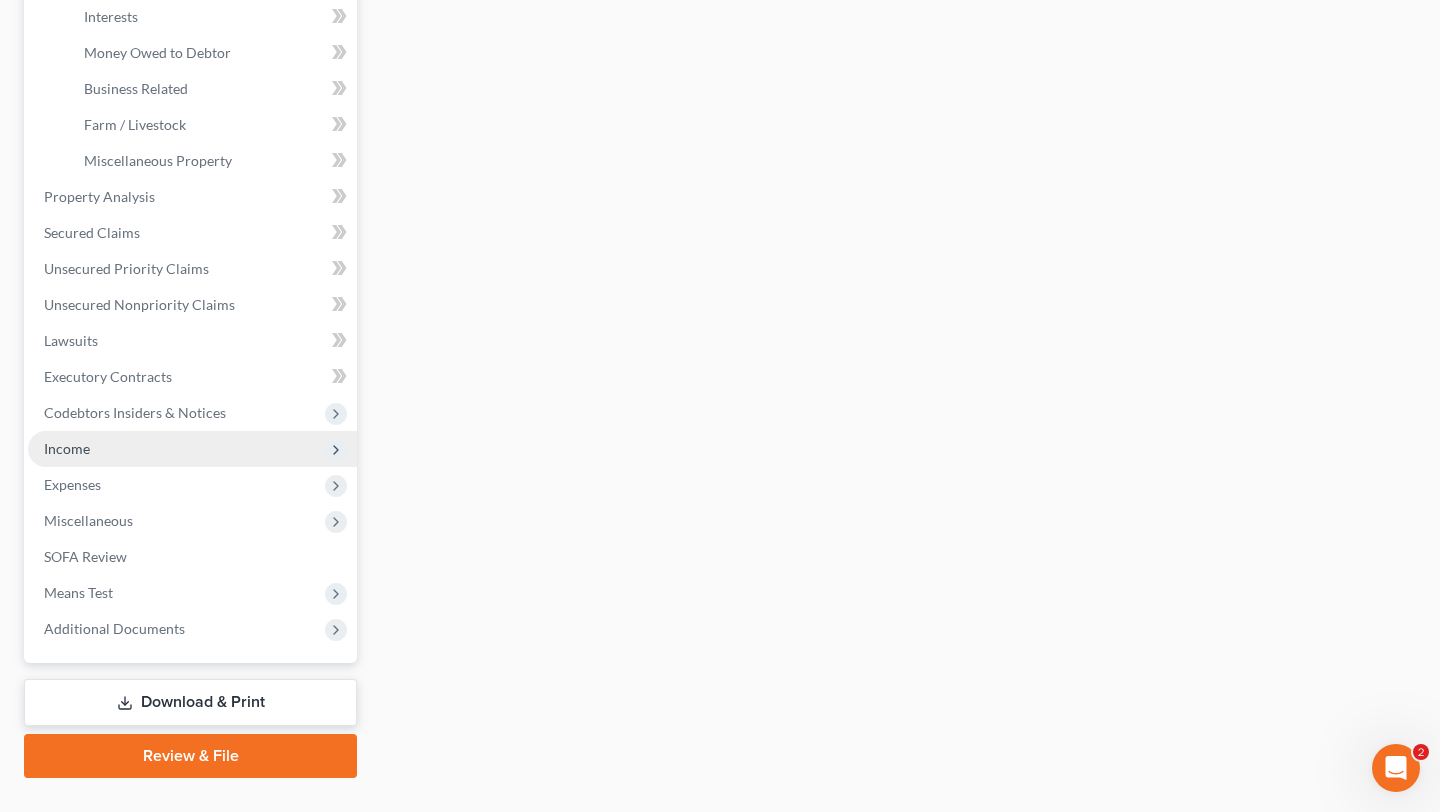 click on "Income" at bounding box center (192, 449) 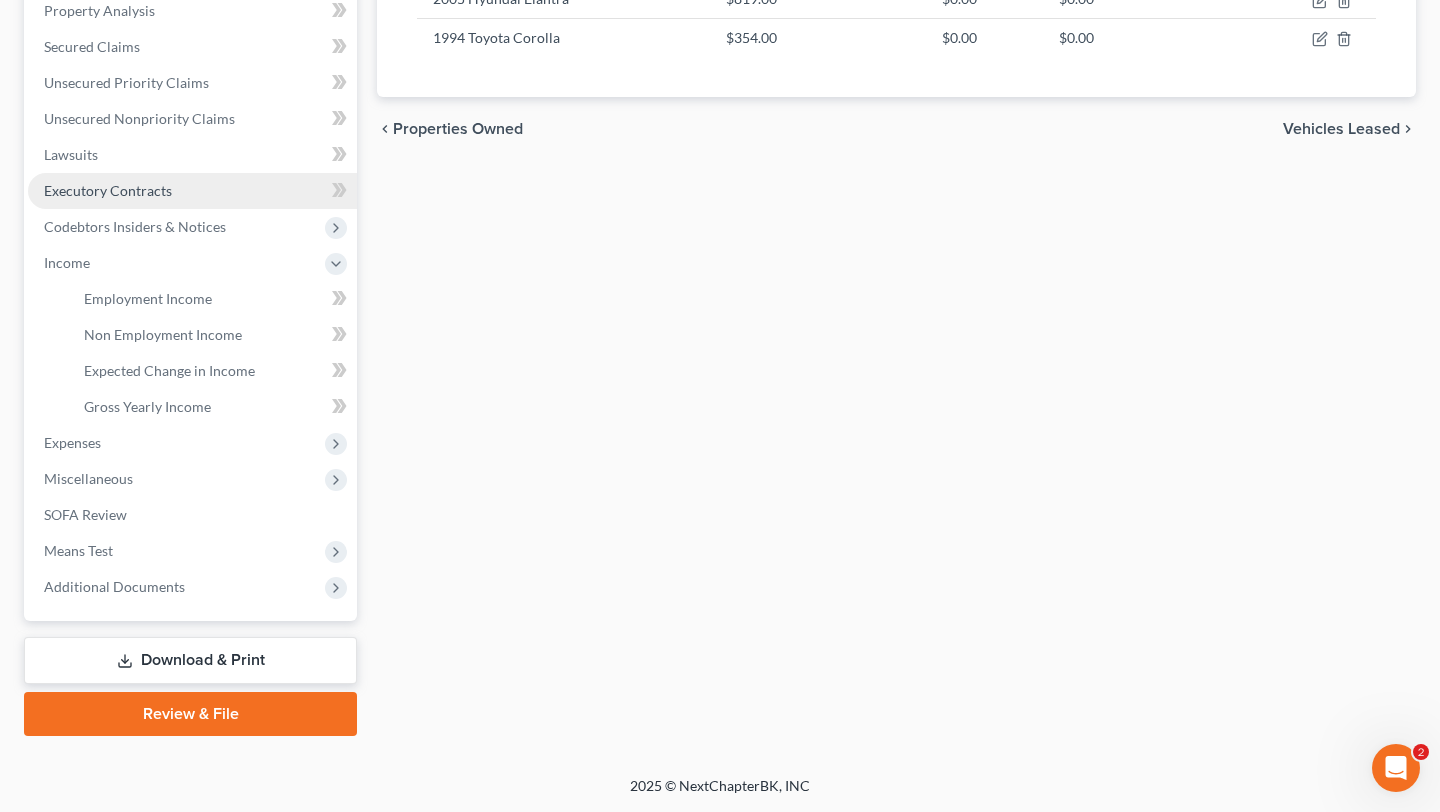 scroll, scrollTop: 770, scrollLeft: 0, axis: vertical 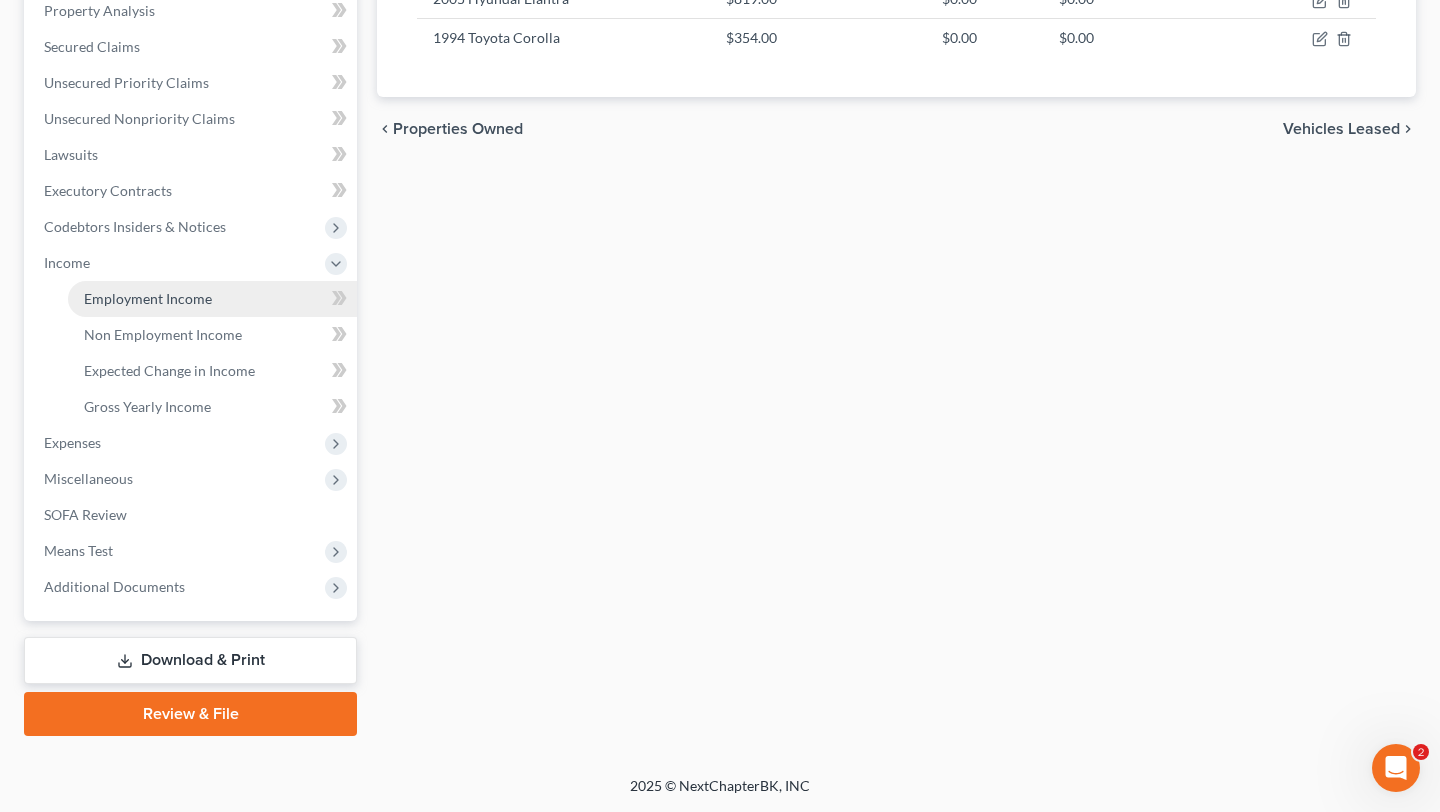 click on "Employment Income" at bounding box center (212, 299) 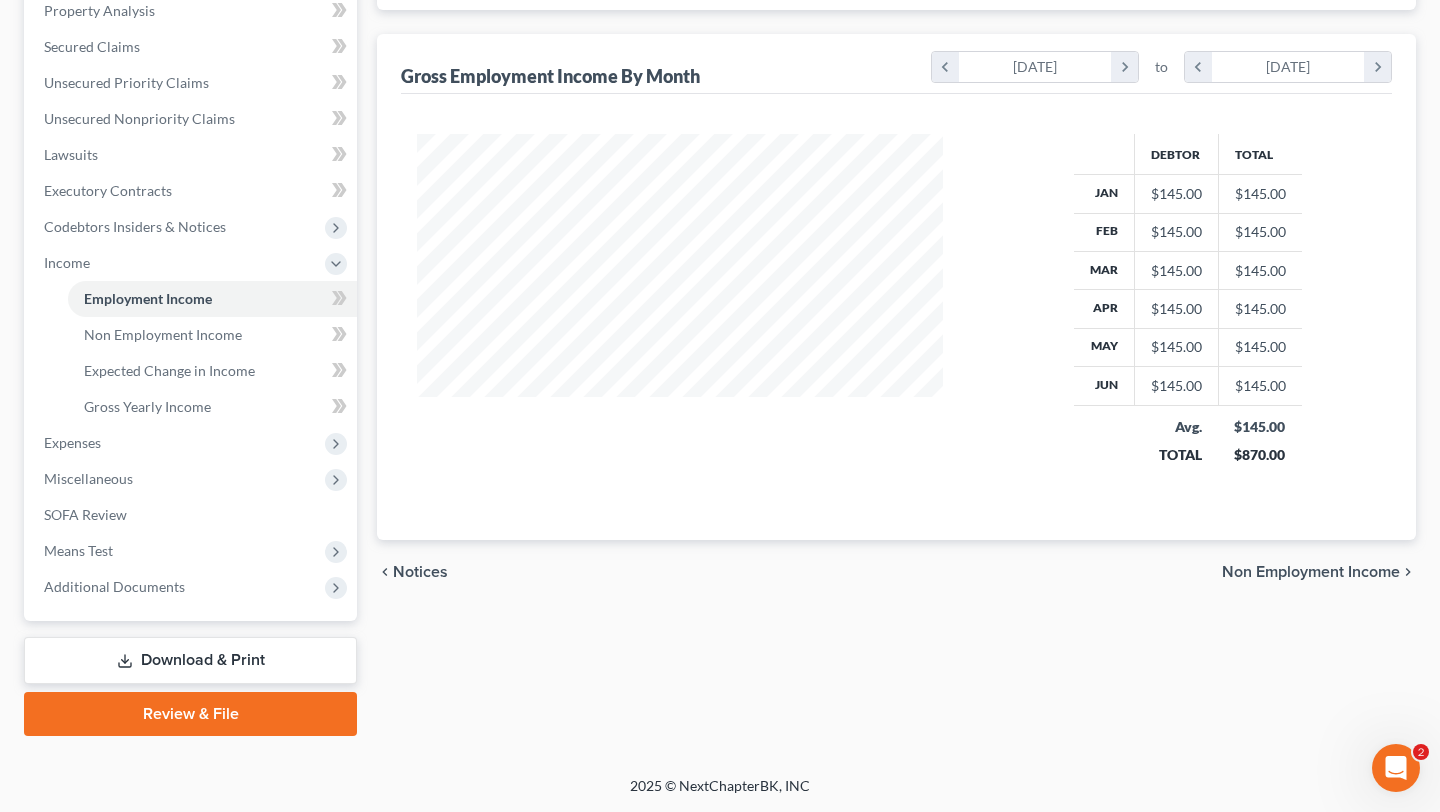 scroll, scrollTop: 536, scrollLeft: 0, axis: vertical 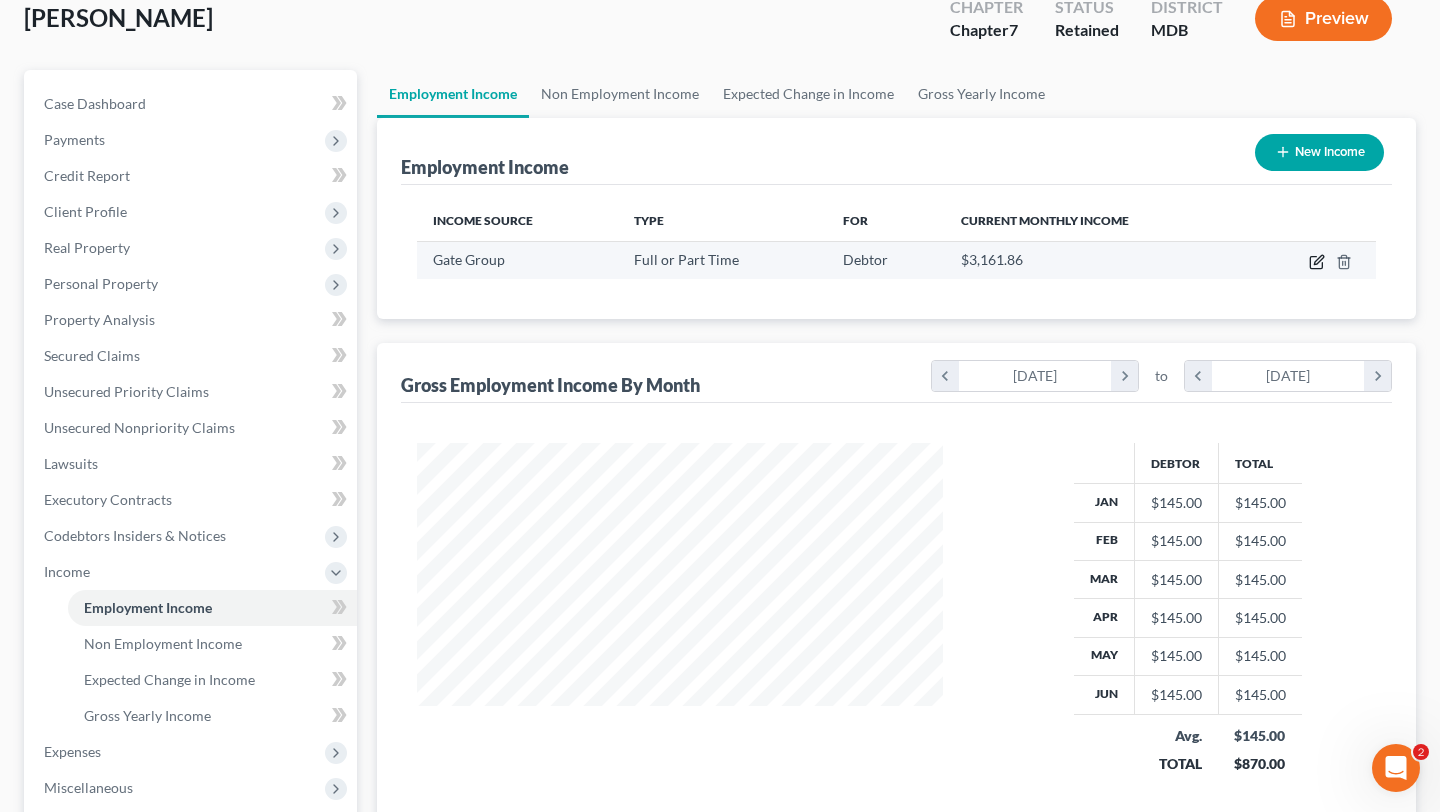 click 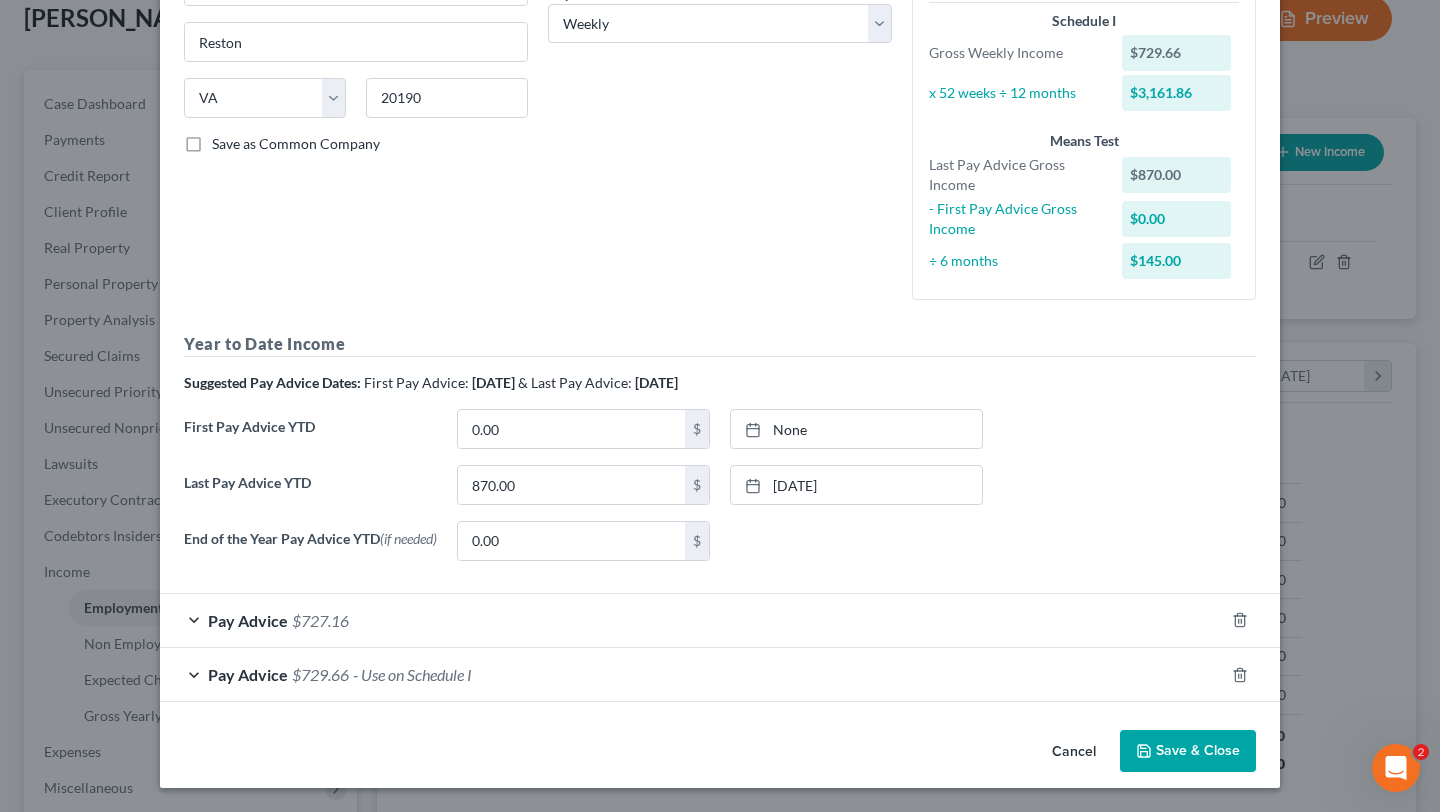 scroll, scrollTop: 619, scrollLeft: 0, axis: vertical 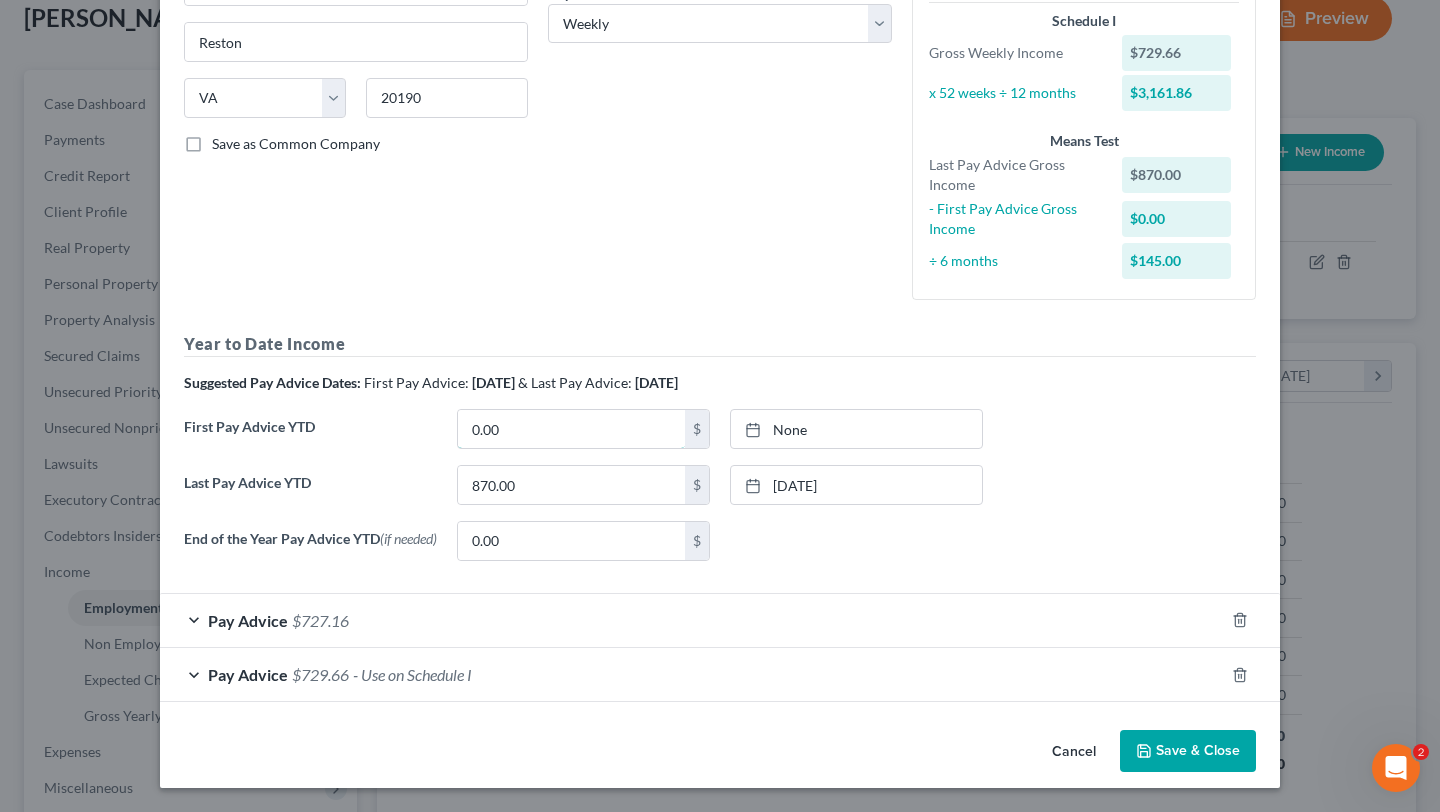 click on "0.00" at bounding box center (571, 429) 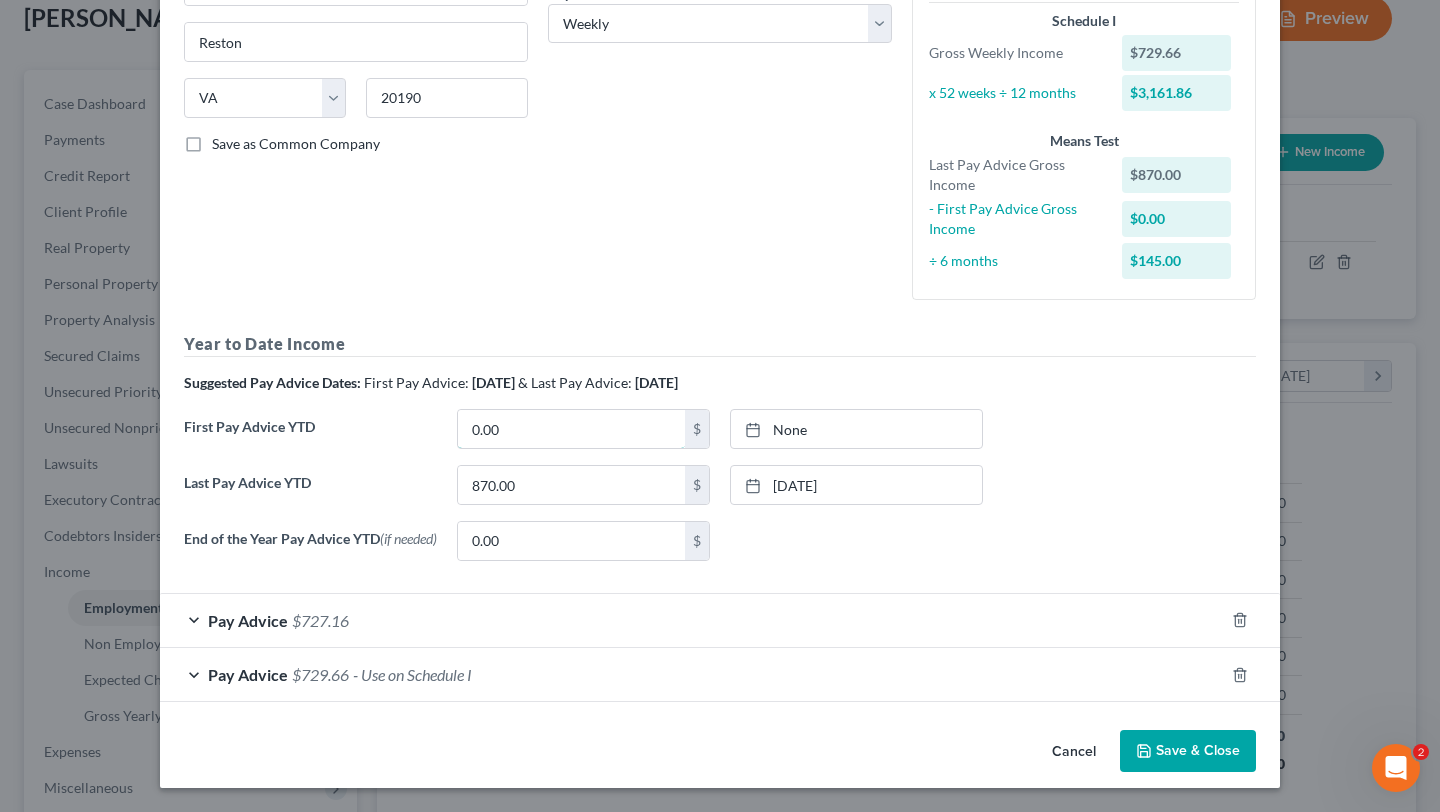 click on "0.00" at bounding box center [571, 429] 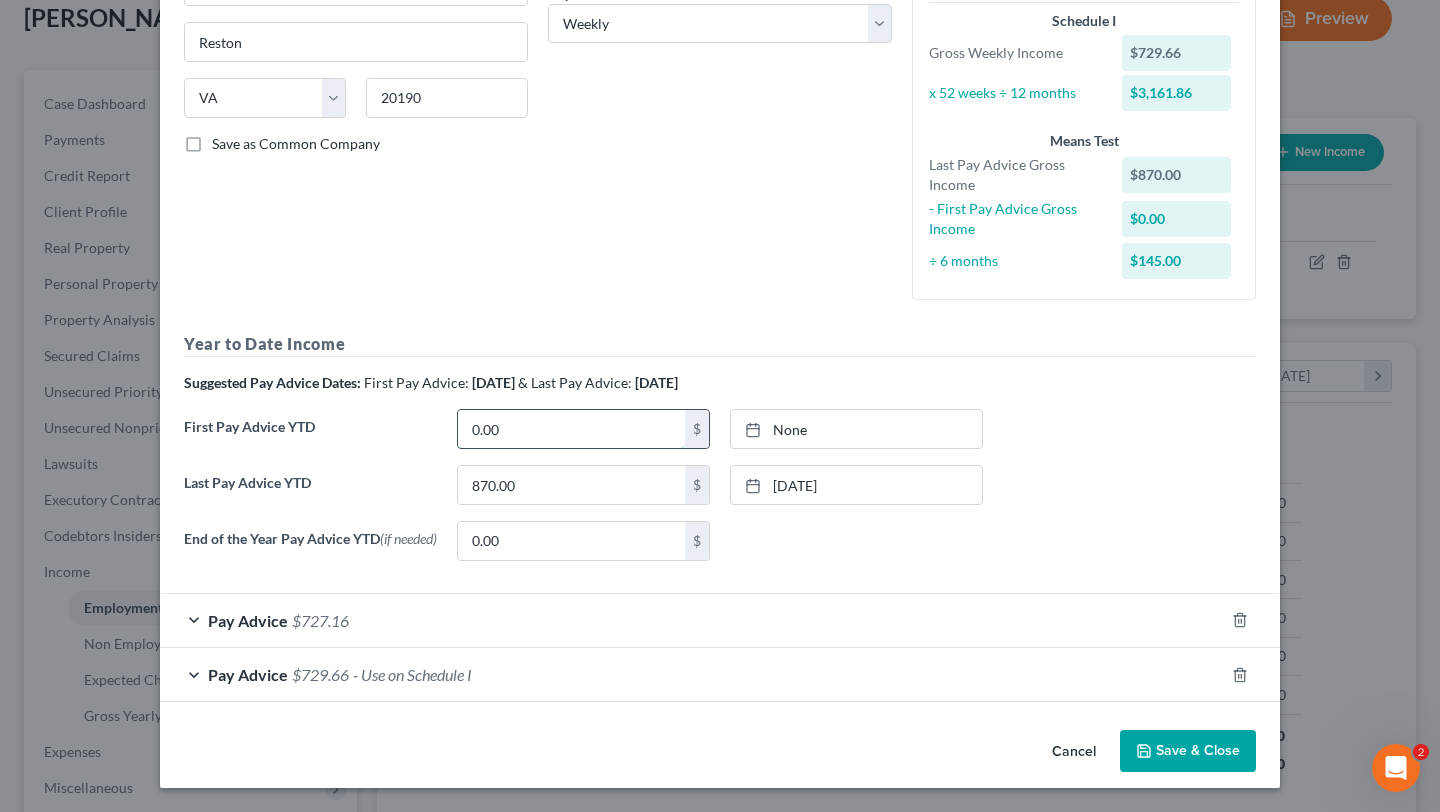click on "0.00" at bounding box center [571, 429] 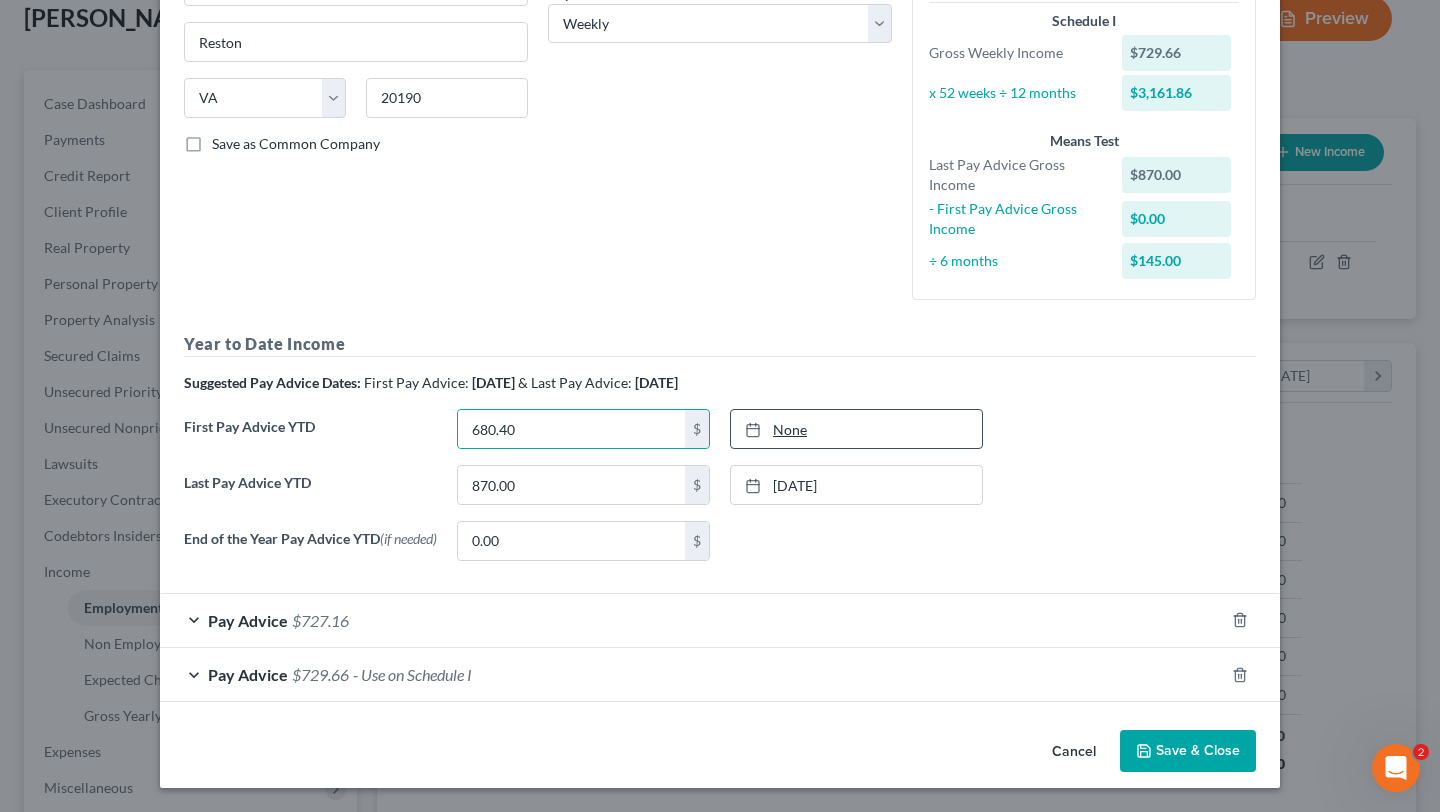 click on "None" at bounding box center [856, 429] 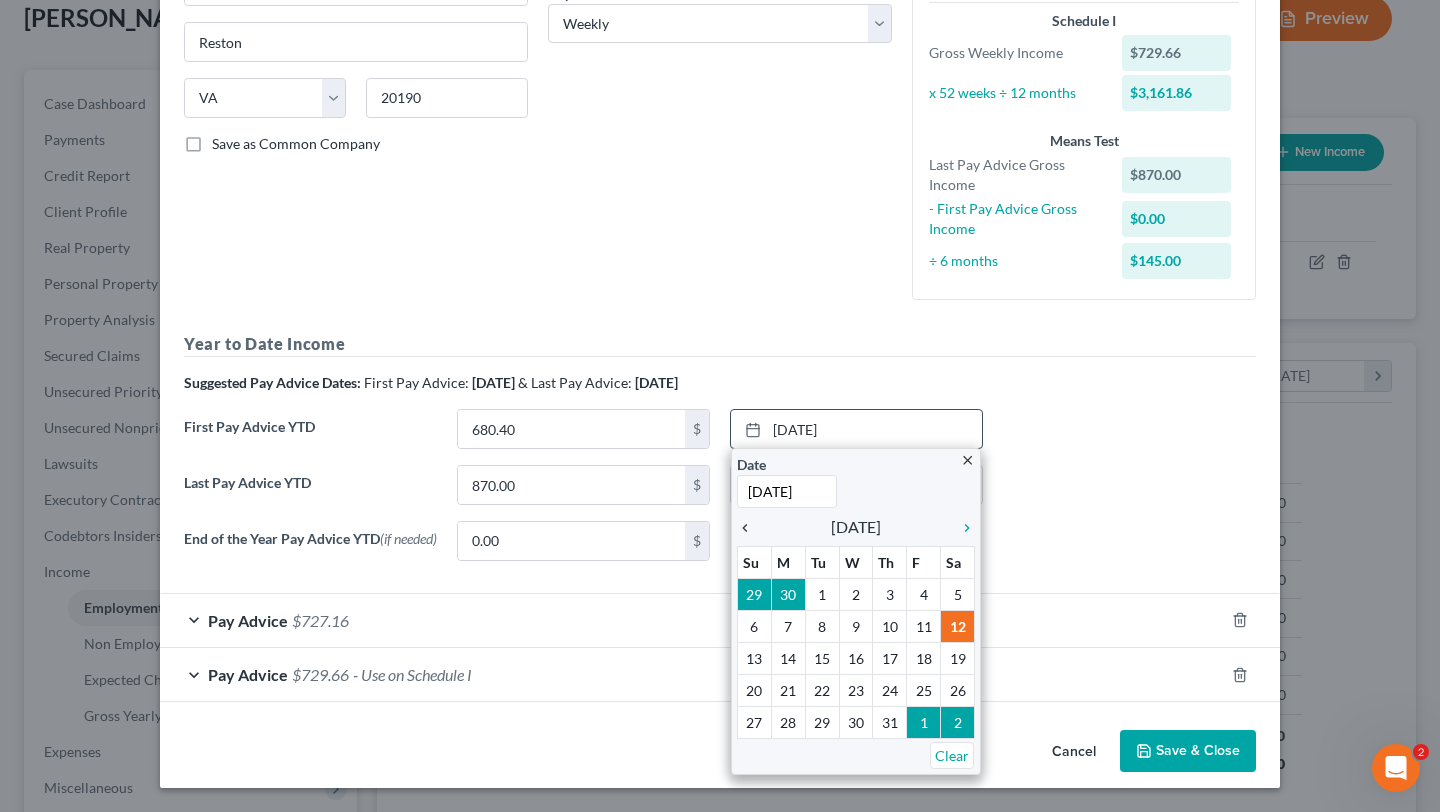 click on "chevron_left" at bounding box center [750, 528] 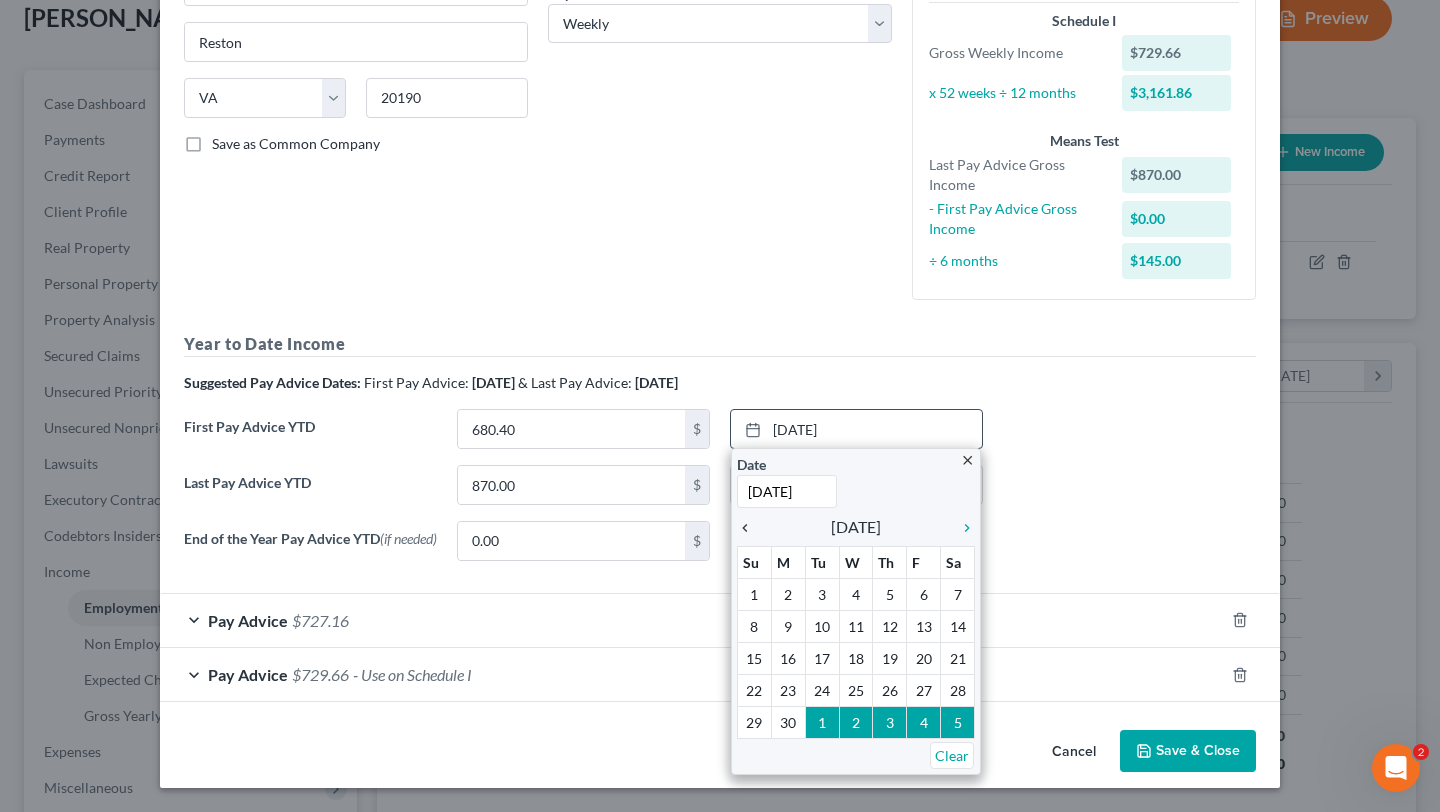 click on "chevron_left" at bounding box center (750, 528) 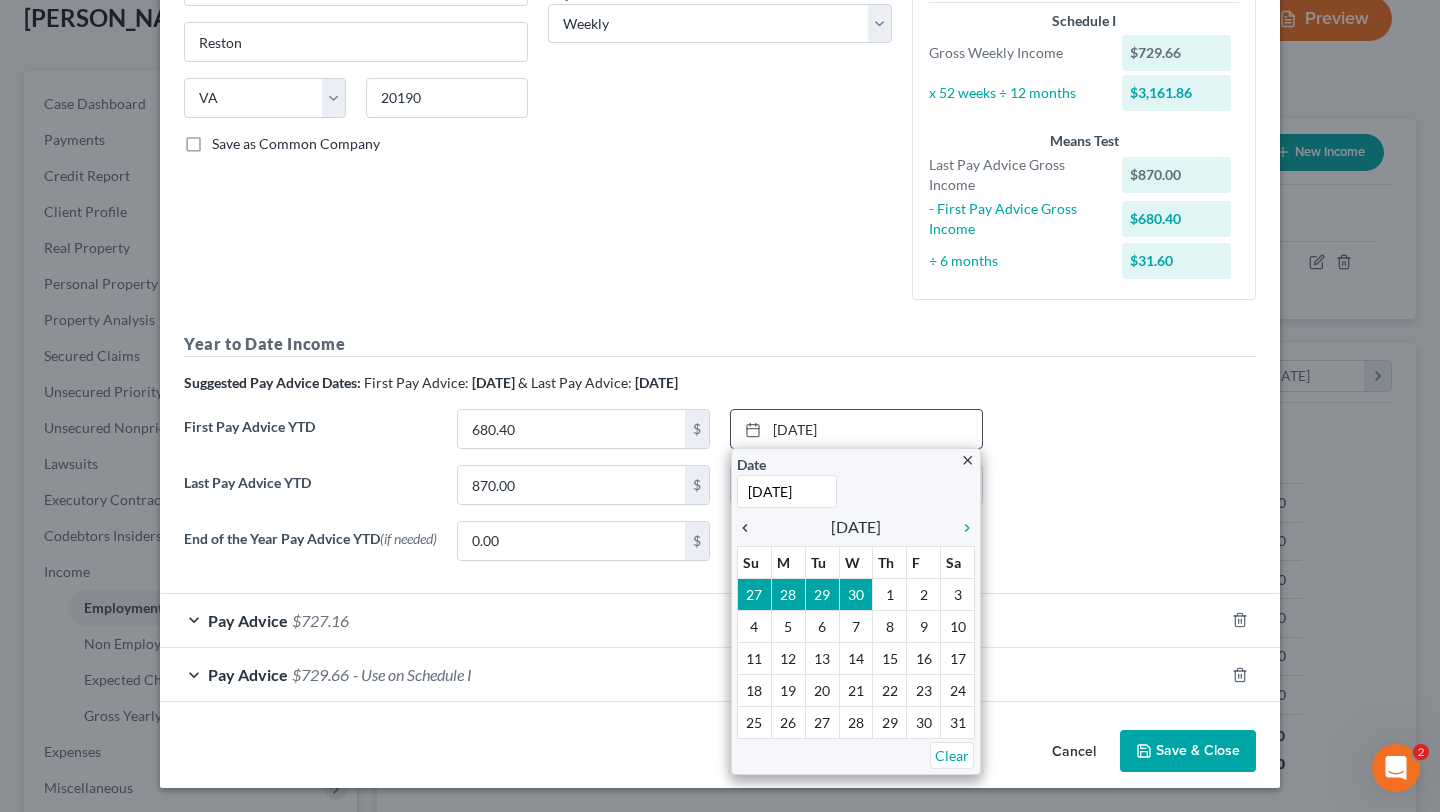 click on "chevron_left" at bounding box center [750, 528] 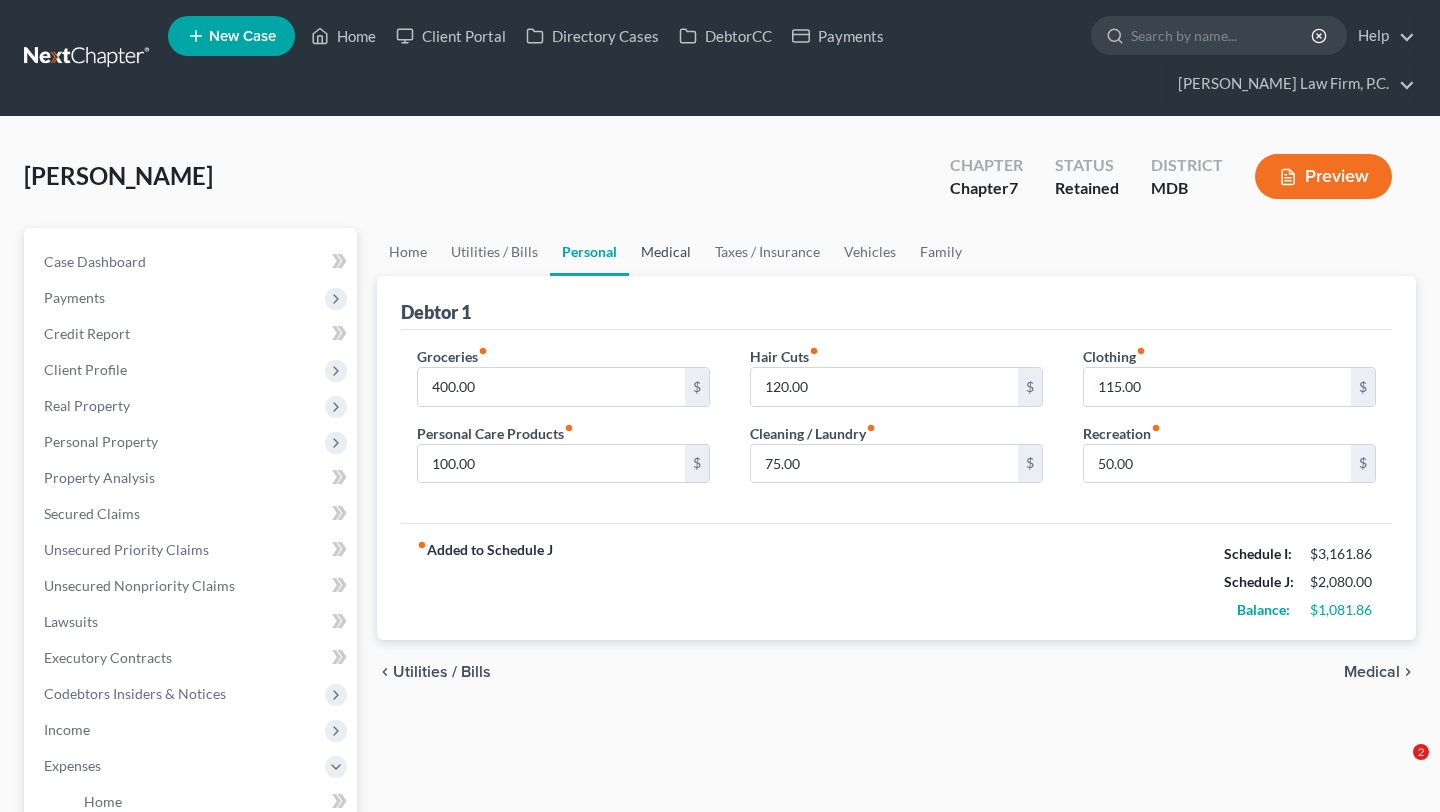 scroll, scrollTop: 0, scrollLeft: 0, axis: both 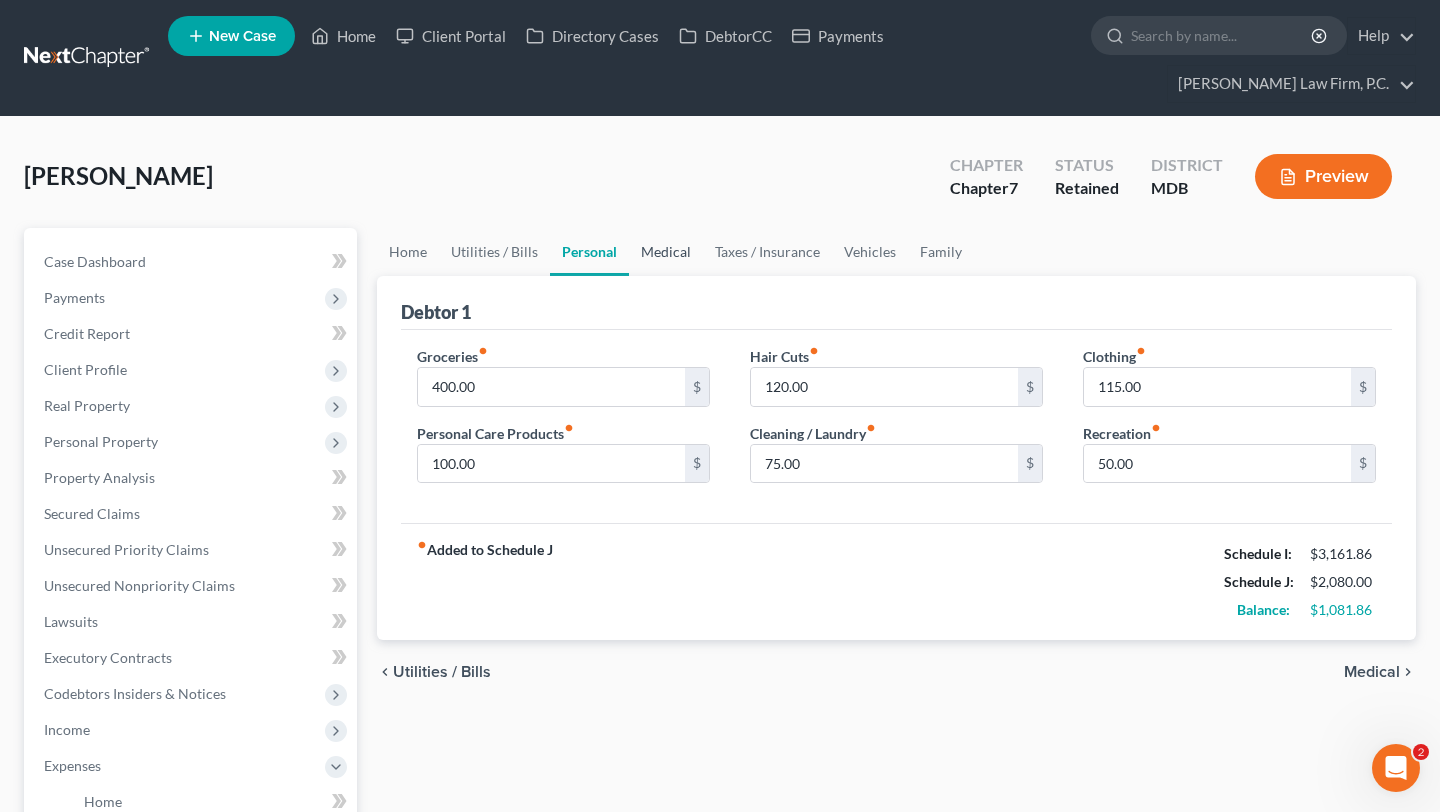click on "Medical" at bounding box center [666, 252] 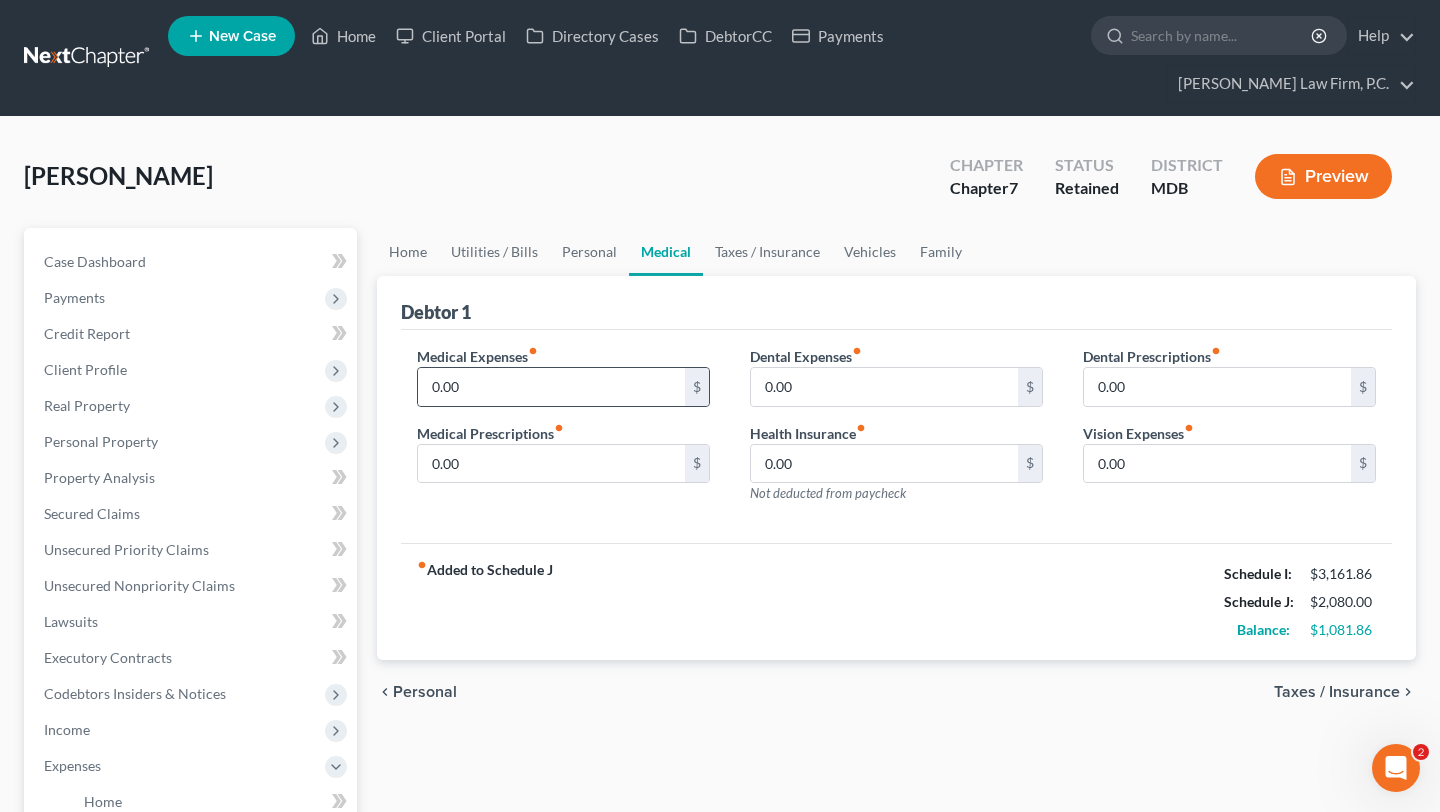 click on "0.00 $" at bounding box center (563, 387) 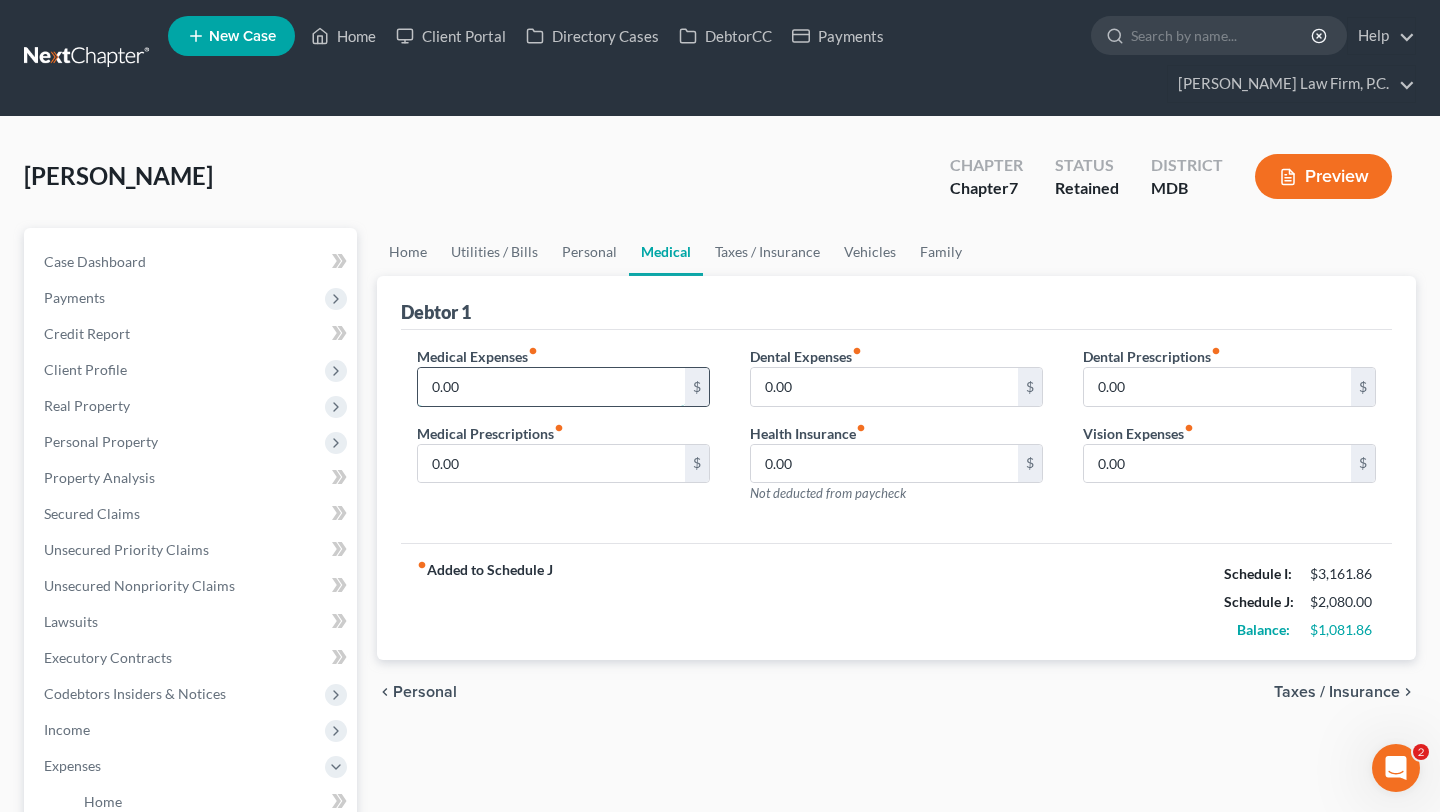 click on "0.00" at bounding box center [551, 387] 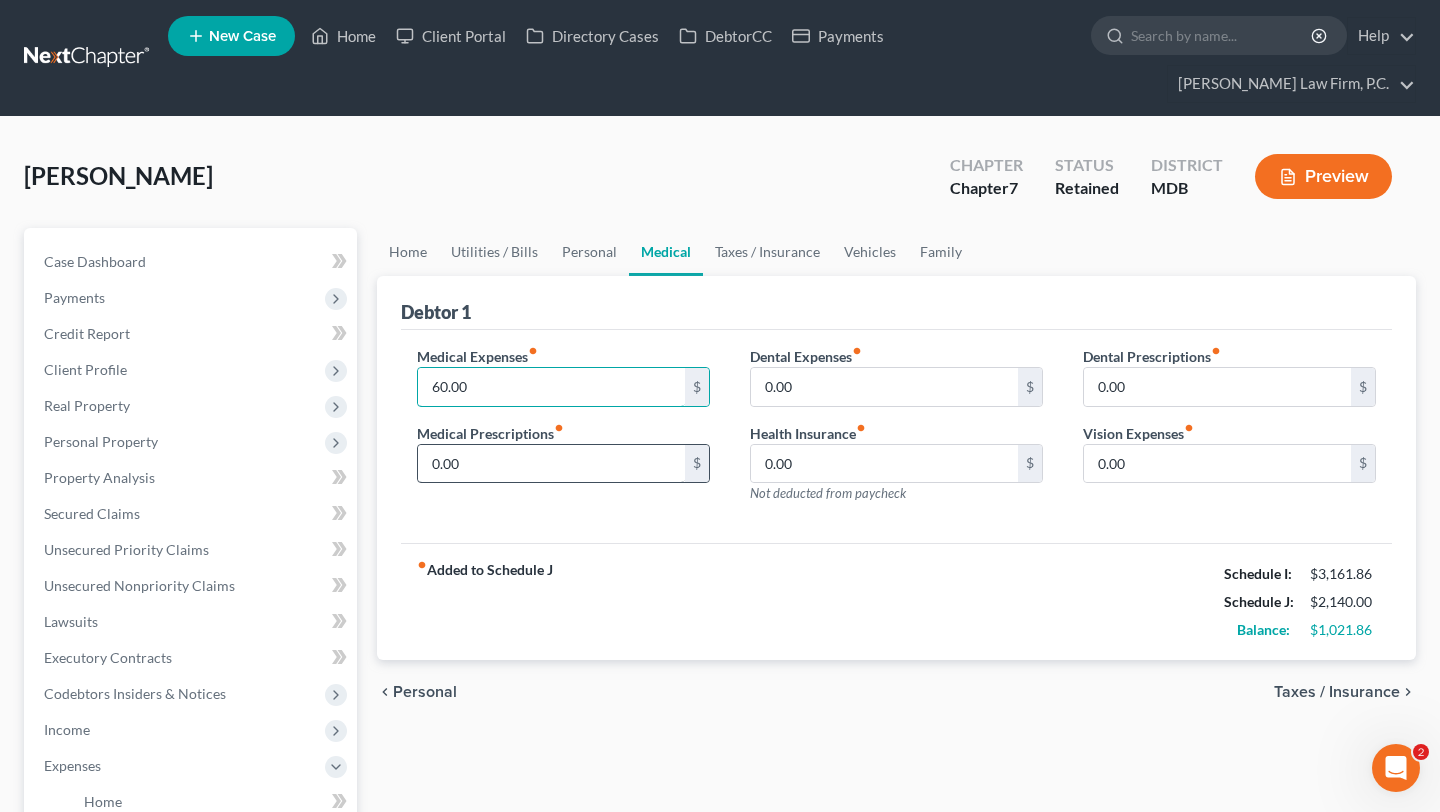 type on "60.00" 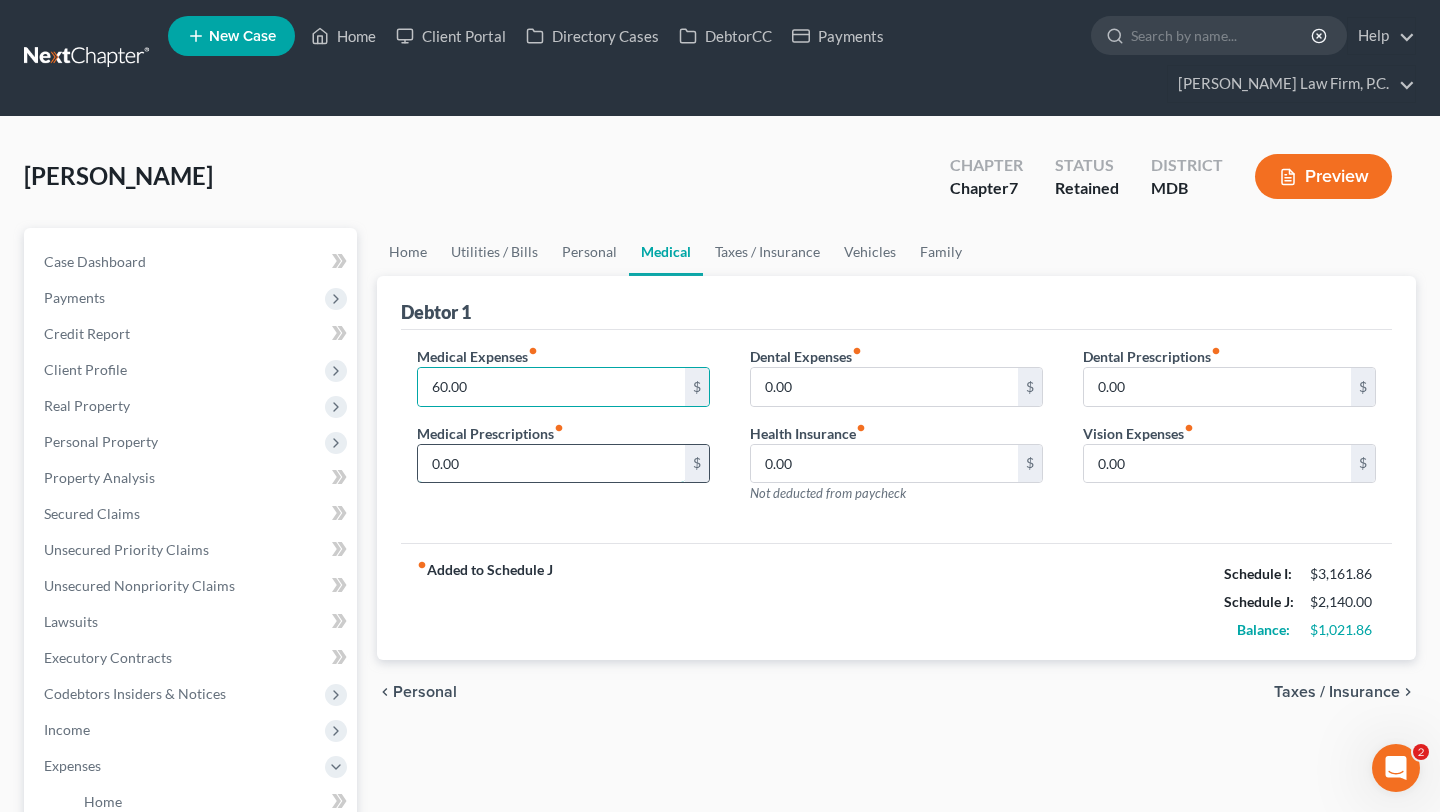 click on "0.00" at bounding box center [551, 464] 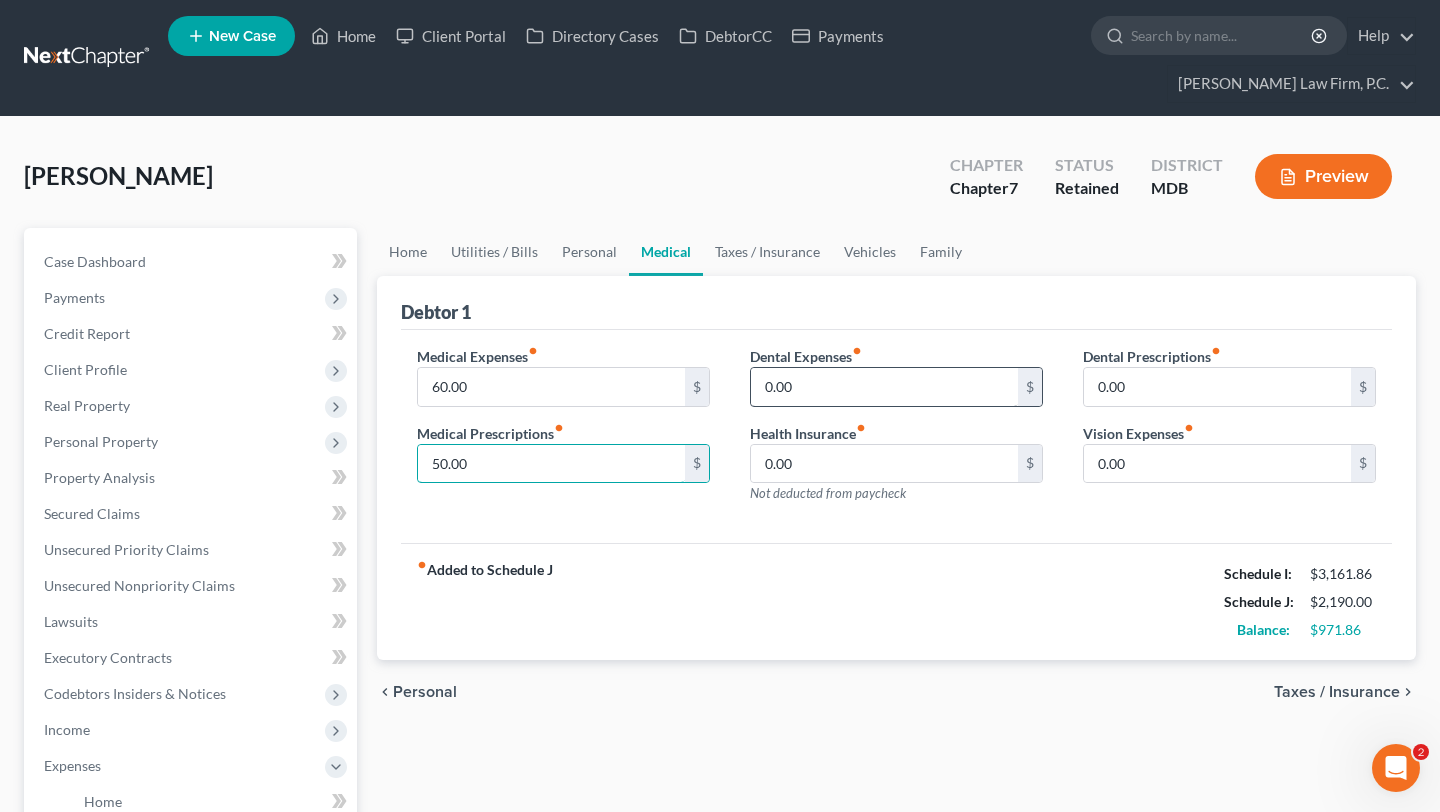 type on "50.00" 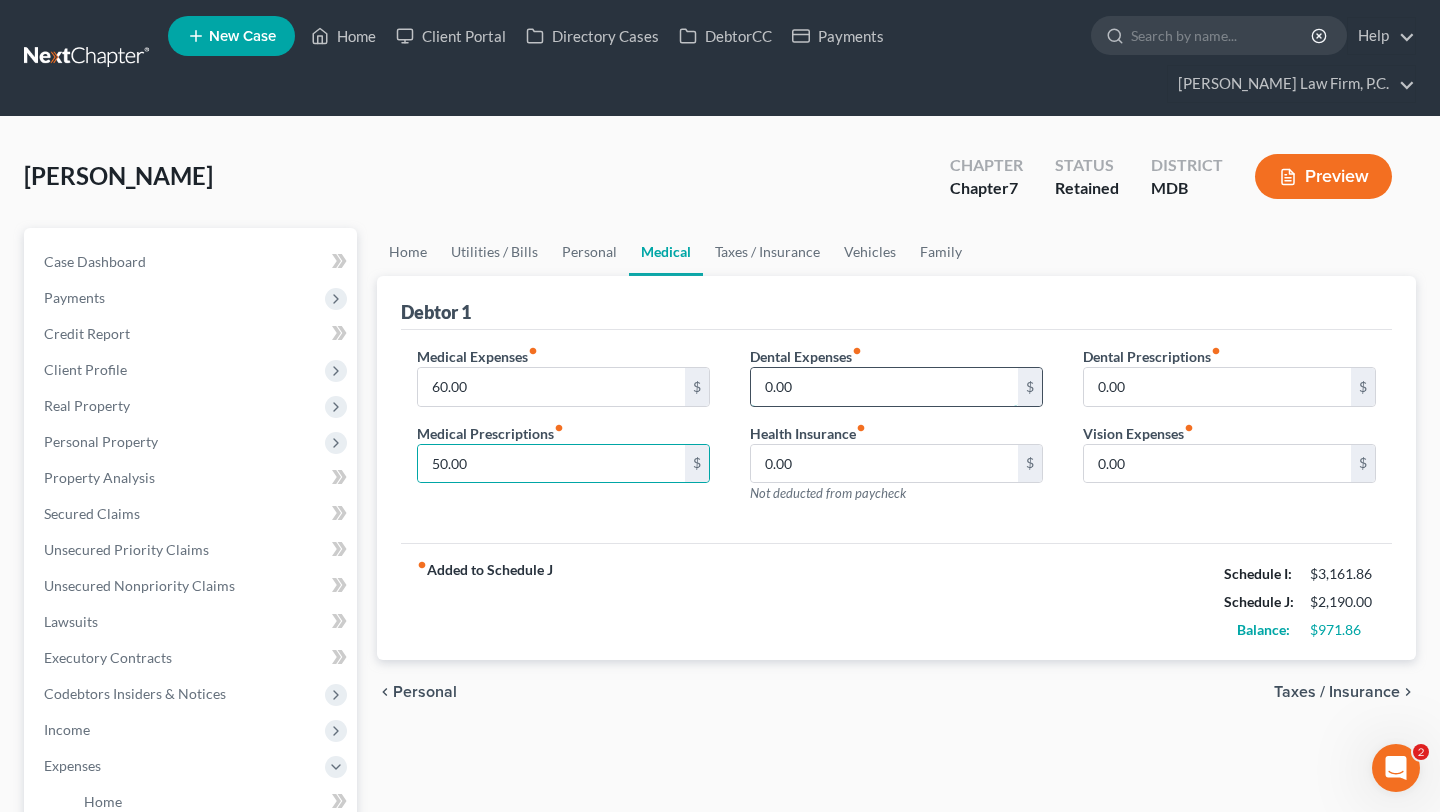 click on "0.00" at bounding box center (884, 387) 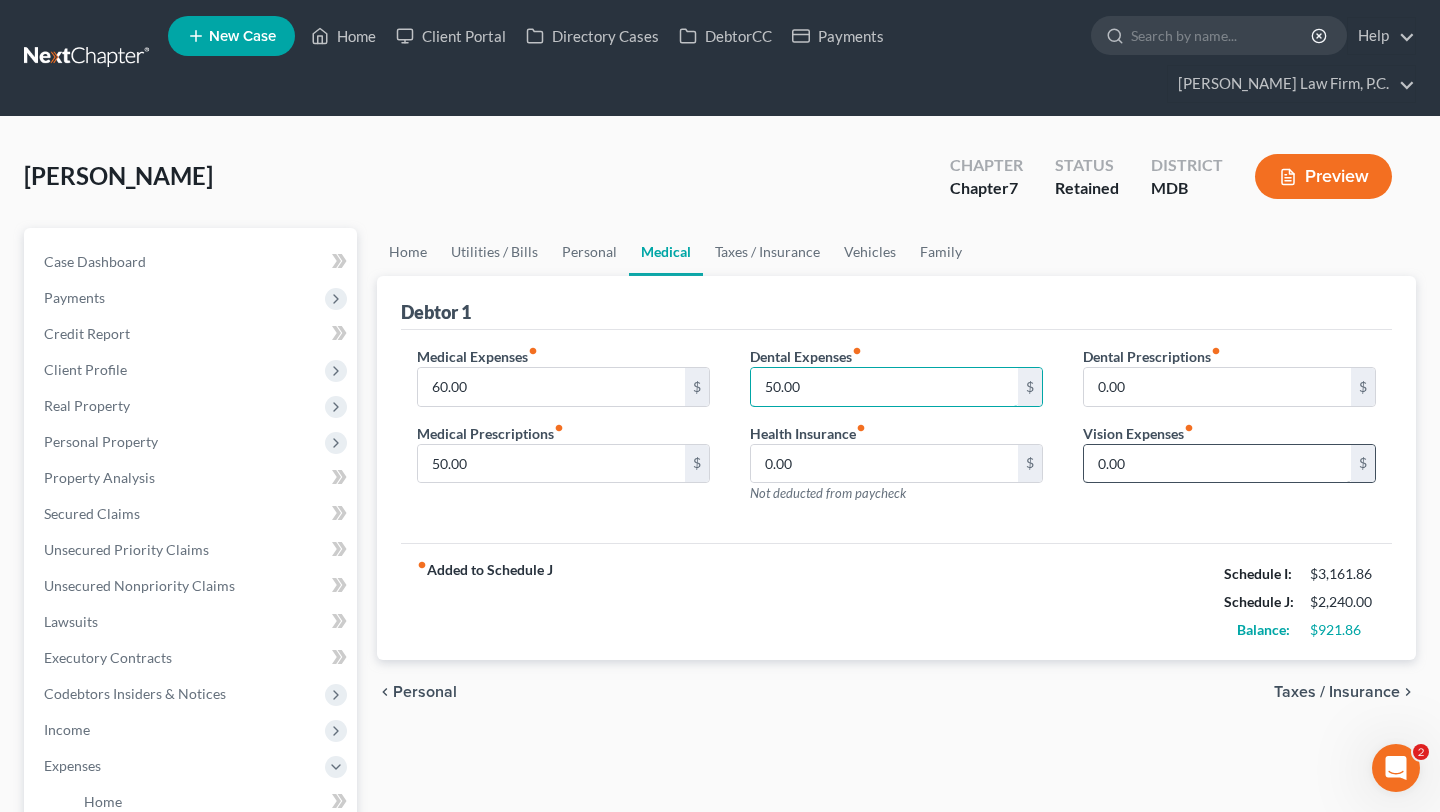 type on "50.00" 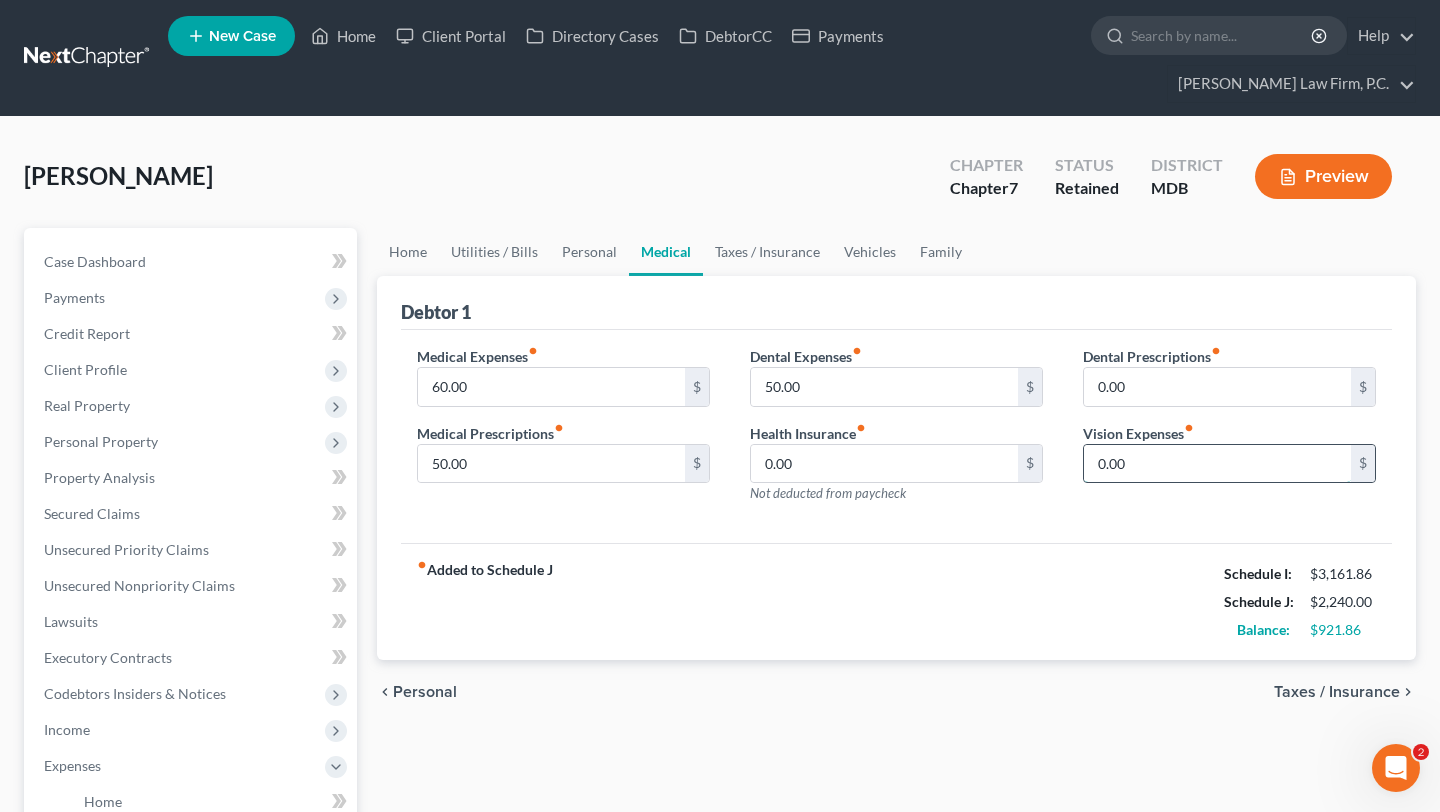 click on "0.00" at bounding box center [1217, 464] 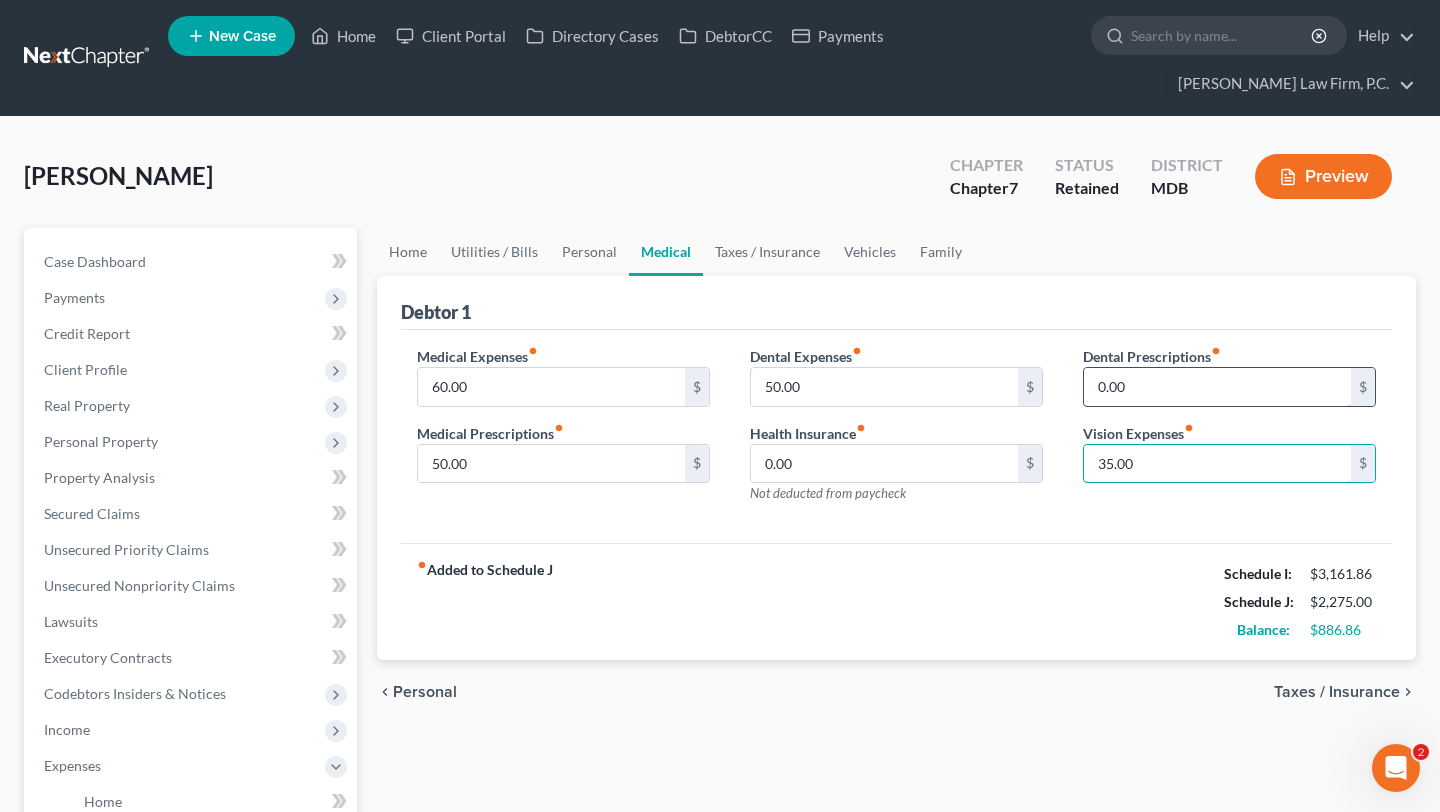 type on "35.00" 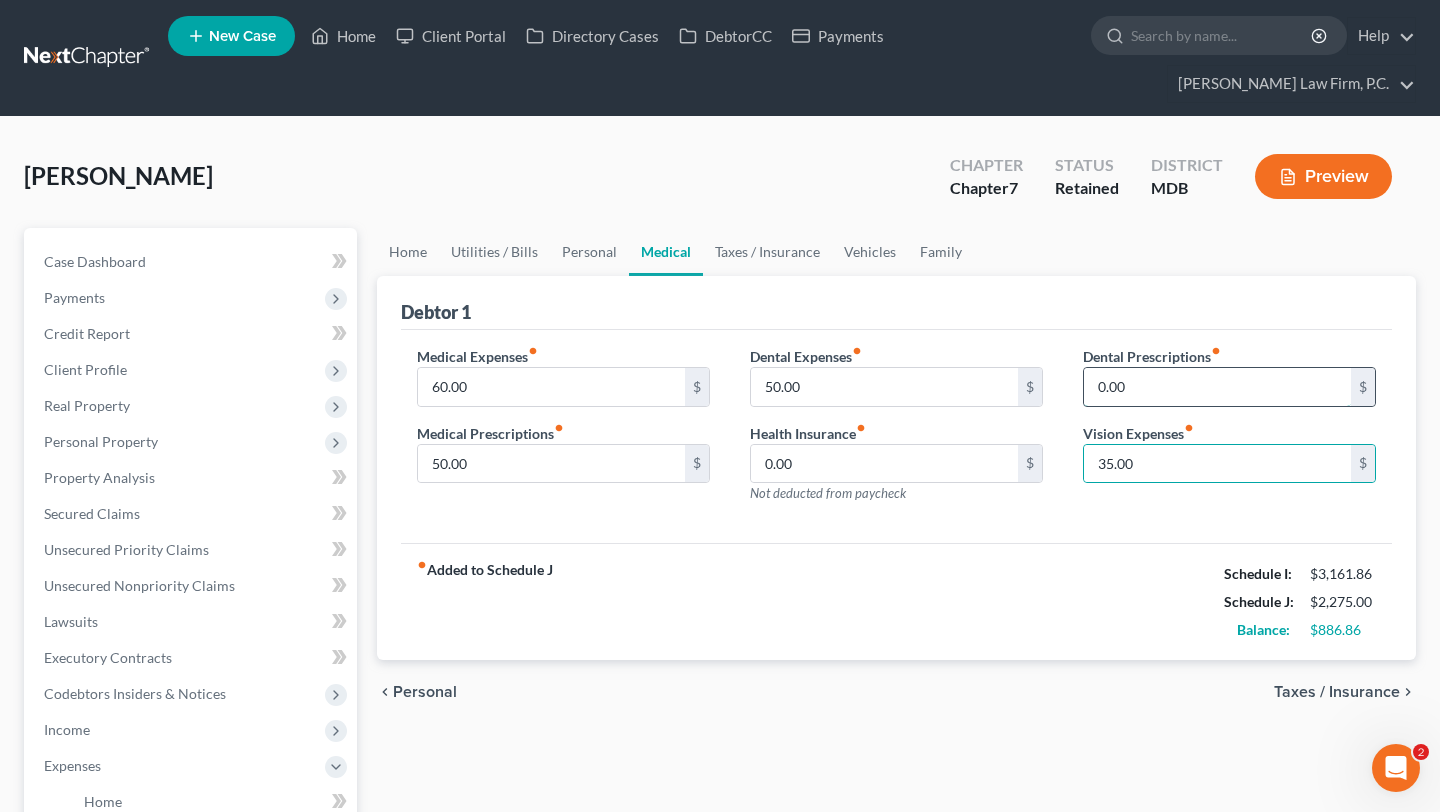 click on "0.00" at bounding box center [1217, 387] 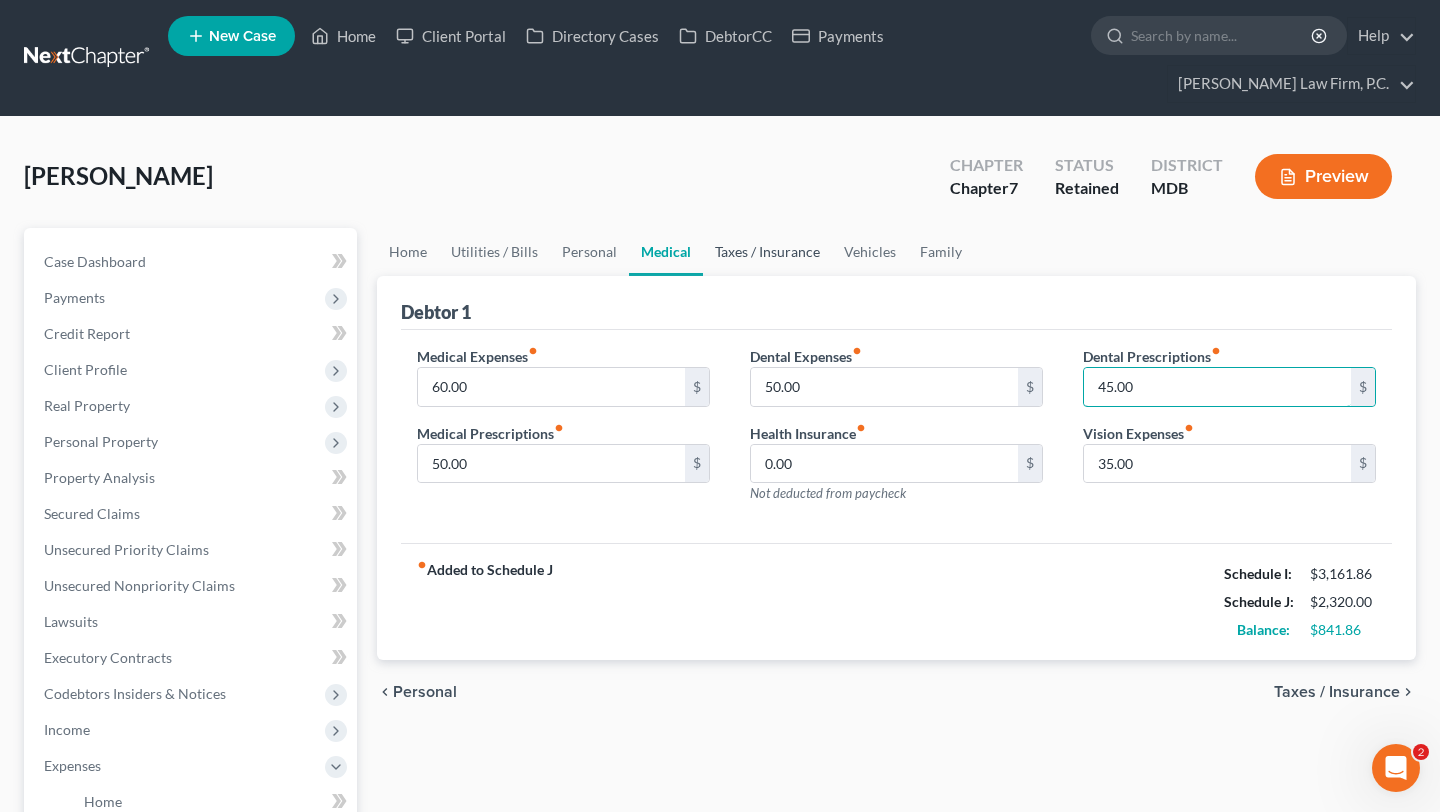 type on "45.00" 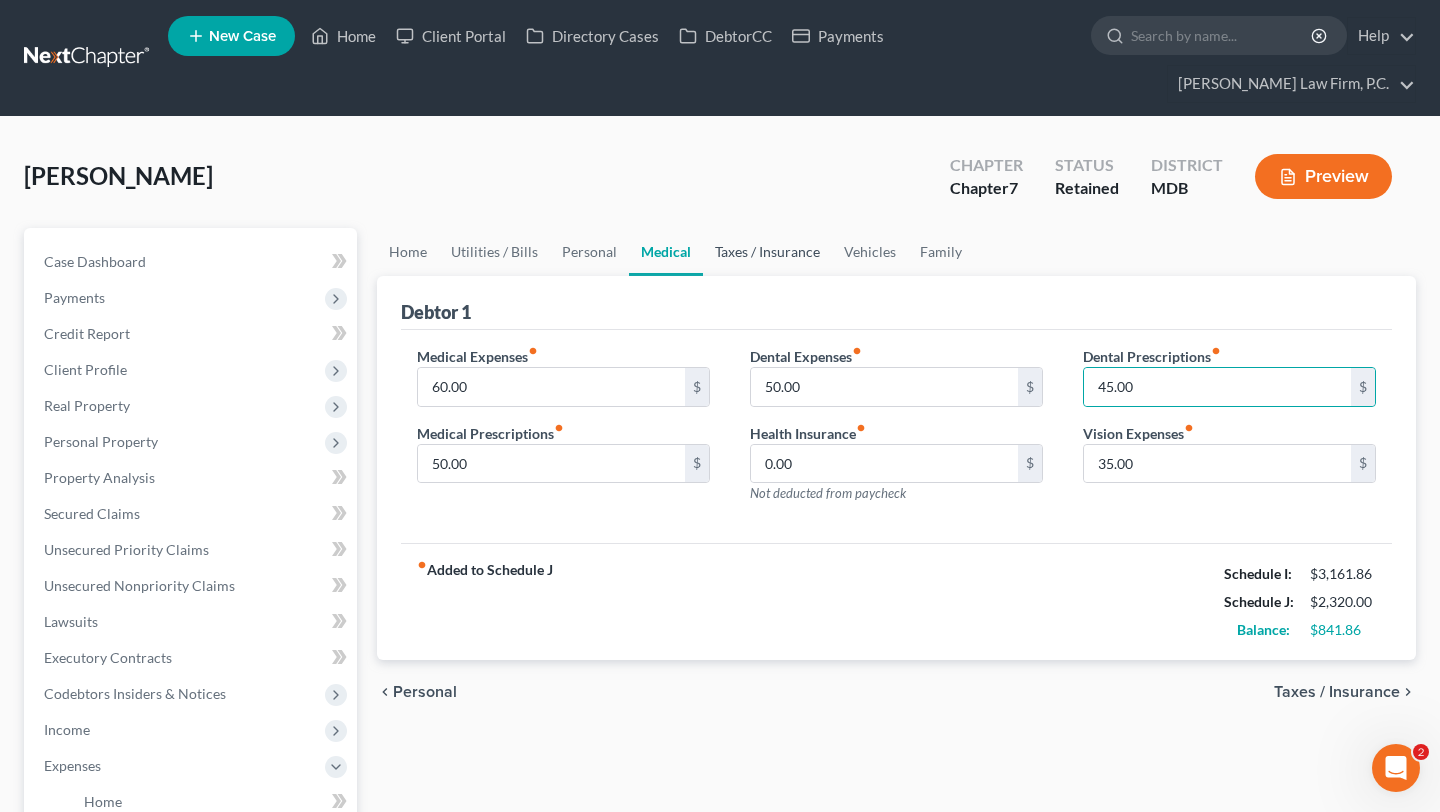 click on "Taxes / Insurance" at bounding box center [767, 252] 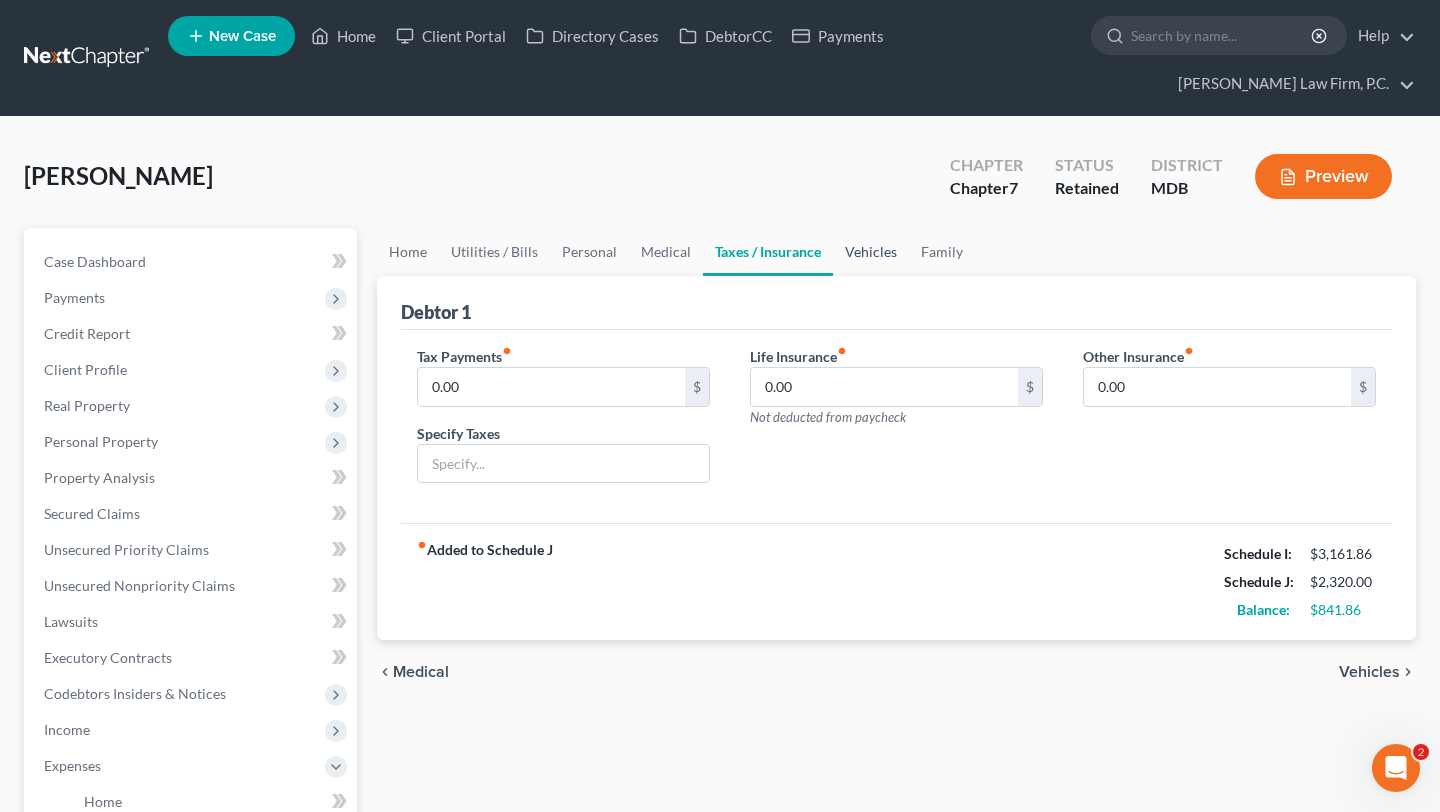 click on "Vehicles" at bounding box center [871, 252] 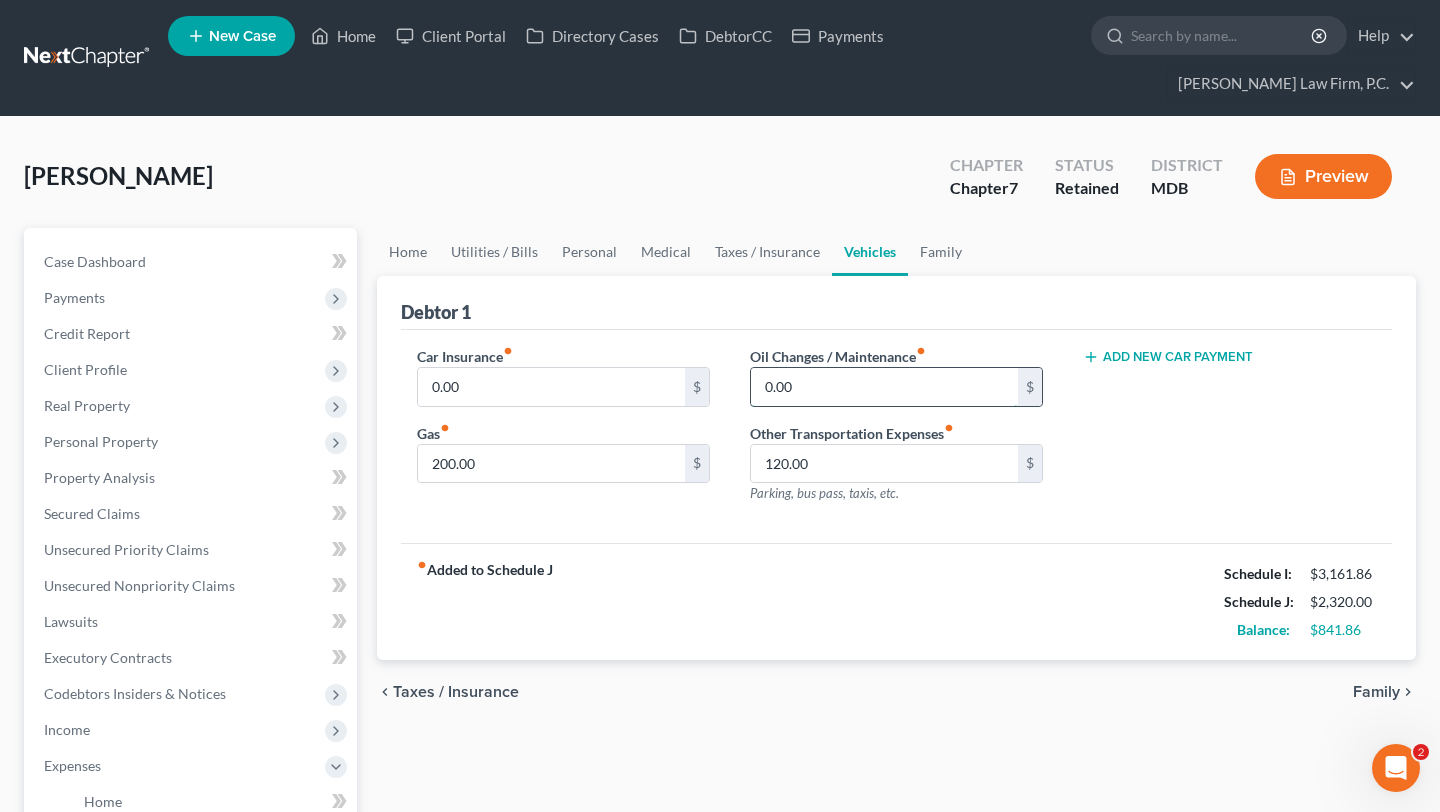 click on "0.00" at bounding box center [884, 387] 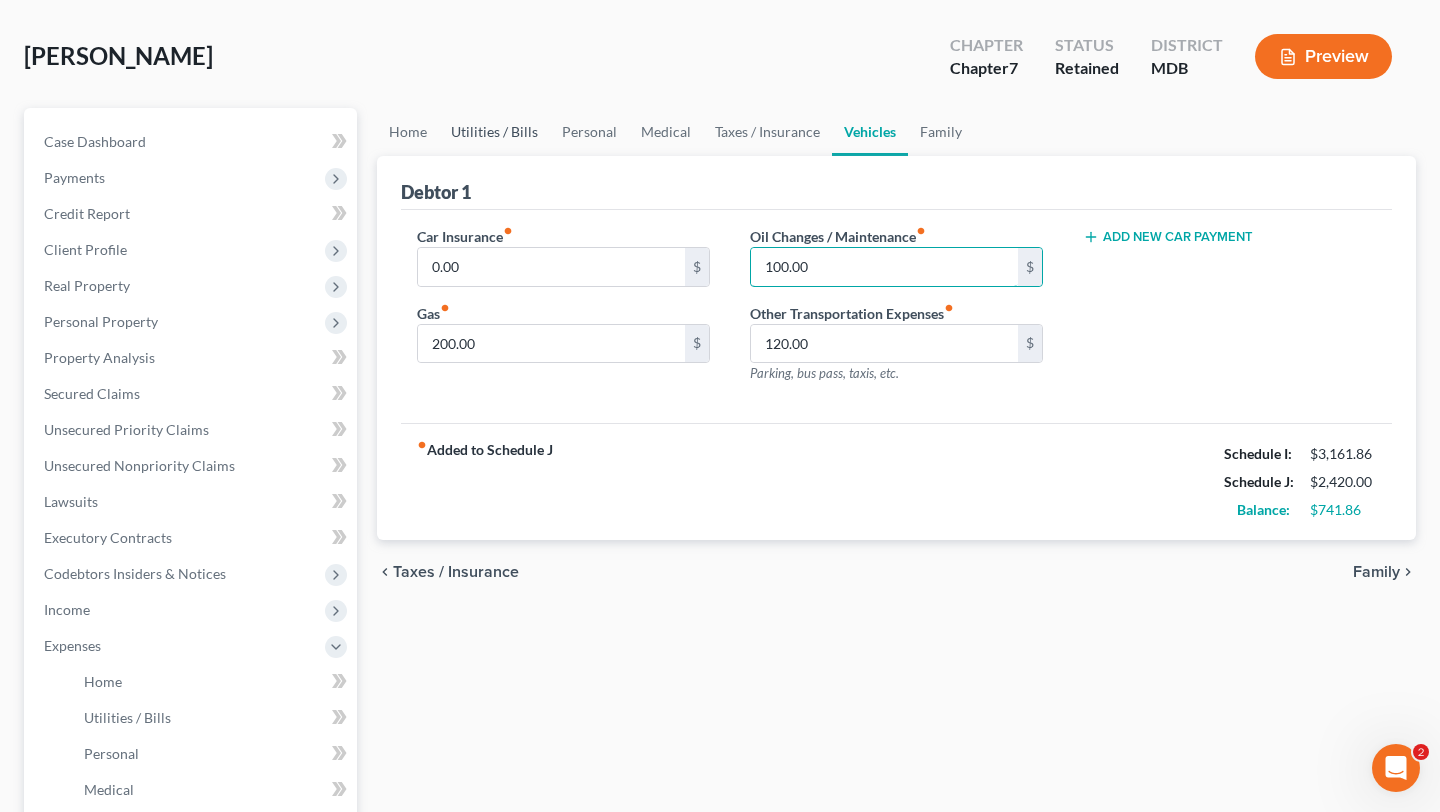 type on "100.00" 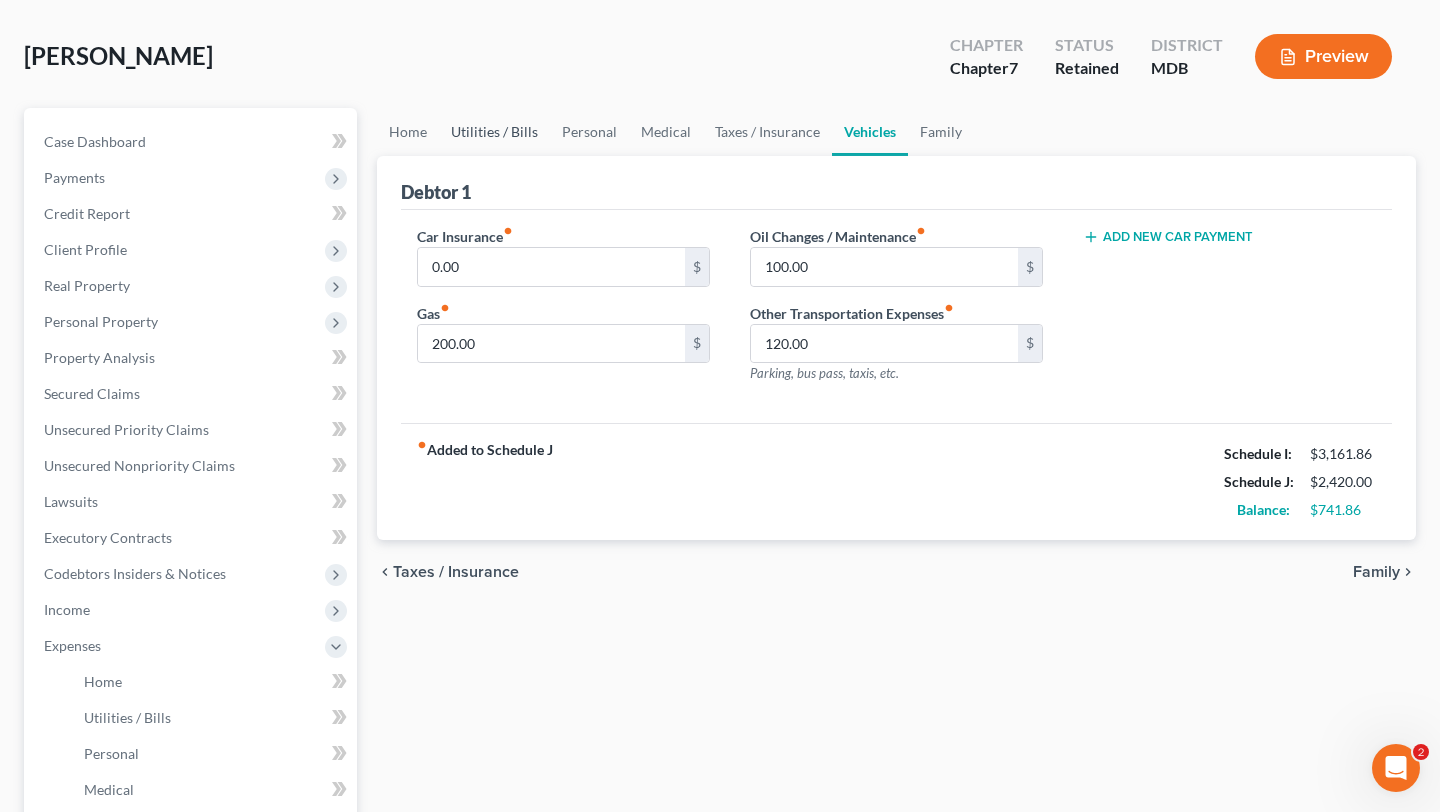 click on "Utilities / Bills" at bounding box center [494, 132] 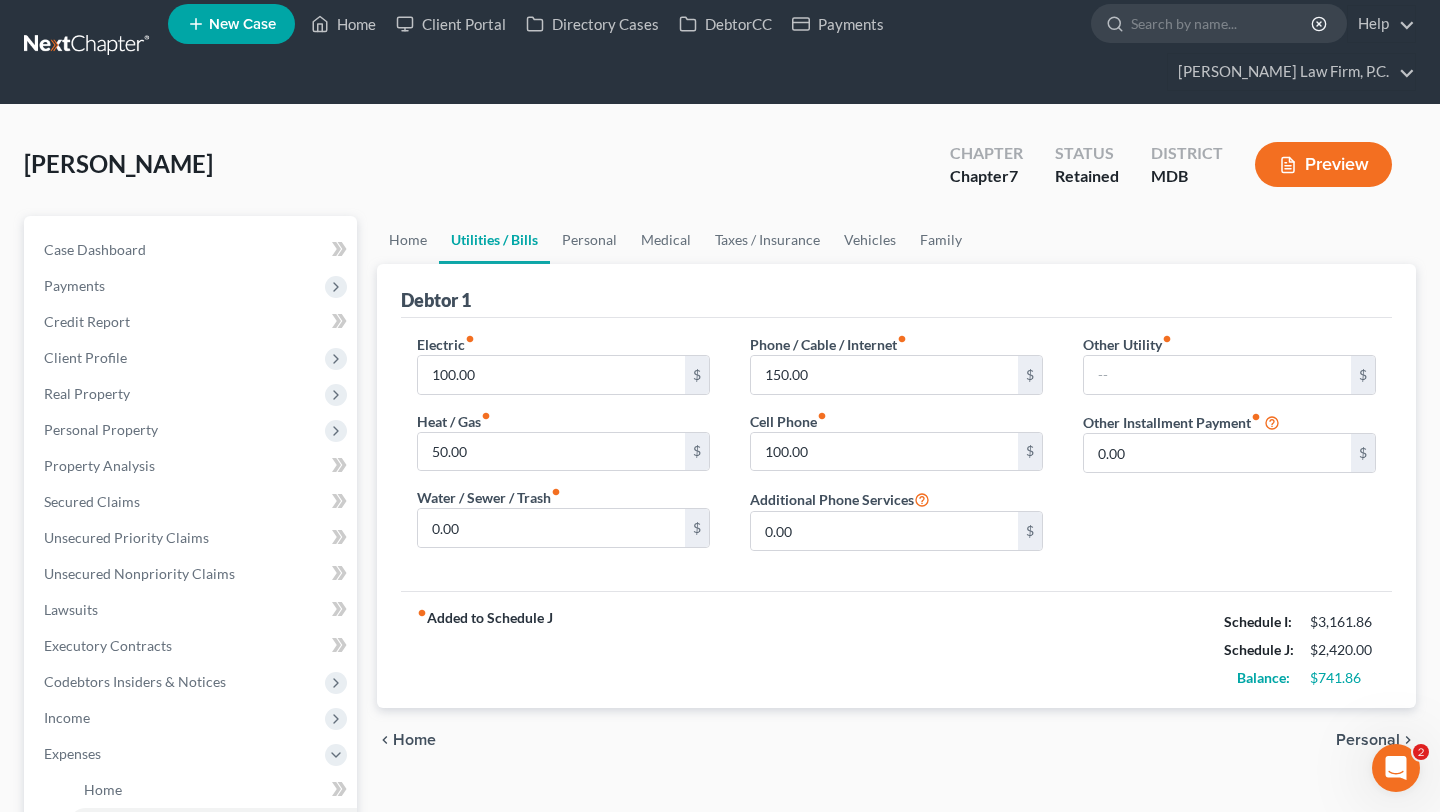 scroll, scrollTop: 0, scrollLeft: 0, axis: both 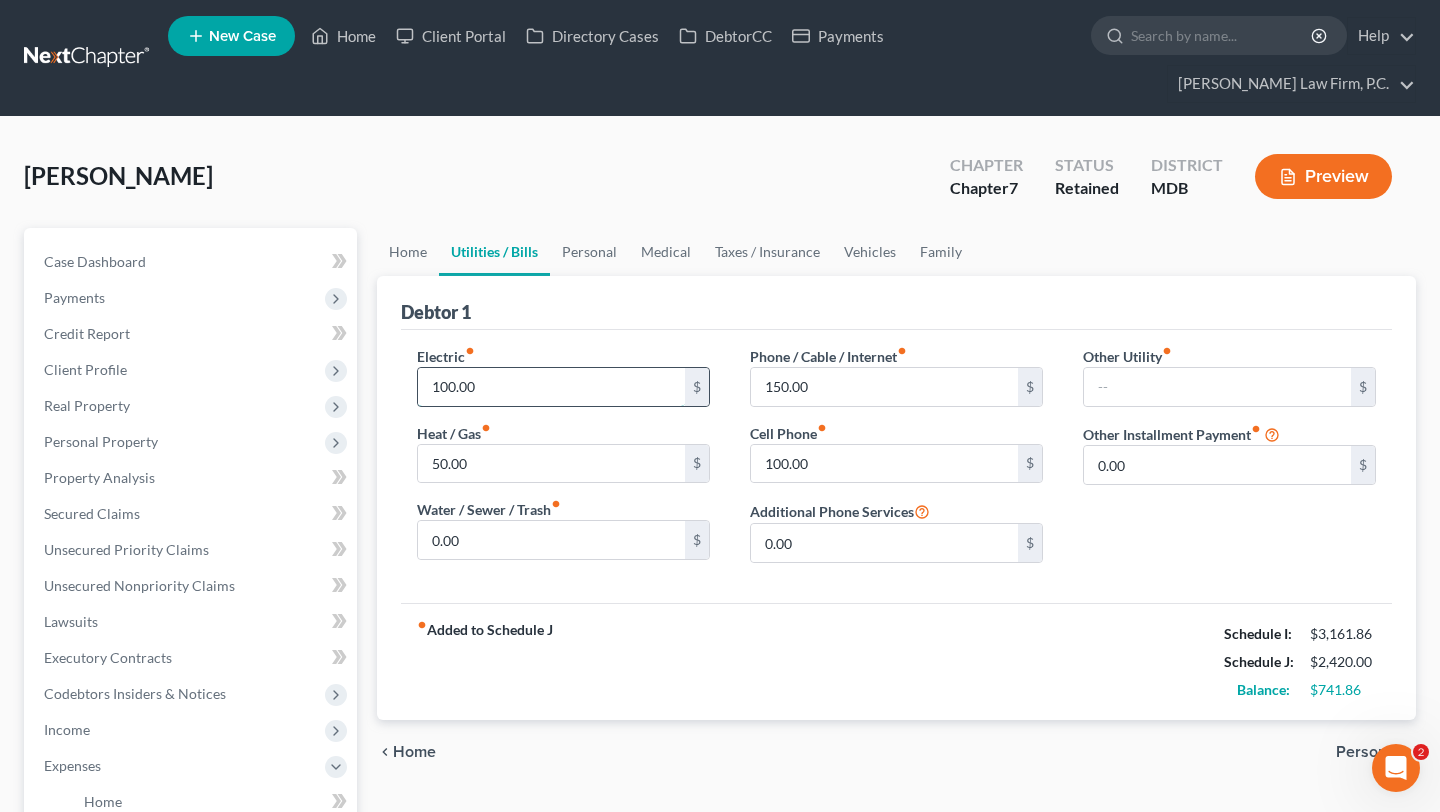 click on "100.00" at bounding box center [551, 387] 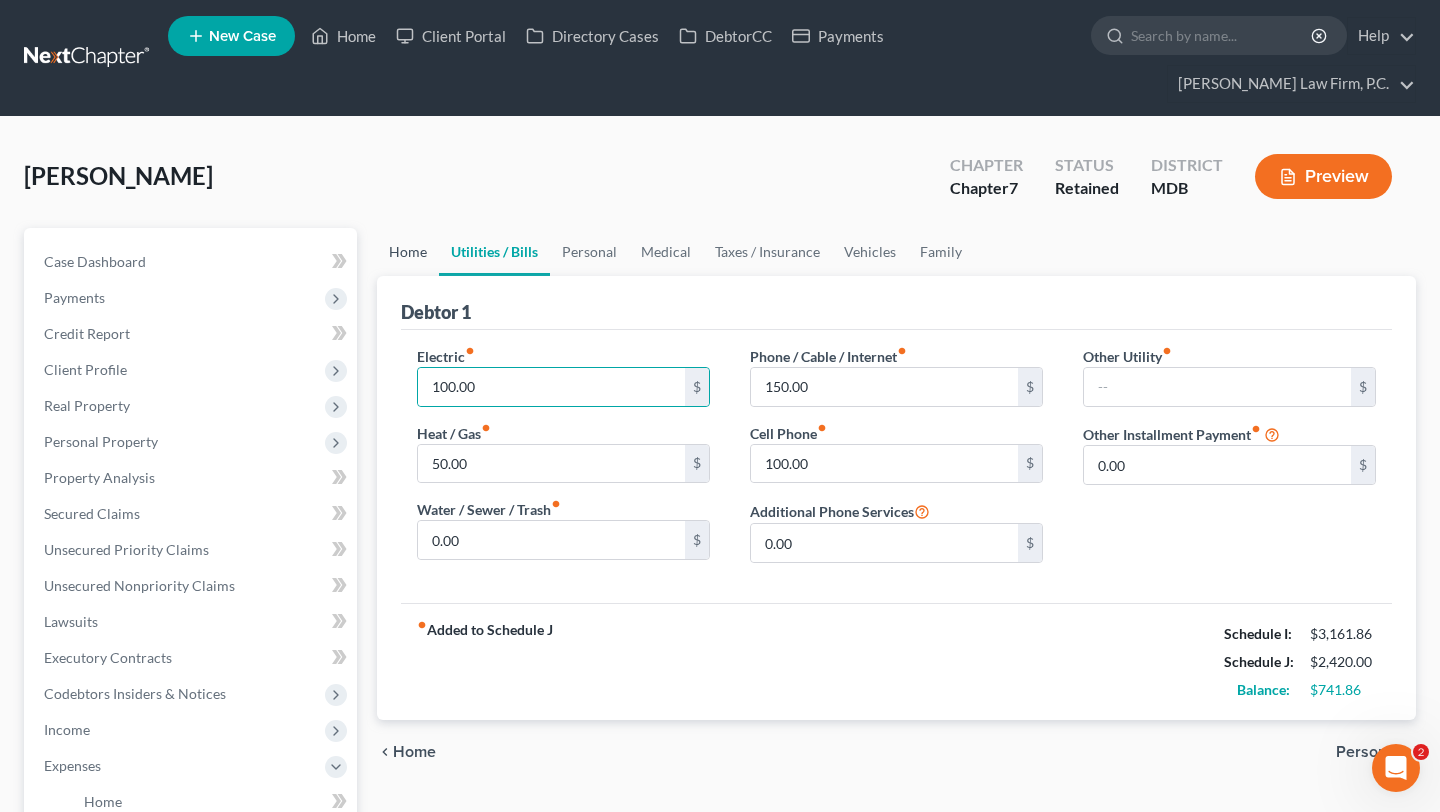 click on "Home" at bounding box center [408, 252] 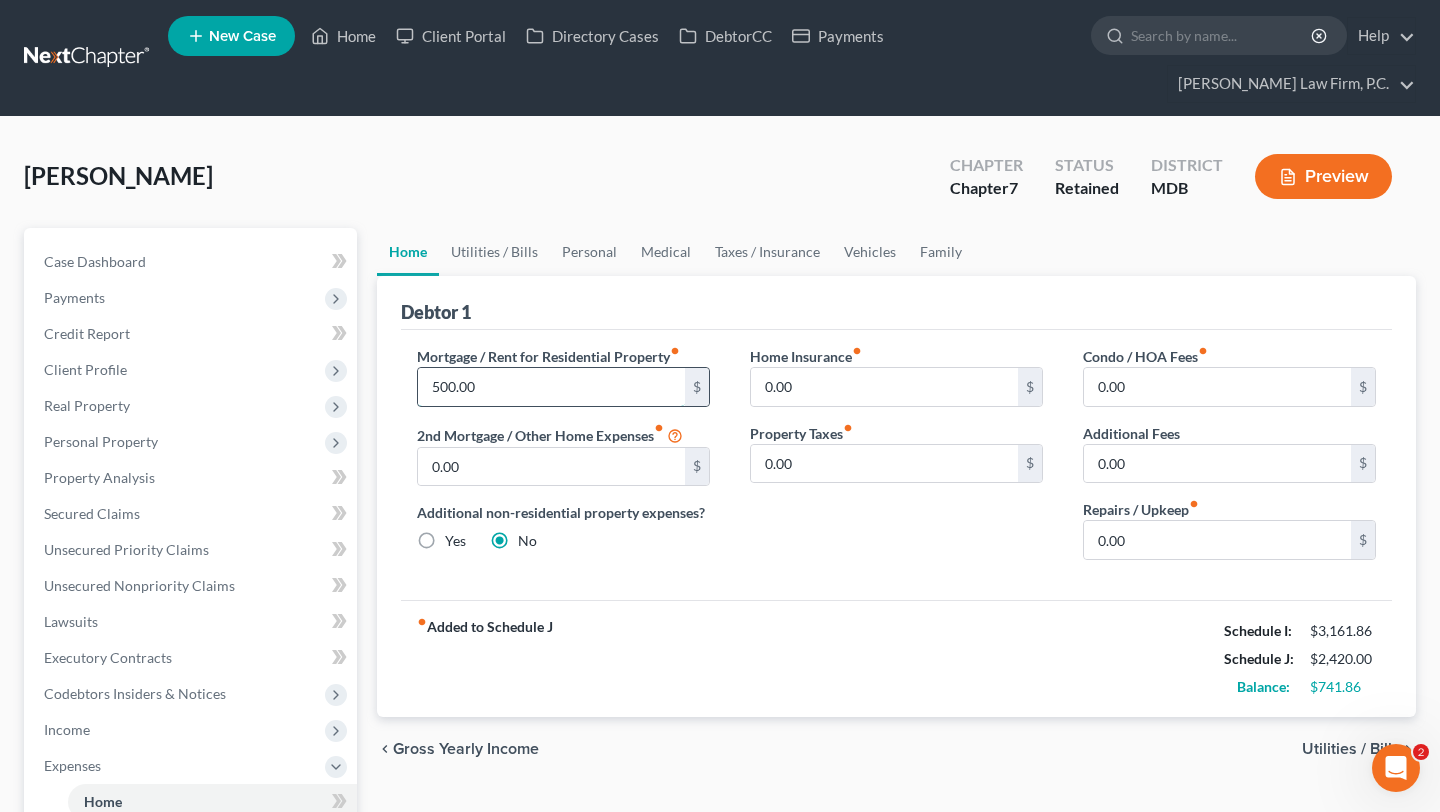 click on "500.00" at bounding box center (551, 387) 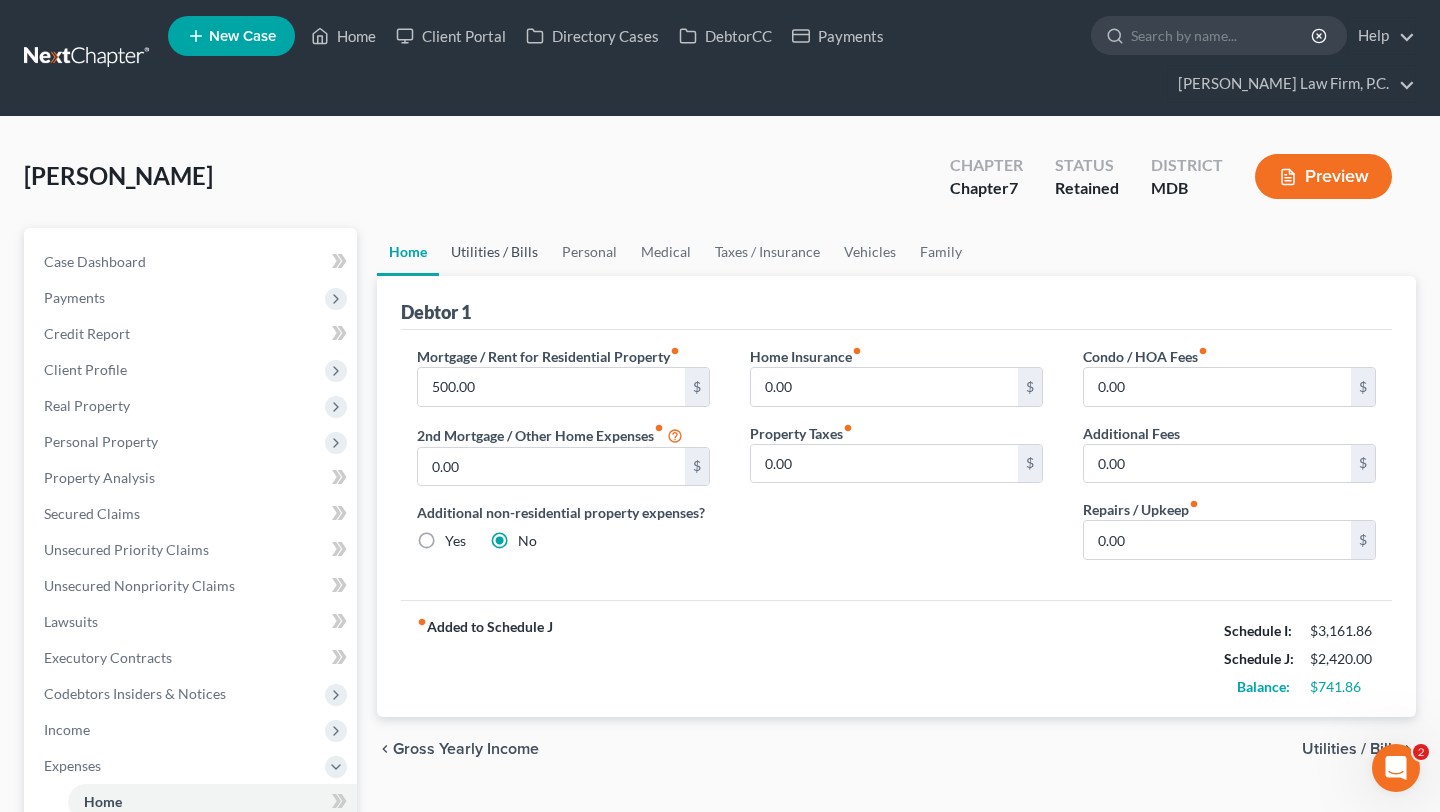 click on "Utilities / Bills" at bounding box center (494, 252) 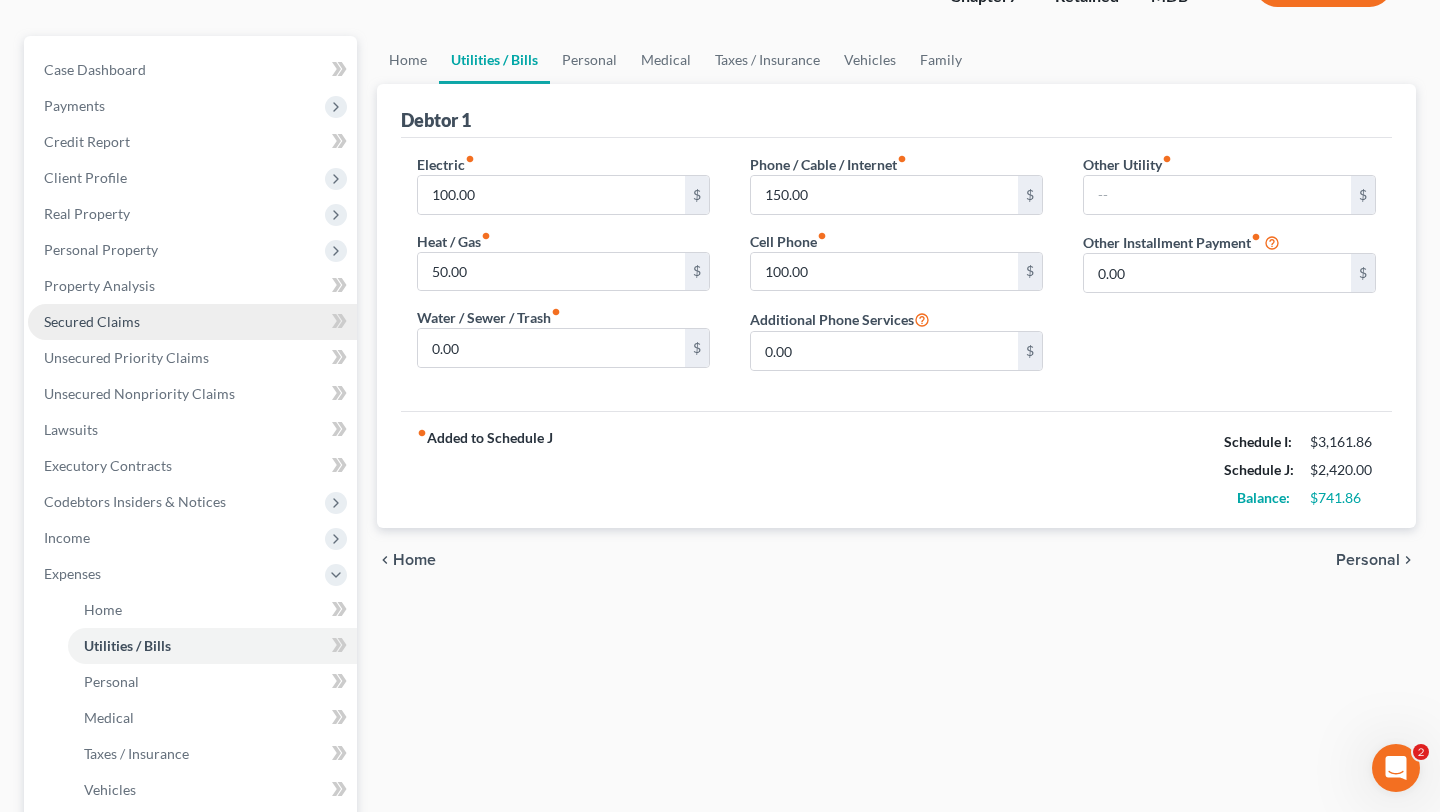 scroll, scrollTop: 249, scrollLeft: 0, axis: vertical 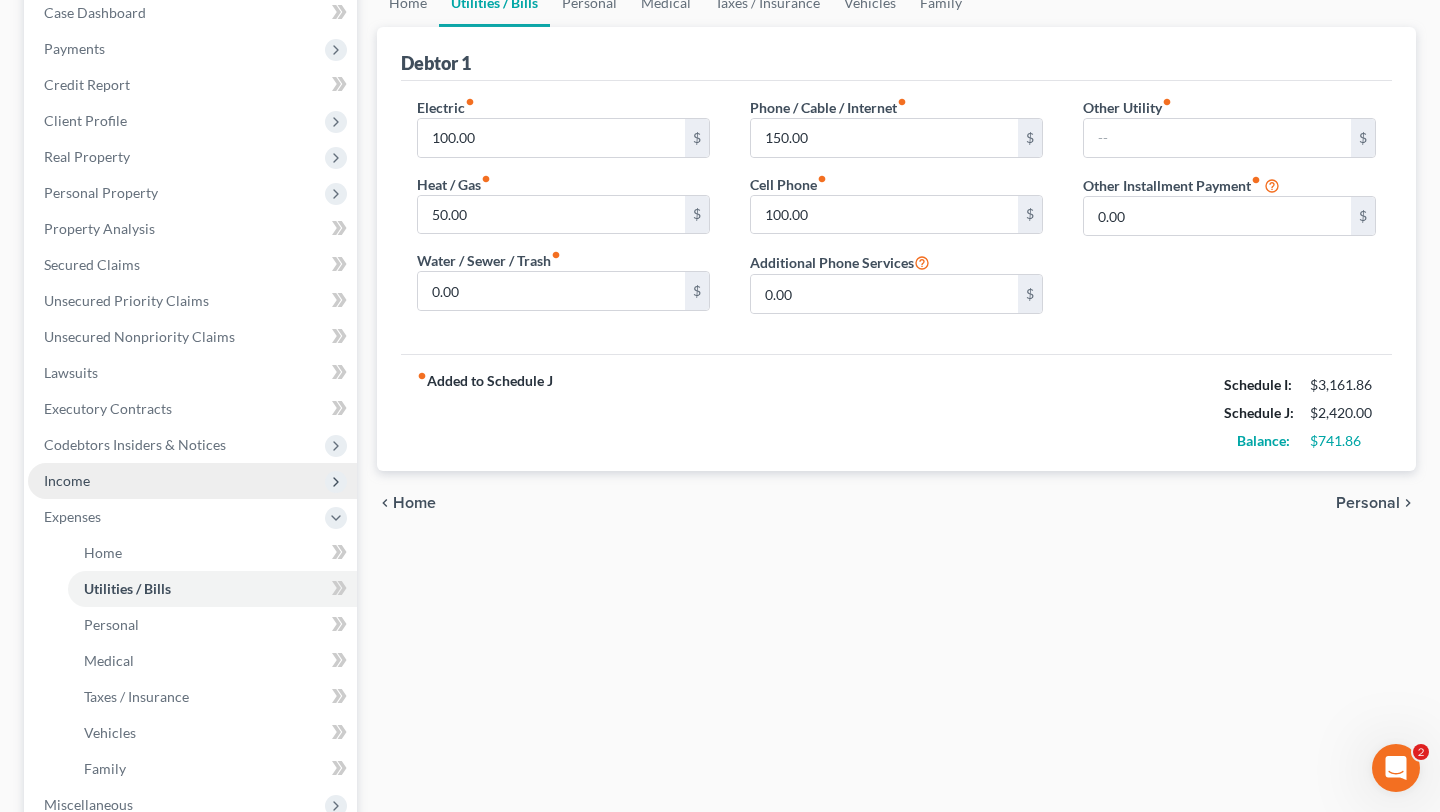 click on "Income" at bounding box center [192, 481] 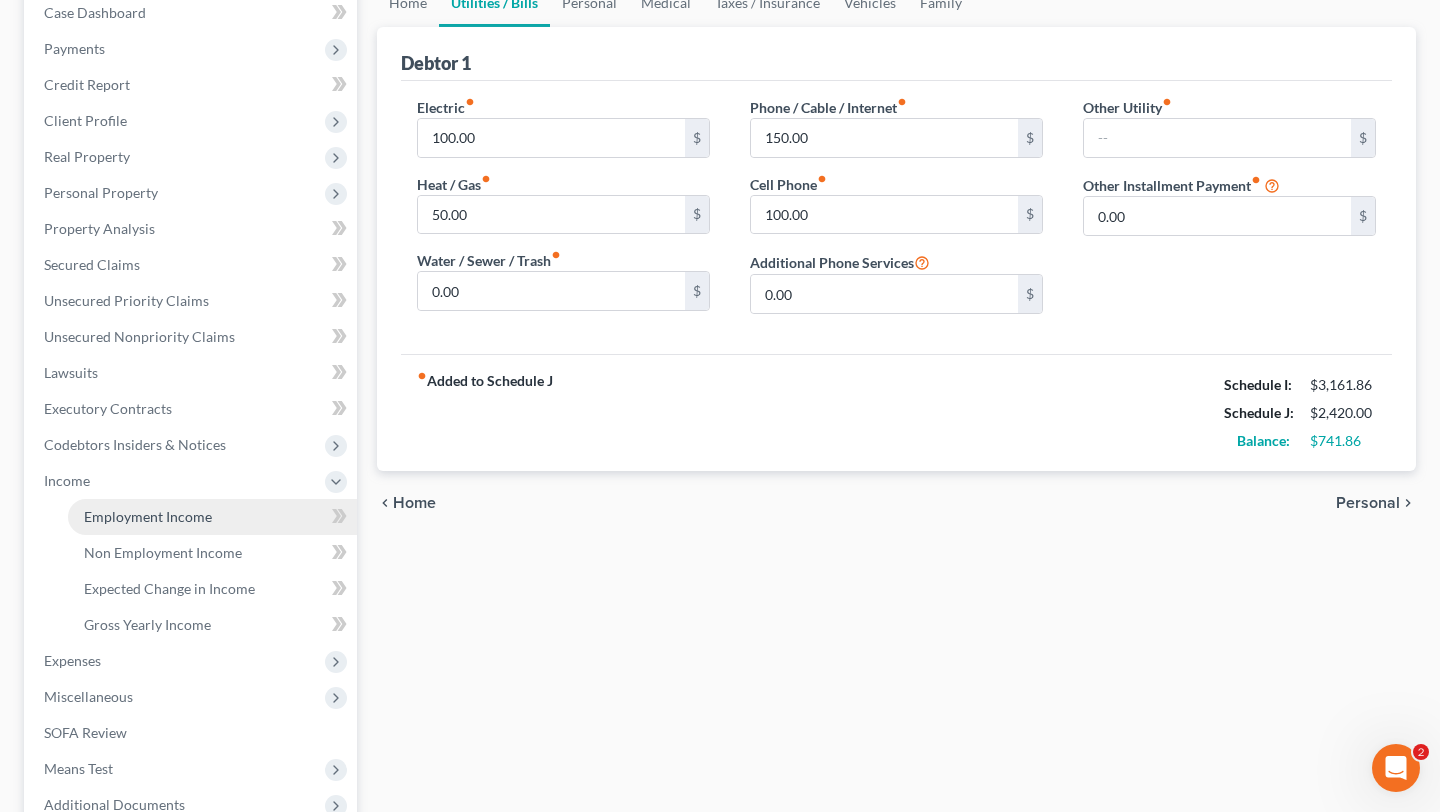 click on "Employment Income" at bounding box center (148, 516) 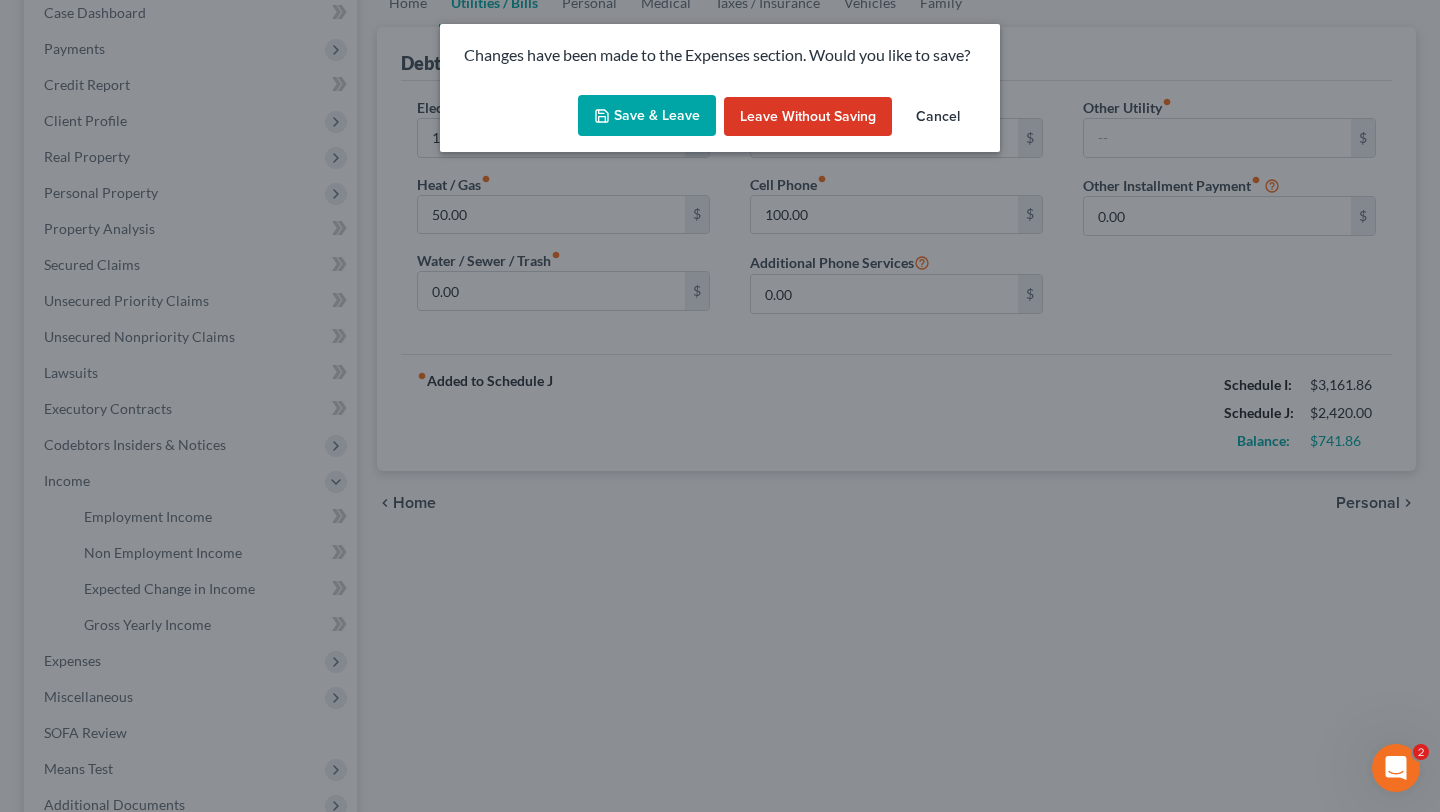 click on "Save & Leave" at bounding box center (647, 116) 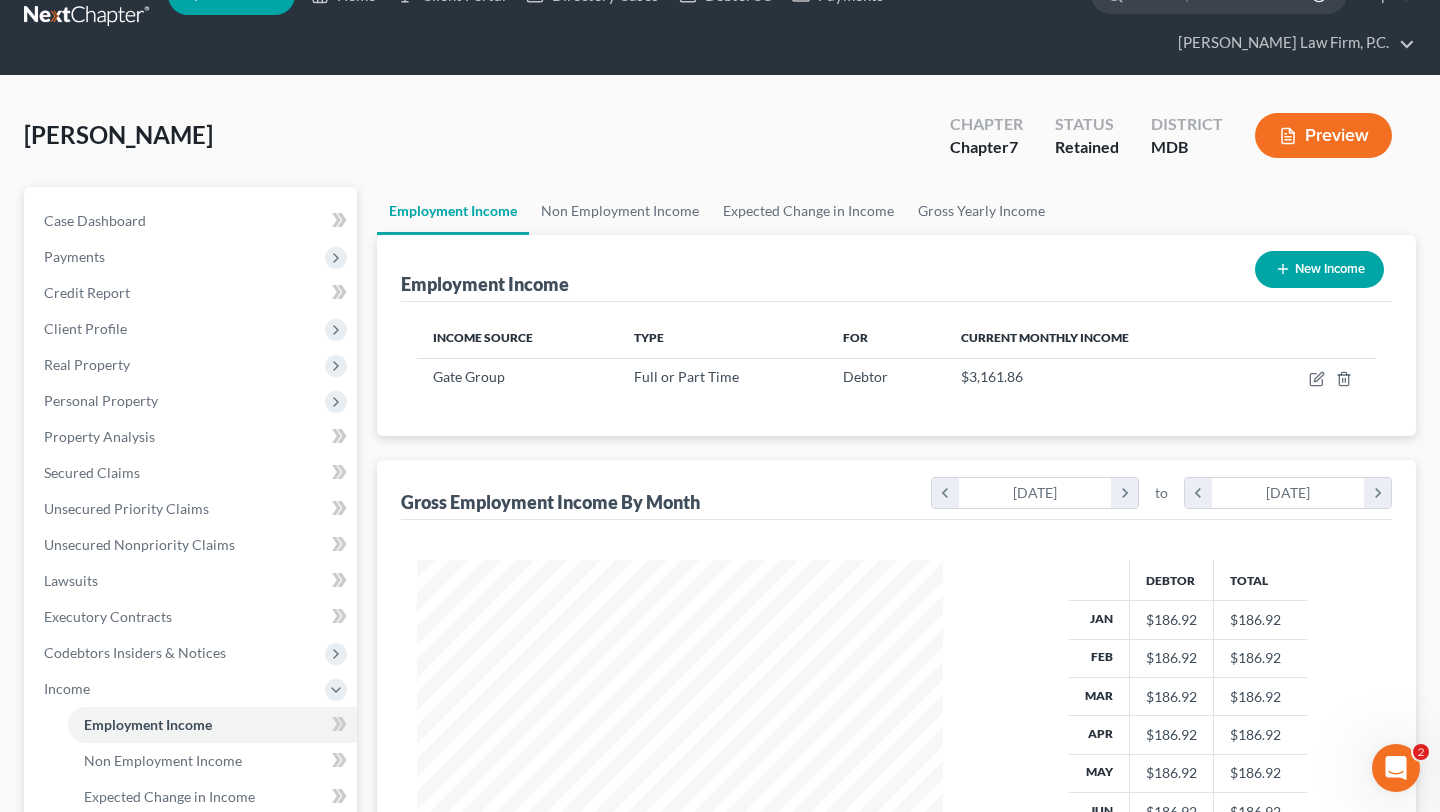 scroll, scrollTop: 0, scrollLeft: 0, axis: both 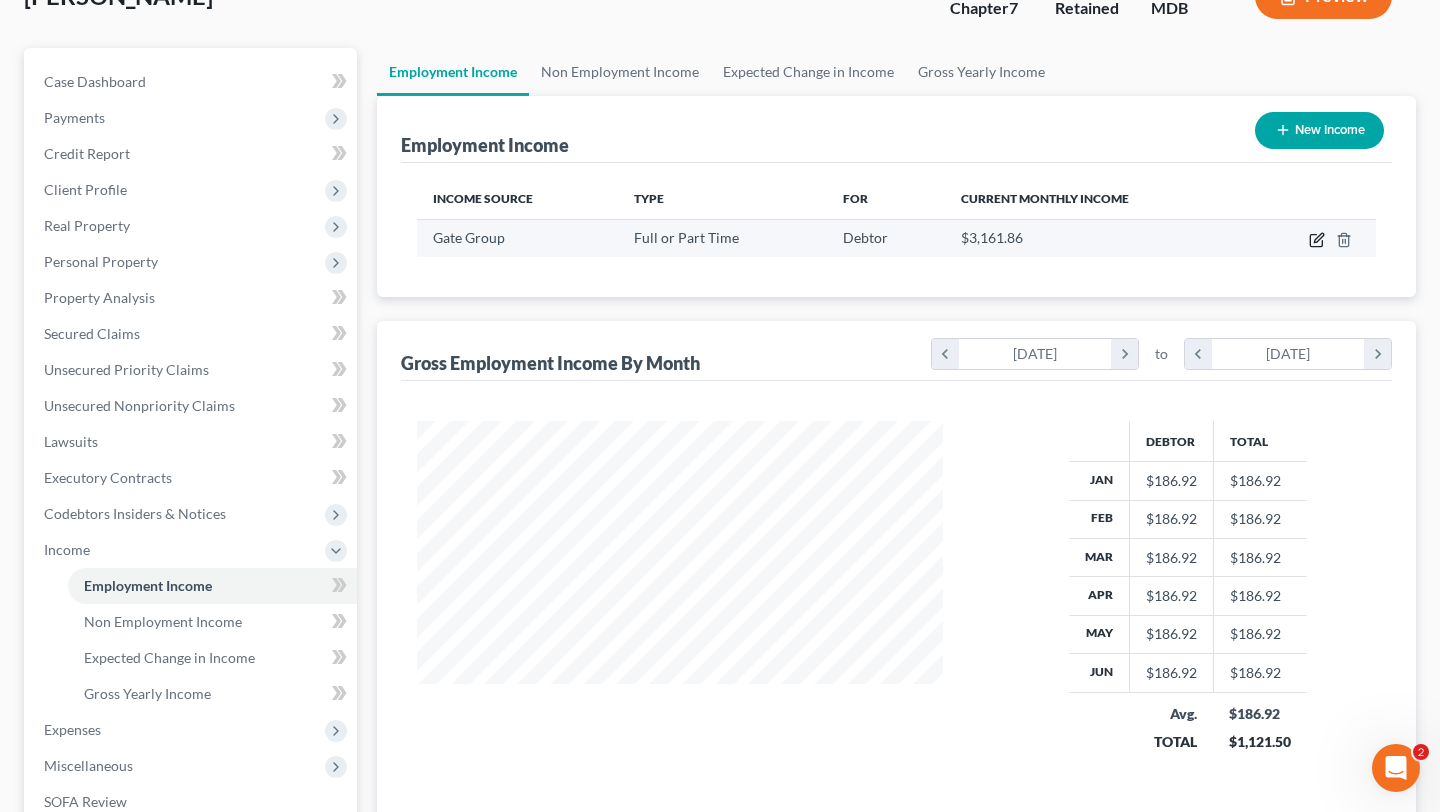 click 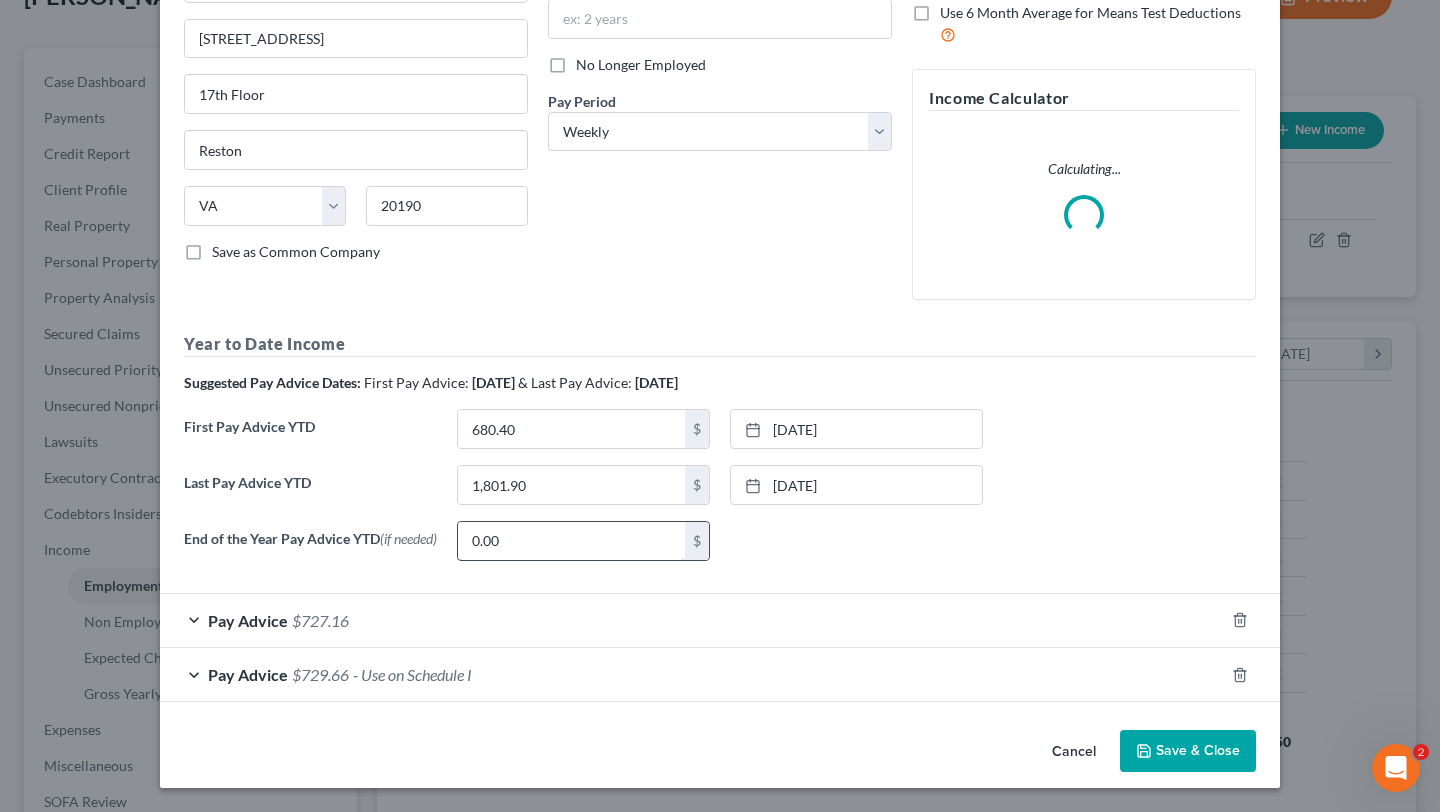 scroll, scrollTop: 487, scrollLeft: 0, axis: vertical 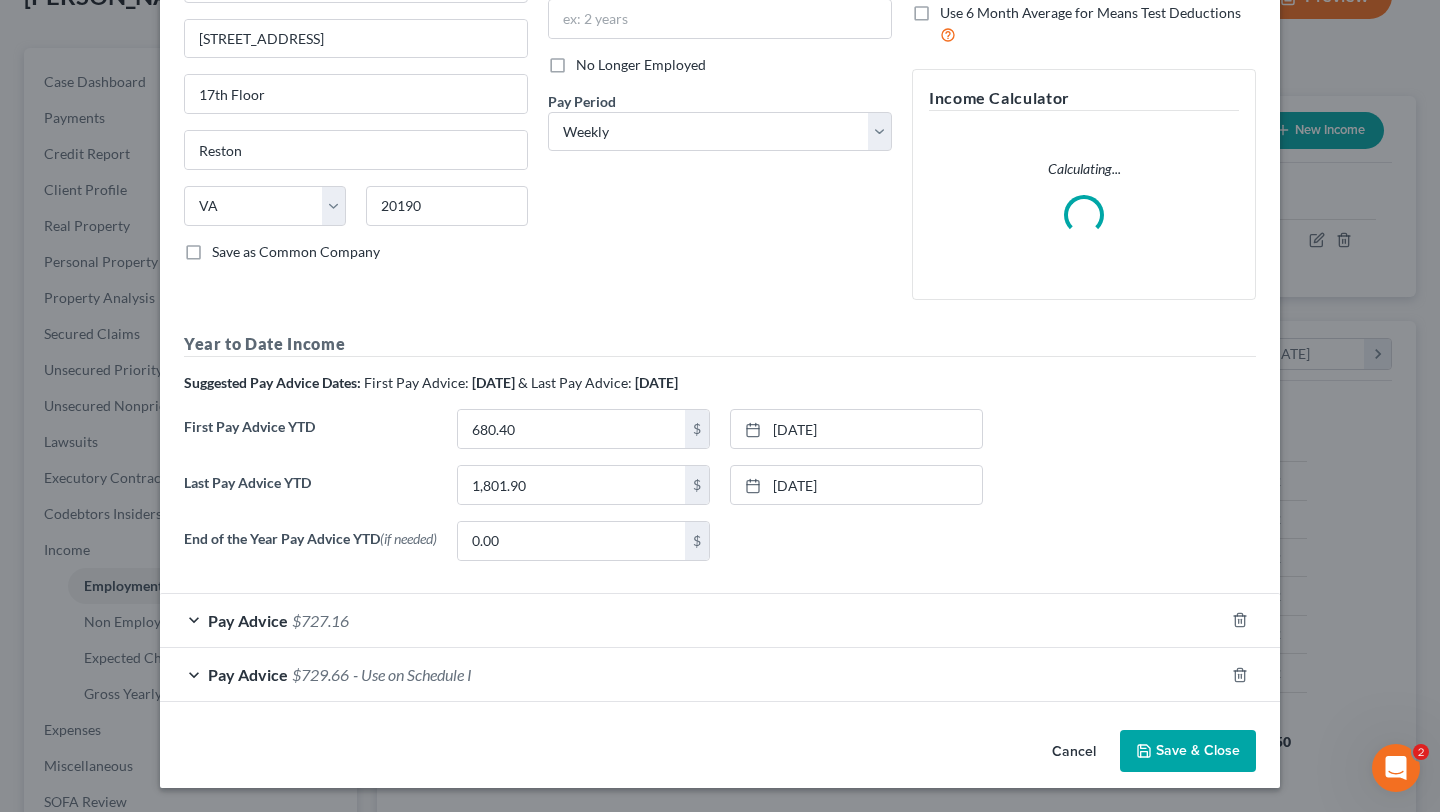 click on "Pay Advice $729.66 - Use on Schedule I" at bounding box center [692, 674] 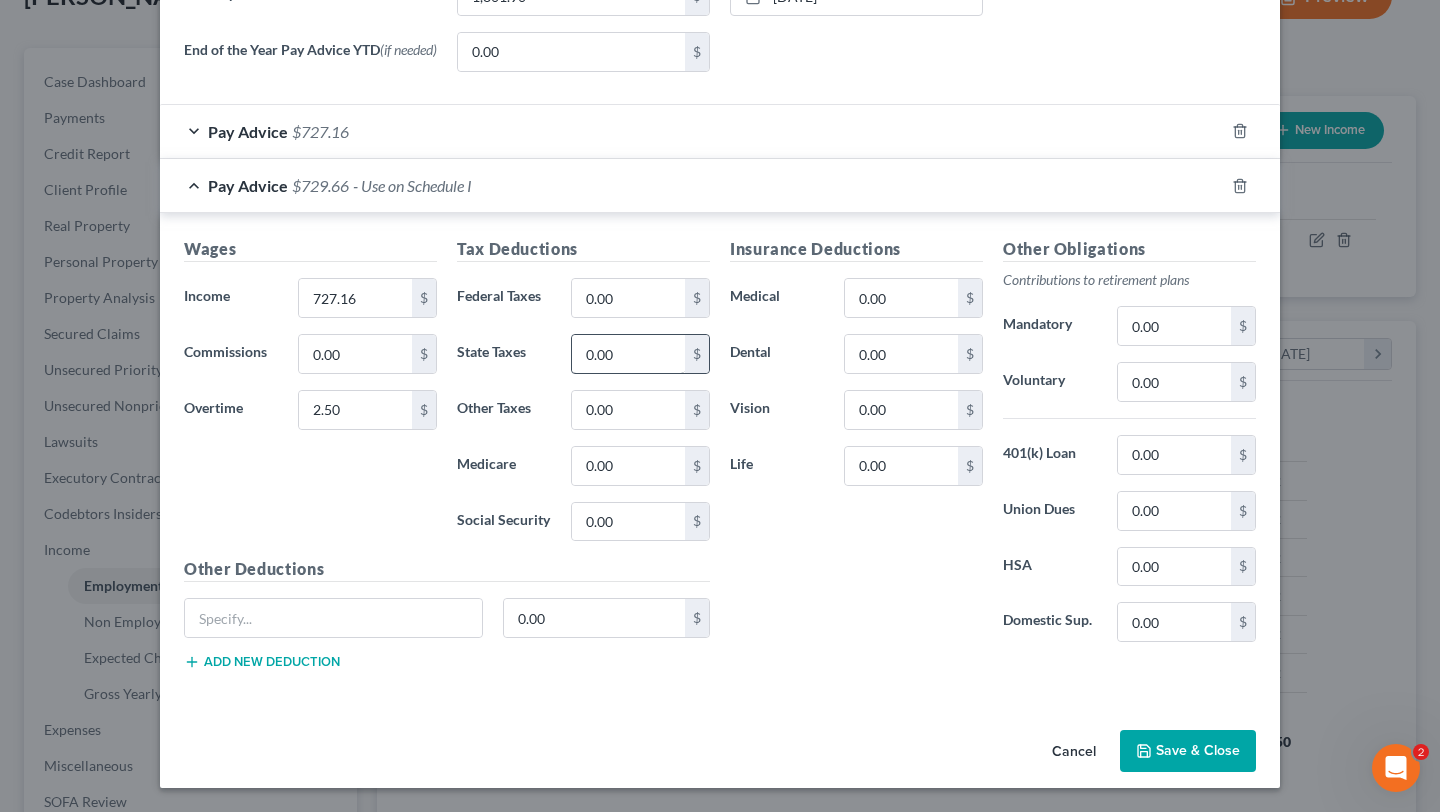 scroll, scrollTop: 1226, scrollLeft: 0, axis: vertical 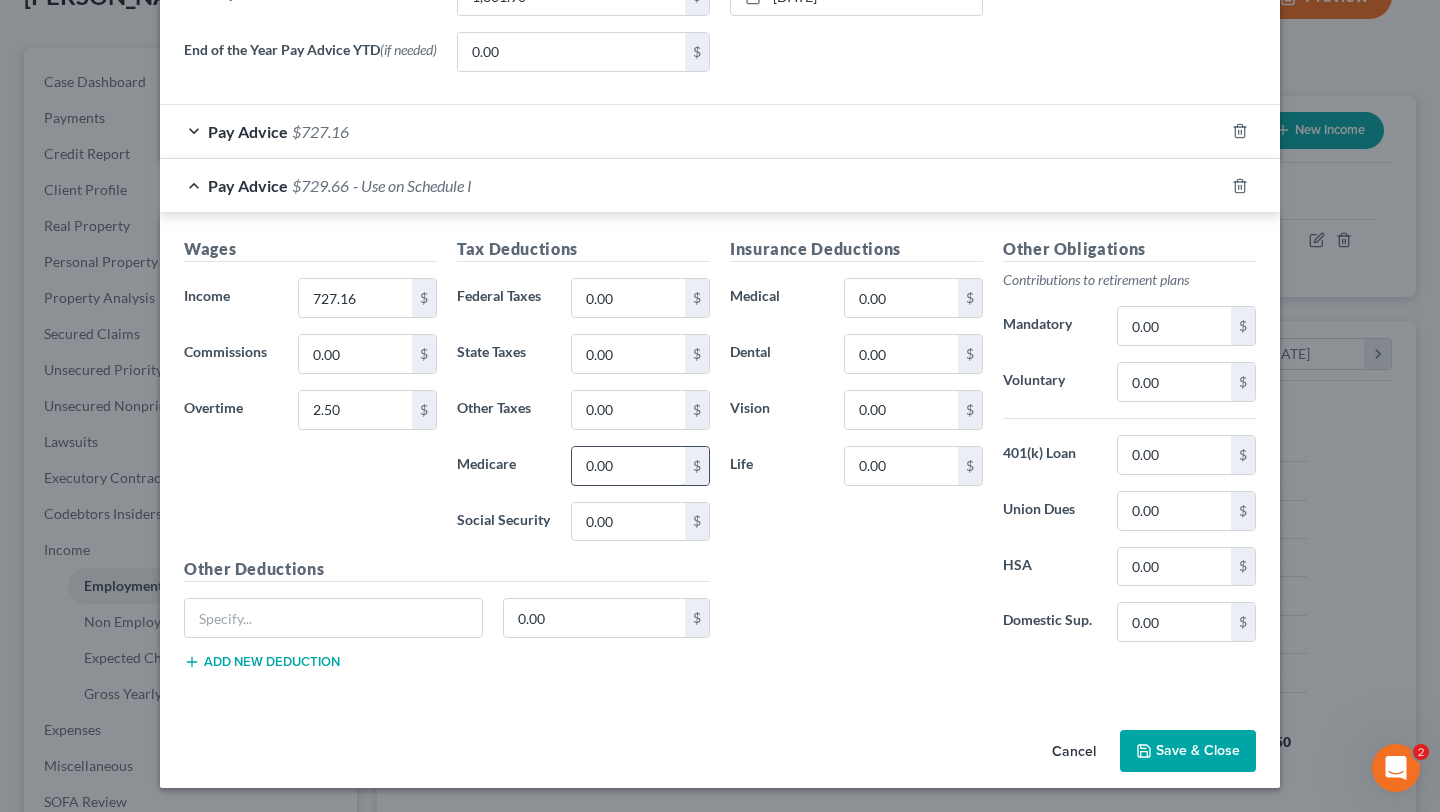 click on "0.00" at bounding box center (628, 466) 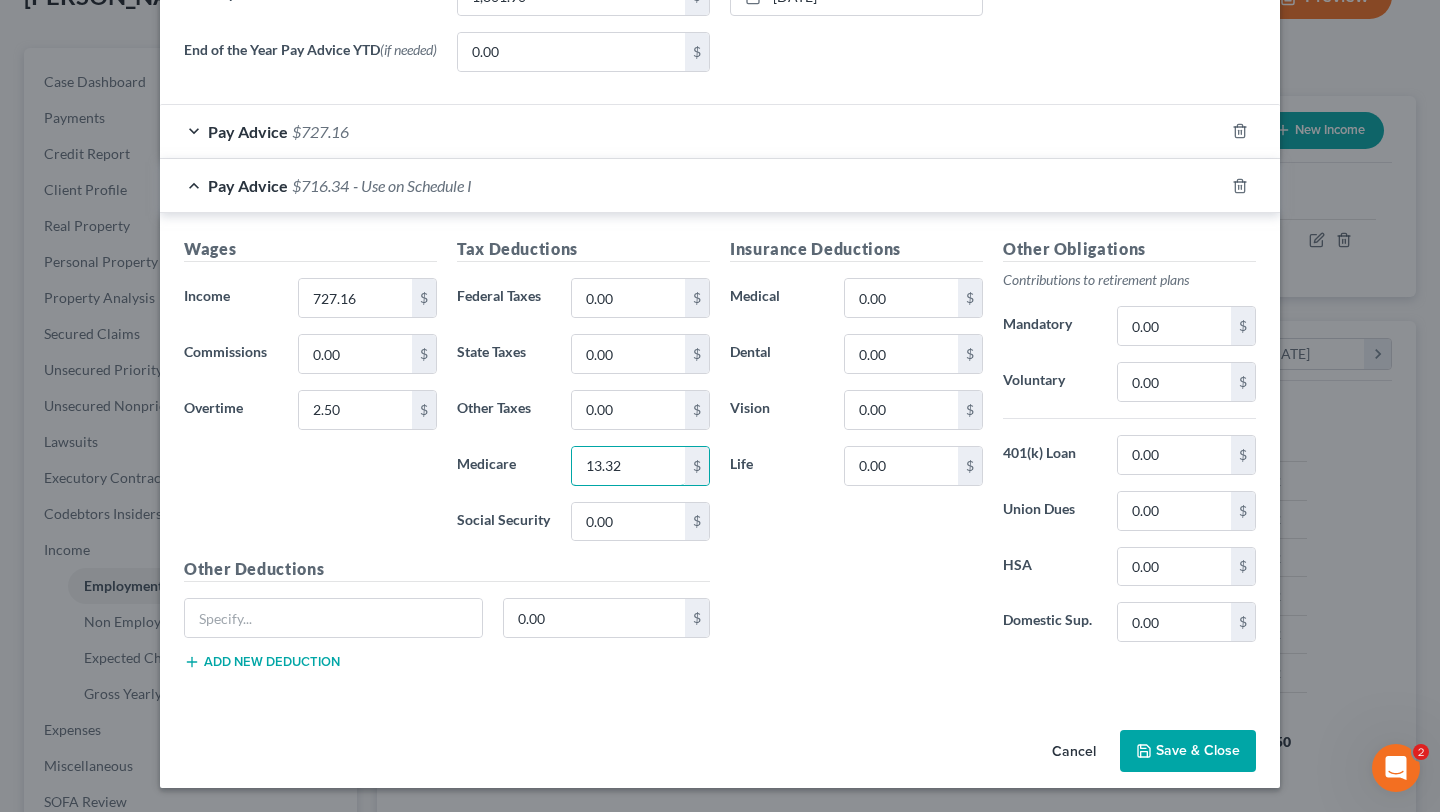 type on "13.32" 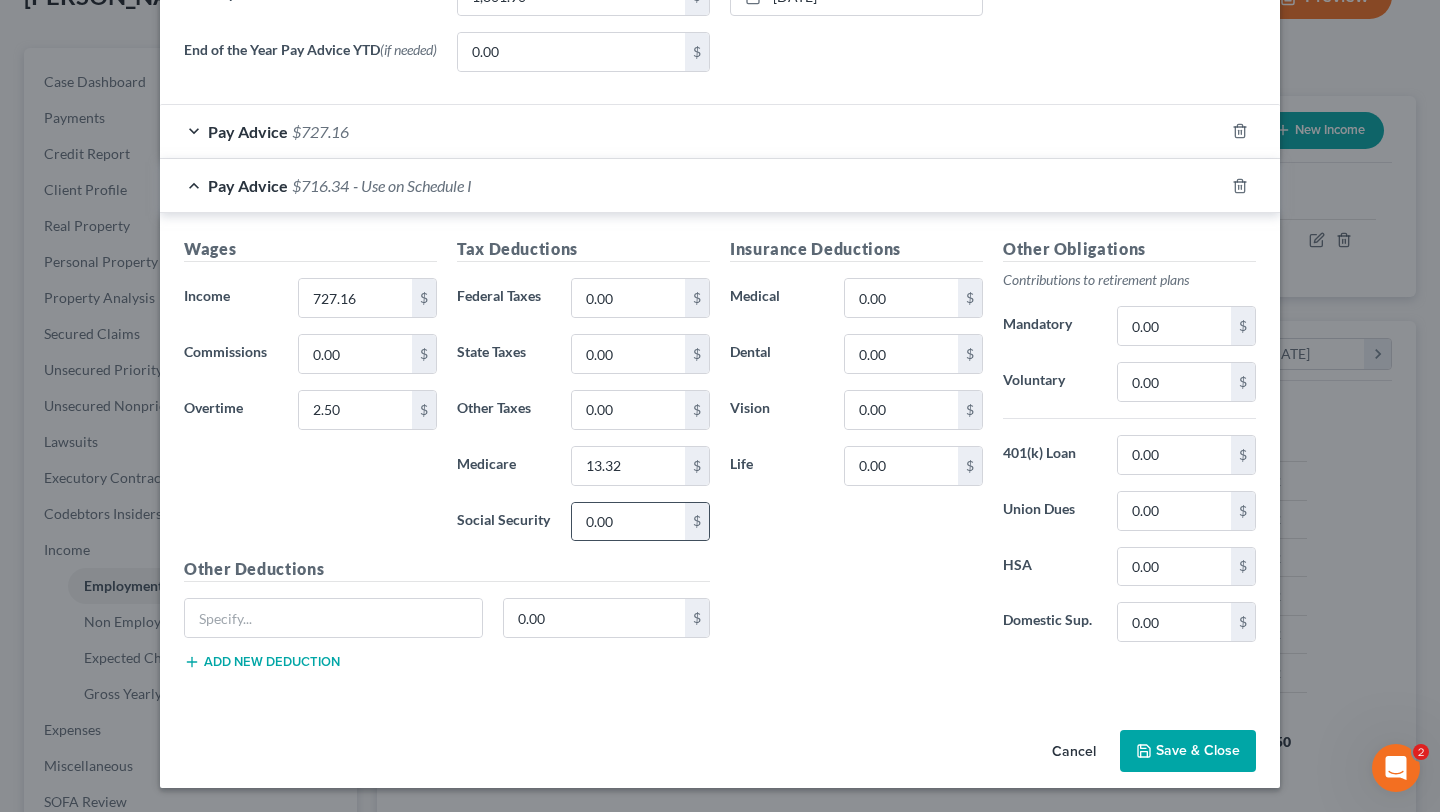 drag, startPoint x: 566, startPoint y: 506, endPoint x: 572, endPoint y: 479, distance: 27.658634 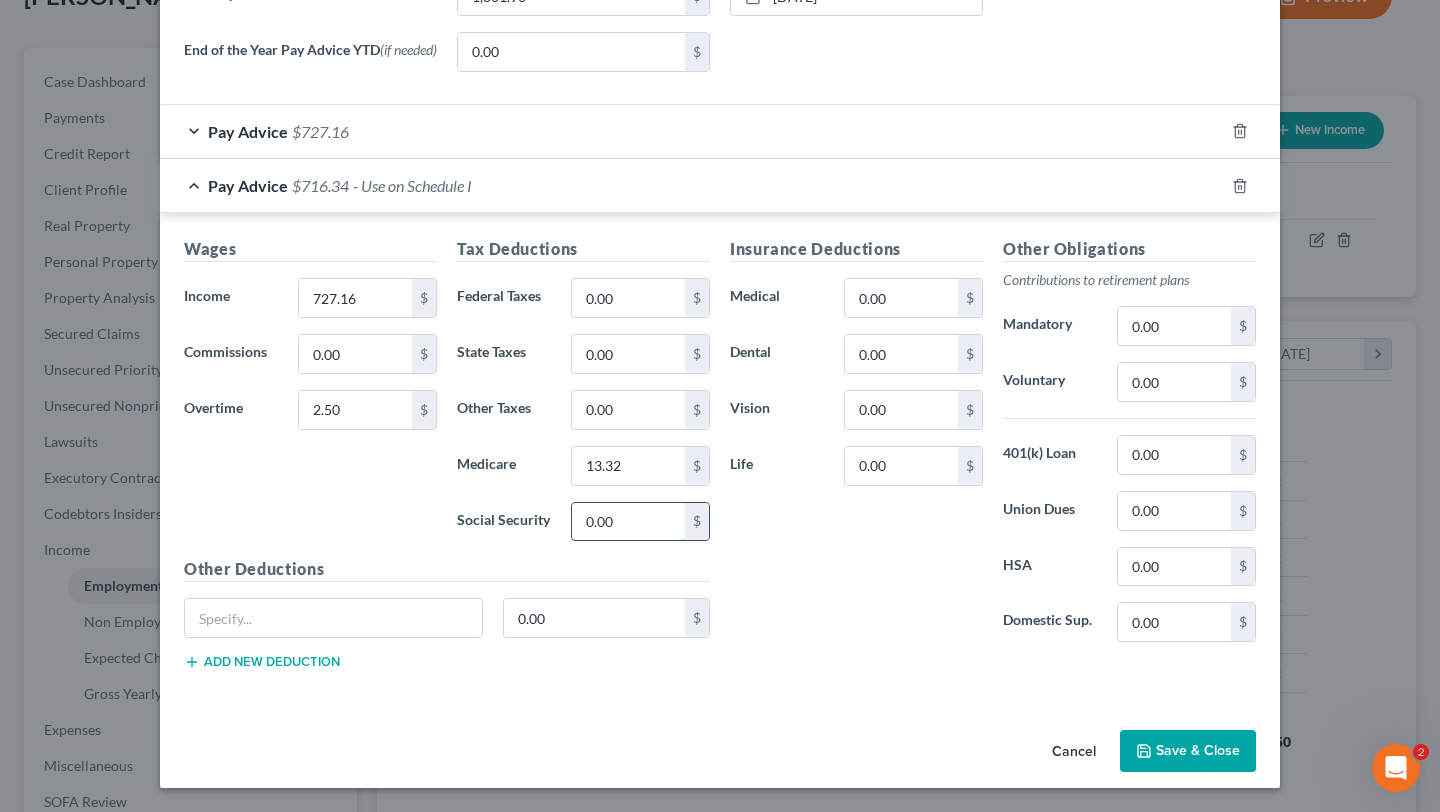 click on "0.00" at bounding box center (628, 522) 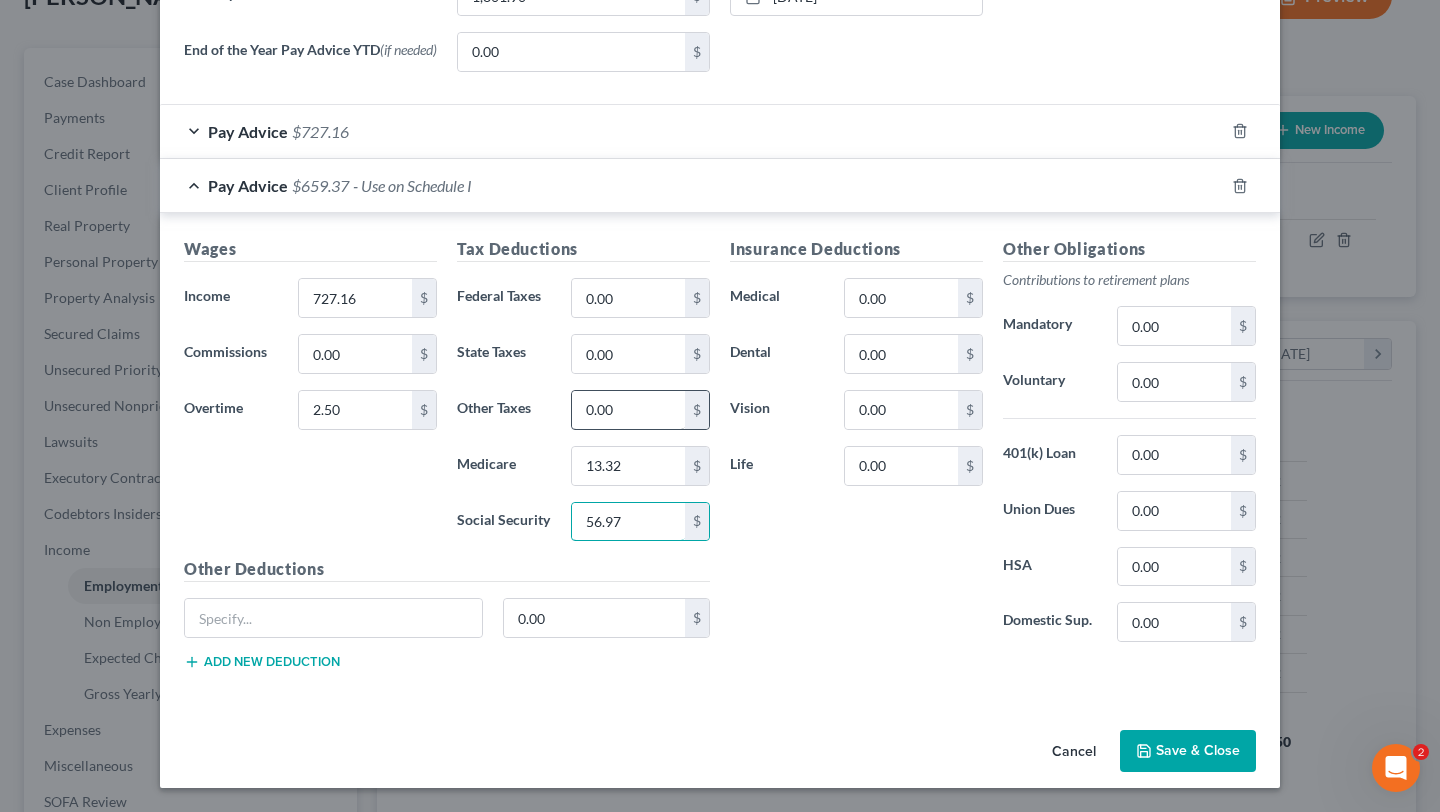 type on "56.97" 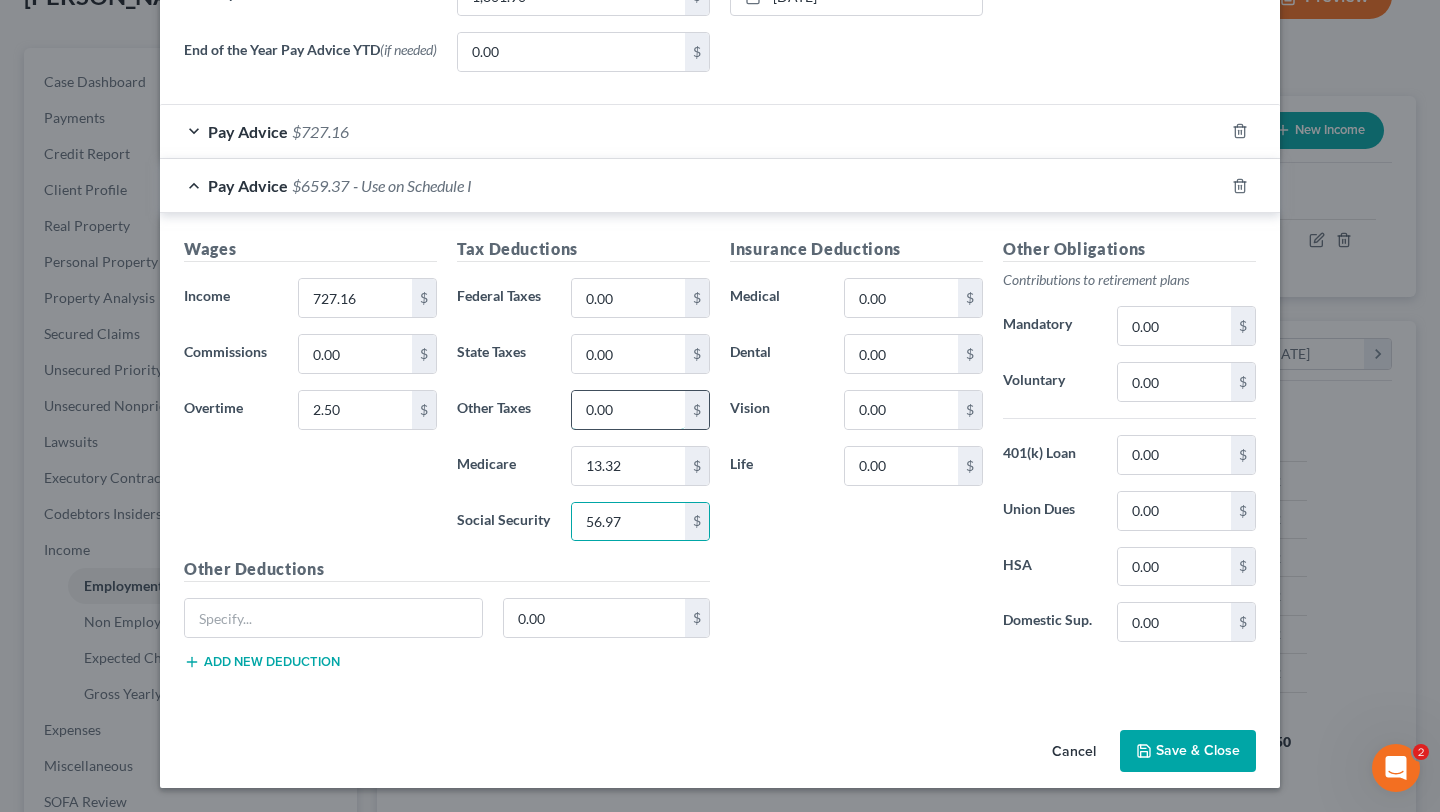 click on "0.00" at bounding box center (628, 410) 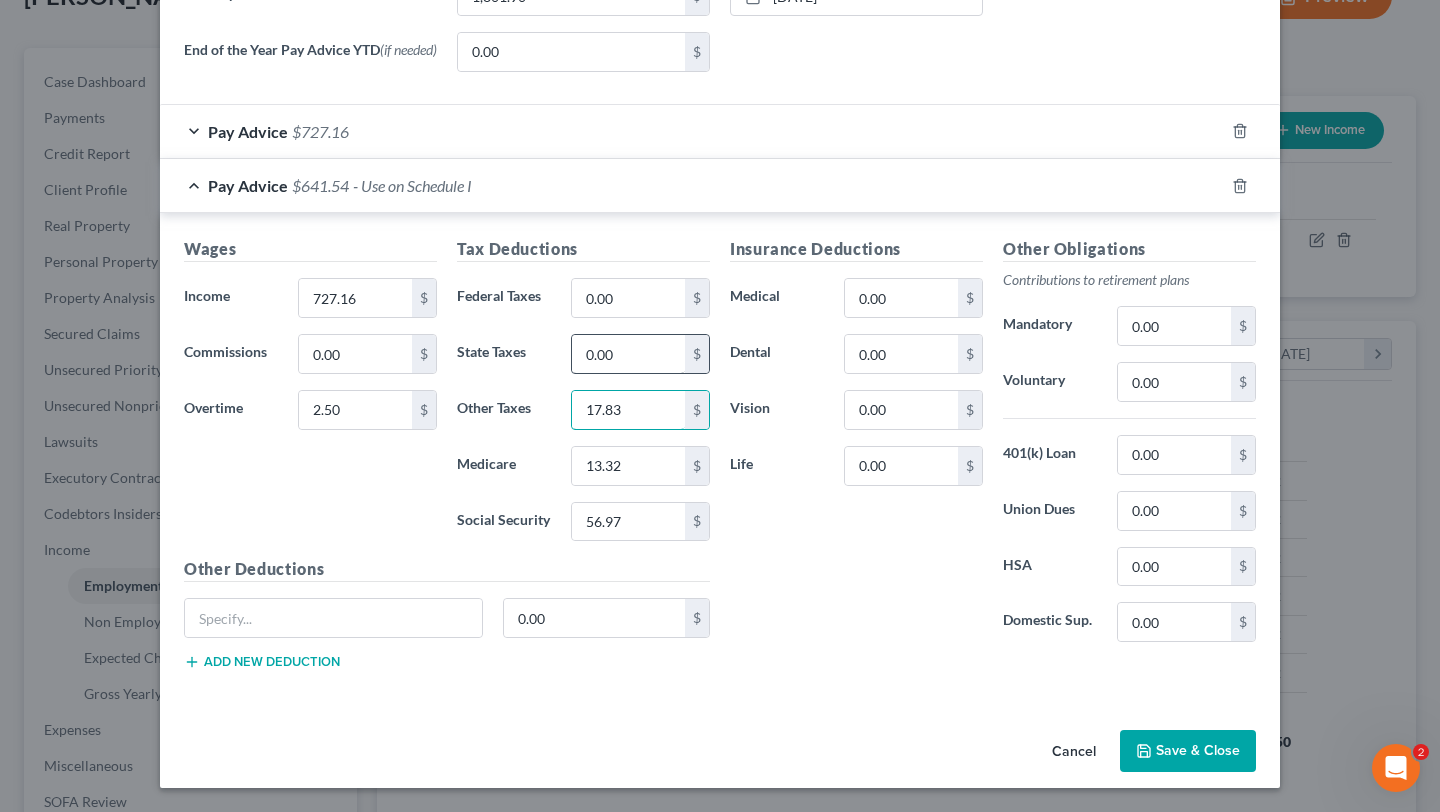 type on "17.83" 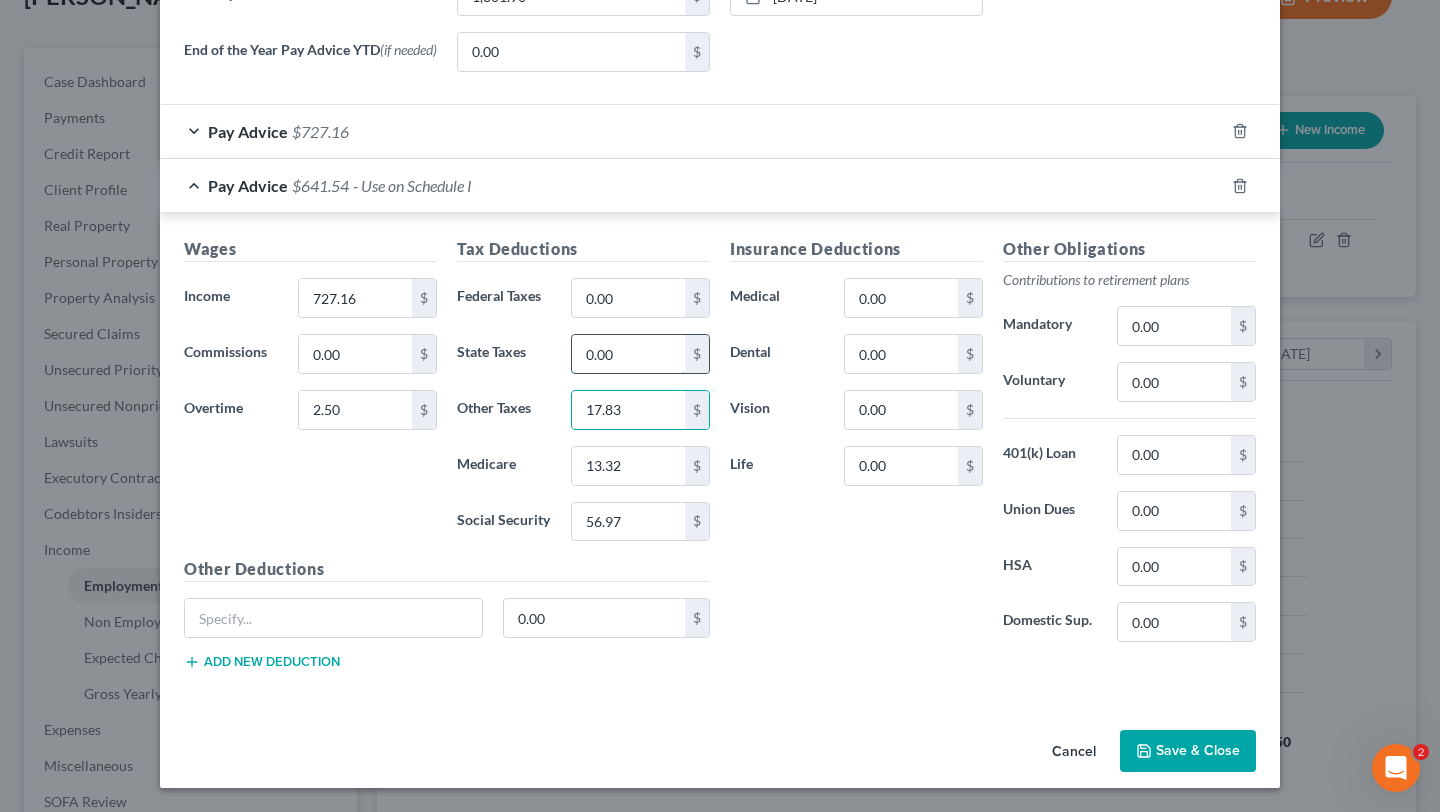 click on "0.00" at bounding box center (628, 354) 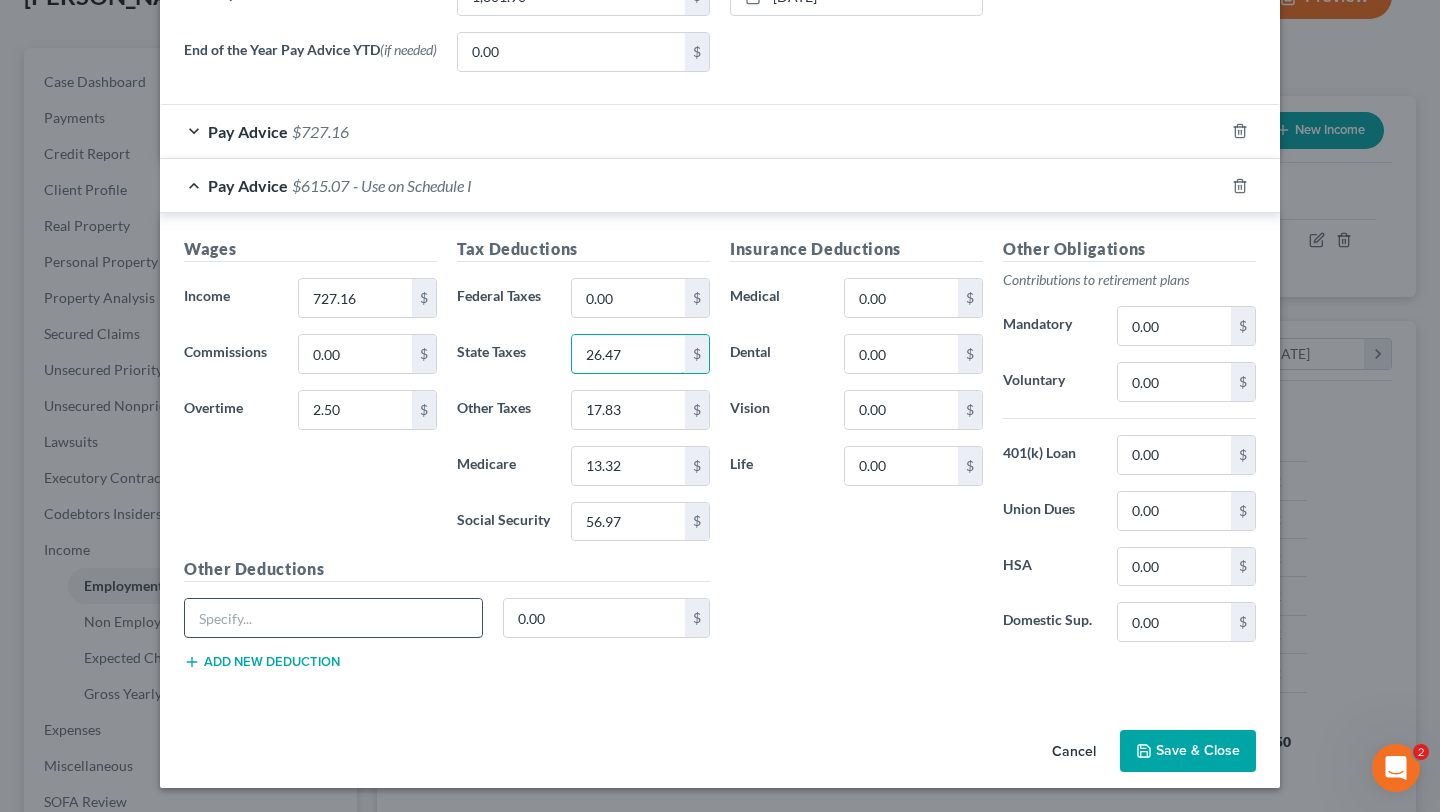 scroll, scrollTop: 1178, scrollLeft: 0, axis: vertical 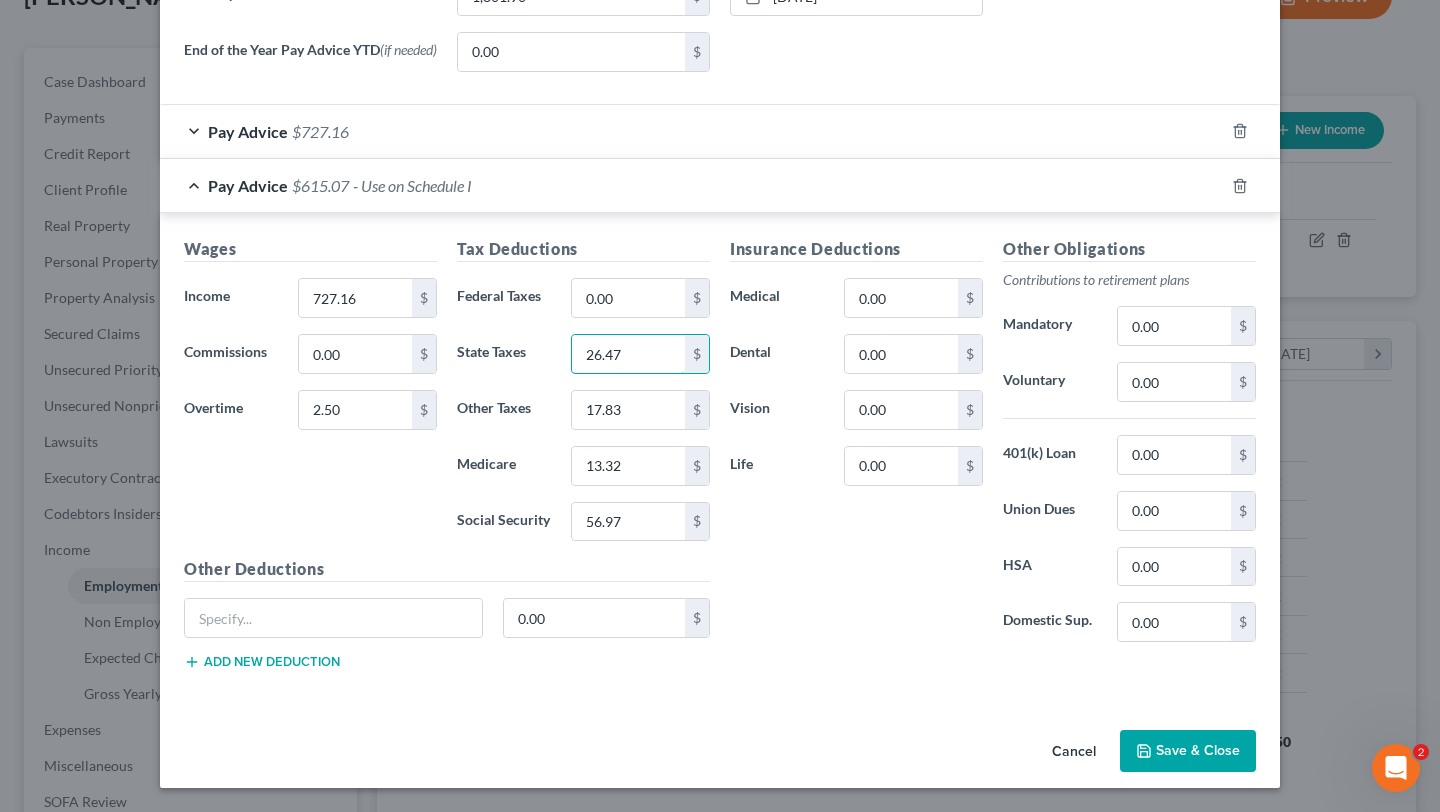 type on "26.47" 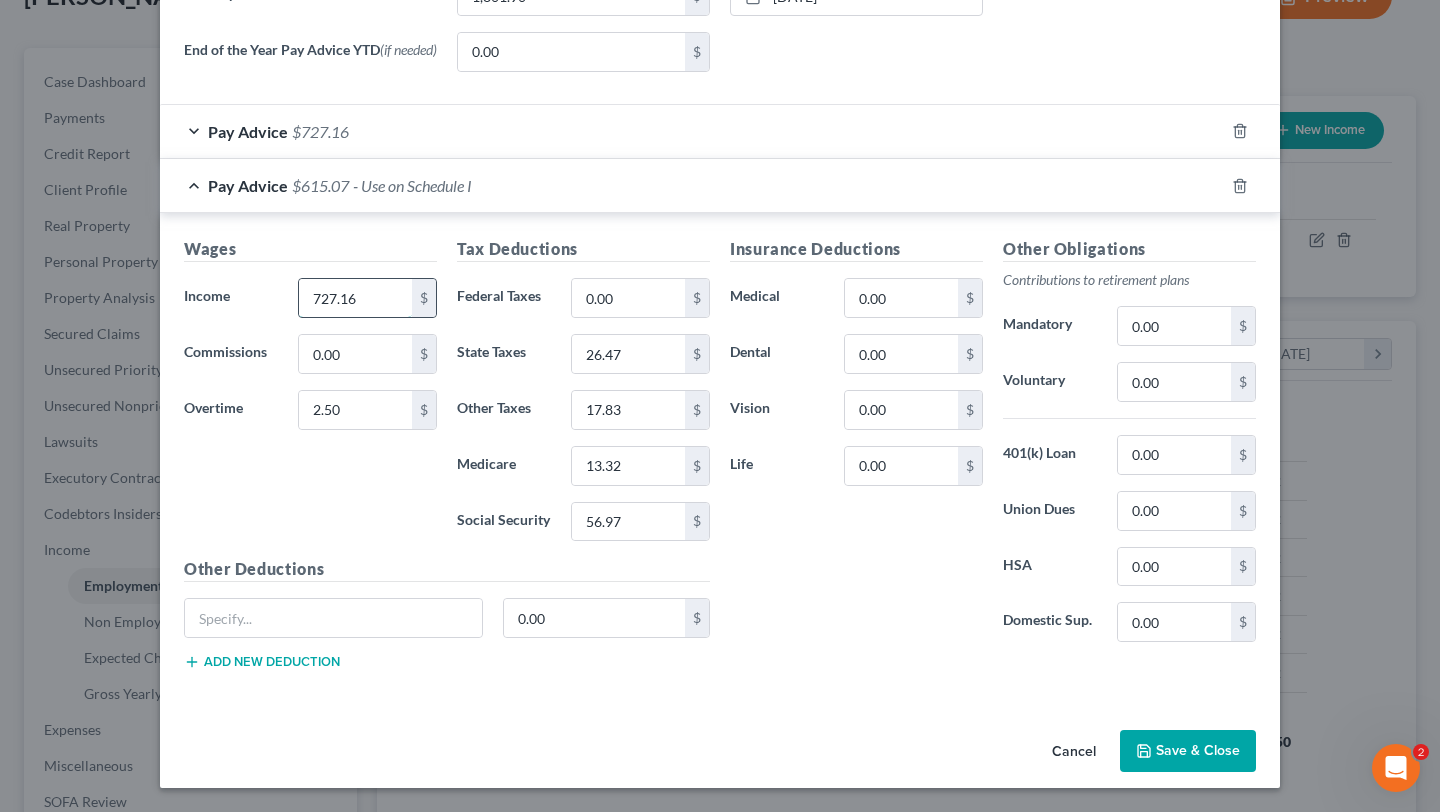 click on "727.16" at bounding box center [355, 298] 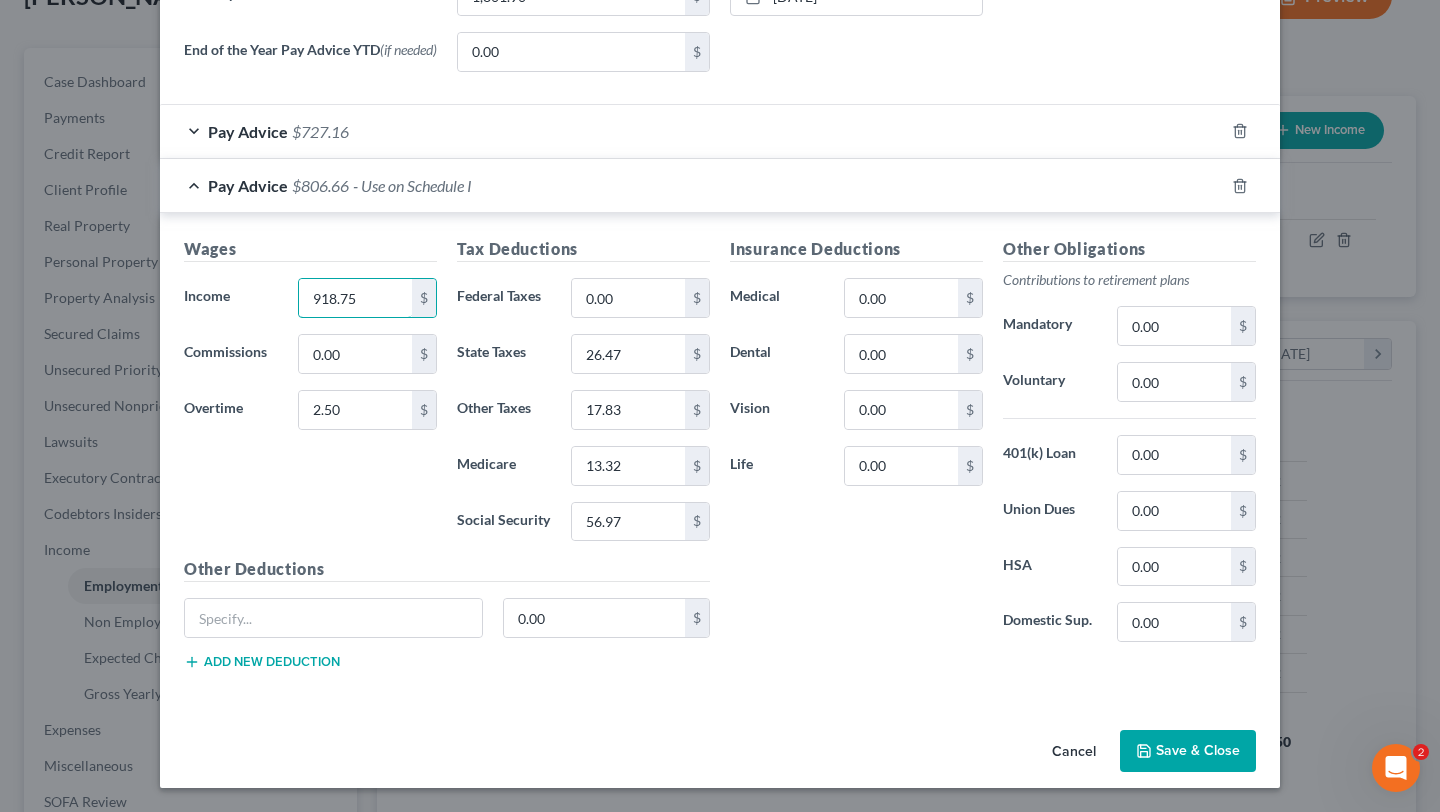 type on "918.75" 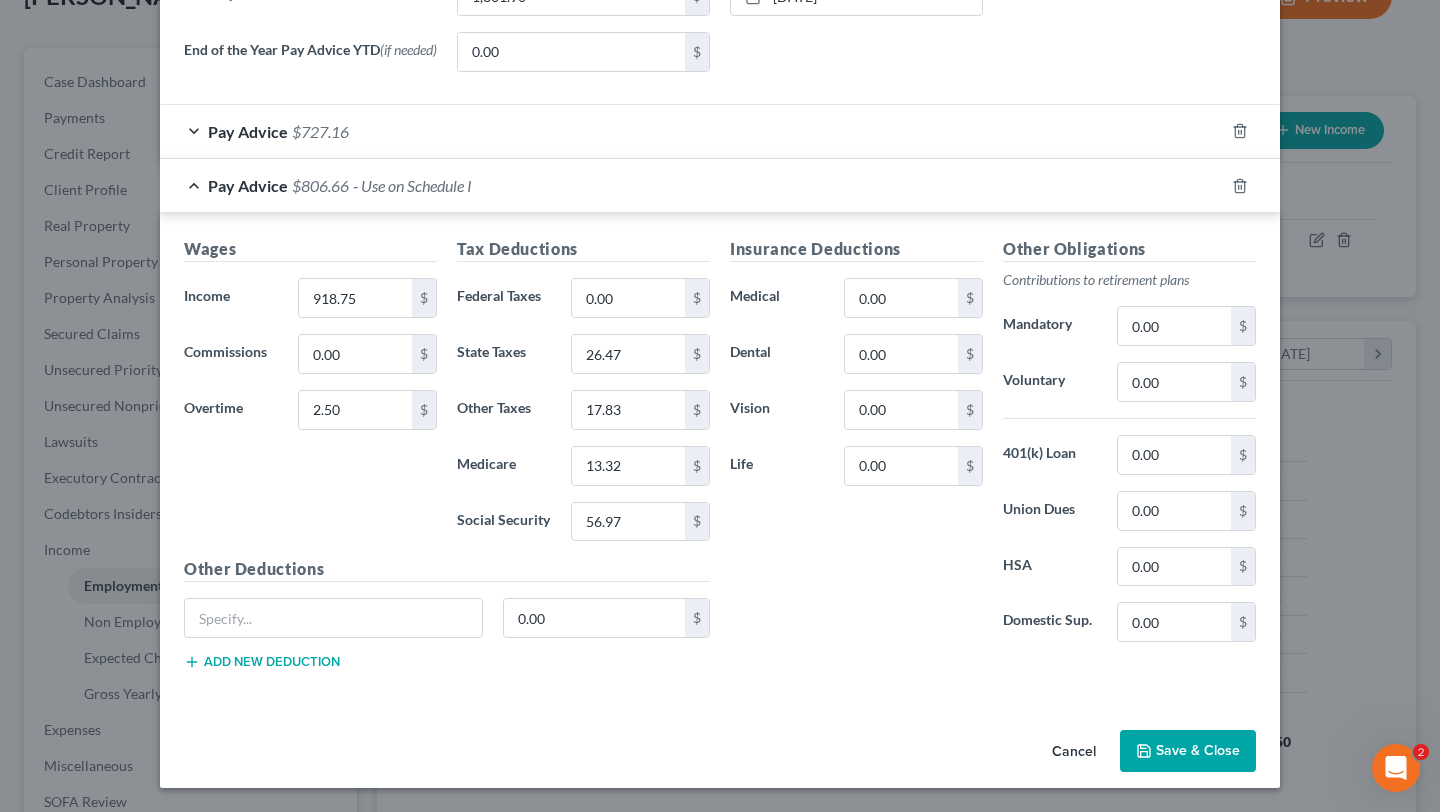 click on "Wages
Income
*
918.75 $ Commissions 0.00 $ Overtime 2.50 $" at bounding box center (310, 397) 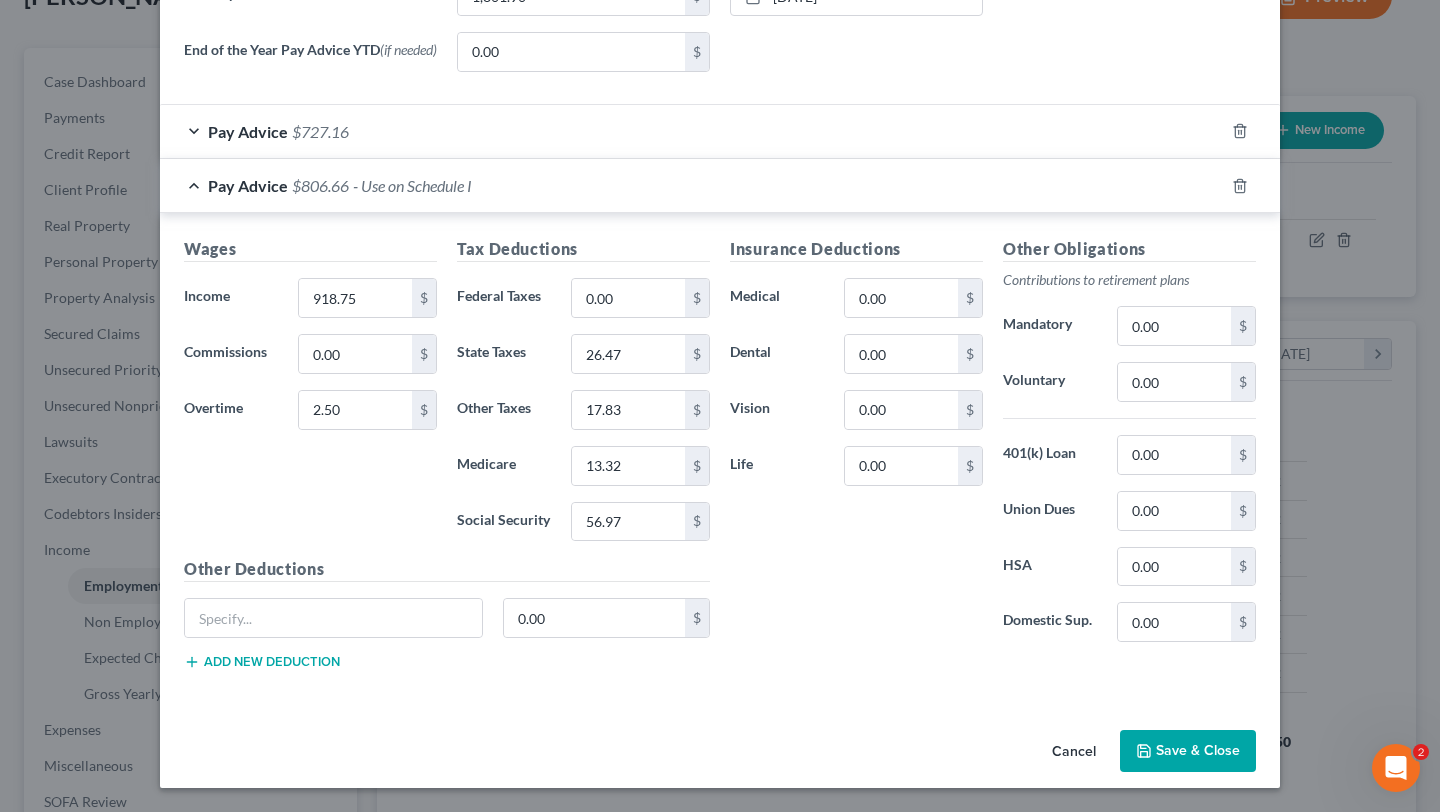 click on "Save & Close" at bounding box center [1188, 751] 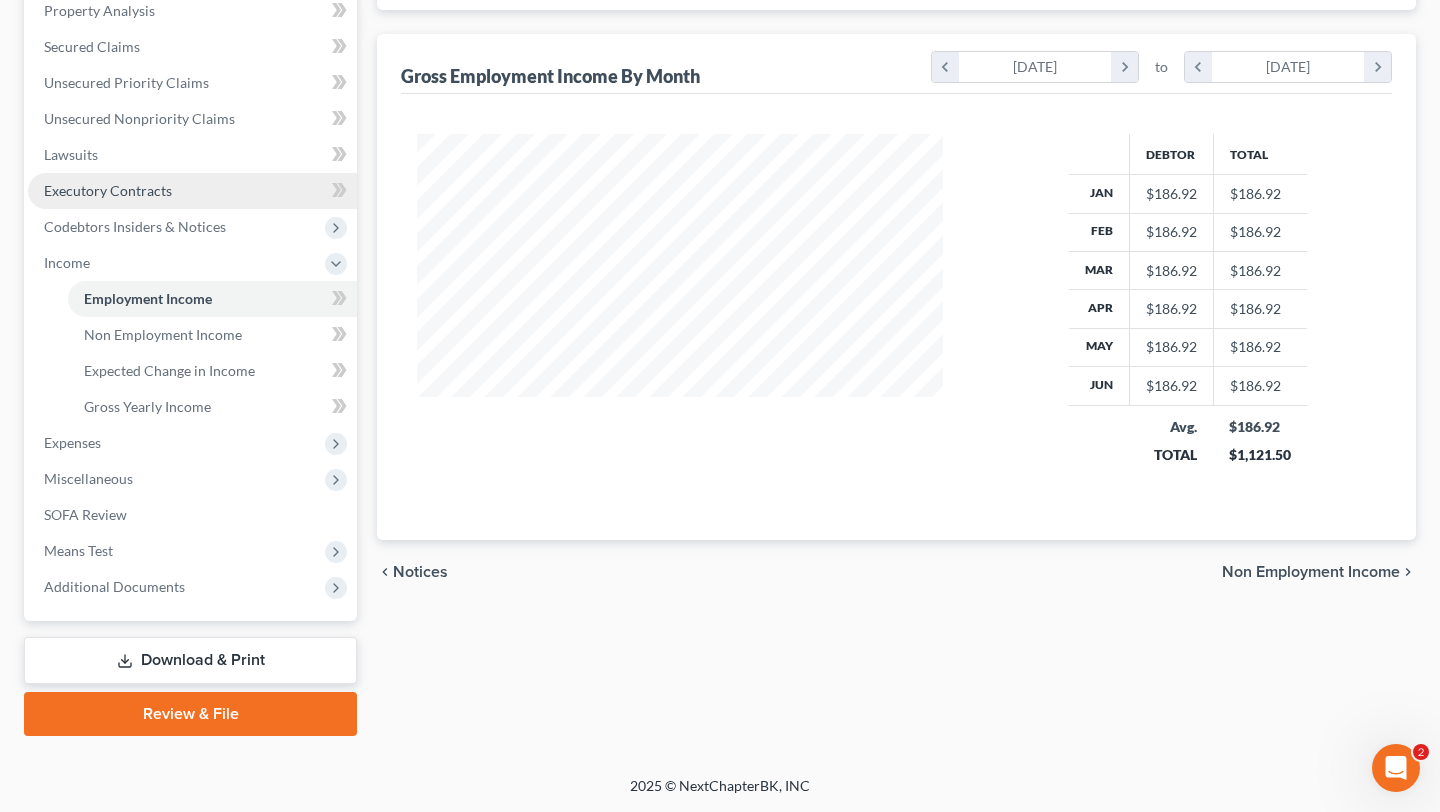 scroll, scrollTop: 583, scrollLeft: 0, axis: vertical 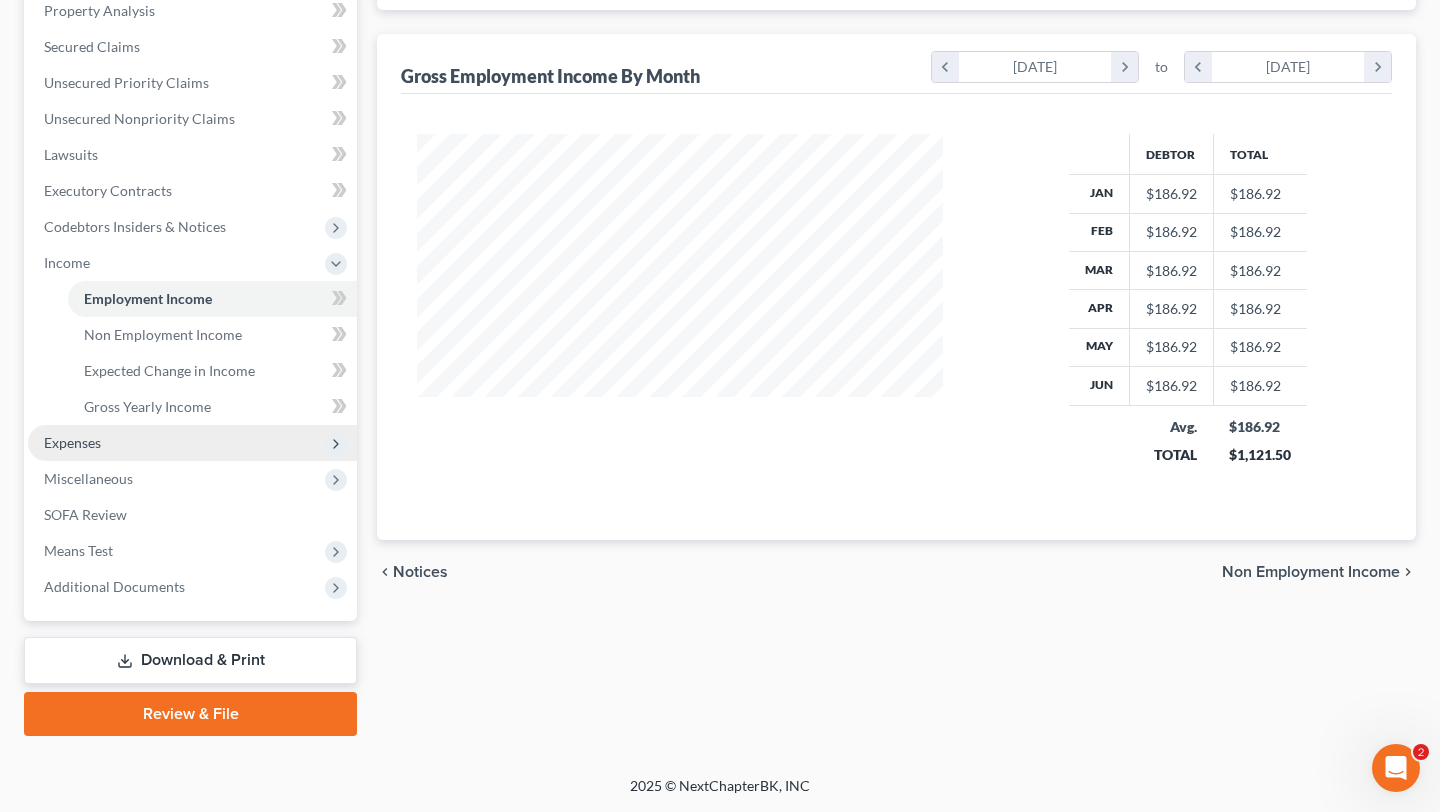 click on "Expenses" at bounding box center [192, 443] 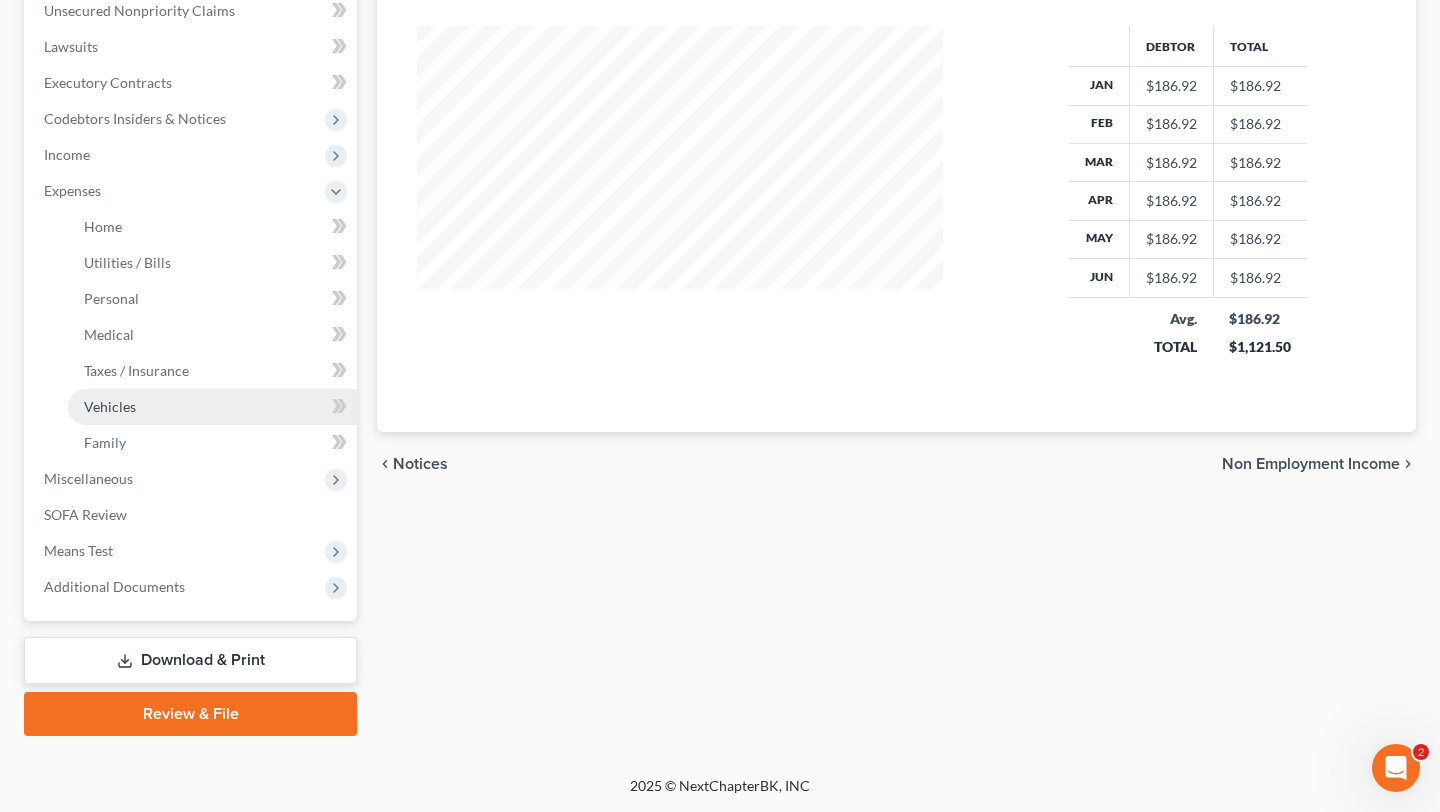 click on "Vehicles" at bounding box center [212, 407] 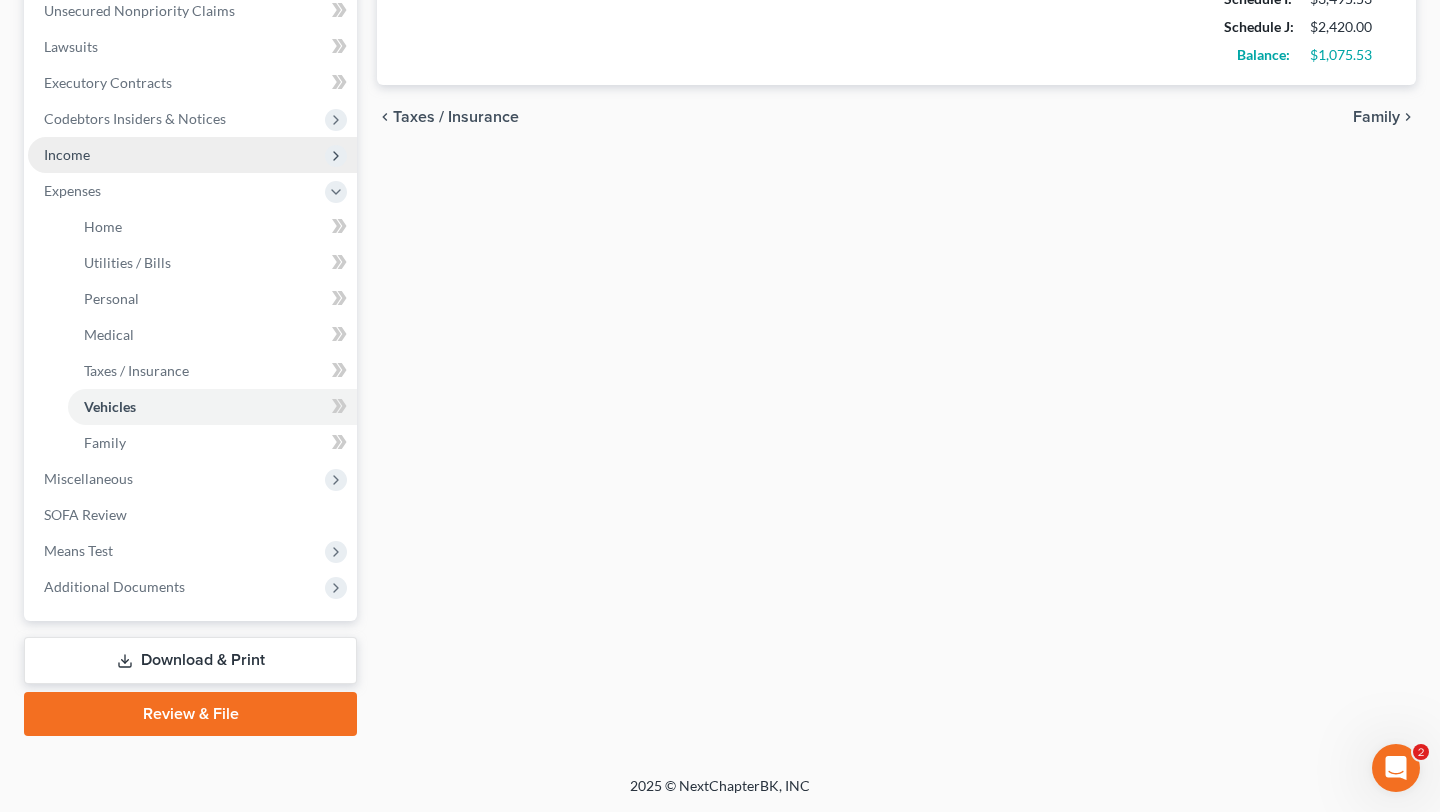 scroll, scrollTop: 589, scrollLeft: 0, axis: vertical 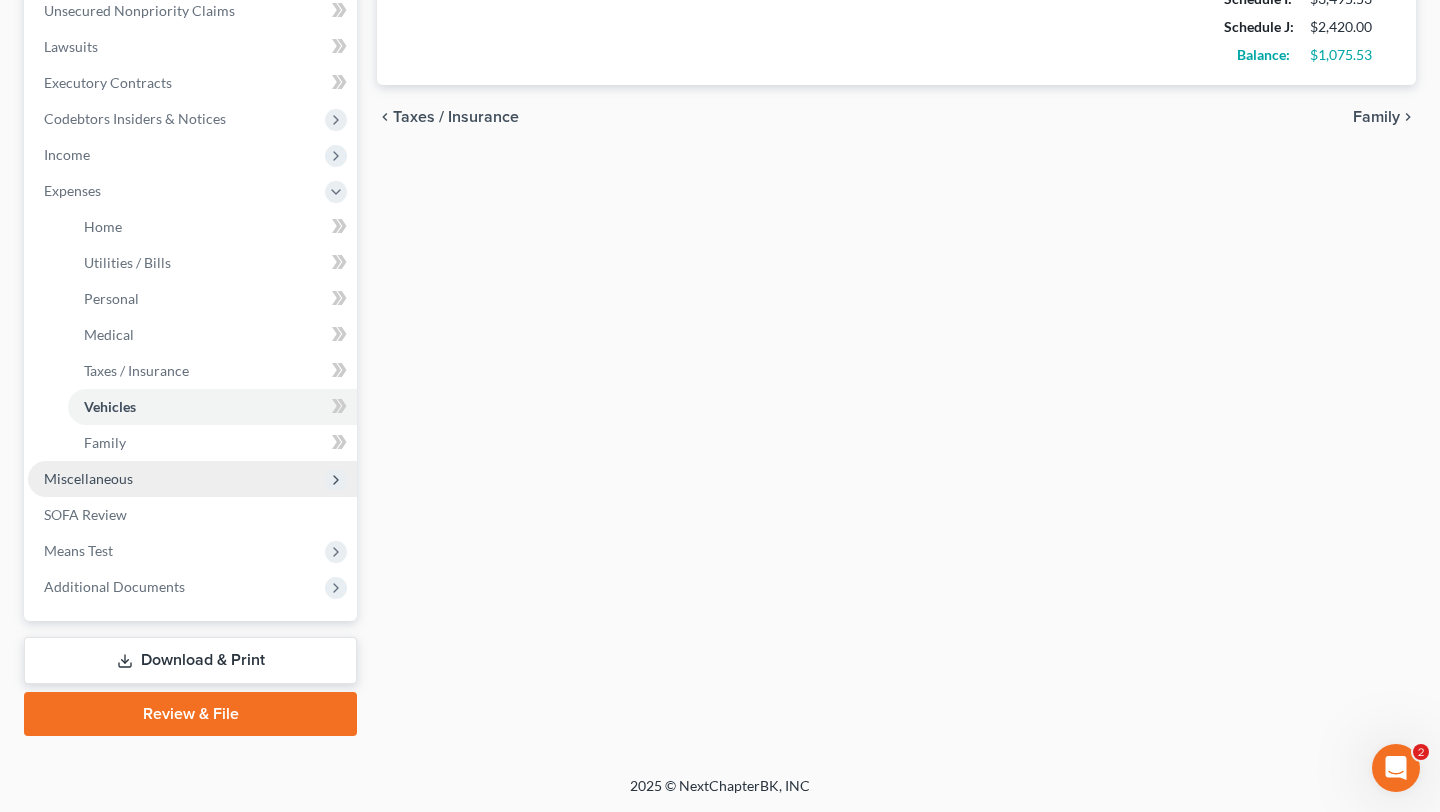 click on "Miscellaneous" at bounding box center (88, 478) 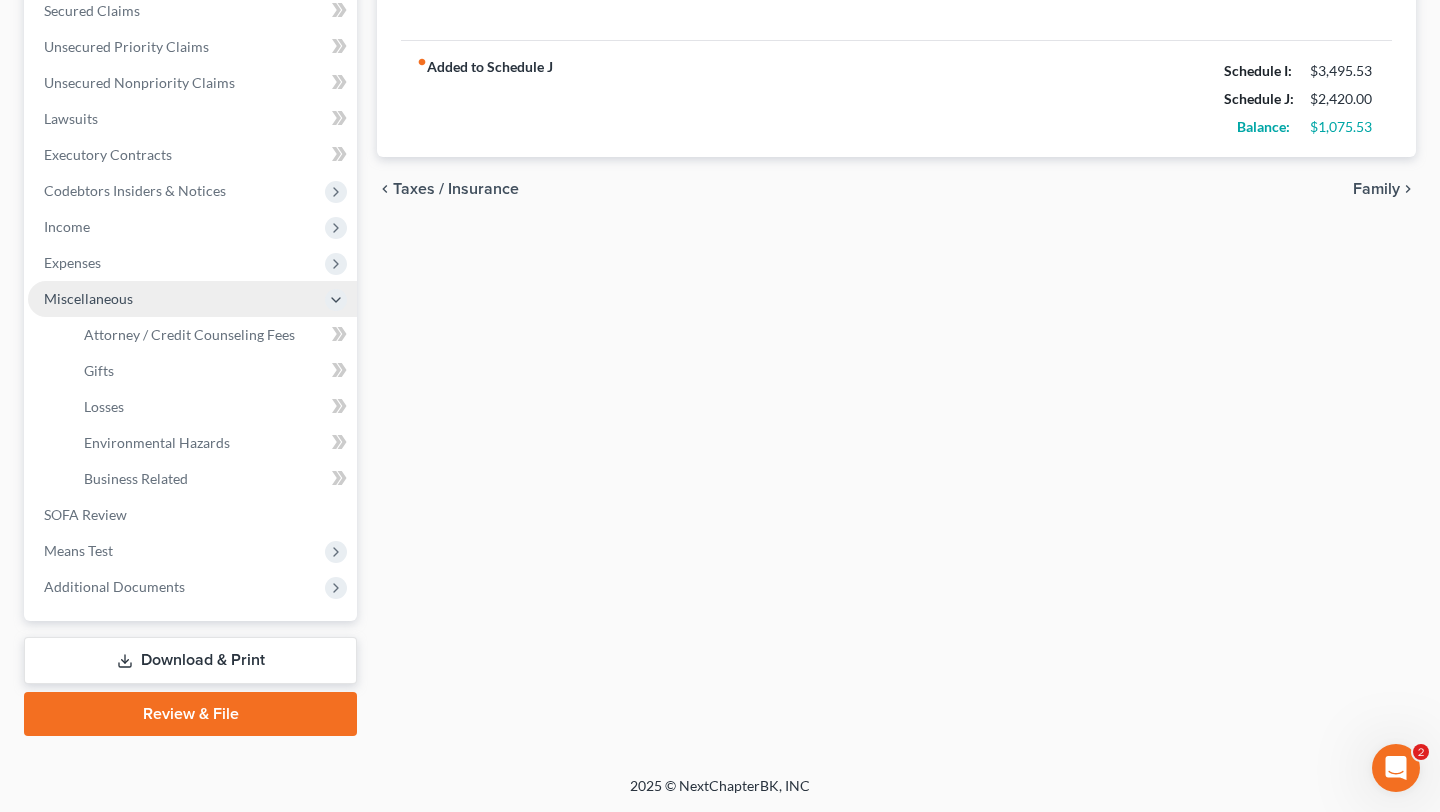 scroll, scrollTop: 662, scrollLeft: 0, axis: vertical 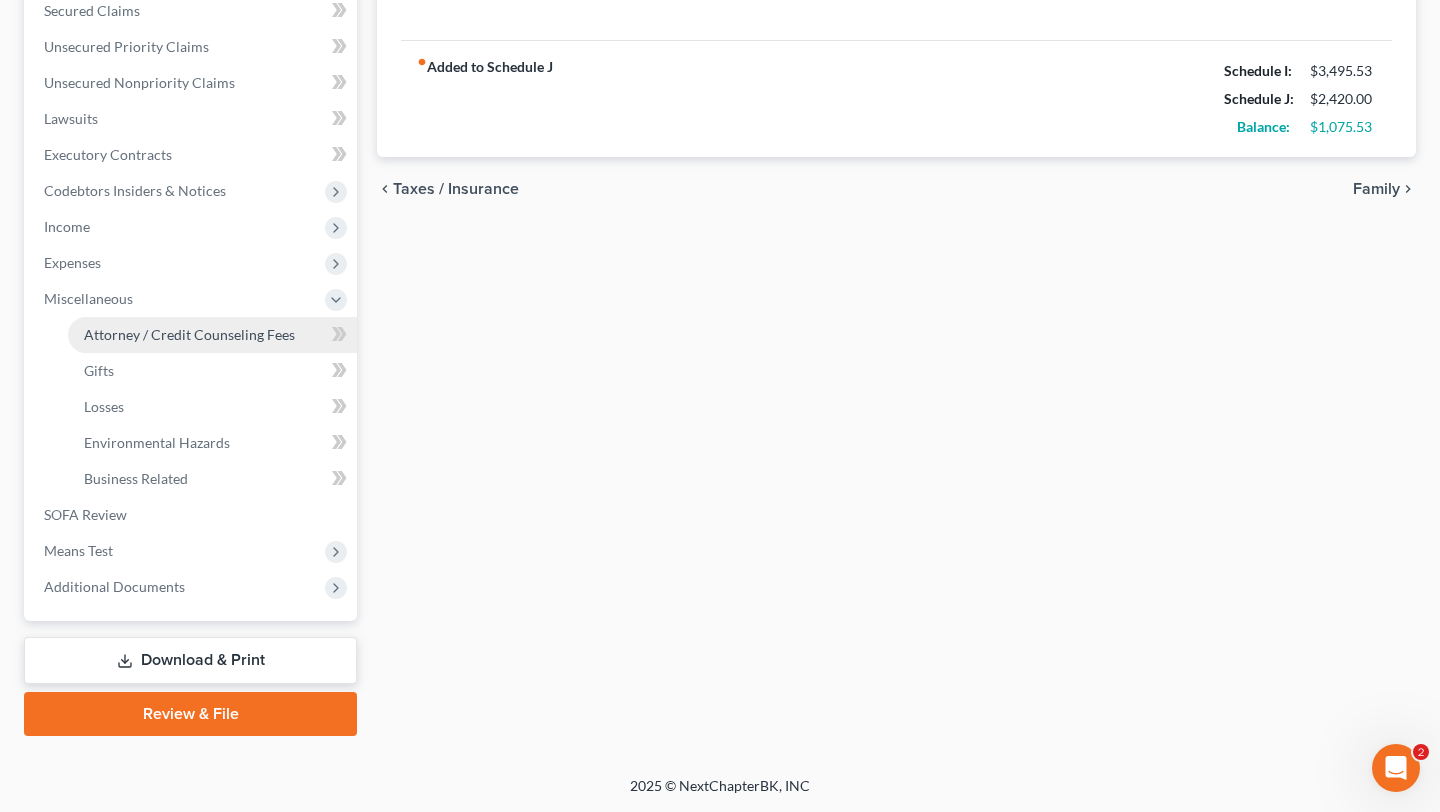 click on "Attorney / Credit Counseling Fees" at bounding box center [212, 335] 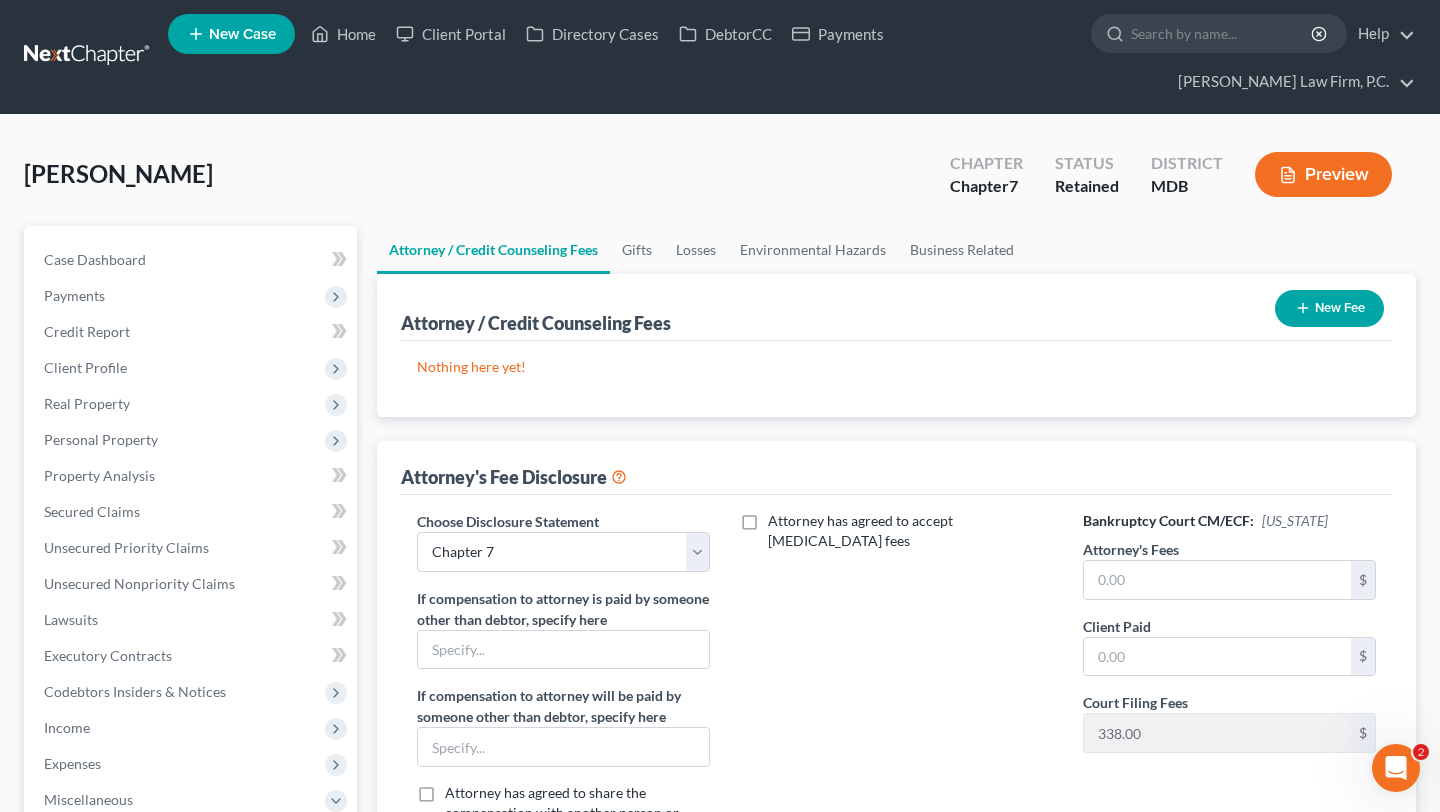 scroll, scrollTop: 0, scrollLeft: 0, axis: both 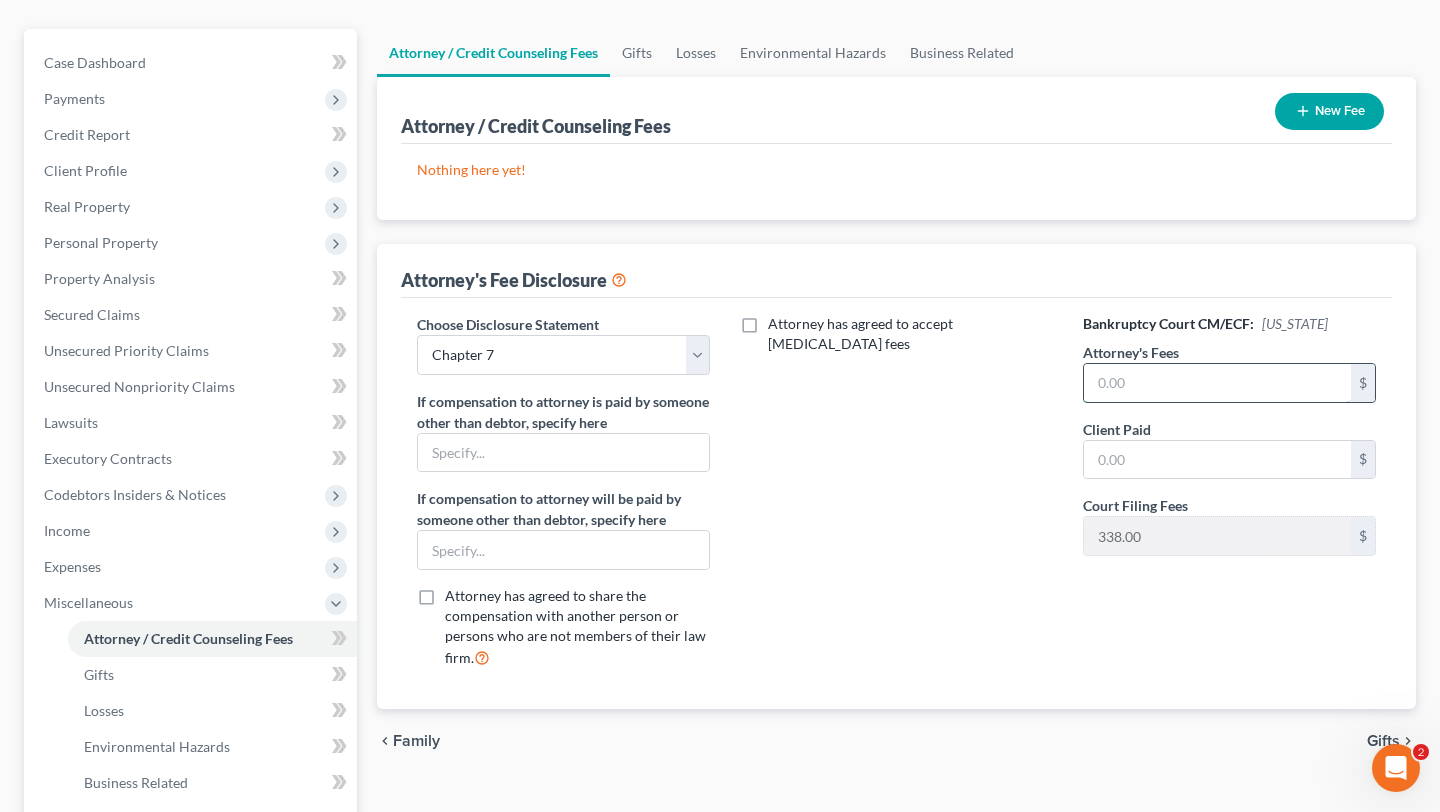 click at bounding box center [1217, 383] 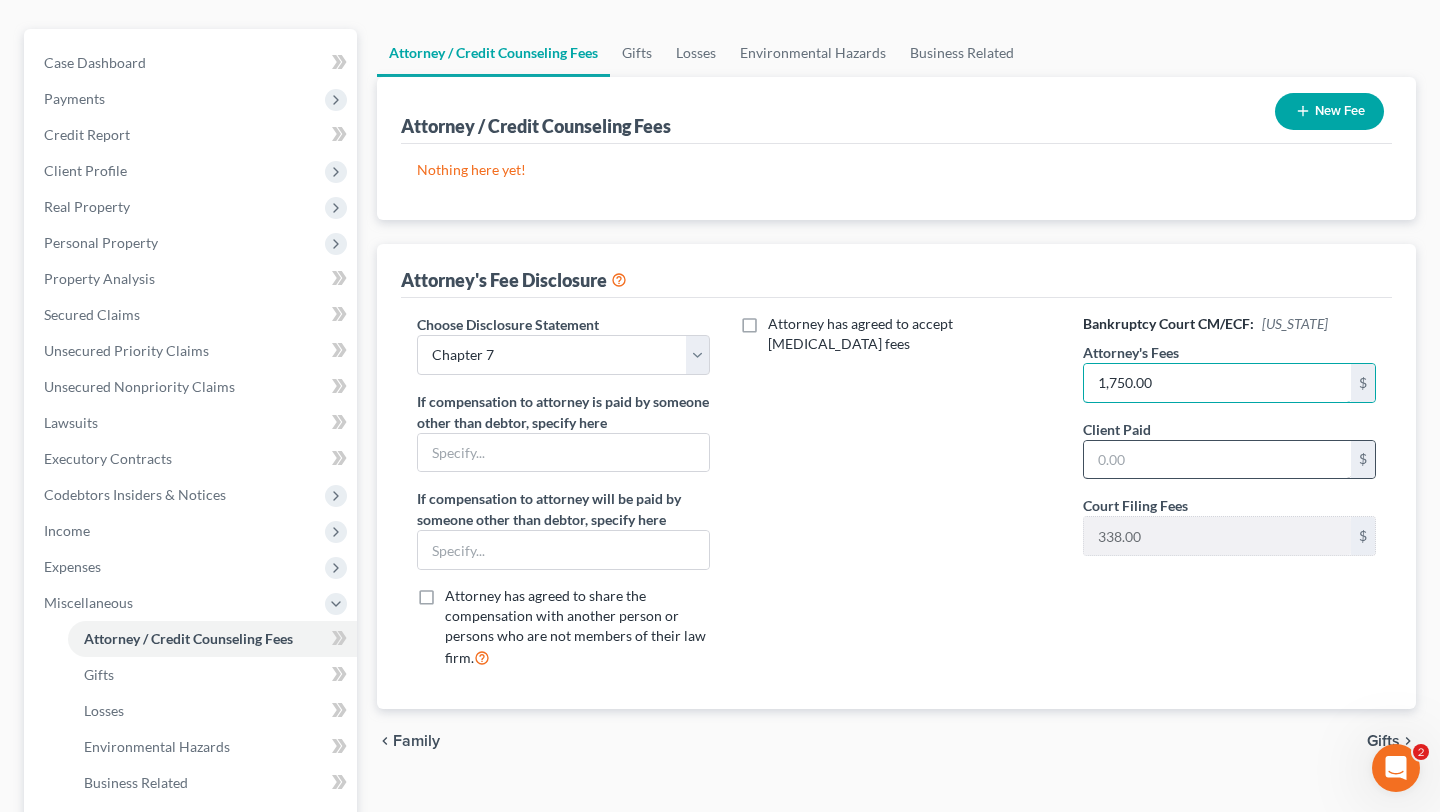 type on "1,750.00" 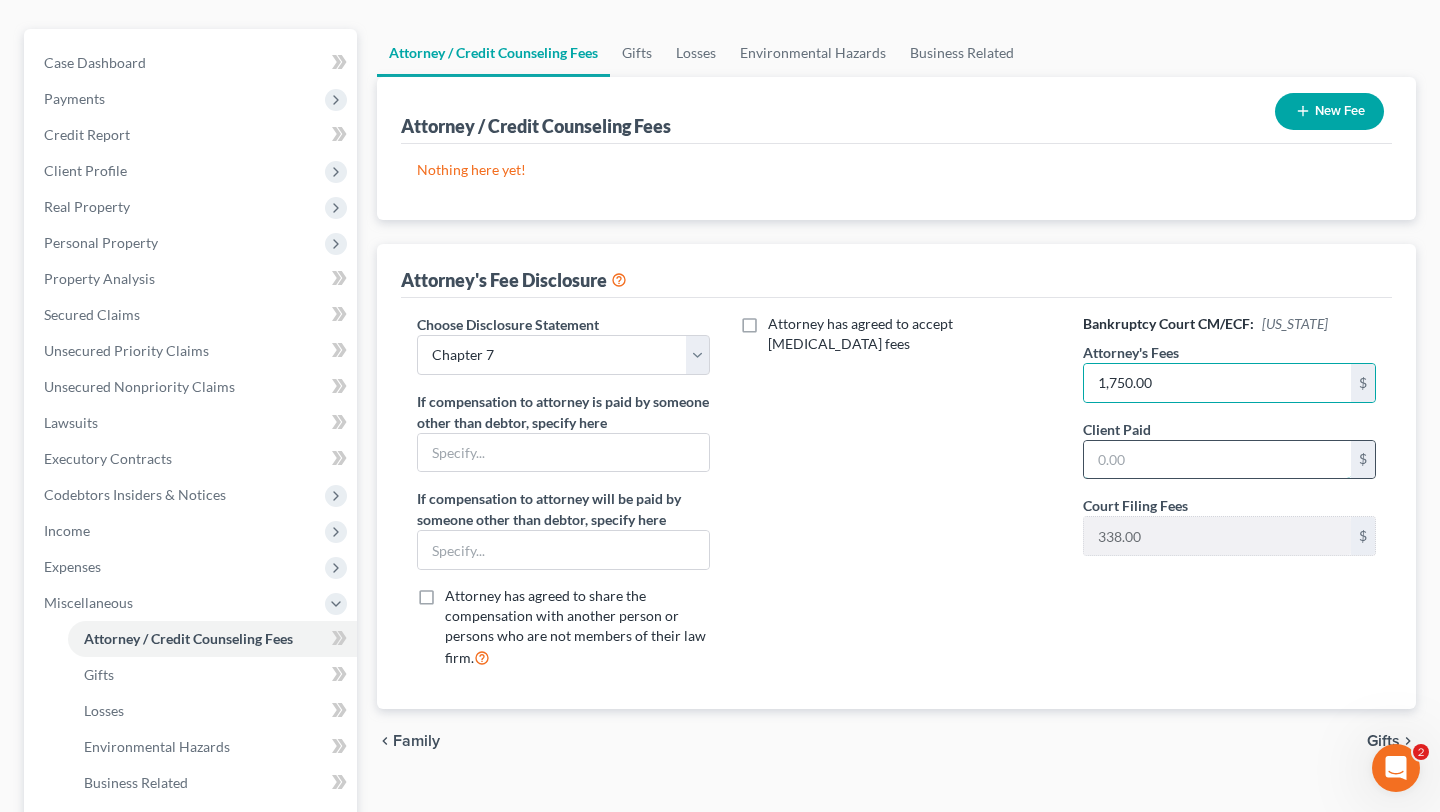 click at bounding box center (1217, 460) 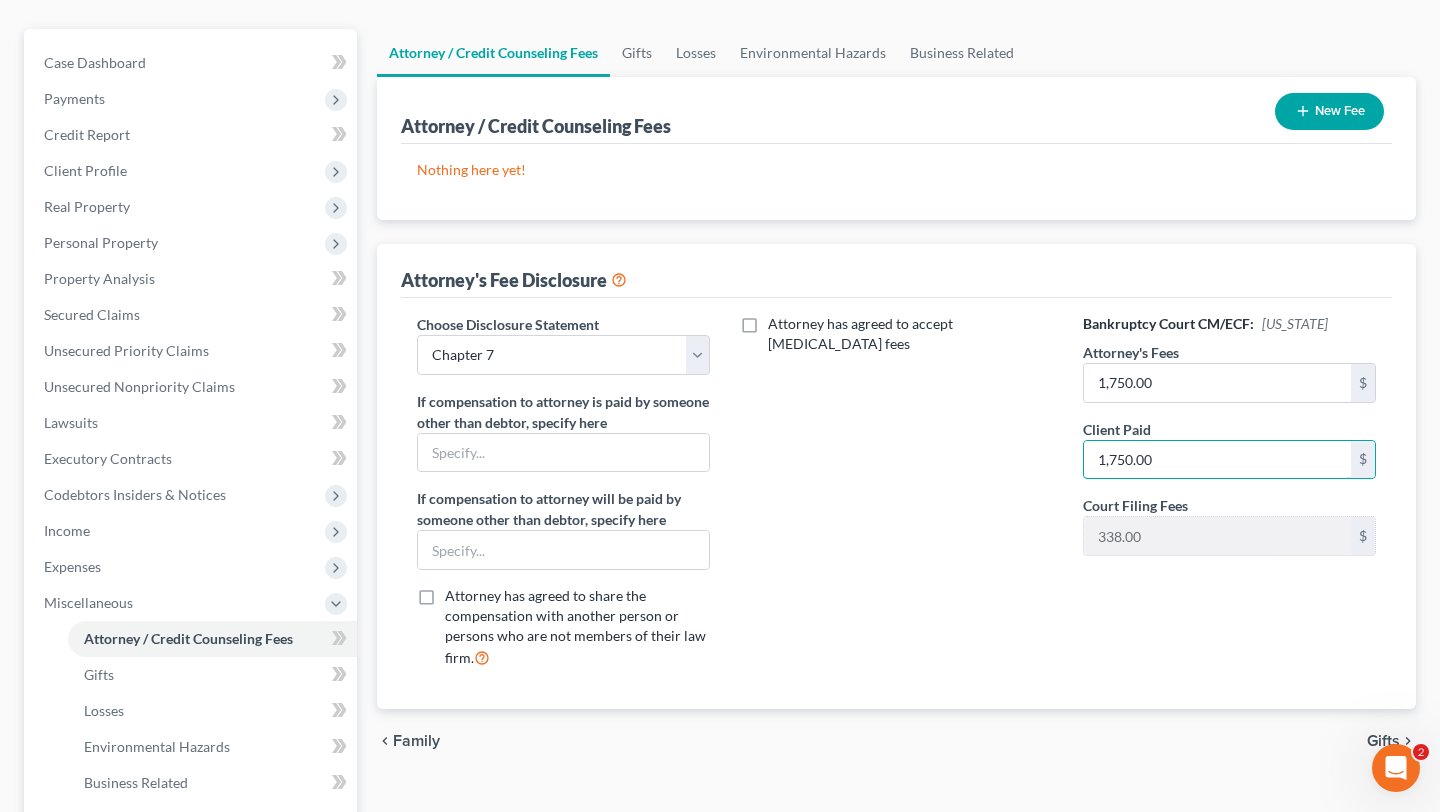 type on "1,750.00" 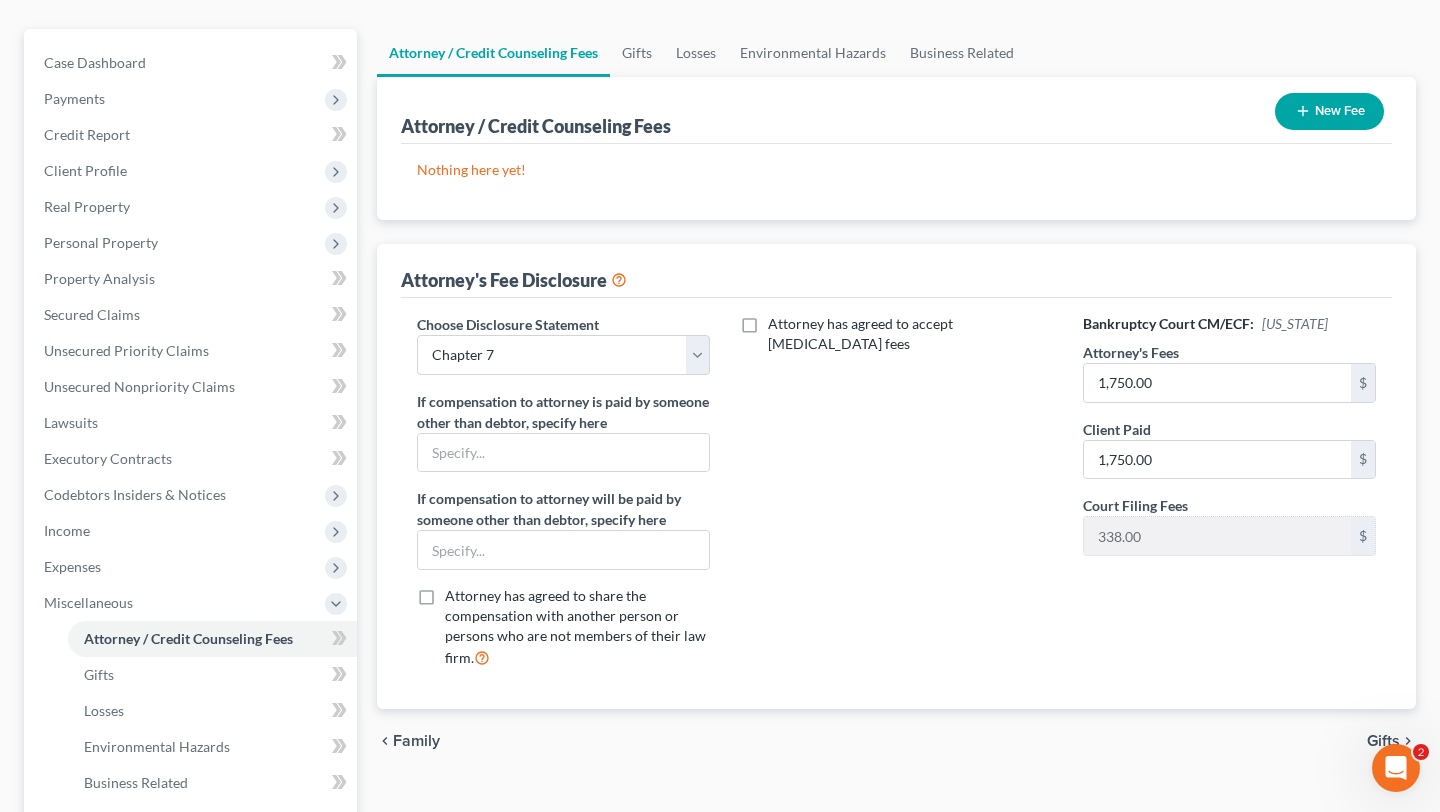 click on "Attorney has agreed to accept [MEDICAL_DATA] fees" at bounding box center (896, 499) 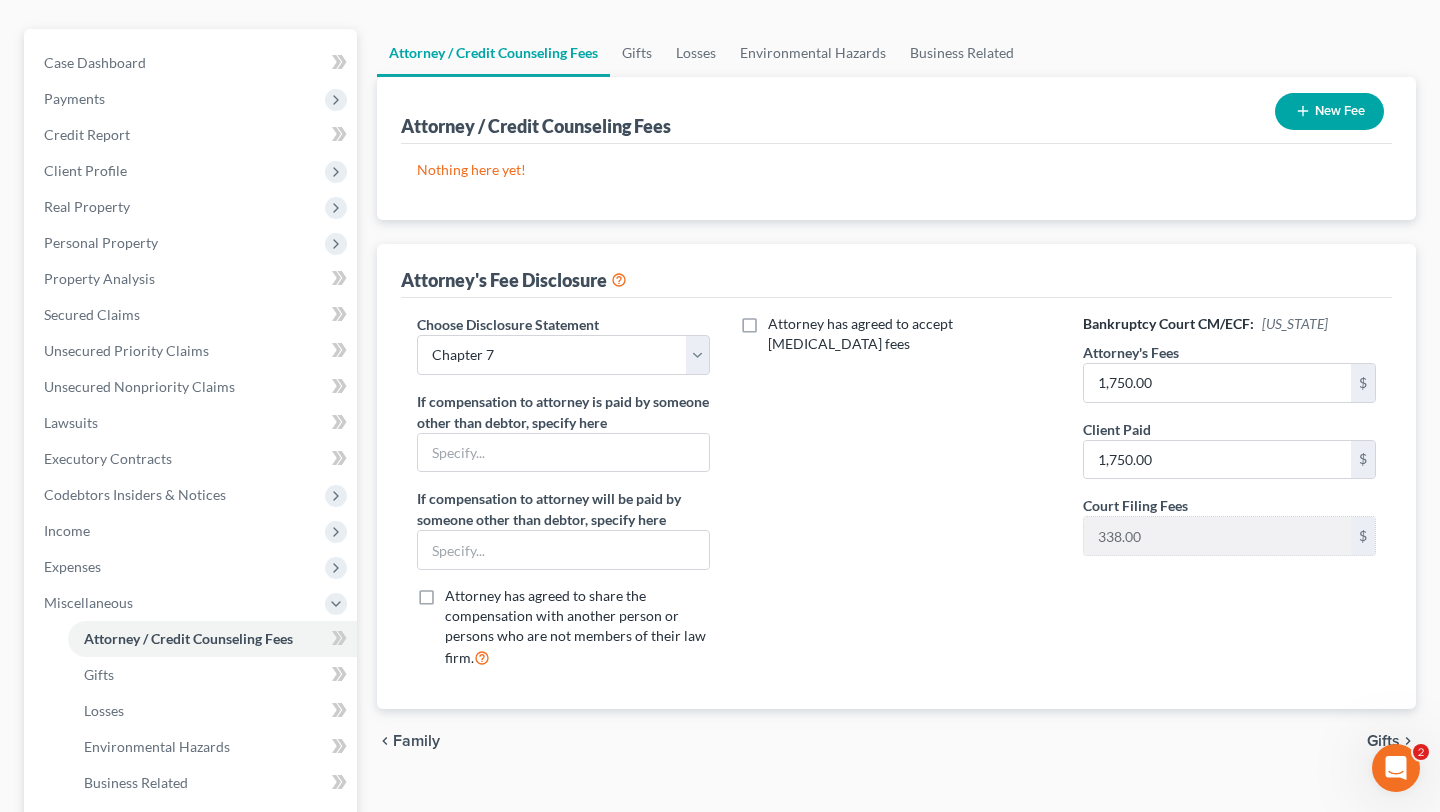 click on "New Fee" at bounding box center (1329, 111) 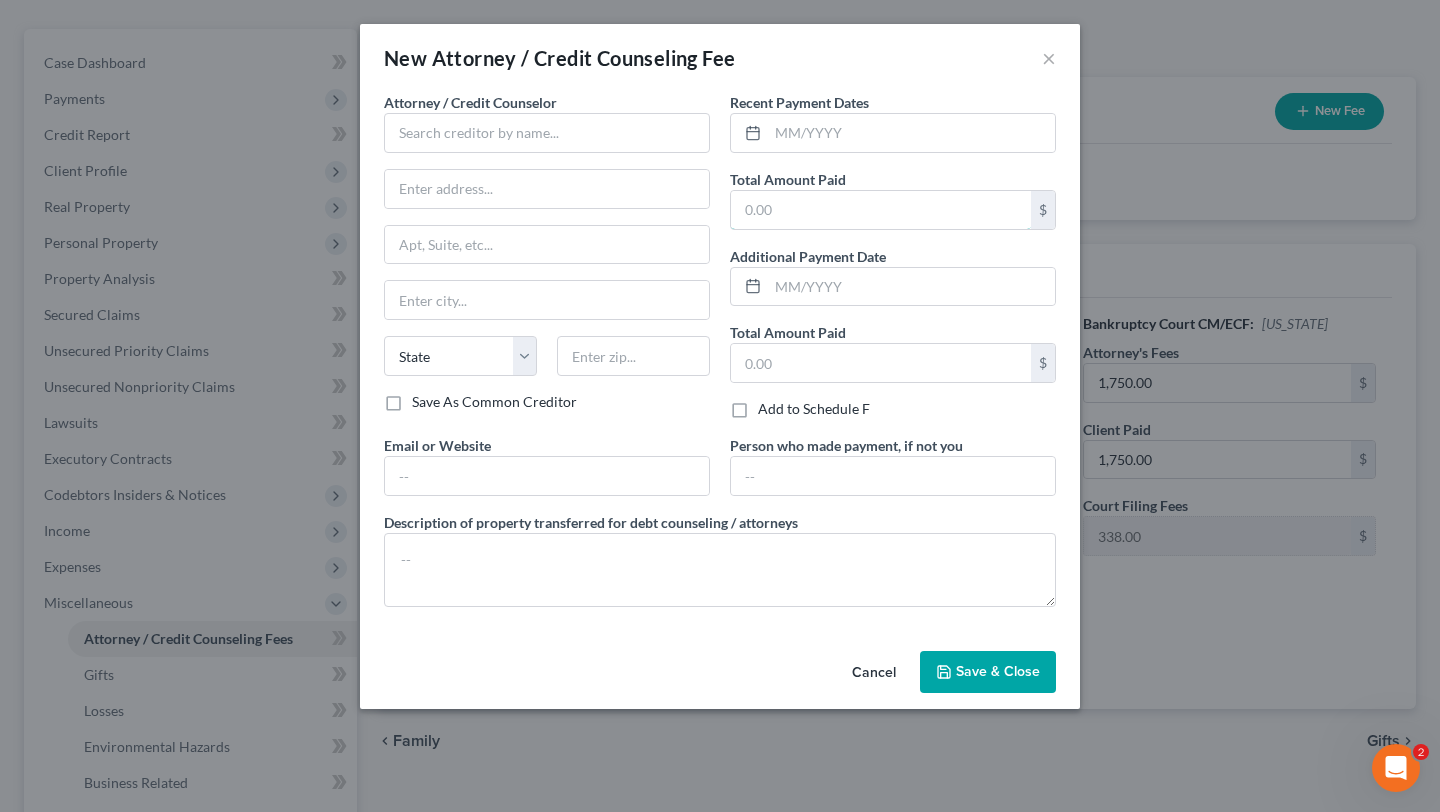 drag, startPoint x: 803, startPoint y: 264, endPoint x: 820, endPoint y: 234, distance: 34.48188 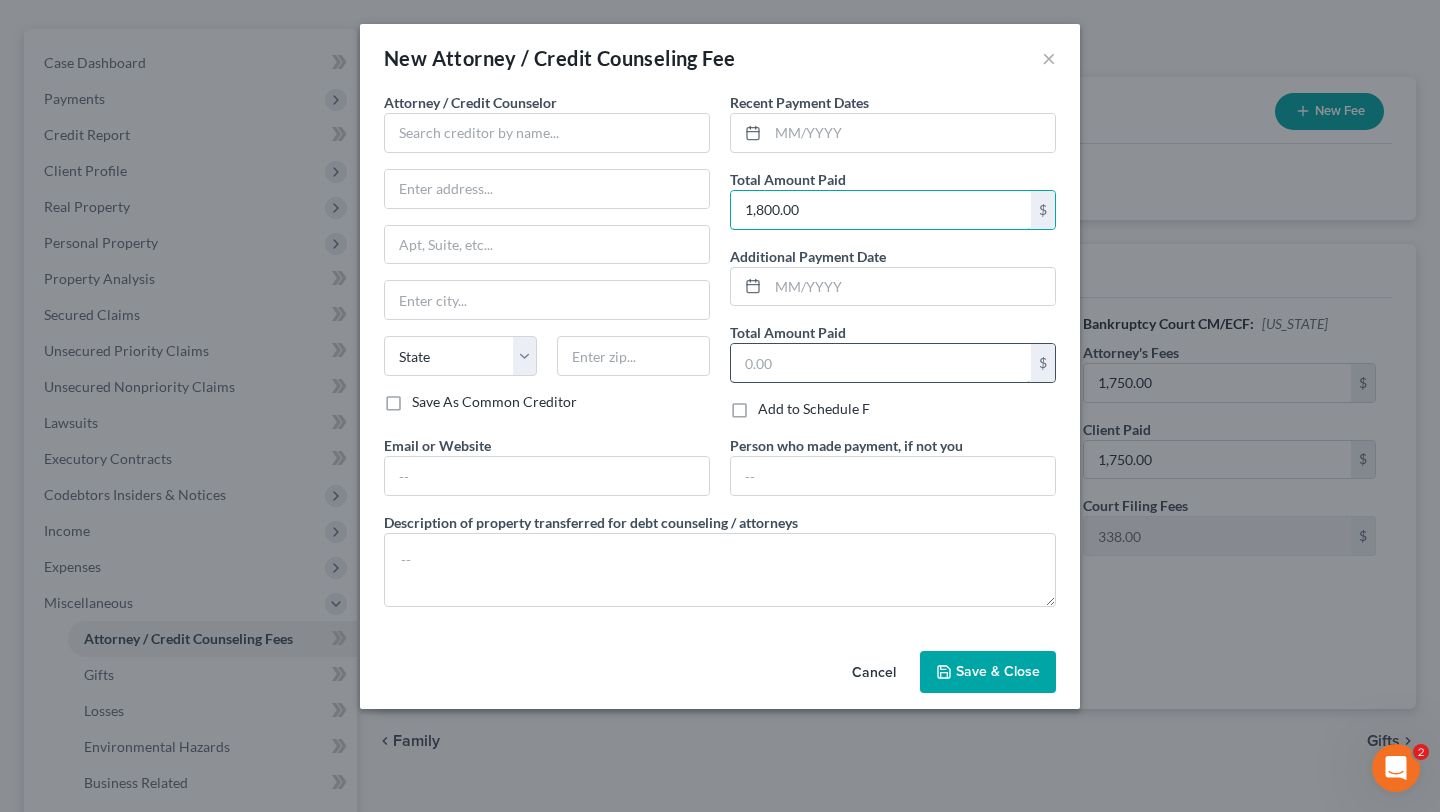 type on "1,800.00" 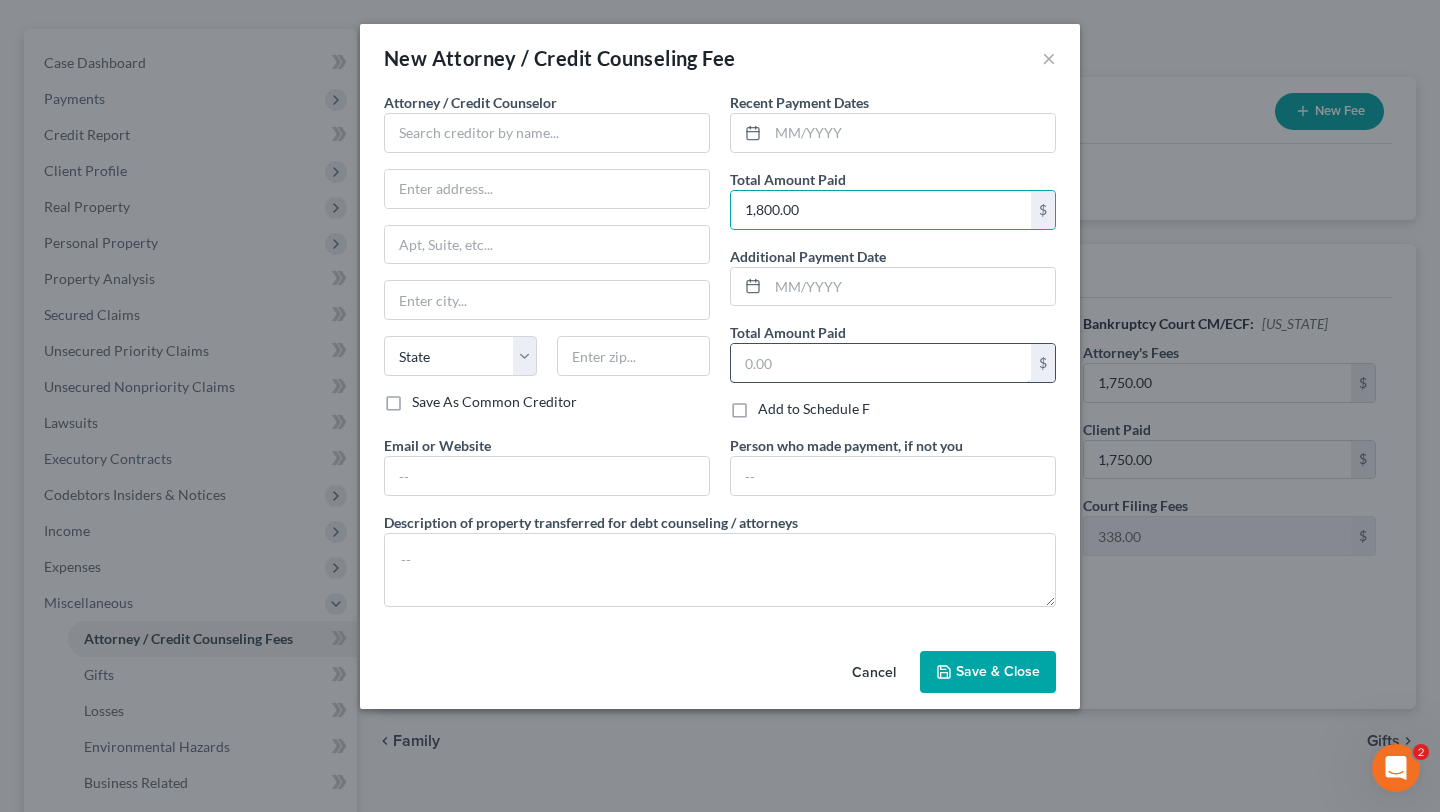 click at bounding box center [881, 363] 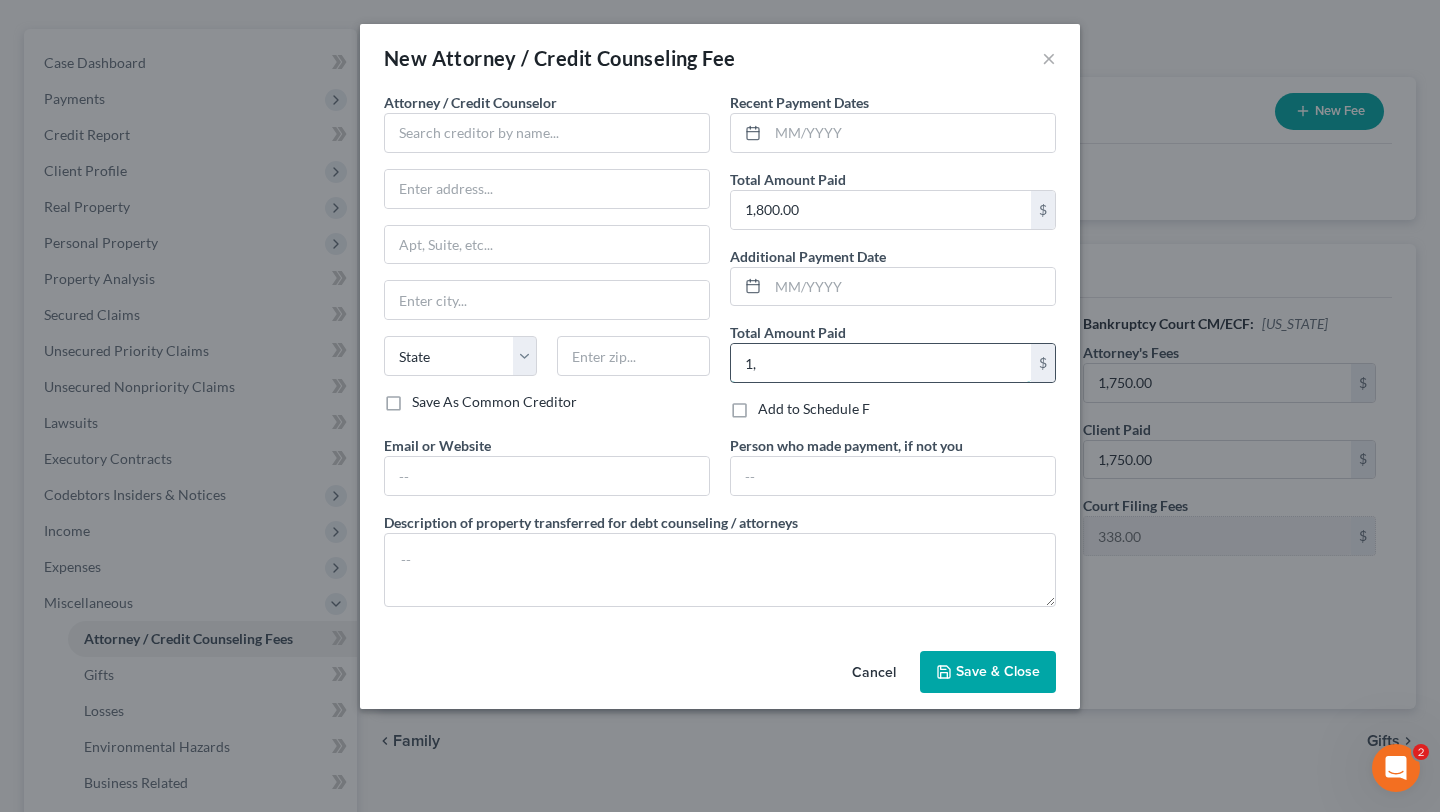 type on "1" 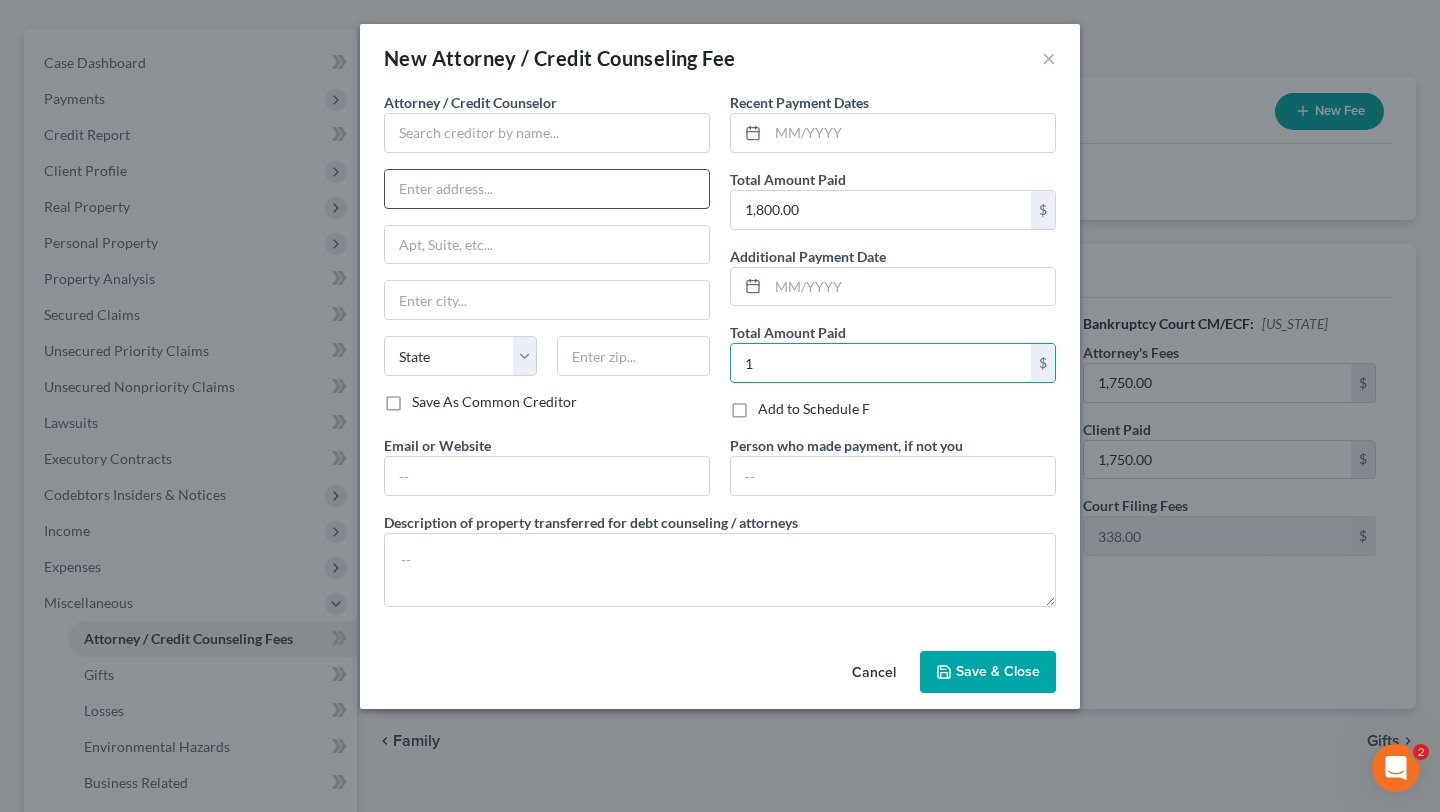type 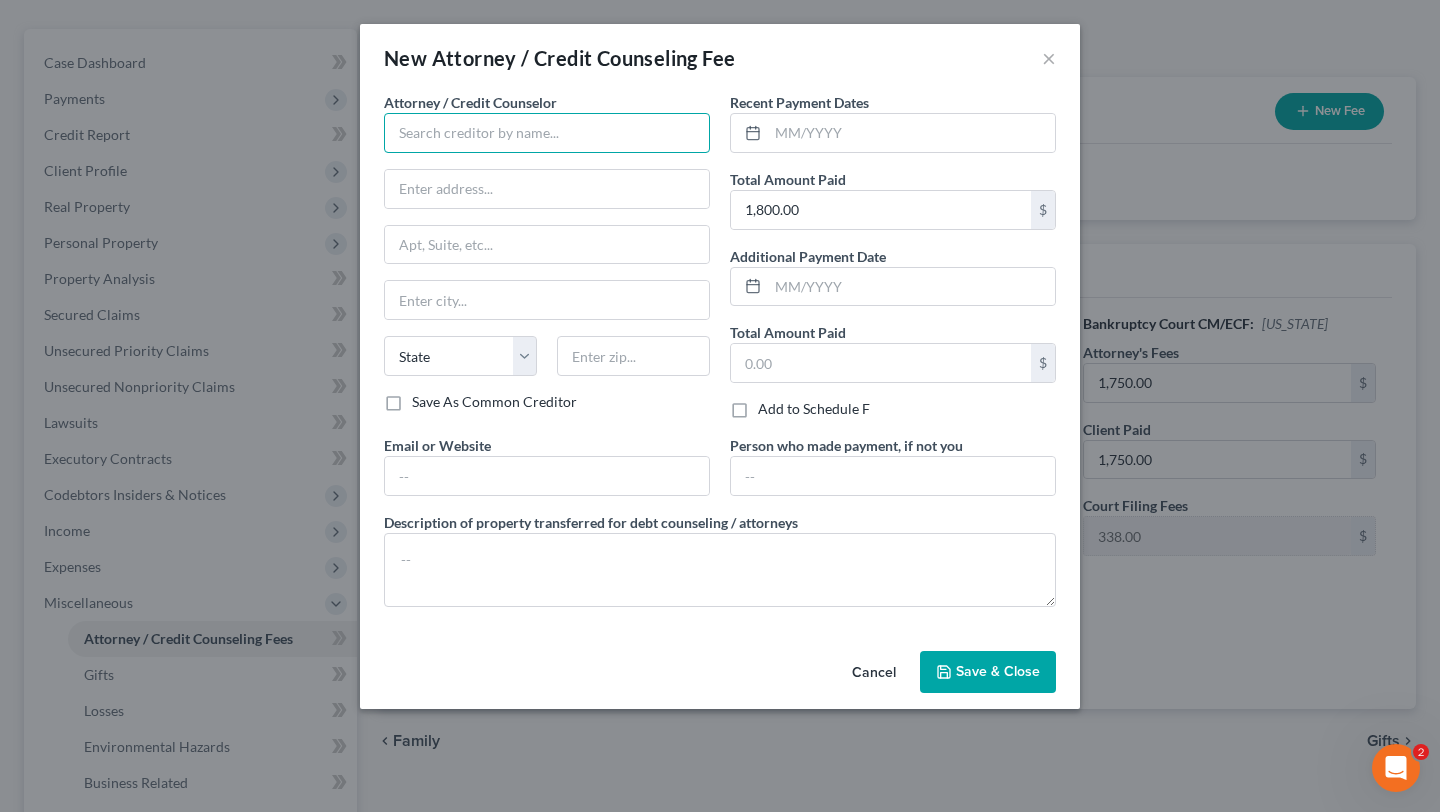 click at bounding box center (547, 133) 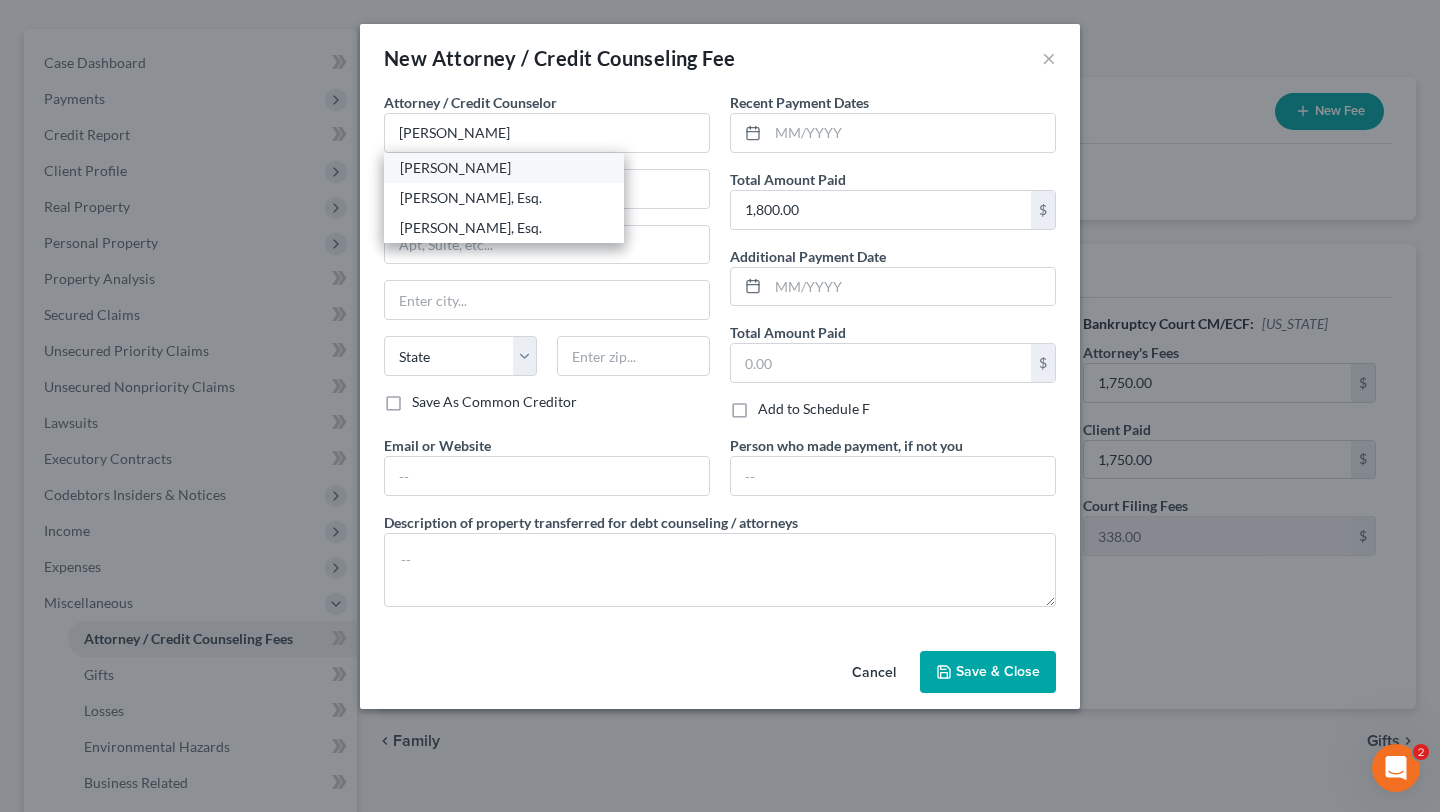 click on "[PERSON_NAME]" at bounding box center [504, 168] 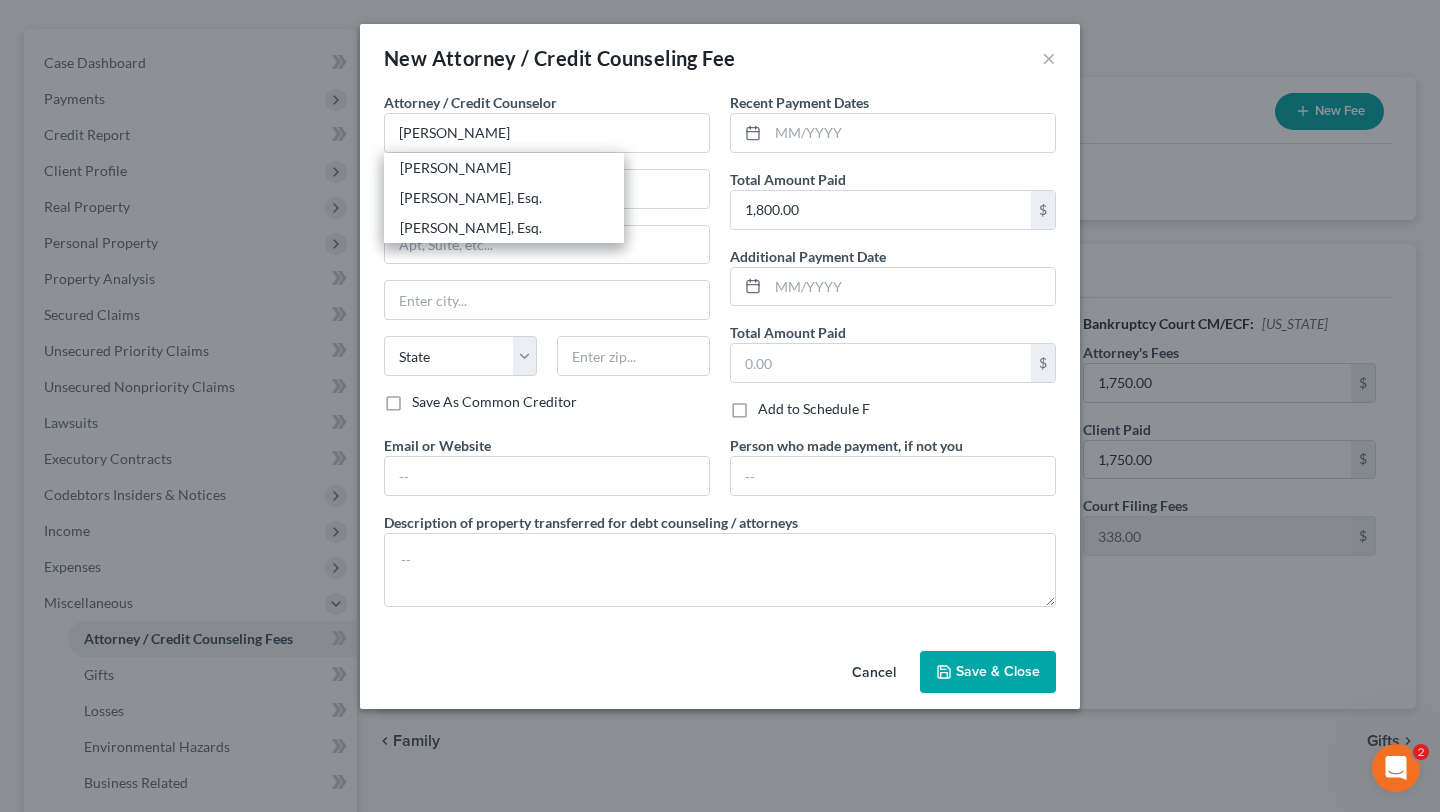 type on "[PERSON_NAME]" 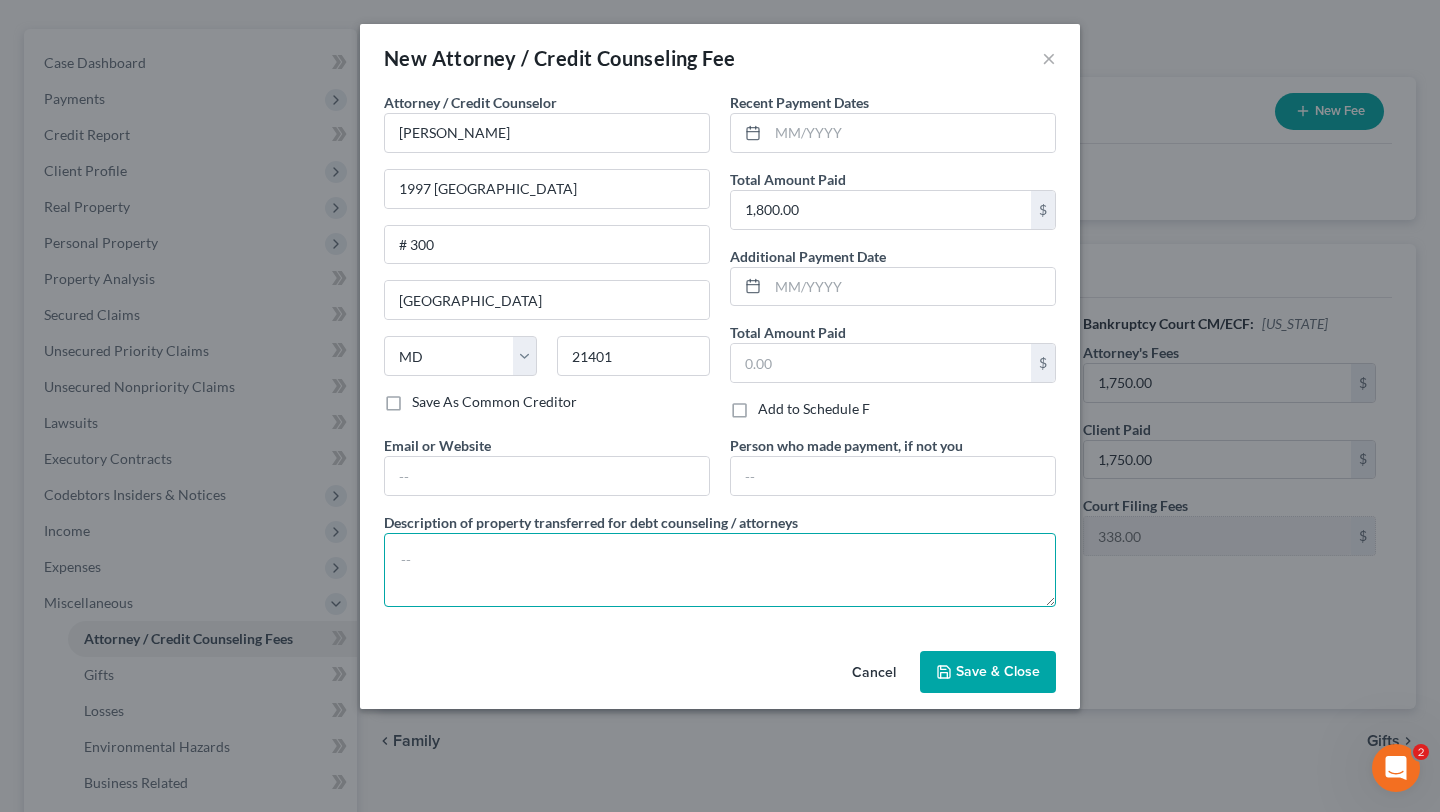 click at bounding box center (720, 570) 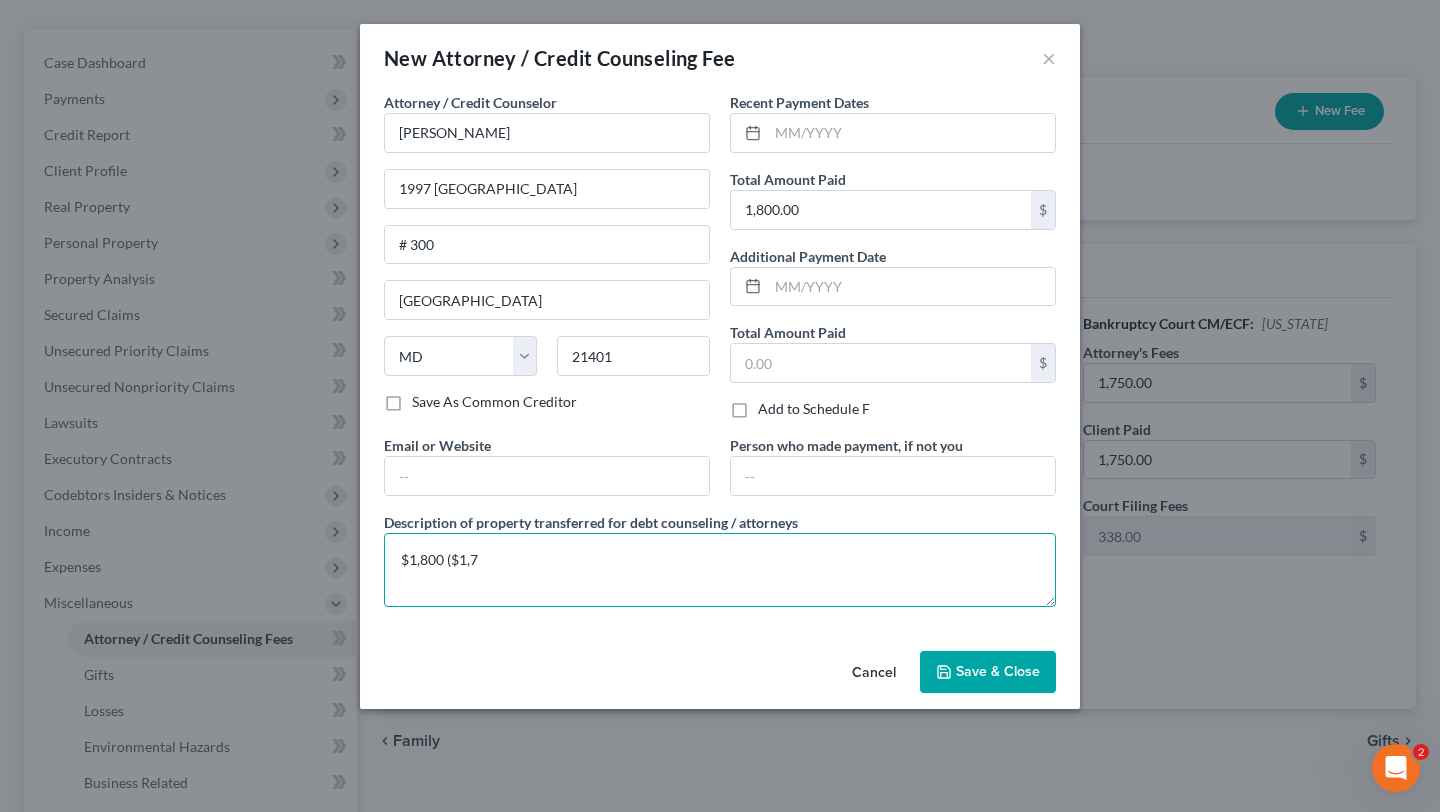 click on "$1,800 ($1,7" at bounding box center (720, 570) 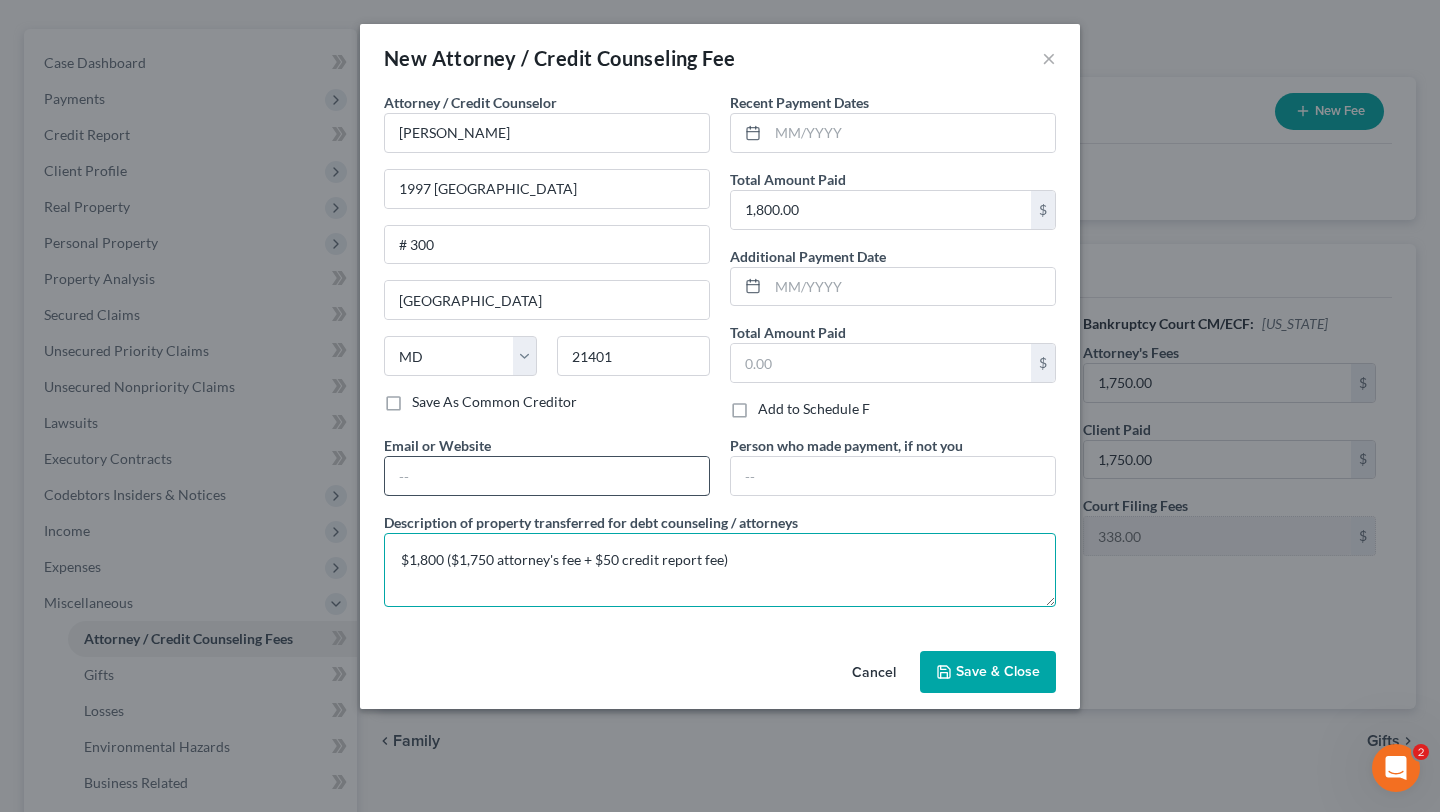 scroll, scrollTop: 99, scrollLeft: 0, axis: vertical 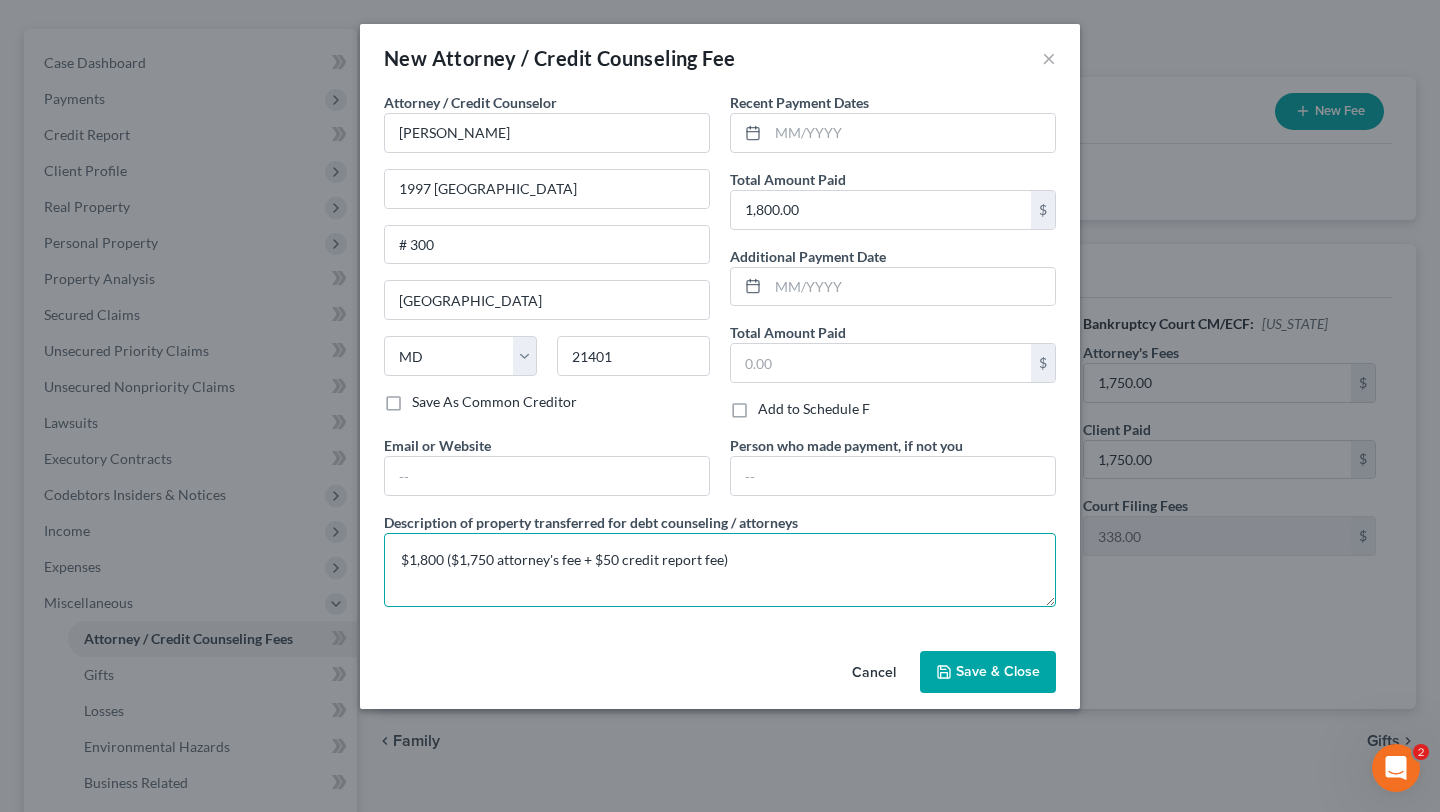 type on "$1,800 ($1,750 attorney's fee + $50 credit report fee)" 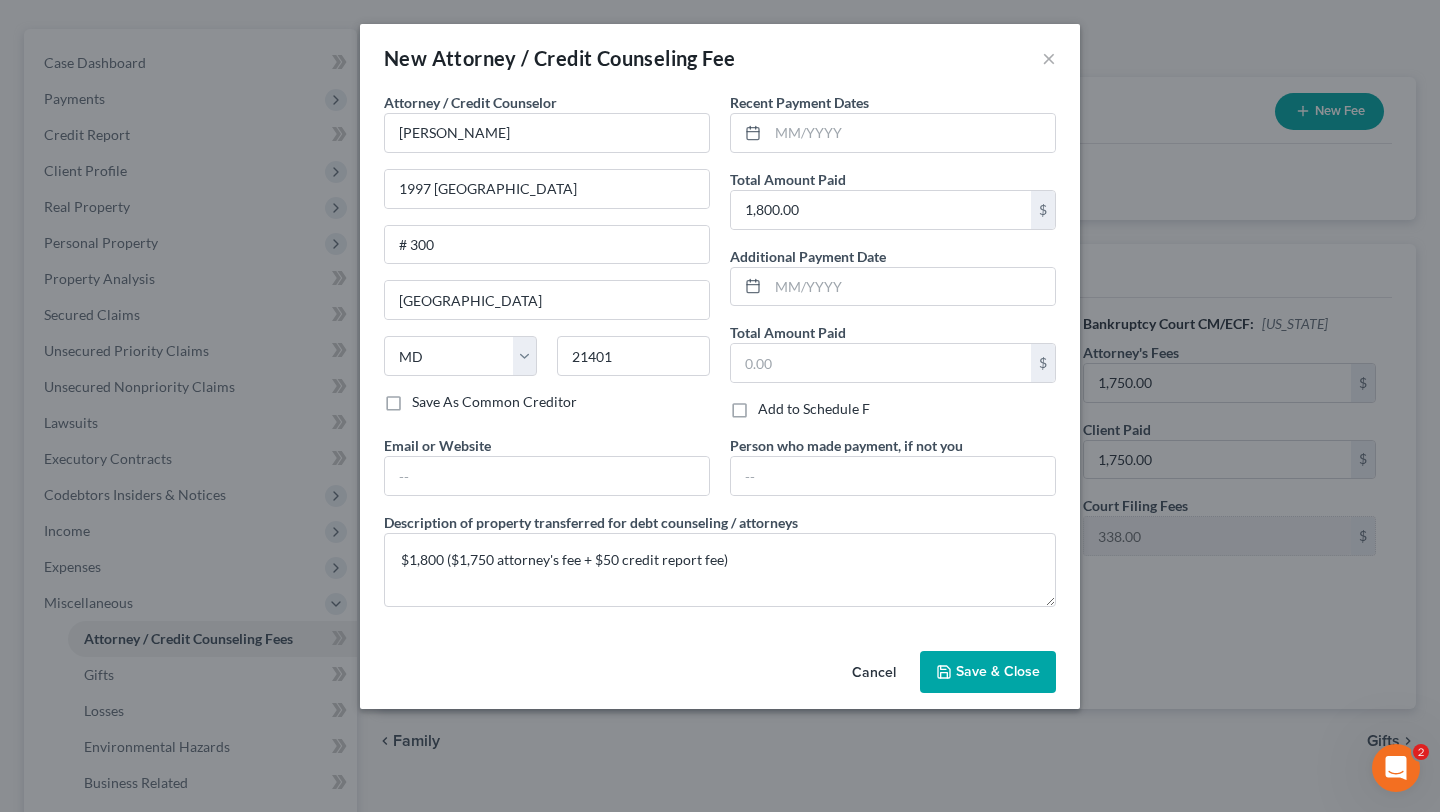 click on "Save & Close" at bounding box center [988, 672] 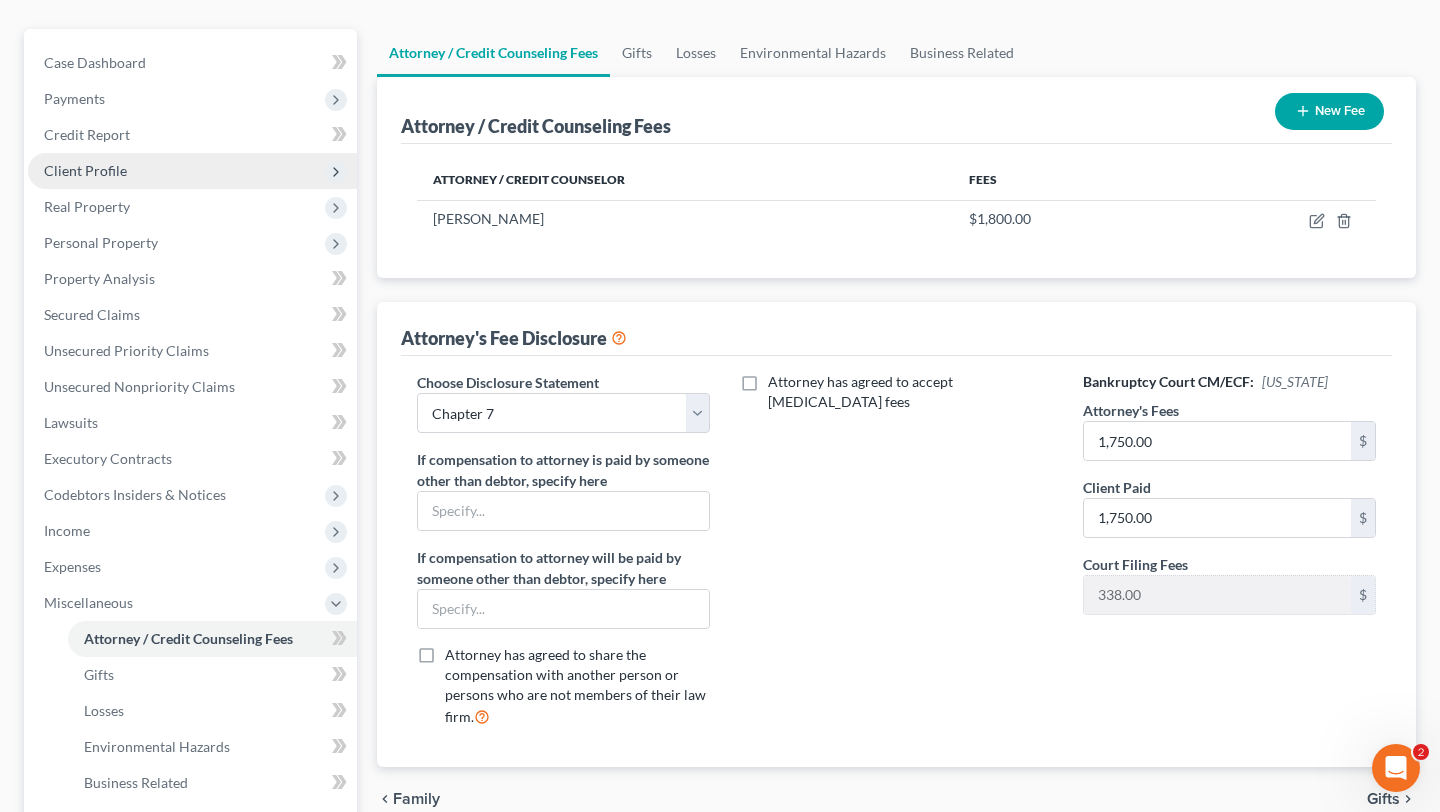 click on "Client Profile" at bounding box center (192, 171) 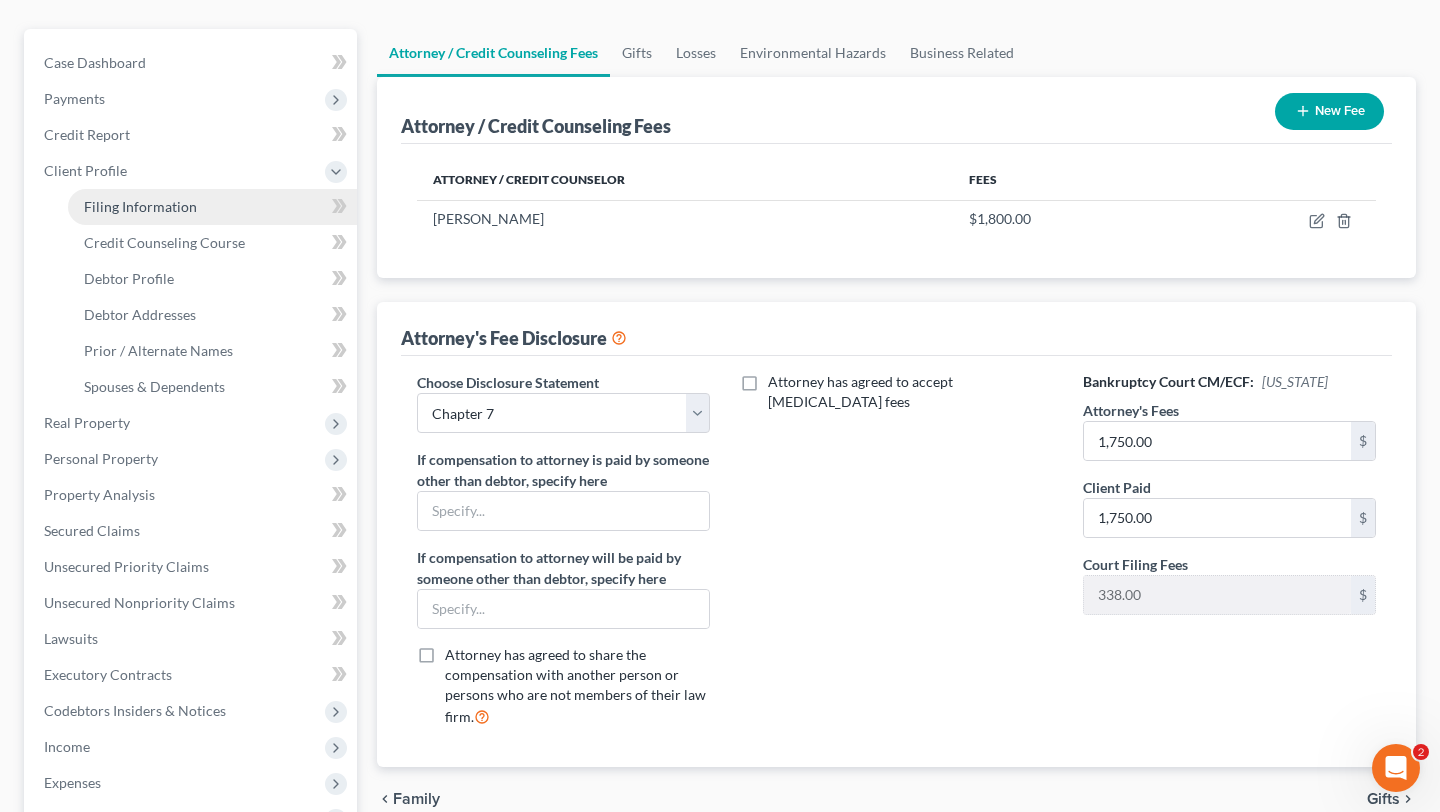 click on "Filing Information" at bounding box center (140, 206) 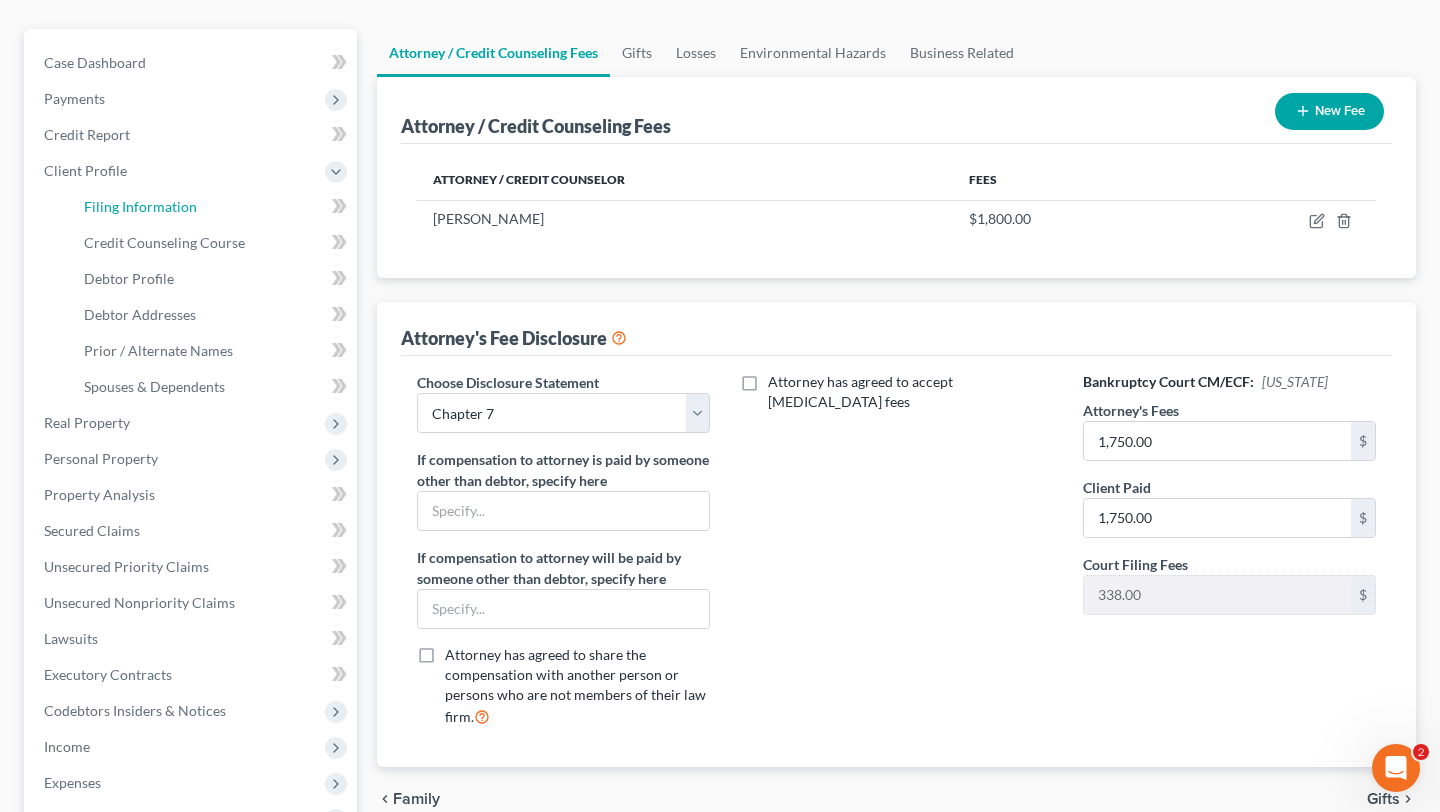 select on "1" 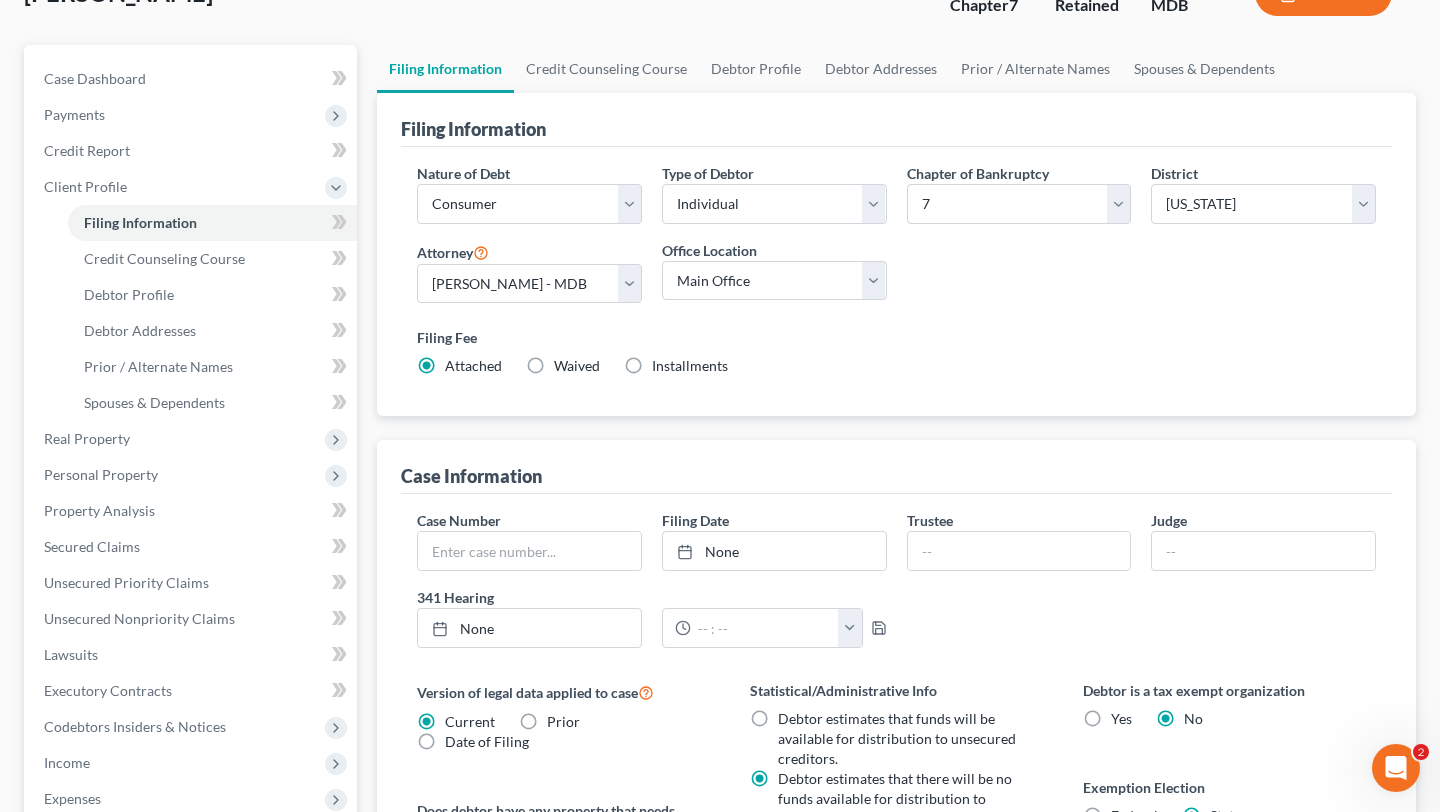scroll, scrollTop: 204, scrollLeft: 0, axis: vertical 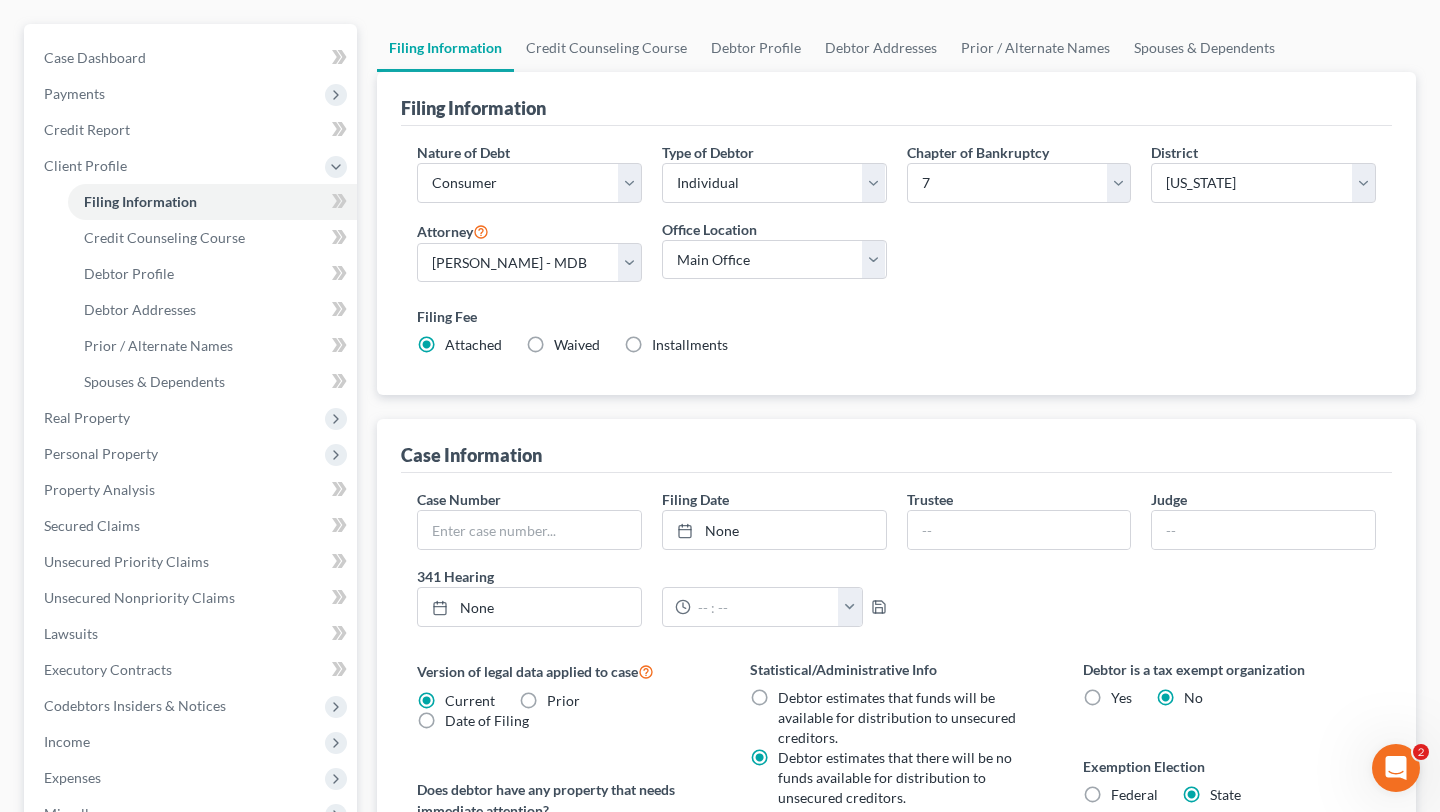click on "Waived Waived" at bounding box center [577, 345] 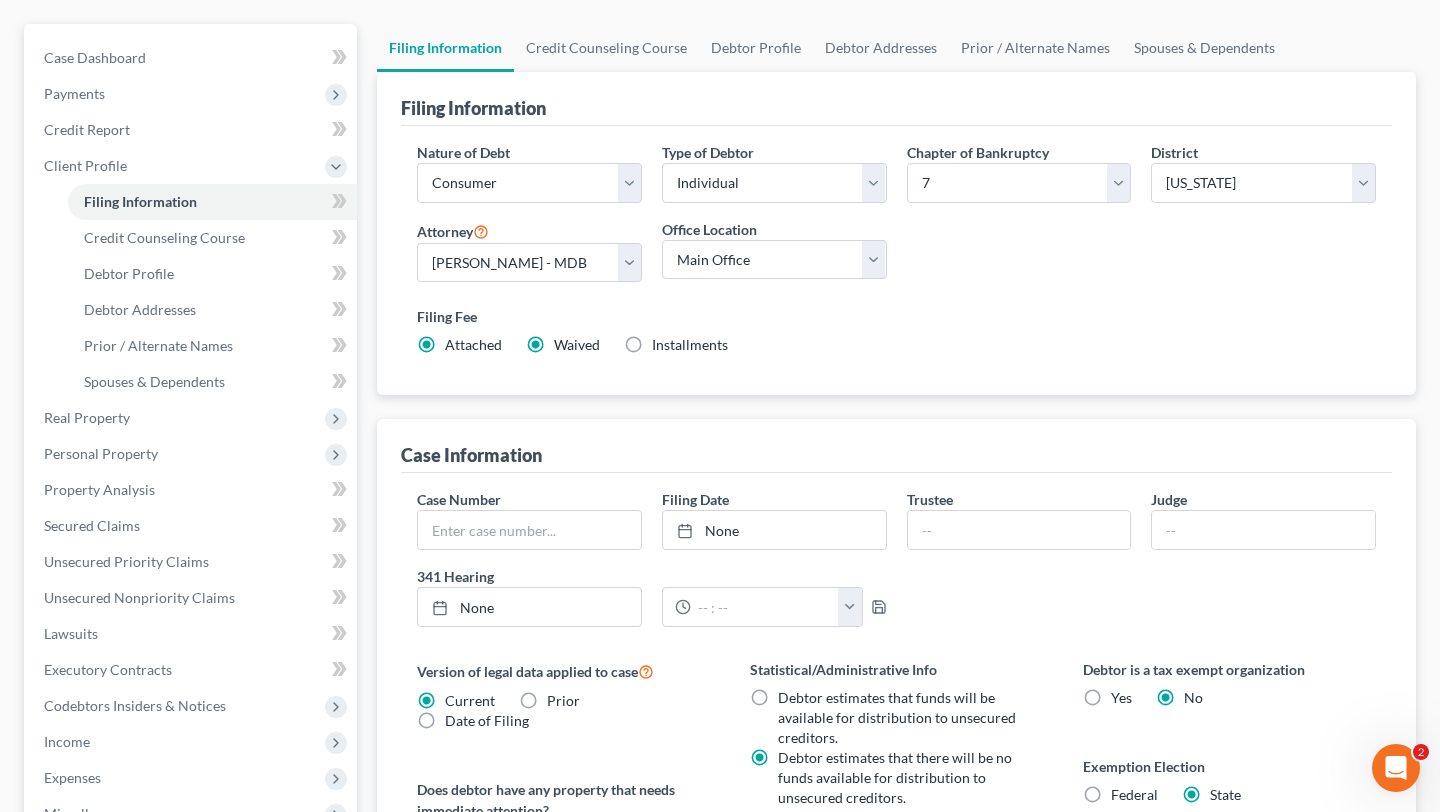radio on "false" 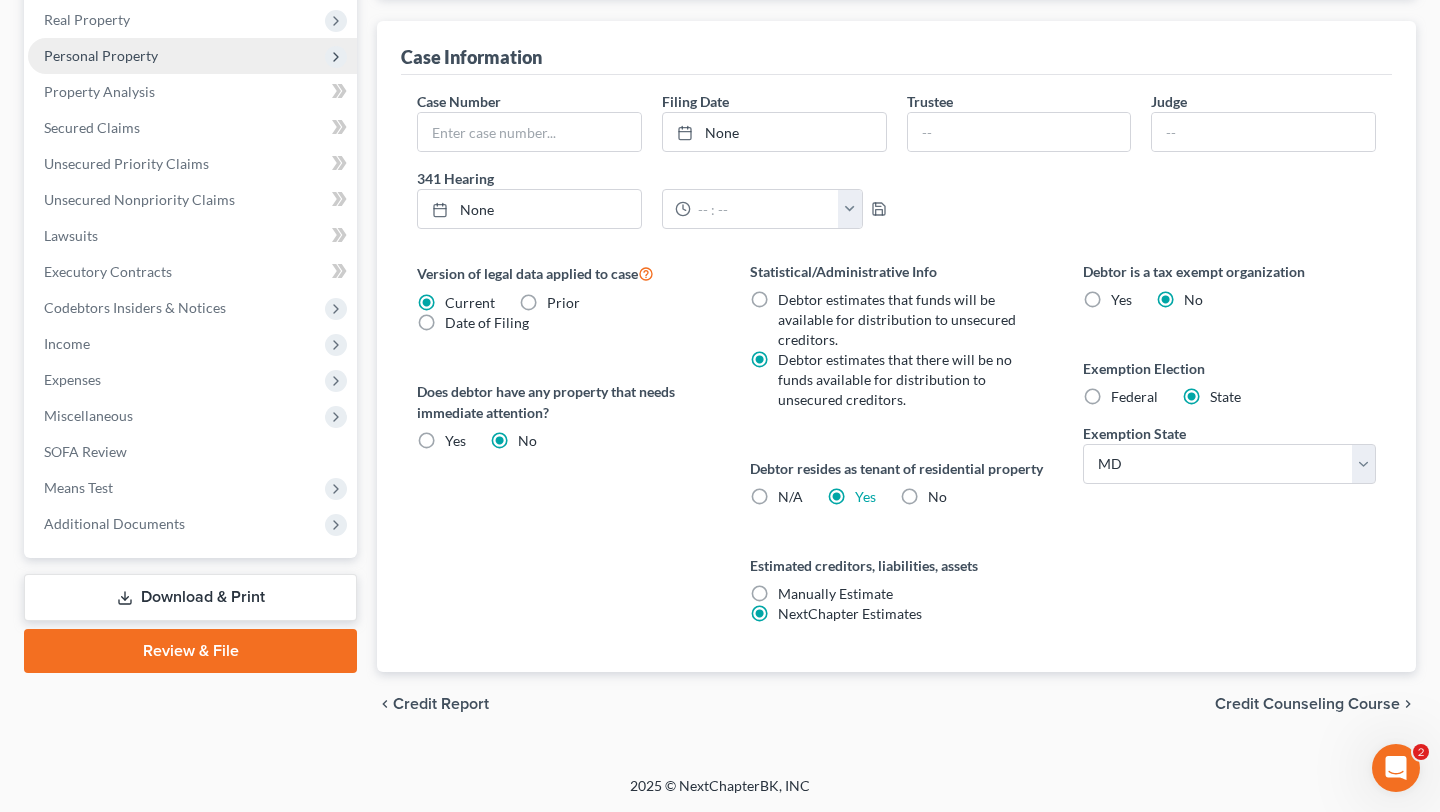 scroll, scrollTop: 725, scrollLeft: 0, axis: vertical 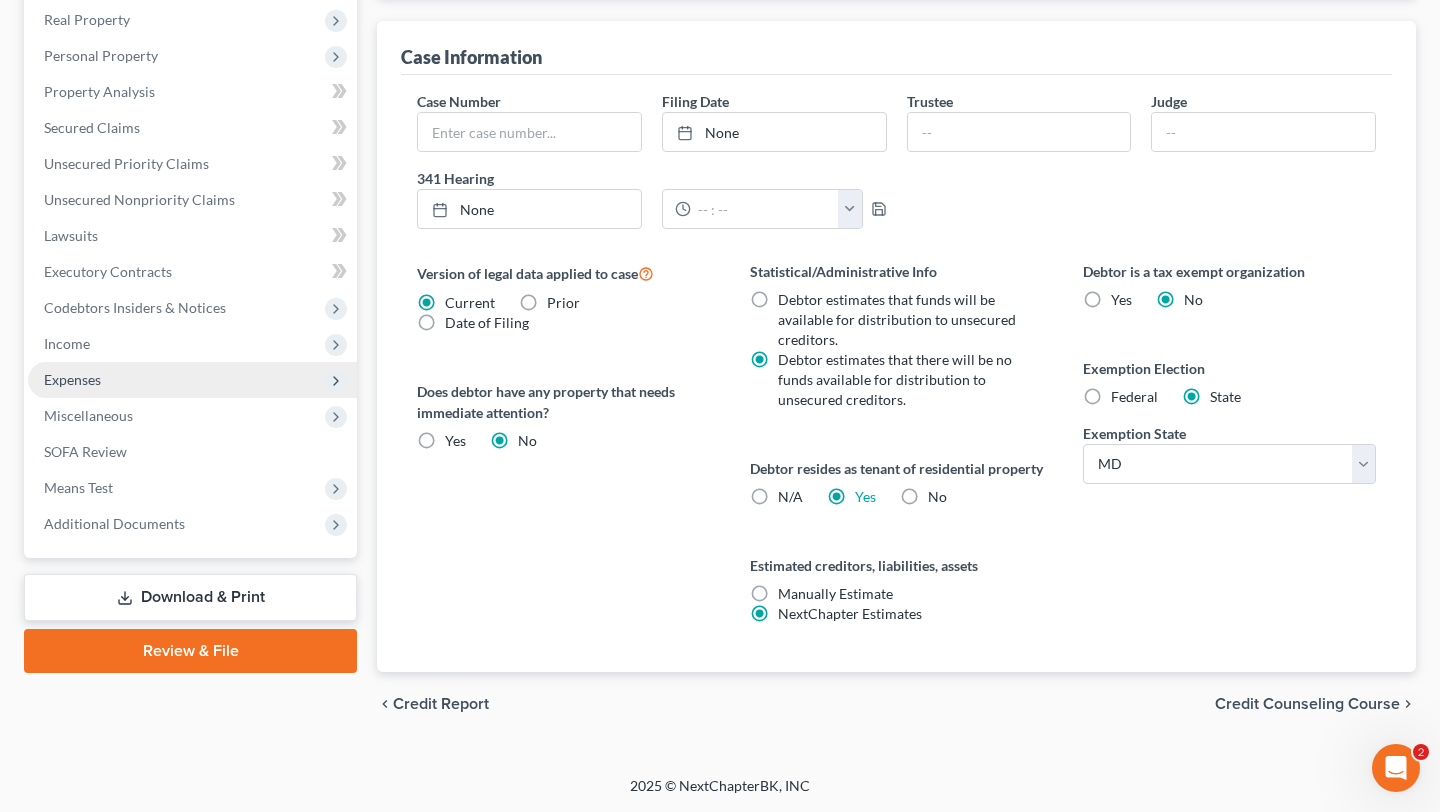 click on "Expenses" at bounding box center [192, 380] 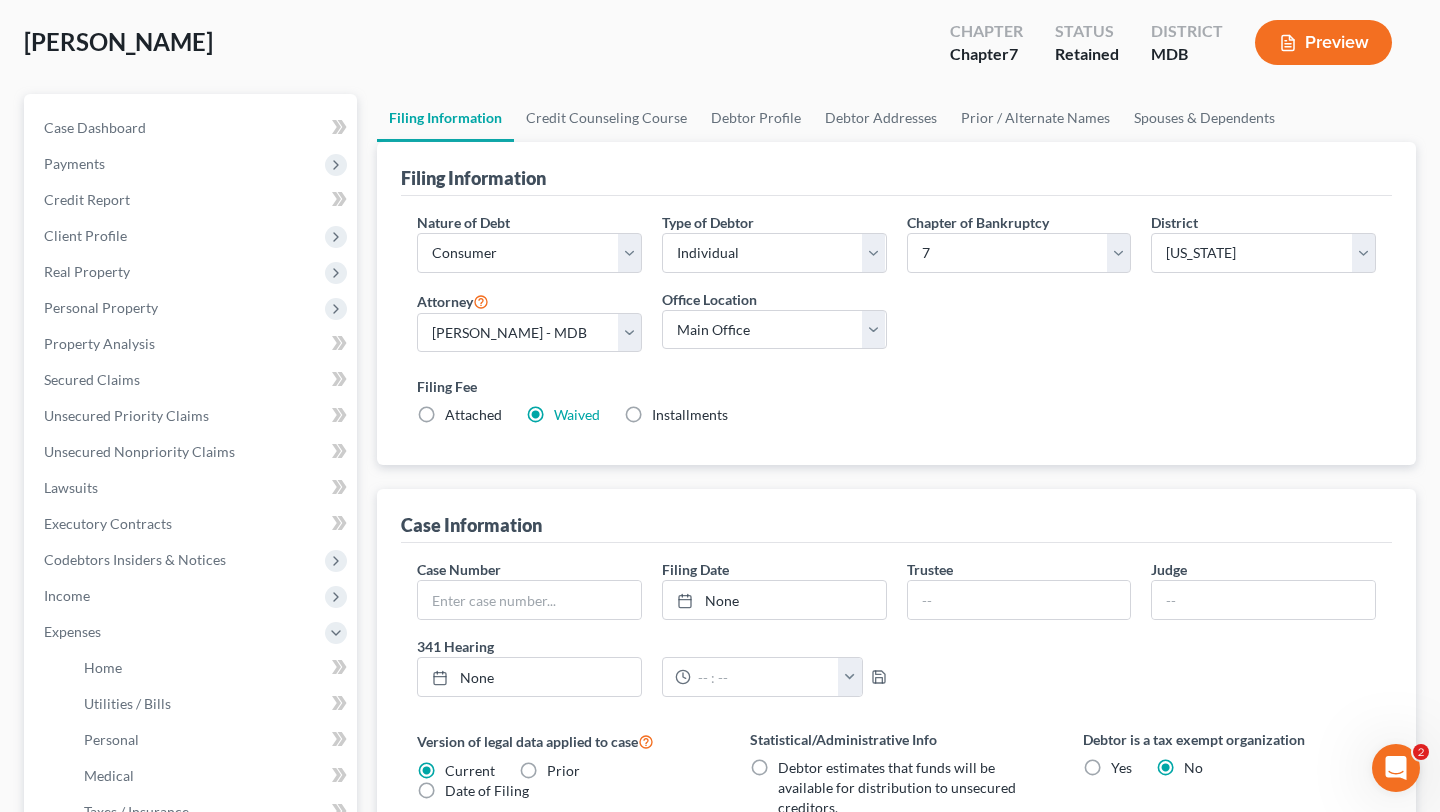 scroll, scrollTop: 124, scrollLeft: 0, axis: vertical 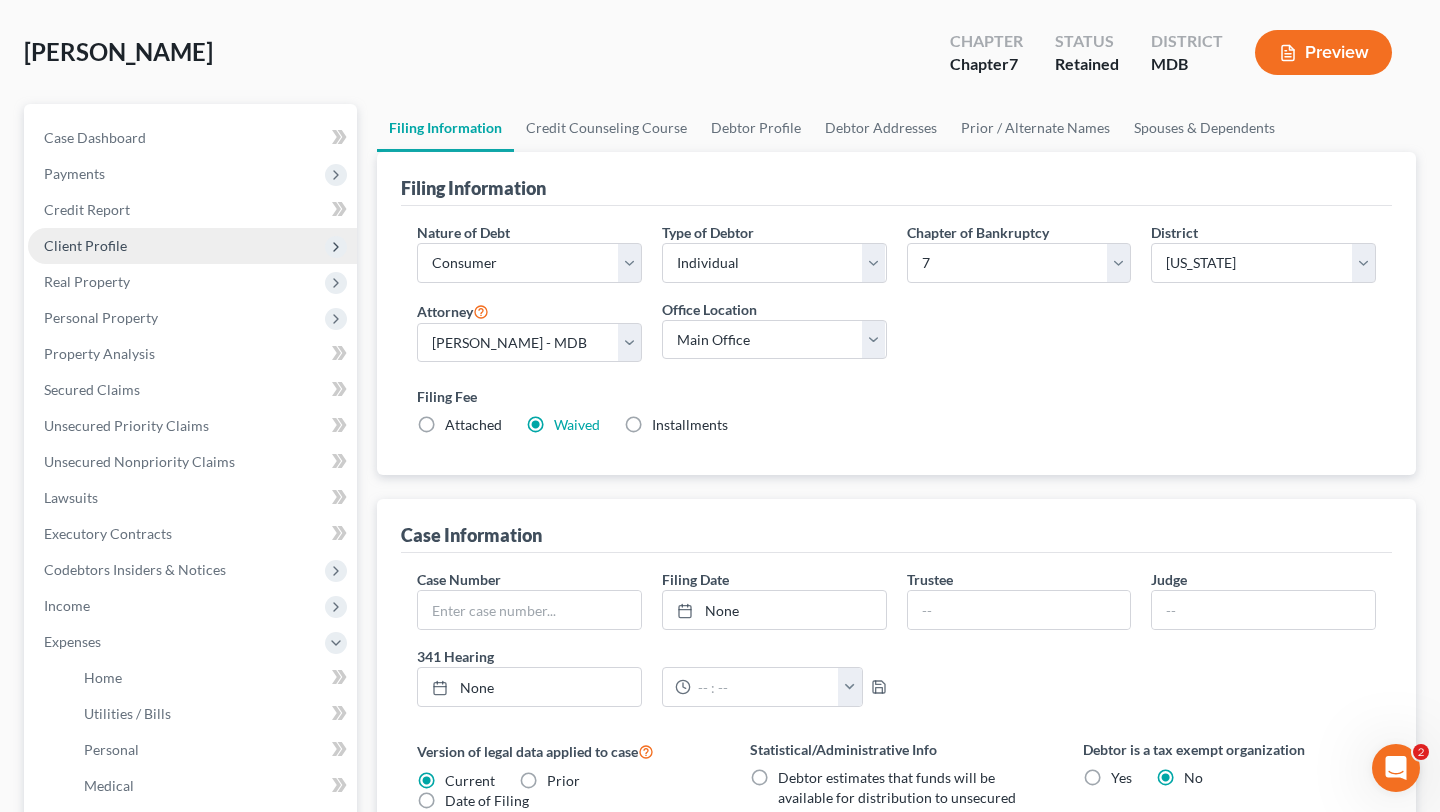 click on "Client Profile" at bounding box center (192, 246) 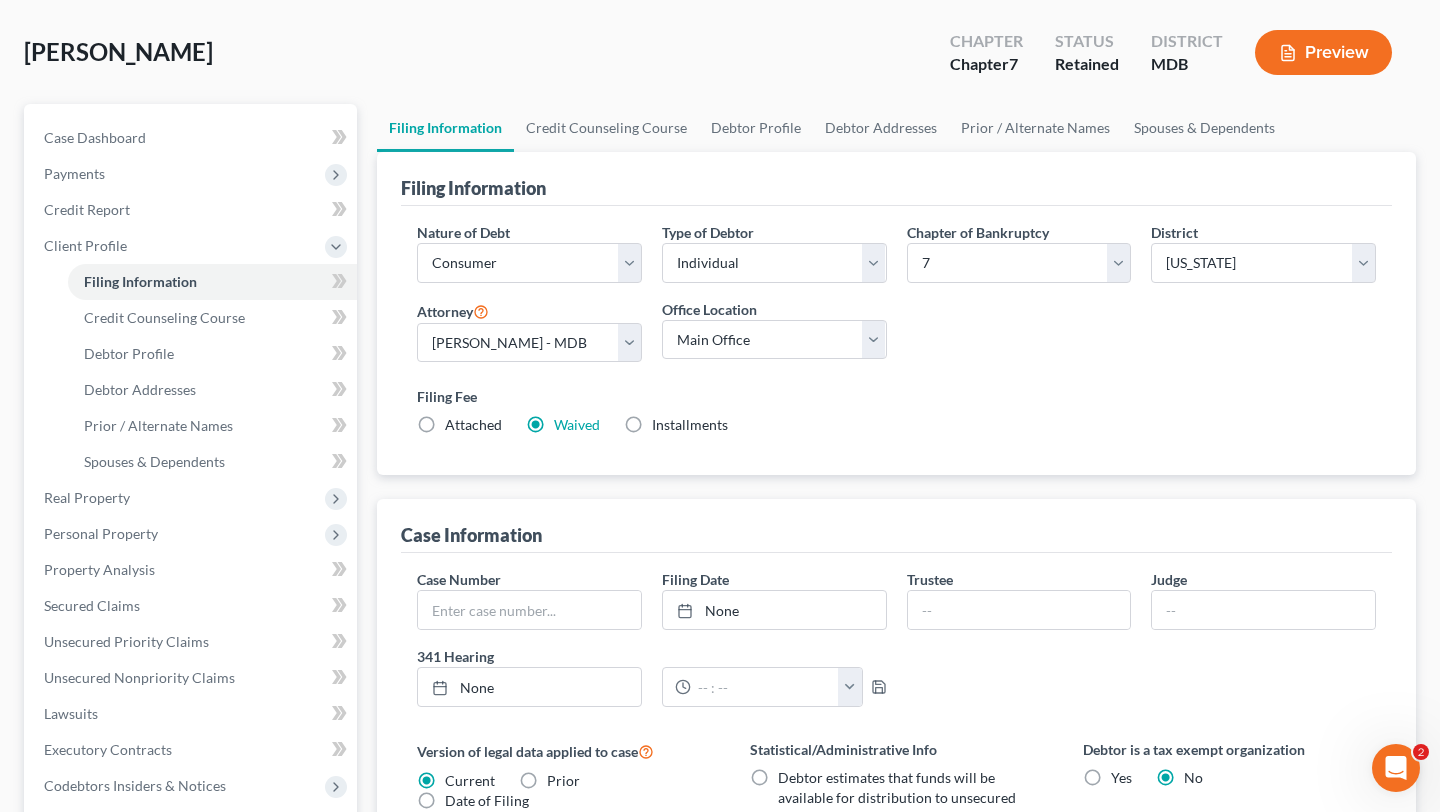click on "Installments Installments" at bounding box center [690, 425] 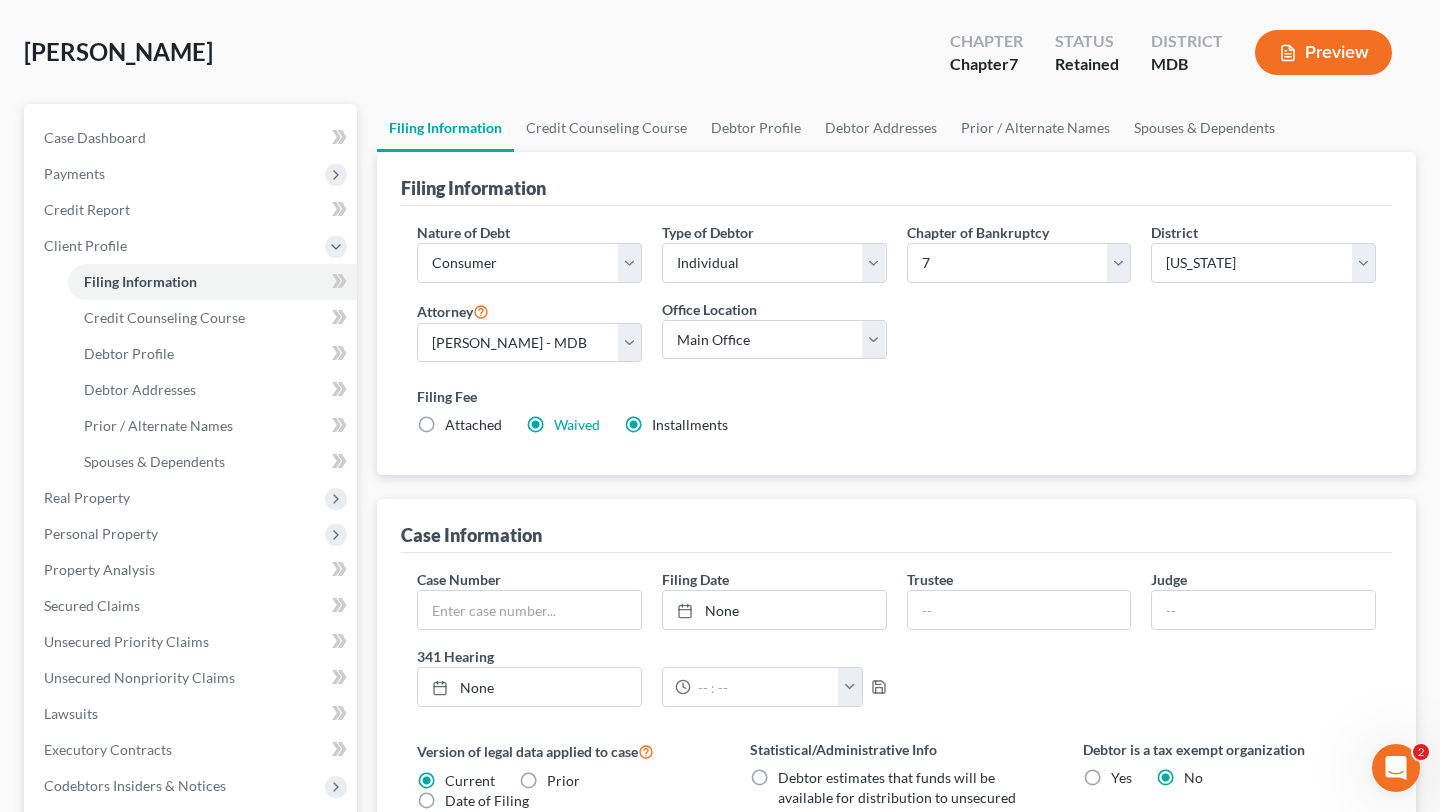 radio on "false" 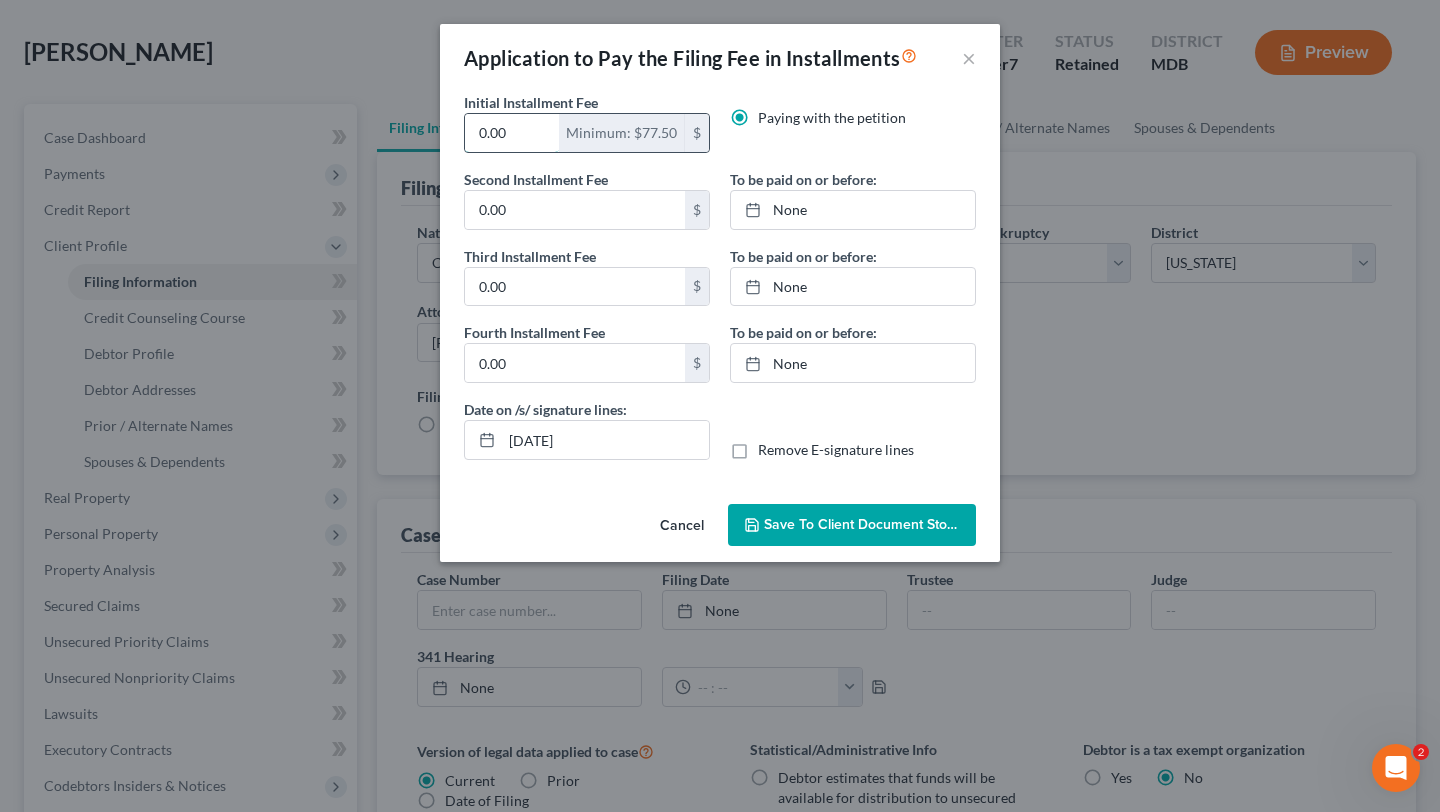 click on "0.00" at bounding box center (512, 133) 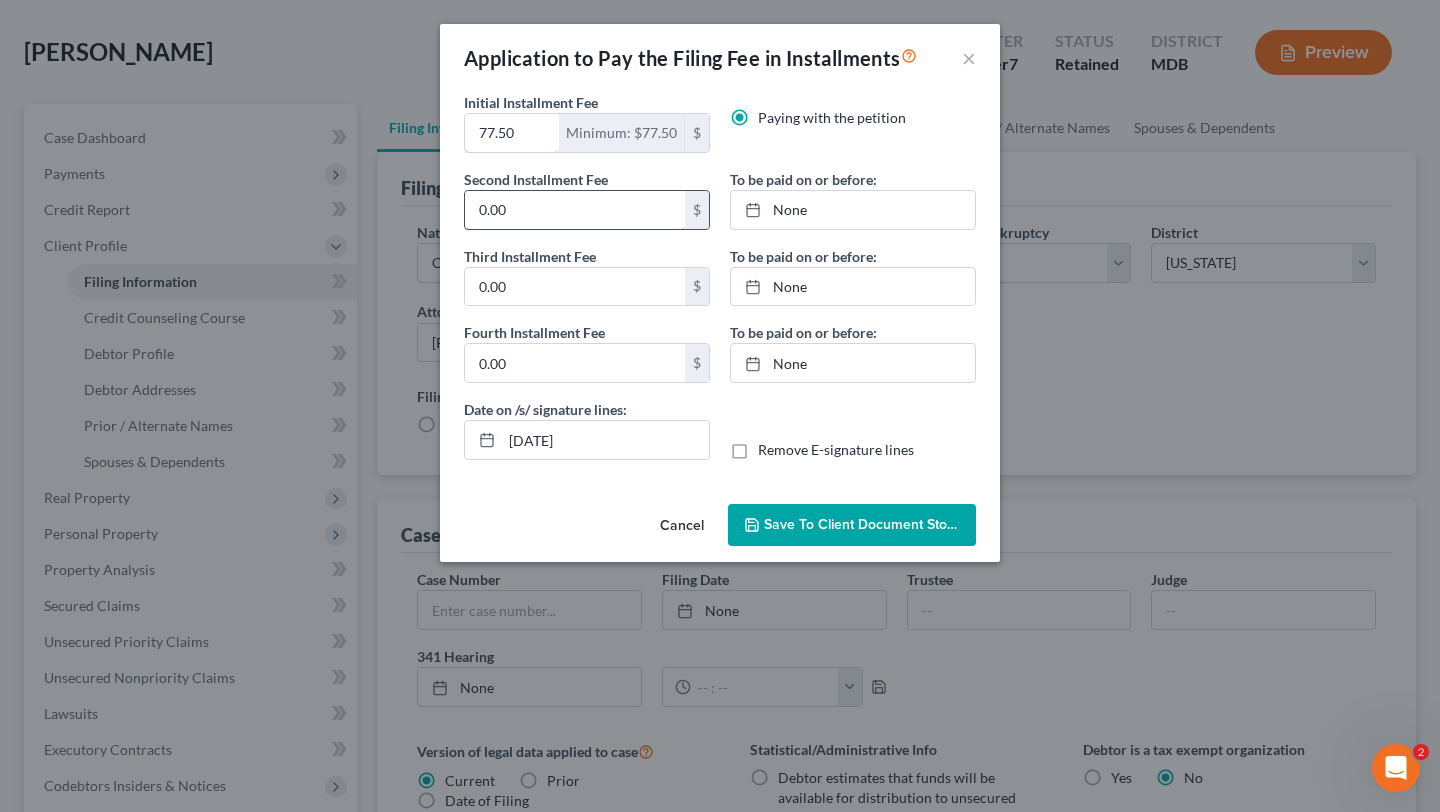 type on "77.50" 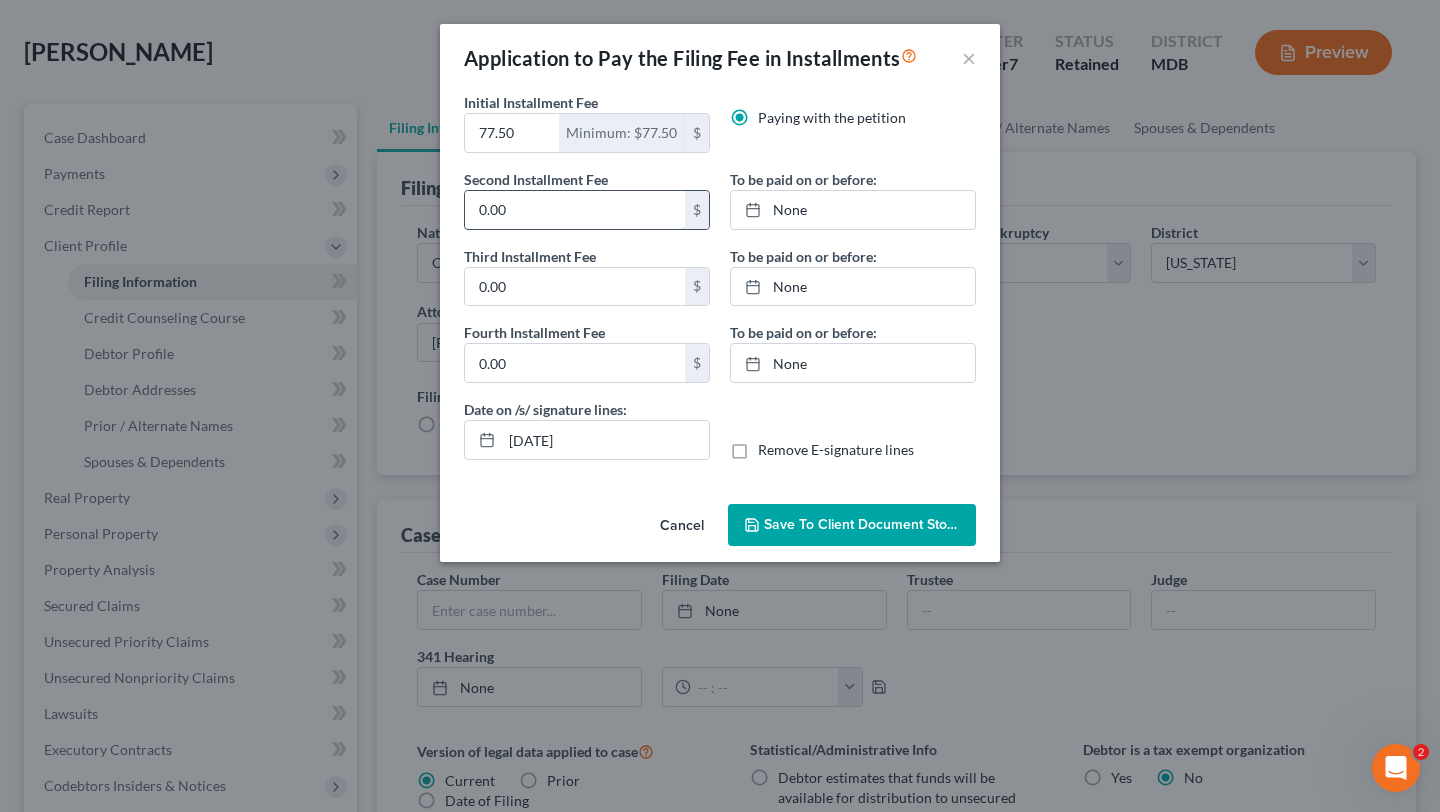 click on "0.00" at bounding box center (575, 210) 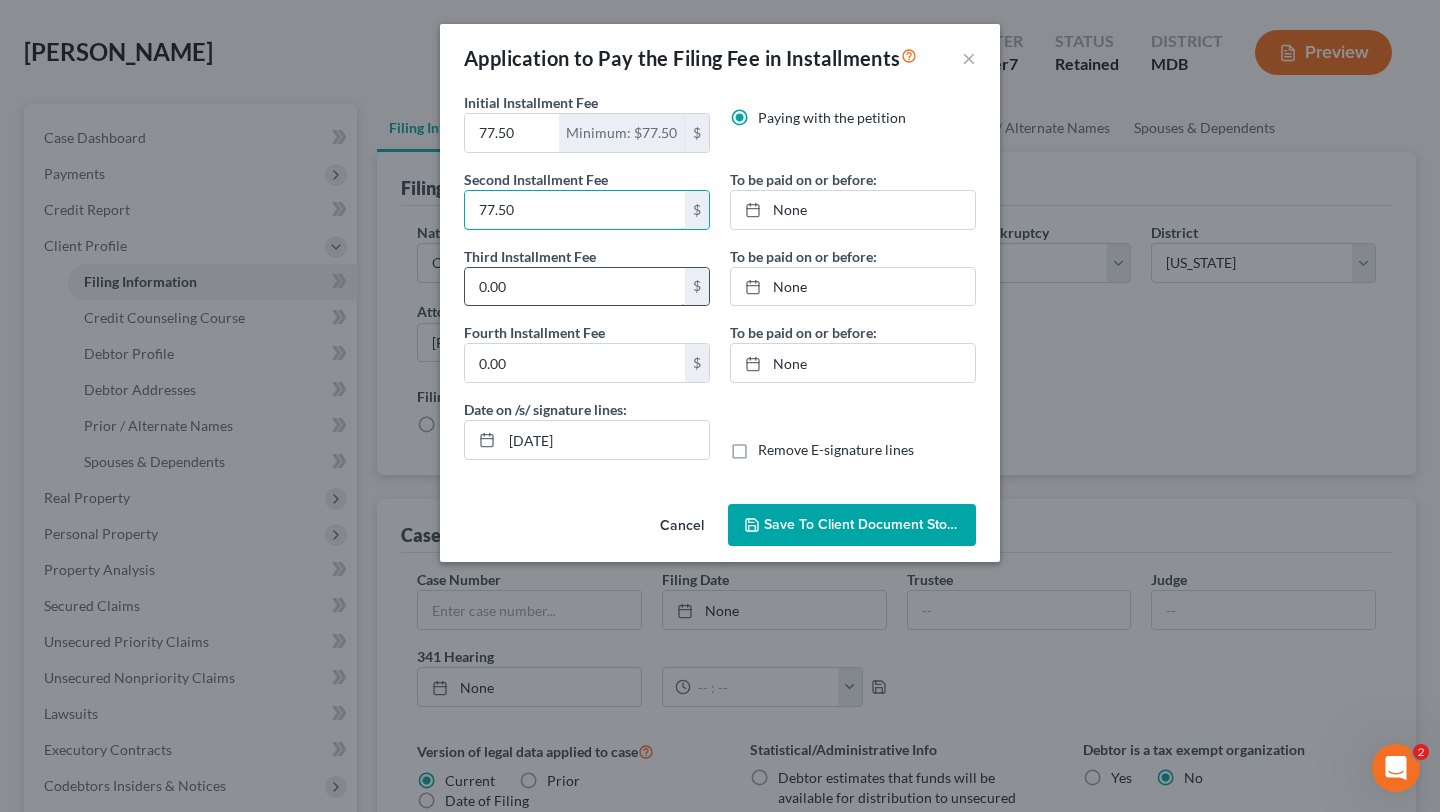 type on "77.50" 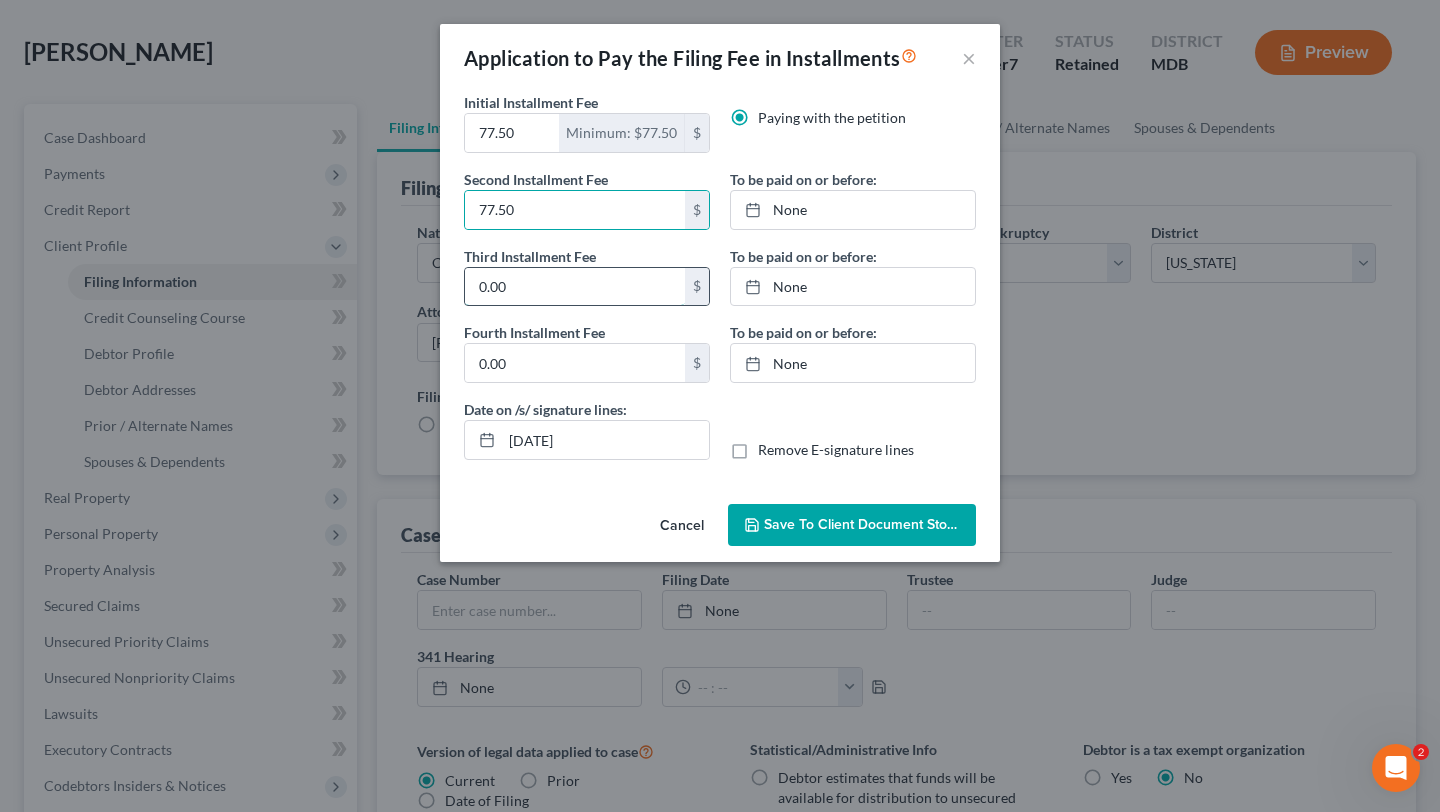 click on "0.00" at bounding box center [575, 287] 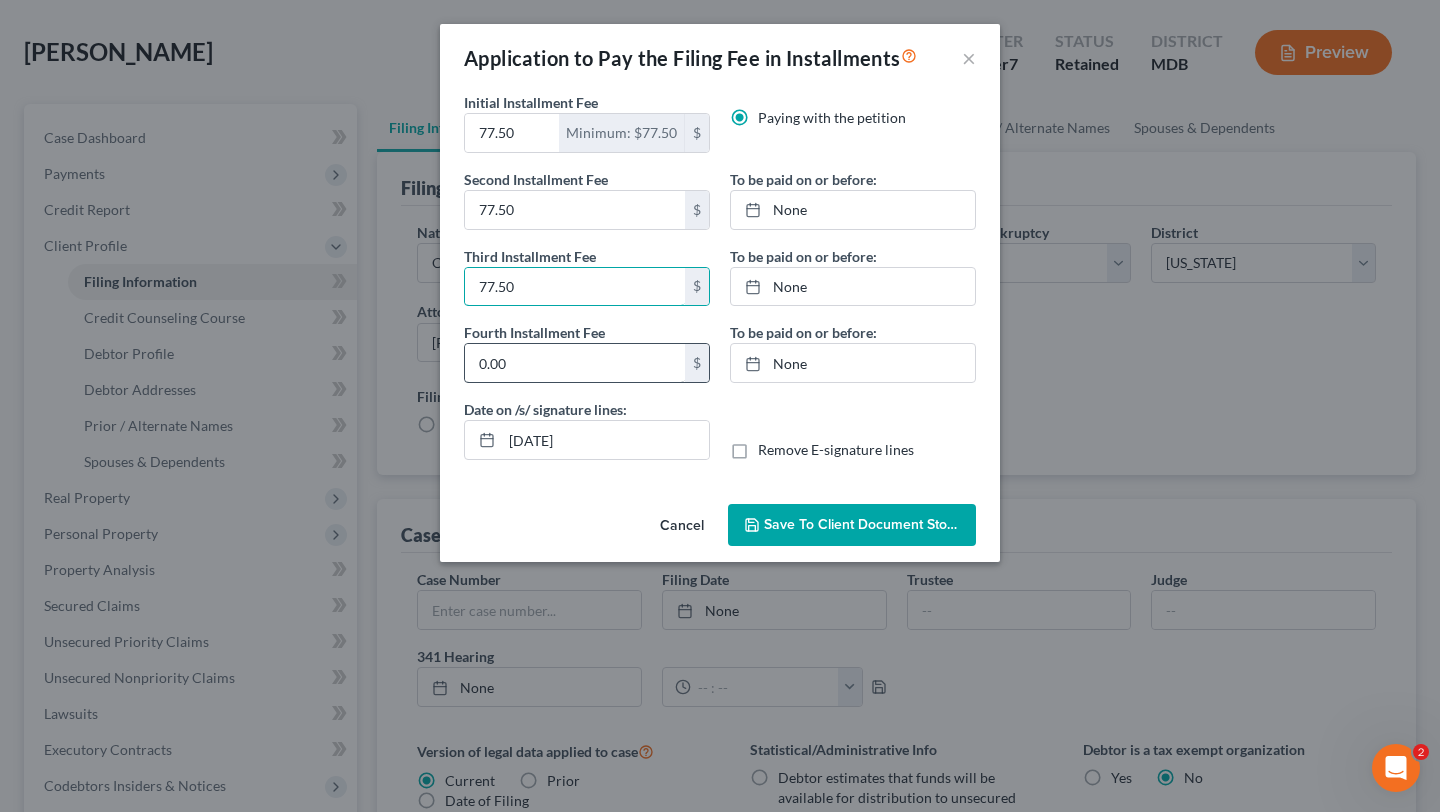 type on "77.50" 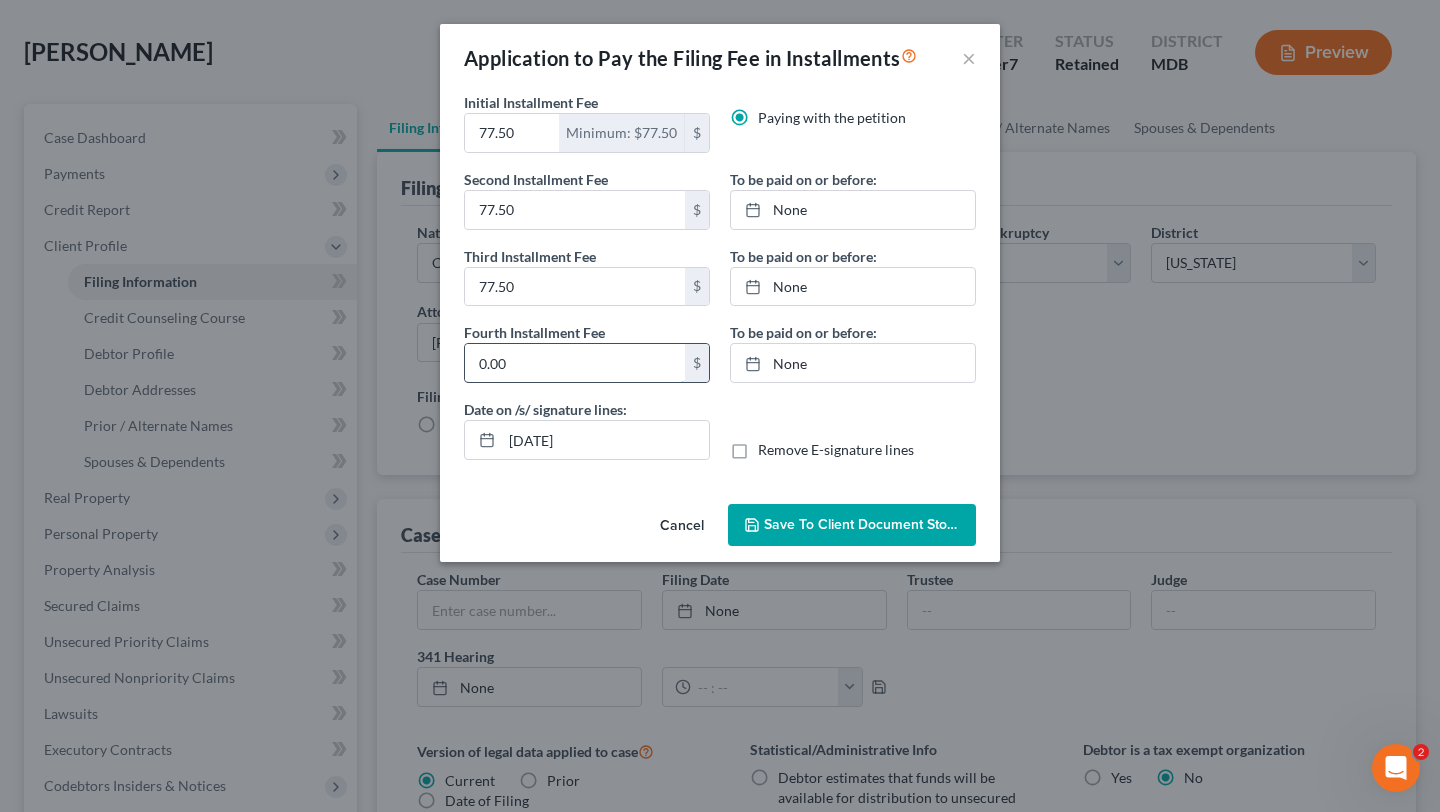 click on "0.00" at bounding box center (575, 363) 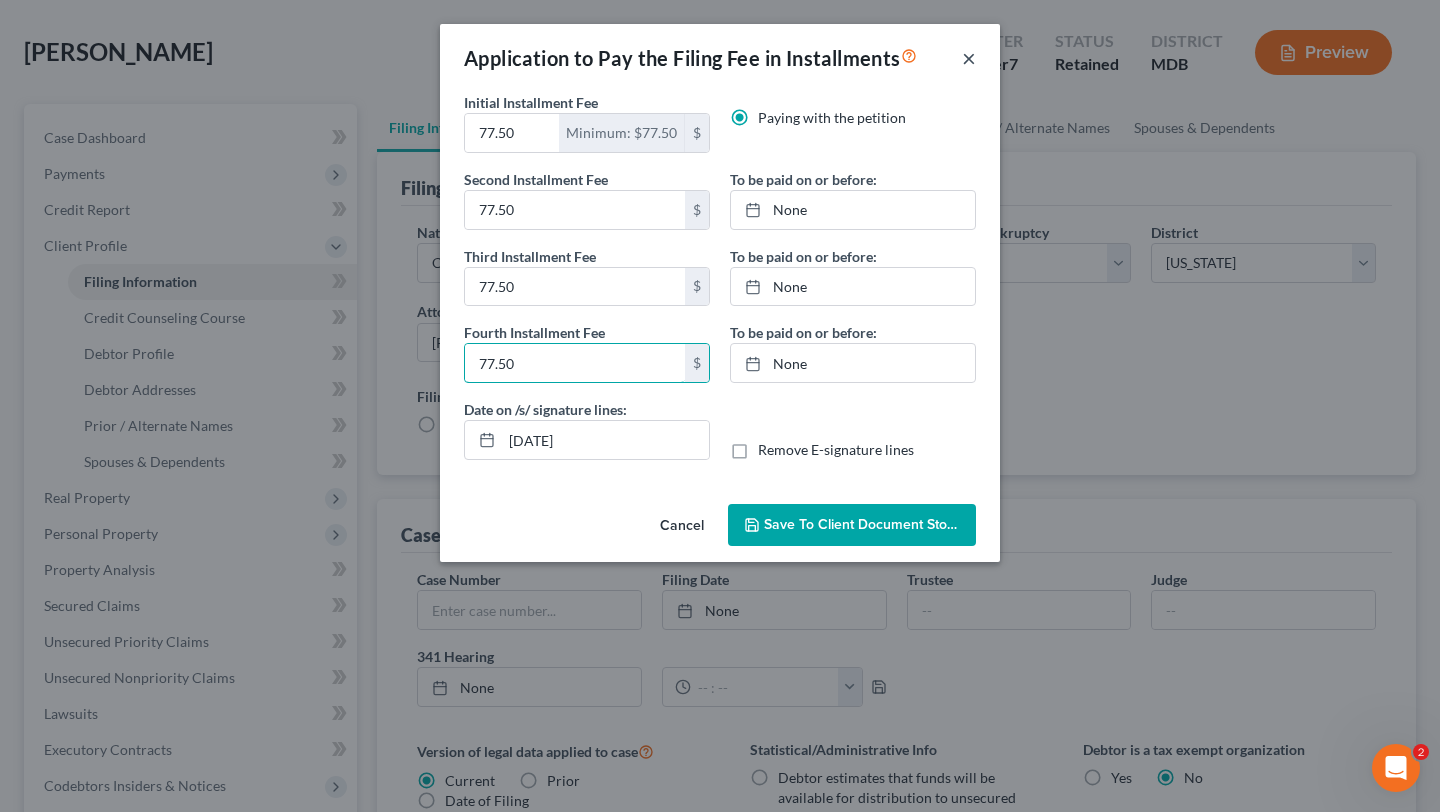 type on "77.50" 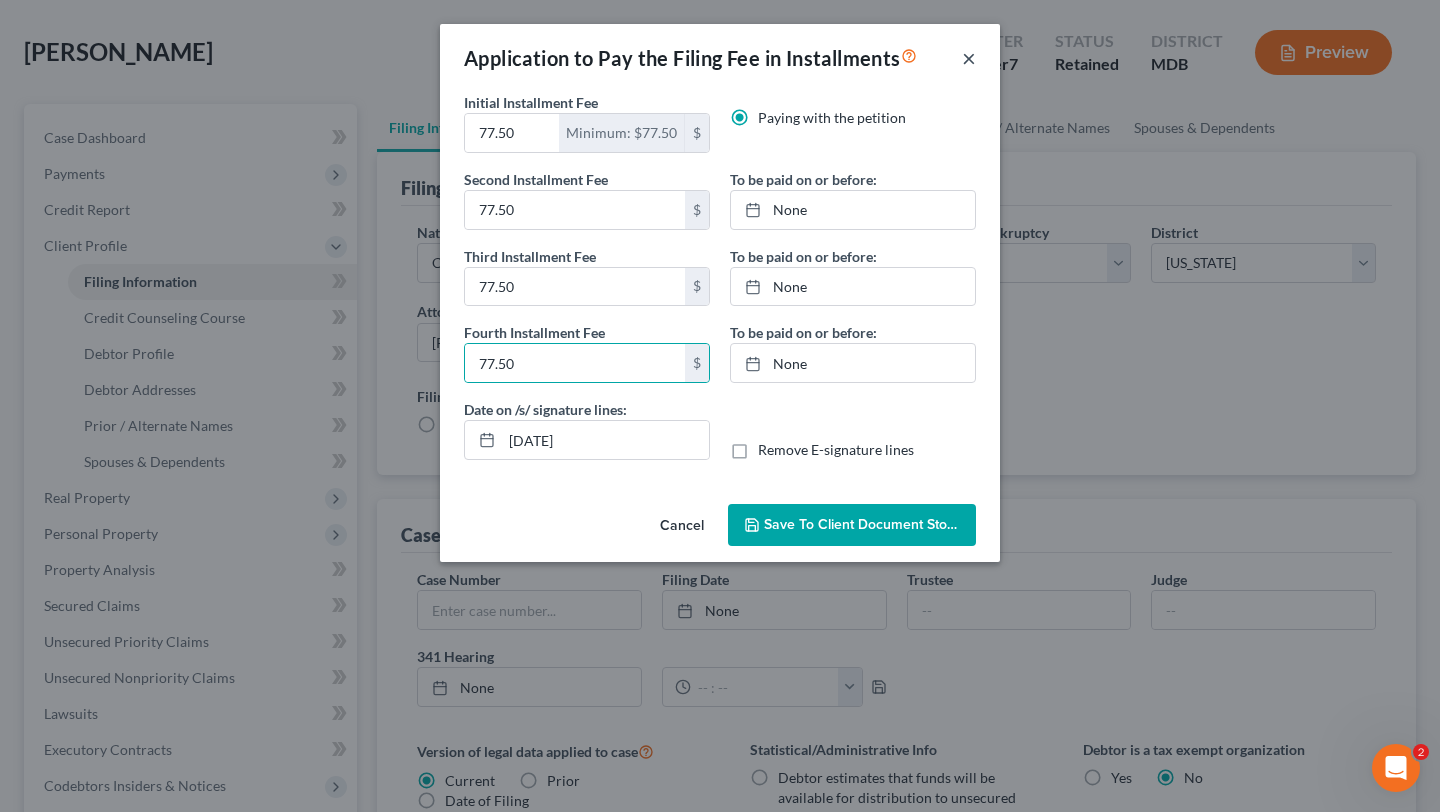 drag, startPoint x: 1030, startPoint y: 76, endPoint x: 896, endPoint y: 188, distance: 174.64249 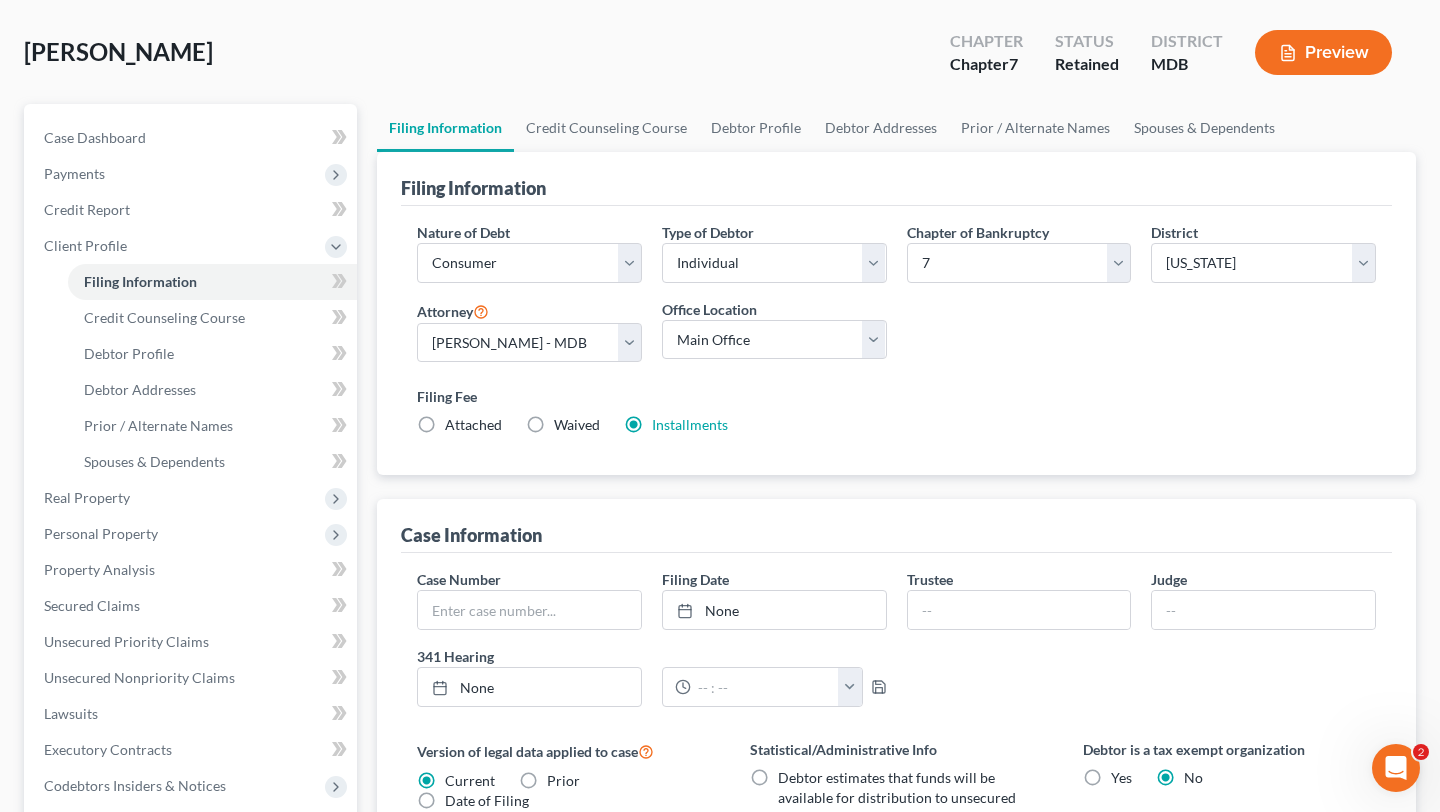 click on "Waived Waived" at bounding box center [577, 425] 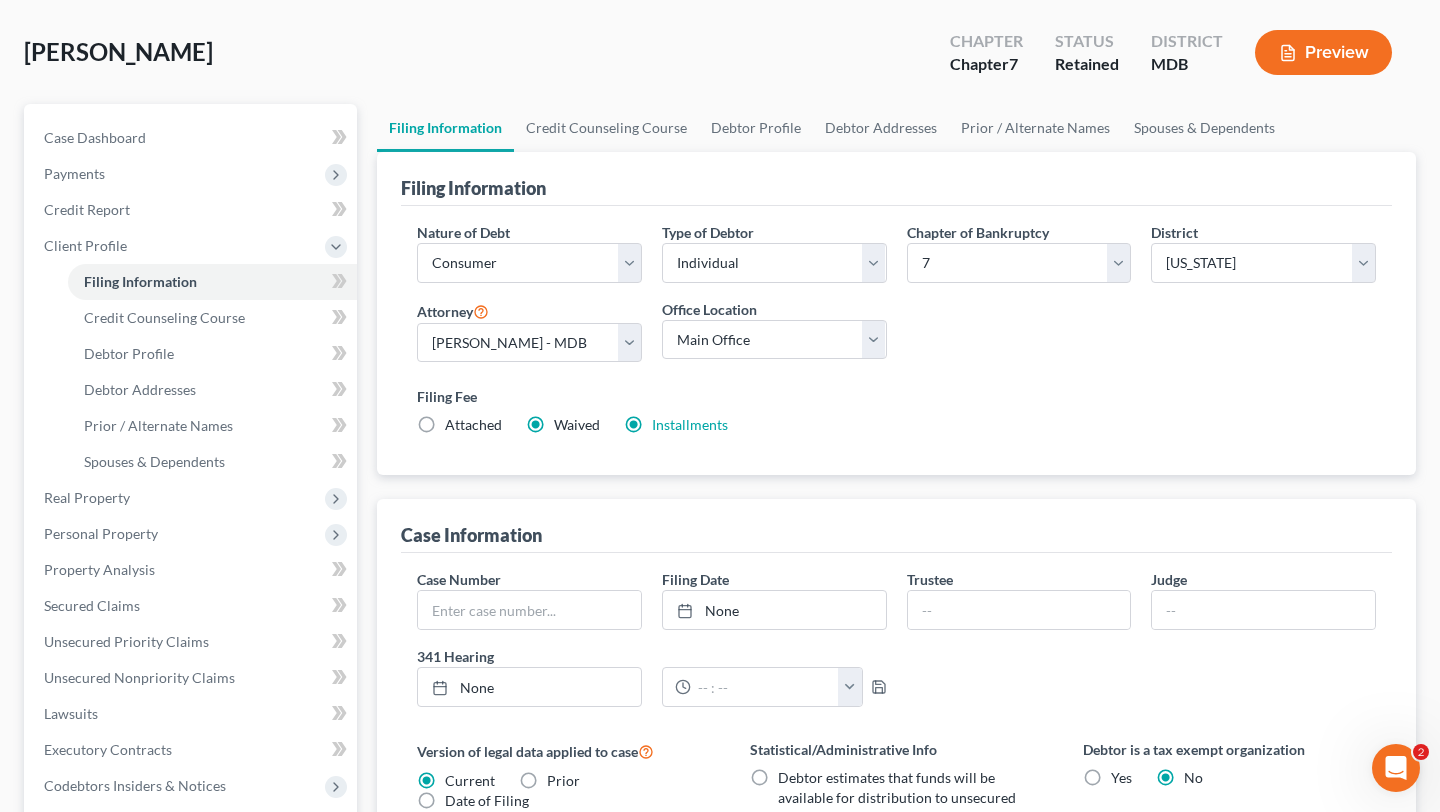 radio on "false" 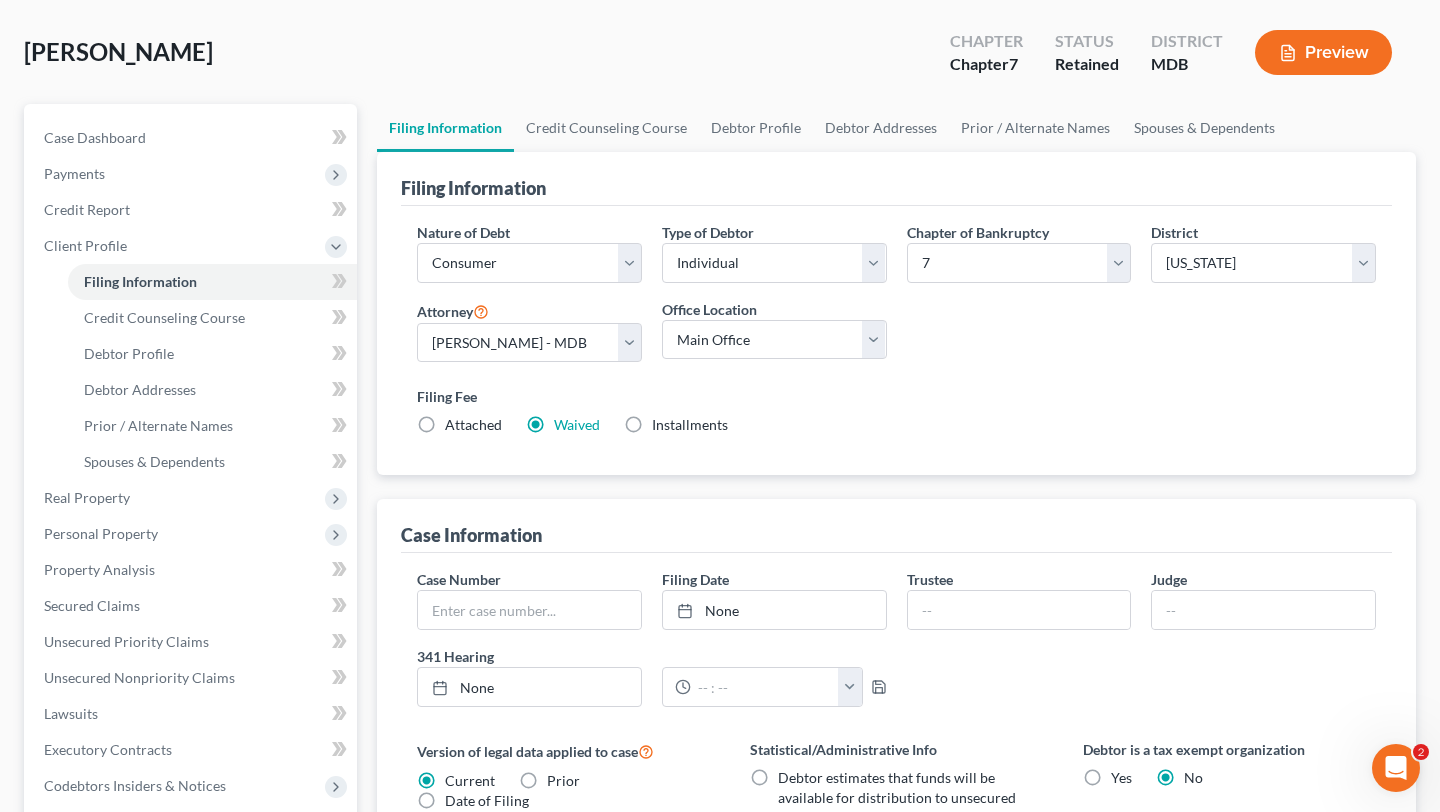 click on "Preview" at bounding box center [1323, 52] 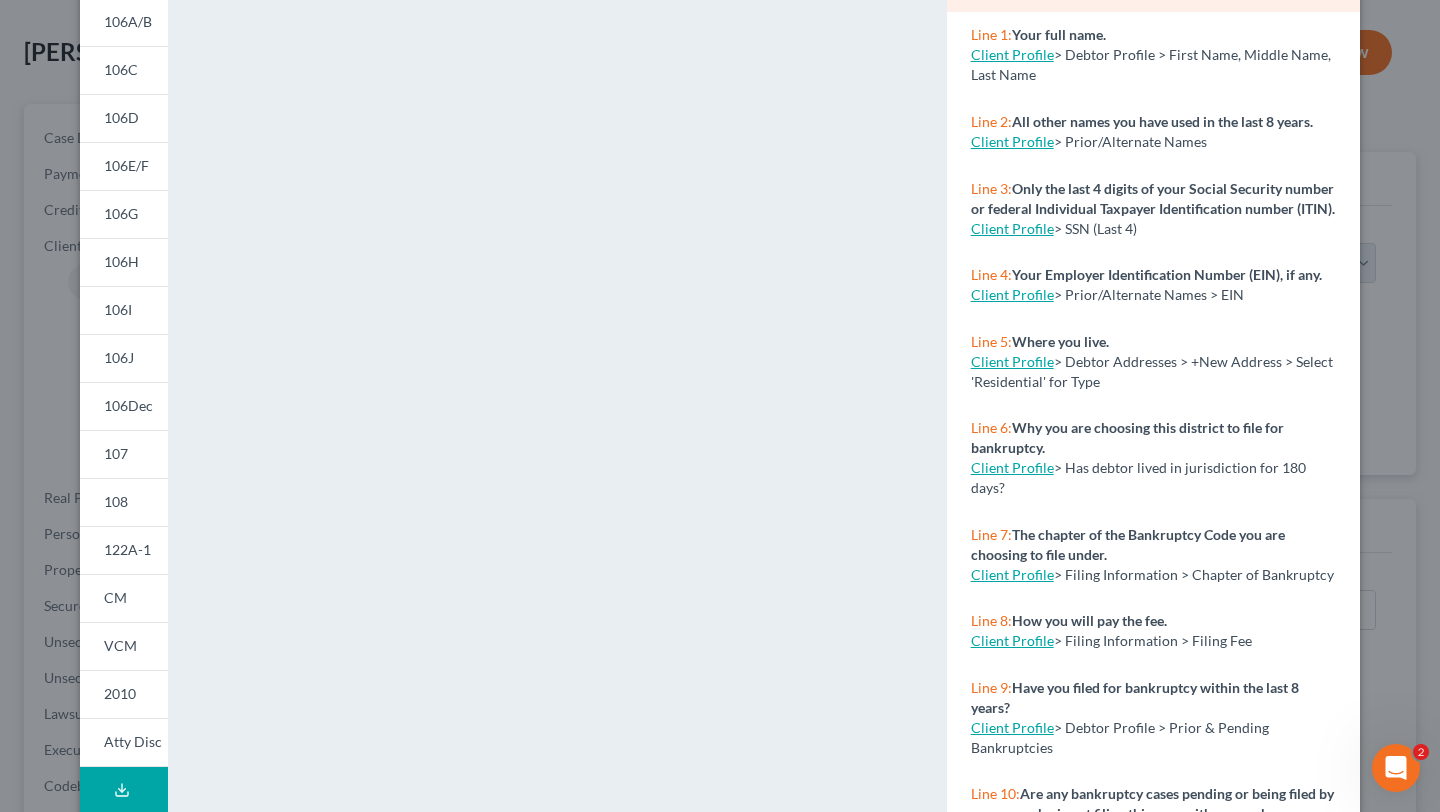 scroll, scrollTop: 0, scrollLeft: 0, axis: both 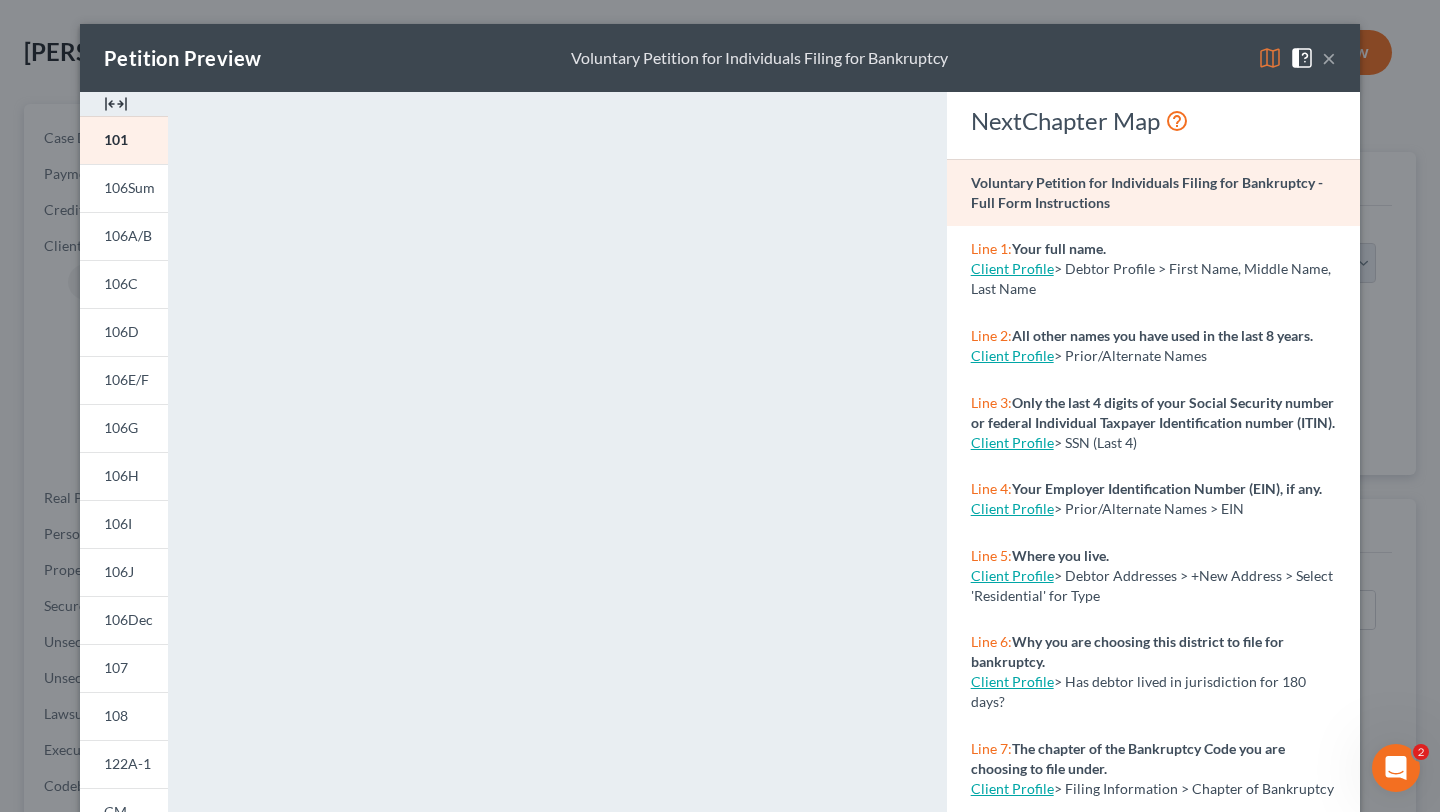 drag, startPoint x: 1374, startPoint y: 72, endPoint x: 1090, endPoint y: 205, distance: 313.60007 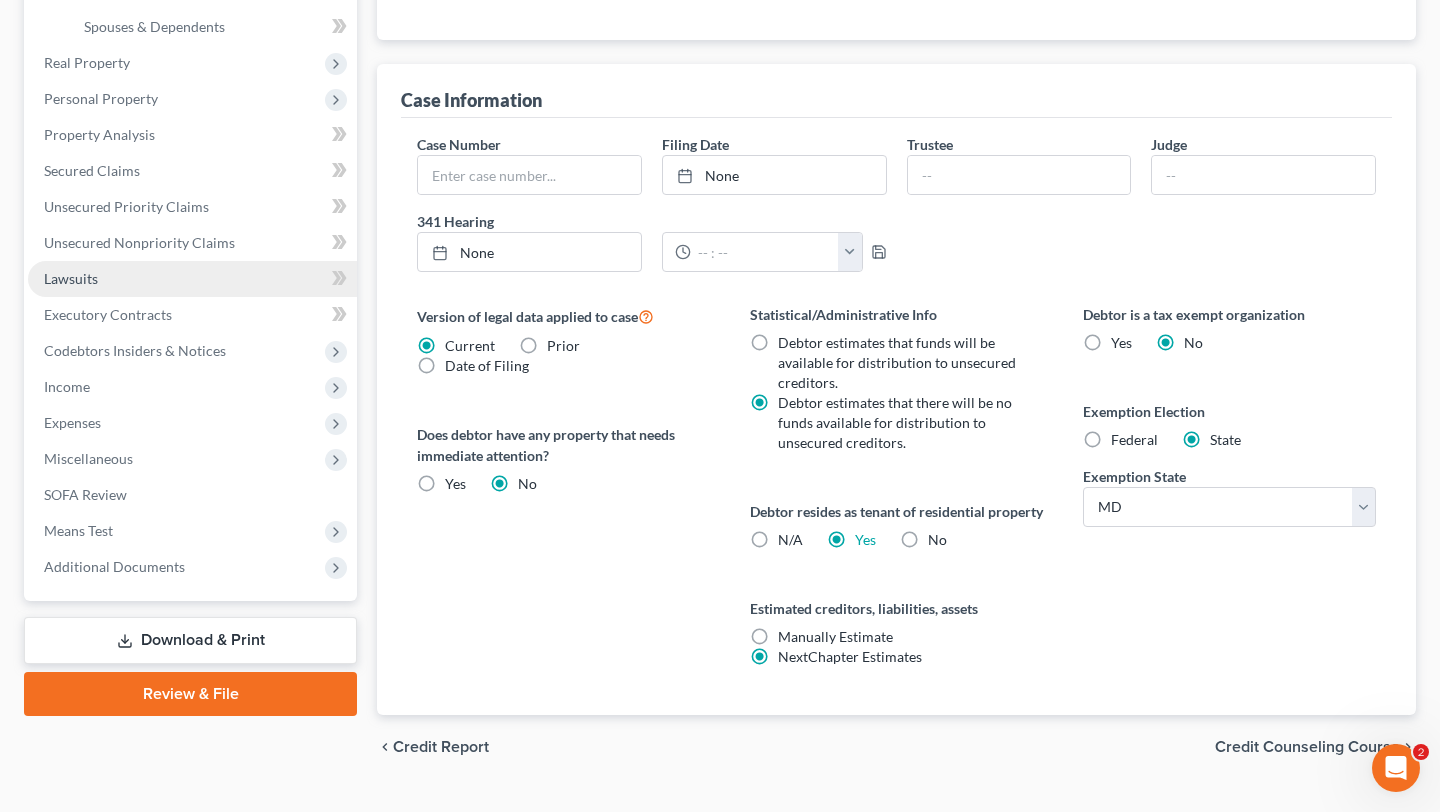 scroll, scrollTop: 578, scrollLeft: 0, axis: vertical 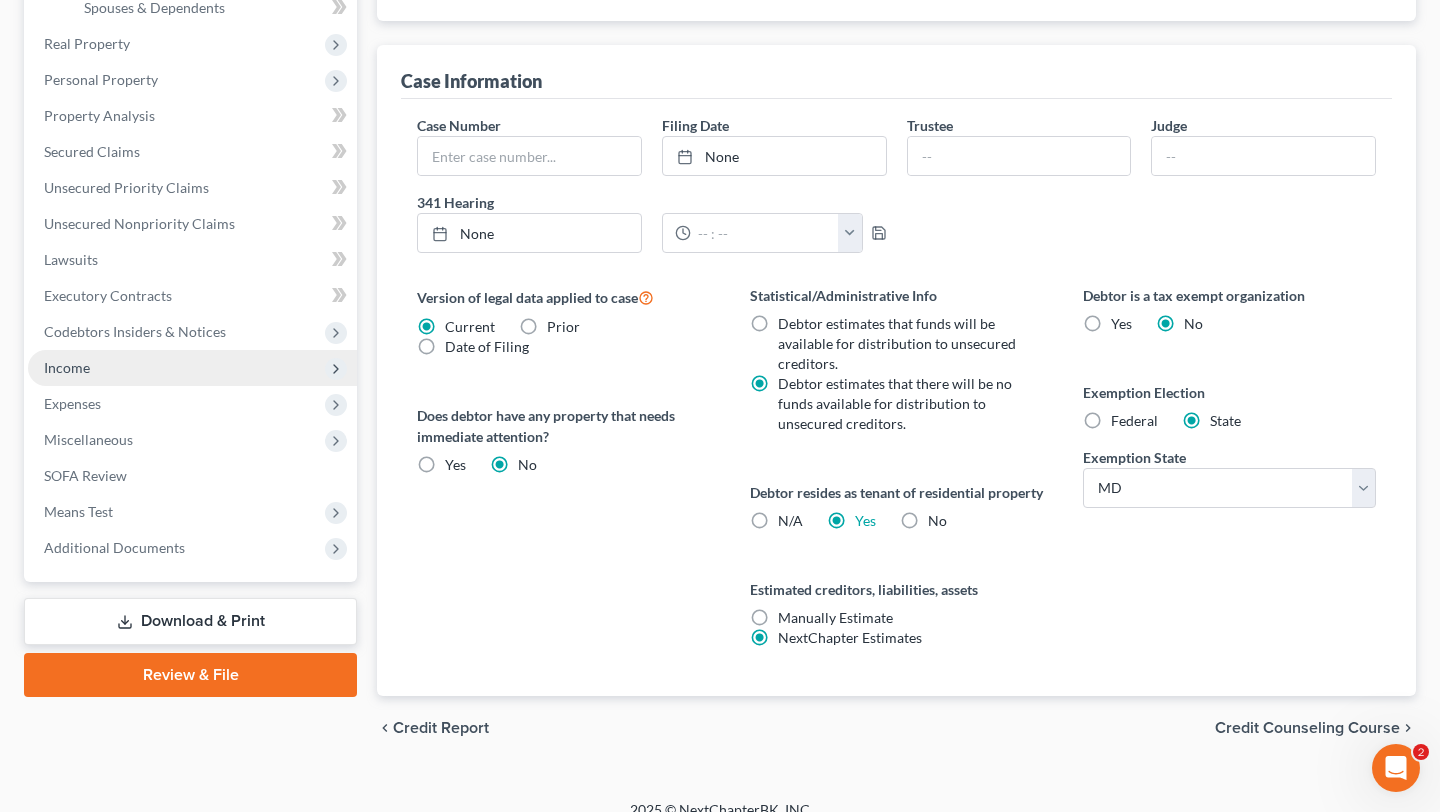 click on "Income" at bounding box center (192, 368) 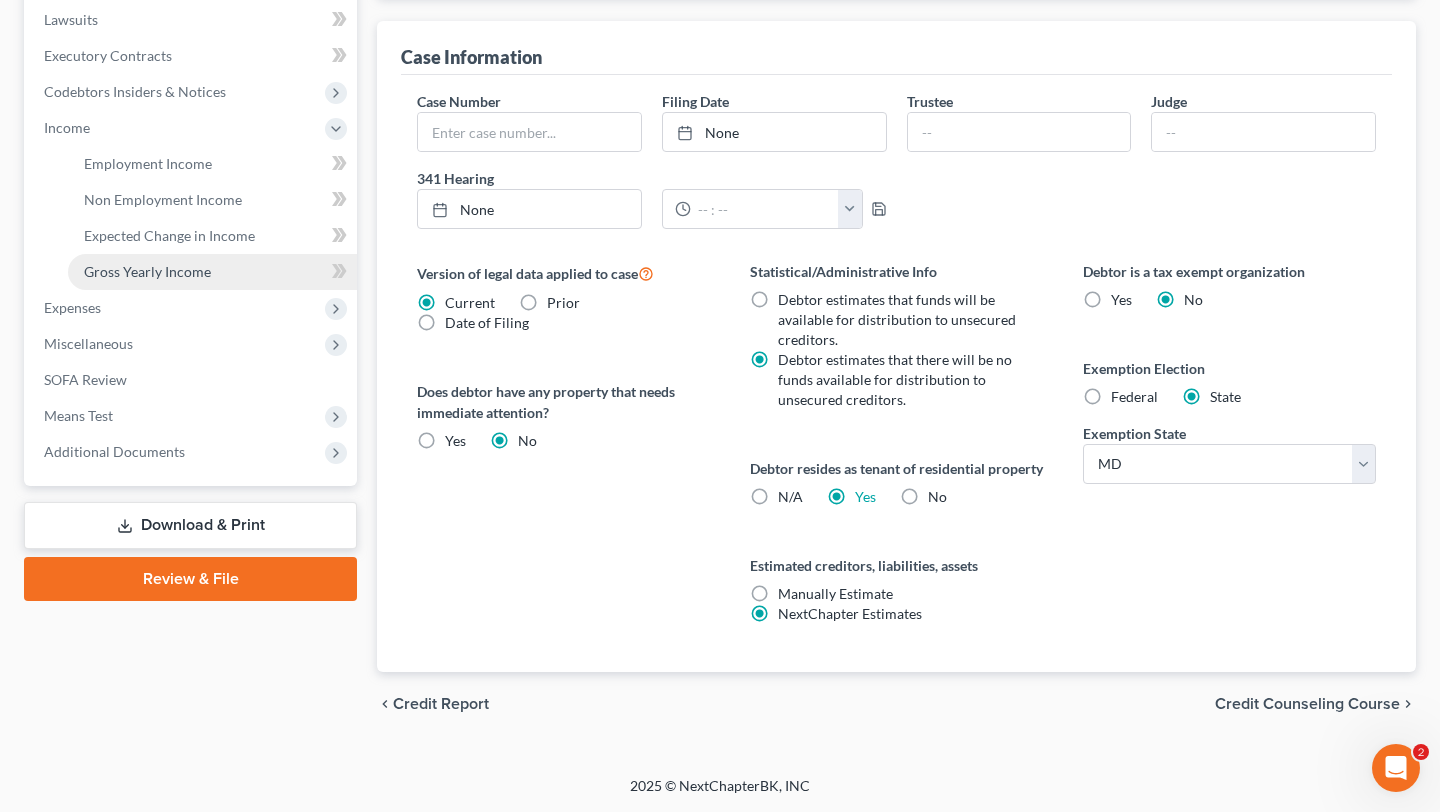 click on "Gross Yearly Income" at bounding box center [147, 271] 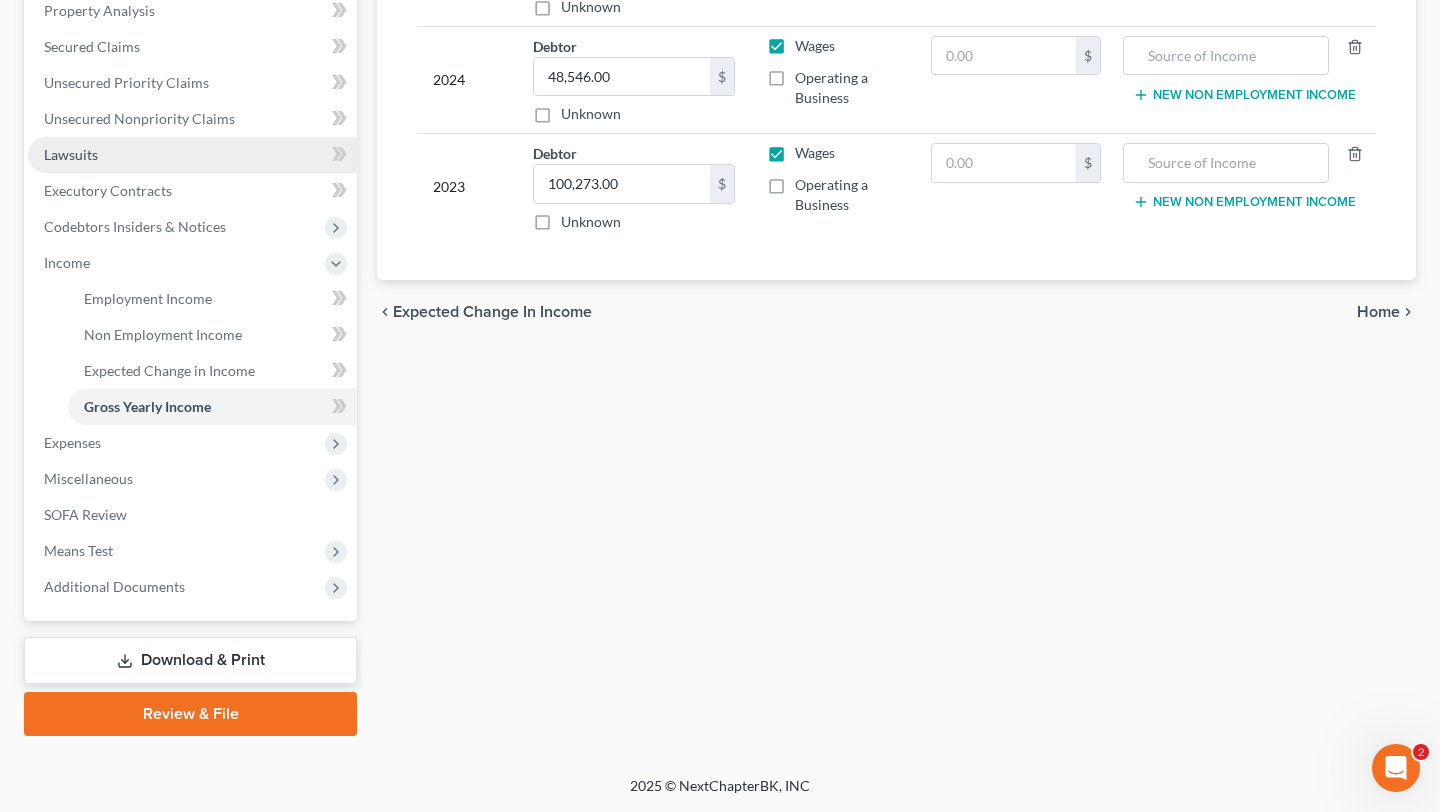 scroll, scrollTop: 770, scrollLeft: 0, axis: vertical 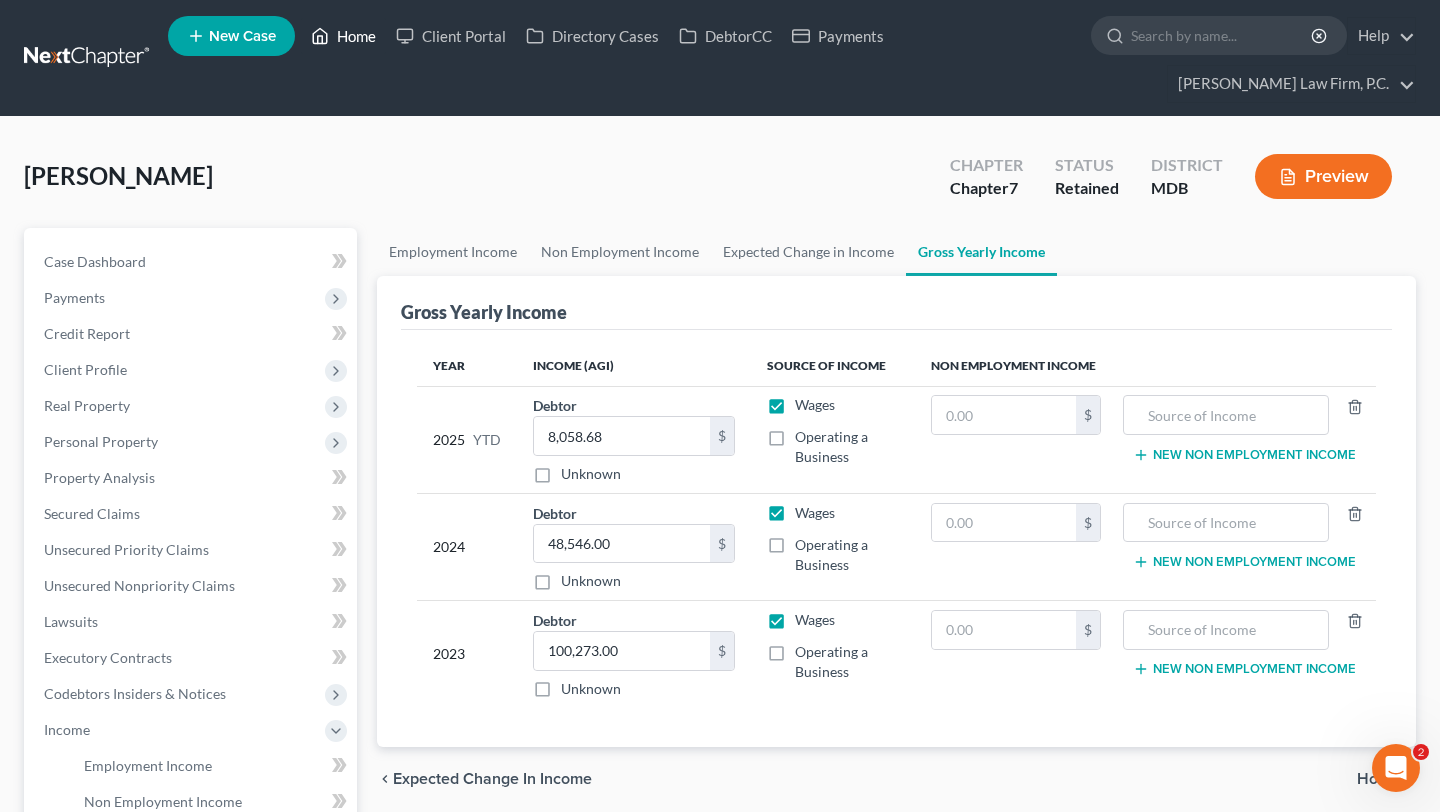 click on "Home" at bounding box center (343, 36) 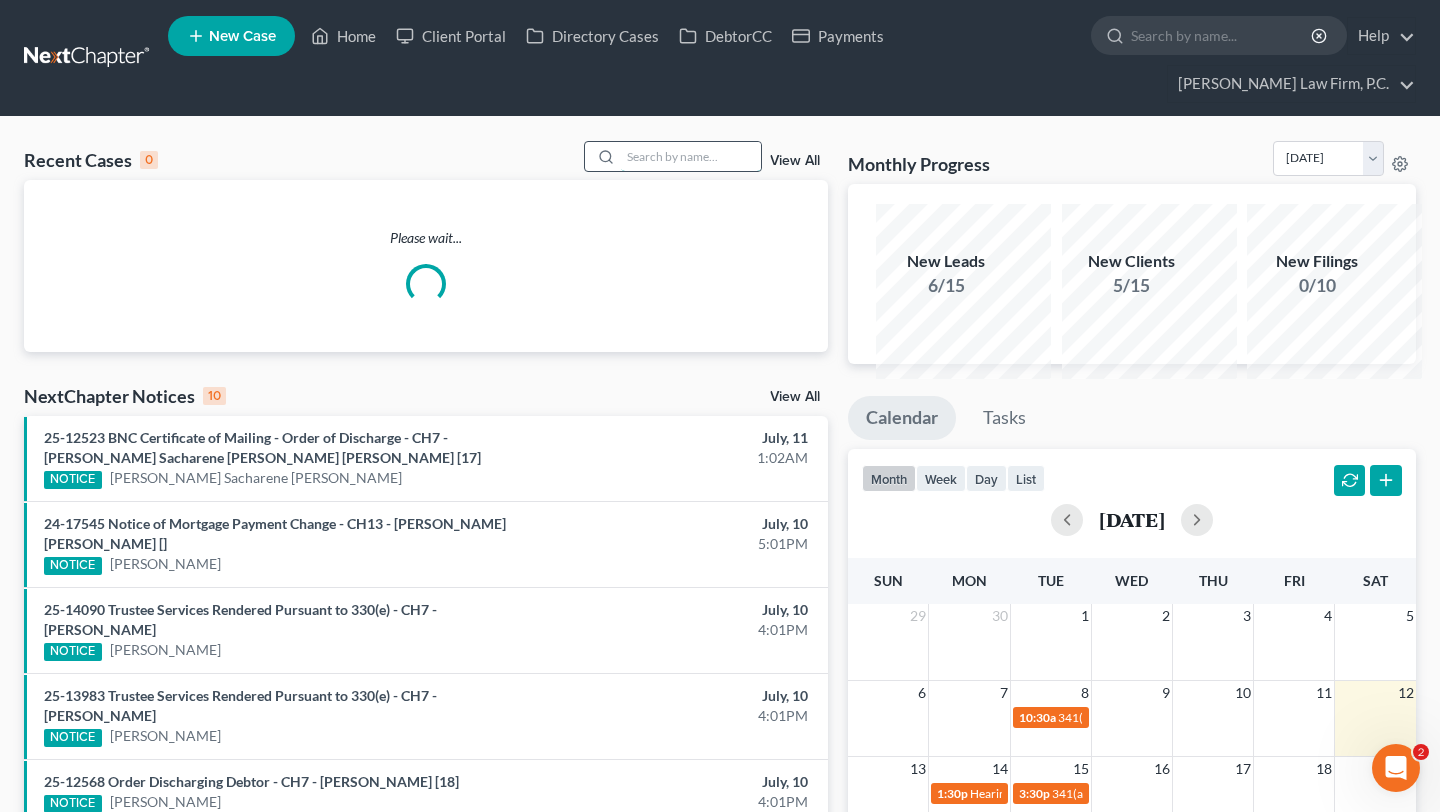 click at bounding box center [691, 156] 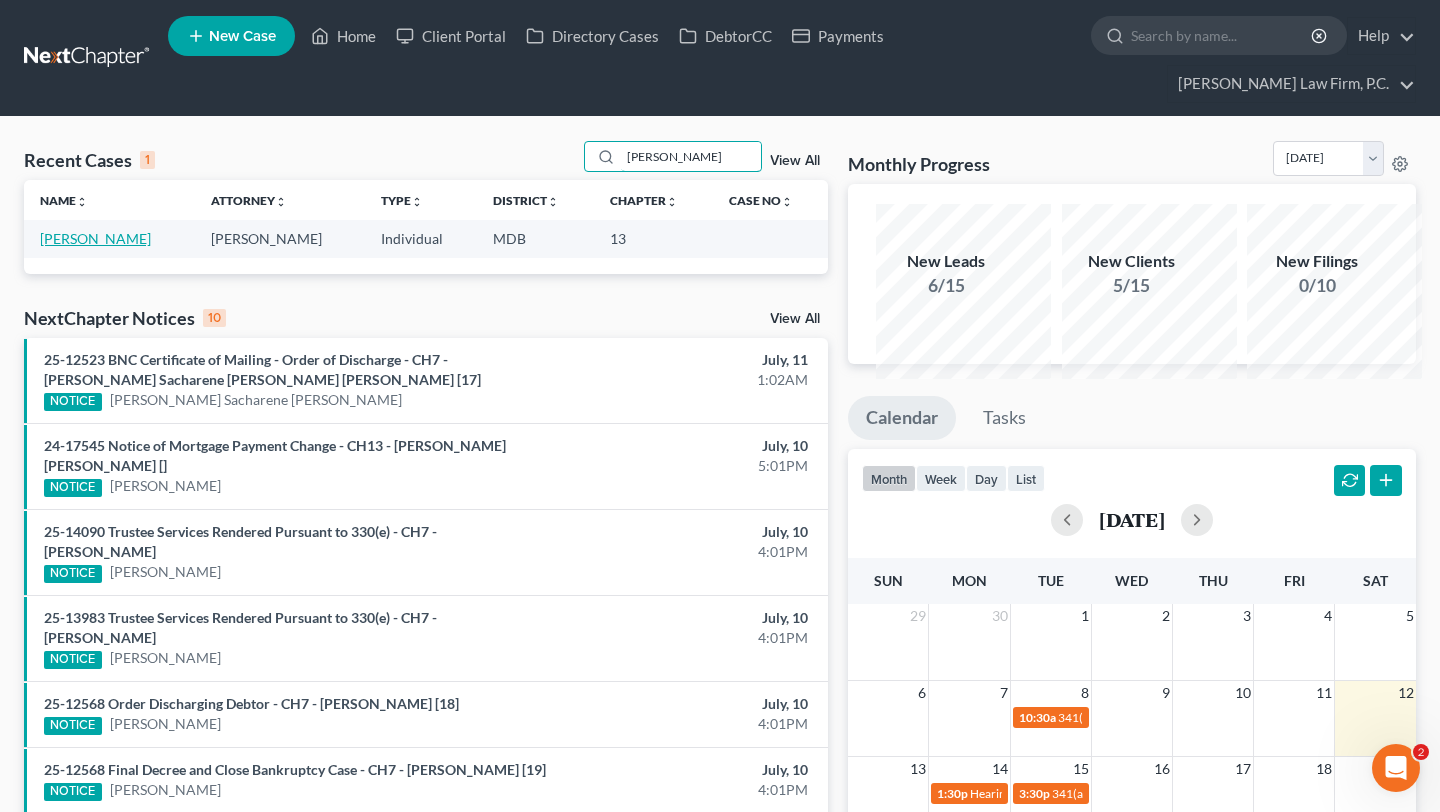 type on "eggert" 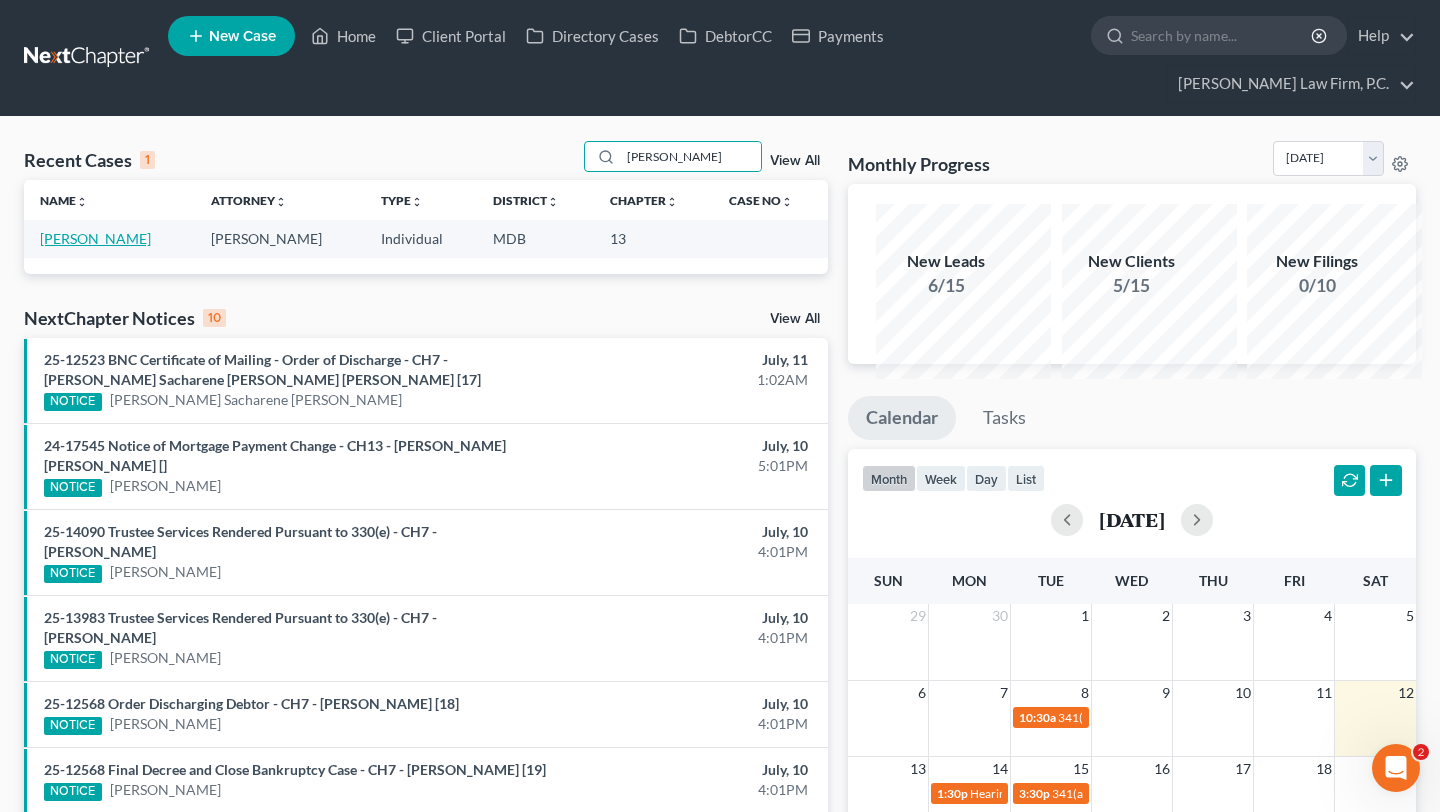 click on "[PERSON_NAME]" at bounding box center (95, 238) 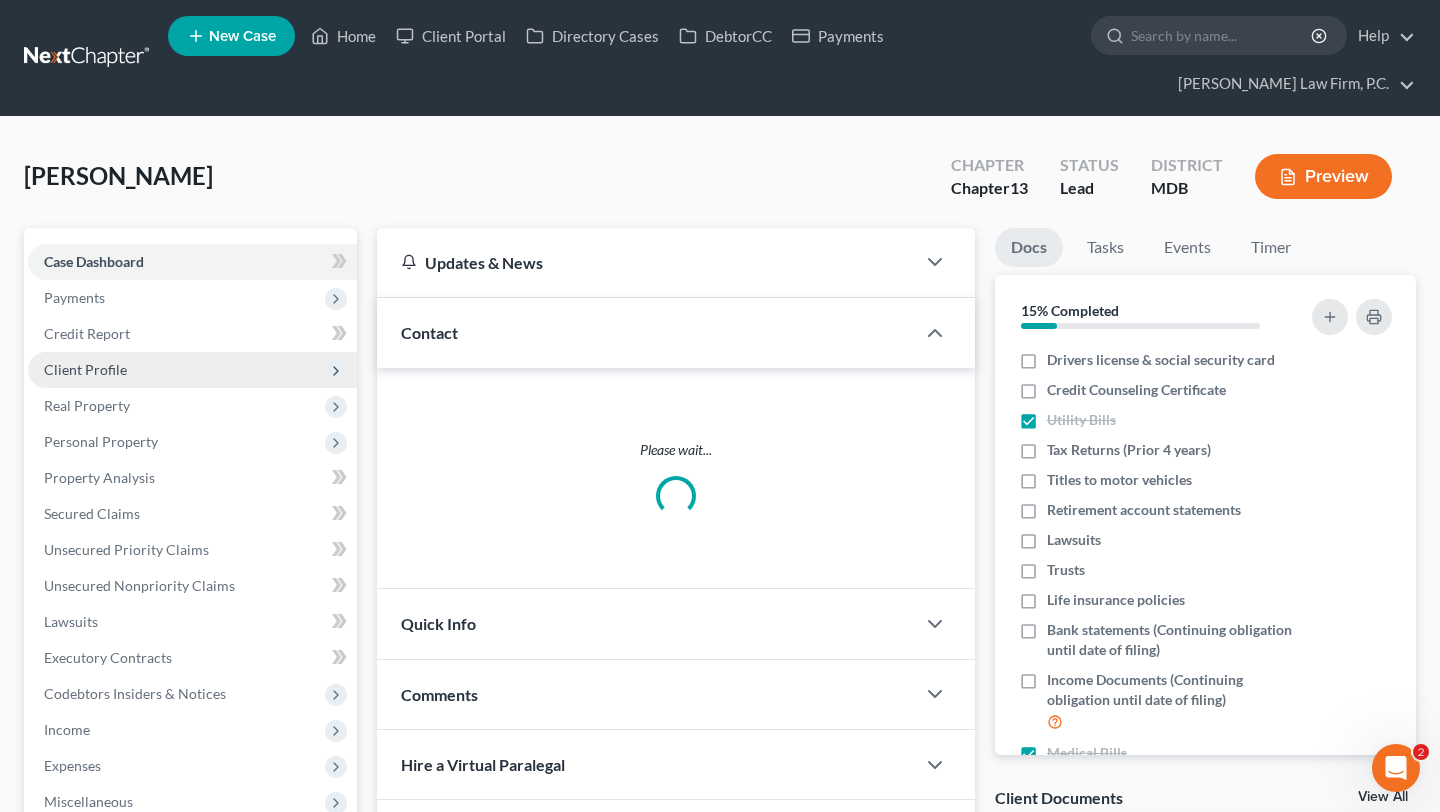 scroll, scrollTop: 74, scrollLeft: 0, axis: vertical 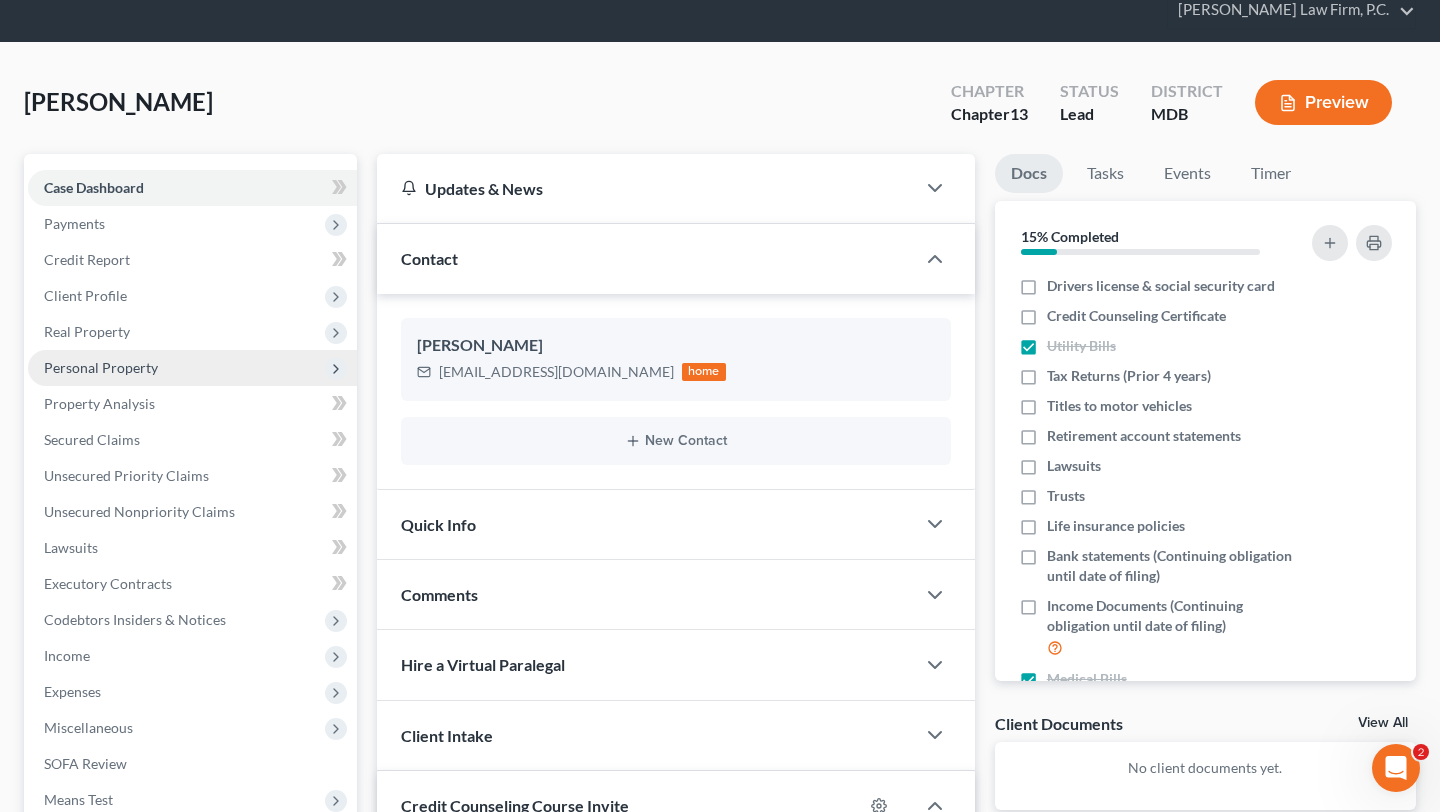 click on "Personal Property" at bounding box center (101, 367) 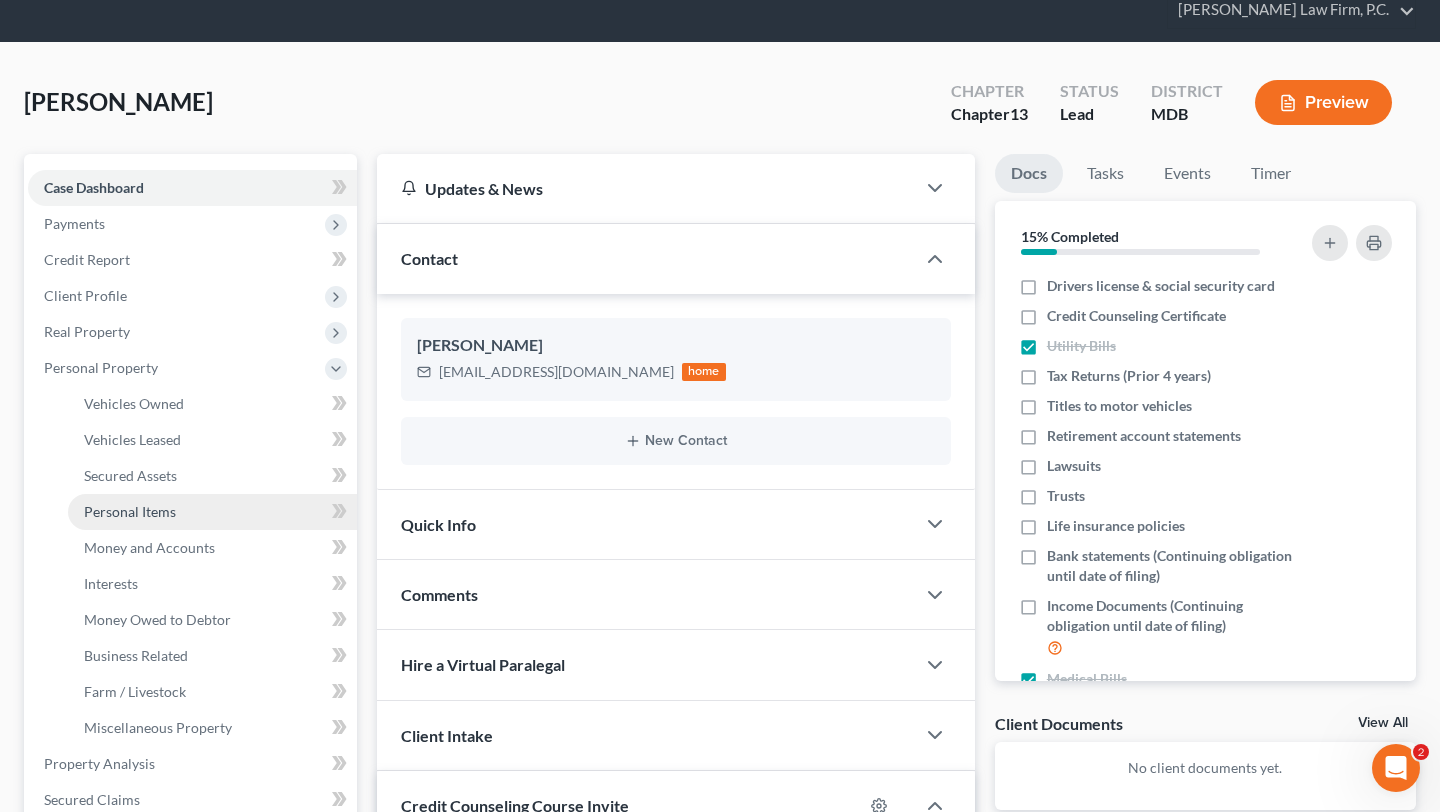 click on "Personal Items" at bounding box center [130, 511] 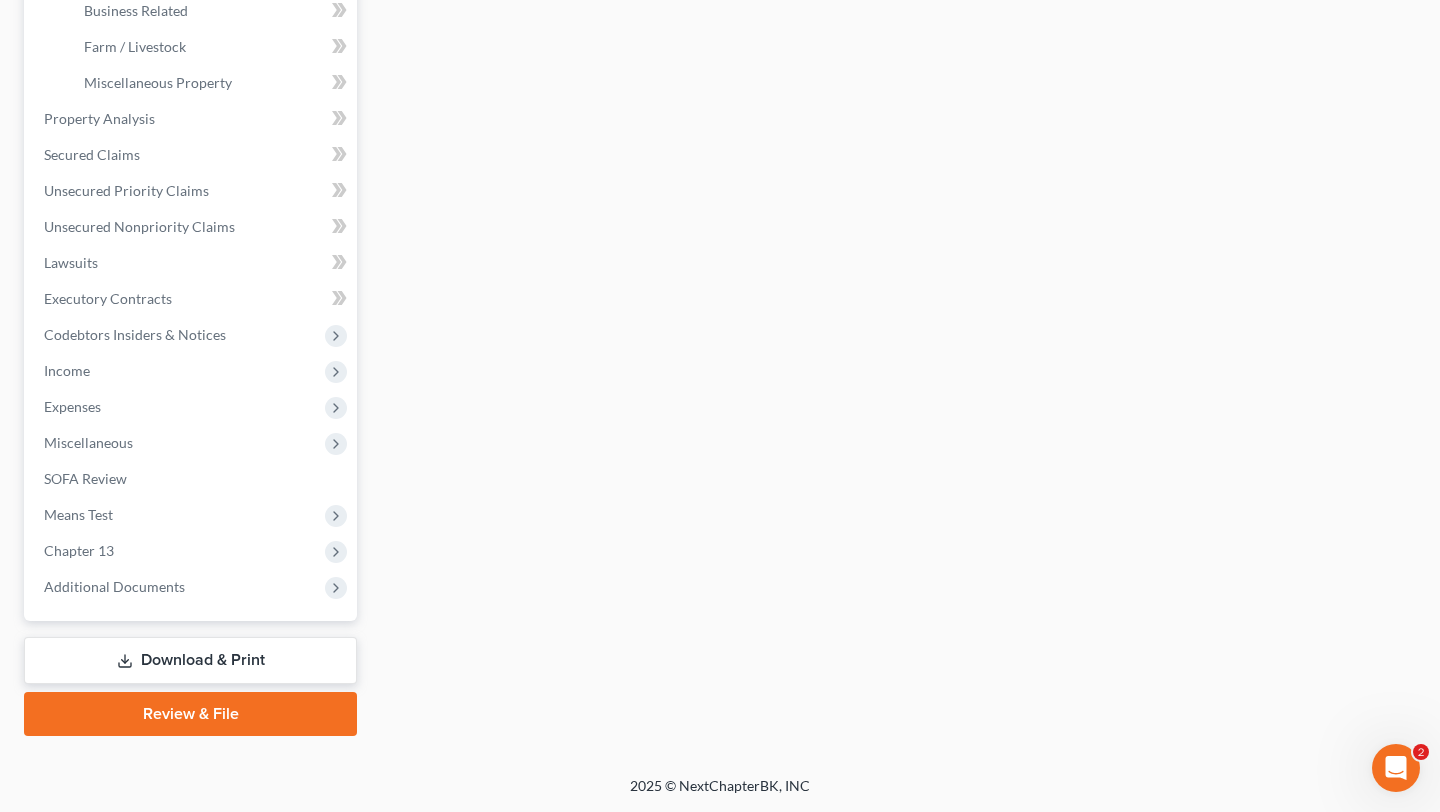 scroll, scrollTop: 0, scrollLeft: 0, axis: both 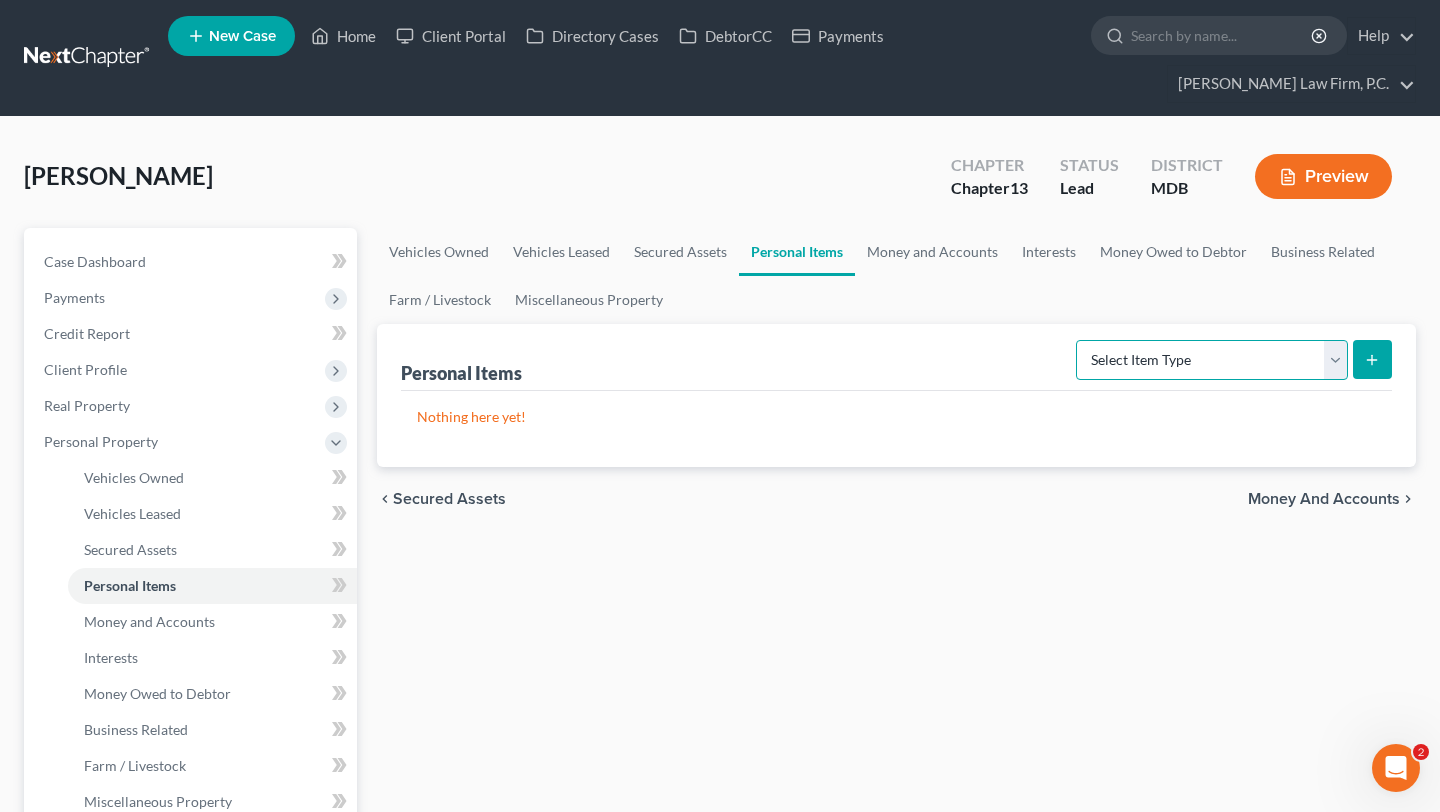 click on "Select Item Type Clothing (A/B: 11) Collectibles Of Value (A/B: 8) Electronics (A/B: 7) Firearms (A/B: 10) Household Goods (A/B: 6) Jewelry (A/B: 12) Other (A/B: 14) Pet(s) (A/B: 13) Sports & Hobby Equipment (A/B: 9)" at bounding box center [1212, 360] 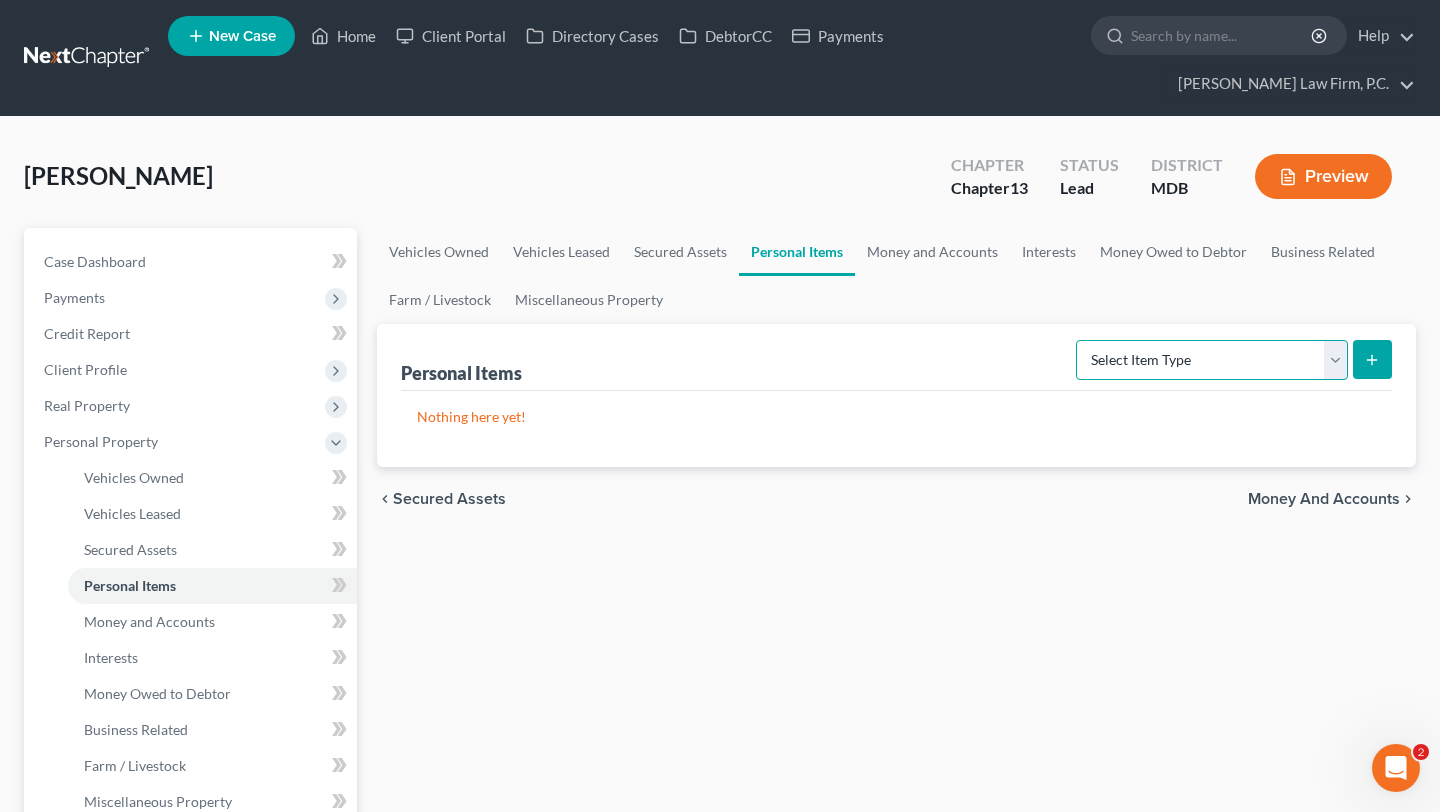 select on "clothing" 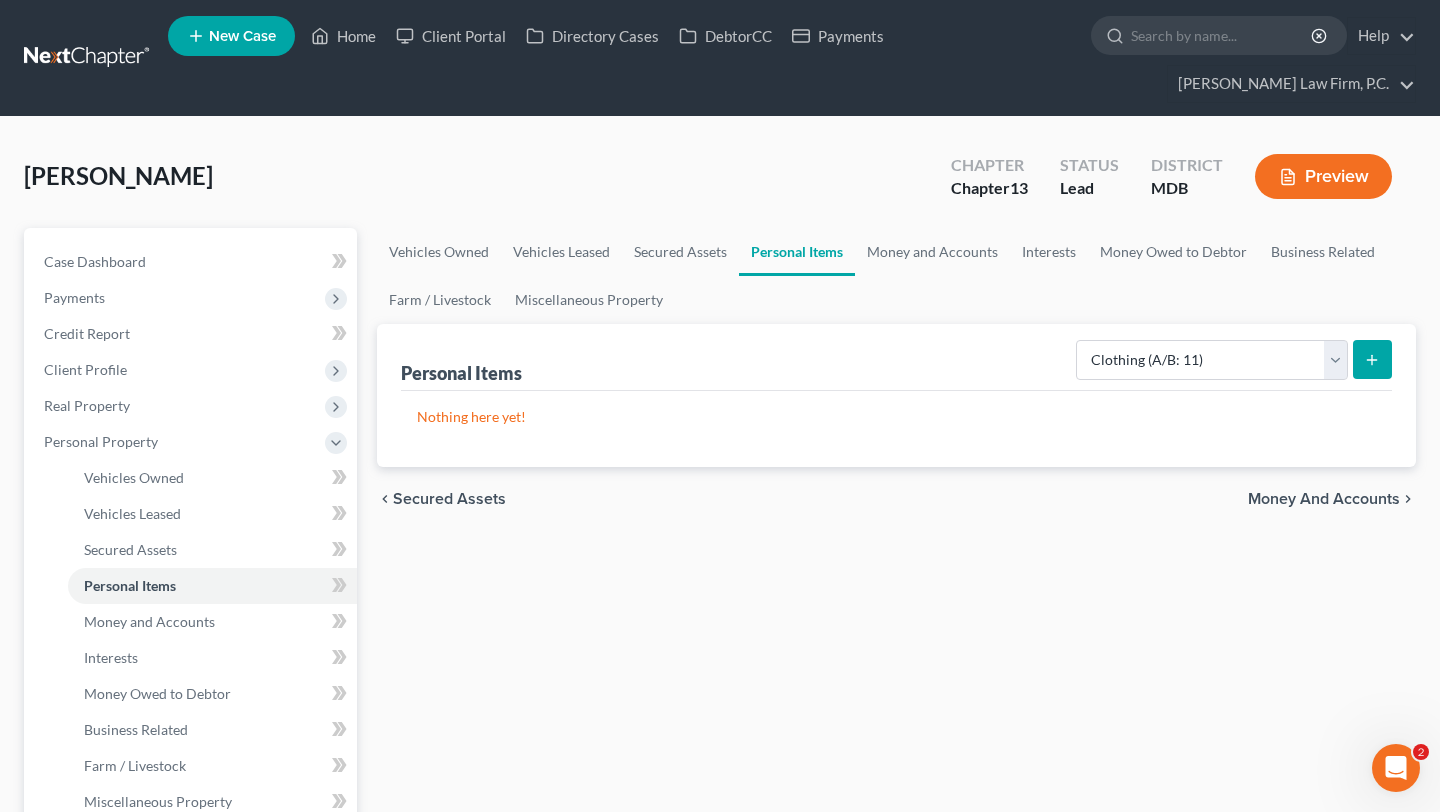 click 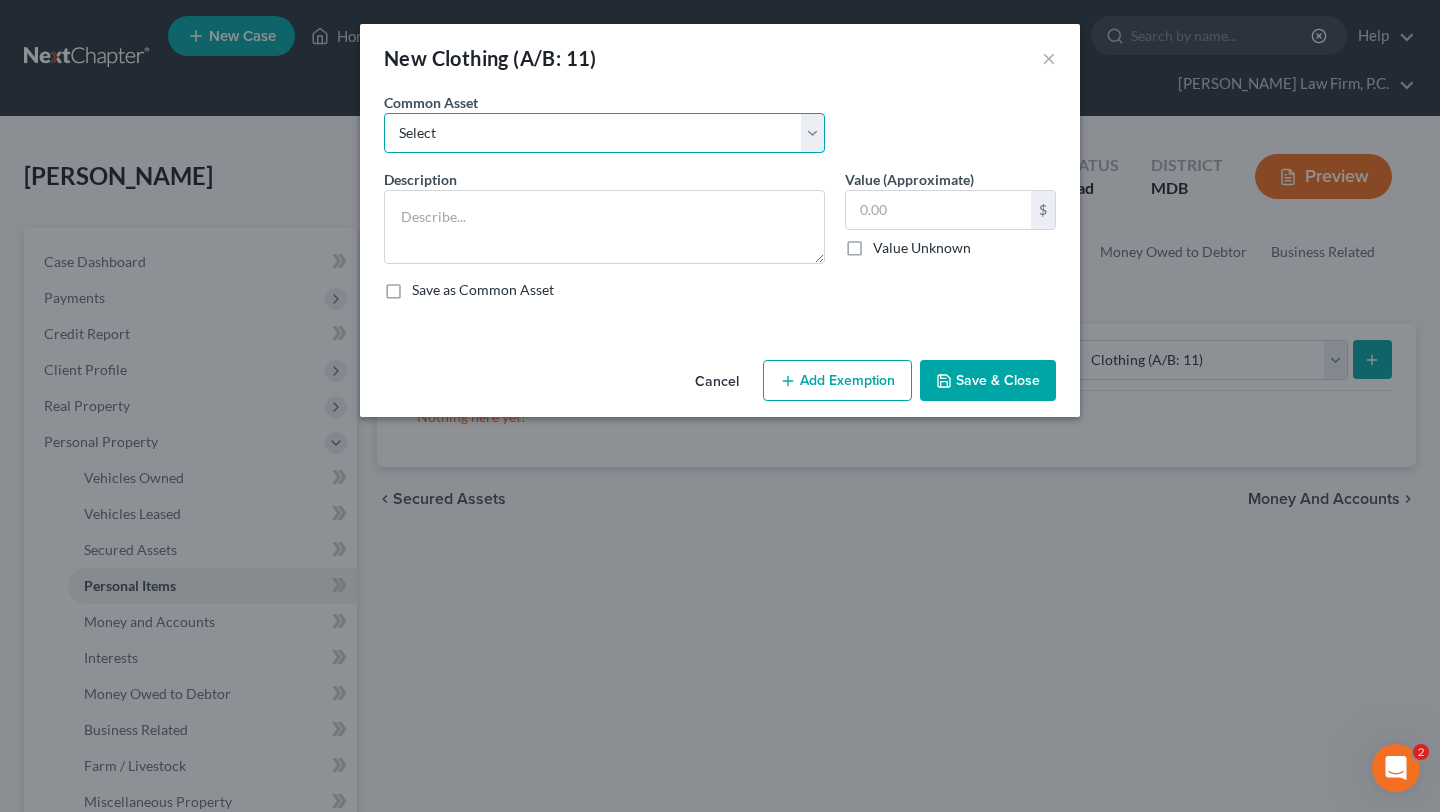 click on "Select Four seasons of clothing" at bounding box center (604, 133) 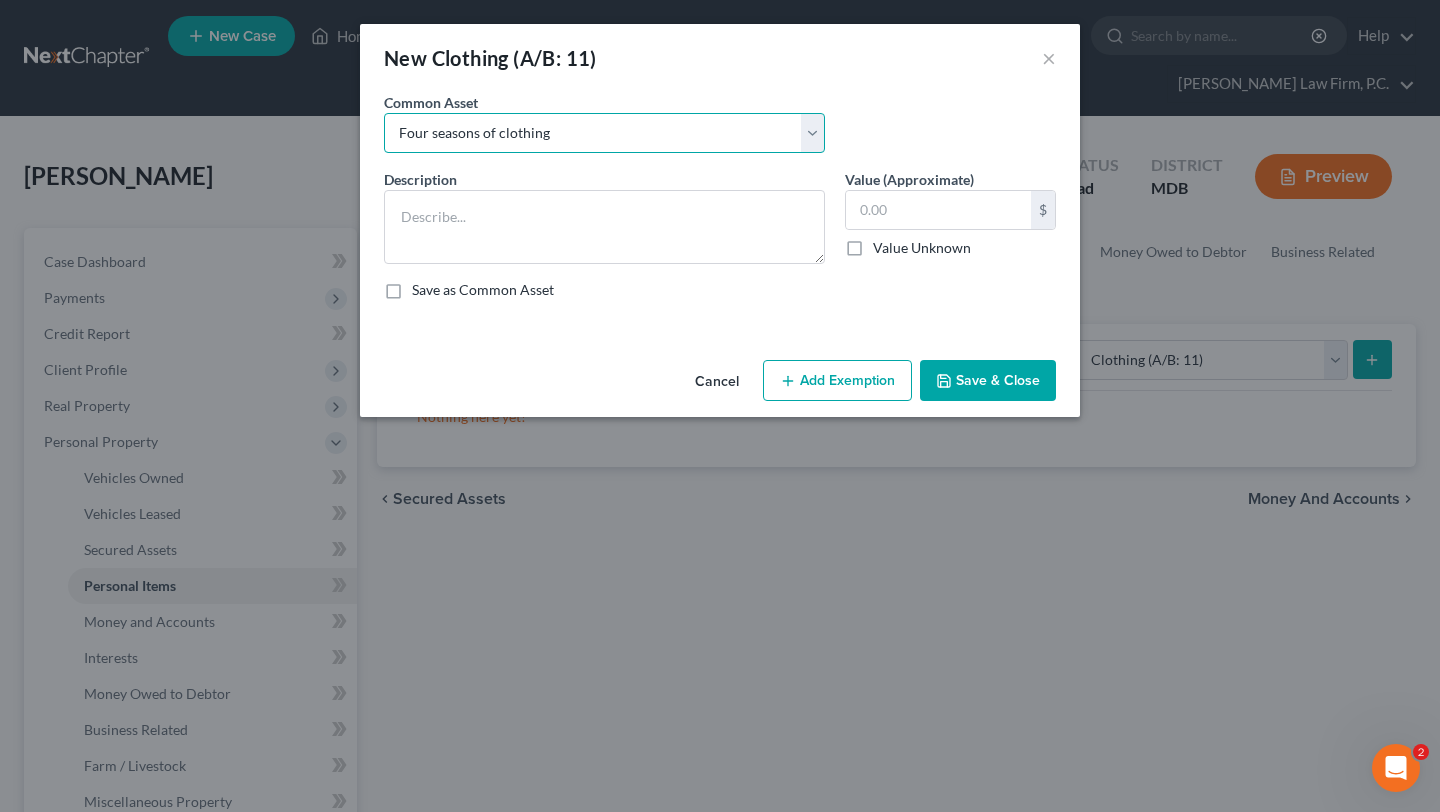 type on "Four seasons of clothing" 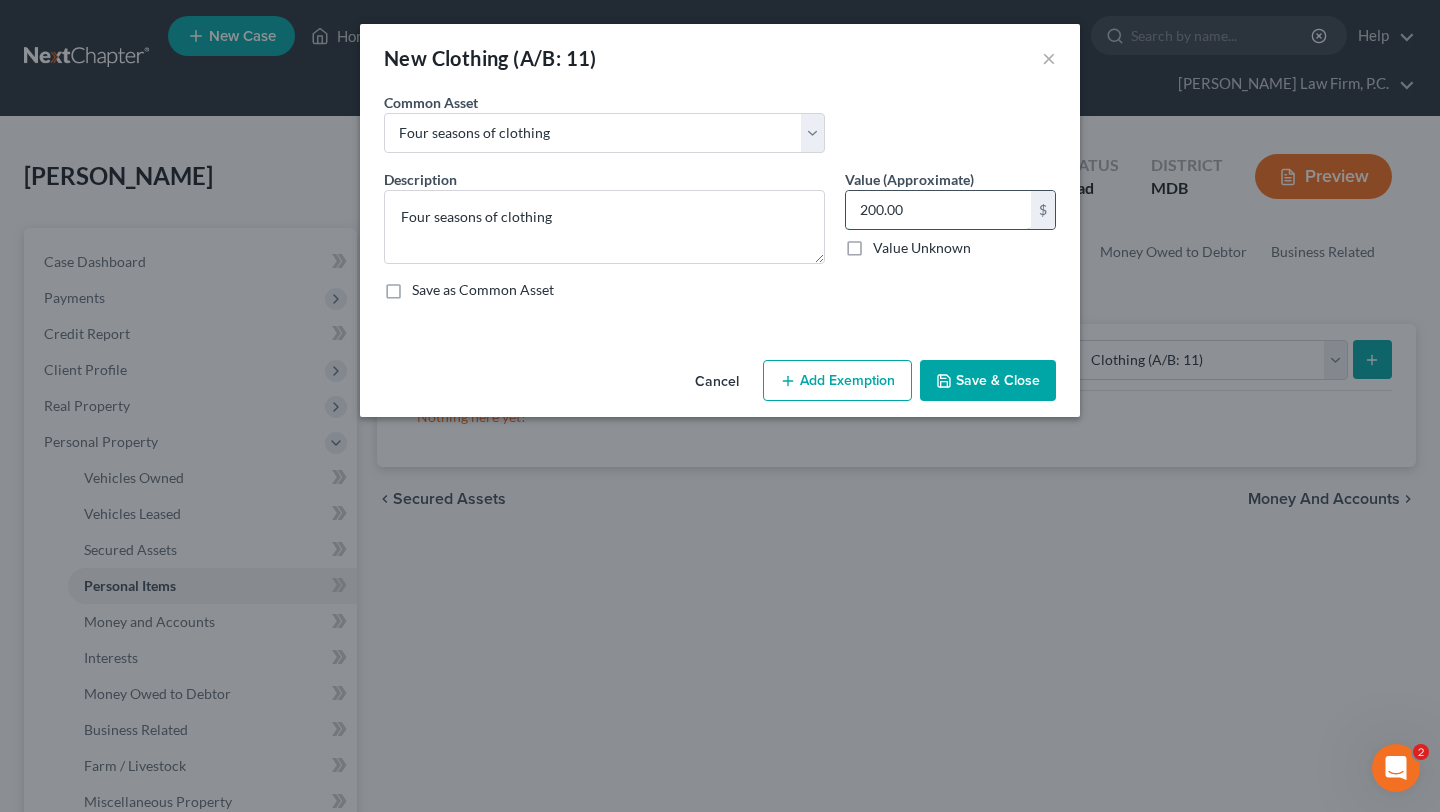 click on "200.00" at bounding box center (938, 210) 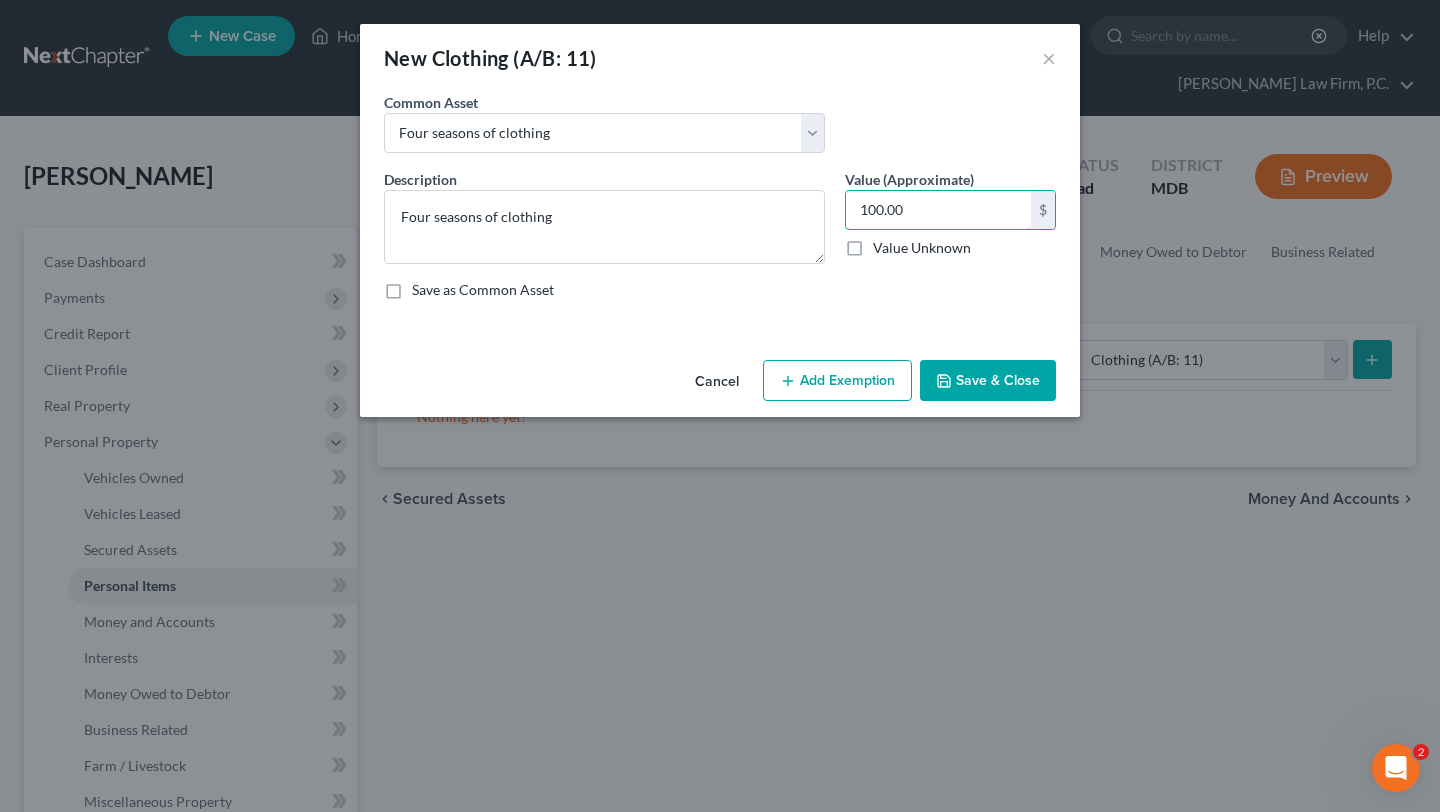type on "100.00" 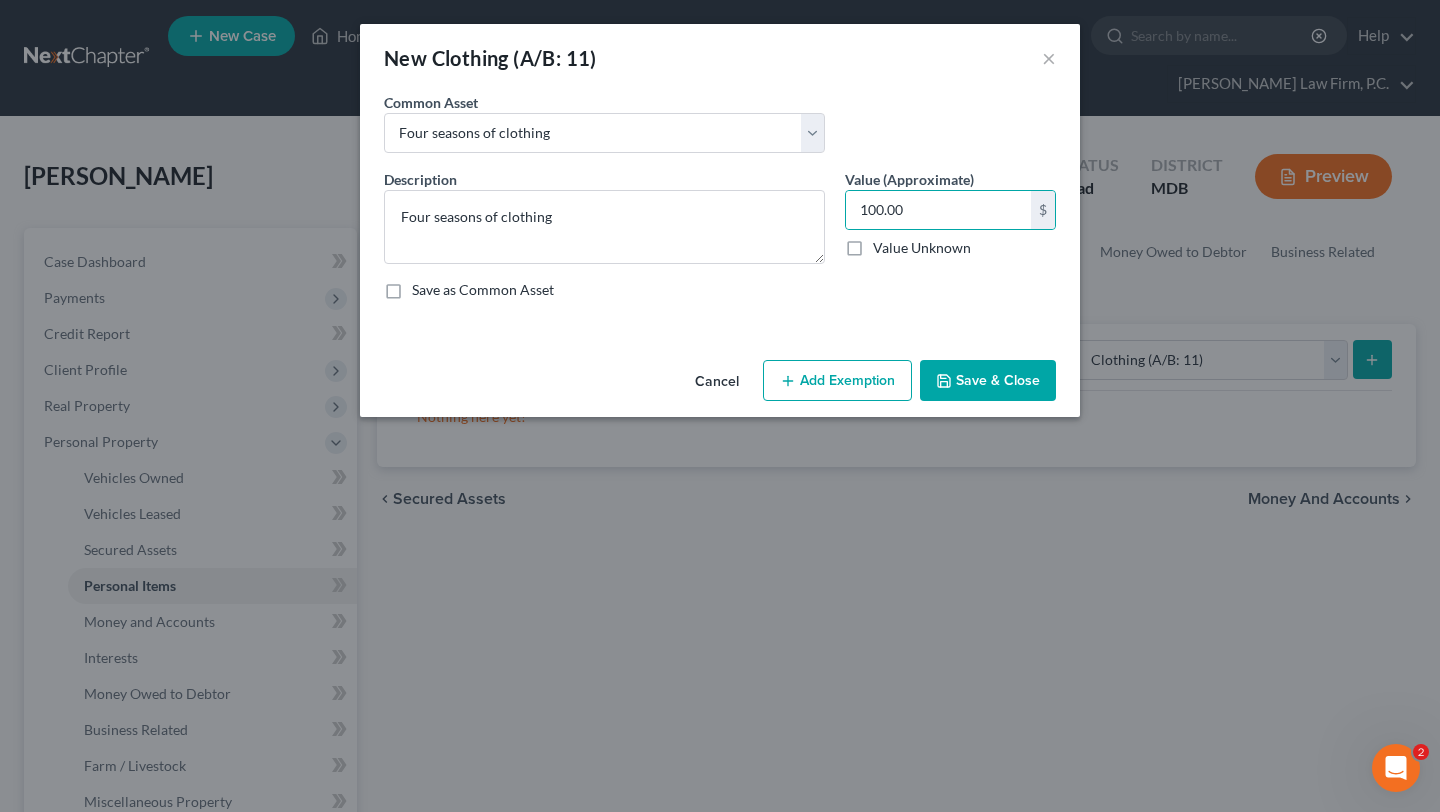 click on "Add Exemption" at bounding box center (837, 381) 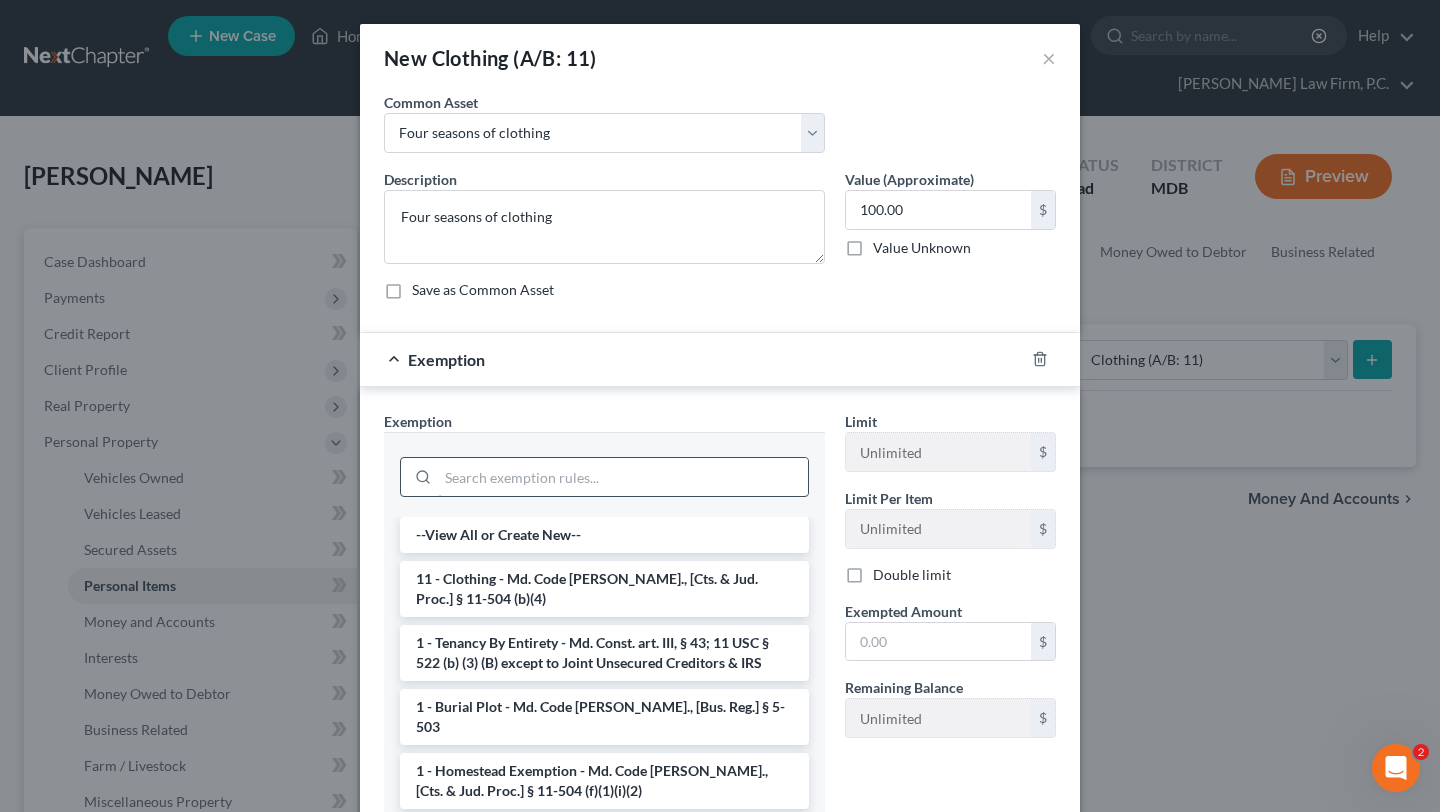 click at bounding box center (623, 477) 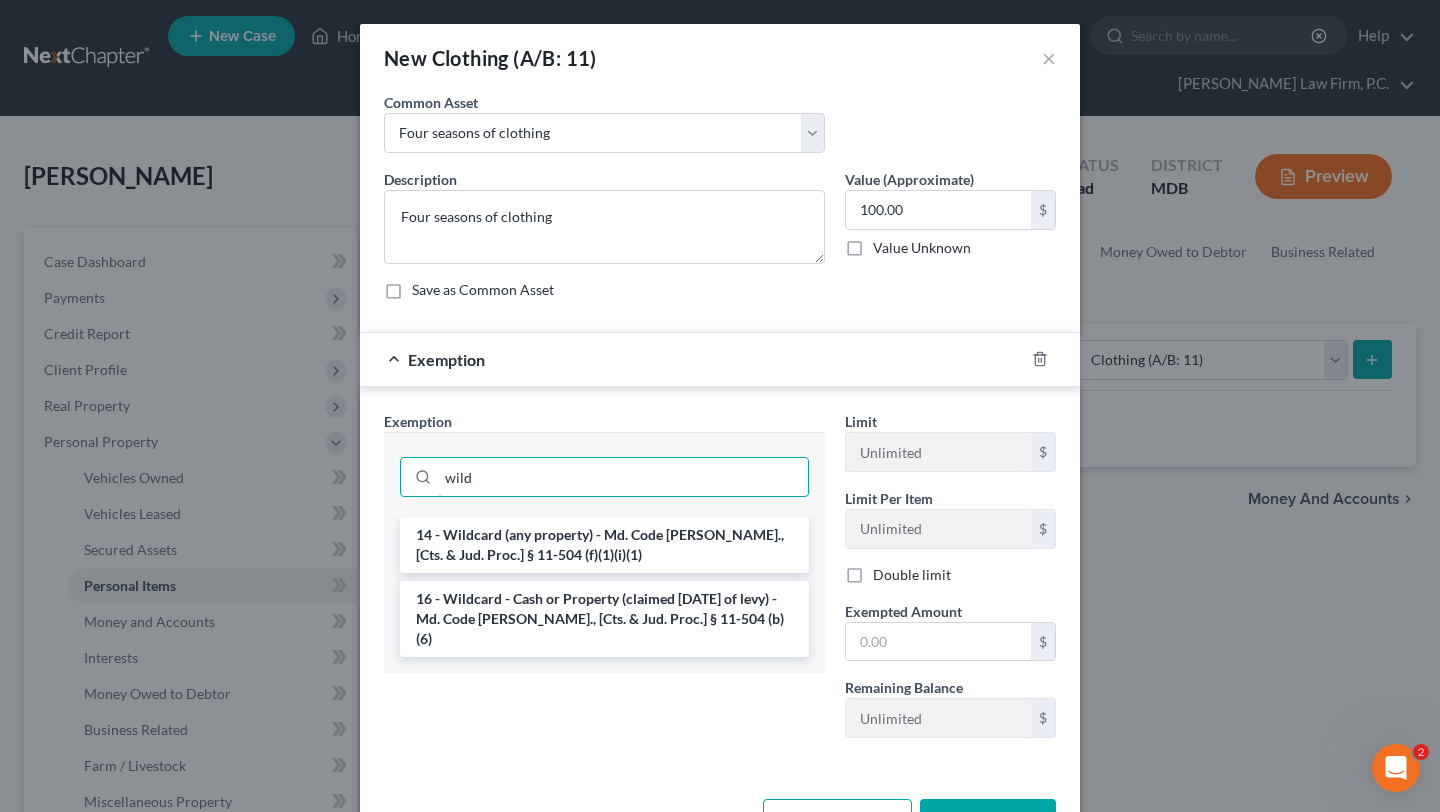 type on "wild" 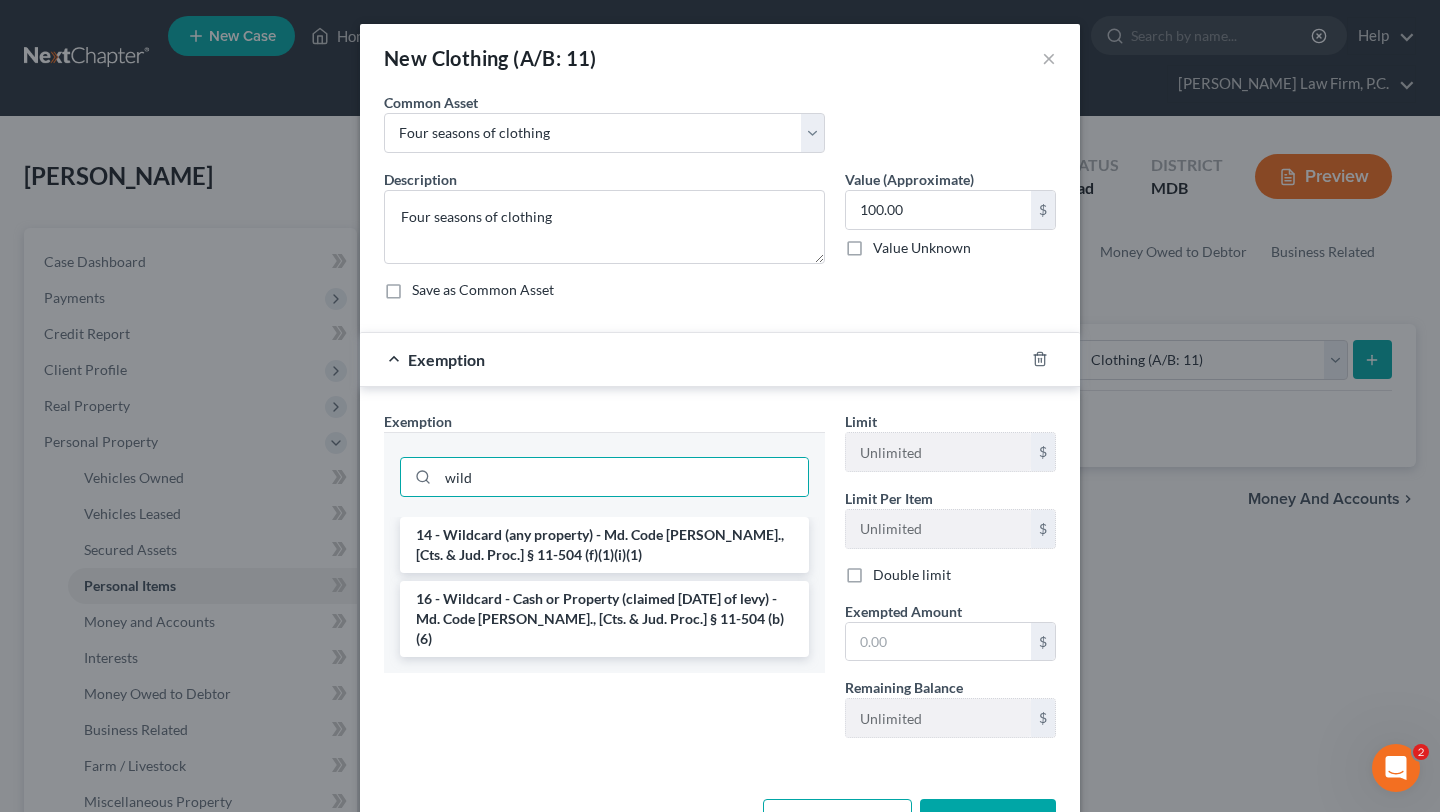 click on "wild" at bounding box center [604, 474] 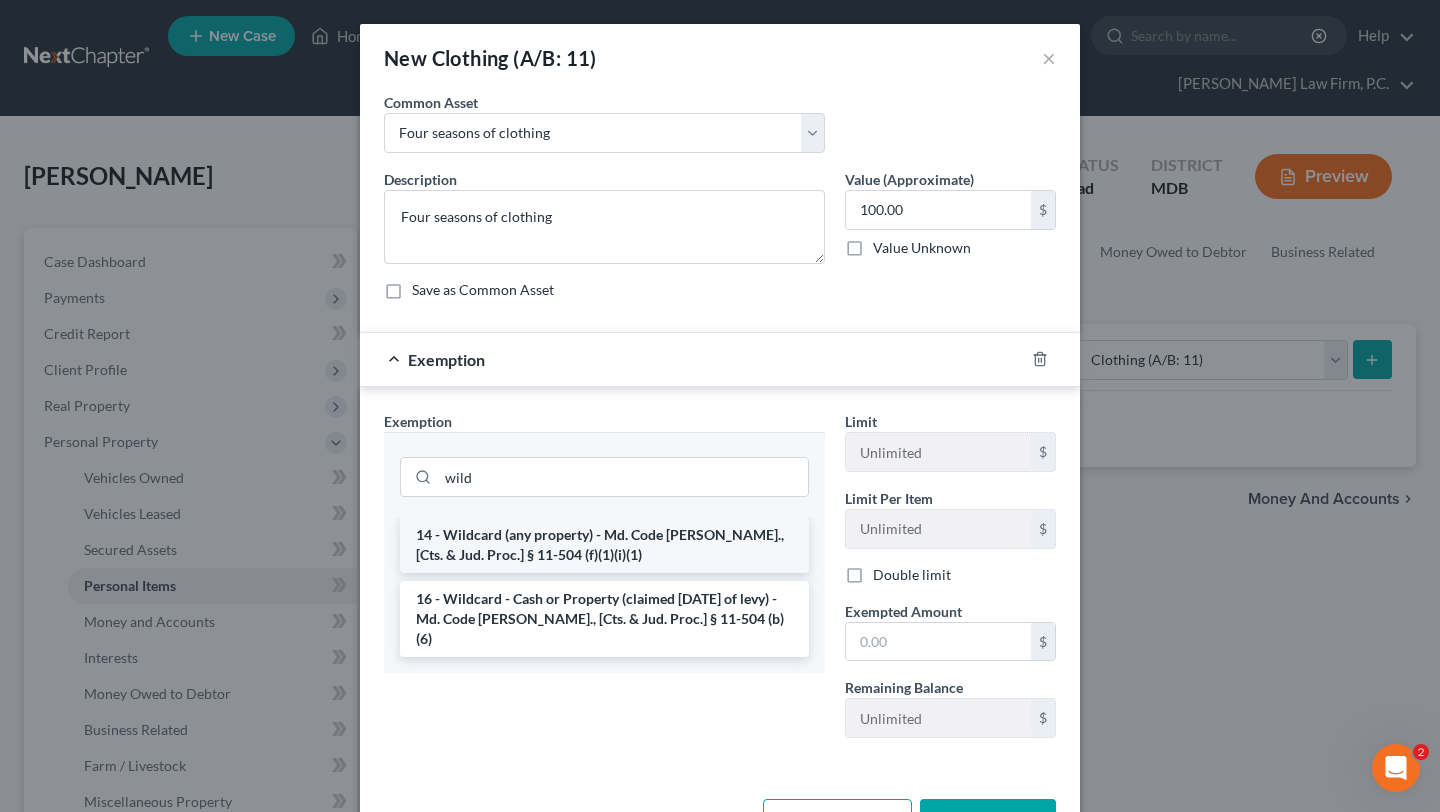 click on "14 - Wildcard (any property) - Md. Code [PERSON_NAME]., [Cts. & Jud. Proc.] § 11-504 (f)(1)(i)(1)" at bounding box center (604, 545) 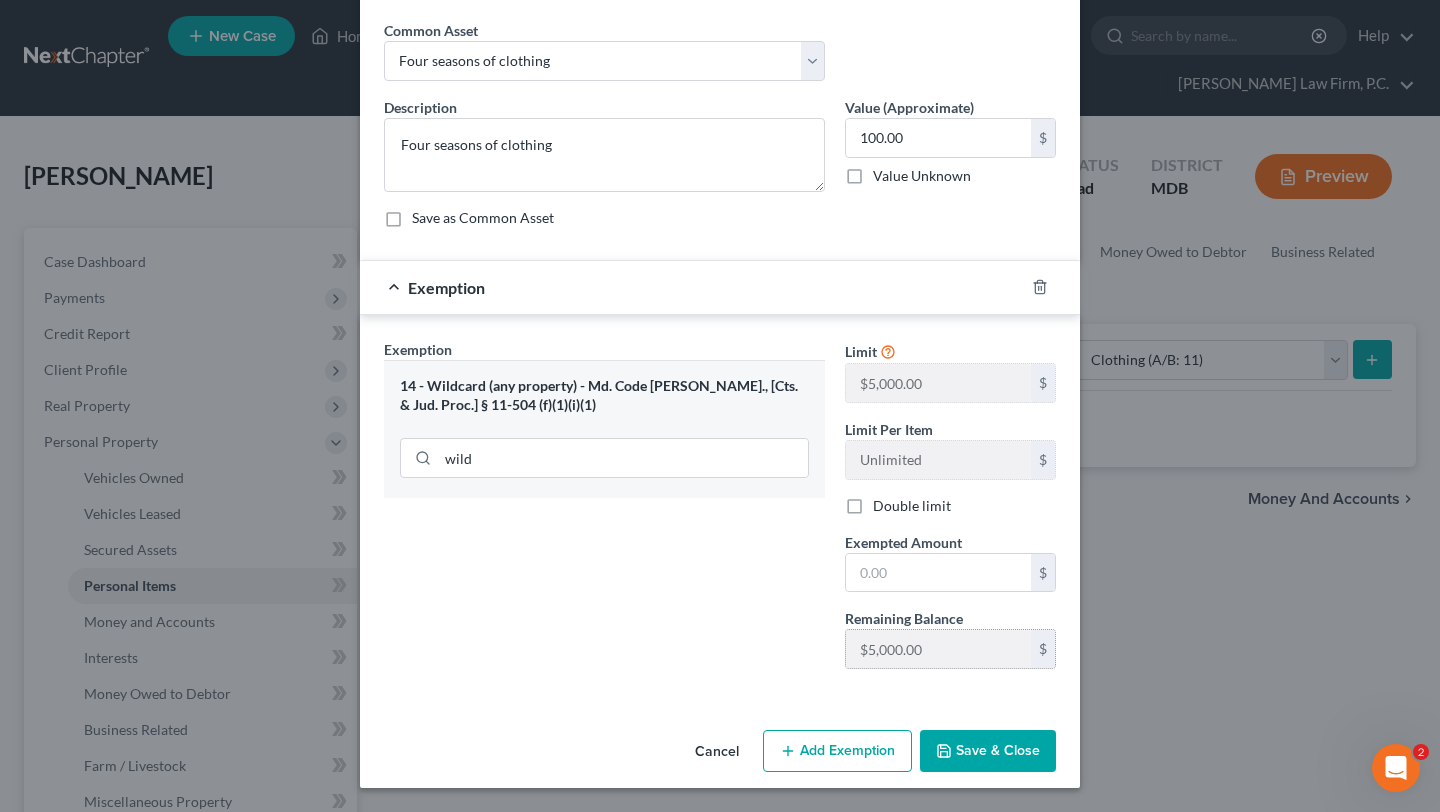 scroll, scrollTop: 190, scrollLeft: 0, axis: vertical 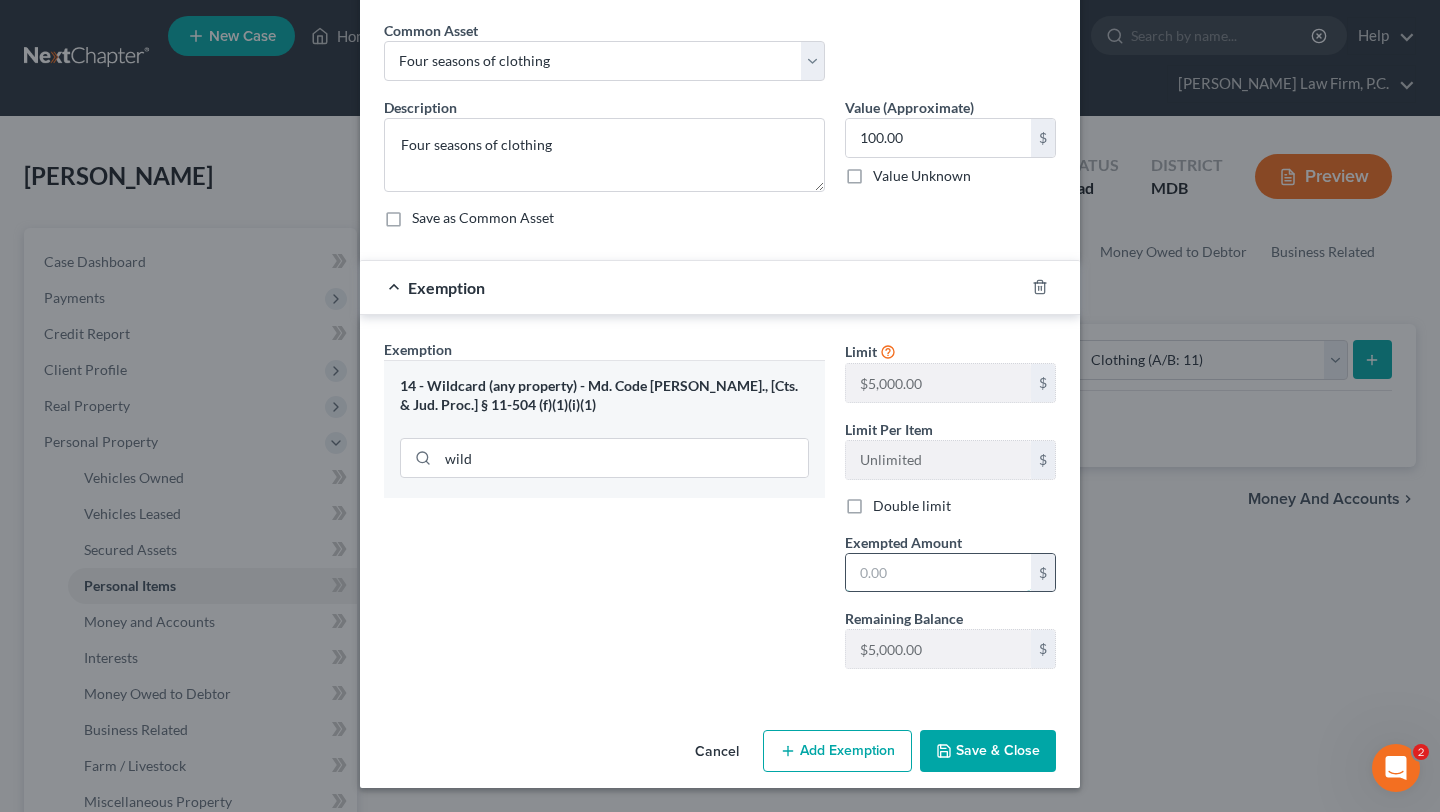 click at bounding box center [938, 573] 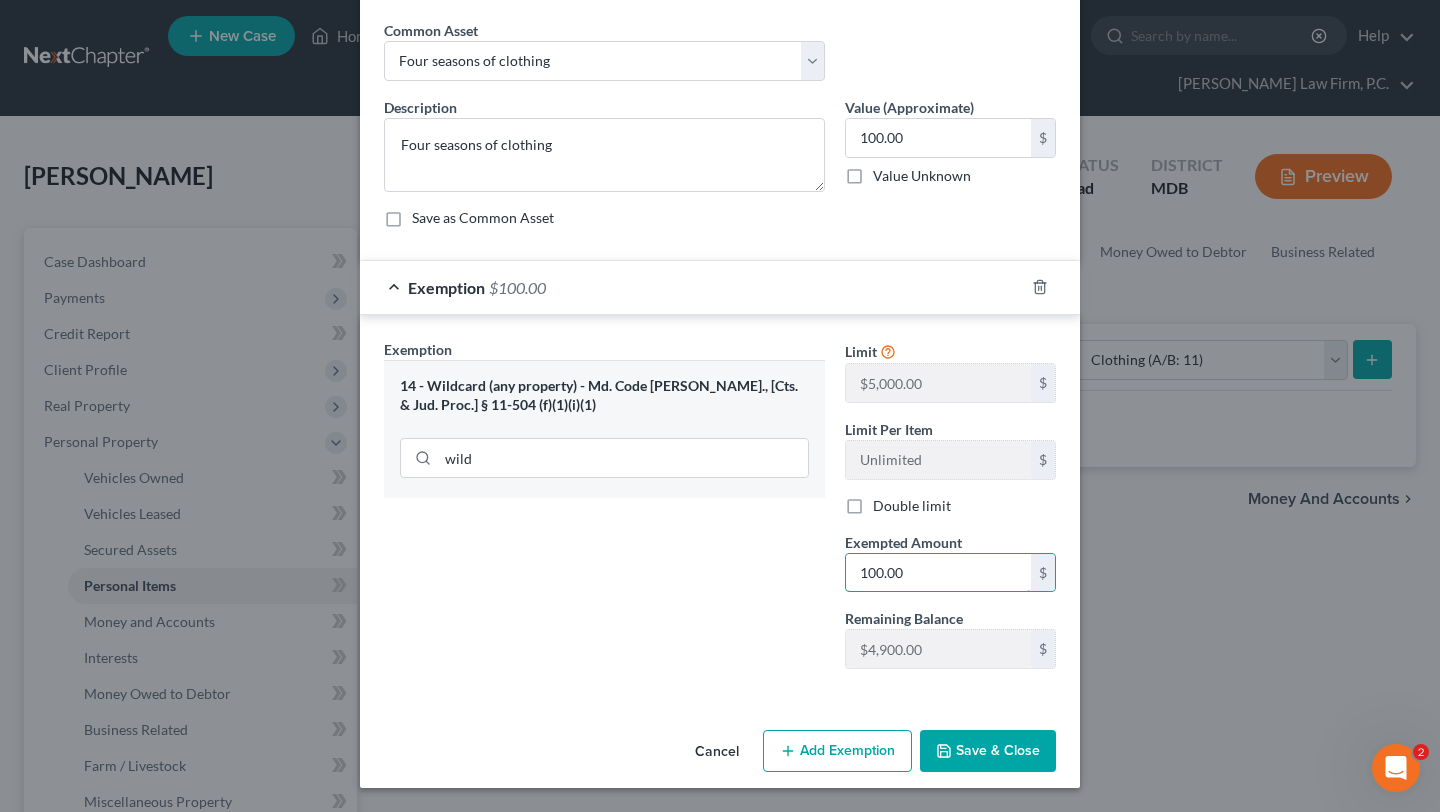 scroll, scrollTop: 287, scrollLeft: 0, axis: vertical 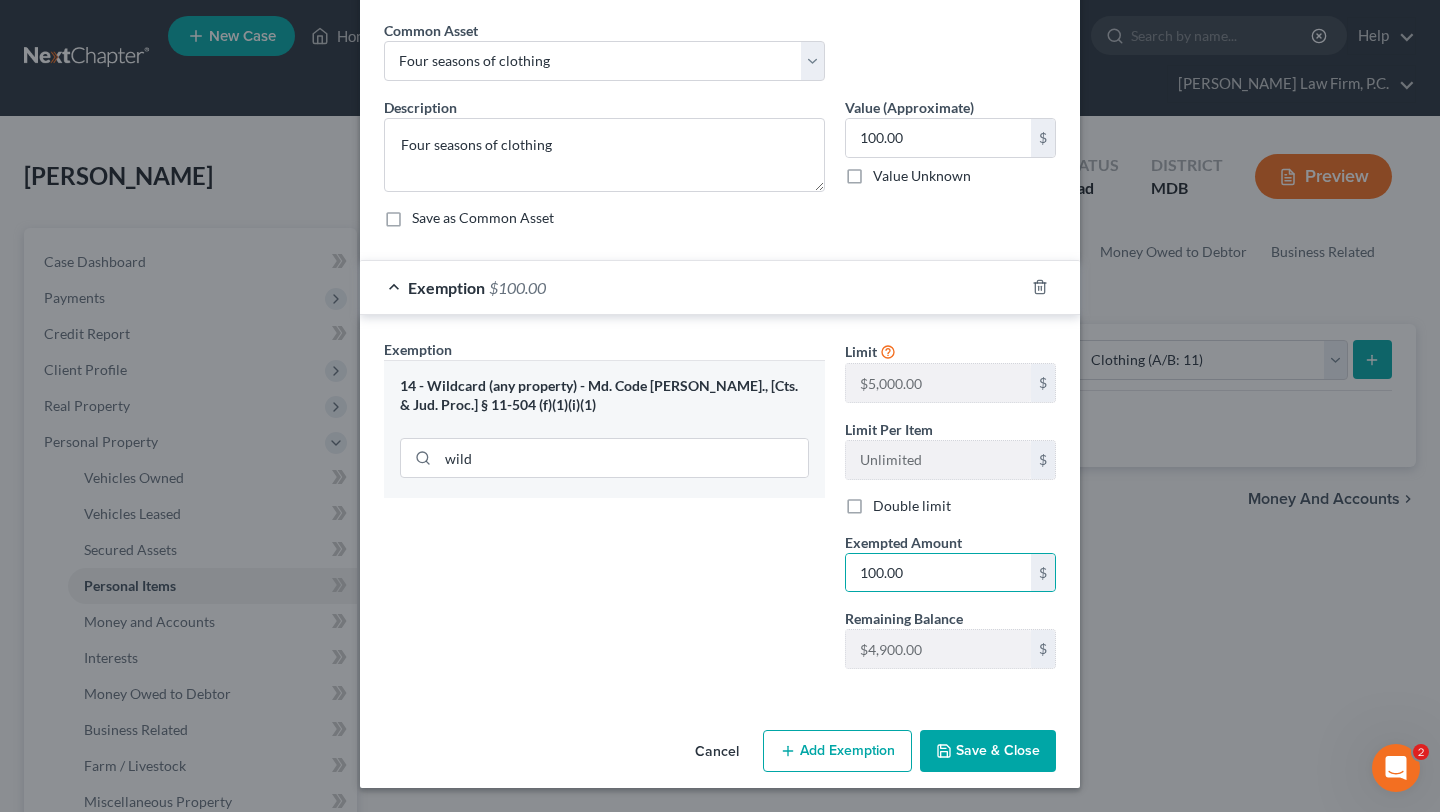 click on "Save & Close" at bounding box center [988, 751] 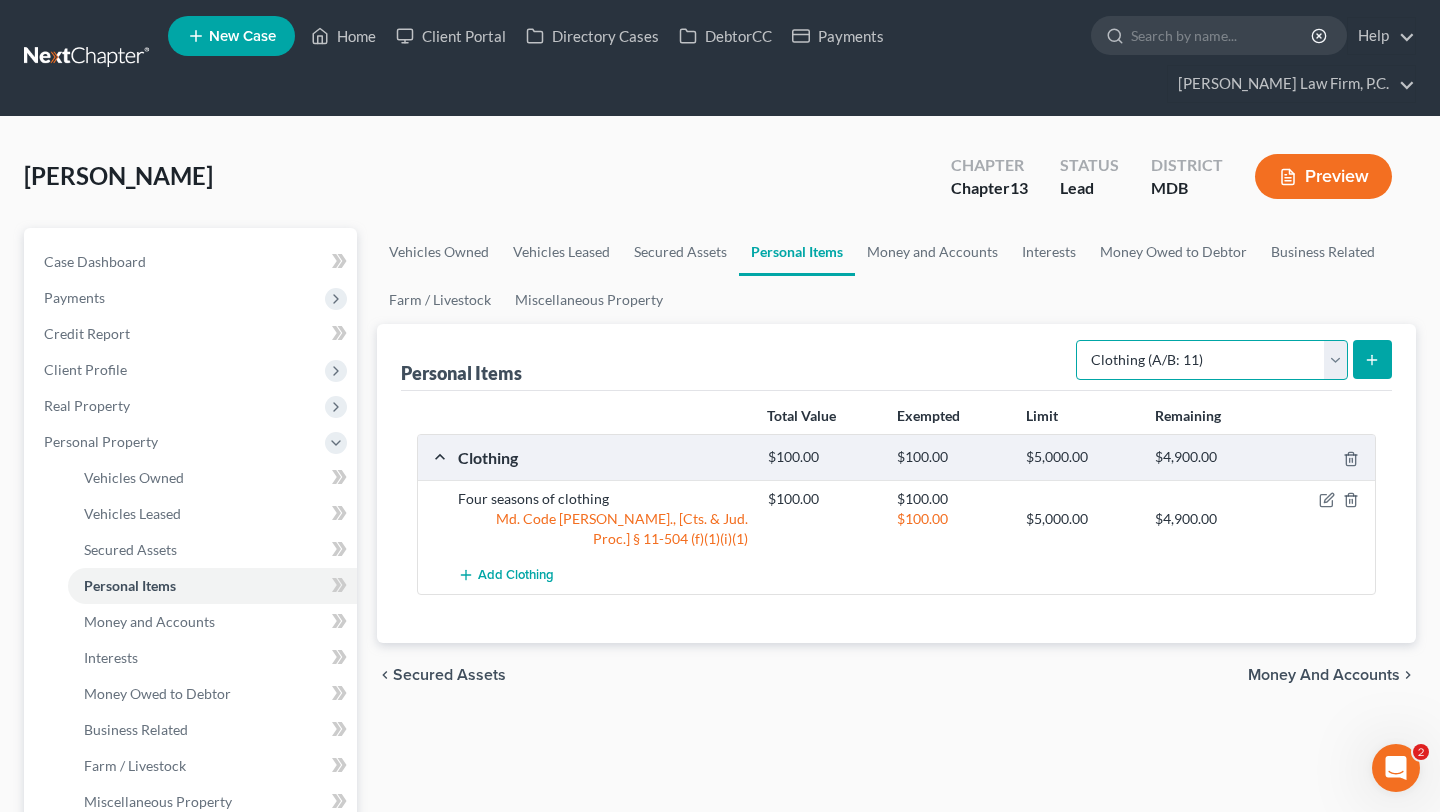 click on "Select Item Type Clothing (A/B: 11) Collectibles Of Value (A/B: 8) Electronics (A/B: 7) Firearms (A/B: 10) Household Goods (A/B: 6) Jewelry (A/B: 12) Other (A/B: 14) Pet(s) (A/B: 13) Sports & Hobby Equipment (A/B: 9)" at bounding box center (1212, 360) 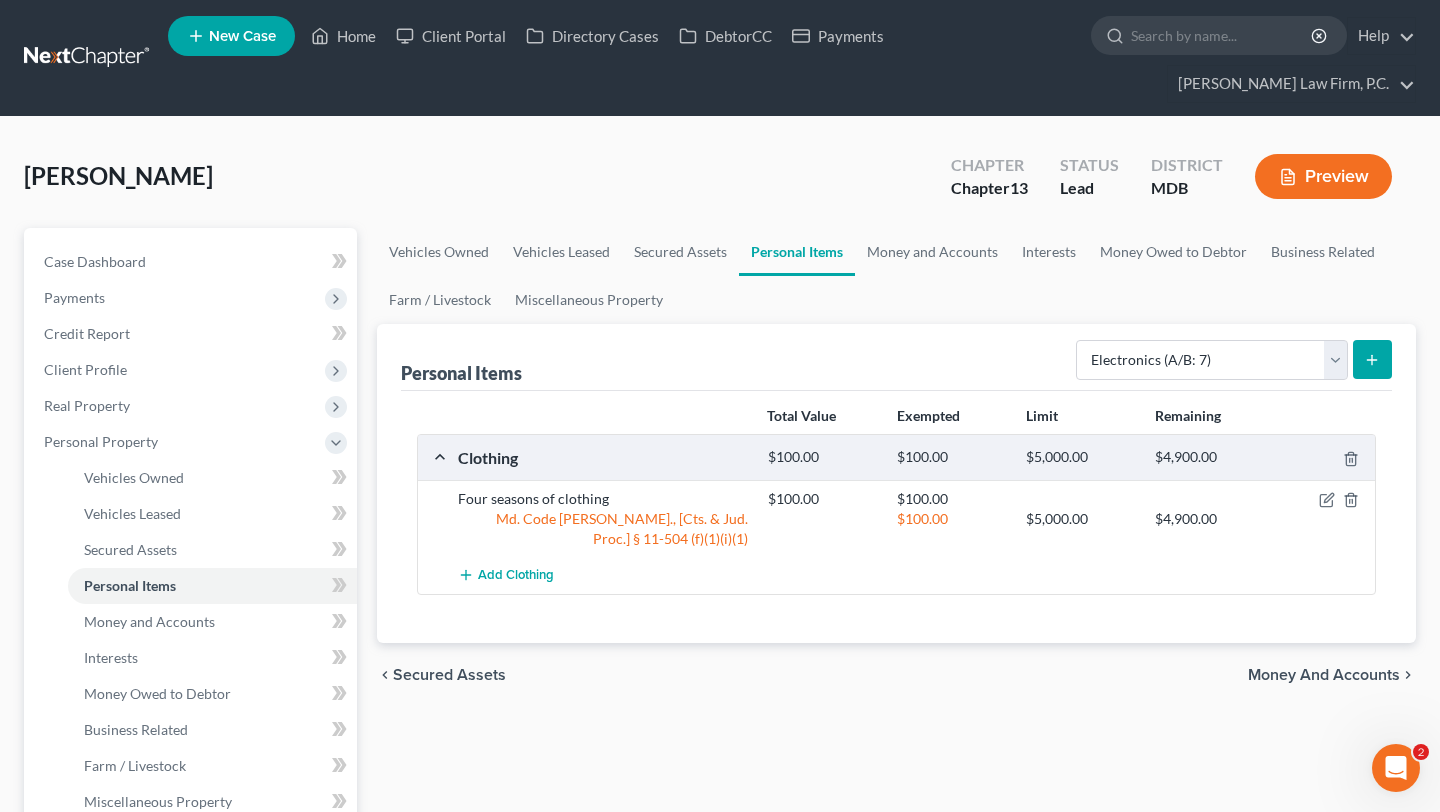 click 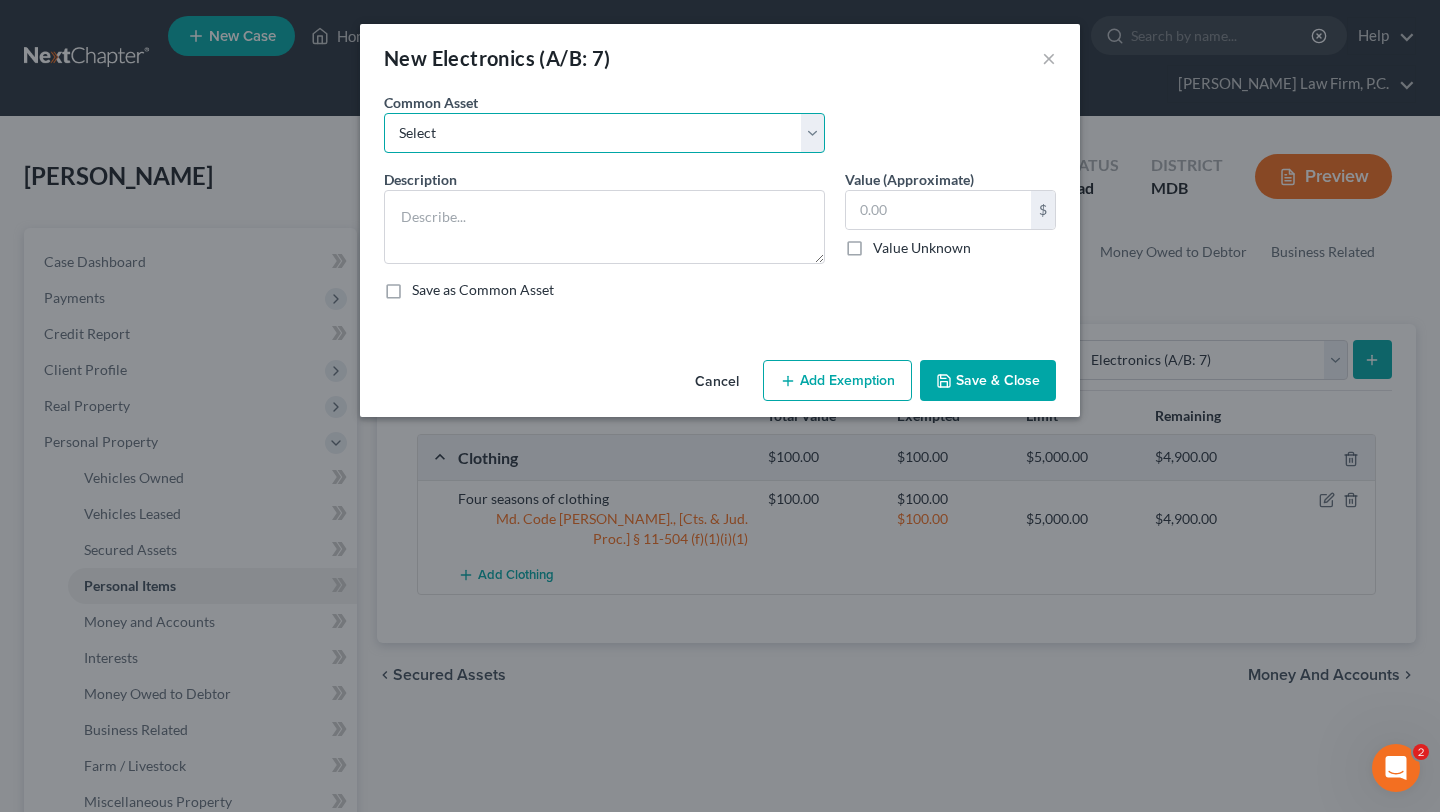 click on "Select Televisions; DVD player; Cell phones; & other small miscellaneous household electronic items." at bounding box center [604, 133] 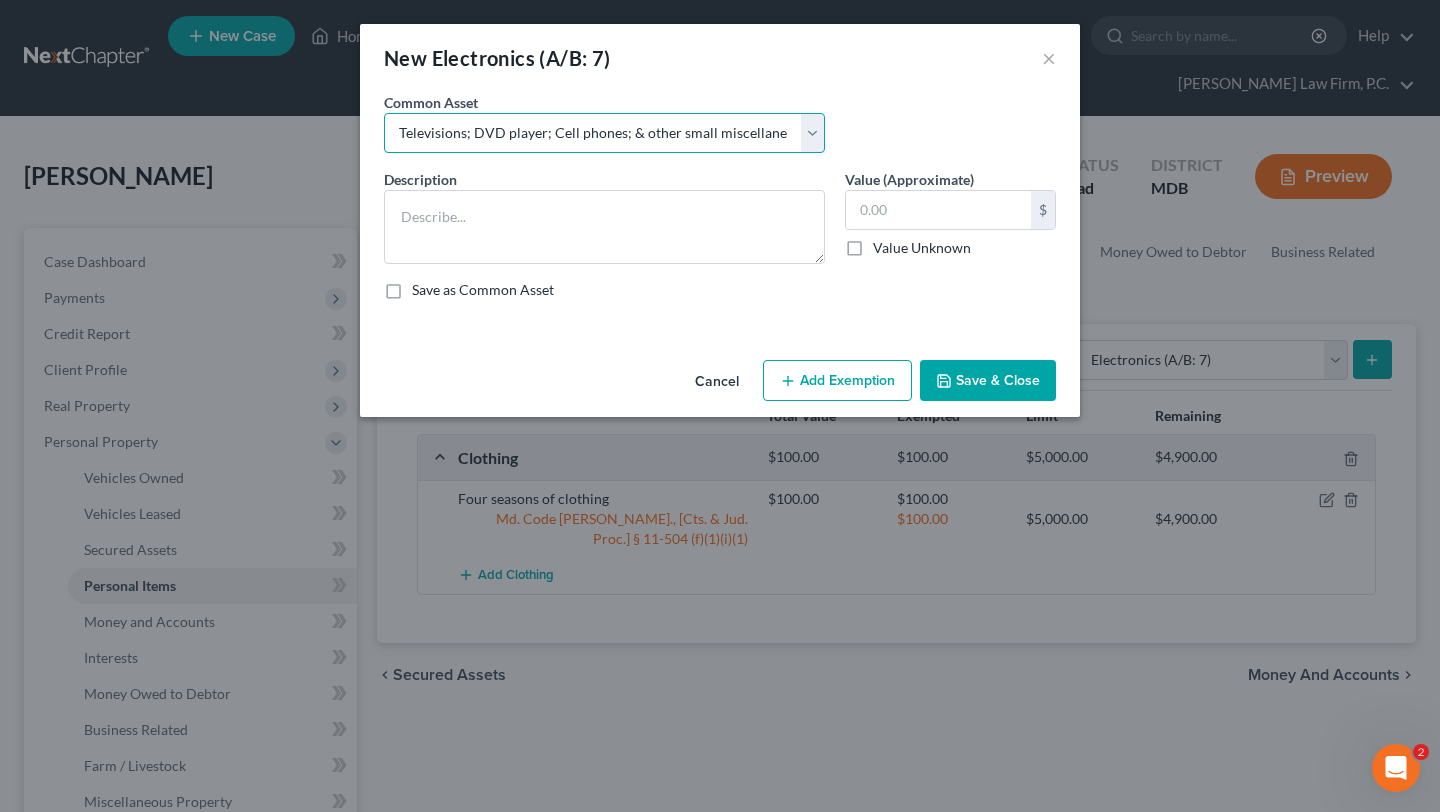type on "Televisions; DVD player; Cell phones; & other small miscellaneous household electronic items." 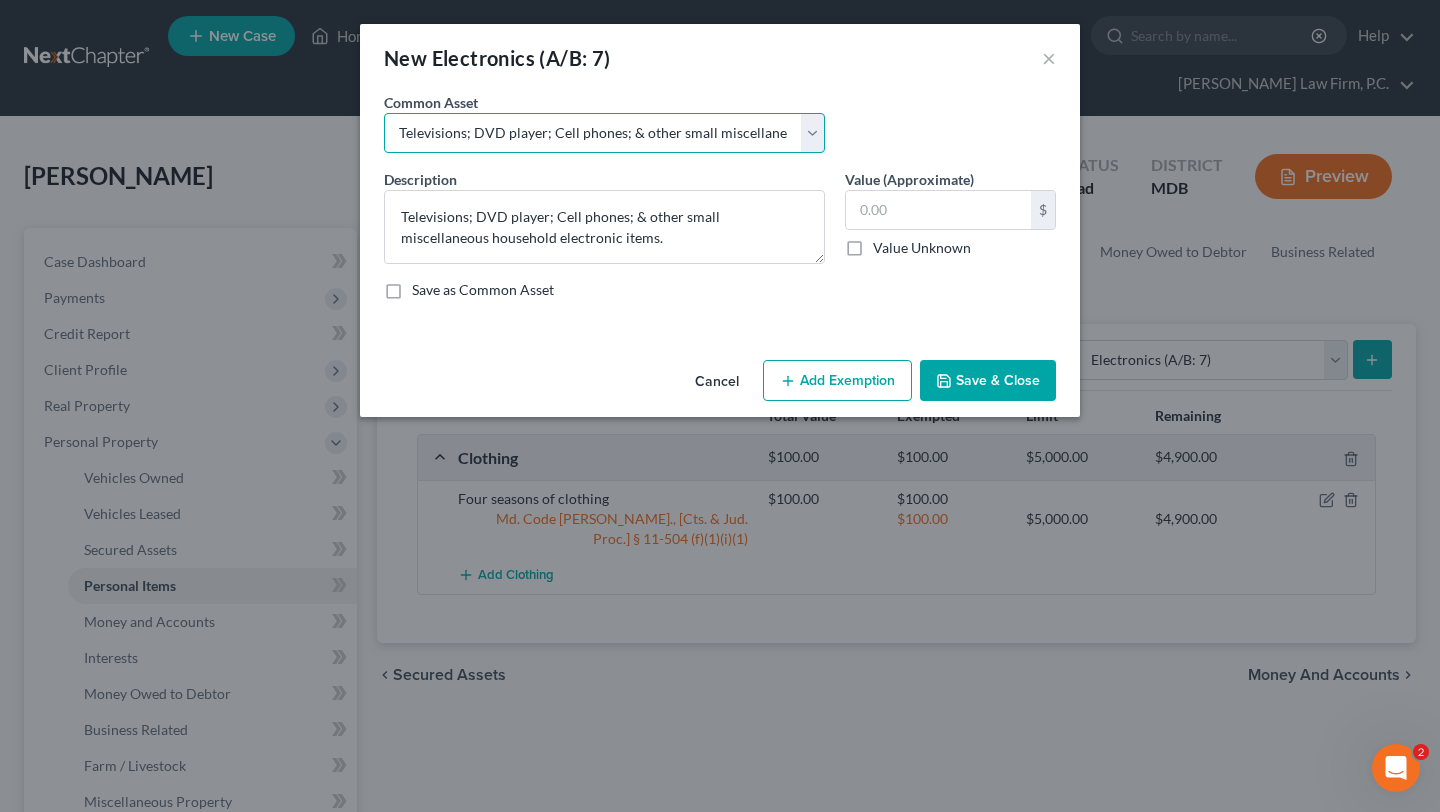 type on "100.00" 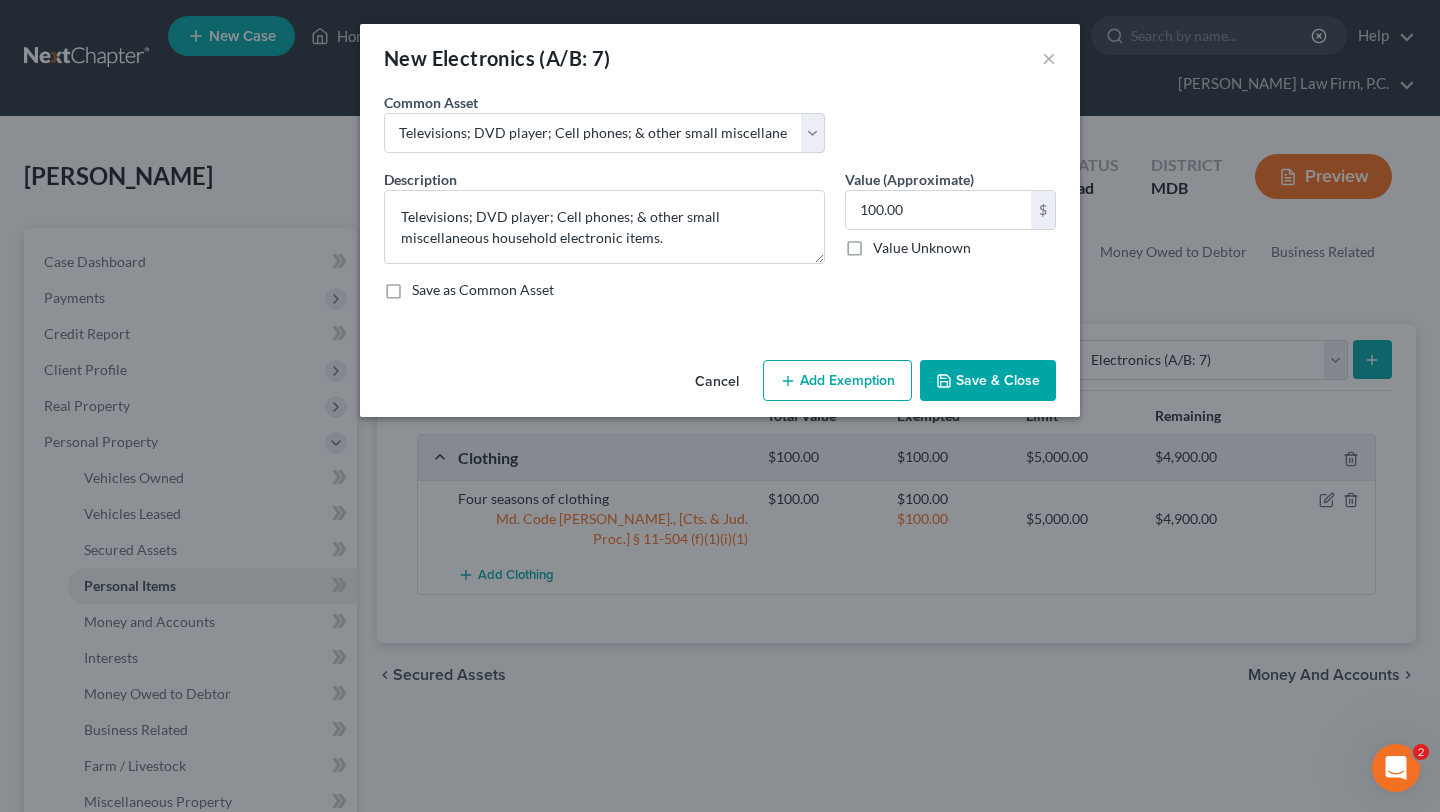 click on "Add Exemption" at bounding box center [837, 381] 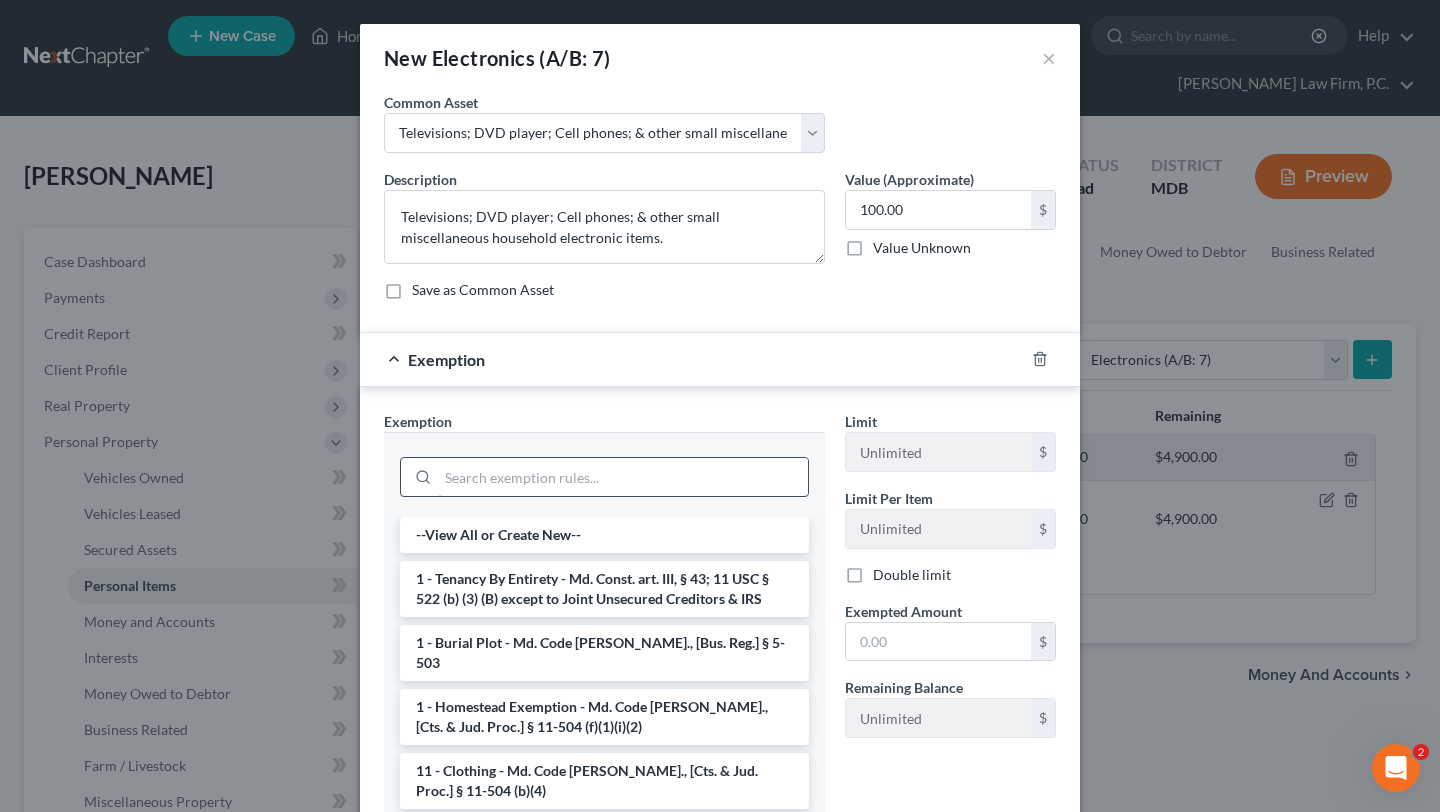 click at bounding box center (623, 477) 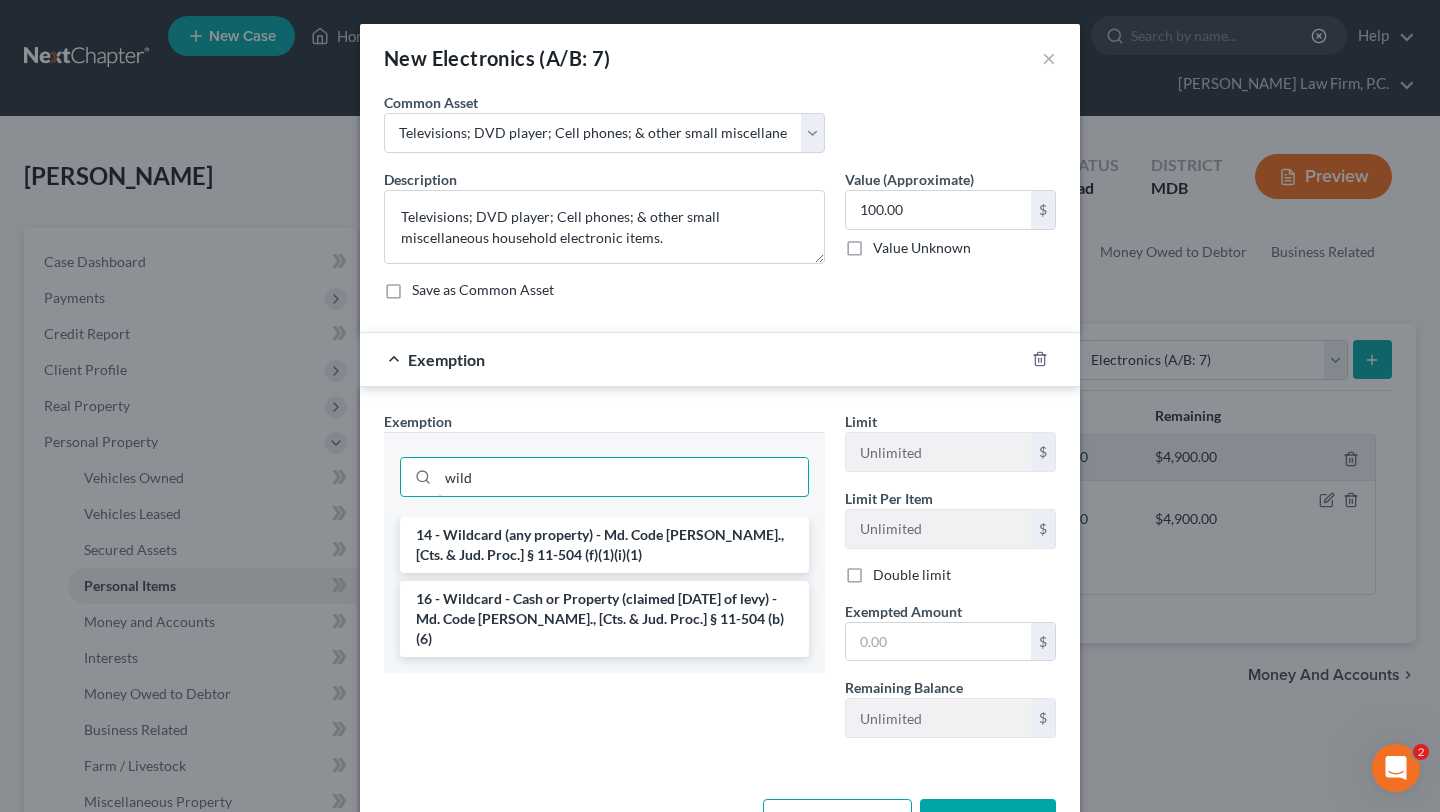 type on "wild" 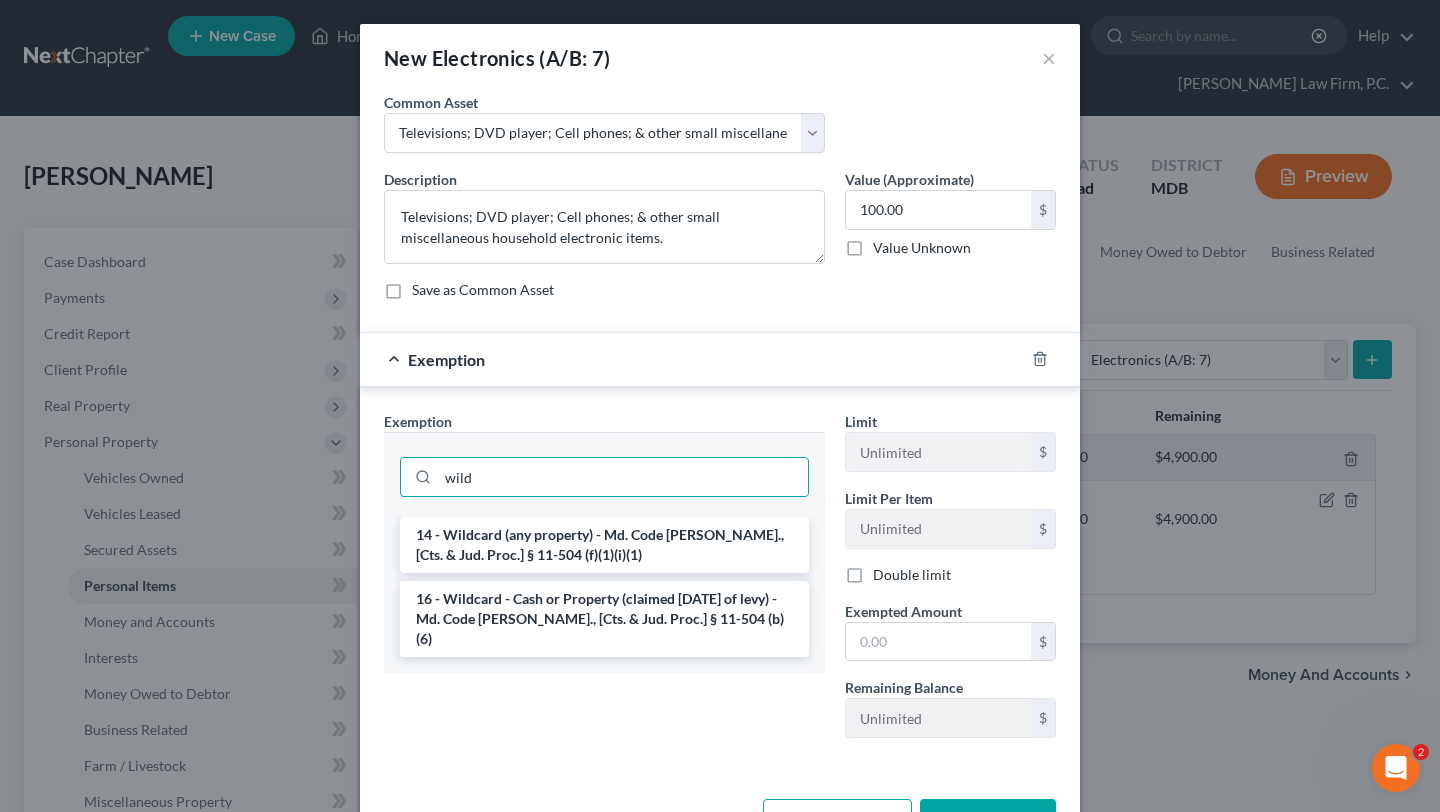 click on "wild" at bounding box center (604, 474) 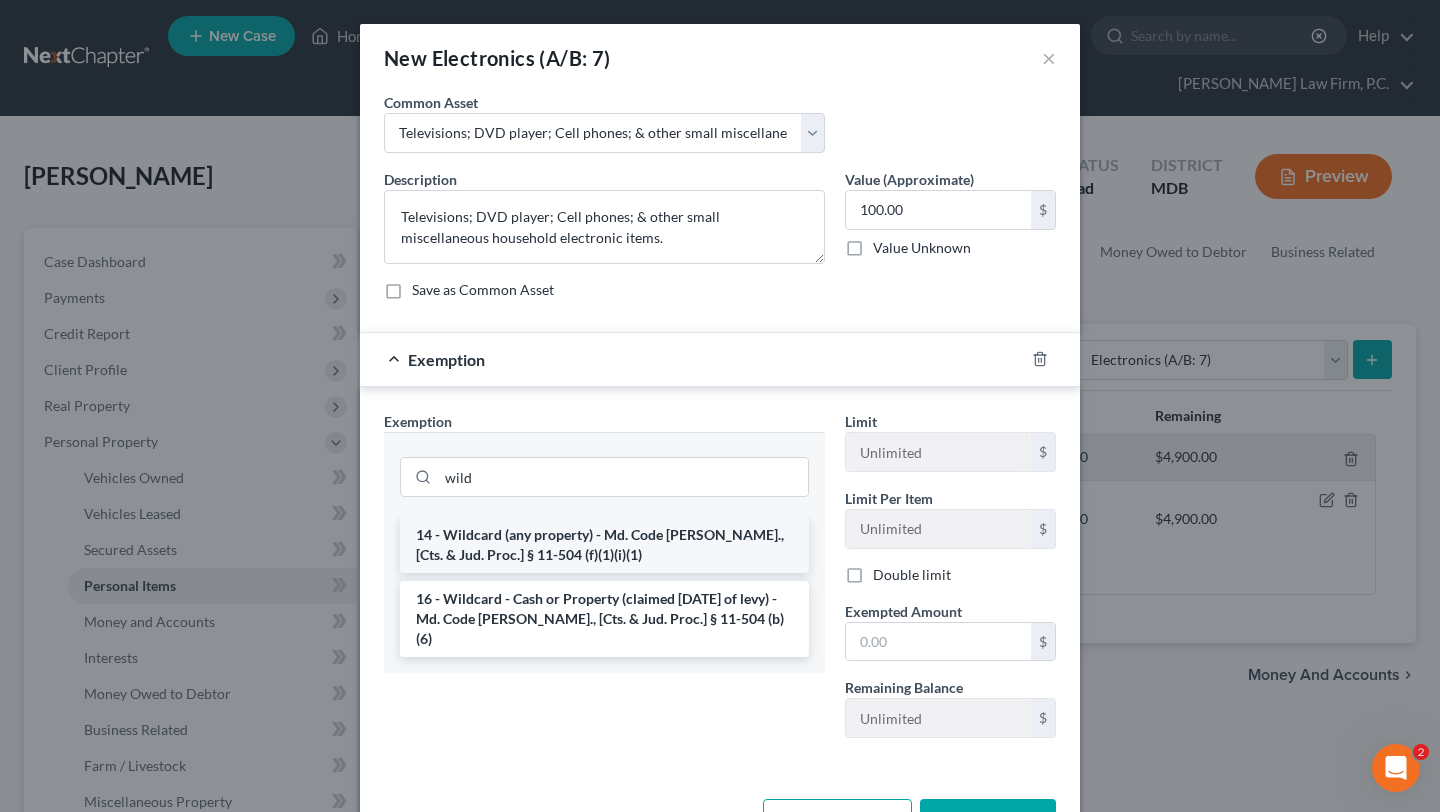 click on "14 - Wildcard (any property) - Md. Code [PERSON_NAME]., [Cts. & Jud. Proc.] § 11-504 (f)(1)(i)(1)" at bounding box center [604, 545] 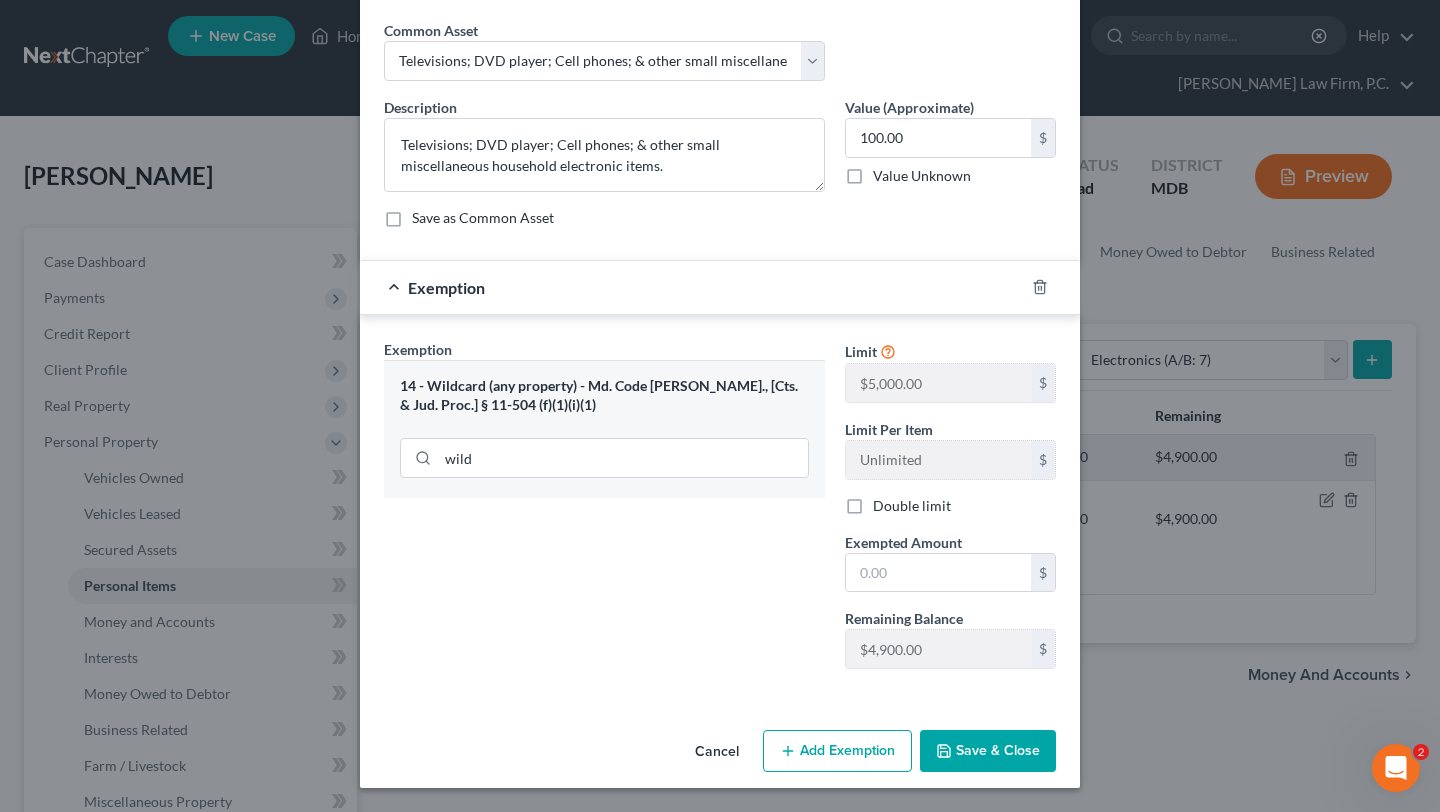 scroll, scrollTop: 172, scrollLeft: 0, axis: vertical 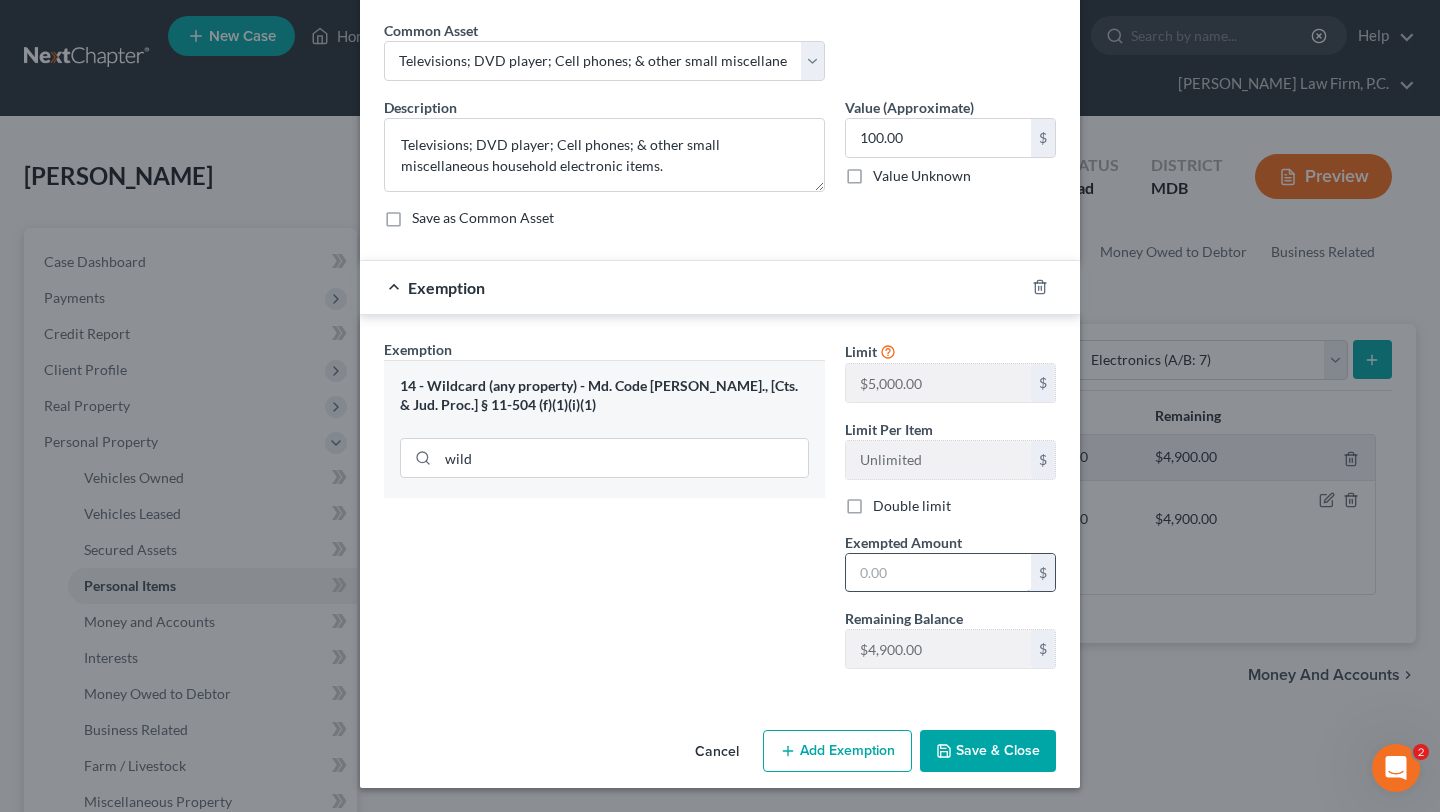 click at bounding box center [938, 573] 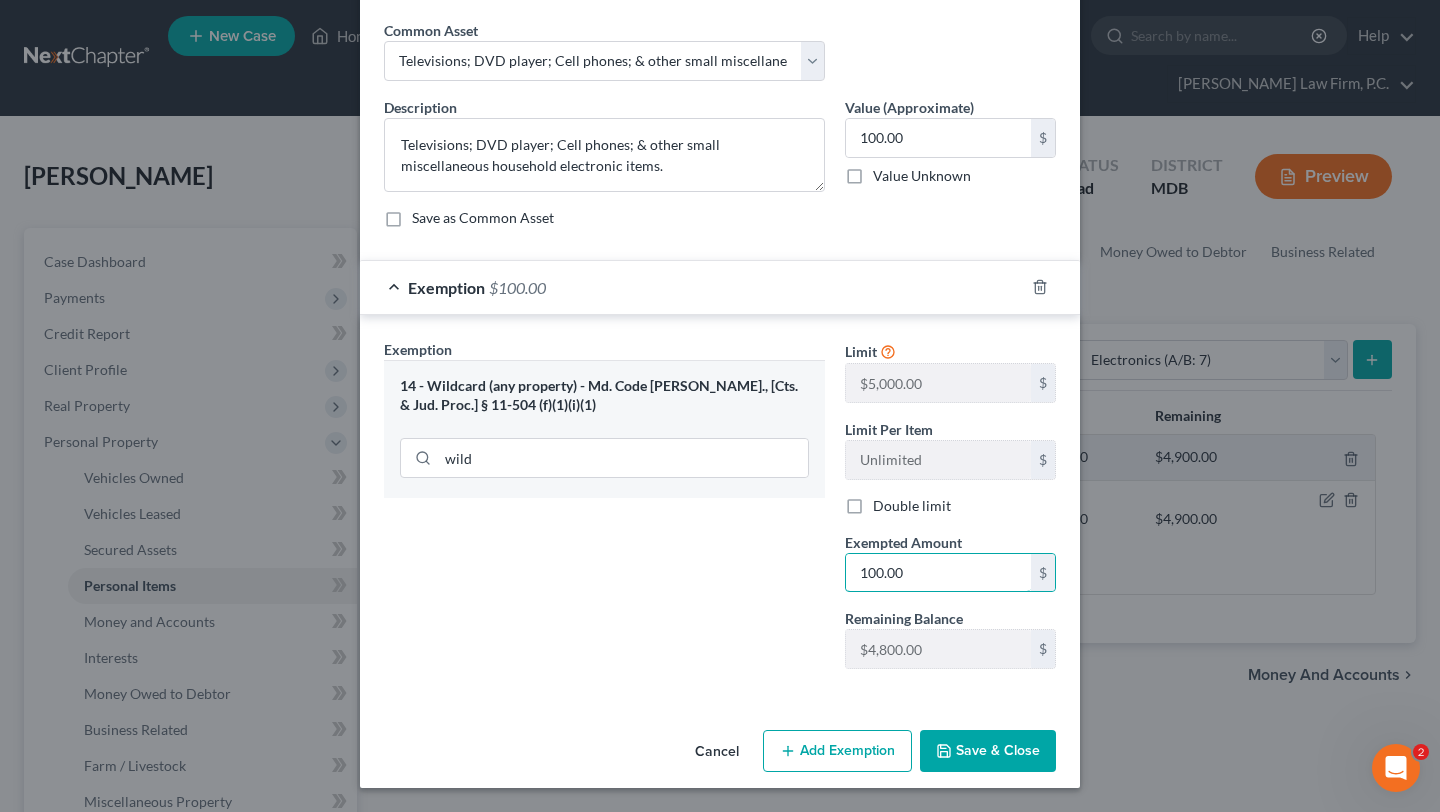 scroll, scrollTop: 287, scrollLeft: 0, axis: vertical 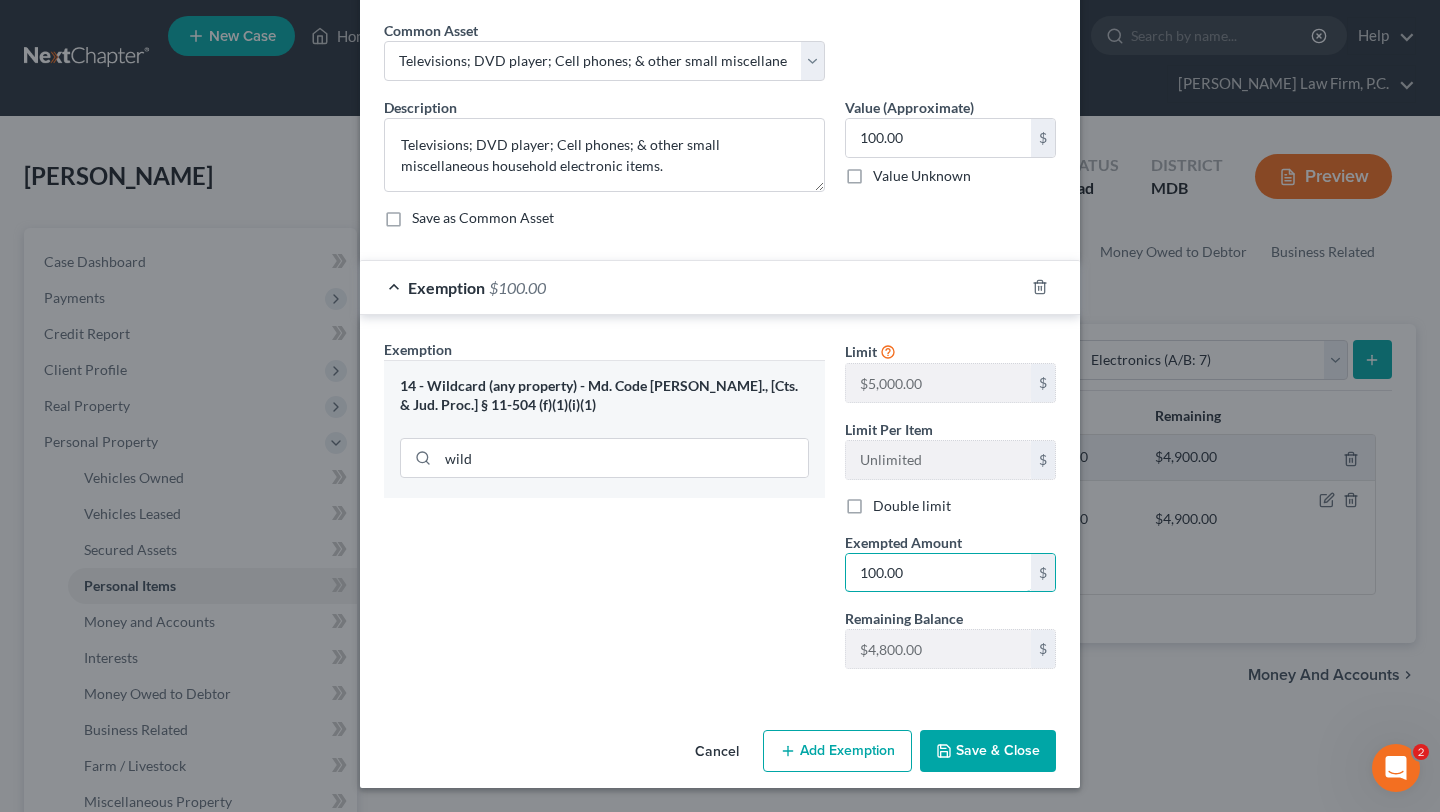 type on "100.00" 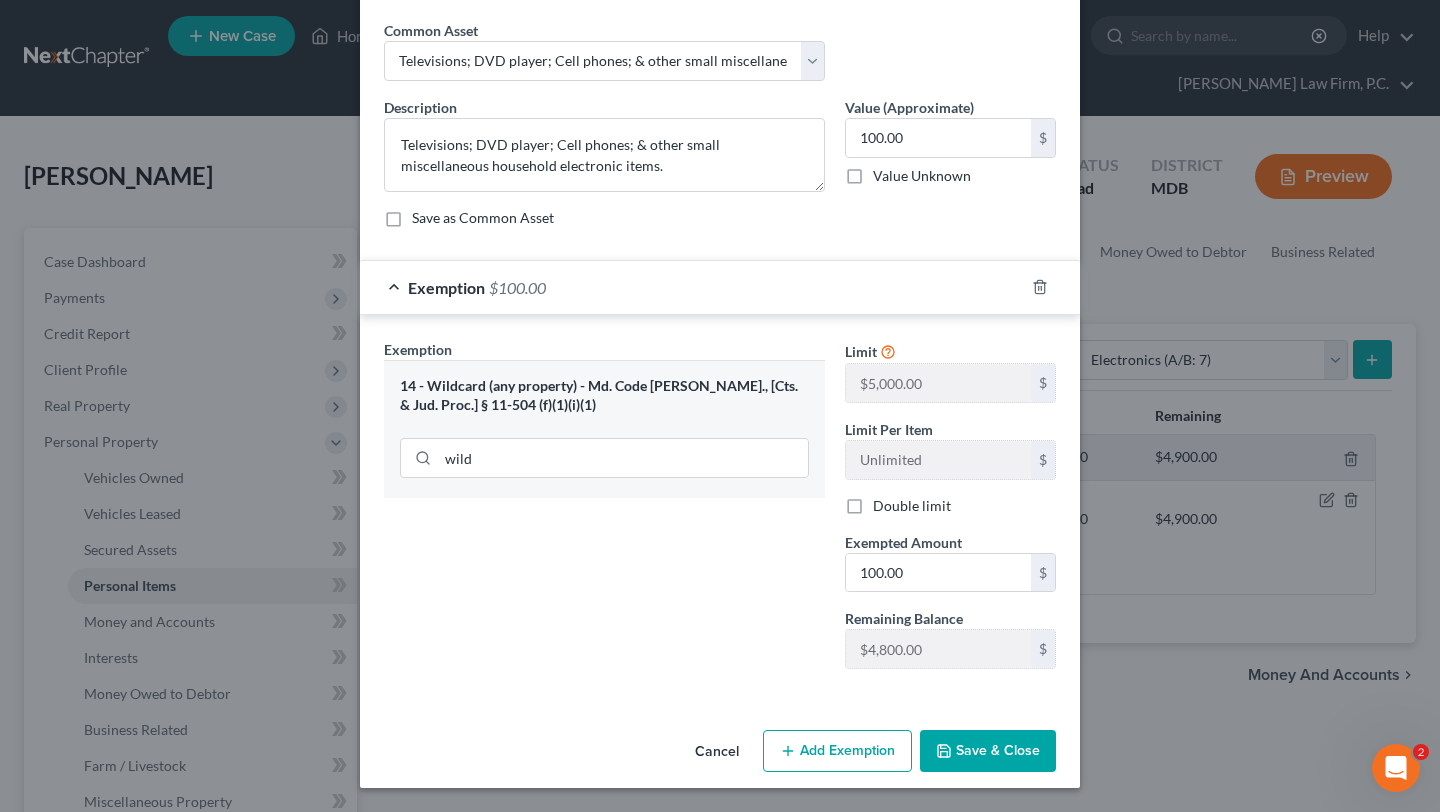 click on "Save & Close" at bounding box center (988, 751) 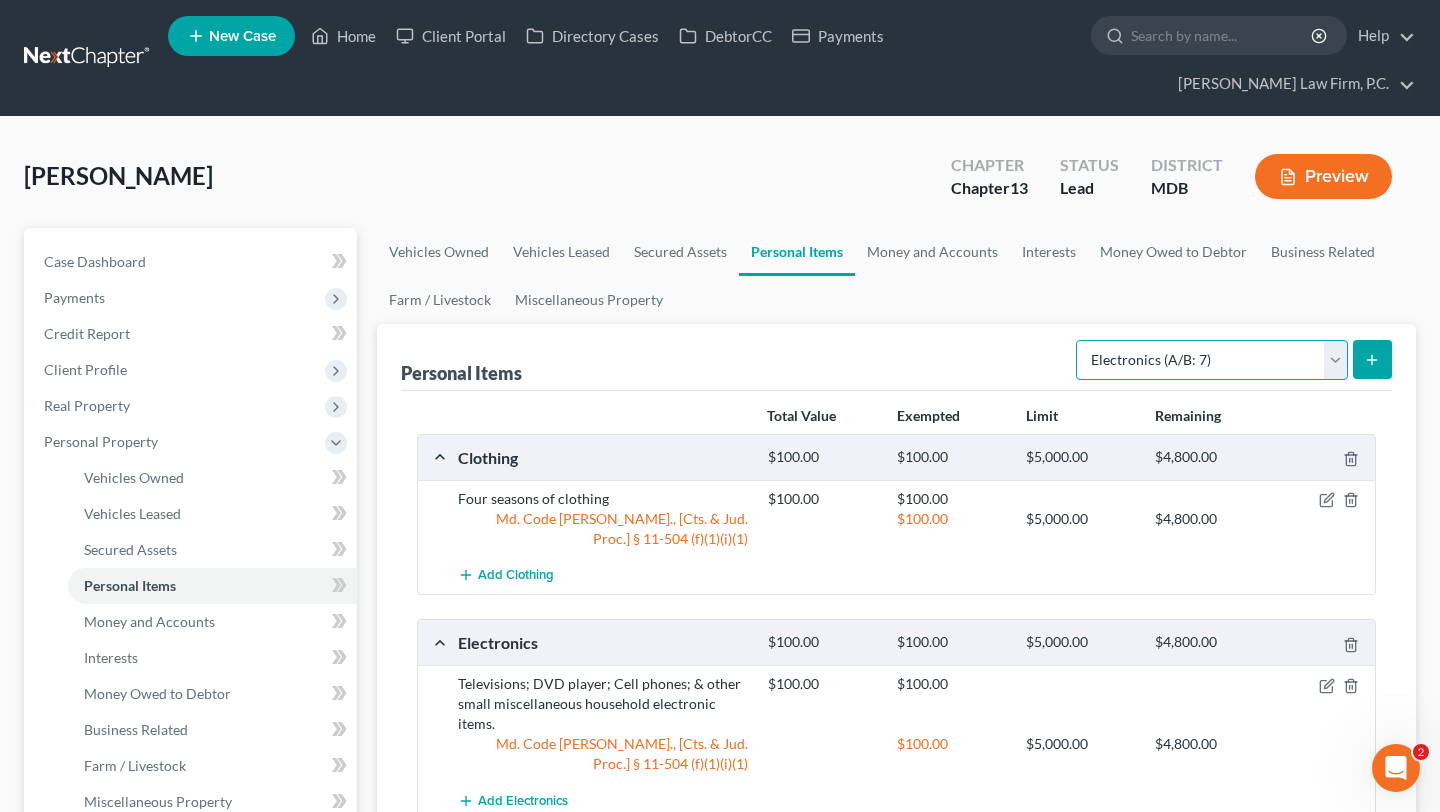 click on "Select Item Type Clothing (A/B: 11) Collectibles Of Value (A/B: 8) Electronics (A/B: 7) Firearms (A/B: 10) Household Goods (A/B: 6) Jewelry (A/B: 12) Other (A/B: 14) Pet(s) (A/B: 13) Sports & Hobby Equipment (A/B: 9)" at bounding box center (1212, 360) 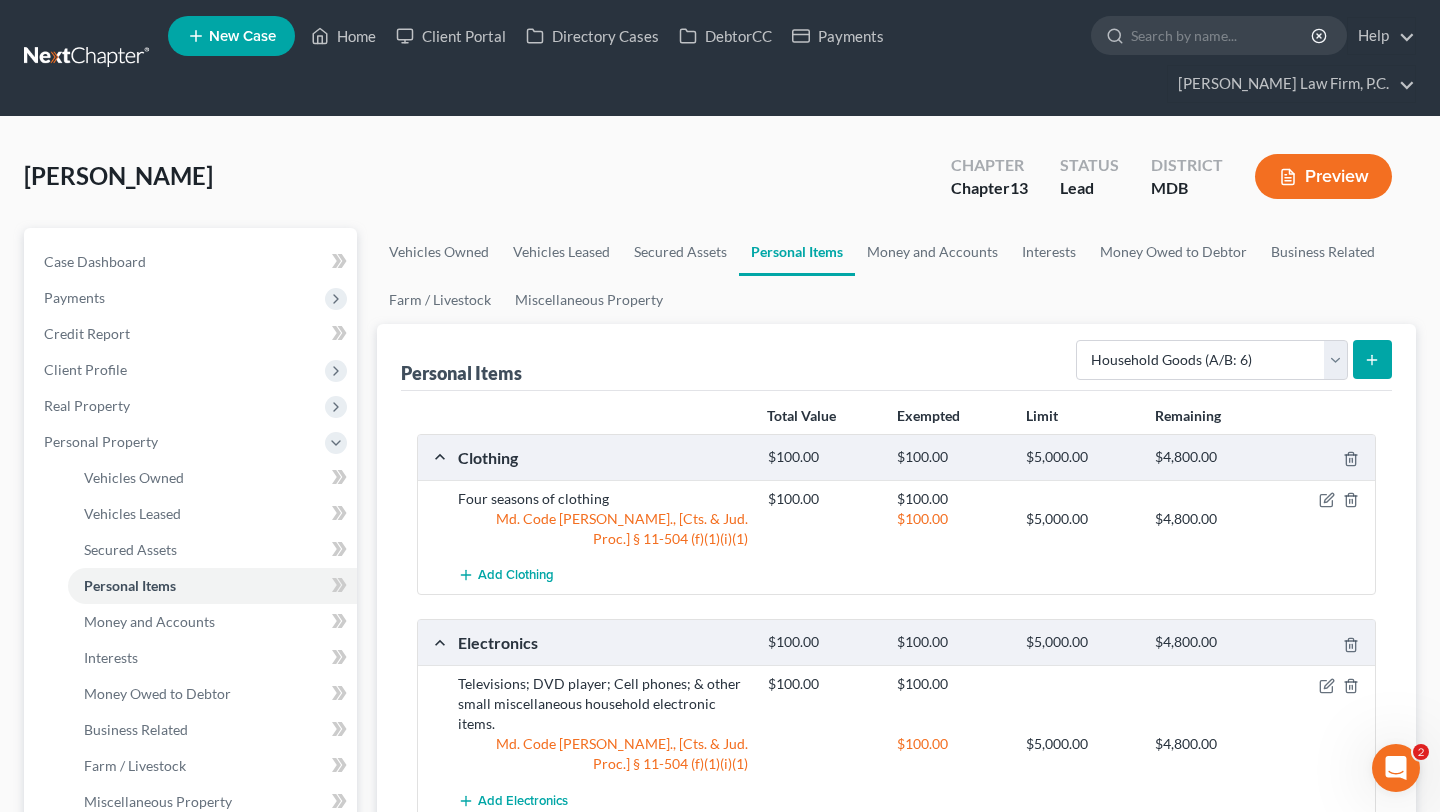 click 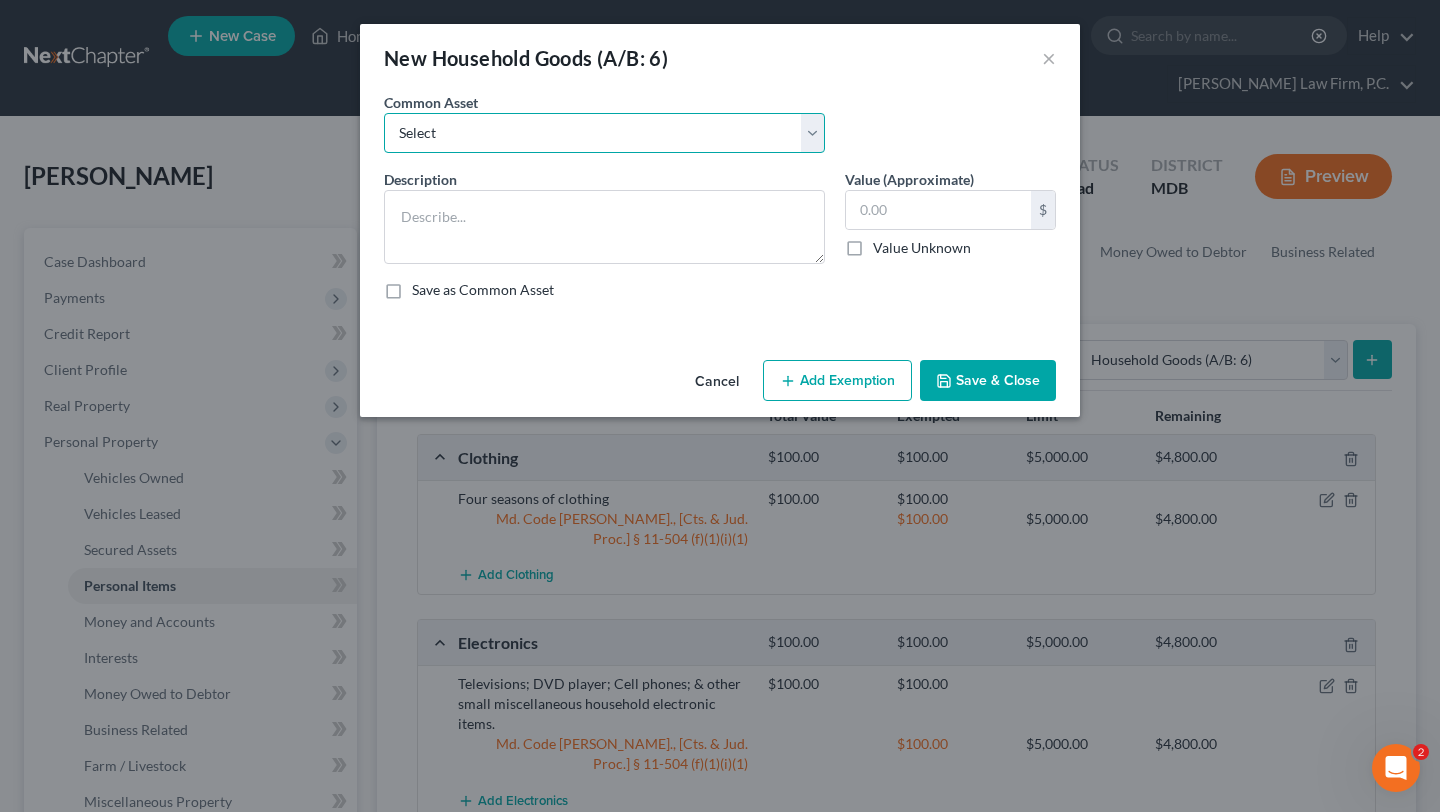 click on "Select Kitchen set, living room set, bedroom set, misc. household goods and appliances and furnishing. All personal property in fair to good condition (not "new"), owned by debtor and kept at homestead residence." at bounding box center [604, 133] 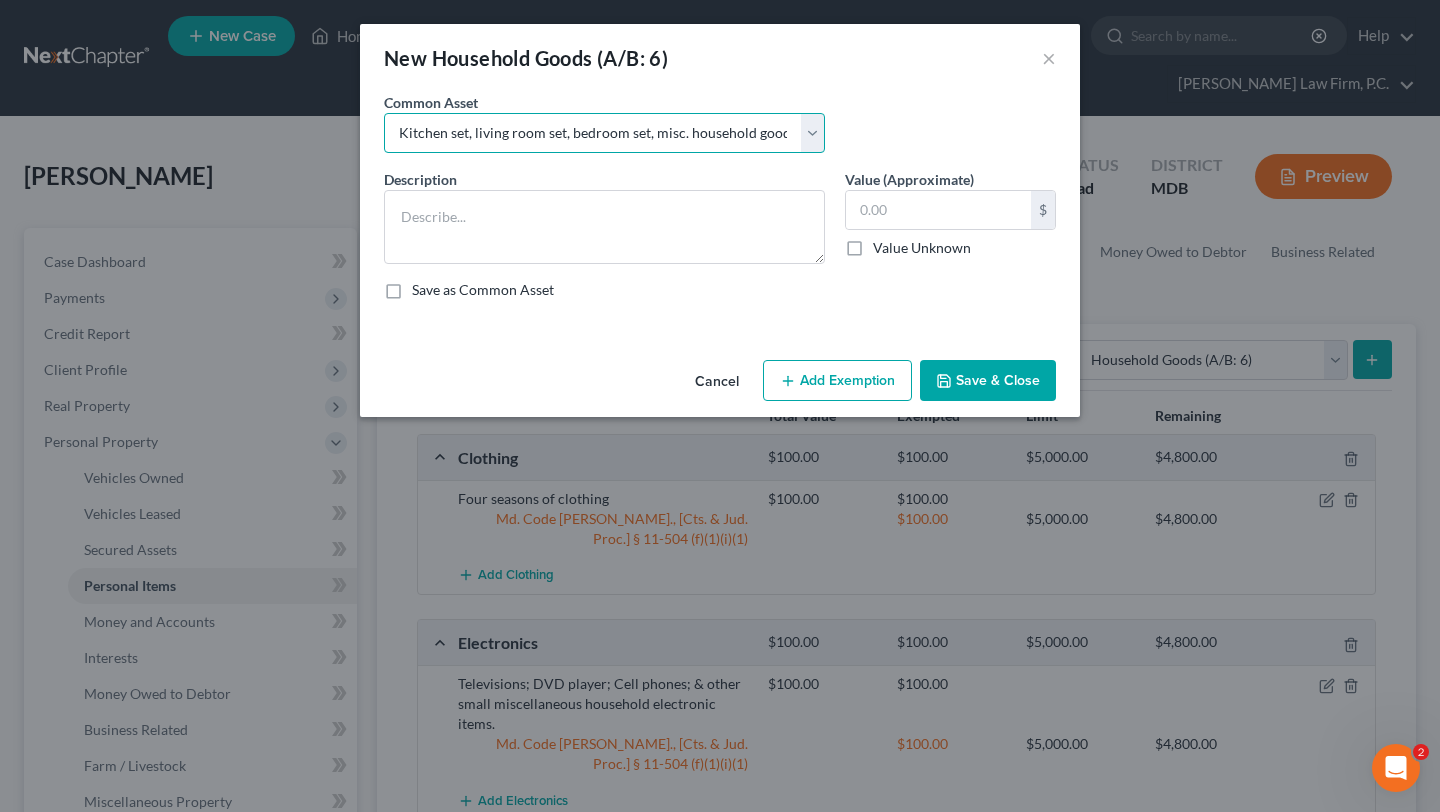 type on "Kitchen set, living room set, bedroom set, misc. household goods and appliances and furnishing. All personal property in fair to good condition (not "new"), owned by debtor and kept at homestead residence." 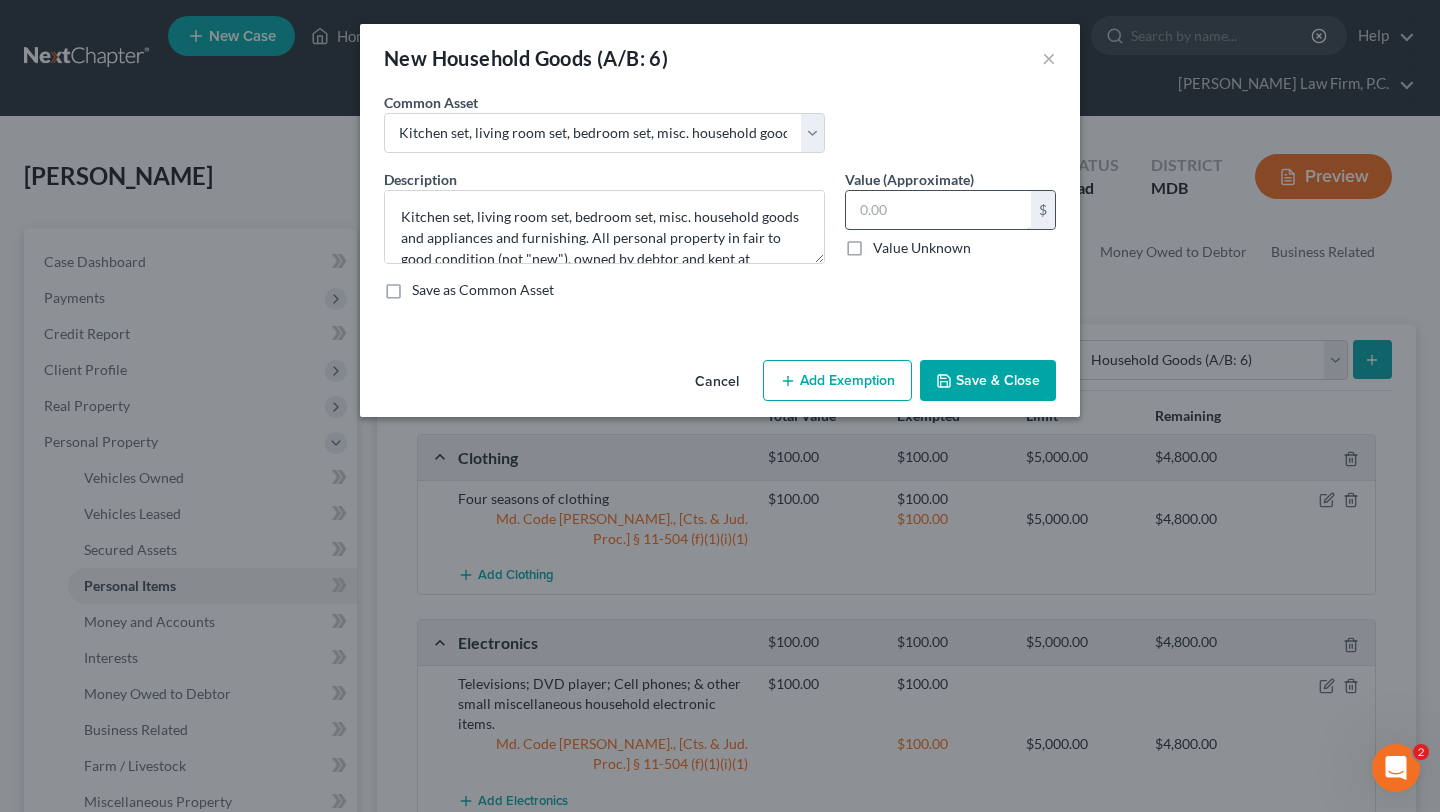 click at bounding box center (938, 210) 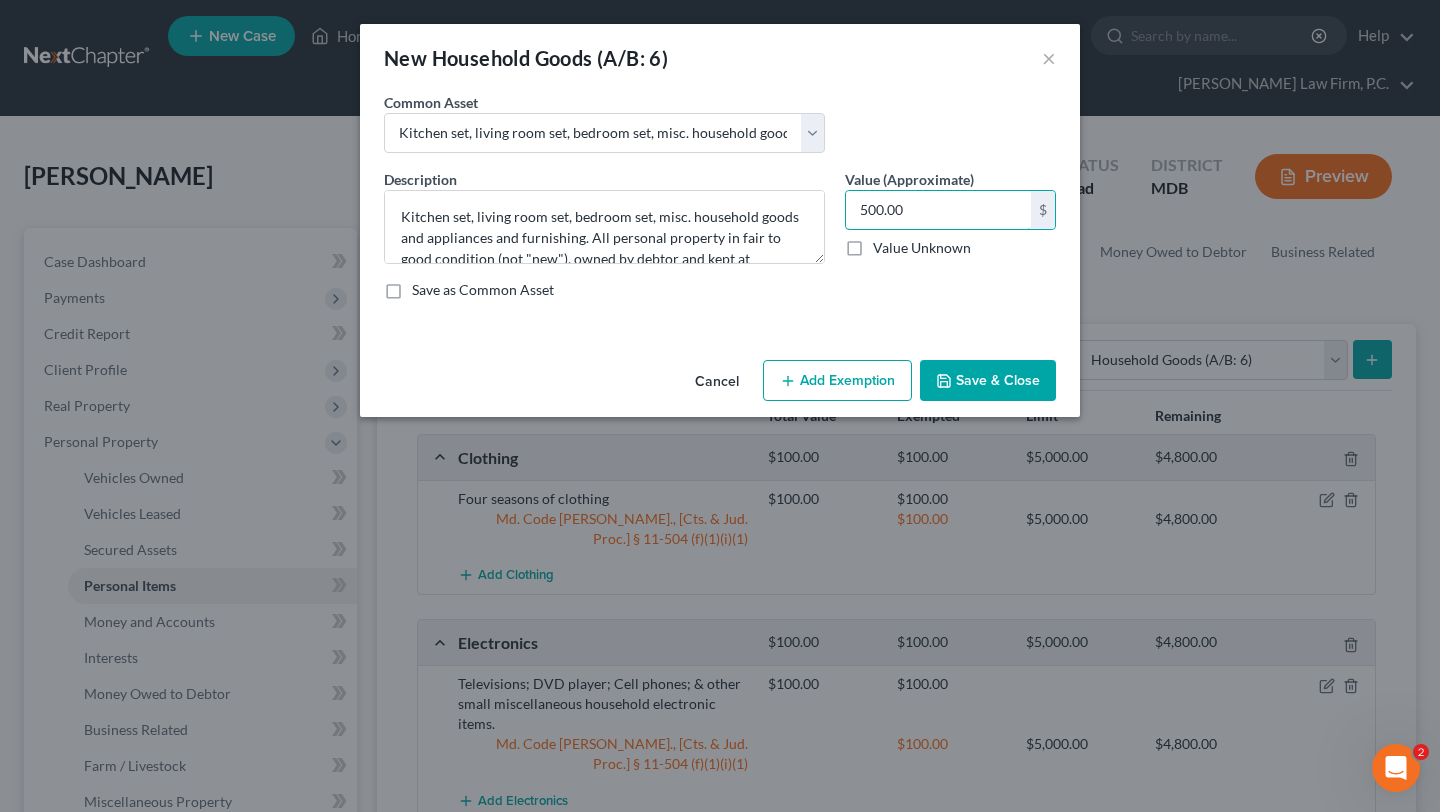 type on "500.00" 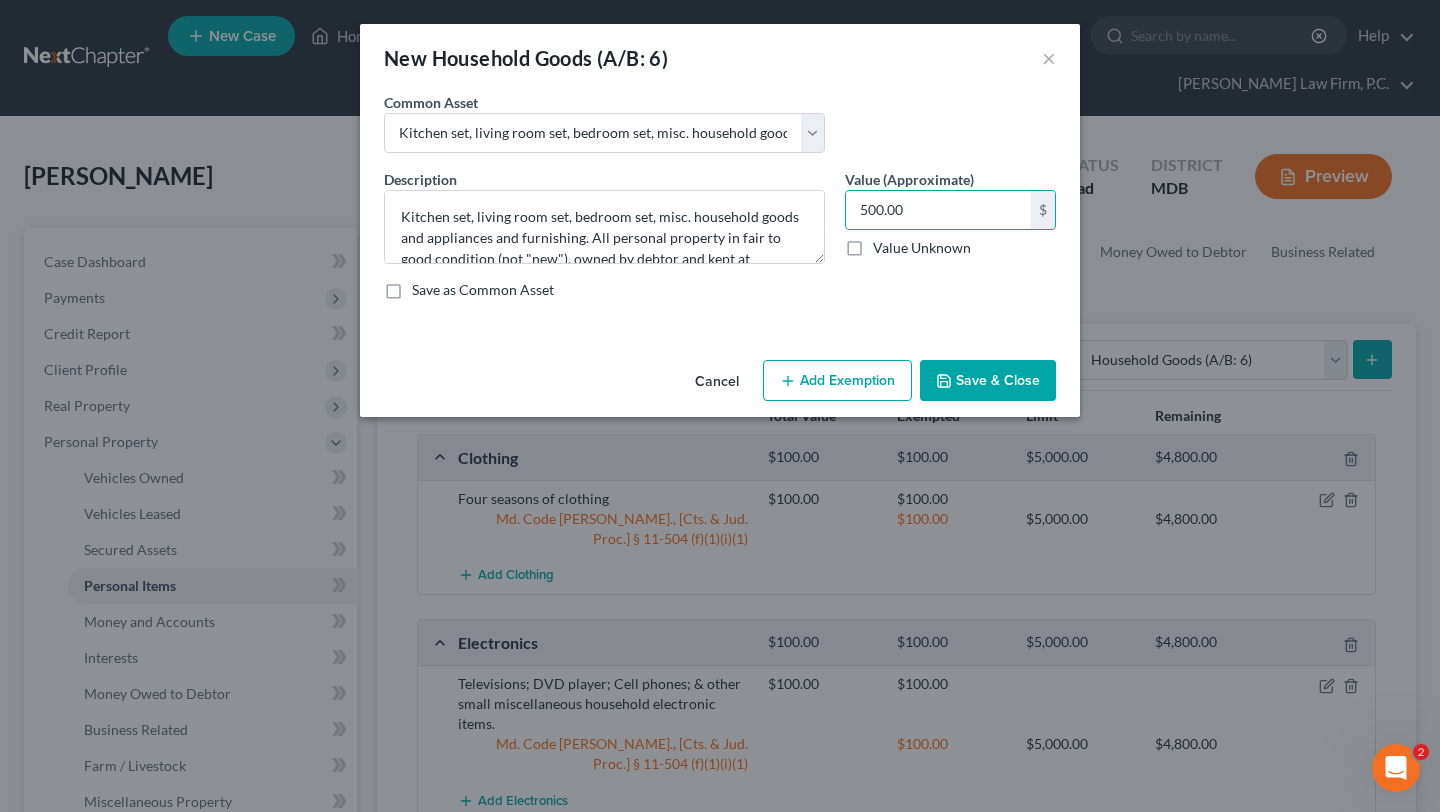 click on "Add Exemption" at bounding box center [837, 381] 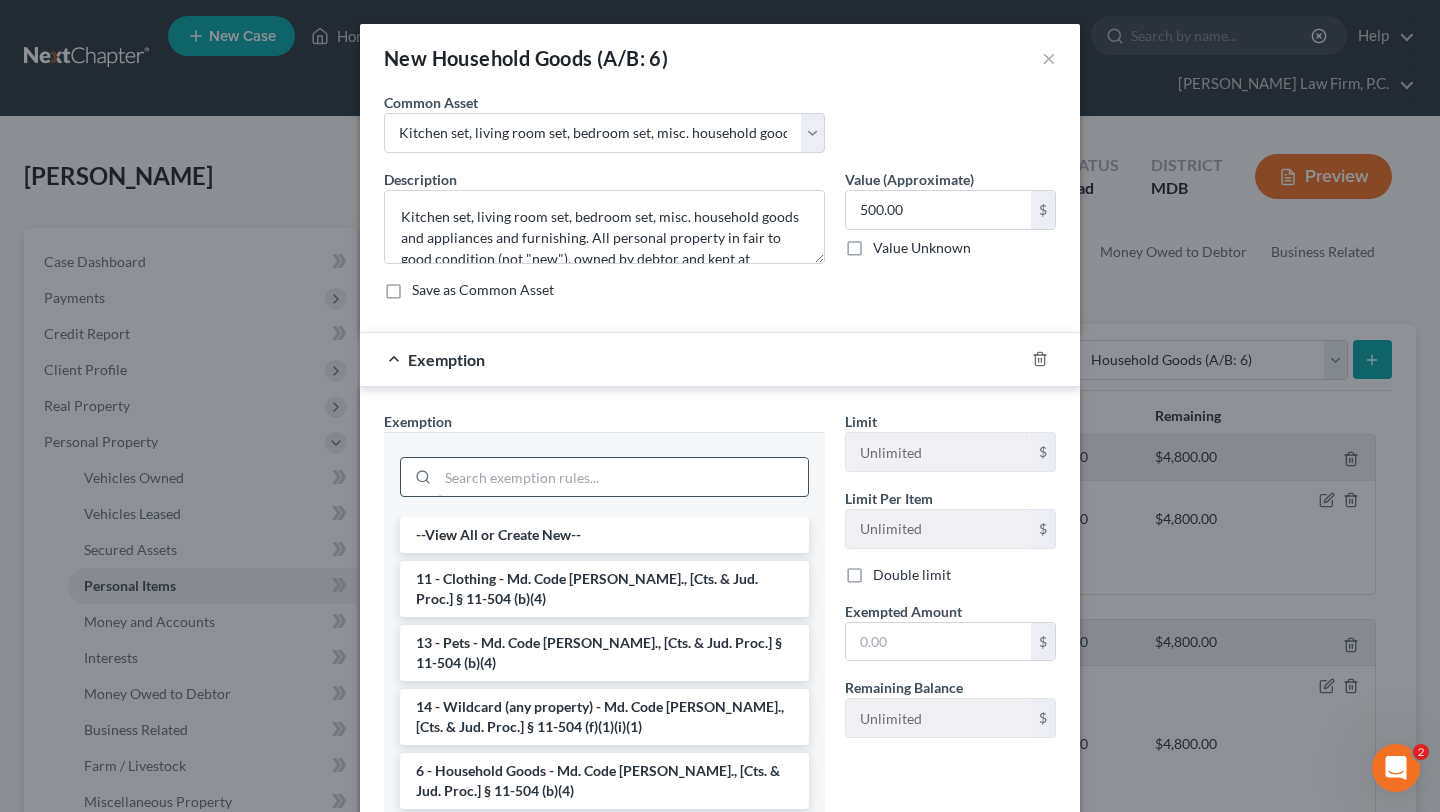 click at bounding box center (623, 477) 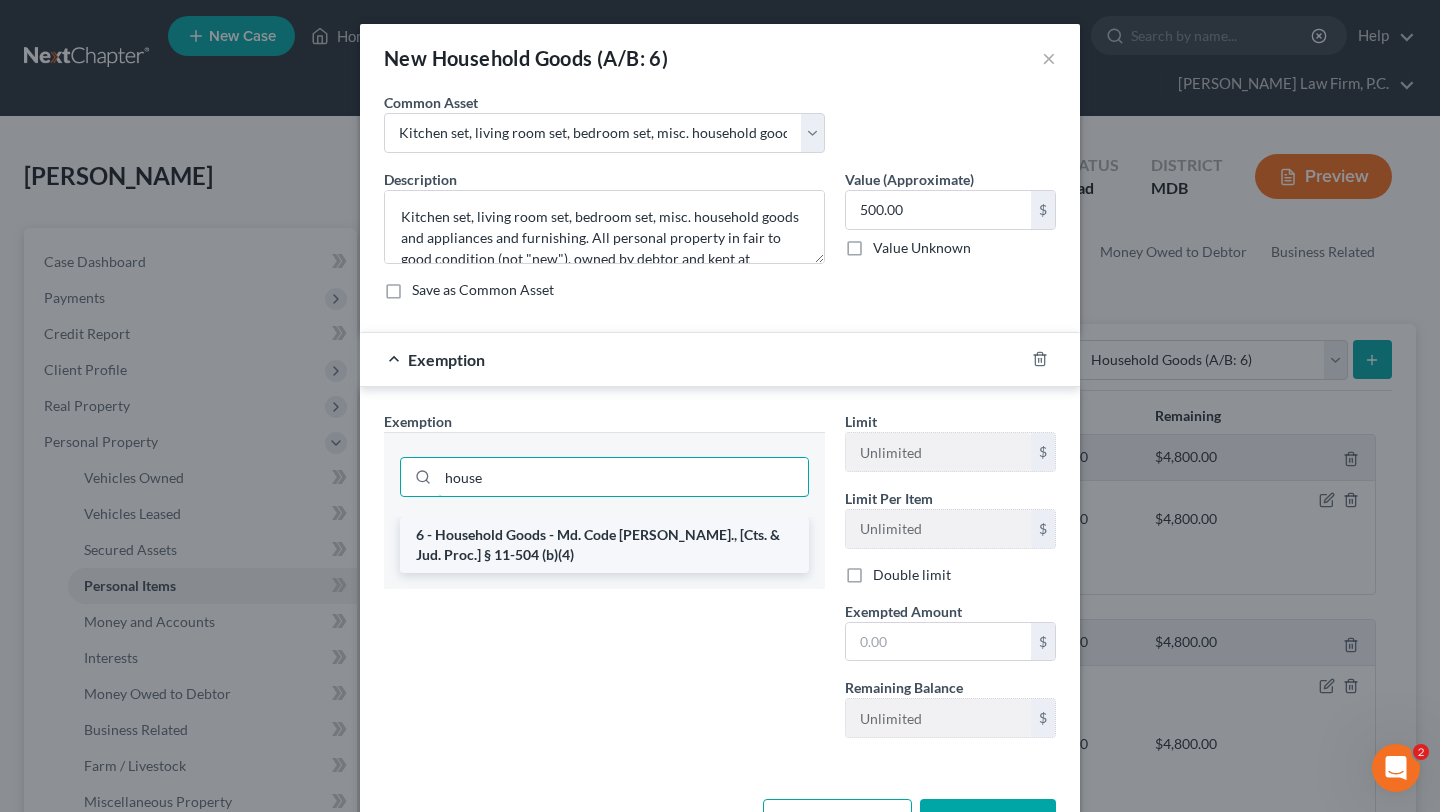 type on "house" 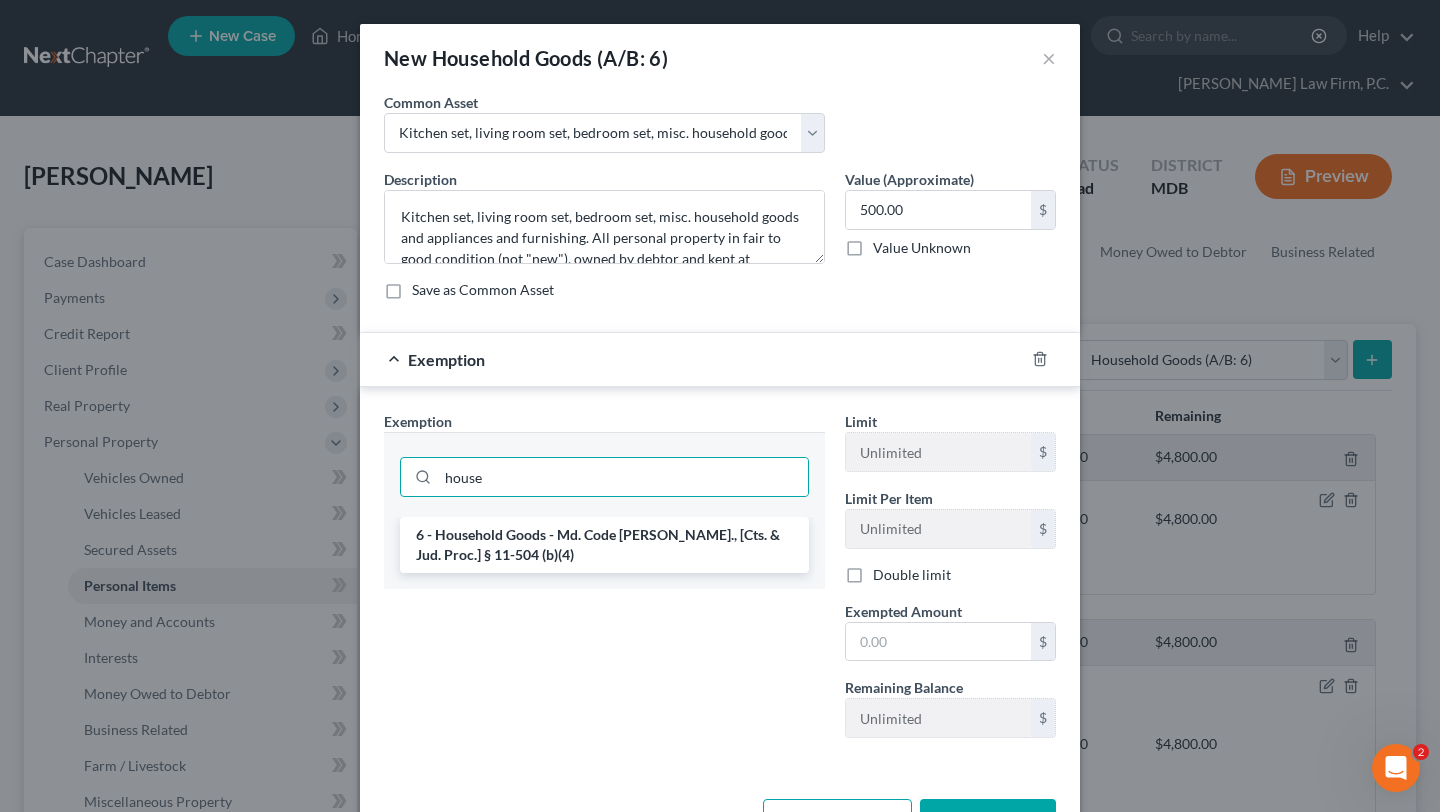 drag, startPoint x: 677, startPoint y: 669, endPoint x: 789, endPoint y: 687, distance: 113.43721 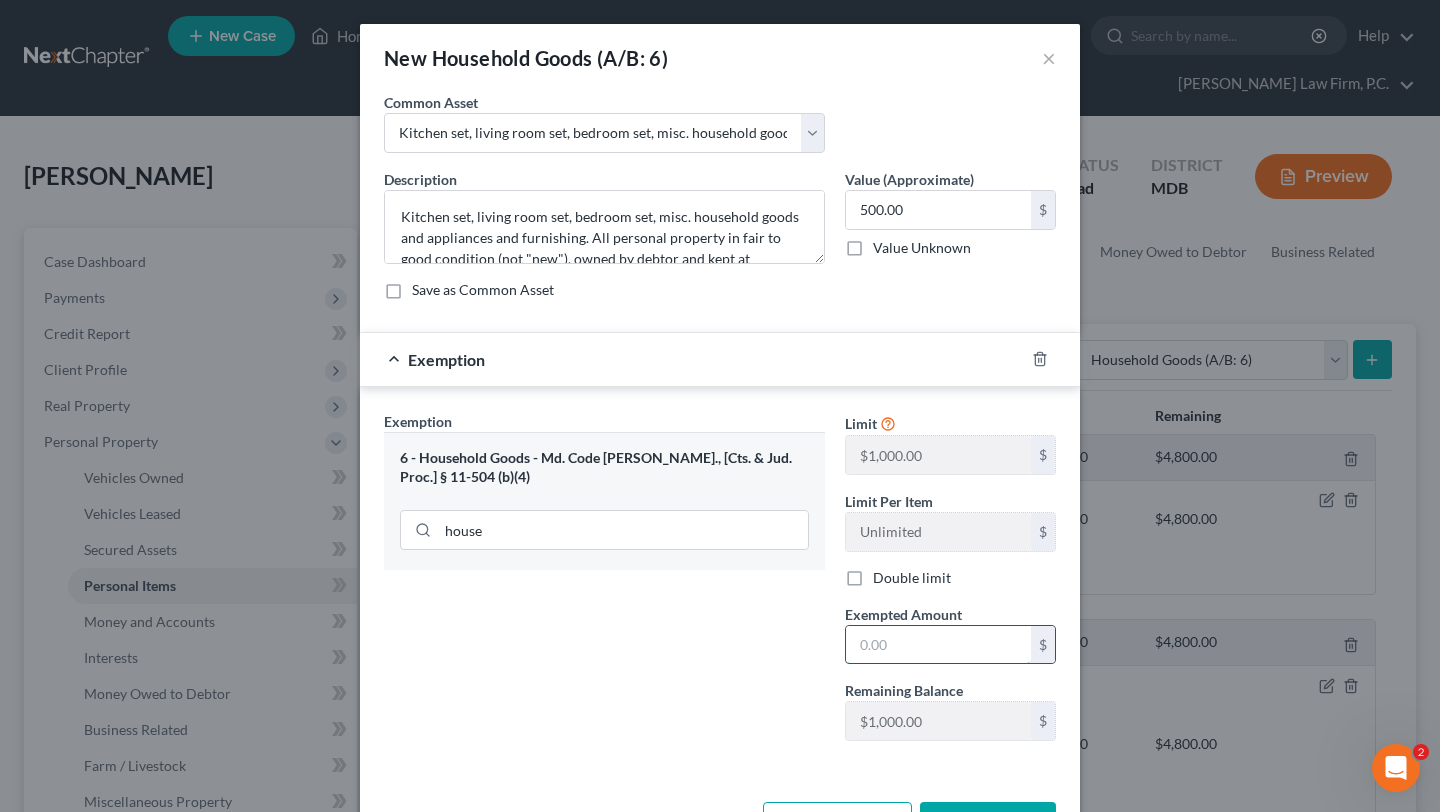 click at bounding box center (938, 645) 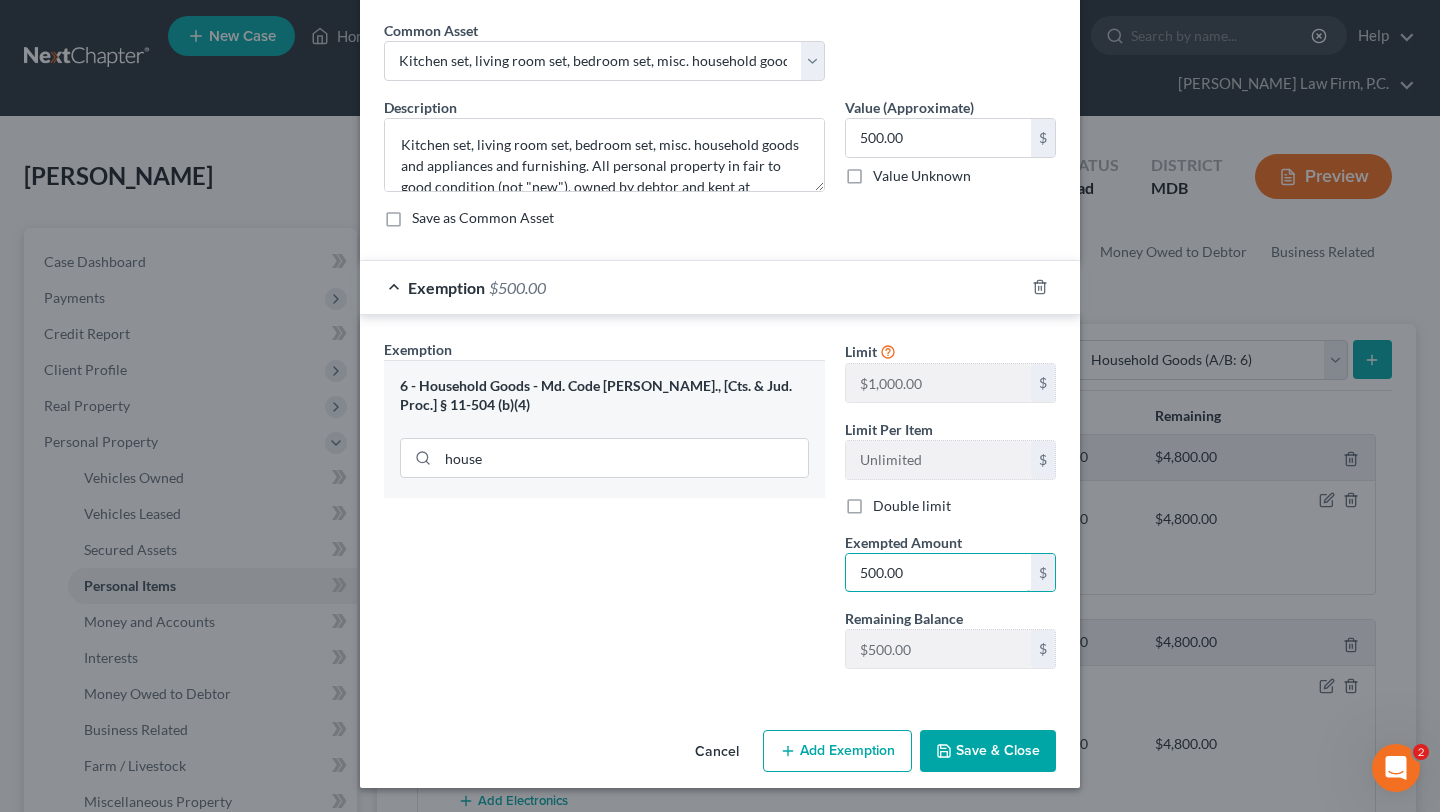 scroll, scrollTop: 287, scrollLeft: 0, axis: vertical 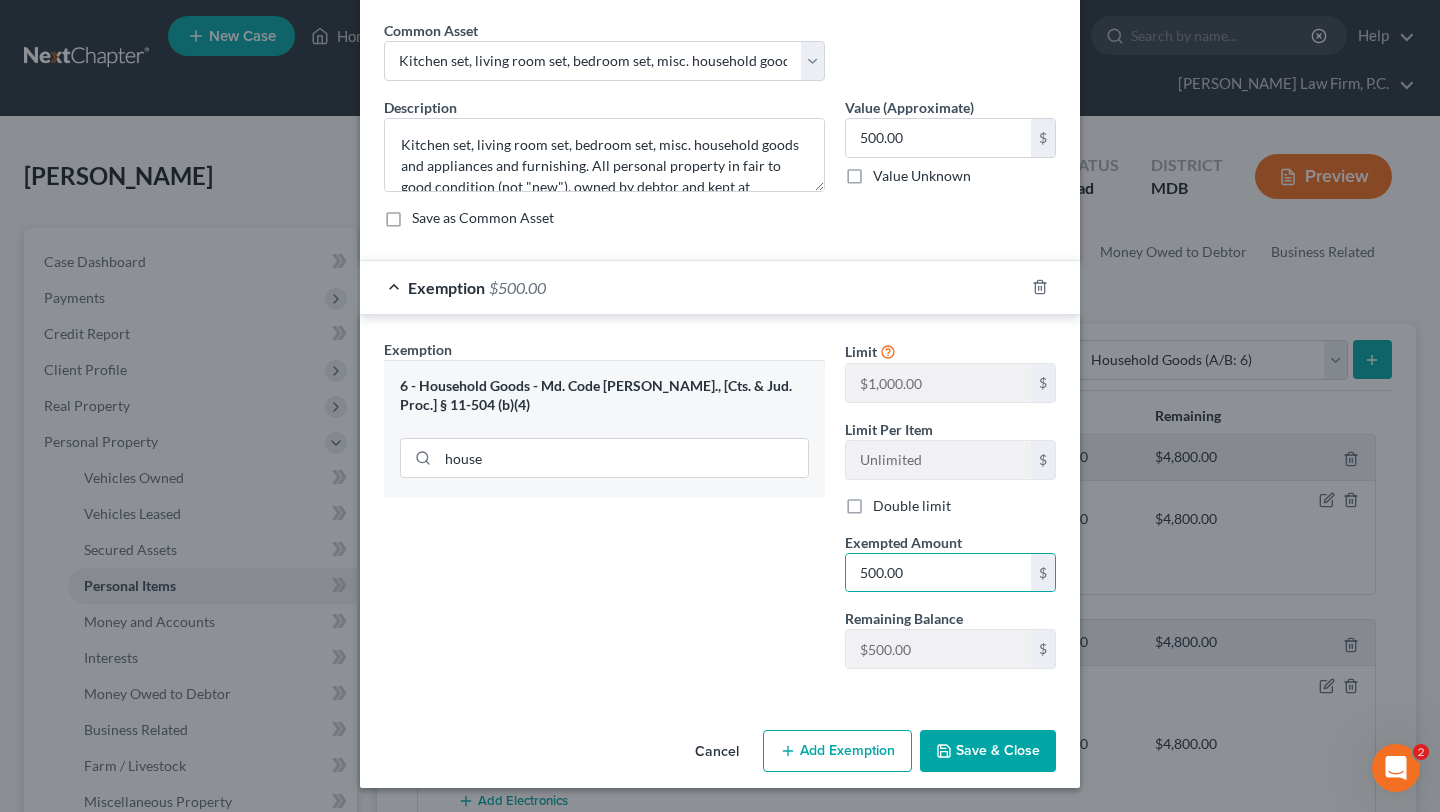click on "Save & Close" at bounding box center (988, 751) 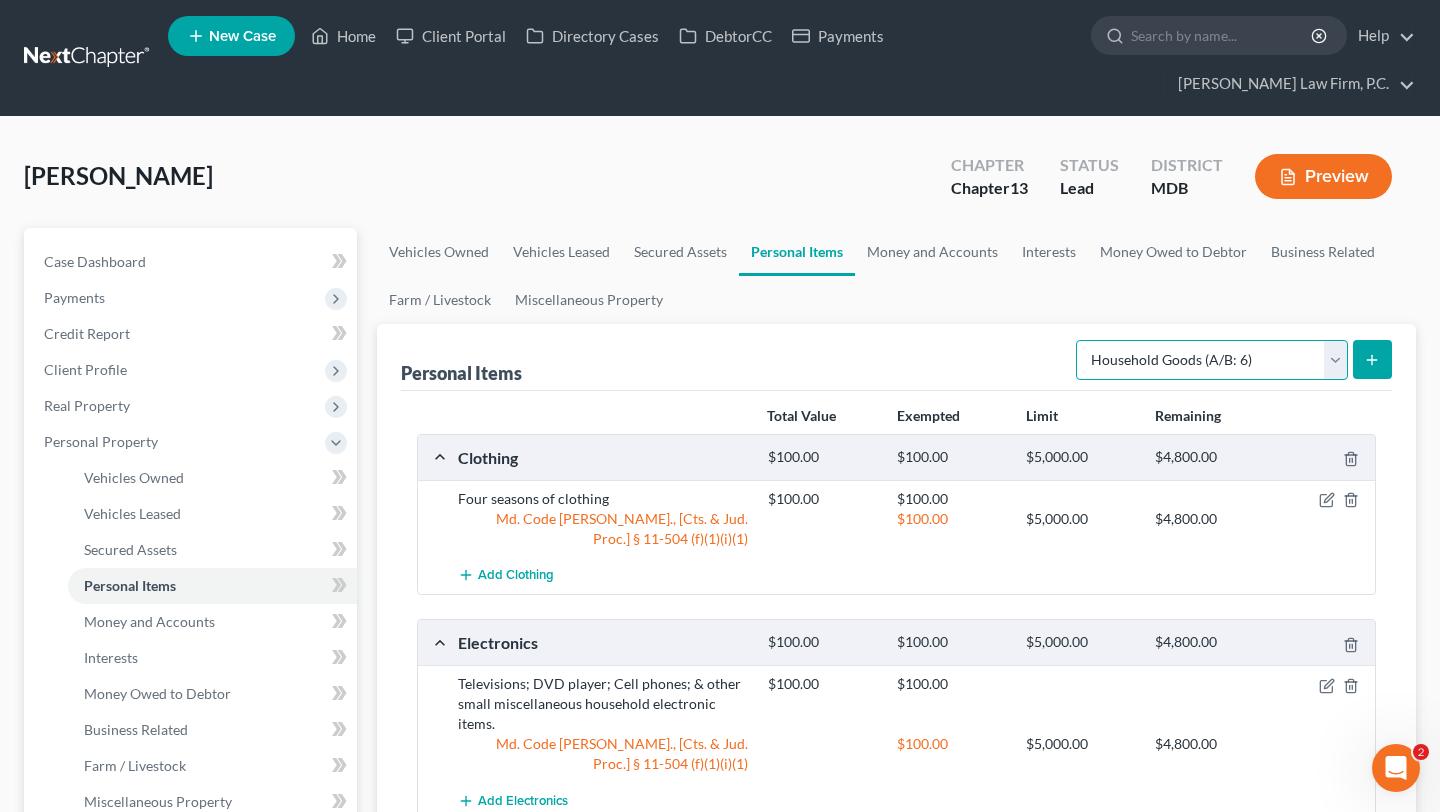 click on "Select Item Type Clothing (A/B: 11) Collectibles Of Value (A/B: 8) Electronics (A/B: 7) Firearms (A/B: 10) Household Goods (A/B: 6) Jewelry (A/B: 12) Other (A/B: 14) Pet(s) (A/B: 13) Sports & Hobby Equipment (A/B: 9)" at bounding box center [1212, 360] 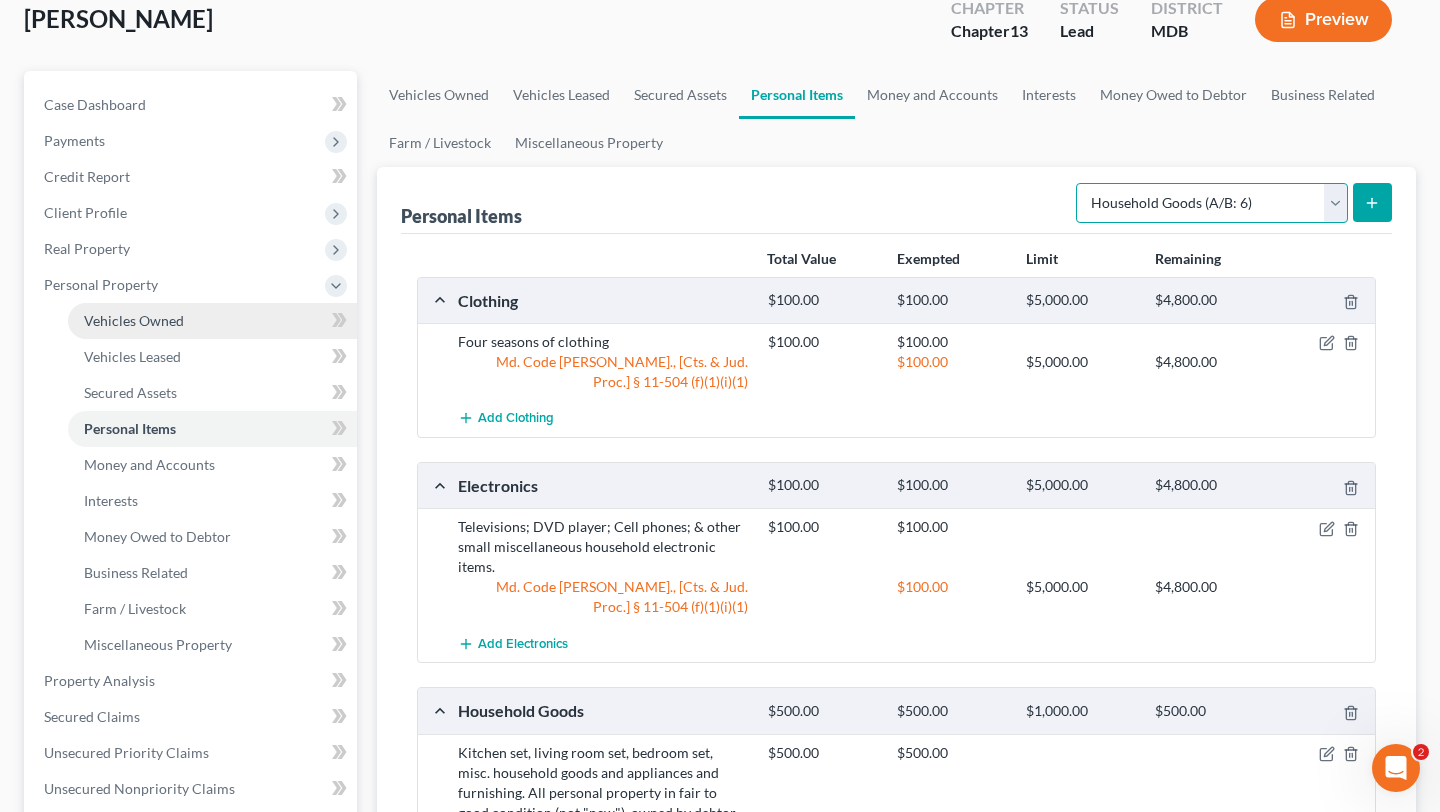 scroll, scrollTop: 164, scrollLeft: 0, axis: vertical 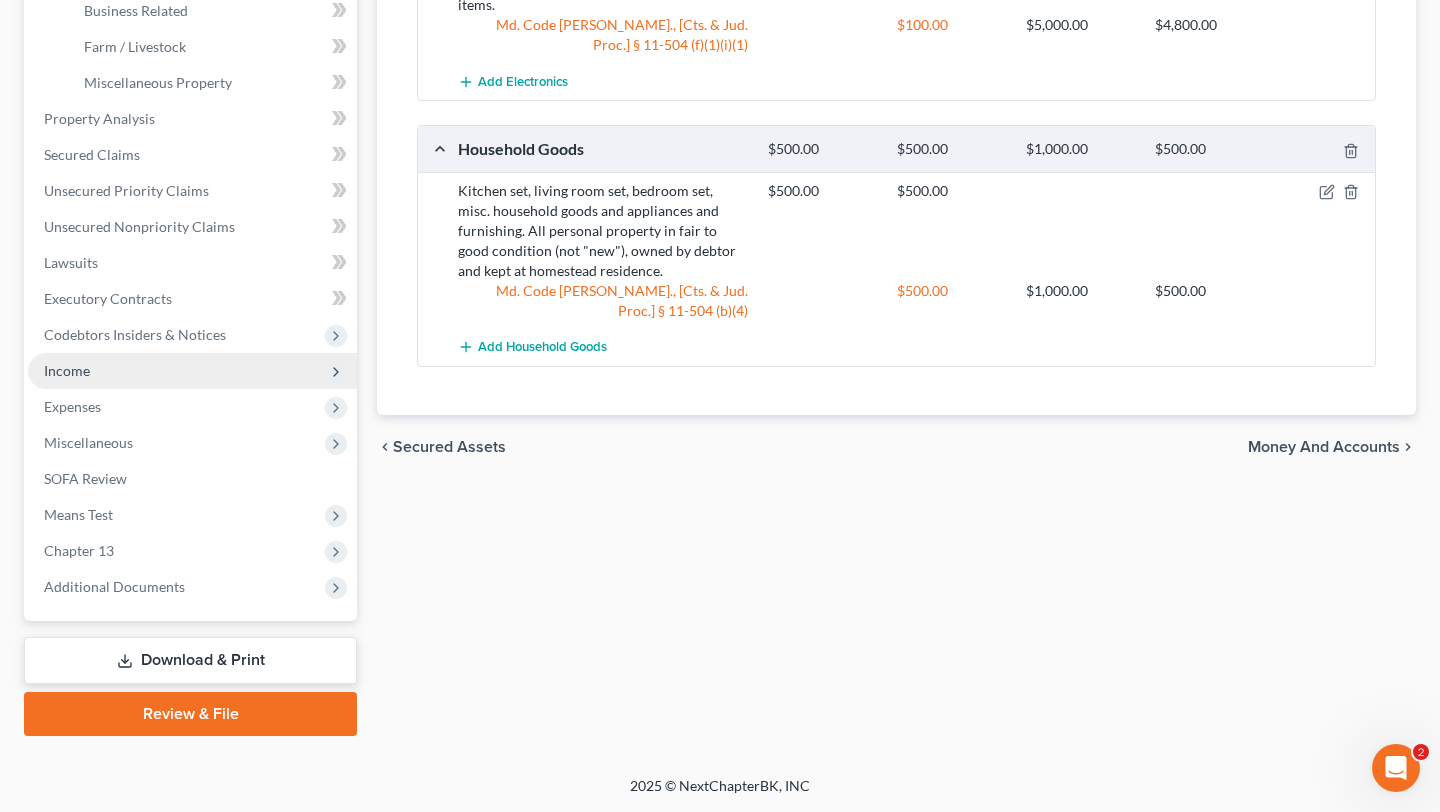 click on "Income" at bounding box center (192, 371) 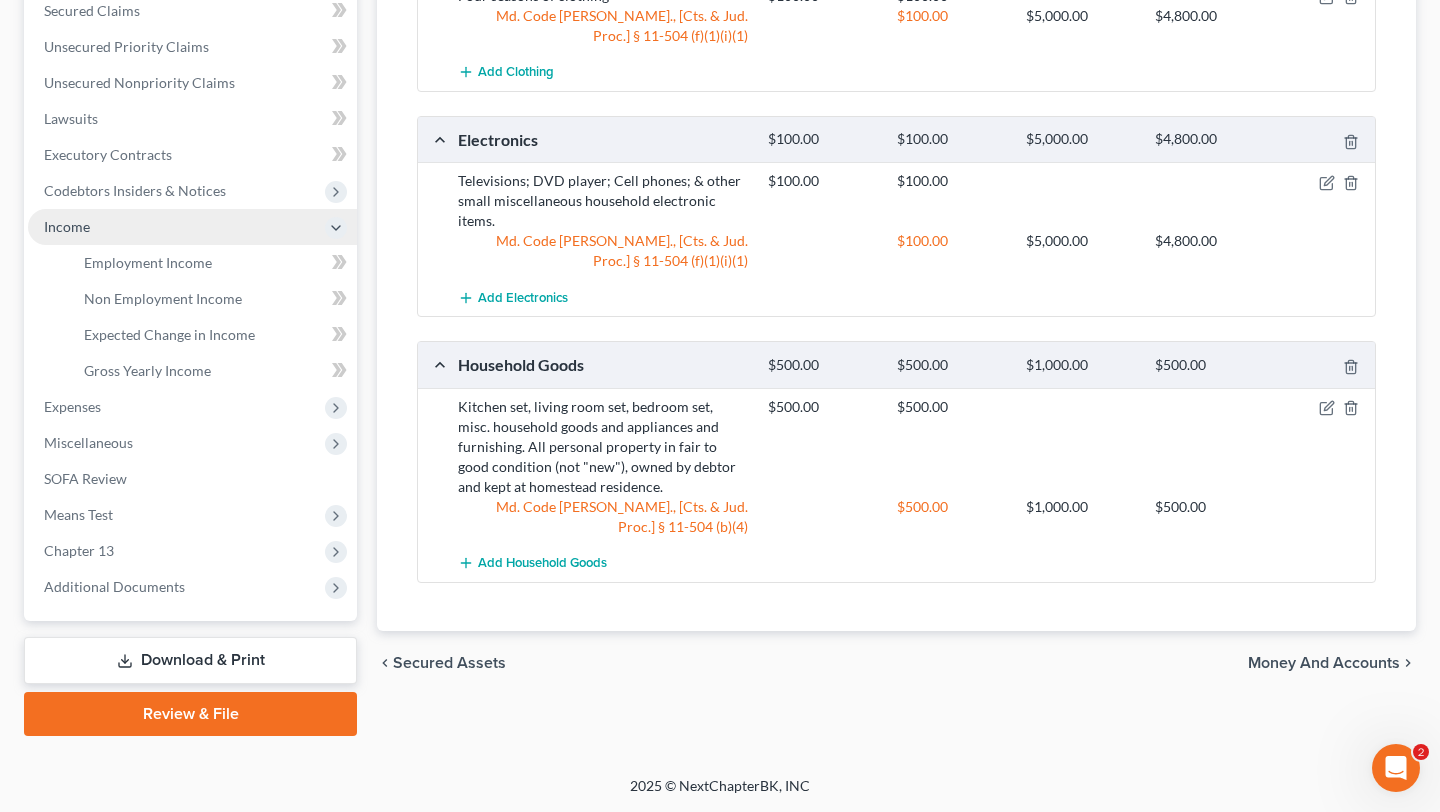 scroll, scrollTop: 815, scrollLeft: 0, axis: vertical 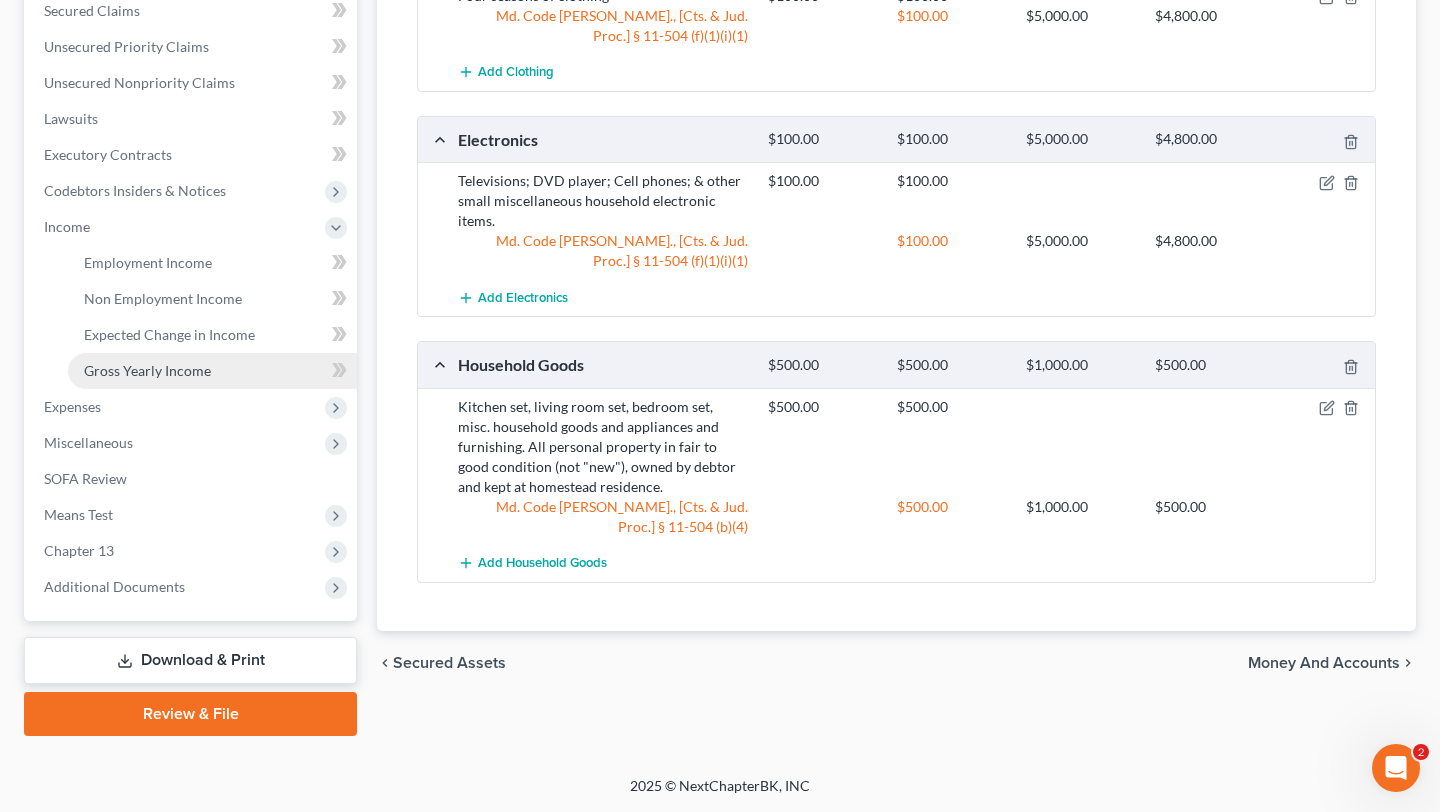 click on "Gross Yearly Income" at bounding box center [147, 370] 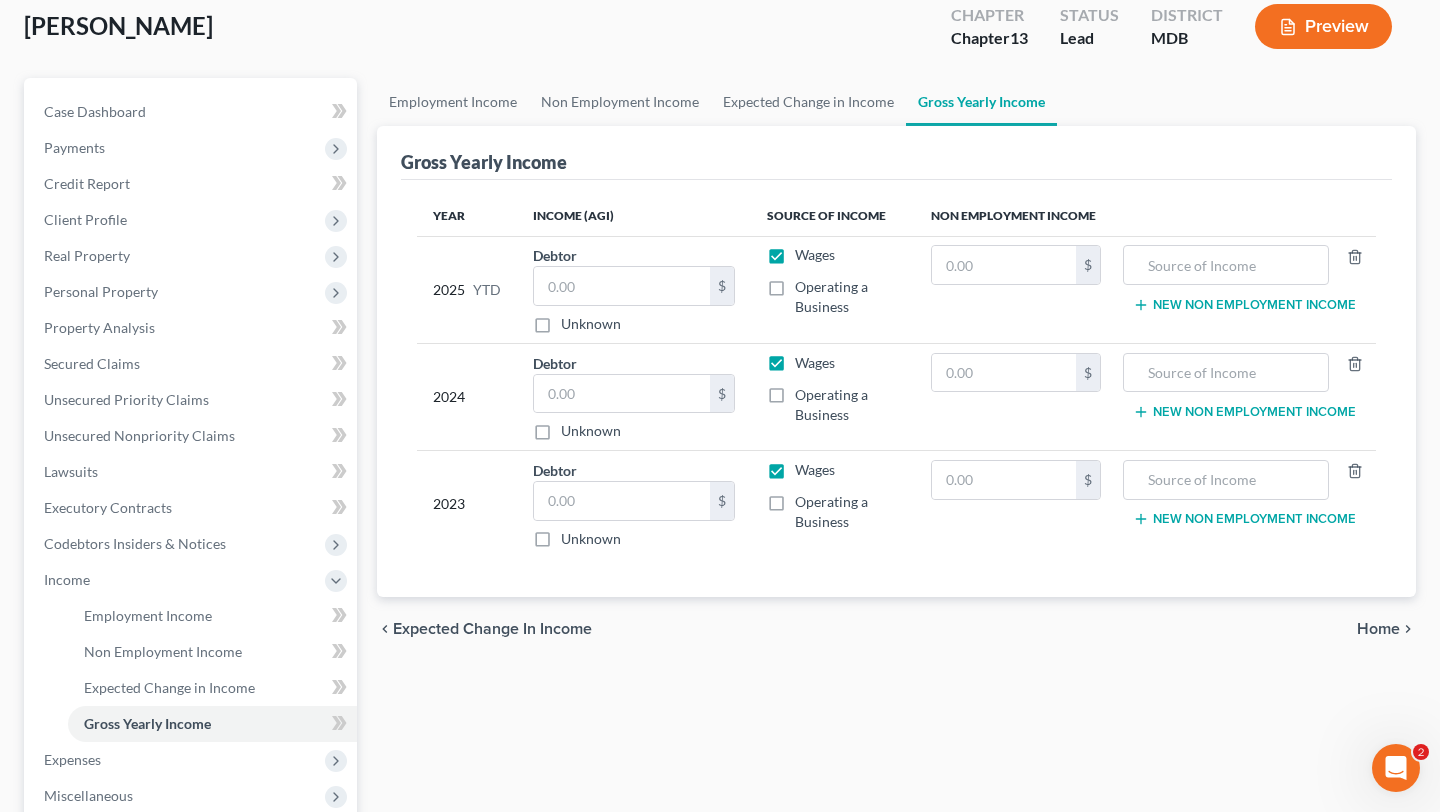 scroll, scrollTop: 227, scrollLeft: 0, axis: vertical 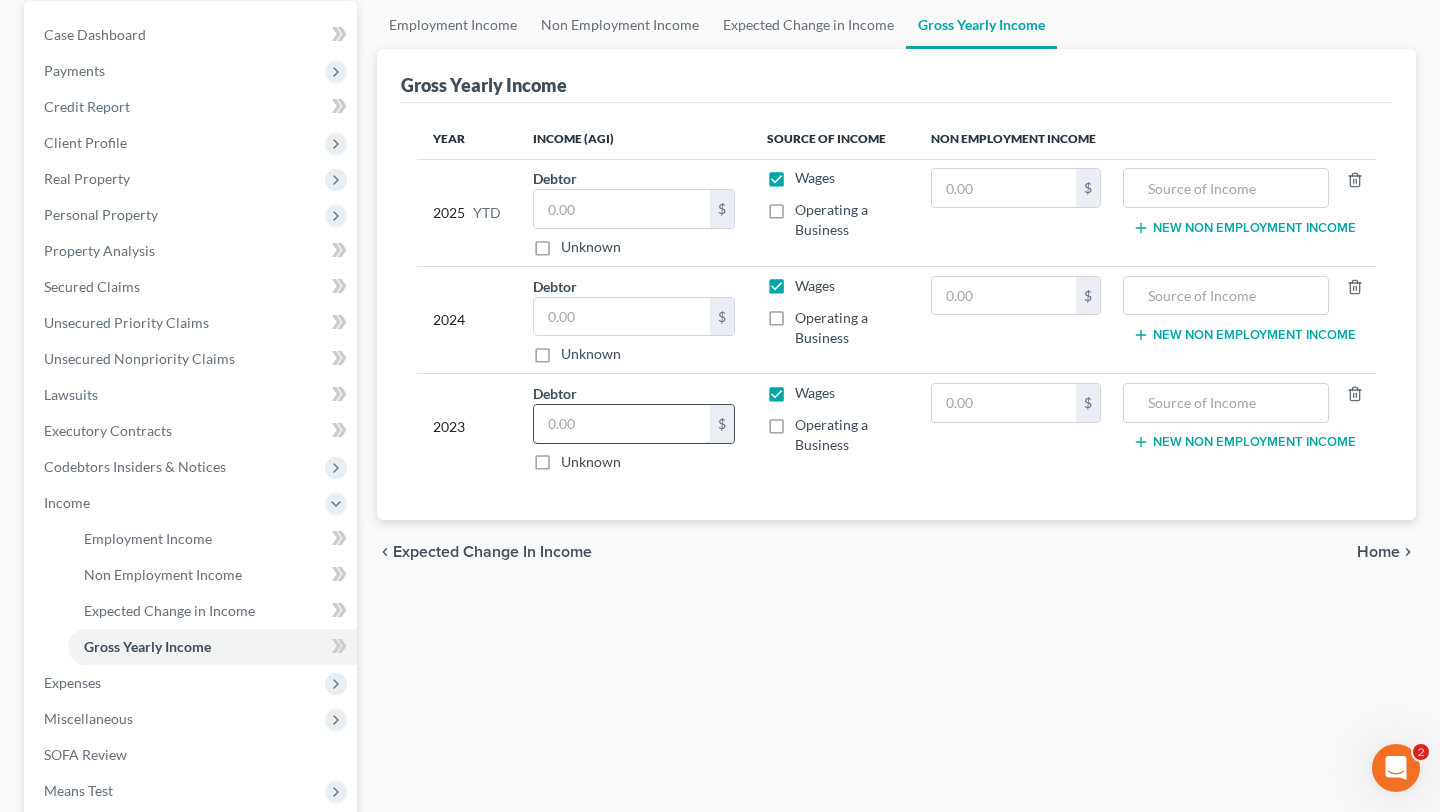 click at bounding box center (622, 424) 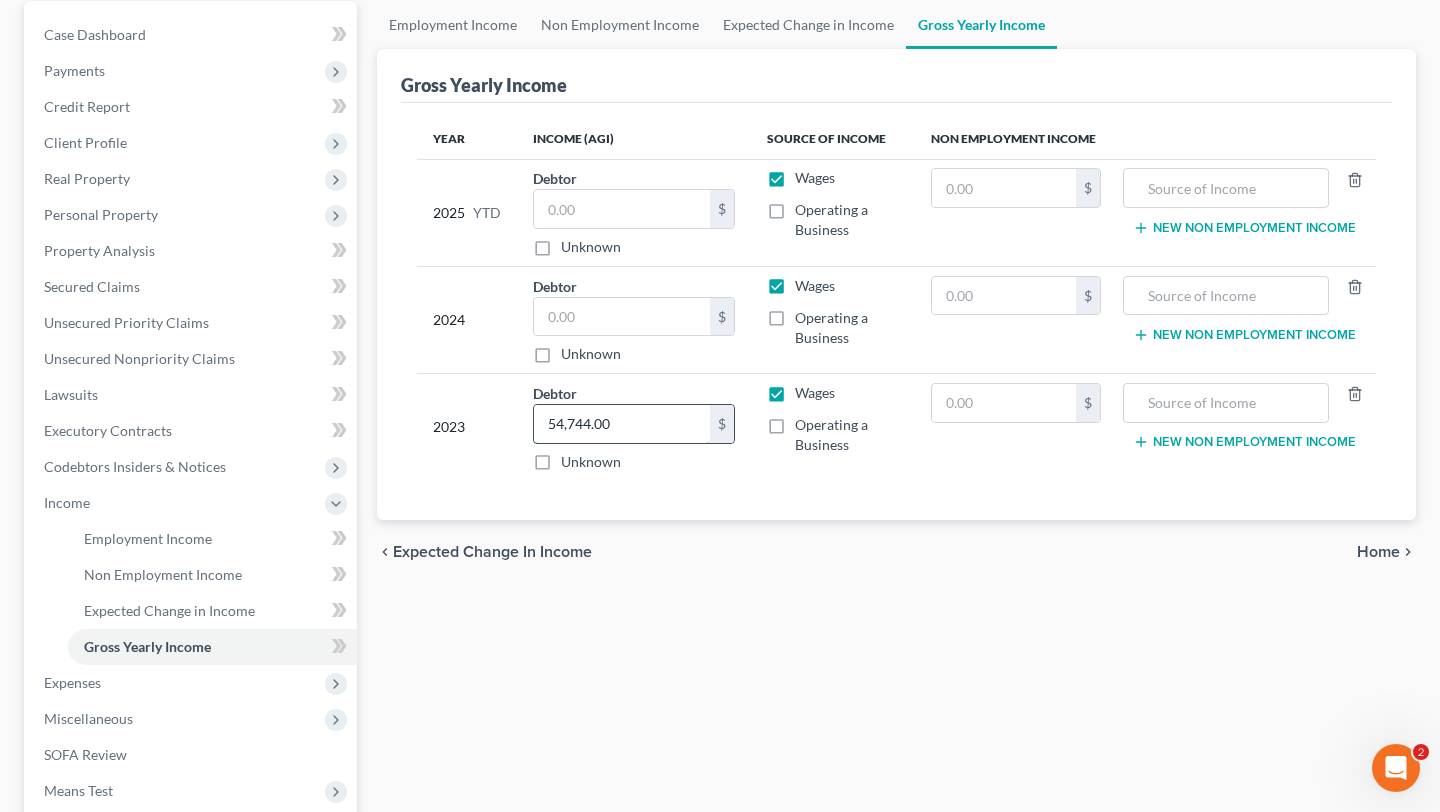 scroll, scrollTop: 0, scrollLeft: 13, axis: horizontal 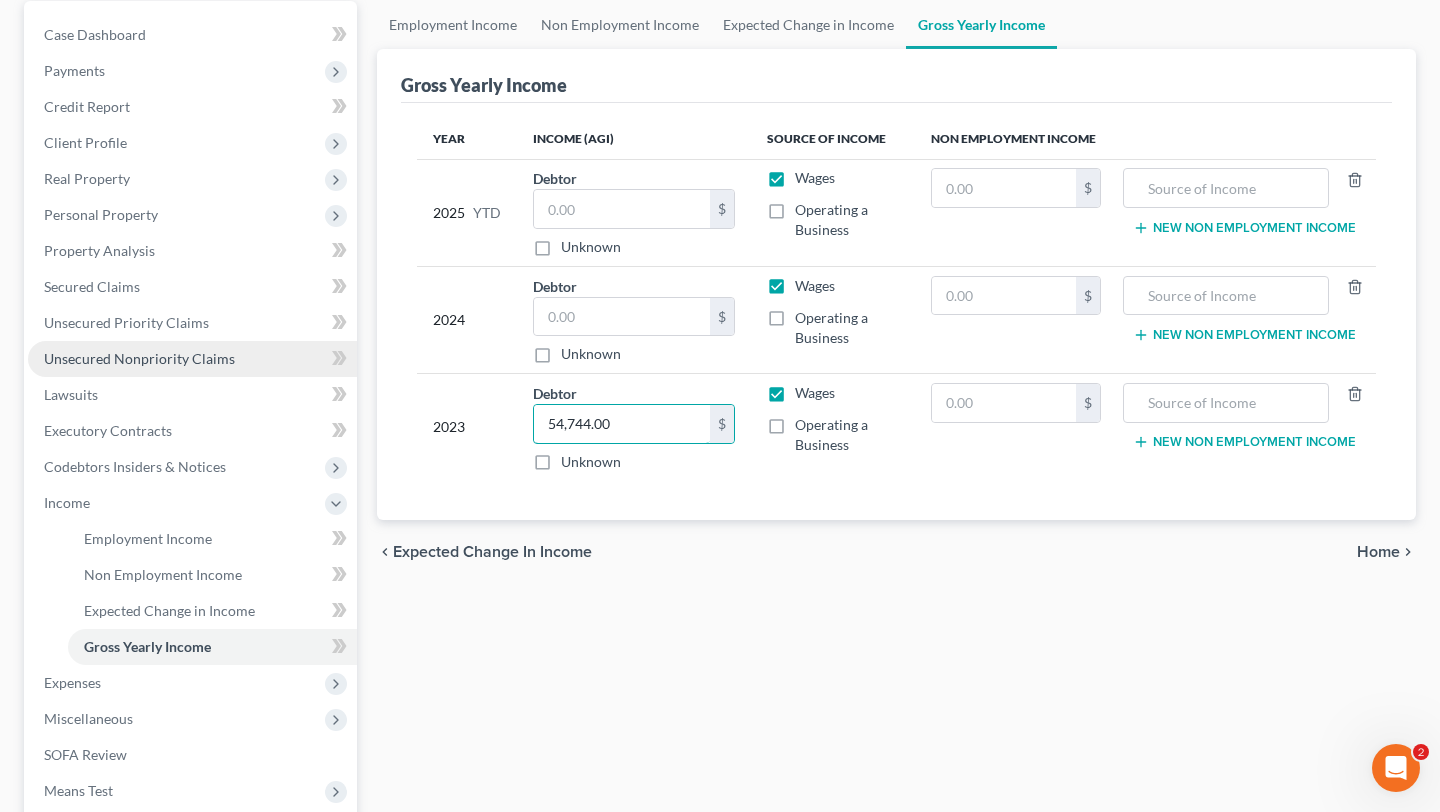 type on "54,744.00" 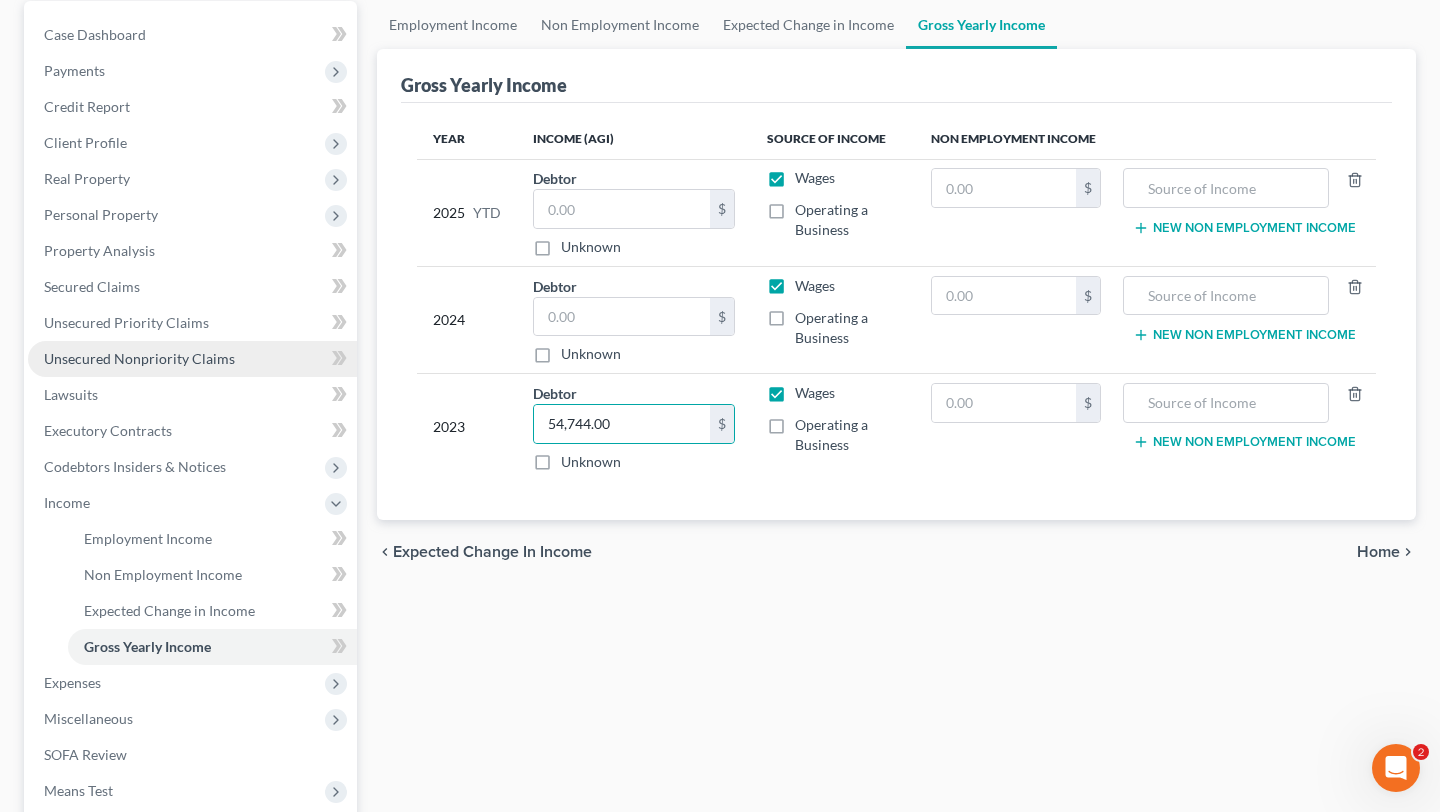 scroll, scrollTop: 0, scrollLeft: 0, axis: both 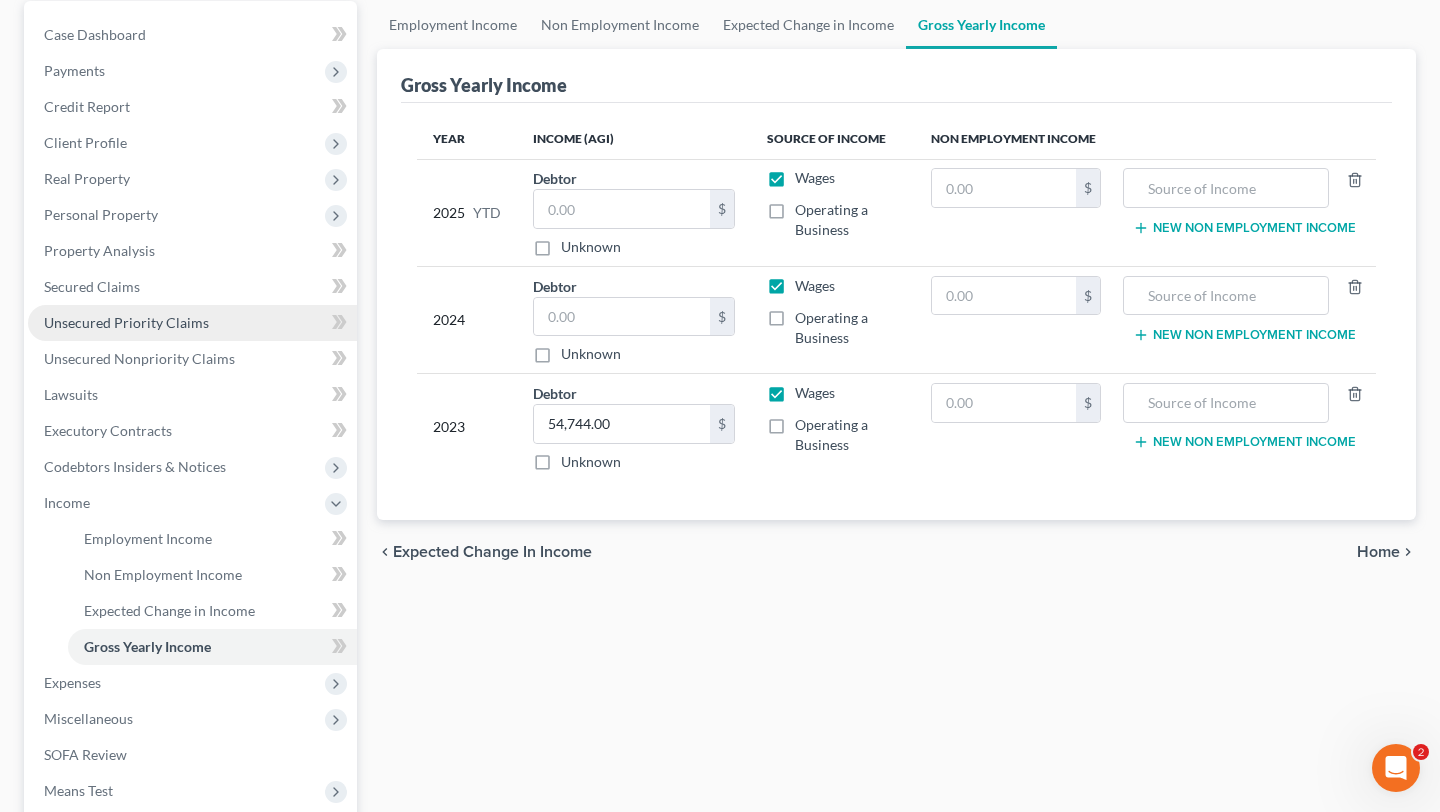 click on "Unsecured Priority Claims" at bounding box center [126, 322] 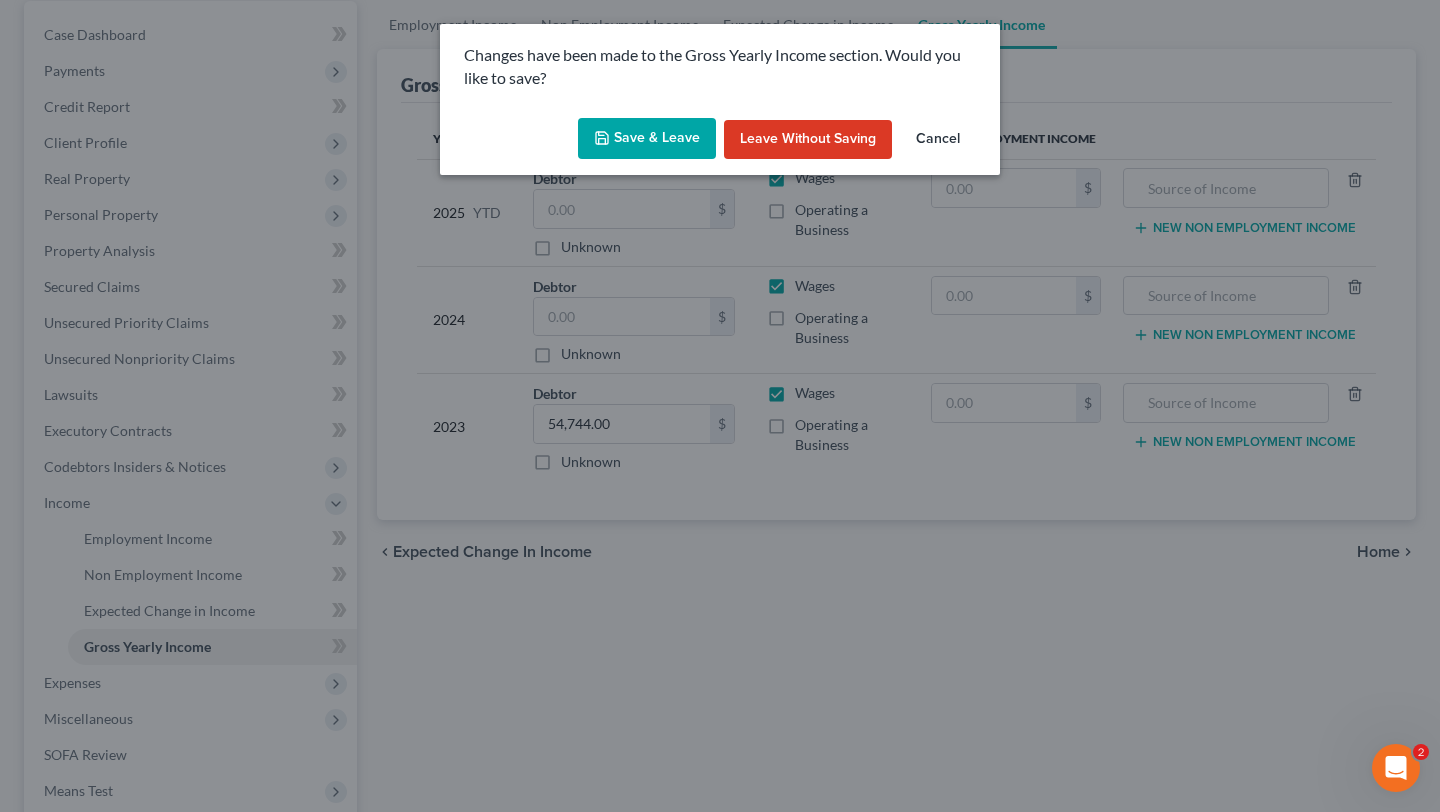 click on "Save & Leave" at bounding box center (647, 139) 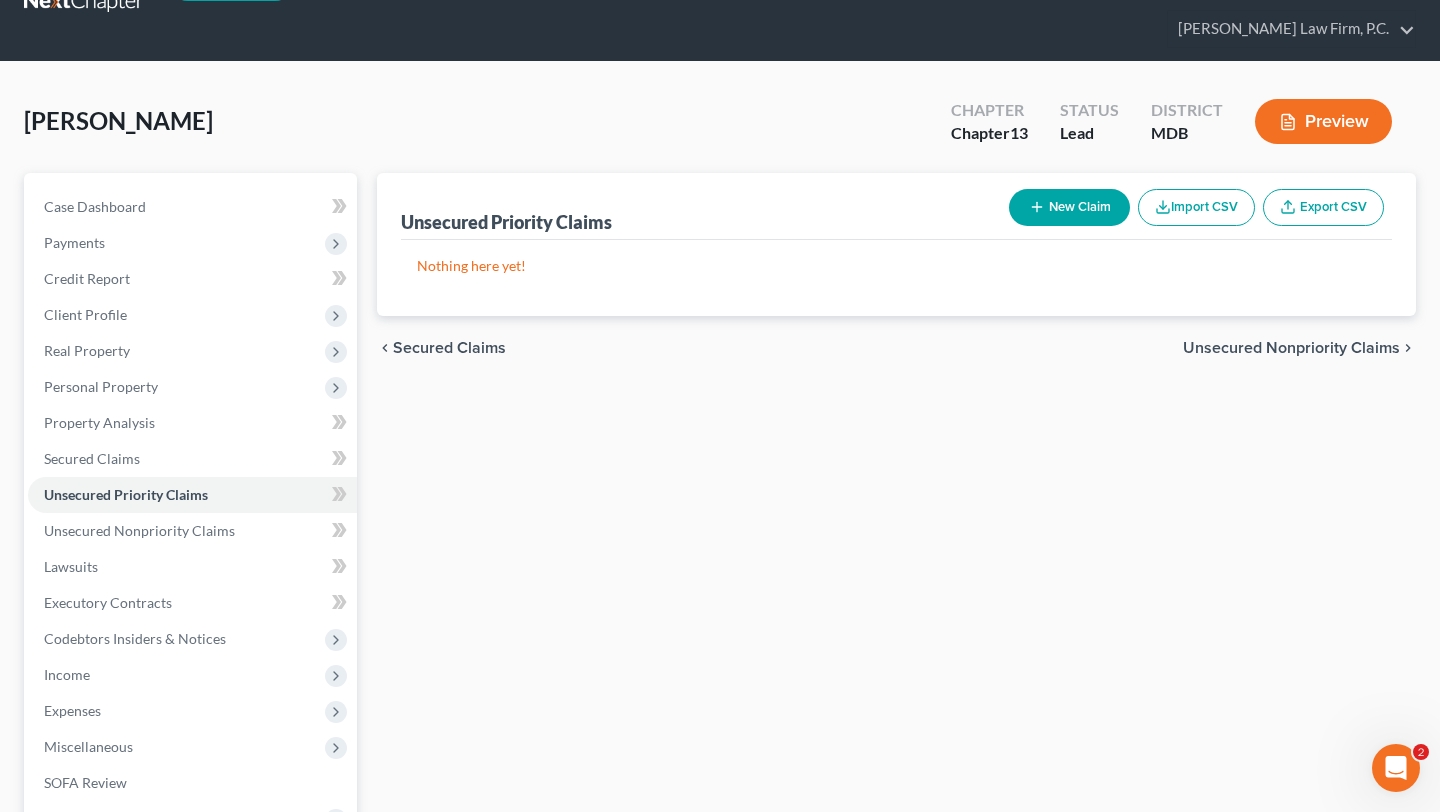 scroll, scrollTop: 0, scrollLeft: 0, axis: both 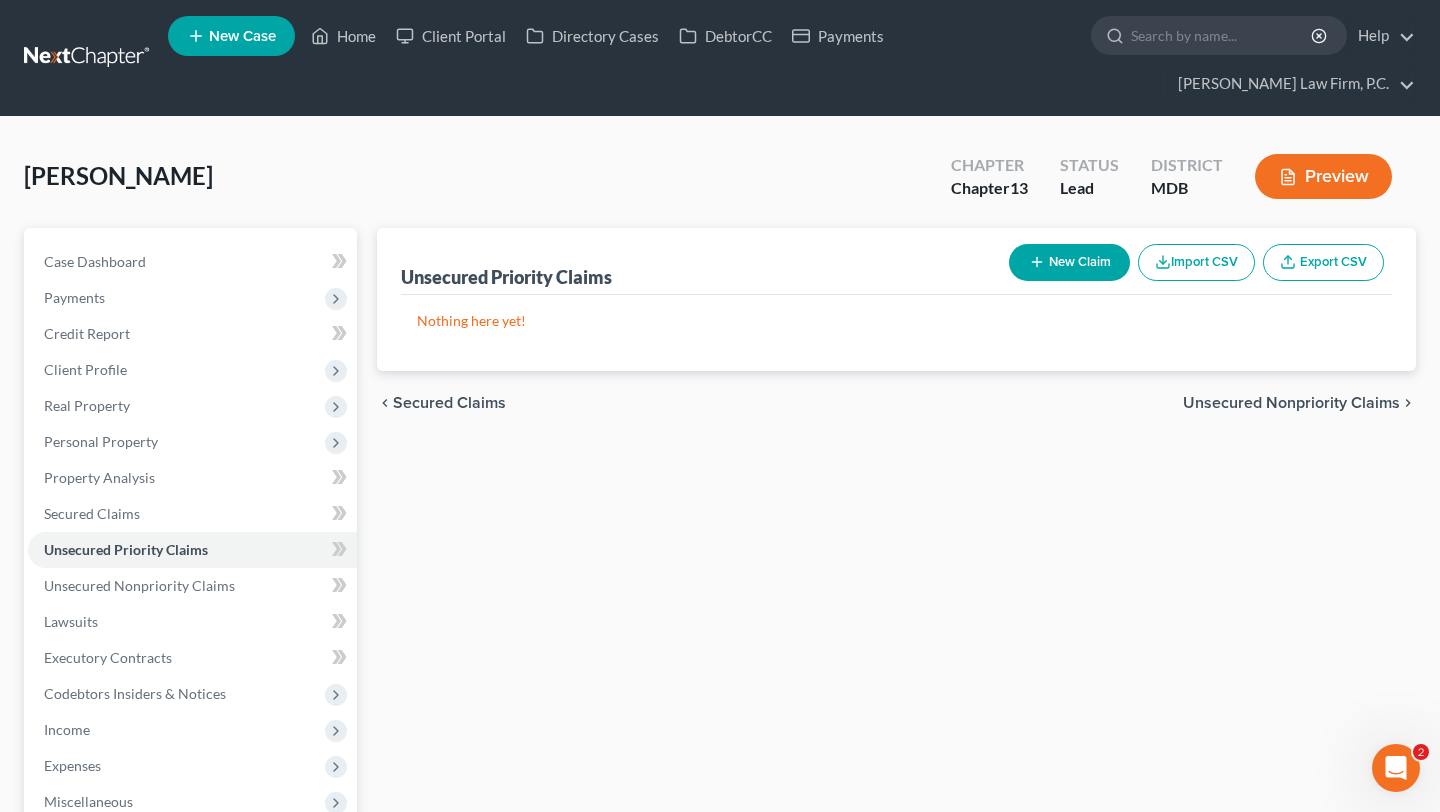click on "New Claim" at bounding box center (1069, 262) 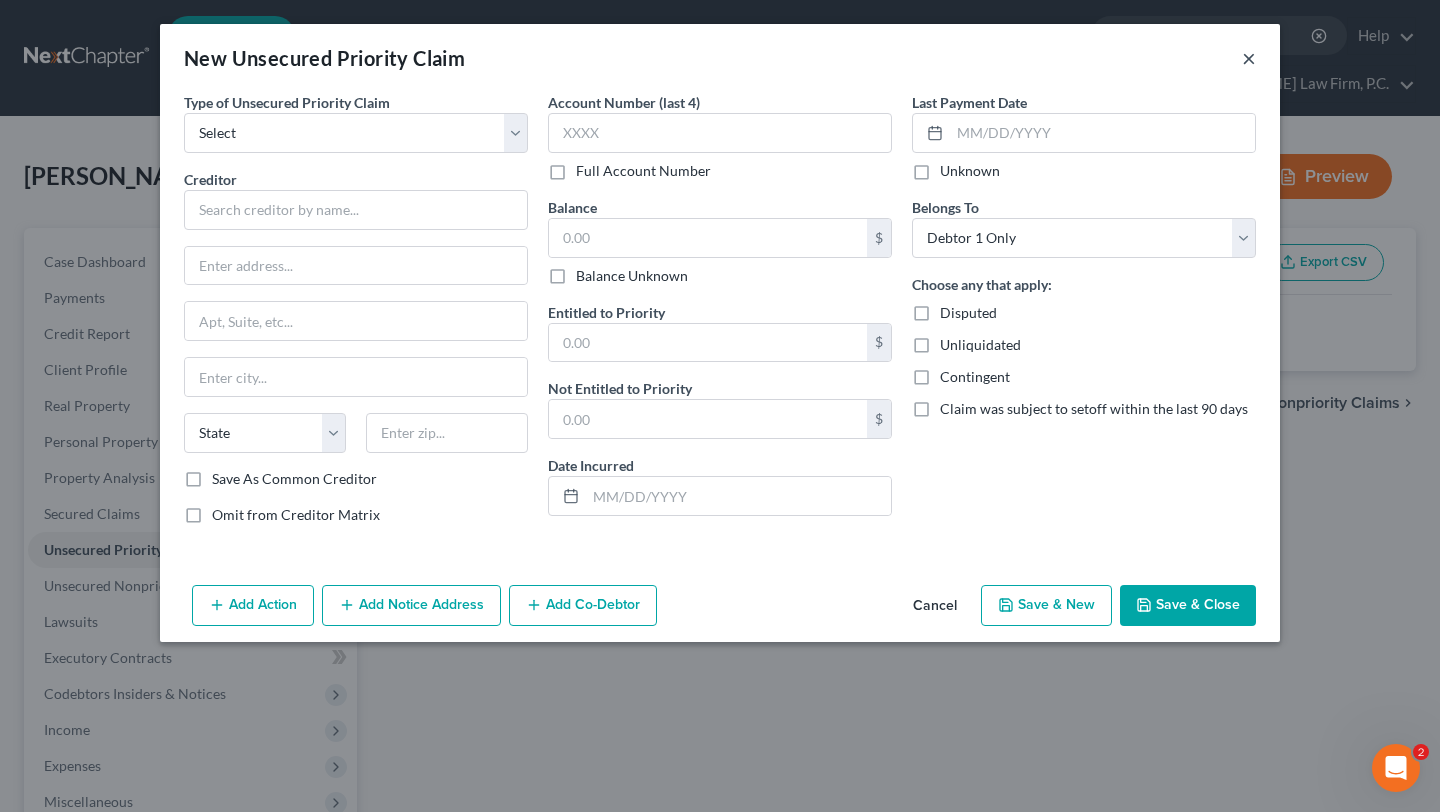 click on "×" at bounding box center (1249, 58) 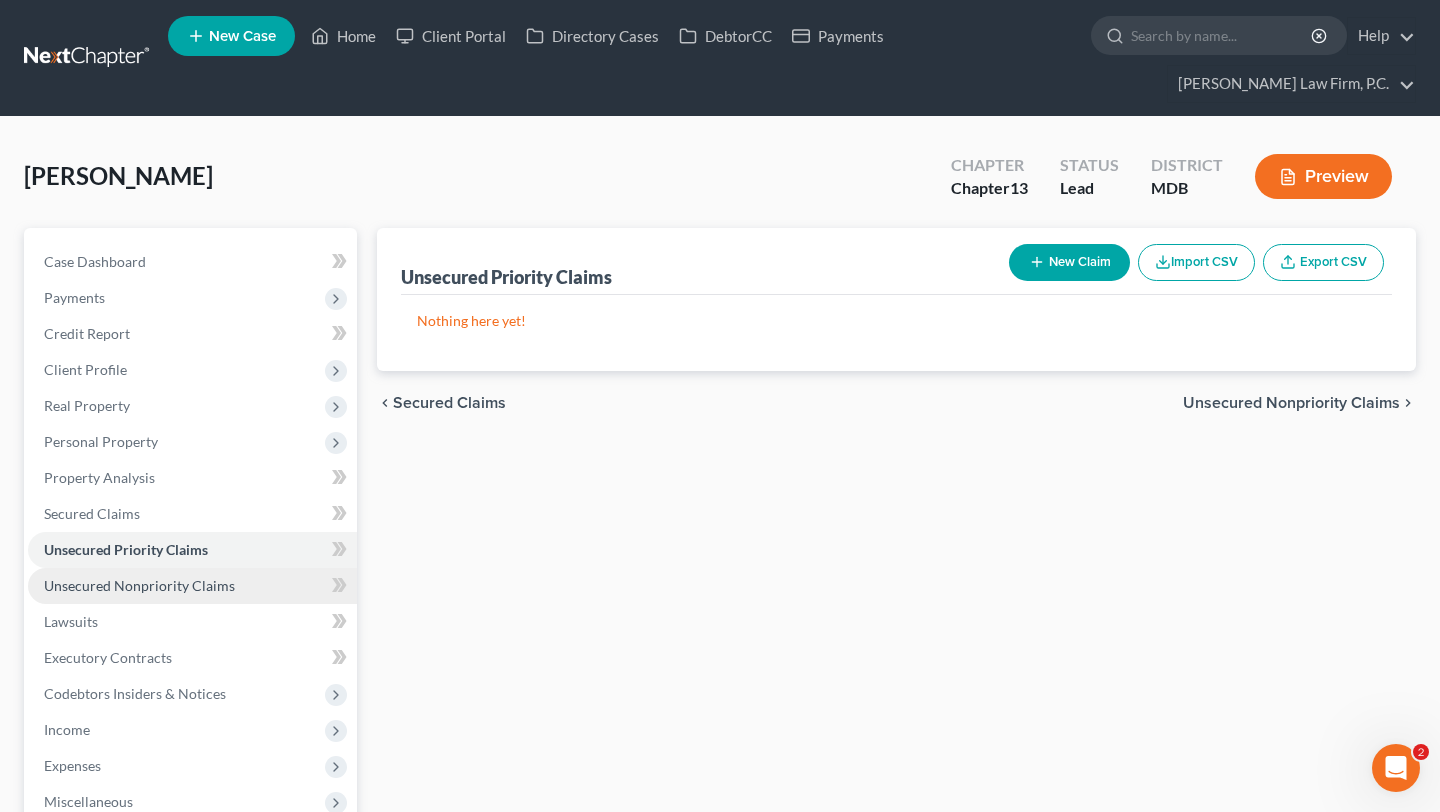 click on "Unsecured Nonpriority Claims" at bounding box center [192, 586] 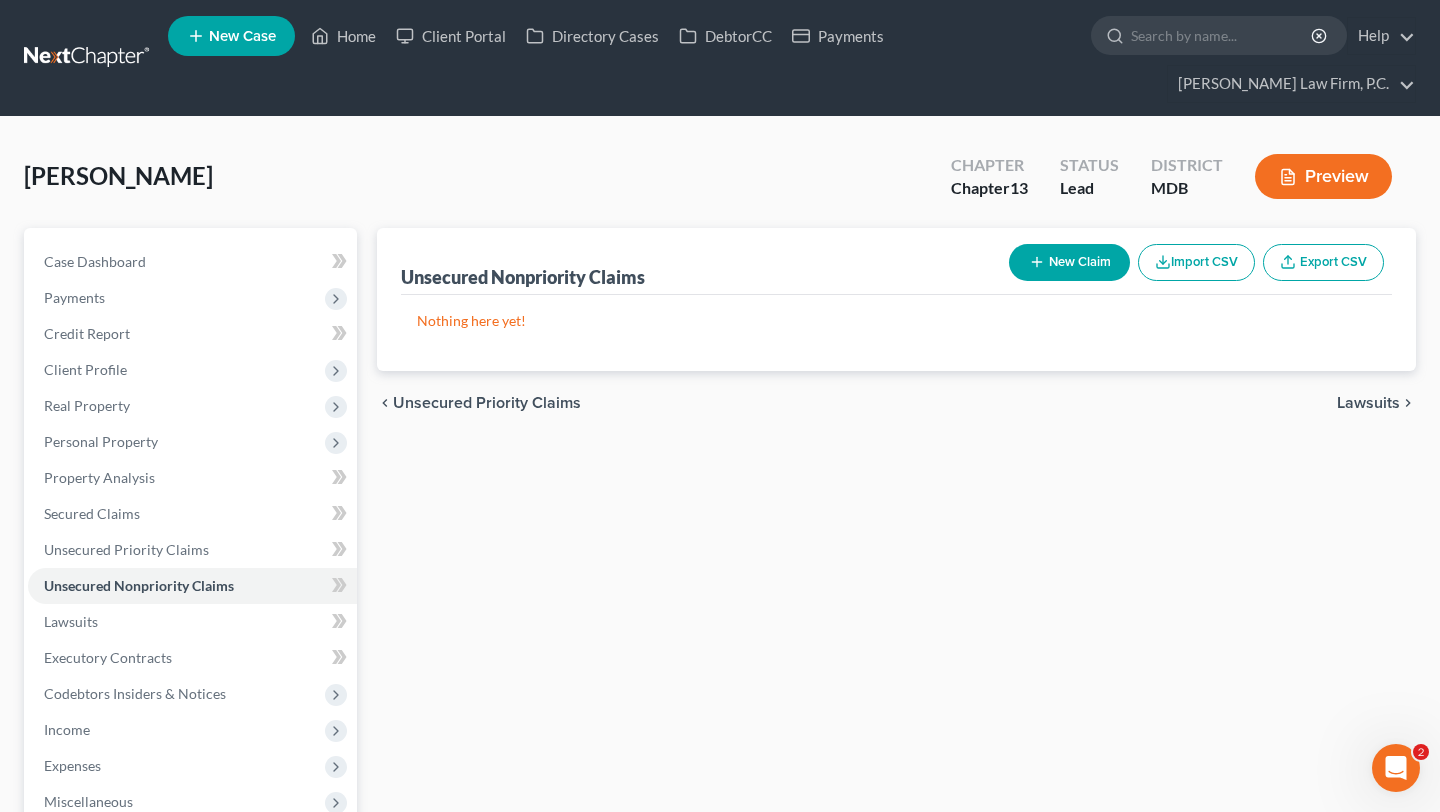 click 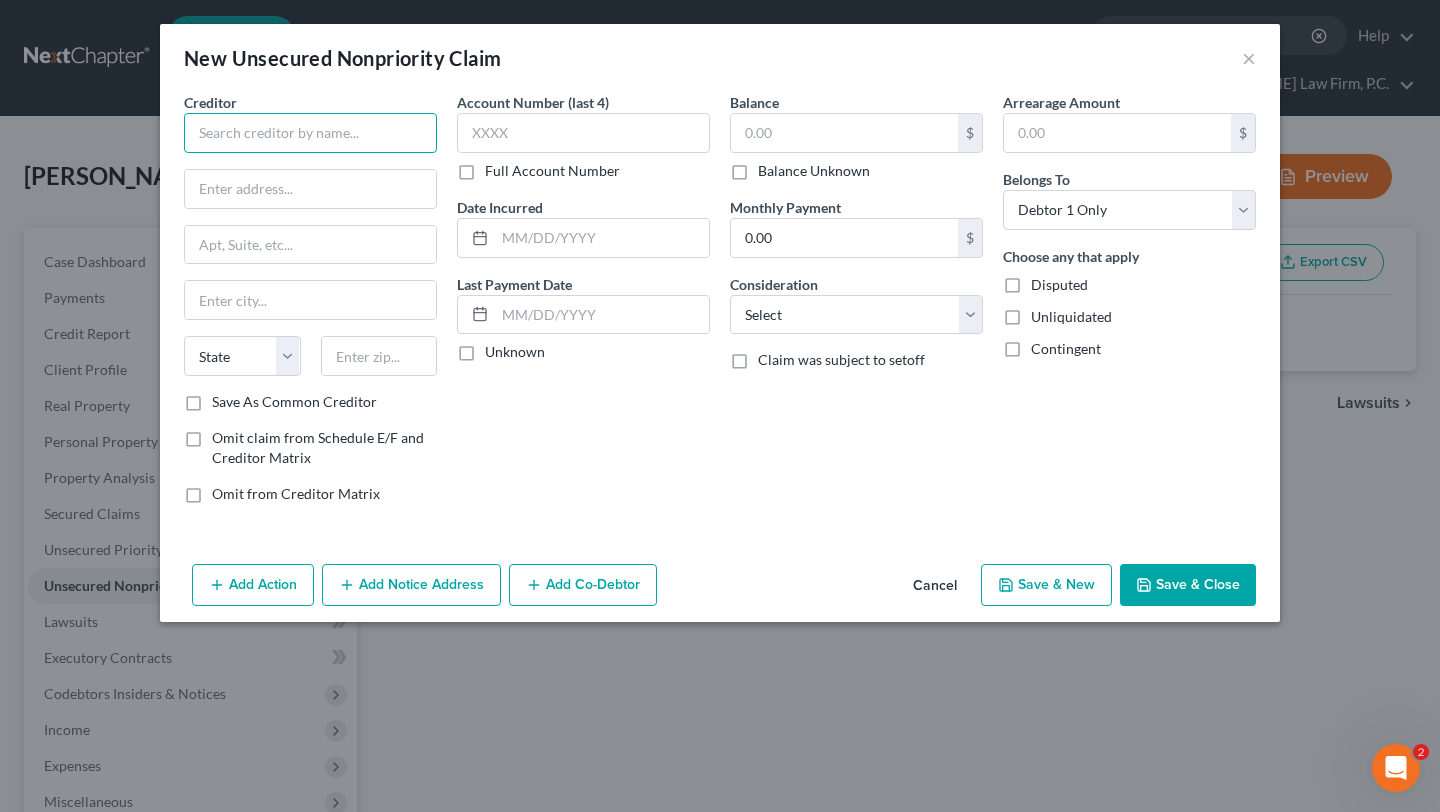 click at bounding box center [310, 133] 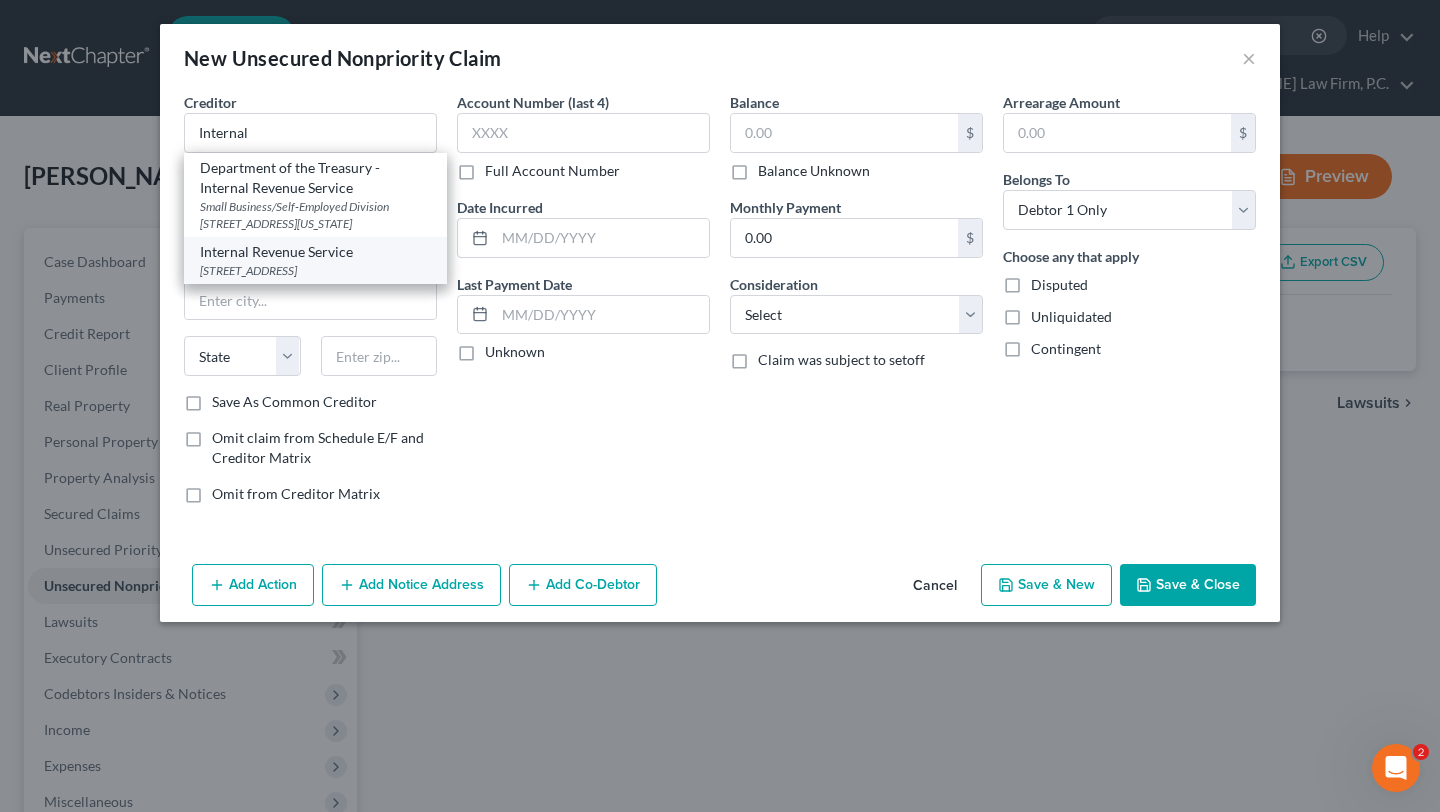 click on "[STREET_ADDRESS]" at bounding box center [315, 270] 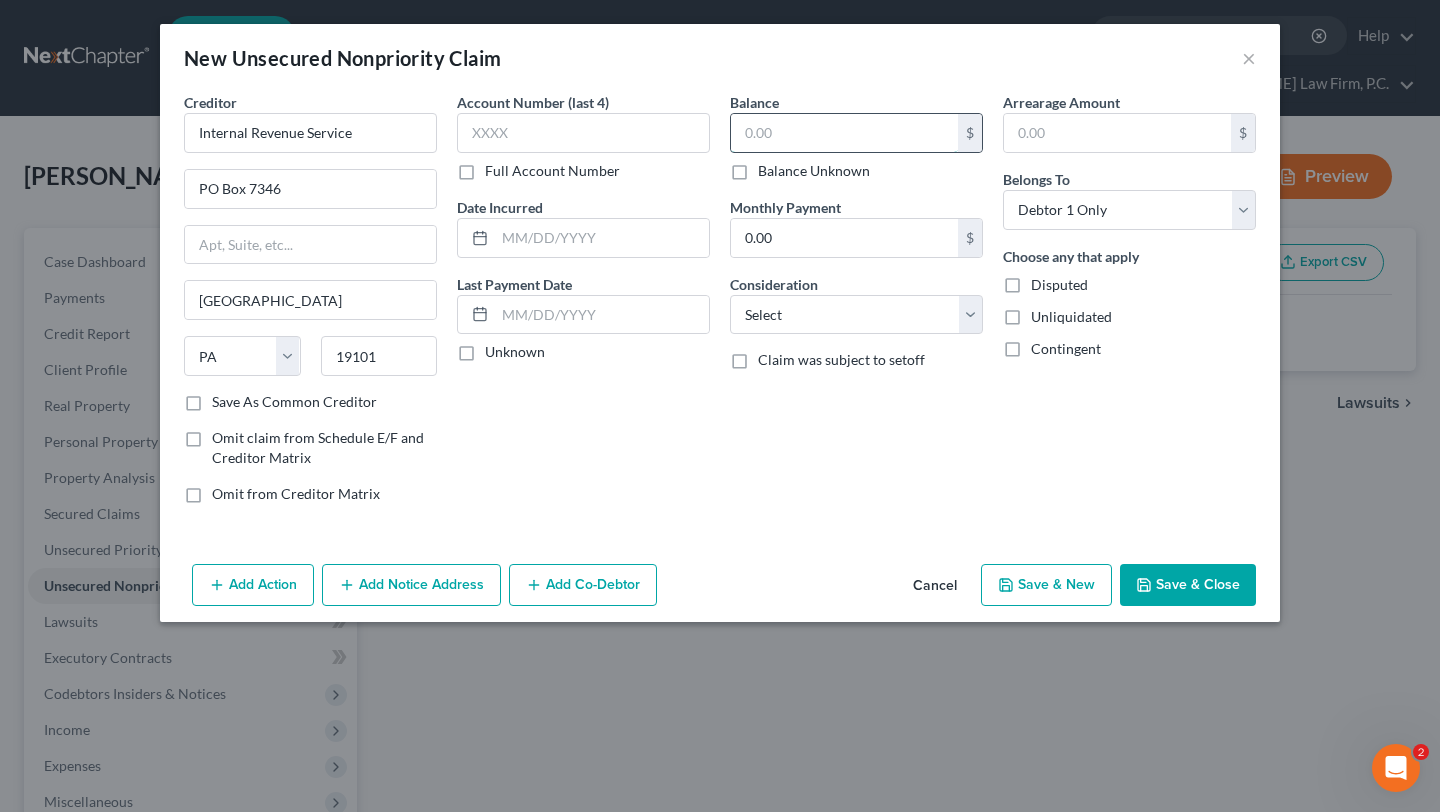 click at bounding box center (844, 133) 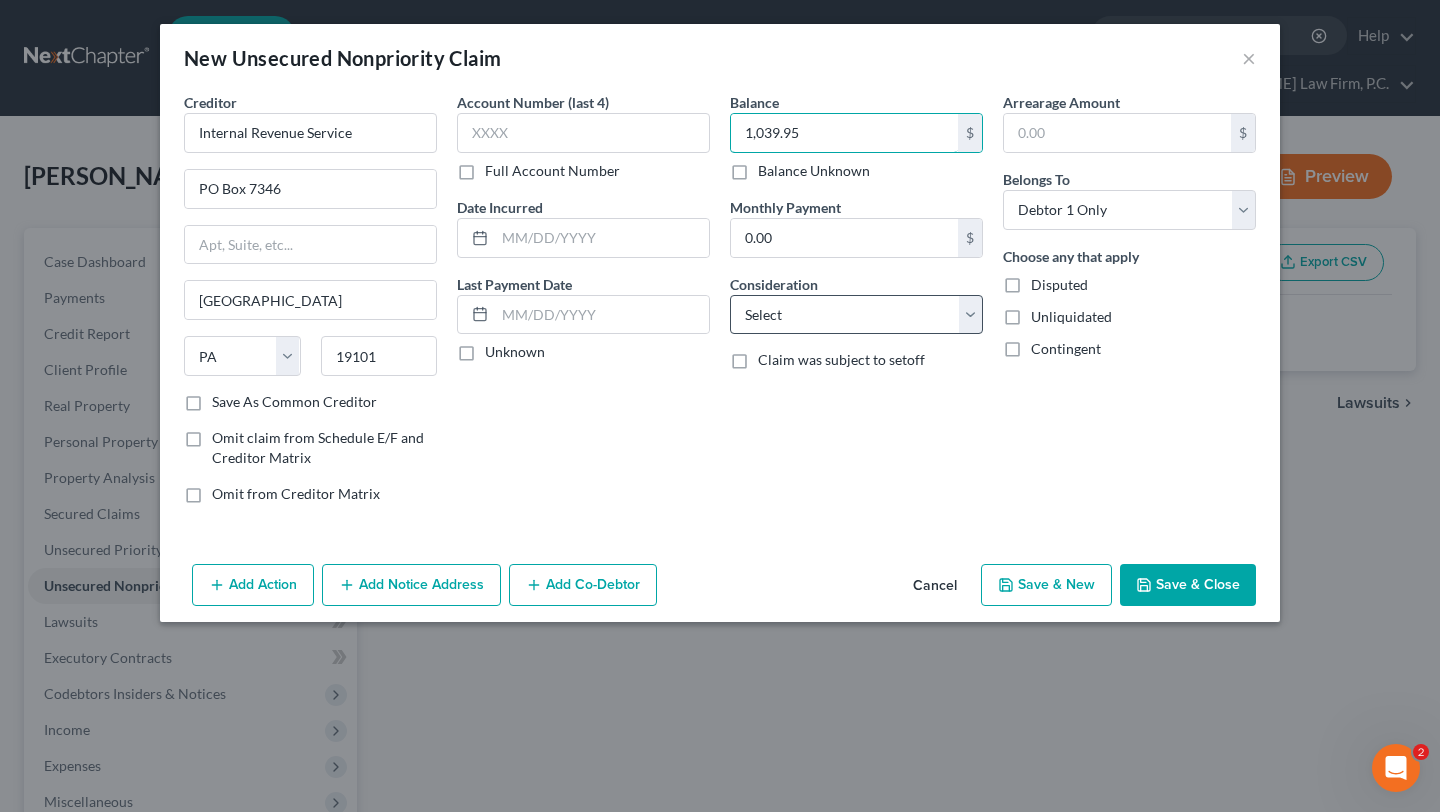type on "1,039.95" 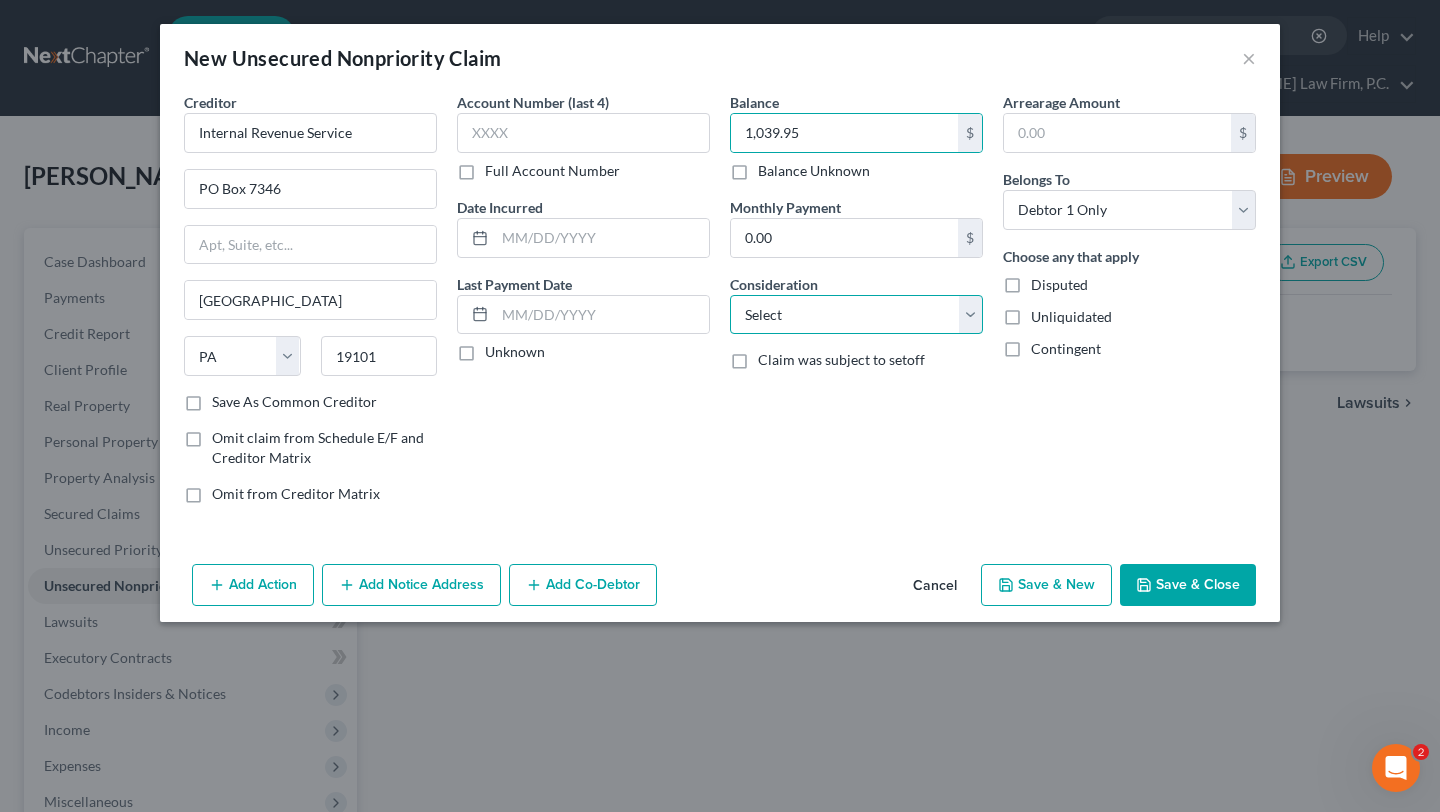 click on "Select Cable / Satellite Services Collection Agency Credit Card Debt Debt Counseling / Attorneys Deficiency Balance Domestic Support Obligations Home / Car Repairs Income Taxes Judgment Liens Medical Services Monies Loaned / Advanced Mortgage Obligation From Divorce Or Separation Obligation To Pensions Other Overdrawn Bank Account Promised To Help Pay Creditors Student Loans Suppliers And Vendors Telephone / Internet Services Utility Services" at bounding box center [856, 315] 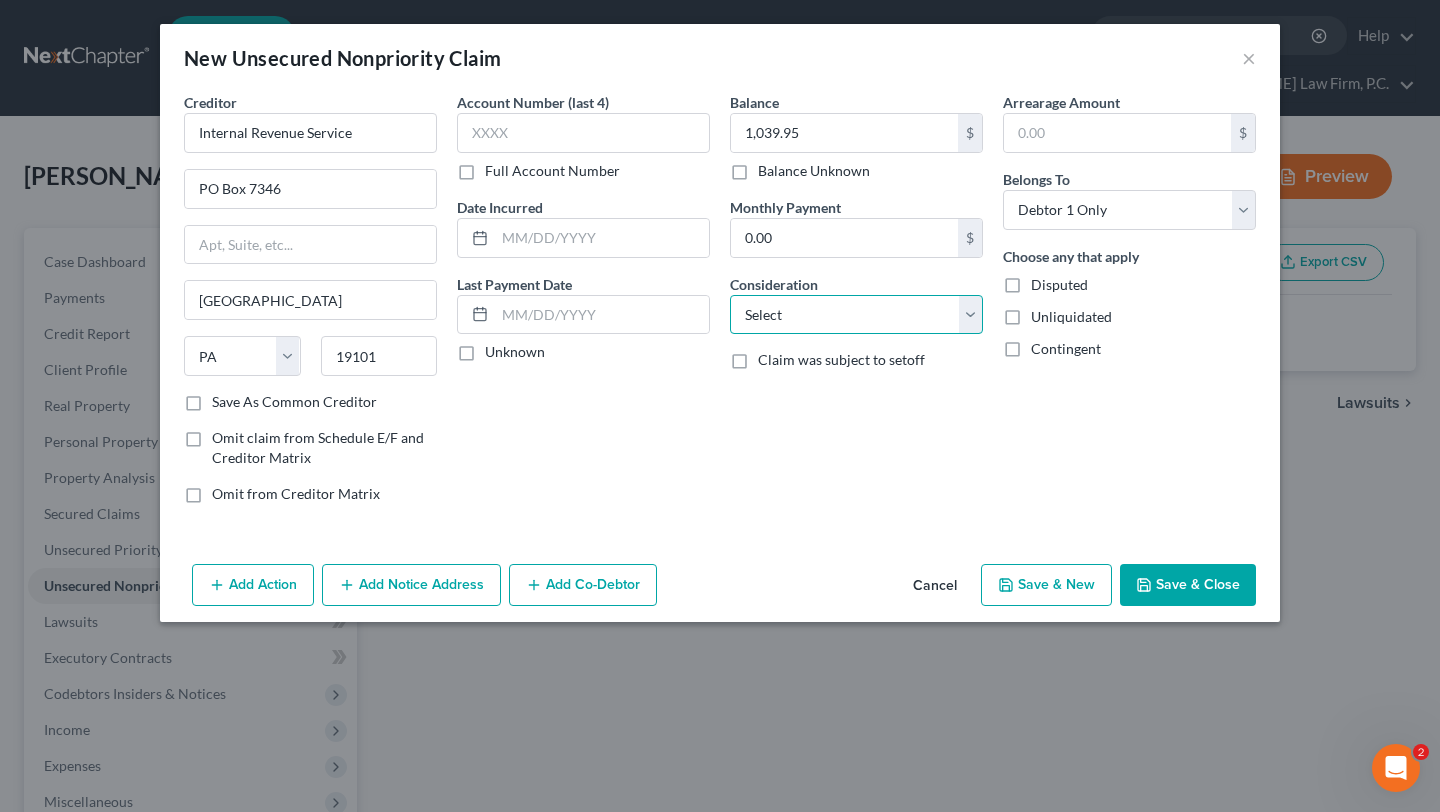 select on "14" 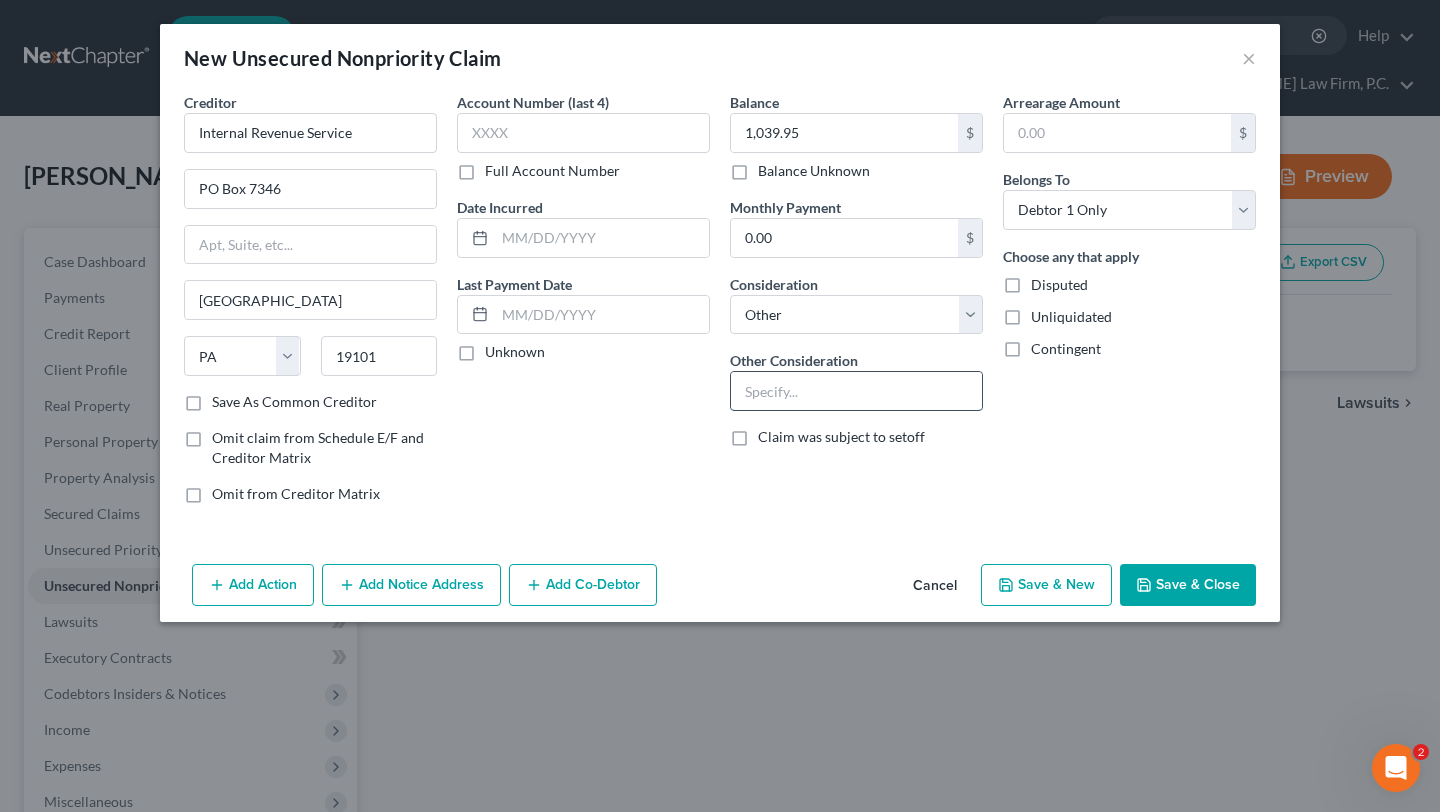 click at bounding box center (856, 391) 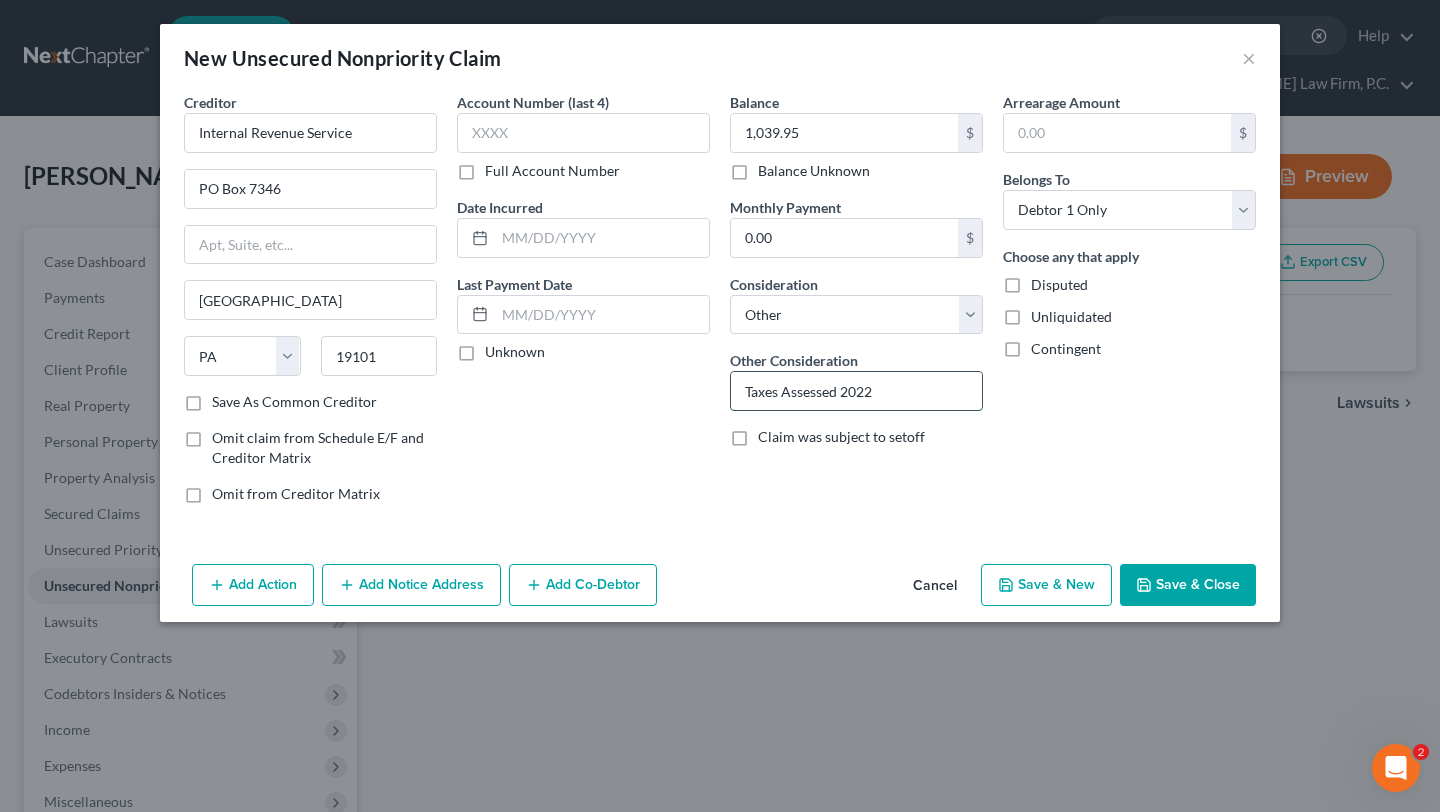 click on "Taxes Assessed 2022" at bounding box center [856, 391] 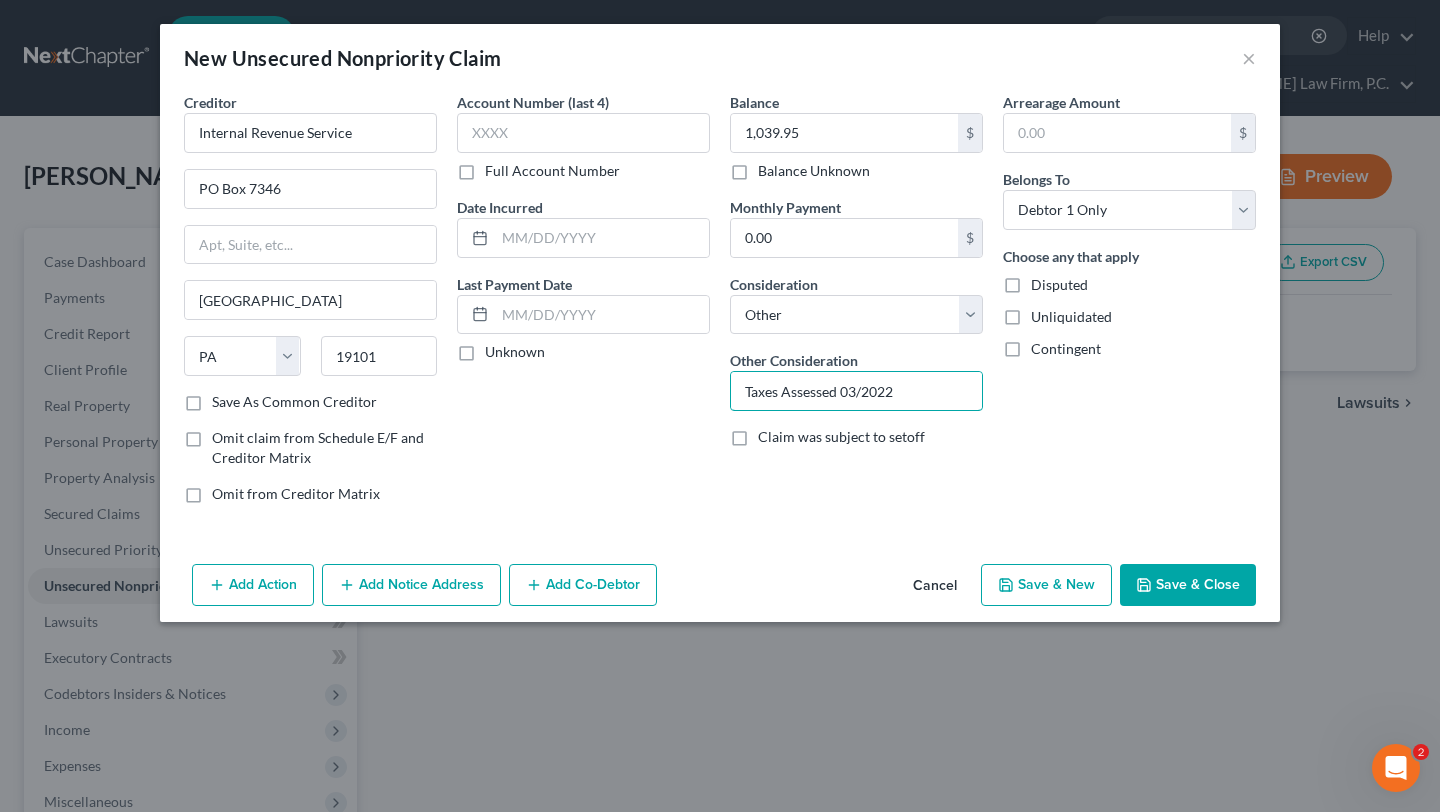type on "Taxes Assessed 03/2022" 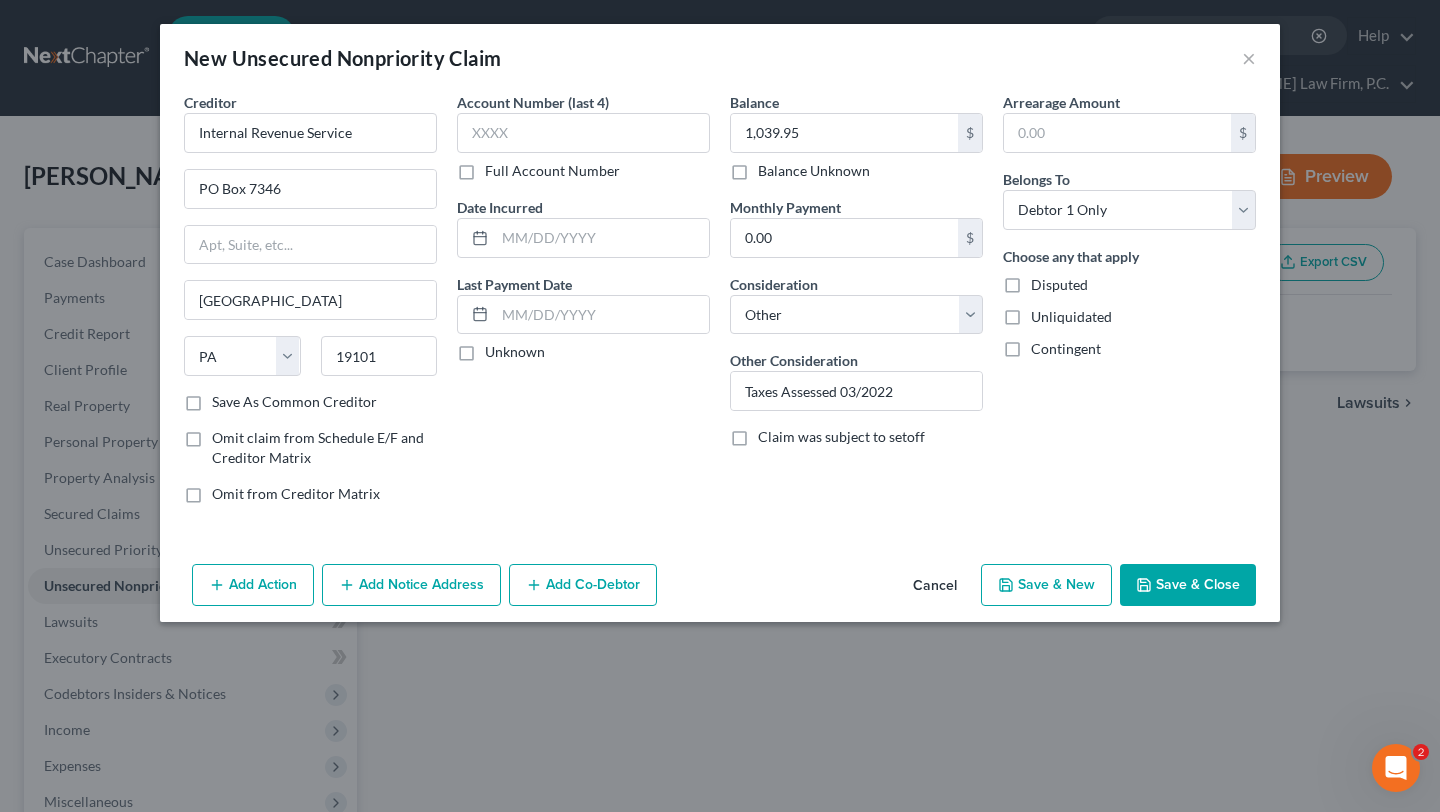 click on "Save & Close" at bounding box center [1188, 585] 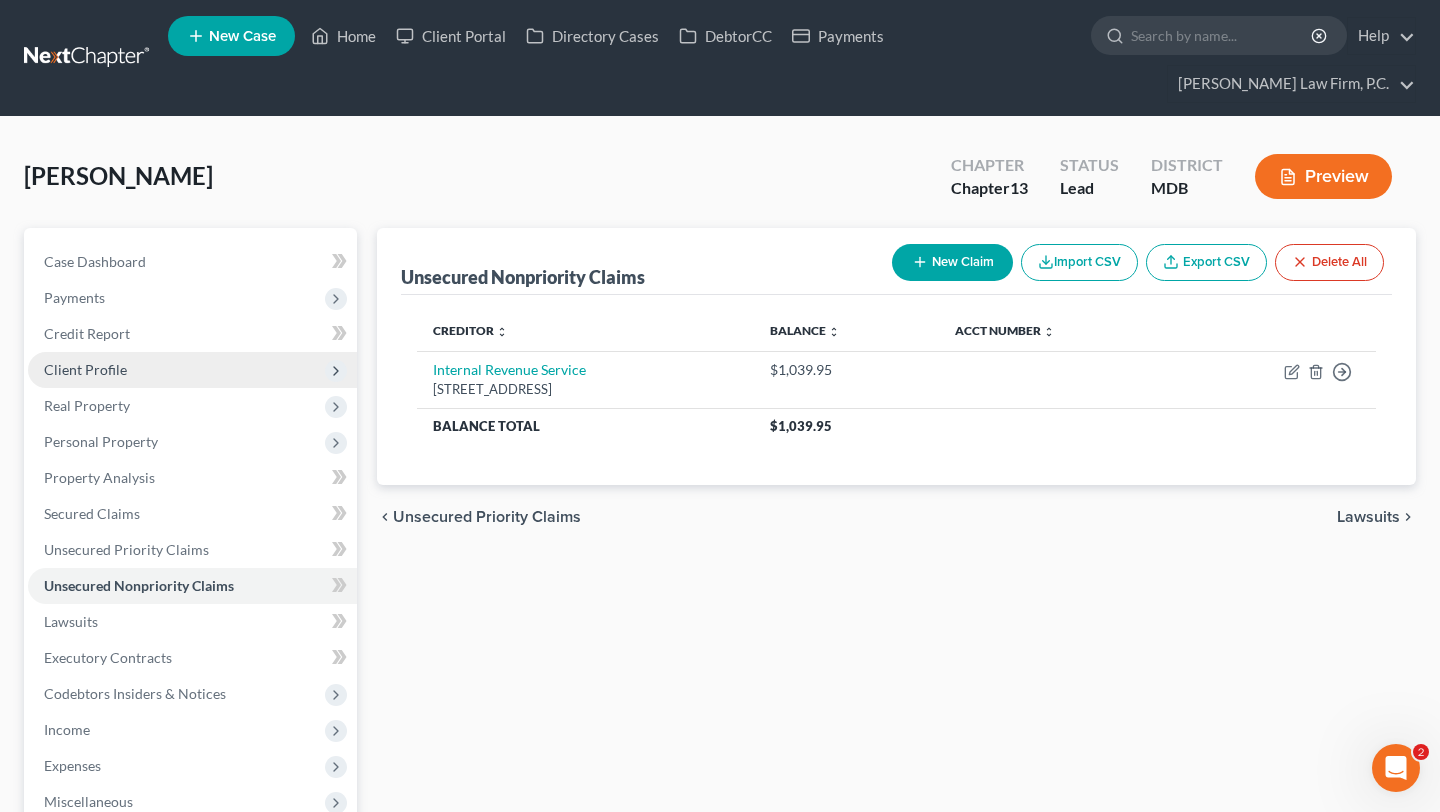 click on "Client Profile" at bounding box center [85, 369] 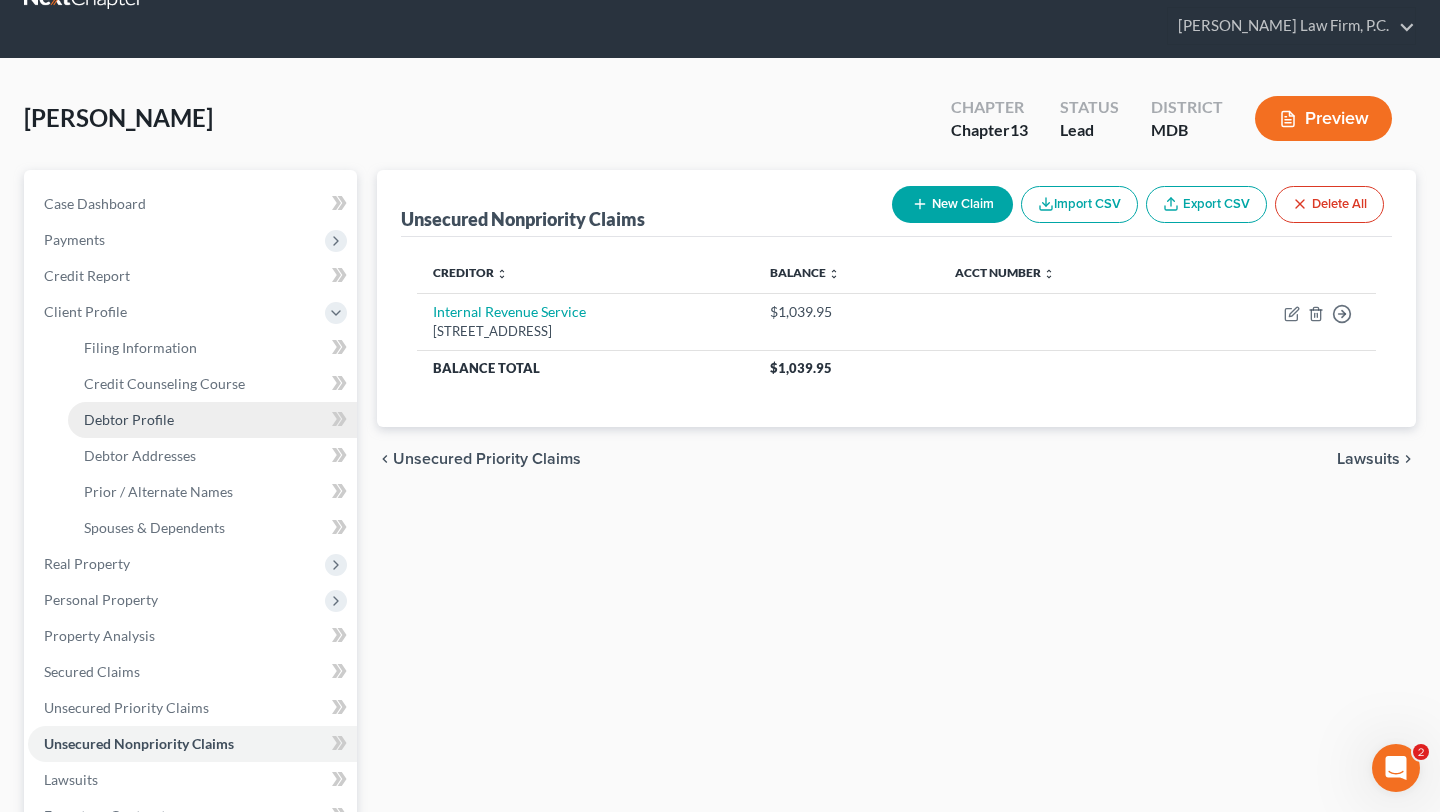 click on "Debtor Profile" at bounding box center [129, 419] 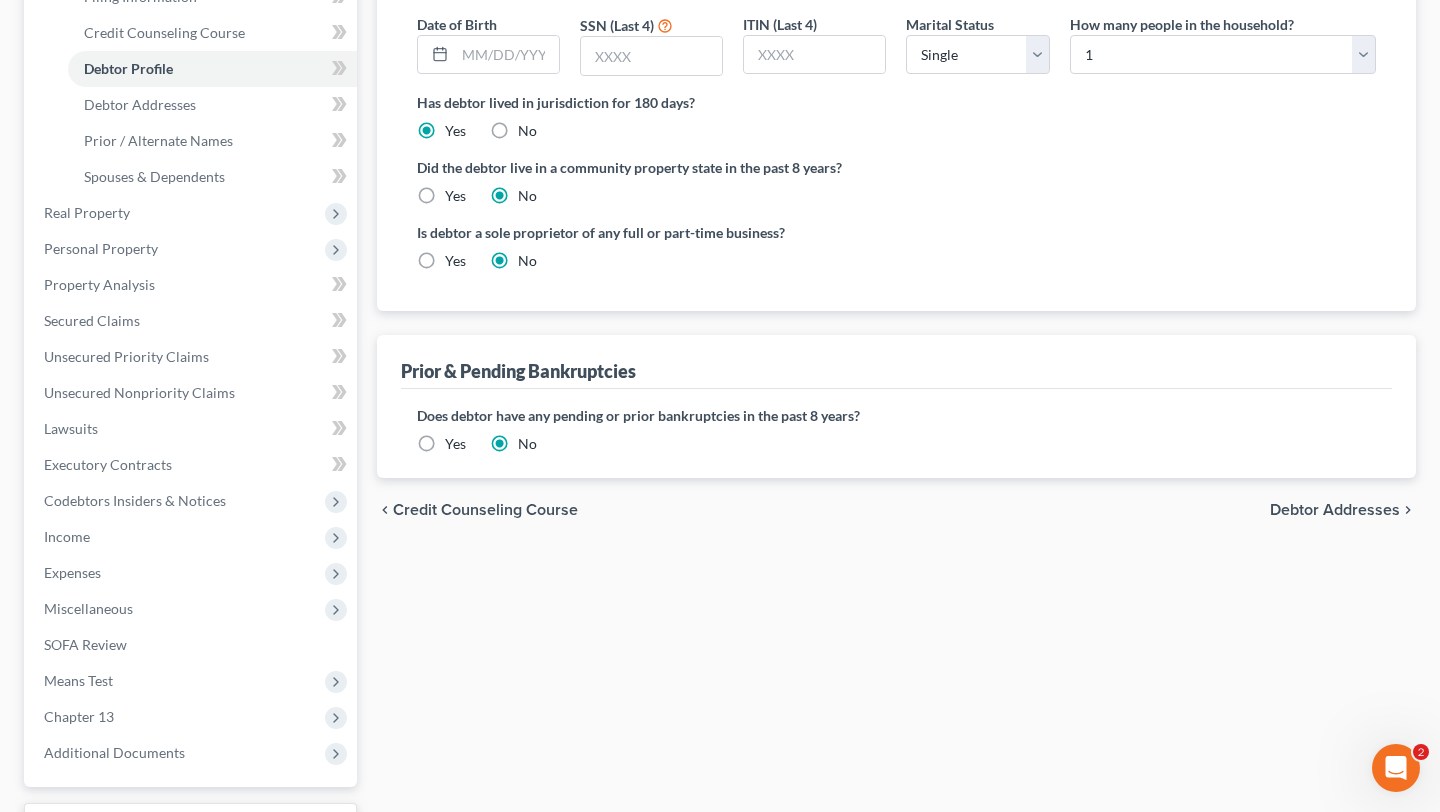 scroll, scrollTop: 355, scrollLeft: 0, axis: vertical 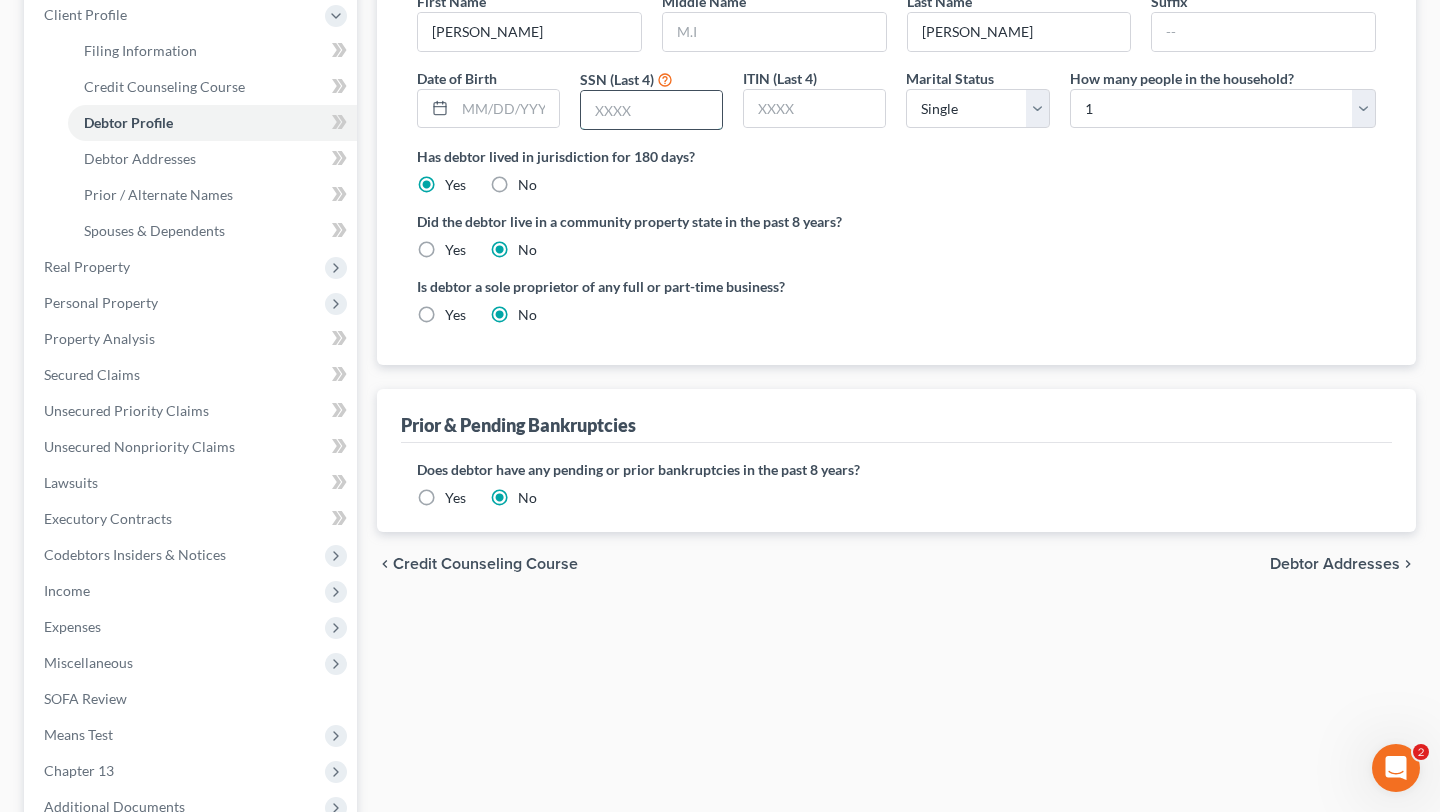 click at bounding box center (651, 110) 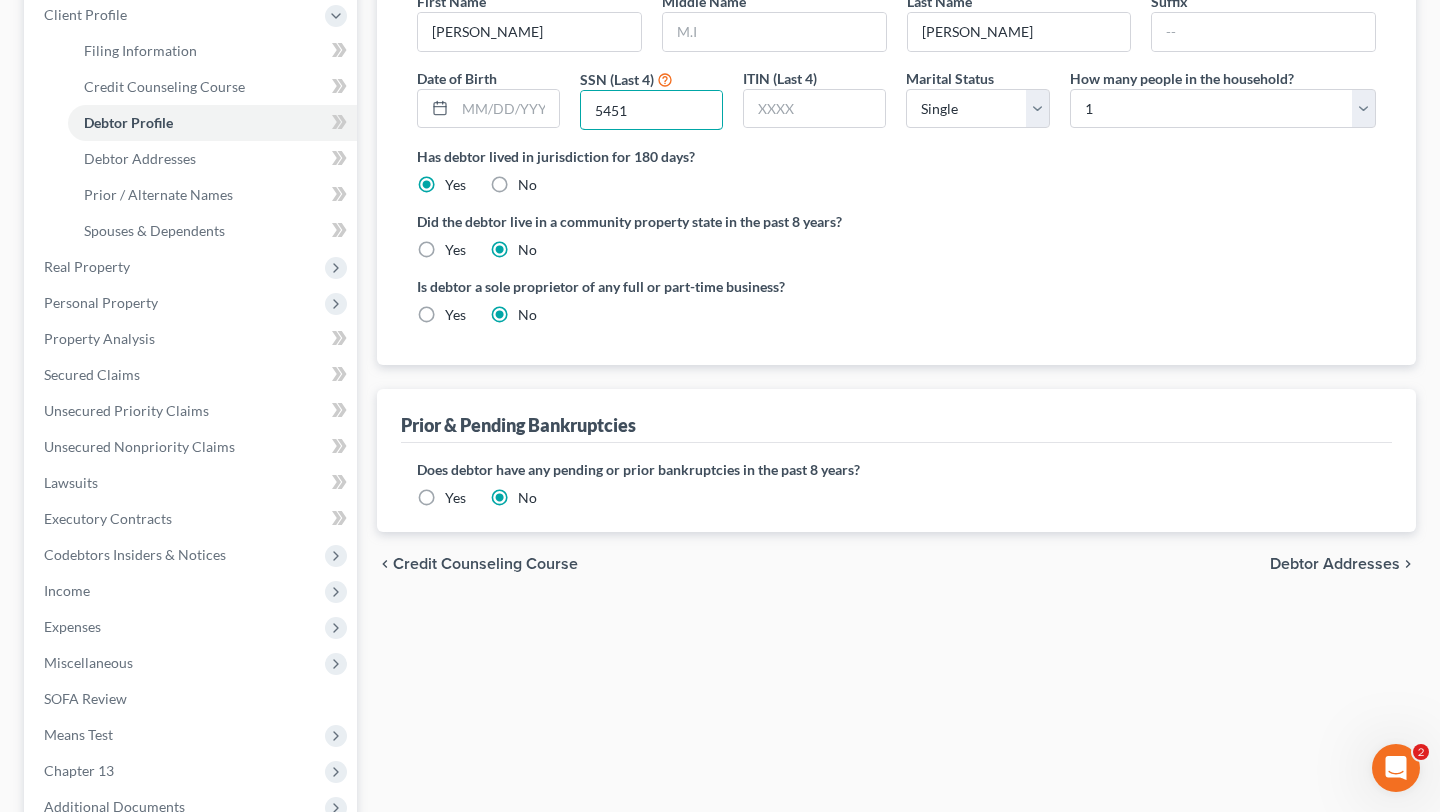 type on "5451" 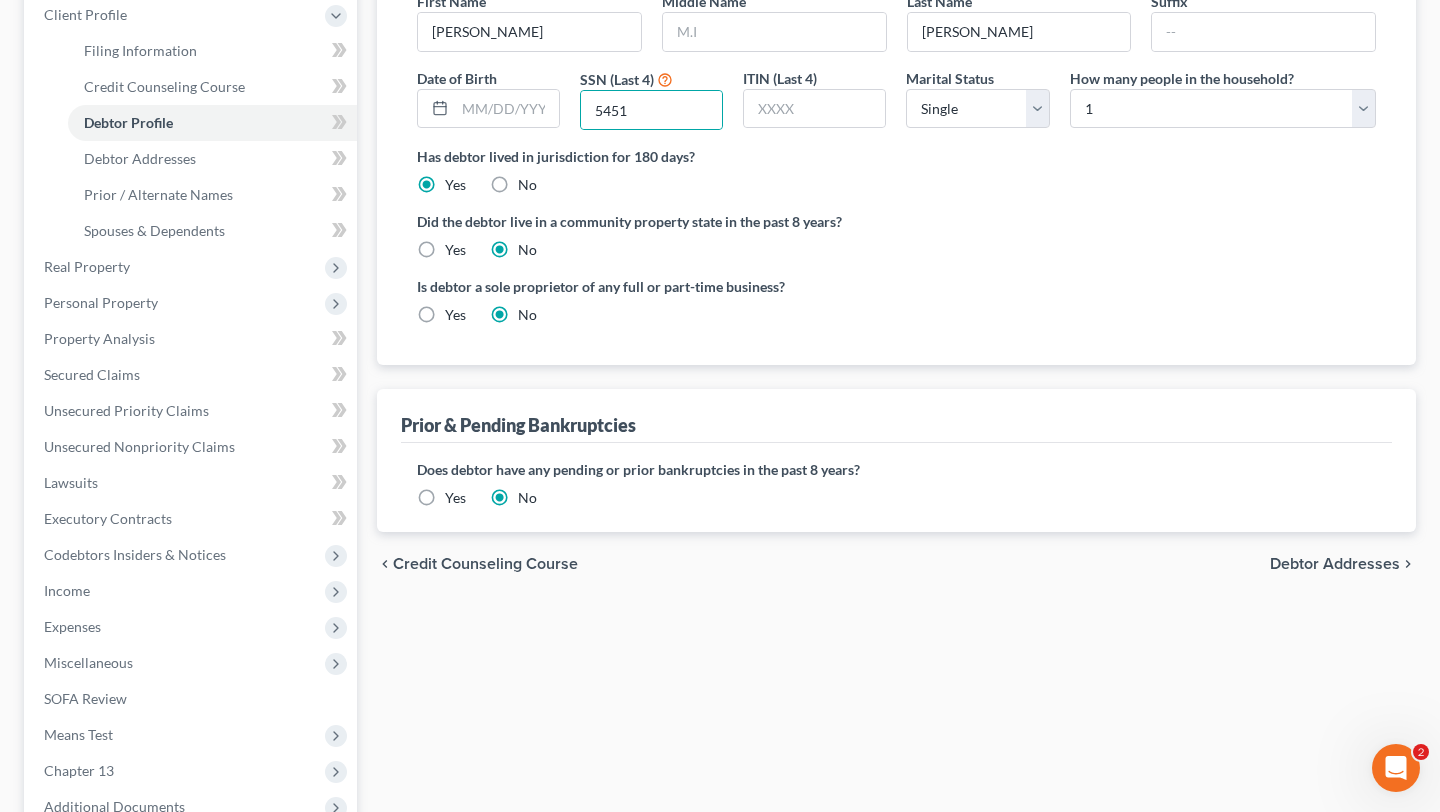 click on "Is debtor a sole proprietor of any full or part-time business?" at bounding box center (652, 286) 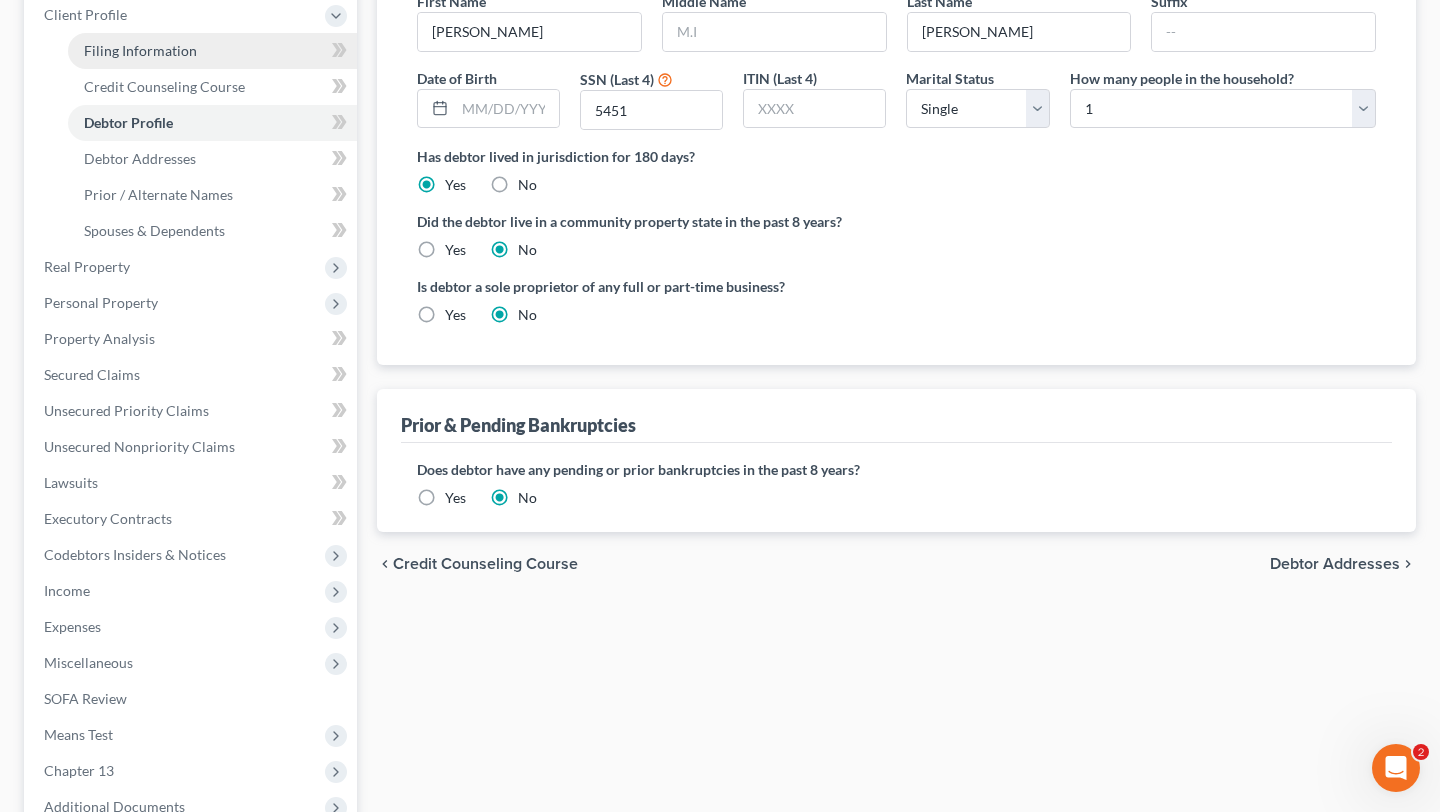 click on "Filing Information" at bounding box center (140, 50) 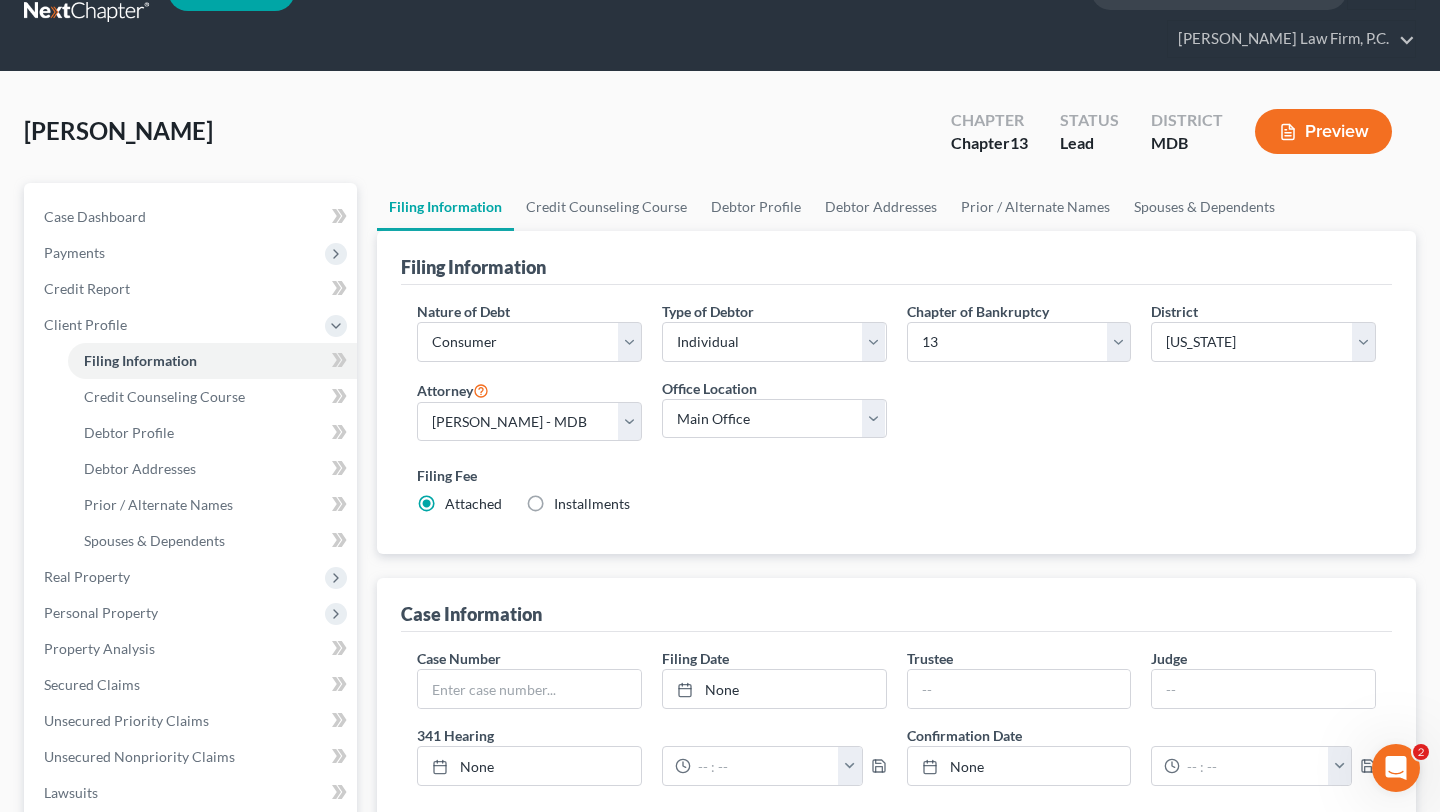 scroll, scrollTop: 0, scrollLeft: 0, axis: both 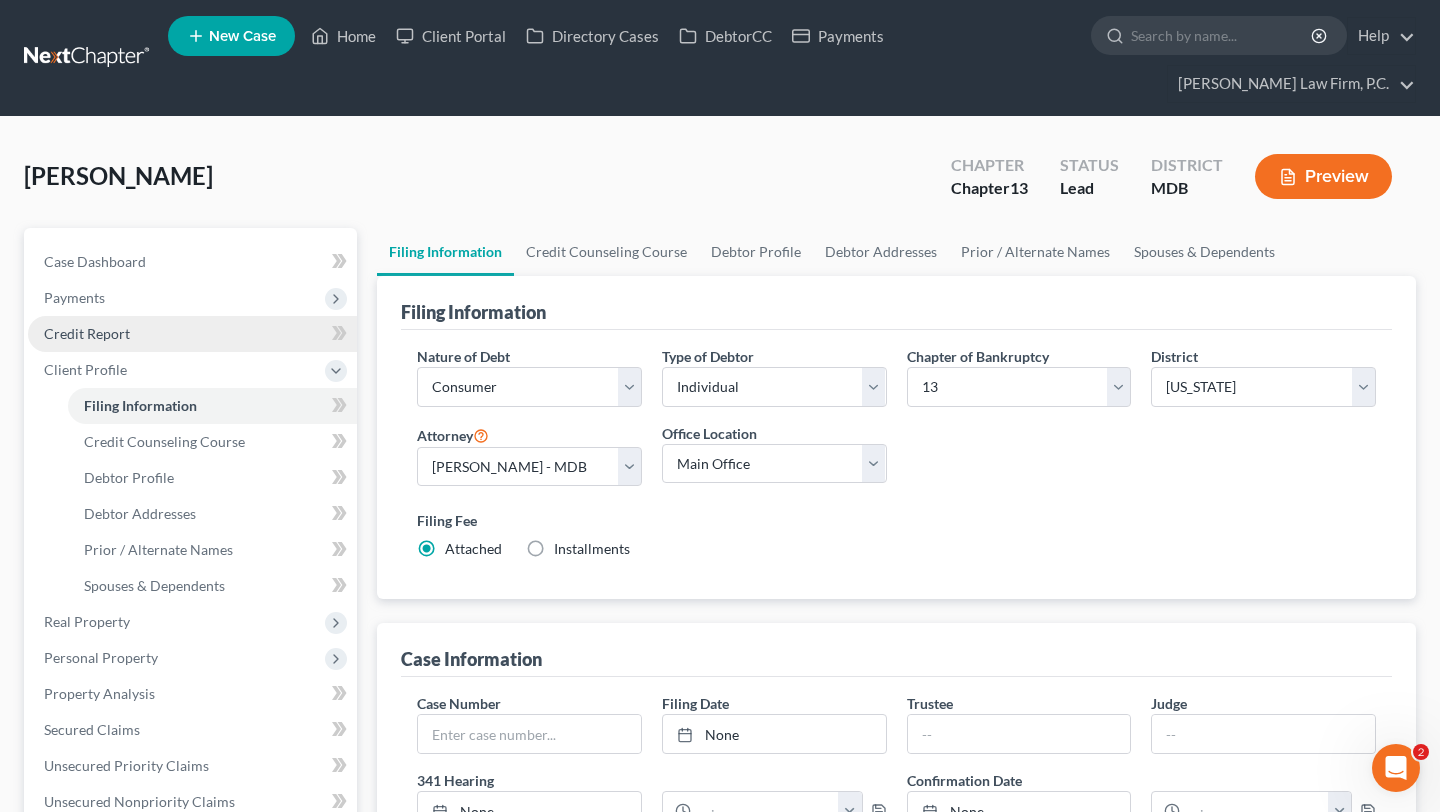 click on "Credit Report" at bounding box center (192, 334) 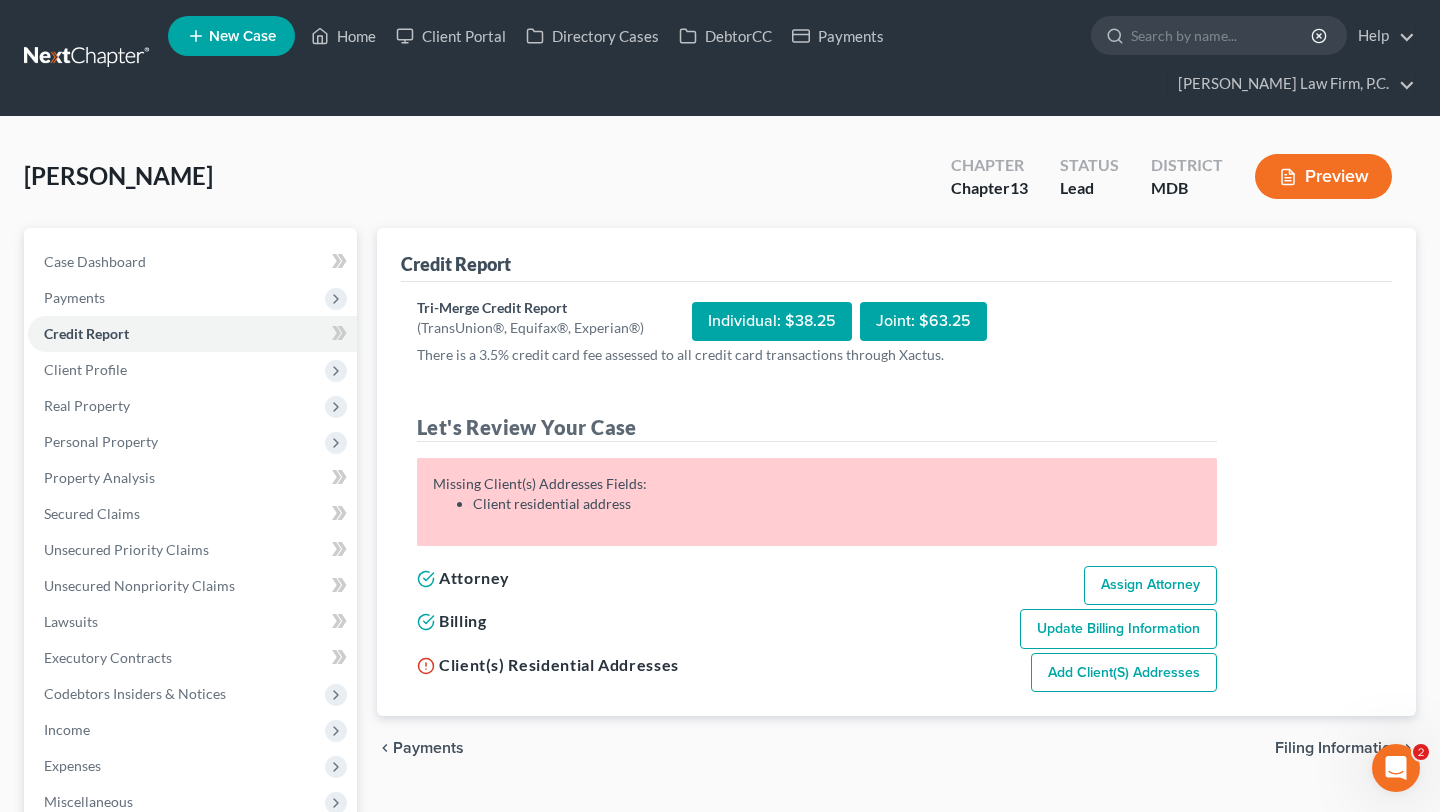scroll, scrollTop: 83, scrollLeft: 0, axis: vertical 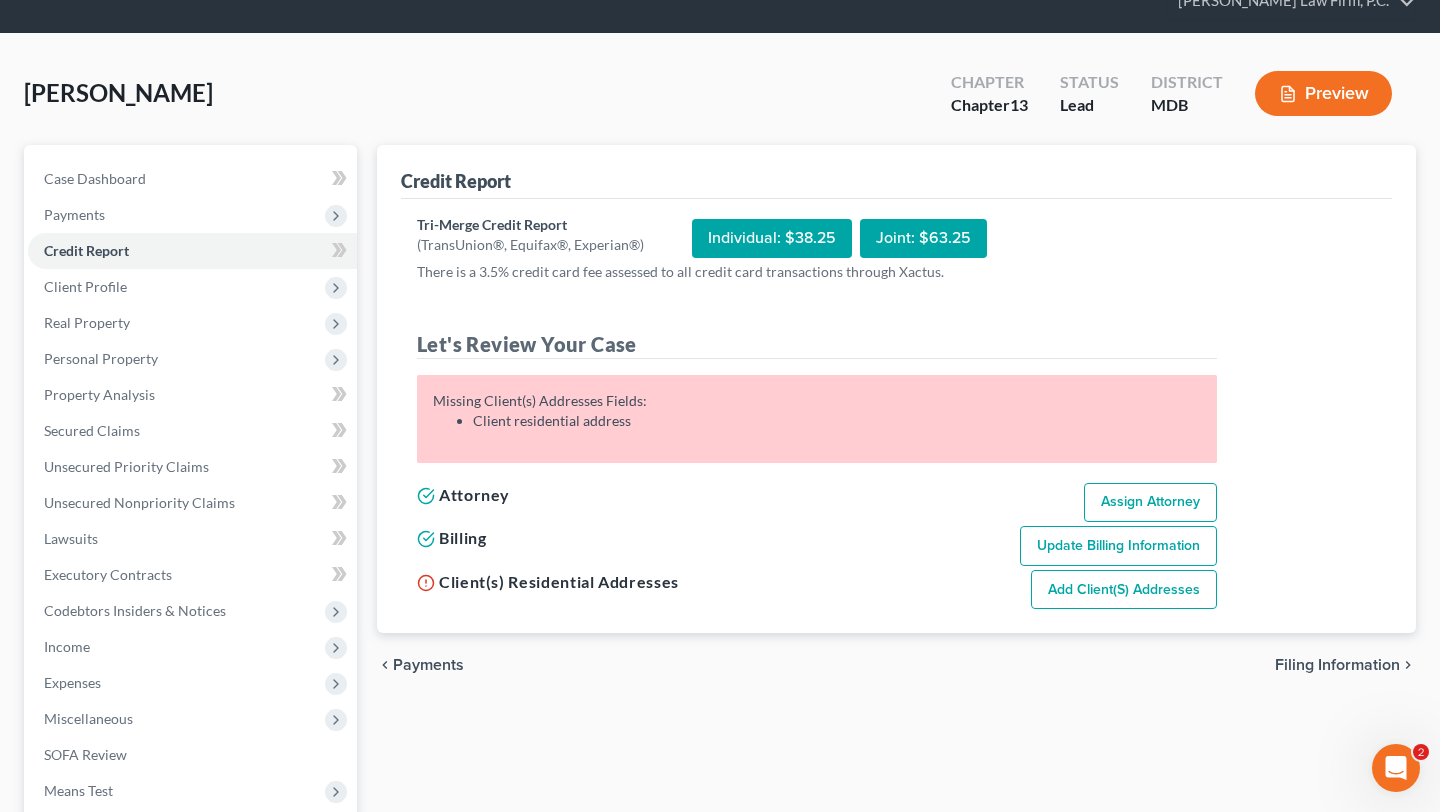 click on "Assign Attorney" at bounding box center [1150, 503] 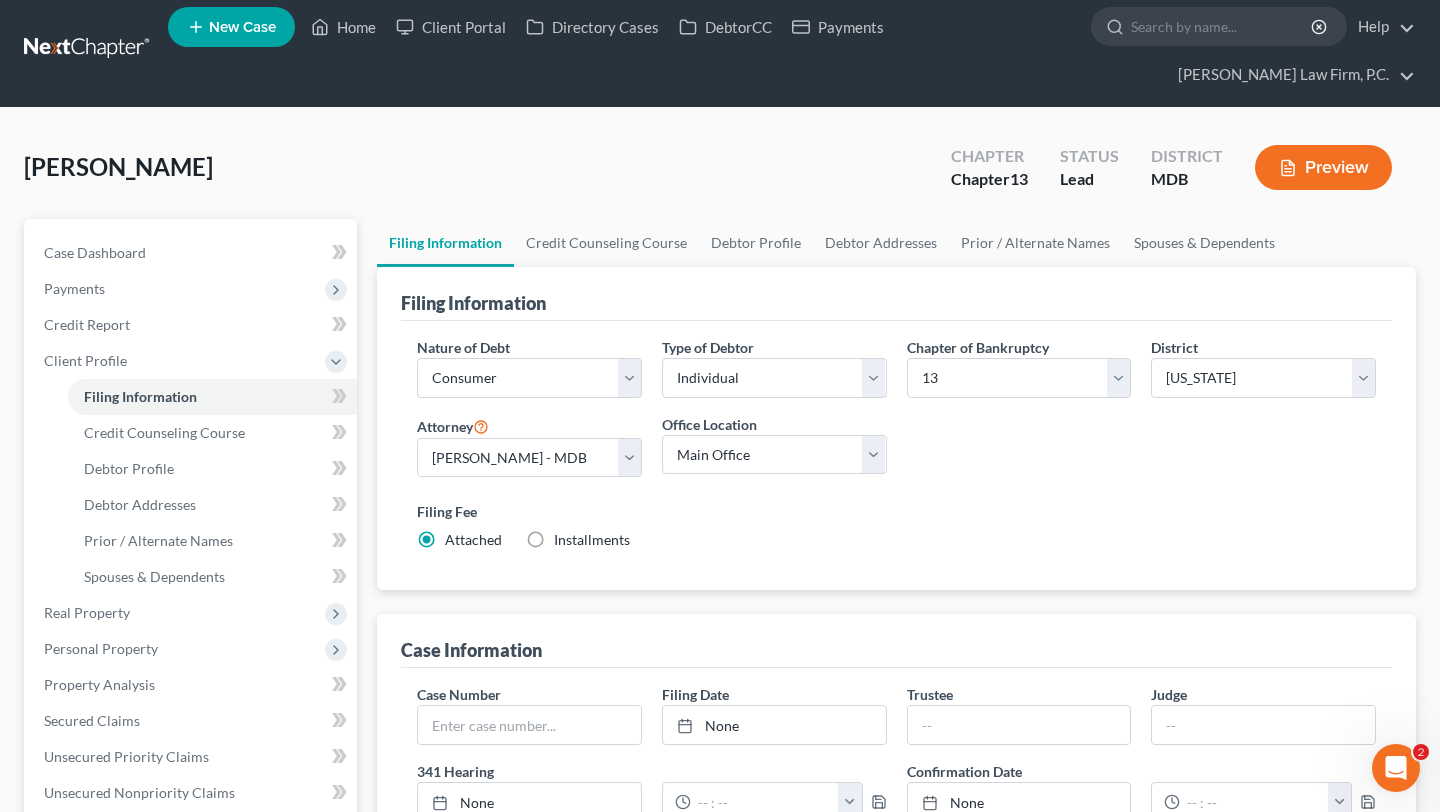 scroll, scrollTop: 0, scrollLeft: 0, axis: both 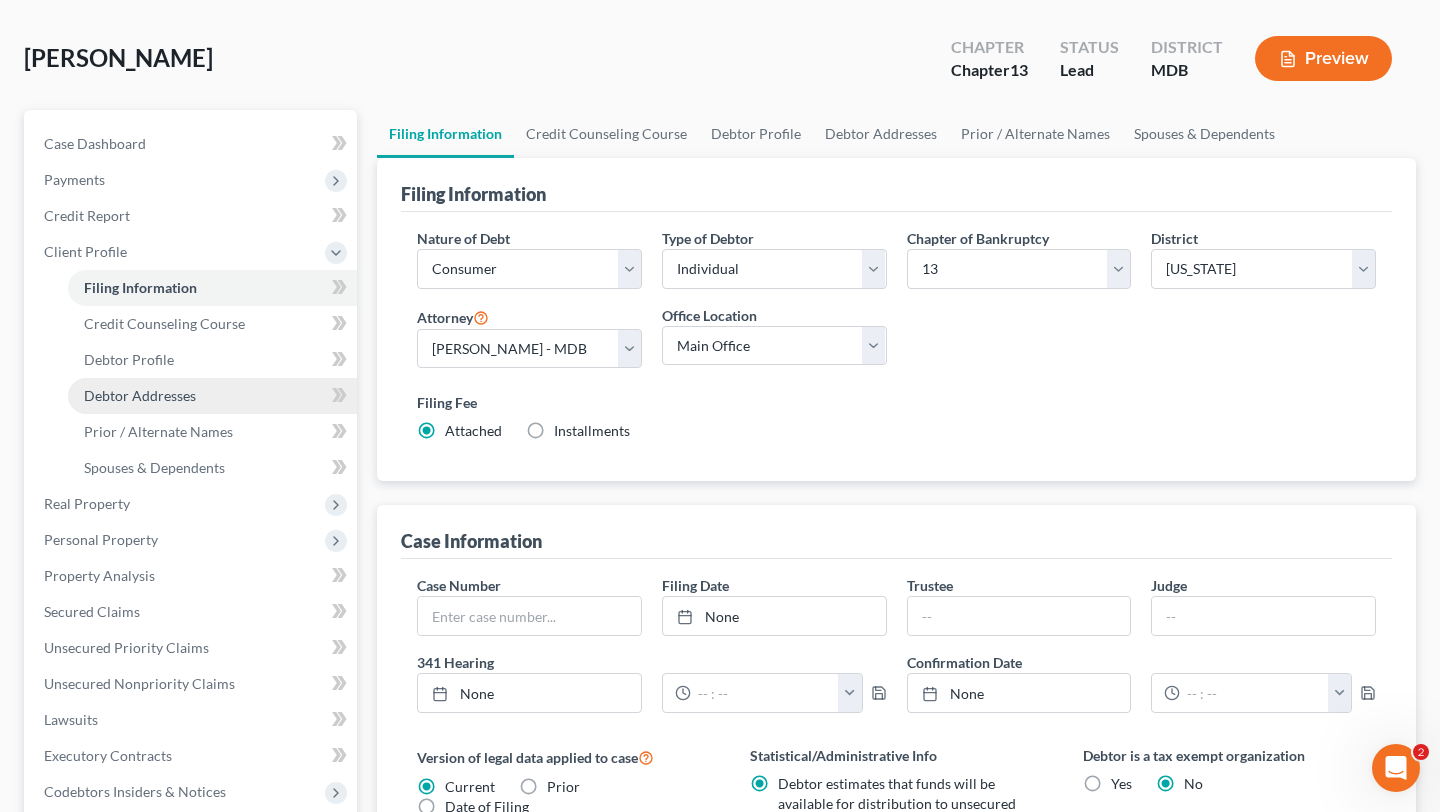 click on "Debtor Addresses" at bounding box center [140, 395] 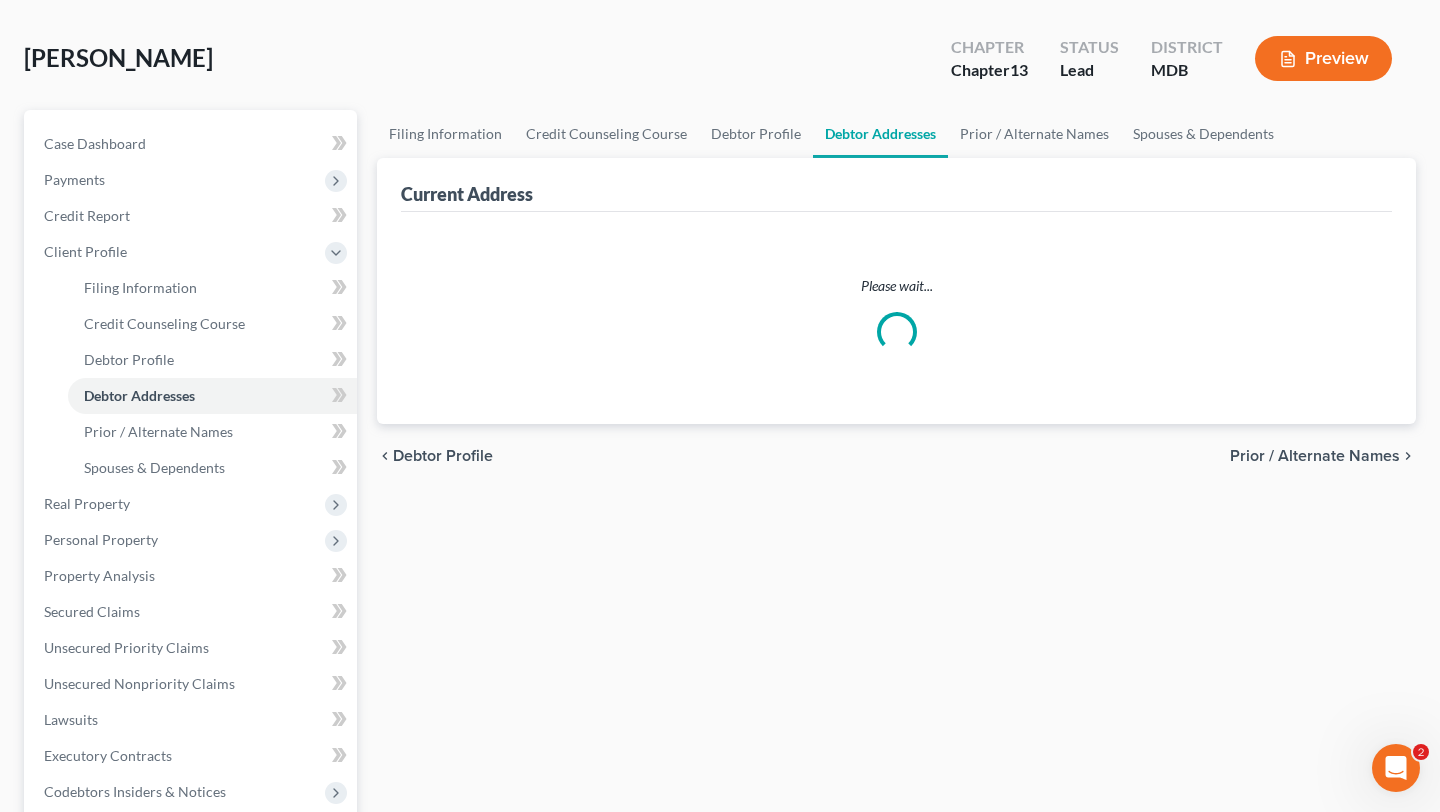 scroll, scrollTop: 30, scrollLeft: 0, axis: vertical 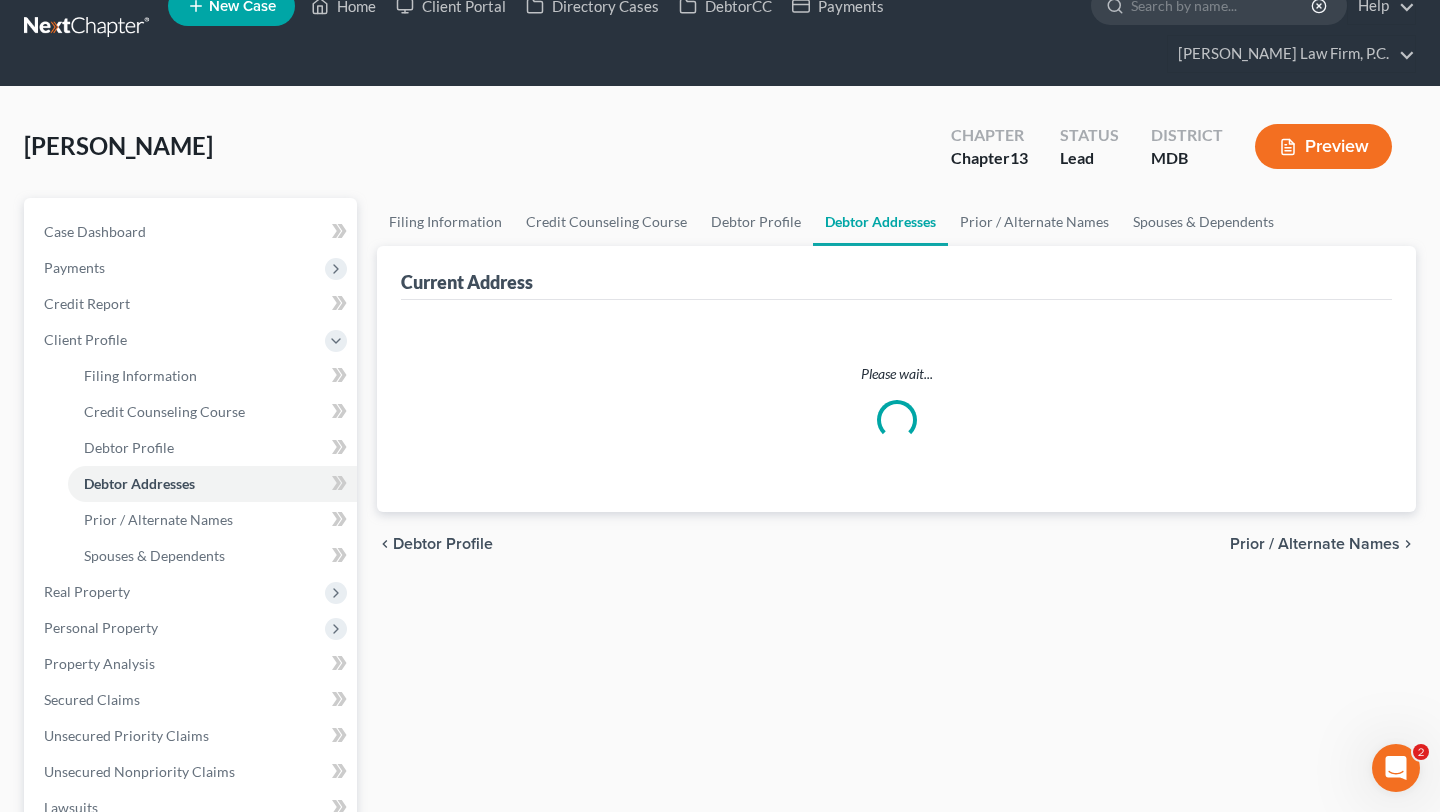 select on "0" 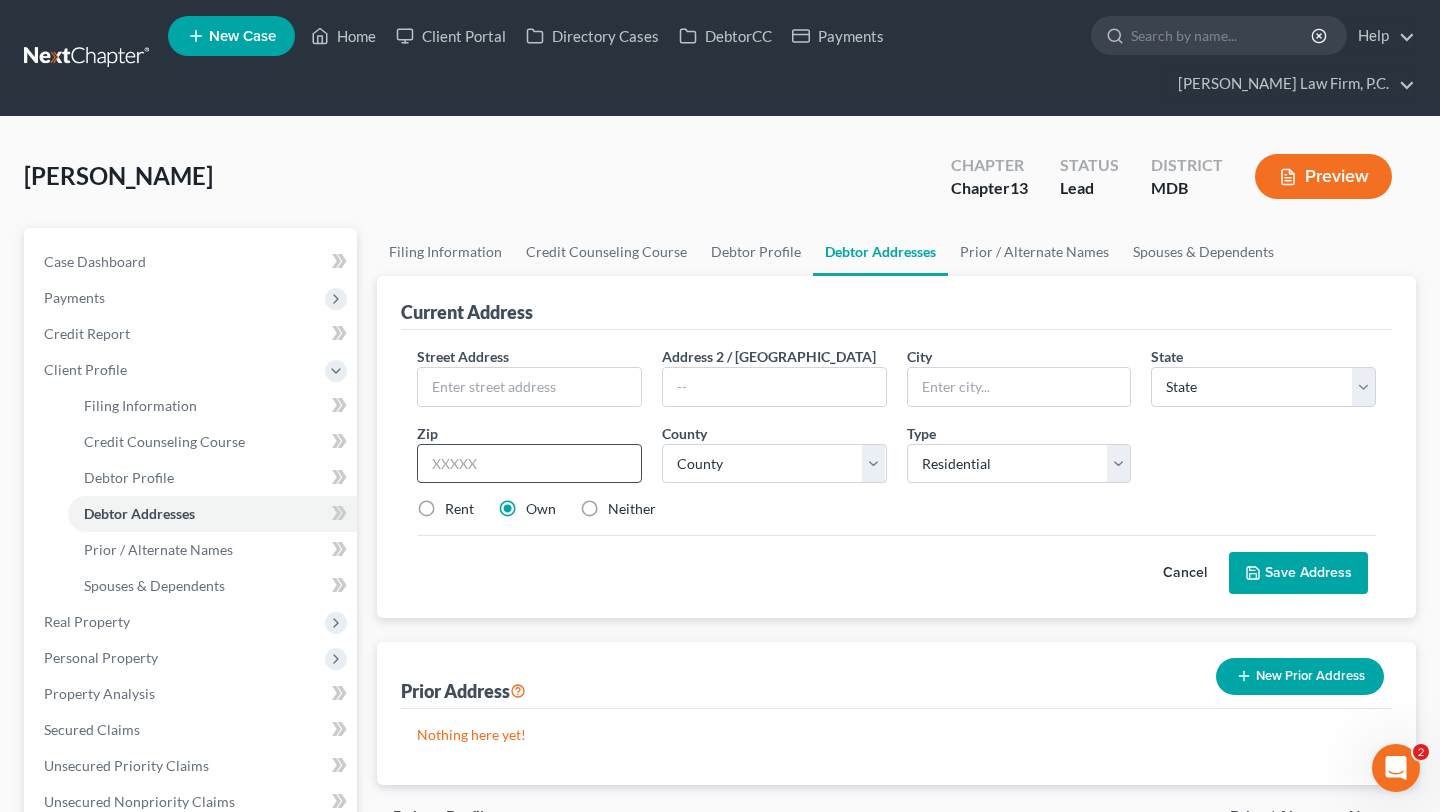 scroll, scrollTop: 1, scrollLeft: 0, axis: vertical 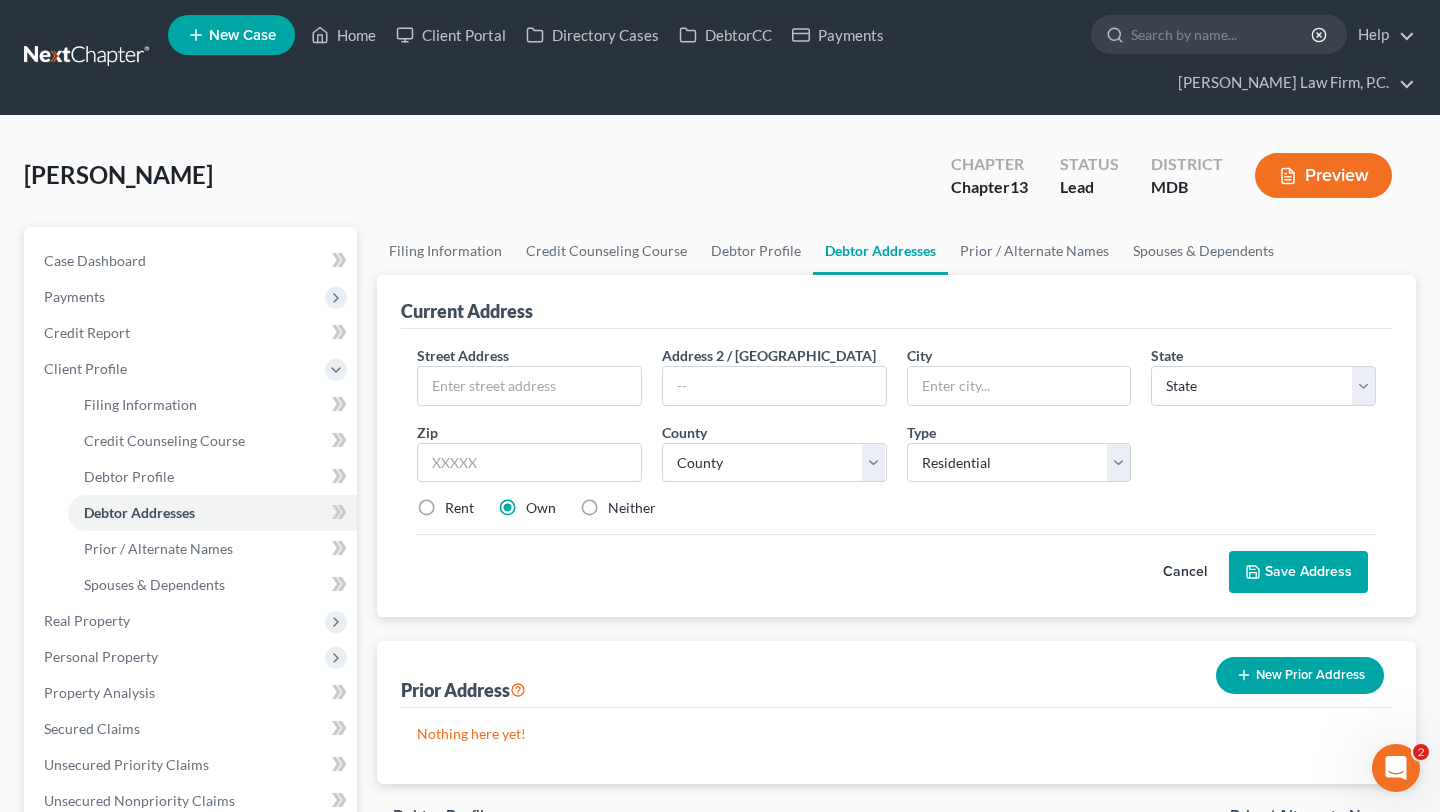 click on "Street Address
*" at bounding box center (529, 375) 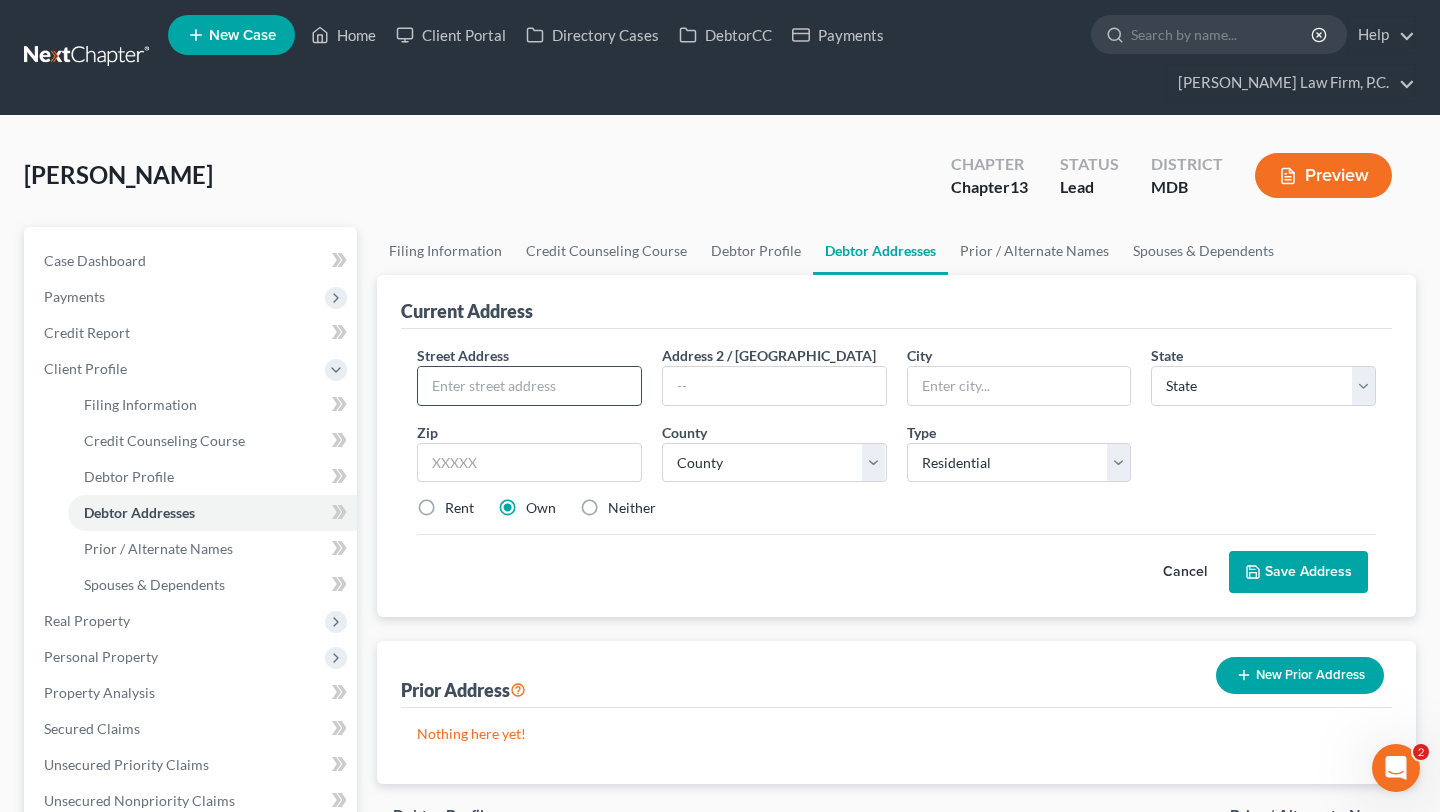 click at bounding box center (529, 386) 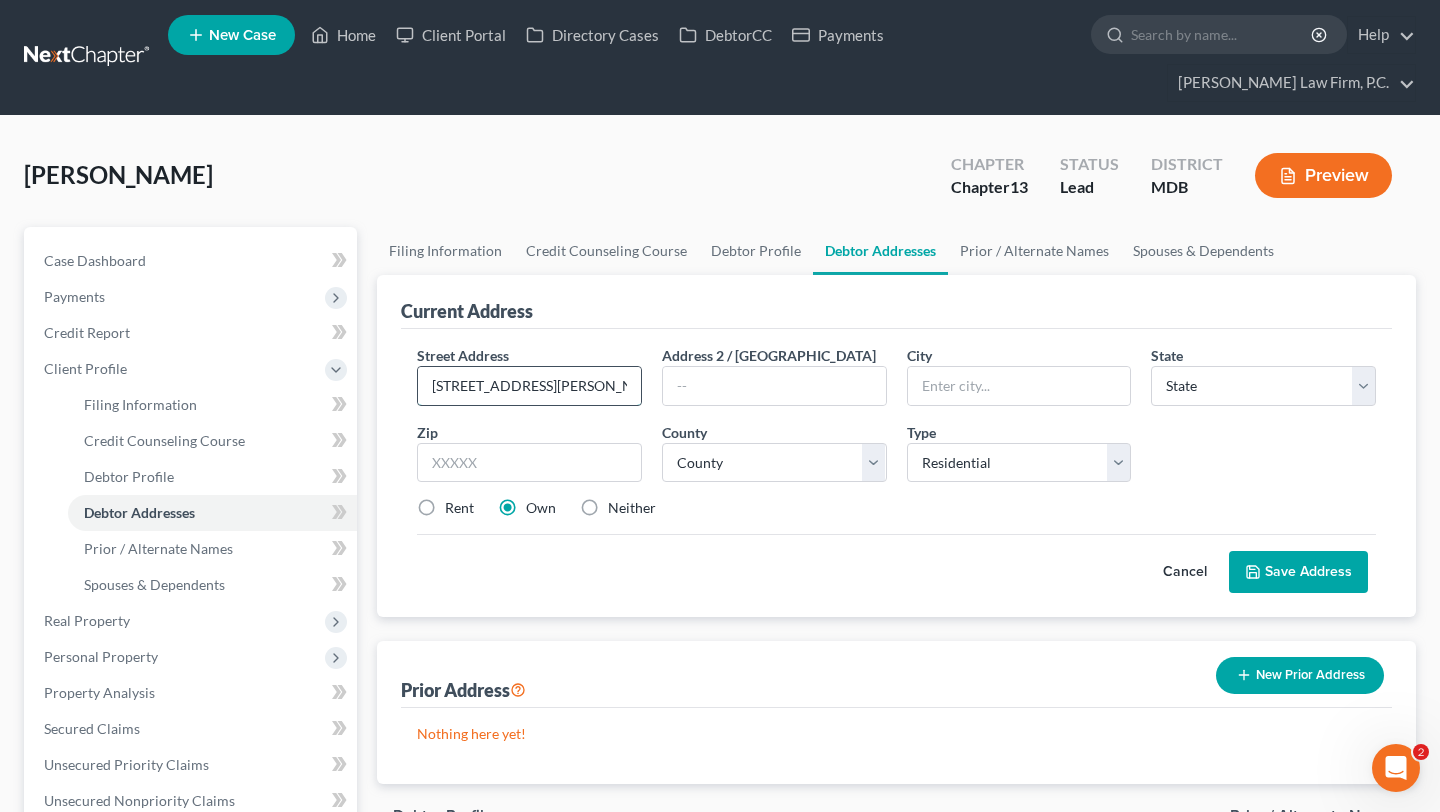 scroll, scrollTop: 0, scrollLeft: 1, axis: horizontal 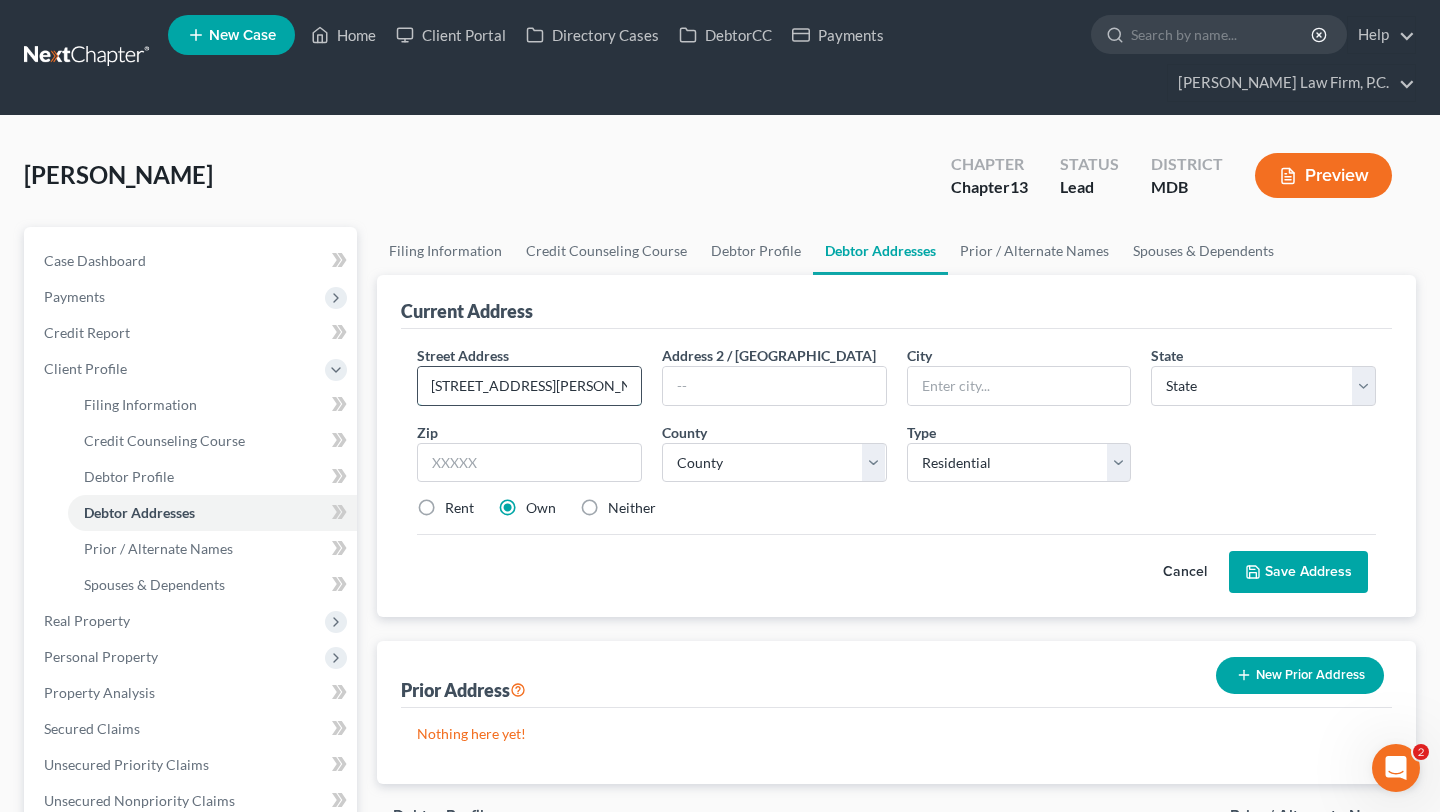 type on "6620 Eli Whtiney Drive" 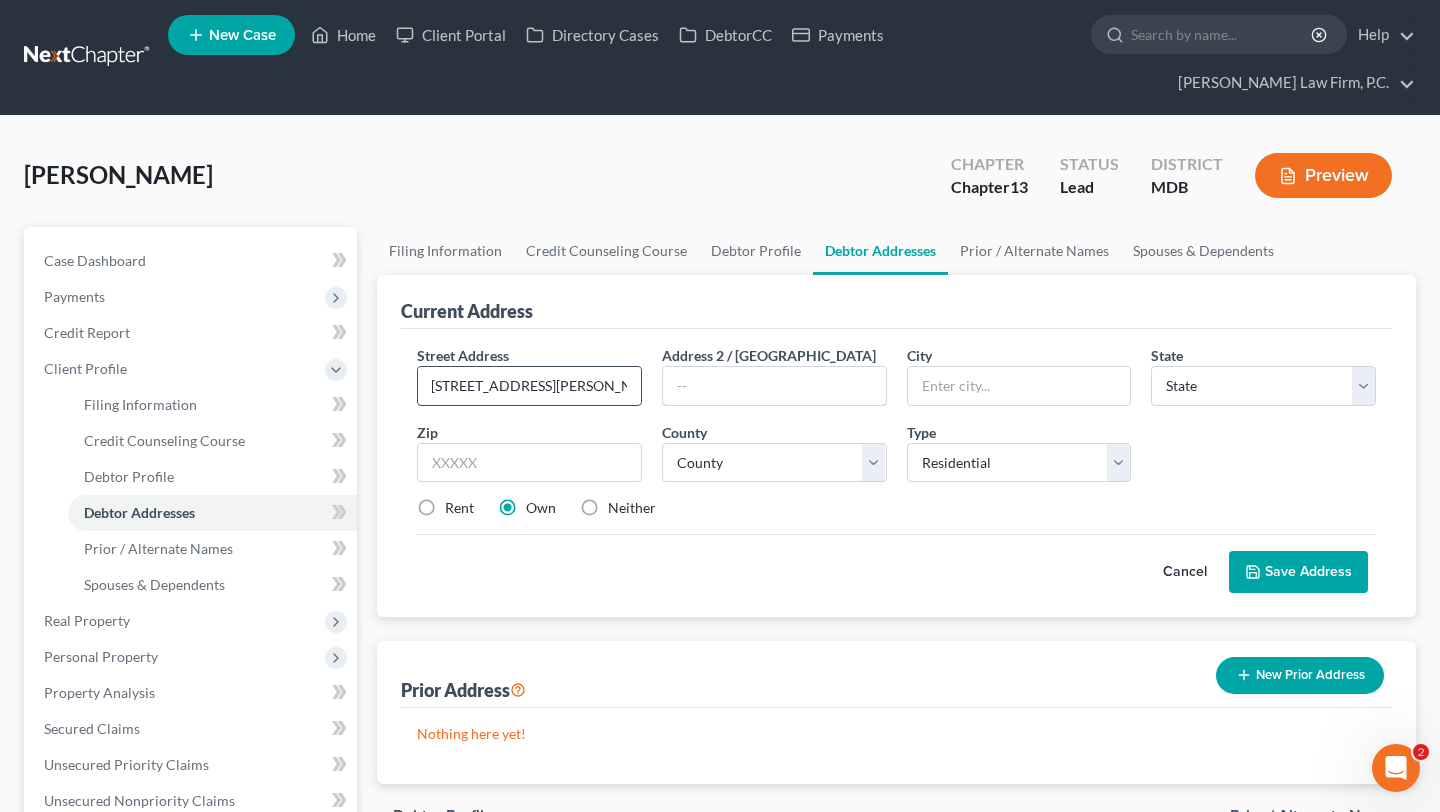scroll, scrollTop: 0, scrollLeft: 0, axis: both 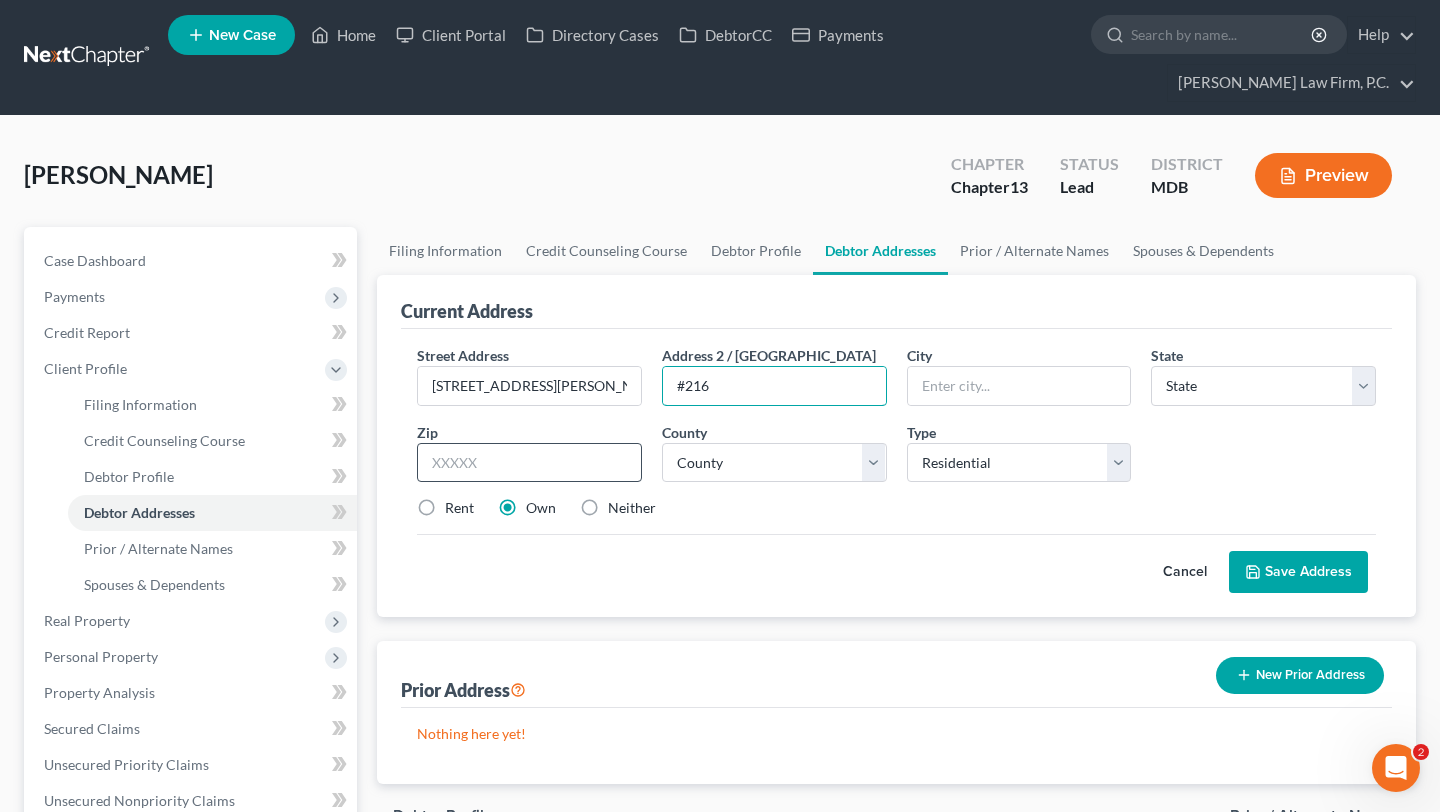 type on "#216" 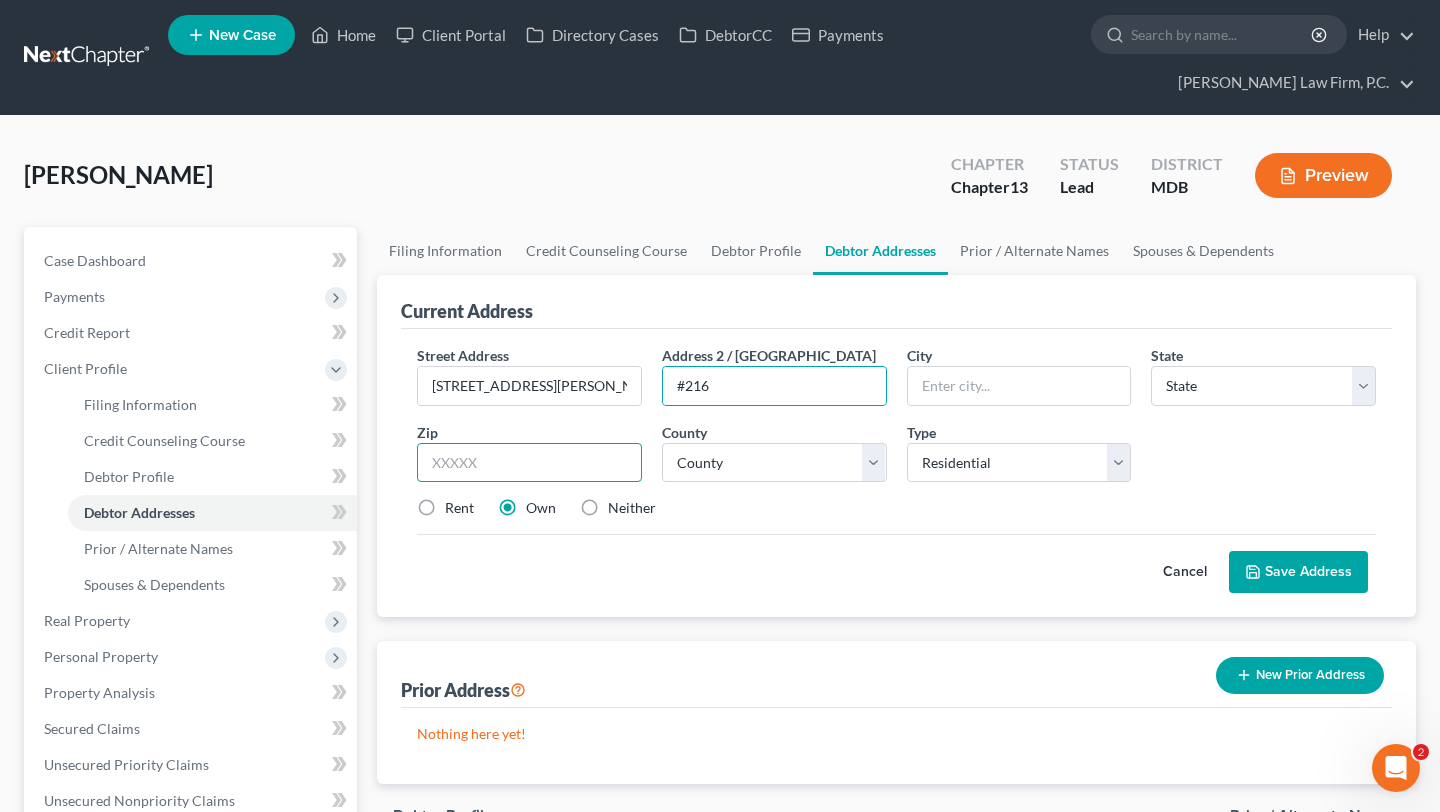 click at bounding box center [529, 463] 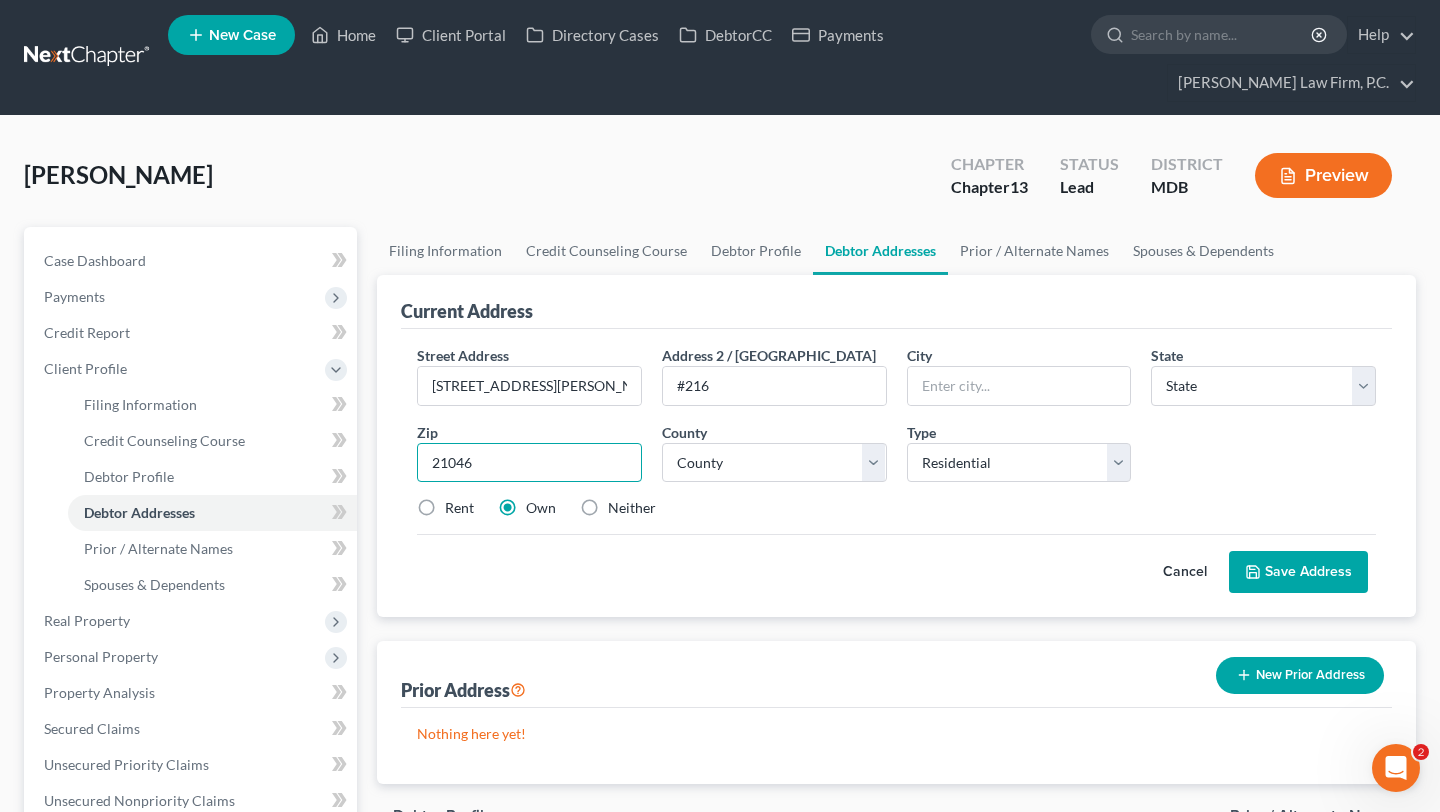type on "21046" 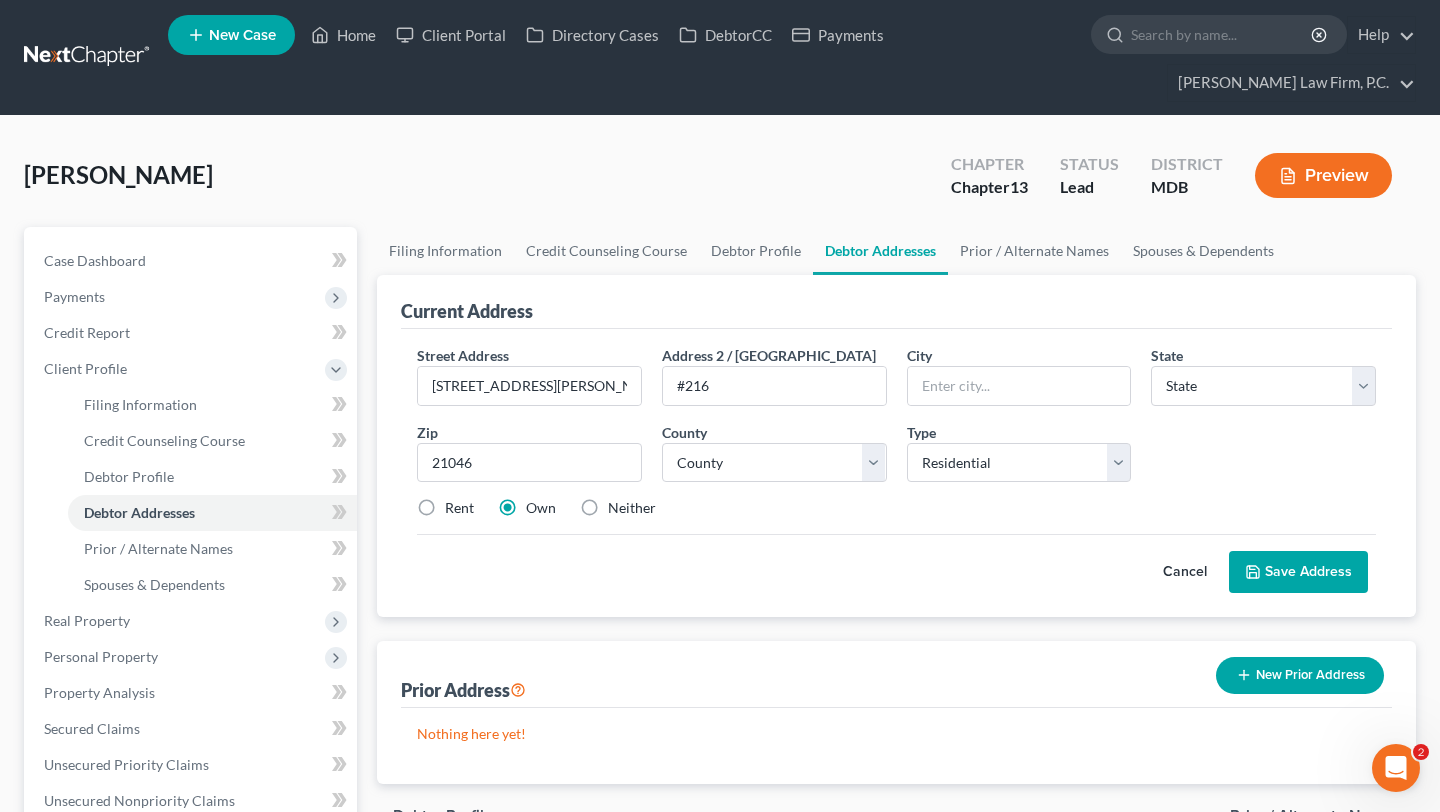 click on "Cancel Save Address" at bounding box center [896, 563] 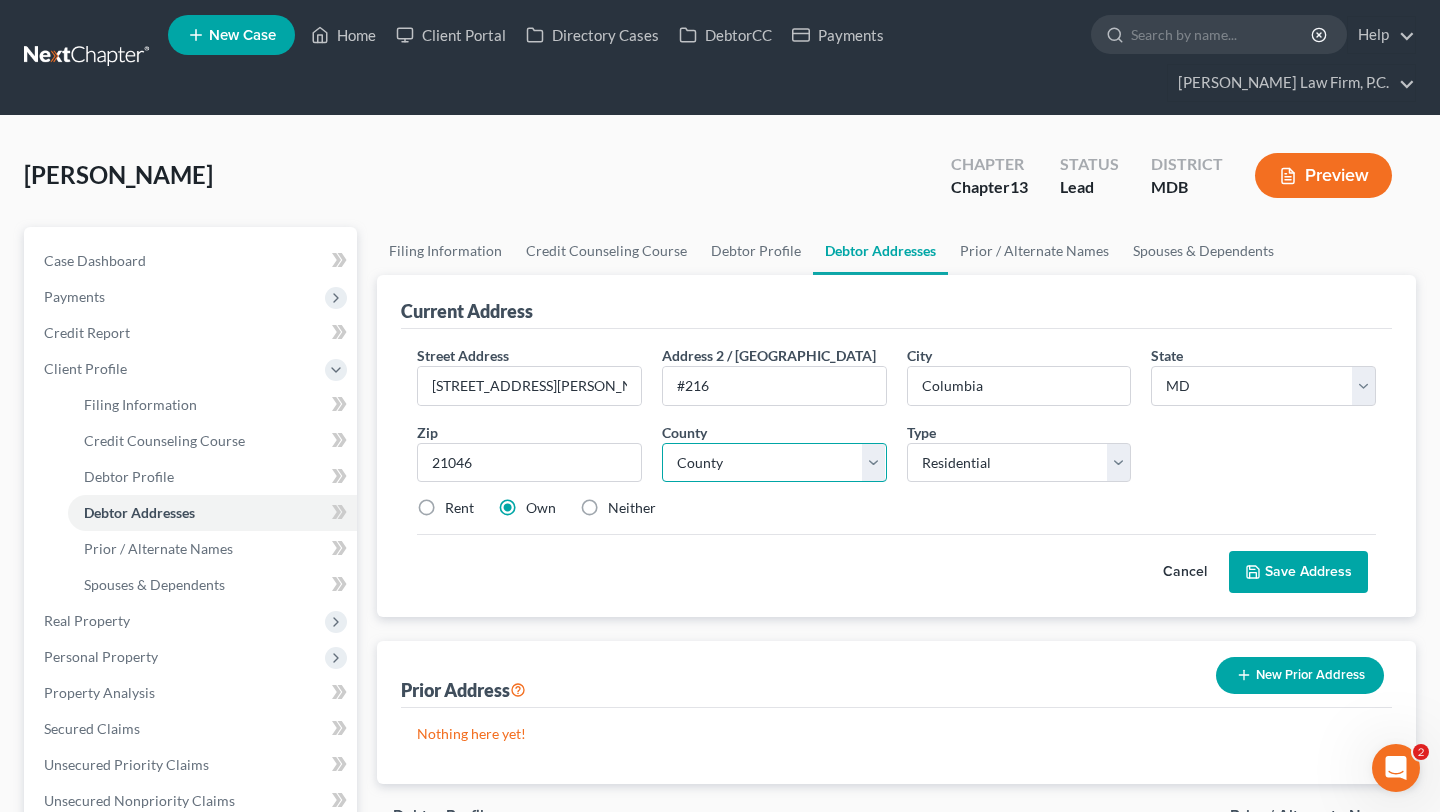 click on "County" at bounding box center [774, 463] 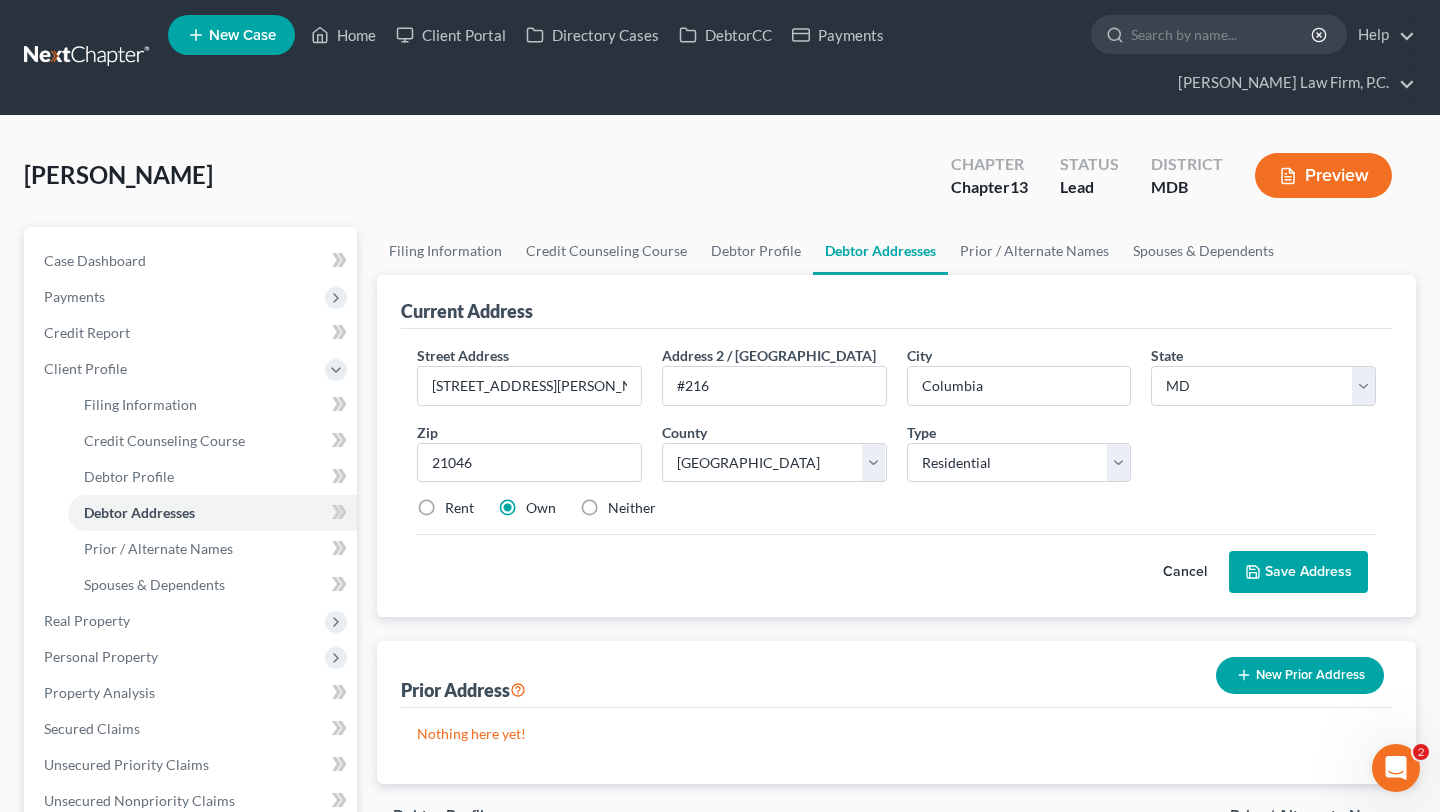 click on "Rent" at bounding box center [459, 508] 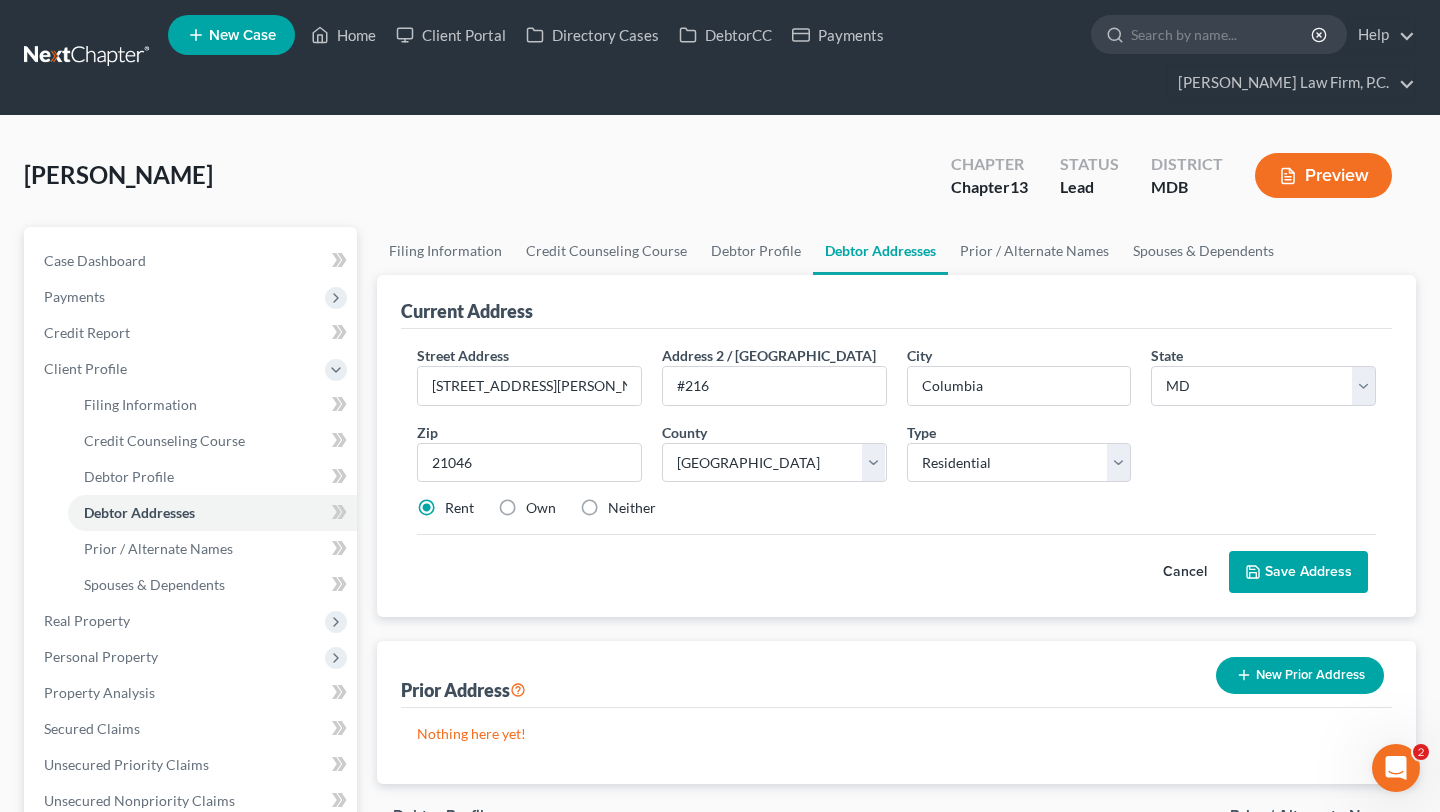click on "Save Address" at bounding box center [1298, 572] 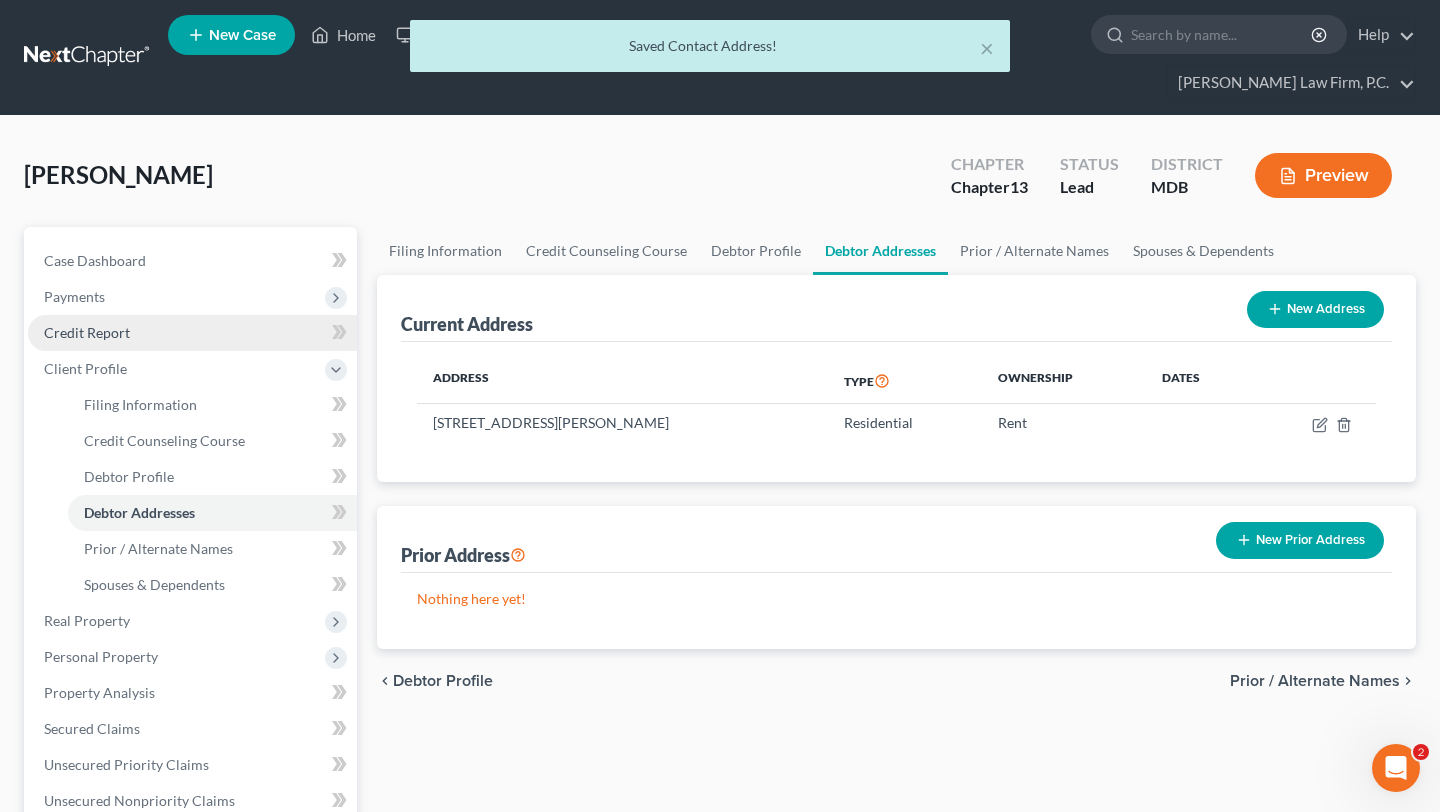 drag, startPoint x: 153, startPoint y: 401, endPoint x: 290, endPoint y: 402, distance: 137.00365 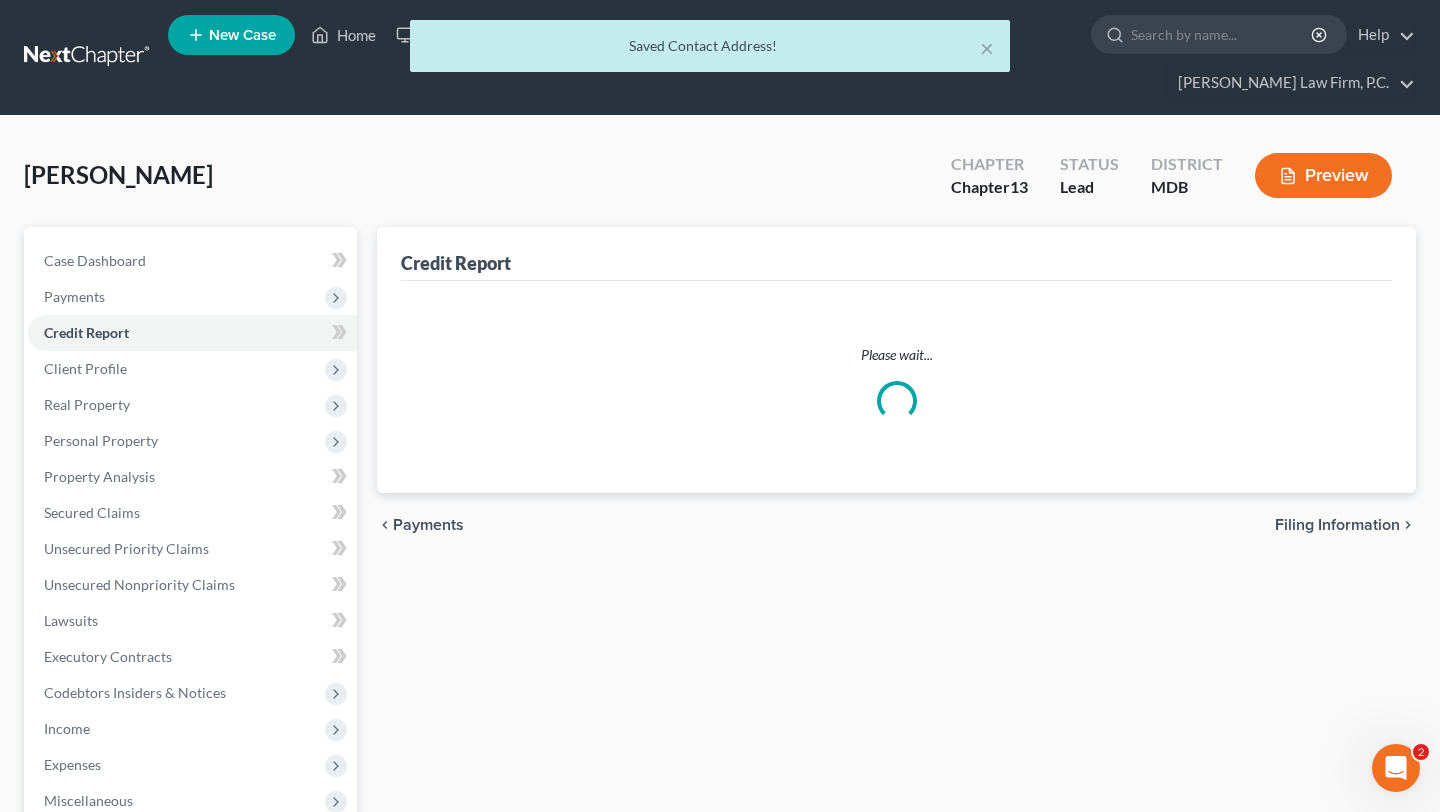 scroll, scrollTop: 0, scrollLeft: 0, axis: both 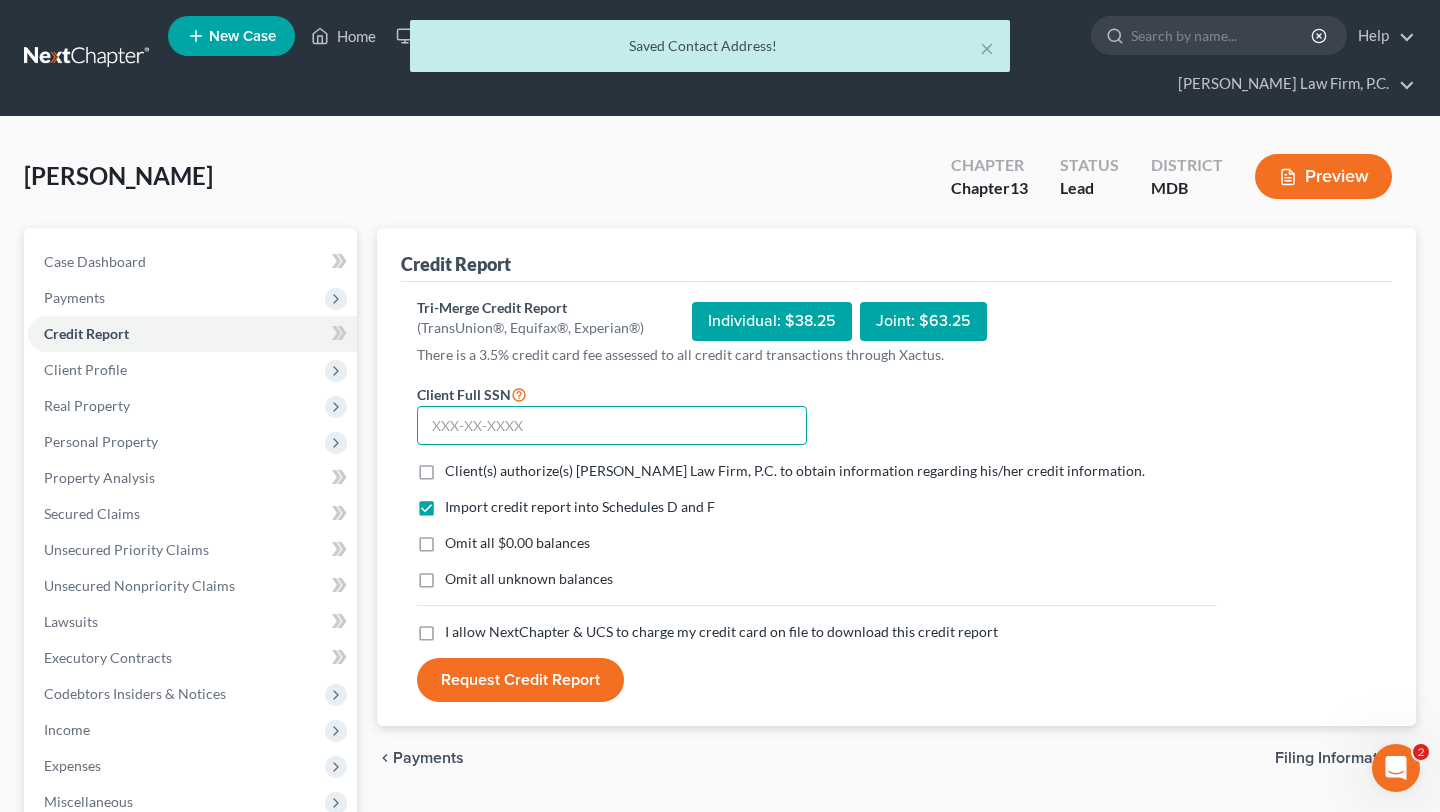 click at bounding box center (612, 426) 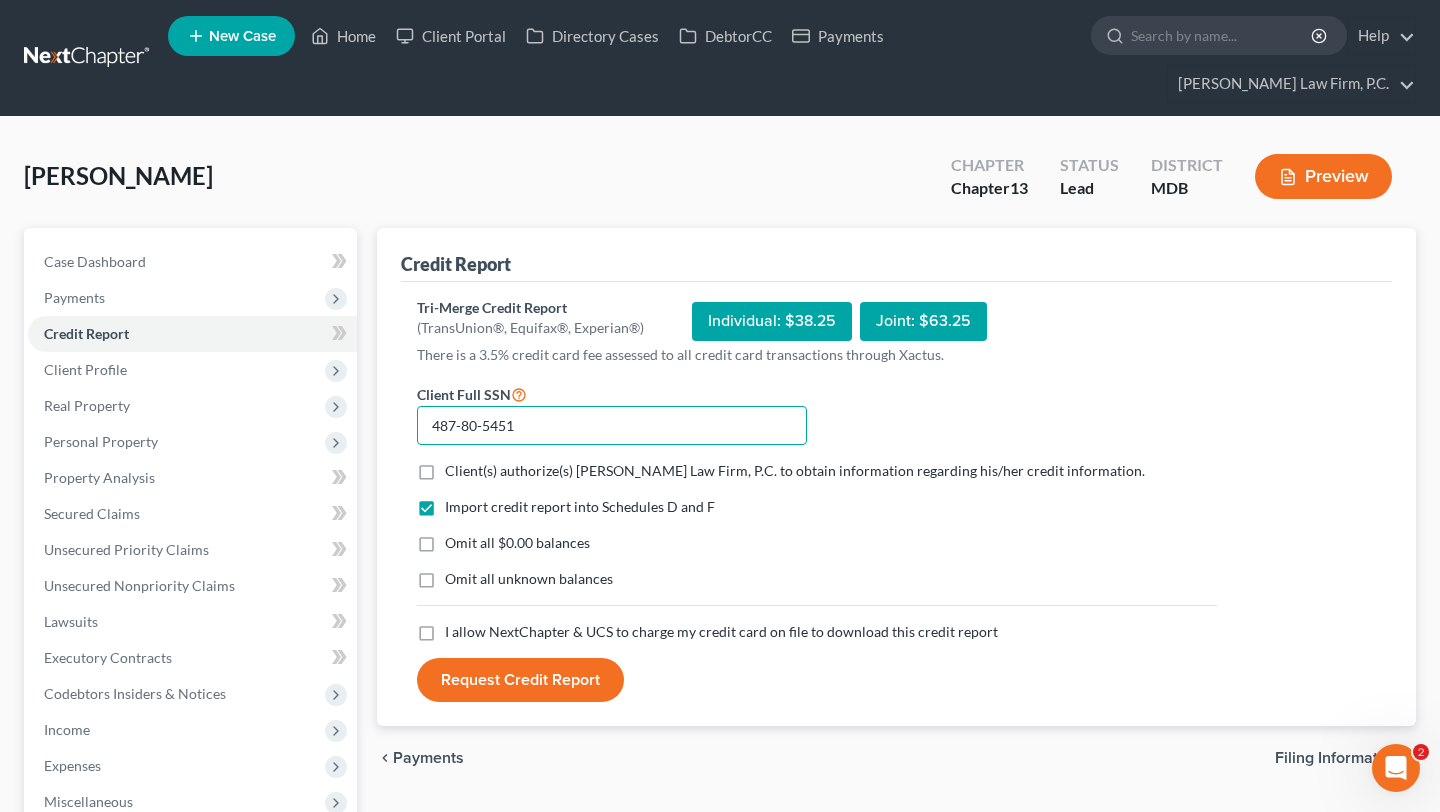 type on "487-80-5451" 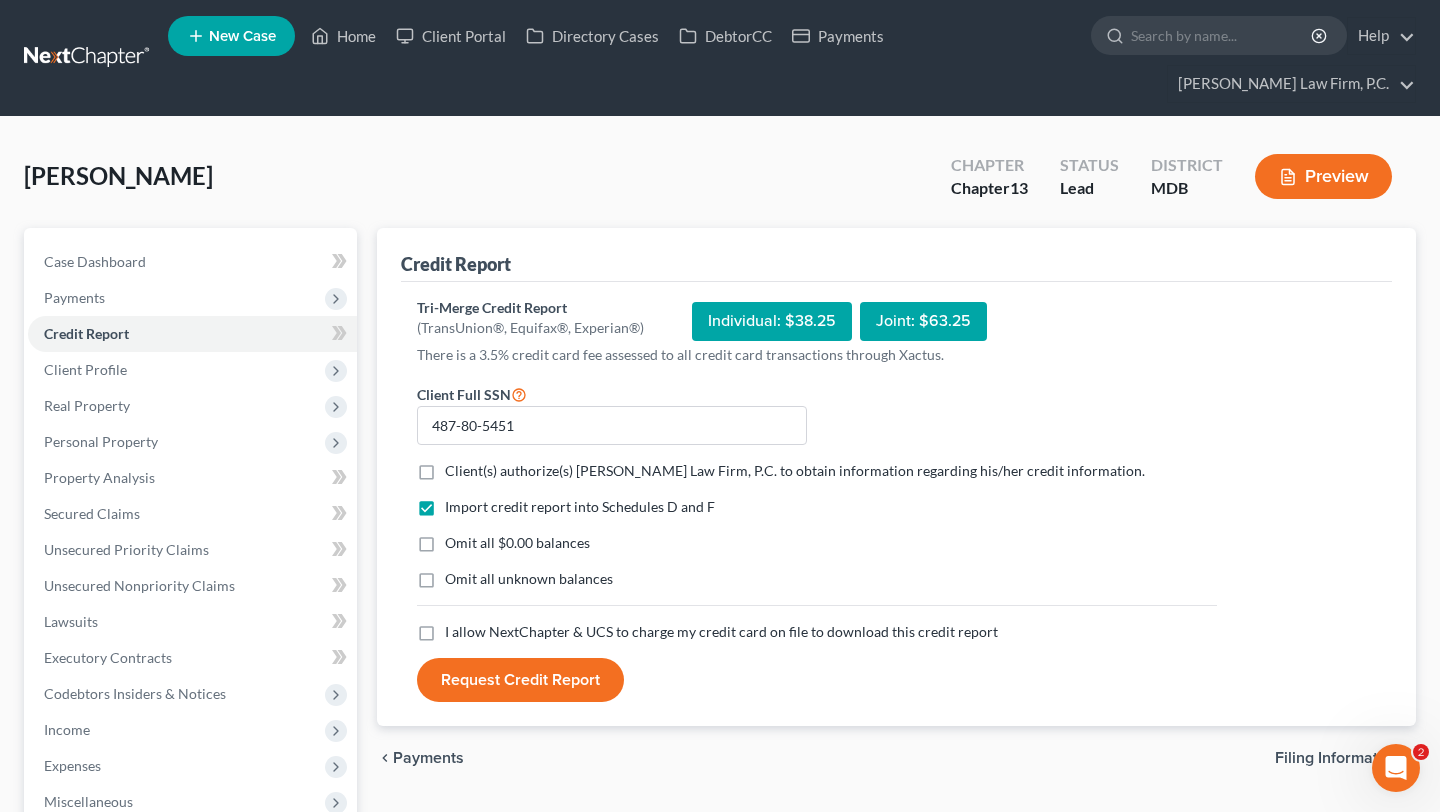 click on "Client(s) authorize(s) [PERSON_NAME] Law Firm, P.C. to obtain information regarding his/her credit information." at bounding box center [795, 470] 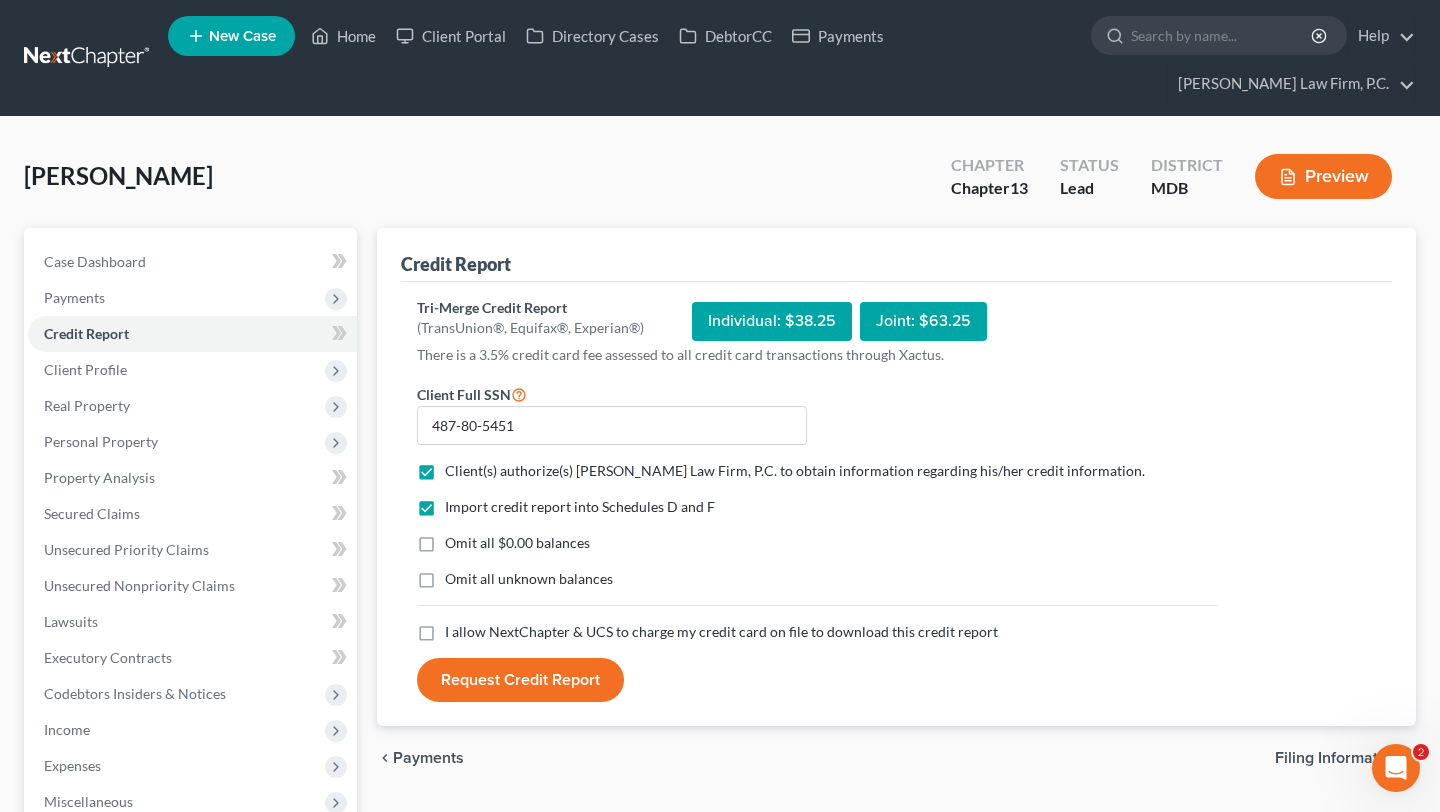 click on "Omit all unknown balances" at bounding box center (529, 578) 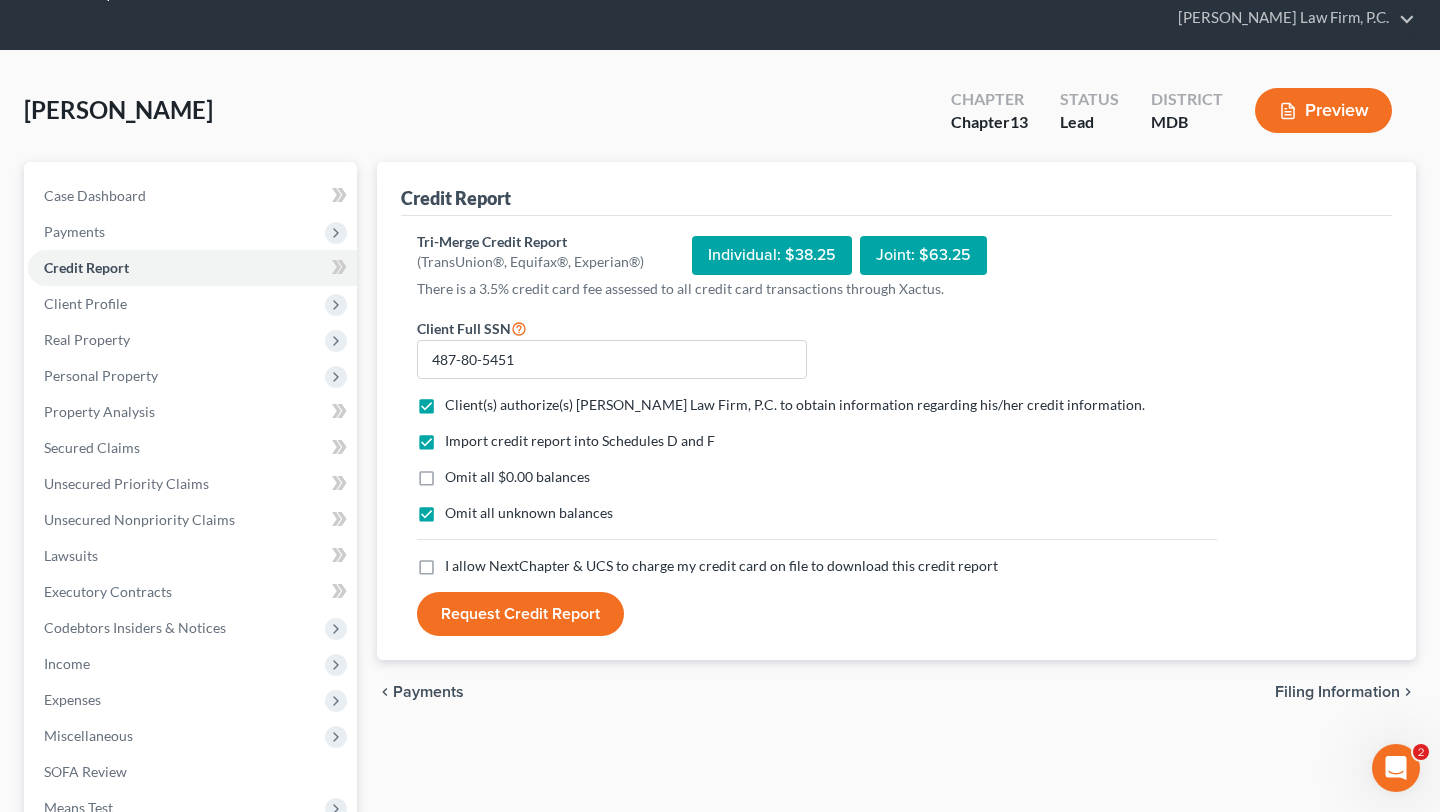 scroll, scrollTop: 75, scrollLeft: 0, axis: vertical 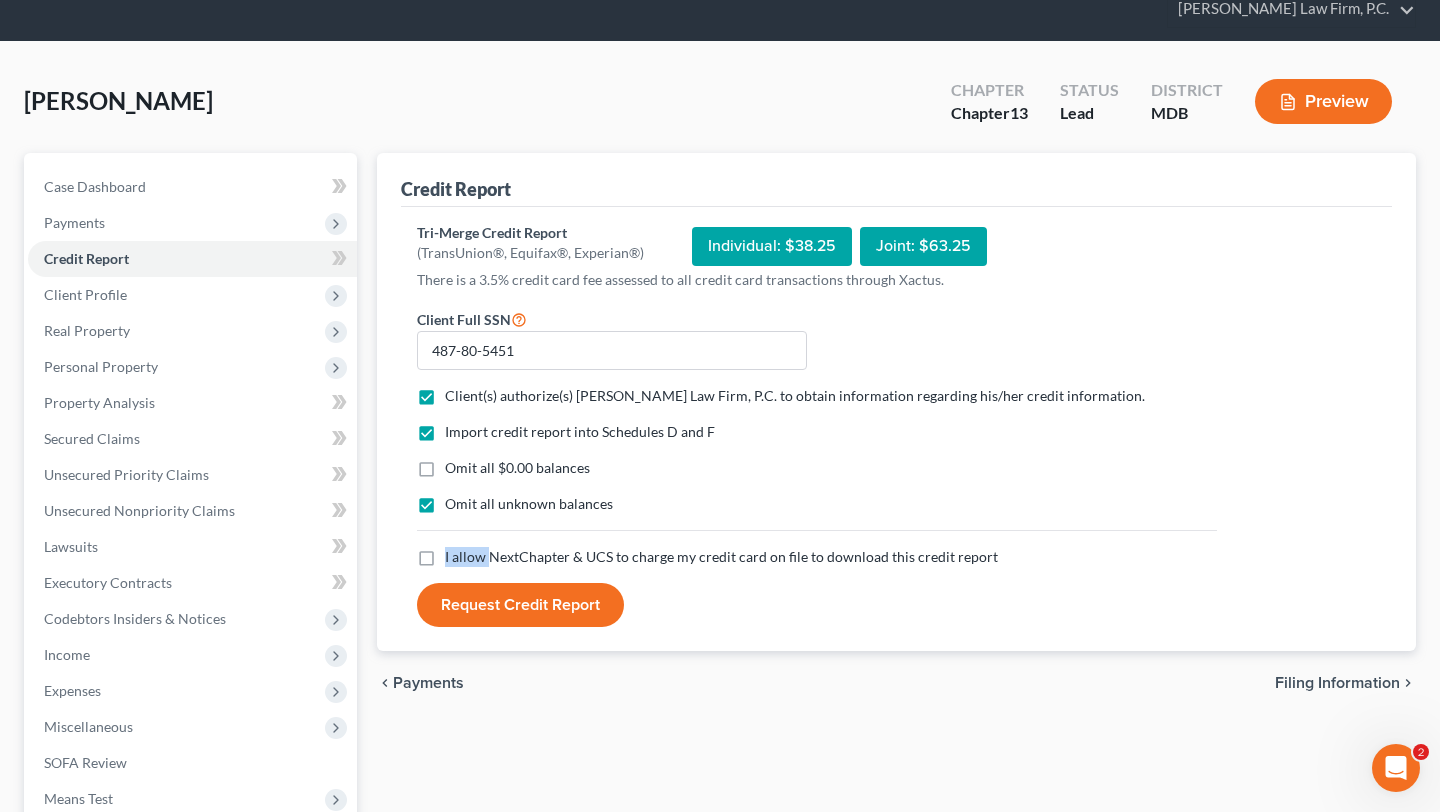 click on "I allow NextChapter & UCS to charge my credit card on file to download this credit report
*" at bounding box center (721, 557) 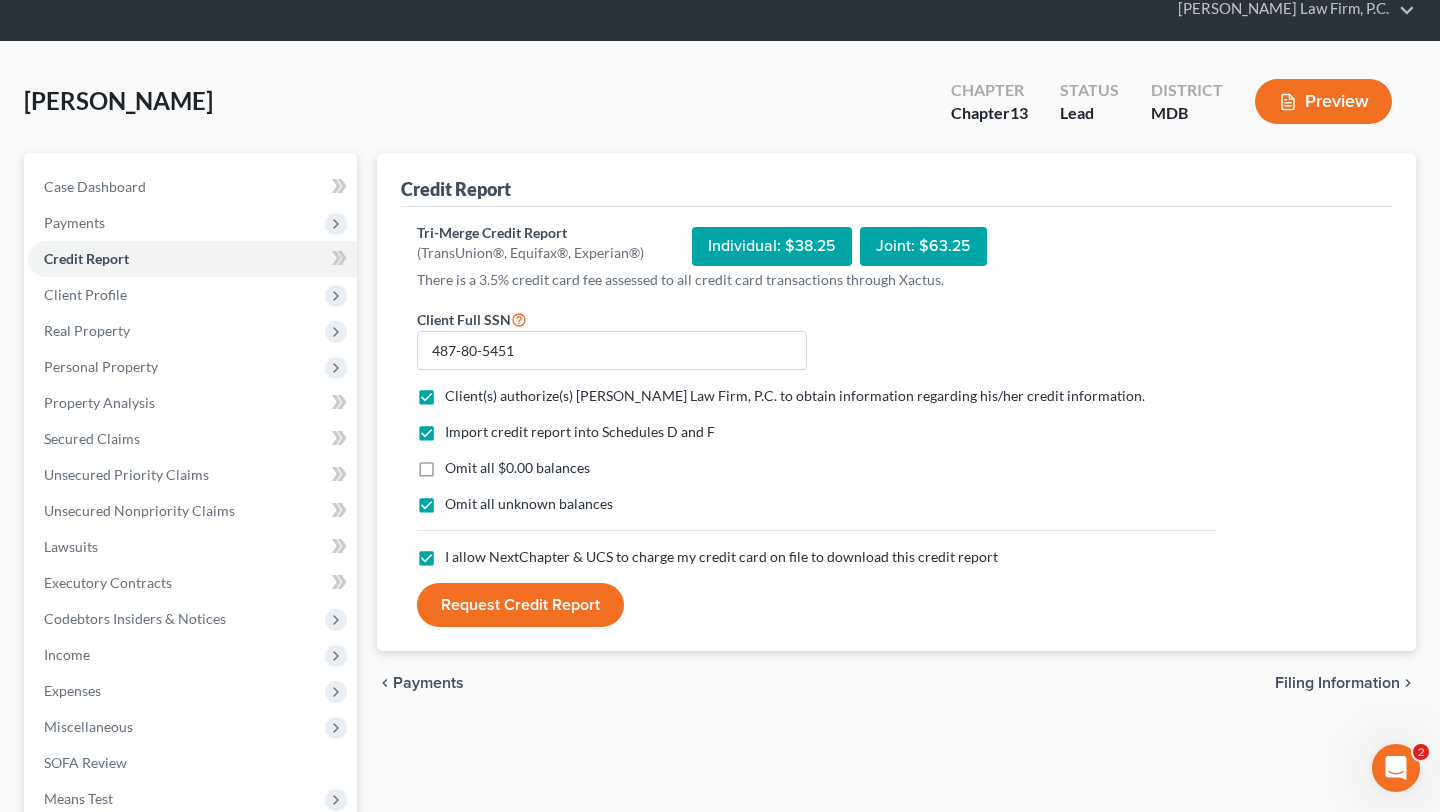 click on "Request Credit Report" at bounding box center [520, 605] 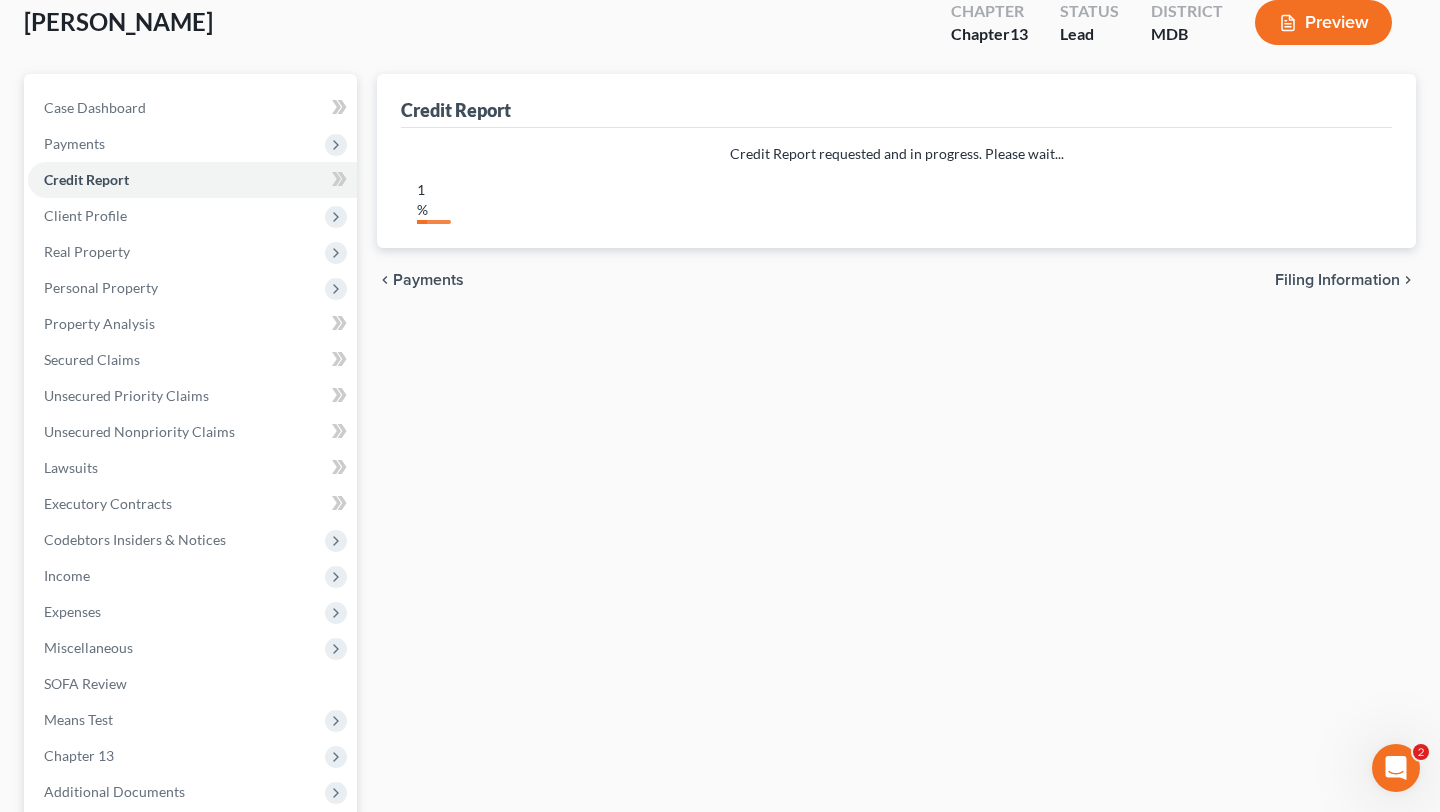 scroll, scrollTop: 161, scrollLeft: 0, axis: vertical 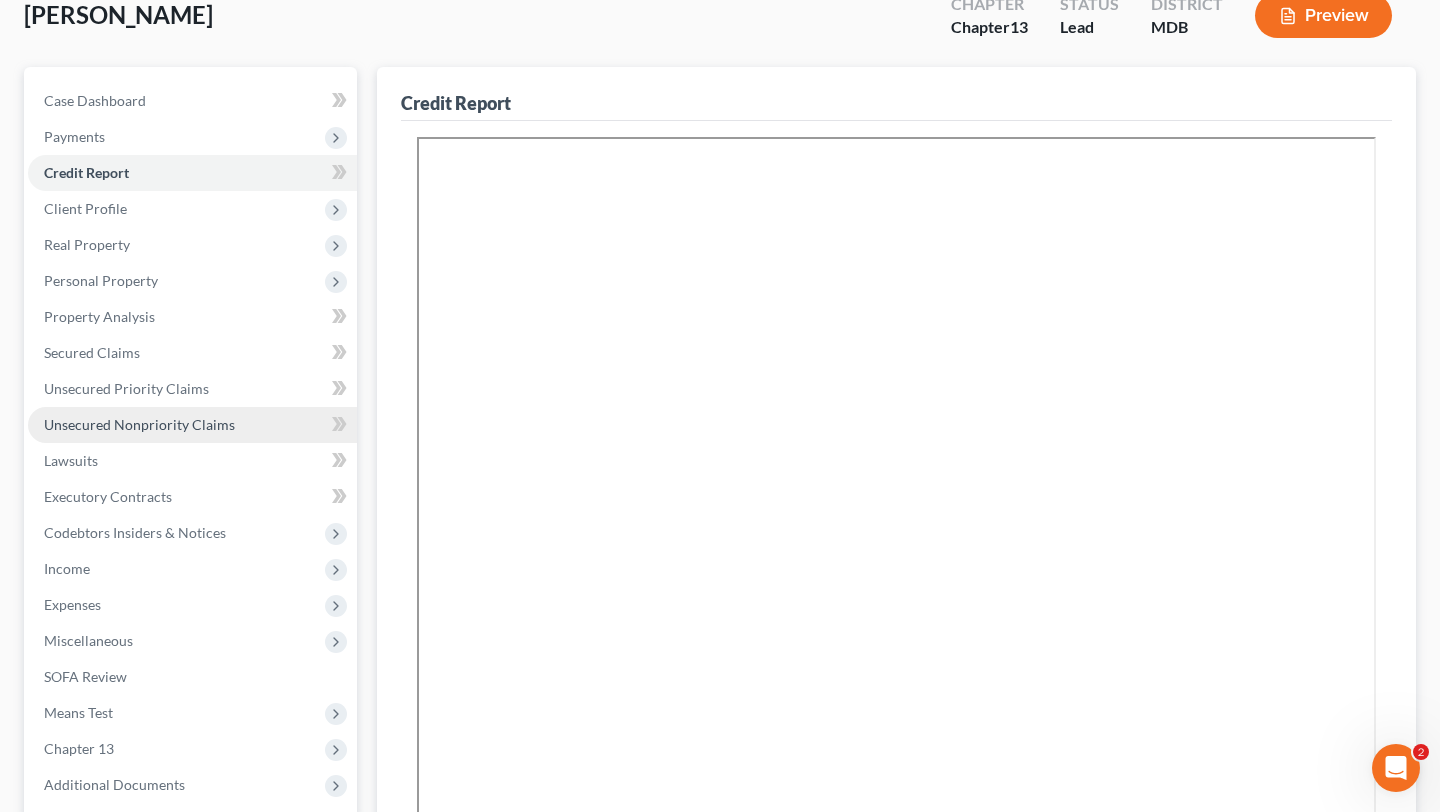 click on "Unsecured Nonpriority Claims" at bounding box center [139, 424] 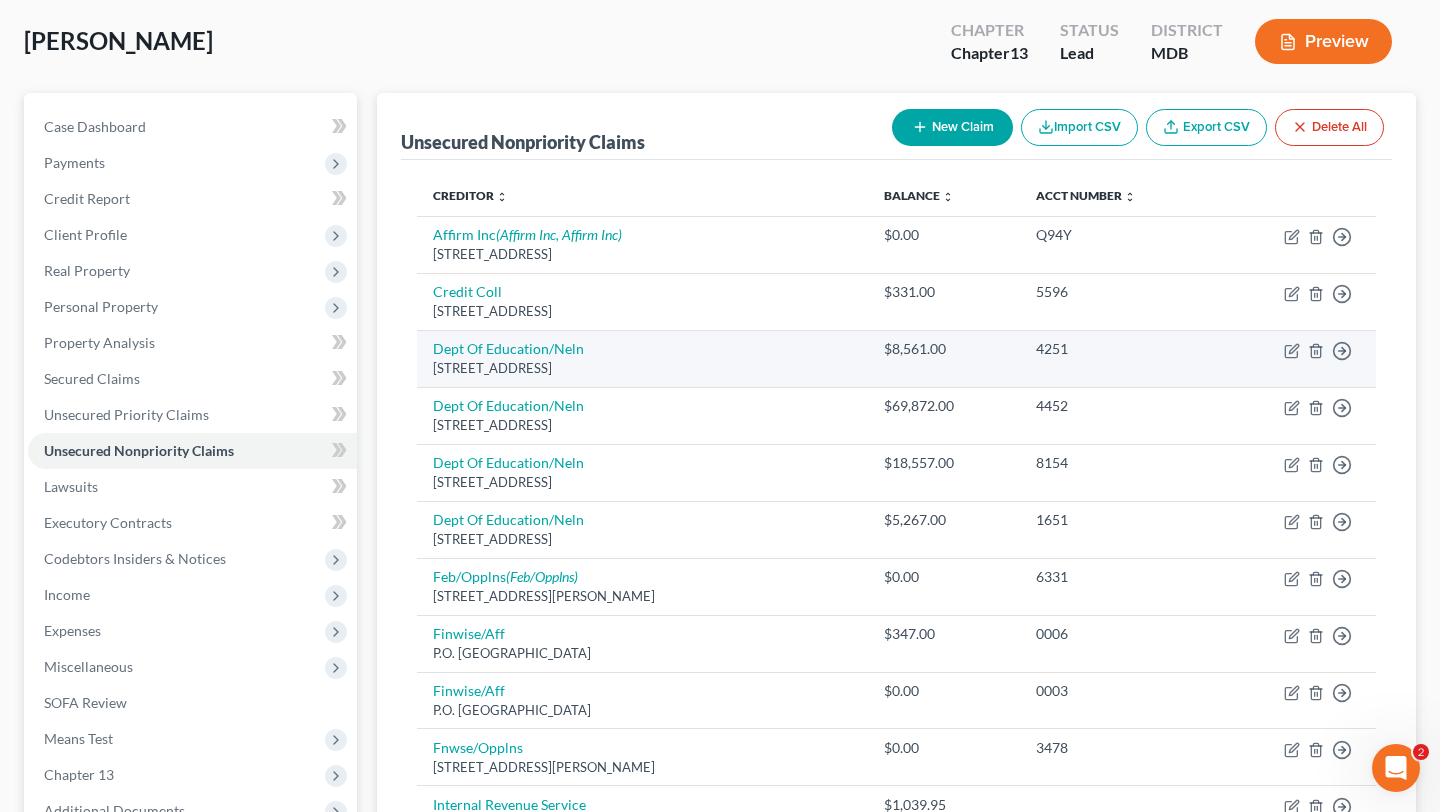 scroll, scrollTop: 172, scrollLeft: 0, axis: vertical 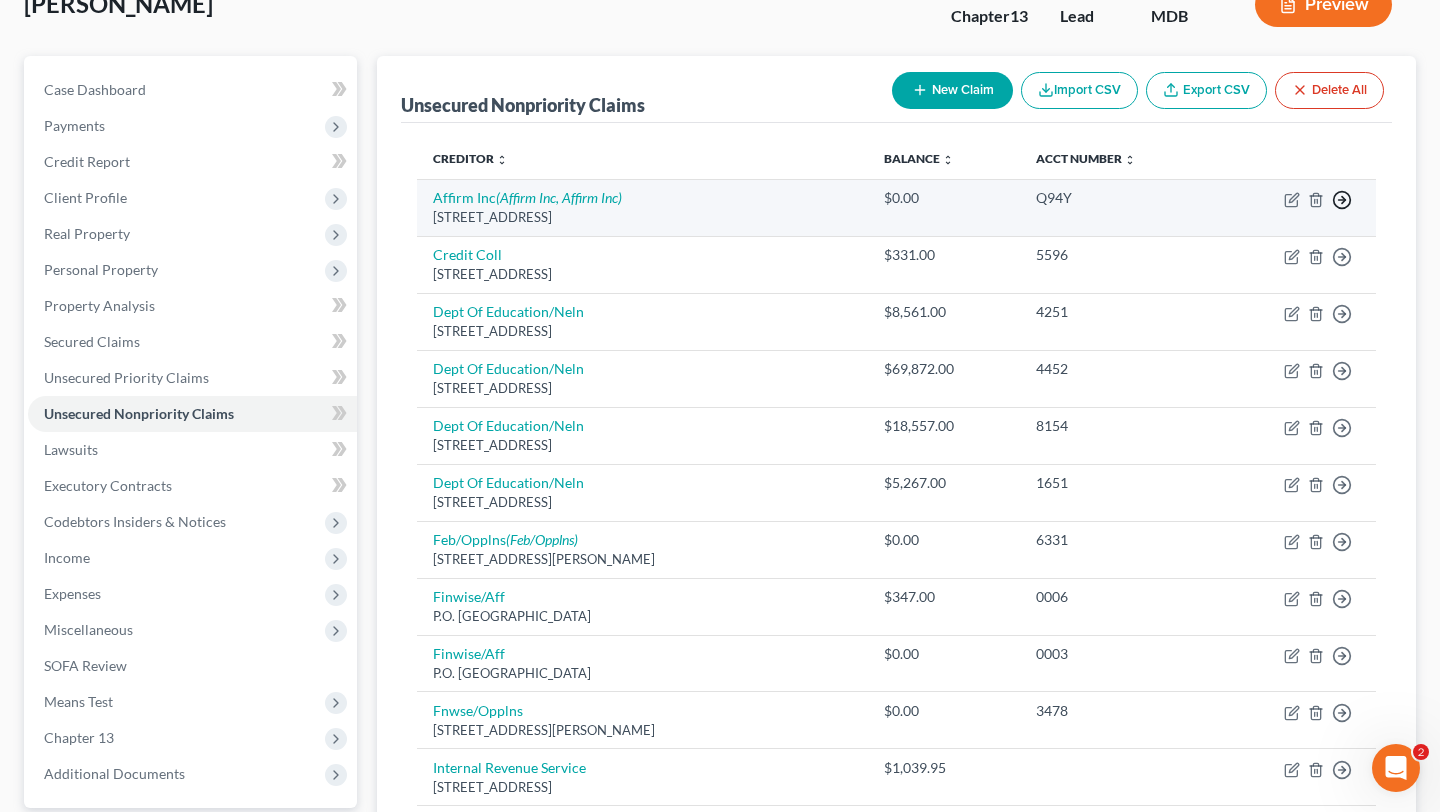 click 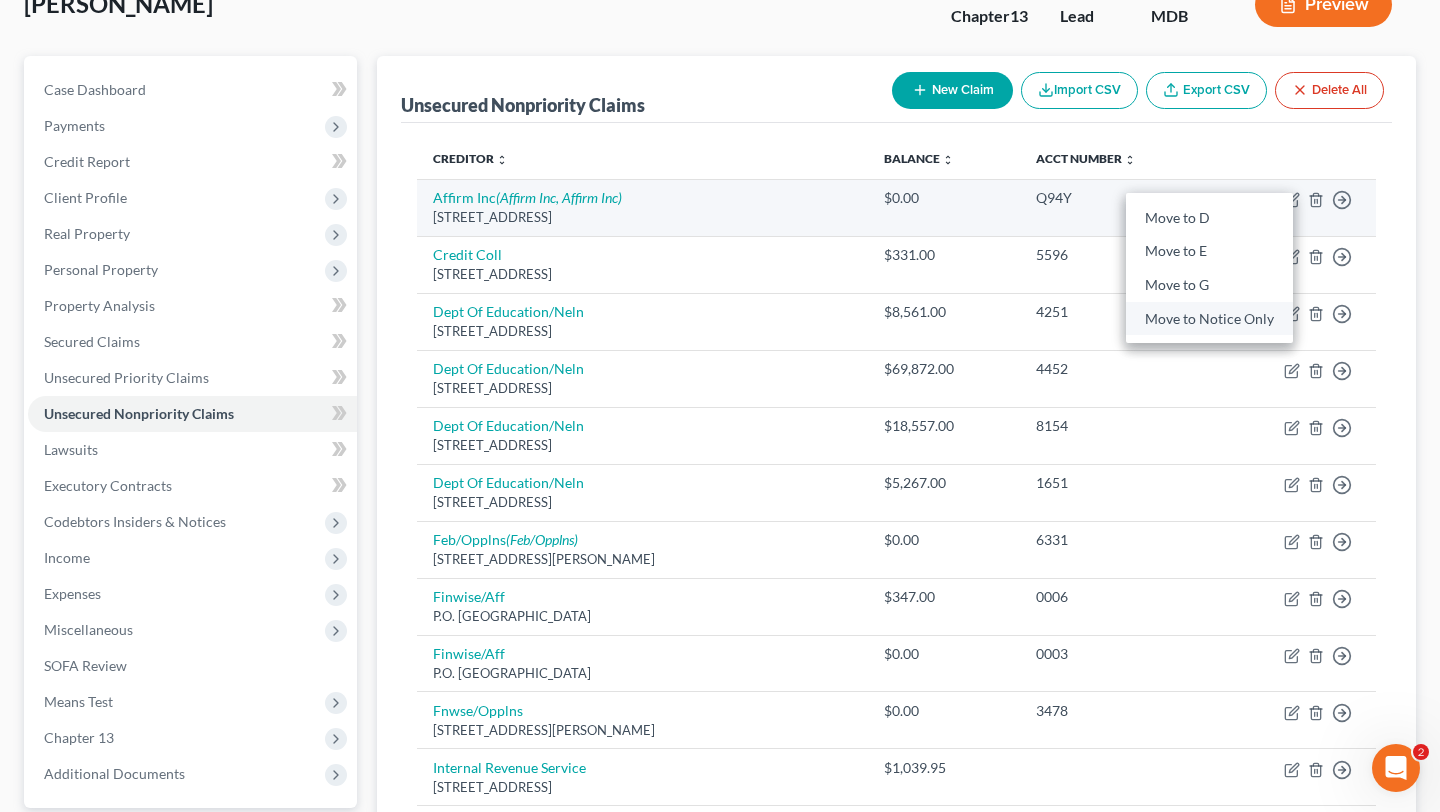 click on "Move to Notice Only" at bounding box center (1209, 319) 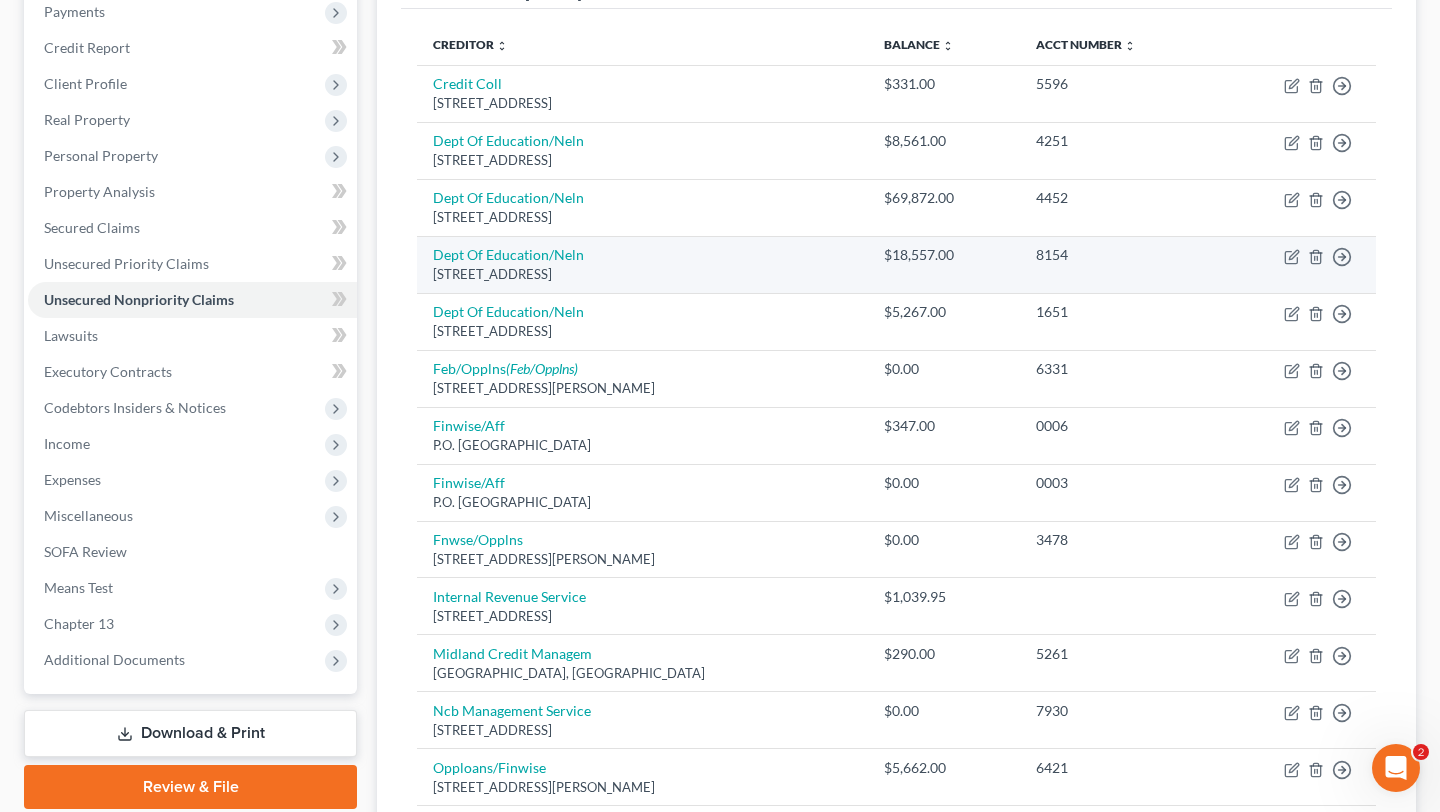 scroll, scrollTop: 338, scrollLeft: 0, axis: vertical 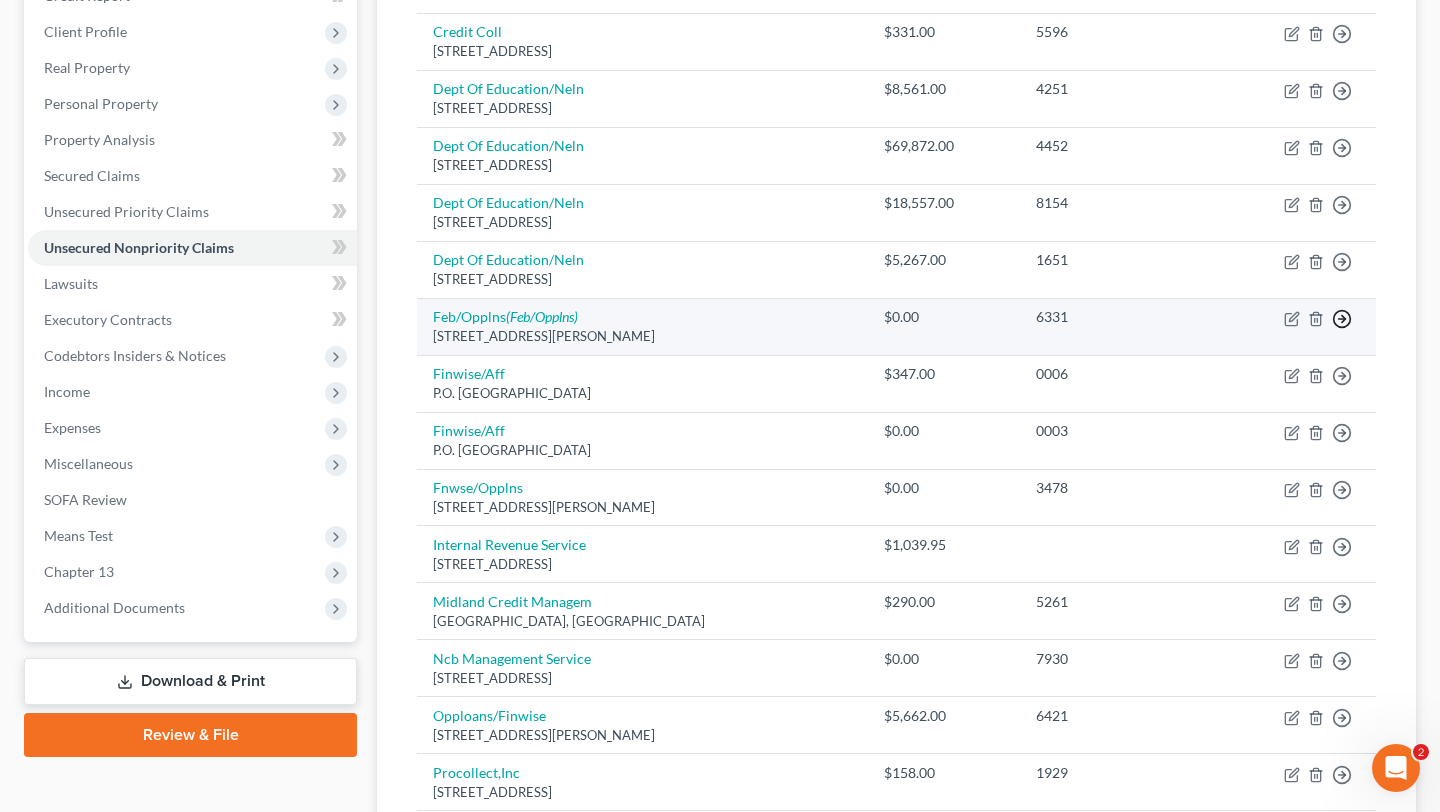 click 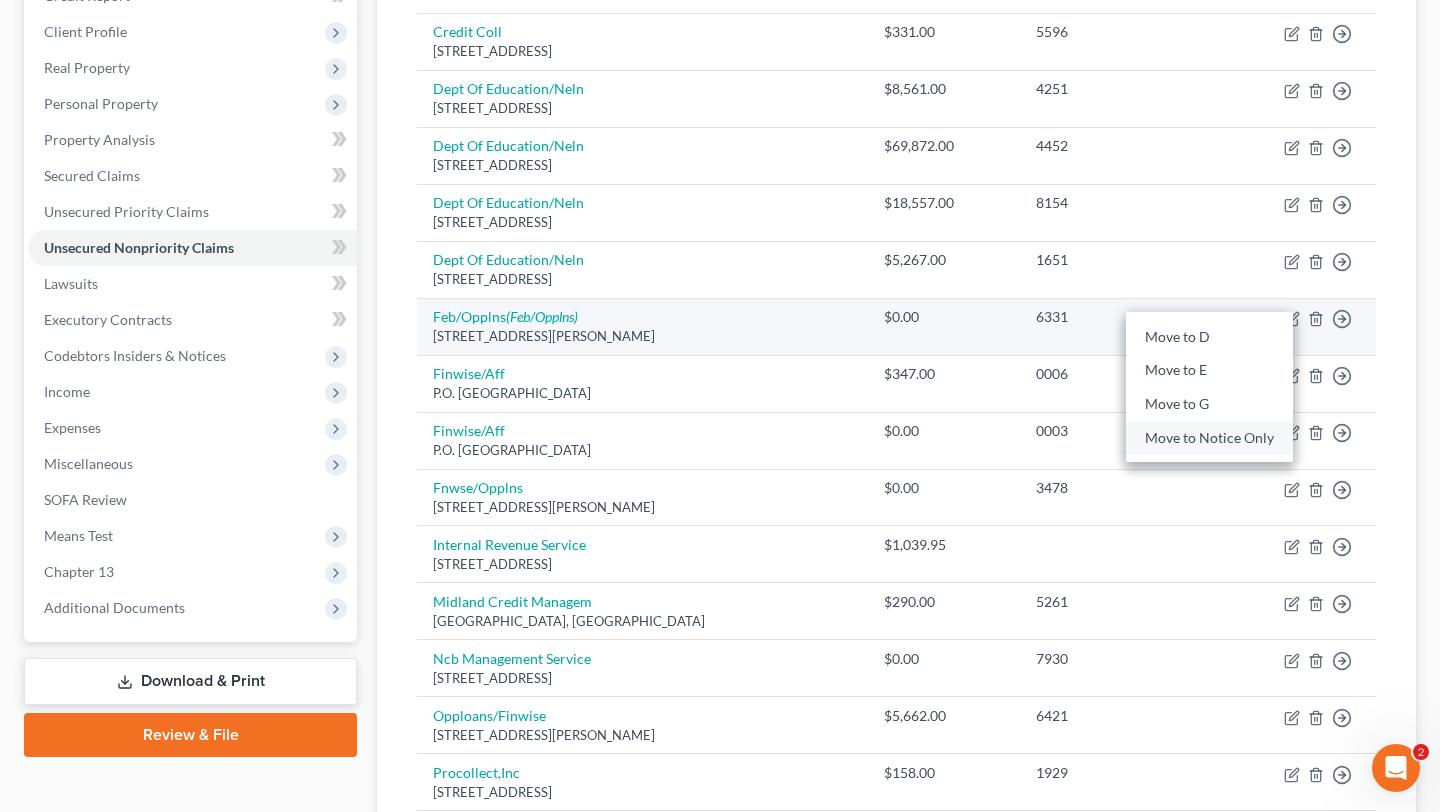 click on "Move to Notice Only" at bounding box center (1209, 438) 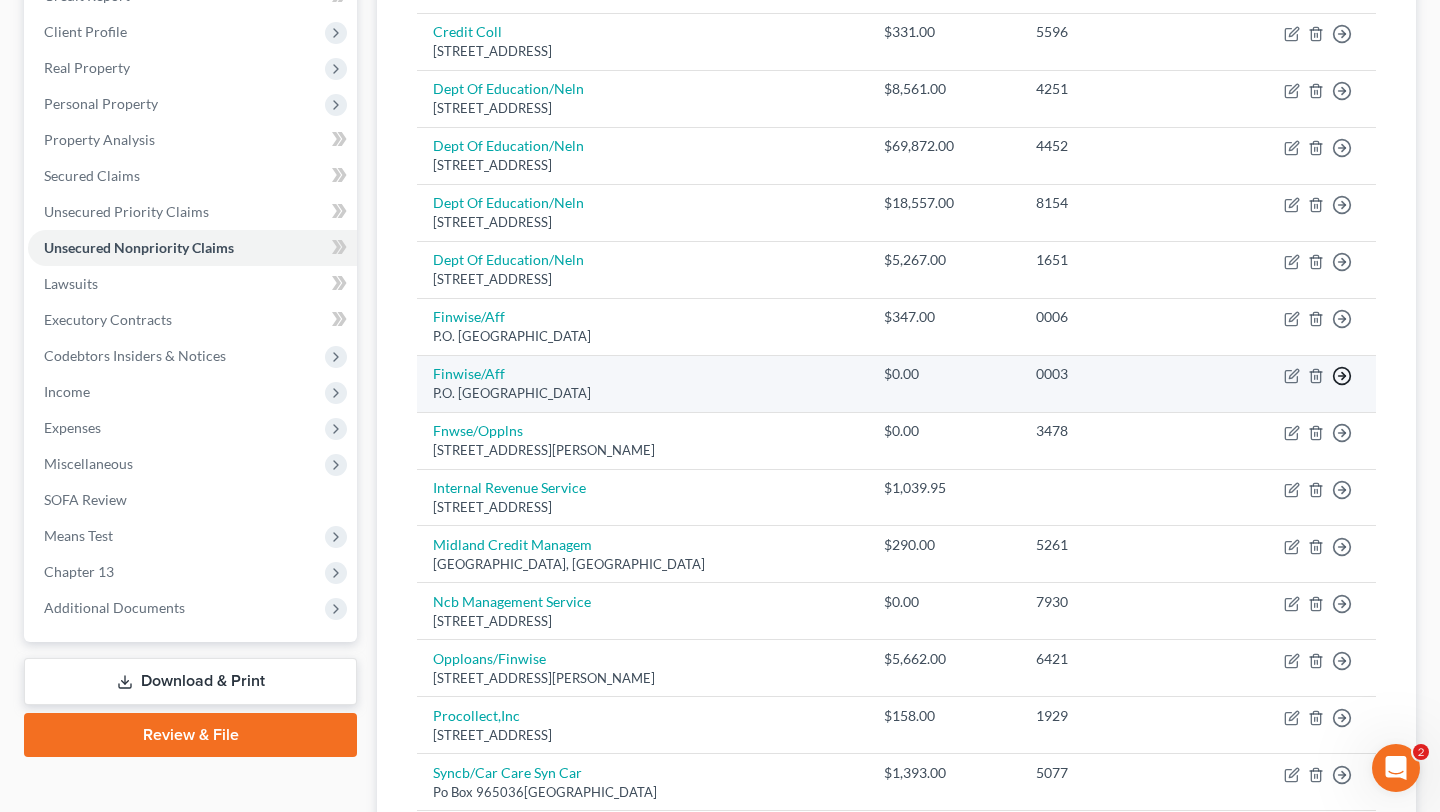 click 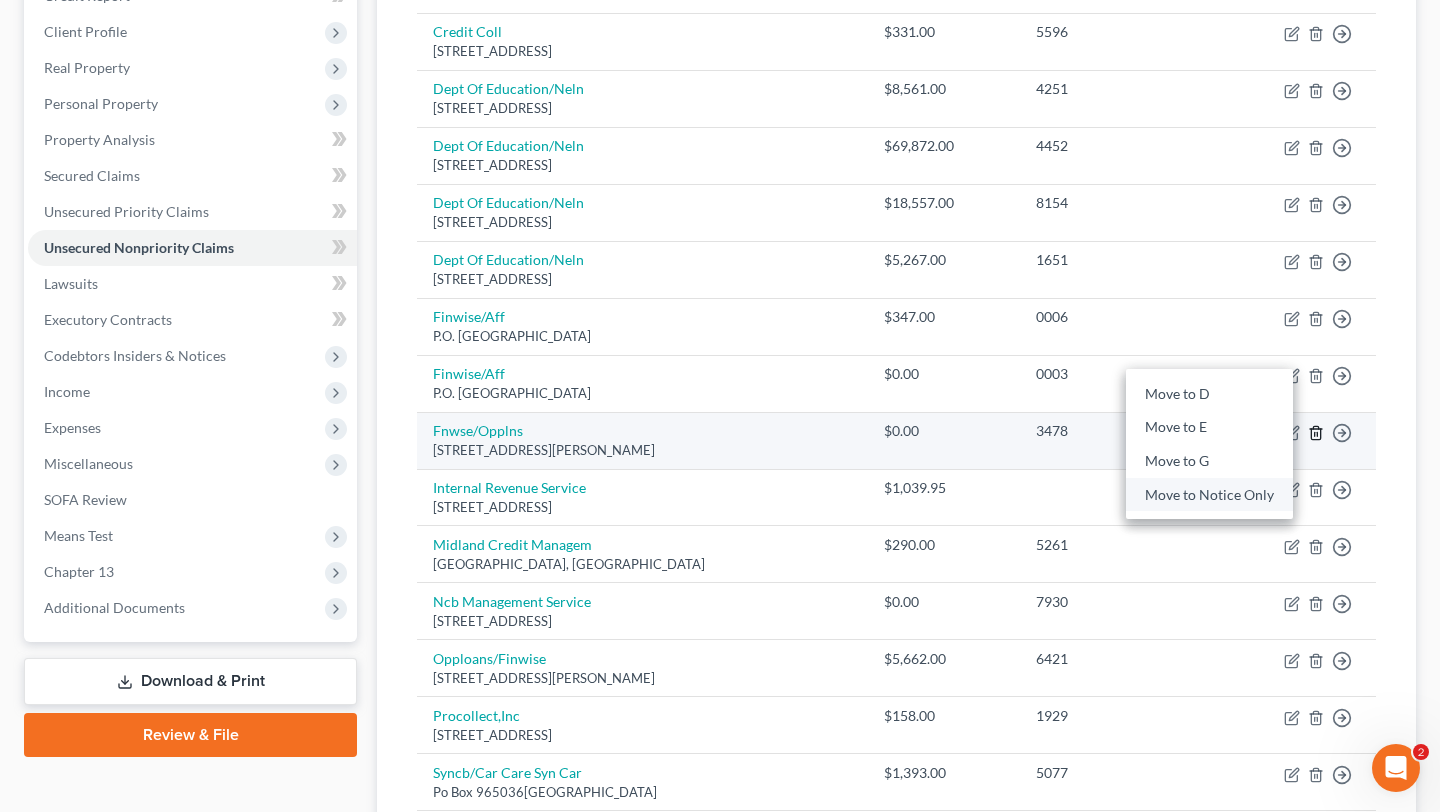 click on "Move to Notice Only" at bounding box center [1209, 495] 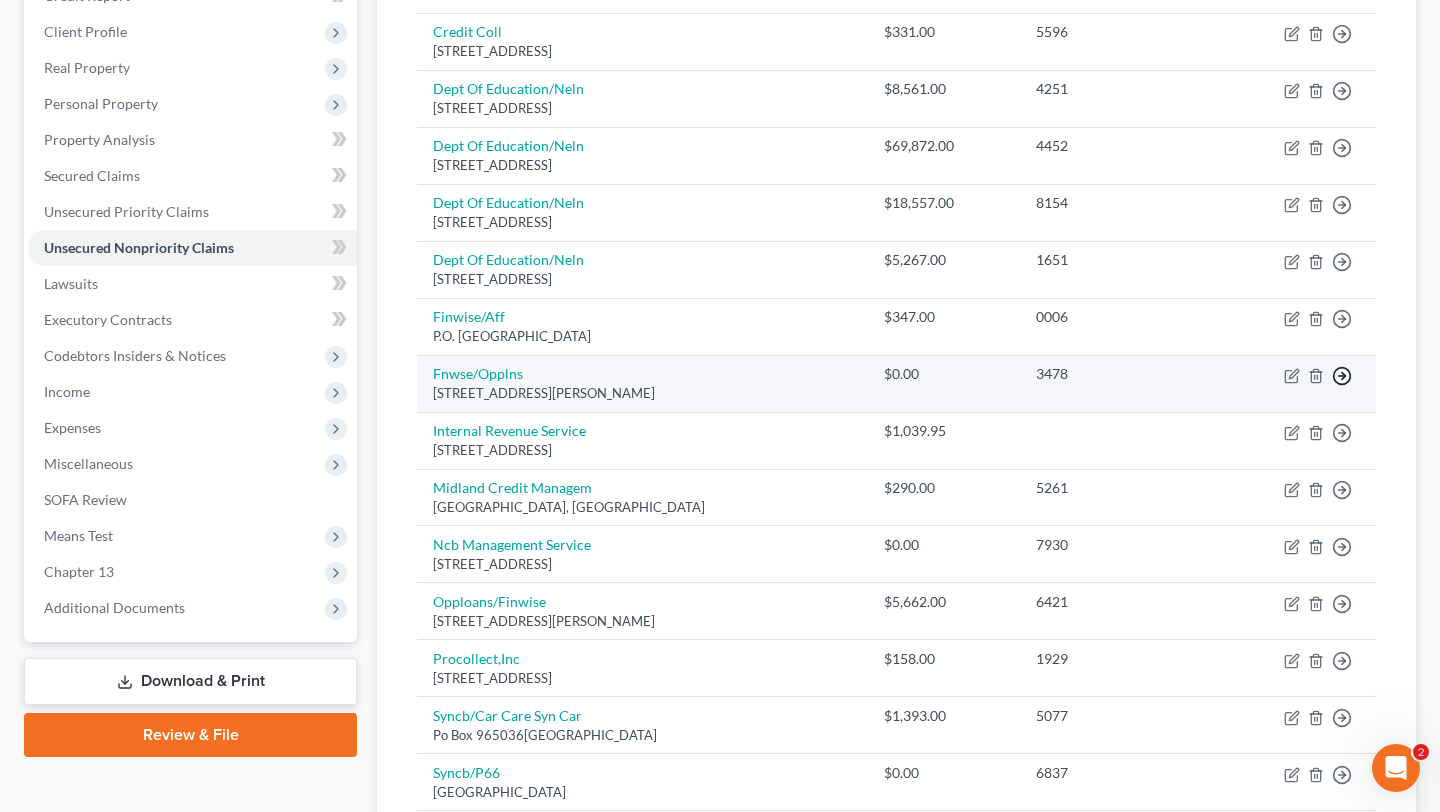 click 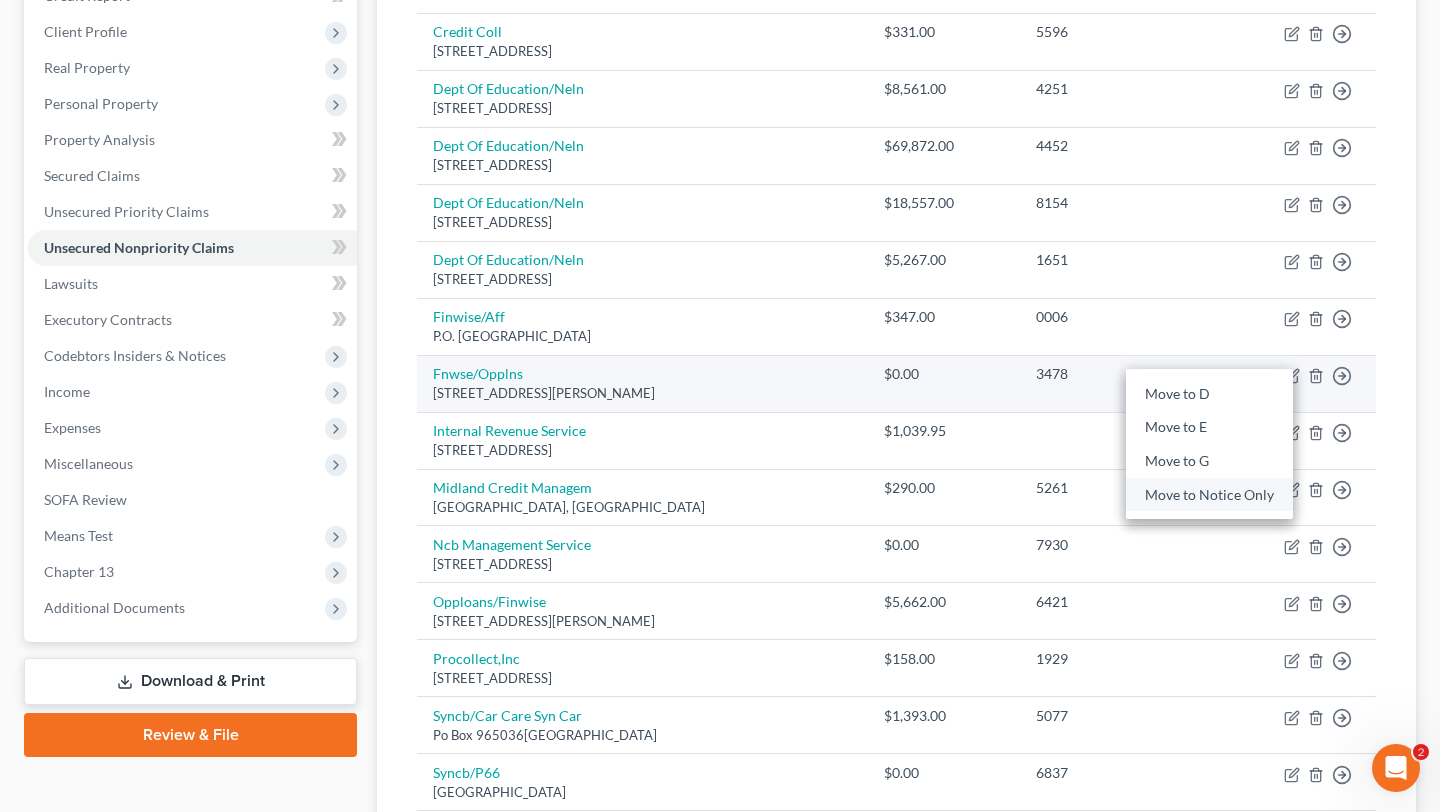 click on "Move to Notice Only" at bounding box center [1209, 495] 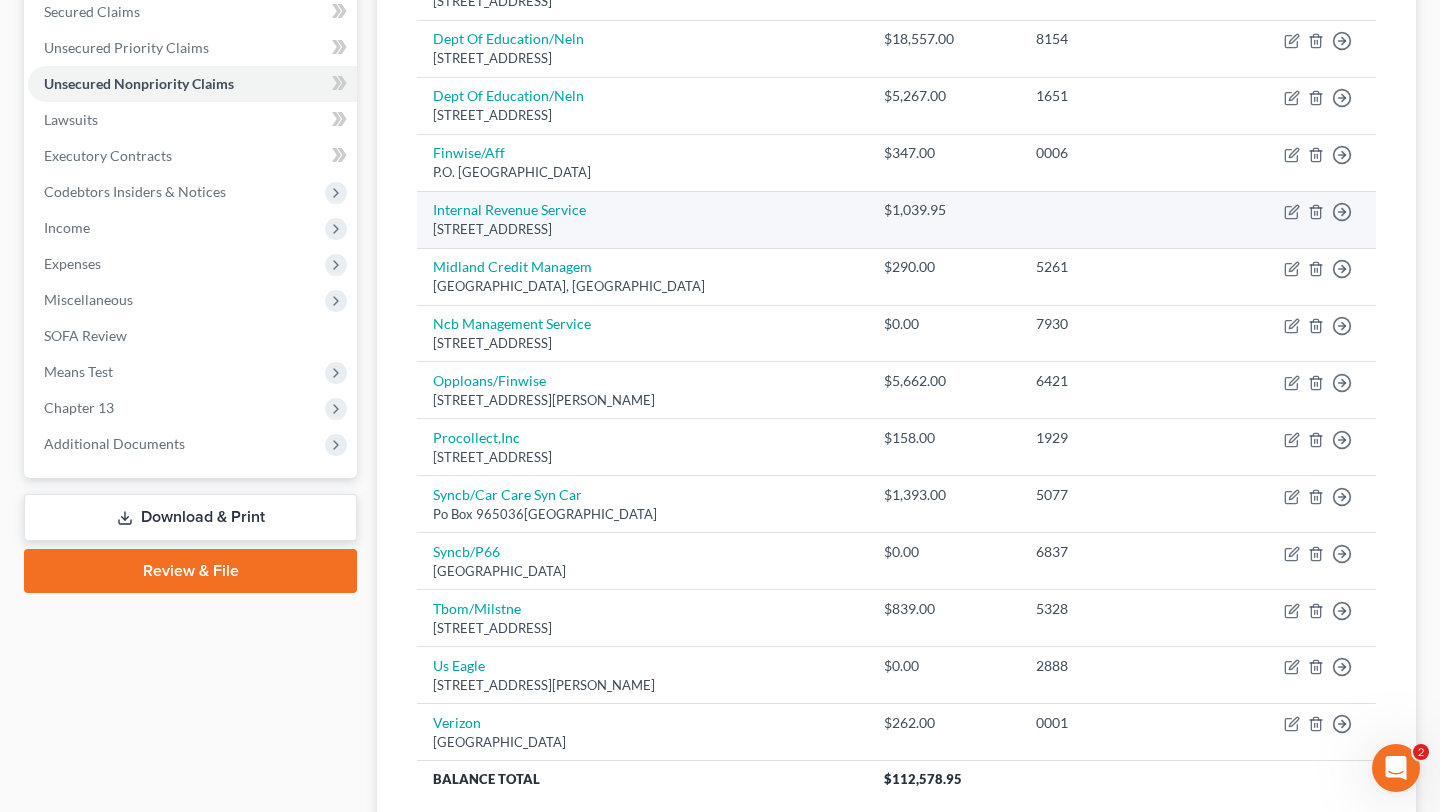 scroll, scrollTop: 531, scrollLeft: 0, axis: vertical 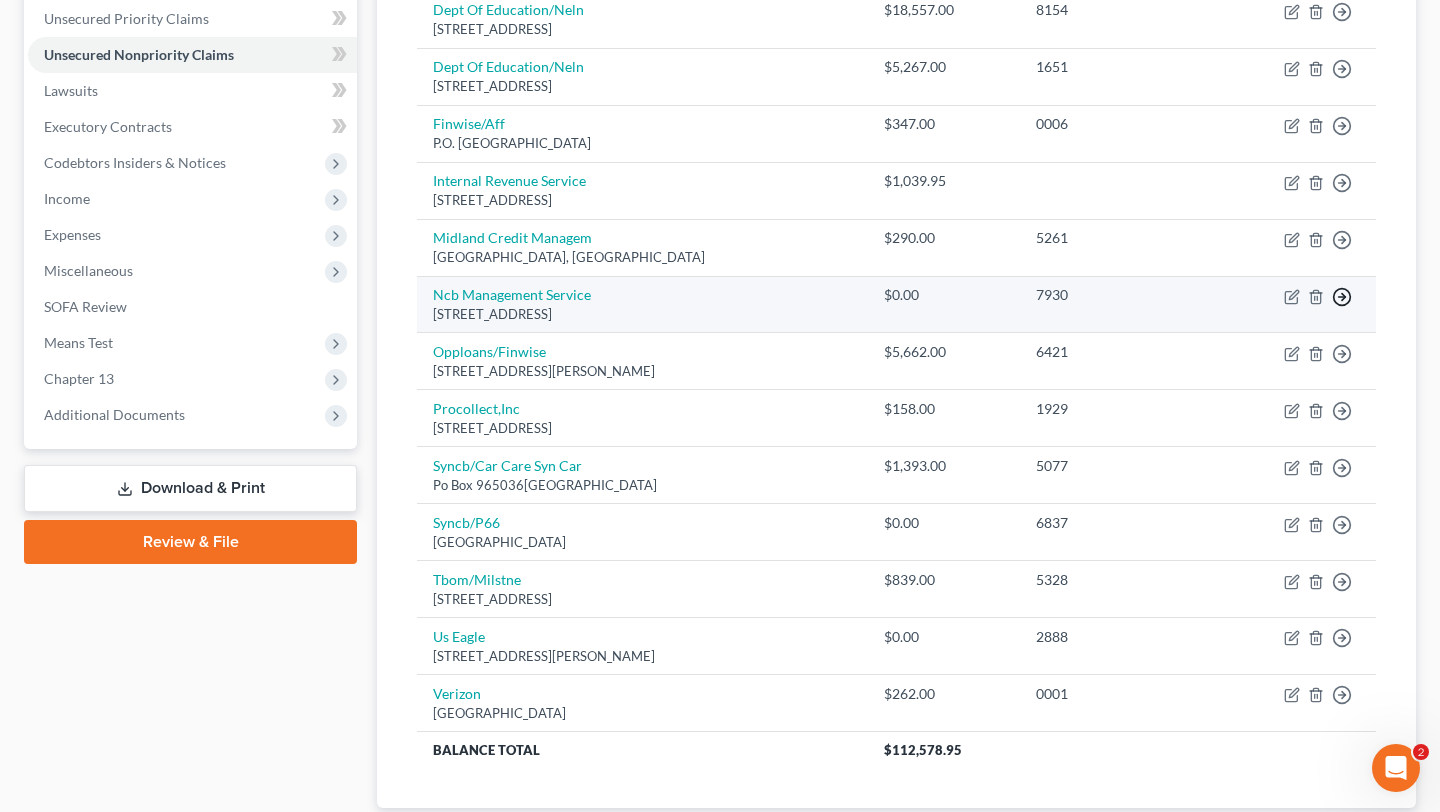 click 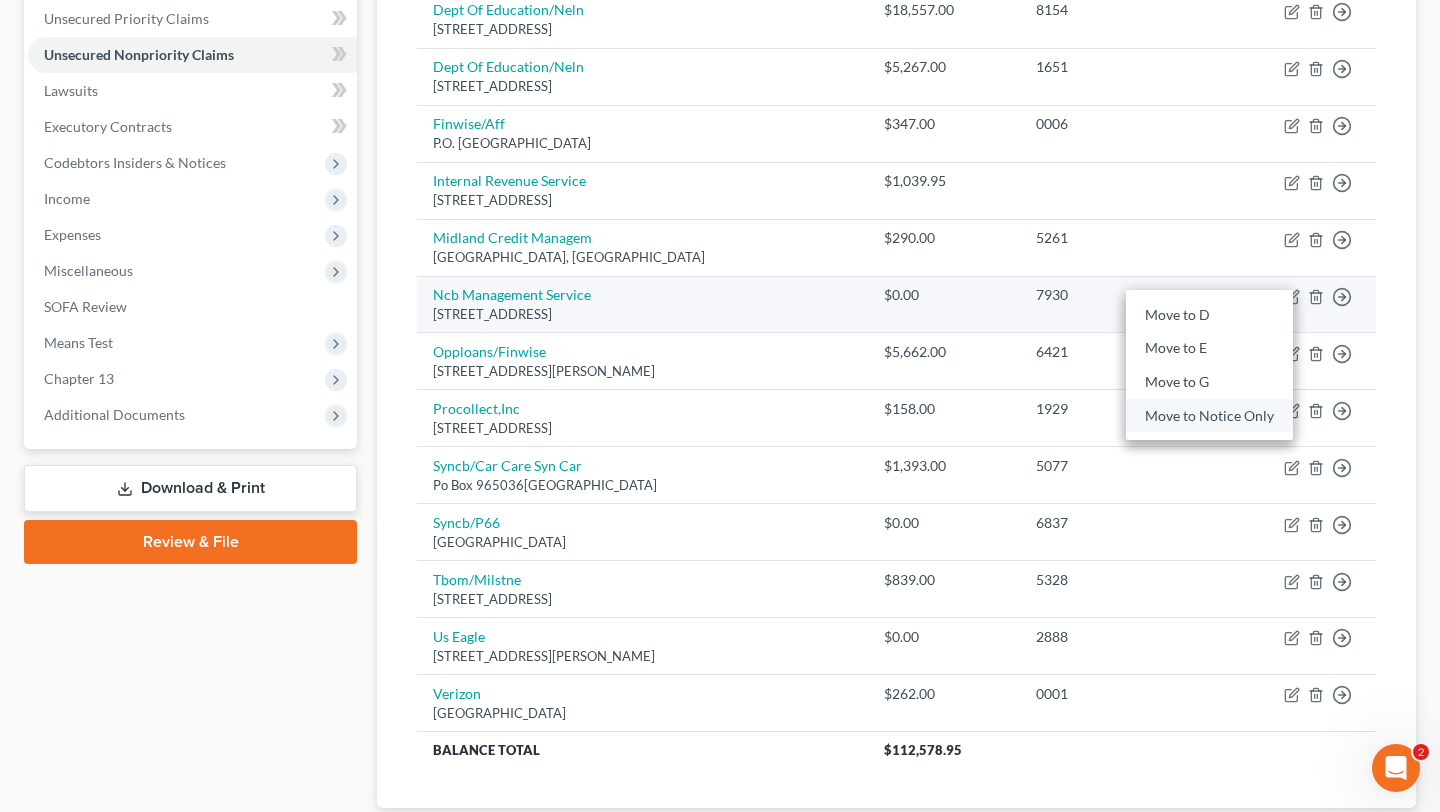 click on "Move to Notice Only" at bounding box center (1209, 416) 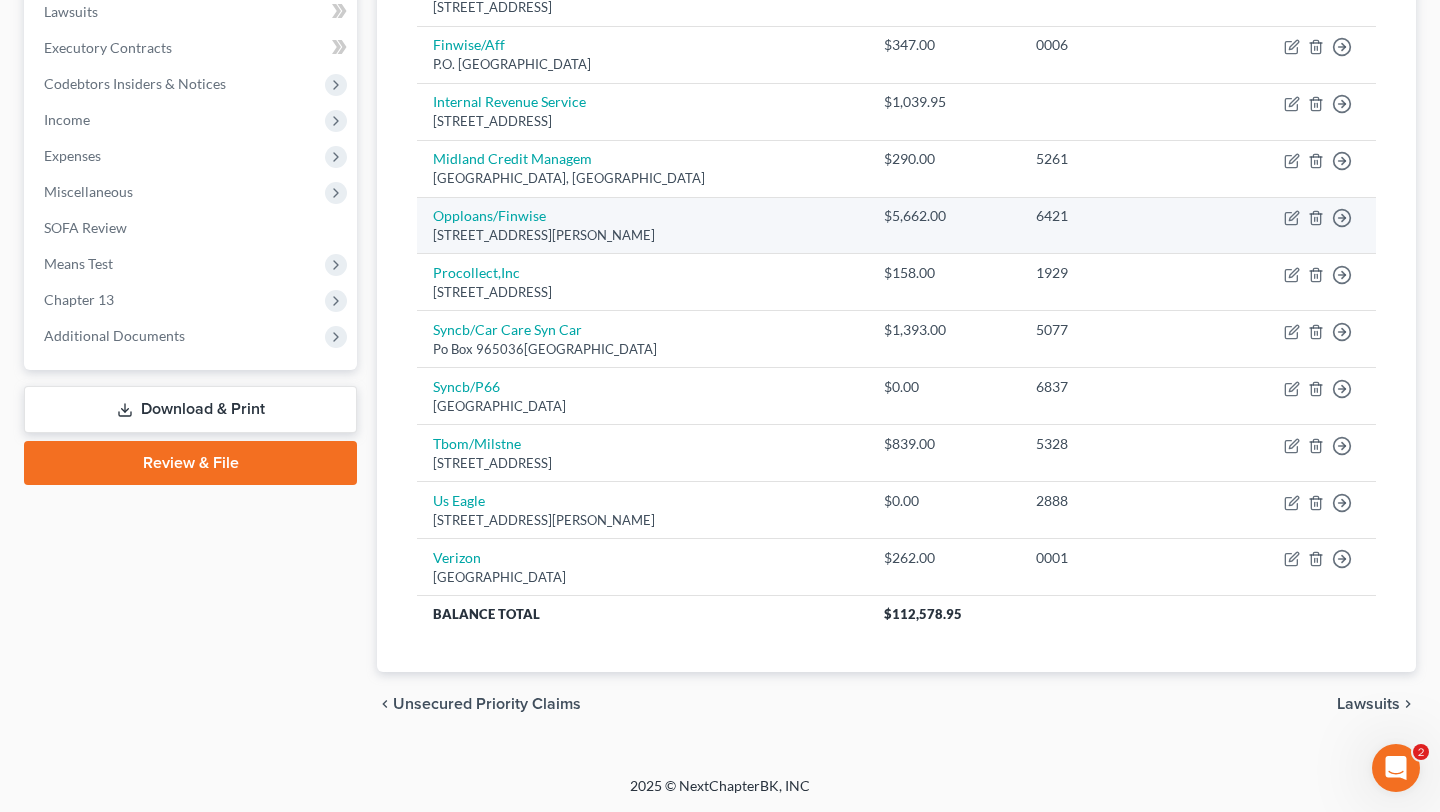 scroll, scrollTop: 727, scrollLeft: 0, axis: vertical 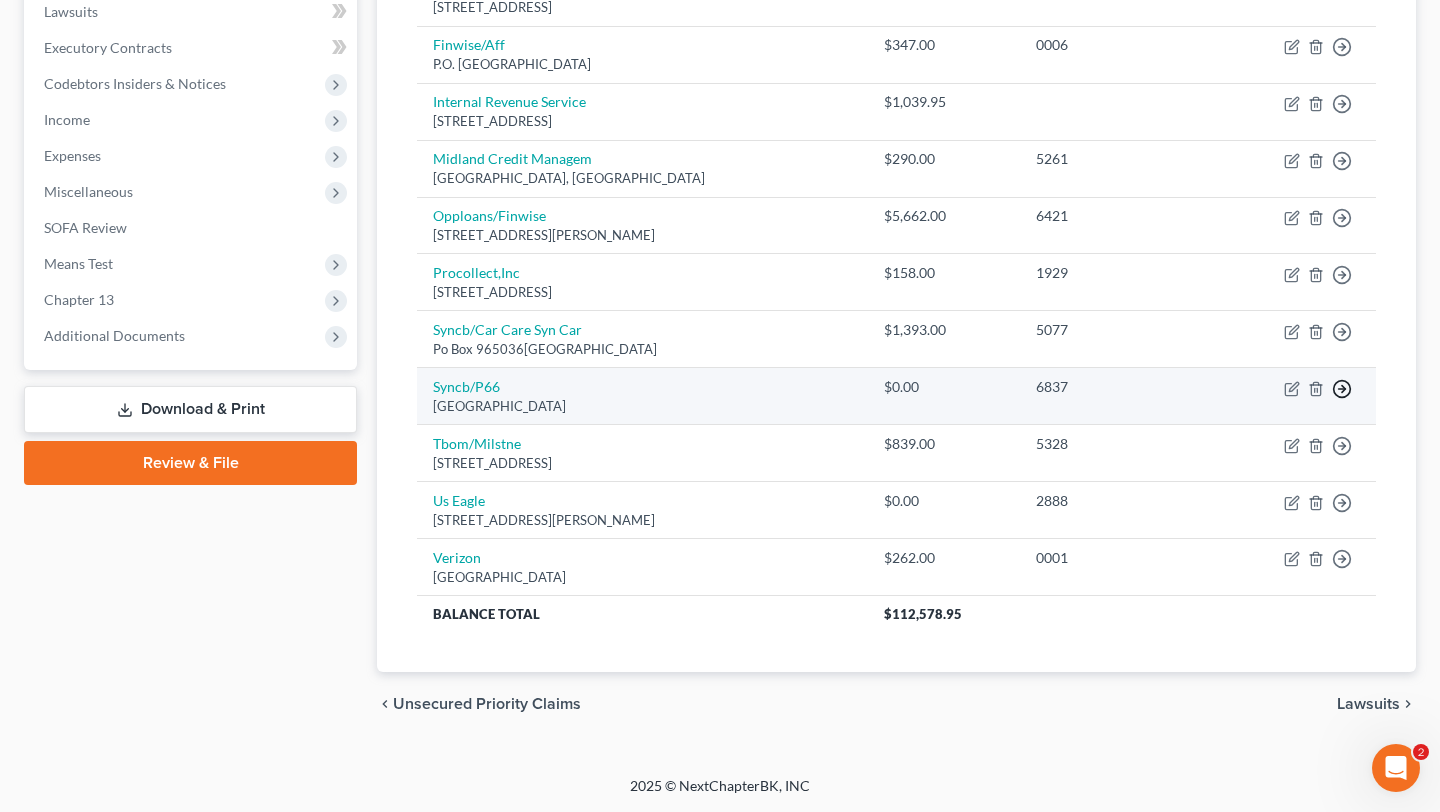 click 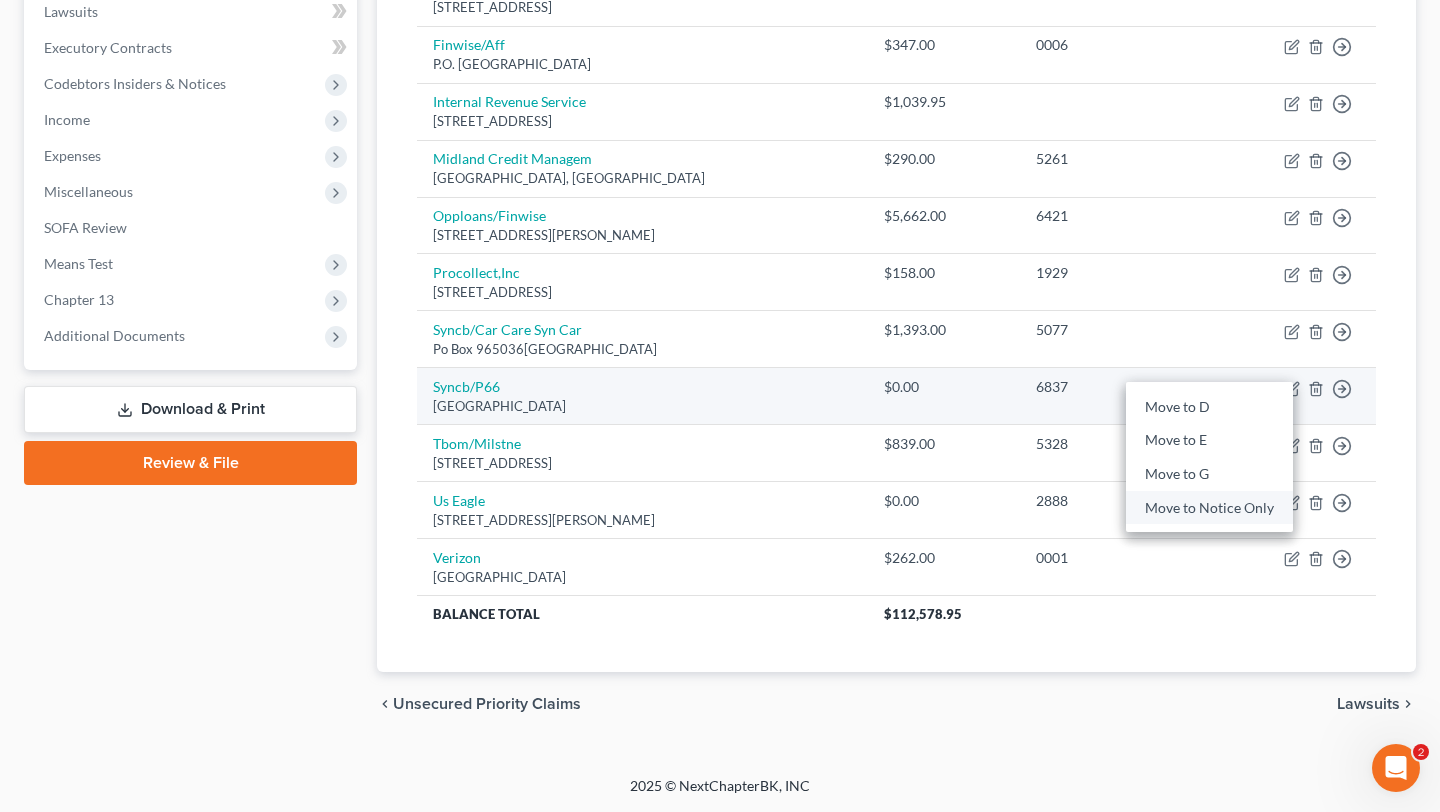 click on "Move to Notice Only" at bounding box center [1209, 508] 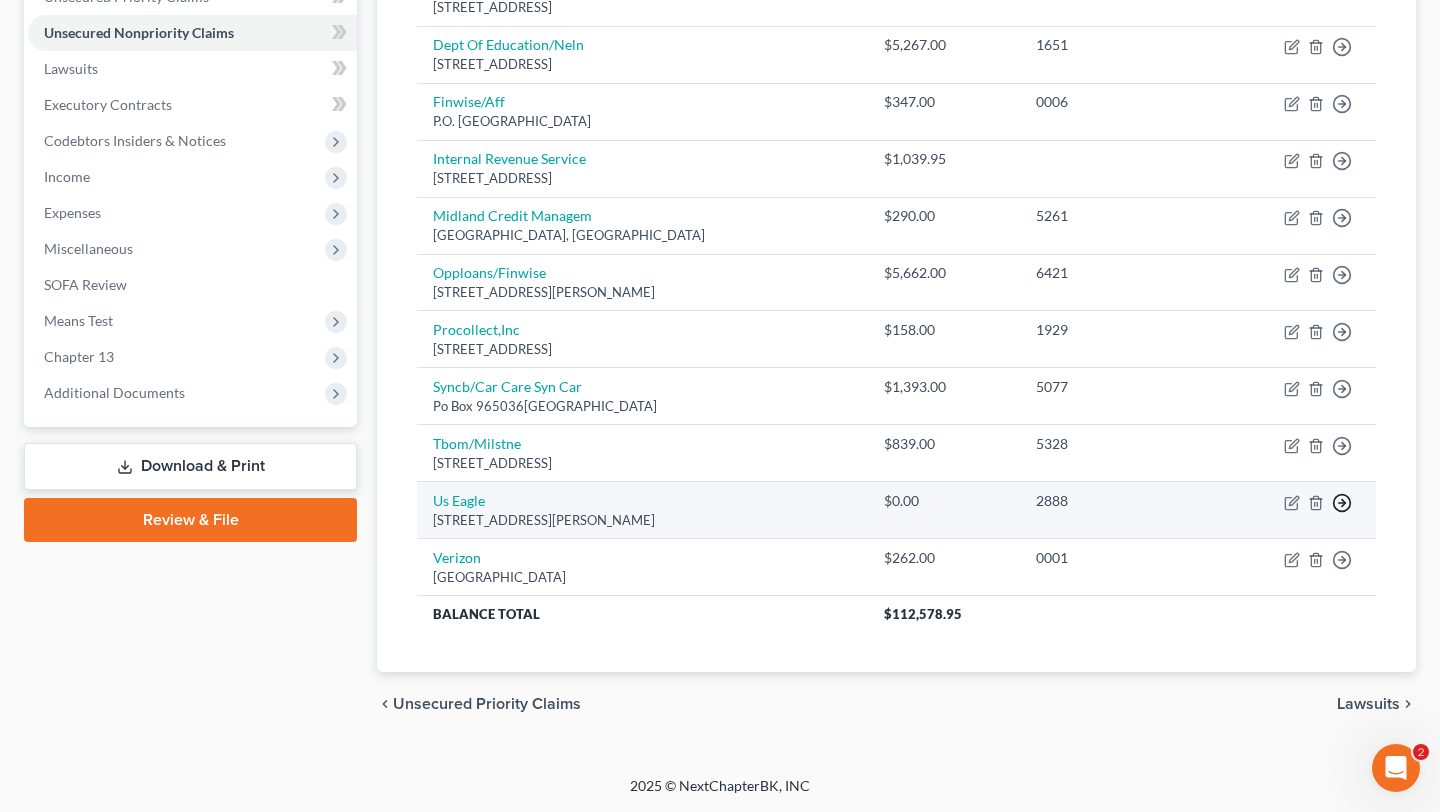 click 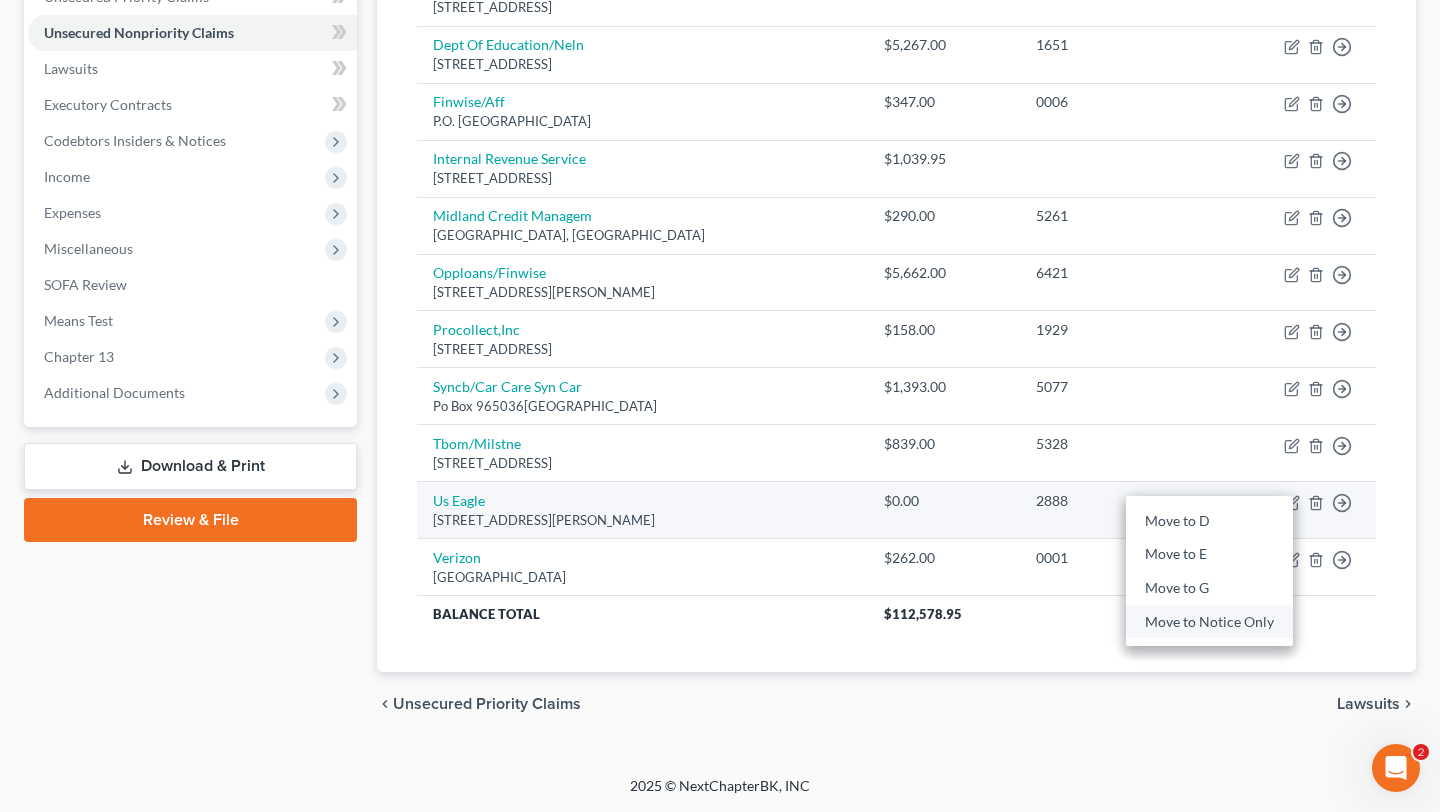 click on "Move to Notice Only" at bounding box center (1209, 622) 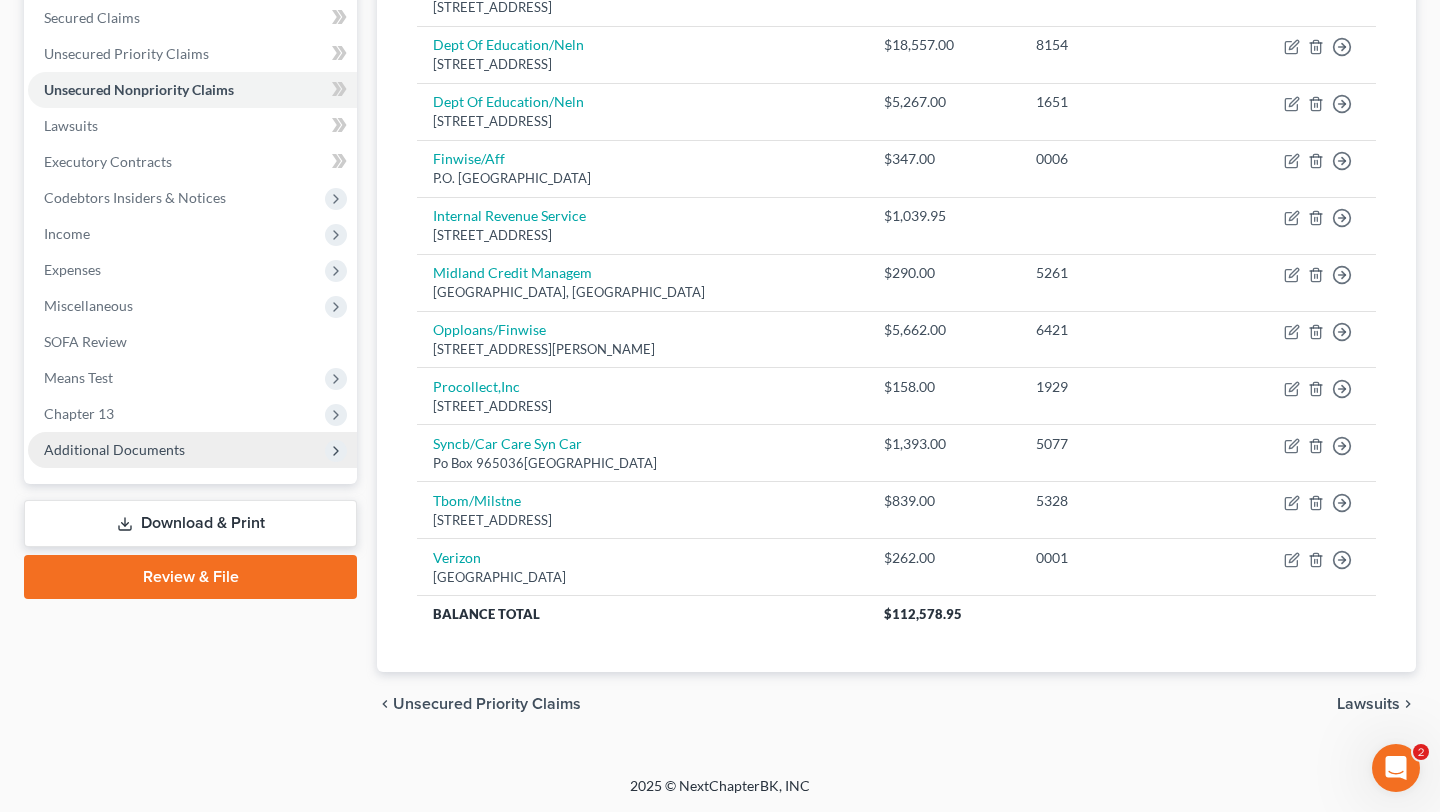 scroll, scrollTop: 454, scrollLeft: 0, axis: vertical 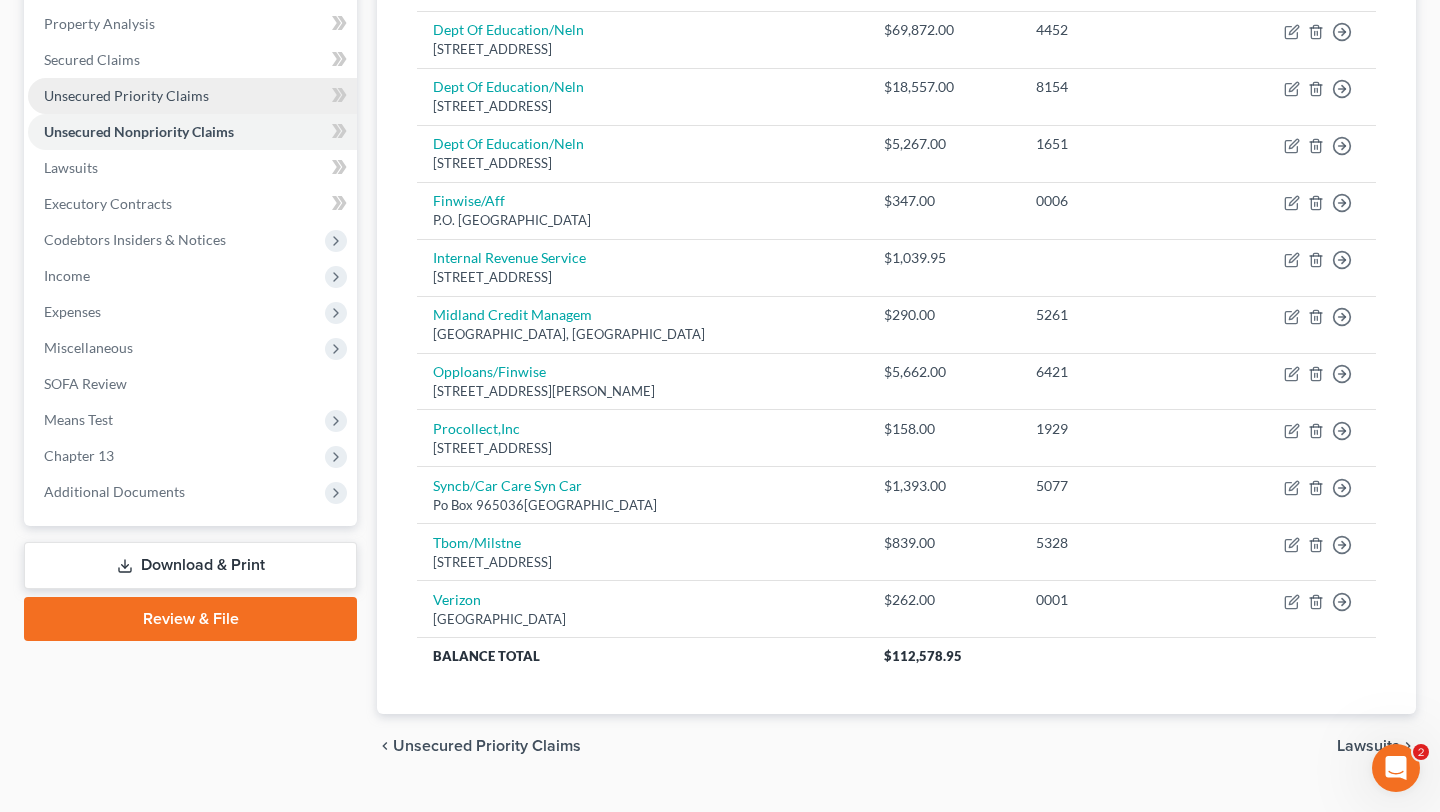 click on "Unsecured Priority Claims" at bounding box center [192, 96] 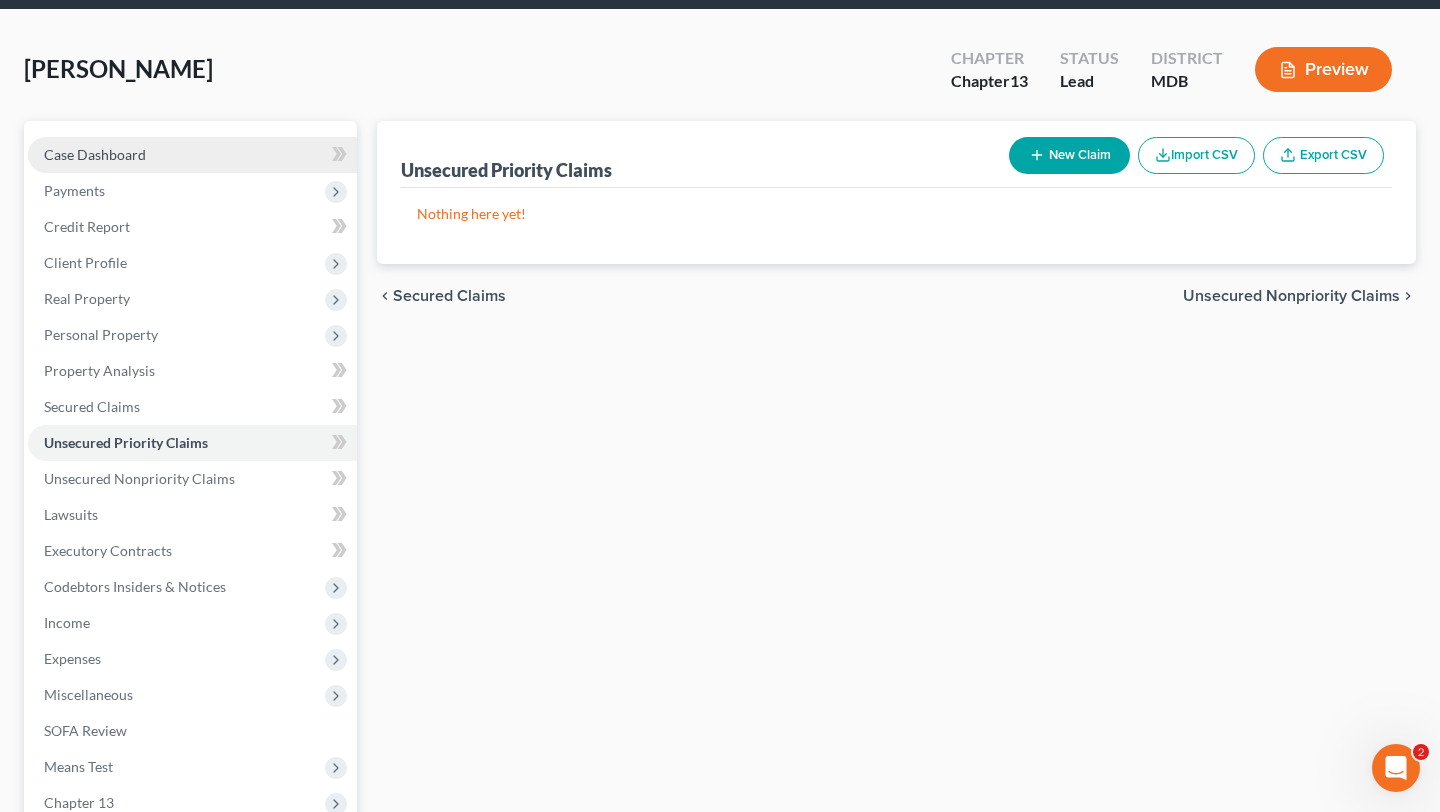scroll, scrollTop: 0, scrollLeft: 0, axis: both 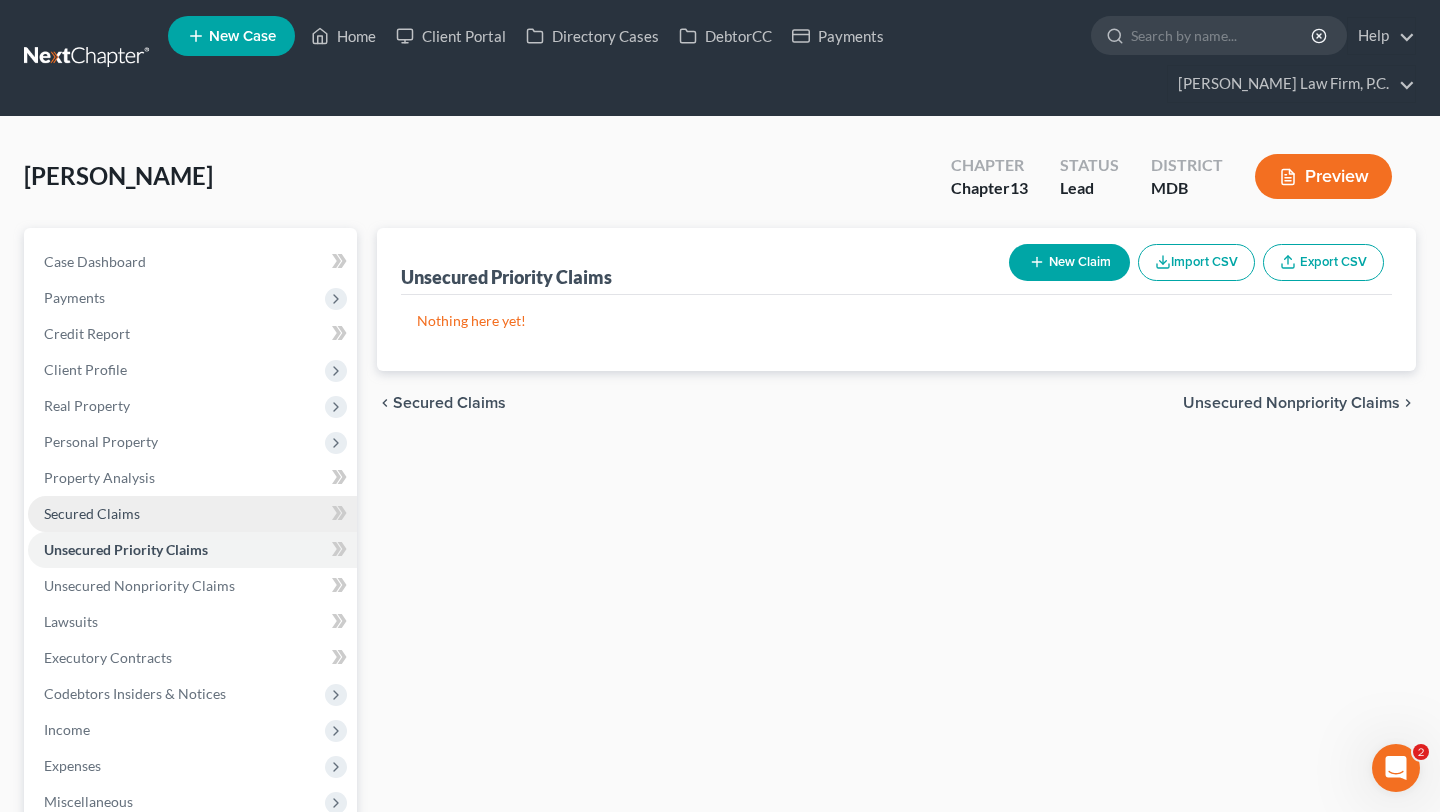 click on "Secured Claims" at bounding box center [92, 513] 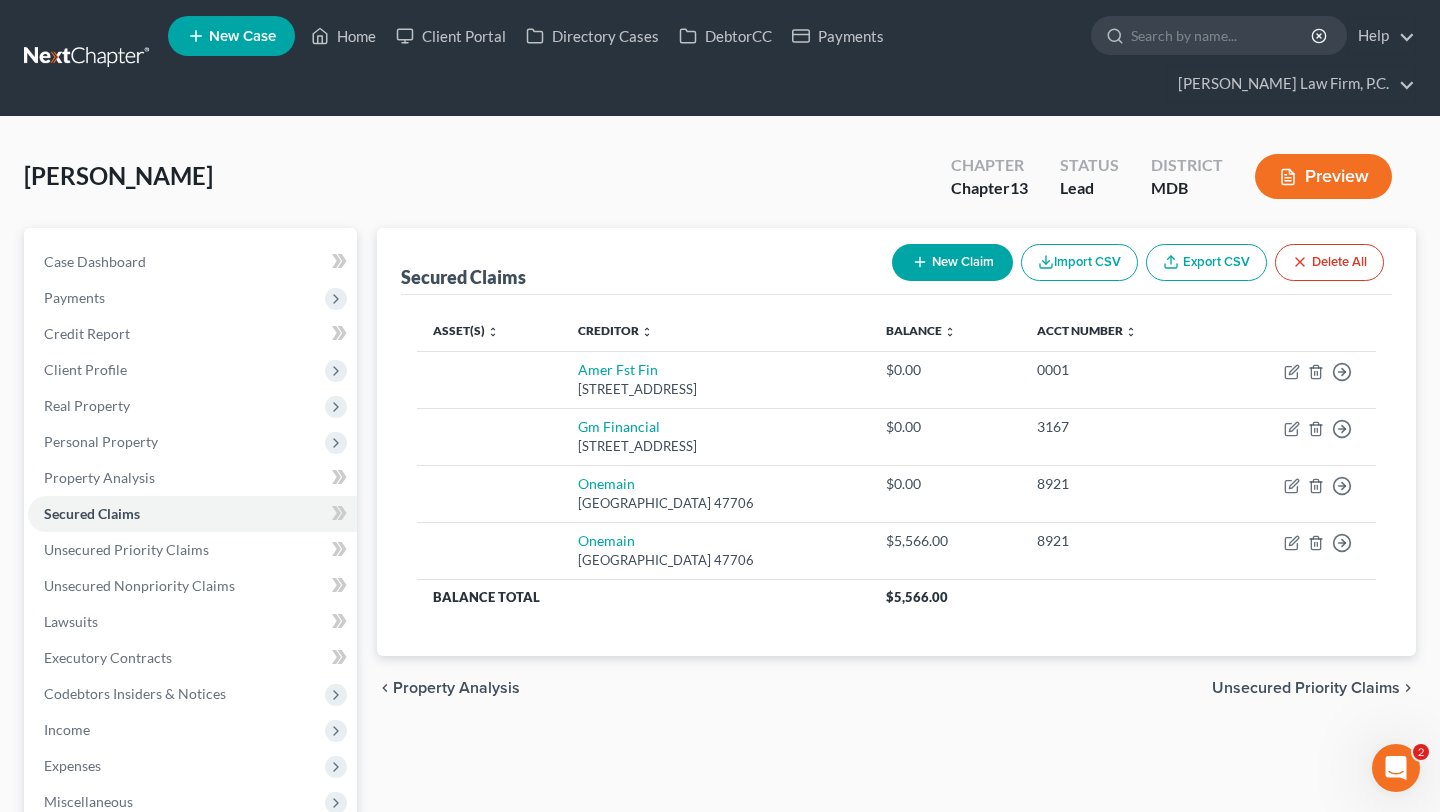 scroll, scrollTop: 207, scrollLeft: 0, axis: vertical 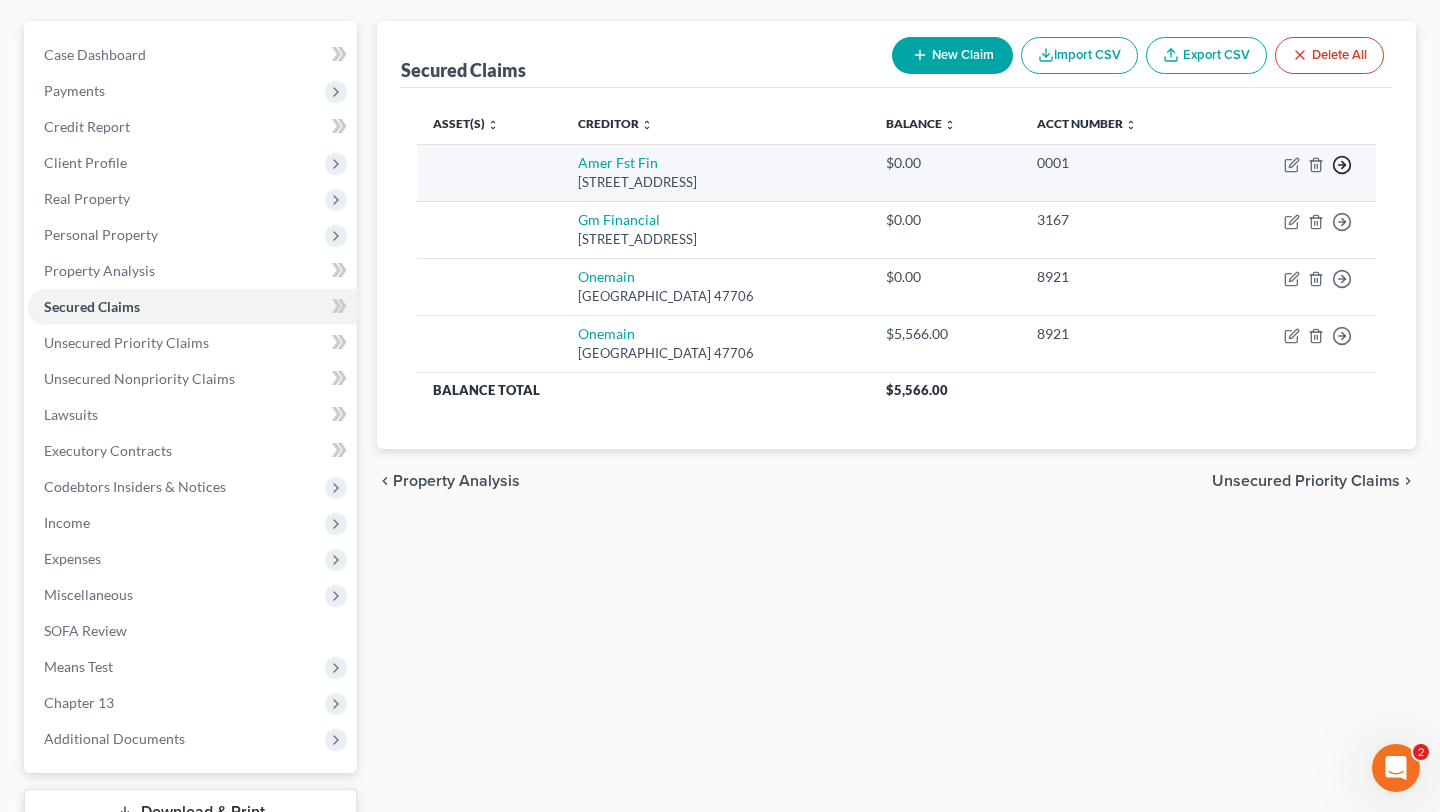 click 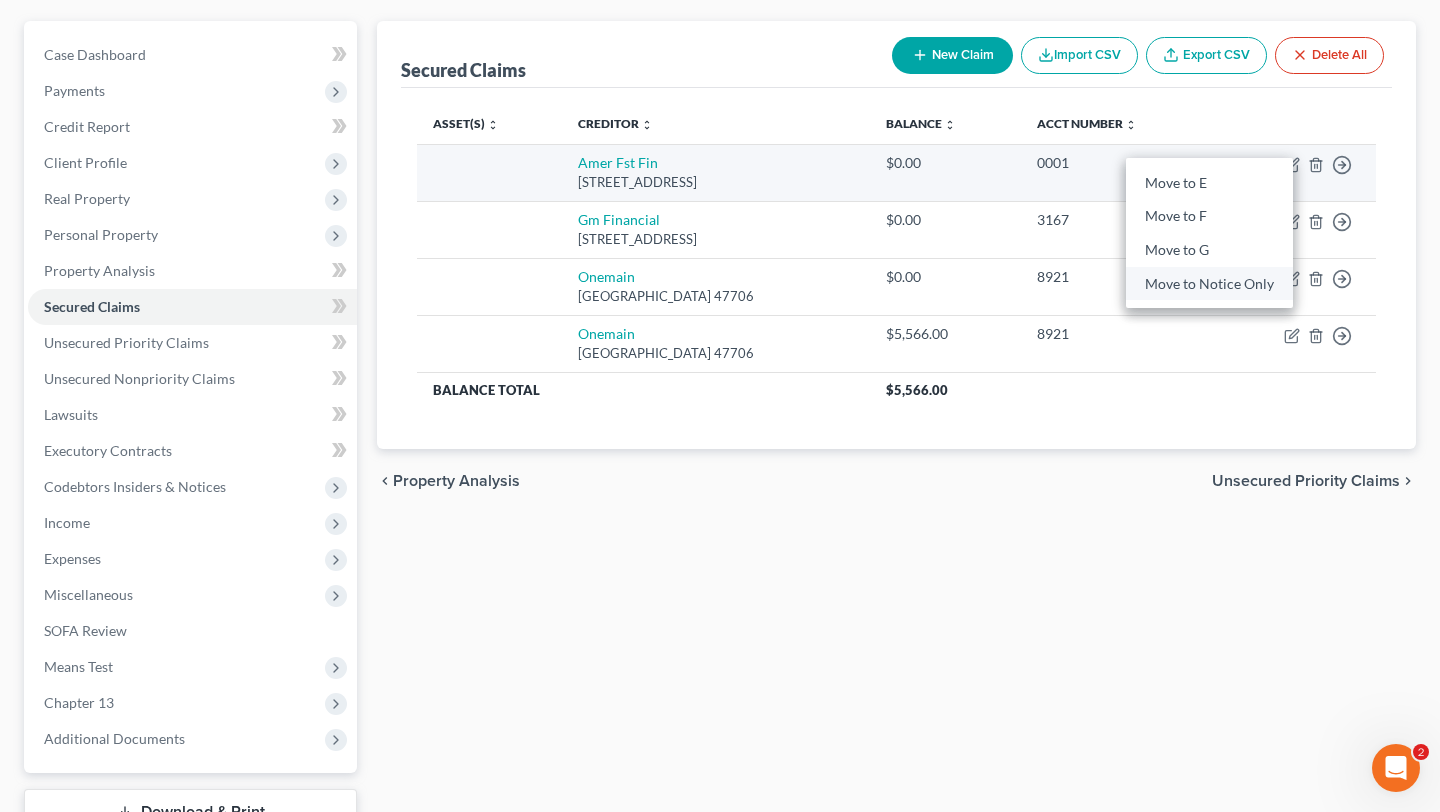 click on "Move to Notice Only" at bounding box center [1209, 284] 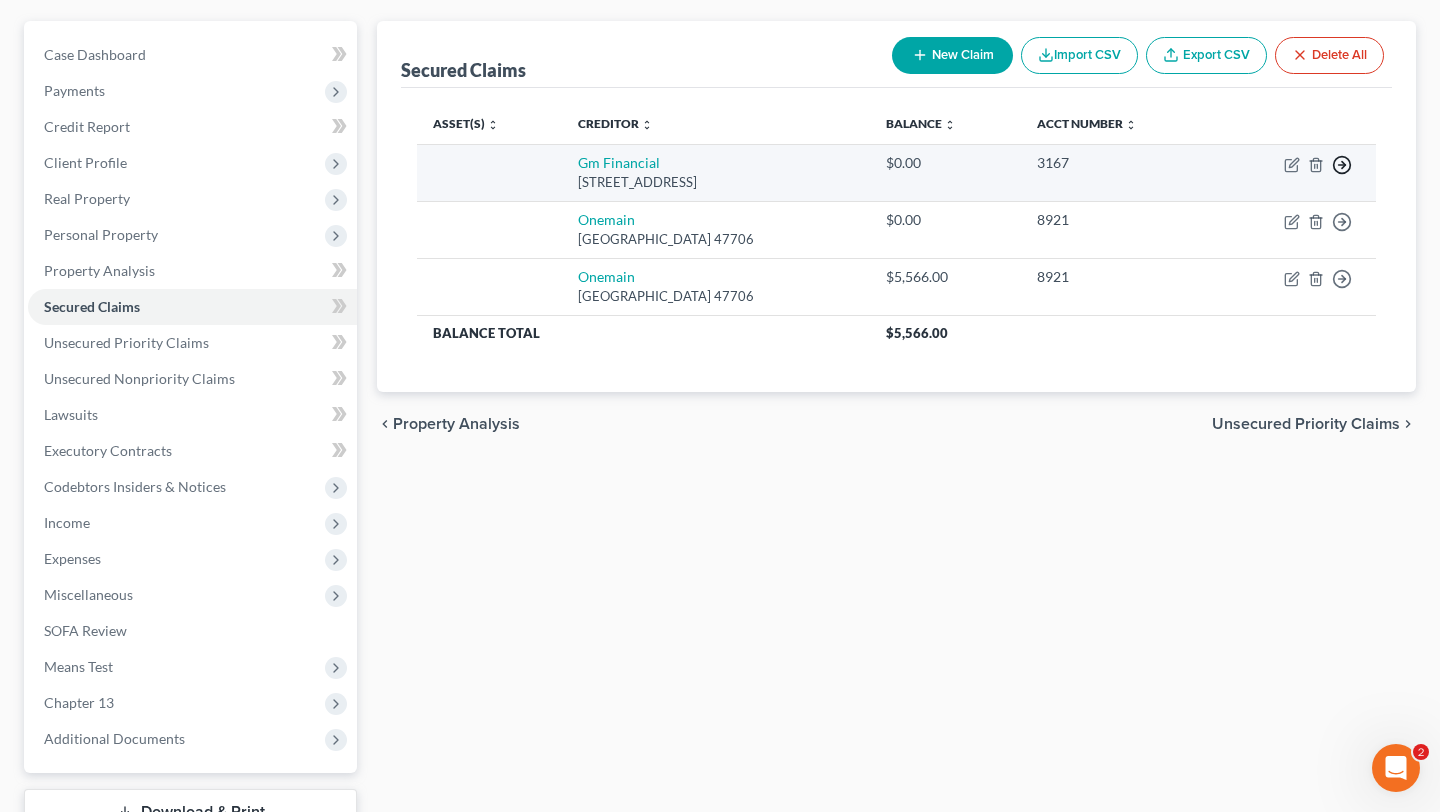 click 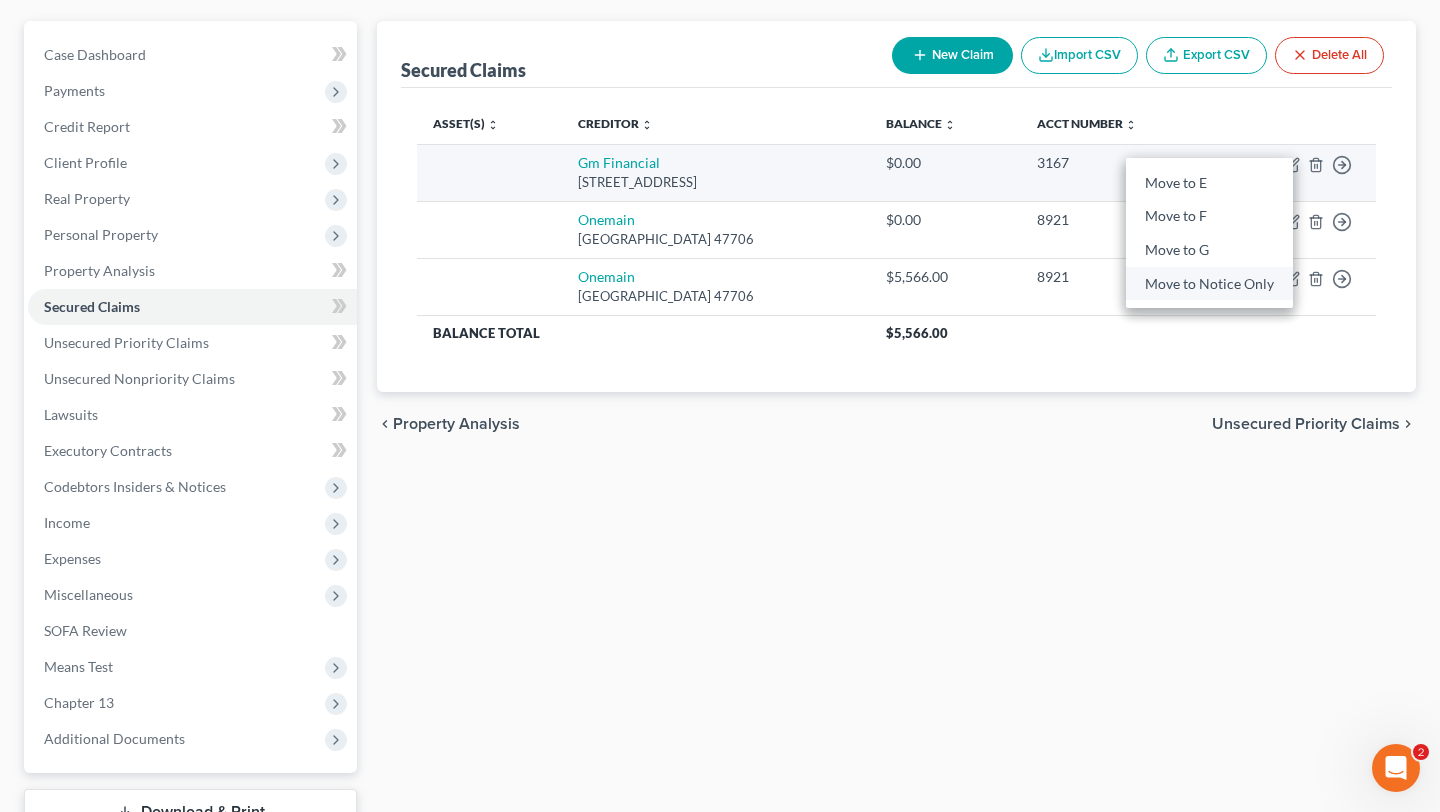 drag, startPoint x: 1235, startPoint y: 377, endPoint x: 1316, endPoint y: 273, distance: 131.82185 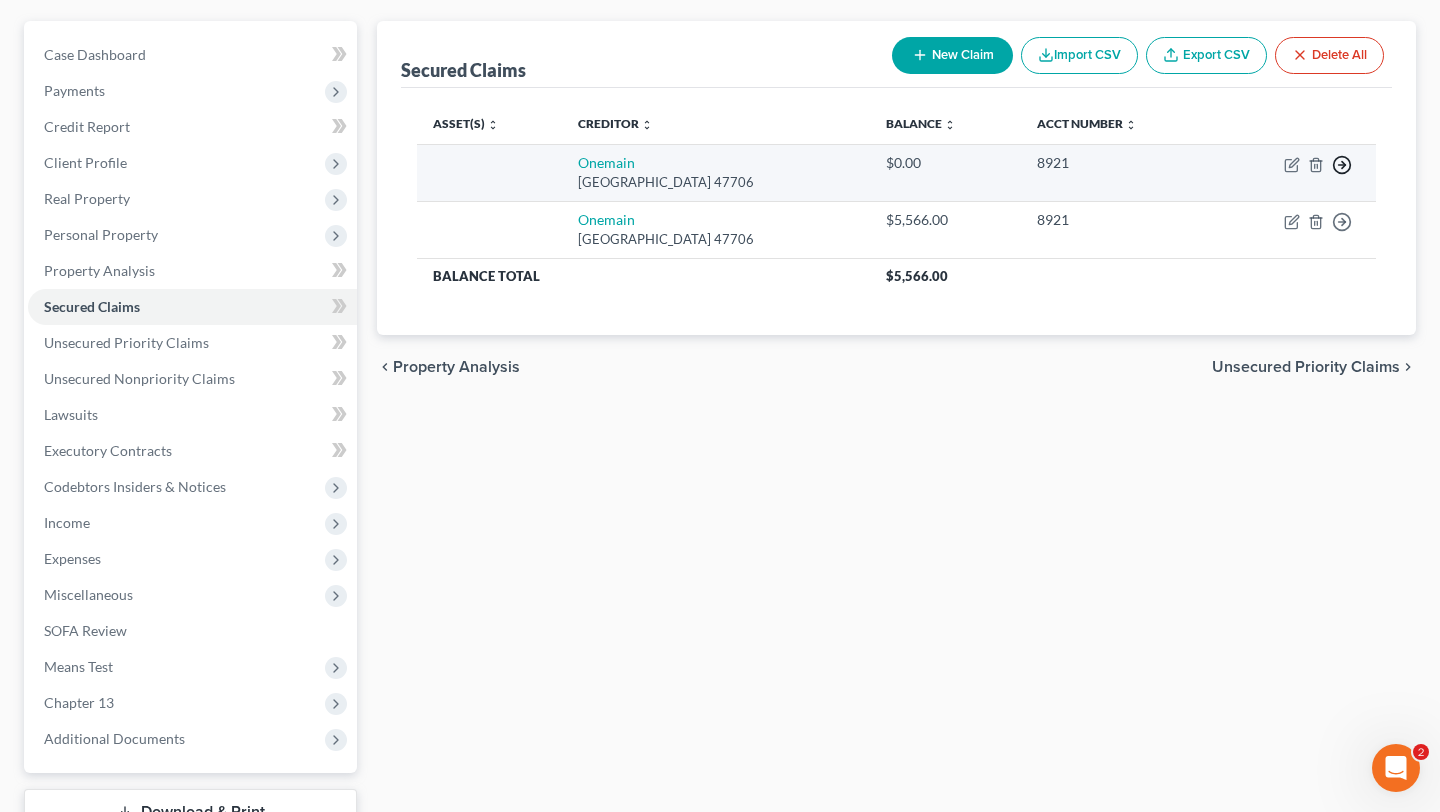 click 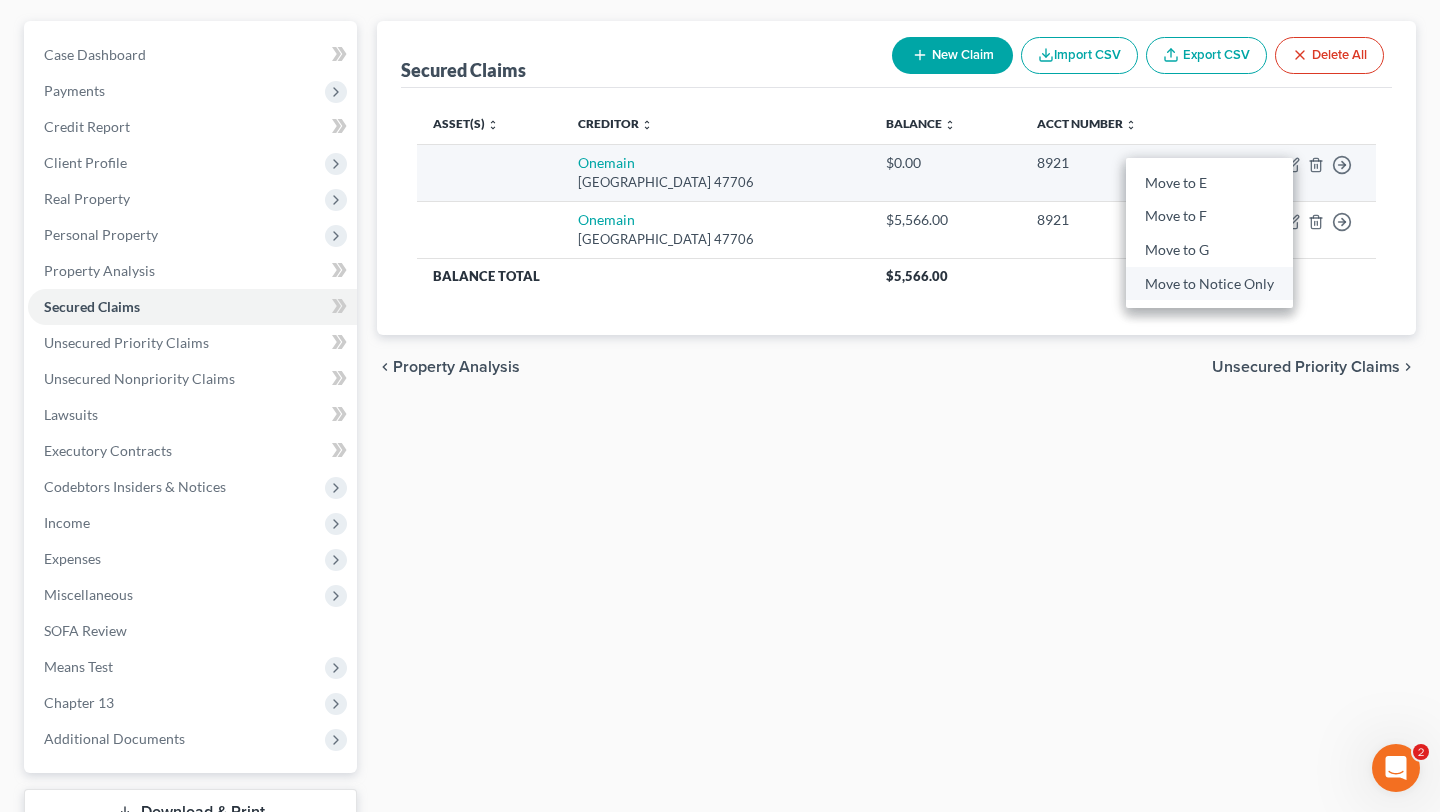 click on "Move to Notice Only" at bounding box center (1209, 284) 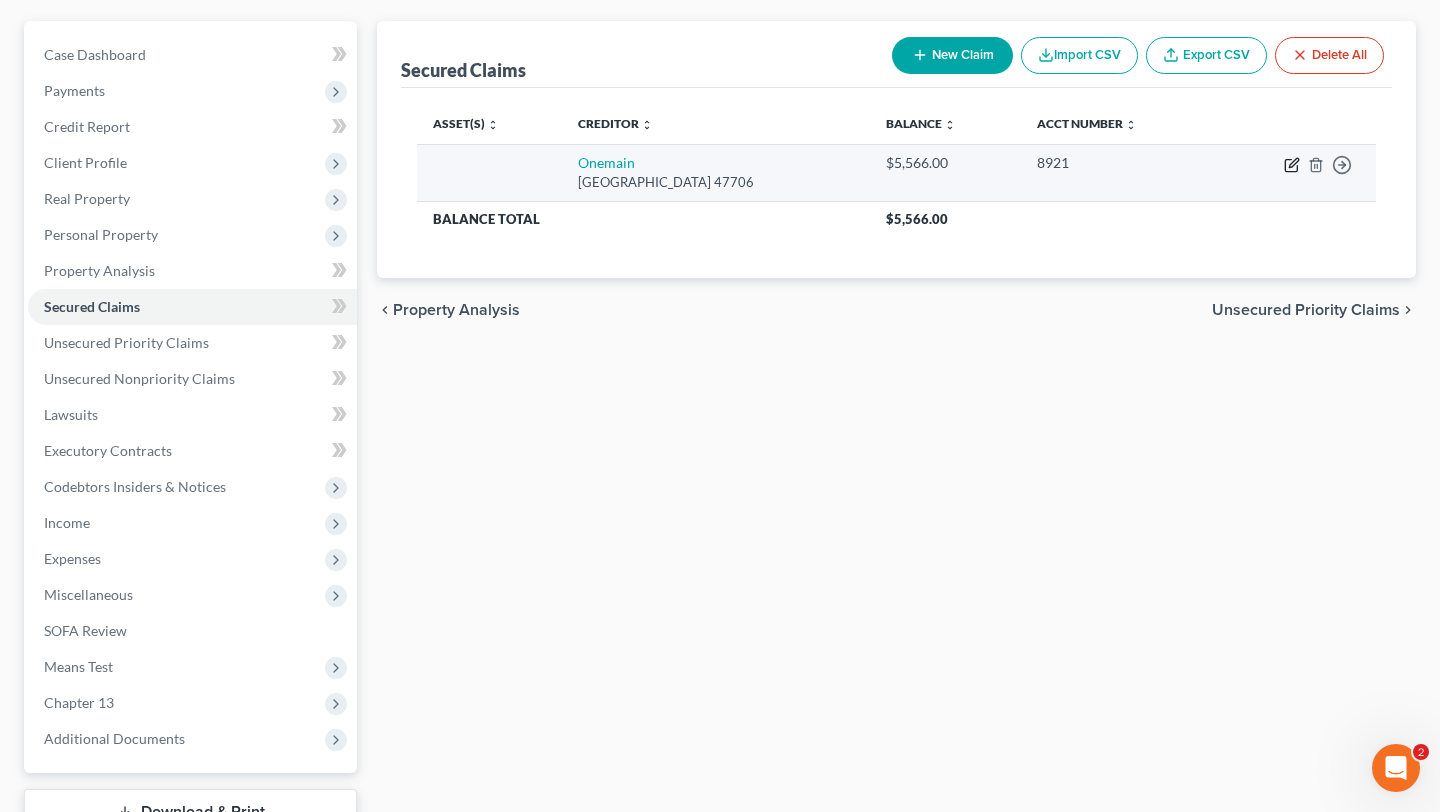 click 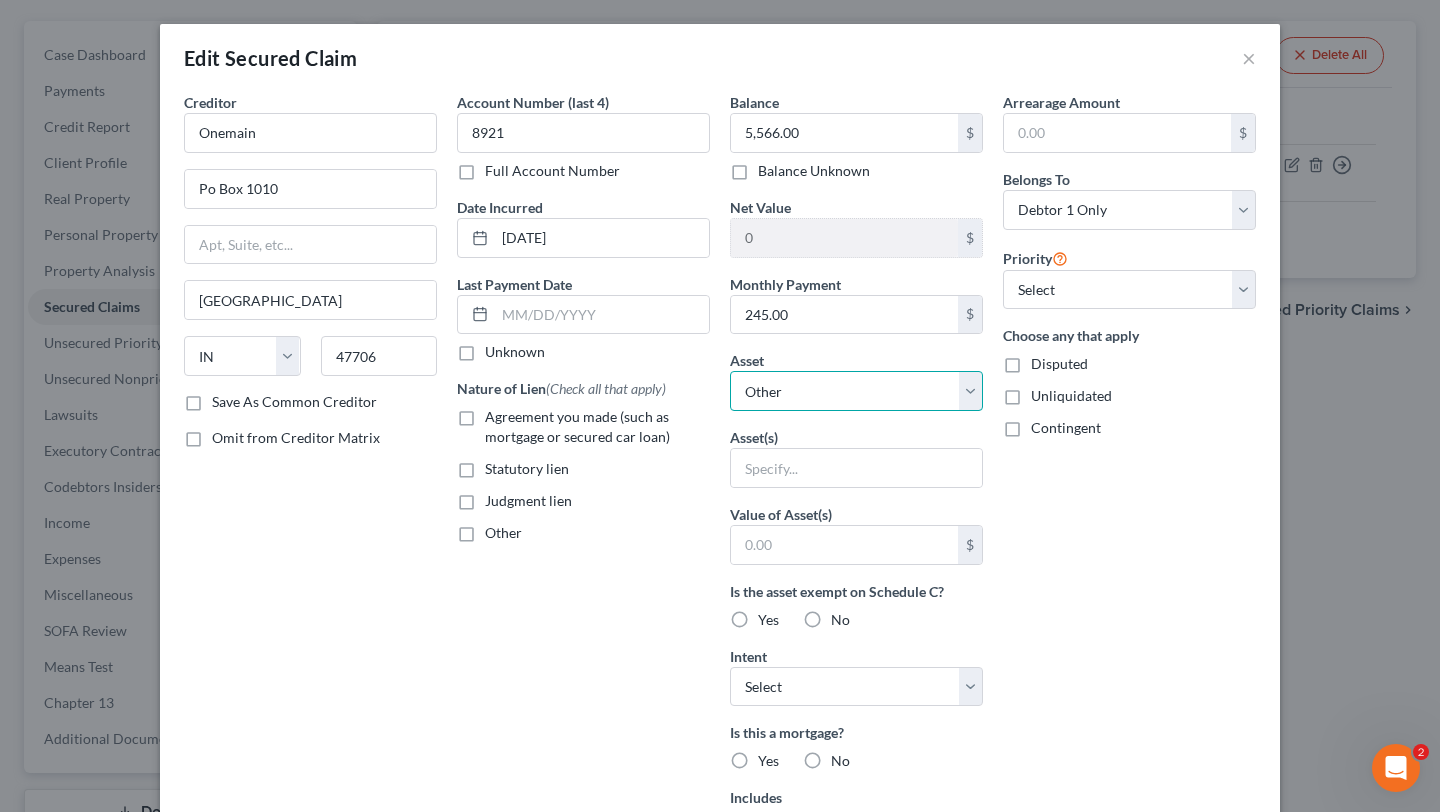 click on "Select Other Multiple Assets Clothing - Four seasons of clothing - $100.0 Electronics - Televisions; DVD player; Cell phones; & other small miscellaneous household electronic items. - $100.0 Household Goods - Kitchen set, living room set, bedroom set, misc. household goods and appliances and furnishing. All personal property in fair to good condition (not "new"), owned by debtor and kept at homestead residence. - $500.0" at bounding box center [856, 391] 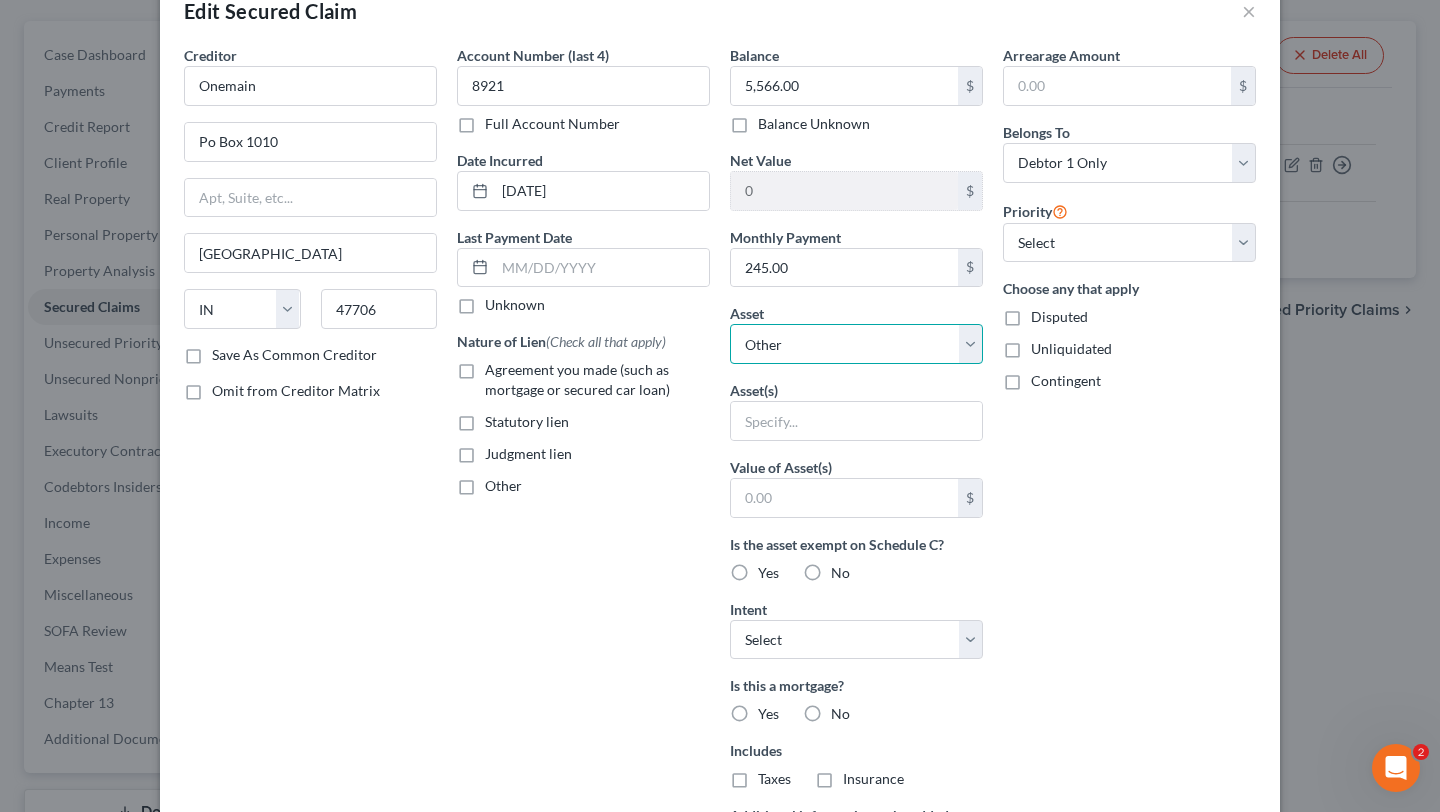 scroll, scrollTop: 0, scrollLeft: 0, axis: both 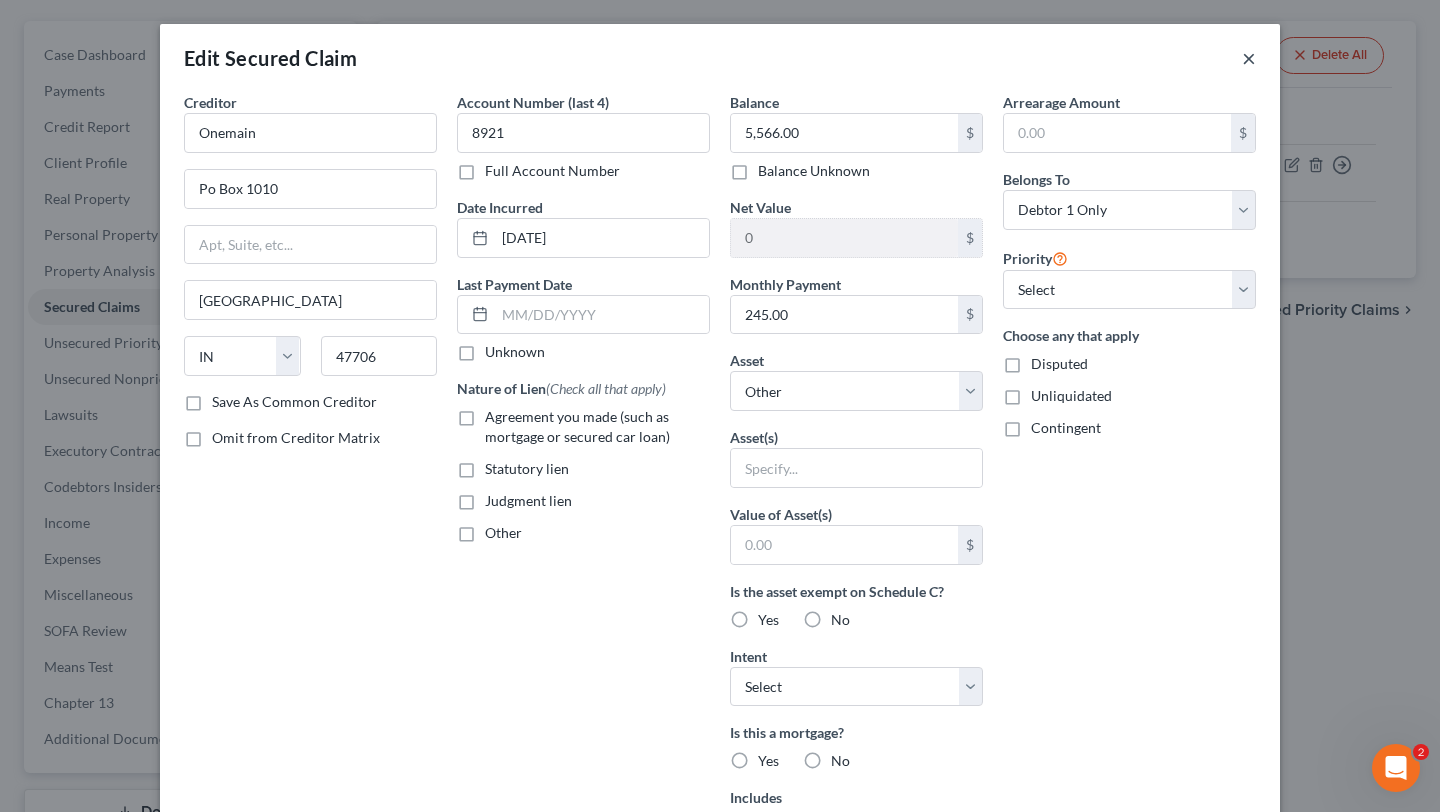 click on "×" at bounding box center [1249, 58] 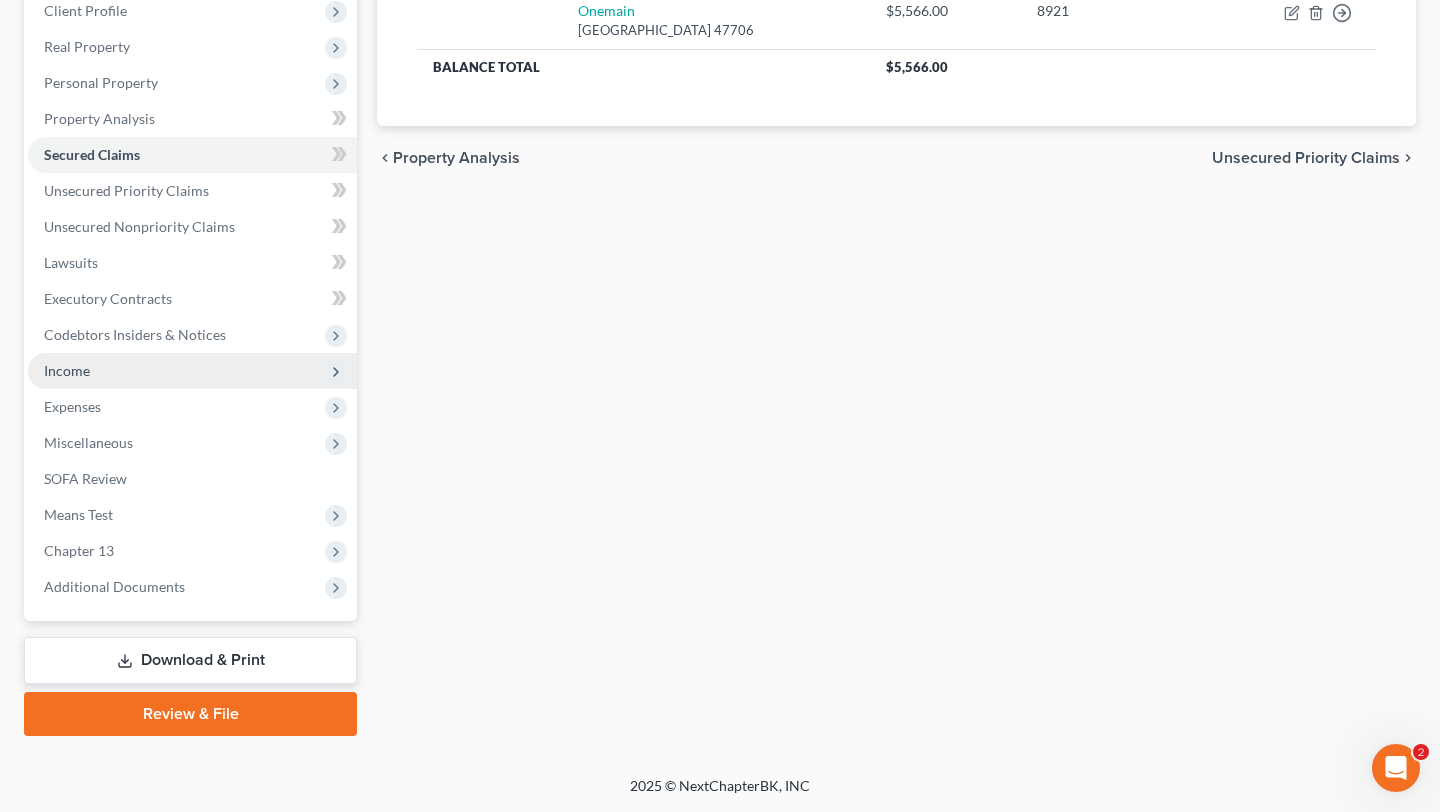 scroll, scrollTop: 532, scrollLeft: 0, axis: vertical 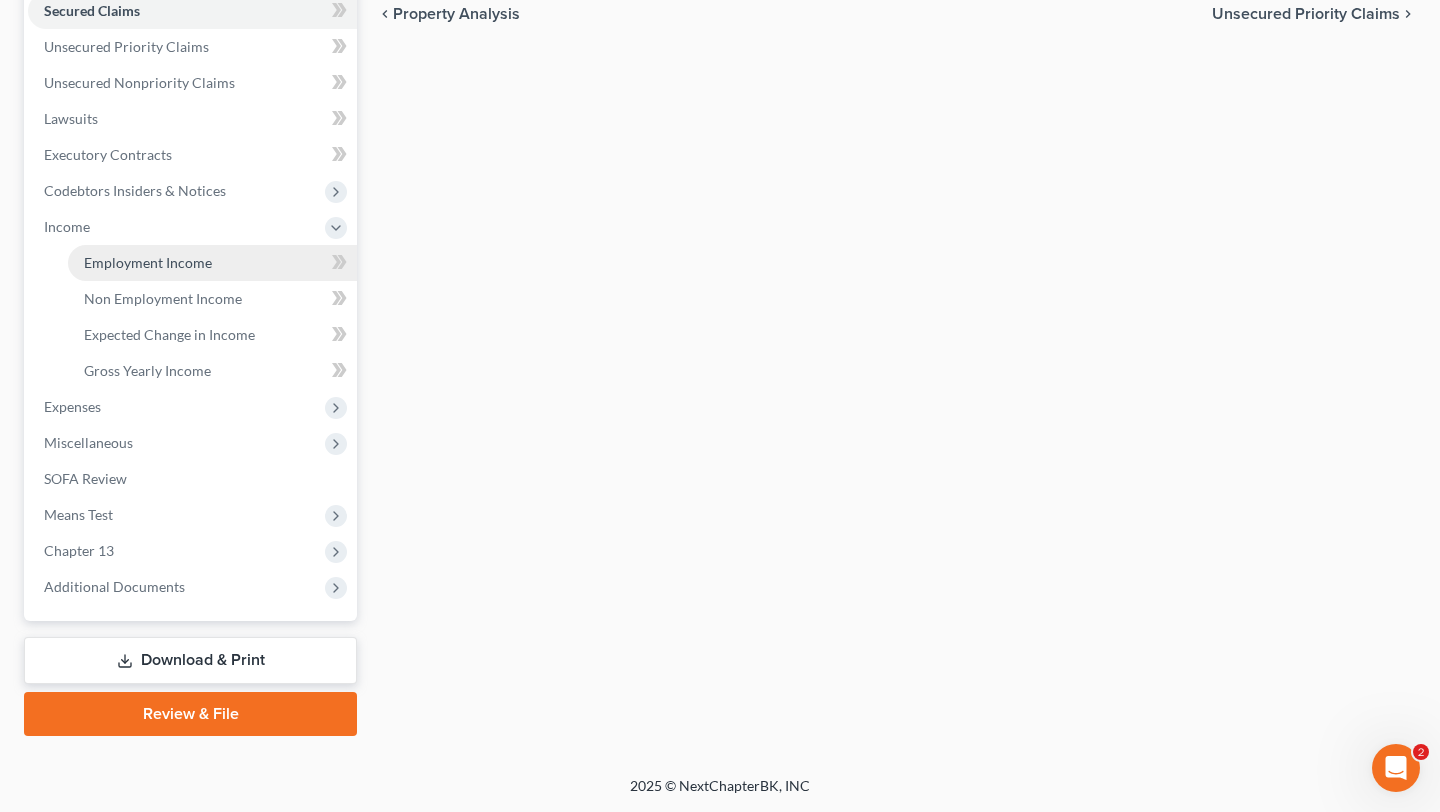 click on "Employment Income" at bounding box center (148, 262) 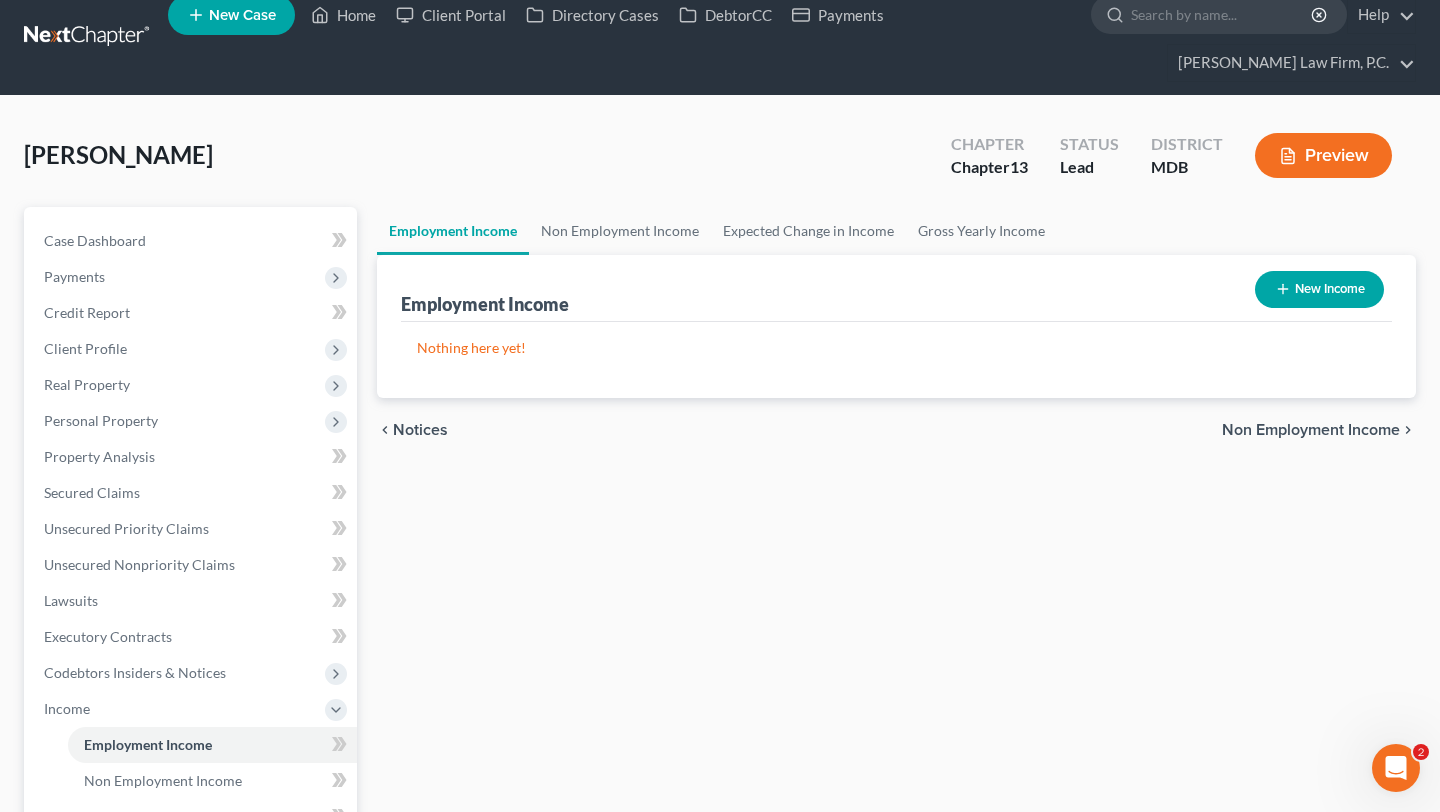 scroll, scrollTop: 0, scrollLeft: 0, axis: both 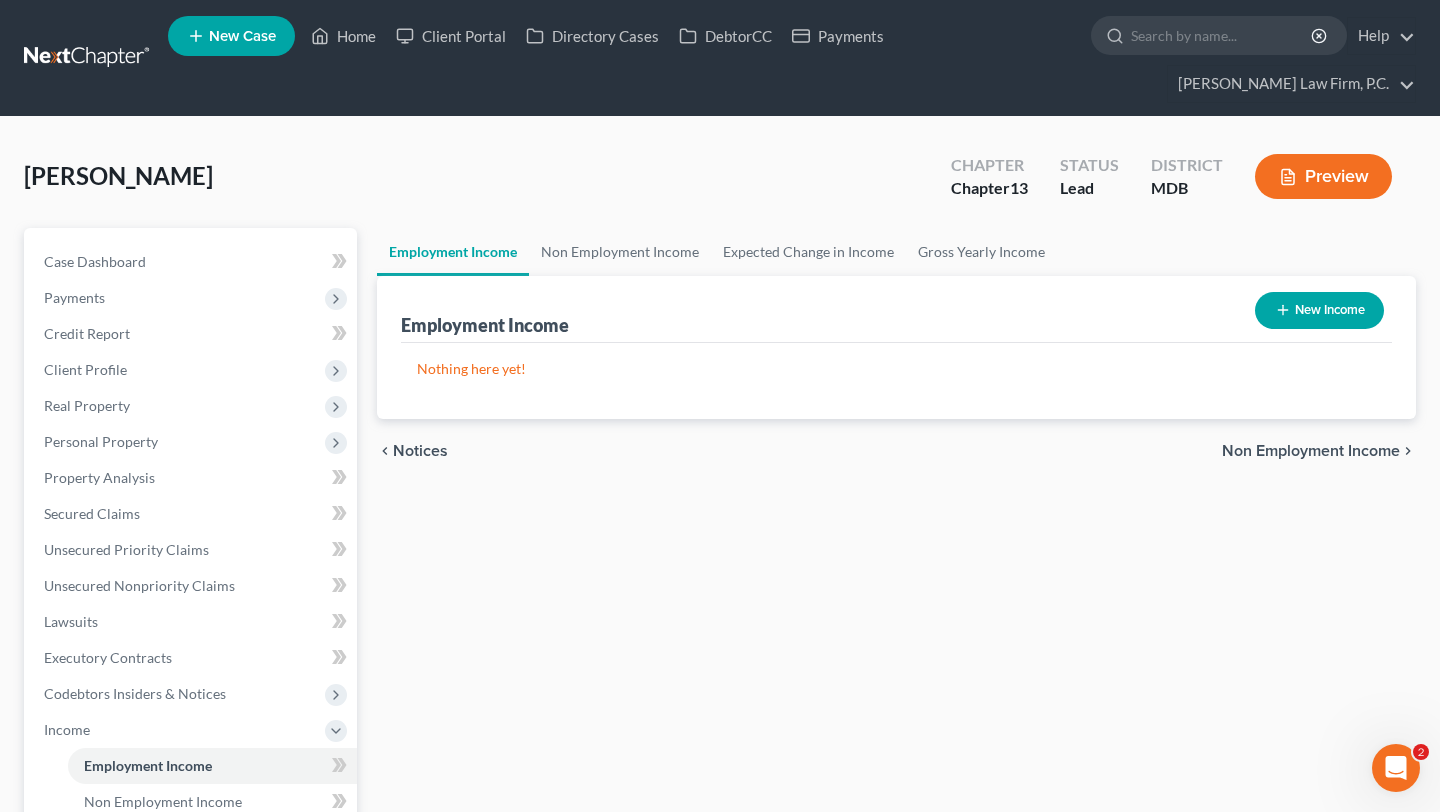 click on "New Income" at bounding box center (1319, 310) 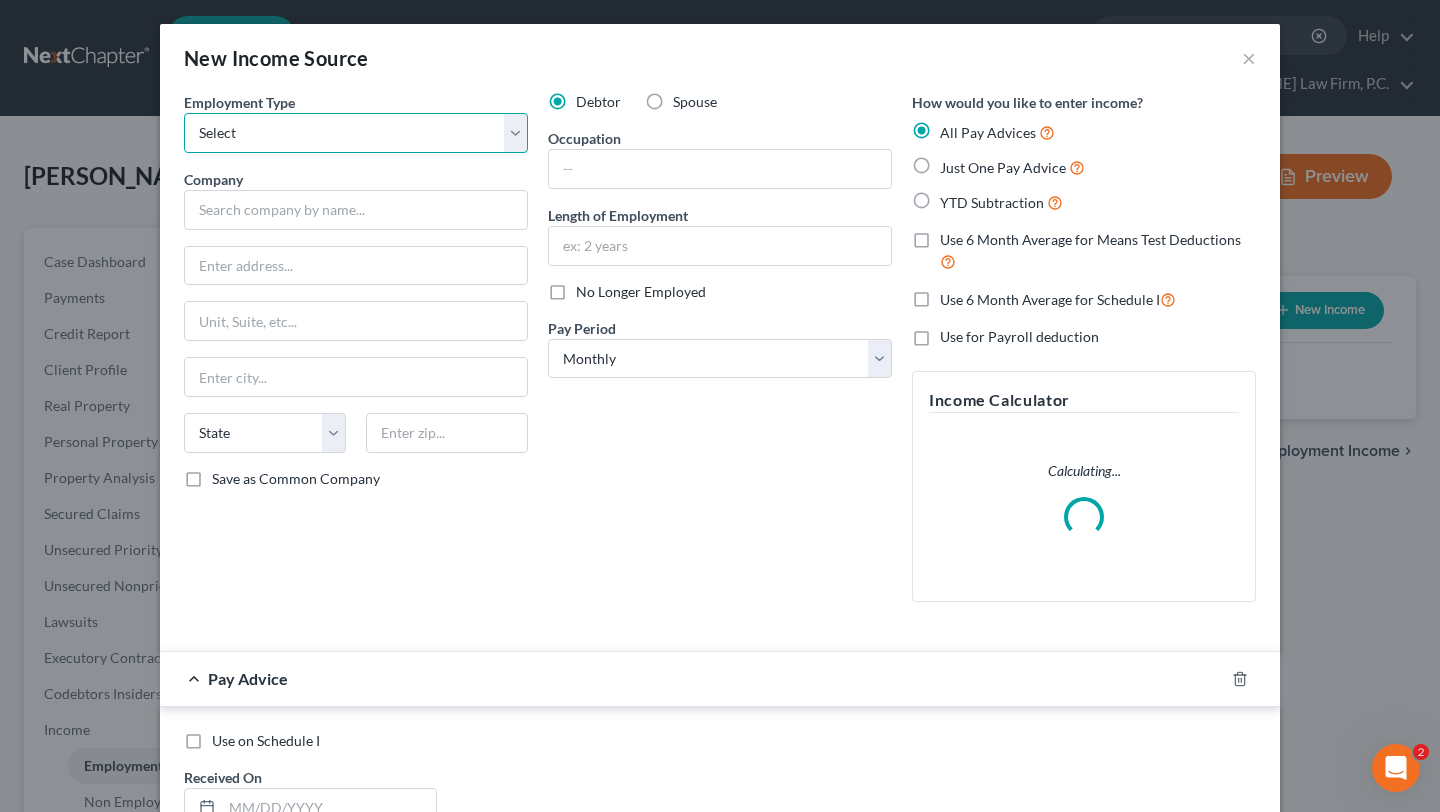 click on "Select Full or Part Time Employment Self Employment" at bounding box center [356, 133] 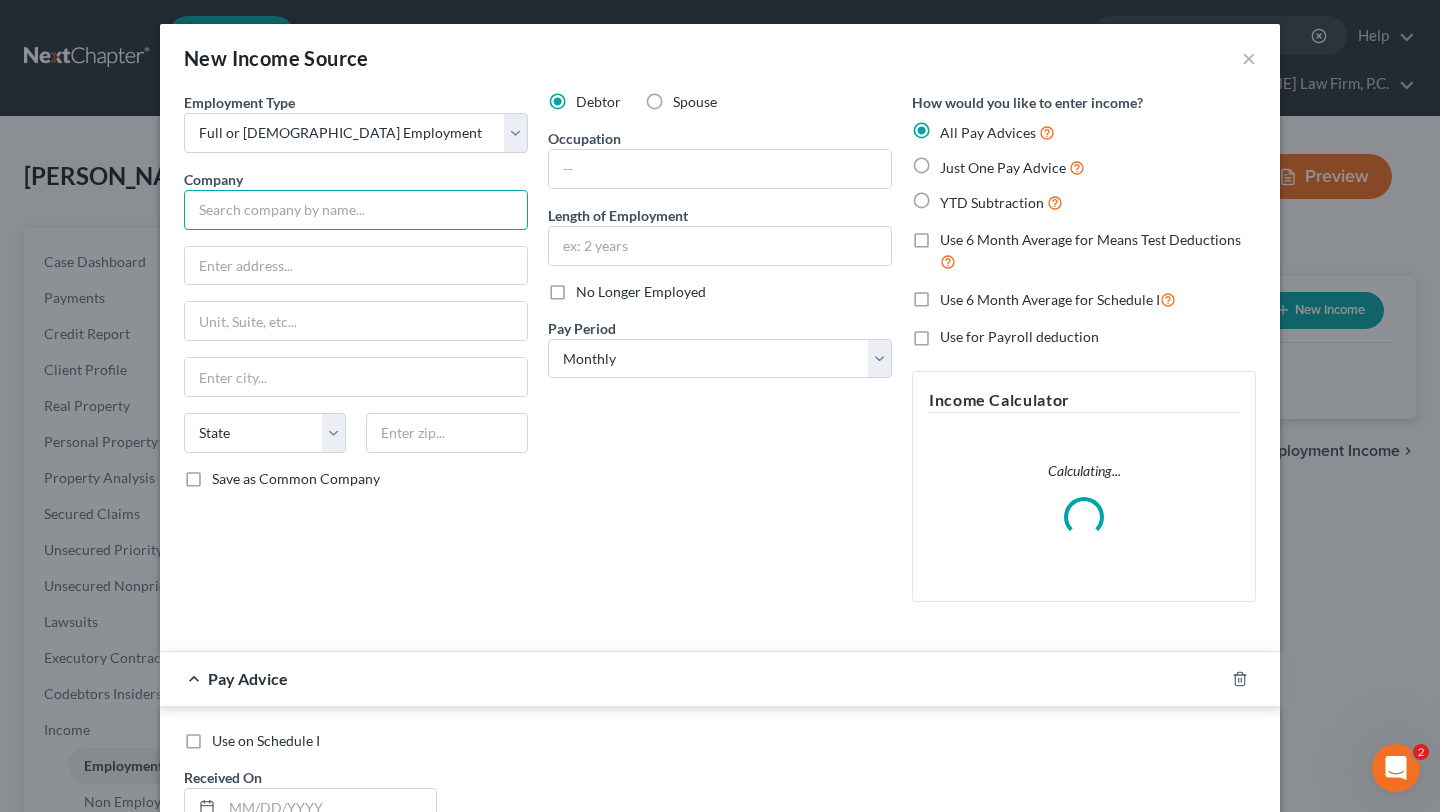 click at bounding box center (356, 210) 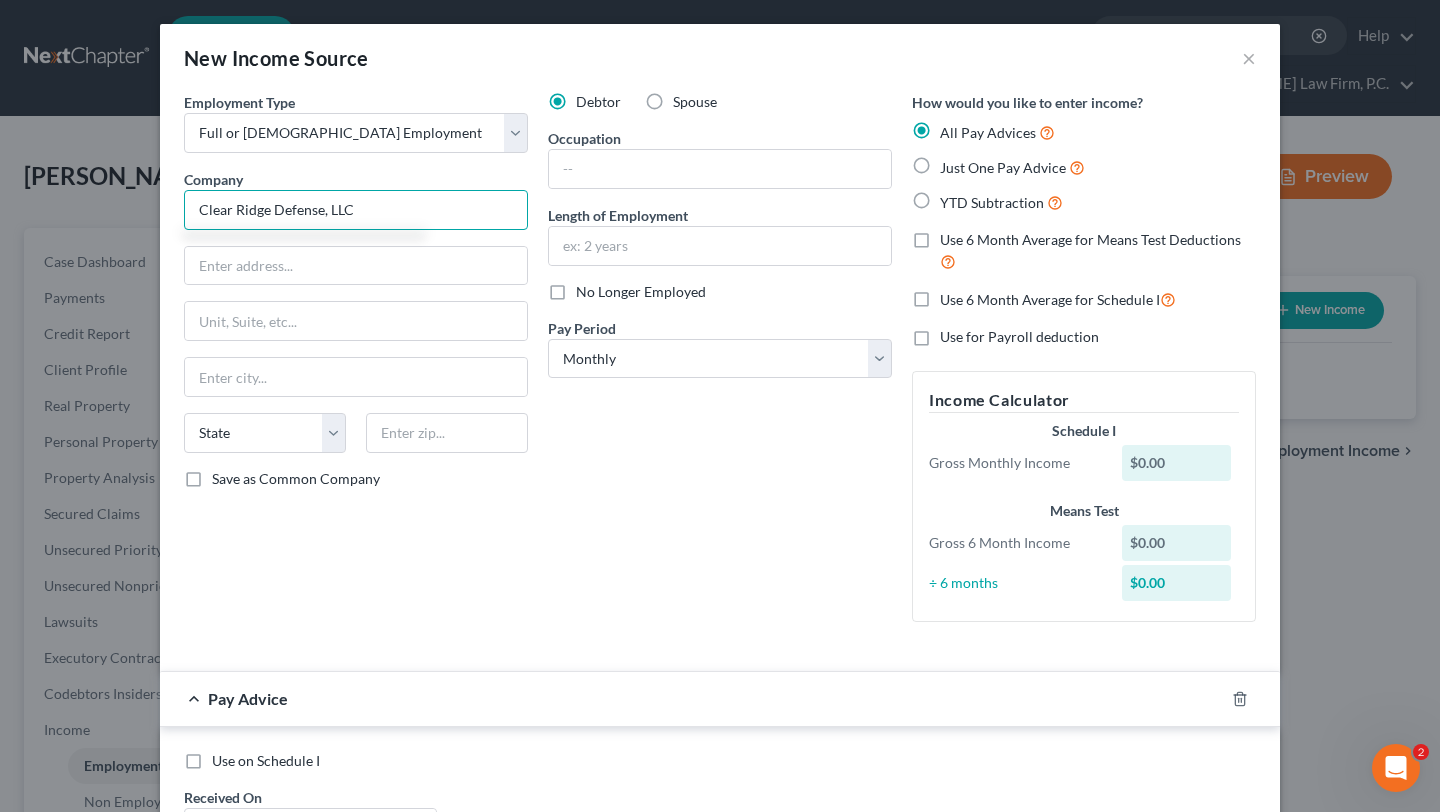 type on "Clear Ridge Defense, LLC" 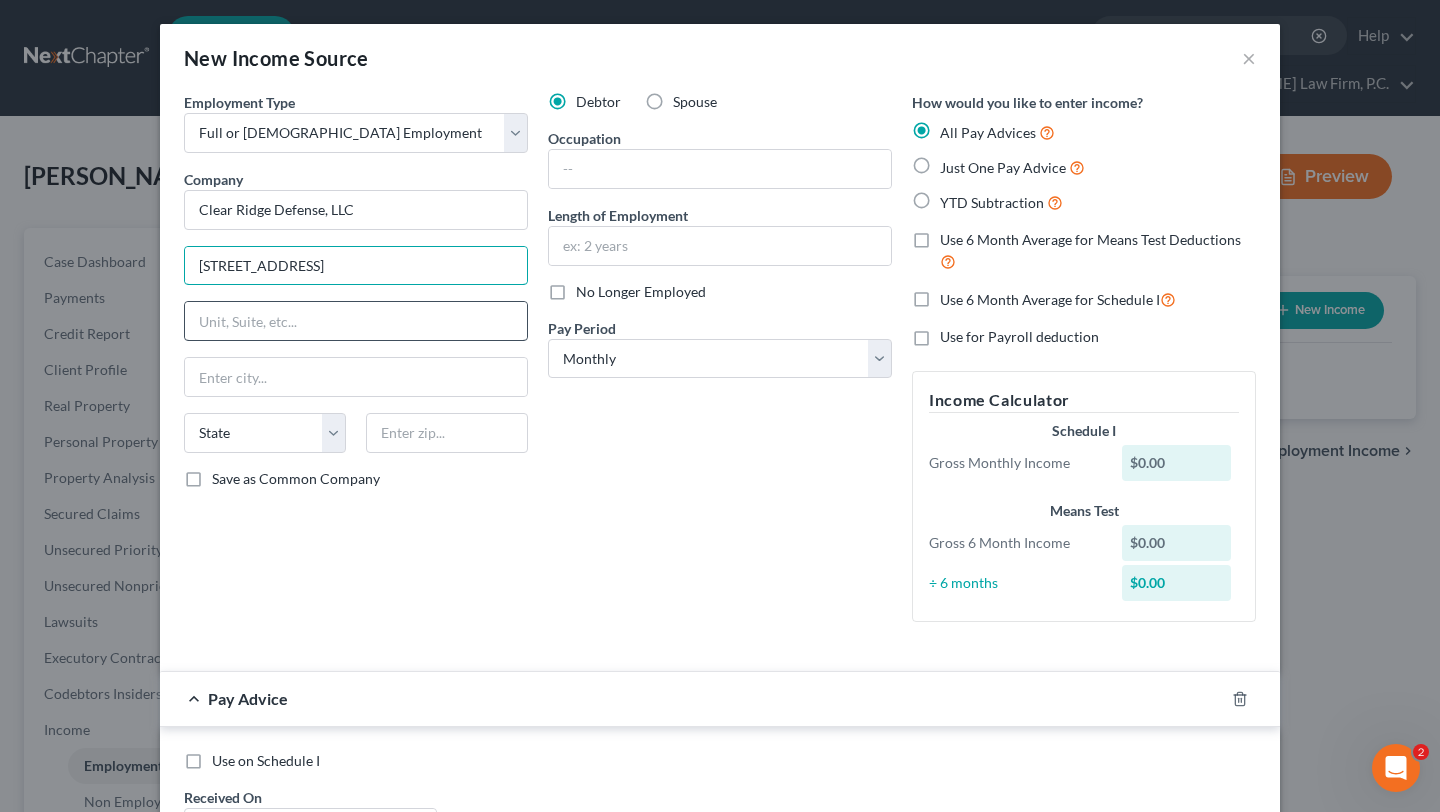 type on "5520 Research Park Drive" 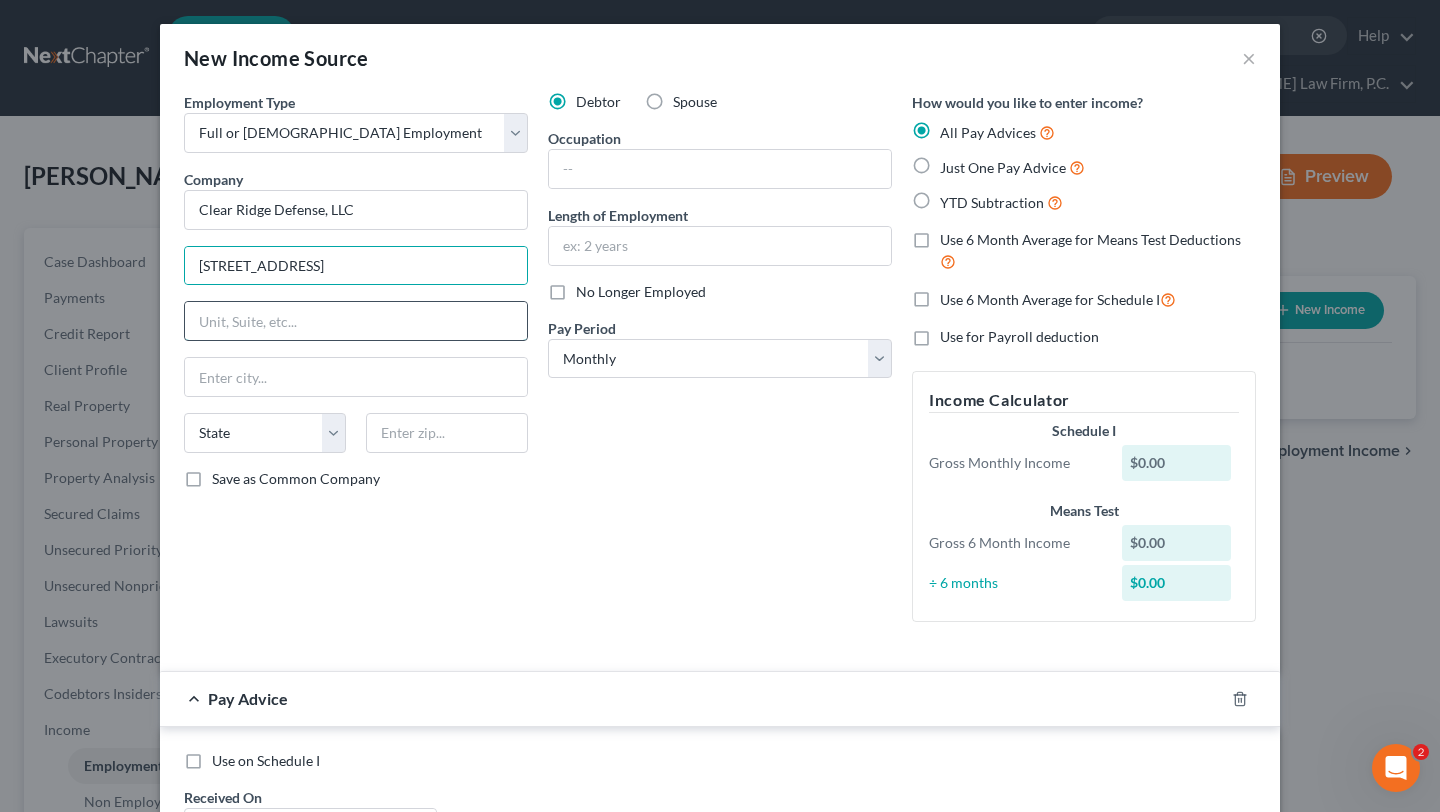 click at bounding box center [356, 321] 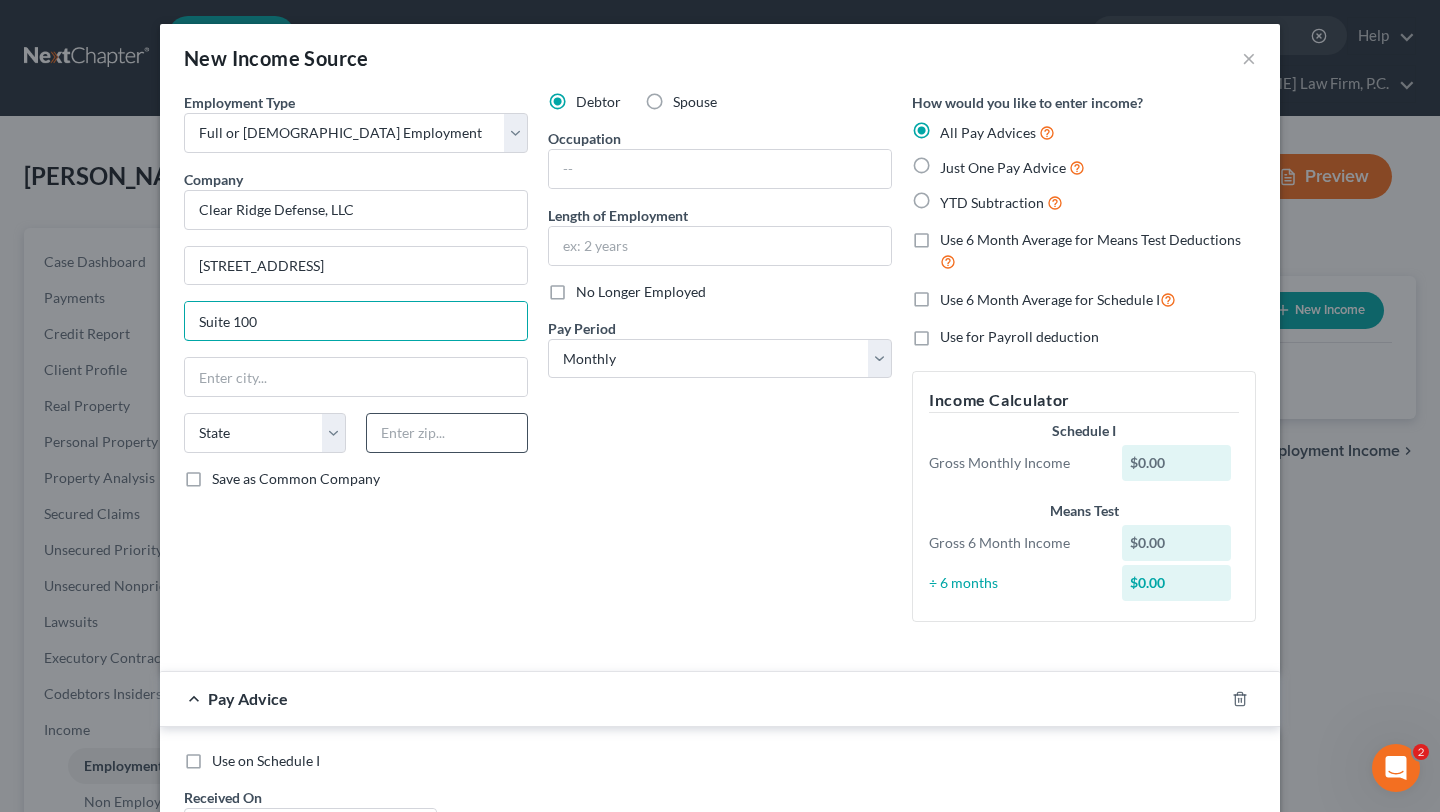 type on "Suite 100" 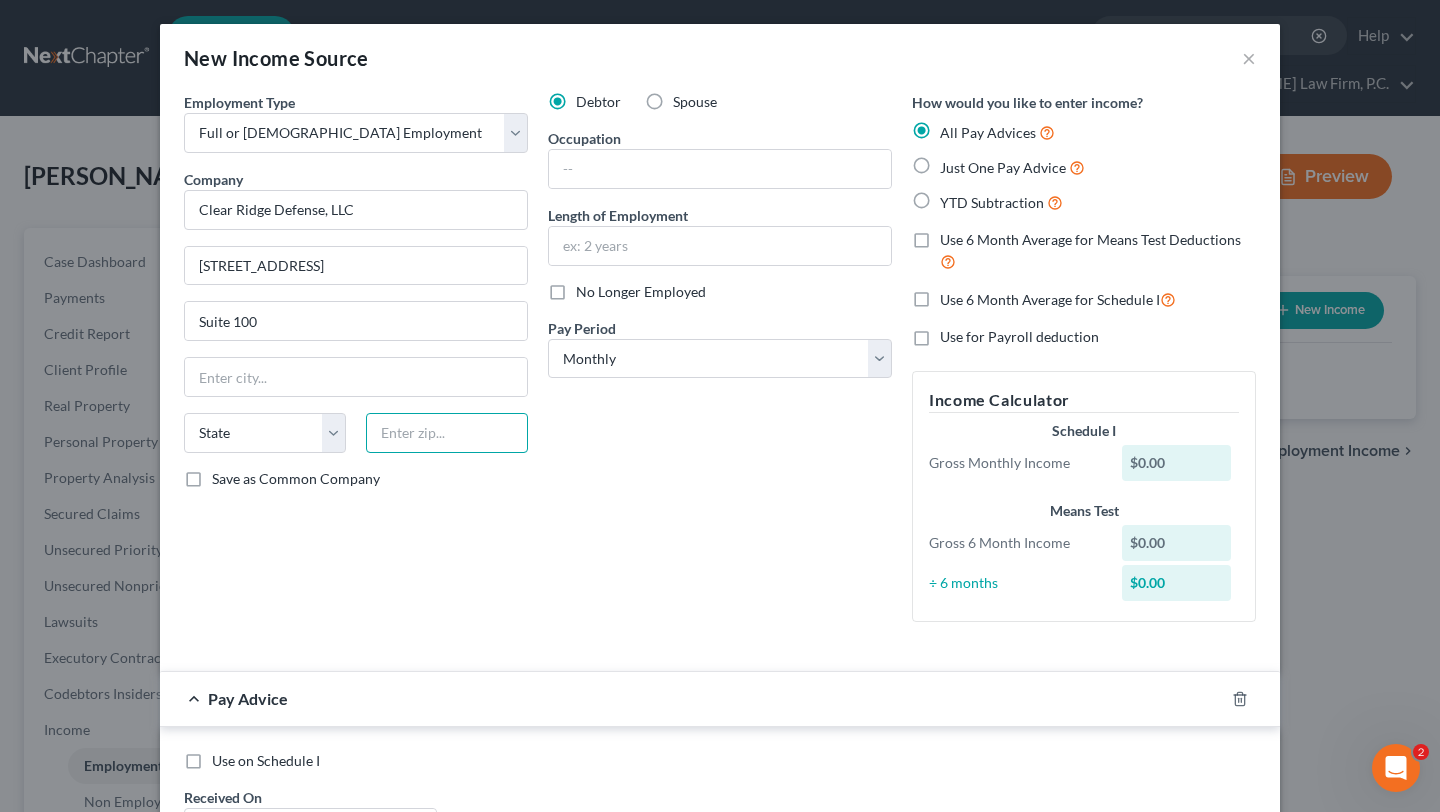click at bounding box center (447, 433) 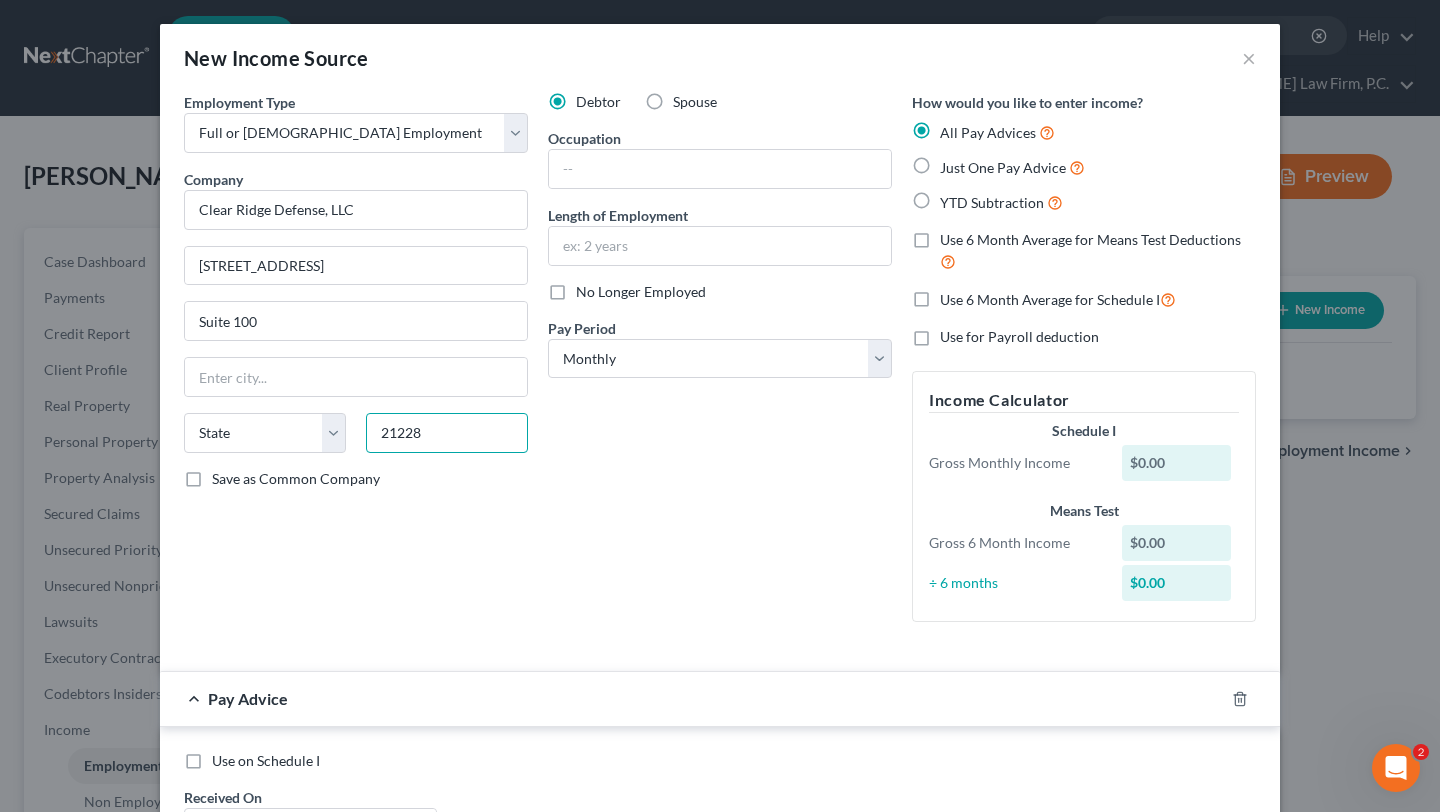type on "21228" 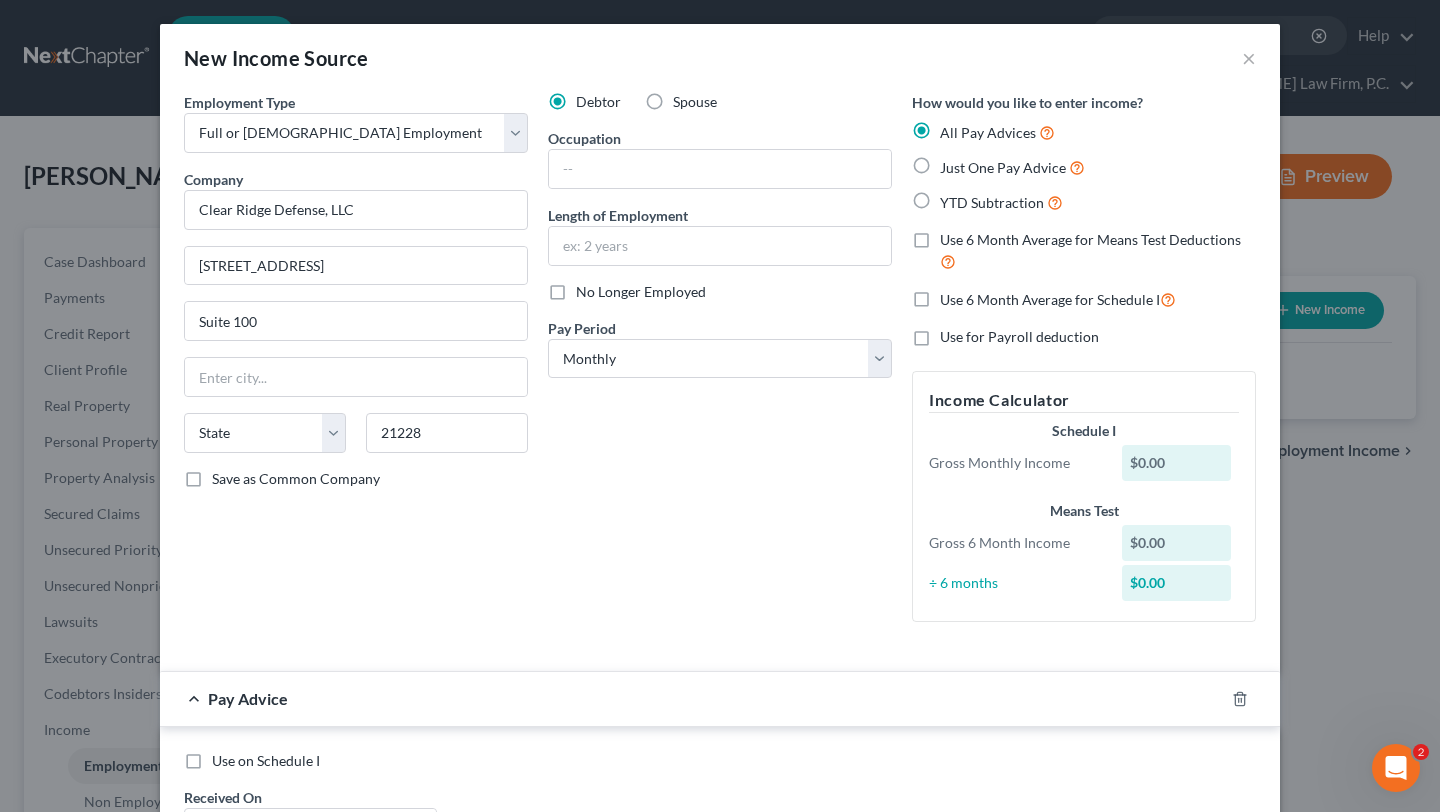 type on "Catonsville" 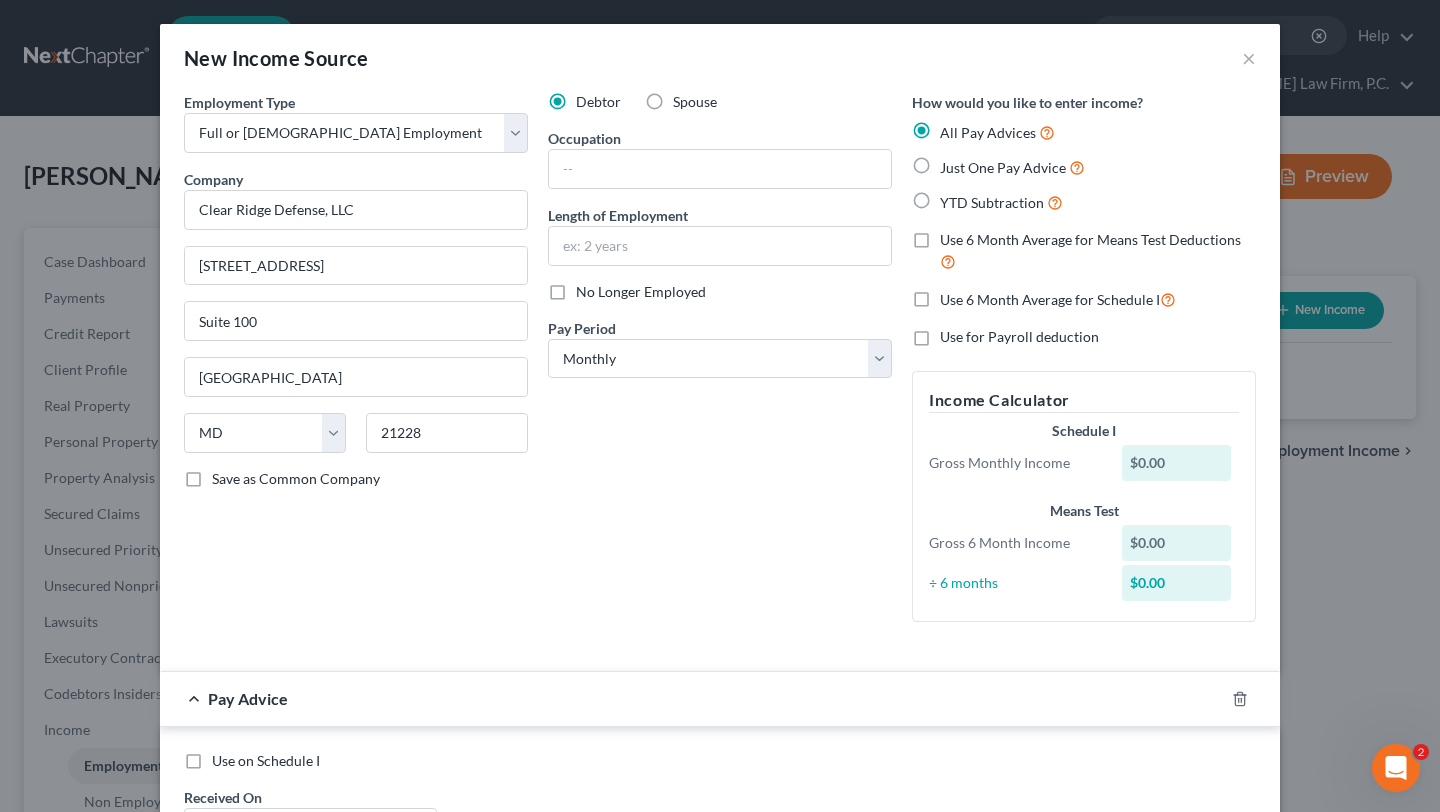click on "Debtor Spouse Occupation Length of Employment No Longer Employed
Pay Period
*
Select Monthly Twice Monthly Every Other Week Weekly" at bounding box center (720, 365) 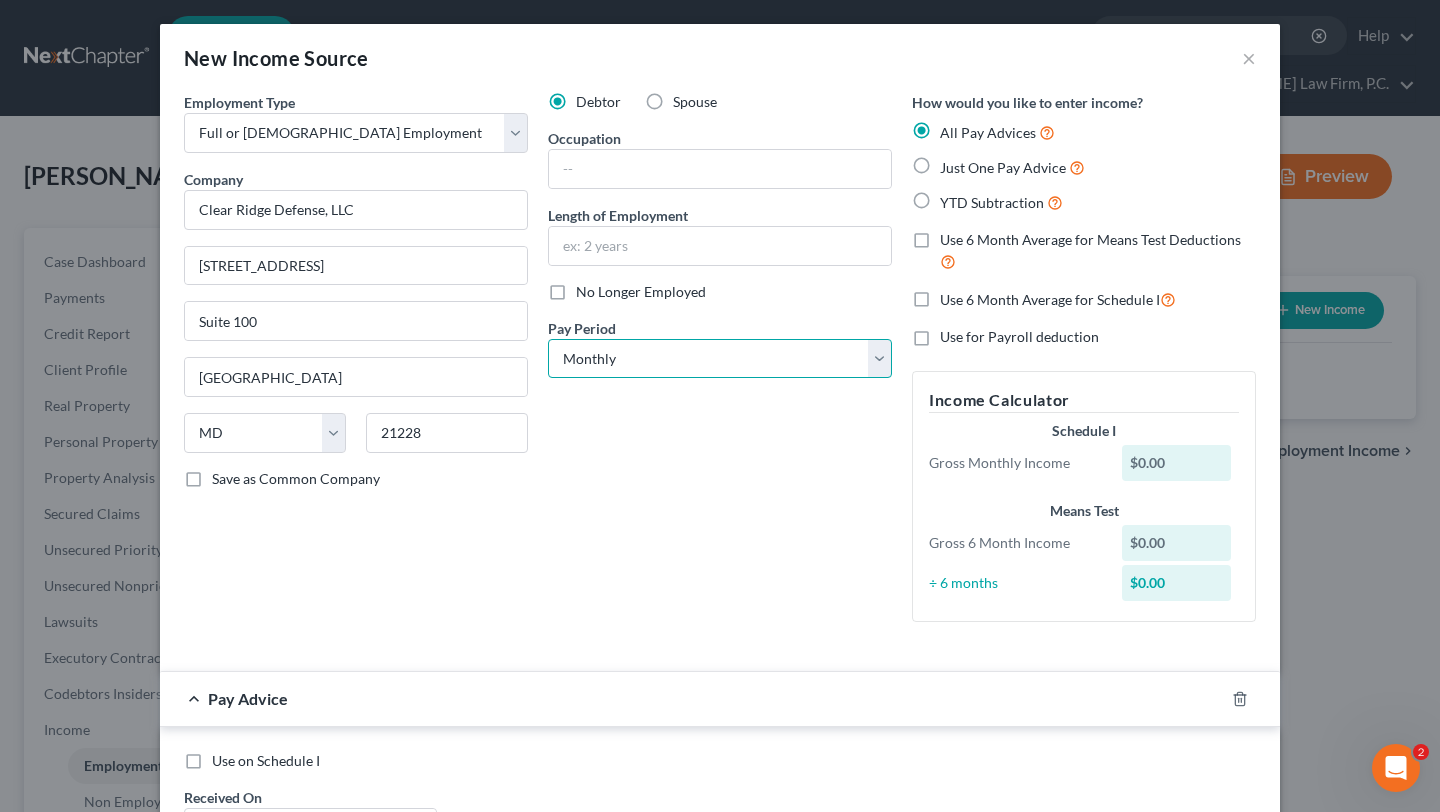 click on "Select Monthly Twice Monthly Every Other Week Weekly" at bounding box center (720, 359) 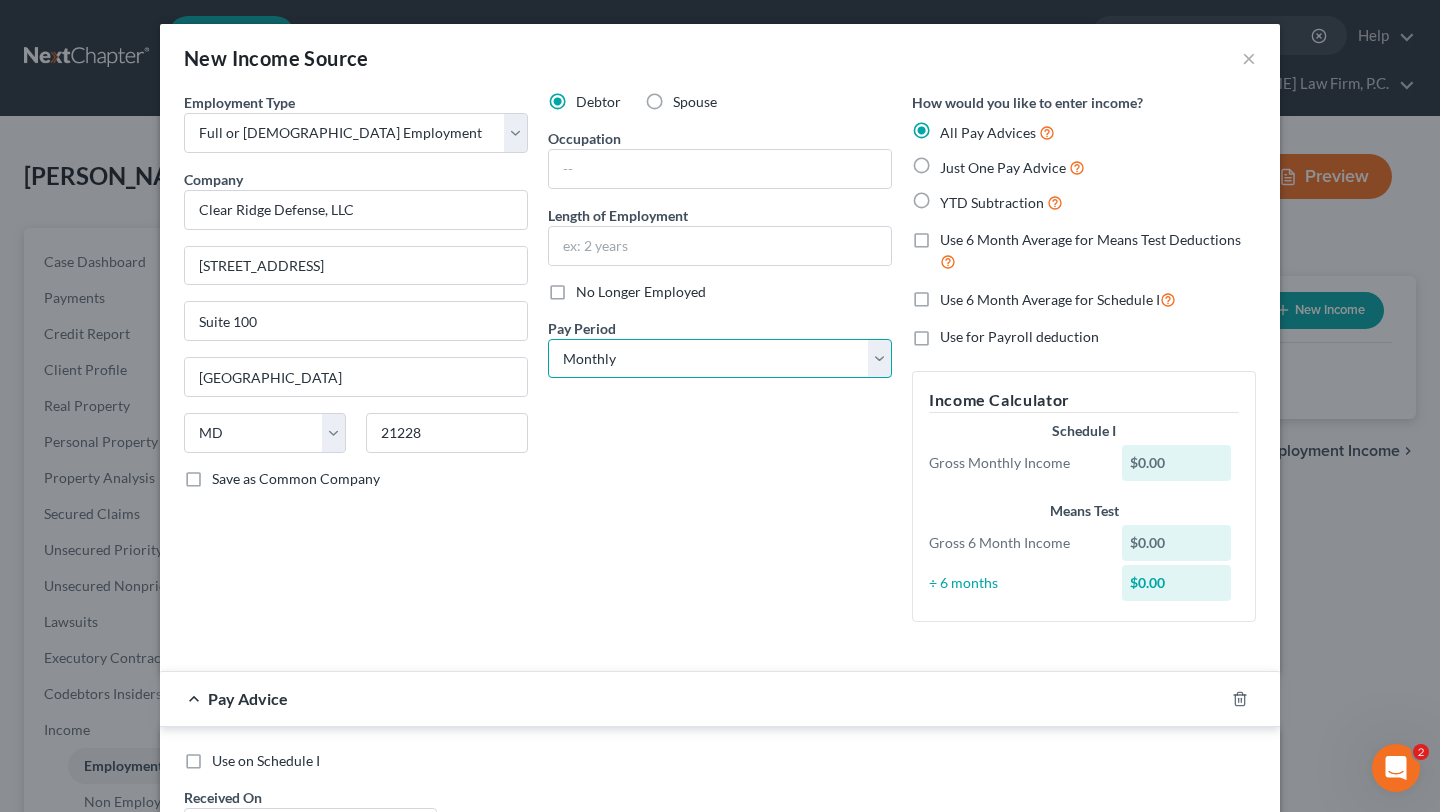 select on "2" 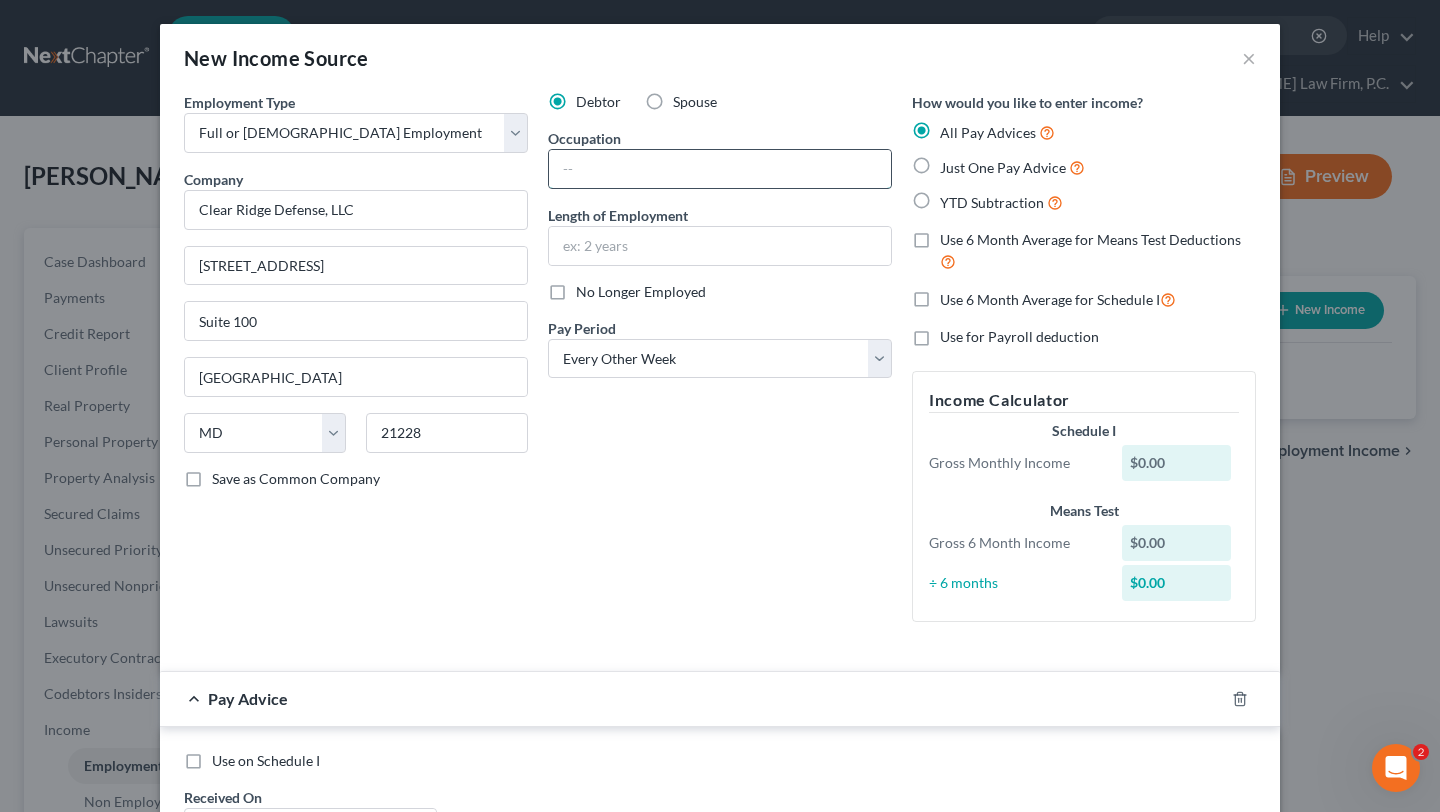 click at bounding box center (720, 169) 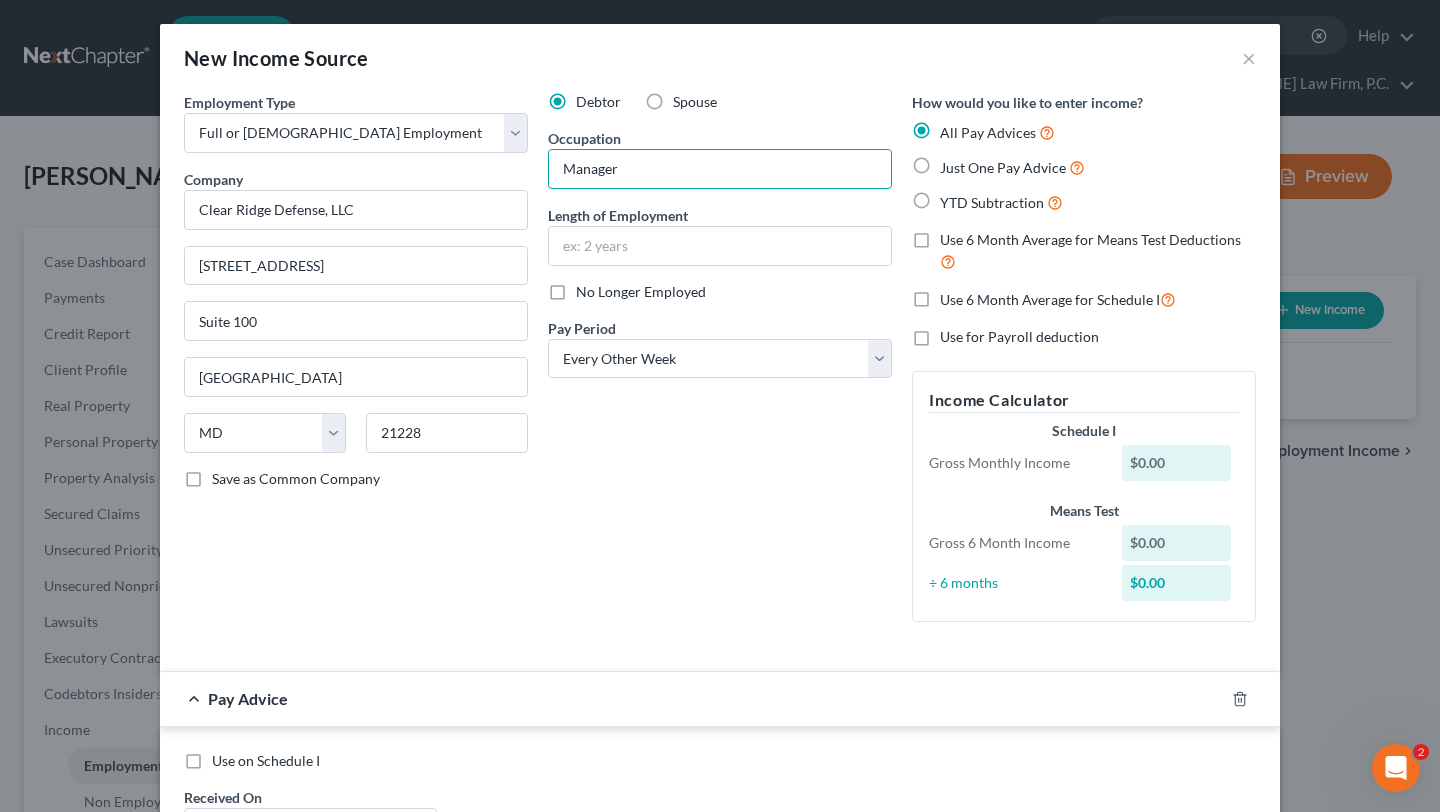 type on "Manager" 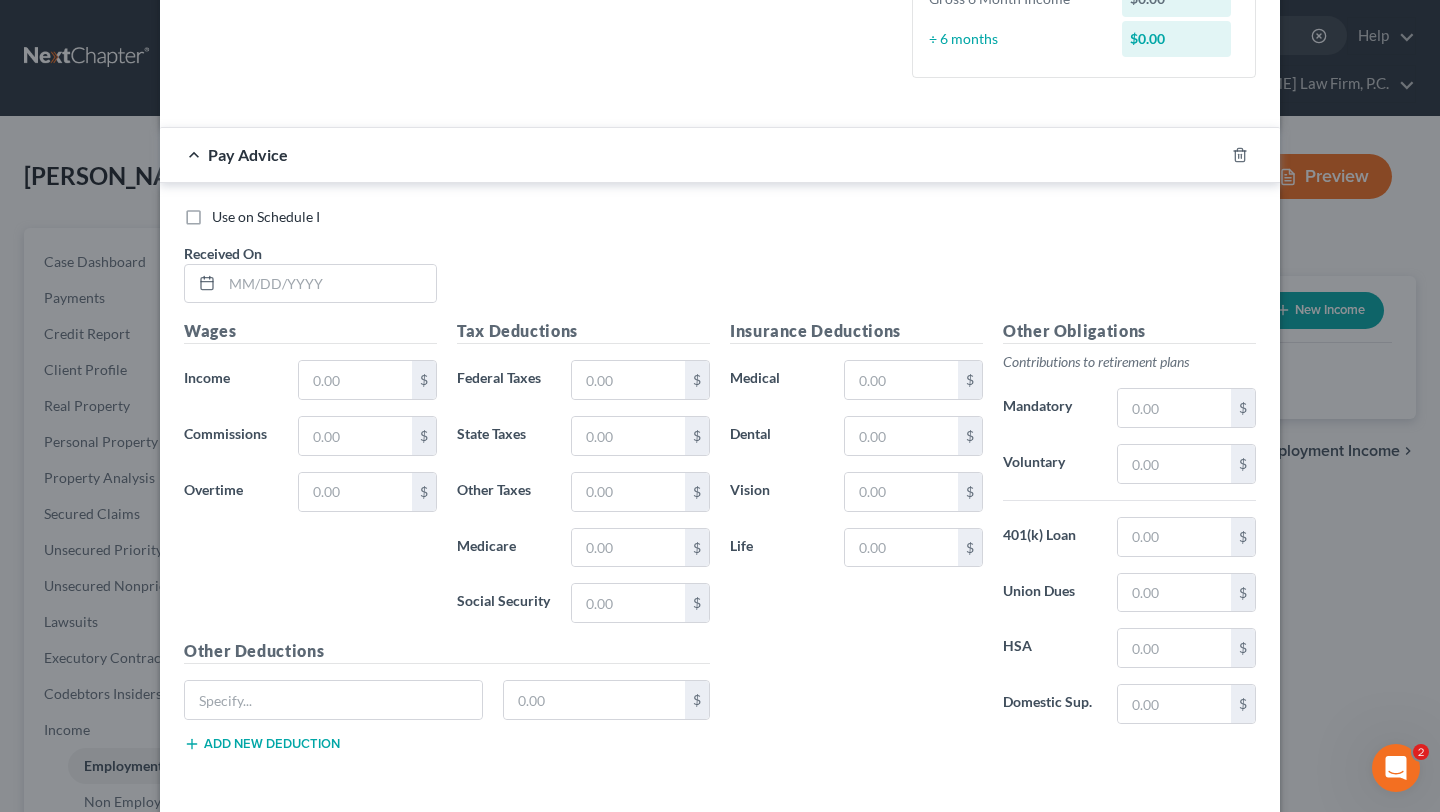 scroll, scrollTop: 637, scrollLeft: 0, axis: vertical 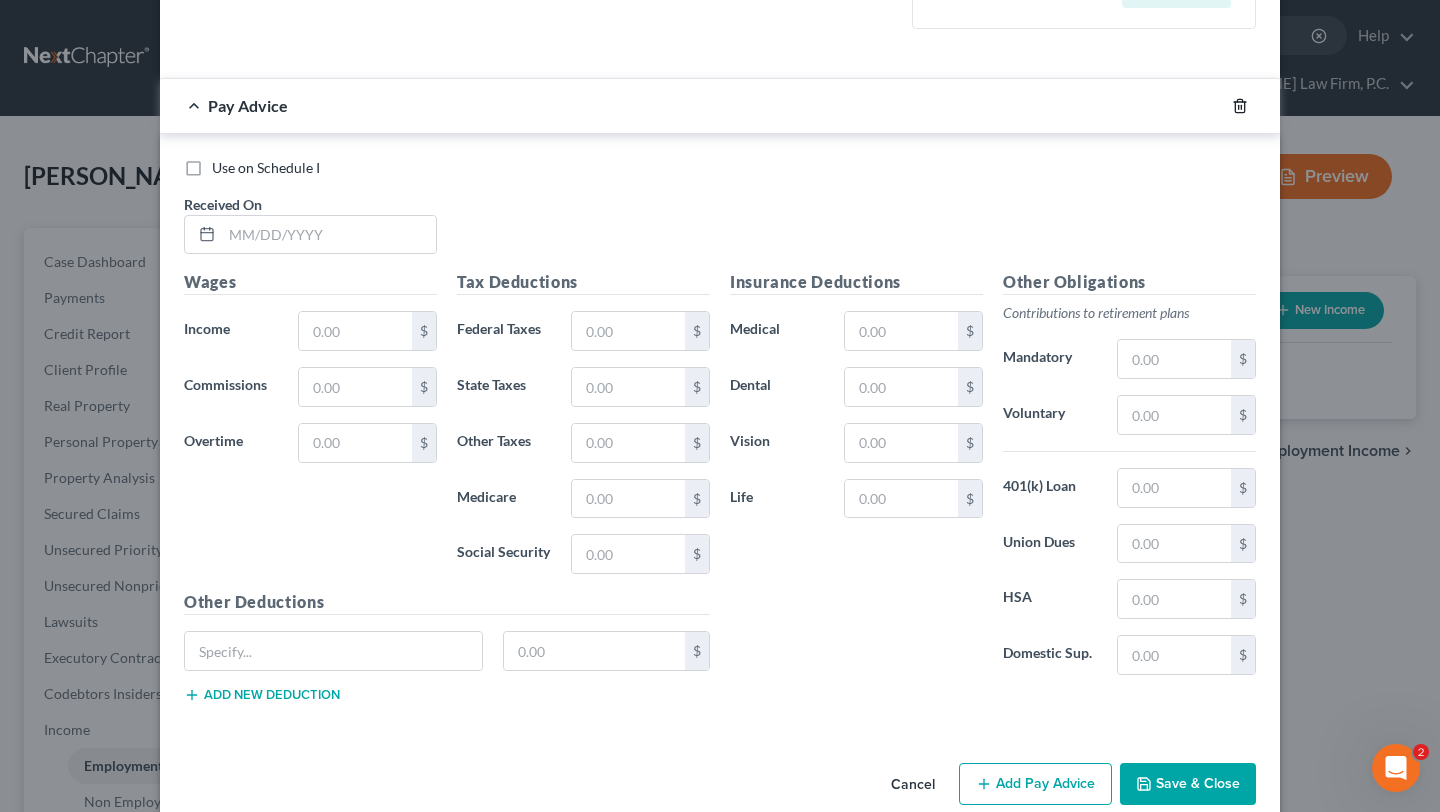 click 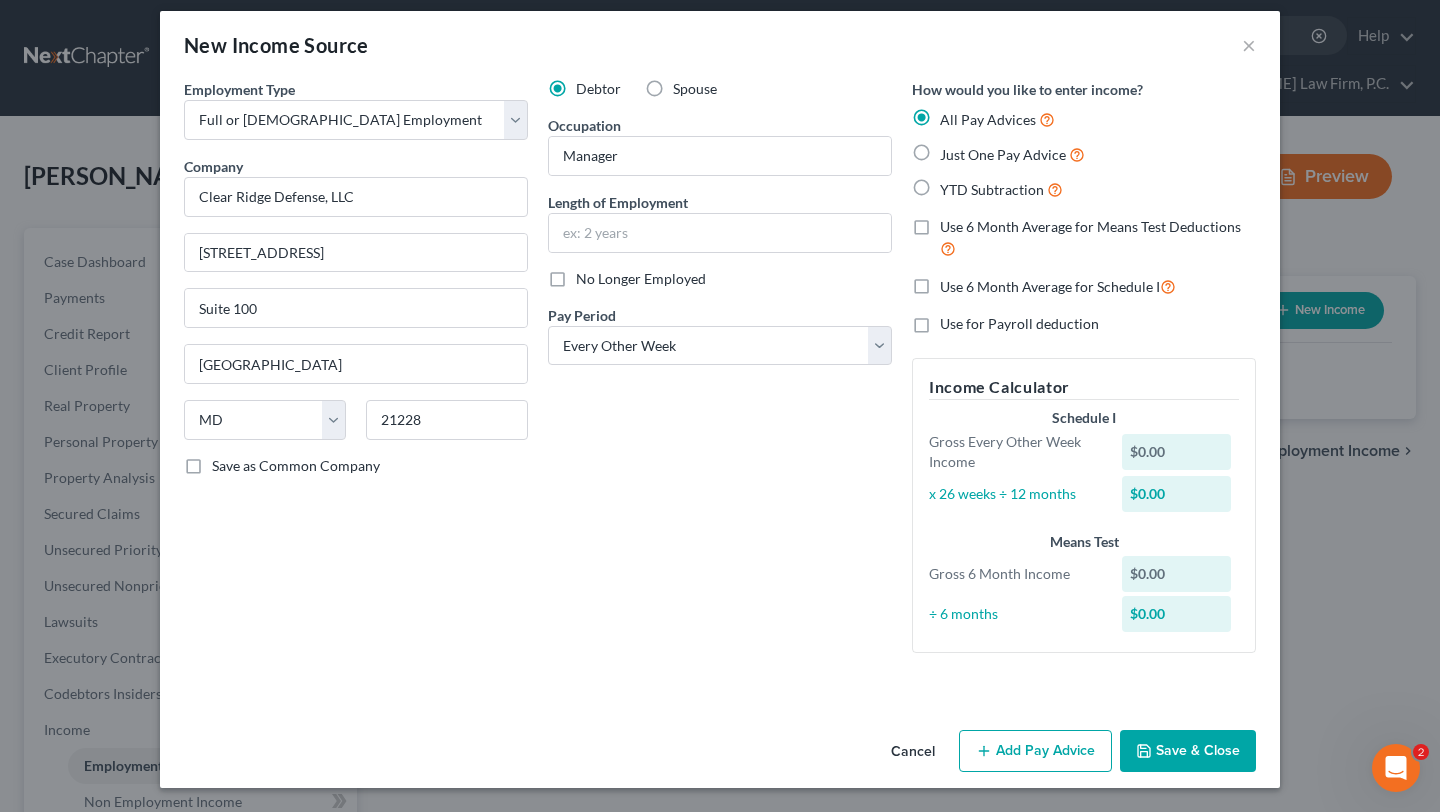 scroll, scrollTop: 216, scrollLeft: 0, axis: vertical 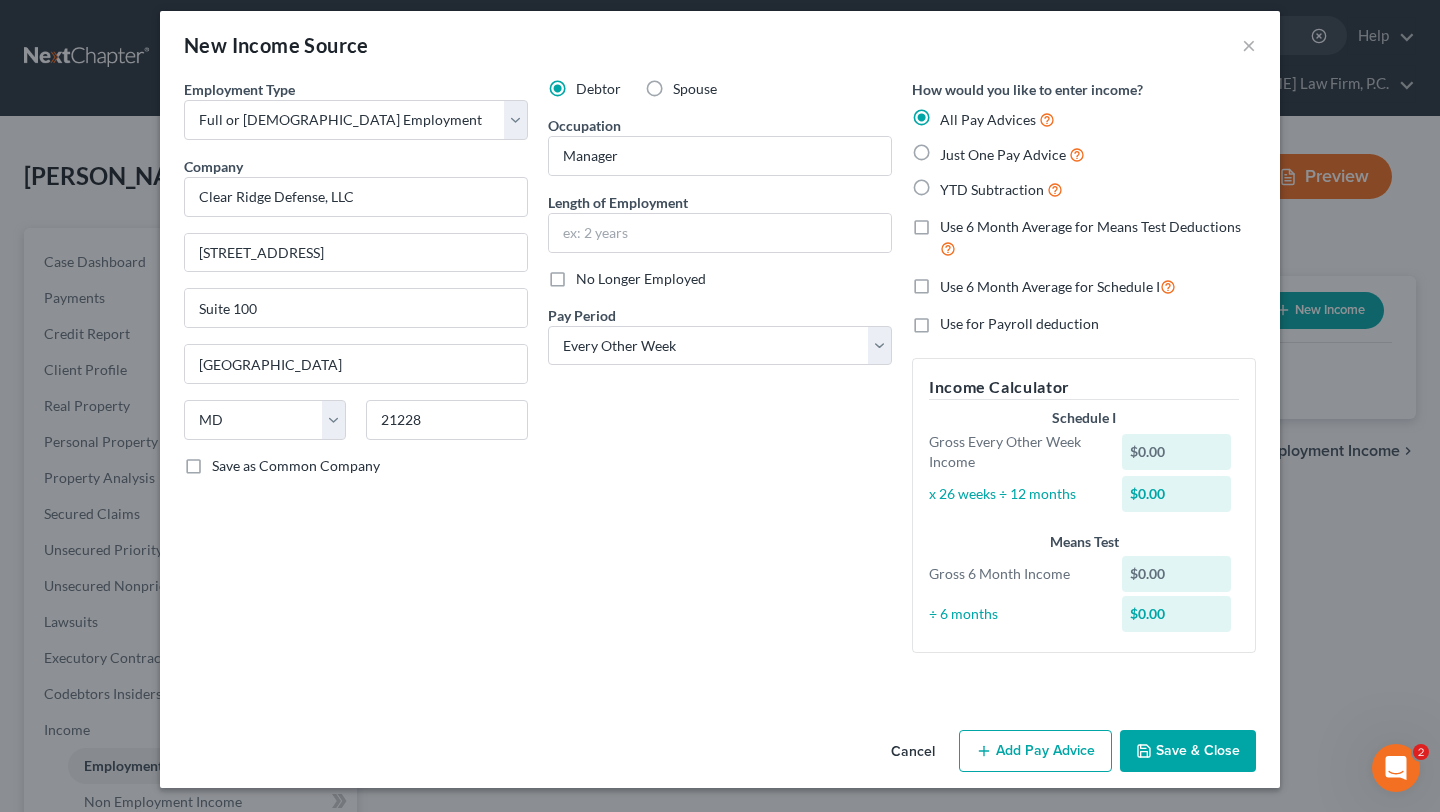 click on "Save & Close" at bounding box center (1188, 751) 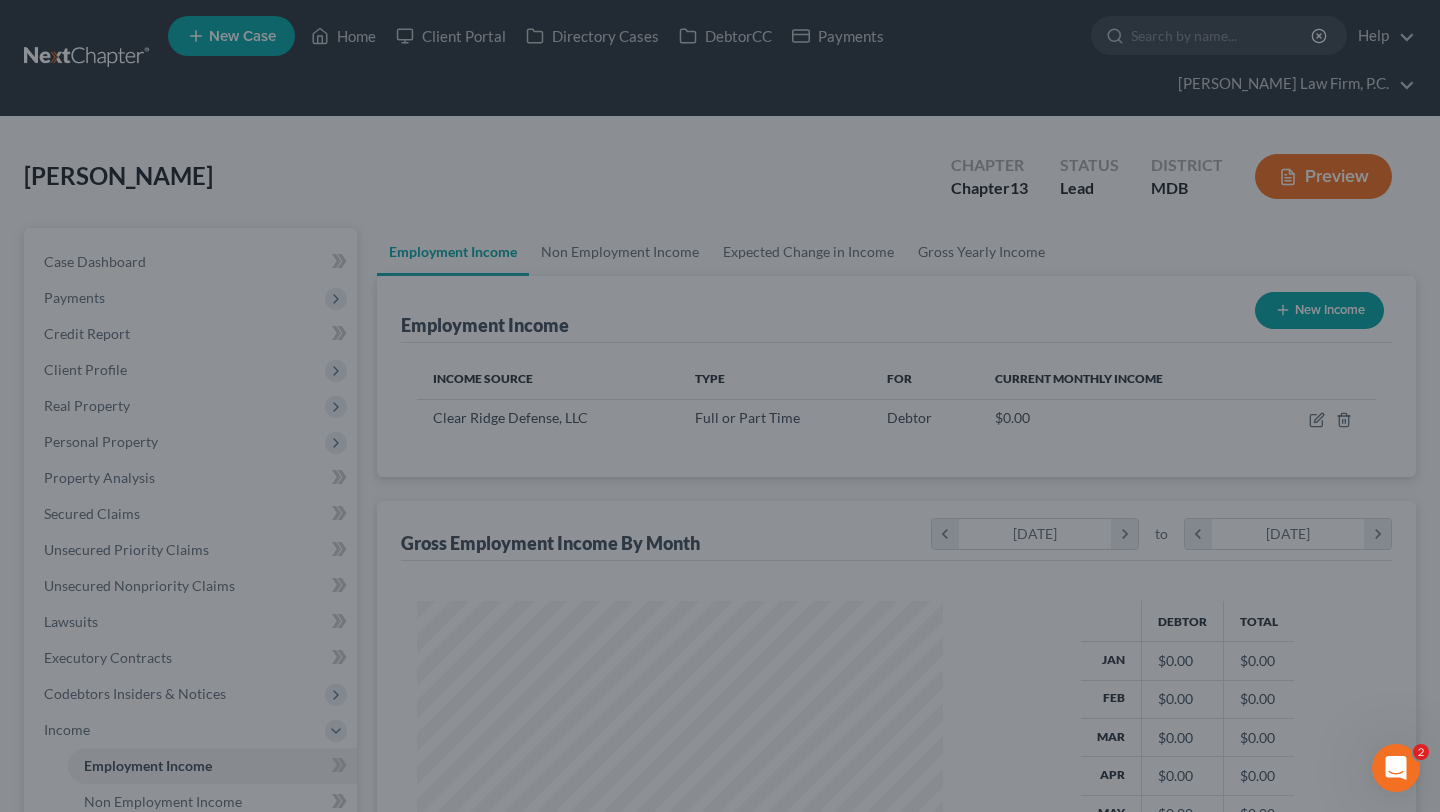 scroll, scrollTop: 999554, scrollLeft: 999434, axis: both 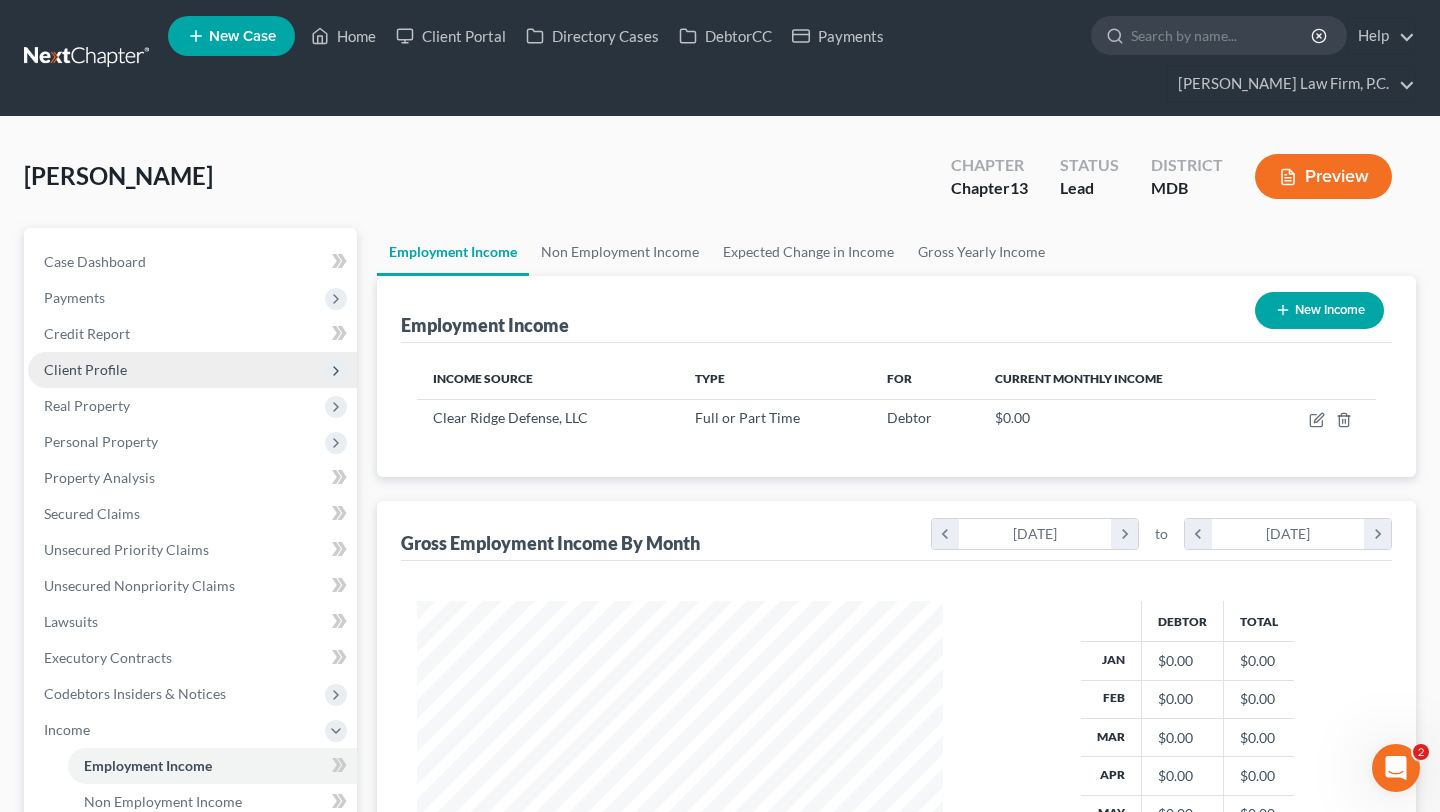click on "Client Profile" at bounding box center (85, 369) 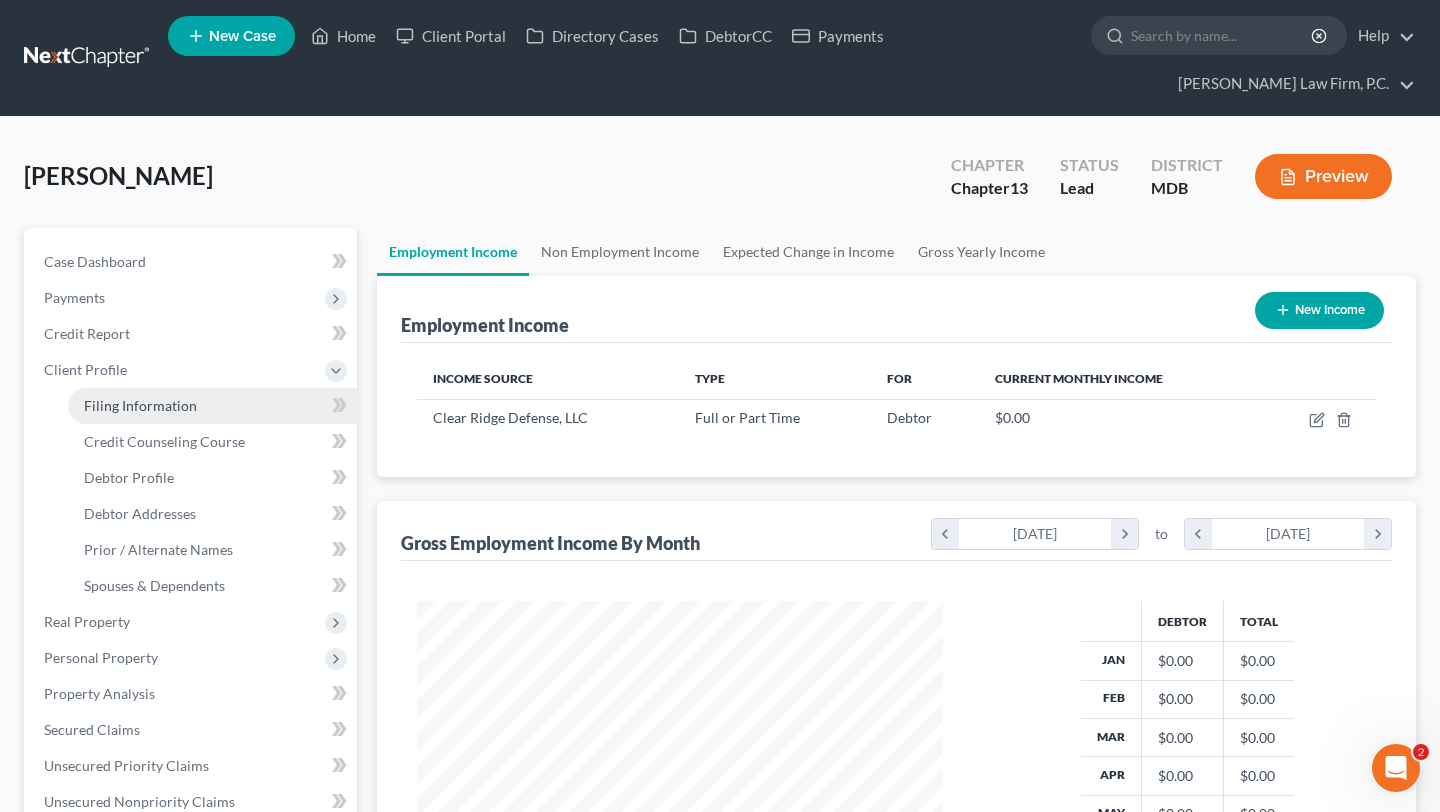click on "Filing Information" at bounding box center [140, 405] 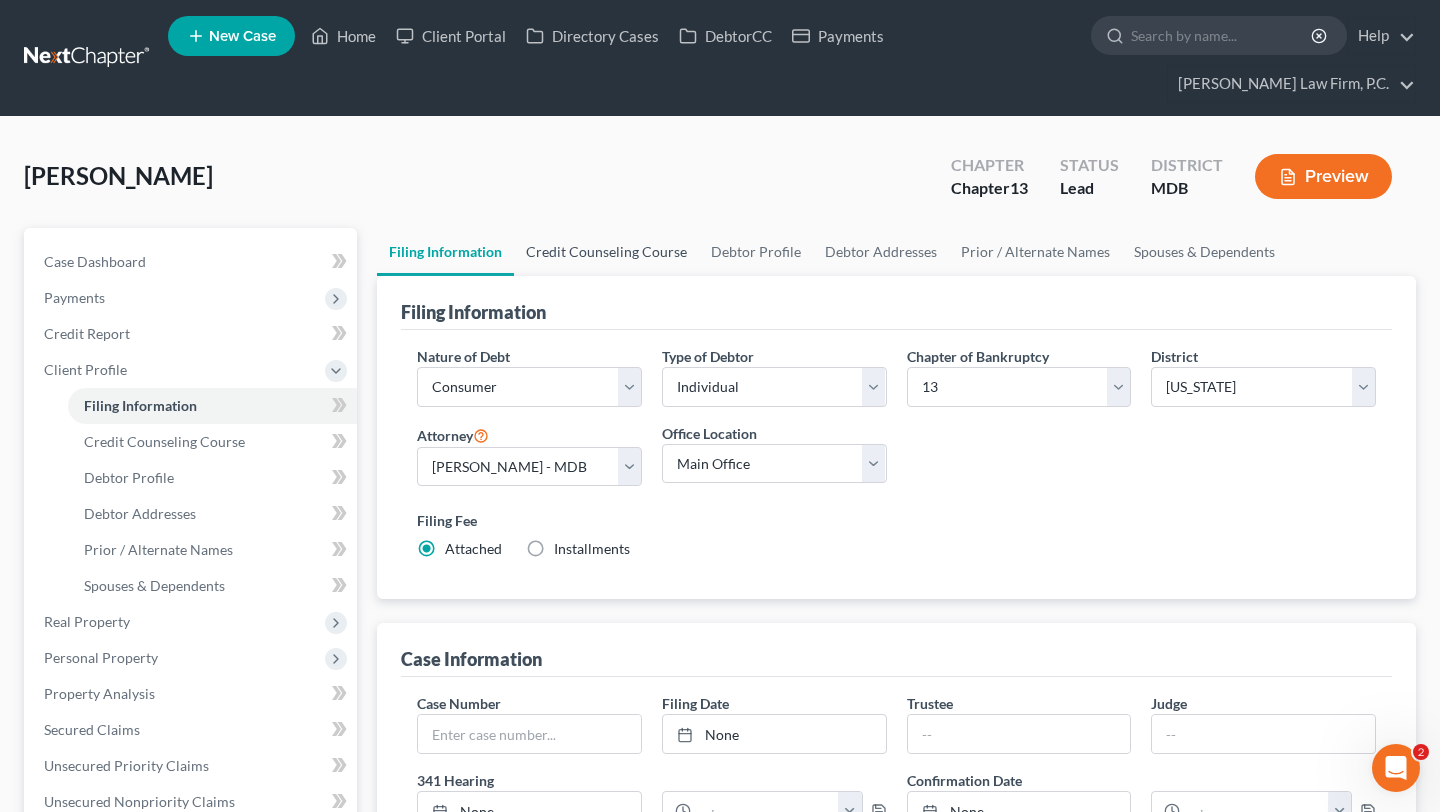 click on "Credit Counseling Course" at bounding box center (606, 252) 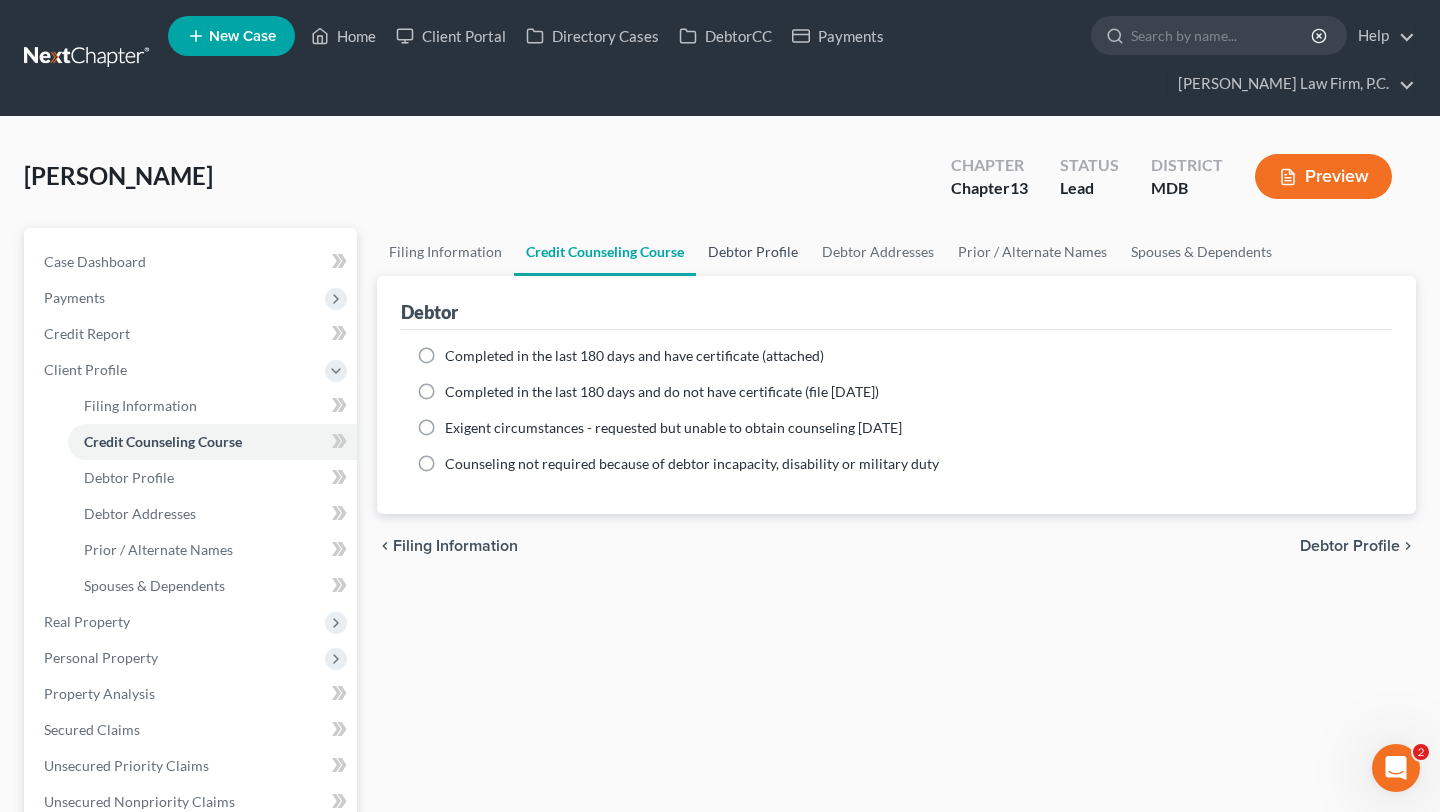 click on "Debtor Profile" at bounding box center [753, 252] 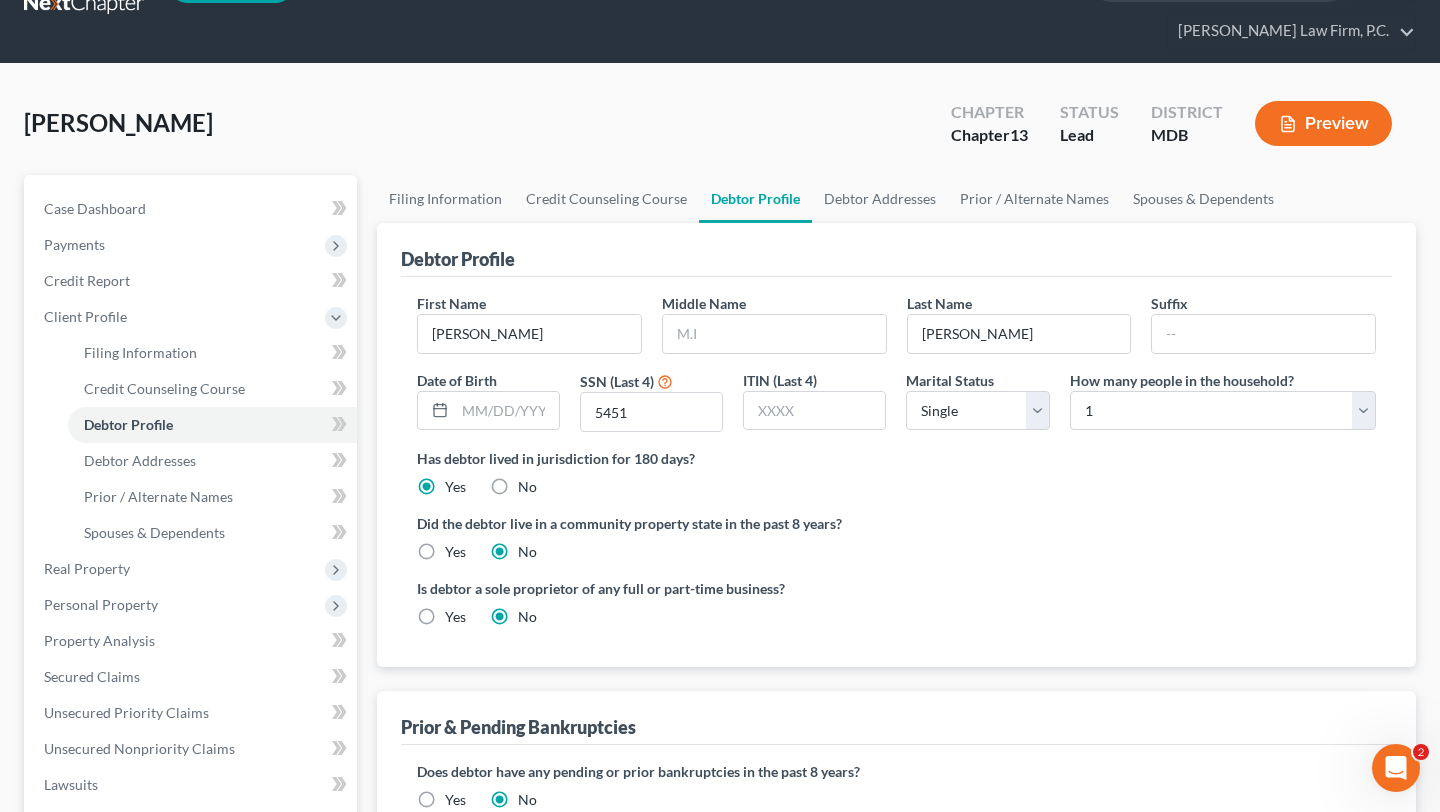 scroll, scrollTop: 99, scrollLeft: 0, axis: vertical 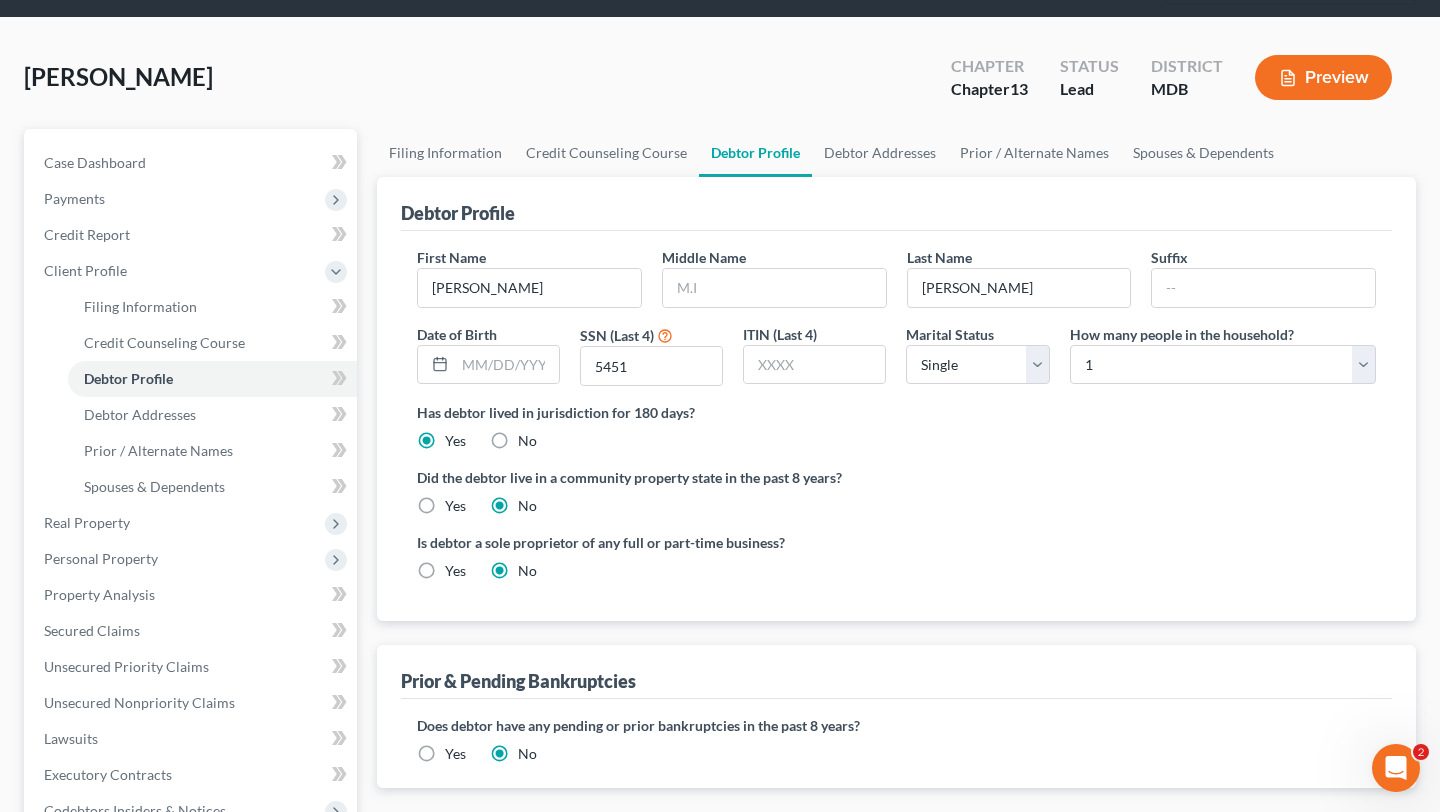 click on "Marital Status Select Single Married Separated Divorced Widowed" at bounding box center [977, 355] 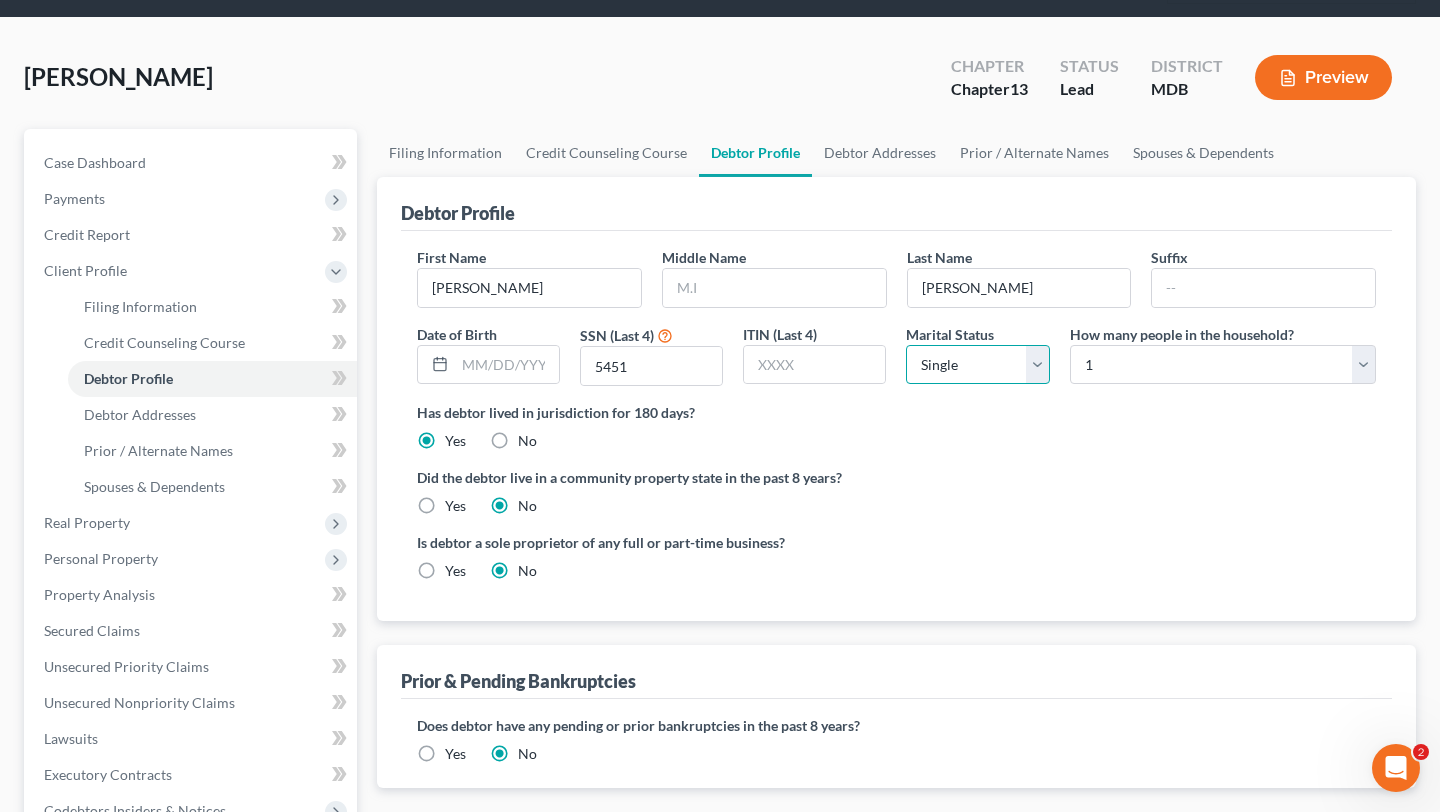 click on "Select Single Married Separated Divorced Widowed" at bounding box center [977, 365] 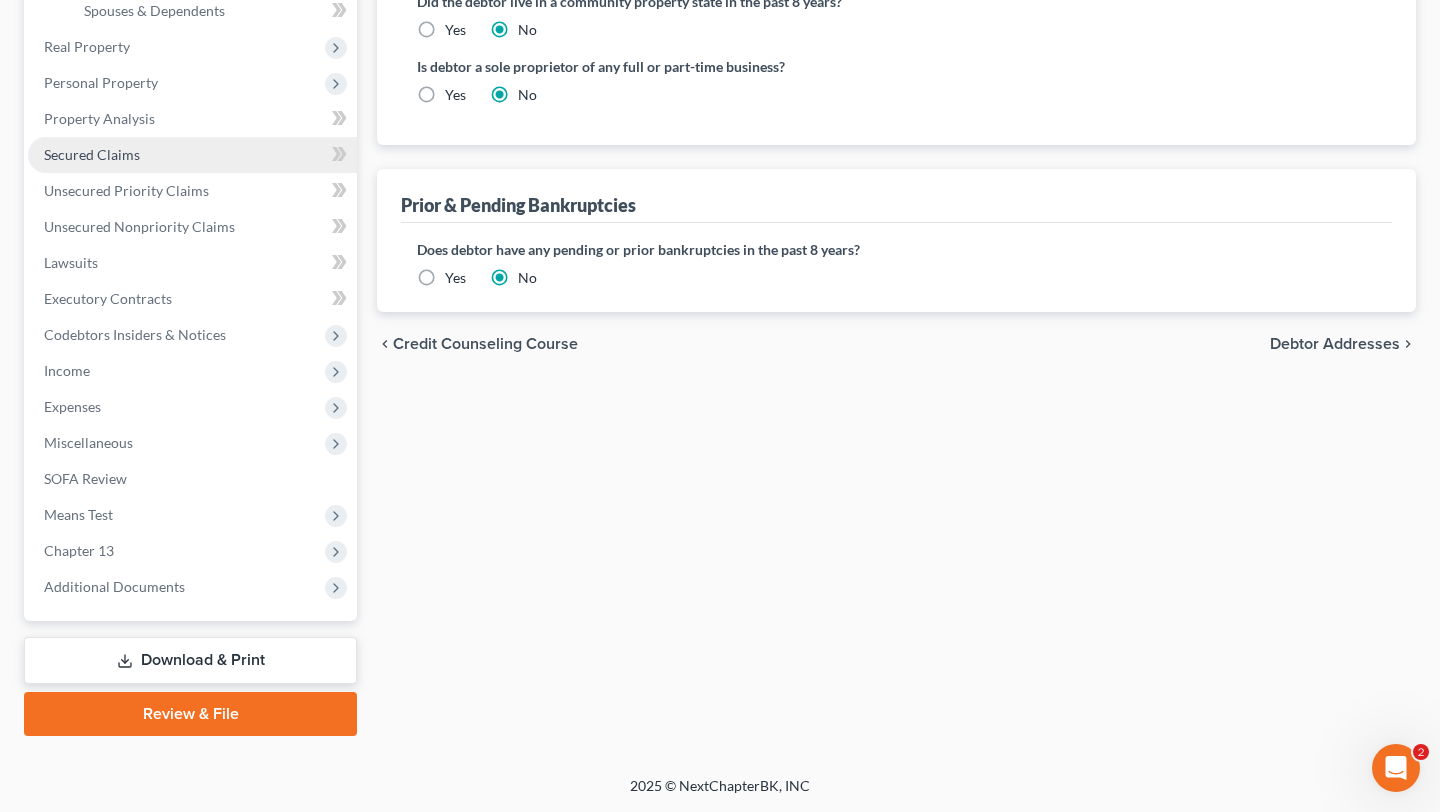 scroll, scrollTop: 606, scrollLeft: 0, axis: vertical 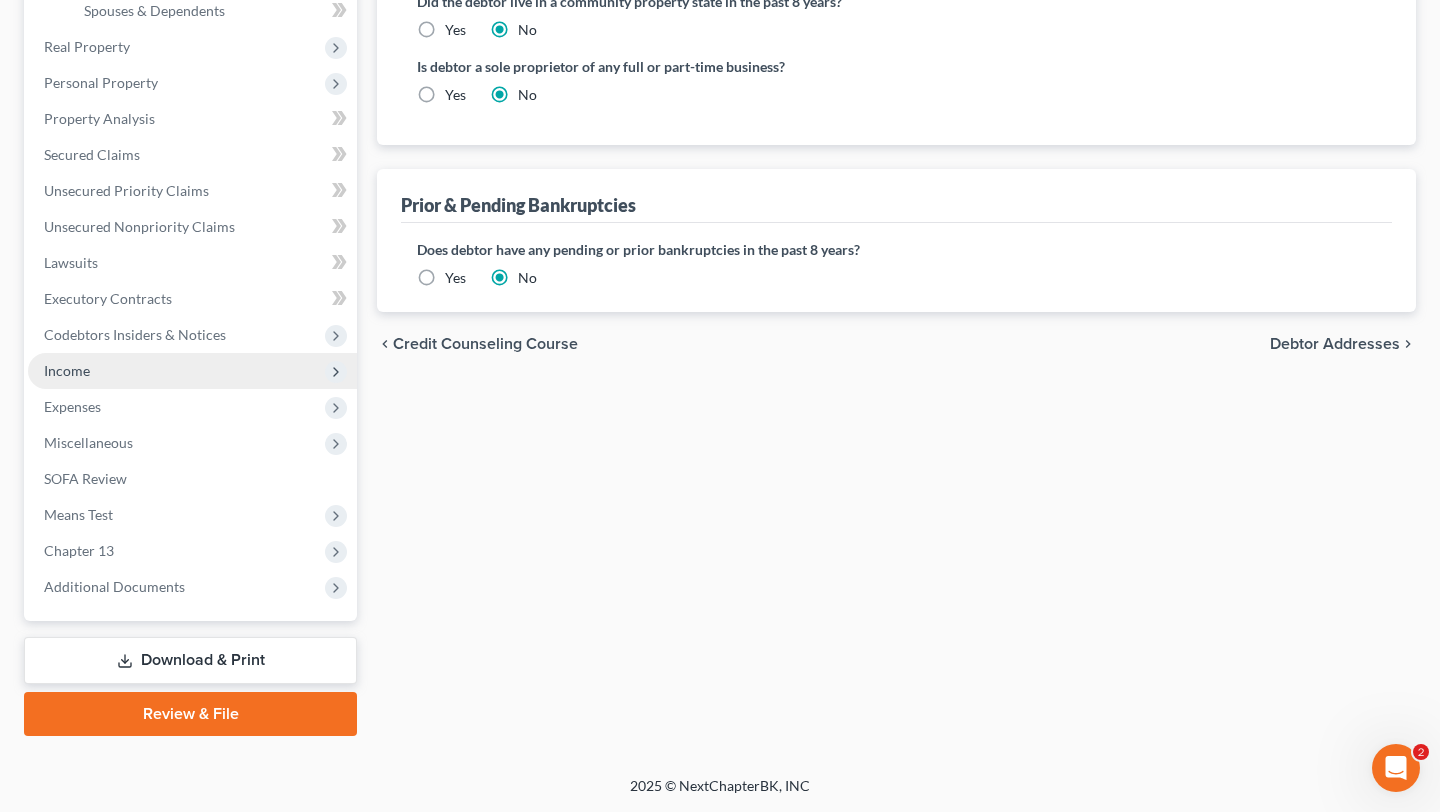 click on "Income" at bounding box center (192, 371) 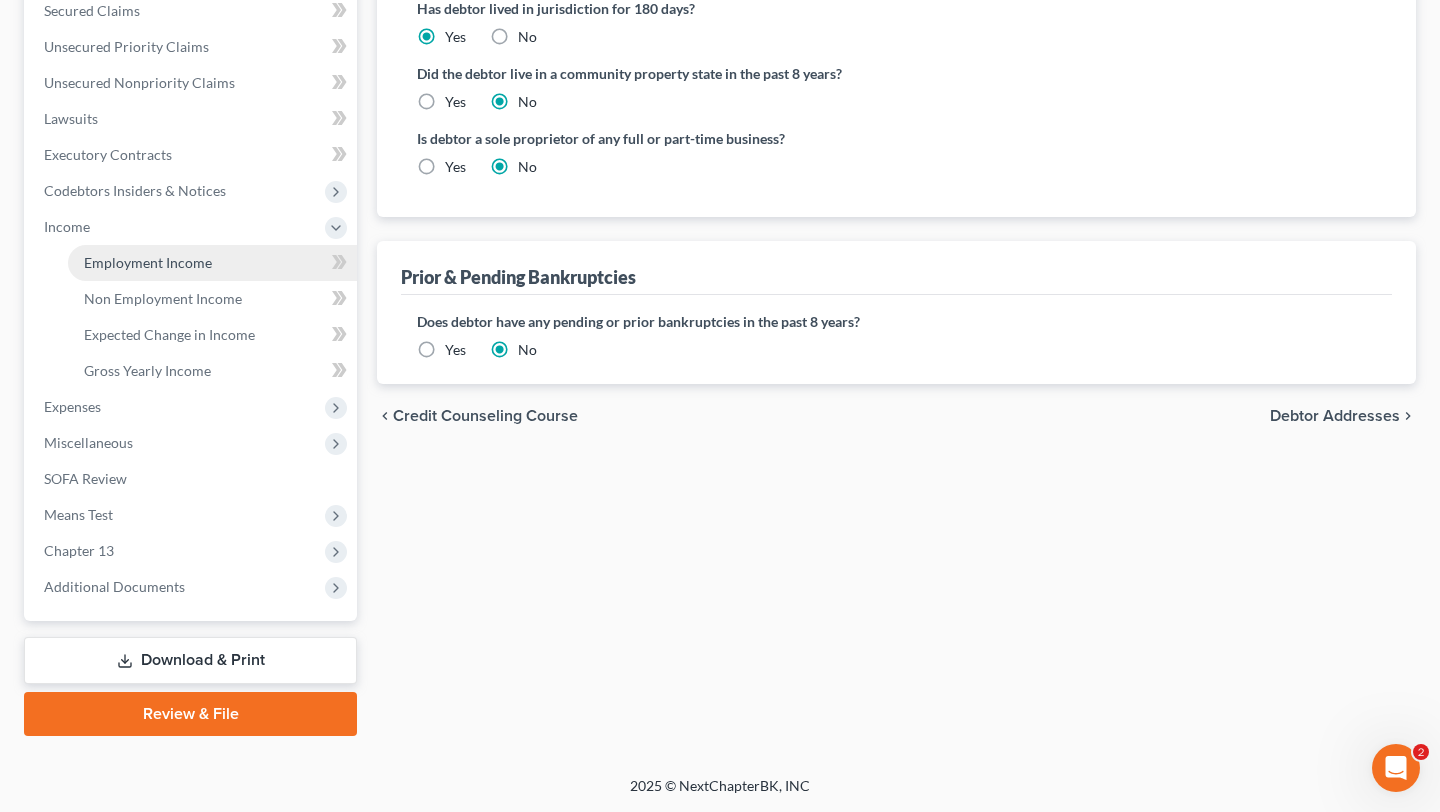 click on "Employment Income" at bounding box center [148, 262] 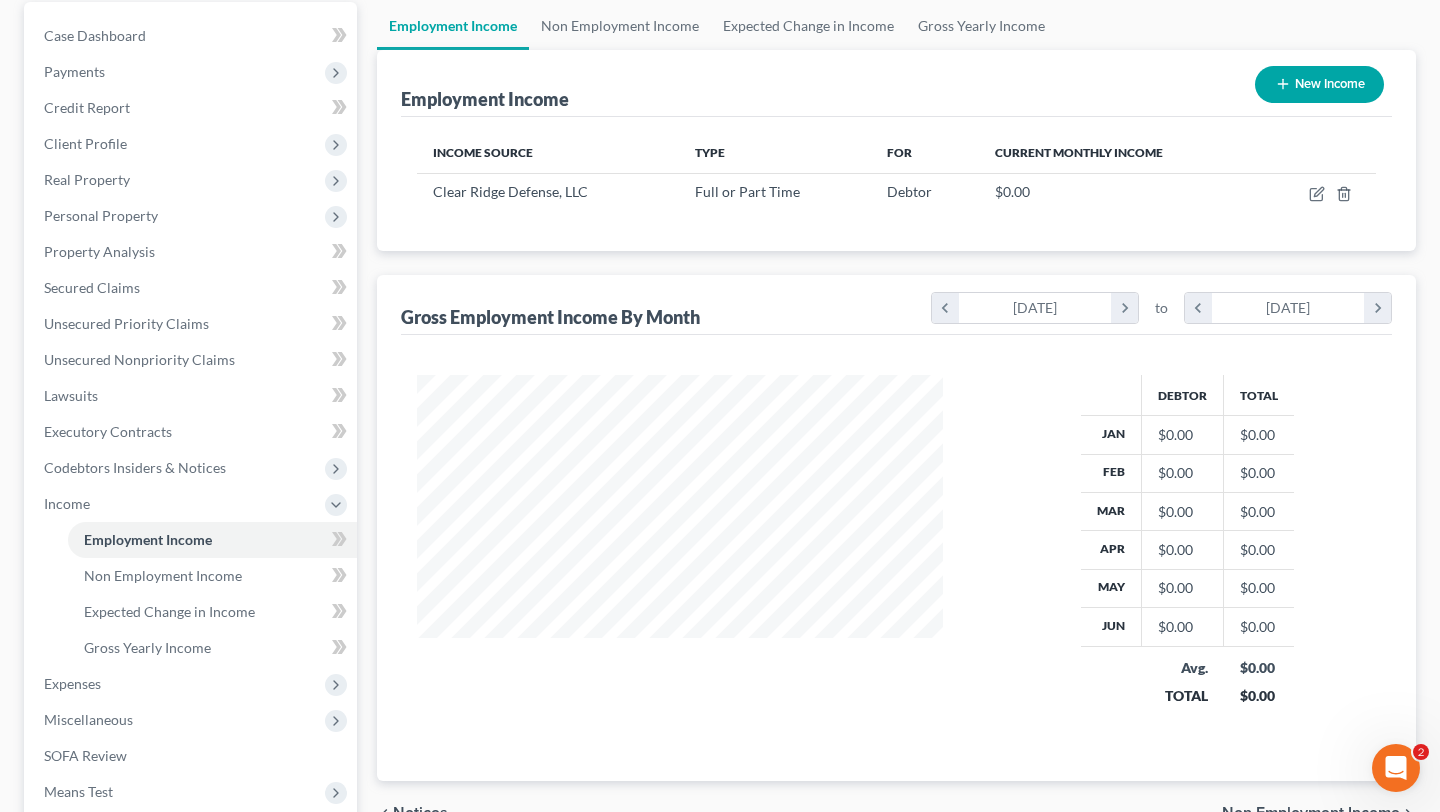 scroll, scrollTop: 80, scrollLeft: 0, axis: vertical 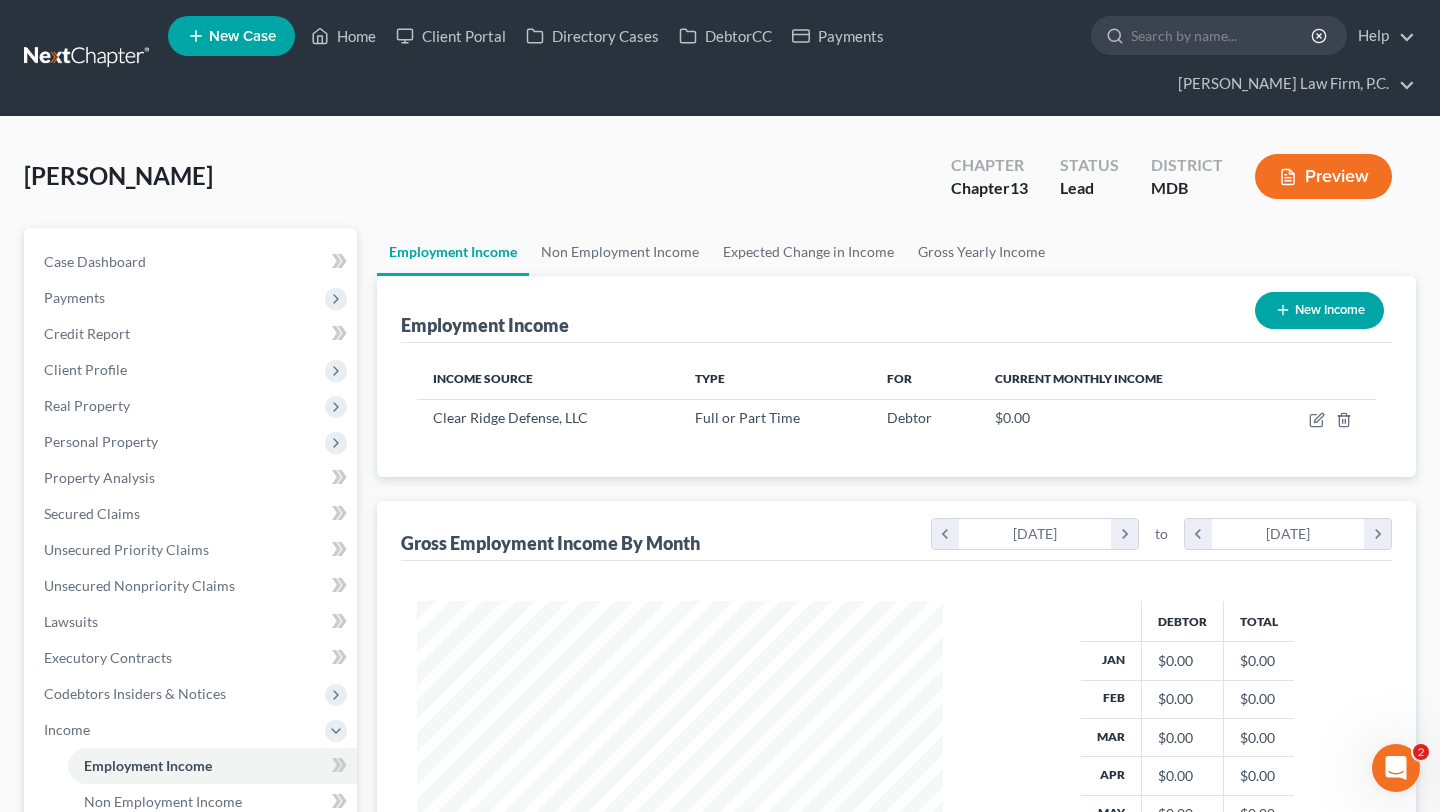 click on "New Income" at bounding box center [1319, 310] 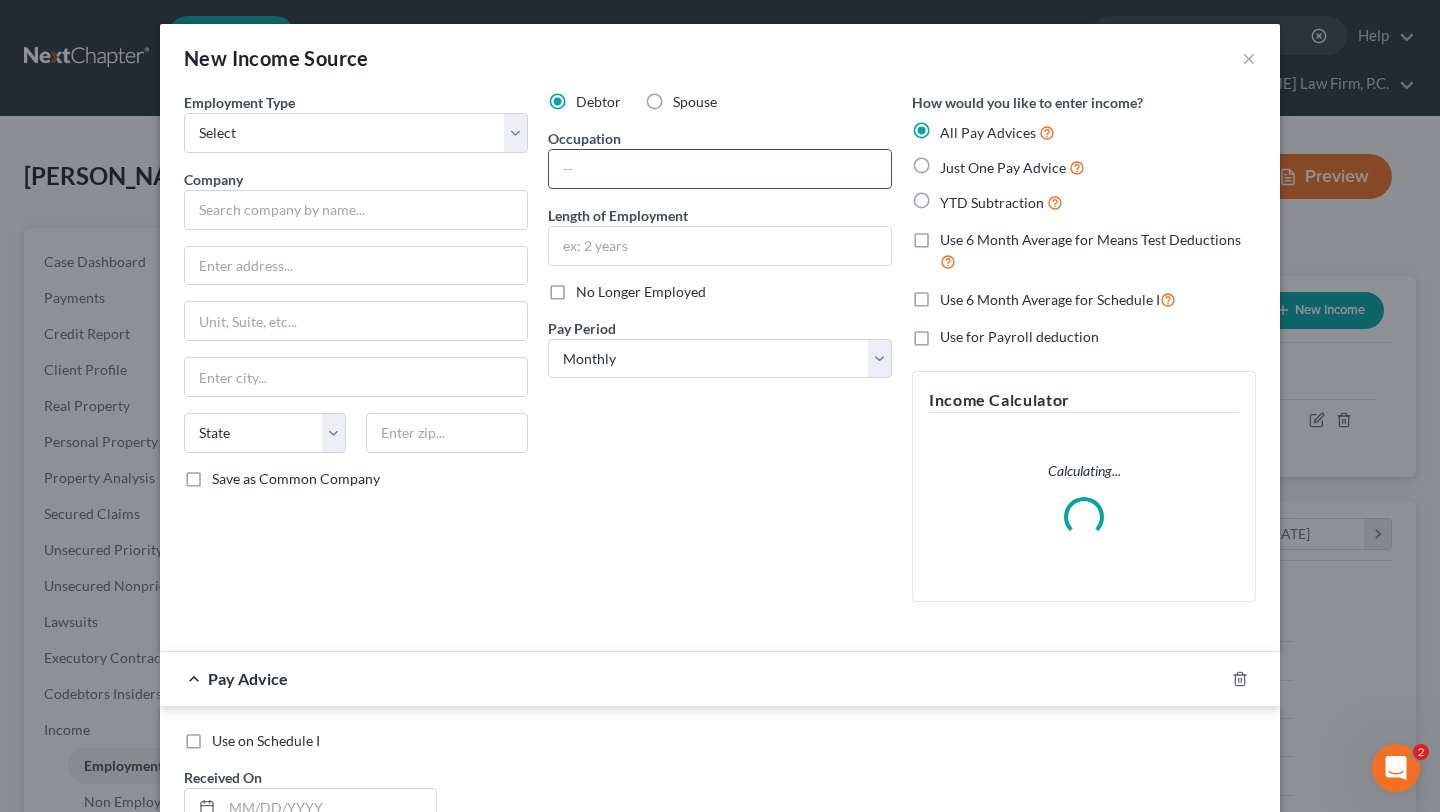 drag, startPoint x: 628, startPoint y: 128, endPoint x: 610, endPoint y: 218, distance: 91.78235 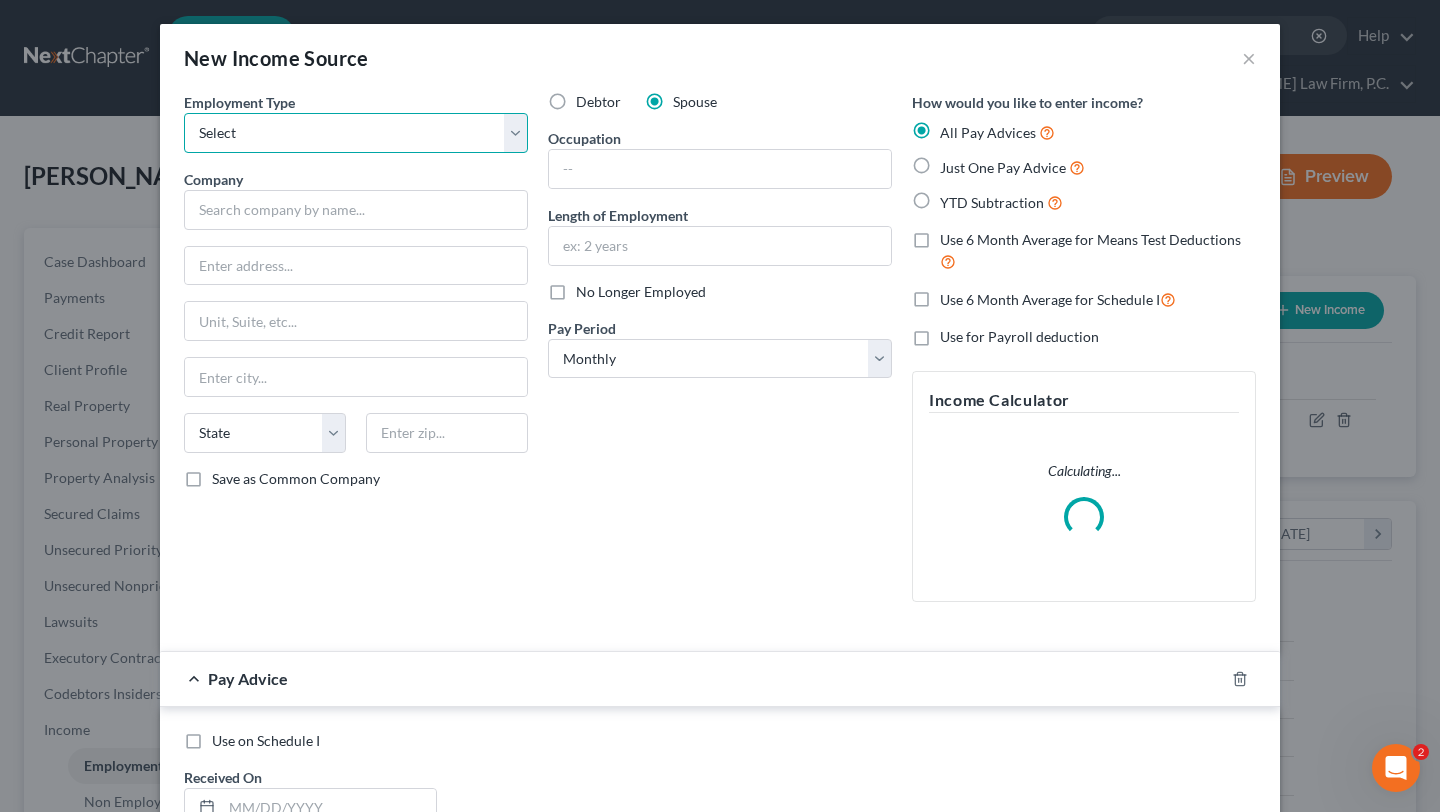 click on "Select Full or Part Time Employment Self Employment" at bounding box center (356, 133) 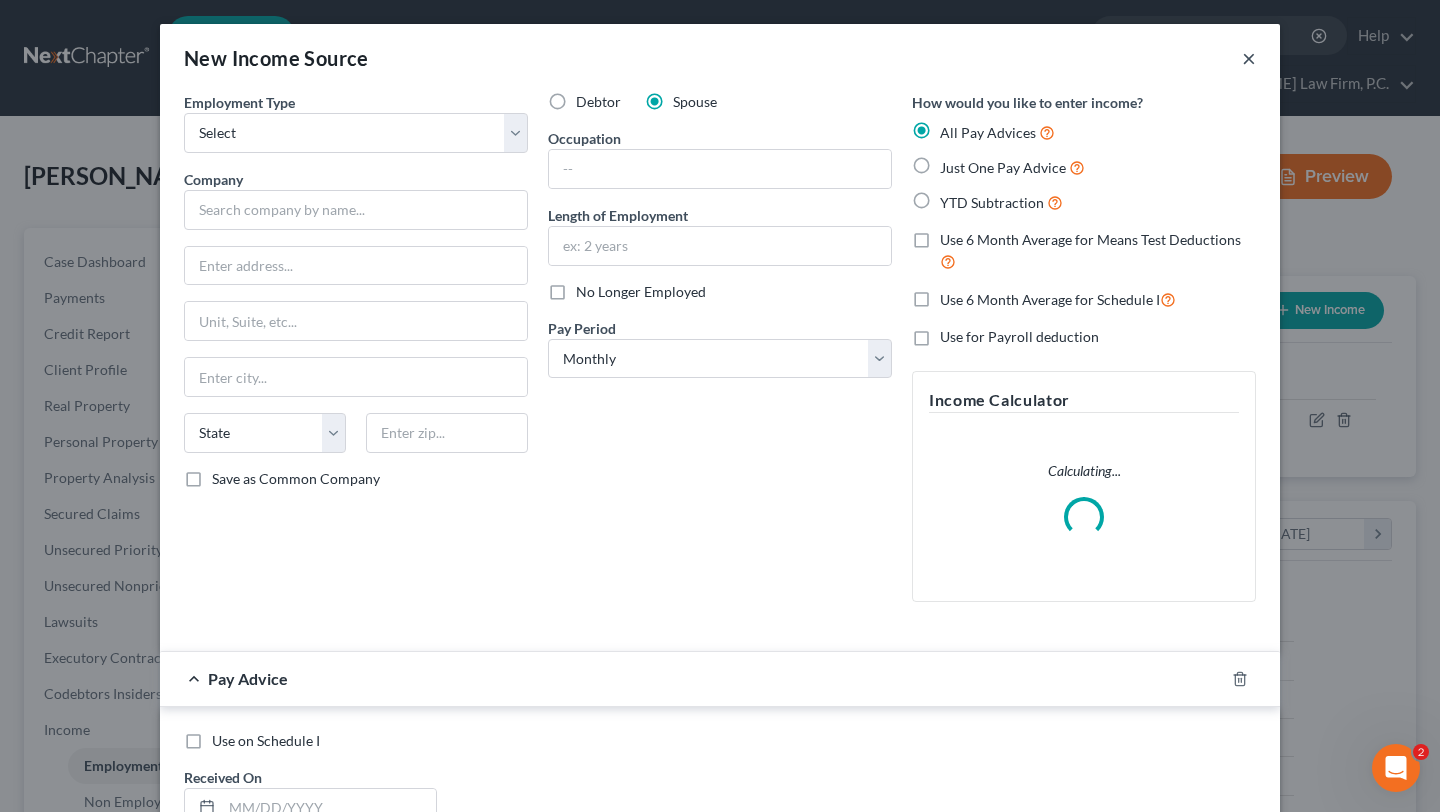 click on "×" at bounding box center [1249, 58] 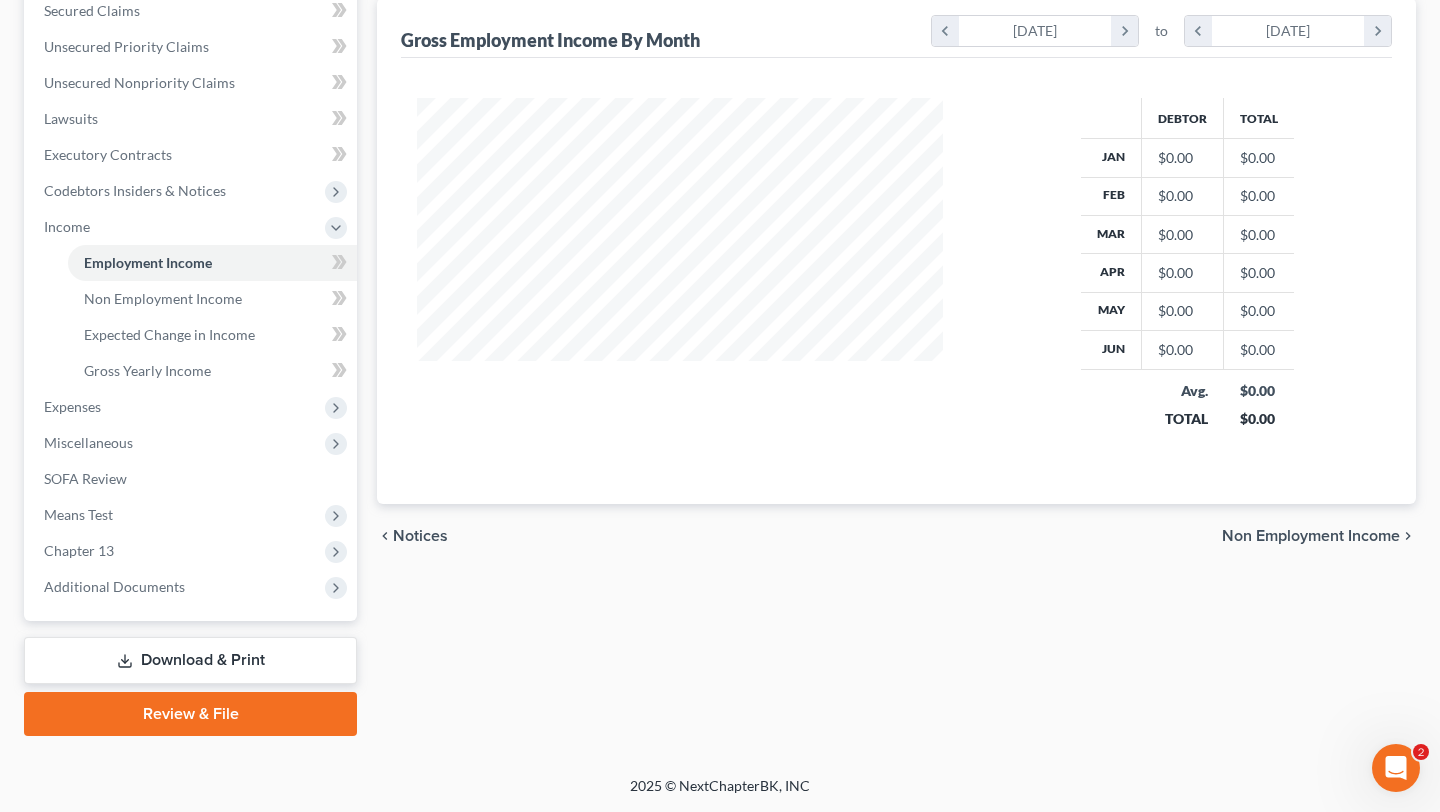 scroll, scrollTop: 534, scrollLeft: 0, axis: vertical 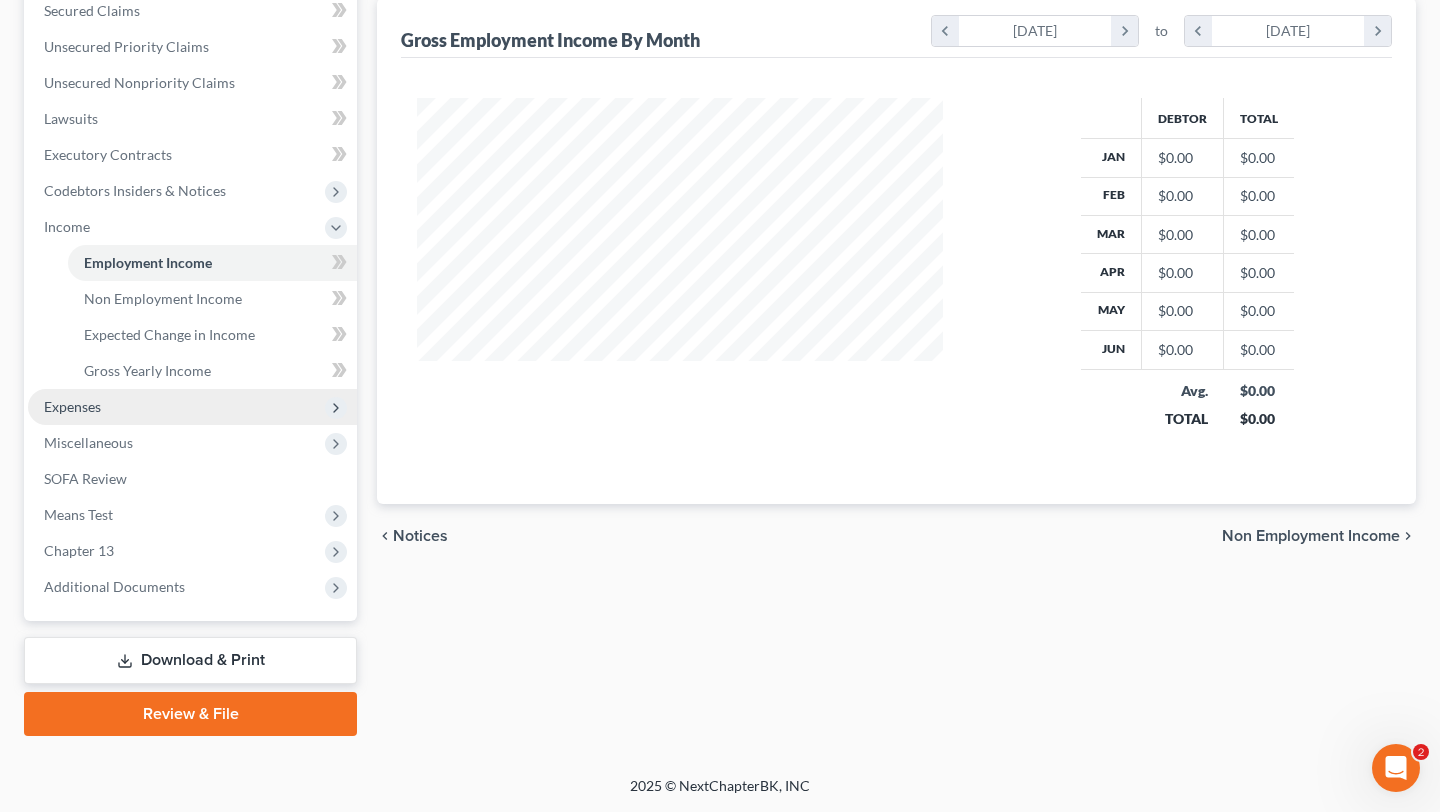 click on "Expenses" at bounding box center [192, 407] 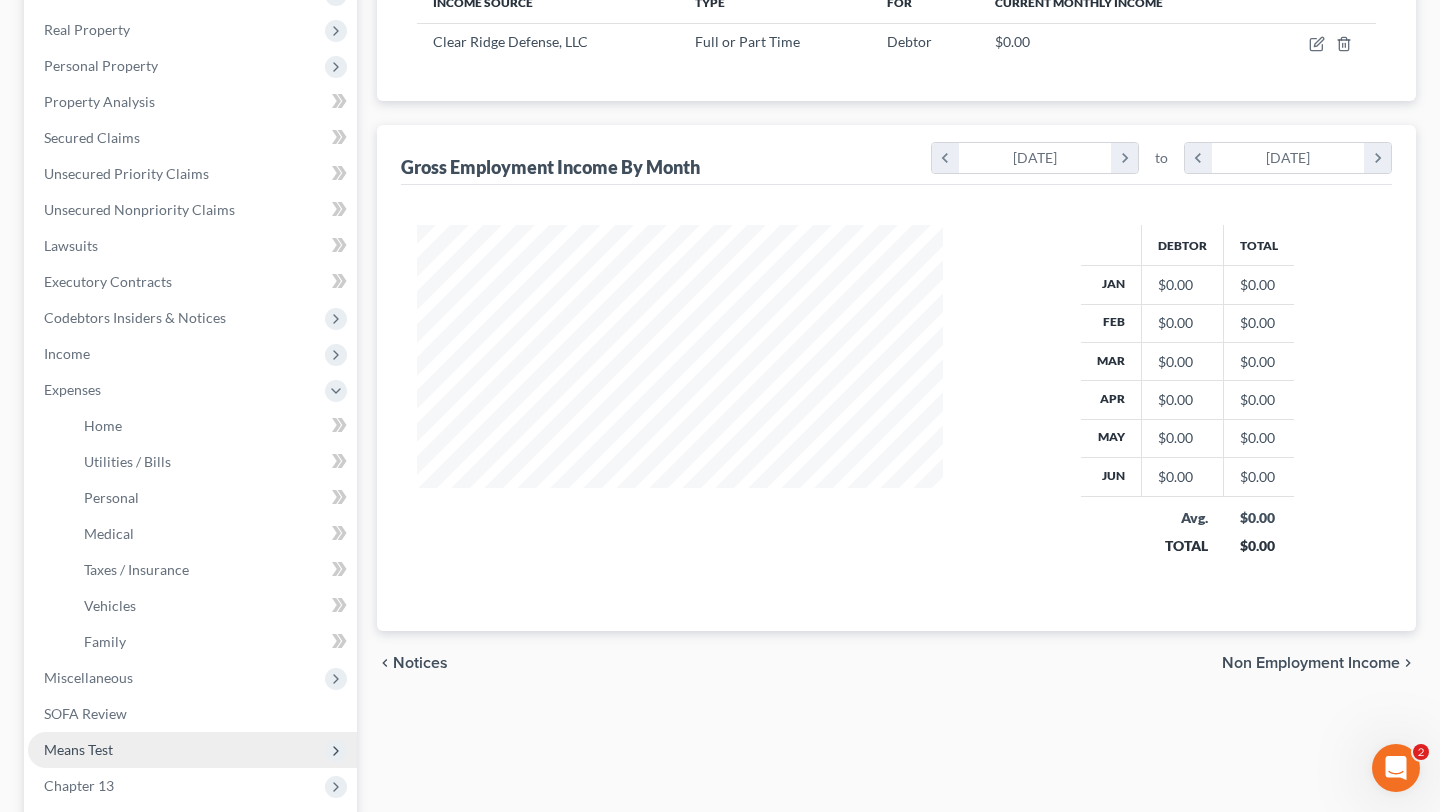 scroll, scrollTop: 0, scrollLeft: 0, axis: both 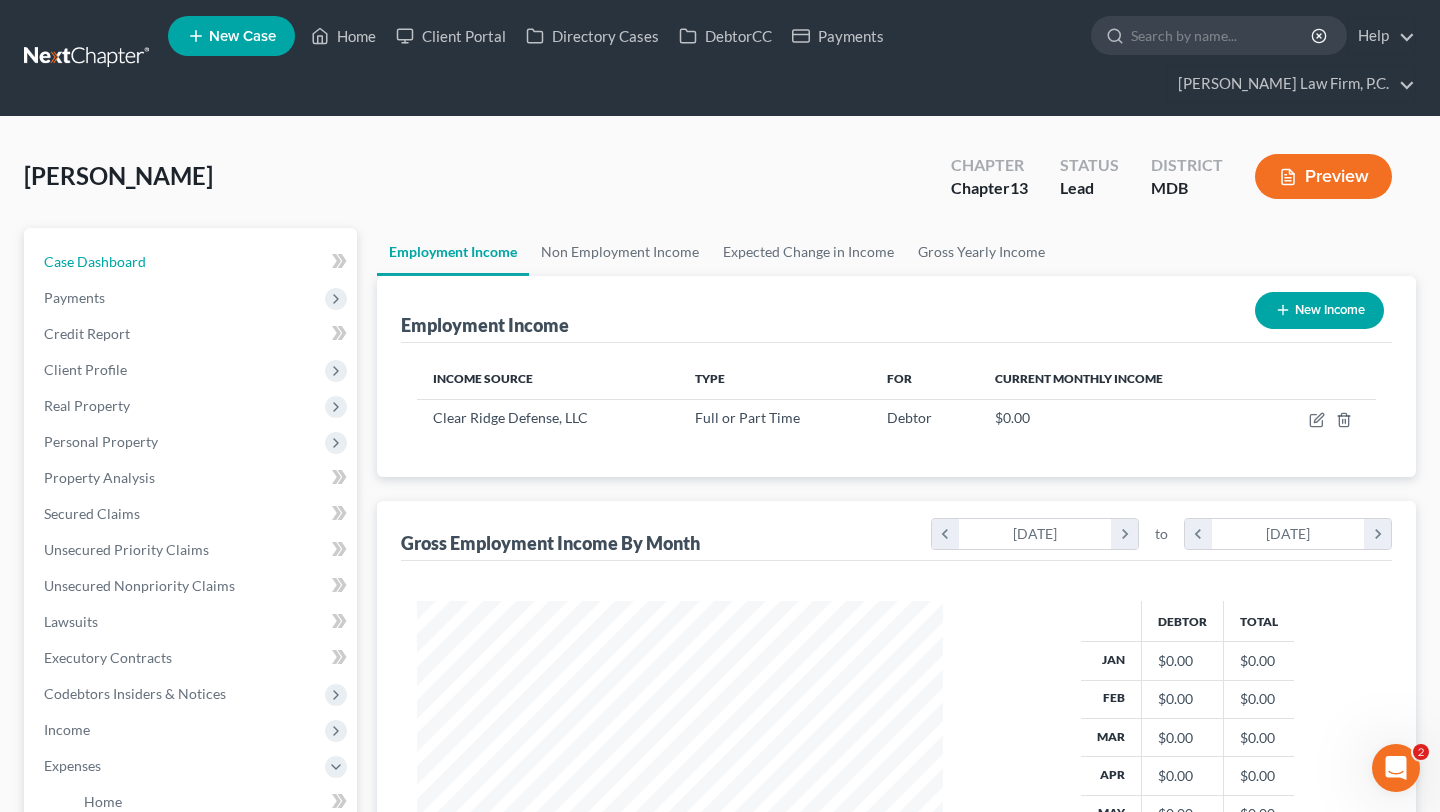 click on "Case Dashboard" at bounding box center (192, 262) 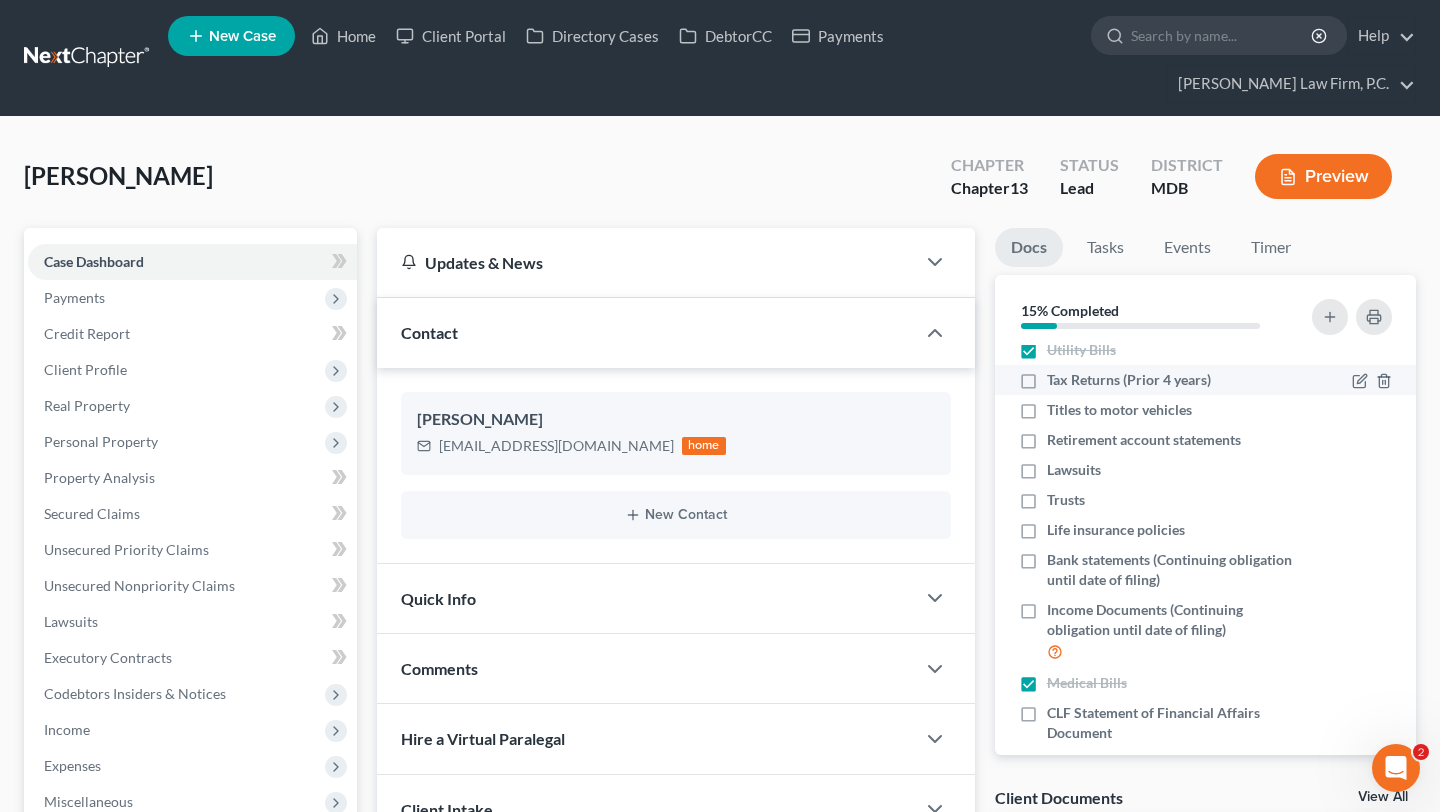 scroll, scrollTop: 75, scrollLeft: 0, axis: vertical 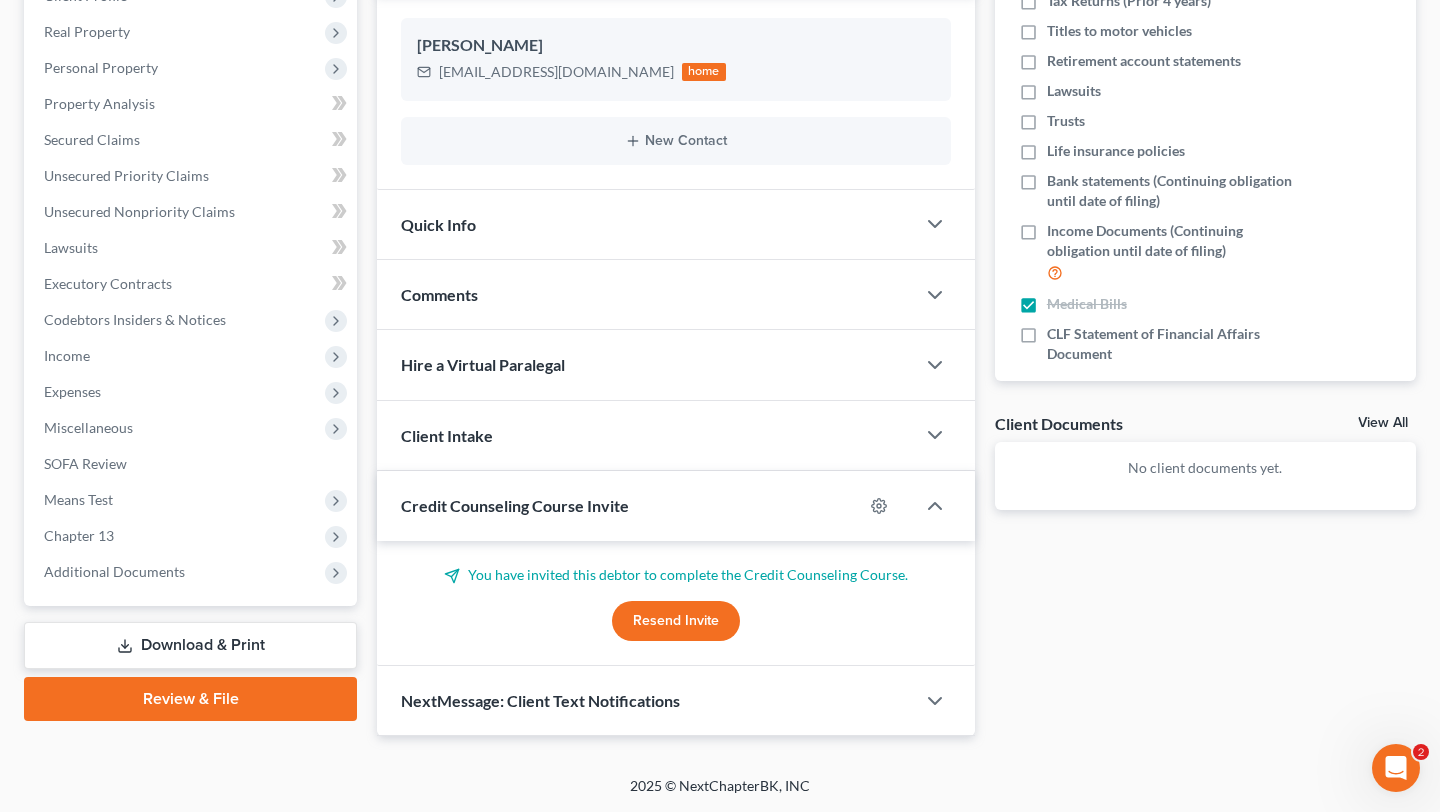 click on "Resend Invite" at bounding box center [676, 621] 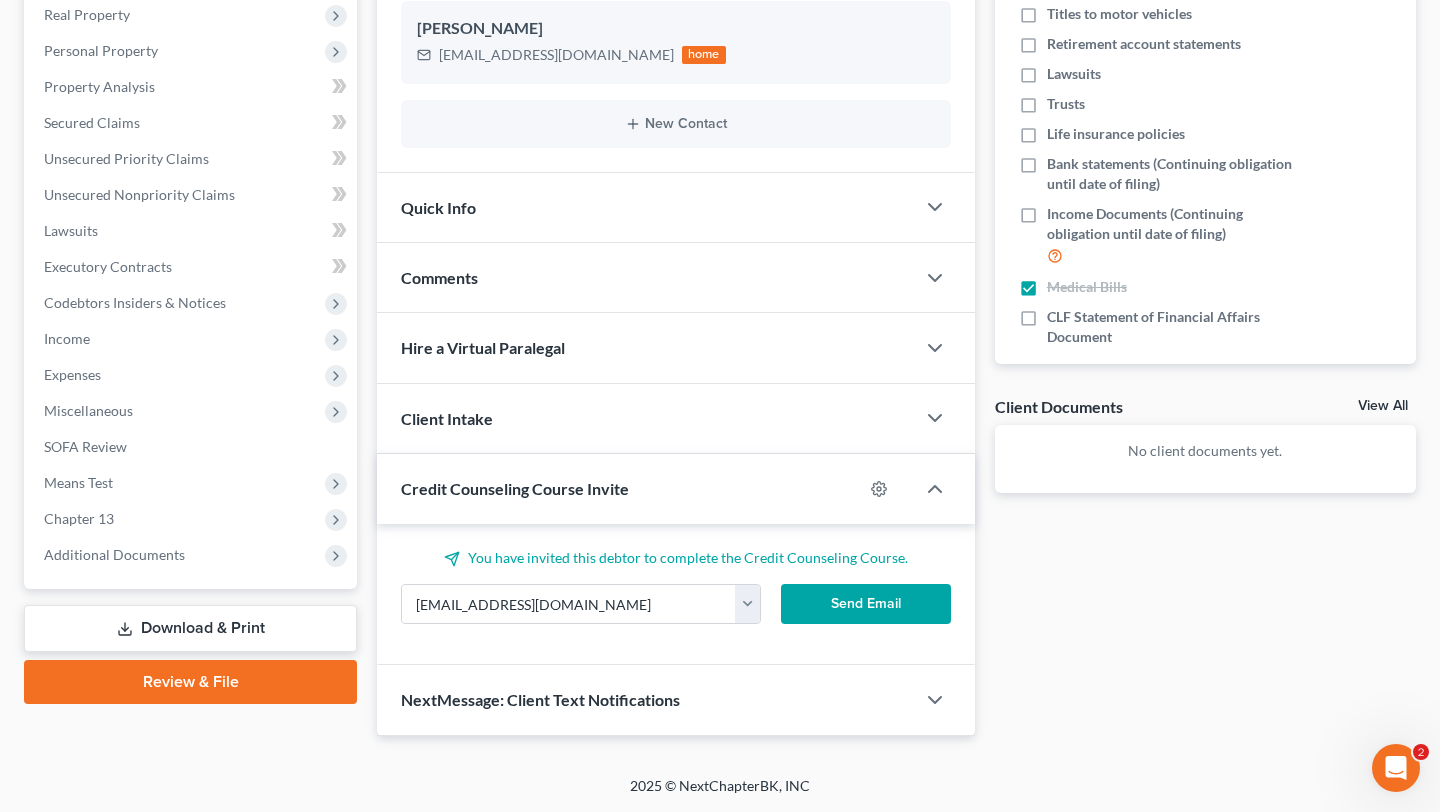 click on "Send Email" at bounding box center [866, 604] 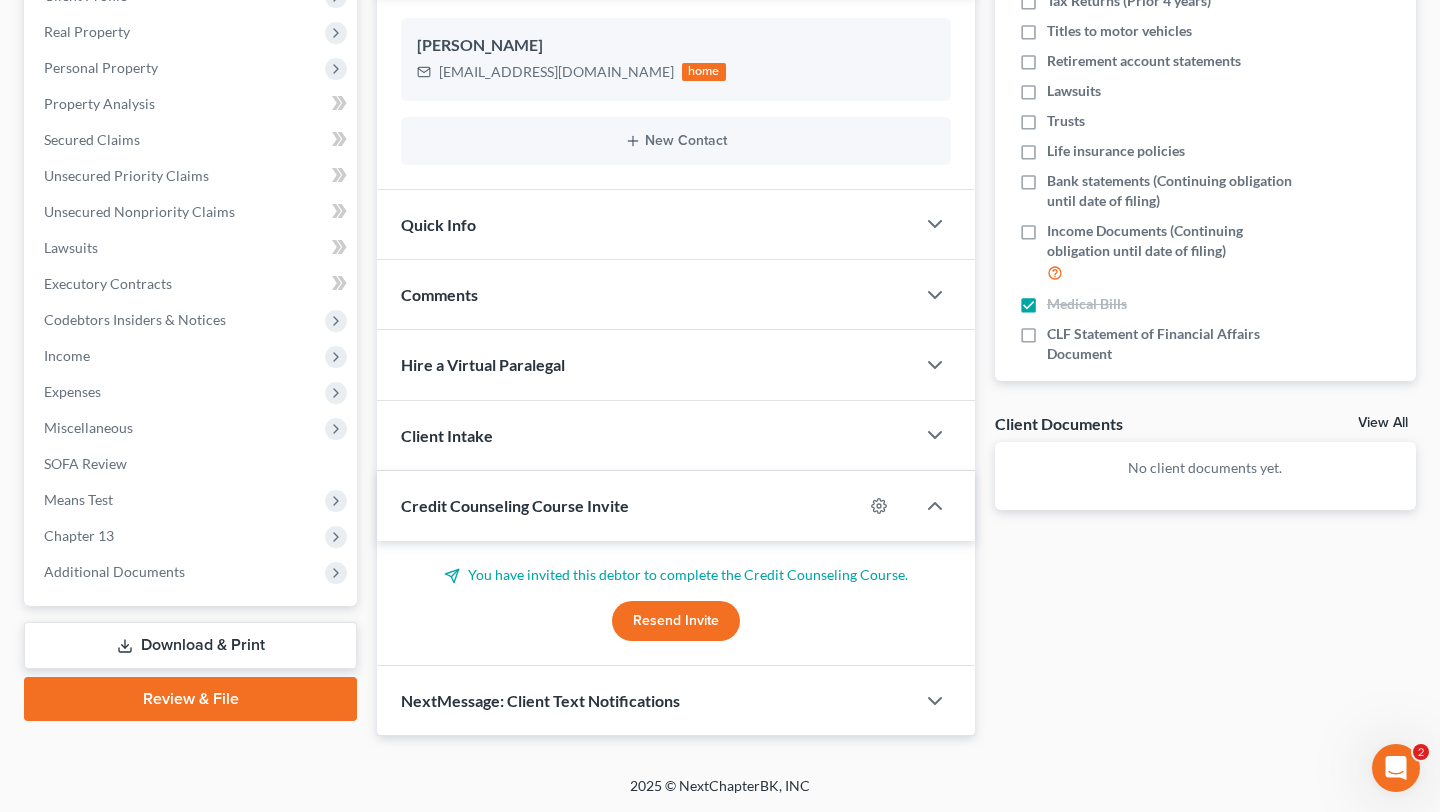 scroll, scrollTop: 408, scrollLeft: 0, axis: vertical 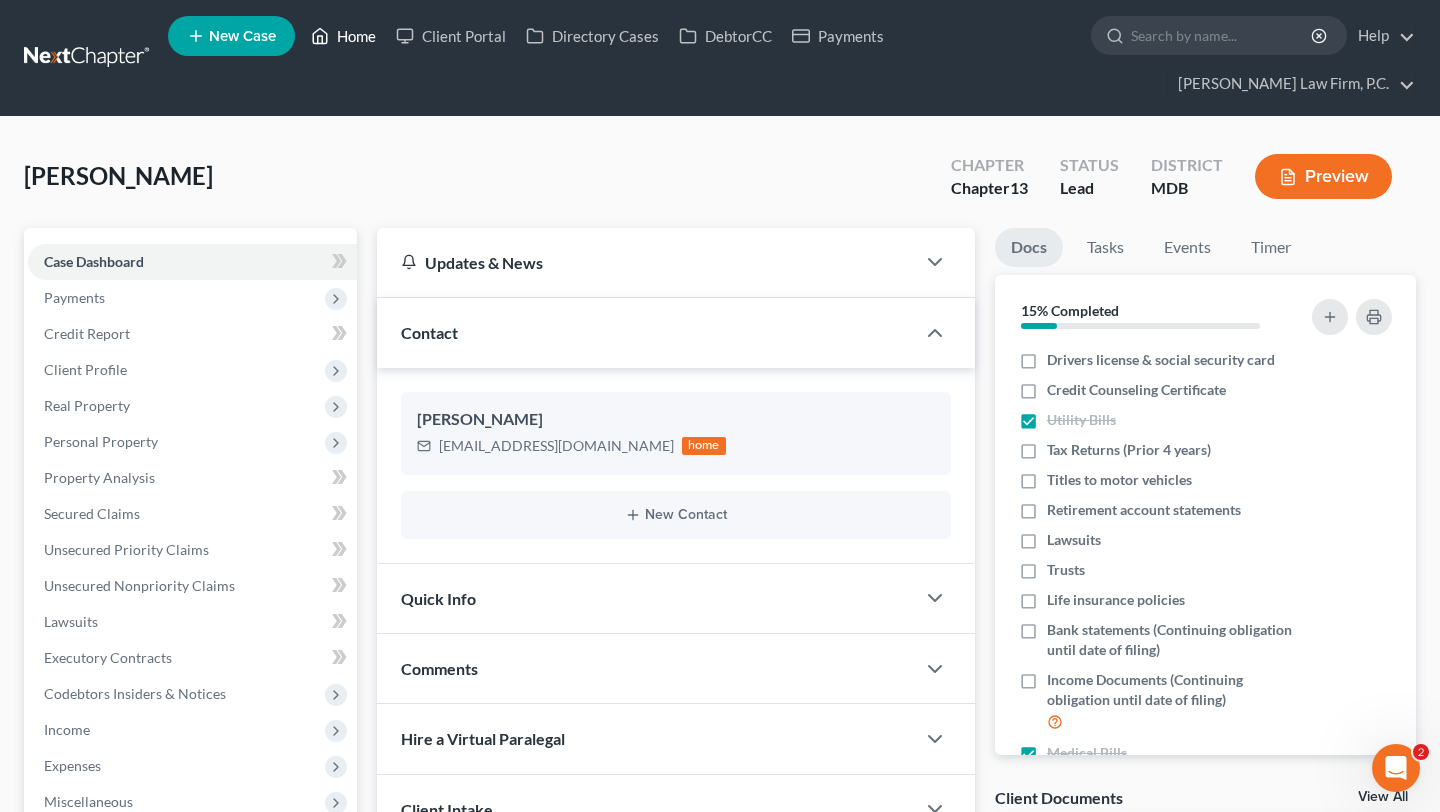 click on "Home" at bounding box center (343, 36) 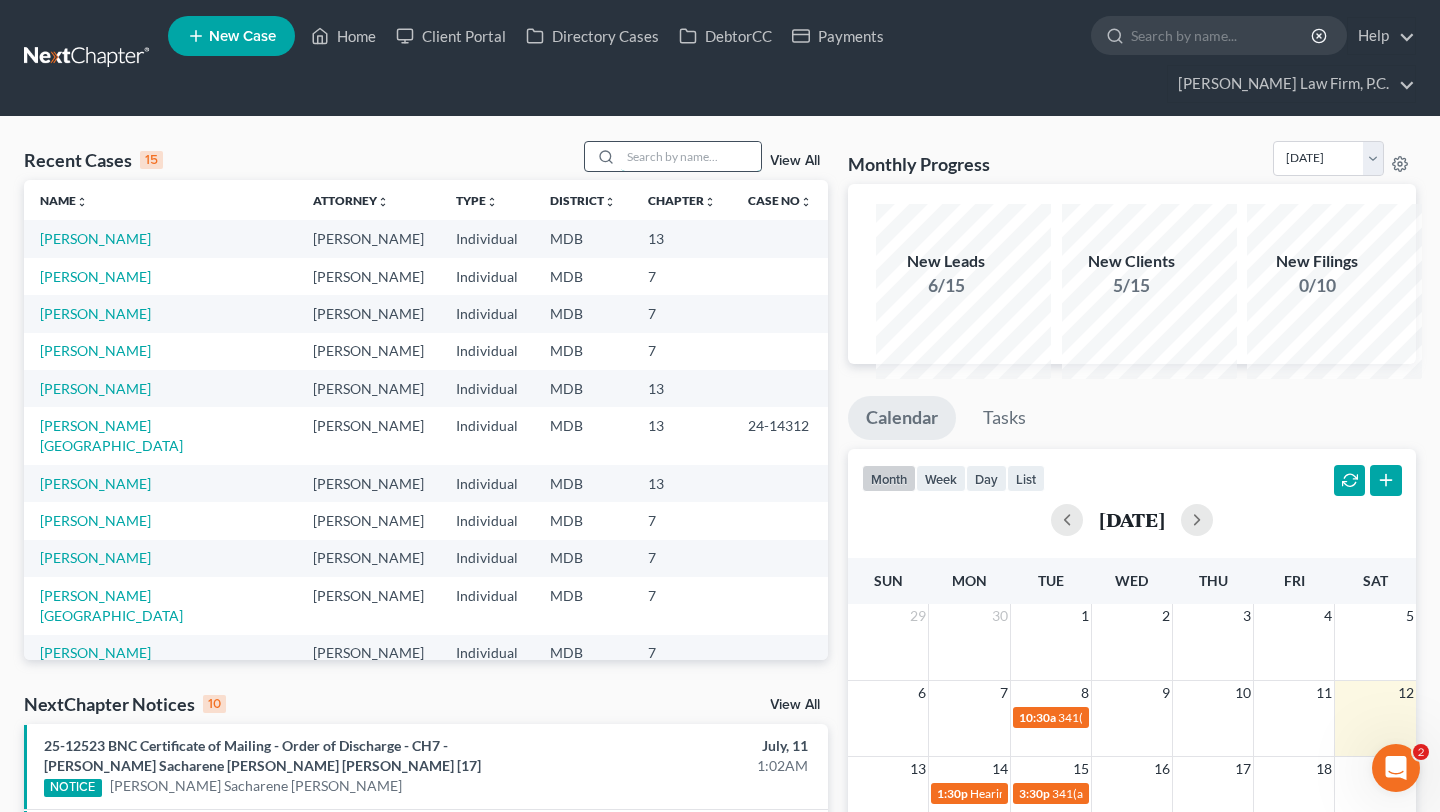 click at bounding box center (691, 156) 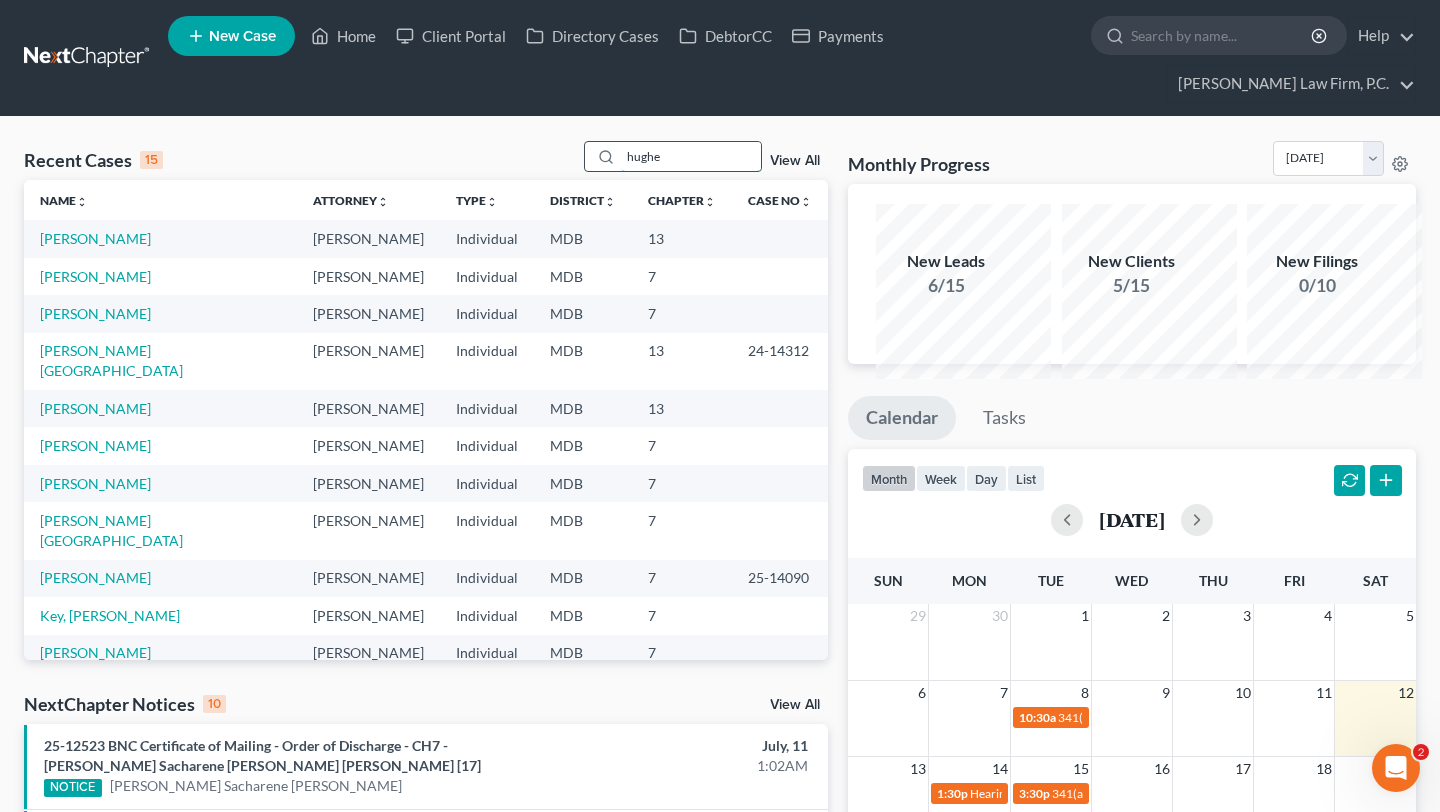 type on "hughe" 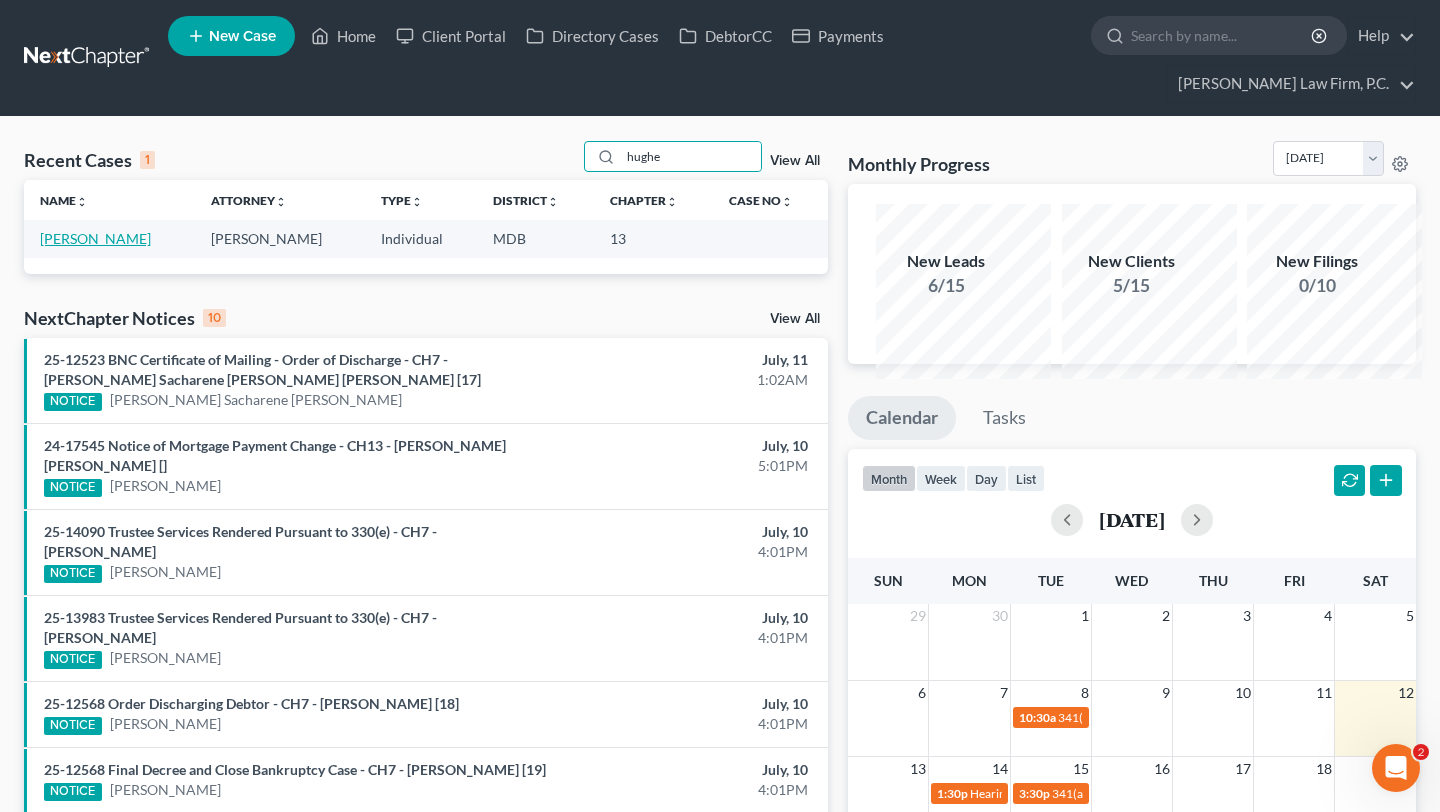 click on "[PERSON_NAME]" at bounding box center (95, 238) 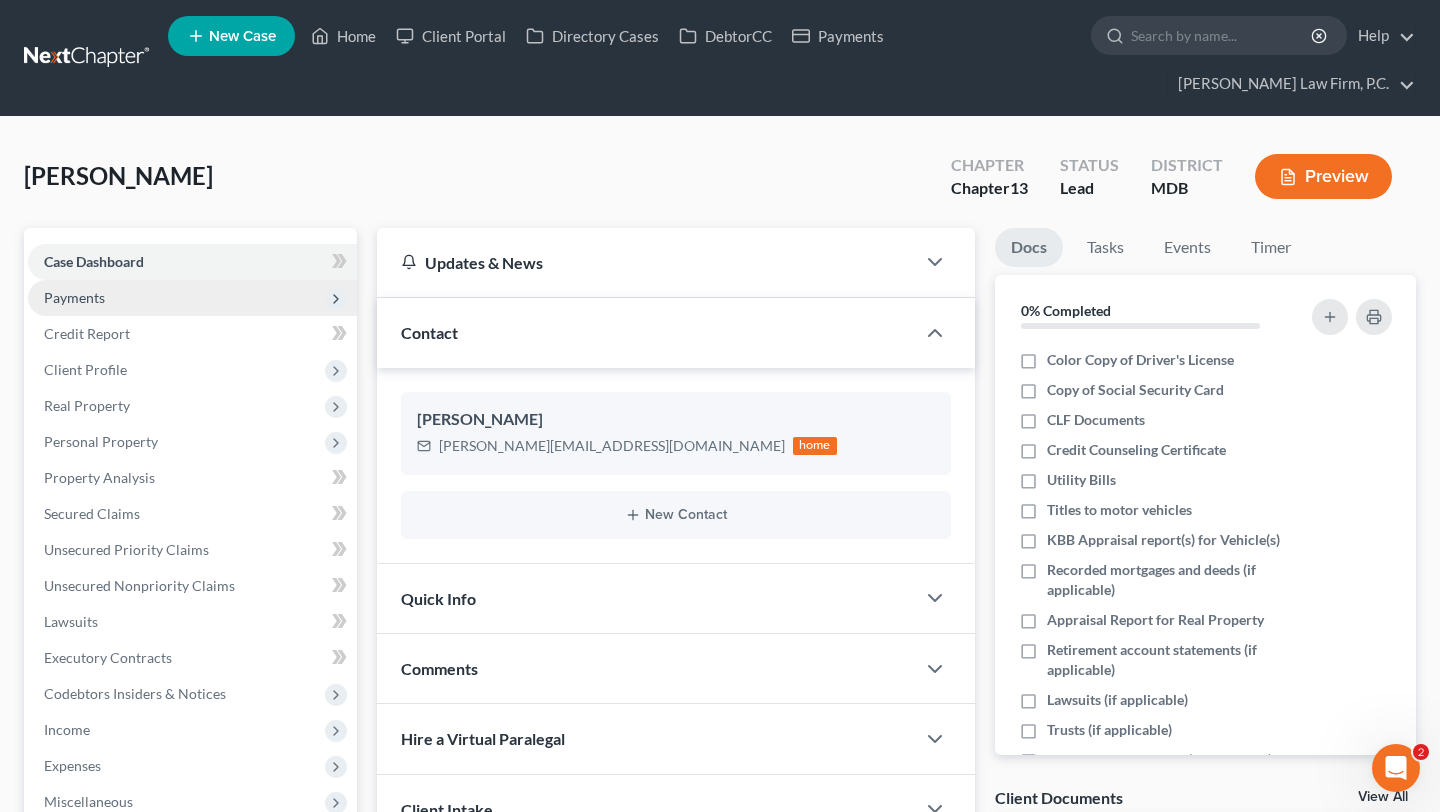 click on "Payments" at bounding box center (74, 297) 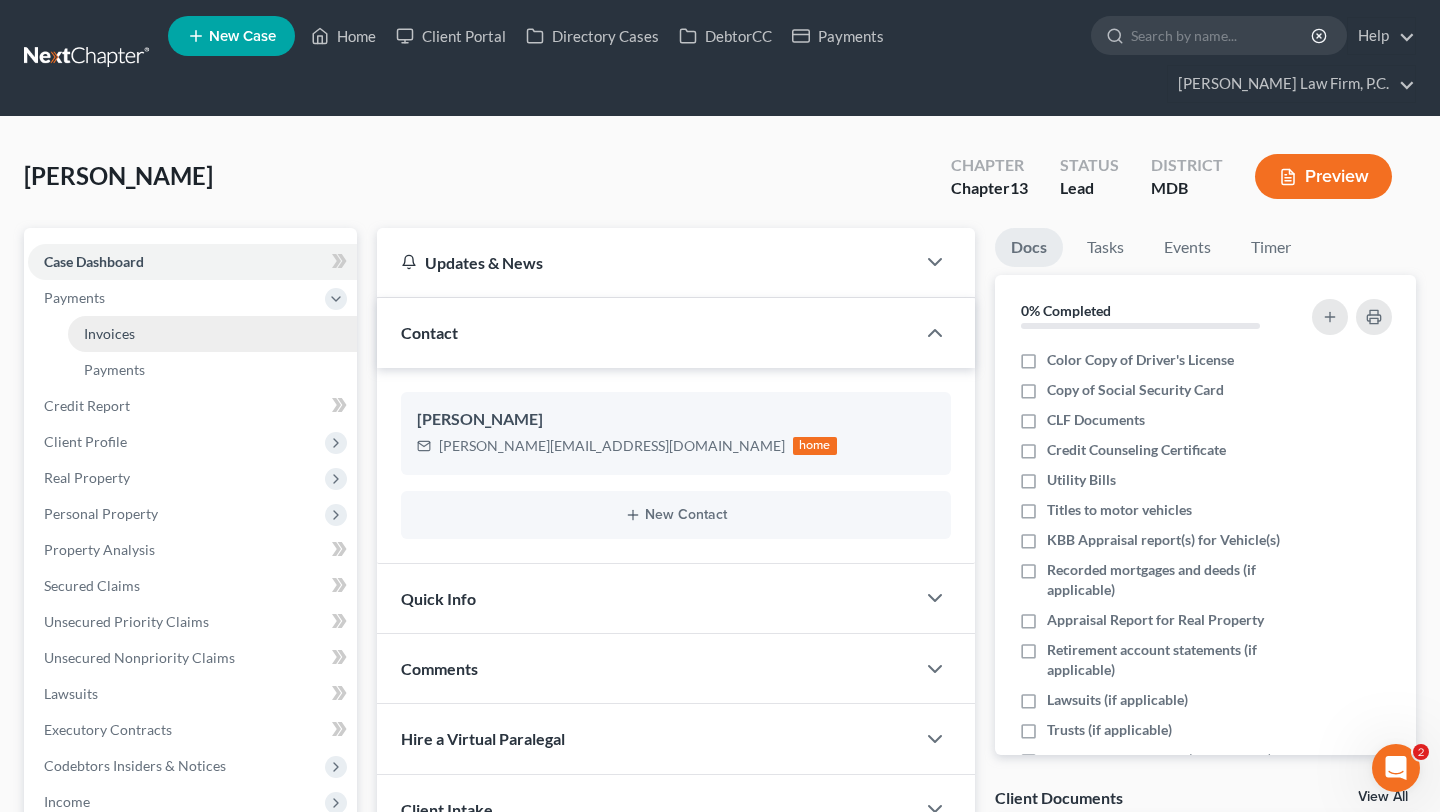 click on "Invoices" at bounding box center (212, 334) 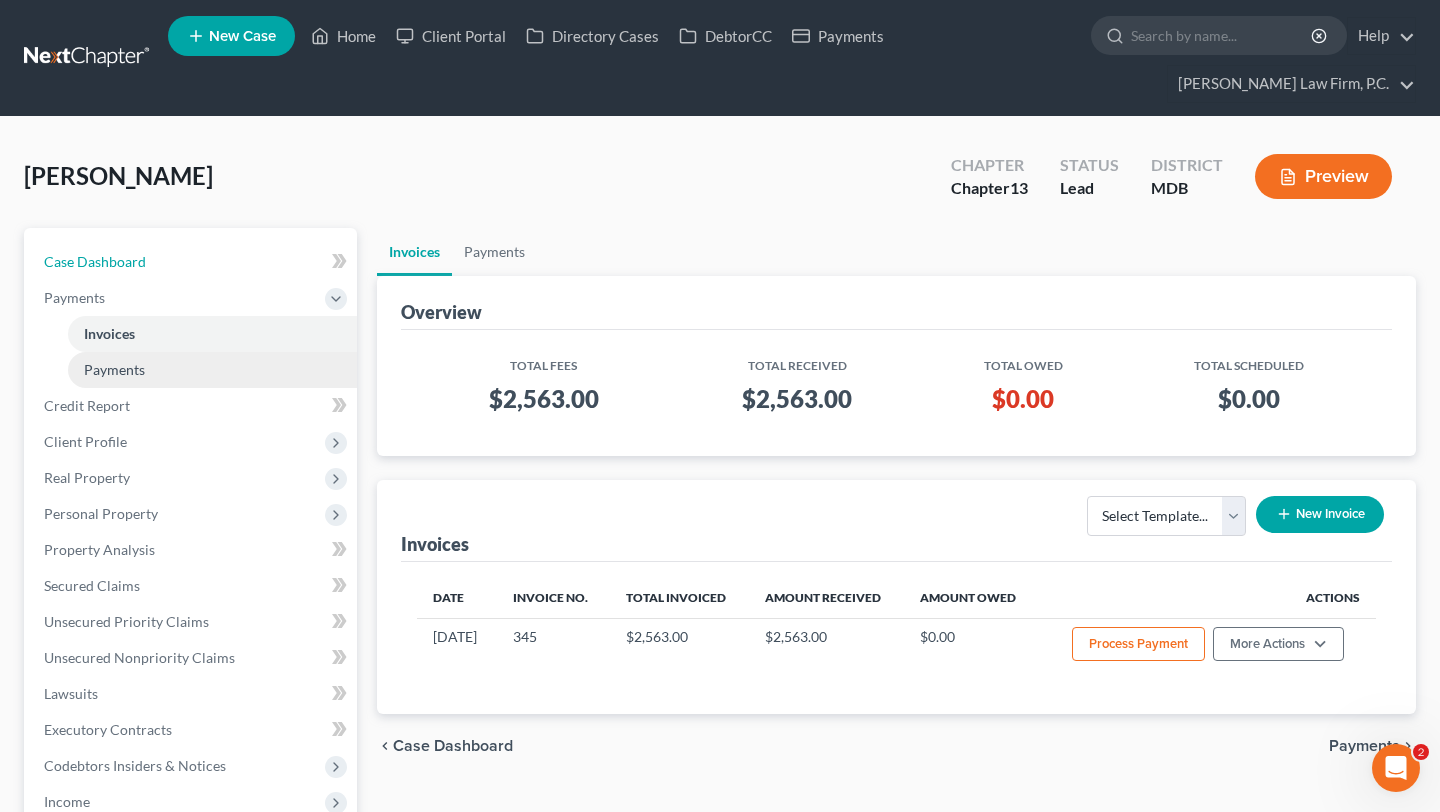 click on "Case Dashboard" at bounding box center [95, 261] 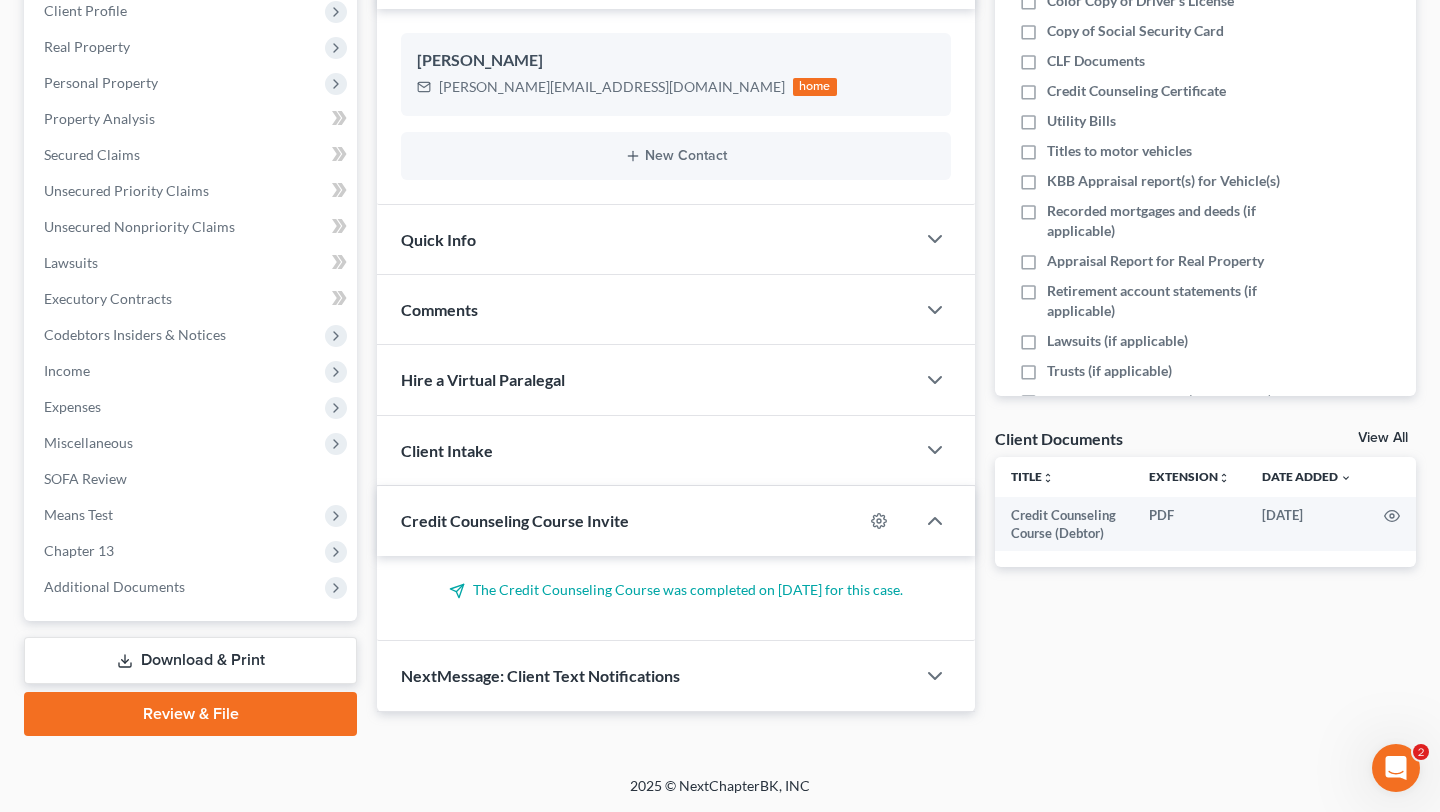 scroll, scrollTop: 467, scrollLeft: 0, axis: vertical 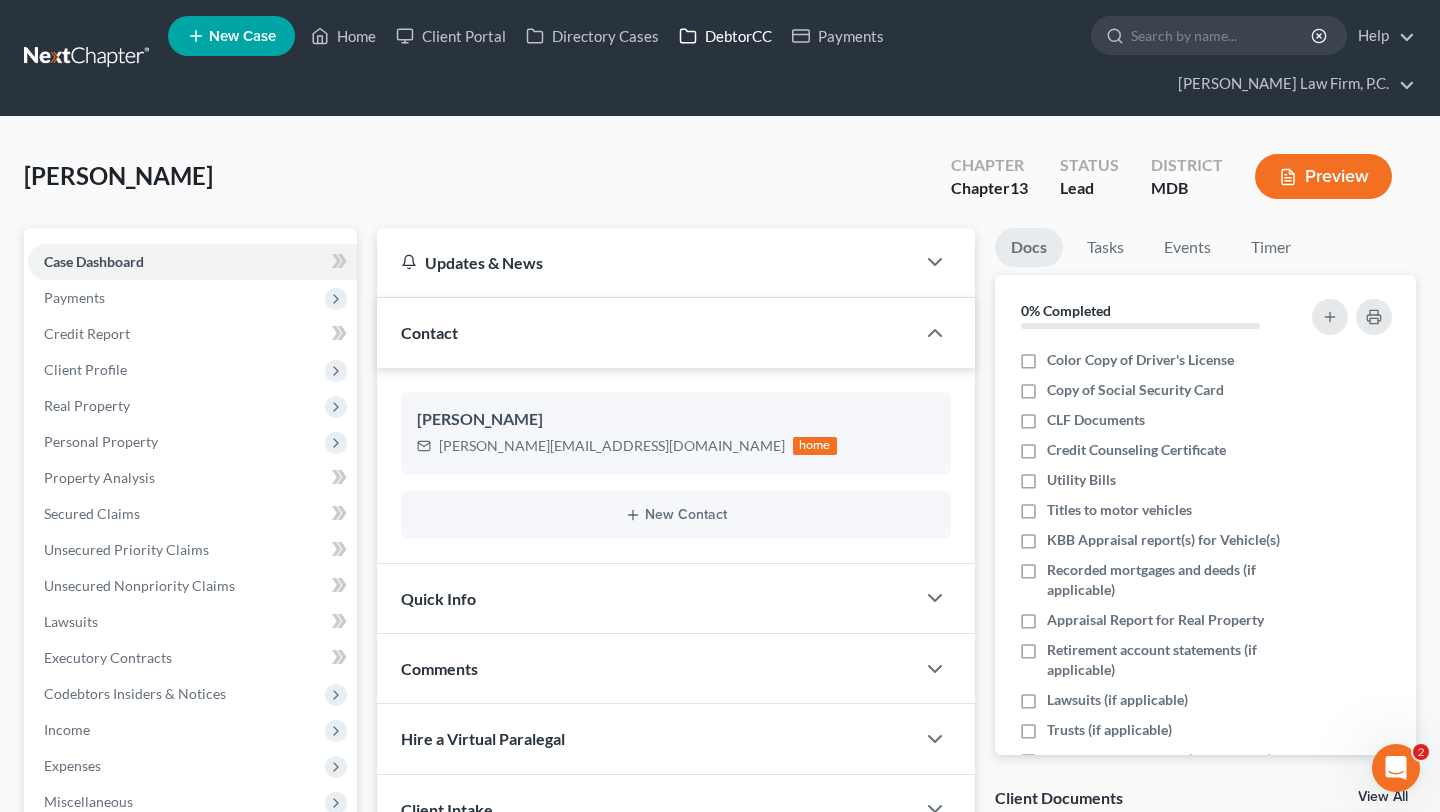 click on "DebtorCC" at bounding box center (725, 36) 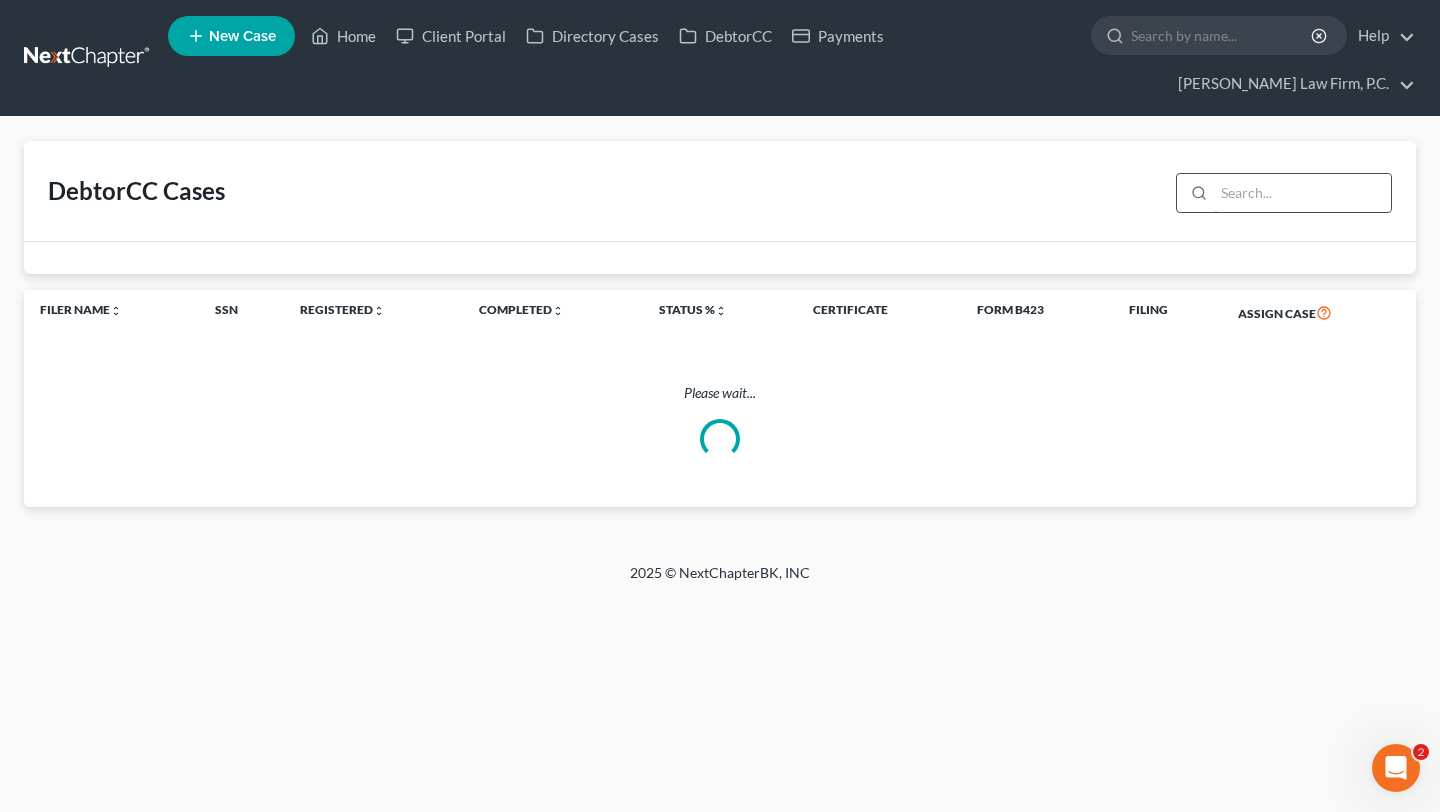 click at bounding box center (1302, 193) 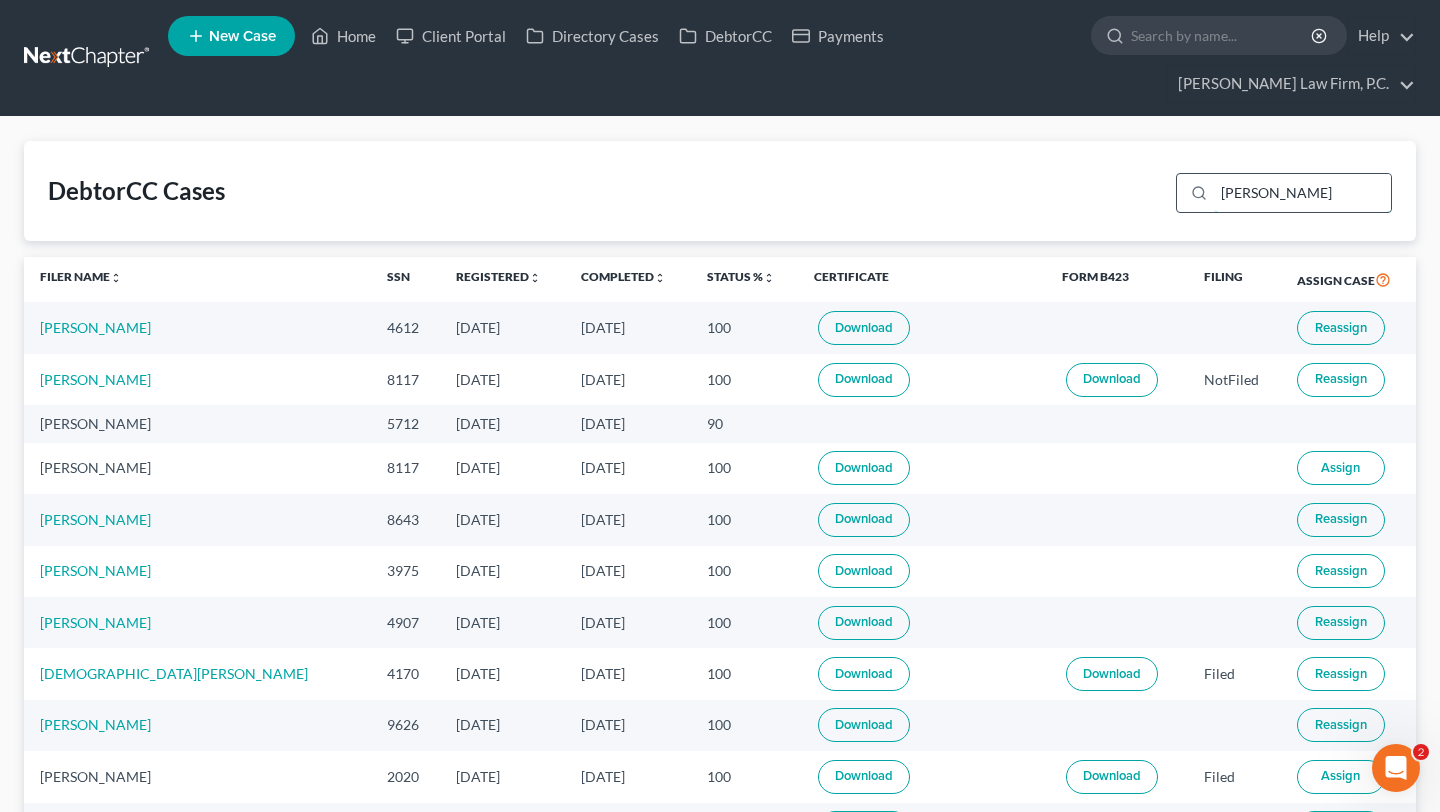 click on "hughes" at bounding box center (1302, 193) 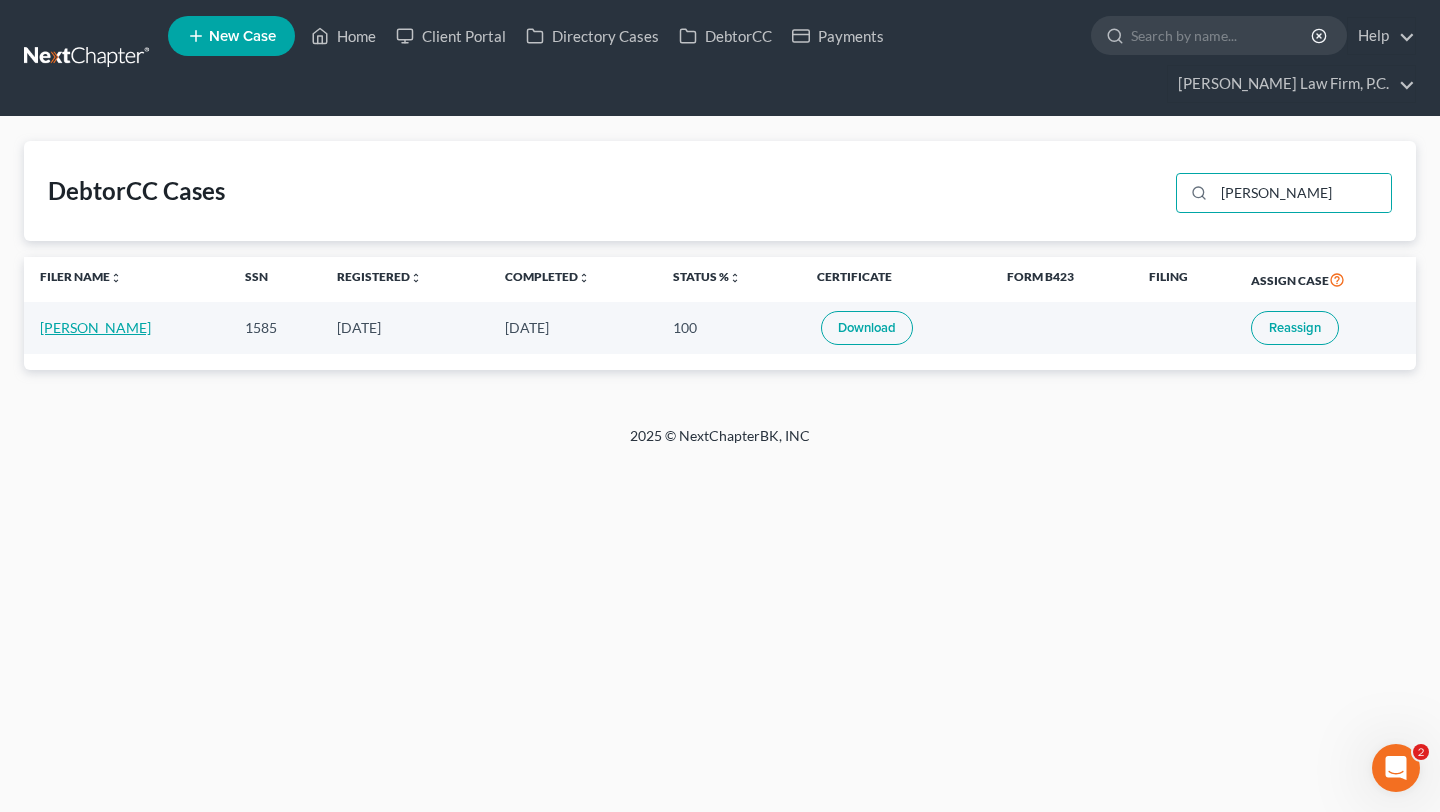 click on "Antwan Hughes" at bounding box center (95, 327) 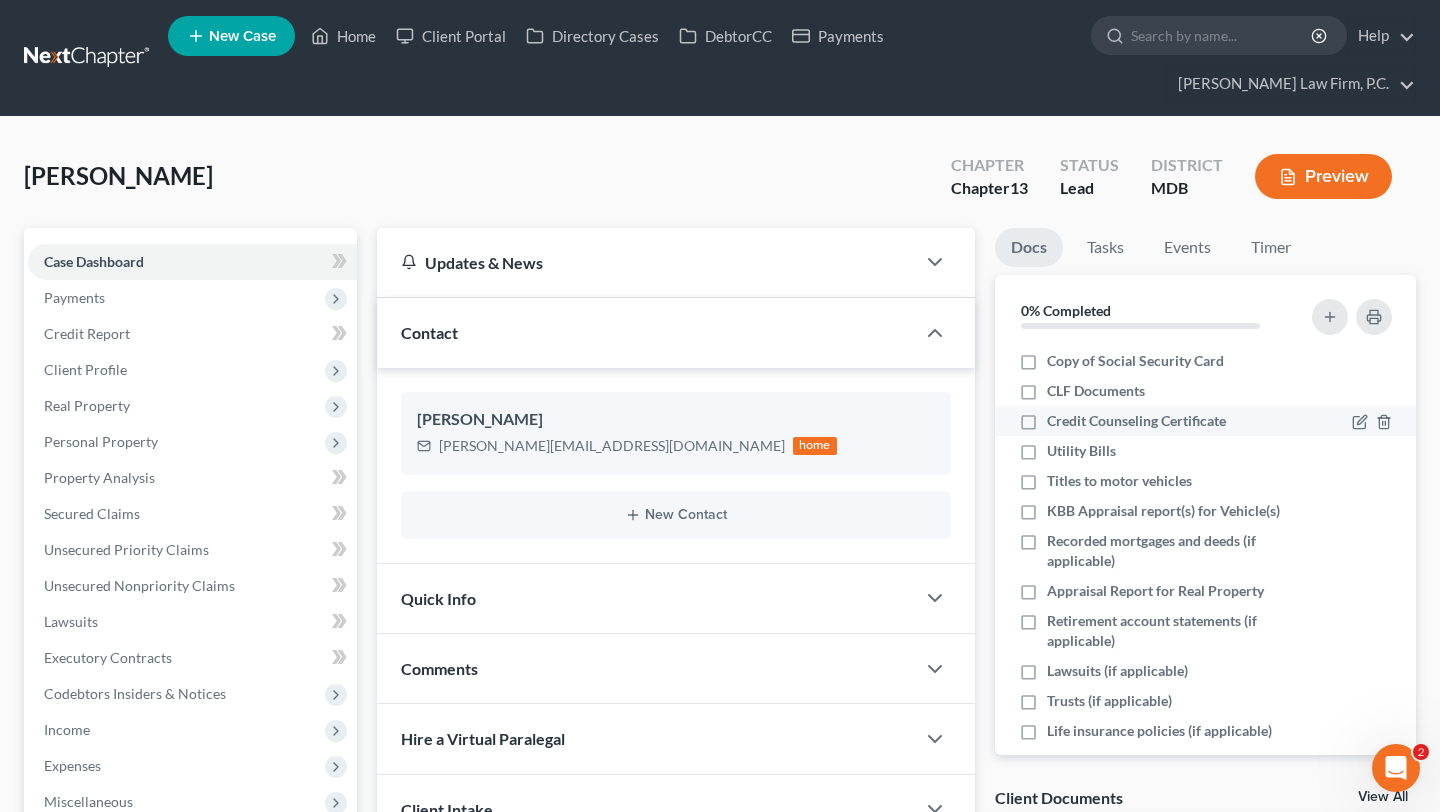 scroll, scrollTop: 30, scrollLeft: 0, axis: vertical 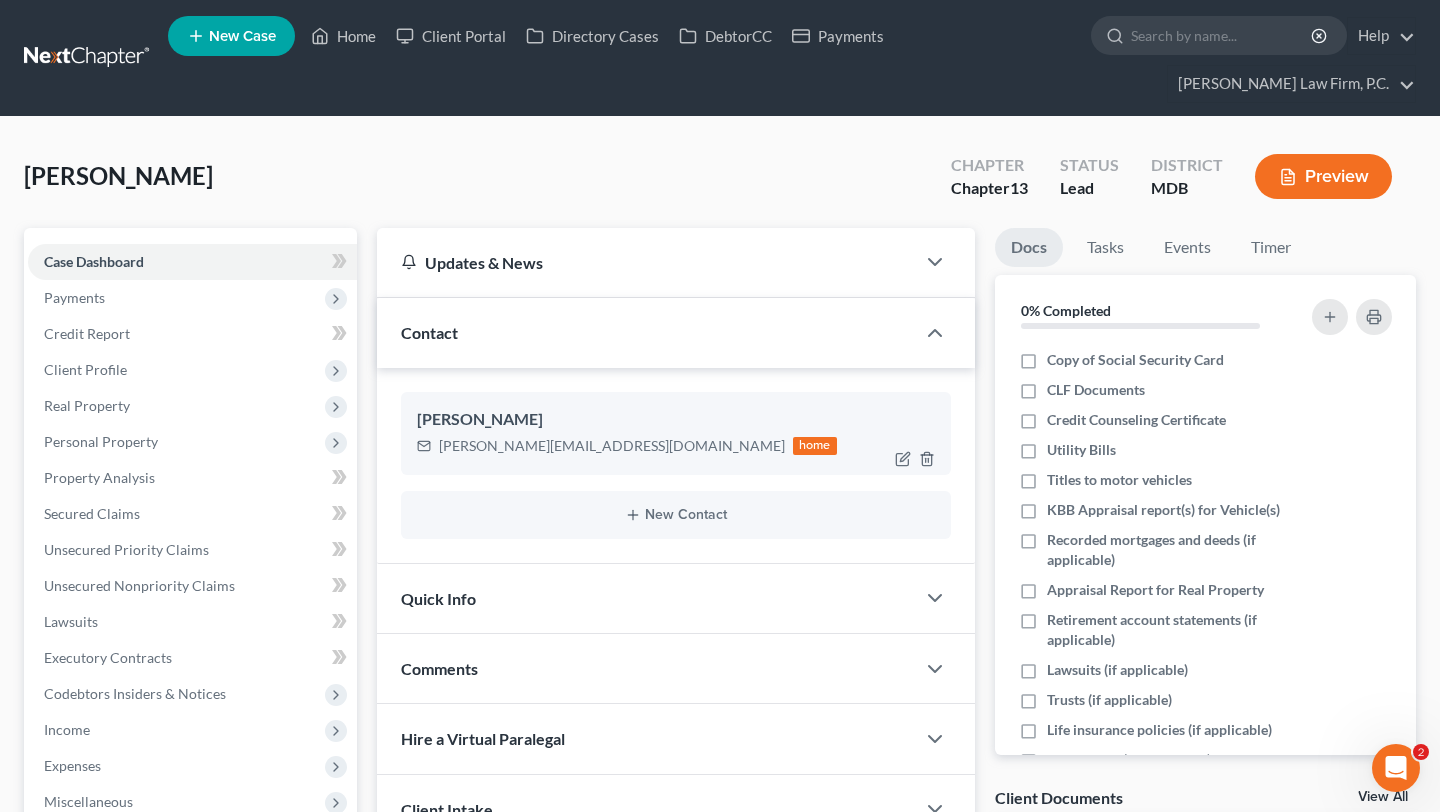 click on "Credit Counseling Certificate" at bounding box center (1136, 420) 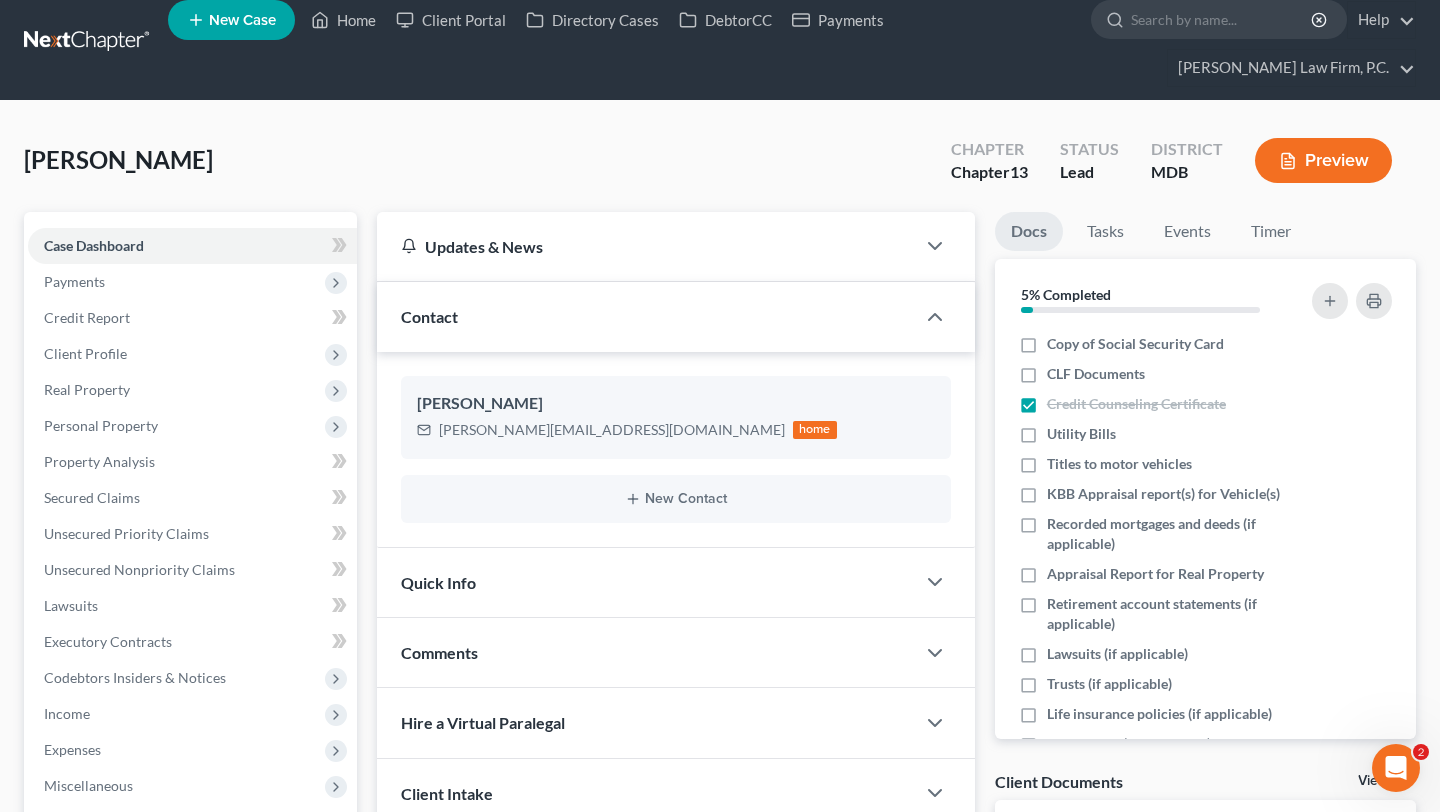 scroll, scrollTop: 15, scrollLeft: 0, axis: vertical 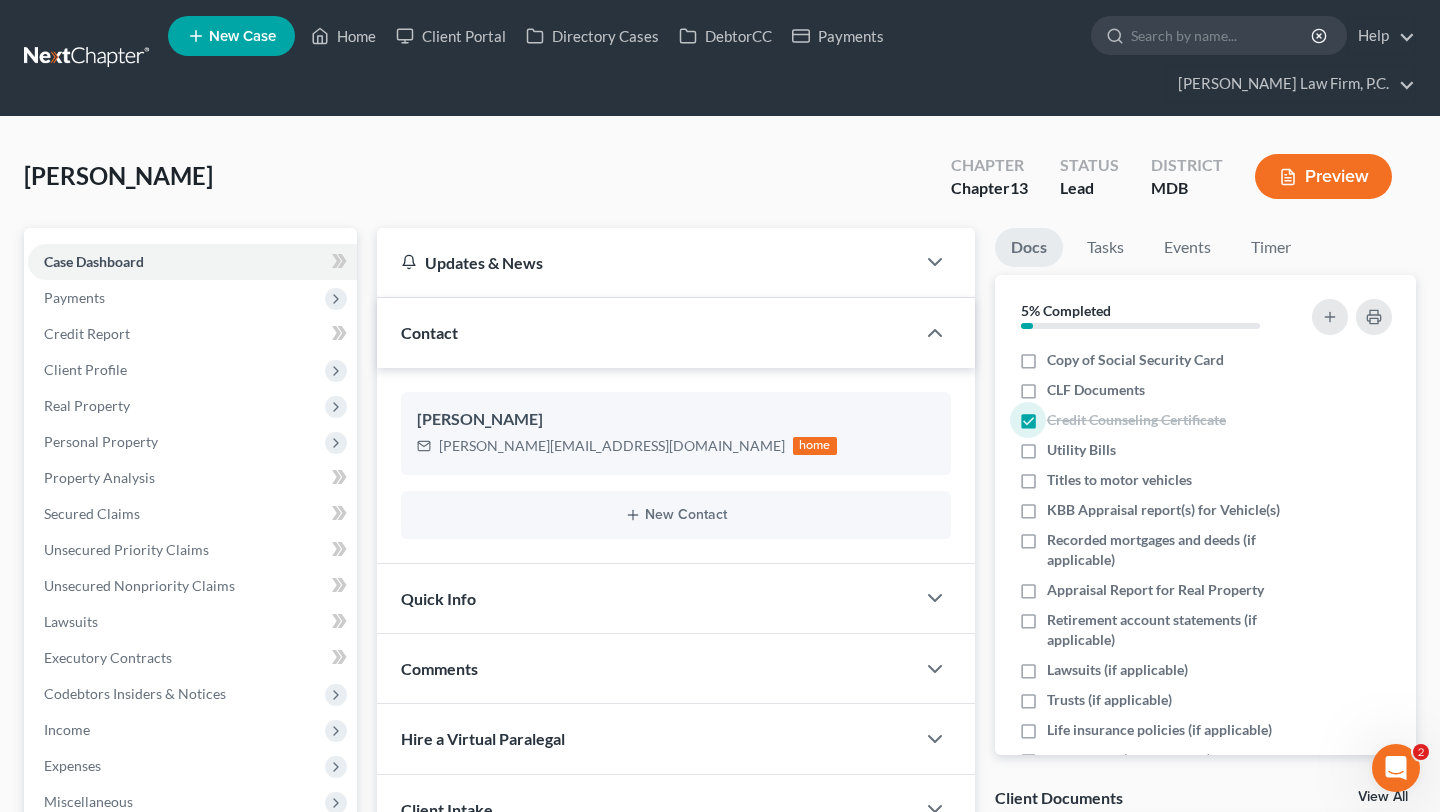 drag, startPoint x: 405, startPoint y: 17, endPoint x: 941, endPoint y: 208, distance: 569.01404 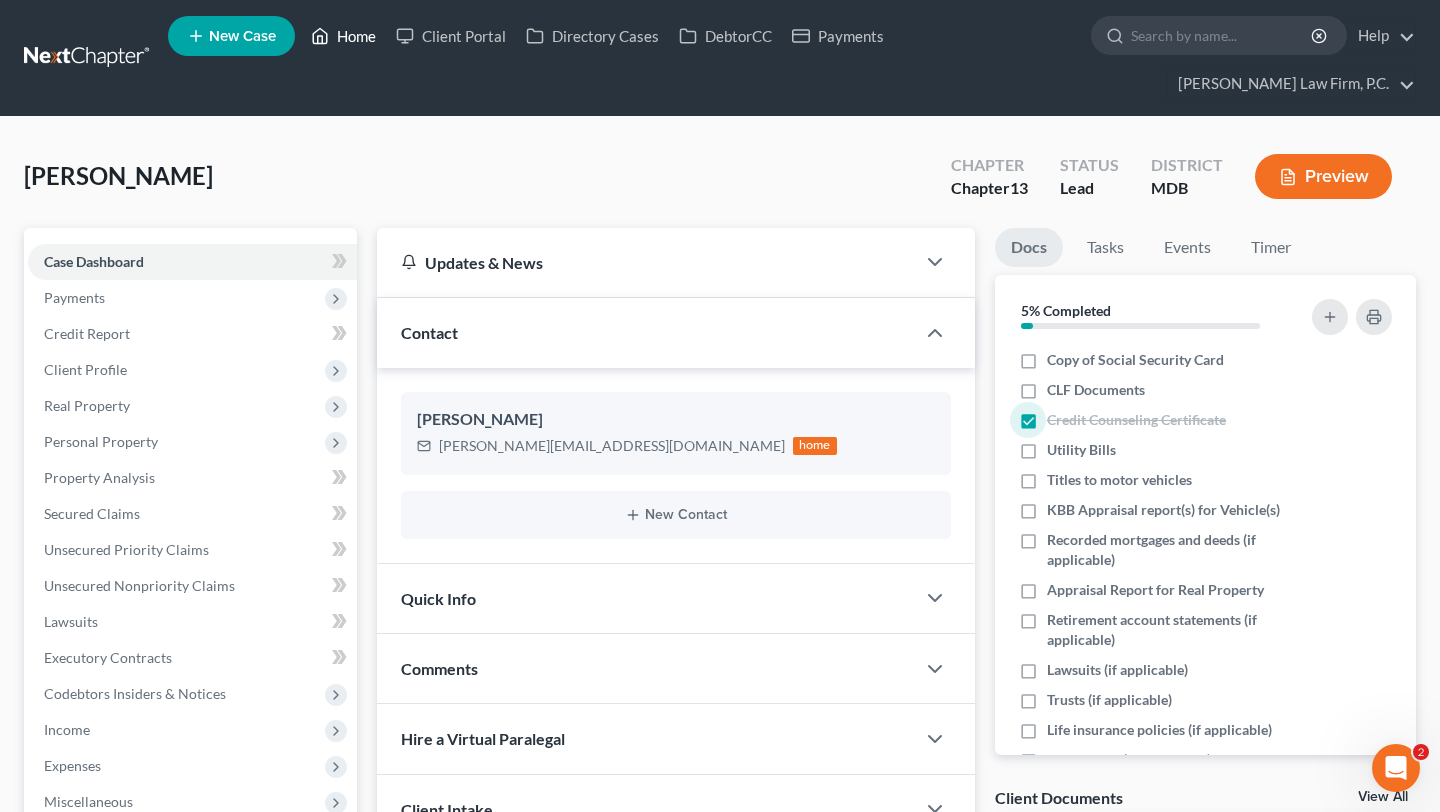 click on "Home" at bounding box center [343, 36] 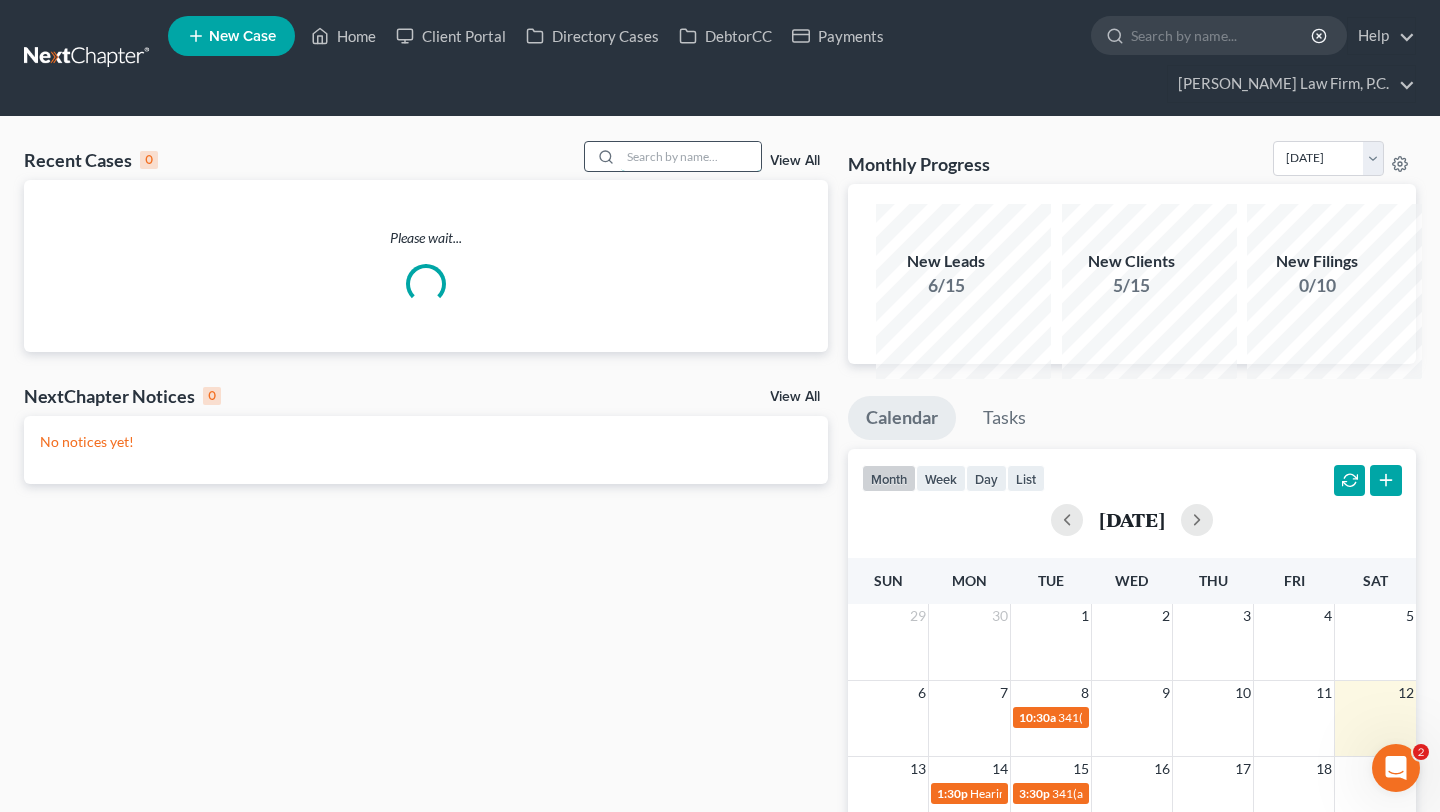 click at bounding box center [691, 156] 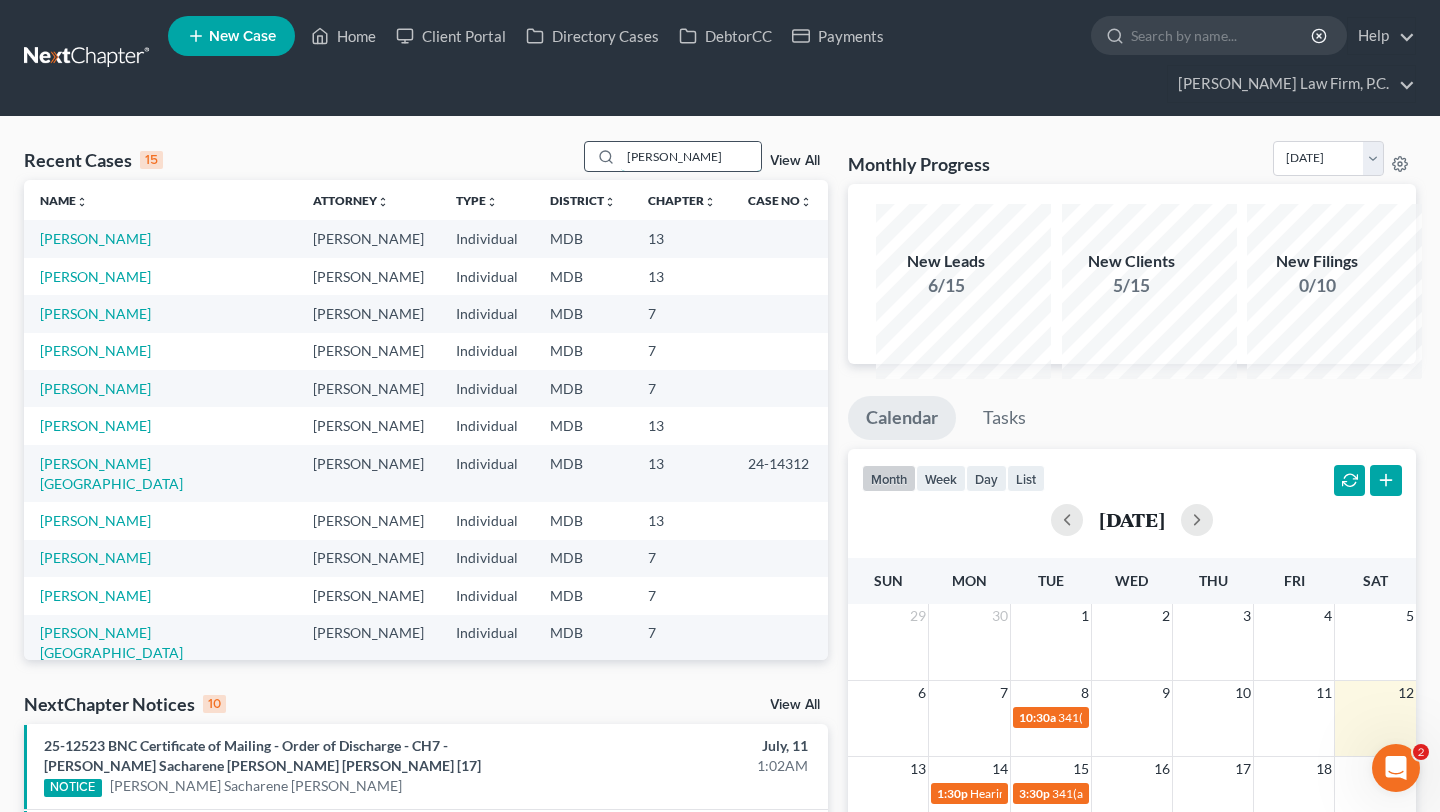 type on "richardson" 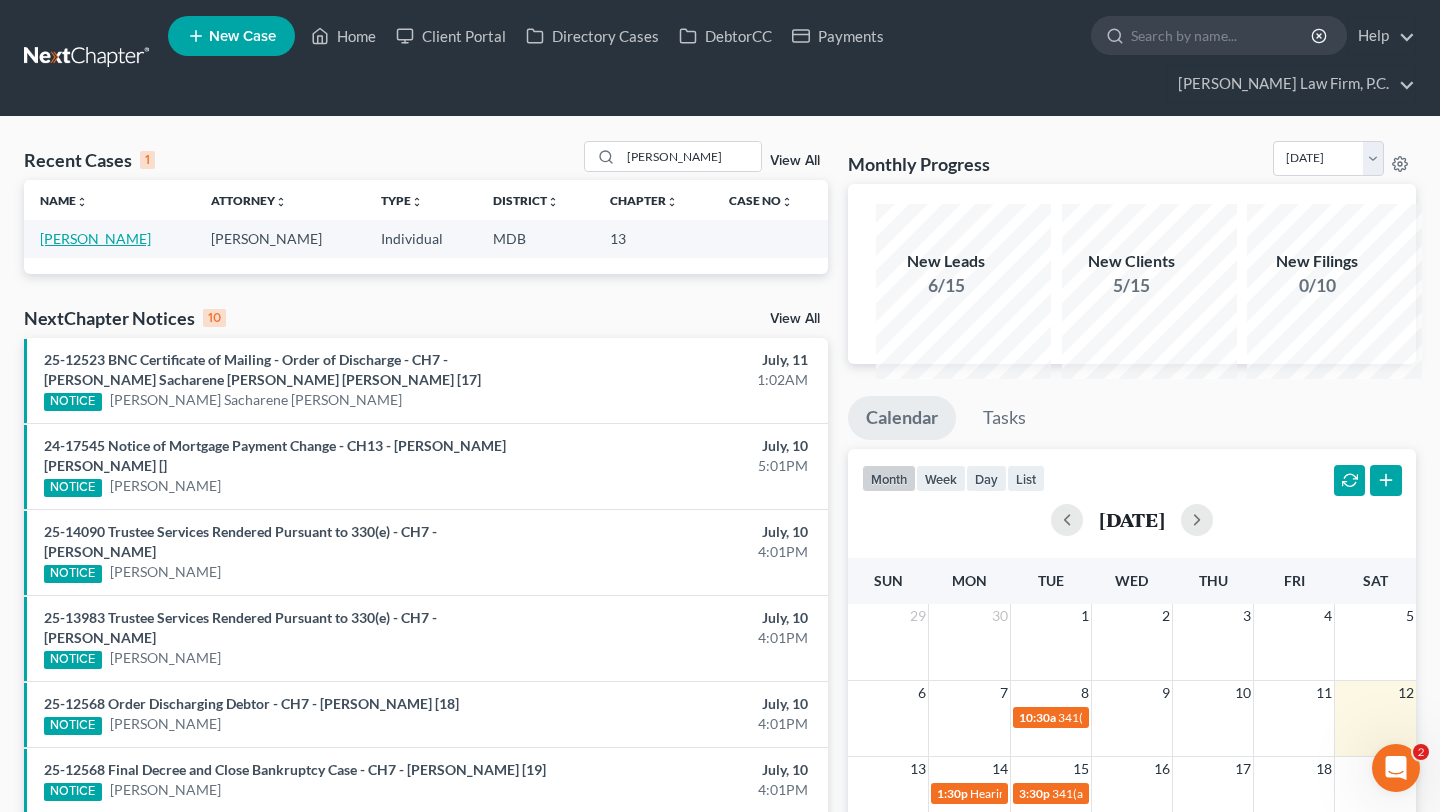 click on "[PERSON_NAME]" at bounding box center [95, 238] 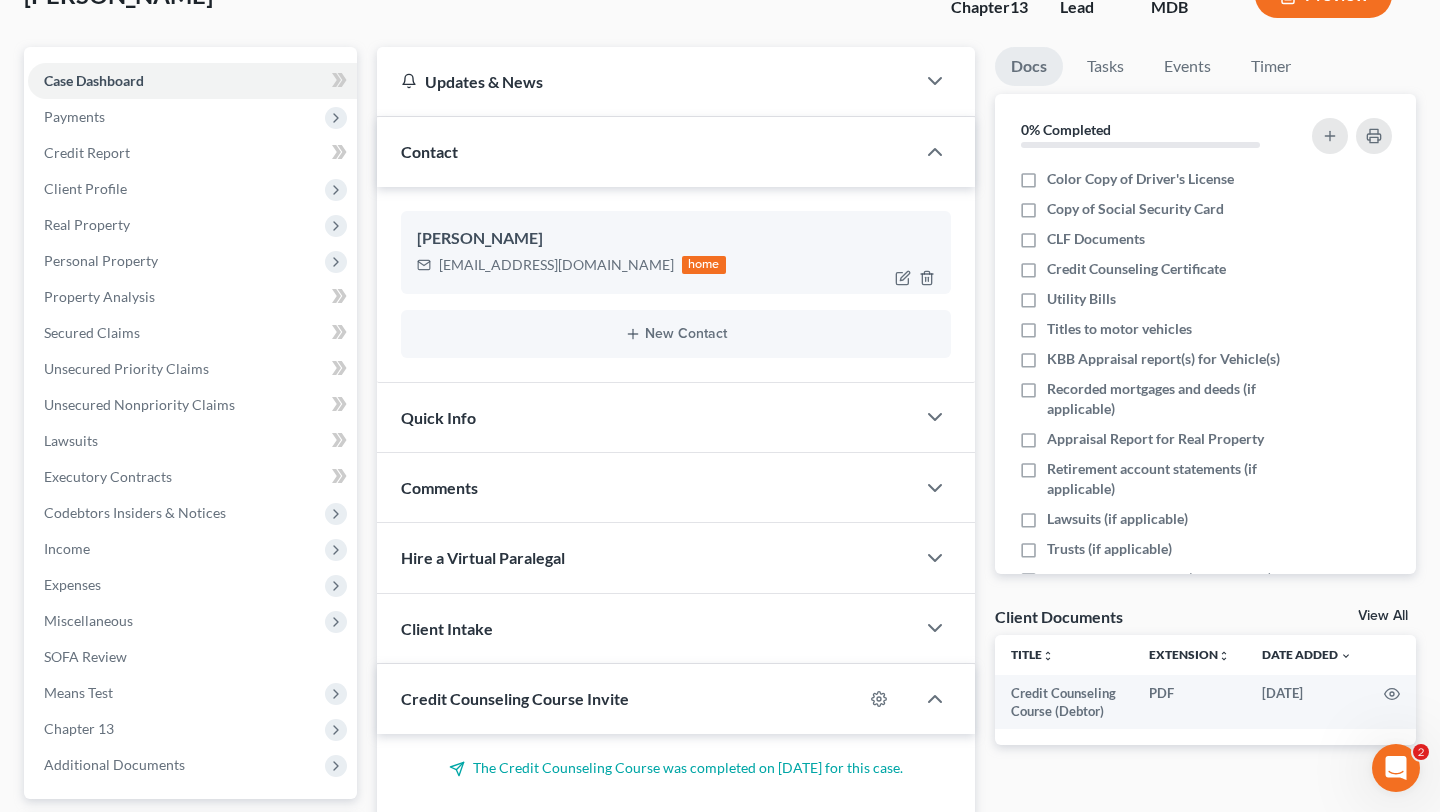 scroll, scrollTop: 0, scrollLeft: 0, axis: both 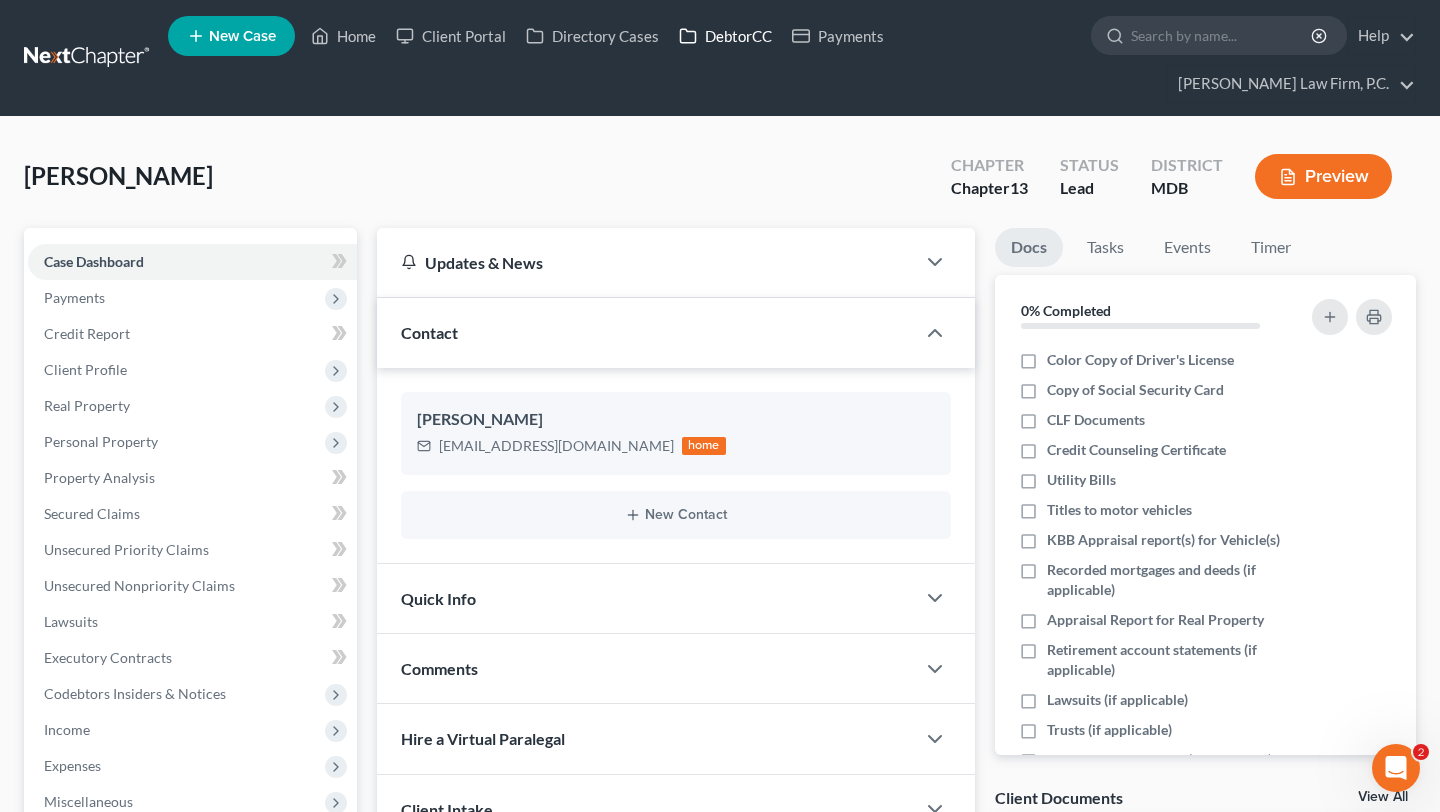 click on "DebtorCC" at bounding box center [725, 36] 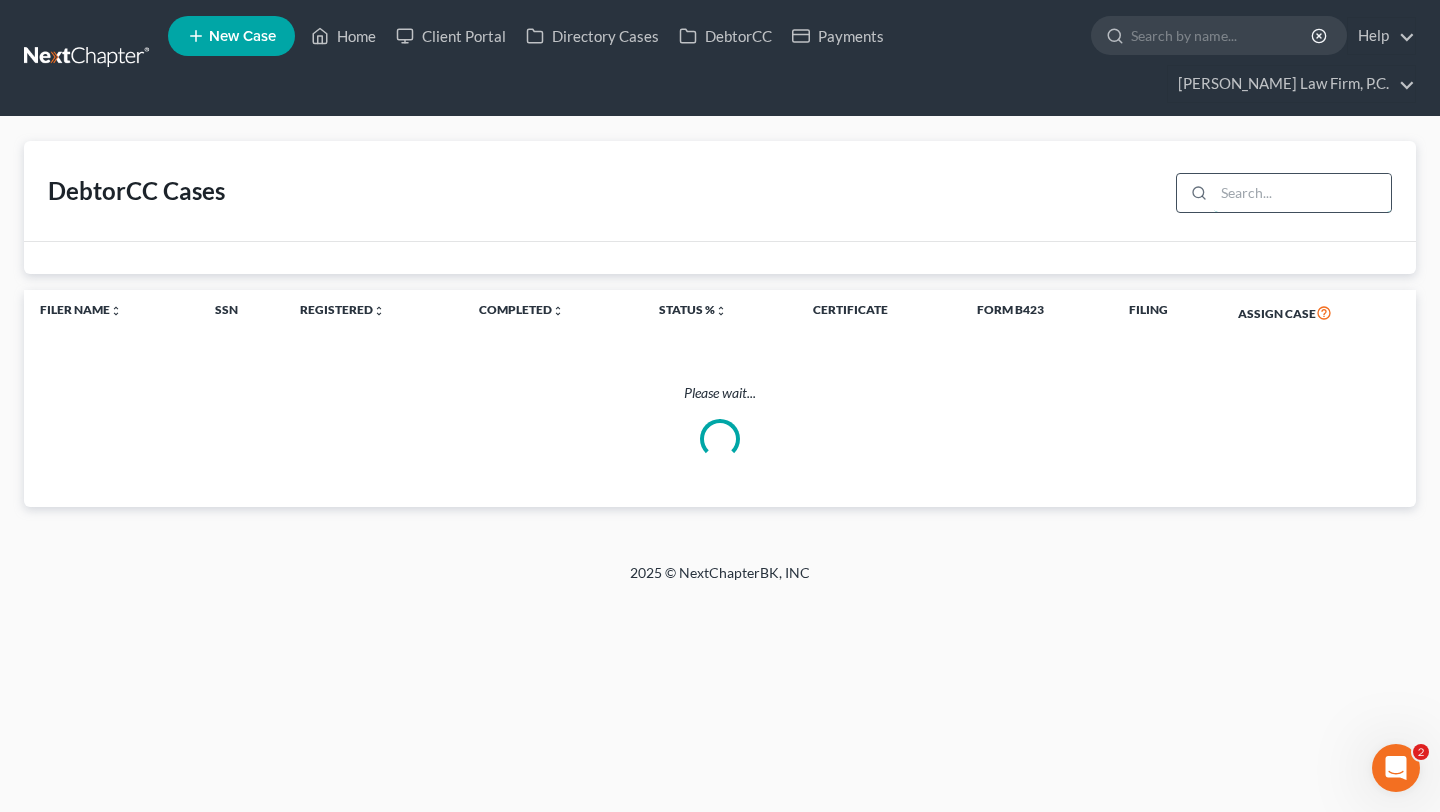click at bounding box center (1302, 193) 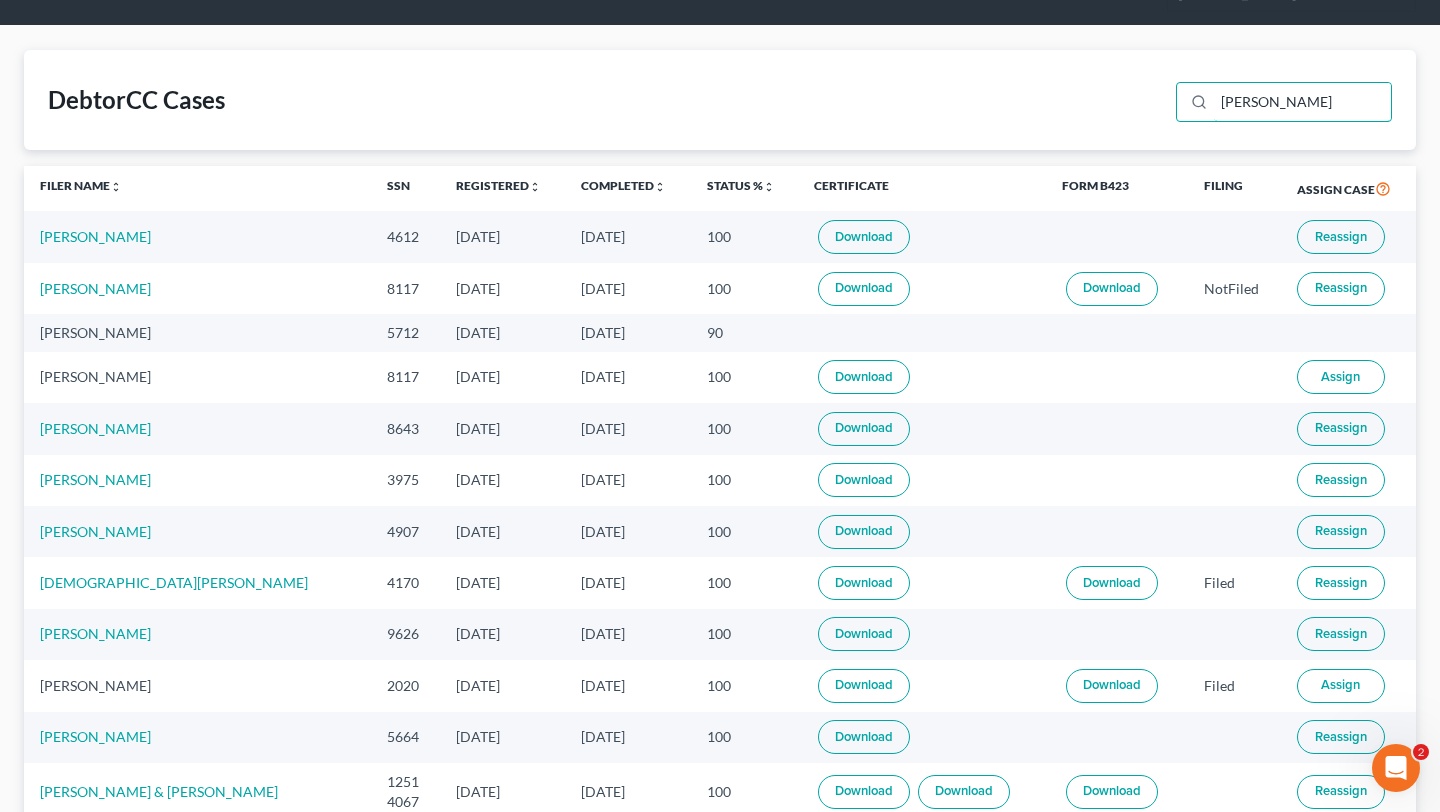 scroll, scrollTop: 0, scrollLeft: 0, axis: both 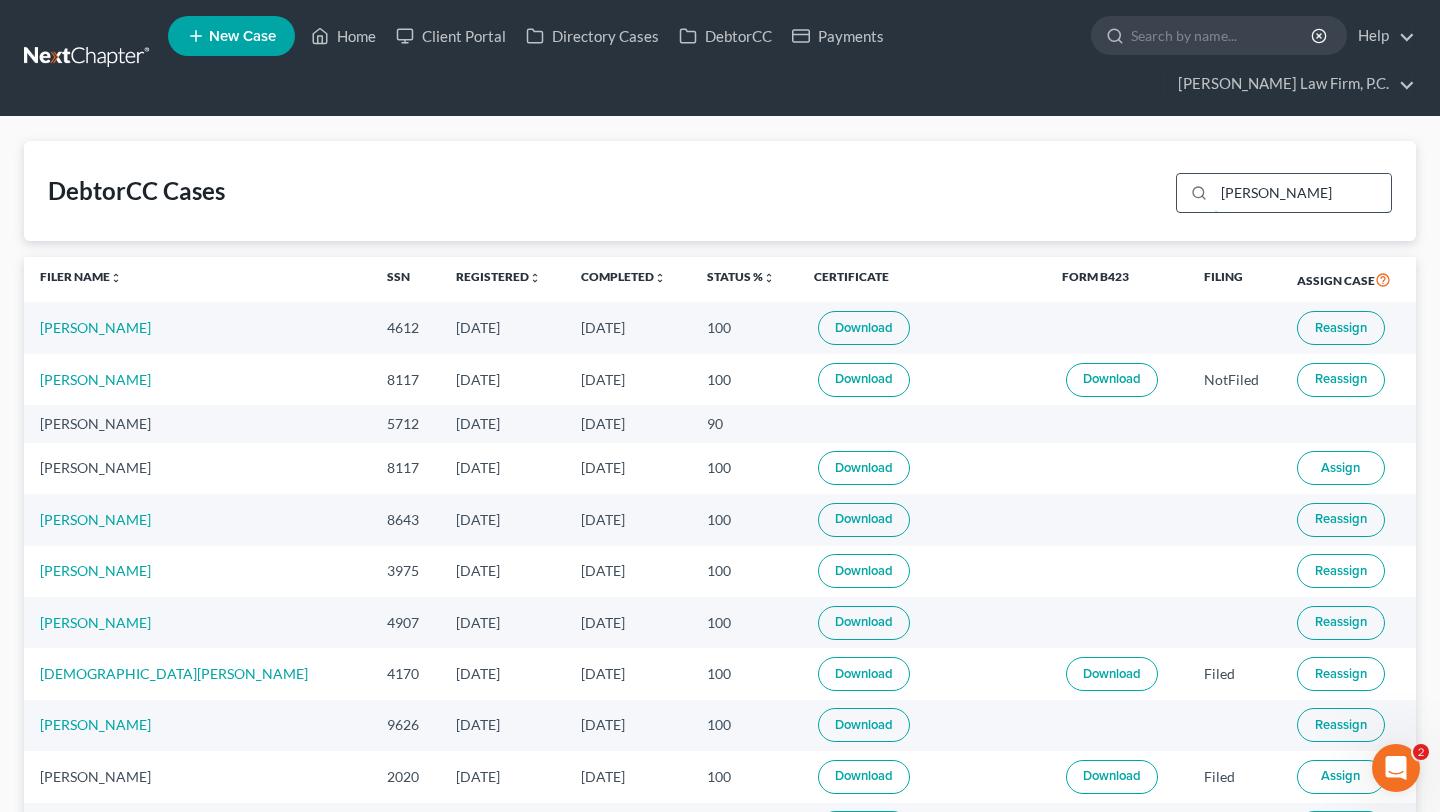 click on "james" at bounding box center [1302, 193] 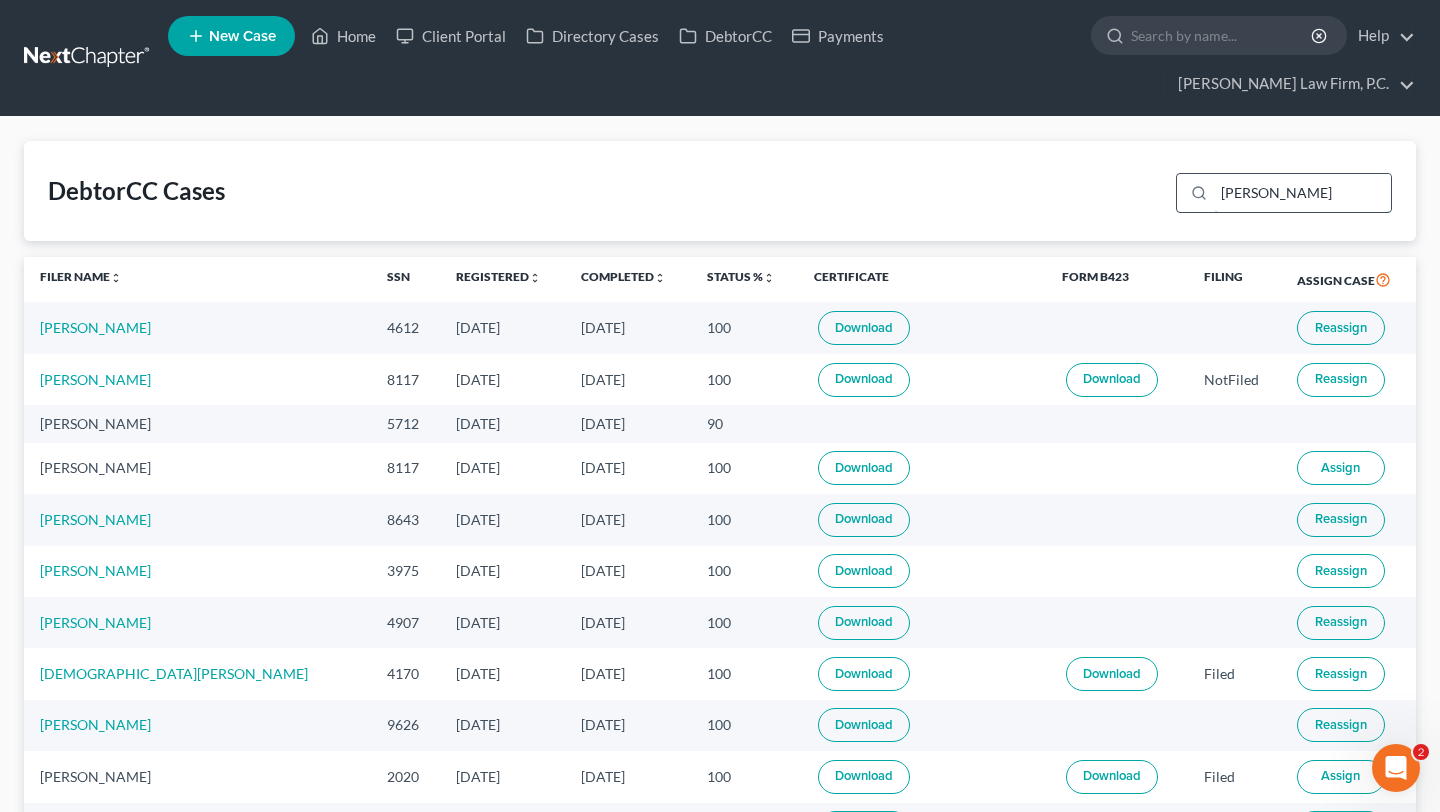 type on "richardson" 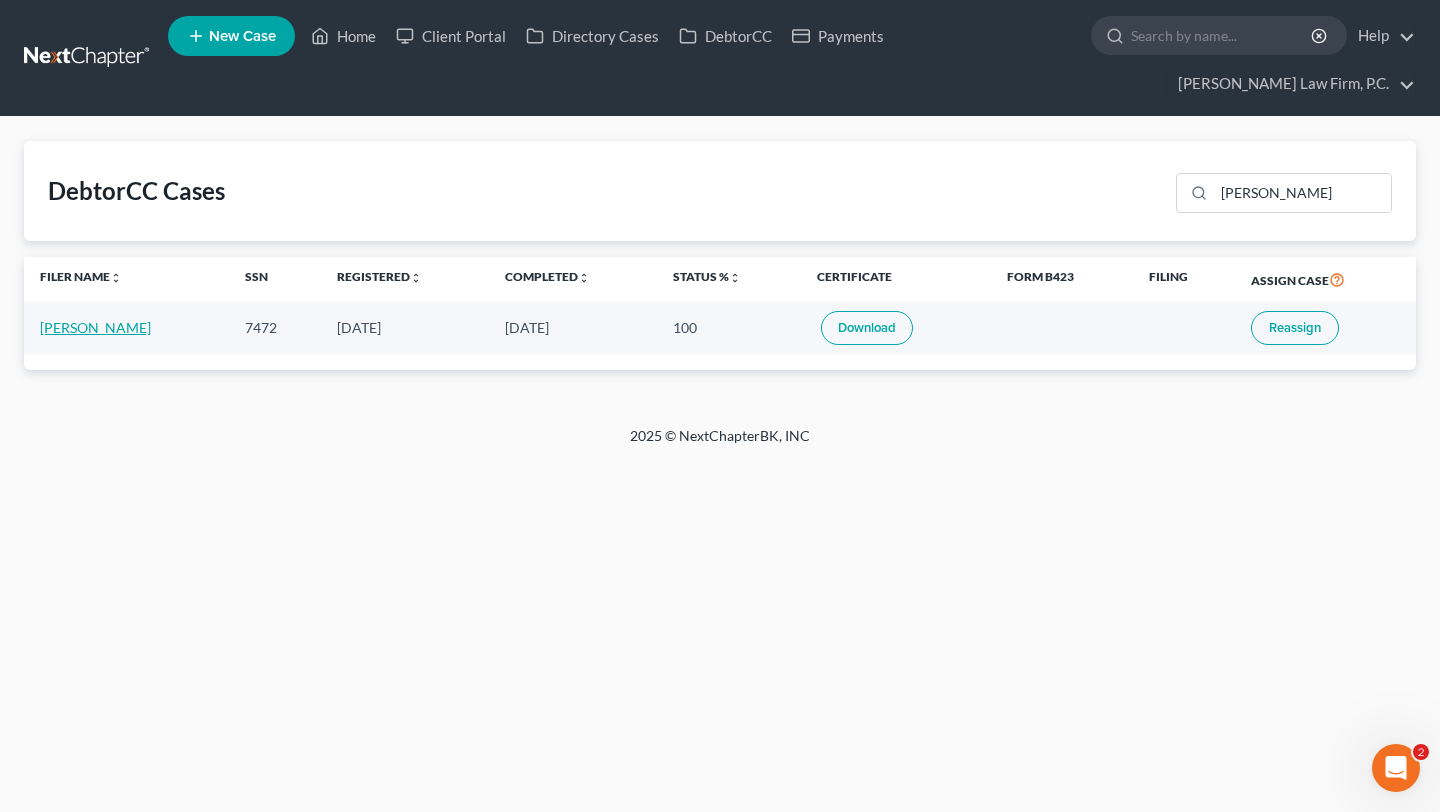 click on "James Richardson" at bounding box center [95, 327] 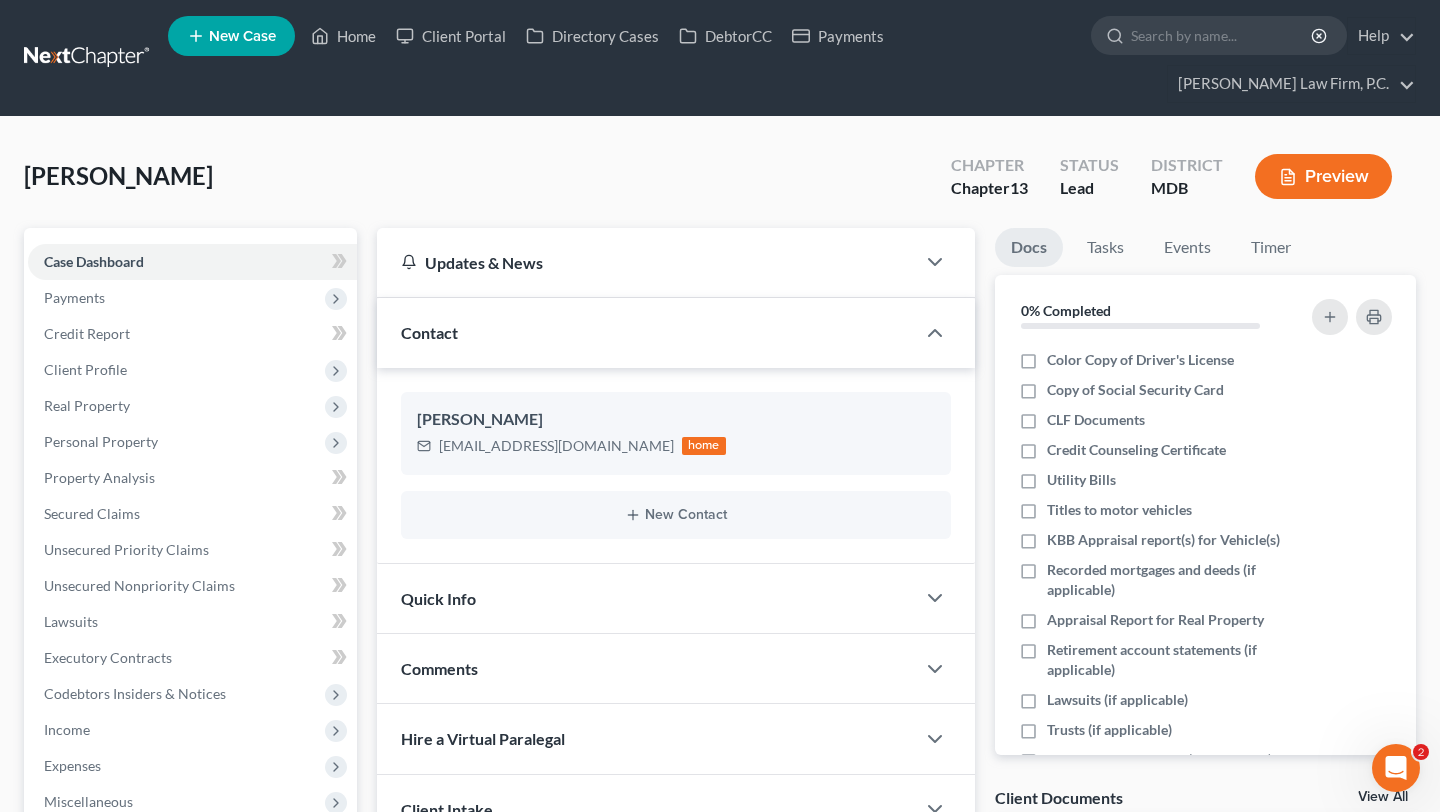 drag, startPoint x: 1064, startPoint y: 569, endPoint x: 23, endPoint y: 334, distance: 1067.1954 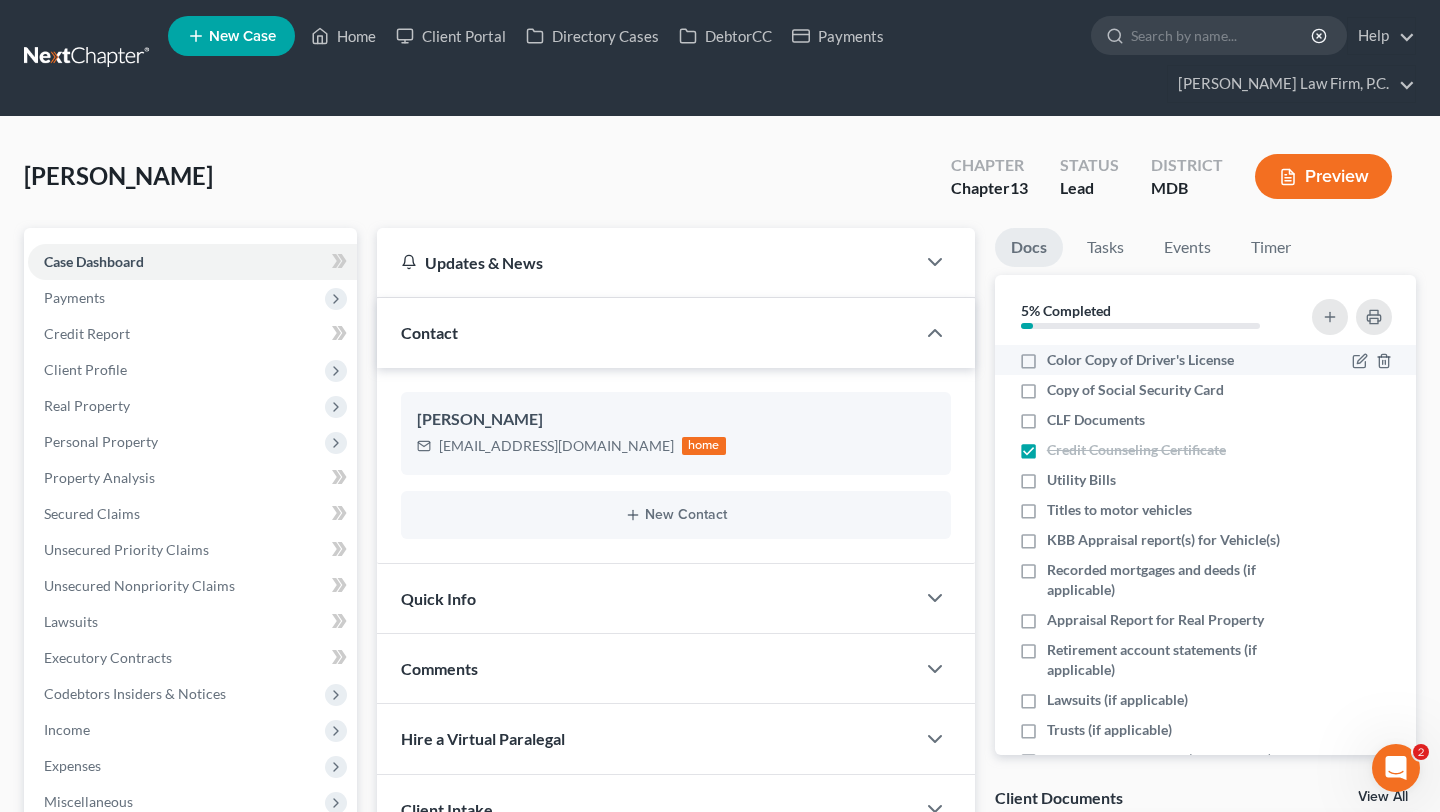 click on "Color Copy of Driver's License" at bounding box center (1140, 360) 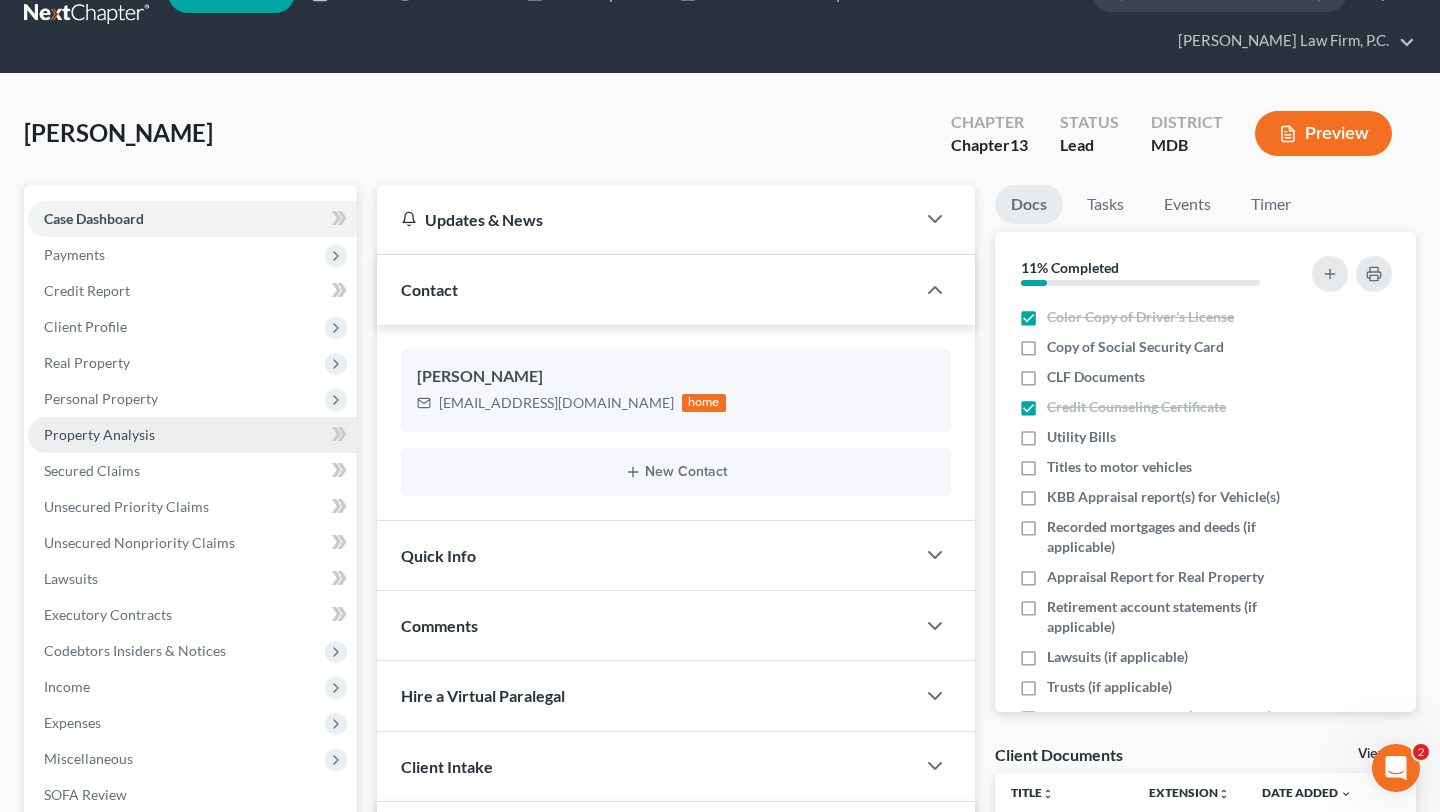 scroll, scrollTop: 0, scrollLeft: 0, axis: both 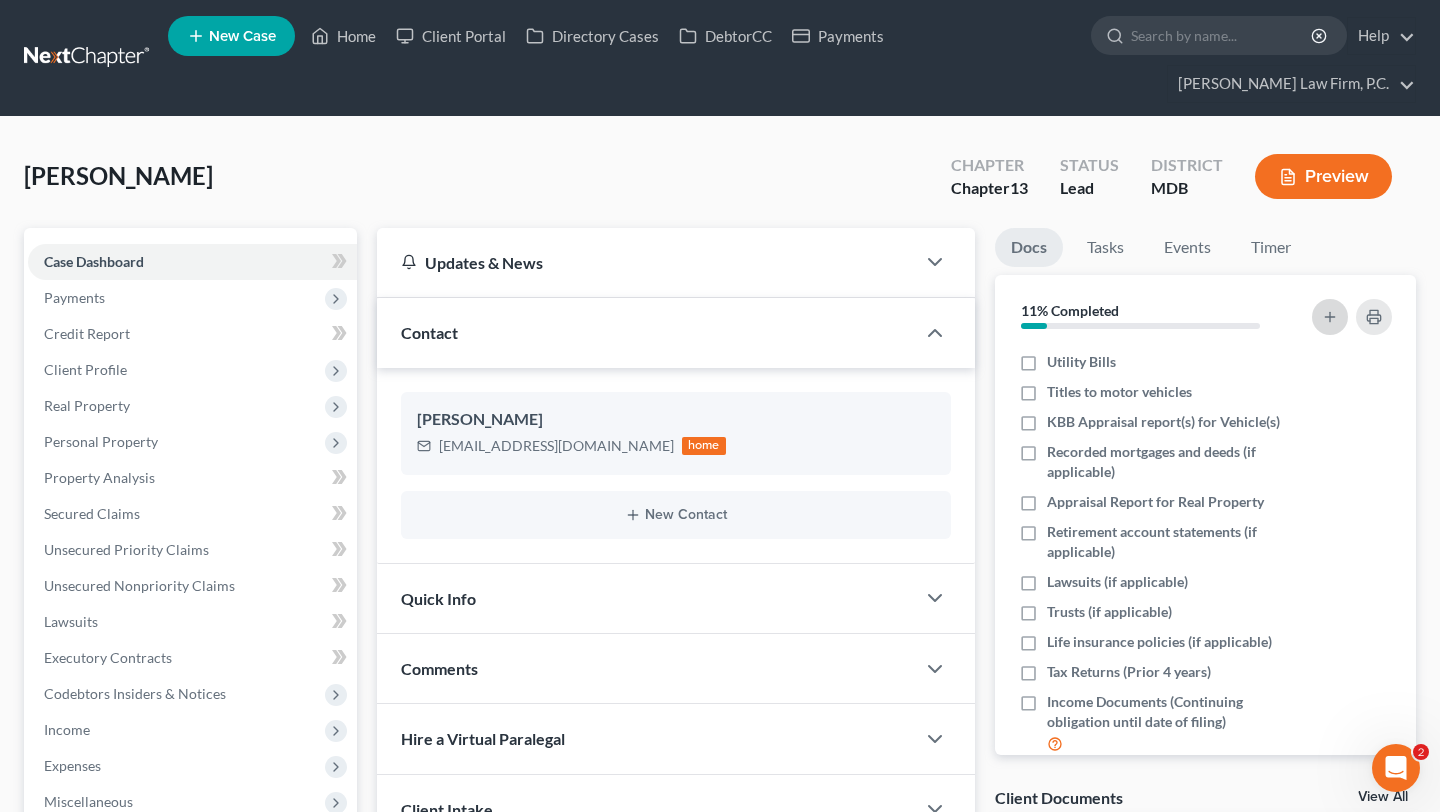 click at bounding box center (1330, 317) 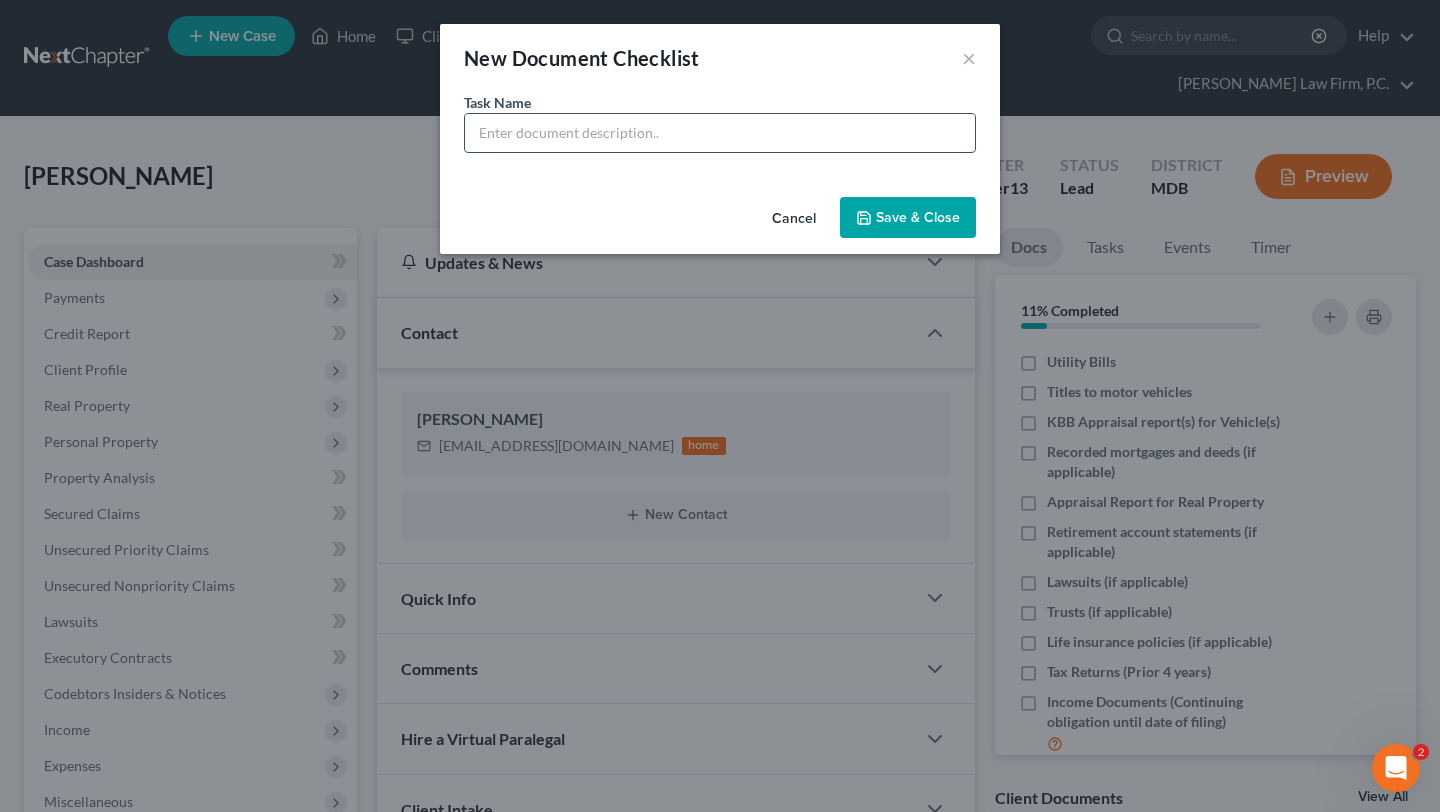 click at bounding box center [720, 133] 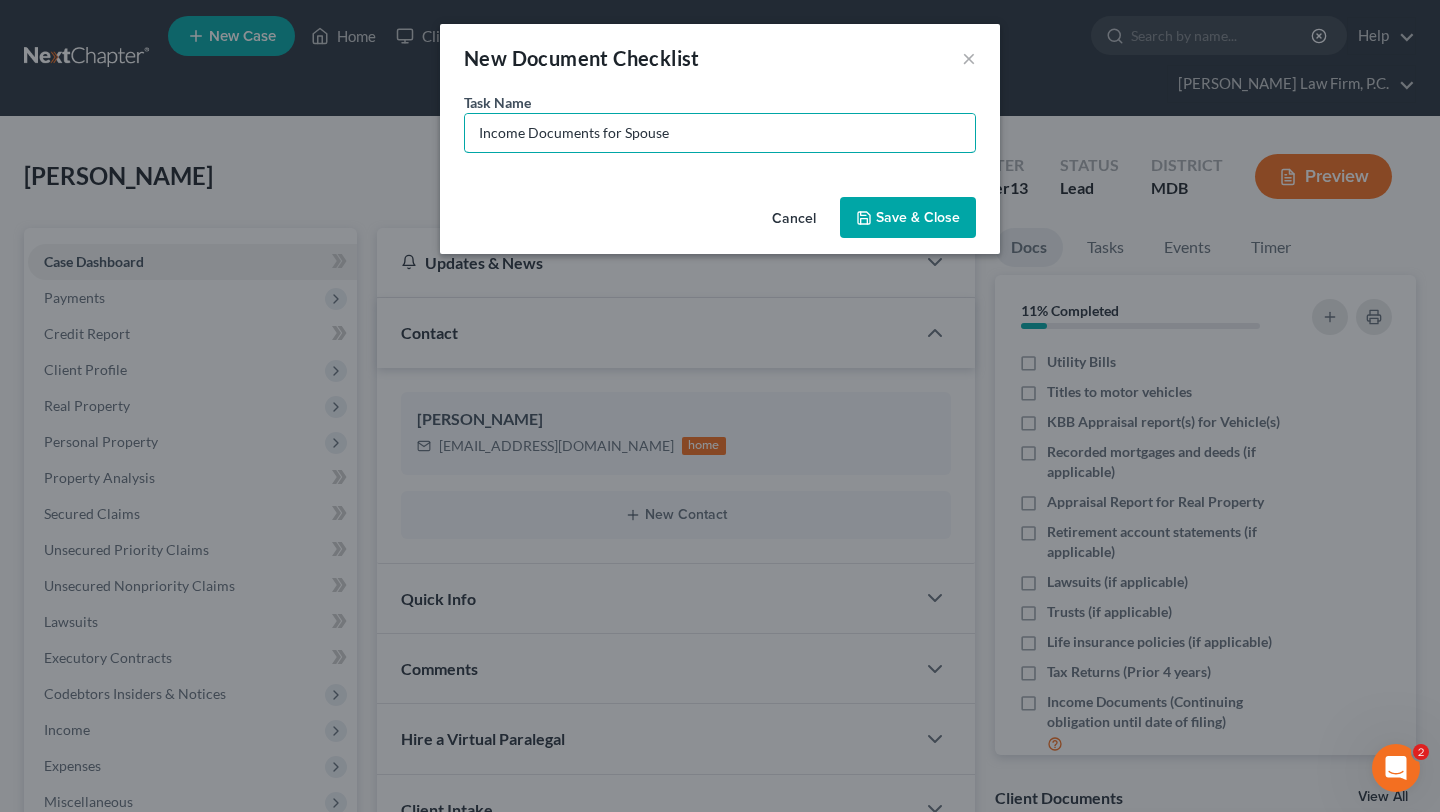 type on "Income Documents for Spouse" 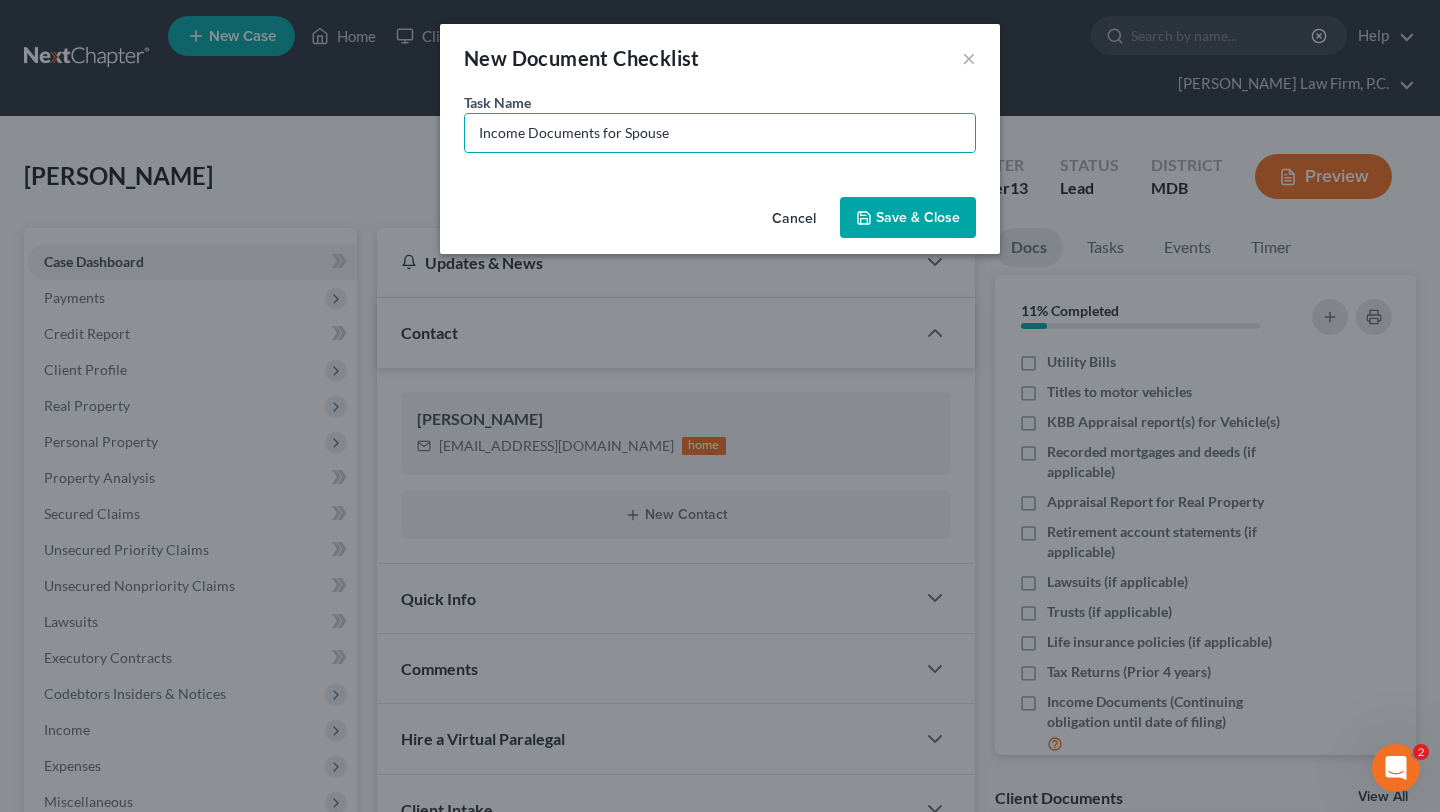 click on "Save & Close" at bounding box center (908, 218) 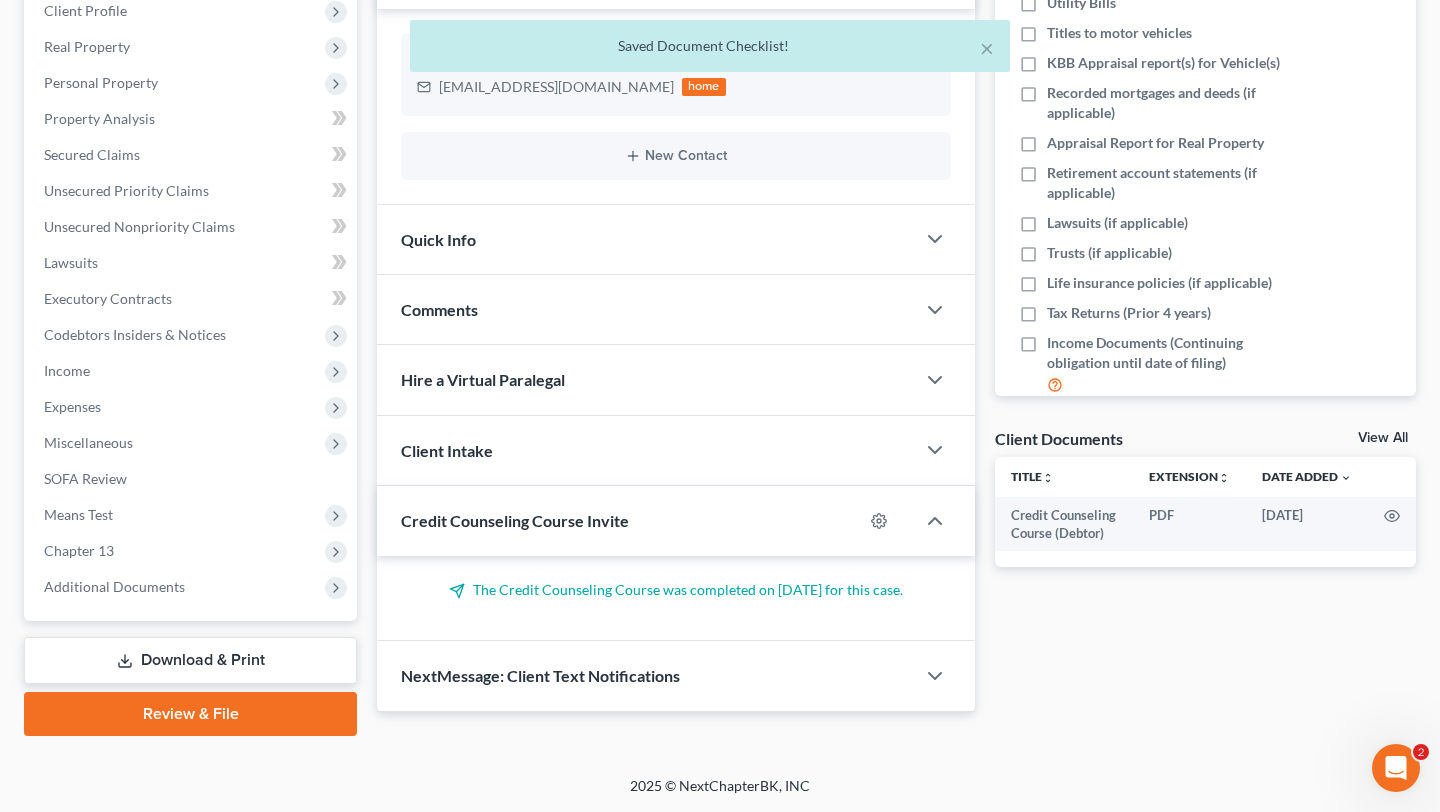 scroll, scrollTop: 227, scrollLeft: 0, axis: vertical 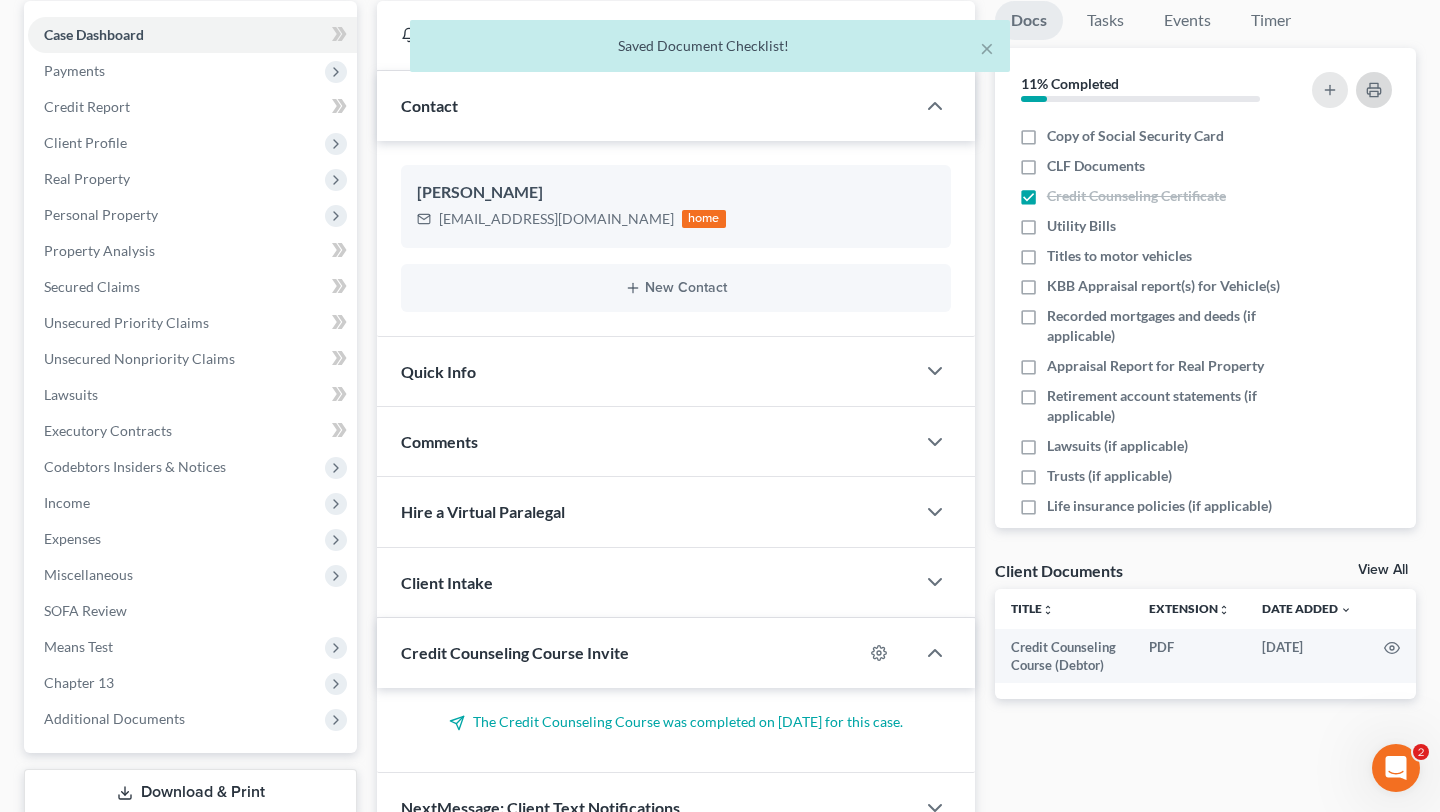 click 